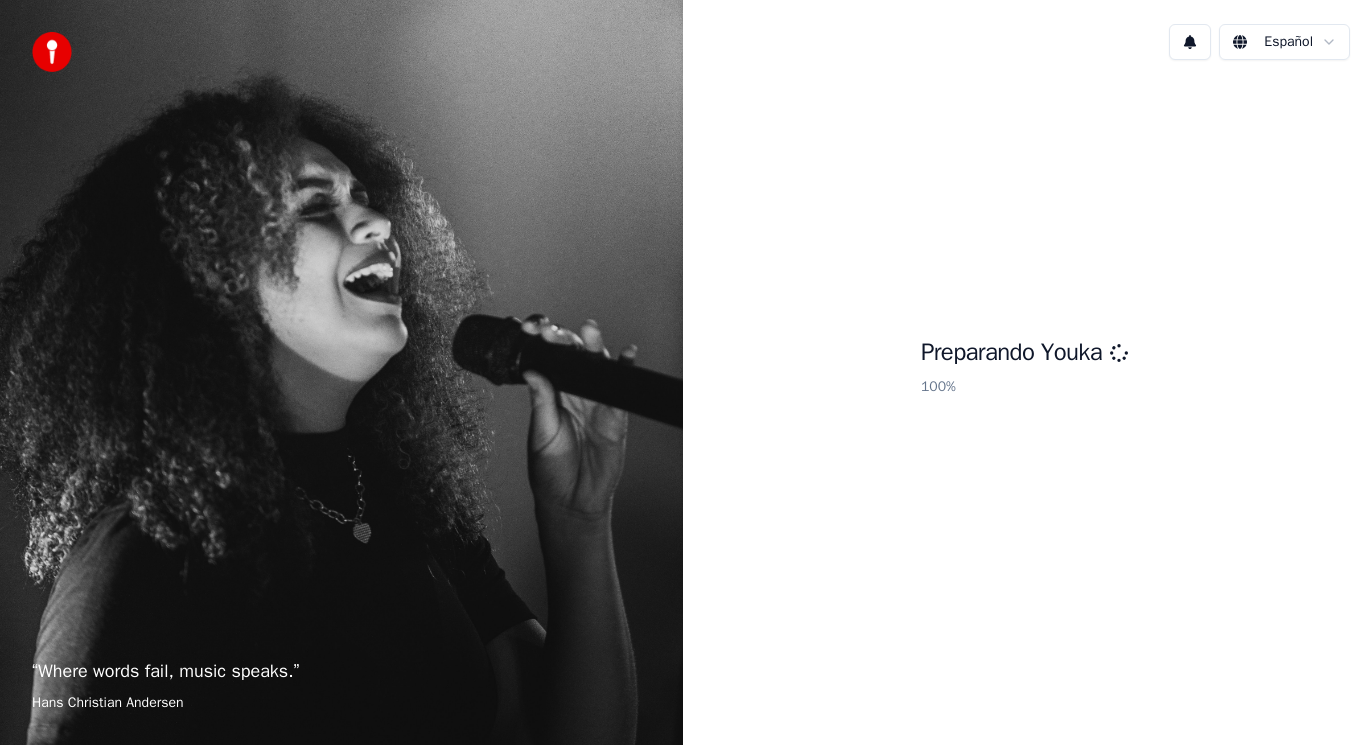 scroll, scrollTop: 0, scrollLeft: 0, axis: both 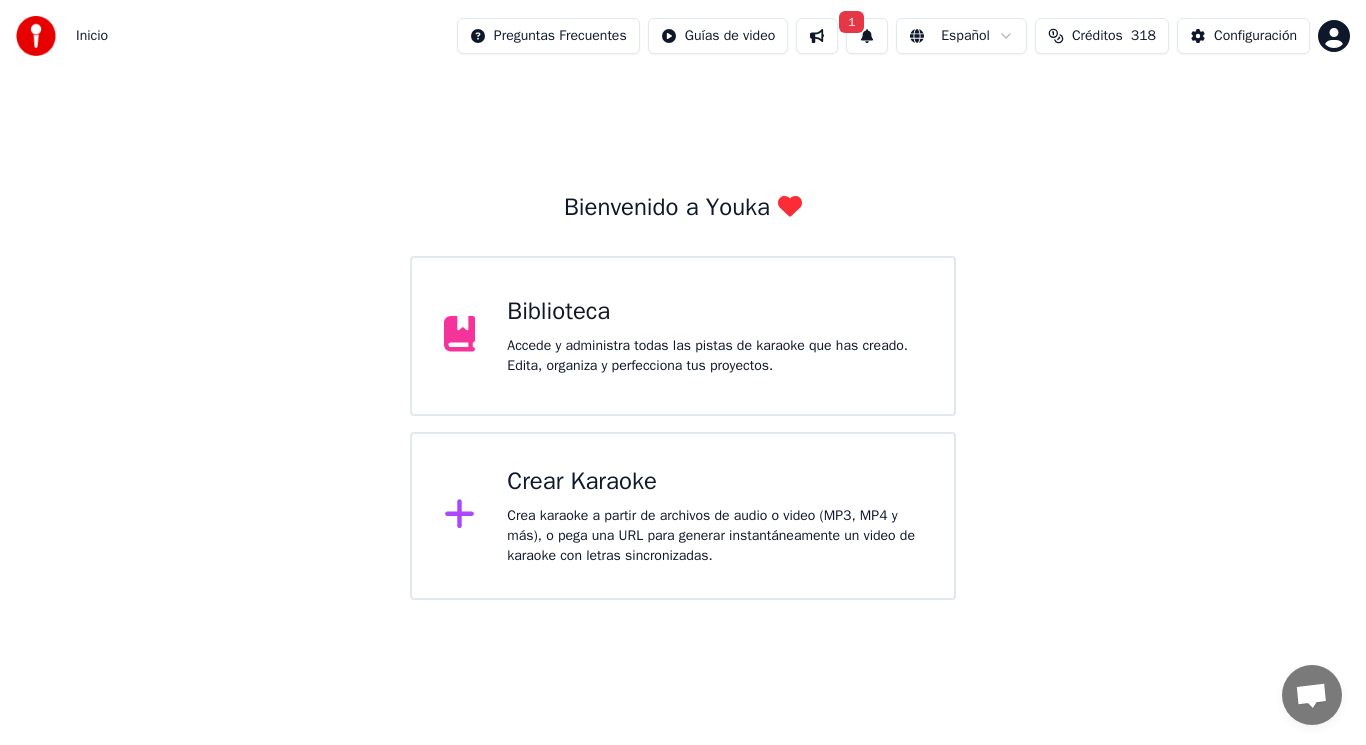 click on "1" at bounding box center (867, 36) 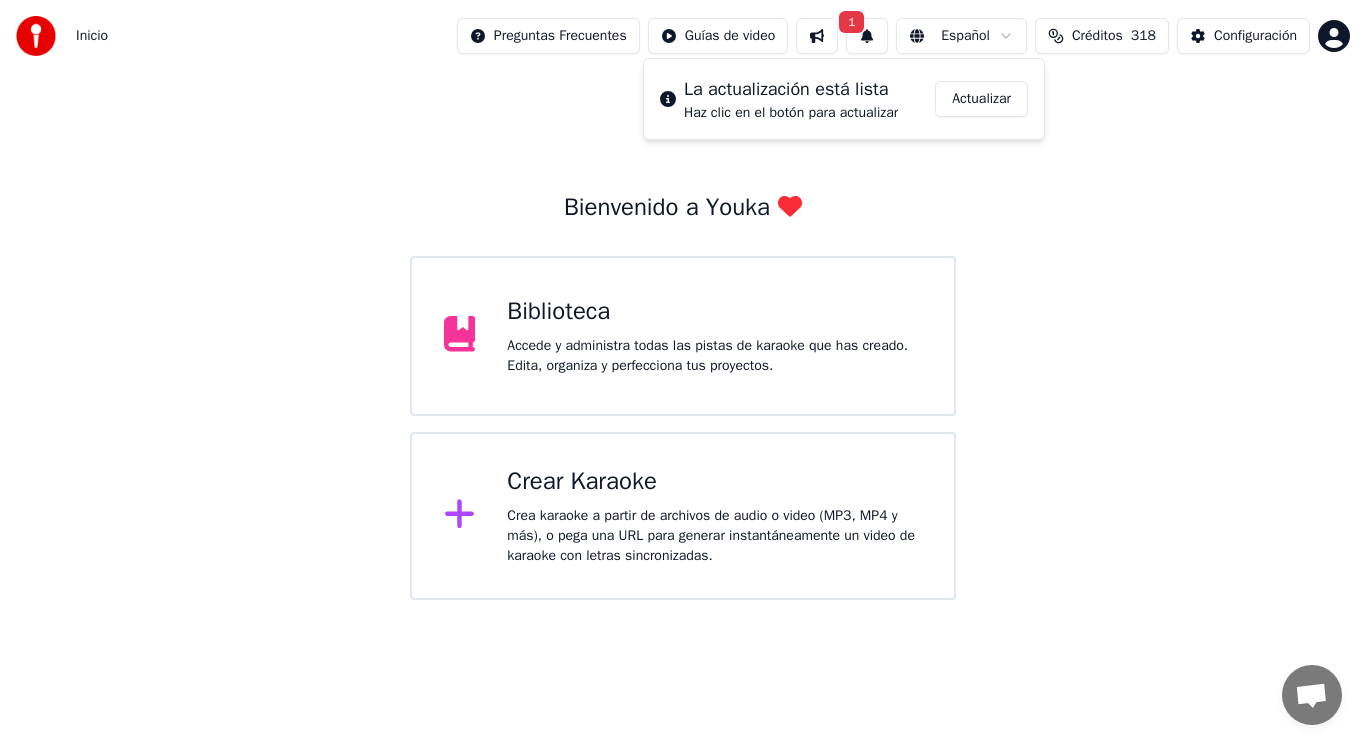 click on "Actualizar" at bounding box center [981, 99] 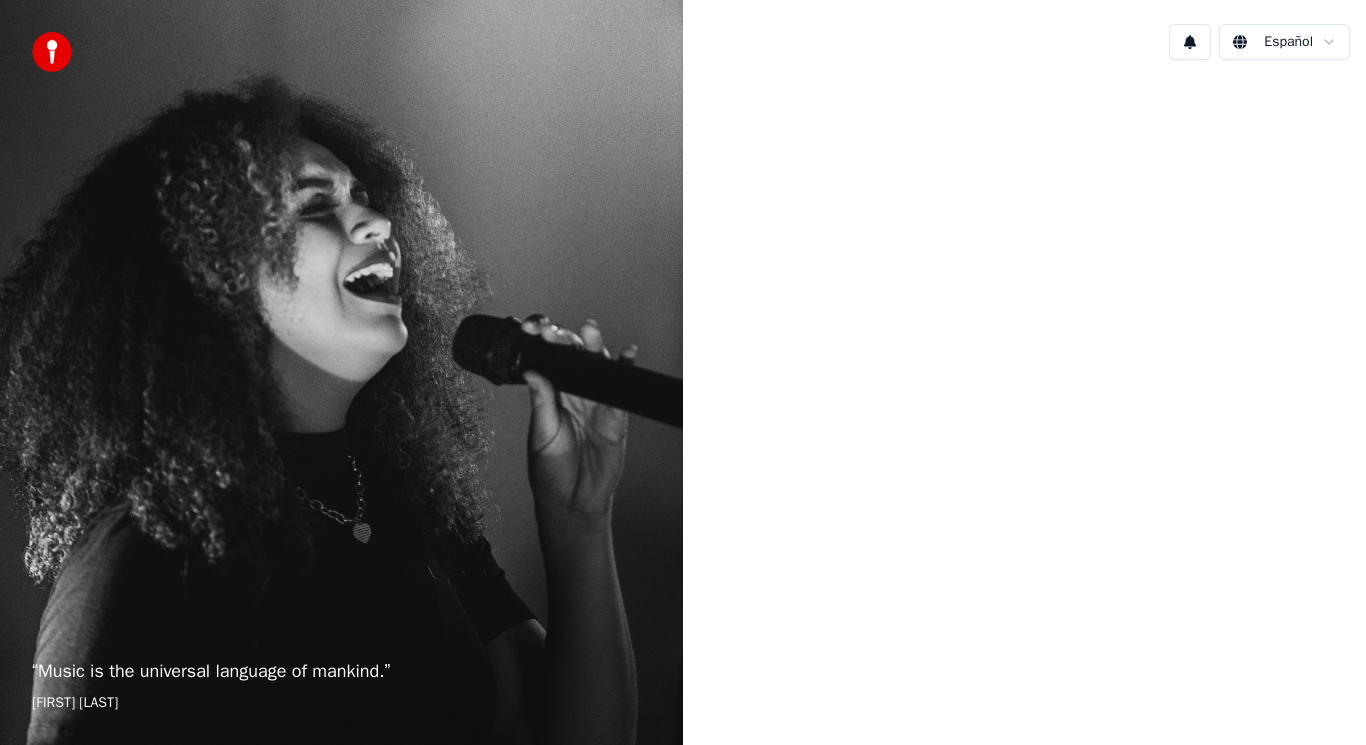 scroll, scrollTop: 0, scrollLeft: 0, axis: both 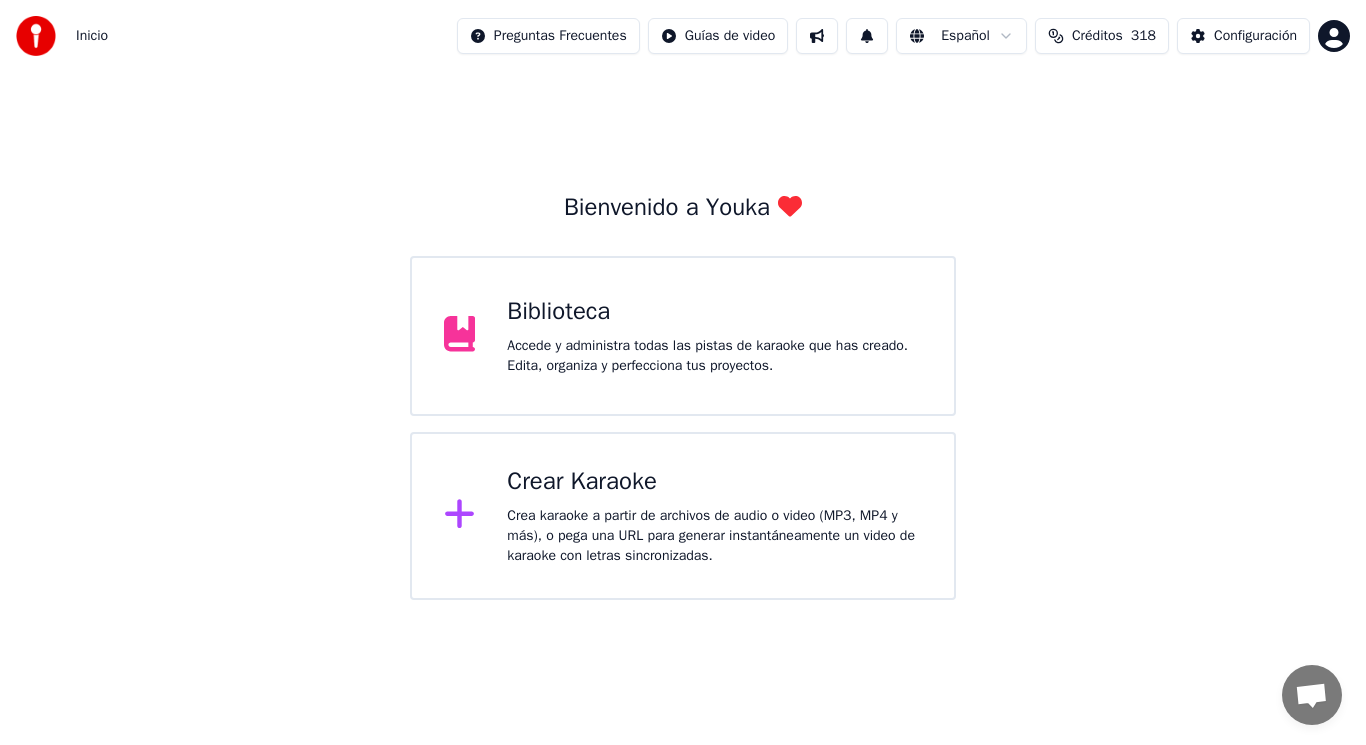 click on "Accede y administra todas las pistas de karaoke que has creado. Edita, organiza y perfecciona tus proyectos." at bounding box center [714, 356] 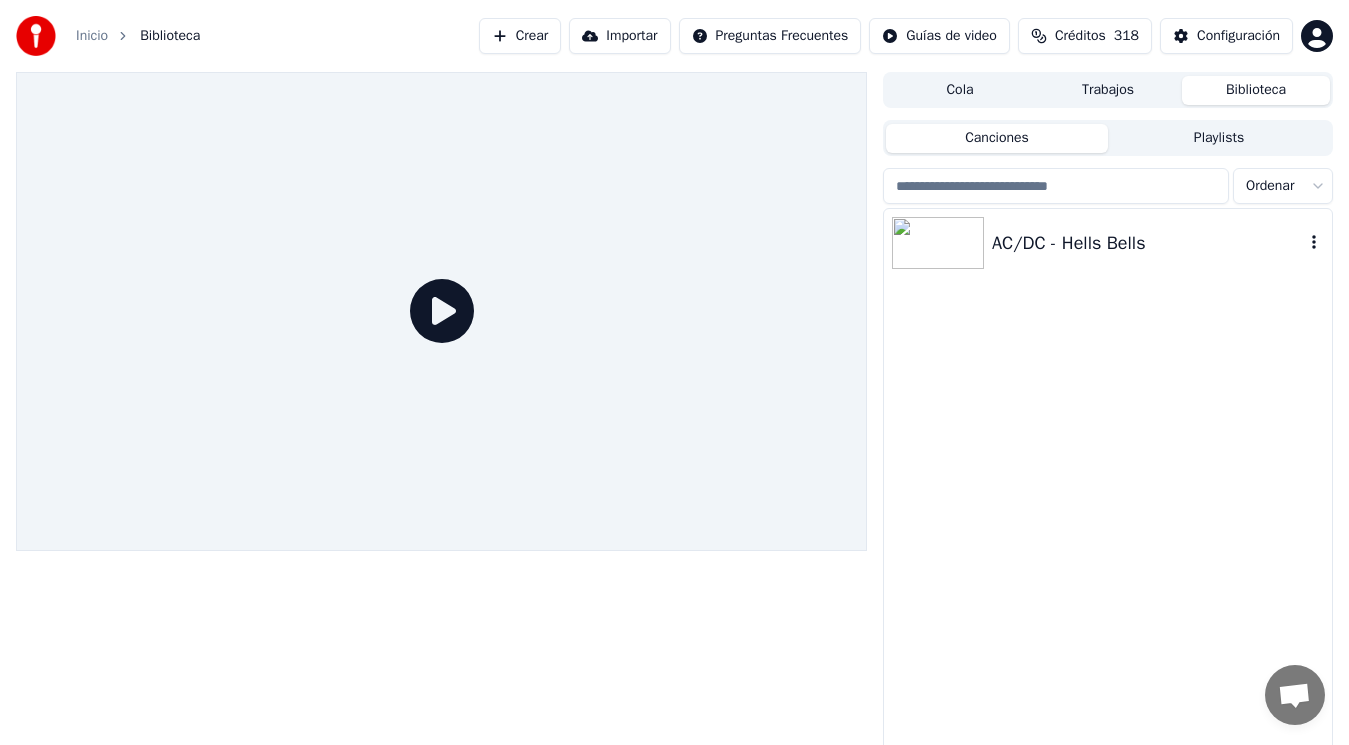 click on "AC/DC - Hells Bells" at bounding box center [1148, 243] 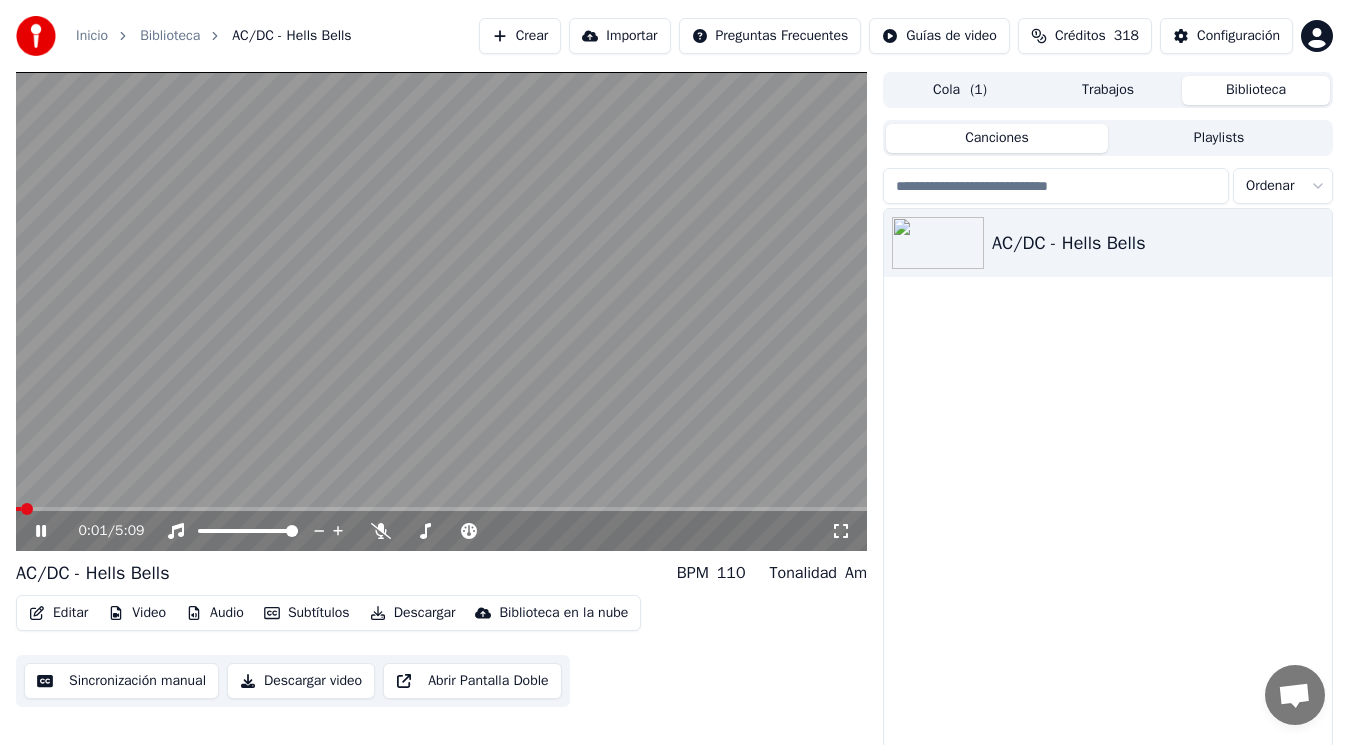 click 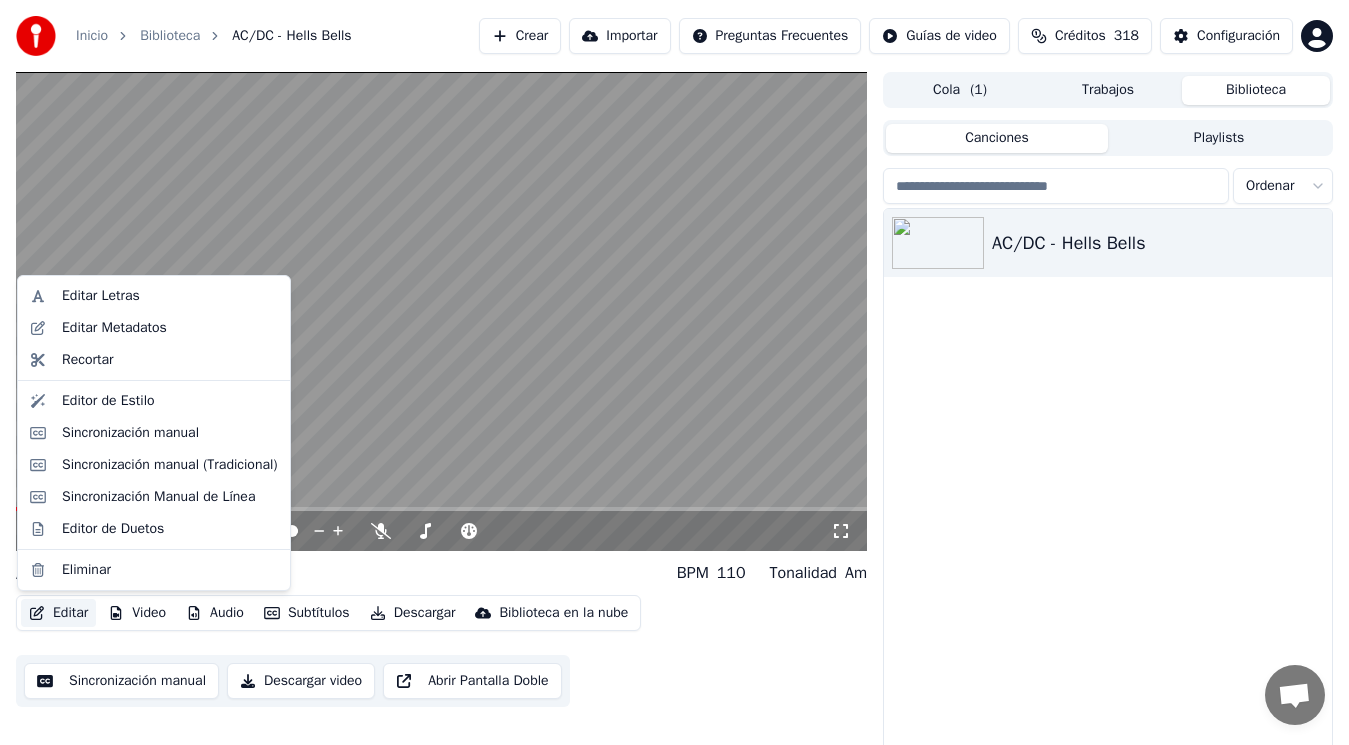 click on "Editar" at bounding box center (58, 613) 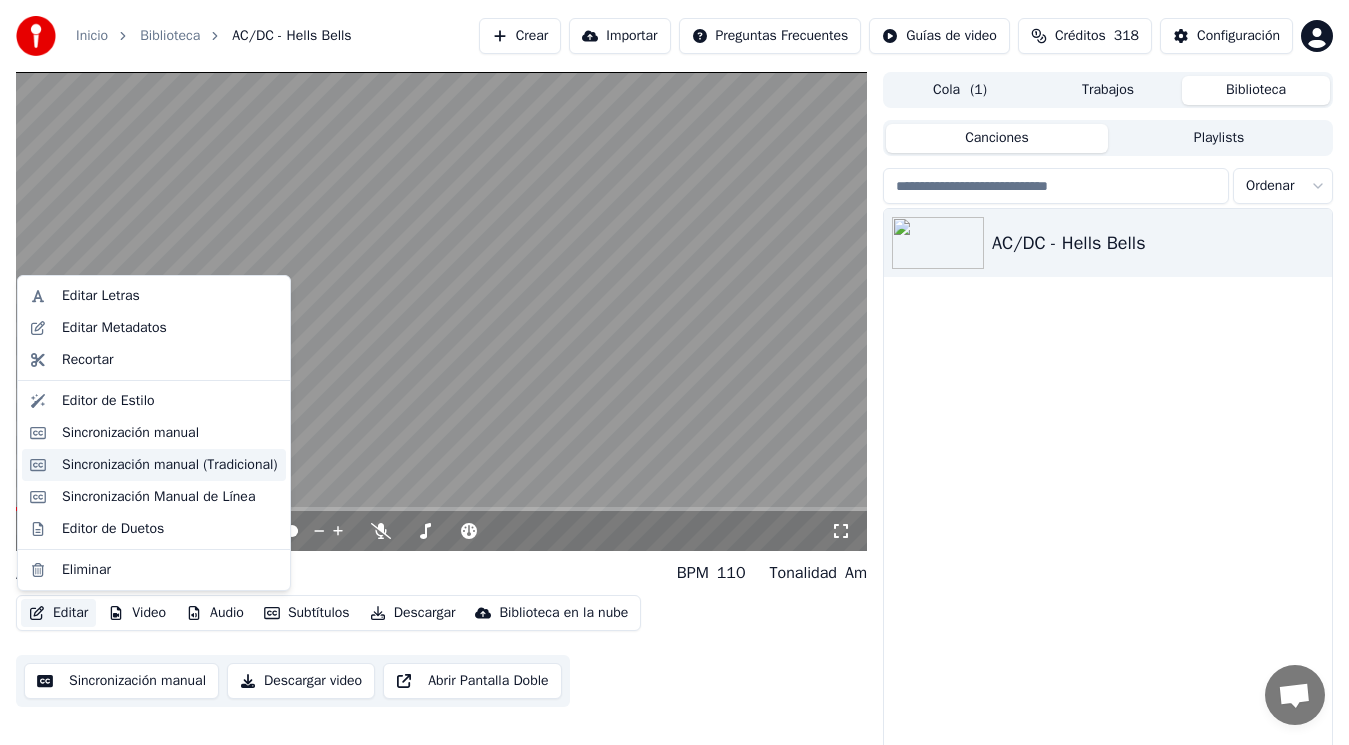 click on "Sincronización manual (Tradicional)" at bounding box center [170, 465] 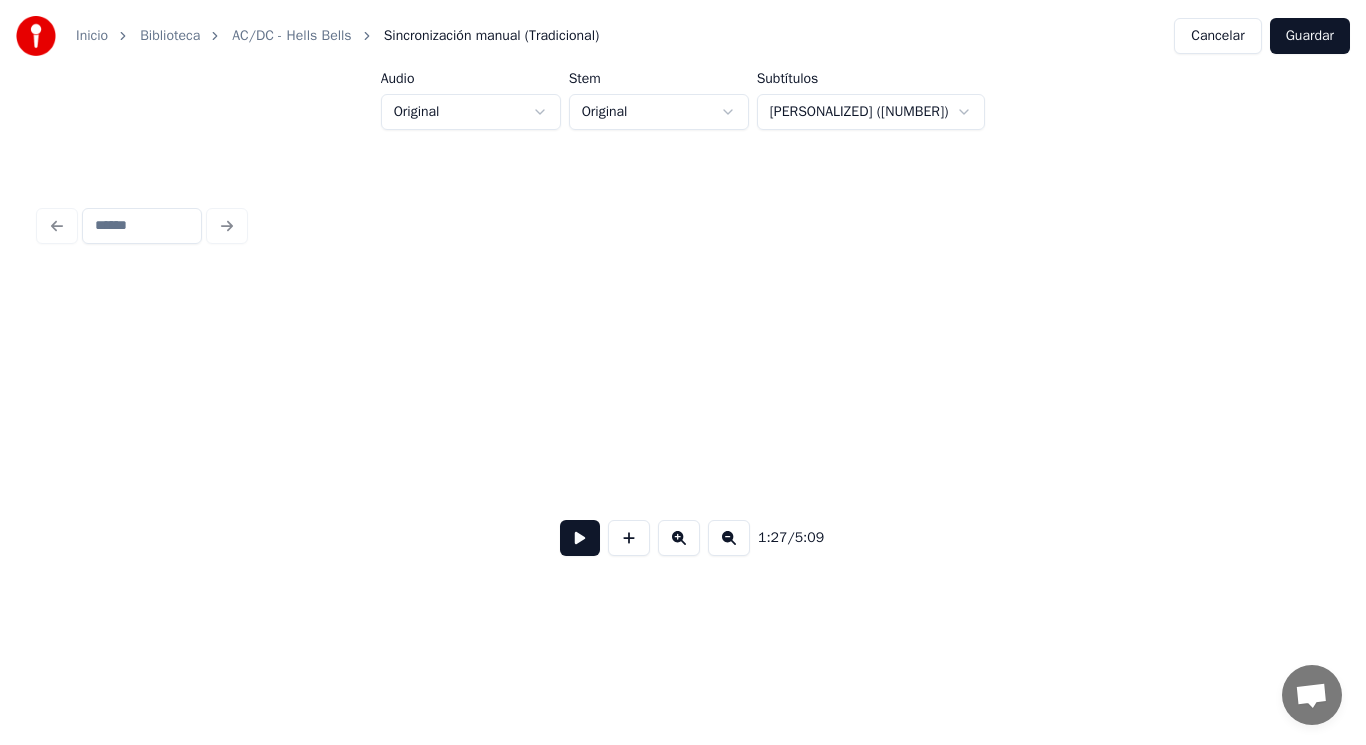scroll, scrollTop: 0, scrollLeft: 122261, axis: horizontal 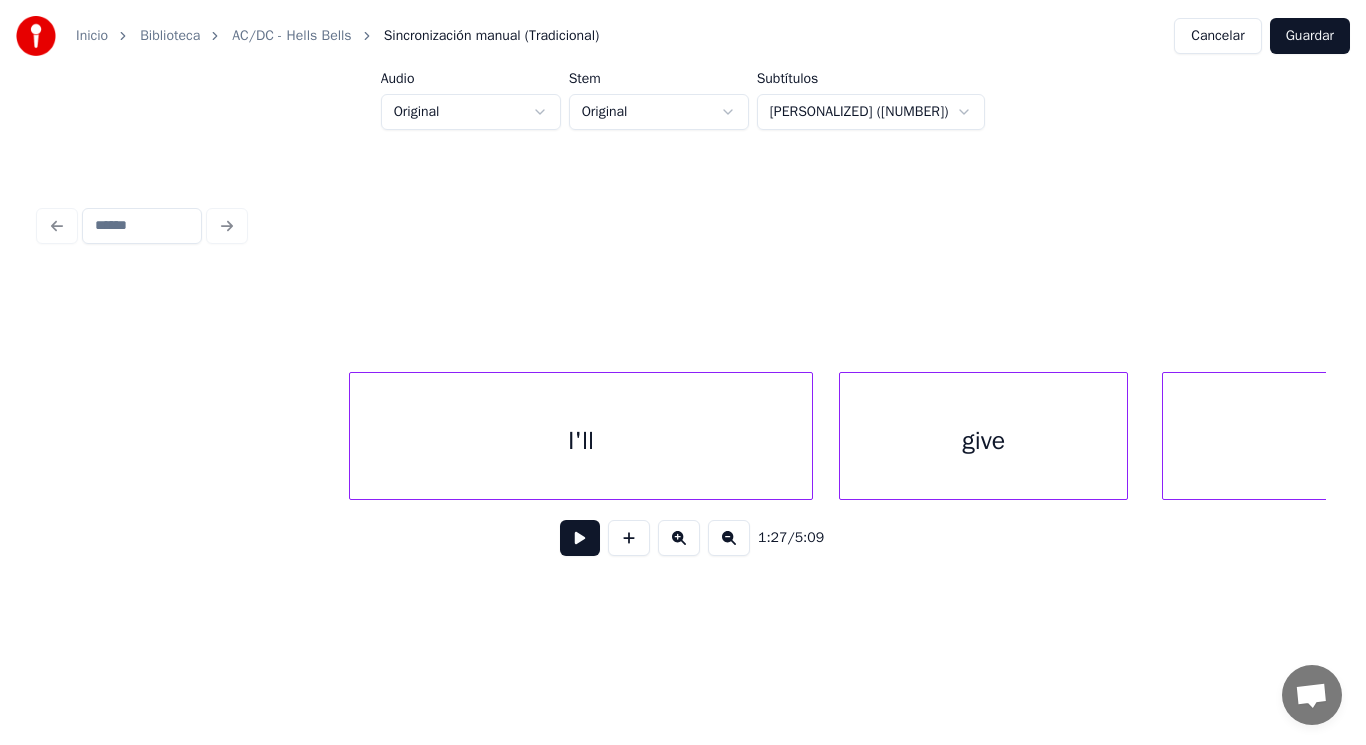 click on "I'll" at bounding box center (581, 441) 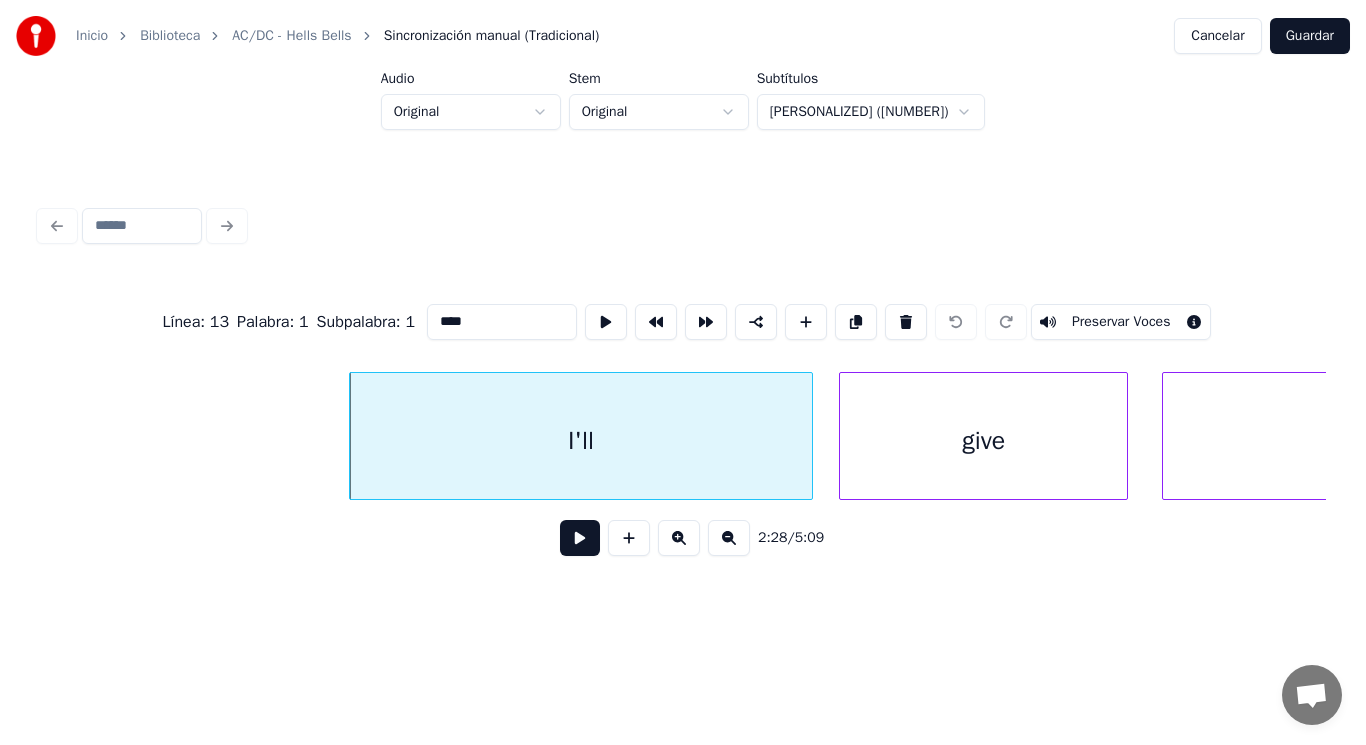 click at bounding box center [580, 538] 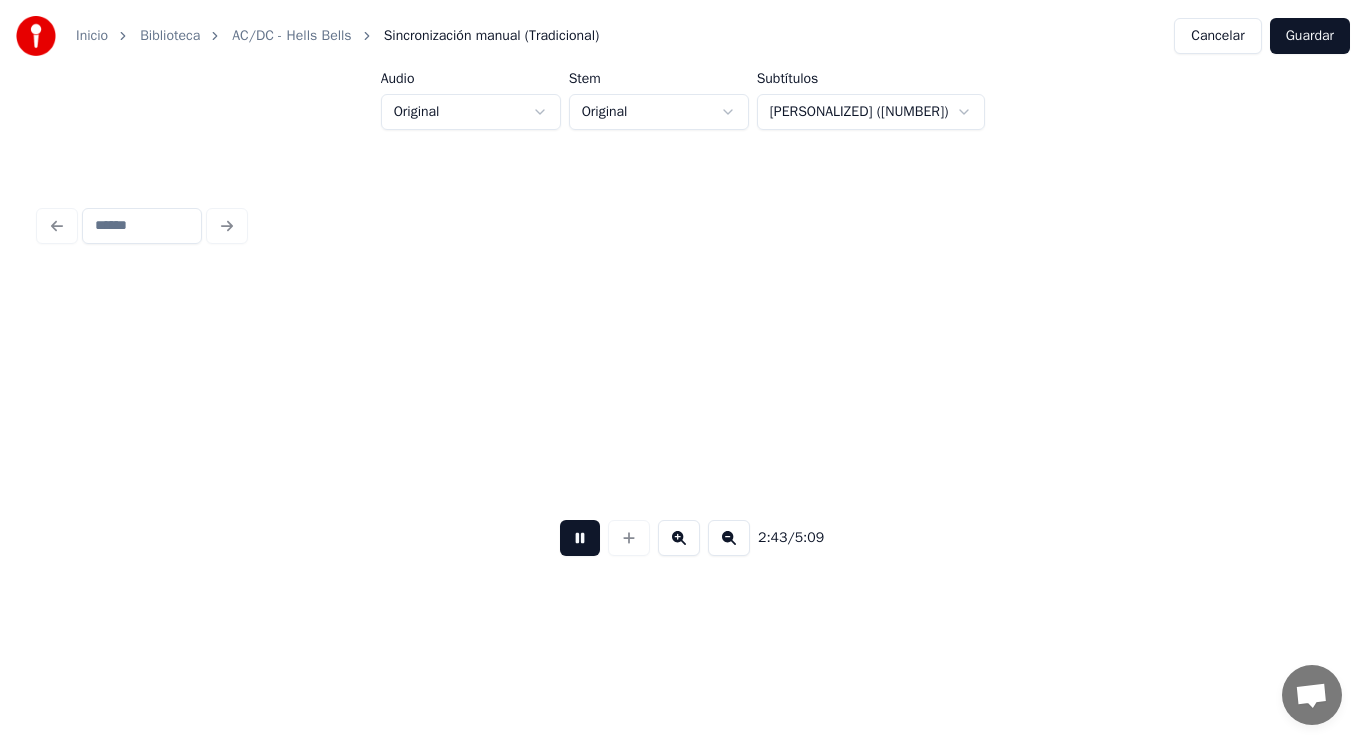 scroll, scrollTop: 0, scrollLeft: 228400, axis: horizontal 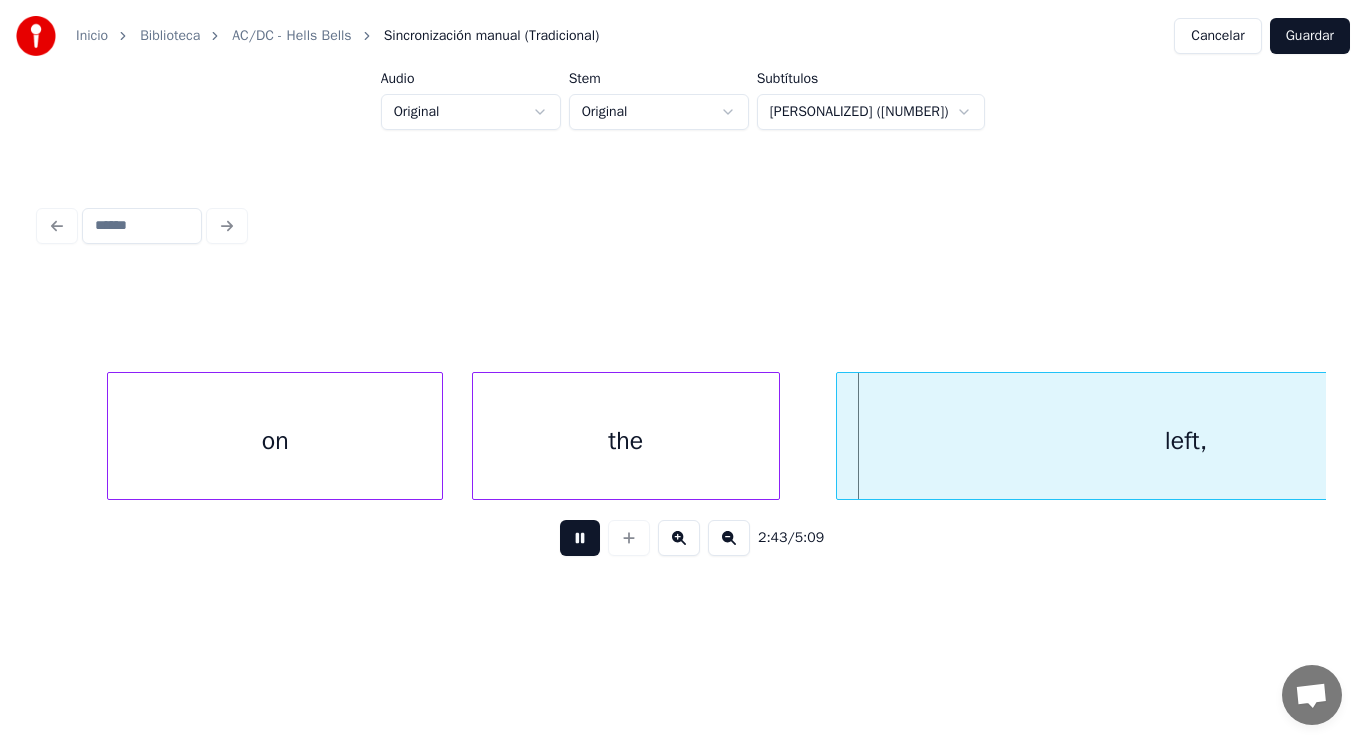 click at bounding box center (580, 538) 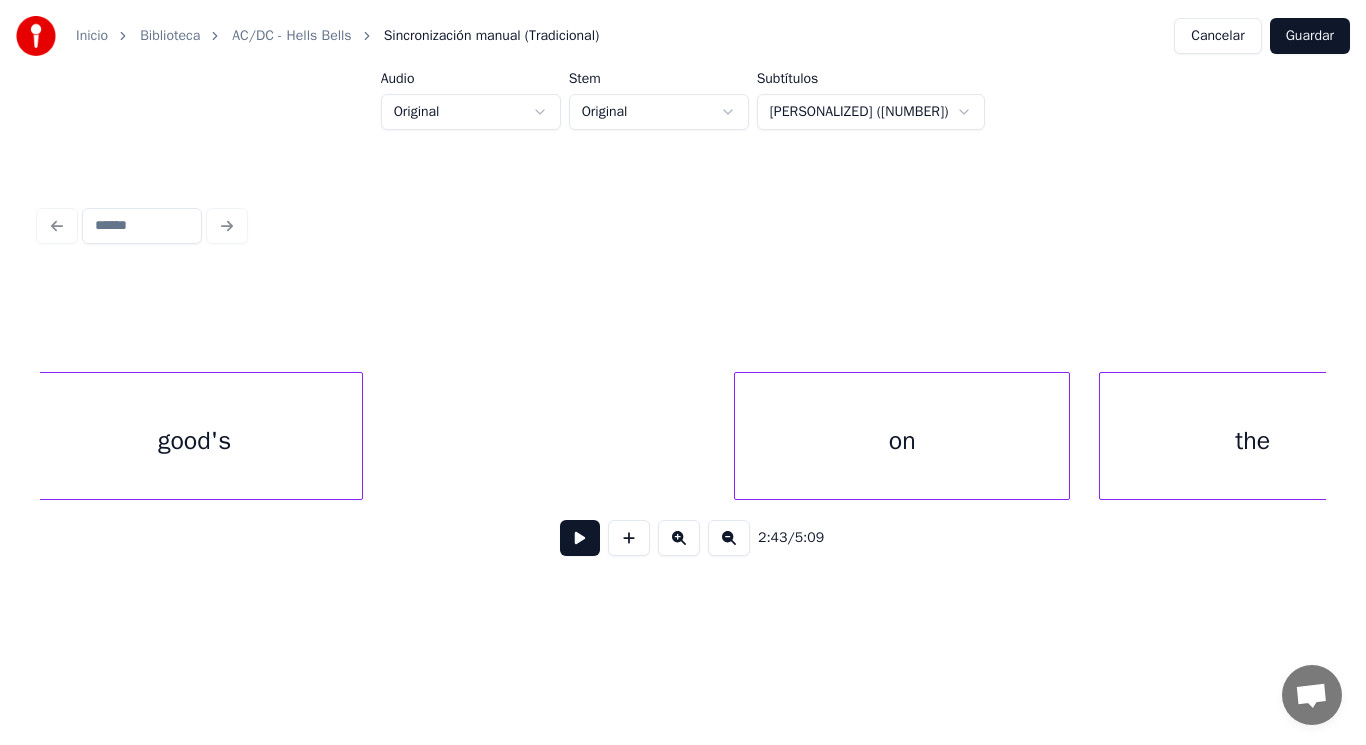 scroll, scrollTop: 0, scrollLeft: 227720, axis: horizontal 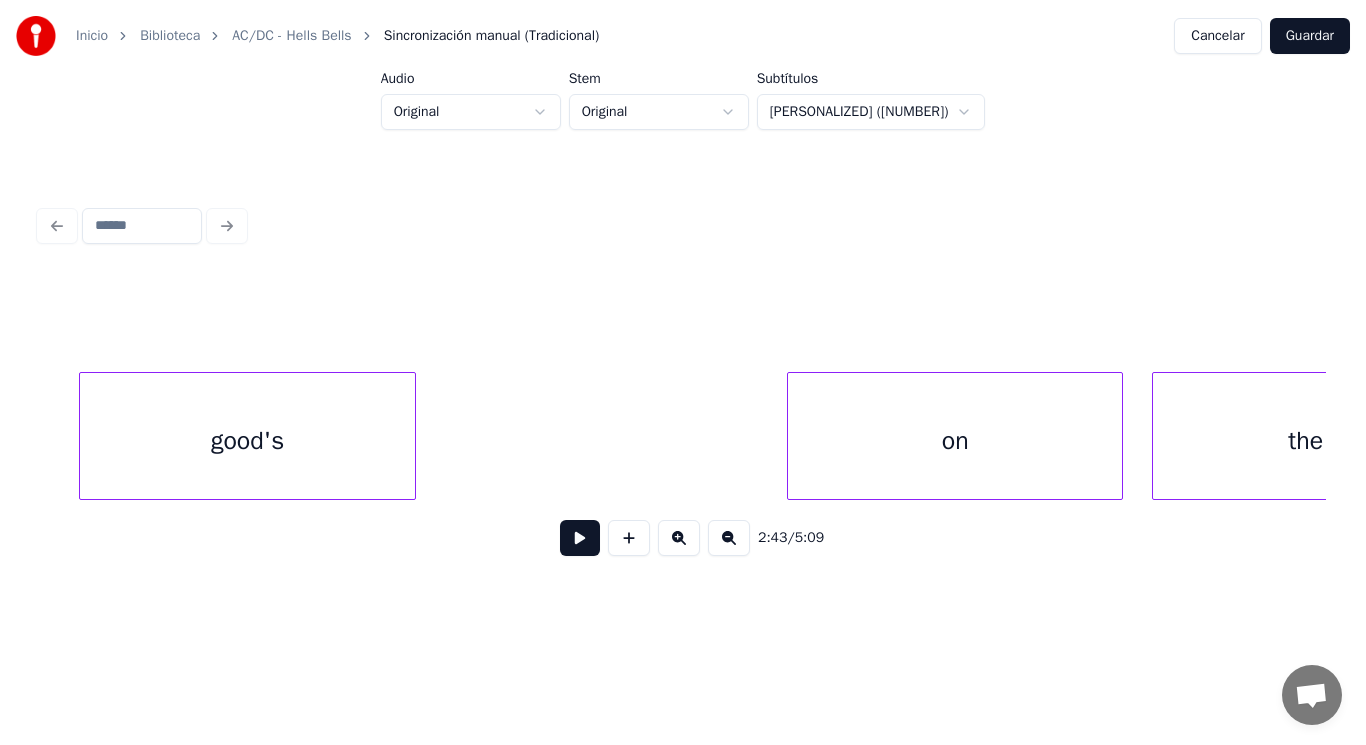 click on "good's" at bounding box center (247, 441) 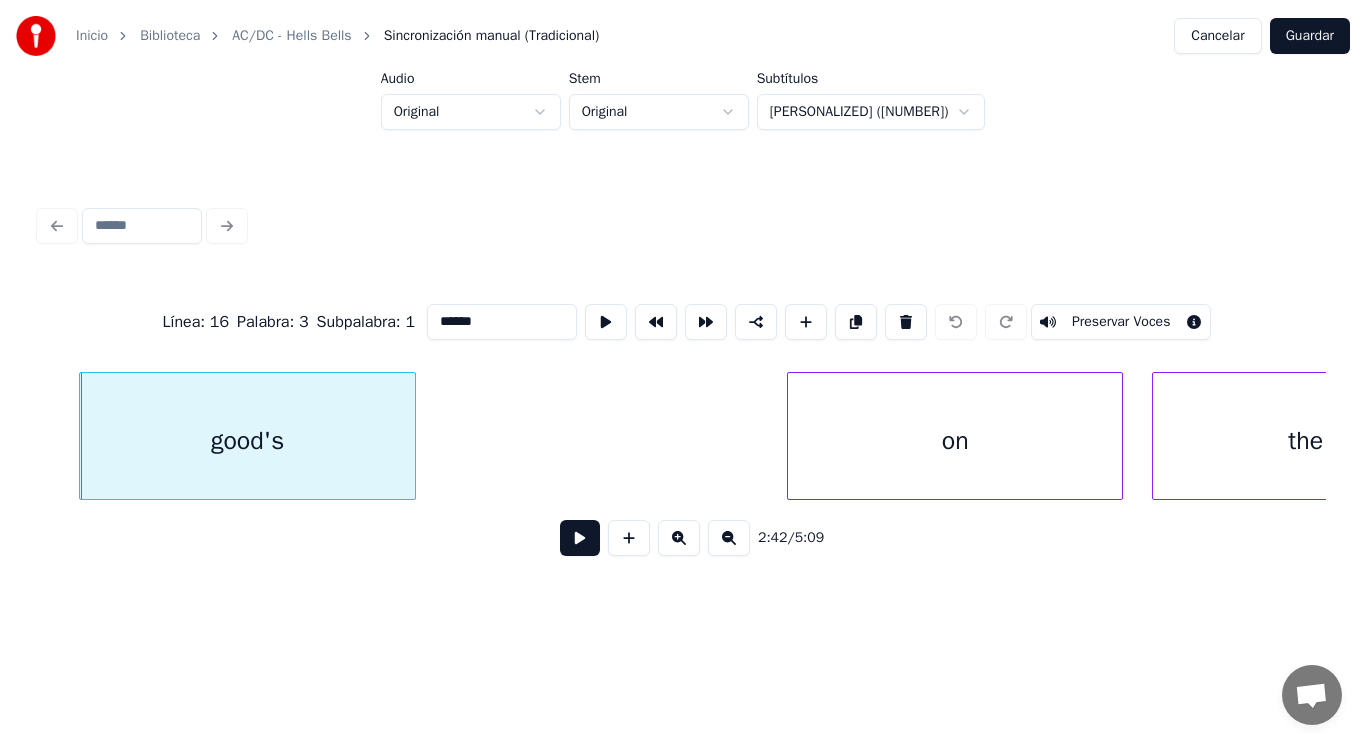 click at bounding box center (580, 538) 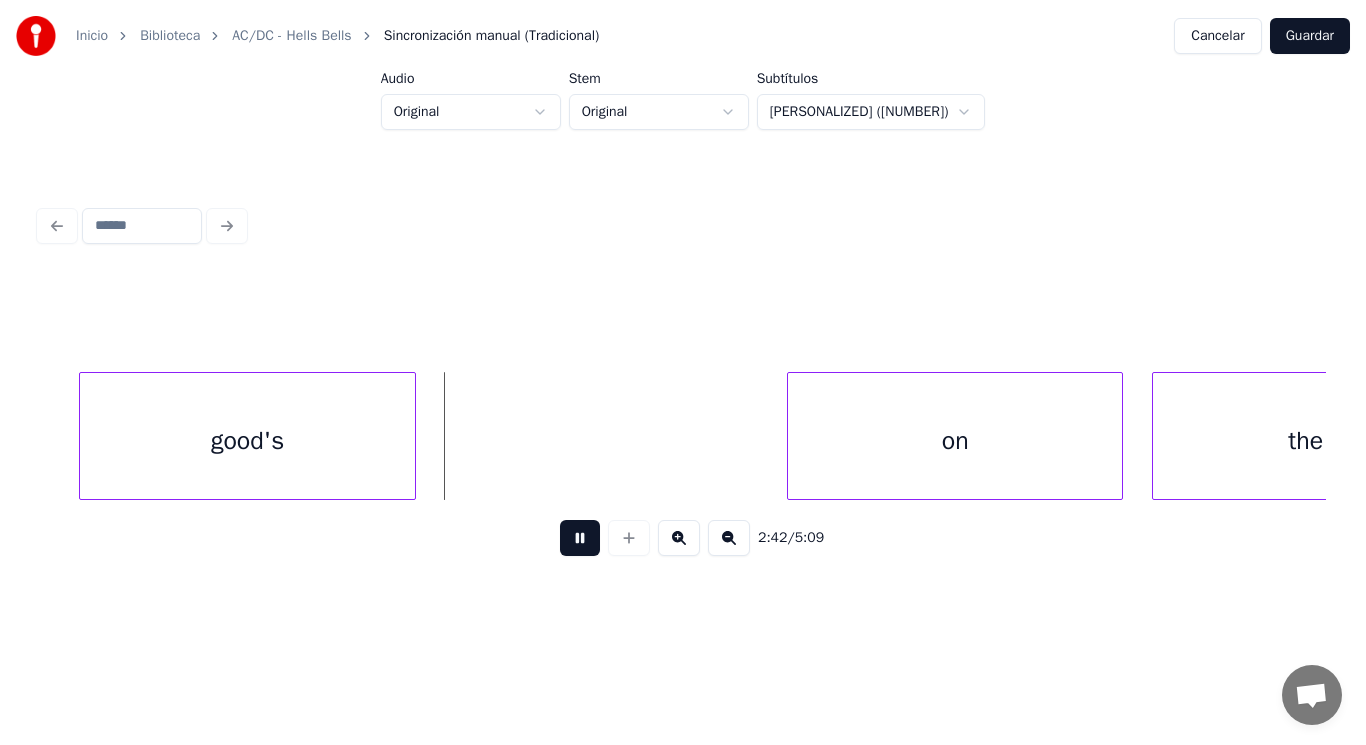 click at bounding box center [580, 538] 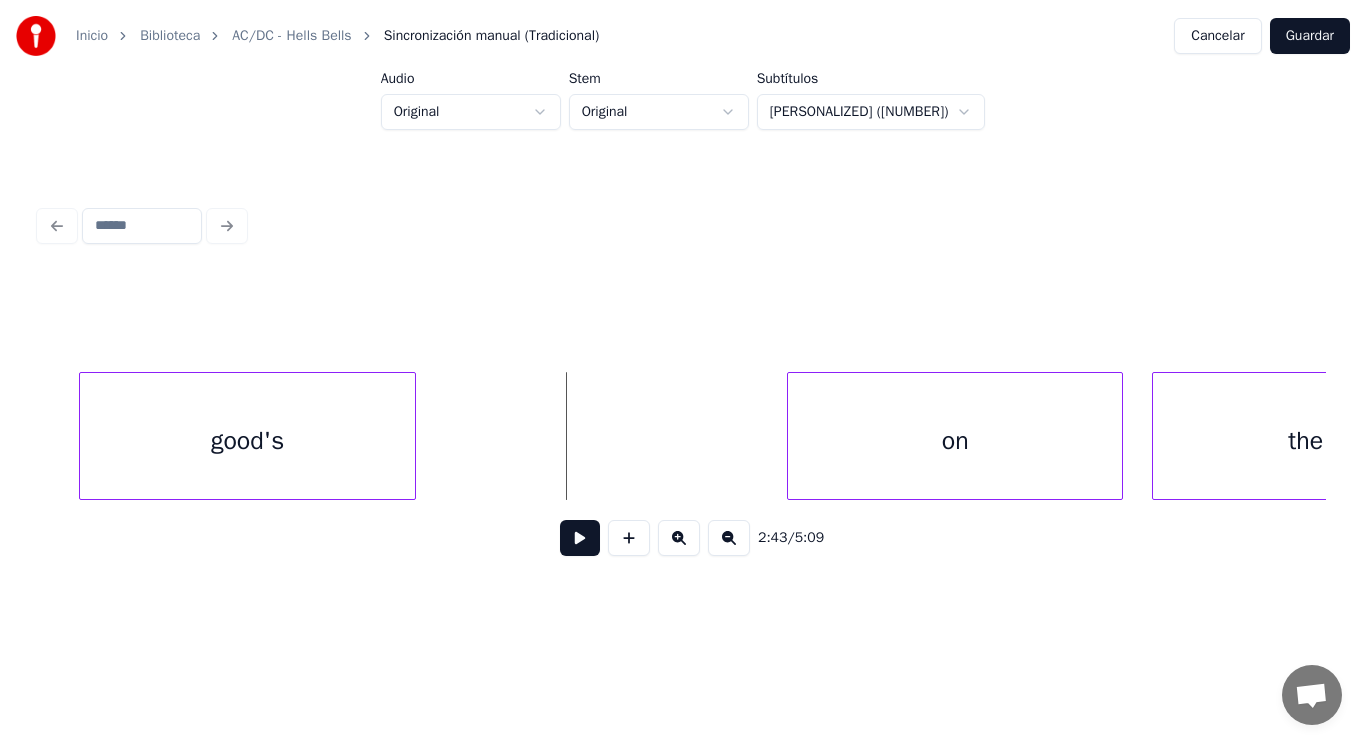 click on "on the good's" at bounding box center (-10901, 436) 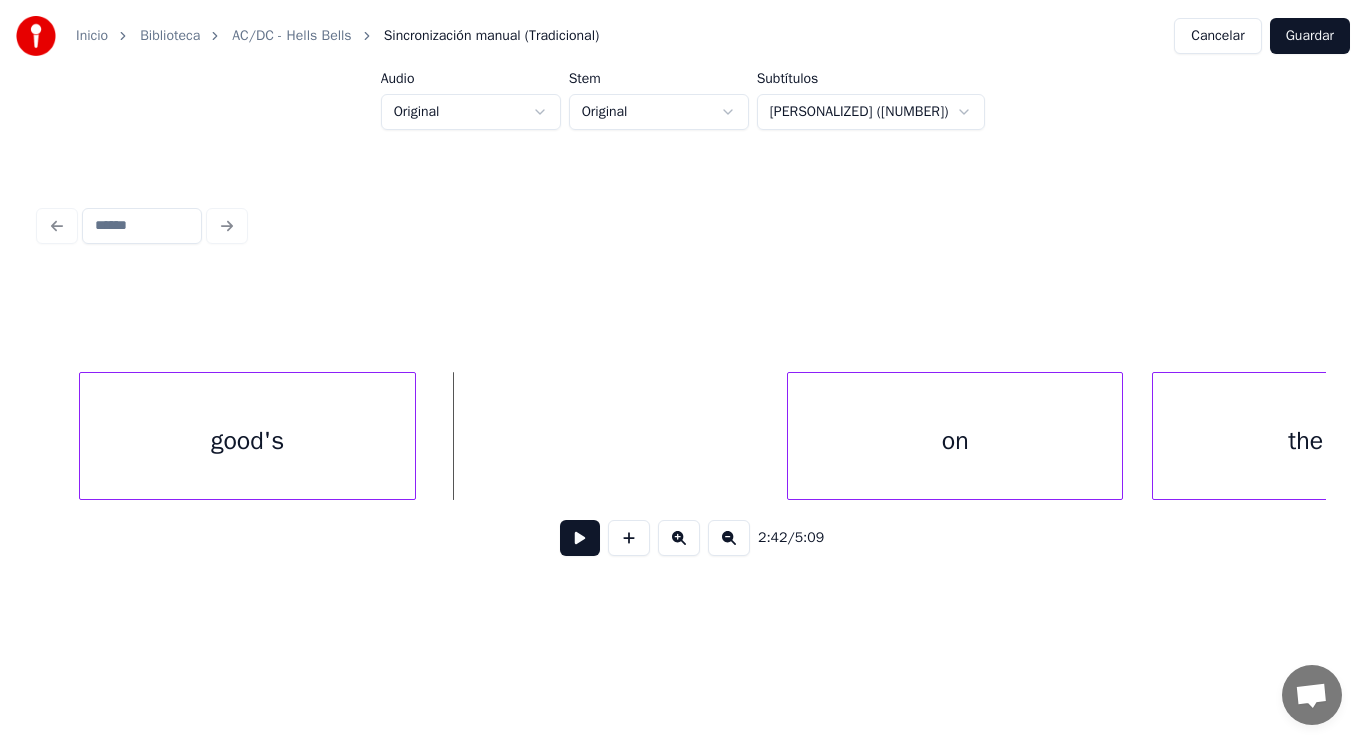 click at bounding box center (580, 538) 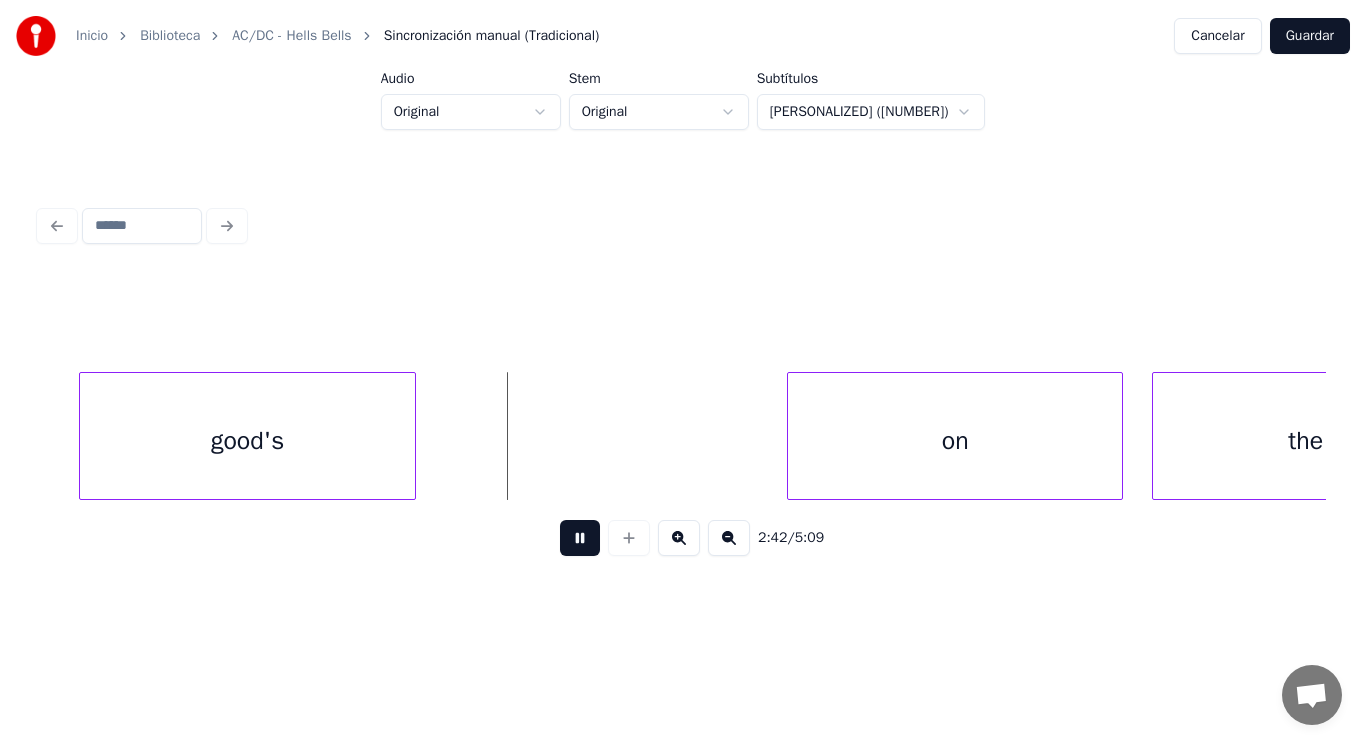 click at bounding box center [580, 538] 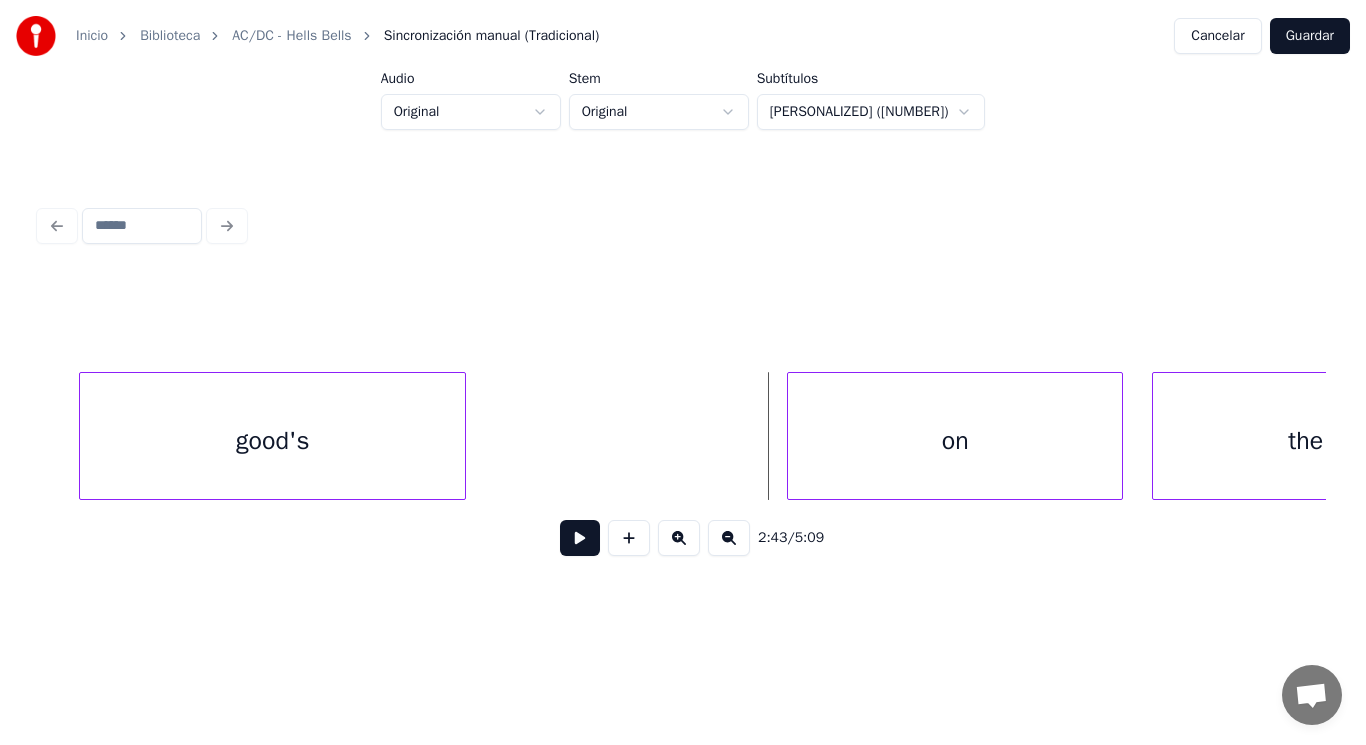 click at bounding box center [462, 436] 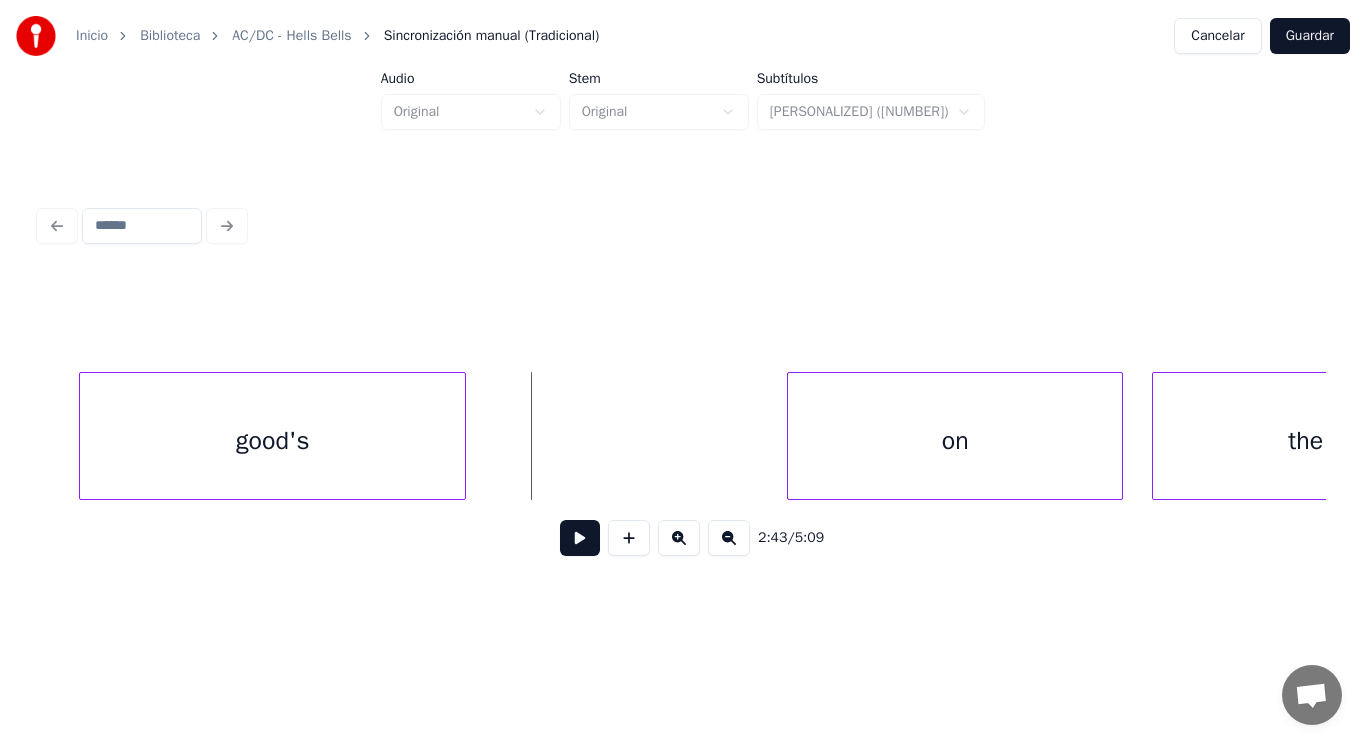 click at bounding box center [580, 538] 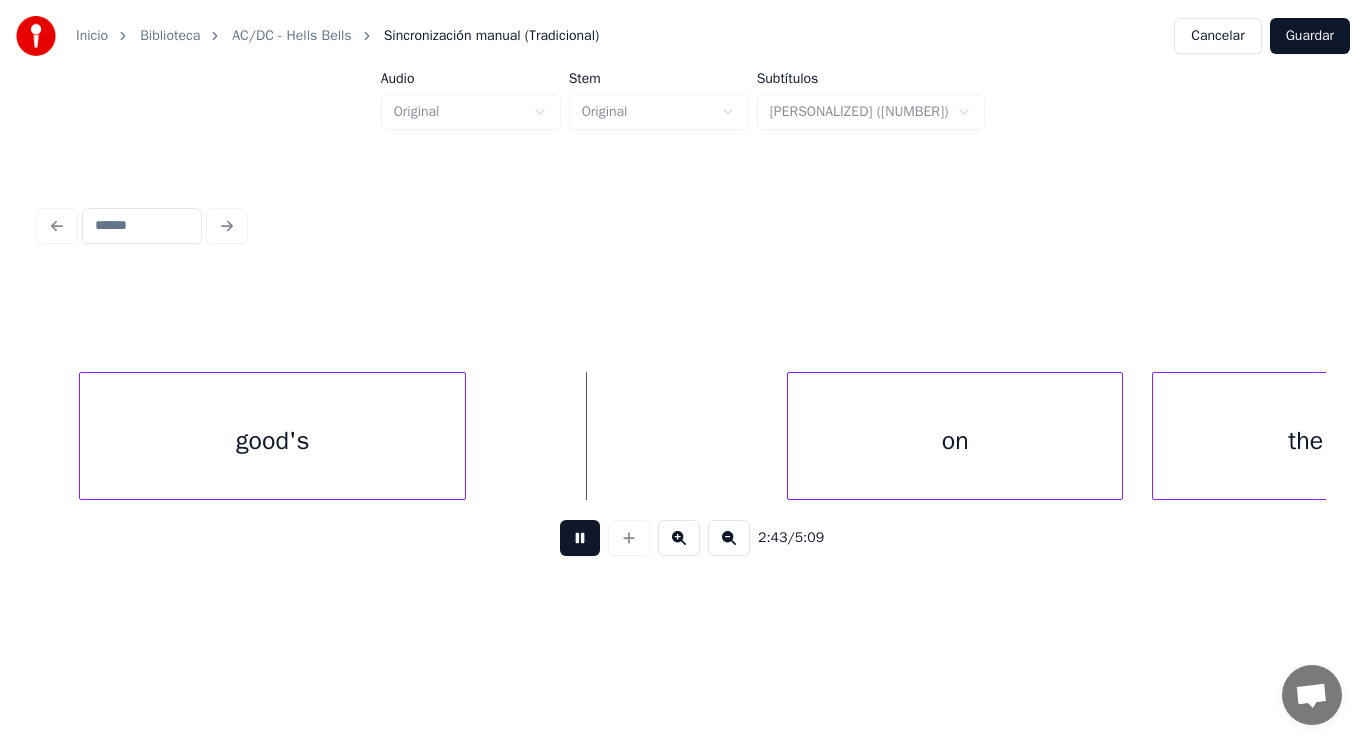 click at bounding box center [580, 538] 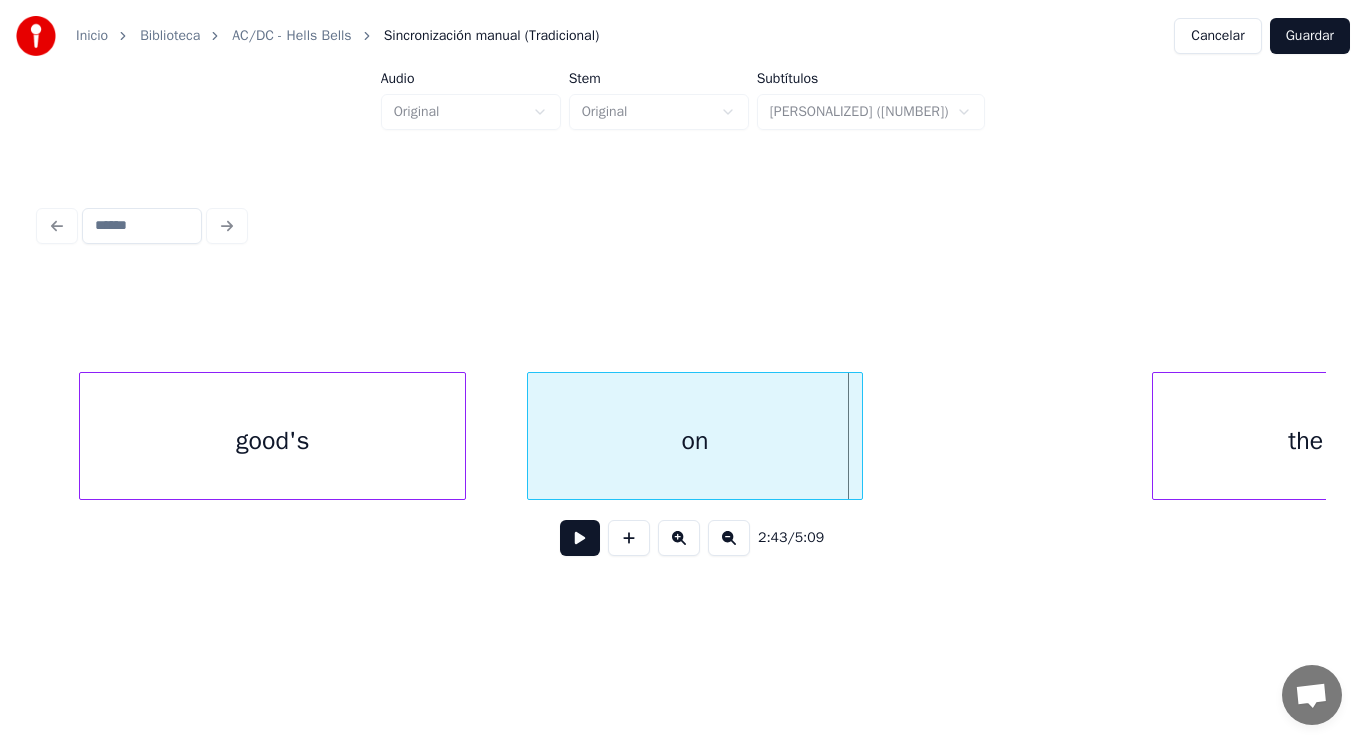 click on "on" at bounding box center (695, 441) 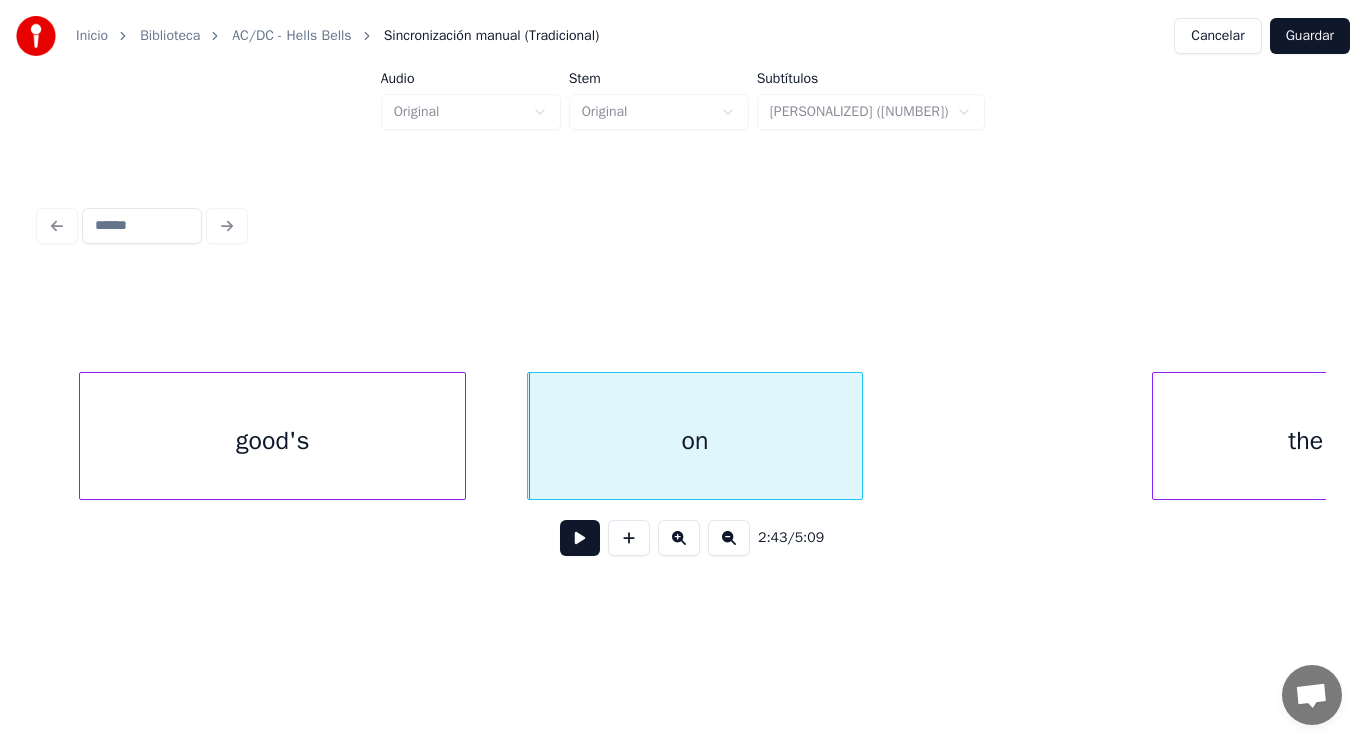 click at bounding box center (580, 538) 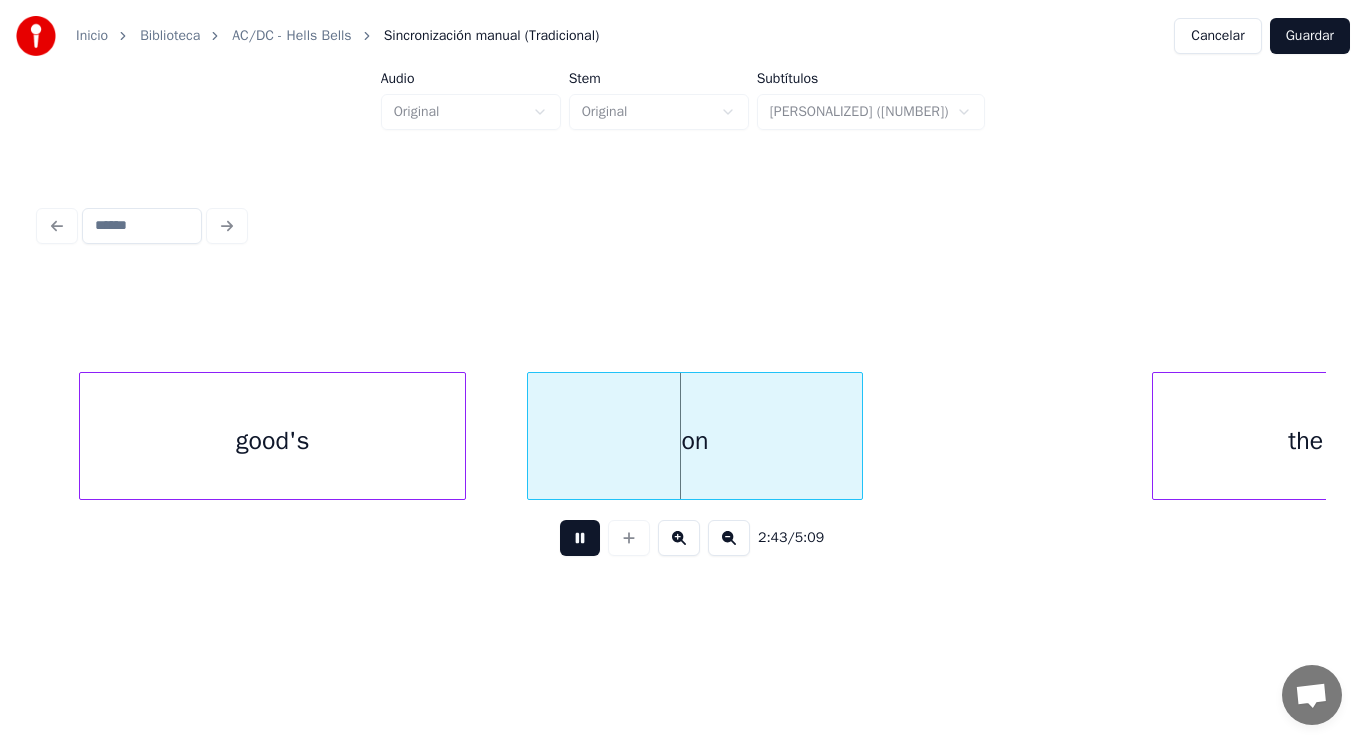 click at bounding box center [580, 538] 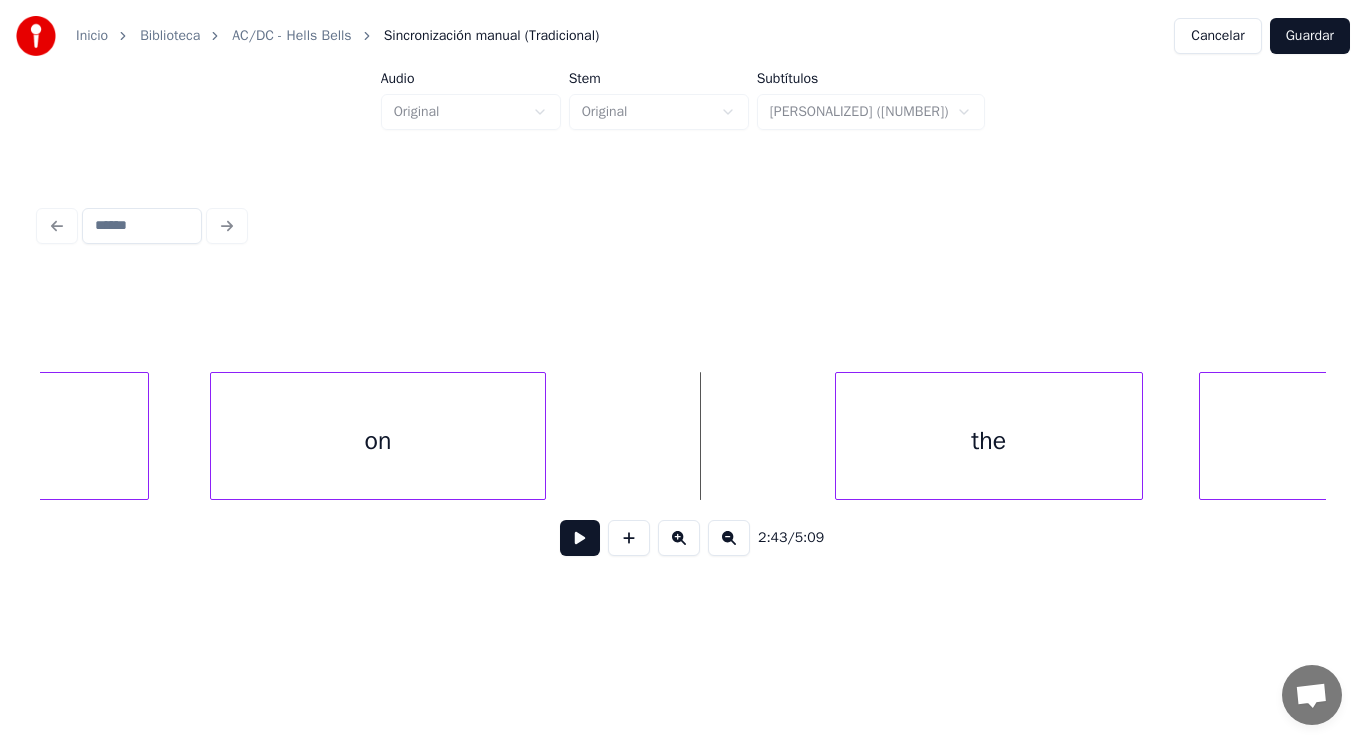 scroll, scrollTop: 0, scrollLeft: 228040, axis: horizontal 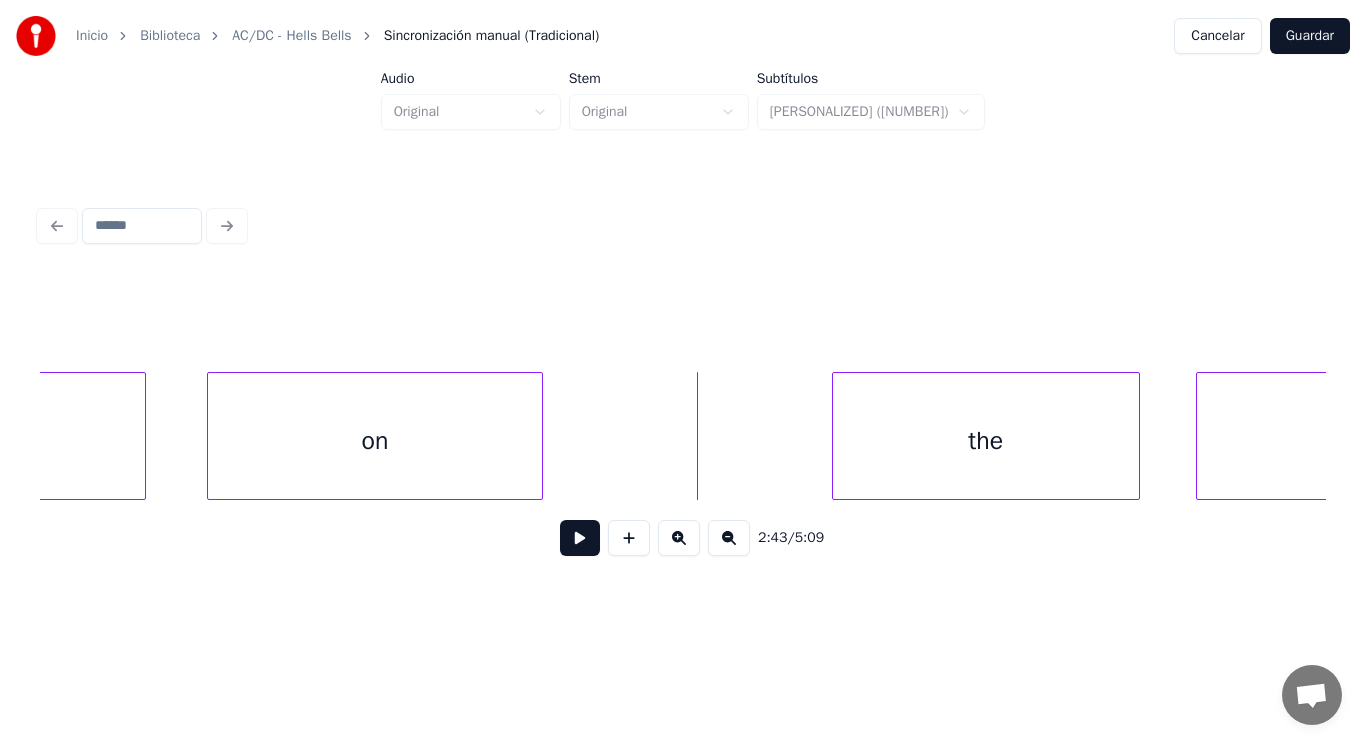 click on "on the good's left," at bounding box center [-11221, 436] 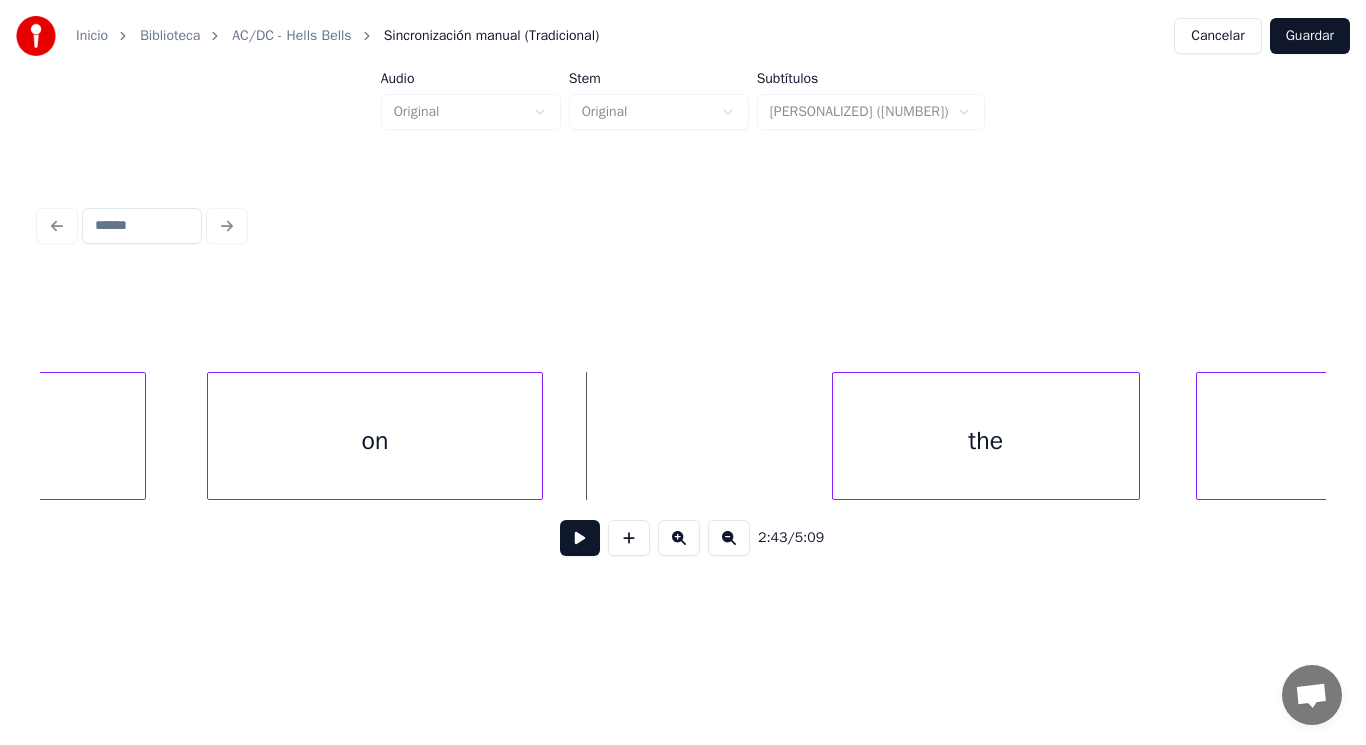 click at bounding box center (580, 538) 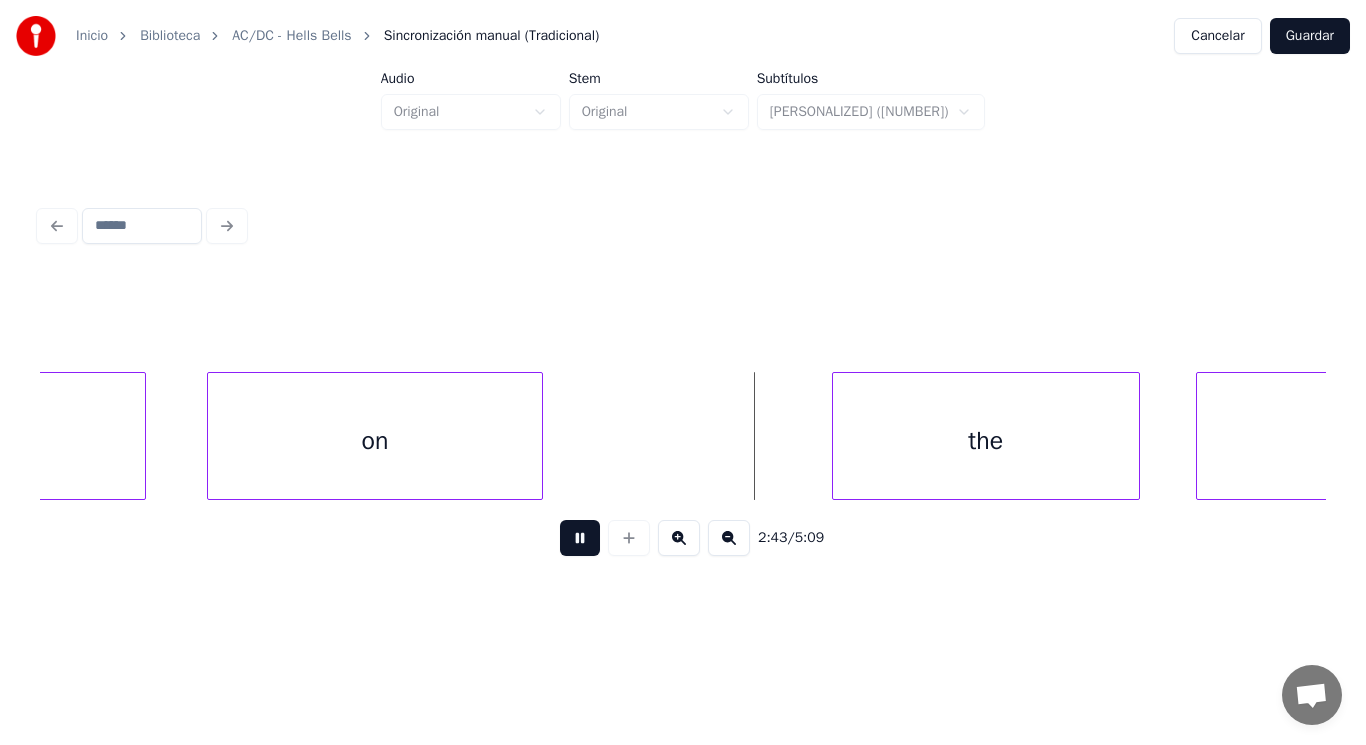 click at bounding box center [580, 538] 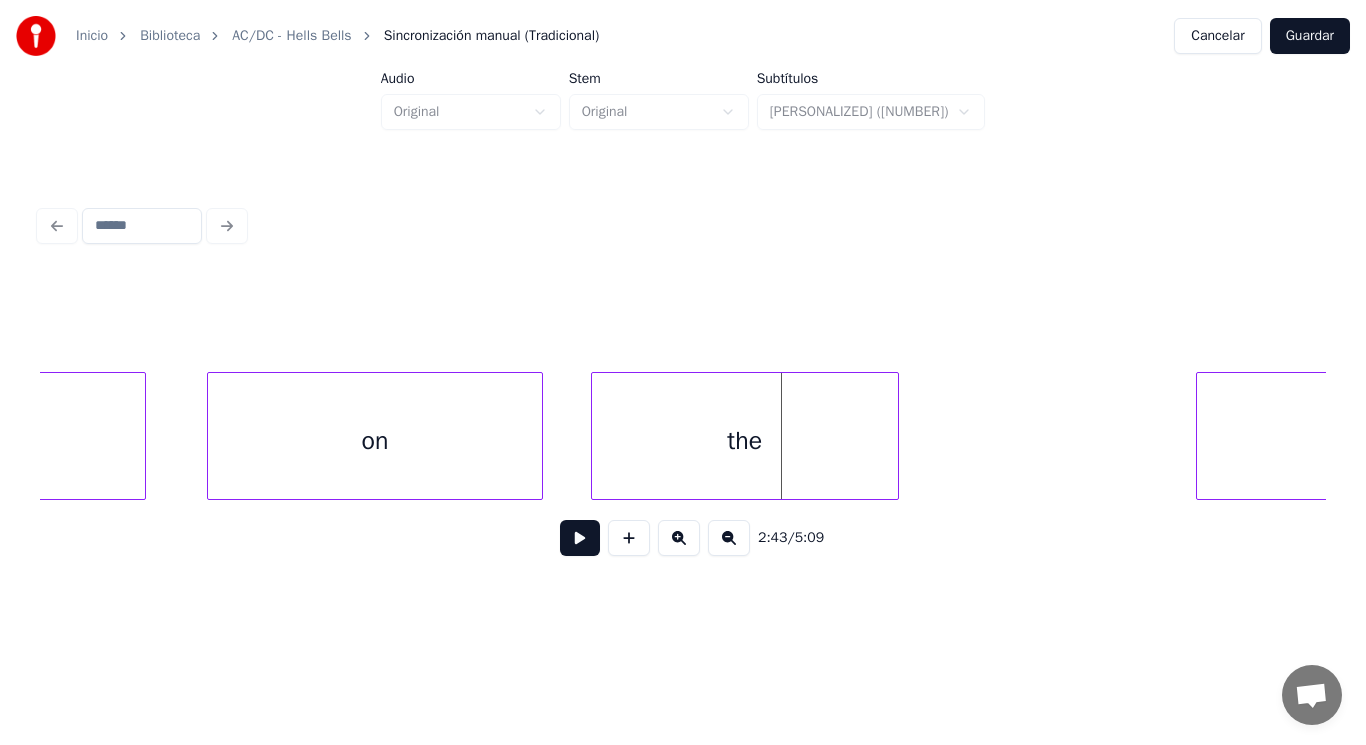 click on "the" at bounding box center [745, 441] 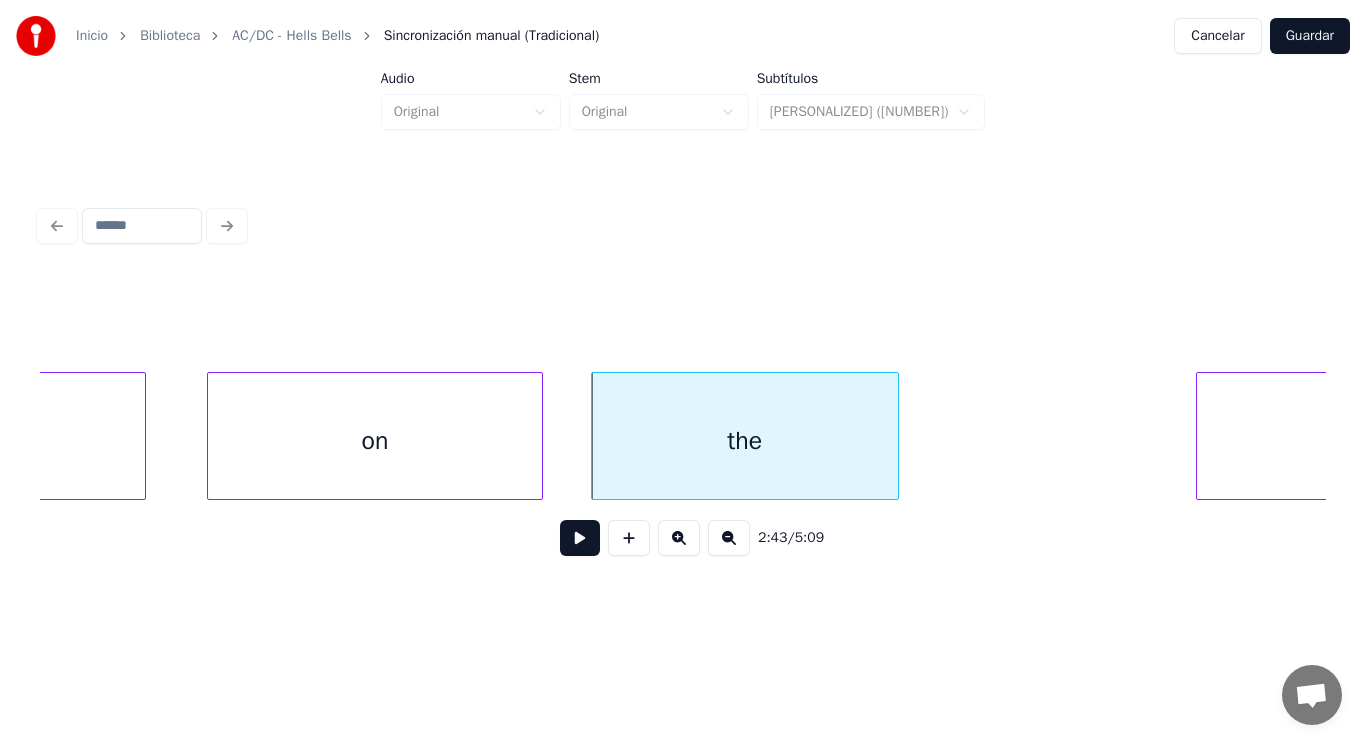 click at bounding box center [580, 538] 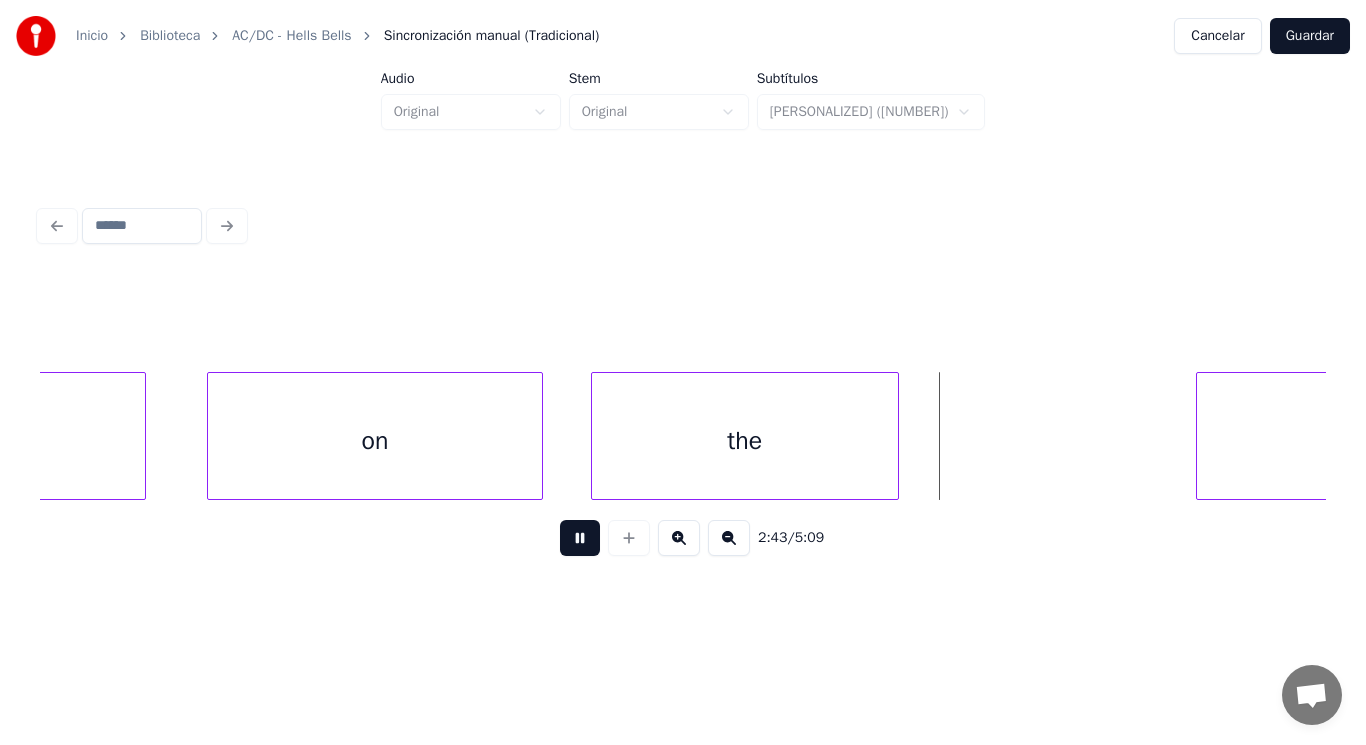 click at bounding box center (580, 538) 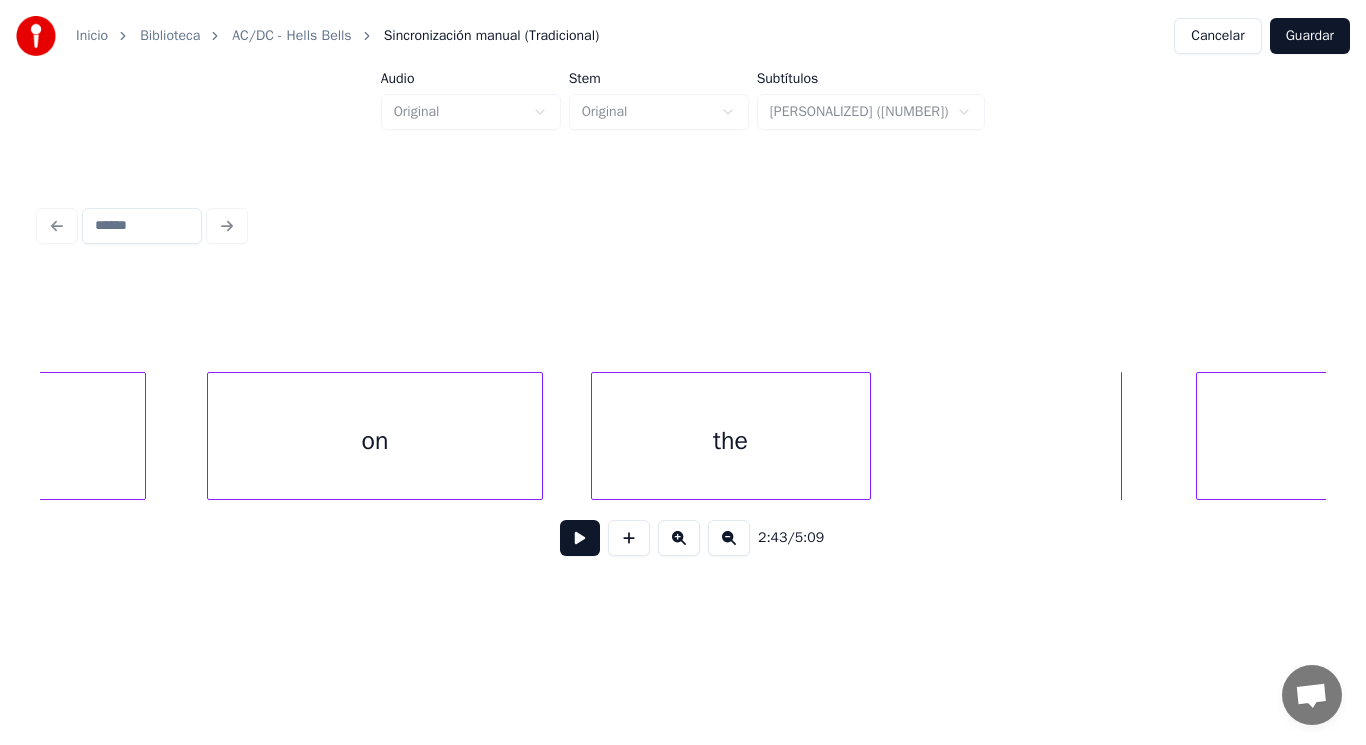 click at bounding box center [867, 436] 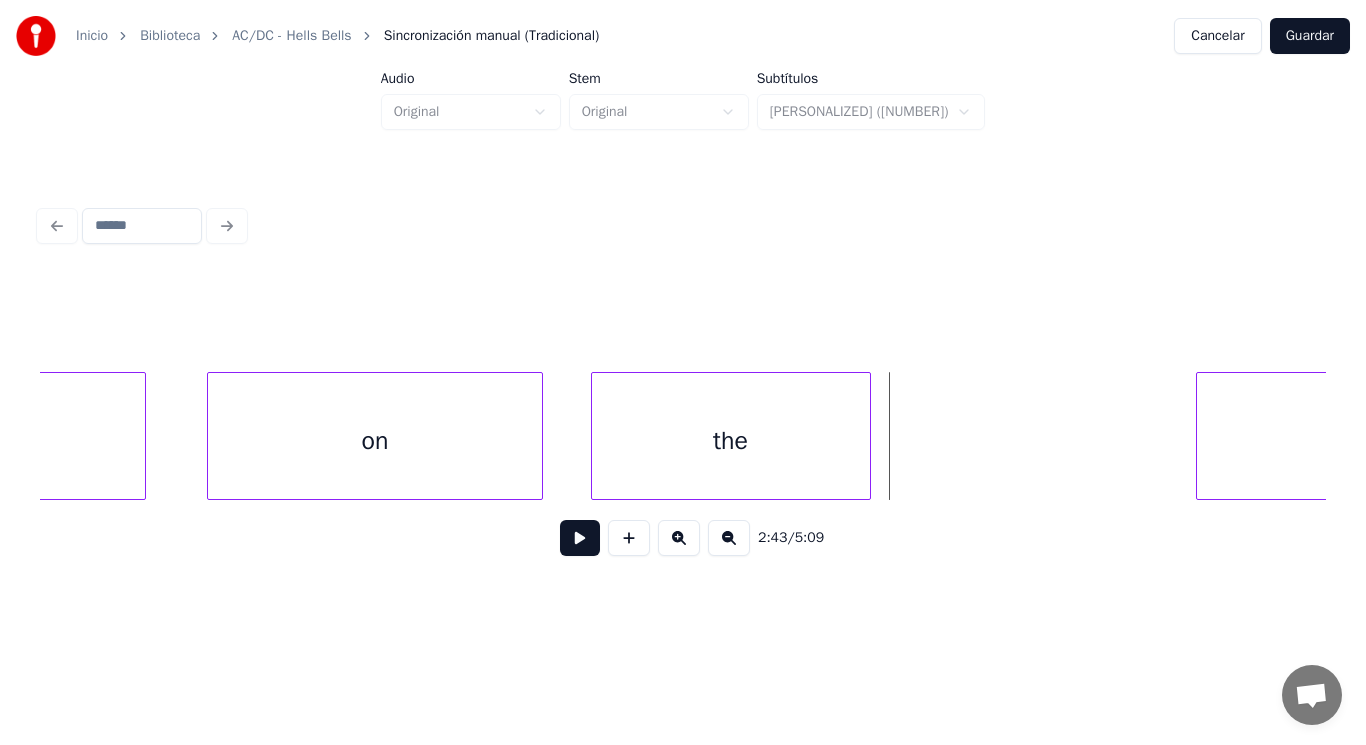 click at bounding box center (580, 538) 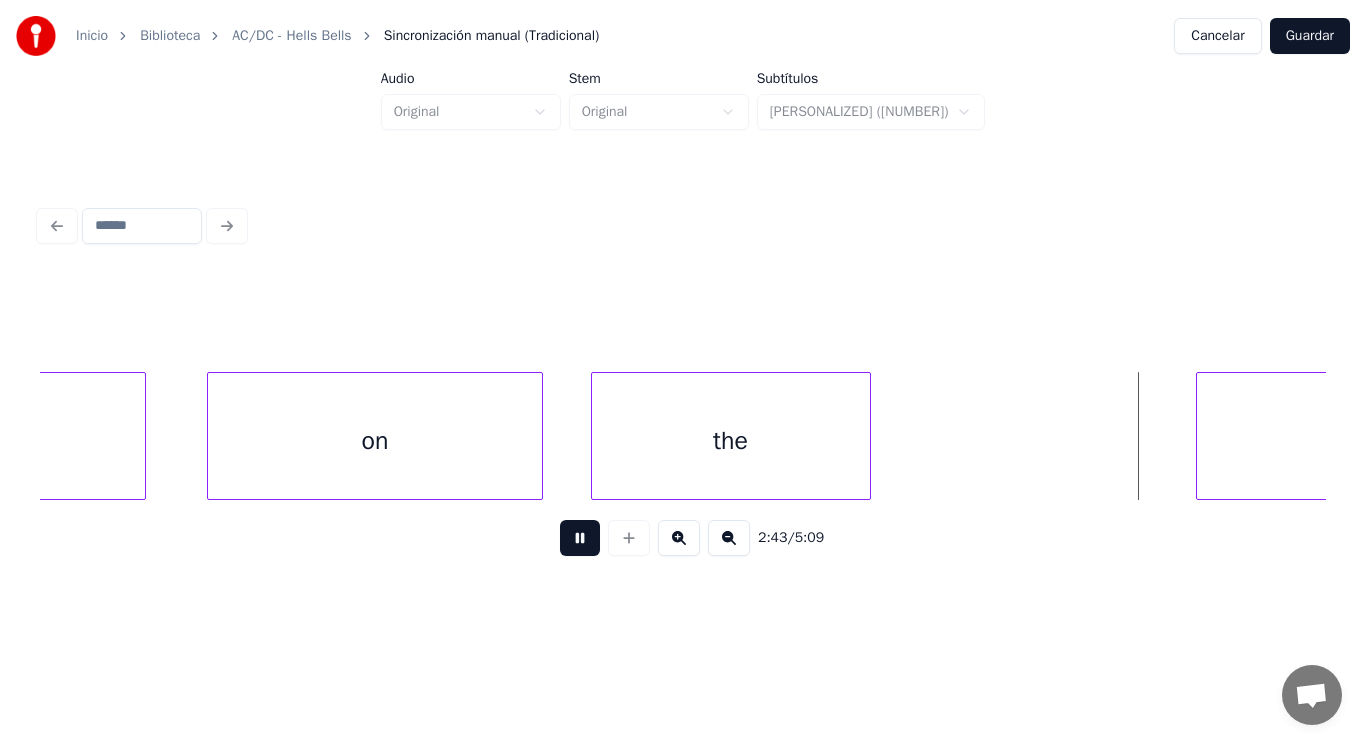 click at bounding box center [580, 538] 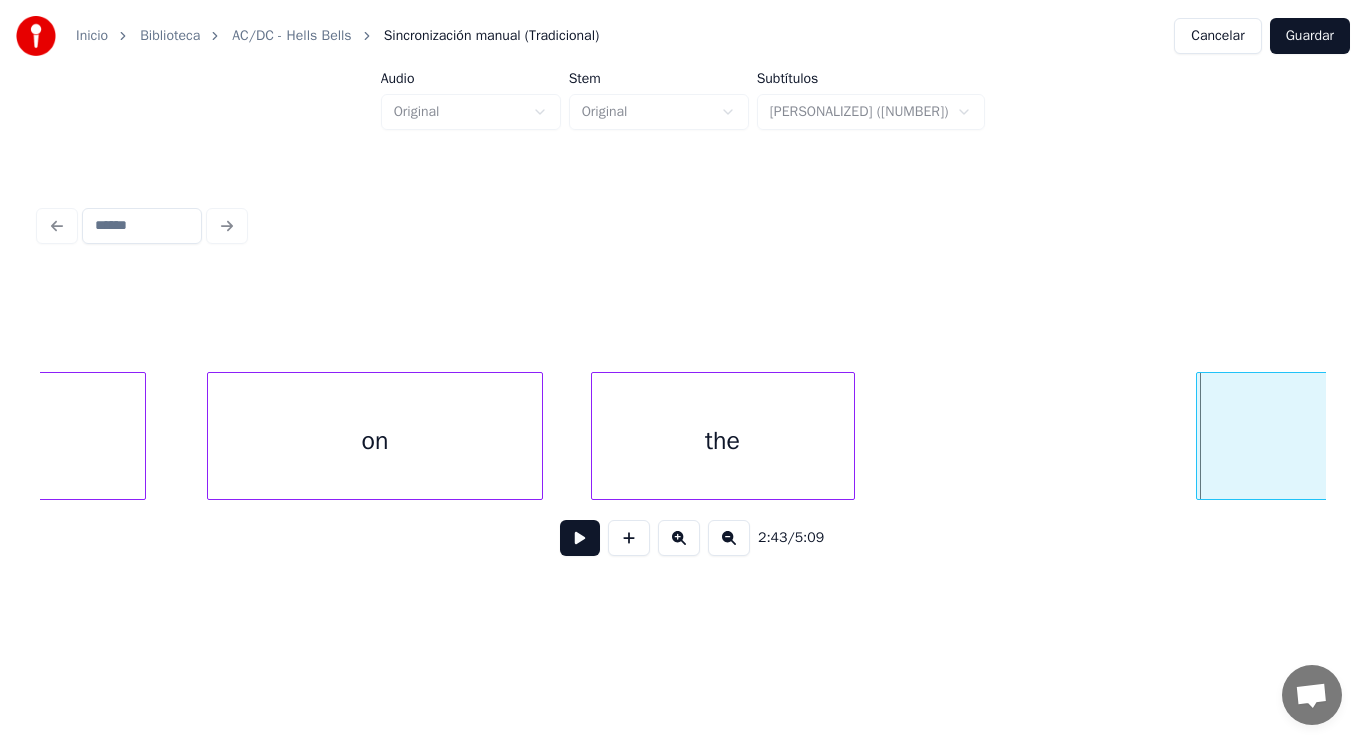 click at bounding box center [851, 436] 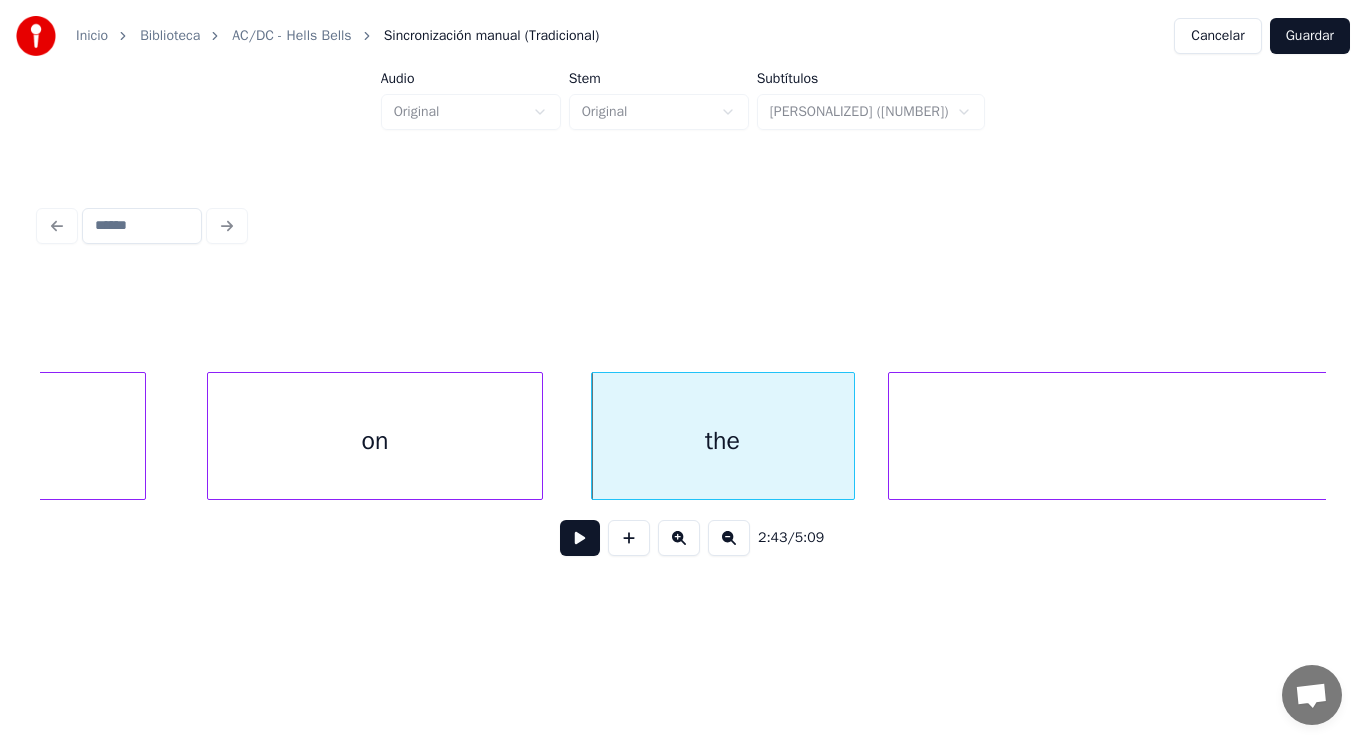 click at bounding box center [892, 436] 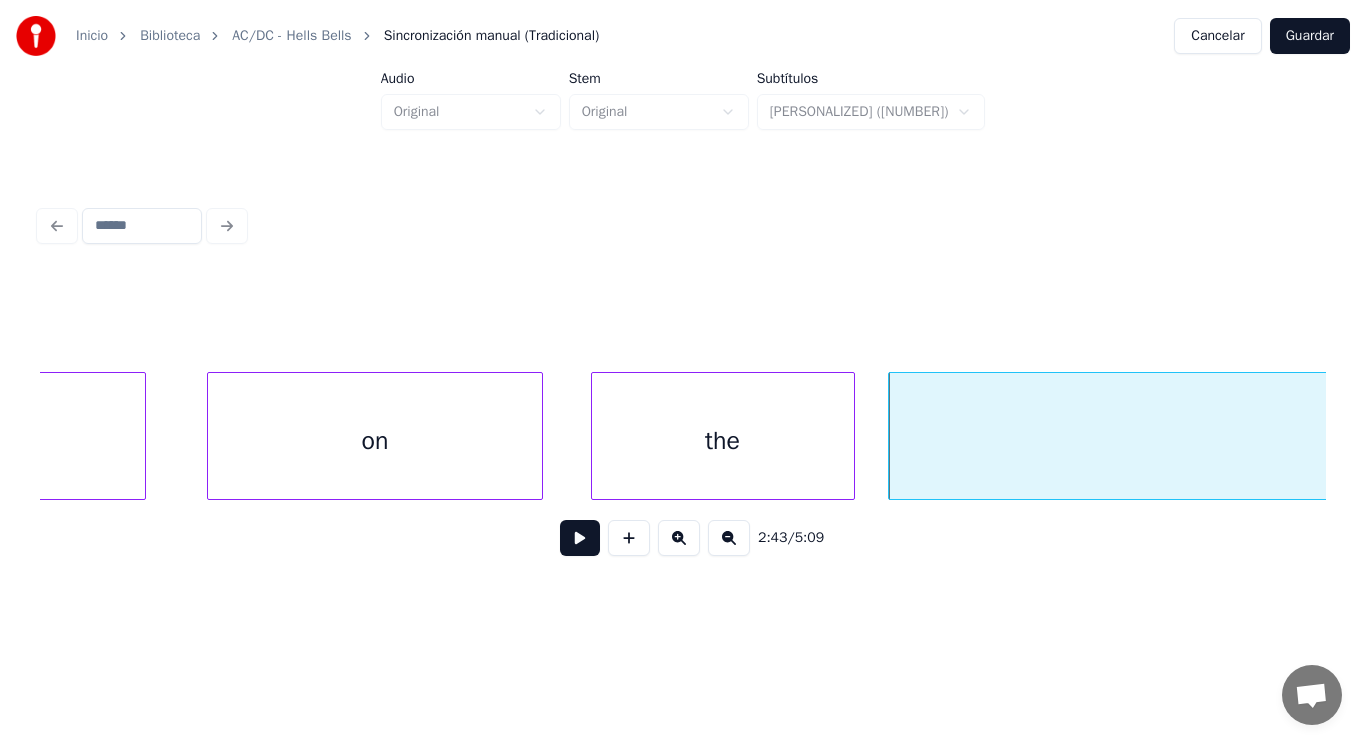 click at bounding box center [580, 538] 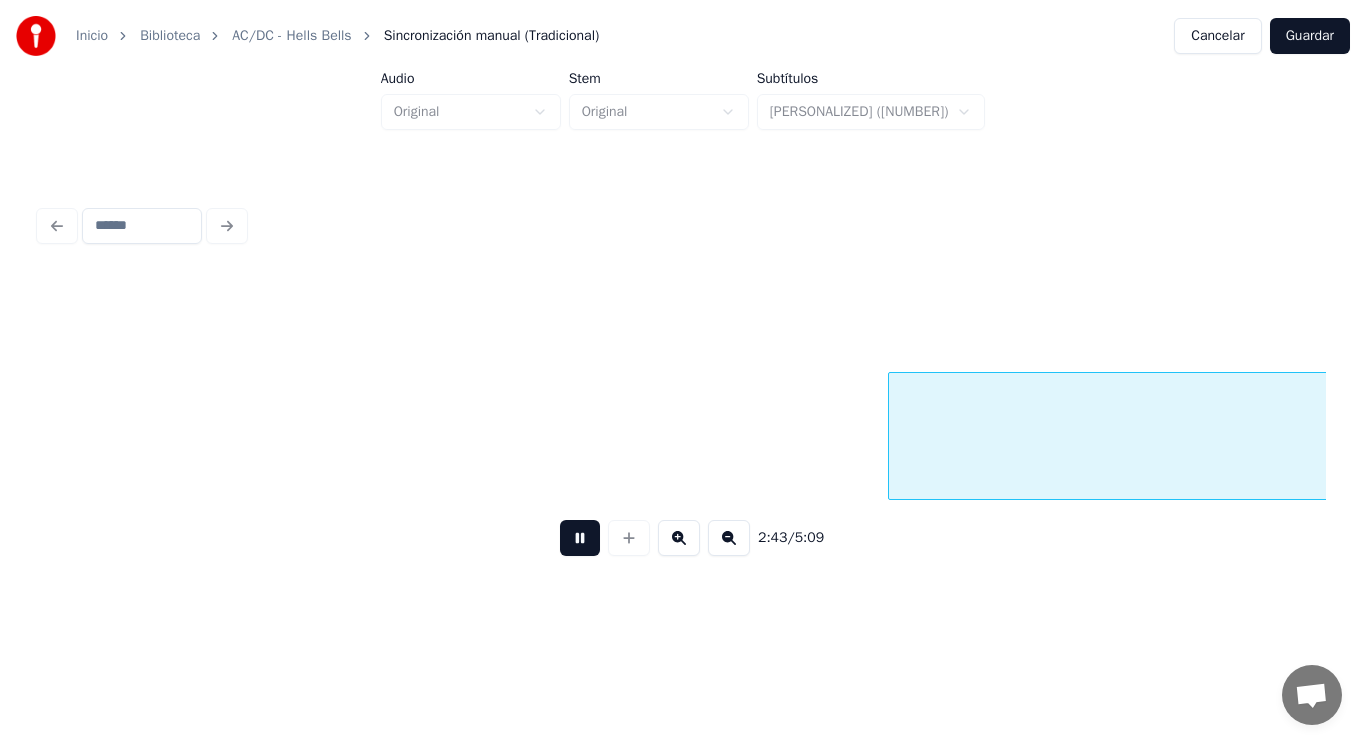 scroll, scrollTop: 0, scrollLeft: 229326, axis: horizontal 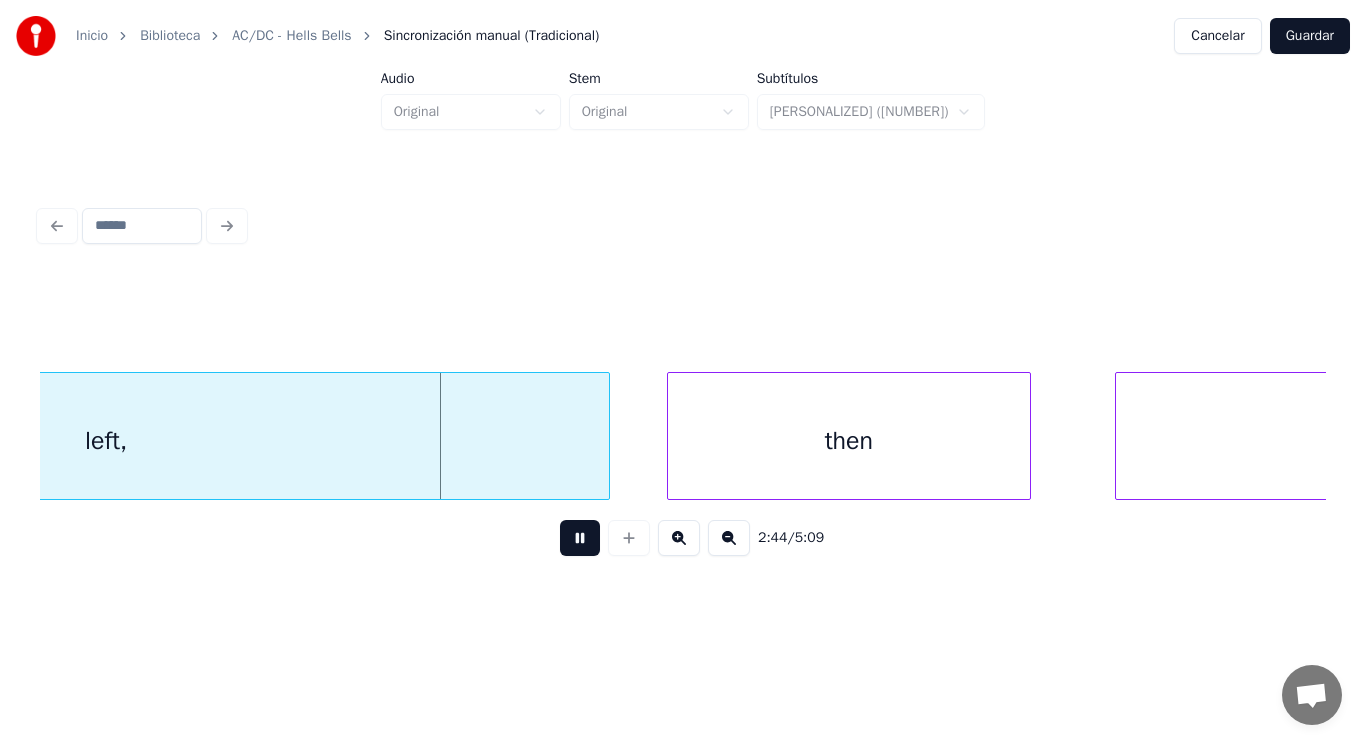 click at bounding box center [580, 538] 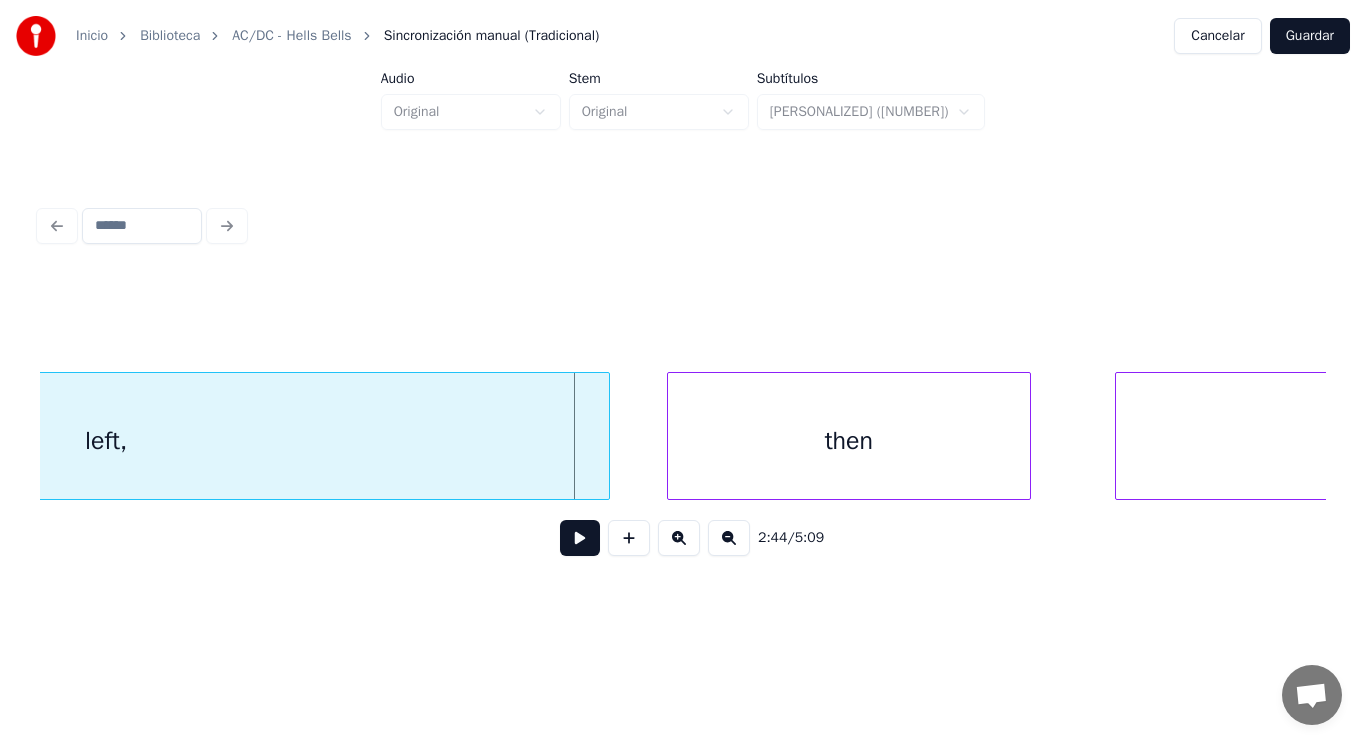 click on "left," at bounding box center (106, 441) 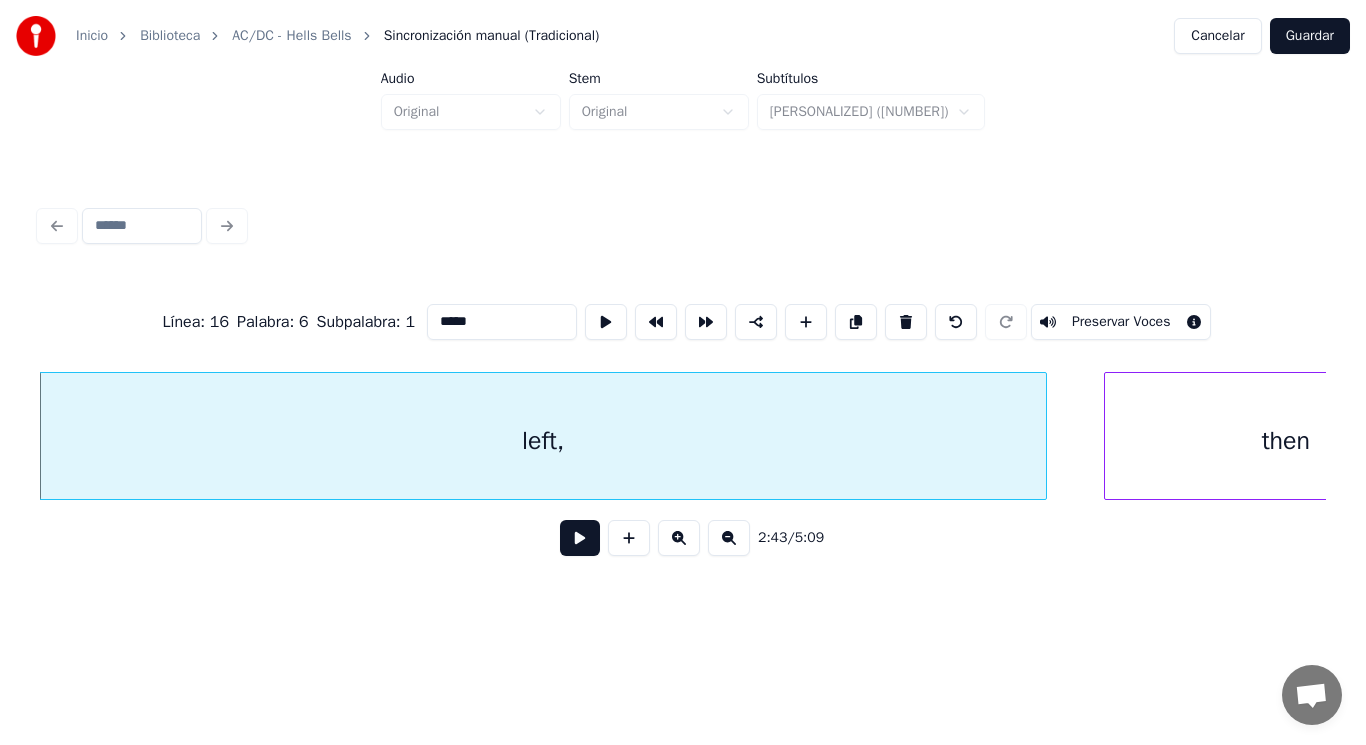 click at bounding box center (580, 538) 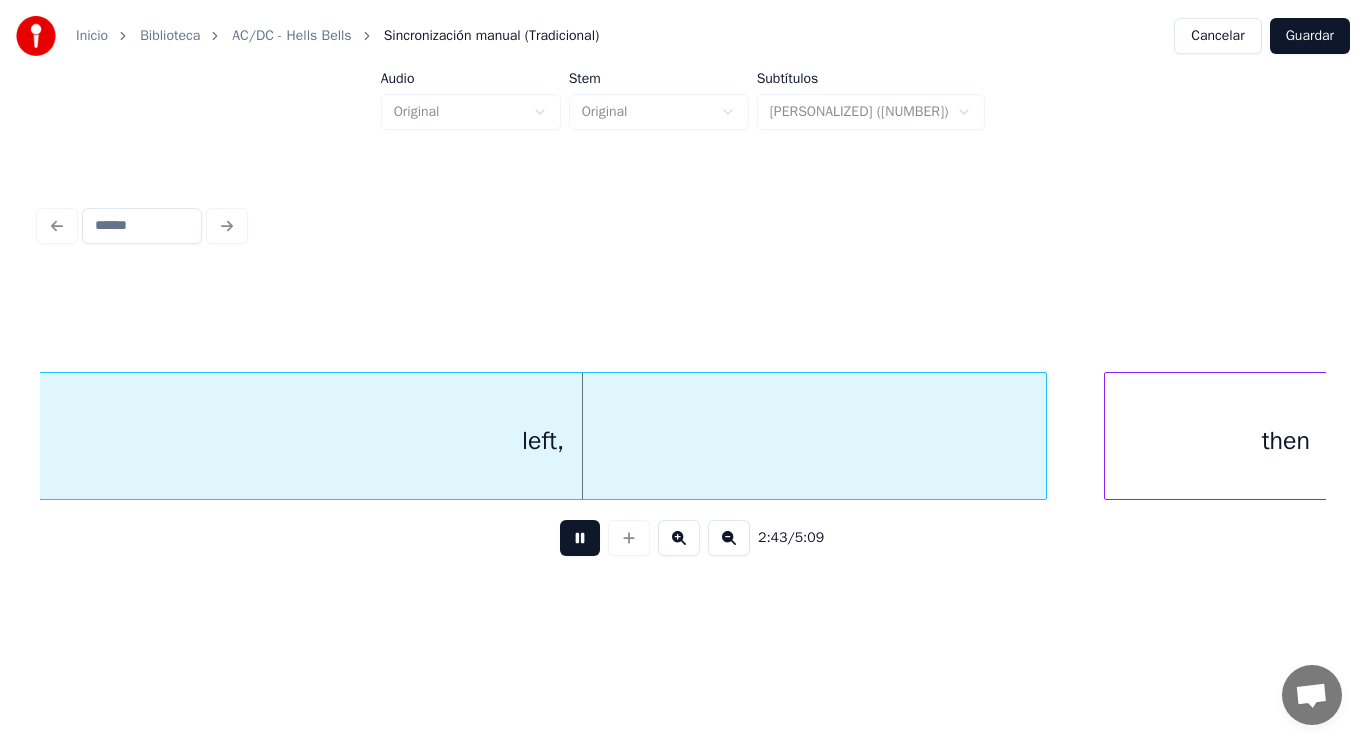 click at bounding box center (580, 538) 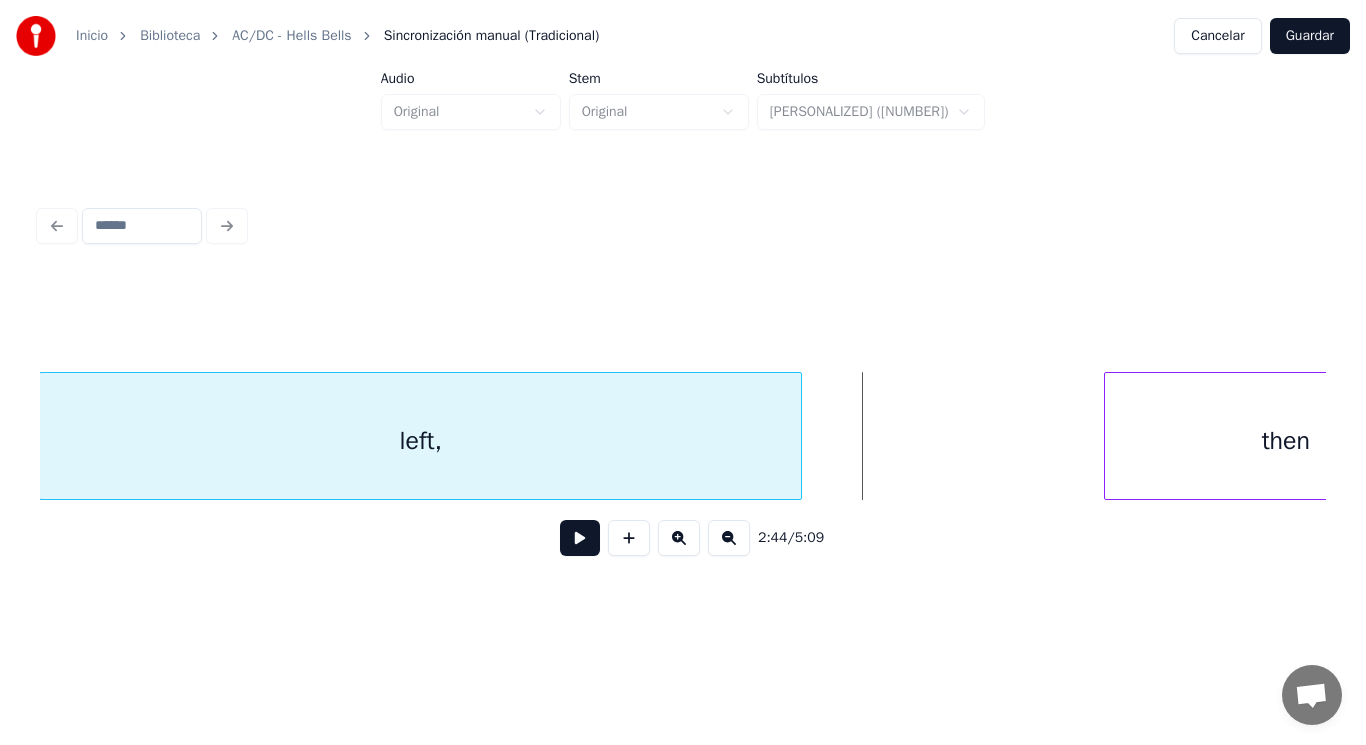 click at bounding box center (798, 436) 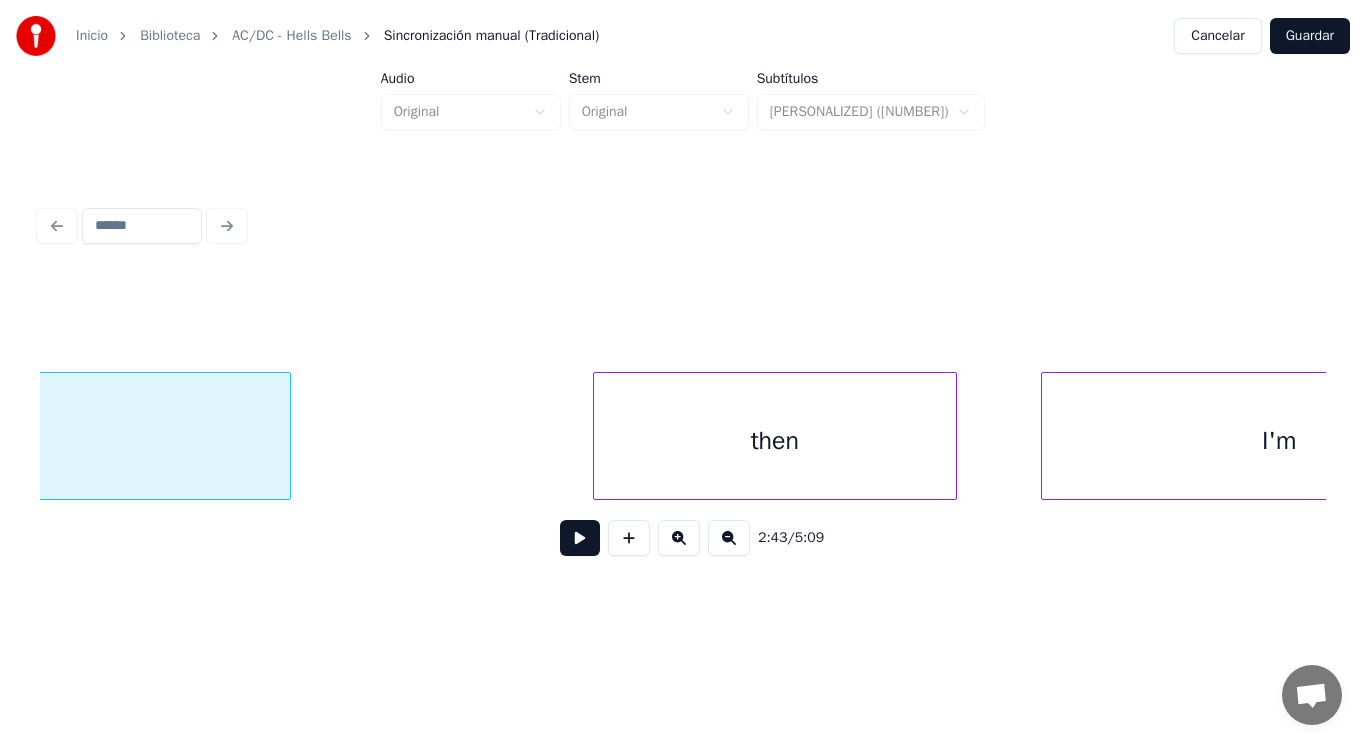 scroll, scrollTop: 0, scrollLeft: 229409, axis: horizontal 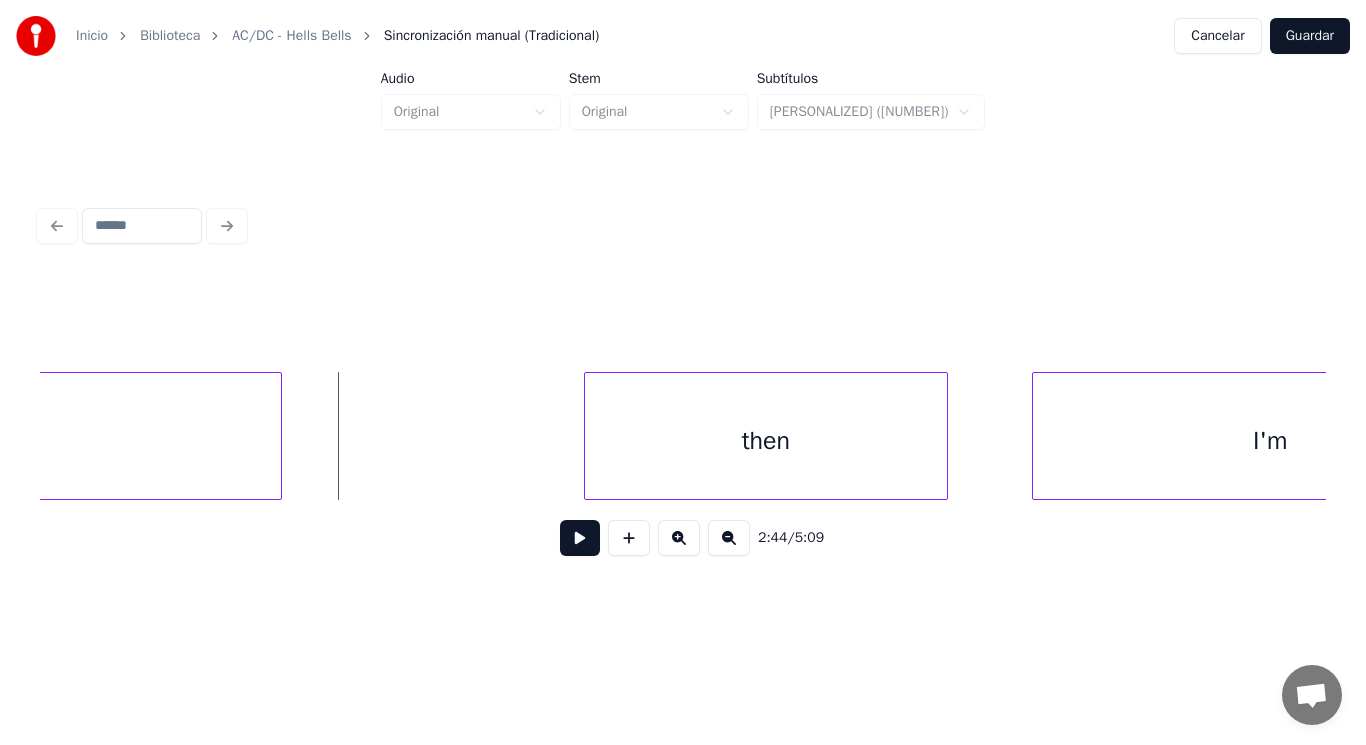 click at bounding box center [580, 538] 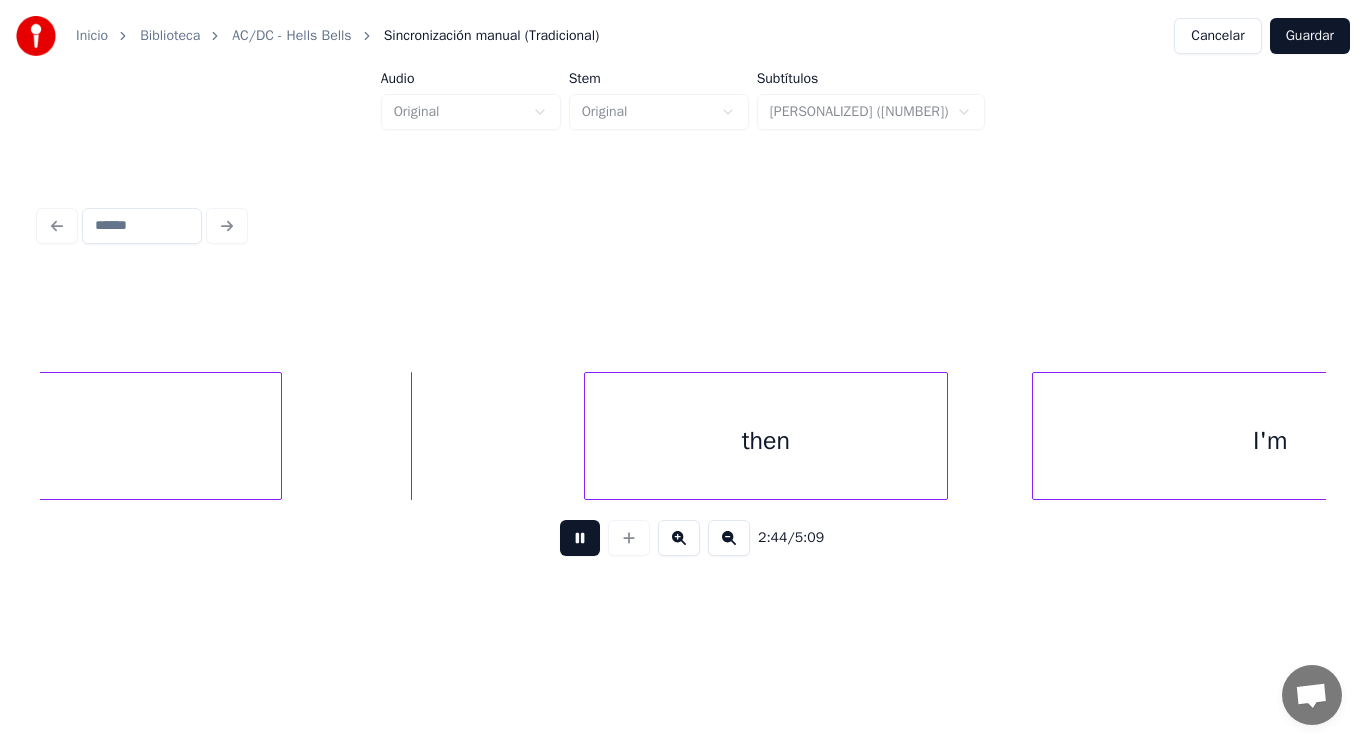 click at bounding box center [580, 538] 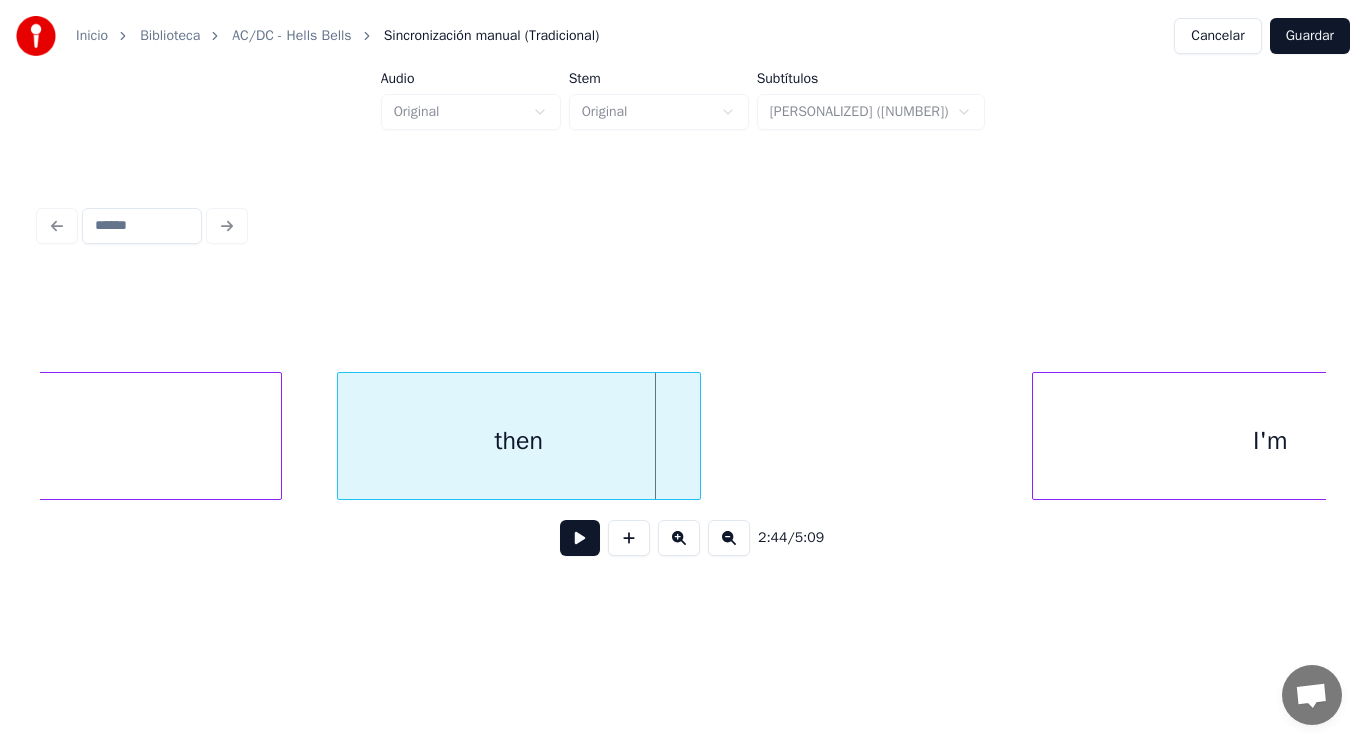 click on "then" at bounding box center [519, 441] 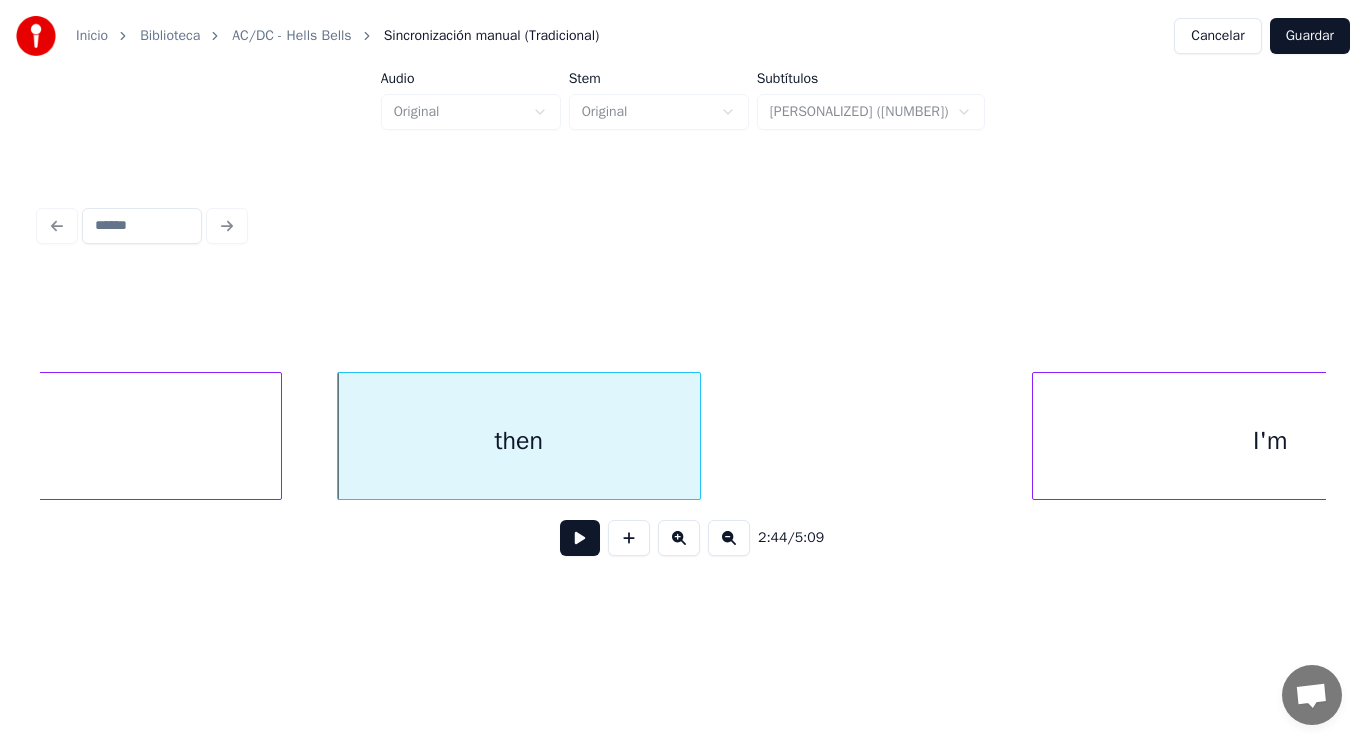 click at bounding box center (580, 538) 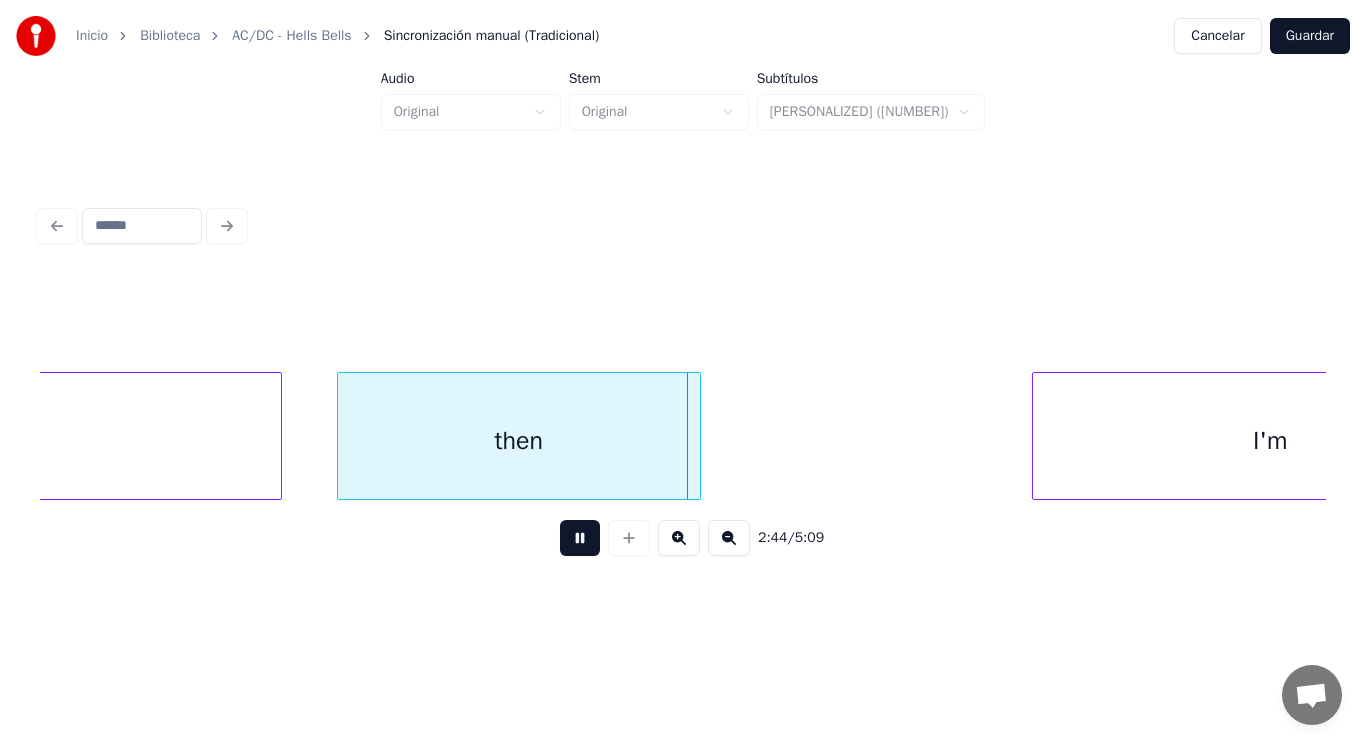 click at bounding box center [580, 538] 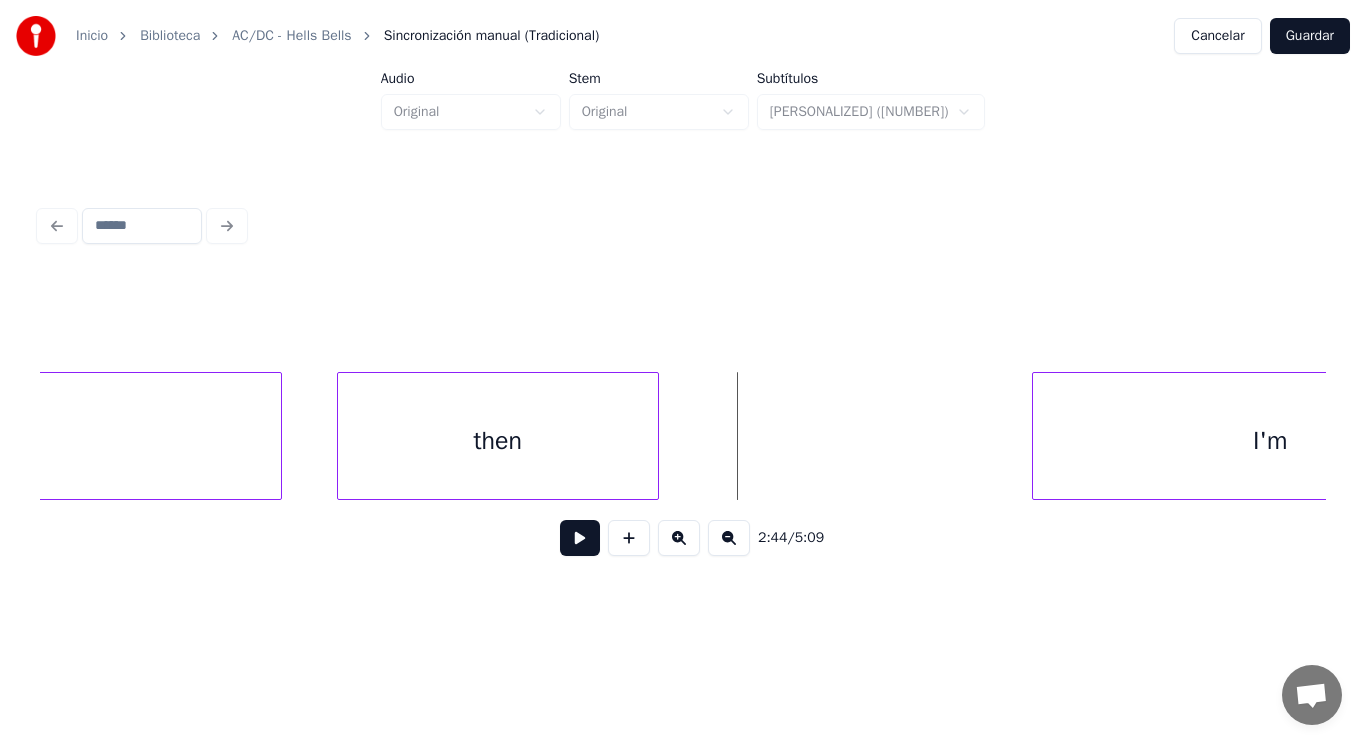 click at bounding box center [655, 436] 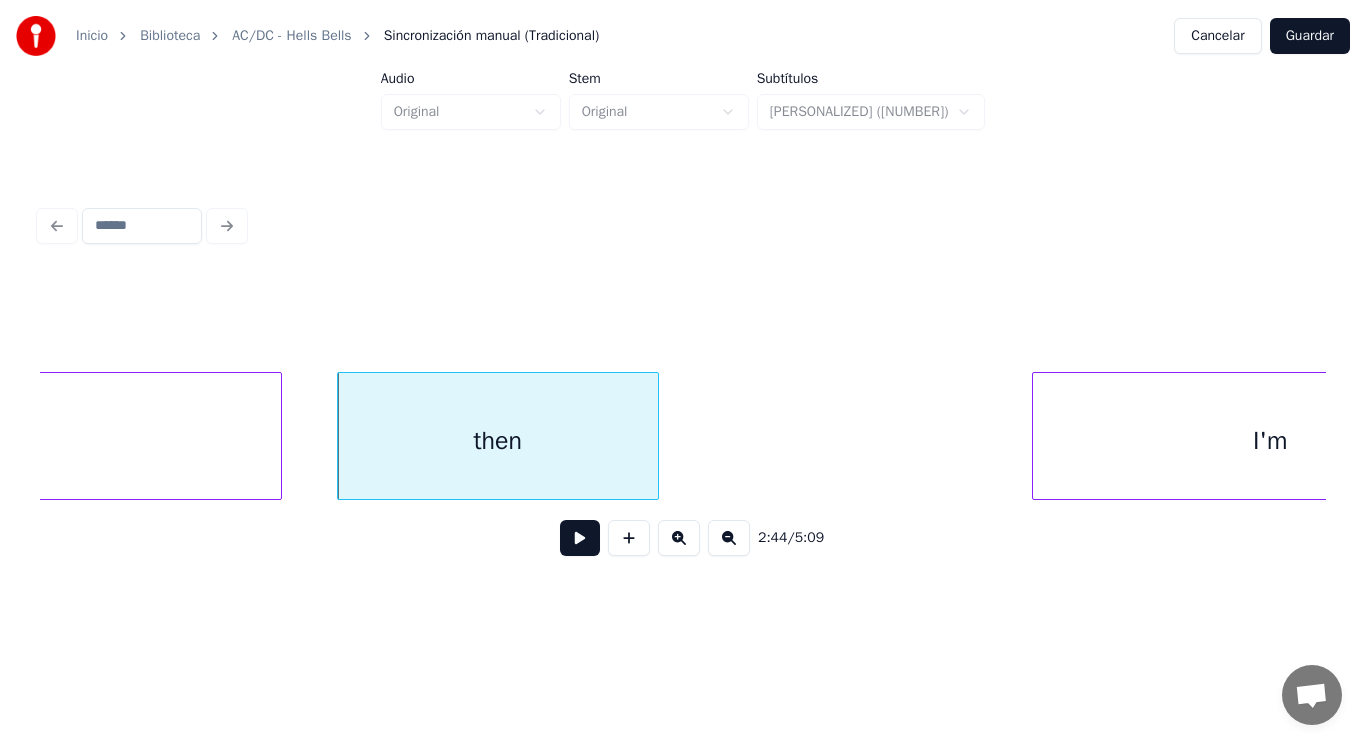 click at bounding box center (580, 538) 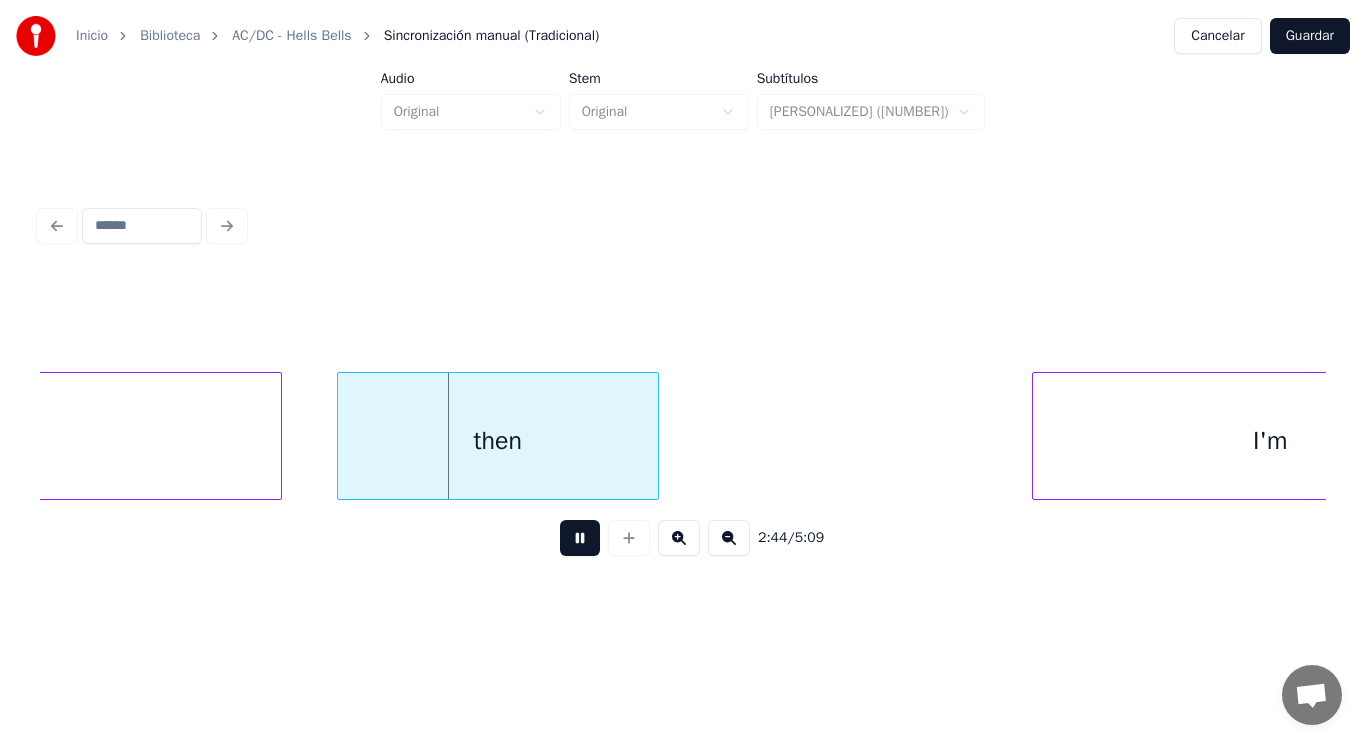 click at bounding box center (580, 538) 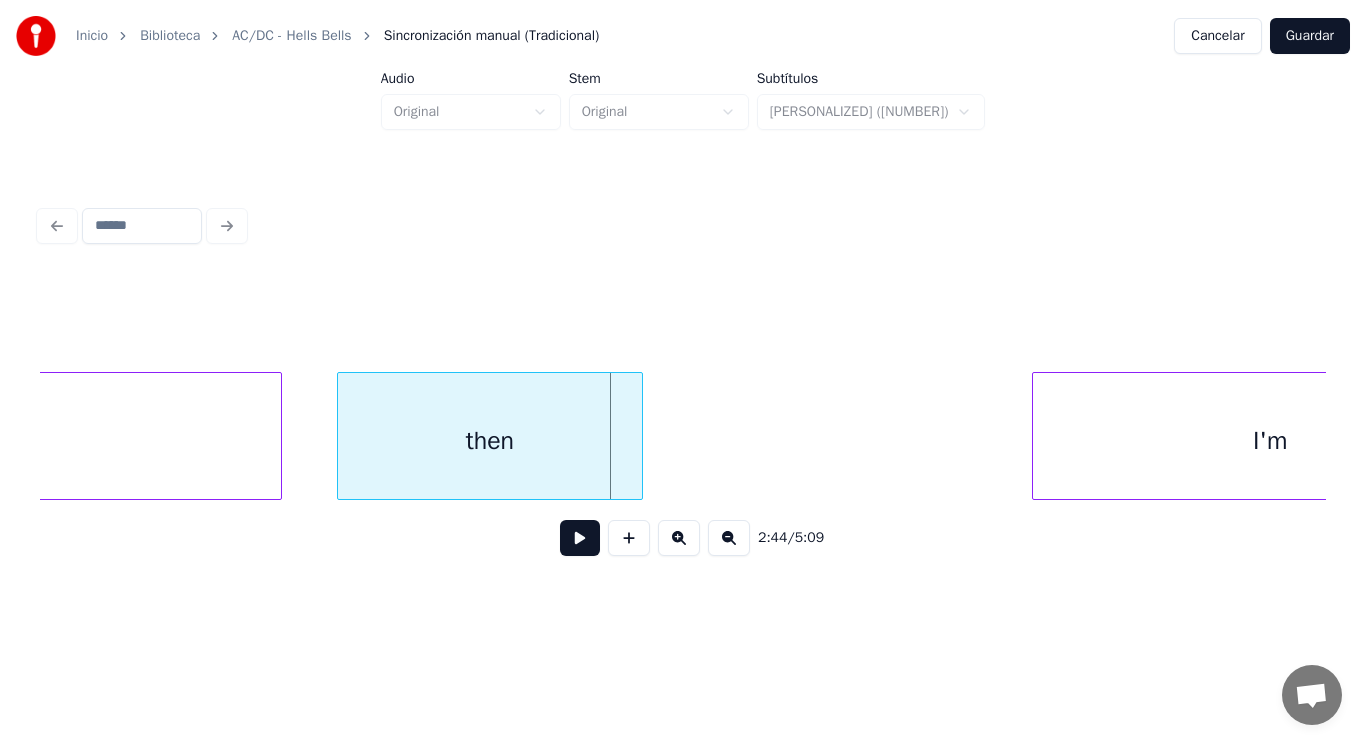 click at bounding box center [639, 436] 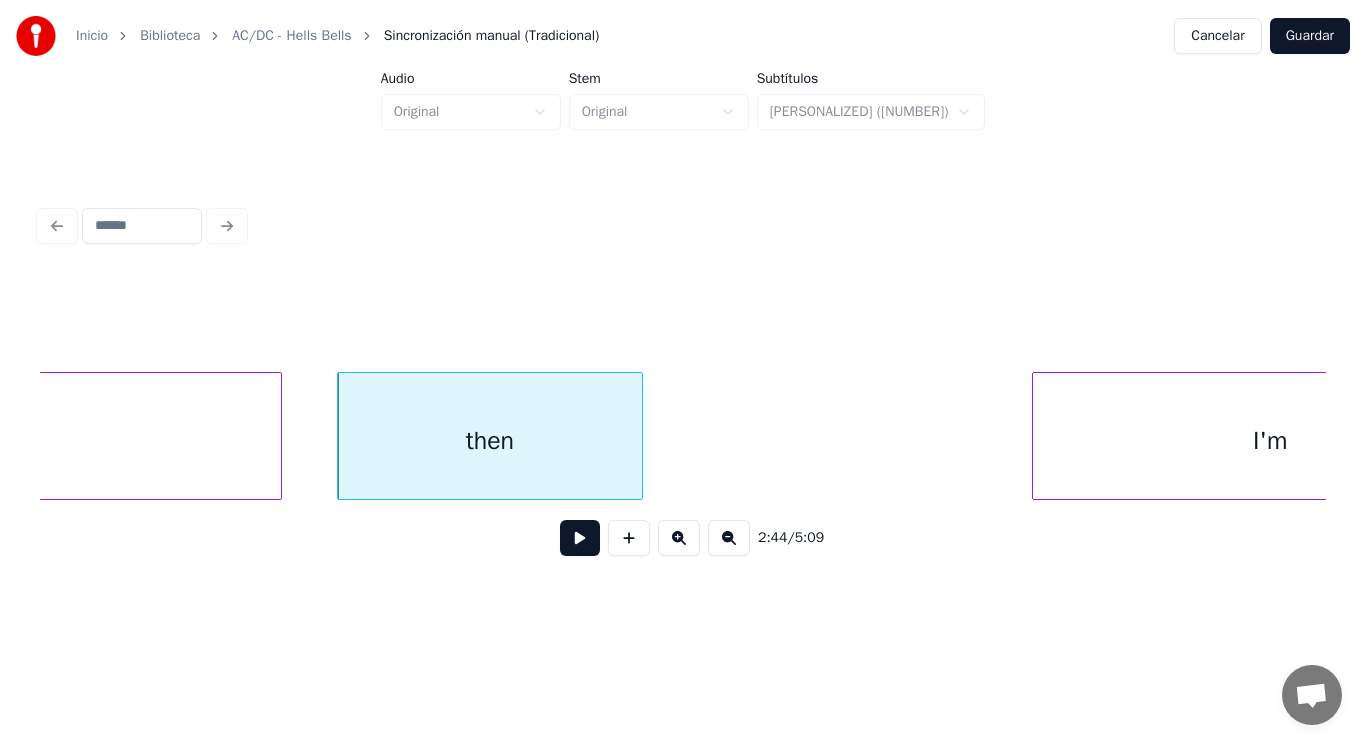 click at bounding box center (580, 538) 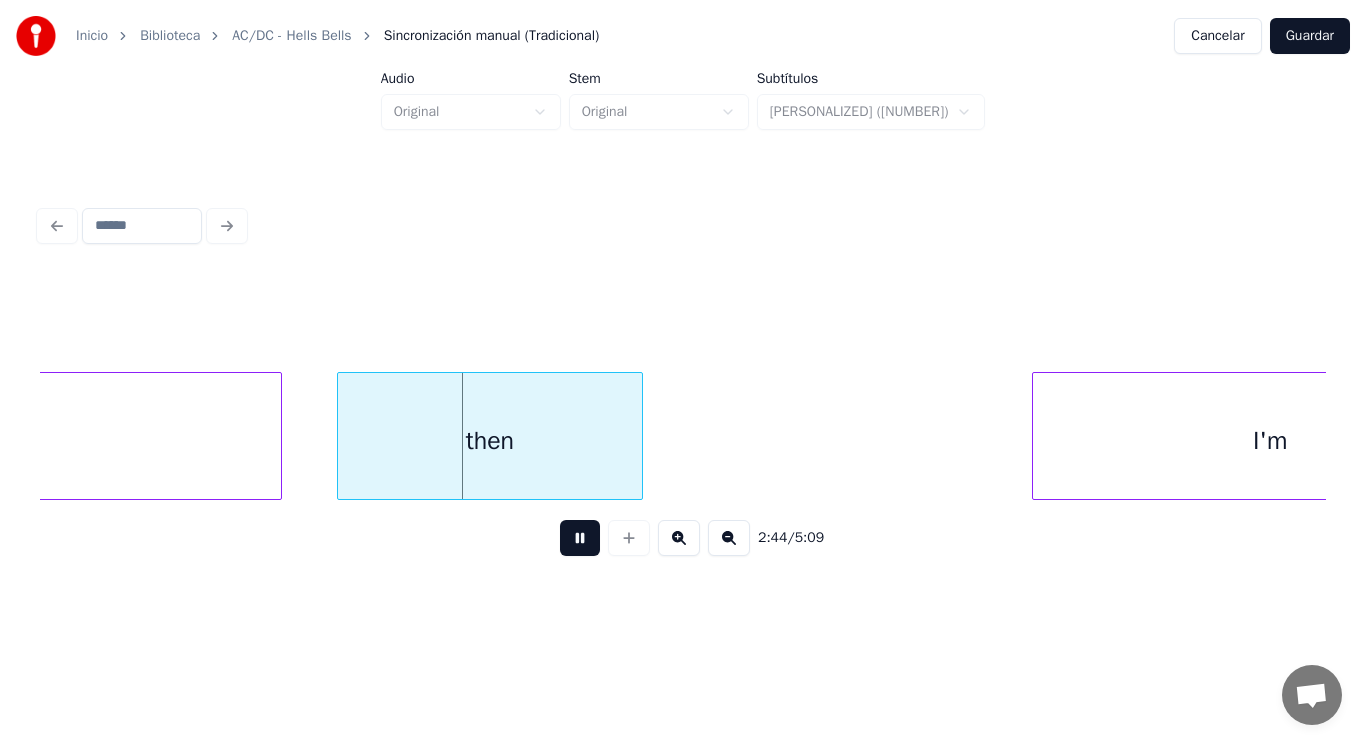 click at bounding box center (580, 538) 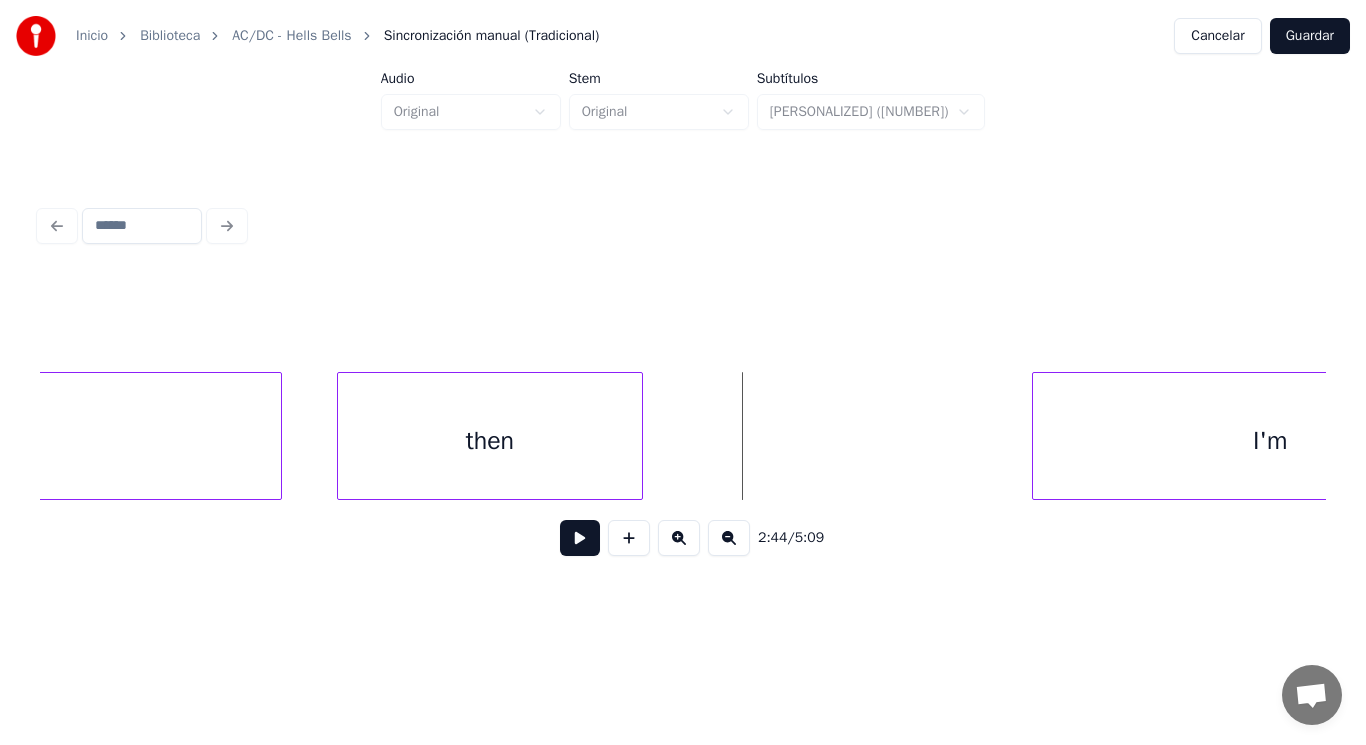 click on "left, then I'm" at bounding box center [-12590, 436] 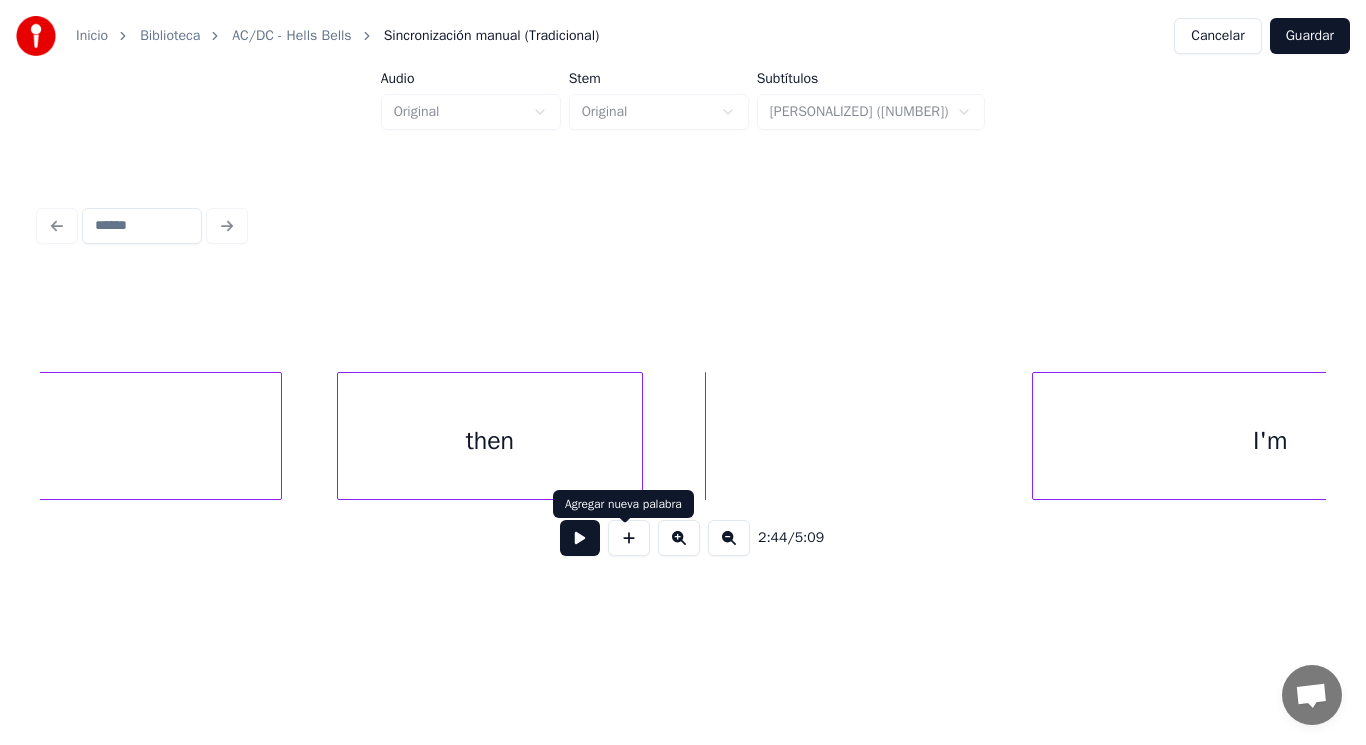 click at bounding box center (580, 538) 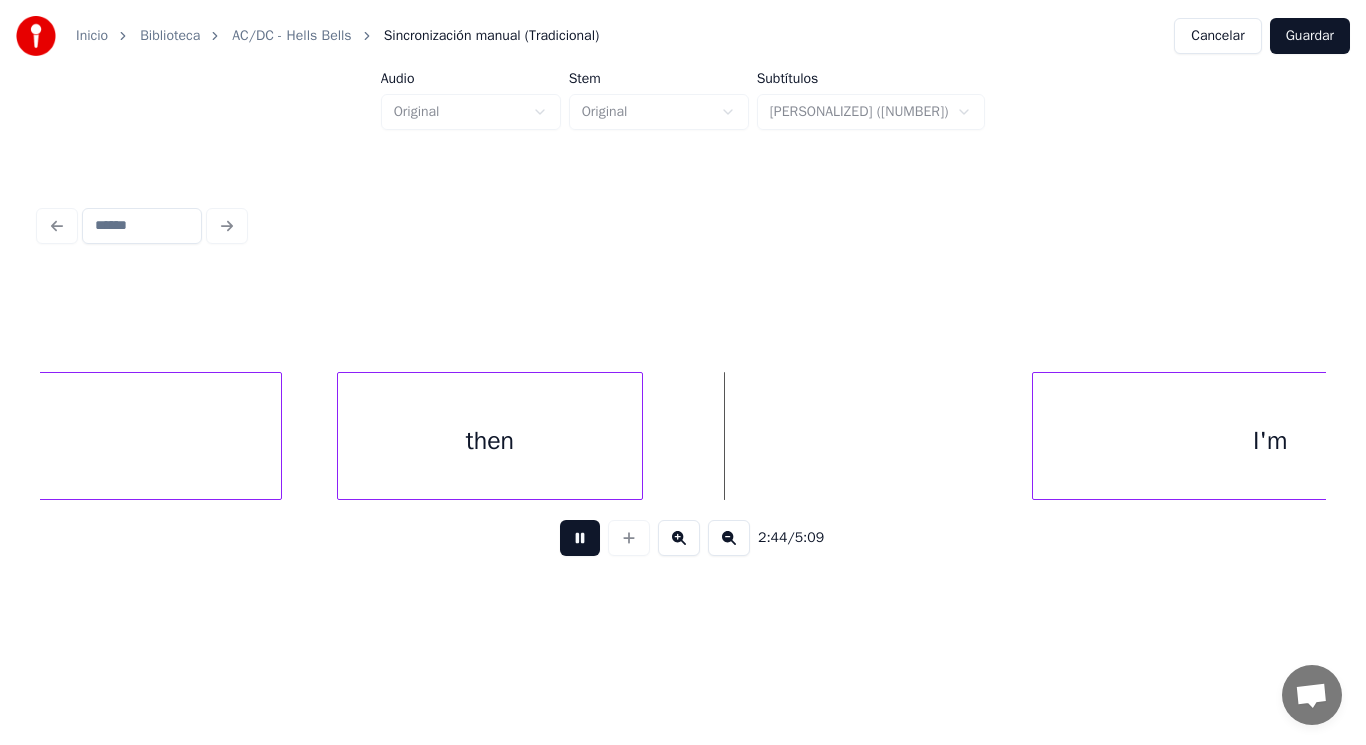 click at bounding box center [580, 538] 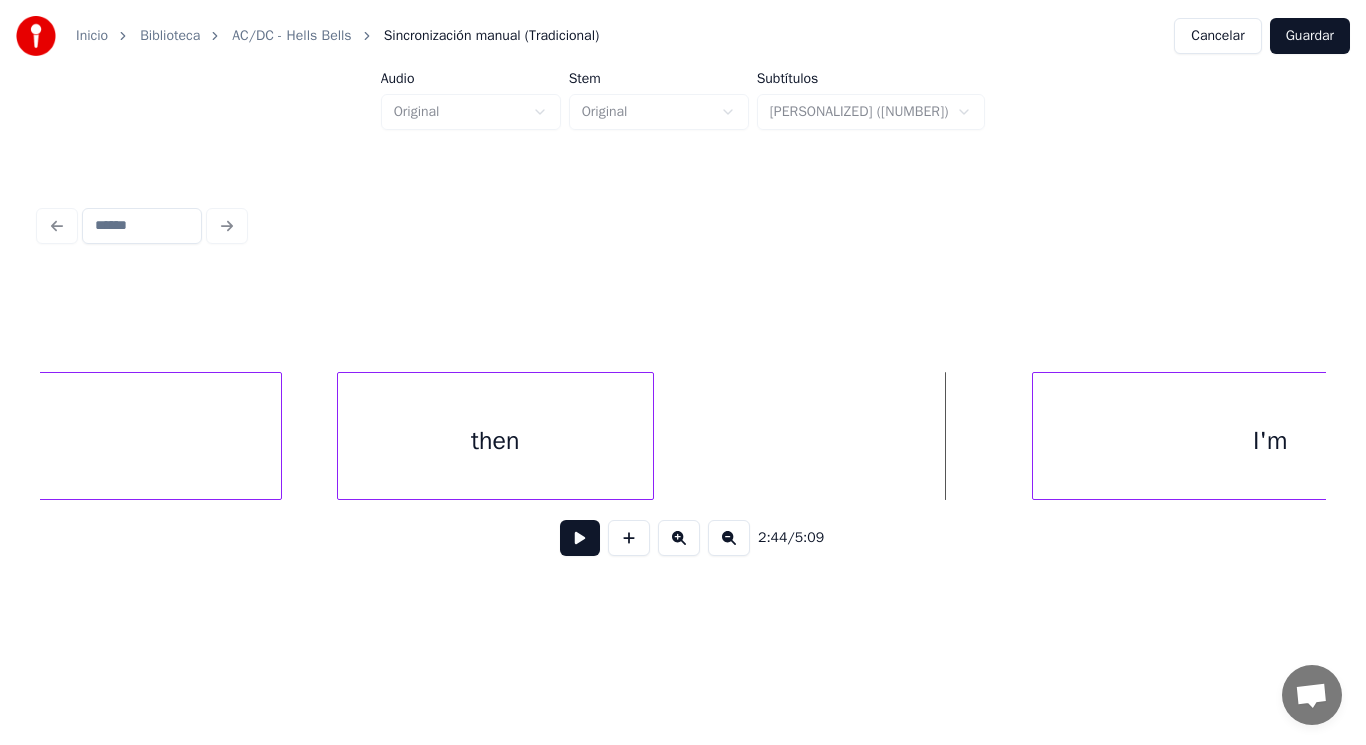 click at bounding box center (650, 436) 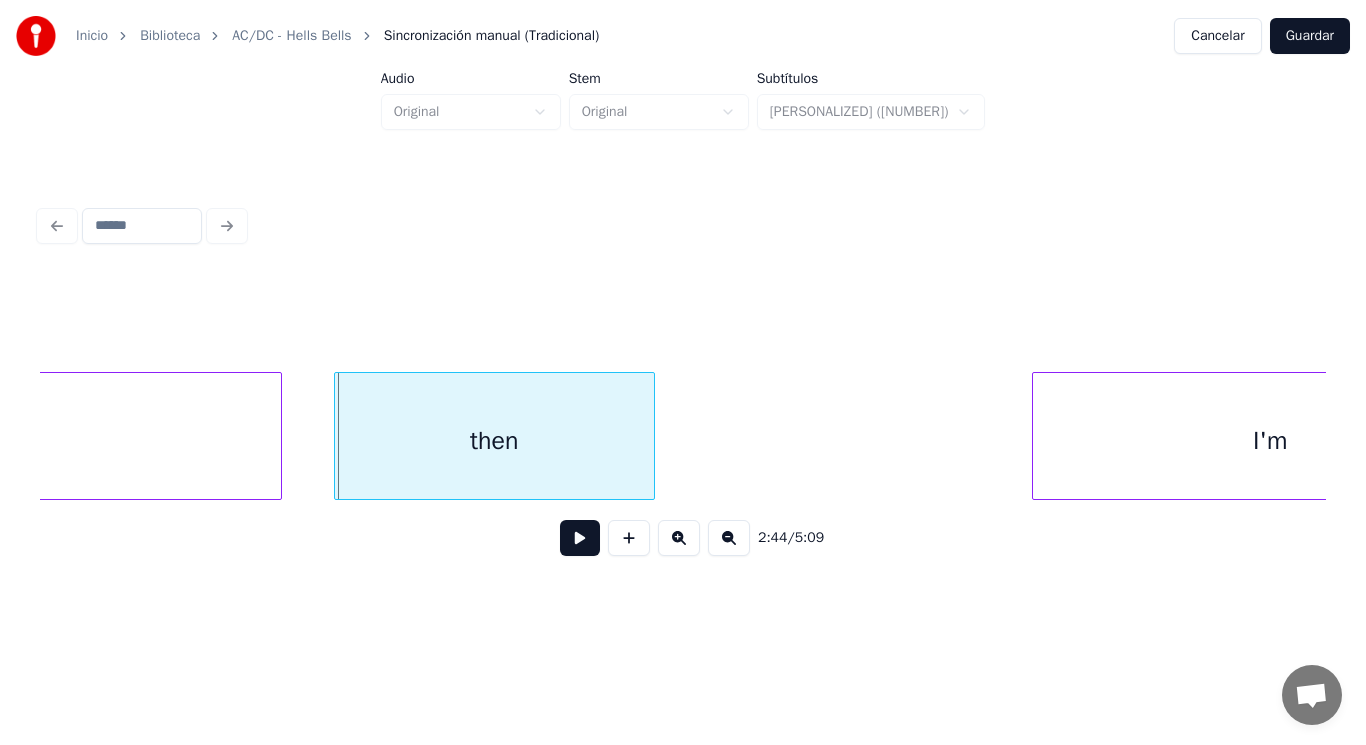 click at bounding box center [338, 436] 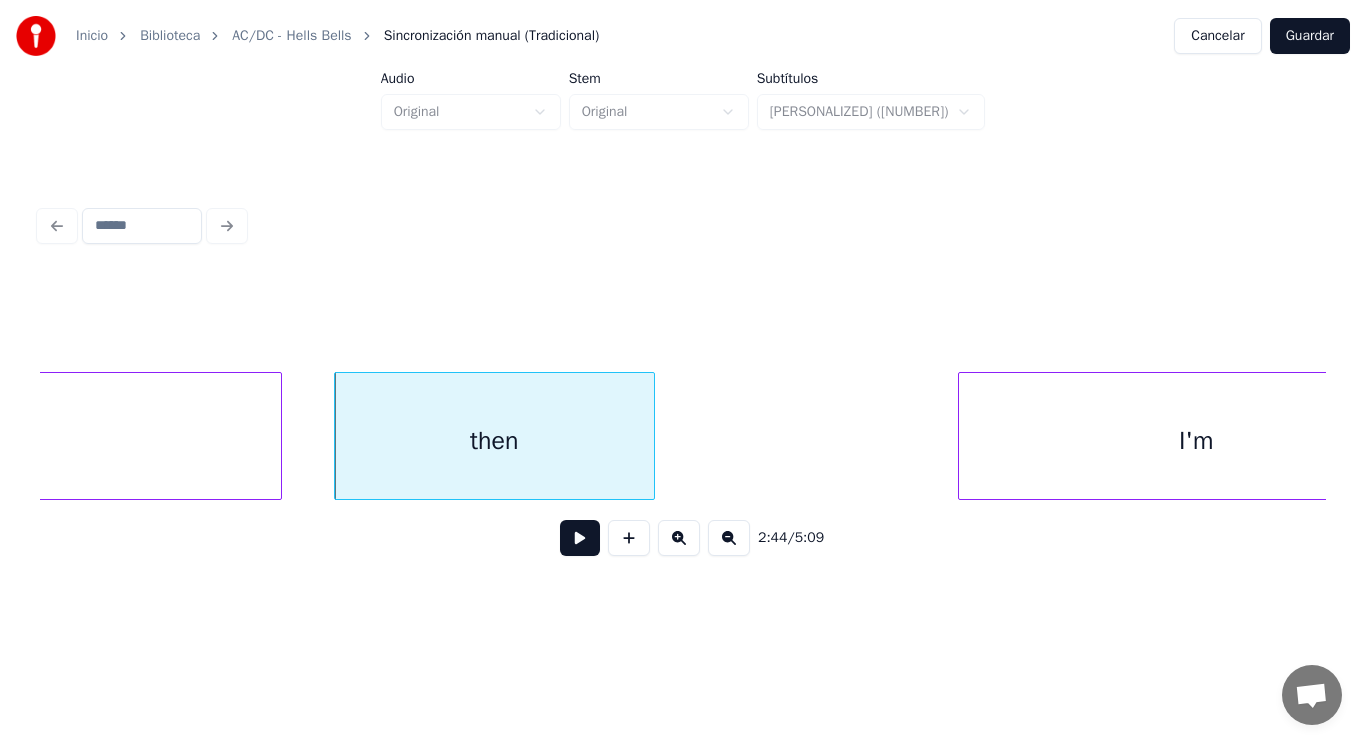 scroll, scrollTop: 0, scrollLeft: 229586, axis: horizontal 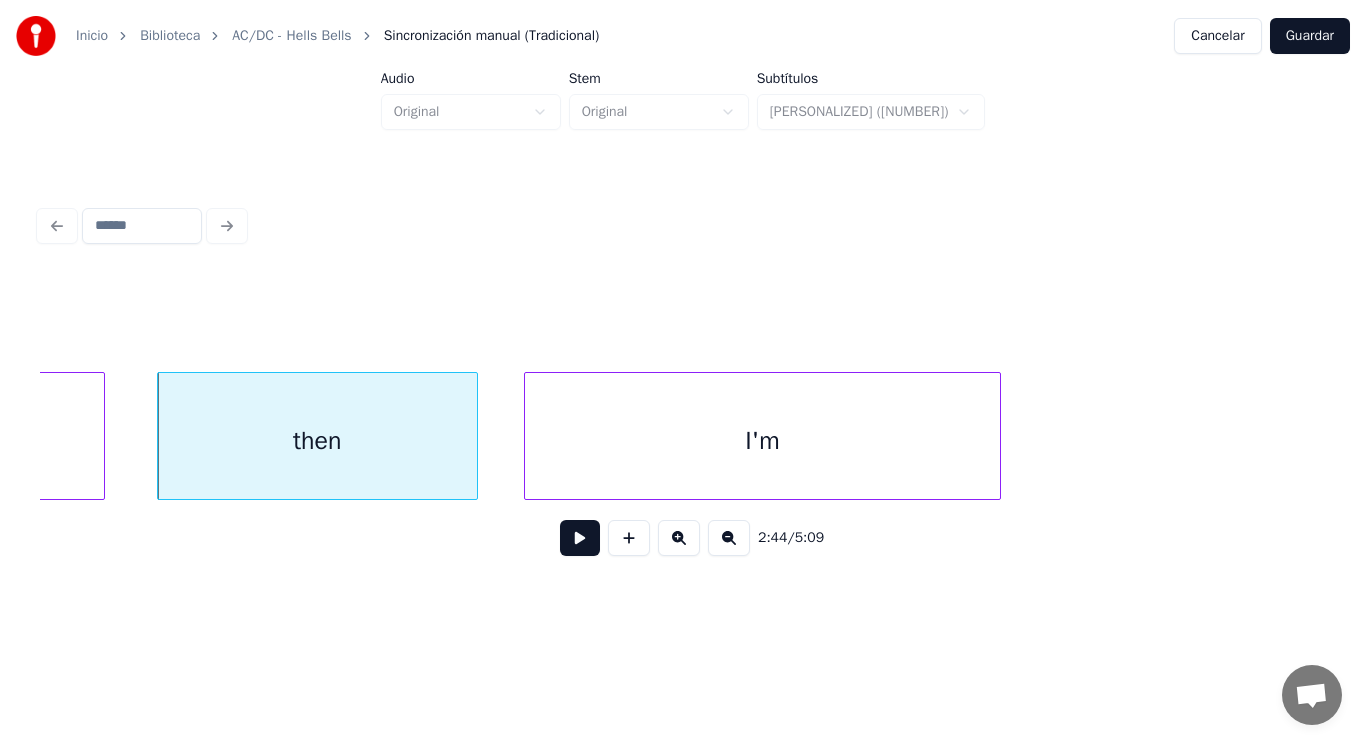 click on "I'm" at bounding box center (762, 441) 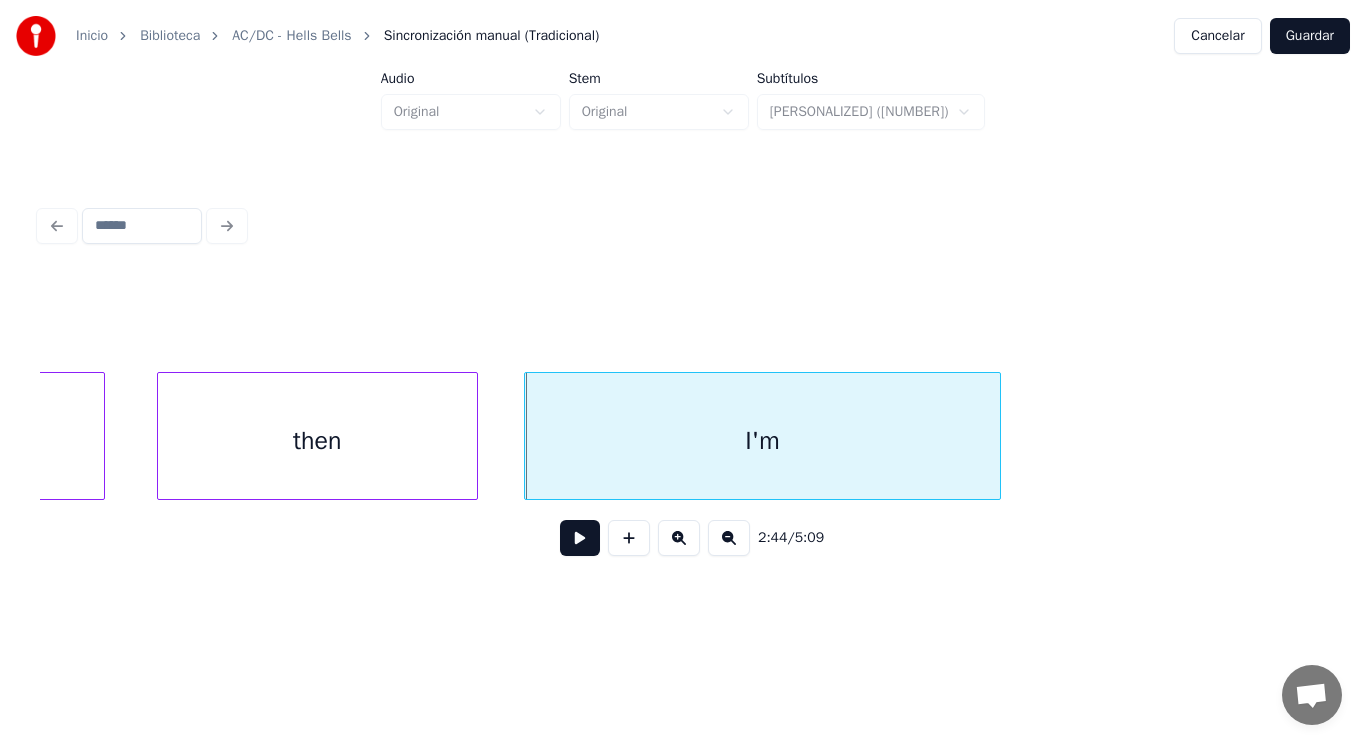 click on "then" at bounding box center (317, 441) 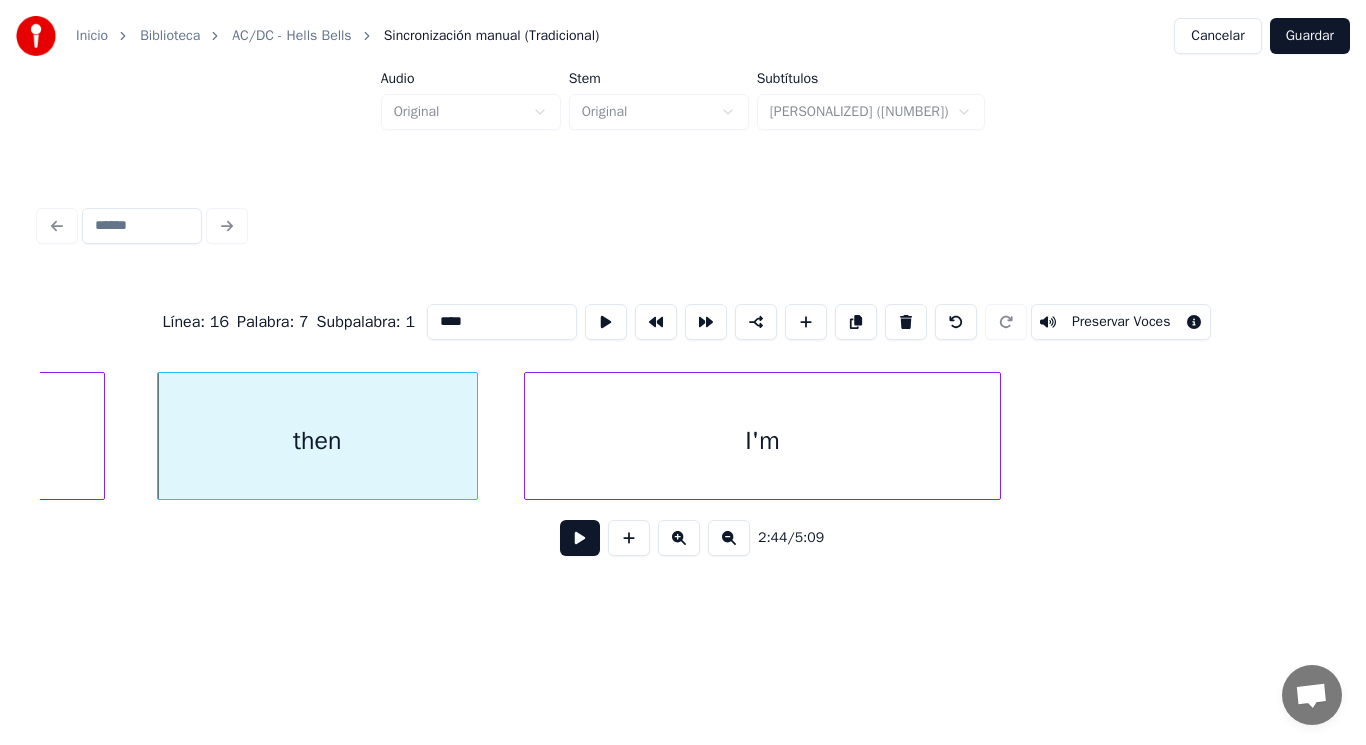 click at bounding box center (580, 538) 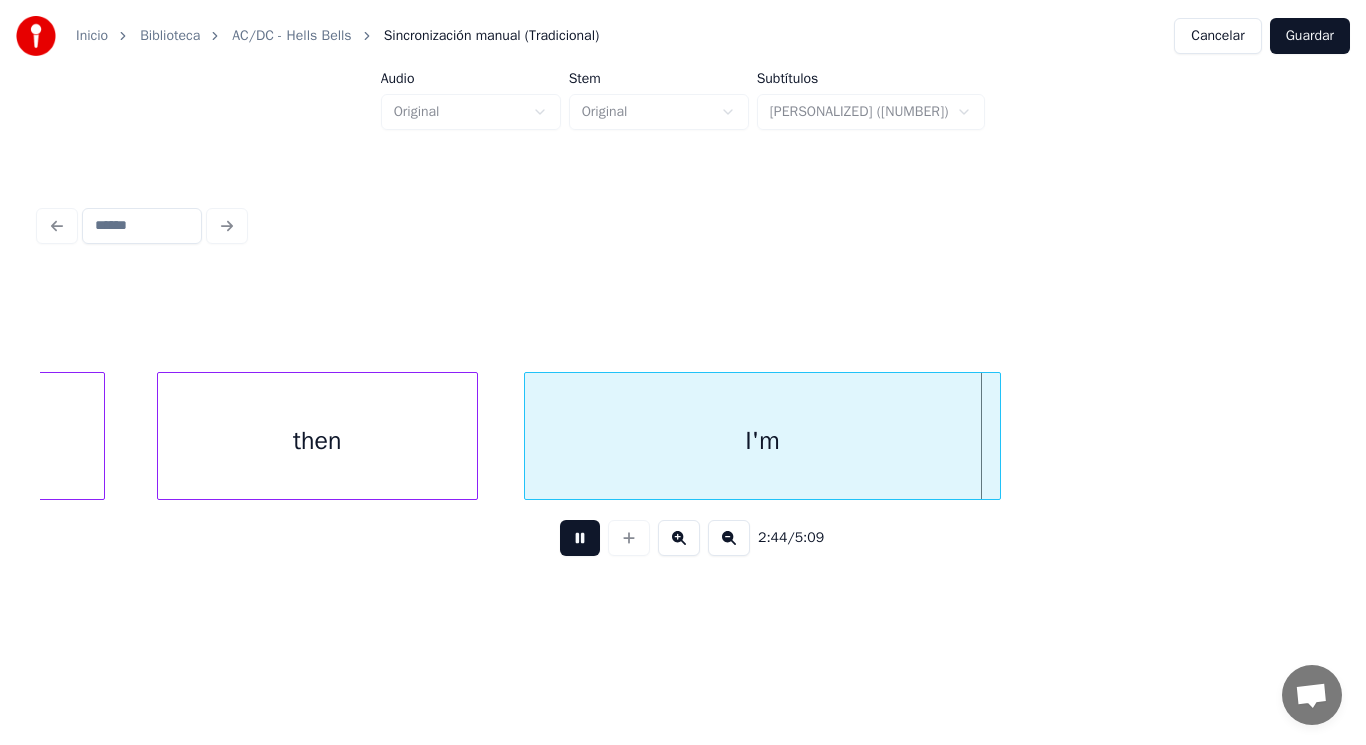click at bounding box center (580, 538) 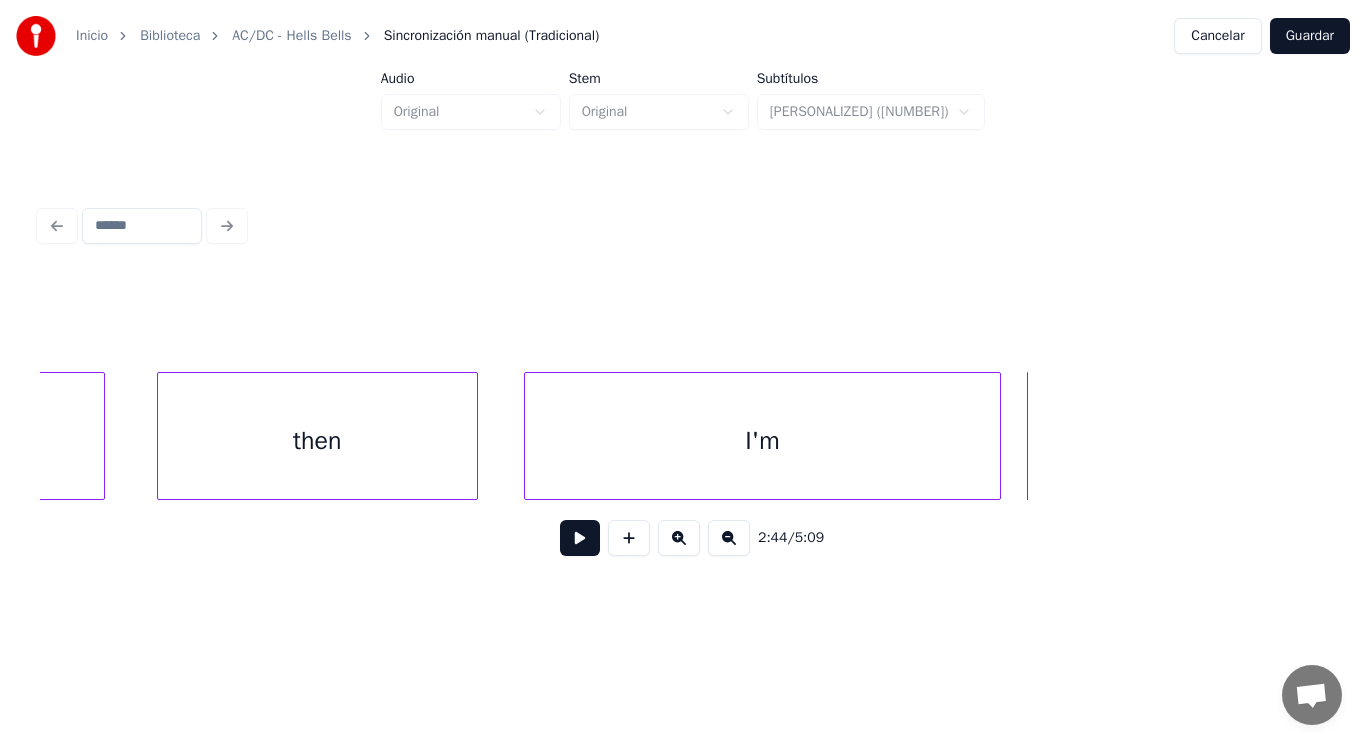 click on "I'm" at bounding box center [762, 441] 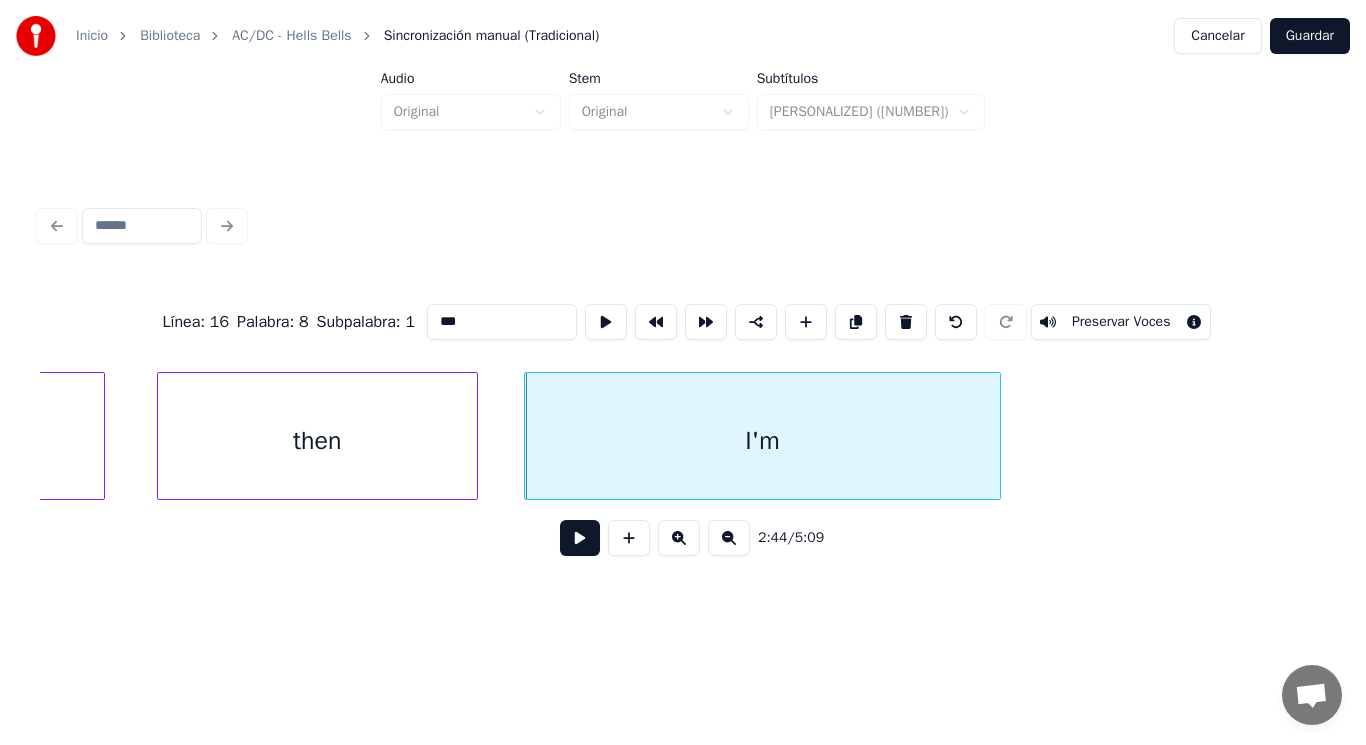 click at bounding box center [580, 538] 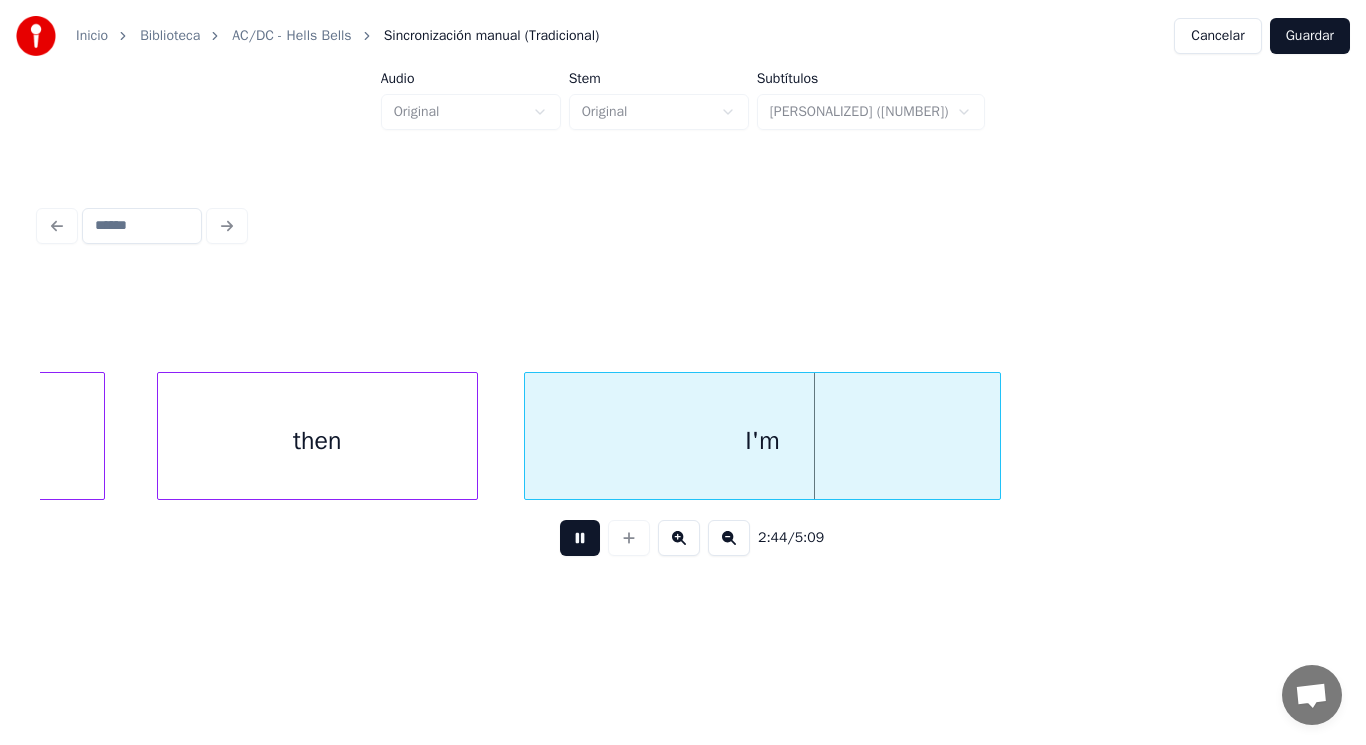 click at bounding box center (580, 538) 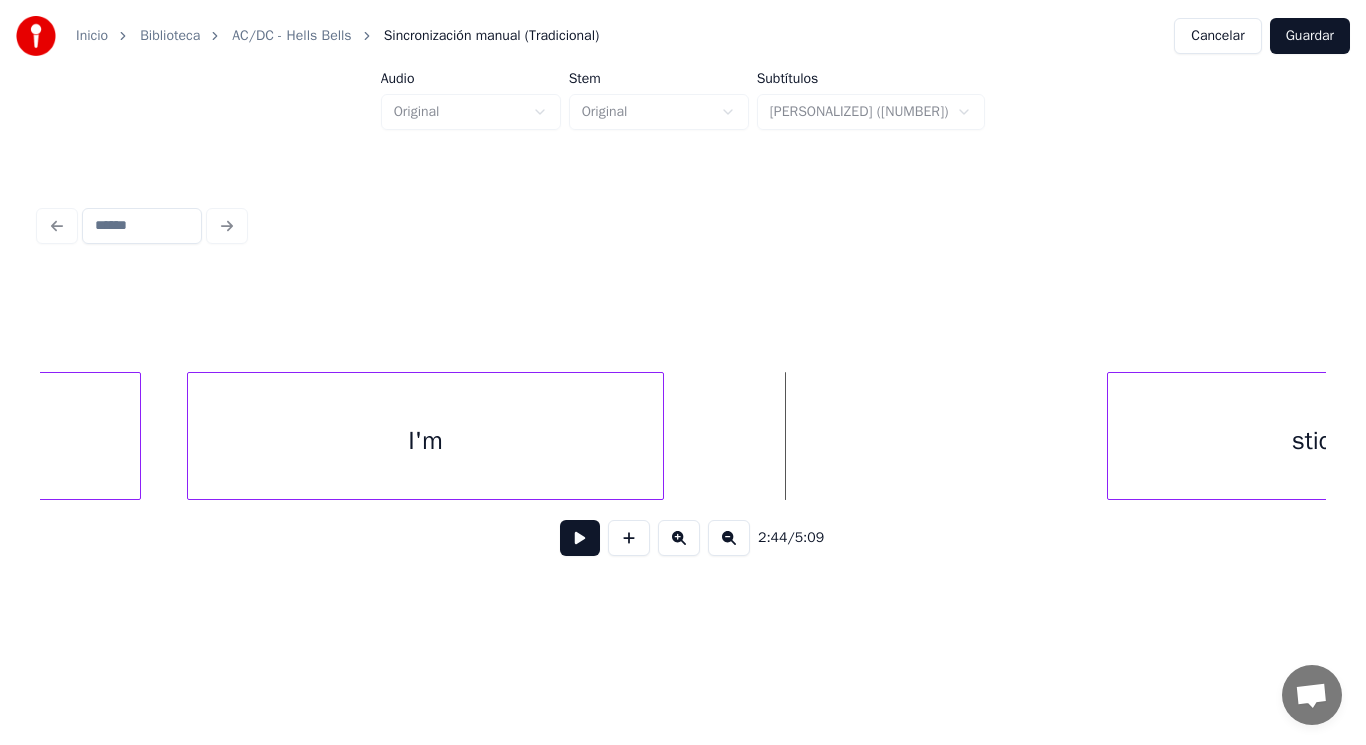 scroll, scrollTop: 0, scrollLeft: 230026, axis: horizontal 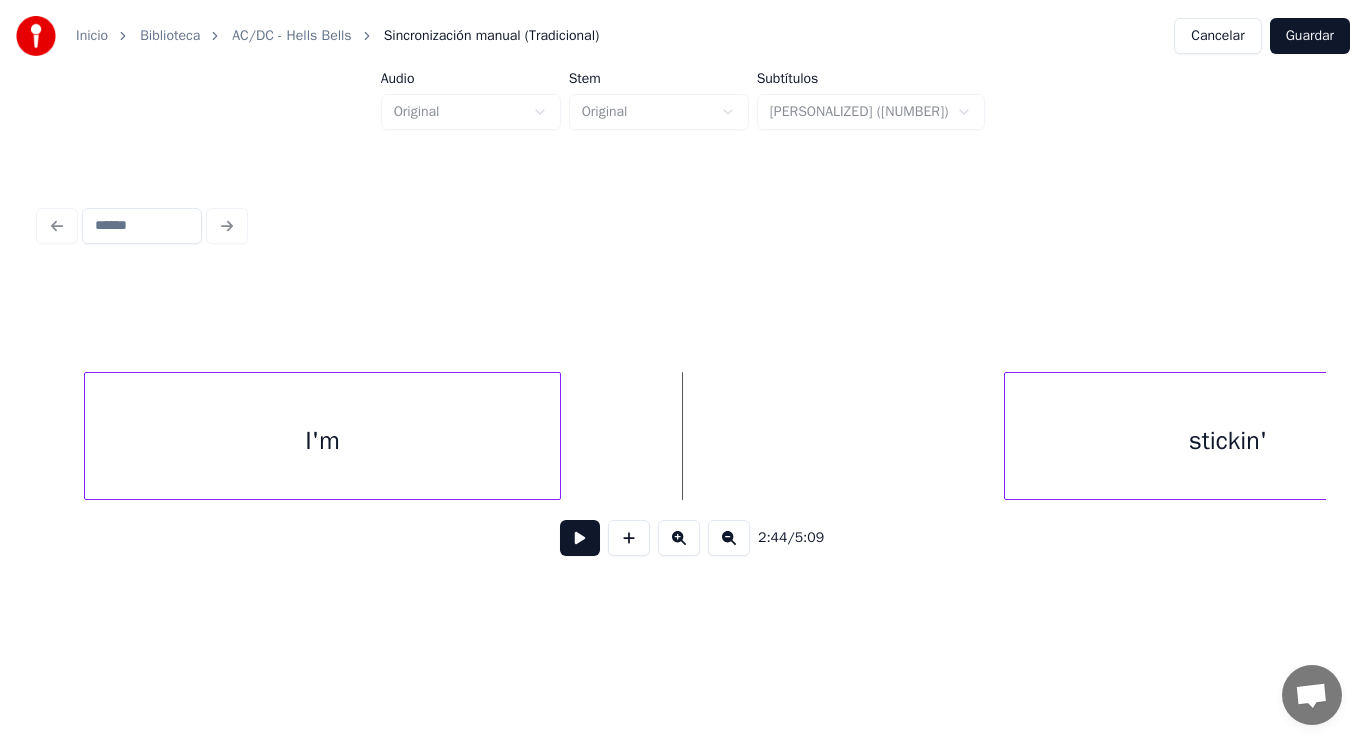 click on "I'm" at bounding box center [322, 441] 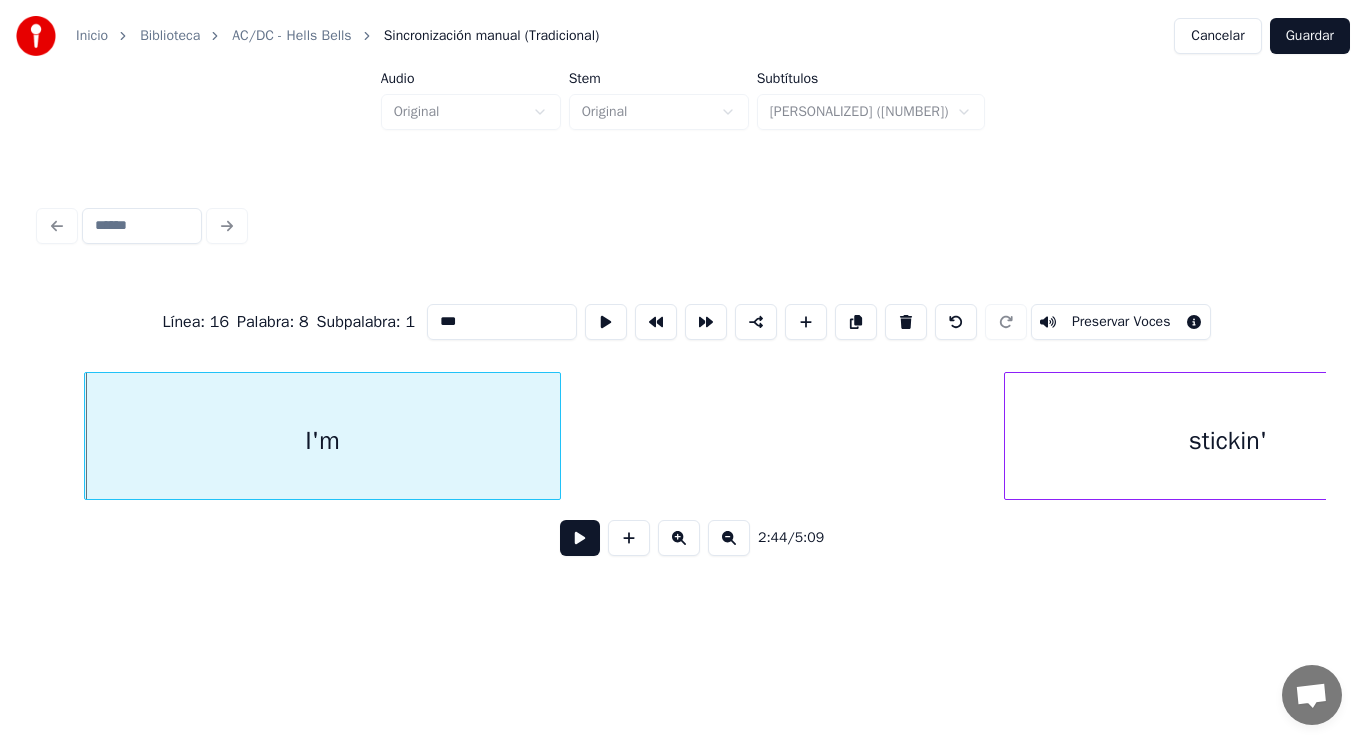 click at bounding box center (580, 538) 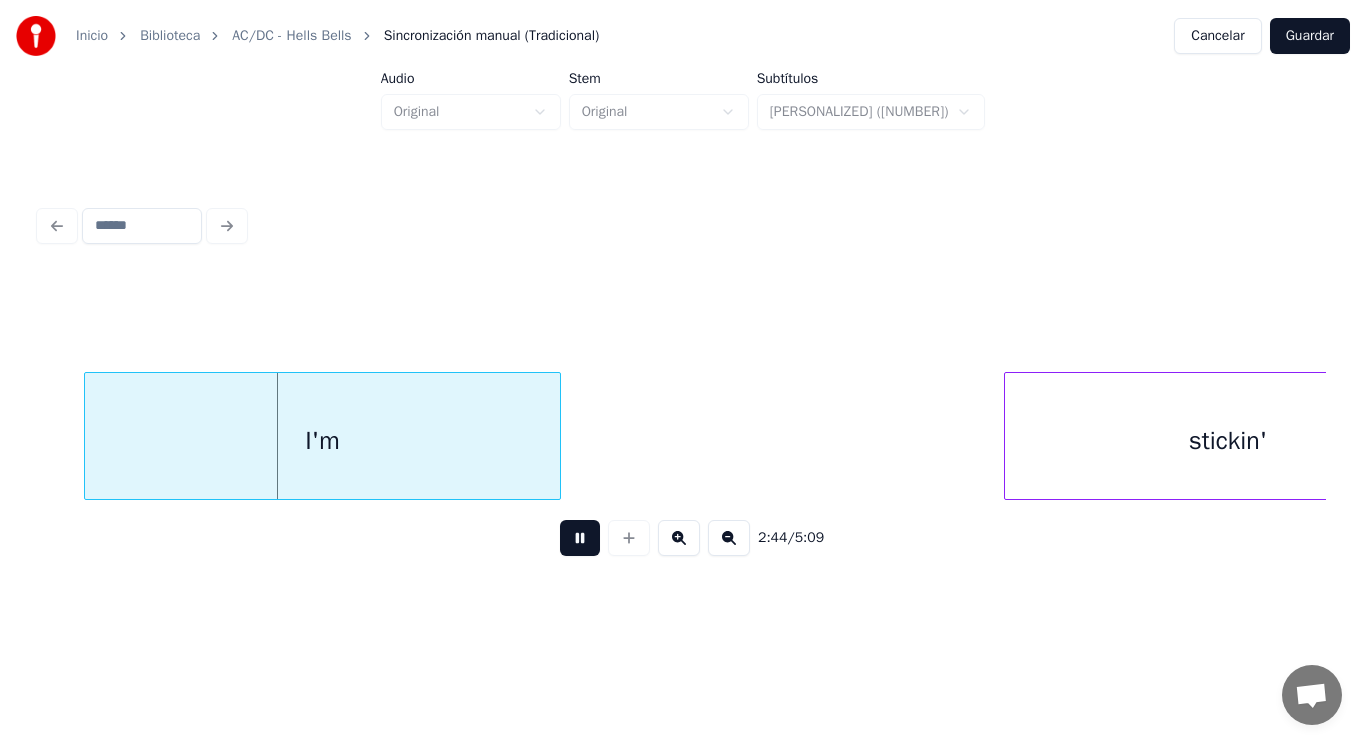 click at bounding box center [580, 538] 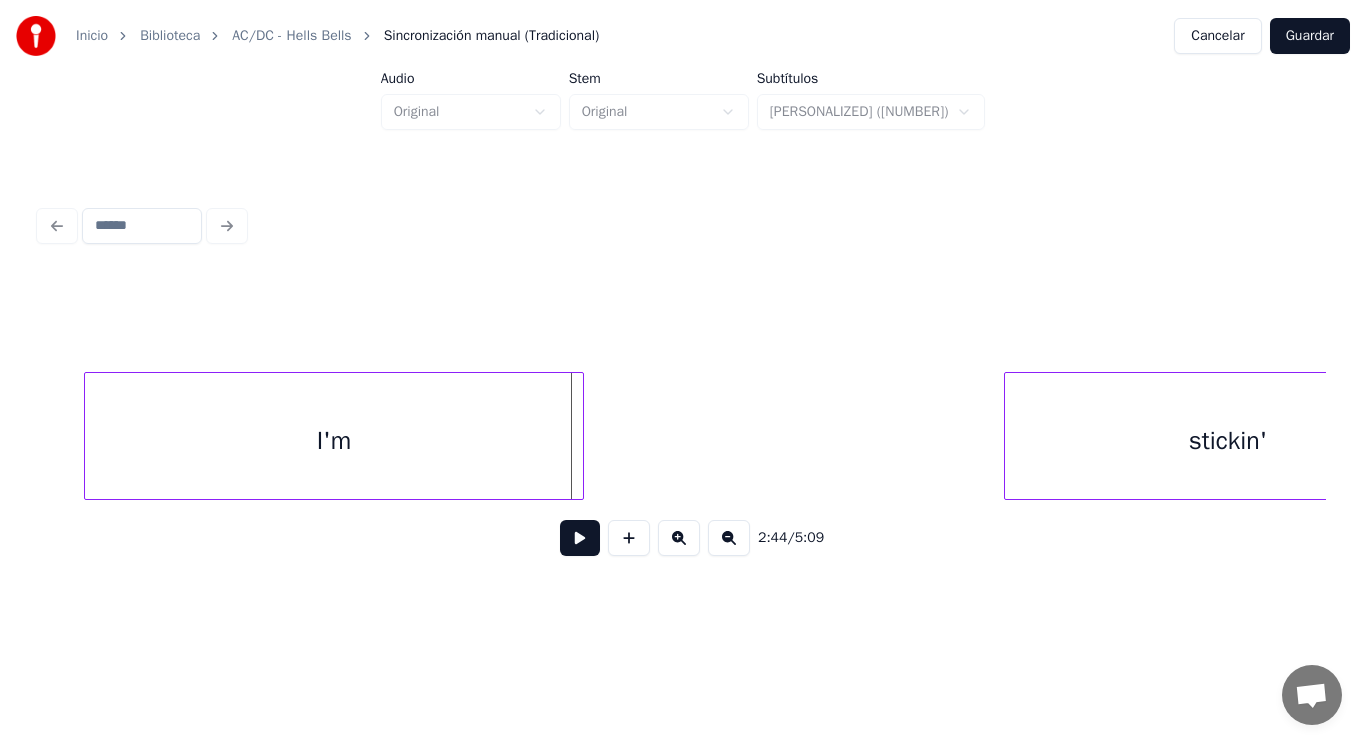 click at bounding box center [580, 436] 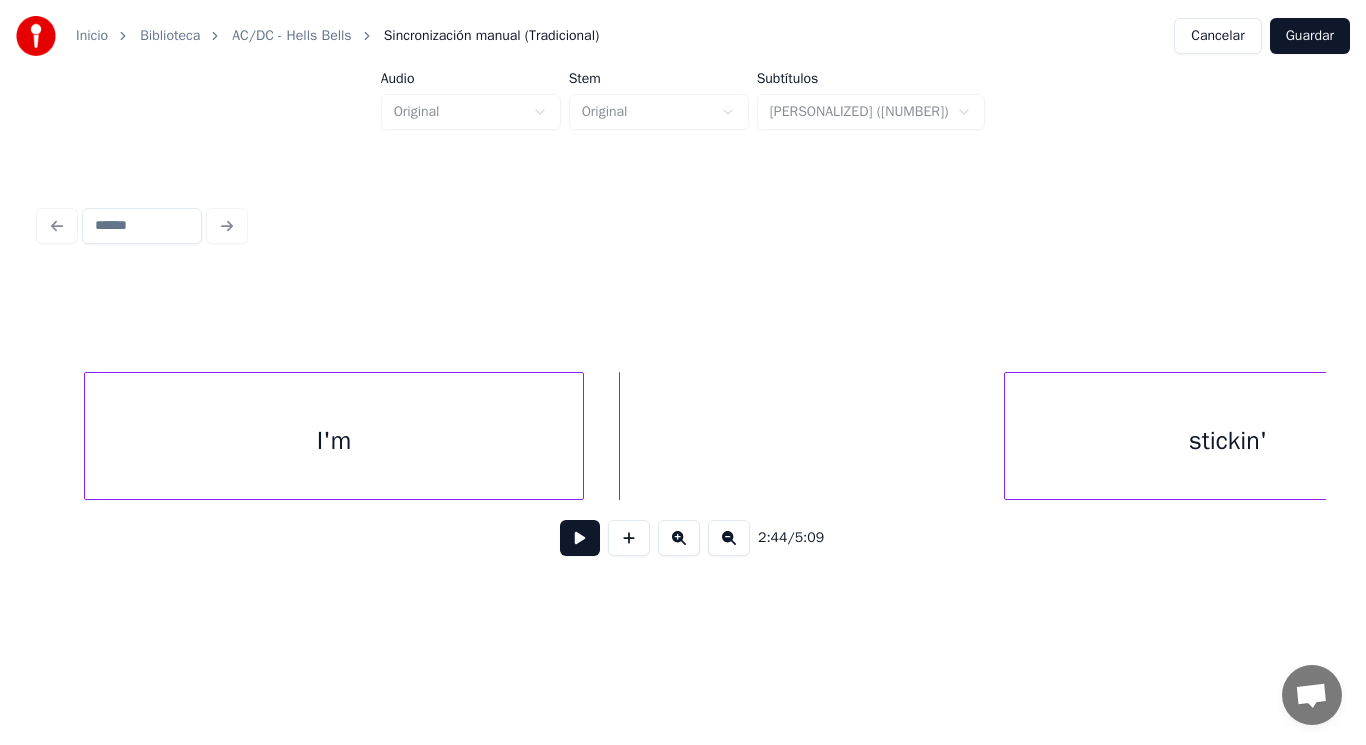 click at bounding box center (580, 538) 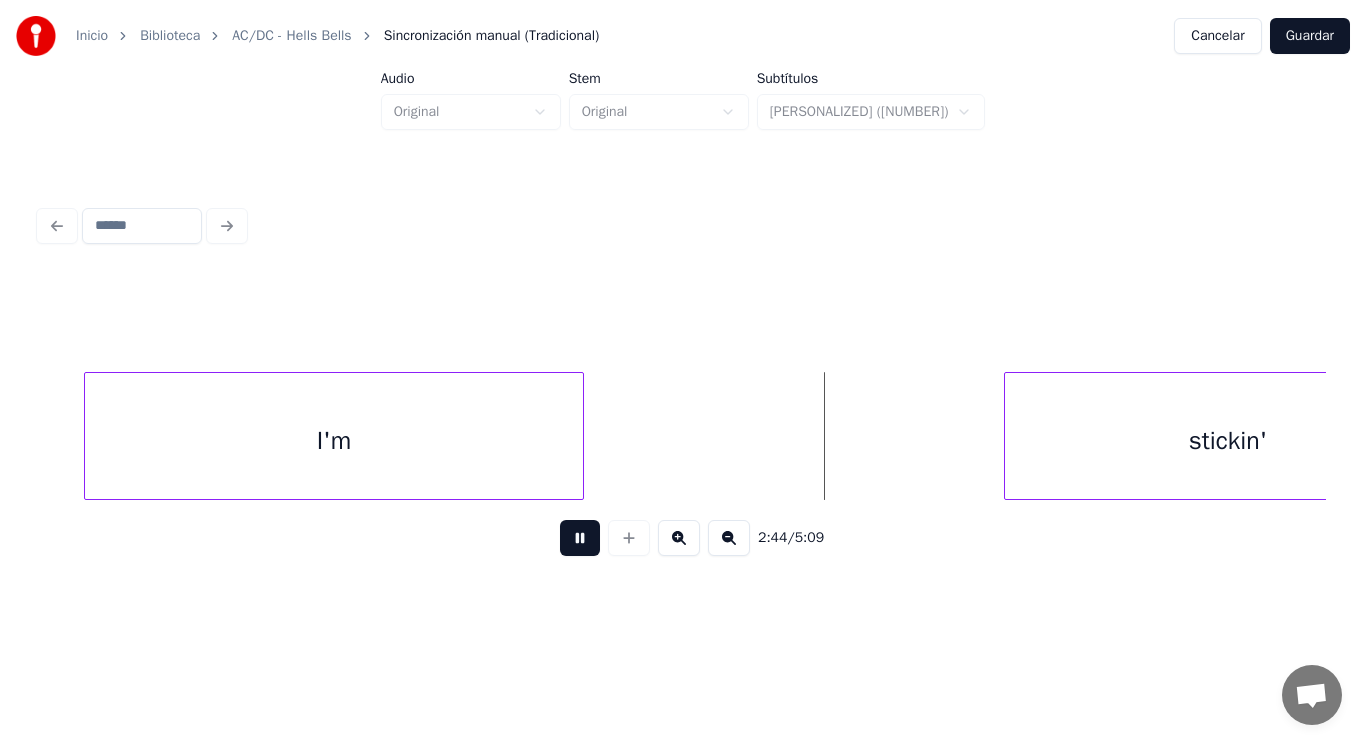 drag, startPoint x: 565, startPoint y: 544, endPoint x: 837, endPoint y: 501, distance: 275.37793 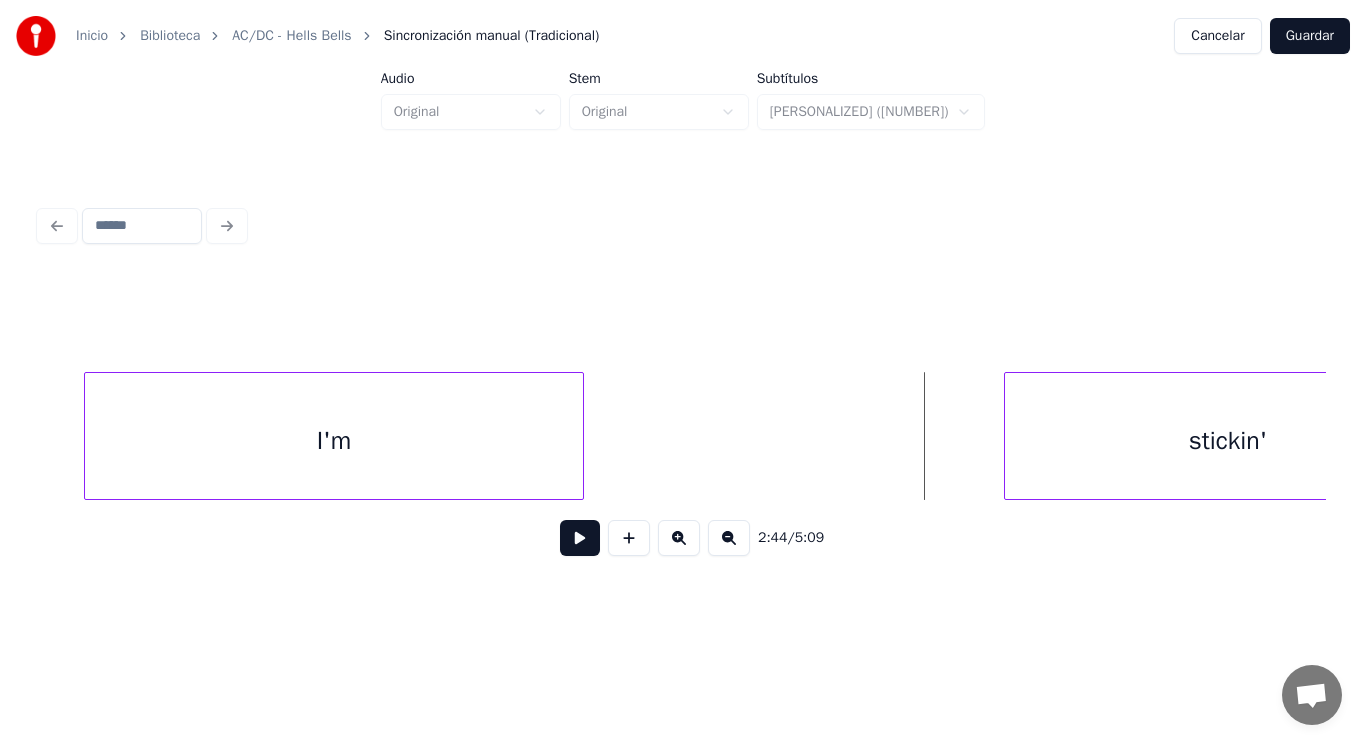 scroll, scrollTop: 0, scrollLeft: 230145, axis: horizontal 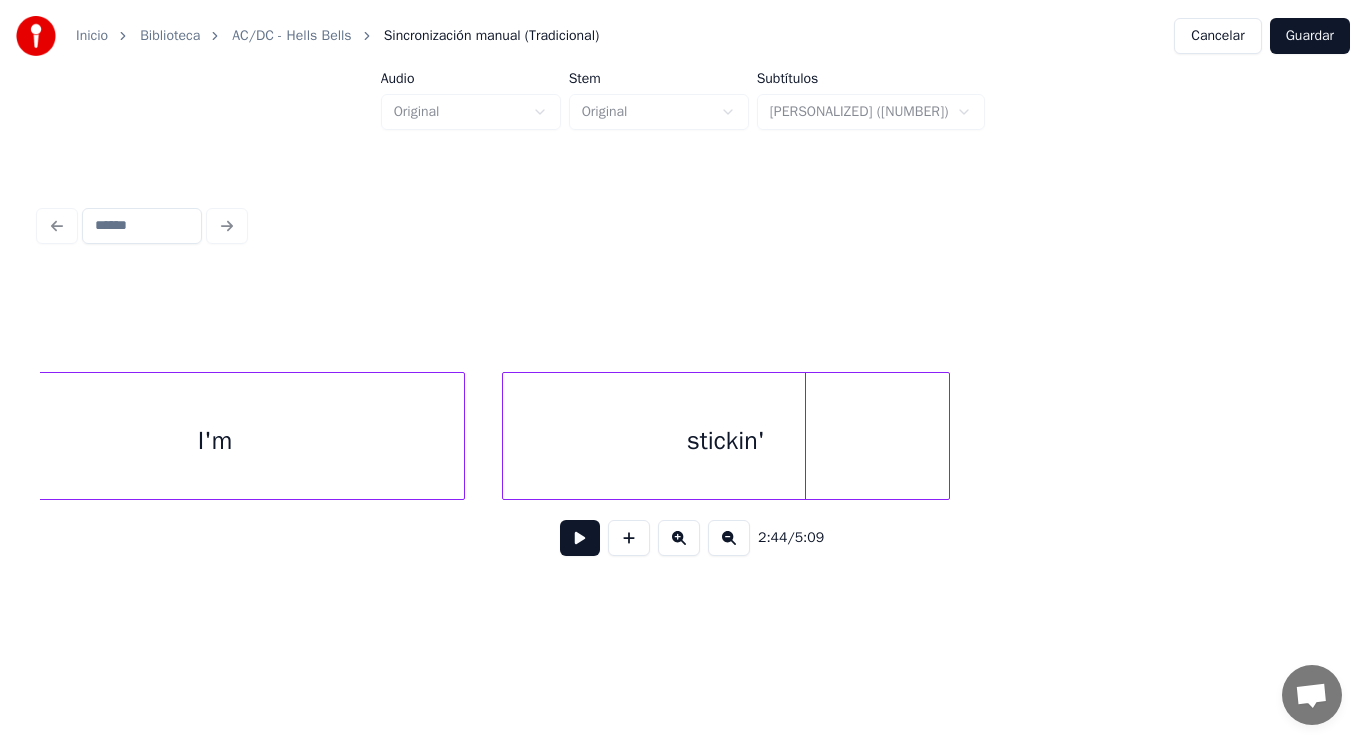 click on "stickin'" at bounding box center [726, 441] 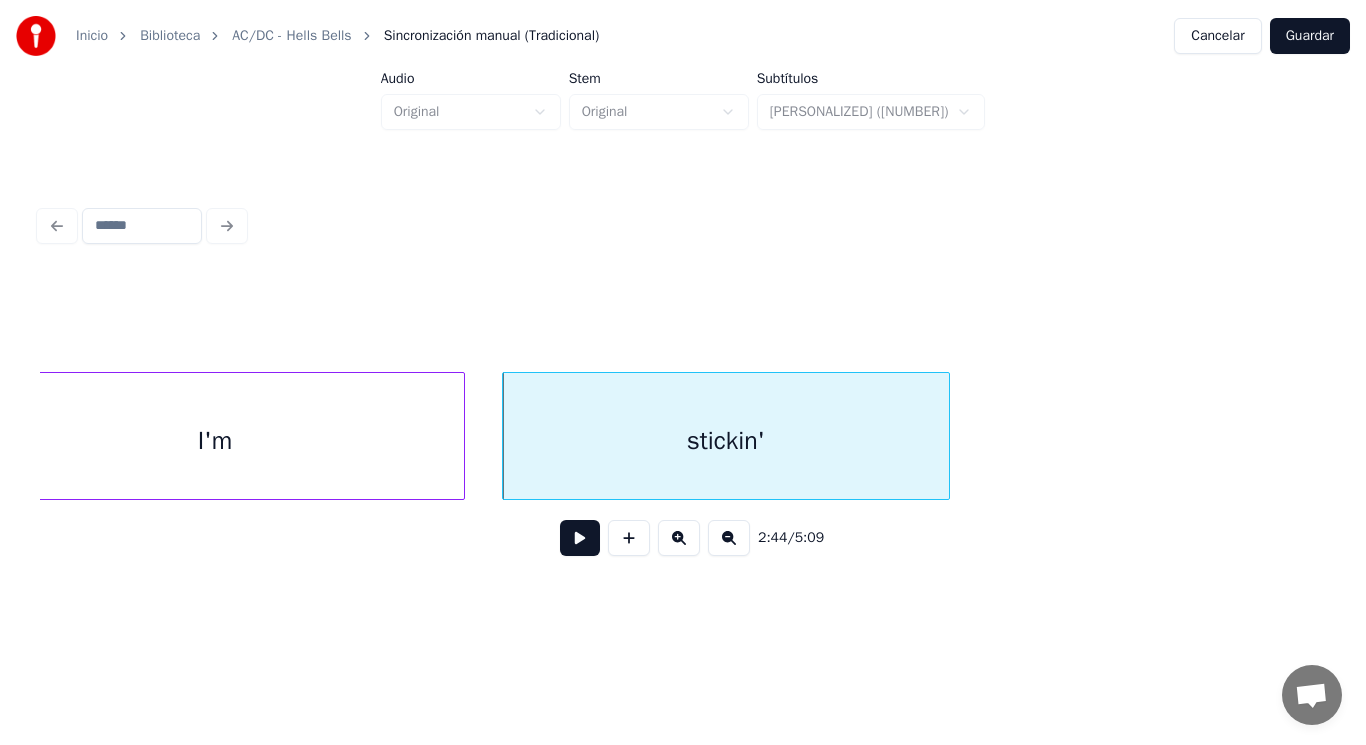 click at bounding box center (580, 538) 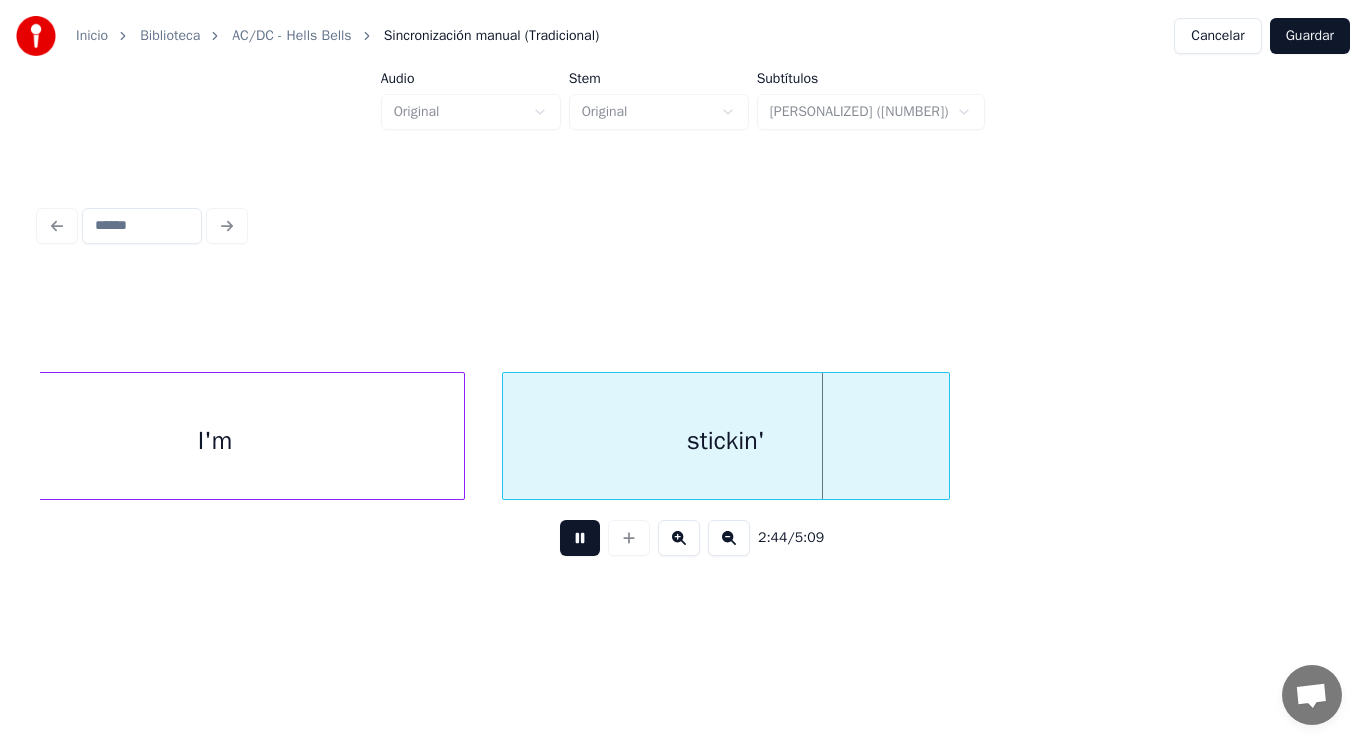 click at bounding box center (580, 538) 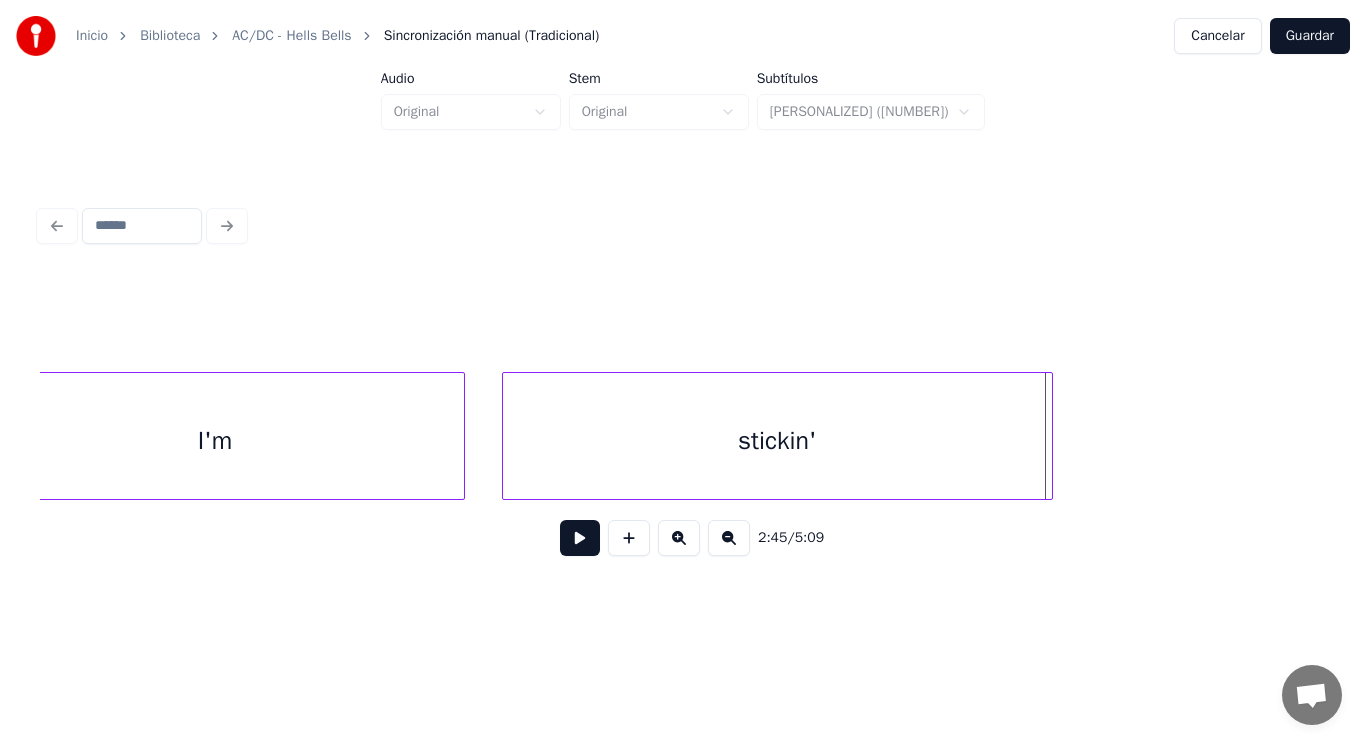click at bounding box center (1049, 436) 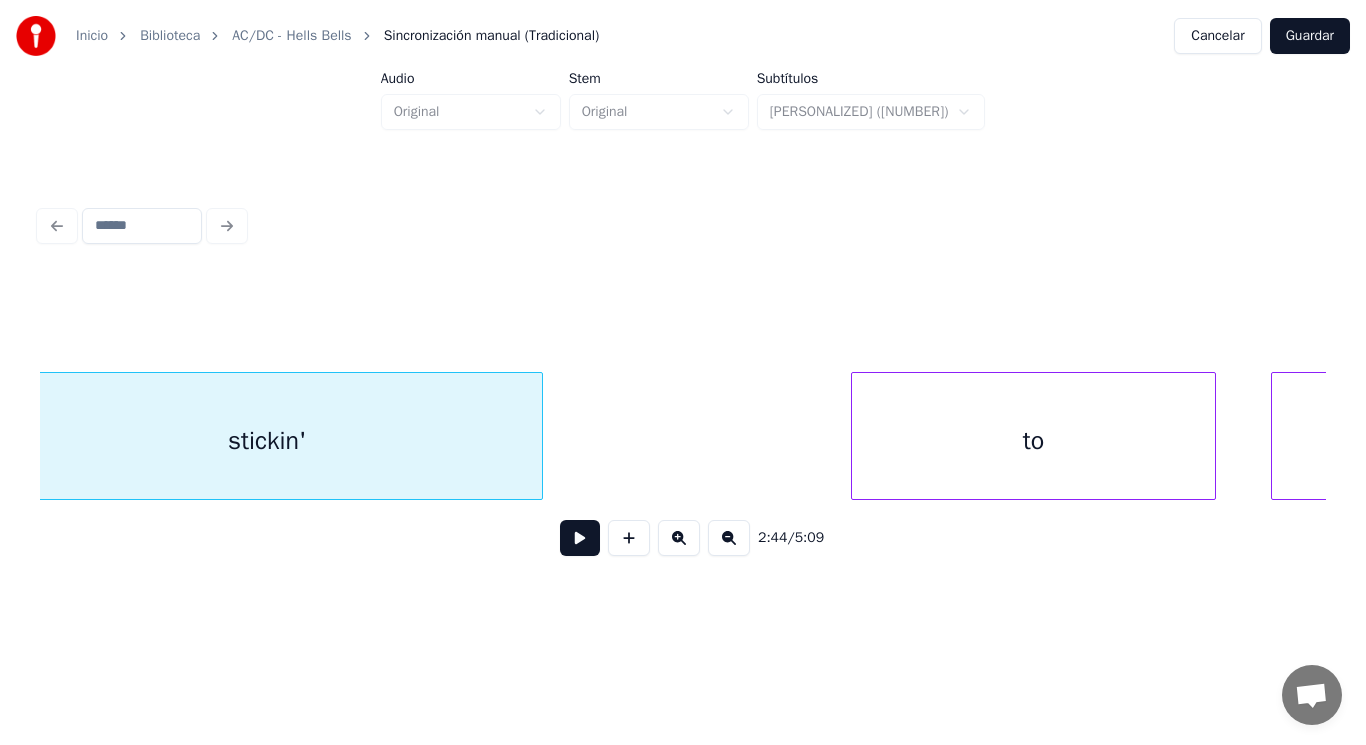 scroll, scrollTop: 0, scrollLeft: 230665, axis: horizontal 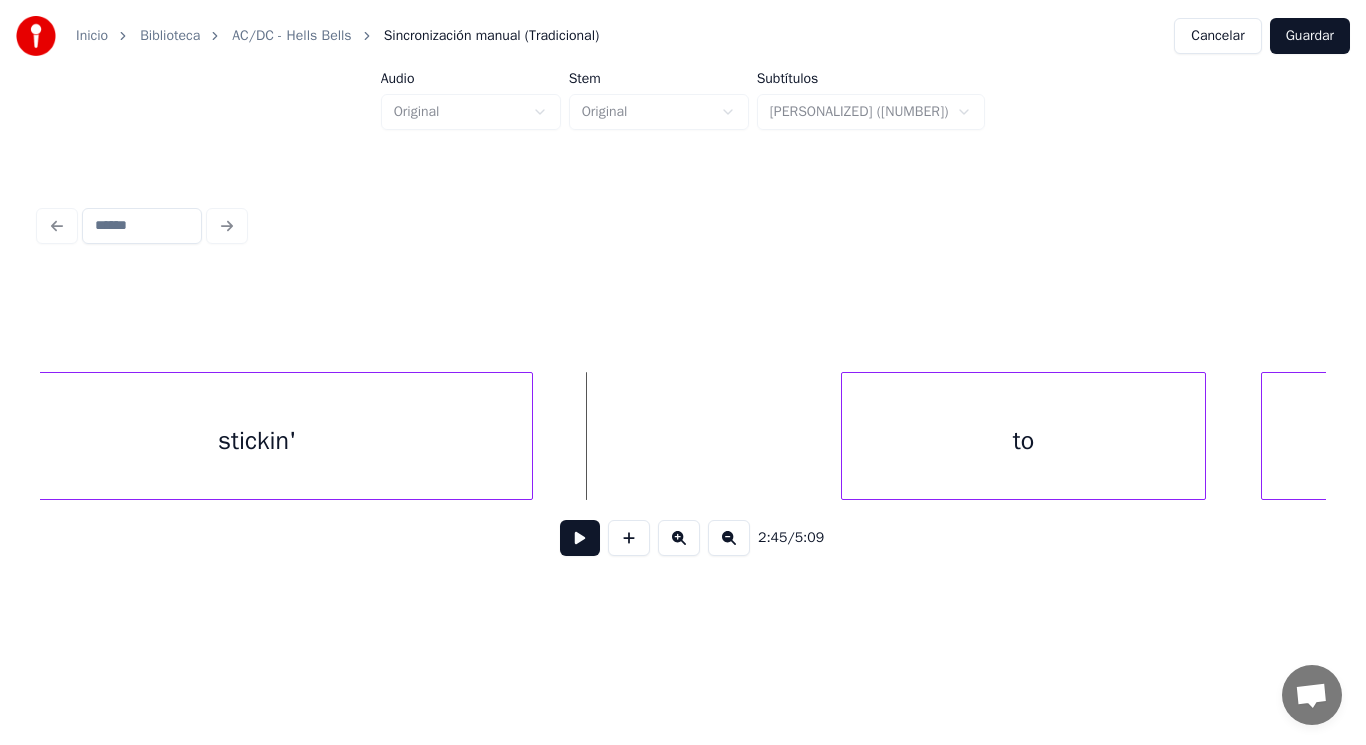 click at bounding box center [580, 538] 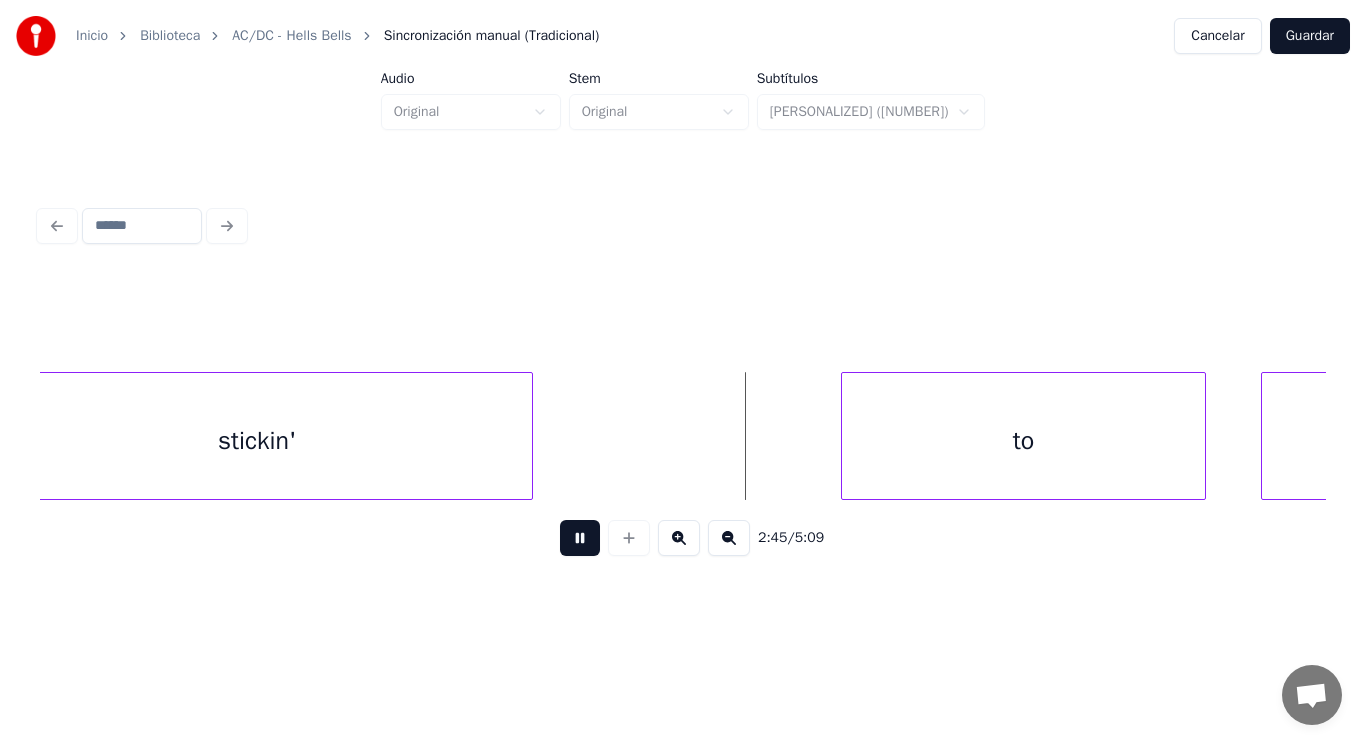 click at bounding box center (580, 538) 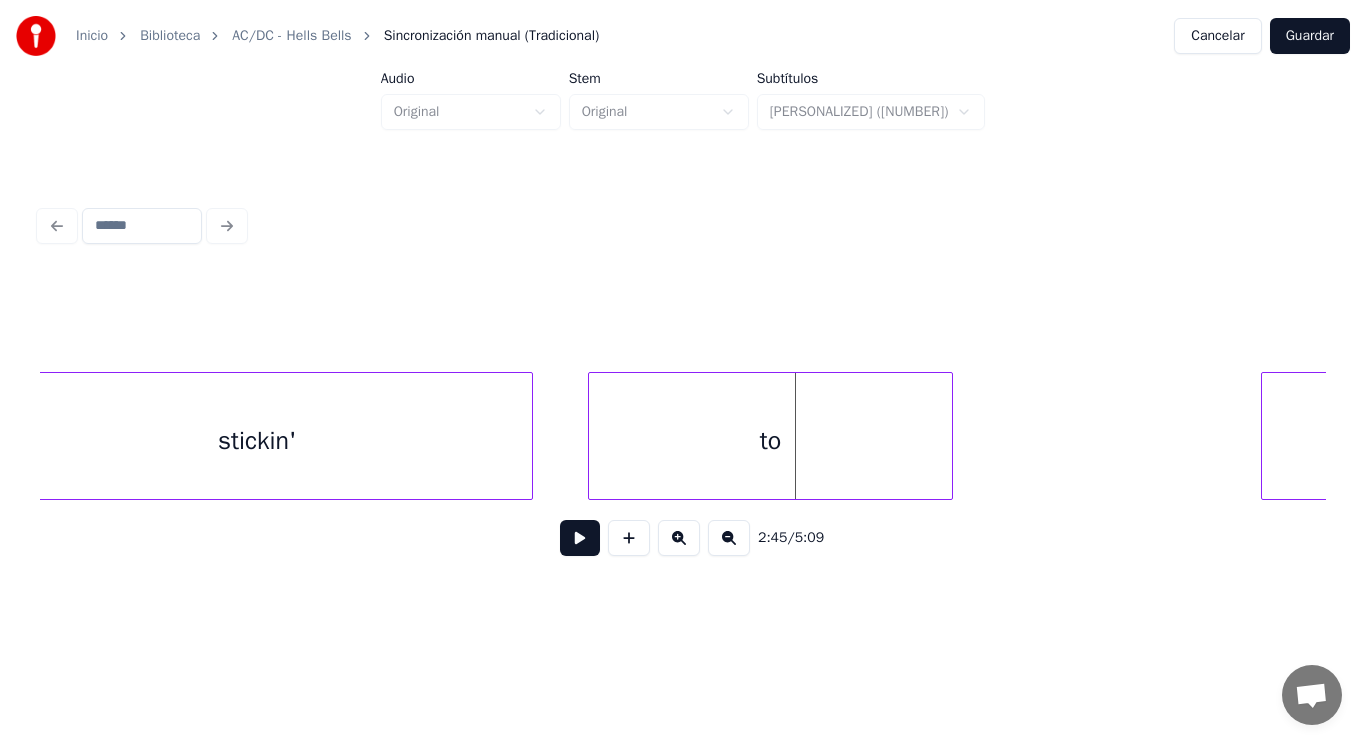 click on "to" at bounding box center (770, 441) 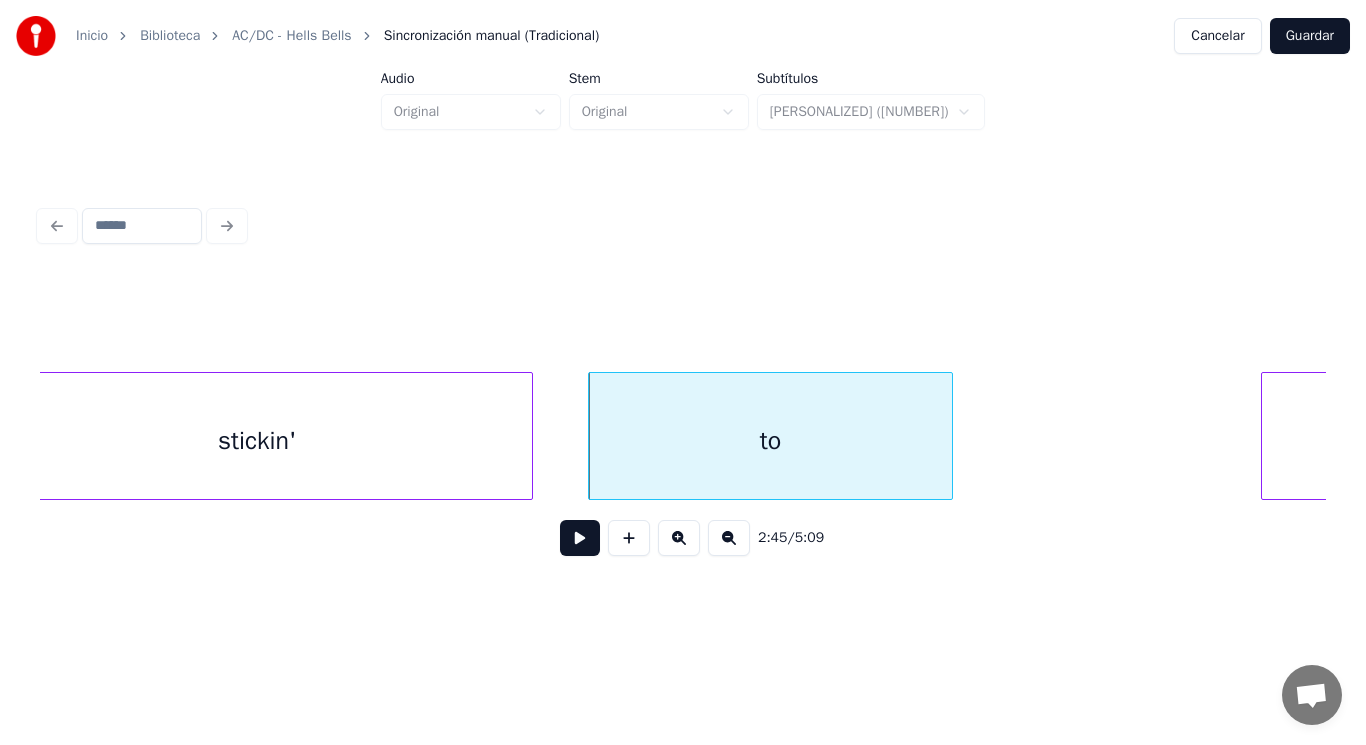 click on "the" at bounding box center (1415, 441) 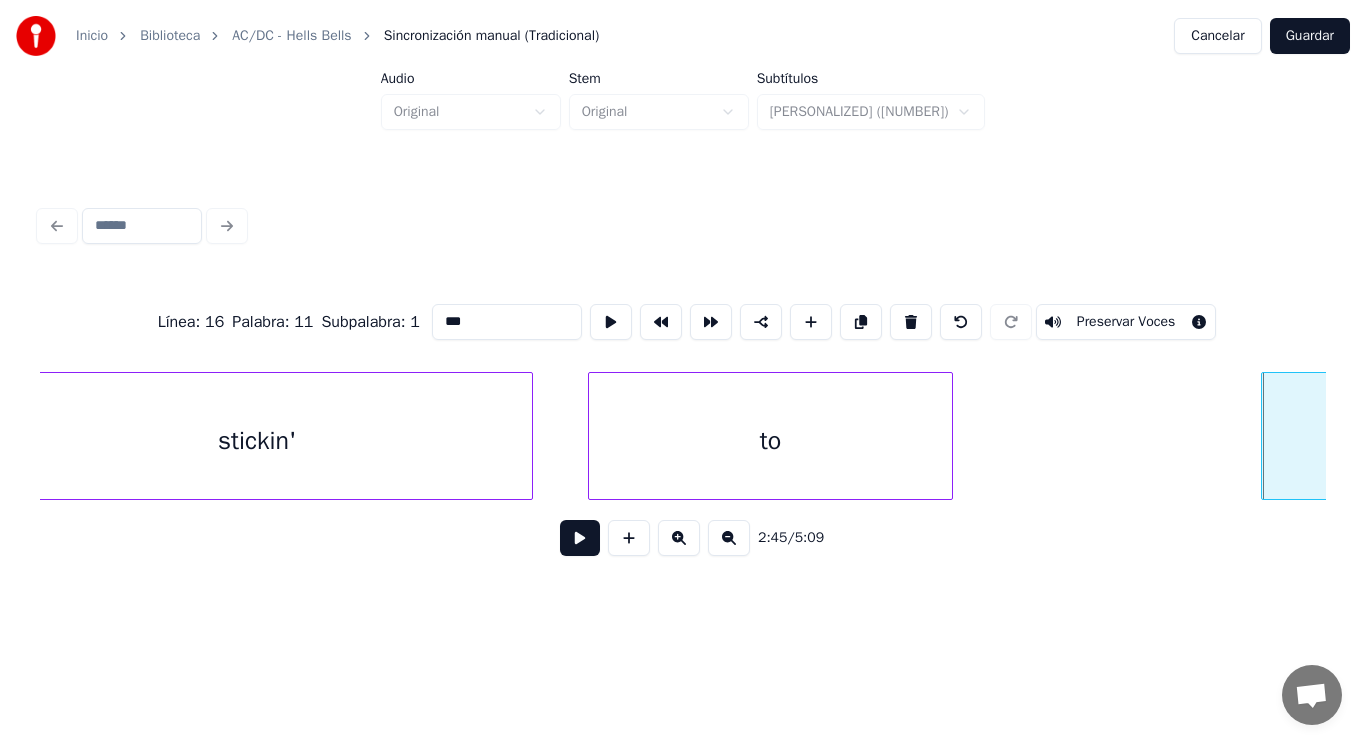 click on "to" at bounding box center (770, 441) 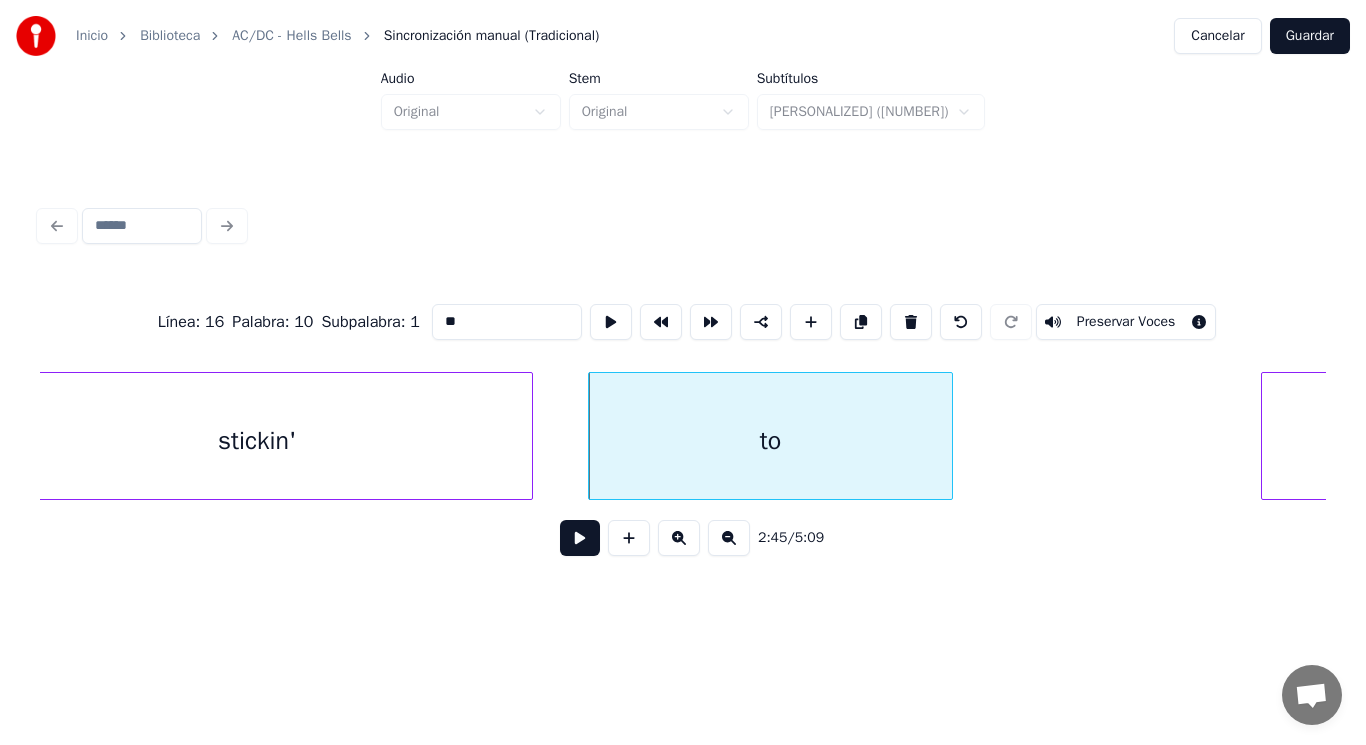 click at bounding box center (580, 538) 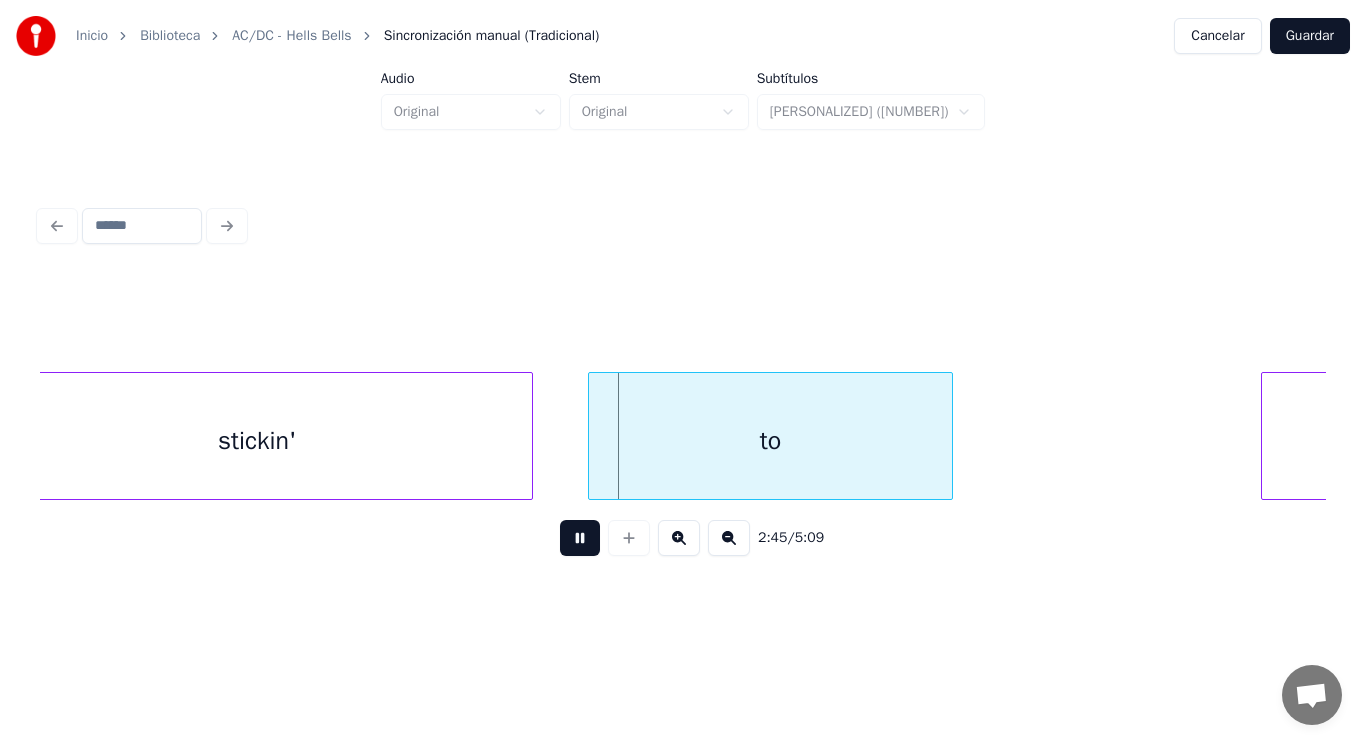 click at bounding box center [580, 538] 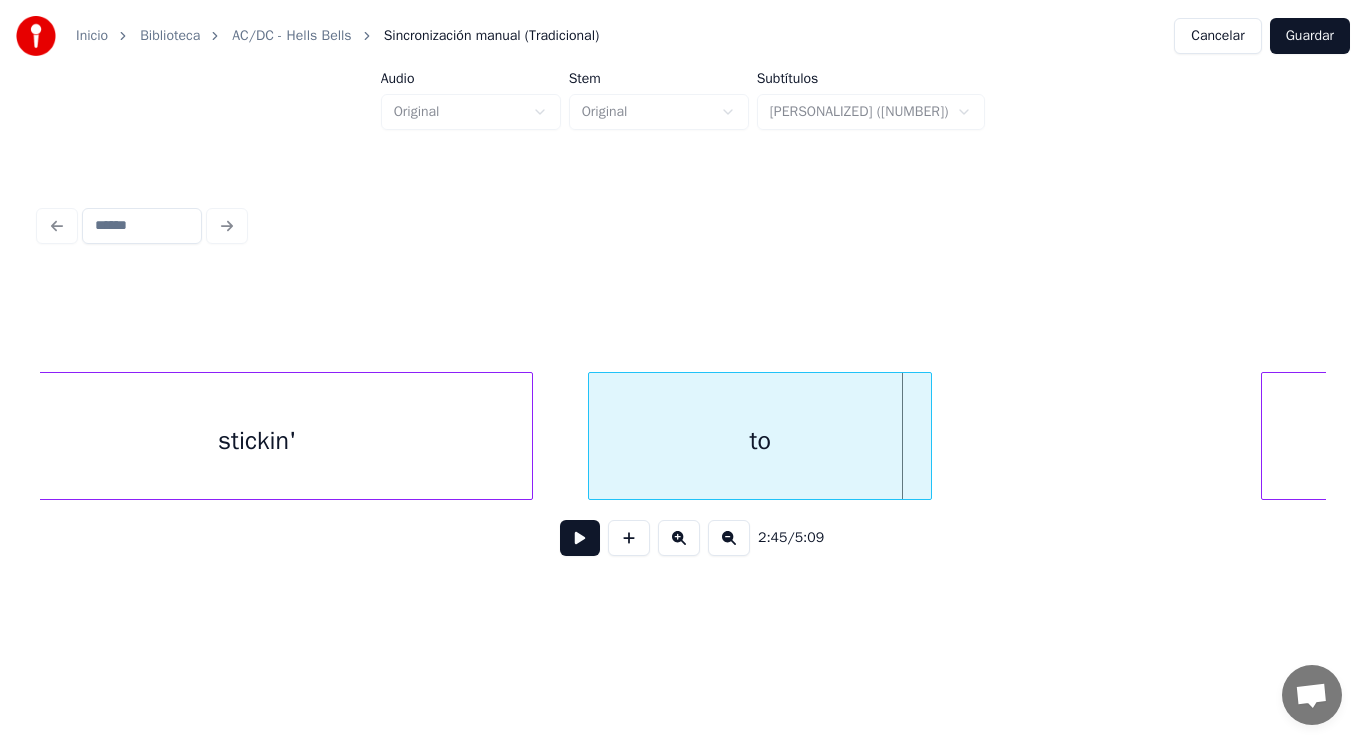 click at bounding box center (928, 436) 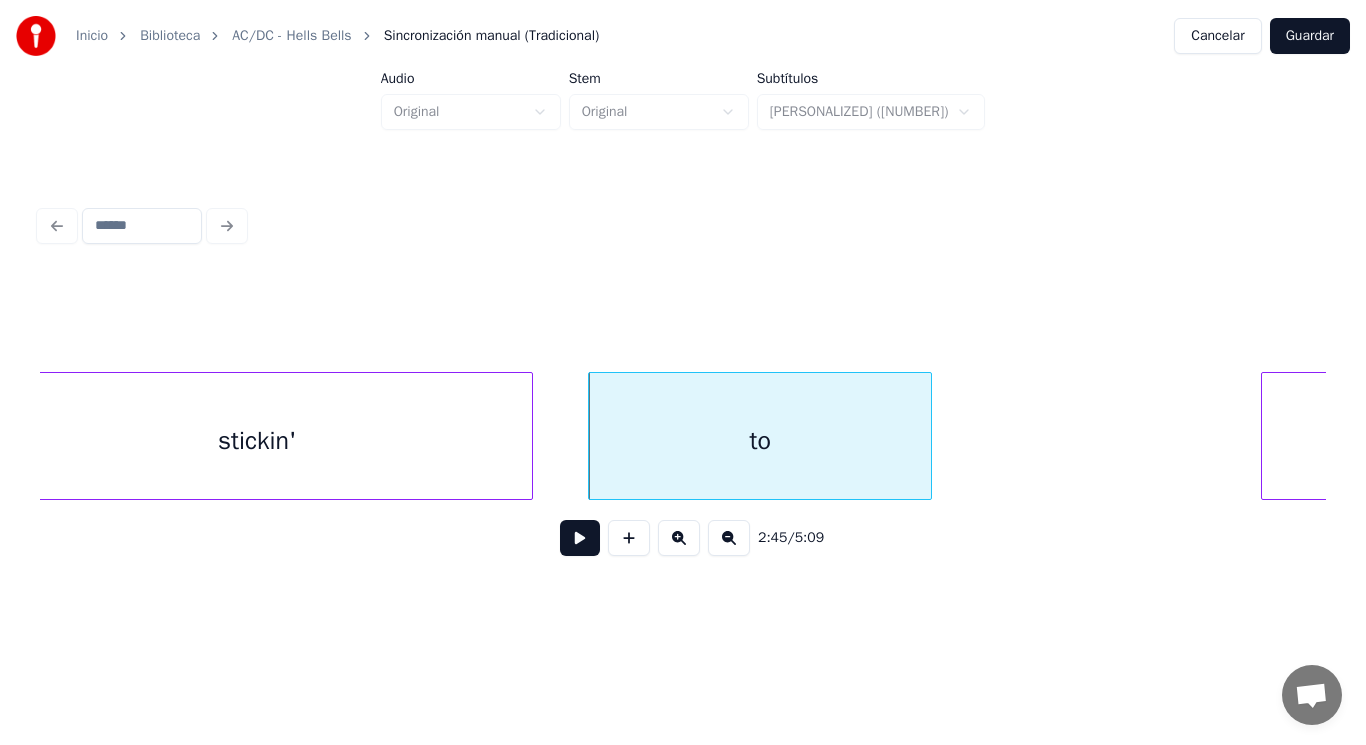 click at bounding box center (580, 538) 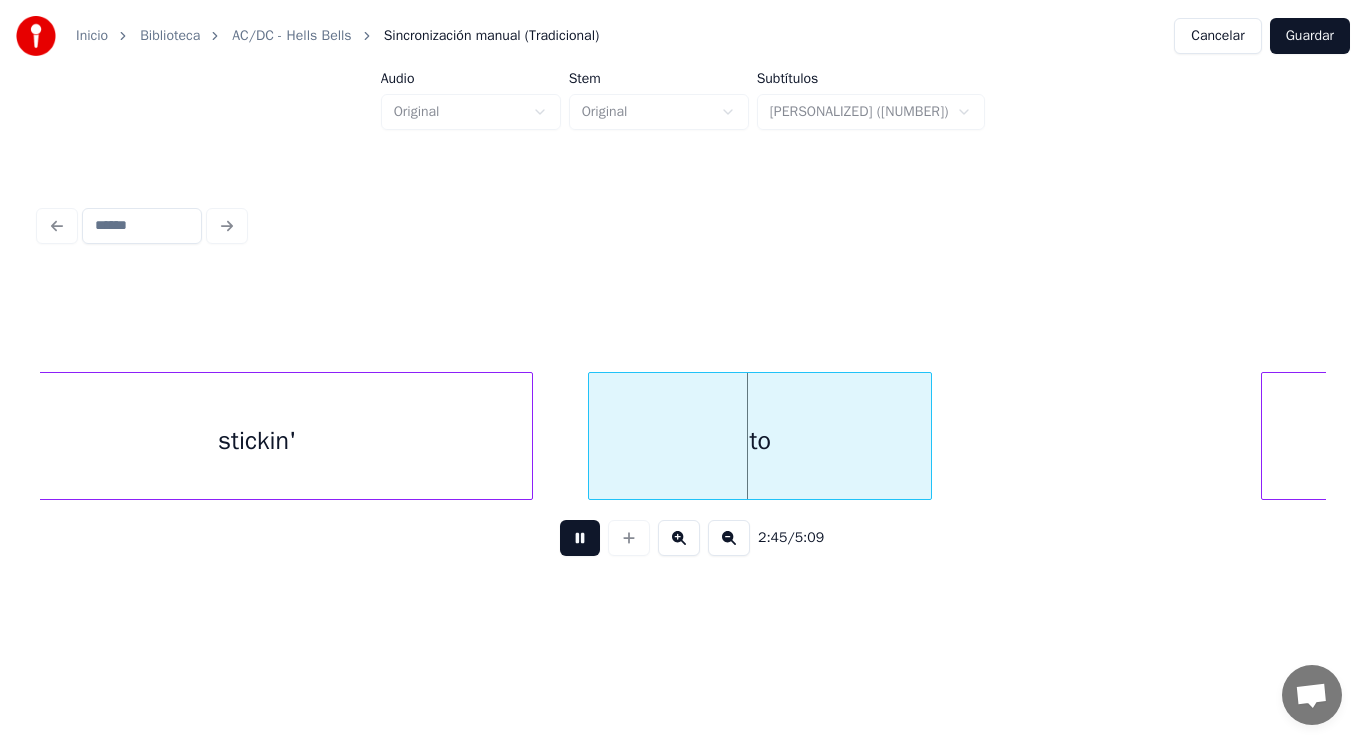 click at bounding box center (580, 538) 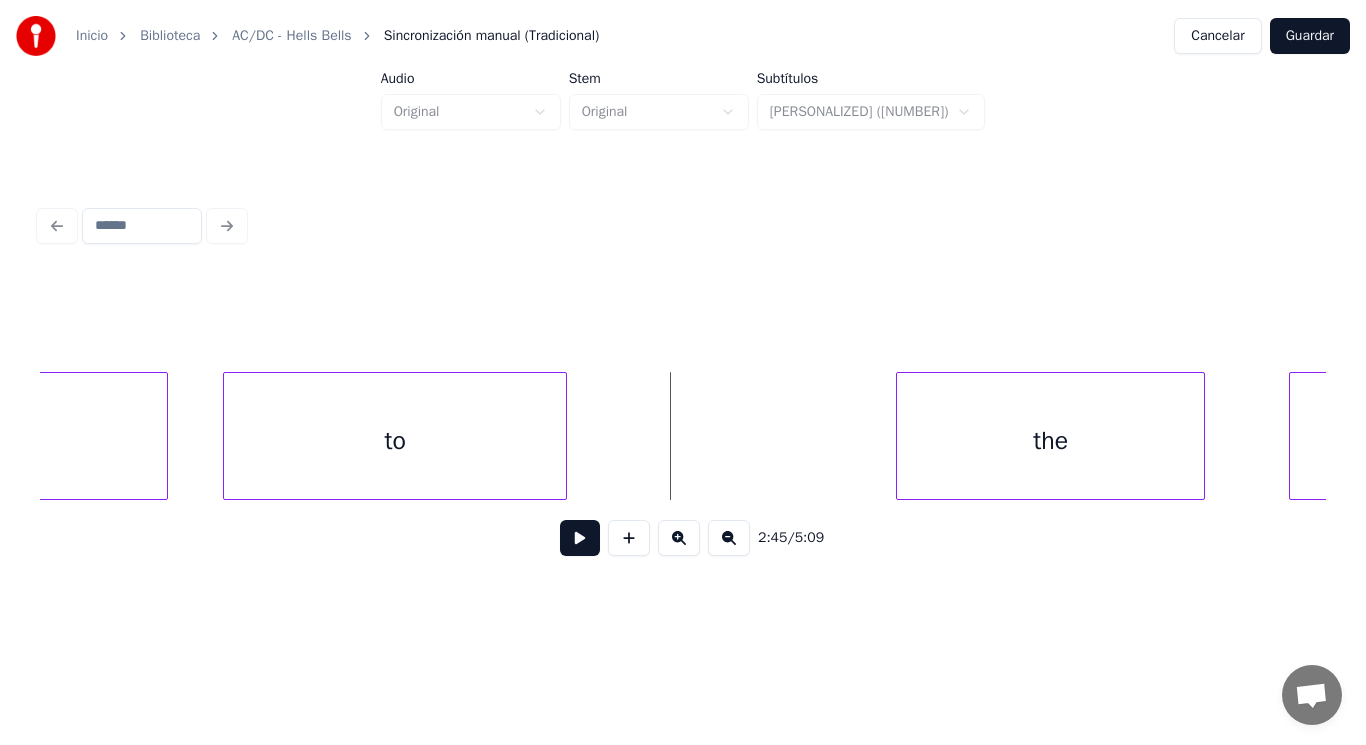 scroll, scrollTop: 0, scrollLeft: 231105, axis: horizontal 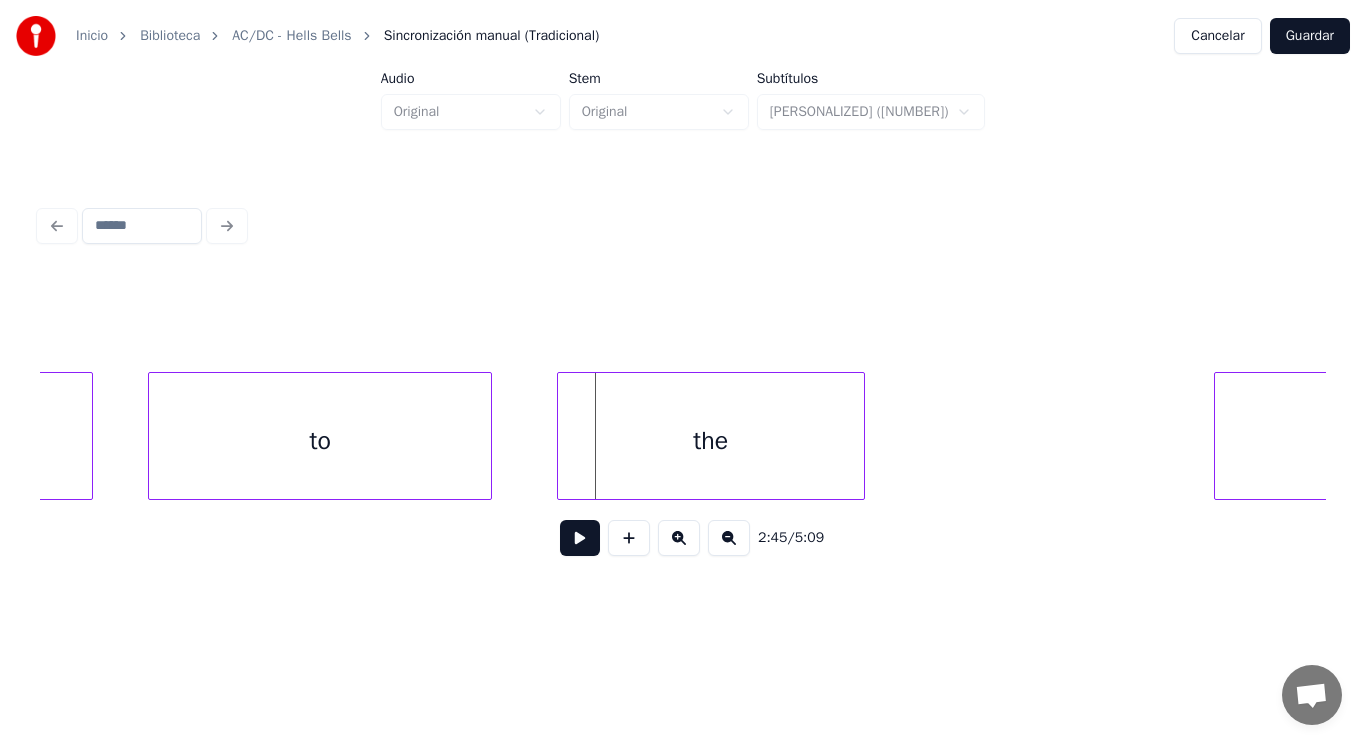 click on "the" at bounding box center (711, 441) 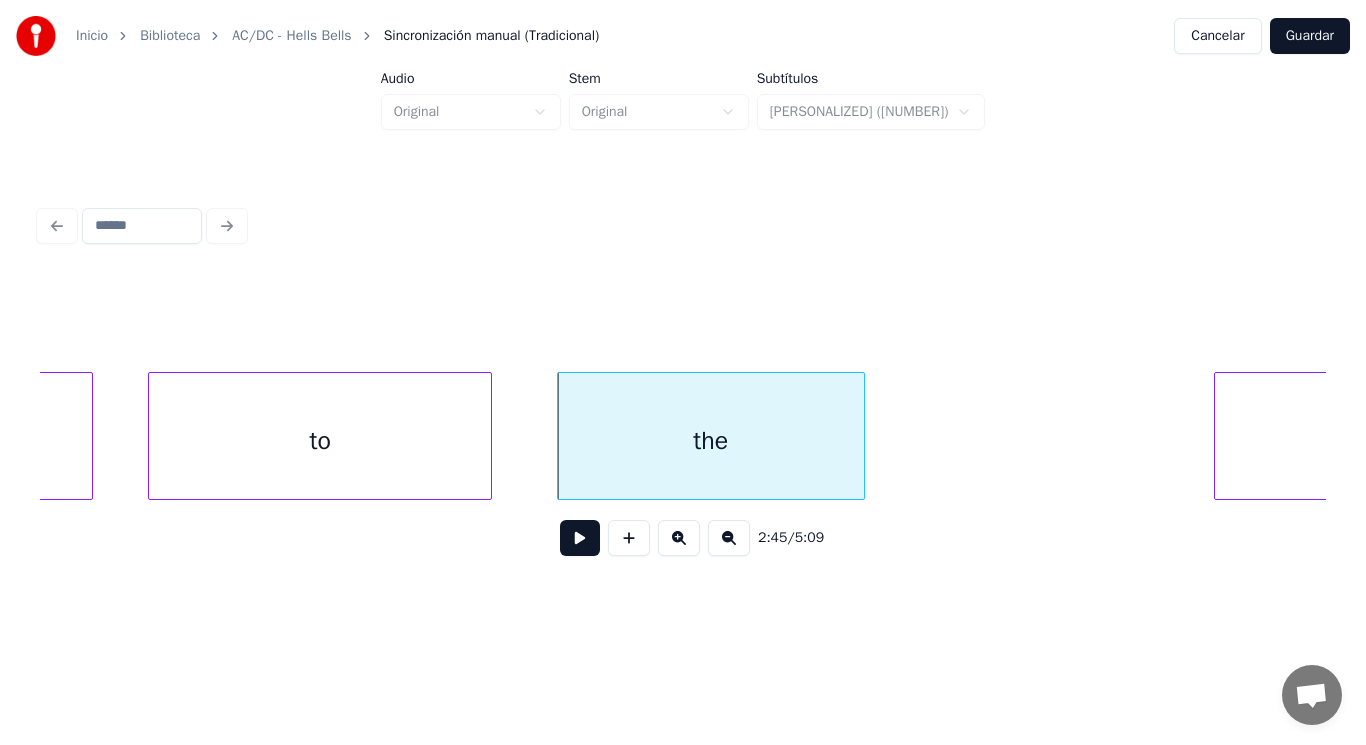 click at bounding box center [580, 538] 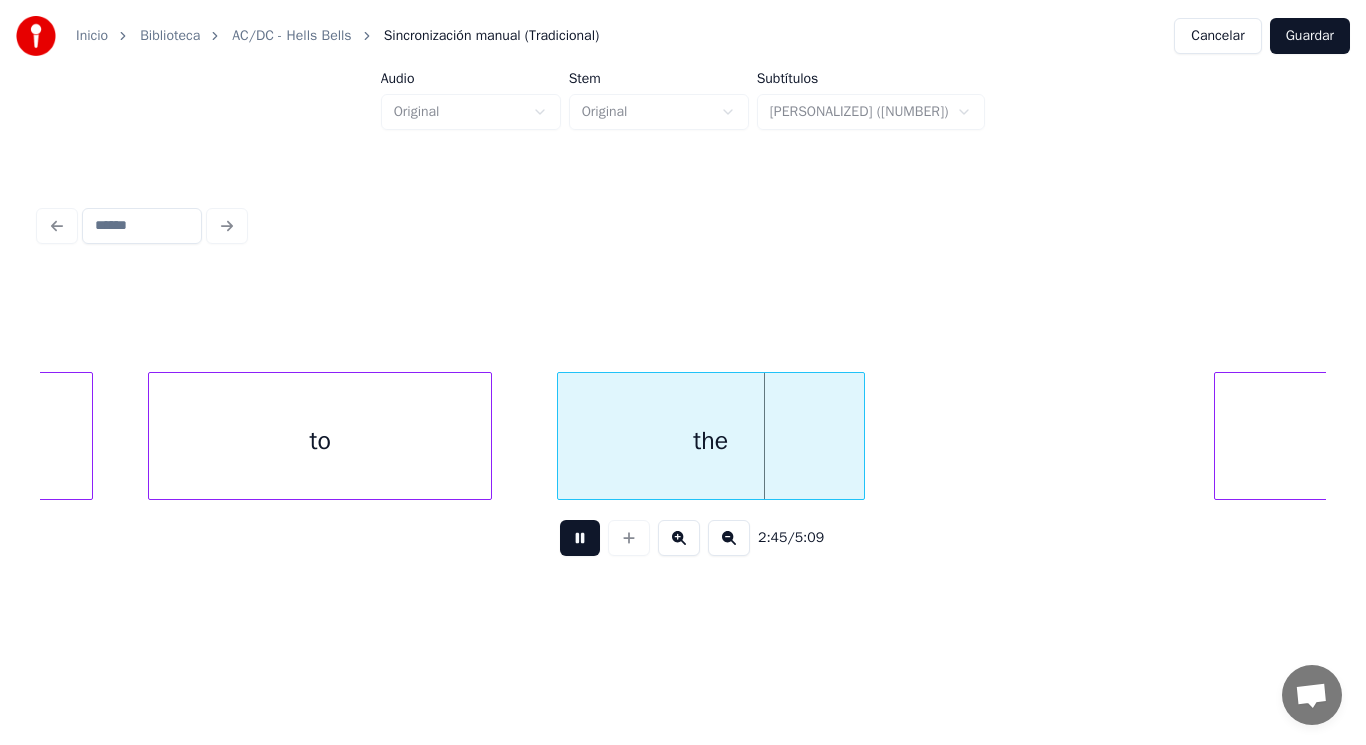 click at bounding box center (580, 538) 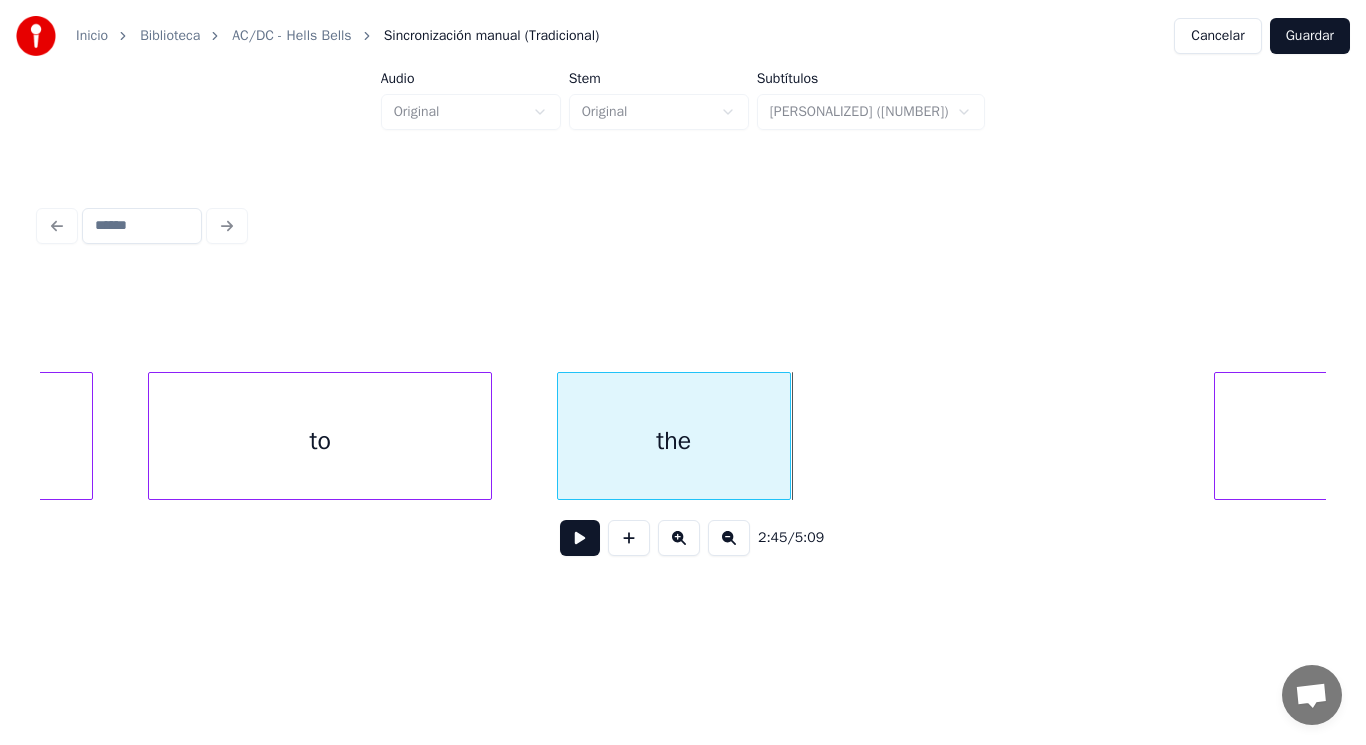 click at bounding box center (787, 436) 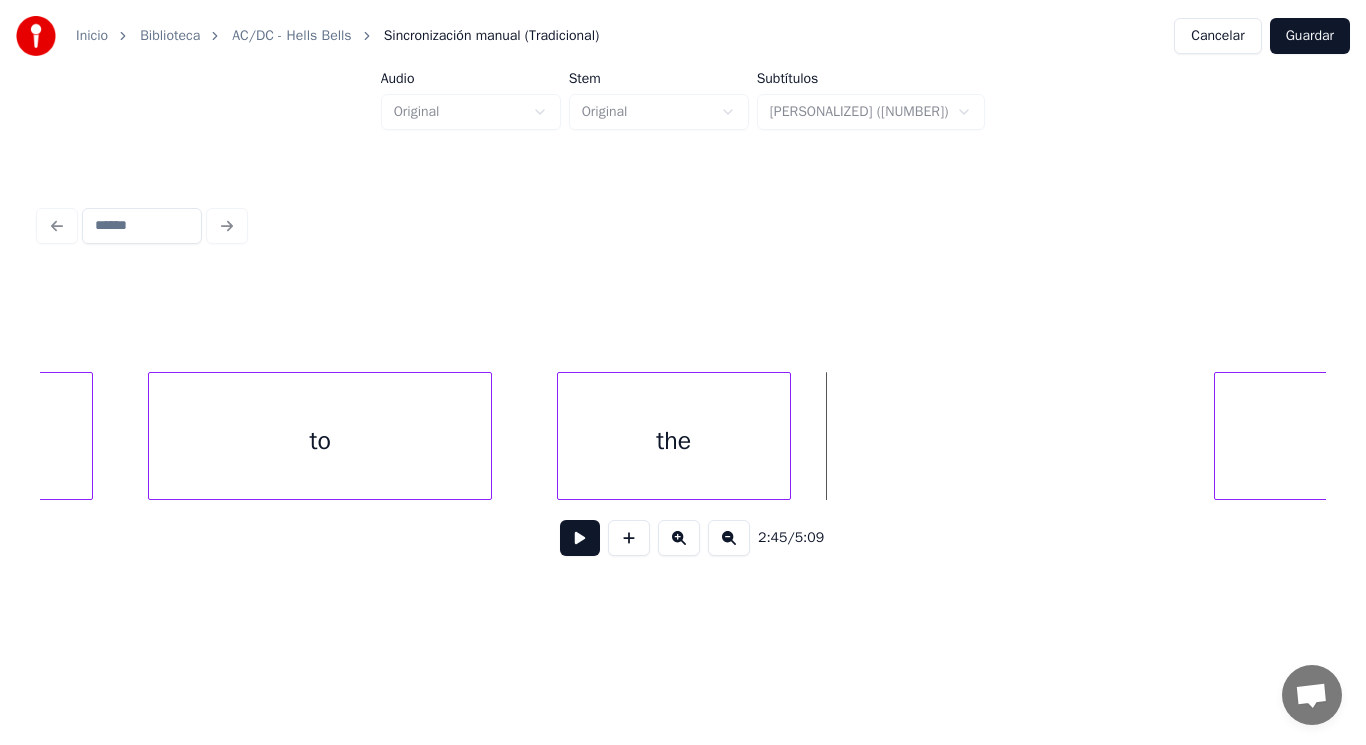 click at bounding box center (580, 538) 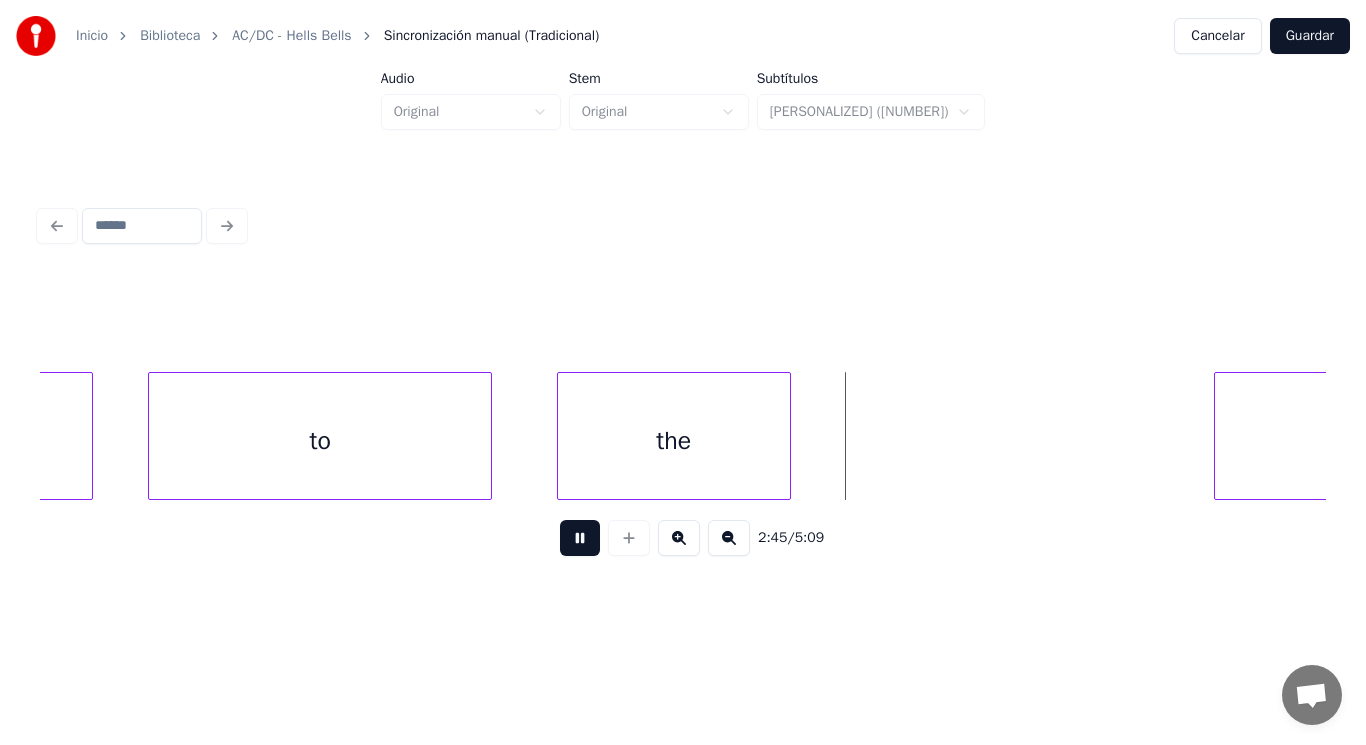 click at bounding box center [580, 538] 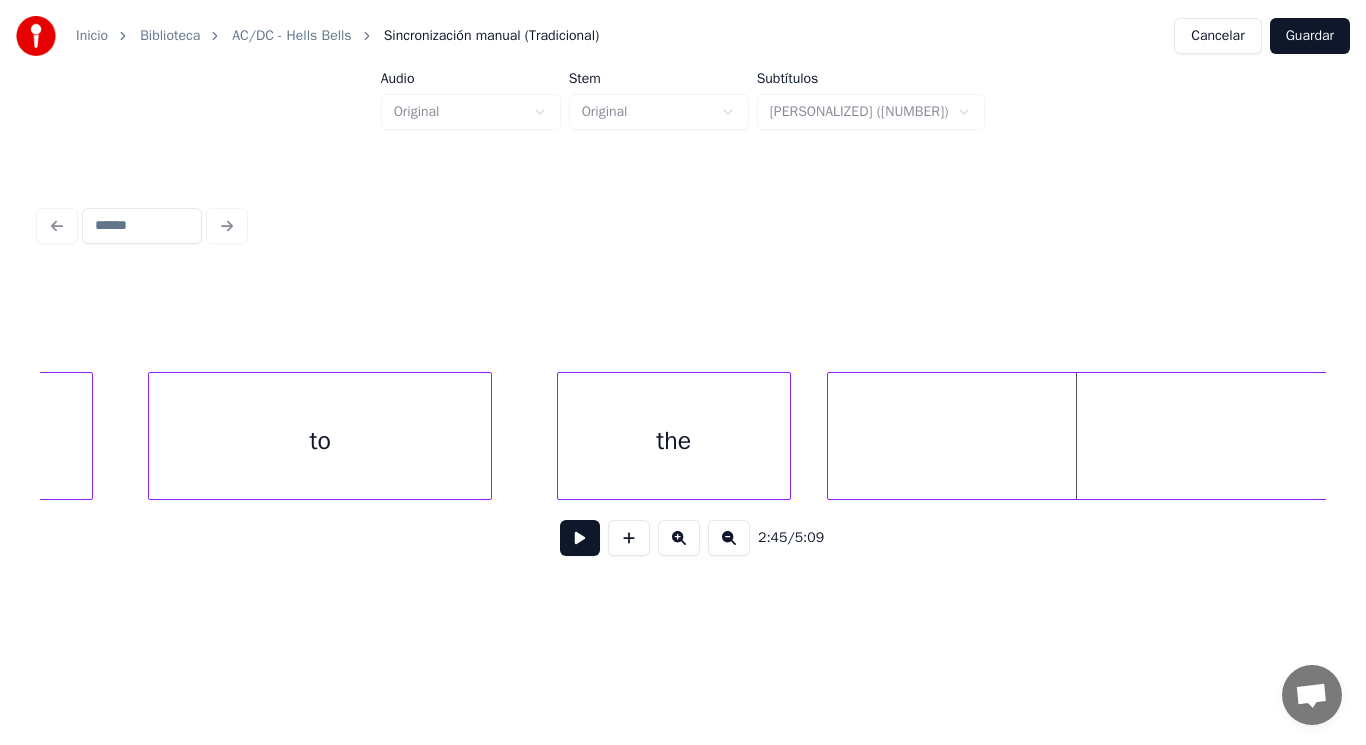 click at bounding box center (831, 436) 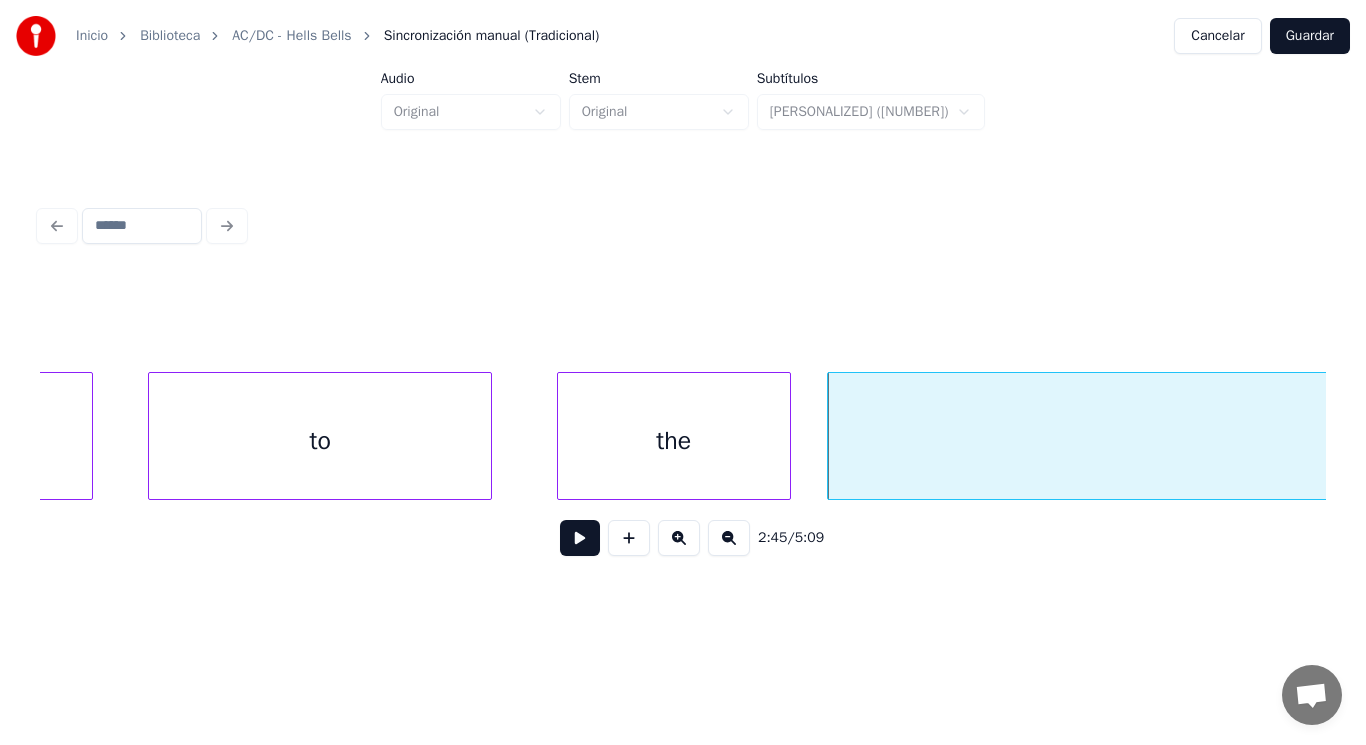 click at bounding box center [580, 538] 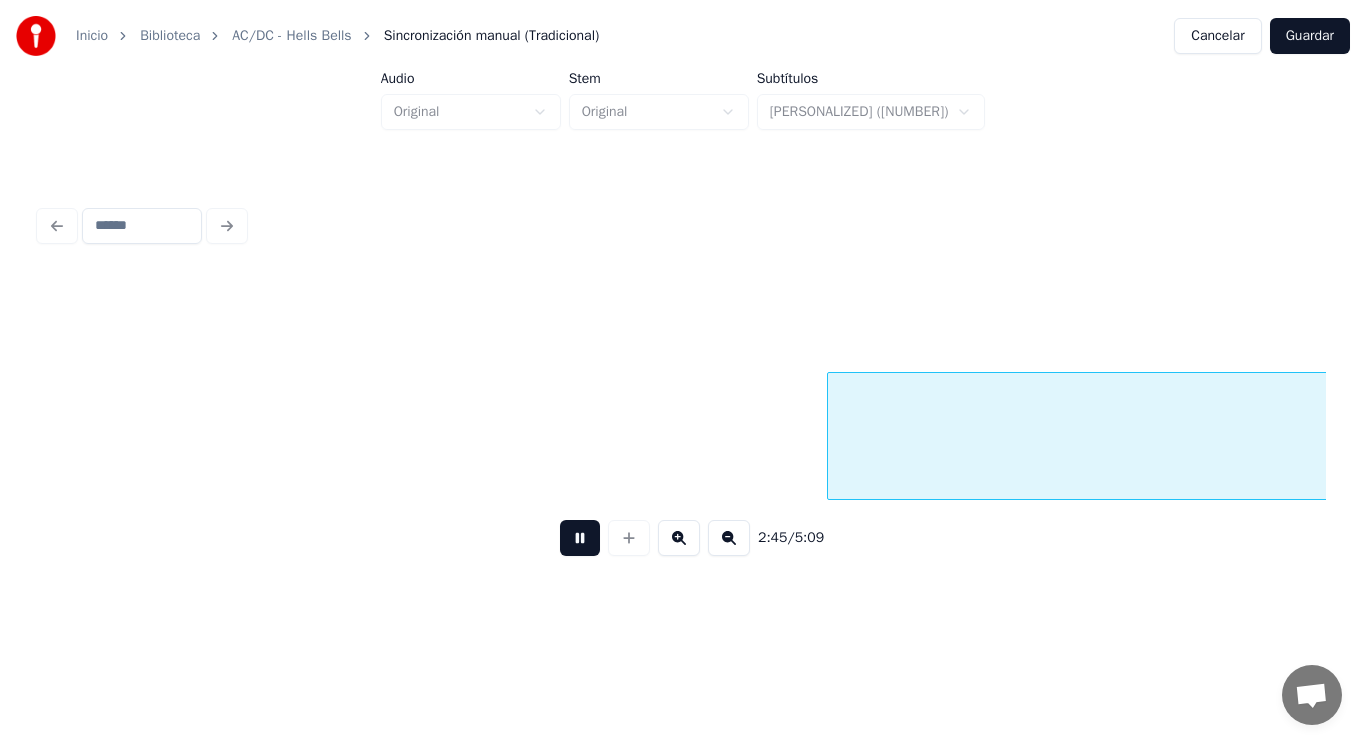 scroll, scrollTop: 0, scrollLeft: 232393, axis: horizontal 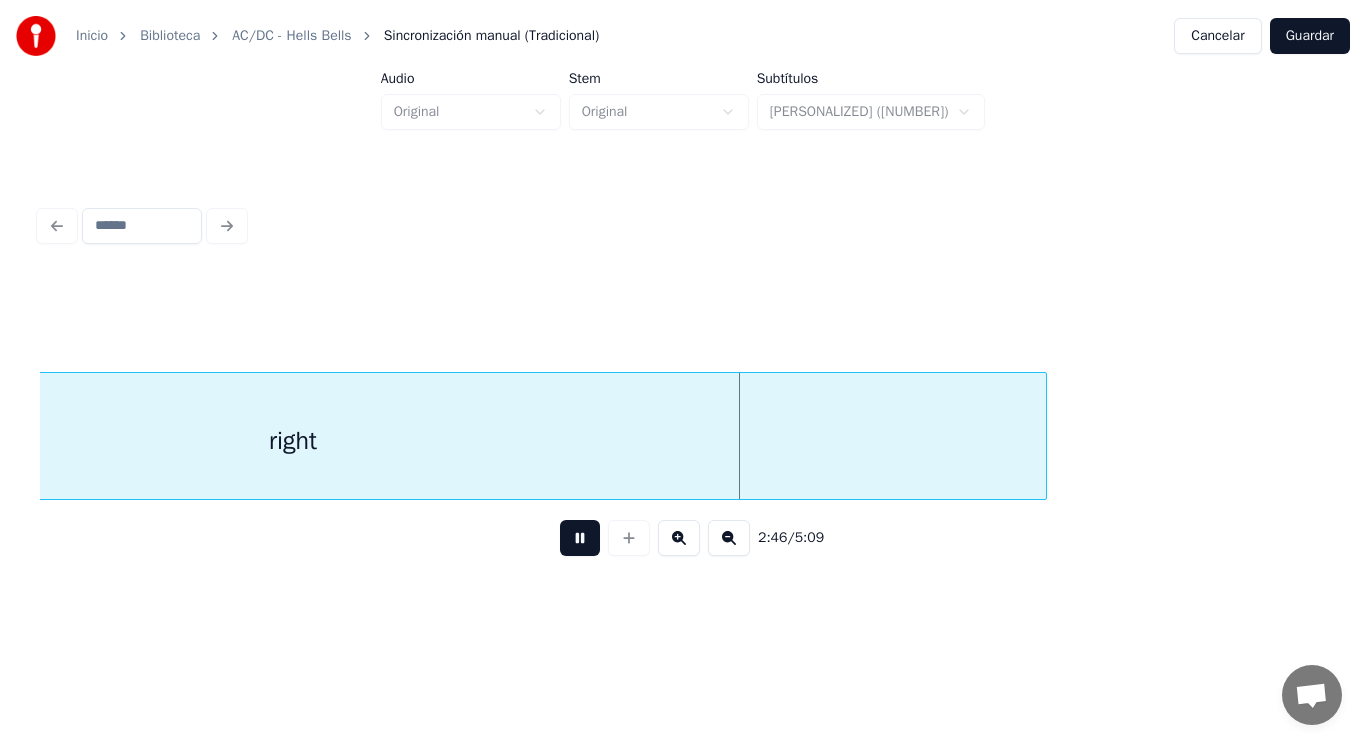 click at bounding box center [580, 538] 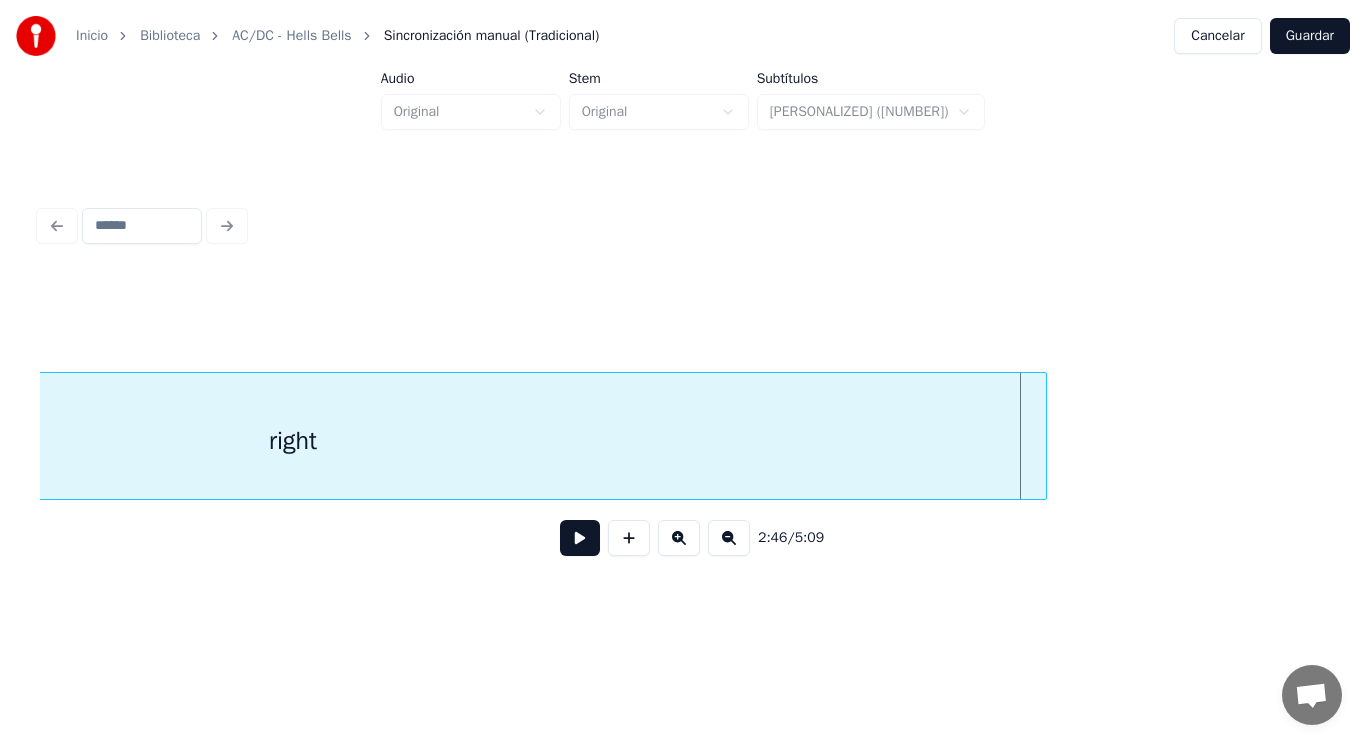 click on "right" at bounding box center [293, 441] 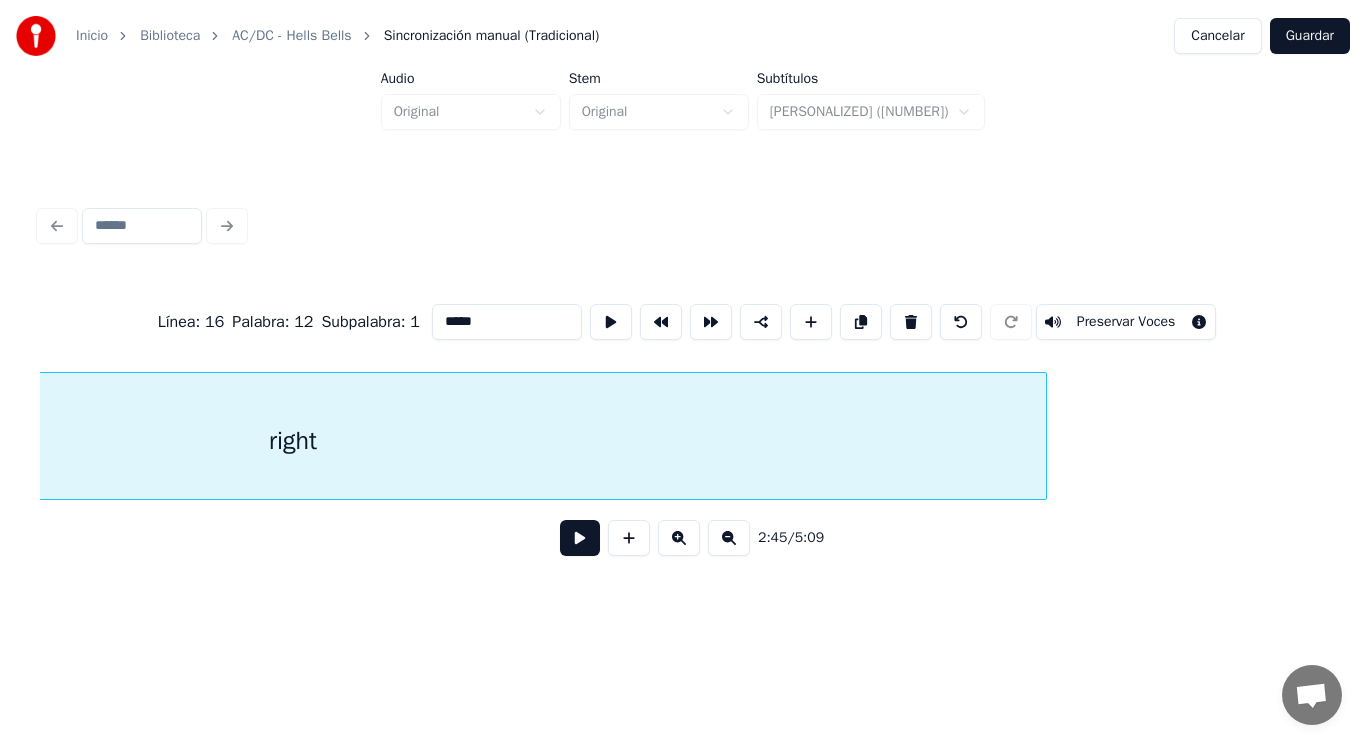 scroll, scrollTop: 0, scrollLeft: 231893, axis: horizontal 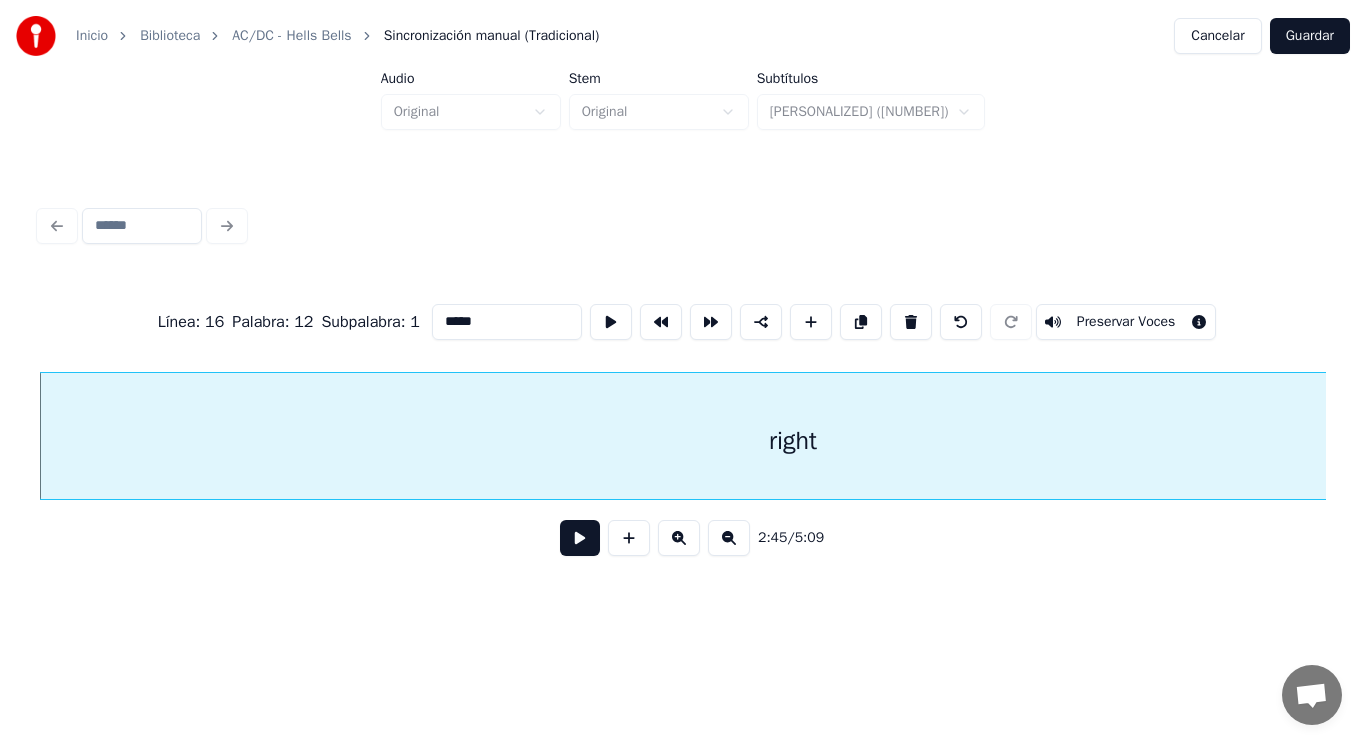 click at bounding box center (580, 538) 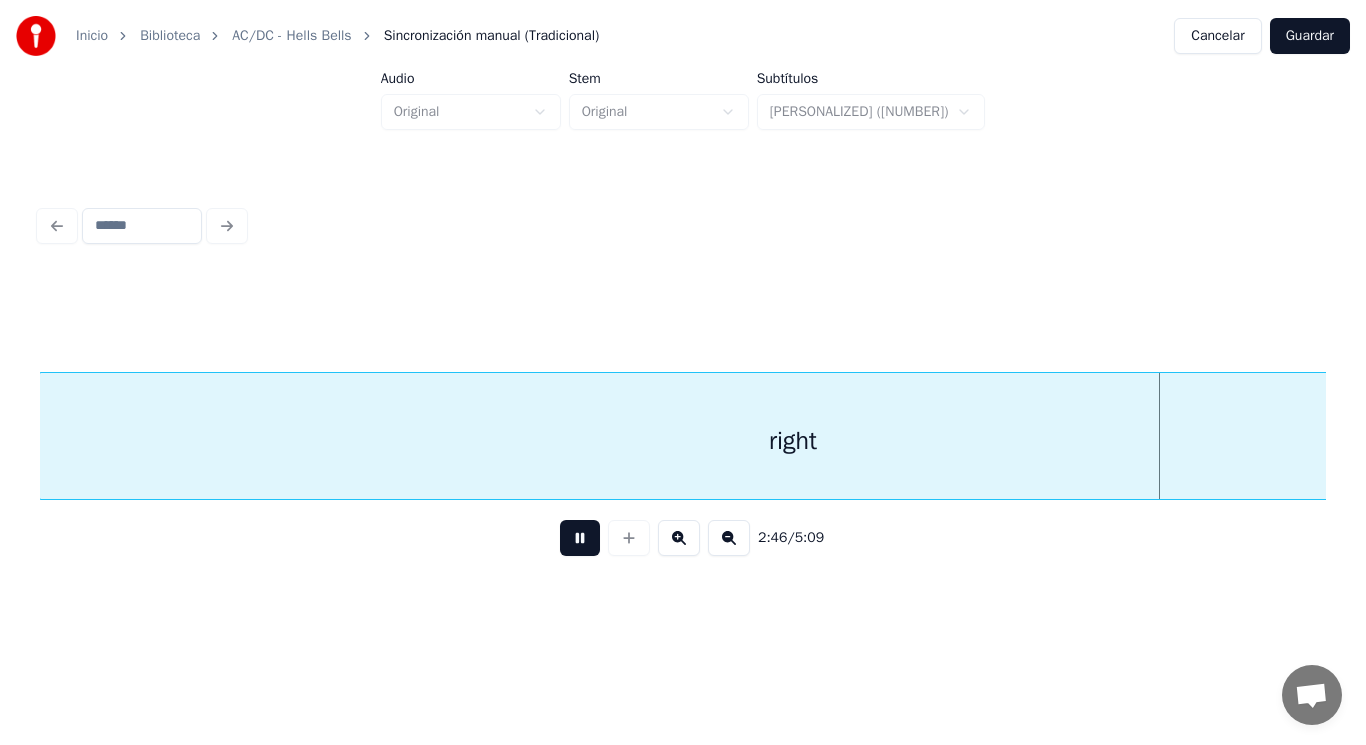 click at bounding box center (580, 538) 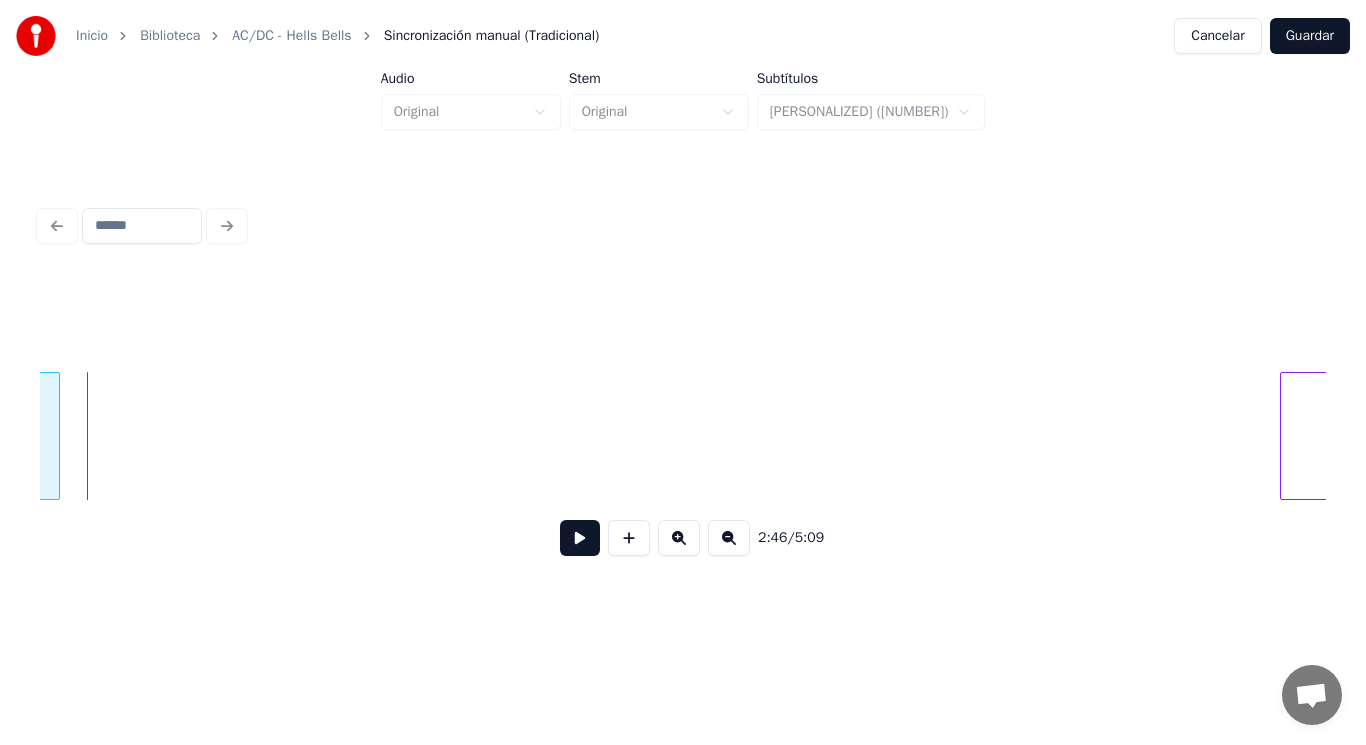 click at bounding box center [56, 436] 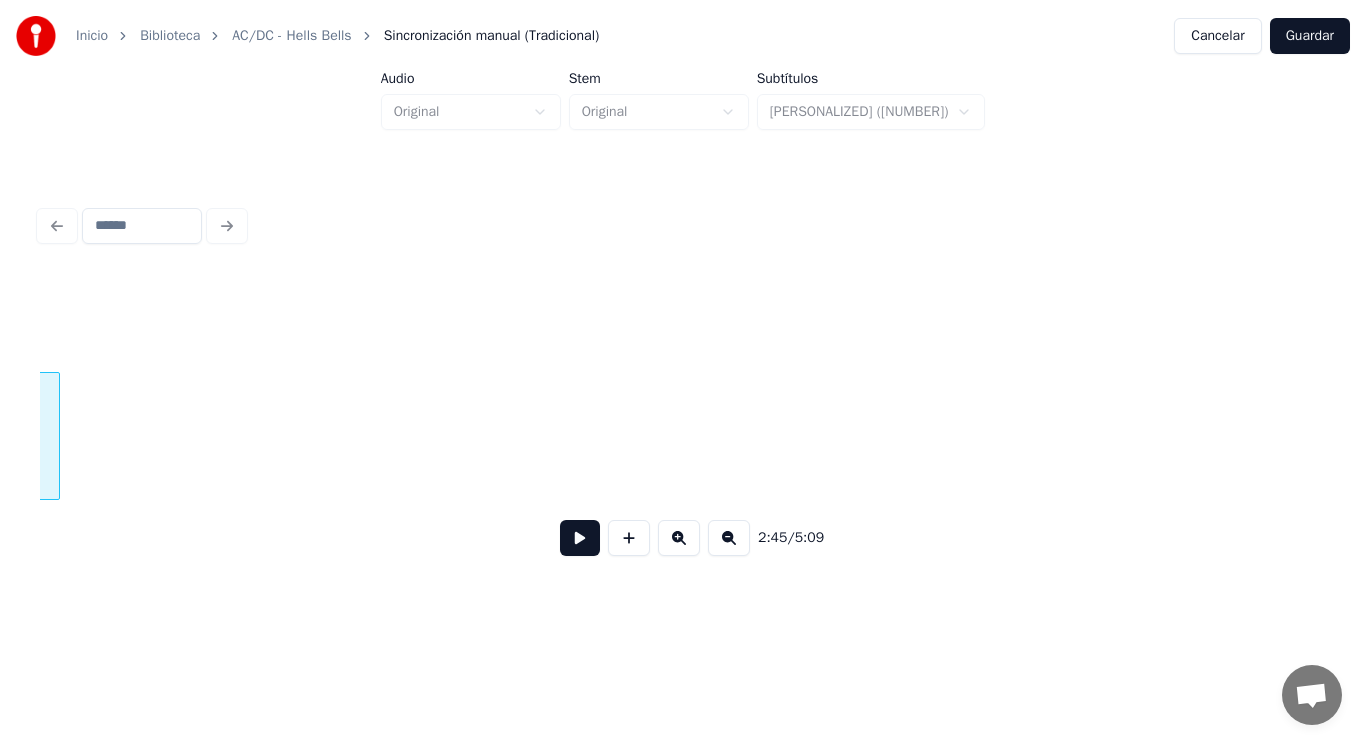 scroll, scrollTop: 0, scrollLeft: 231893, axis: horizontal 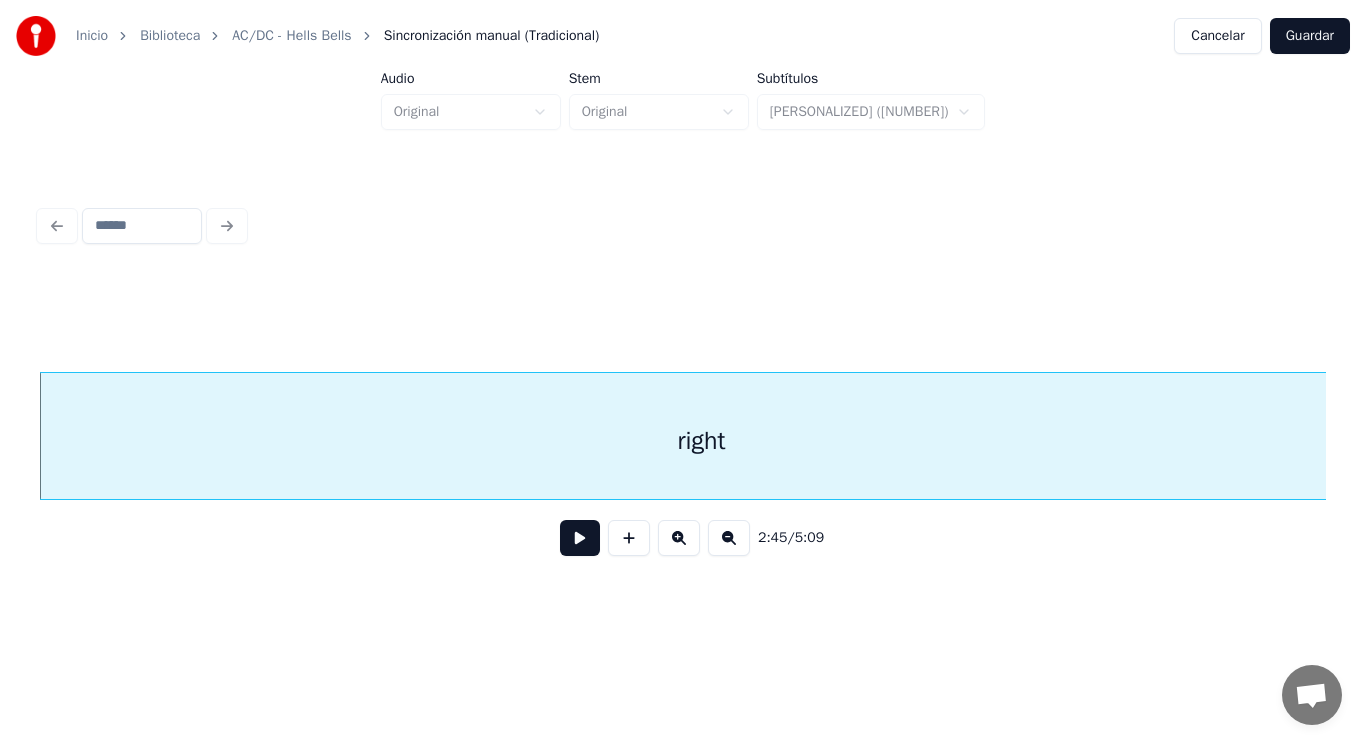 click at bounding box center (580, 538) 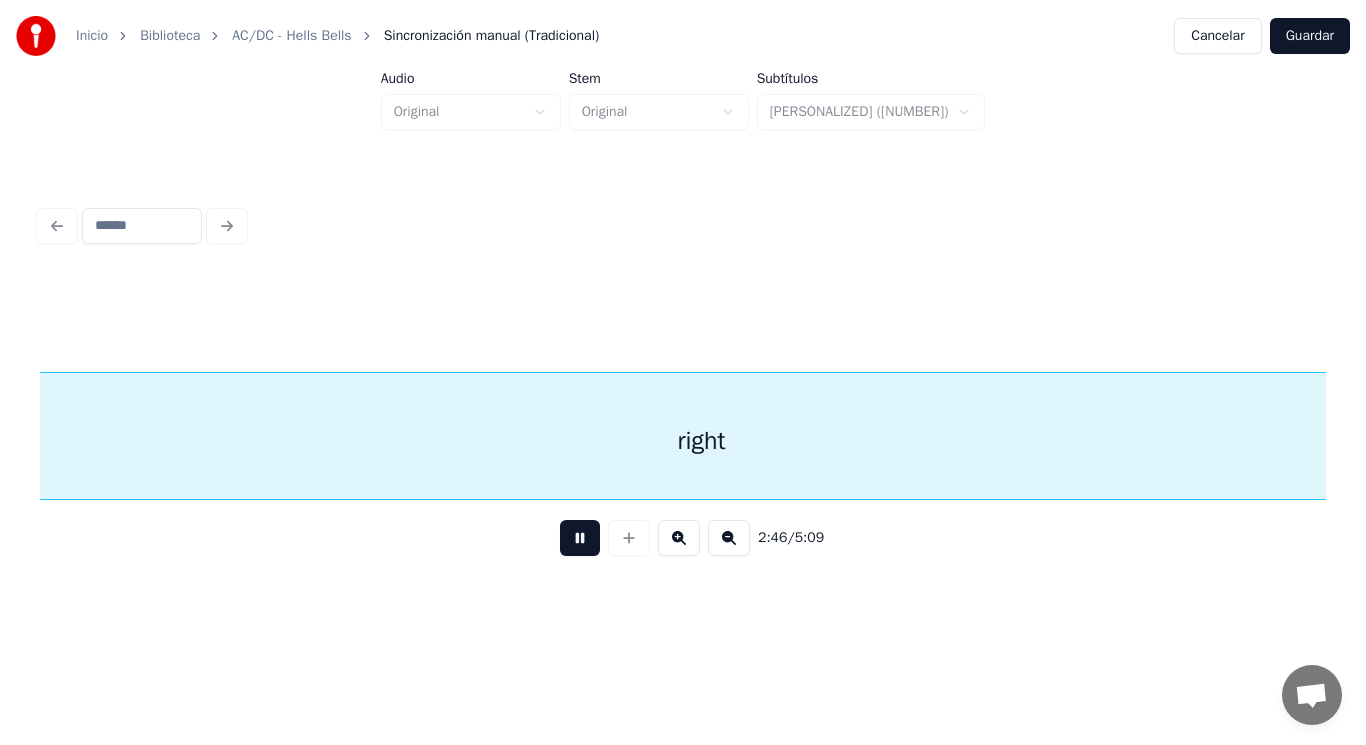 scroll, scrollTop: 0, scrollLeft: 233206, axis: horizontal 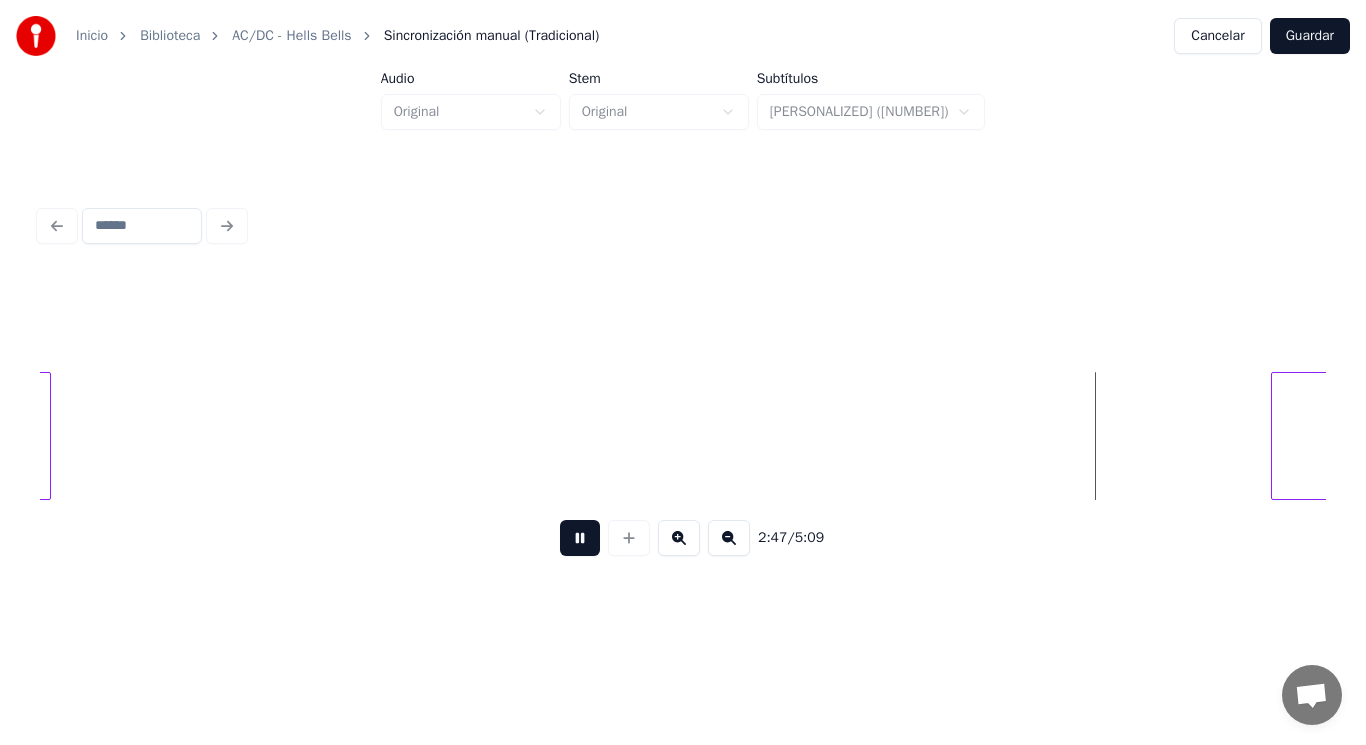 click at bounding box center (580, 538) 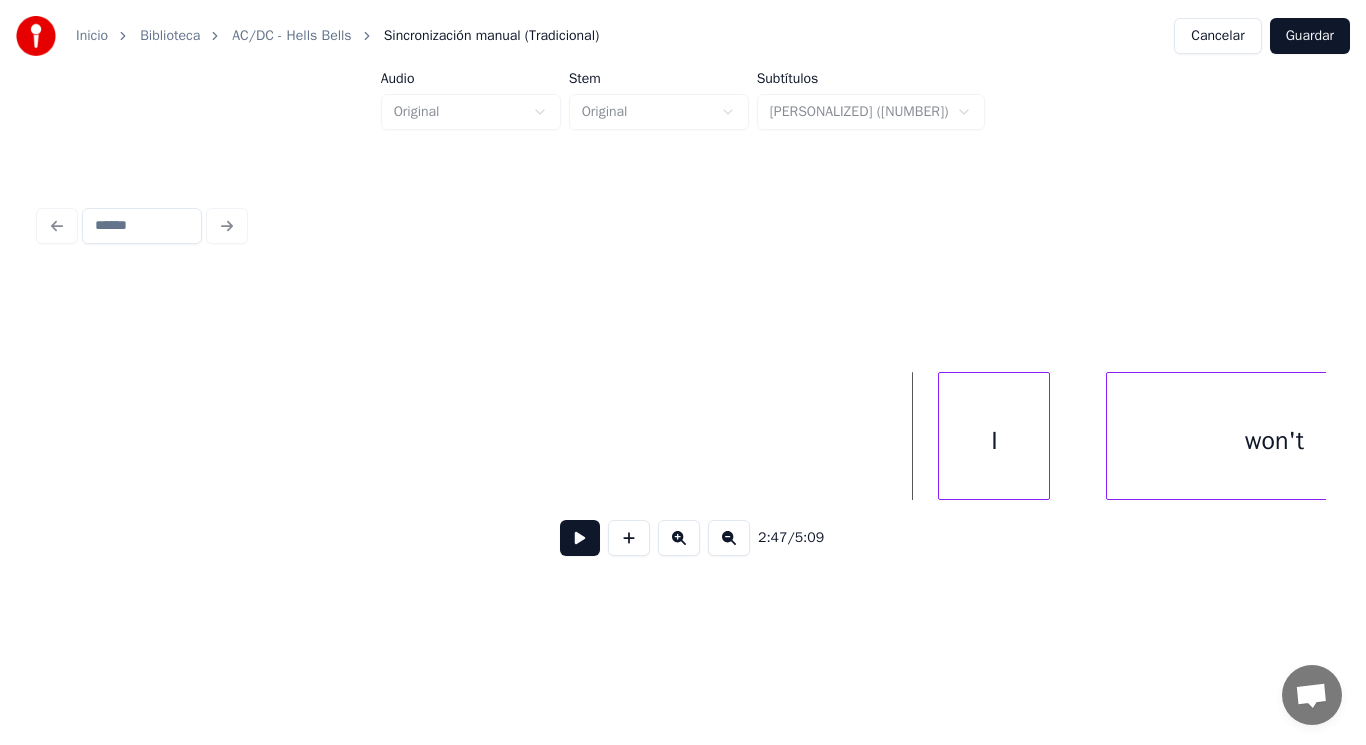 scroll, scrollTop: 0, scrollLeft: 233646, axis: horizontal 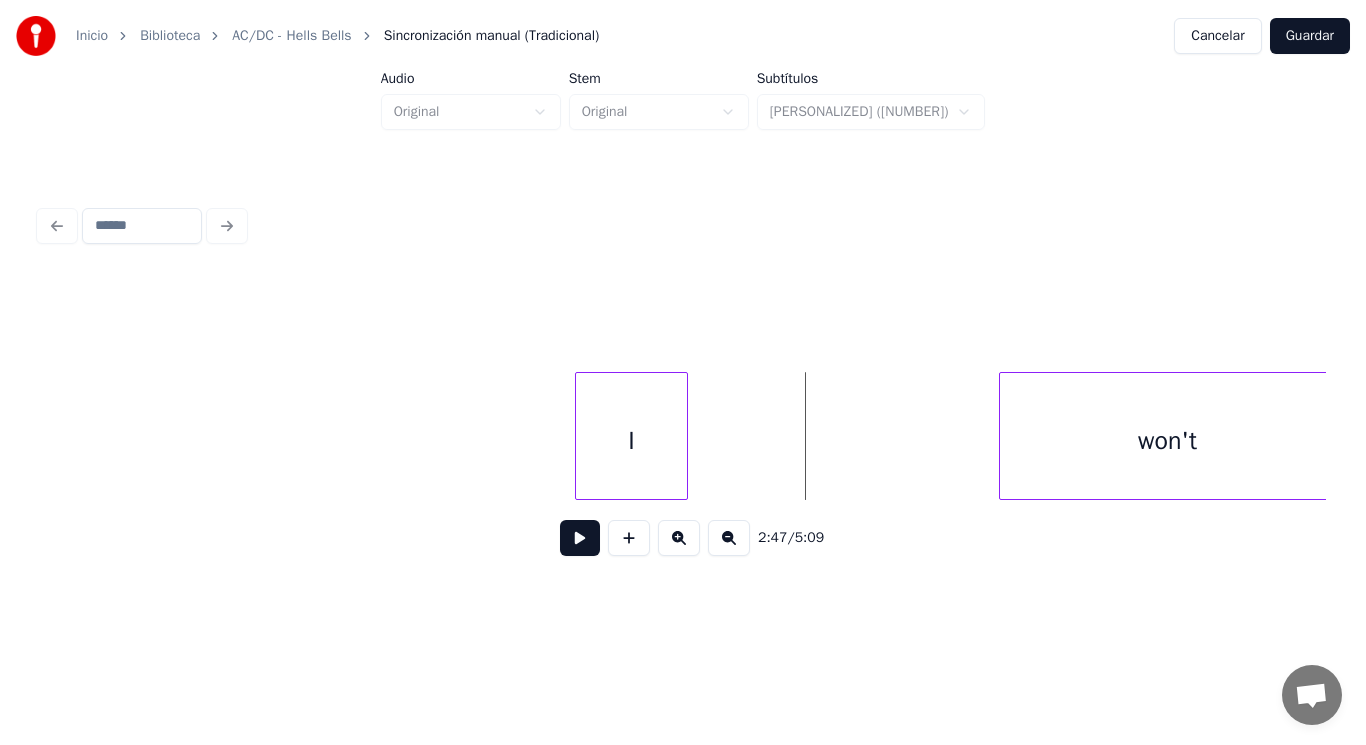 click on "I" at bounding box center (631, 441) 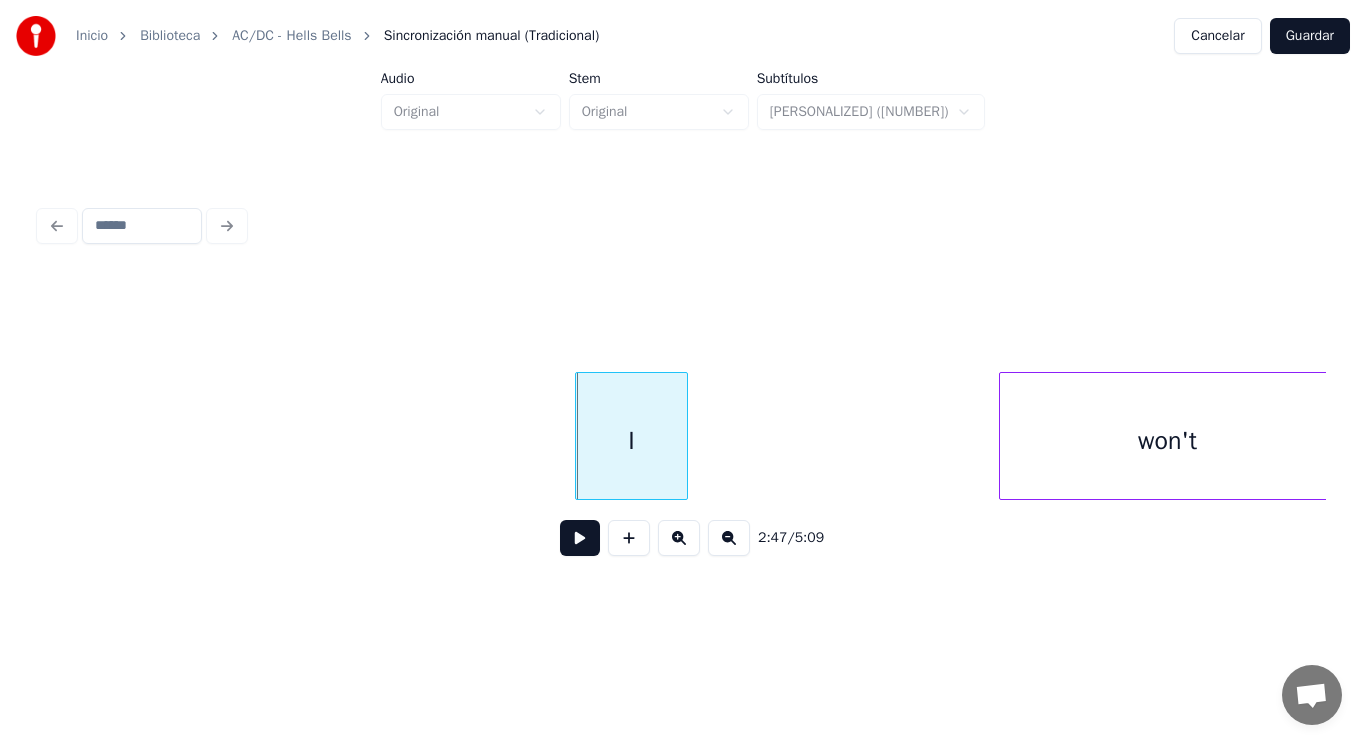 click at bounding box center (580, 538) 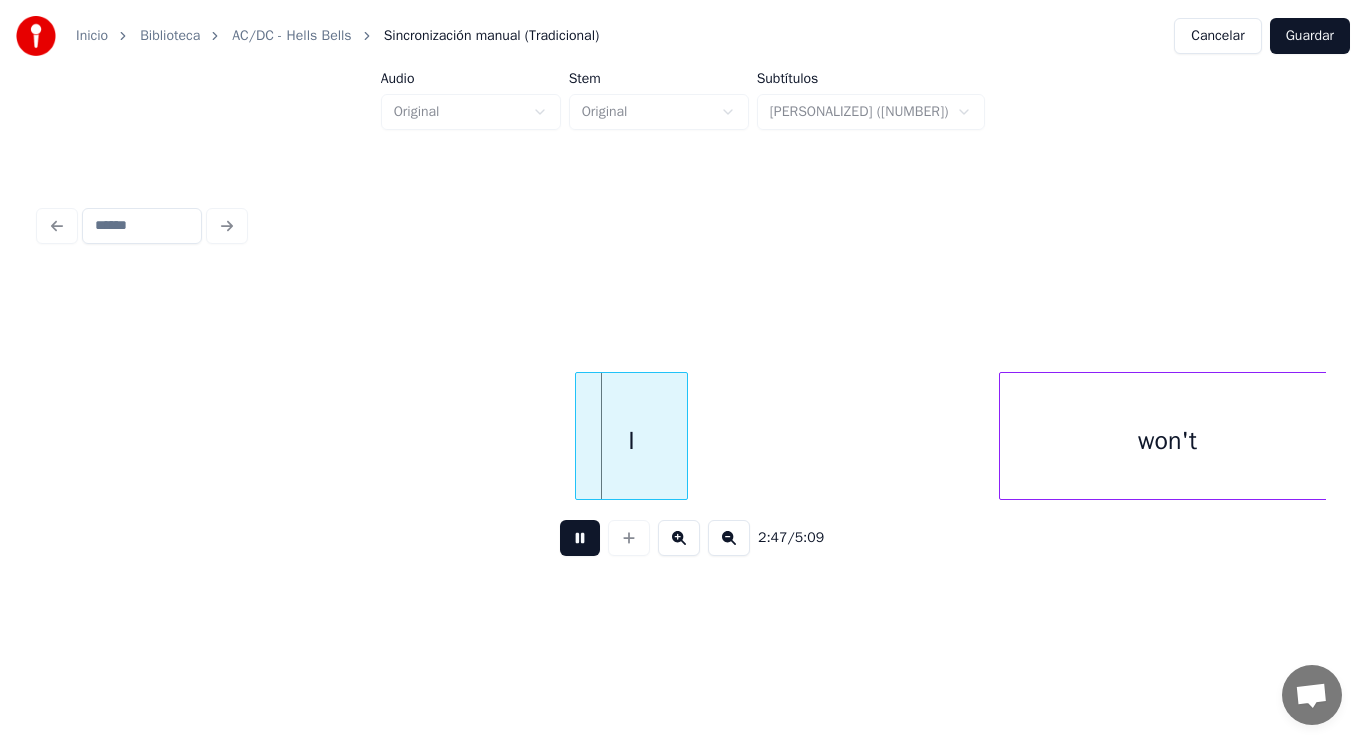 click at bounding box center (580, 538) 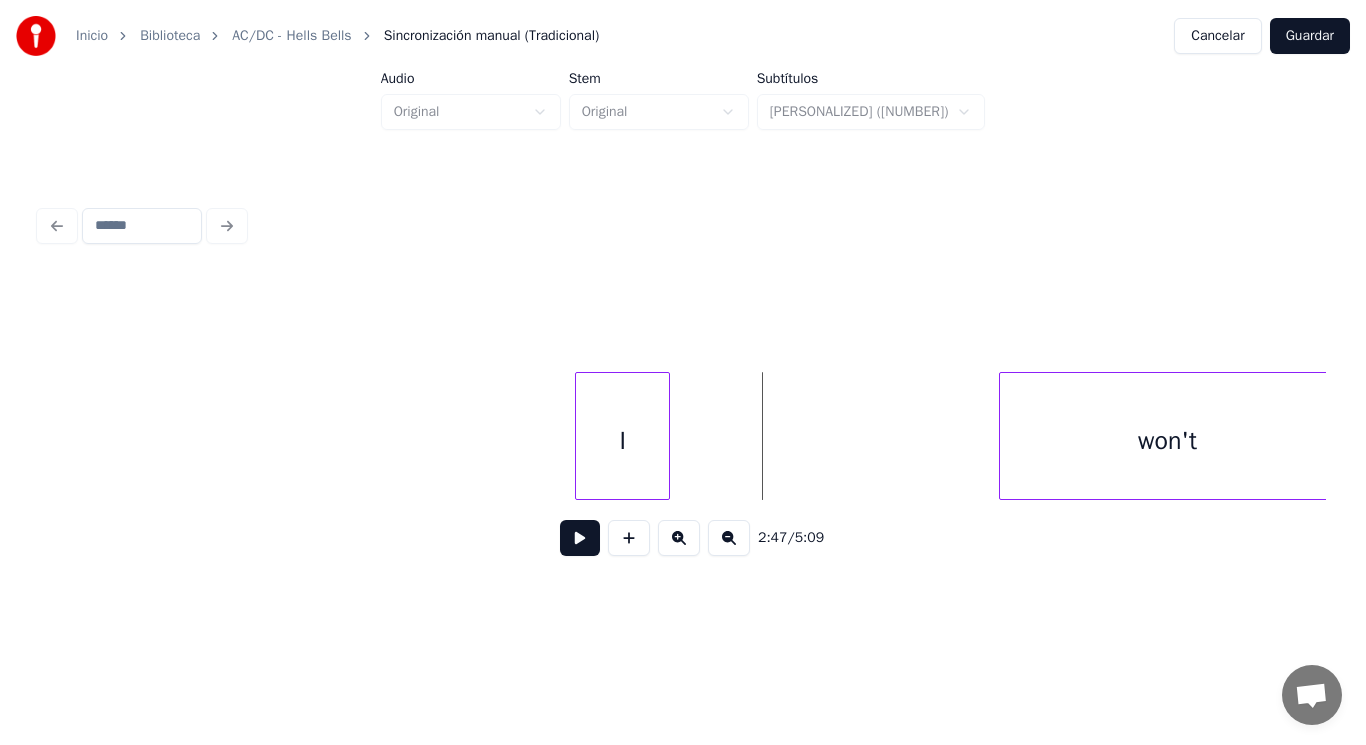 click at bounding box center [666, 436] 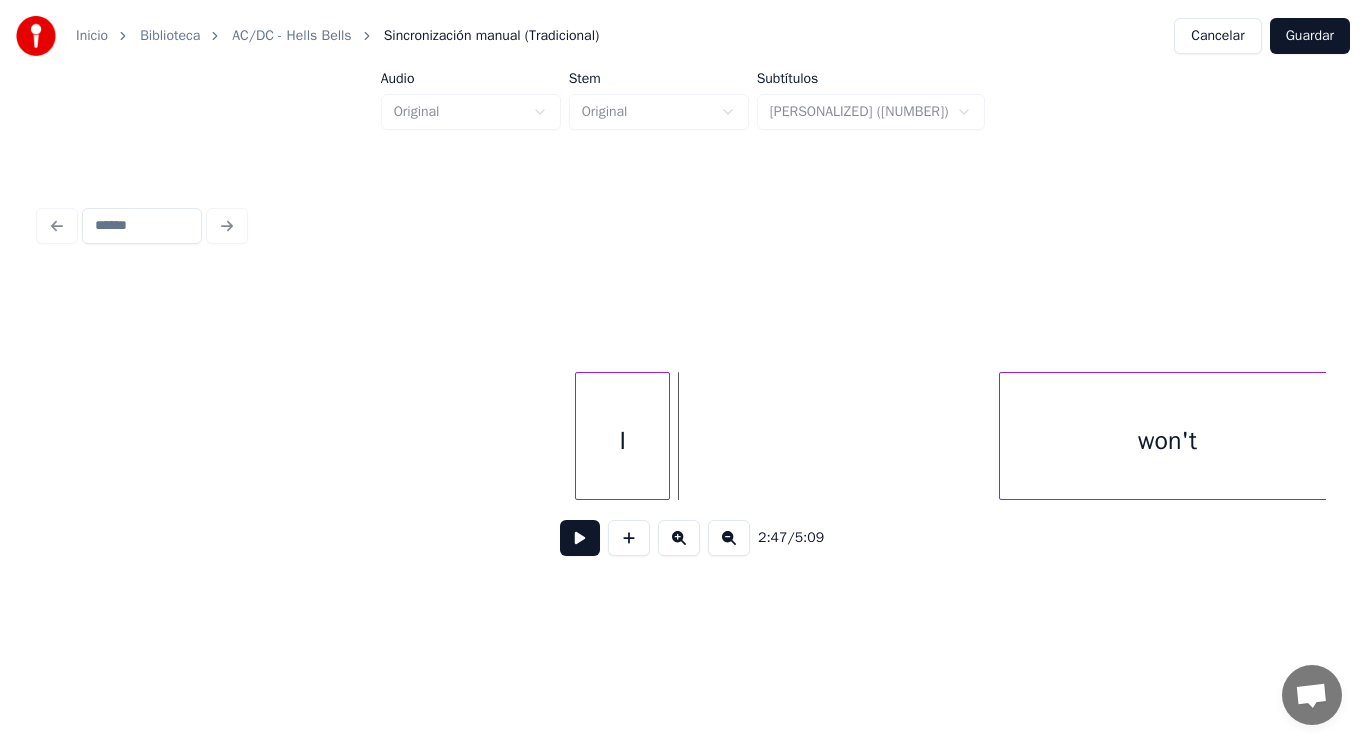 click at bounding box center [580, 538] 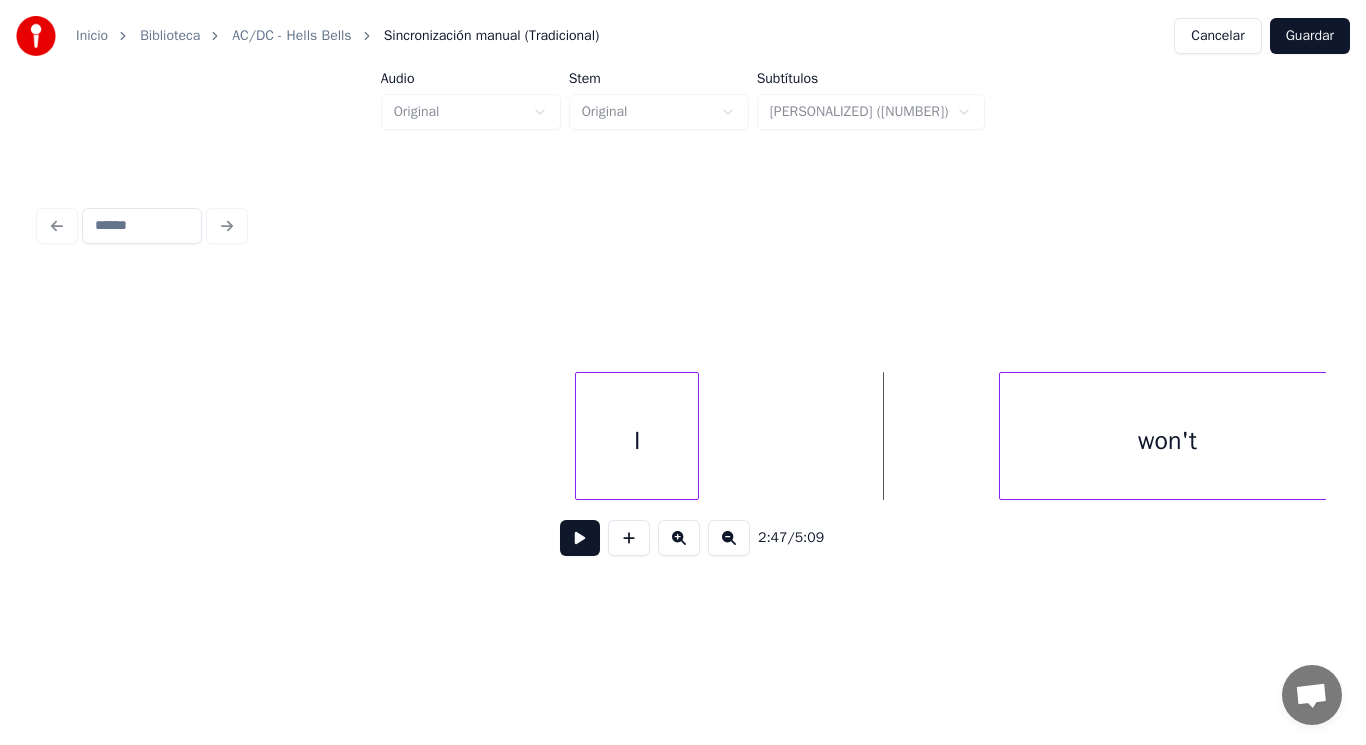 click at bounding box center (695, 436) 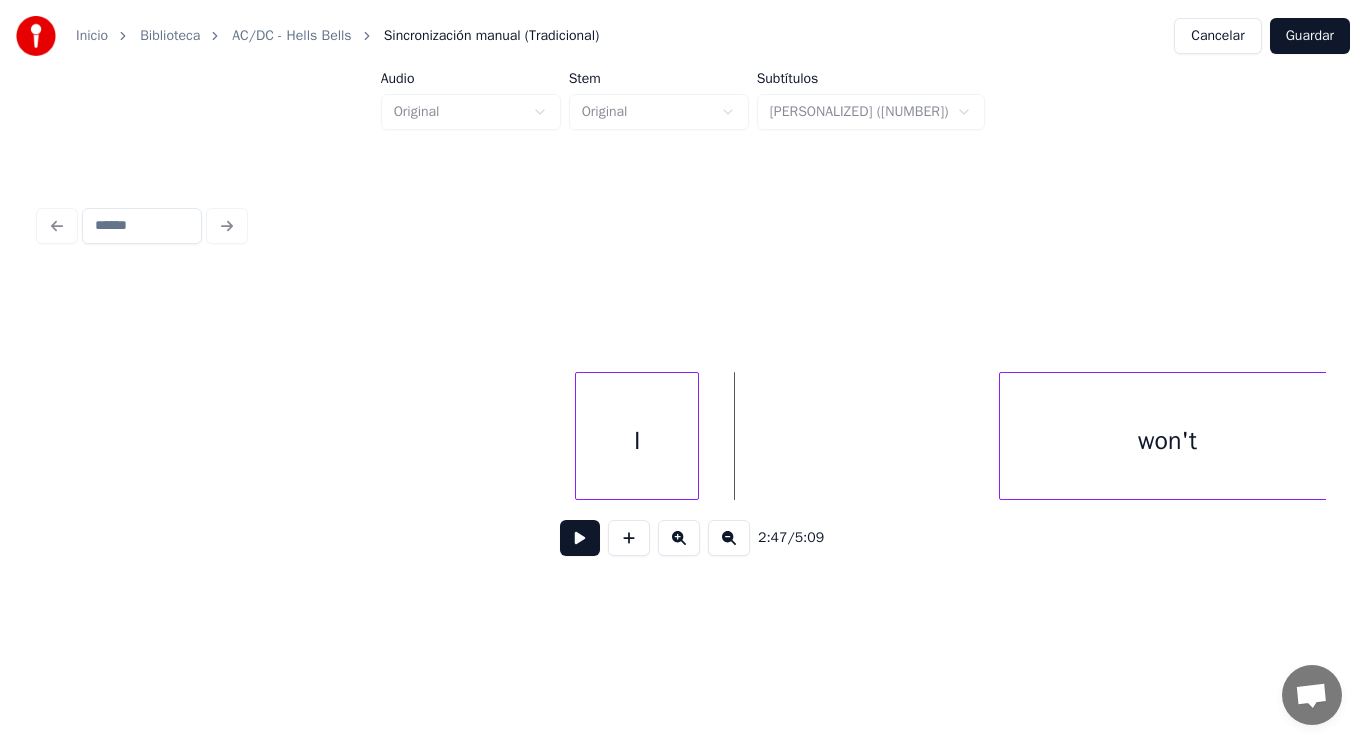 click at bounding box center (580, 538) 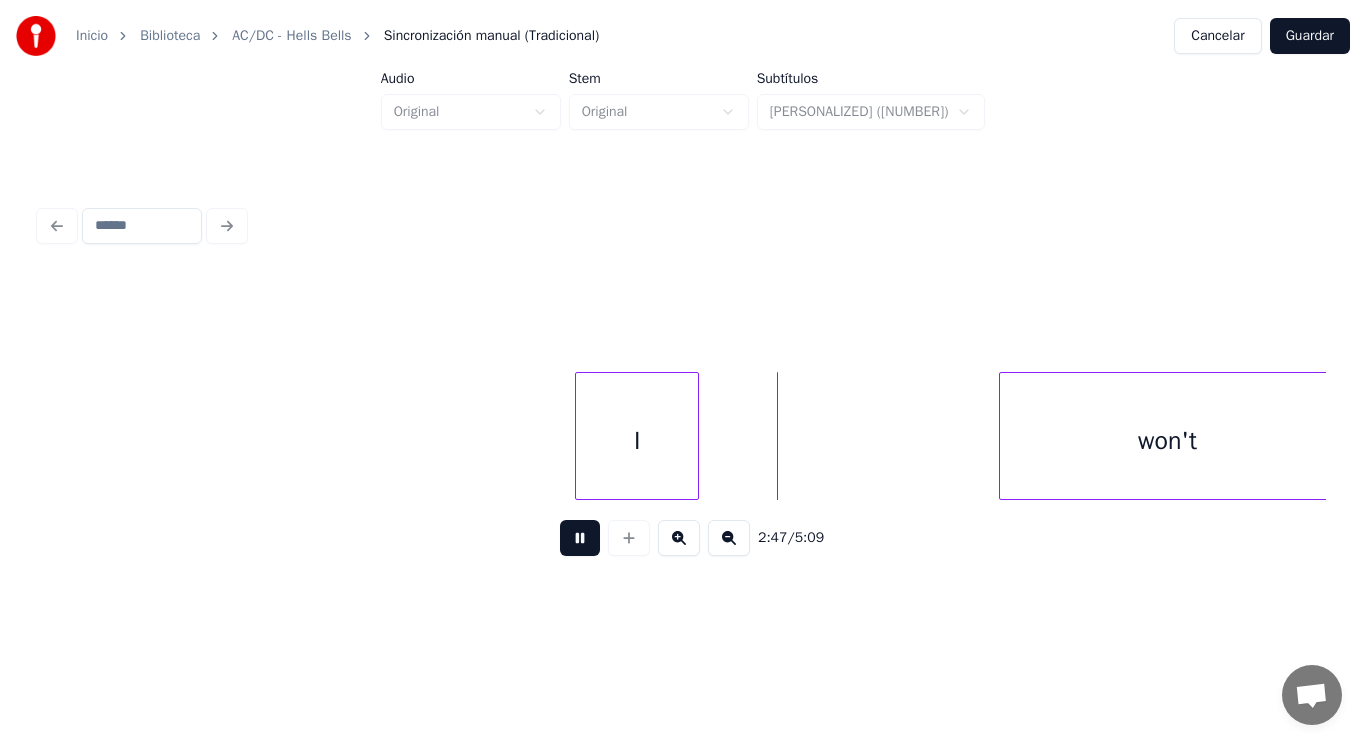 click at bounding box center [580, 538] 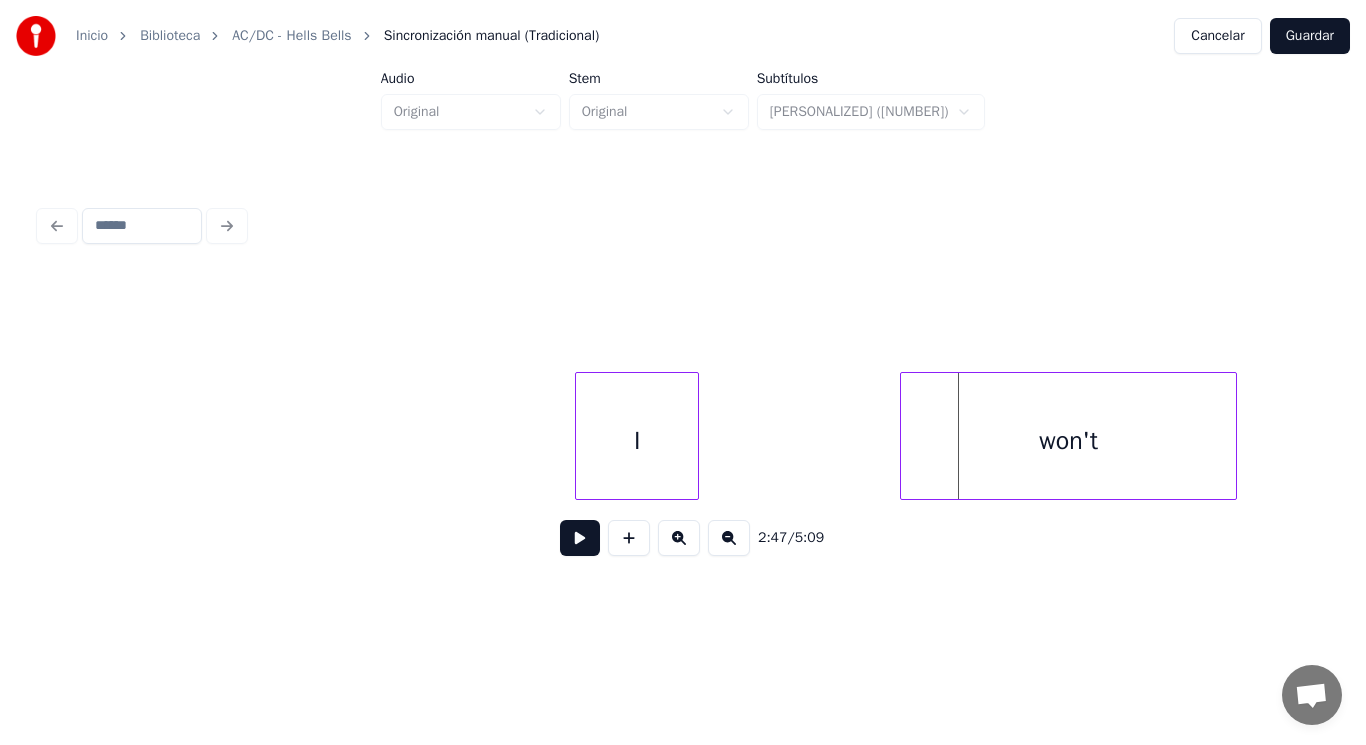 scroll, scrollTop: 0, scrollLeft: 233649, axis: horizontal 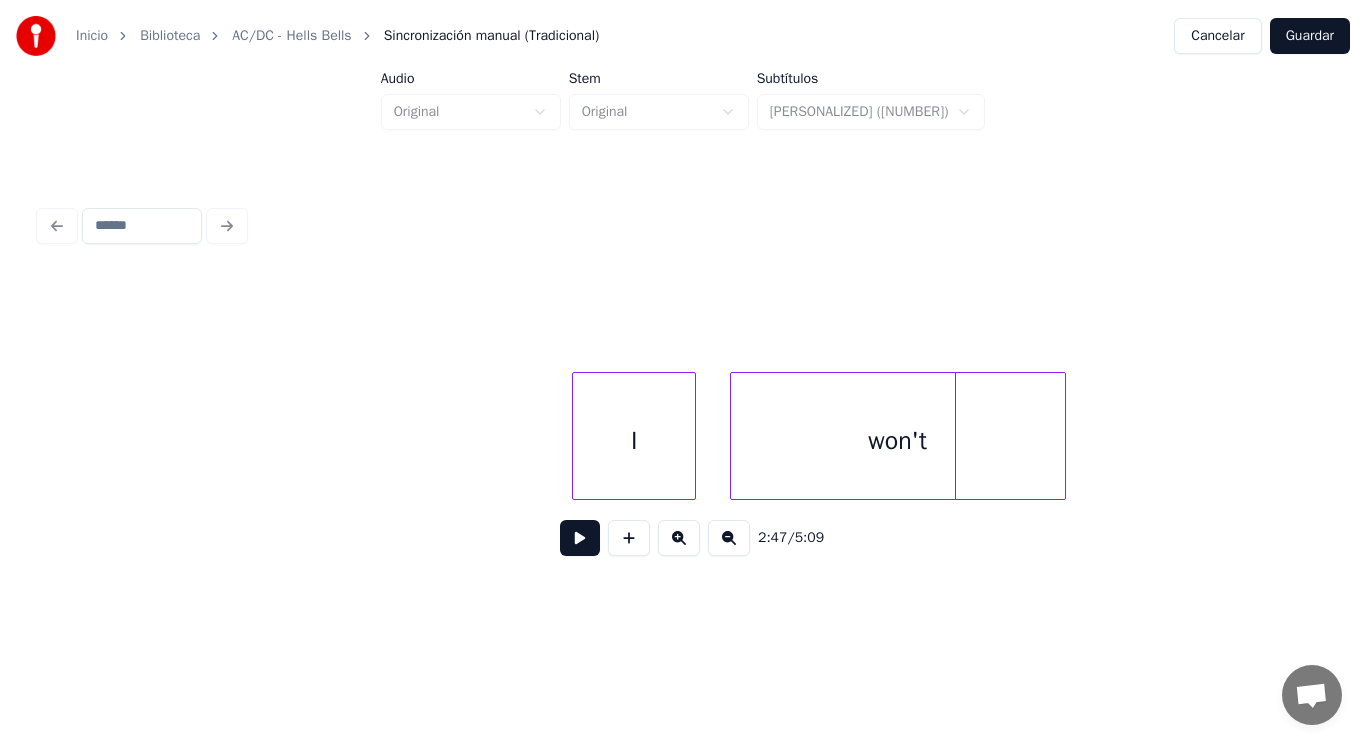 click on "won't" at bounding box center [898, 441] 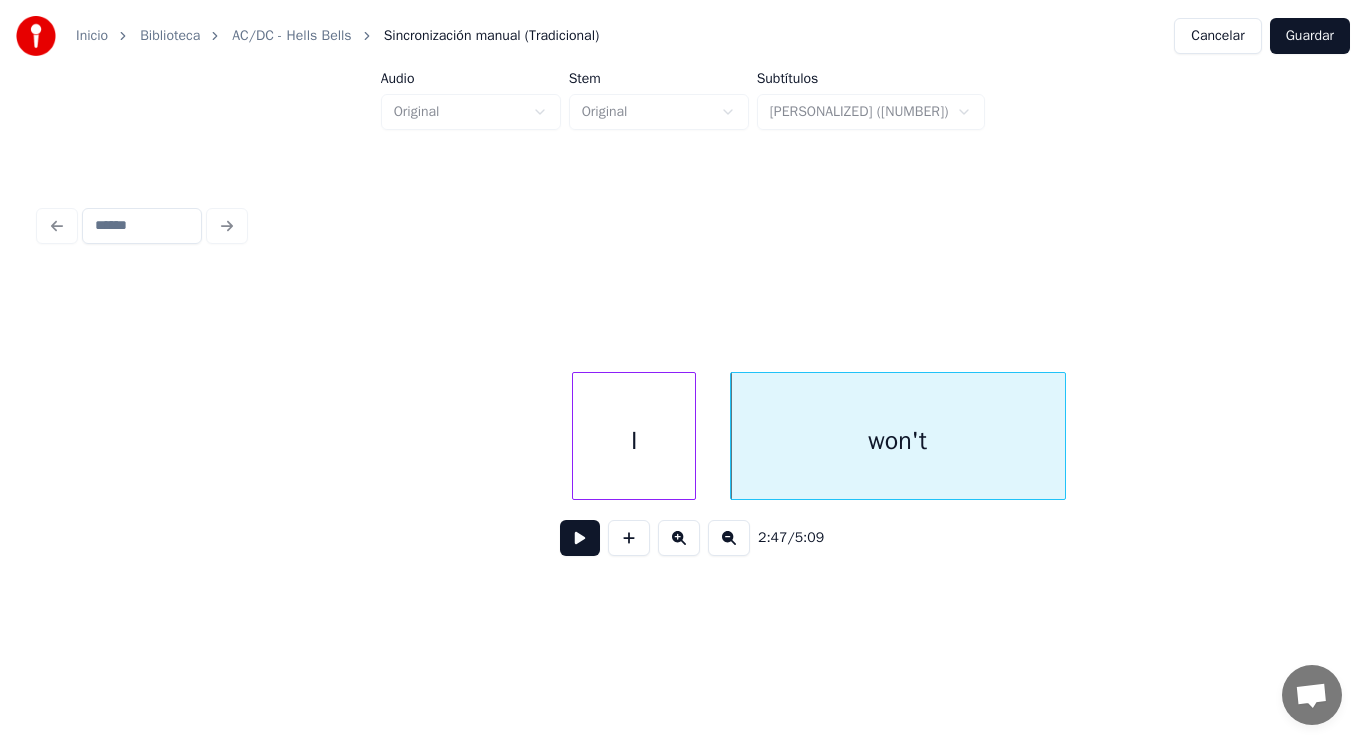 click at bounding box center (580, 538) 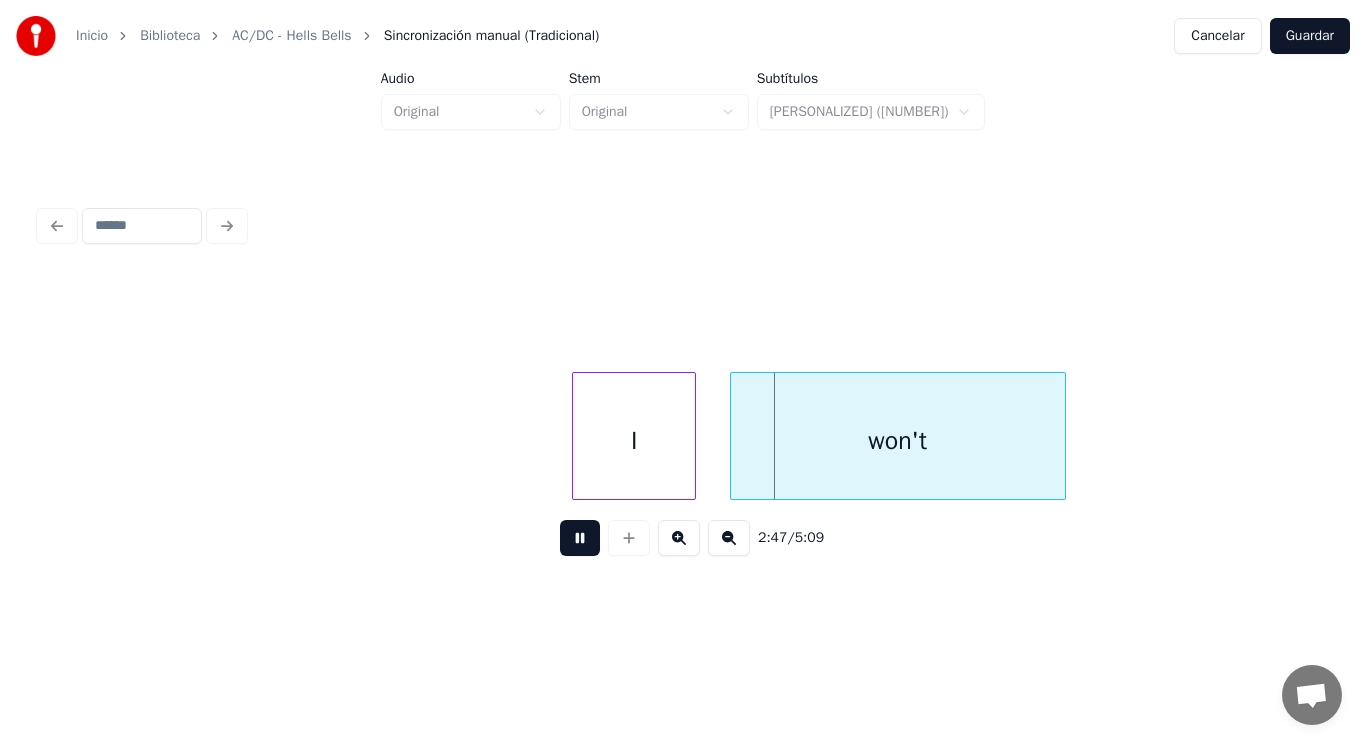 click at bounding box center (580, 538) 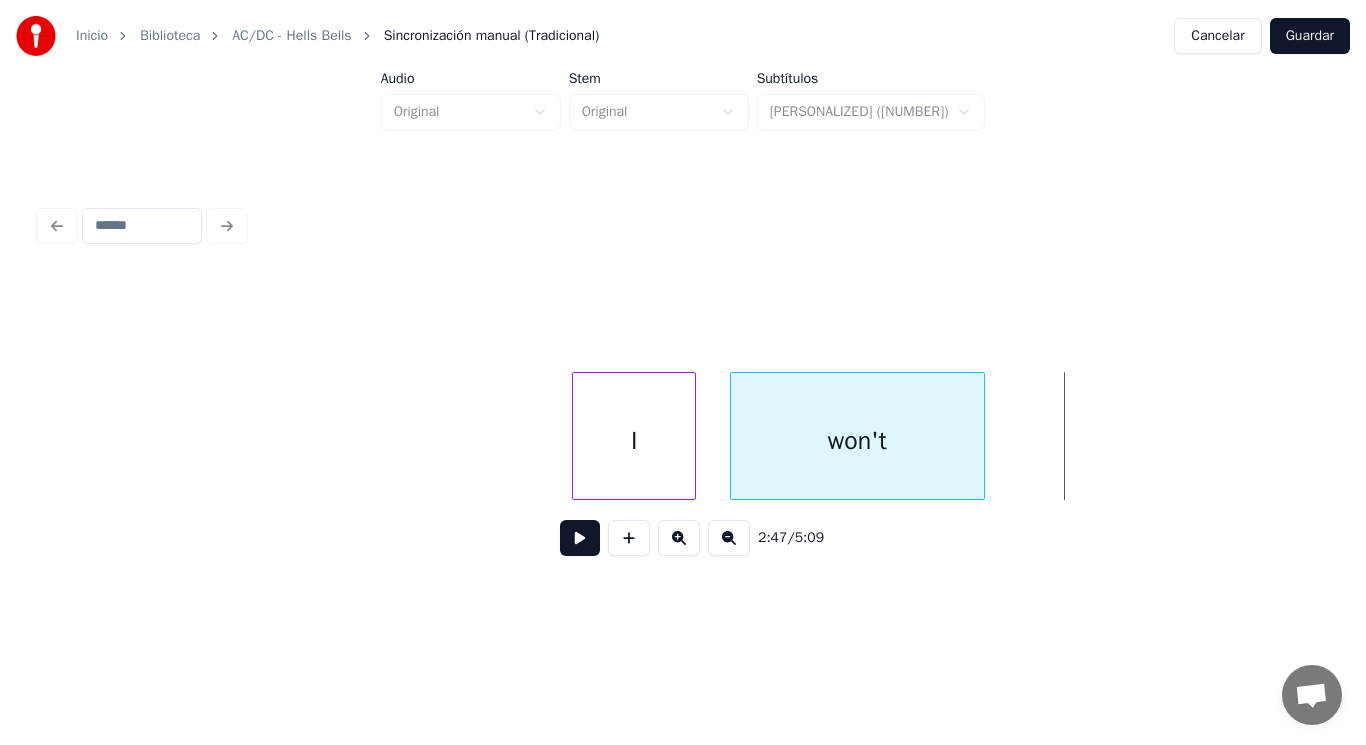 click at bounding box center (981, 436) 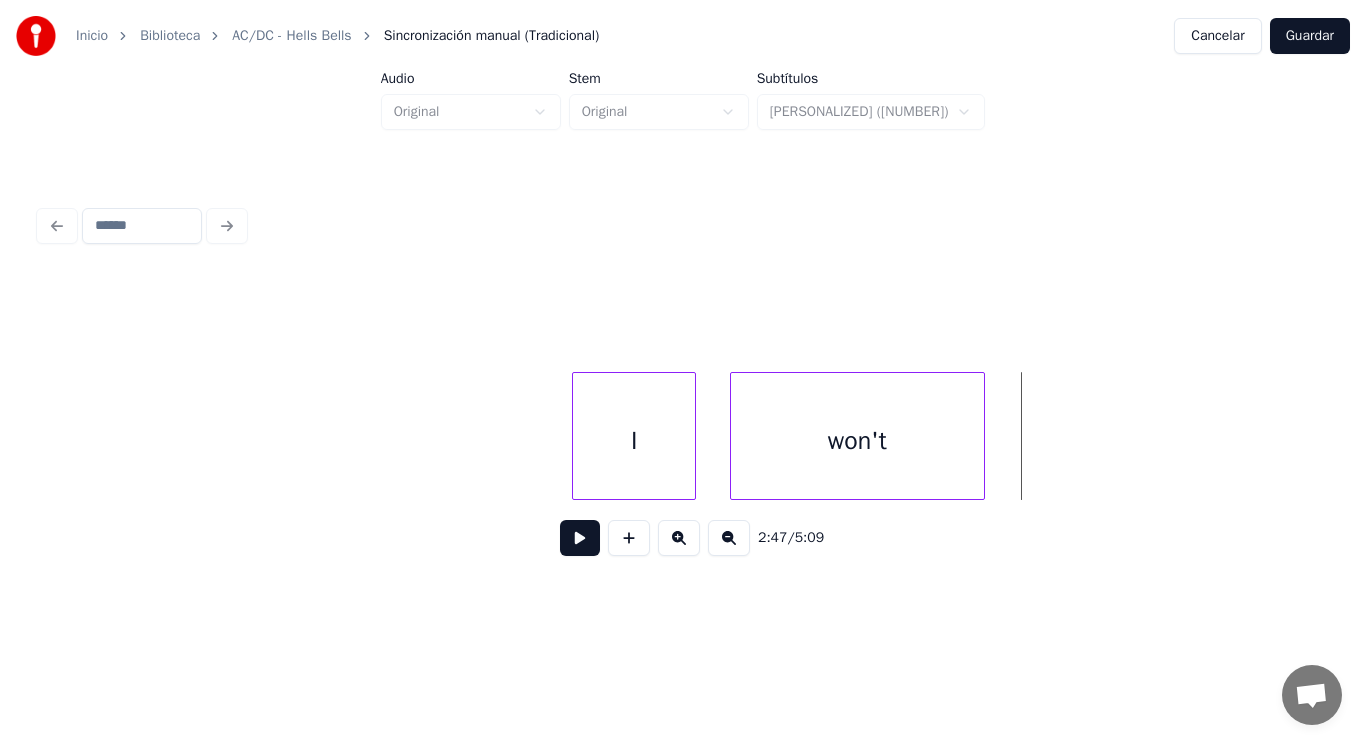 click at bounding box center [580, 538] 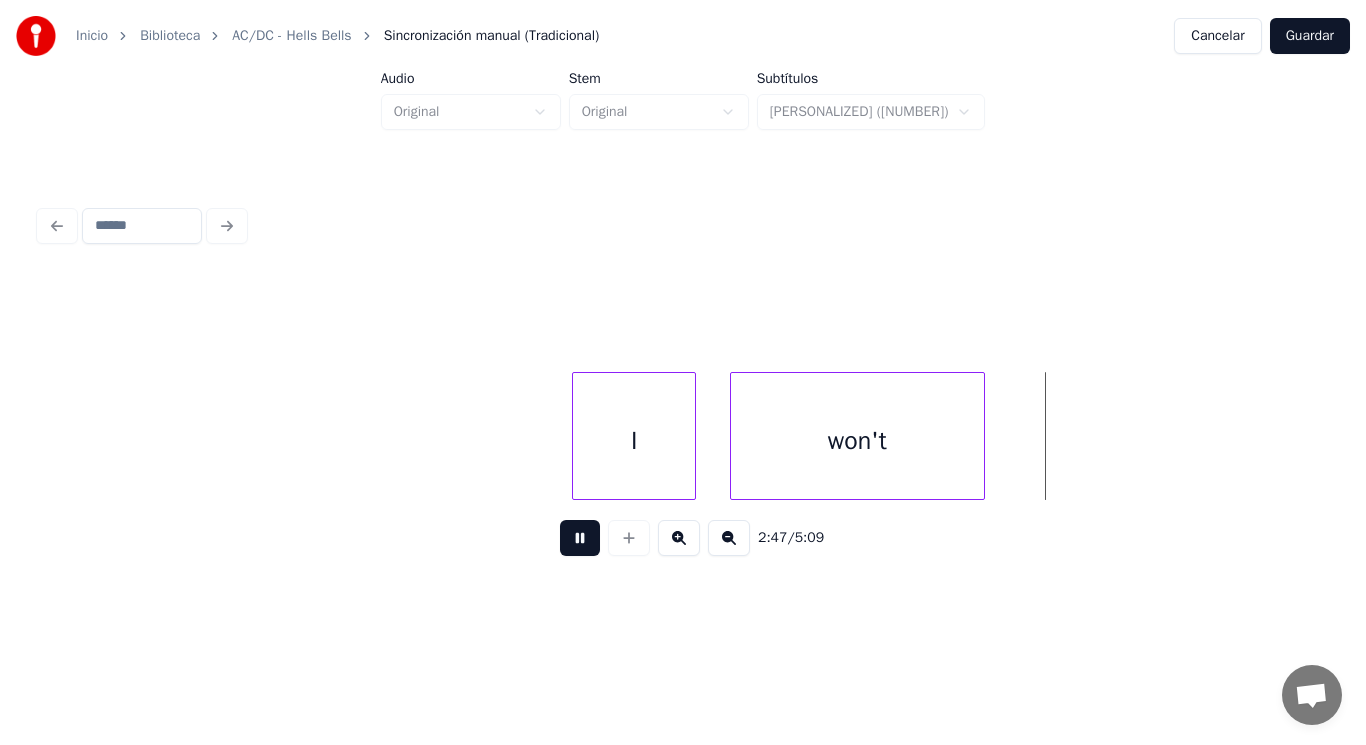 click at bounding box center (580, 538) 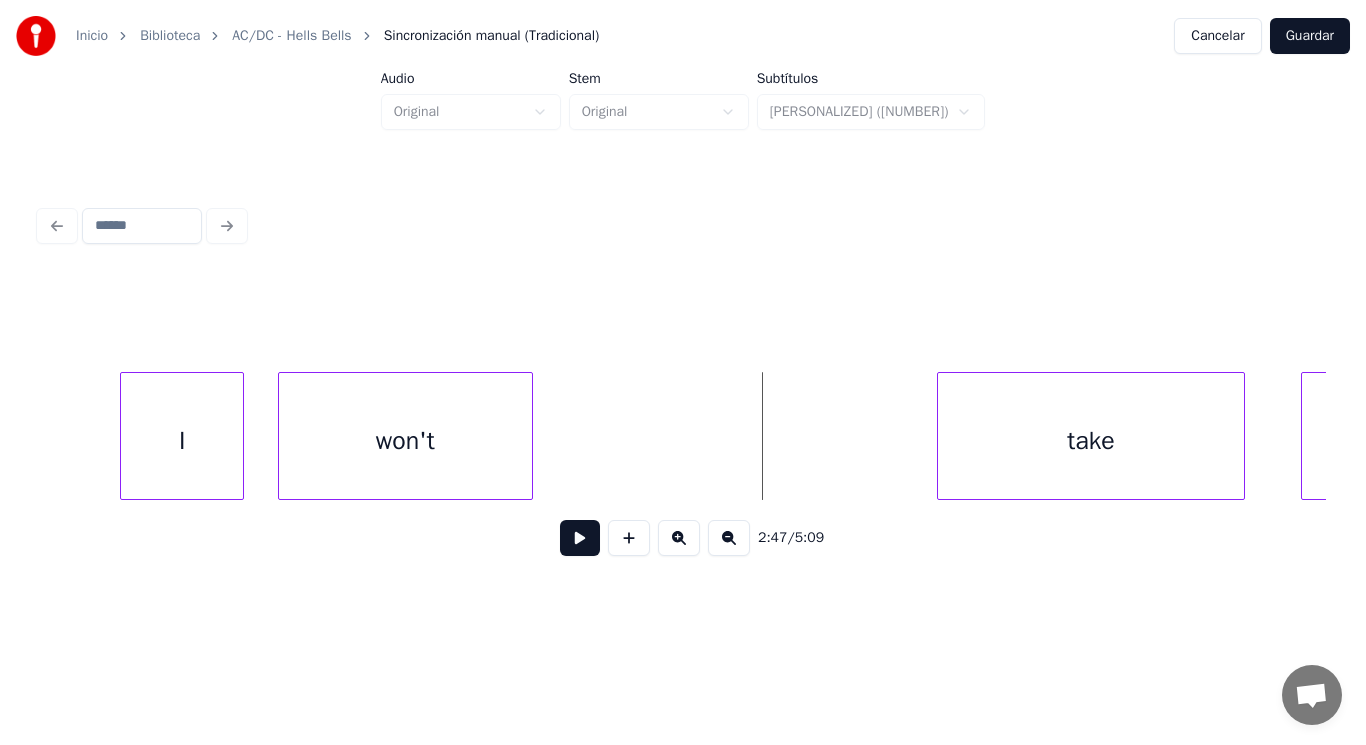 scroll, scrollTop: 0, scrollLeft: 234129, axis: horizontal 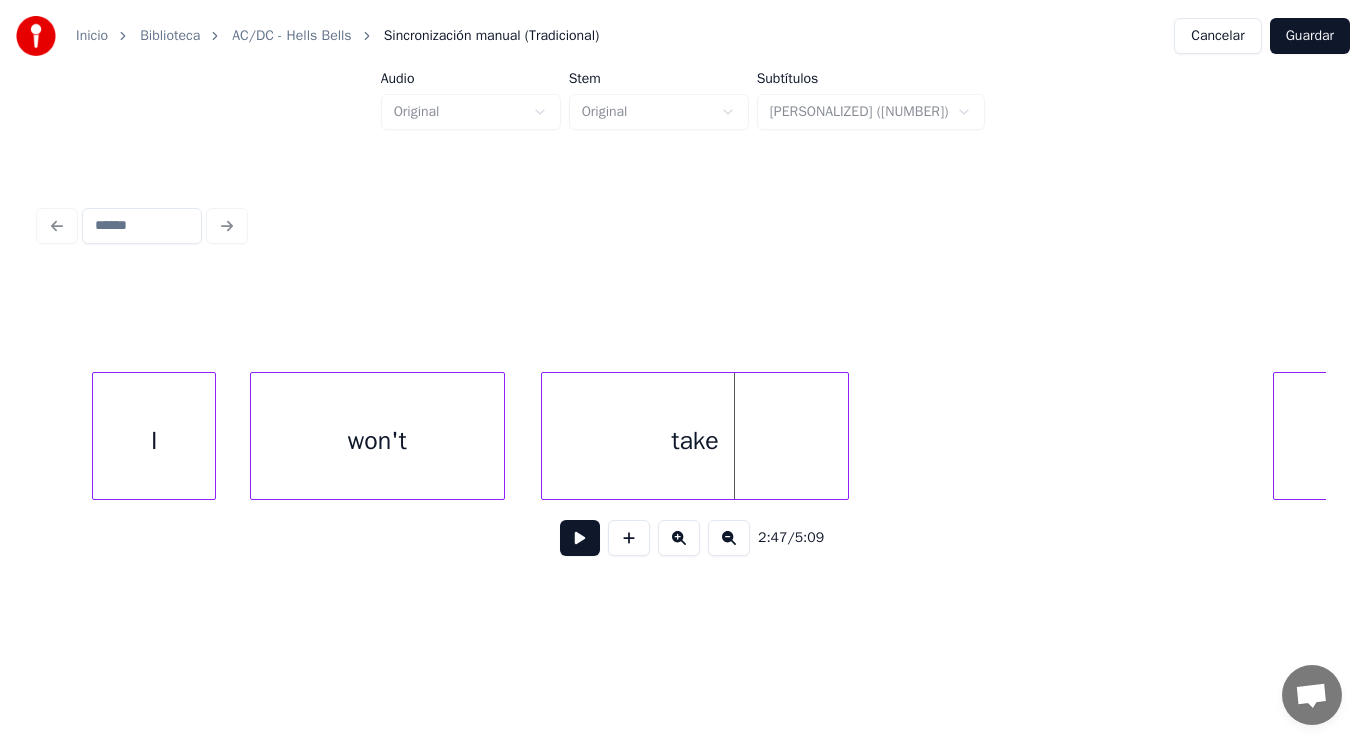 click on "take" at bounding box center [695, 441] 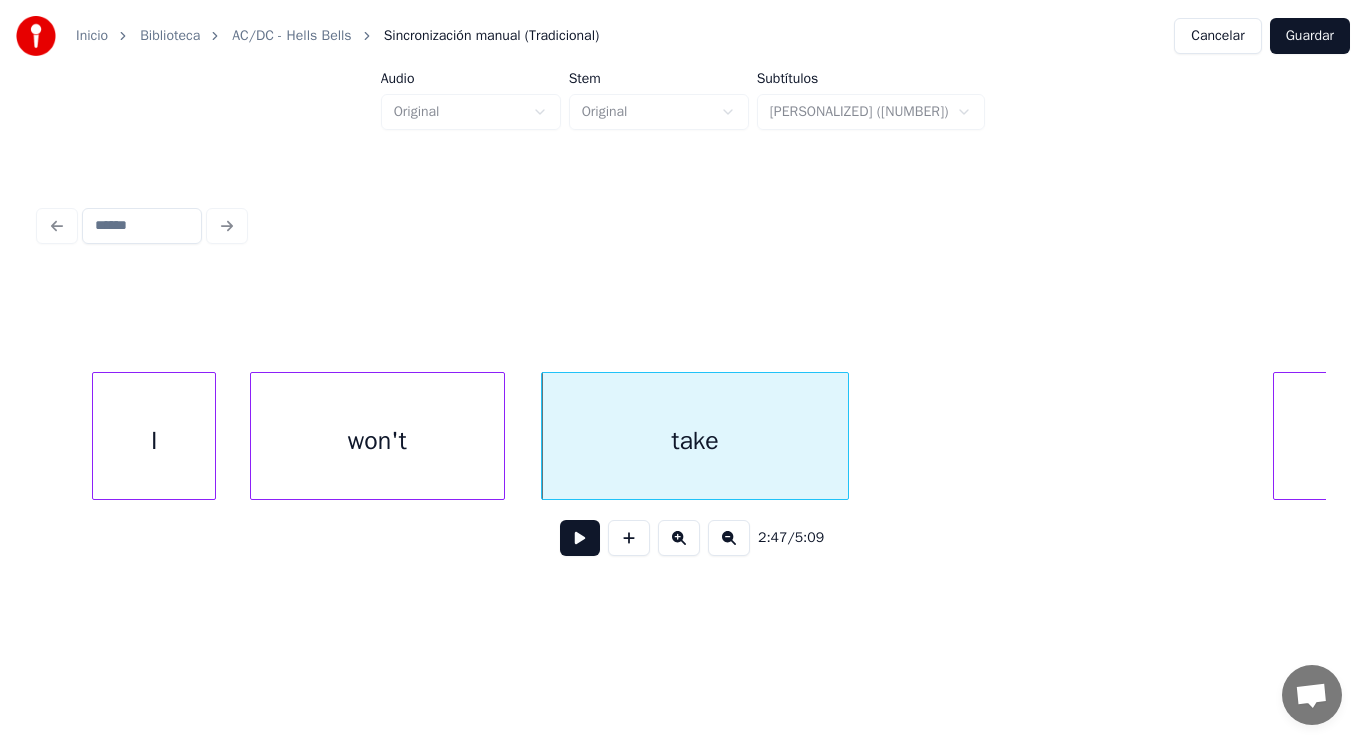 click at bounding box center (580, 538) 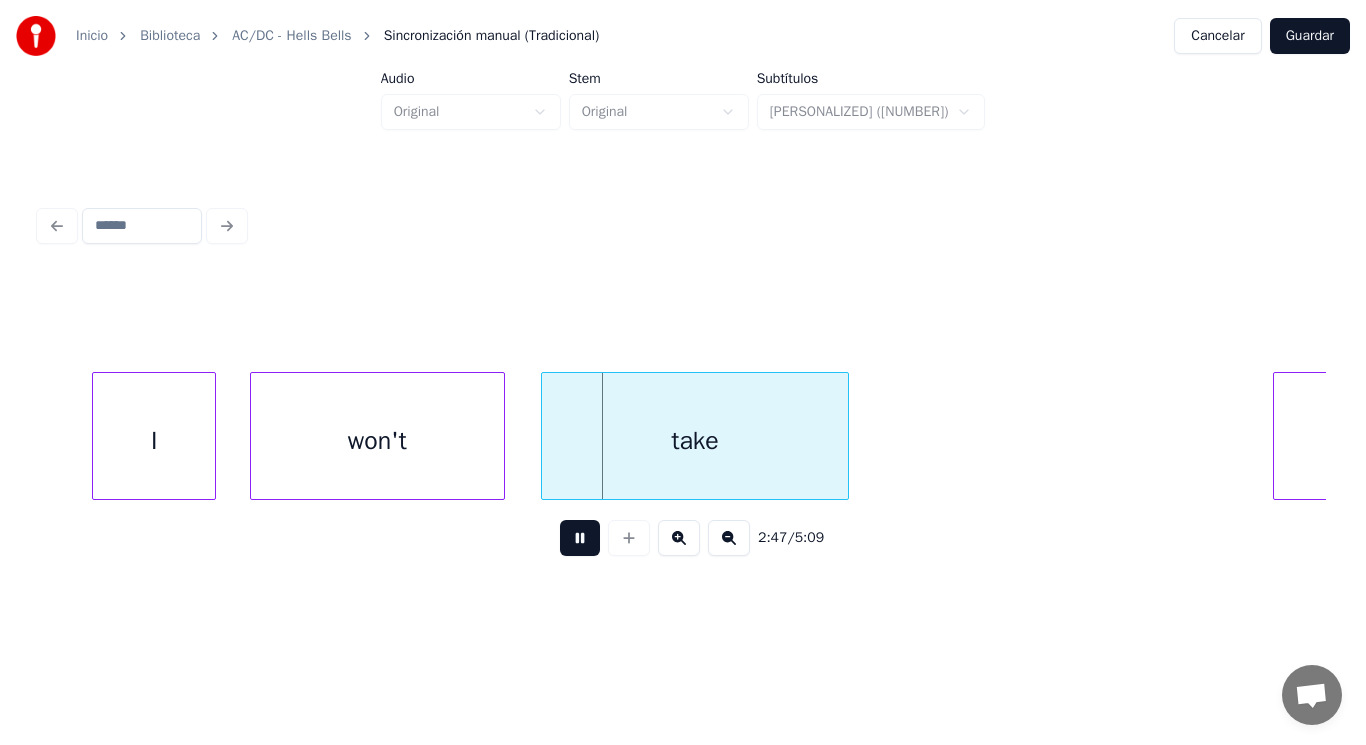 click at bounding box center [580, 538] 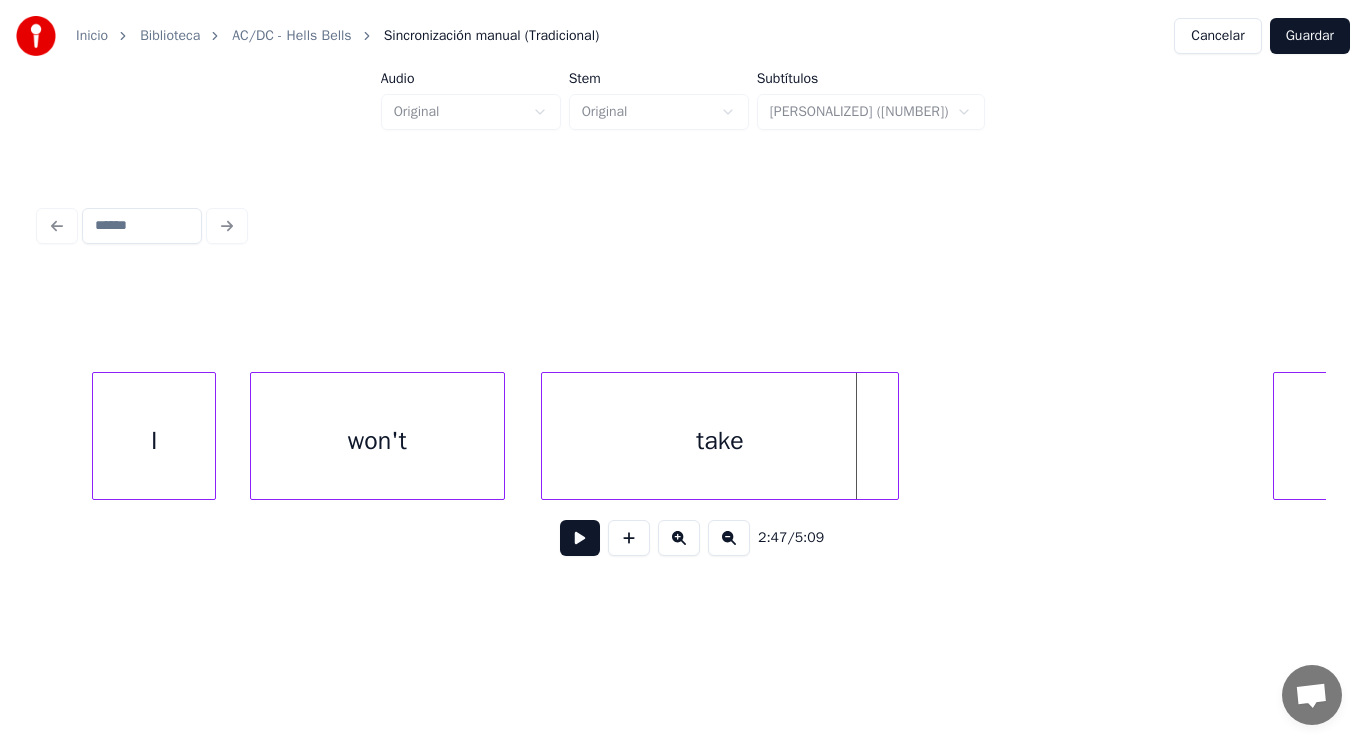 click at bounding box center (895, 436) 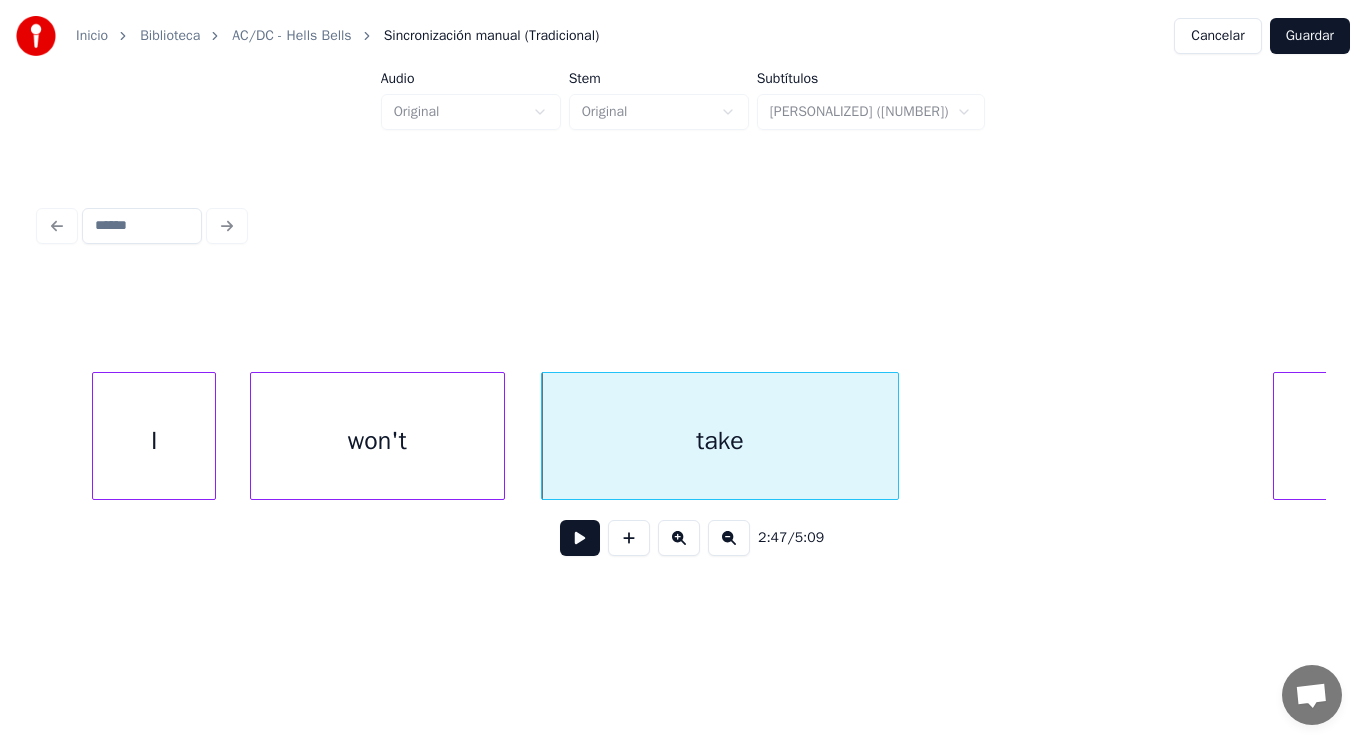click at bounding box center (580, 538) 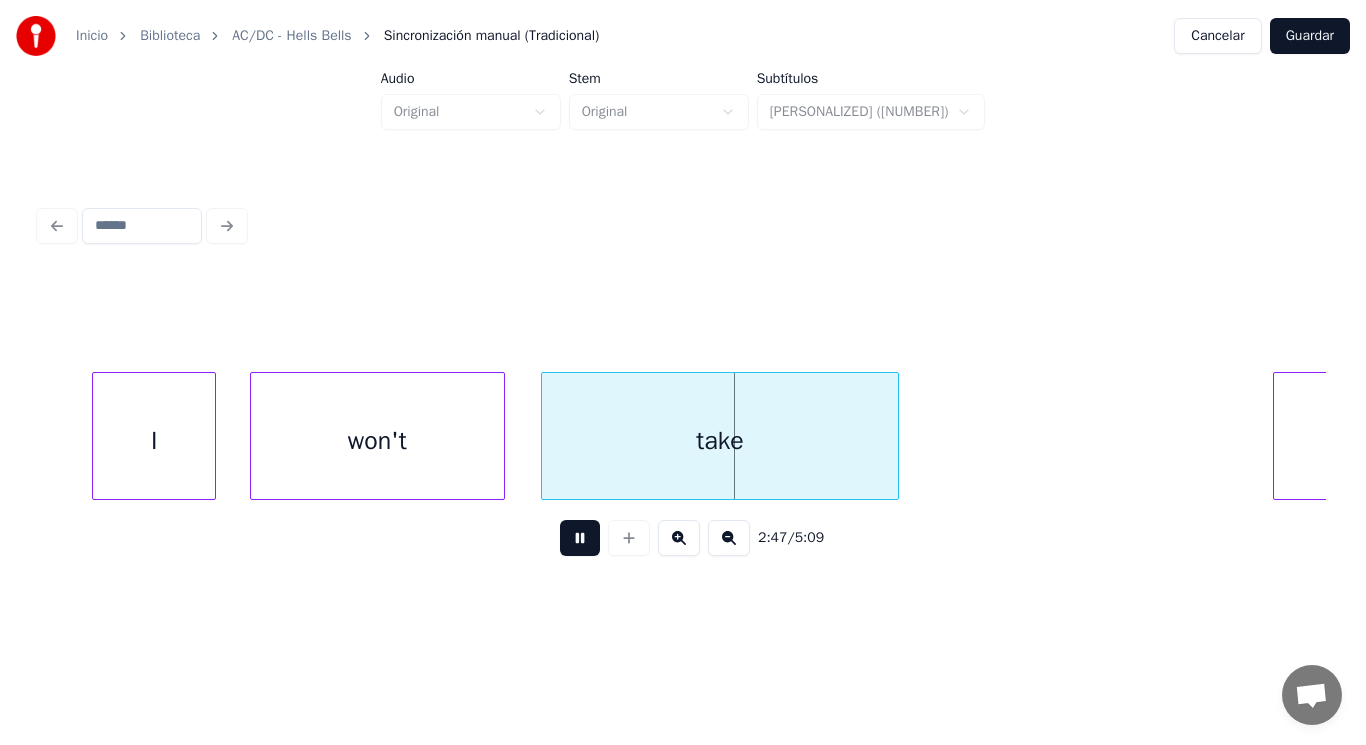 click at bounding box center (580, 538) 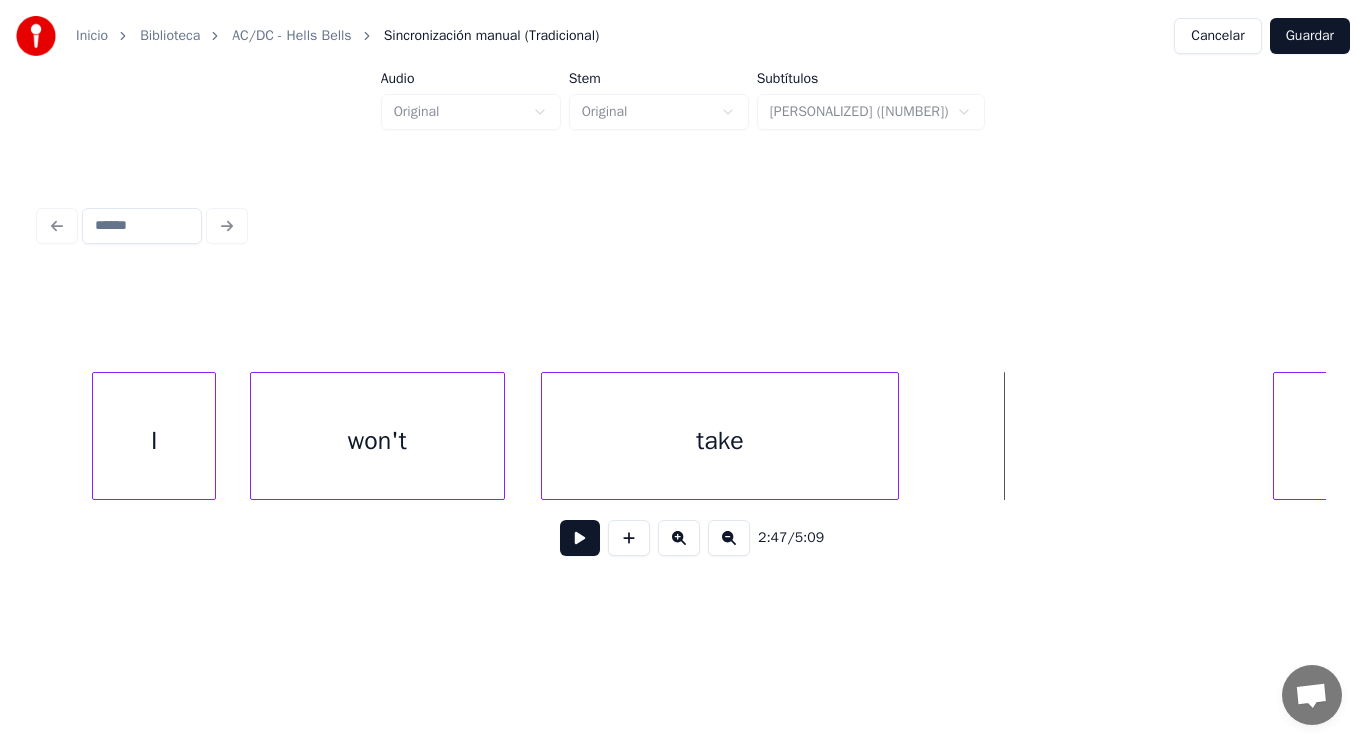 click on "take" at bounding box center (720, 441) 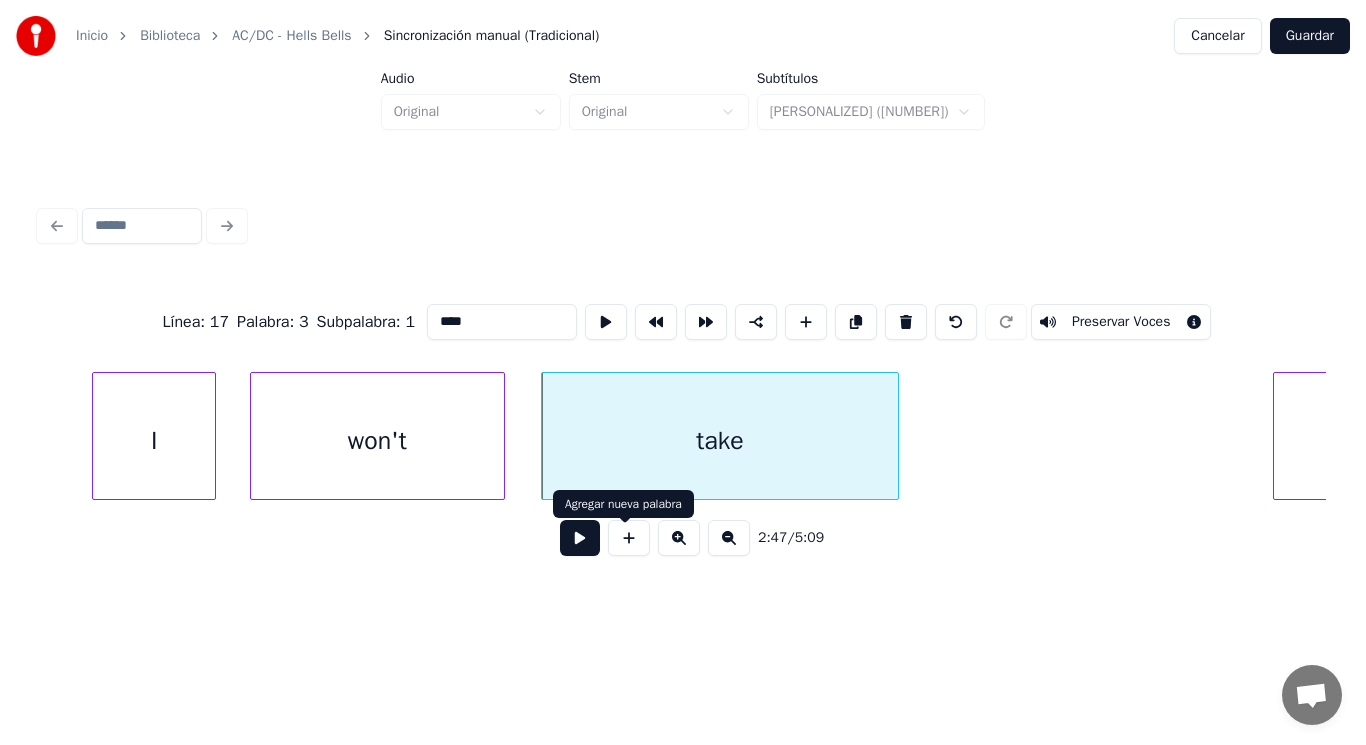 click at bounding box center [580, 538] 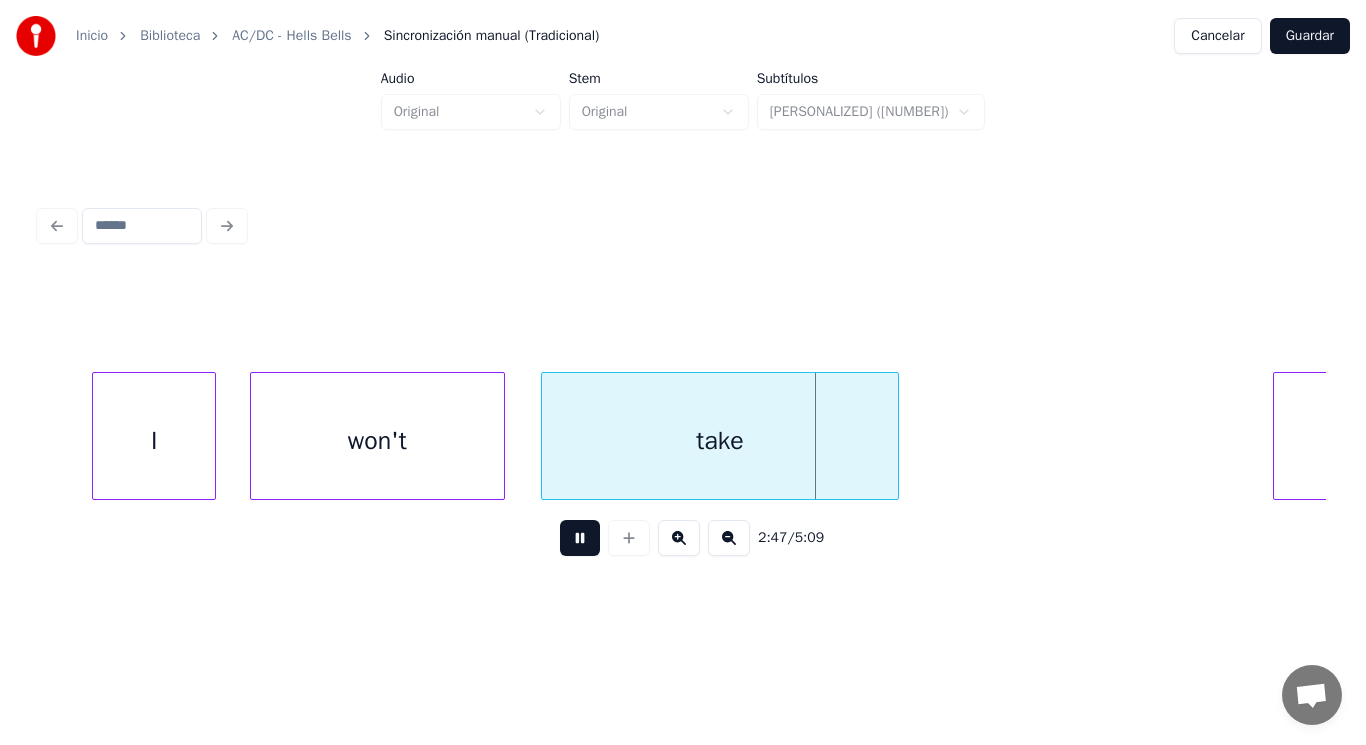 click at bounding box center (580, 538) 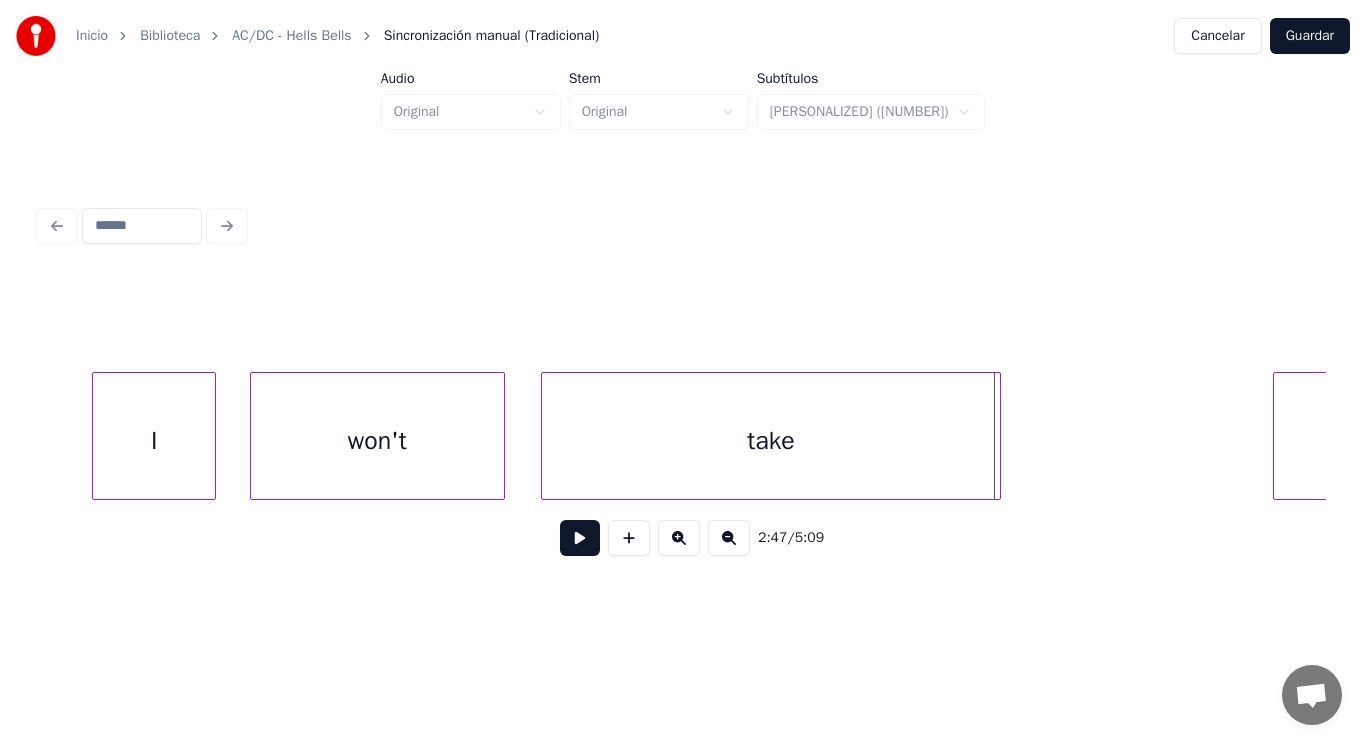 click at bounding box center (997, 436) 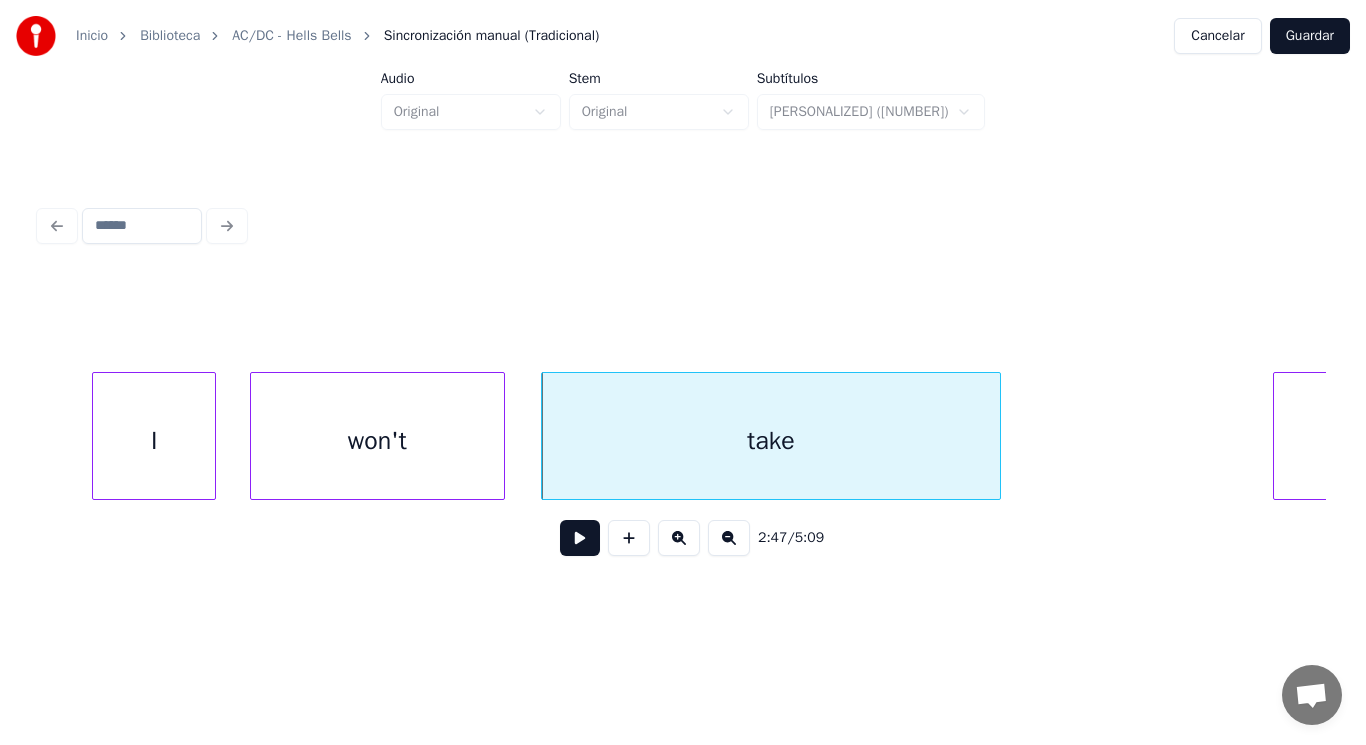 click at bounding box center (580, 538) 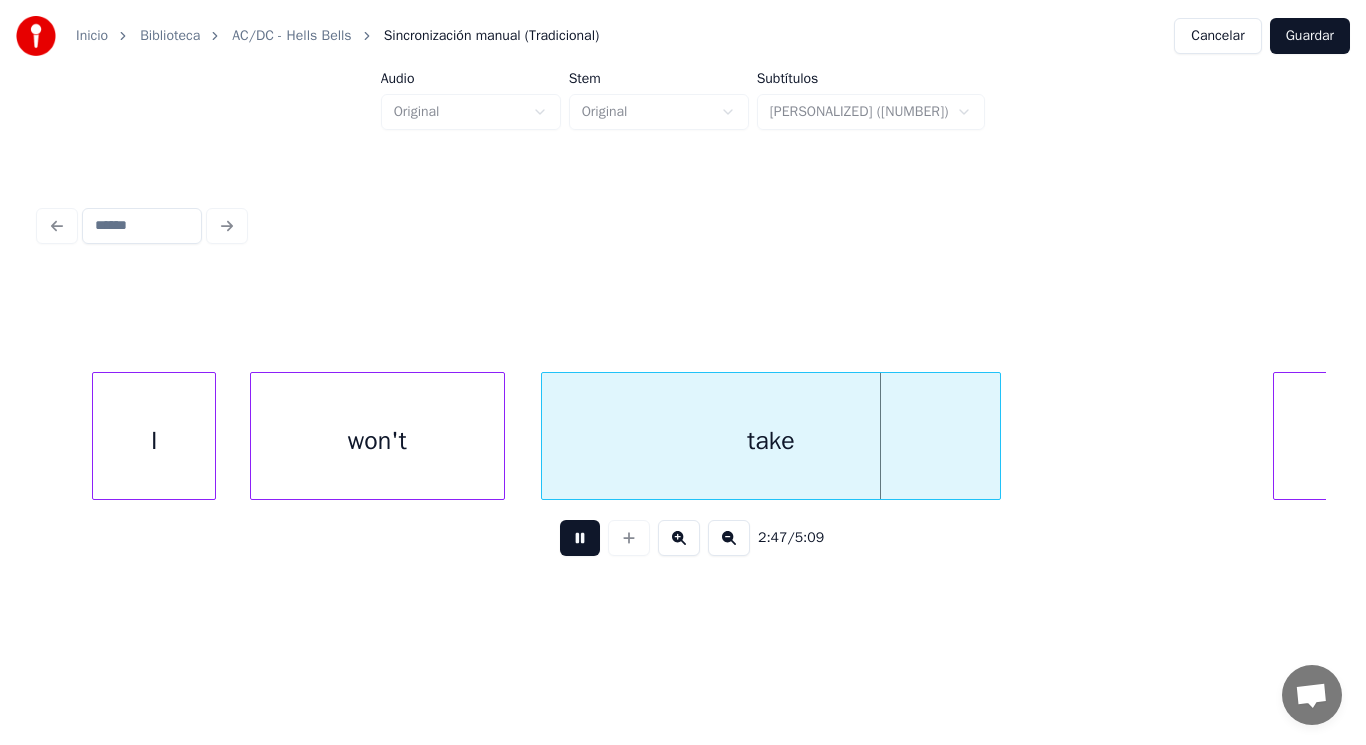 click at bounding box center [580, 538] 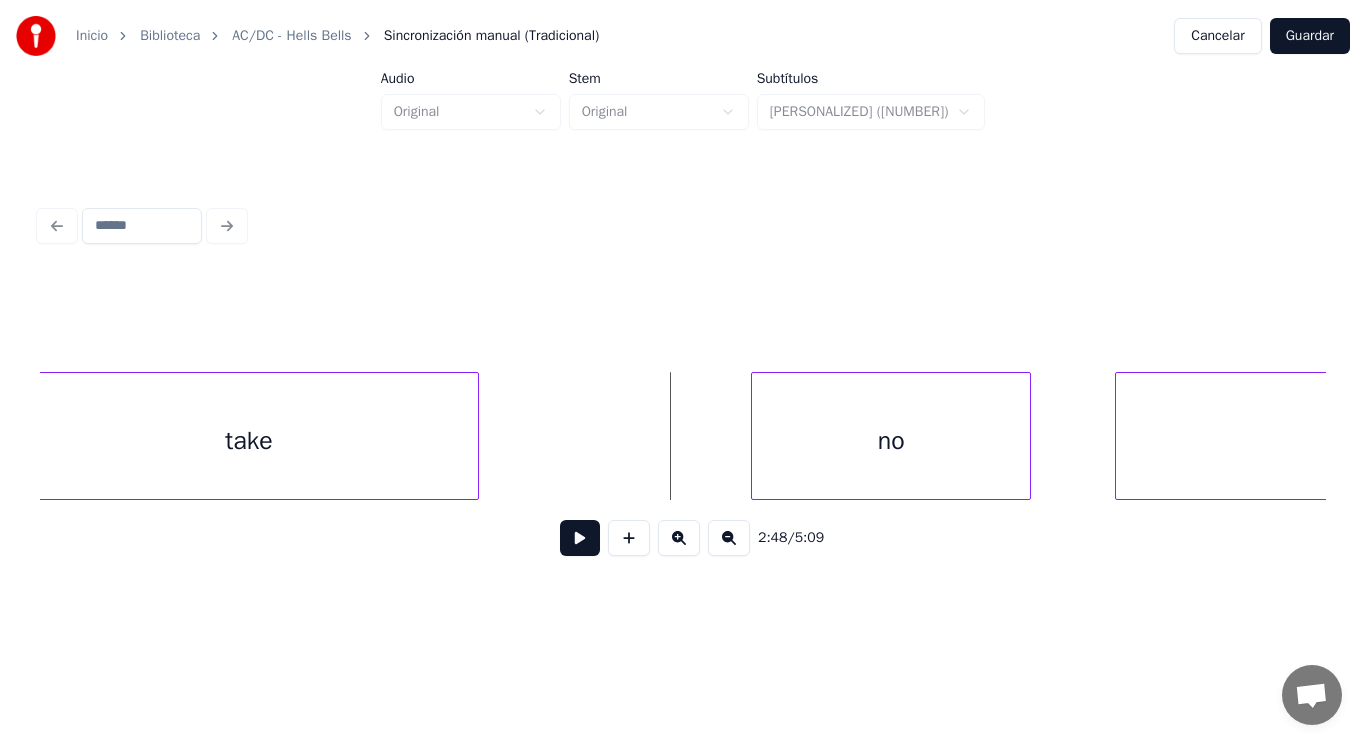 scroll, scrollTop: 0, scrollLeft: 234689, axis: horizontal 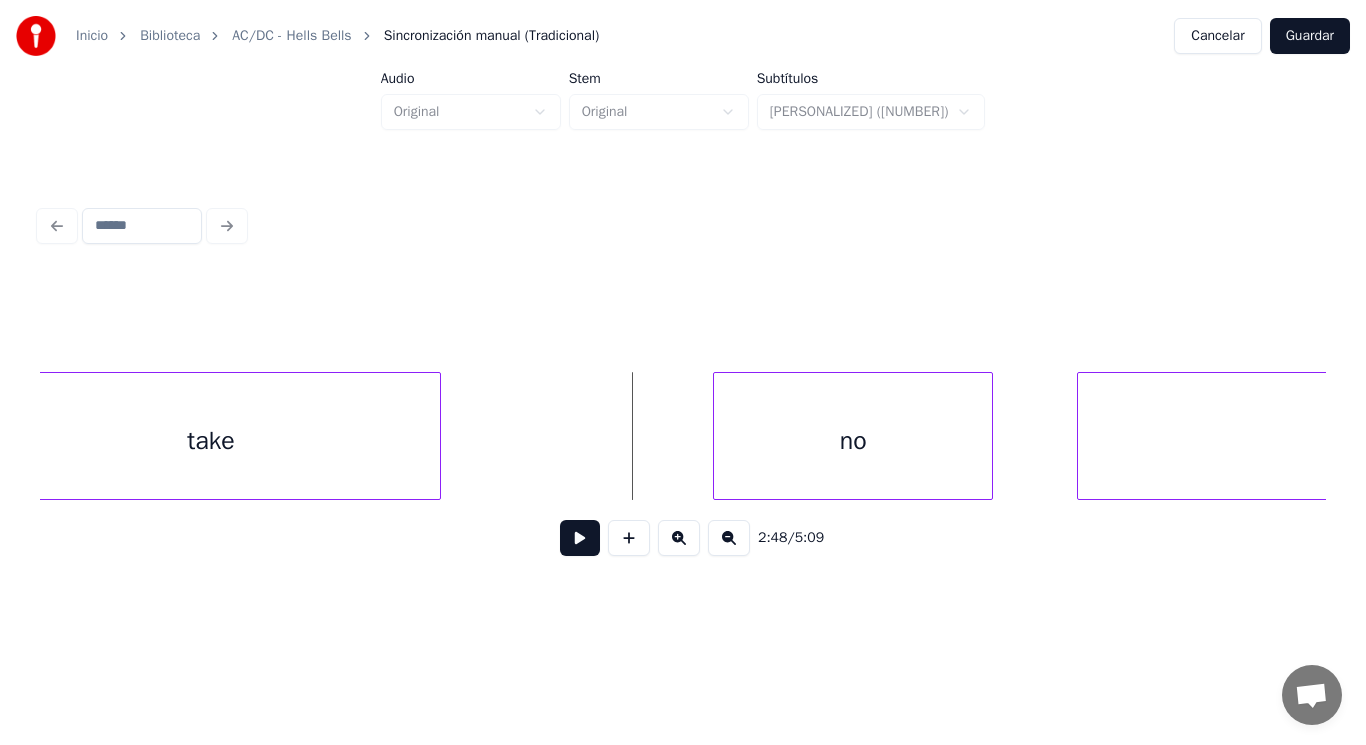 click on "take no prisoners," at bounding box center (-17870, 436) 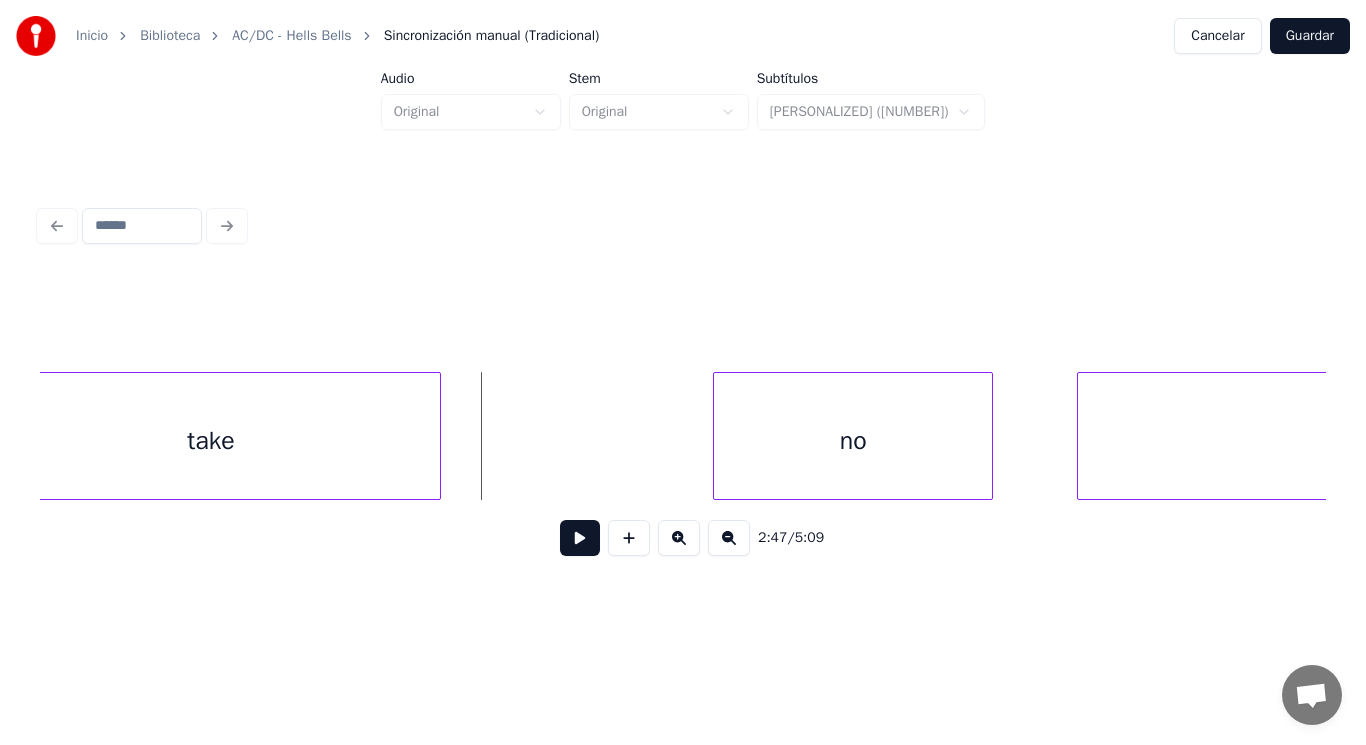 click at bounding box center [580, 538] 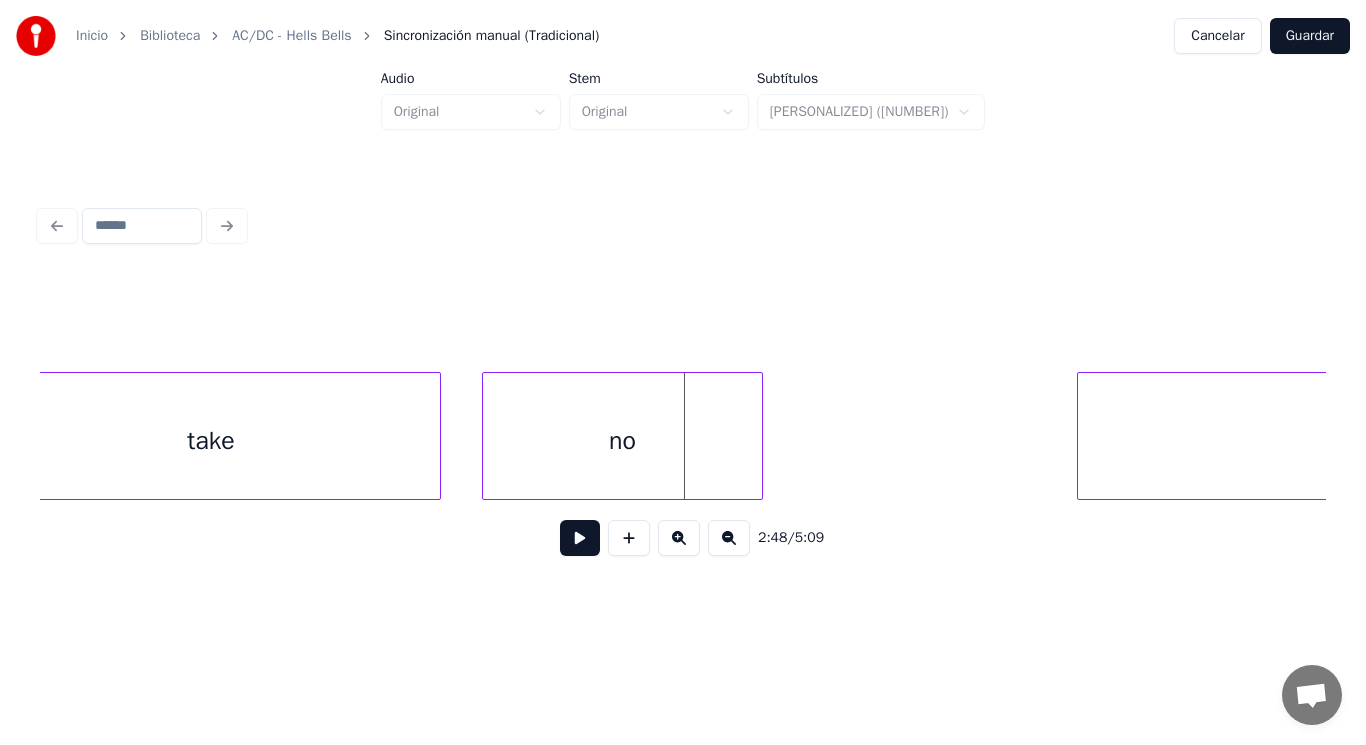 click on "no" at bounding box center [622, 441] 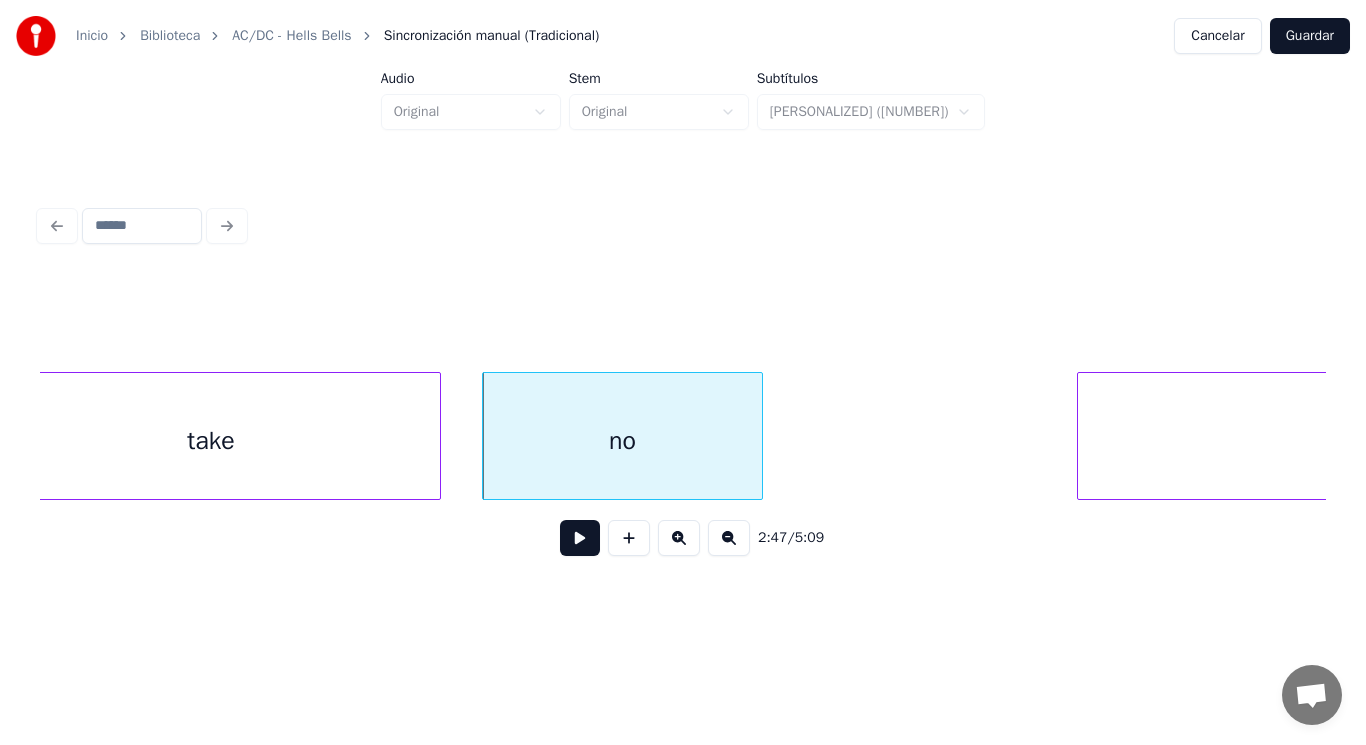 click at bounding box center (580, 538) 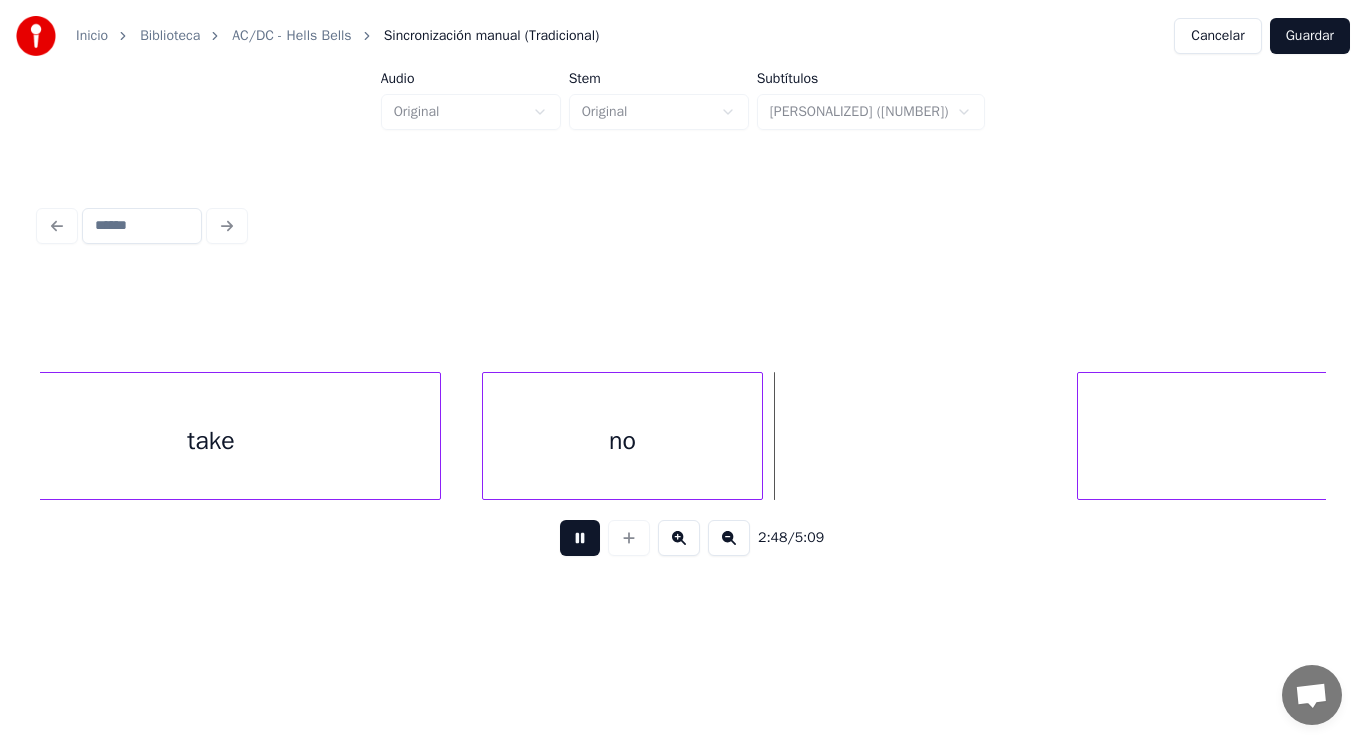 click at bounding box center [580, 538] 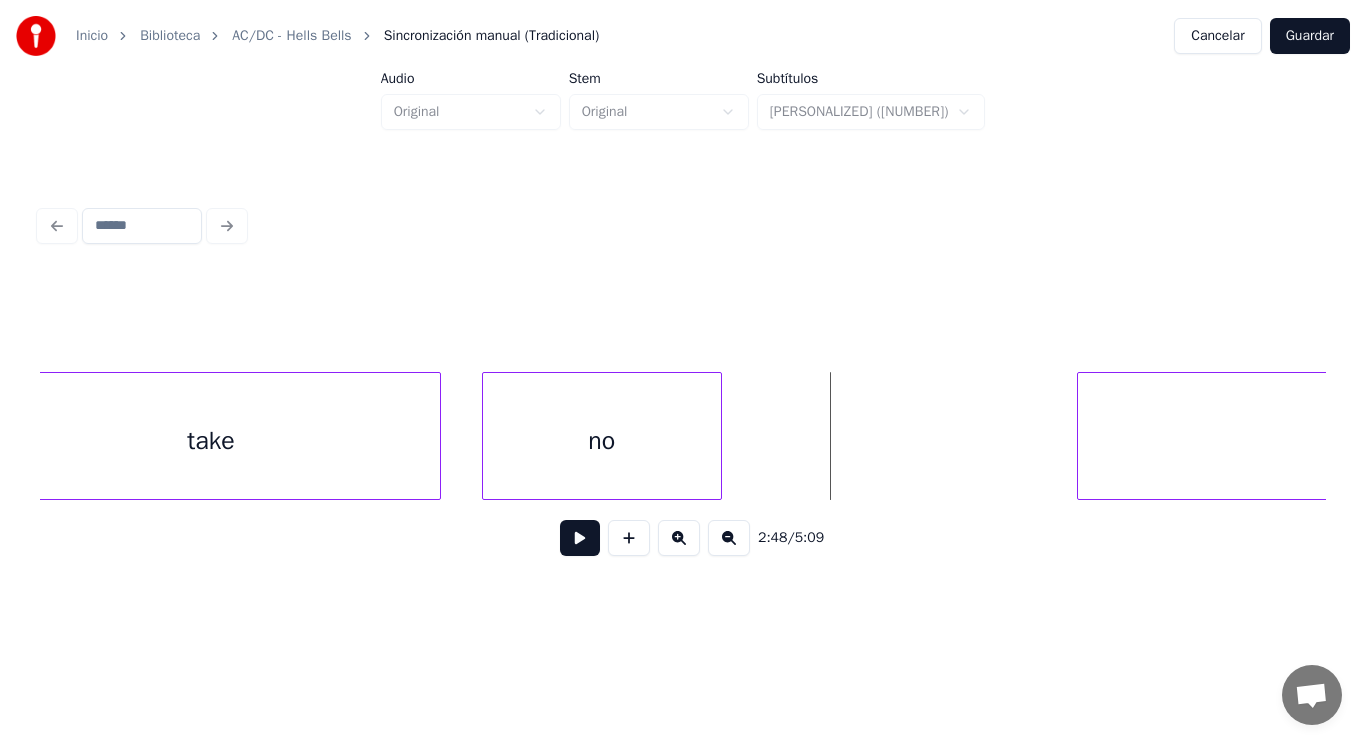click at bounding box center [718, 436] 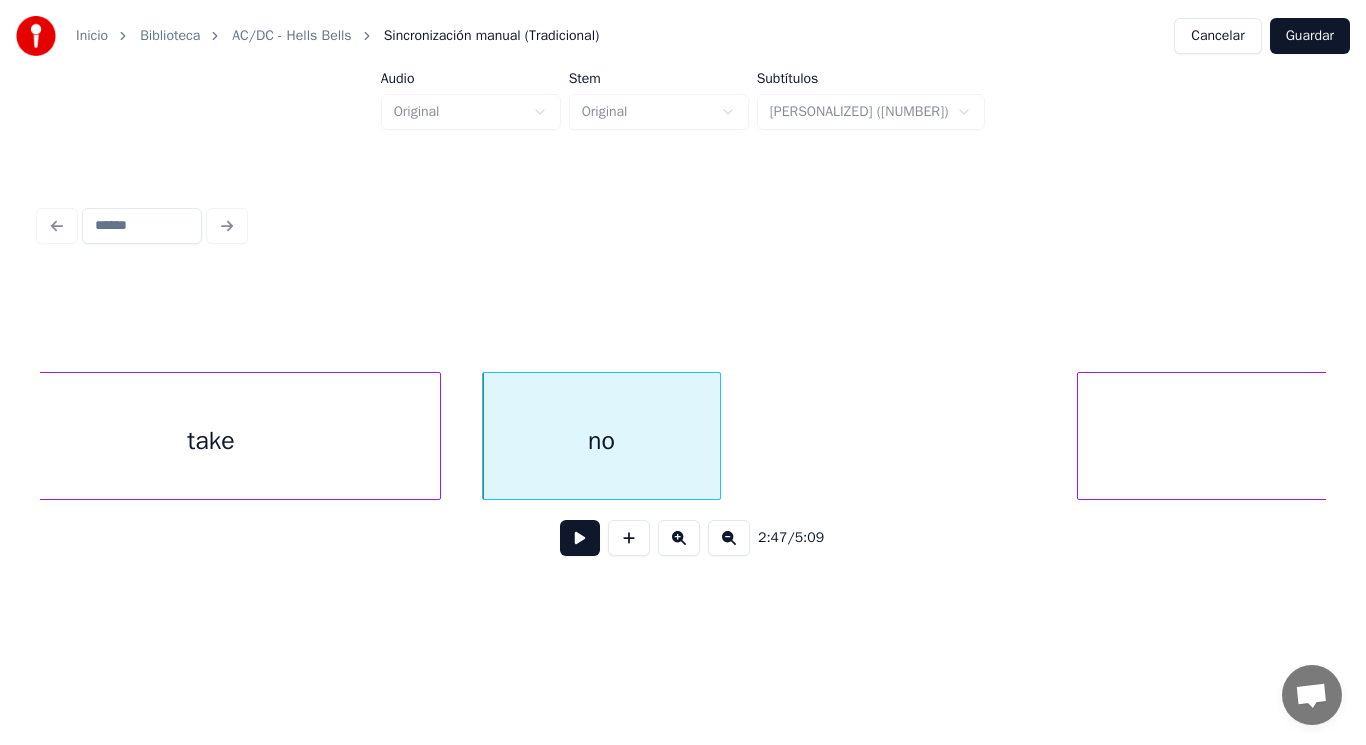 click at bounding box center (580, 538) 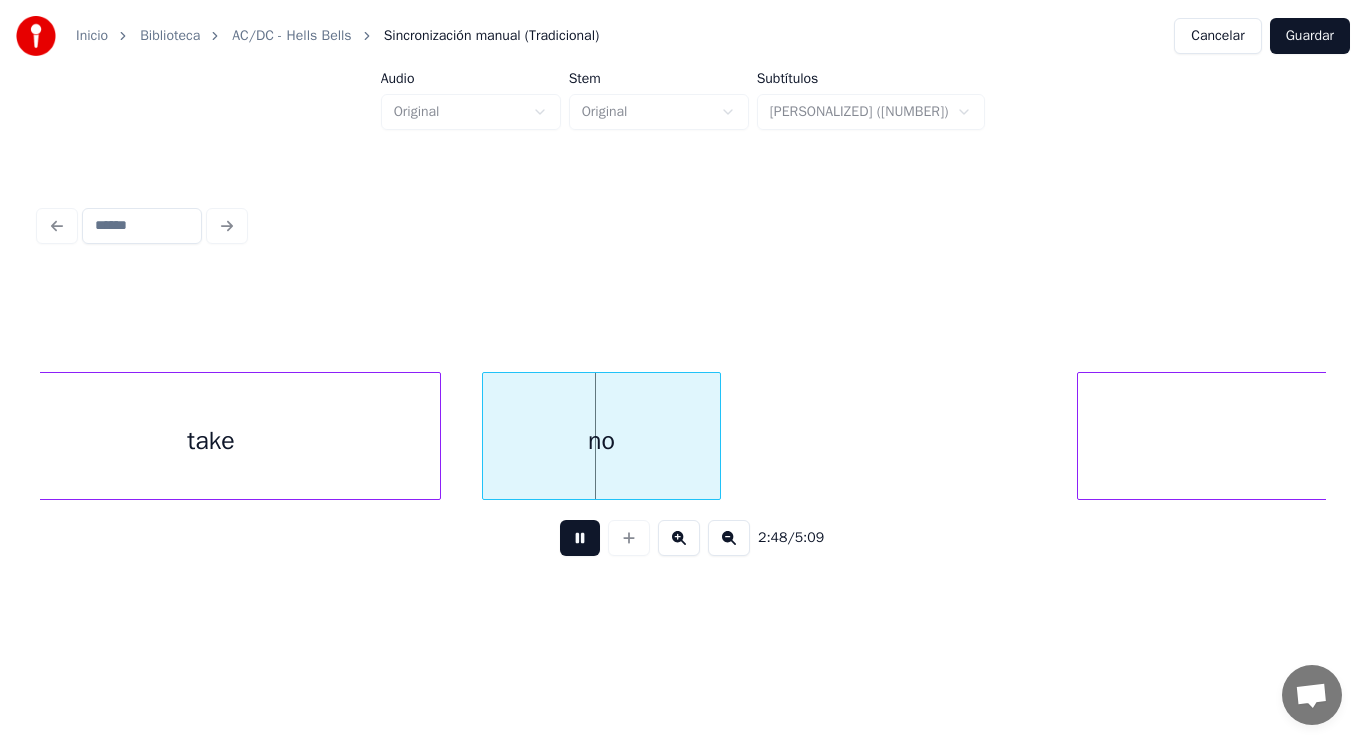 click at bounding box center [580, 538] 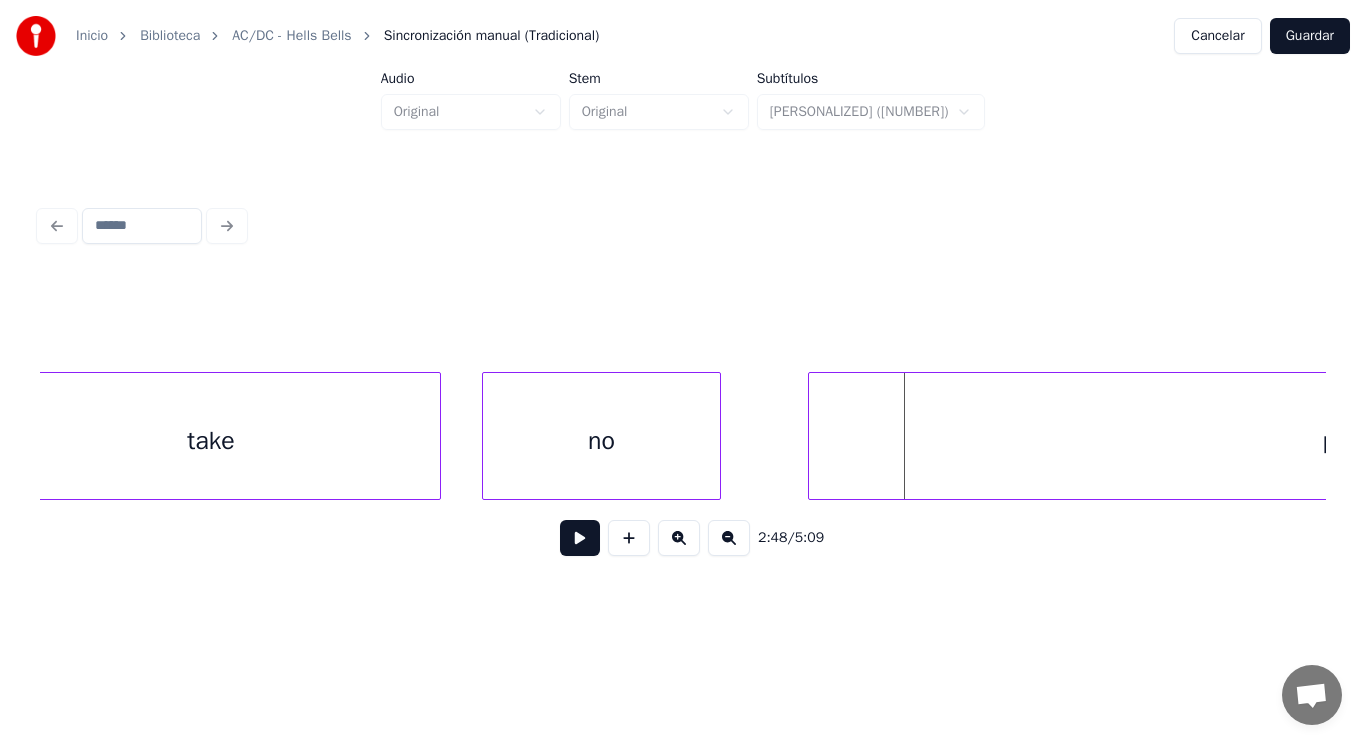 click at bounding box center [812, 436] 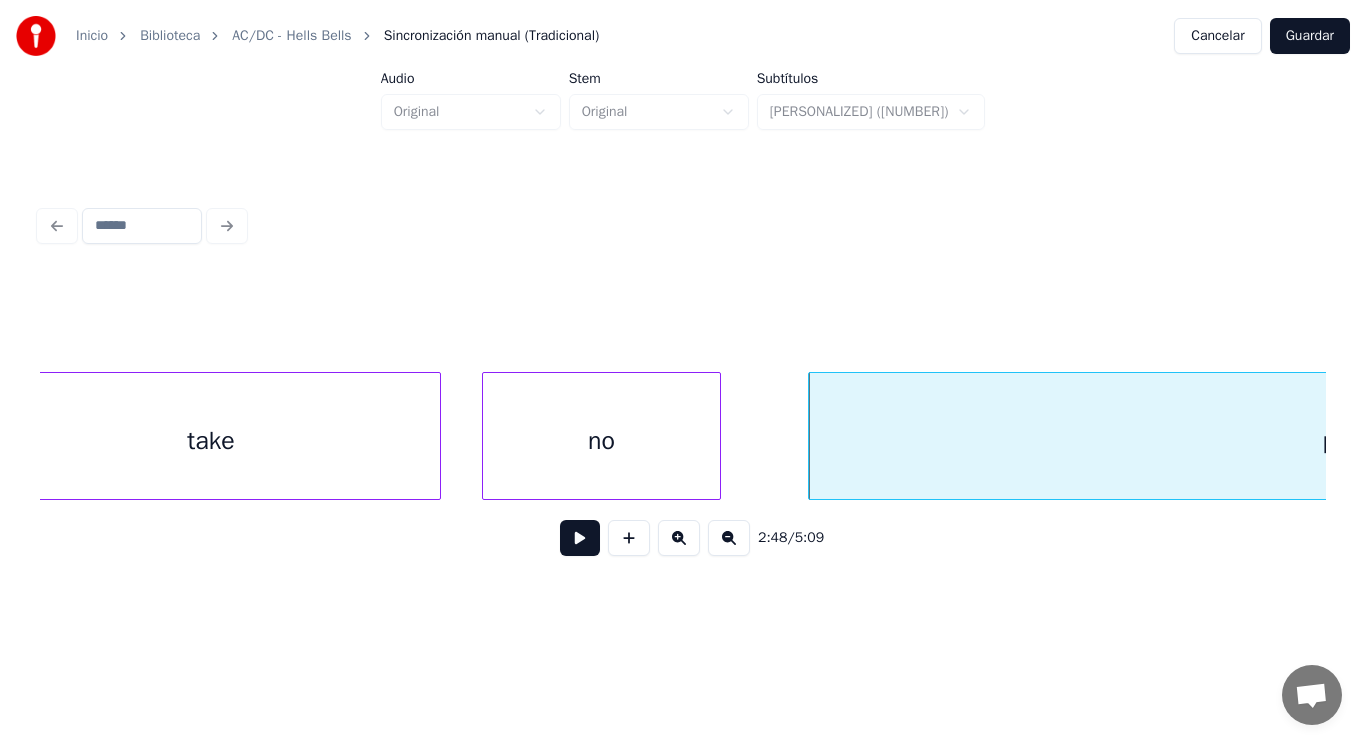 click at bounding box center [580, 538] 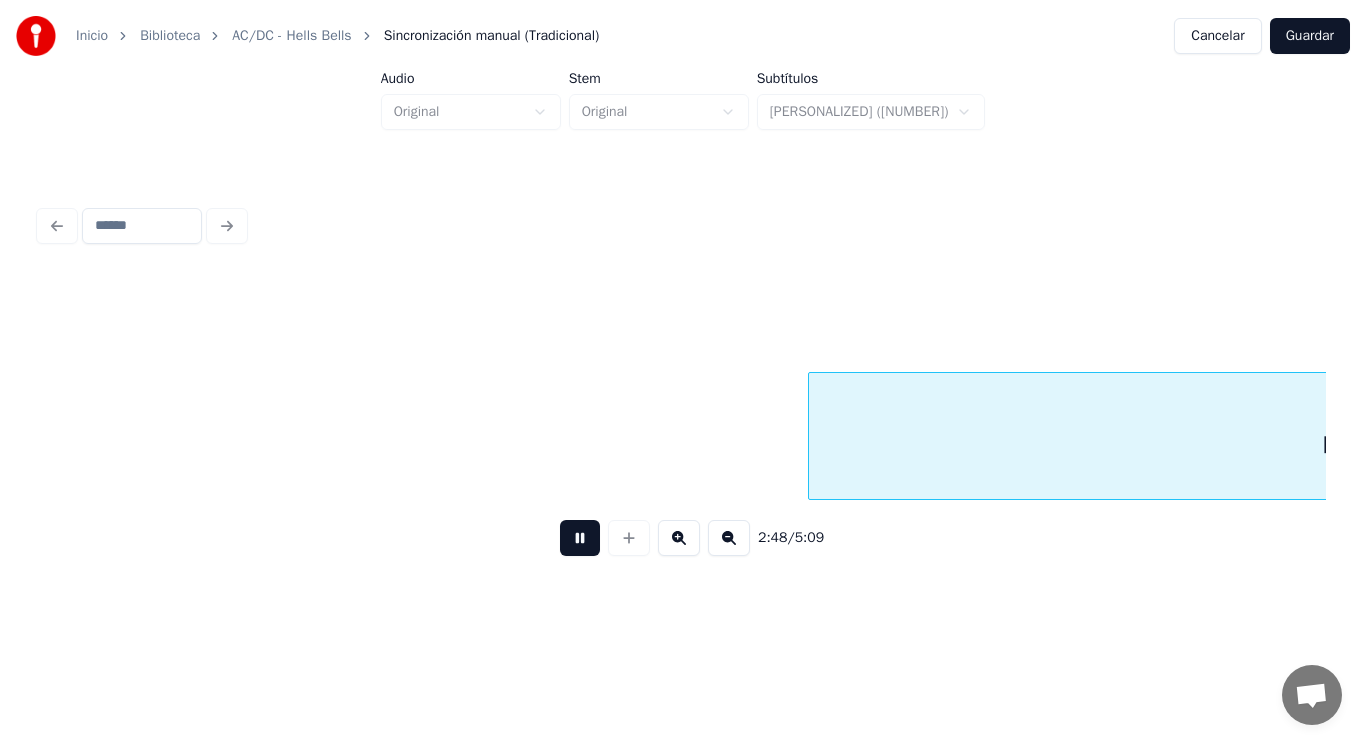 scroll, scrollTop: 0, scrollLeft: 235991, axis: horizontal 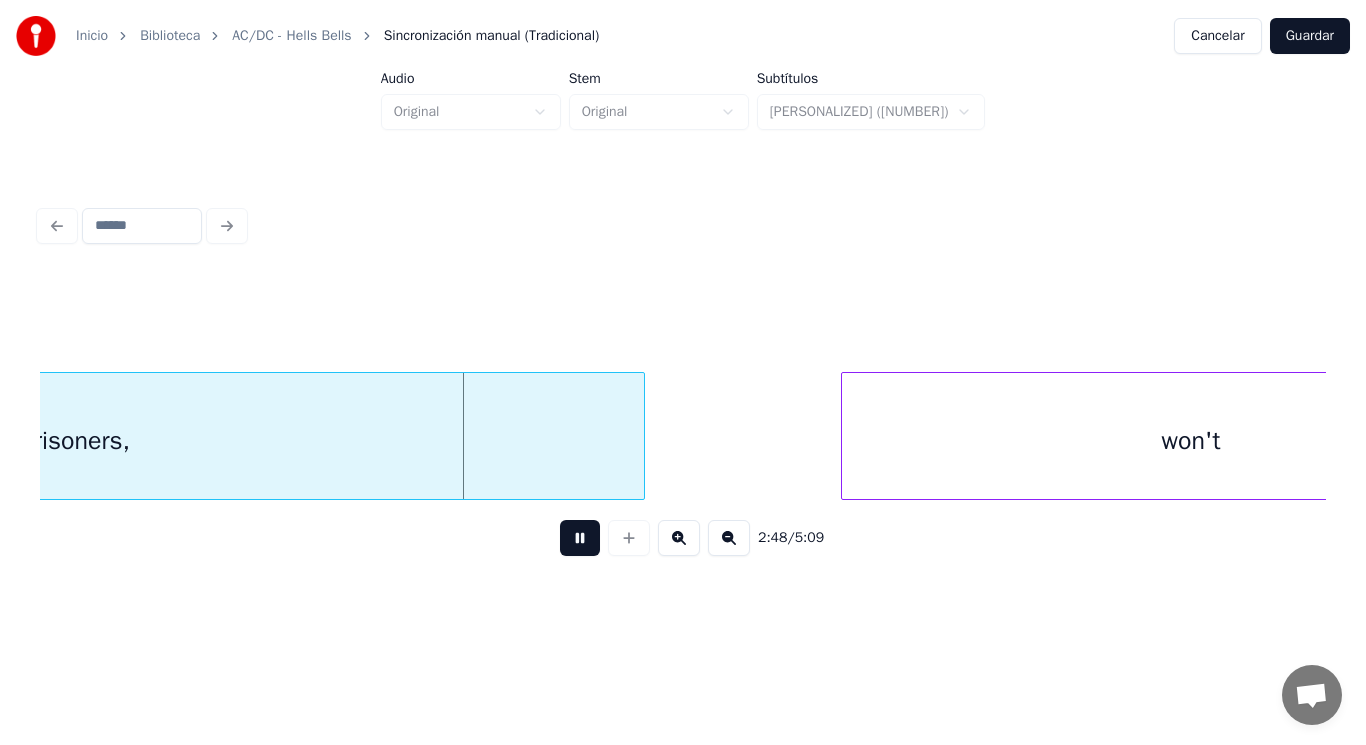 click at bounding box center [580, 538] 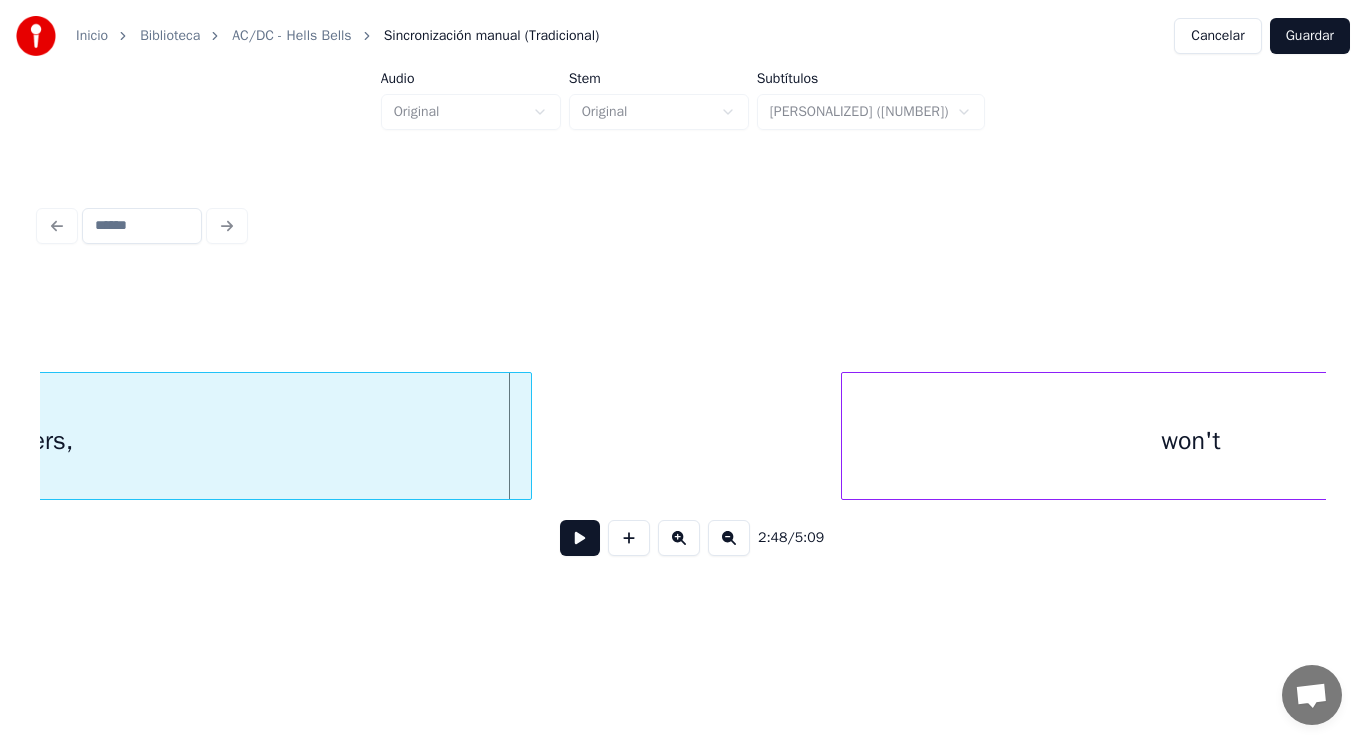 click at bounding box center (528, 436) 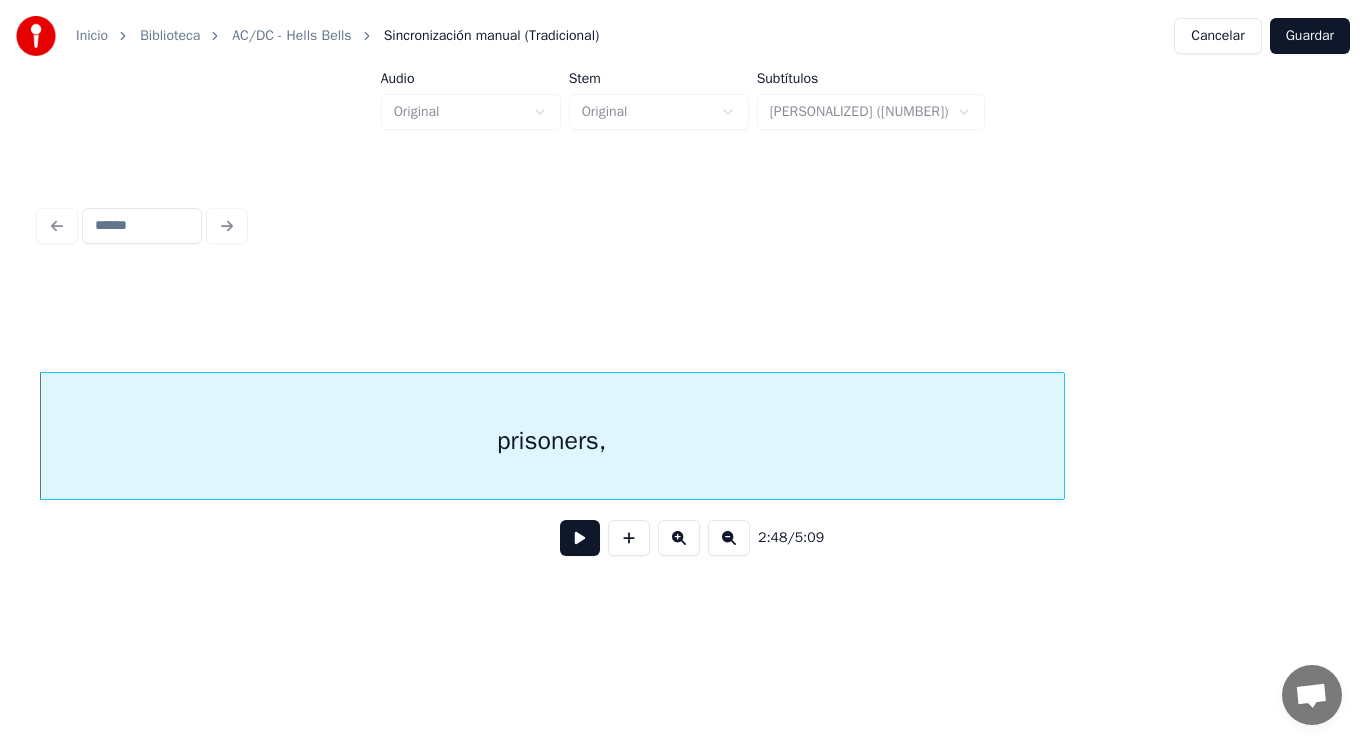 click at bounding box center (580, 538) 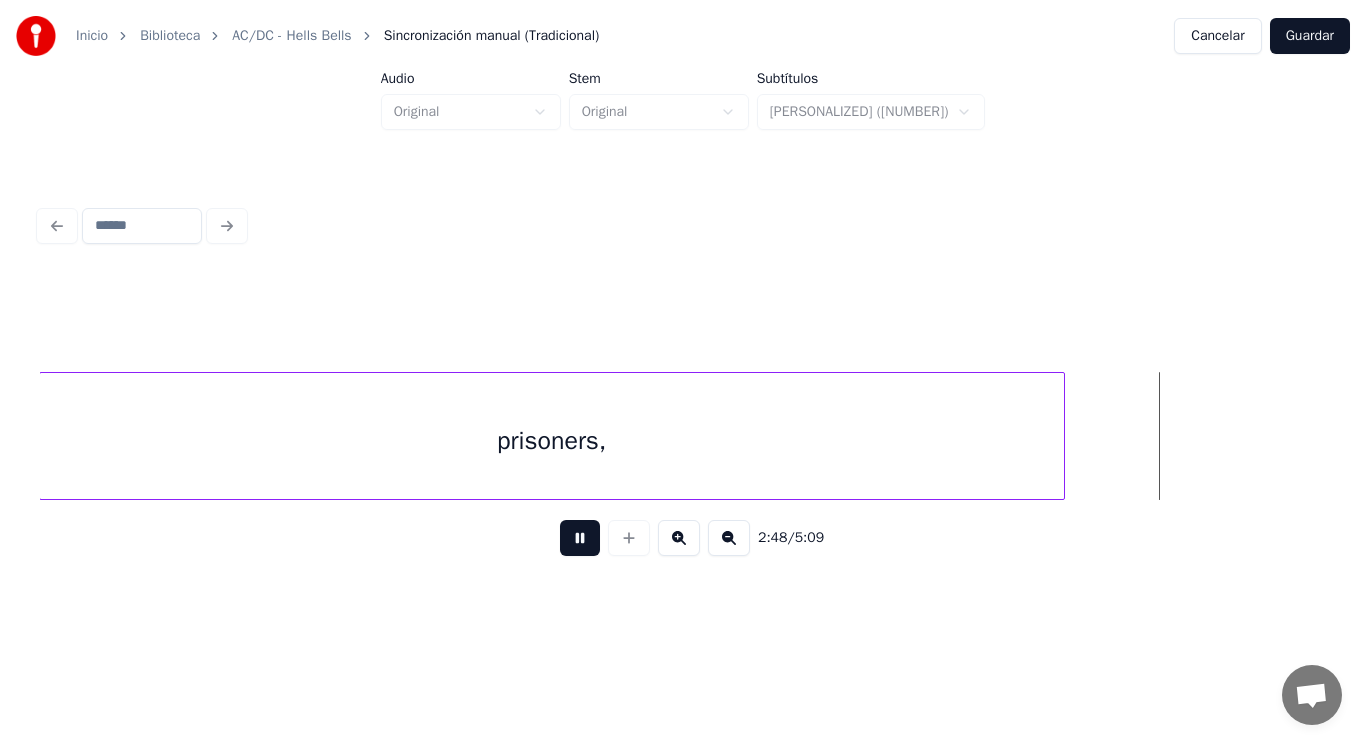 click at bounding box center (580, 538) 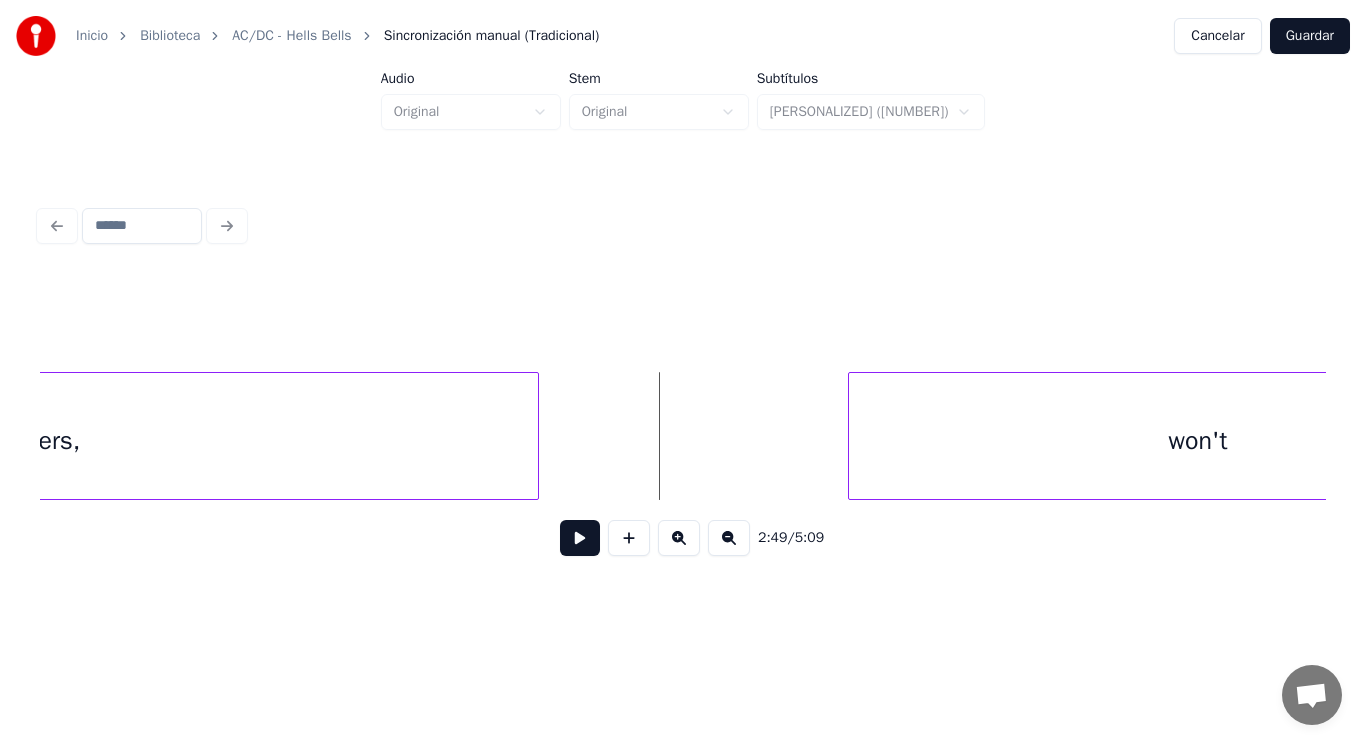 scroll, scrollTop: 0, scrollLeft: 236018, axis: horizontal 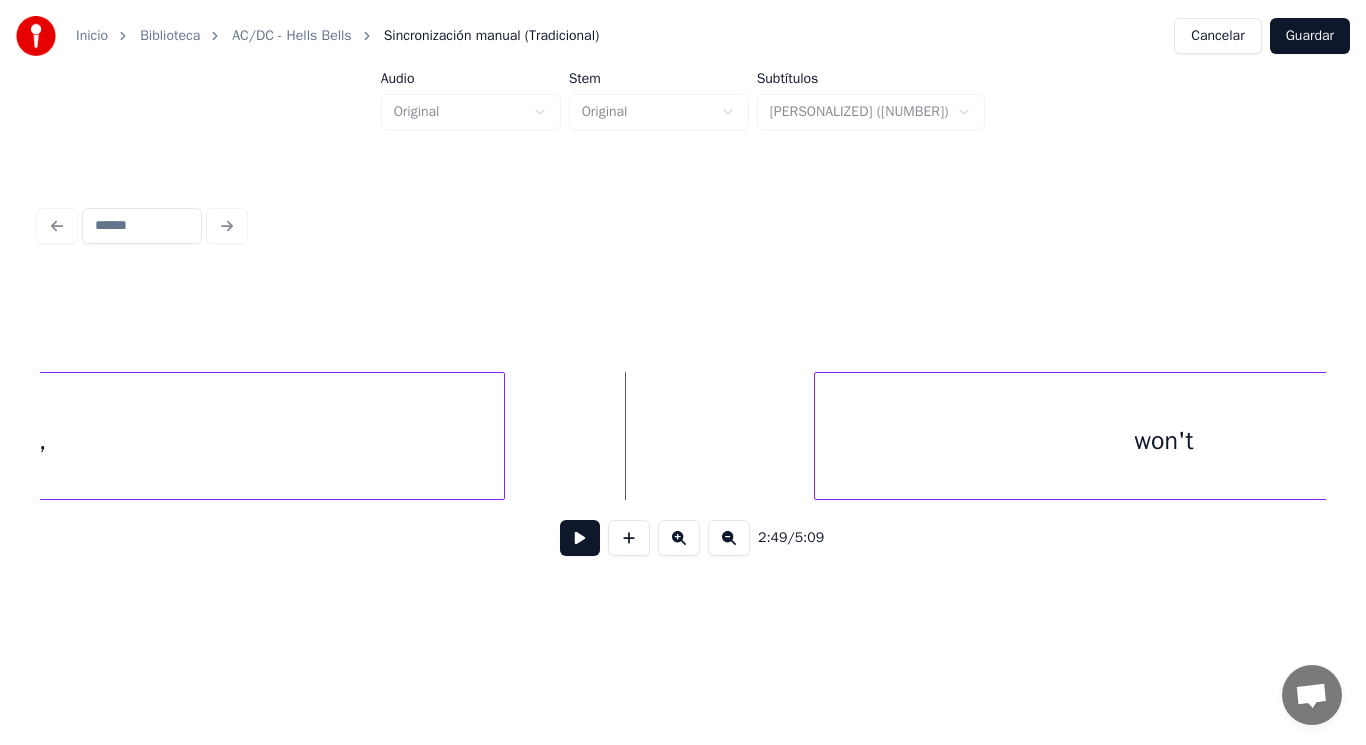 drag, startPoint x: 555, startPoint y: 455, endPoint x: 560, endPoint y: 525, distance: 70.178345 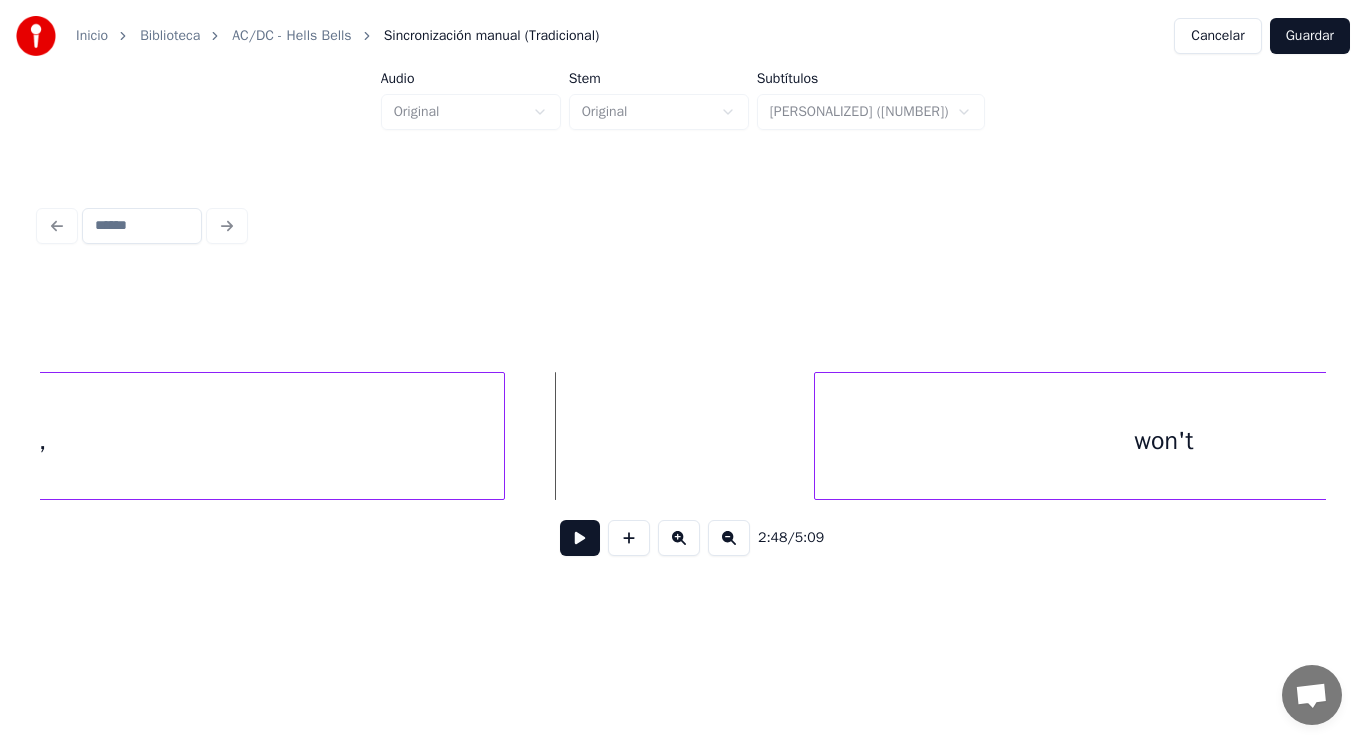 click at bounding box center (580, 538) 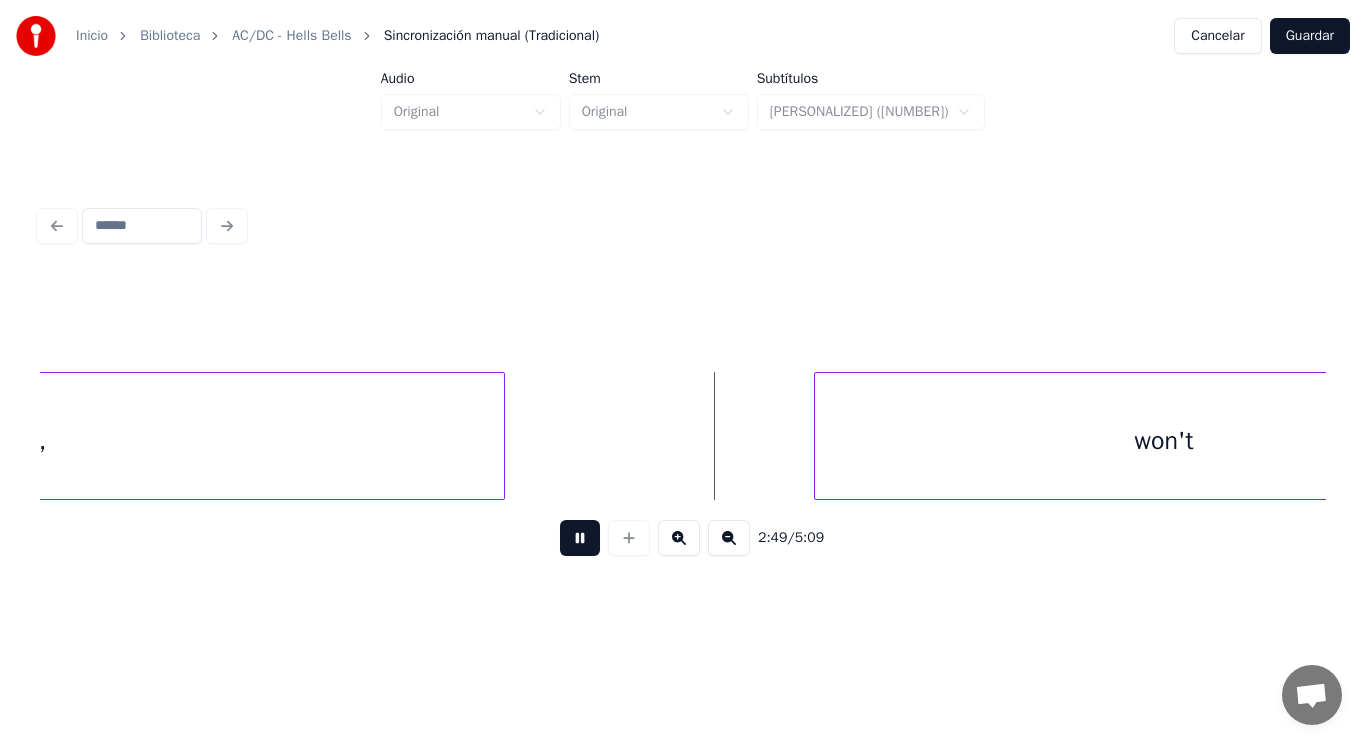 click at bounding box center (580, 538) 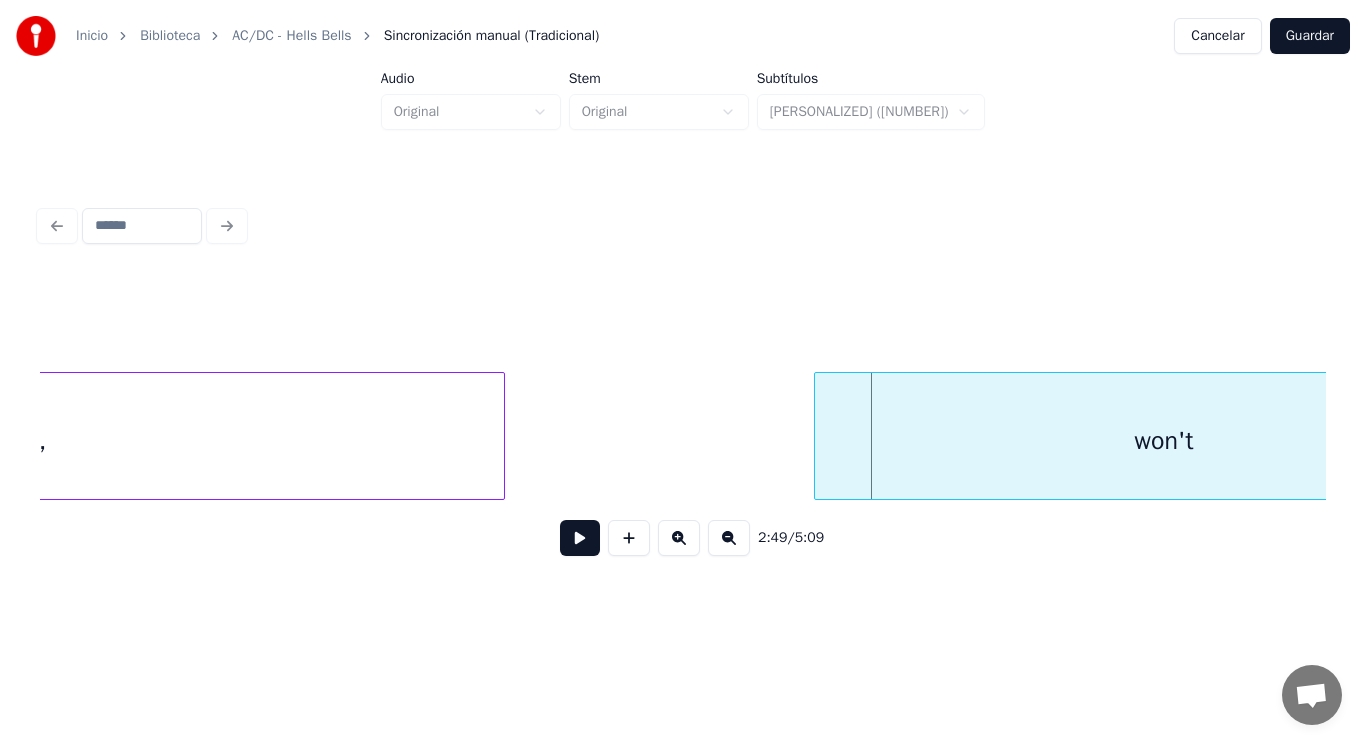 scroll, scrollTop: 0, scrollLeft: 236201, axis: horizontal 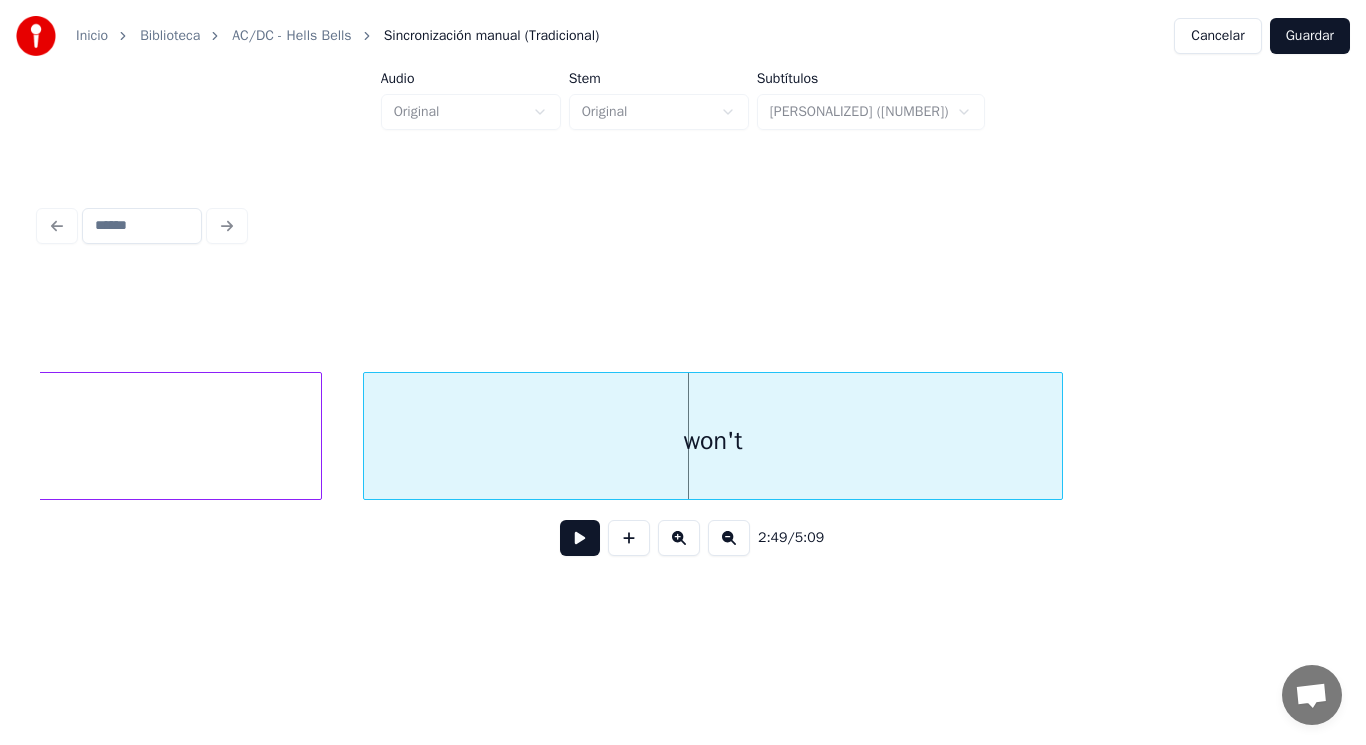 click on "won't" at bounding box center [713, 441] 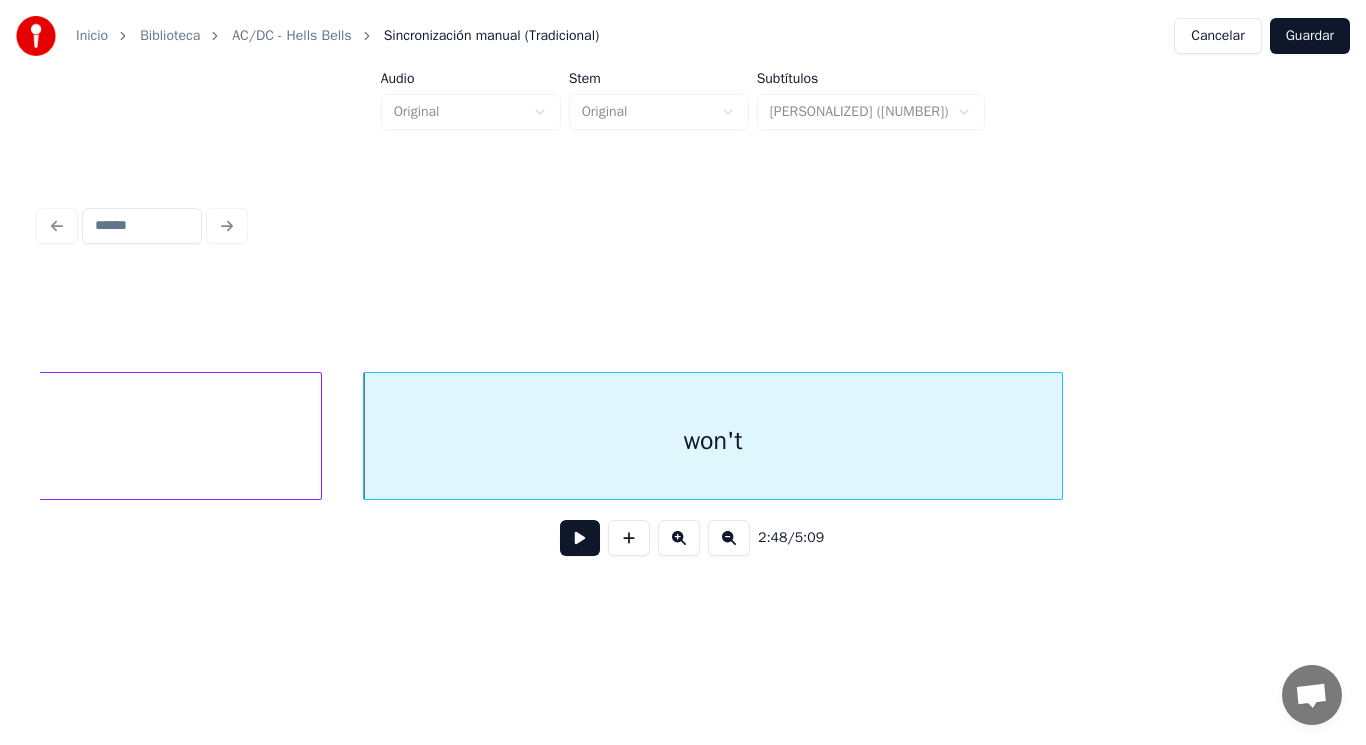 click at bounding box center [580, 538] 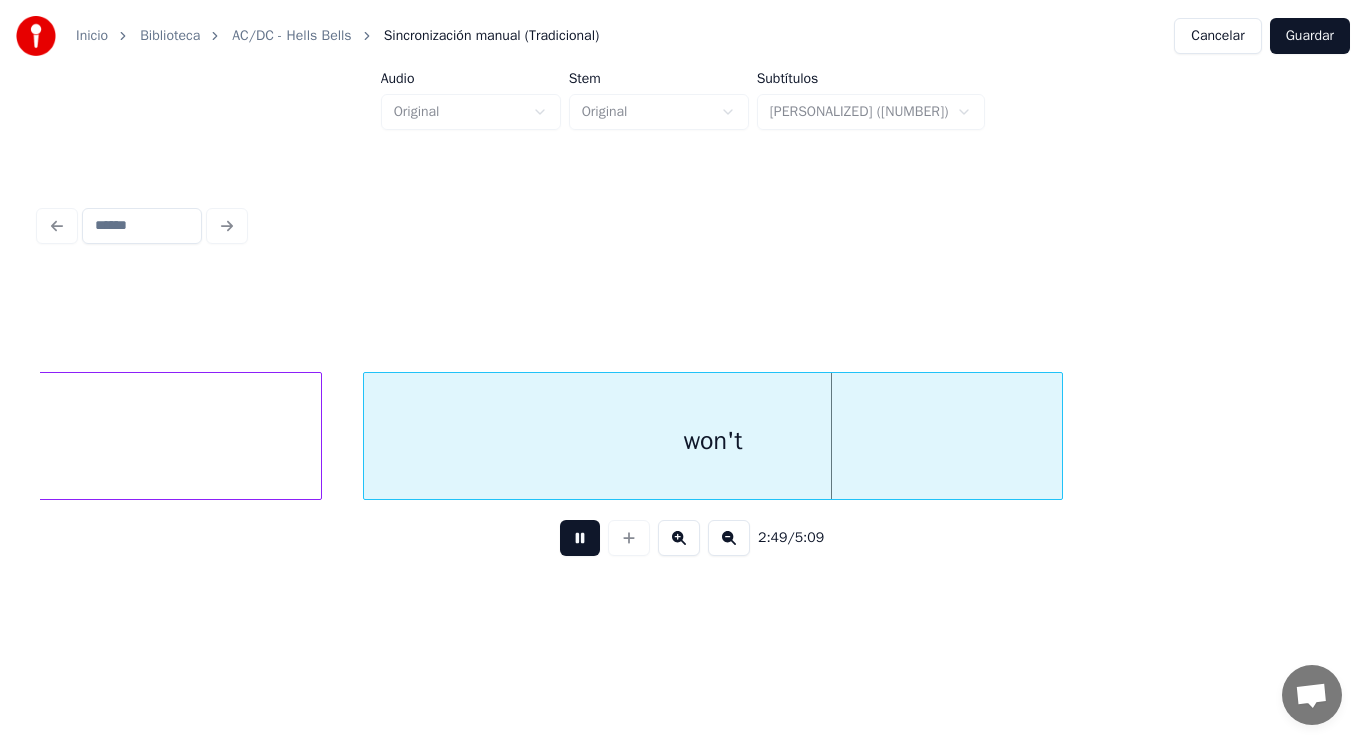 click at bounding box center [580, 538] 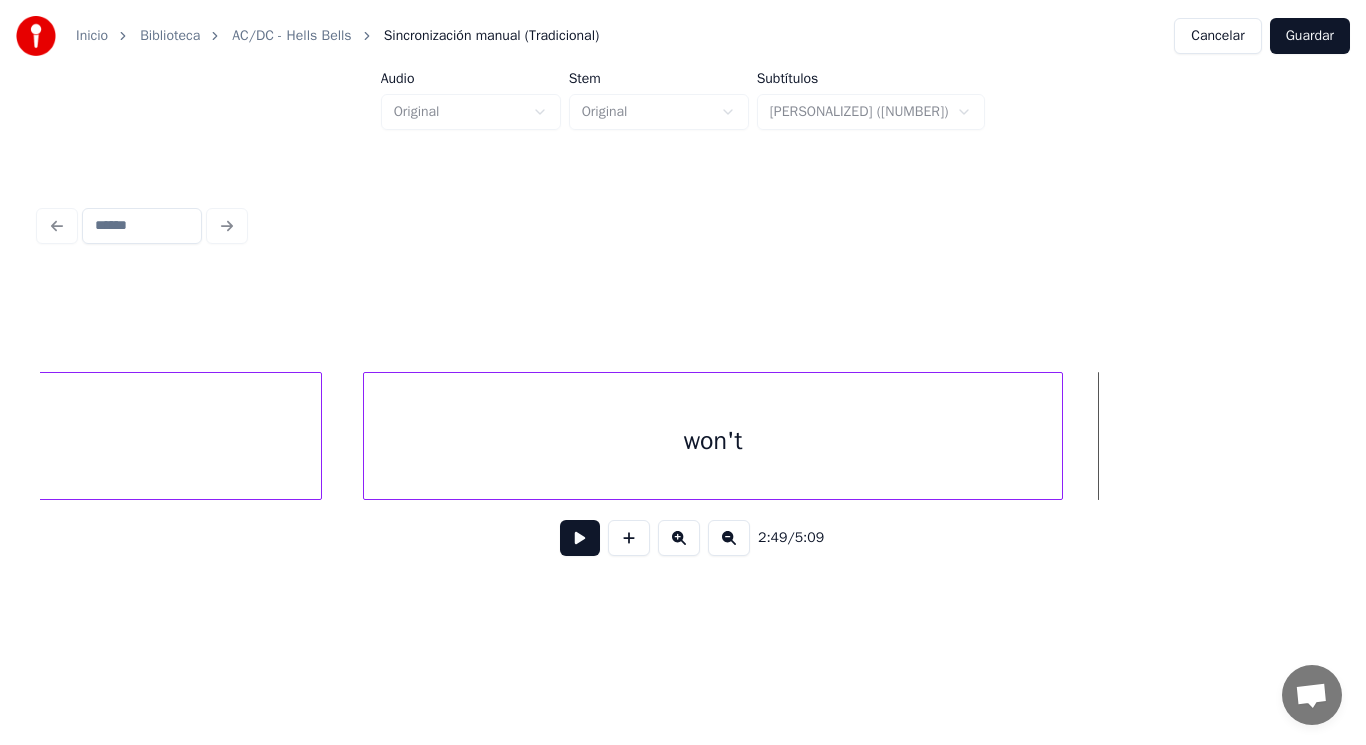 click on "won't" at bounding box center [713, 441] 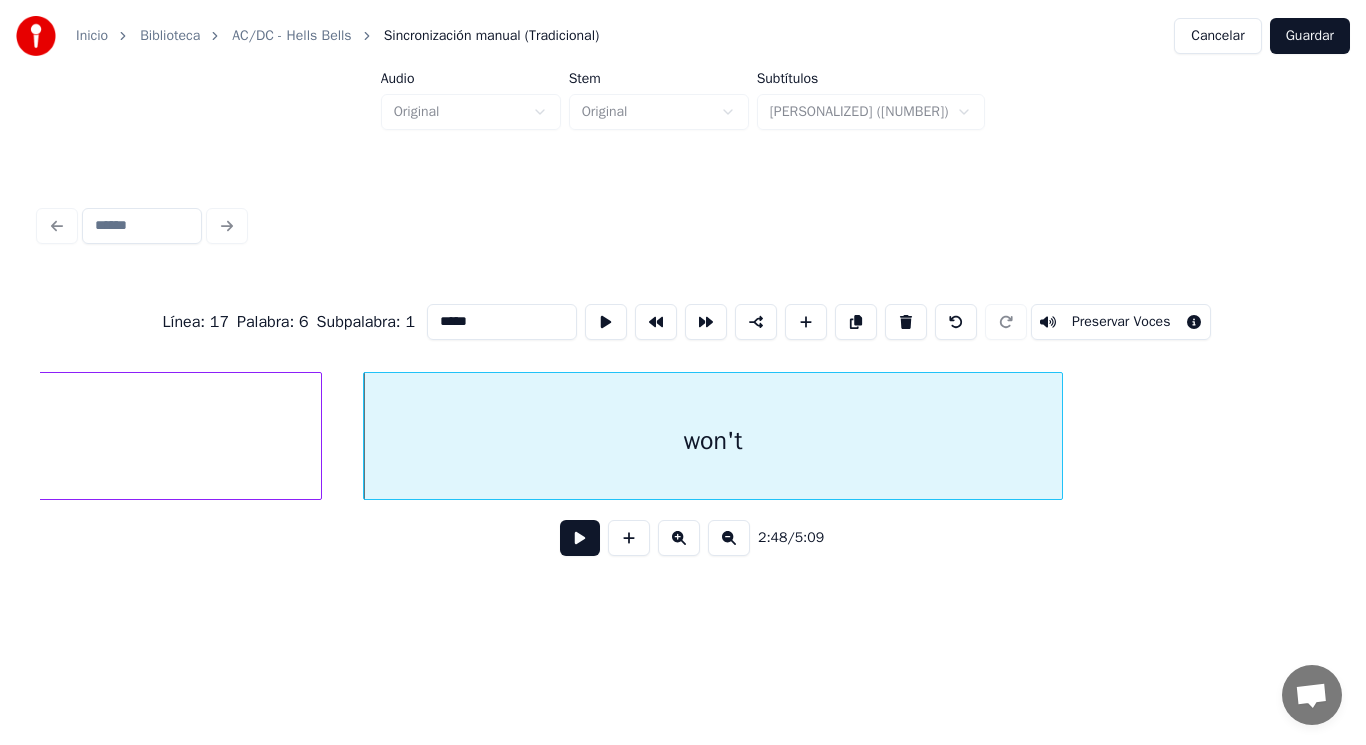 click at bounding box center (580, 538) 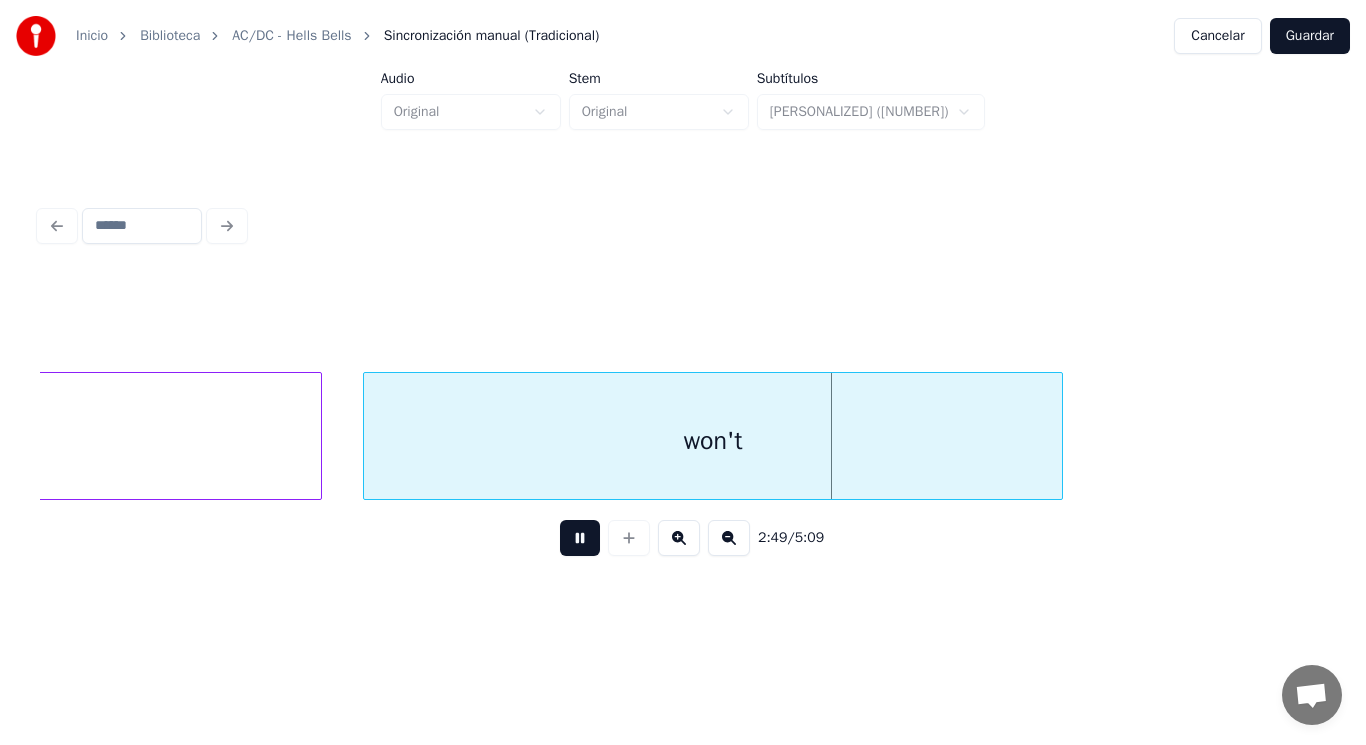 click at bounding box center [580, 538] 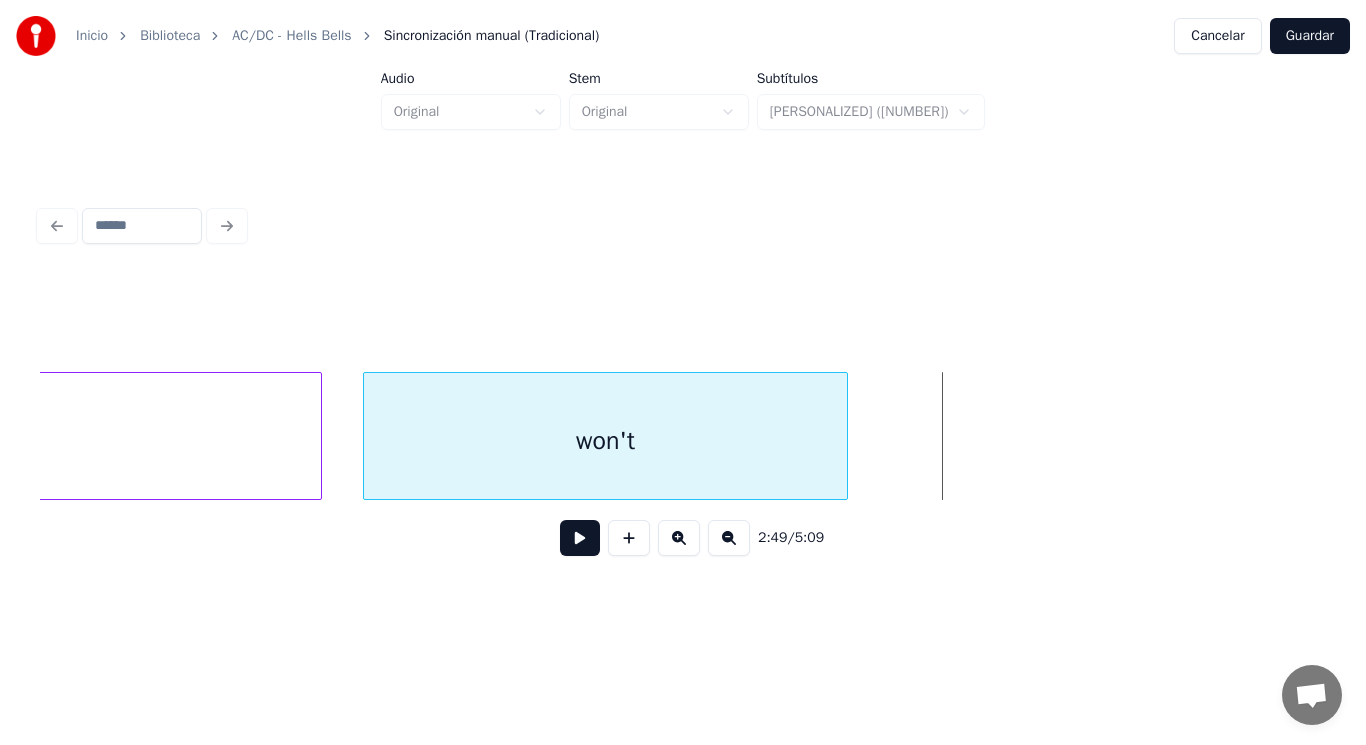 click at bounding box center (844, 436) 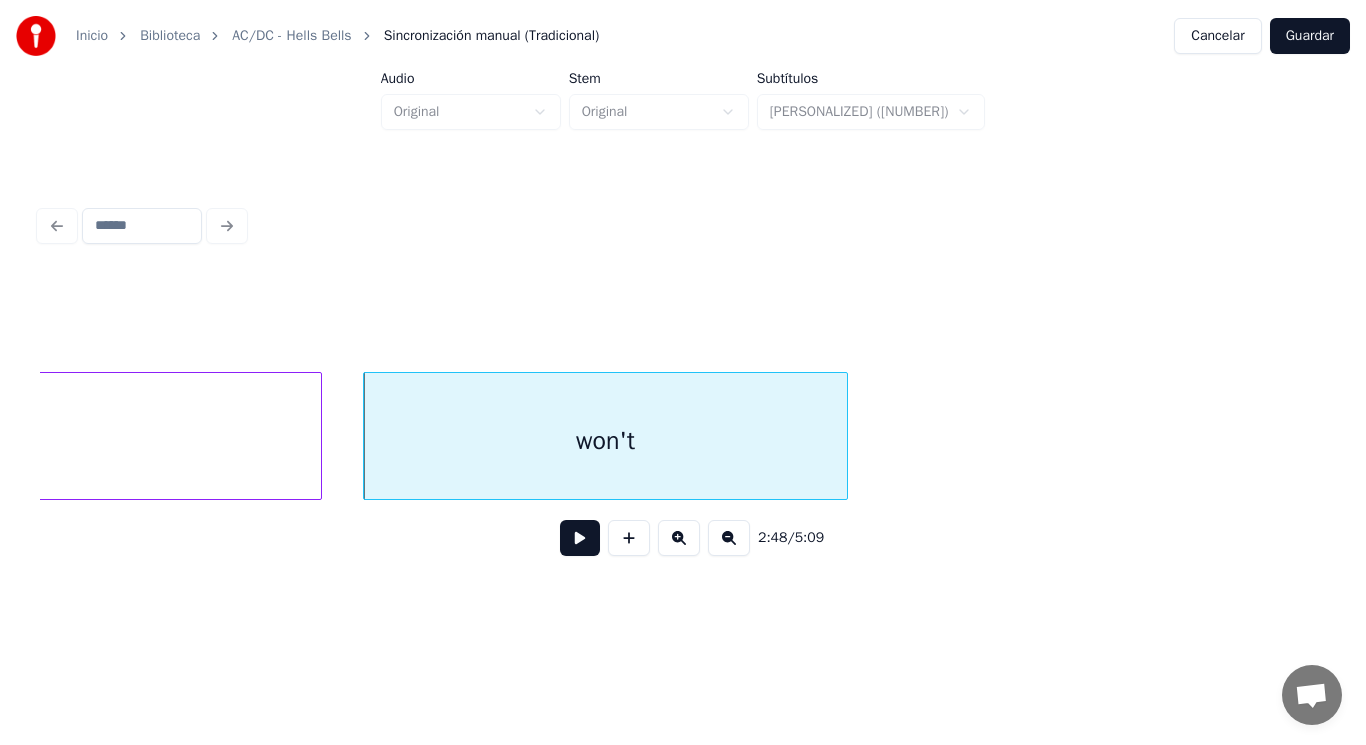click at bounding box center [580, 538] 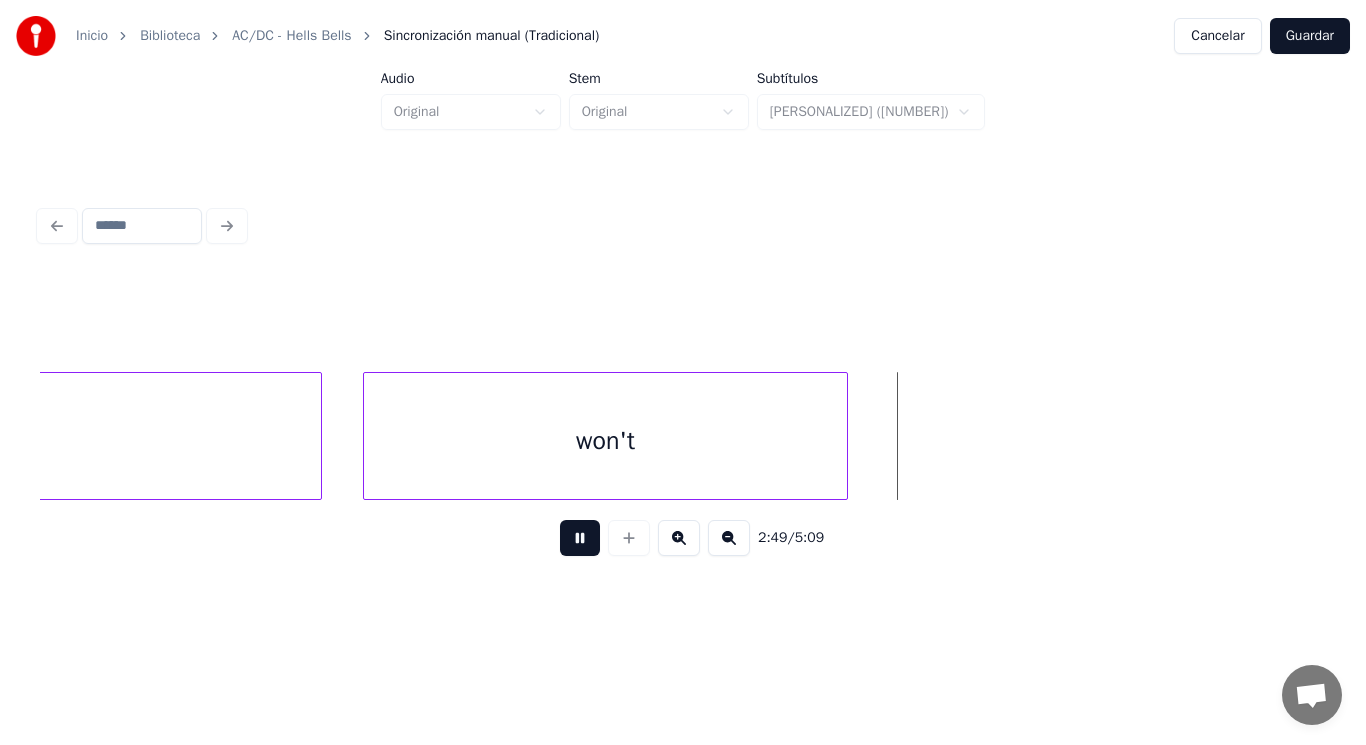 click at bounding box center [580, 538] 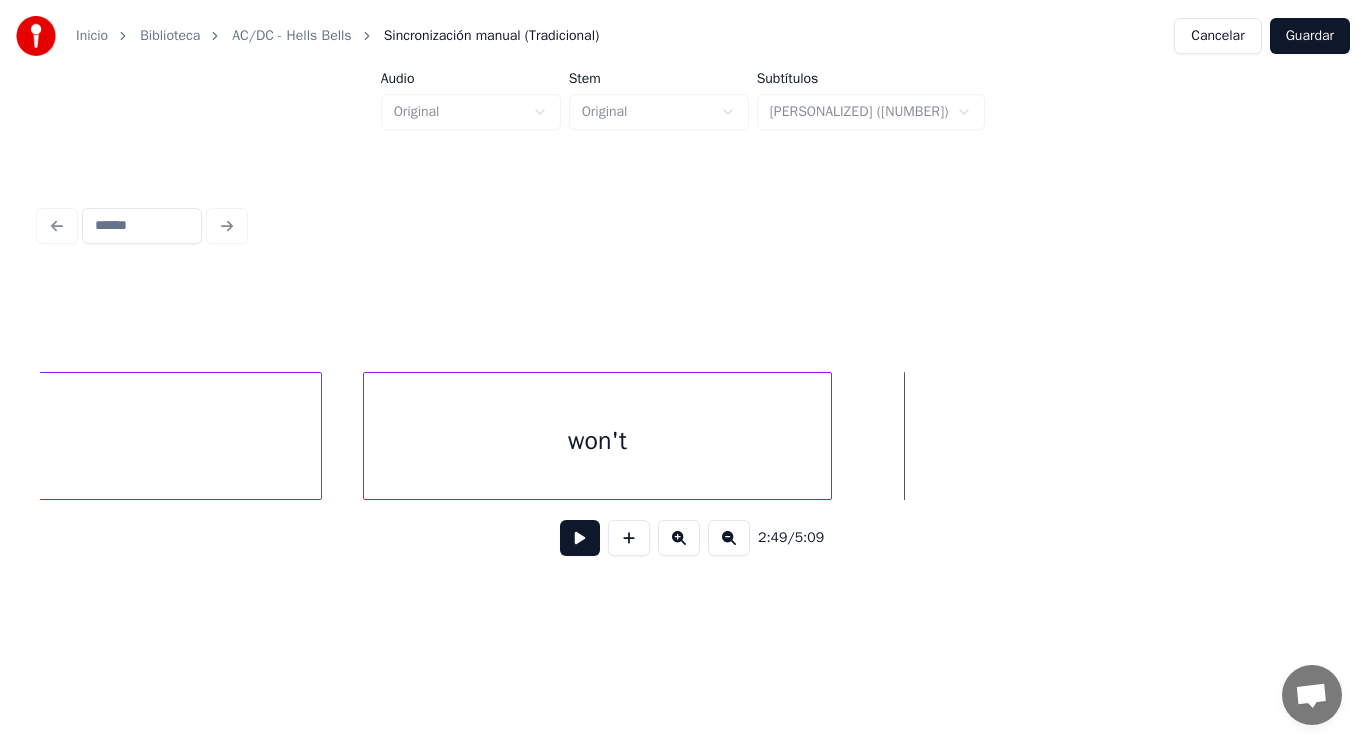 click at bounding box center [828, 436] 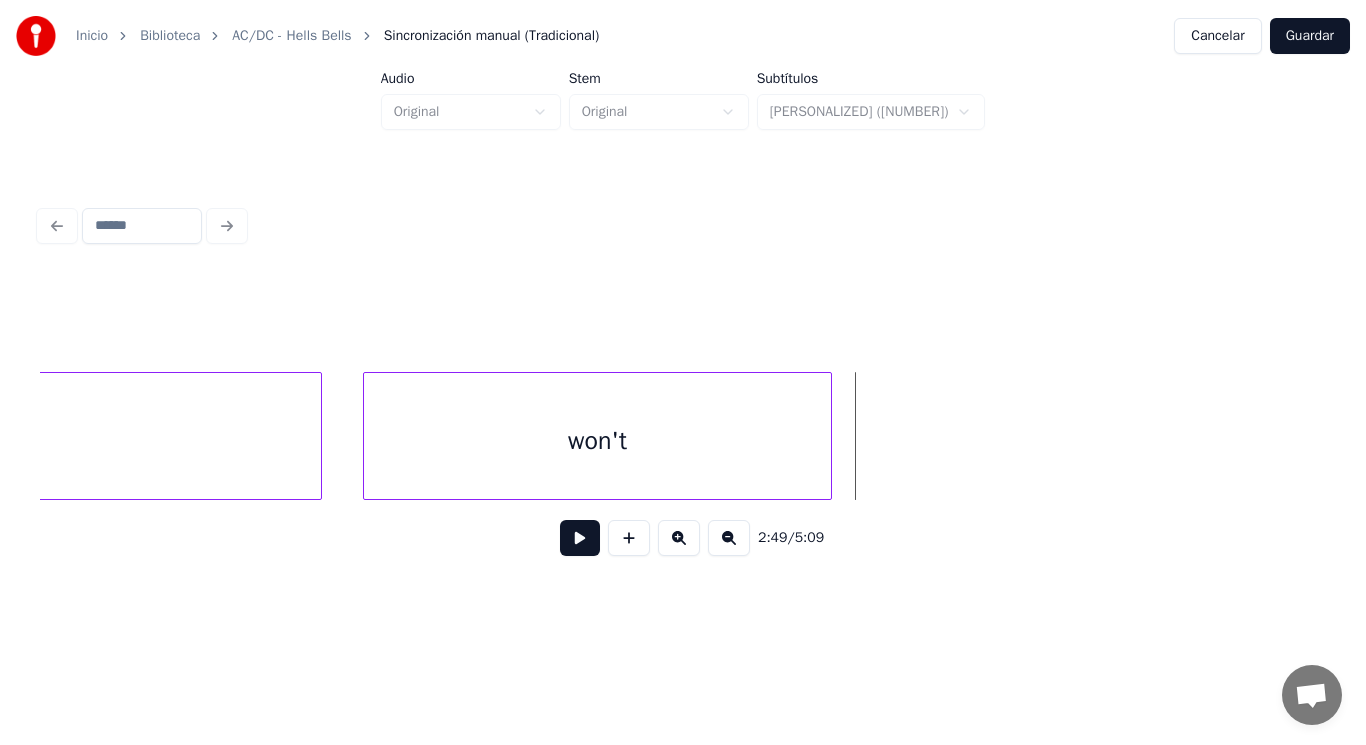 click at bounding box center [580, 538] 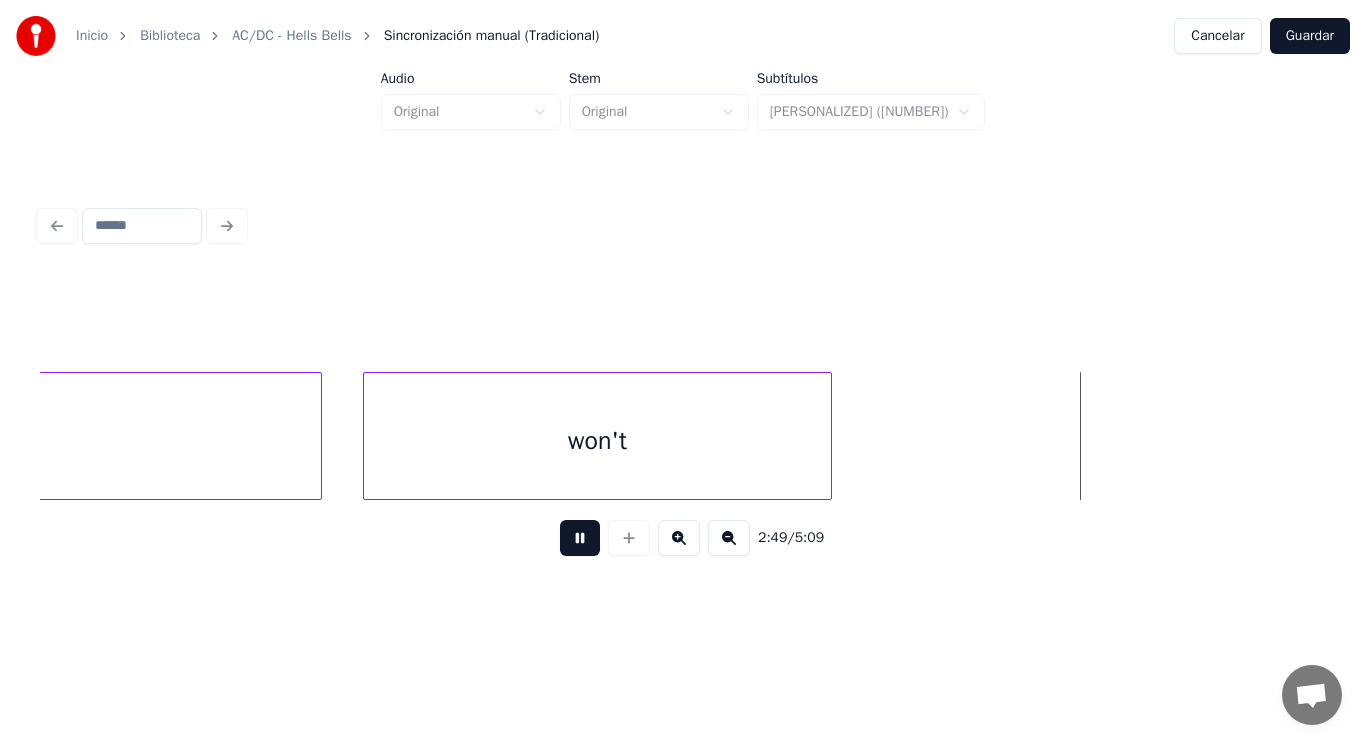 click at bounding box center (580, 538) 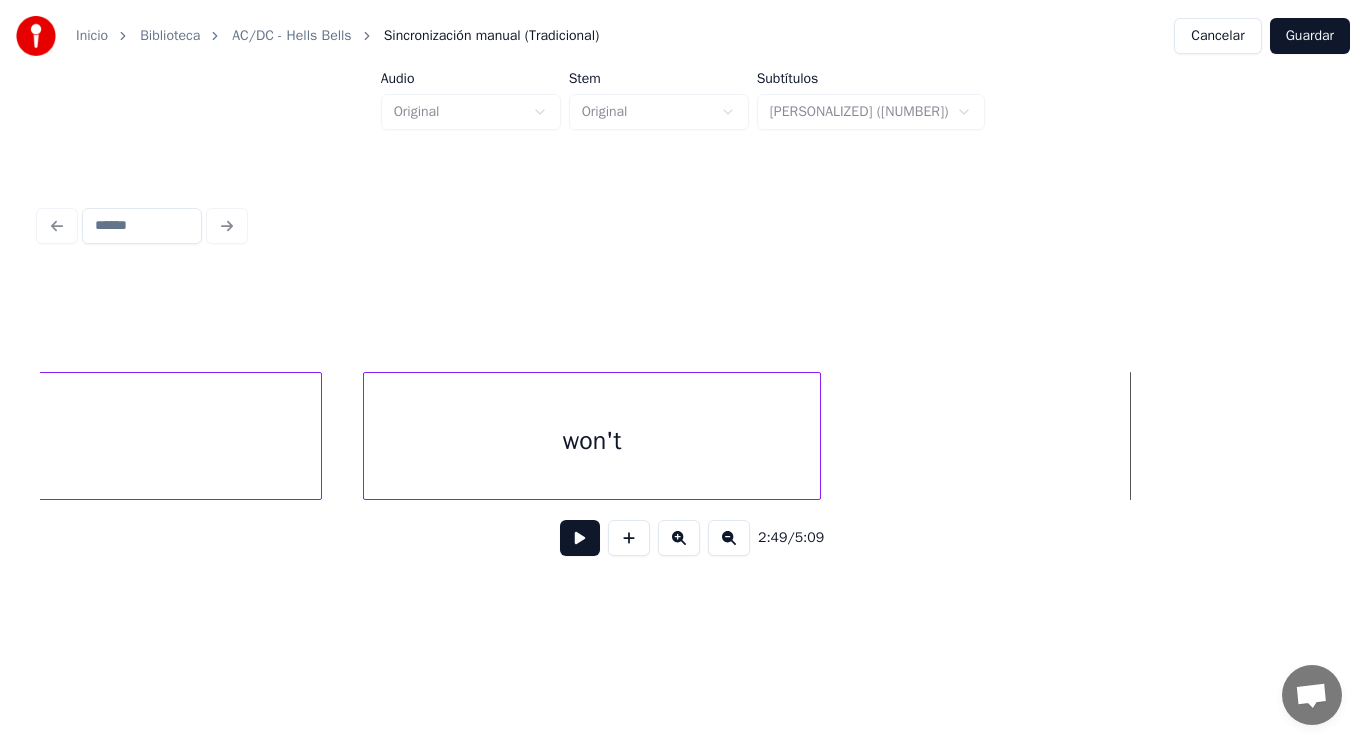 click at bounding box center (817, 436) 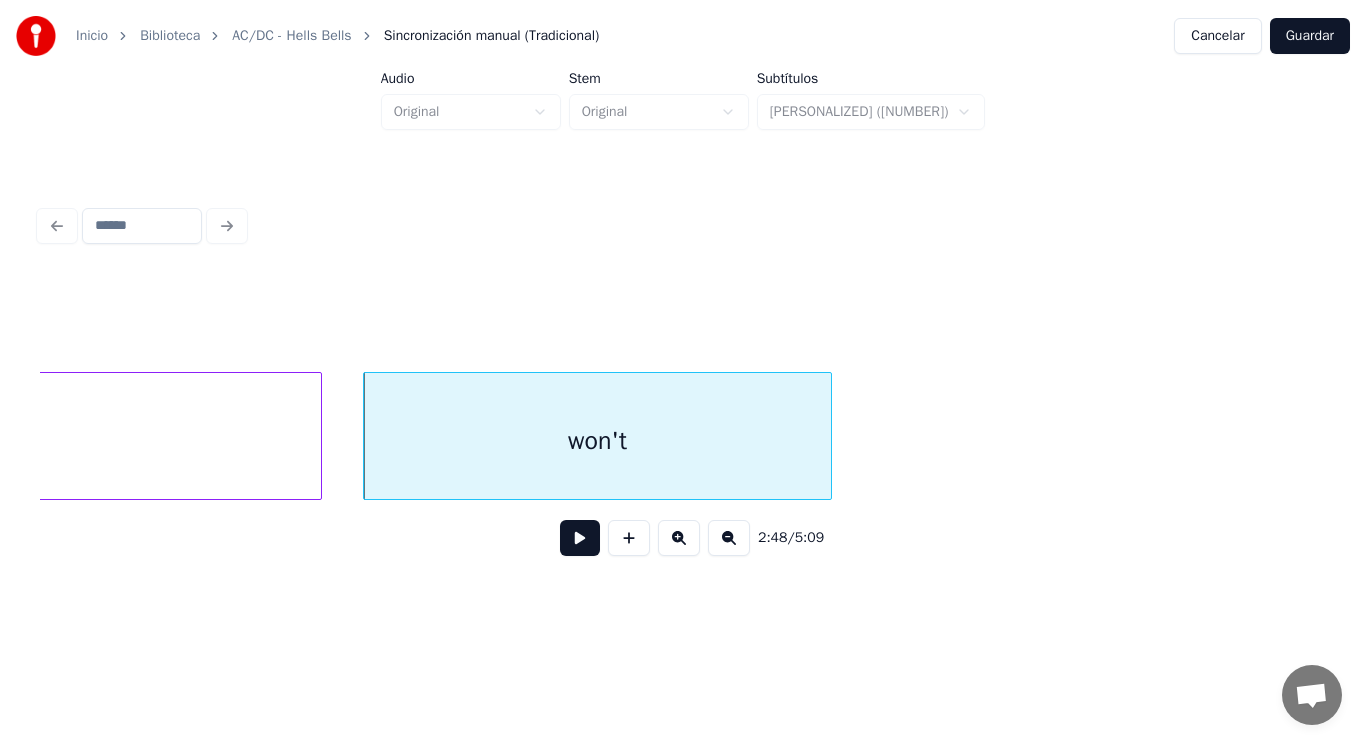 click at bounding box center [828, 436] 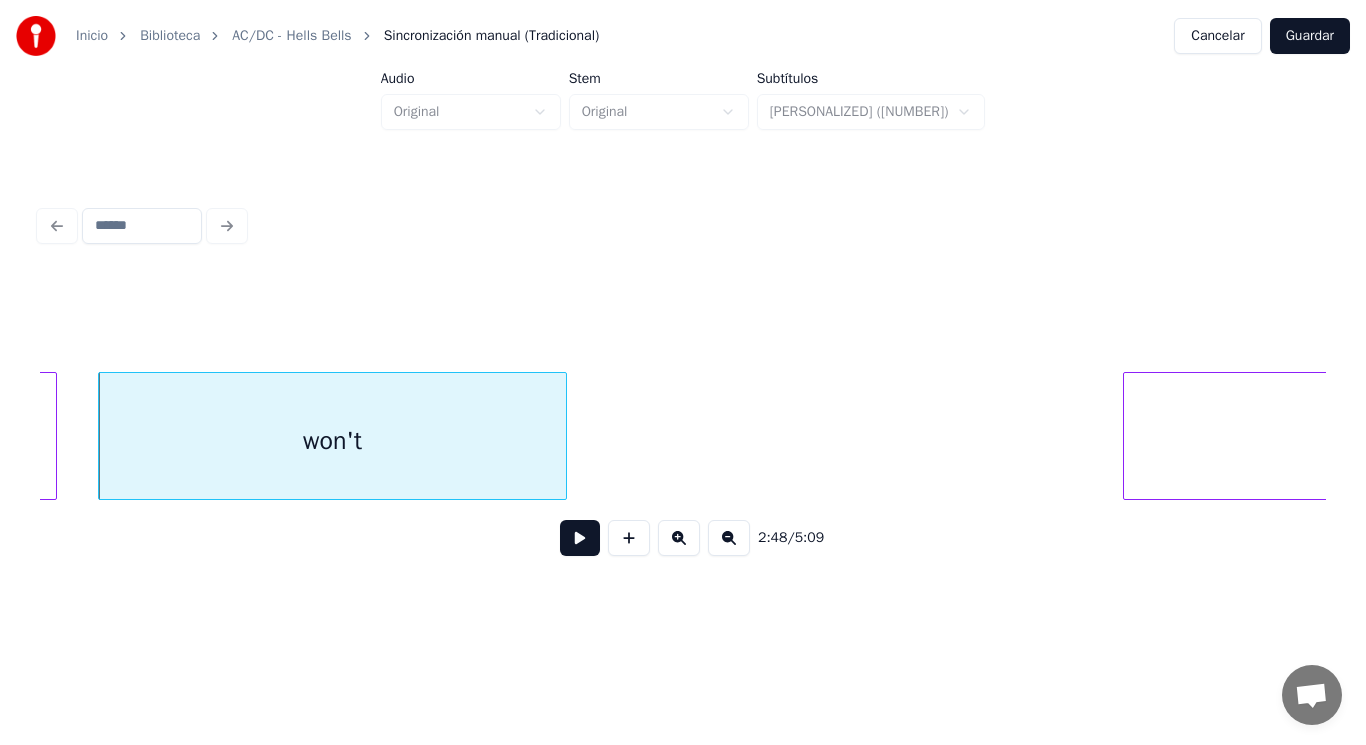 scroll, scrollTop: 0, scrollLeft: 236481, axis: horizontal 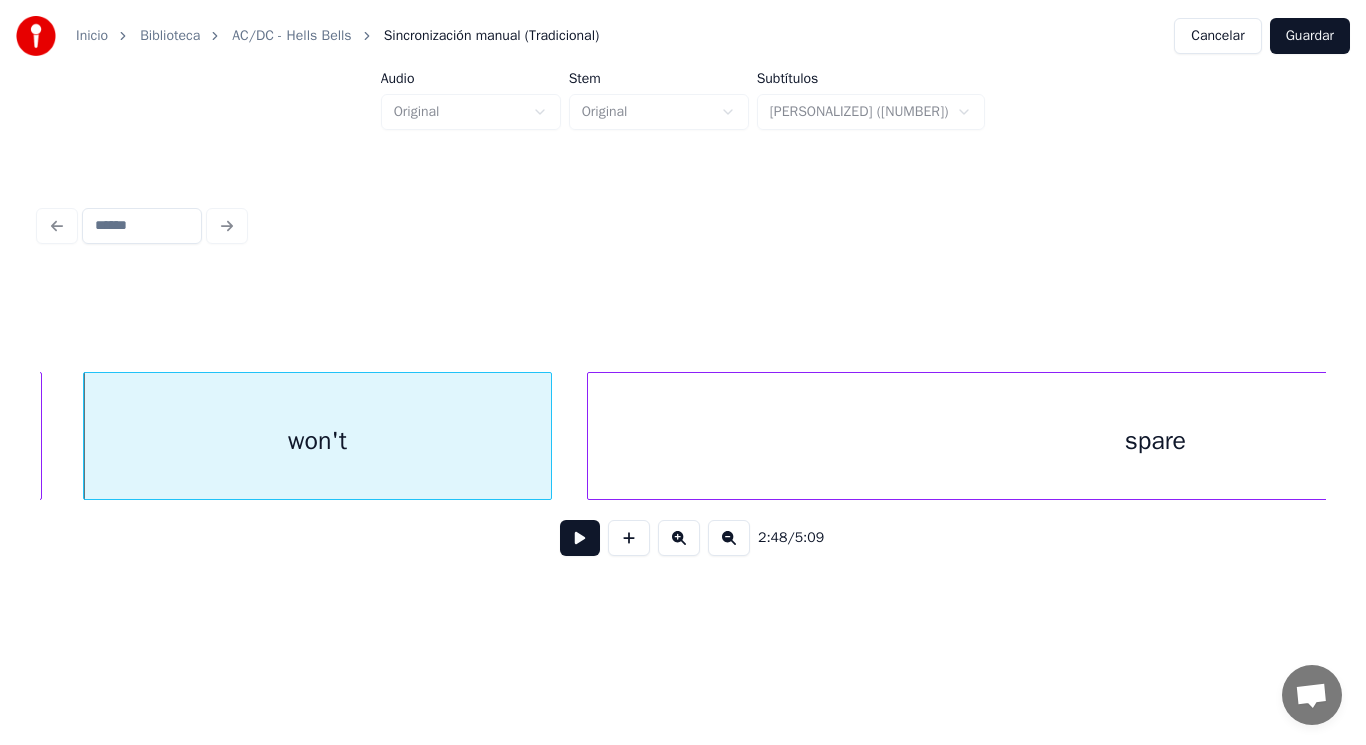 click at bounding box center (591, 436) 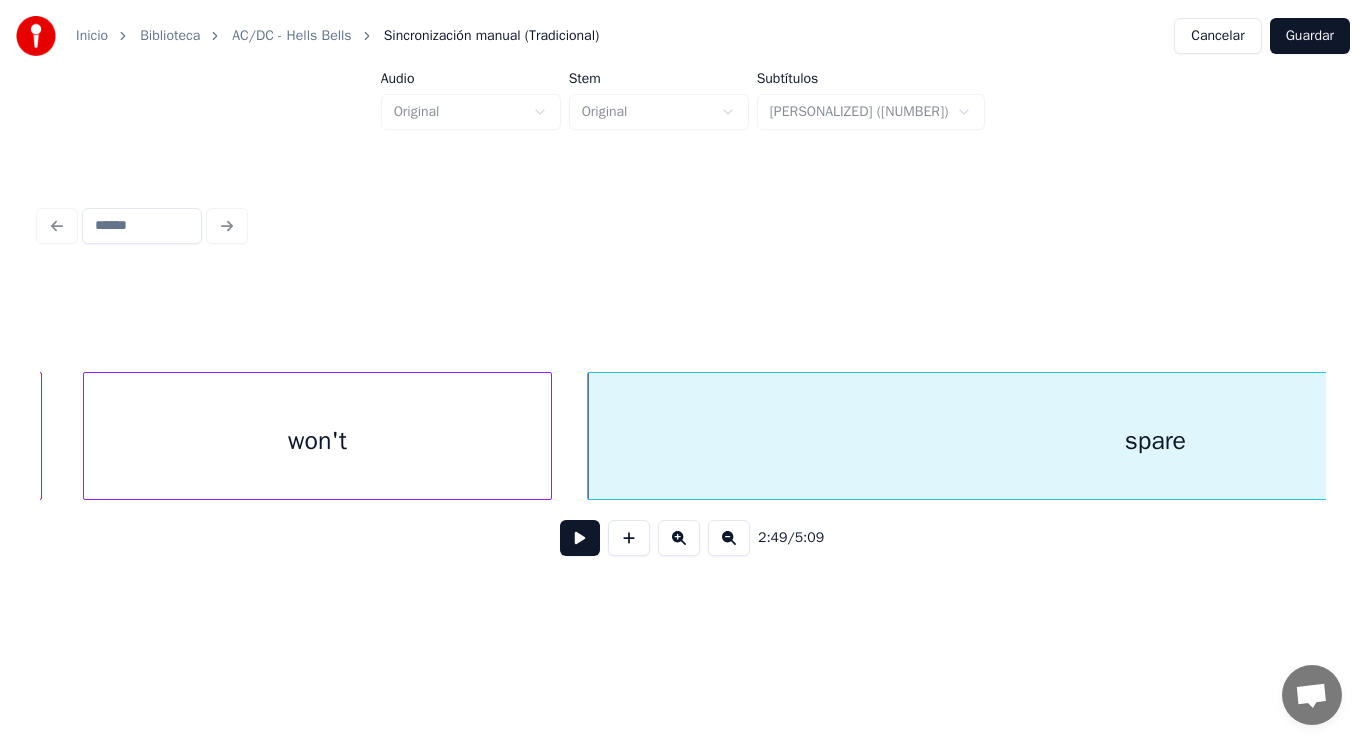 click at bounding box center [580, 538] 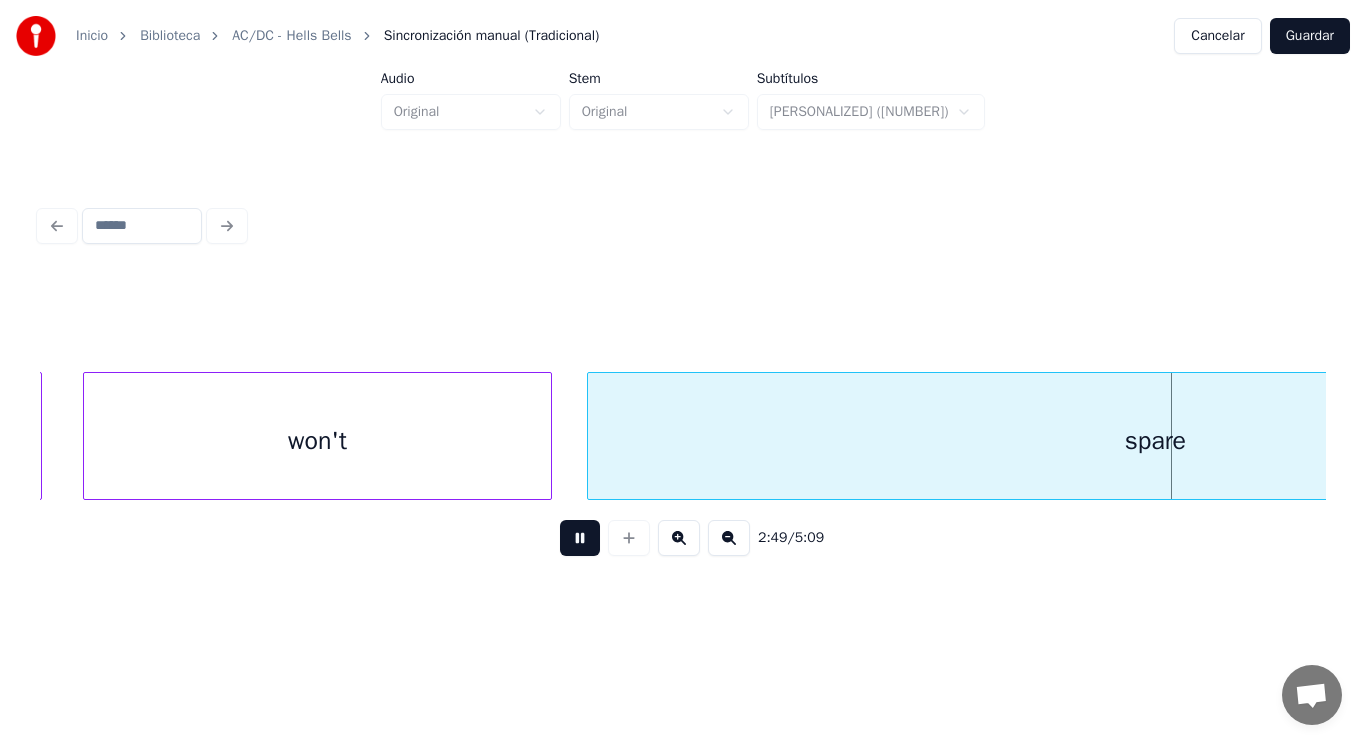 click at bounding box center [580, 538] 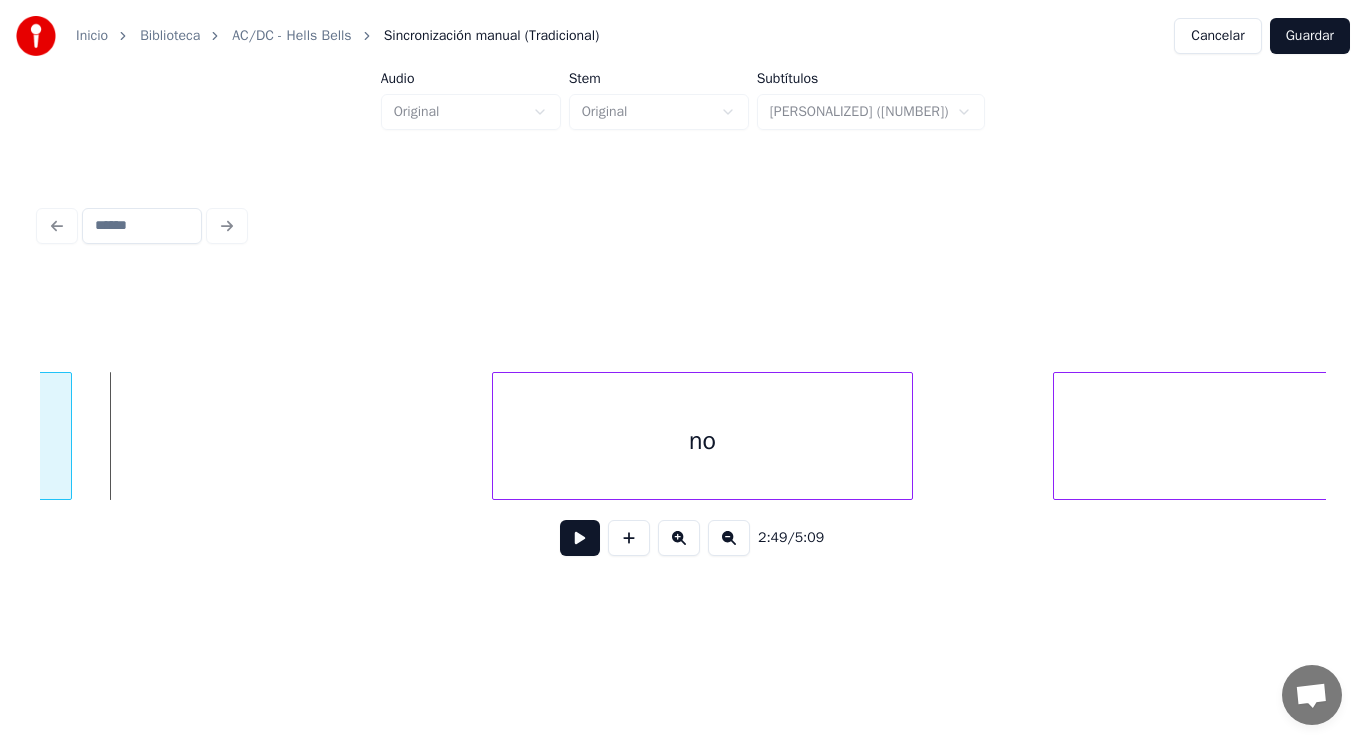 click at bounding box center [68, 436] 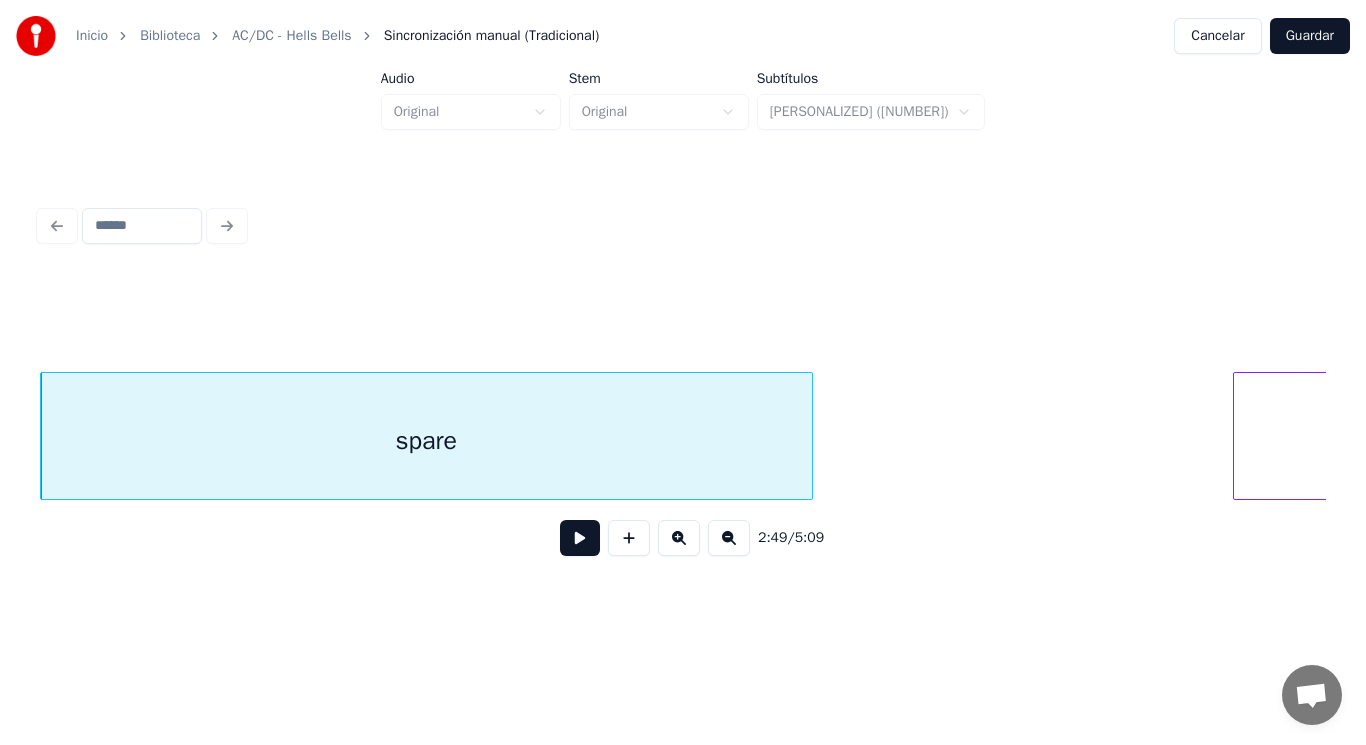click at bounding box center (580, 538) 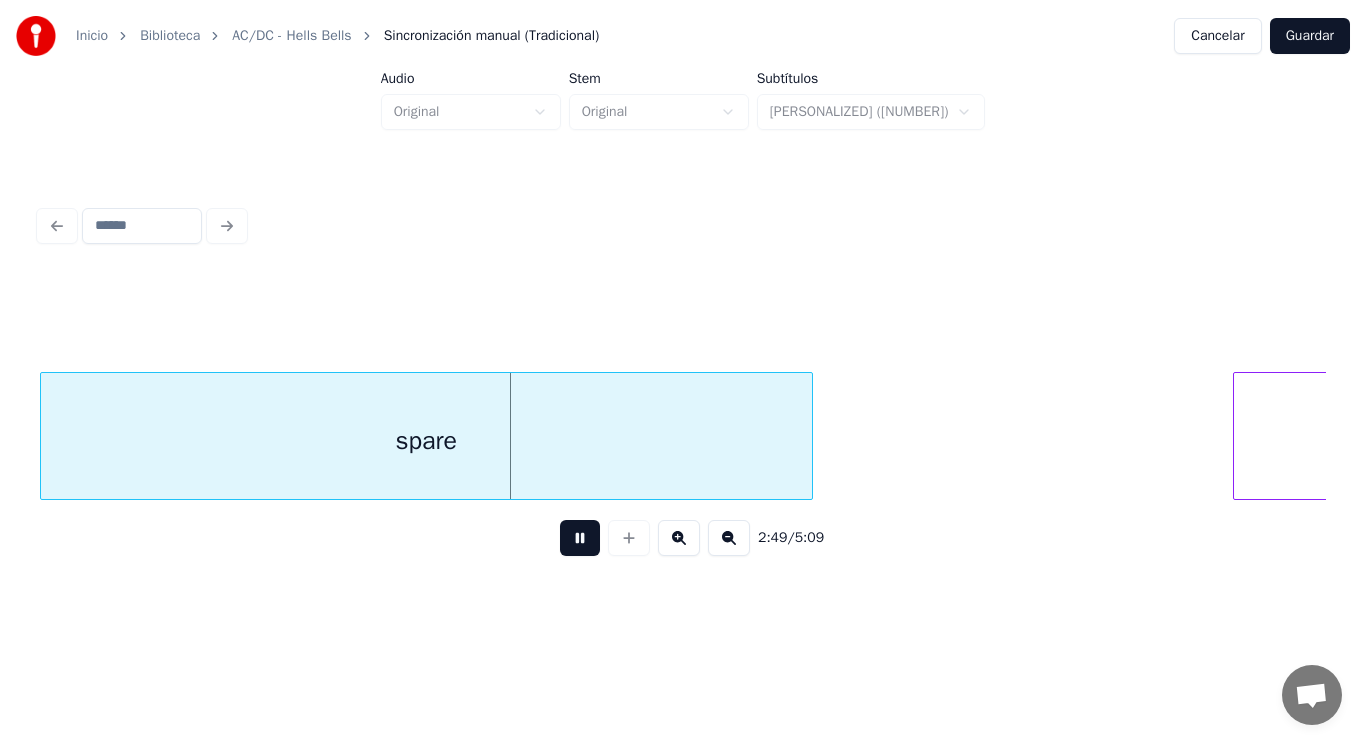 click at bounding box center [580, 538] 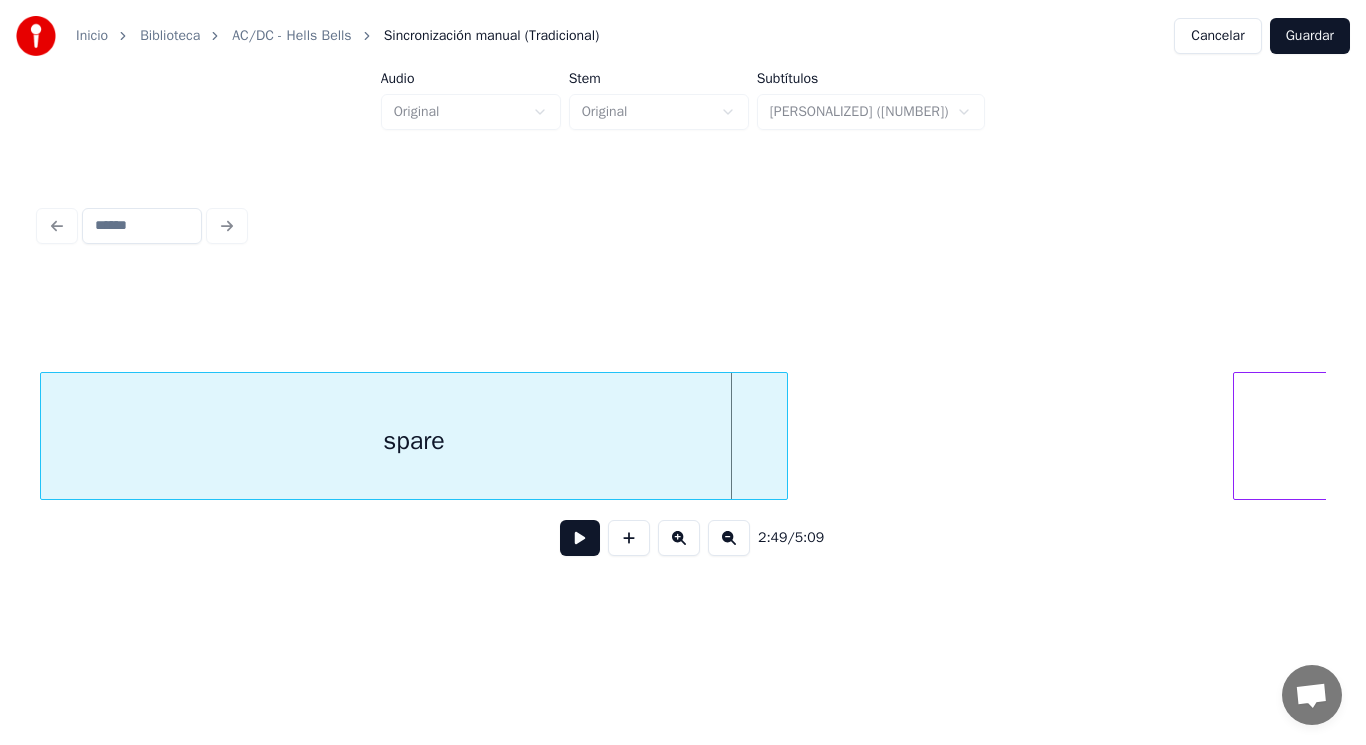 click at bounding box center (784, 436) 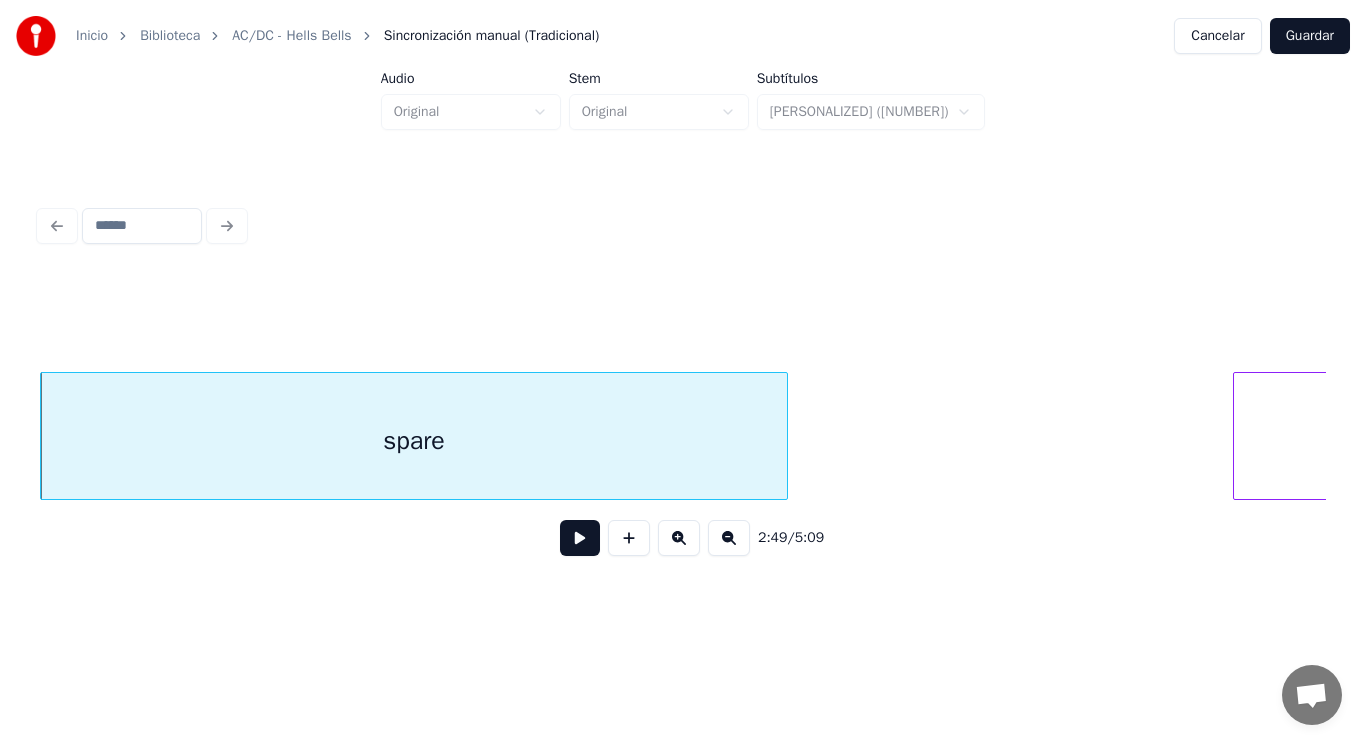 click at bounding box center (580, 538) 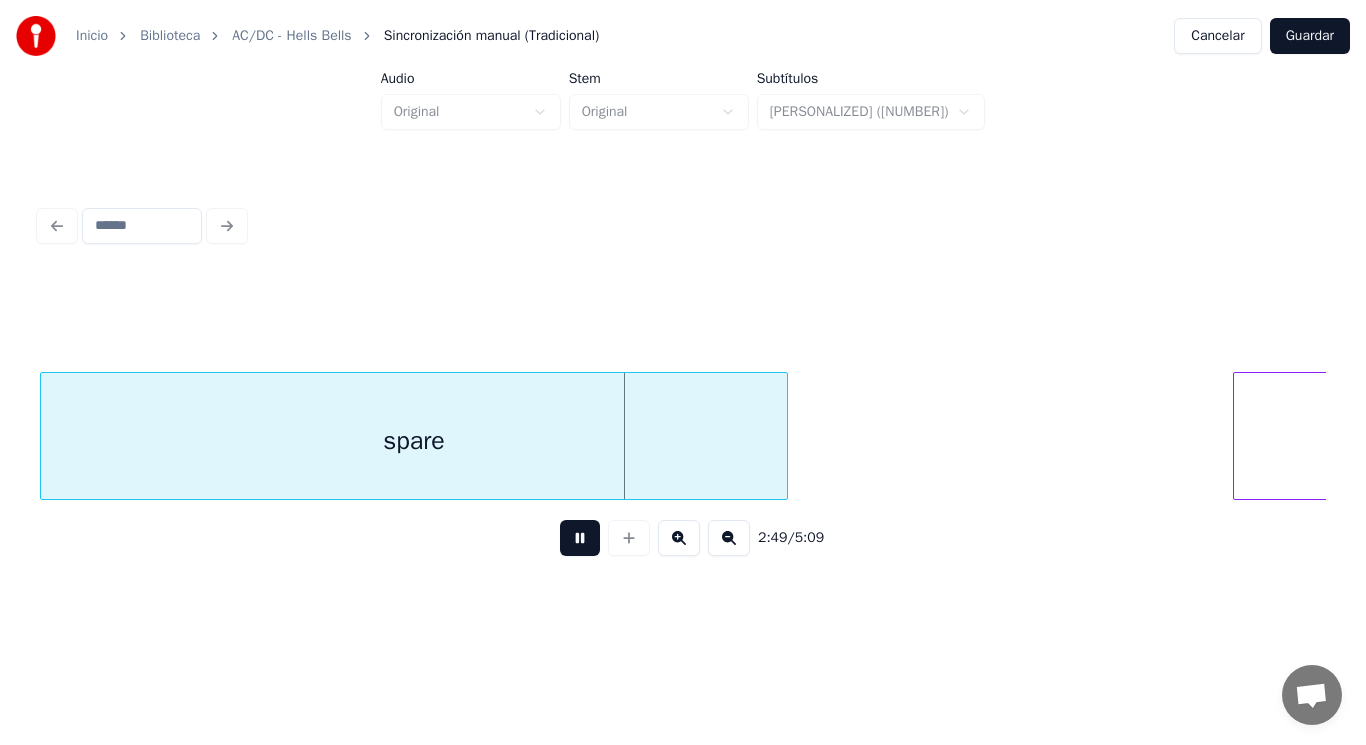 click at bounding box center [580, 538] 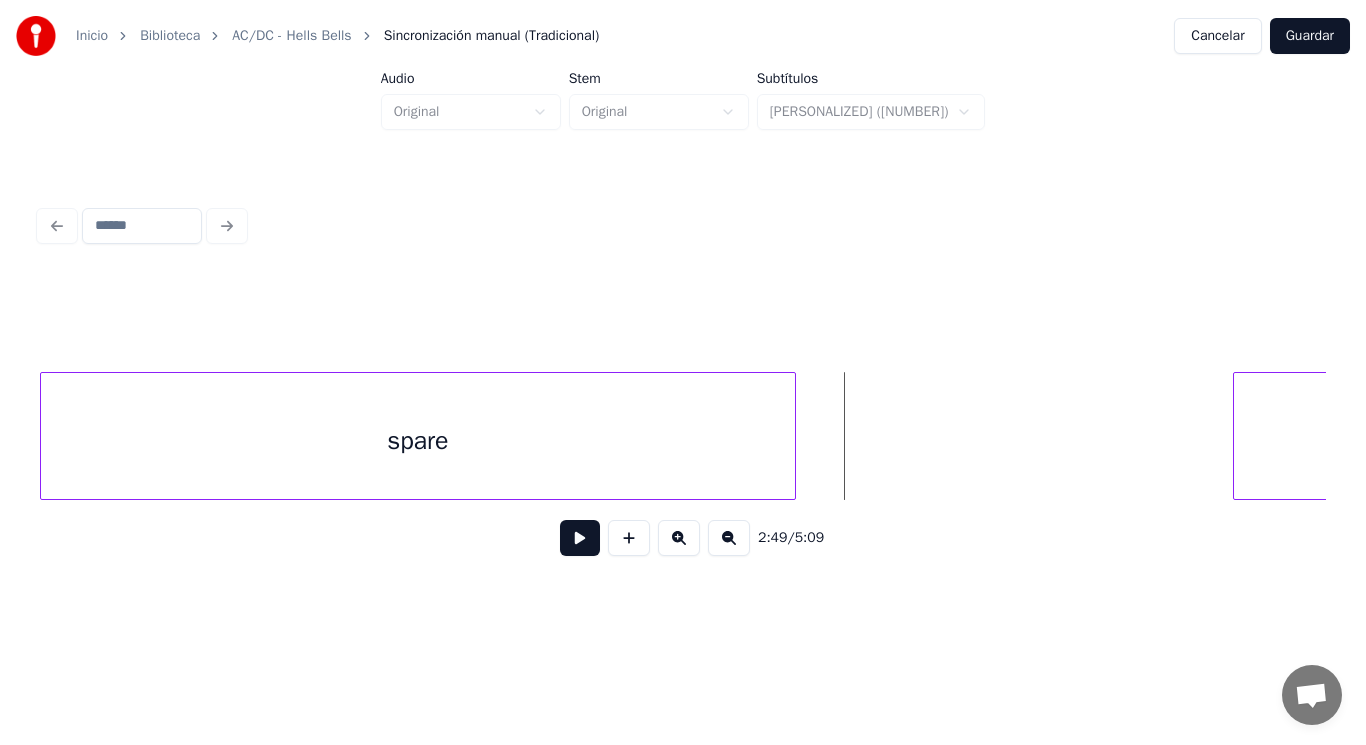 click at bounding box center (792, 436) 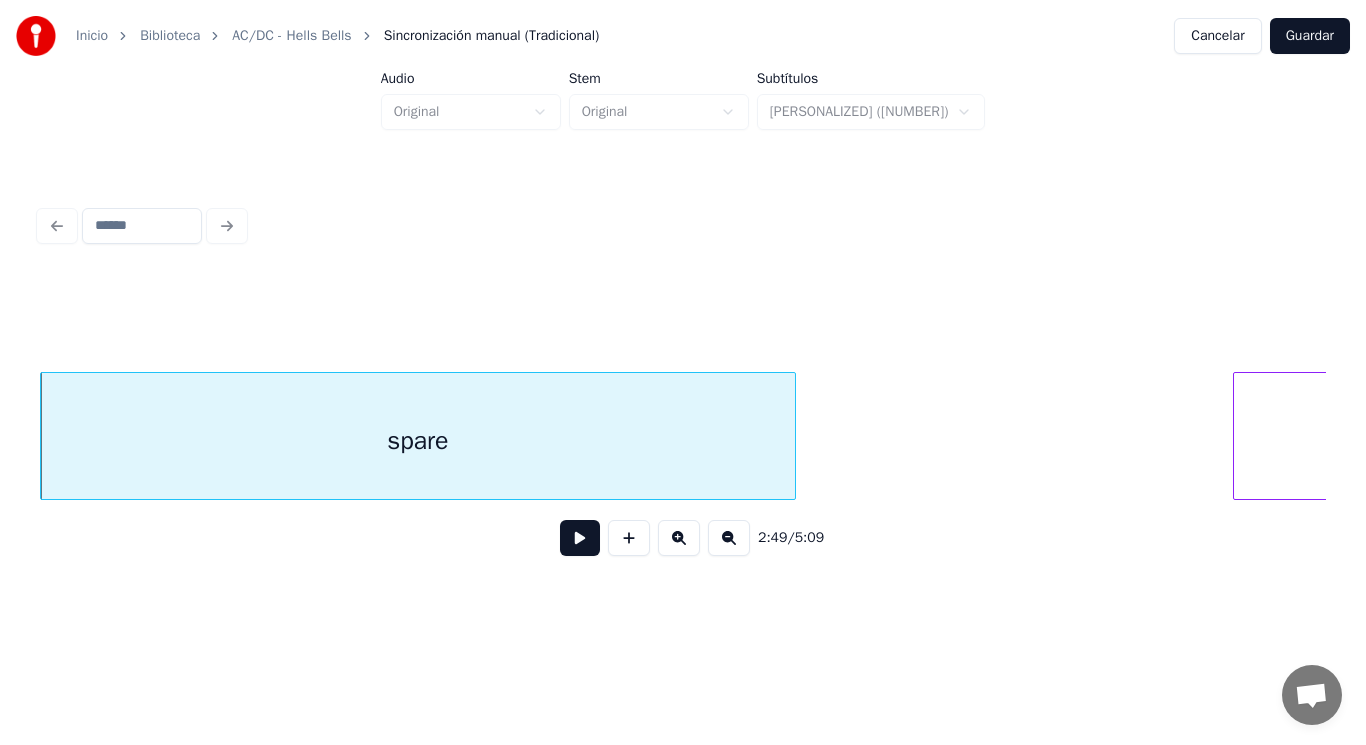 click at bounding box center (580, 538) 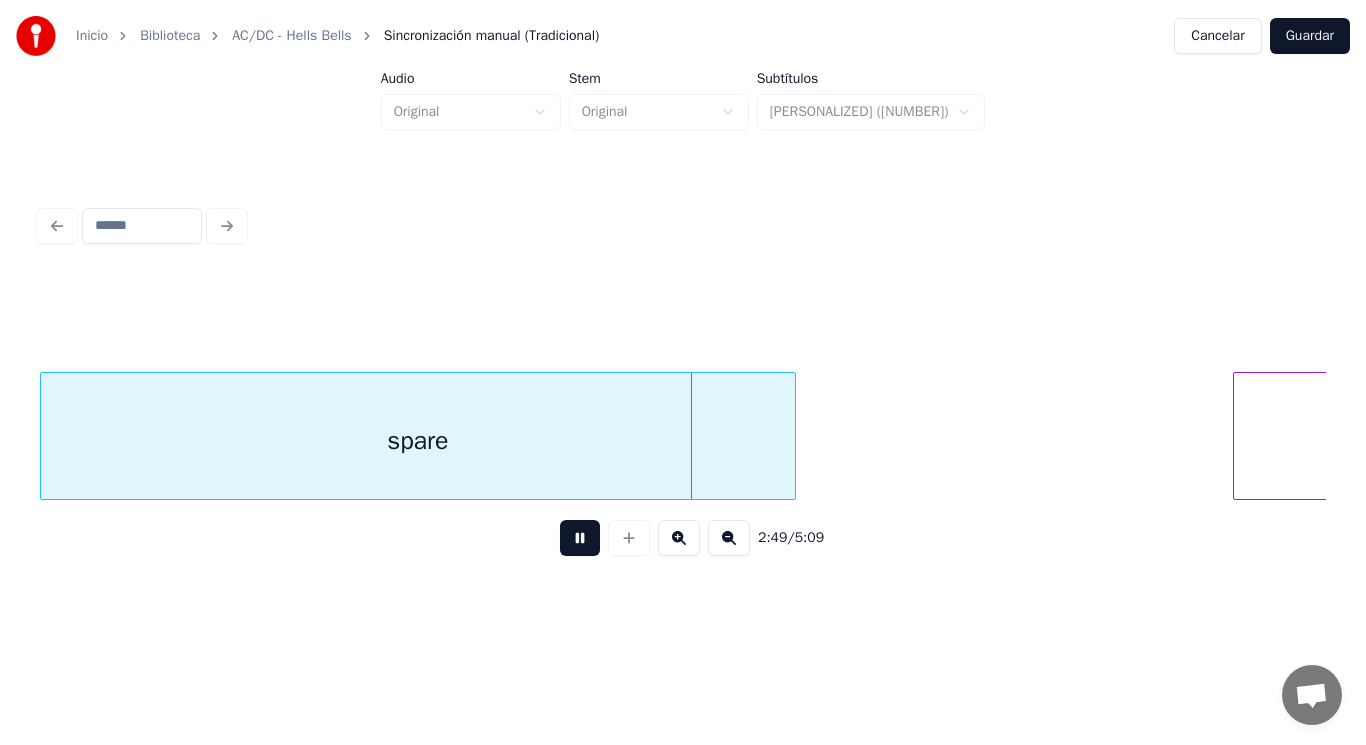 click at bounding box center [580, 538] 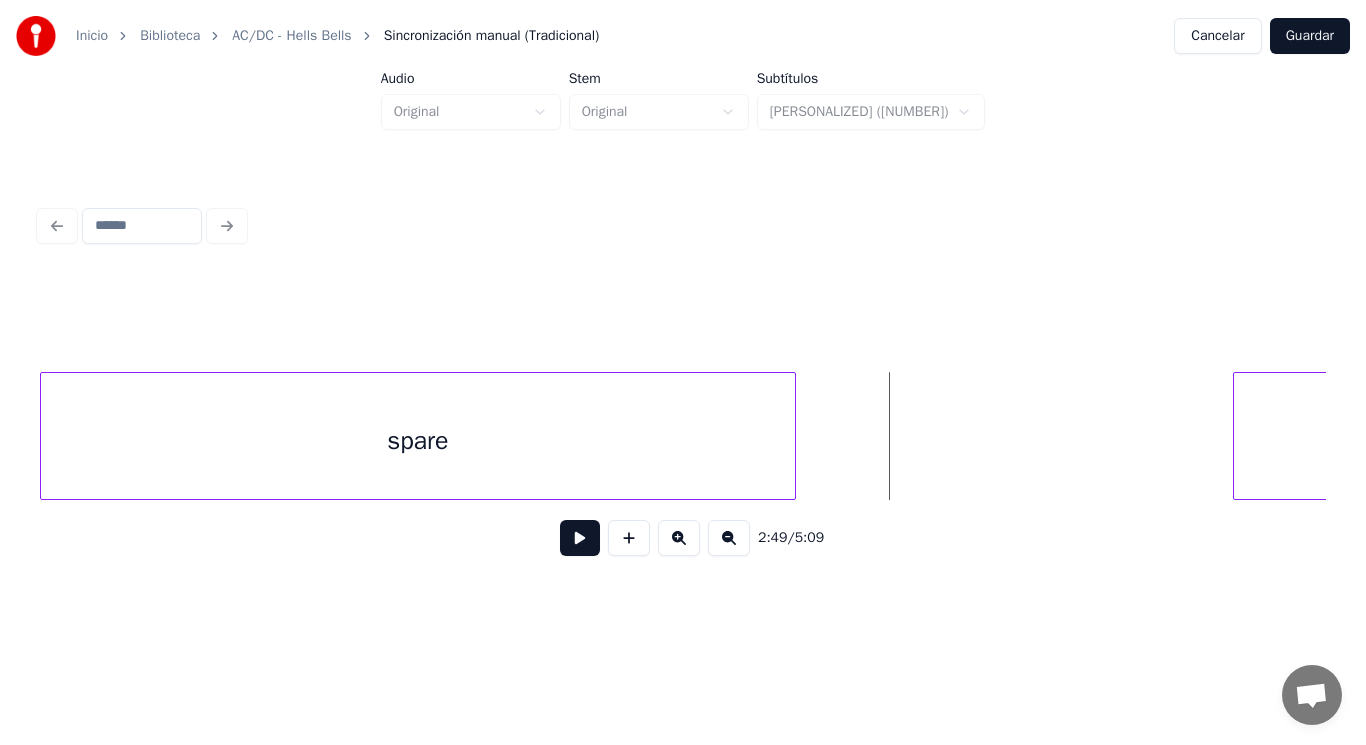 click on "spare" at bounding box center (418, 441) 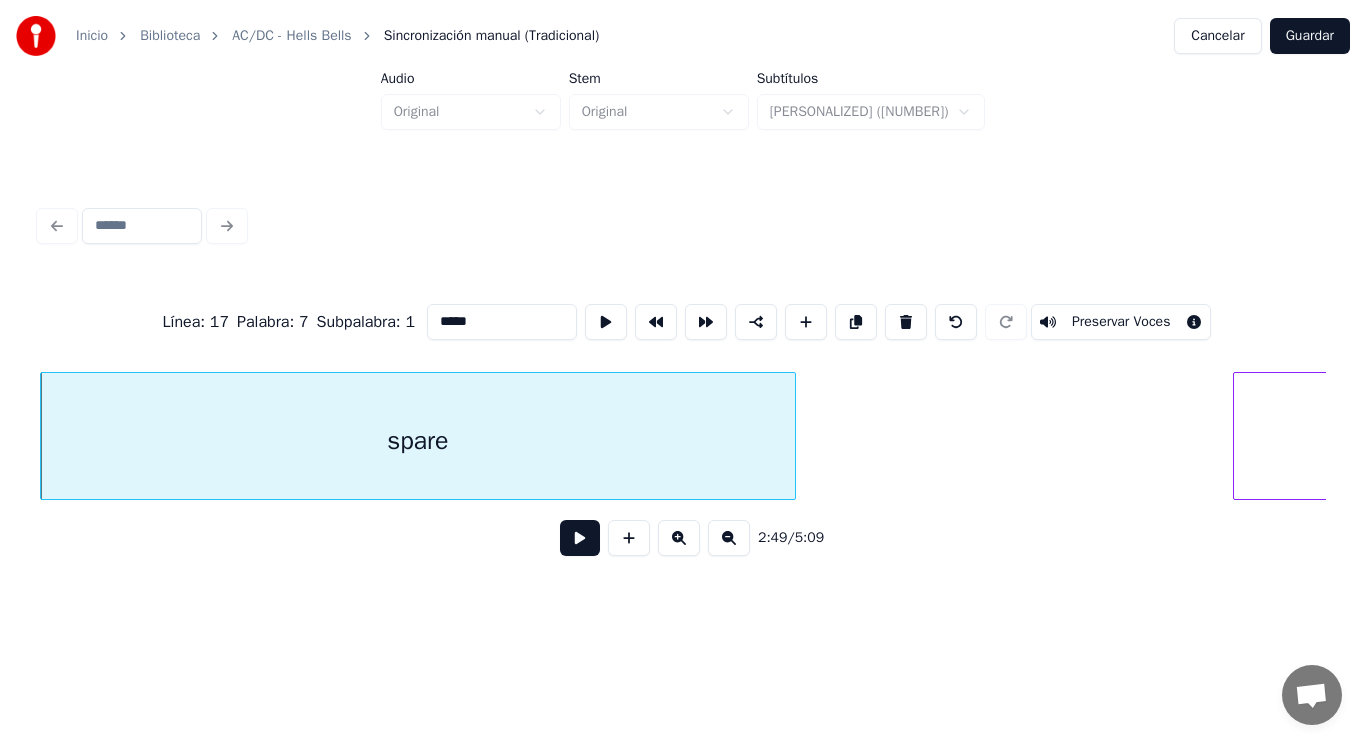 click at bounding box center [580, 538] 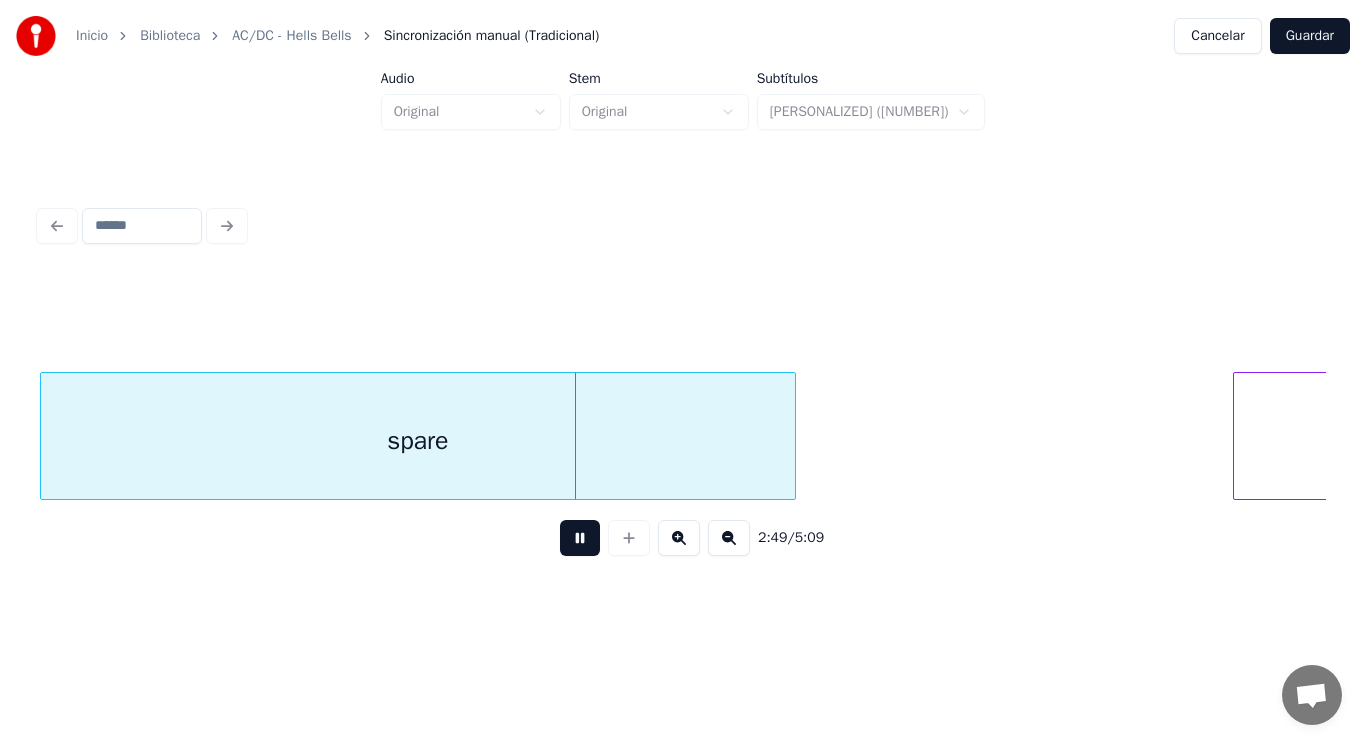 click at bounding box center (580, 538) 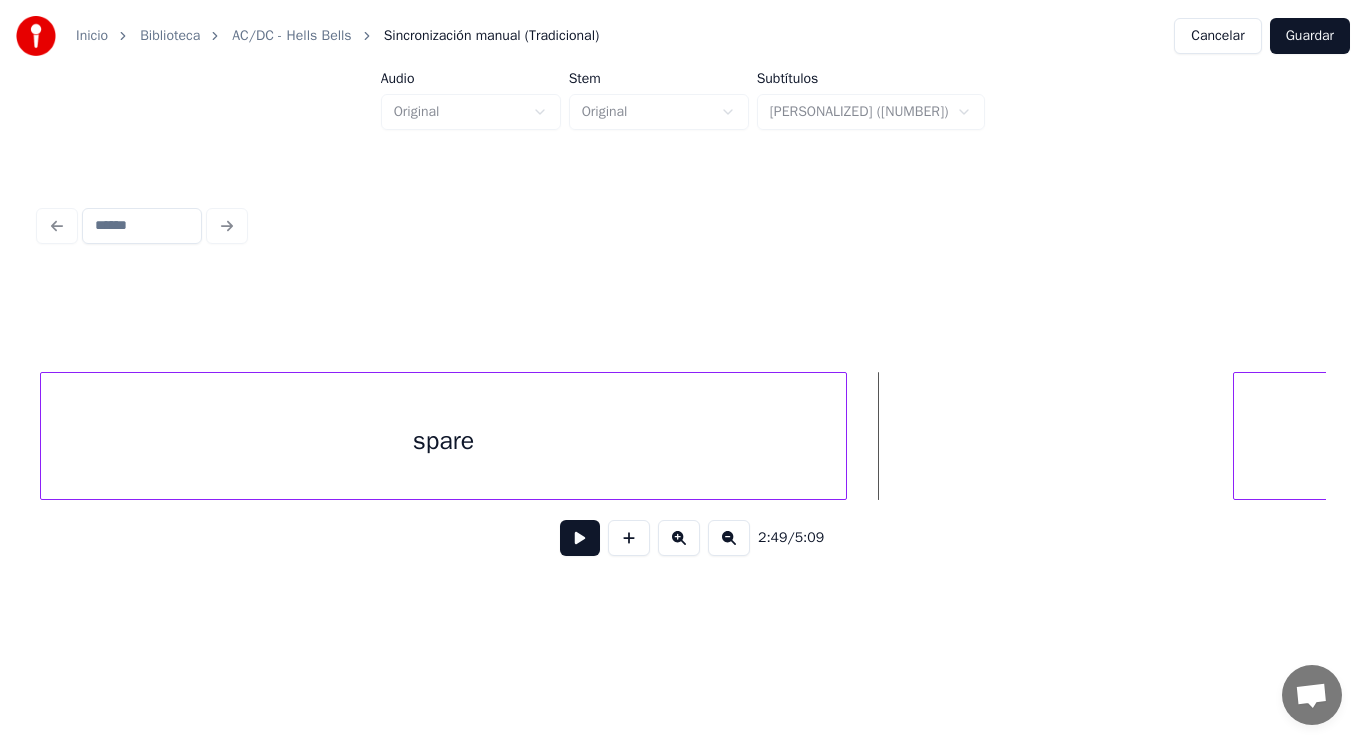 click at bounding box center [843, 436] 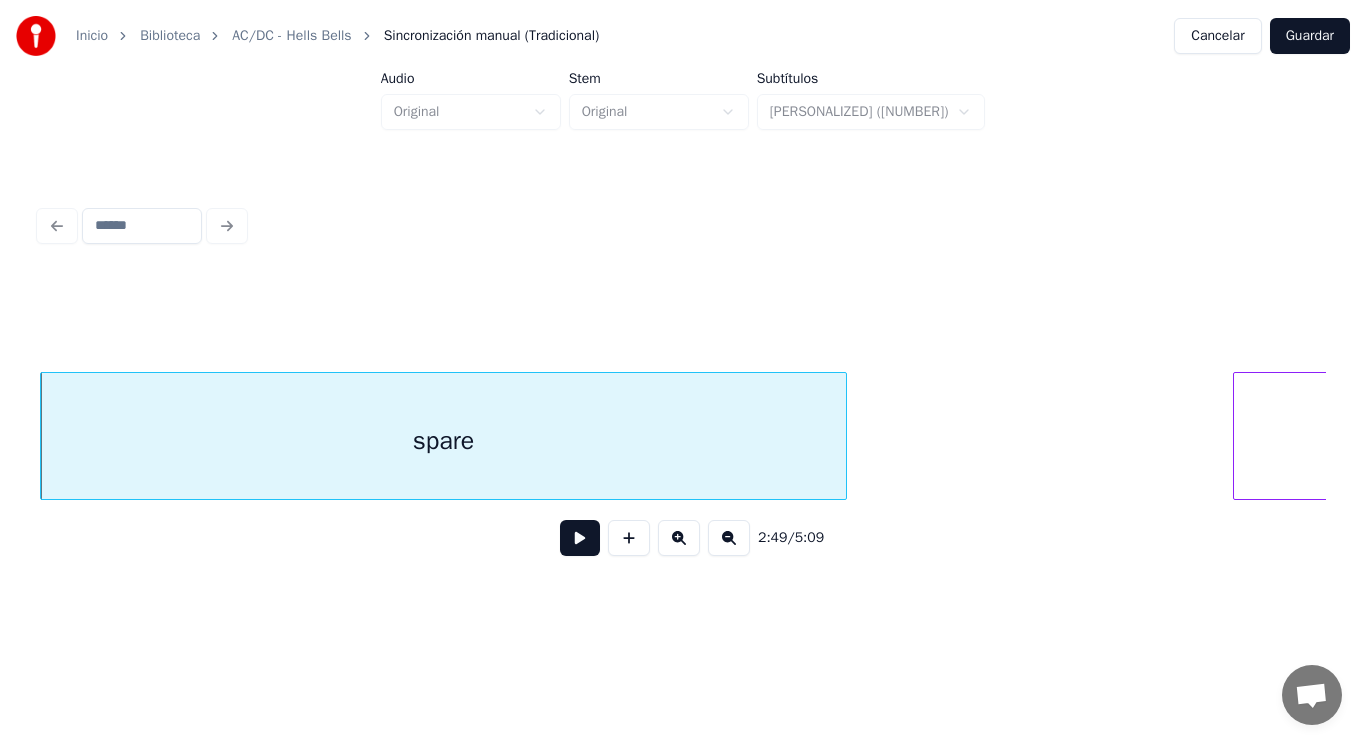 click at bounding box center [580, 538] 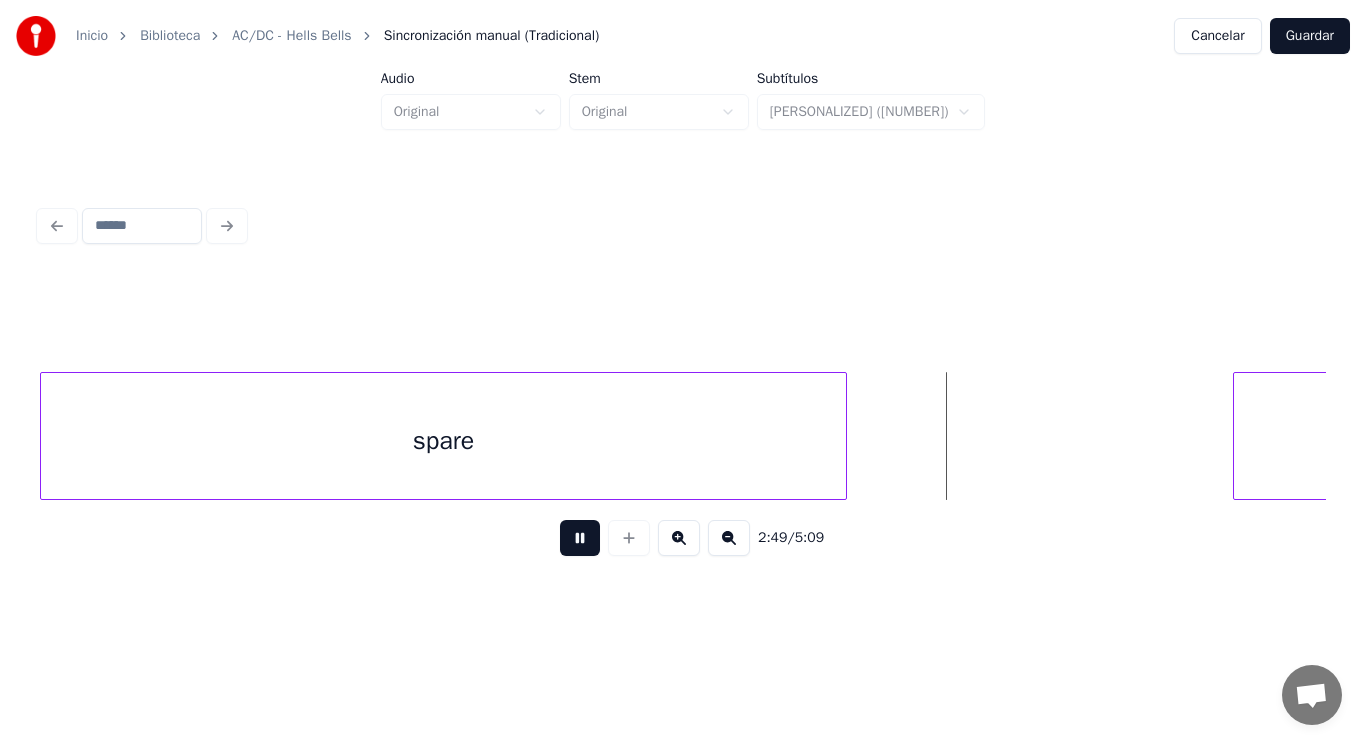 click at bounding box center (580, 538) 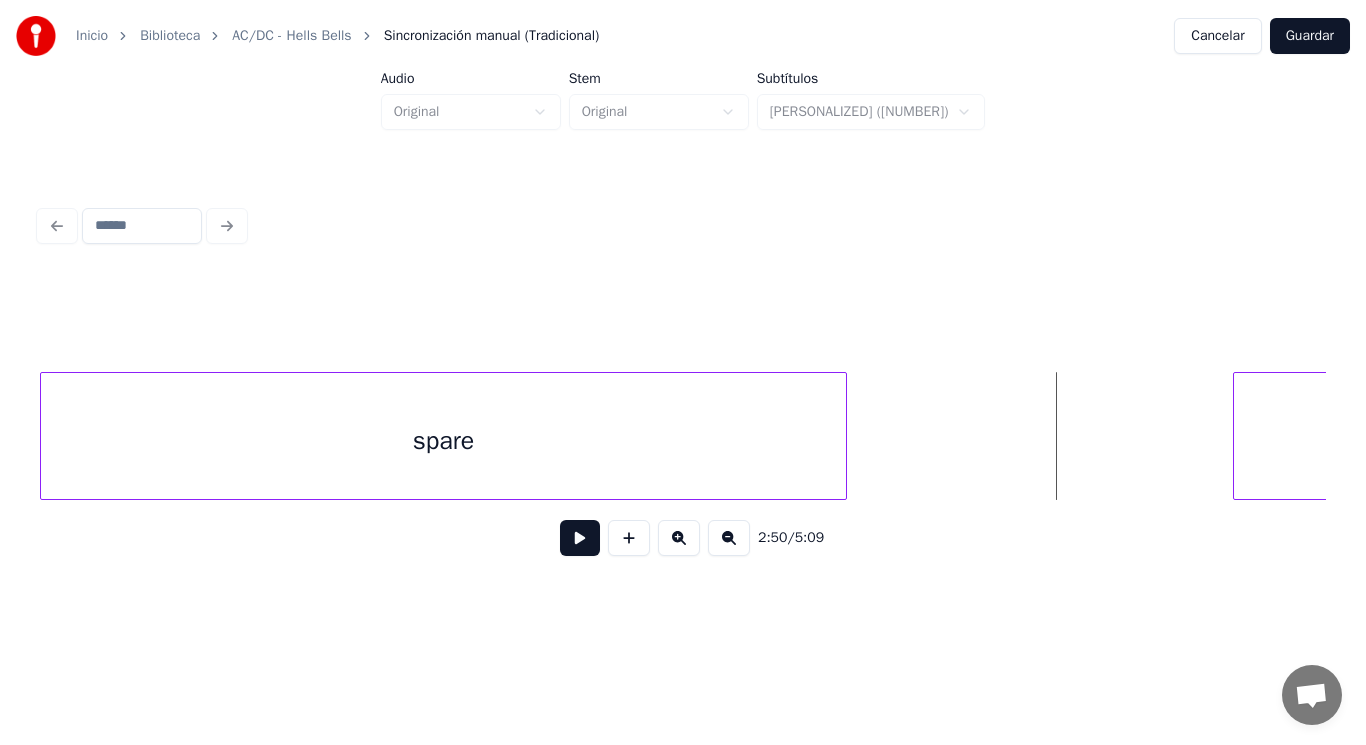 scroll, scrollTop: 0, scrollLeft: 237344, axis: horizontal 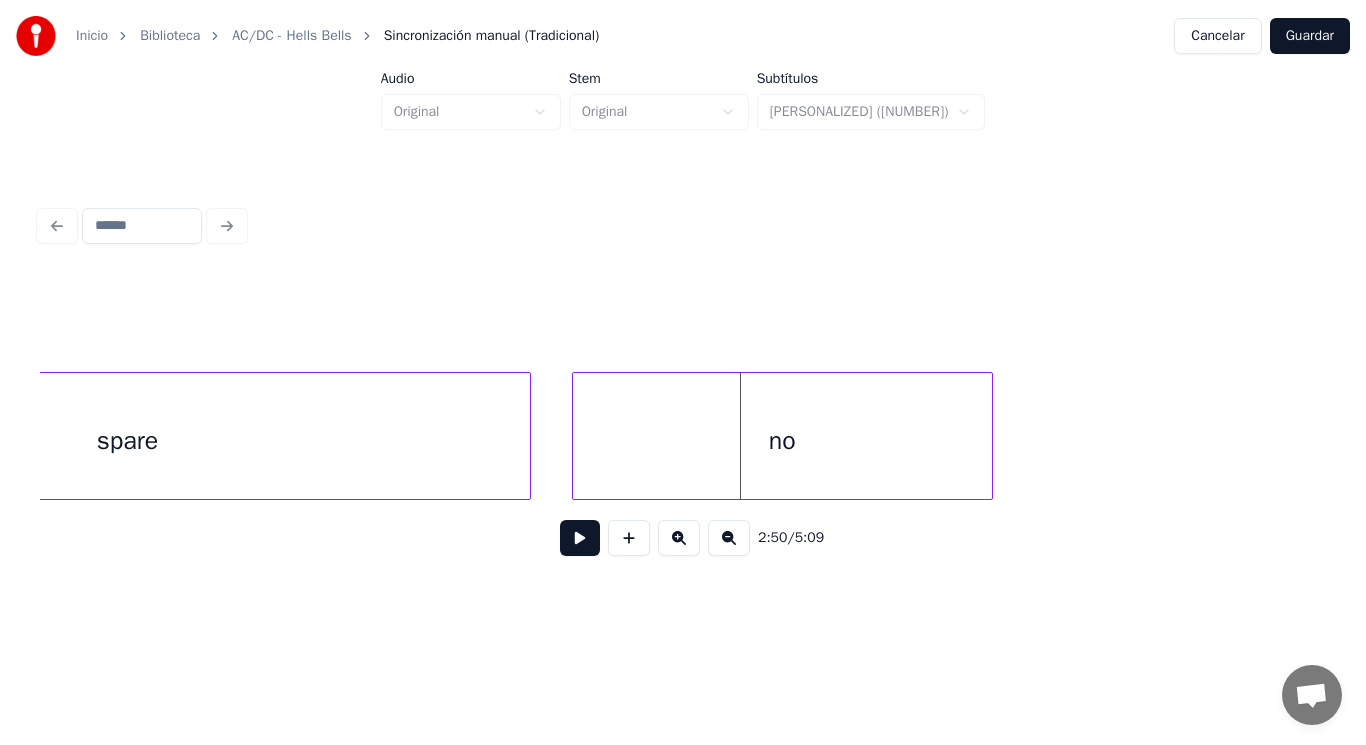 click on "no" at bounding box center [782, 441] 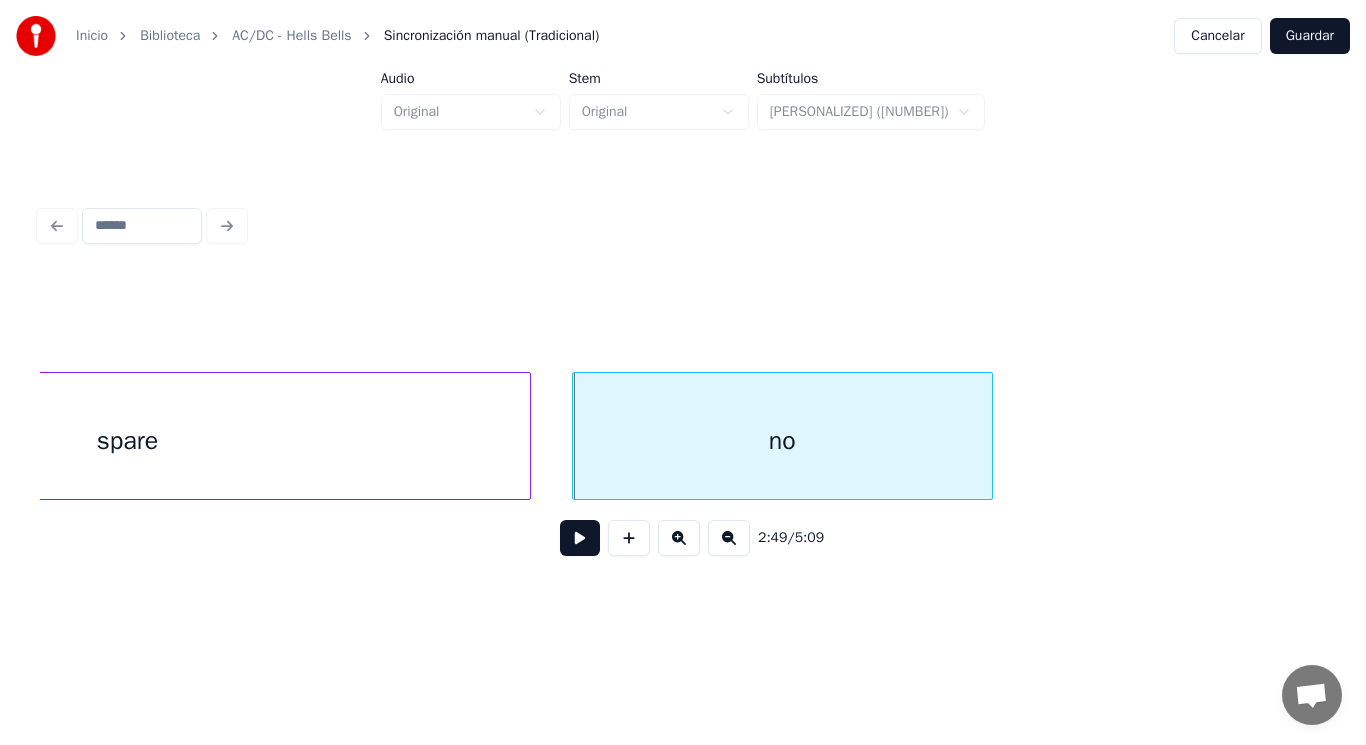 click at bounding box center (580, 538) 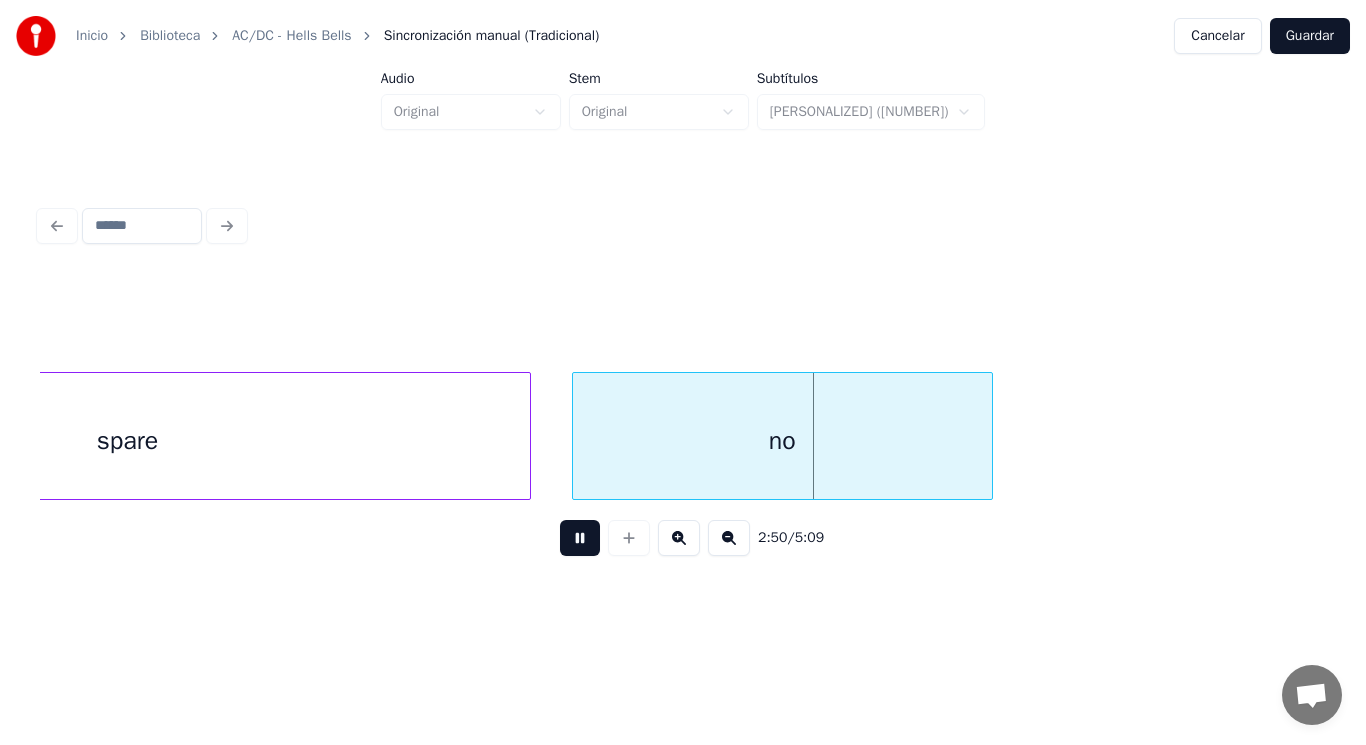 click at bounding box center [580, 538] 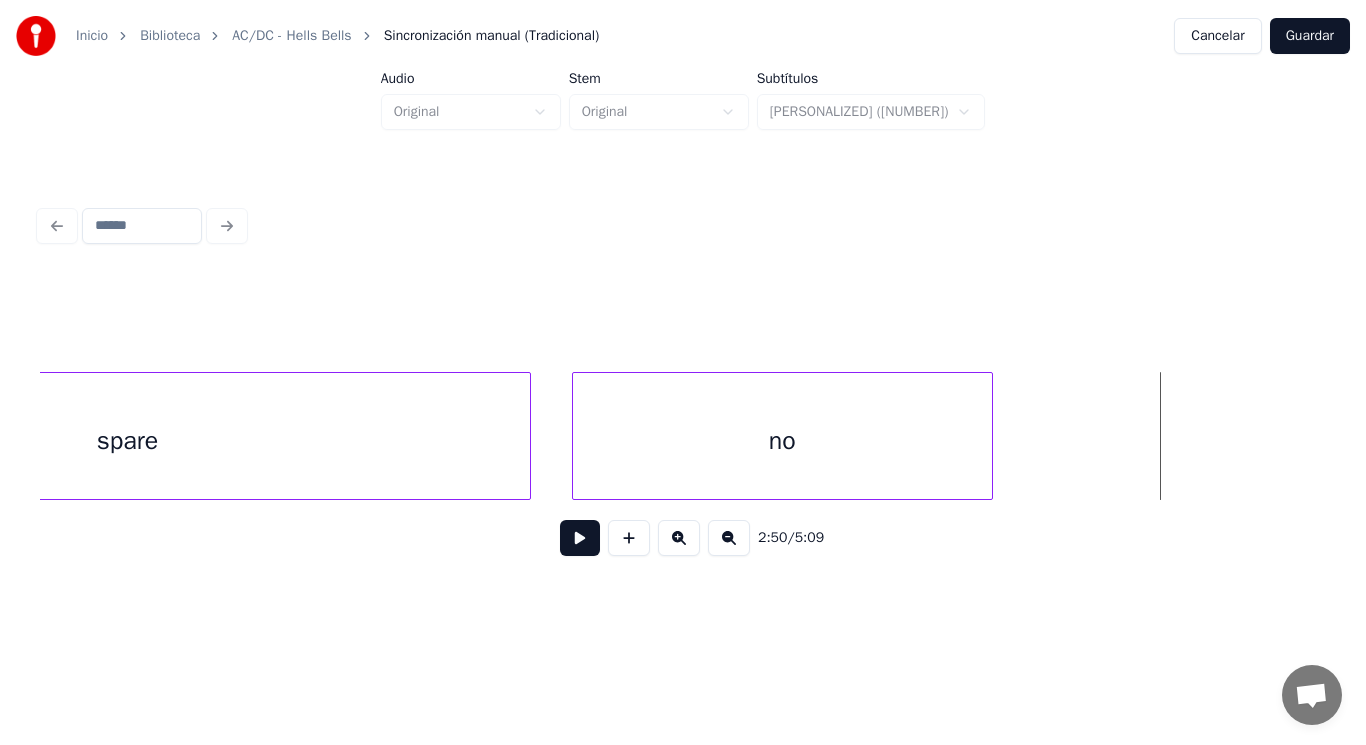 click on "no" at bounding box center (782, 441) 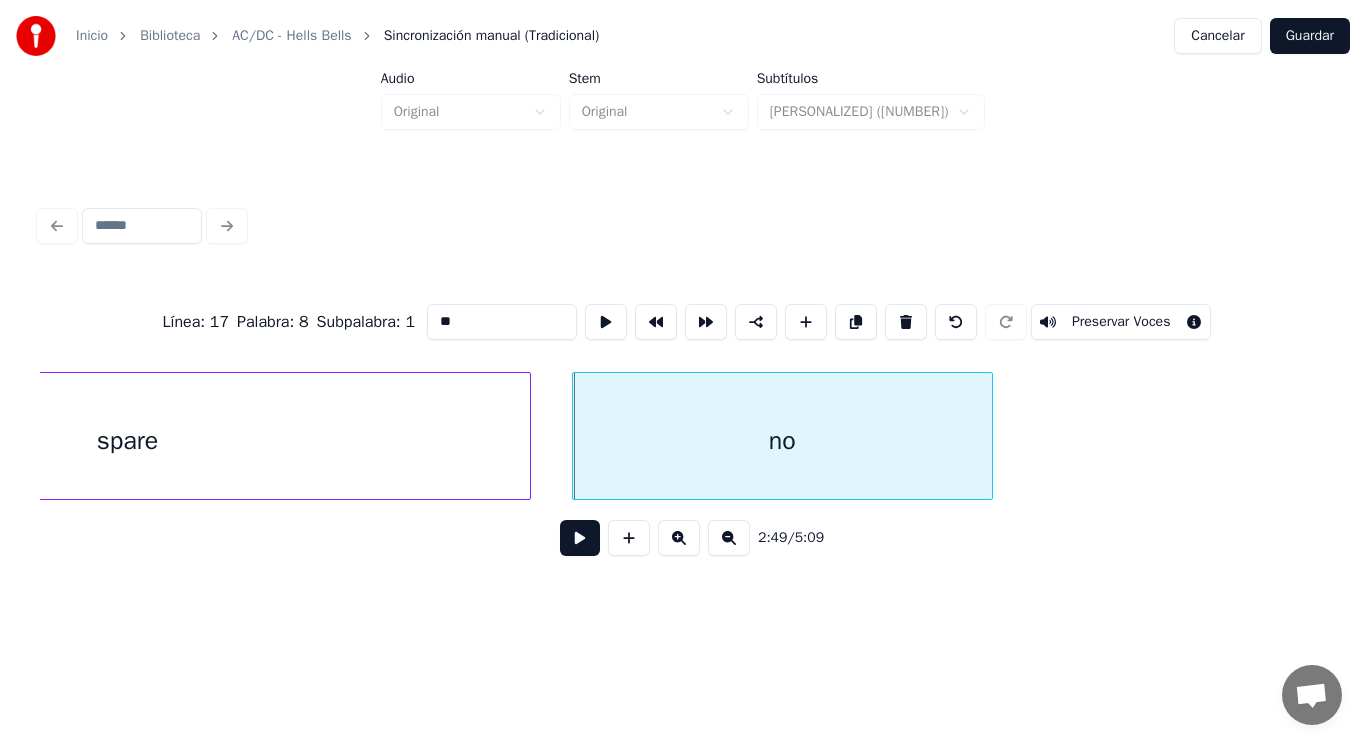 click at bounding box center [580, 538] 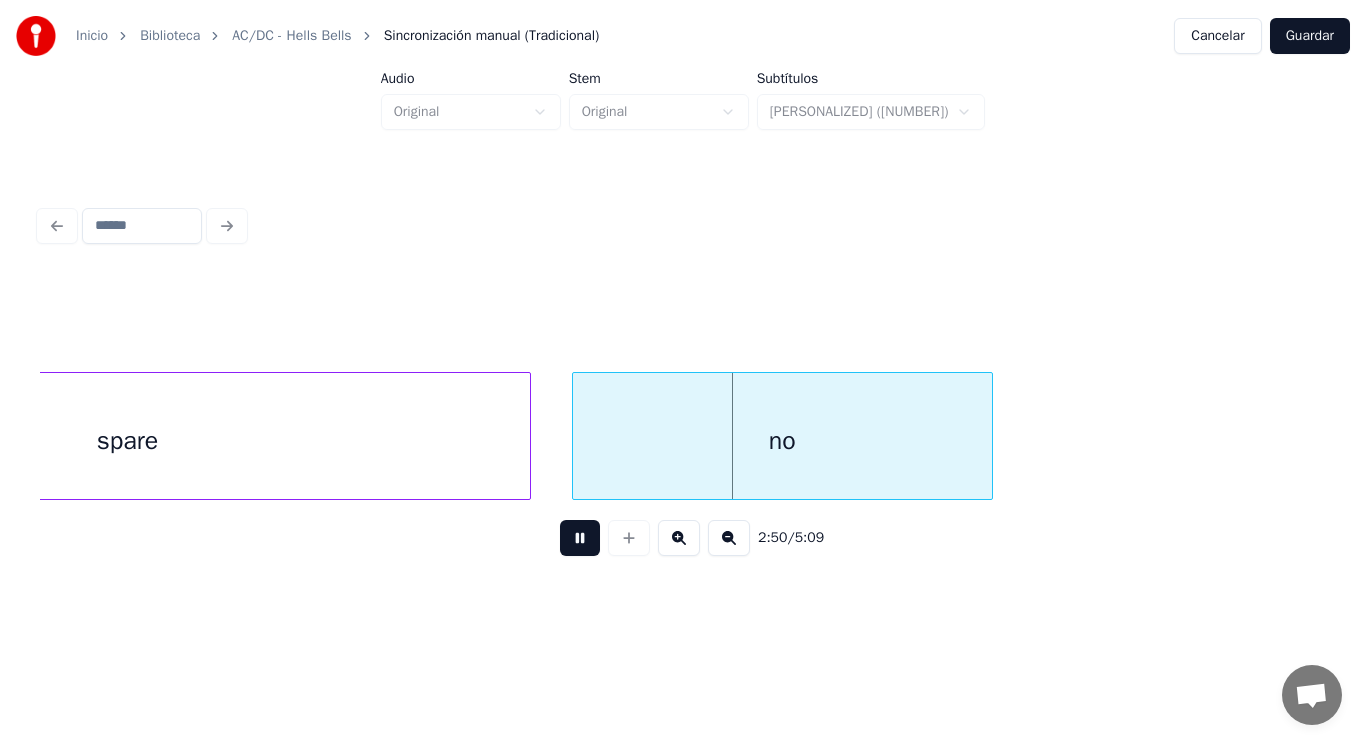 click at bounding box center (580, 538) 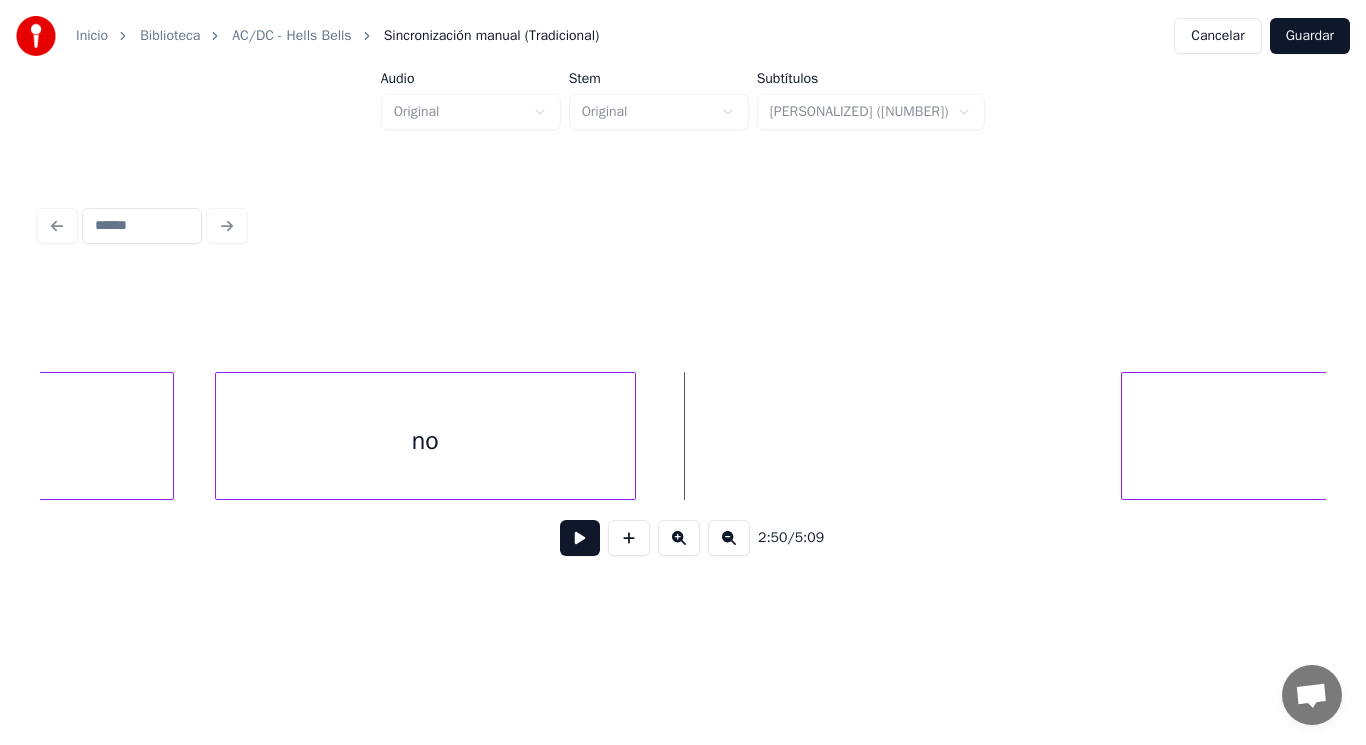 scroll, scrollTop: 0, scrollLeft: 237784, axis: horizontal 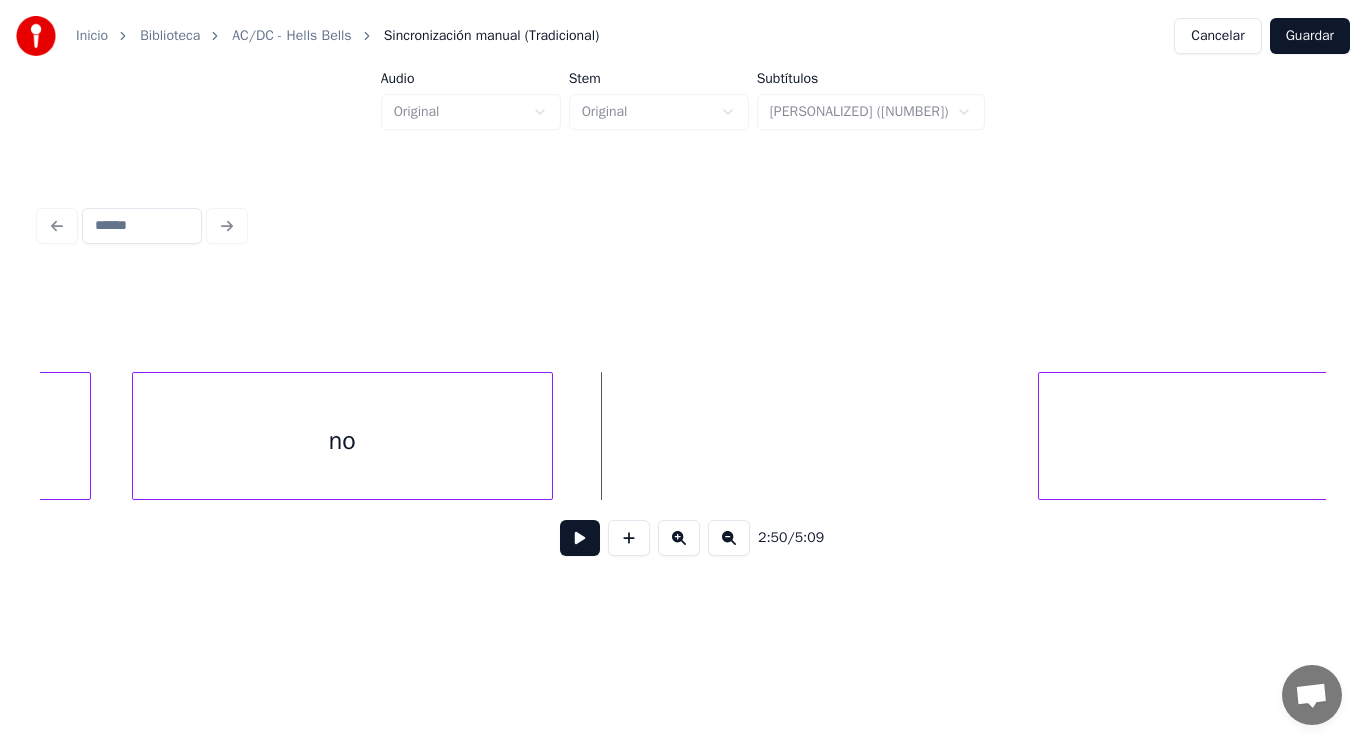 click on "spare no lives" at bounding box center [-20965, 436] 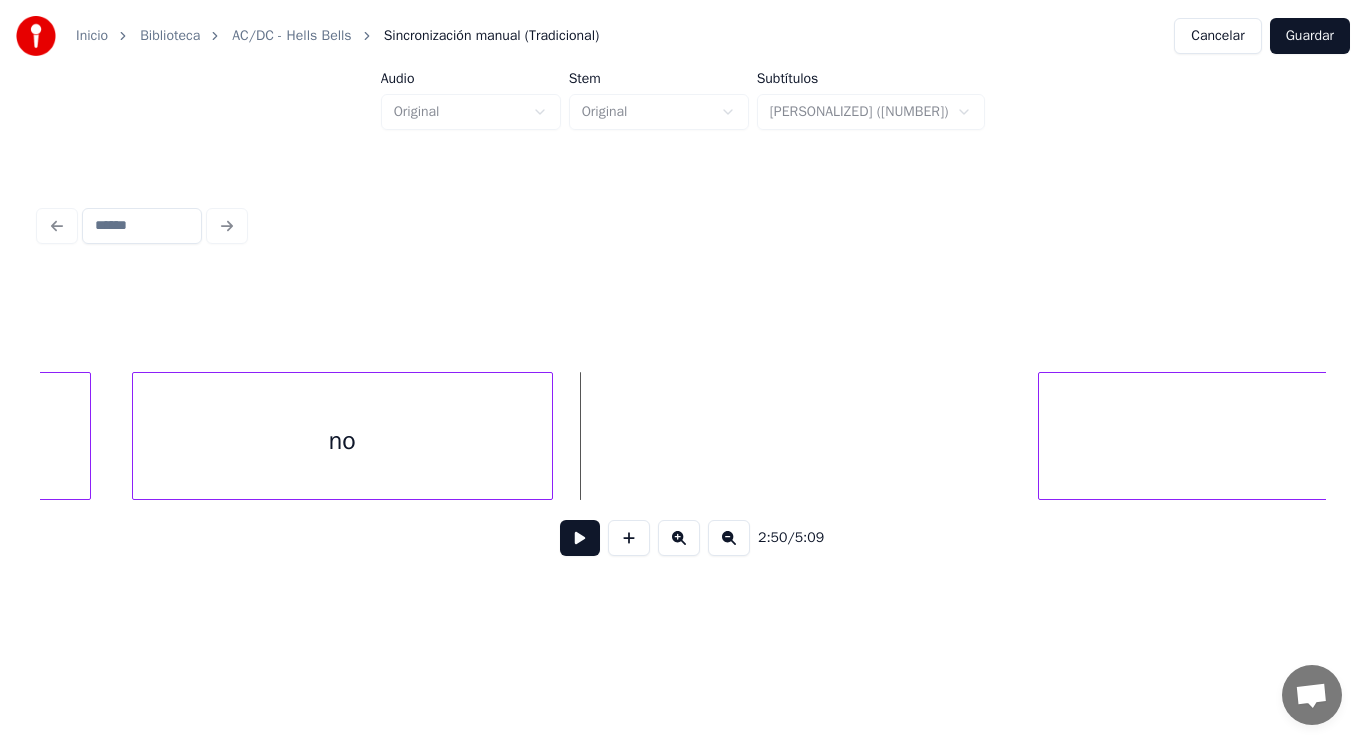 click at bounding box center (580, 538) 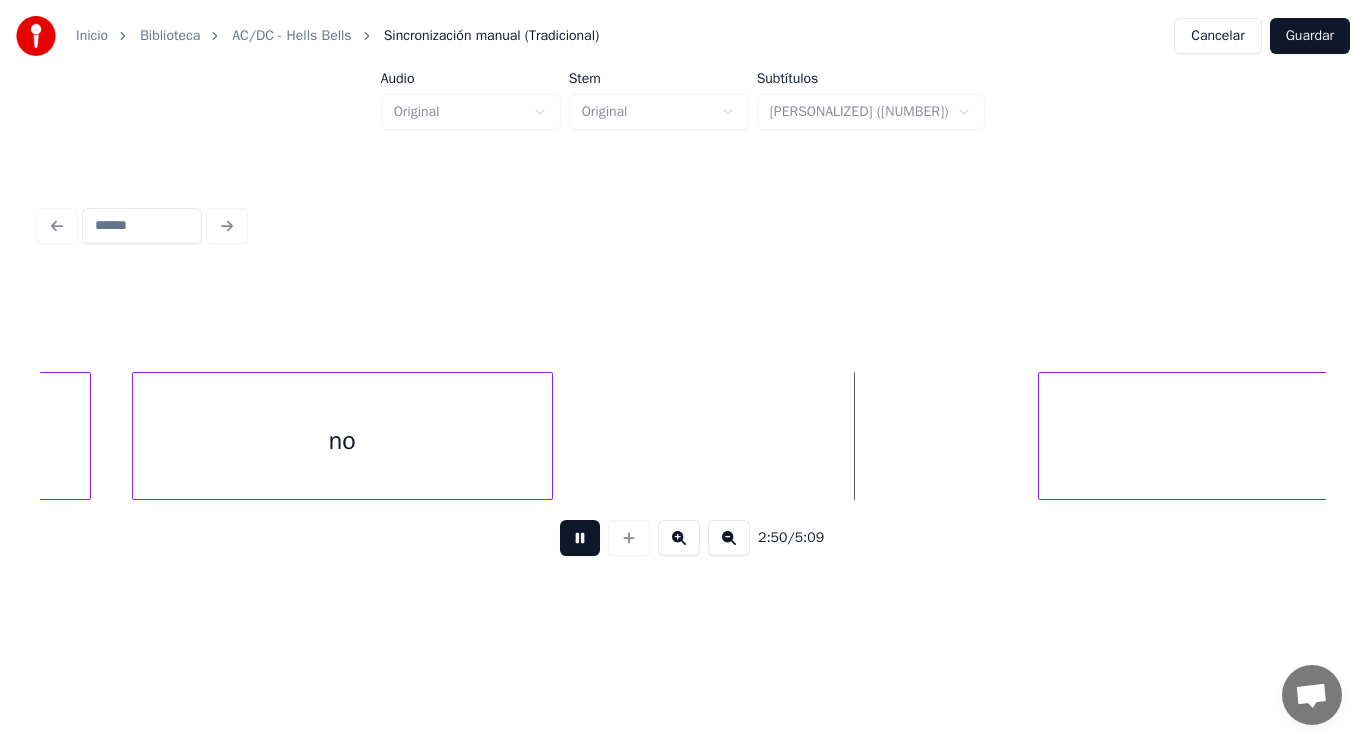click at bounding box center [580, 538] 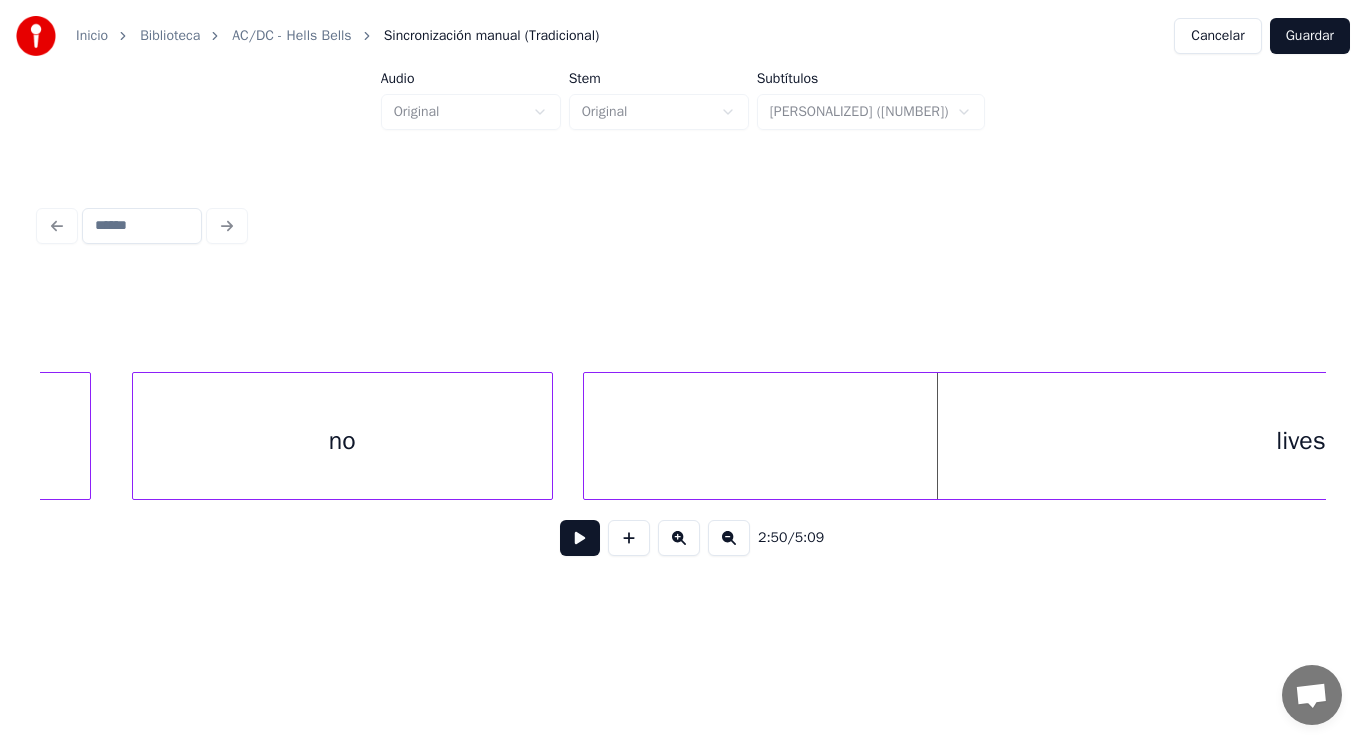 click at bounding box center (587, 436) 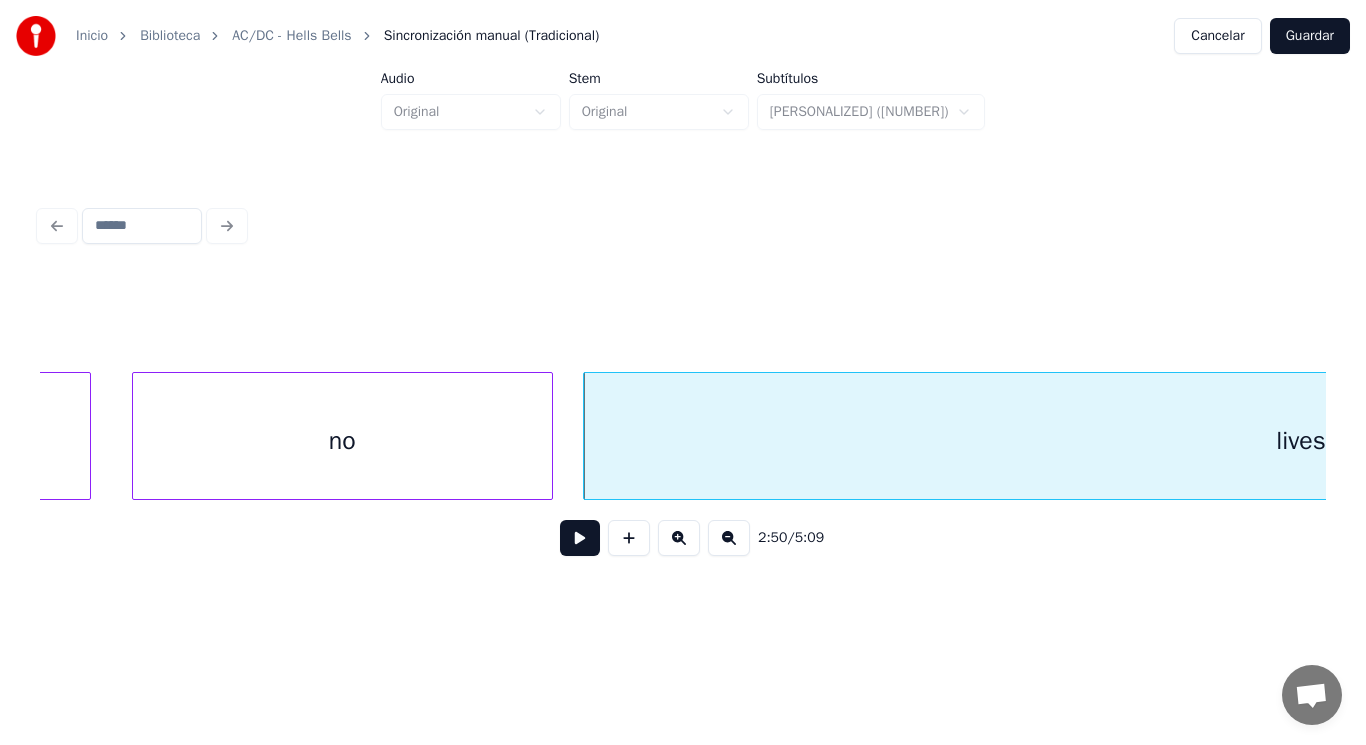 click at bounding box center (580, 538) 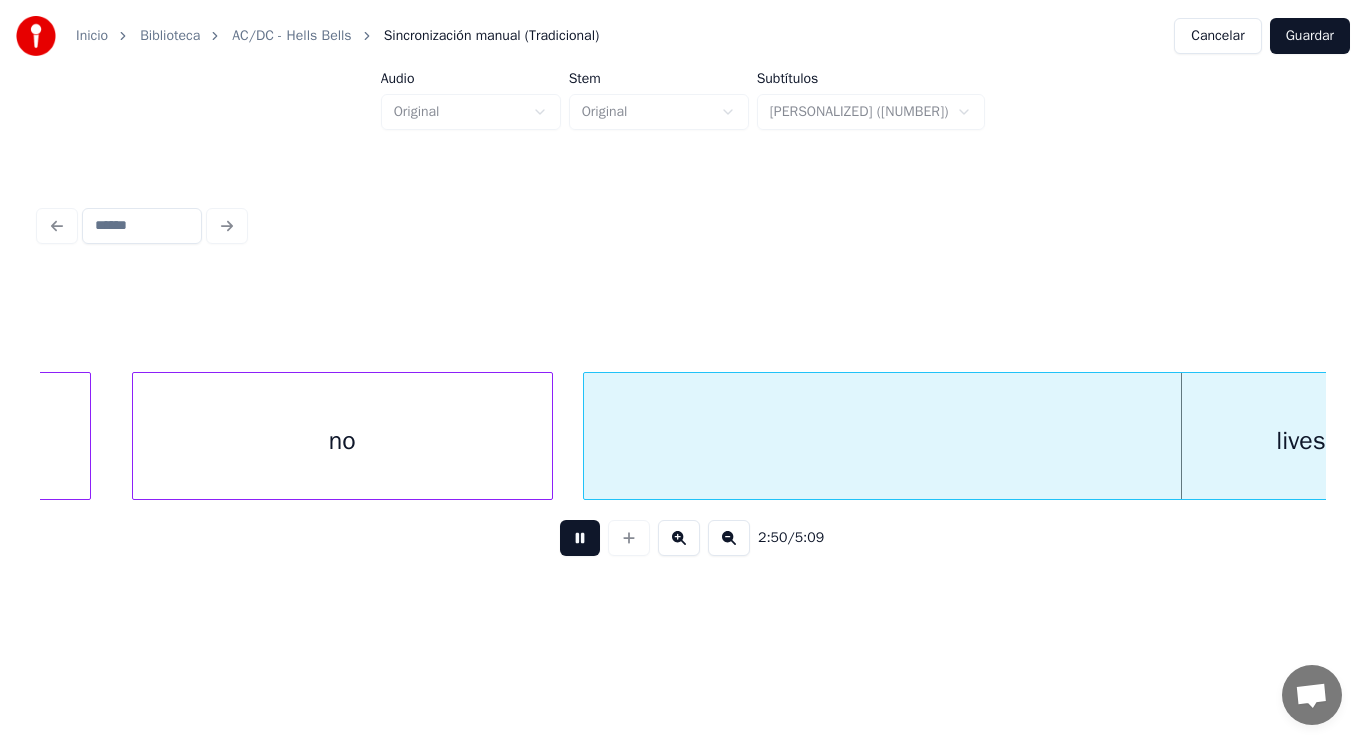 scroll, scrollTop: 0, scrollLeft: 239071, axis: horizontal 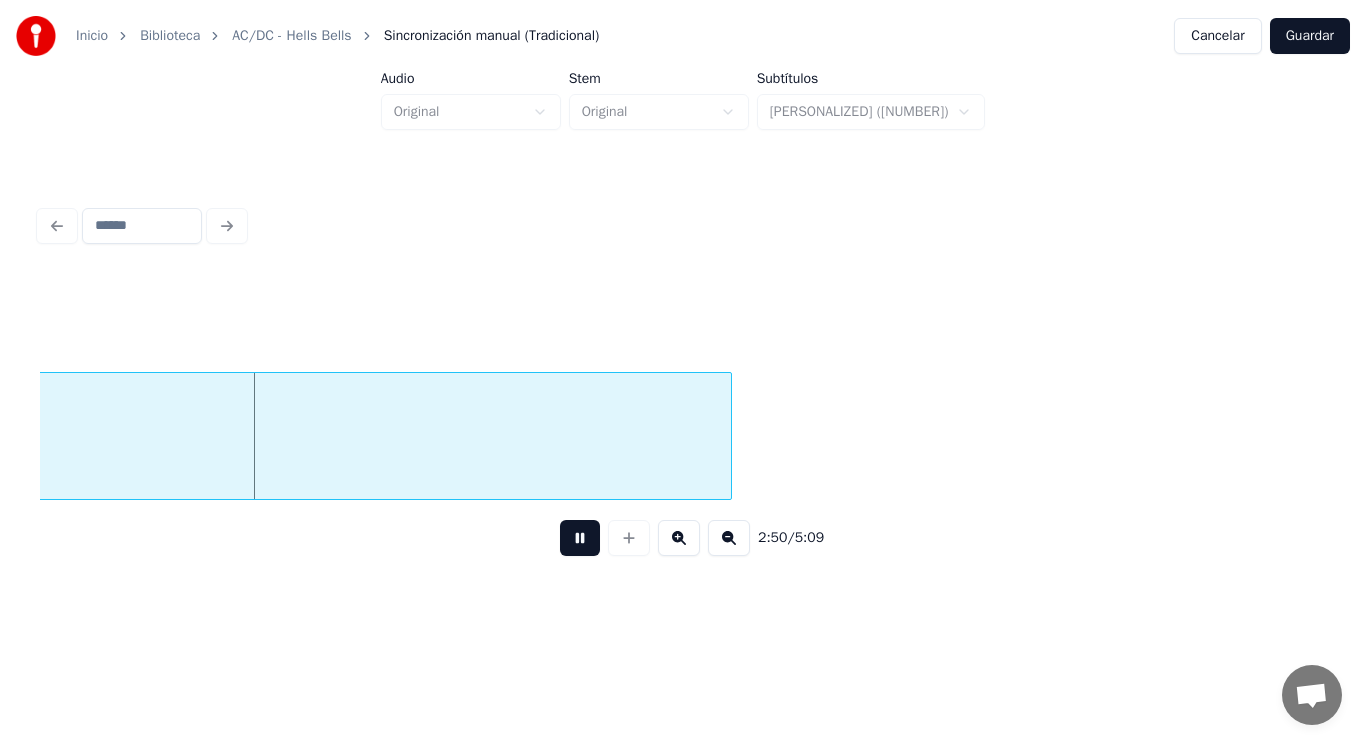 click at bounding box center (580, 538) 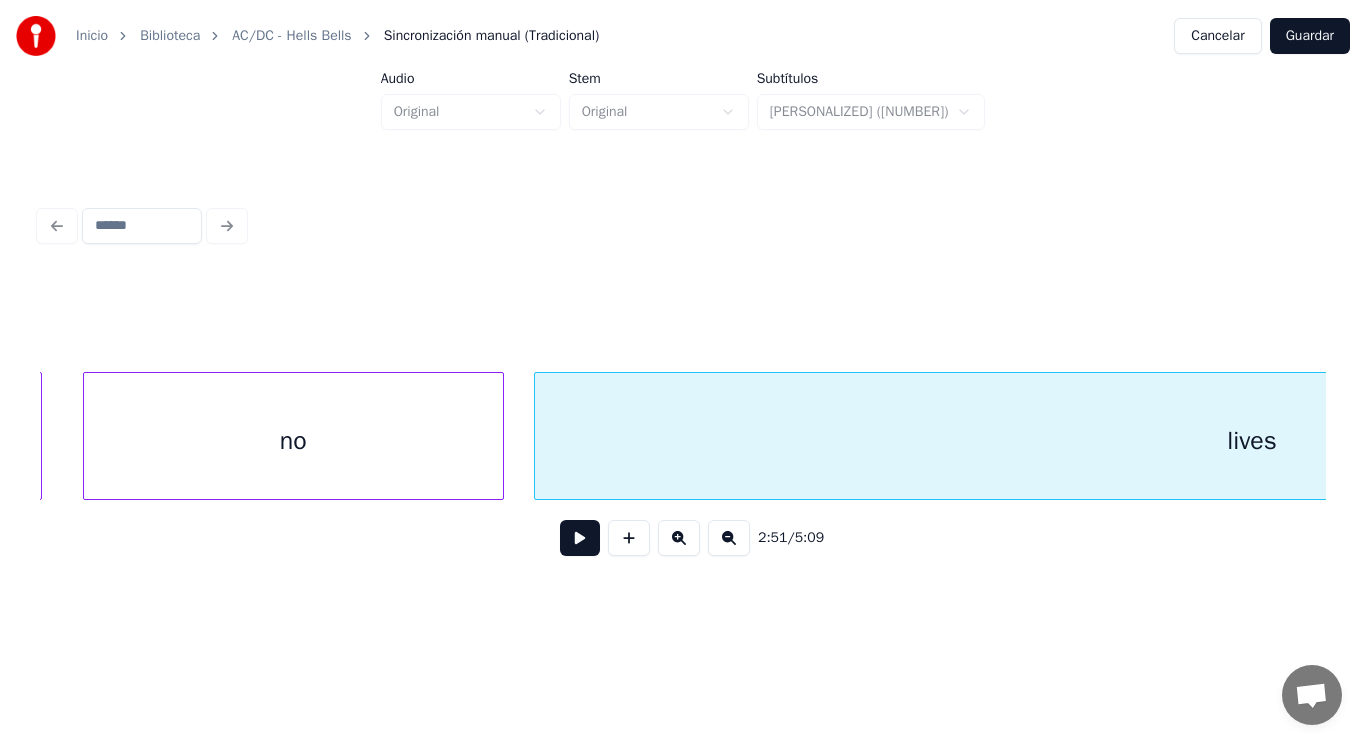 scroll, scrollTop: 0, scrollLeft: 237831, axis: horizontal 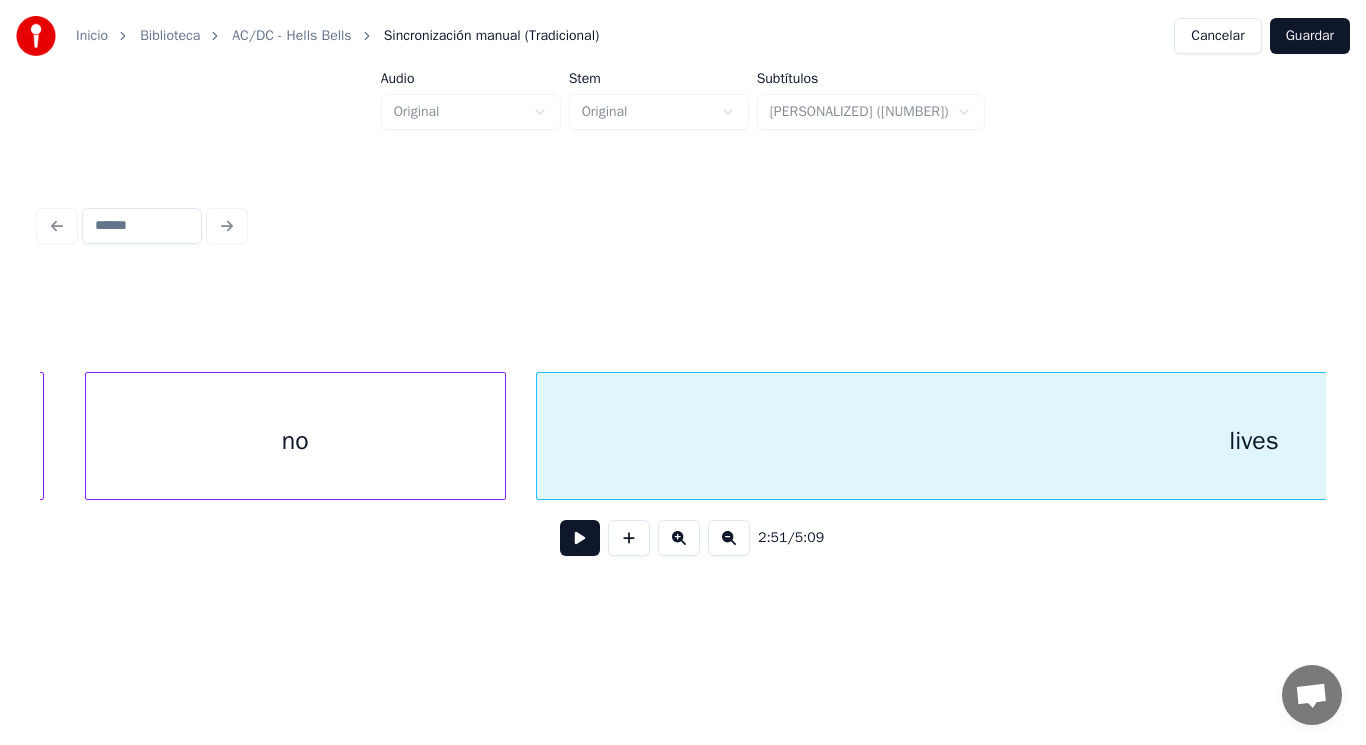 click on "no" at bounding box center (295, 441) 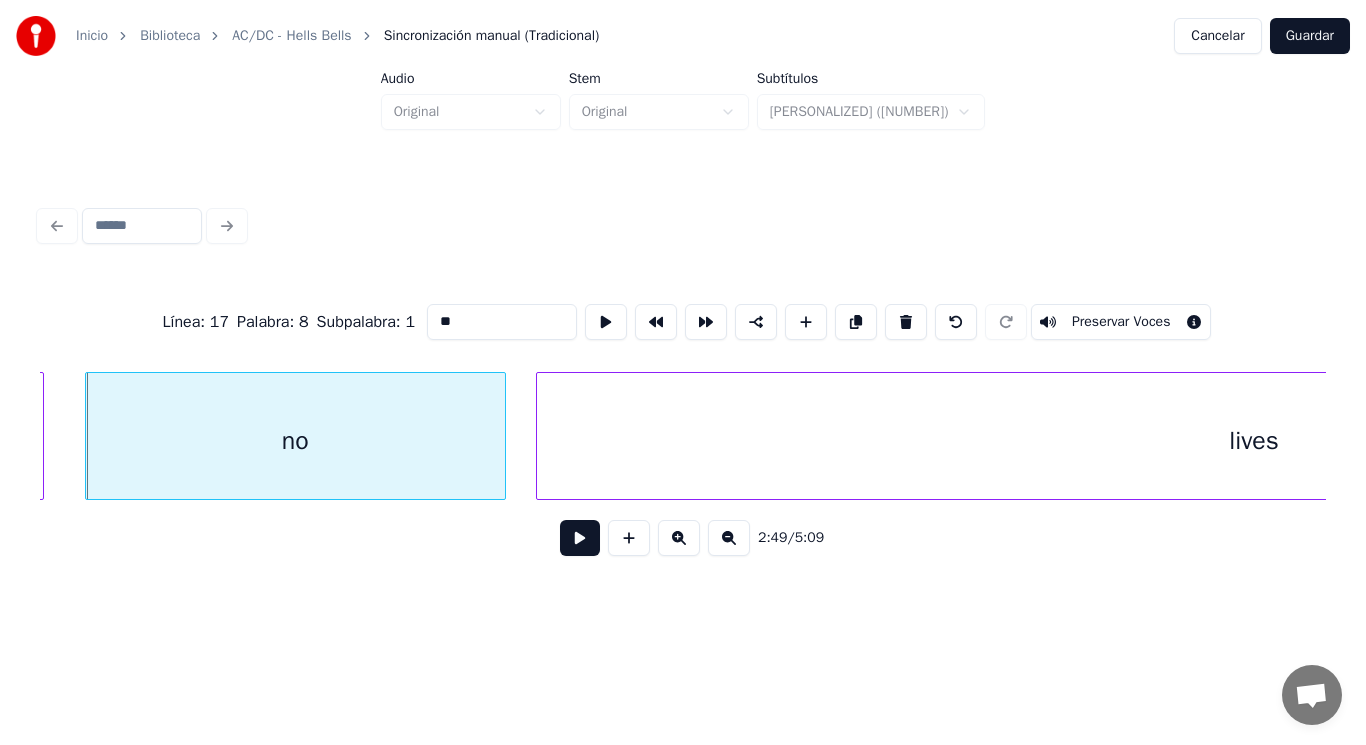 click at bounding box center (580, 538) 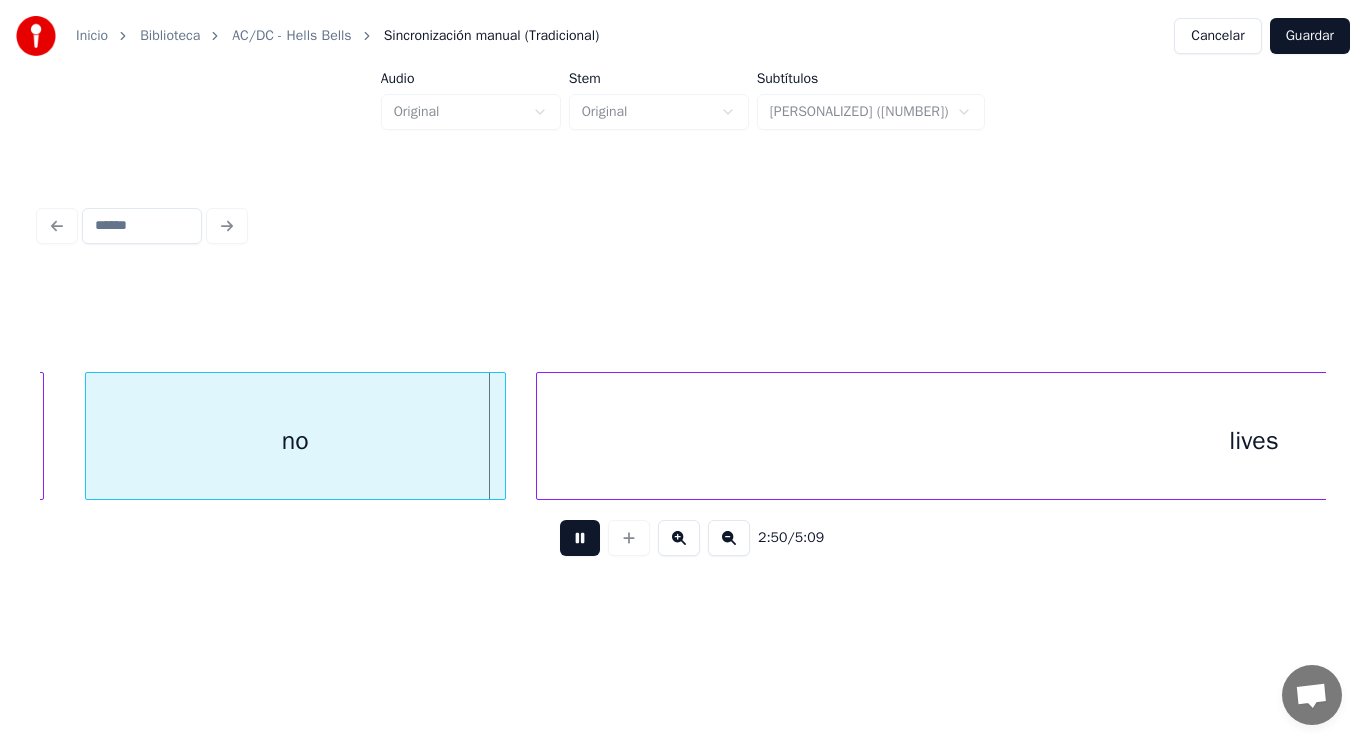 click at bounding box center (580, 538) 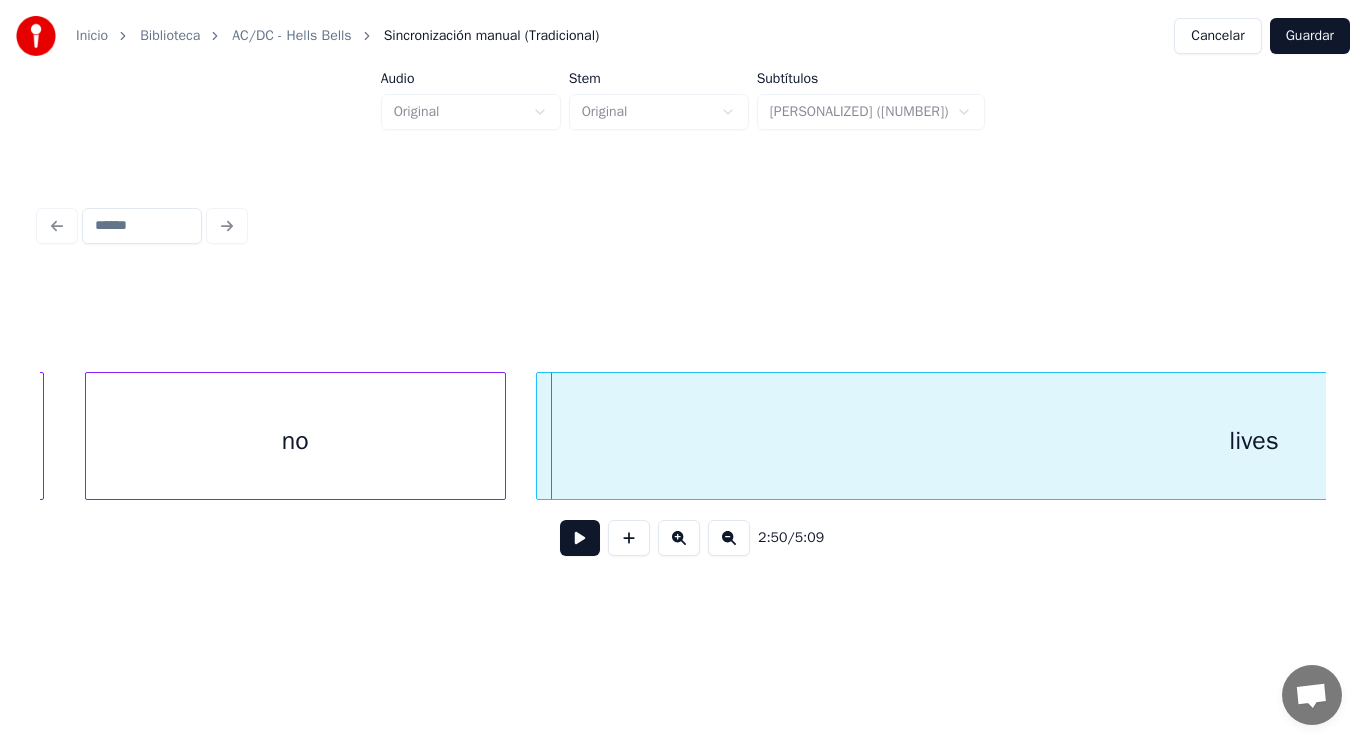 click on "no" at bounding box center [295, 441] 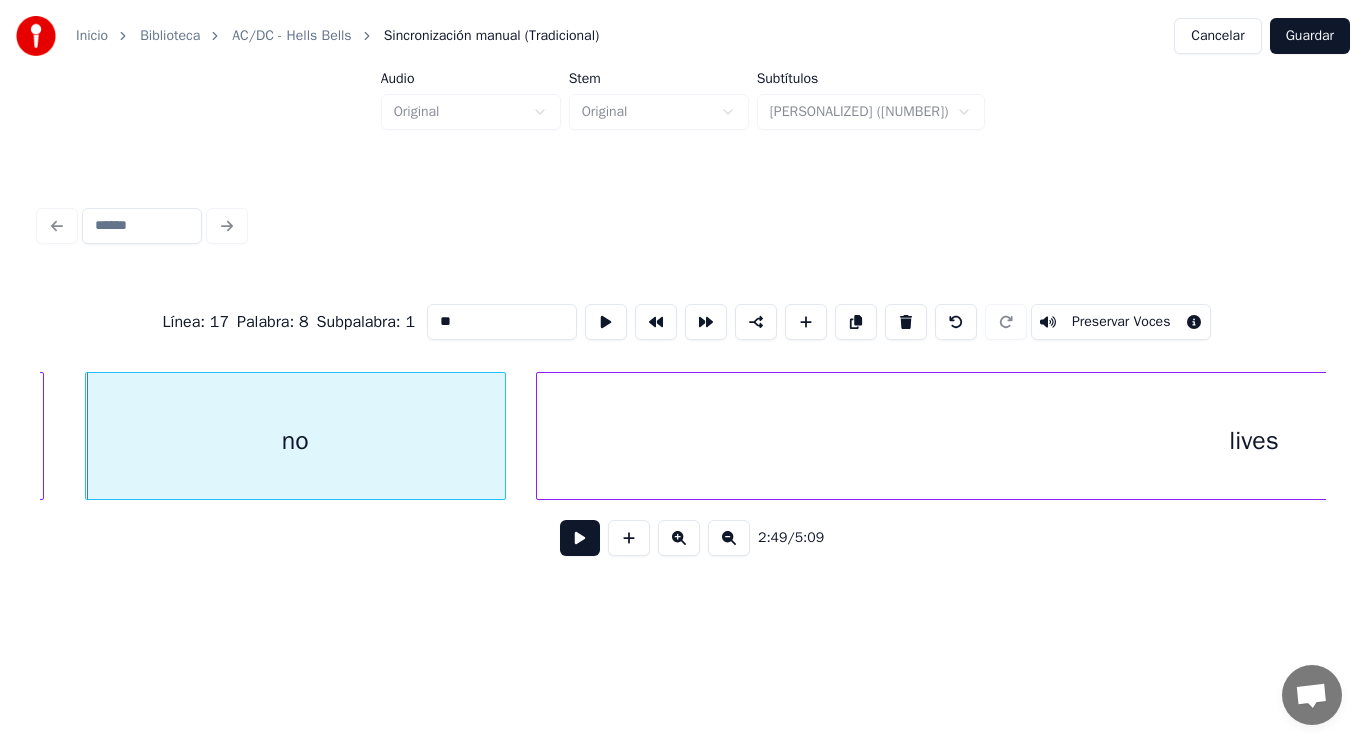click at bounding box center (580, 538) 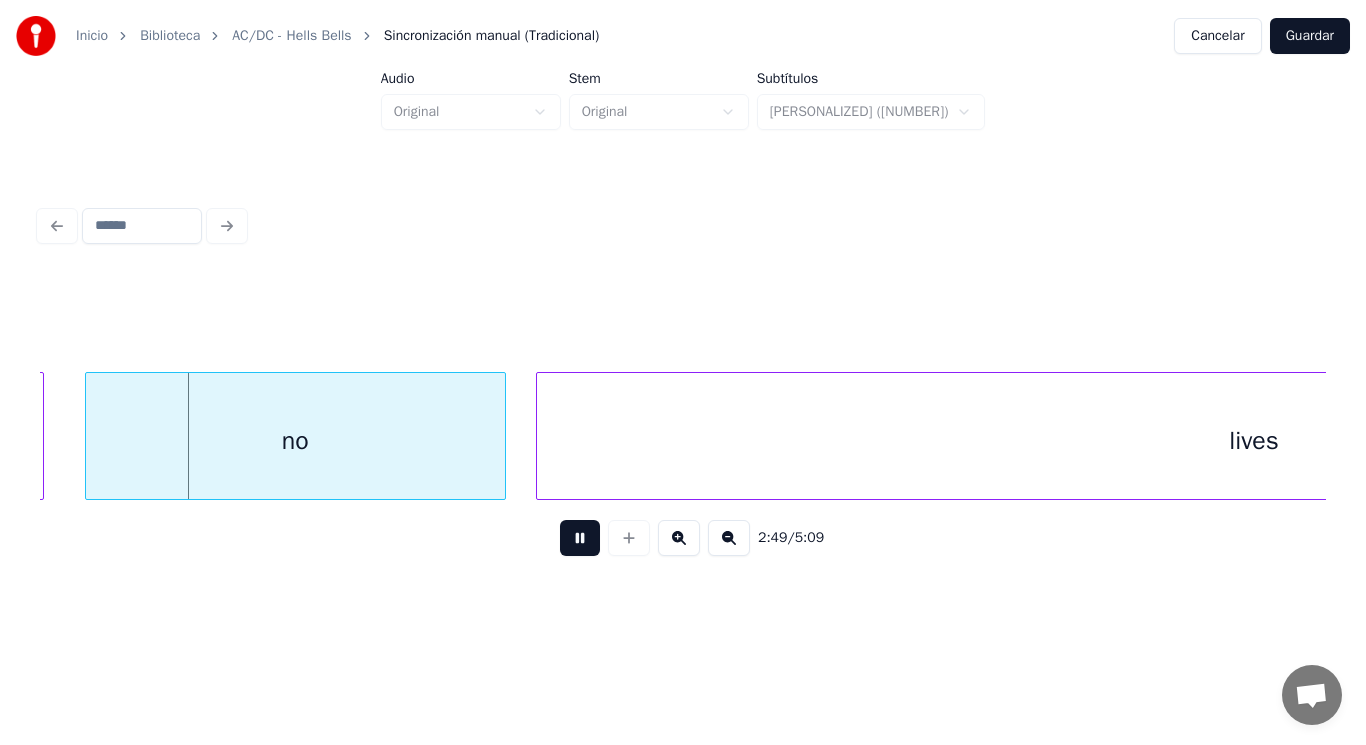 click at bounding box center (580, 538) 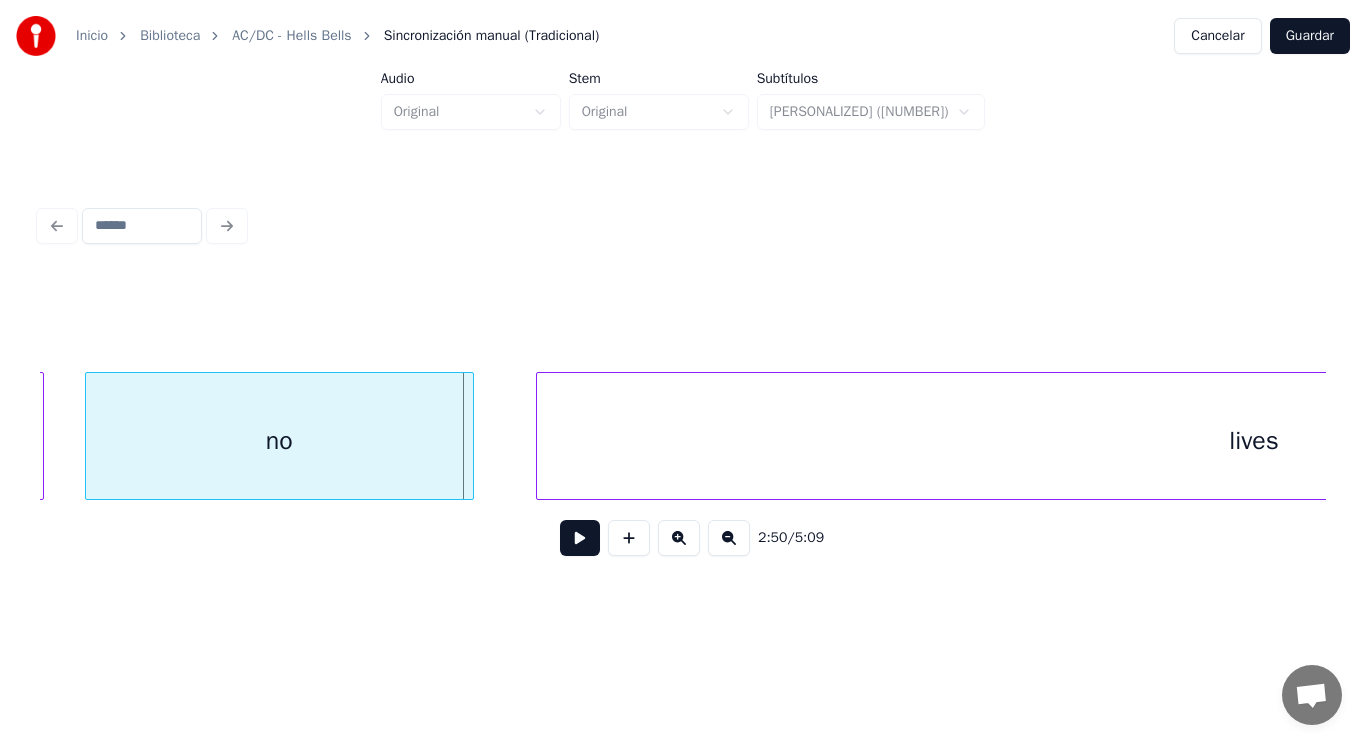 click at bounding box center (470, 436) 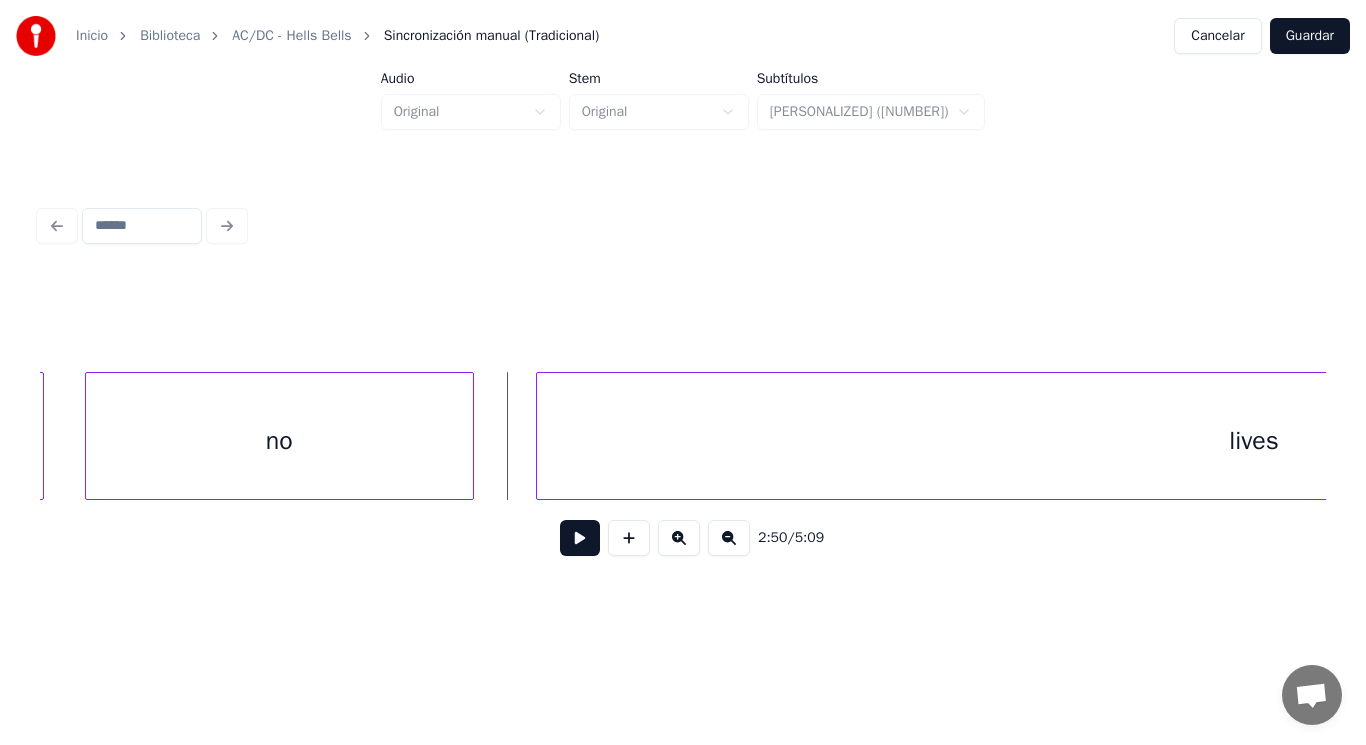 click at bounding box center (580, 538) 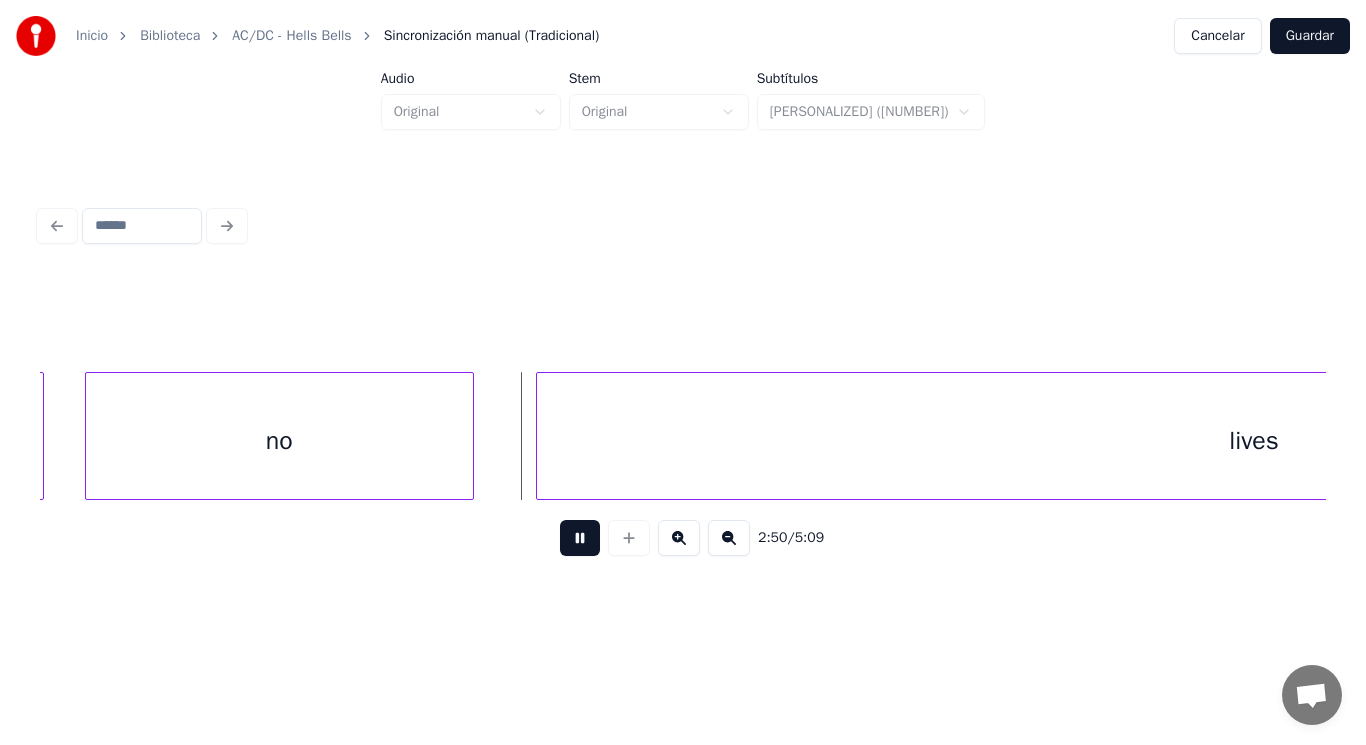 click at bounding box center (580, 538) 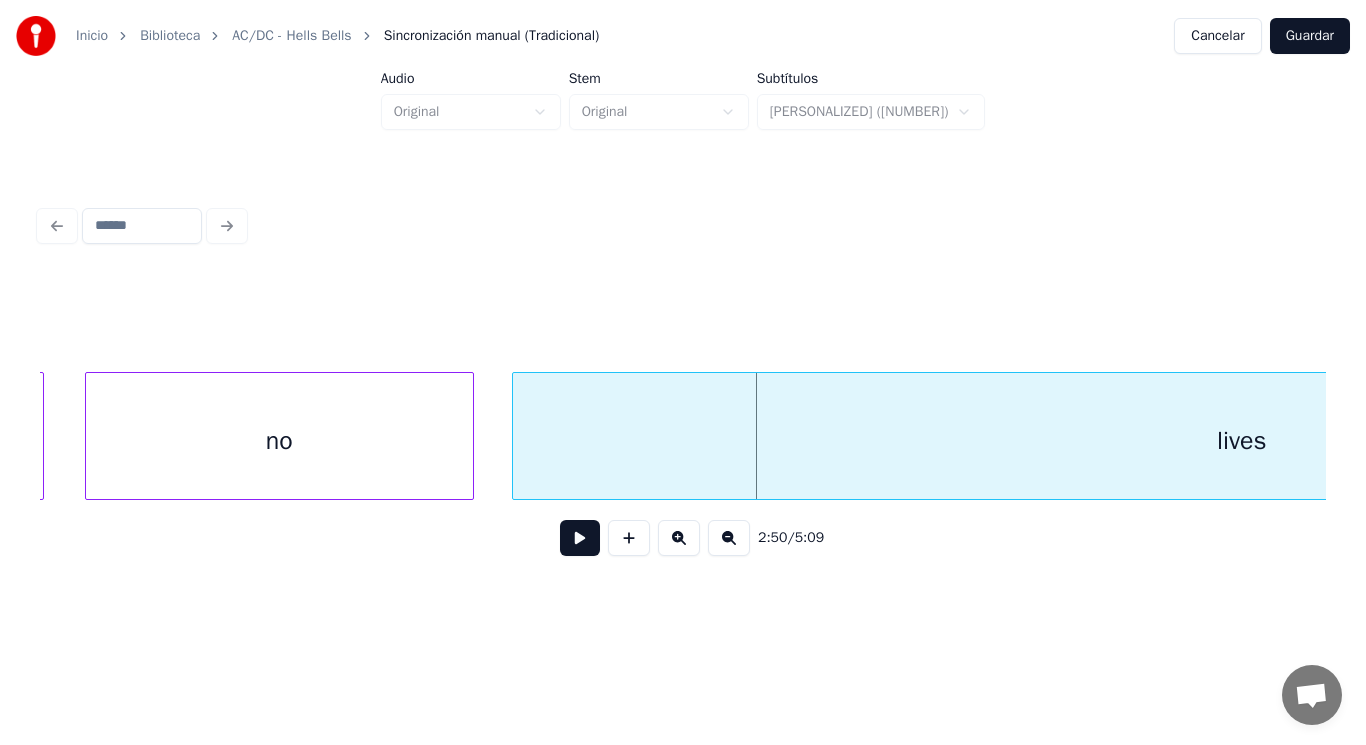 click at bounding box center [516, 436] 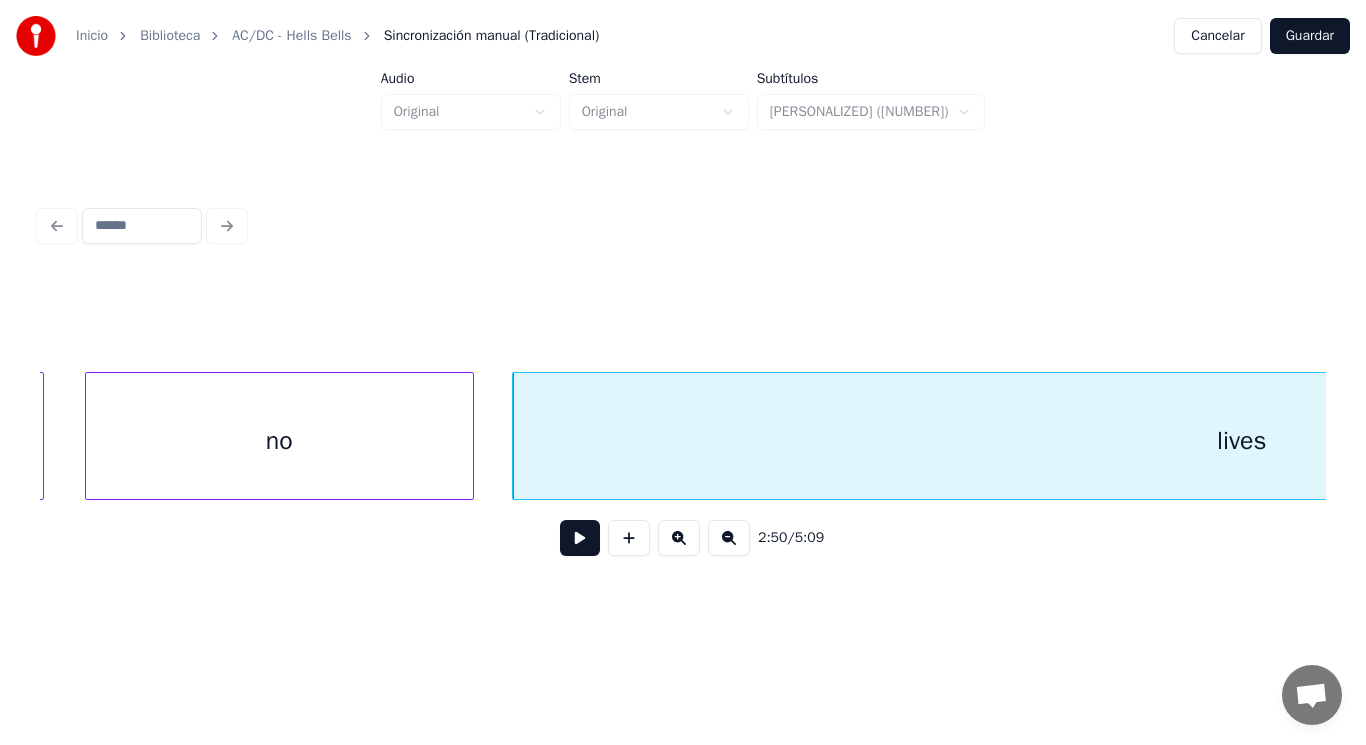 click at bounding box center [580, 538] 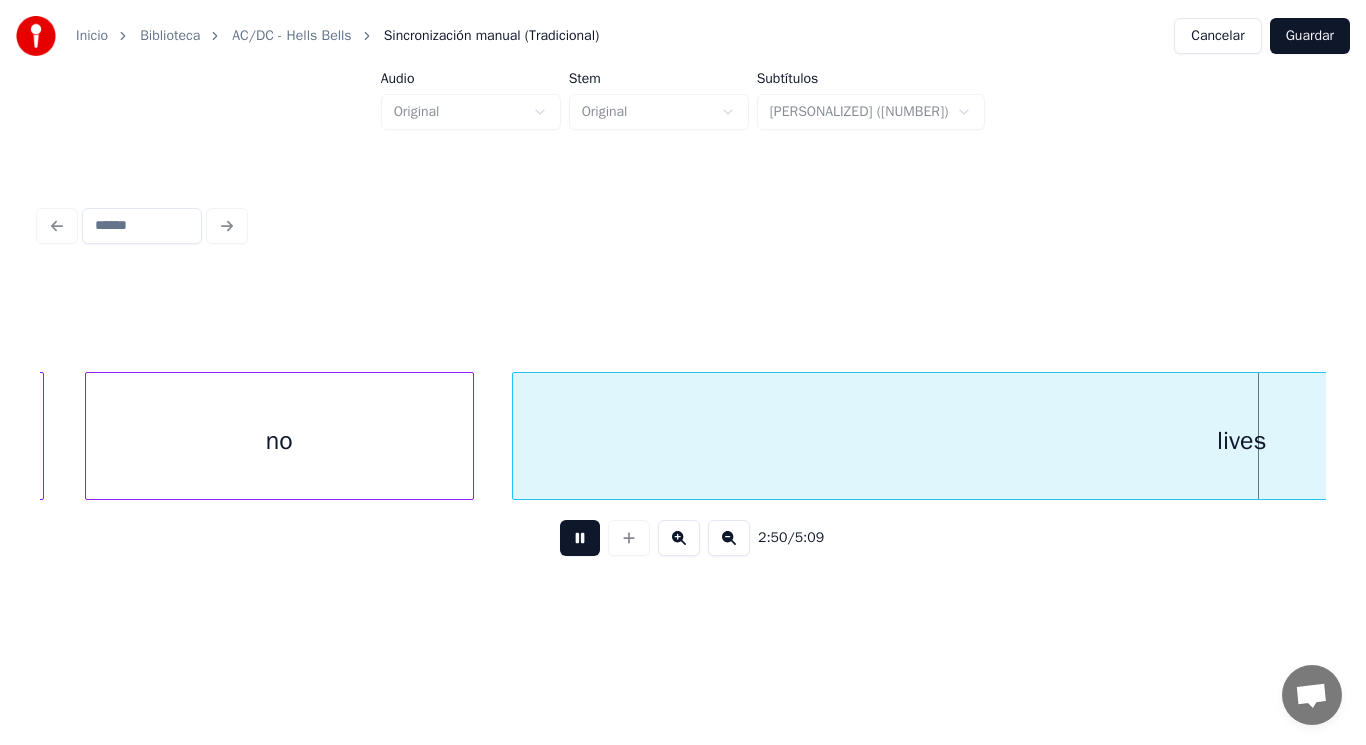 scroll, scrollTop: 0, scrollLeft: 239128, axis: horizontal 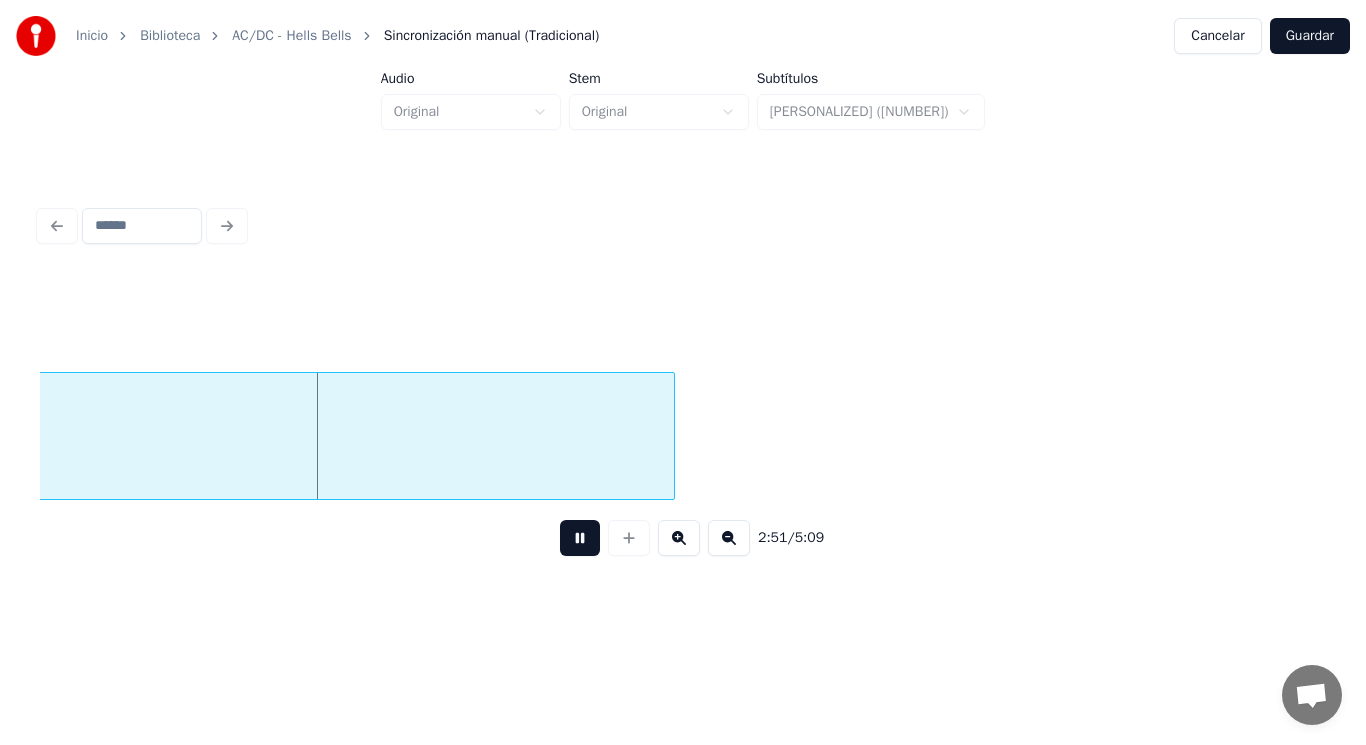 click at bounding box center [580, 538] 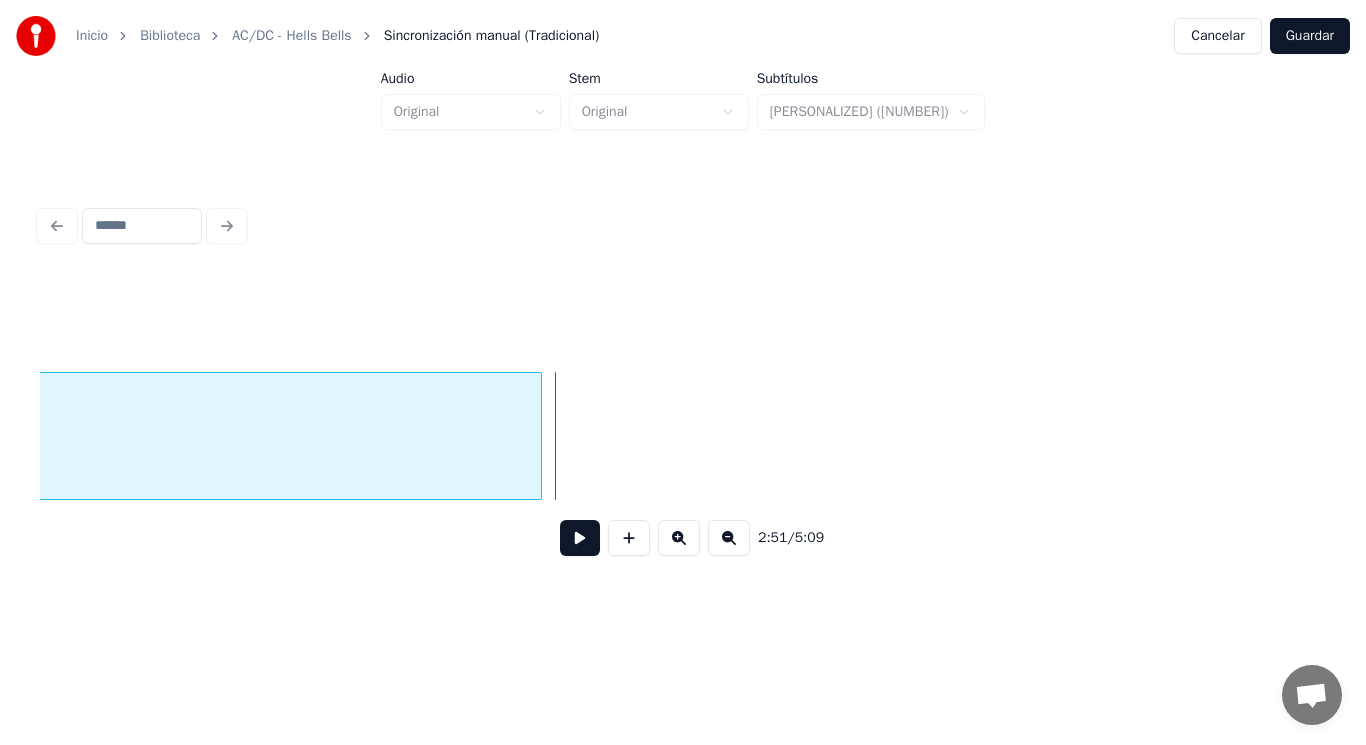 click at bounding box center (538, 436) 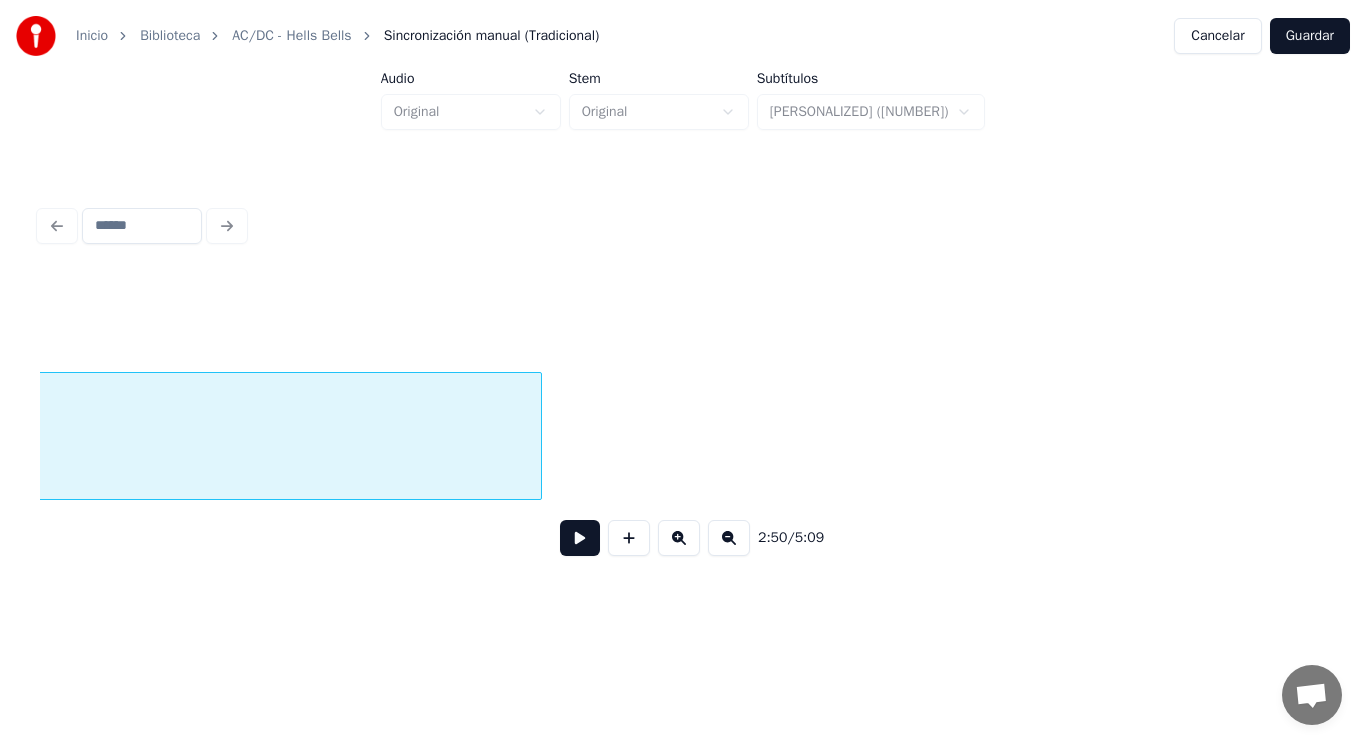 scroll, scrollTop: 0, scrollLeft: 238304, axis: horizontal 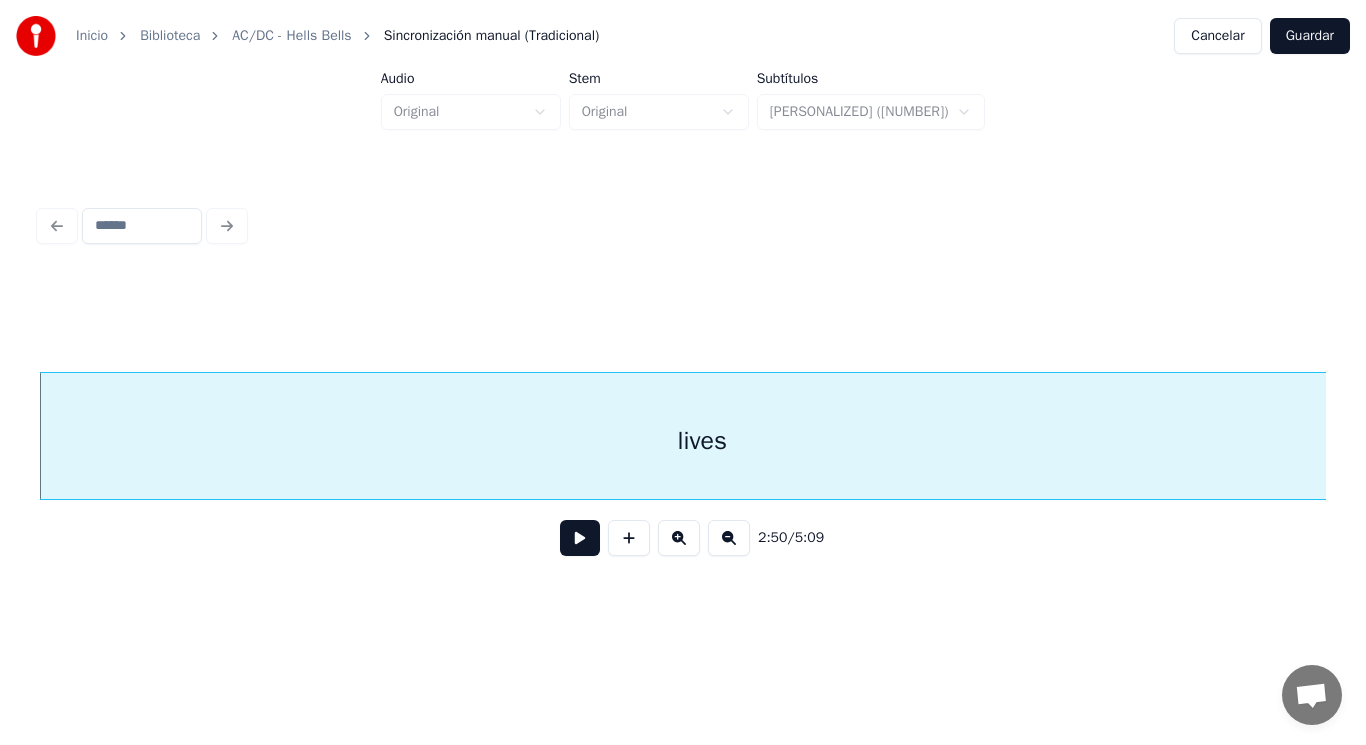click at bounding box center [580, 538] 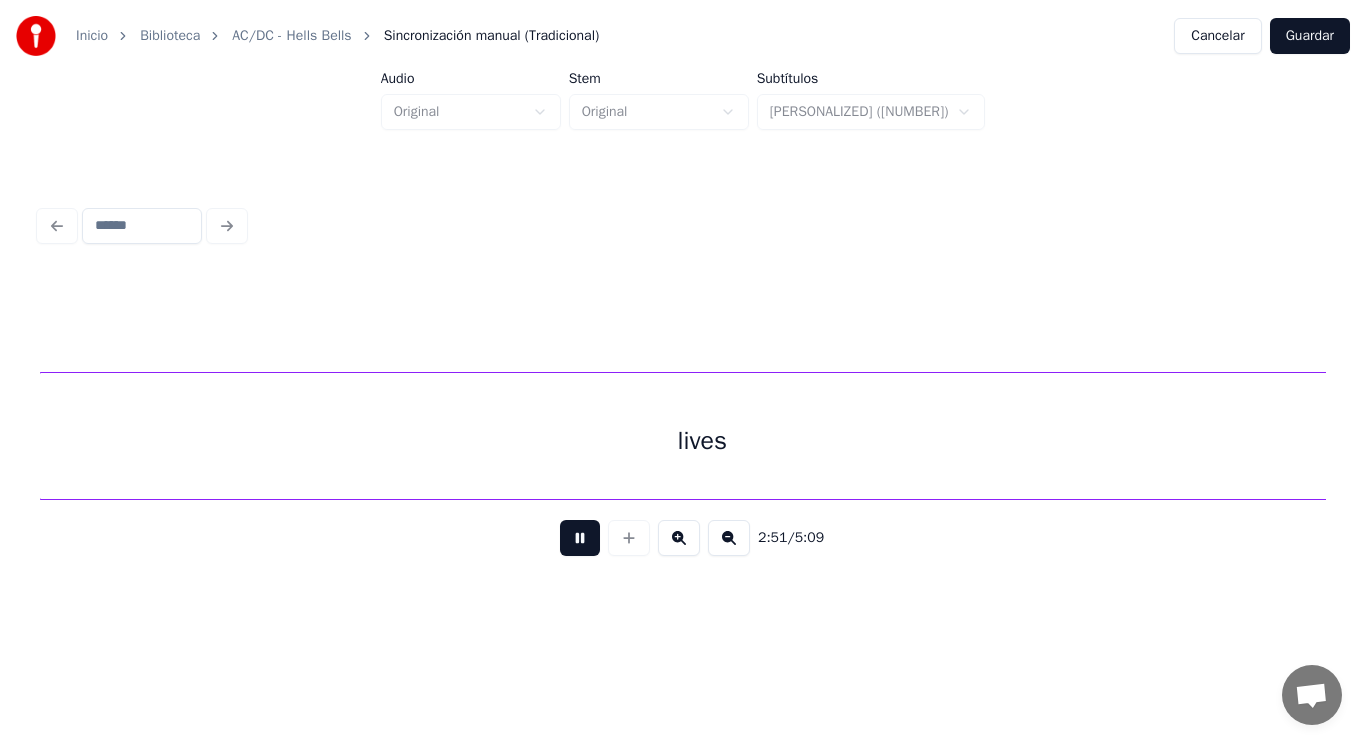 scroll, scrollTop: 0, scrollLeft: 239595, axis: horizontal 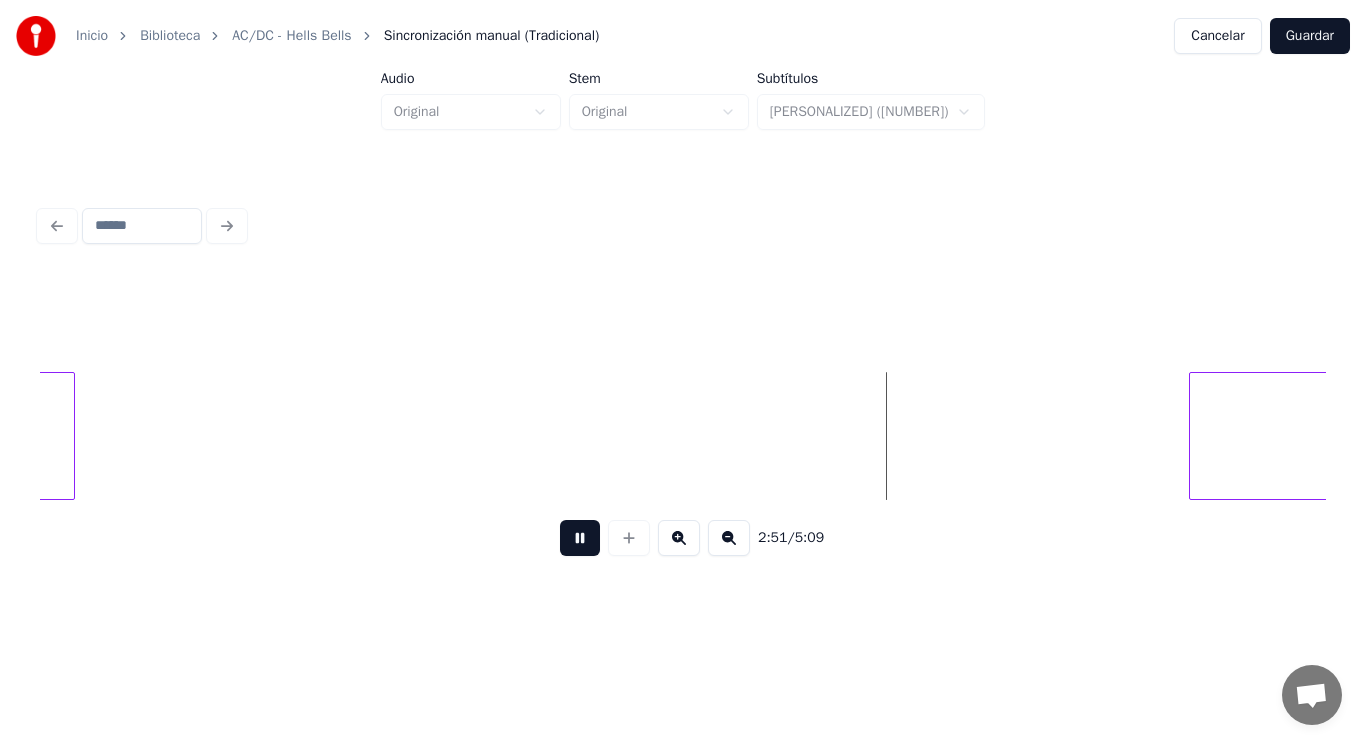 click at bounding box center [580, 538] 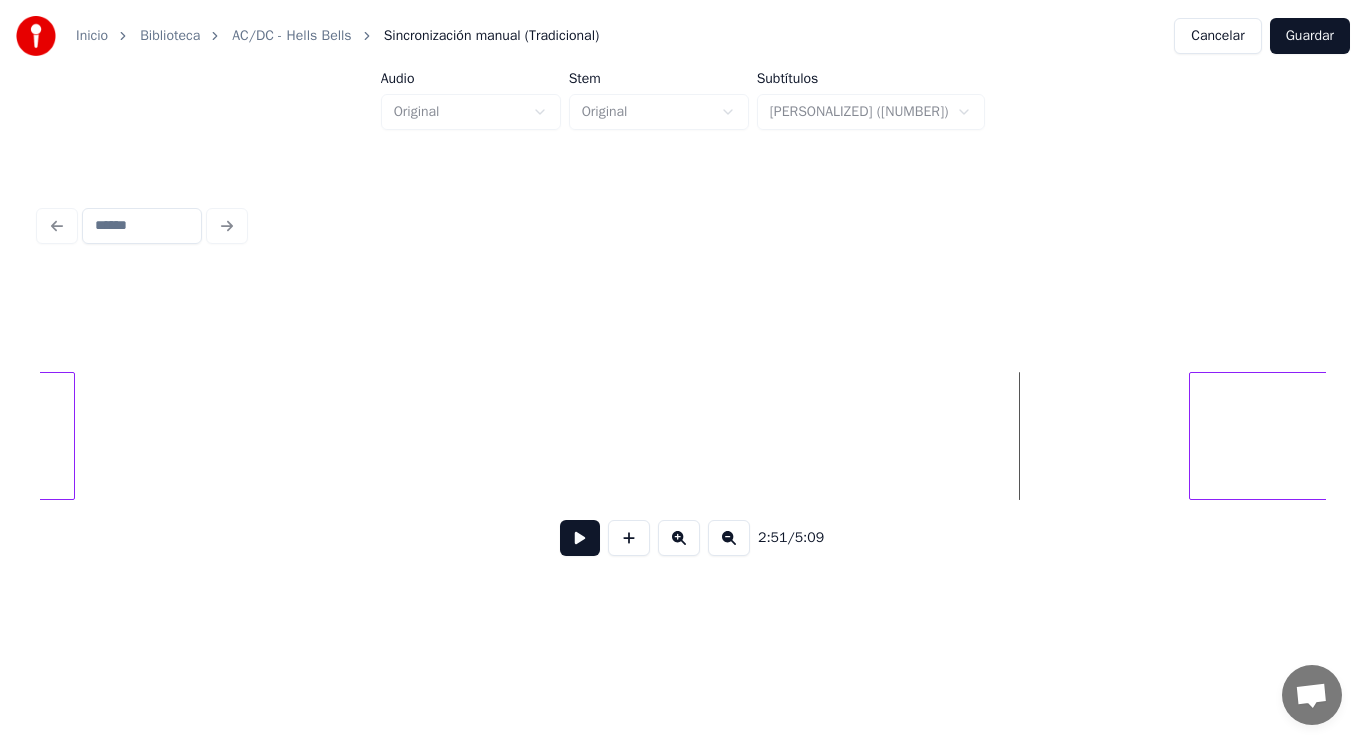 click on "lives Nobody's" at bounding box center (-22776, 436) 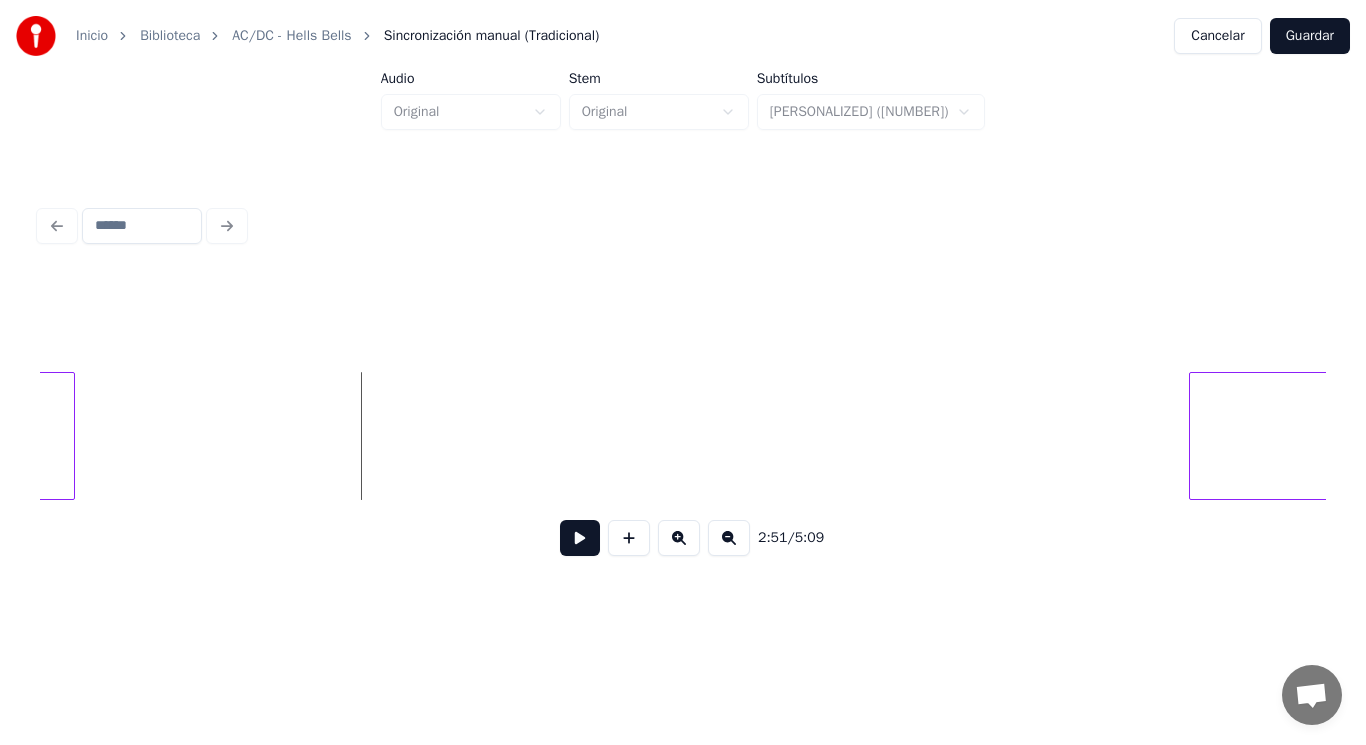 click at bounding box center (580, 538) 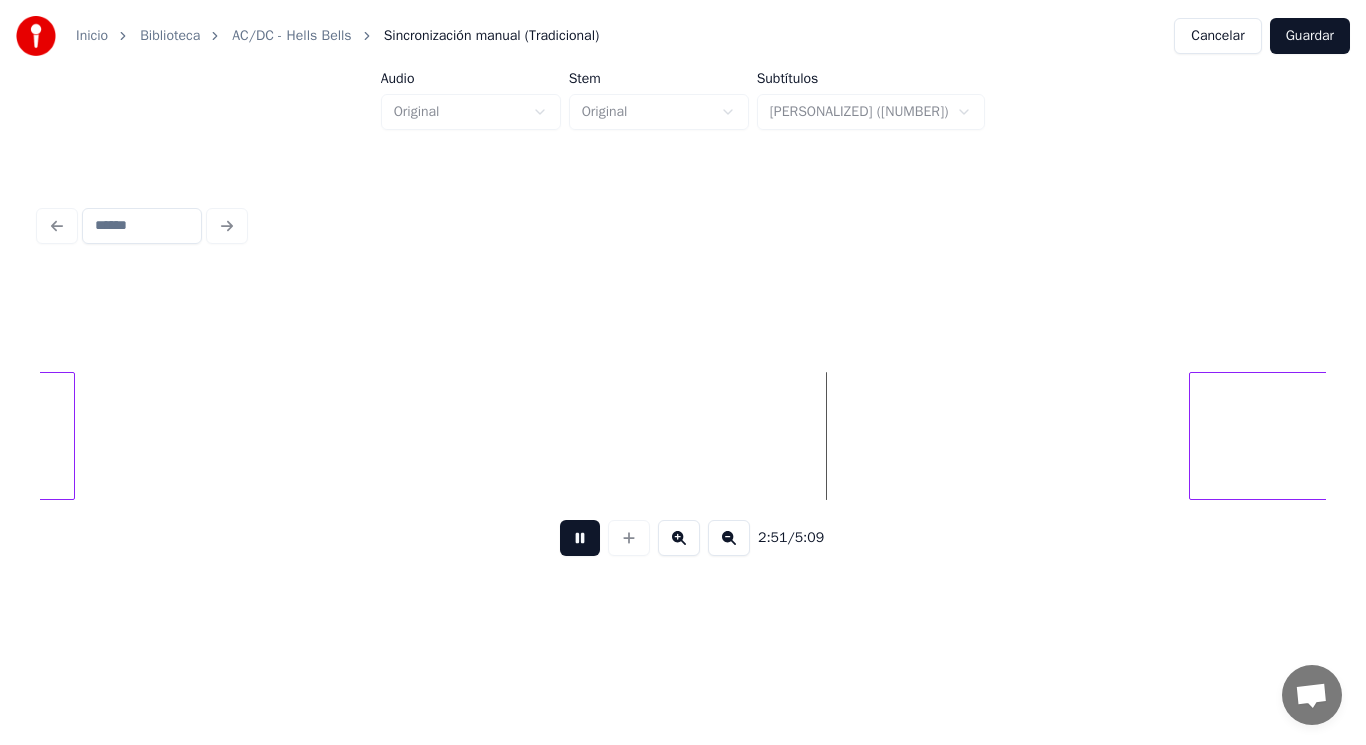 click at bounding box center [580, 538] 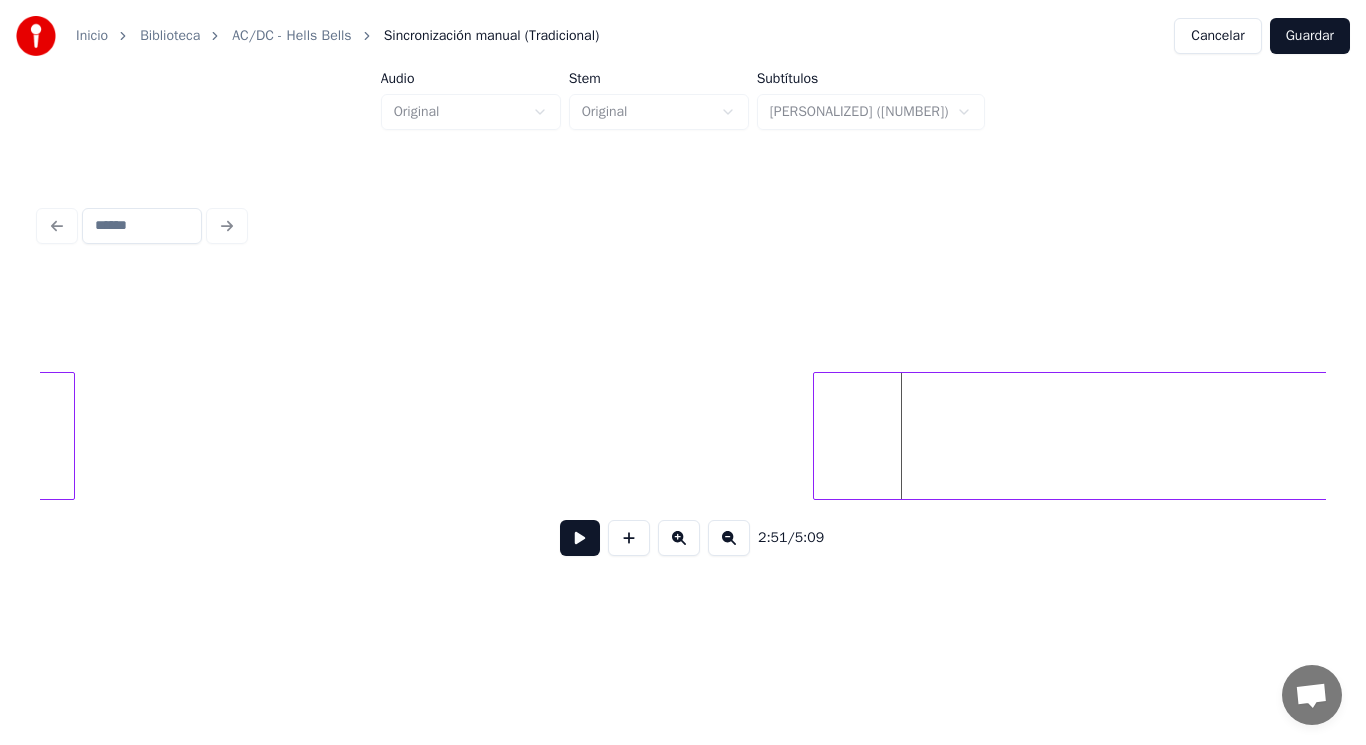 click at bounding box center (817, 436) 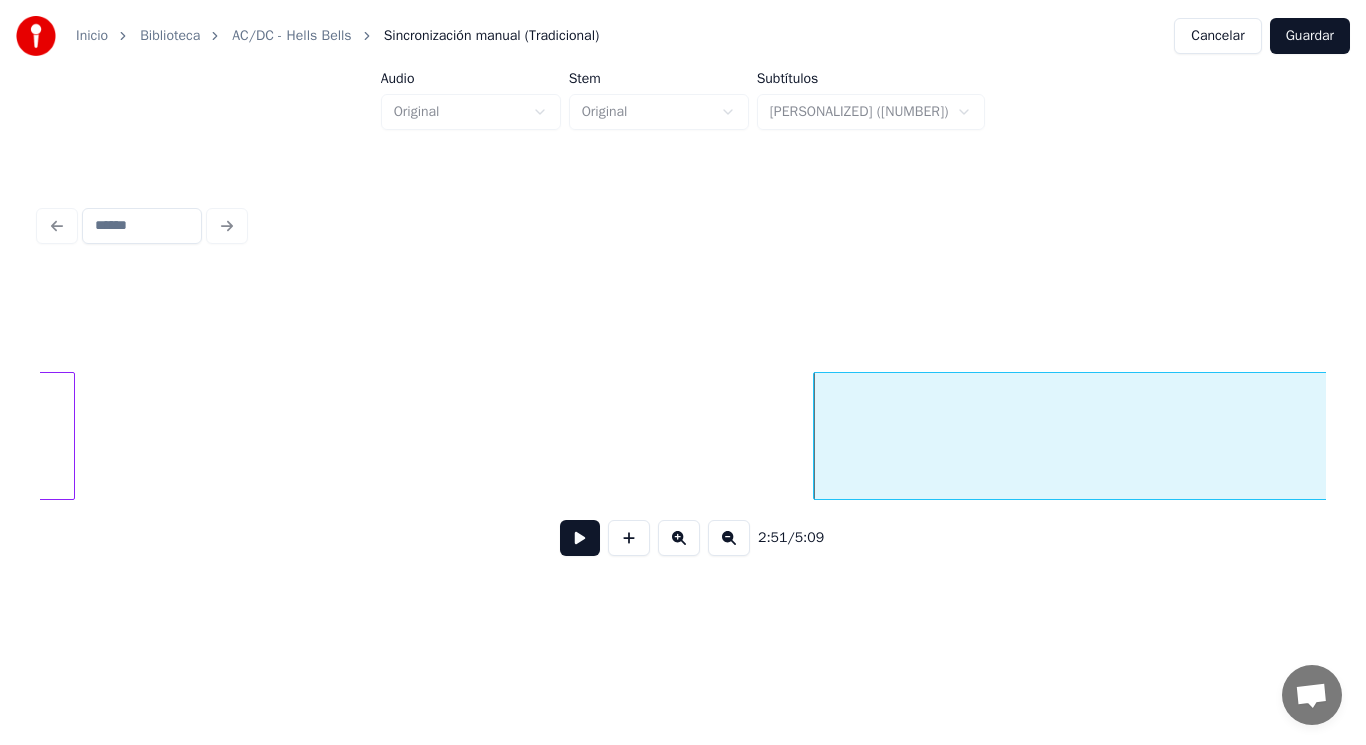click at bounding box center [580, 538] 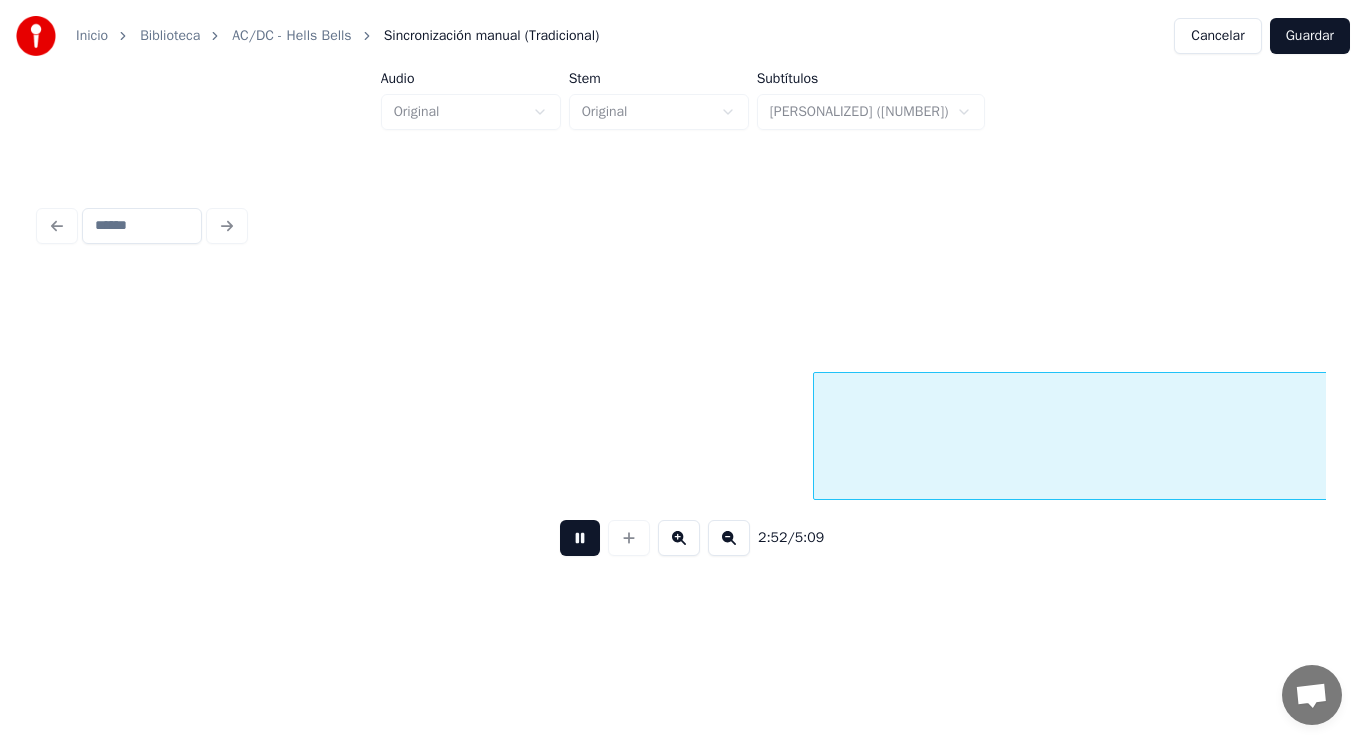 scroll, scrollTop: 0, scrollLeft: 240903, axis: horizontal 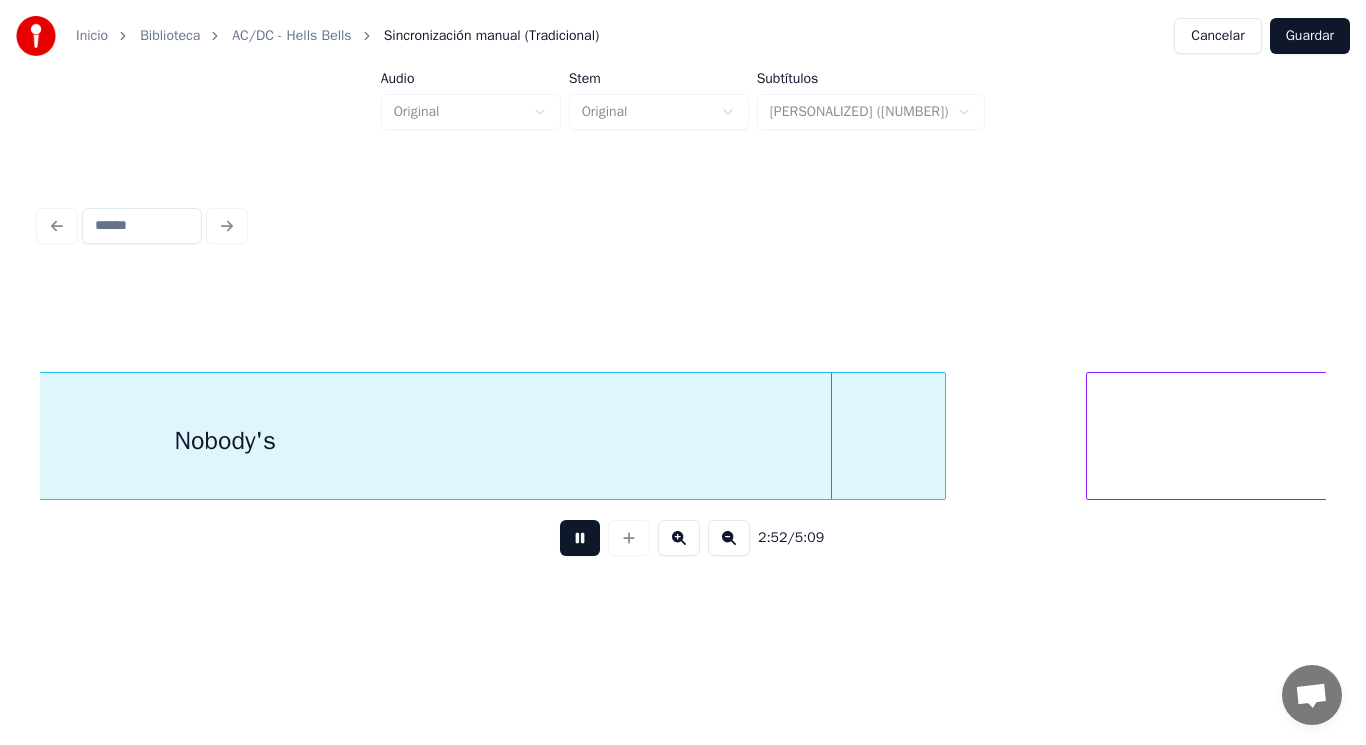 click at bounding box center [580, 538] 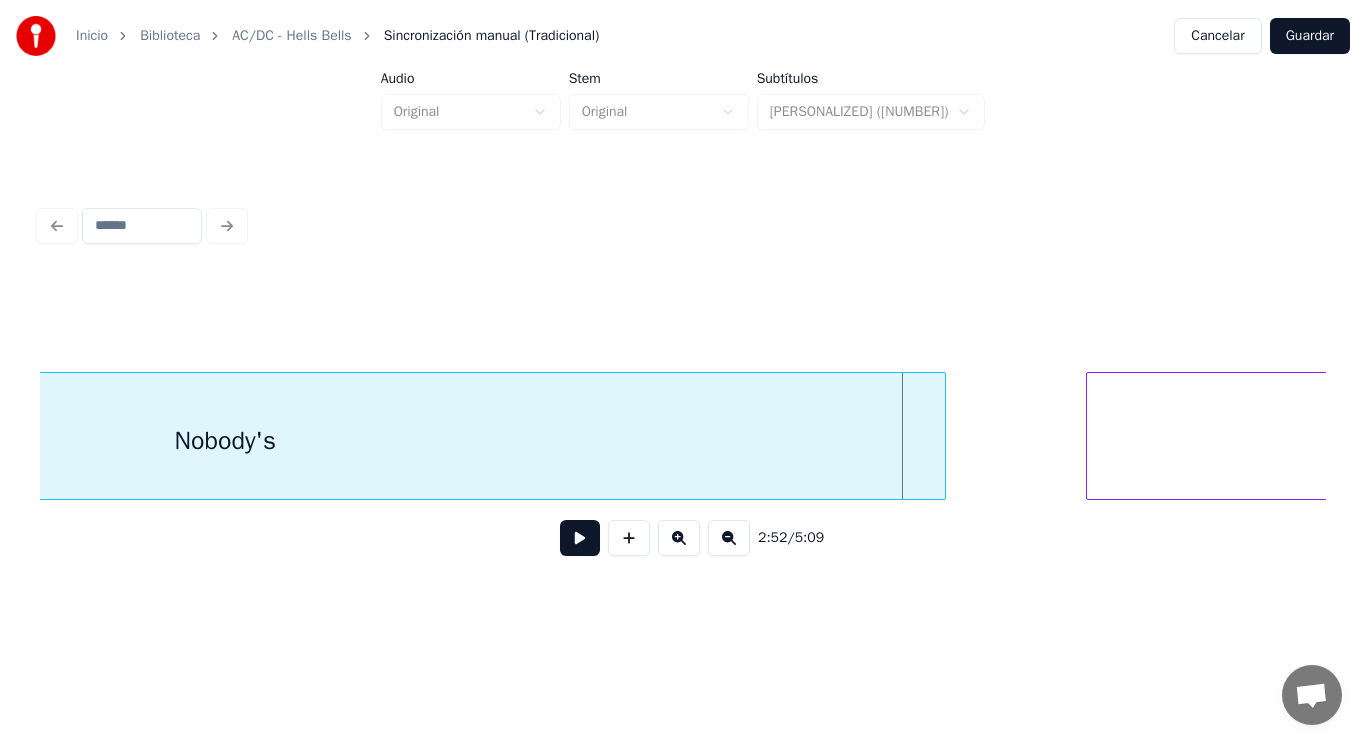 click on "Nobody's" at bounding box center [225, 441] 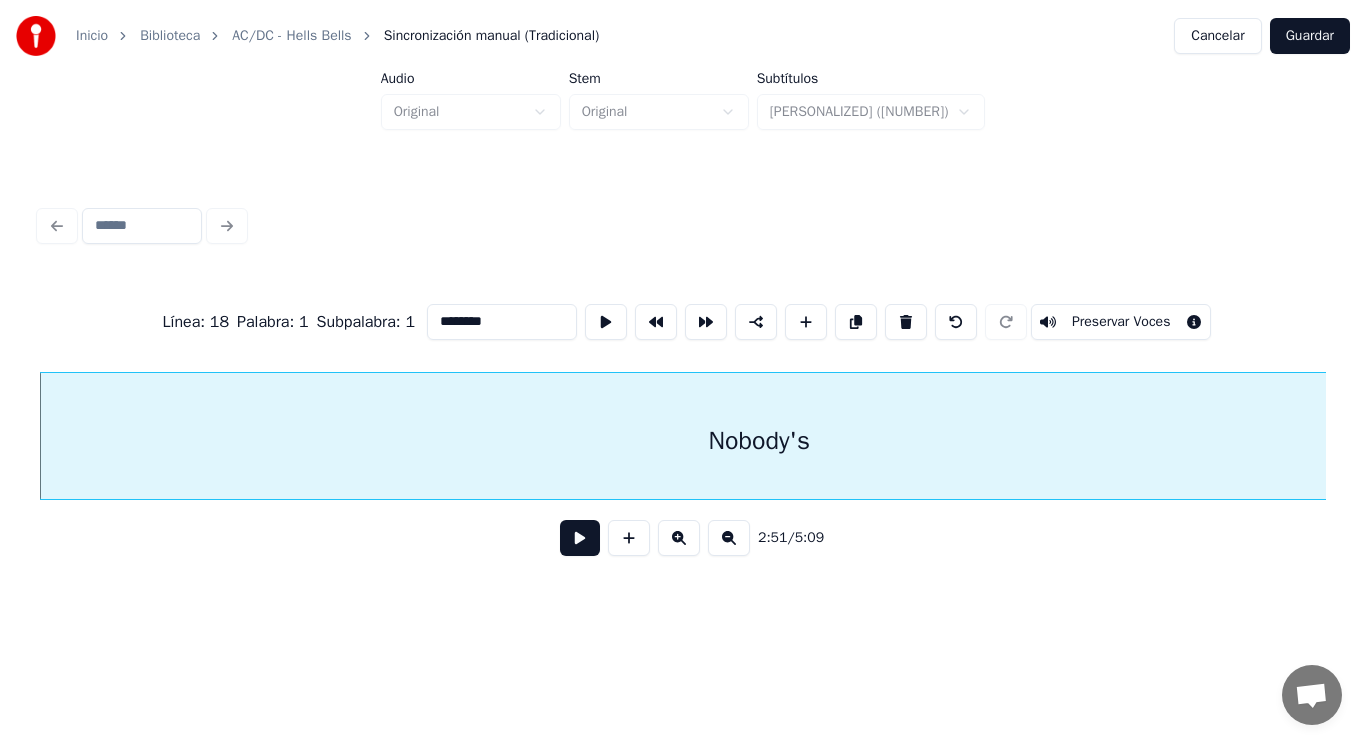 click at bounding box center (580, 538) 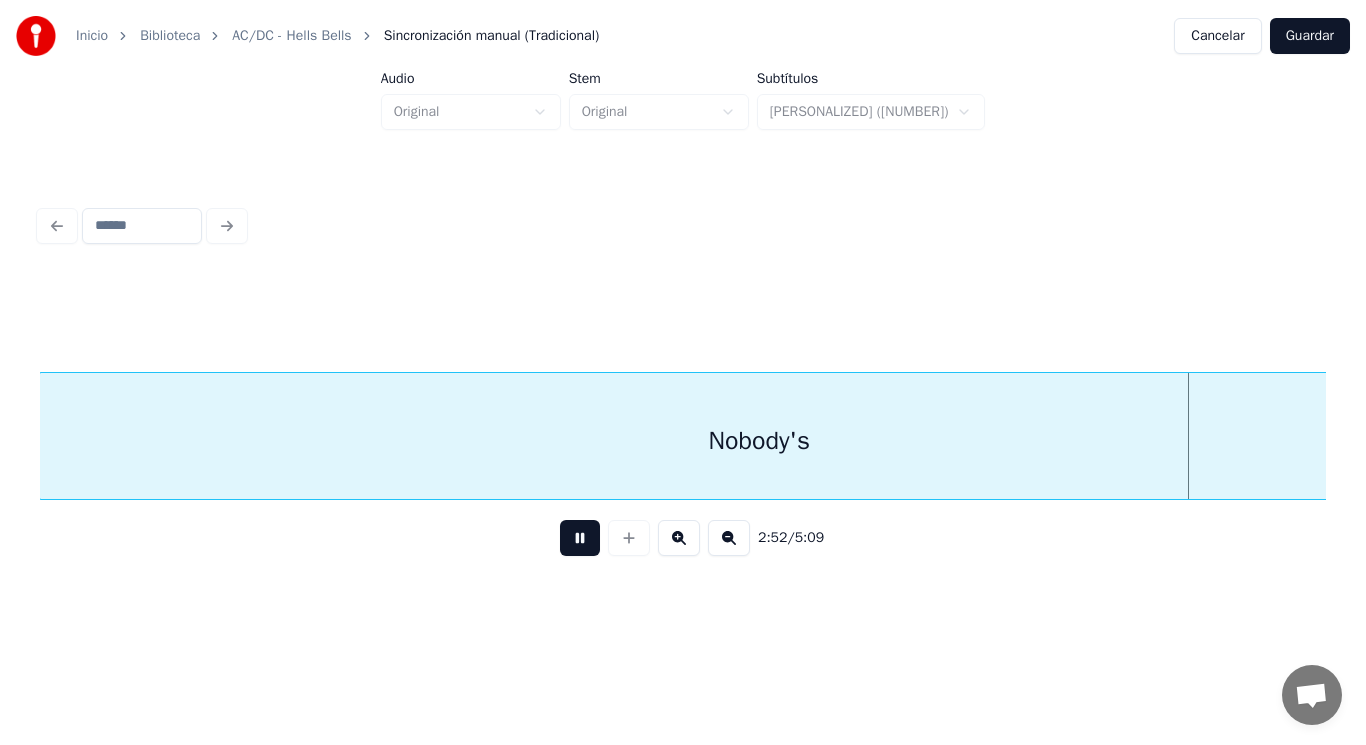 click at bounding box center (580, 538) 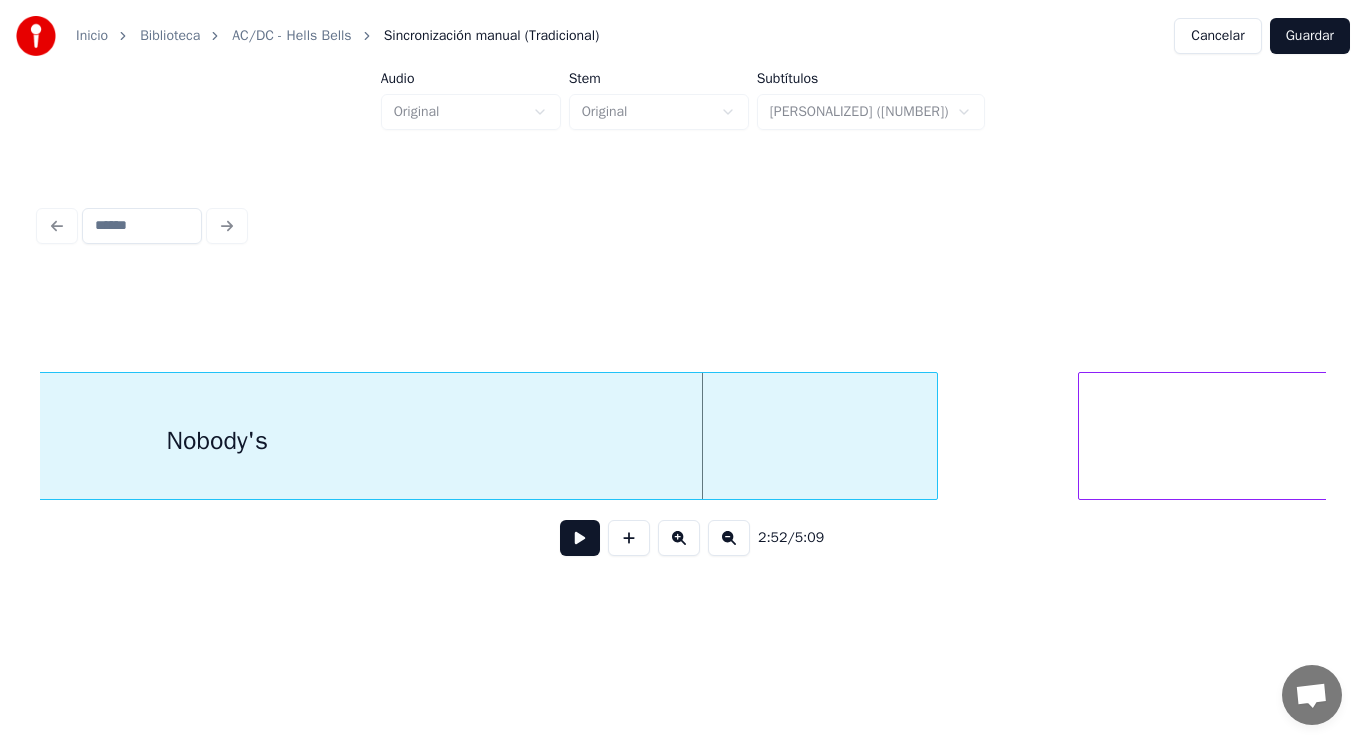 scroll, scrollTop: 0, scrollLeft: 240929, axis: horizontal 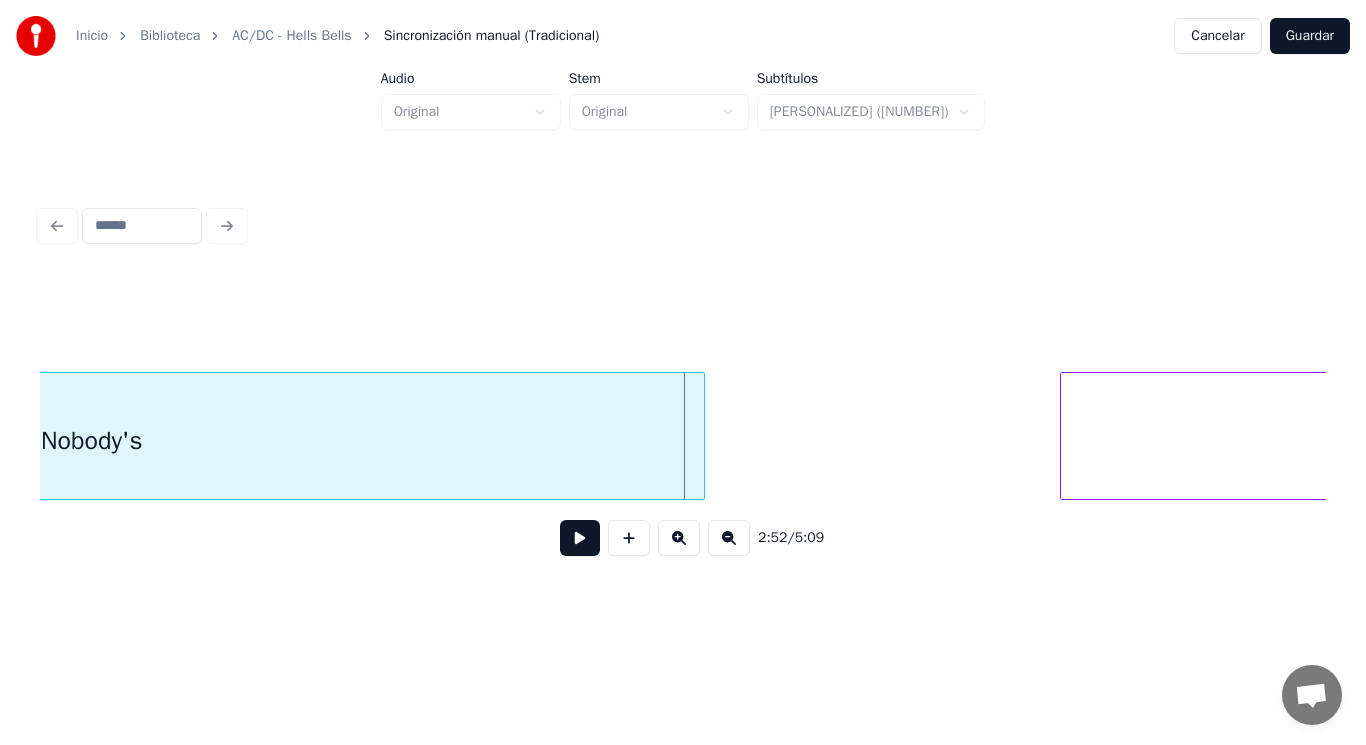 click at bounding box center (701, 436) 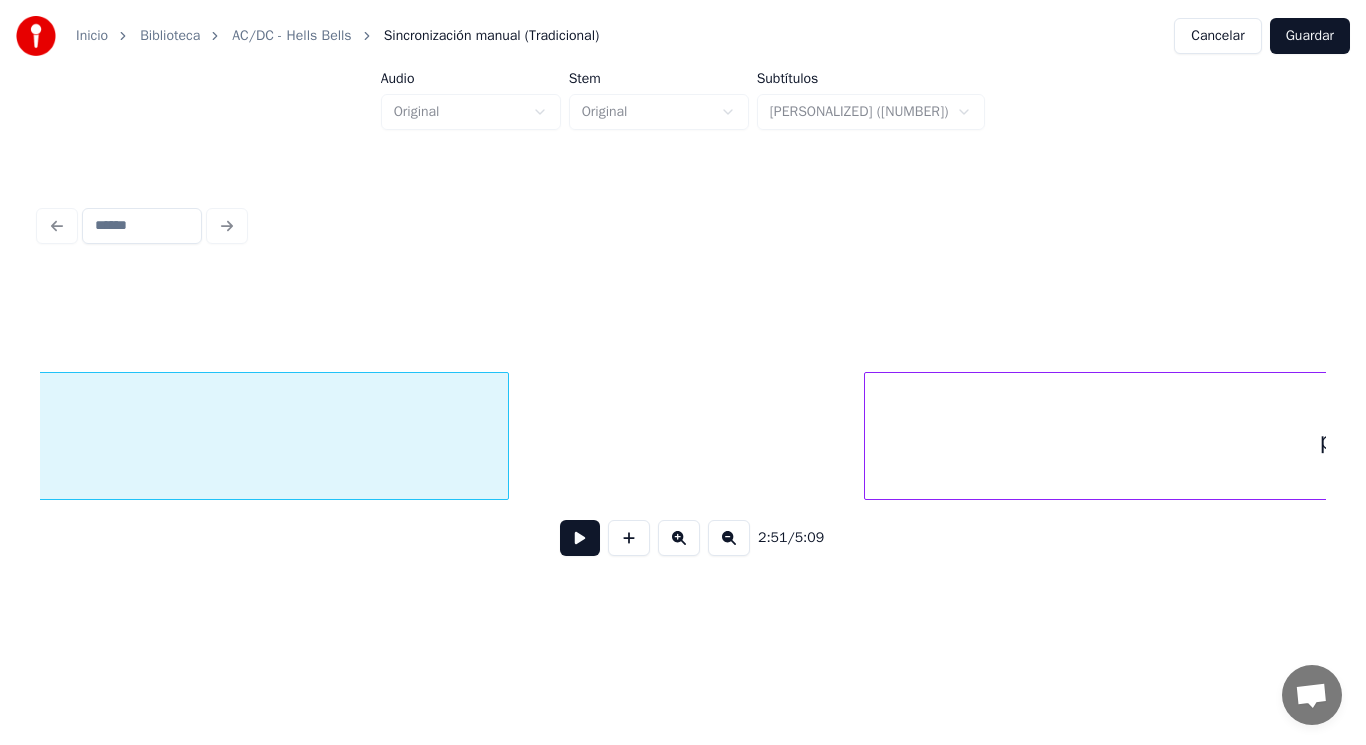 scroll, scrollTop: 0, scrollLeft: 241129, axis: horizontal 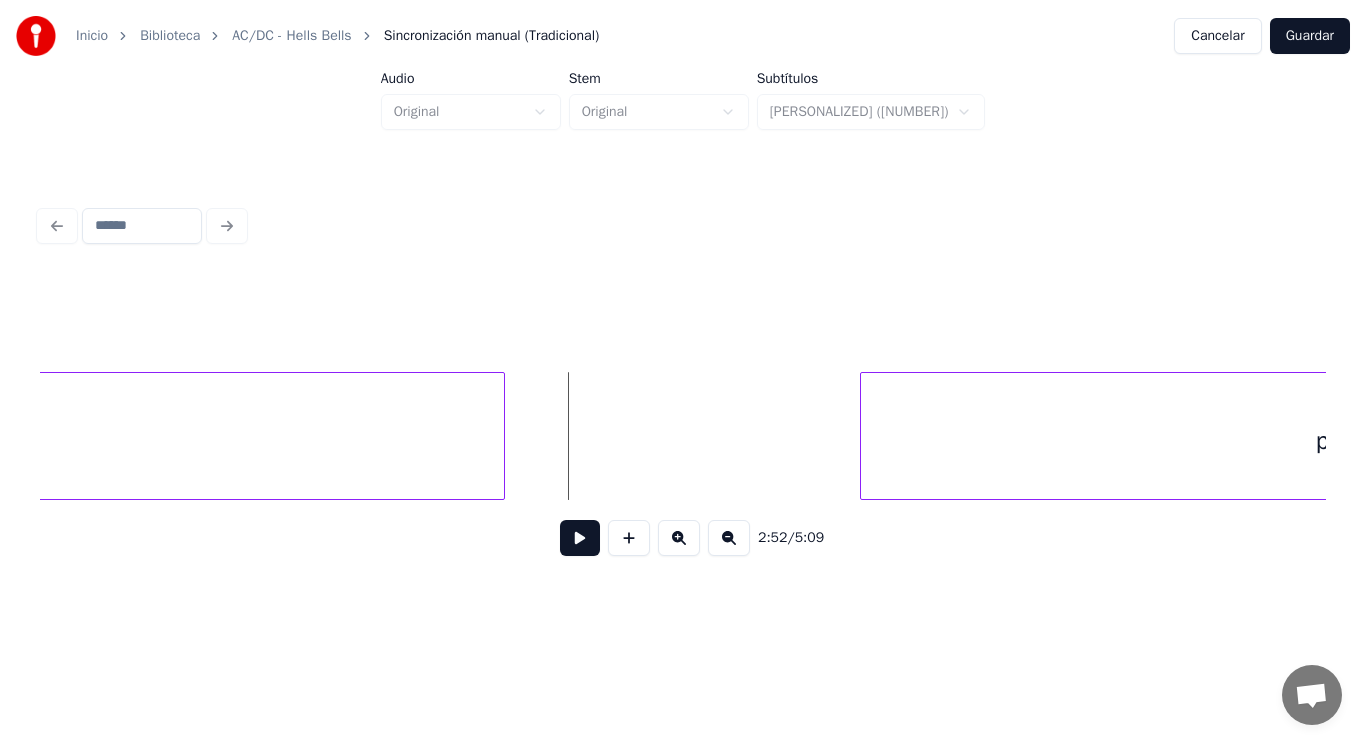 click at bounding box center (580, 538) 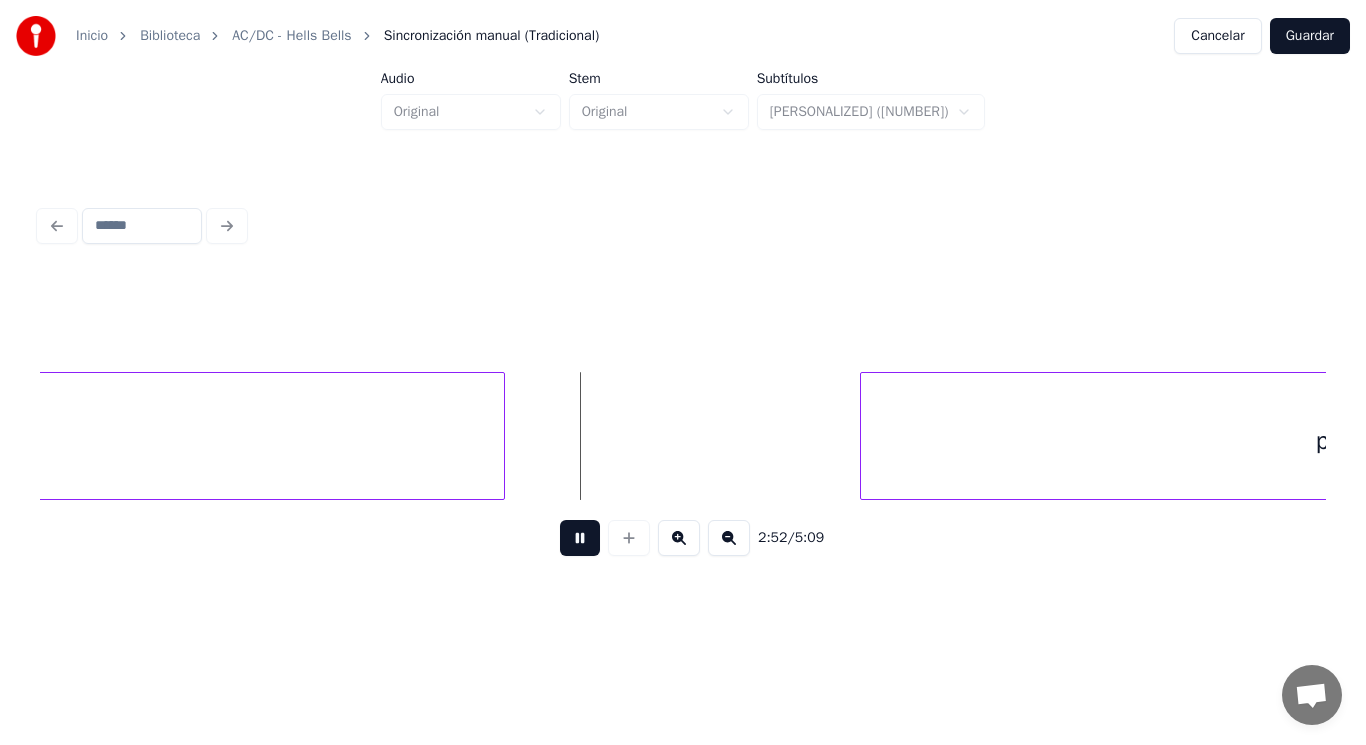 click at bounding box center (580, 538) 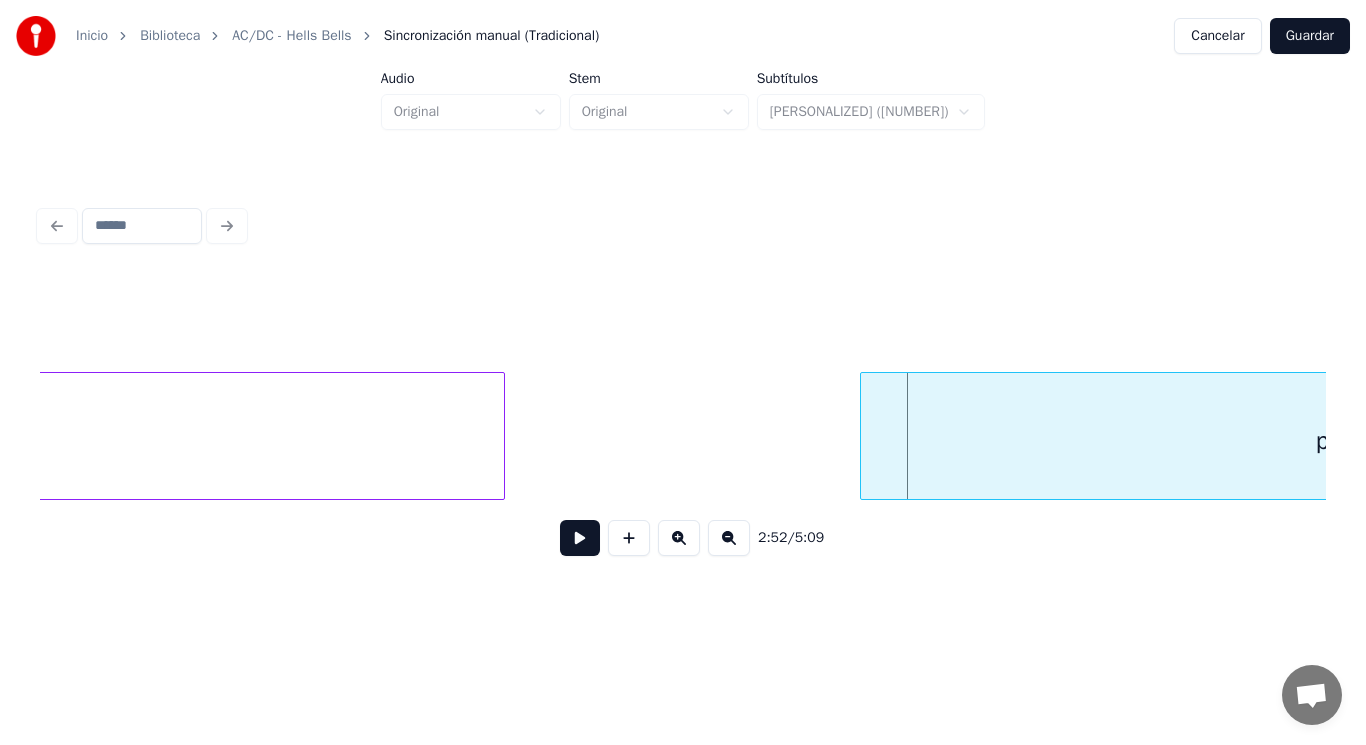 click on "Nobody's" at bounding box center (-108, 441) 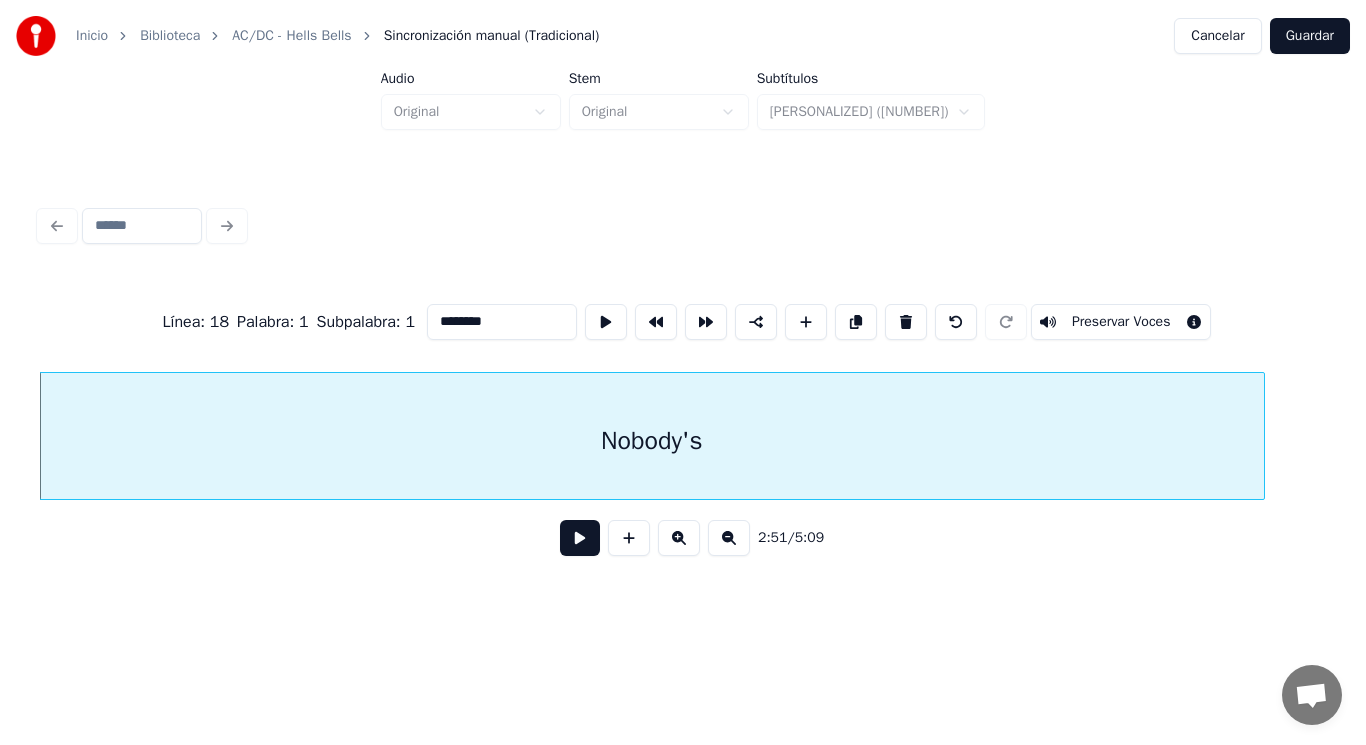 click at bounding box center (580, 538) 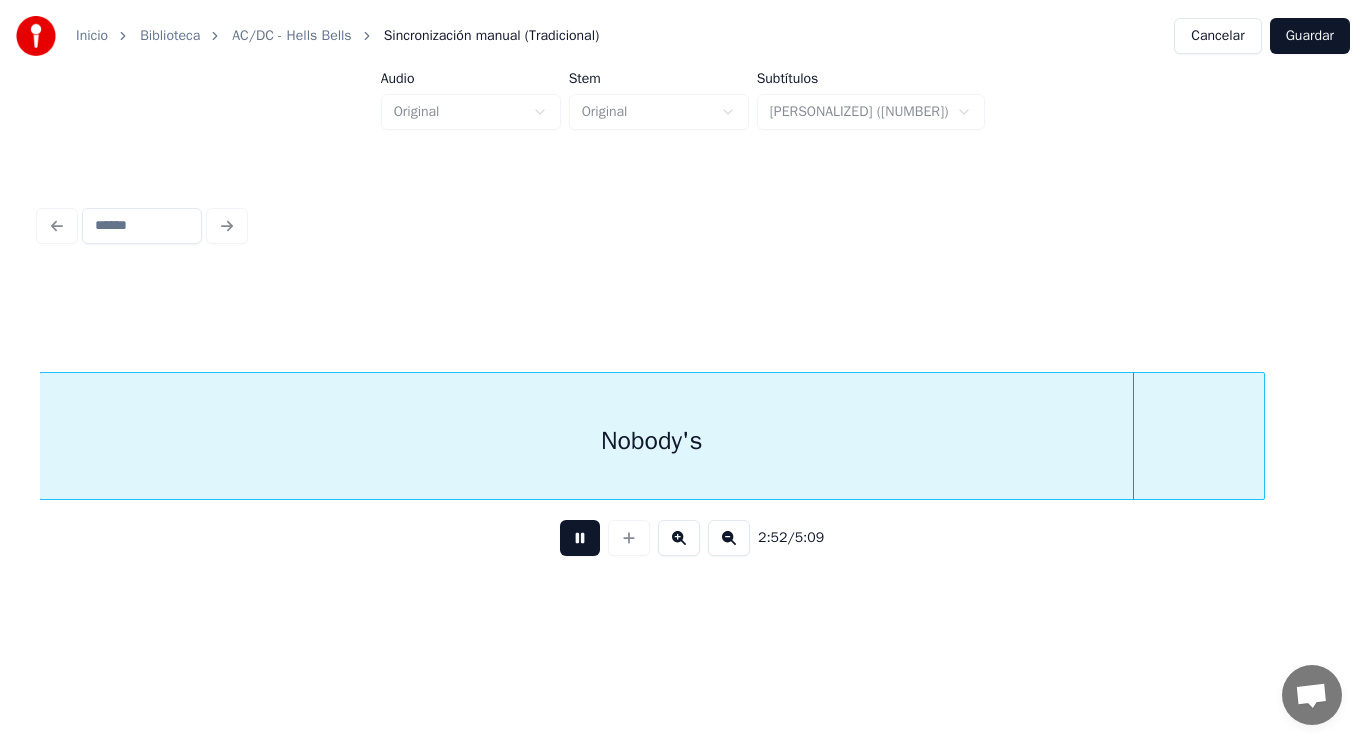 click at bounding box center (580, 538) 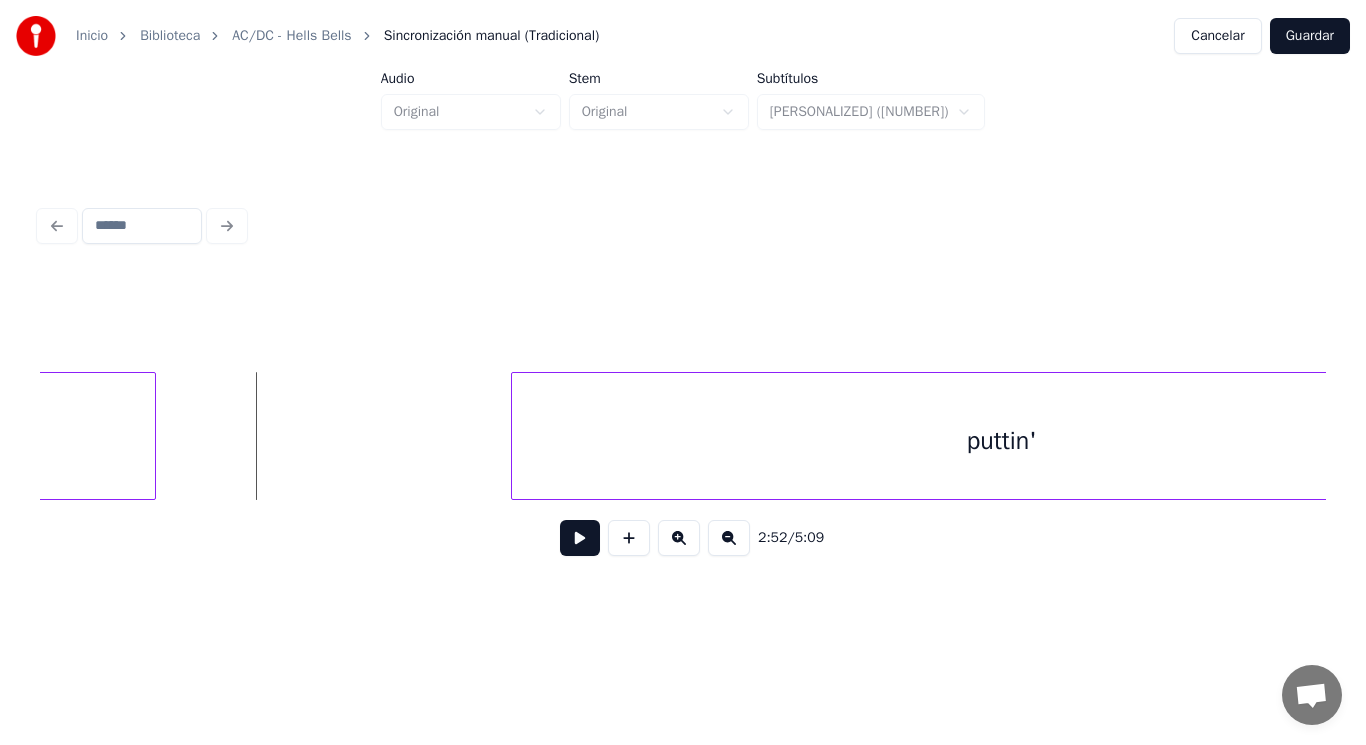 scroll, scrollTop: 0, scrollLeft: 241390, axis: horizontal 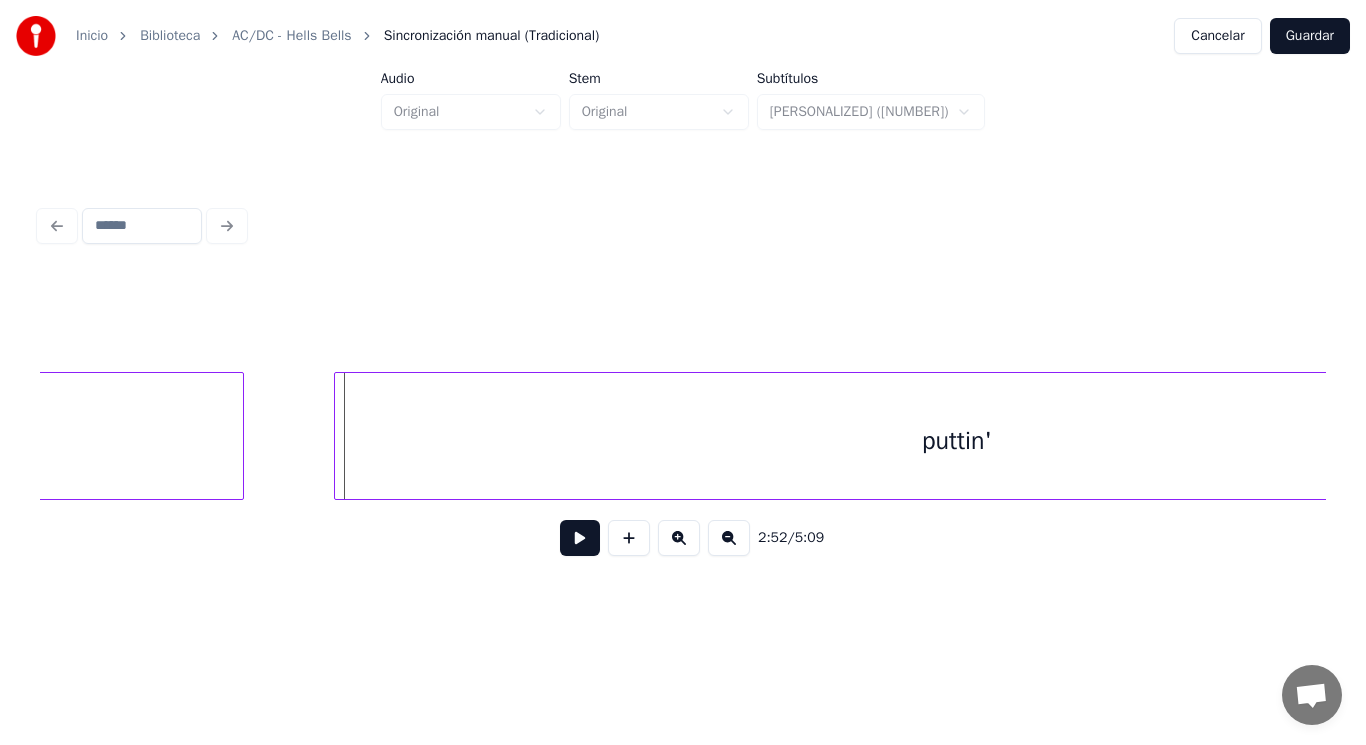 click at bounding box center (338, 436) 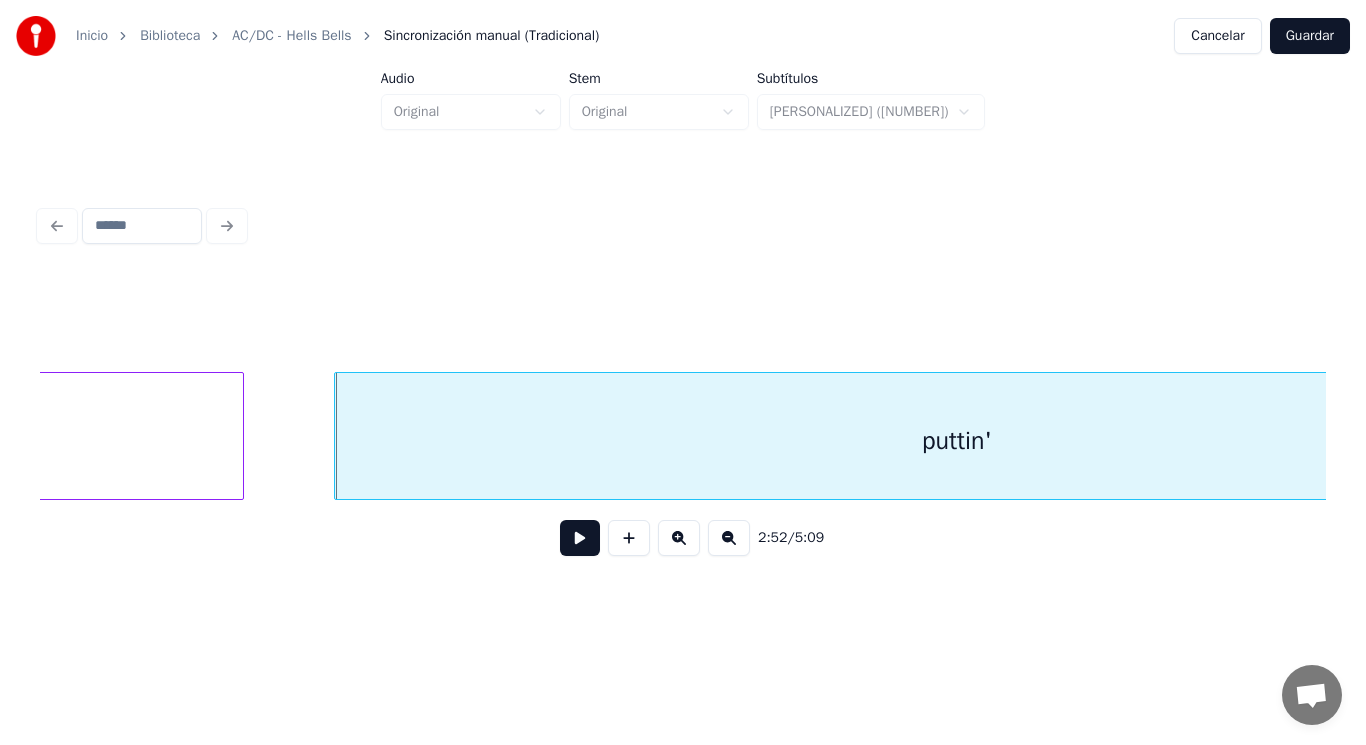 click at bounding box center (580, 538) 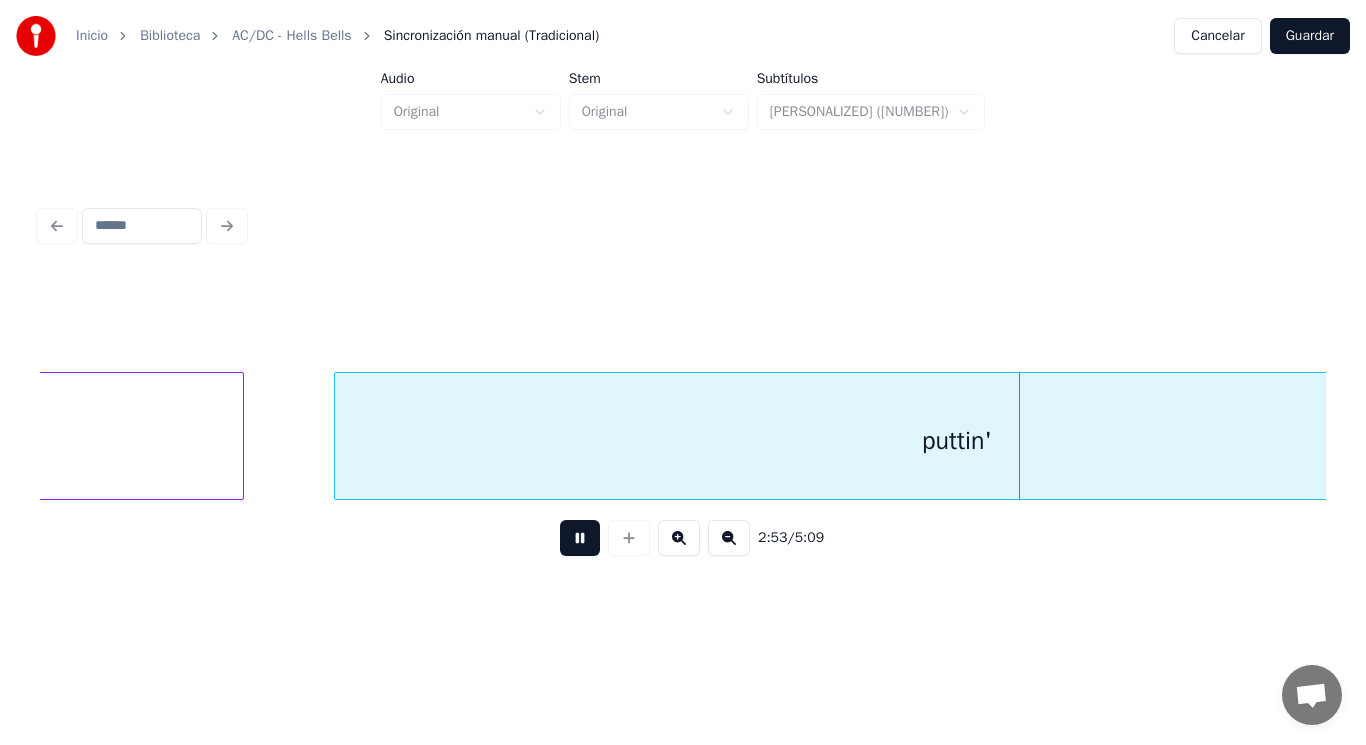 click at bounding box center (580, 538) 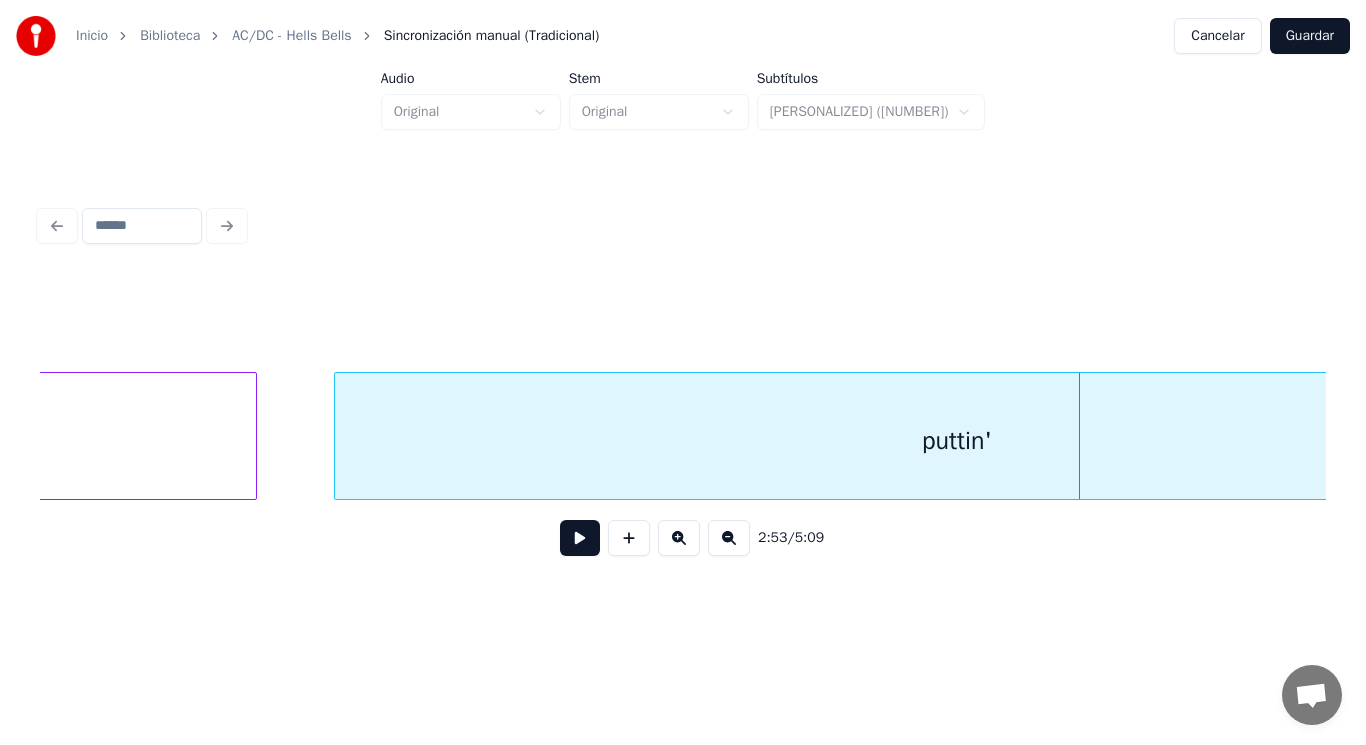 click at bounding box center (253, 436) 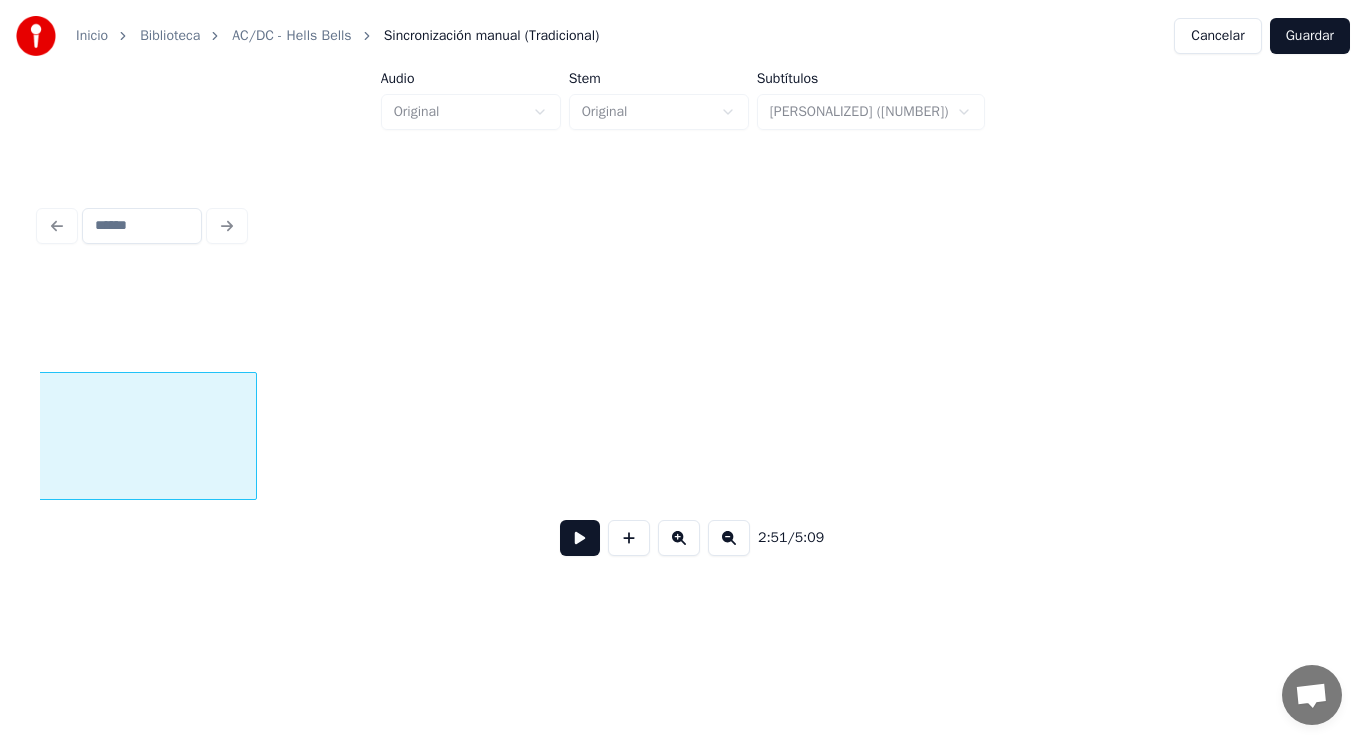 scroll, scrollTop: 0, scrollLeft: 240369, axis: horizontal 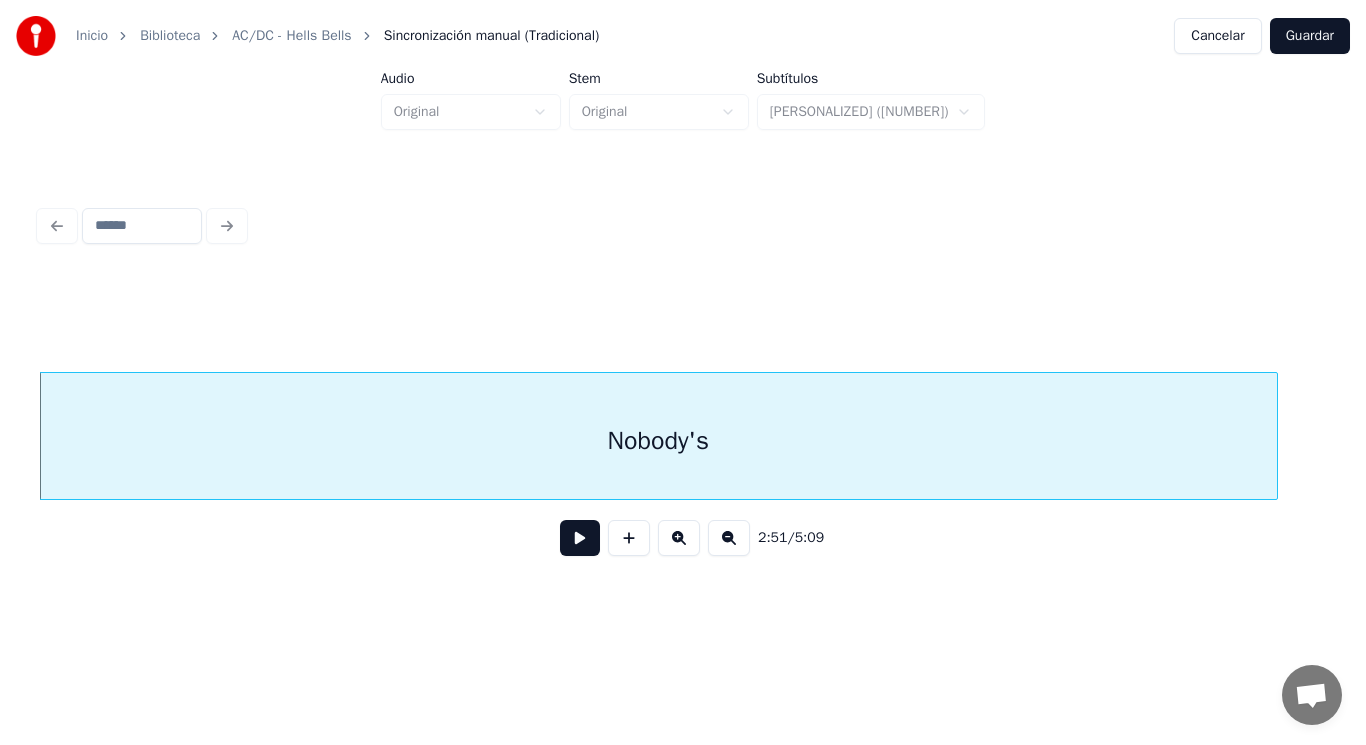 click at bounding box center (580, 538) 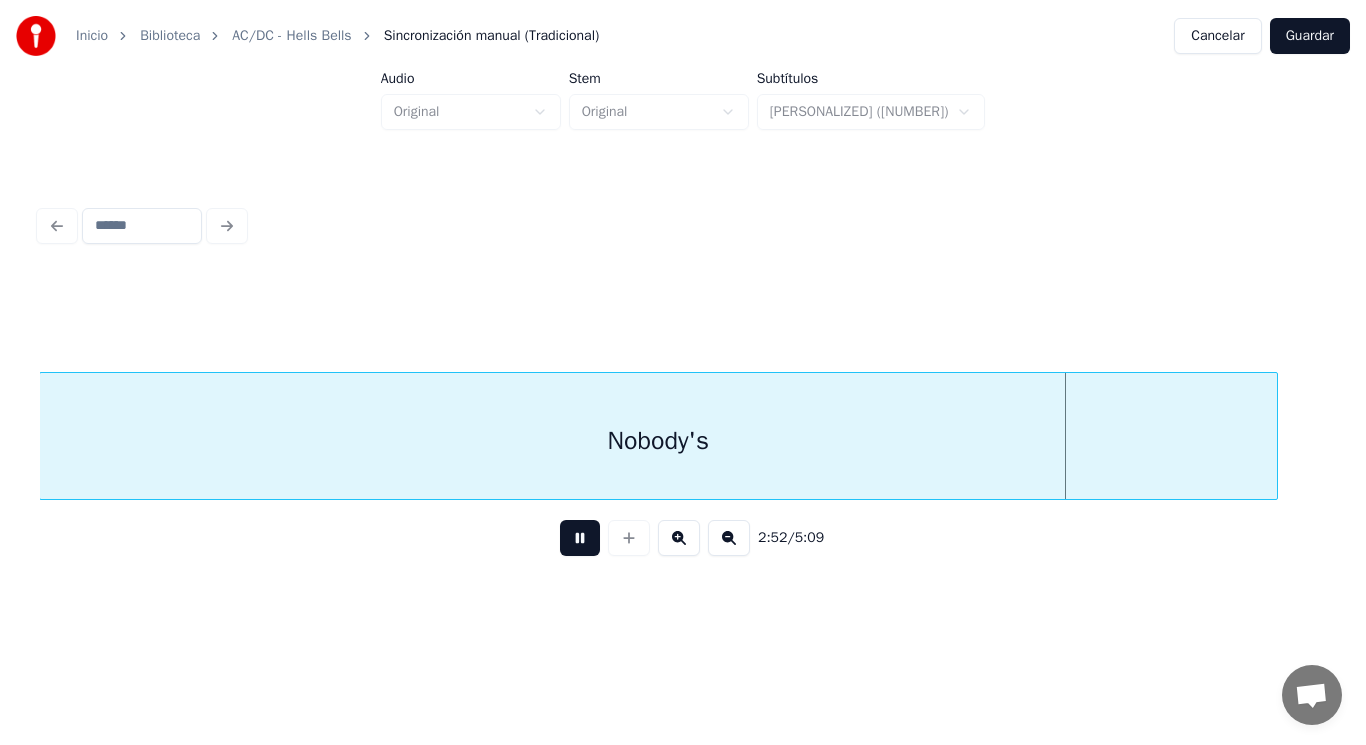 click at bounding box center (580, 538) 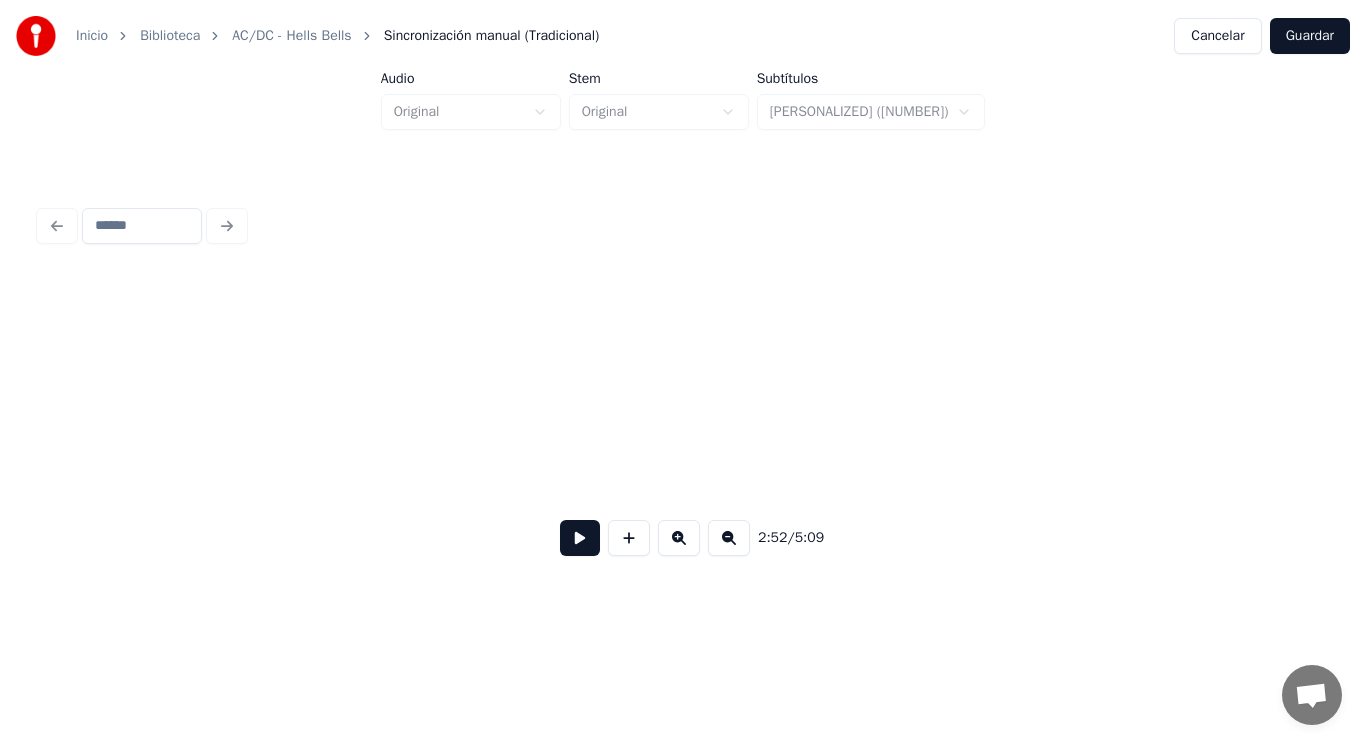 scroll, scrollTop: 0, scrollLeft: 241670, axis: horizontal 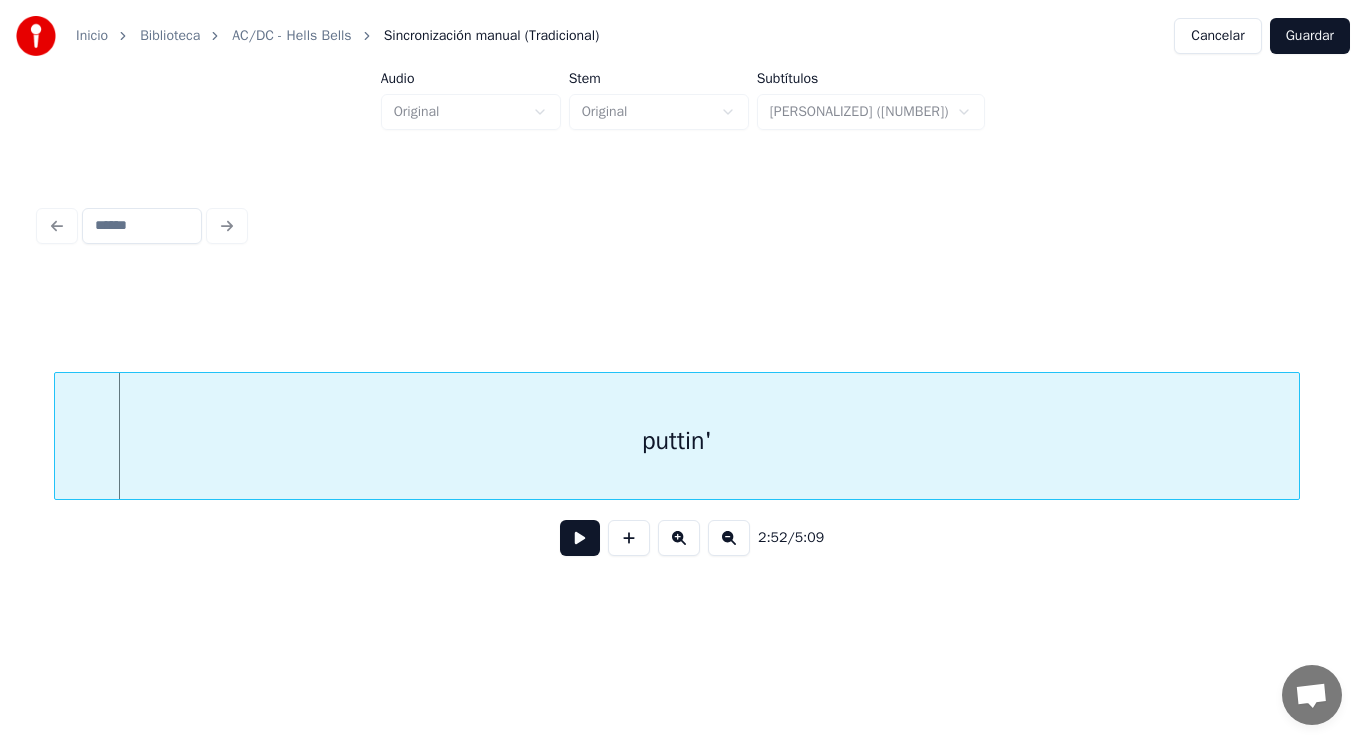click on "puttin'" at bounding box center (677, 441) 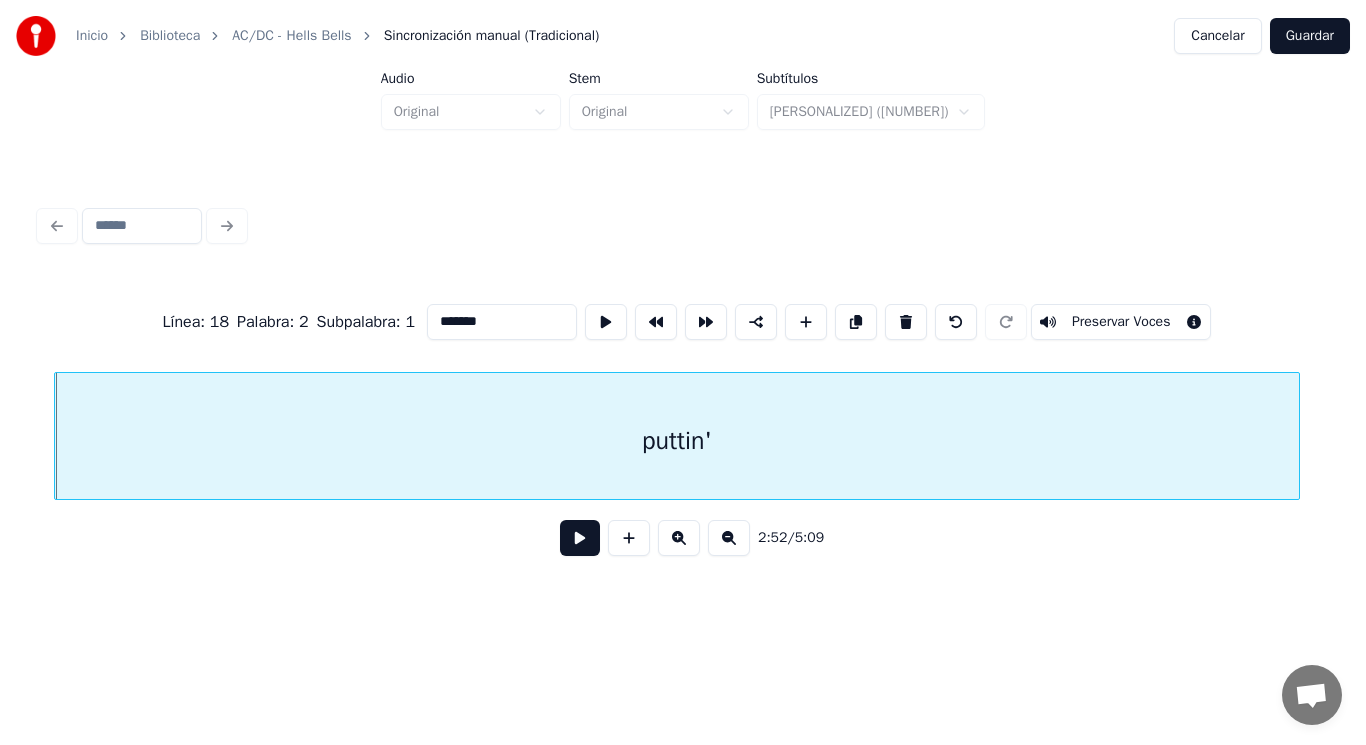 click at bounding box center (580, 538) 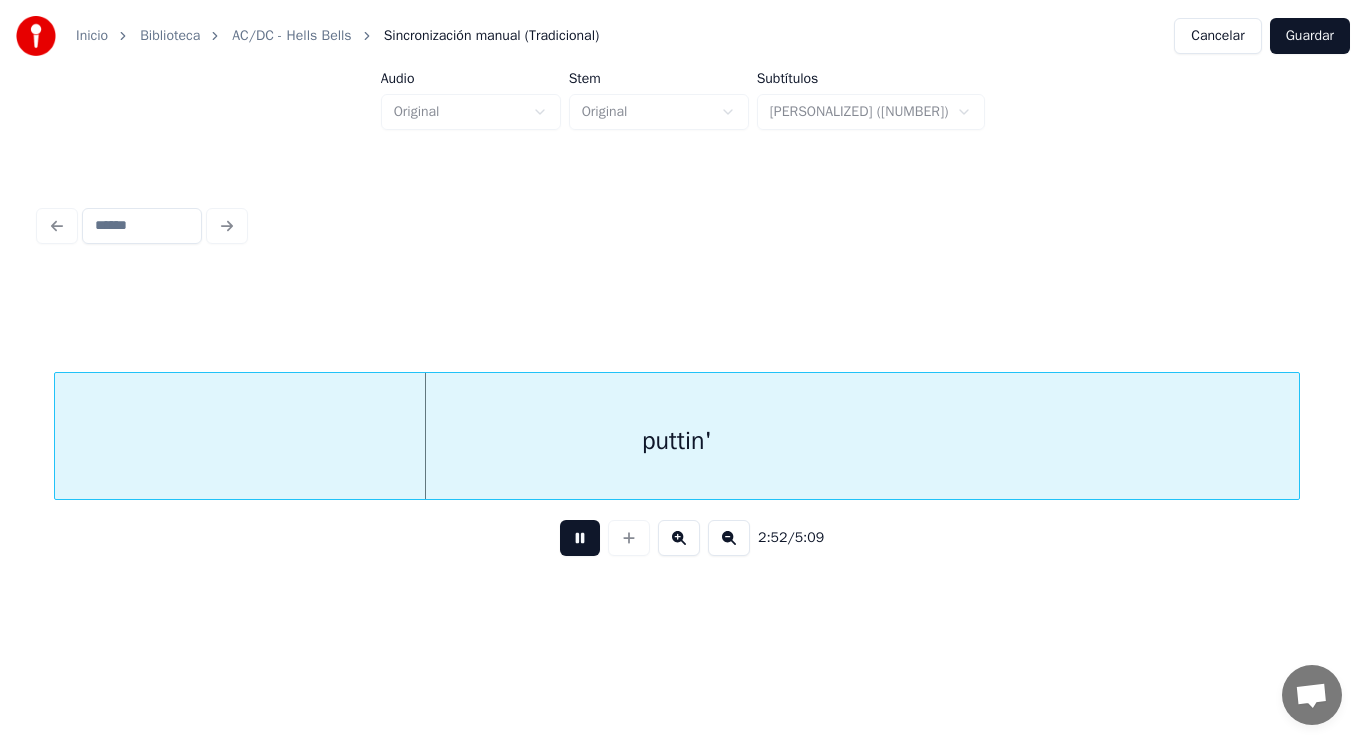 click at bounding box center [580, 538] 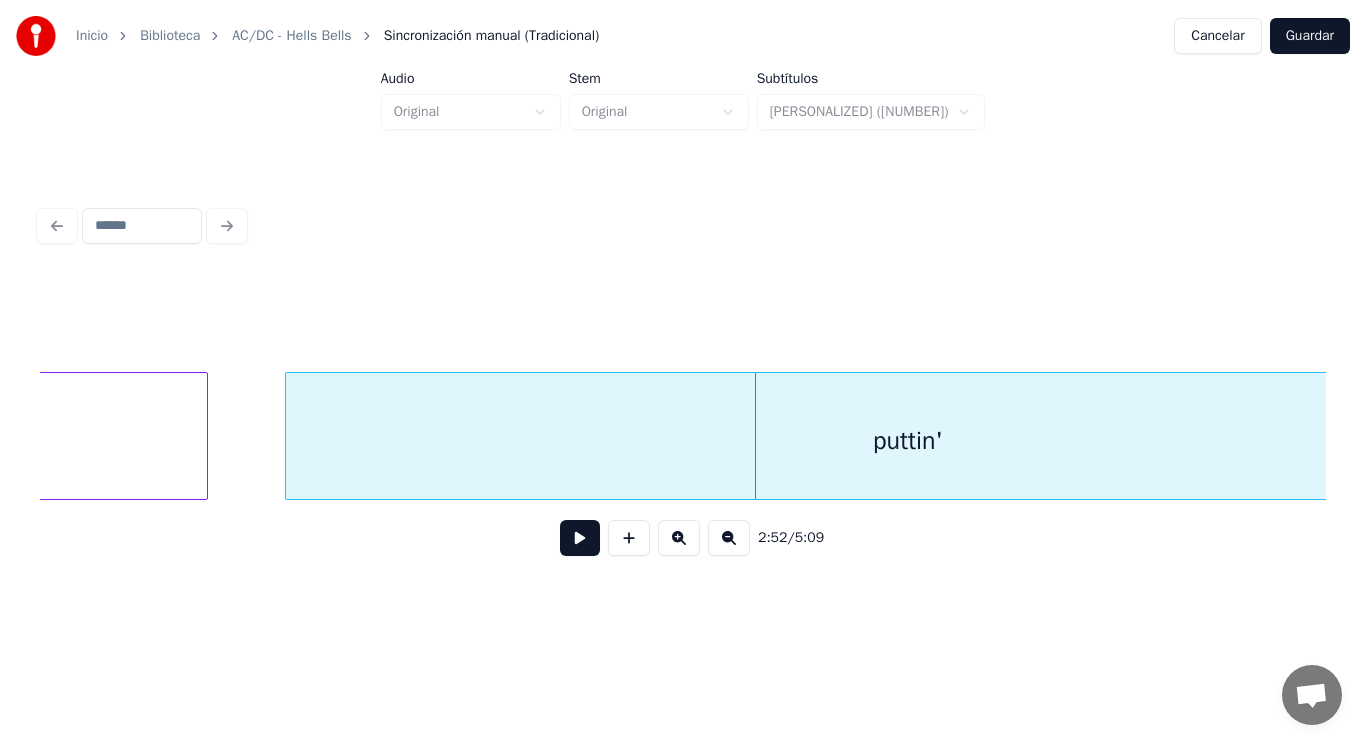 scroll, scrollTop: 0, scrollLeft: 241430, axis: horizontal 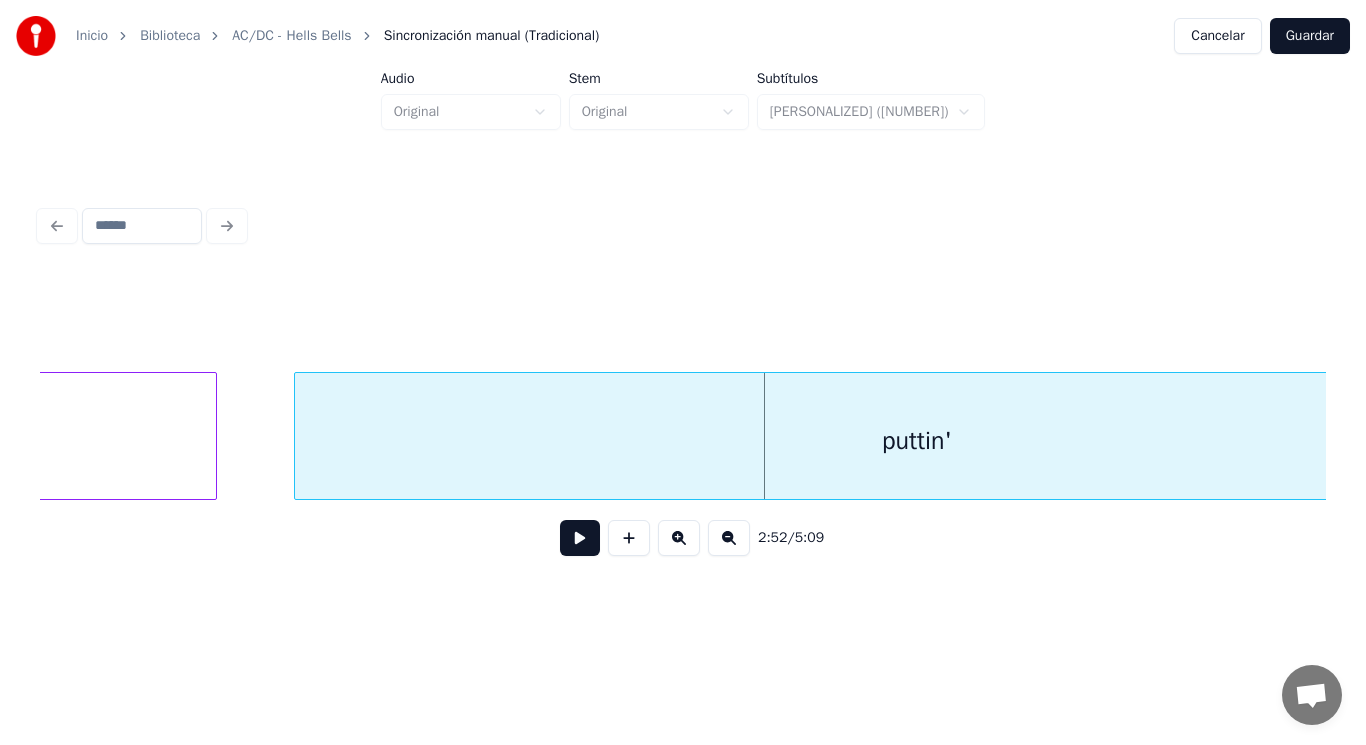 click on "puttin' Nobody's" at bounding box center (-24611, 436) 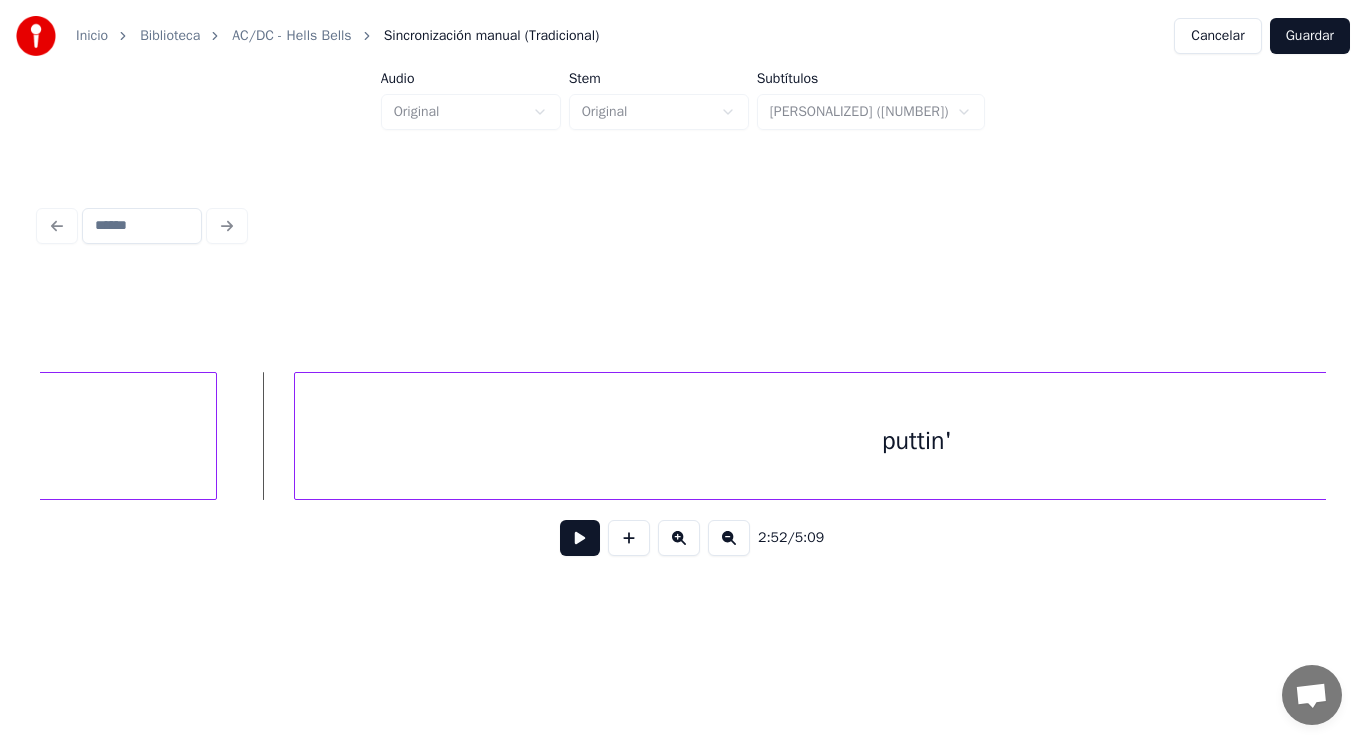 click at bounding box center (580, 538) 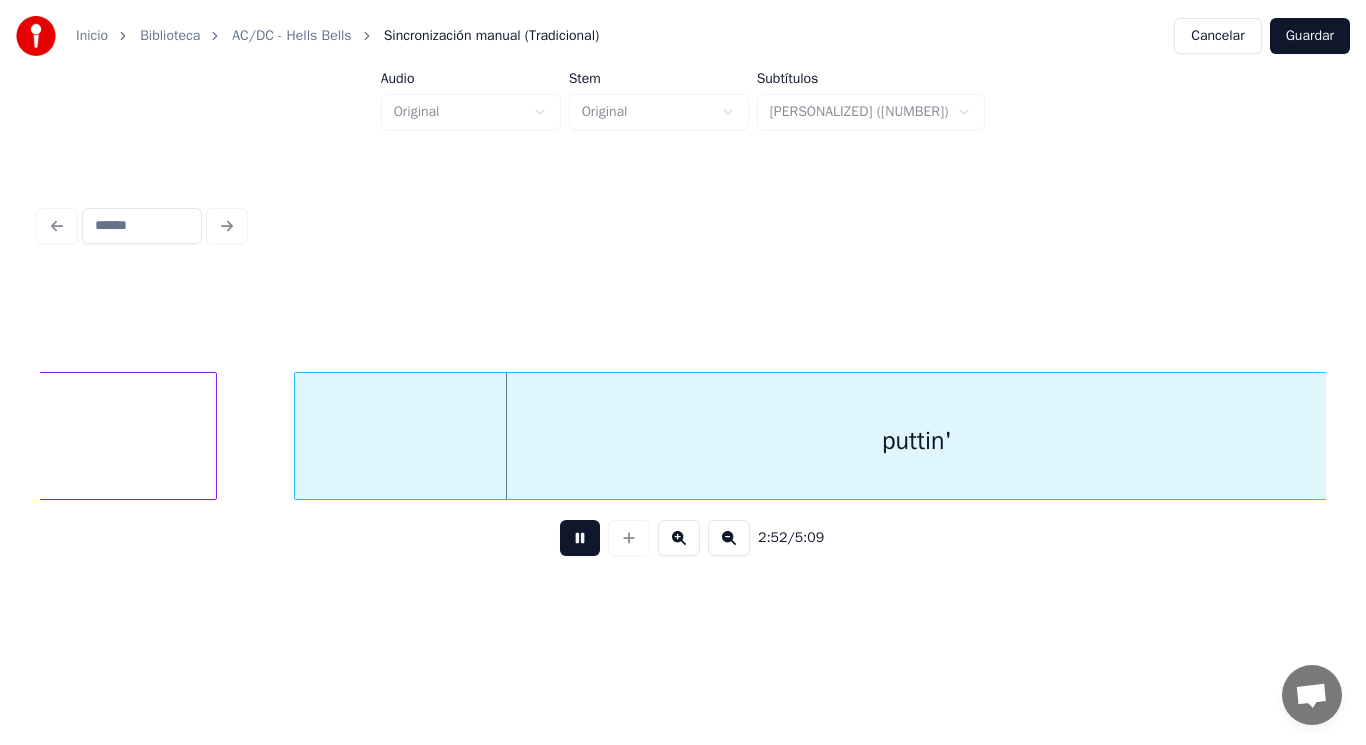 click at bounding box center (580, 538) 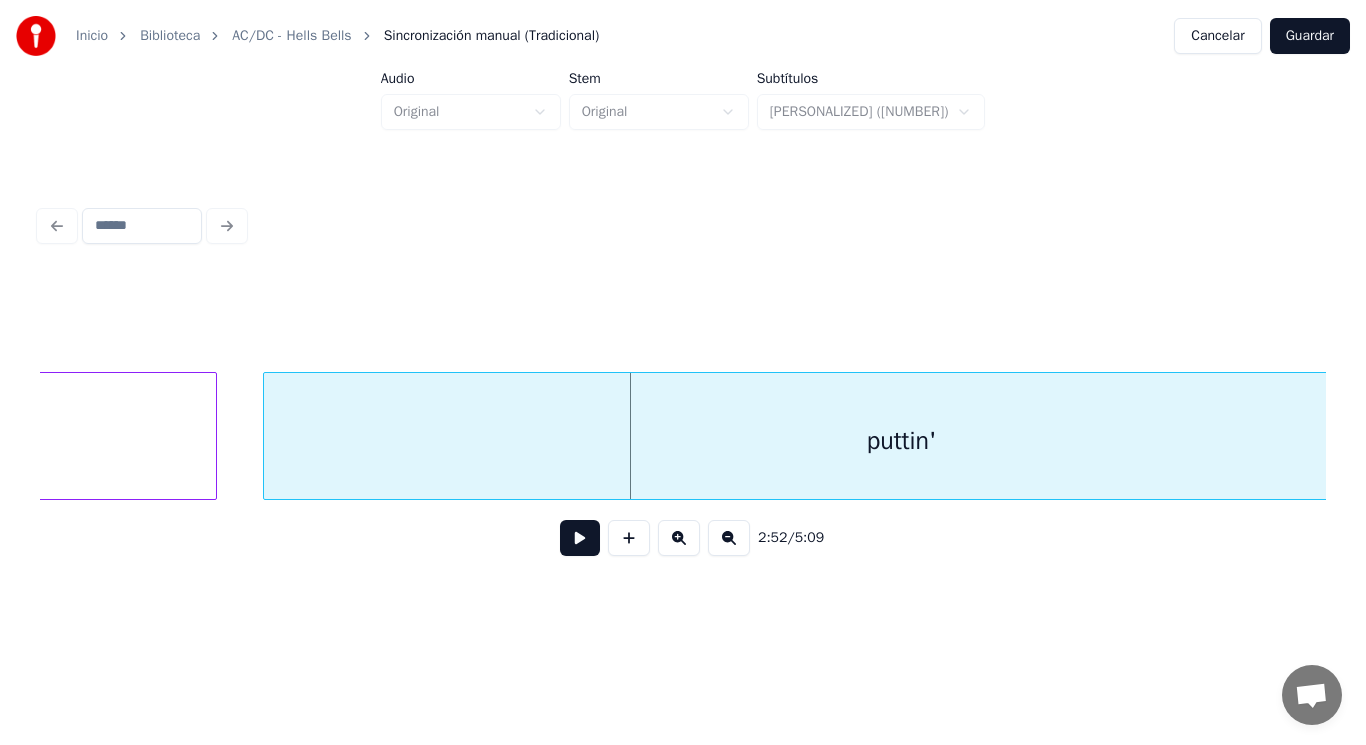 click at bounding box center (267, 436) 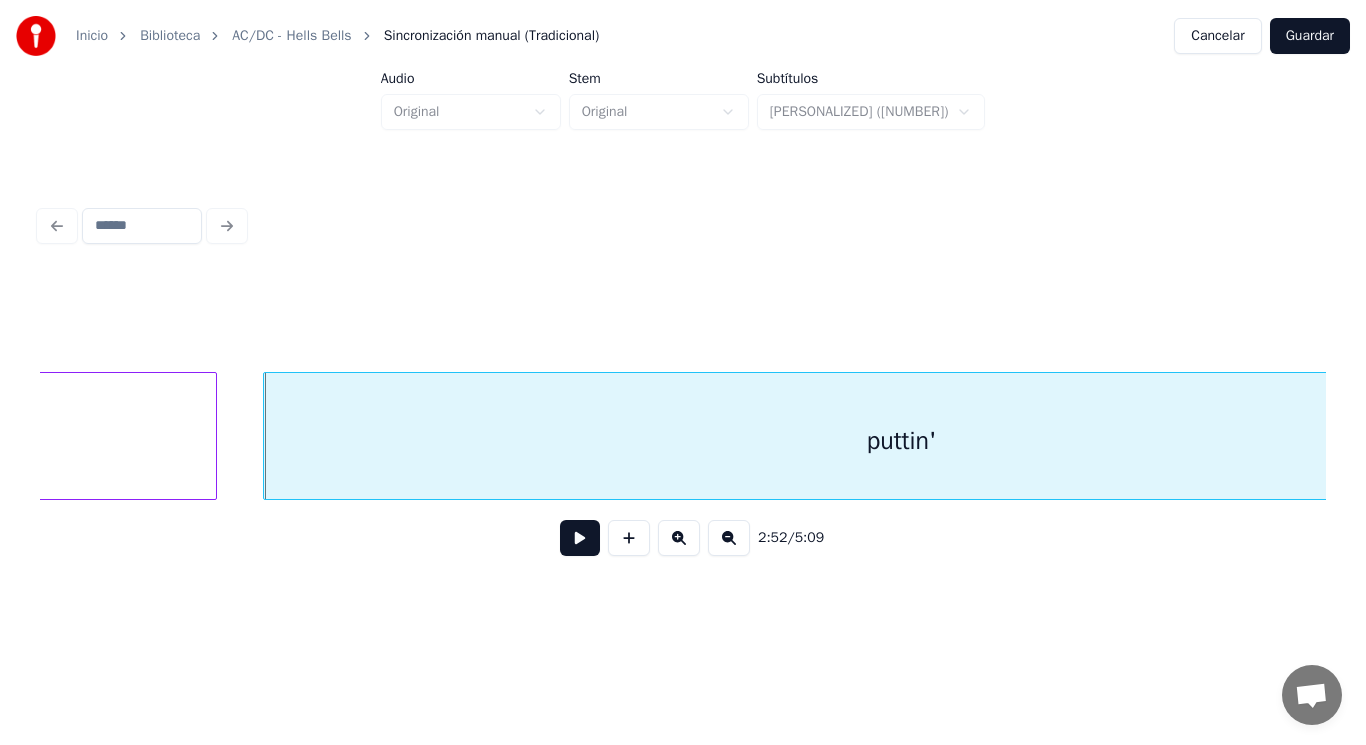 click at bounding box center (580, 538) 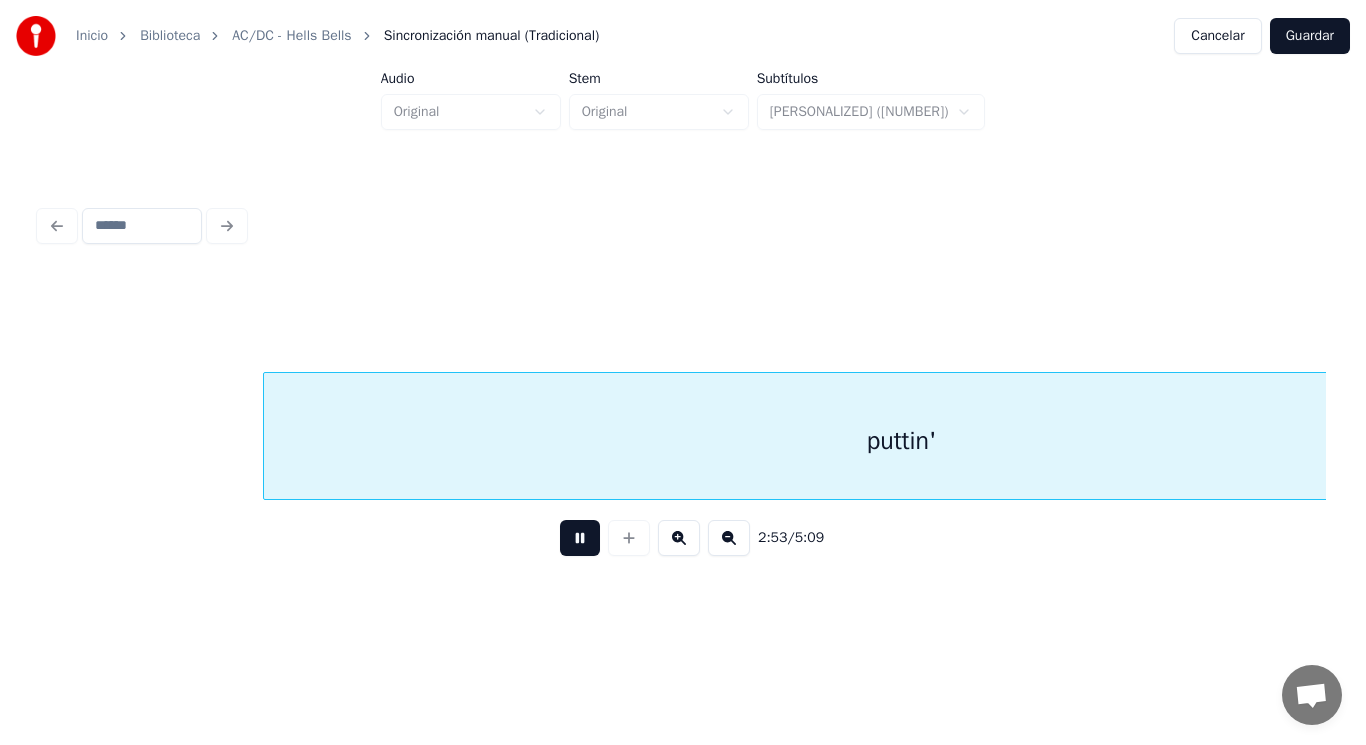 click at bounding box center (580, 538) 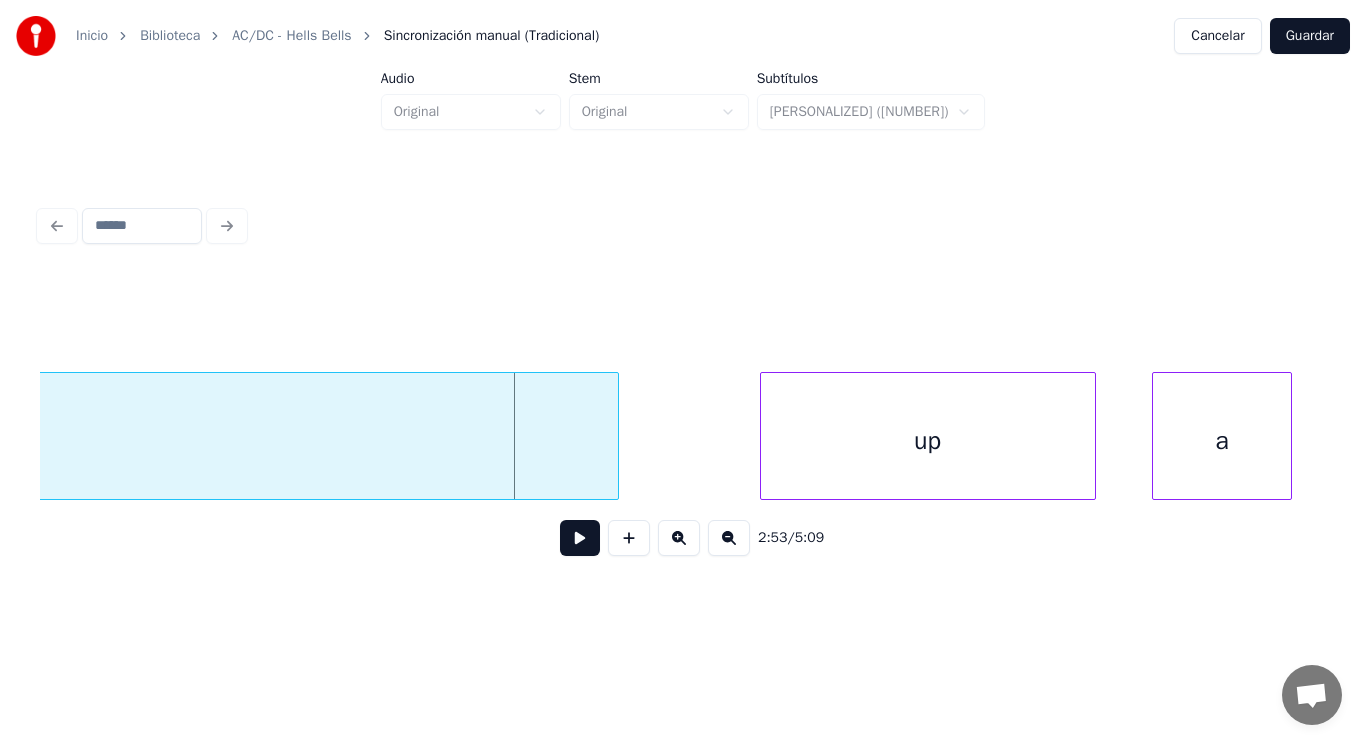 scroll, scrollTop: 0, scrollLeft: 242323, axis: horizontal 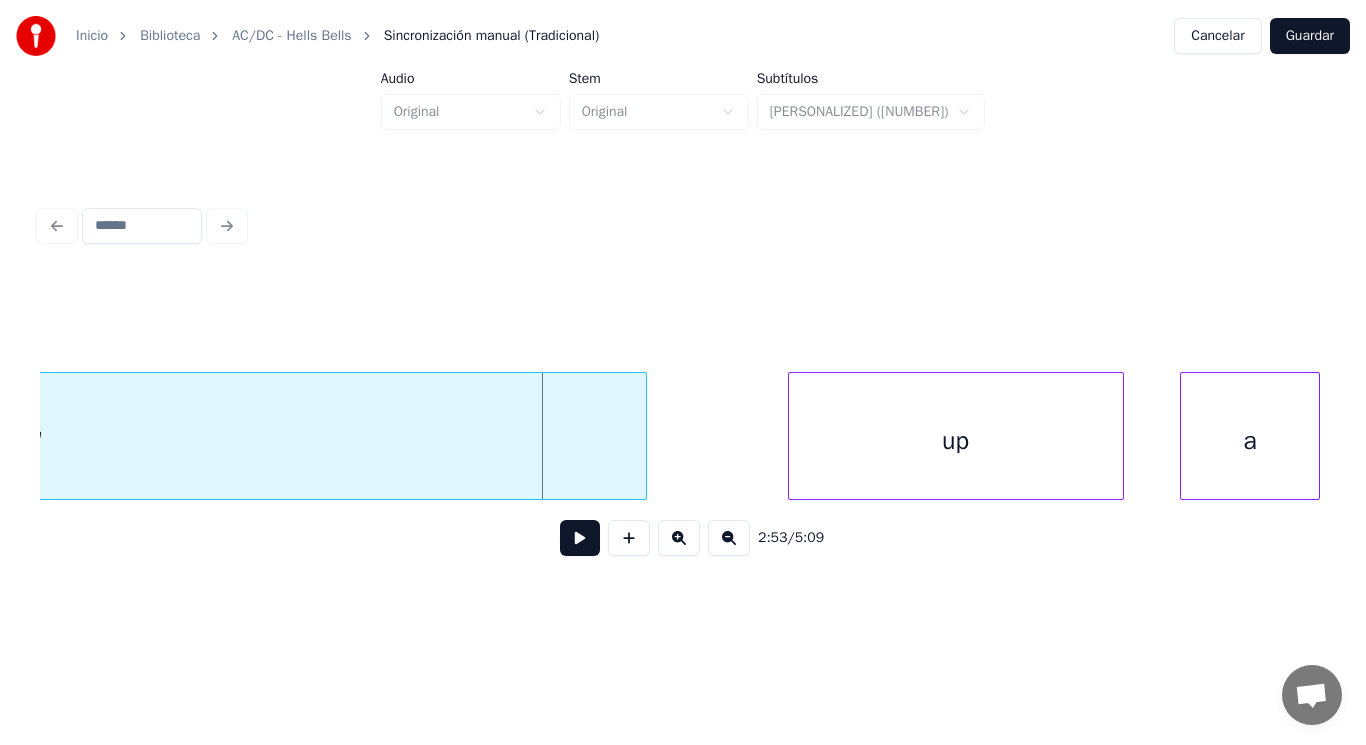 click on "puttin'" at bounding box center [8, 441] 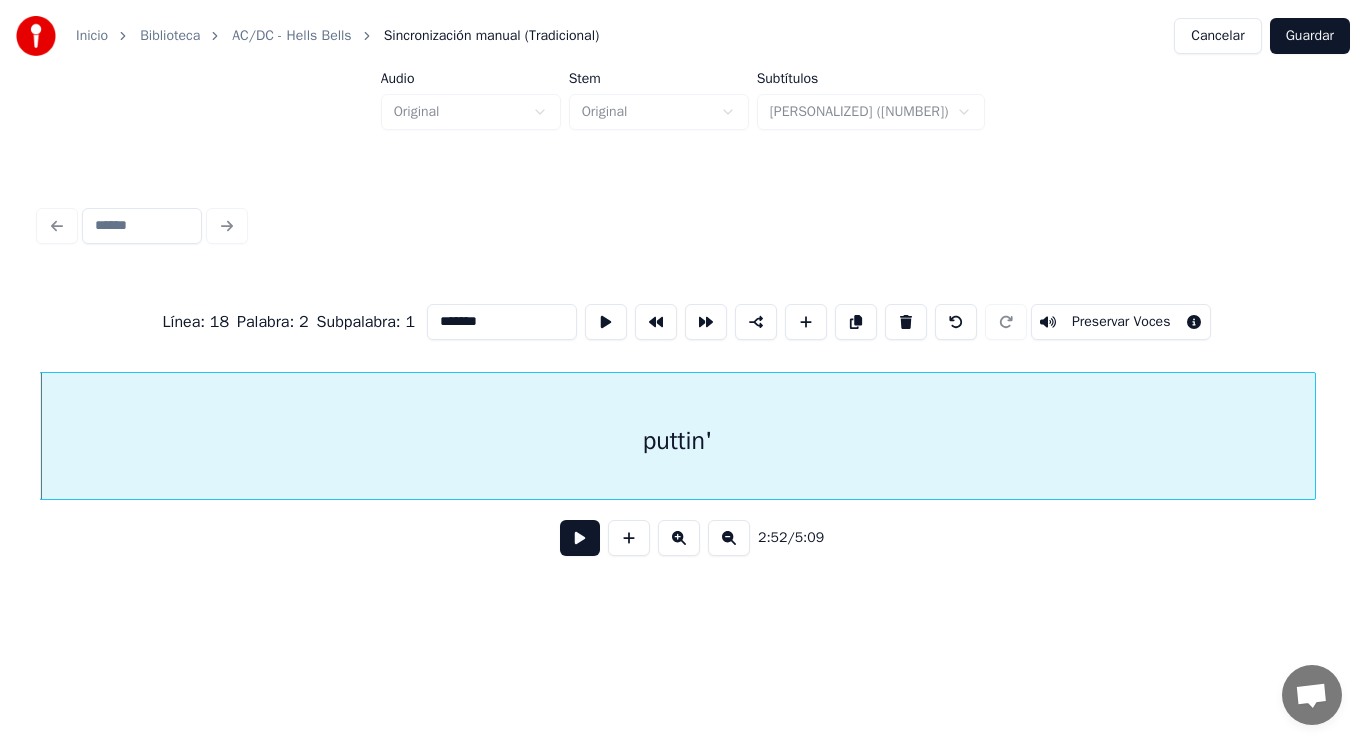 click at bounding box center (580, 538) 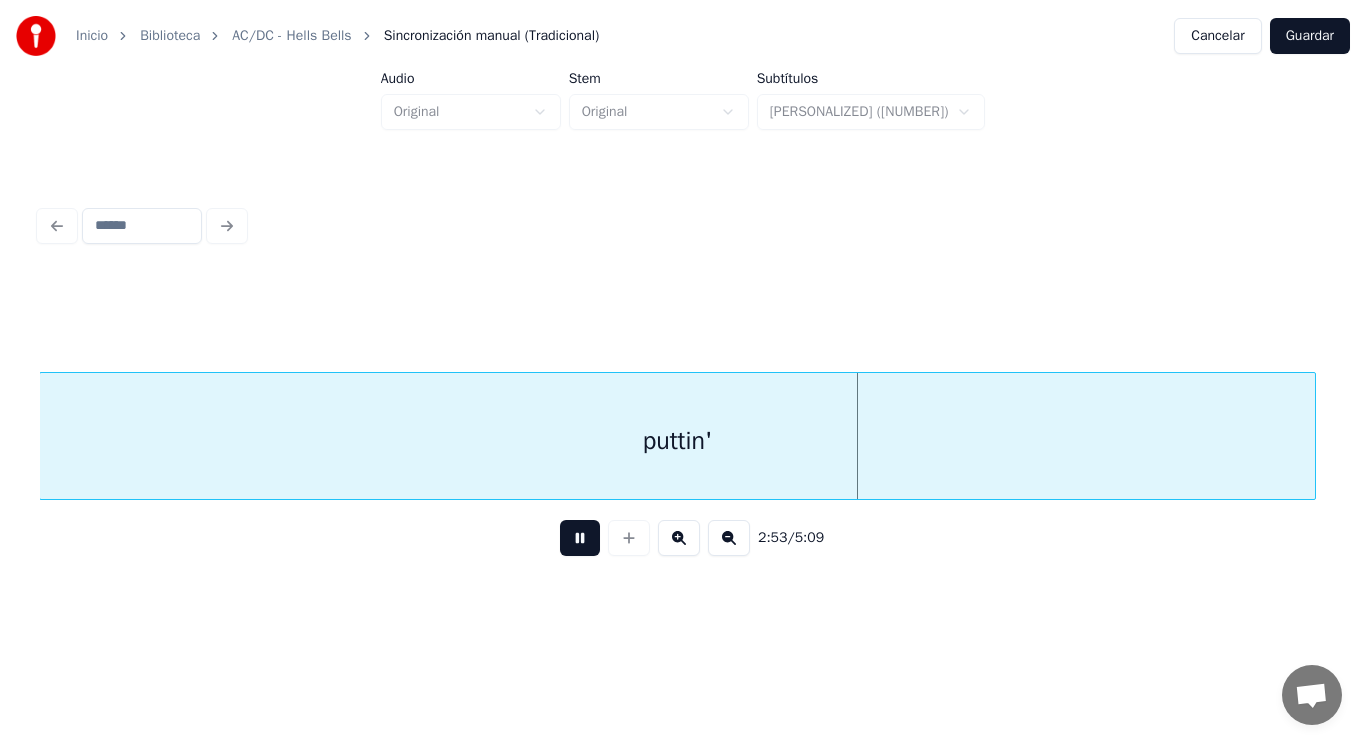 click at bounding box center (580, 538) 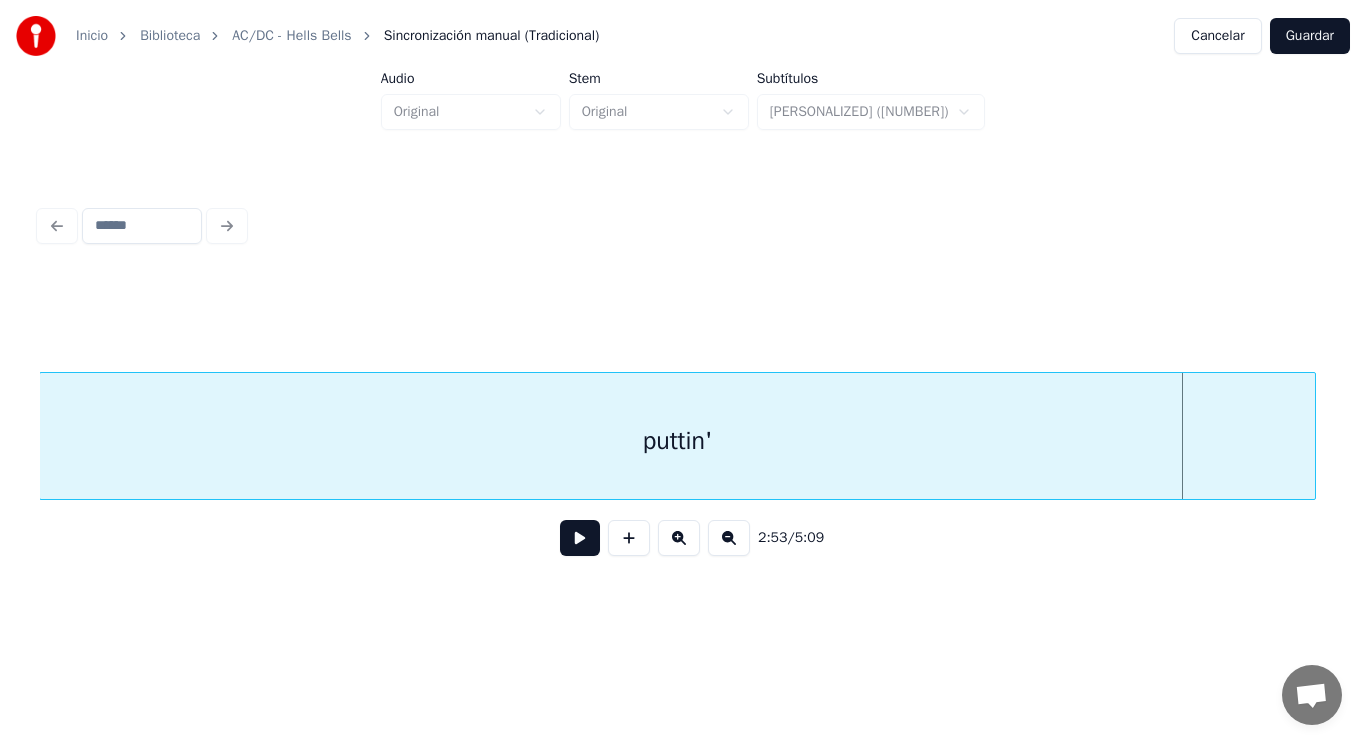 click on "puttin'" at bounding box center [677, 441] 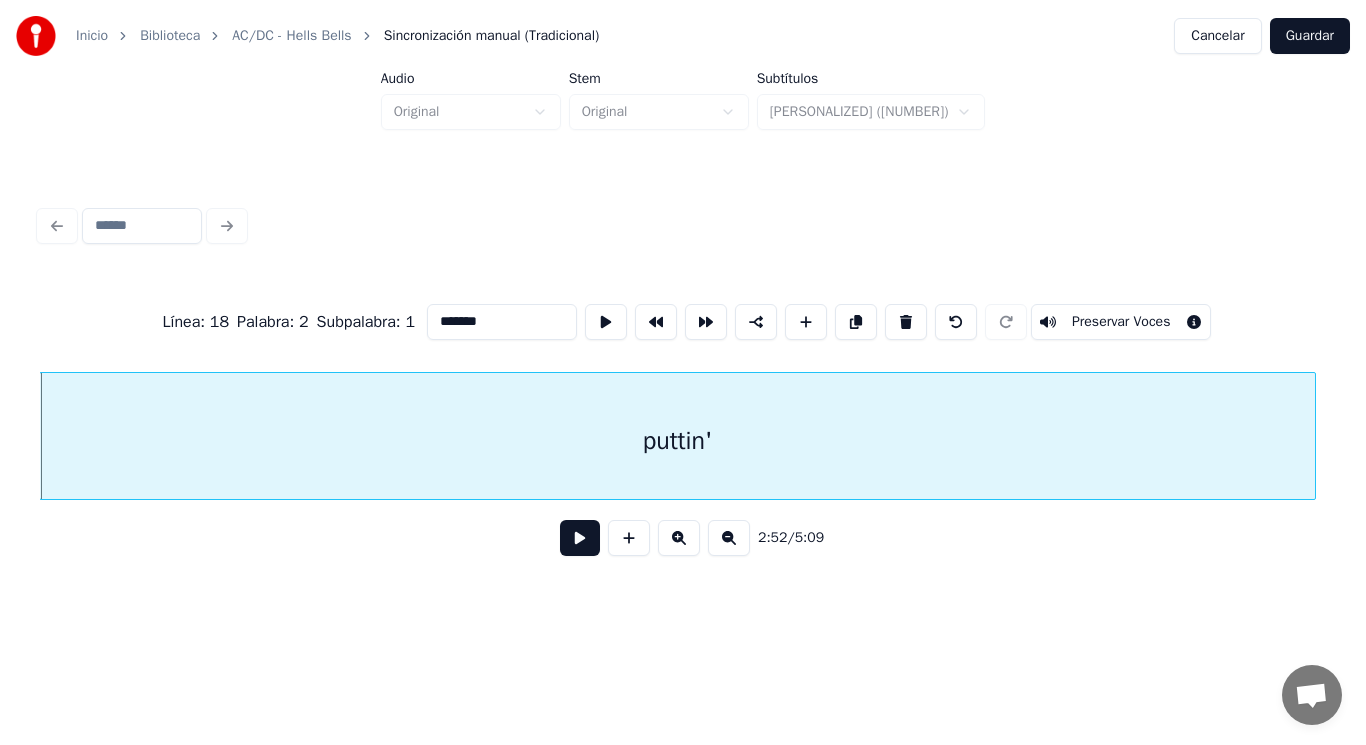 click at bounding box center (580, 538) 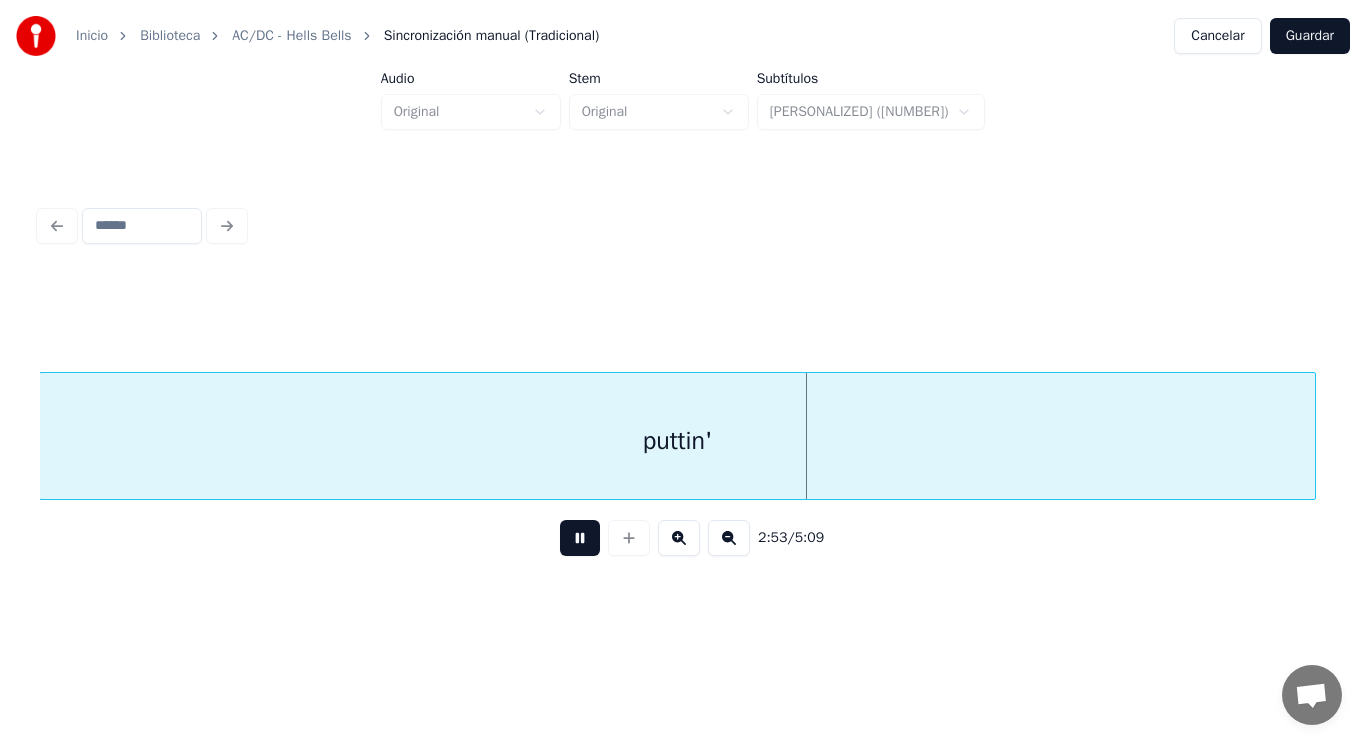 click at bounding box center (580, 538) 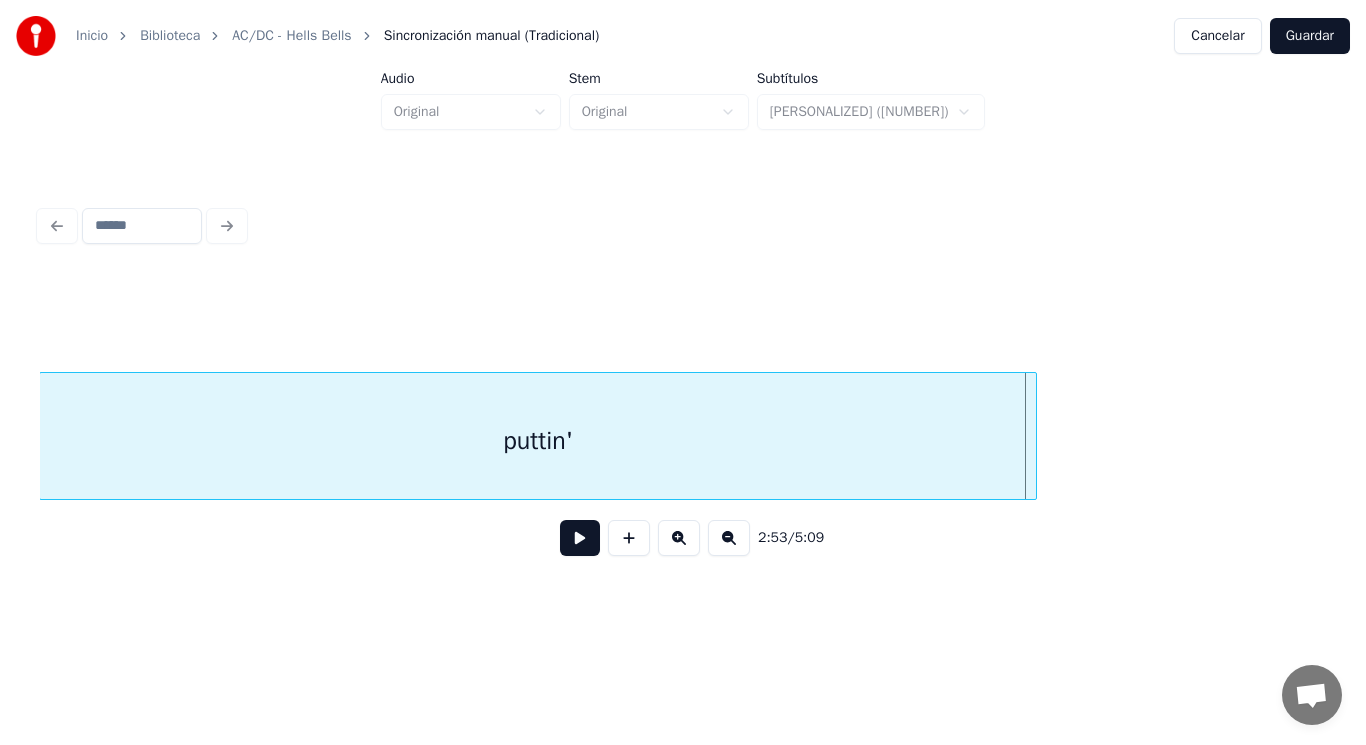 click at bounding box center (1033, 436) 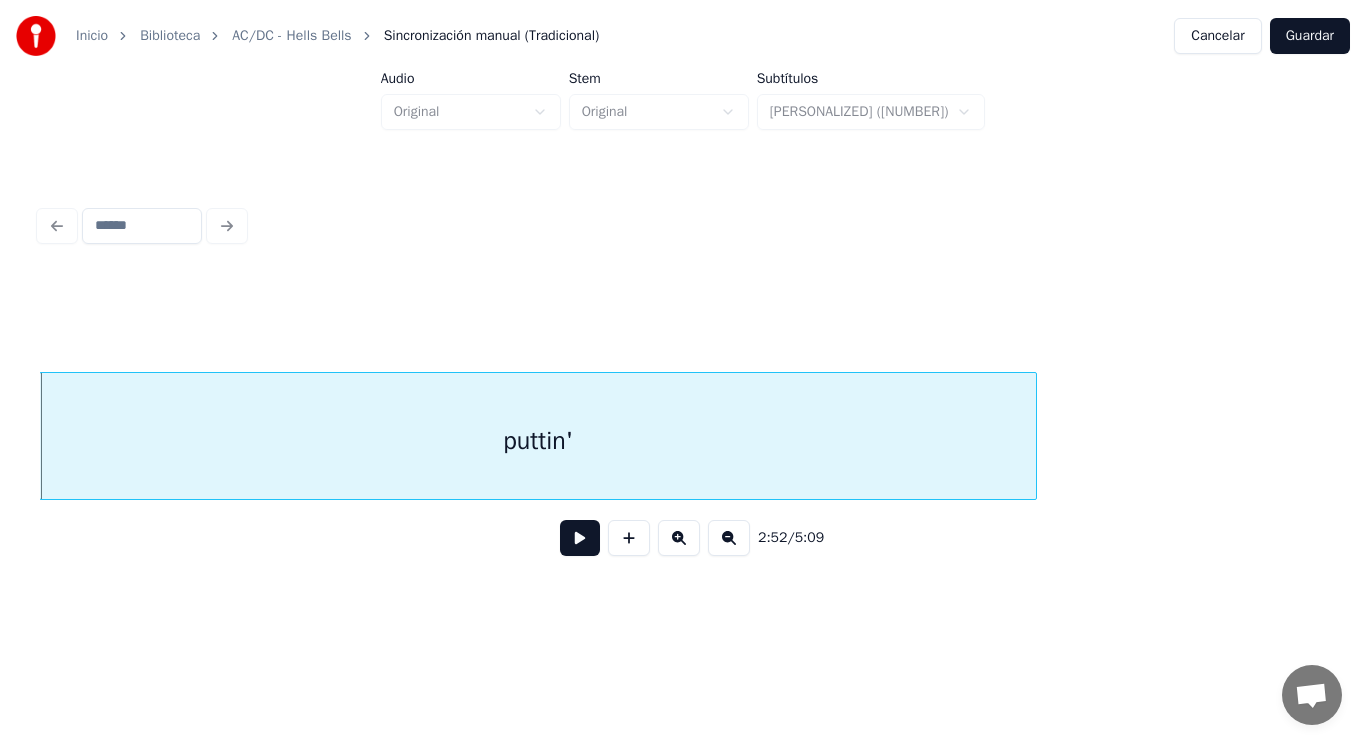 click at bounding box center [580, 538] 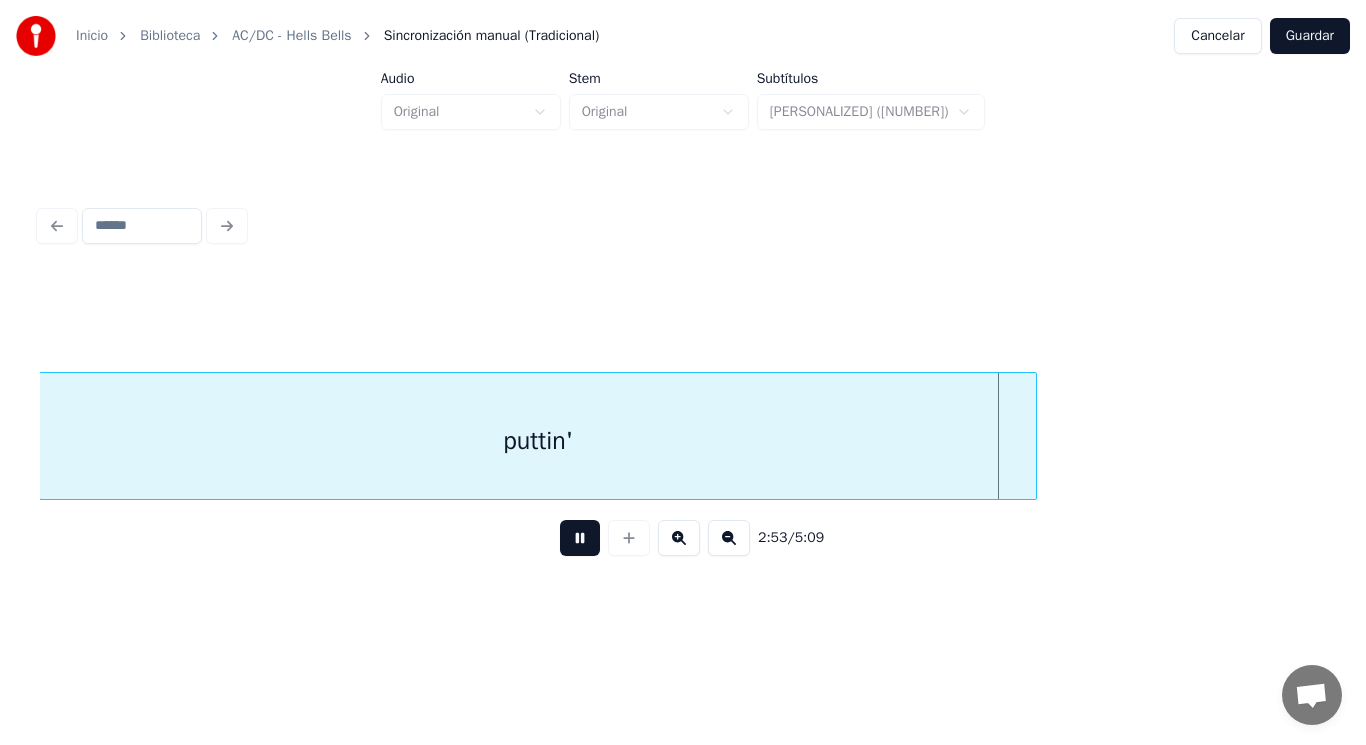 click at bounding box center (580, 538) 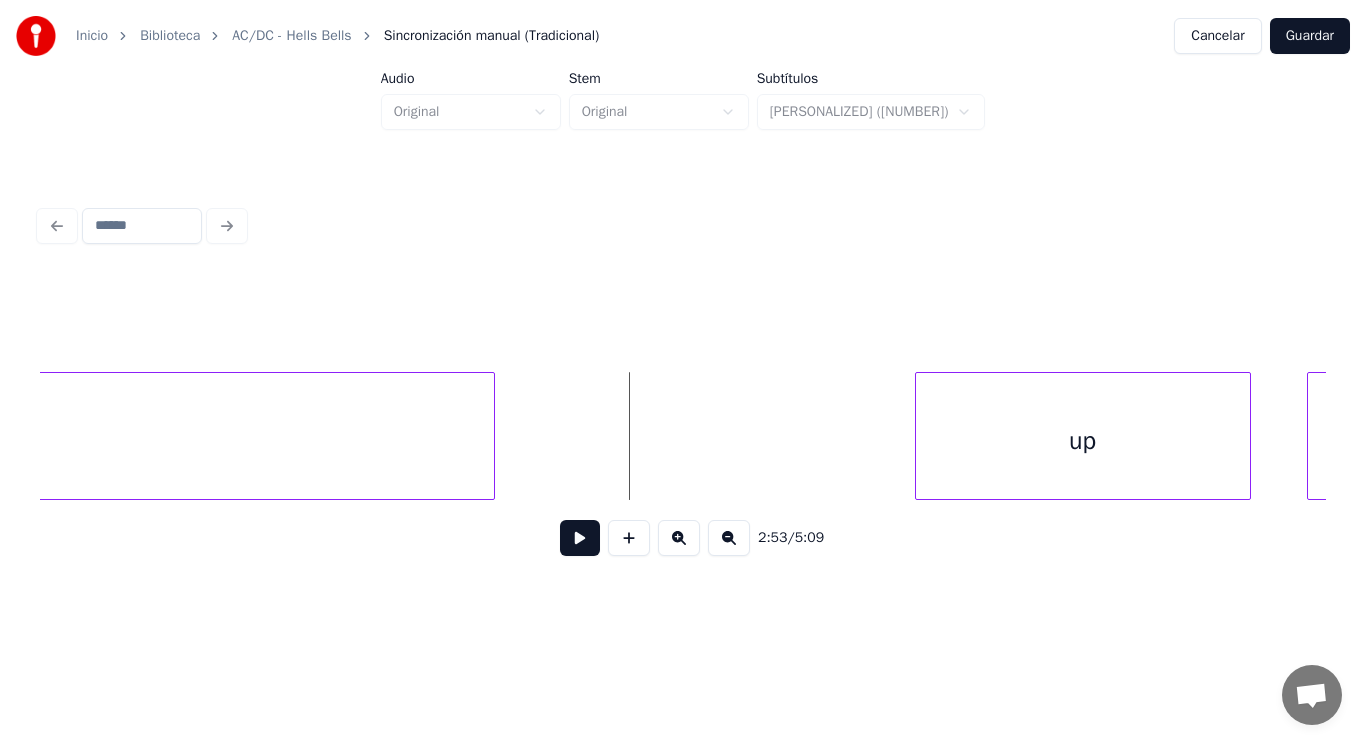 scroll, scrollTop: 0, scrollLeft: 242214, axis: horizontal 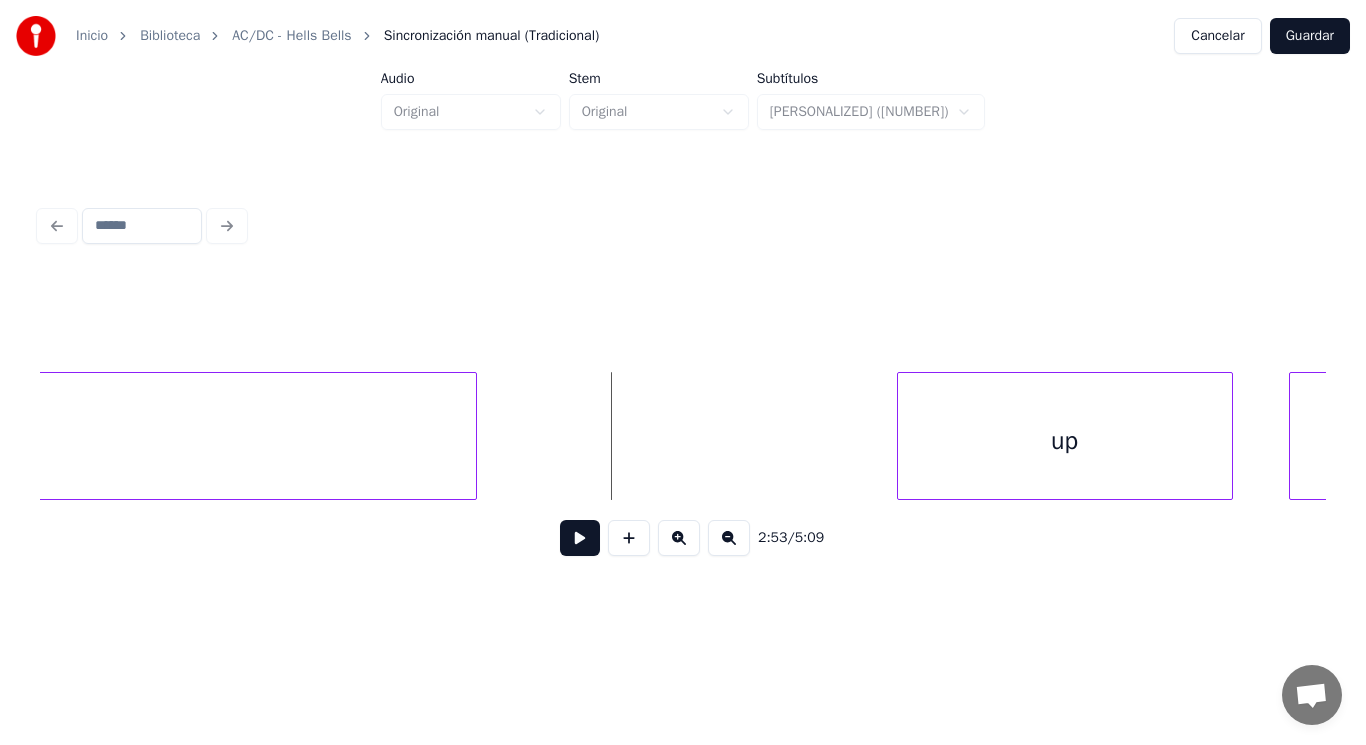 click on "puttin' up a" at bounding box center (-25395, 436) 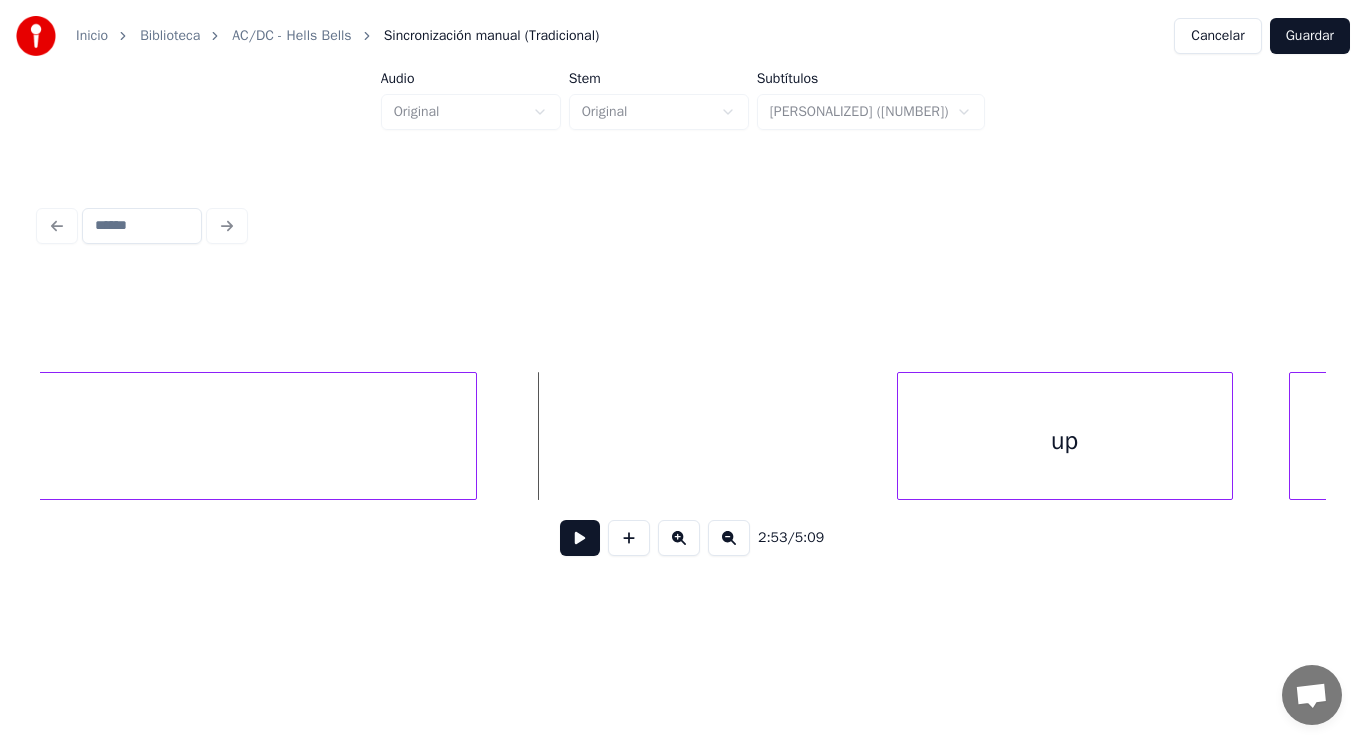 click at bounding box center (580, 538) 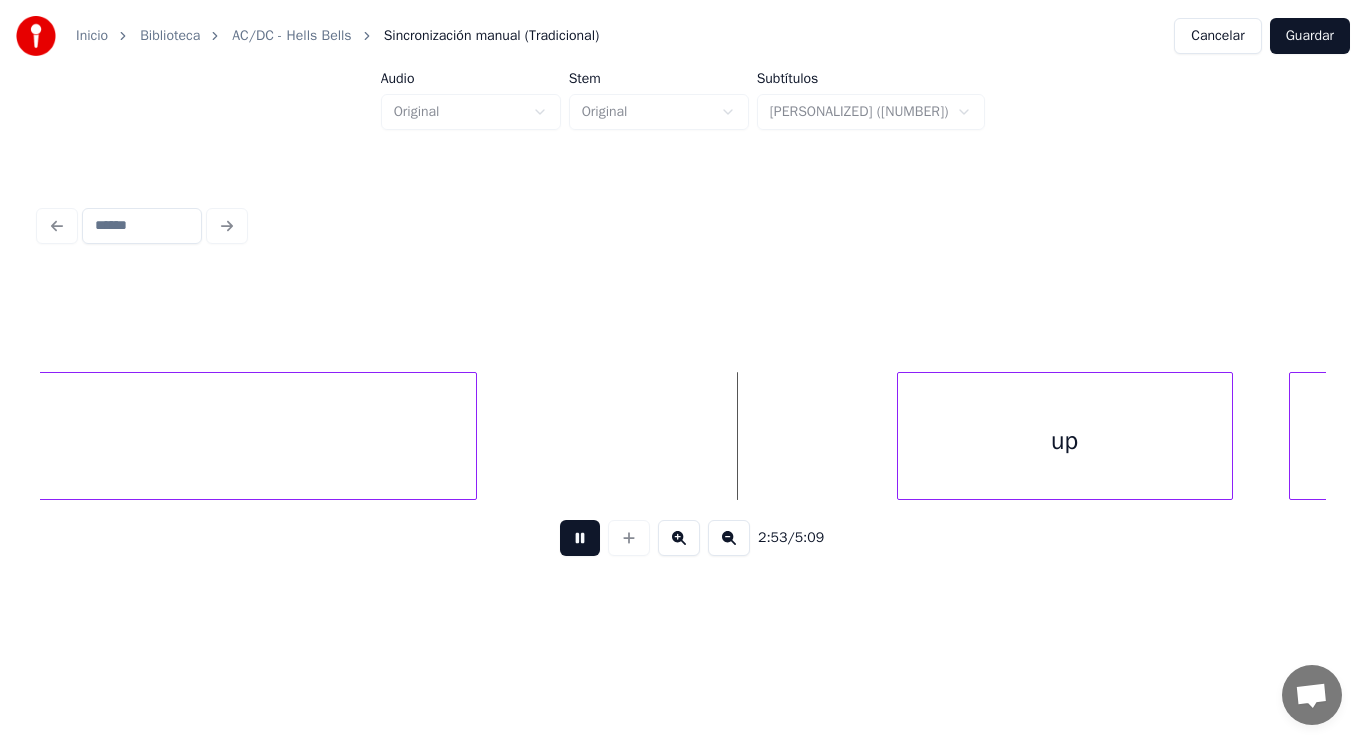 click at bounding box center [580, 538] 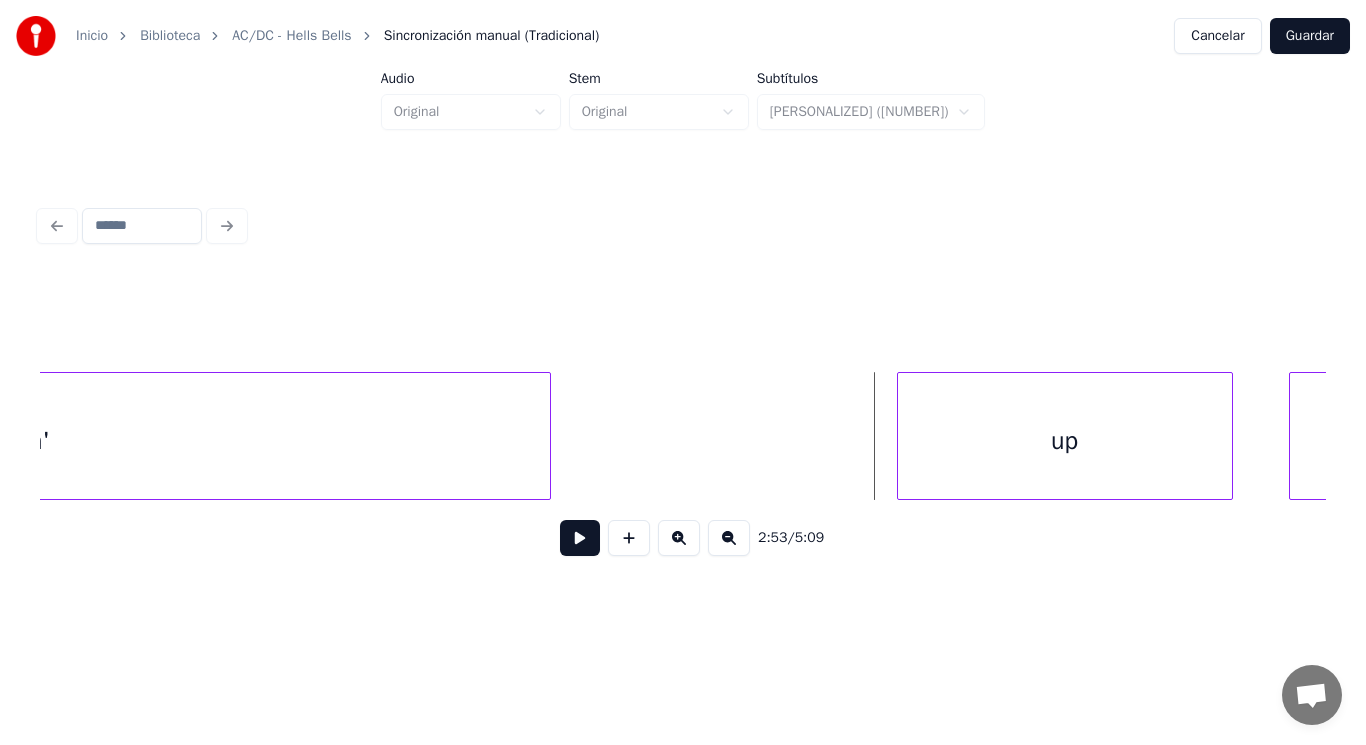 click at bounding box center (547, 436) 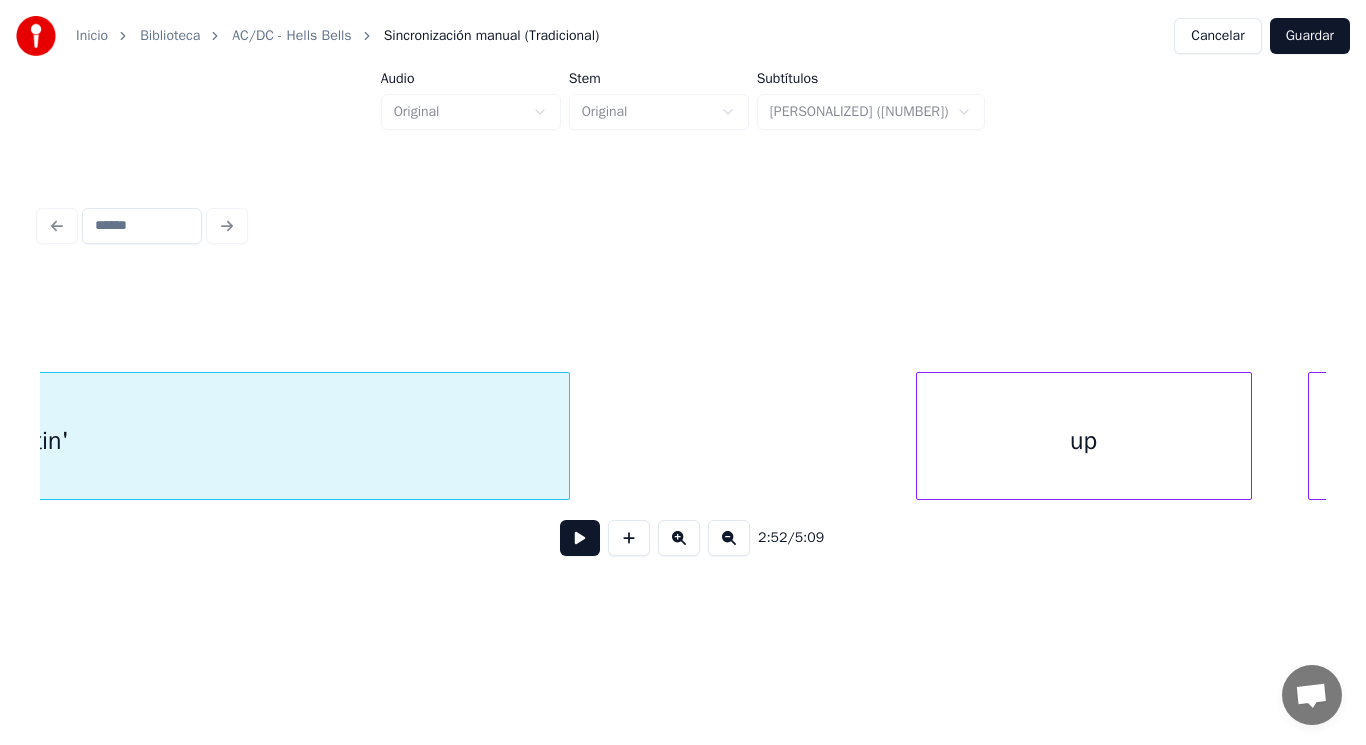 scroll, scrollTop: 0, scrollLeft: 242334, axis: horizontal 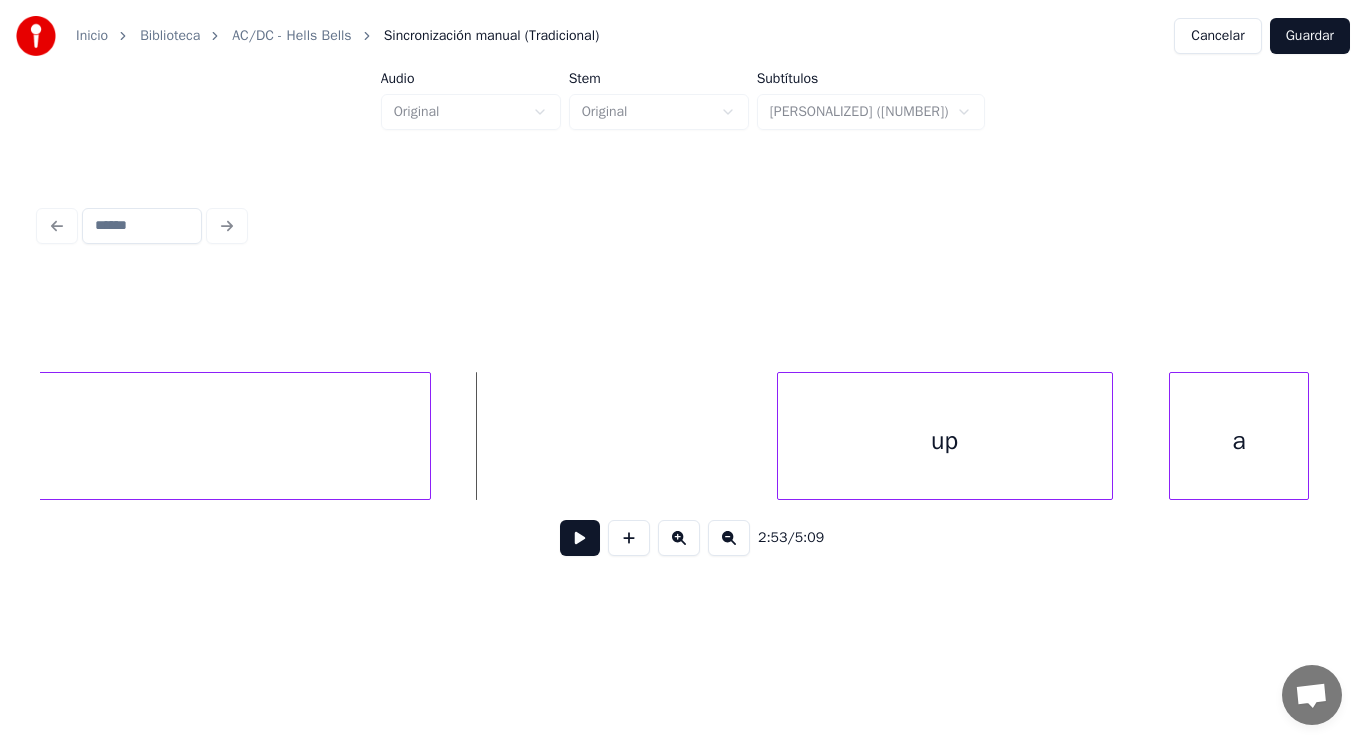 click at bounding box center [580, 538] 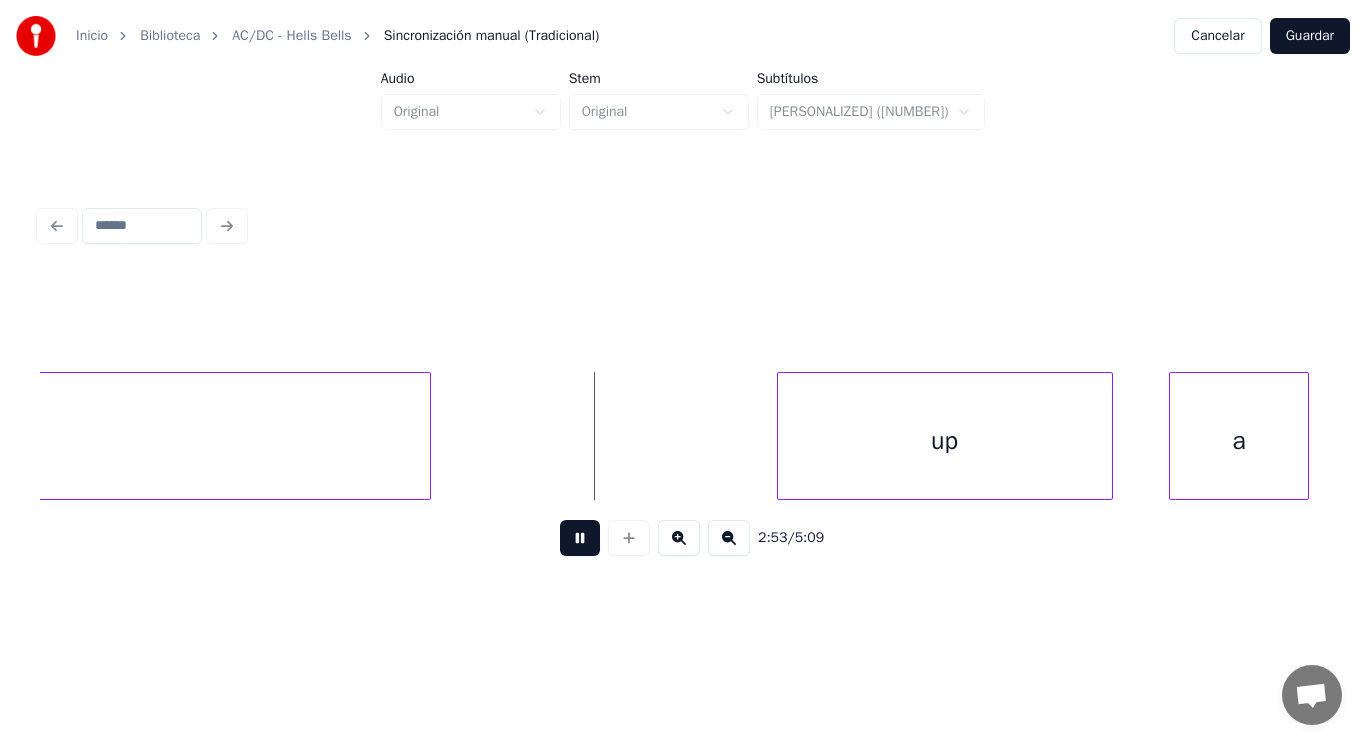 click at bounding box center (580, 538) 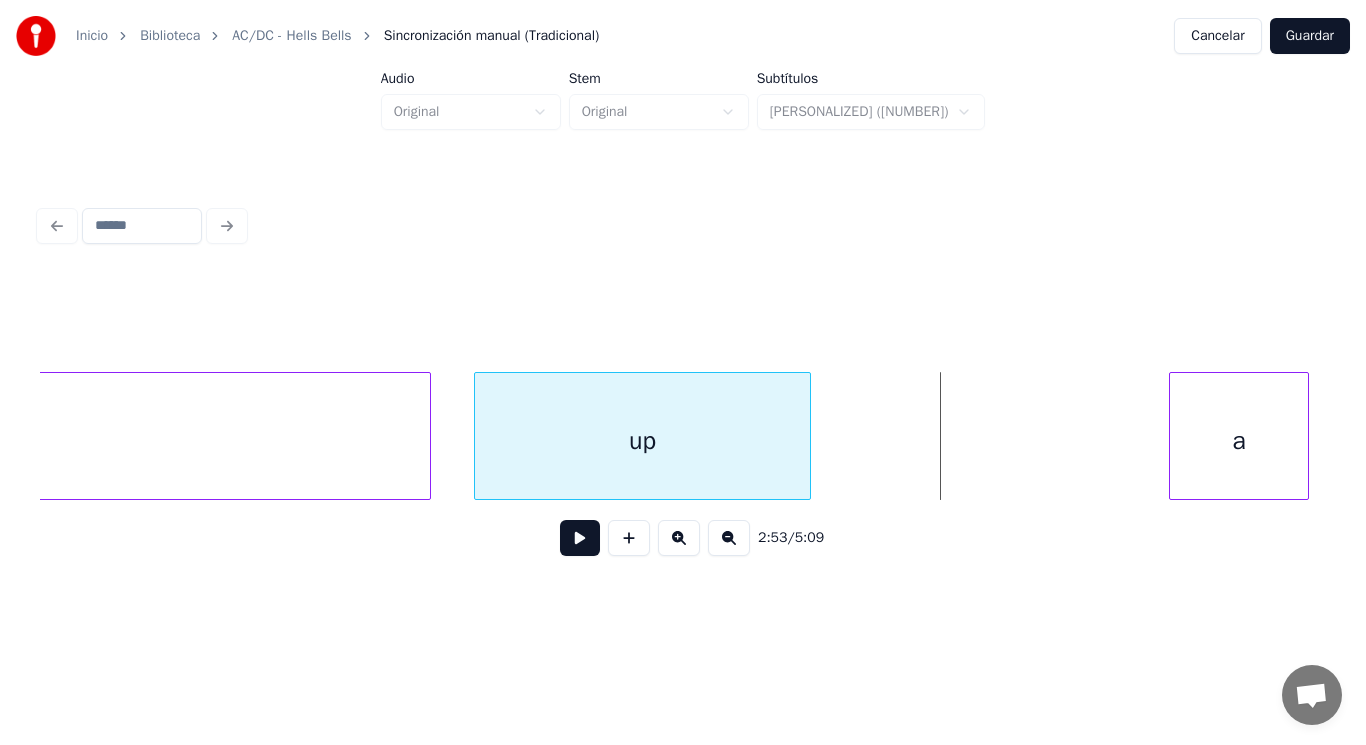 click on "up" at bounding box center [642, 441] 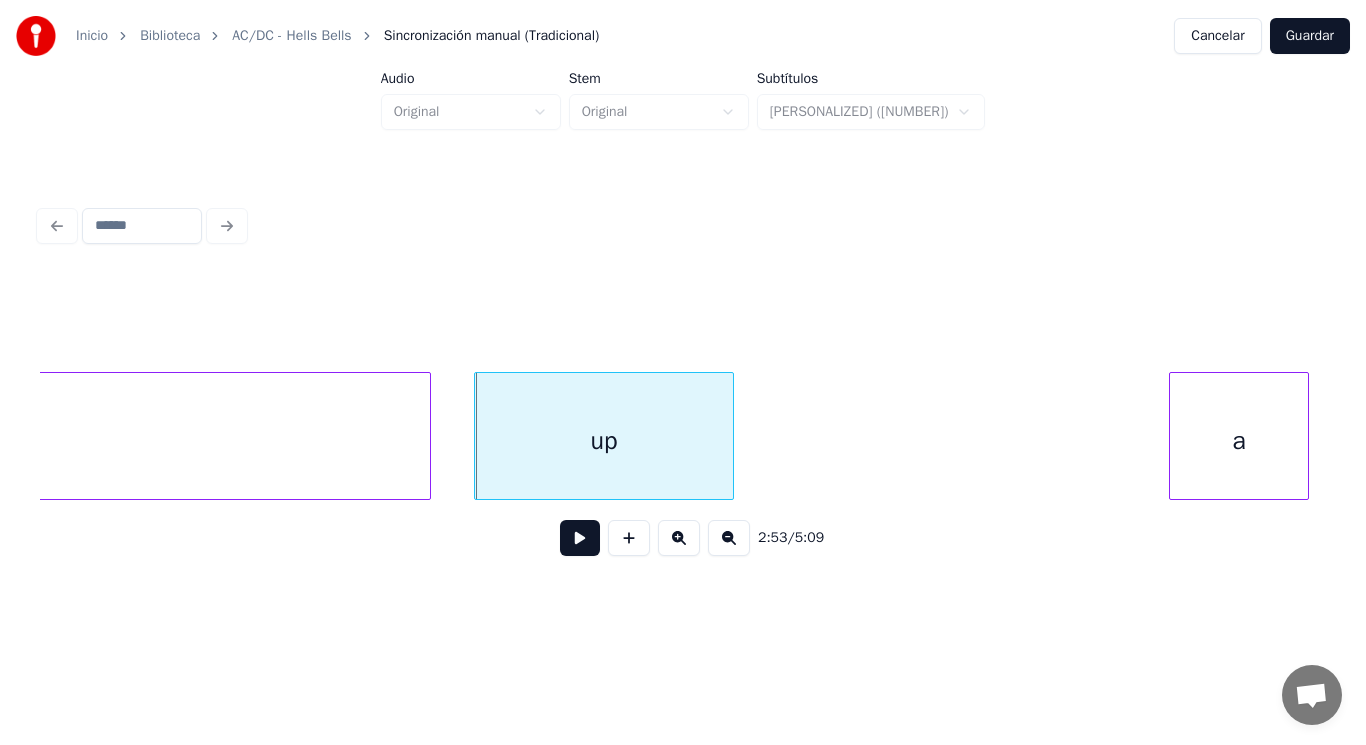 click at bounding box center (730, 436) 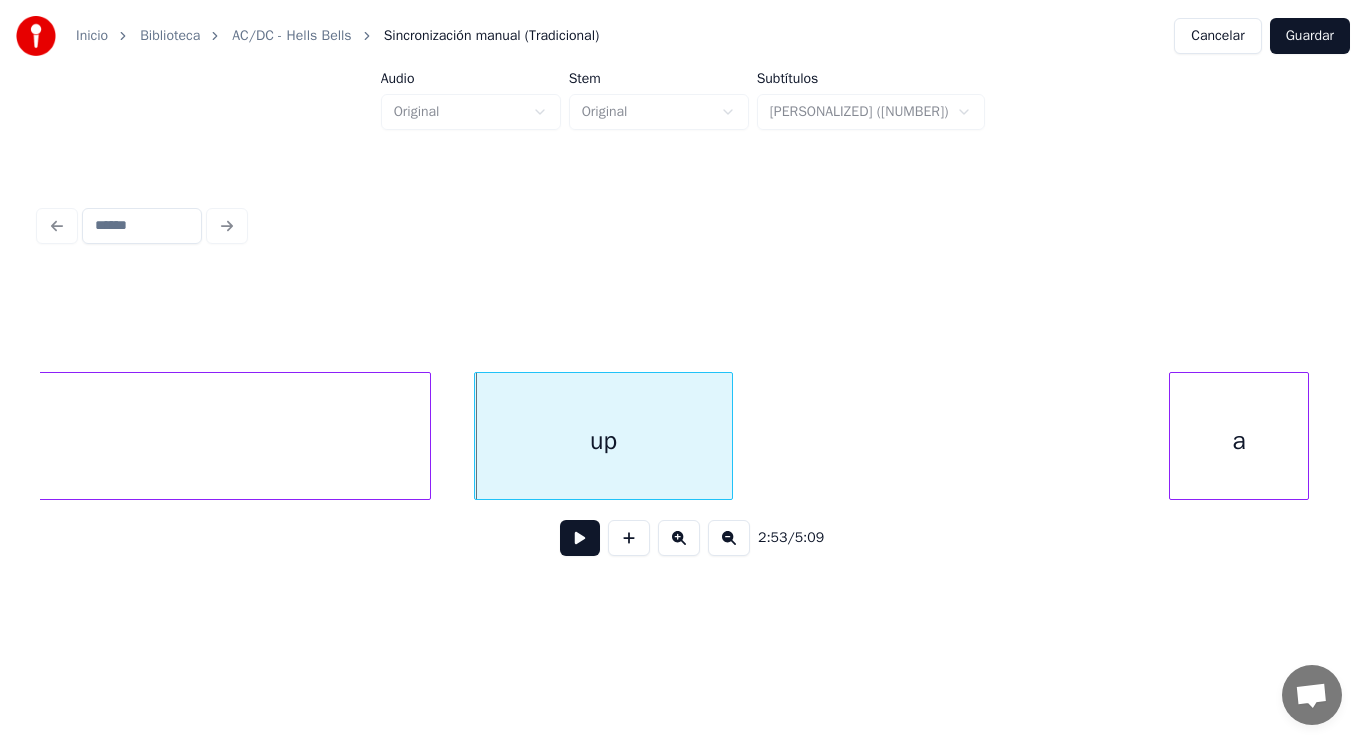 click at bounding box center (580, 538) 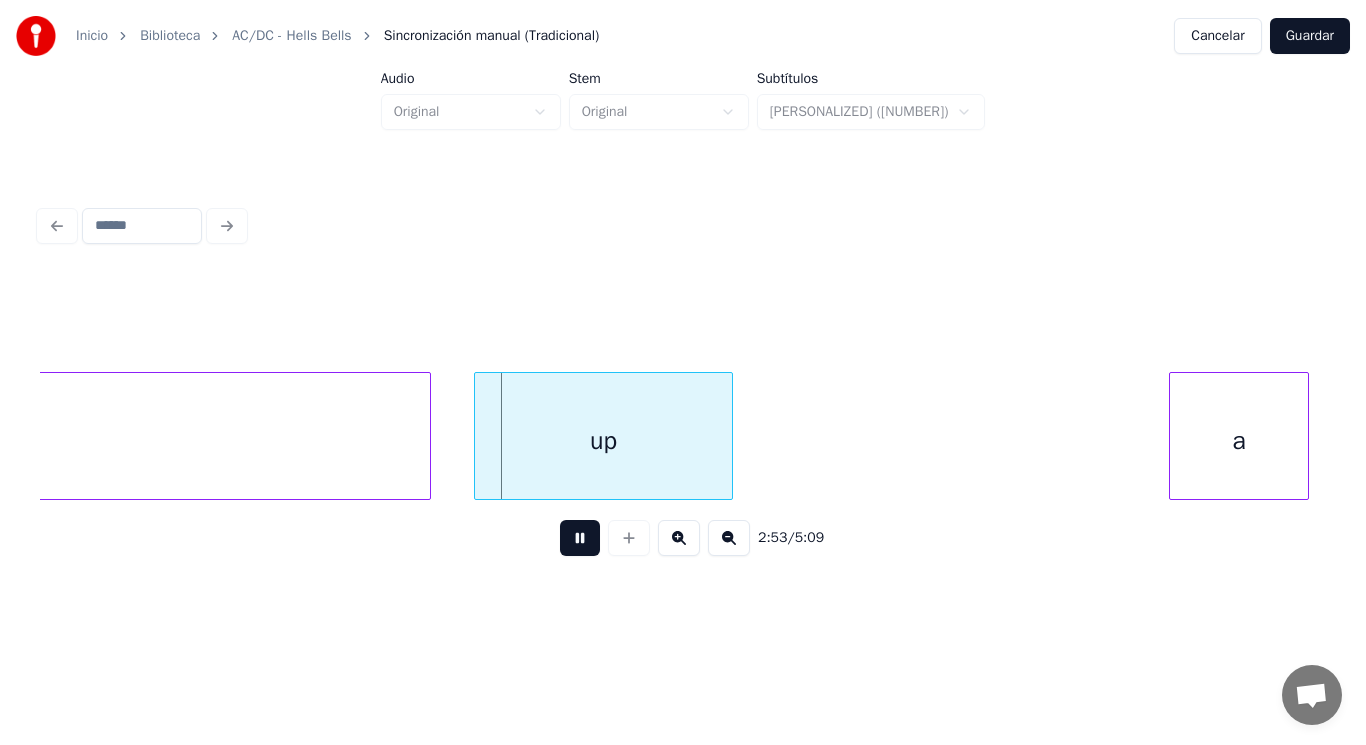 click at bounding box center [580, 538] 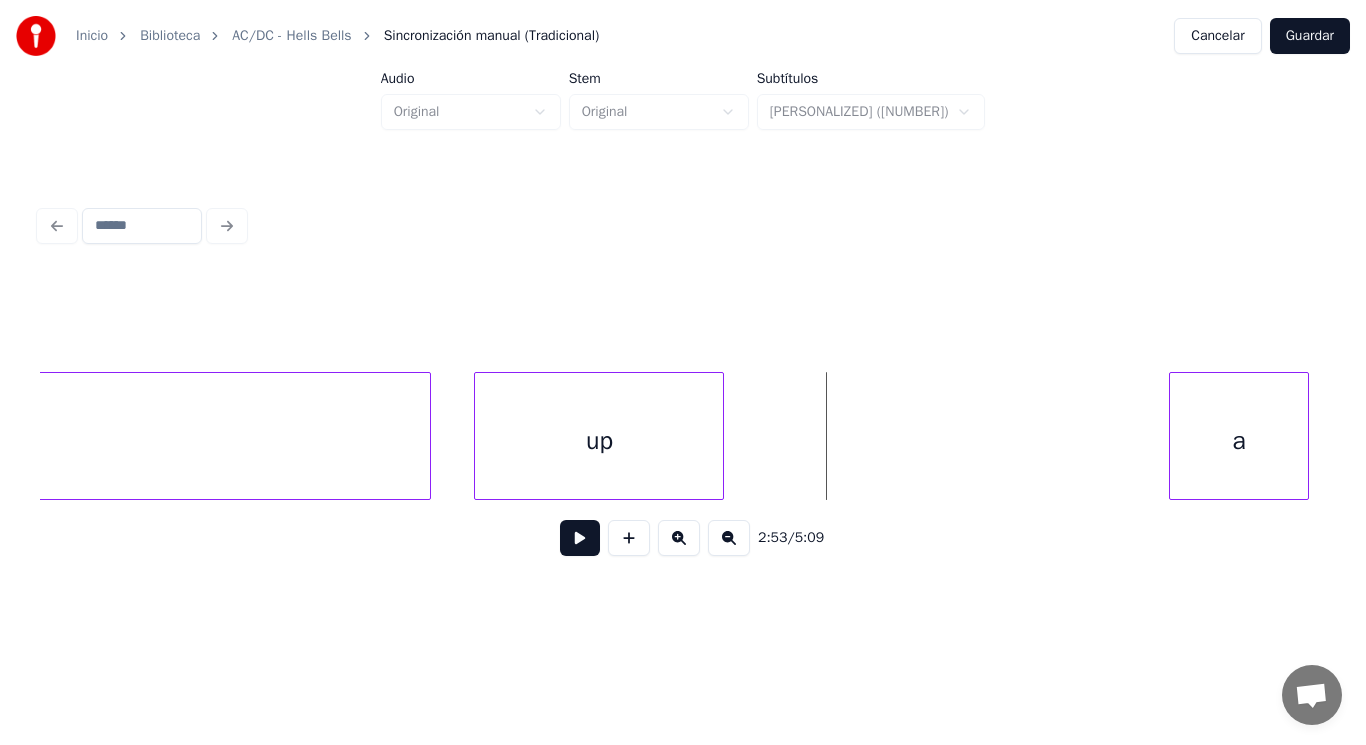 click at bounding box center [720, 436] 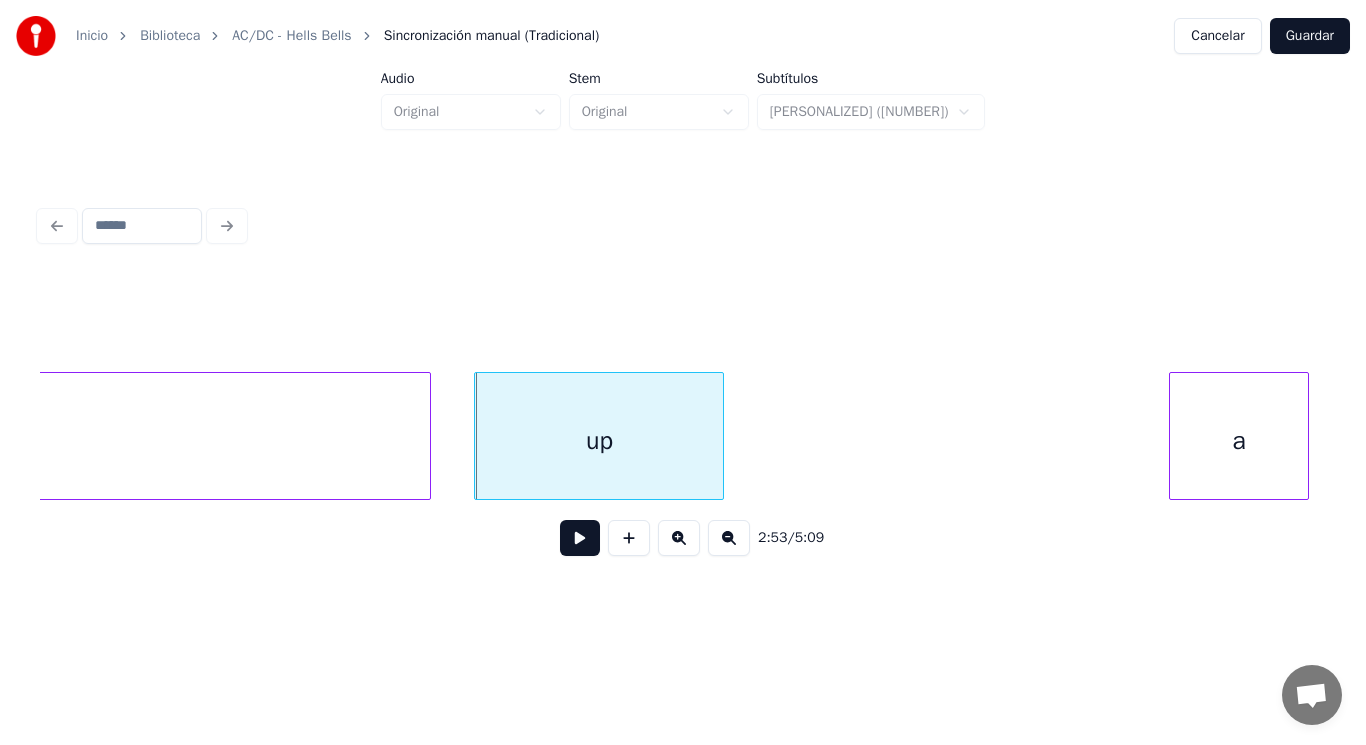 click at bounding box center [580, 538] 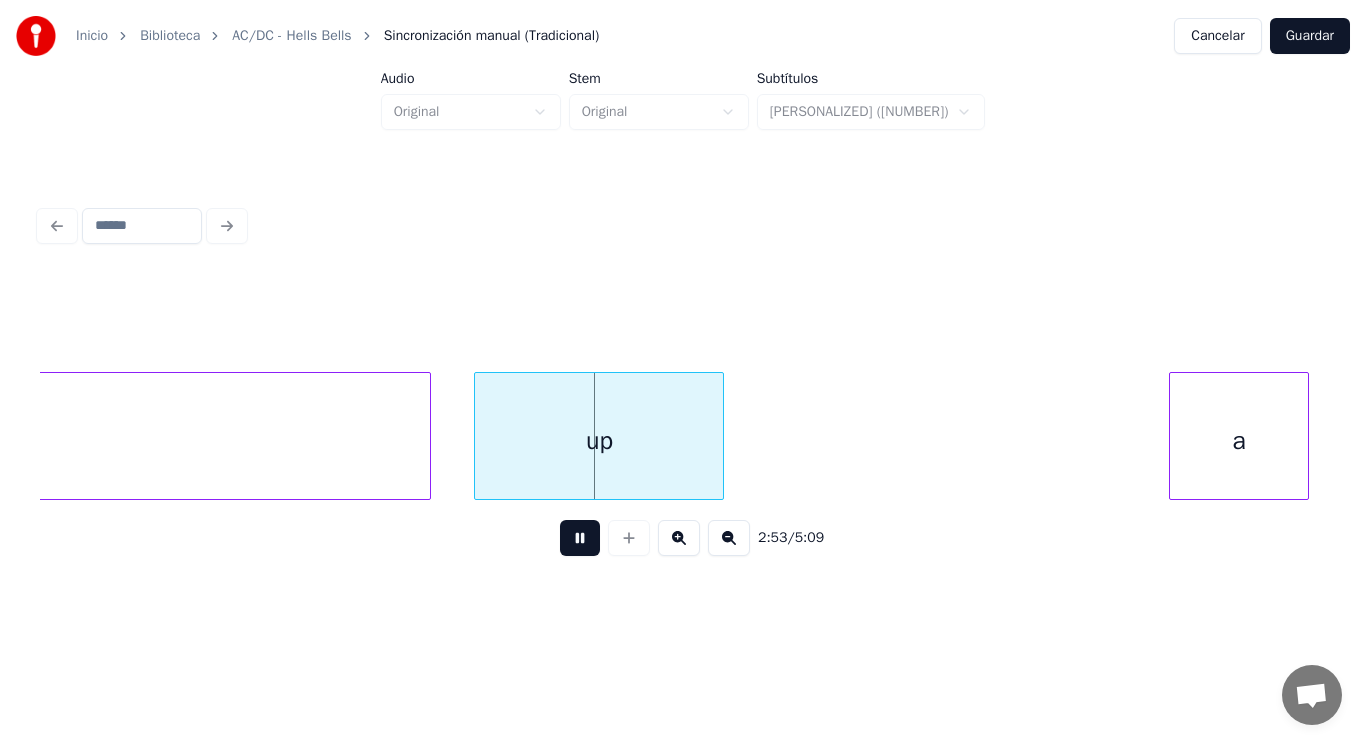 click at bounding box center (580, 538) 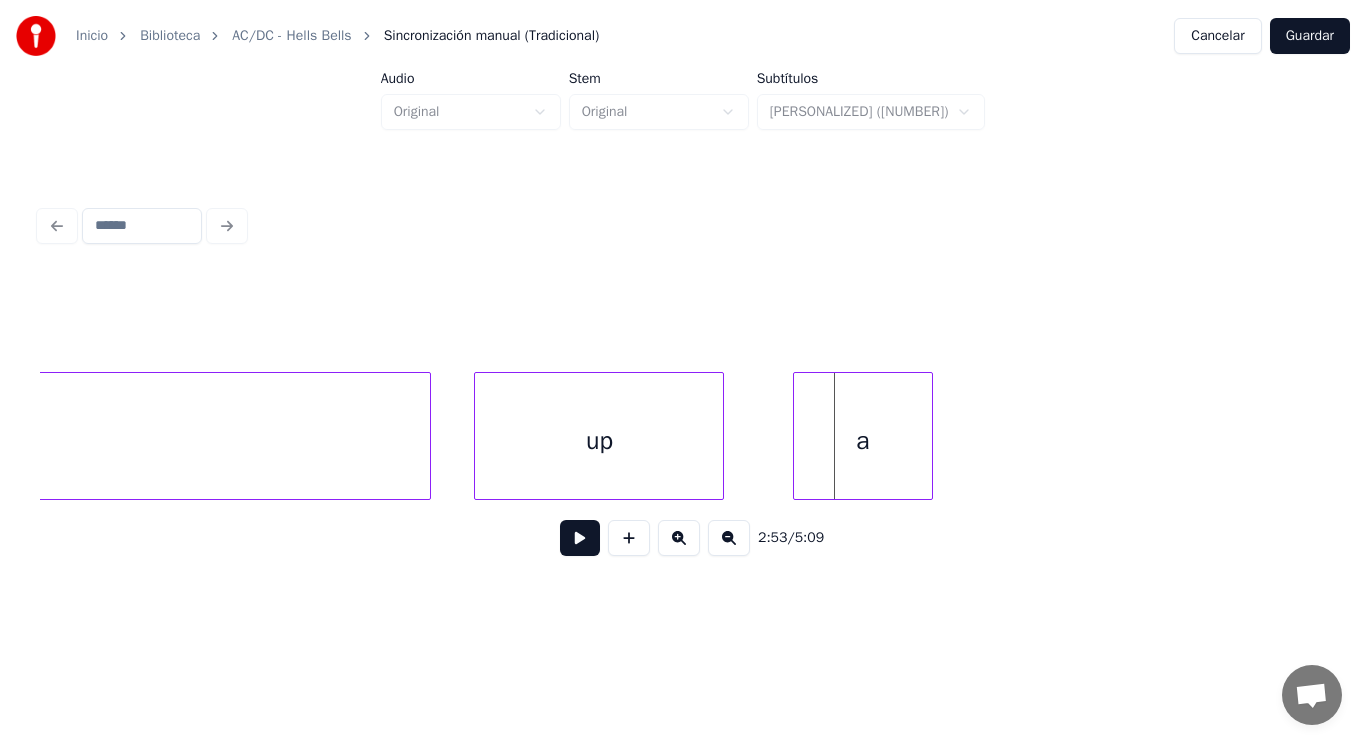 click on "a" at bounding box center (863, 441) 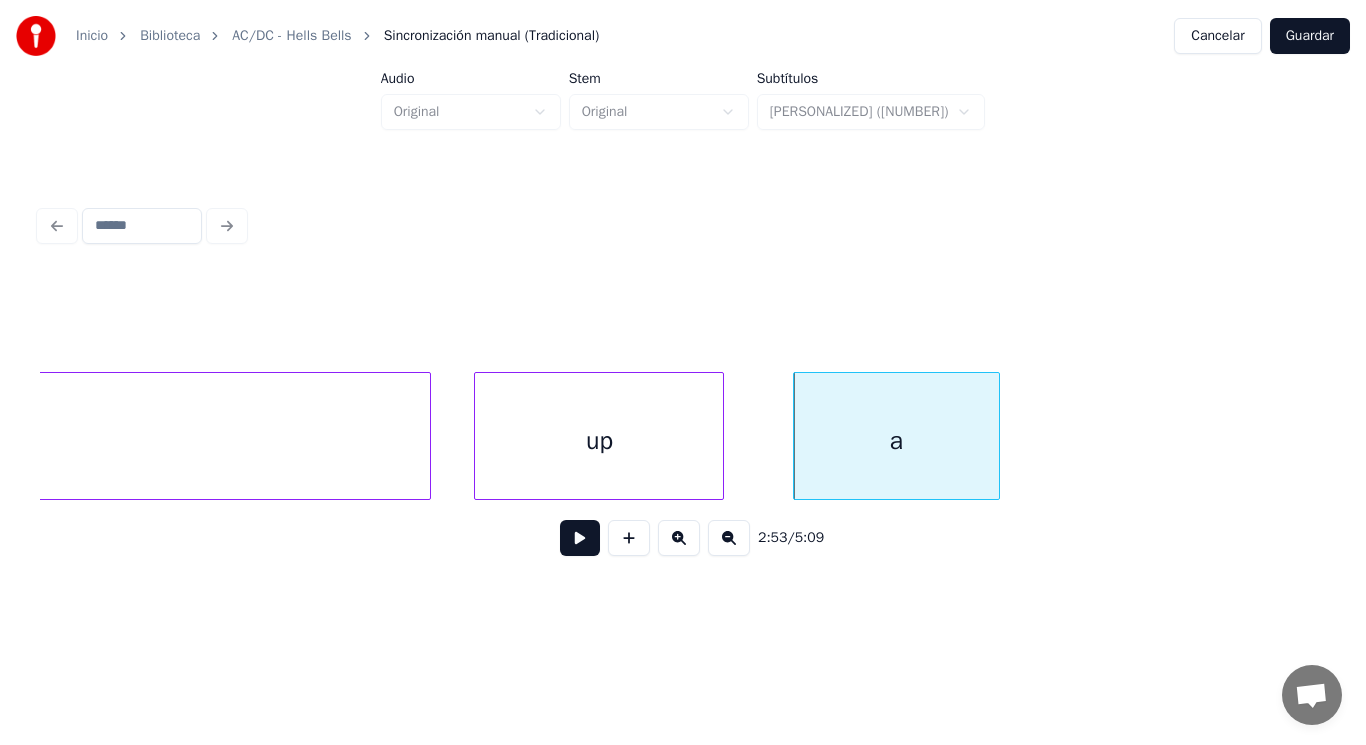 click at bounding box center (996, 436) 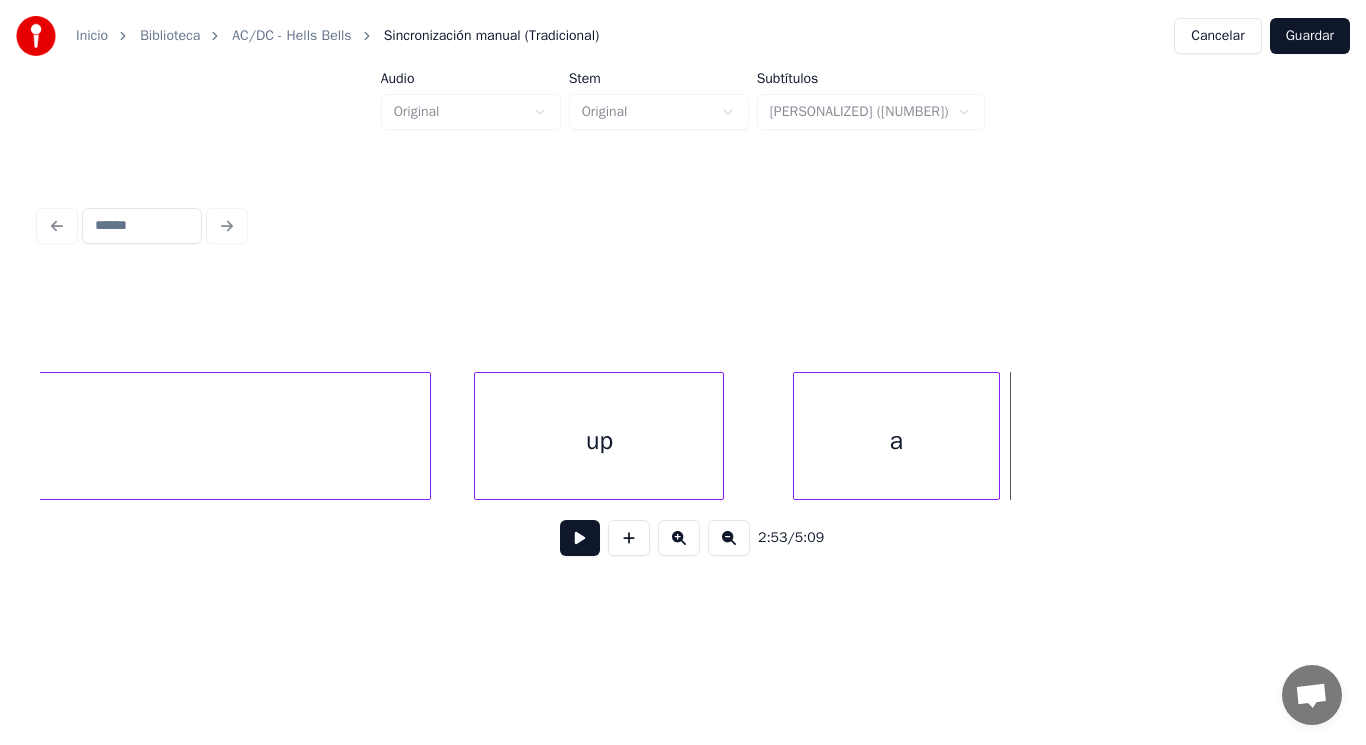 click on "up" at bounding box center [599, 441] 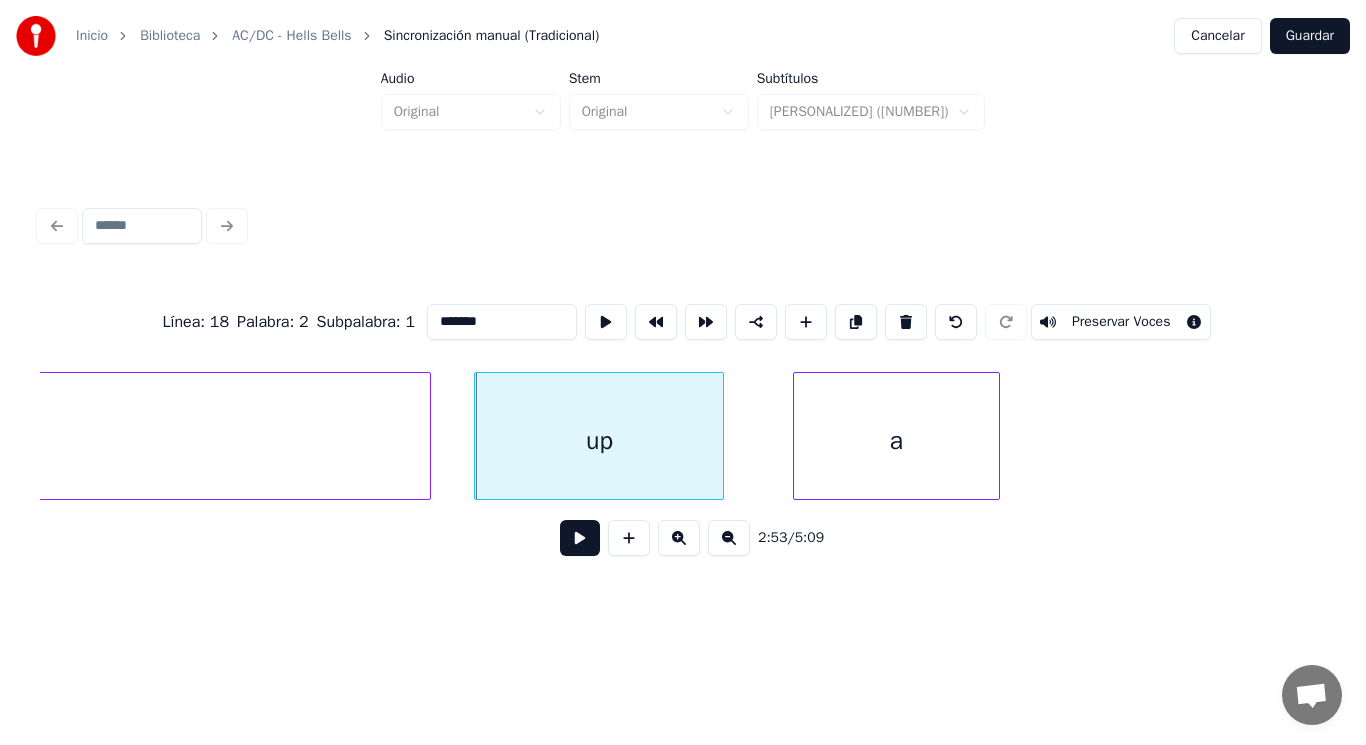 type on "**" 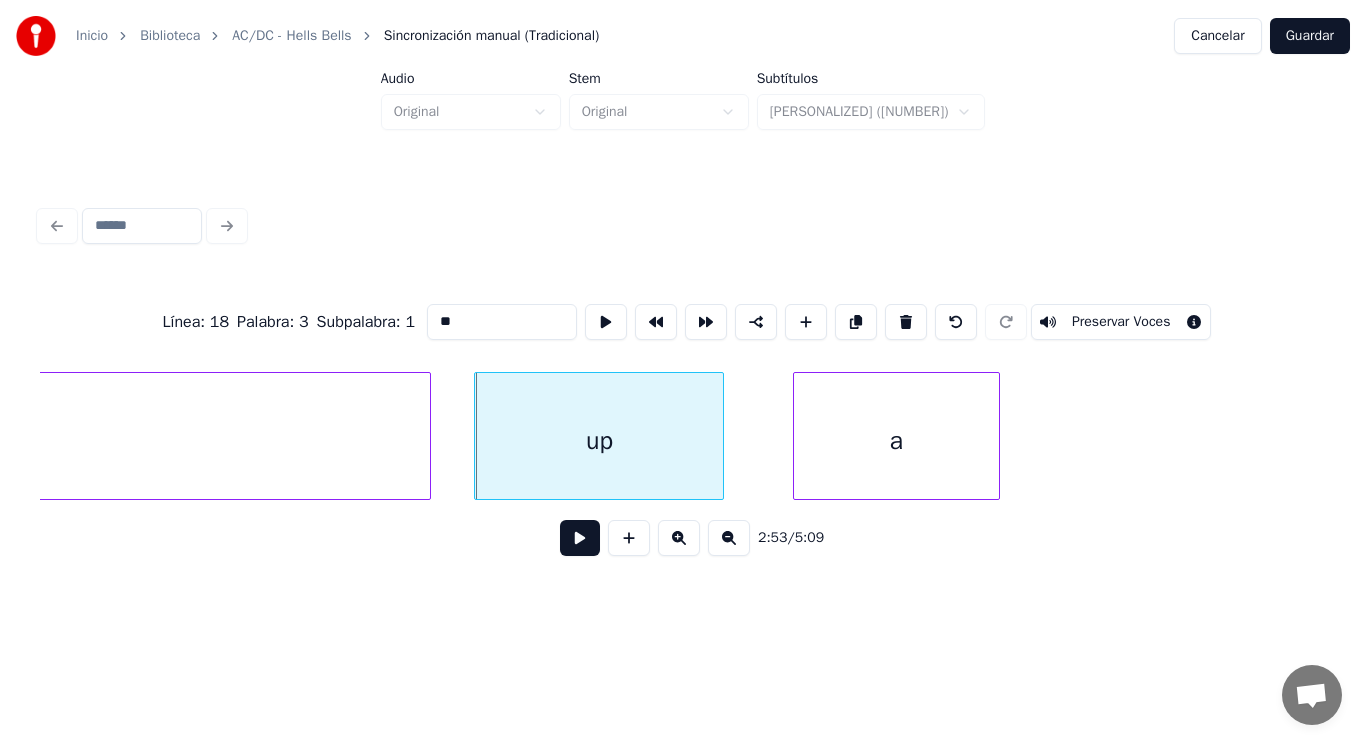click at bounding box center [580, 538] 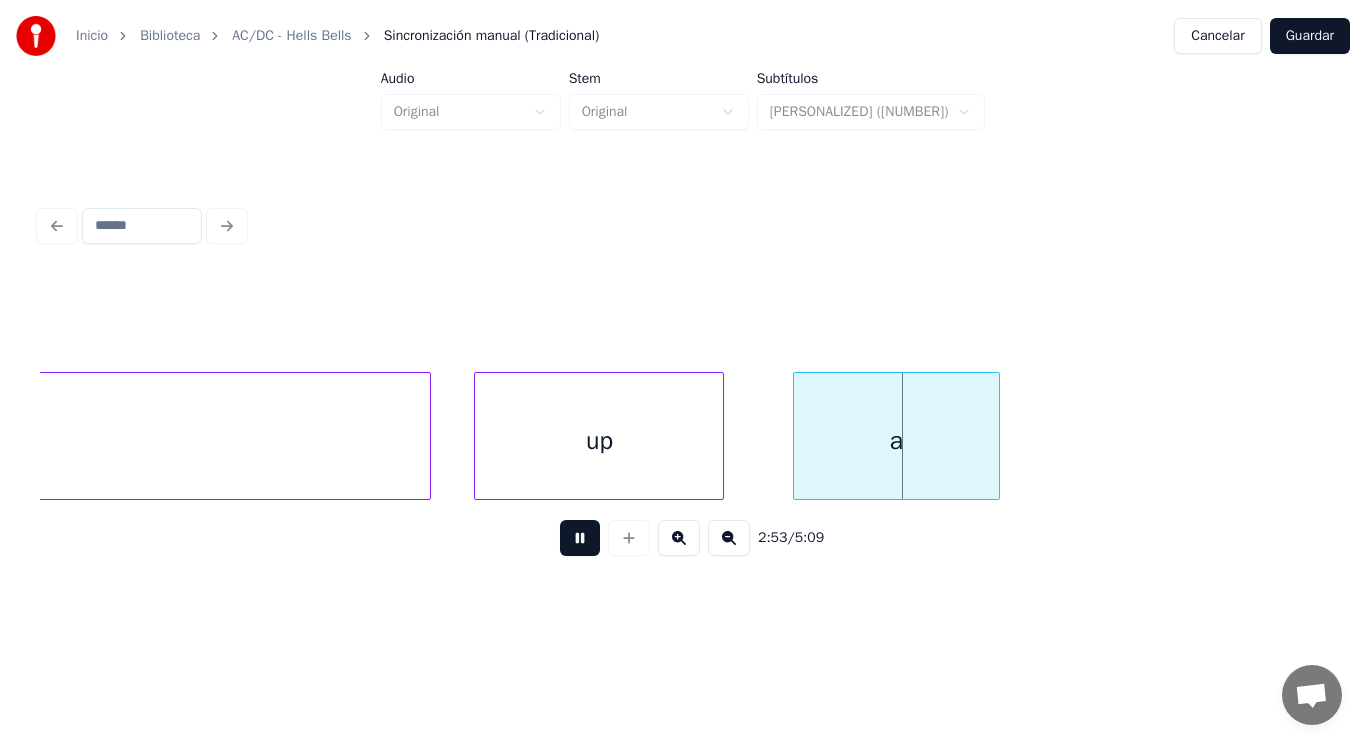 click at bounding box center [580, 538] 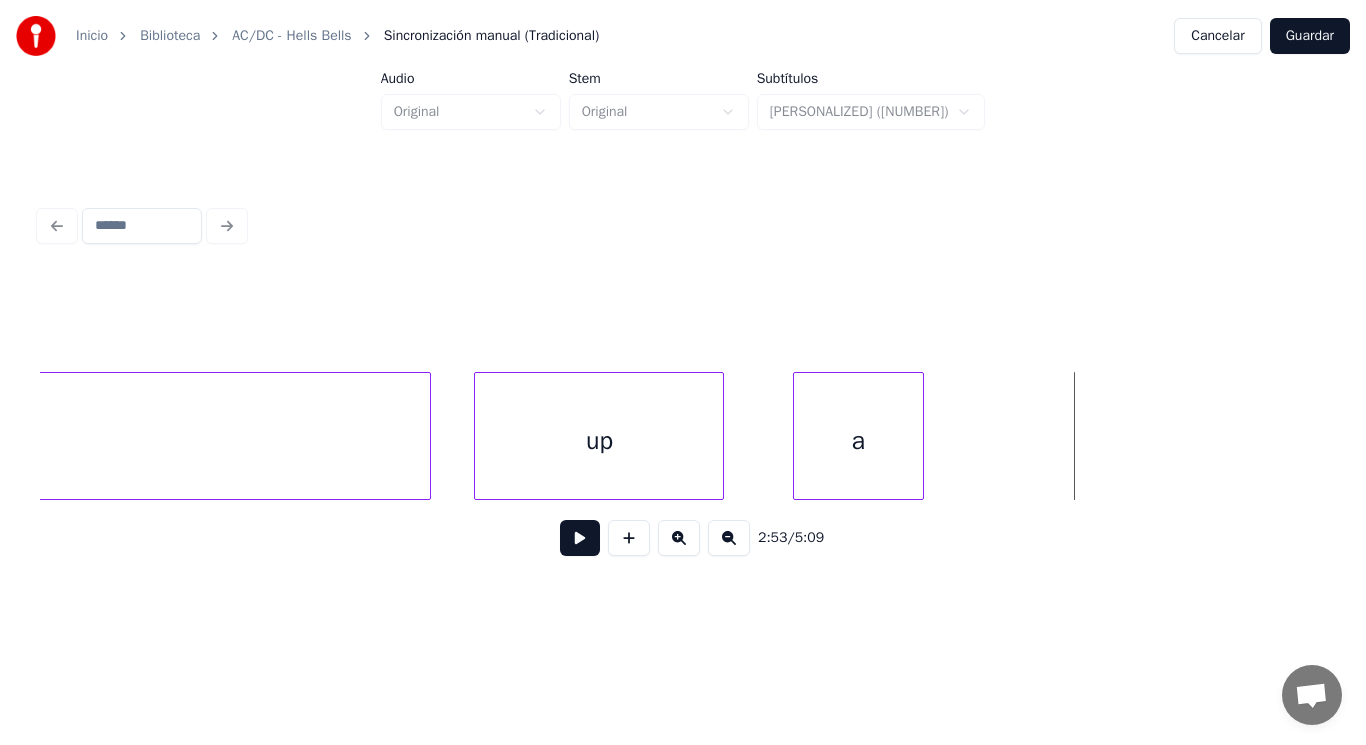 click at bounding box center (920, 436) 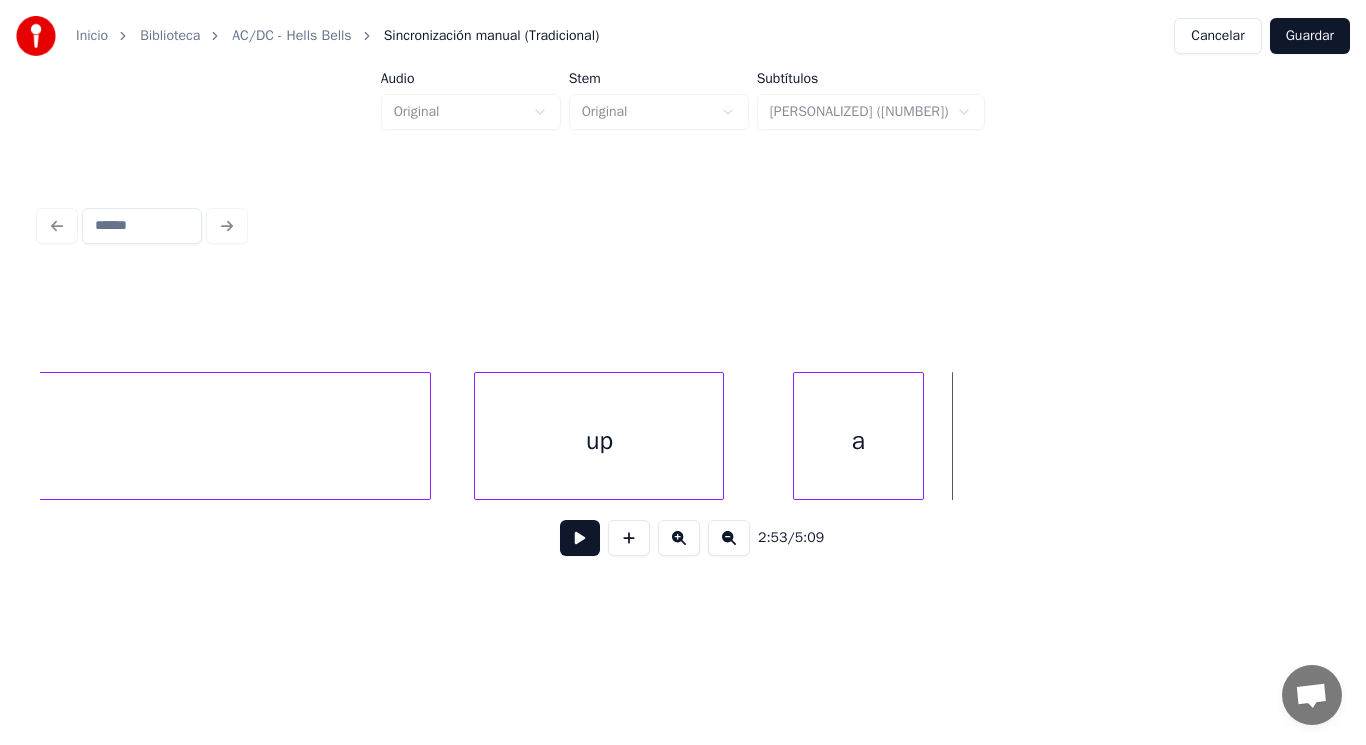click at bounding box center [580, 538] 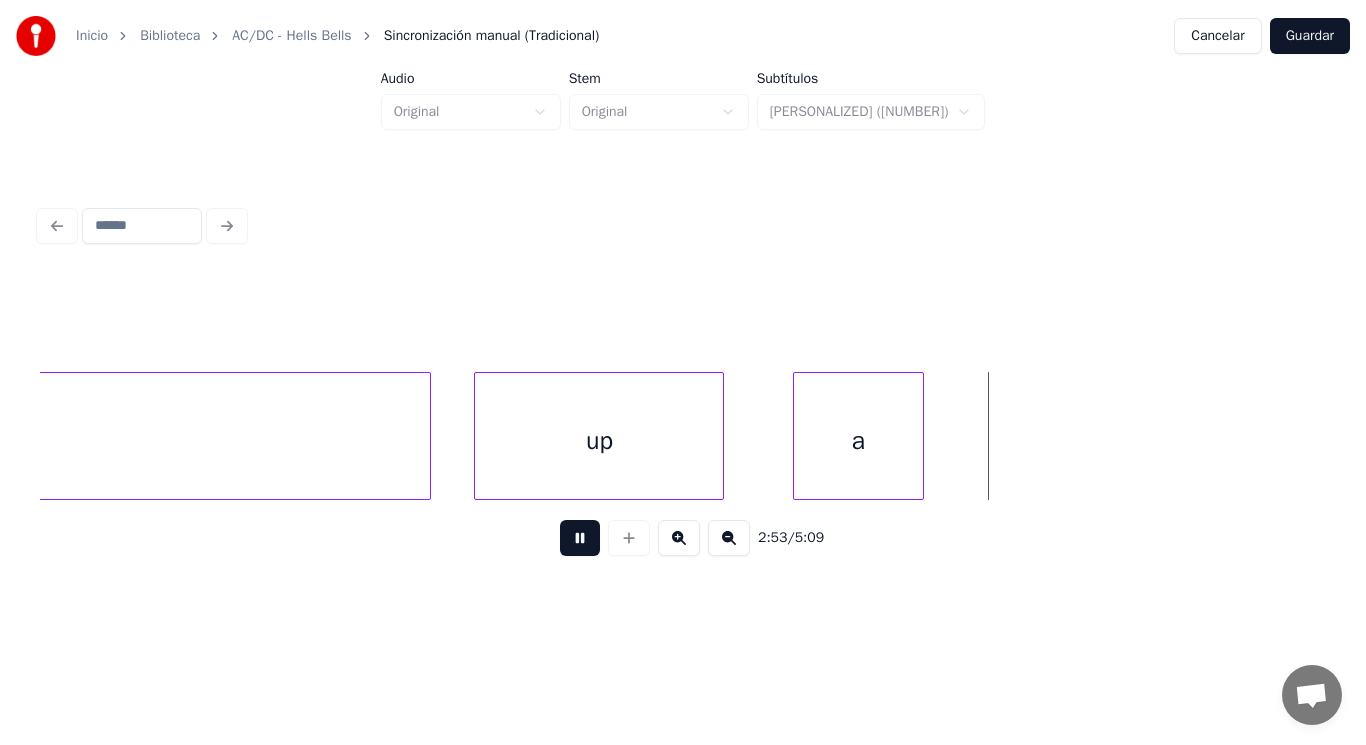 click at bounding box center [580, 538] 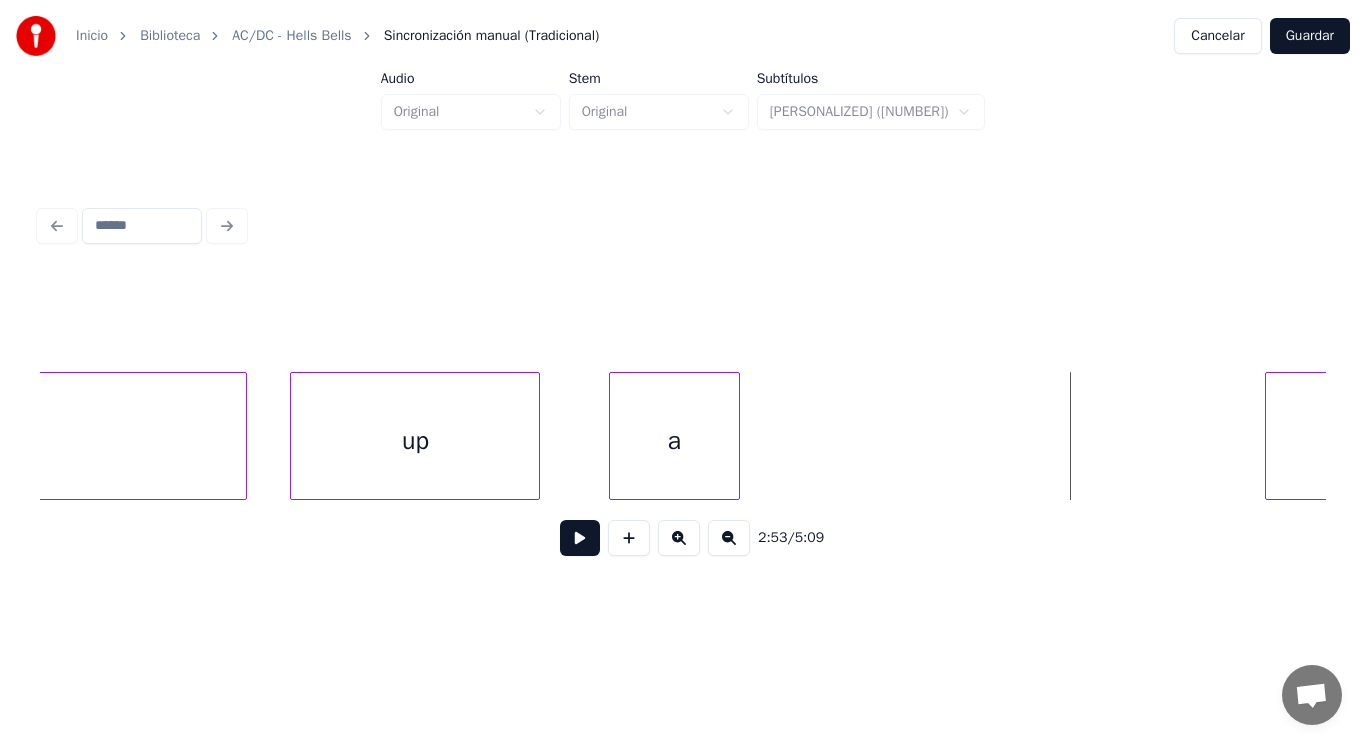 scroll, scrollTop: 0, scrollLeft: 242654, axis: horizontal 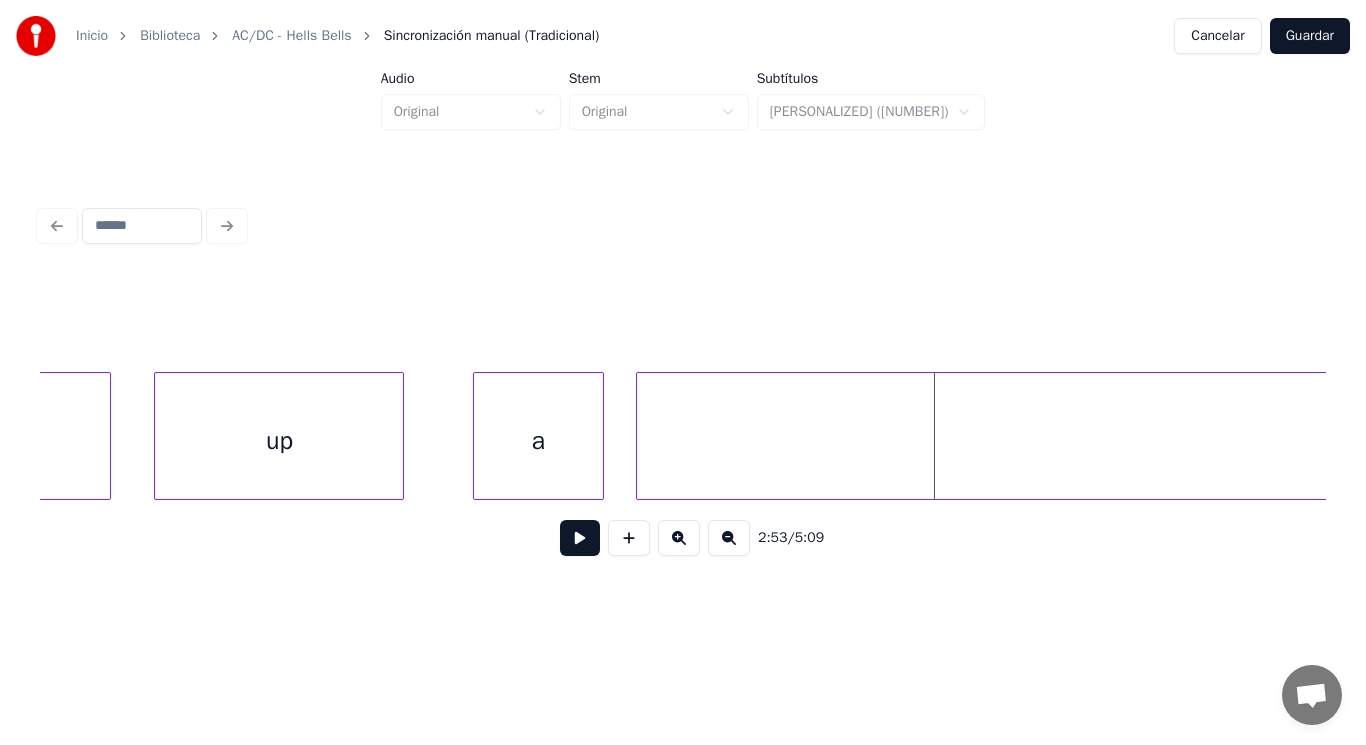 click at bounding box center [640, 436] 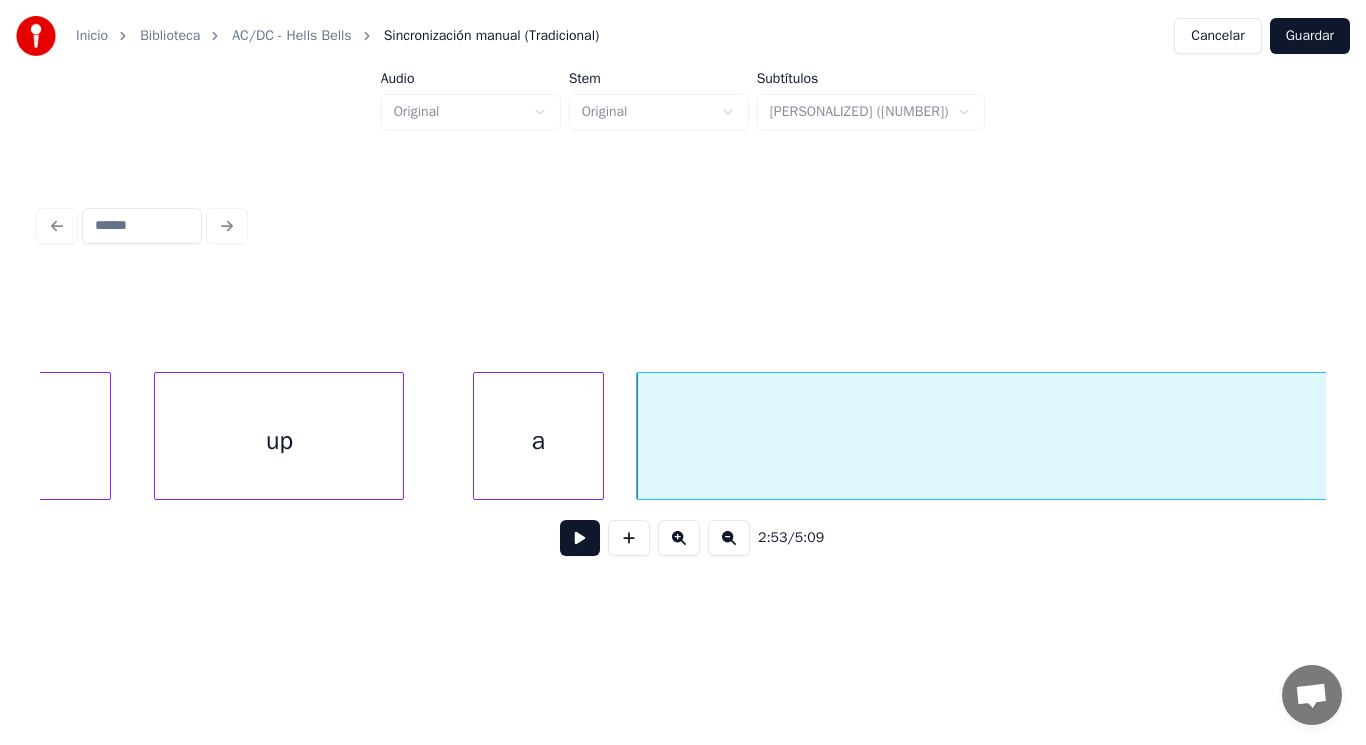 click at bounding box center [580, 538] 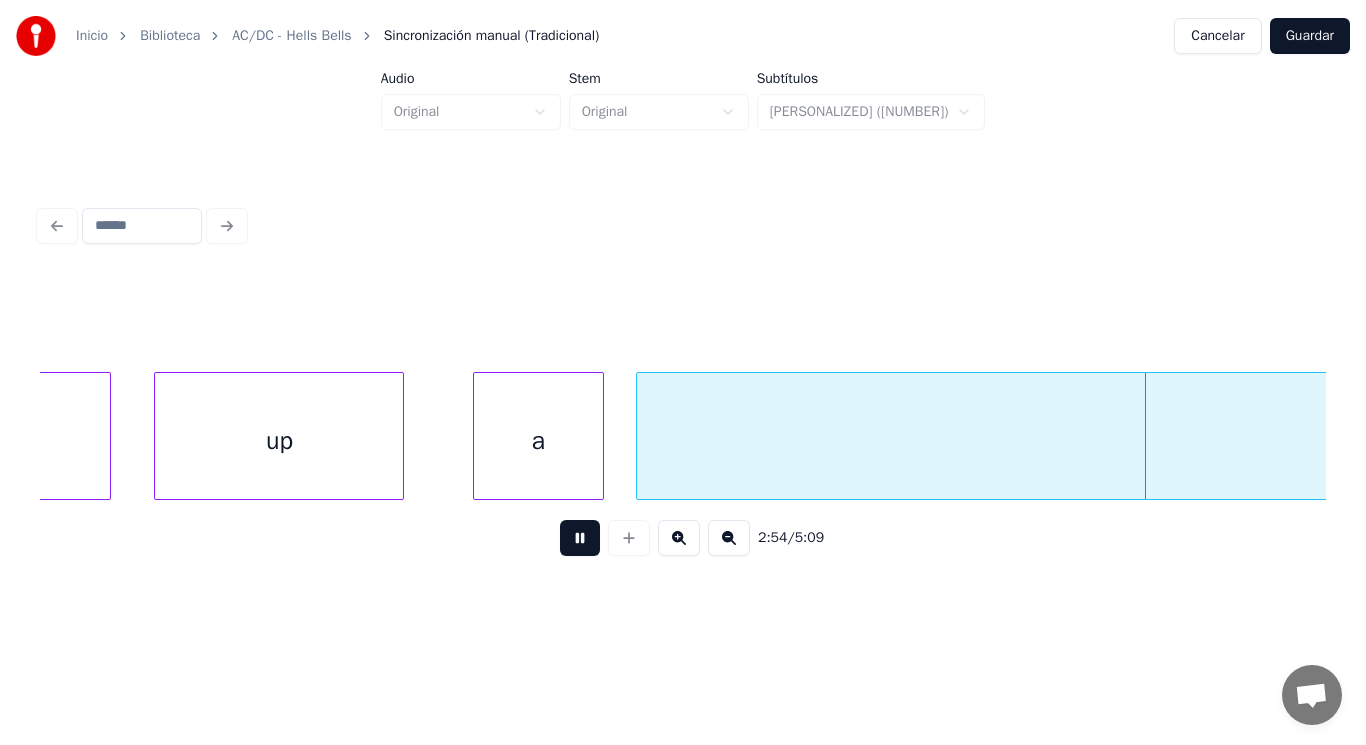 scroll, scrollTop: 0, scrollLeft: 243944, axis: horizontal 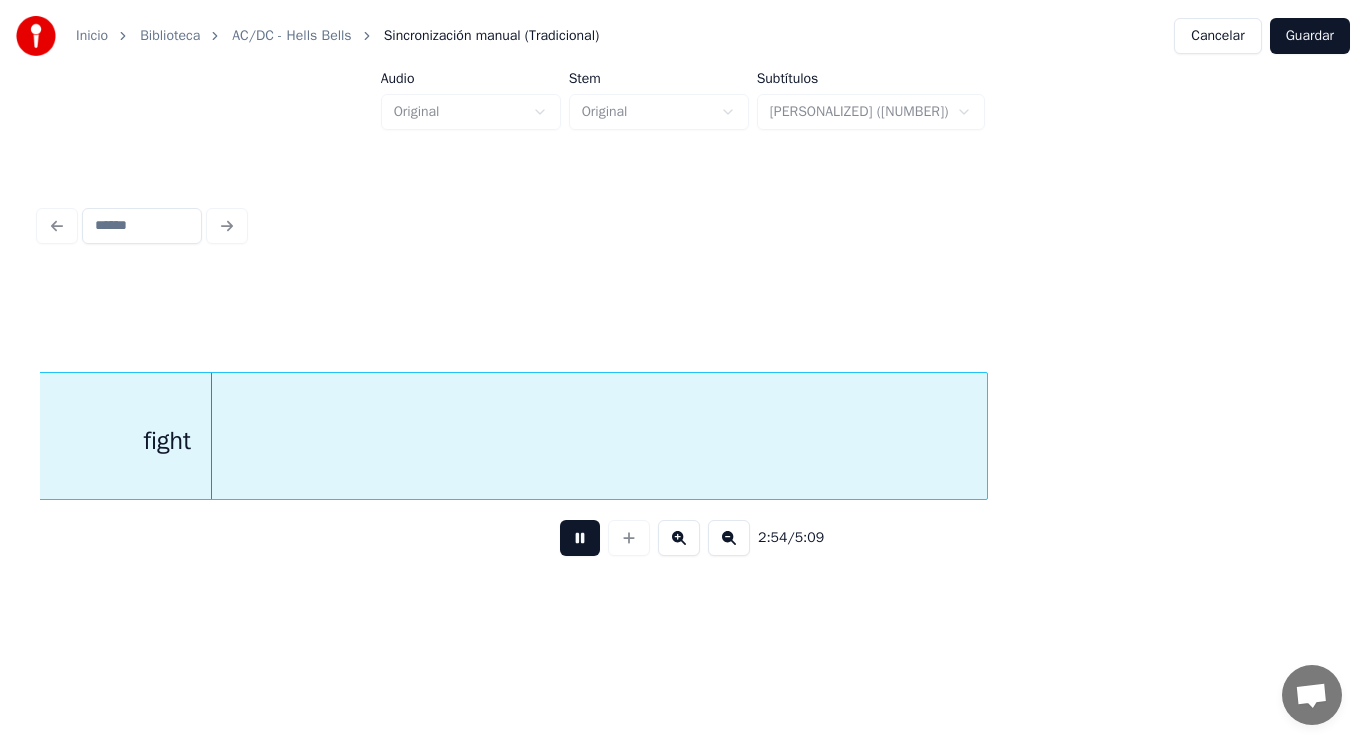 click at bounding box center [580, 538] 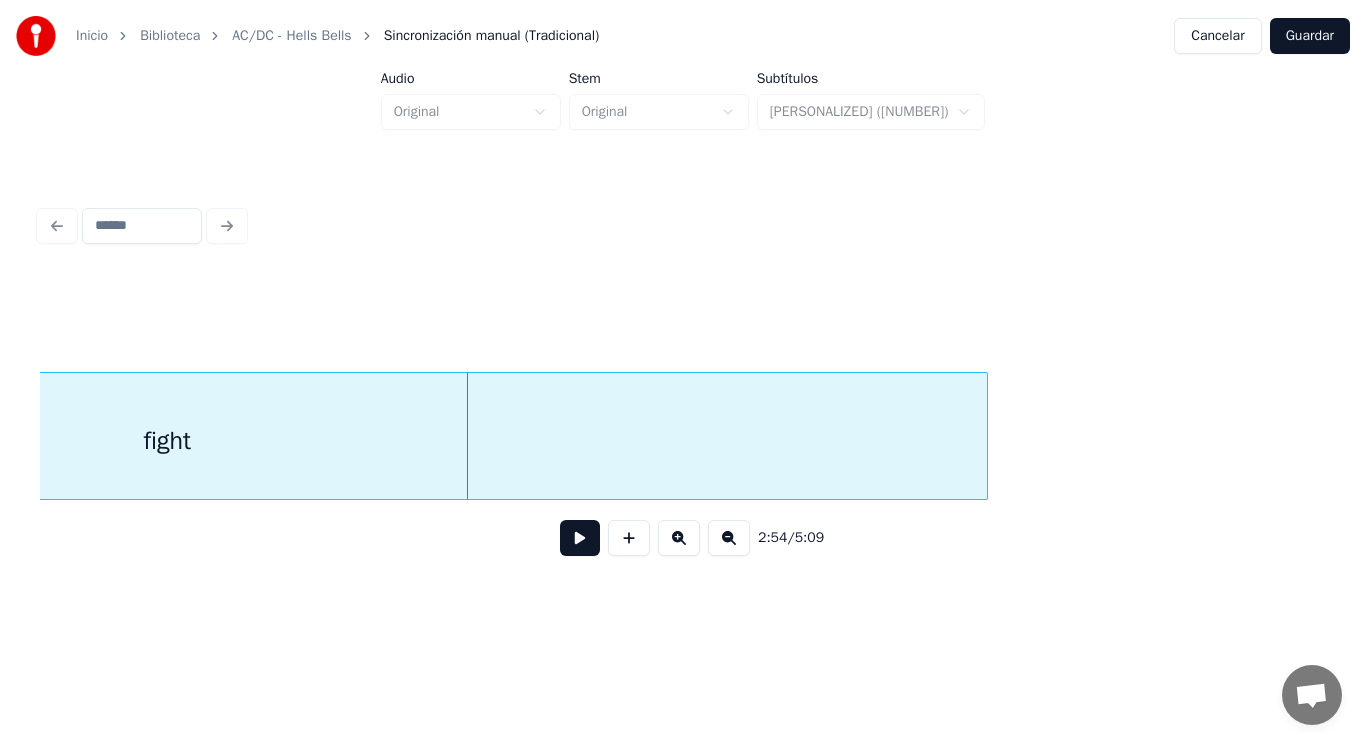 click on "fight" at bounding box center (167, 441) 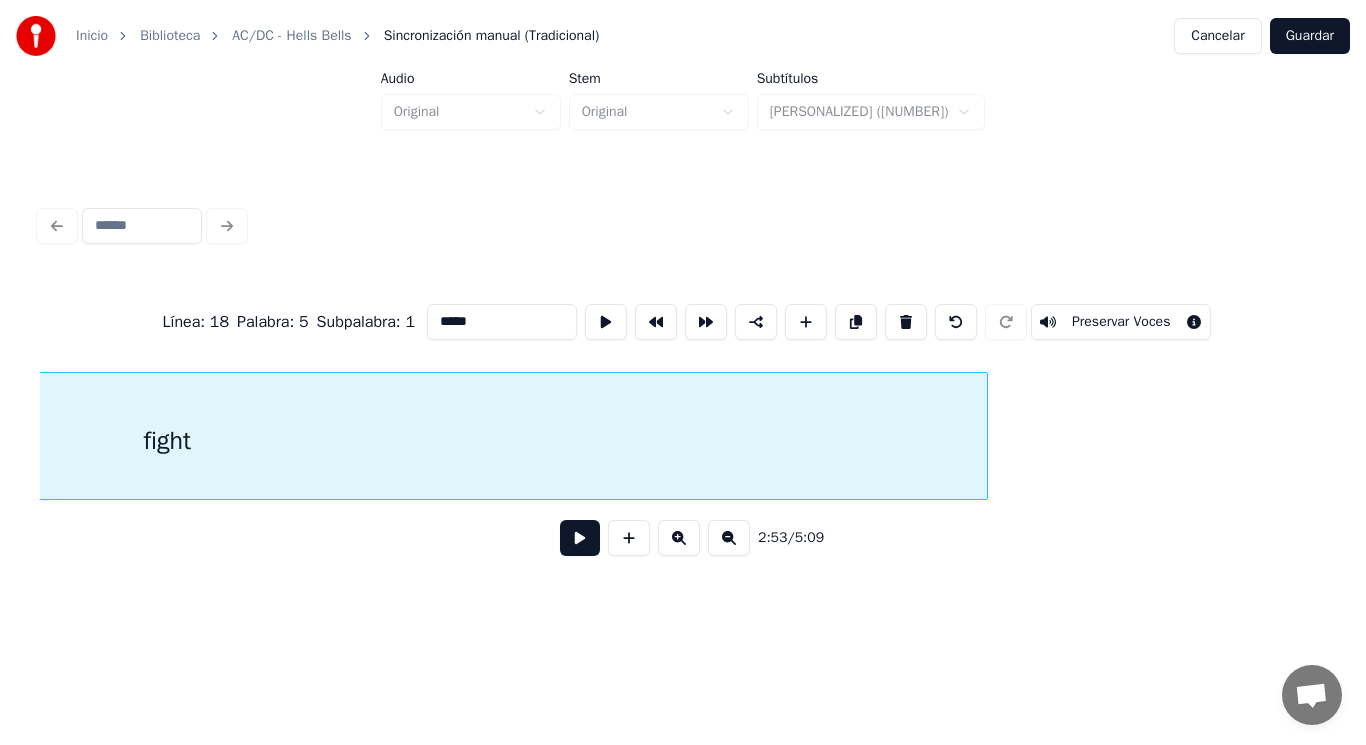 scroll, scrollTop: 0, scrollLeft: 243251, axis: horizontal 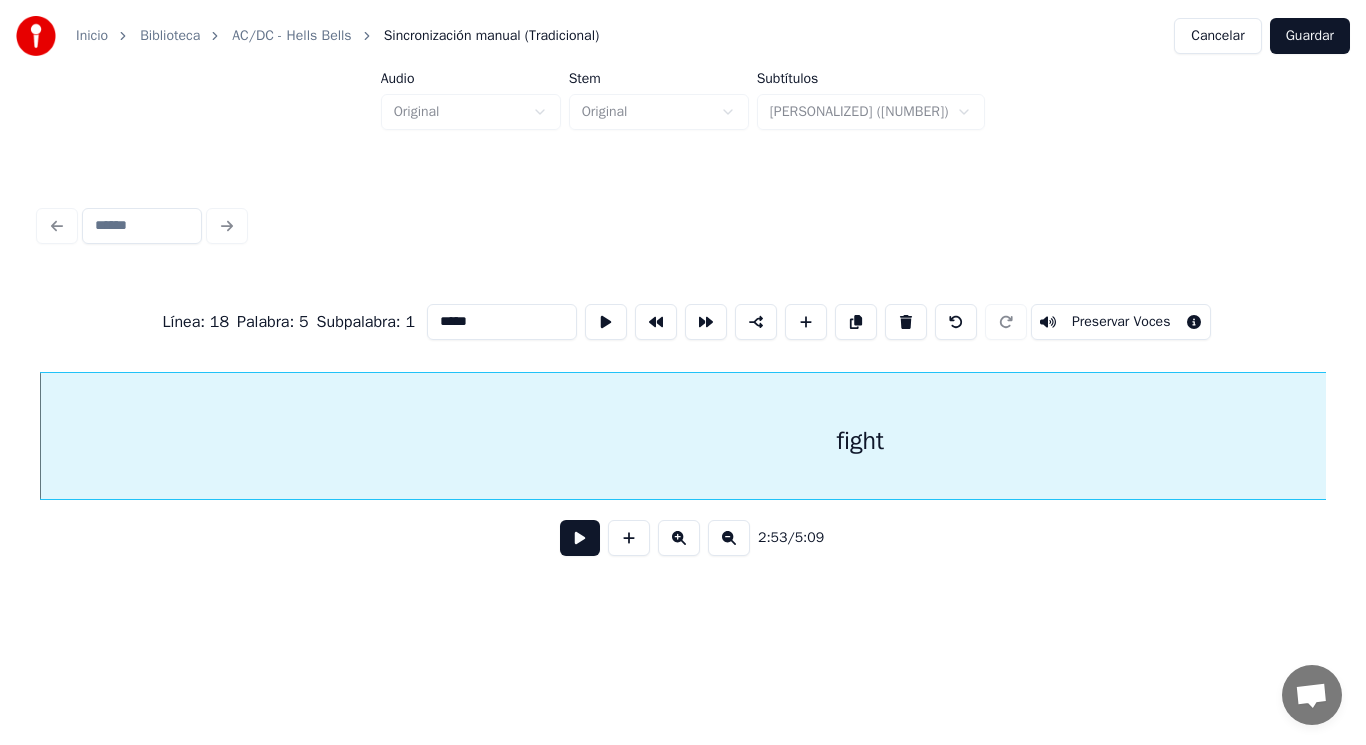 click at bounding box center (580, 538) 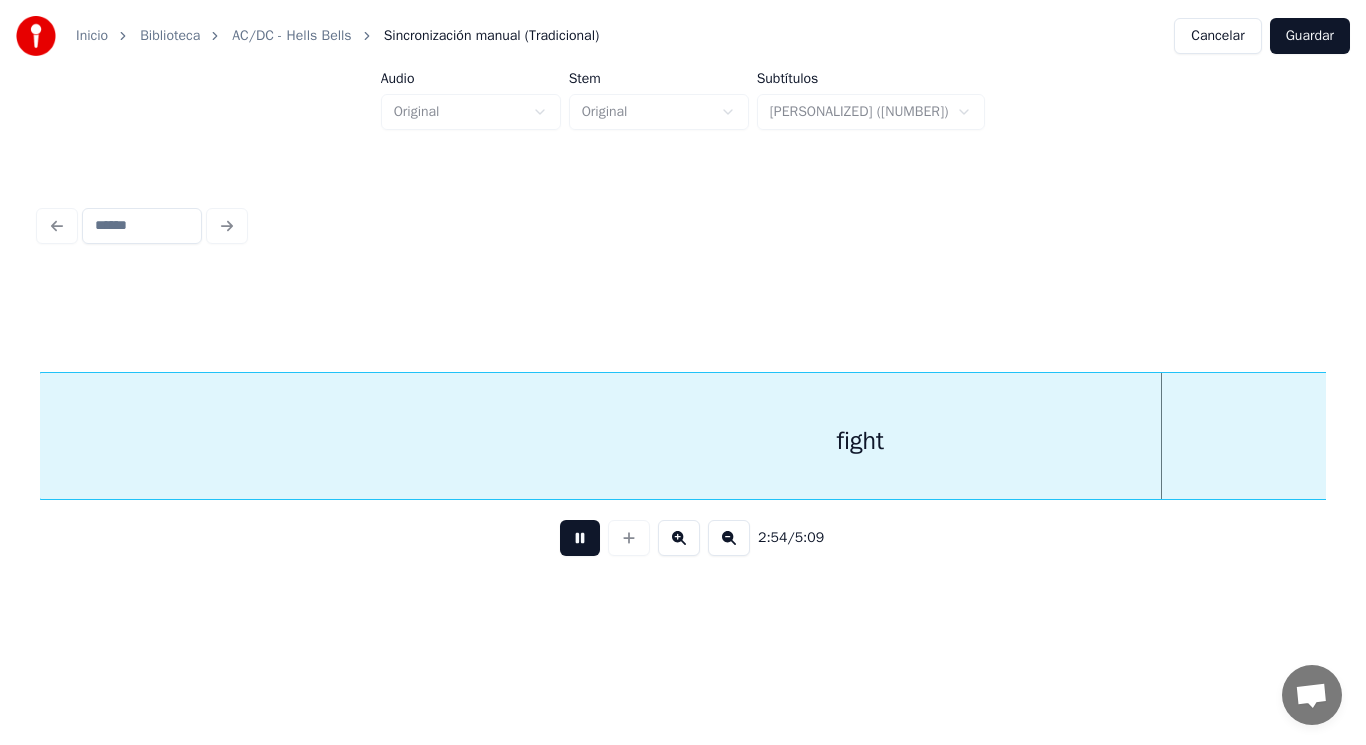 click at bounding box center [580, 538] 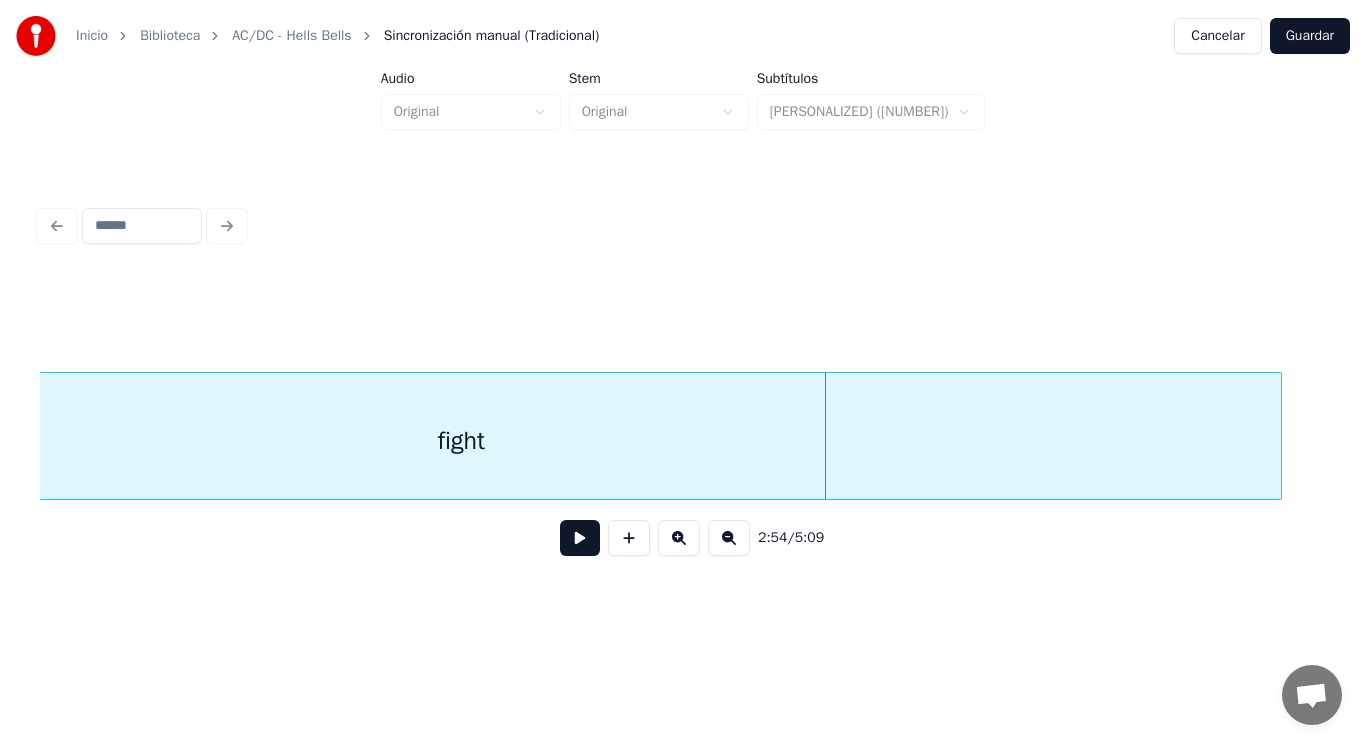 scroll, scrollTop: 0, scrollLeft: 243651, axis: horizontal 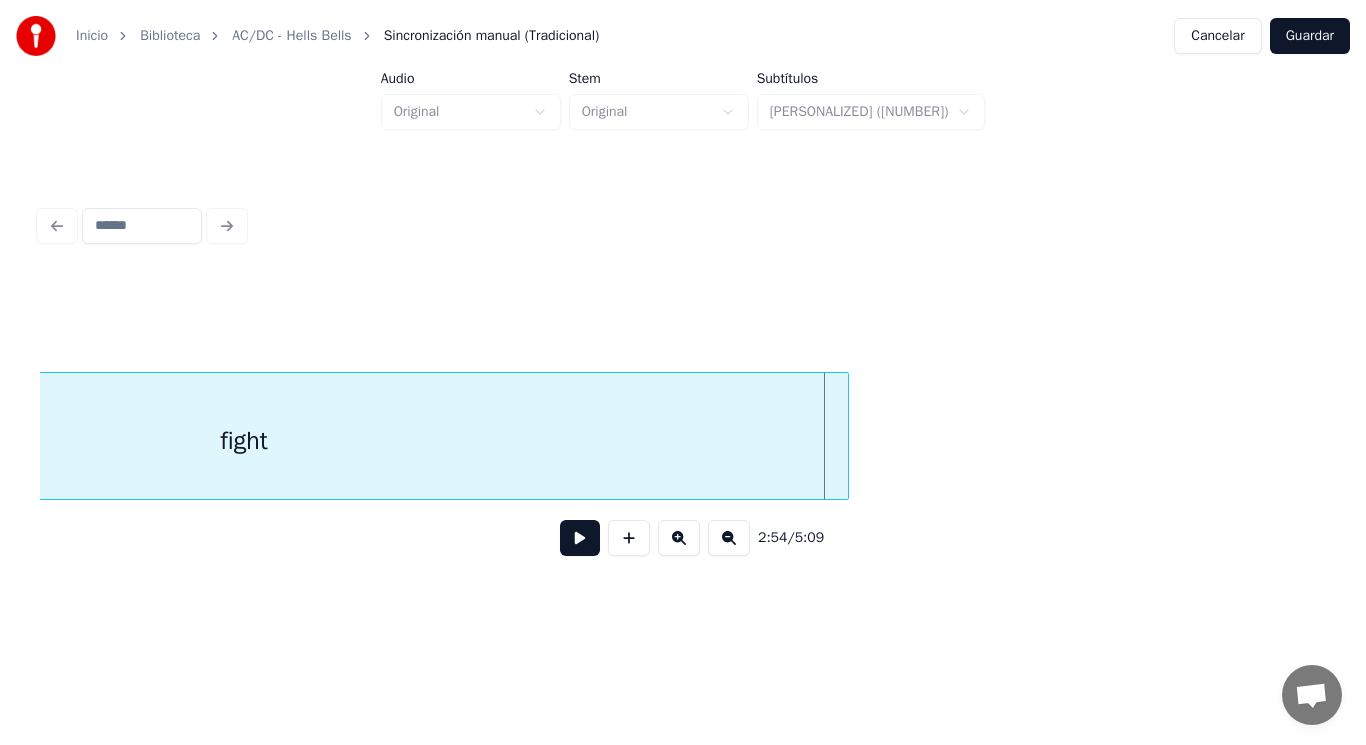 click at bounding box center (845, 436) 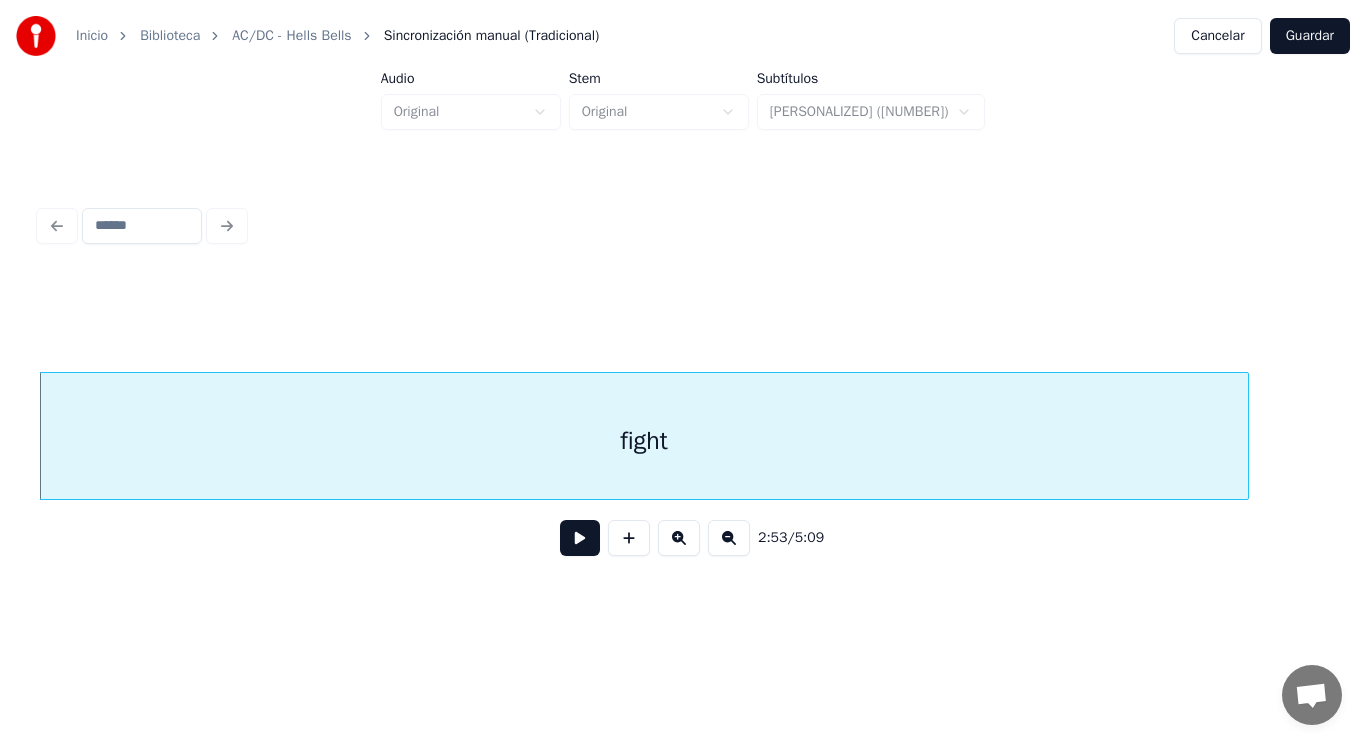 click at bounding box center [580, 538] 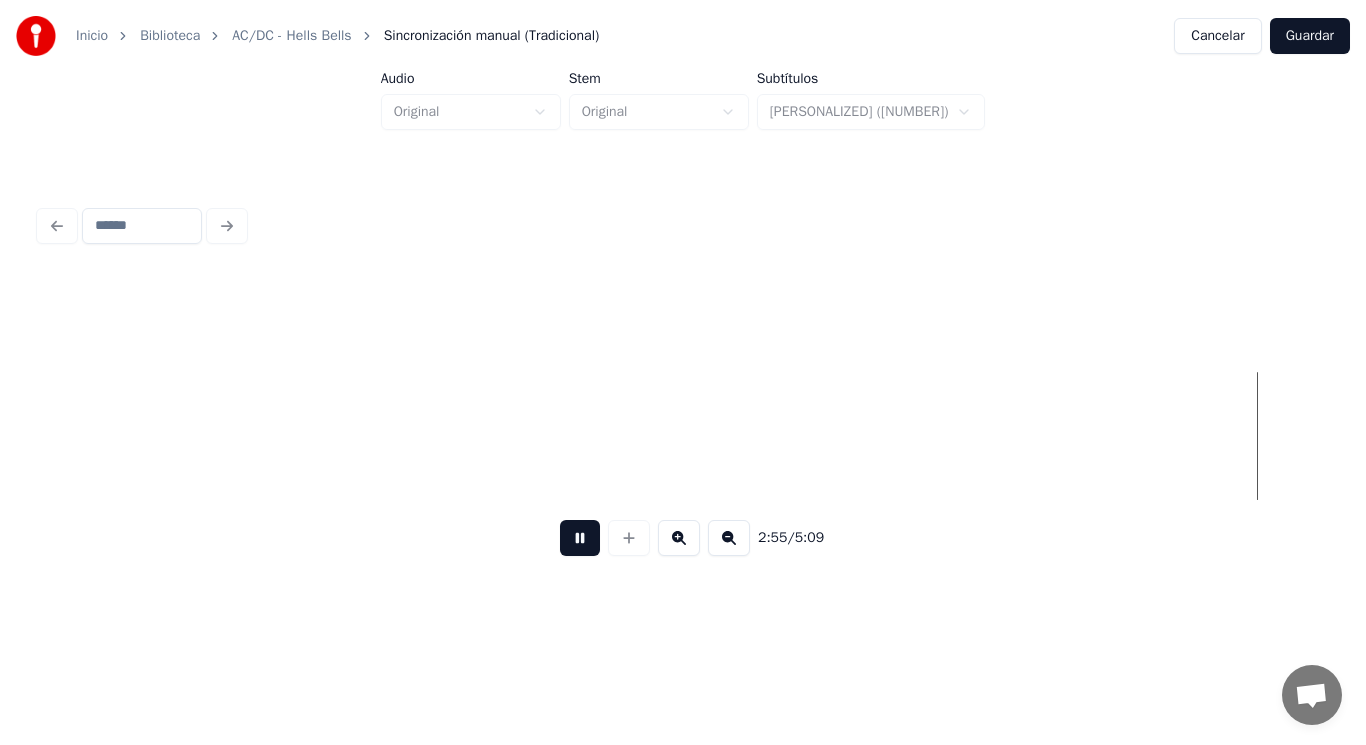 scroll, scrollTop: 0, scrollLeft: 245865, axis: horizontal 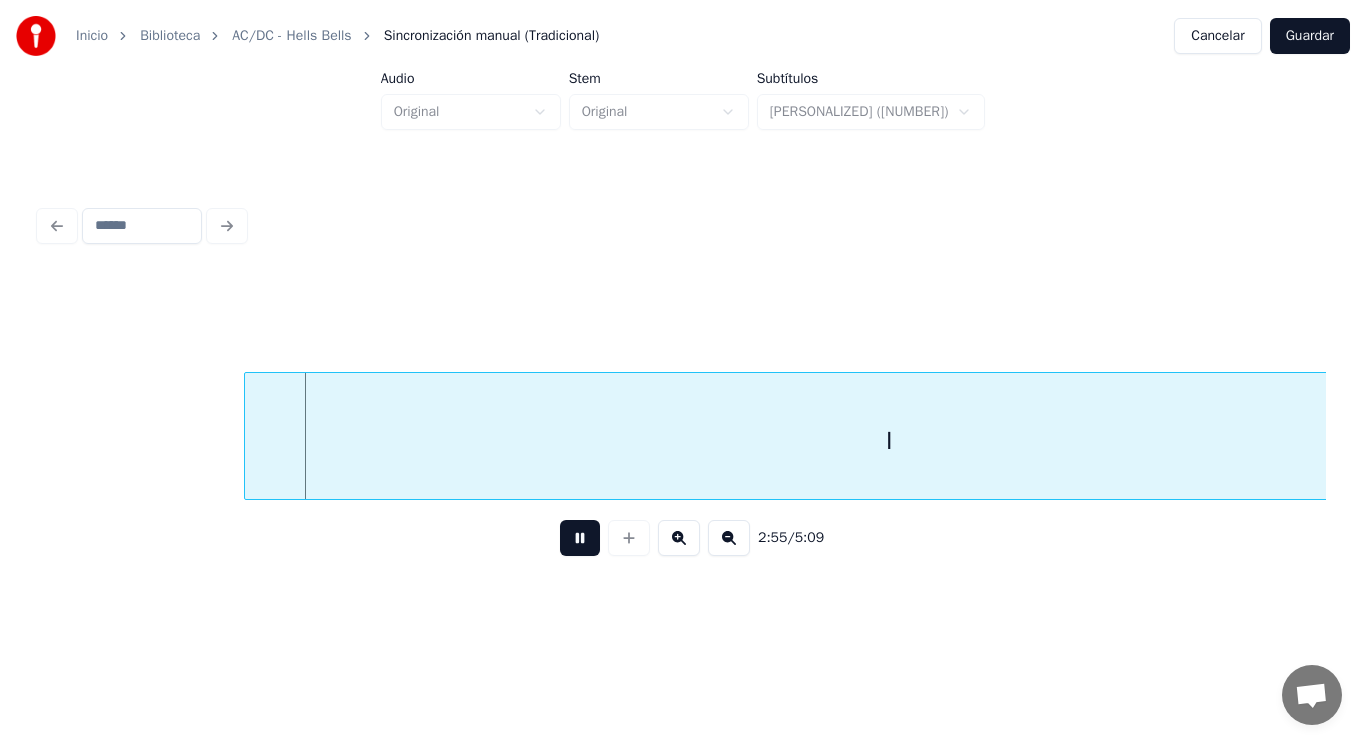 click at bounding box center [580, 538] 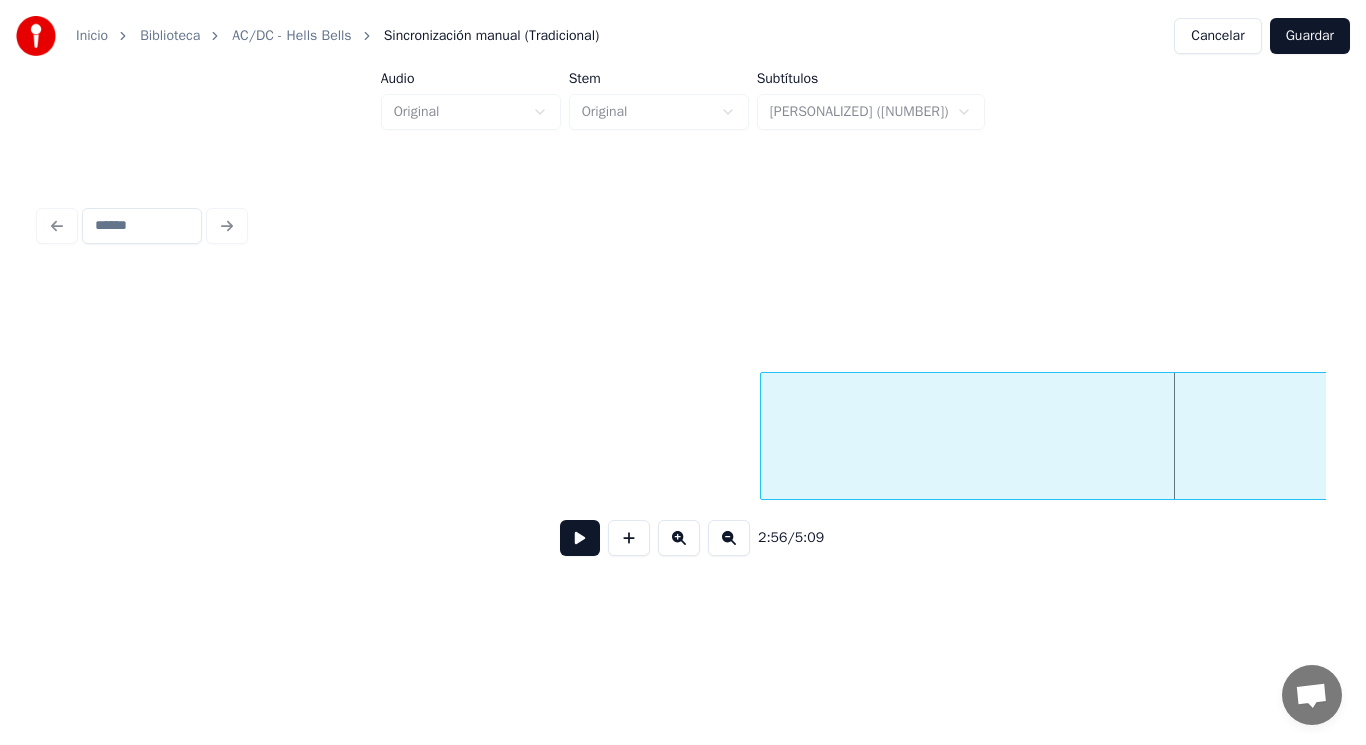 scroll, scrollTop: 0, scrollLeft: 245345, axis: horizontal 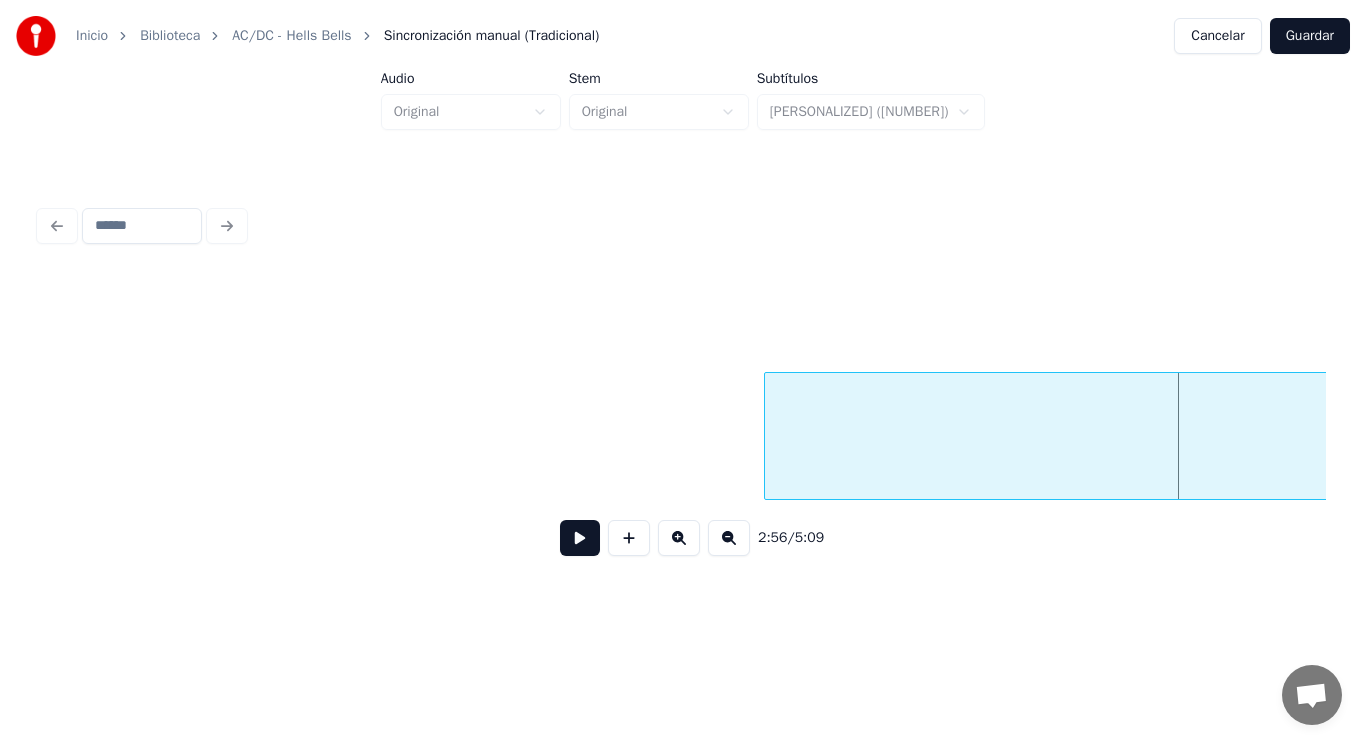 click on "I" at bounding box center [-28526, 436] 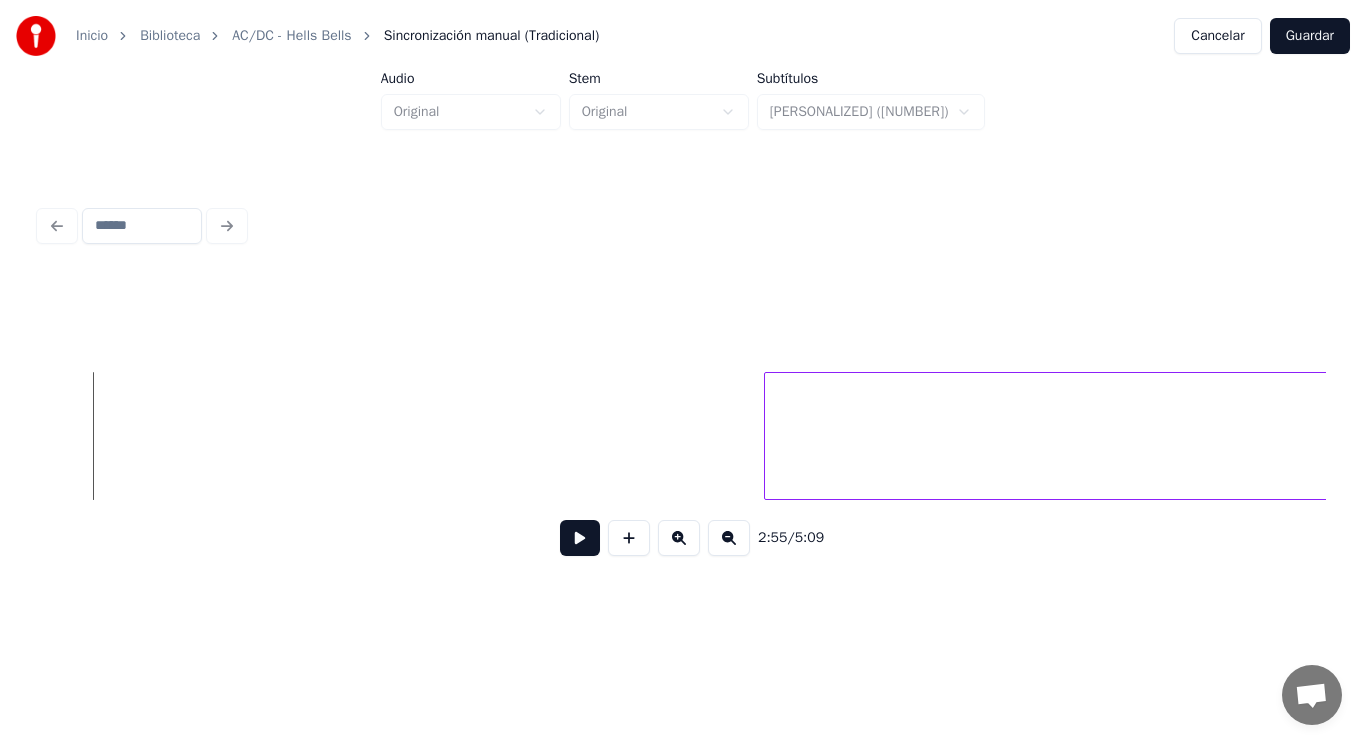 click at bounding box center [580, 538] 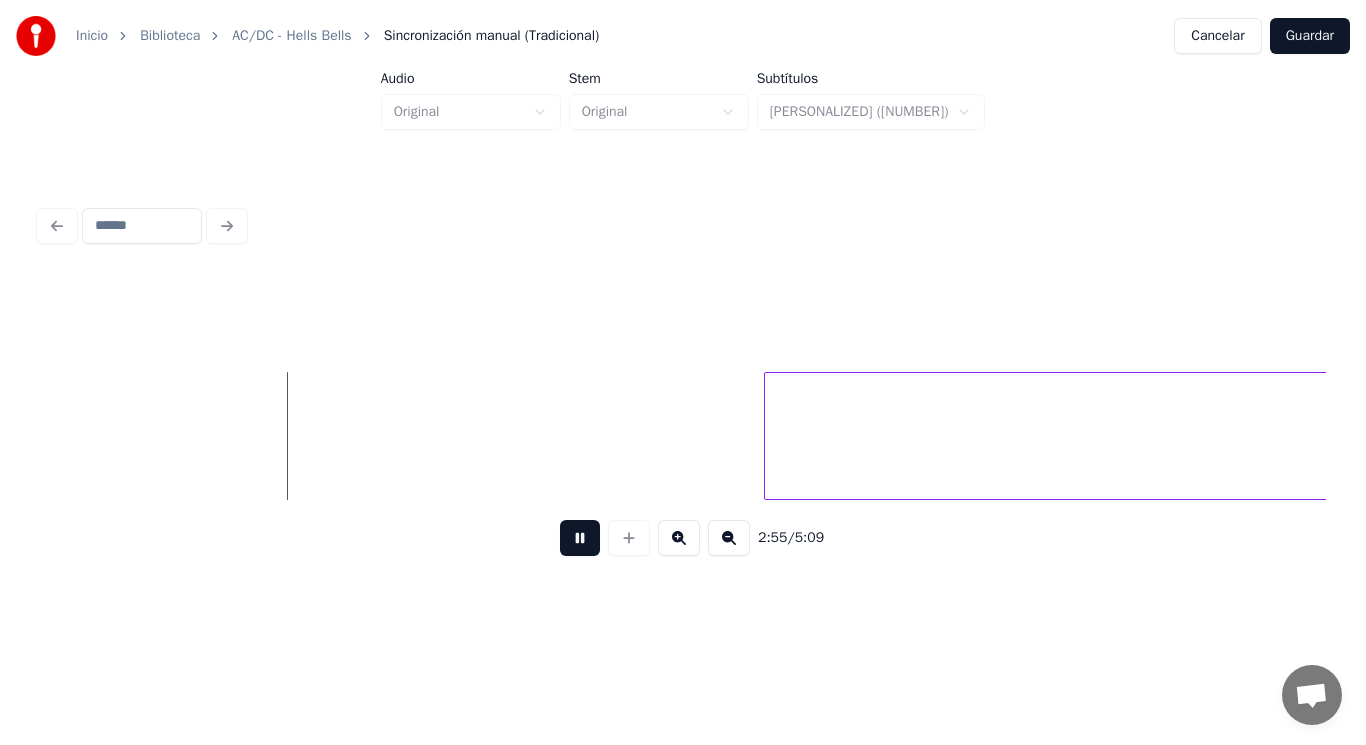 click at bounding box center [580, 538] 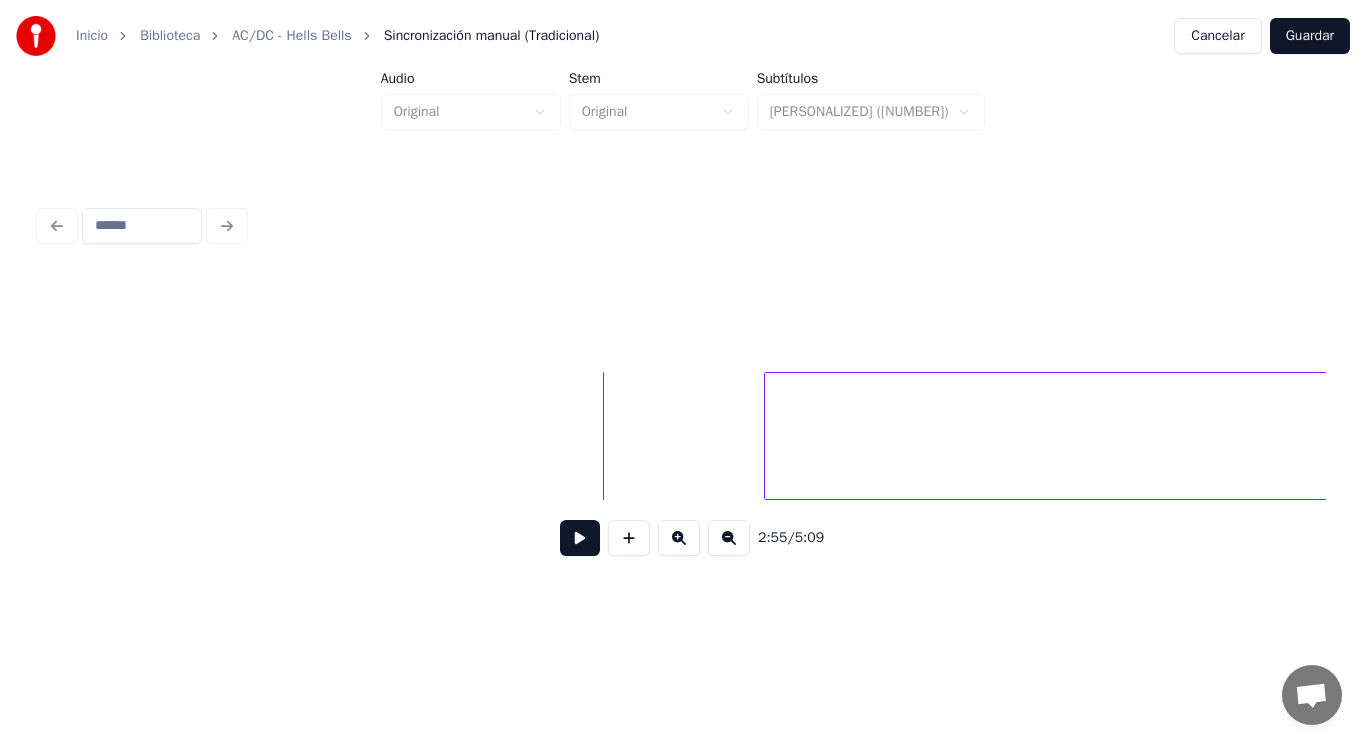 drag, startPoint x: 488, startPoint y: 474, endPoint x: 572, endPoint y: 553, distance: 115.31262 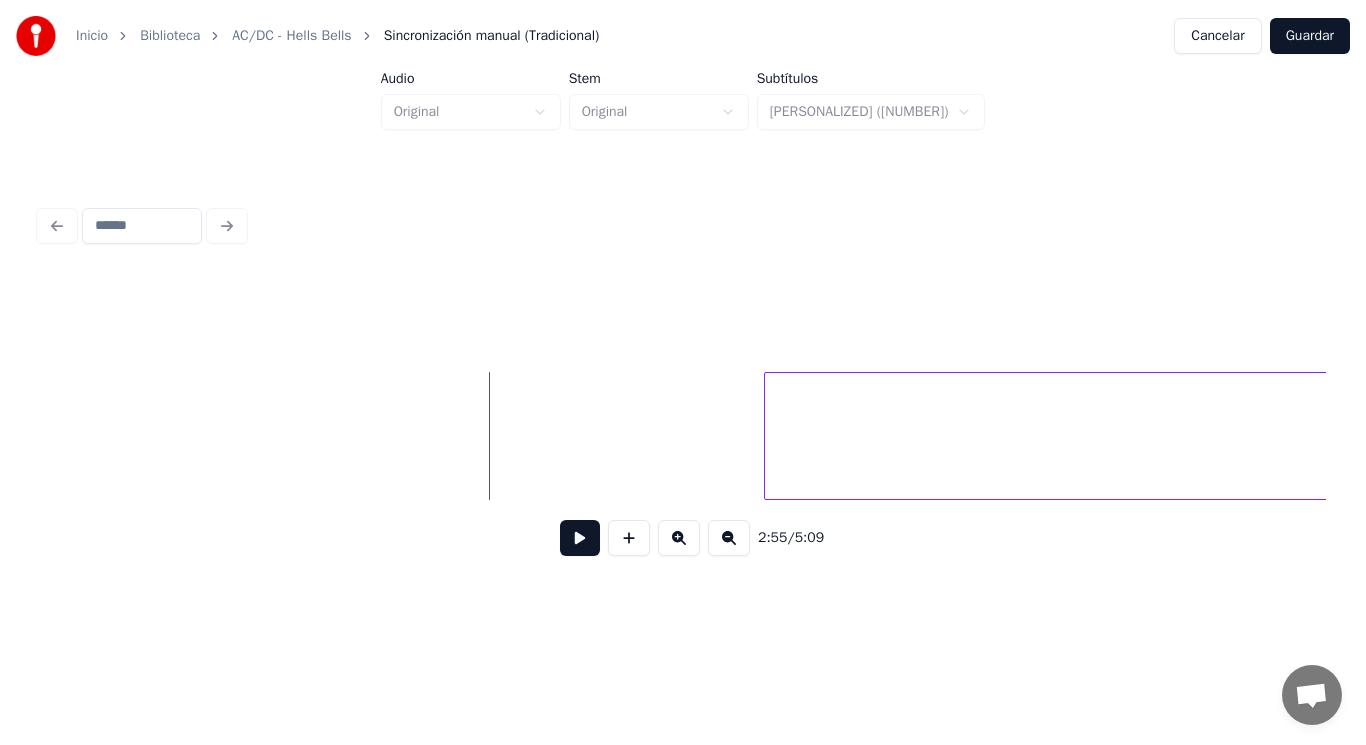 click at bounding box center [580, 538] 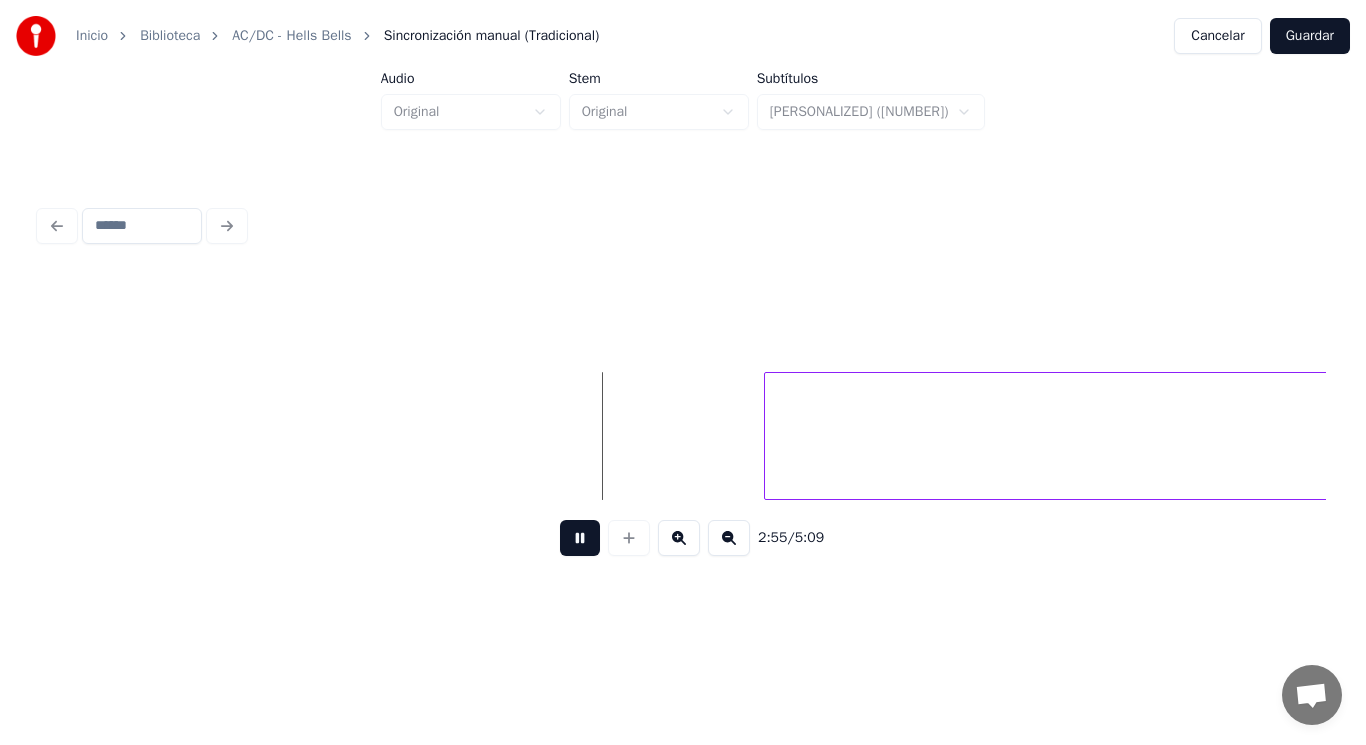 click at bounding box center (580, 538) 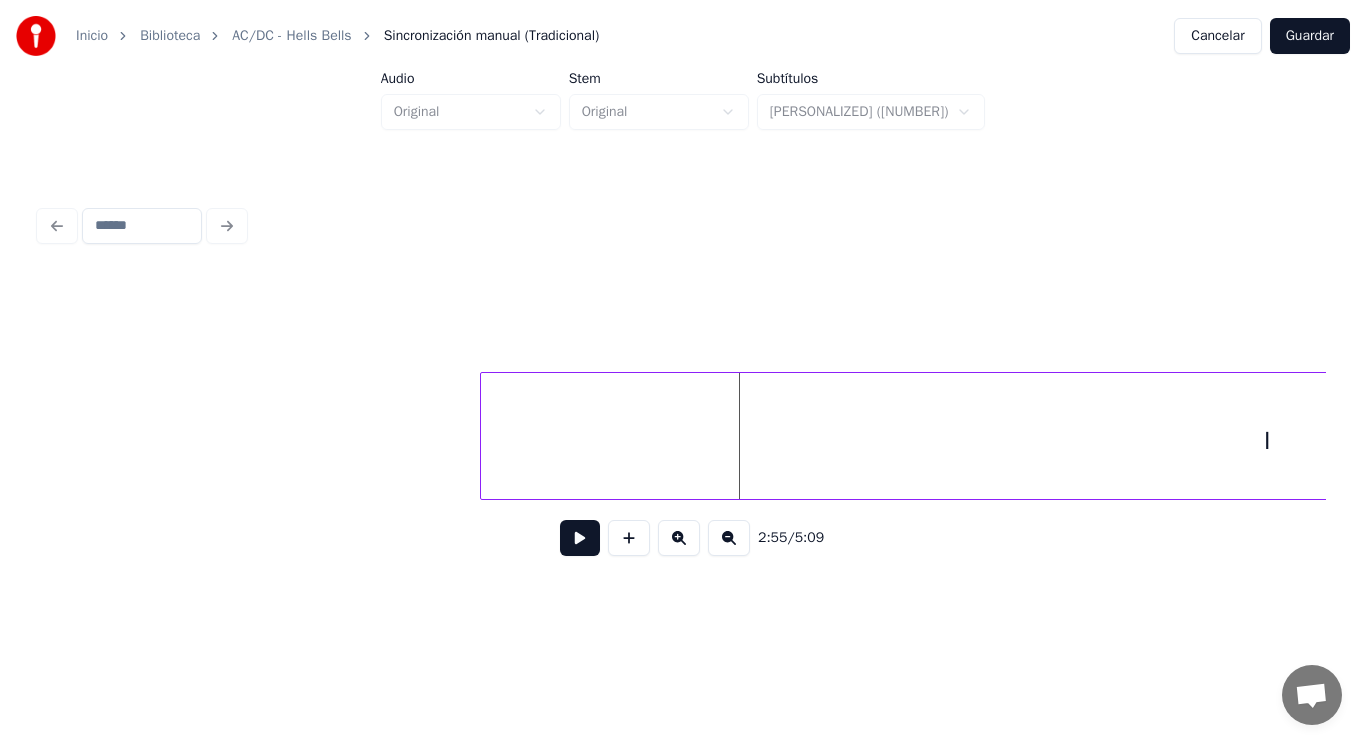 click at bounding box center [484, 436] 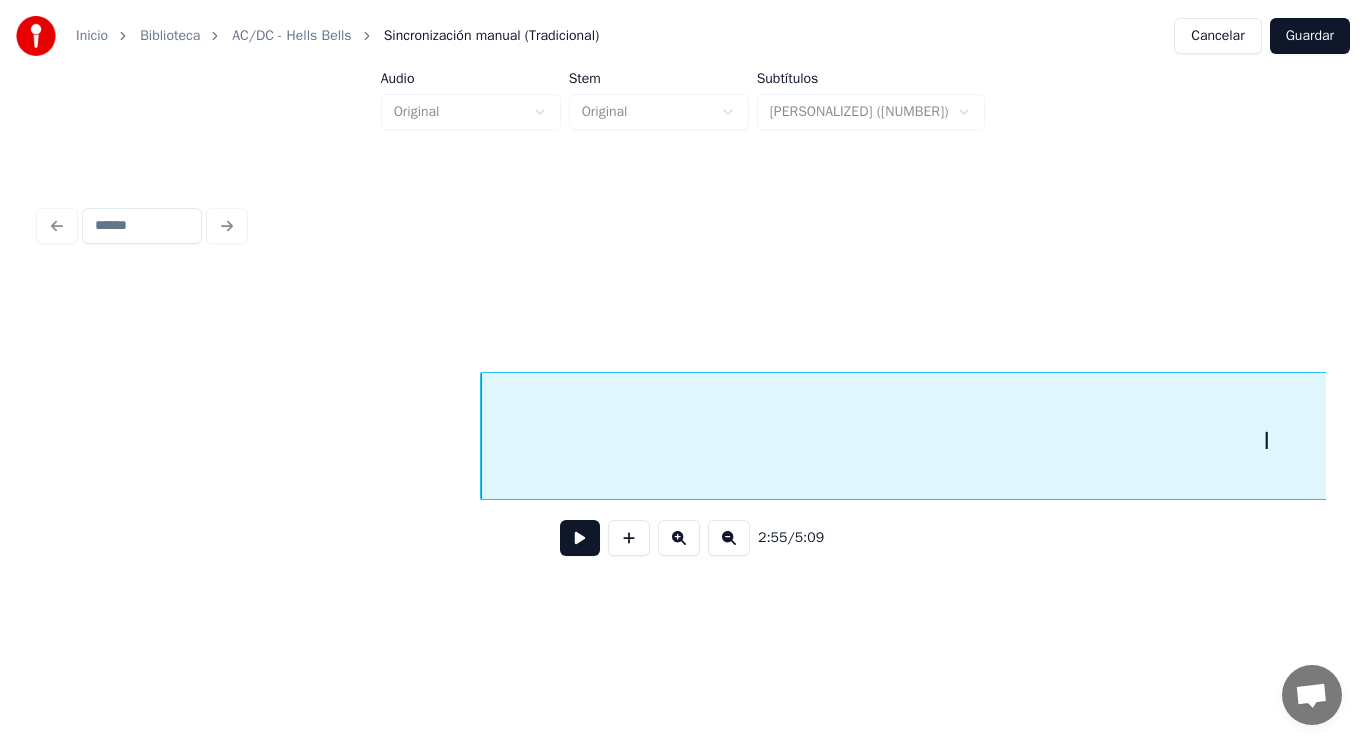 click at bounding box center (580, 538) 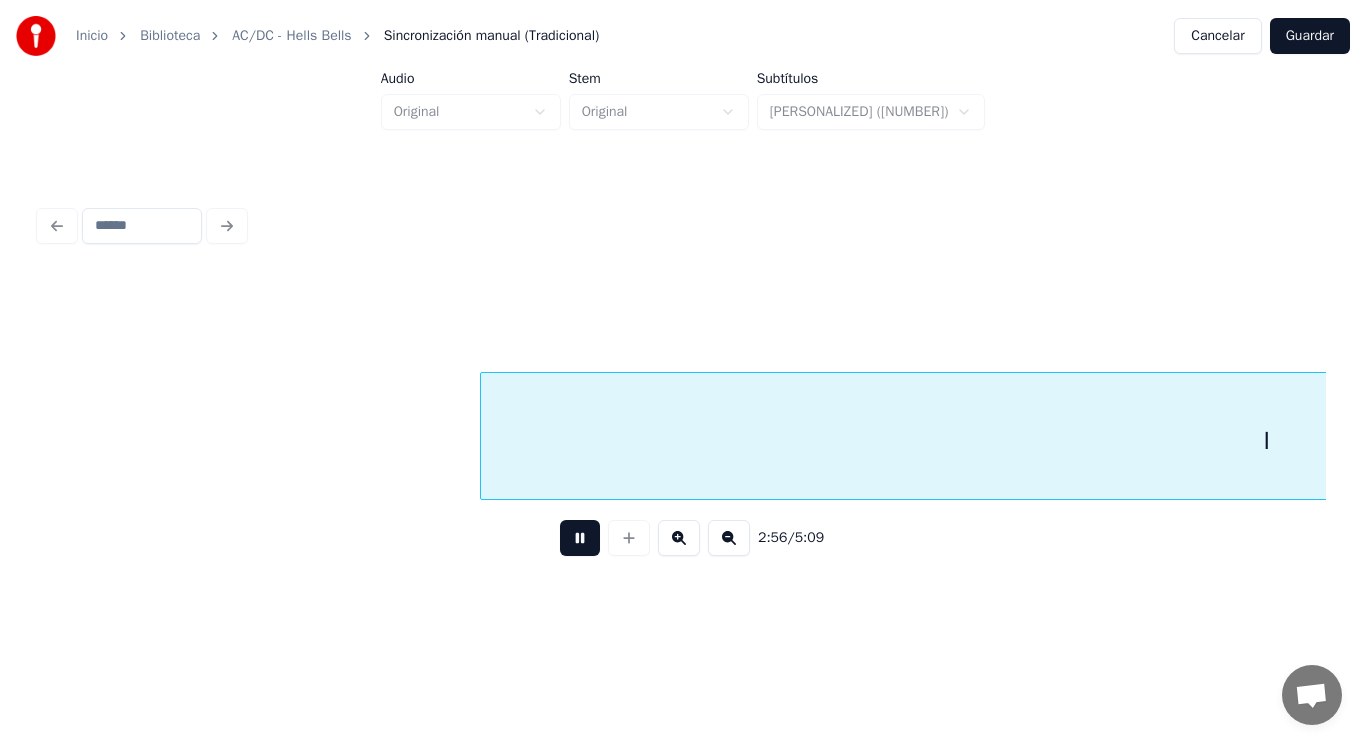 scroll, scrollTop: 0, scrollLeft: 246644, axis: horizontal 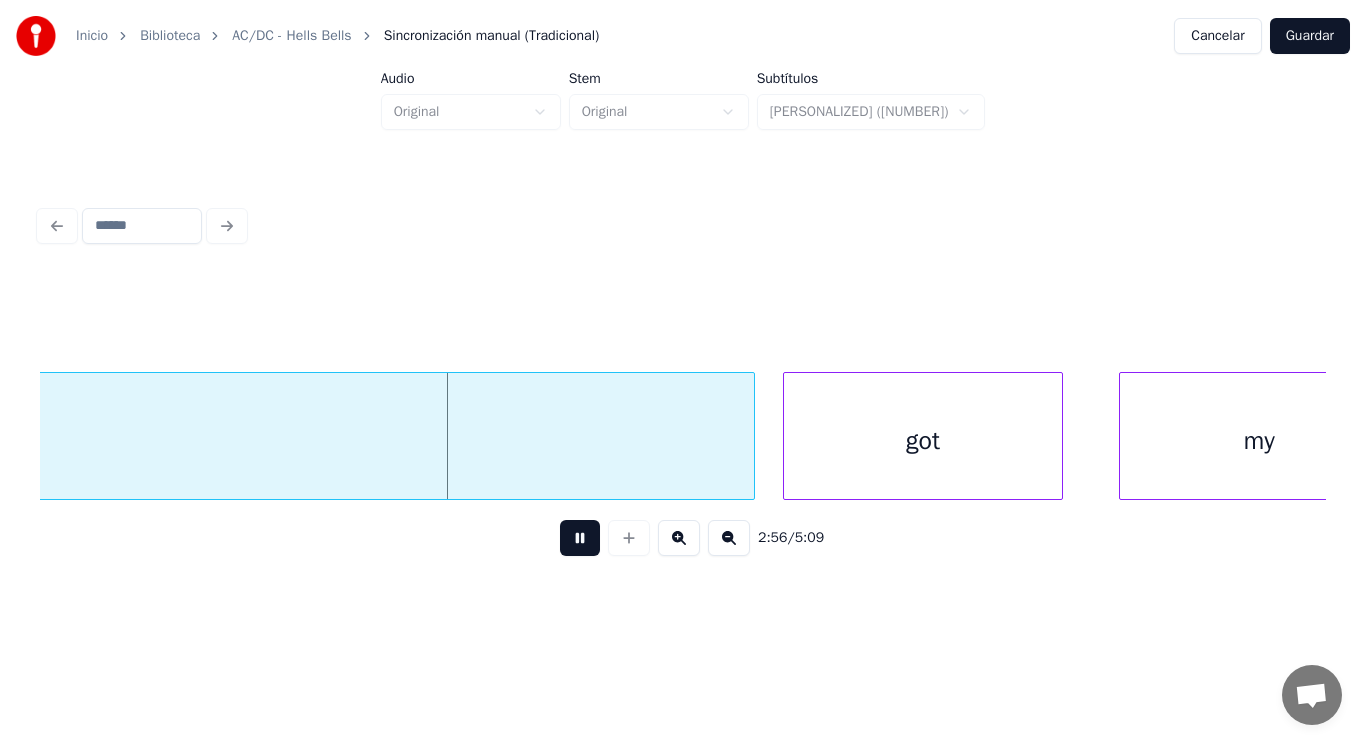 click at bounding box center [580, 538] 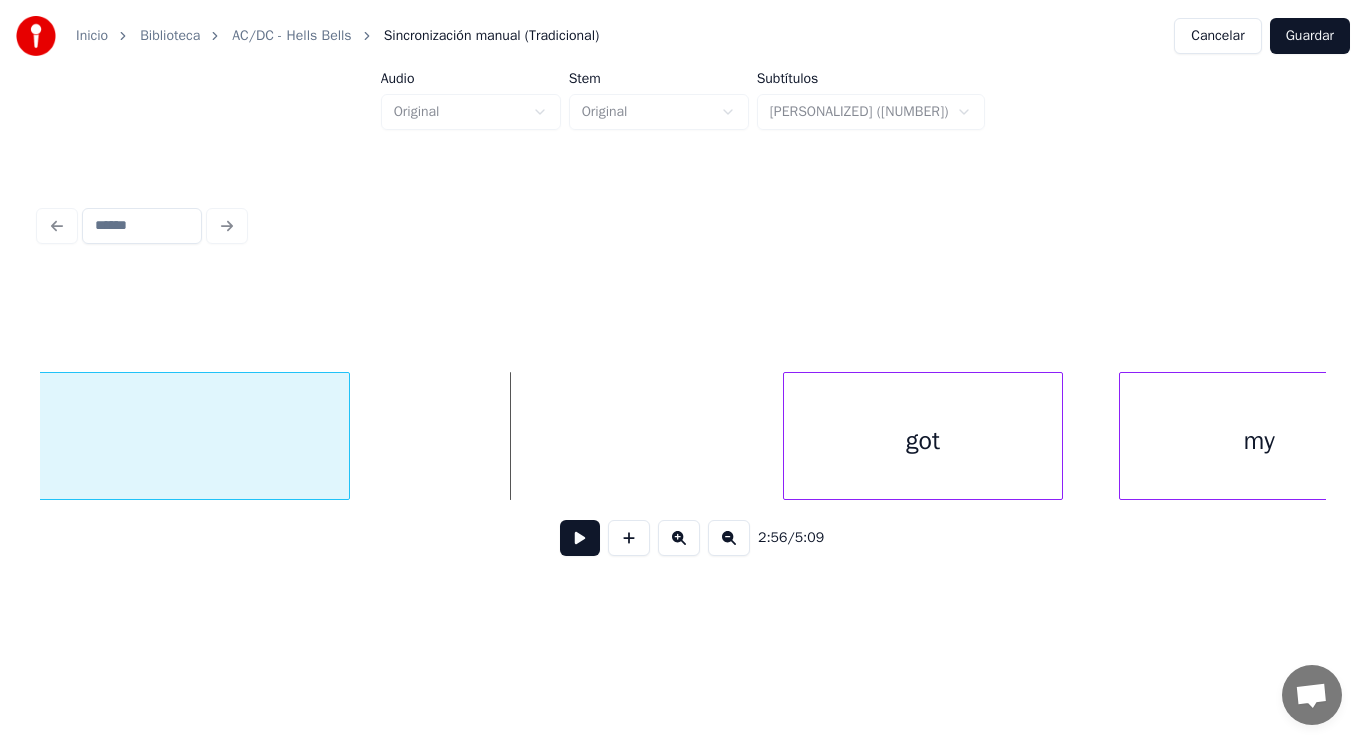 click at bounding box center [346, 436] 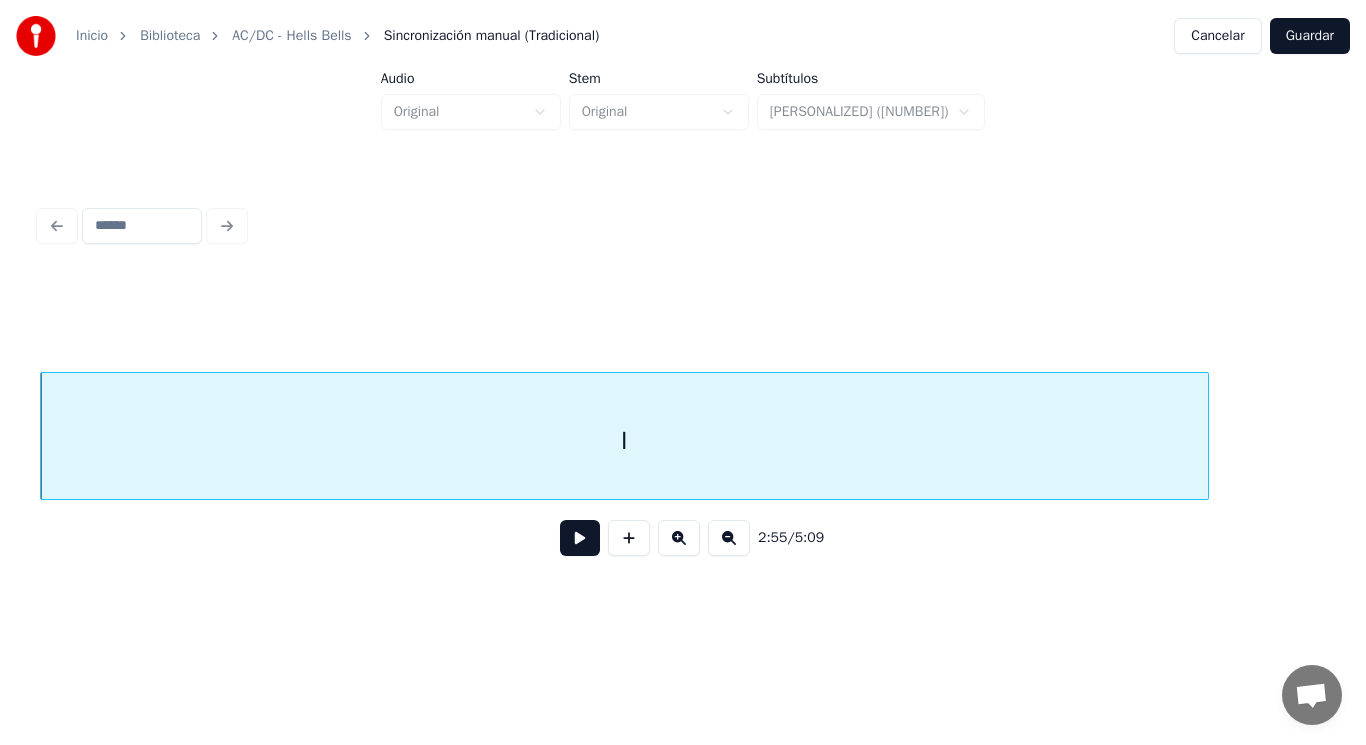 click at bounding box center (580, 538) 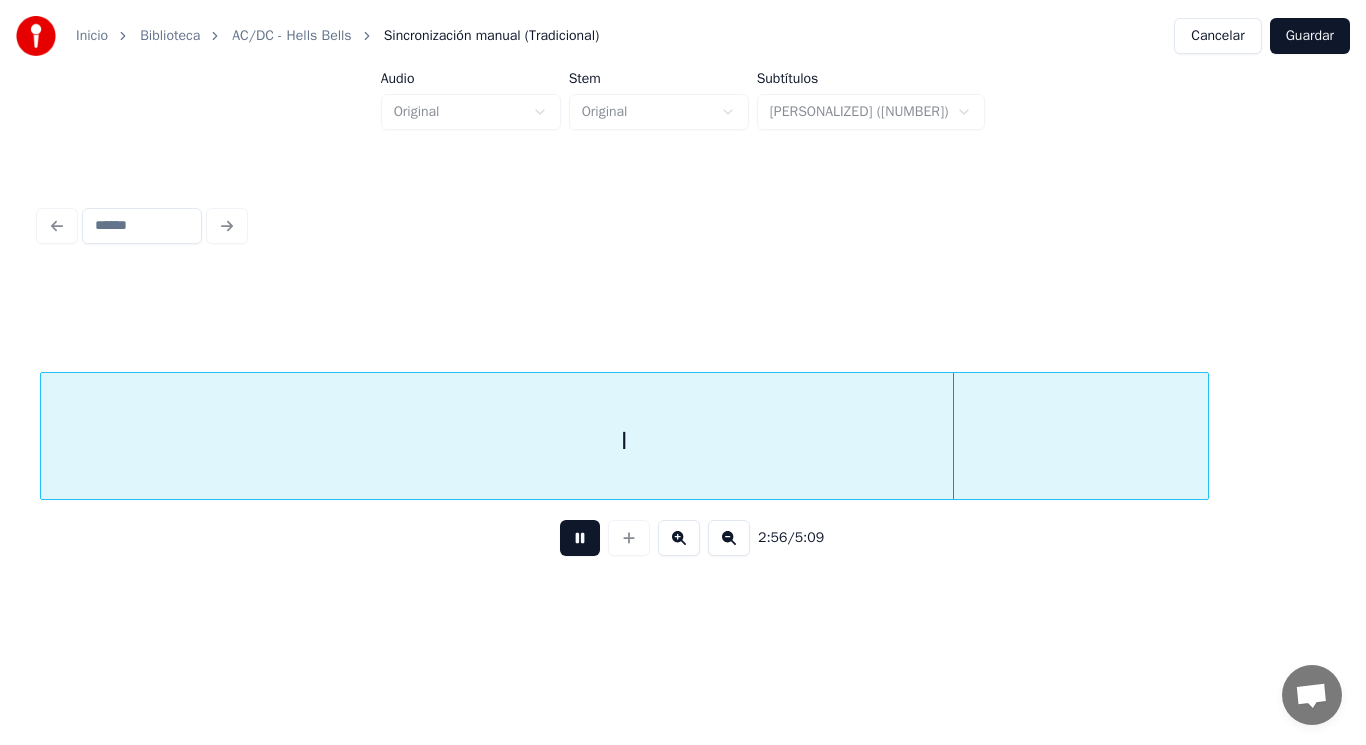 click at bounding box center [580, 538] 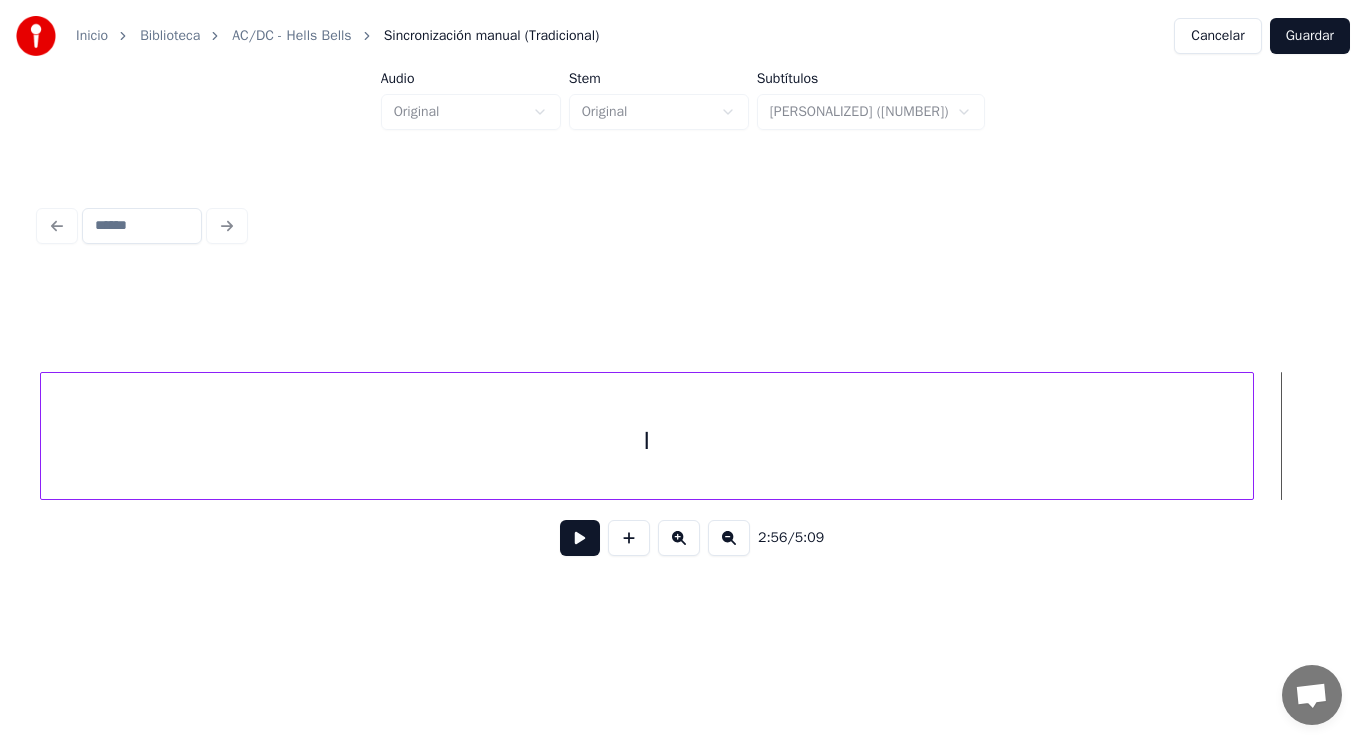 click at bounding box center [1250, 436] 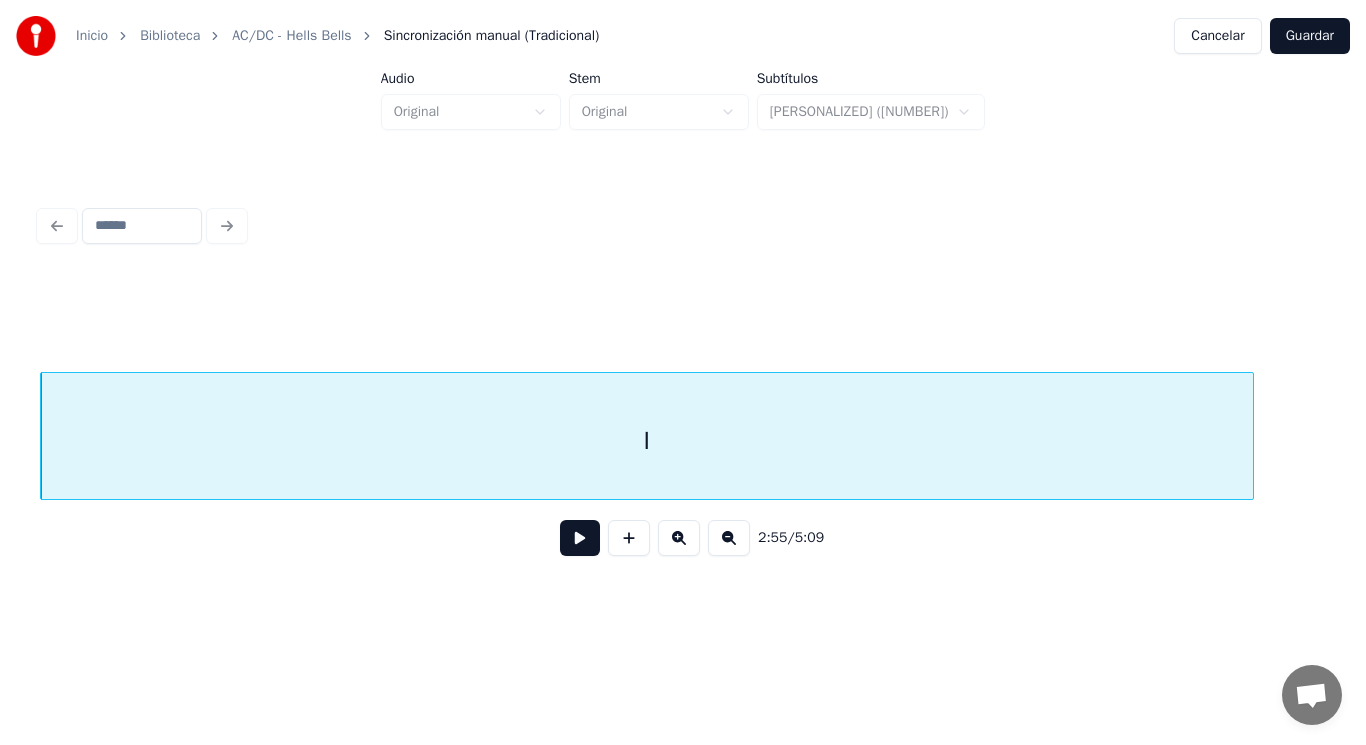 click at bounding box center [580, 538] 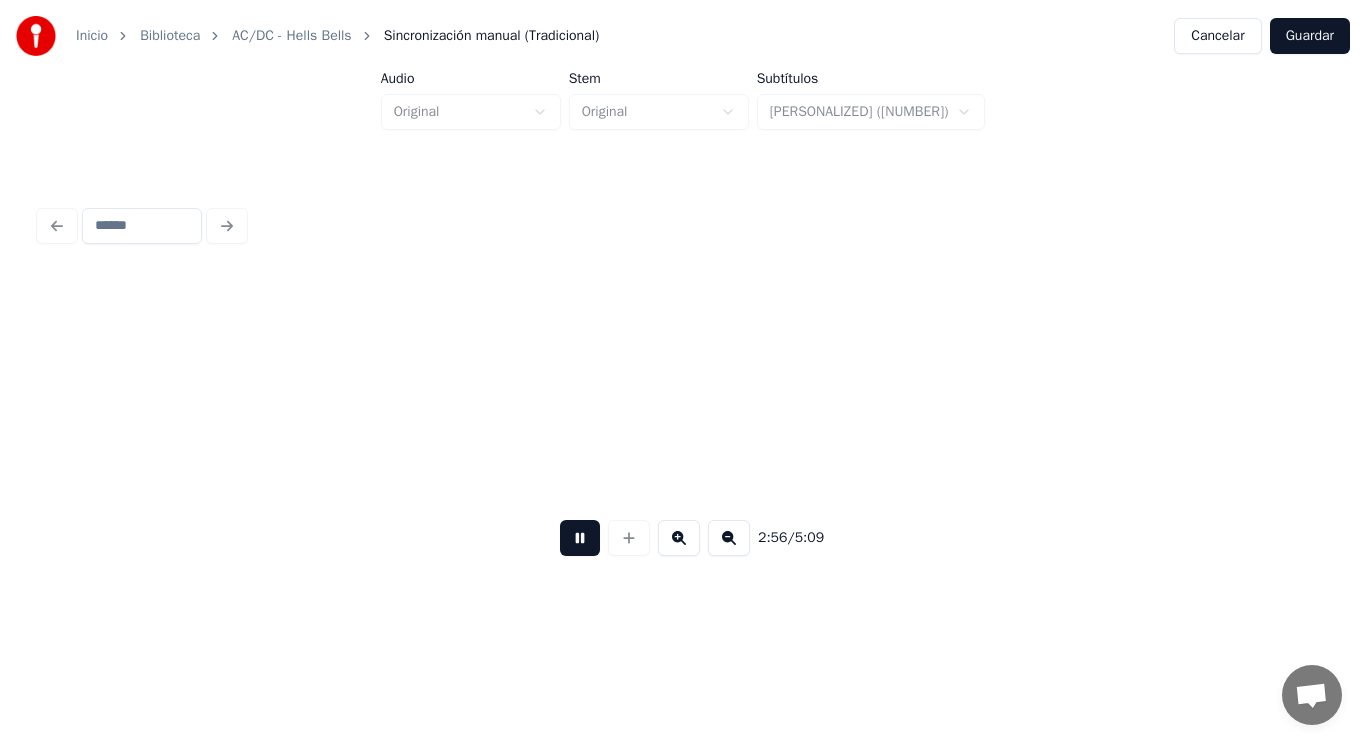 click at bounding box center (580, 538) 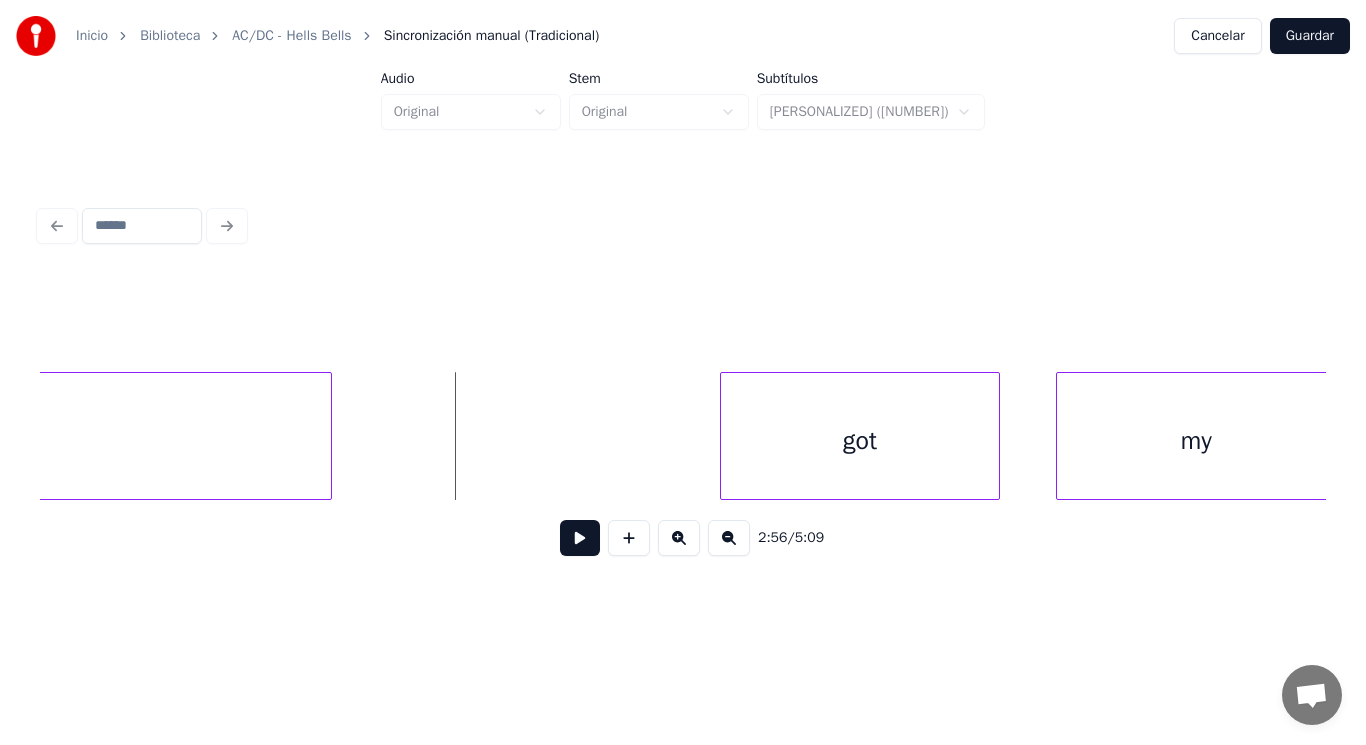 scroll, scrollTop: 0, scrollLeft: 246673, axis: horizontal 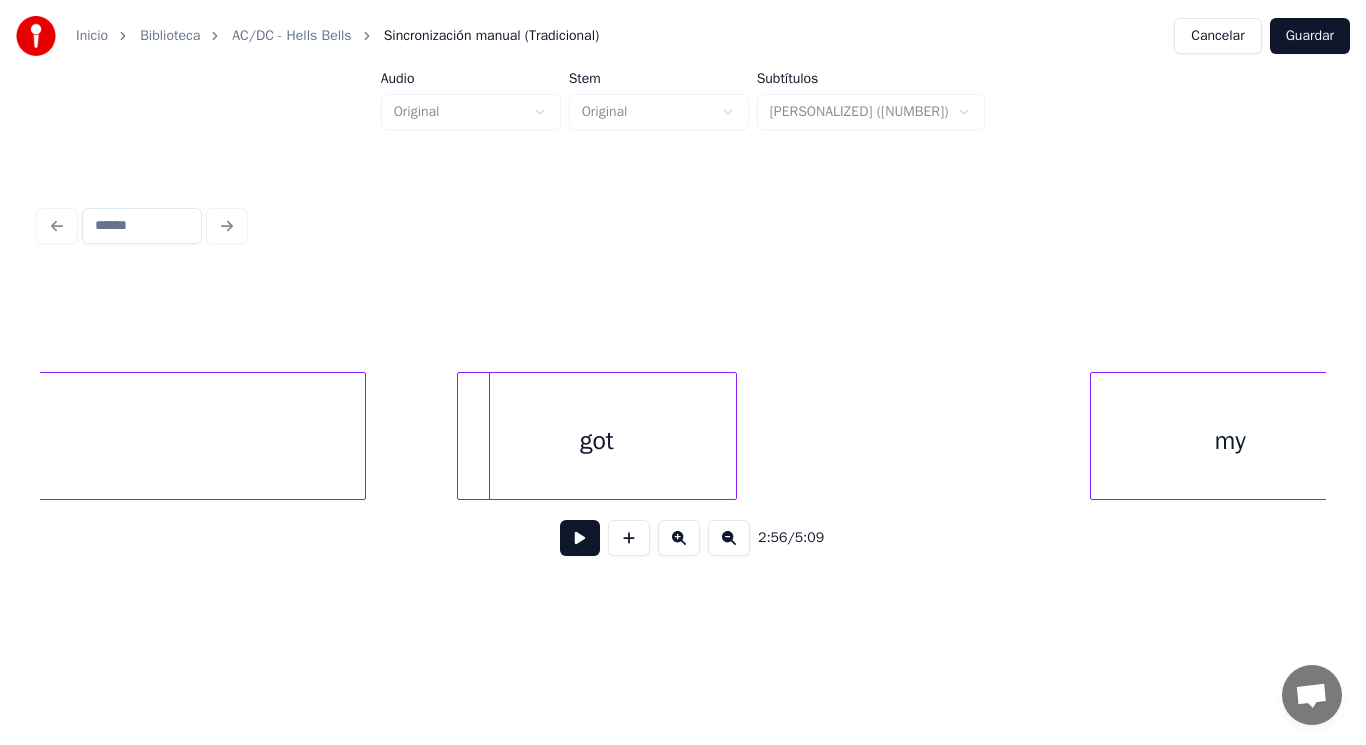 click on "got" at bounding box center [597, 441] 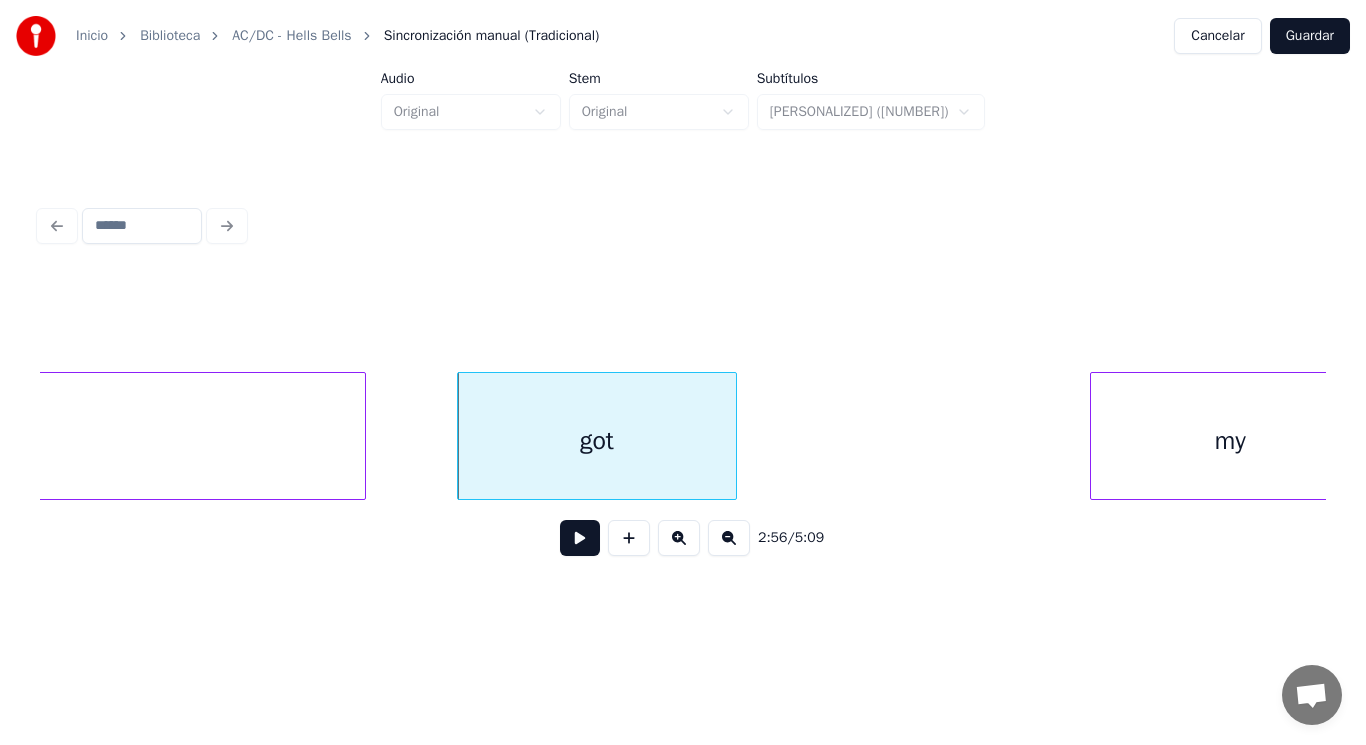 click at bounding box center (580, 538) 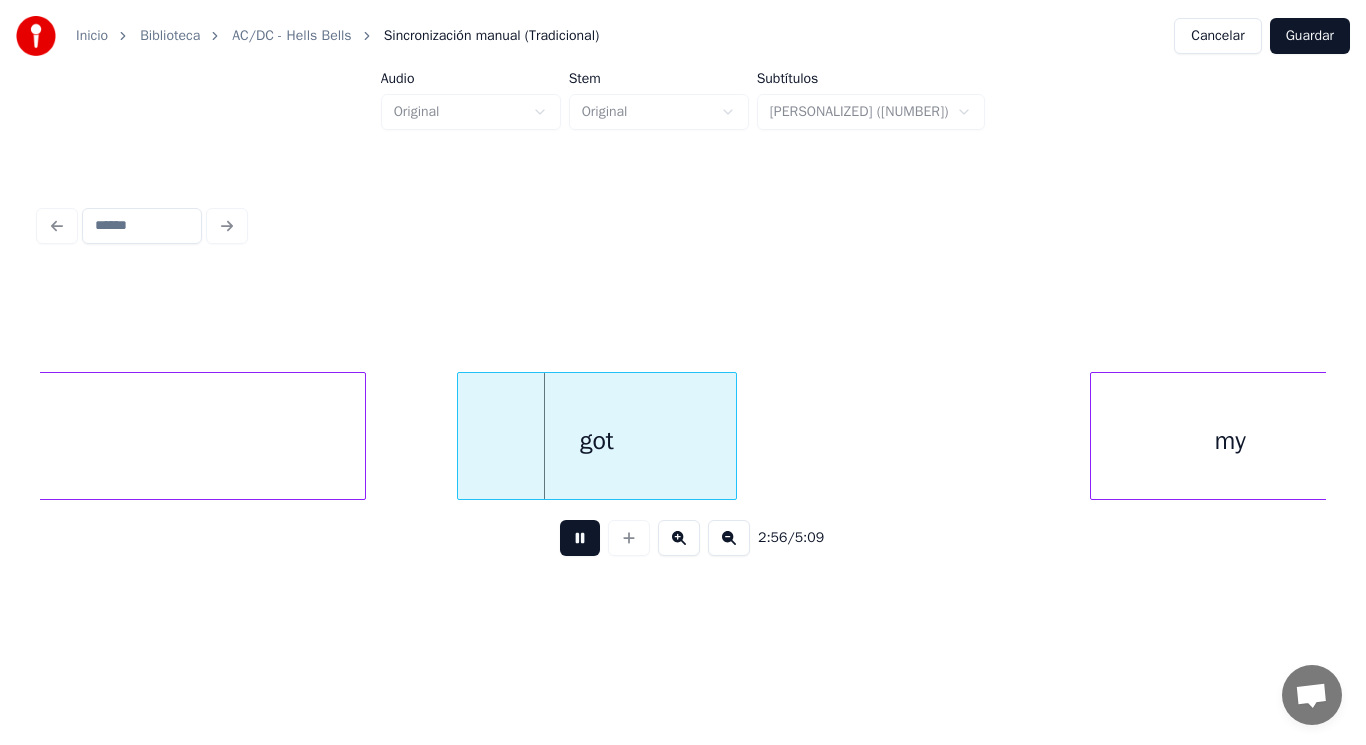click at bounding box center (580, 538) 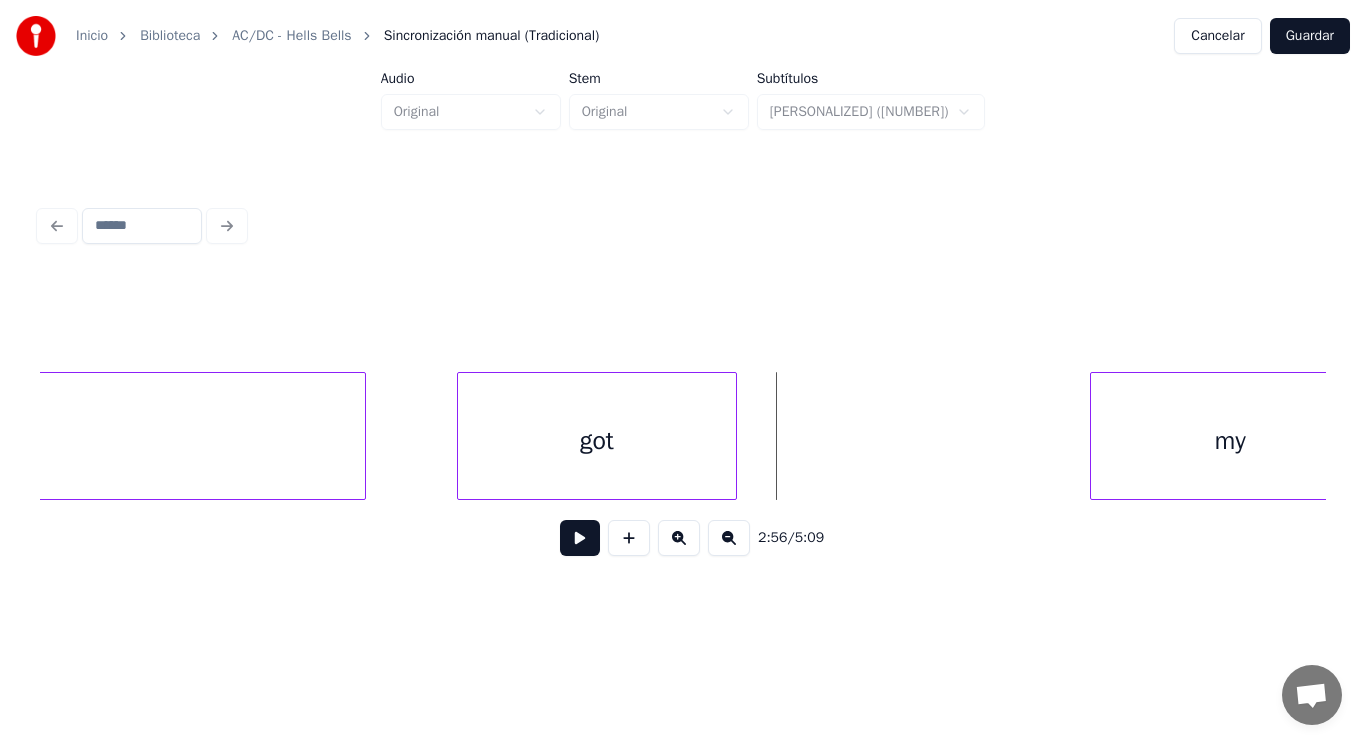 click on "got" at bounding box center (597, 441) 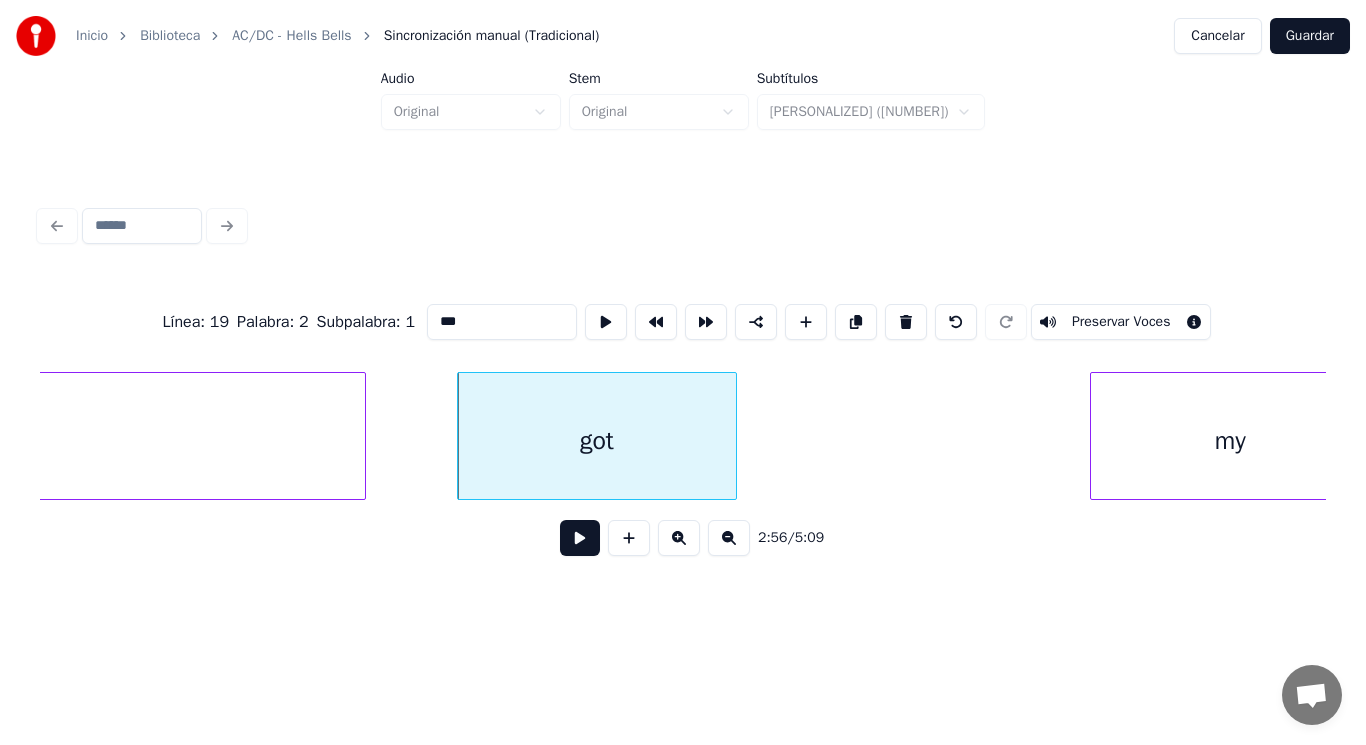 click at bounding box center (580, 538) 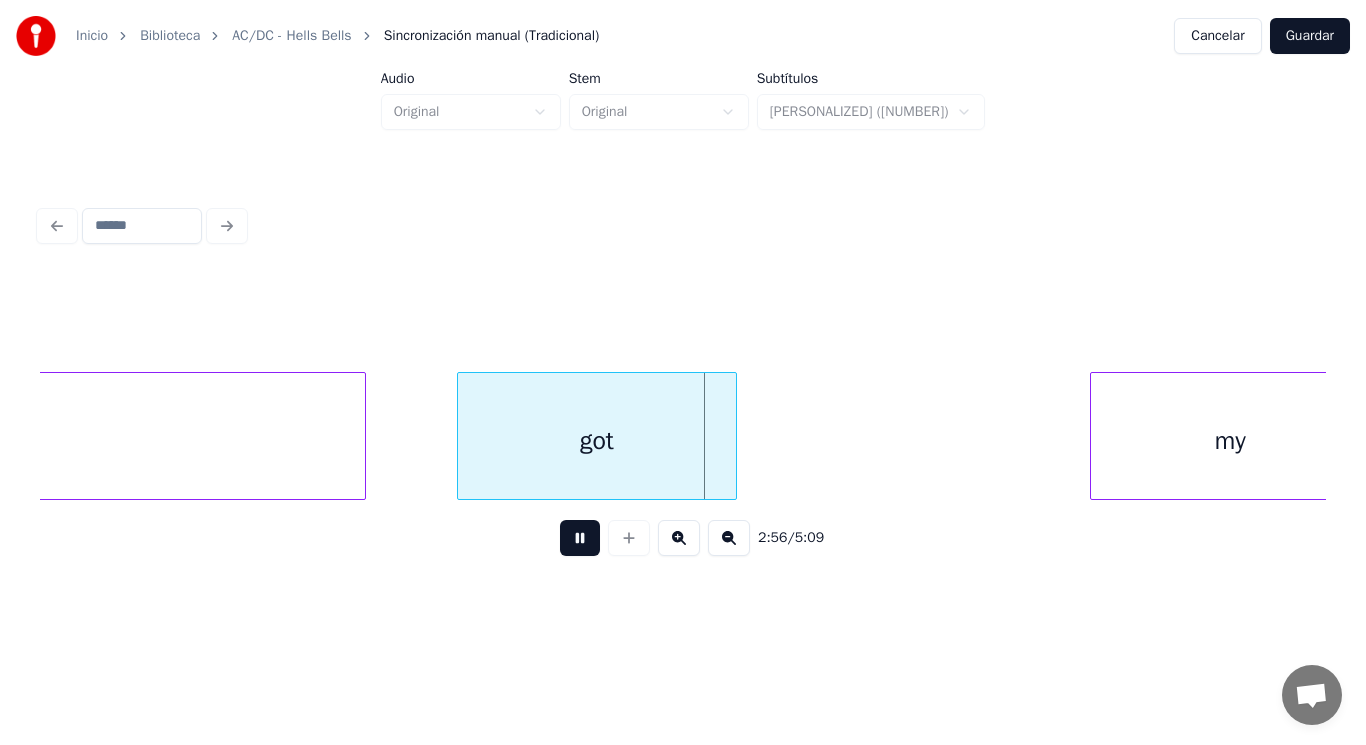 click at bounding box center [580, 538] 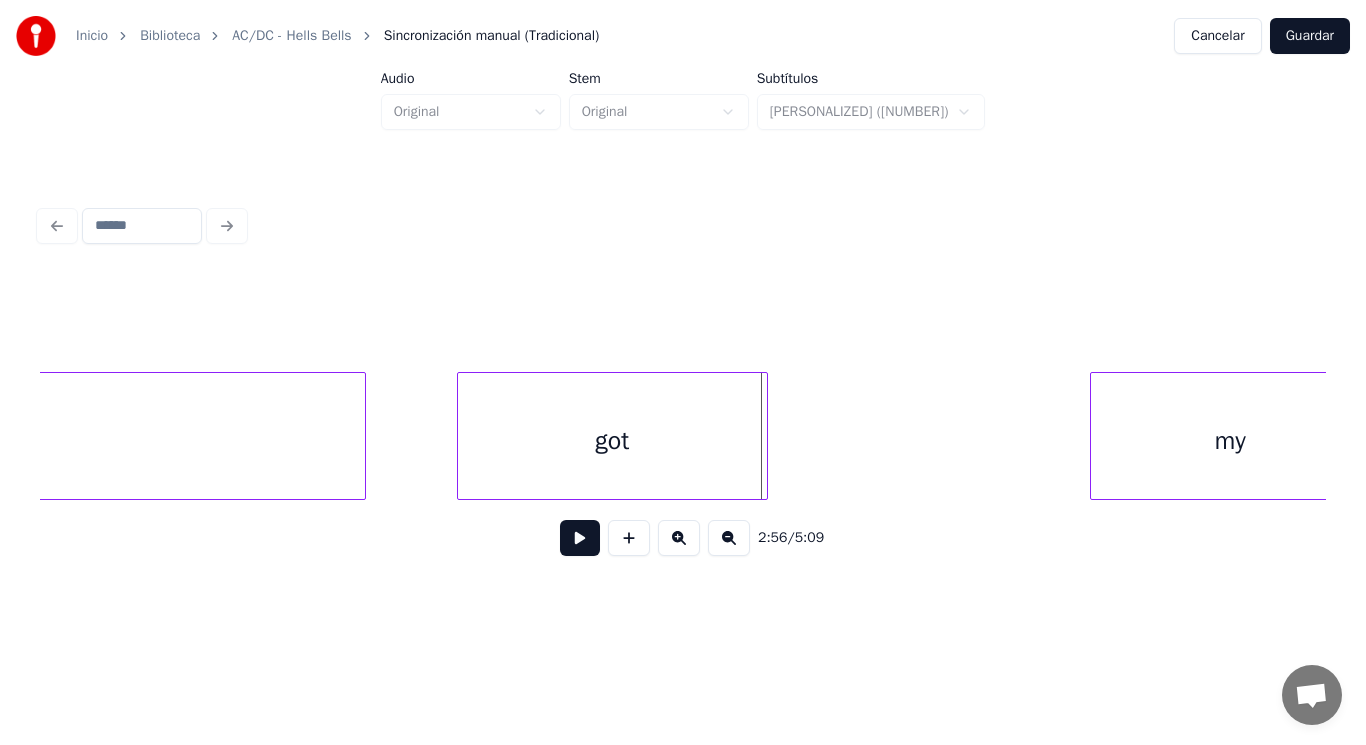 click at bounding box center (764, 436) 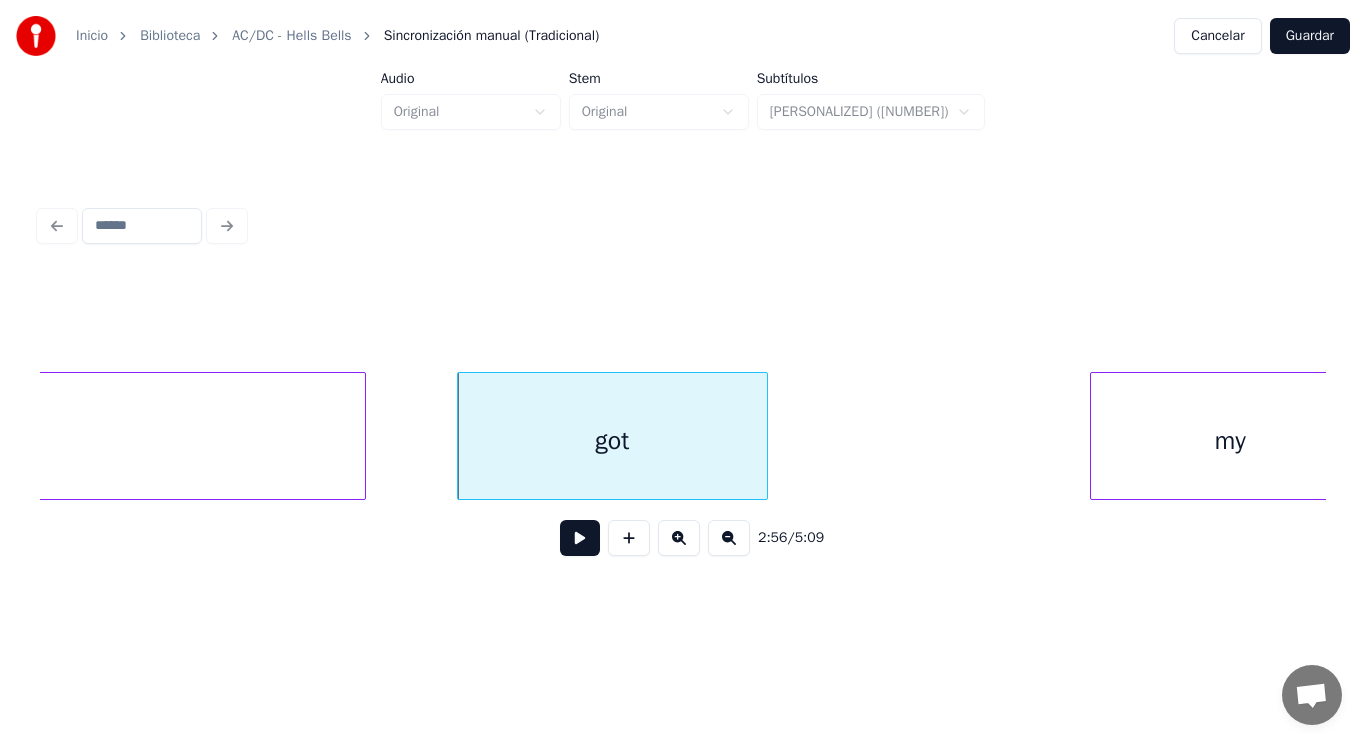 click at bounding box center (580, 538) 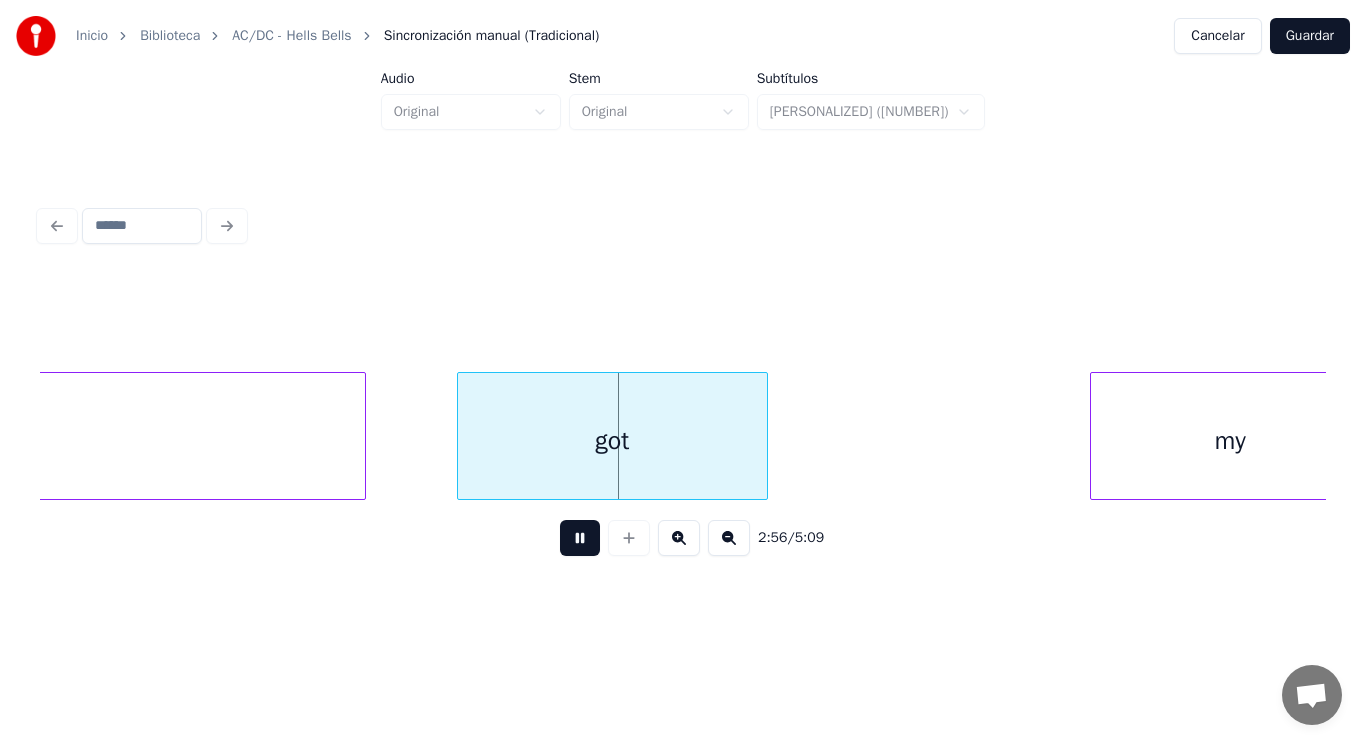 click at bounding box center [580, 538] 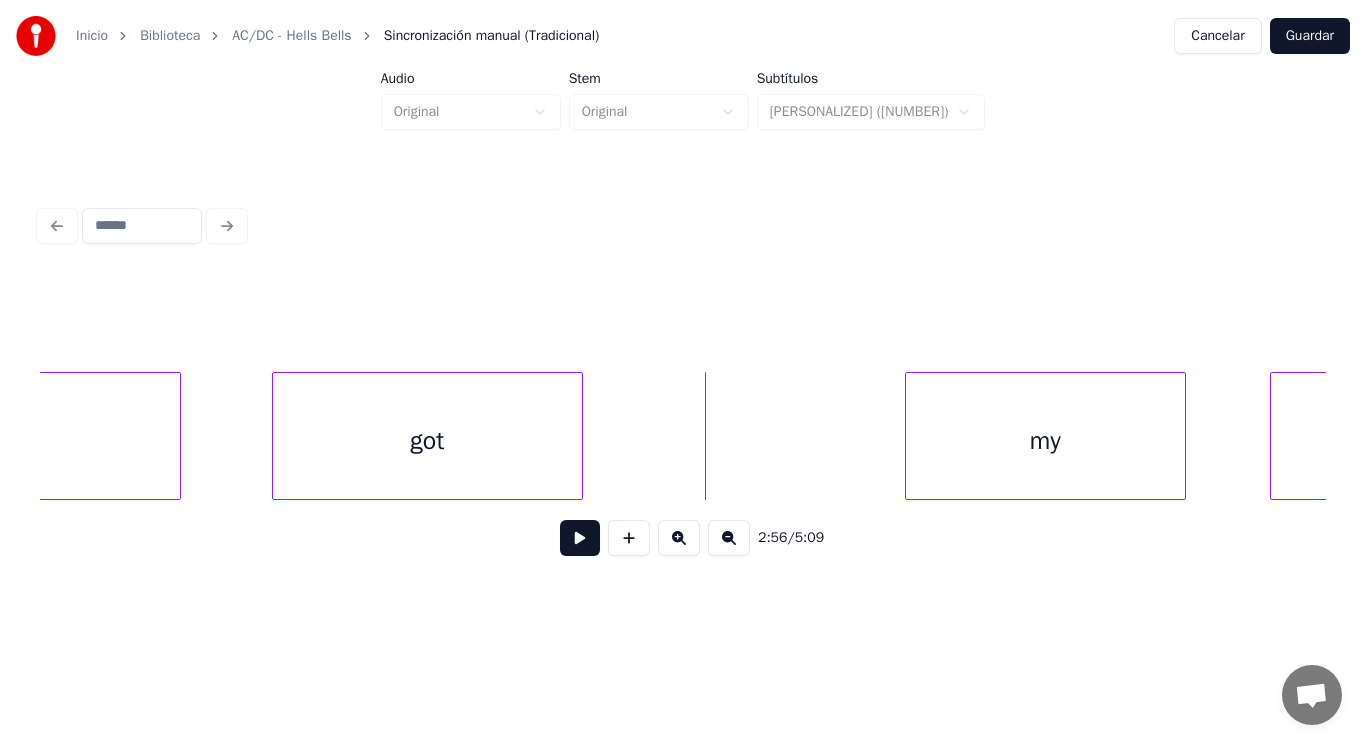 scroll, scrollTop: 0, scrollLeft: 246953, axis: horizontal 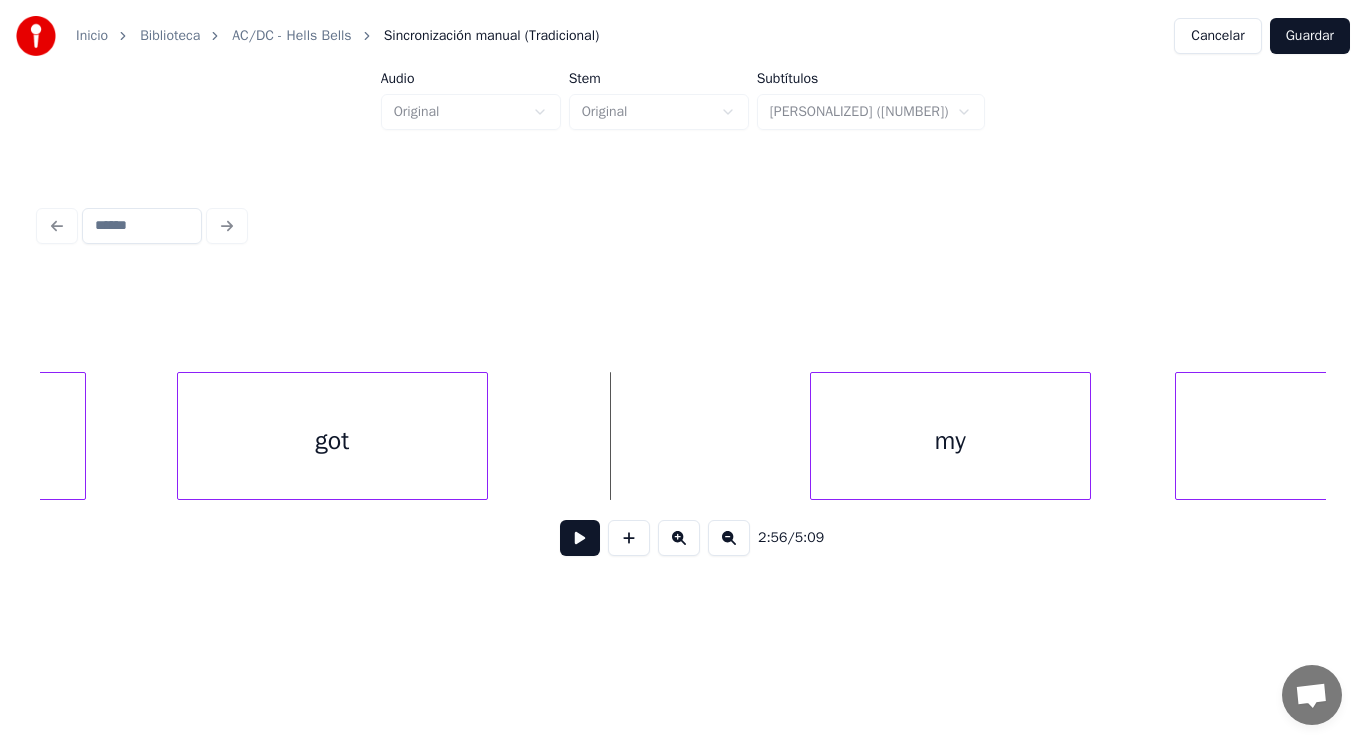 drag, startPoint x: 546, startPoint y: 443, endPoint x: 549, endPoint y: 519, distance: 76.05919 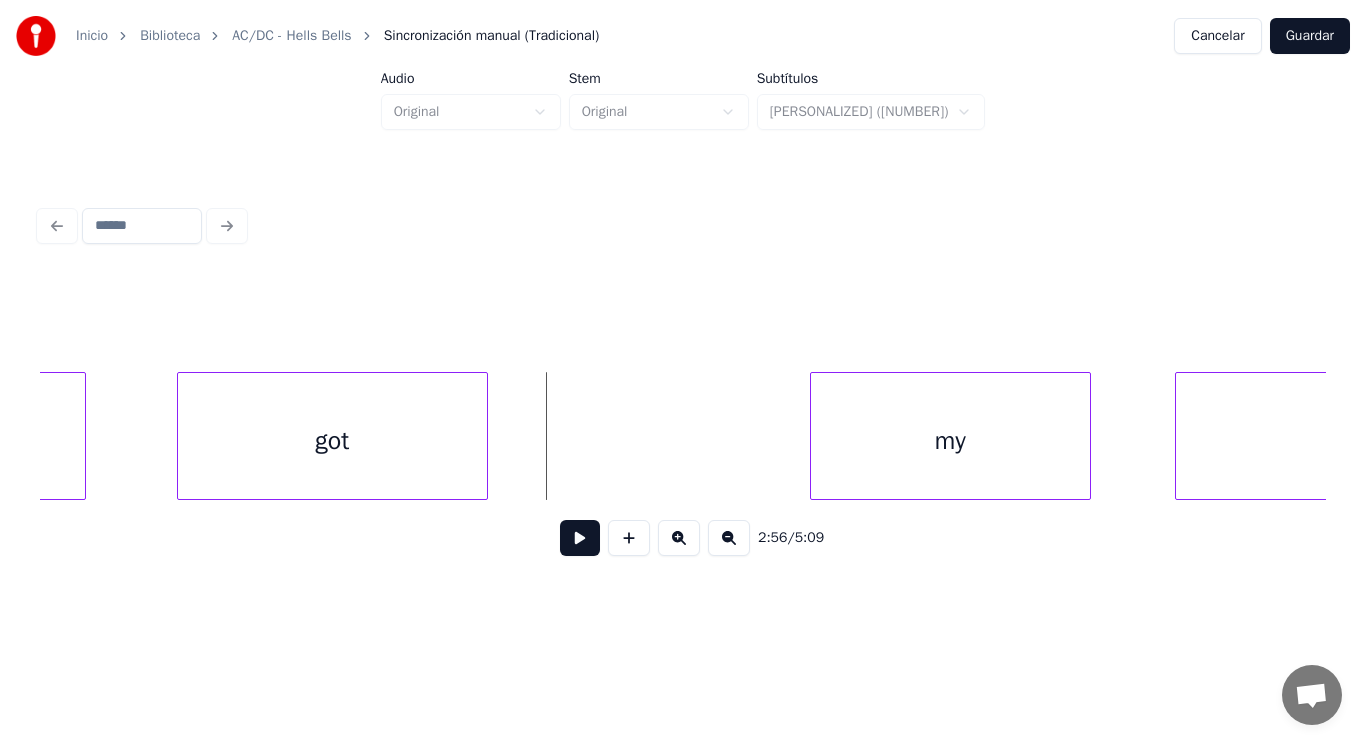 click at bounding box center [580, 538] 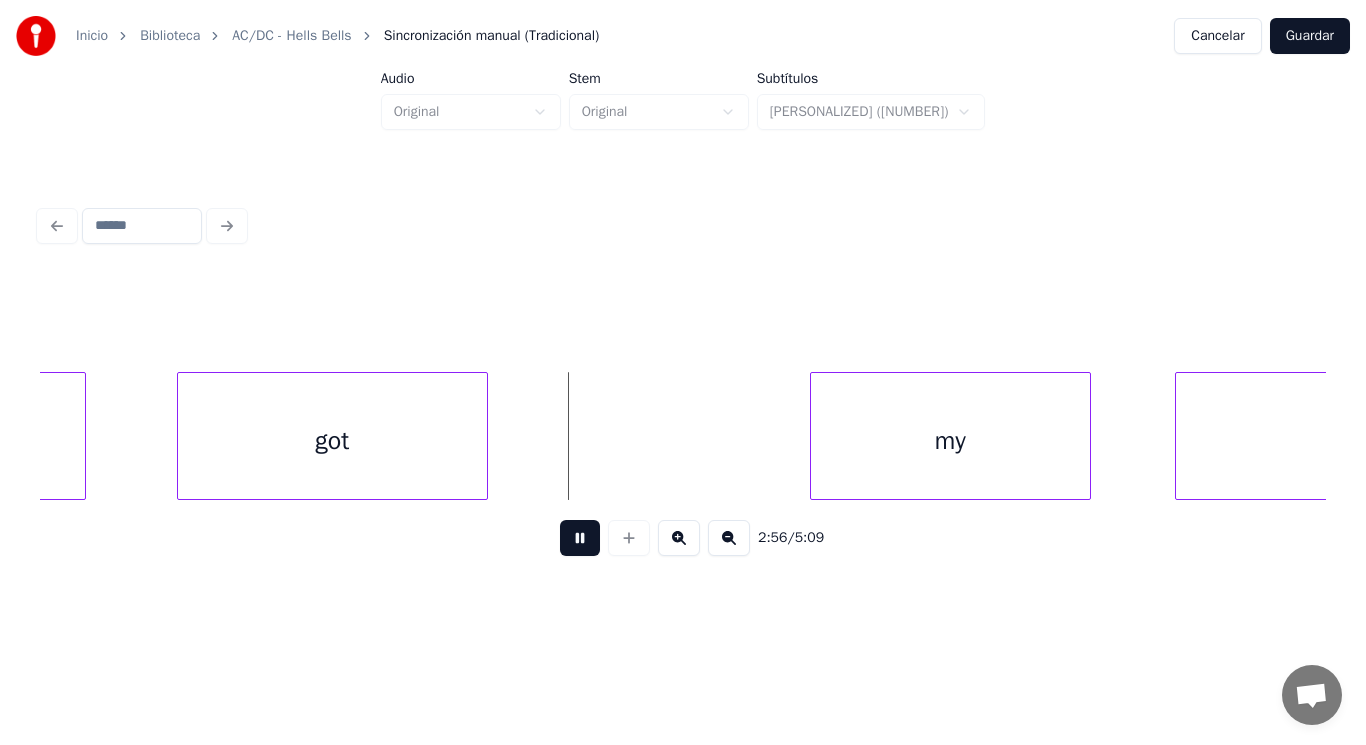click at bounding box center (580, 538) 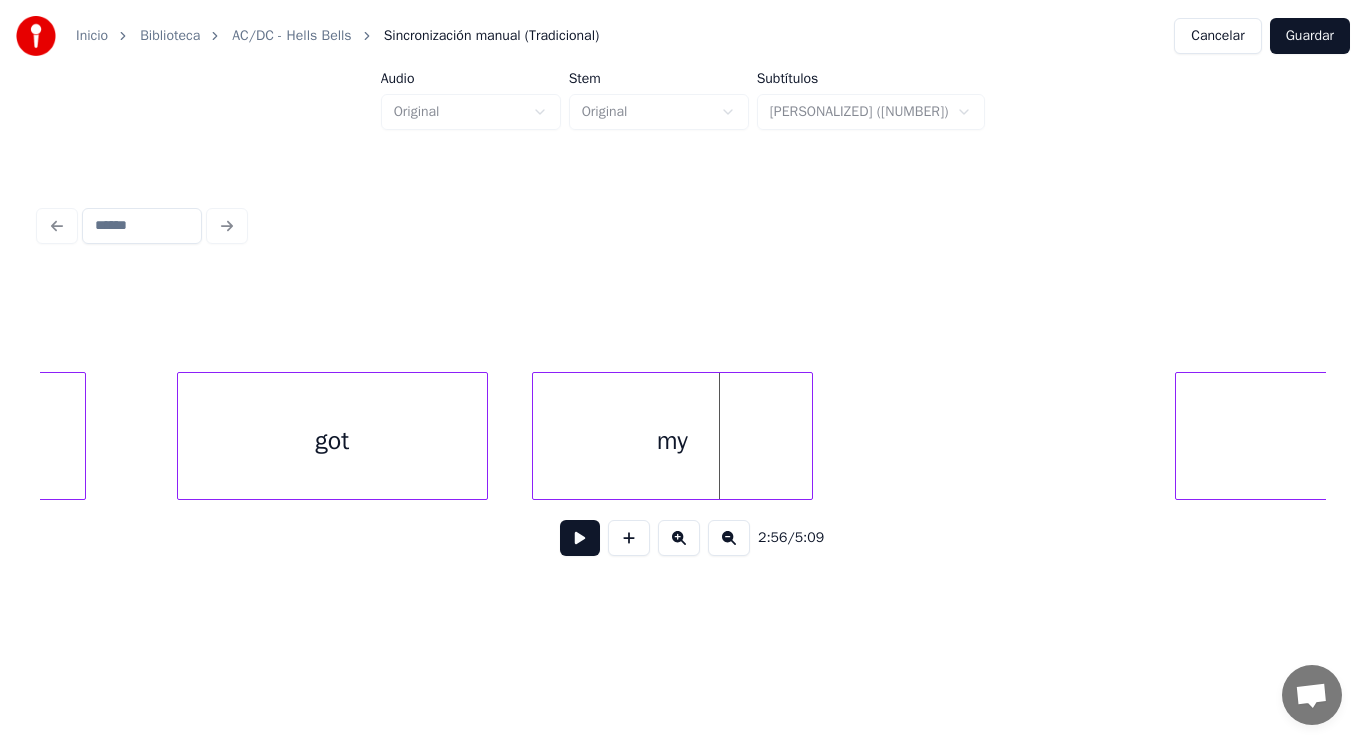 click on "my" at bounding box center [672, 441] 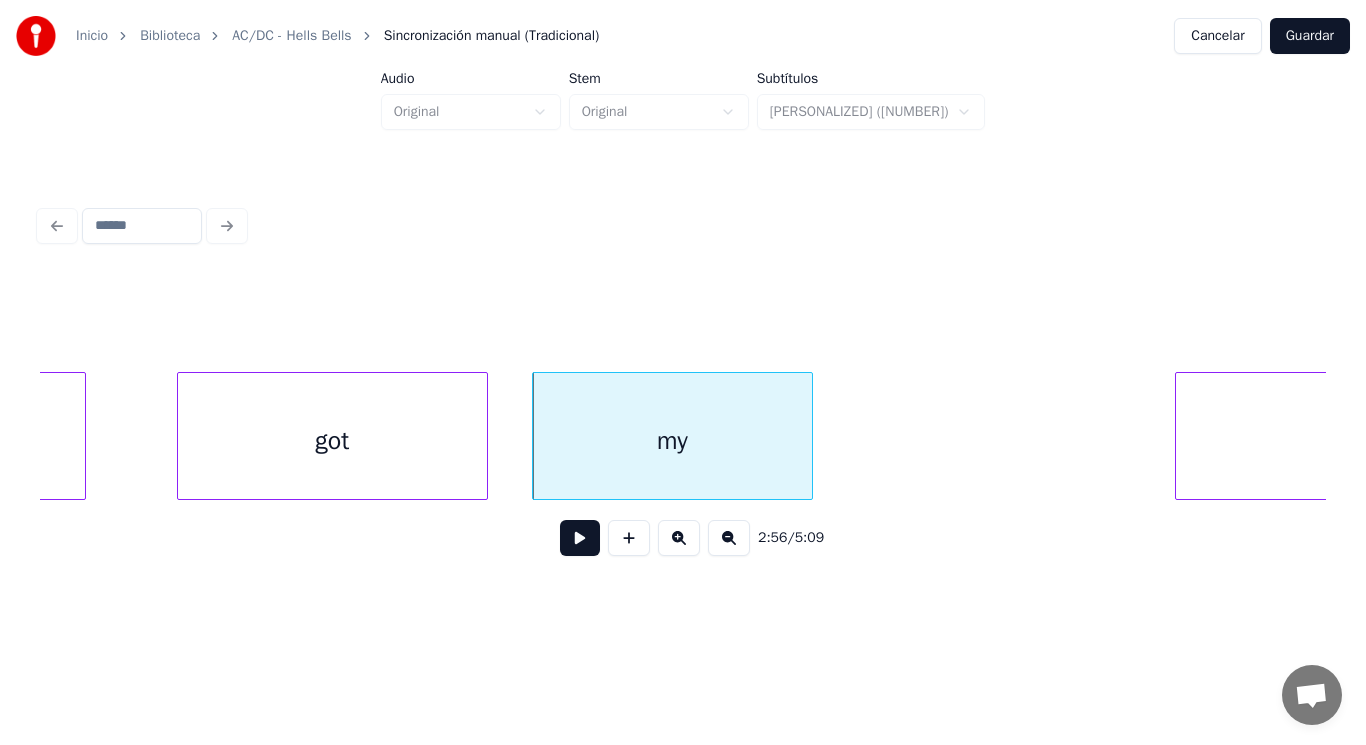 click at bounding box center (580, 538) 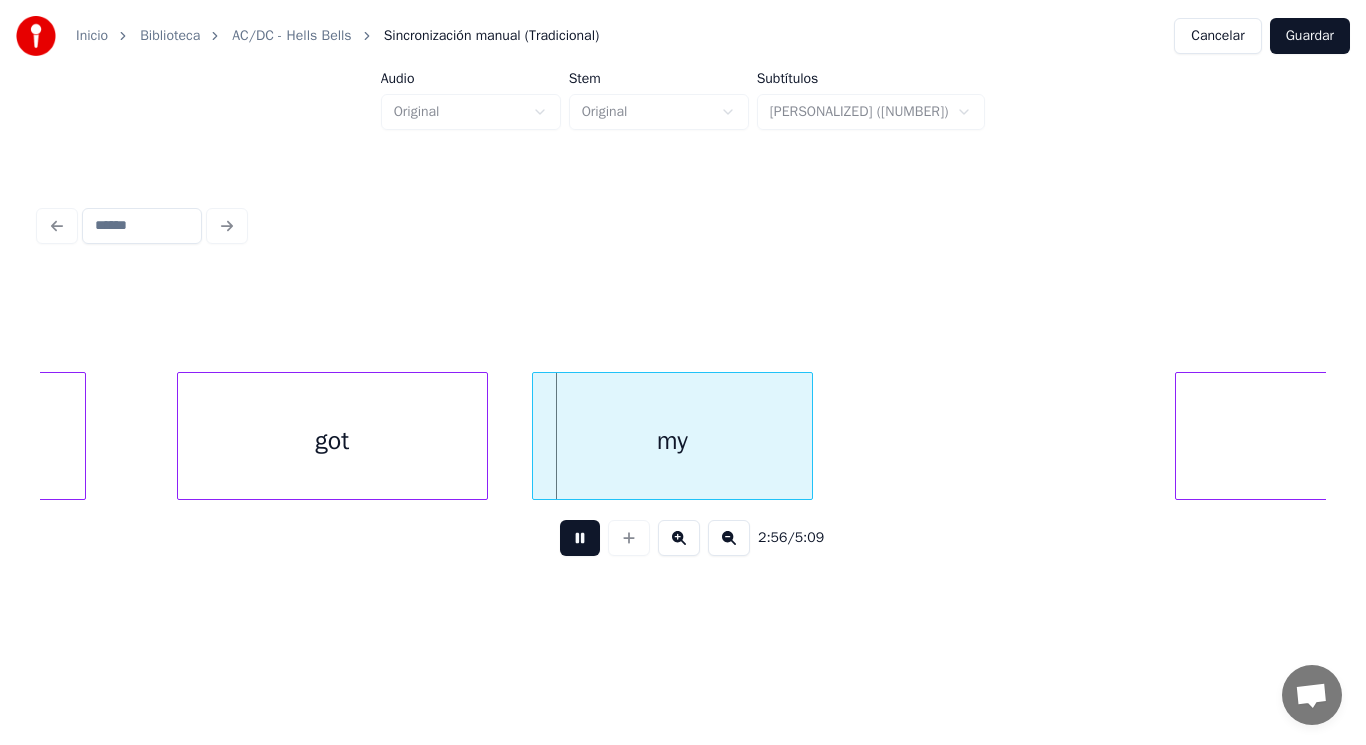 click at bounding box center [580, 538] 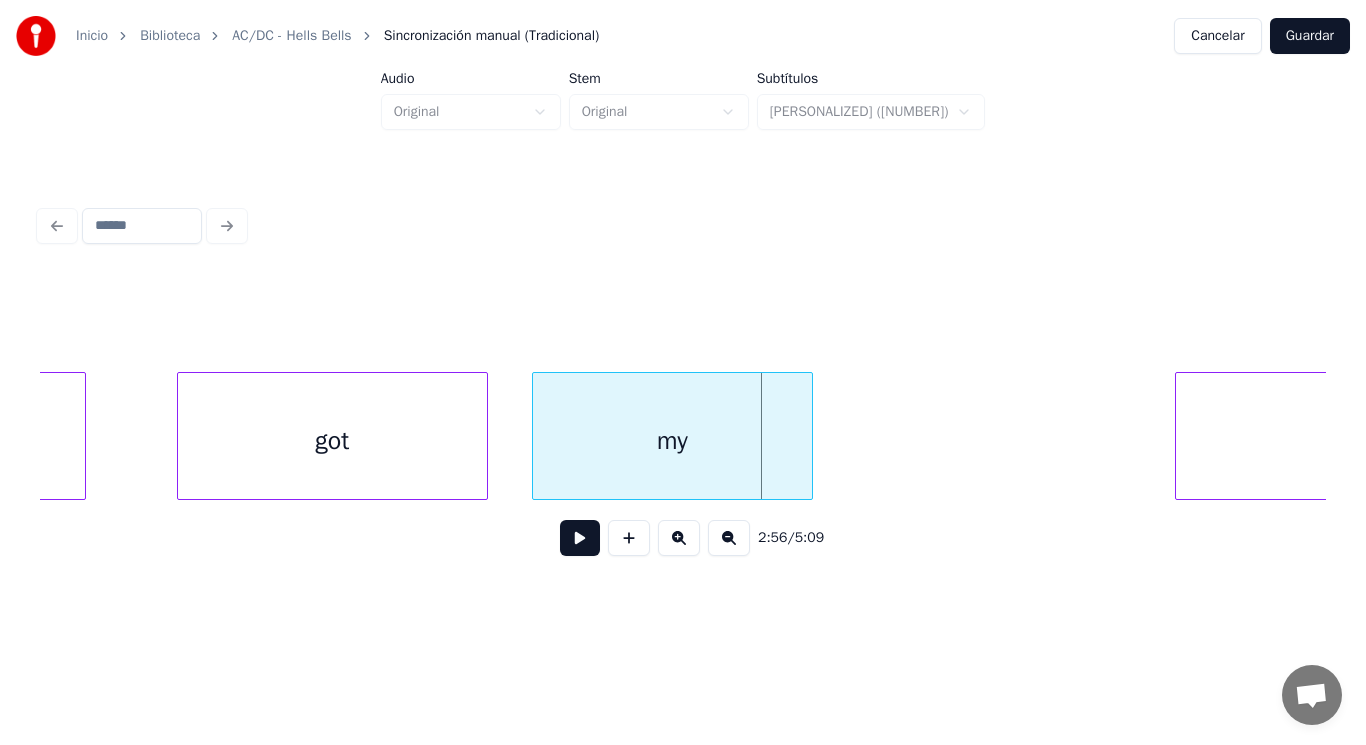 click on "my" at bounding box center (672, 441) 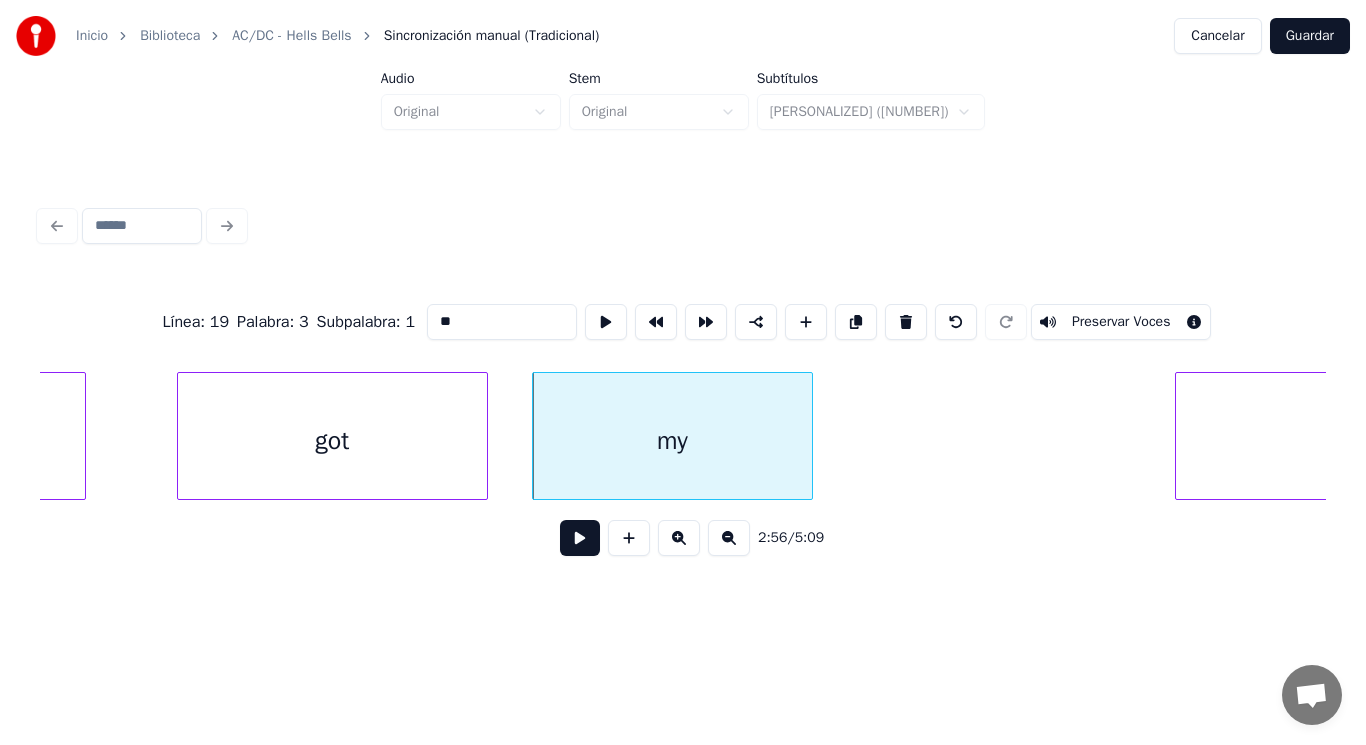 click at bounding box center [580, 538] 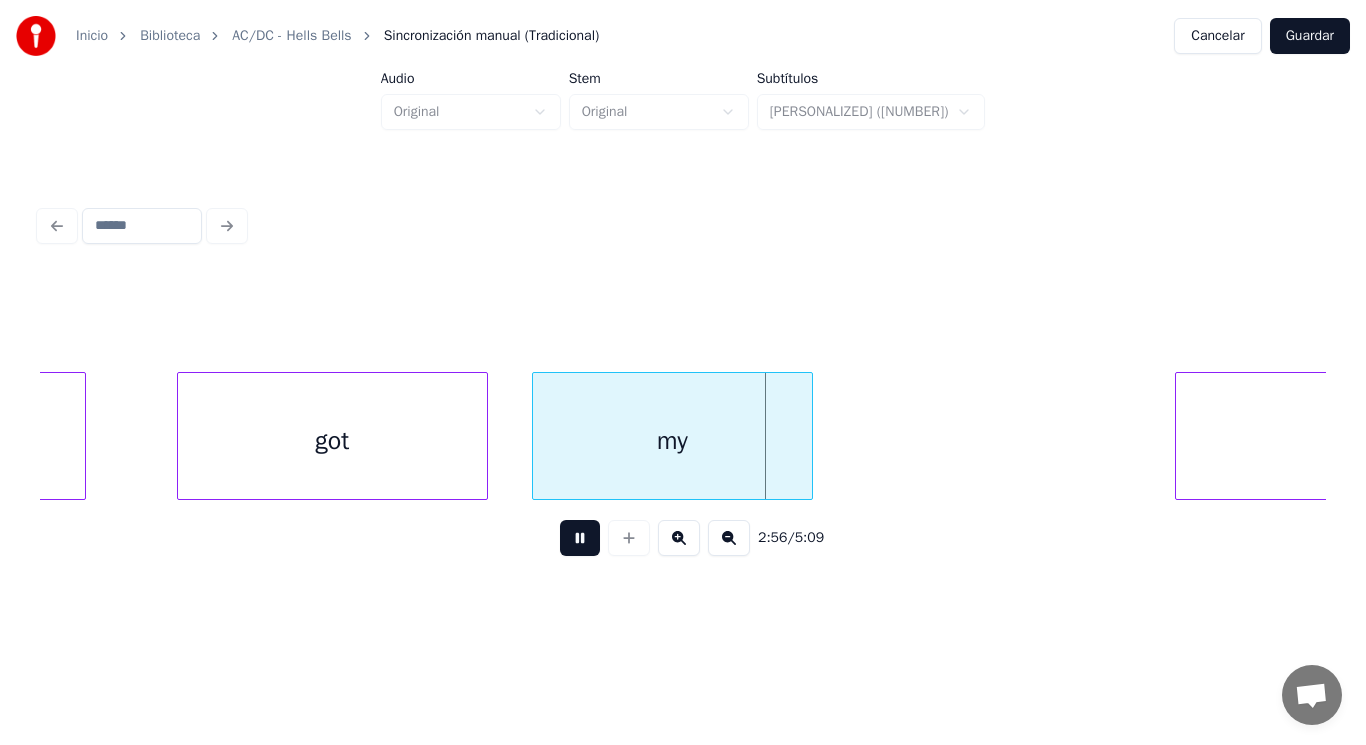click at bounding box center [580, 538] 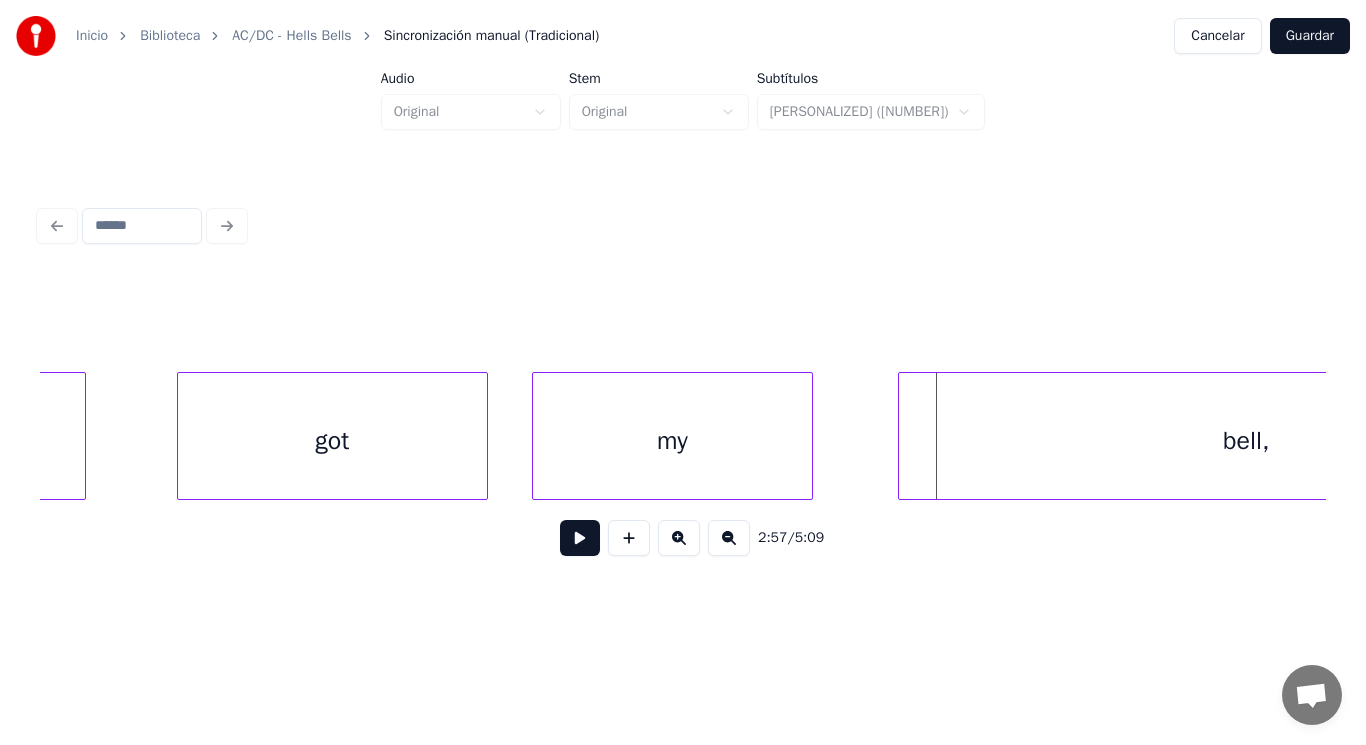 click at bounding box center [902, 436] 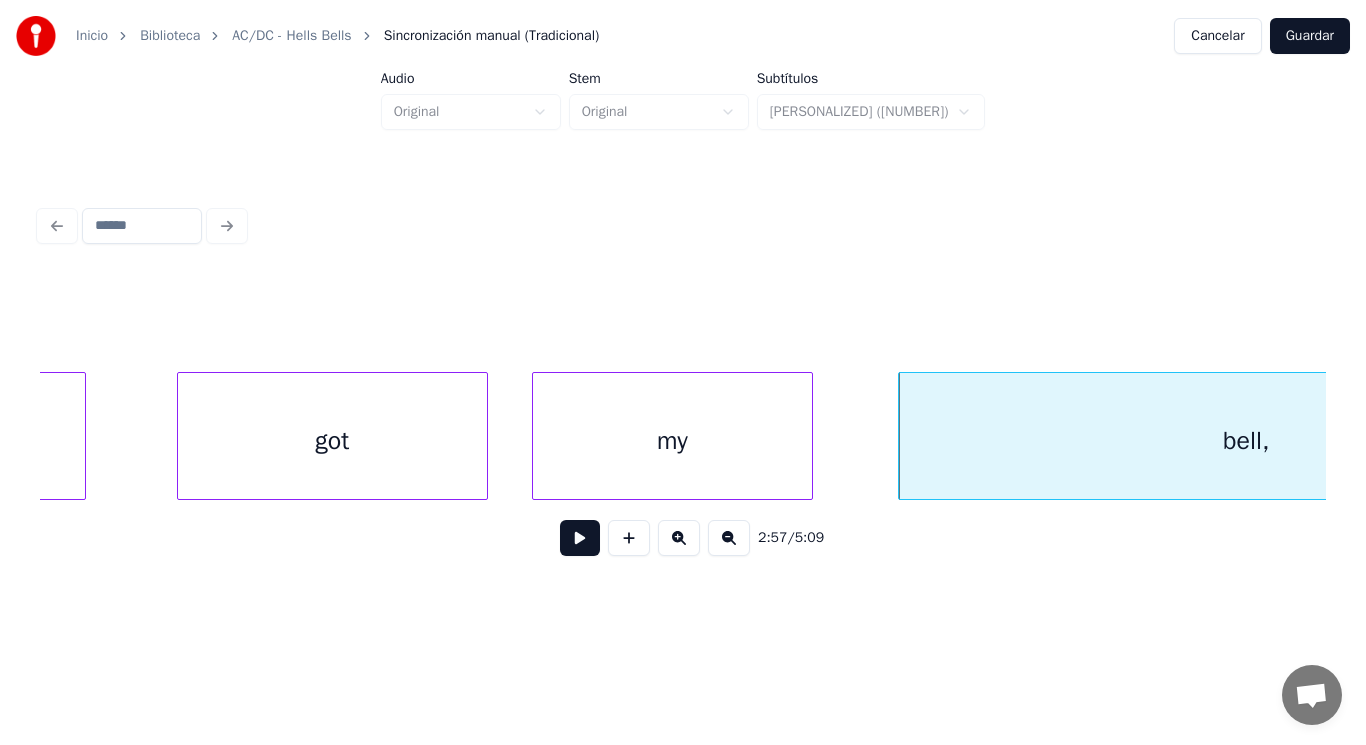 click on "my" at bounding box center [672, 441] 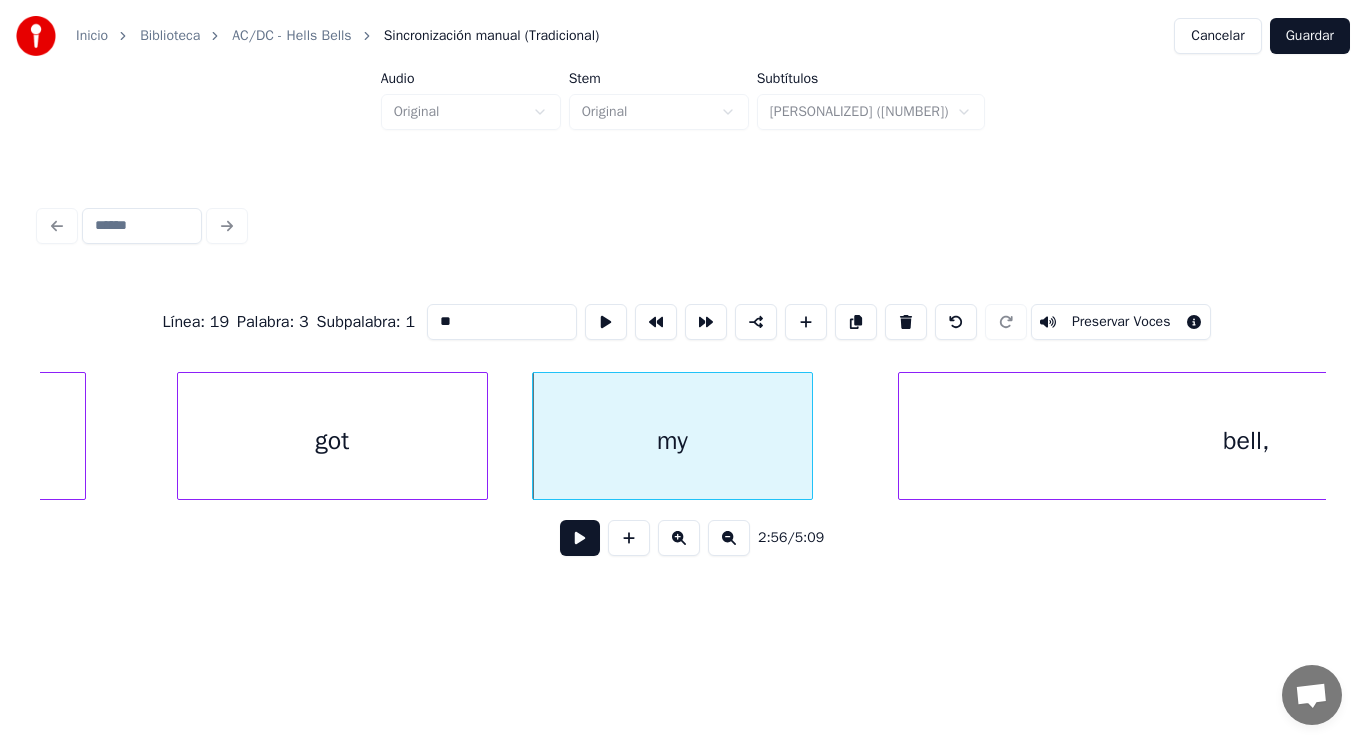 click at bounding box center [580, 538] 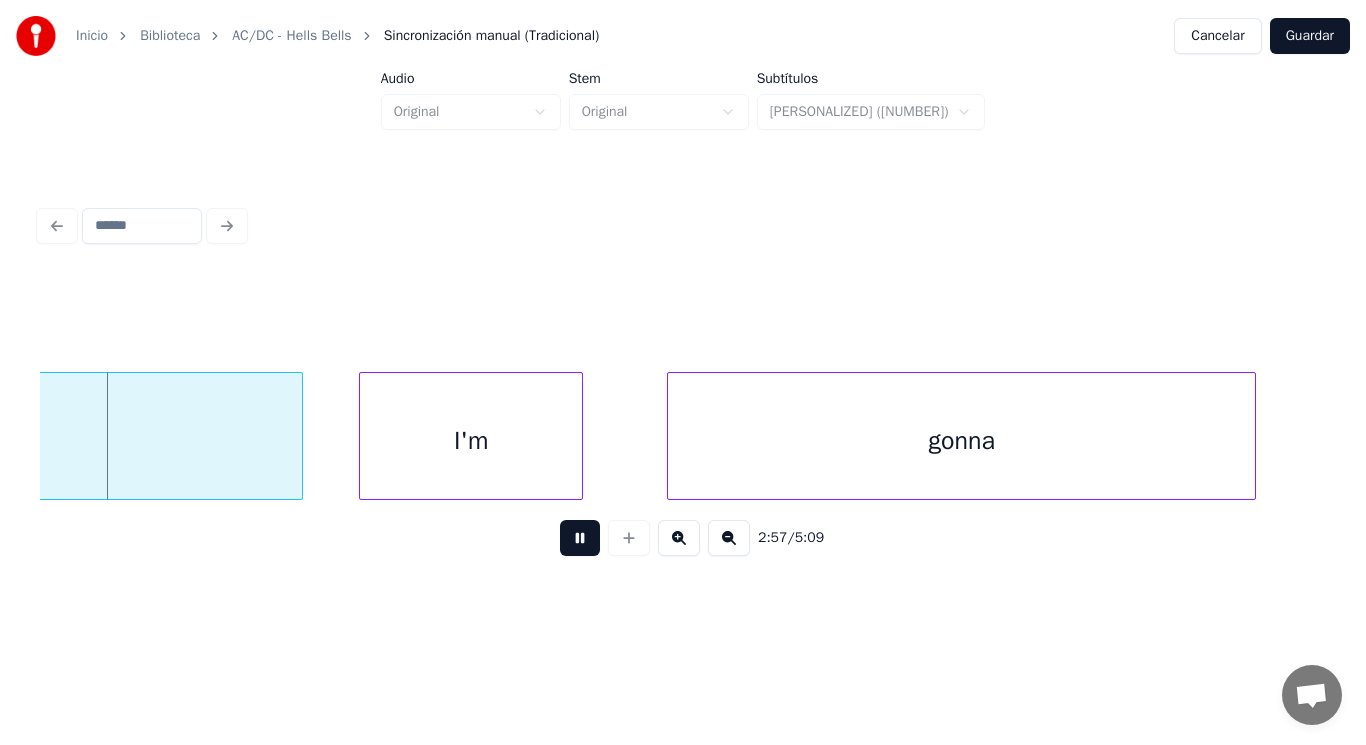 click at bounding box center [580, 538] 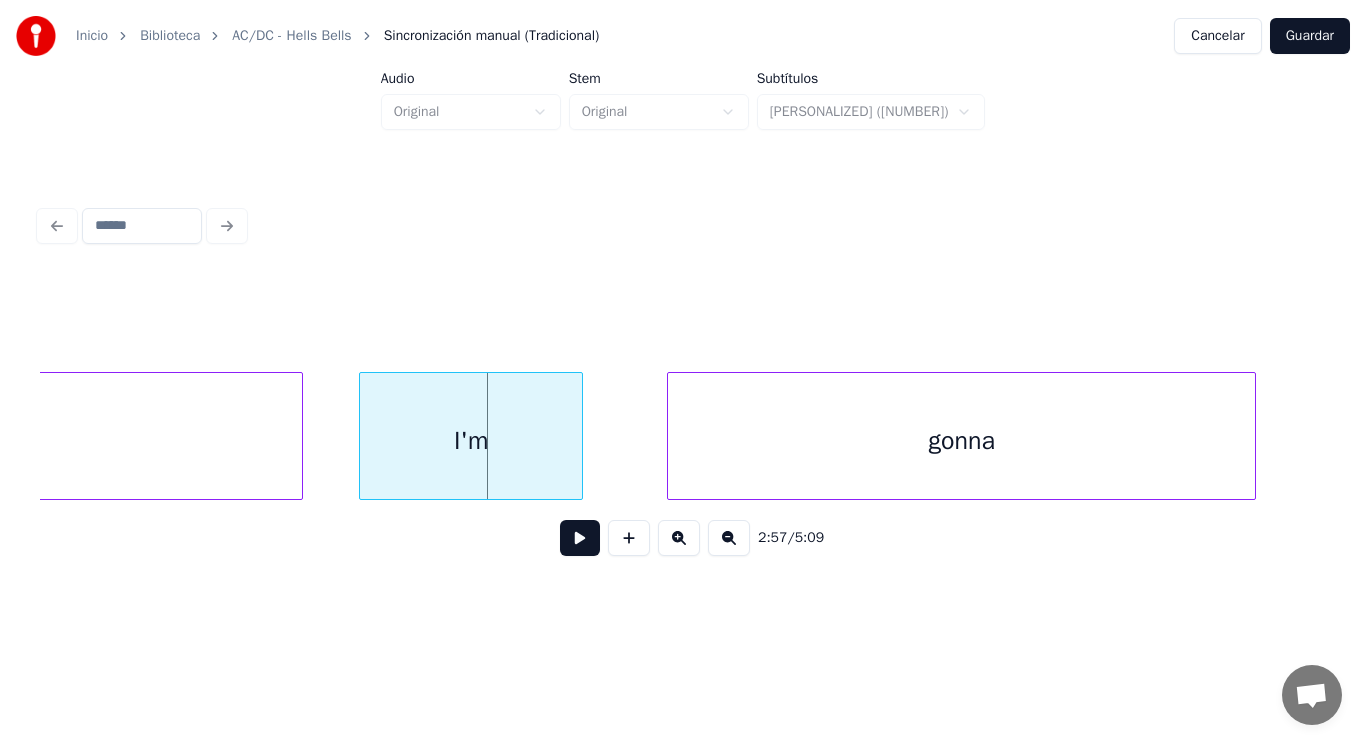 click on "bell," at bounding box center [-46, 441] 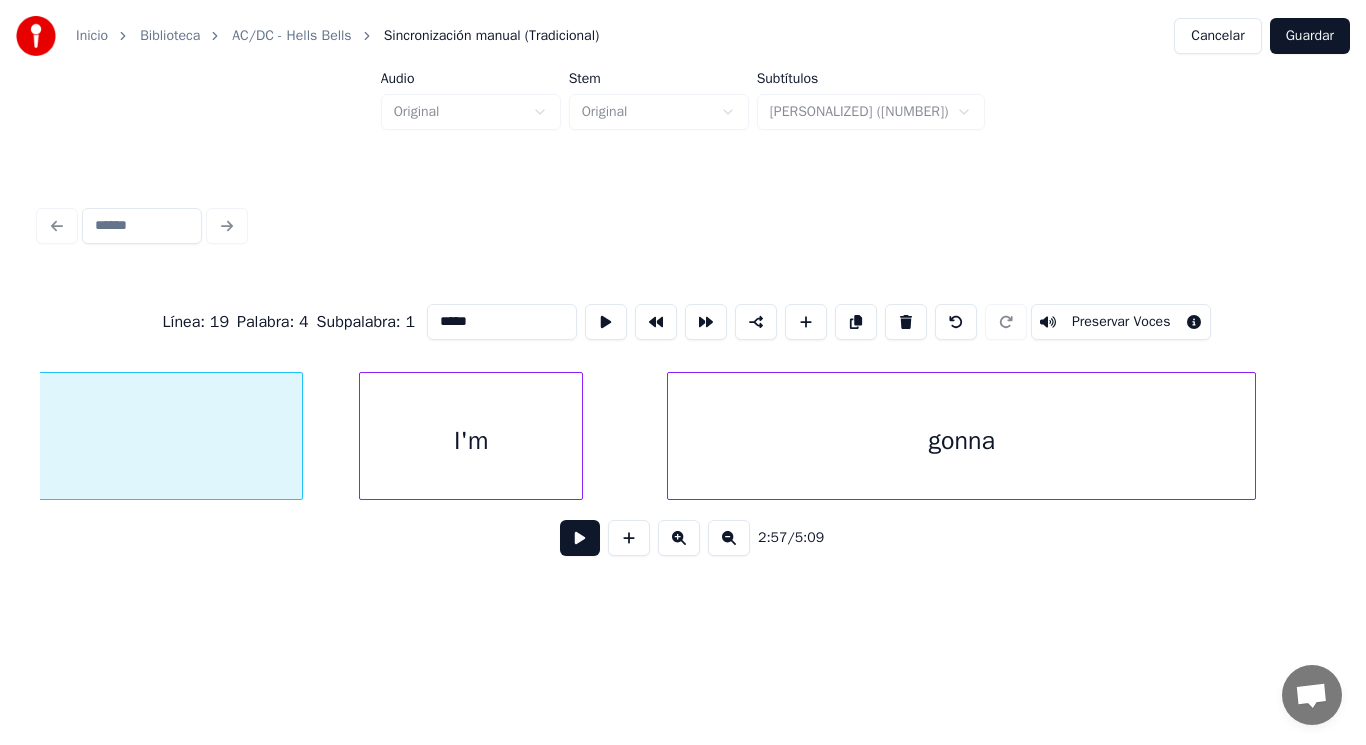 scroll, scrollTop: 0, scrollLeft: 247811, axis: horizontal 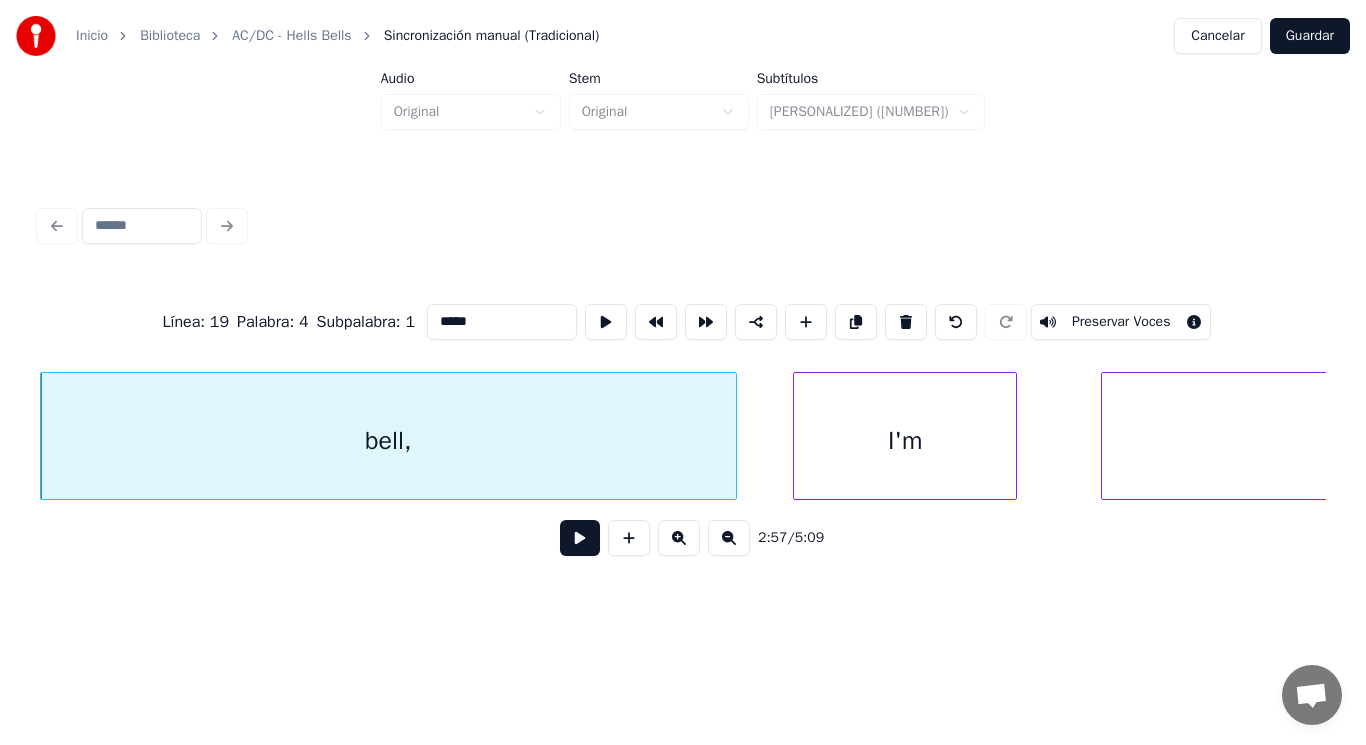 click at bounding box center (580, 538) 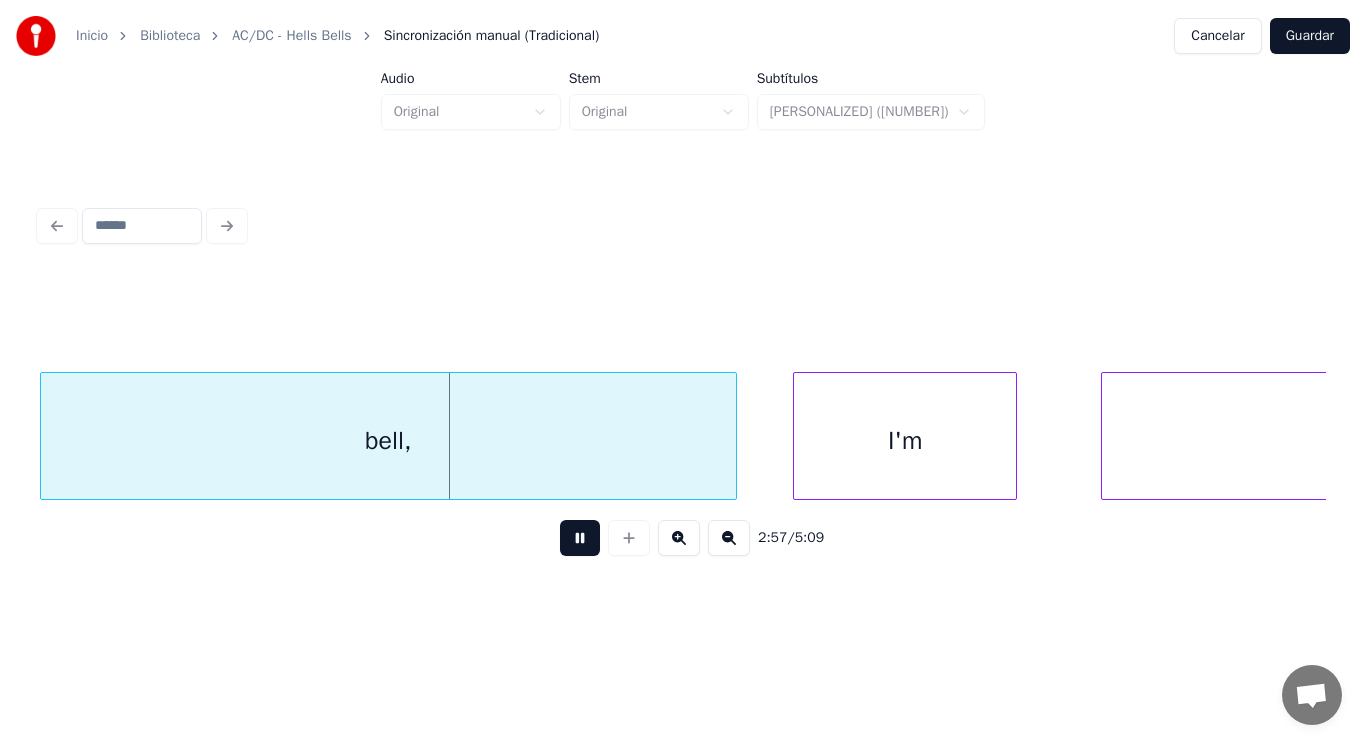 click at bounding box center [580, 538] 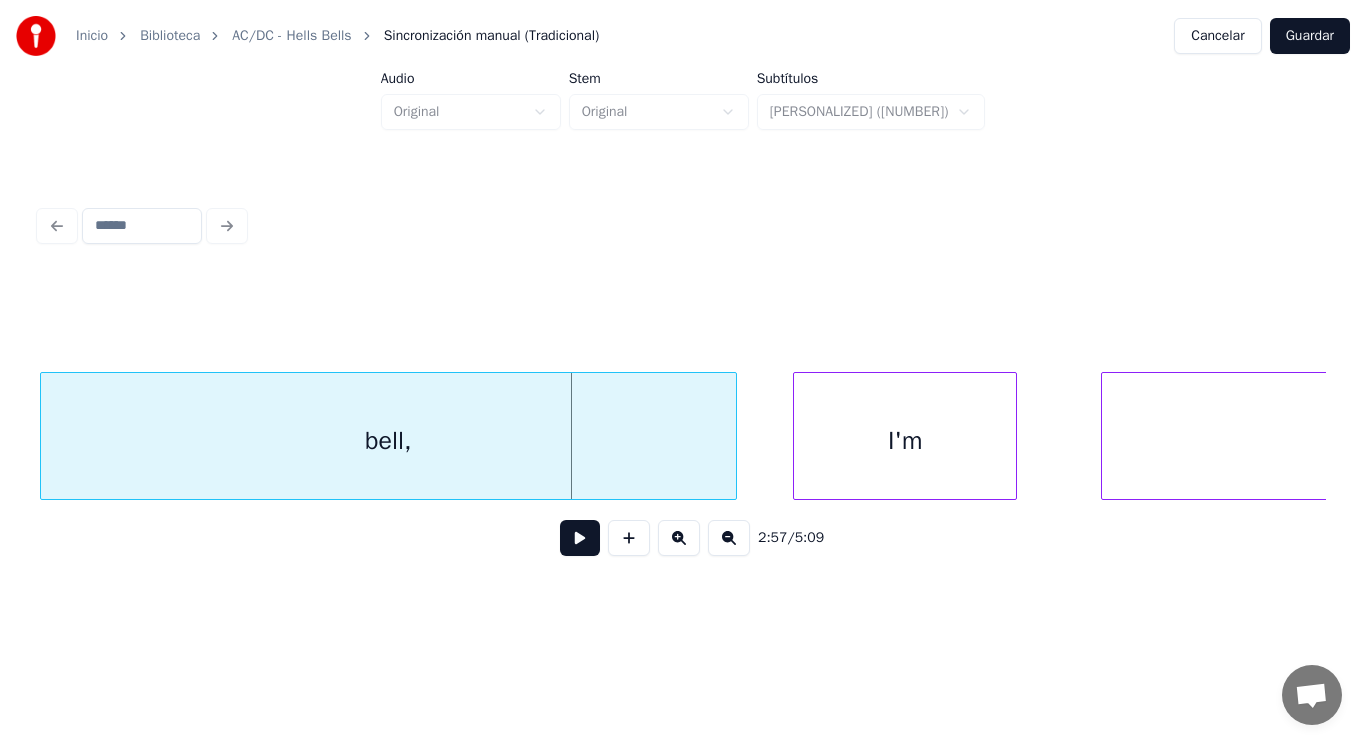 click on "bell," at bounding box center (388, 441) 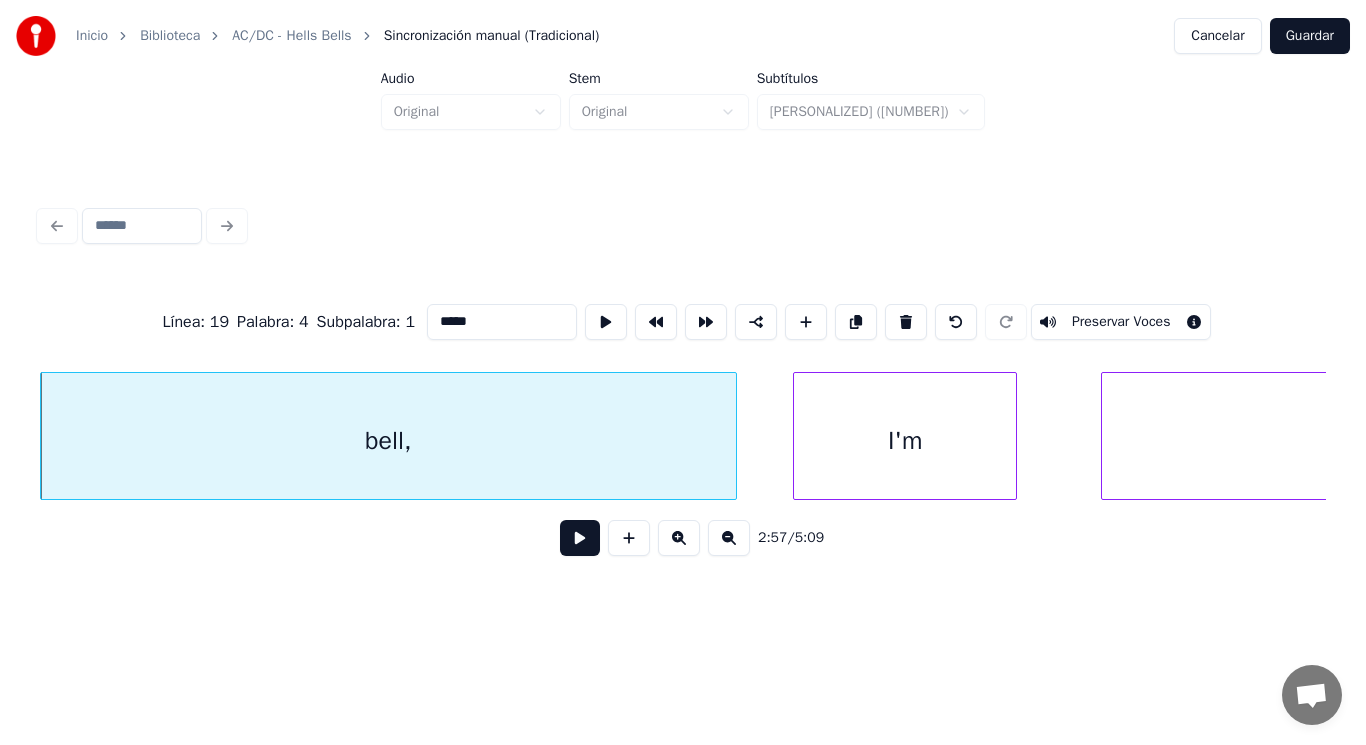 click at bounding box center (580, 538) 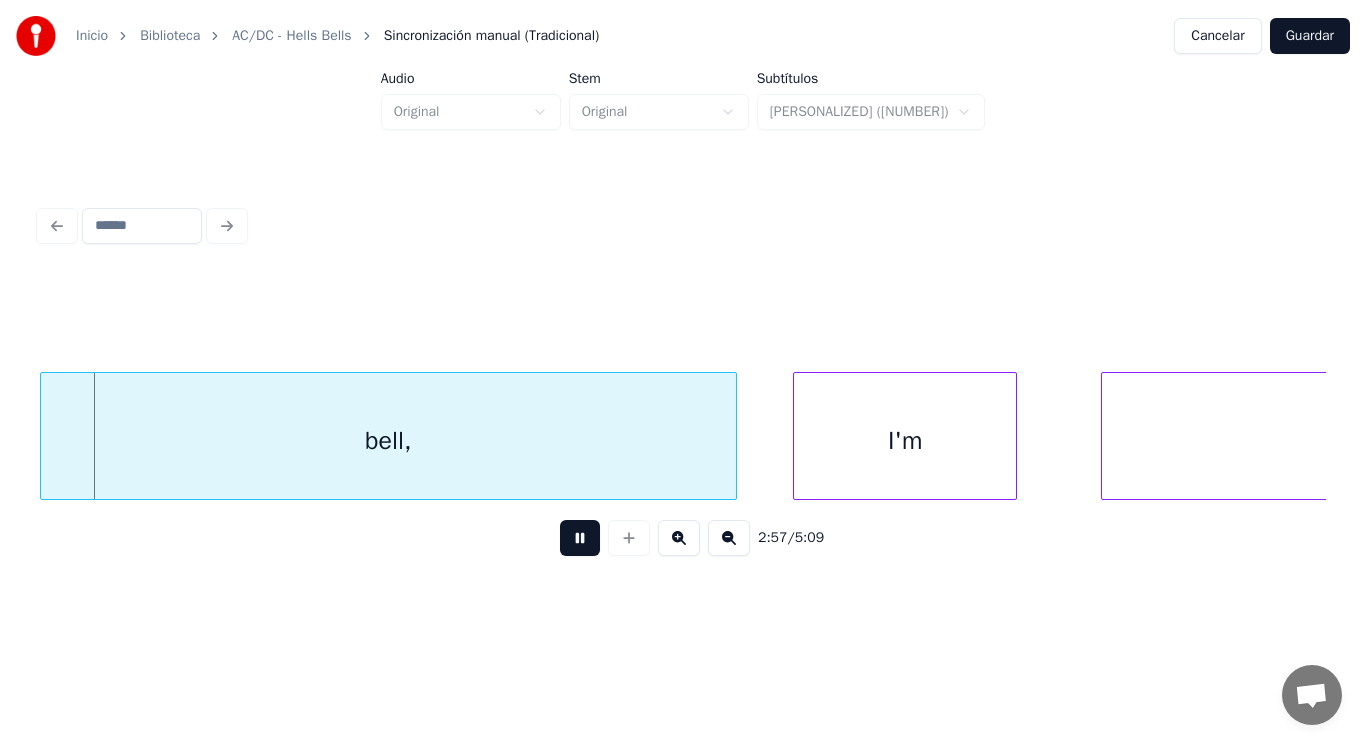 click at bounding box center (580, 538) 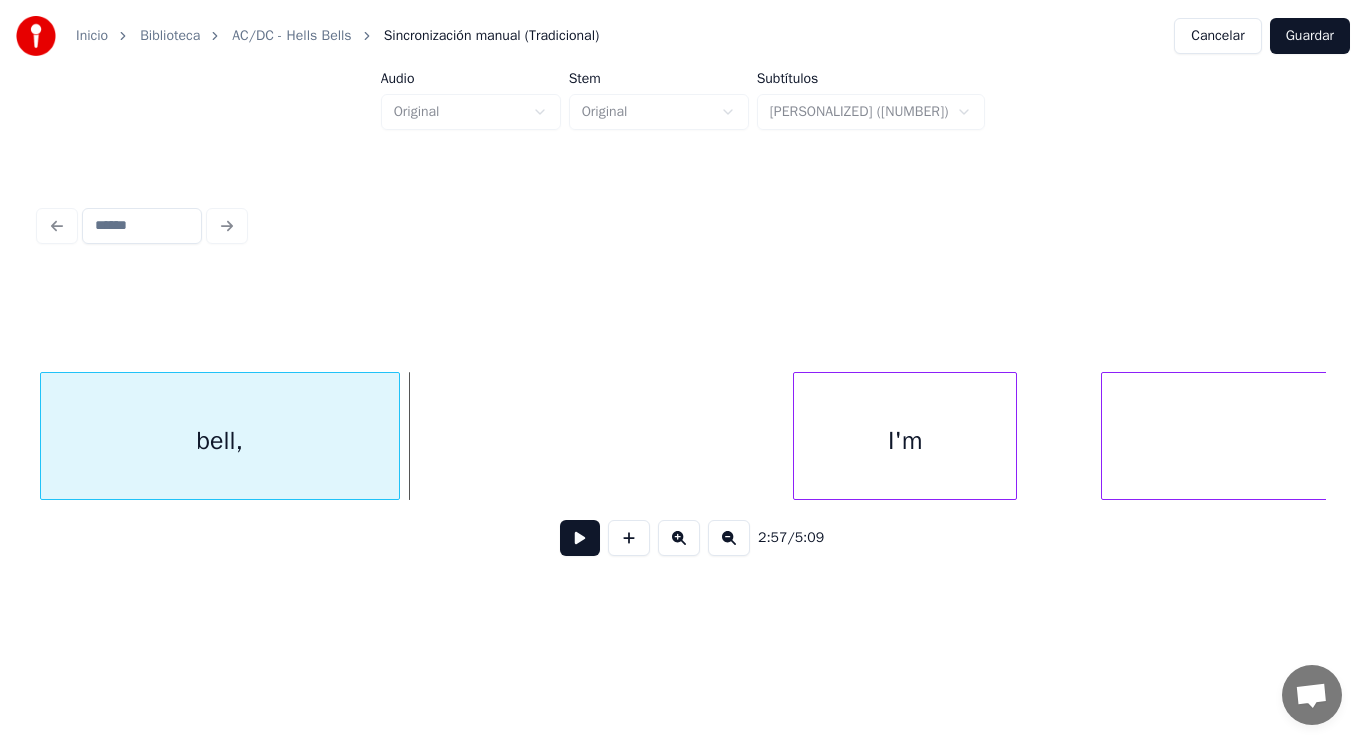 click at bounding box center (396, 436) 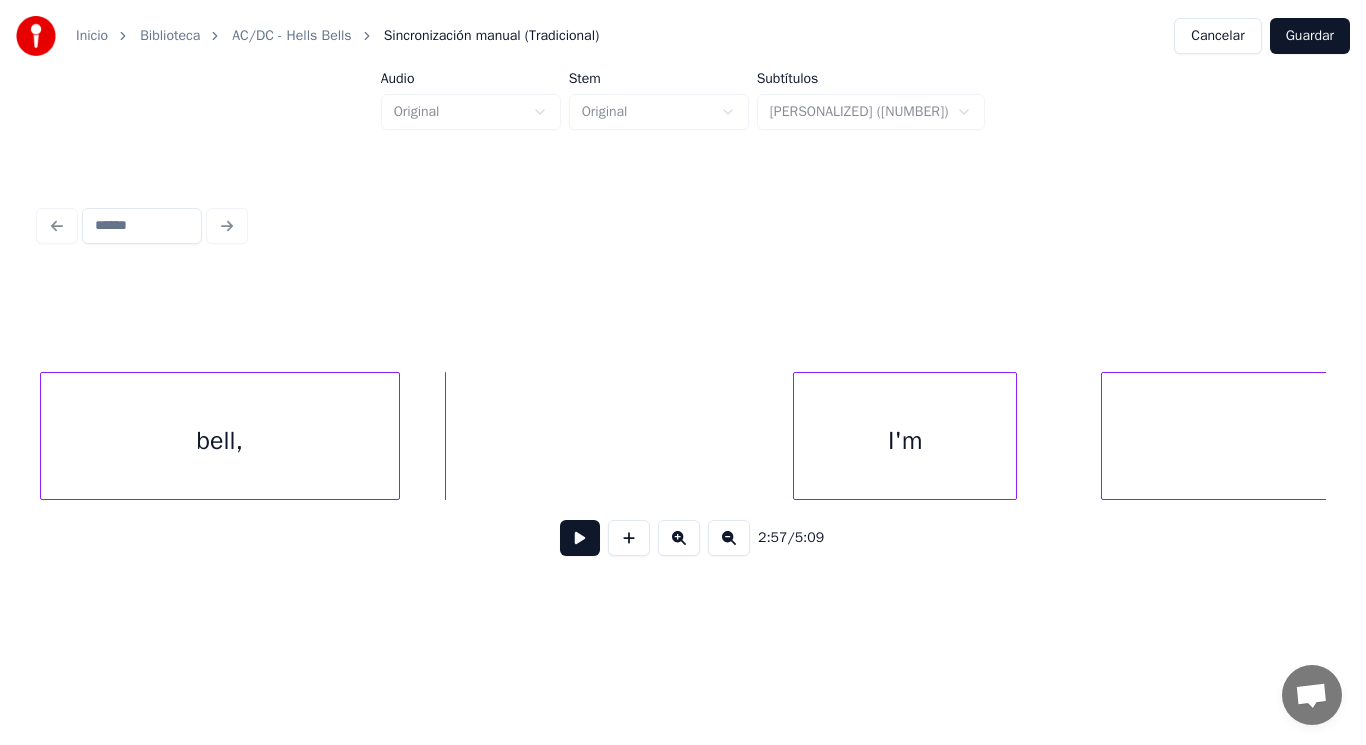 click at bounding box center [580, 538] 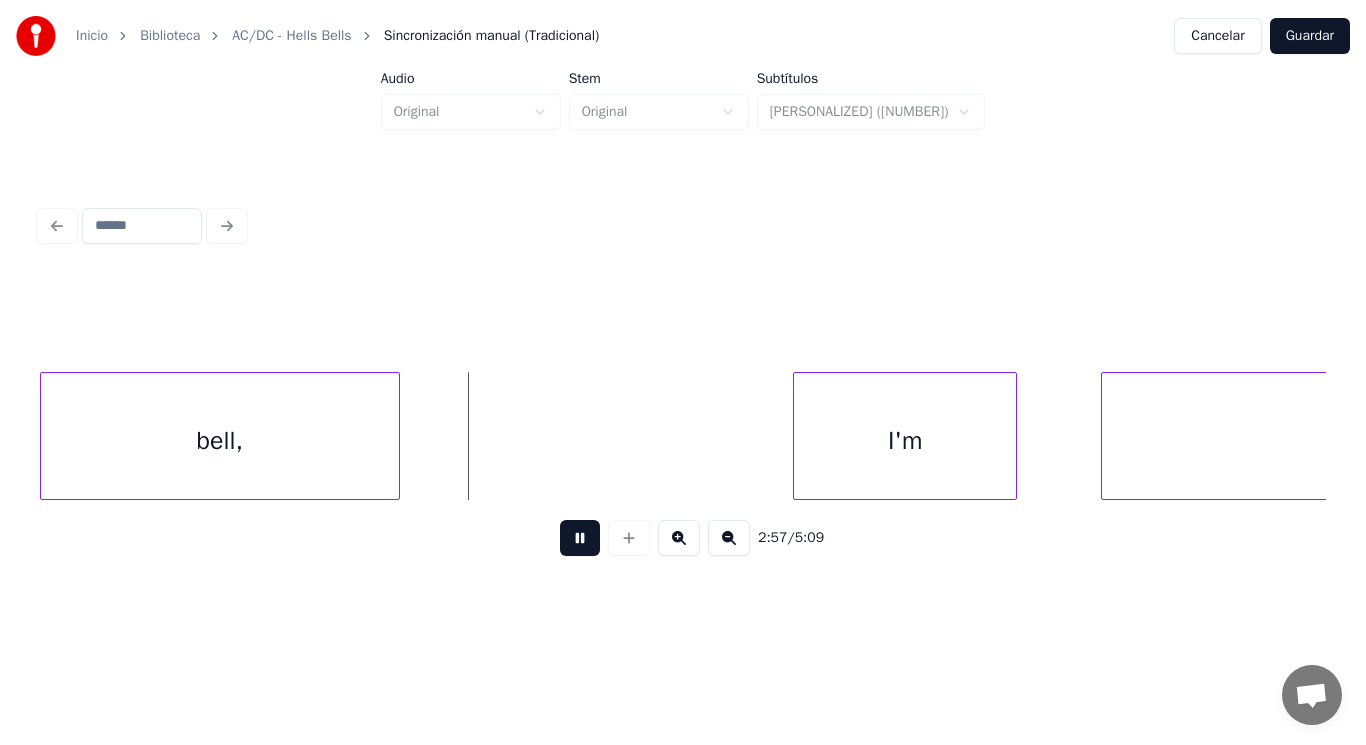 click at bounding box center (580, 538) 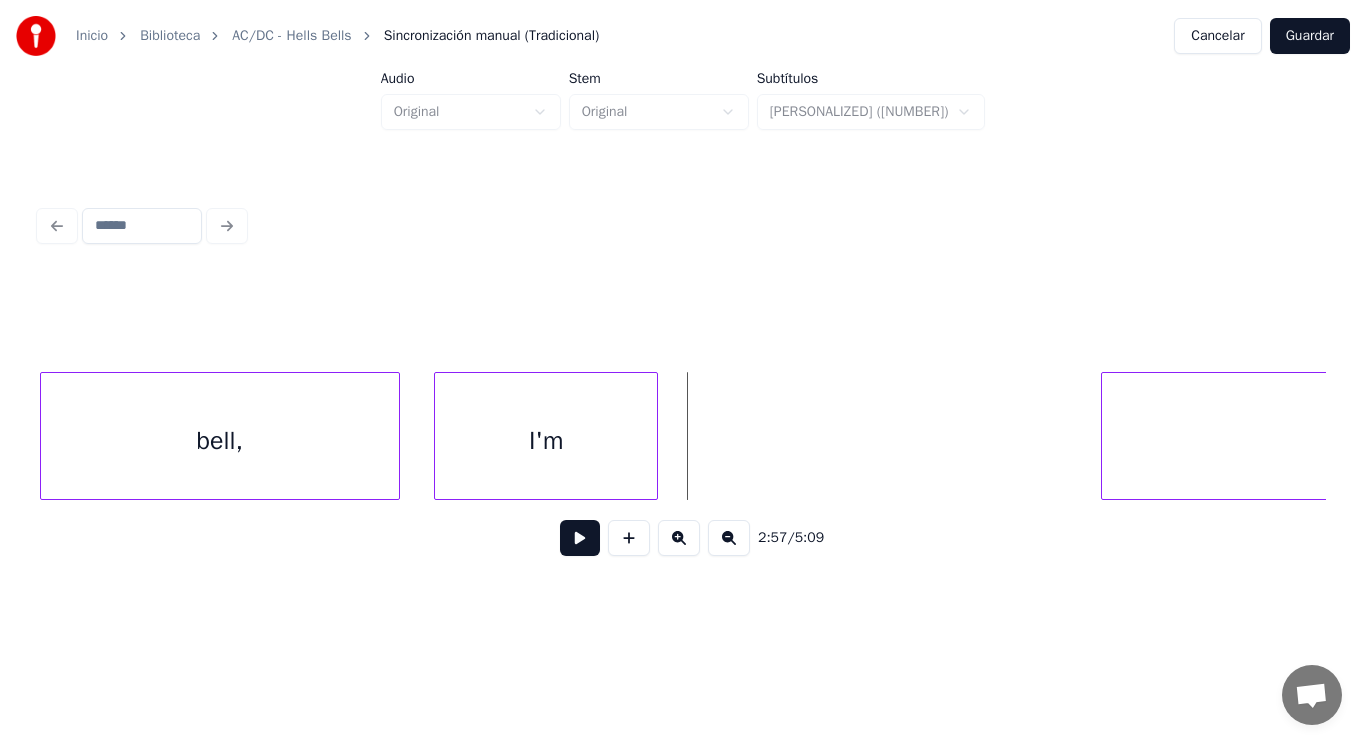 click on "I'm" at bounding box center [546, 441] 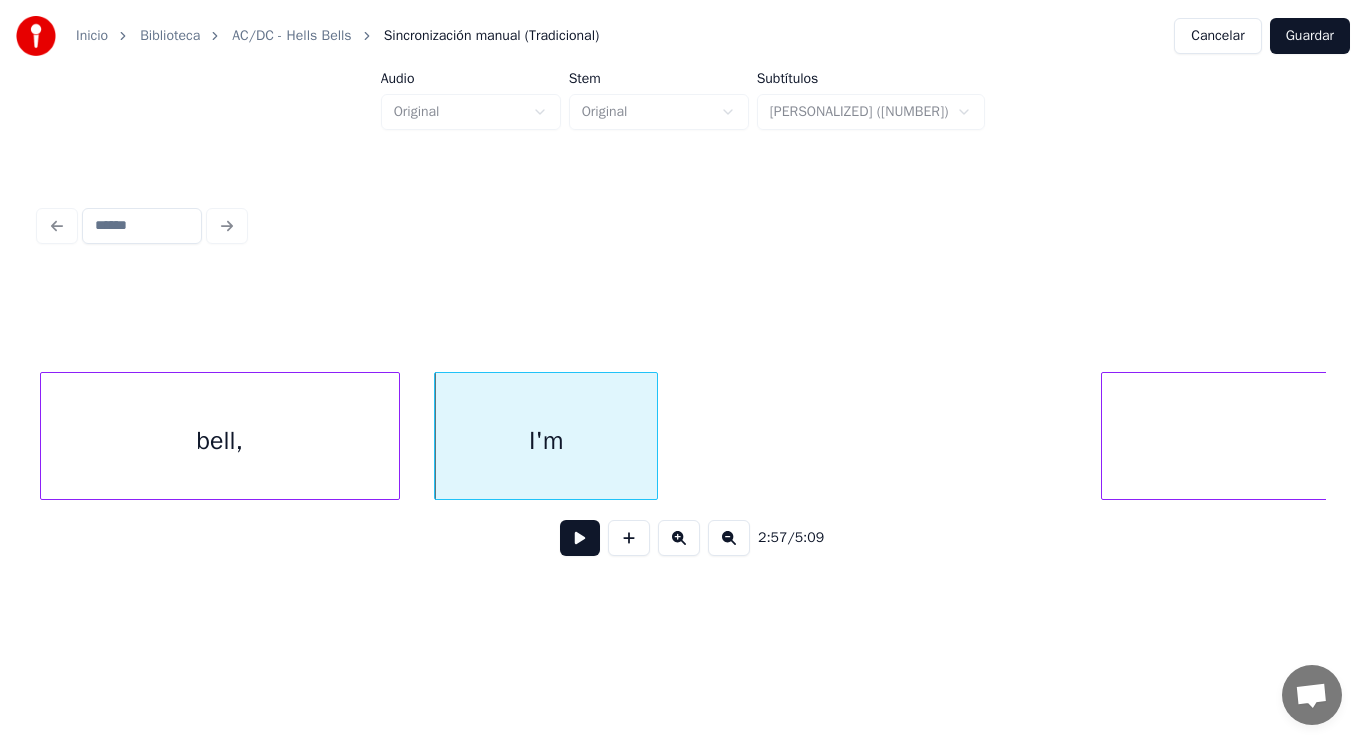click on "I'm" at bounding box center [546, 441] 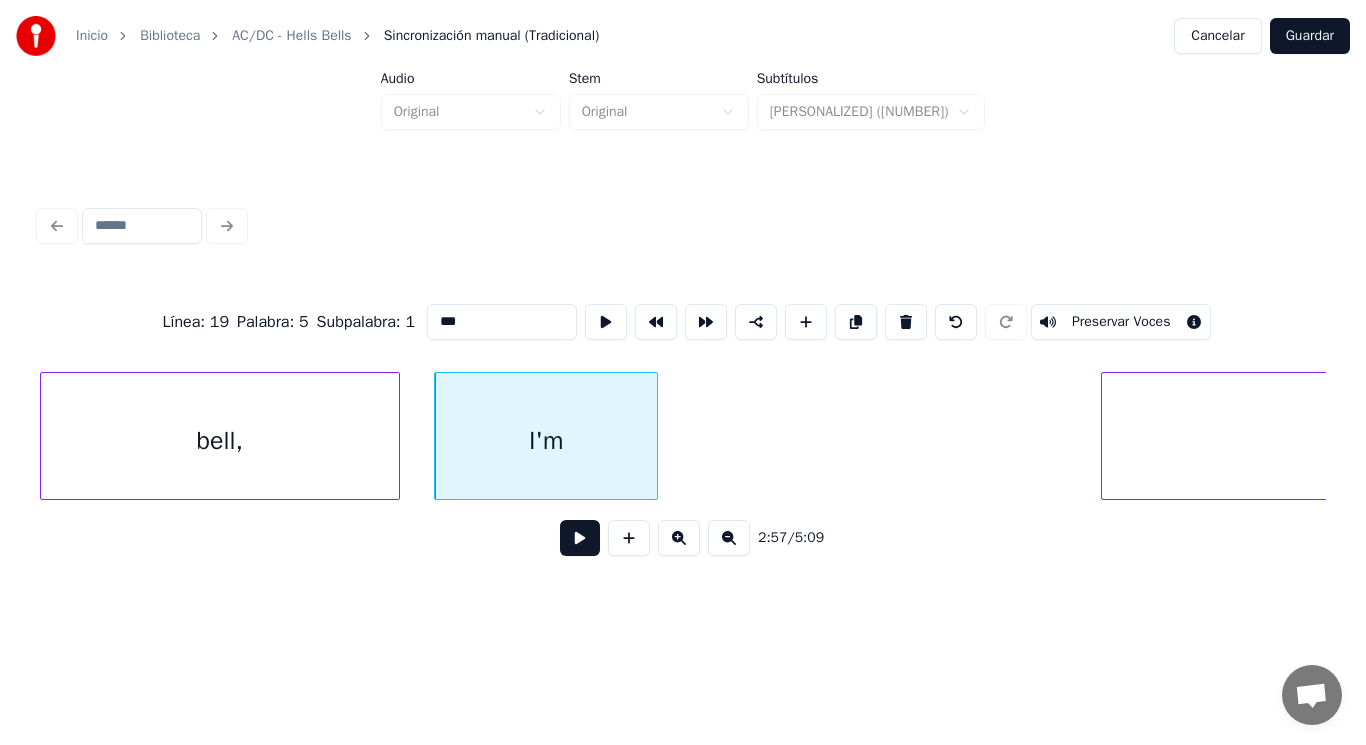 click at bounding box center [580, 538] 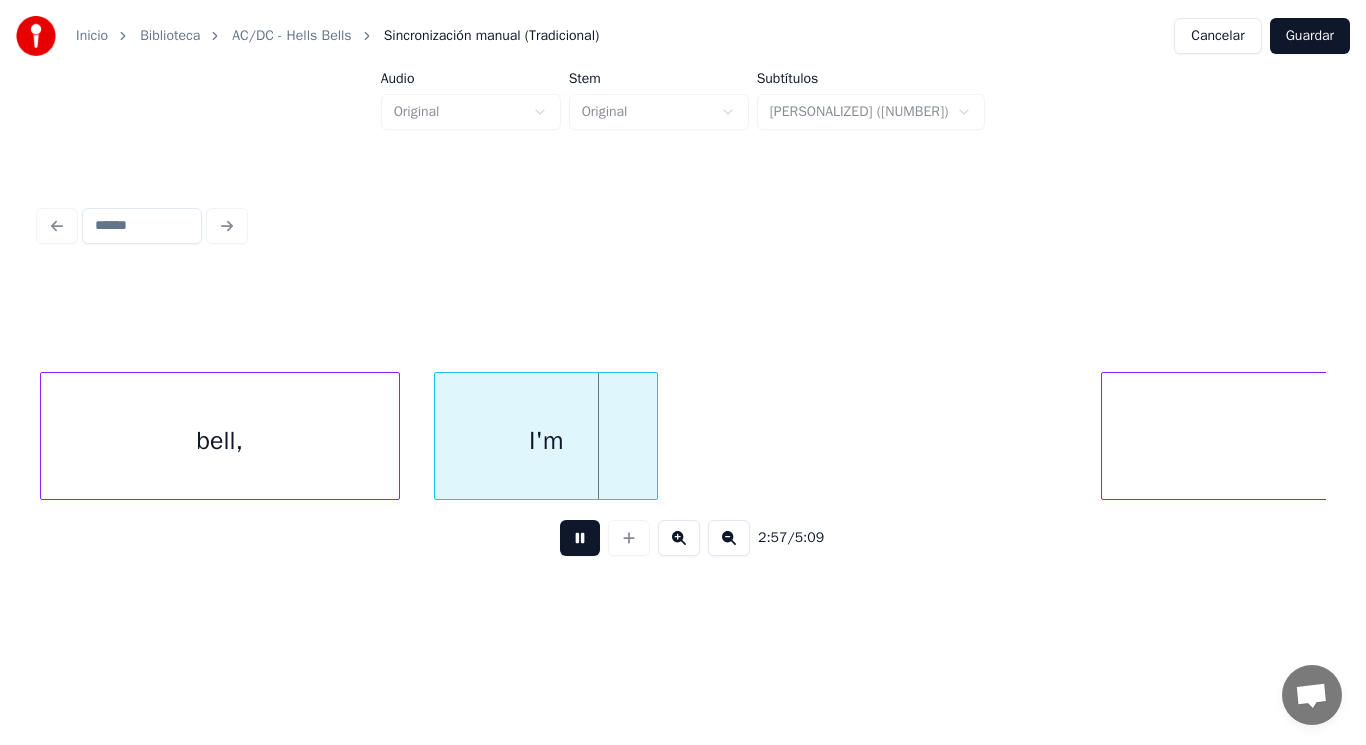 click at bounding box center [580, 538] 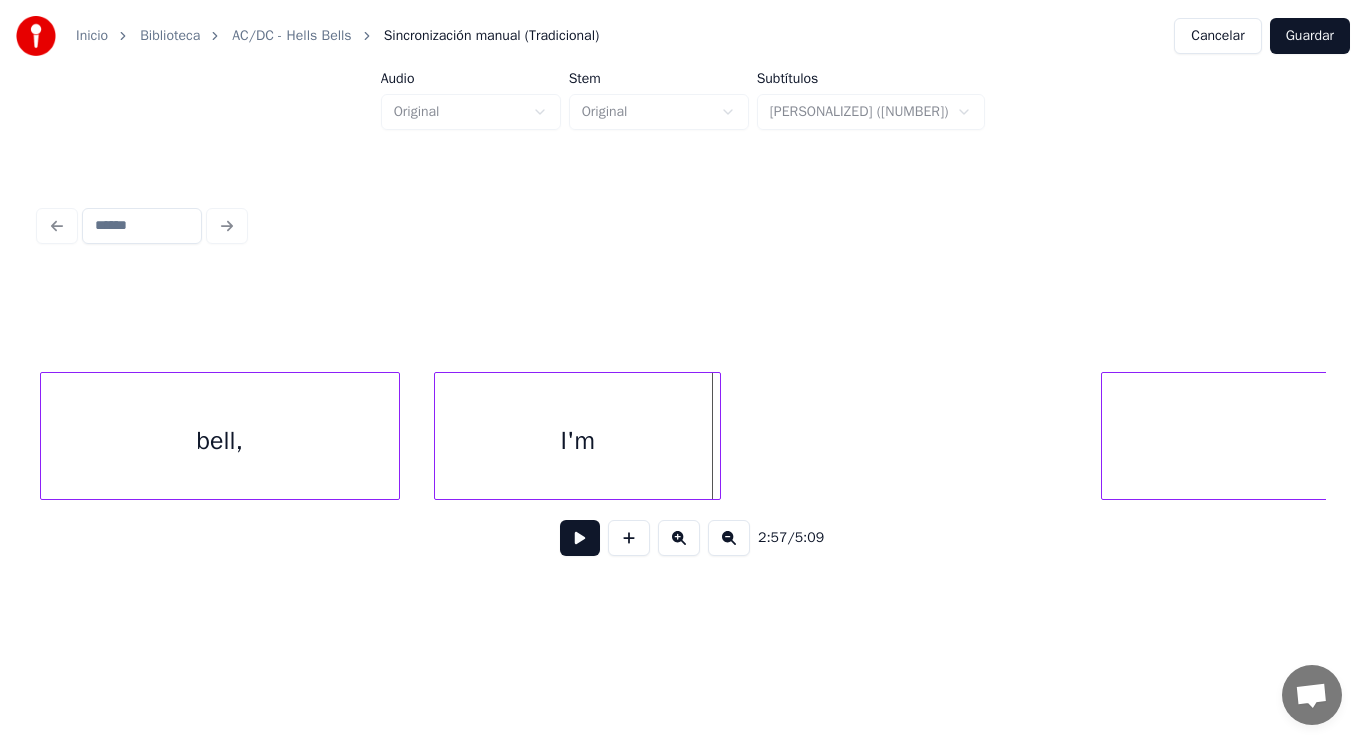 click at bounding box center (717, 436) 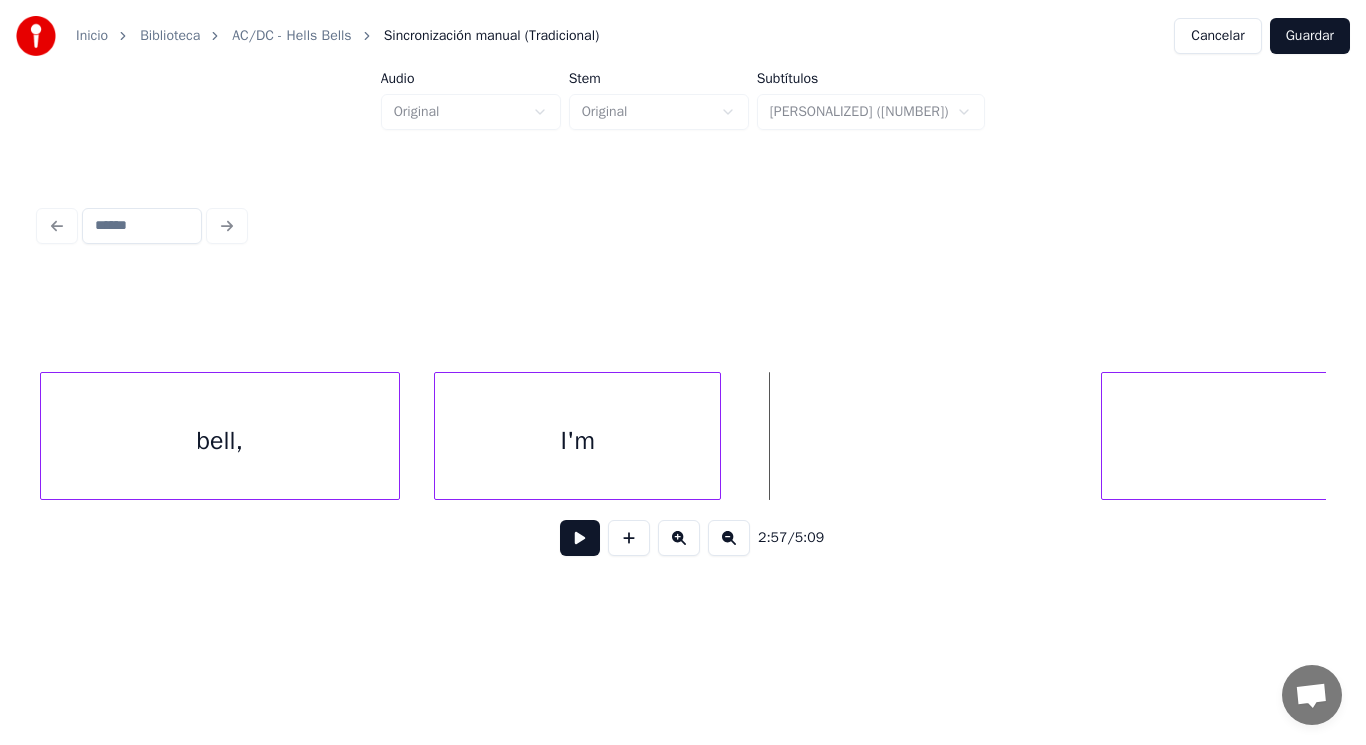 click at bounding box center [580, 538] 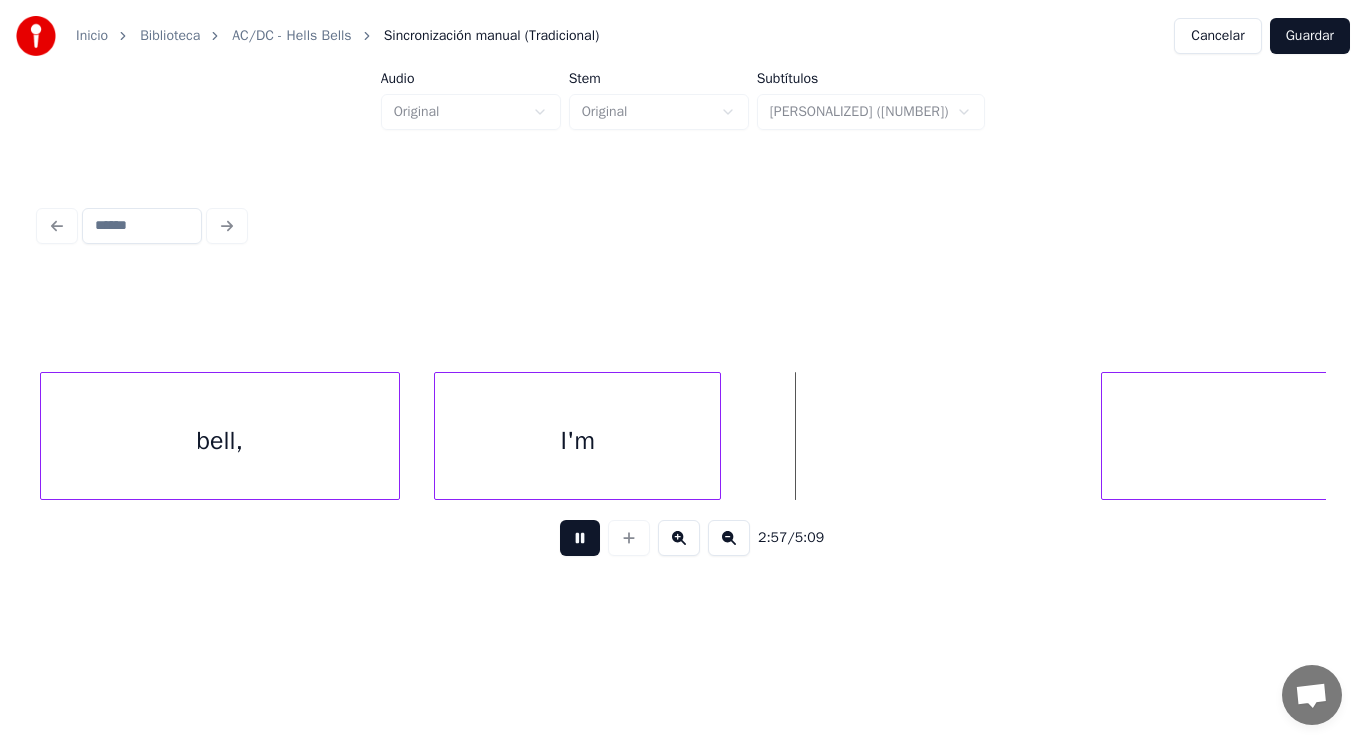 click at bounding box center (580, 538) 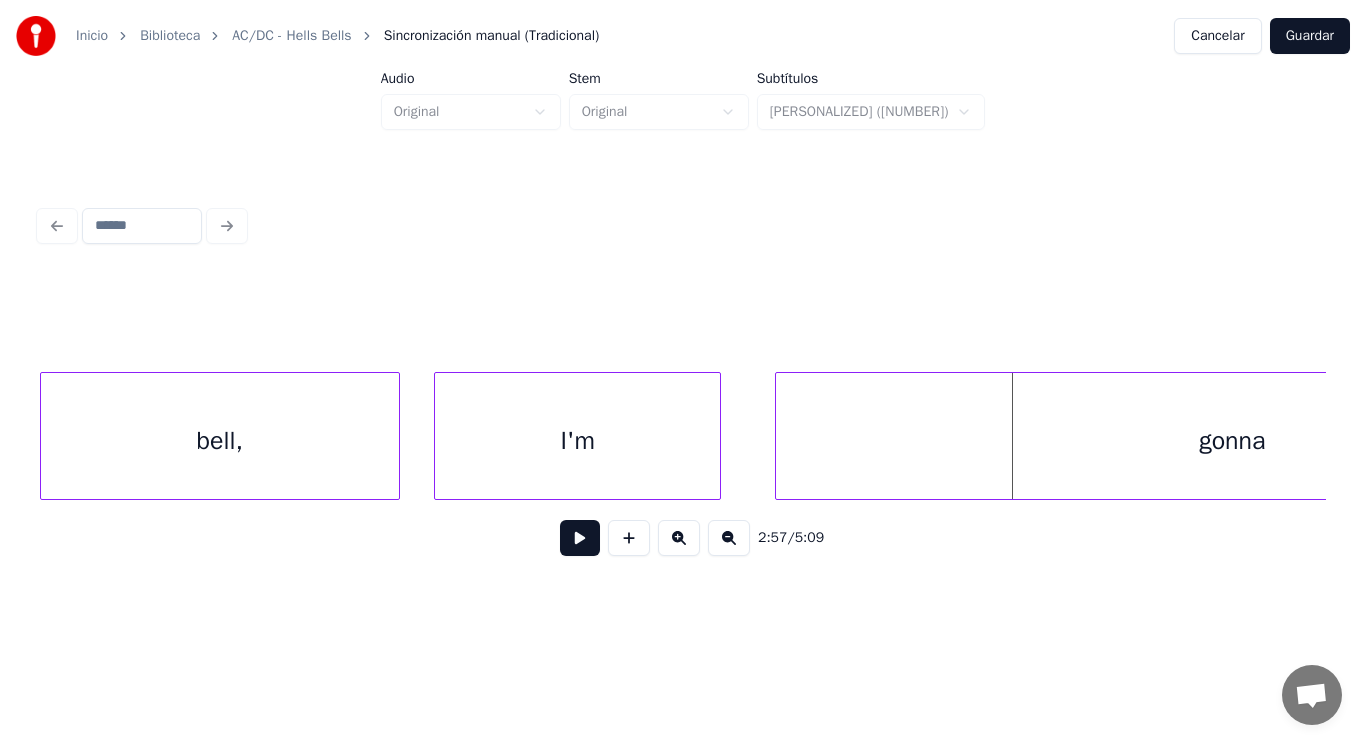 click at bounding box center (779, 436) 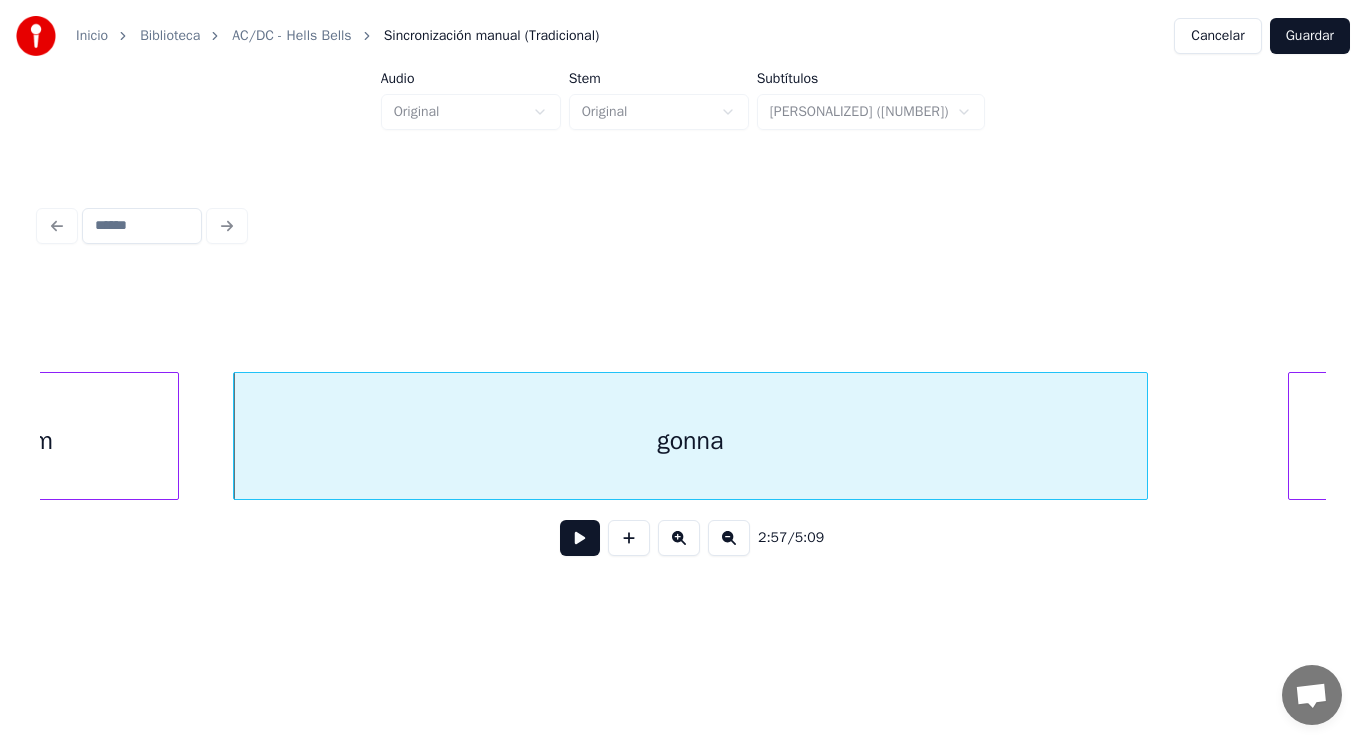 scroll, scrollTop: 0, scrollLeft: 248451, axis: horizontal 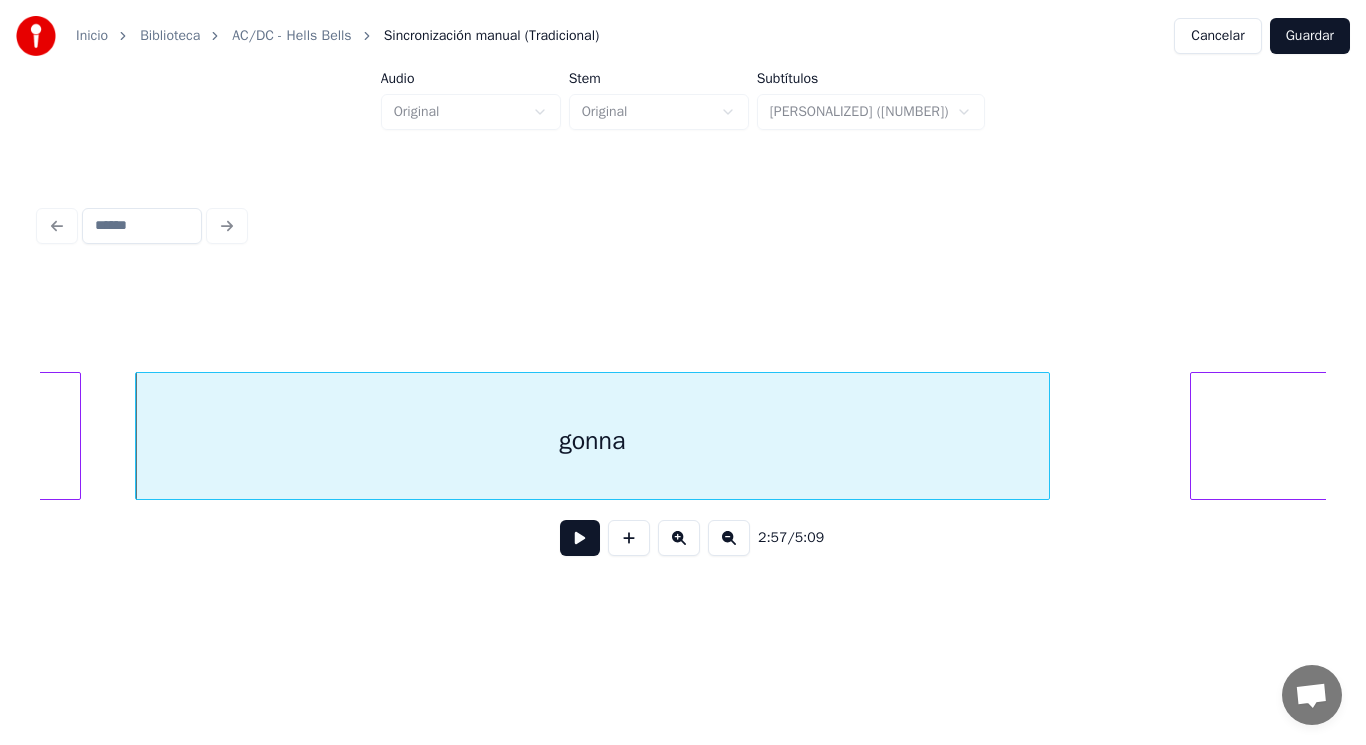 click at bounding box center [580, 538] 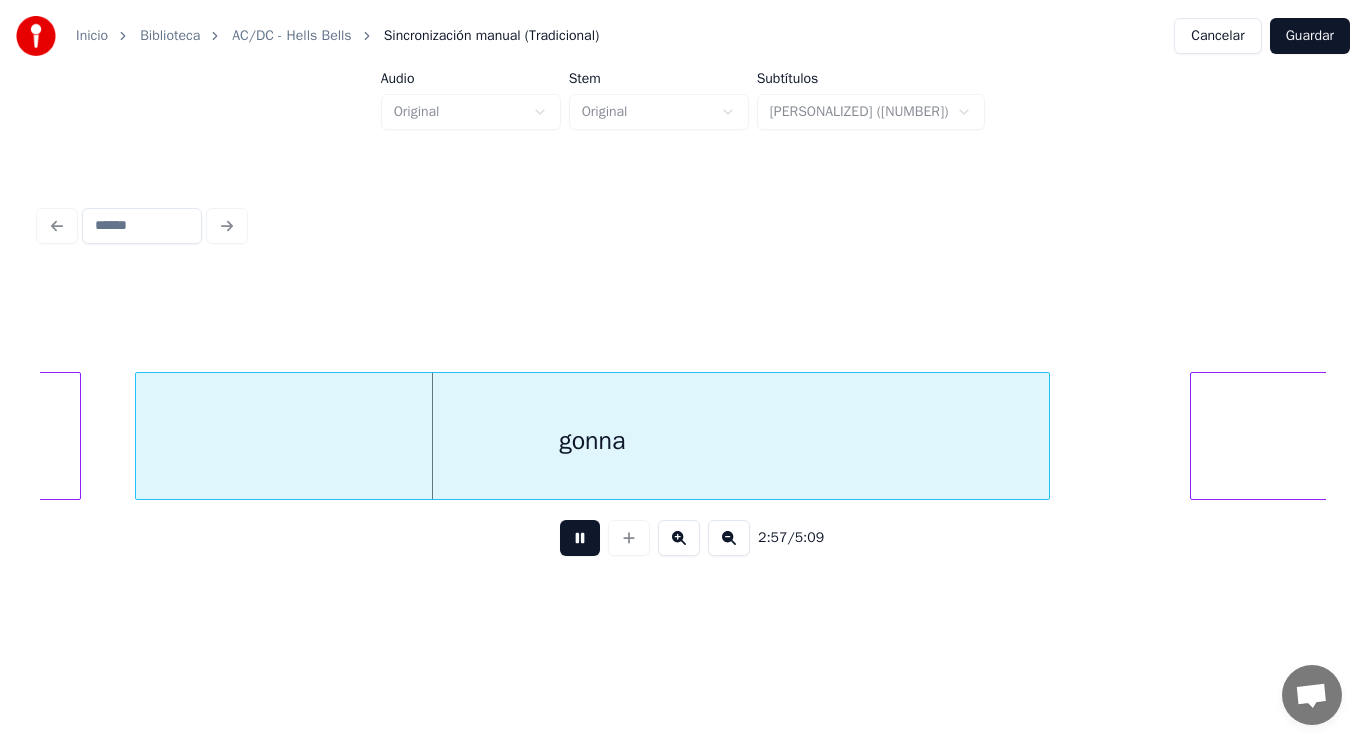 click at bounding box center (580, 538) 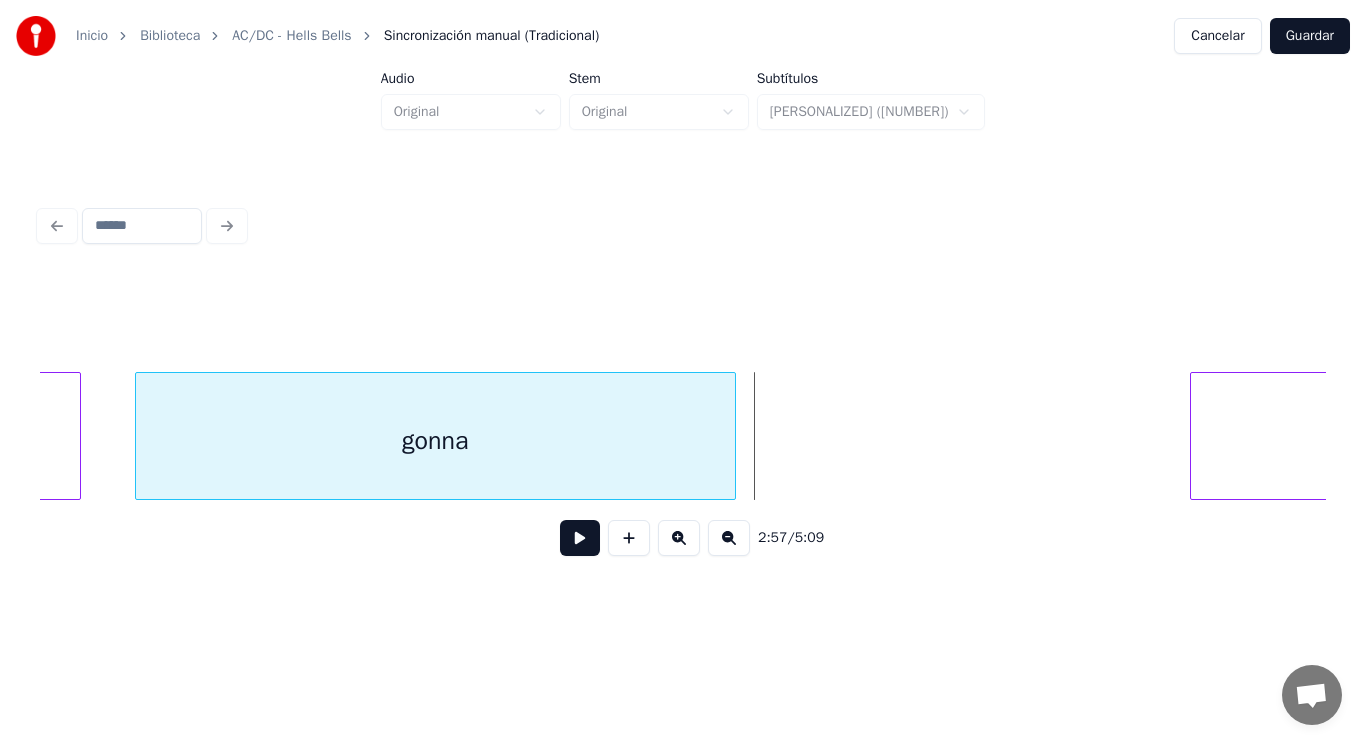 click at bounding box center (732, 436) 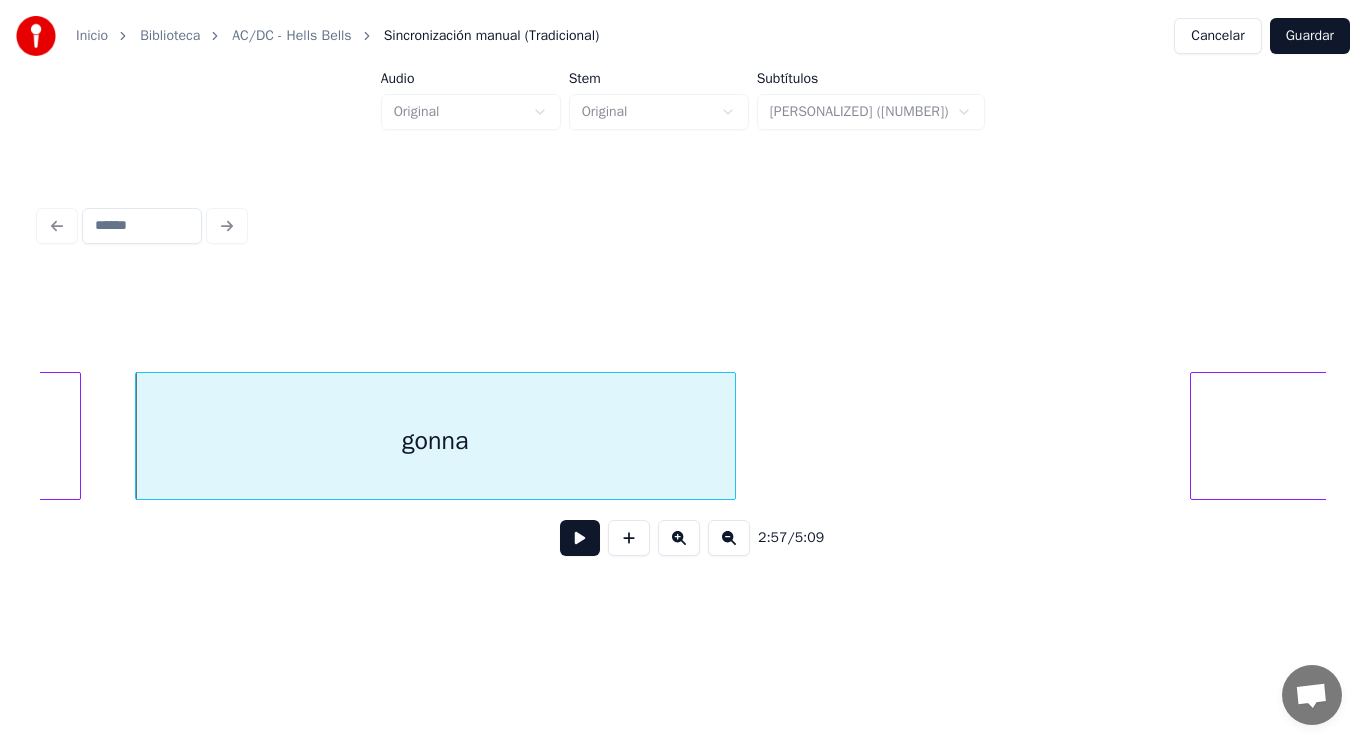 click at bounding box center [580, 538] 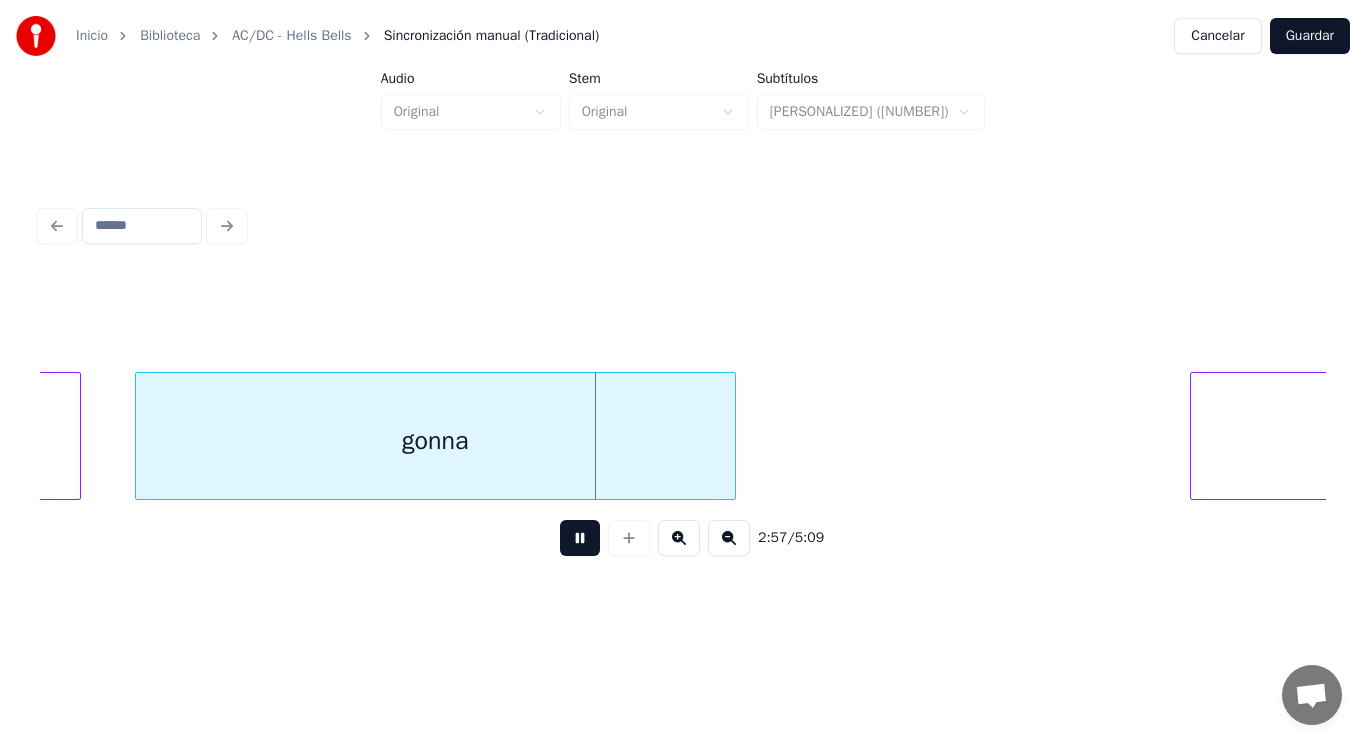 click at bounding box center [580, 538] 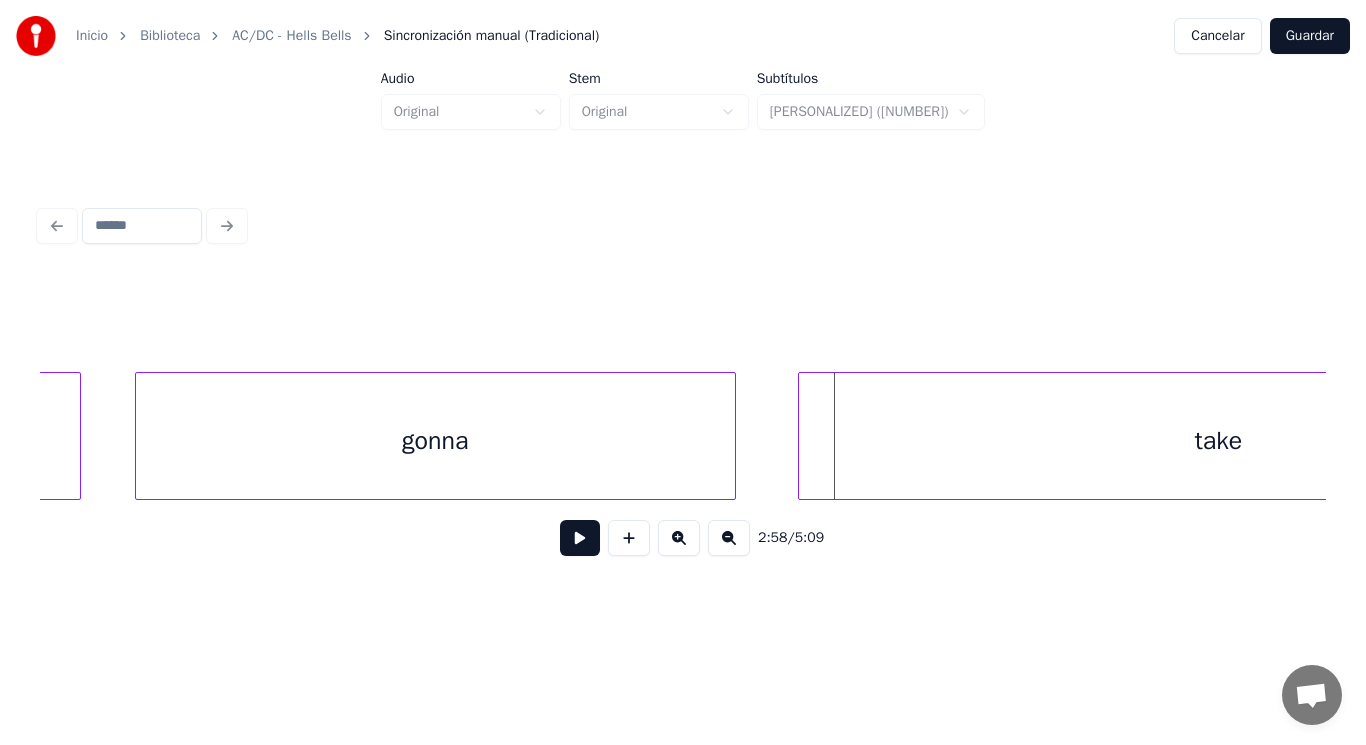 click at bounding box center (802, 436) 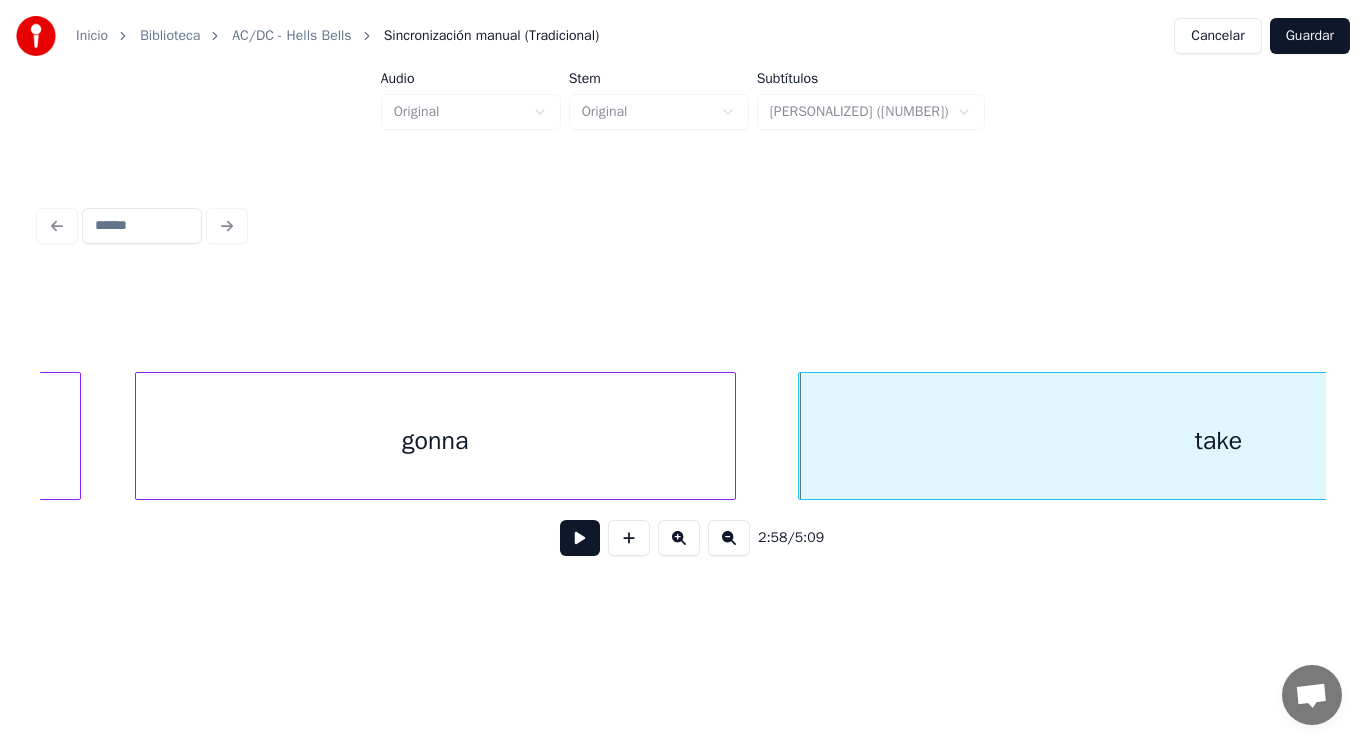 click at bounding box center [580, 538] 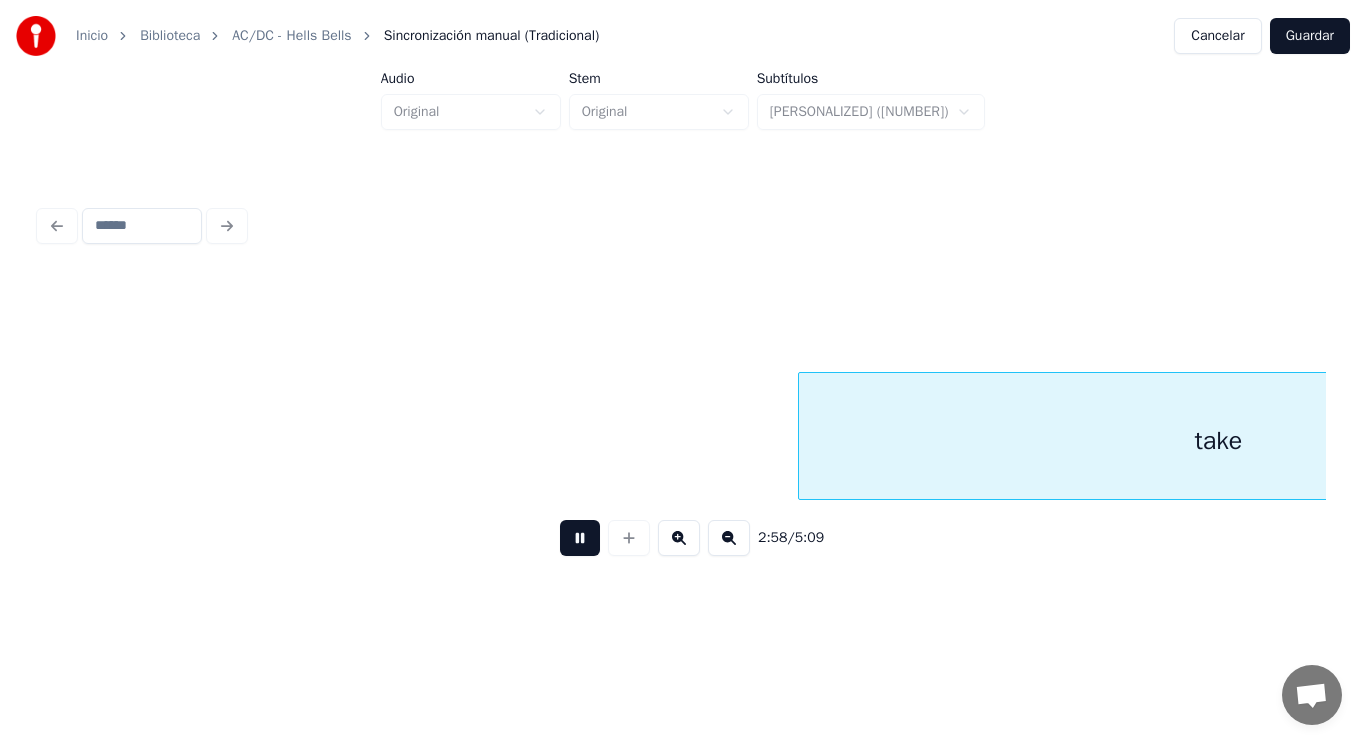 scroll, scrollTop: 0, scrollLeft: 249751, axis: horizontal 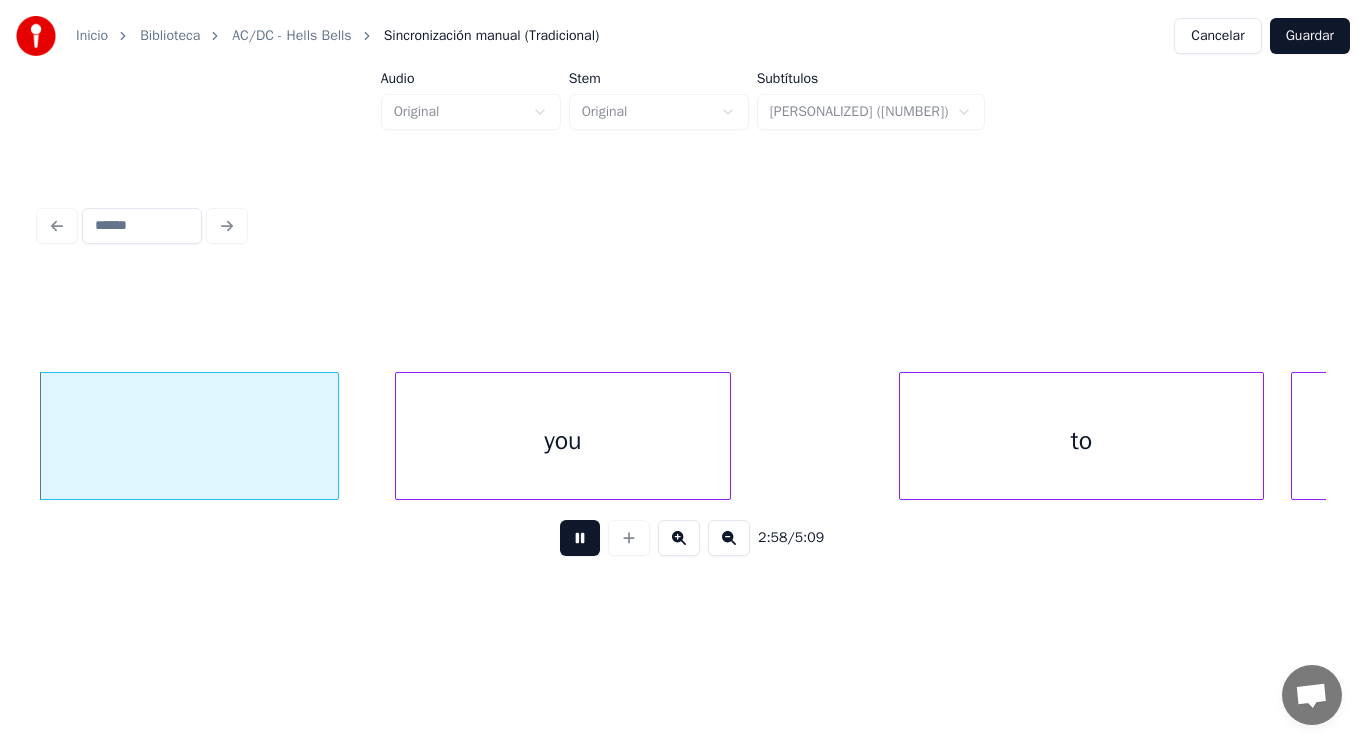 click at bounding box center (580, 538) 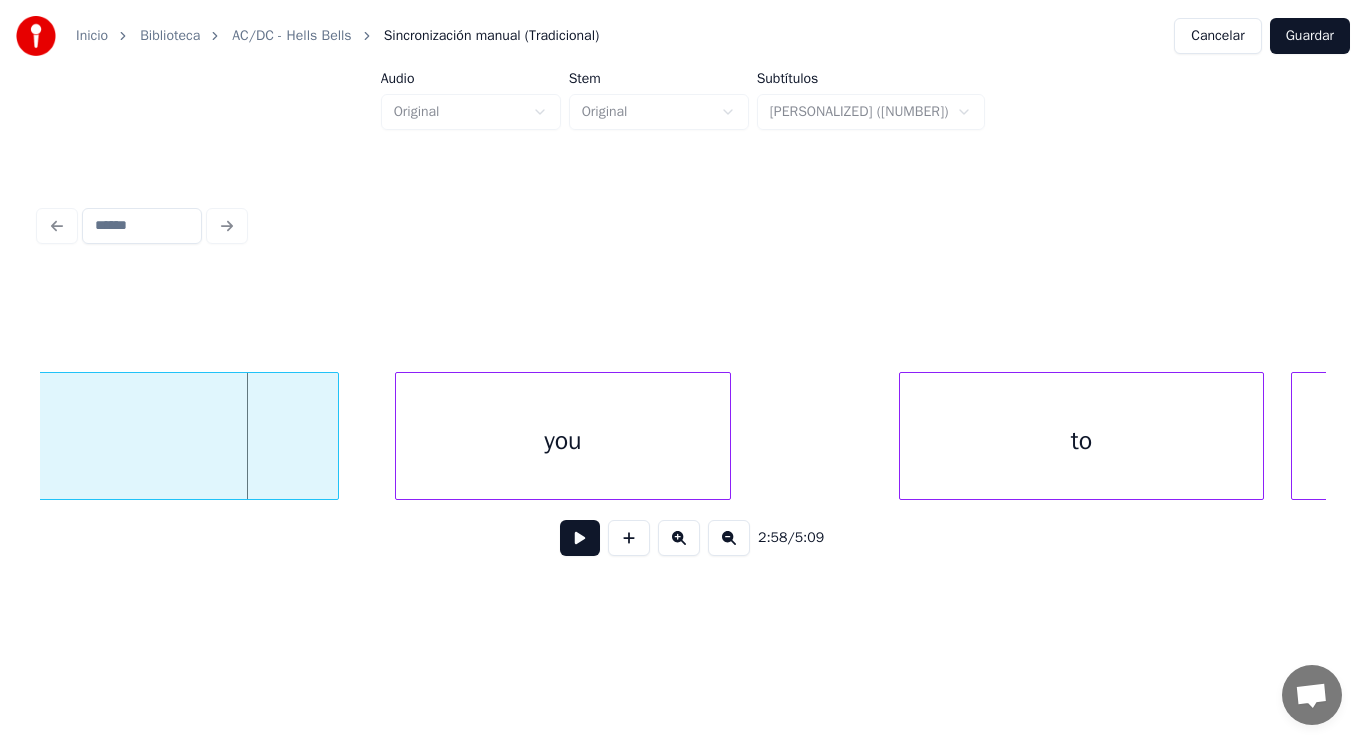 click on "take" at bounding box center [-82, 441] 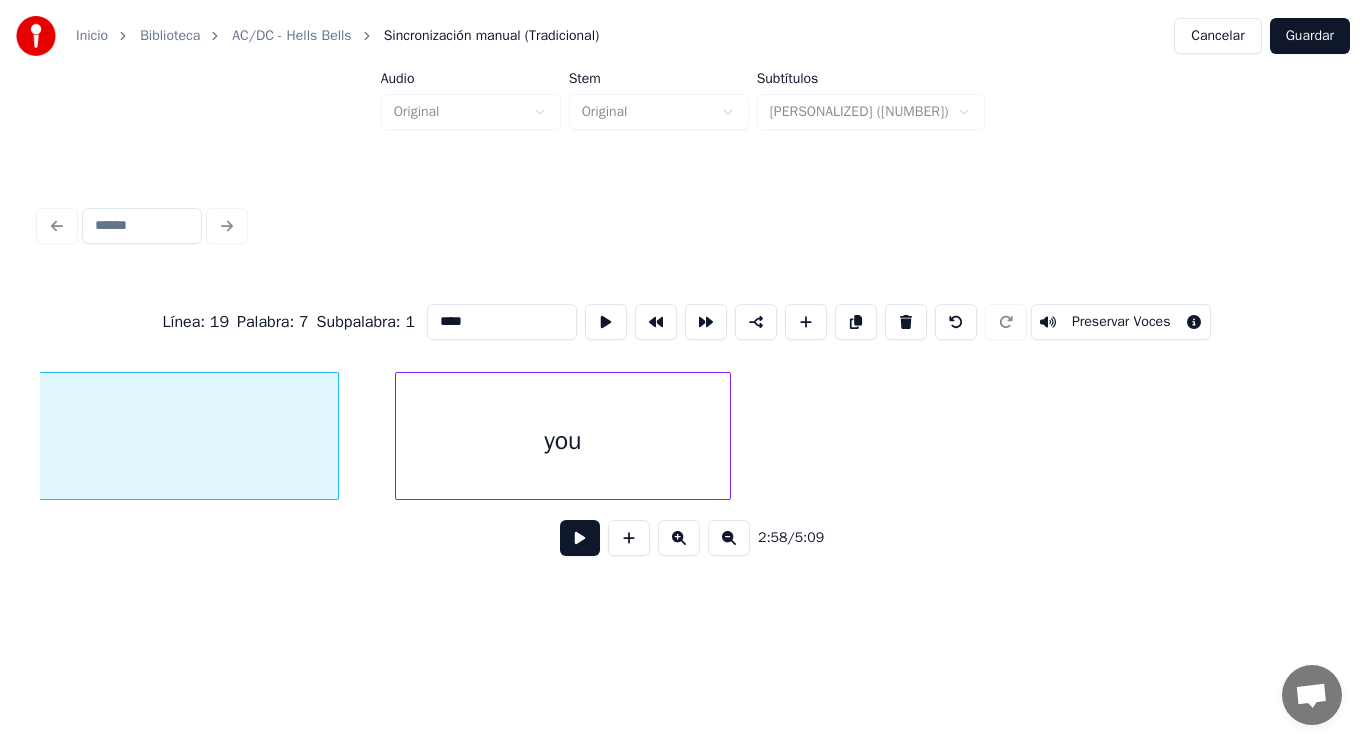 scroll, scrollTop: 0, scrollLeft: 249210, axis: horizontal 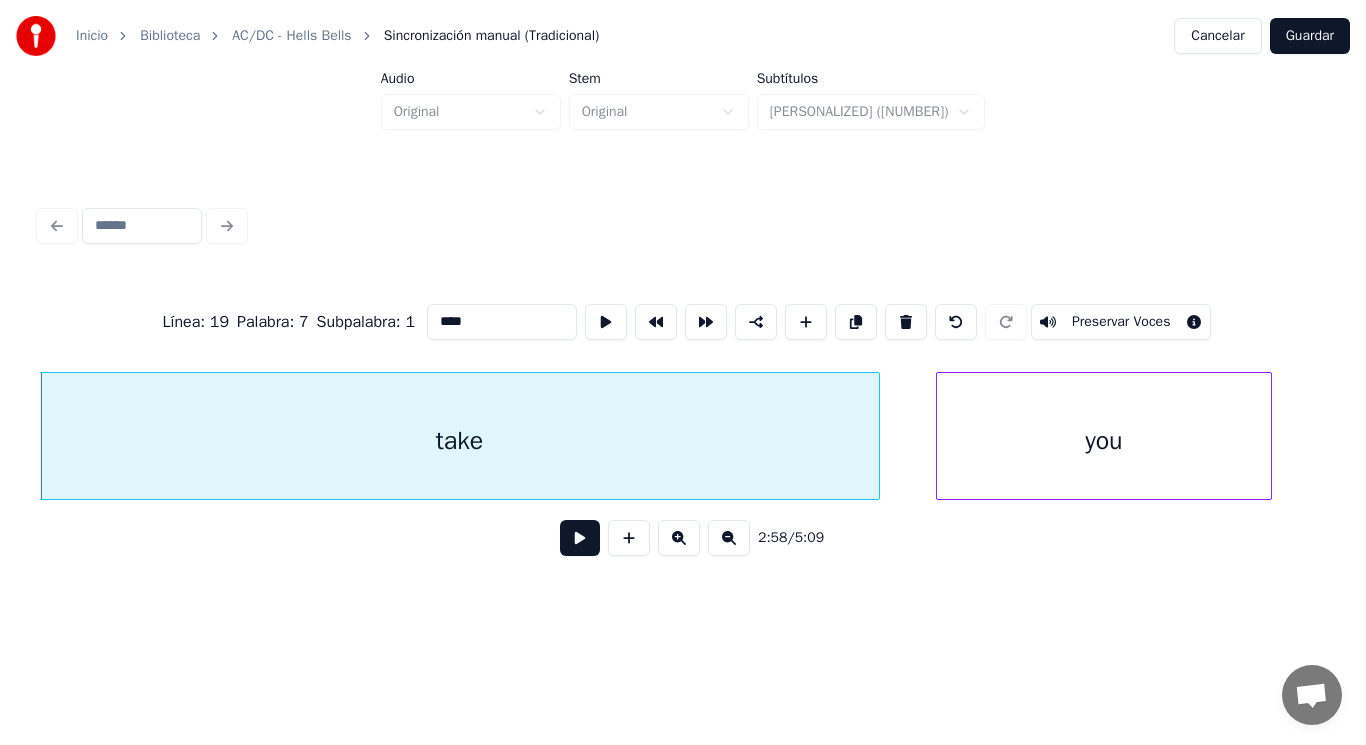 click at bounding box center (580, 538) 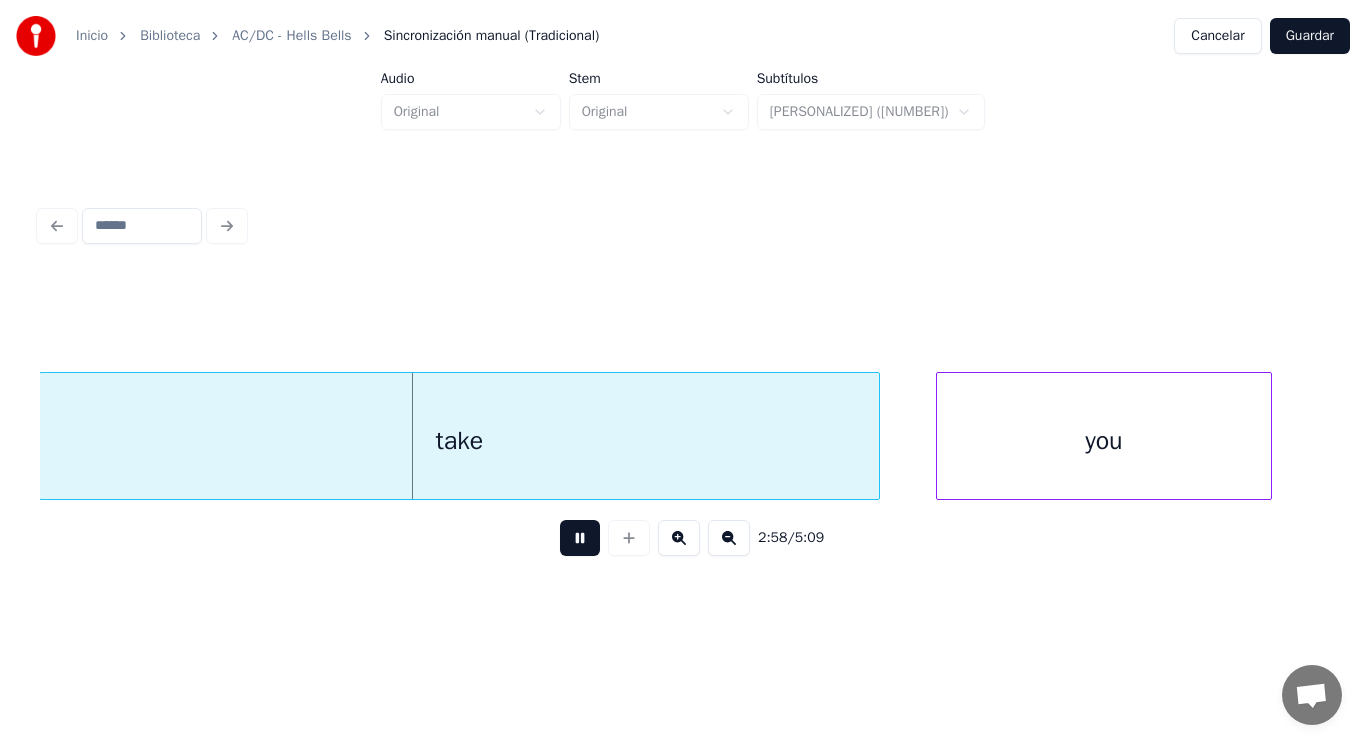 click at bounding box center [580, 538] 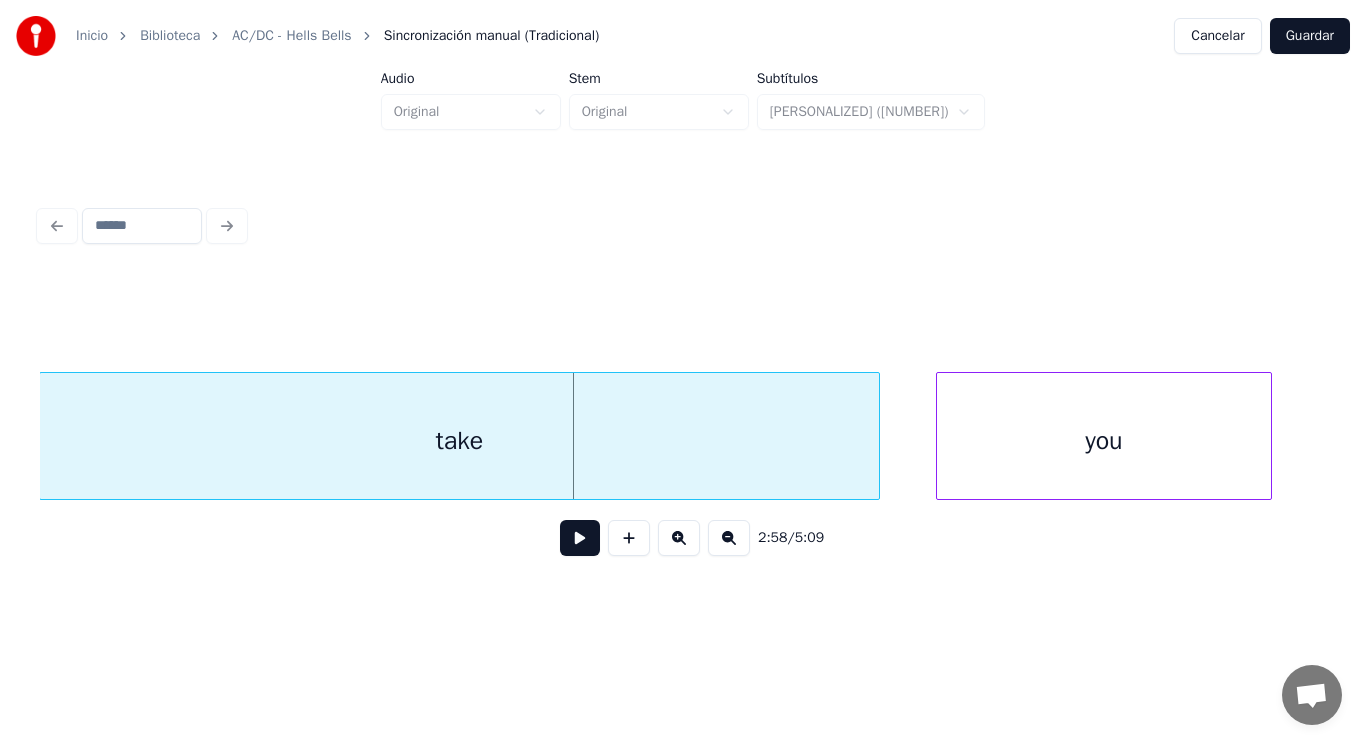 click on "take" at bounding box center (459, 436) 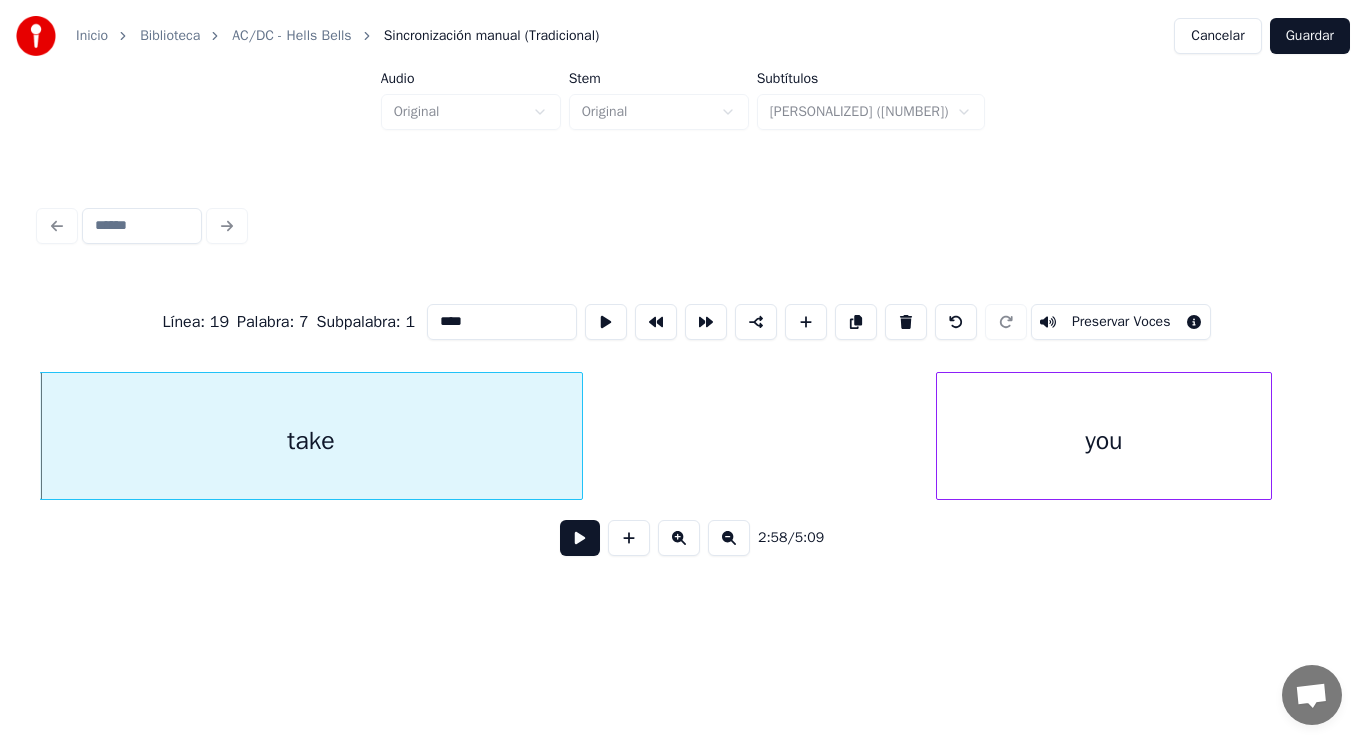 click at bounding box center (579, 436) 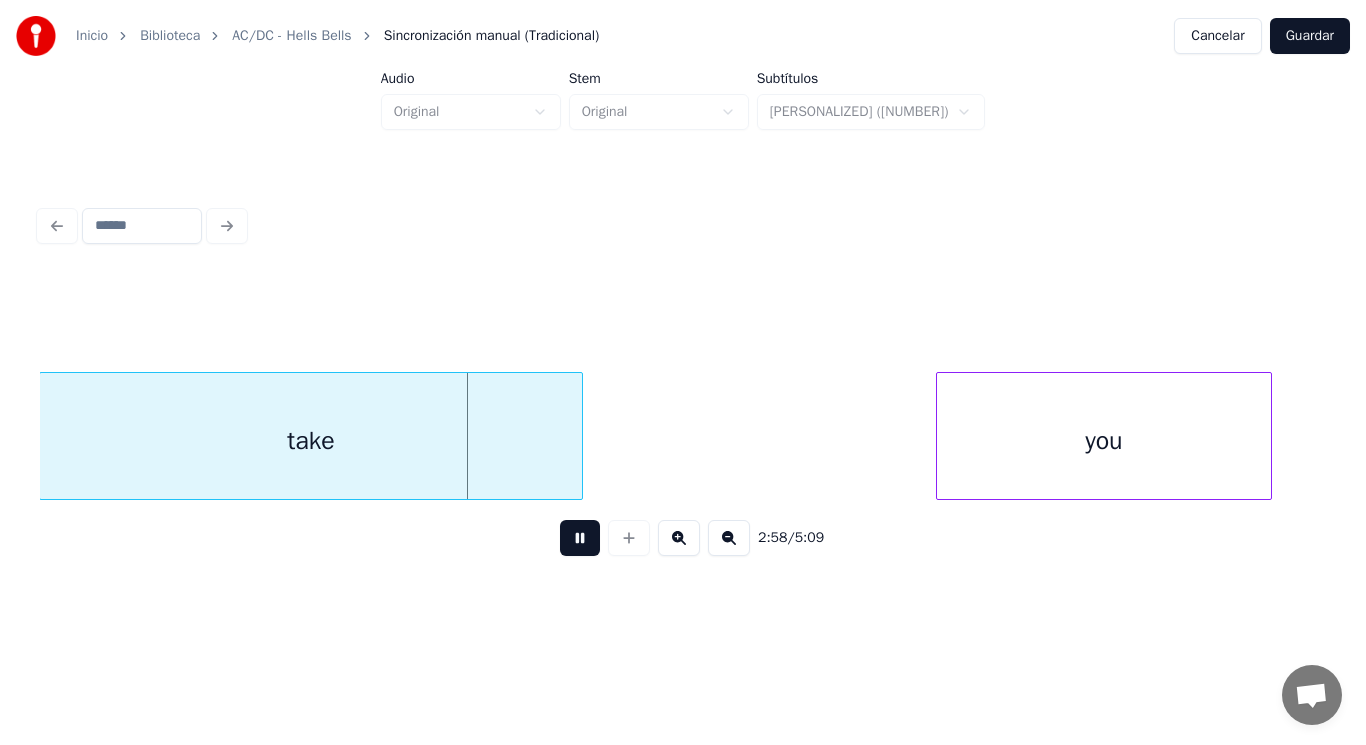 click at bounding box center [580, 538] 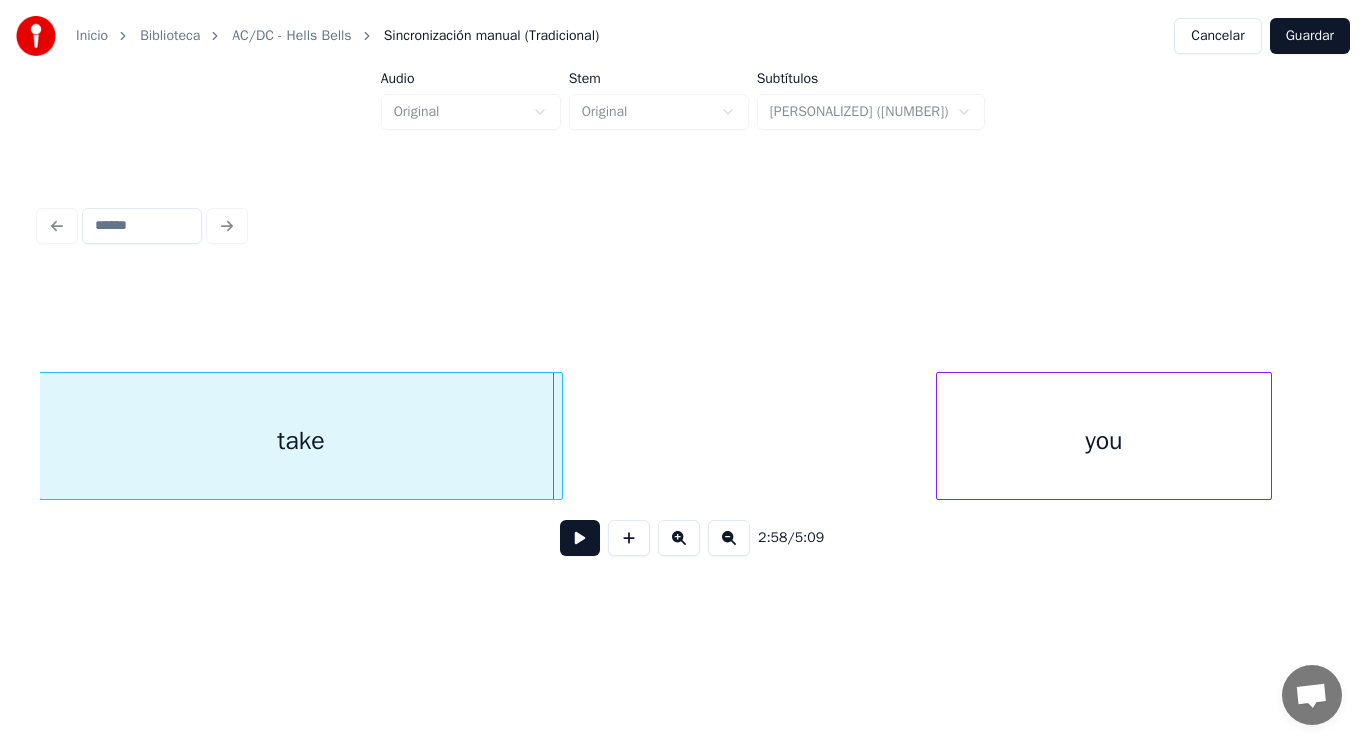 click at bounding box center (559, 436) 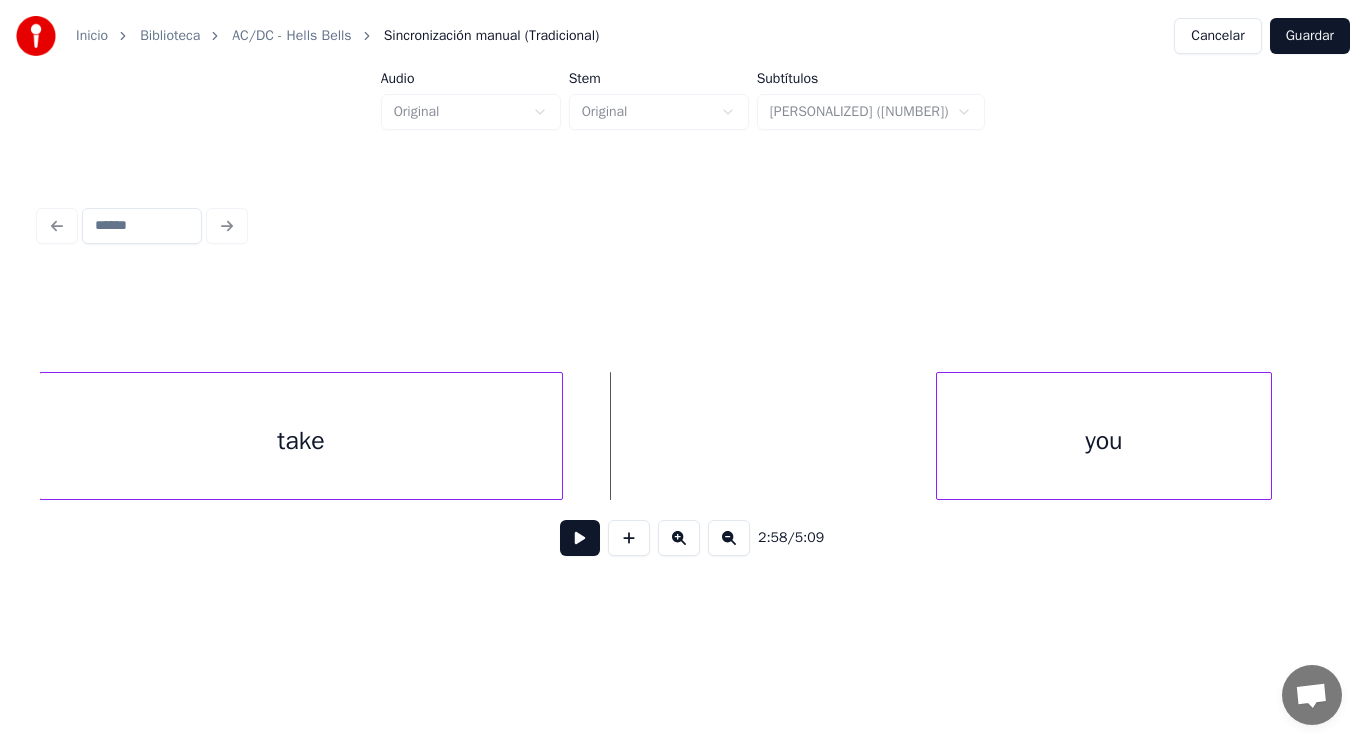 click at bounding box center (580, 538) 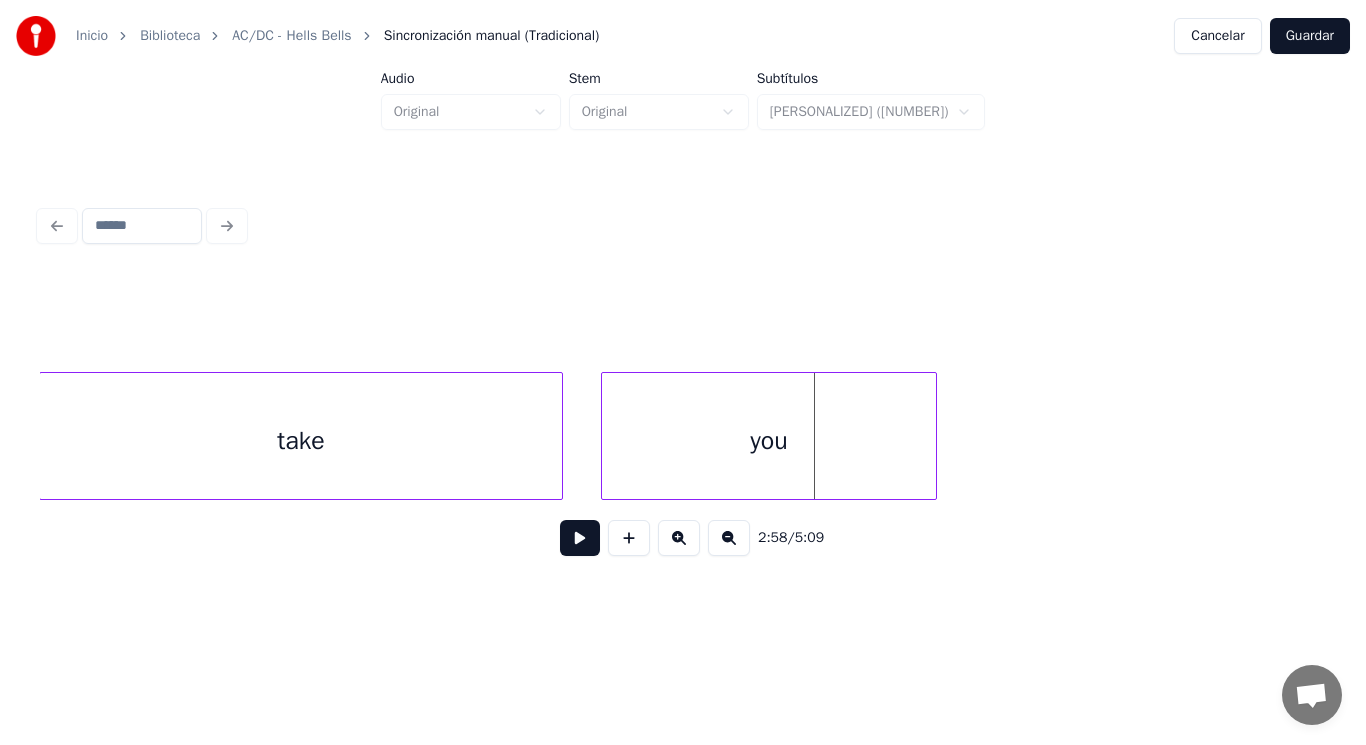 click on "you" at bounding box center [769, 441] 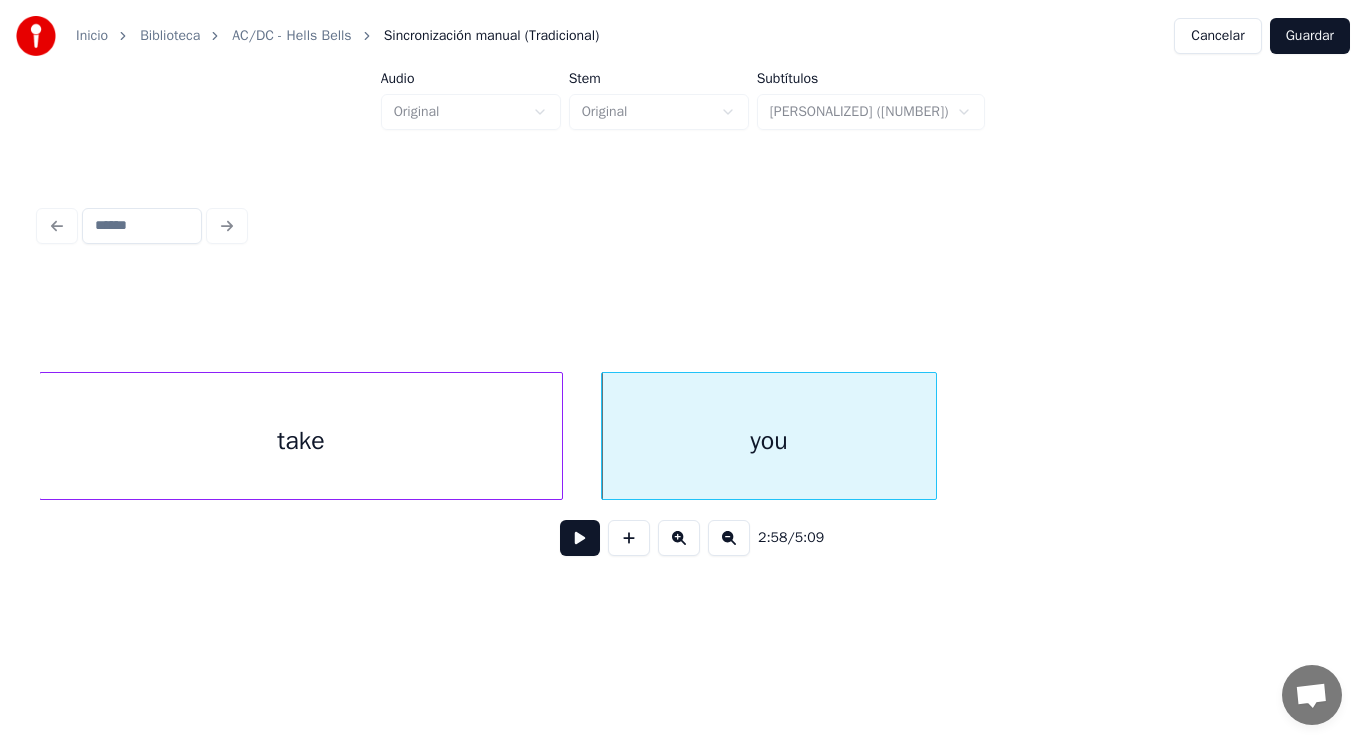 click at bounding box center [580, 538] 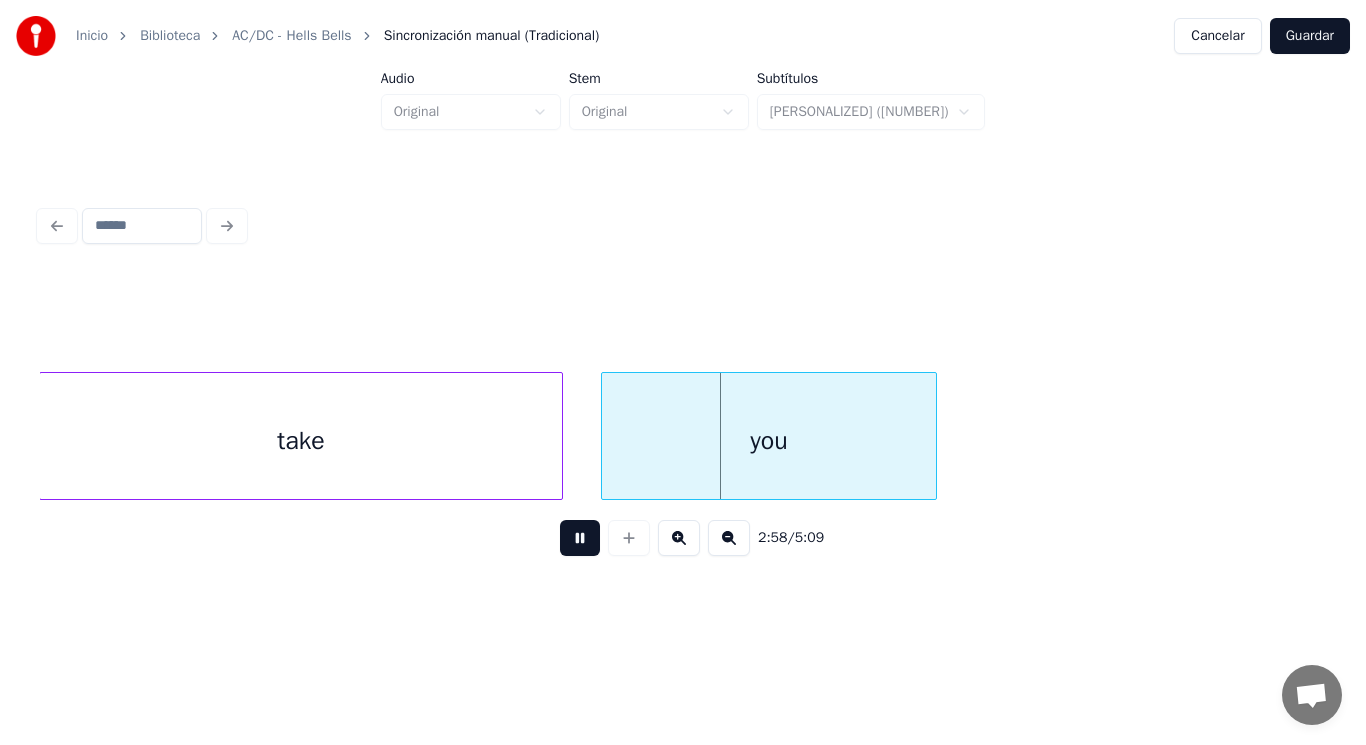 click at bounding box center [580, 538] 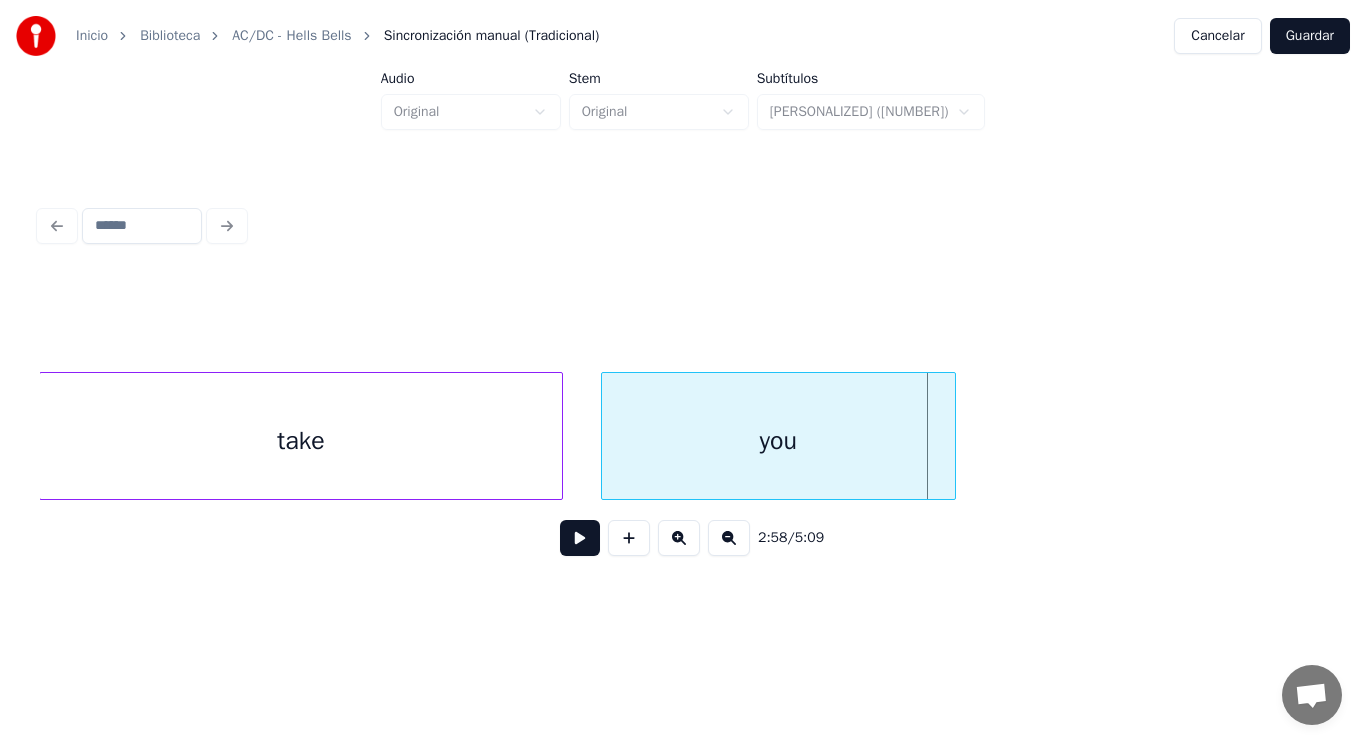 click at bounding box center (952, 436) 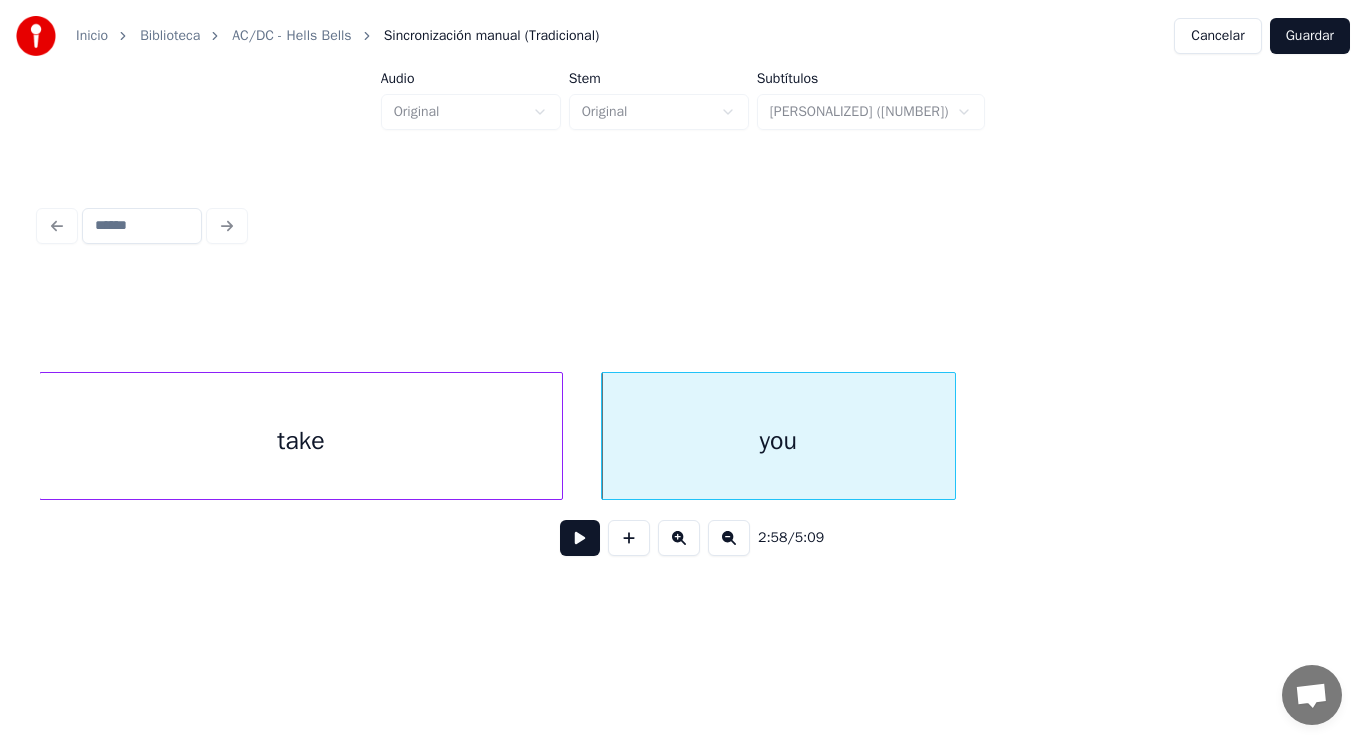click at bounding box center (580, 538) 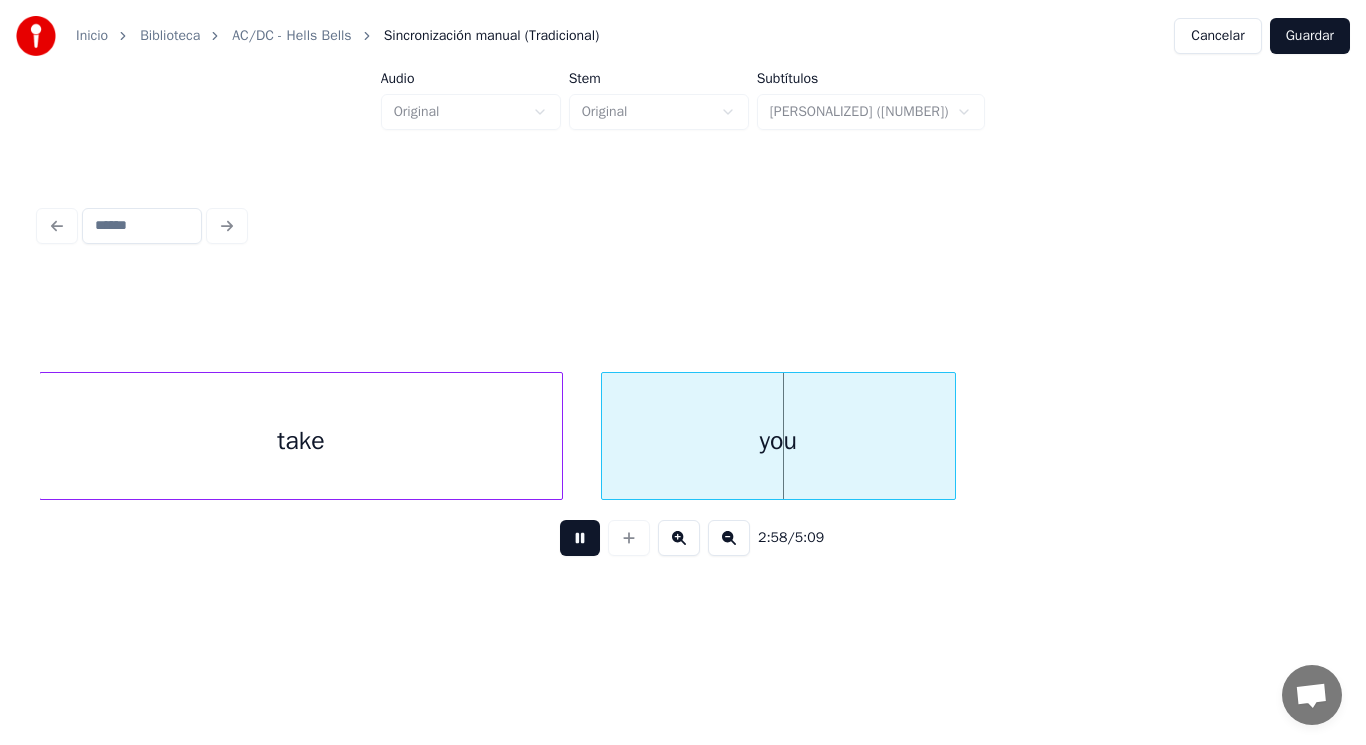 click at bounding box center [580, 538] 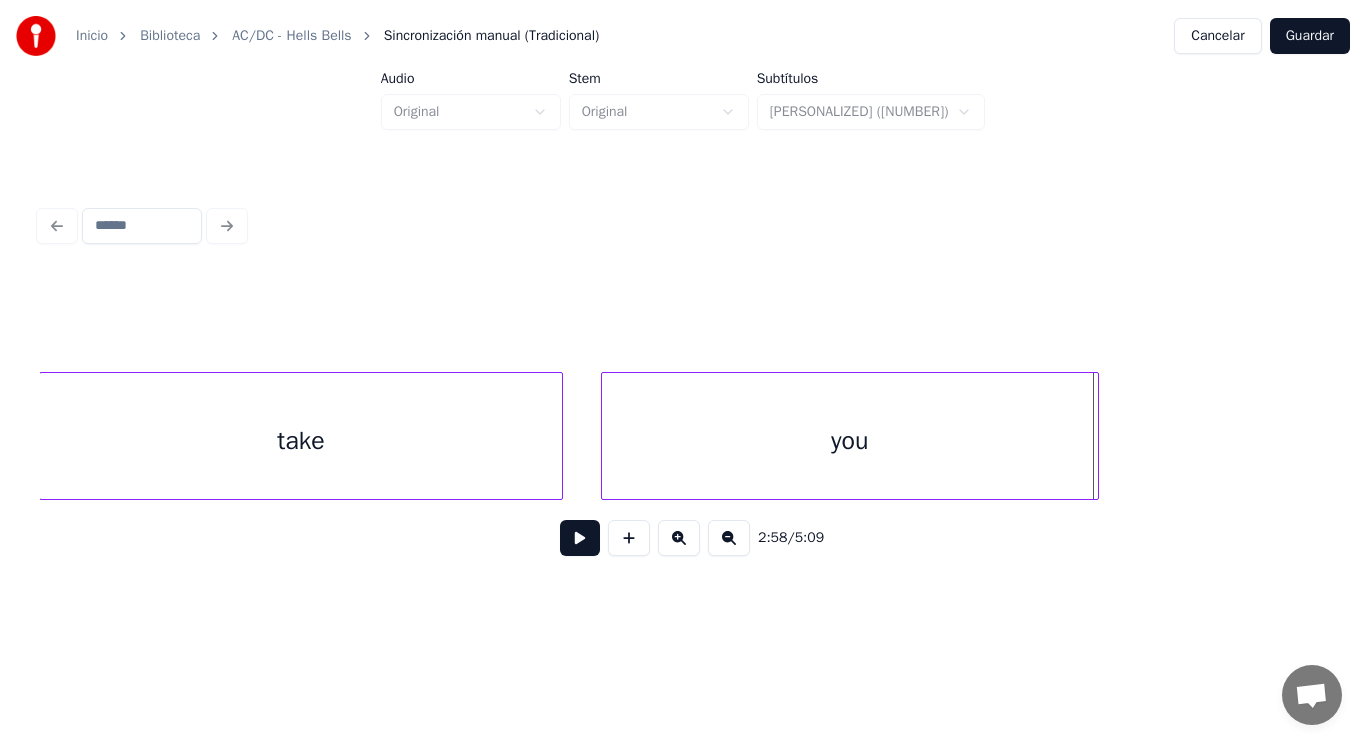 click at bounding box center [1095, 436] 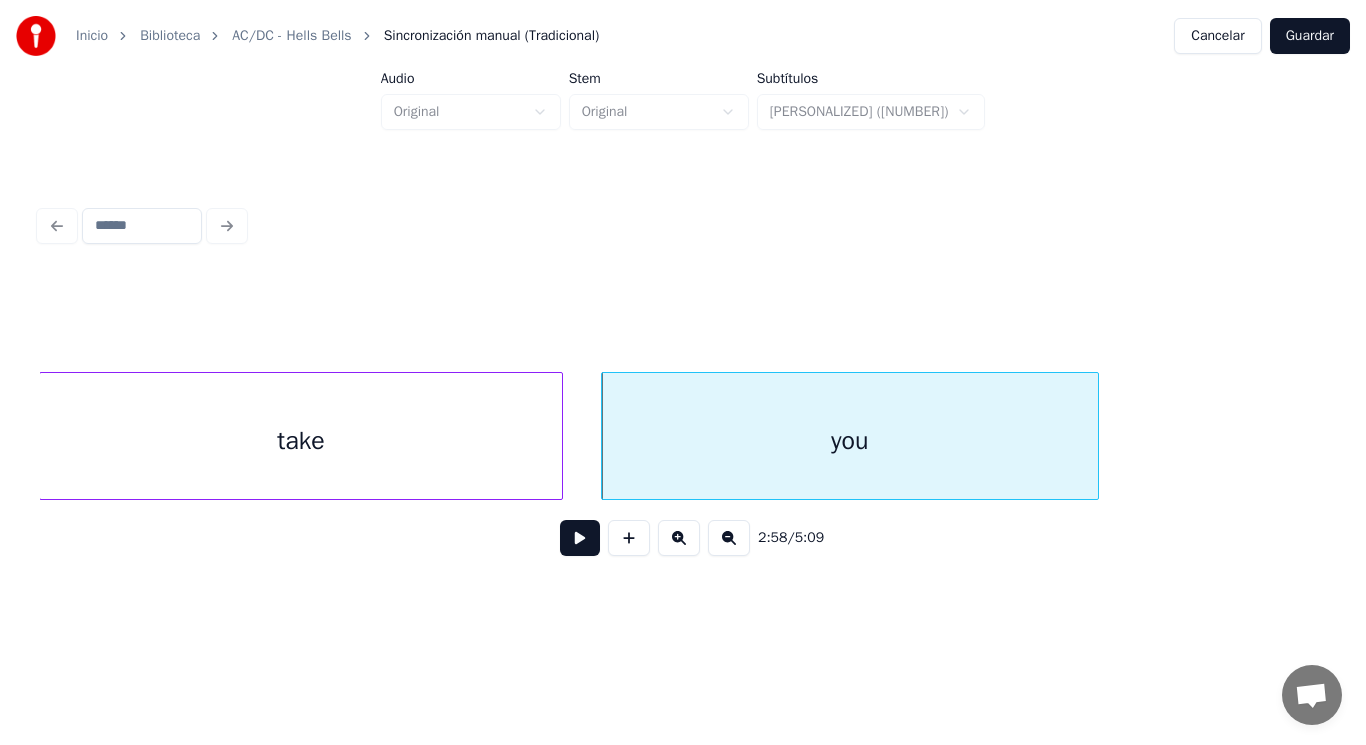 click at bounding box center (580, 538) 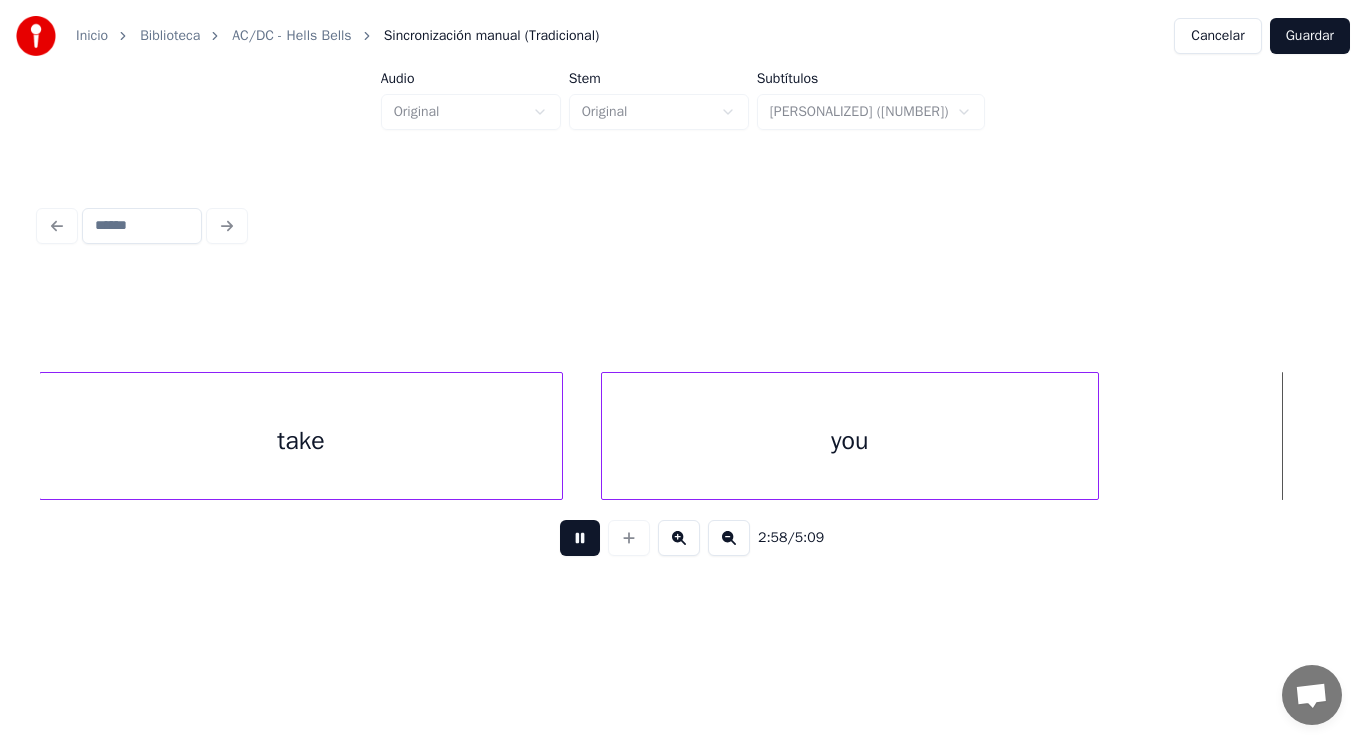 click at bounding box center [580, 538] 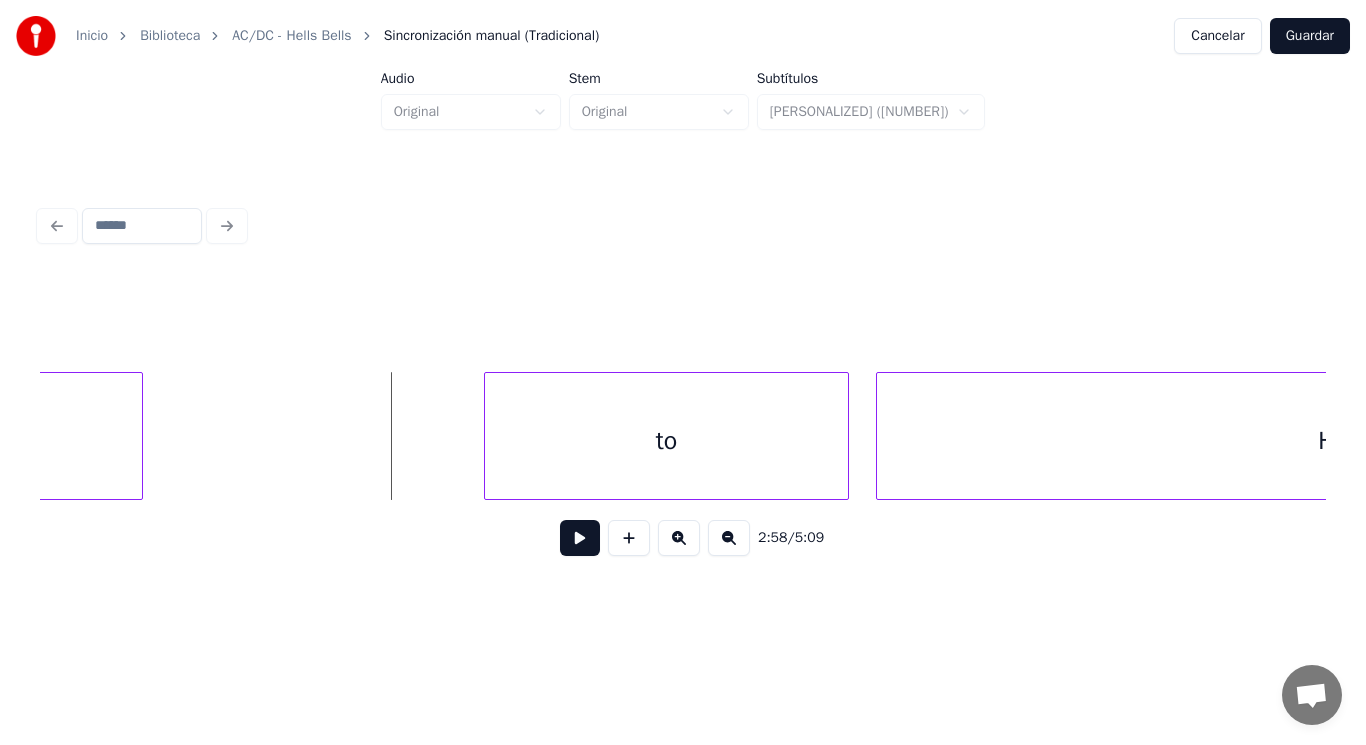scroll, scrollTop: 0, scrollLeft: 250028, axis: horizontal 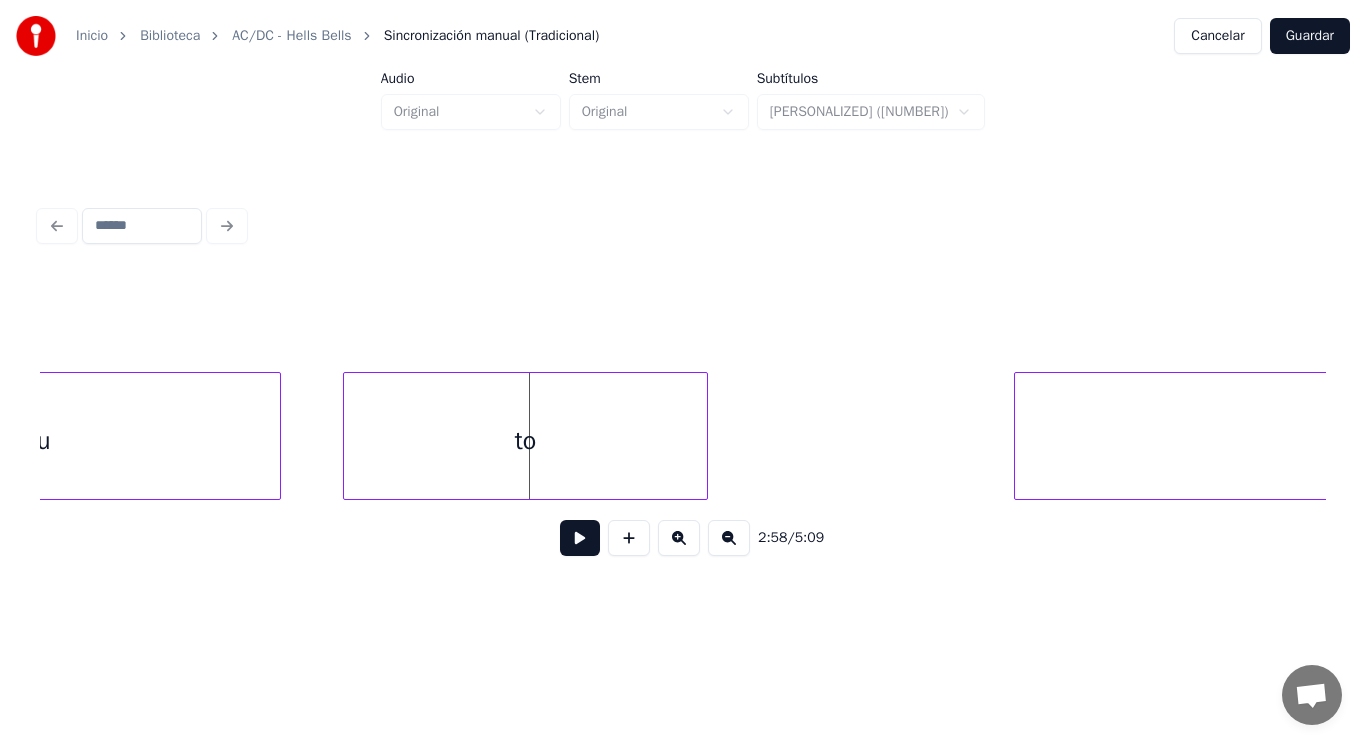 click on "to" at bounding box center [525, 441] 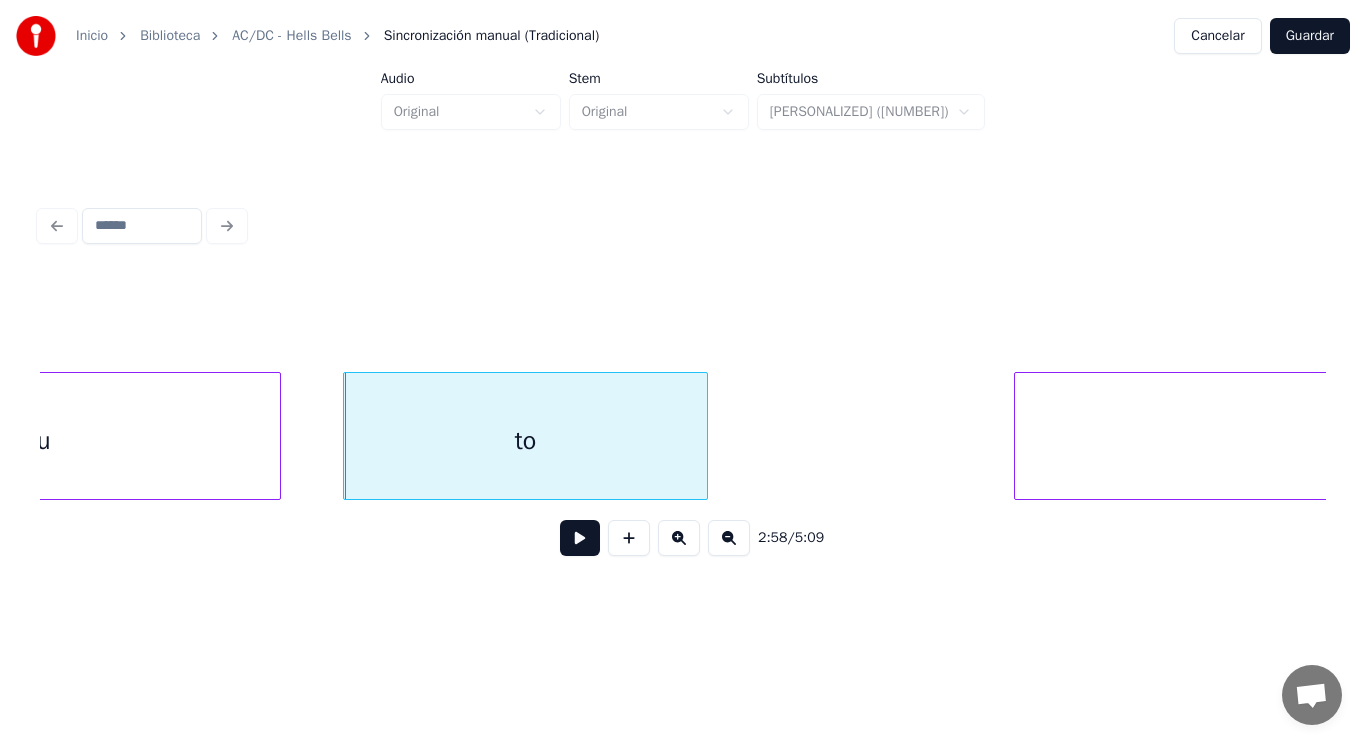 click at bounding box center (580, 538) 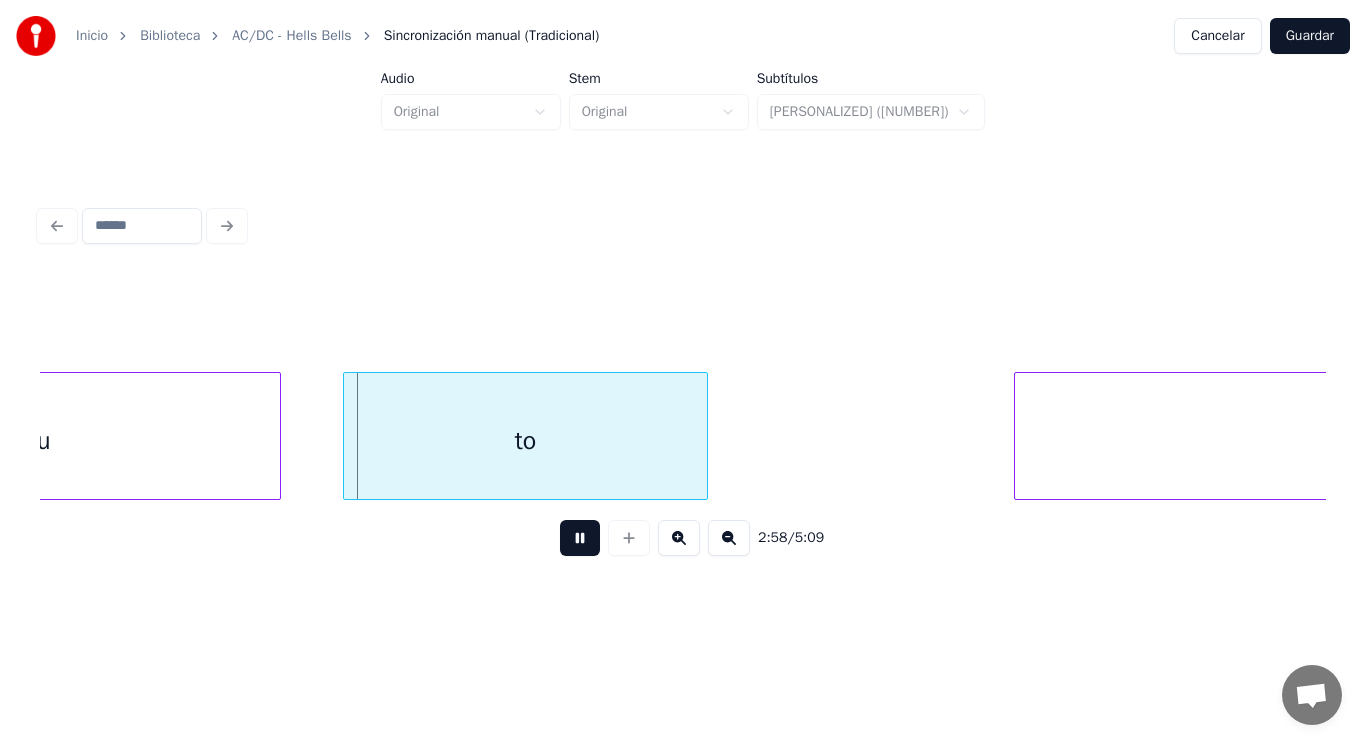 click at bounding box center (580, 538) 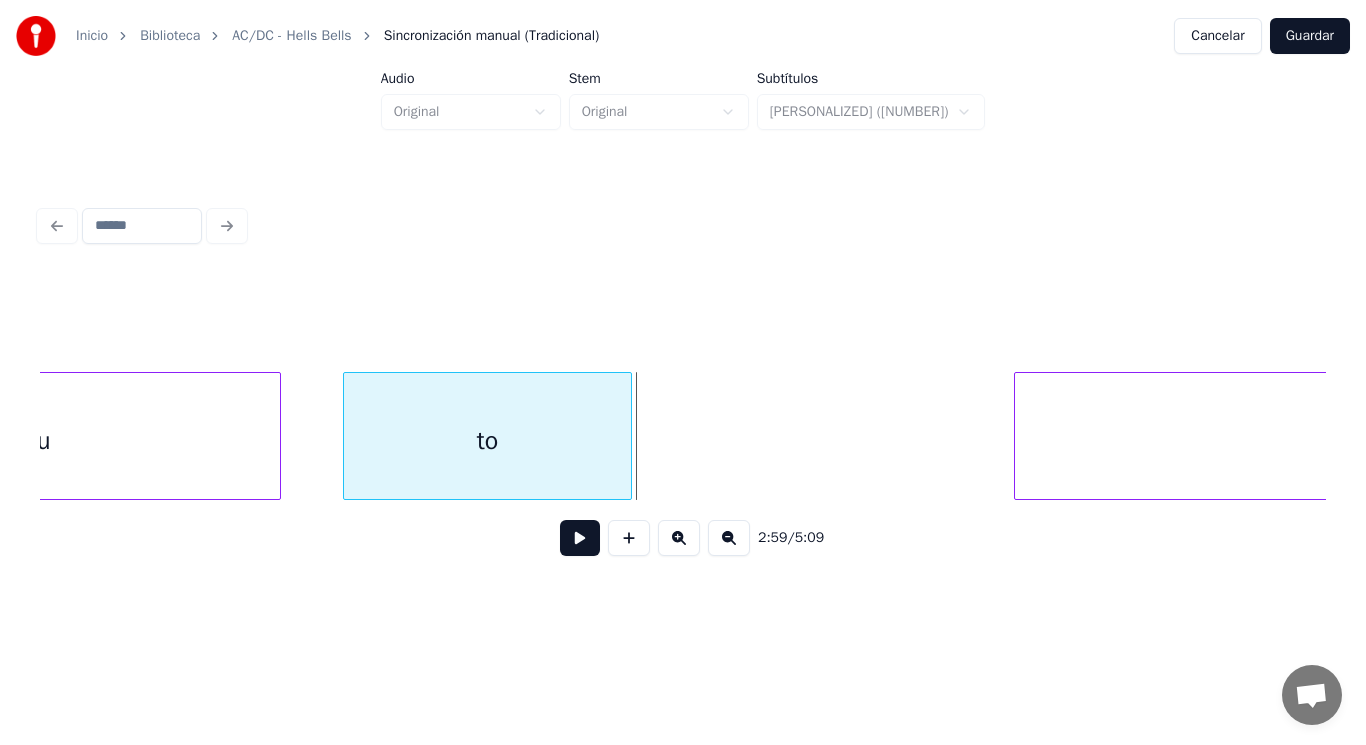 click at bounding box center [628, 436] 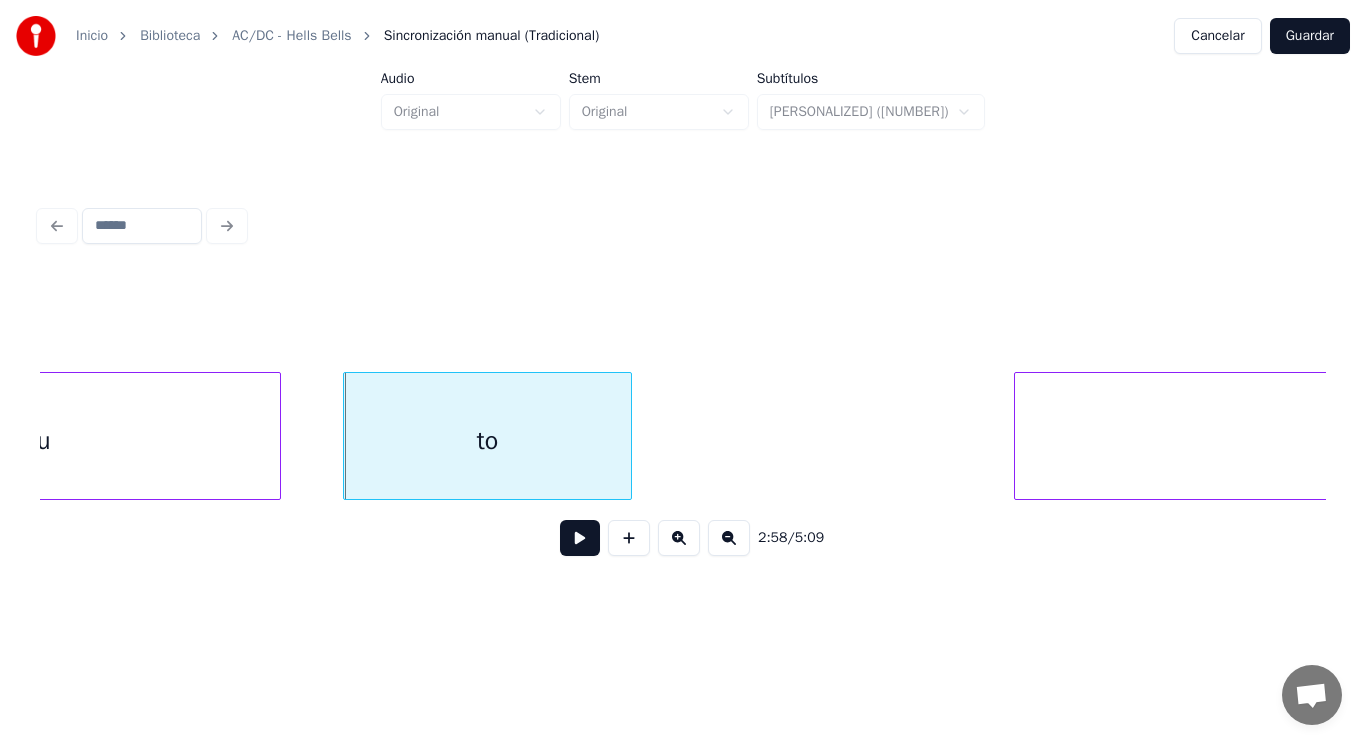 click at bounding box center (580, 538) 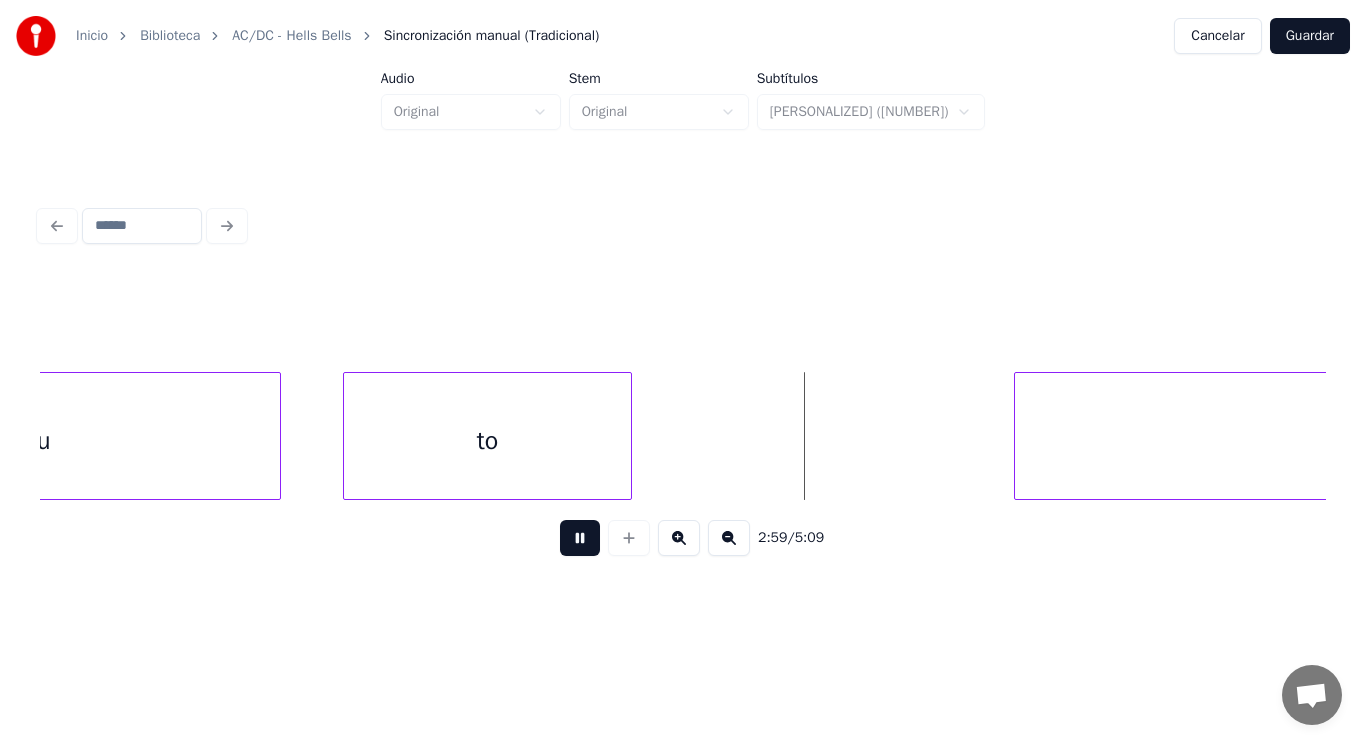 click at bounding box center (580, 538) 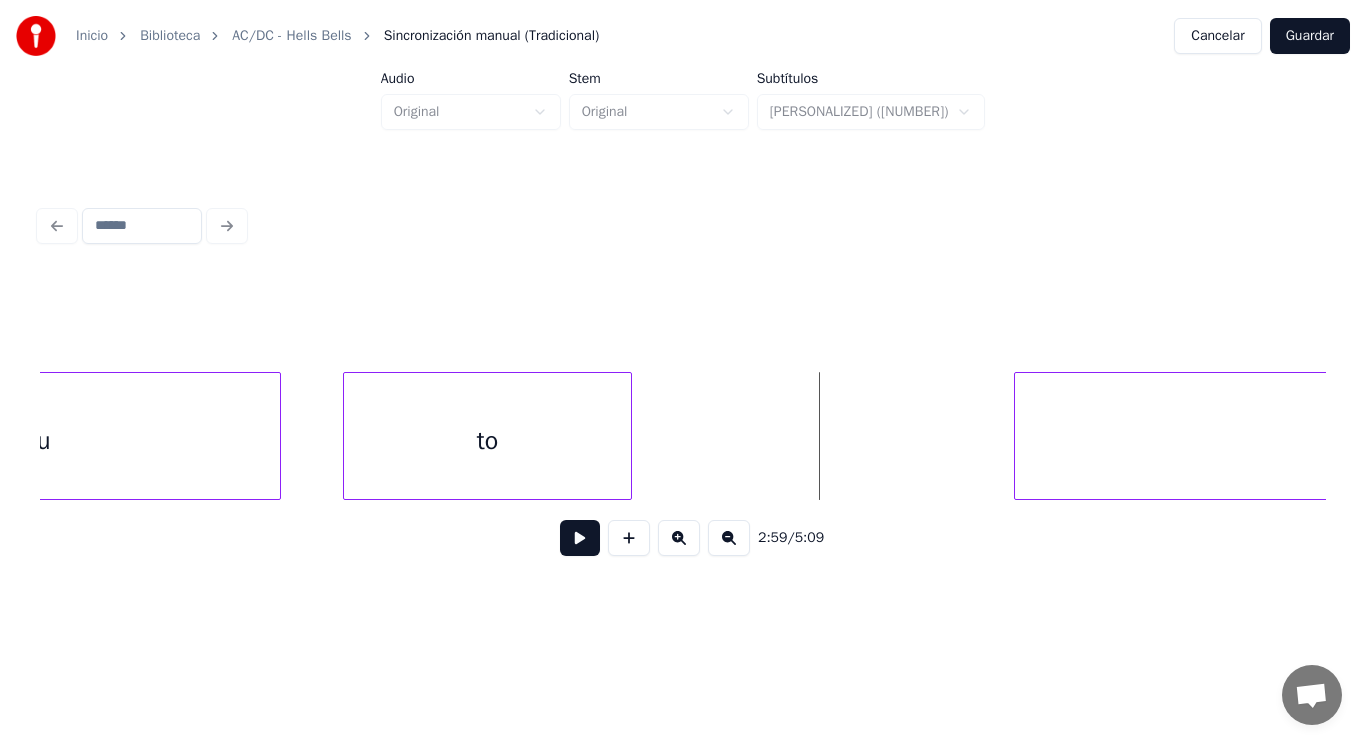 click on "to" at bounding box center [487, 441] 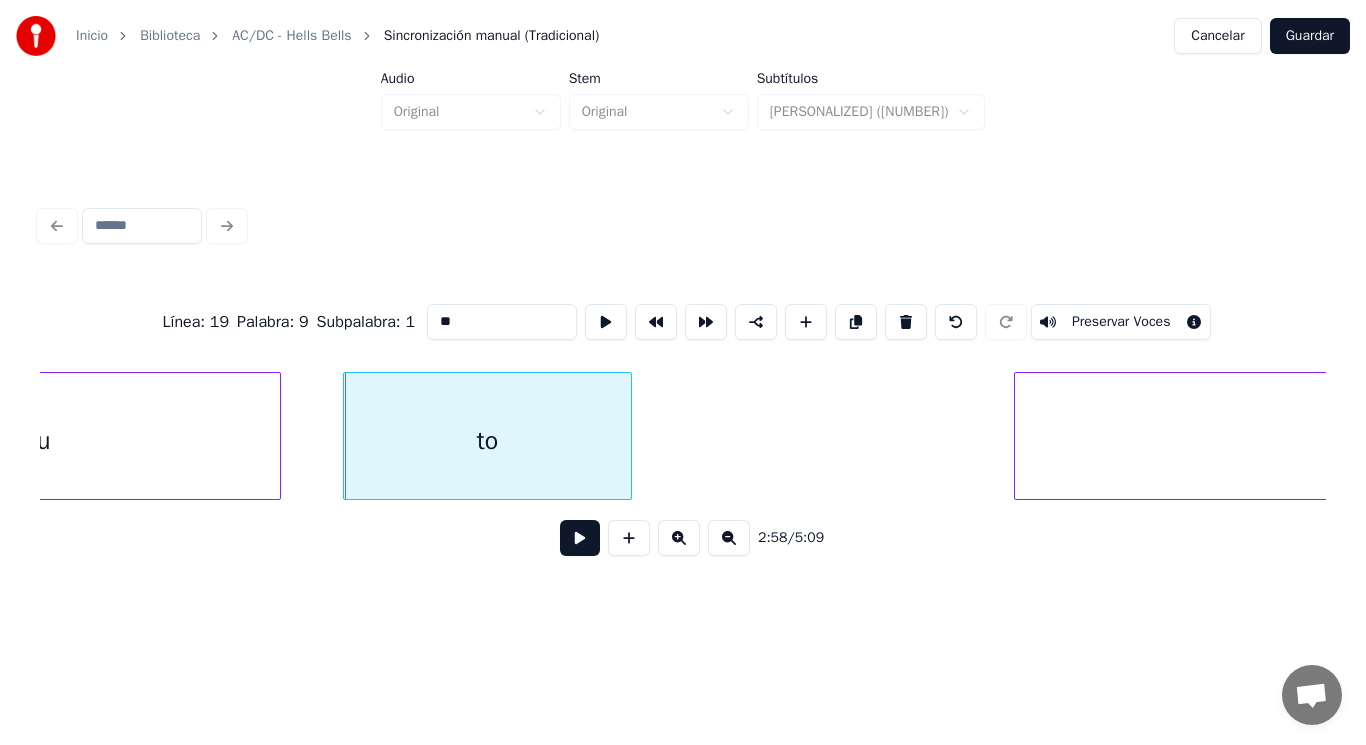 click at bounding box center [580, 538] 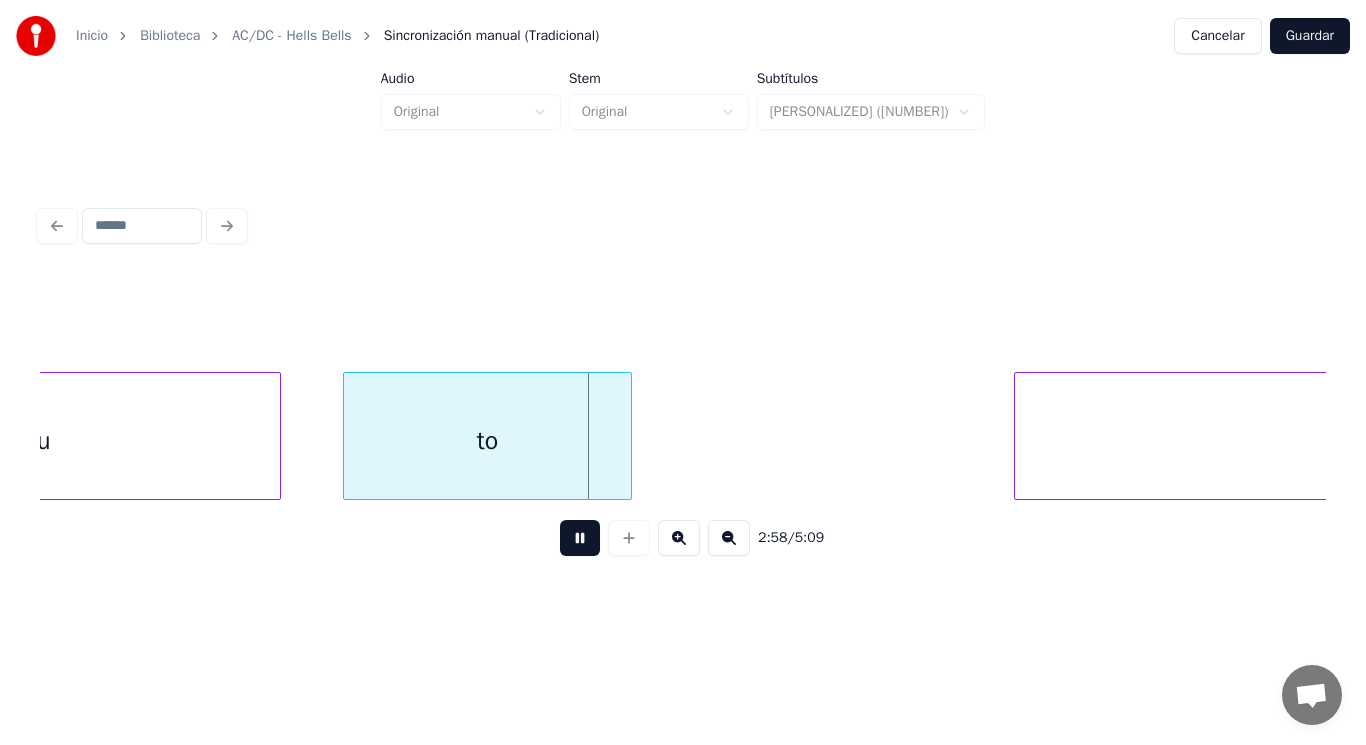click at bounding box center (580, 538) 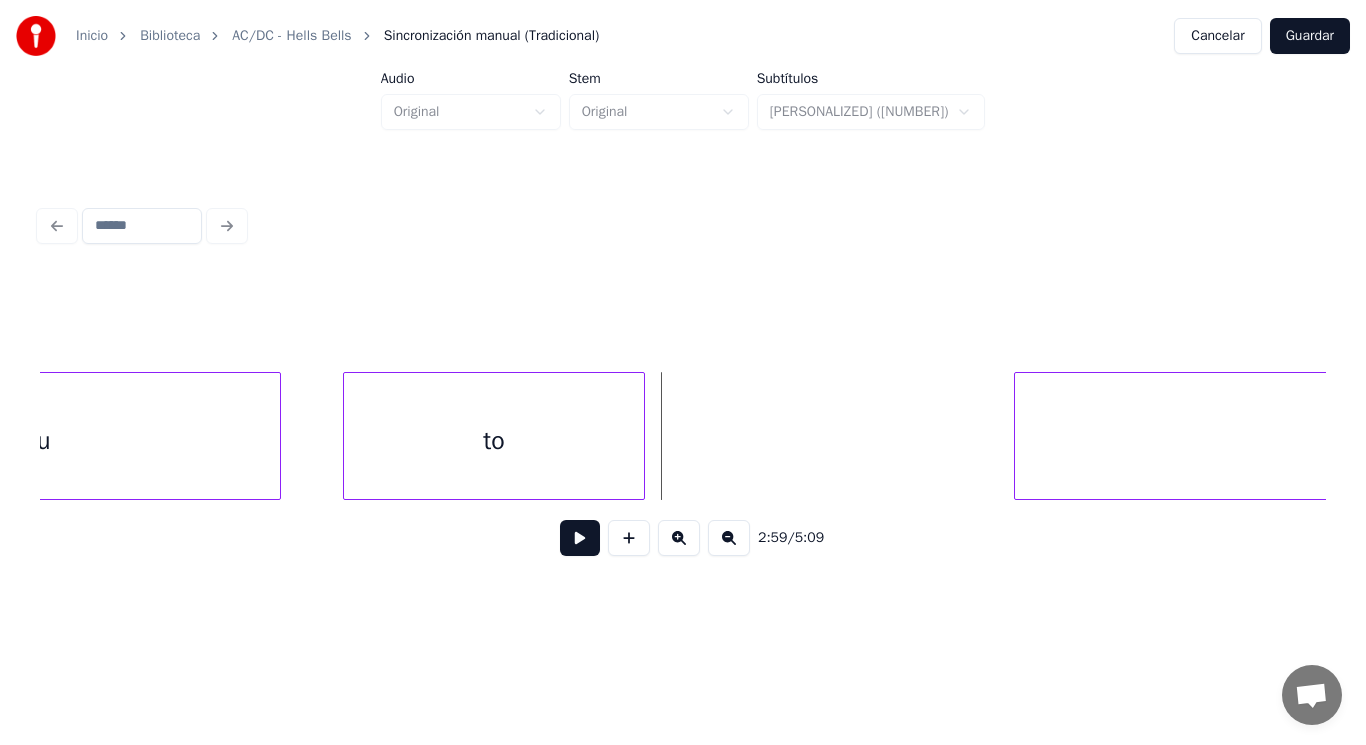 click at bounding box center (641, 436) 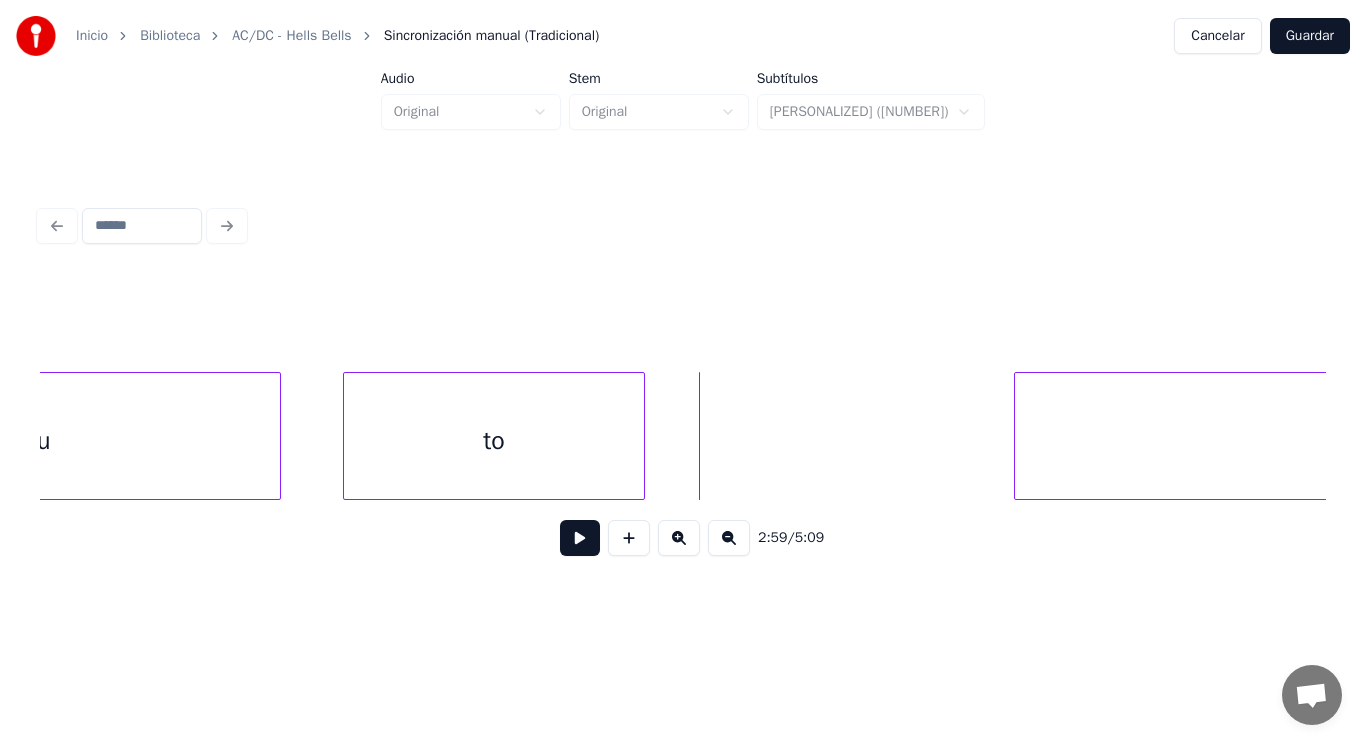 click at bounding box center (580, 538) 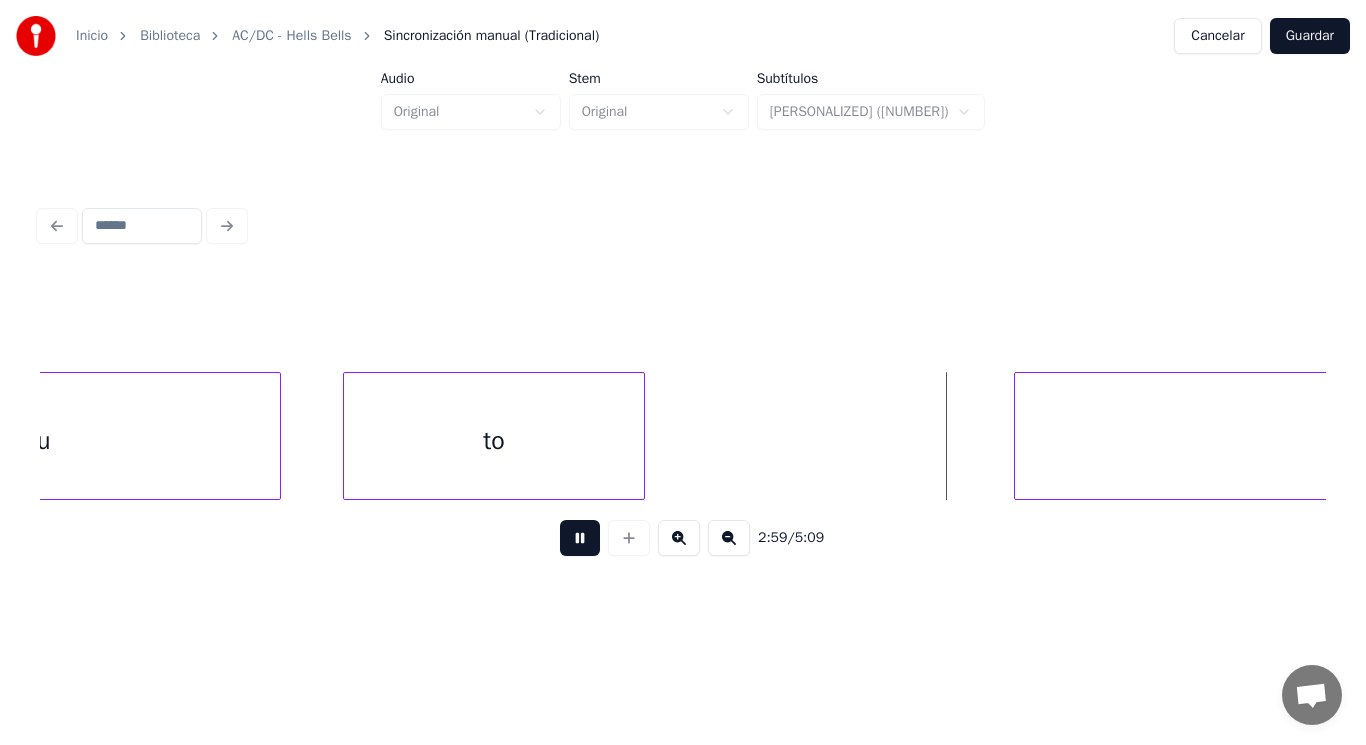 click at bounding box center [580, 538] 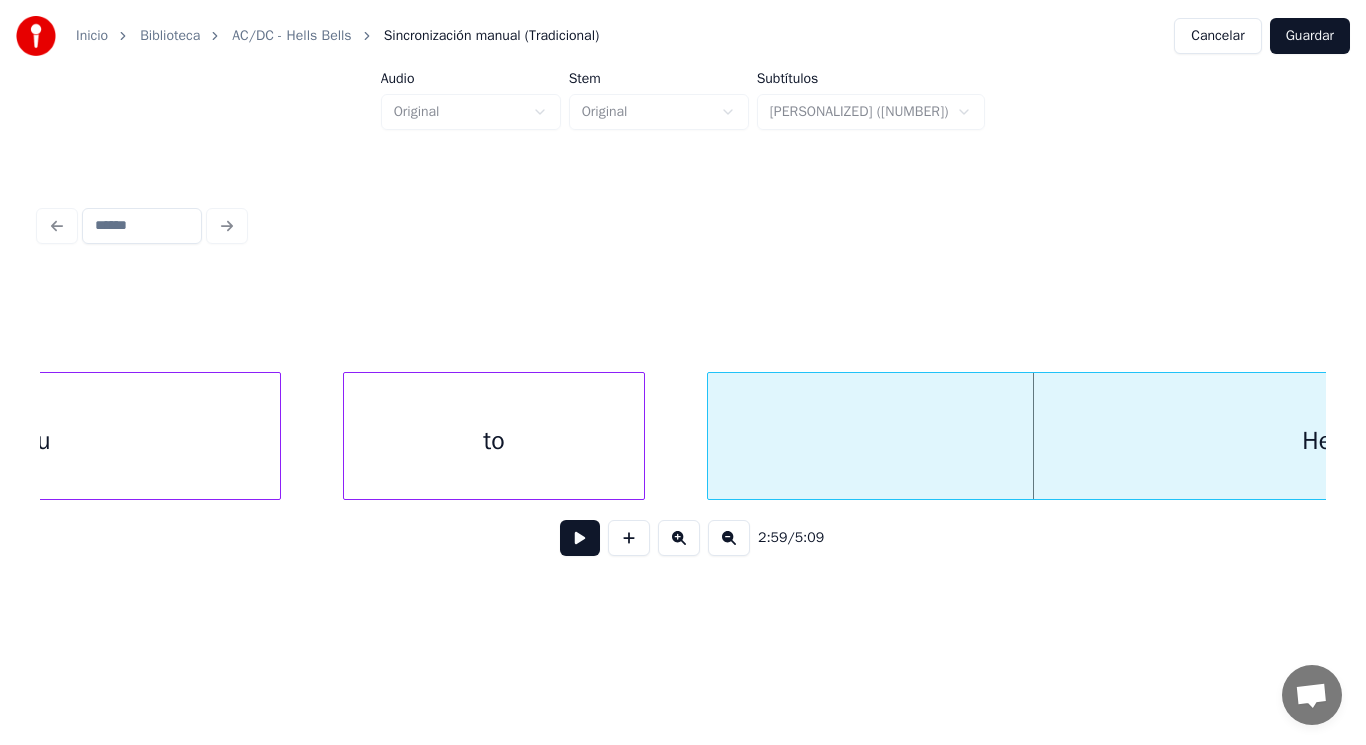 click at bounding box center (711, 436) 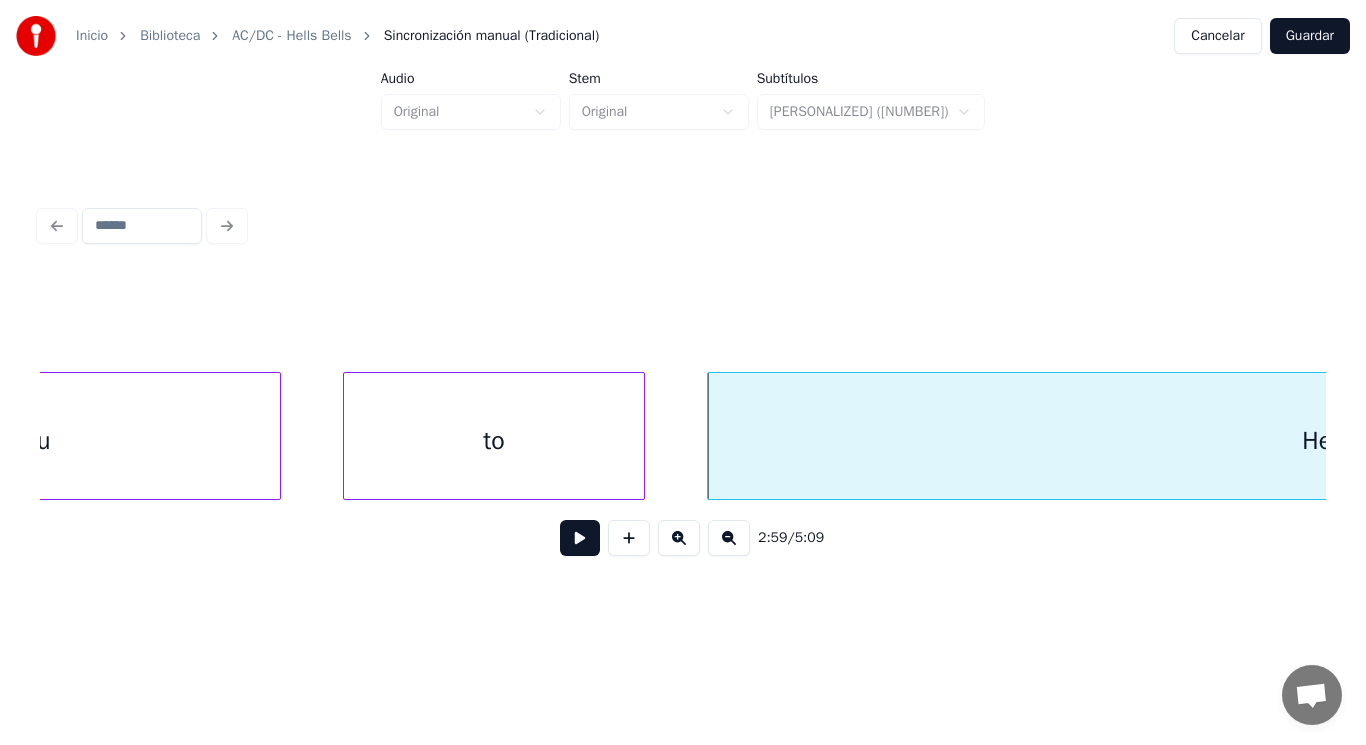 click on "to" at bounding box center [493, 441] 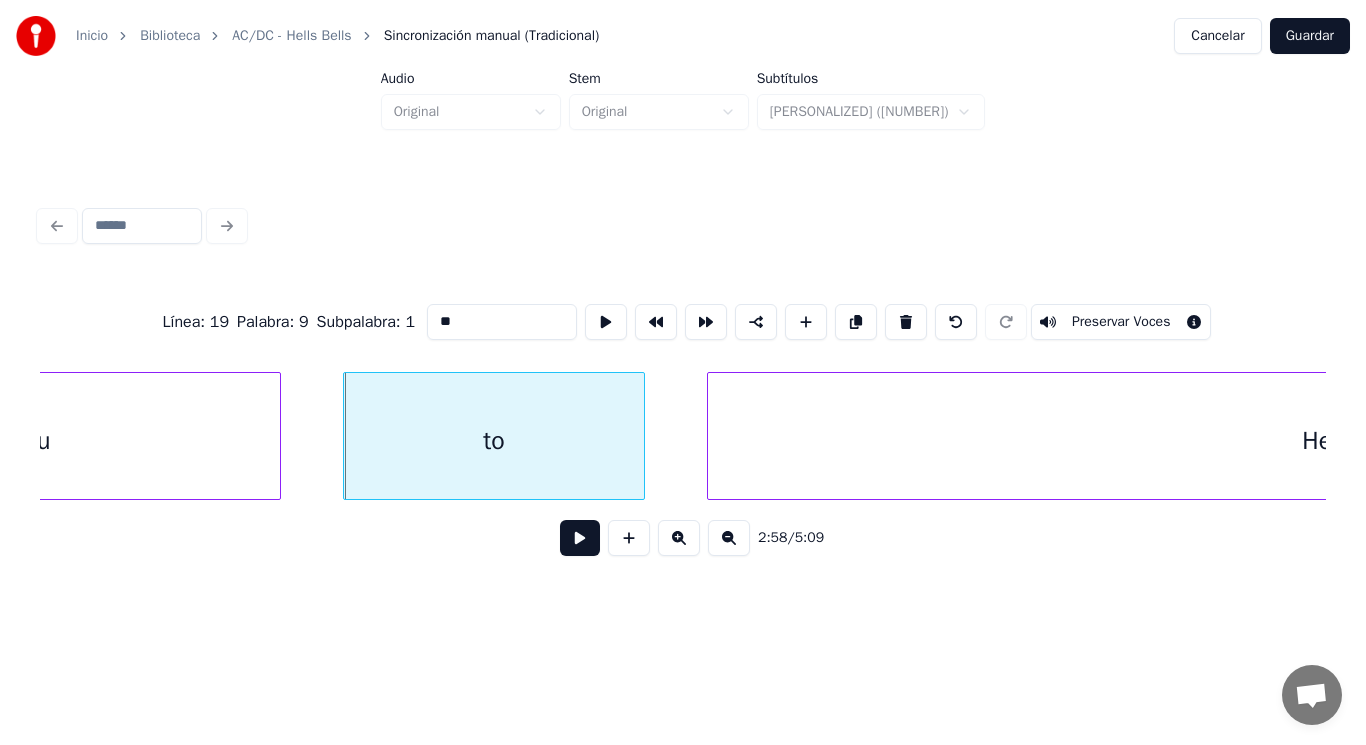 click at bounding box center [580, 538] 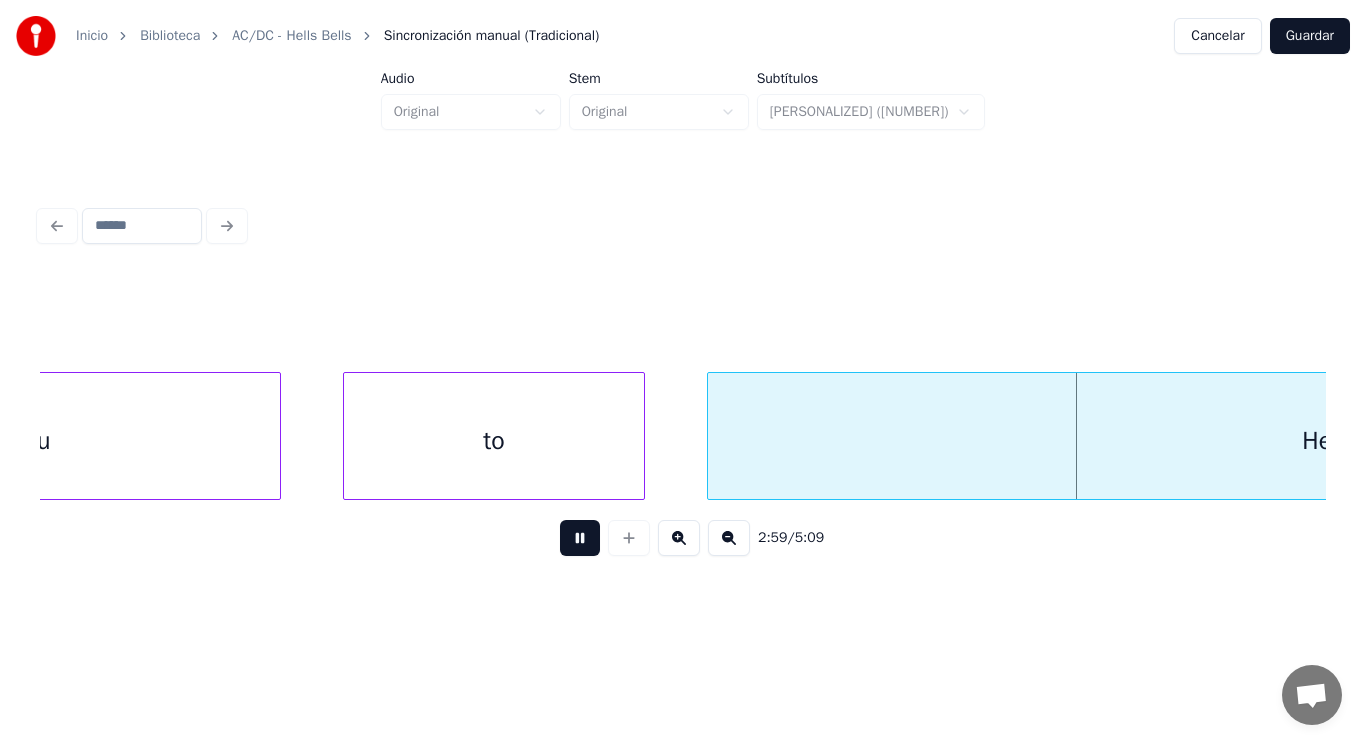 click at bounding box center [580, 538] 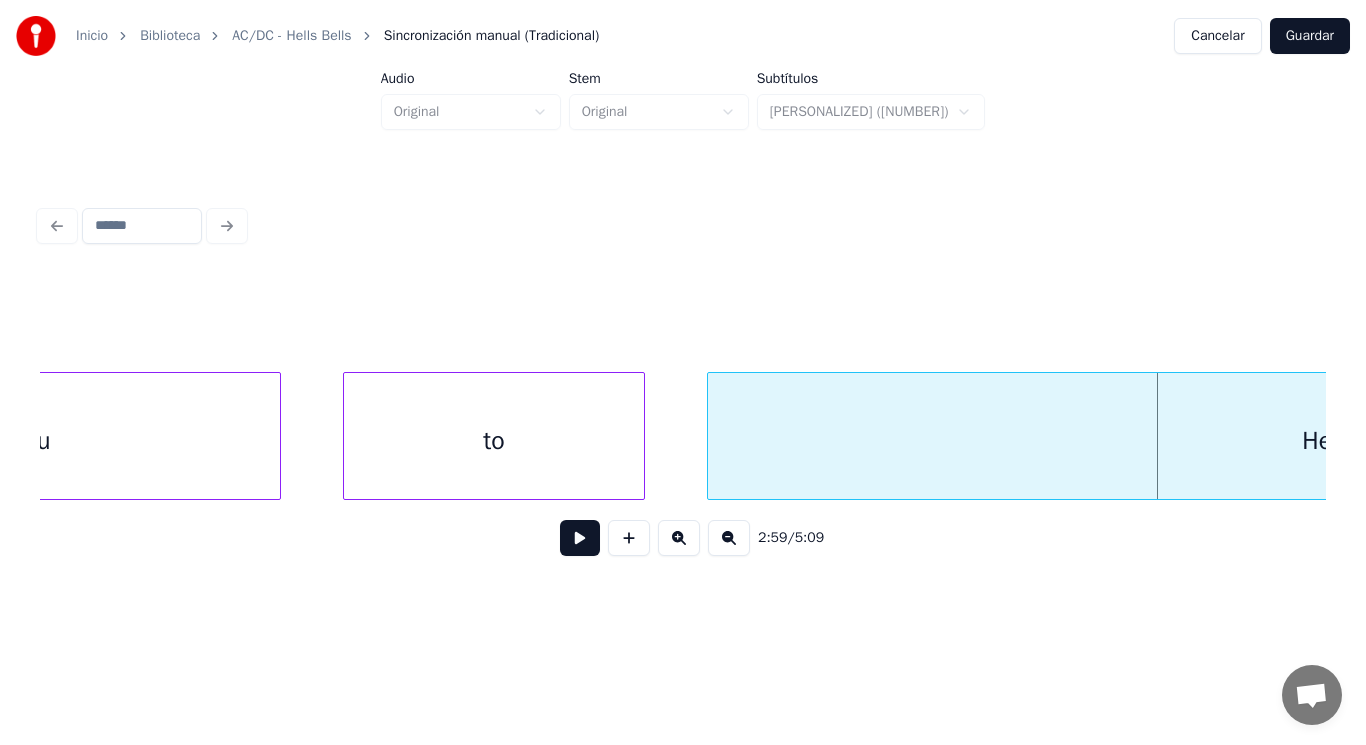 click on "Hell" at bounding box center [1323, 441] 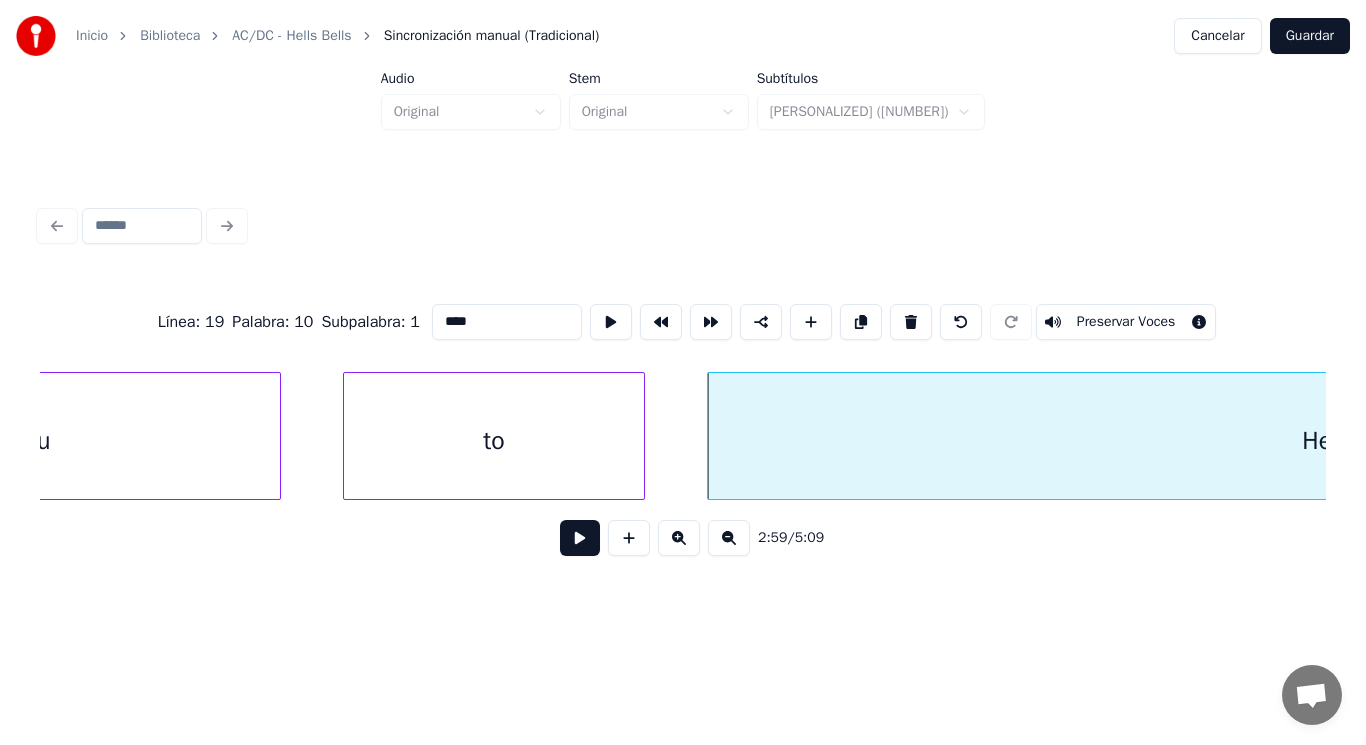 click at bounding box center (580, 538) 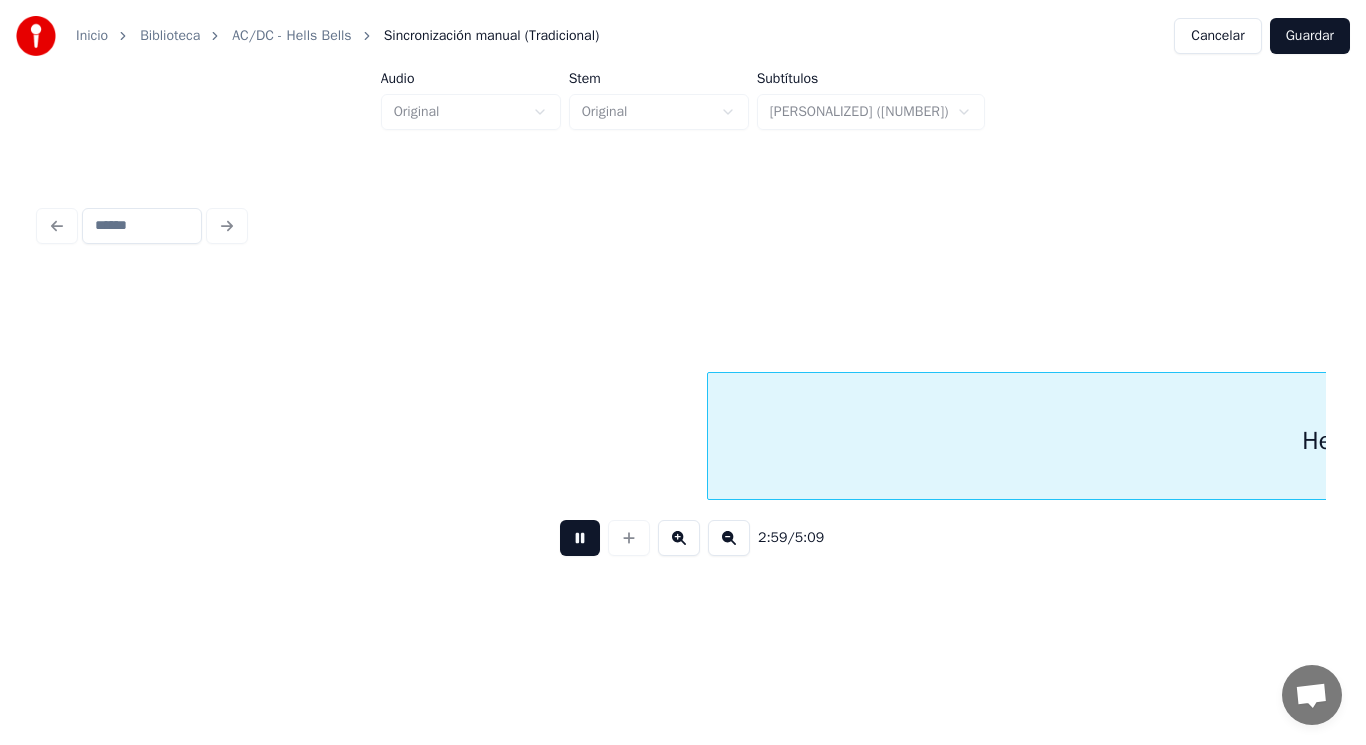scroll, scrollTop: 0, scrollLeft: 251318, axis: horizontal 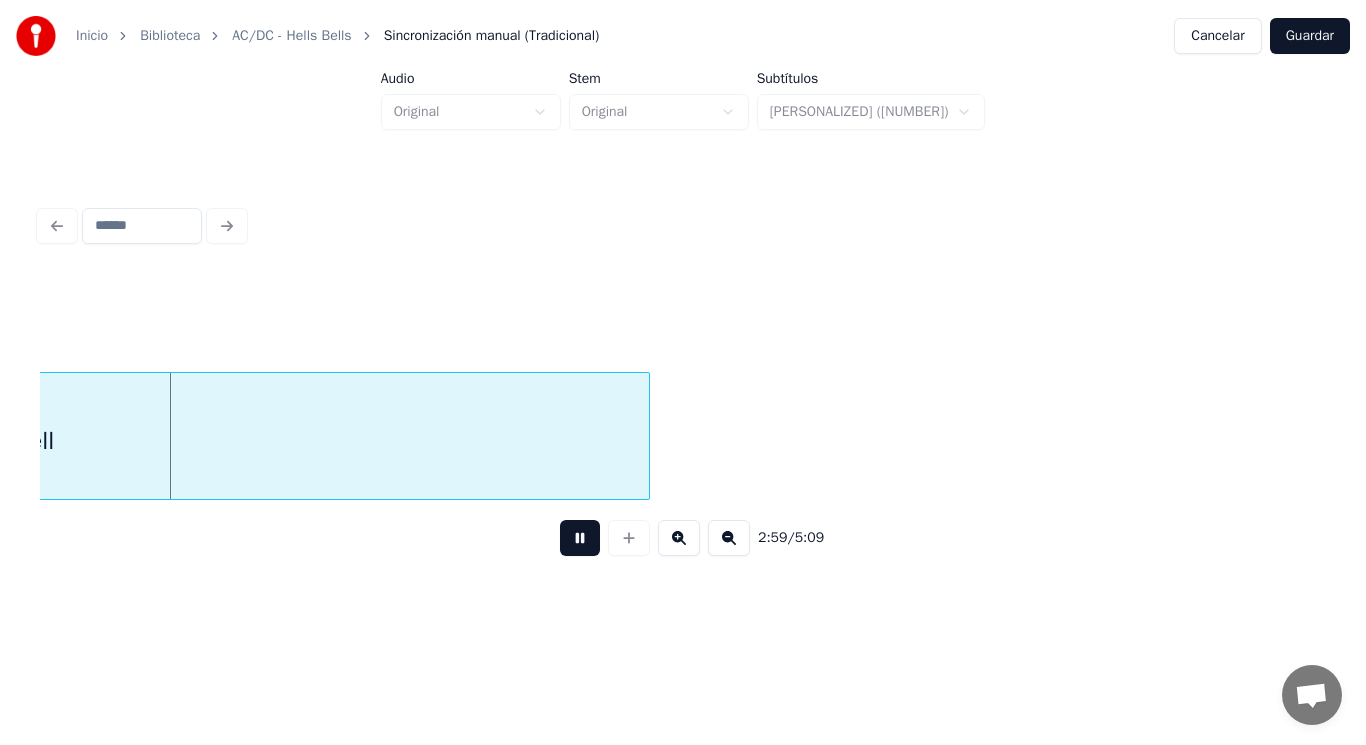 click at bounding box center (580, 538) 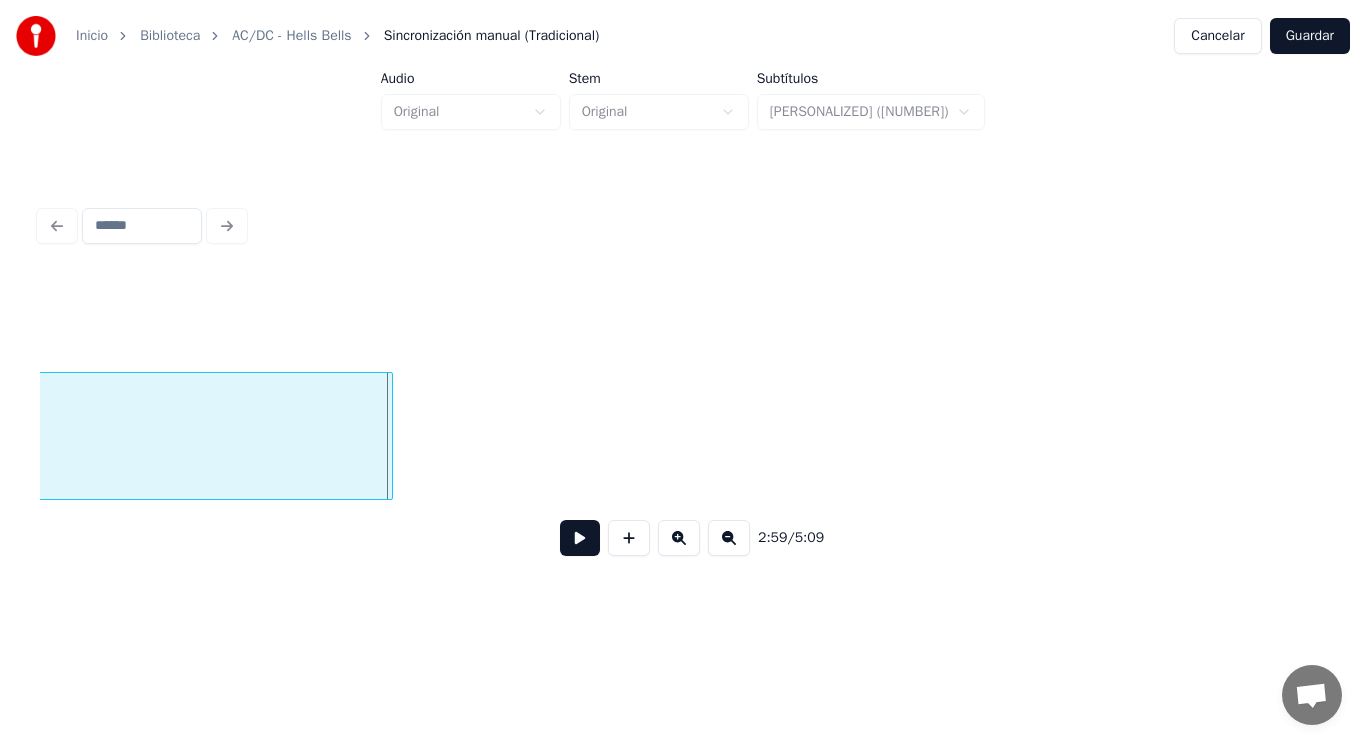 click at bounding box center (389, 436) 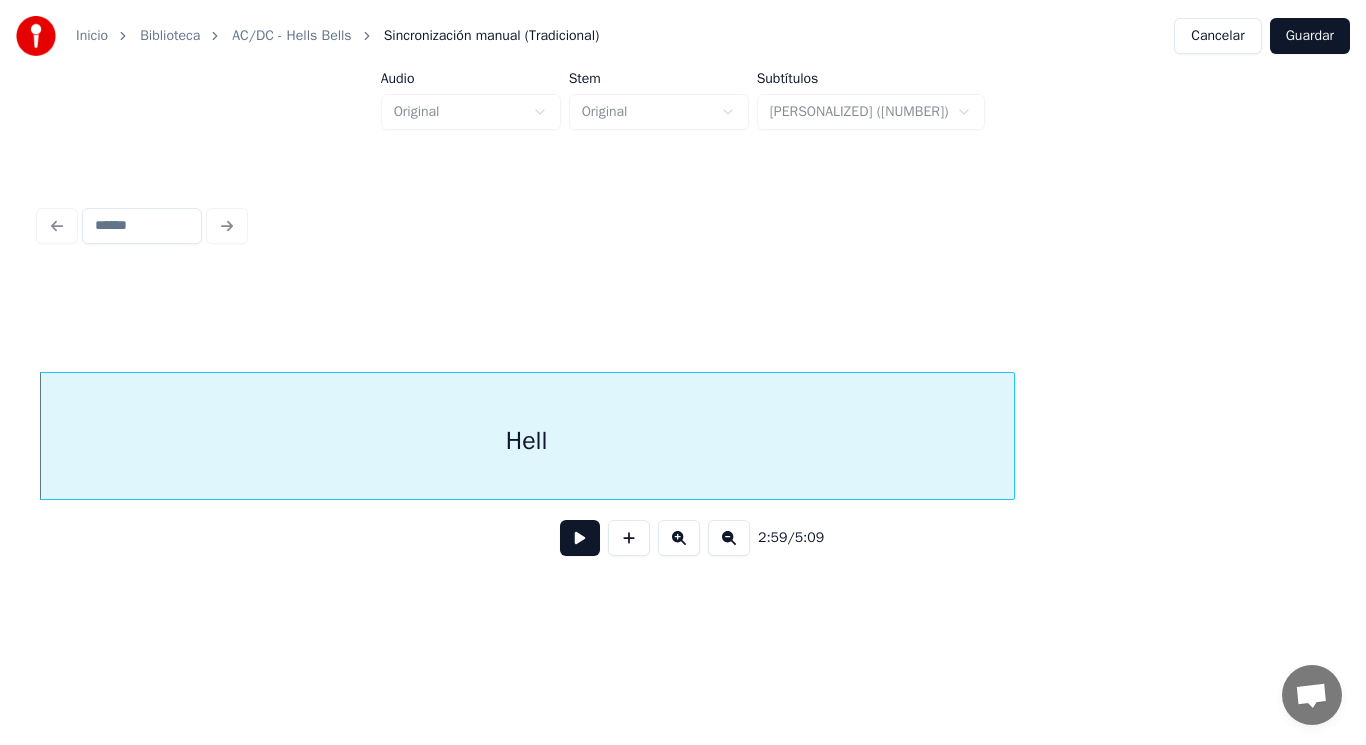click at bounding box center (580, 538) 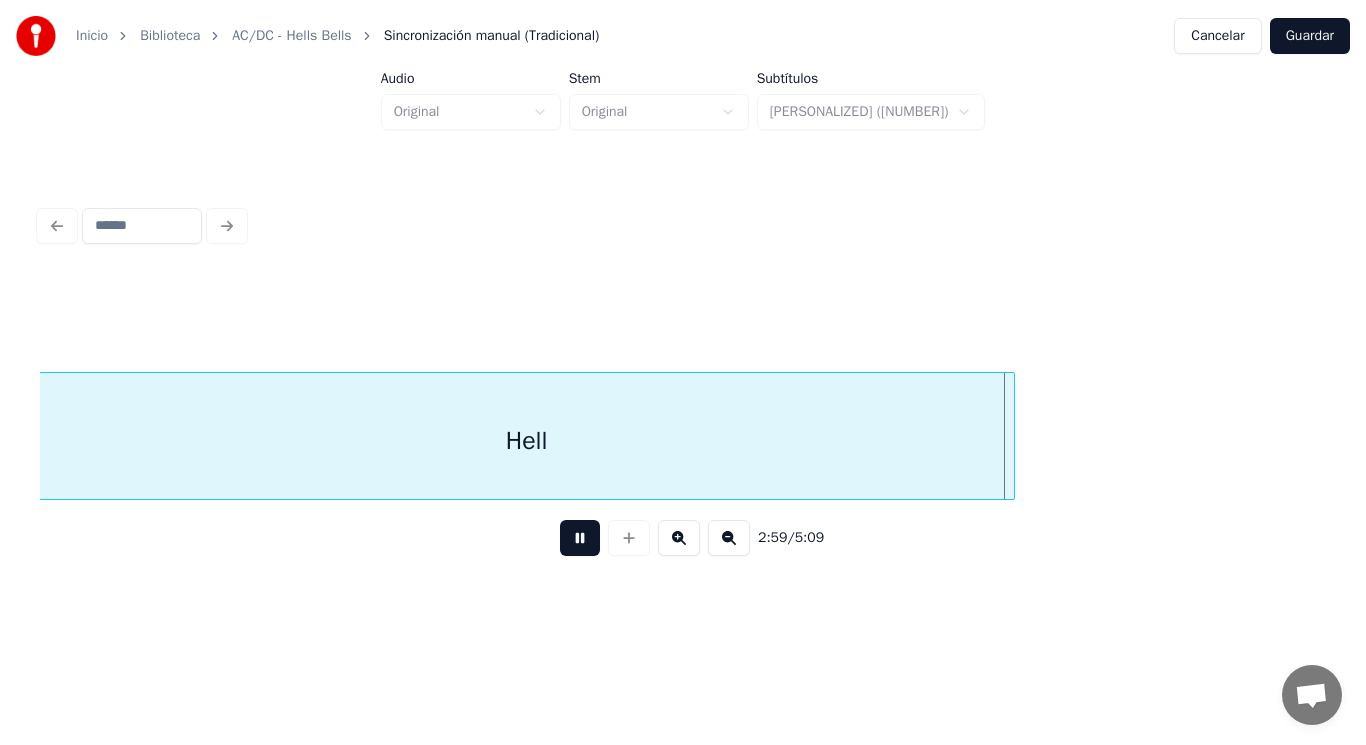 click at bounding box center [580, 538] 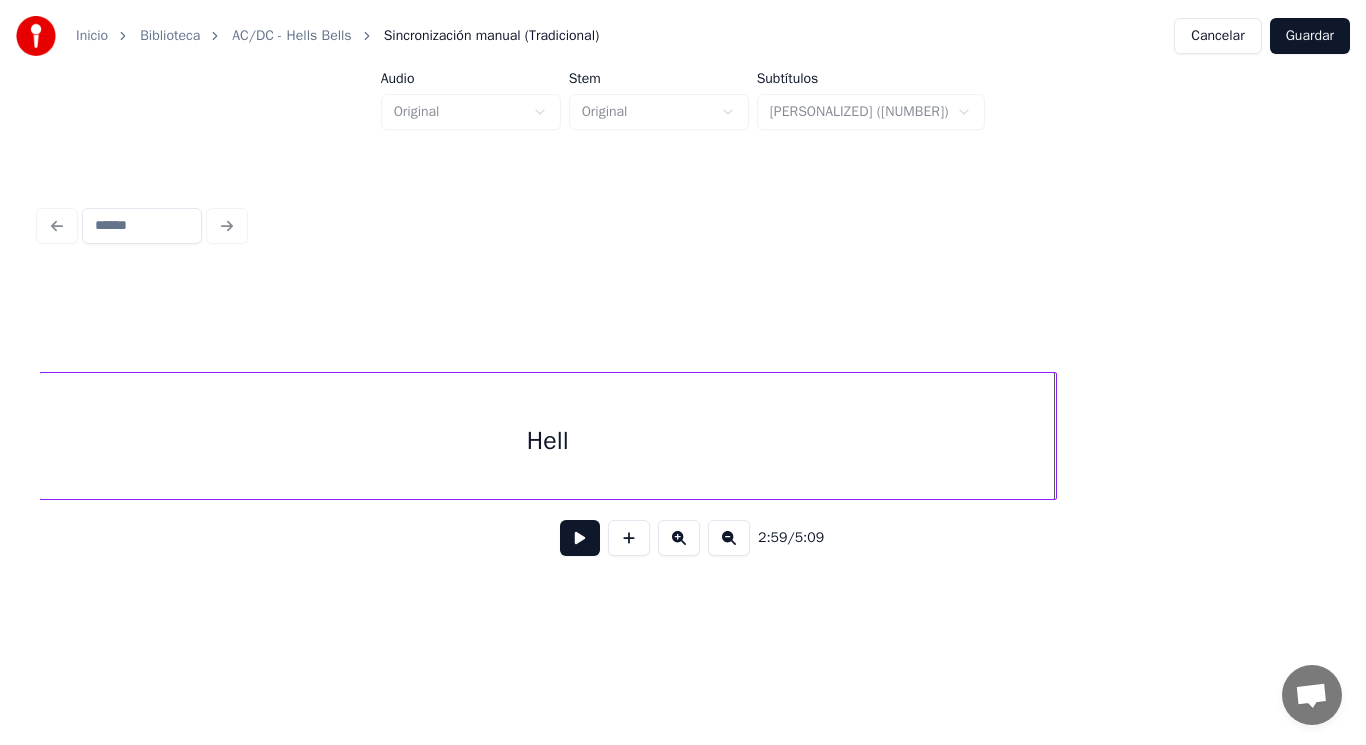 click at bounding box center [1053, 436] 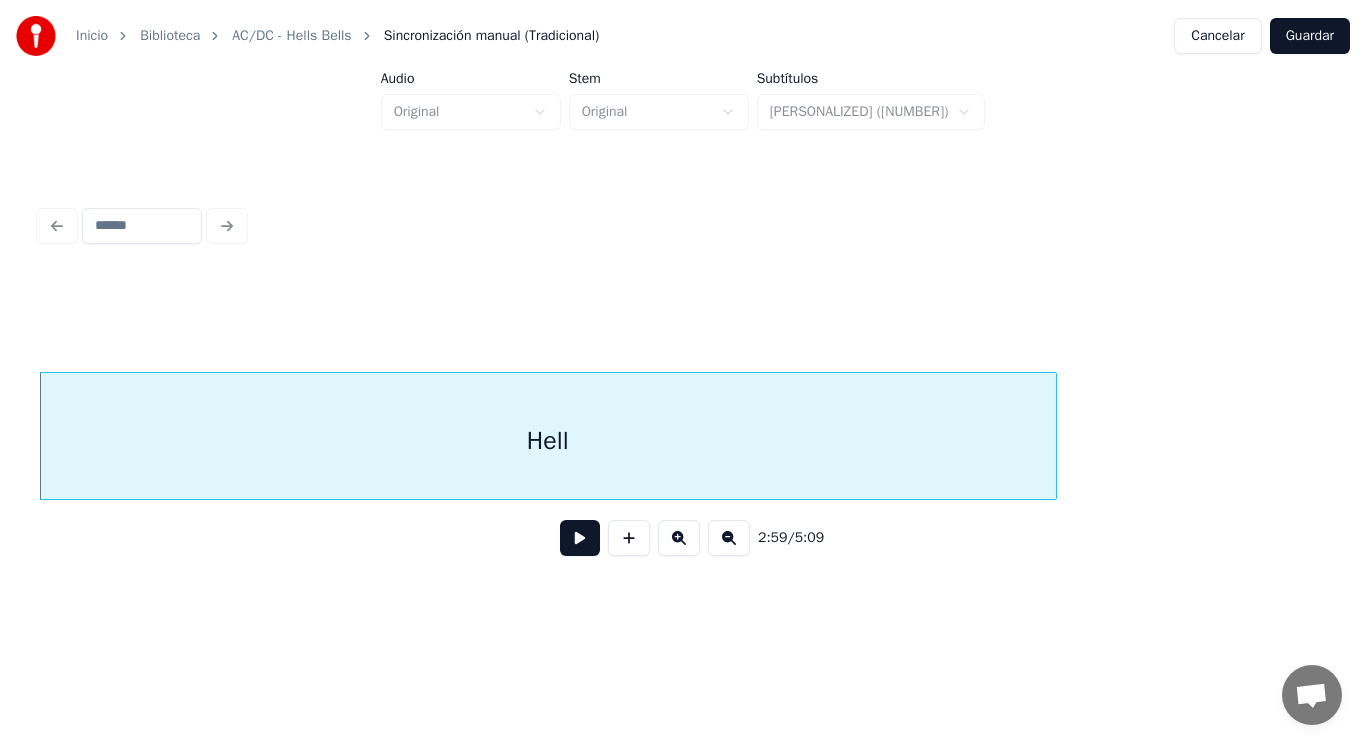 click at bounding box center [580, 538] 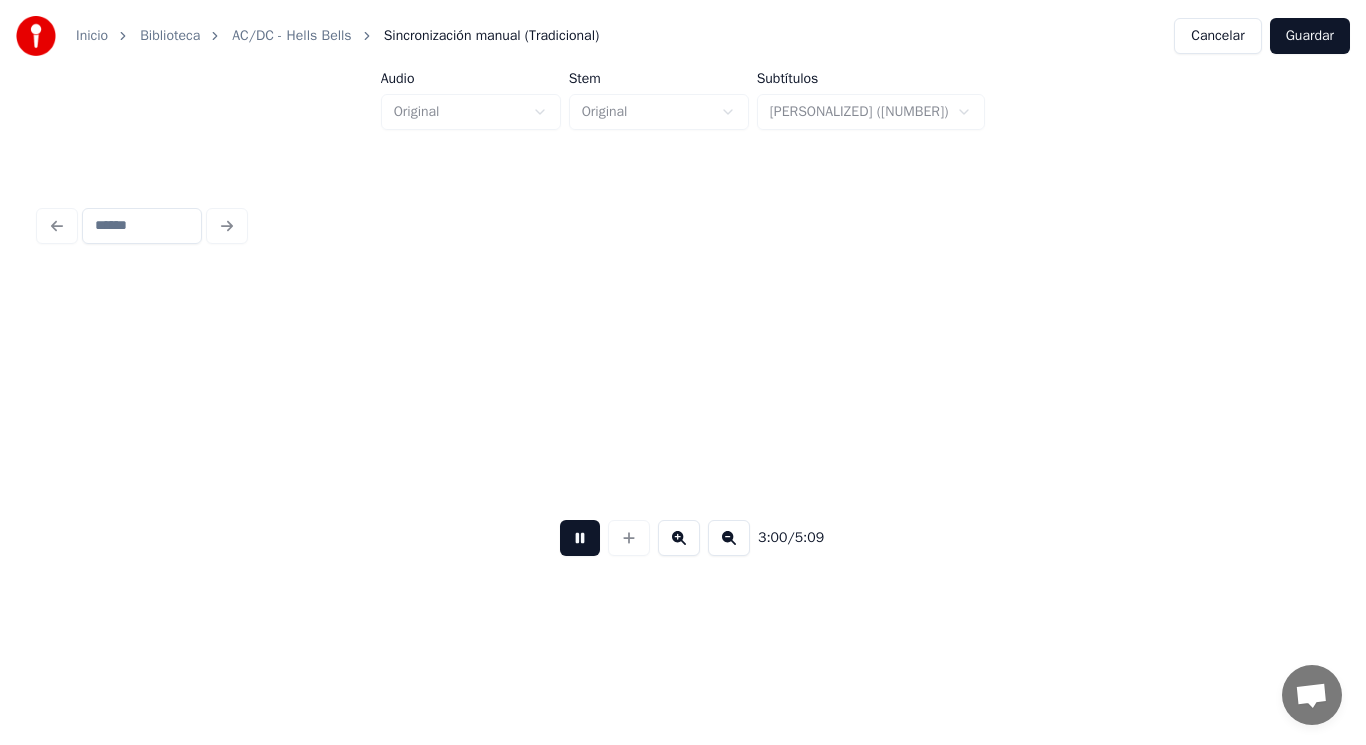 scroll, scrollTop: 0, scrollLeft: 251984, axis: horizontal 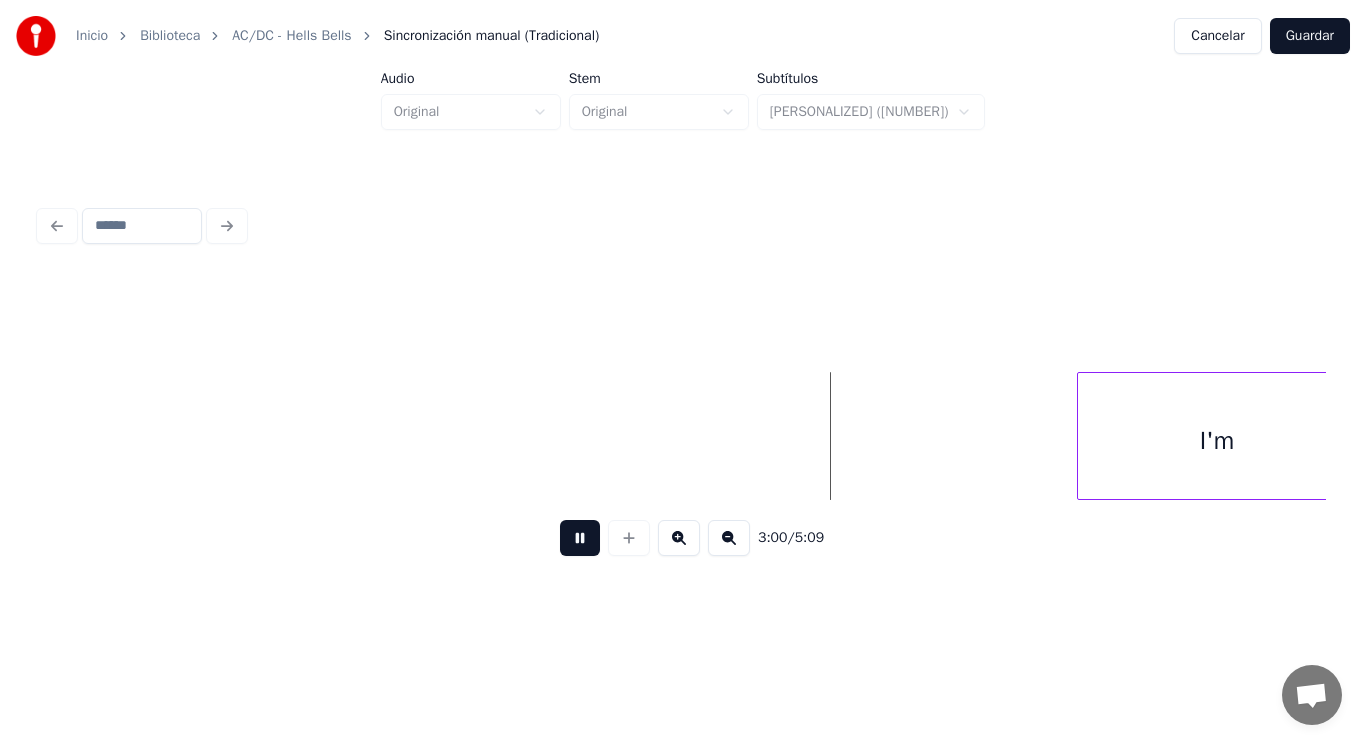 click at bounding box center [580, 538] 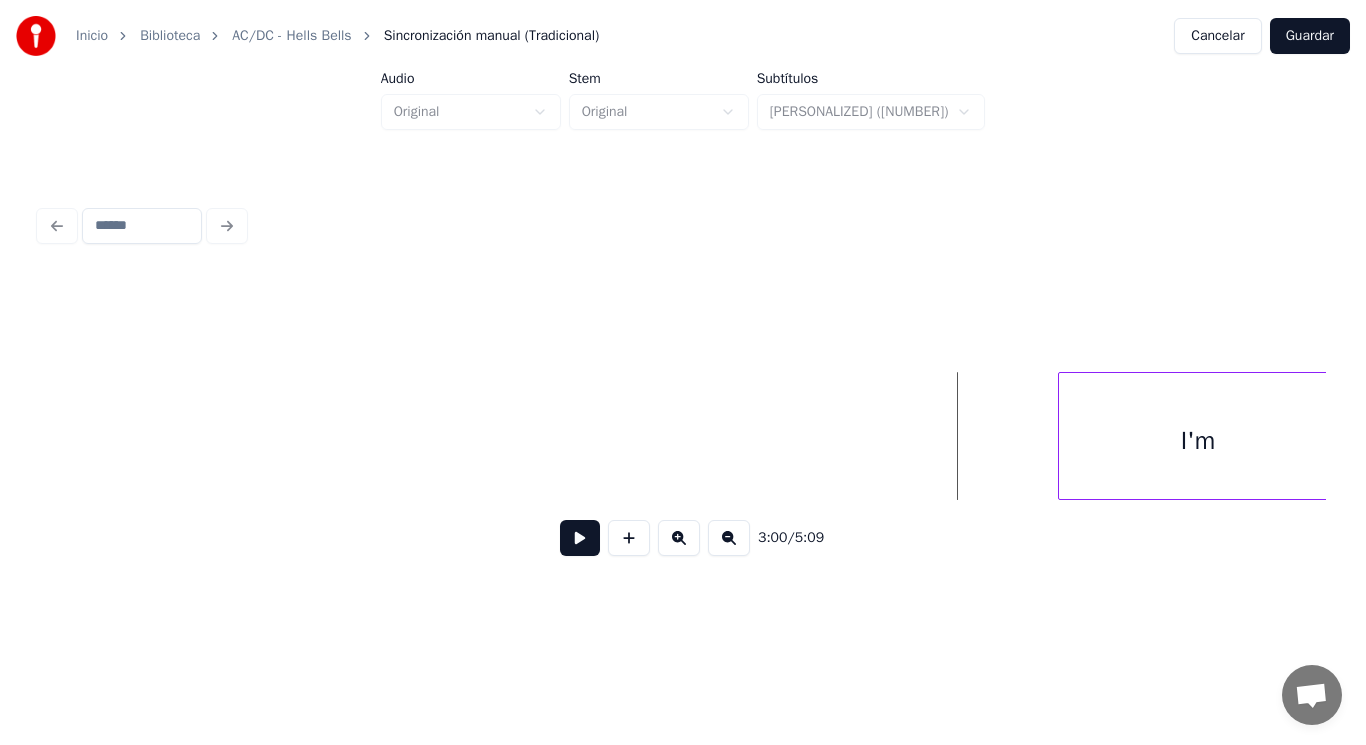 scroll, scrollTop: 0, scrollLeft: 252005, axis: horizontal 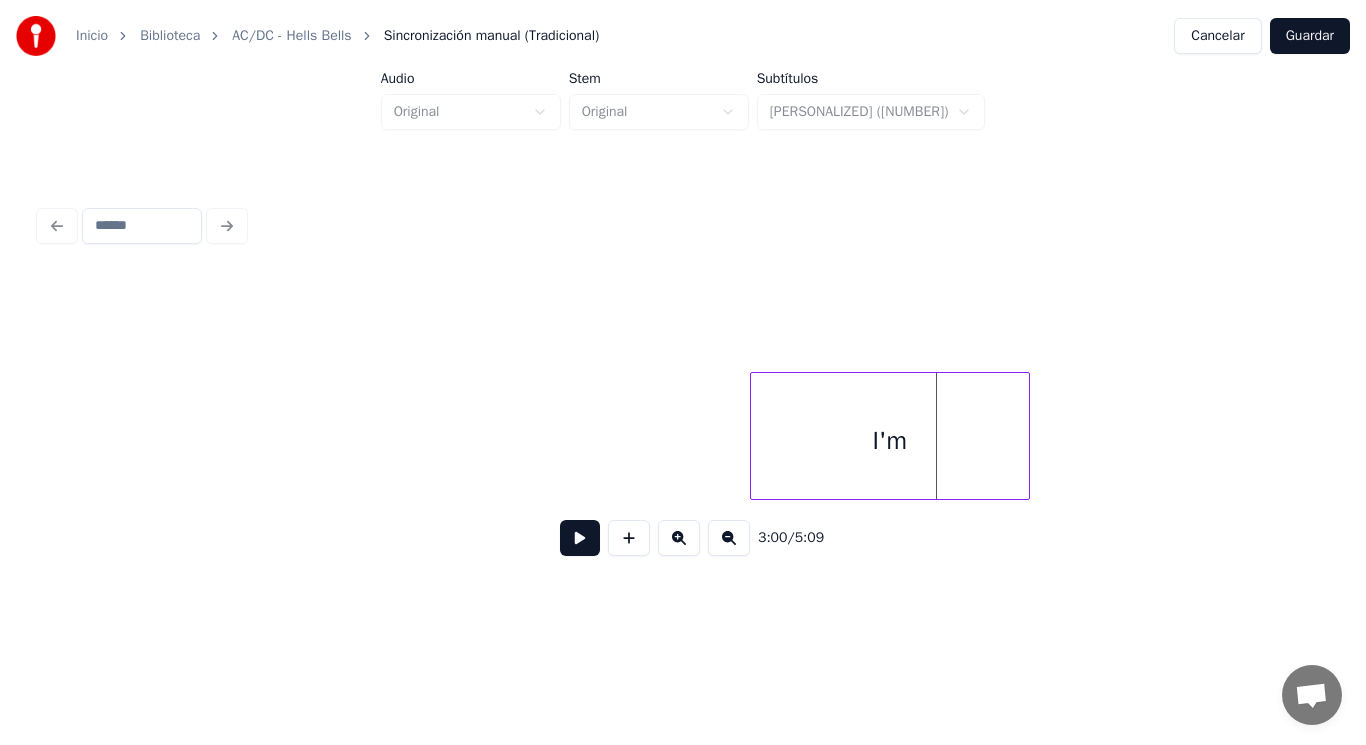 click on "I'm" at bounding box center (890, 441) 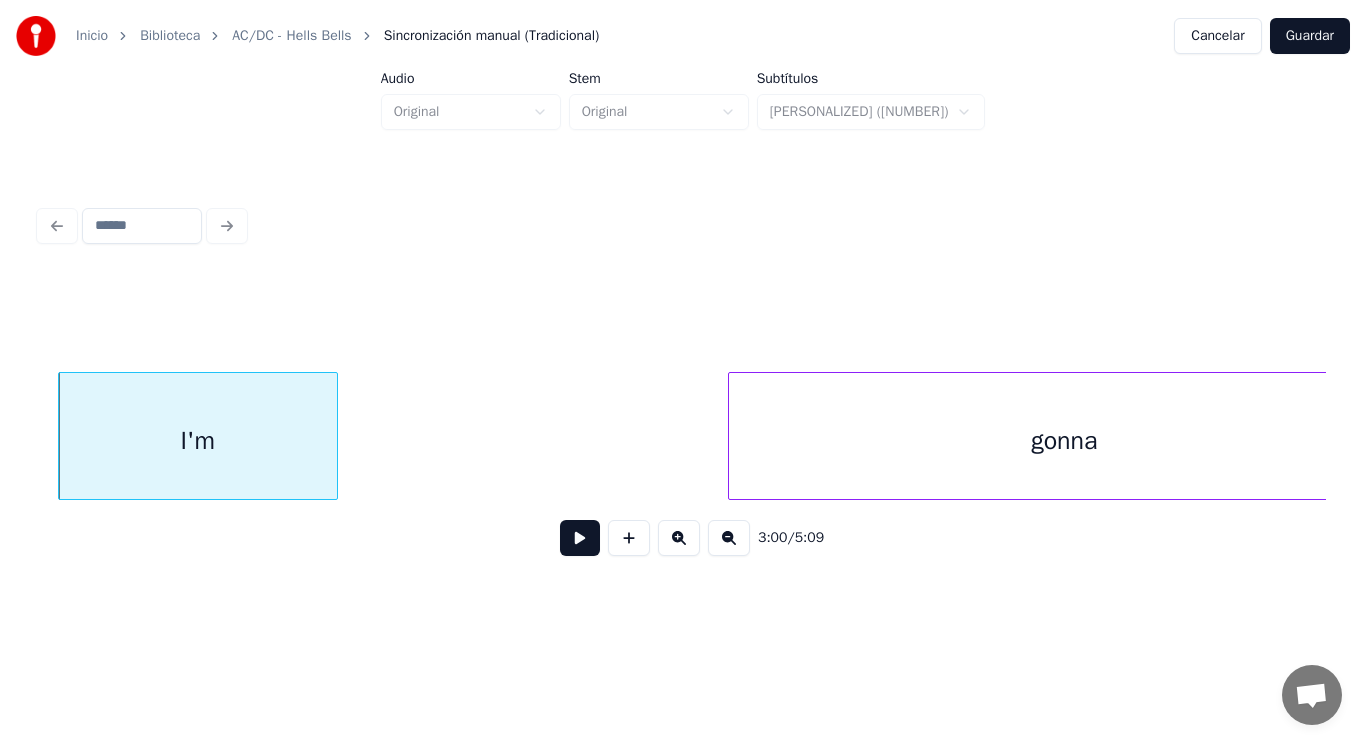 scroll, scrollTop: 0, scrollLeft: 252765, axis: horizontal 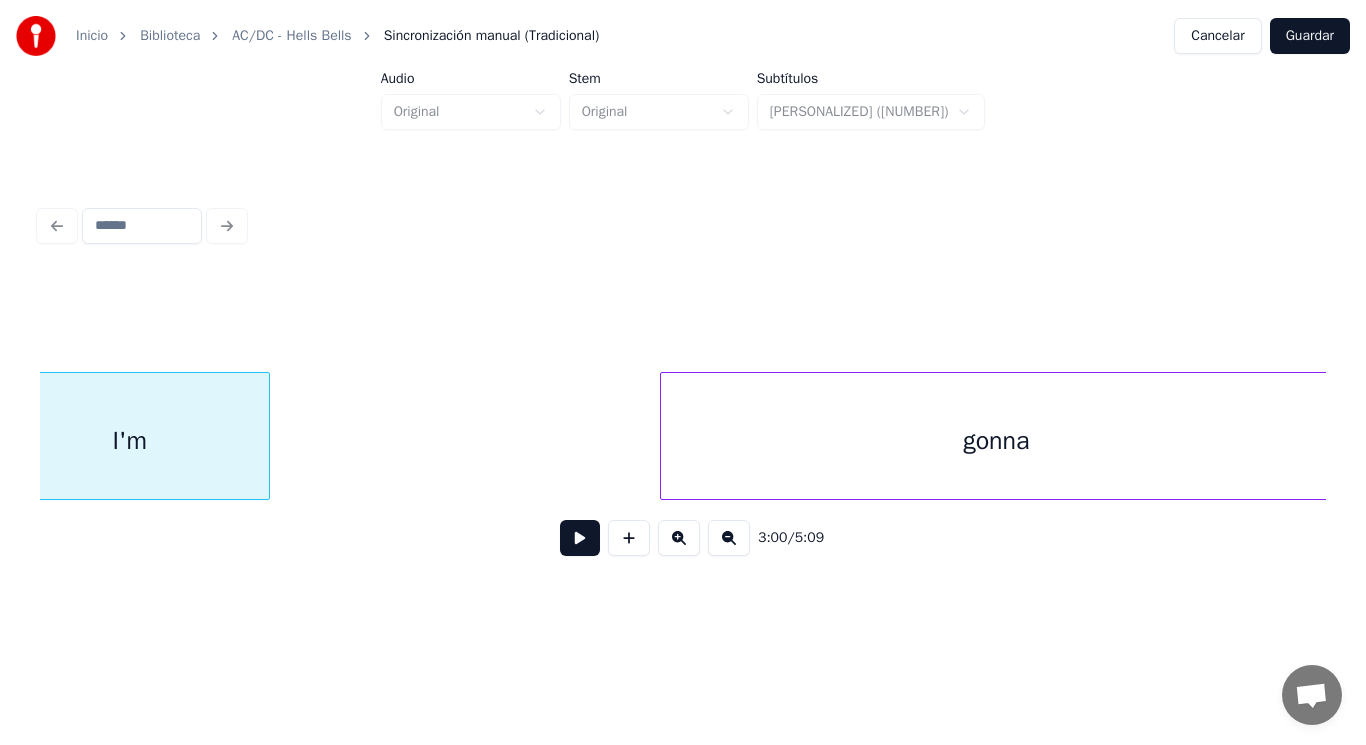 click at bounding box center [580, 538] 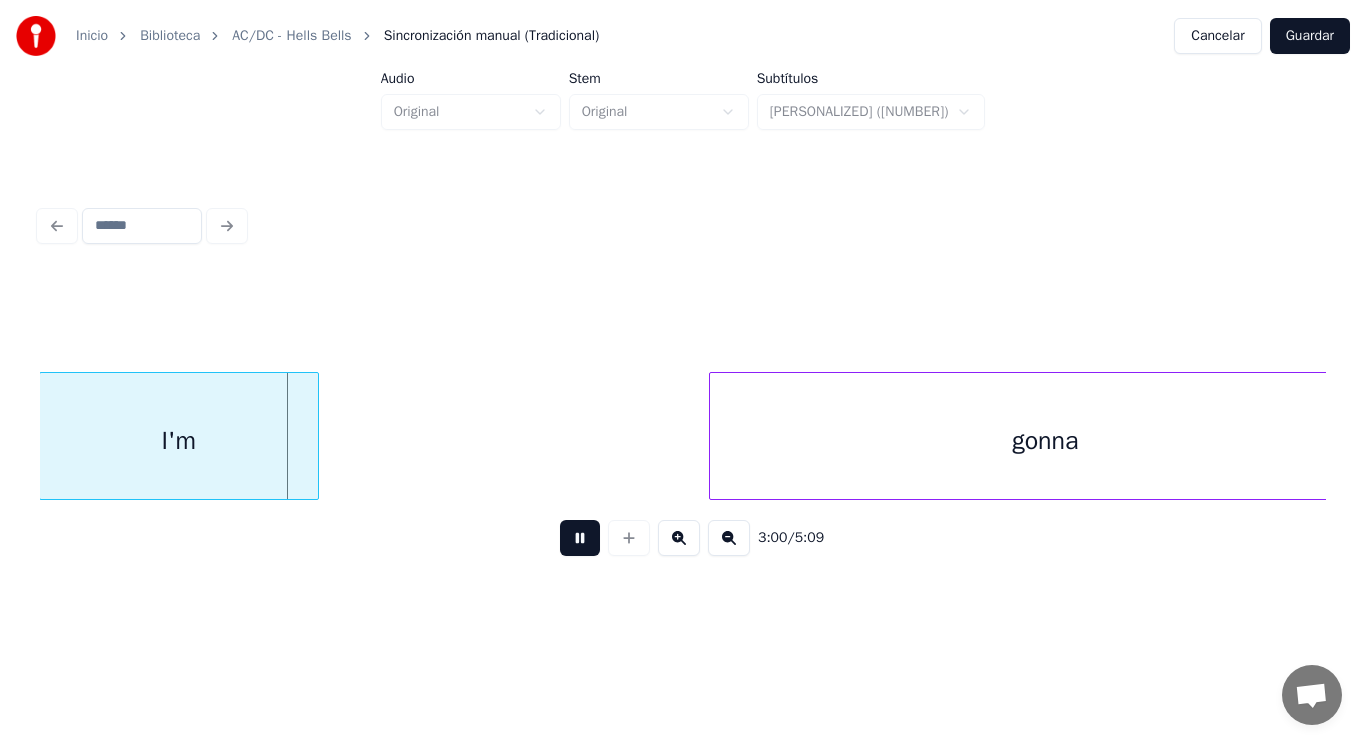 click at bounding box center [580, 538] 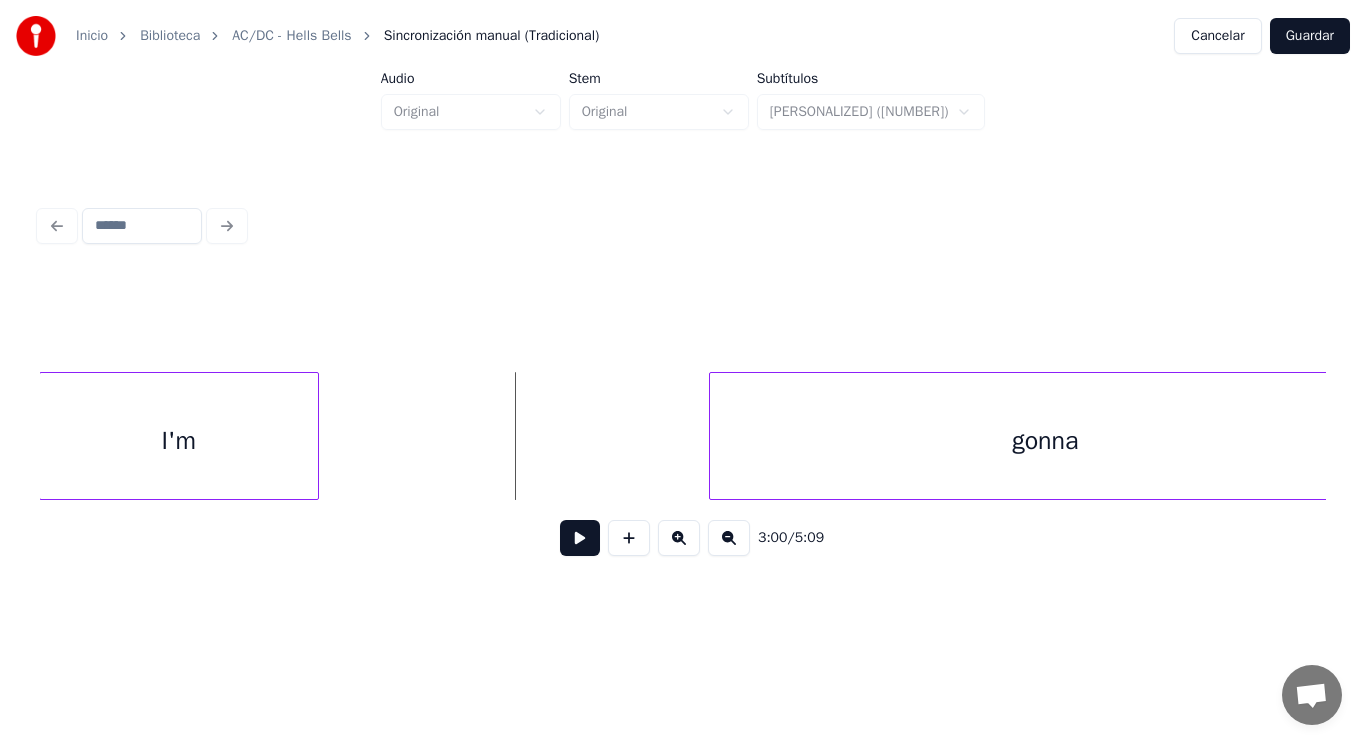 click on "I'm gonna" at bounding box center (-35897, 436) 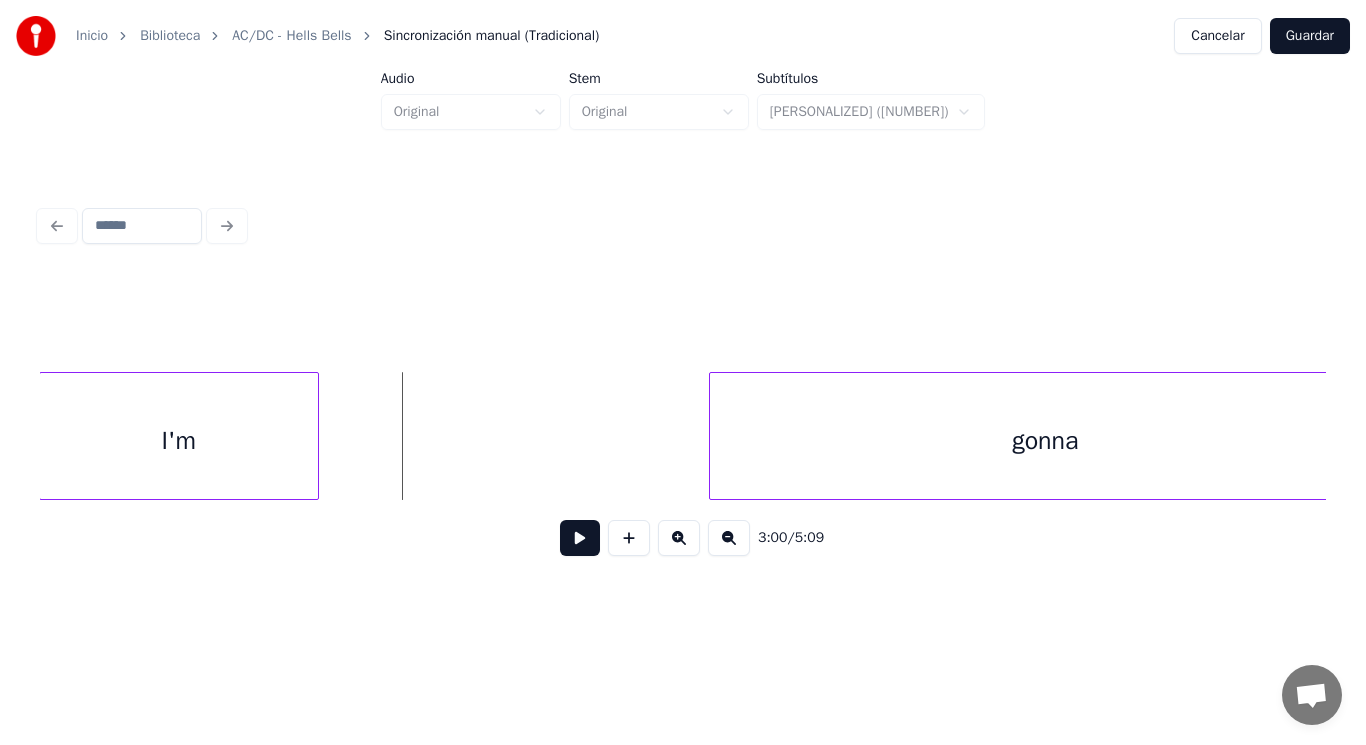 click at bounding box center (580, 538) 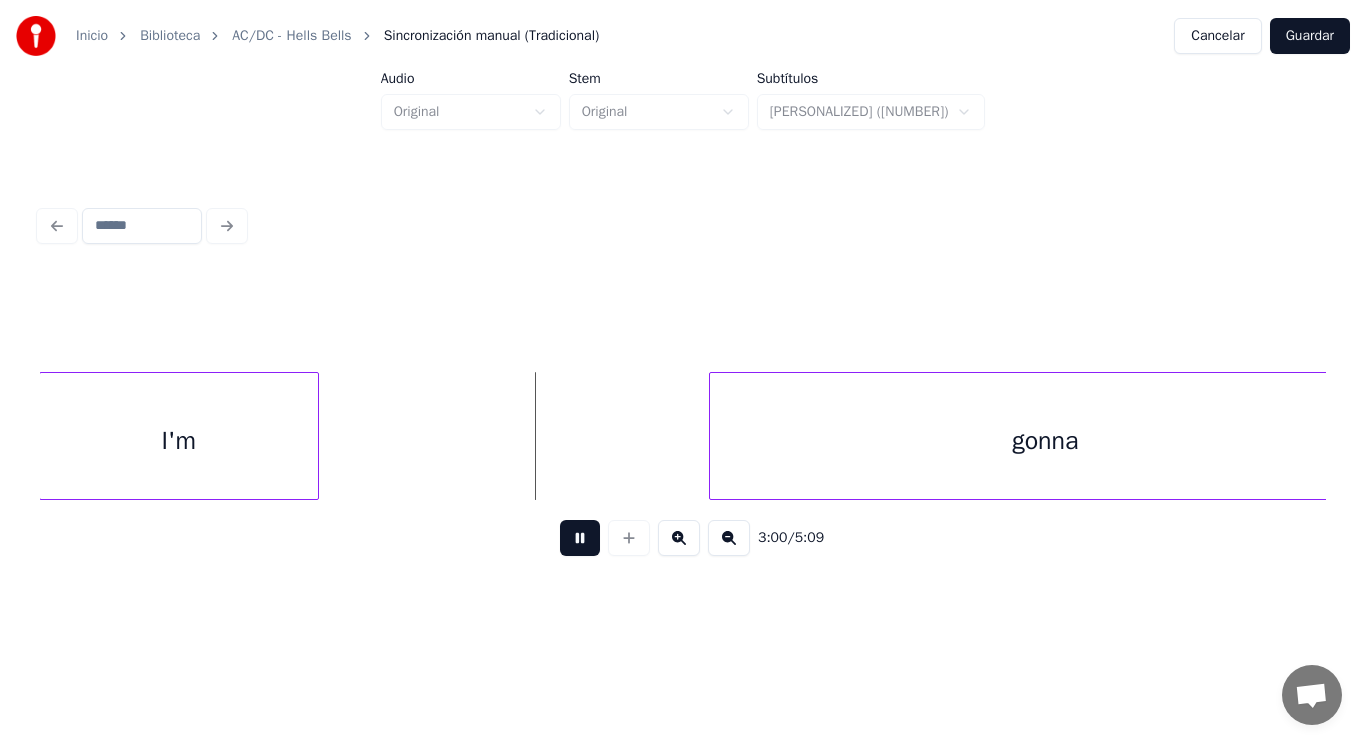 click at bounding box center [580, 538] 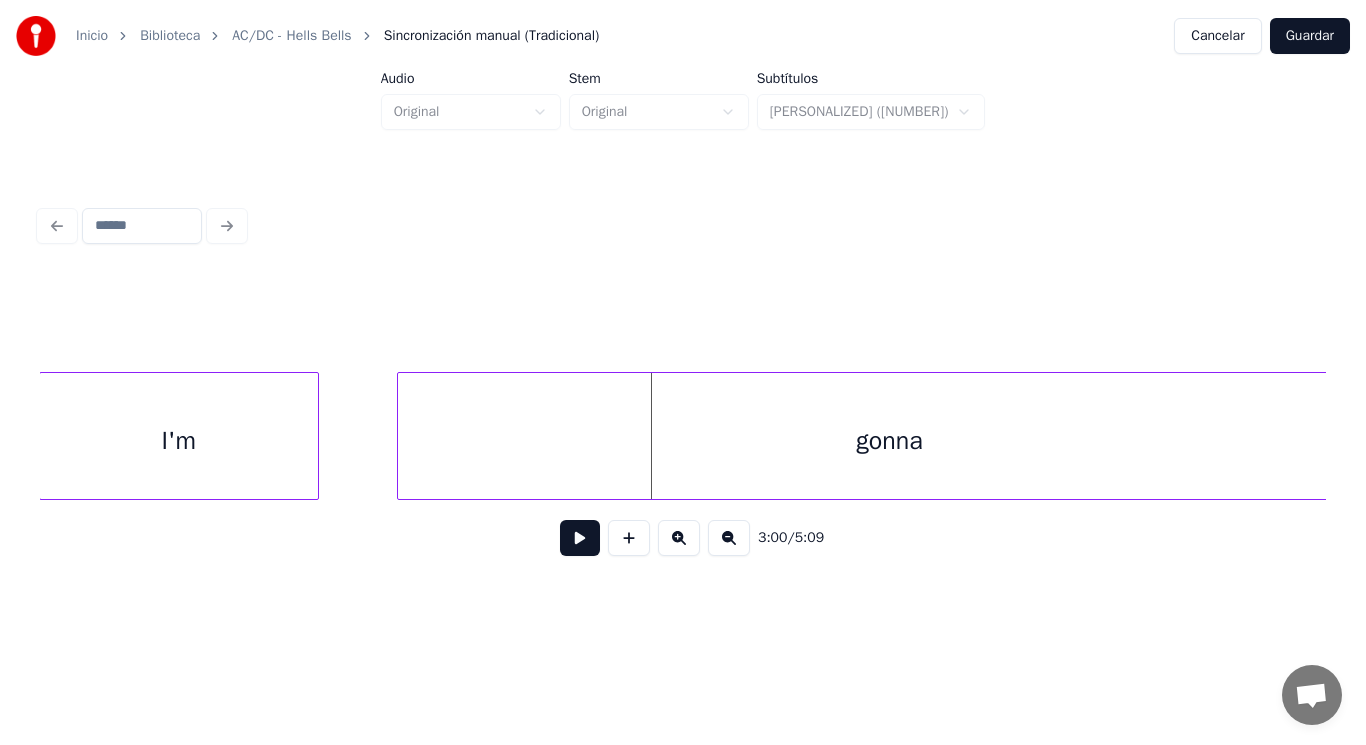 click at bounding box center [401, 436] 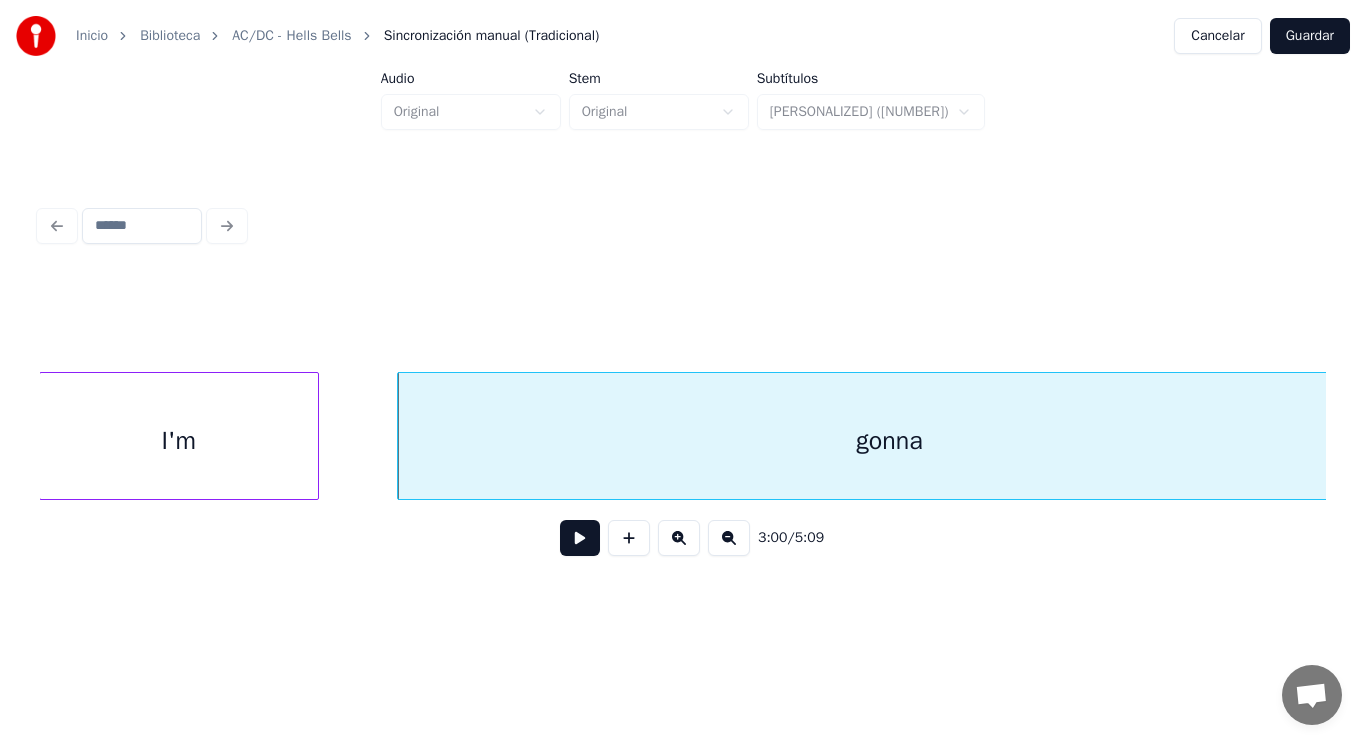 click at bounding box center (580, 538) 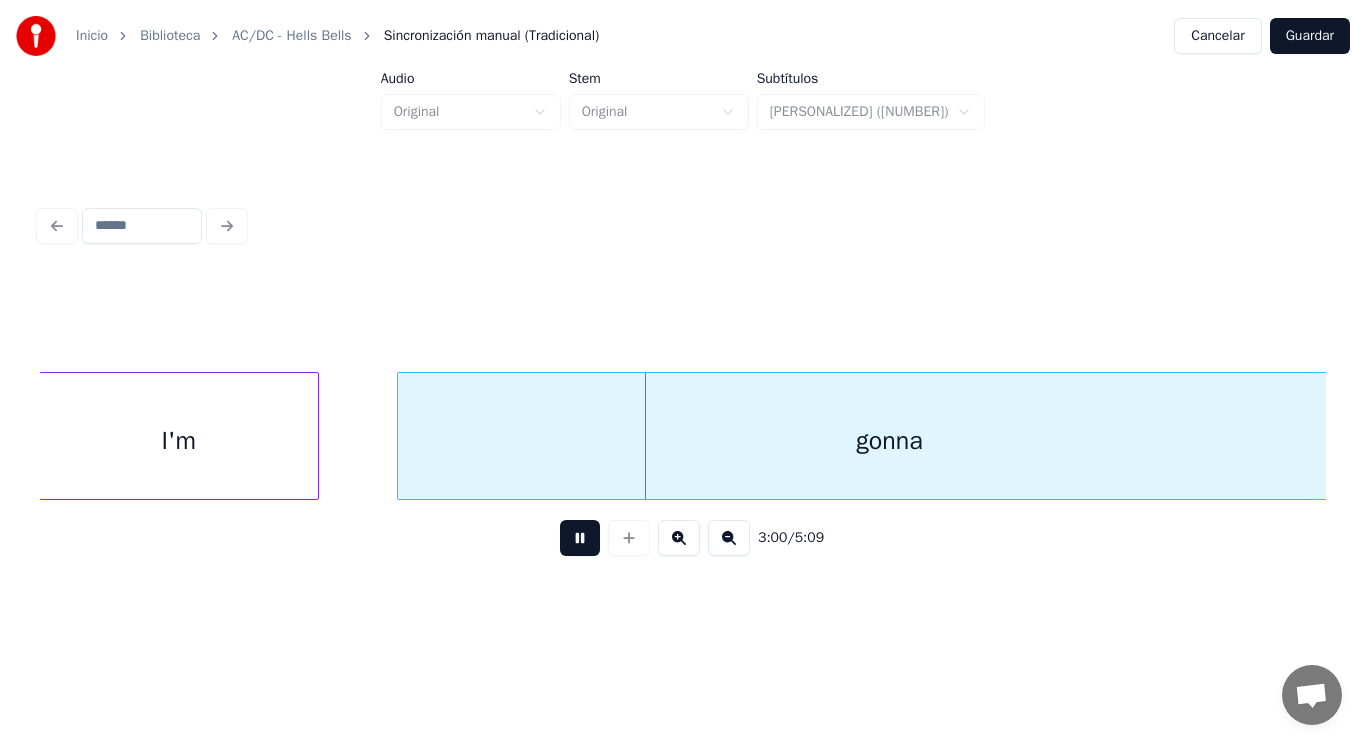 click at bounding box center (580, 538) 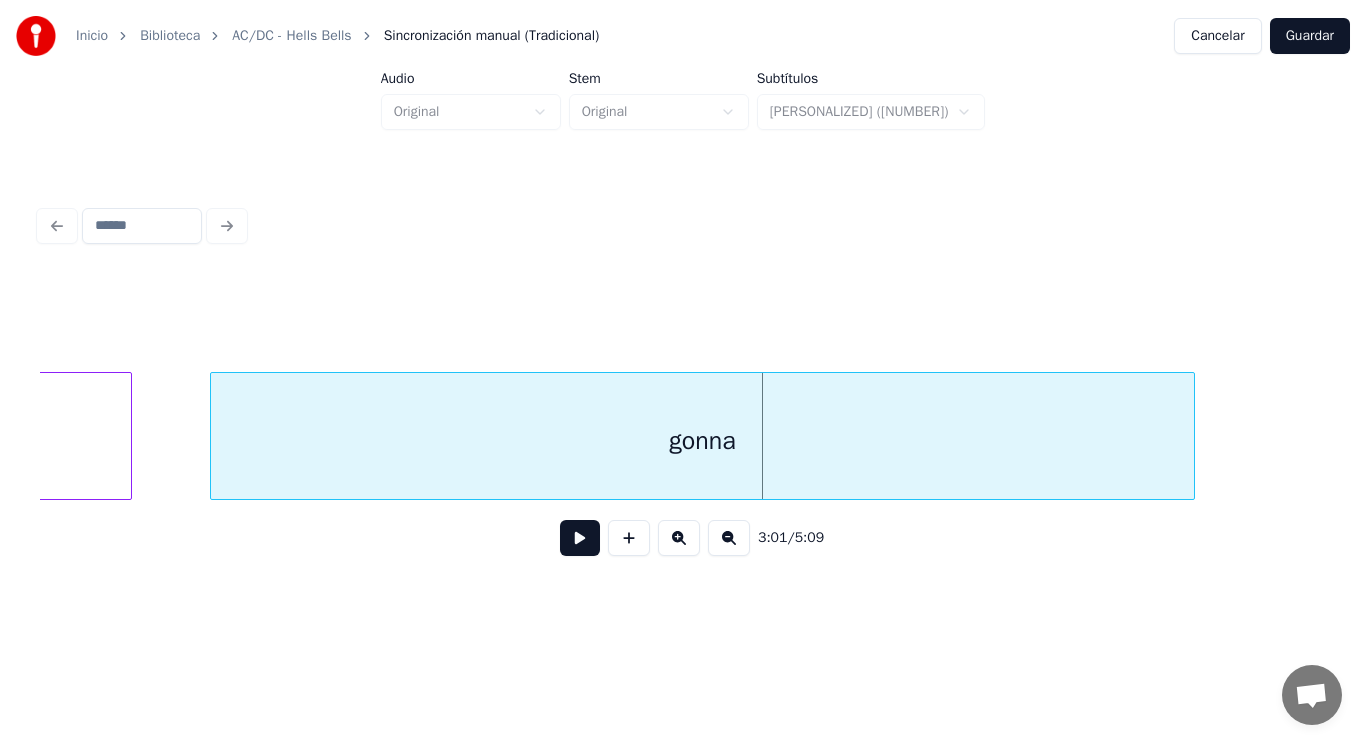 scroll, scrollTop: 0, scrollLeft: 252956, axis: horizontal 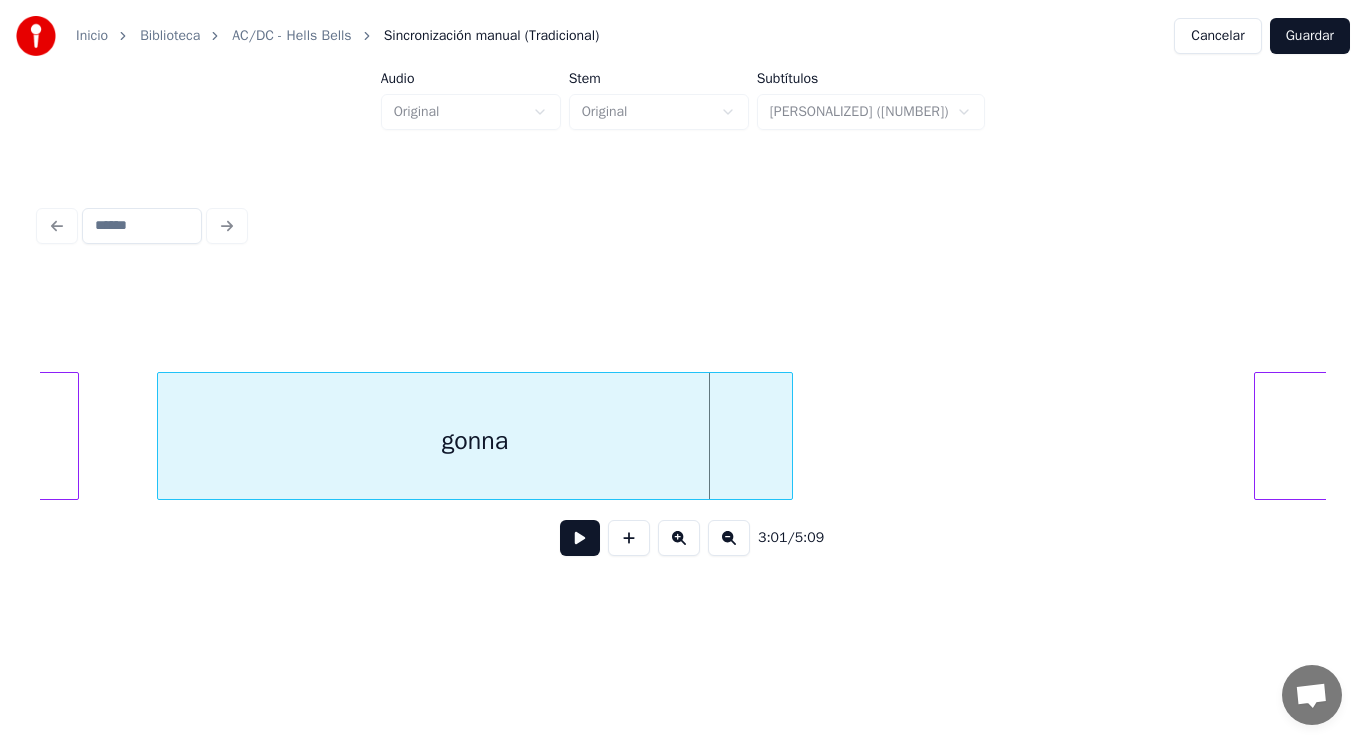 click at bounding box center [789, 436] 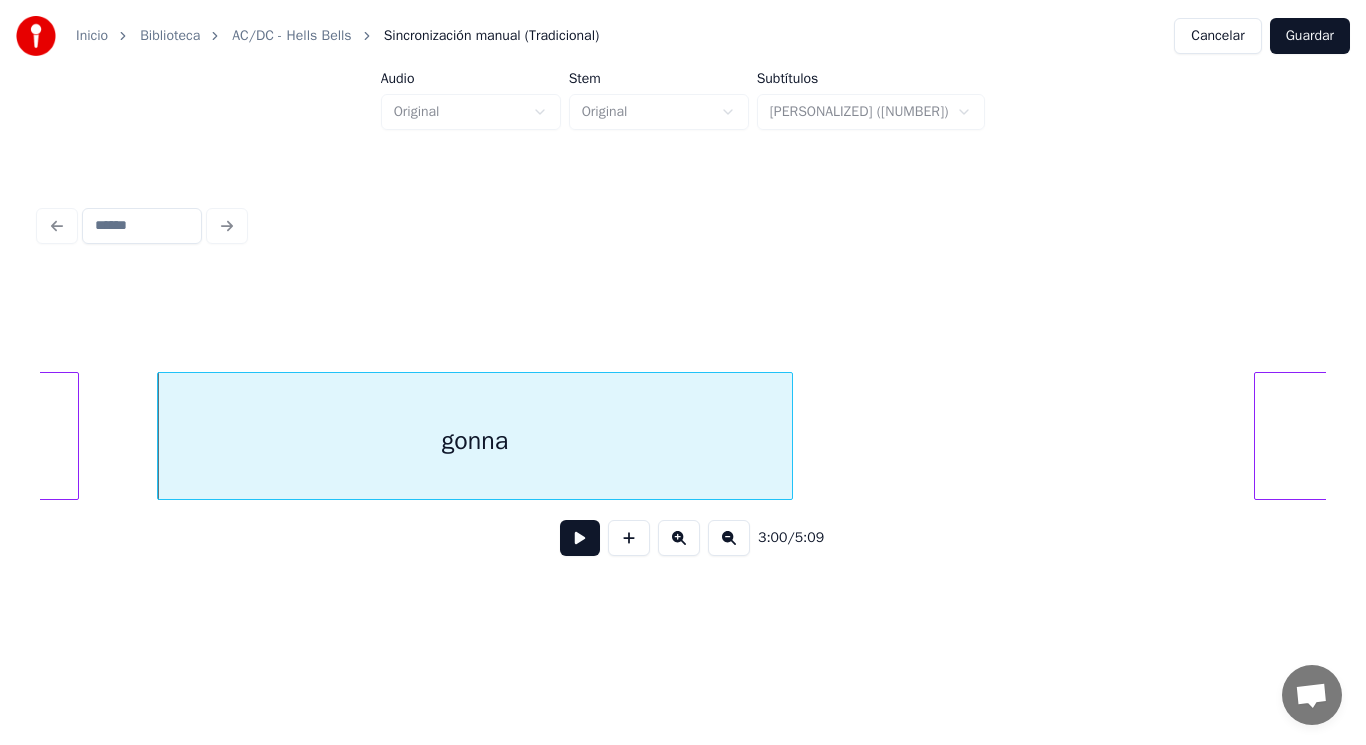 click at bounding box center (580, 538) 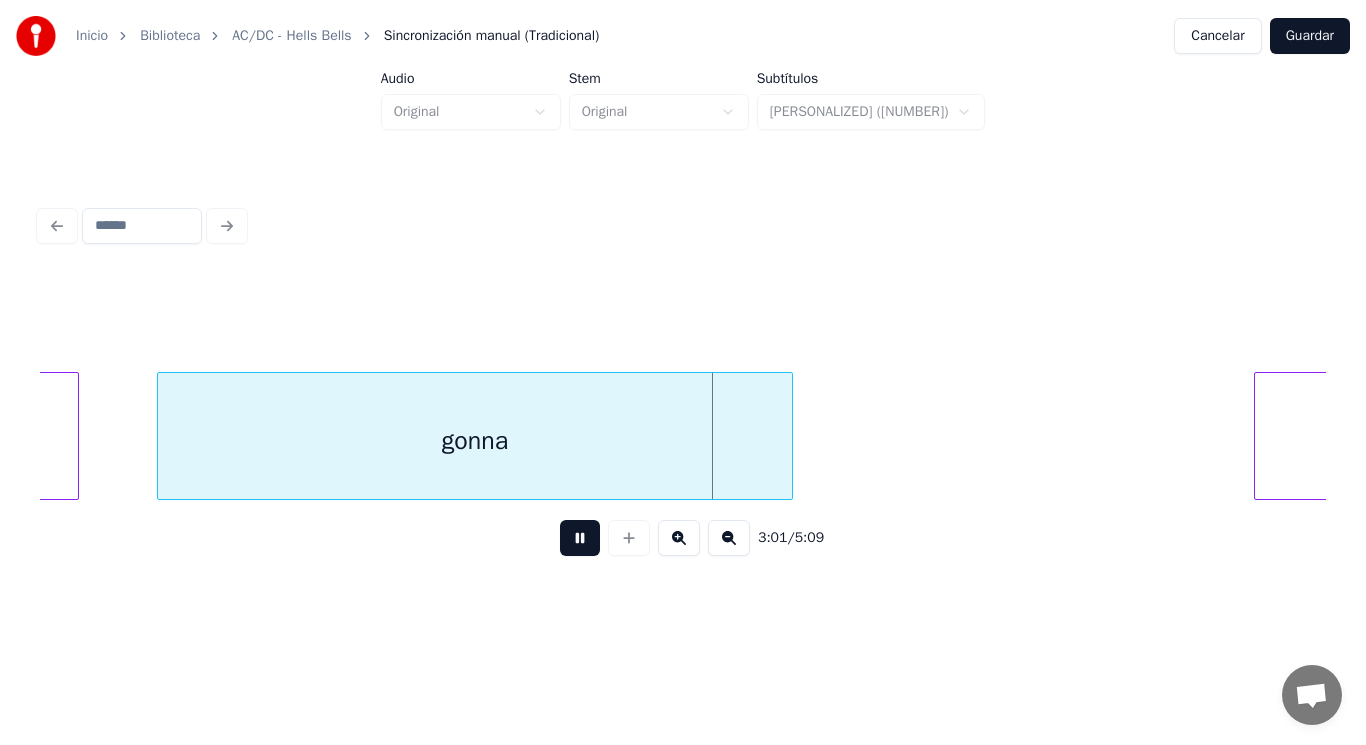 click at bounding box center (580, 538) 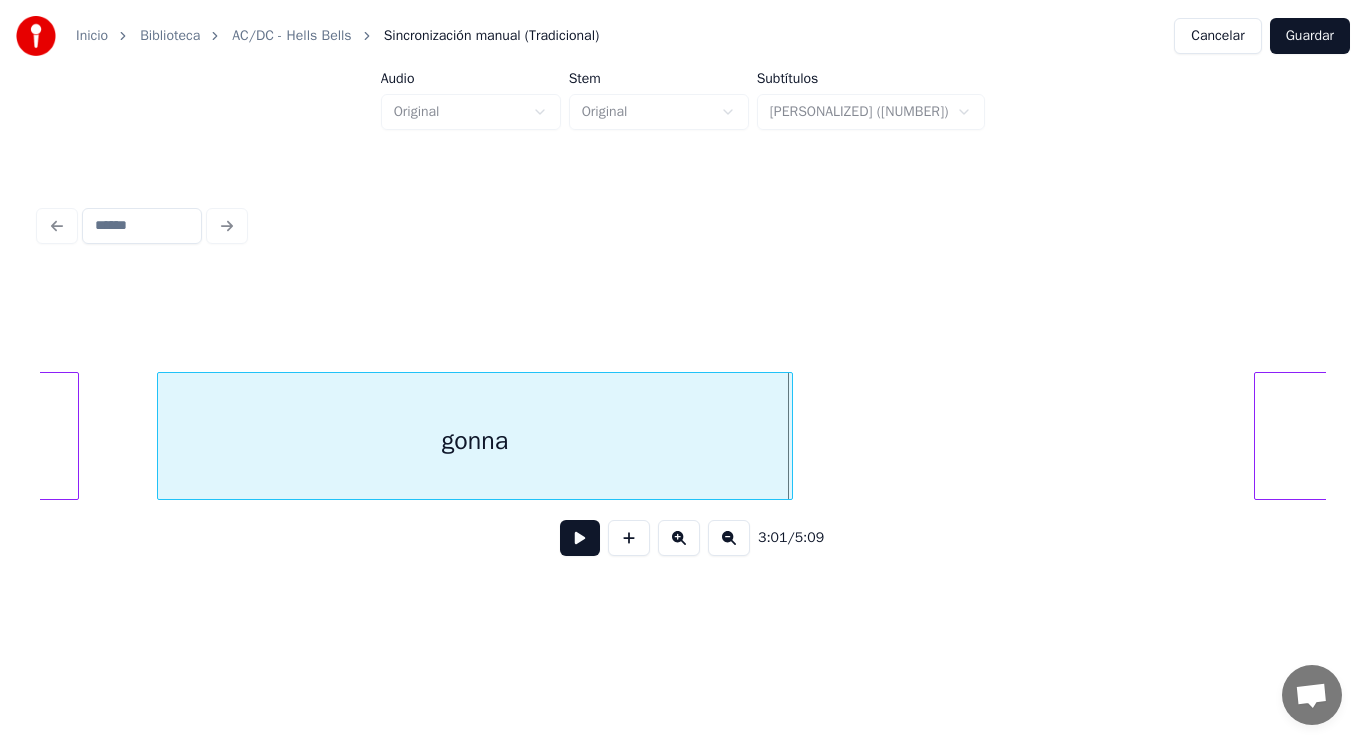click on "gonna" at bounding box center (475, 441) 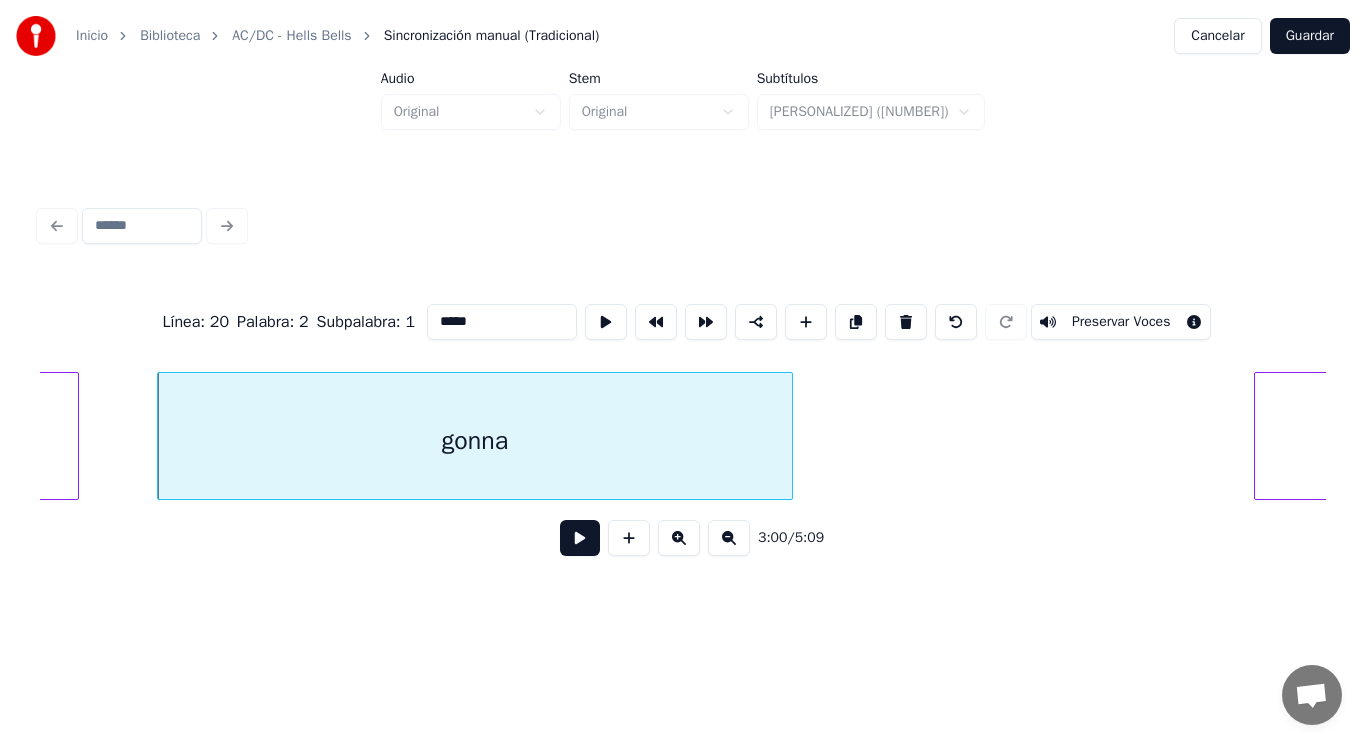 click at bounding box center [580, 538] 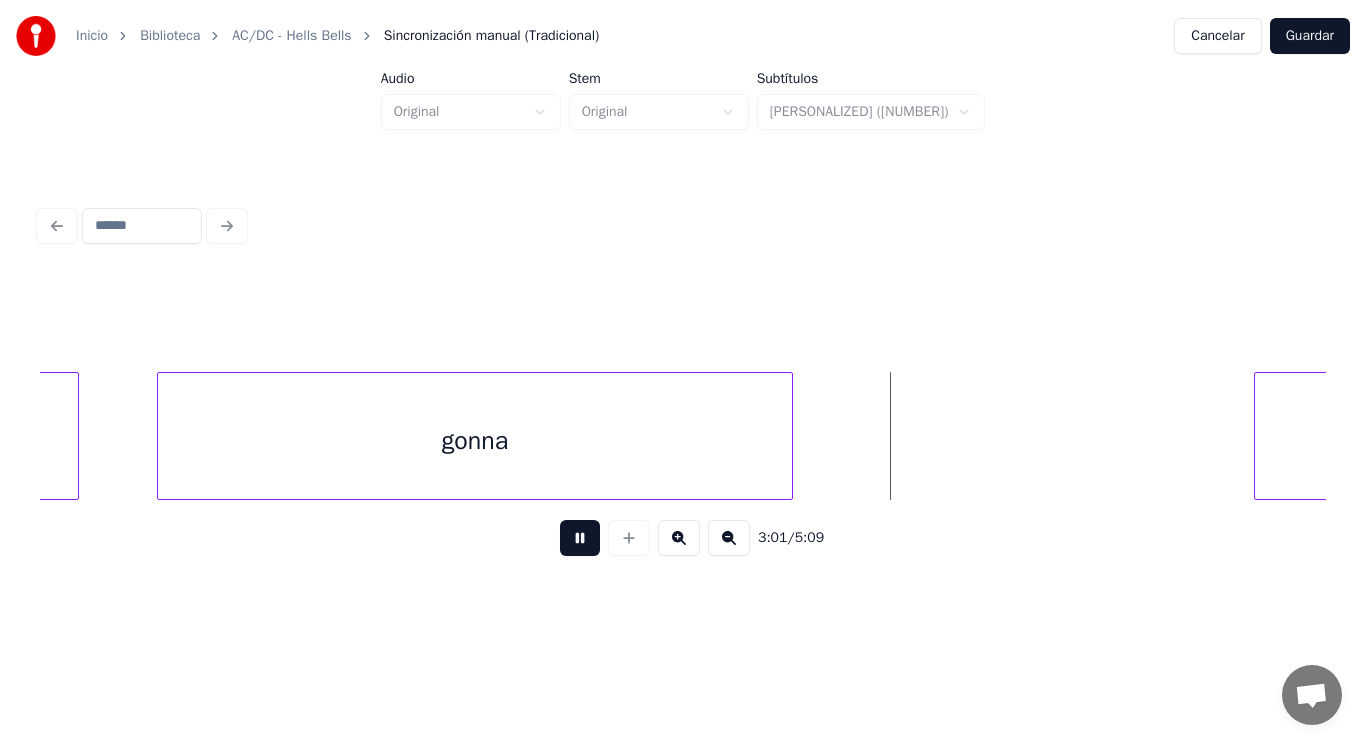 click at bounding box center [580, 538] 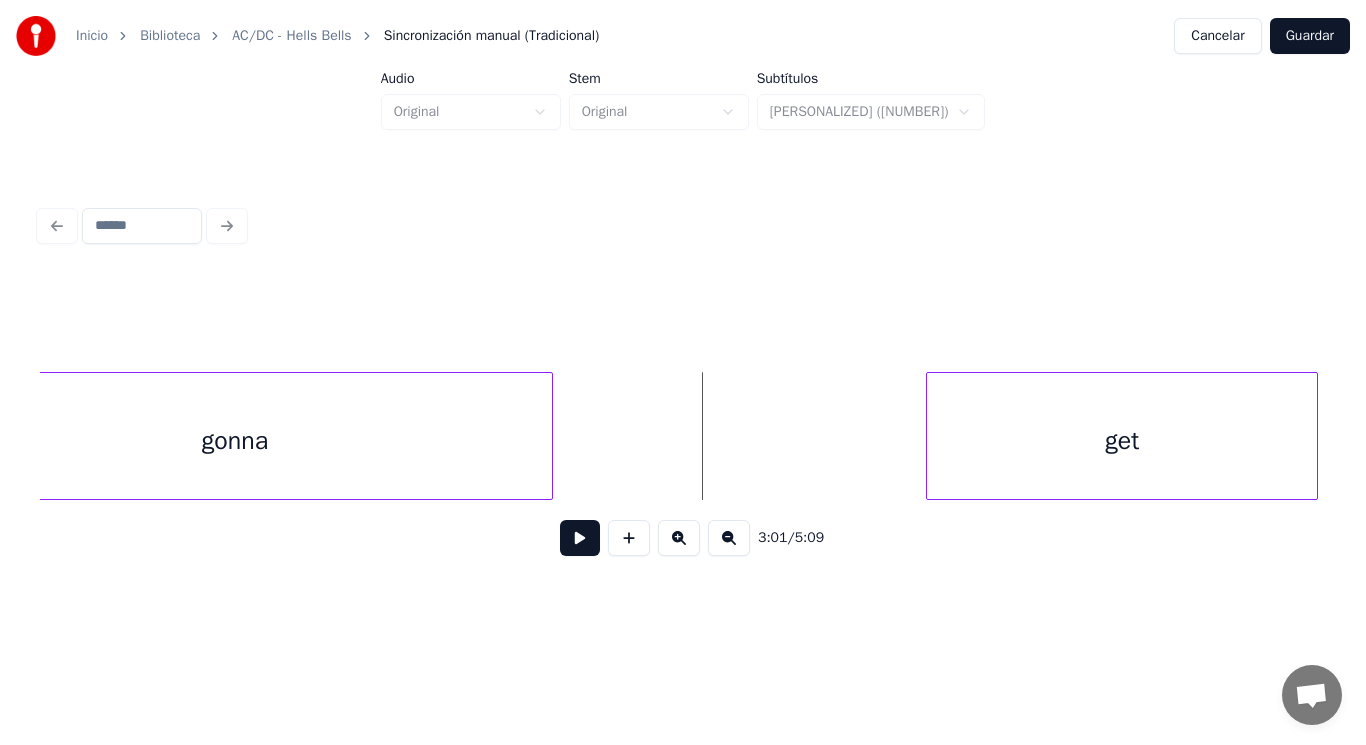 scroll, scrollTop: 0, scrollLeft: 253272, axis: horizontal 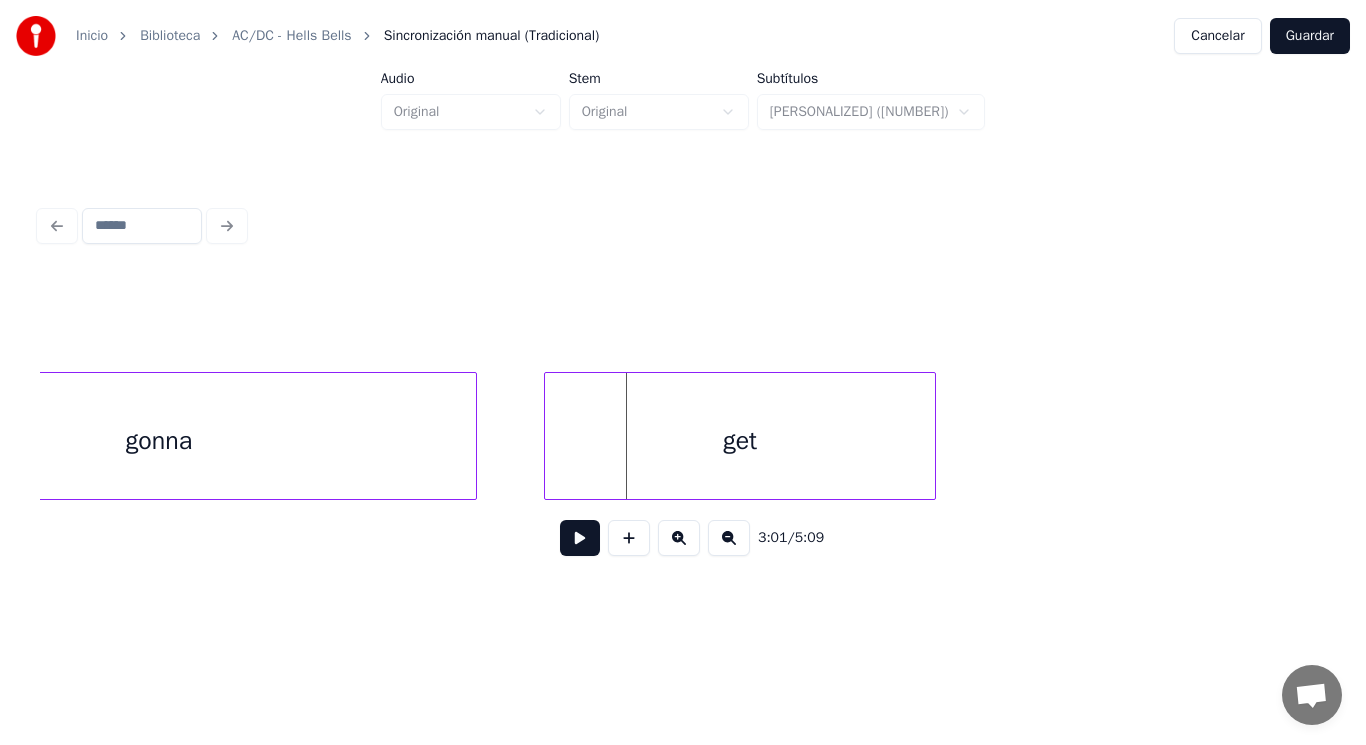 click on "get" at bounding box center (740, 441) 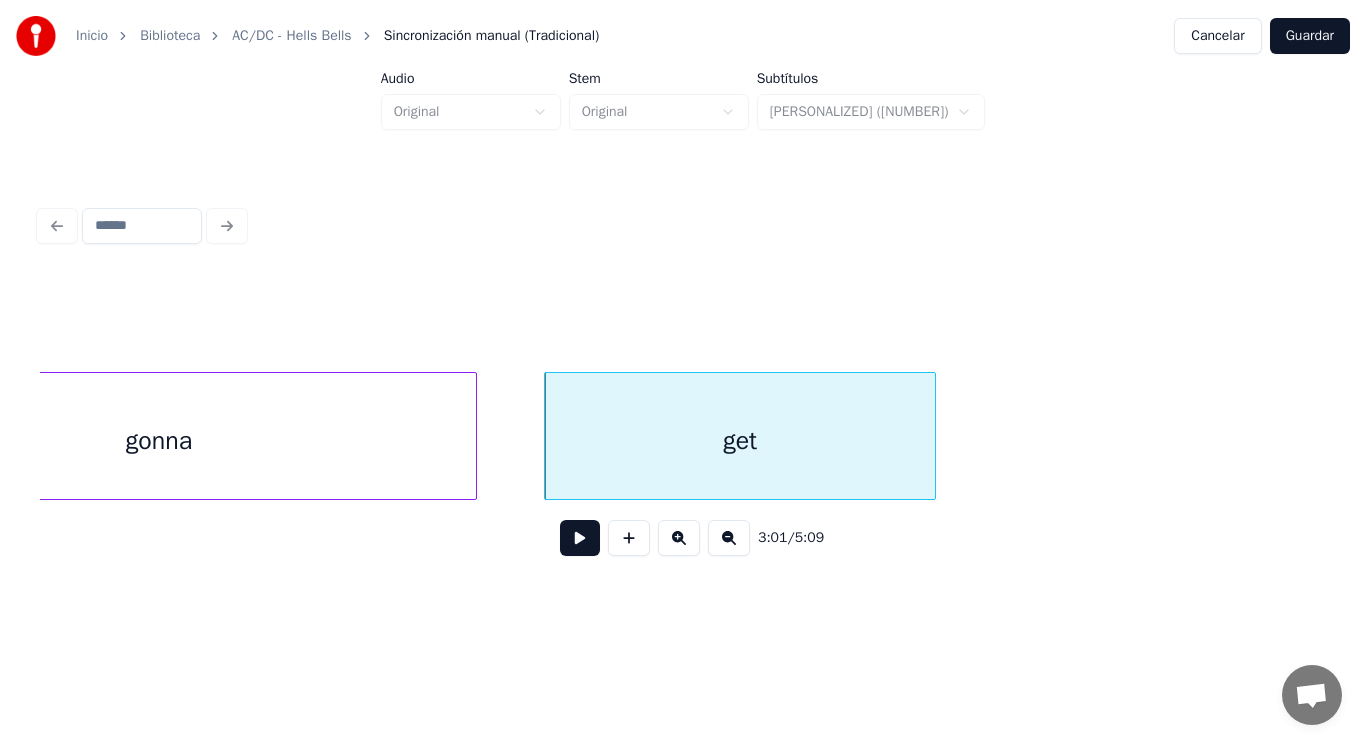 click at bounding box center (580, 538) 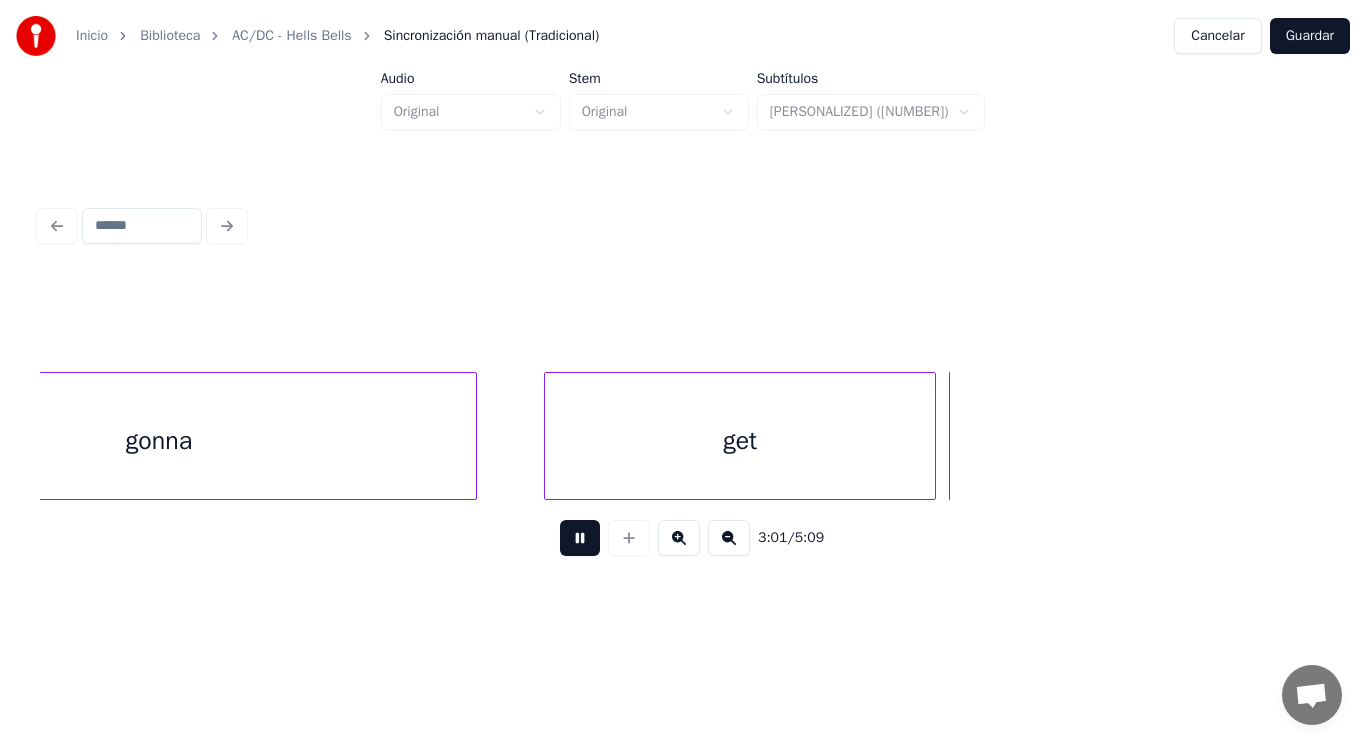 click at bounding box center (580, 538) 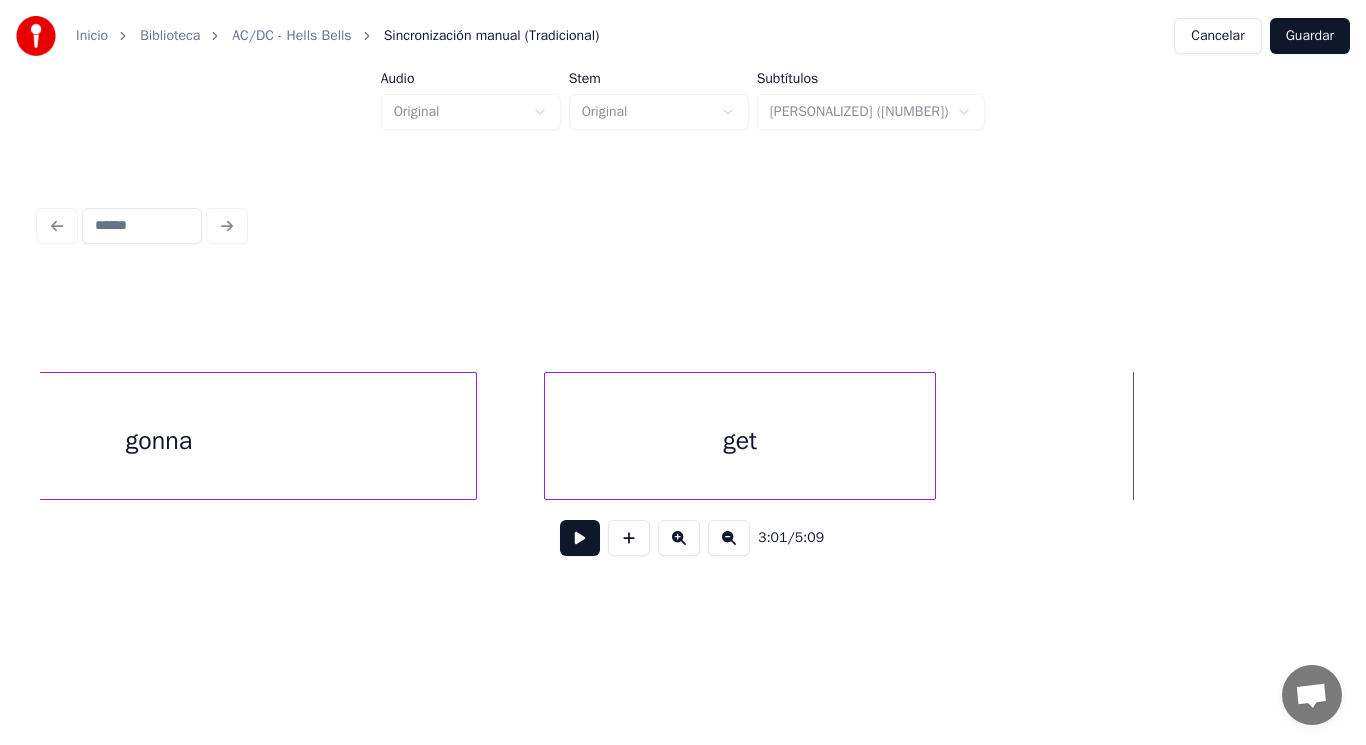 click on "gonna" at bounding box center (159, 441) 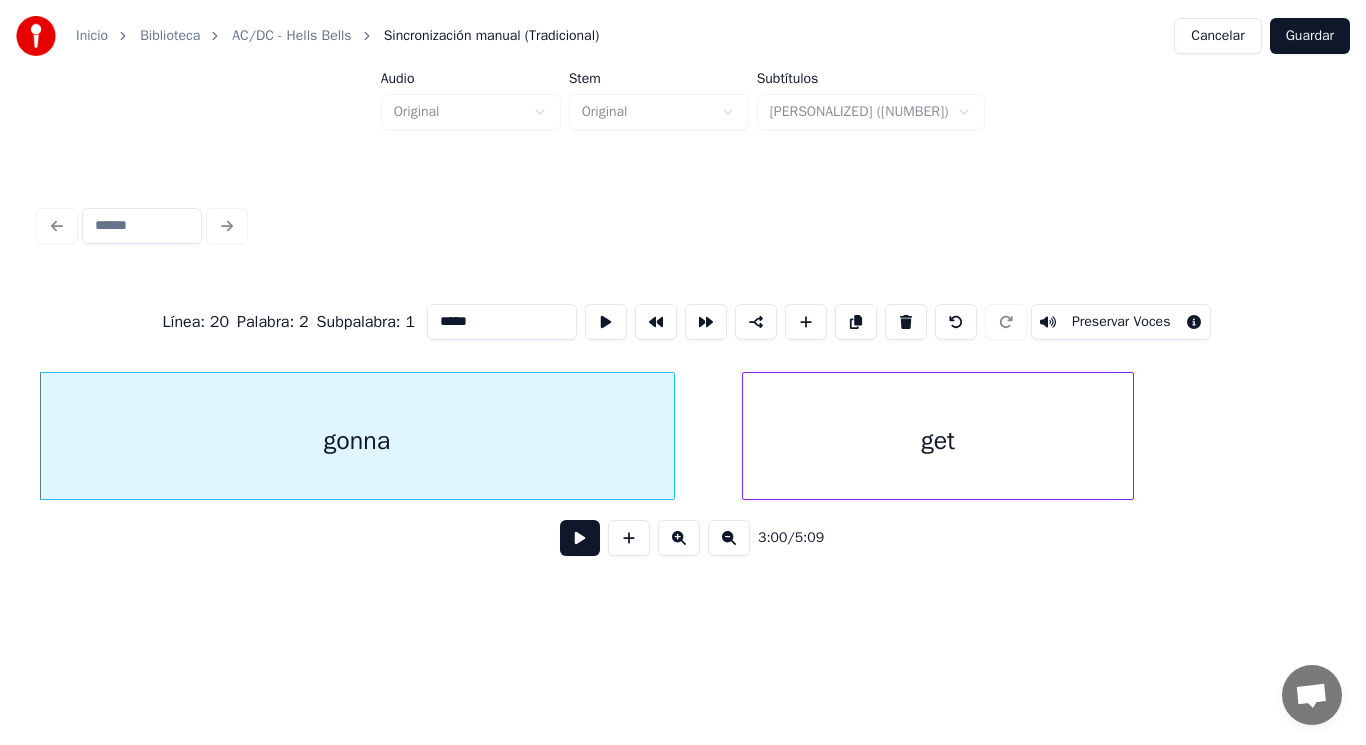 click at bounding box center [580, 538] 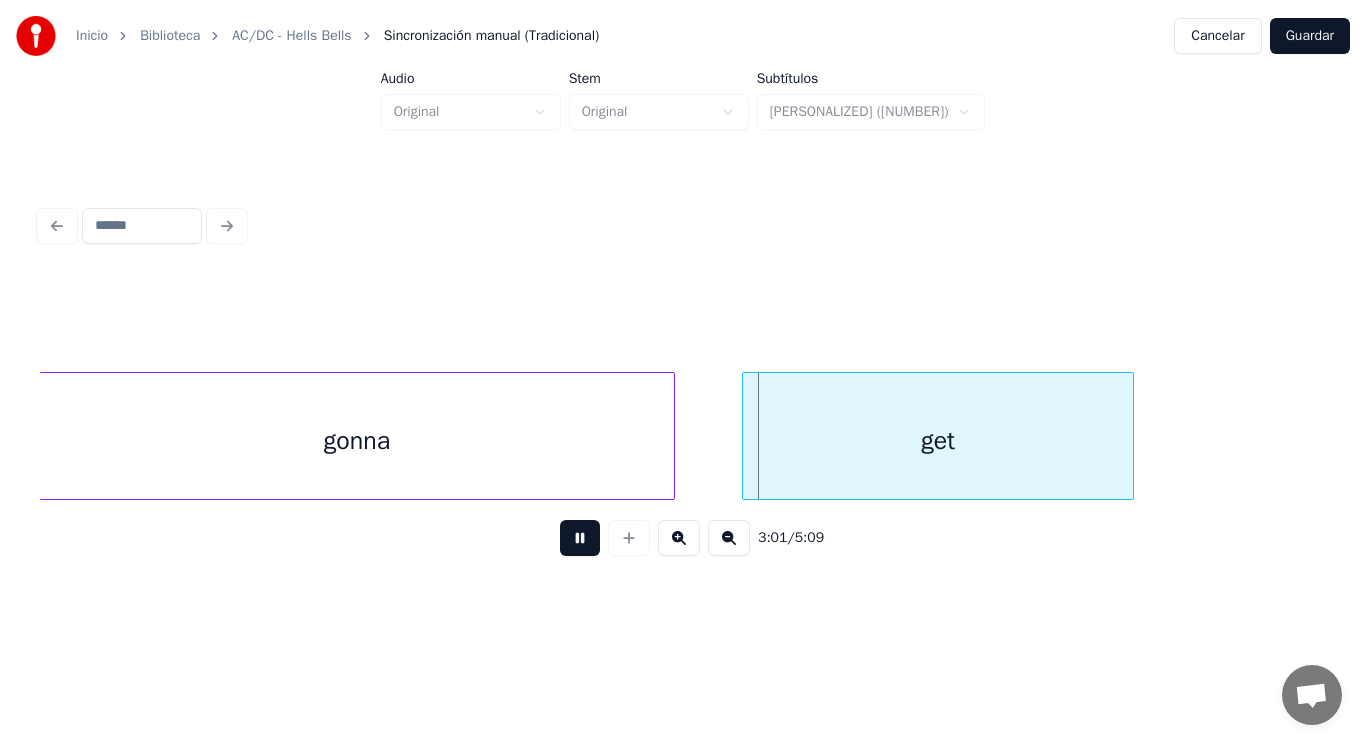 click at bounding box center [580, 538] 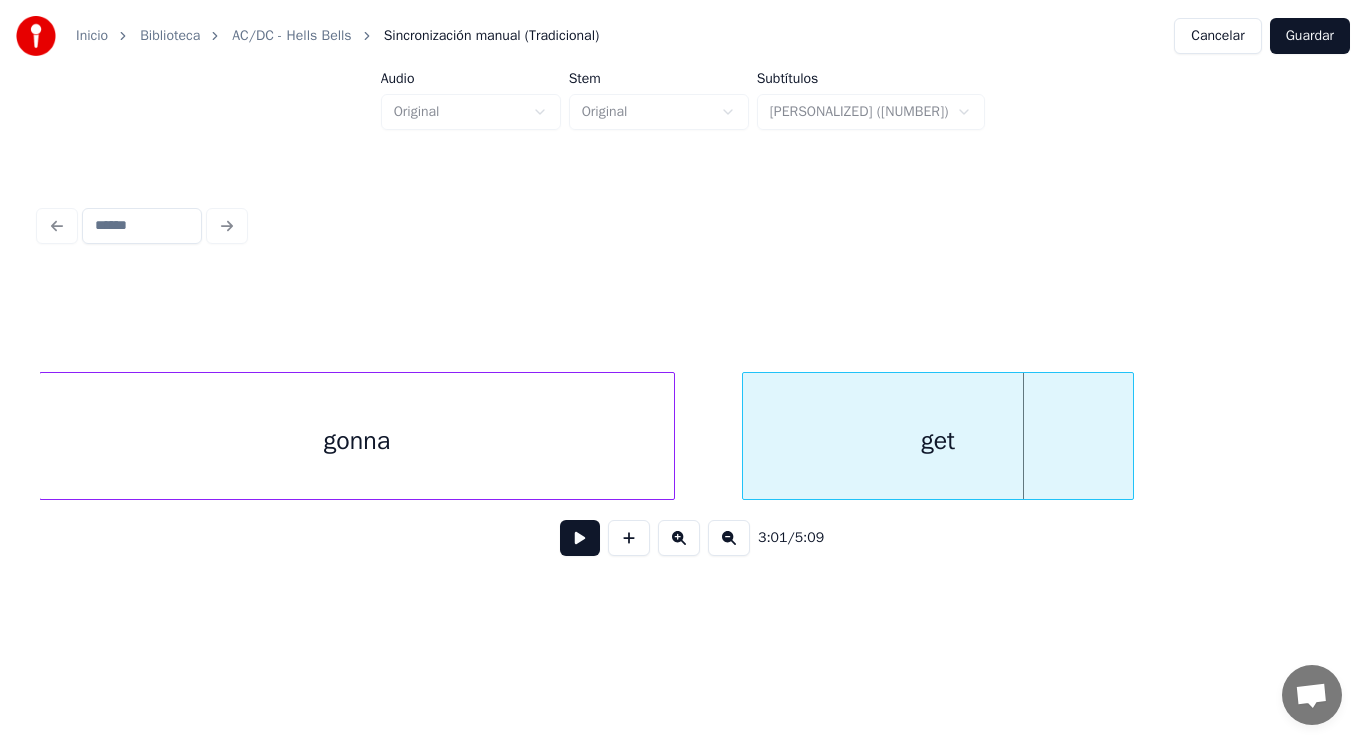 click on "get" at bounding box center [938, 441] 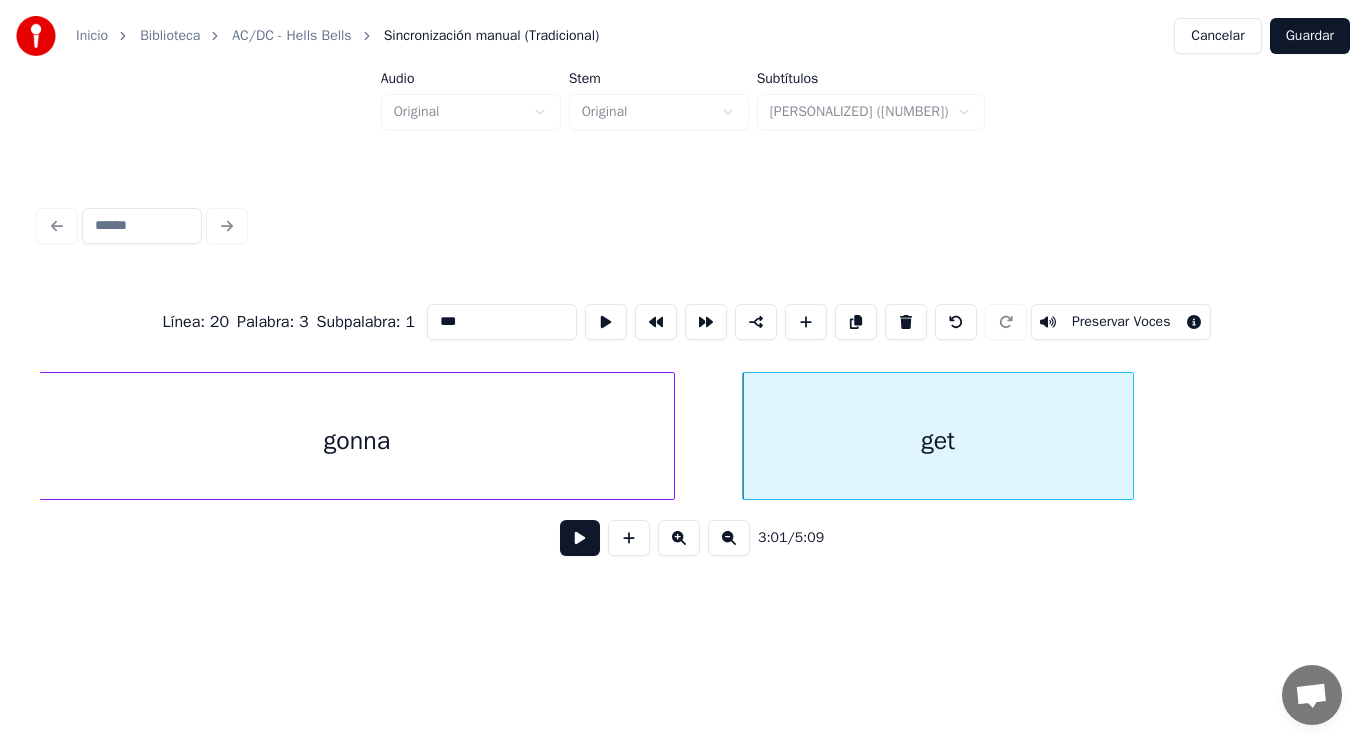 click at bounding box center [580, 538] 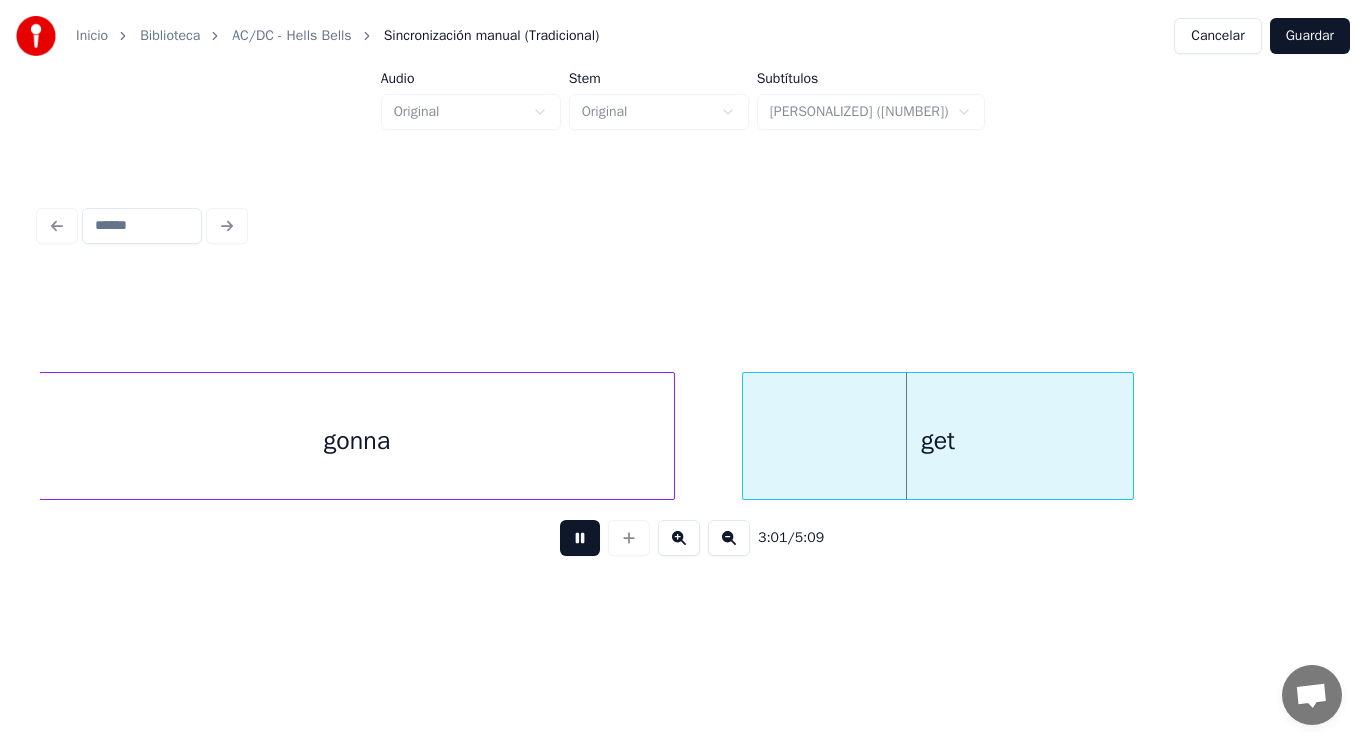 click at bounding box center (580, 538) 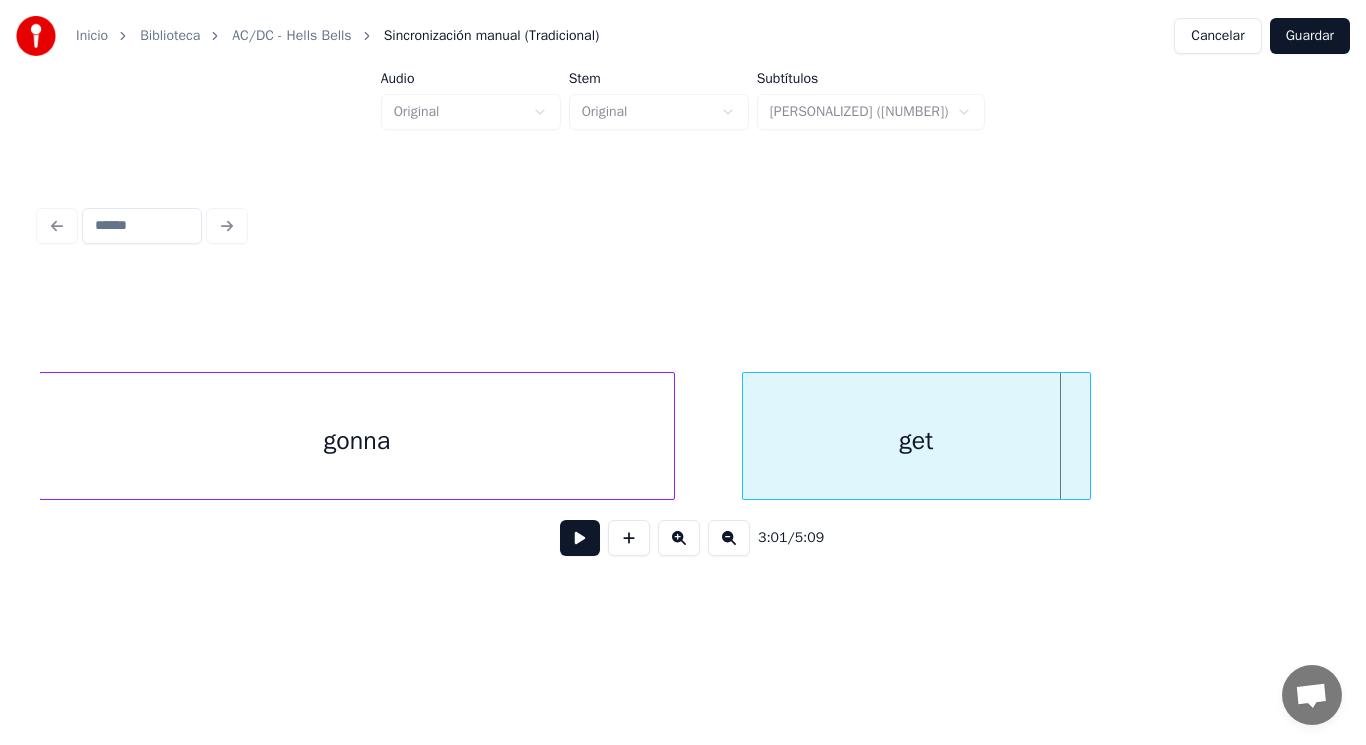click at bounding box center [1087, 436] 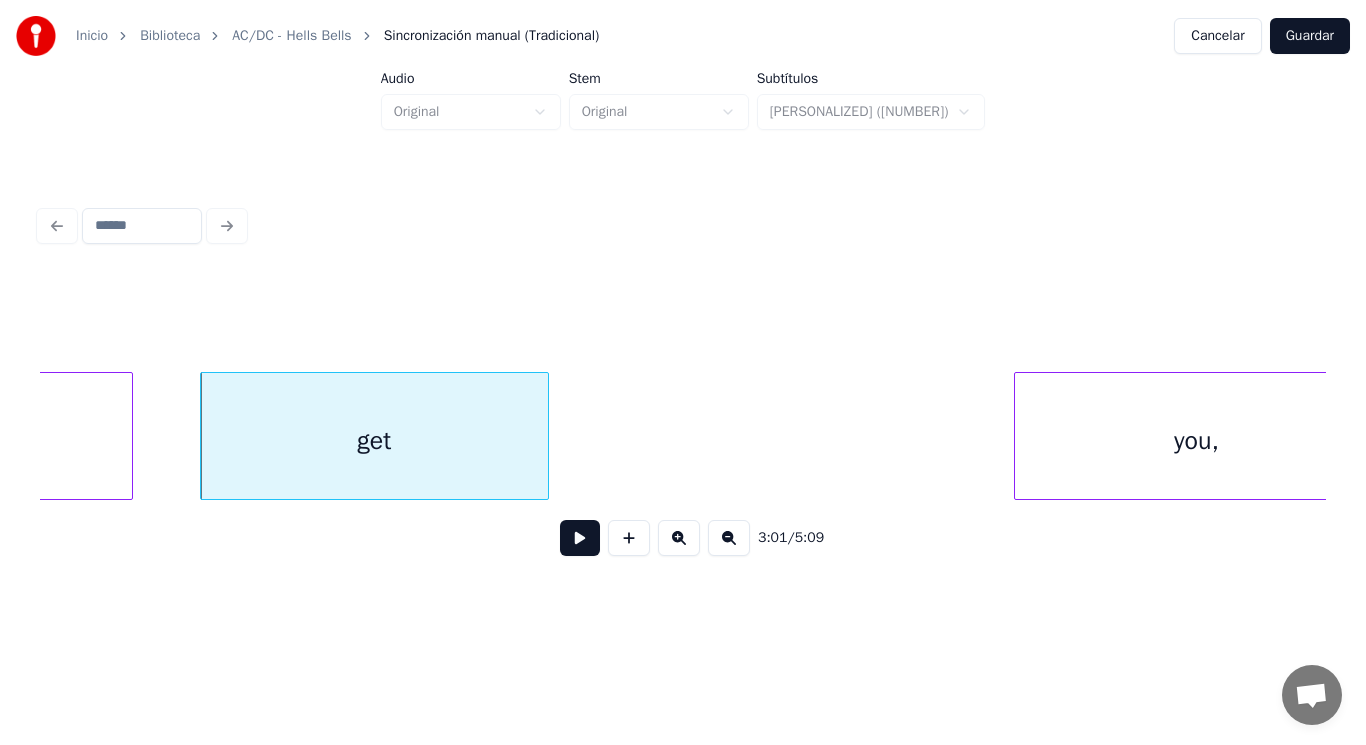 scroll, scrollTop: 0, scrollLeft: 253634, axis: horizontal 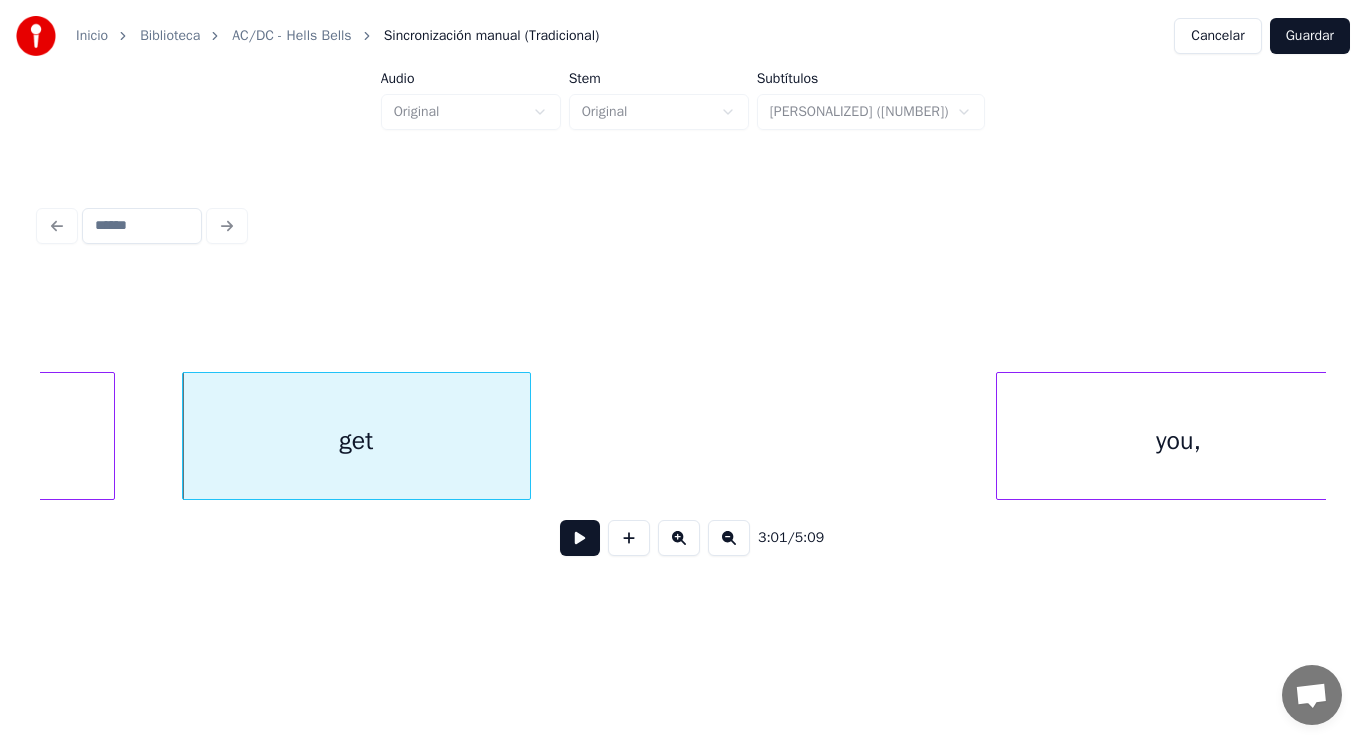 click at bounding box center (580, 538) 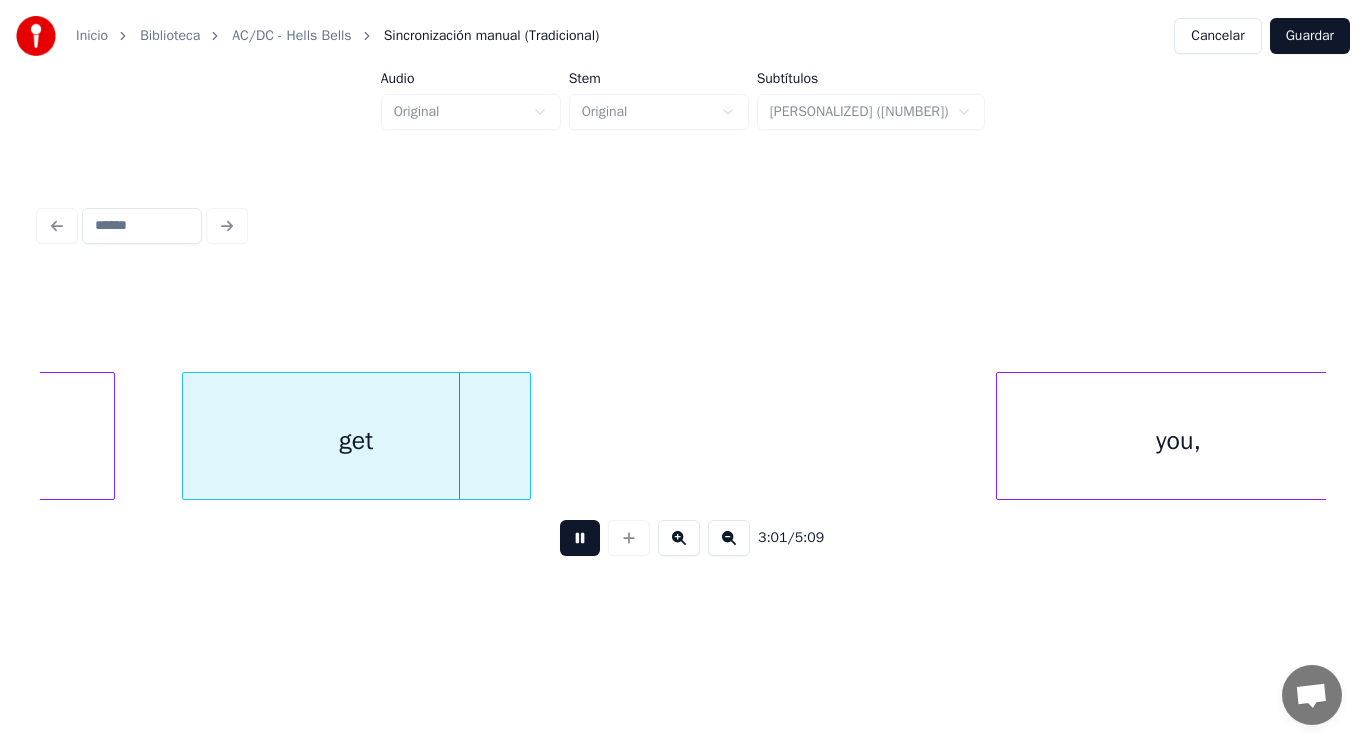 click at bounding box center (580, 538) 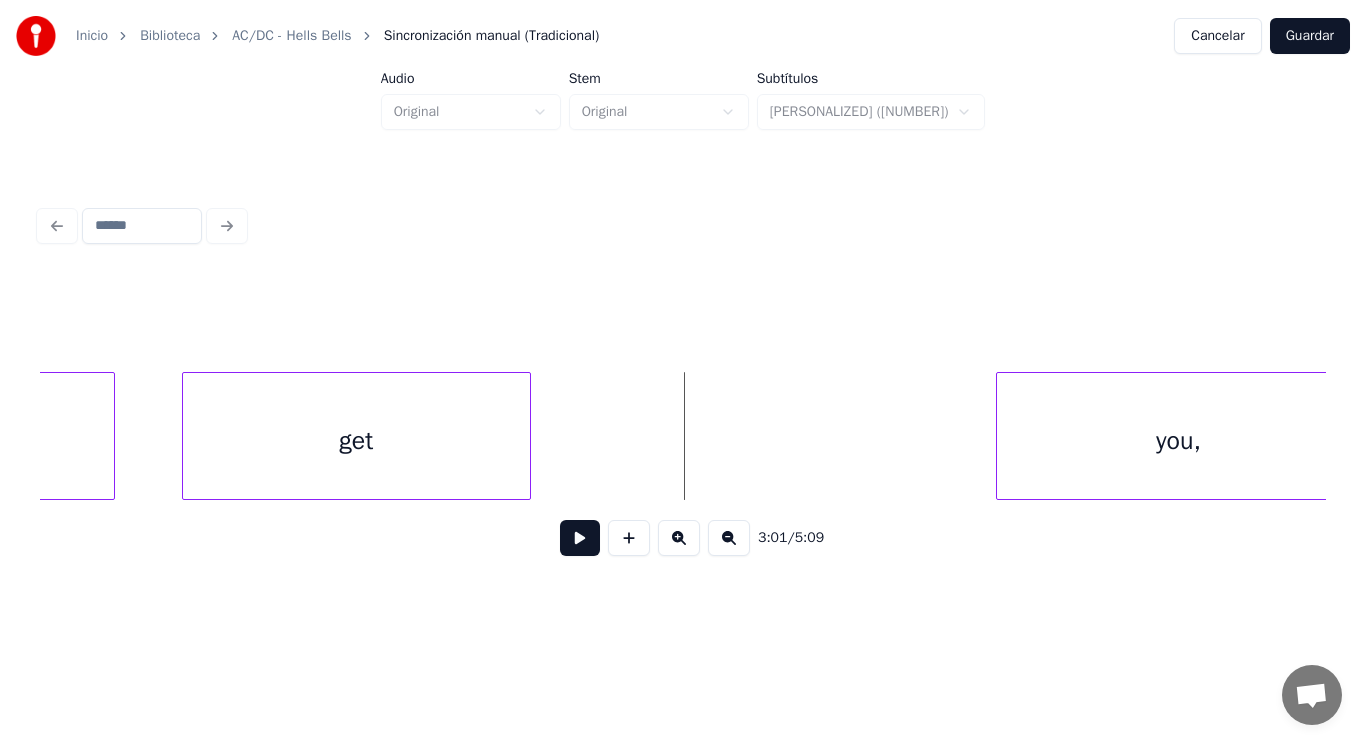 click on "gonna get you," at bounding box center (-36815, 436) 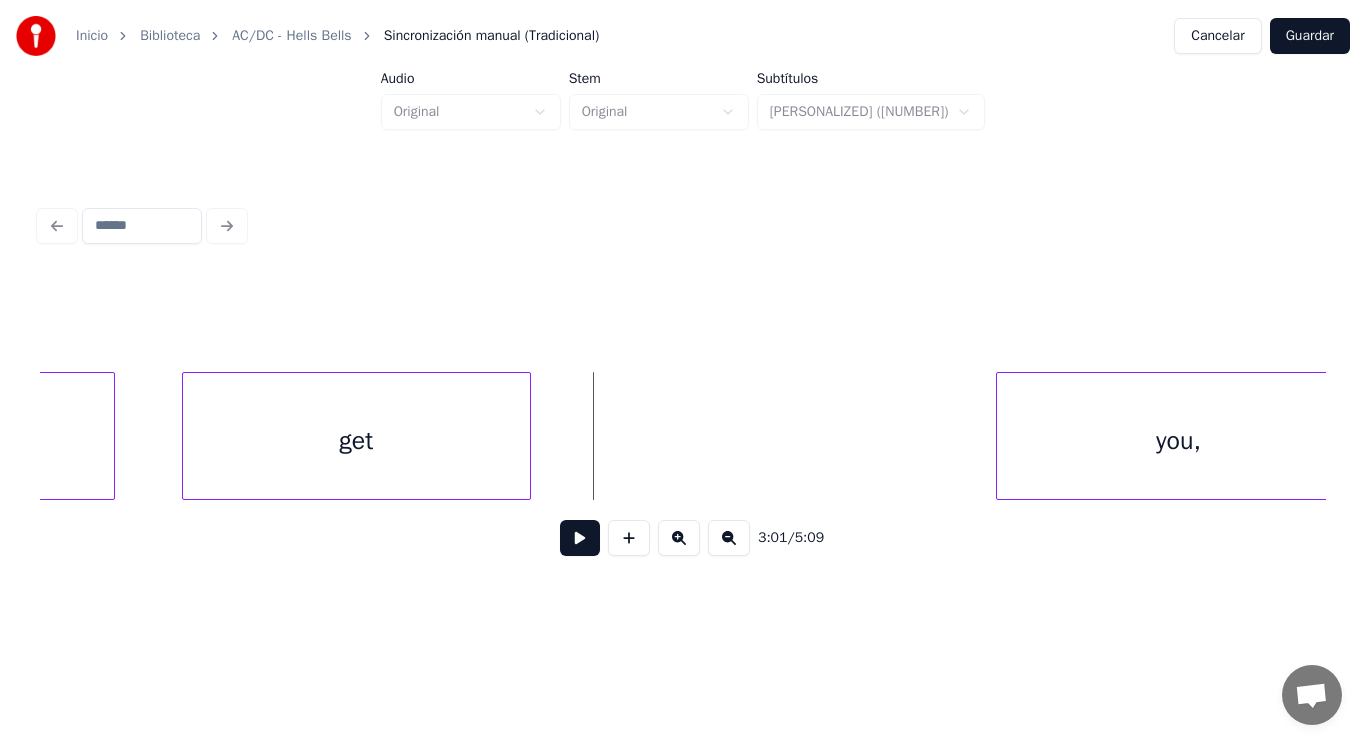 click at bounding box center [580, 538] 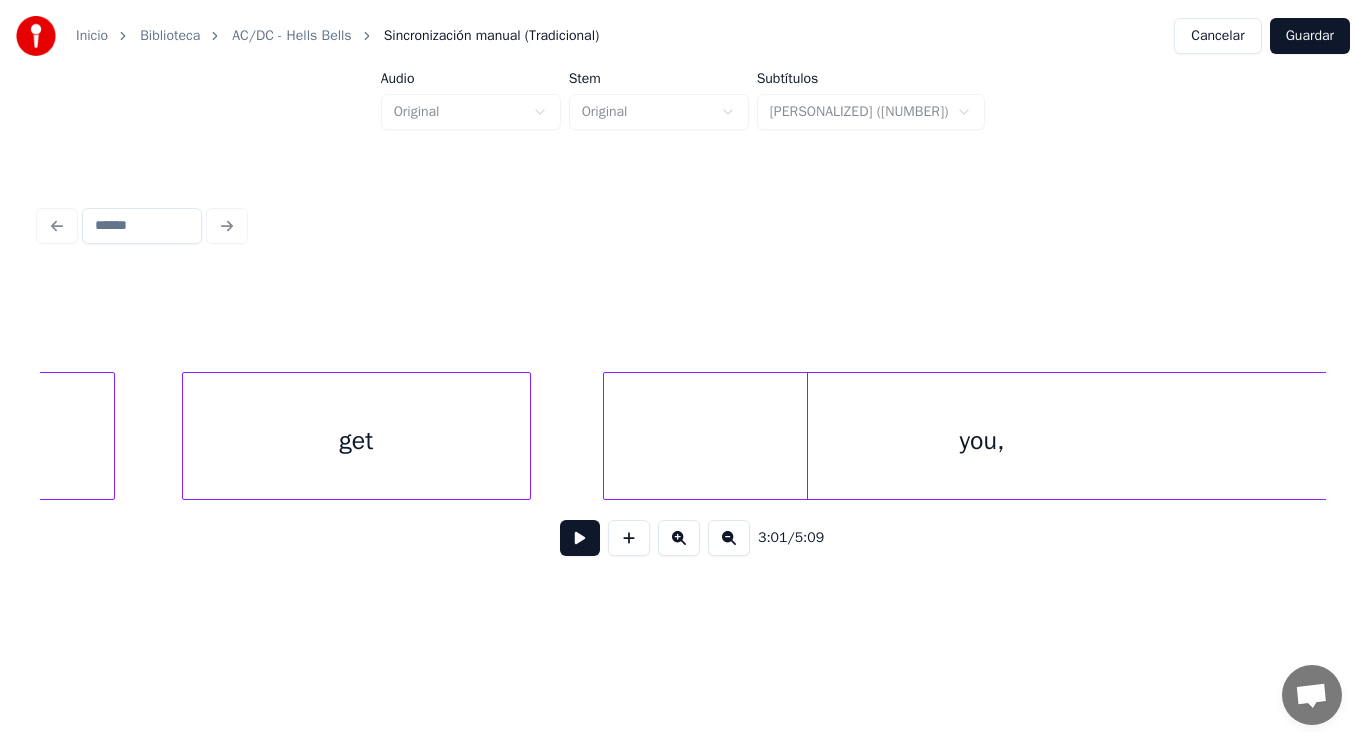 click at bounding box center (607, 436) 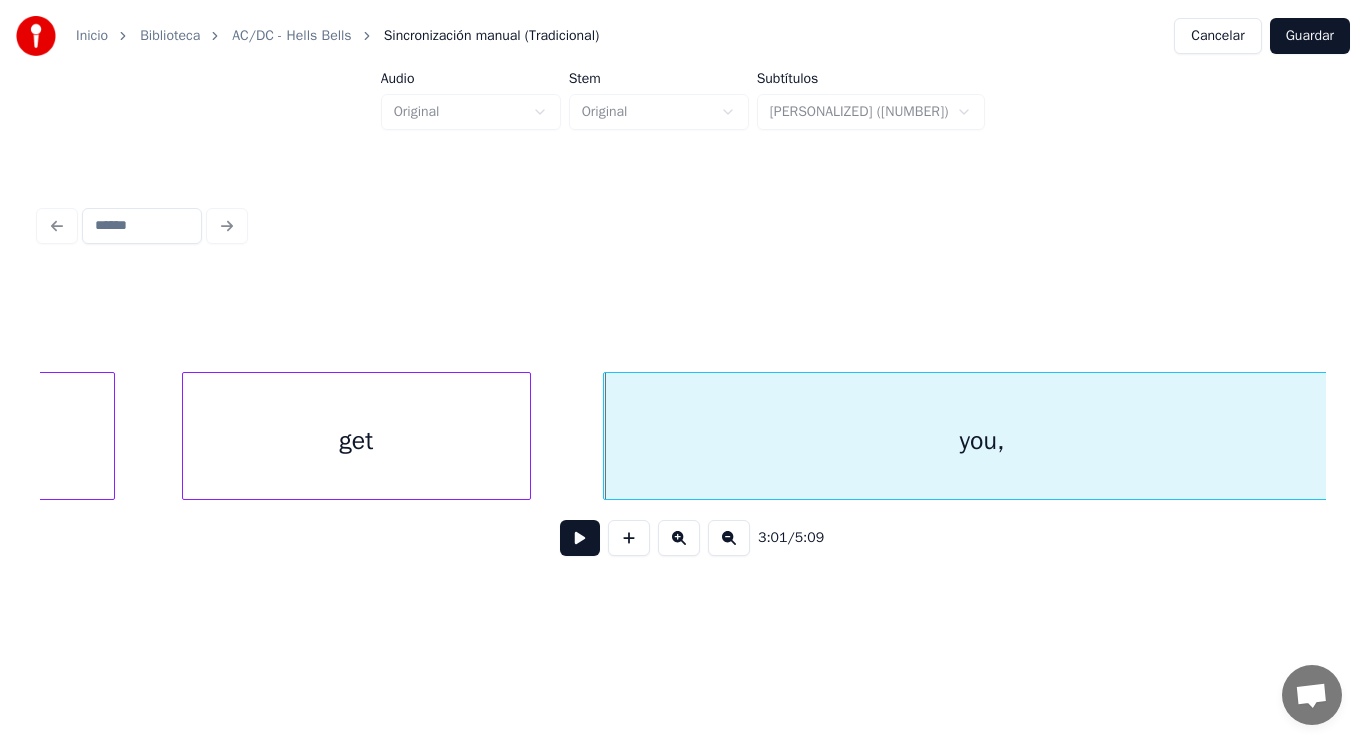 click at bounding box center [580, 538] 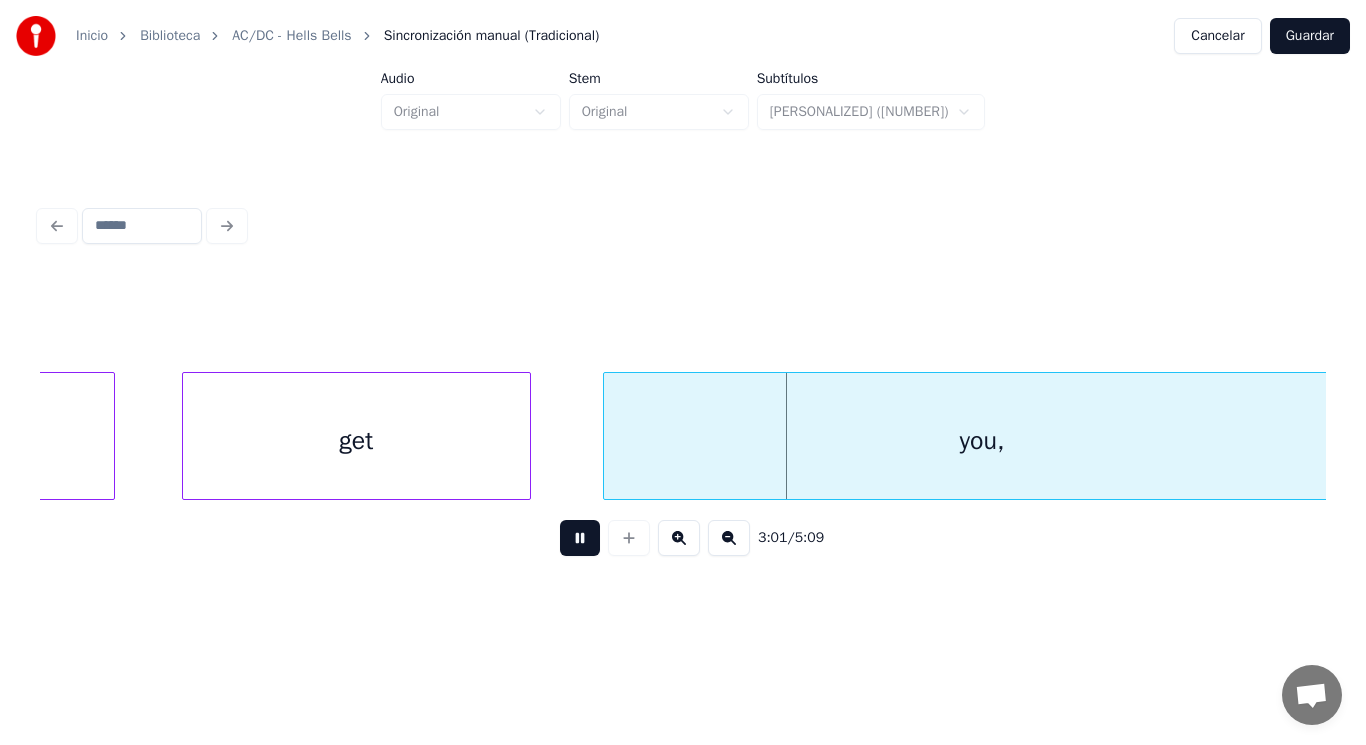 click at bounding box center (580, 538) 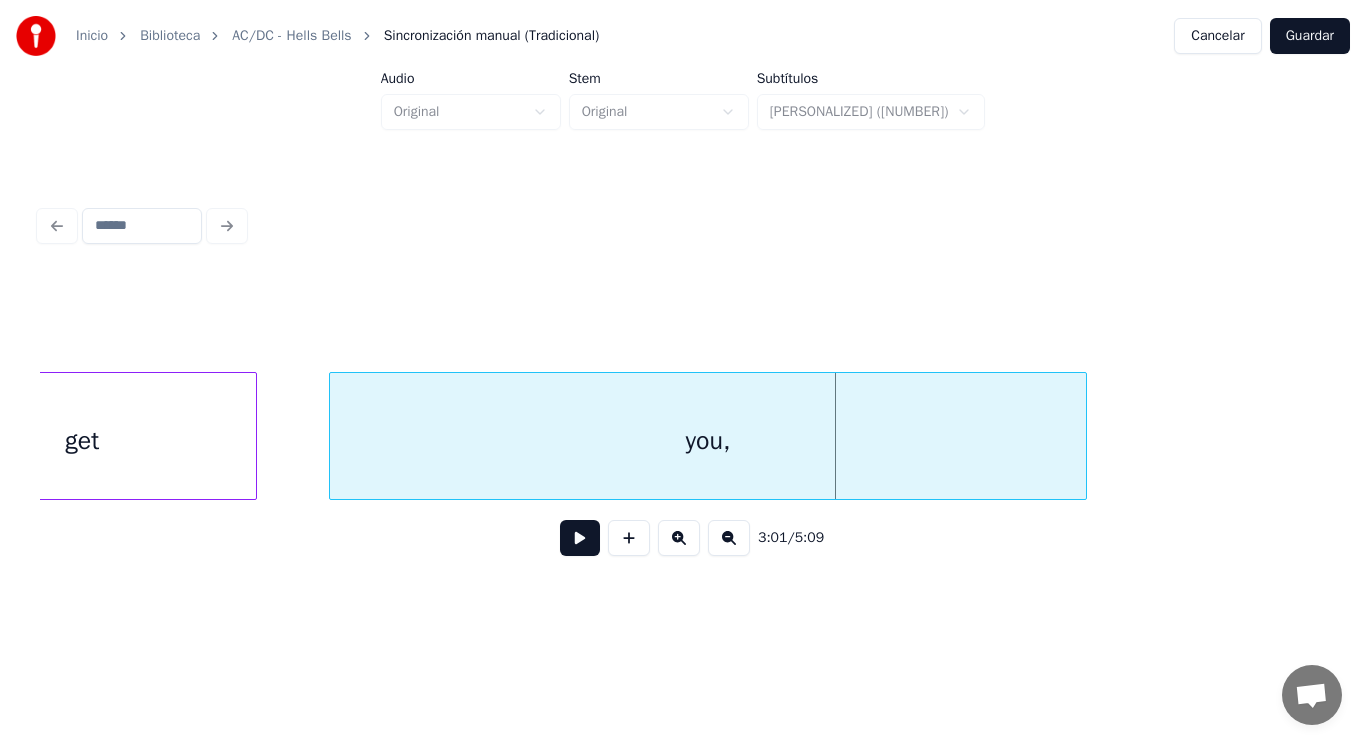 scroll, scrollTop: 0, scrollLeft: 253954, axis: horizontal 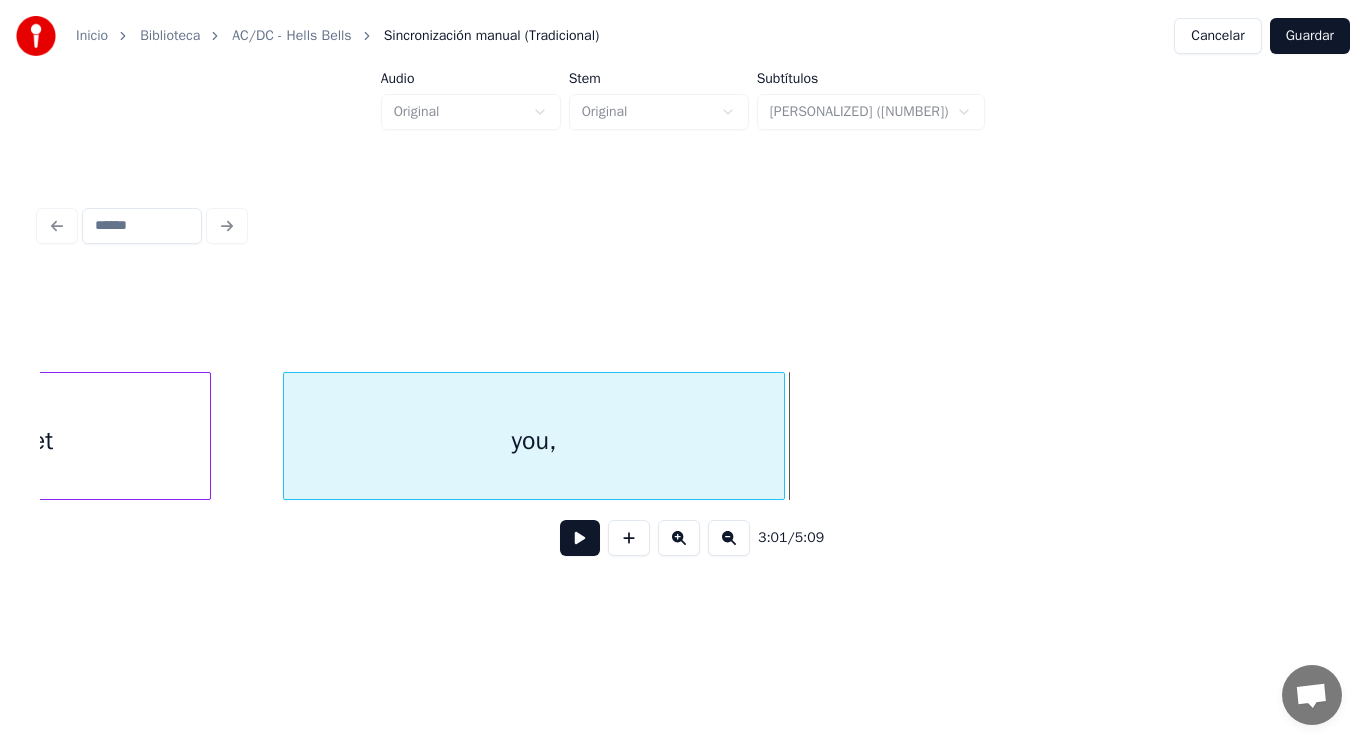 click at bounding box center (781, 436) 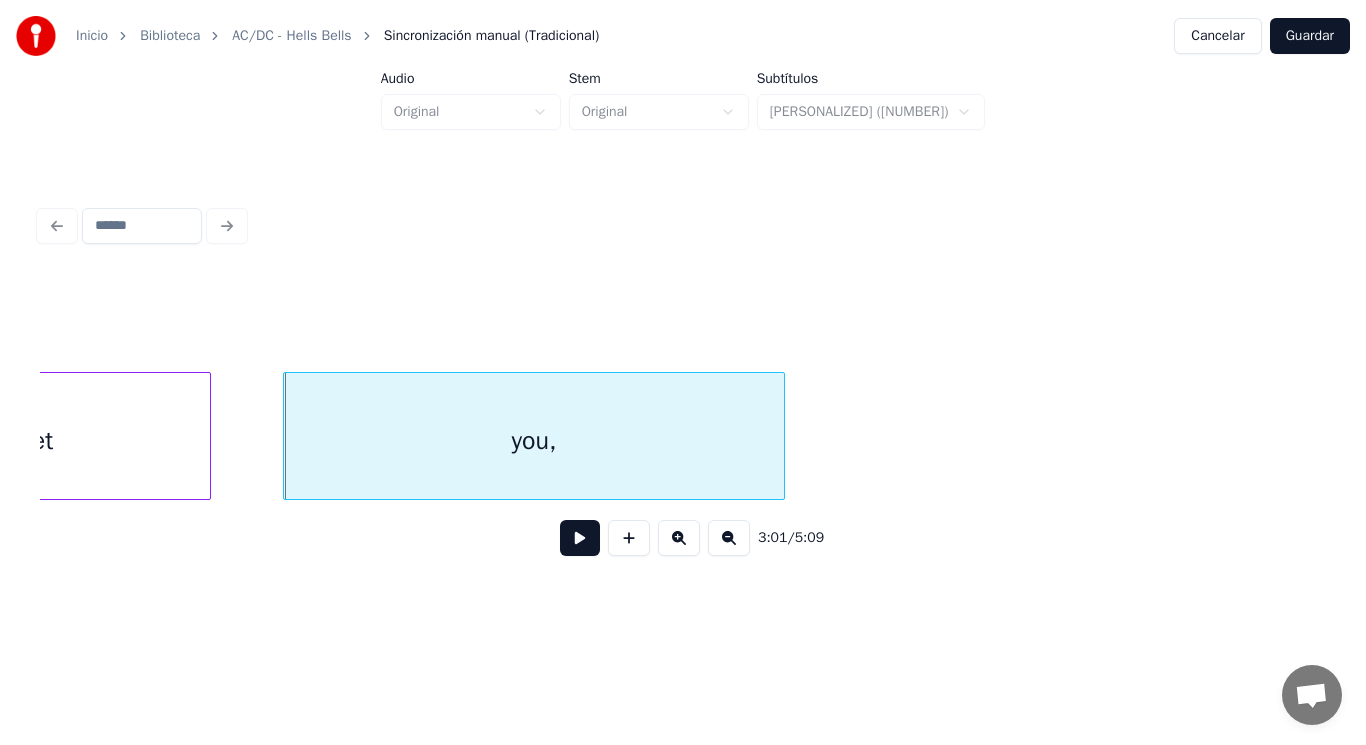 click at bounding box center [580, 538] 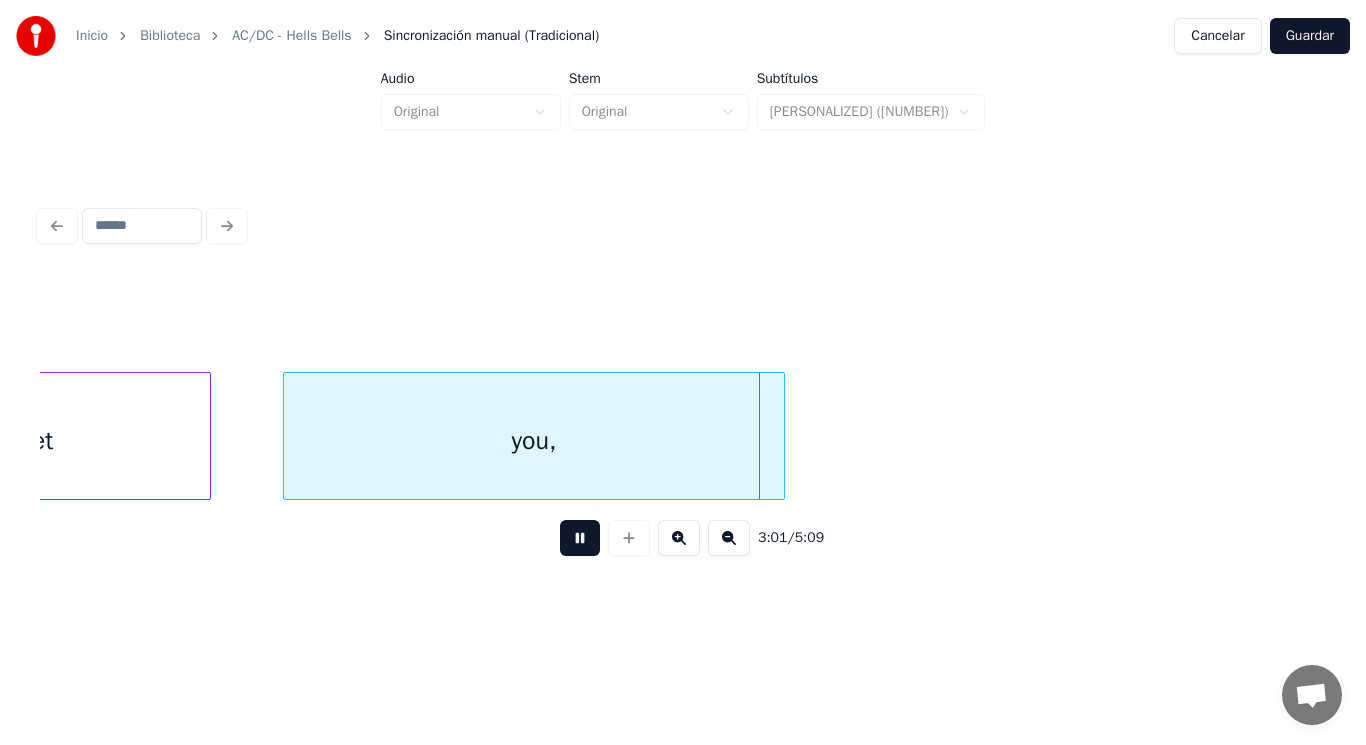 click at bounding box center (580, 538) 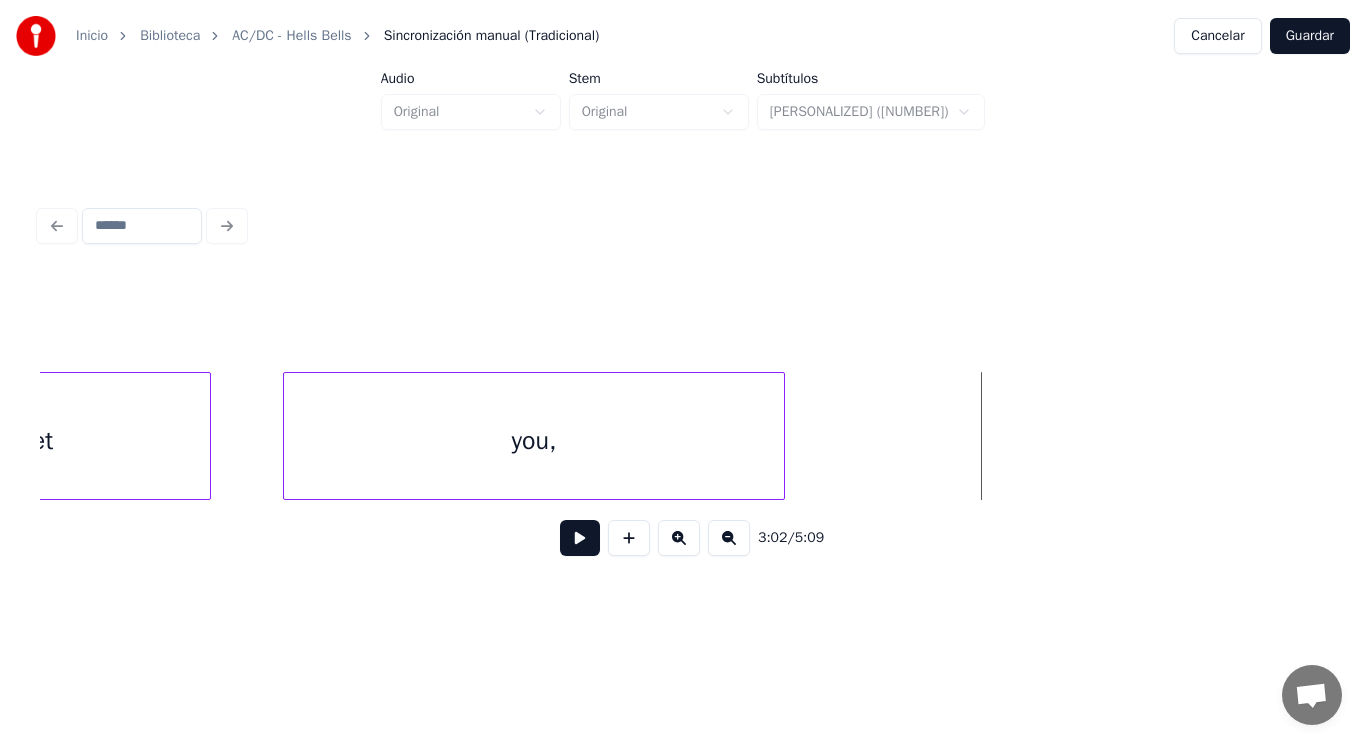 click on "get you," at bounding box center (-37135, 436) 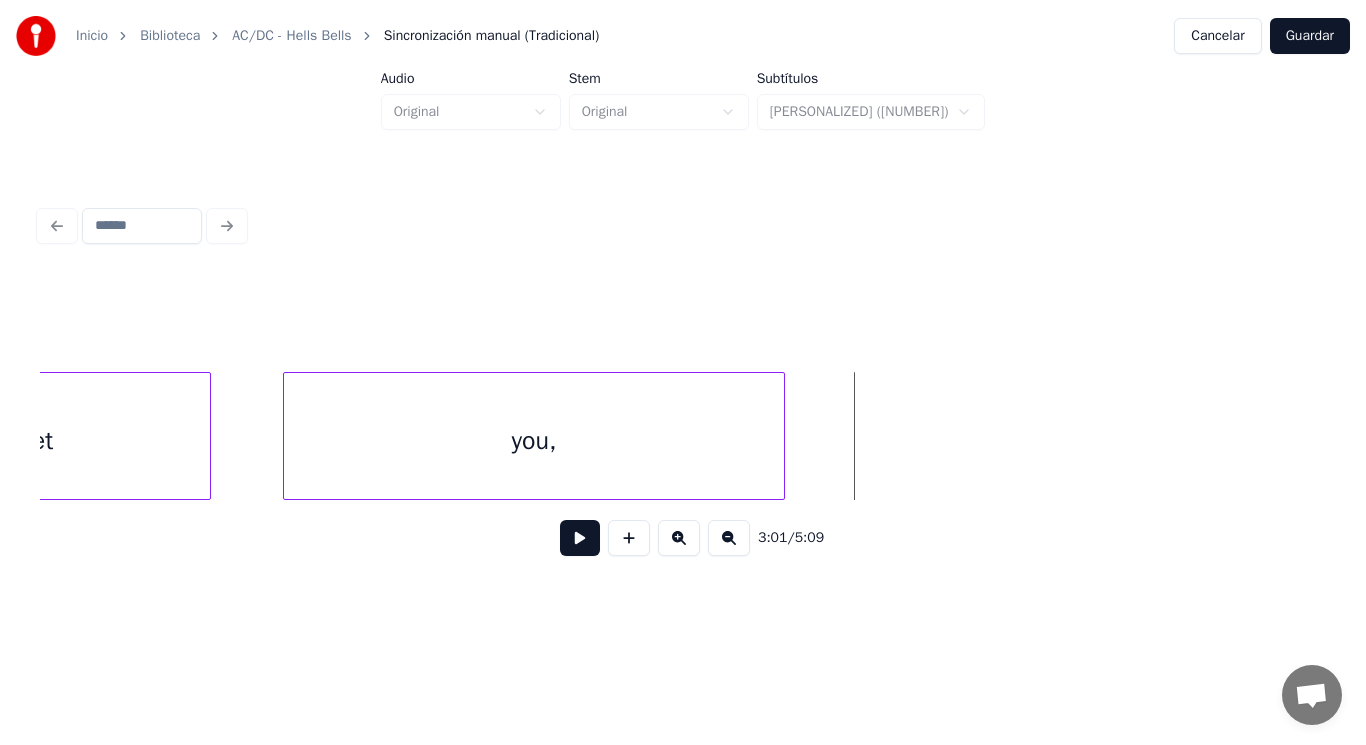 click at bounding box center [580, 538] 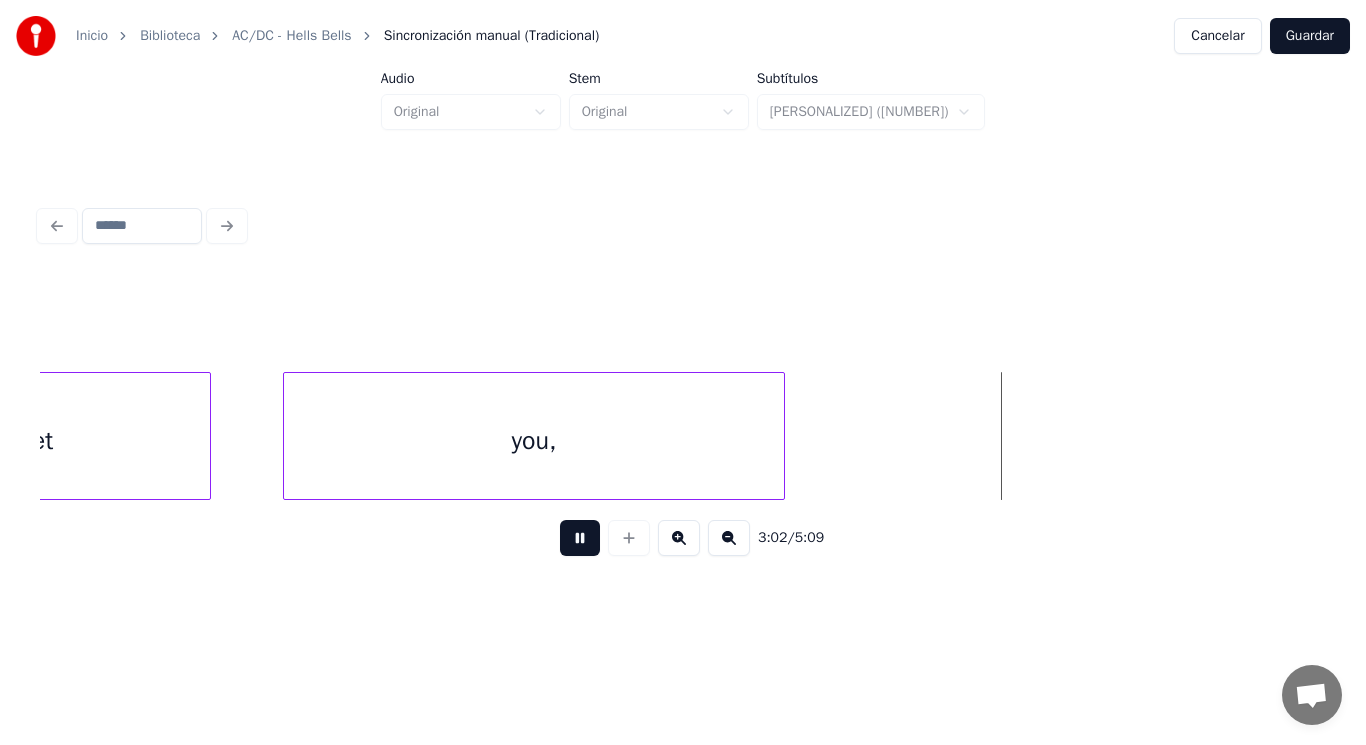 click at bounding box center [580, 538] 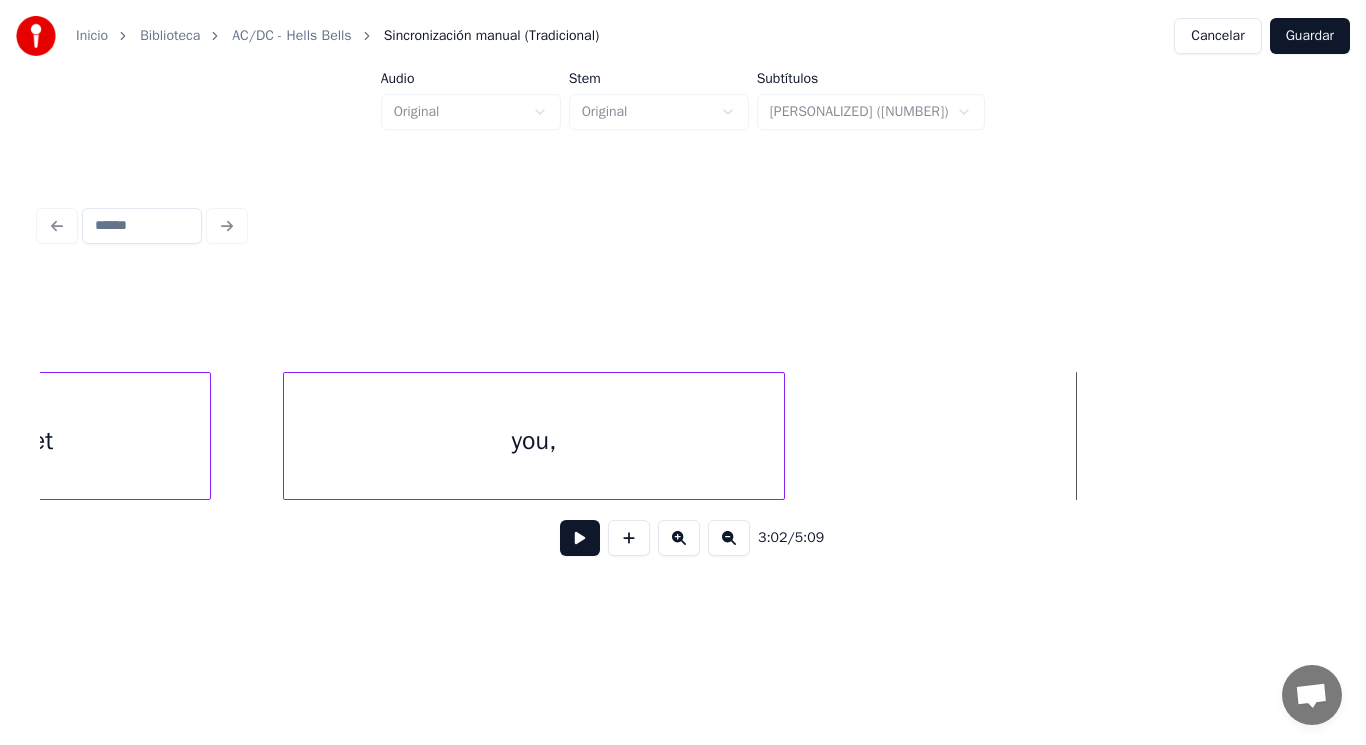 click on "get you," at bounding box center (-37135, 436) 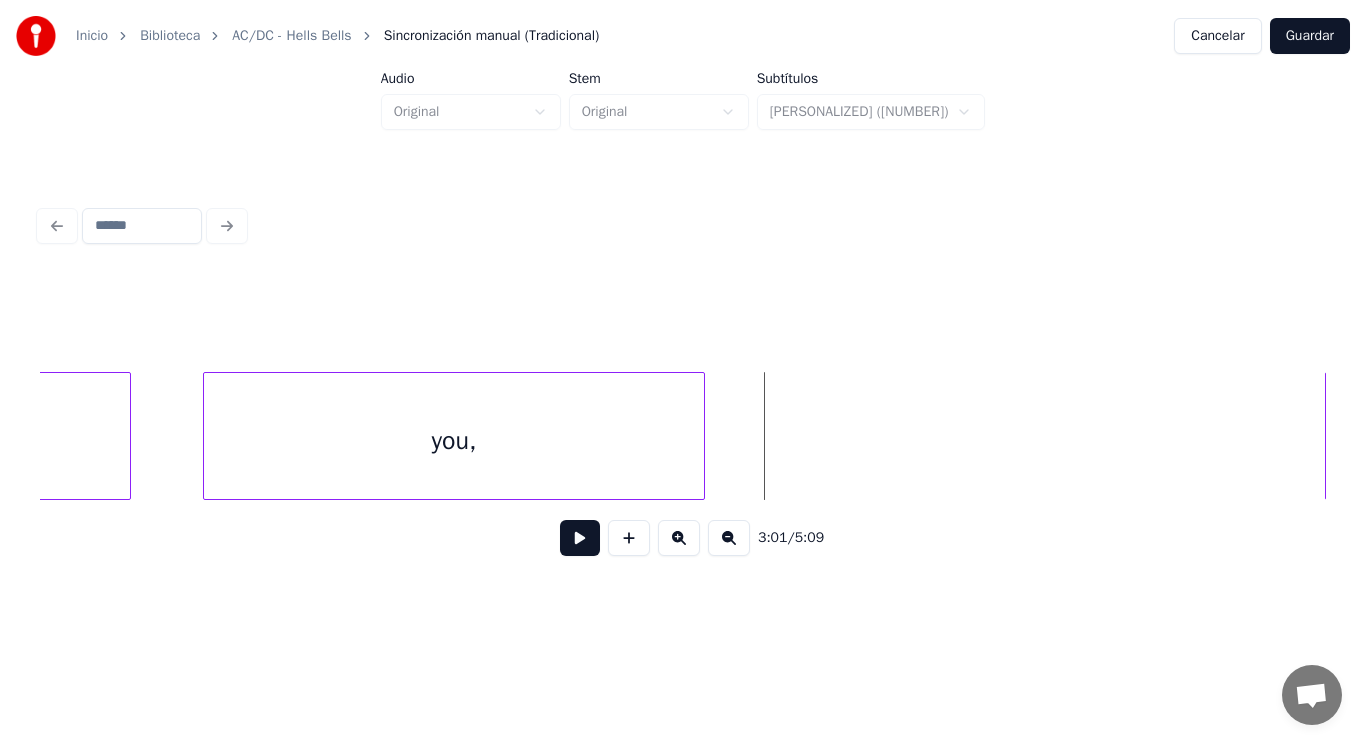 scroll, scrollTop: 0, scrollLeft: 254154, axis: horizontal 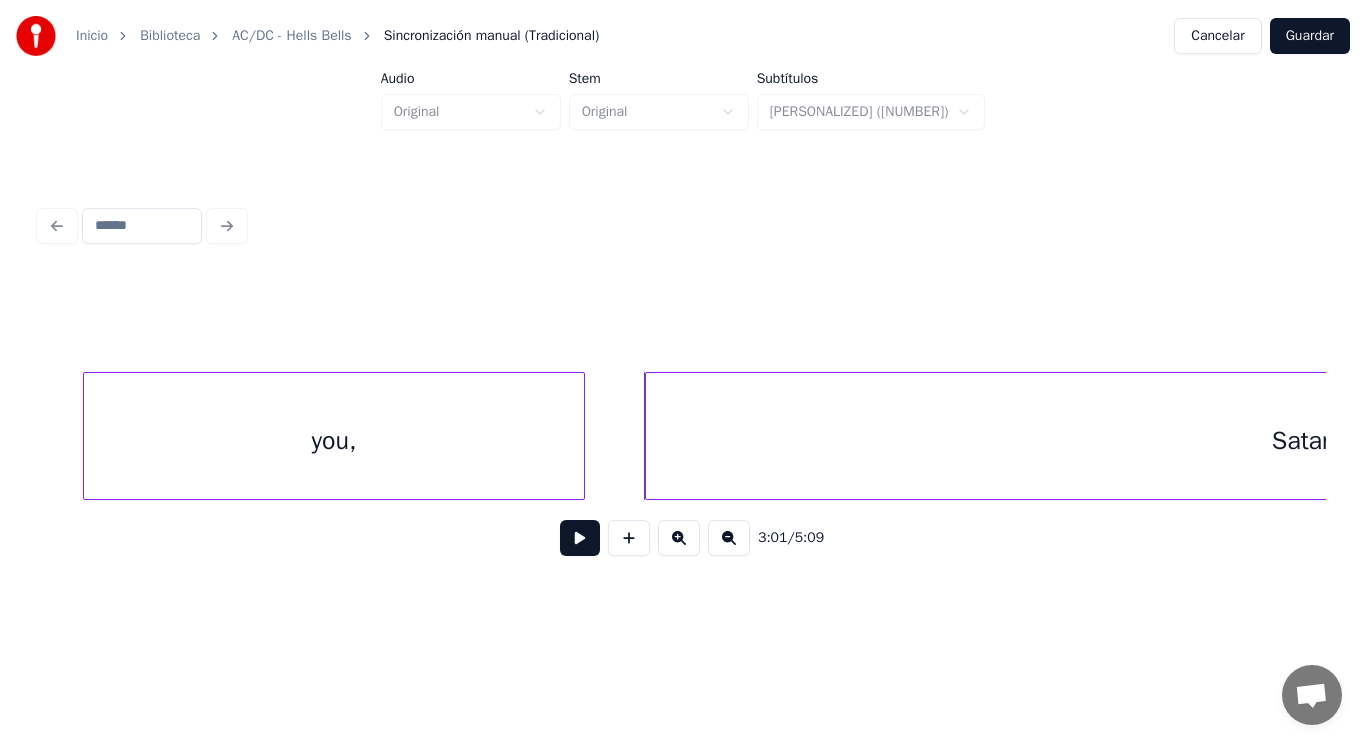 click at bounding box center [649, 436] 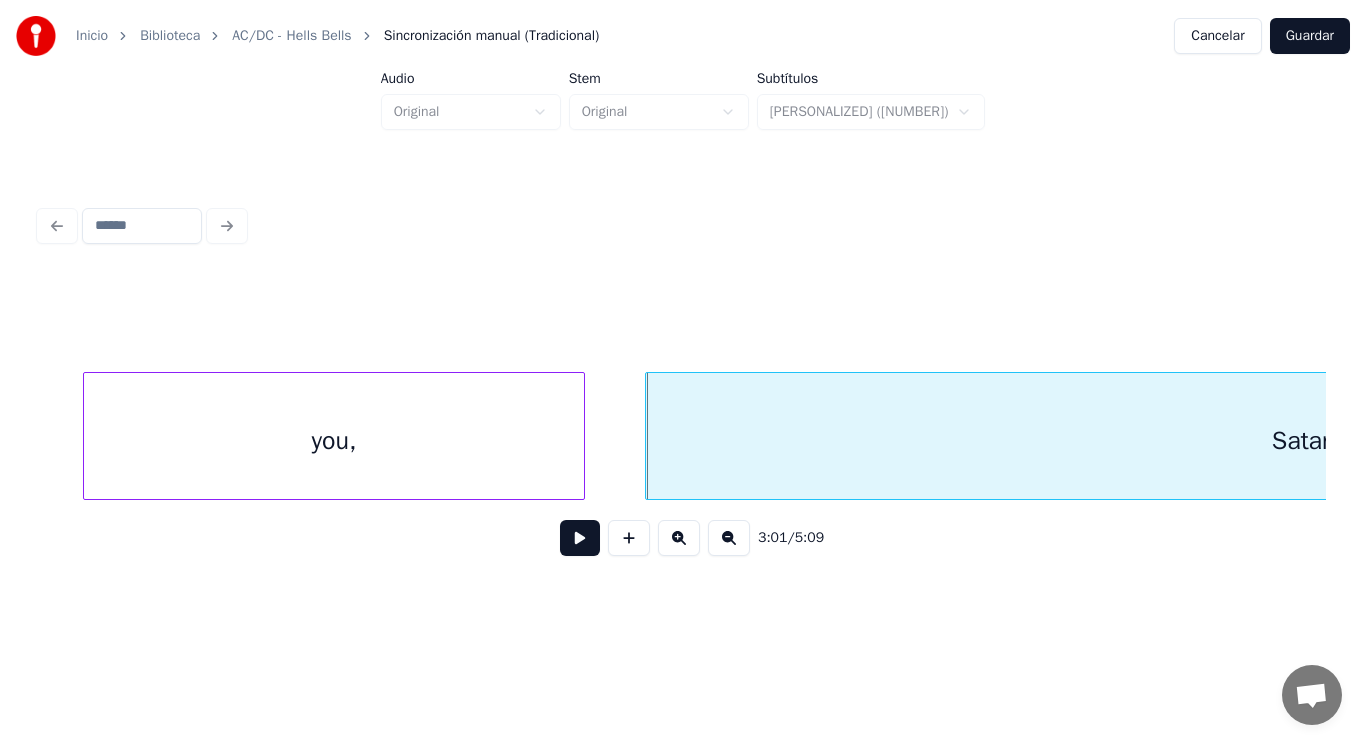 click on "you," at bounding box center (333, 441) 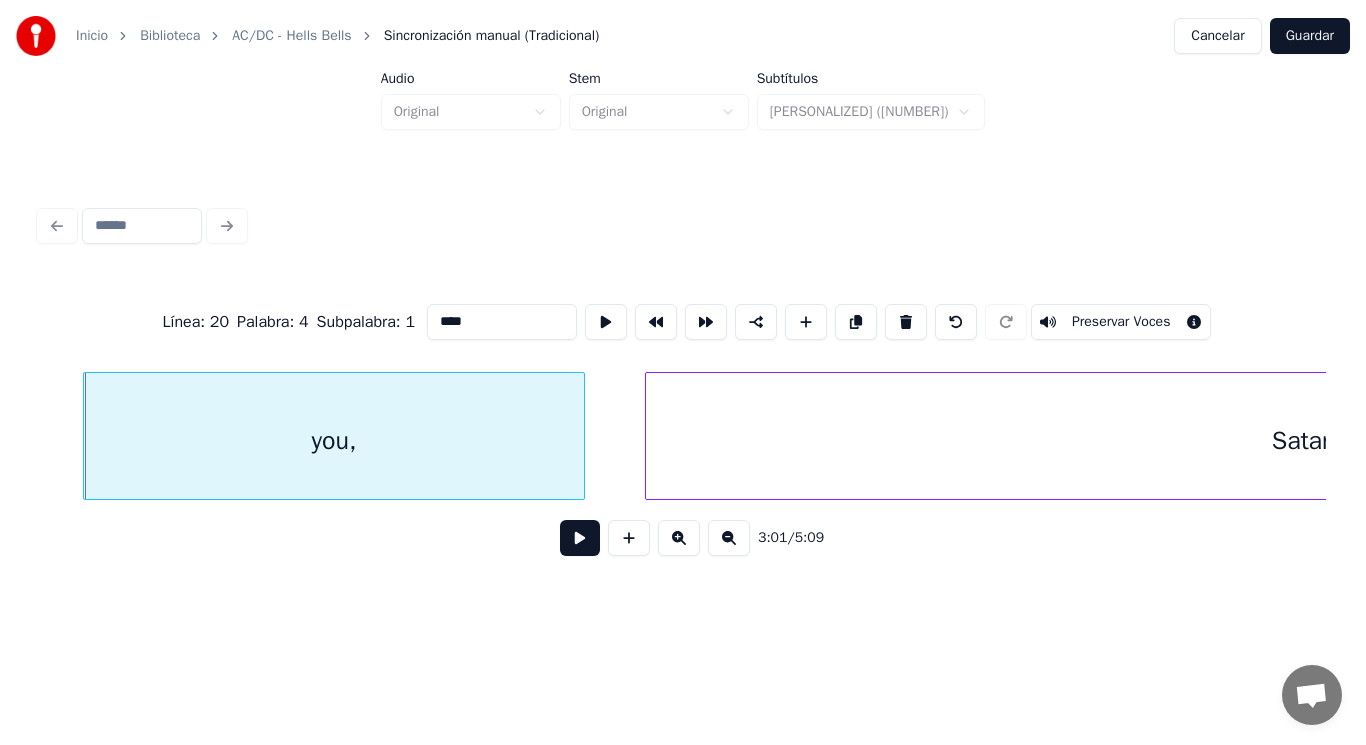 click at bounding box center [580, 538] 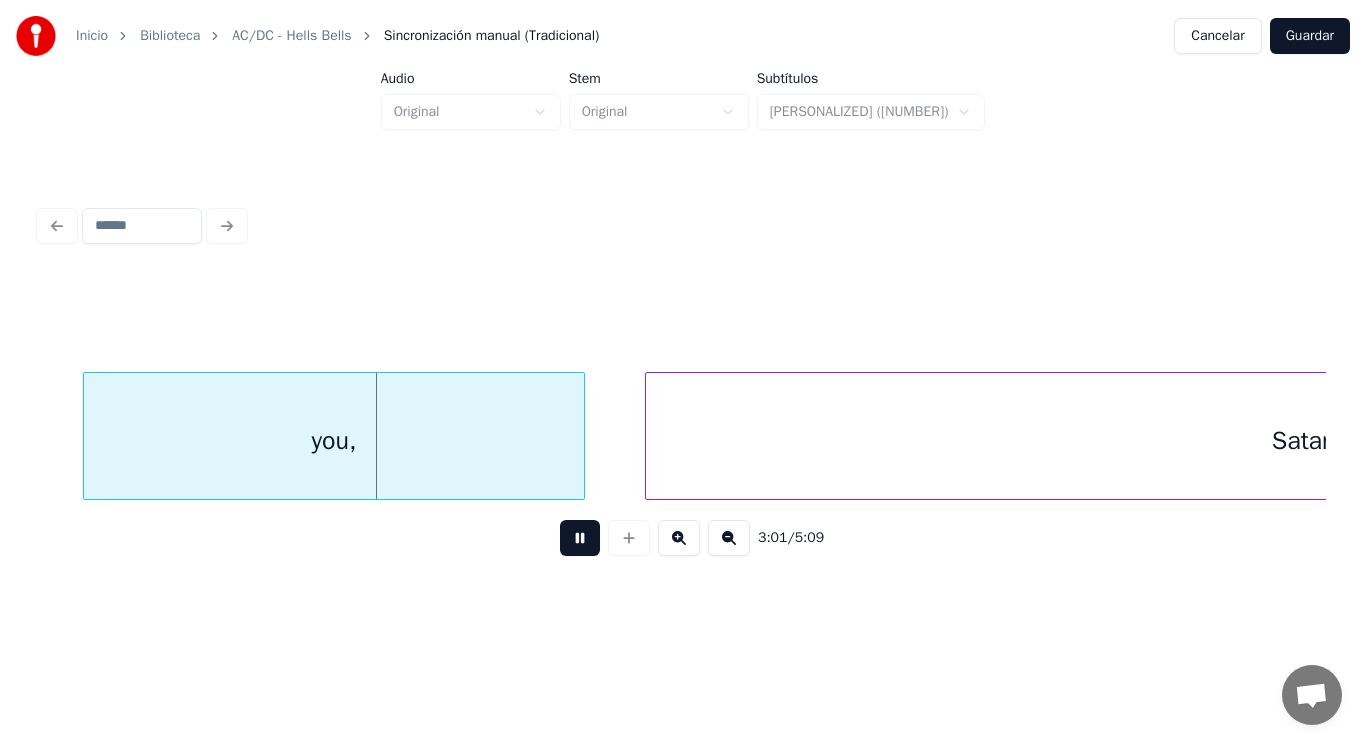 click at bounding box center [580, 538] 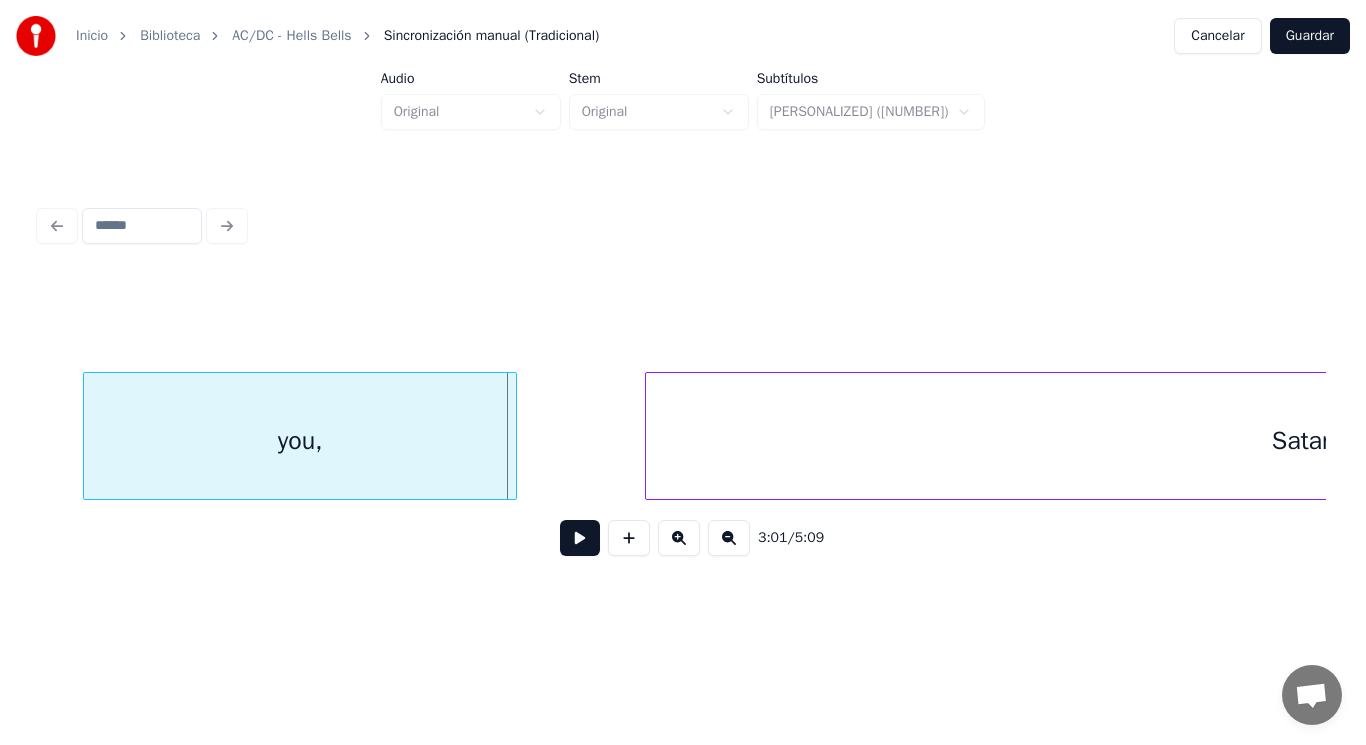 click at bounding box center [513, 436] 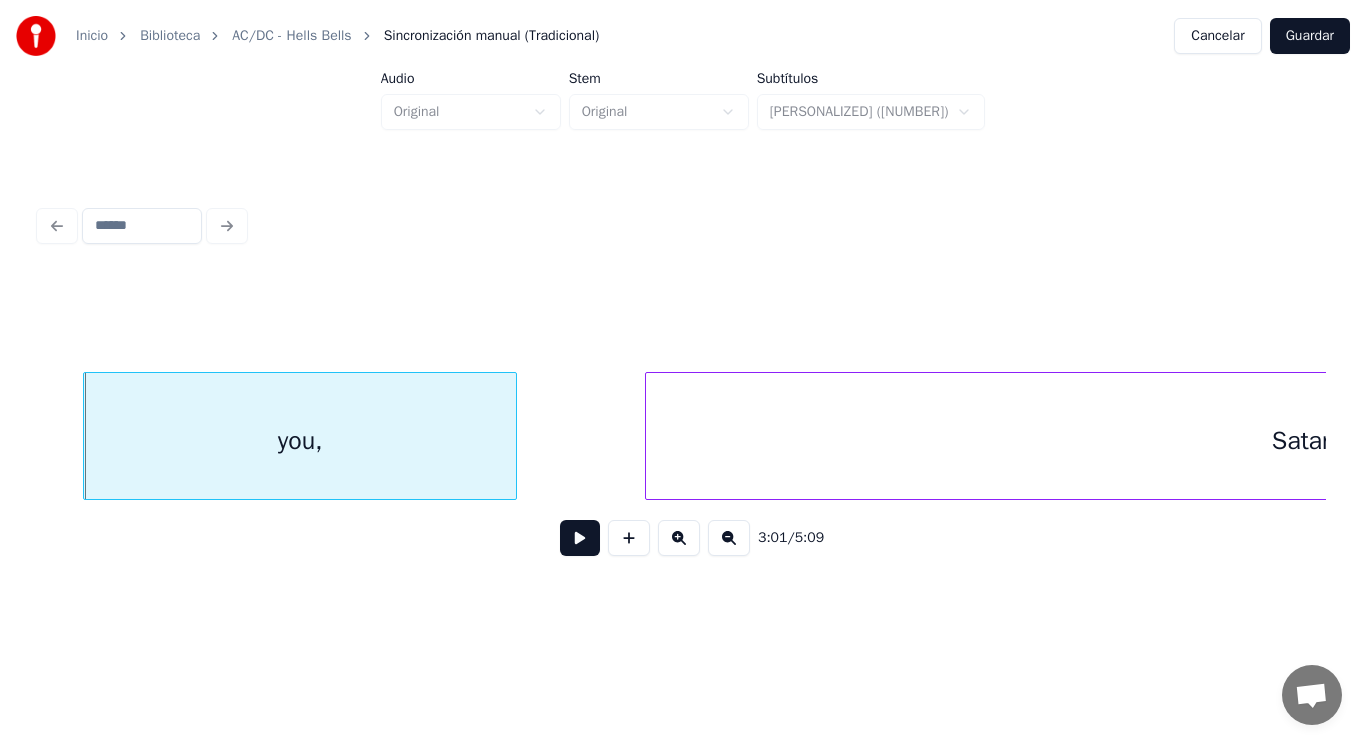 click at bounding box center [580, 538] 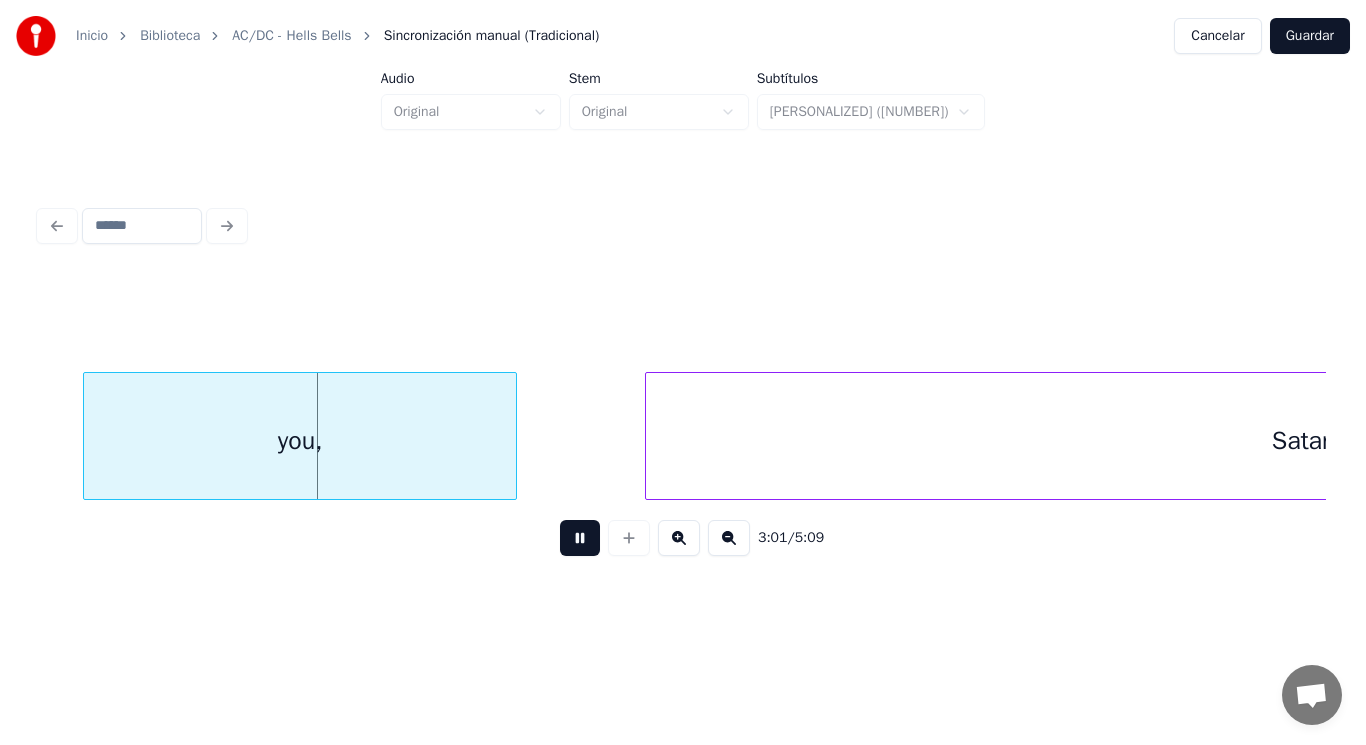 click at bounding box center [580, 538] 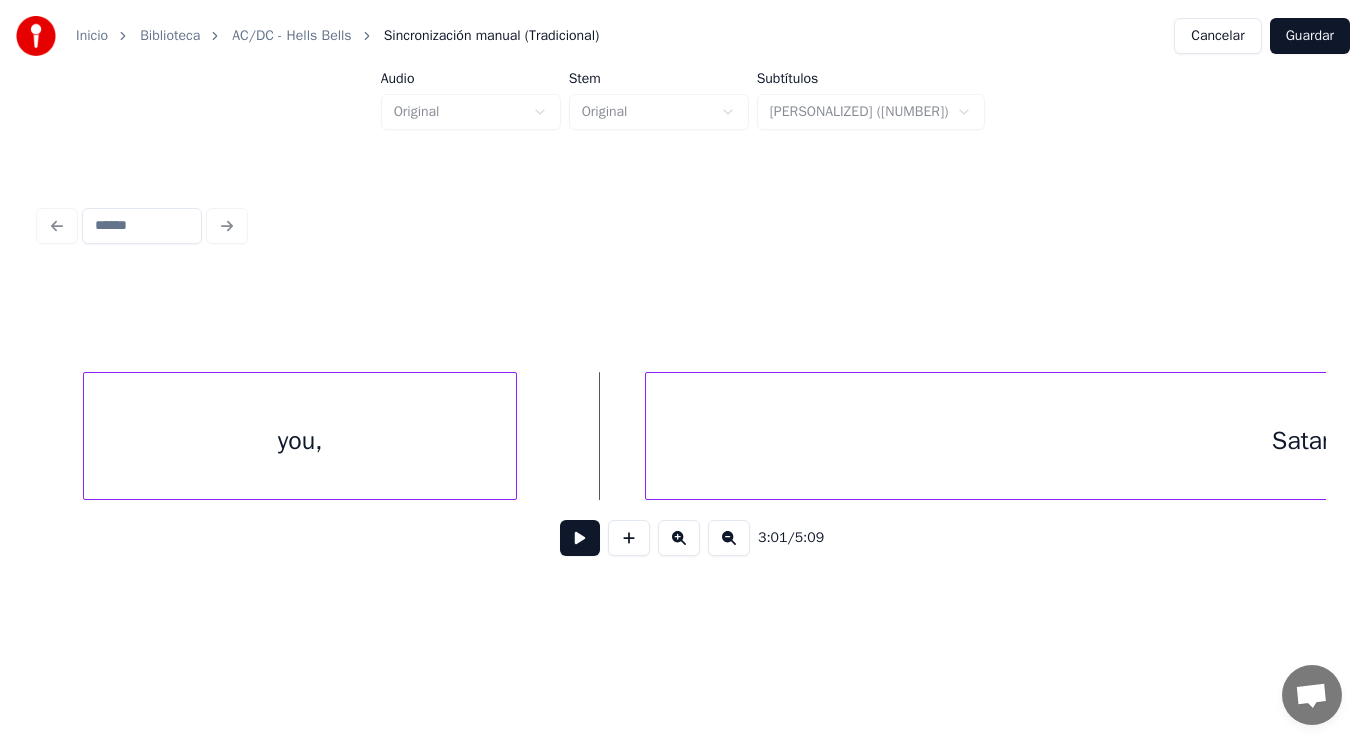 click on "you," at bounding box center [300, 441] 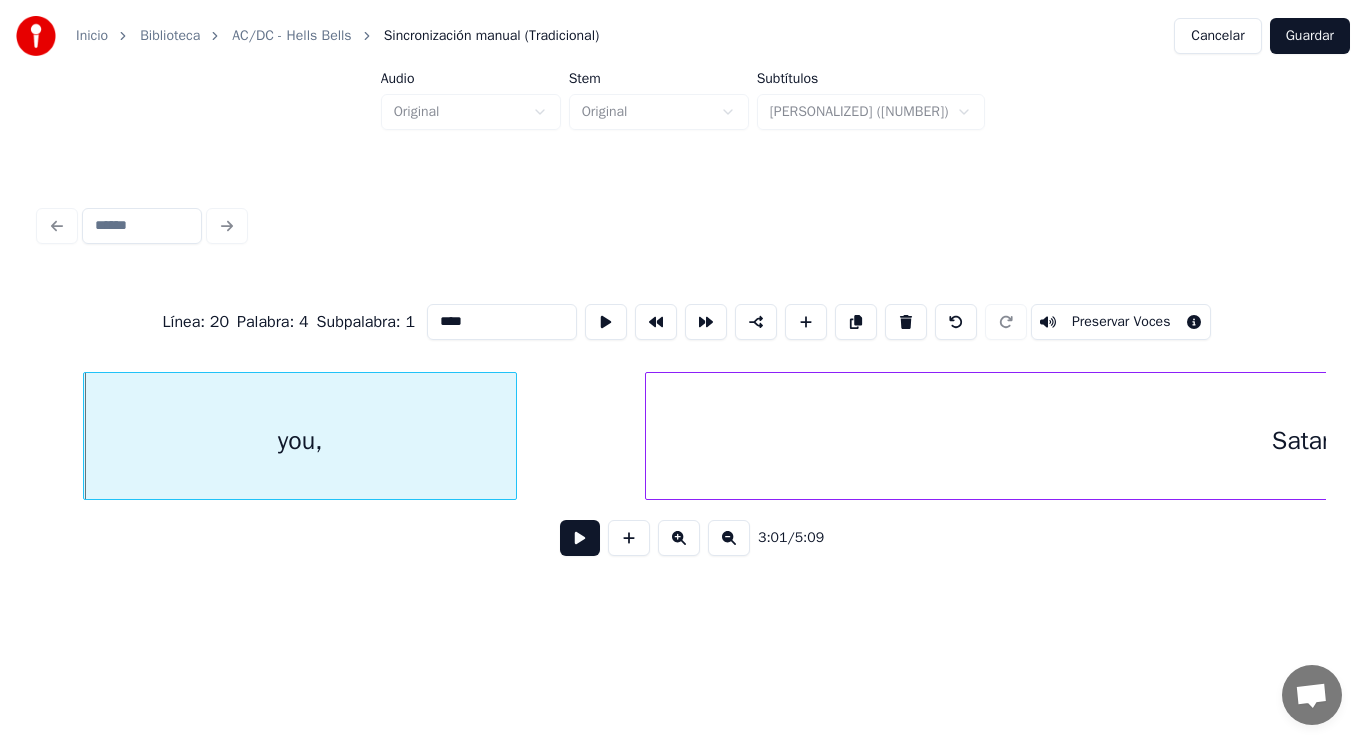 click at bounding box center [580, 538] 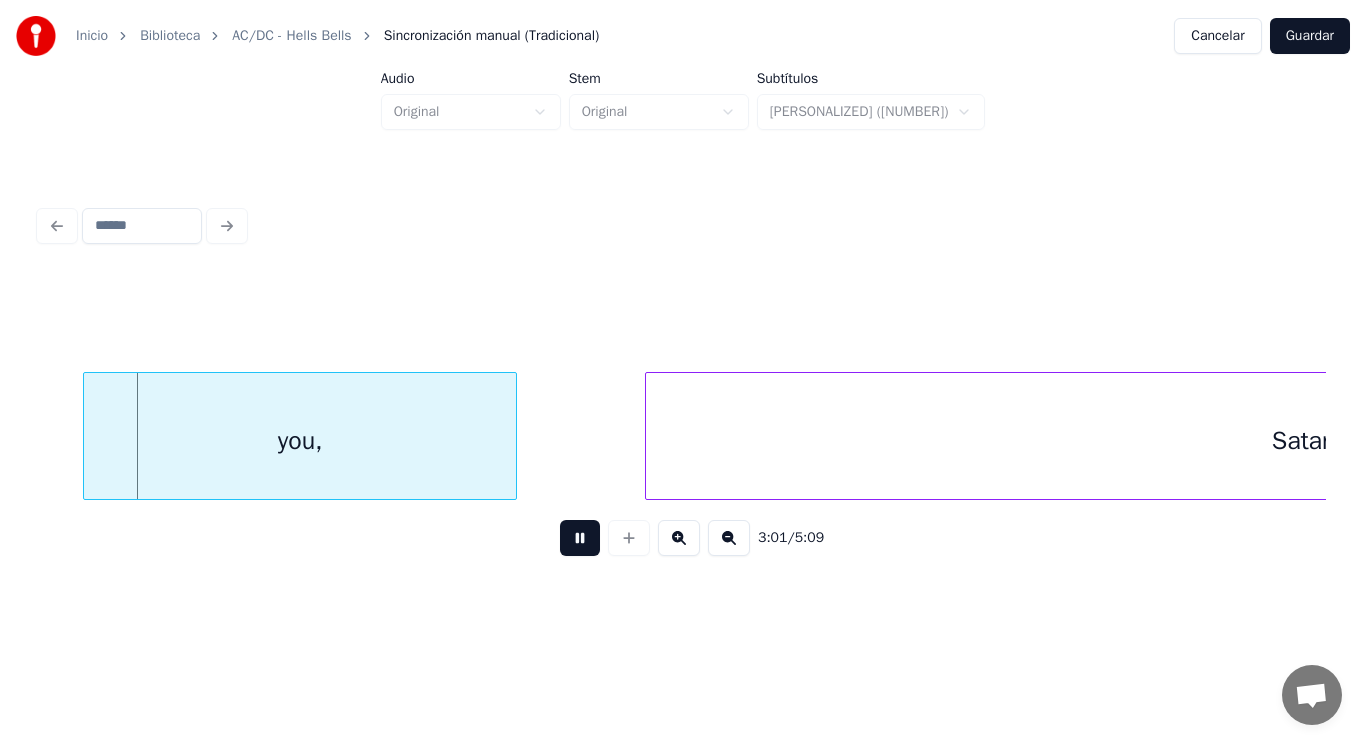 click at bounding box center (580, 538) 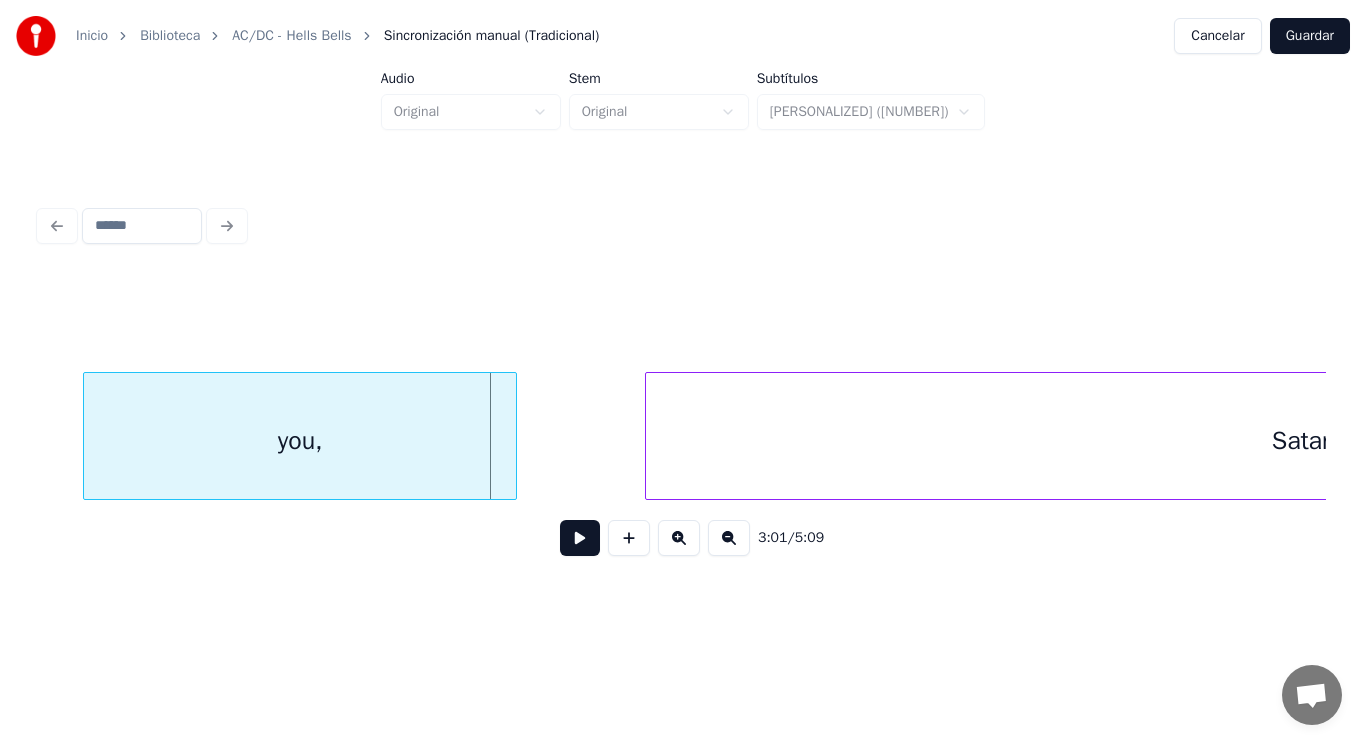 click on "you," at bounding box center [300, 441] 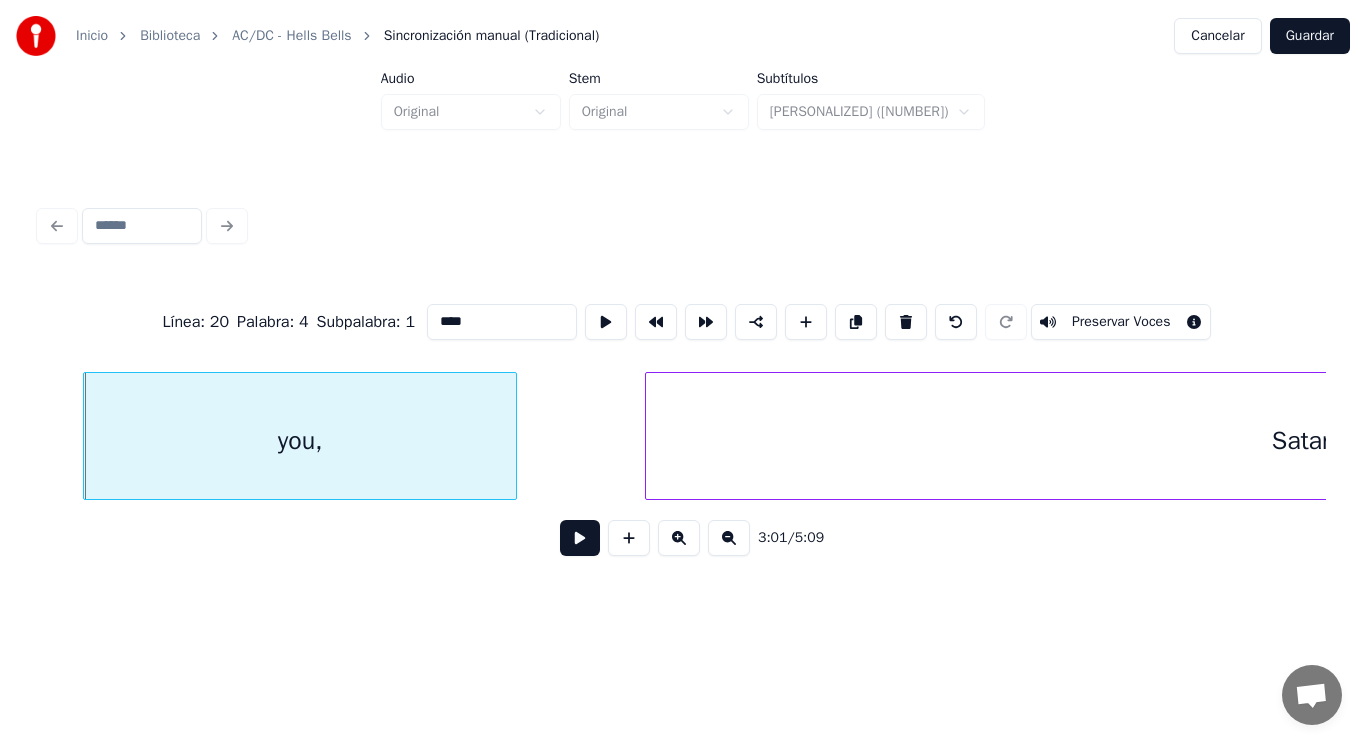 click at bounding box center [580, 538] 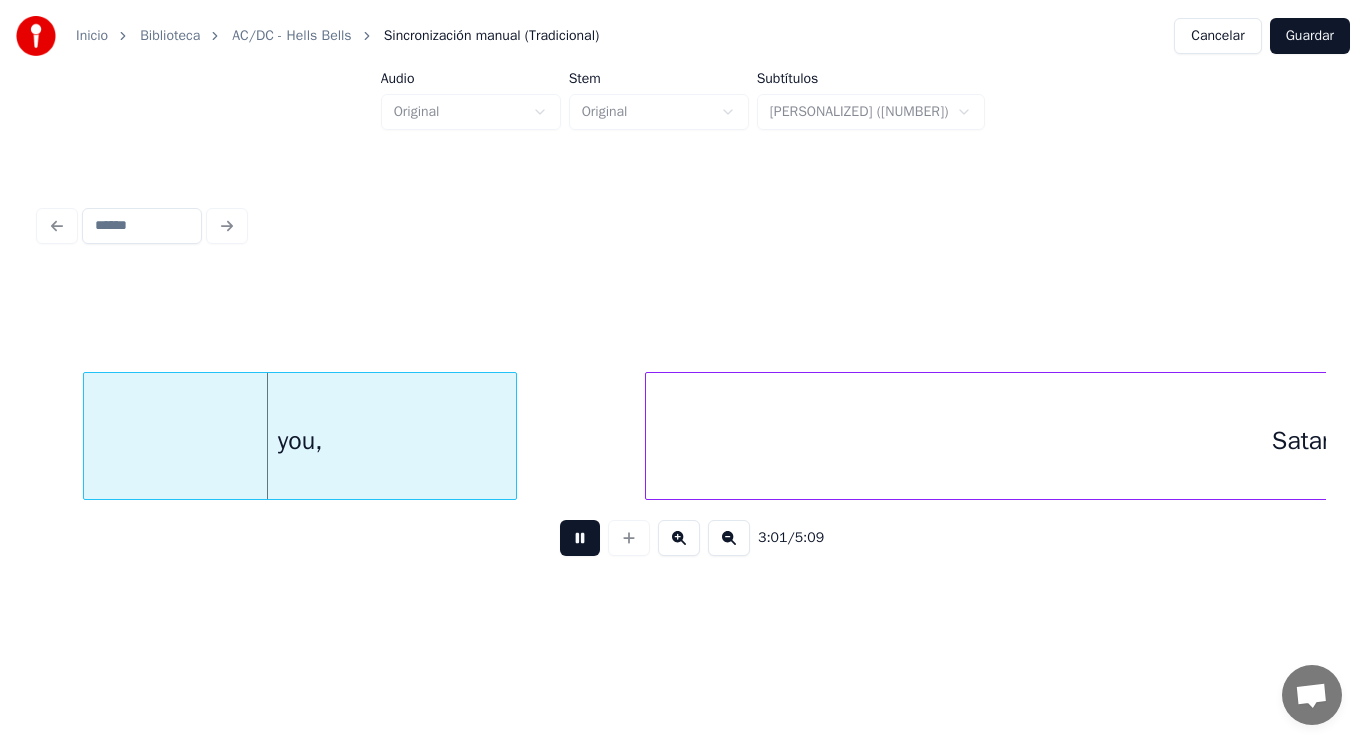 click at bounding box center [580, 538] 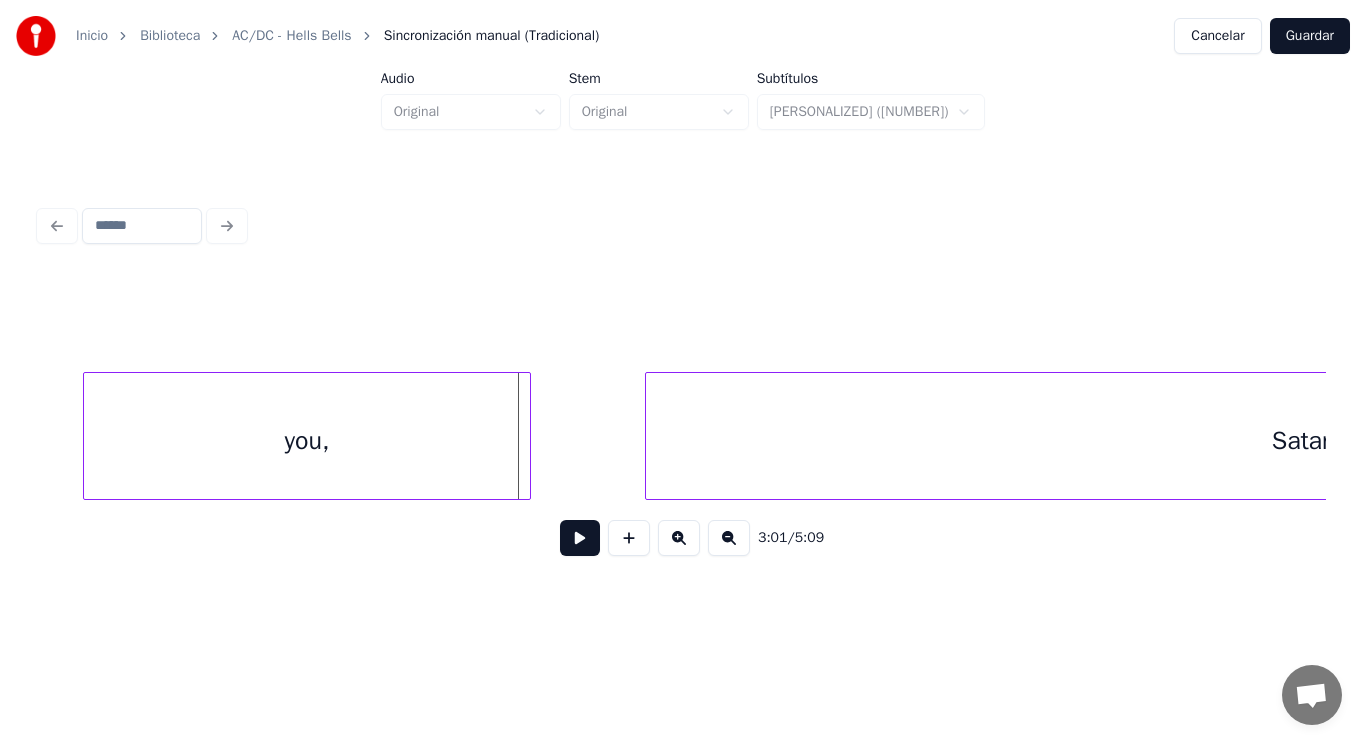 click at bounding box center (527, 436) 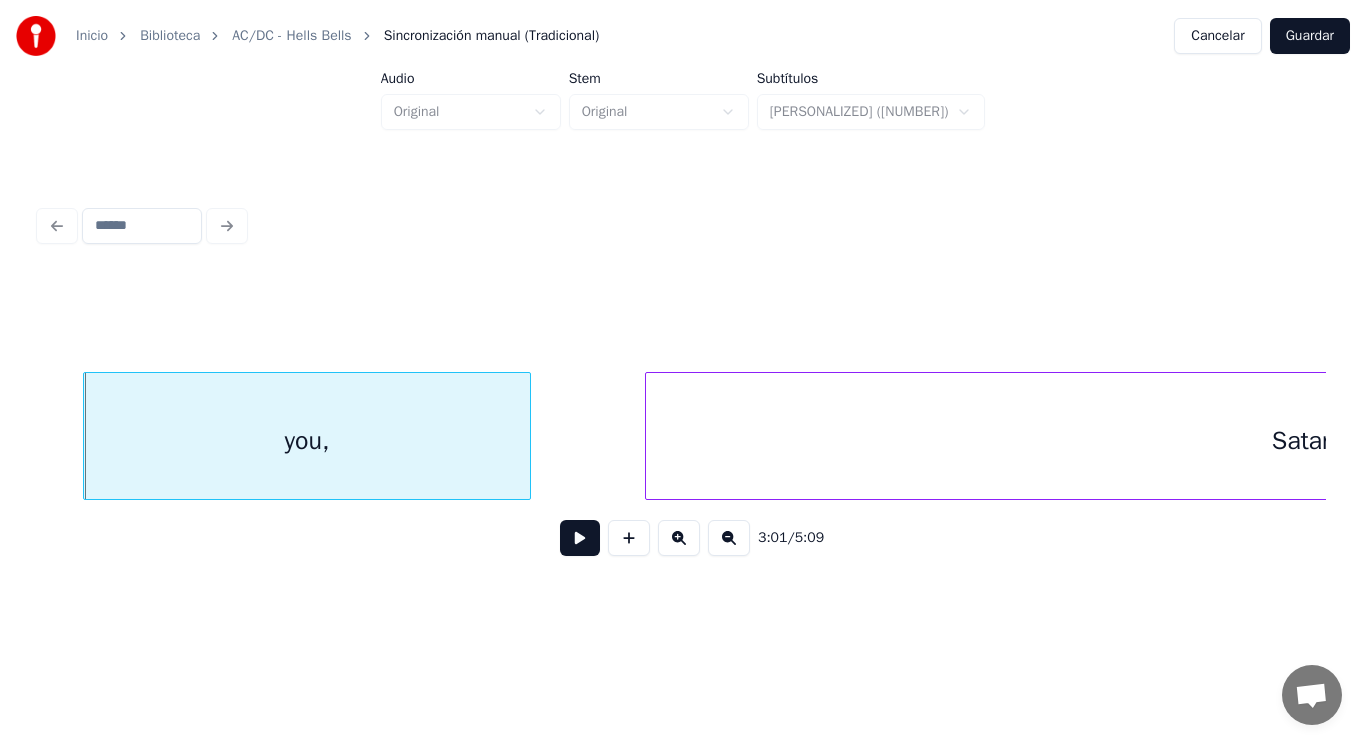 click at bounding box center [580, 538] 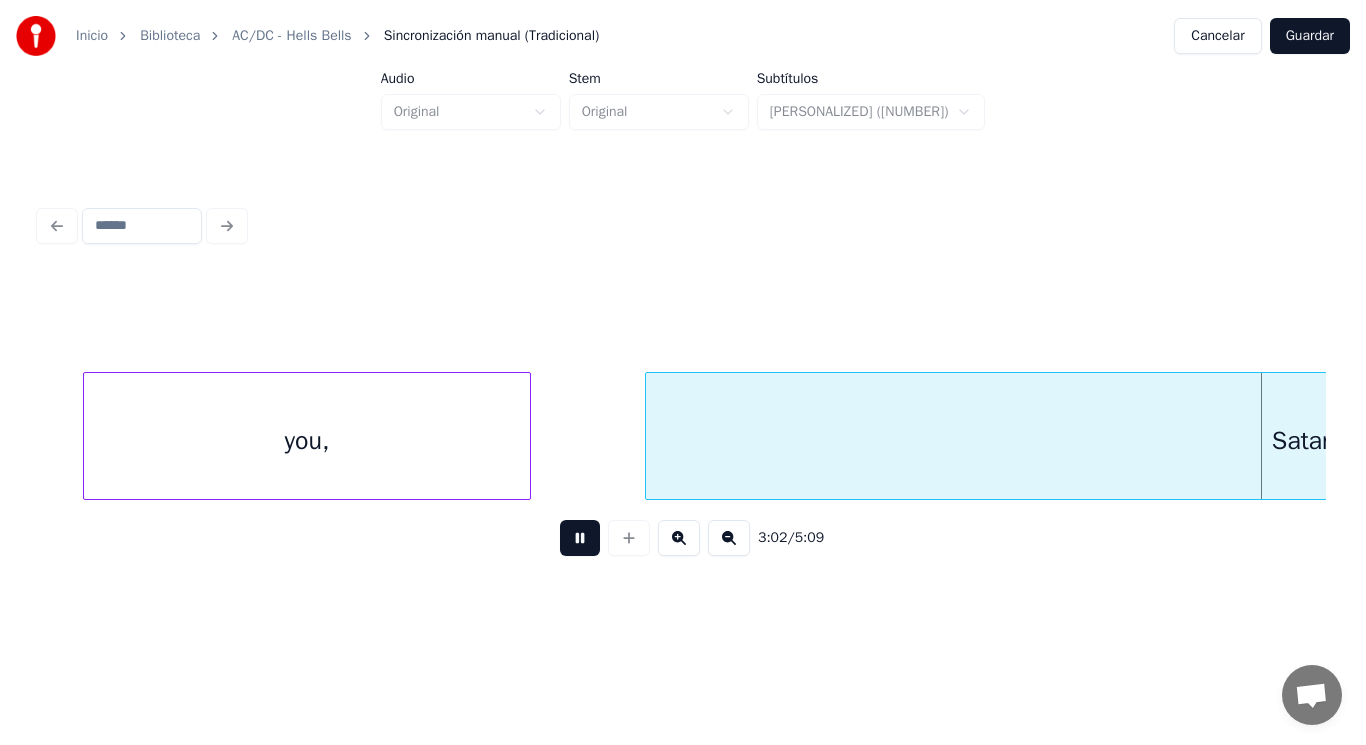 scroll, scrollTop: 0, scrollLeft: 255453, axis: horizontal 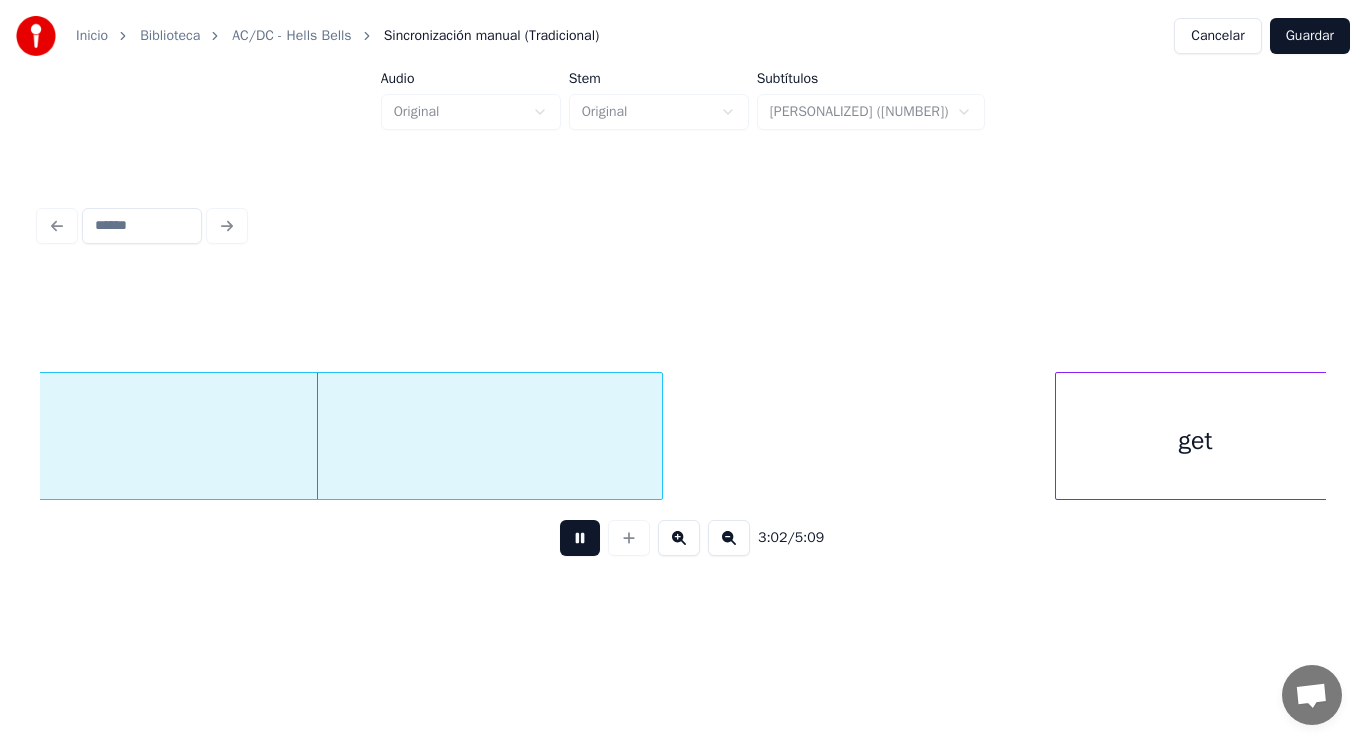 click at bounding box center (580, 538) 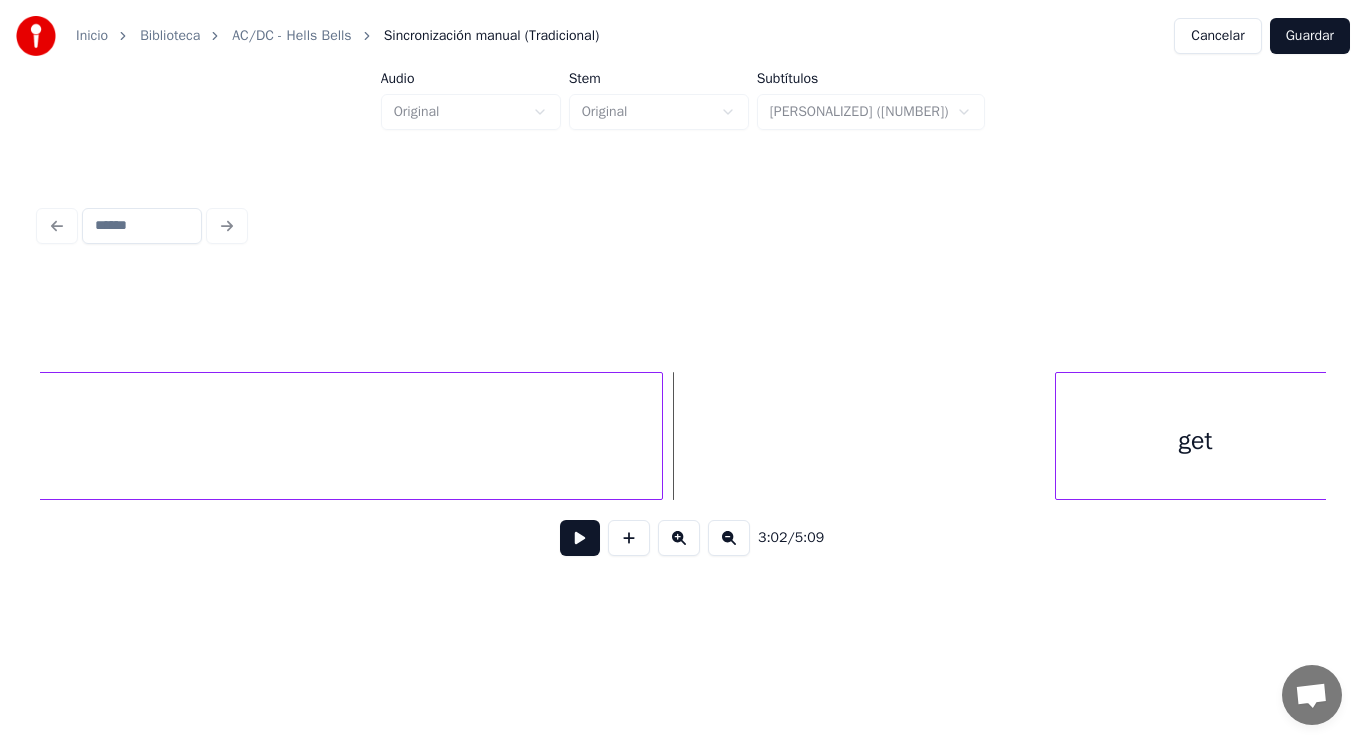 click on "Satan" at bounding box center (4, 441) 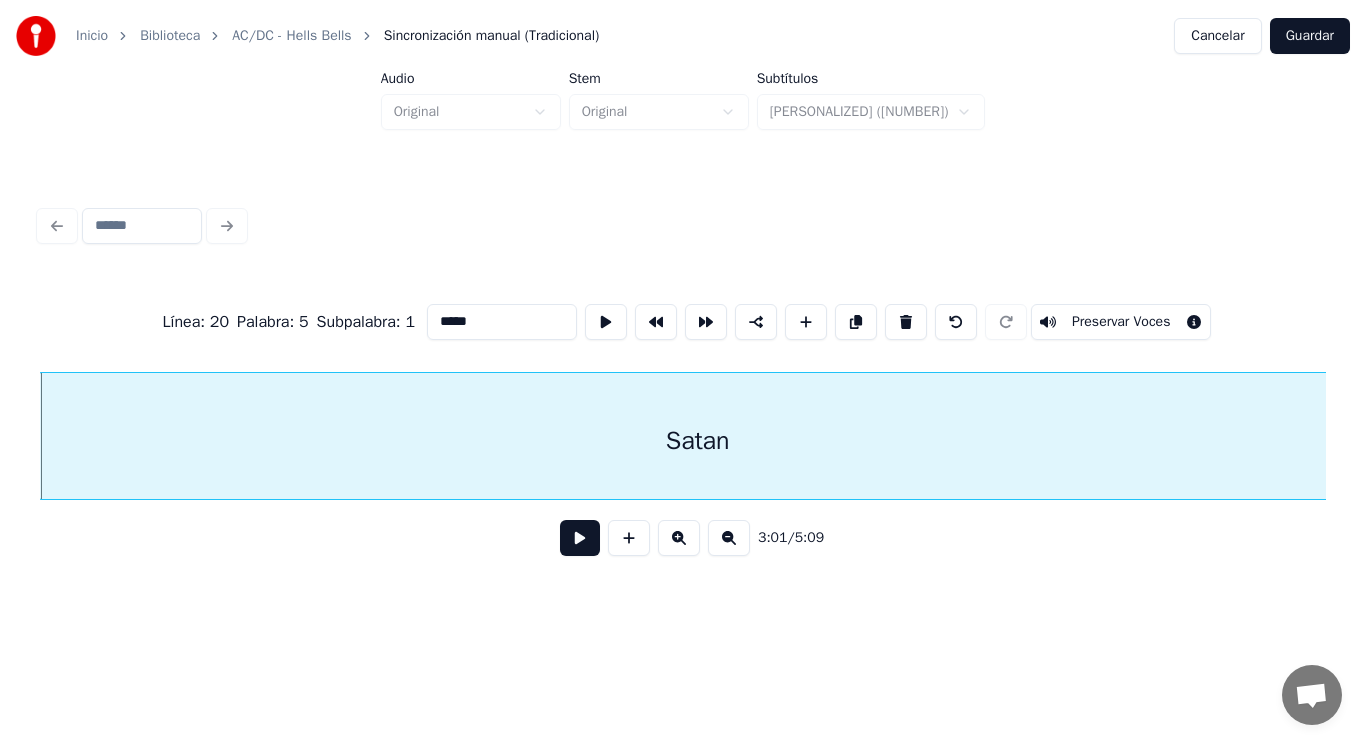 click at bounding box center [580, 538] 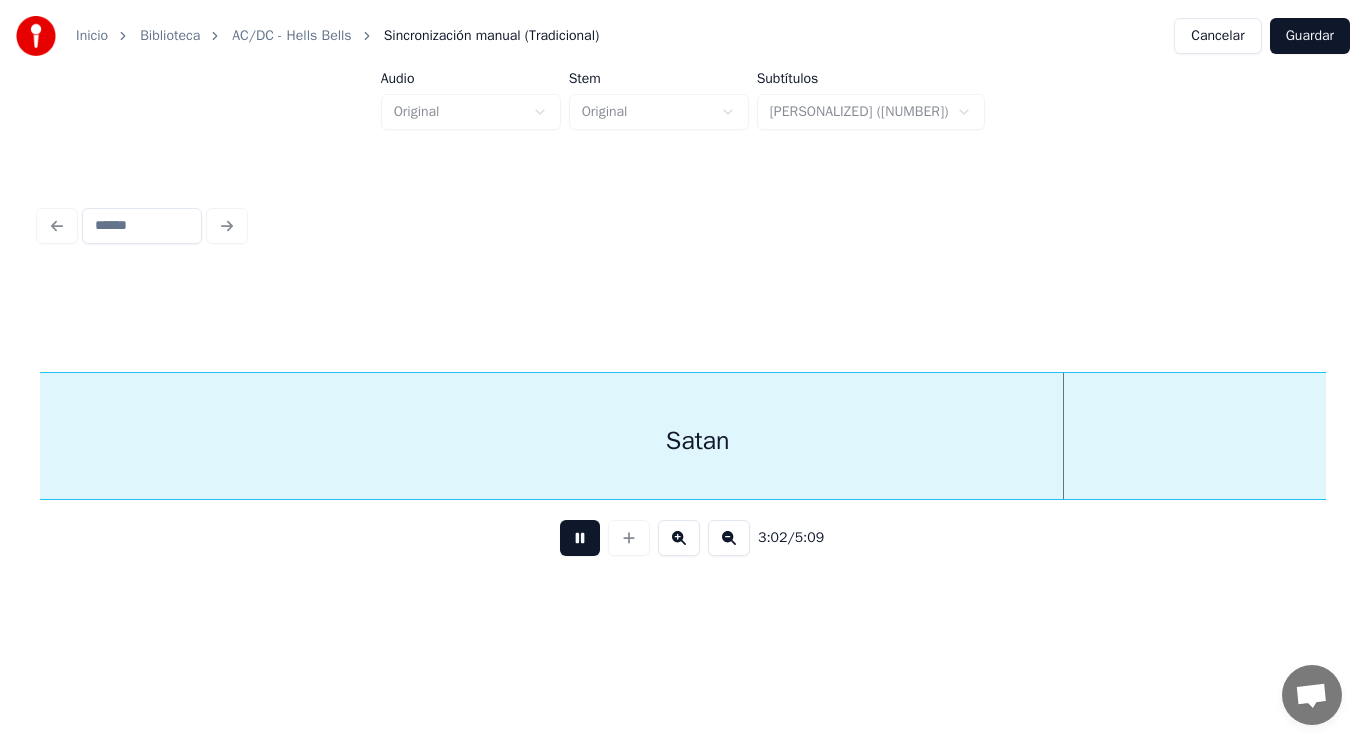 click at bounding box center [580, 538] 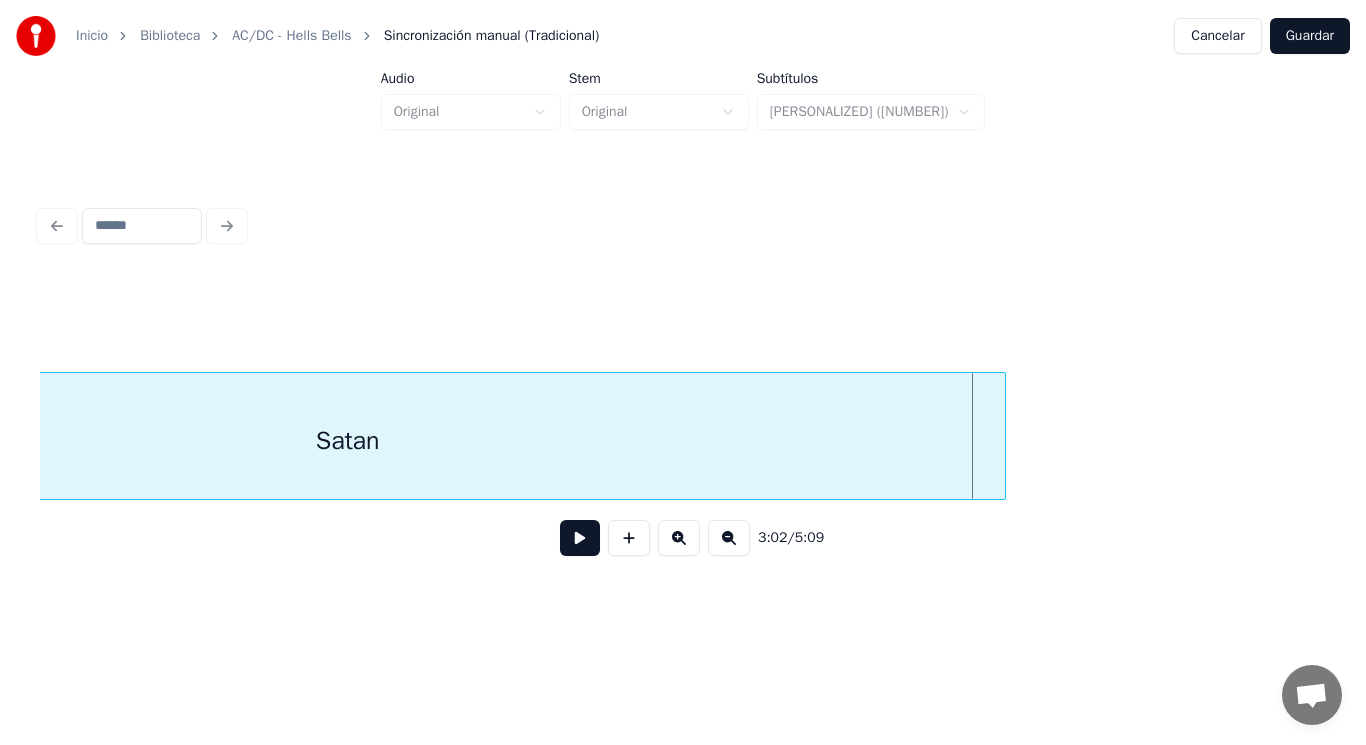 scroll, scrollTop: 0, scrollLeft: 255120, axis: horizontal 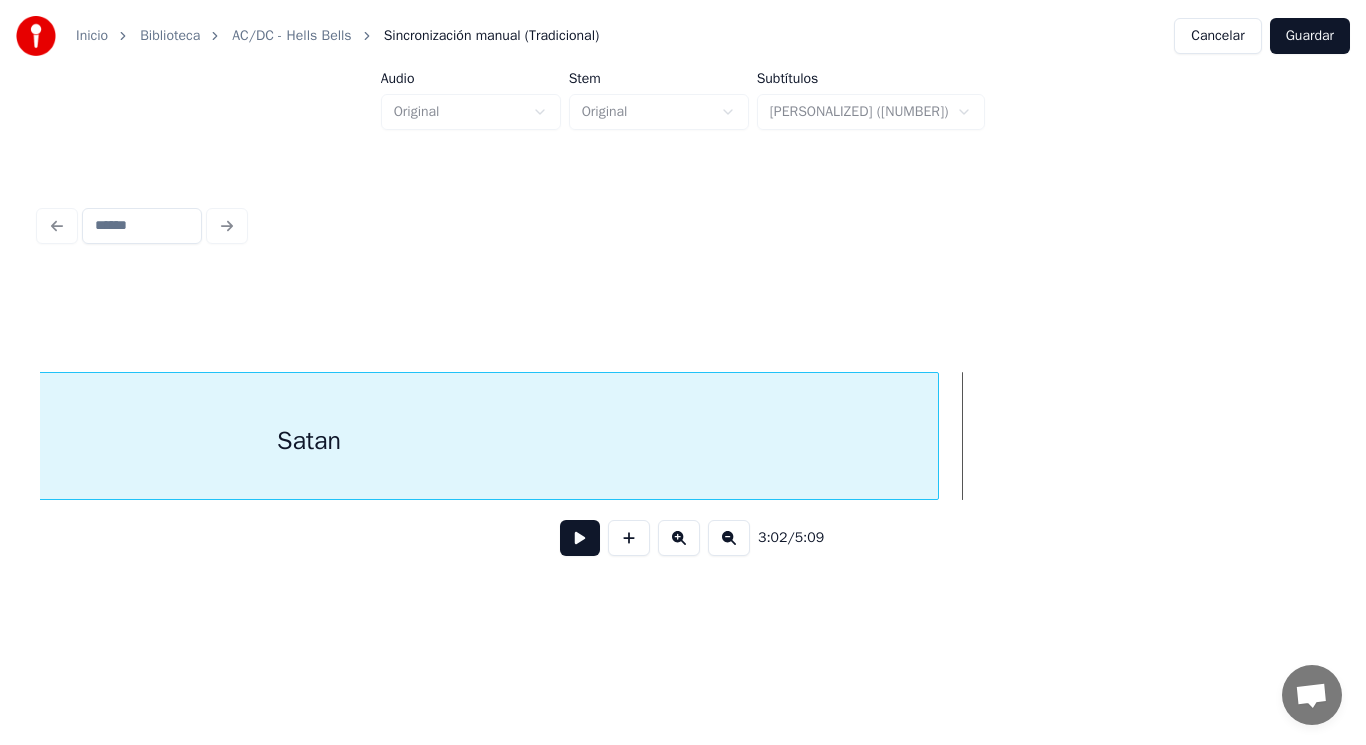 click at bounding box center (935, 436) 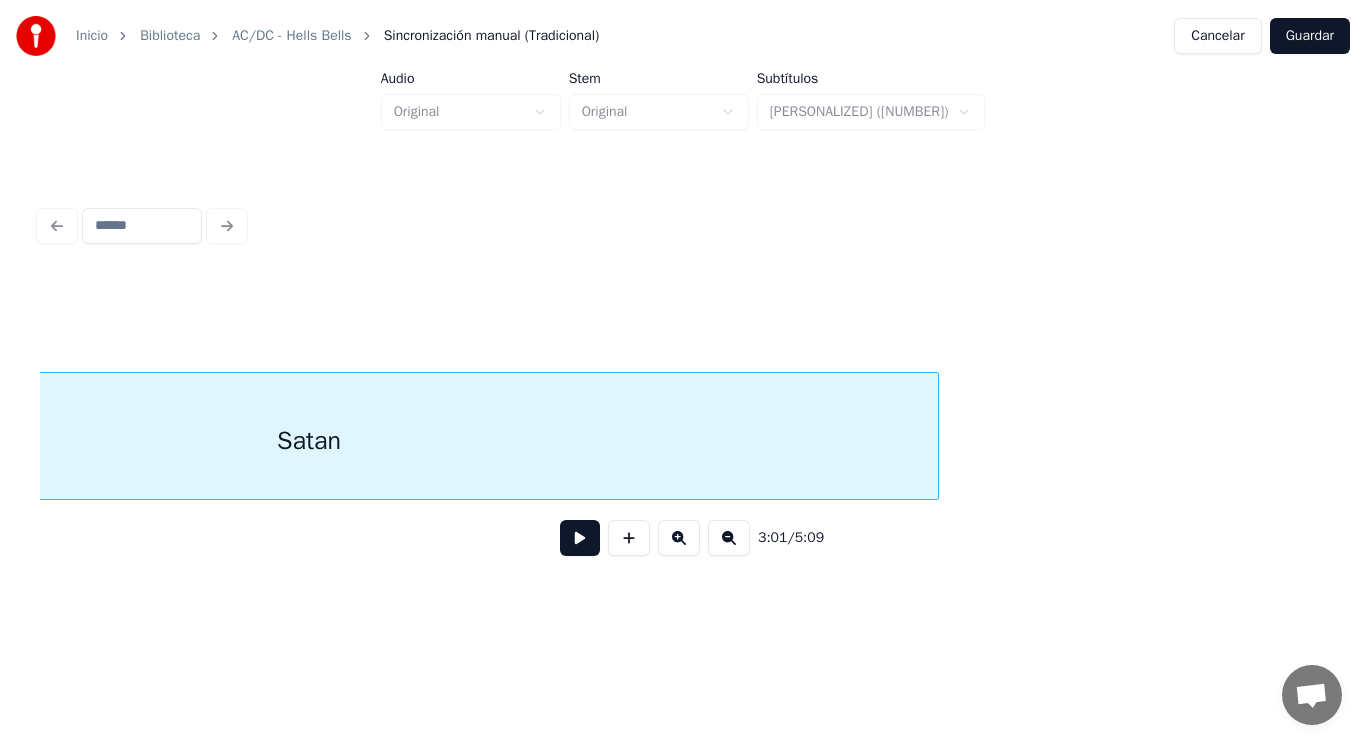scroll, scrollTop: 0, scrollLeft: 254760, axis: horizontal 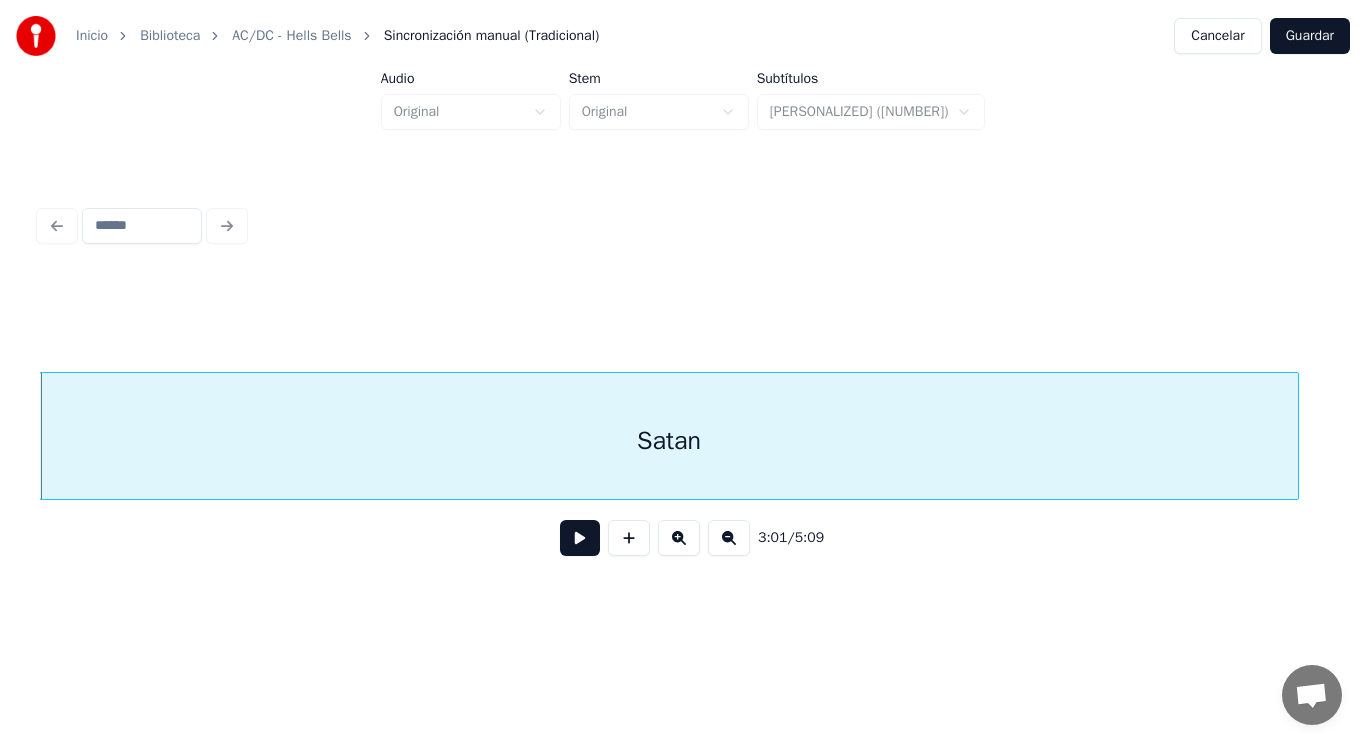 click at bounding box center [580, 538] 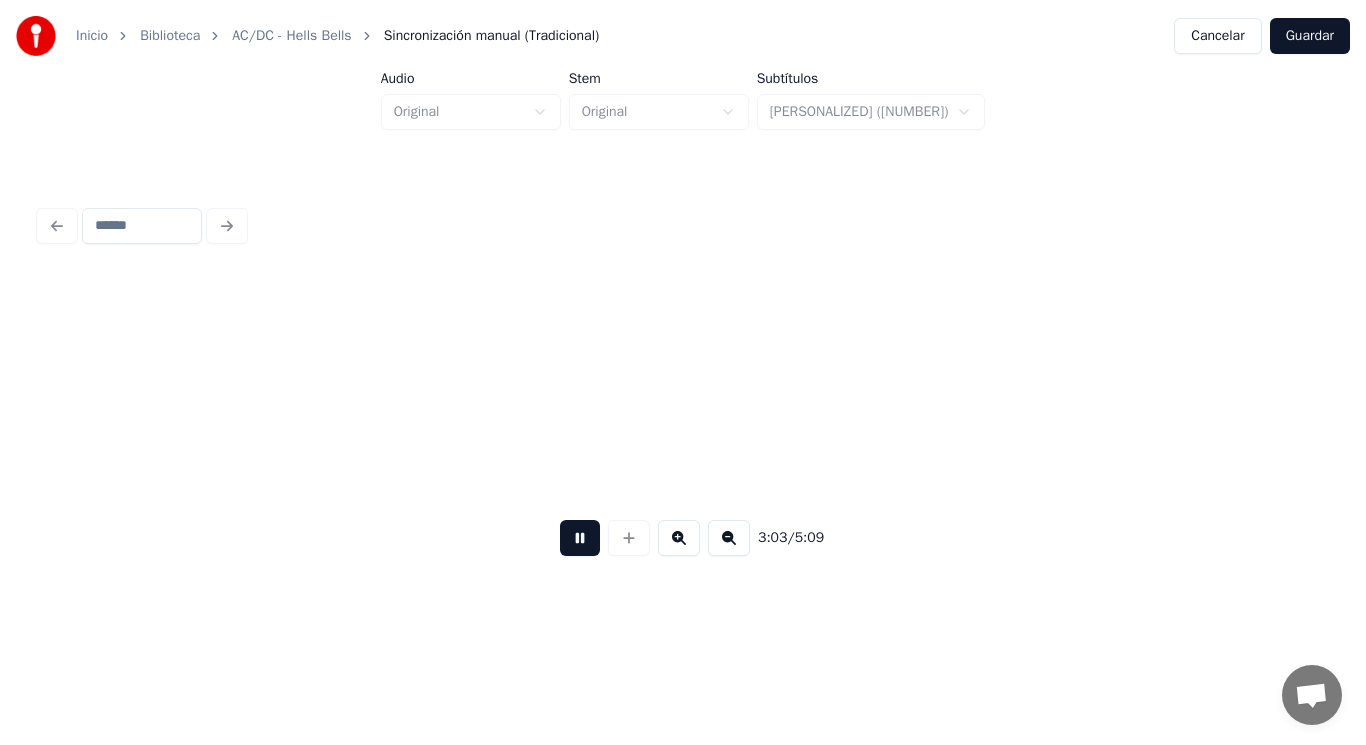 scroll, scrollTop: 0, scrollLeft: 256064, axis: horizontal 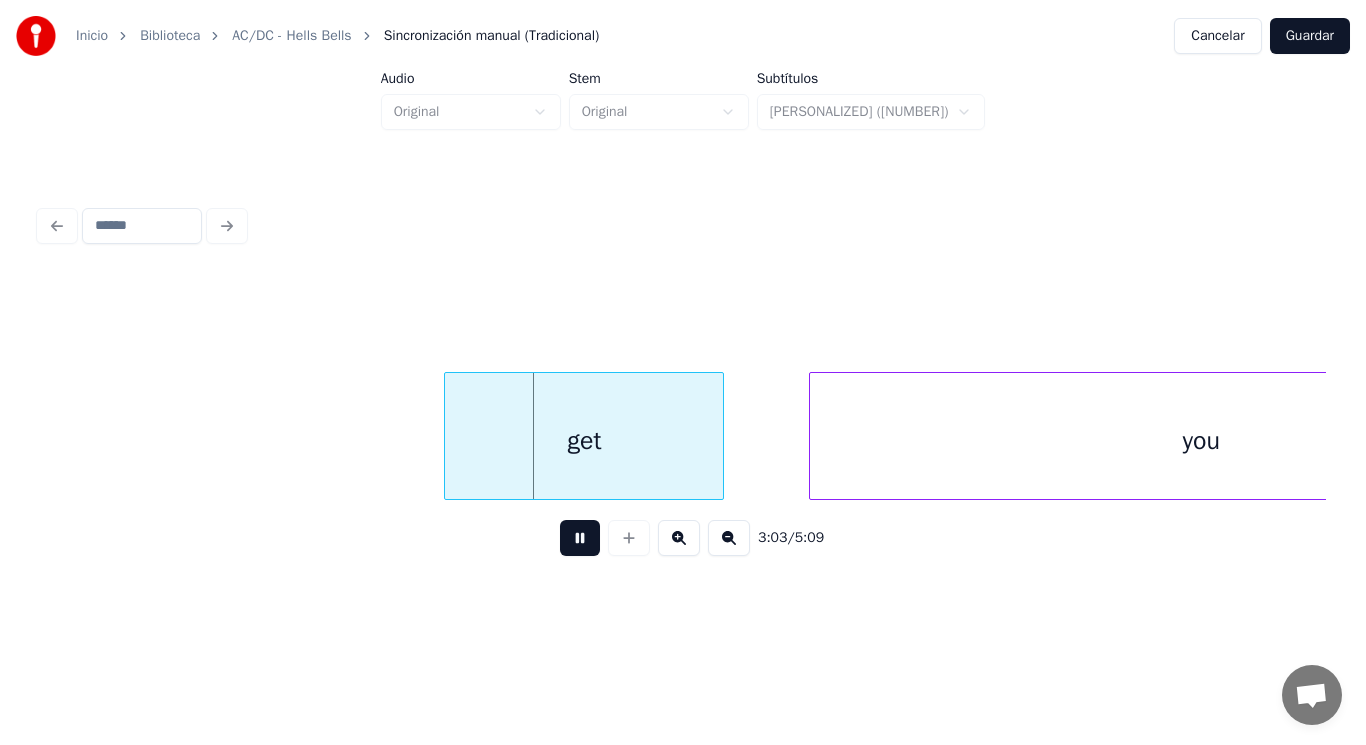 click at bounding box center (580, 538) 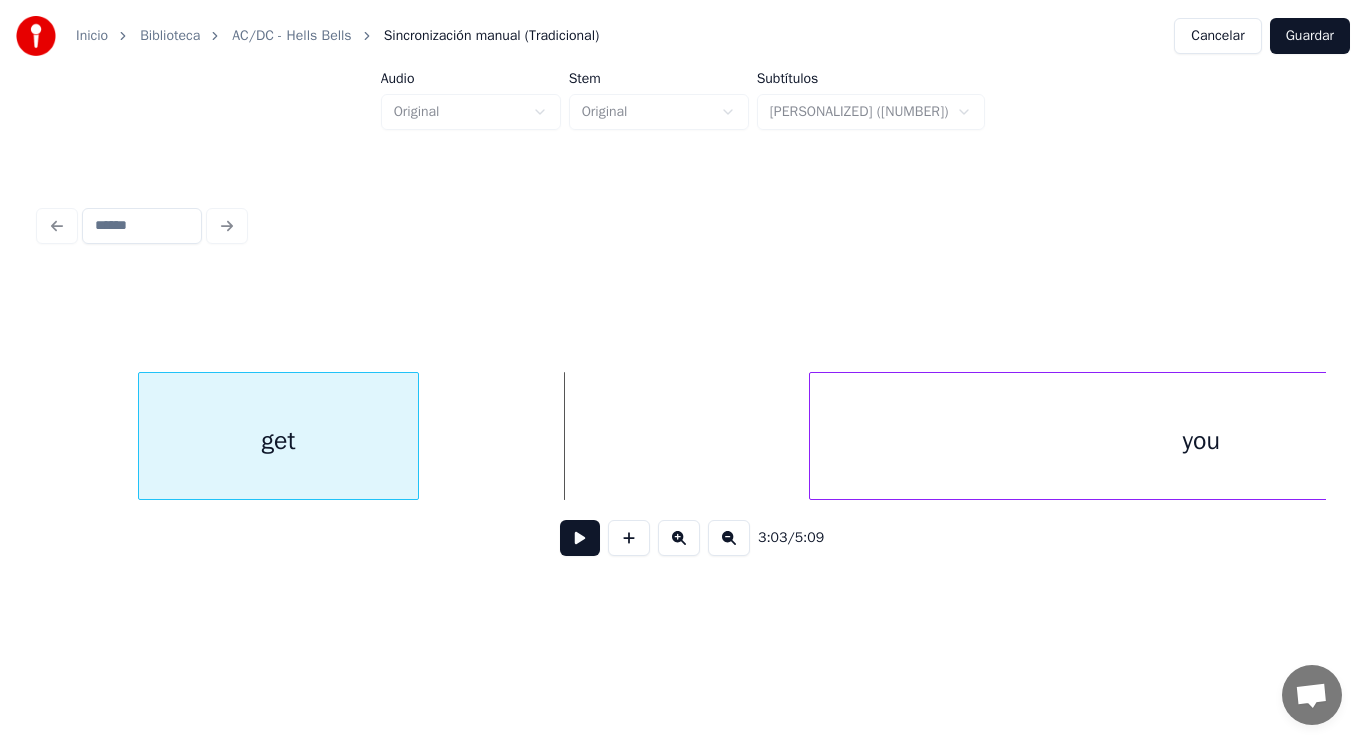 click on "get" at bounding box center [278, 441] 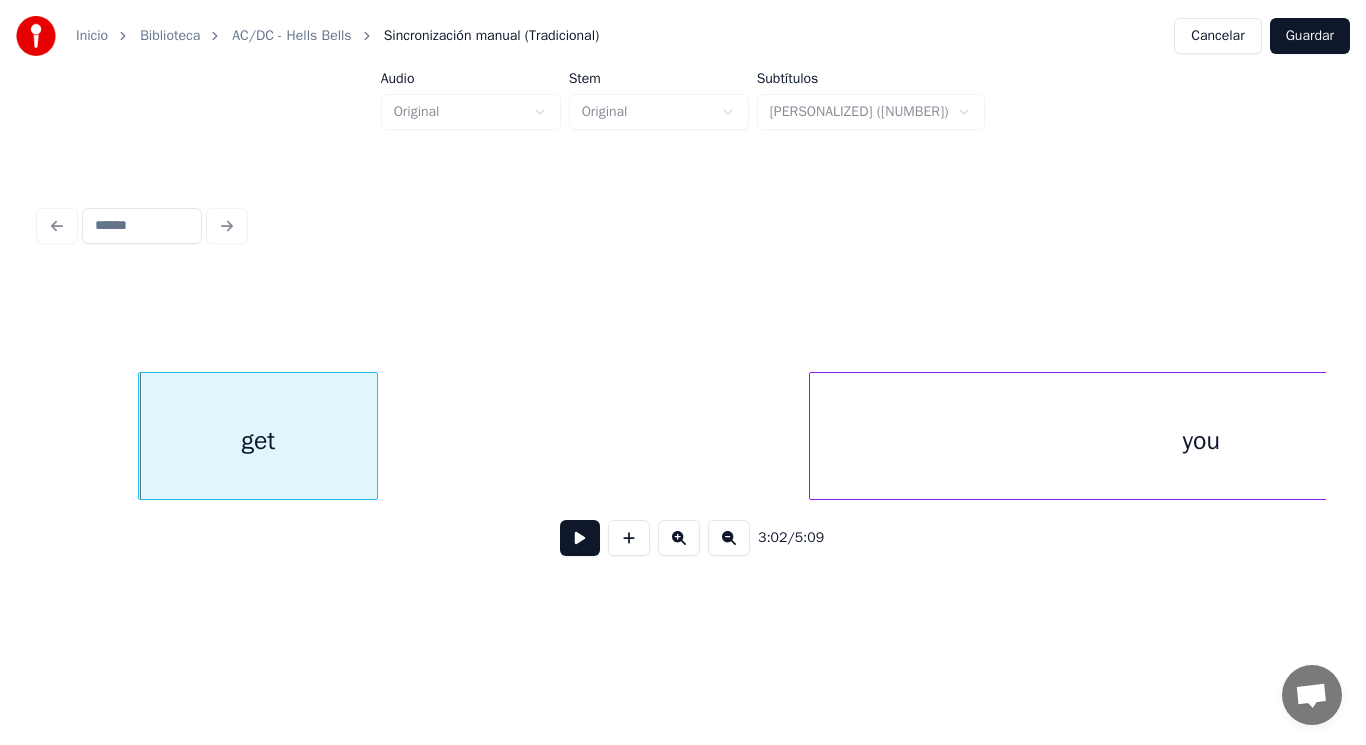 click at bounding box center [374, 436] 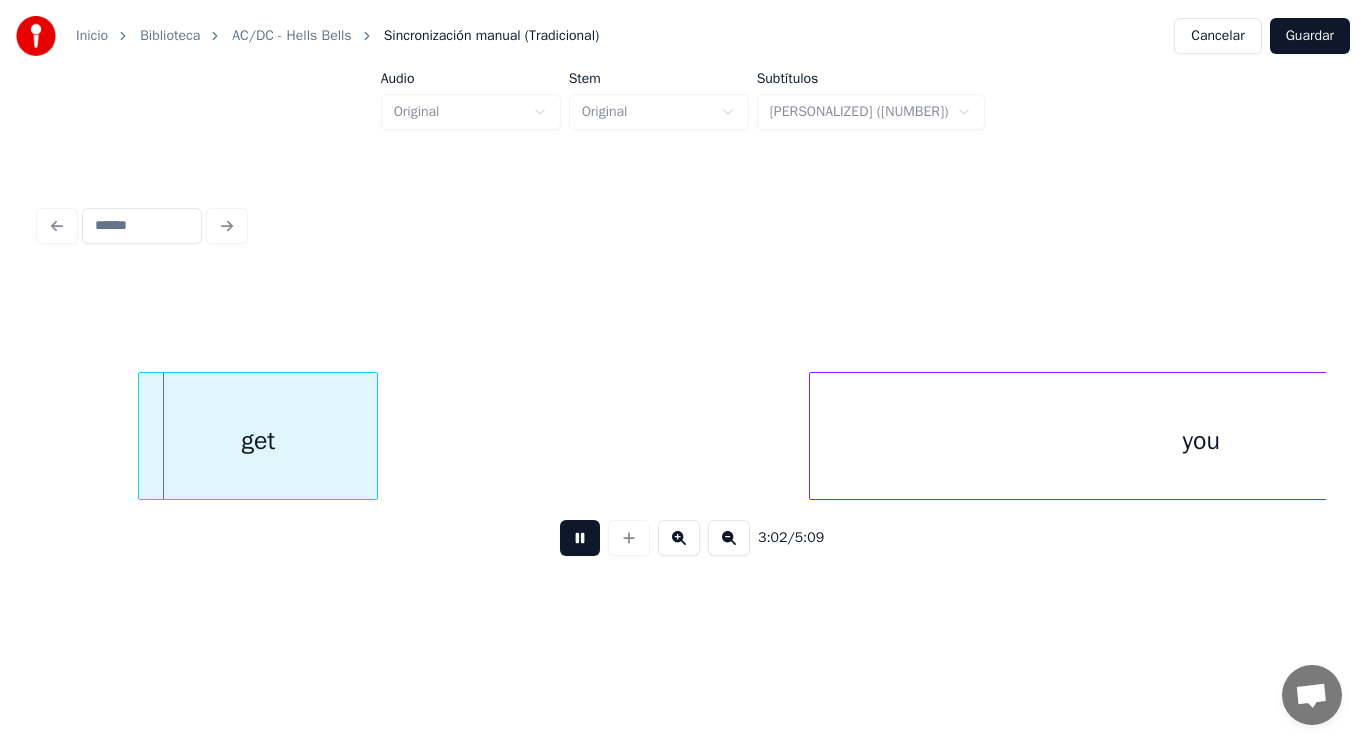 click at bounding box center [580, 538] 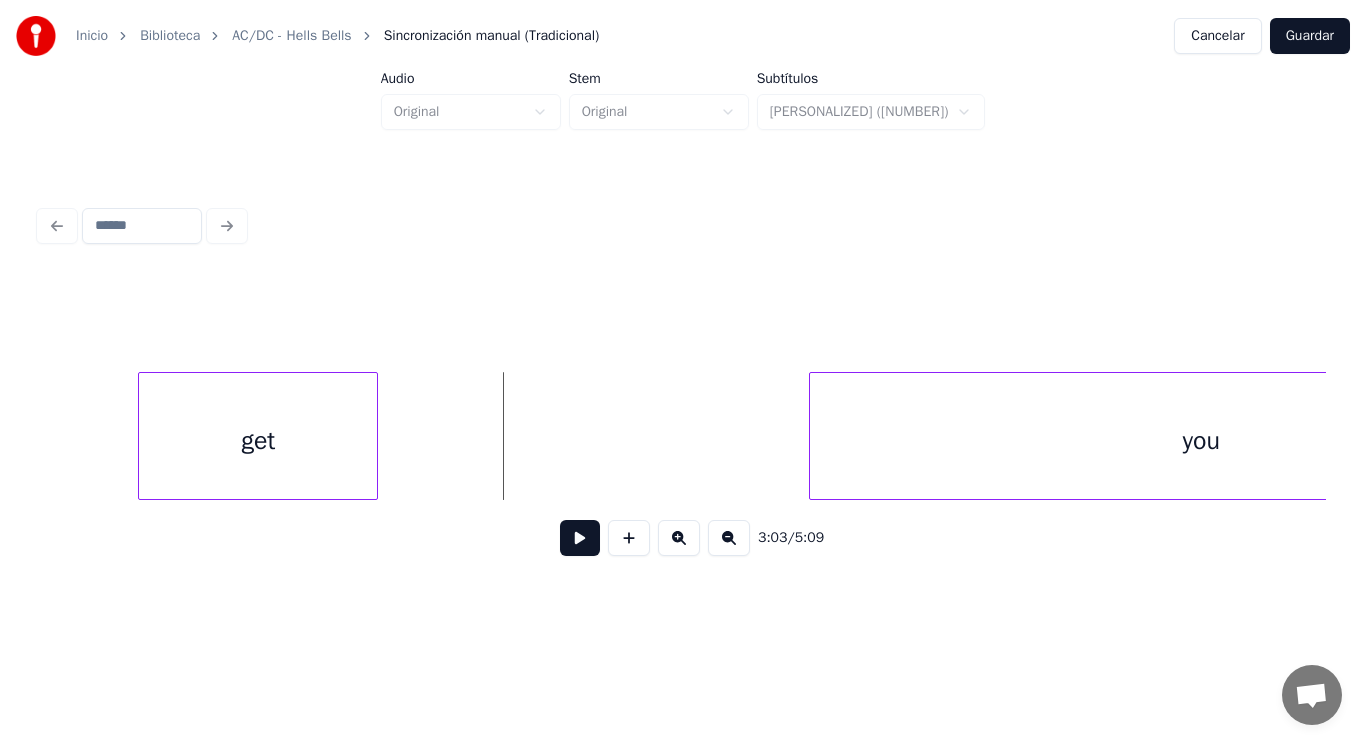 scroll, scrollTop: 0, scrollLeft: 256309, axis: horizontal 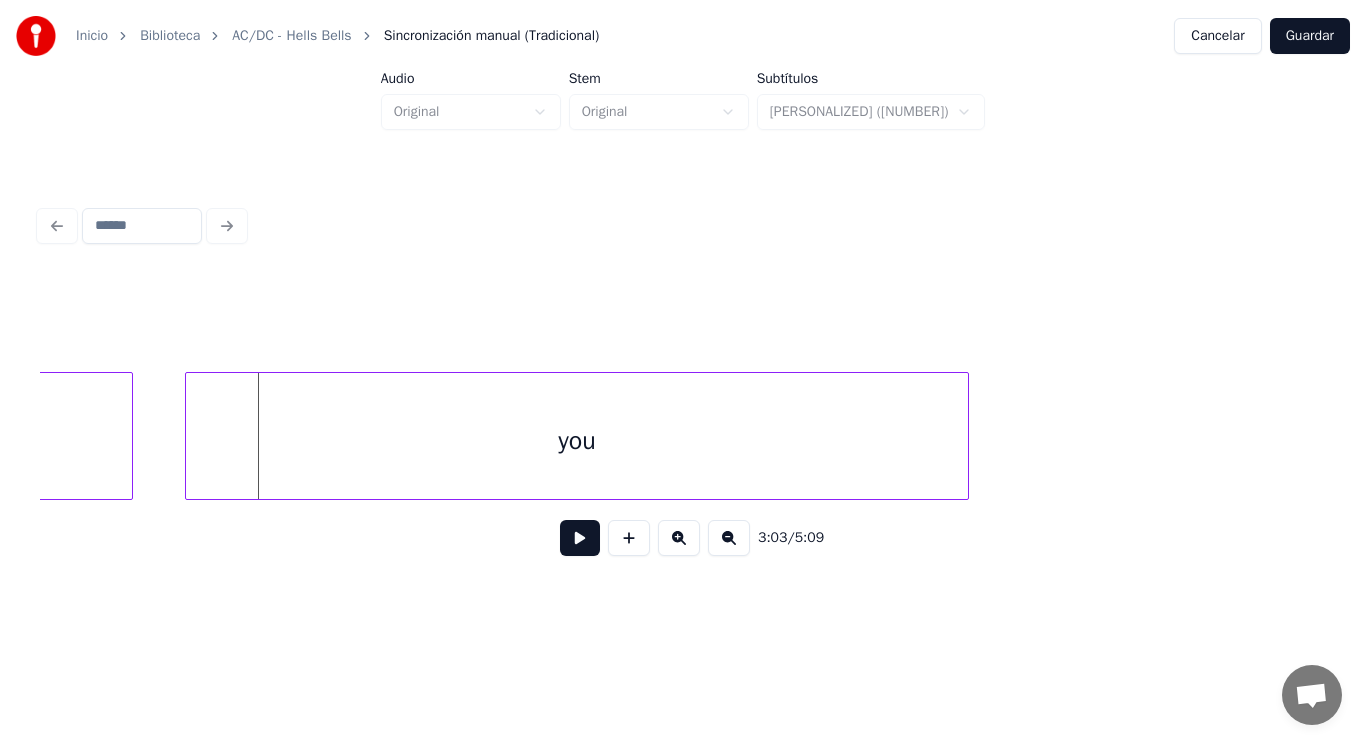 click on "you" at bounding box center [577, 441] 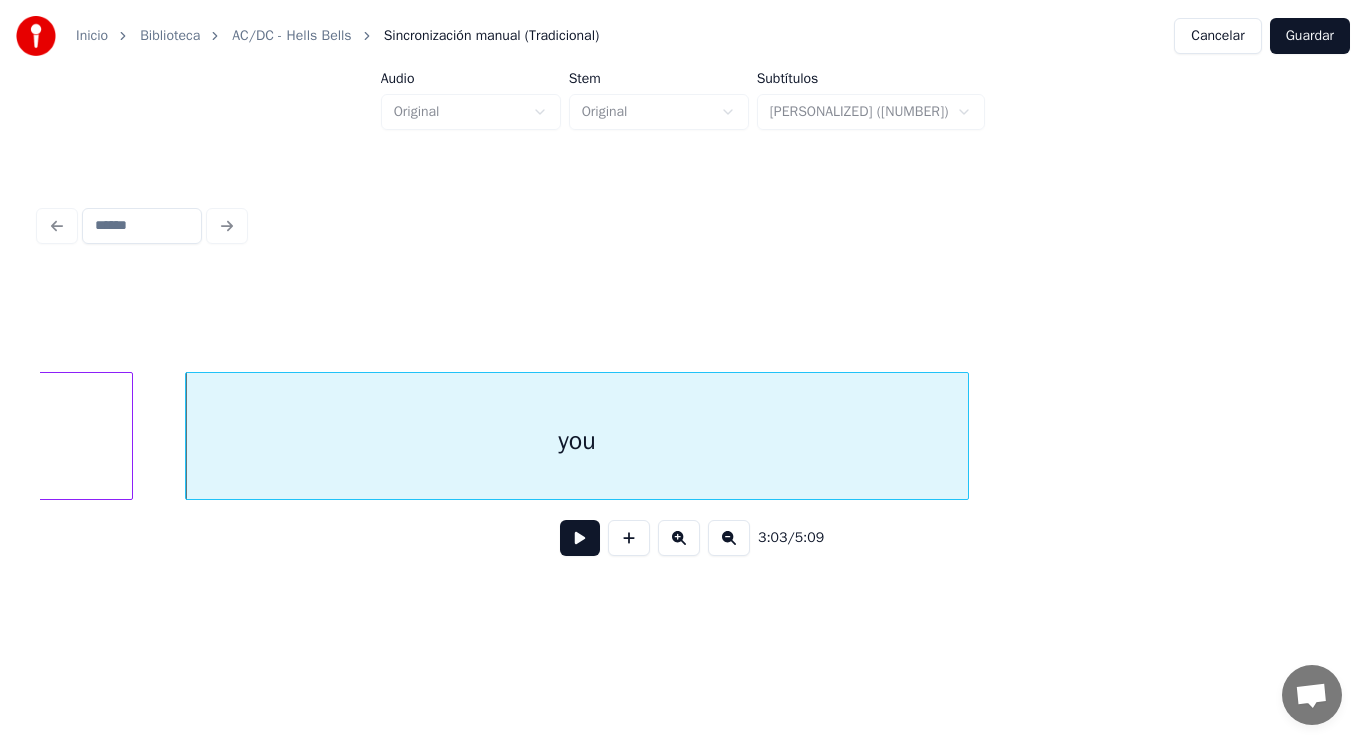 click at bounding box center [580, 538] 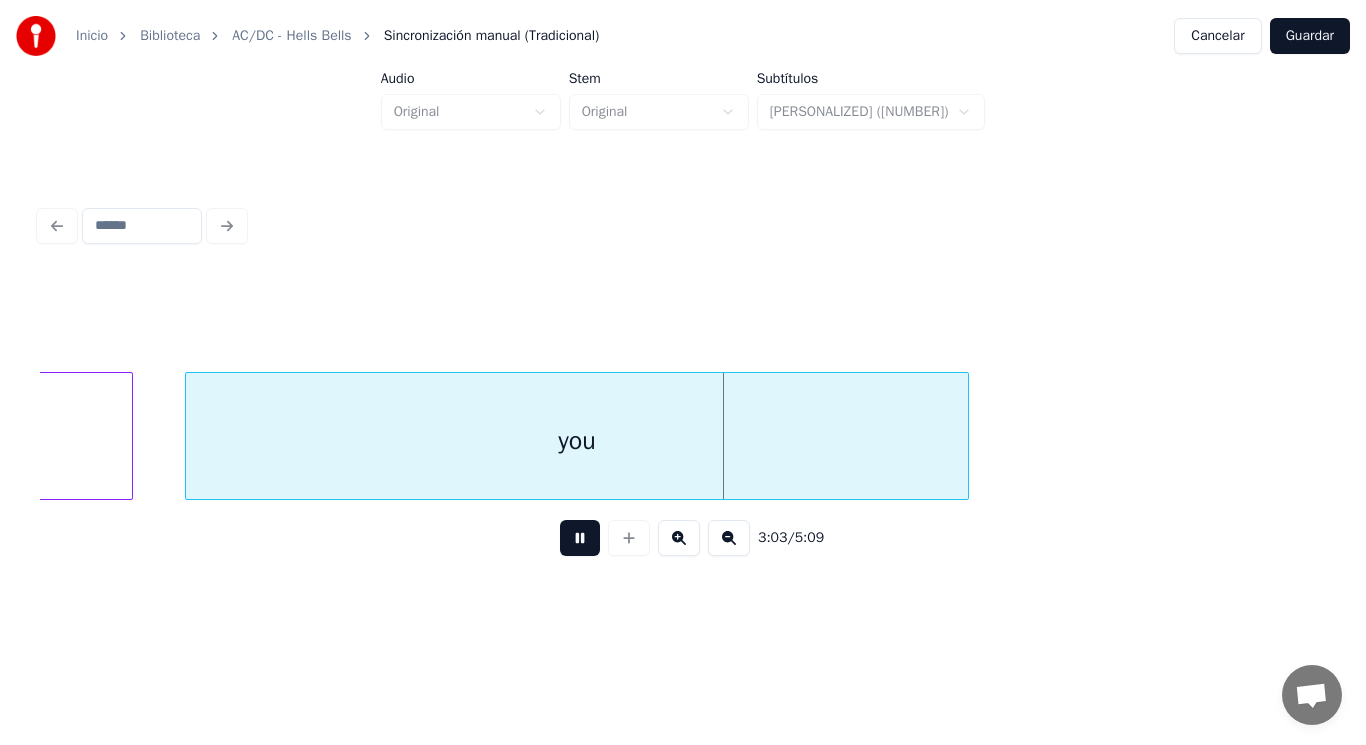 click at bounding box center [580, 538] 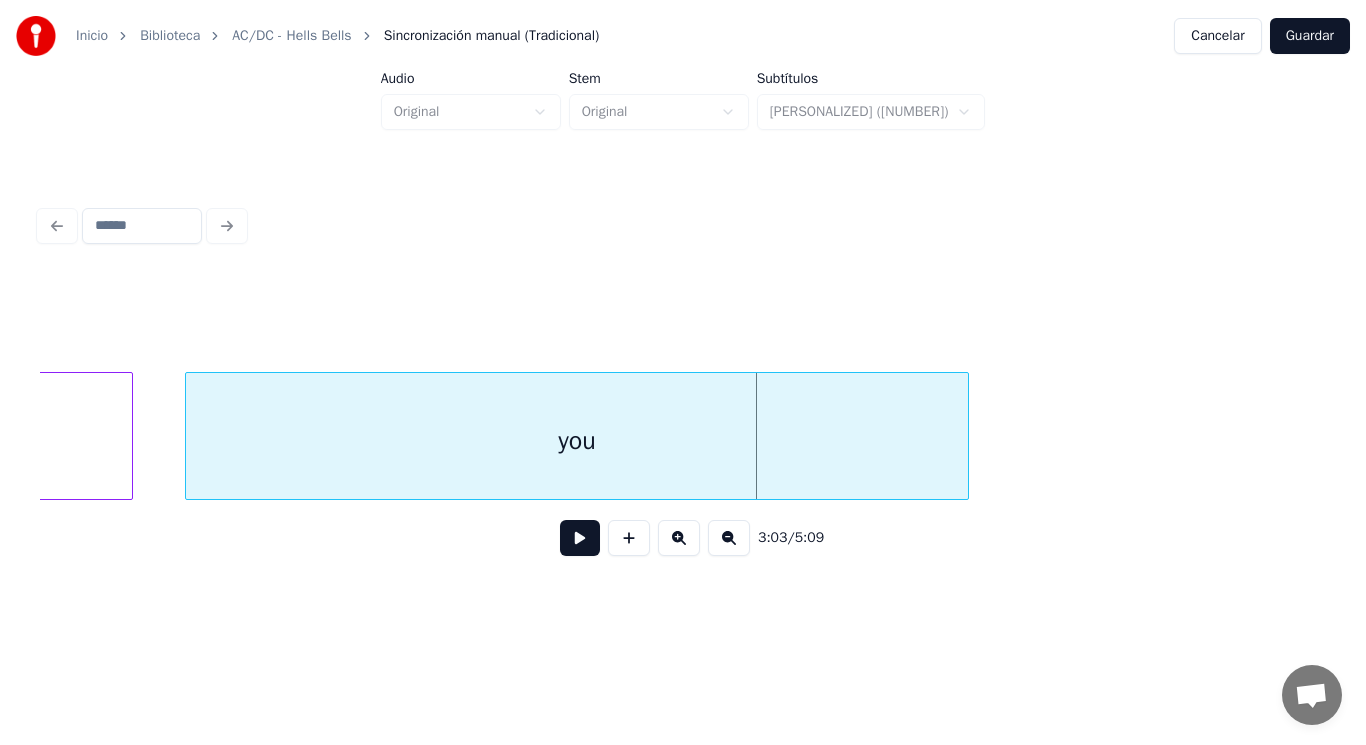 click on "you" at bounding box center [577, 441] 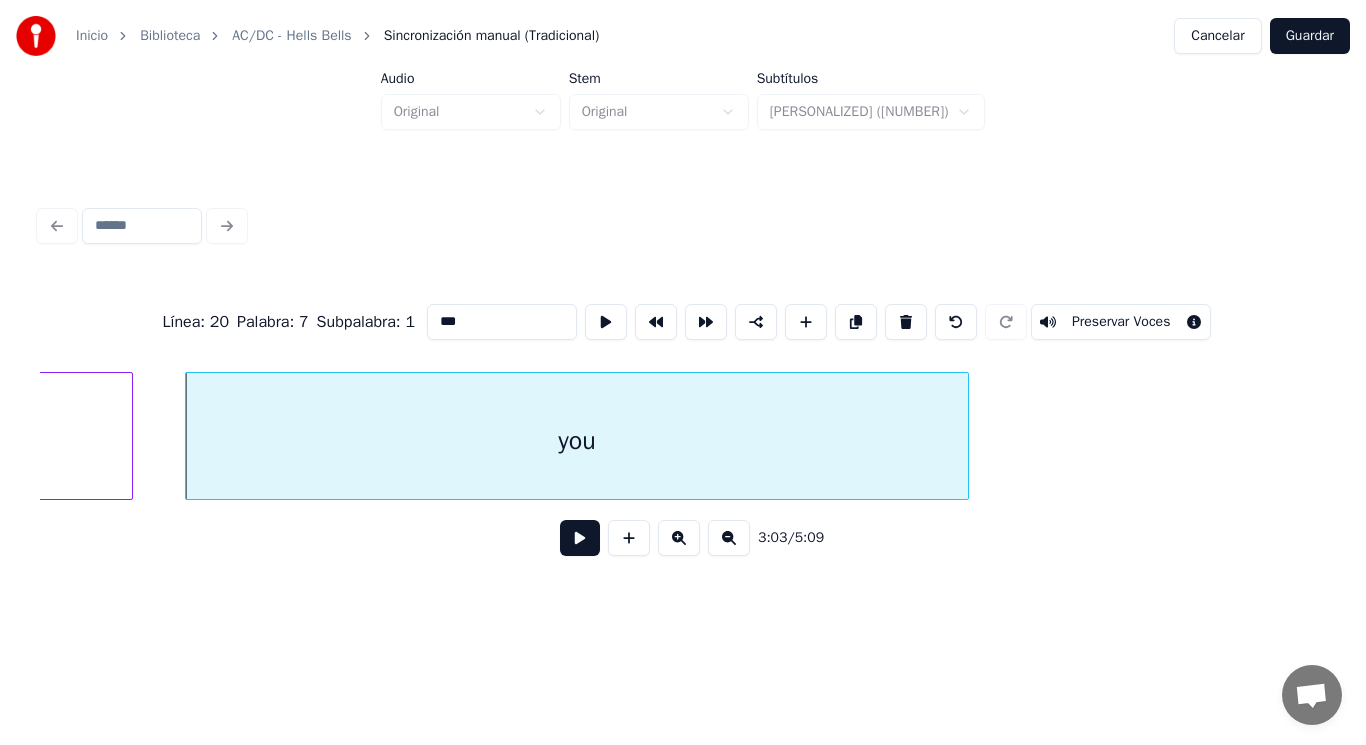 click at bounding box center (580, 538) 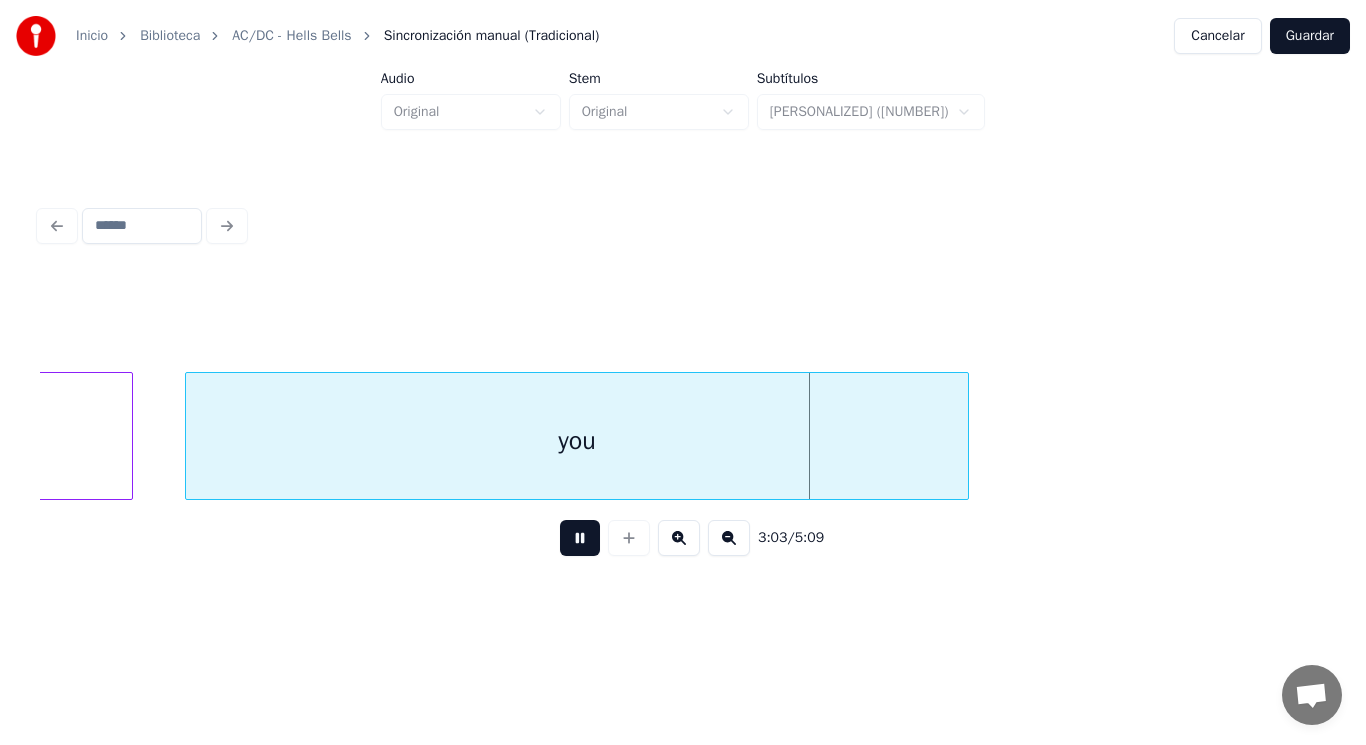 click at bounding box center [580, 538] 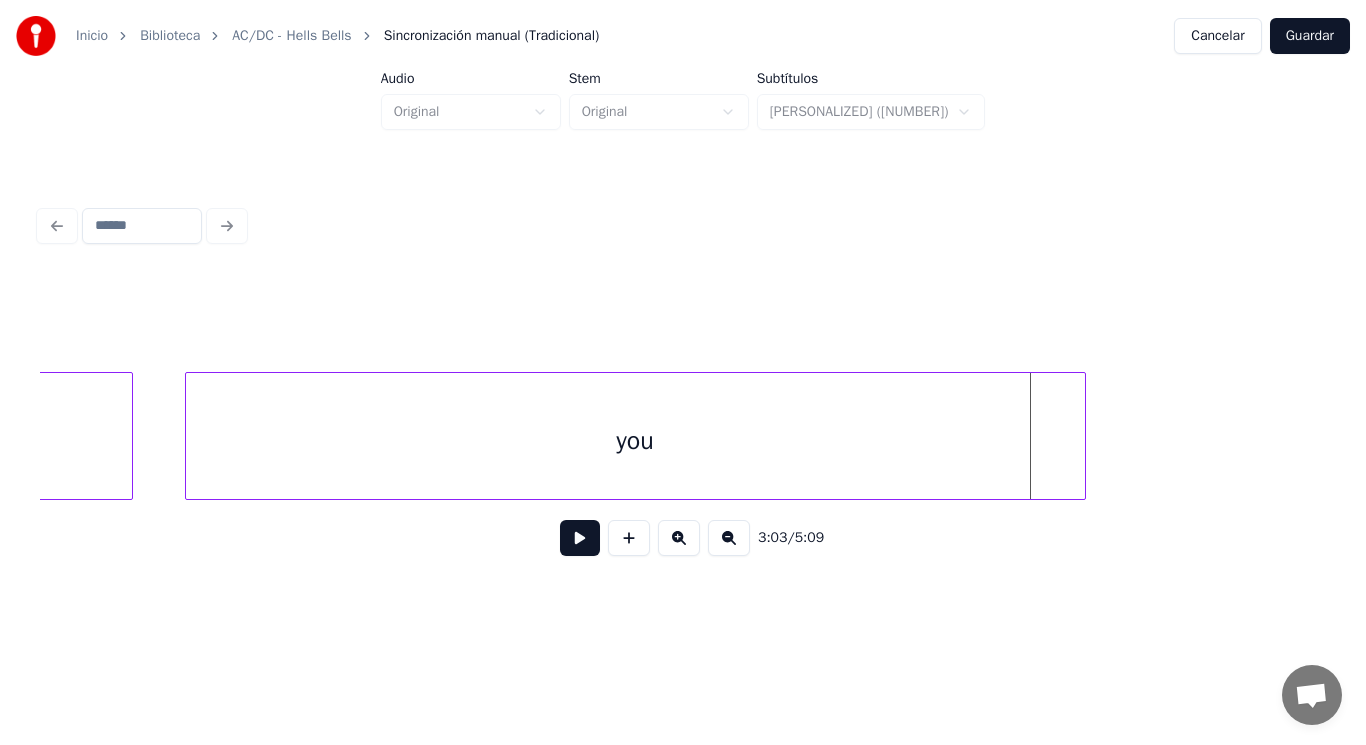 click at bounding box center (1082, 436) 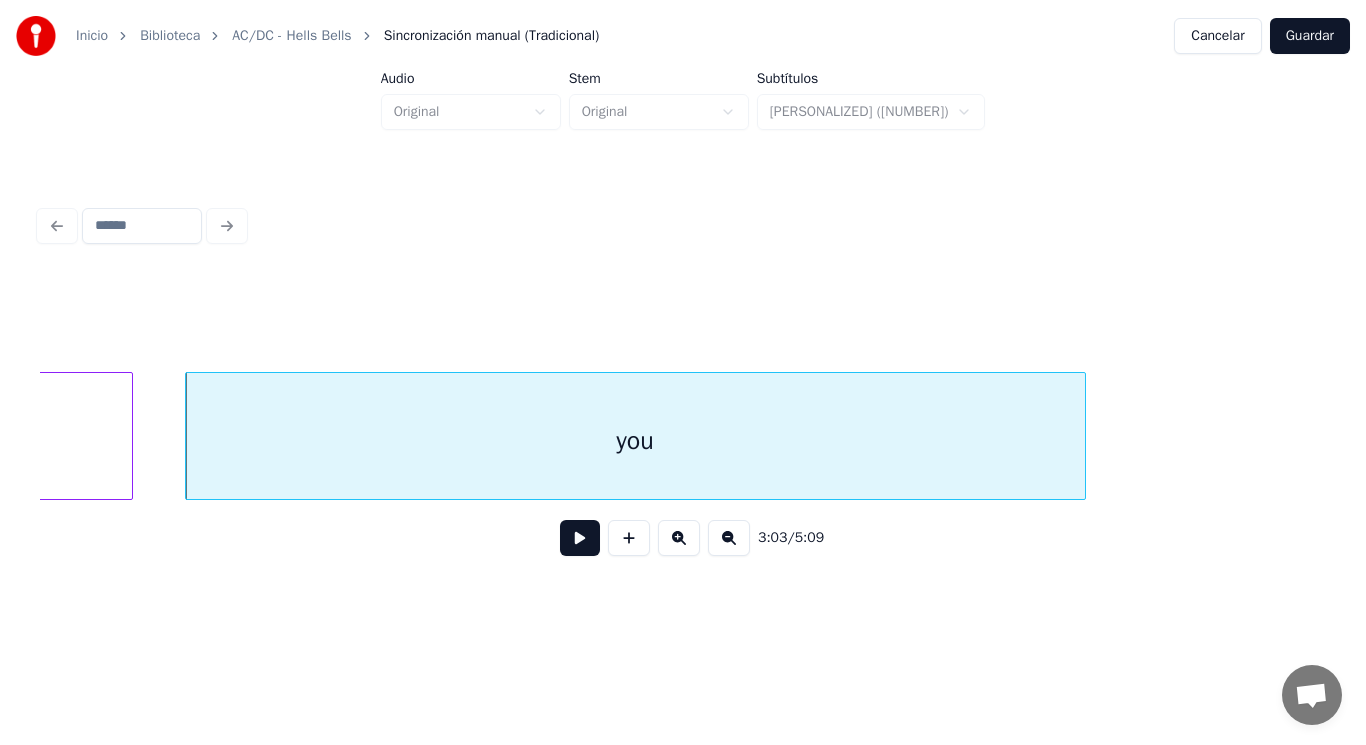click at bounding box center [580, 538] 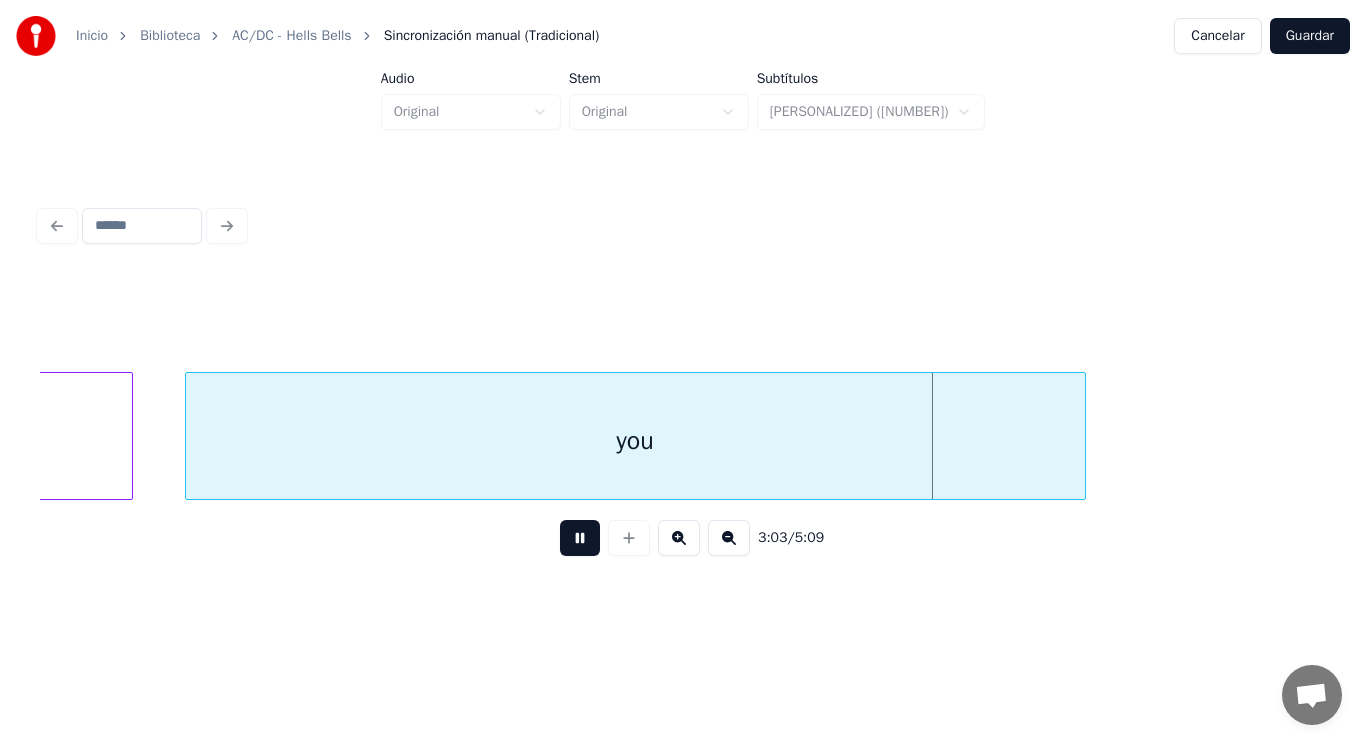click at bounding box center [580, 538] 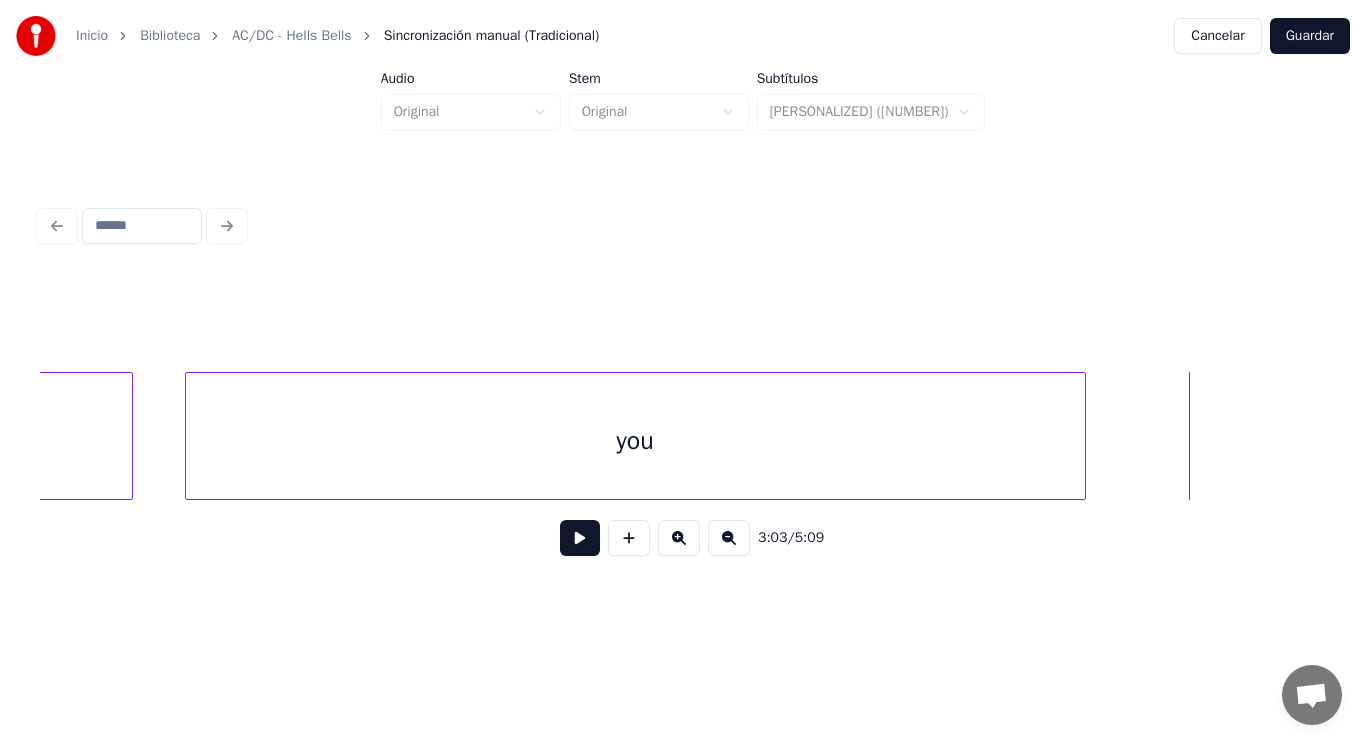 click on "you" at bounding box center (635, 441) 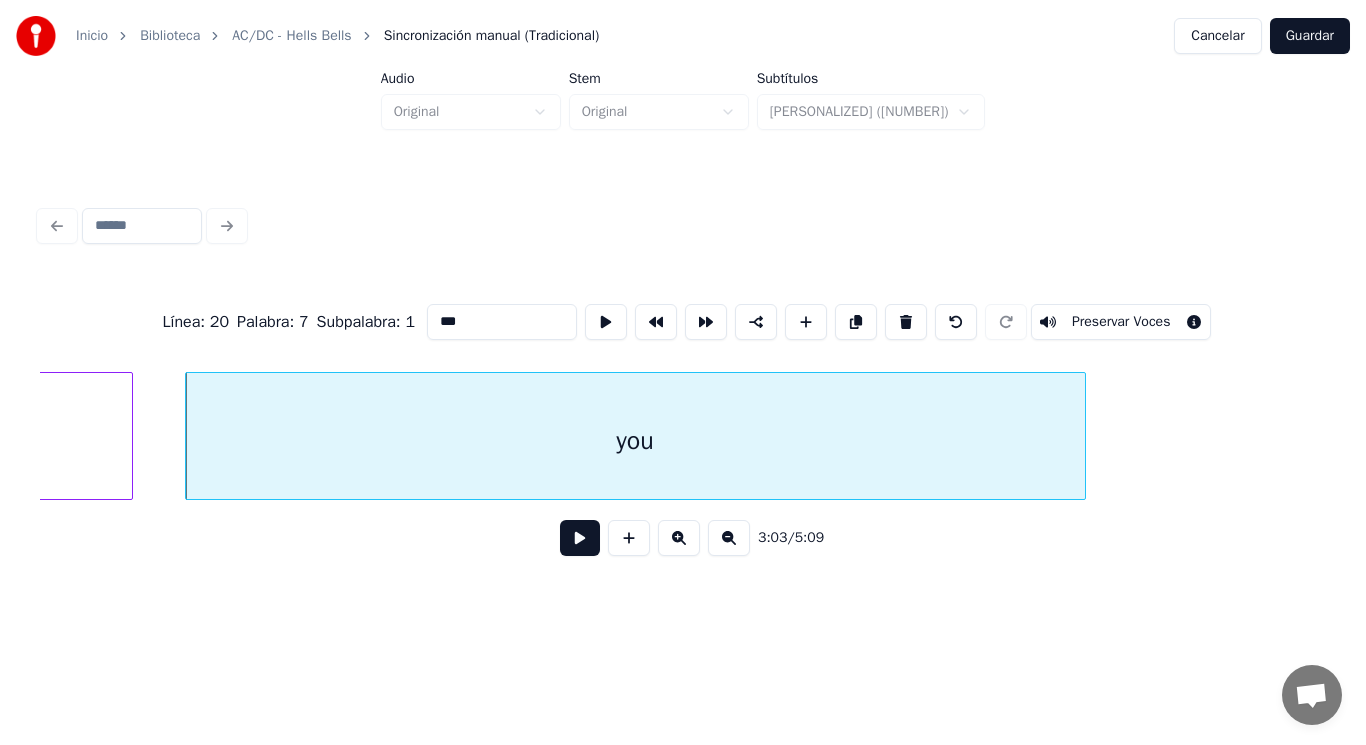 click at bounding box center (580, 538) 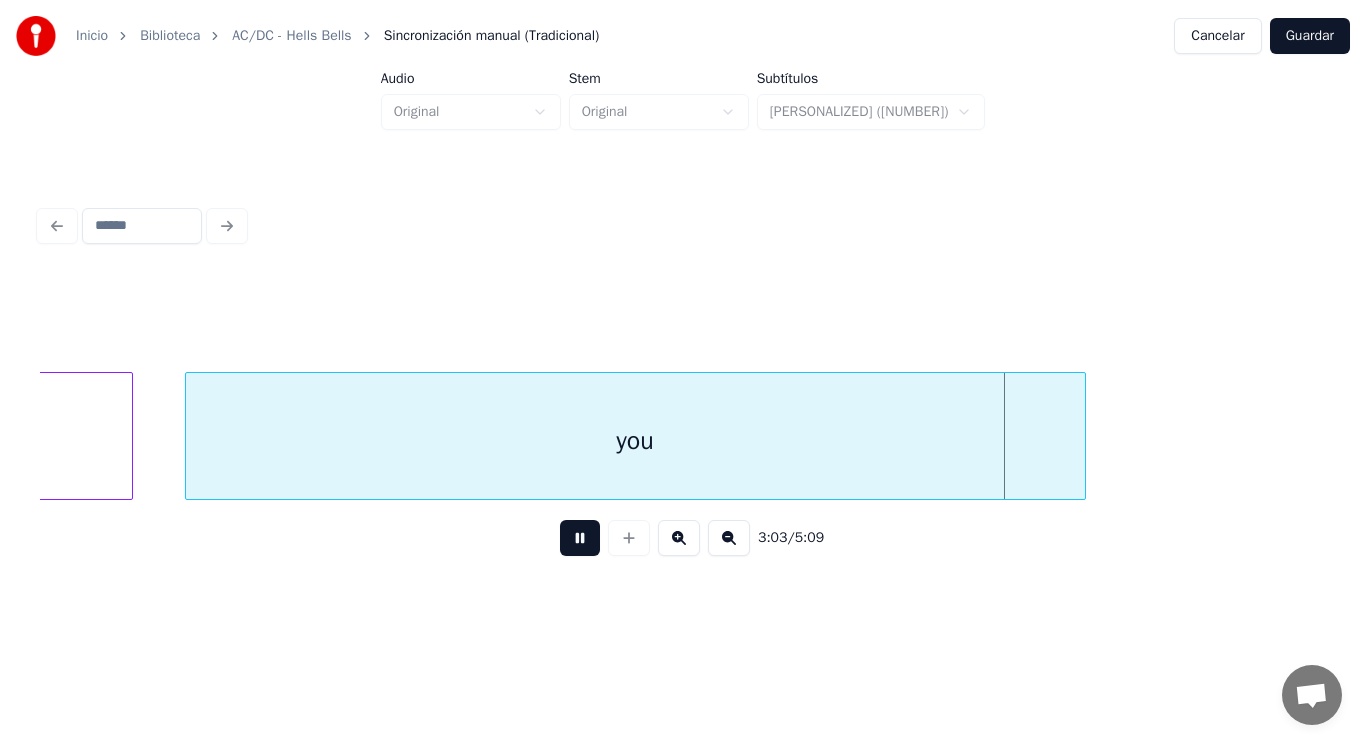 click at bounding box center [580, 538] 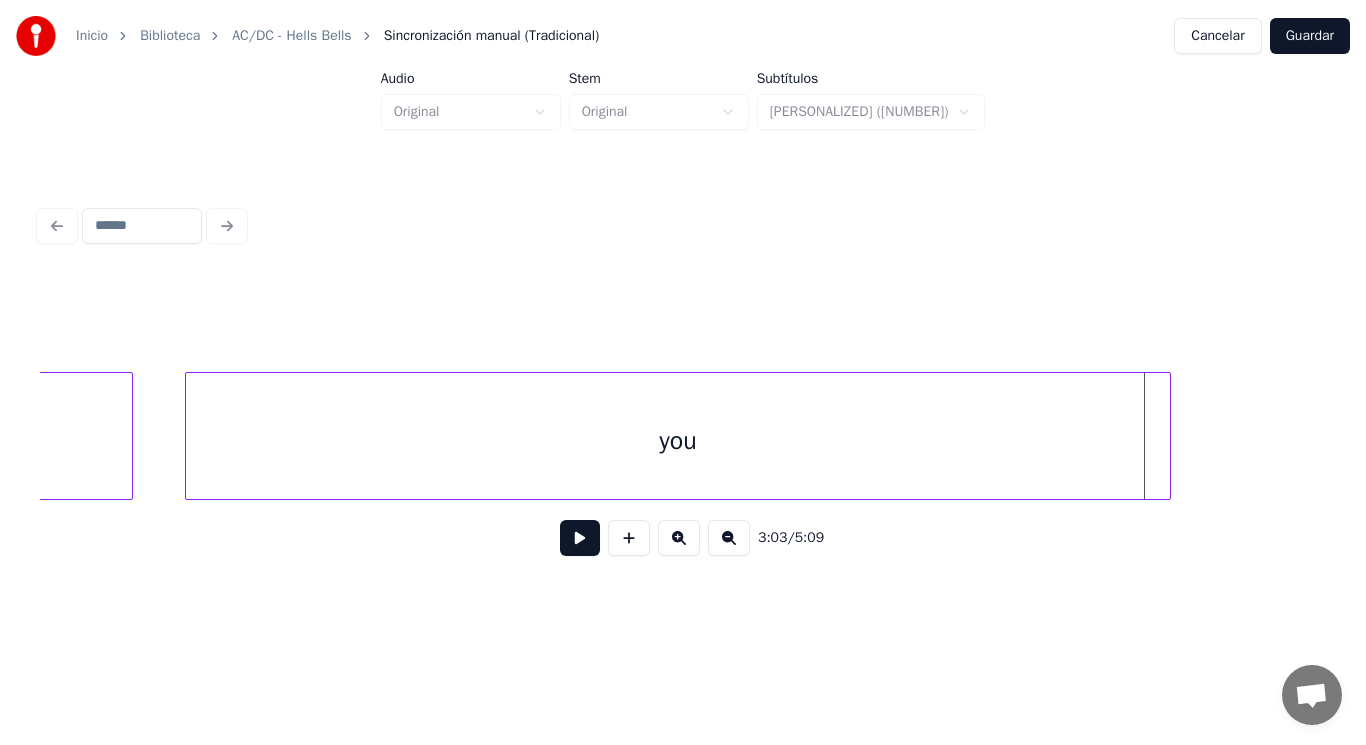 click at bounding box center (1167, 436) 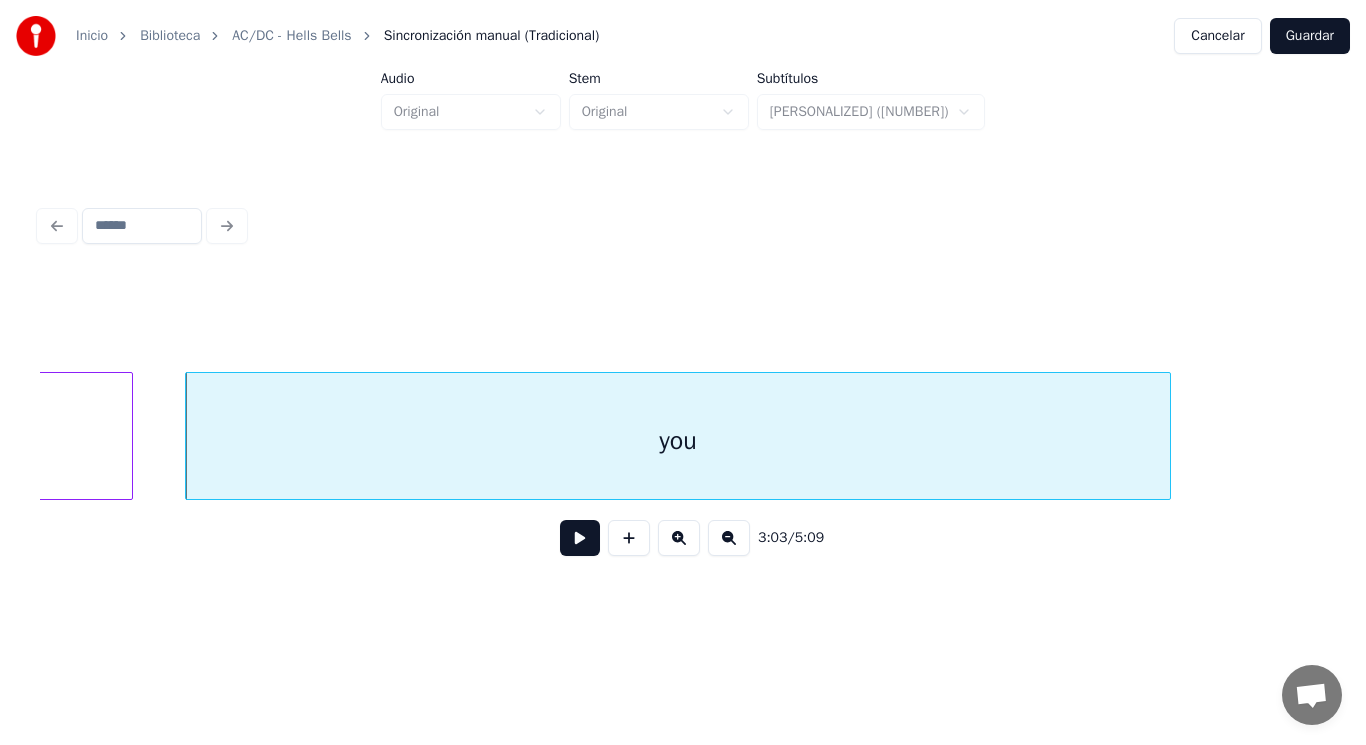 click at bounding box center (580, 538) 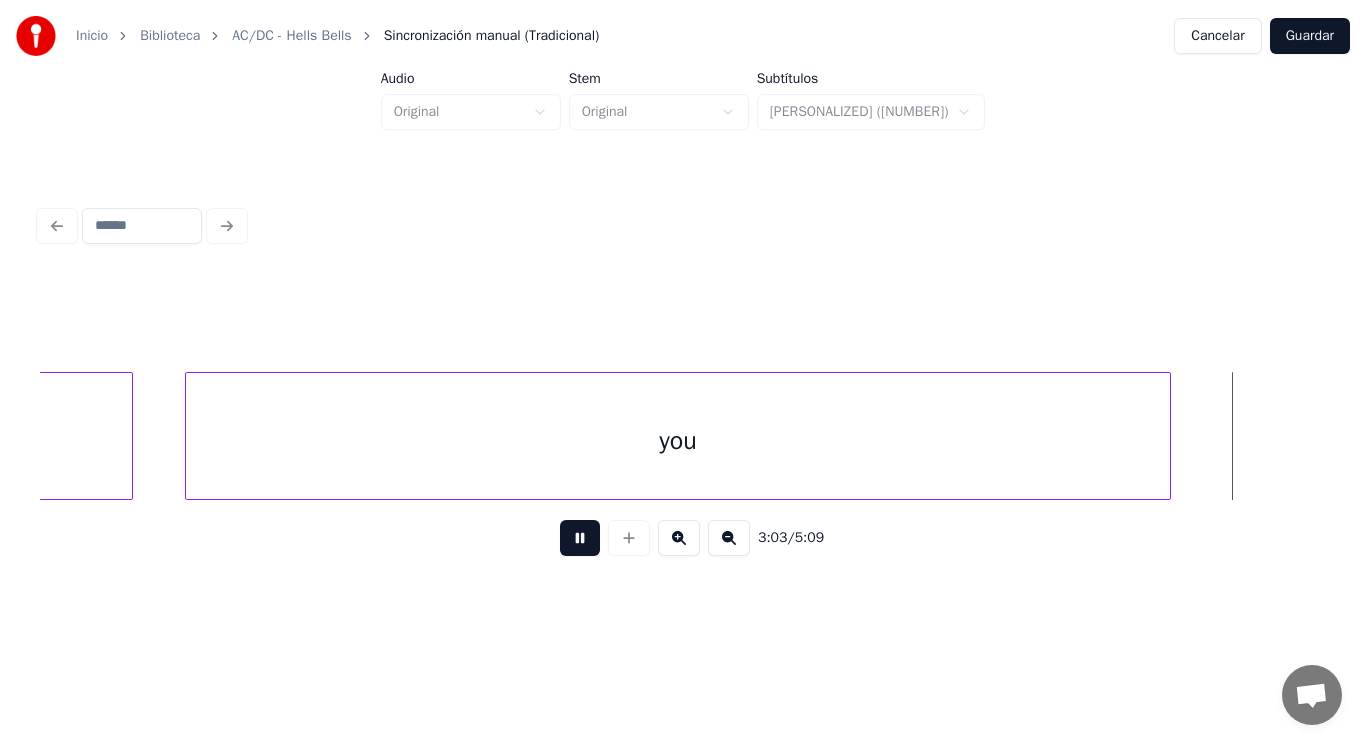 scroll, scrollTop: 0, scrollLeft: 257619, axis: horizontal 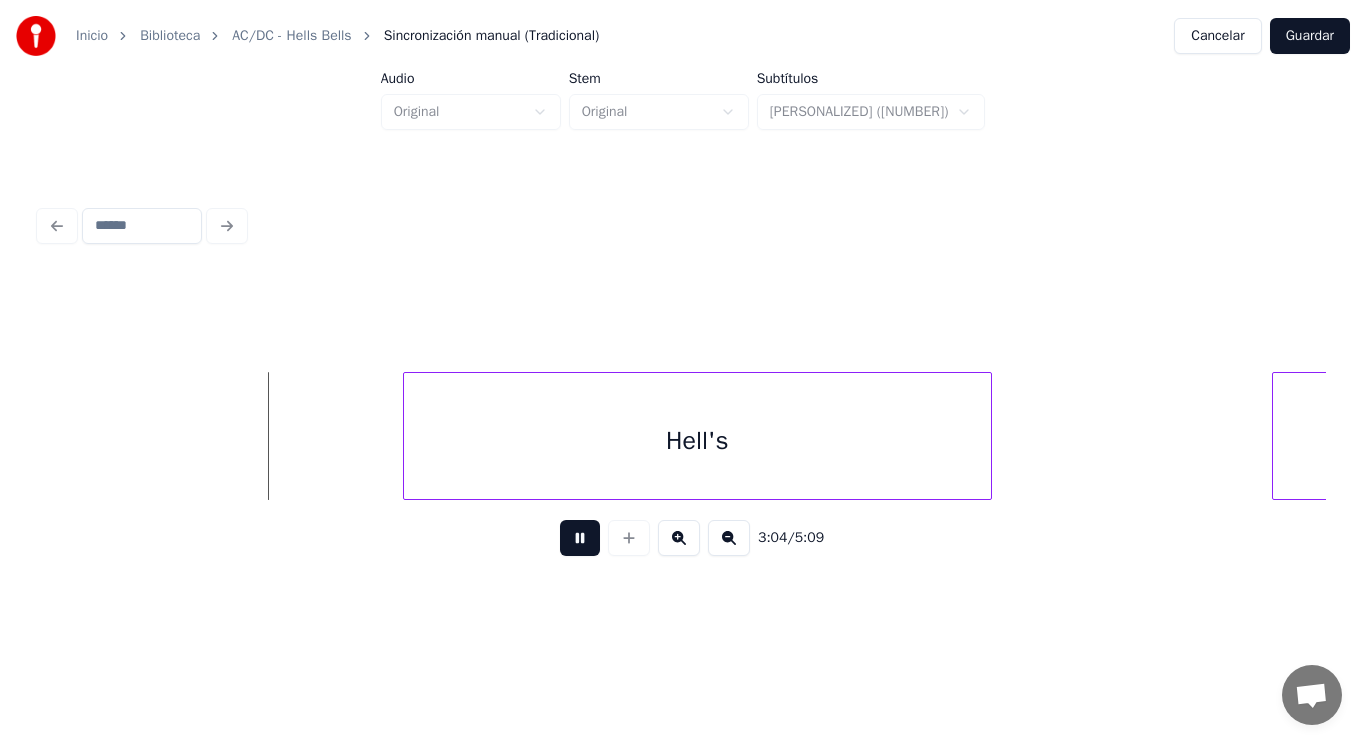 click at bounding box center [580, 538] 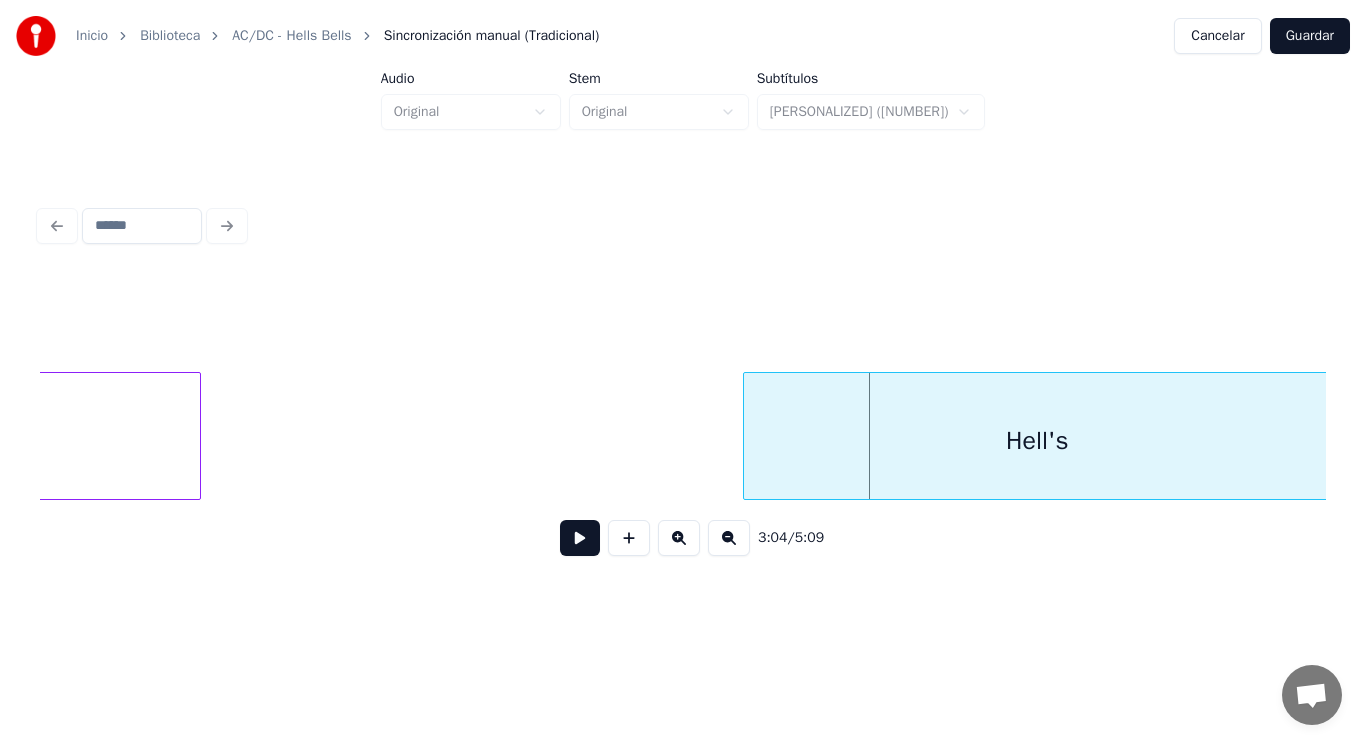scroll, scrollTop: 0, scrollLeft: 257259, axis: horizontal 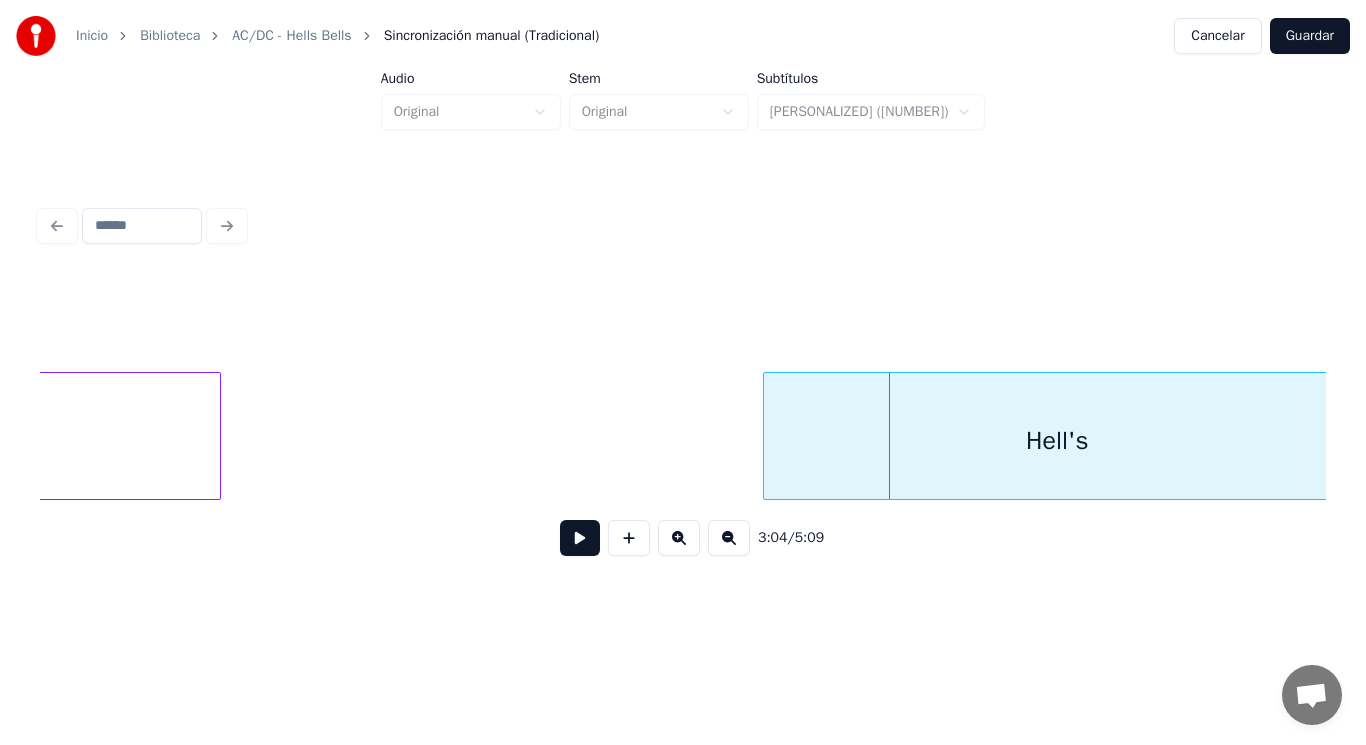 drag, startPoint x: 284, startPoint y: 465, endPoint x: 512, endPoint y: 546, distance: 241.96074 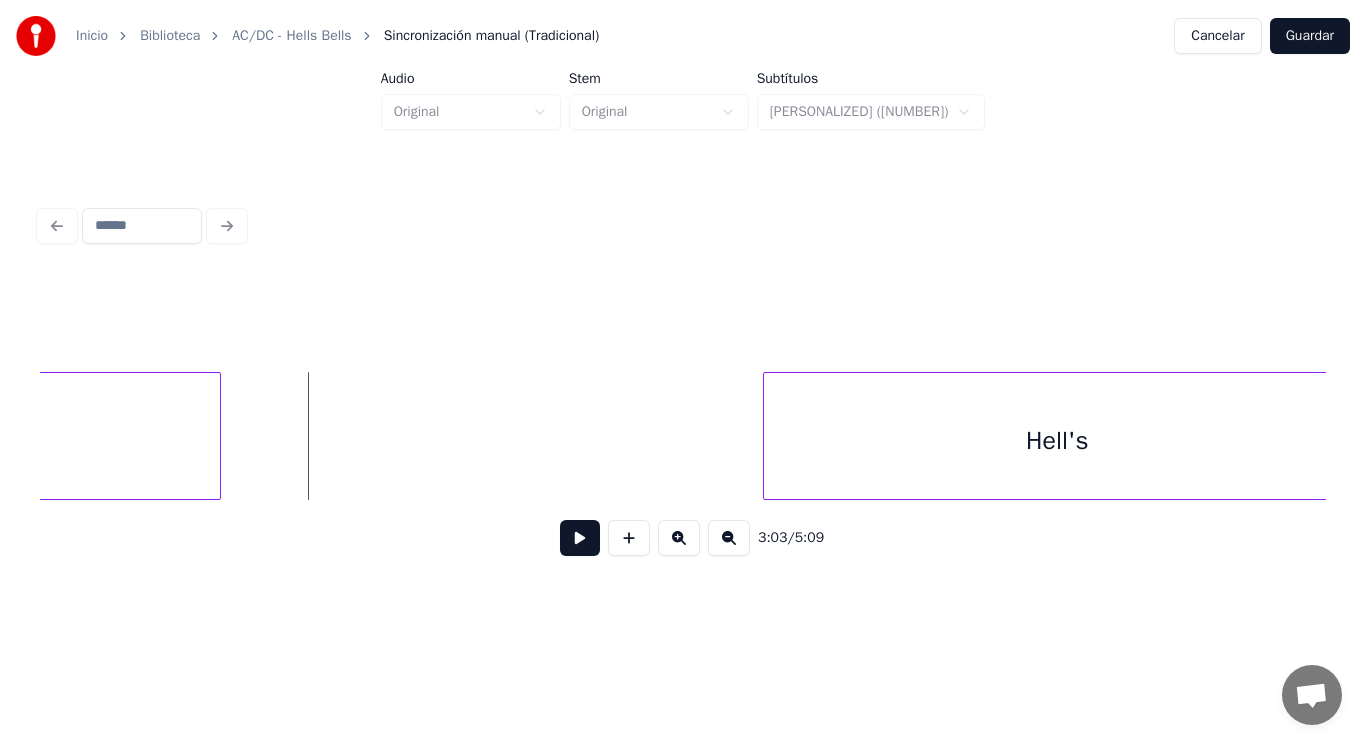 click at bounding box center (580, 538) 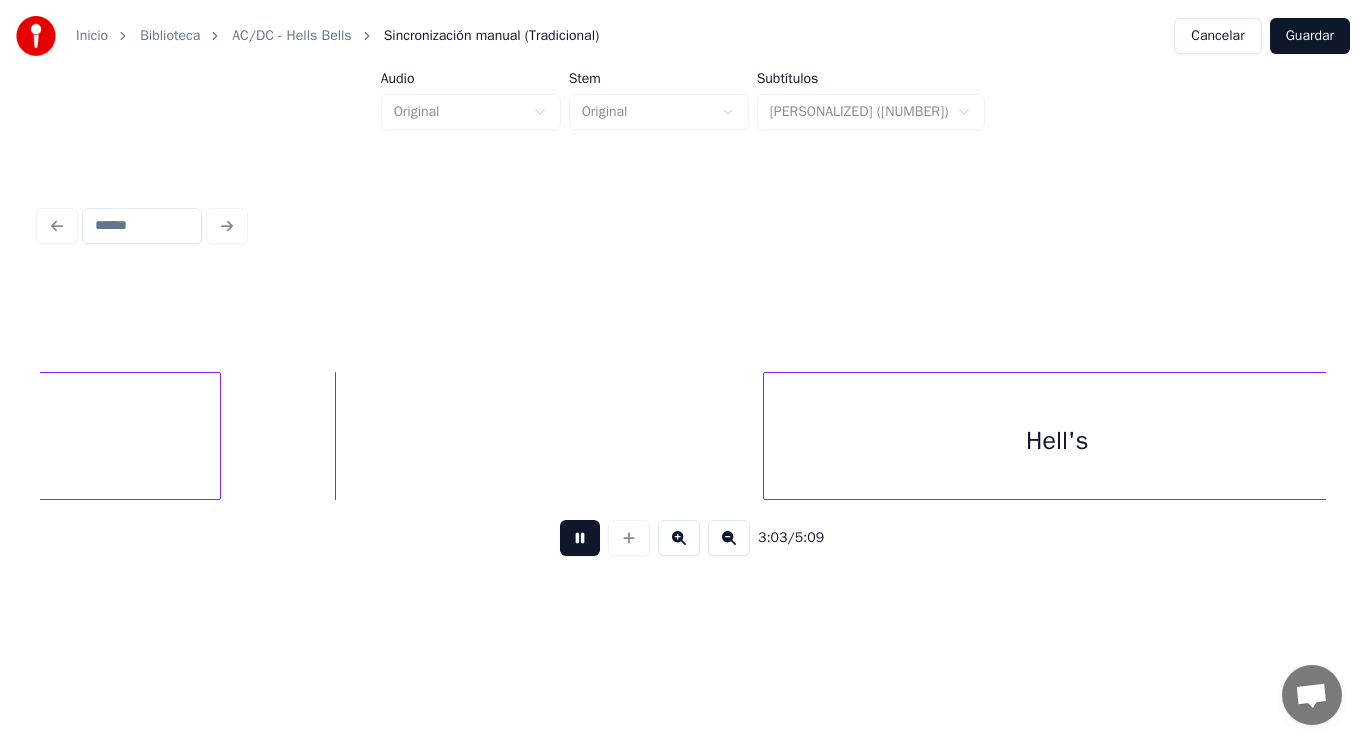 click at bounding box center (580, 538) 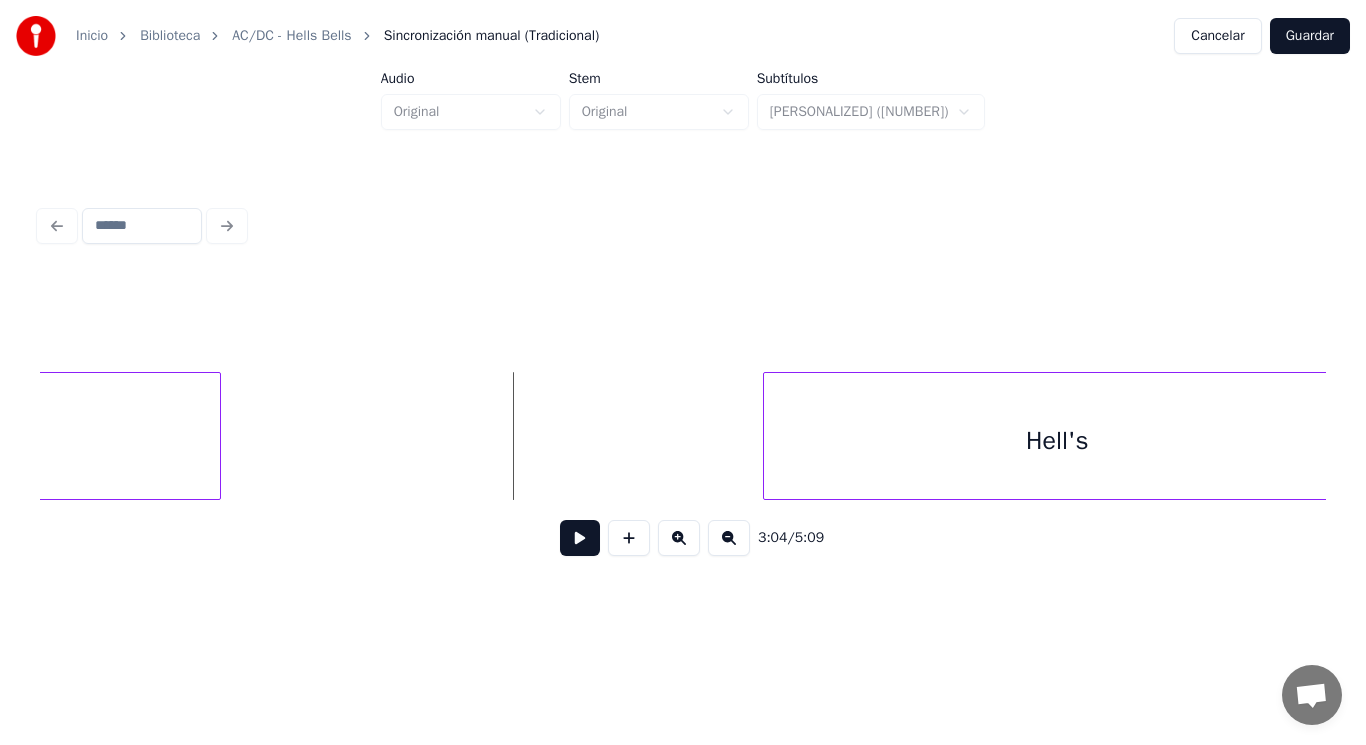 click on "Hell's you" at bounding box center [-40440, 436] 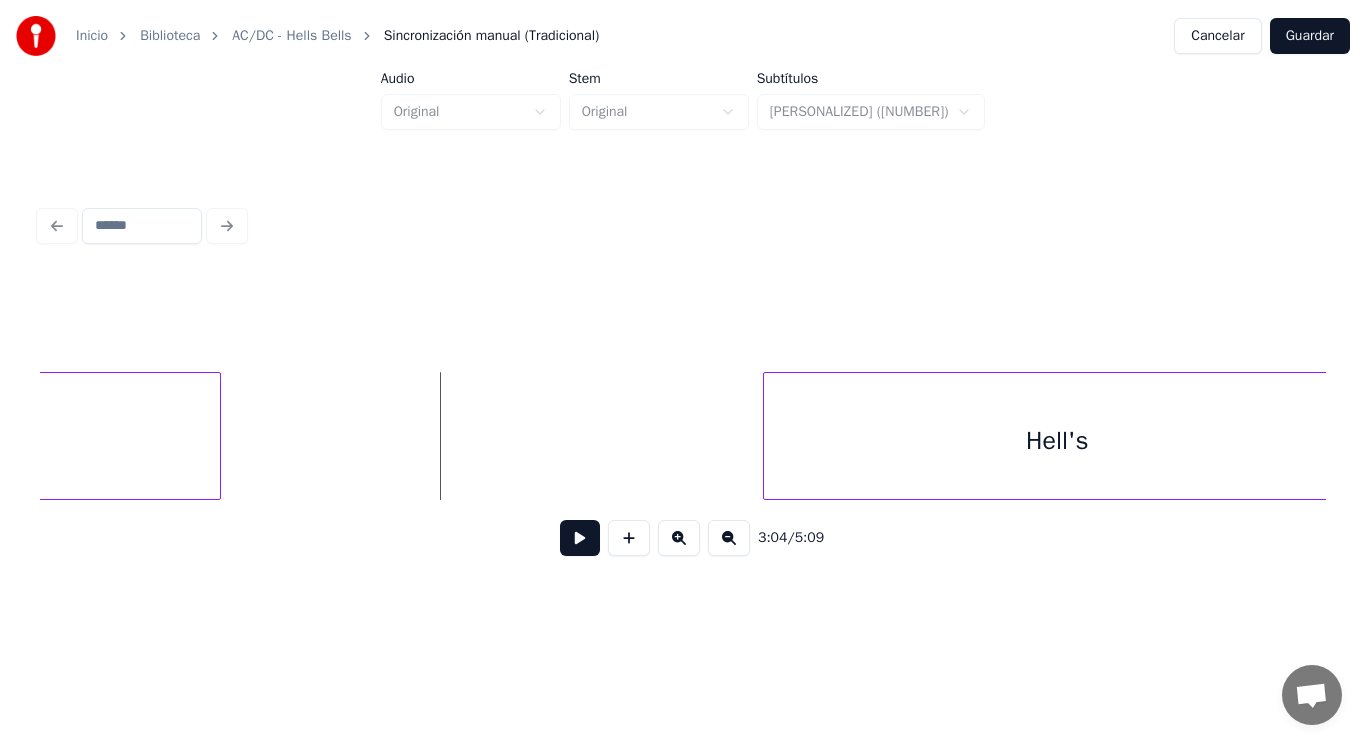 click at bounding box center (580, 538) 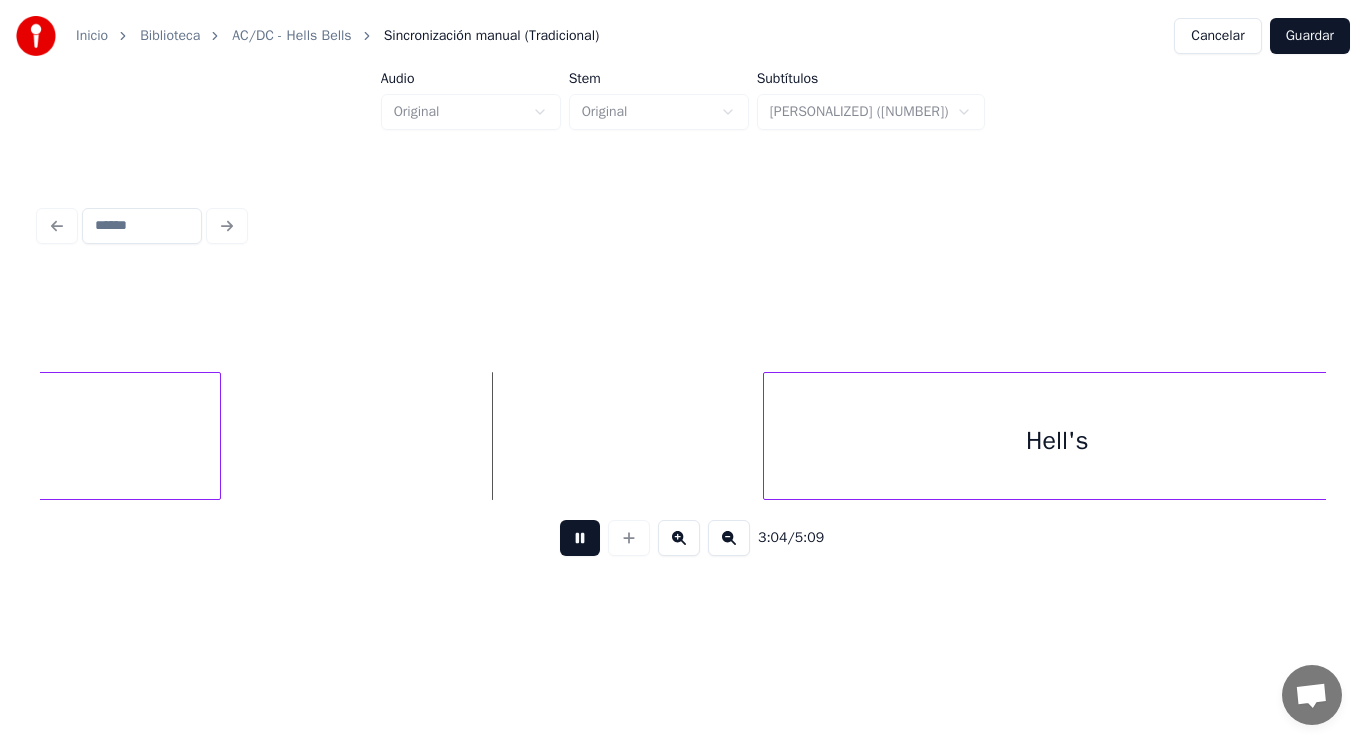 click at bounding box center [580, 538] 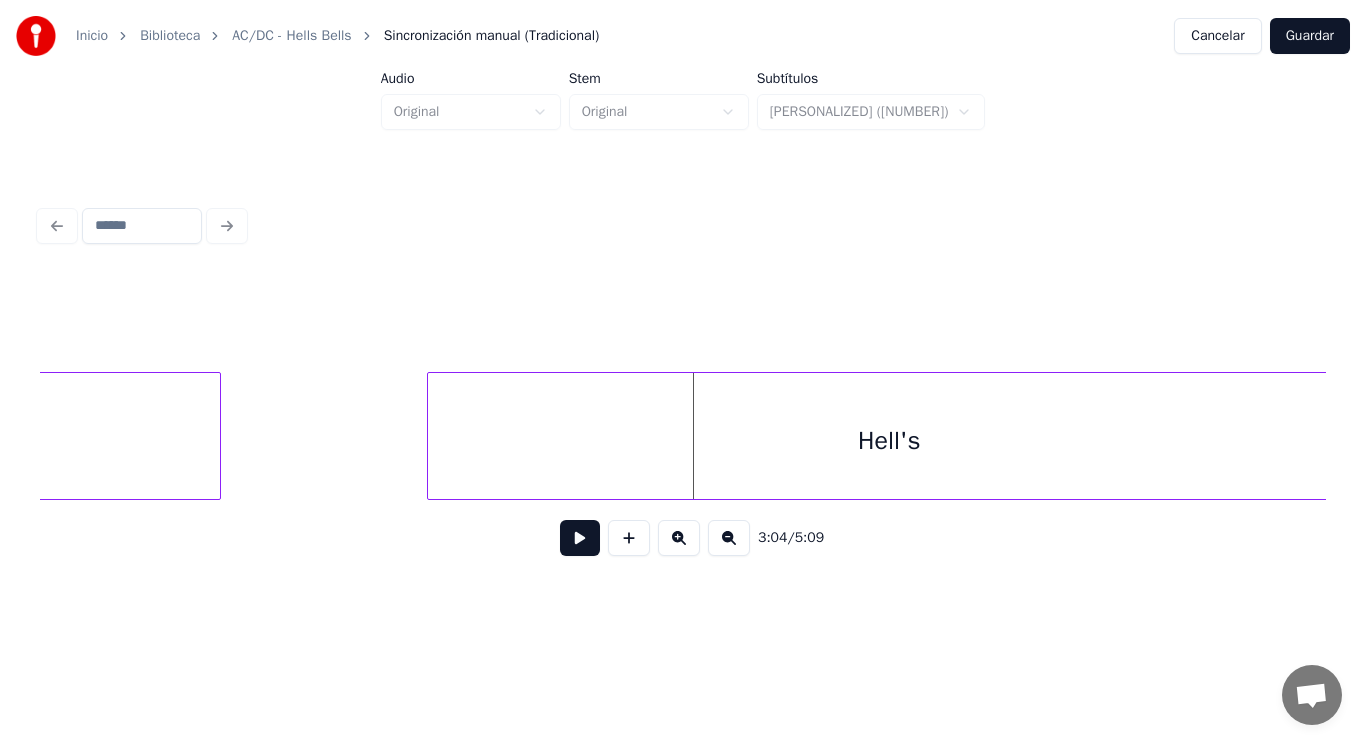 click at bounding box center [431, 436] 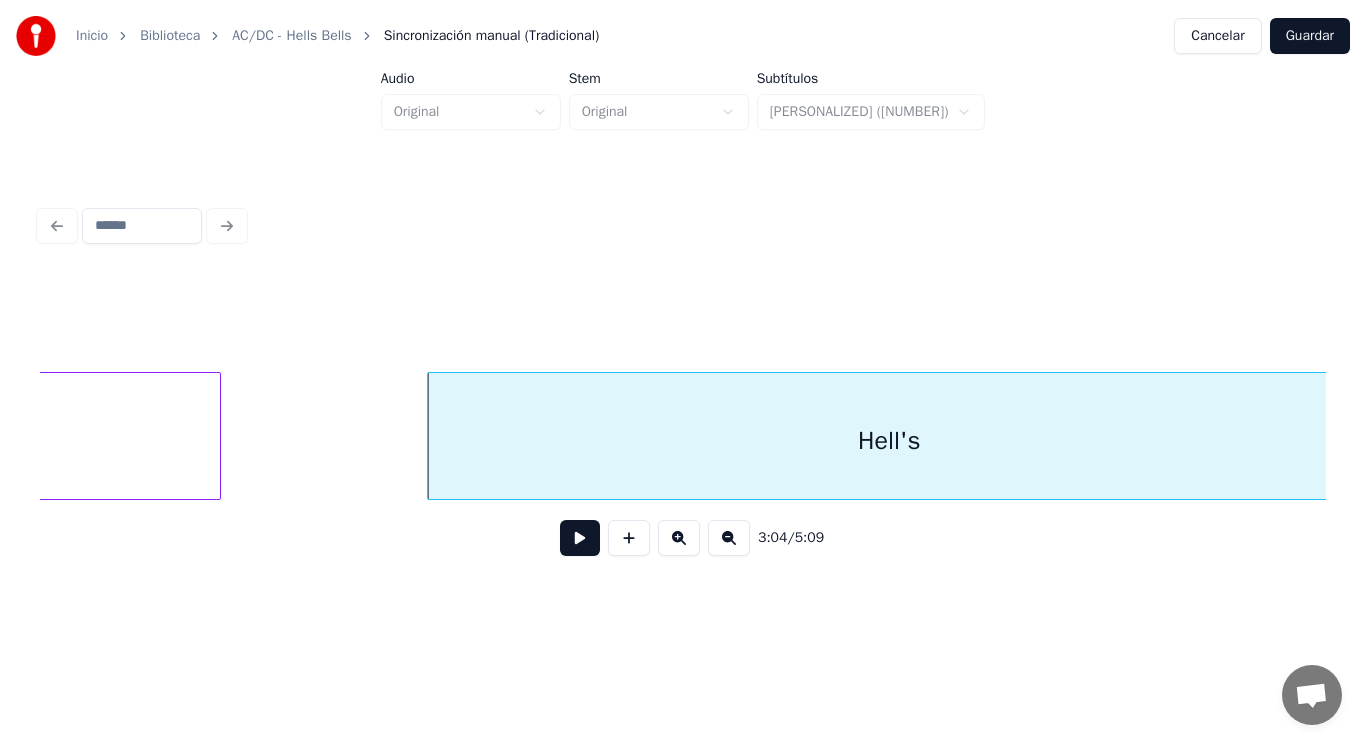 click on "Hell's" at bounding box center (889, 441) 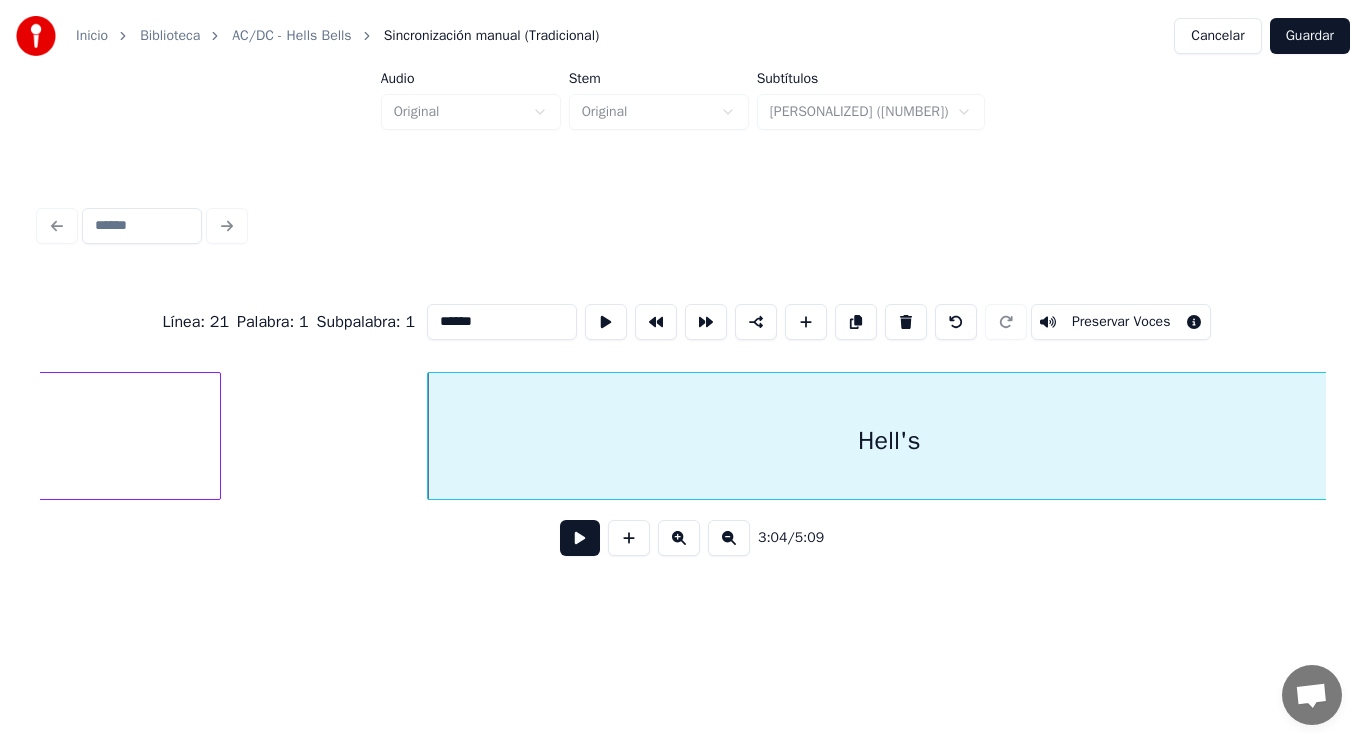 click on "******" at bounding box center (502, 322) 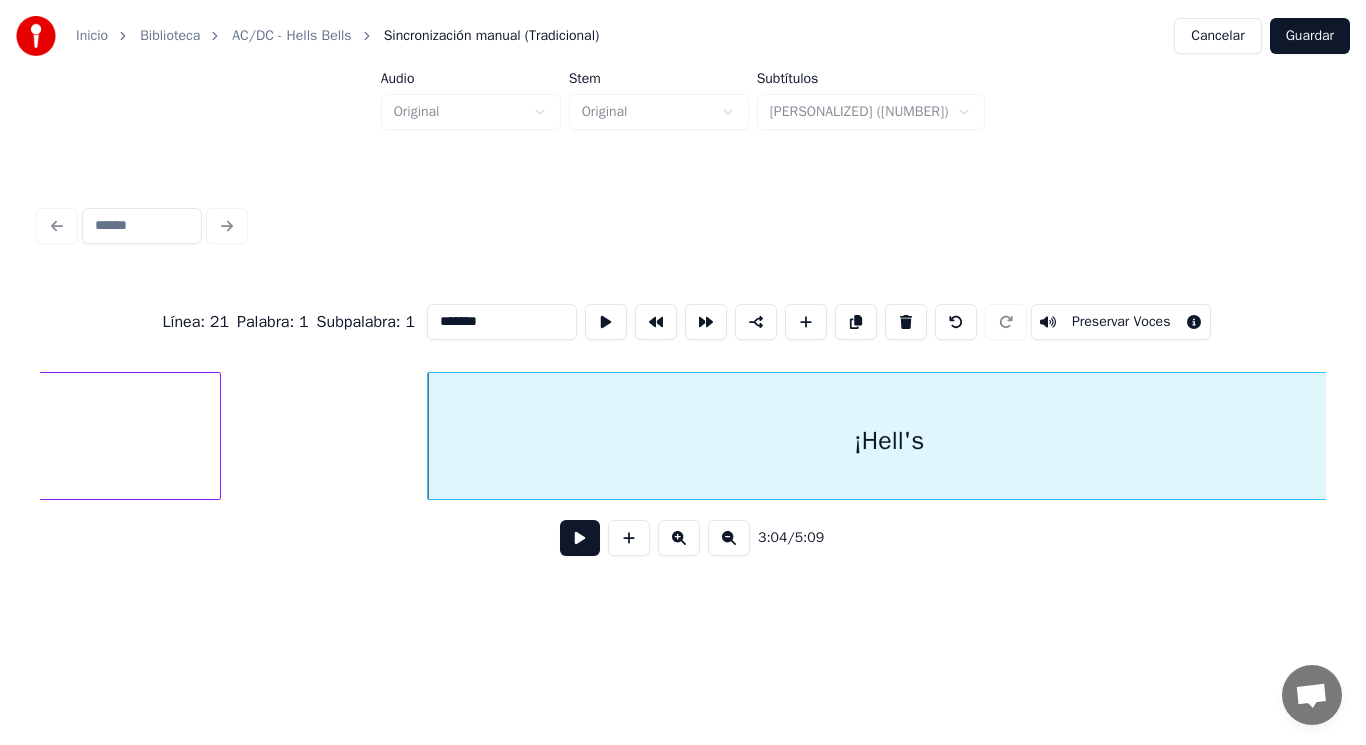 type on "*******" 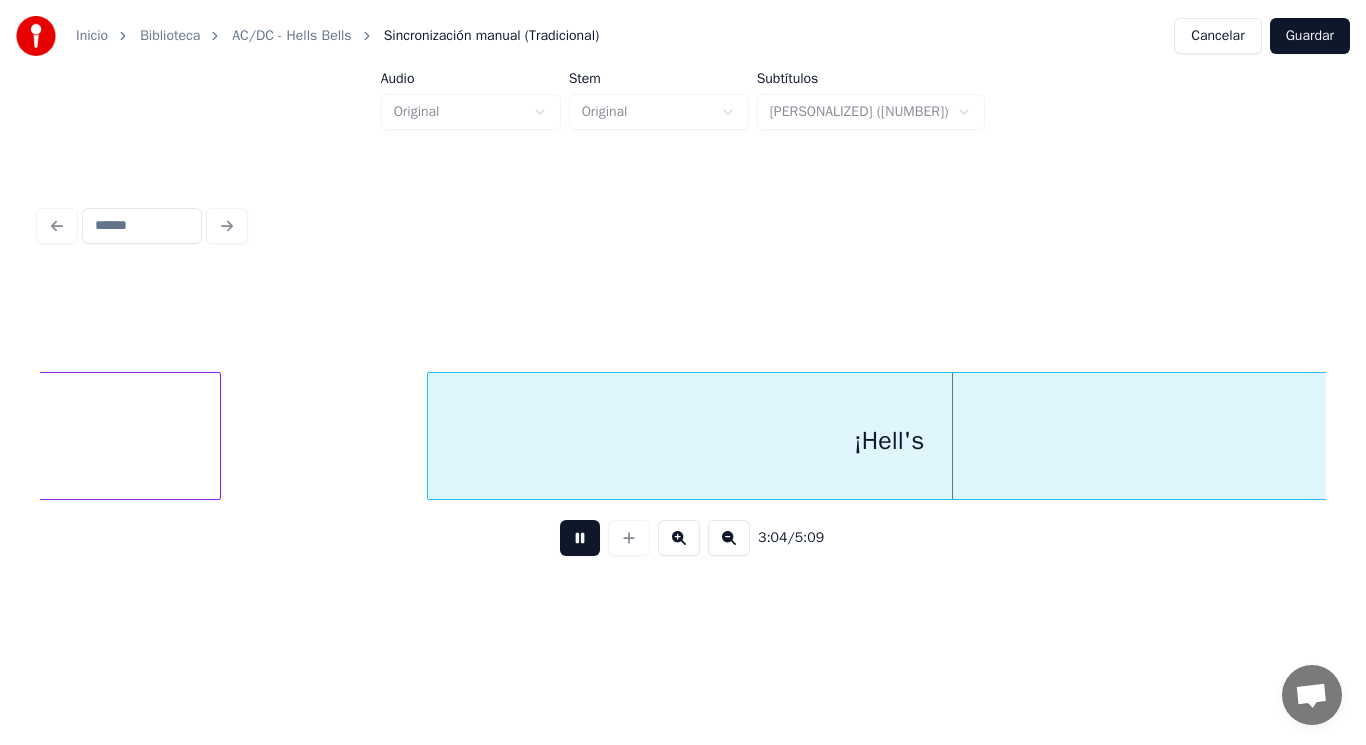 click at bounding box center (580, 538) 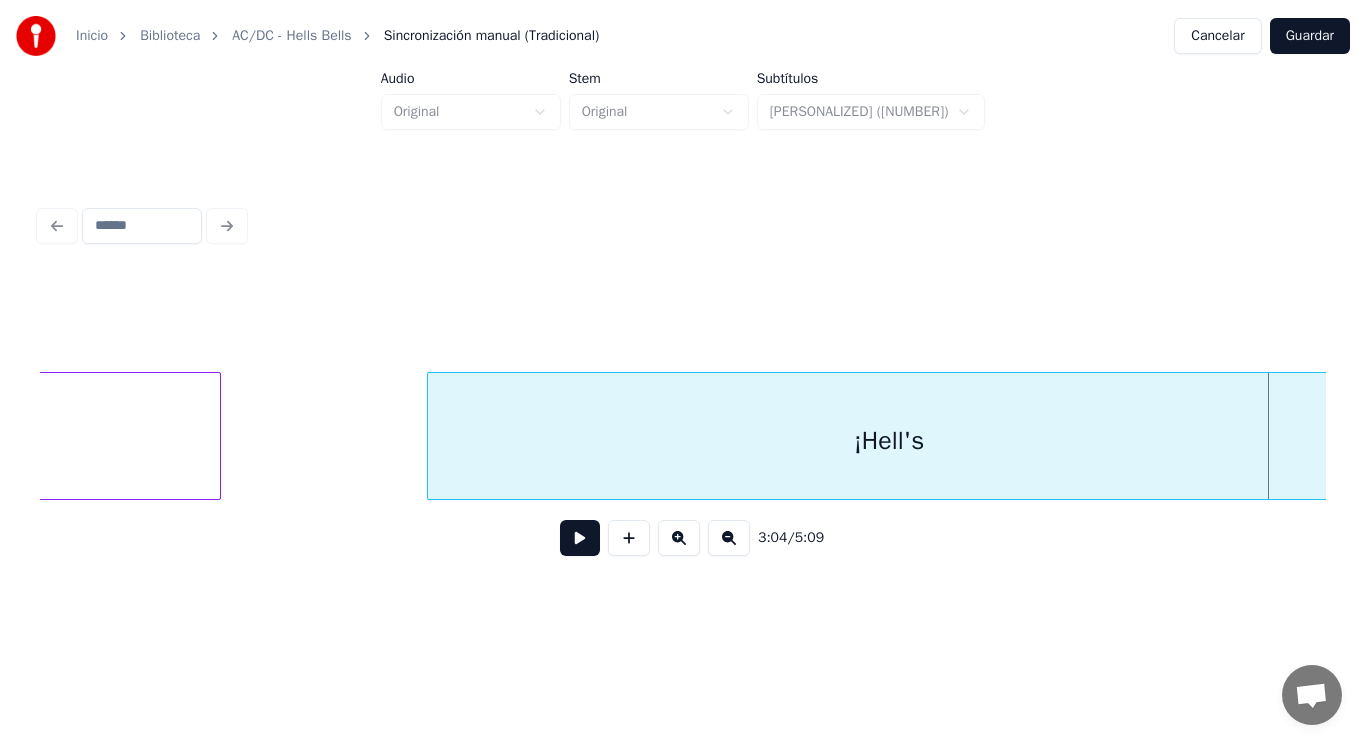 click on "¡Hell's" at bounding box center (889, 441) 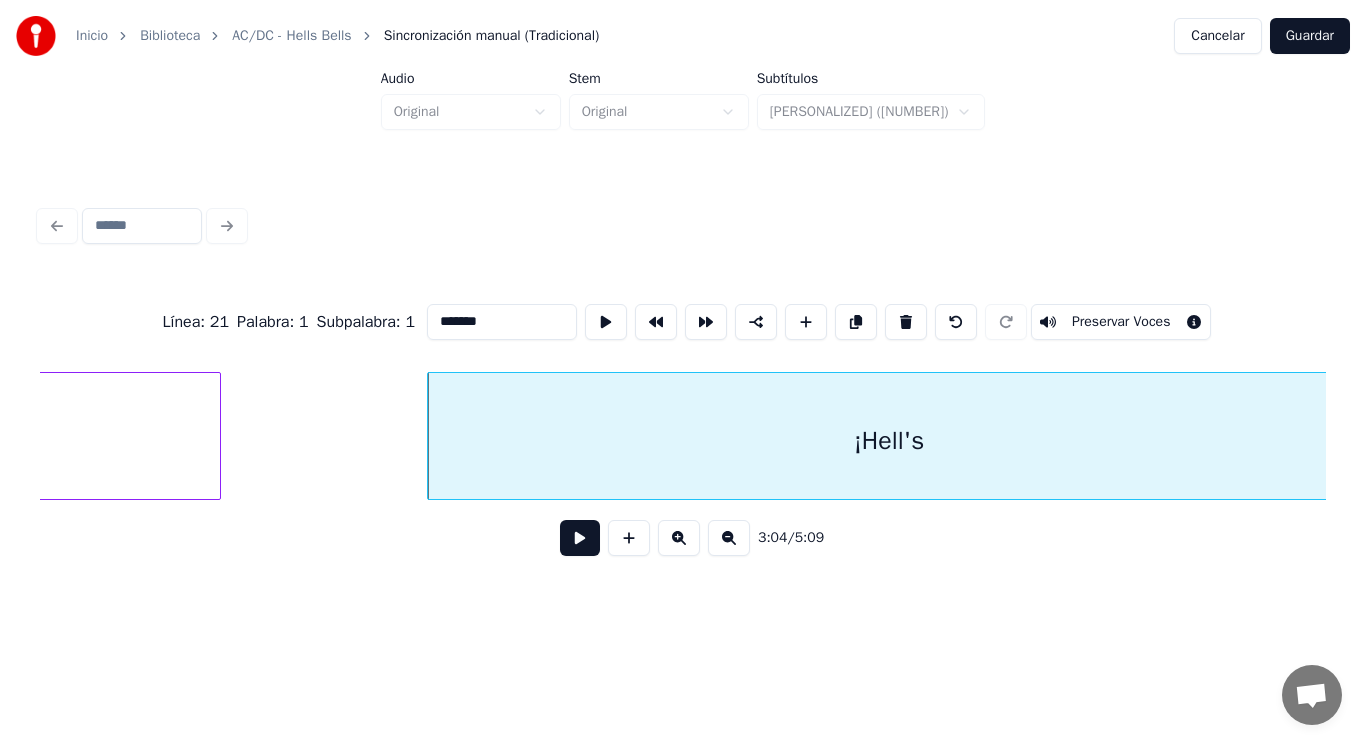 click at bounding box center (580, 538) 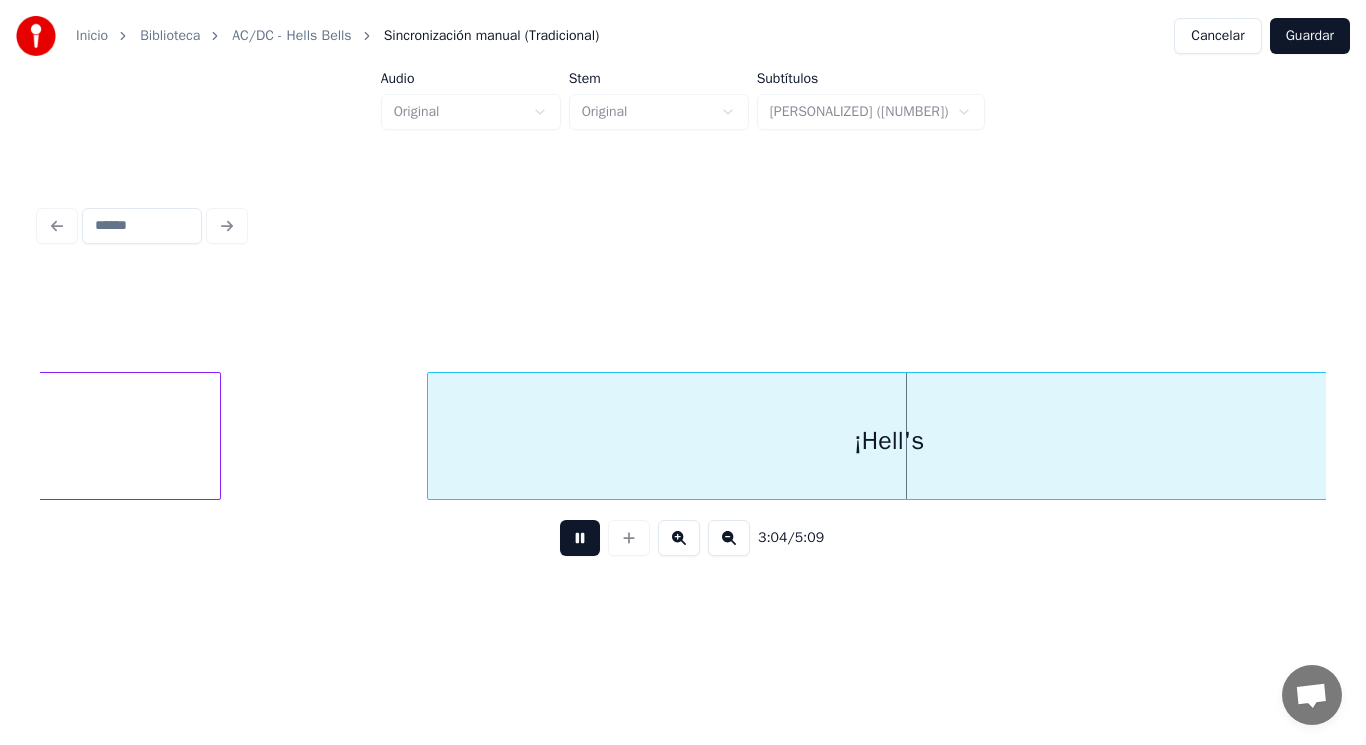 click at bounding box center (580, 538) 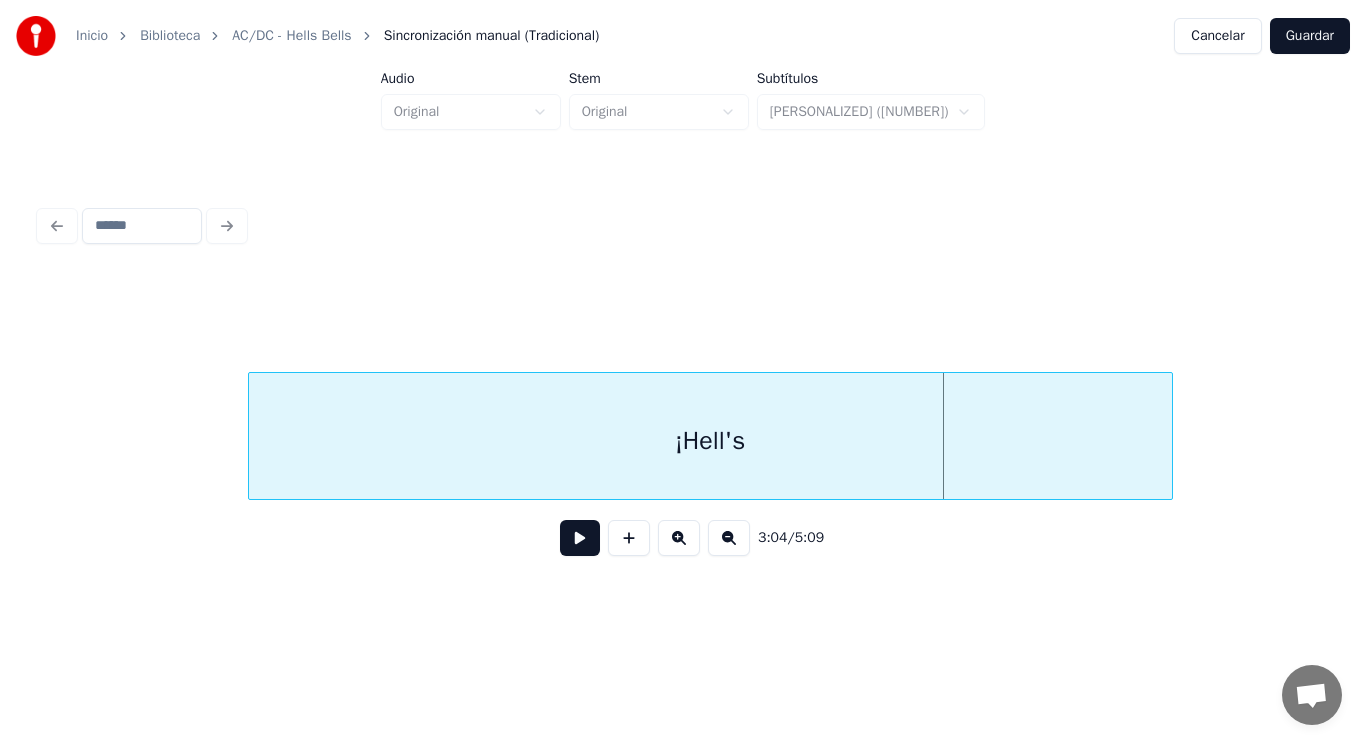 scroll, scrollTop: 0, scrollLeft: 257539, axis: horizontal 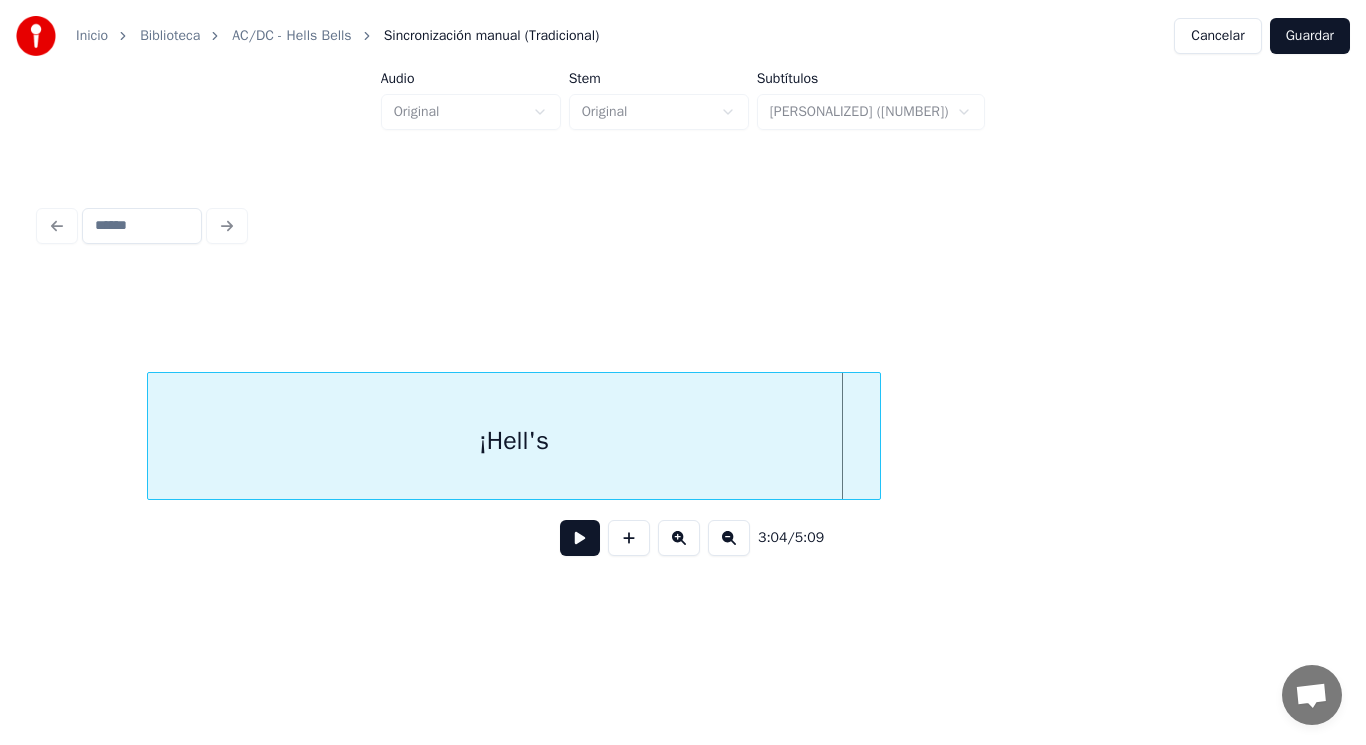 click at bounding box center (877, 436) 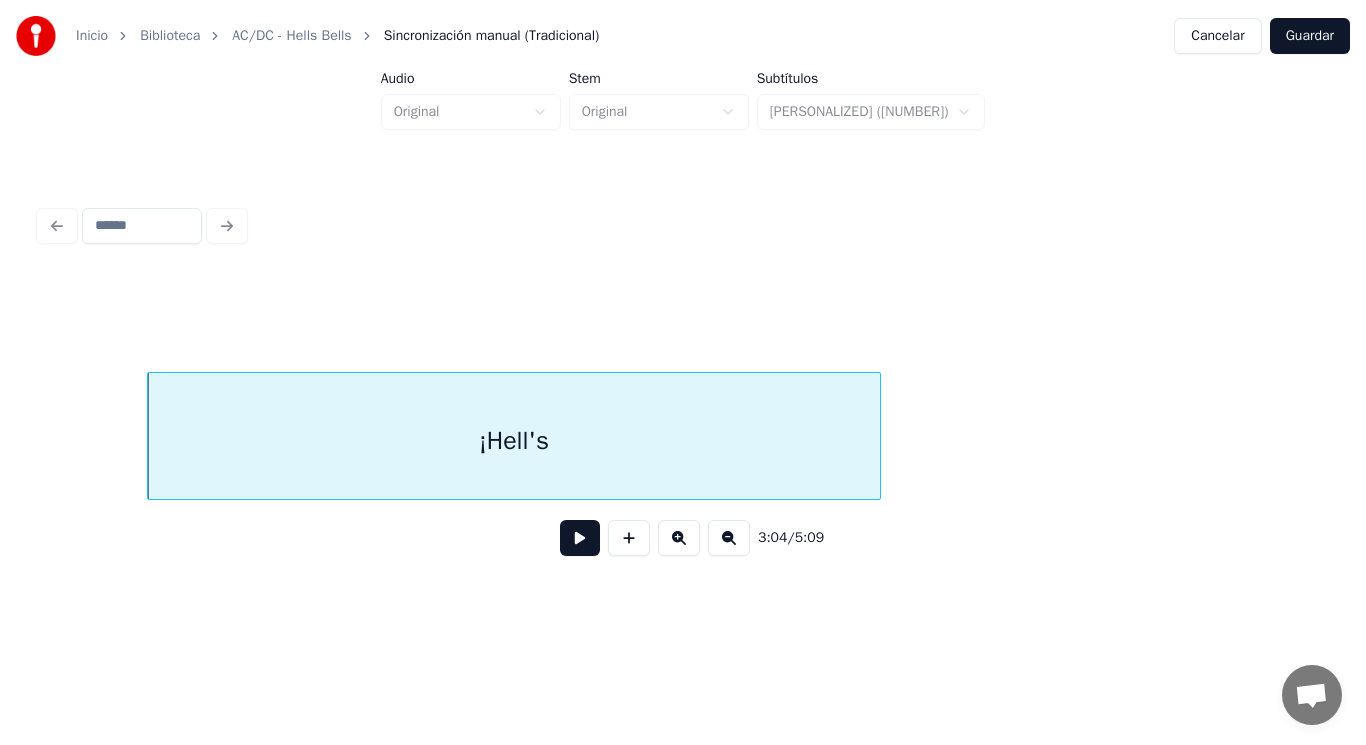 click at bounding box center [580, 538] 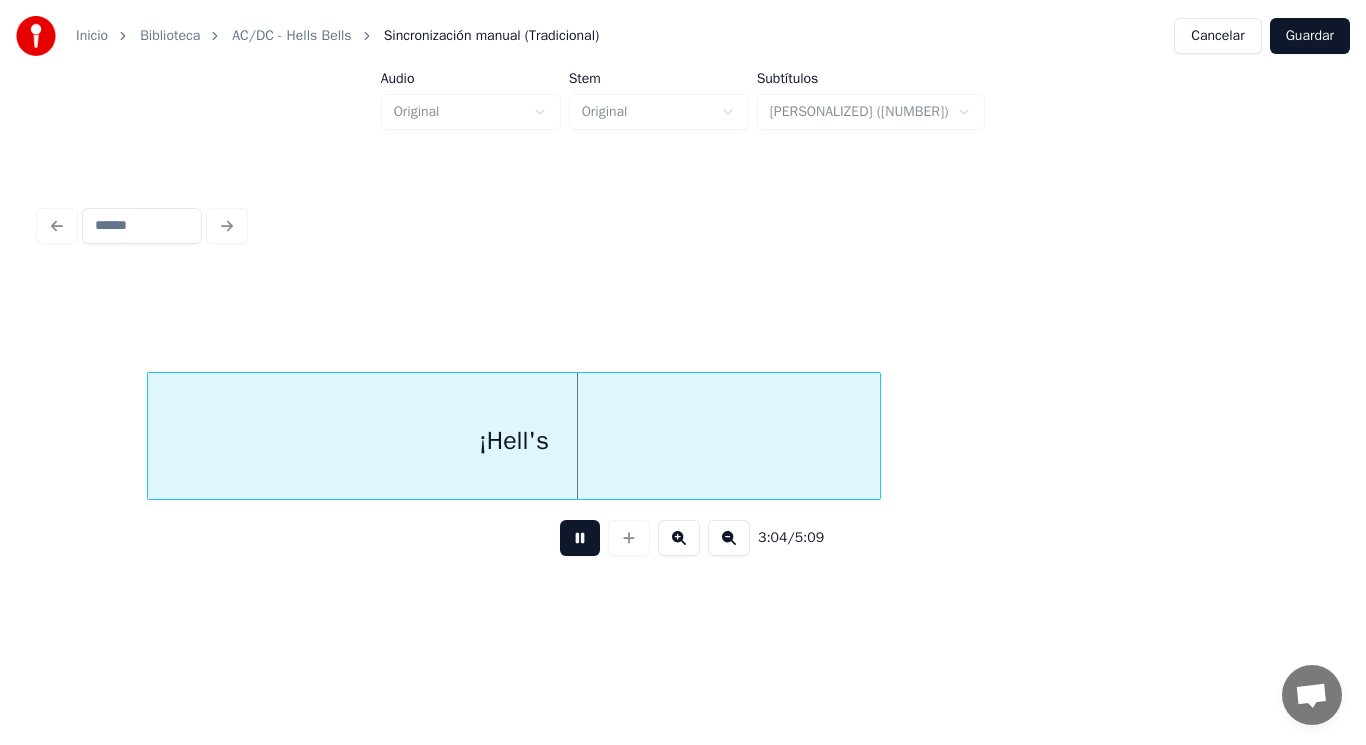click at bounding box center [580, 538] 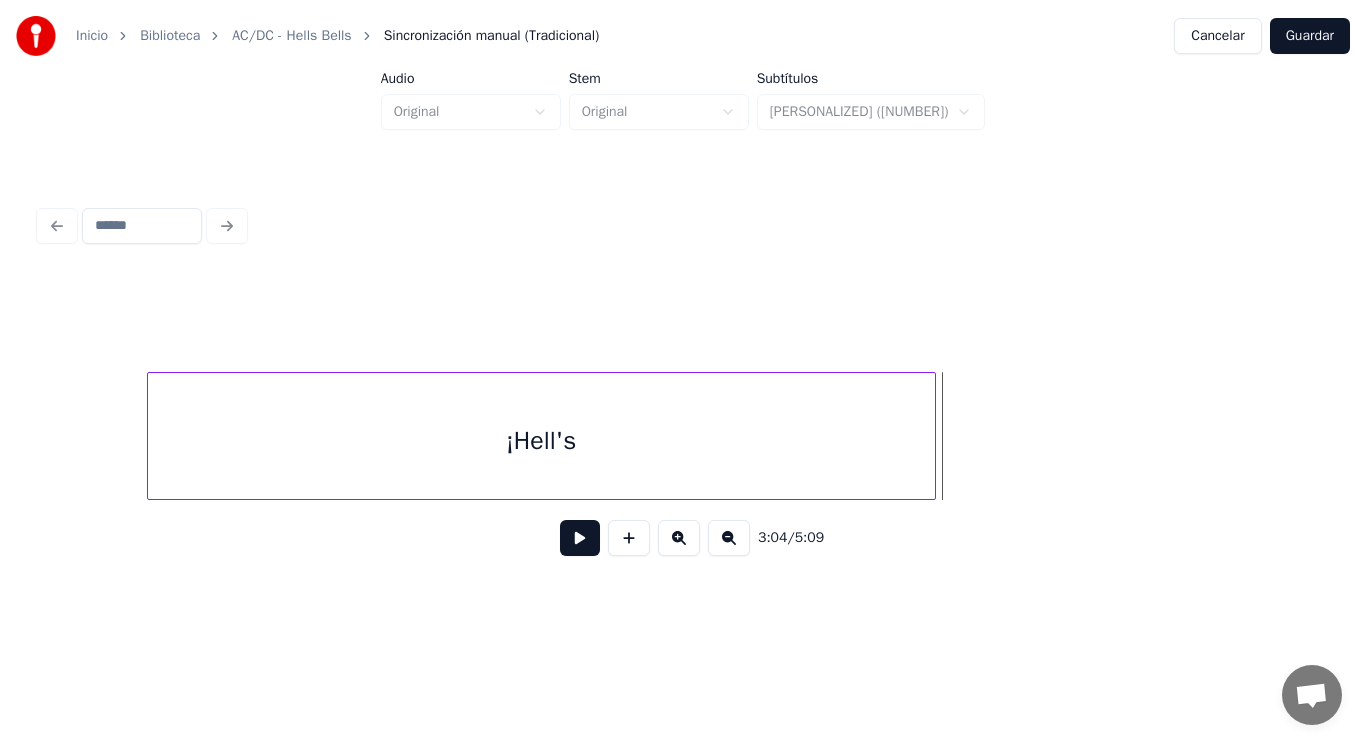 click at bounding box center [932, 436] 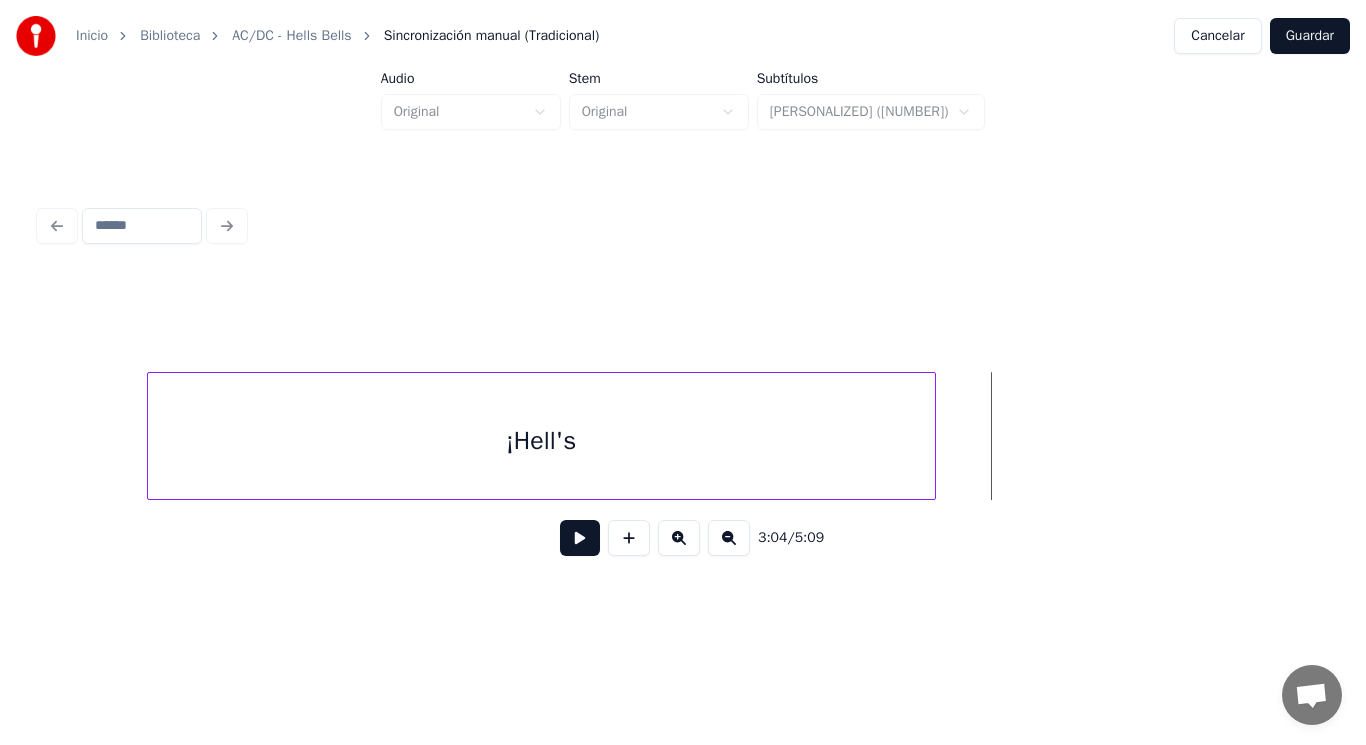 click at bounding box center [580, 538] 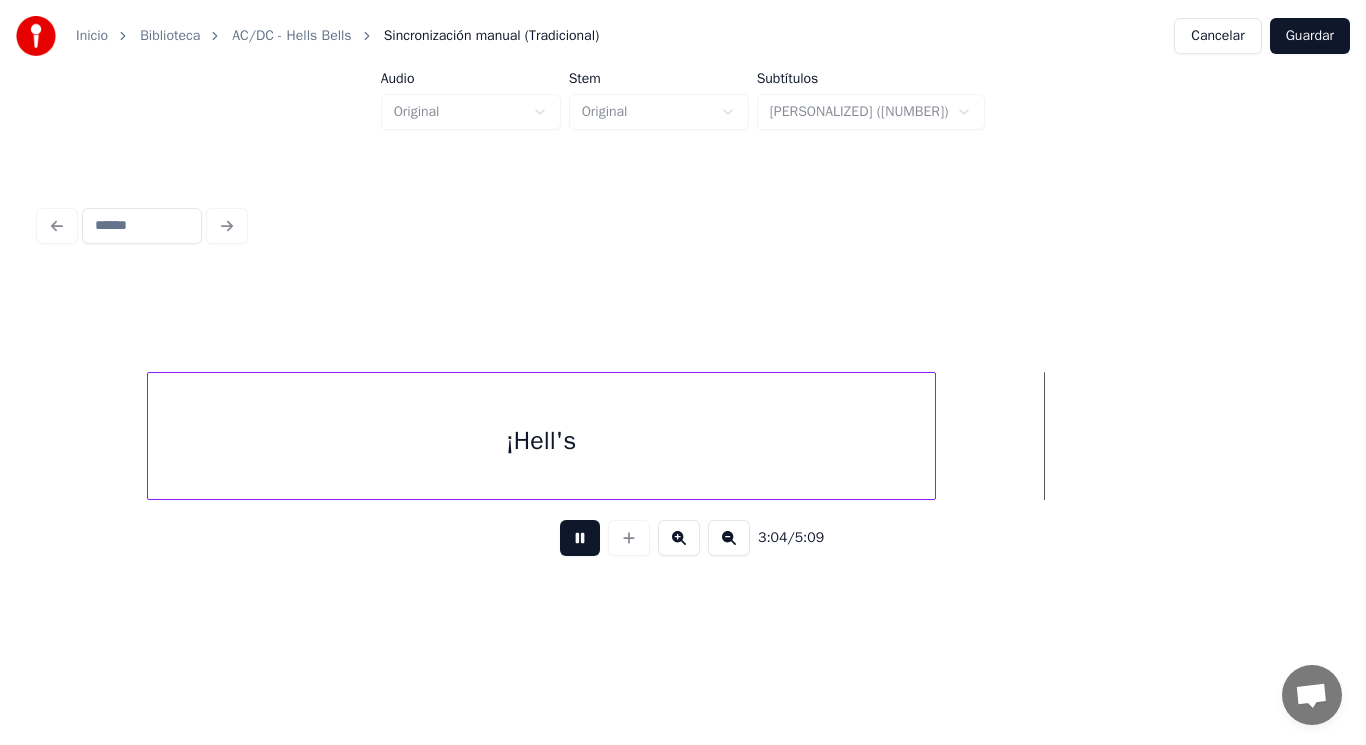 click at bounding box center [580, 538] 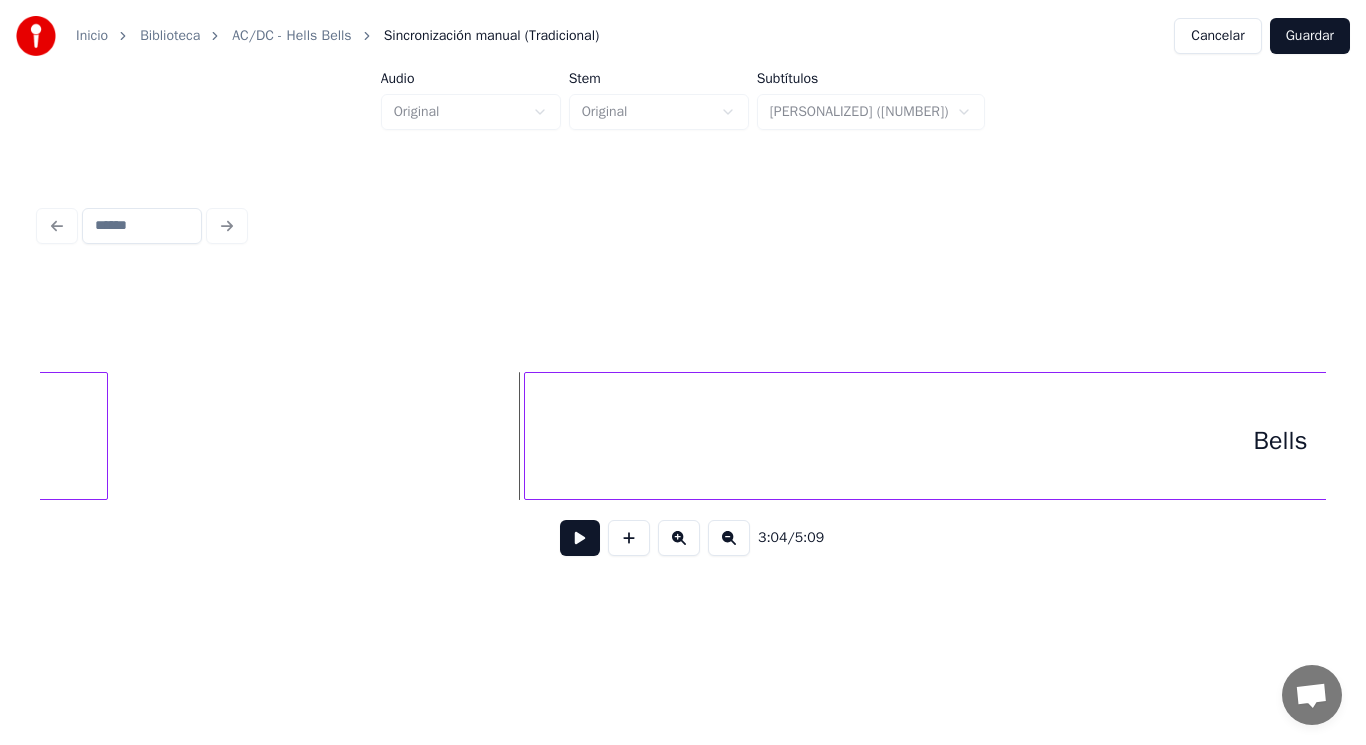 scroll, scrollTop: 0, scrollLeft: 258366, axis: horizontal 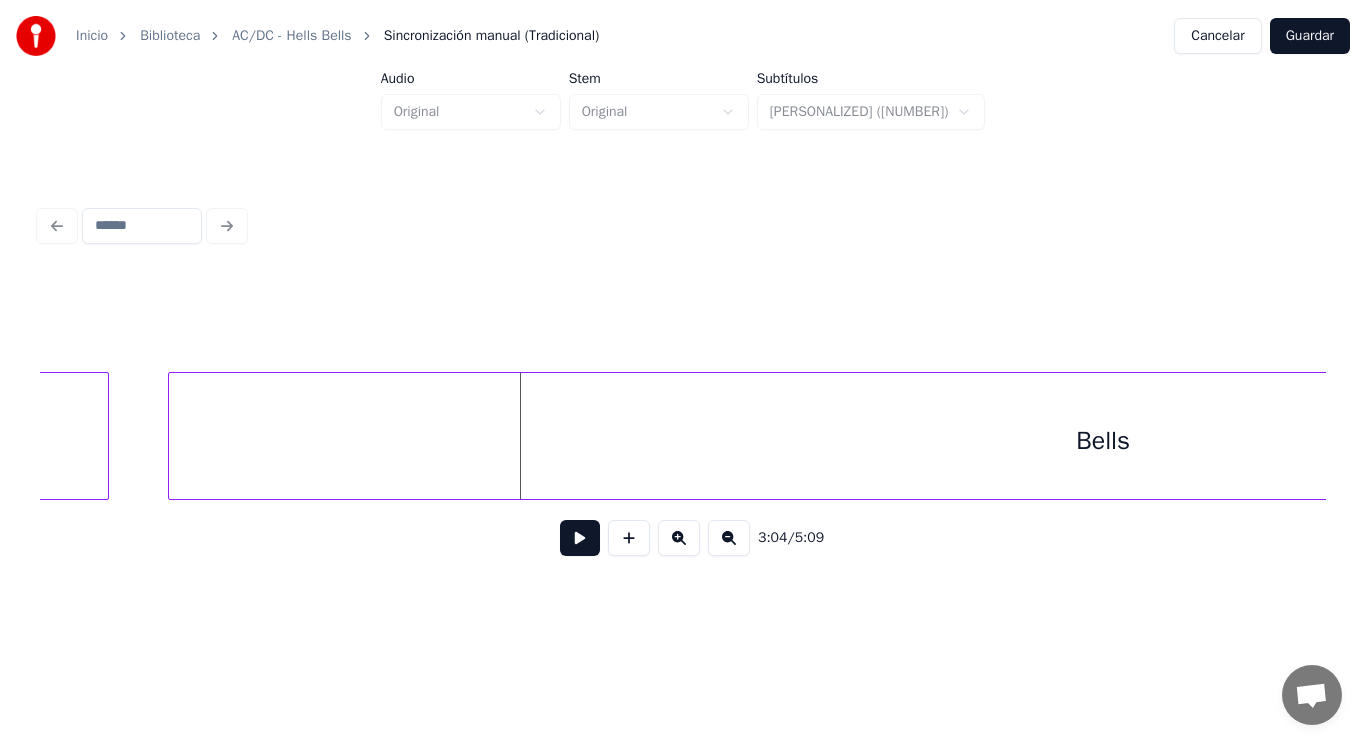 click at bounding box center [172, 436] 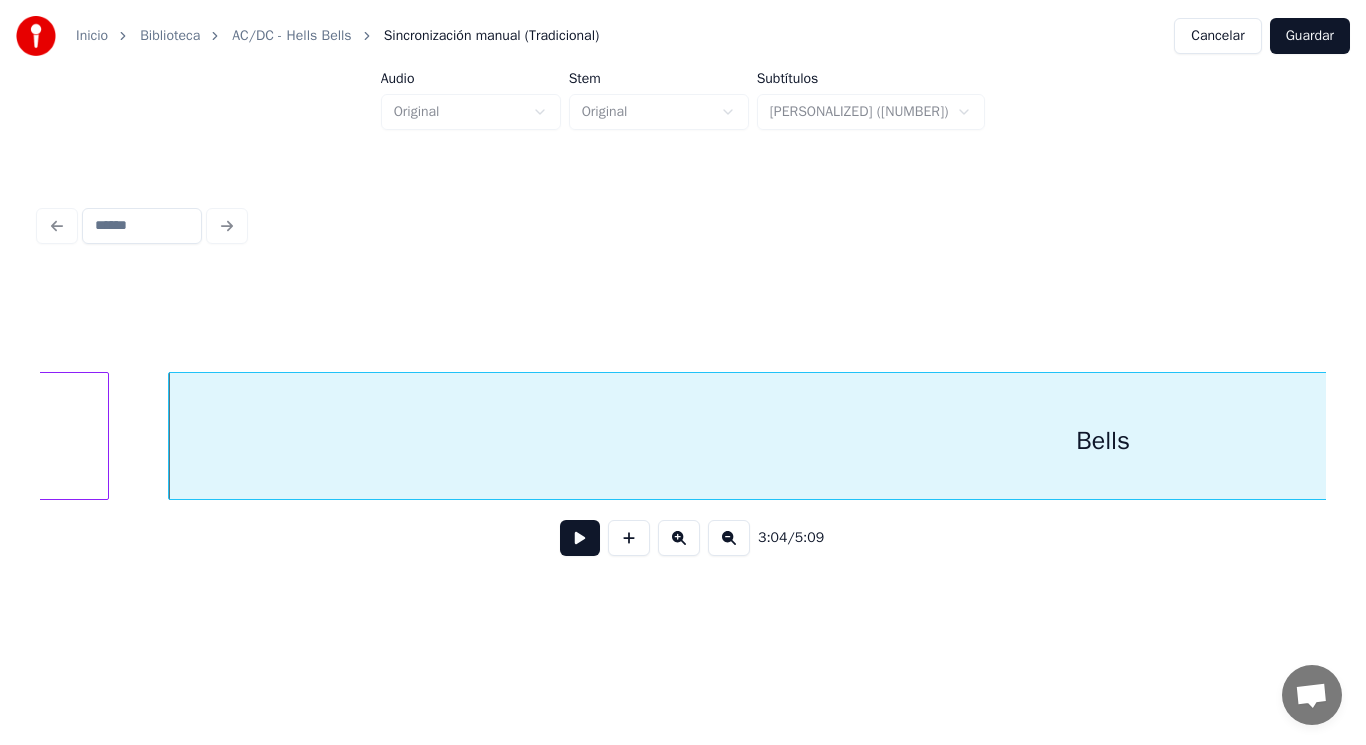 click on "Bells" at bounding box center [1103, 441] 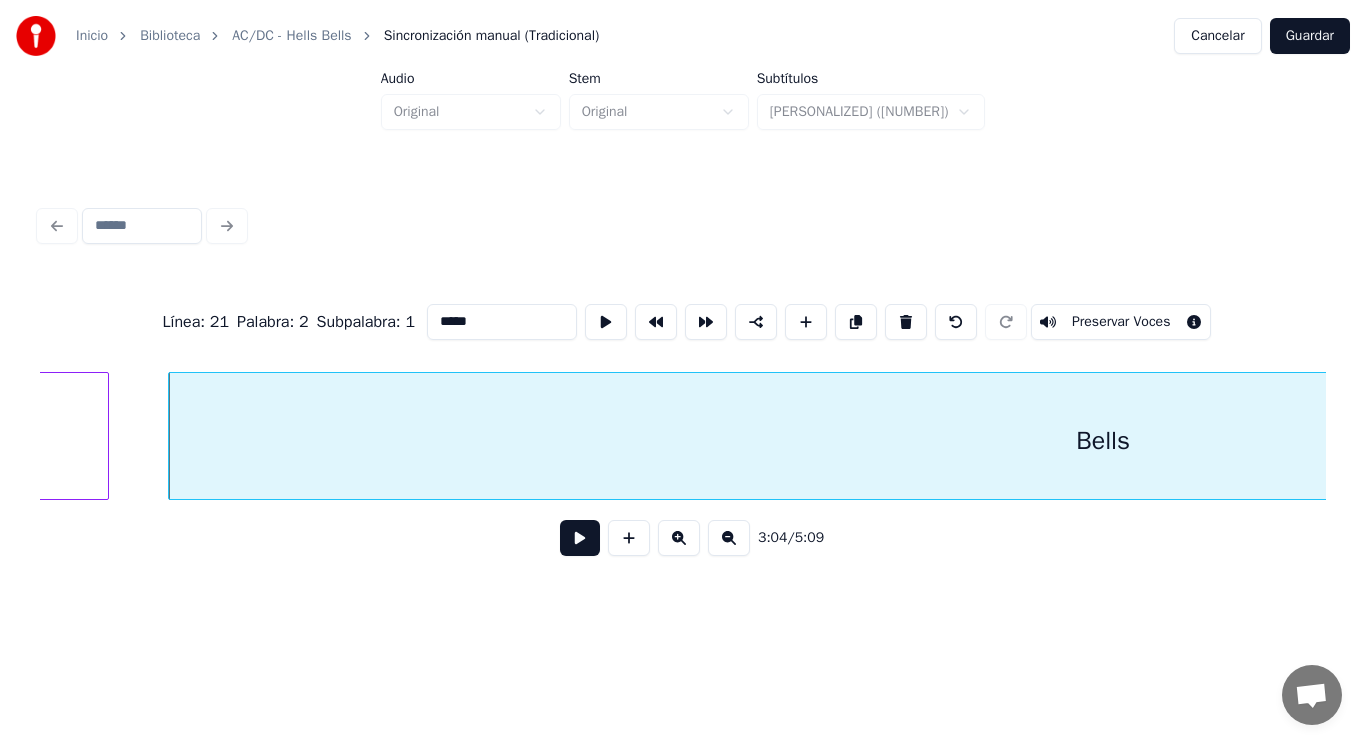 click on "*****" at bounding box center [502, 322] 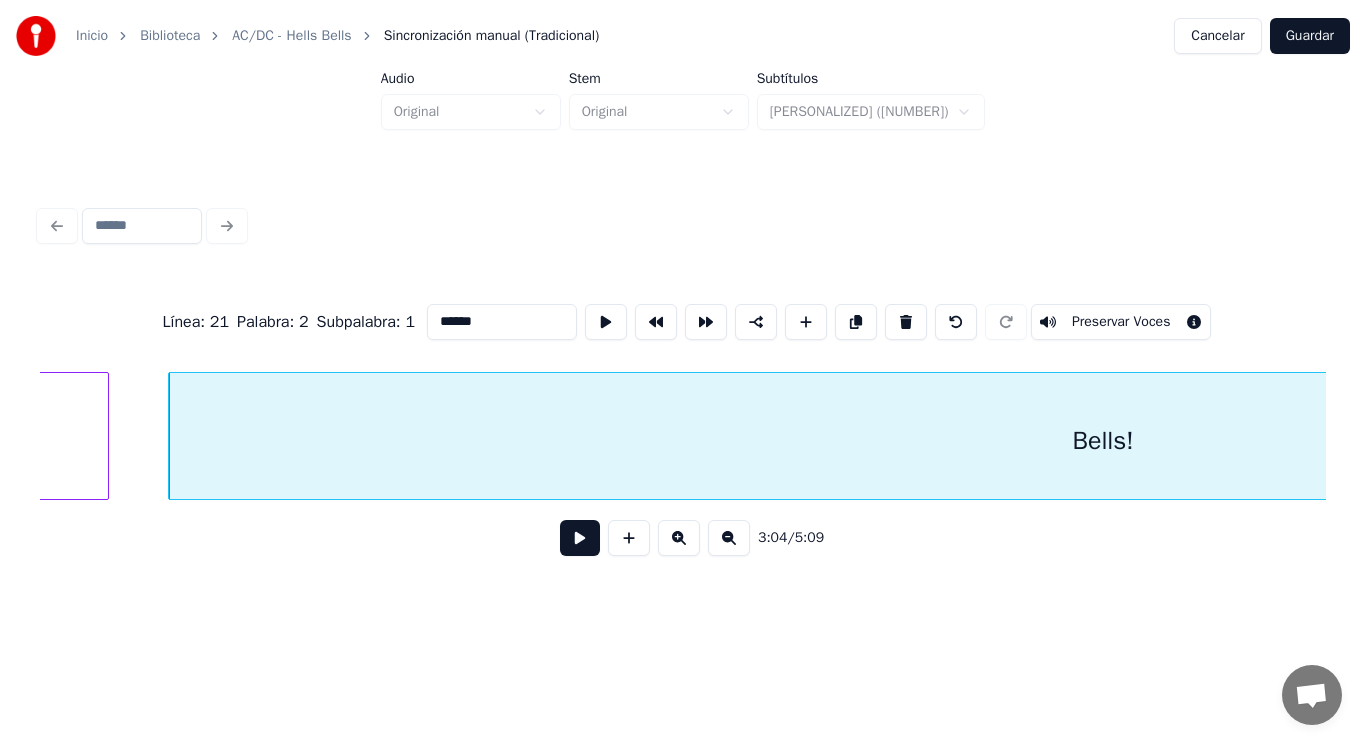 type on "******" 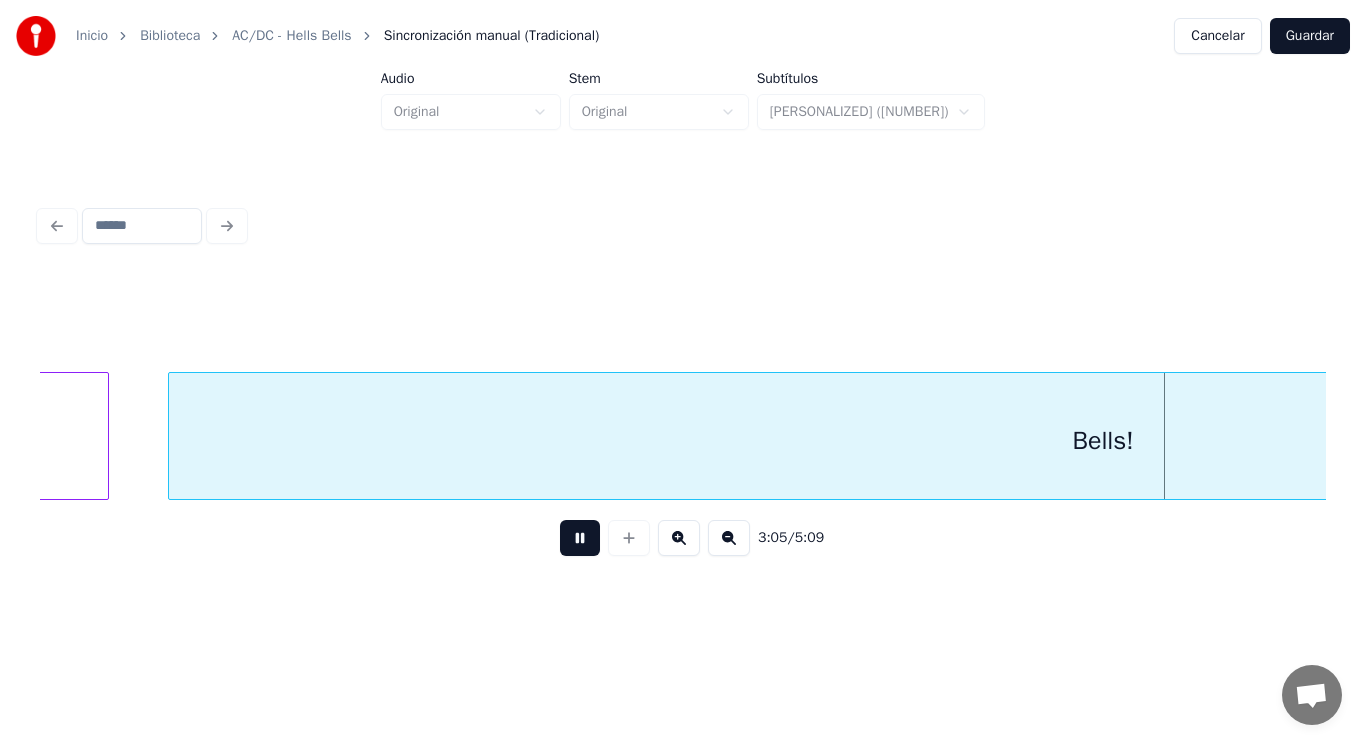 click at bounding box center (580, 538) 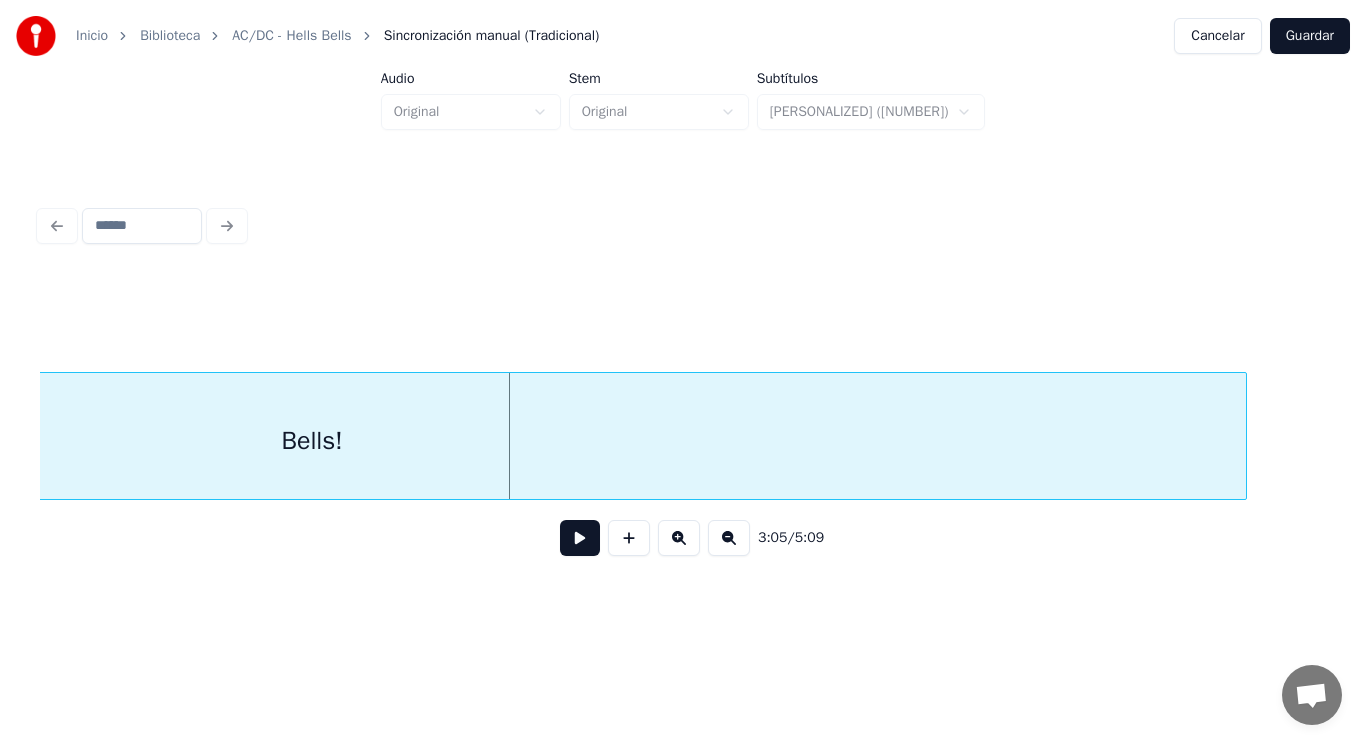 scroll, scrollTop: 0, scrollLeft: 259166, axis: horizontal 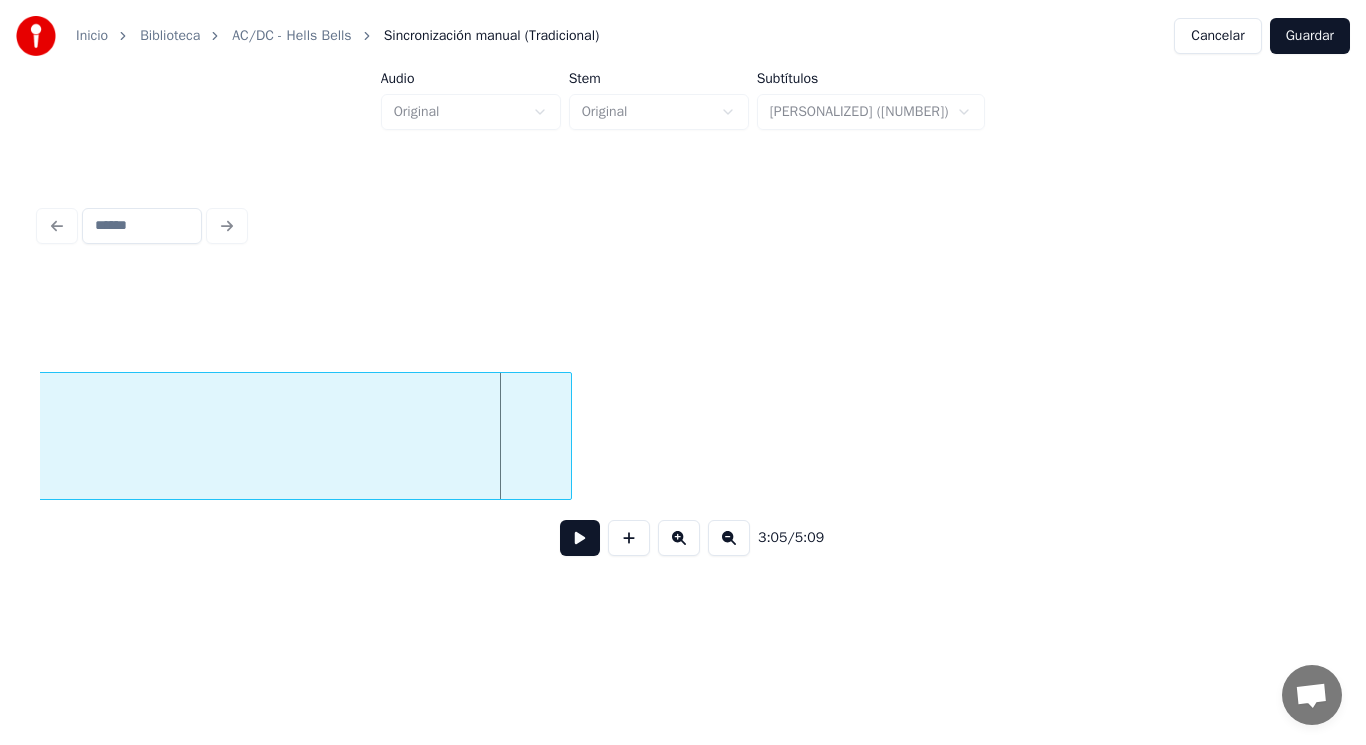 click at bounding box center (568, 436) 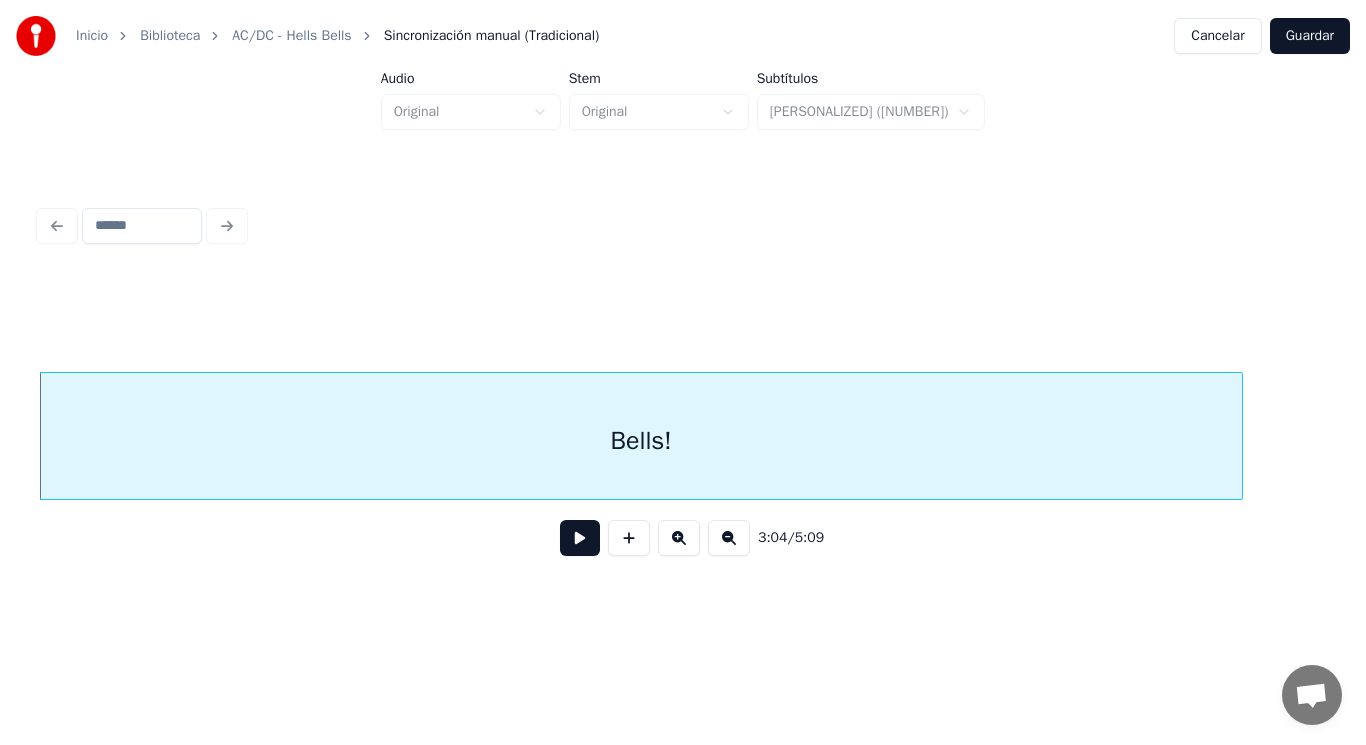 click at bounding box center (580, 538) 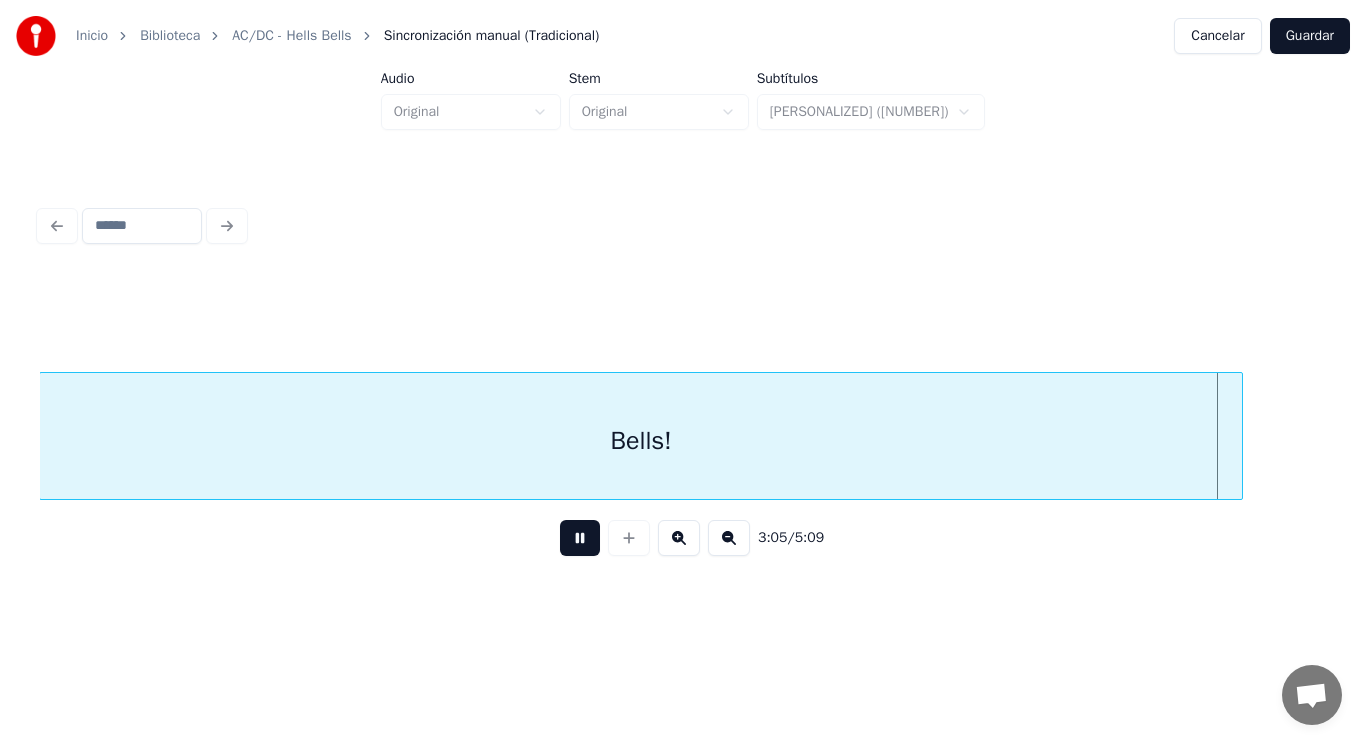 click at bounding box center (580, 538) 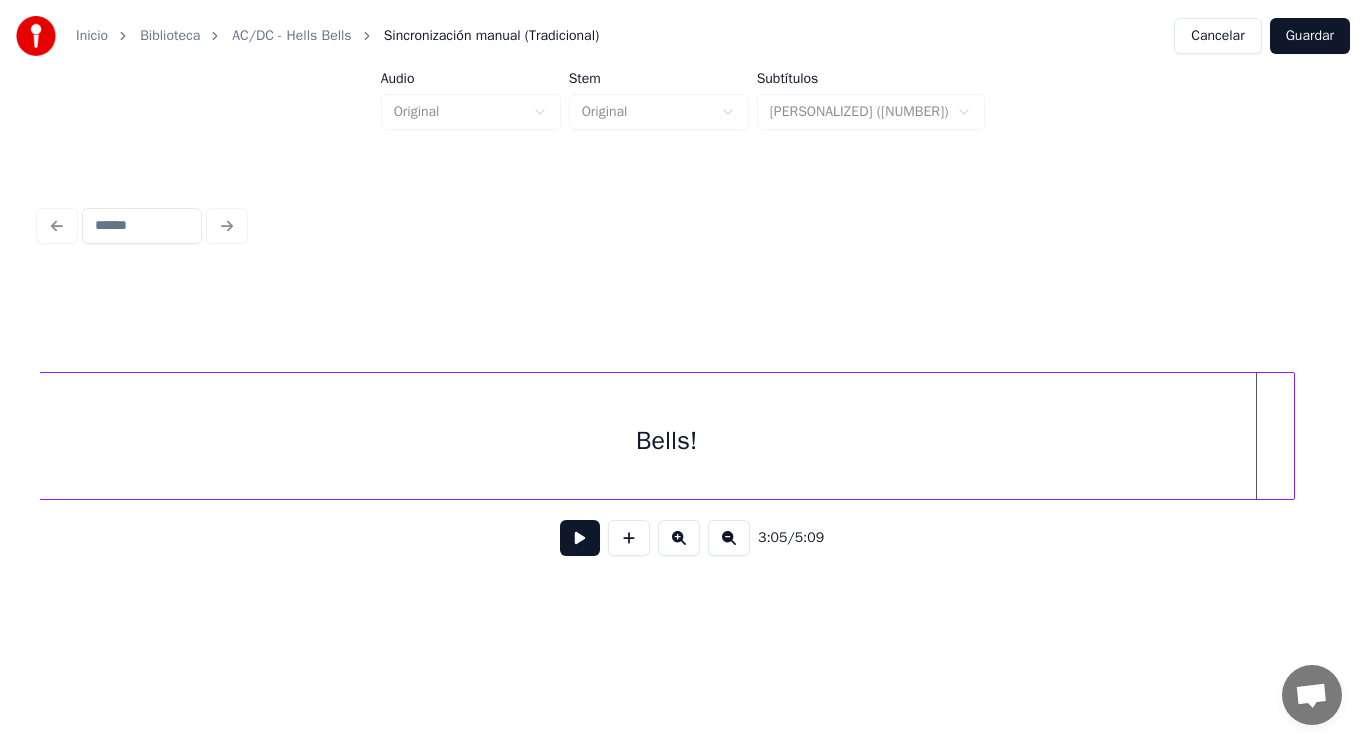 click at bounding box center [1291, 436] 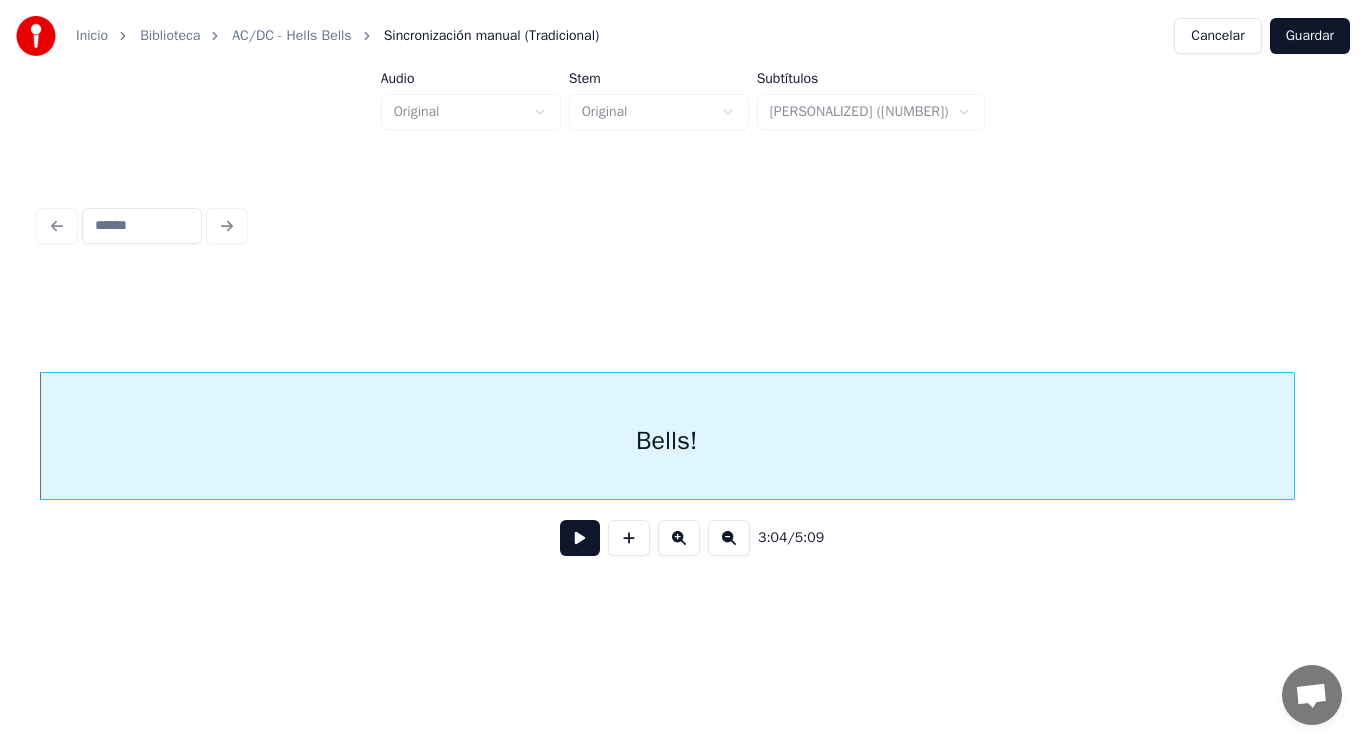 click at bounding box center [580, 538] 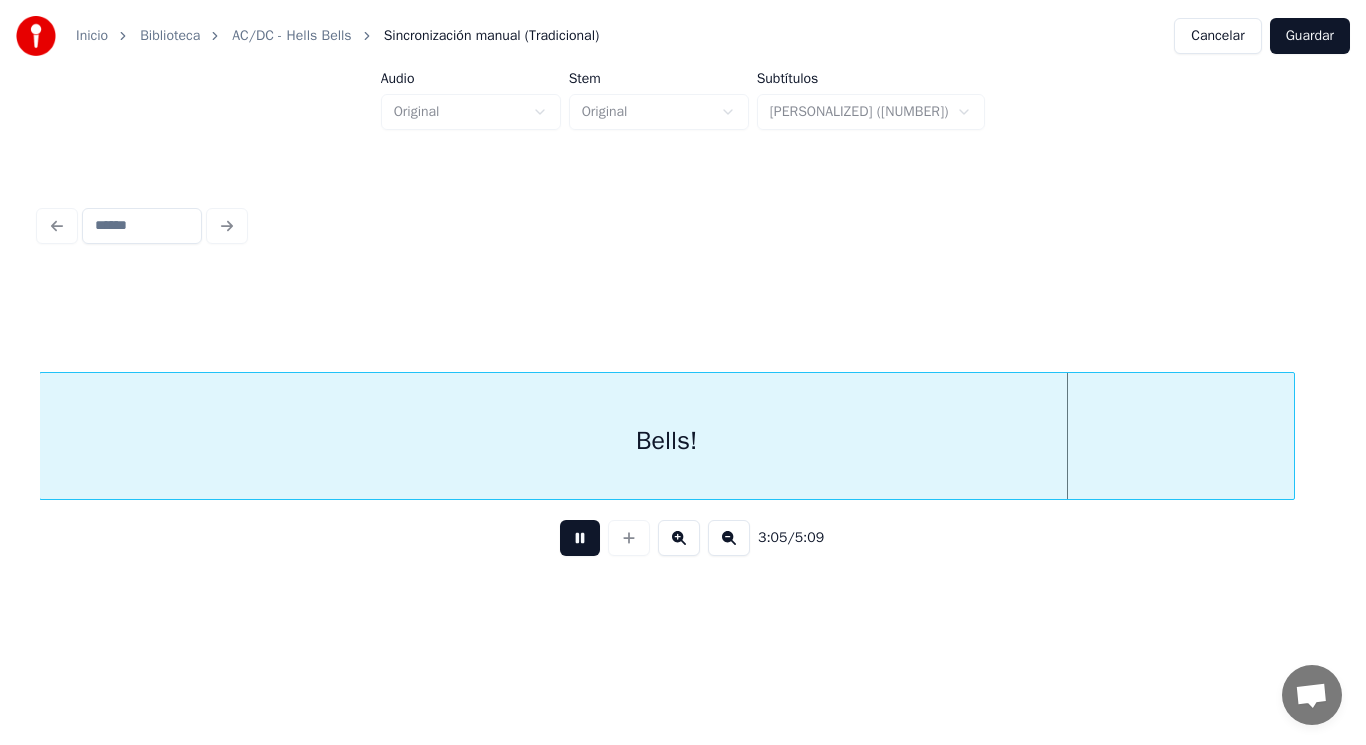 click at bounding box center [580, 538] 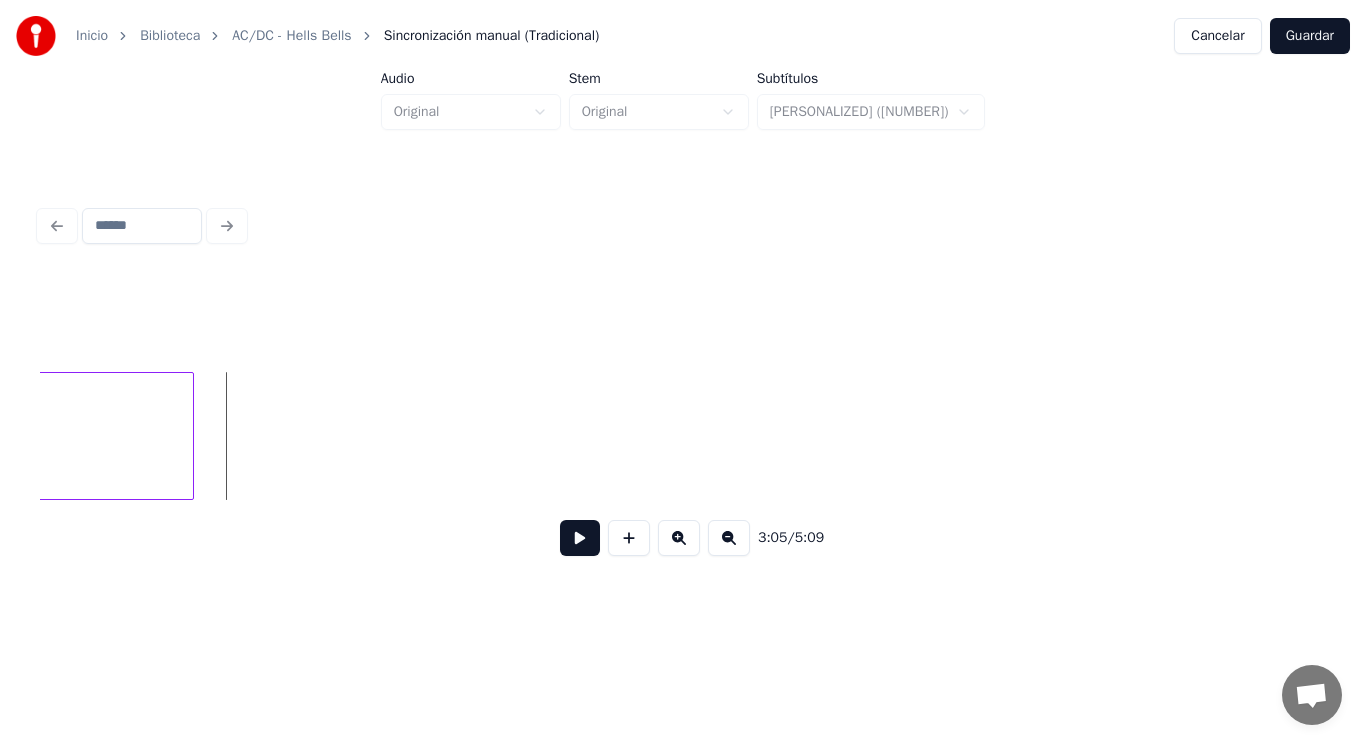scroll, scrollTop: 0, scrollLeft: 259542, axis: horizontal 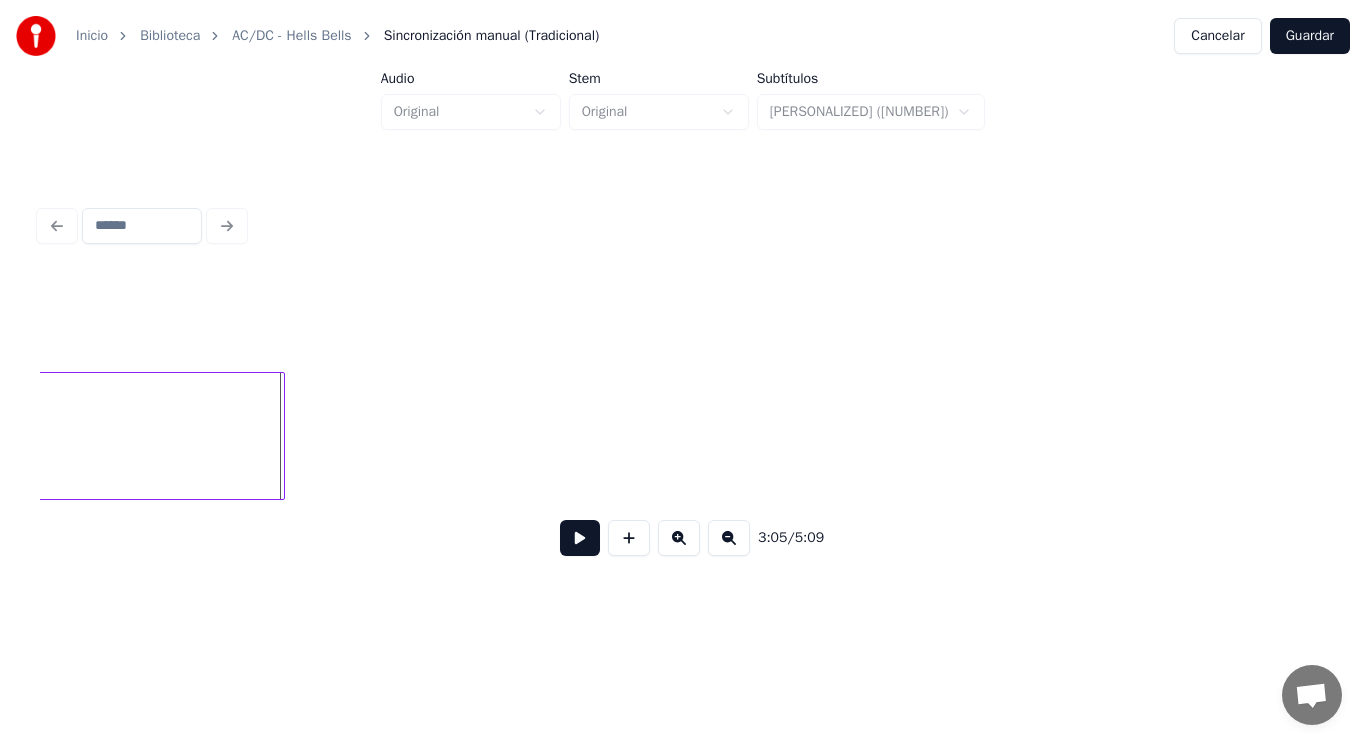 click at bounding box center [281, 436] 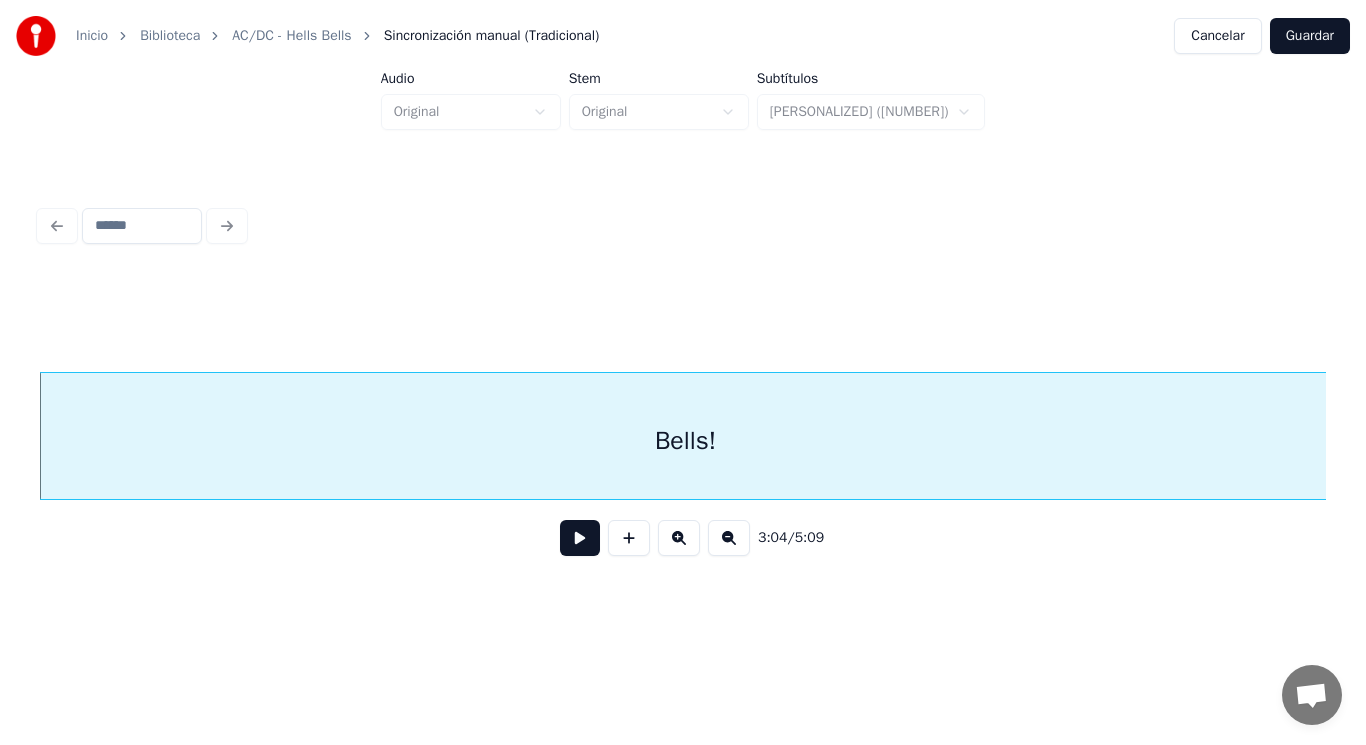 click at bounding box center [580, 538] 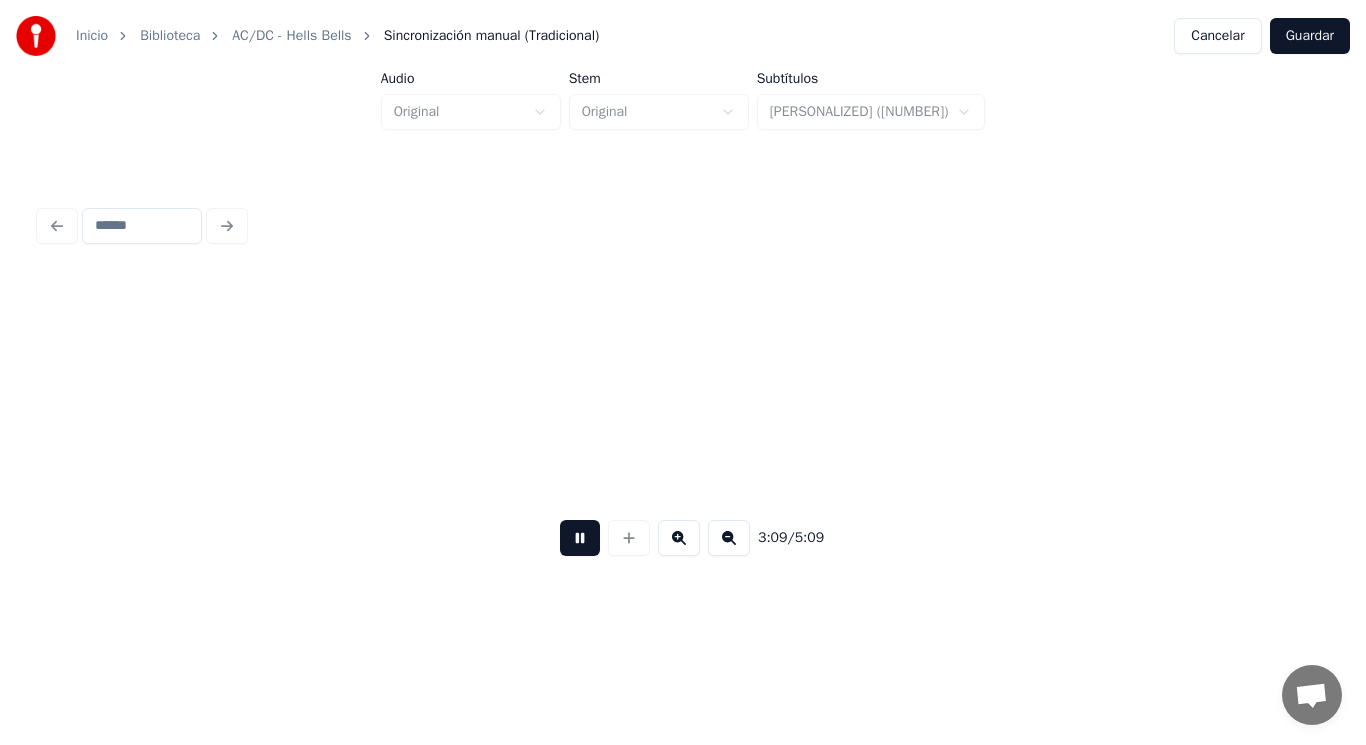 scroll, scrollTop: 0, scrollLeft: 264997, axis: horizontal 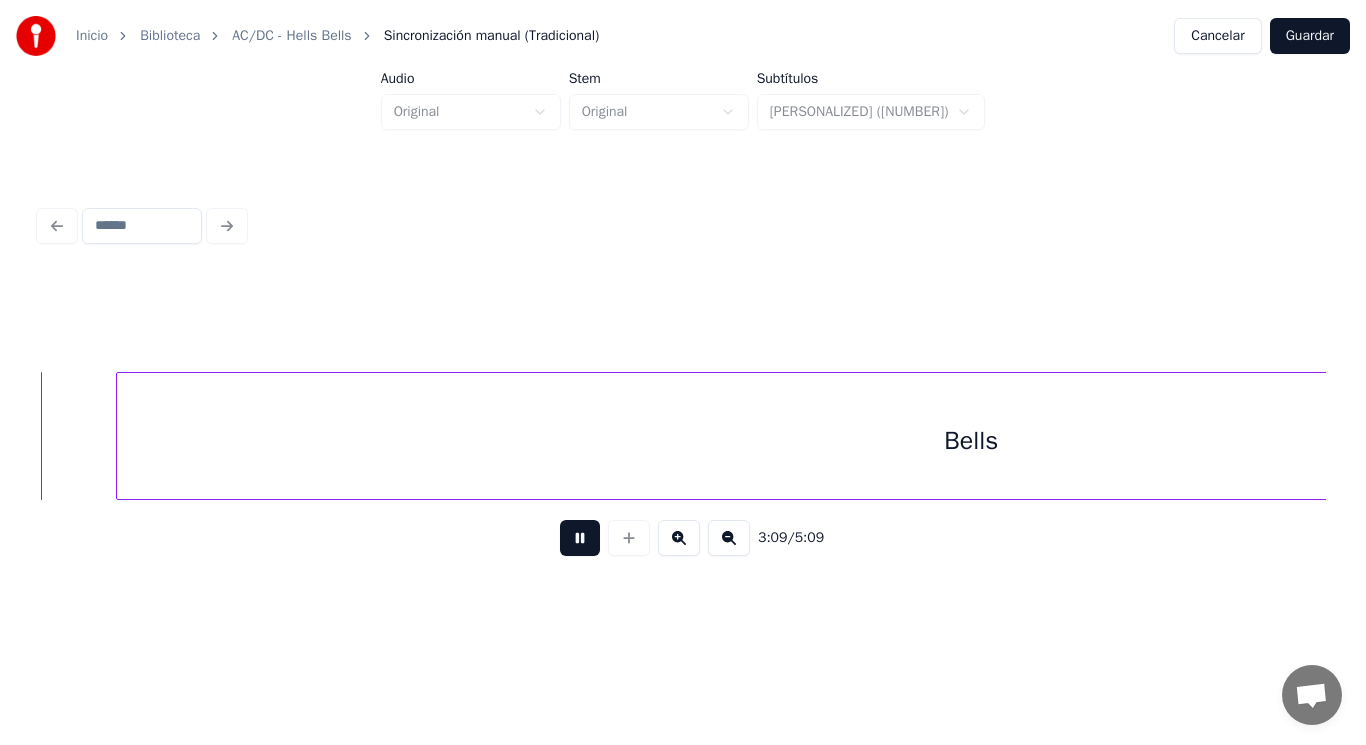 click at bounding box center [580, 538] 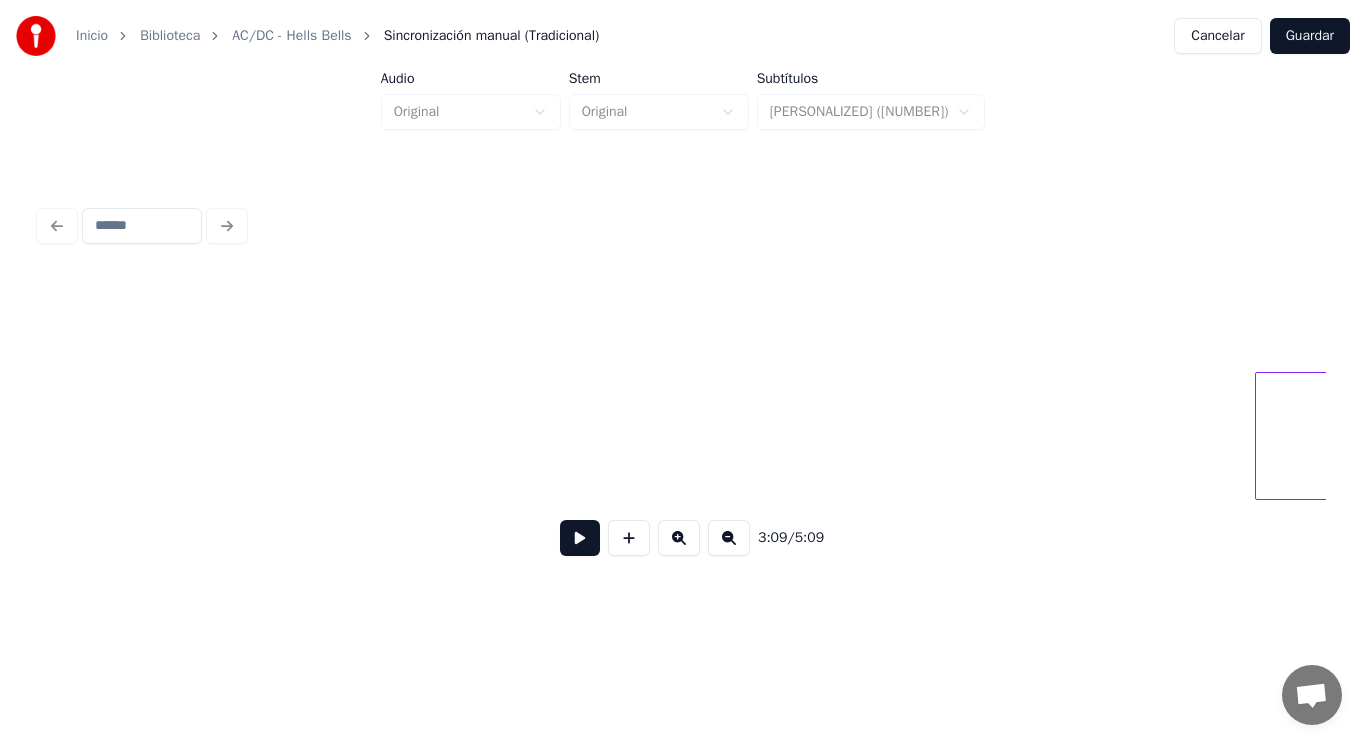 scroll, scrollTop: 0, scrollLeft: 263214, axis: horizontal 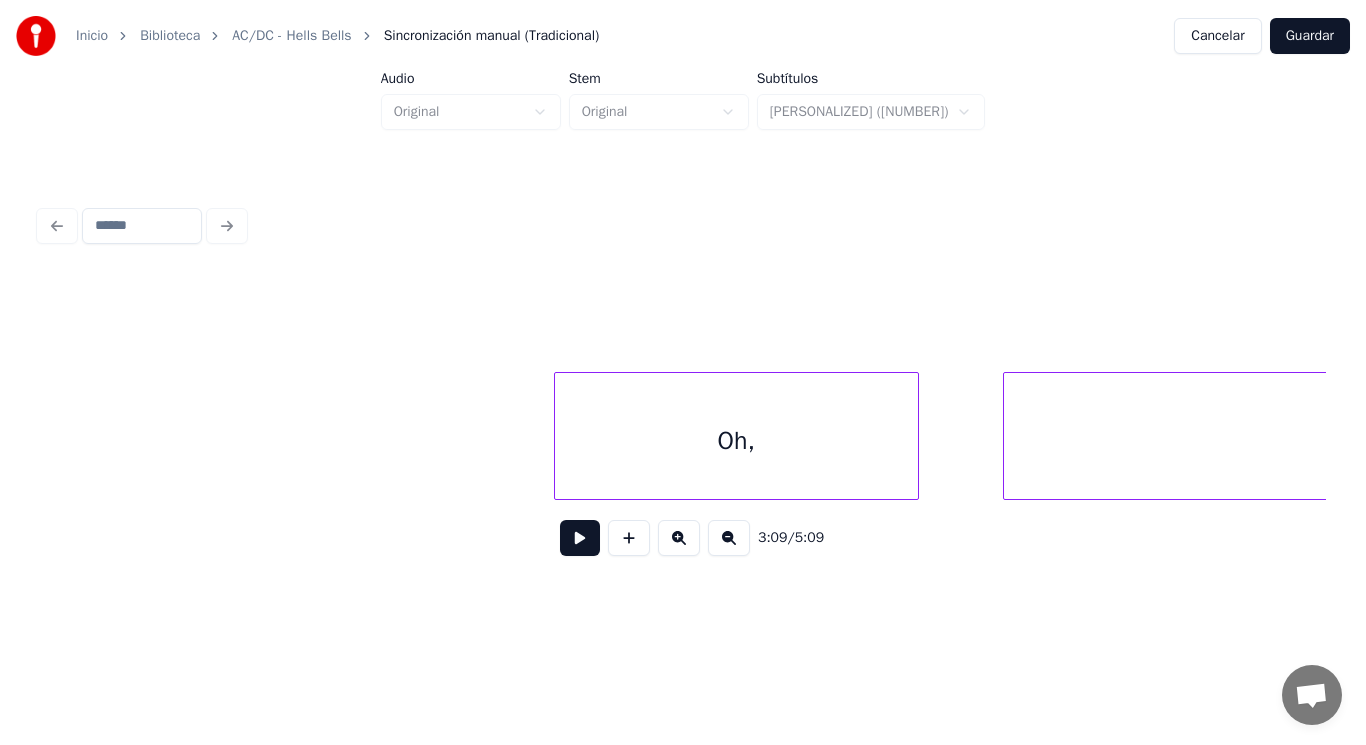 drag, startPoint x: 244, startPoint y: 463, endPoint x: 452, endPoint y: 585, distance: 241.13896 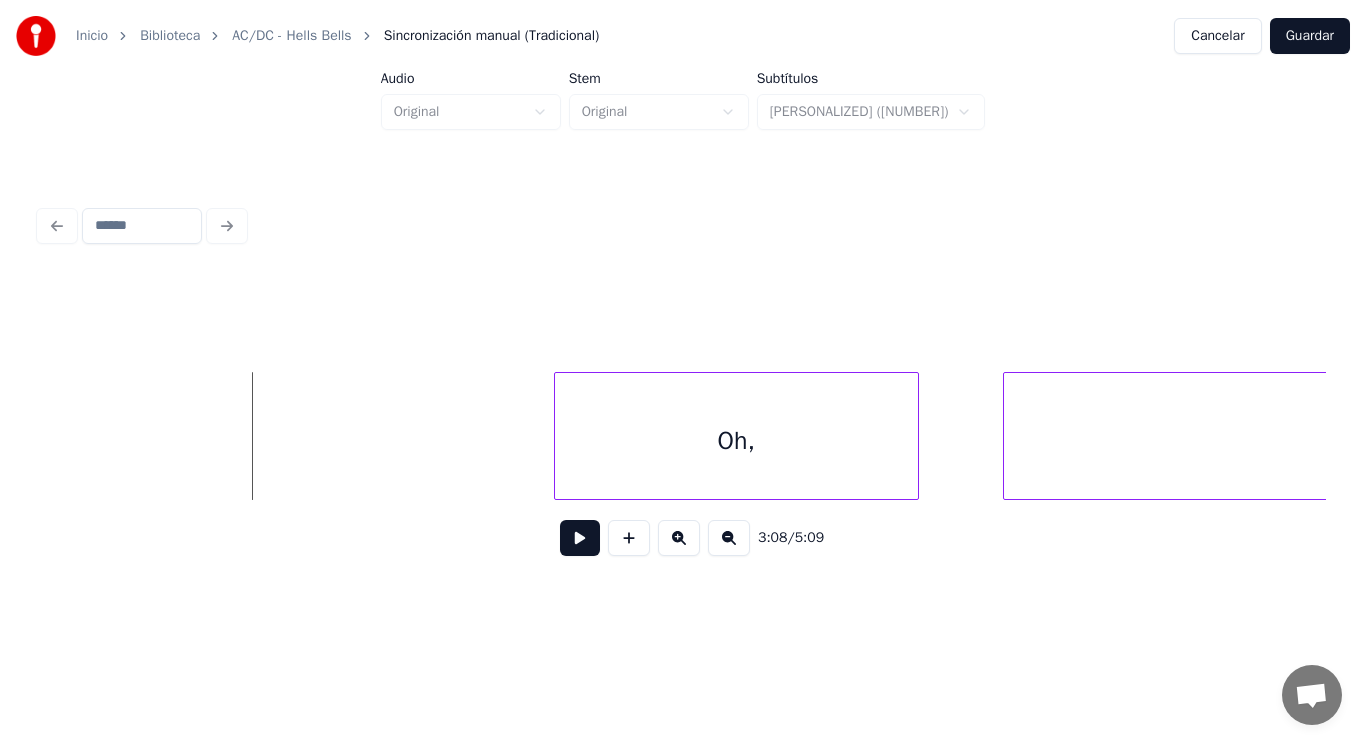 click at bounding box center (580, 538) 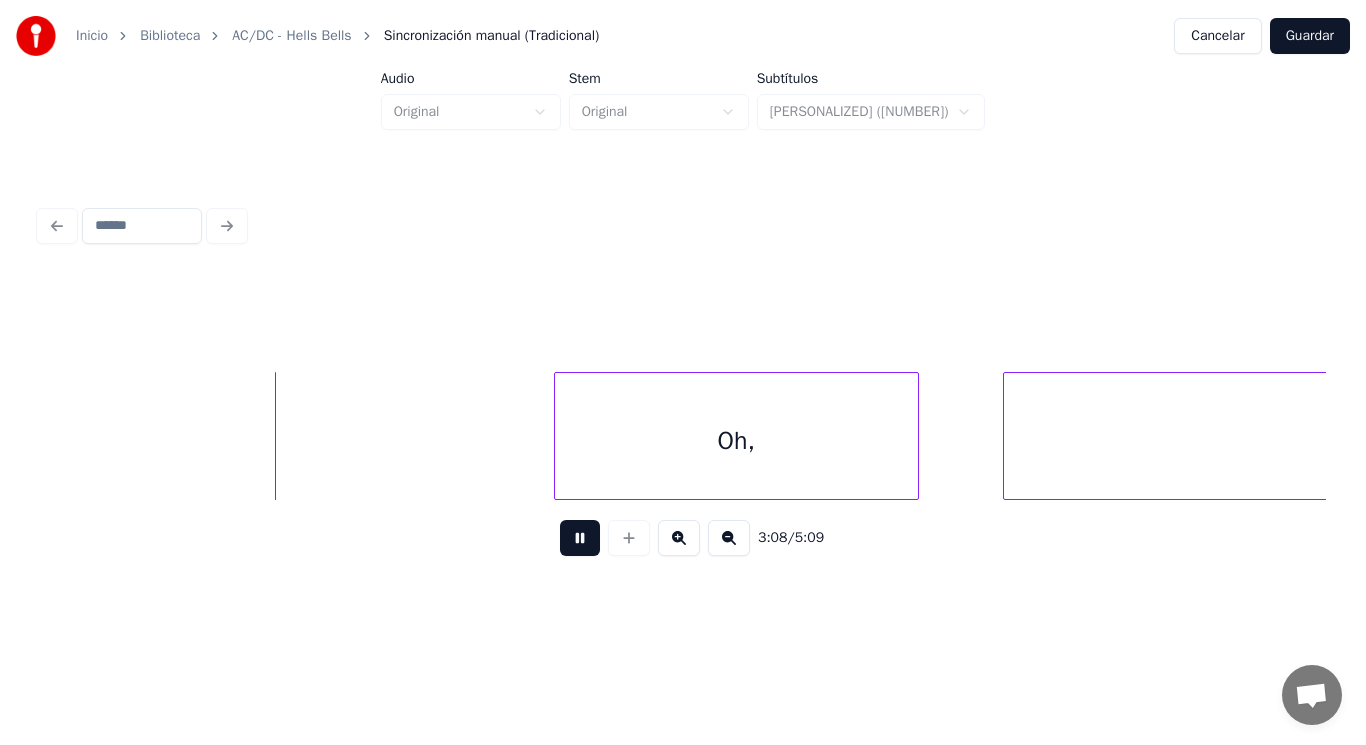 click at bounding box center [580, 538] 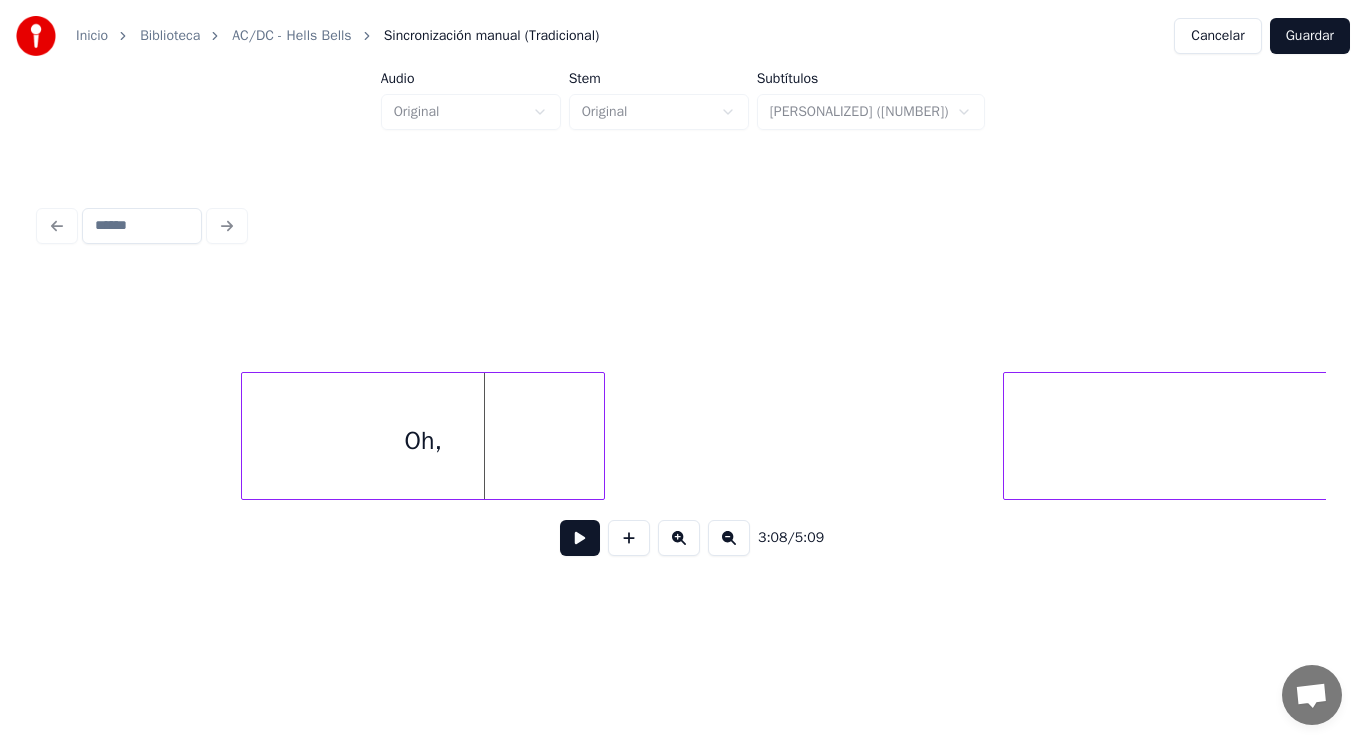 click on "Oh," at bounding box center [423, 441] 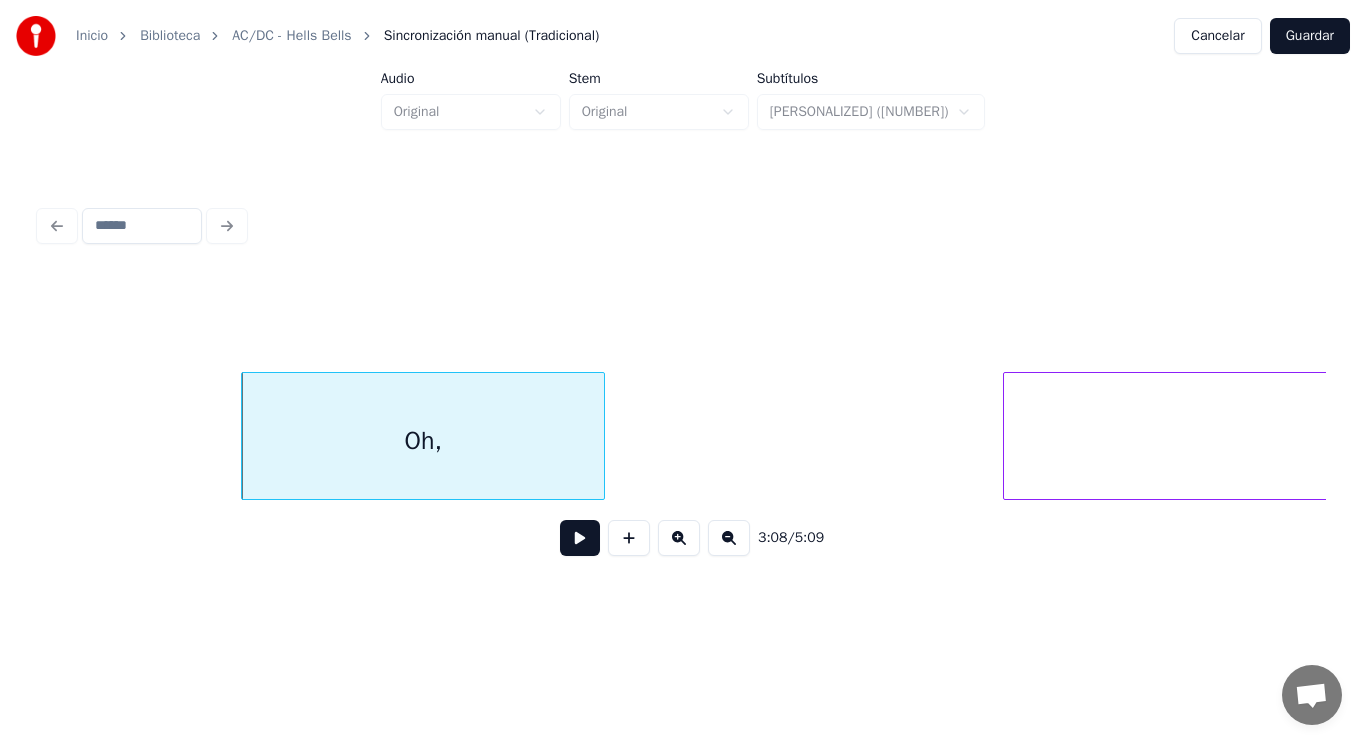 click on "Oh," at bounding box center [423, 441] 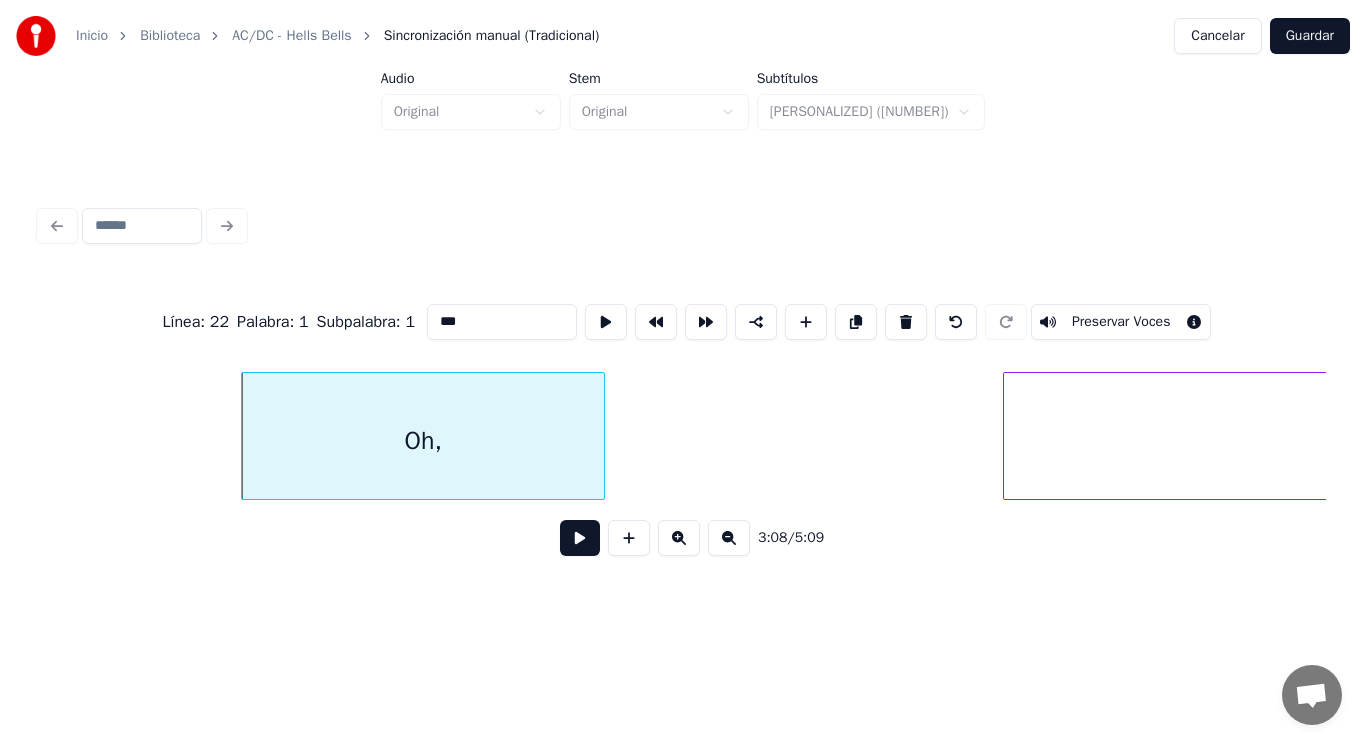 click on "***" at bounding box center [502, 322] 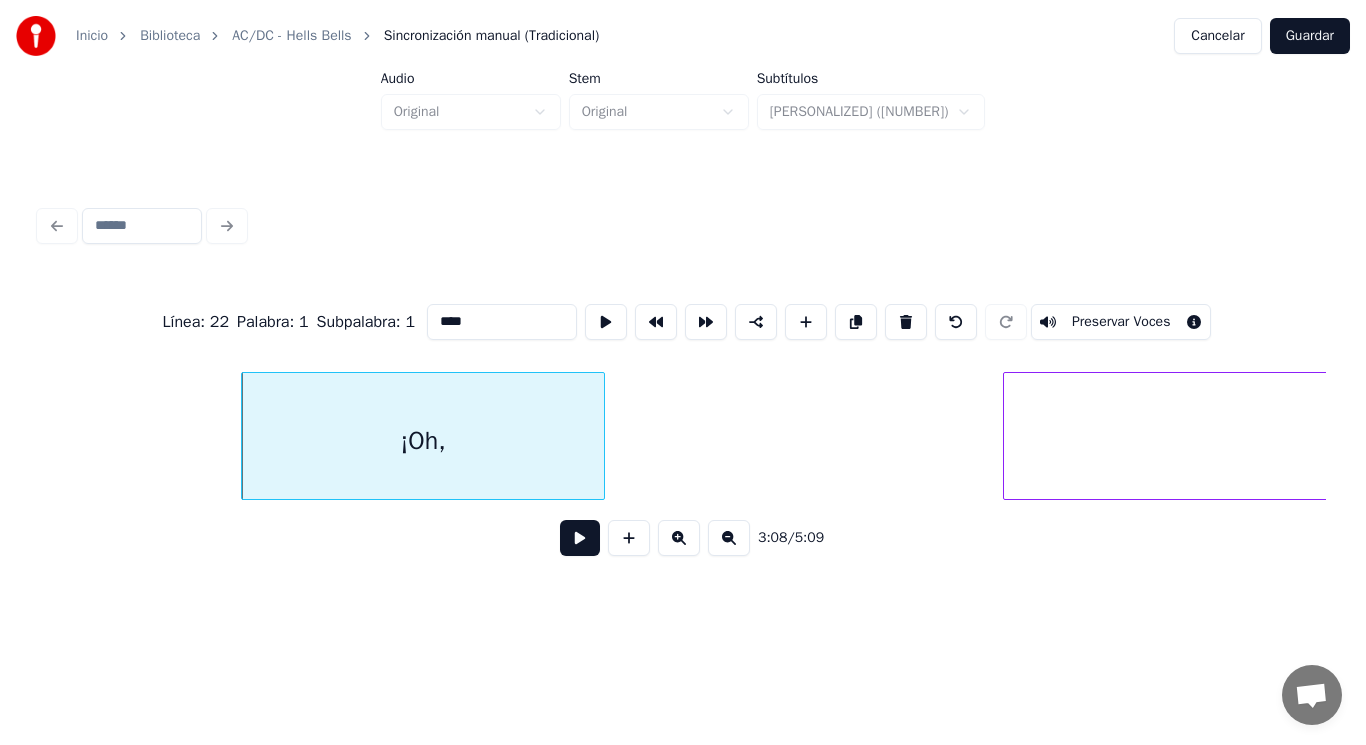 type on "****" 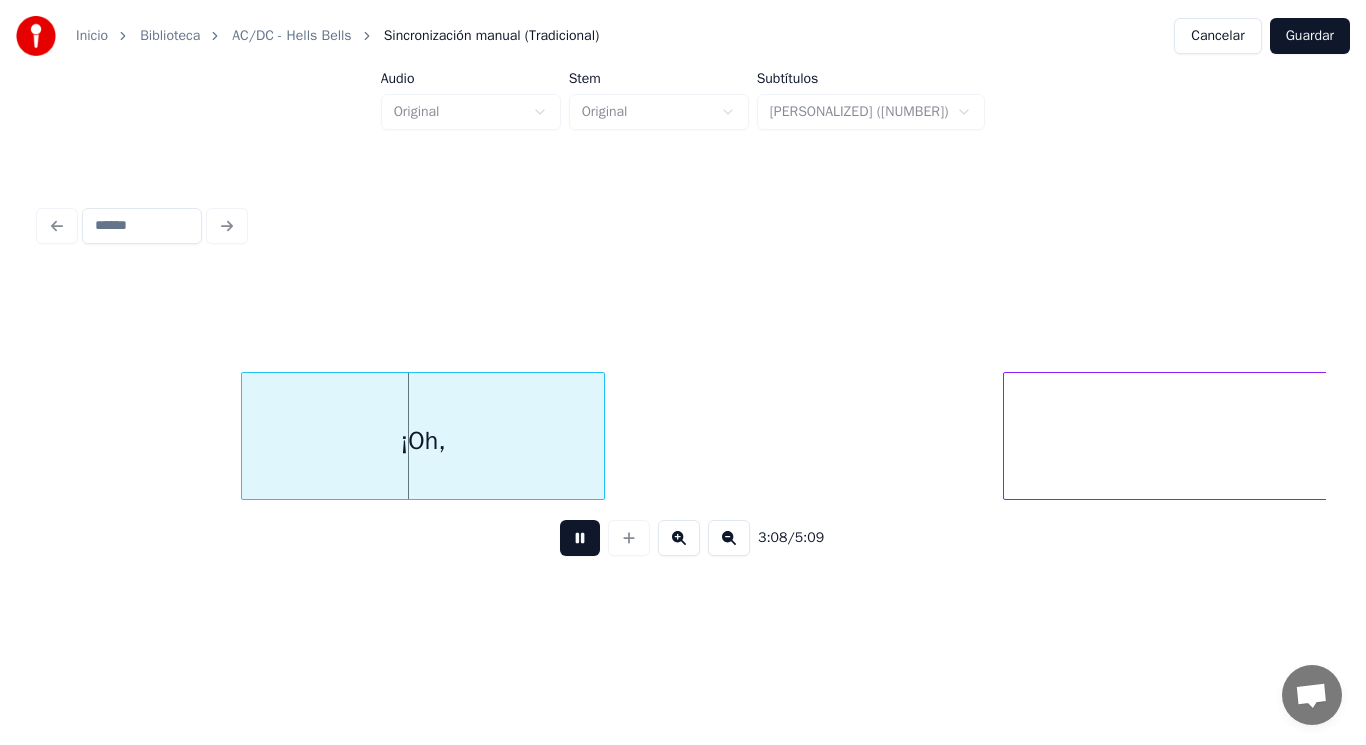click at bounding box center (580, 538) 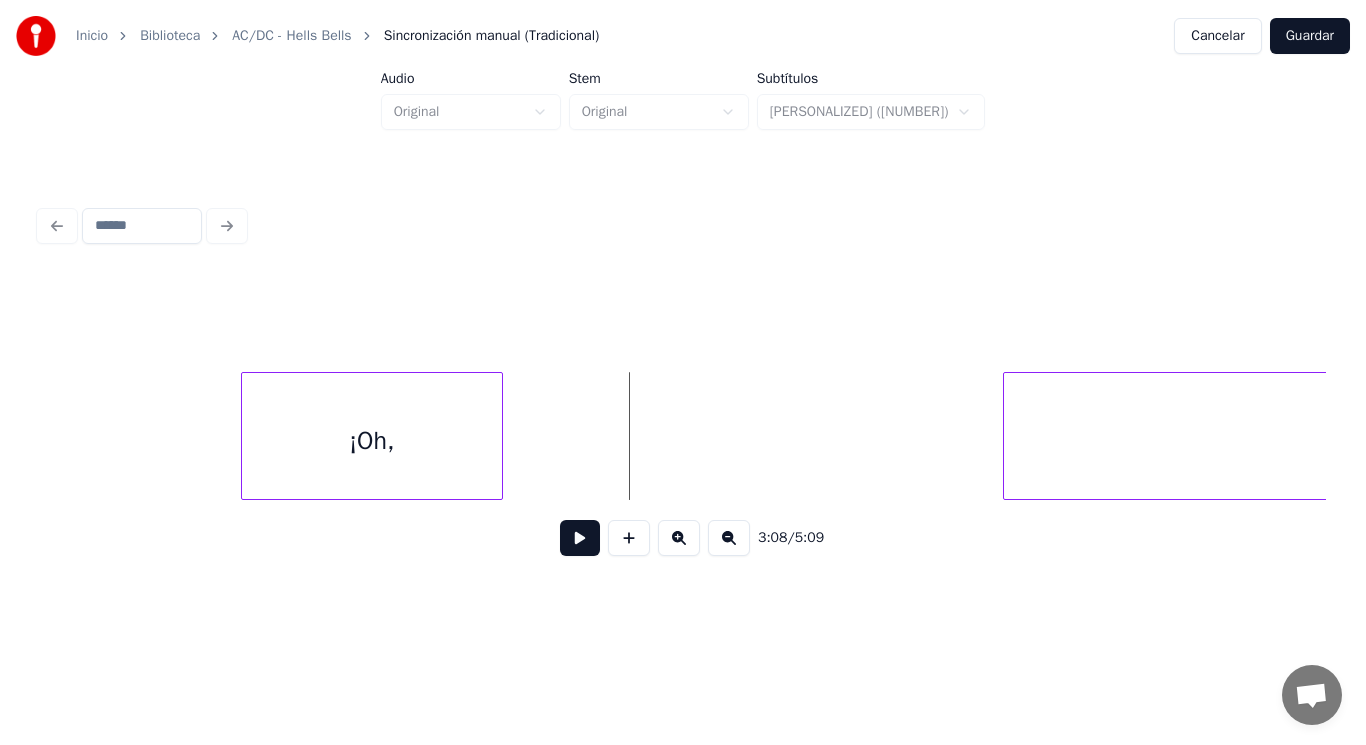 click at bounding box center [499, 436] 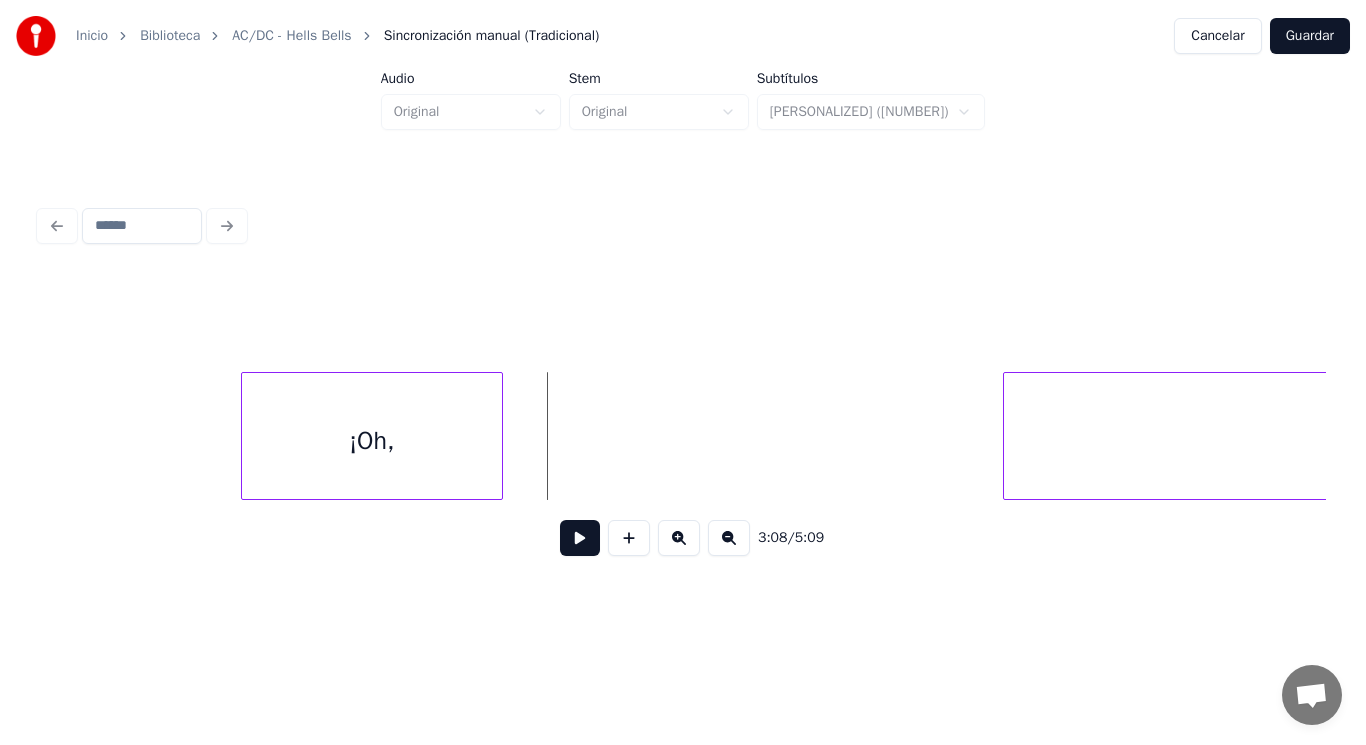 click at bounding box center (580, 538) 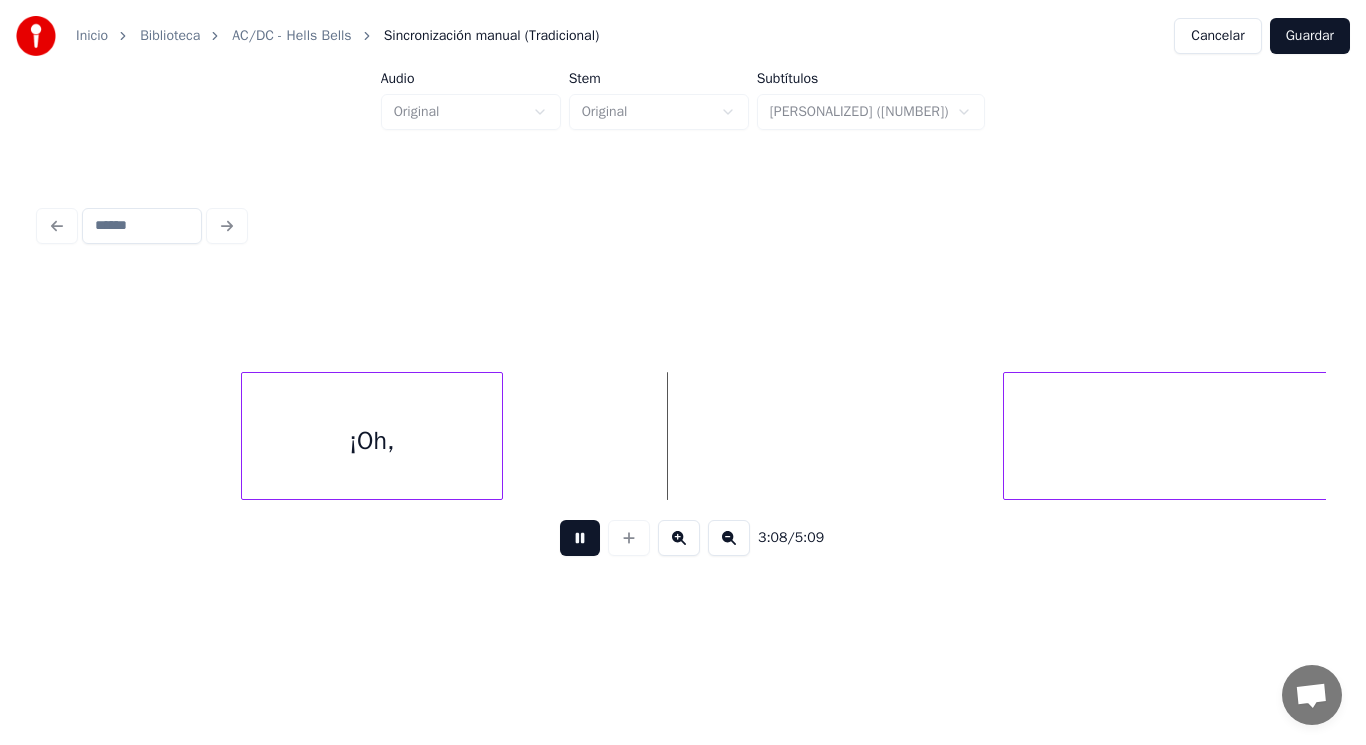 click at bounding box center [580, 538] 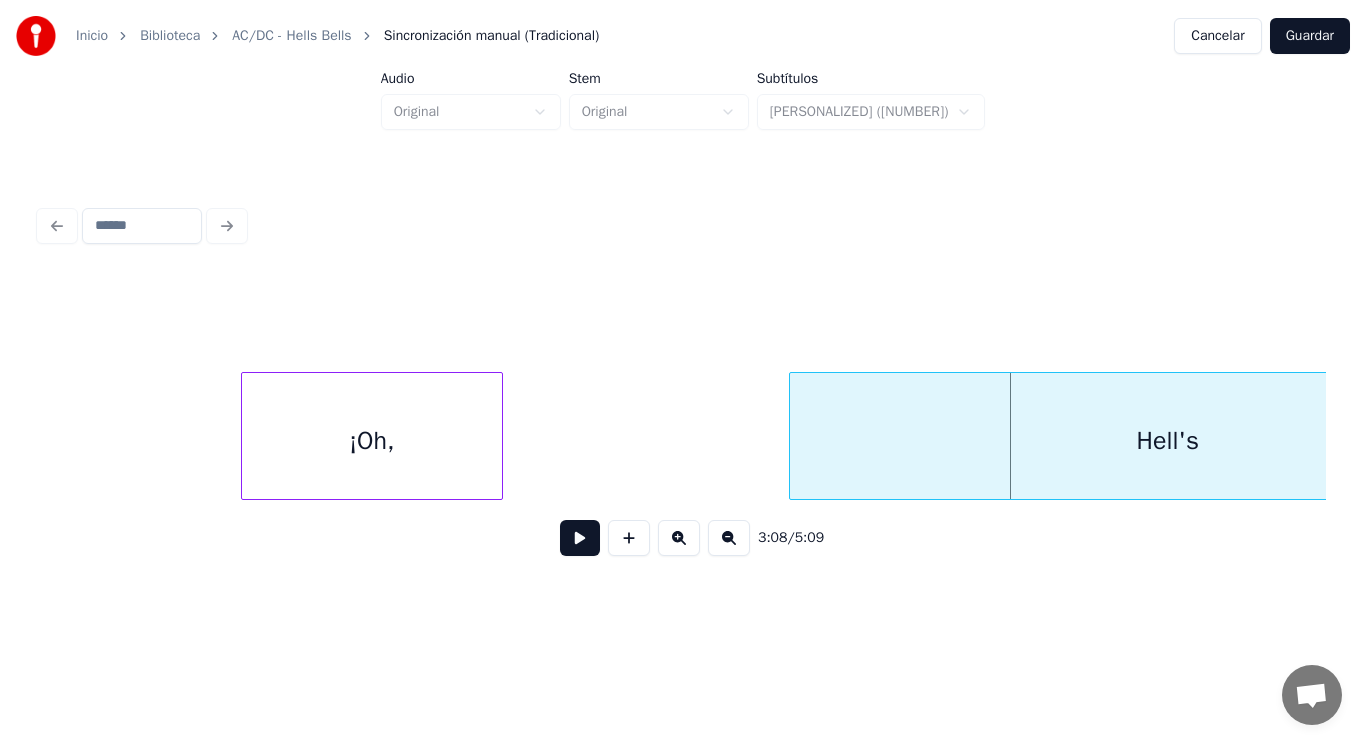 scroll, scrollTop: 0, scrollLeft: 263636, axis: horizontal 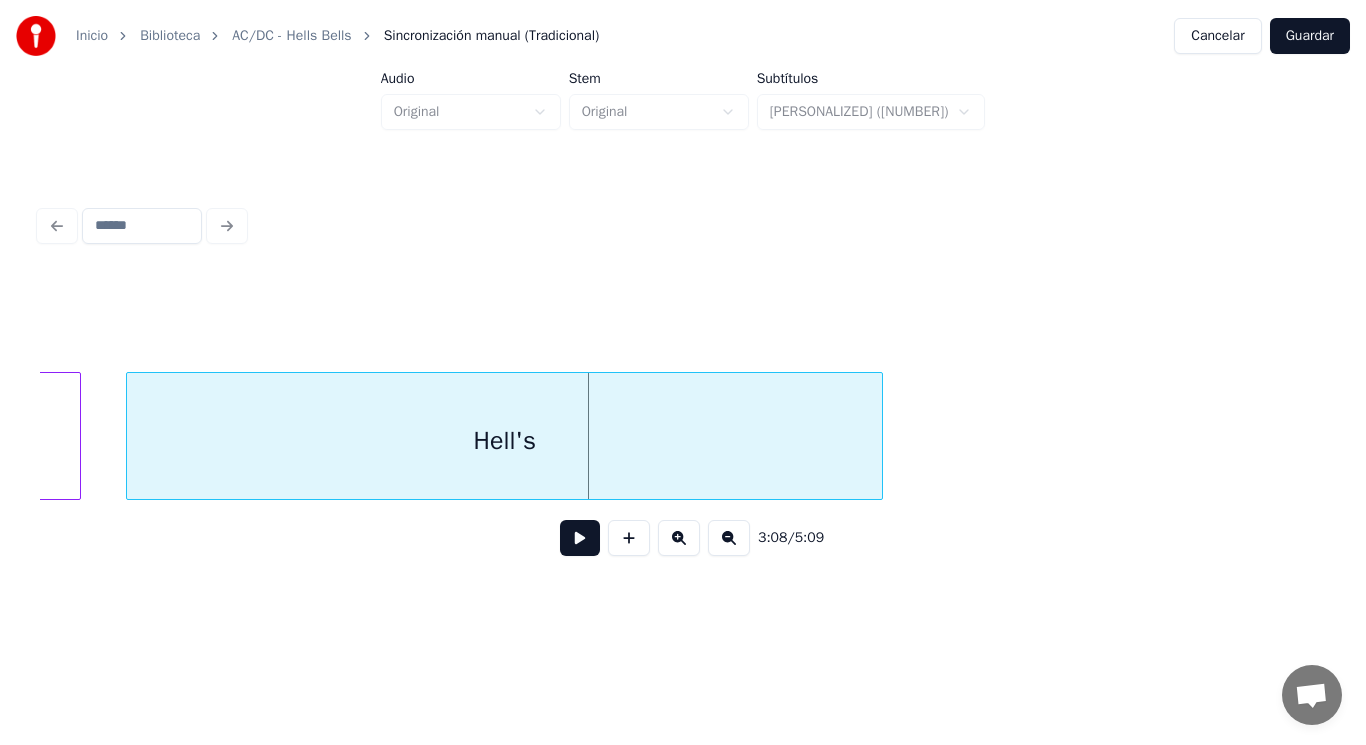 click on "Hell's" at bounding box center [504, 441] 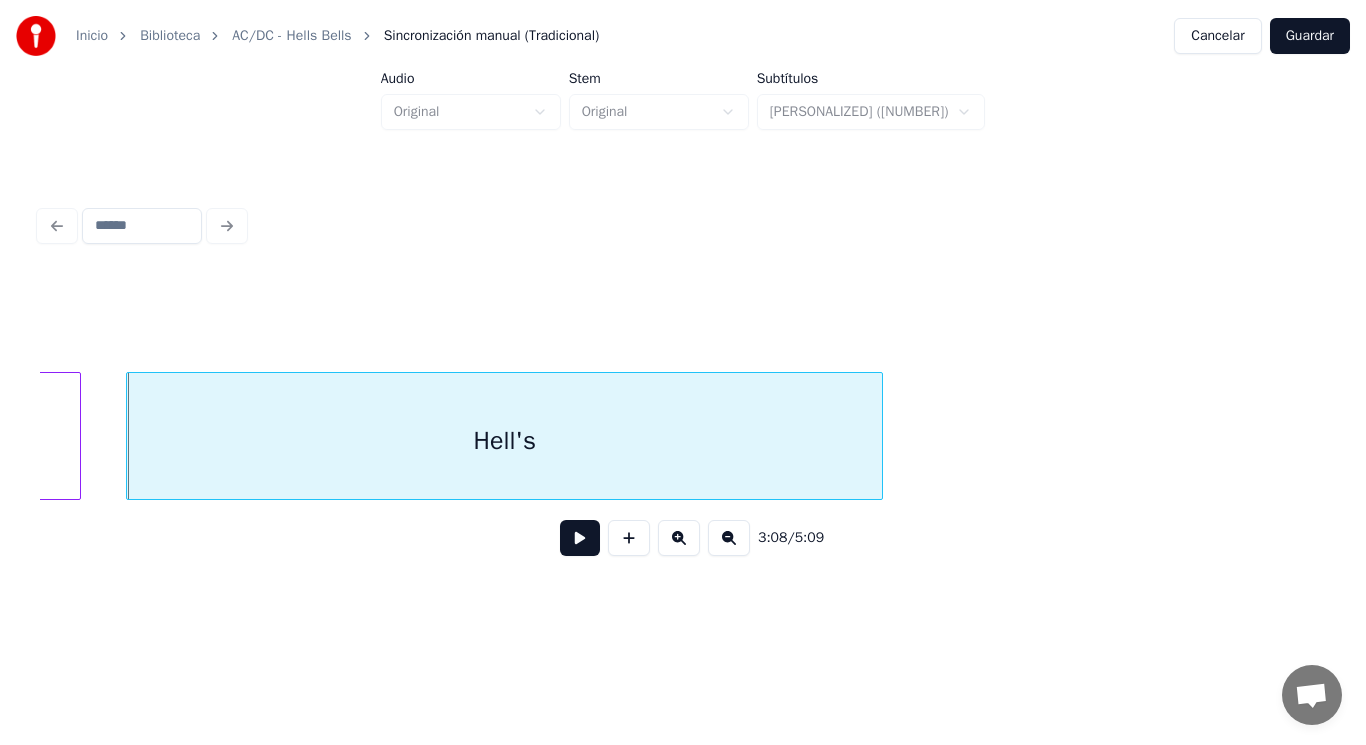 click at bounding box center [580, 538] 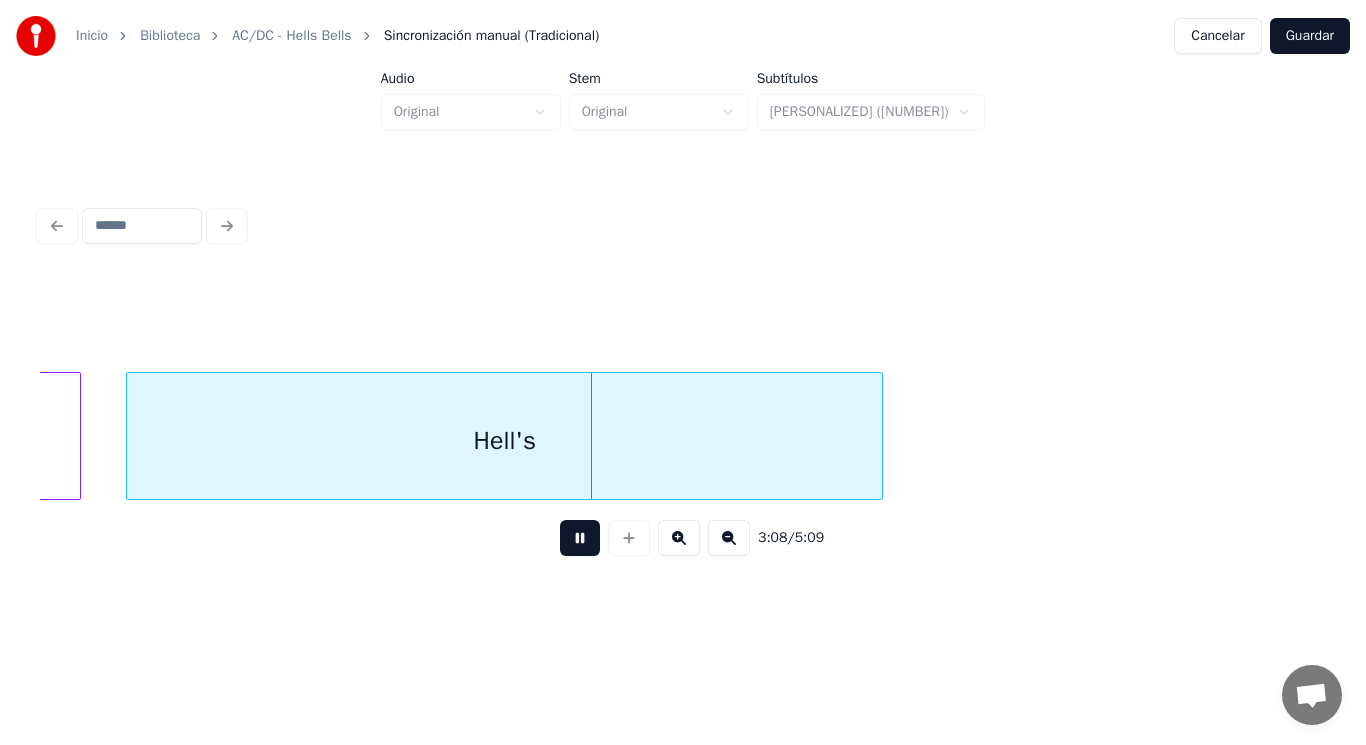 click at bounding box center [580, 538] 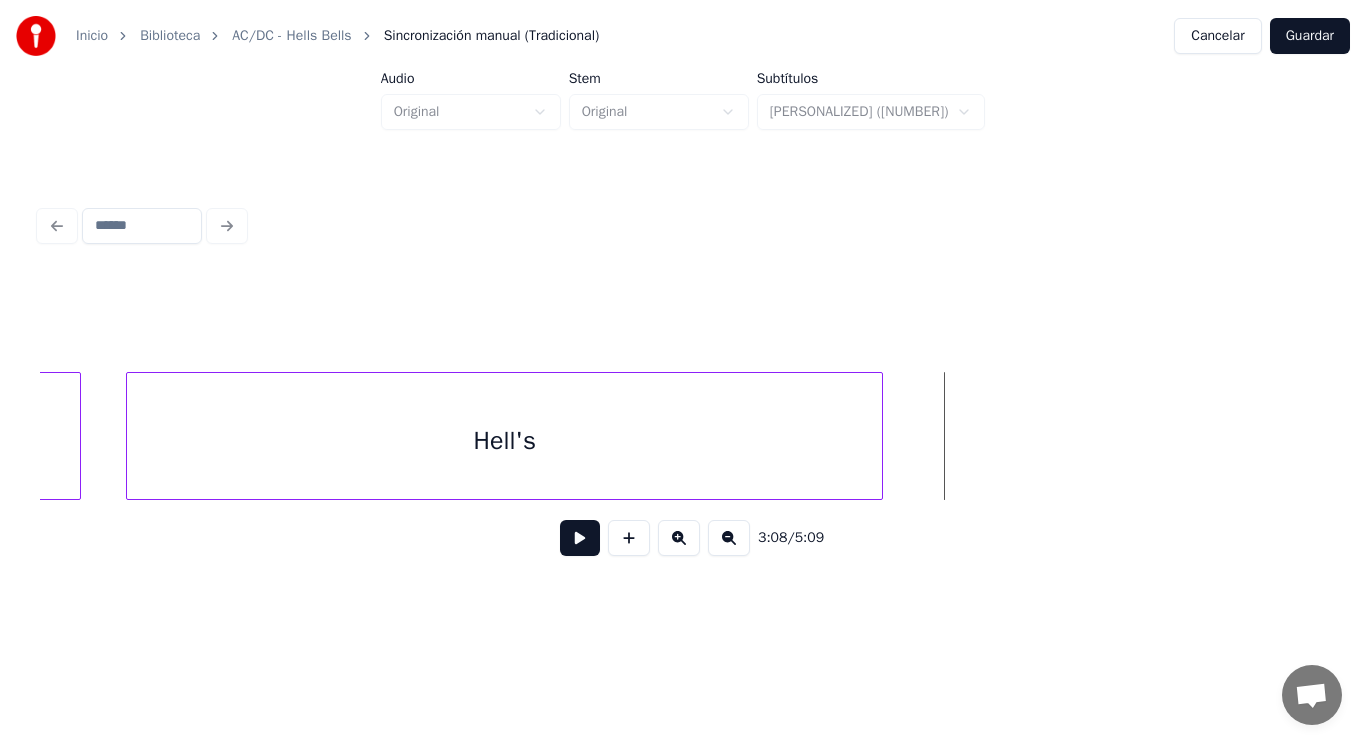 click on "Hell's" at bounding box center [504, 441] 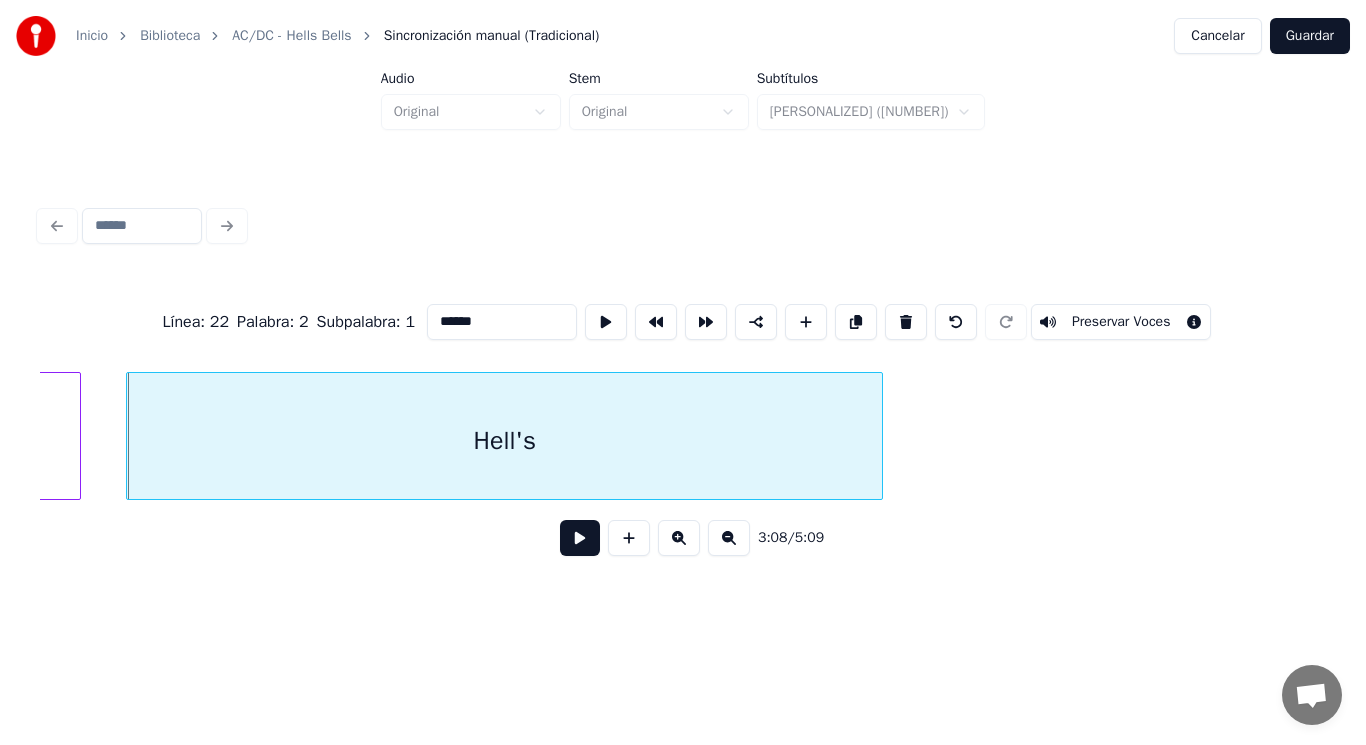 click at bounding box center (580, 538) 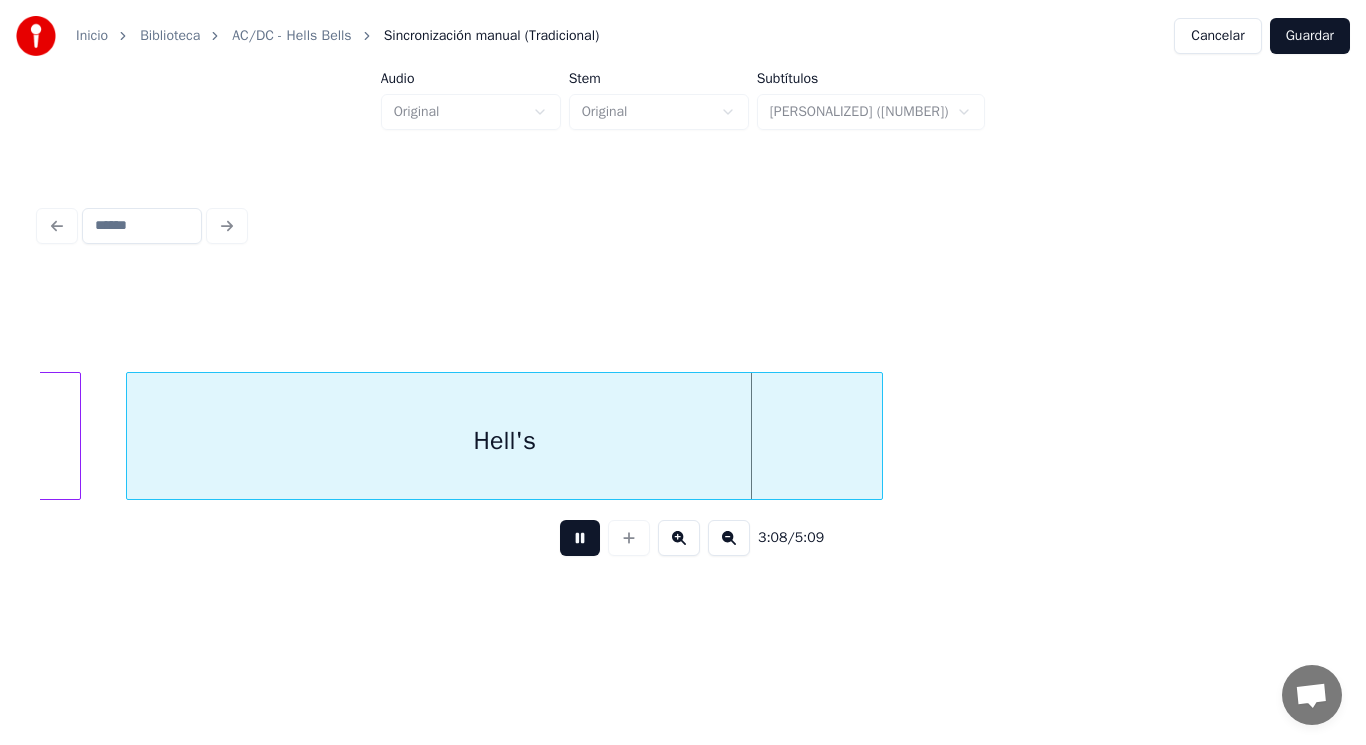 click at bounding box center (580, 538) 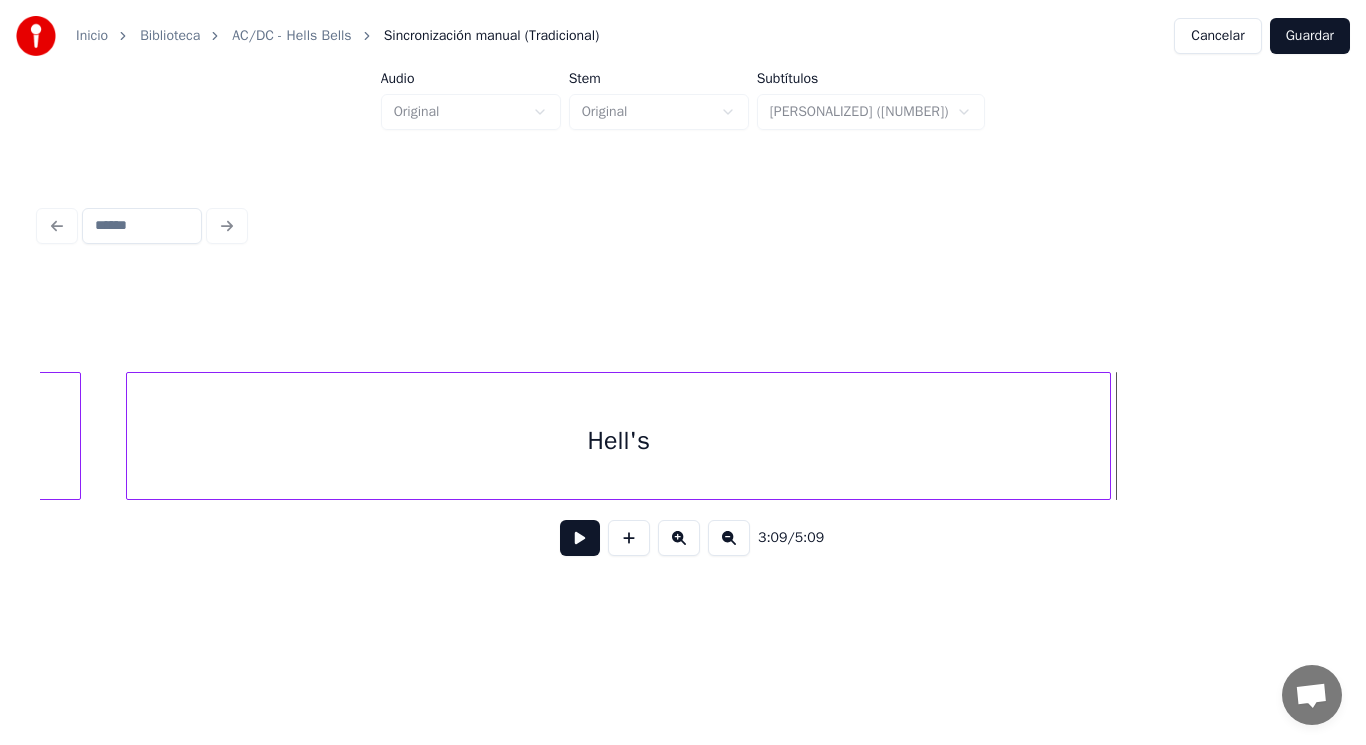 click at bounding box center (1107, 436) 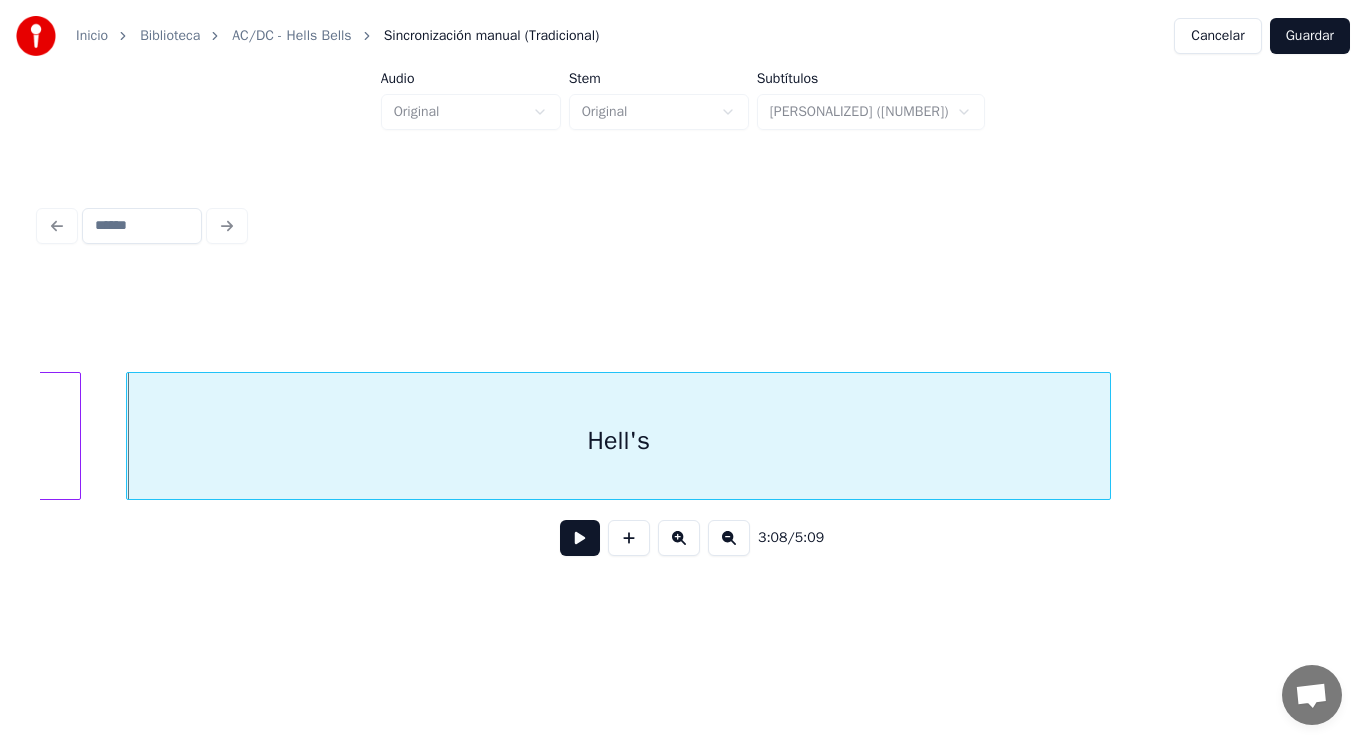 click at bounding box center (580, 538) 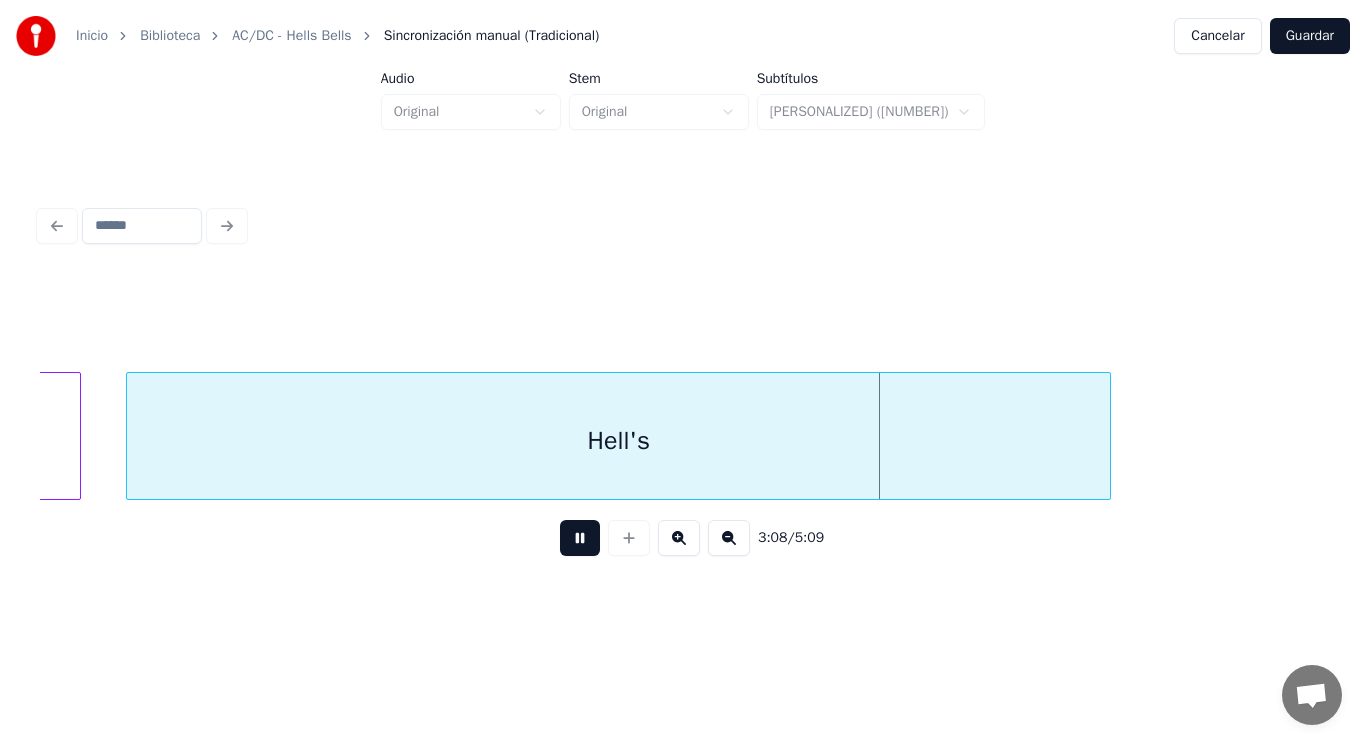 click at bounding box center (580, 538) 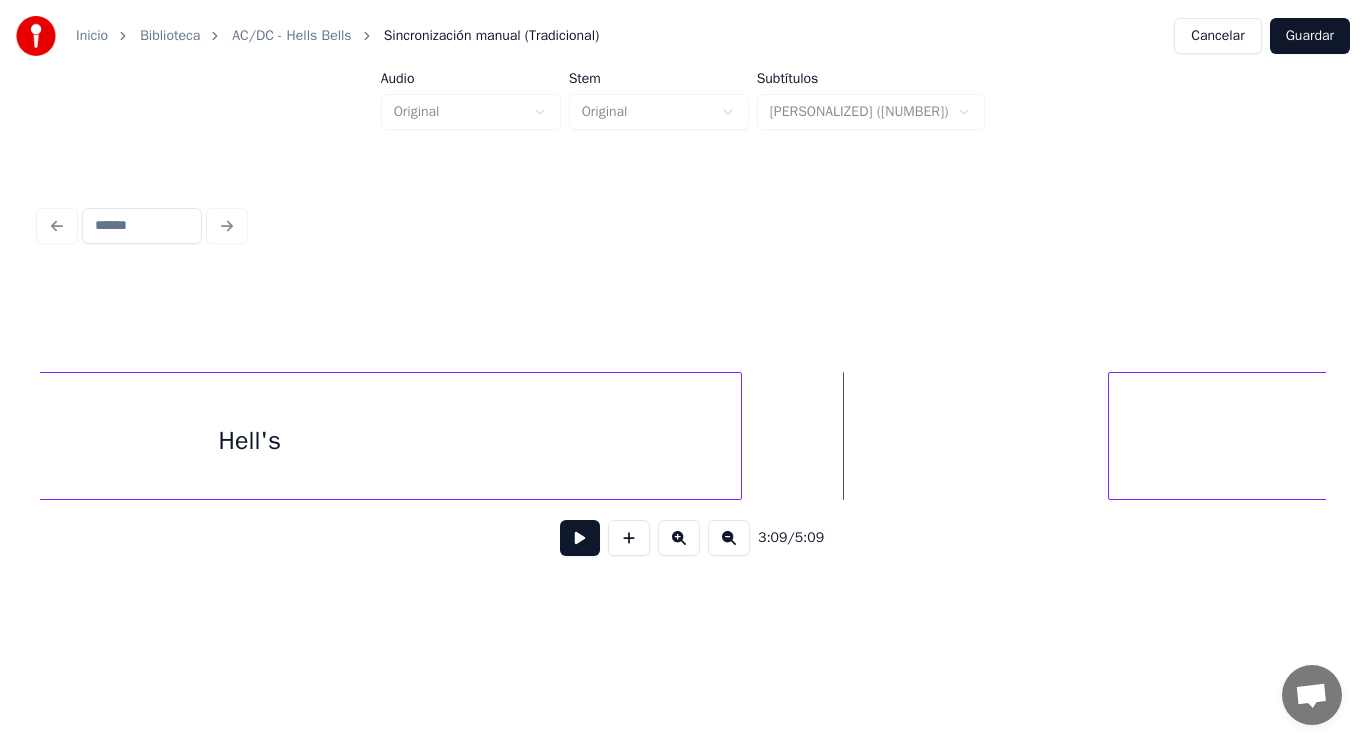 scroll, scrollTop: 0, scrollLeft: 264036, axis: horizontal 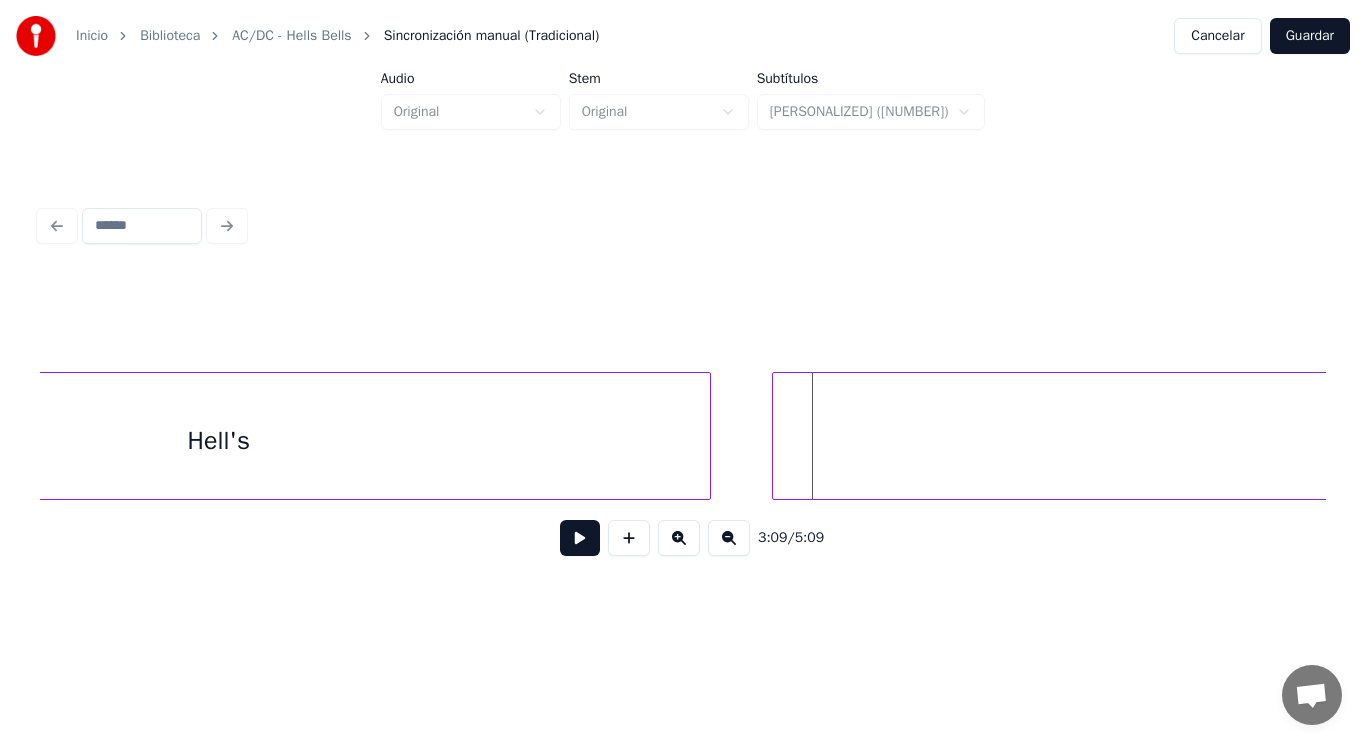 click at bounding box center (776, 436) 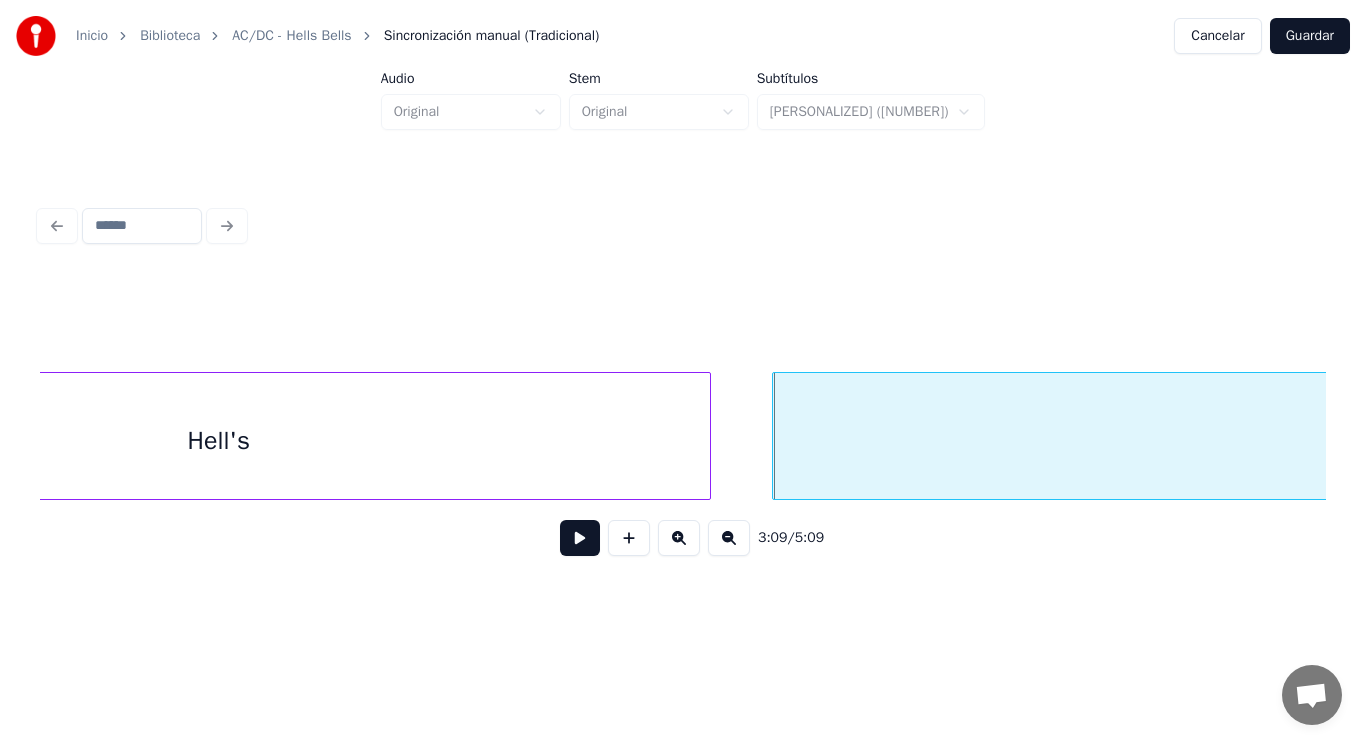 click at bounding box center [580, 538] 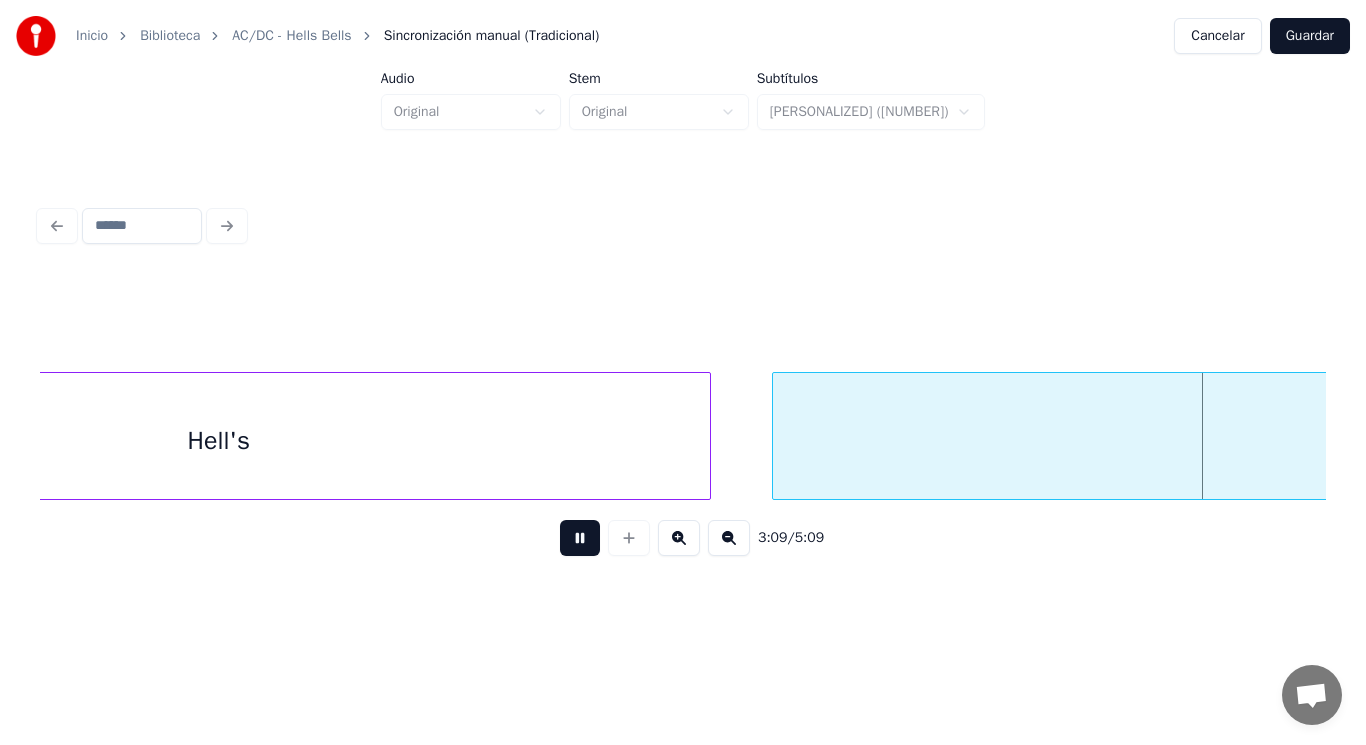 scroll, scrollTop: 0, scrollLeft: 265328, axis: horizontal 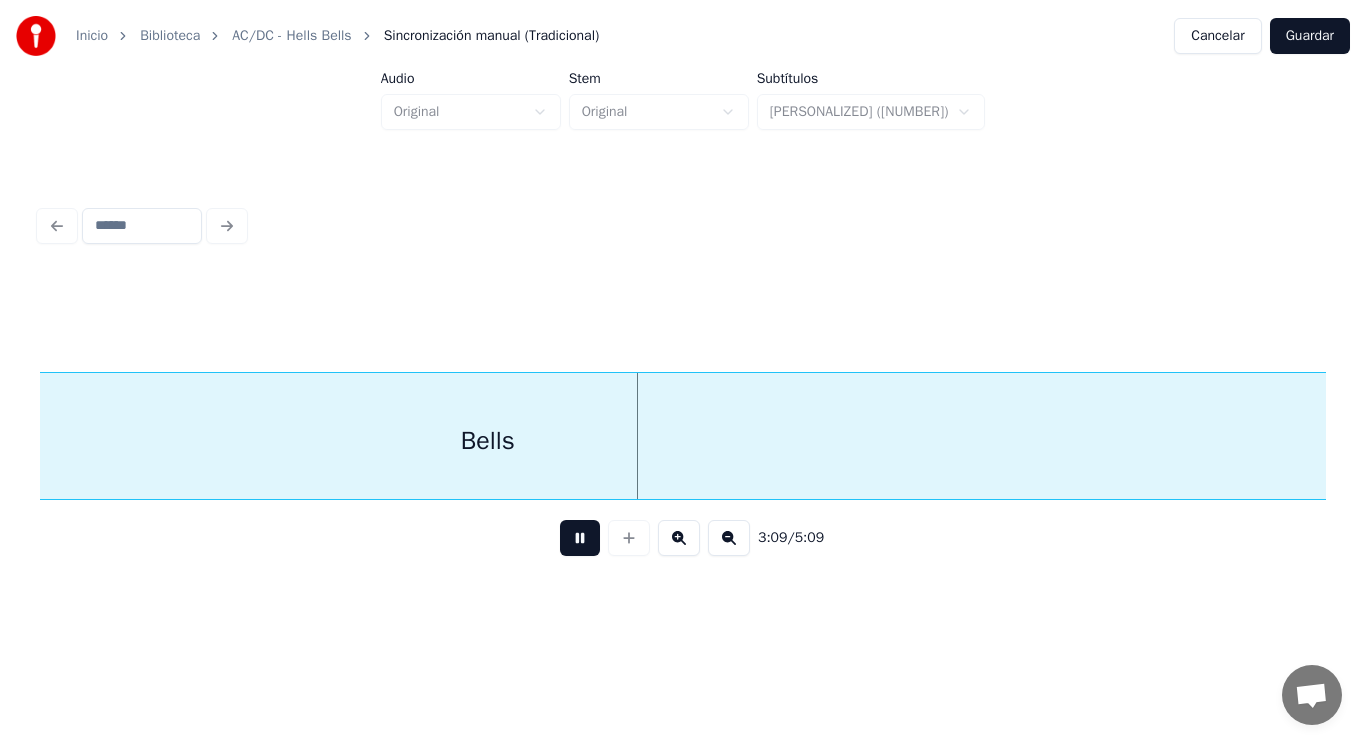 click at bounding box center (580, 538) 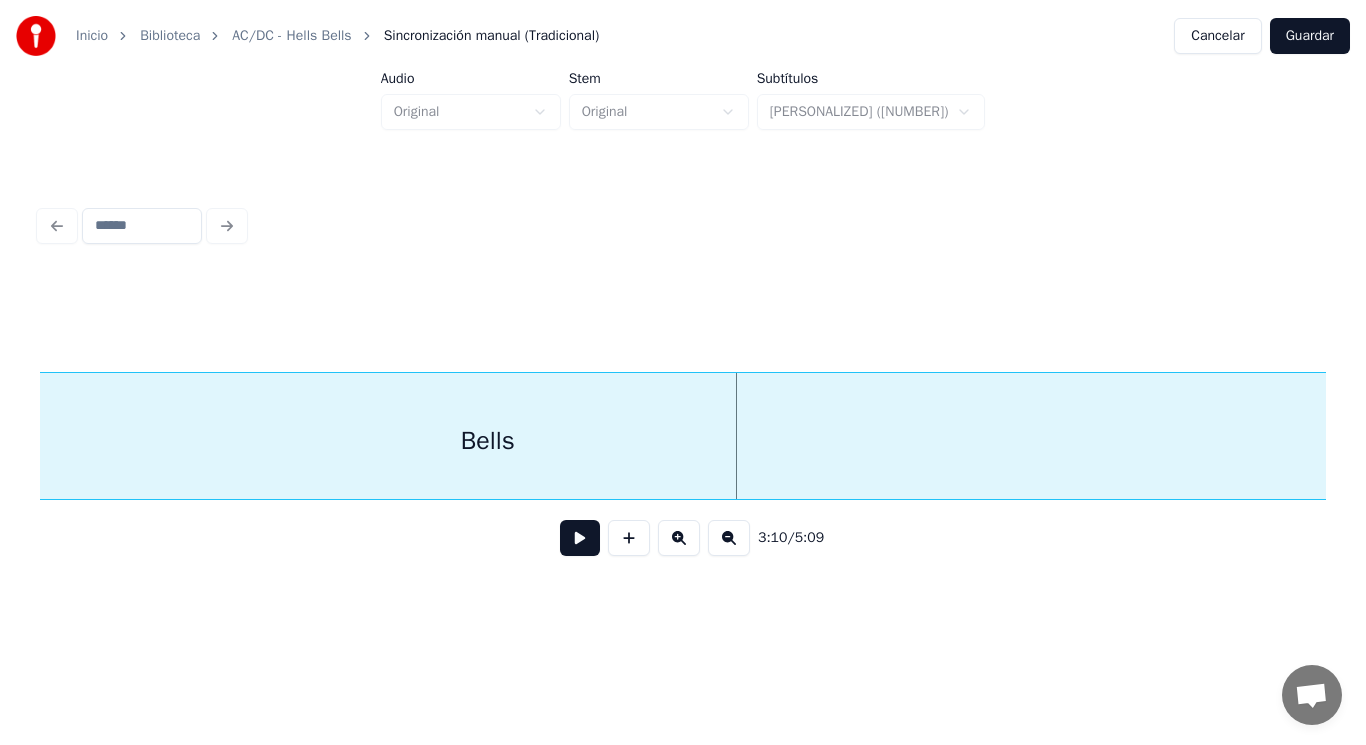 click on "Bells" at bounding box center (487, 441) 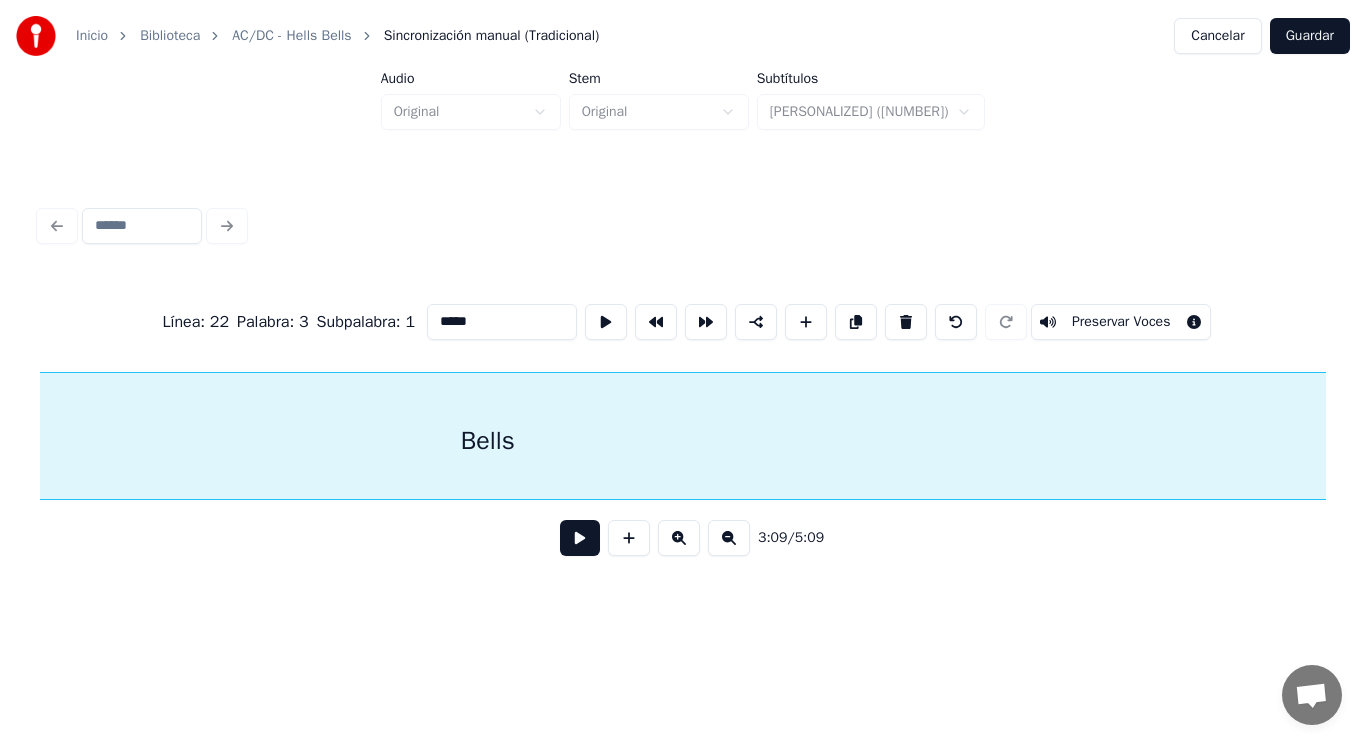 scroll, scrollTop: 0, scrollLeft: 264769, axis: horizontal 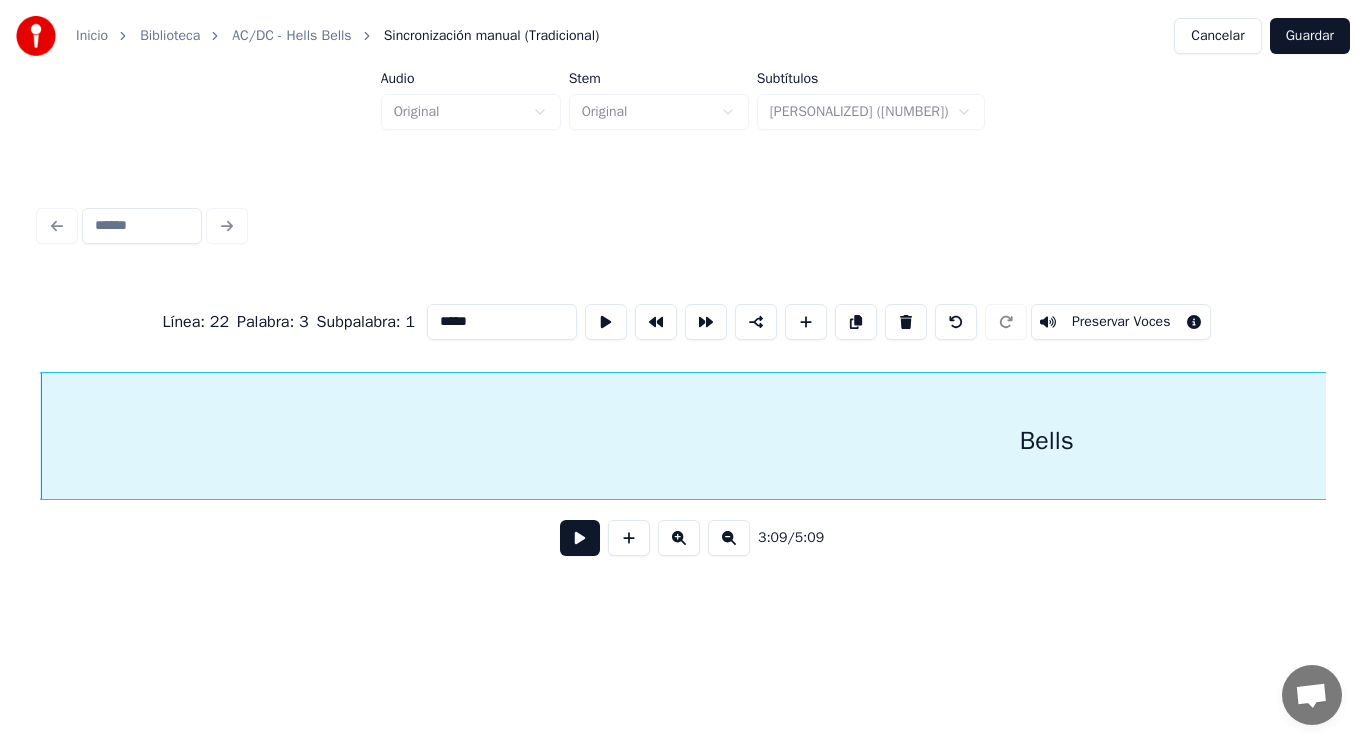 click on "*****" at bounding box center (502, 322) 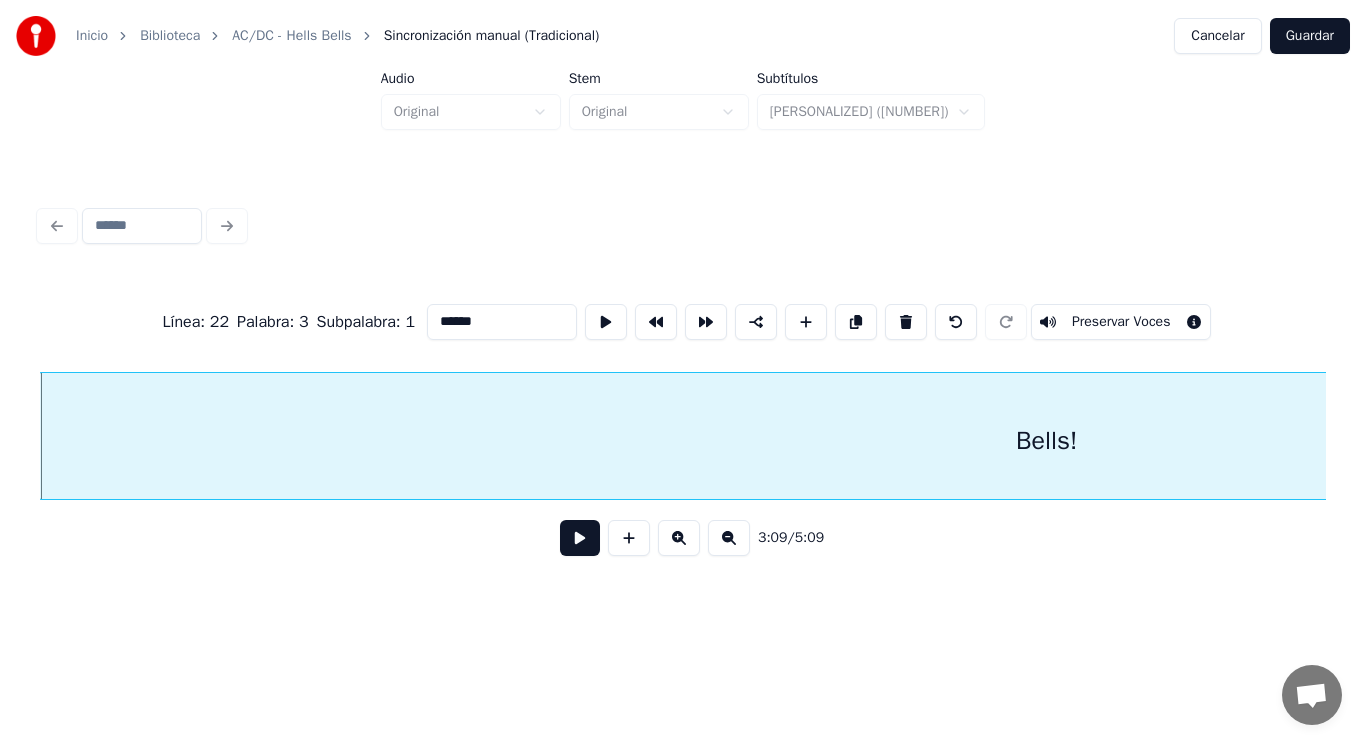 type on "******" 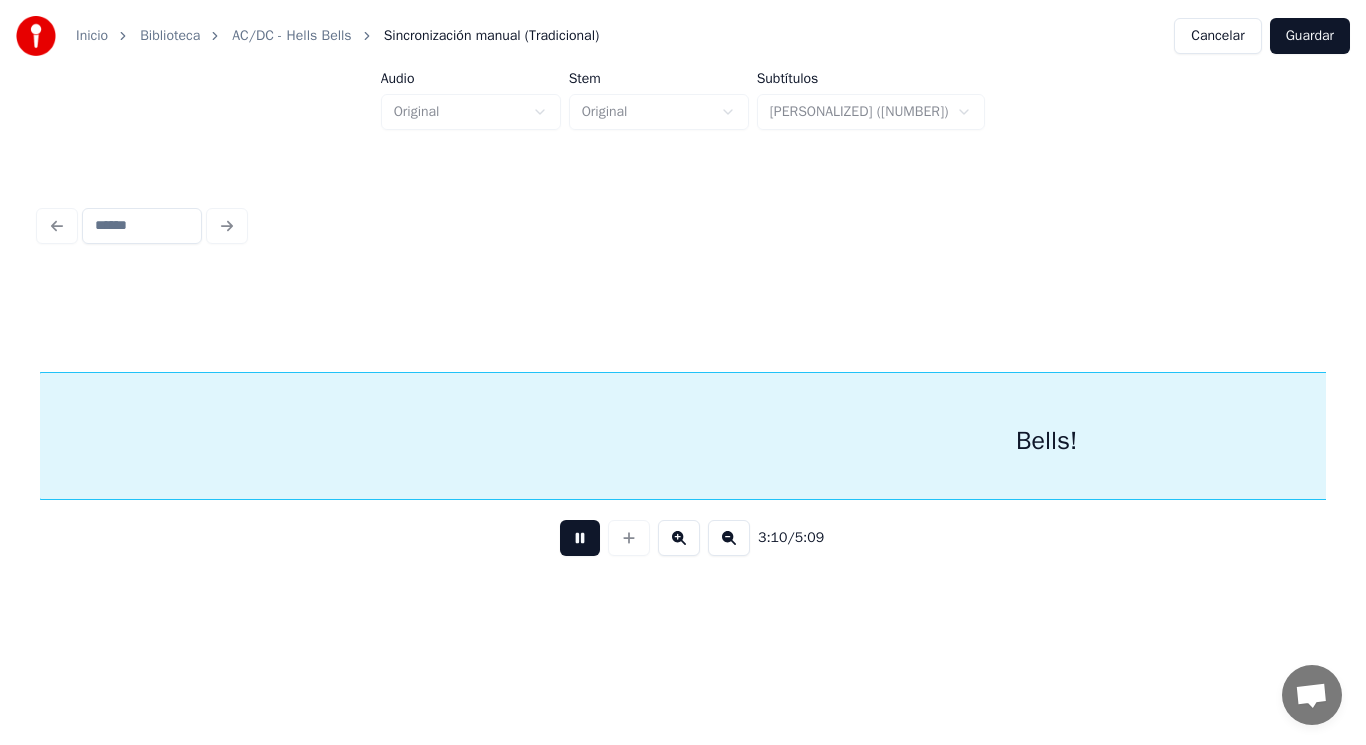 scroll, scrollTop: 0, scrollLeft: 266078, axis: horizontal 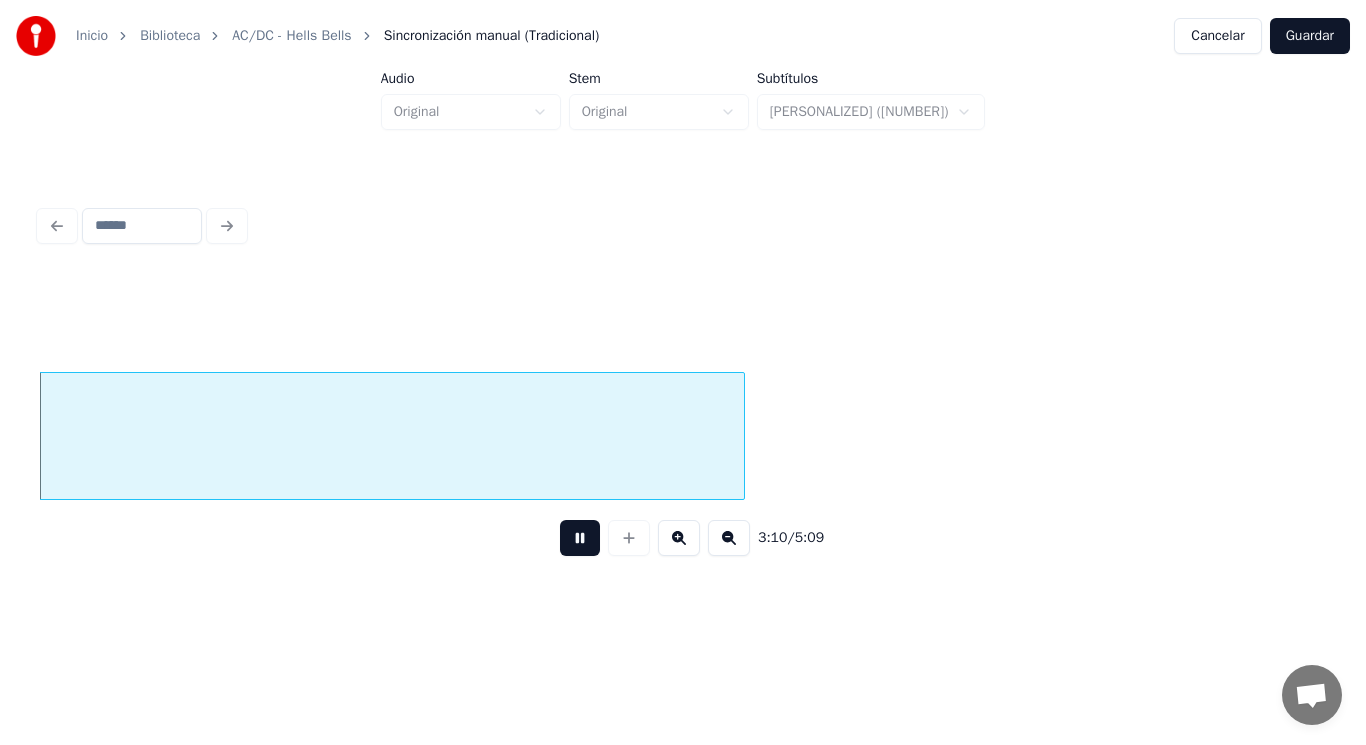 click at bounding box center [580, 538] 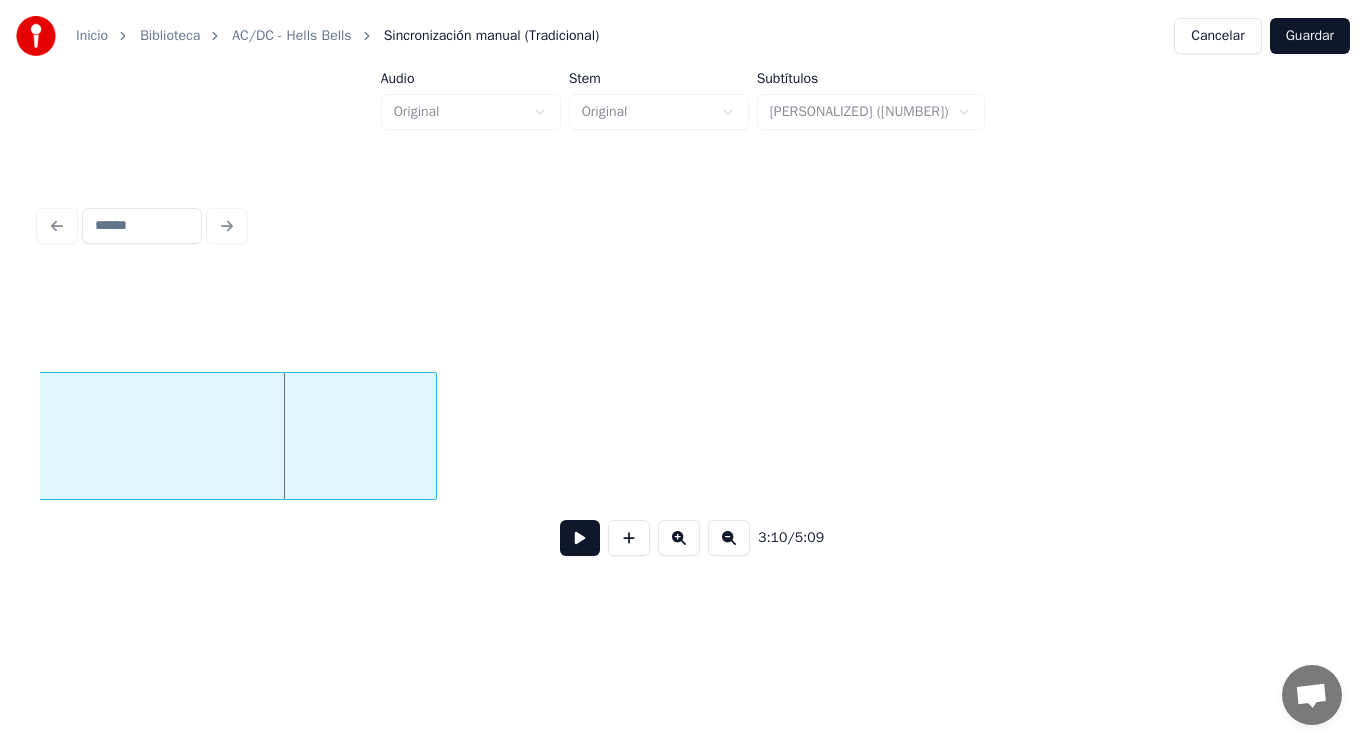 click at bounding box center (433, 436) 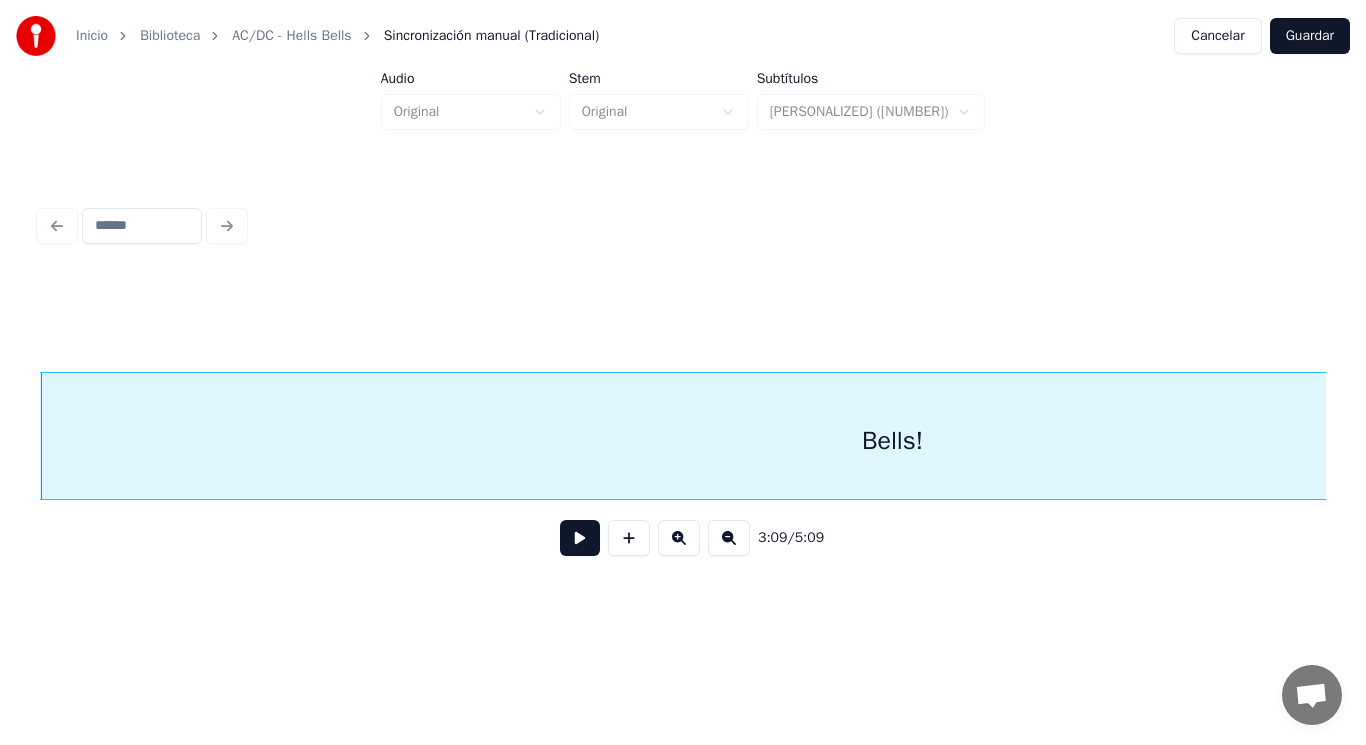 click at bounding box center [580, 538] 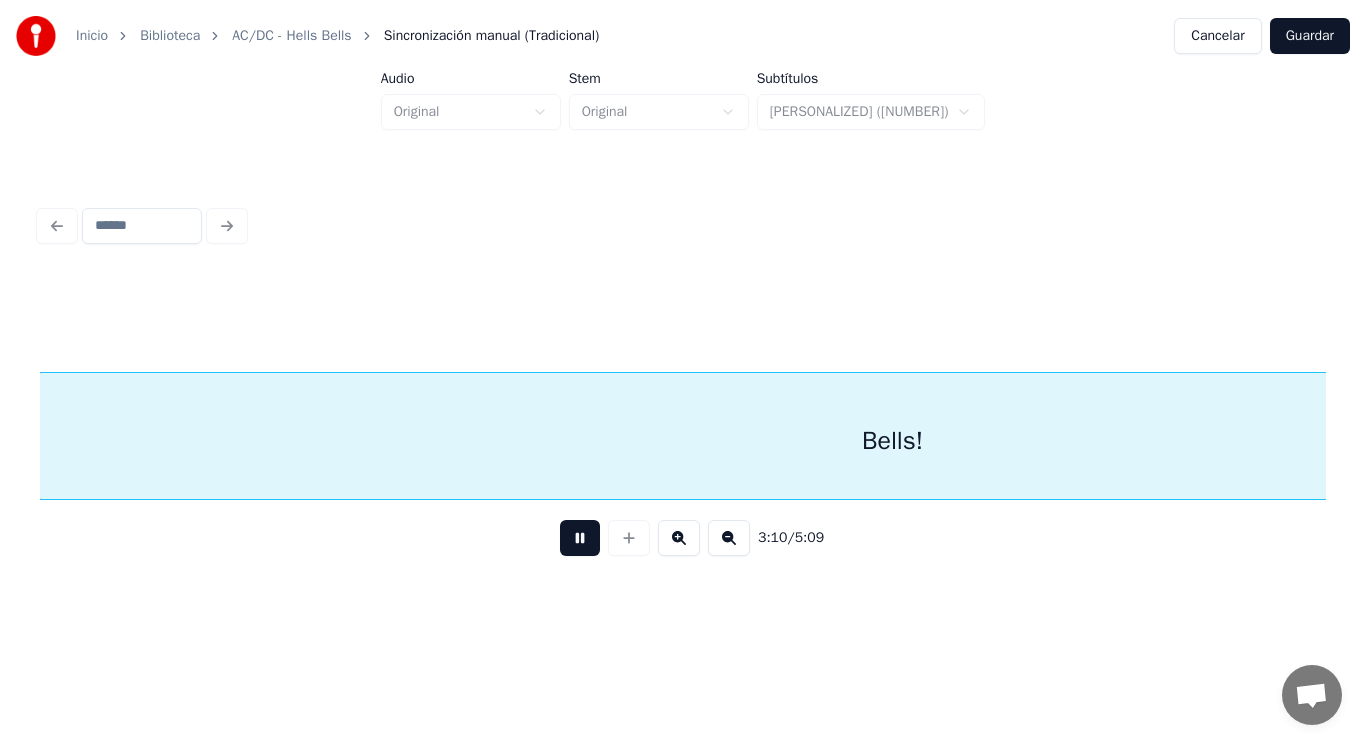 scroll, scrollTop: 0, scrollLeft: 266064, axis: horizontal 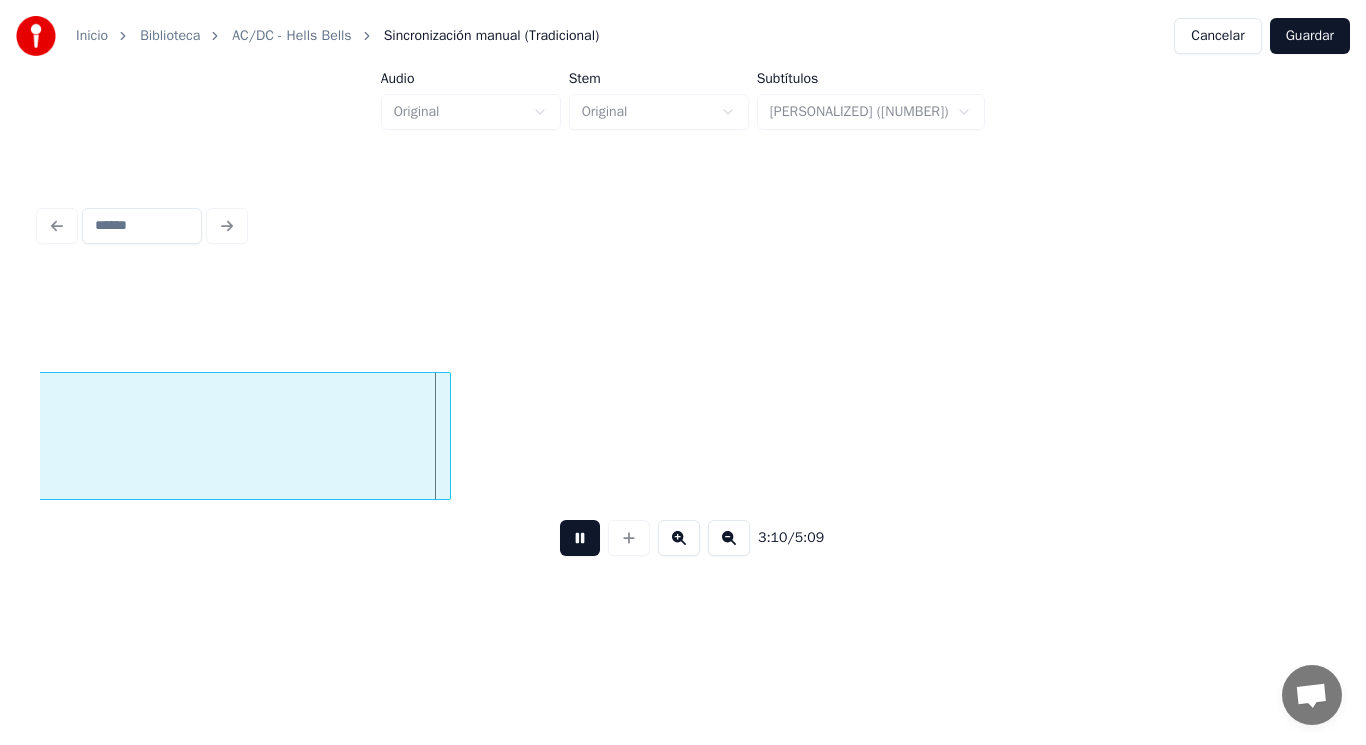 click at bounding box center (580, 538) 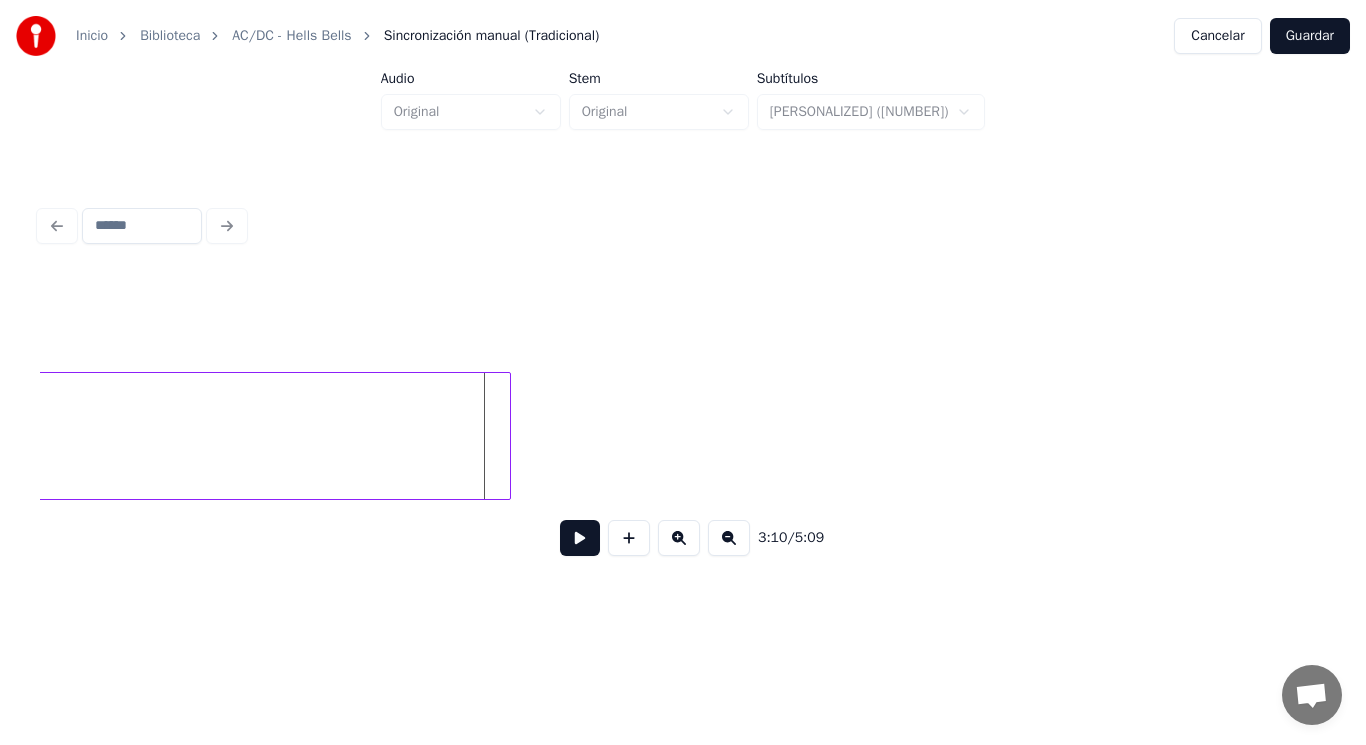 click at bounding box center [507, 436] 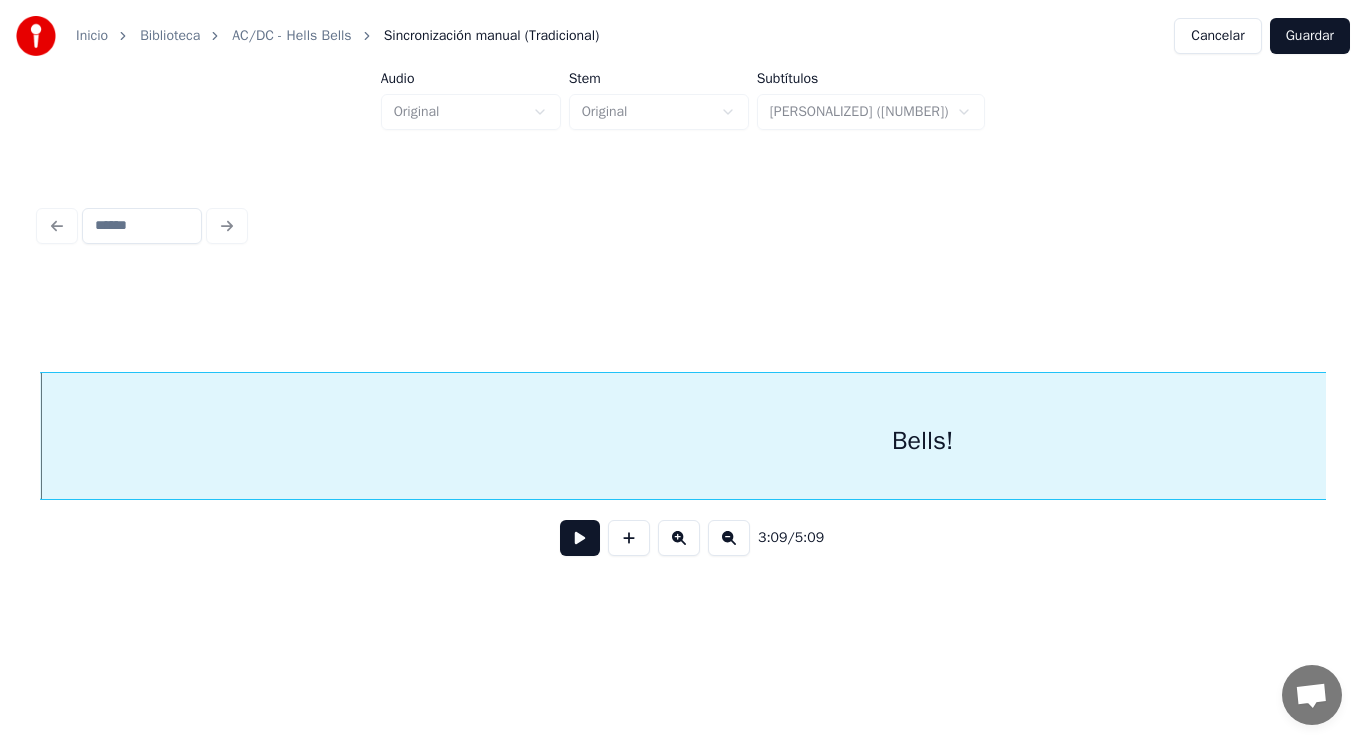 click at bounding box center (580, 538) 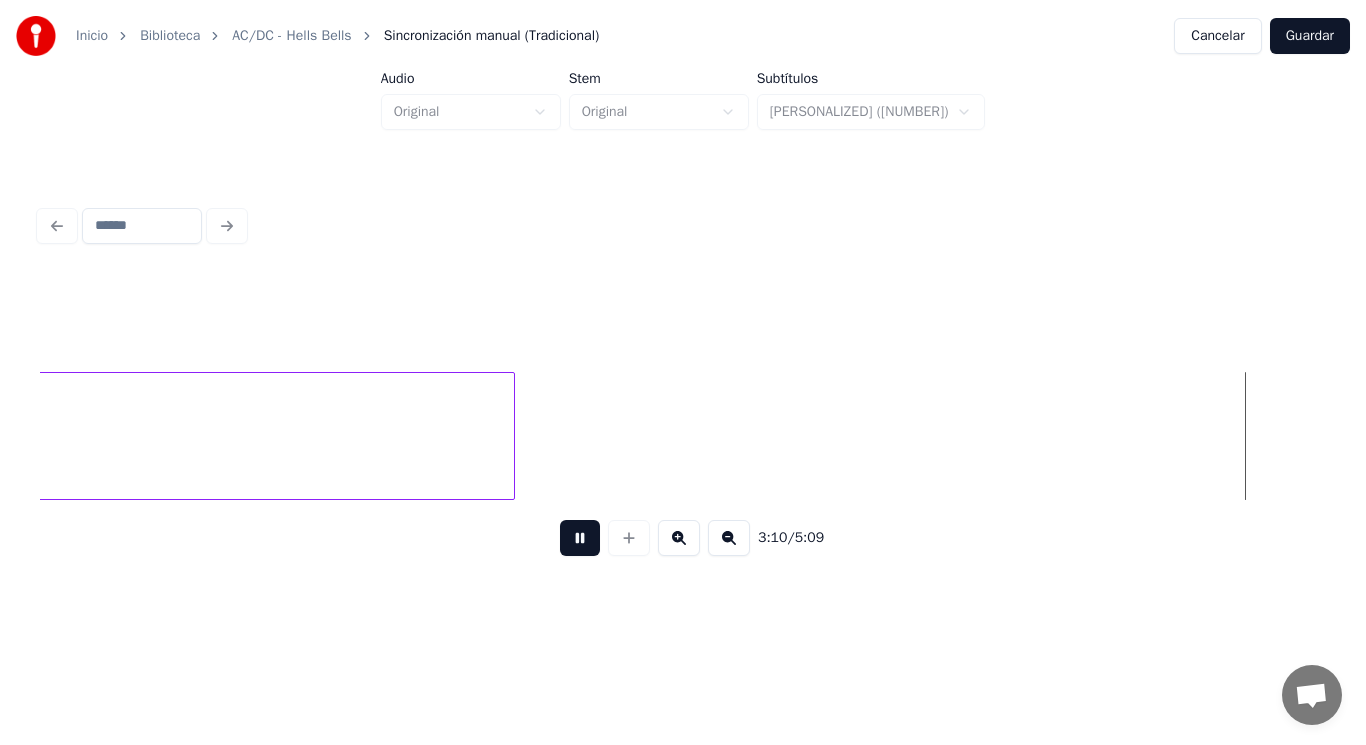 scroll, scrollTop: 0, scrollLeft: 267367, axis: horizontal 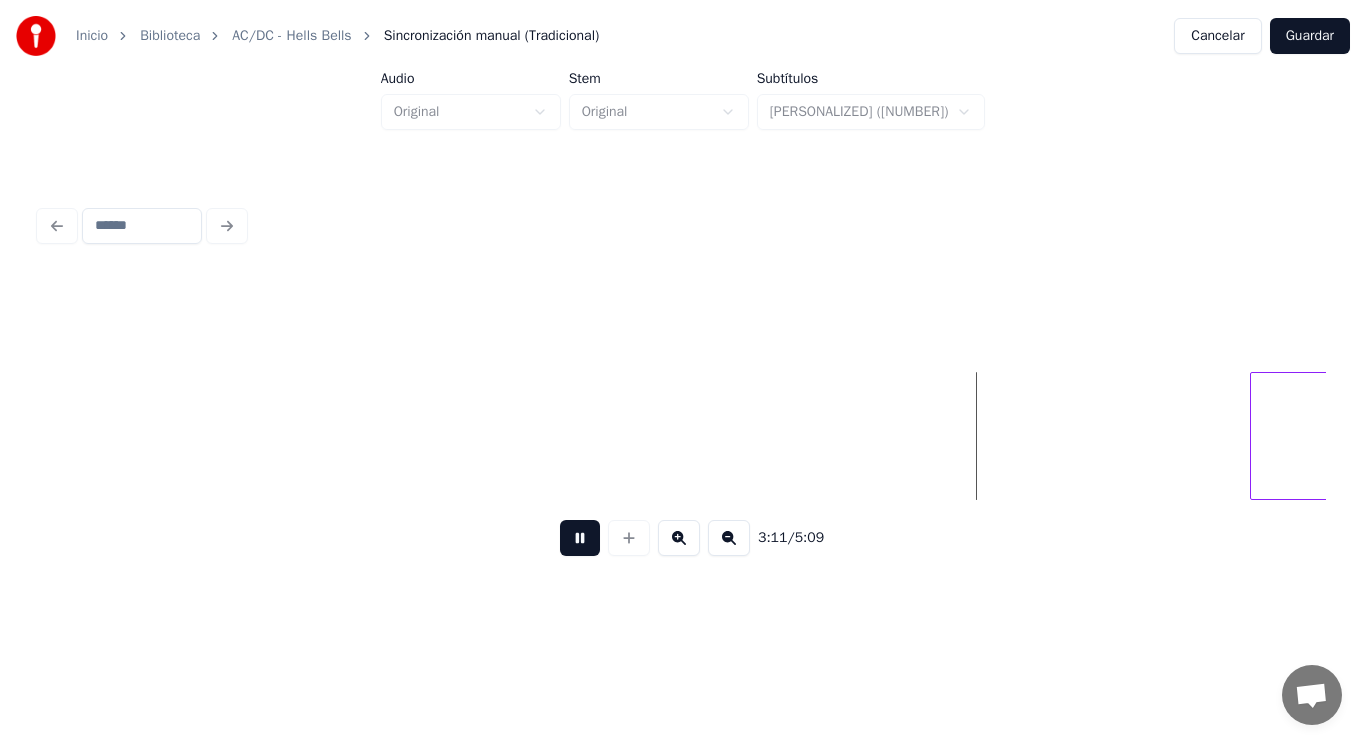click at bounding box center (580, 538) 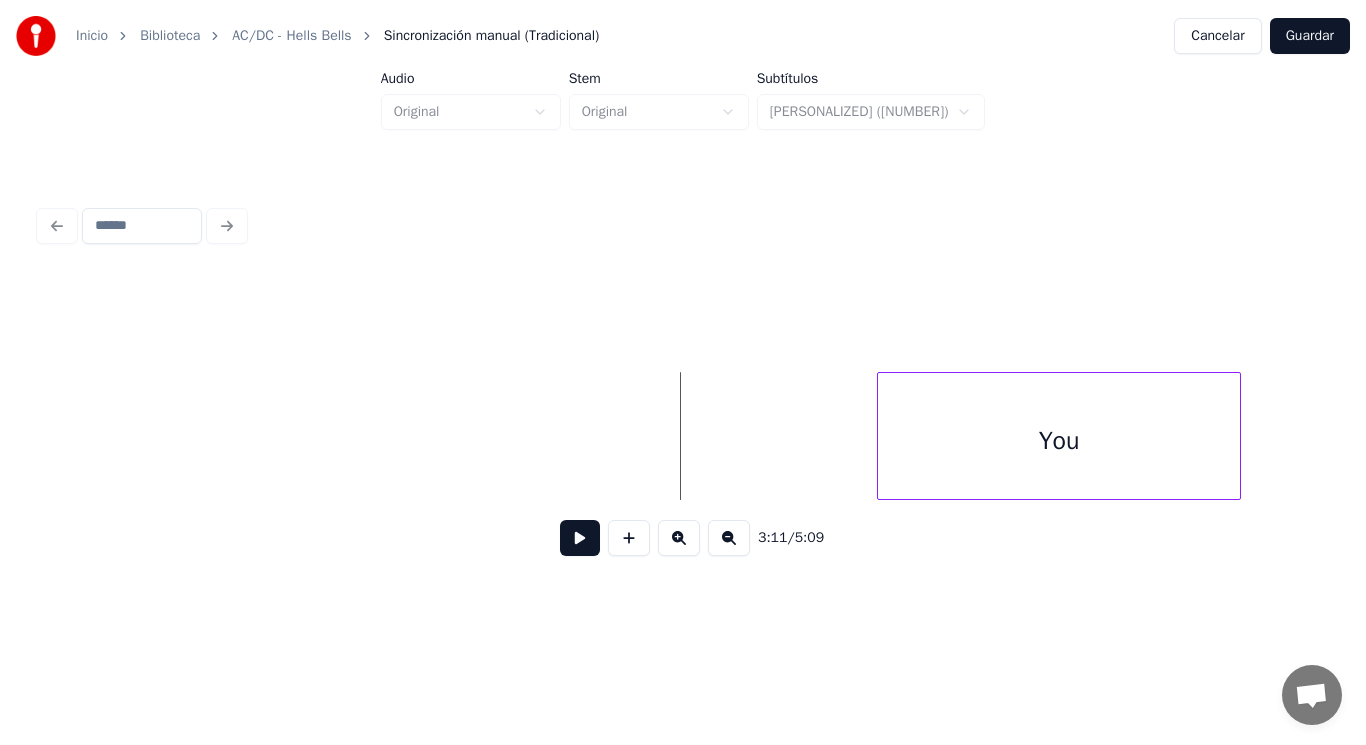 scroll, scrollTop: 0, scrollLeft: 267847, axis: horizontal 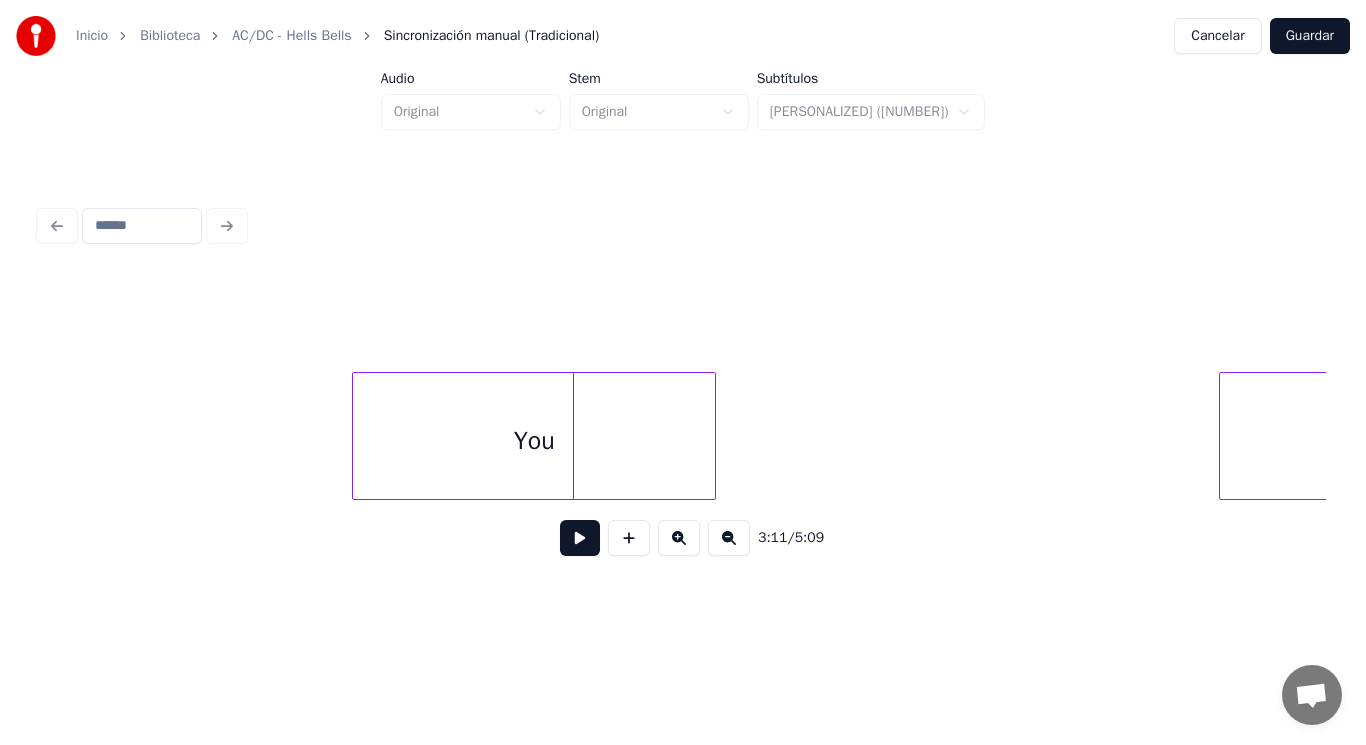 click on "You" at bounding box center (534, 441) 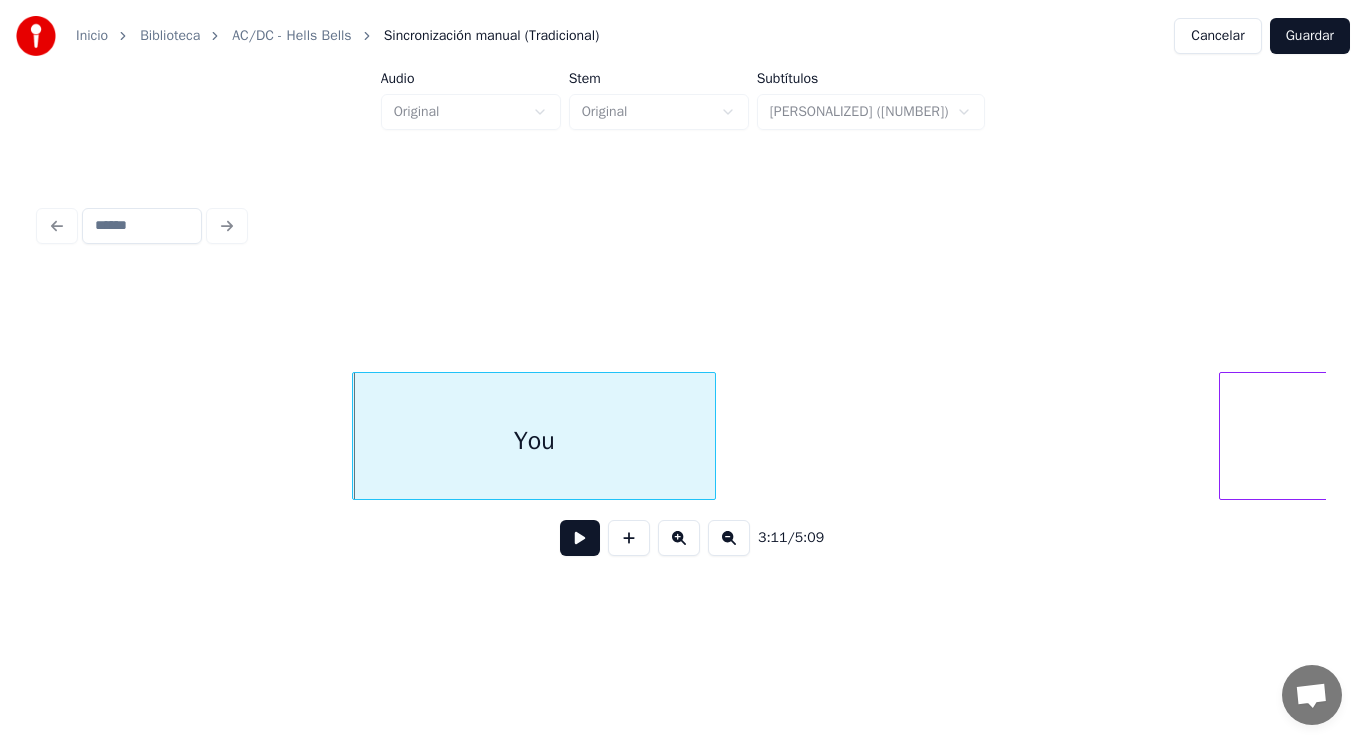 click on "got" at bounding box center [1387, 441] 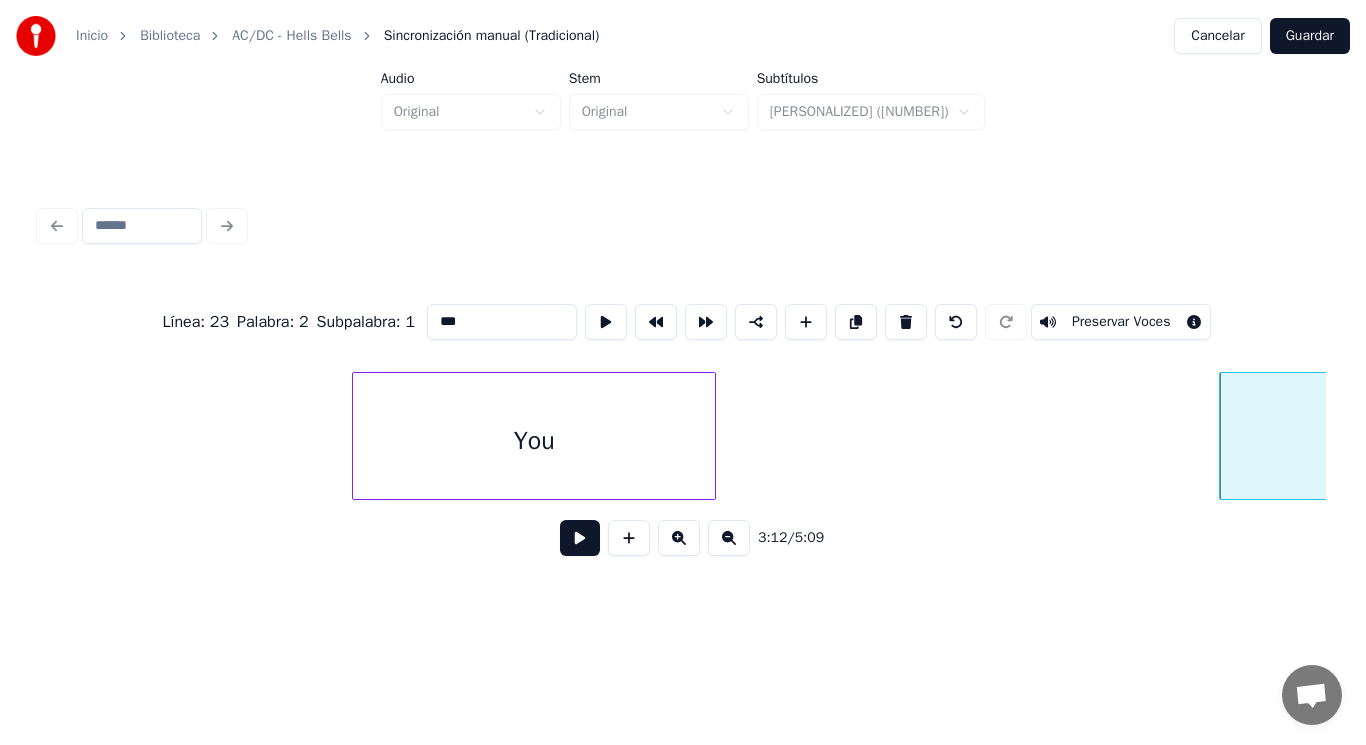 click on "You" at bounding box center (534, 441) 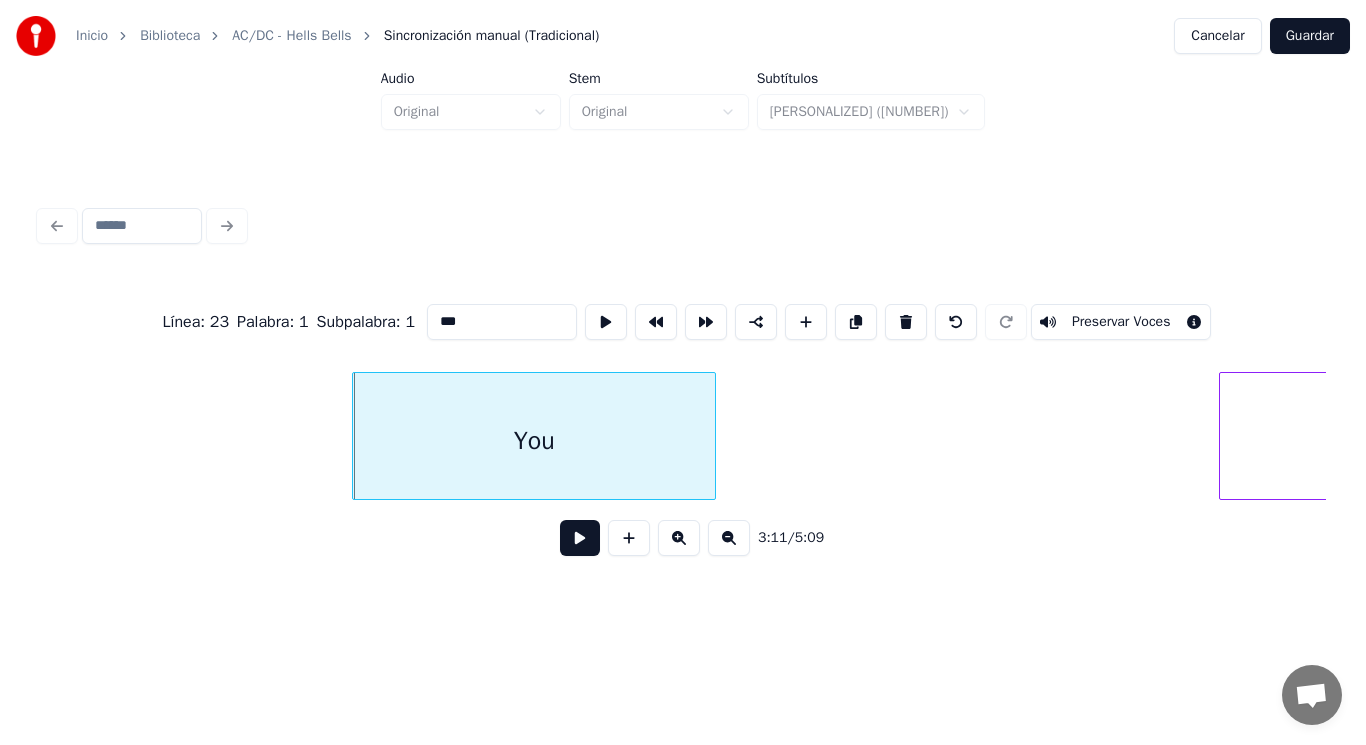 click at bounding box center [580, 538] 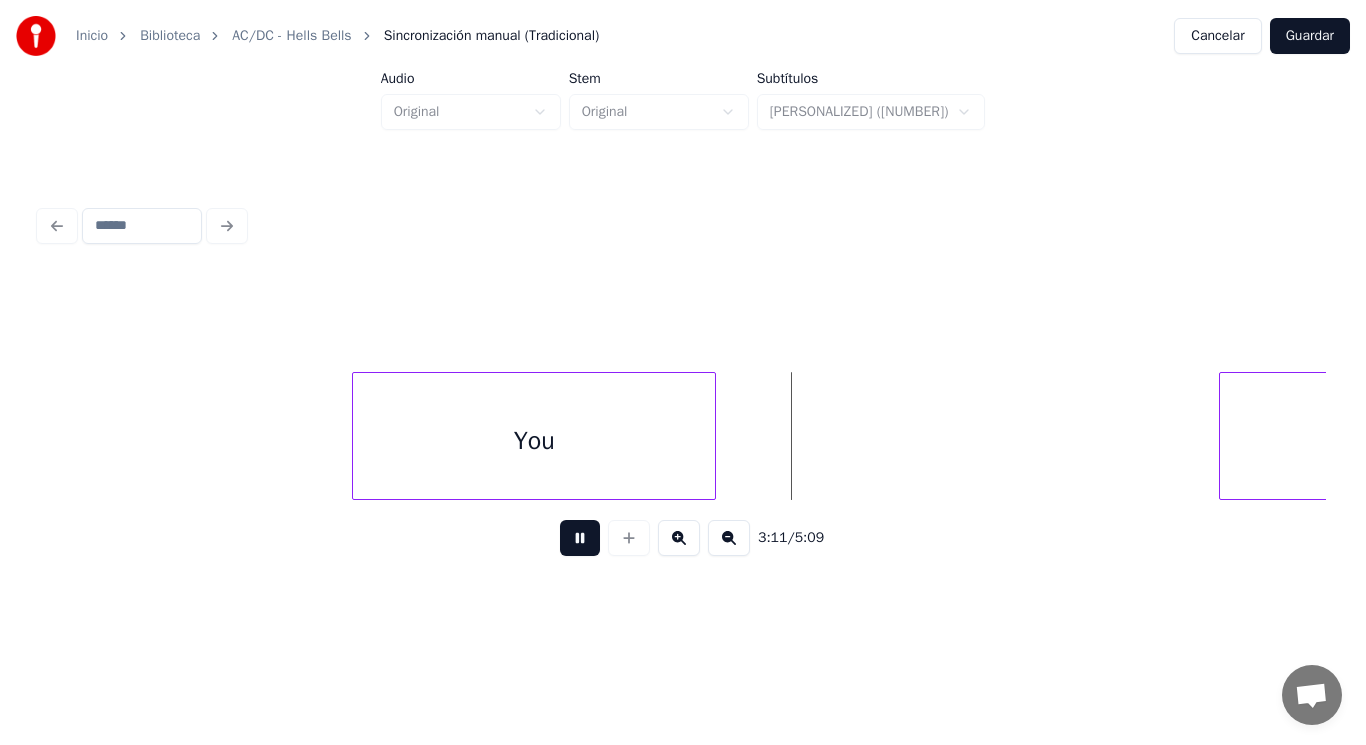 click at bounding box center [580, 538] 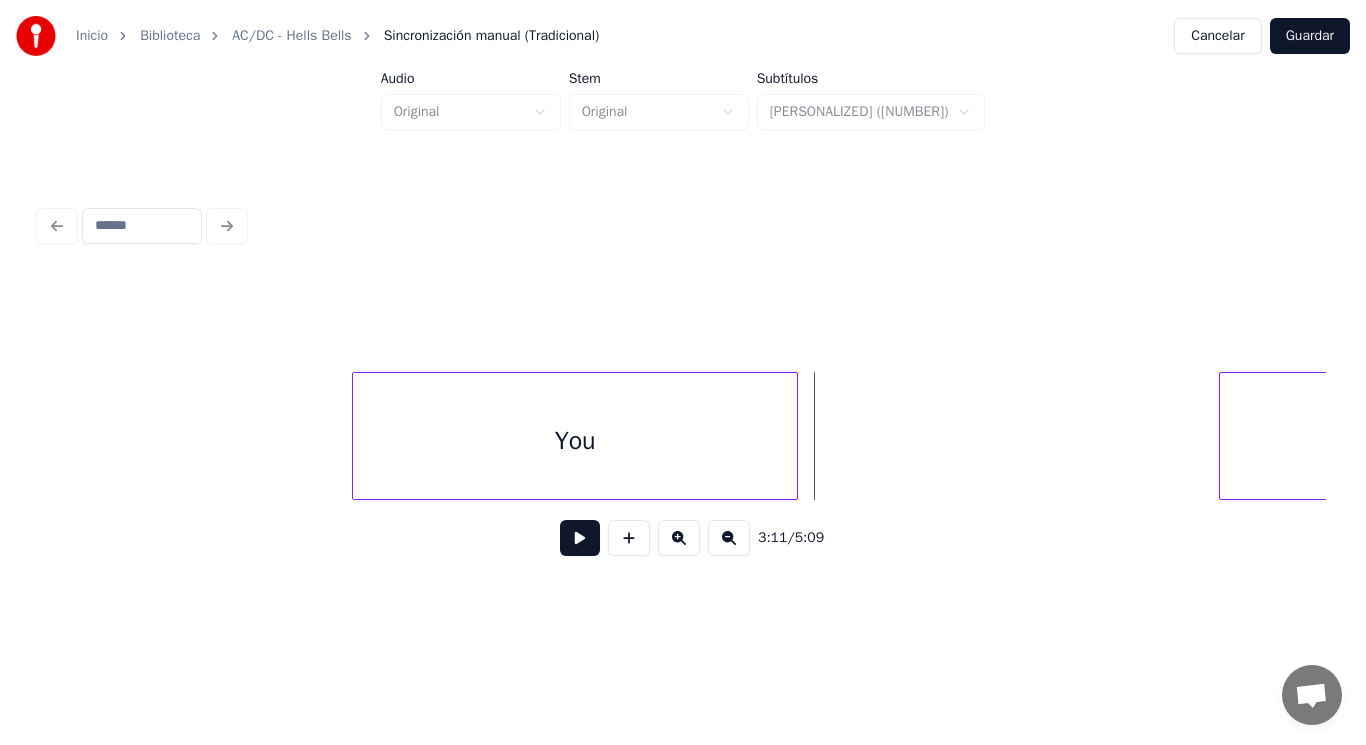 click at bounding box center (794, 436) 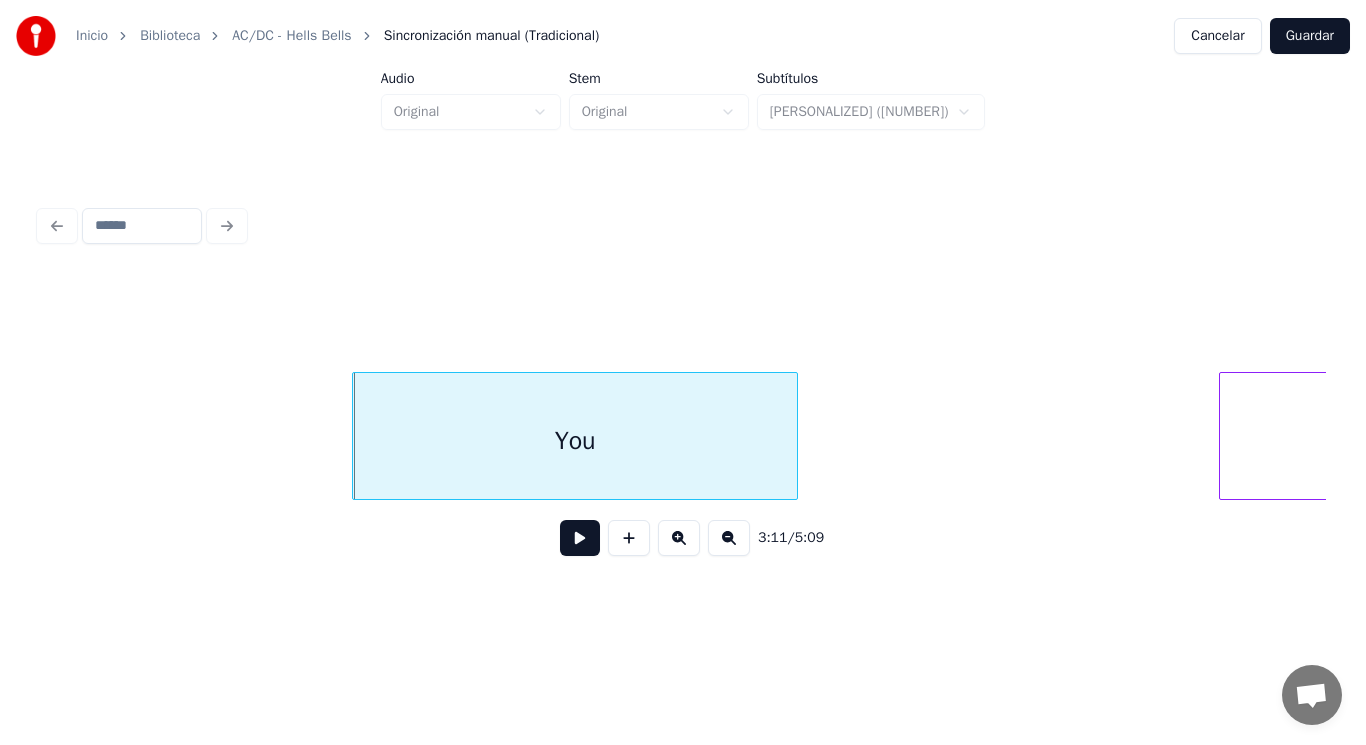 click at bounding box center (580, 538) 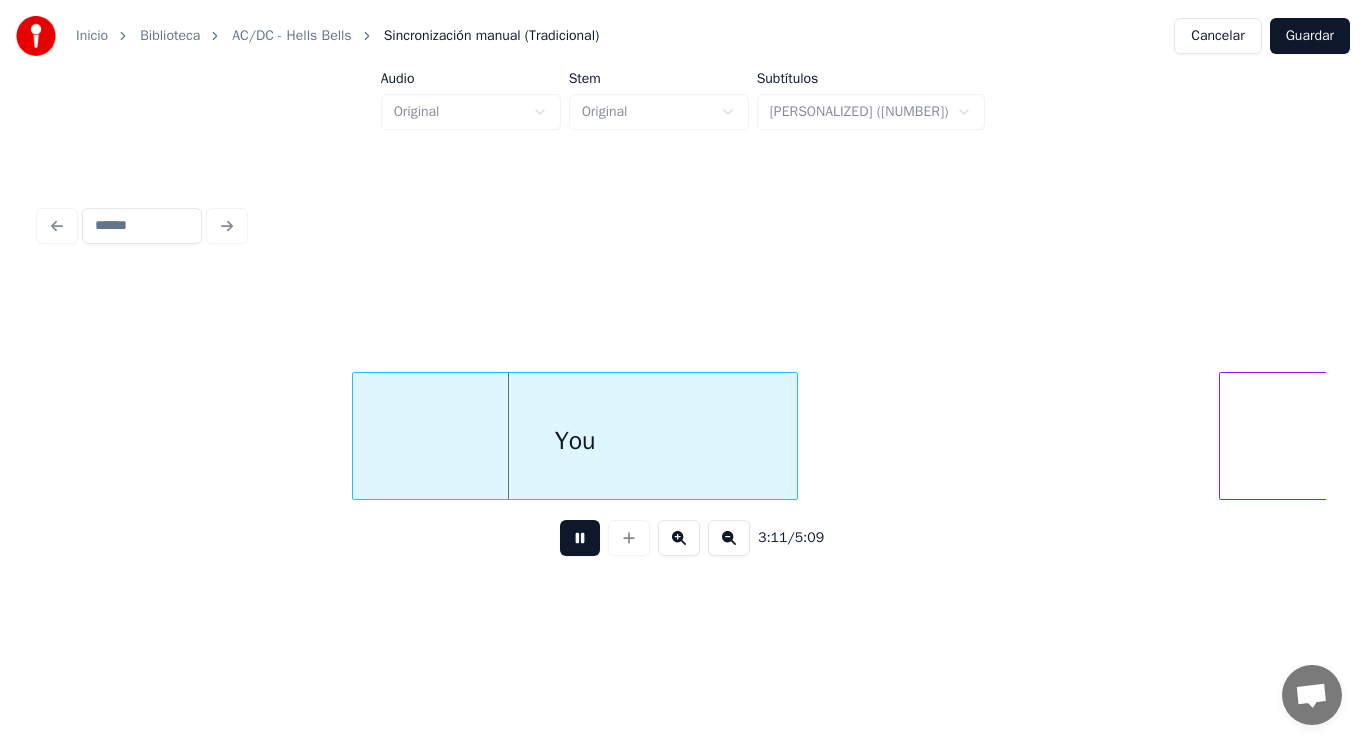 click at bounding box center (580, 538) 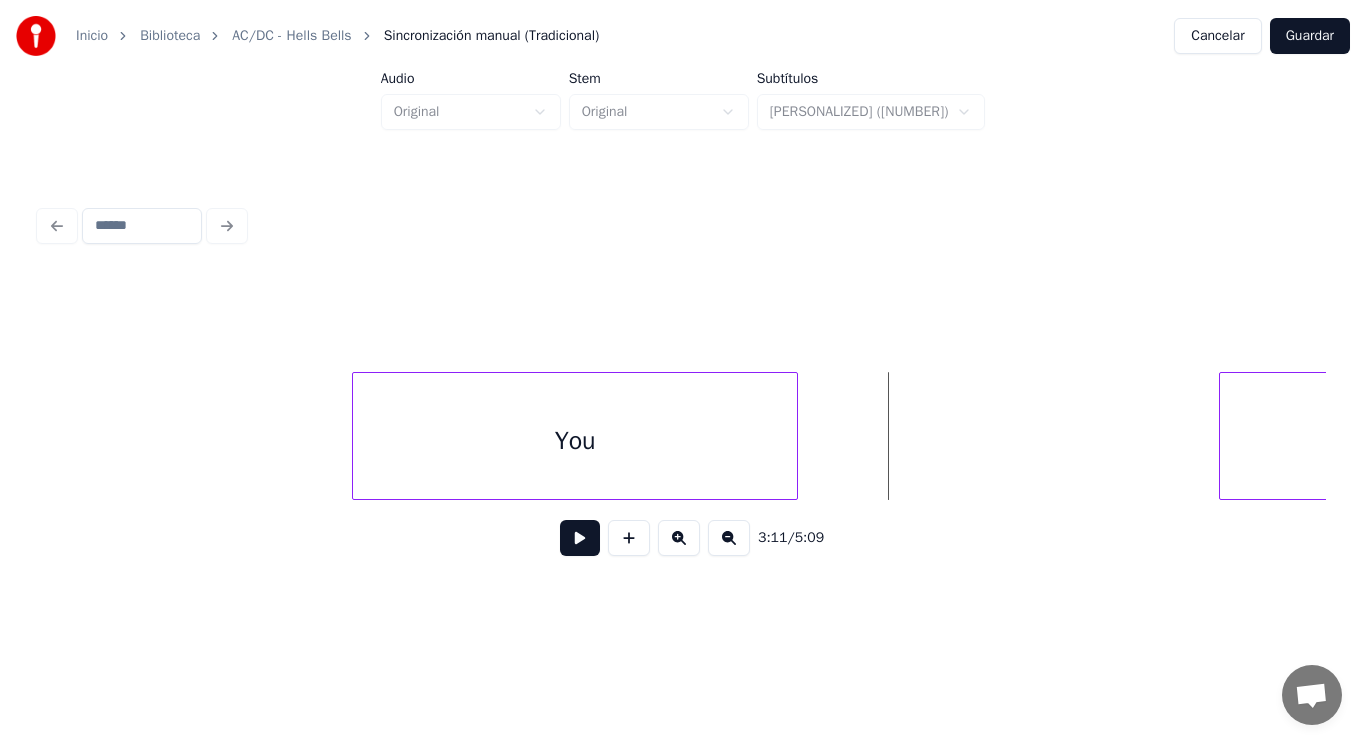 scroll, scrollTop: 0, scrollLeft: 268071, axis: horizontal 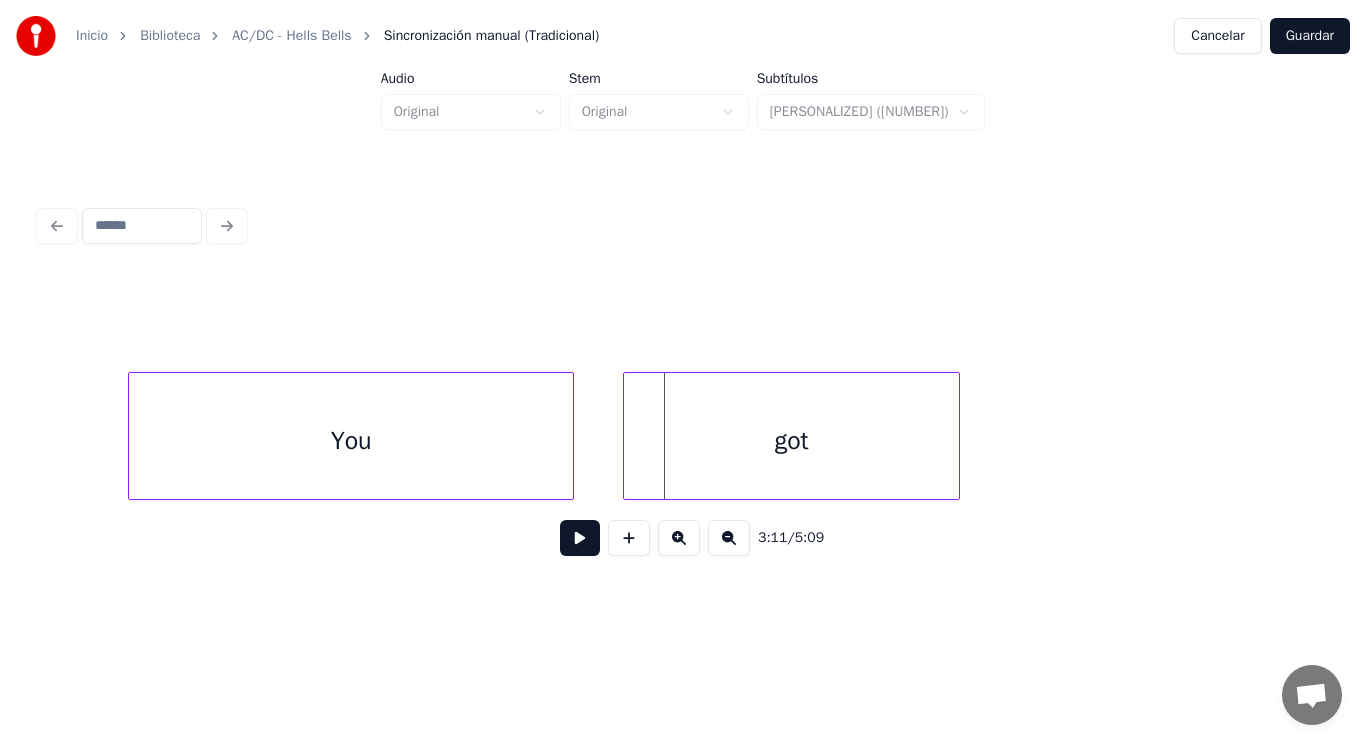 click on "got" at bounding box center (791, 441) 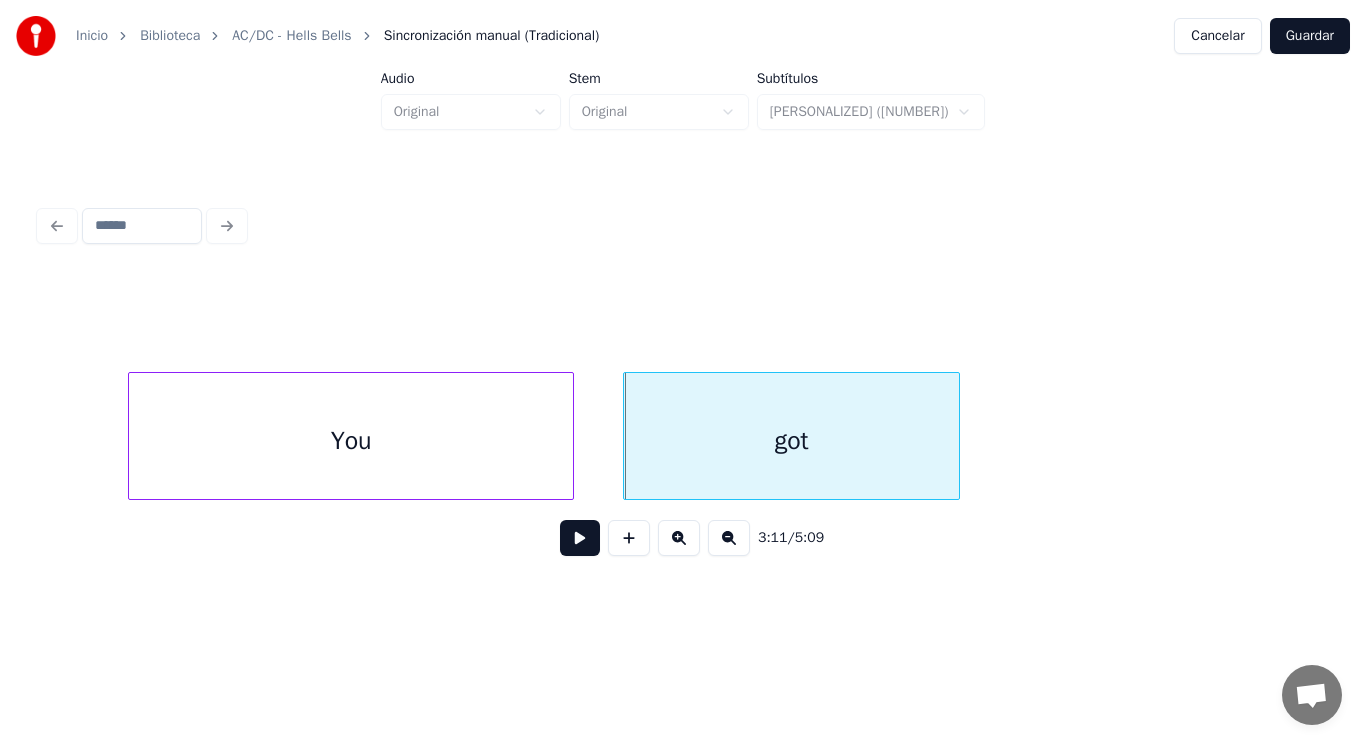 click at bounding box center [580, 538] 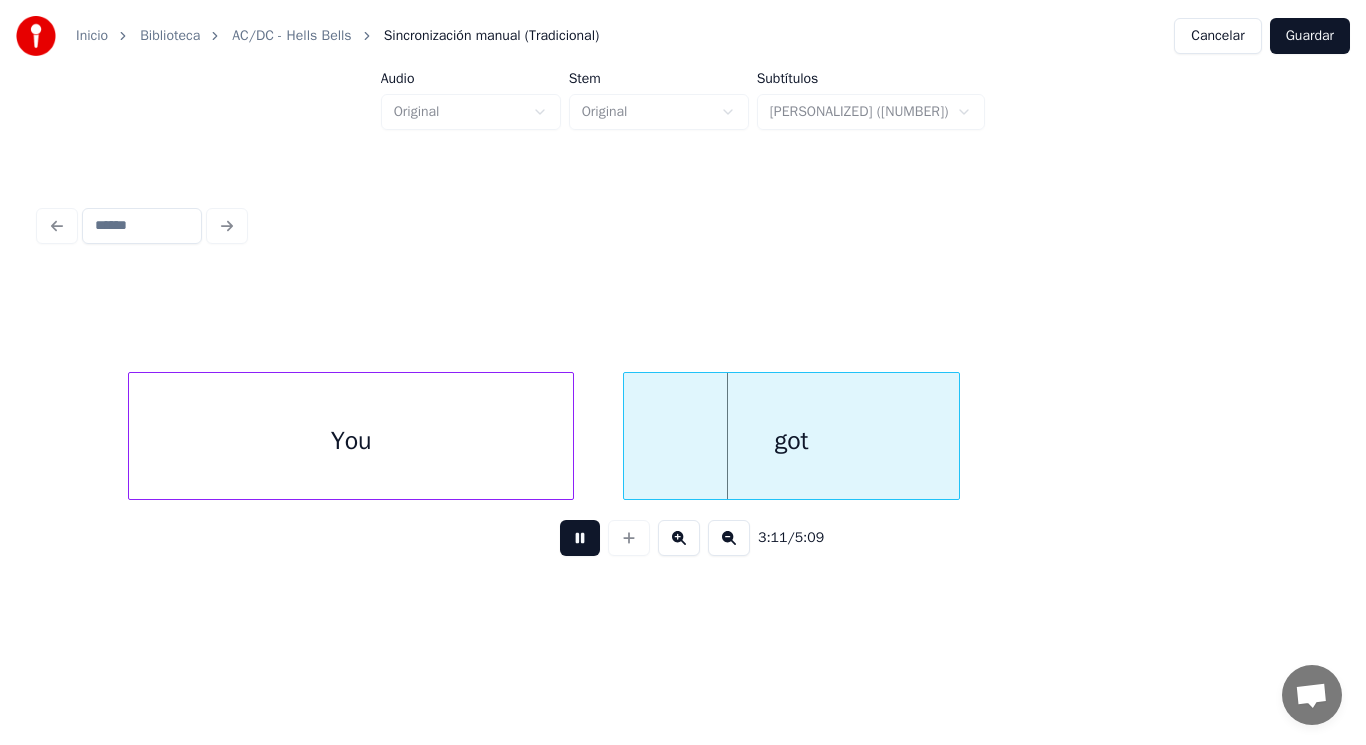 click at bounding box center (580, 538) 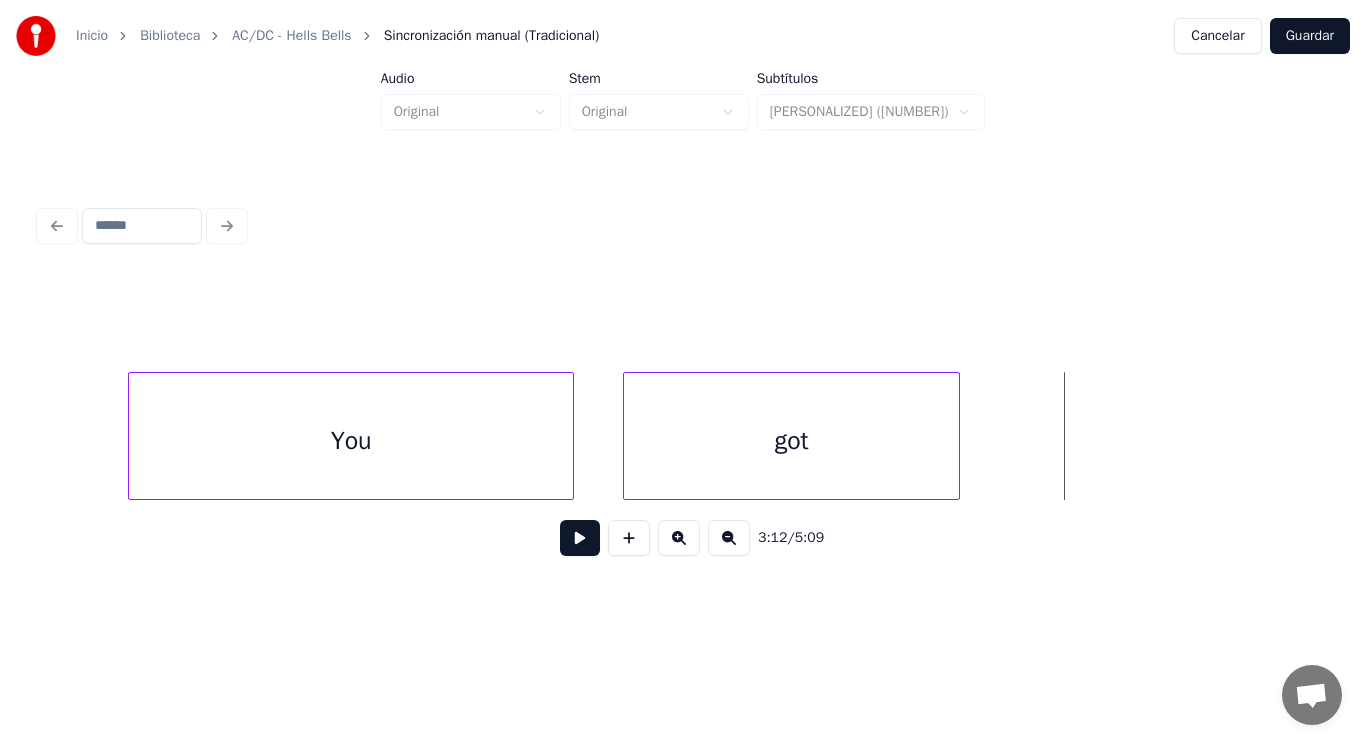 click on "got" at bounding box center [791, 441] 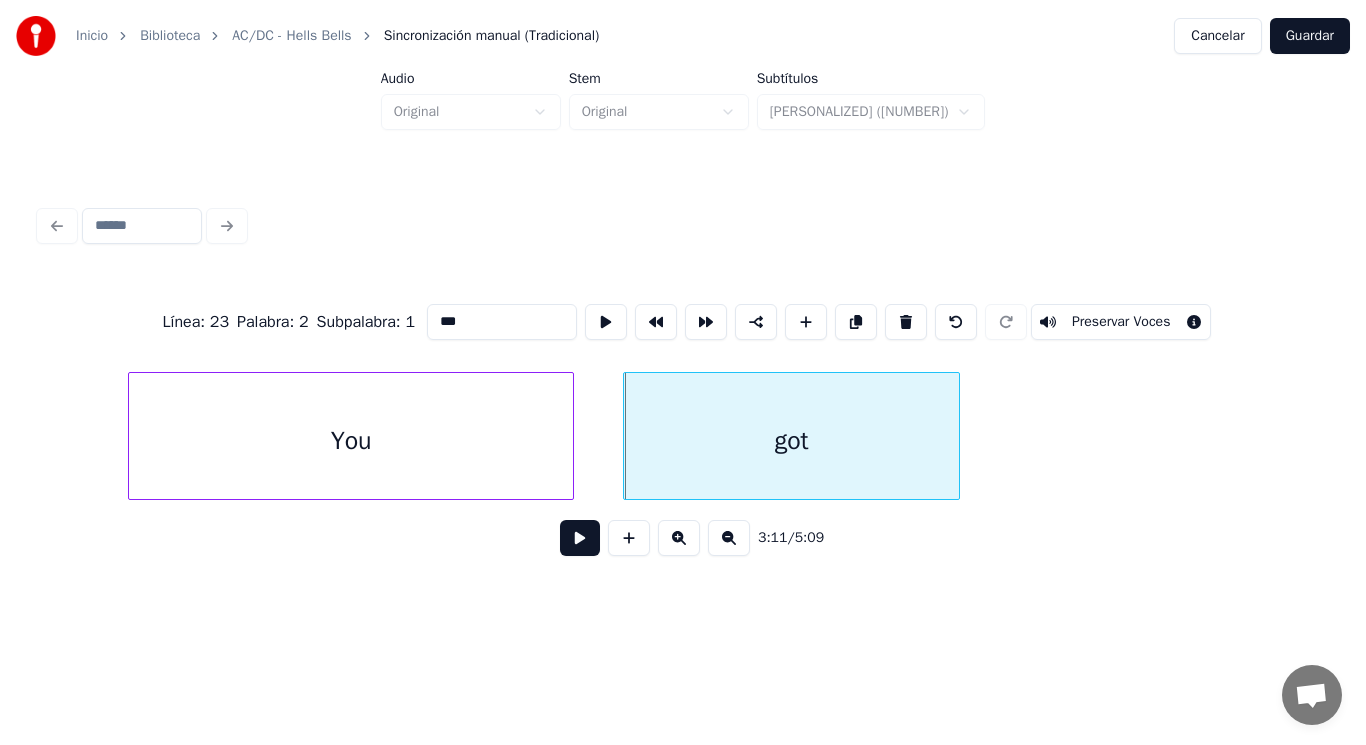 click at bounding box center (580, 538) 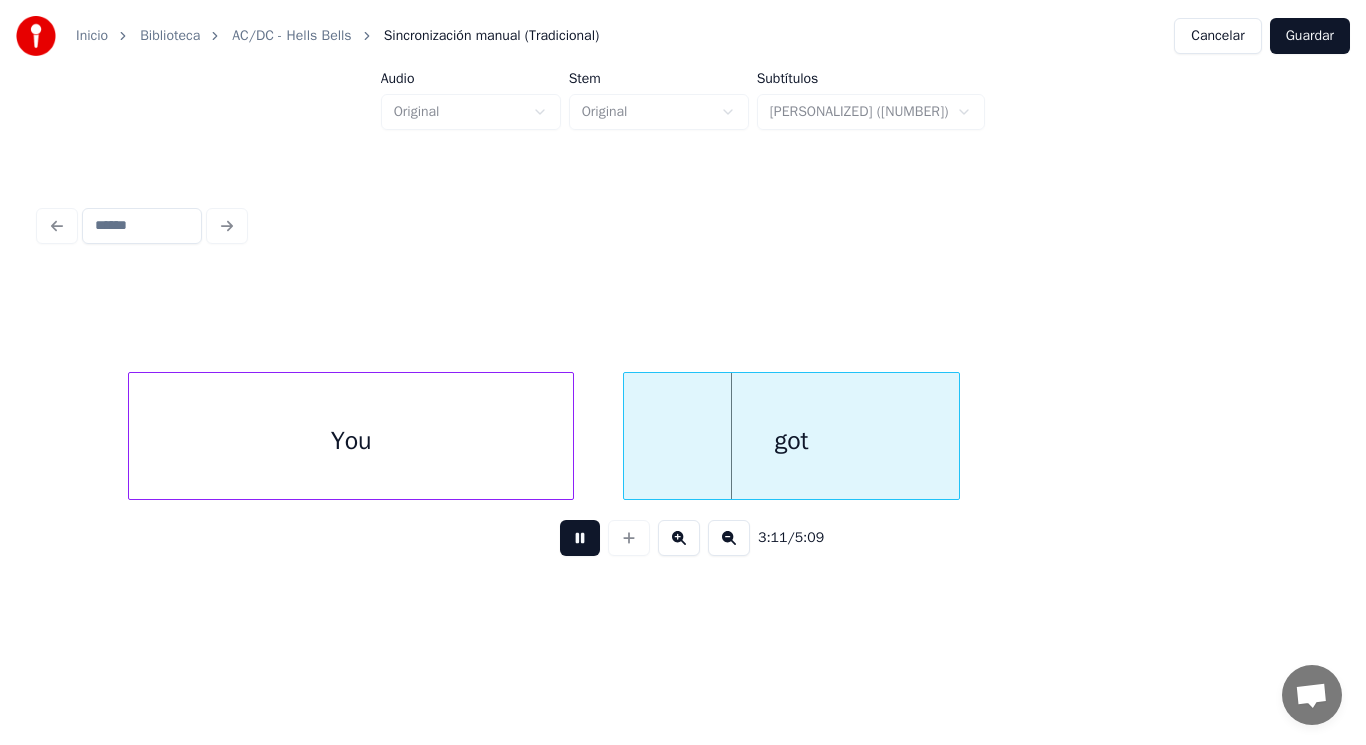 click at bounding box center (580, 538) 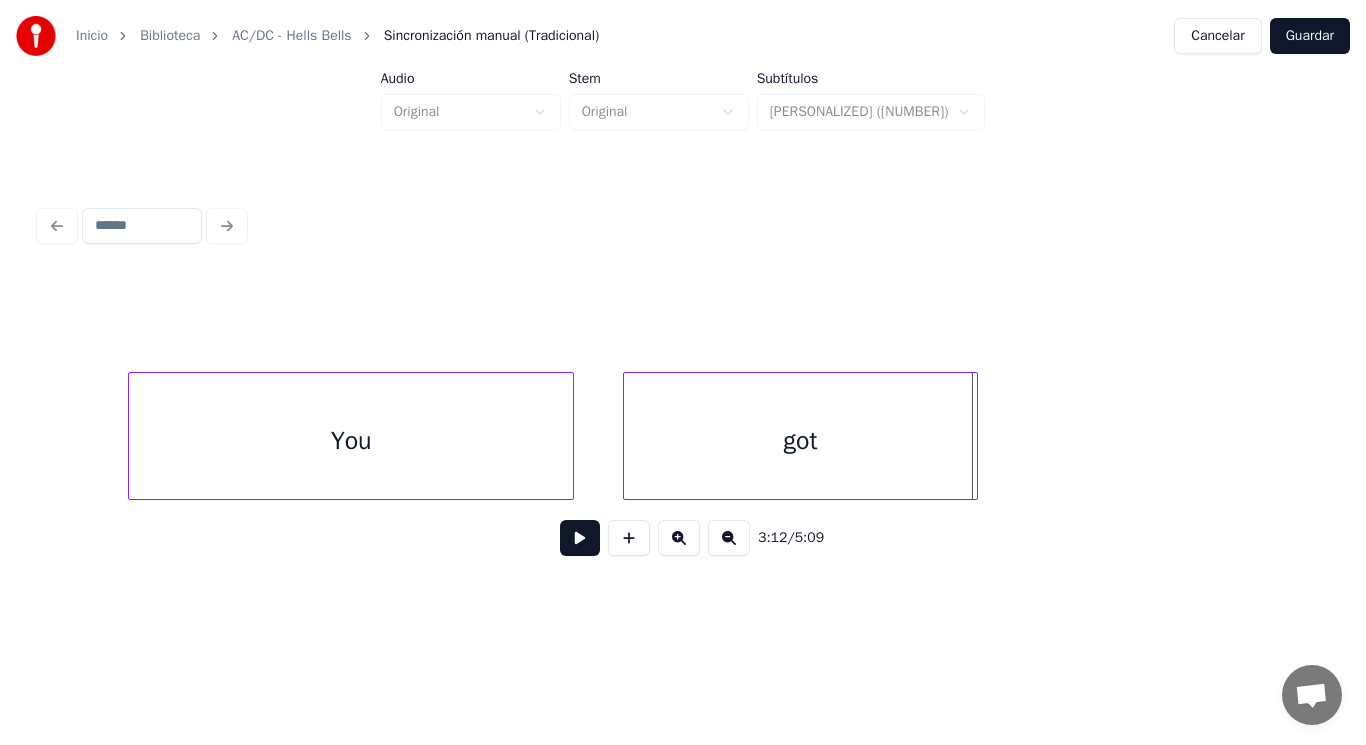 click at bounding box center [974, 436] 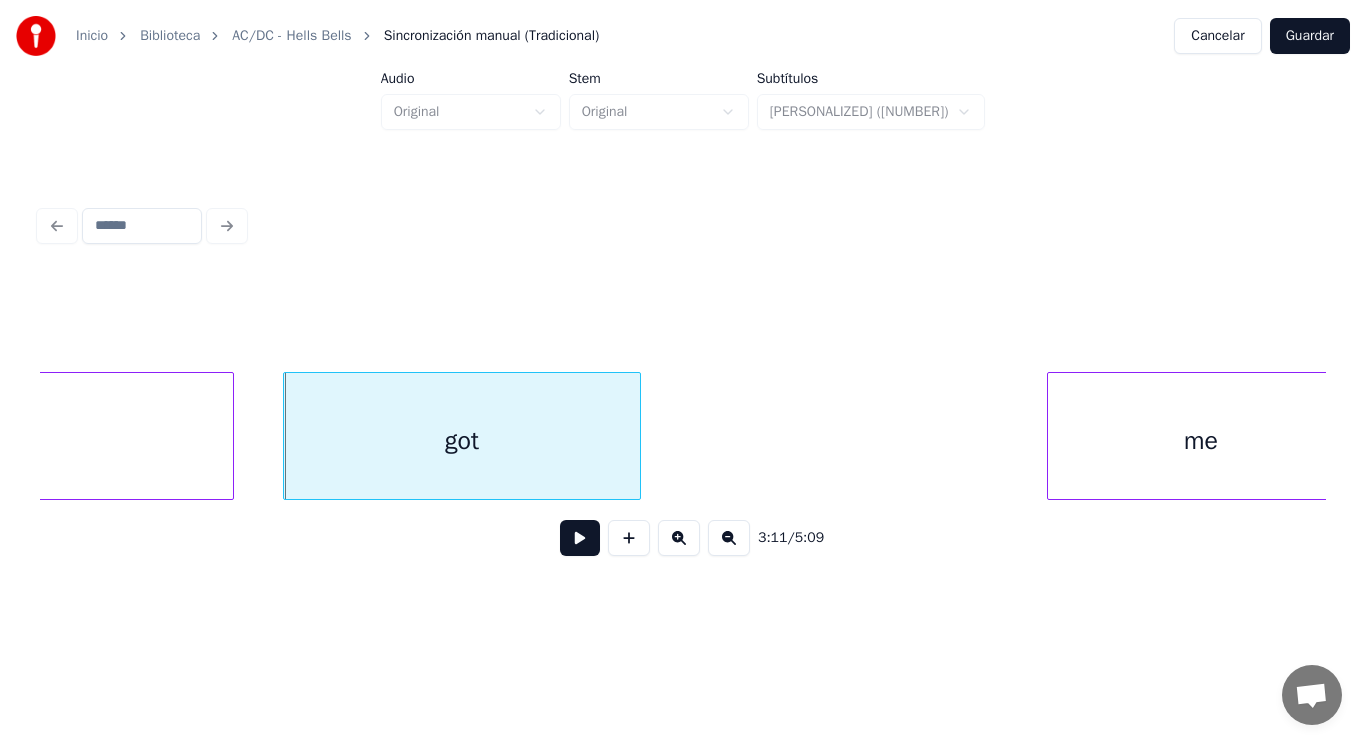 scroll, scrollTop: 0, scrollLeft: 268431, axis: horizontal 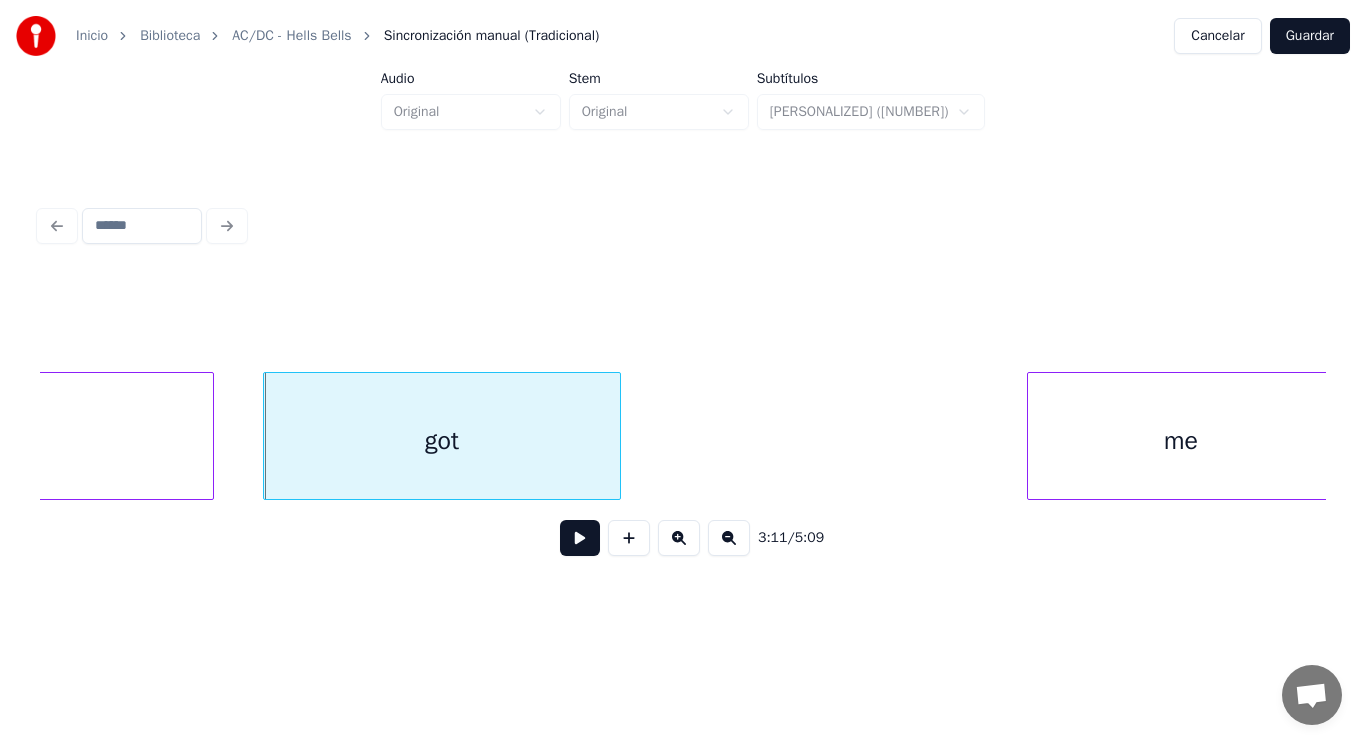 click on "got" at bounding box center [441, 441] 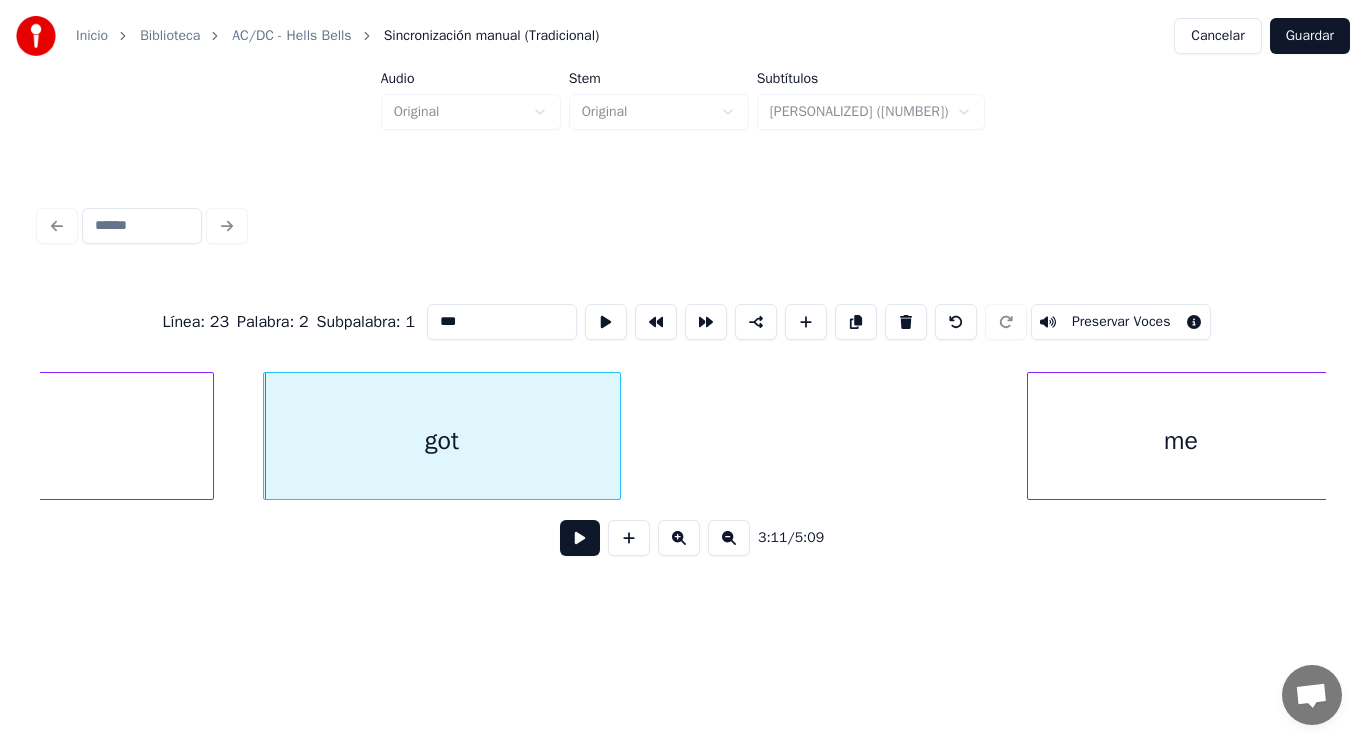 click at bounding box center (580, 538) 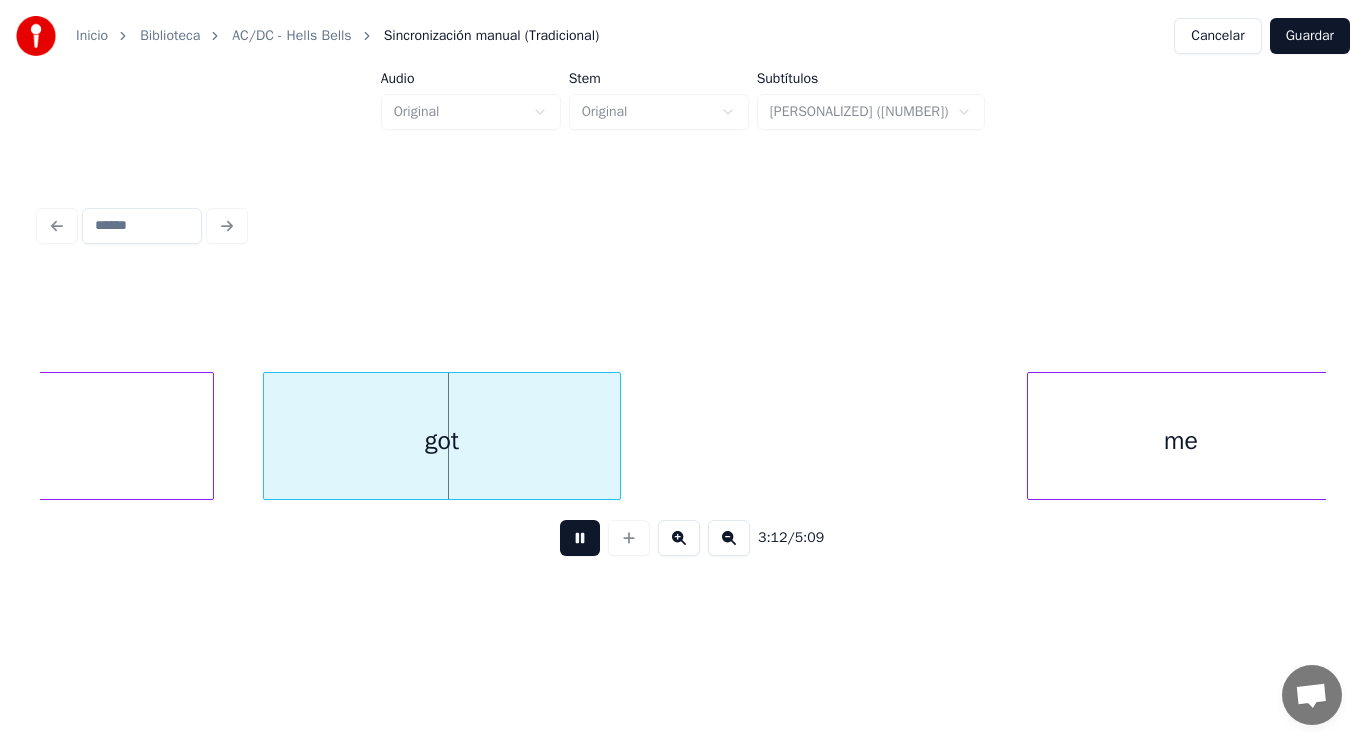 click at bounding box center (580, 538) 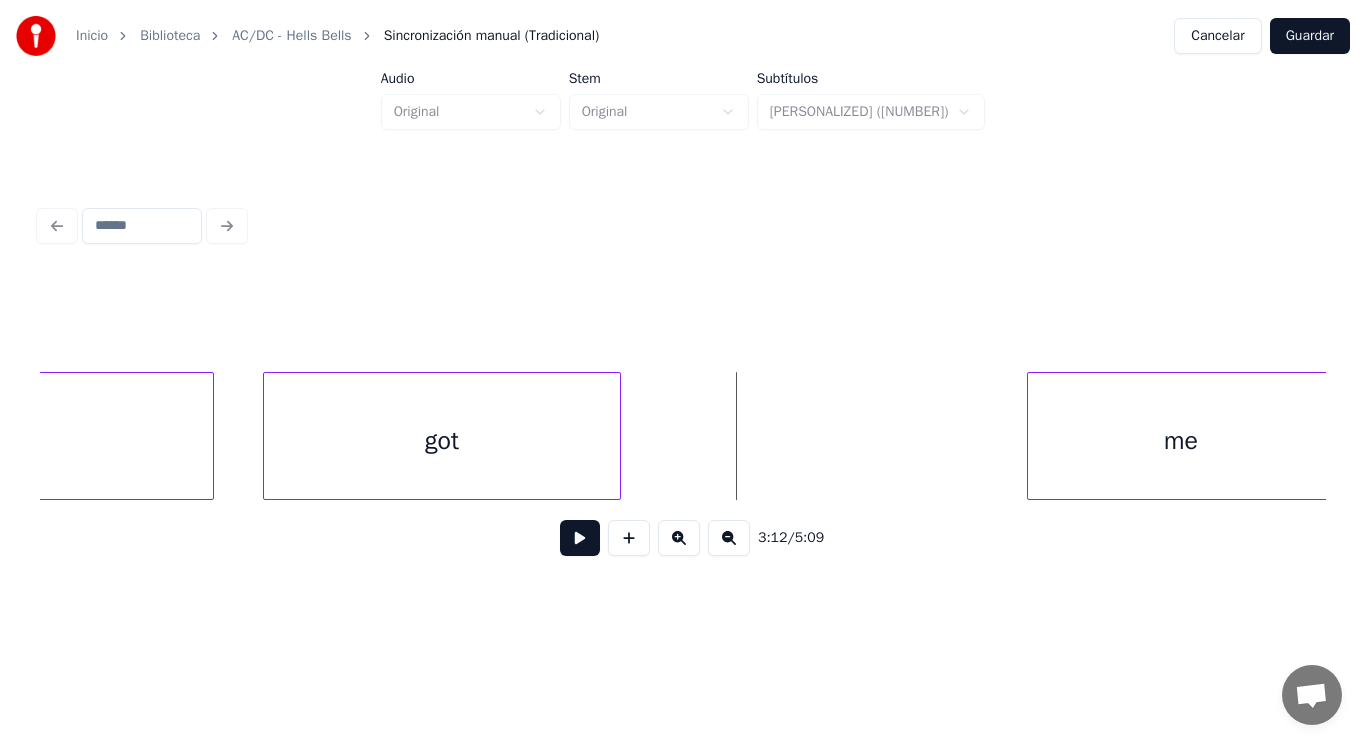 click on "You got me" at bounding box center (-51612, 436) 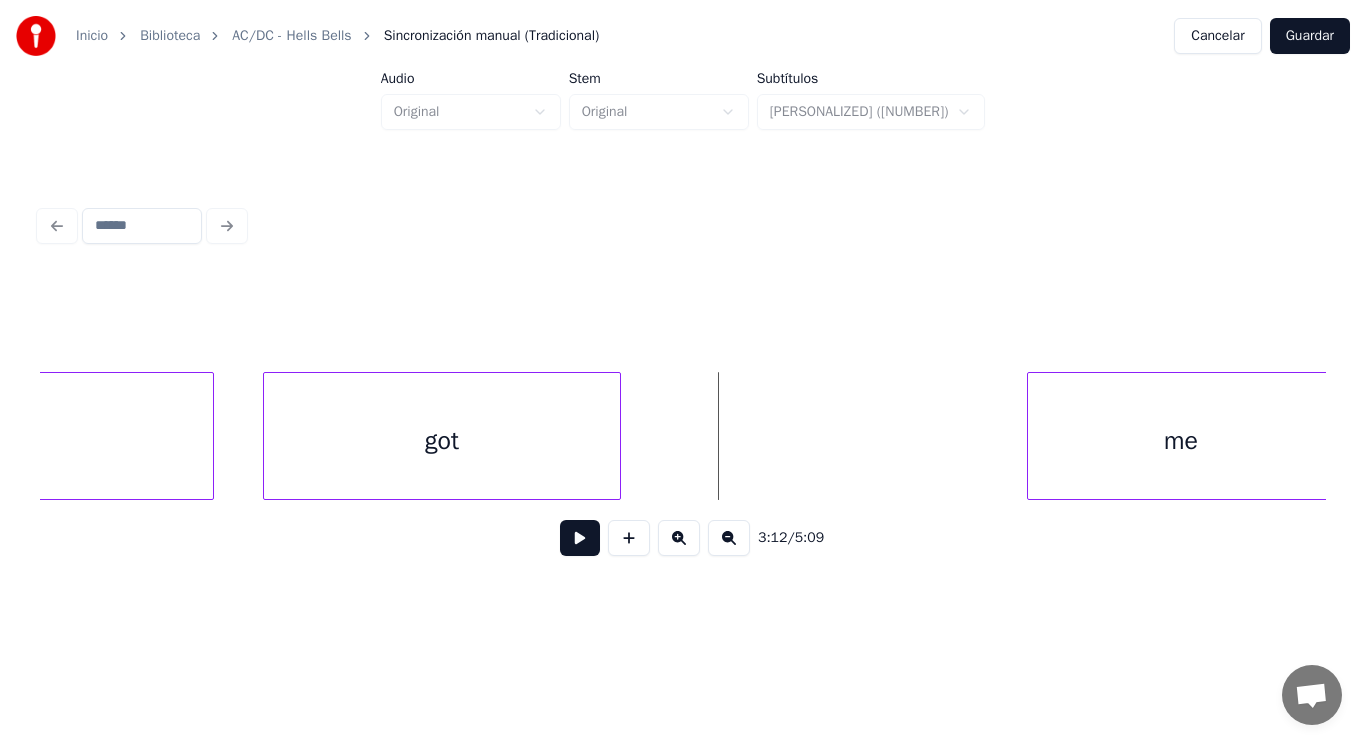 click at bounding box center [580, 538] 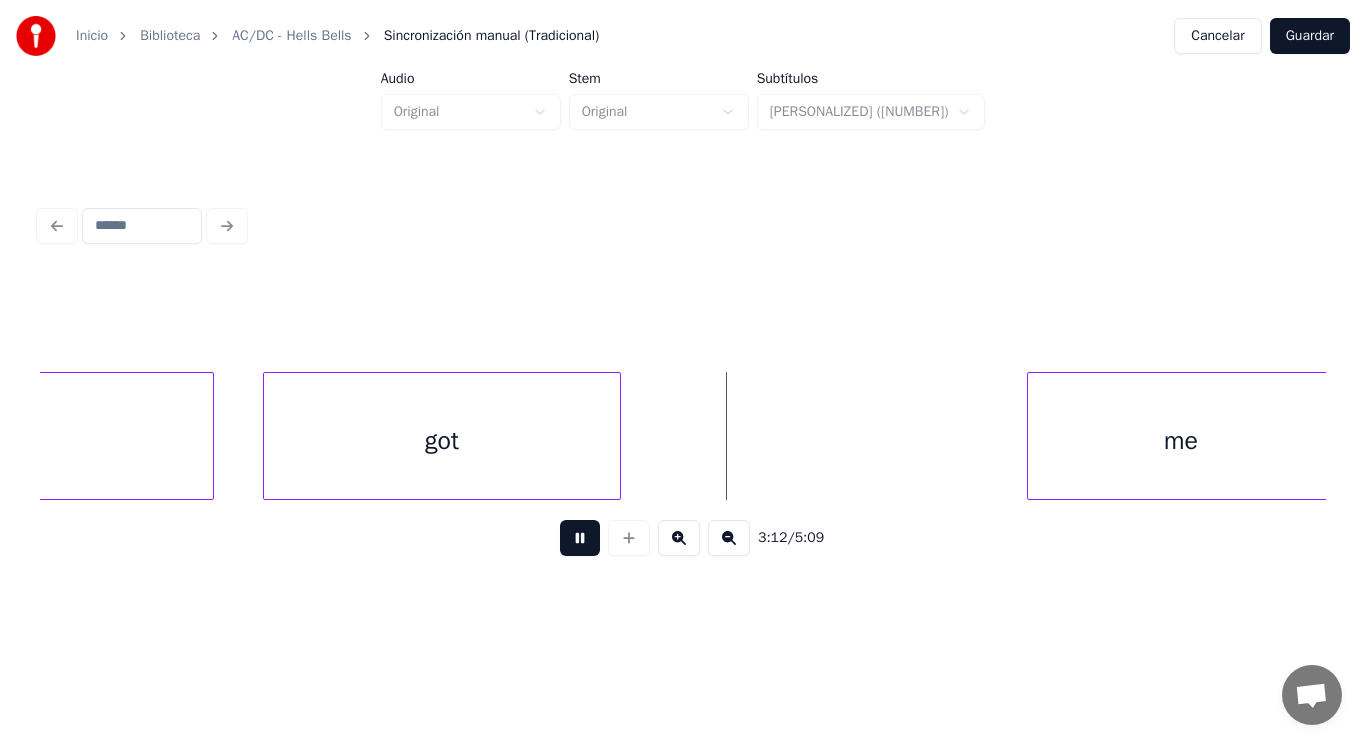 click at bounding box center (580, 538) 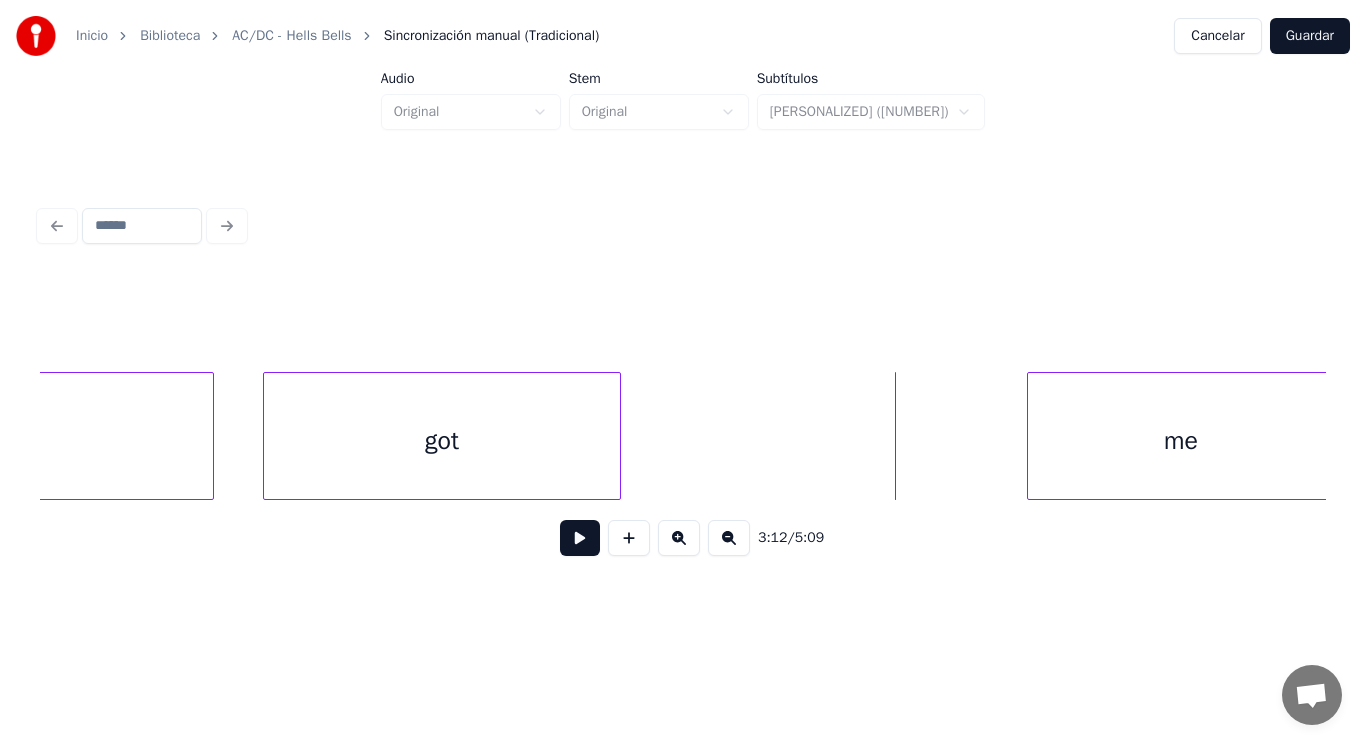 scroll, scrollTop: 0, scrollLeft: 268435, axis: horizontal 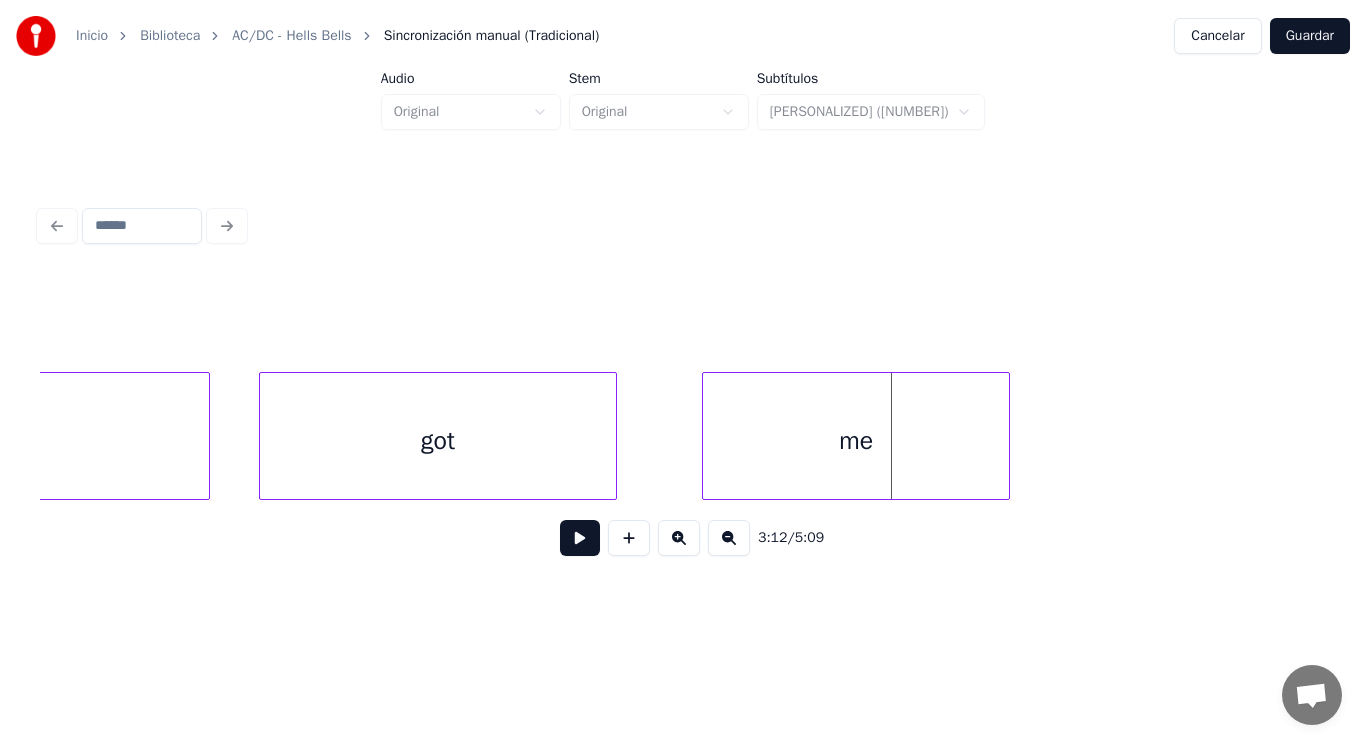 click on "me" at bounding box center [856, 441] 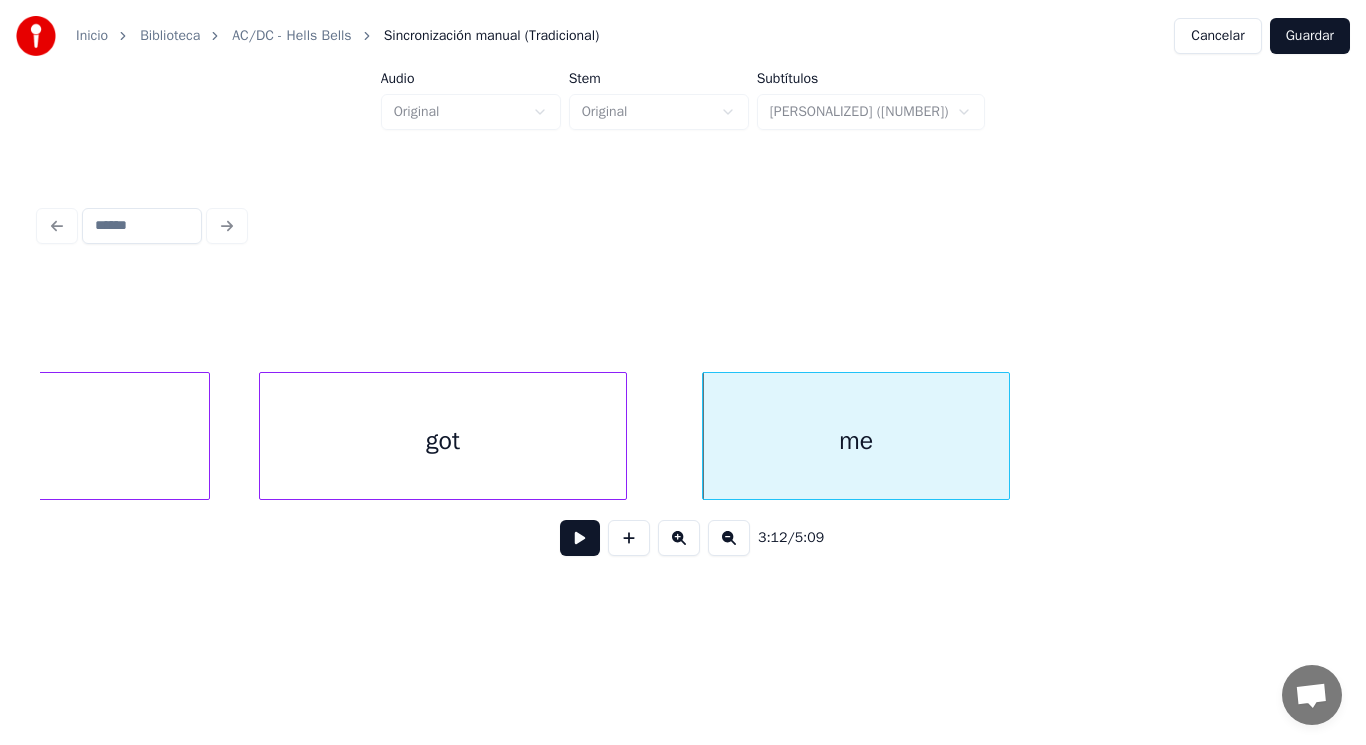 click at bounding box center (623, 436) 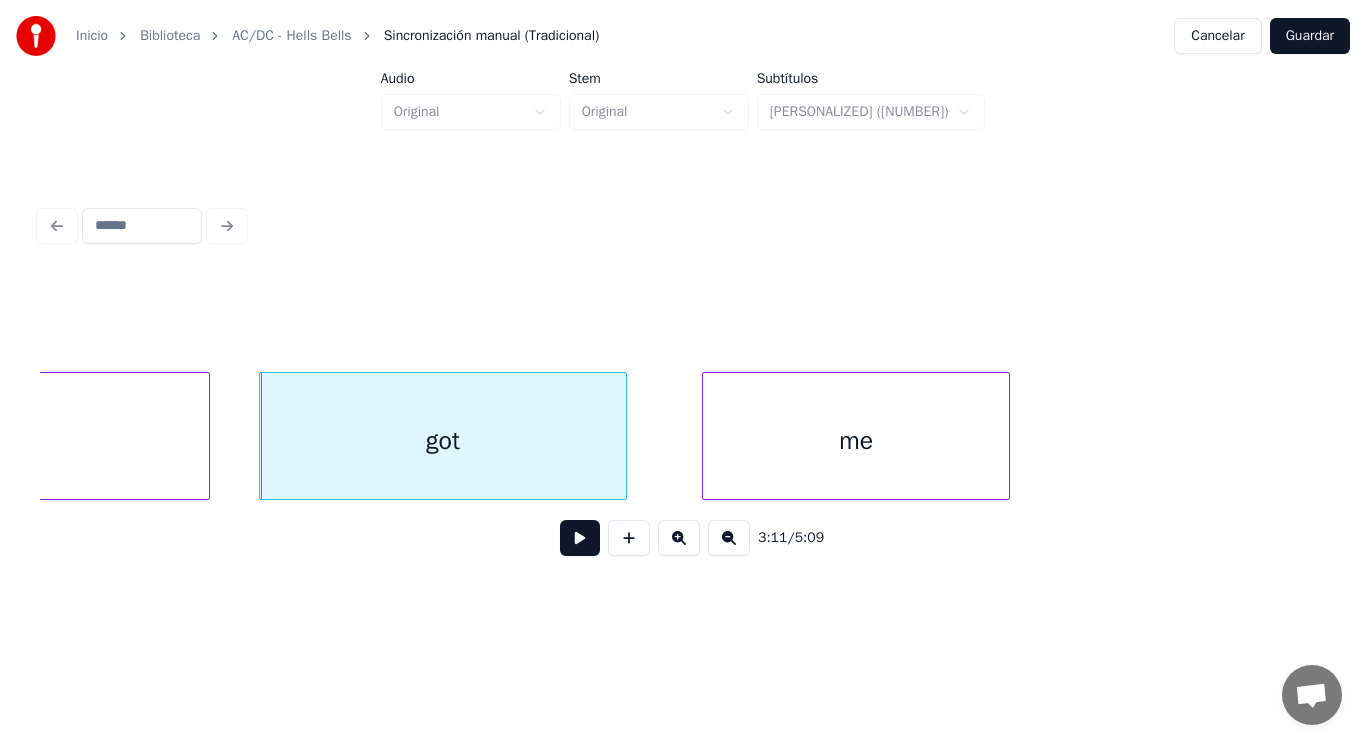 click at bounding box center (580, 538) 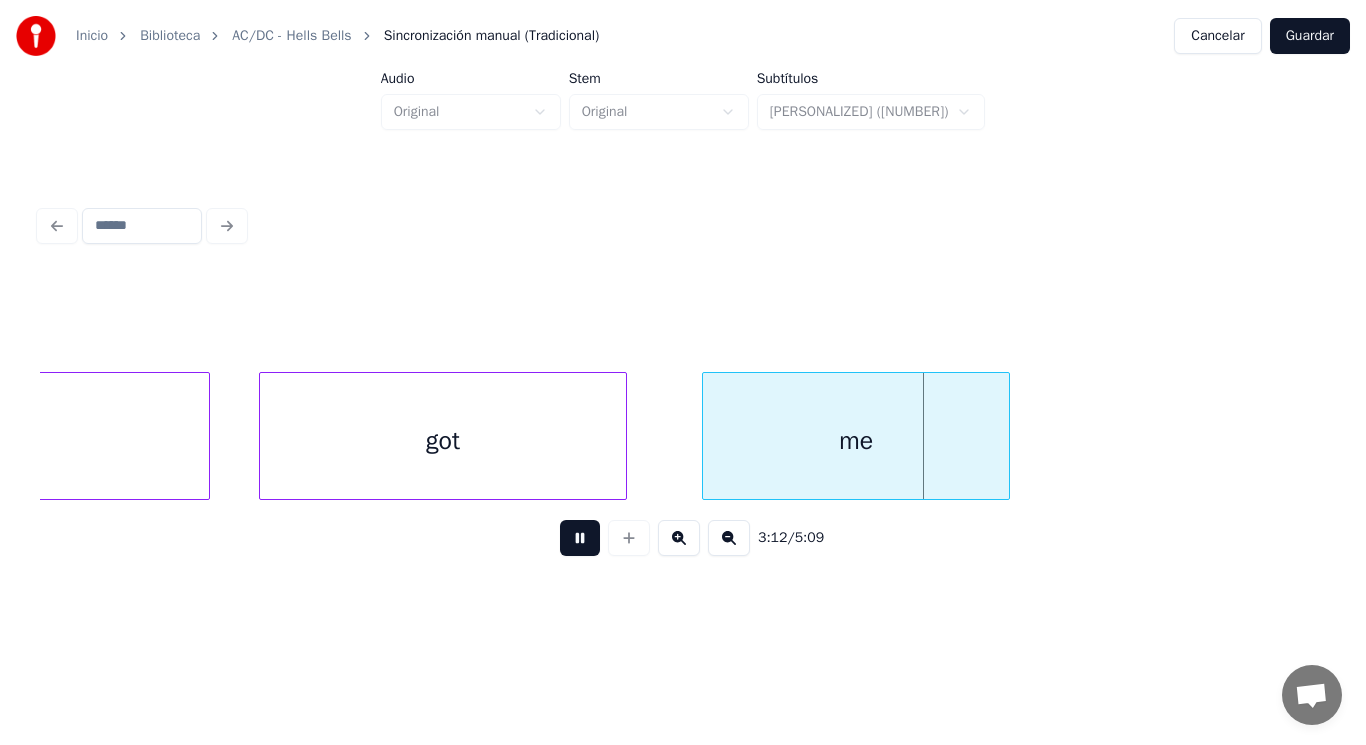 click at bounding box center (580, 538) 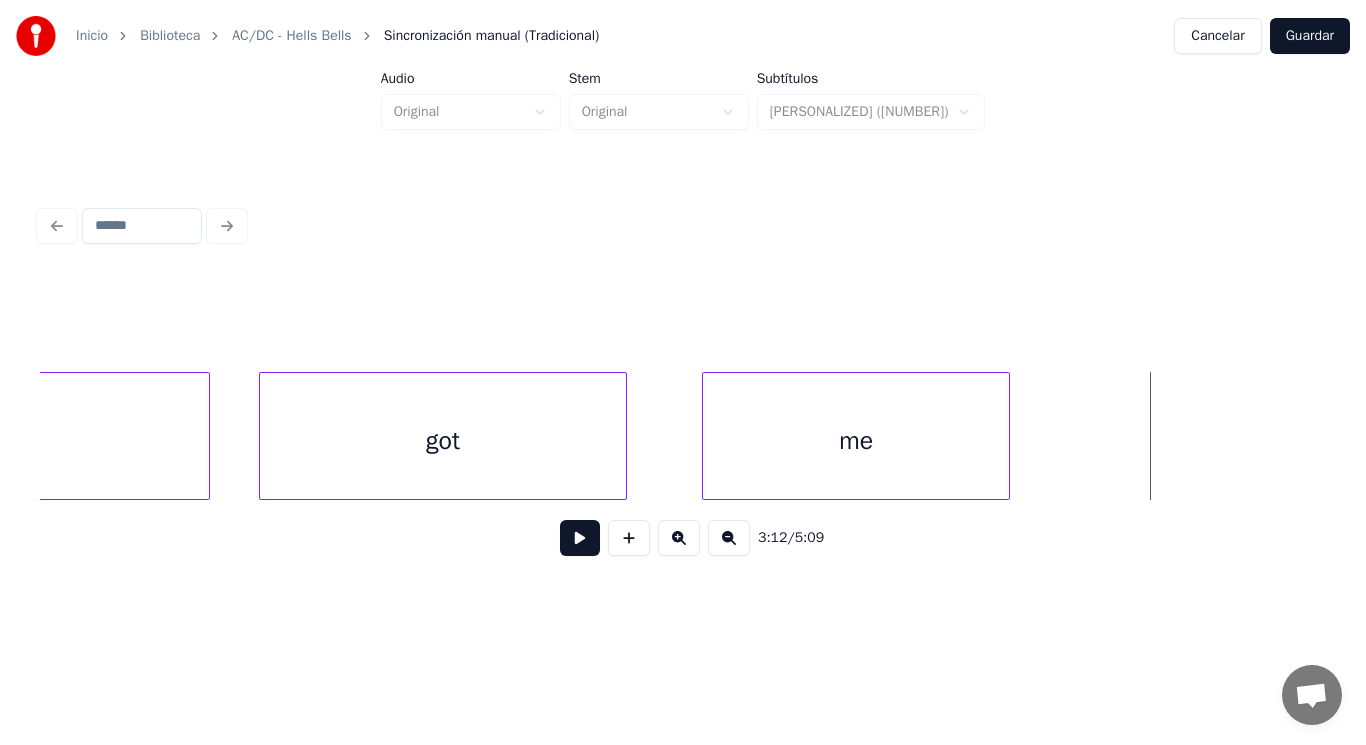 click on "me" at bounding box center (856, 441) 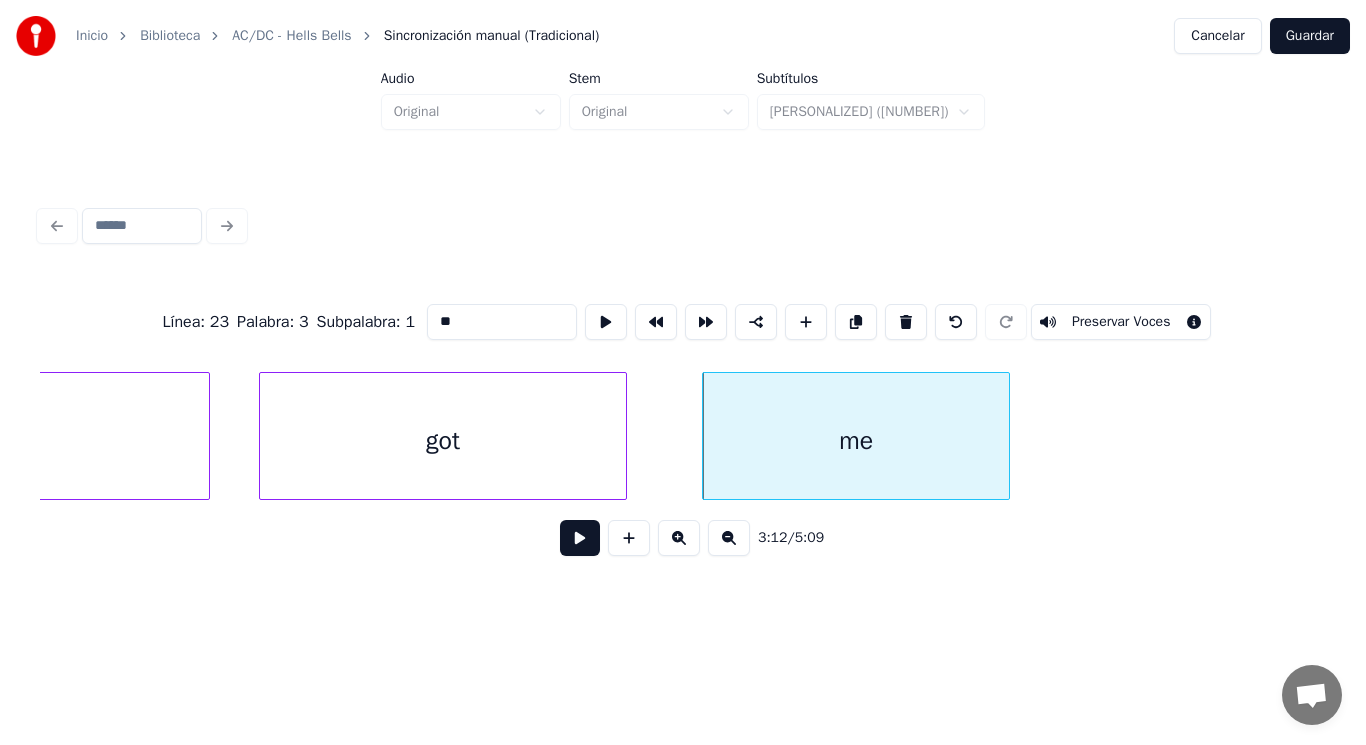 click at bounding box center [580, 538] 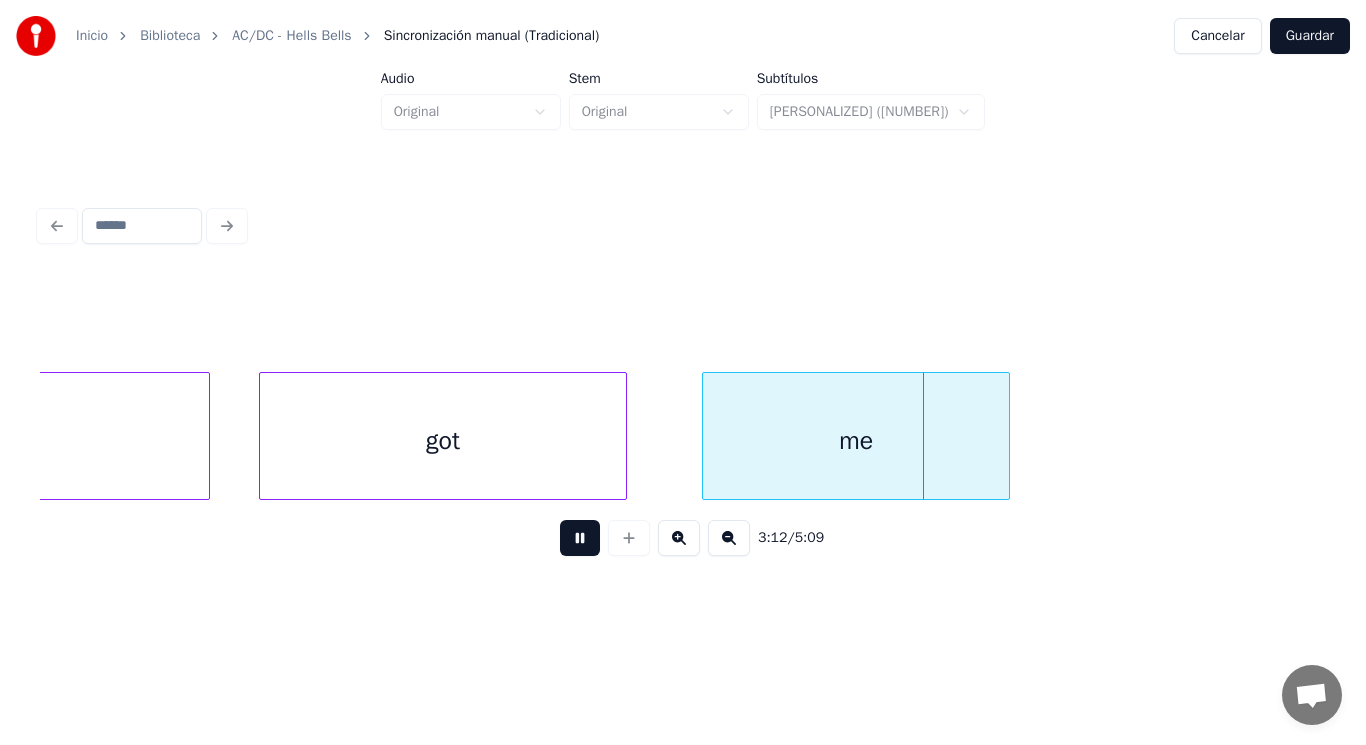 click at bounding box center (580, 538) 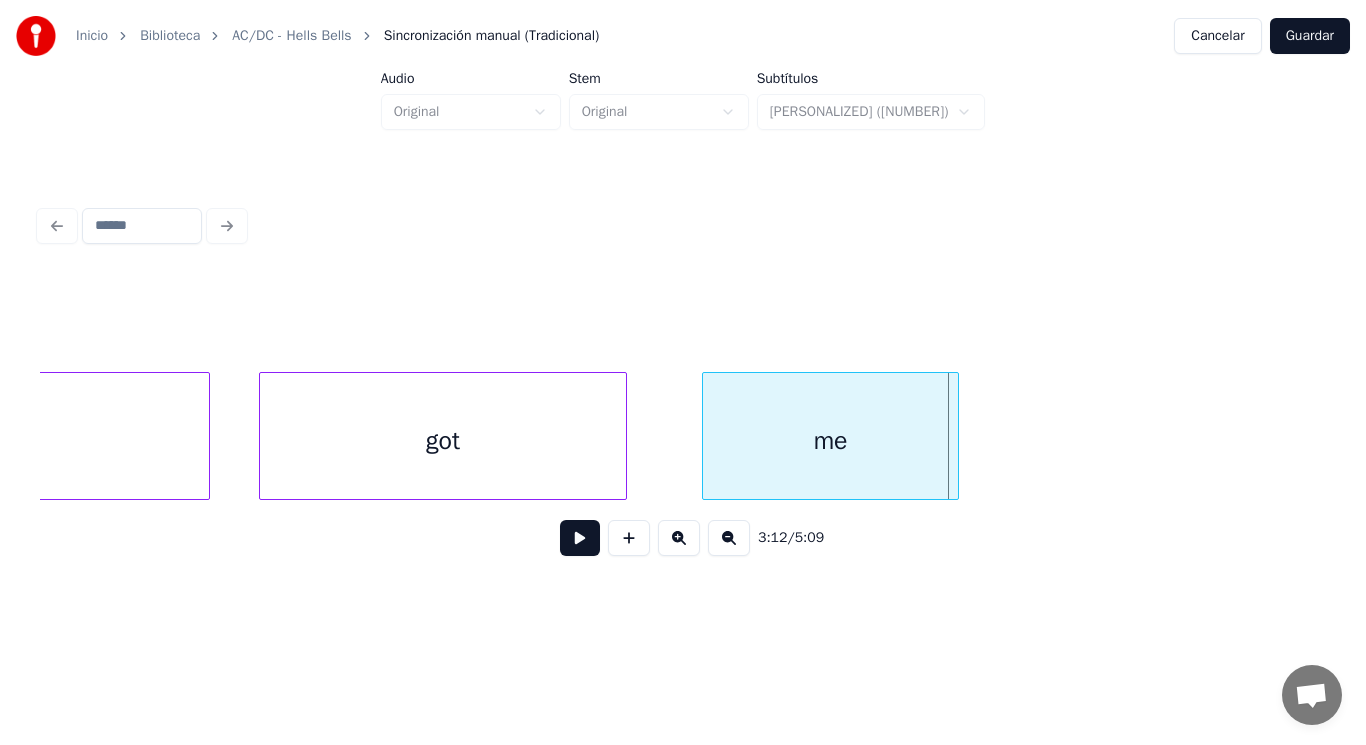 click at bounding box center [955, 436] 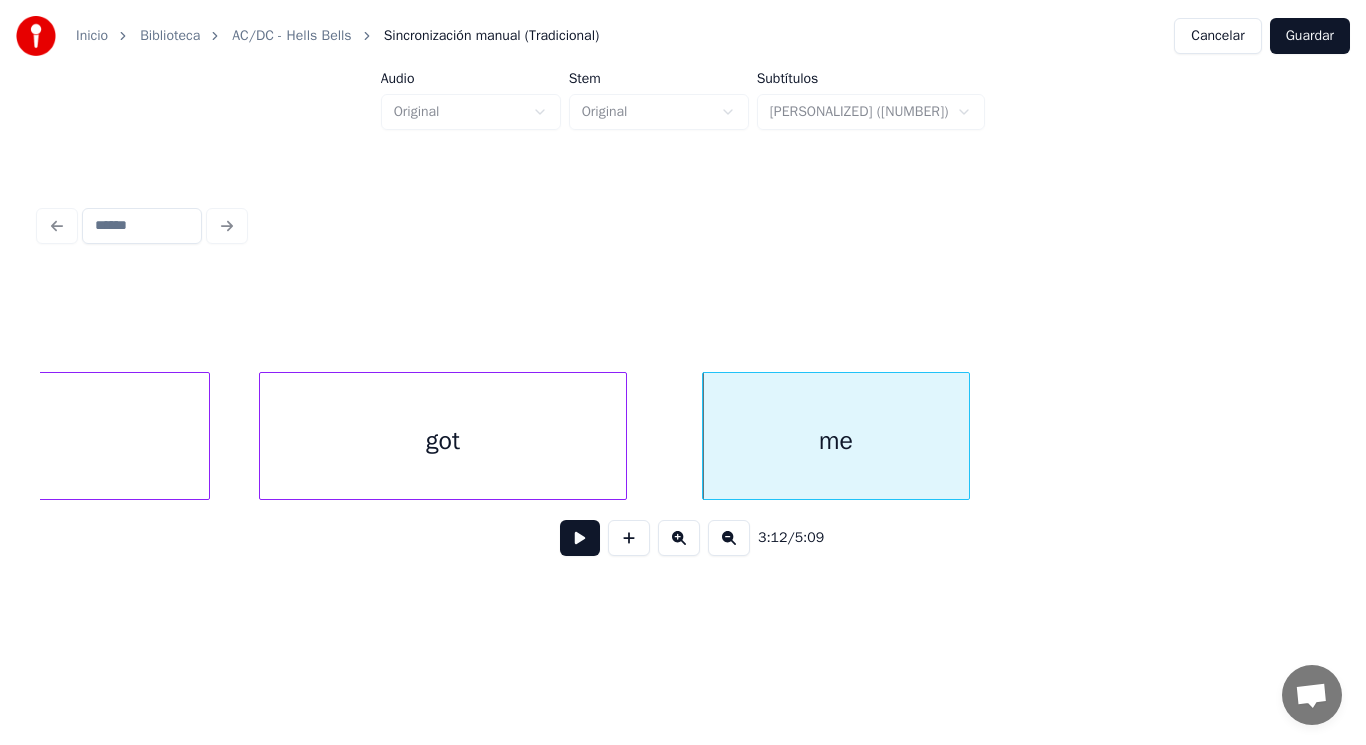 click at bounding box center [966, 436] 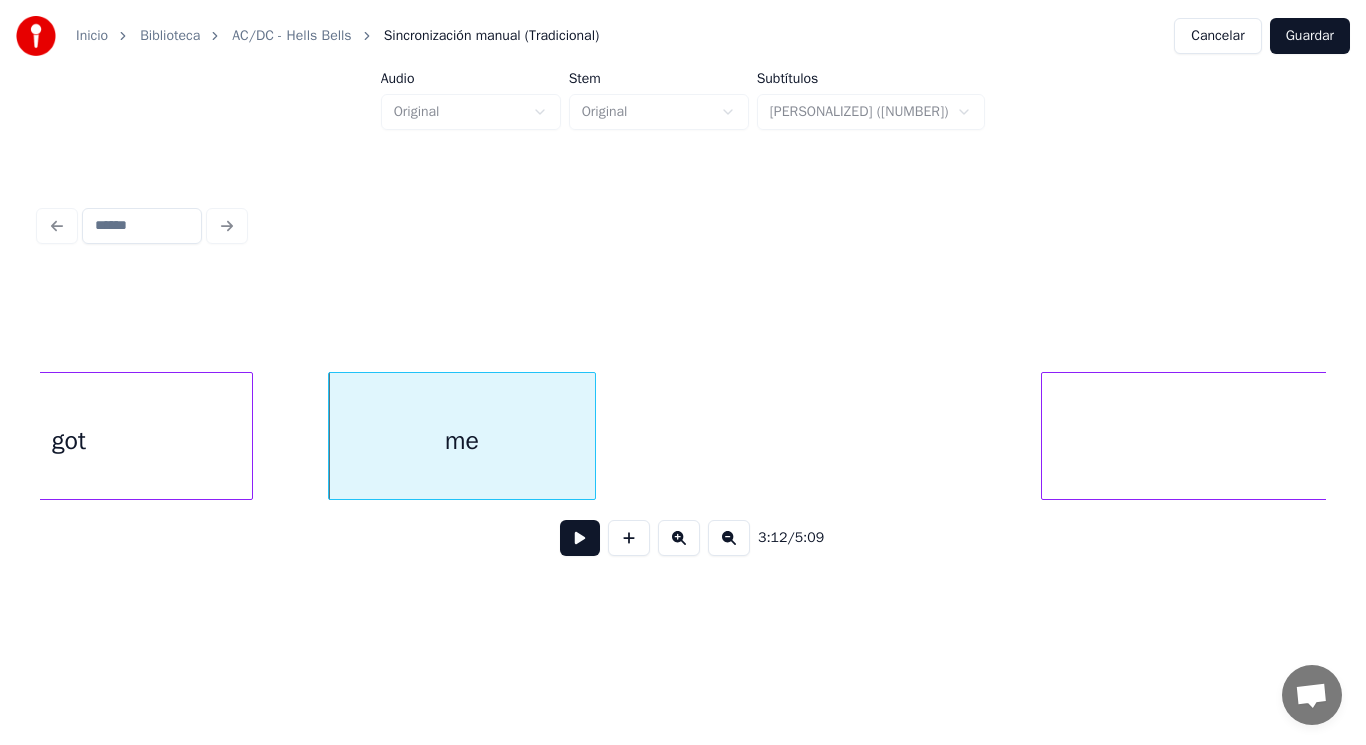 scroll, scrollTop: 0, scrollLeft: 268875, axis: horizontal 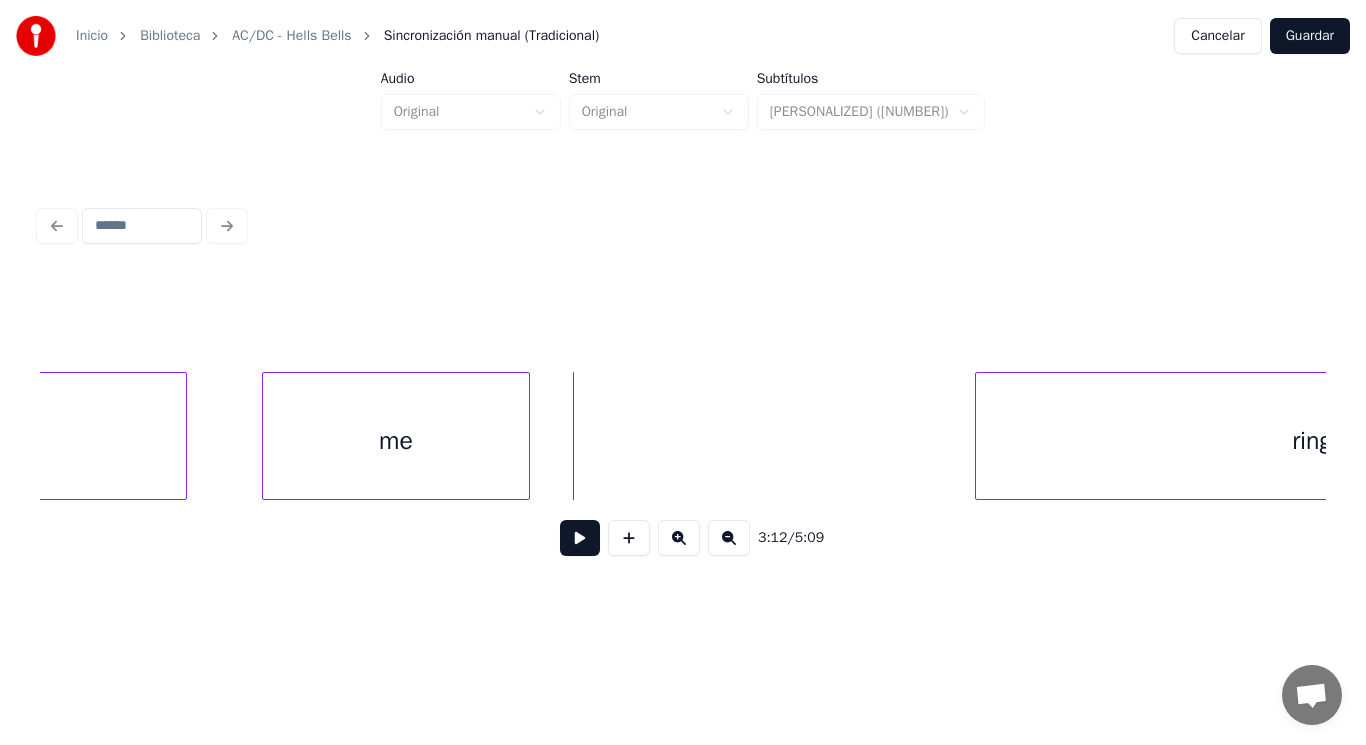 click at bounding box center (580, 538) 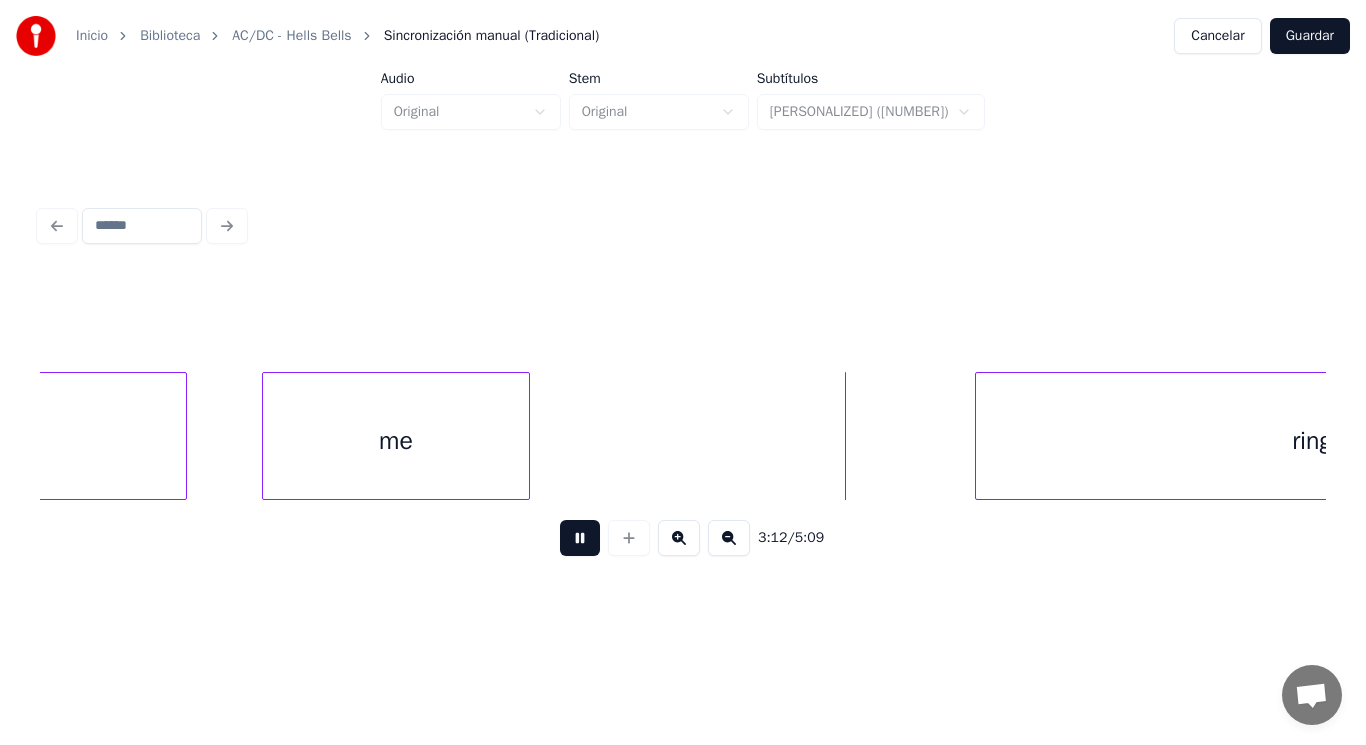 click at bounding box center (580, 538) 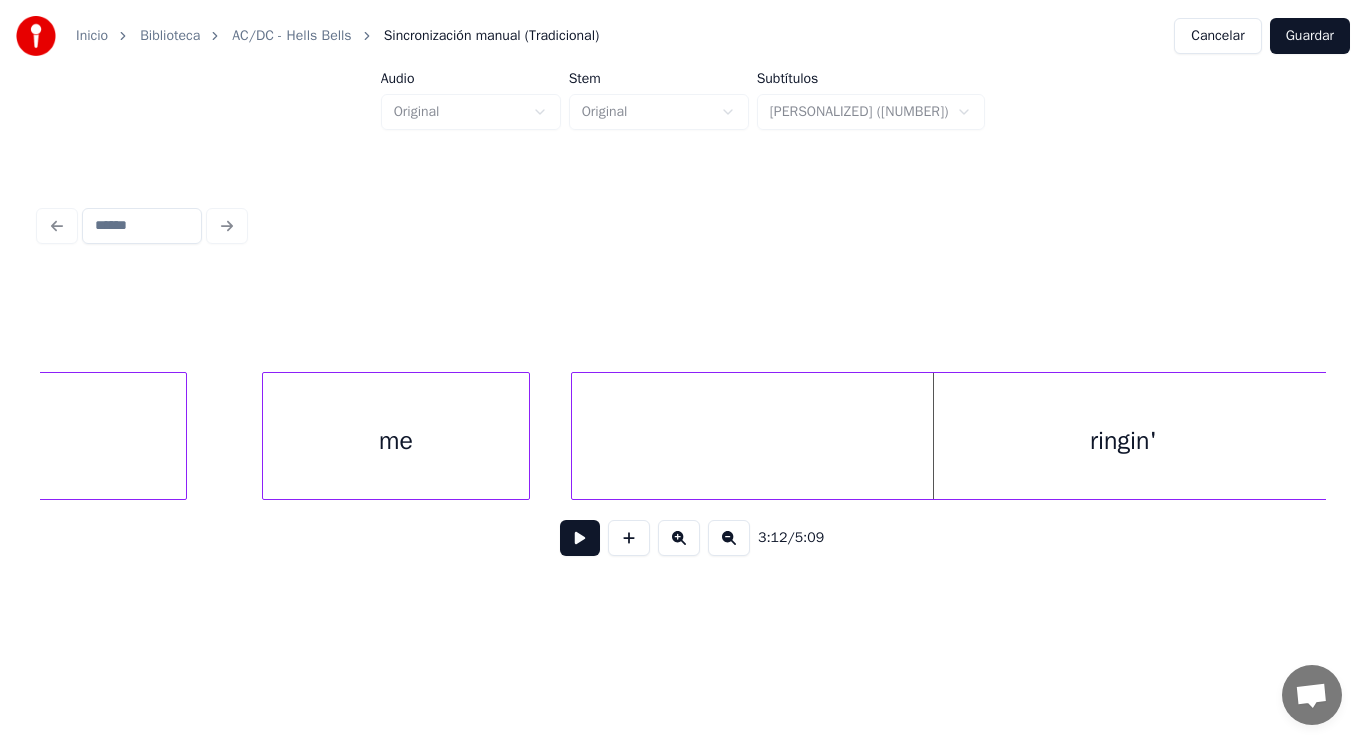 click at bounding box center [575, 436] 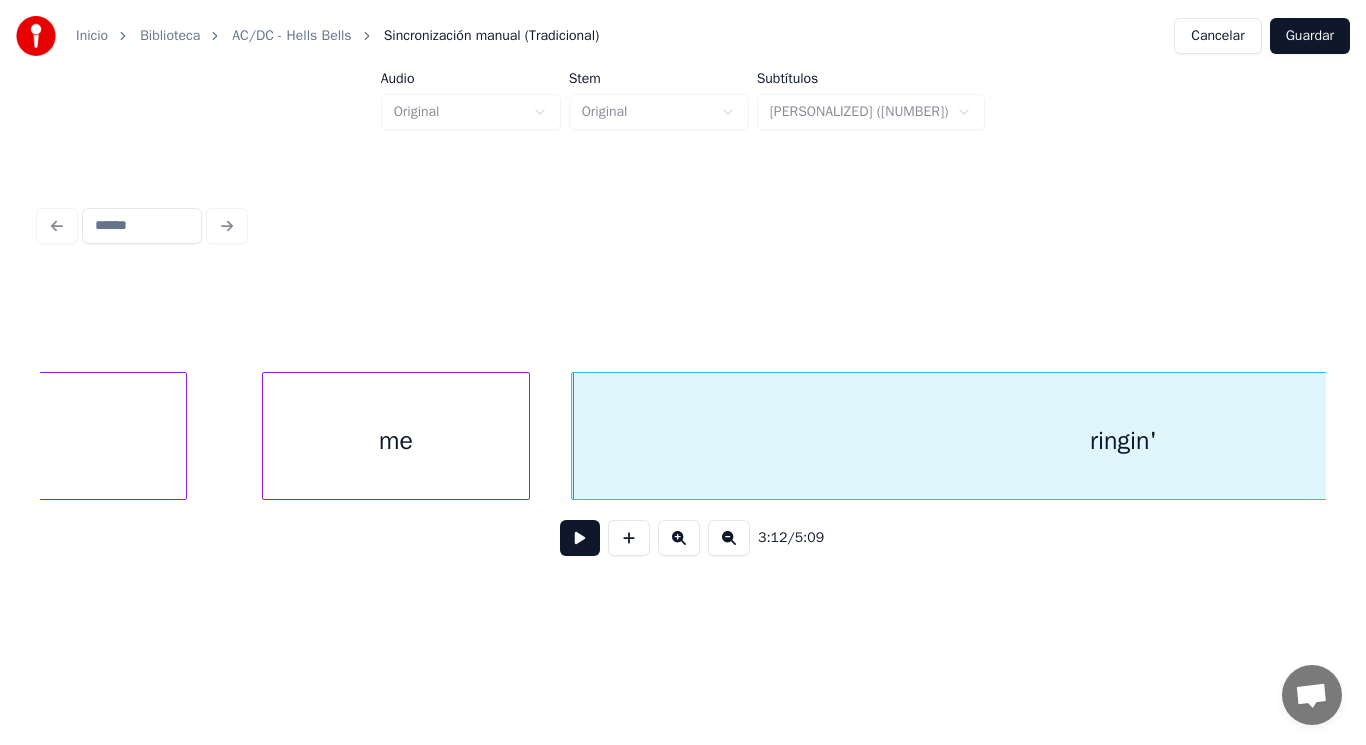 click at bounding box center (580, 538) 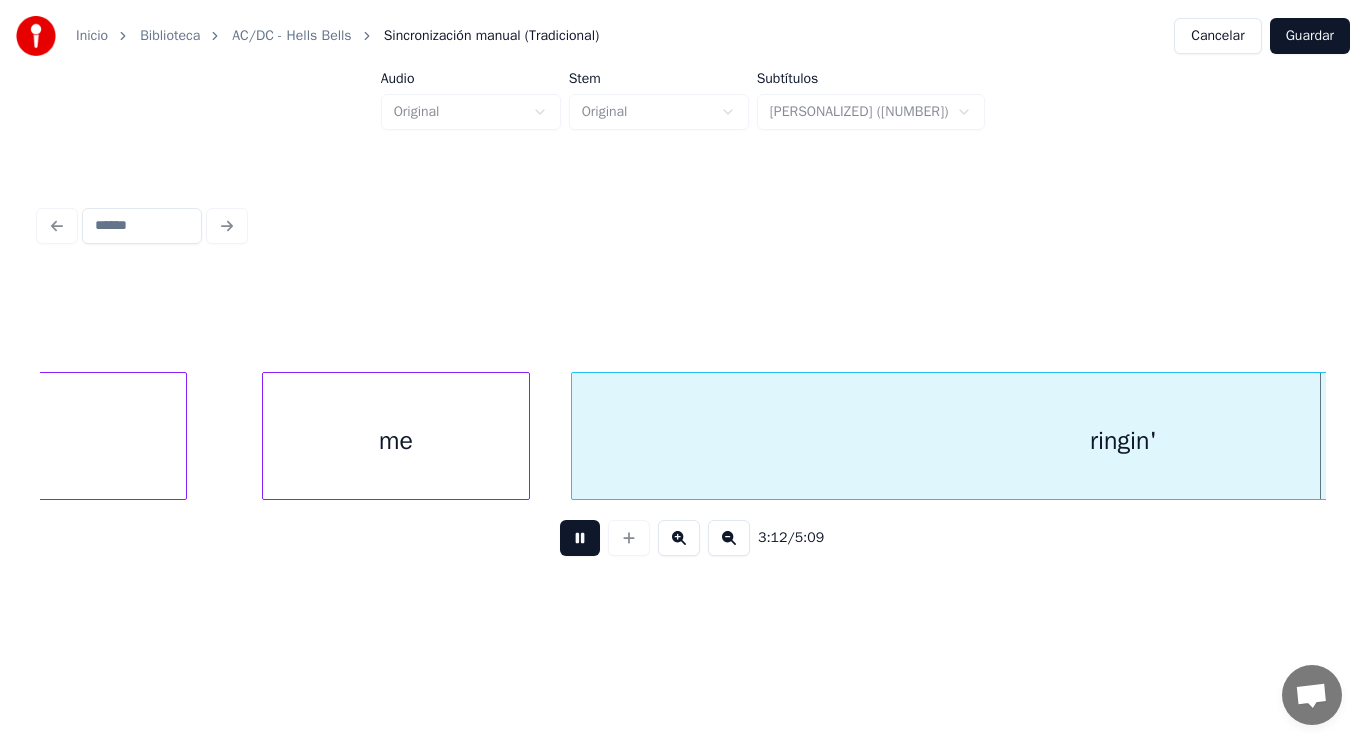 click at bounding box center [580, 538] 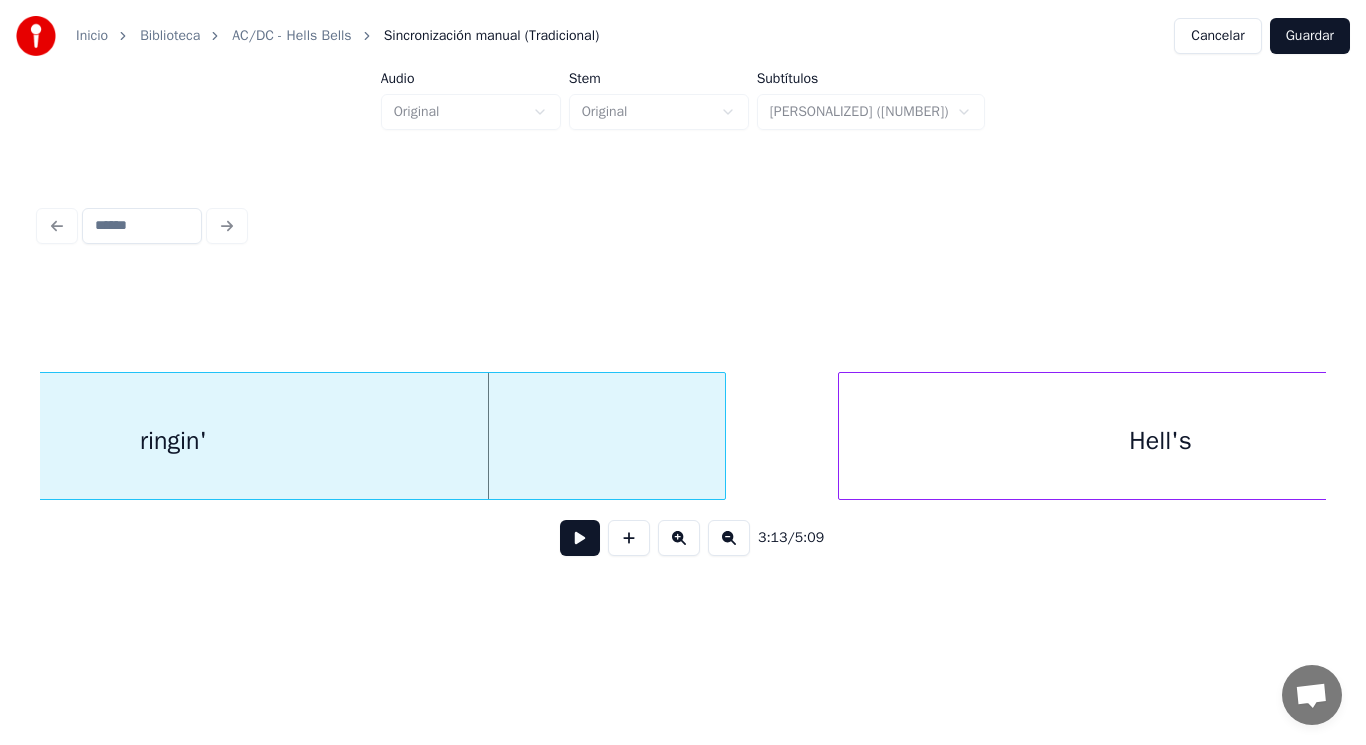 scroll, scrollTop: 0, scrollLeft: 269686, axis: horizontal 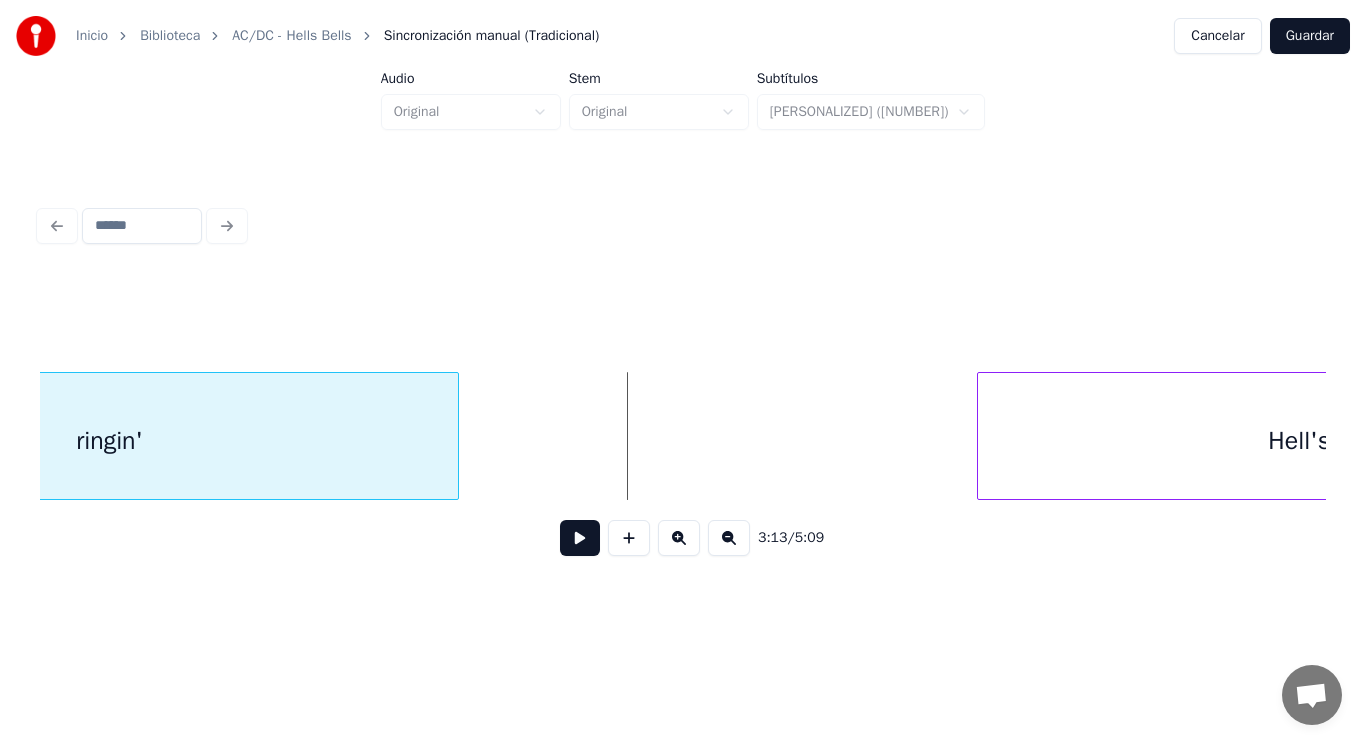 click at bounding box center [455, 436] 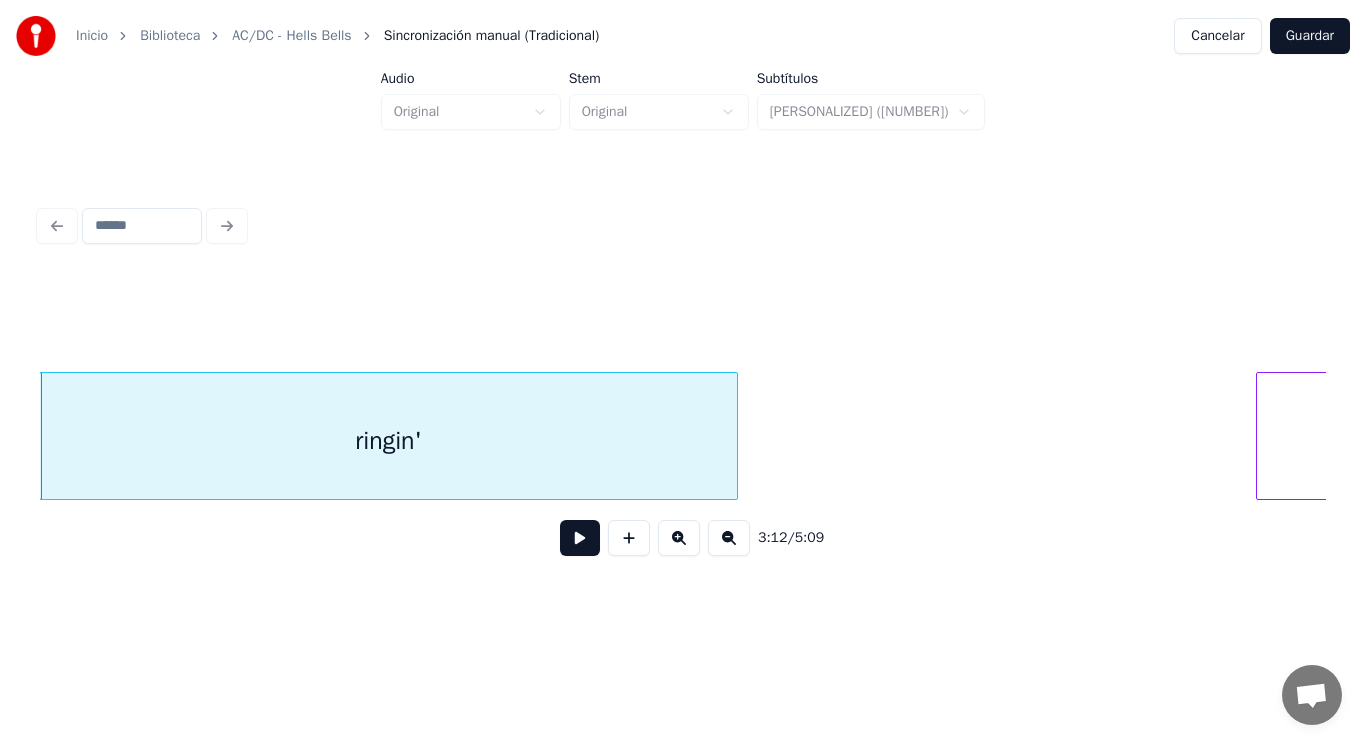 click at bounding box center (580, 538) 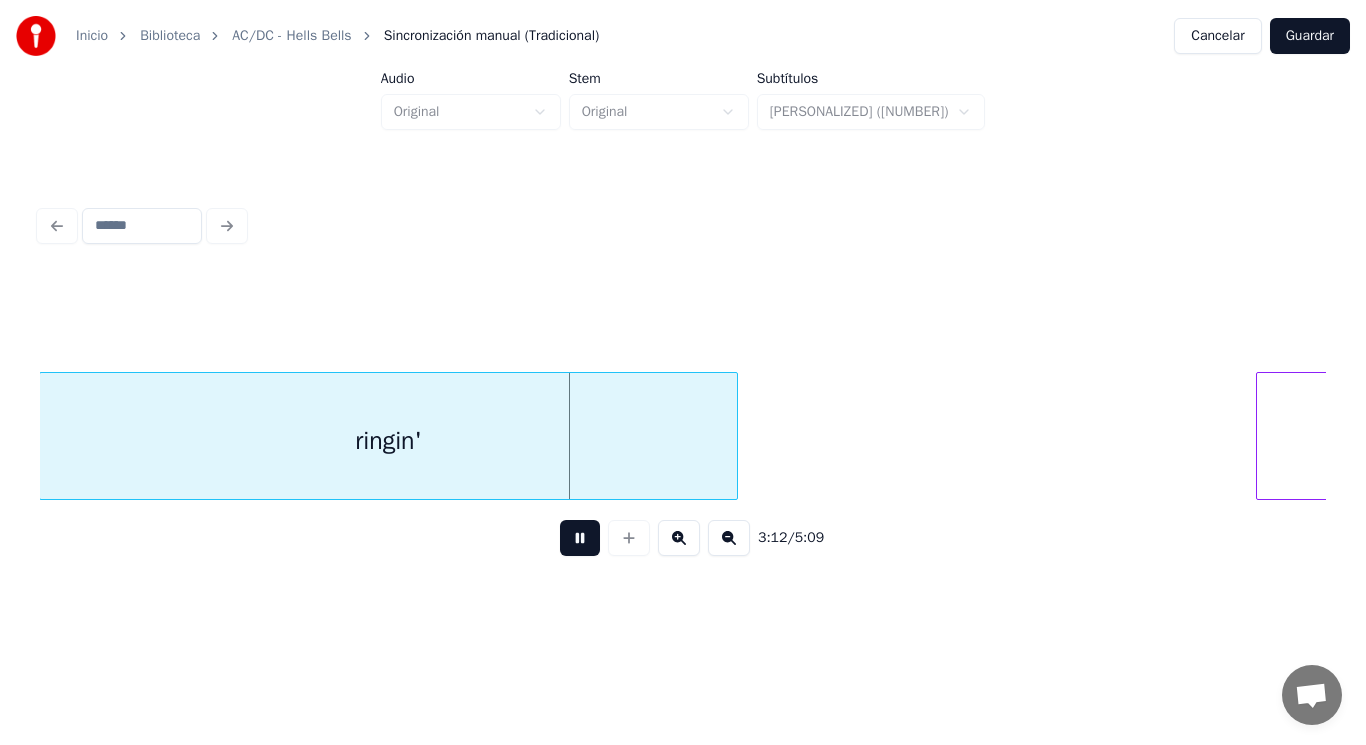 click at bounding box center (580, 538) 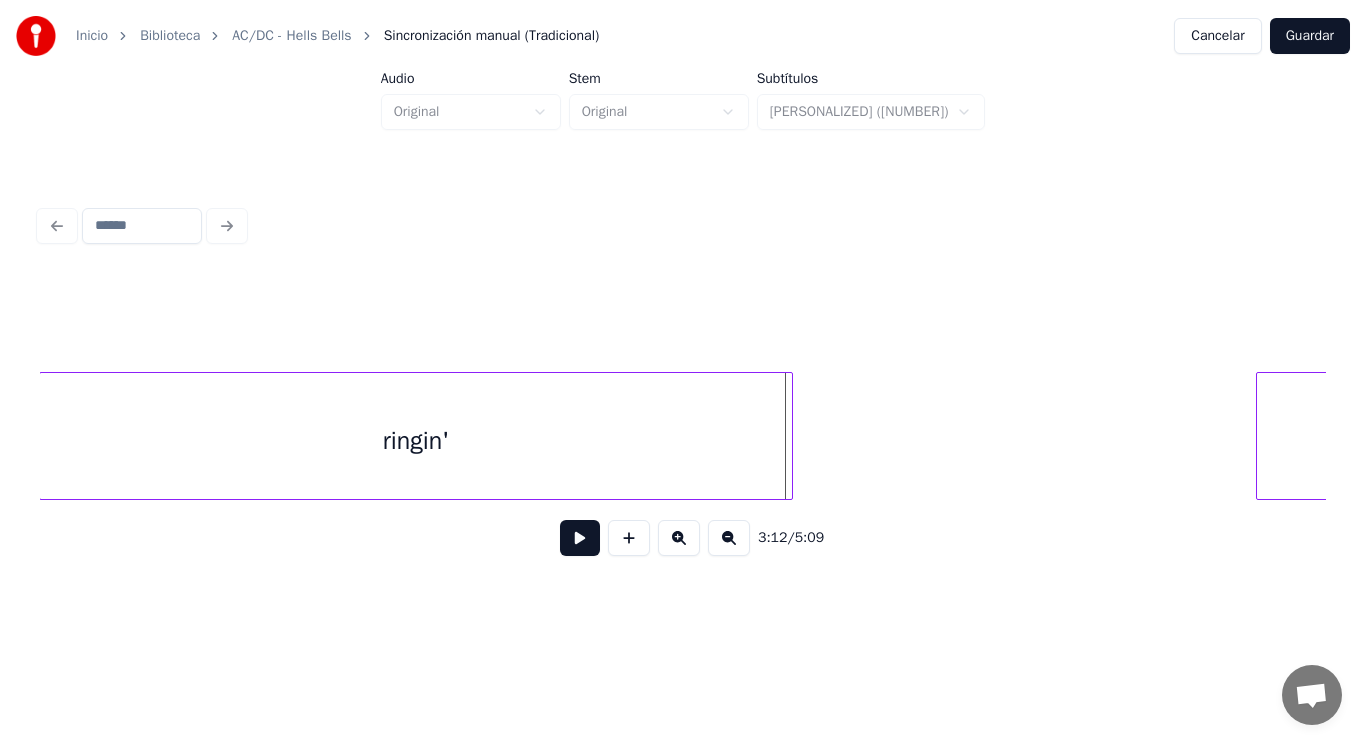 click at bounding box center (789, 436) 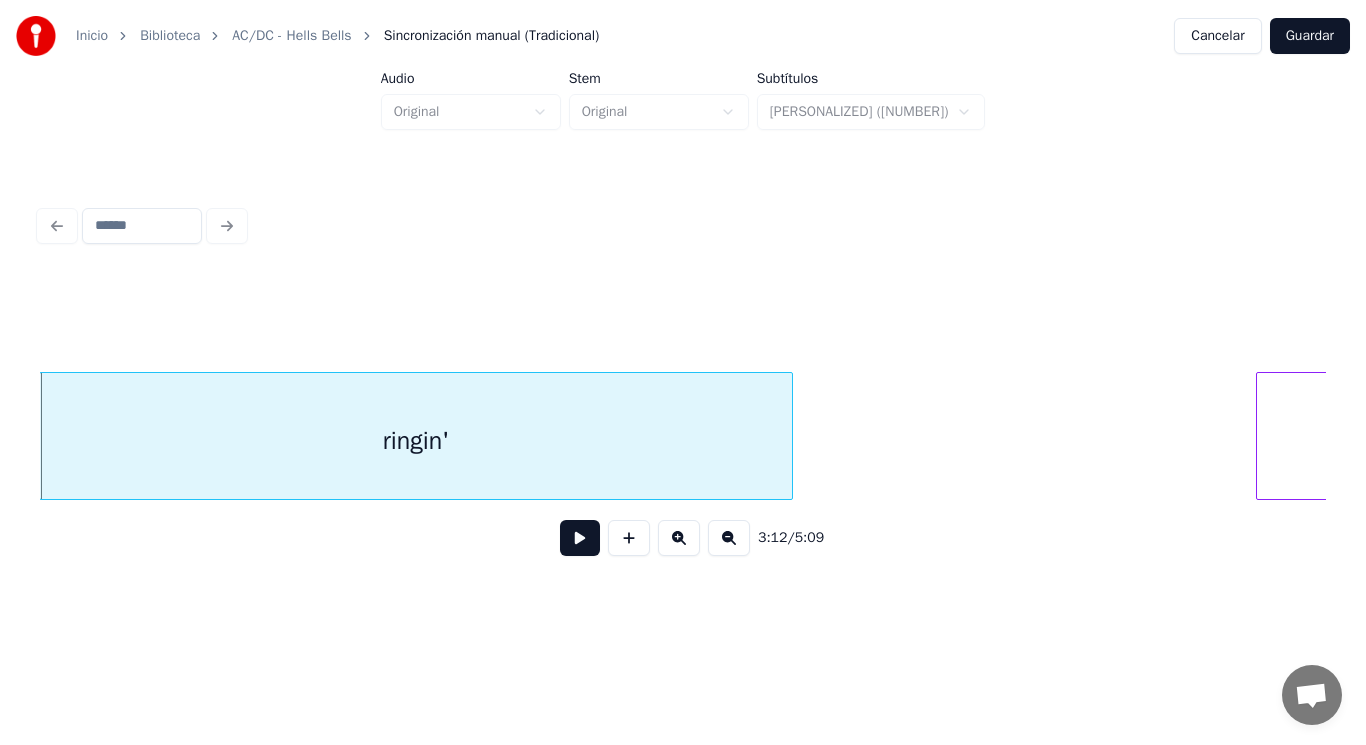 click at bounding box center [580, 538] 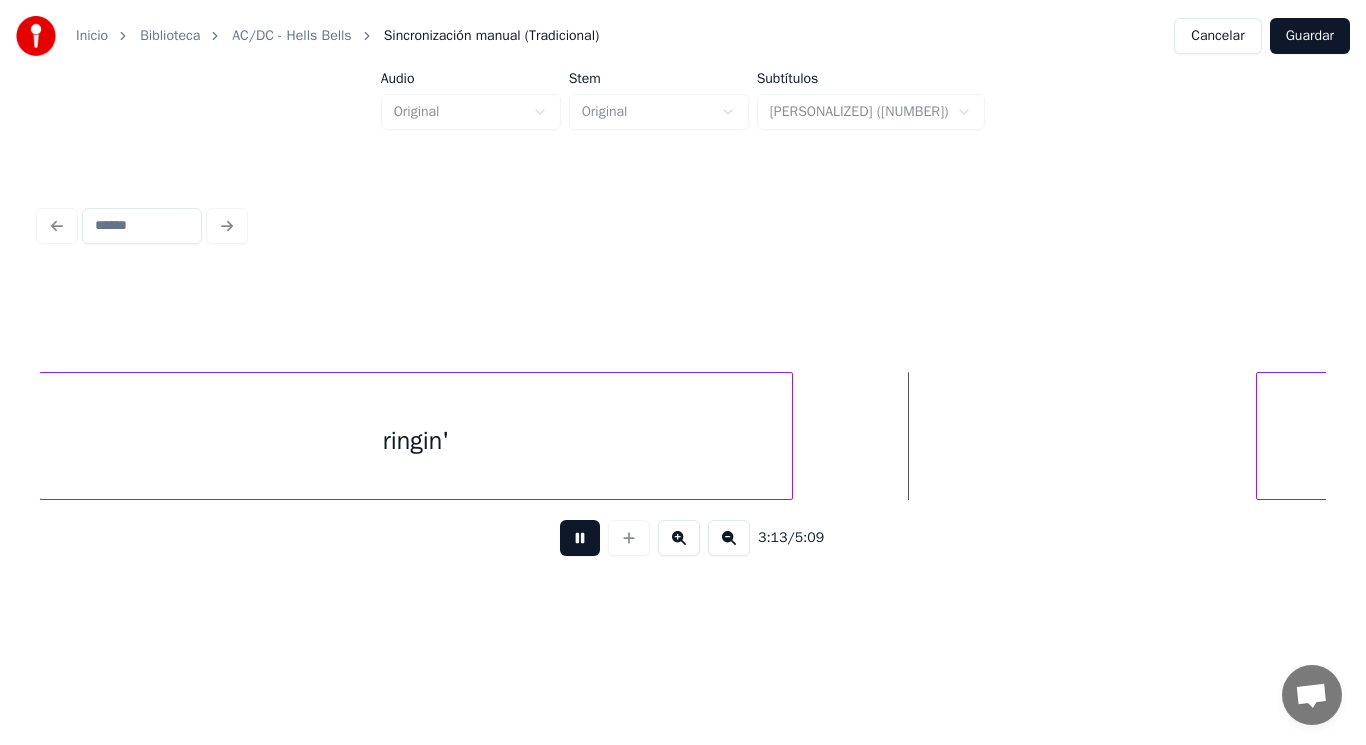 click at bounding box center (580, 538) 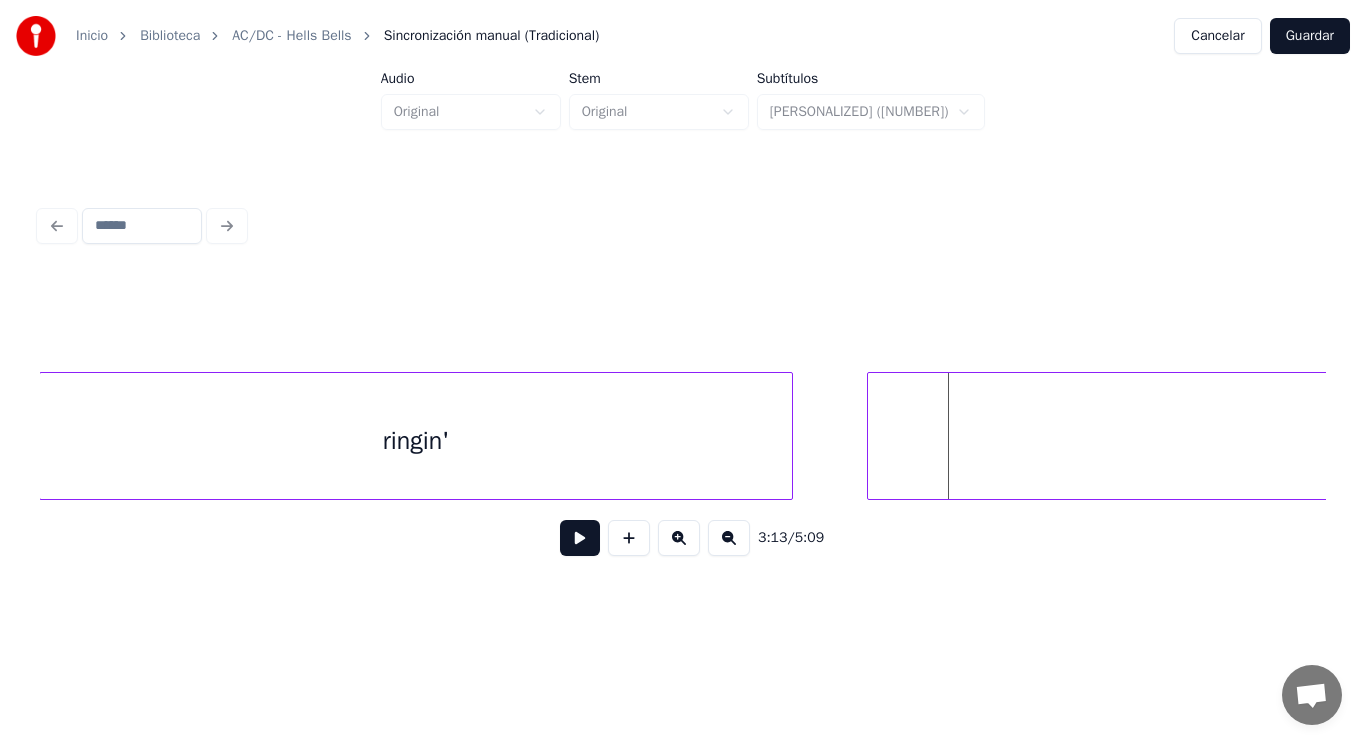 click at bounding box center [871, 436] 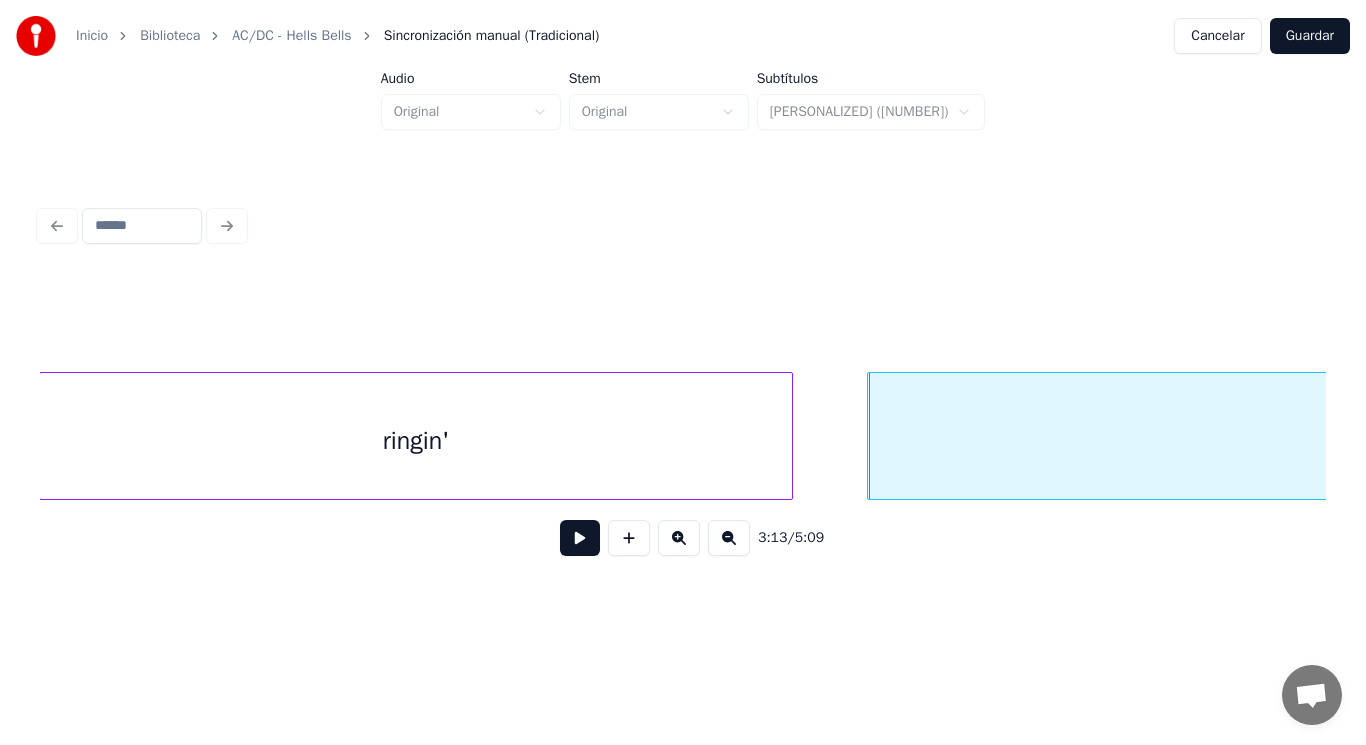 click on "Hell's" at bounding box center (1384, 441) 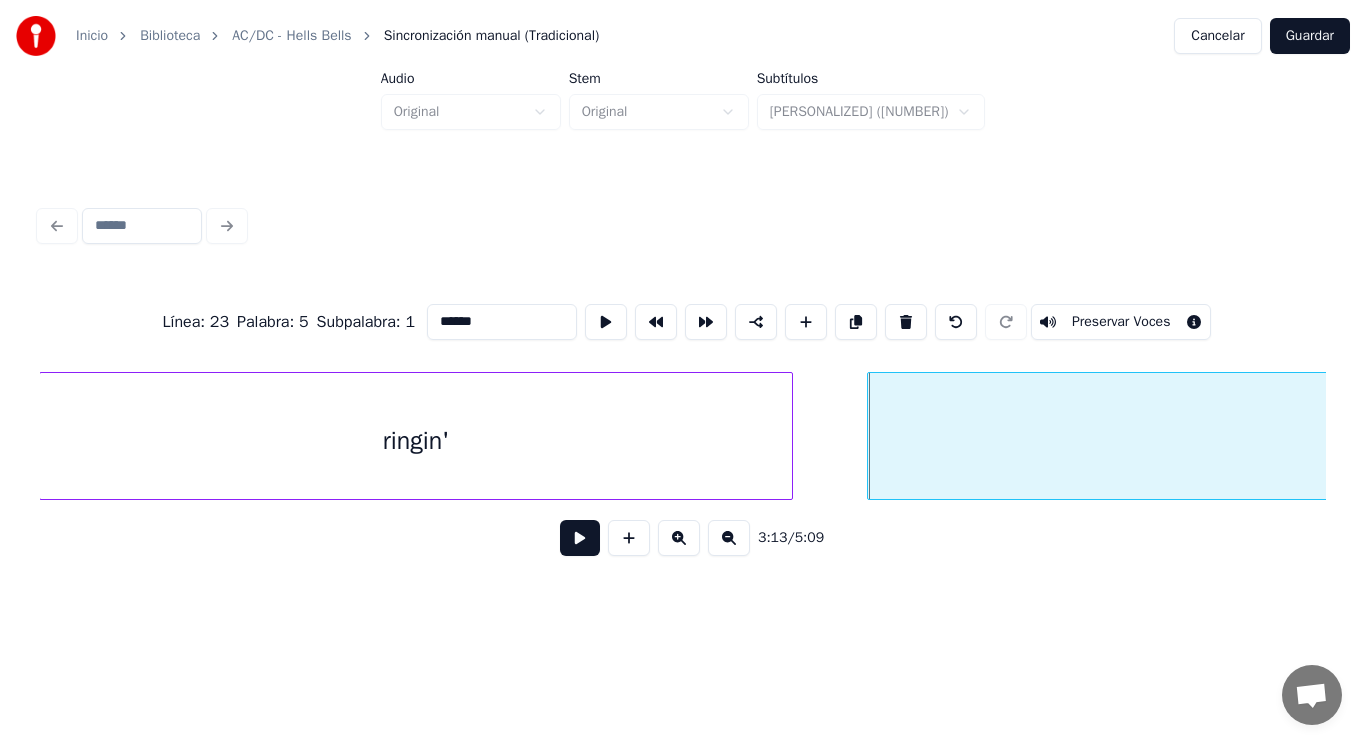click at bounding box center (580, 538) 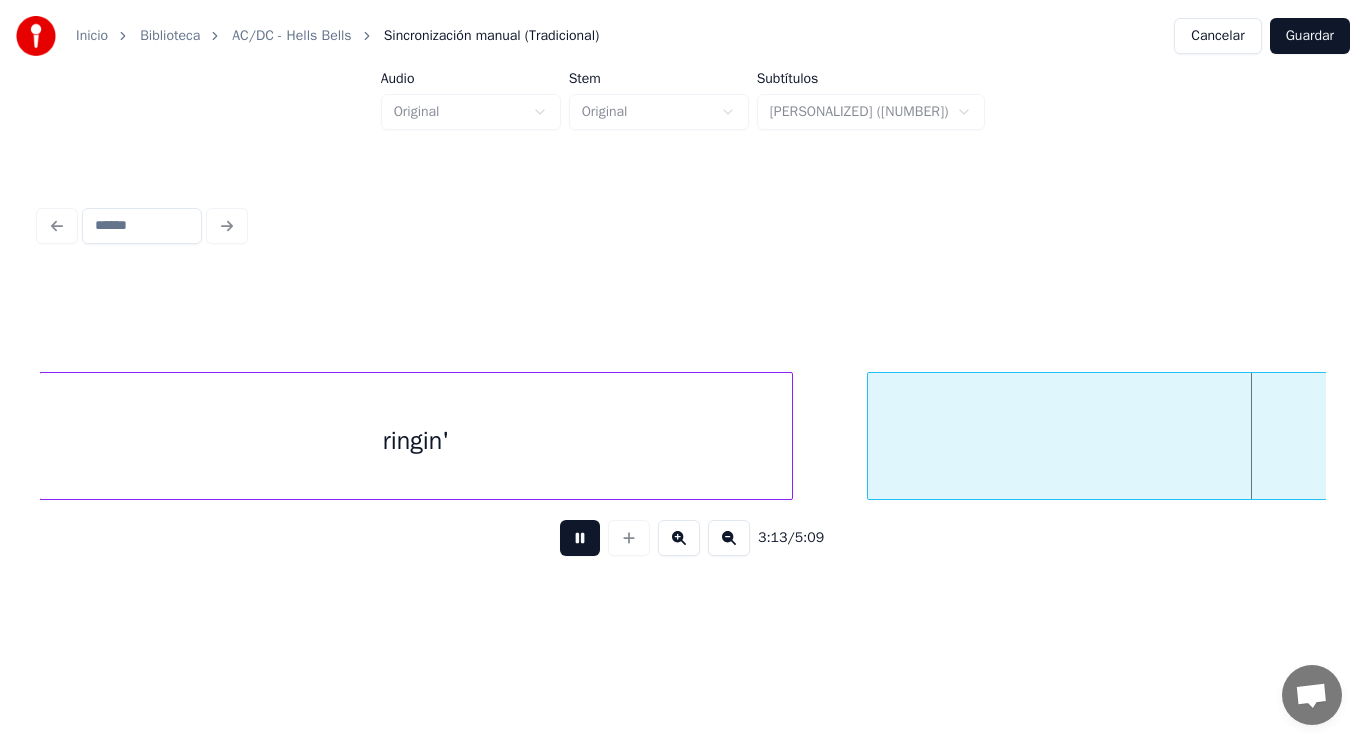 scroll, scrollTop: 0, scrollLeft: 270697, axis: horizontal 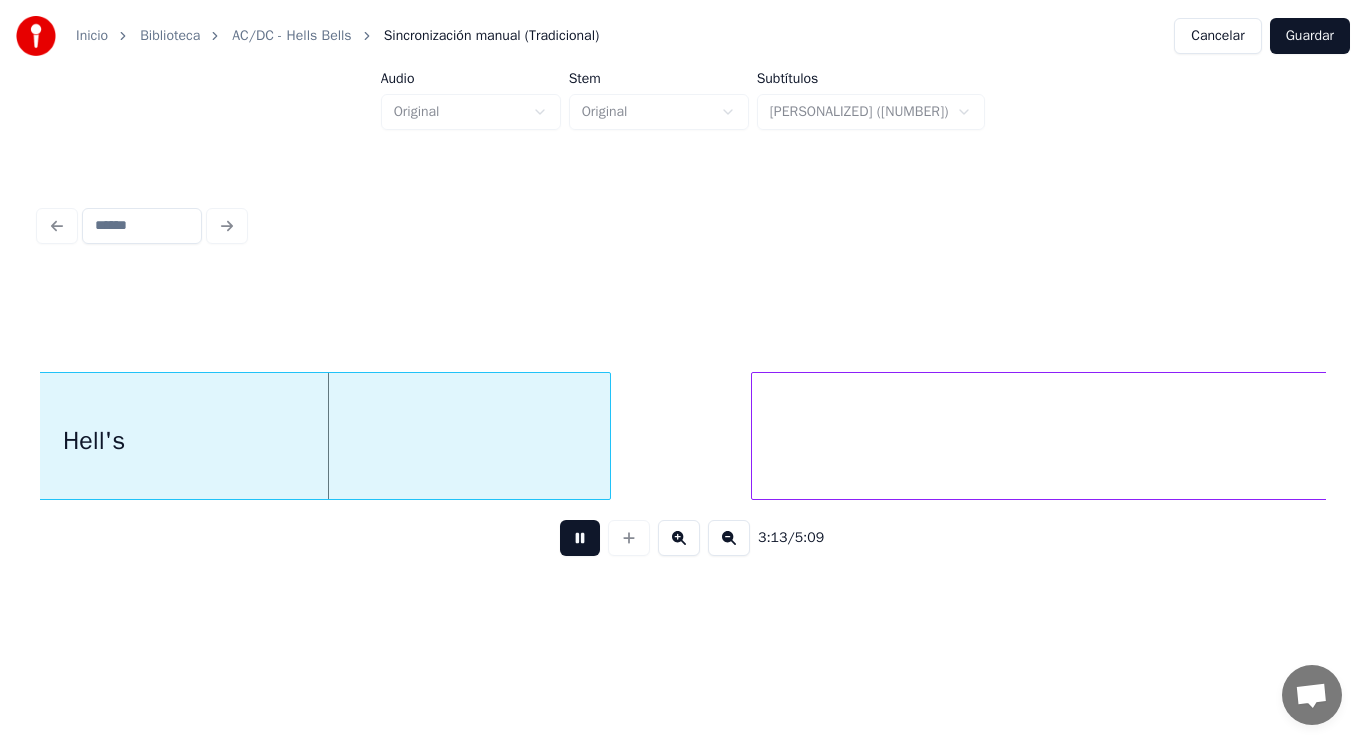 click at bounding box center [580, 538] 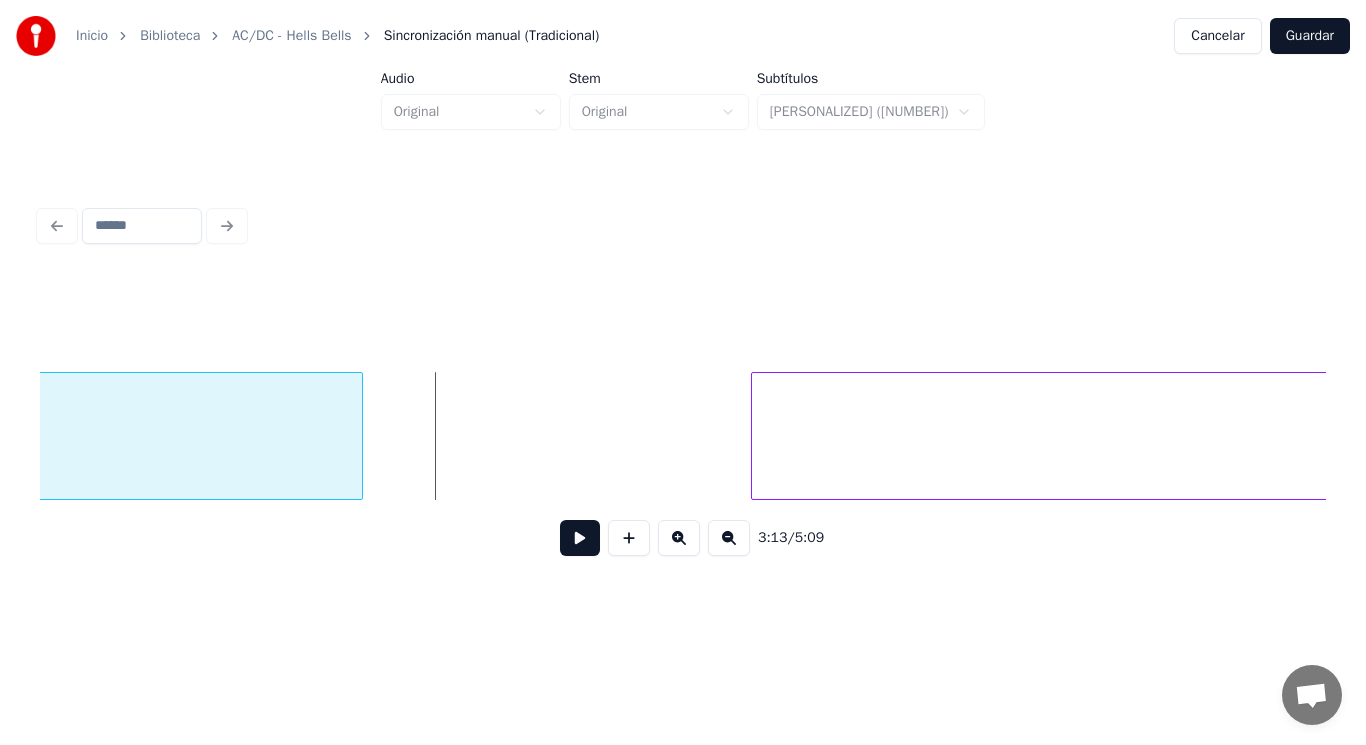 click at bounding box center (359, 436) 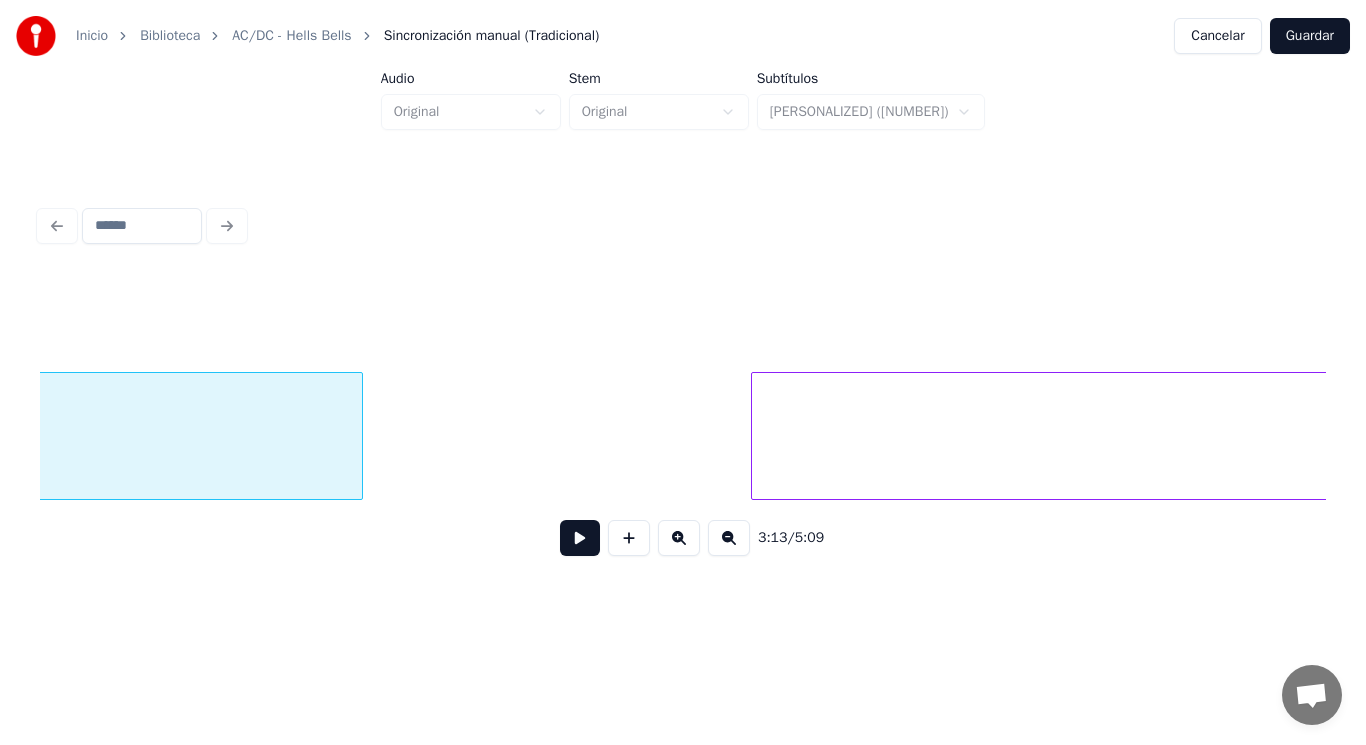 scroll, scrollTop: 0, scrollLeft: 270235, axis: horizontal 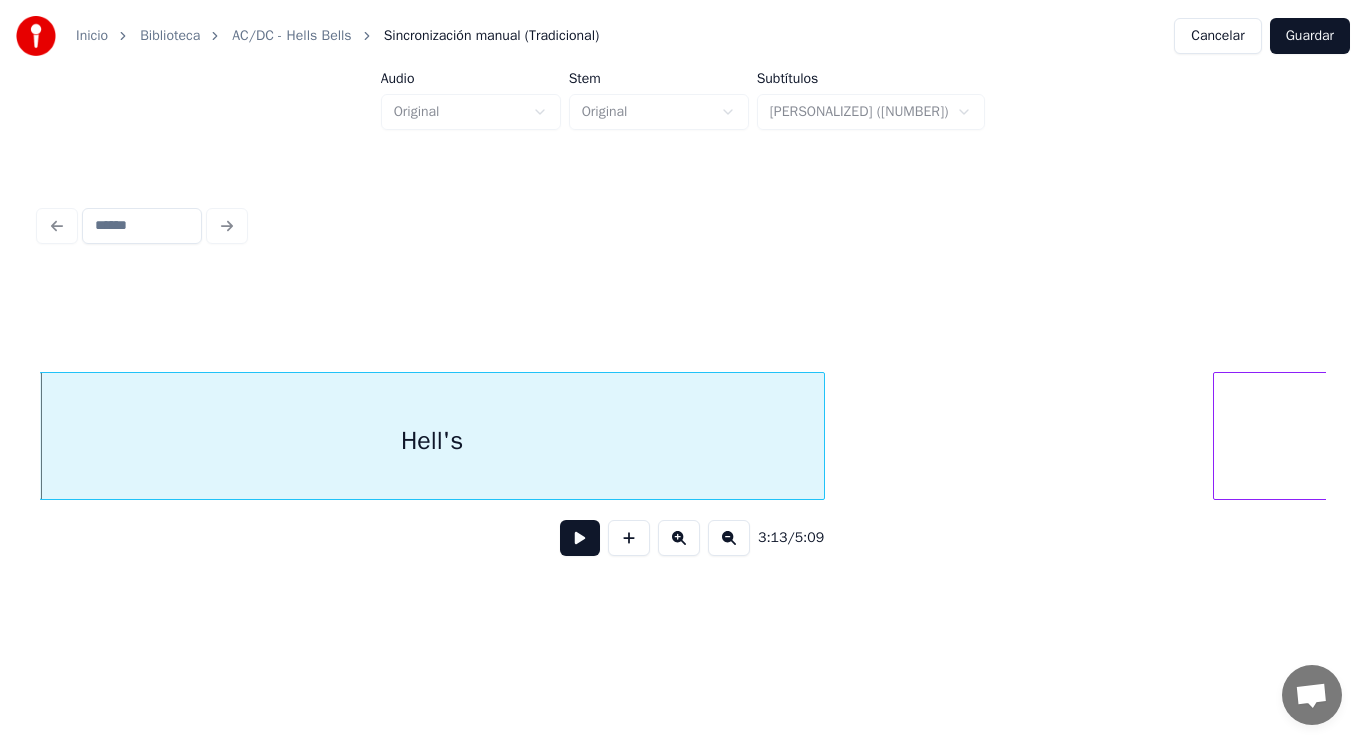 click at bounding box center [580, 538] 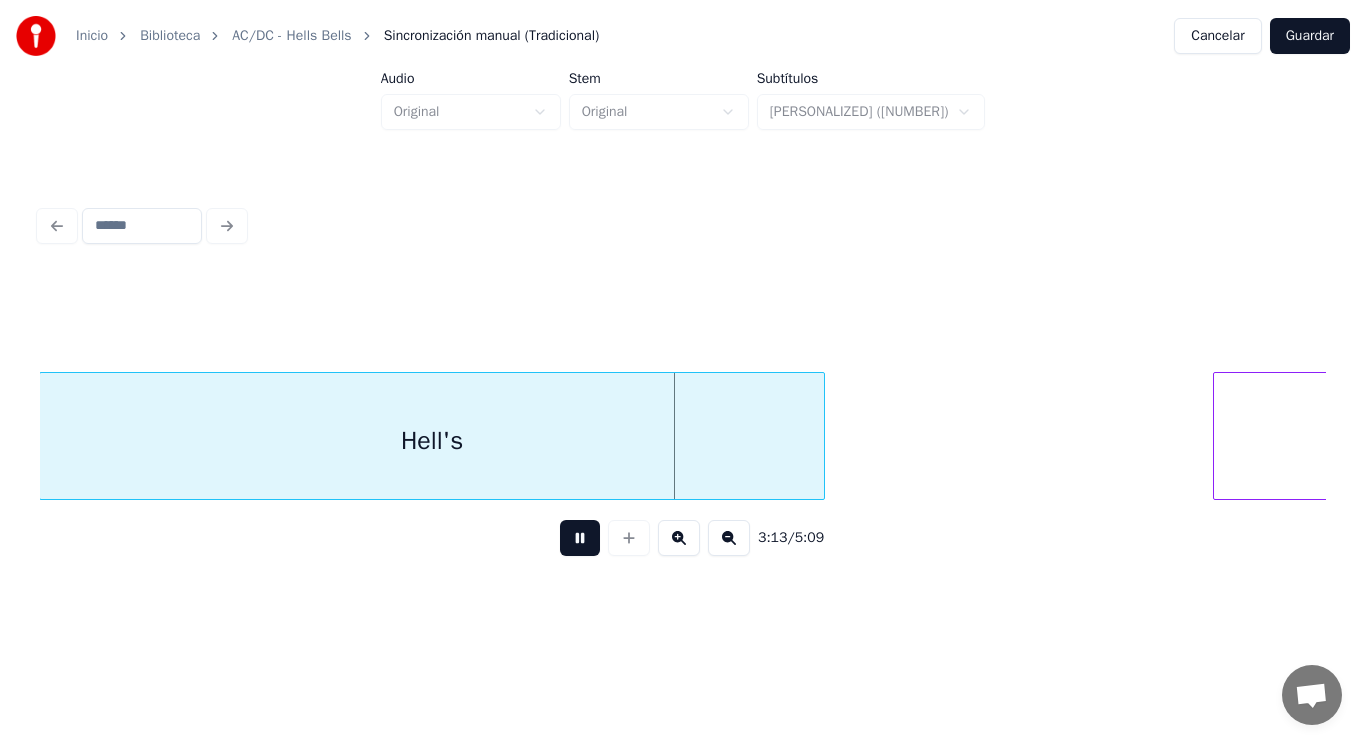 click at bounding box center [580, 538] 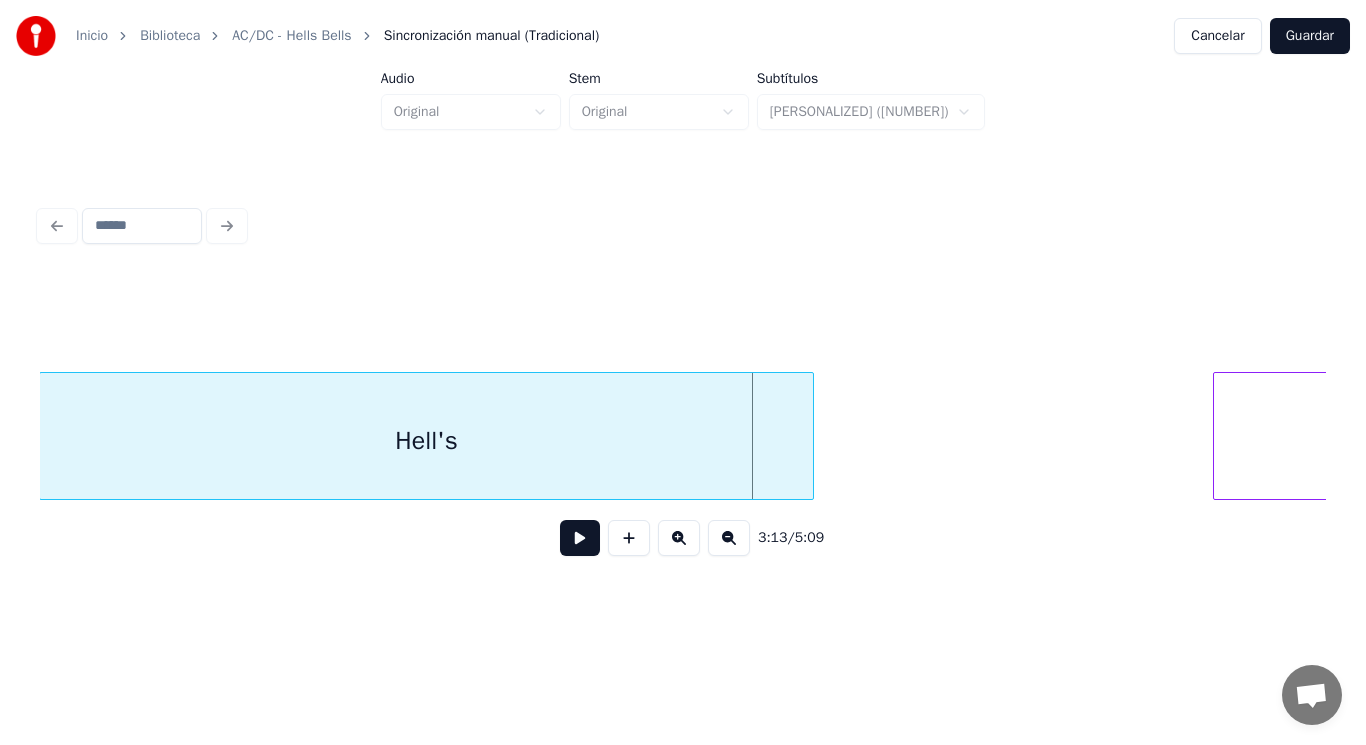 click at bounding box center [810, 436] 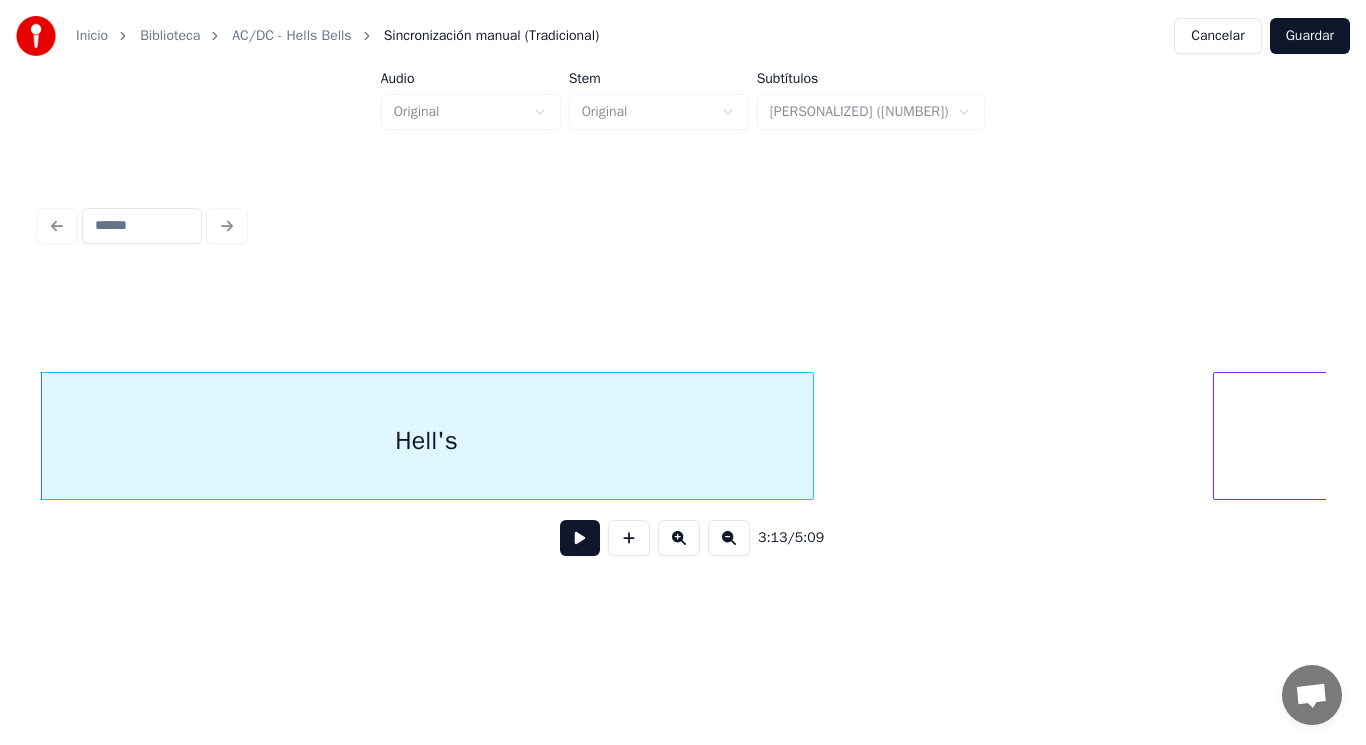 click at bounding box center (580, 538) 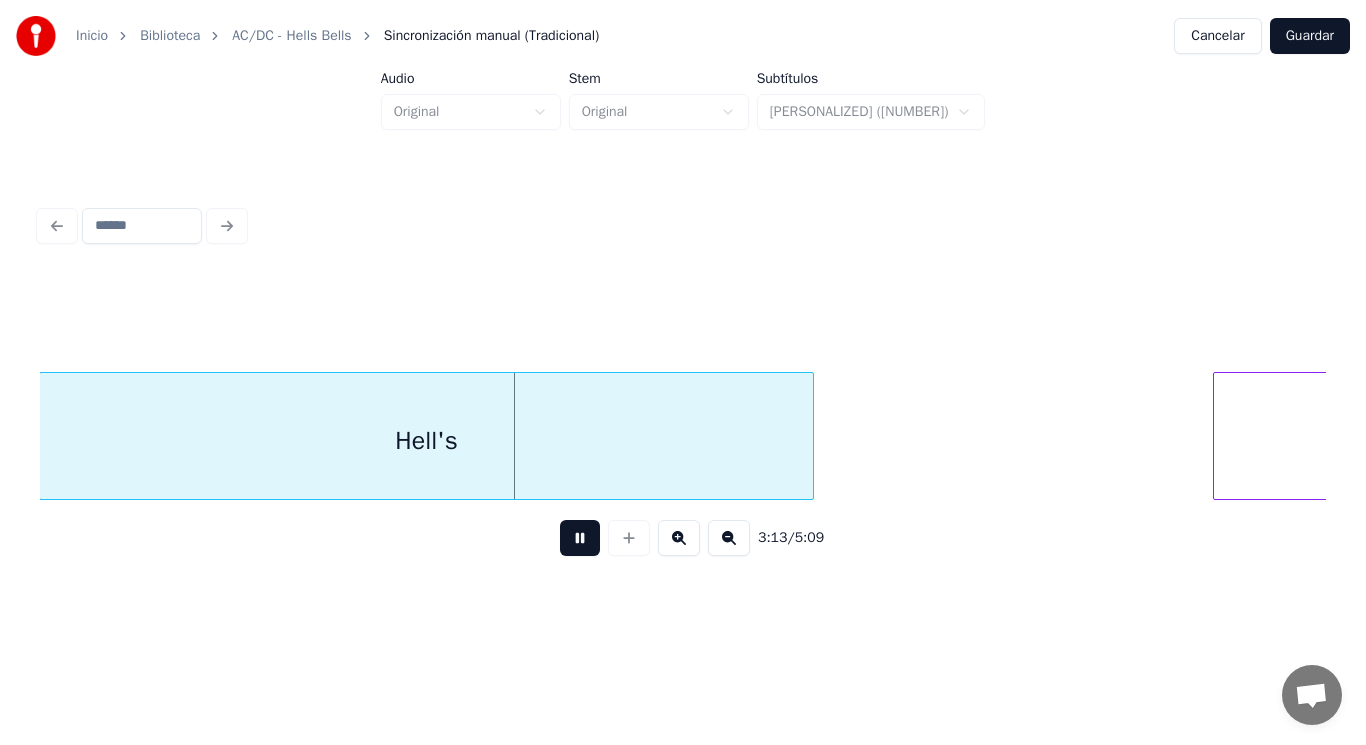 click at bounding box center (580, 538) 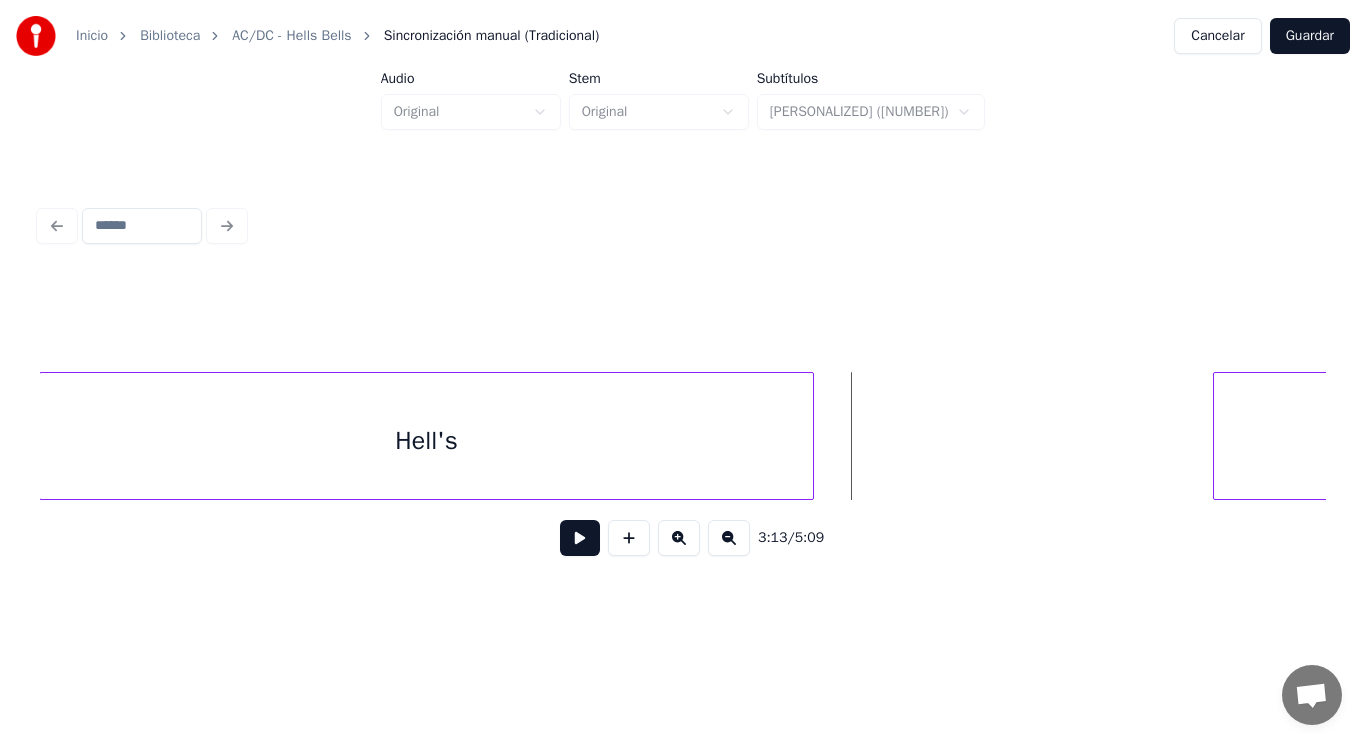 click at bounding box center (580, 538) 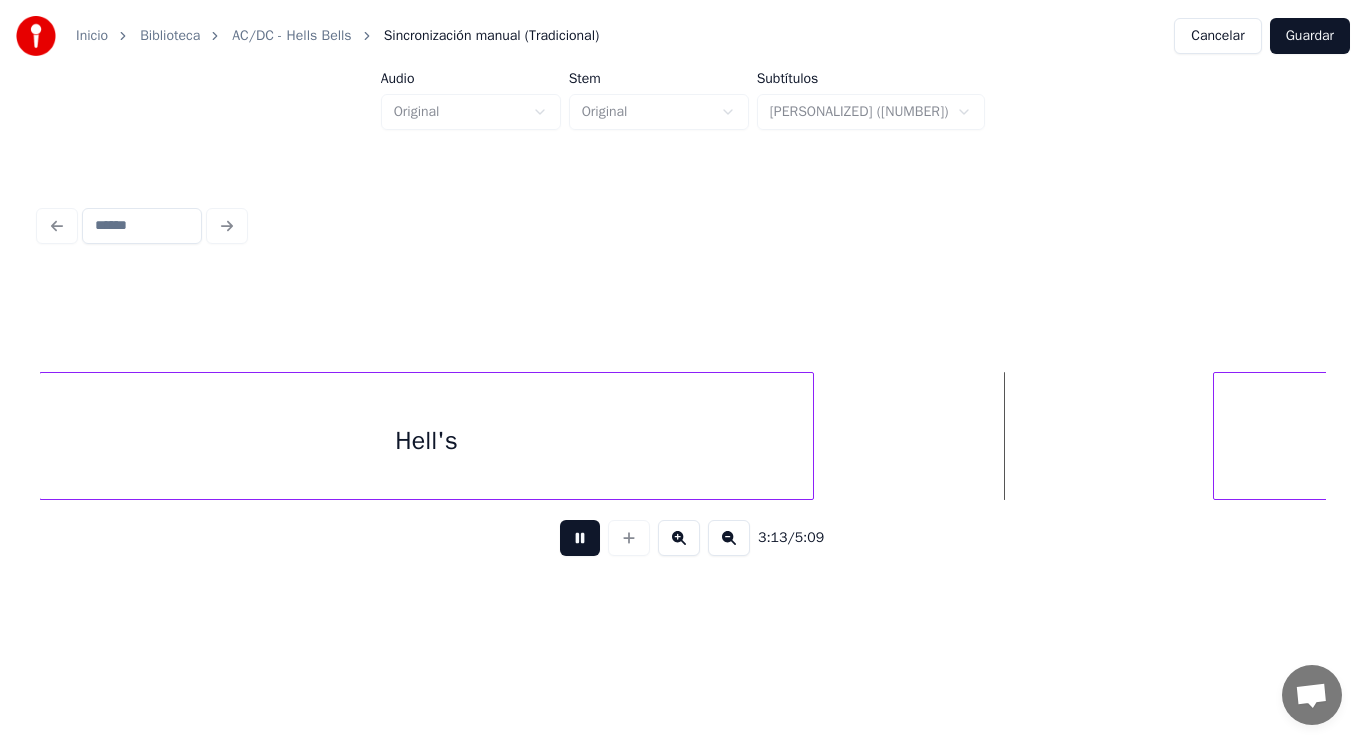 click at bounding box center [580, 538] 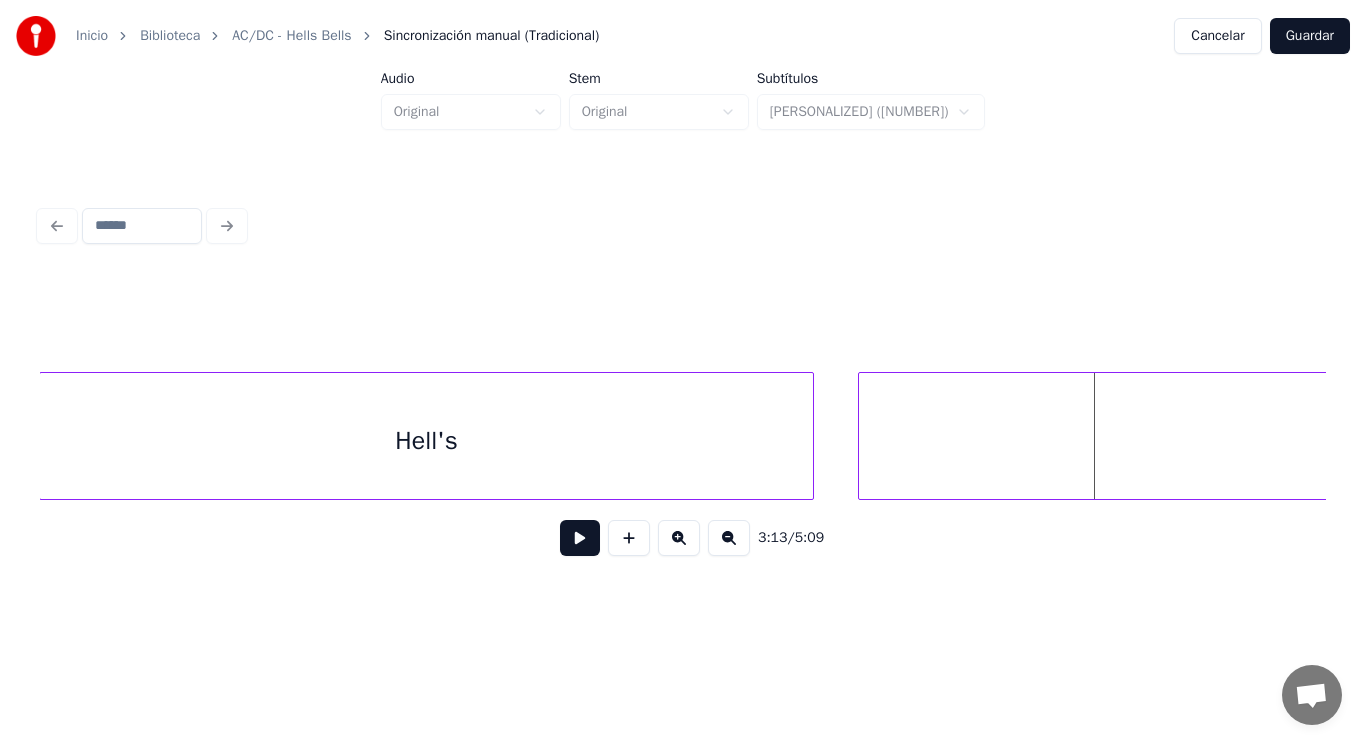 click at bounding box center (862, 436) 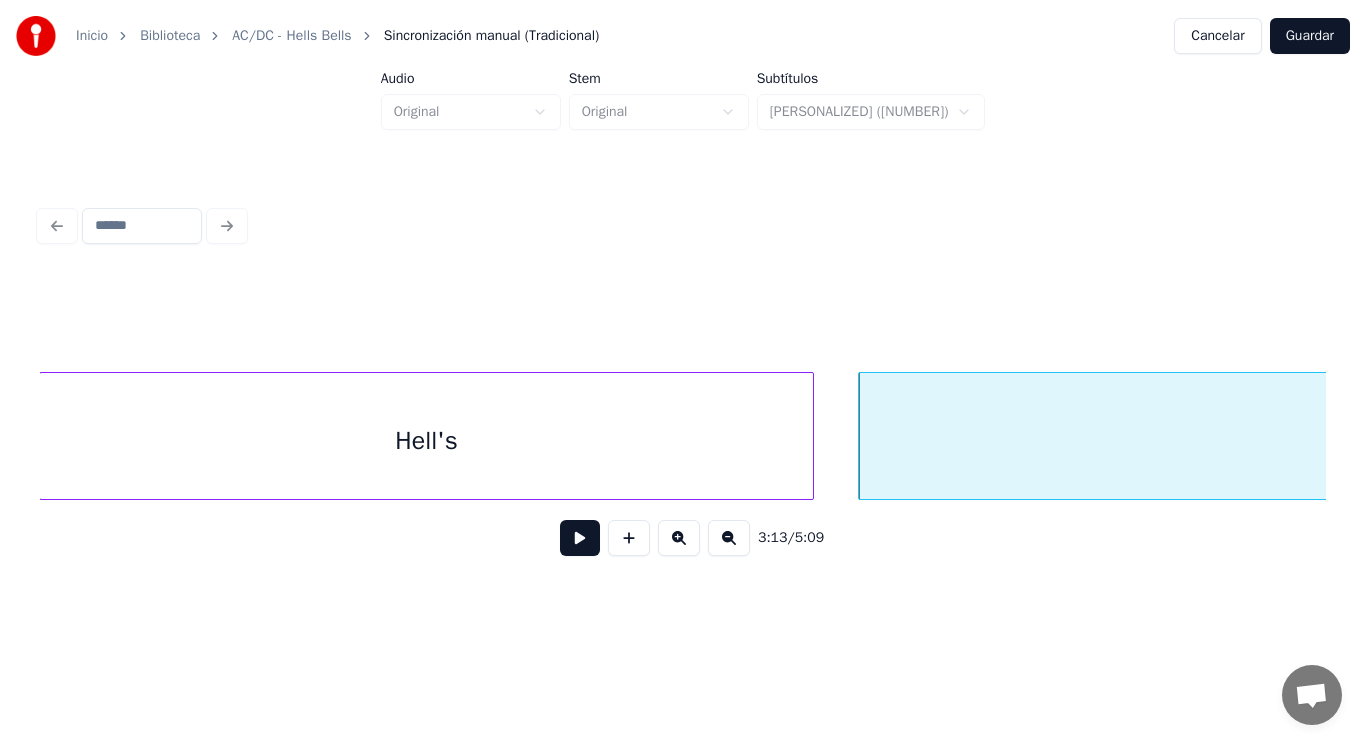click at bounding box center (580, 538) 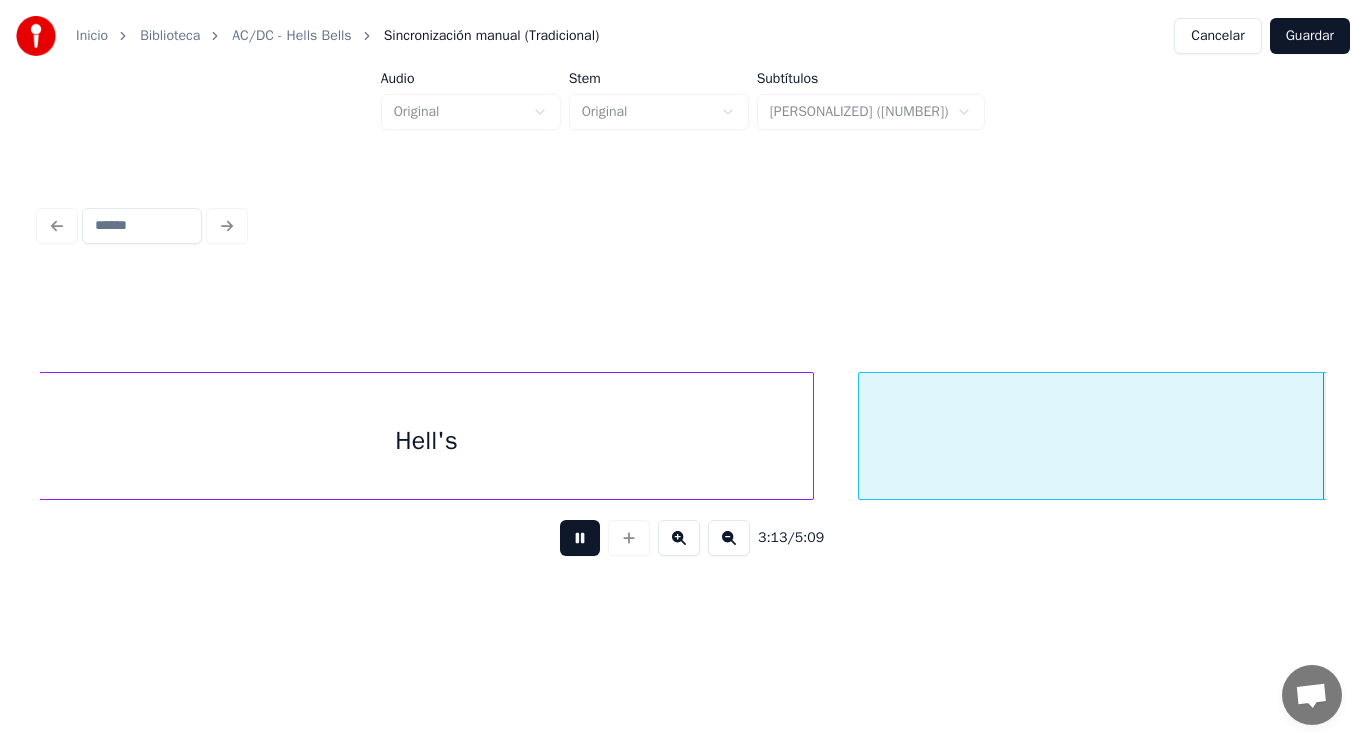 scroll, scrollTop: 0, scrollLeft: 271543, axis: horizontal 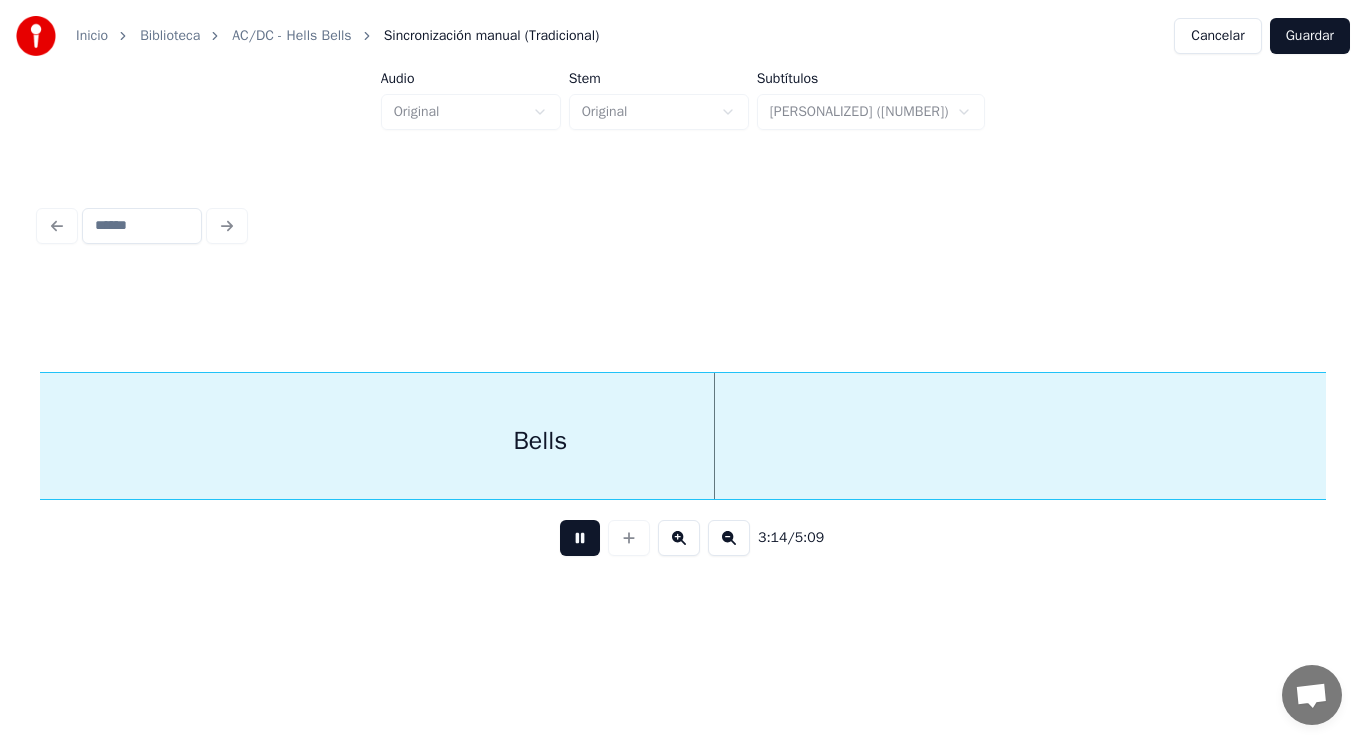 click at bounding box center (580, 538) 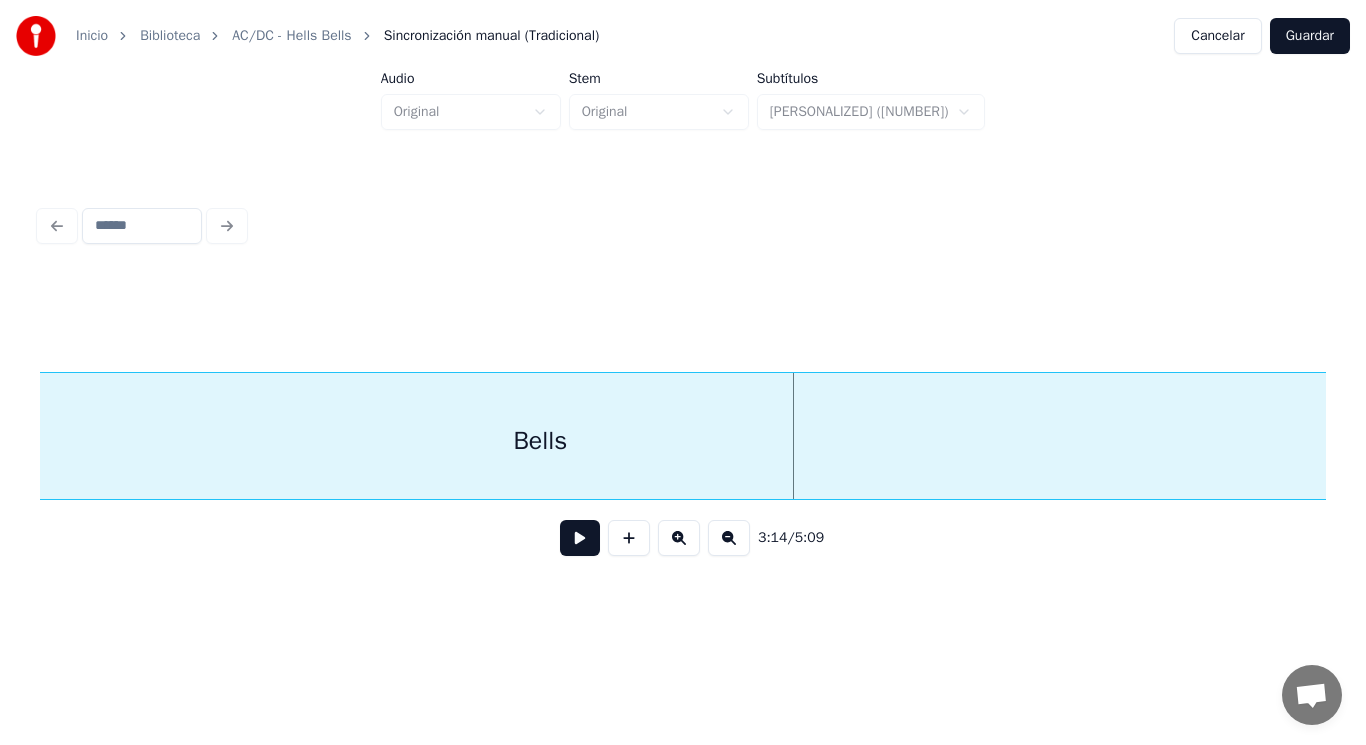 click on "Bells" at bounding box center (540, 441) 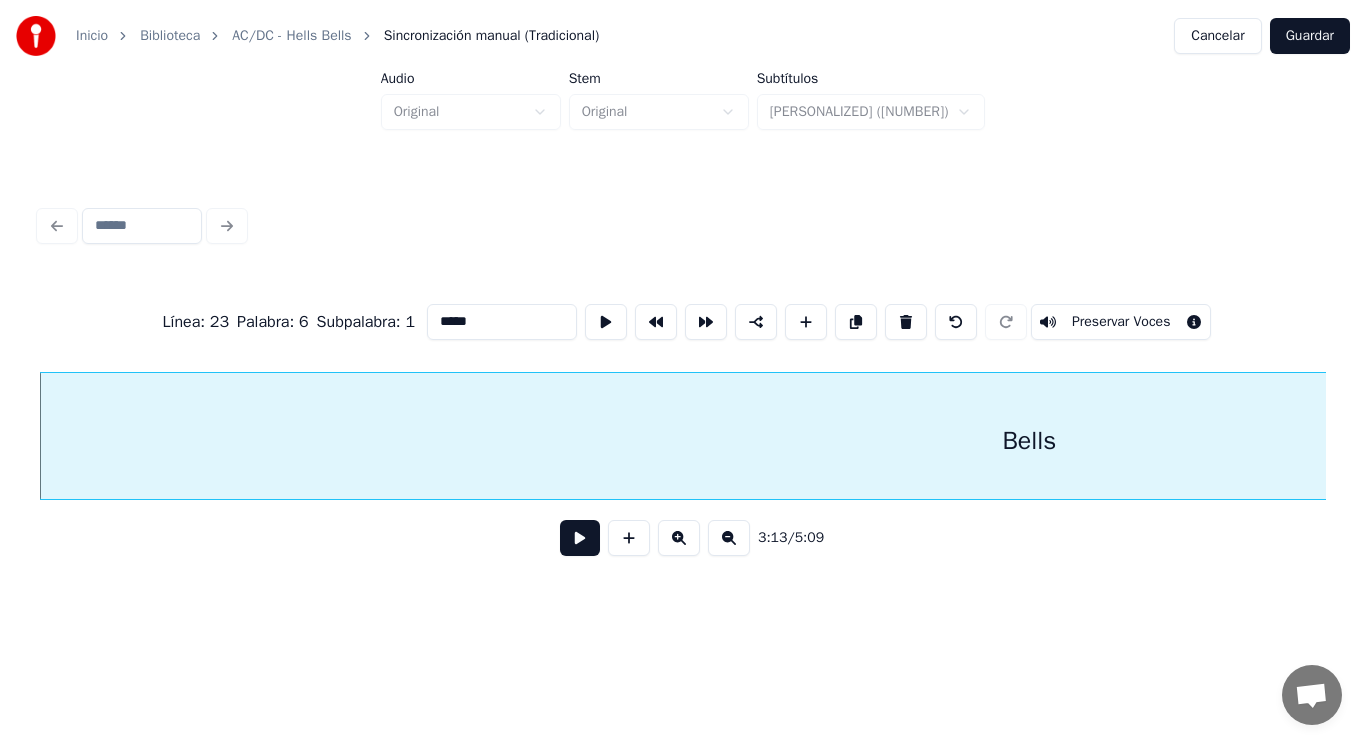 click at bounding box center (580, 538) 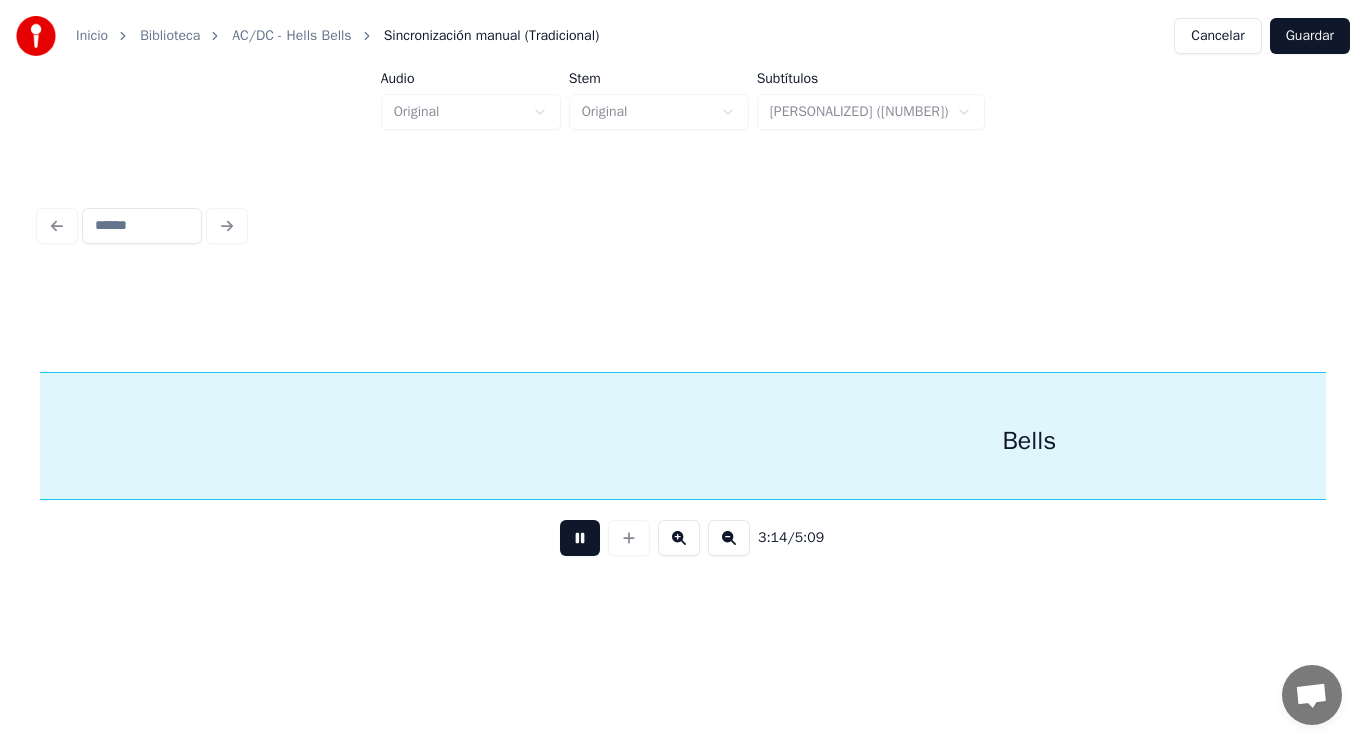 scroll, scrollTop: 0, scrollLeft: 272345, axis: horizontal 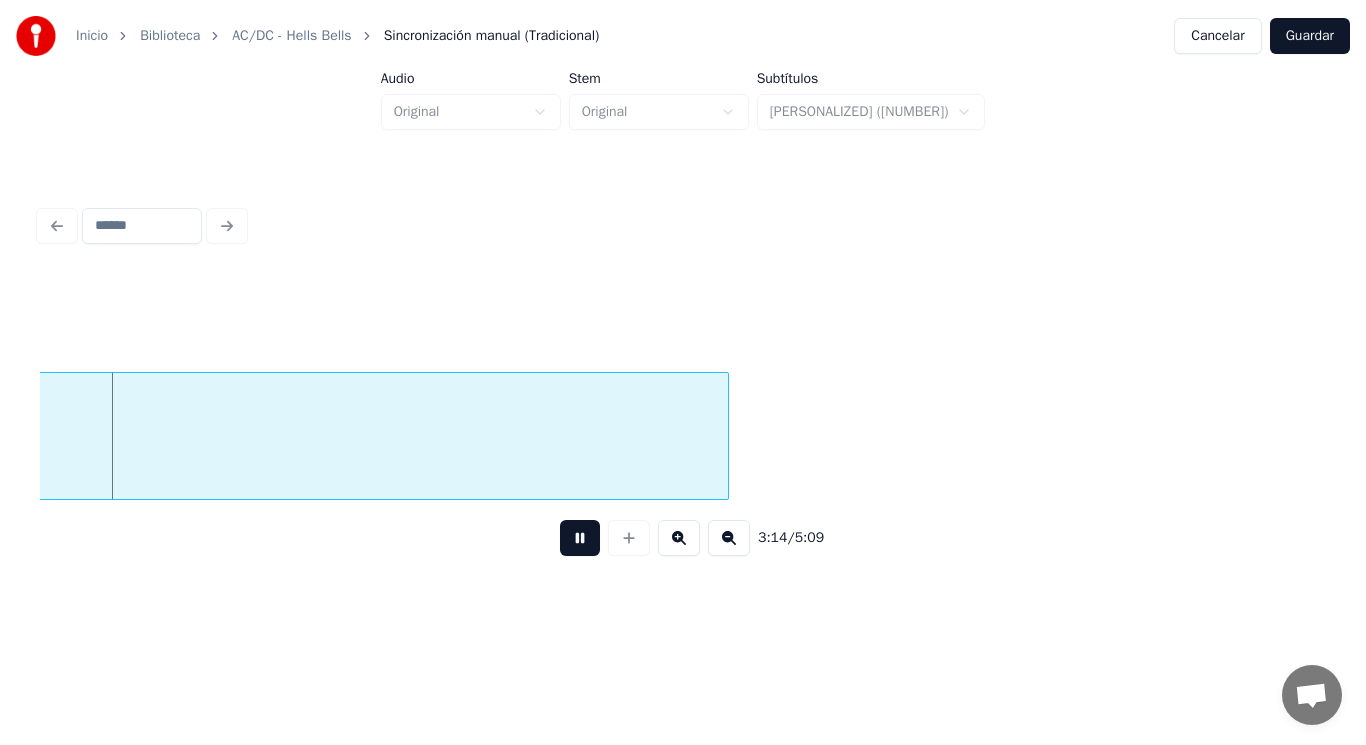 click at bounding box center (580, 538) 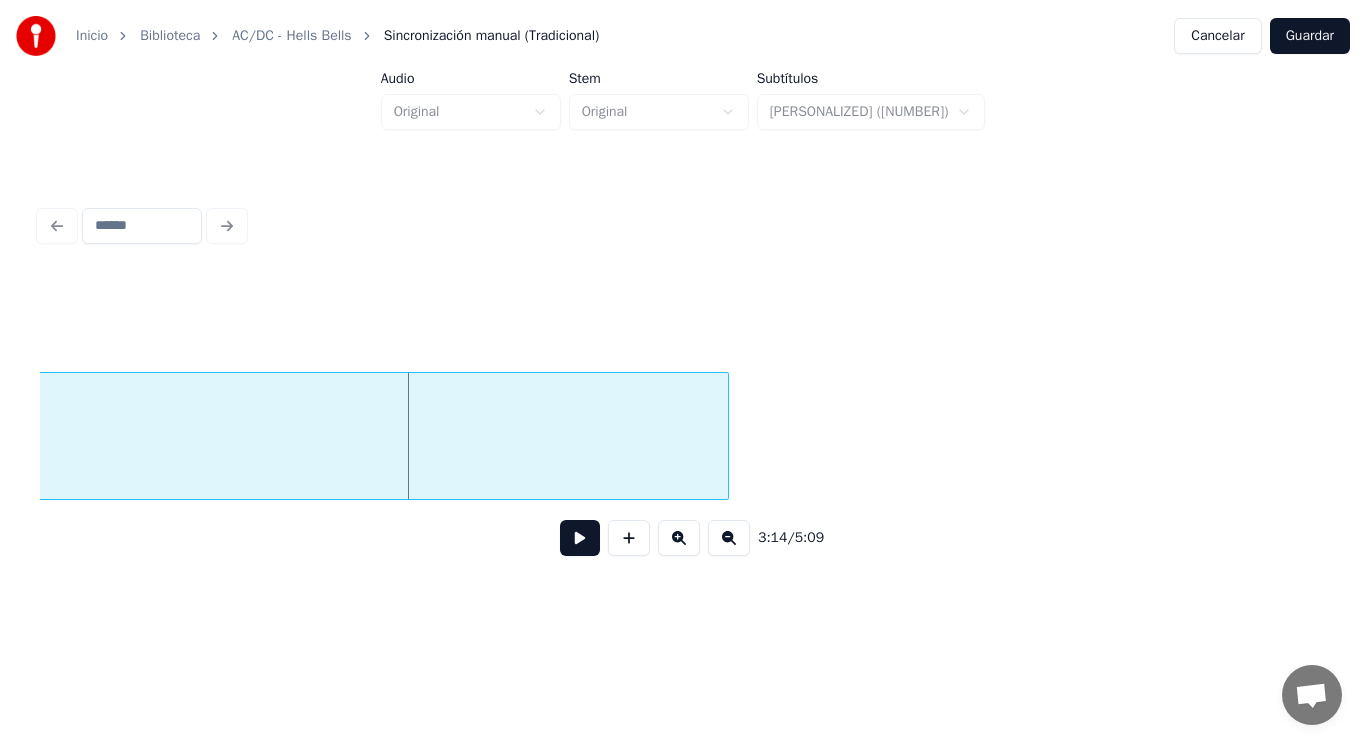 click on "Bells" at bounding box center (-262, 436) 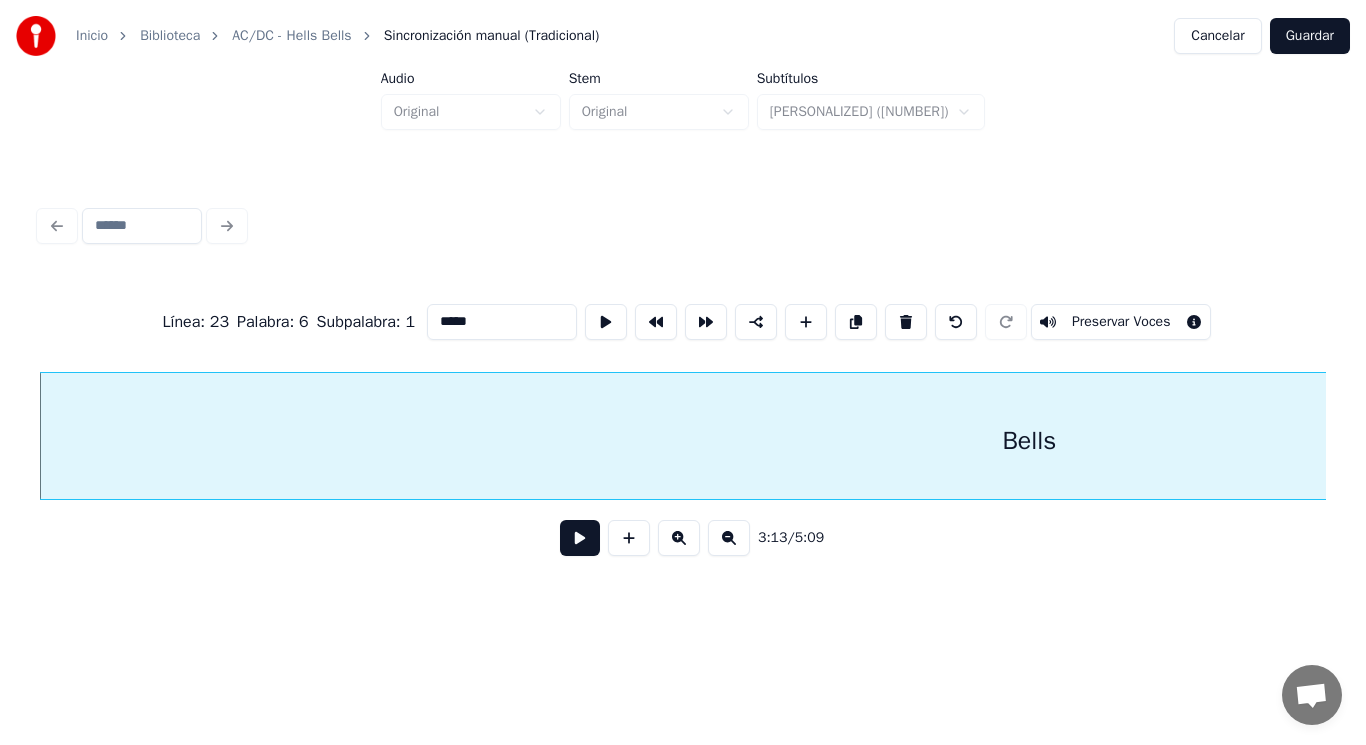 click at bounding box center [580, 538] 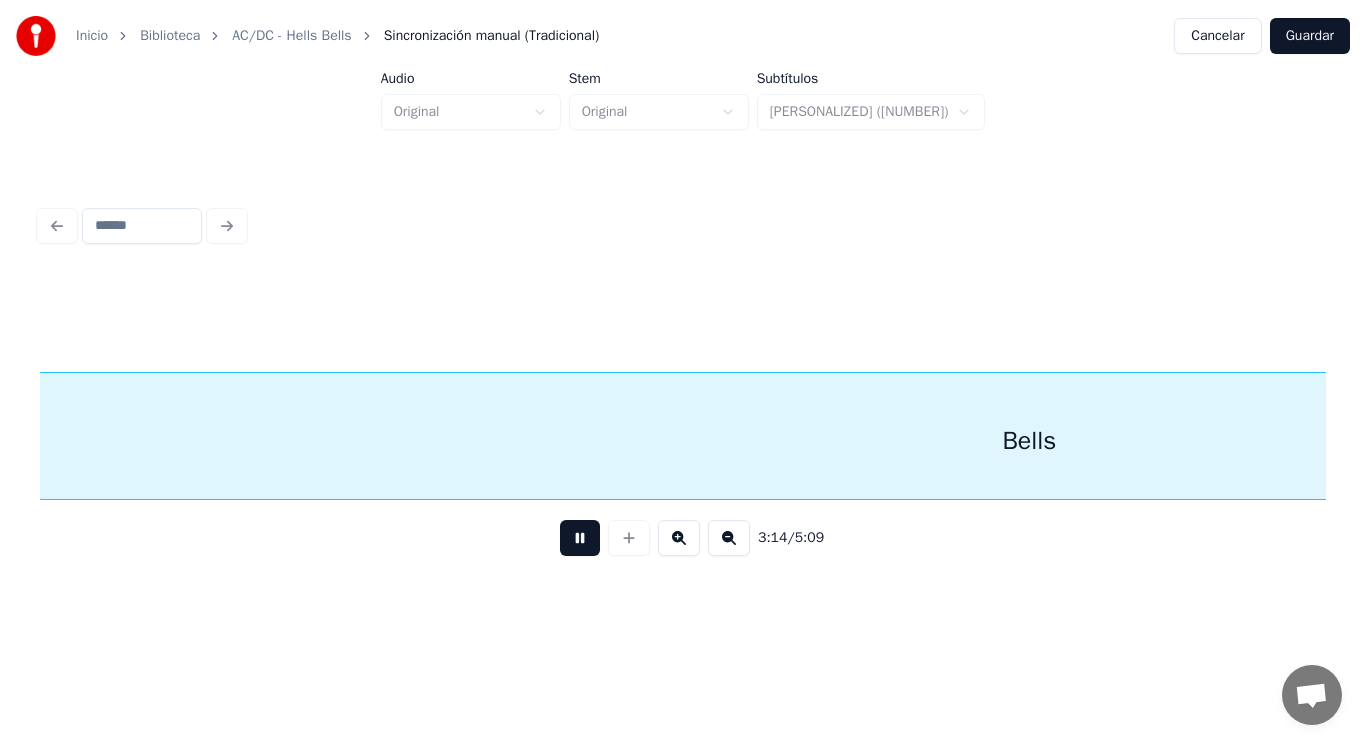 scroll, scrollTop: 0, scrollLeft: 272349, axis: horizontal 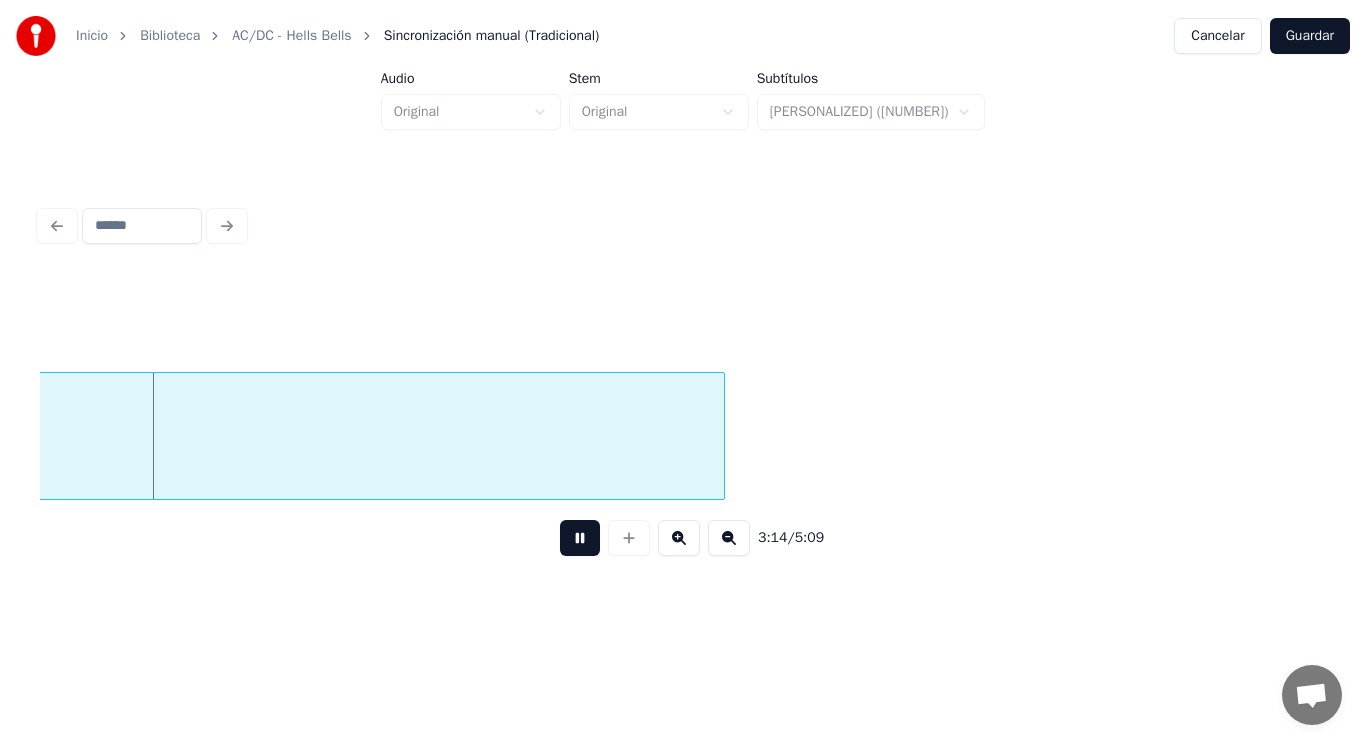 click at bounding box center [580, 538] 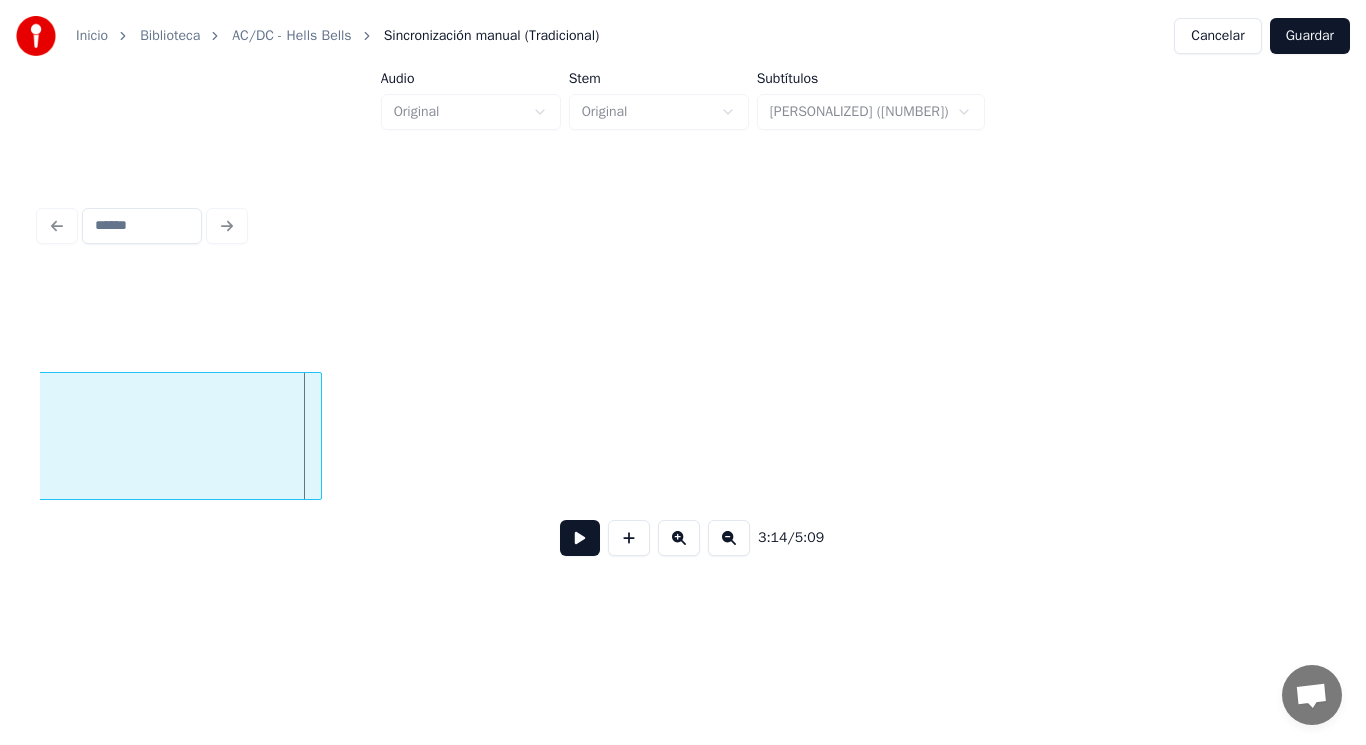 click at bounding box center (318, 436) 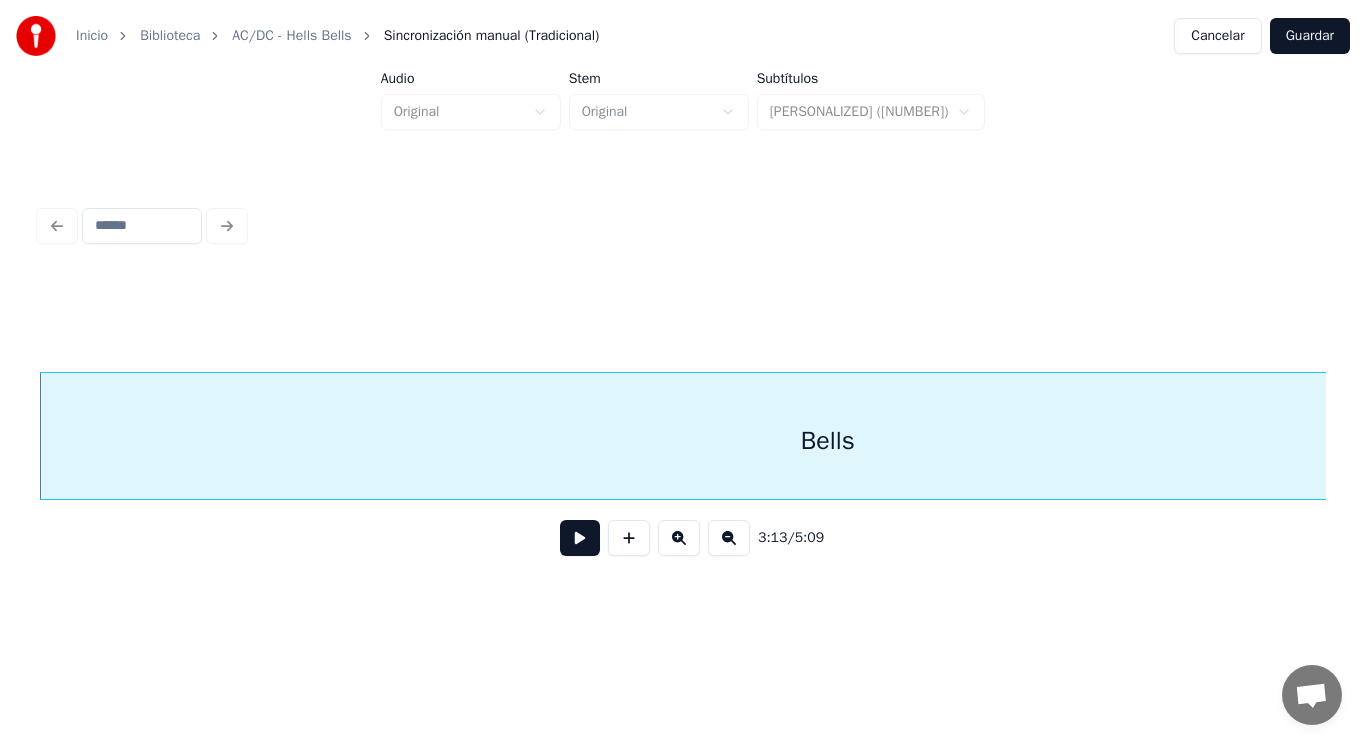 click at bounding box center [580, 538] 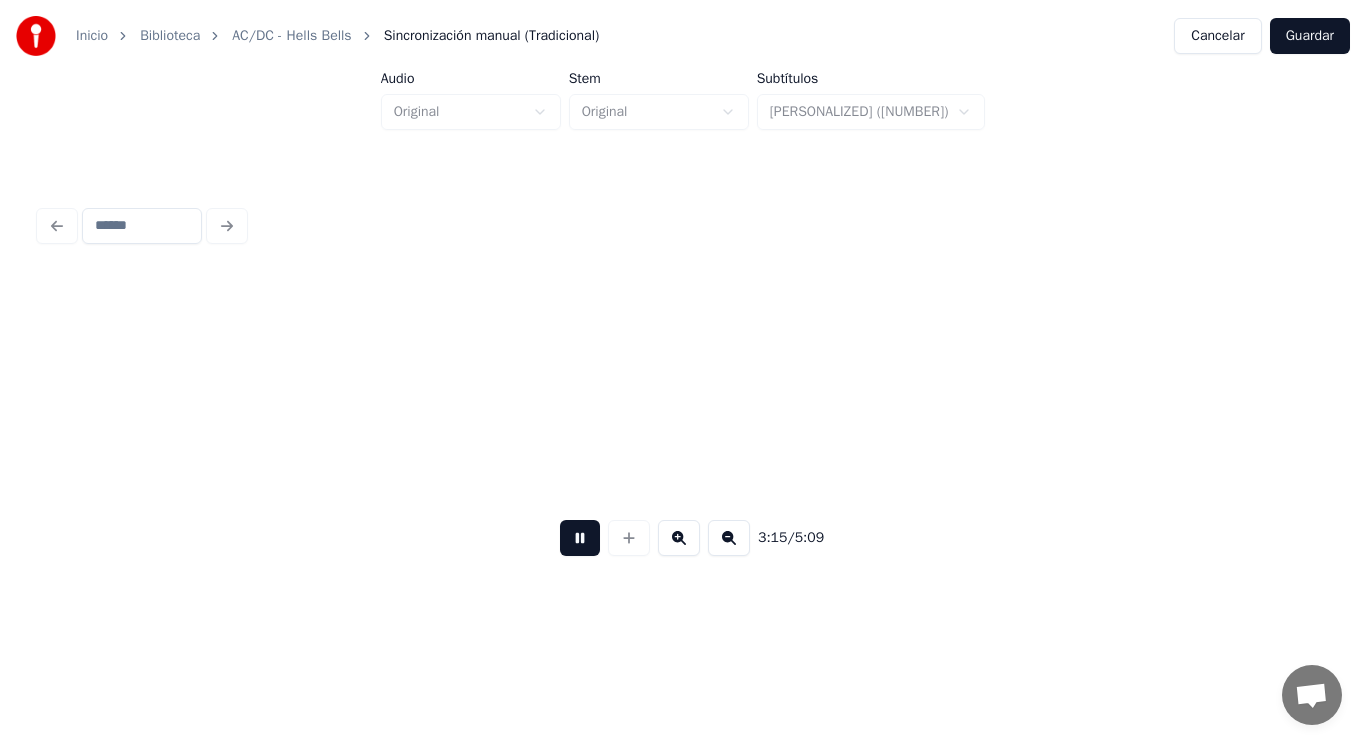 scroll, scrollTop: 0, scrollLeft: 273652, axis: horizontal 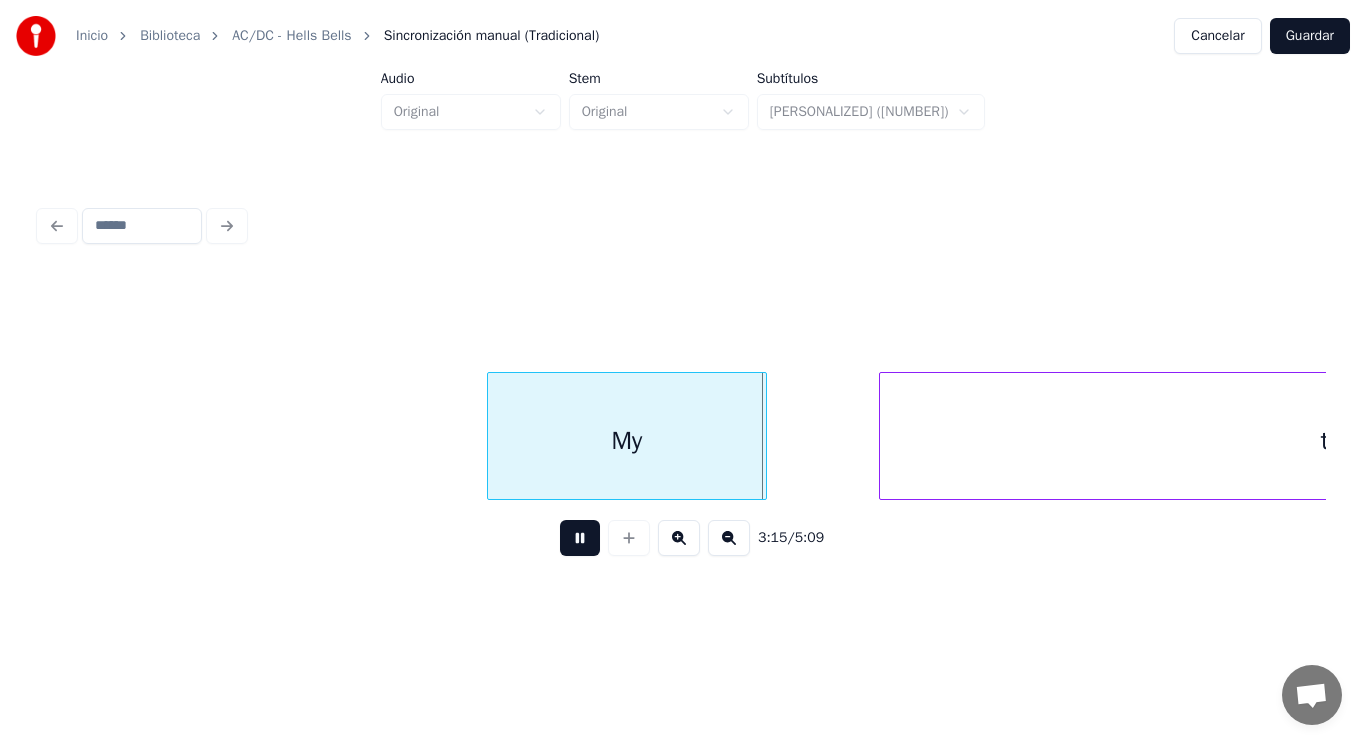 click at bounding box center (580, 538) 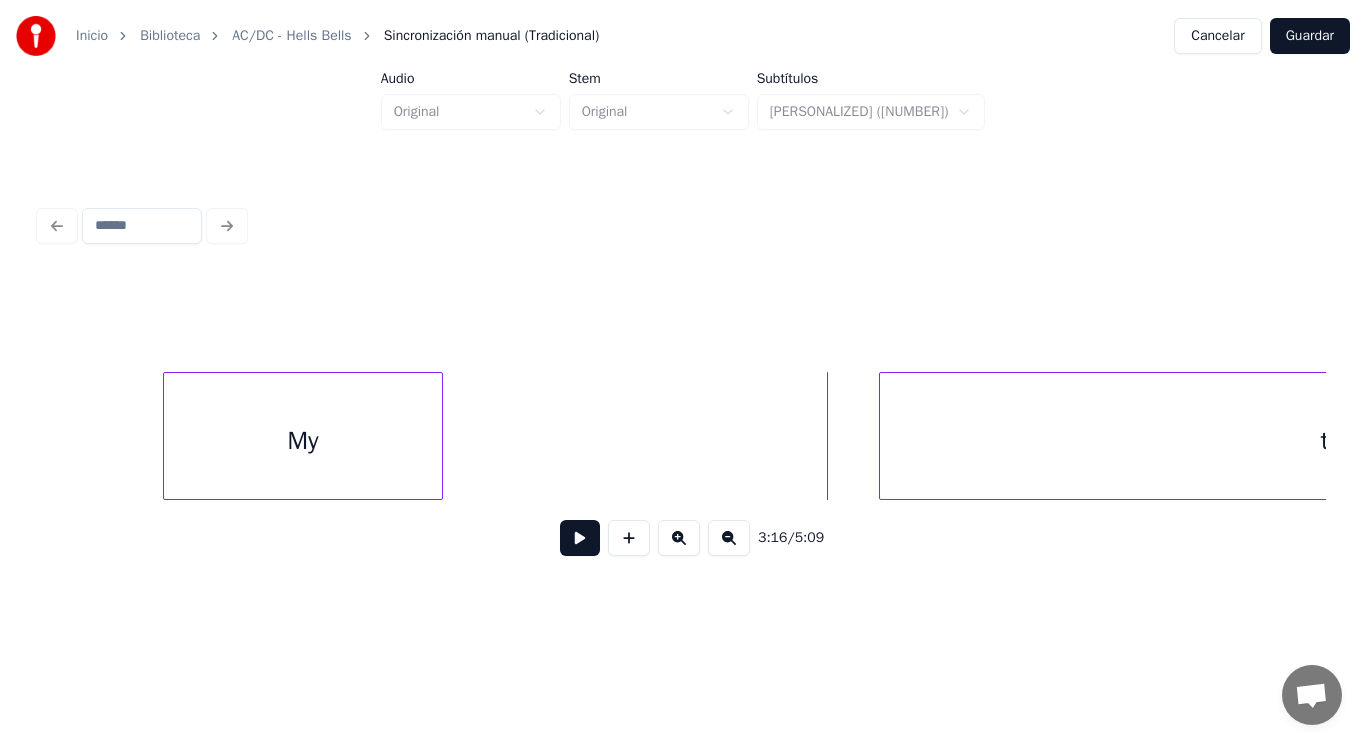 click on "My" at bounding box center (303, 441) 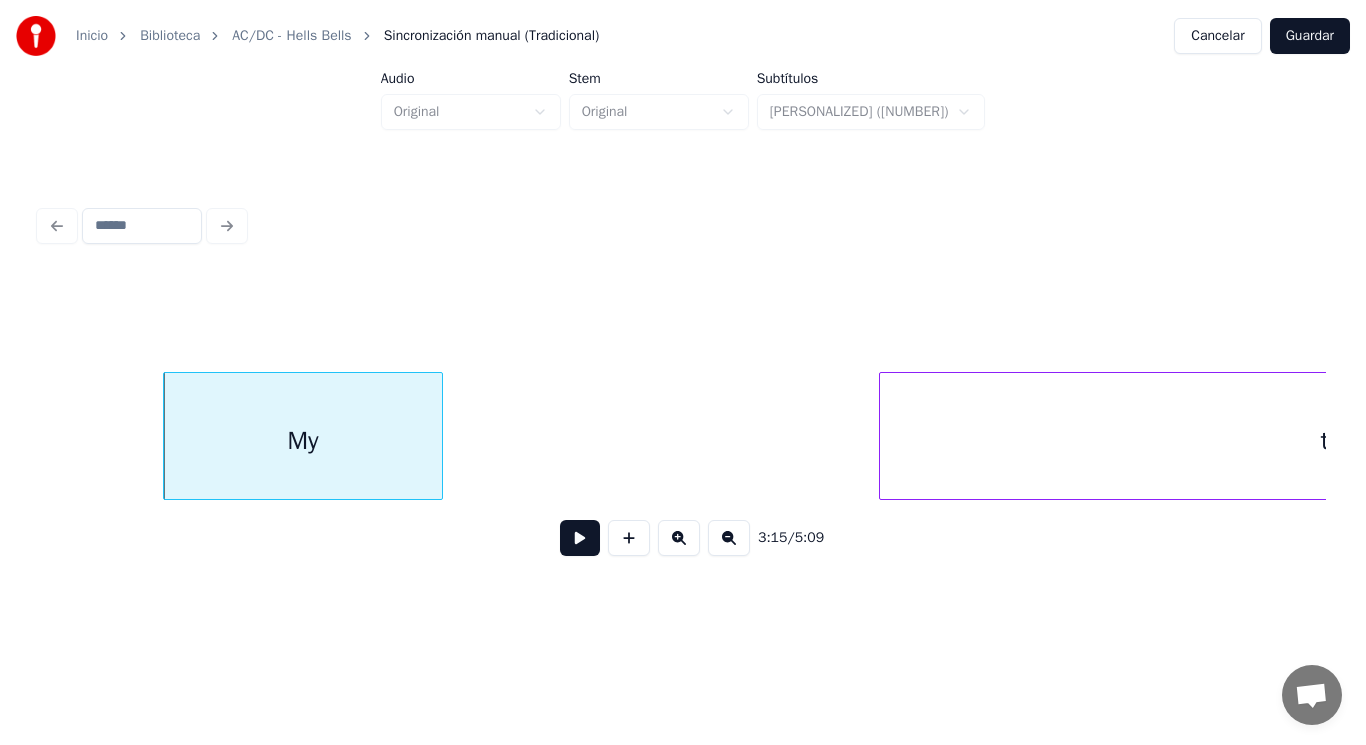 click at bounding box center [580, 538] 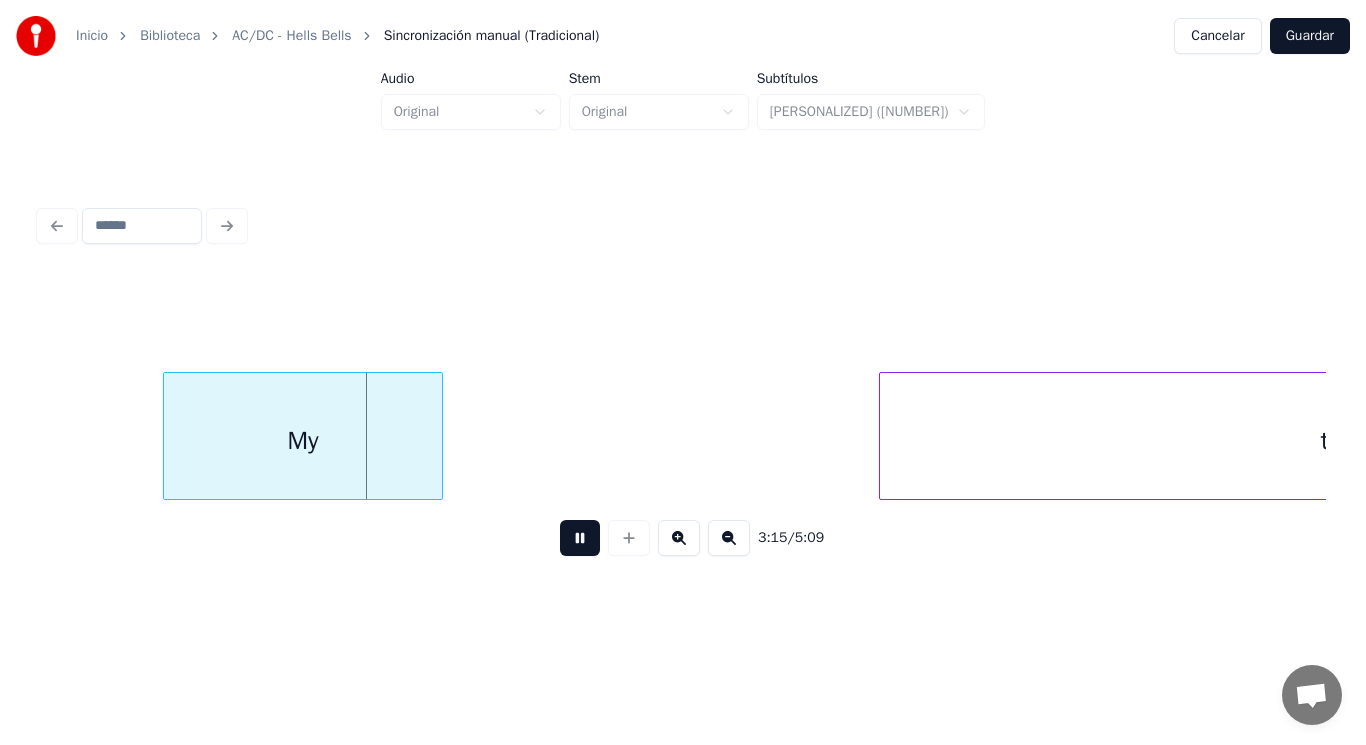 click at bounding box center [580, 538] 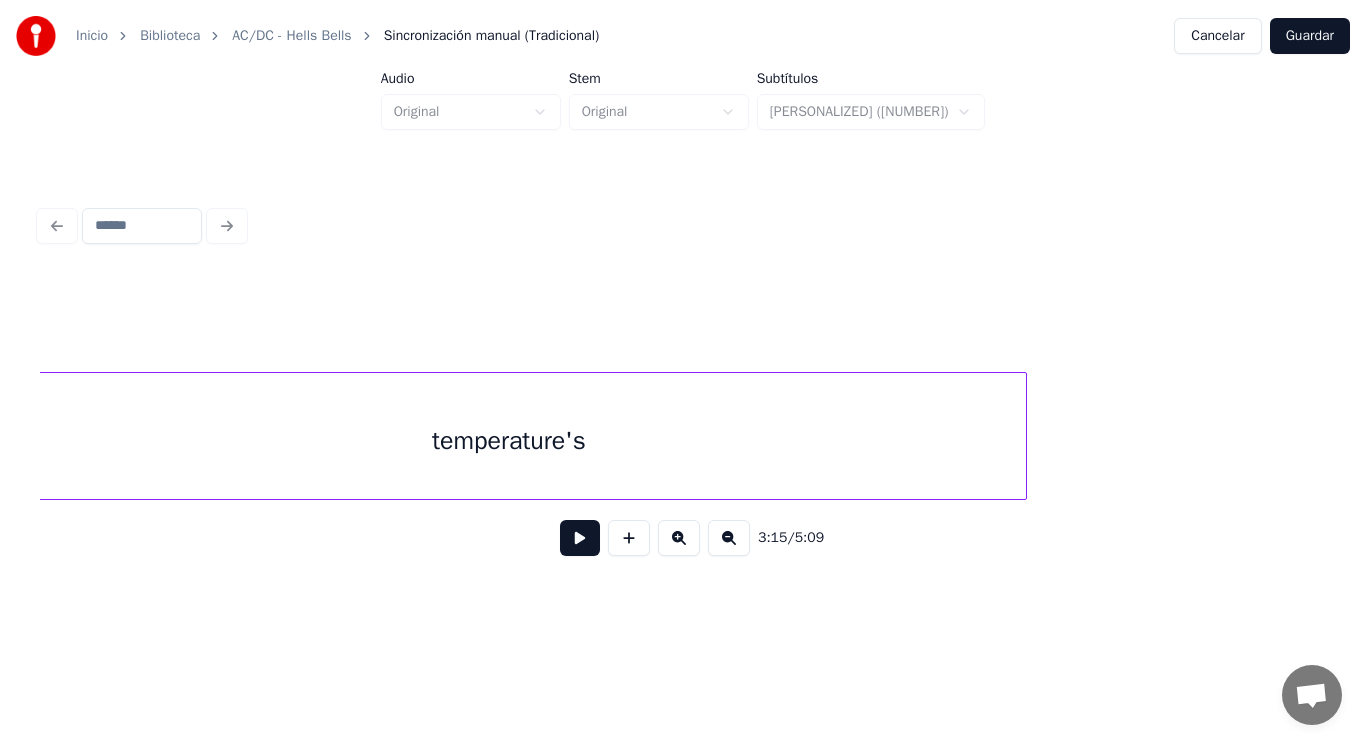 scroll, scrollTop: 0, scrollLeft: 274187, axis: horizontal 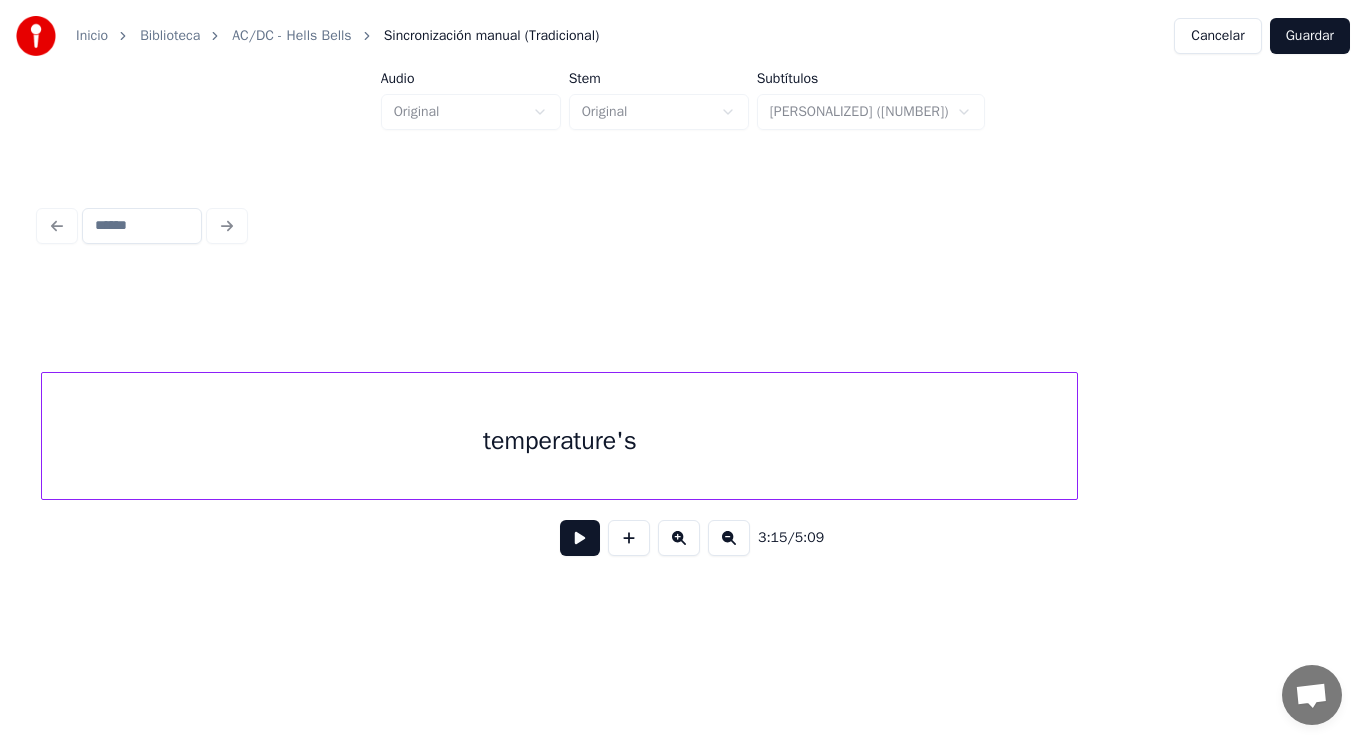 click on "temperature's" at bounding box center [559, 441] 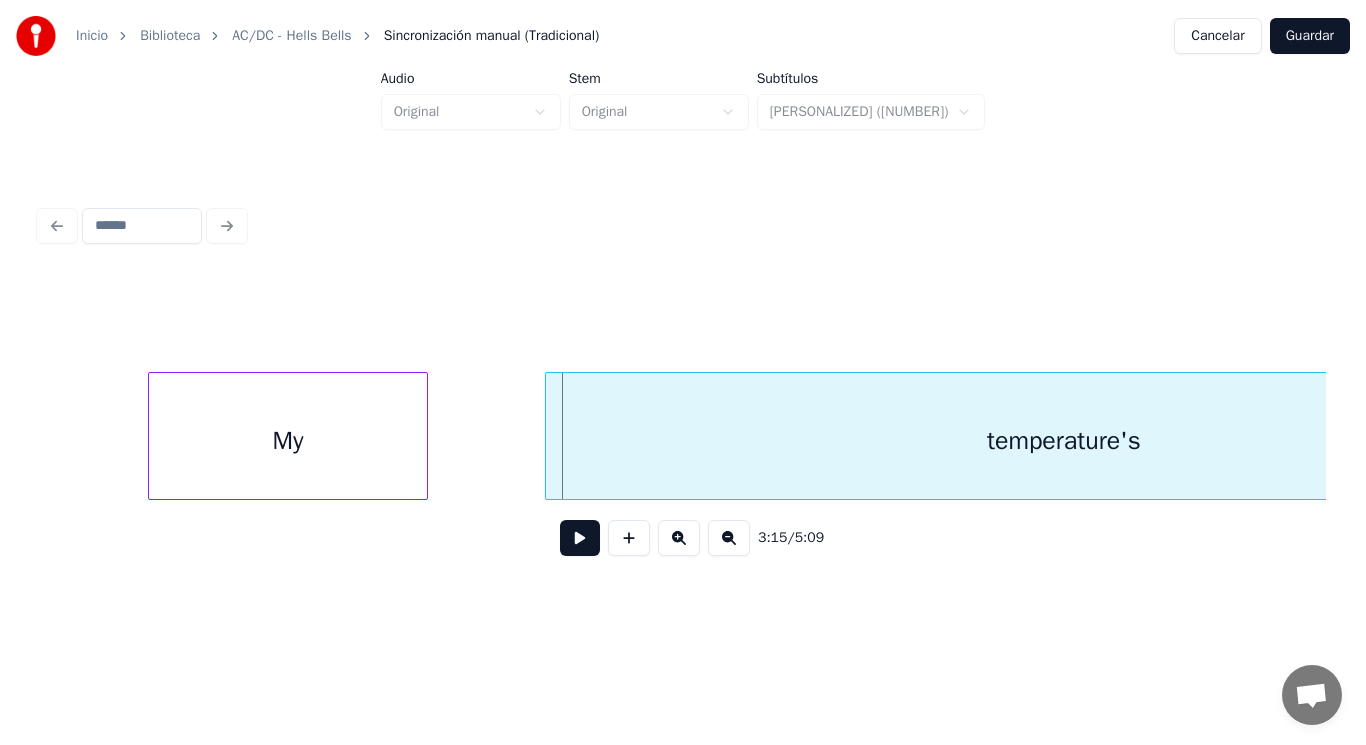 scroll, scrollTop: 0, scrollLeft: 273931, axis: horizontal 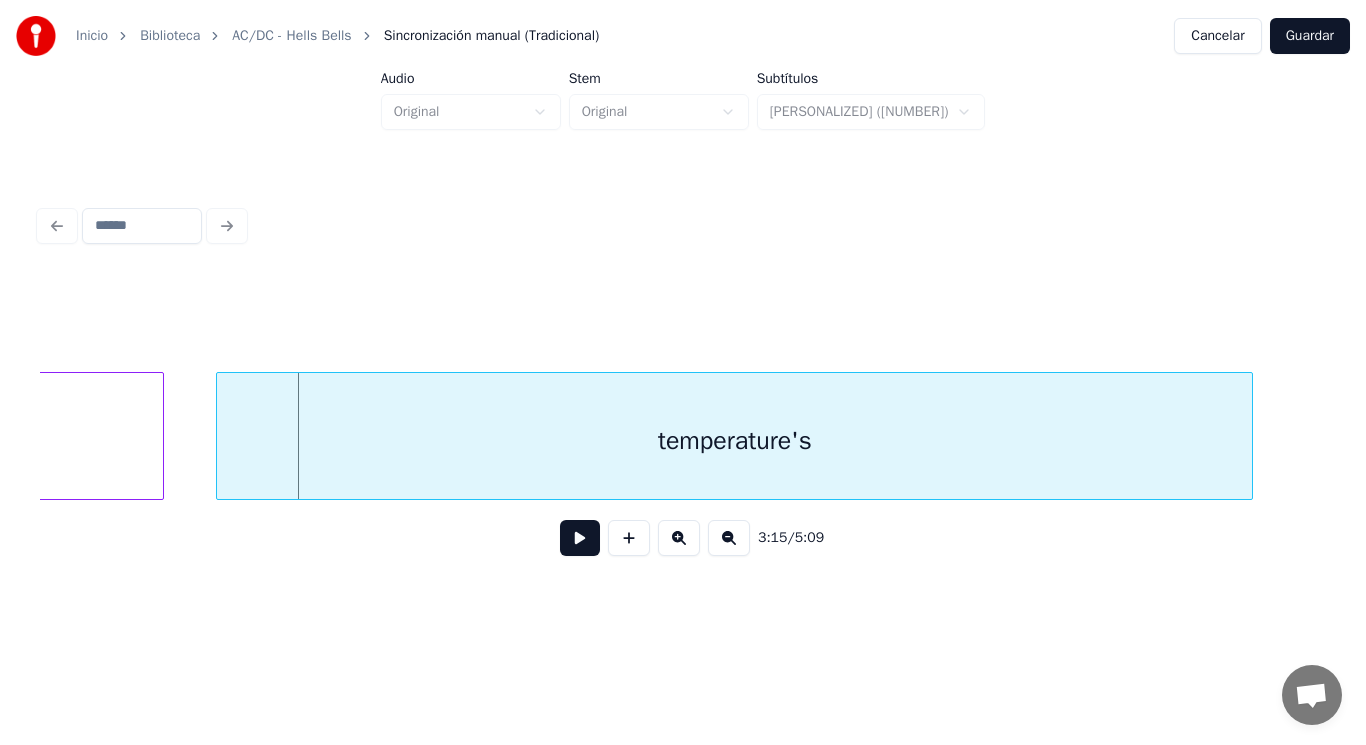 click on "temperature's" at bounding box center [734, 441] 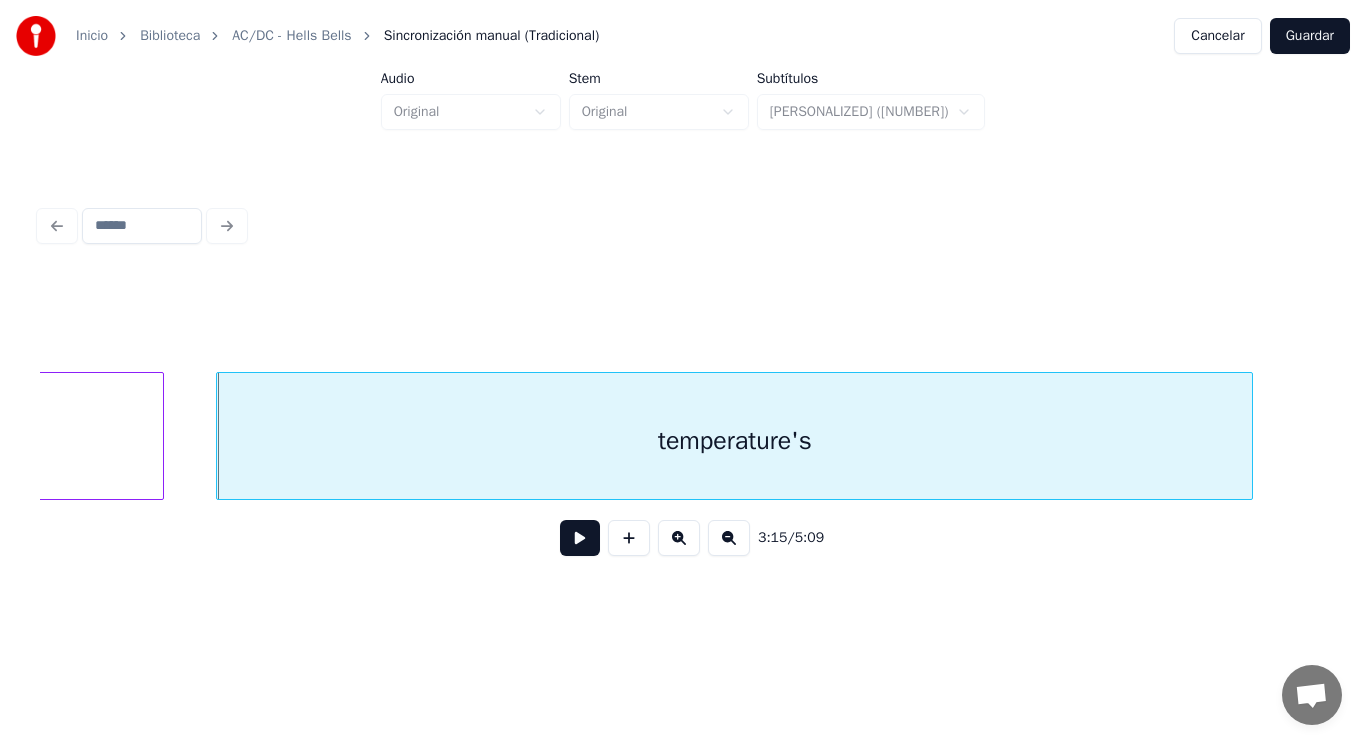 click at bounding box center (580, 538) 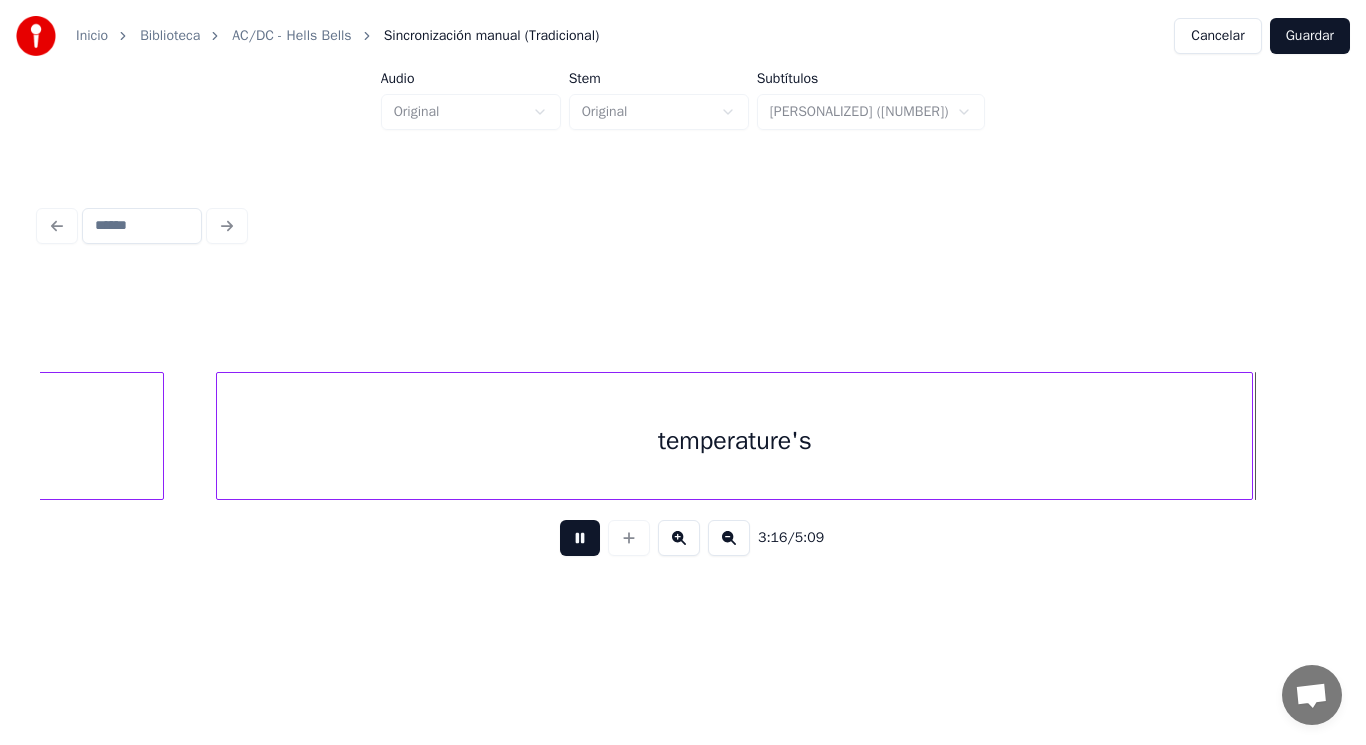 click at bounding box center (580, 538) 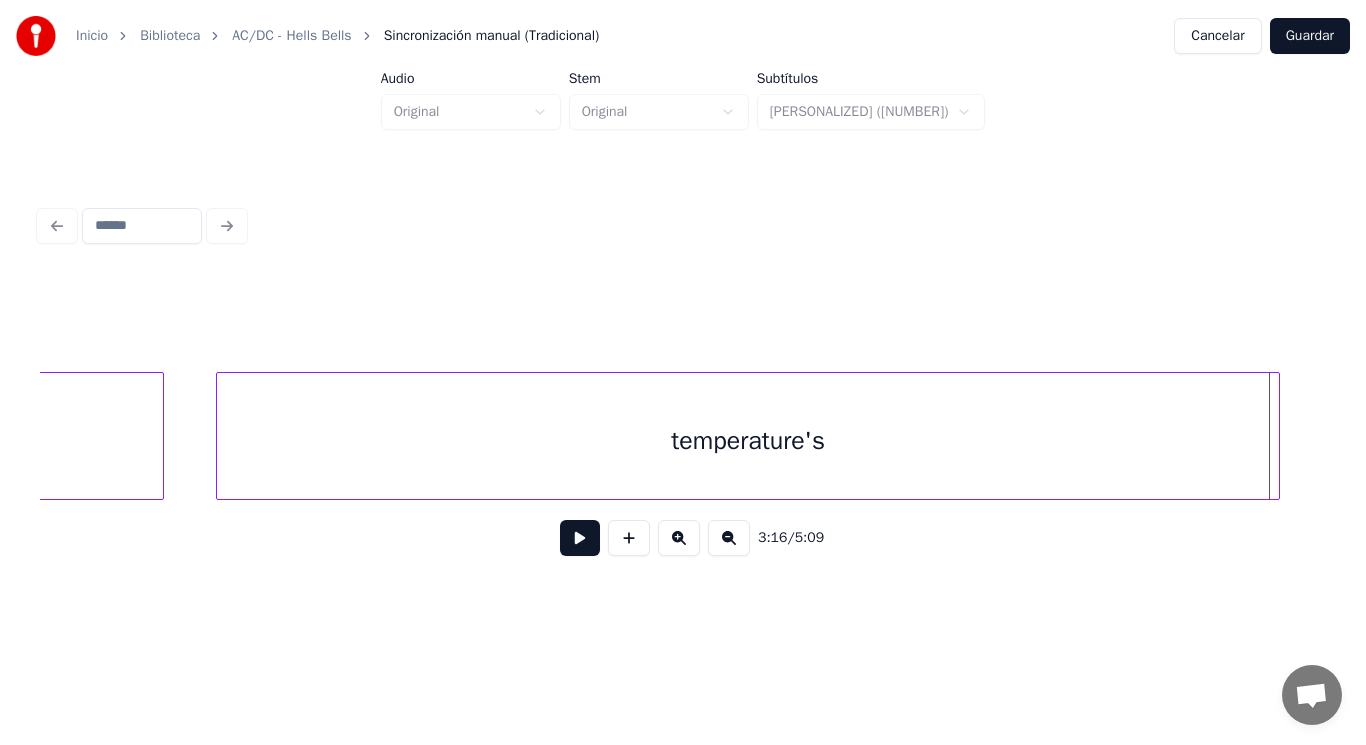 click at bounding box center (1276, 436) 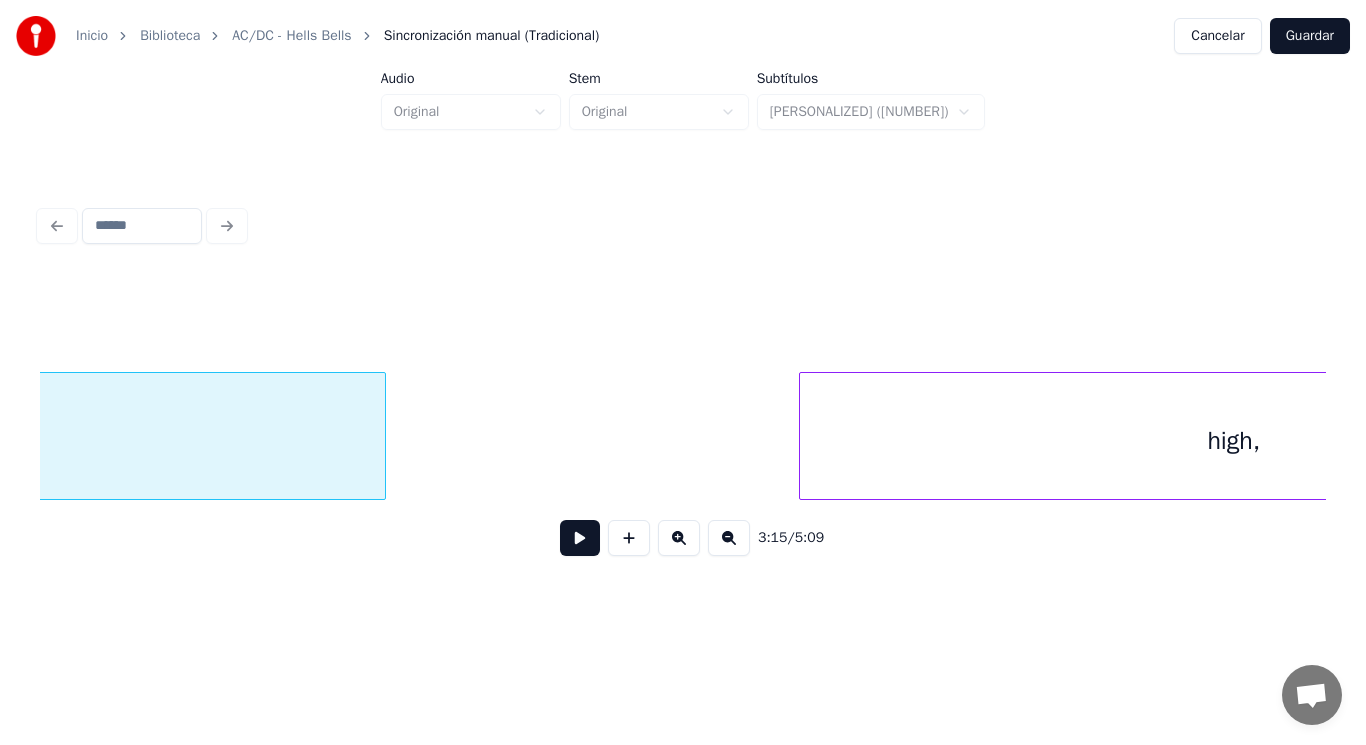 scroll, scrollTop: 0, scrollLeft: 274851, axis: horizontal 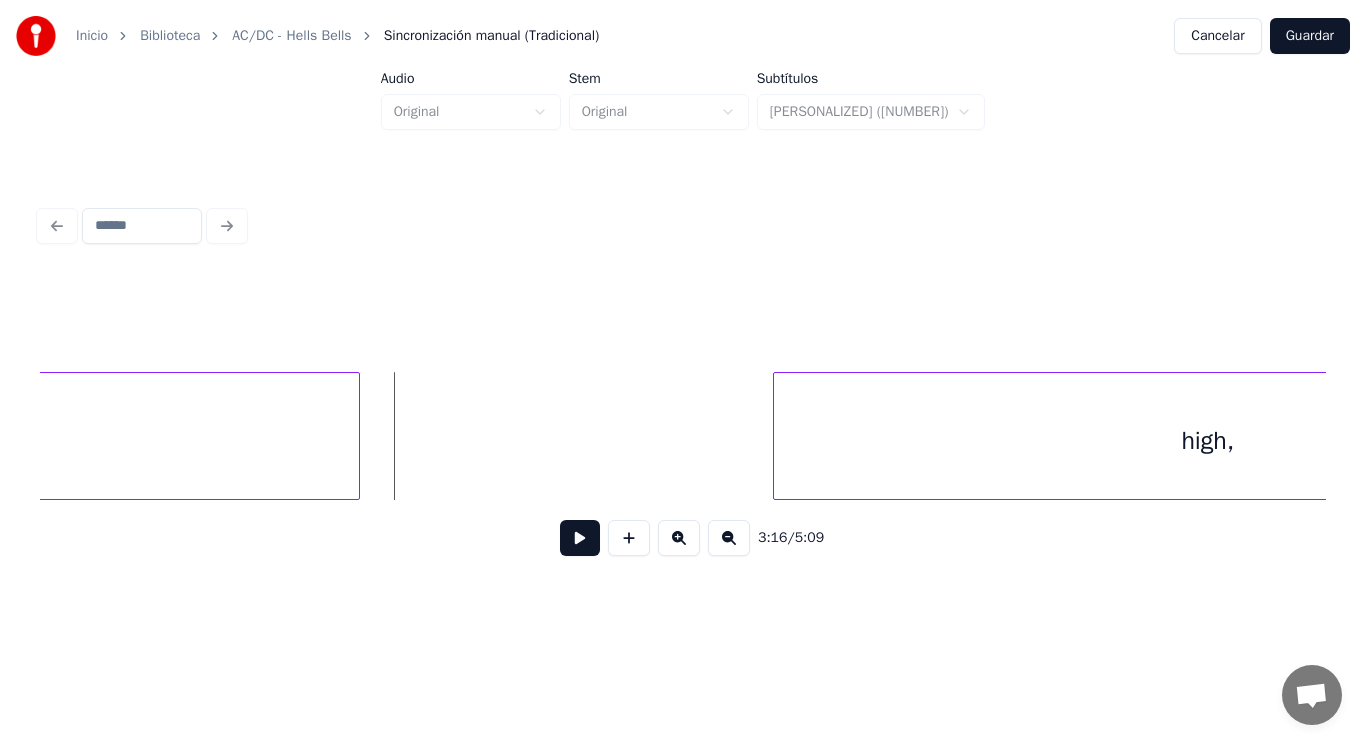 click at bounding box center (580, 538) 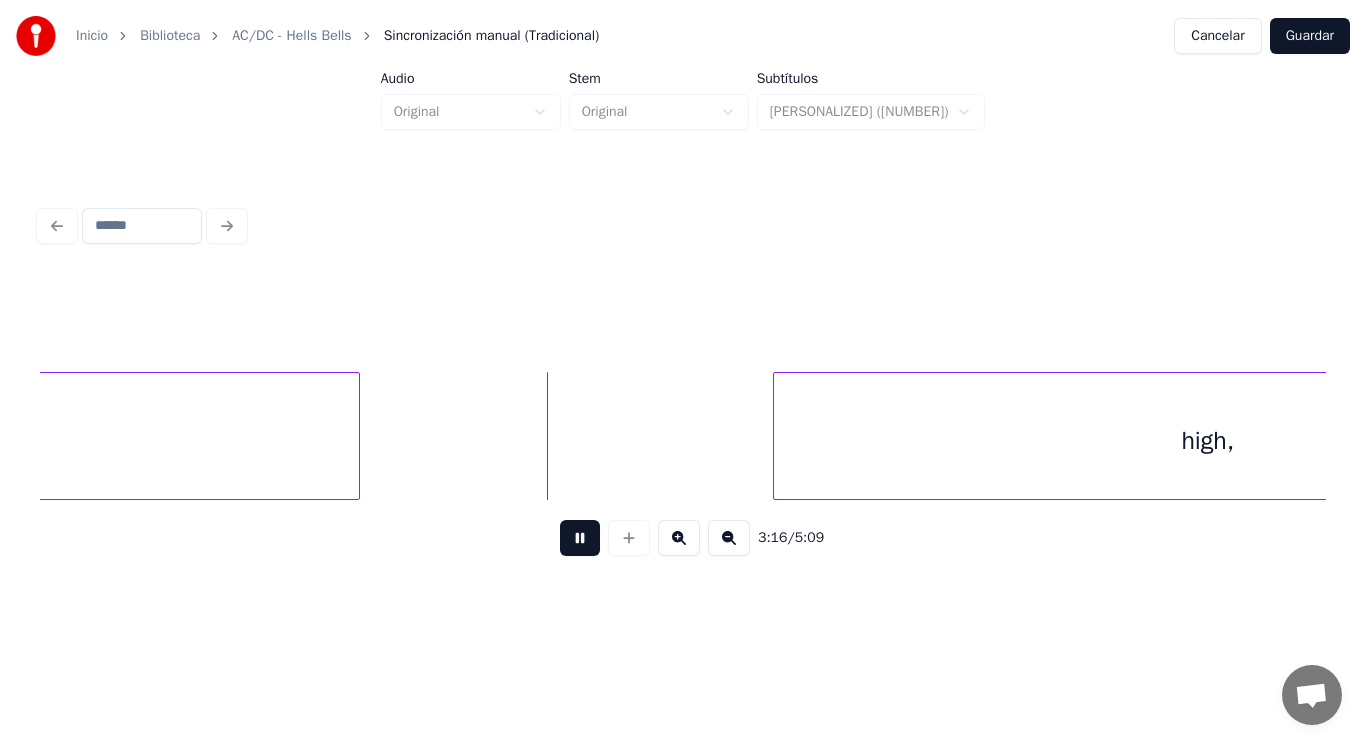 click at bounding box center (580, 538) 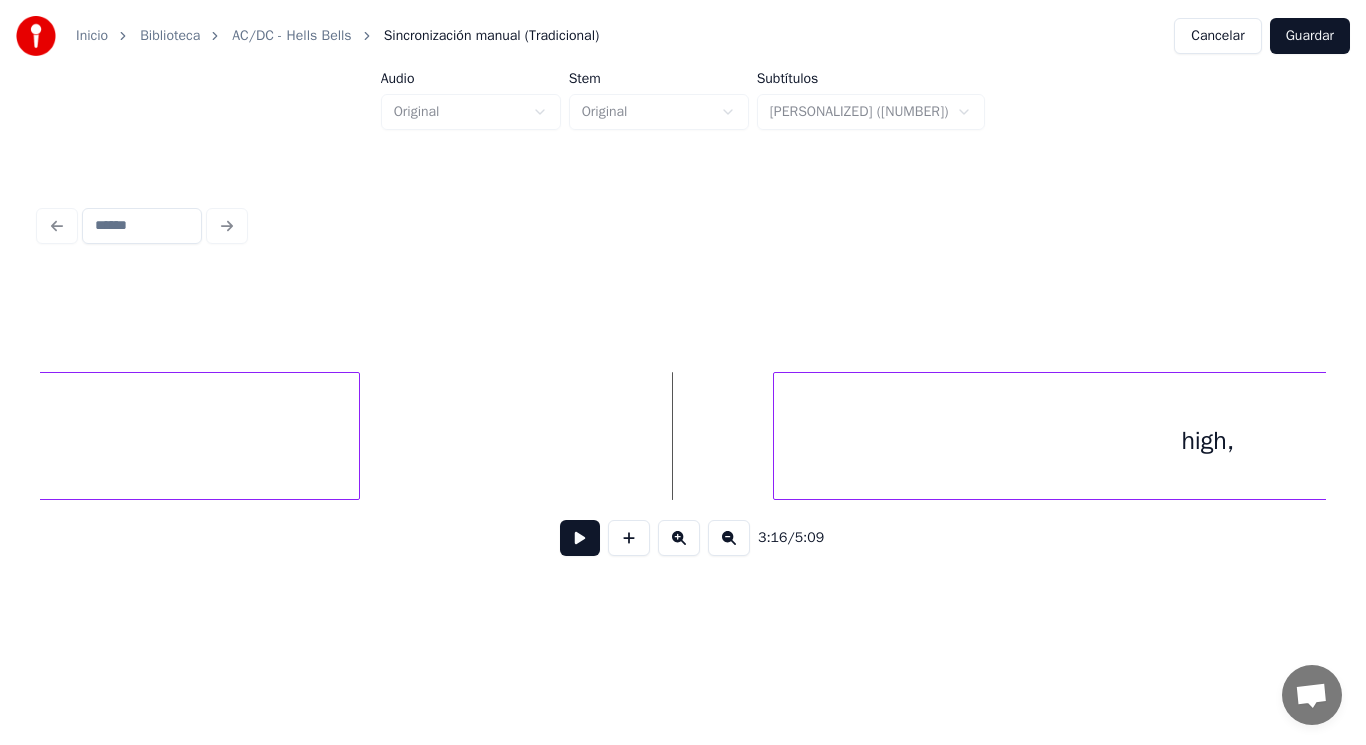 click on "temperature's high," at bounding box center [-58032, 436] 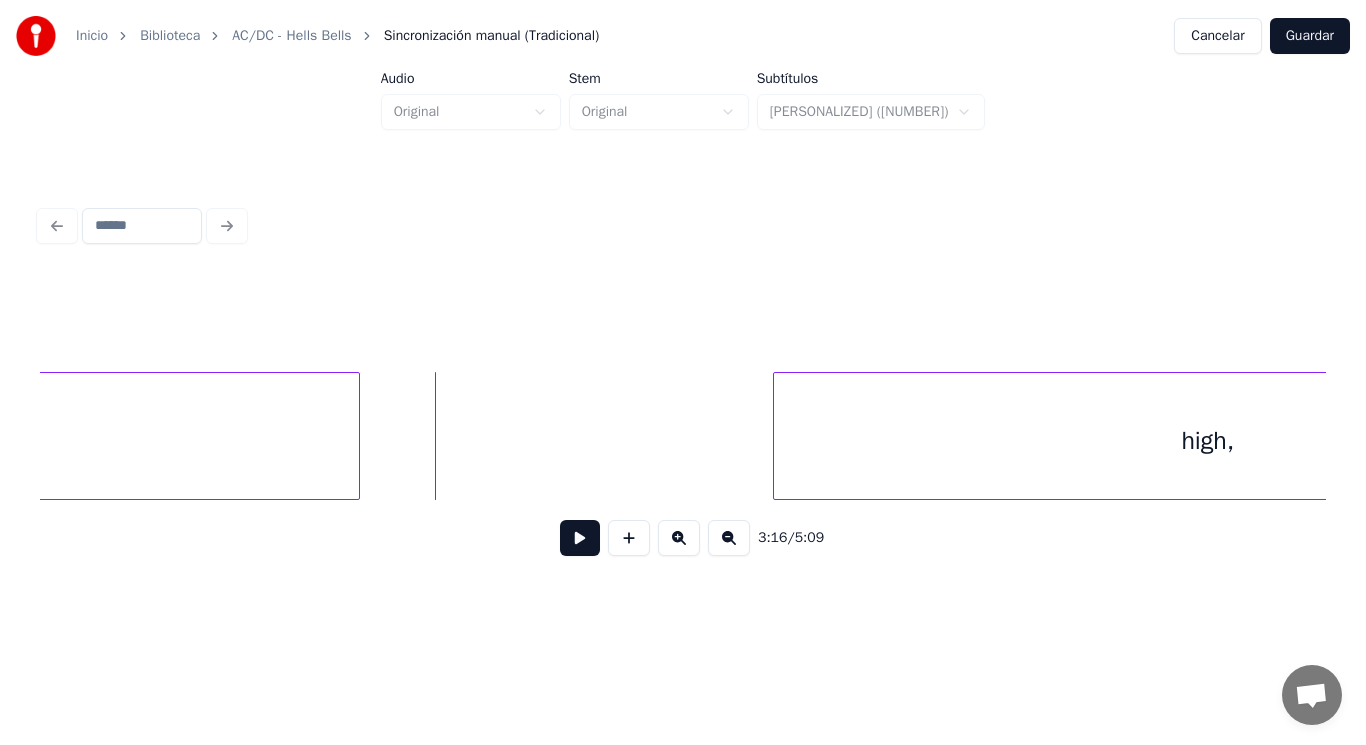click at bounding box center [580, 538] 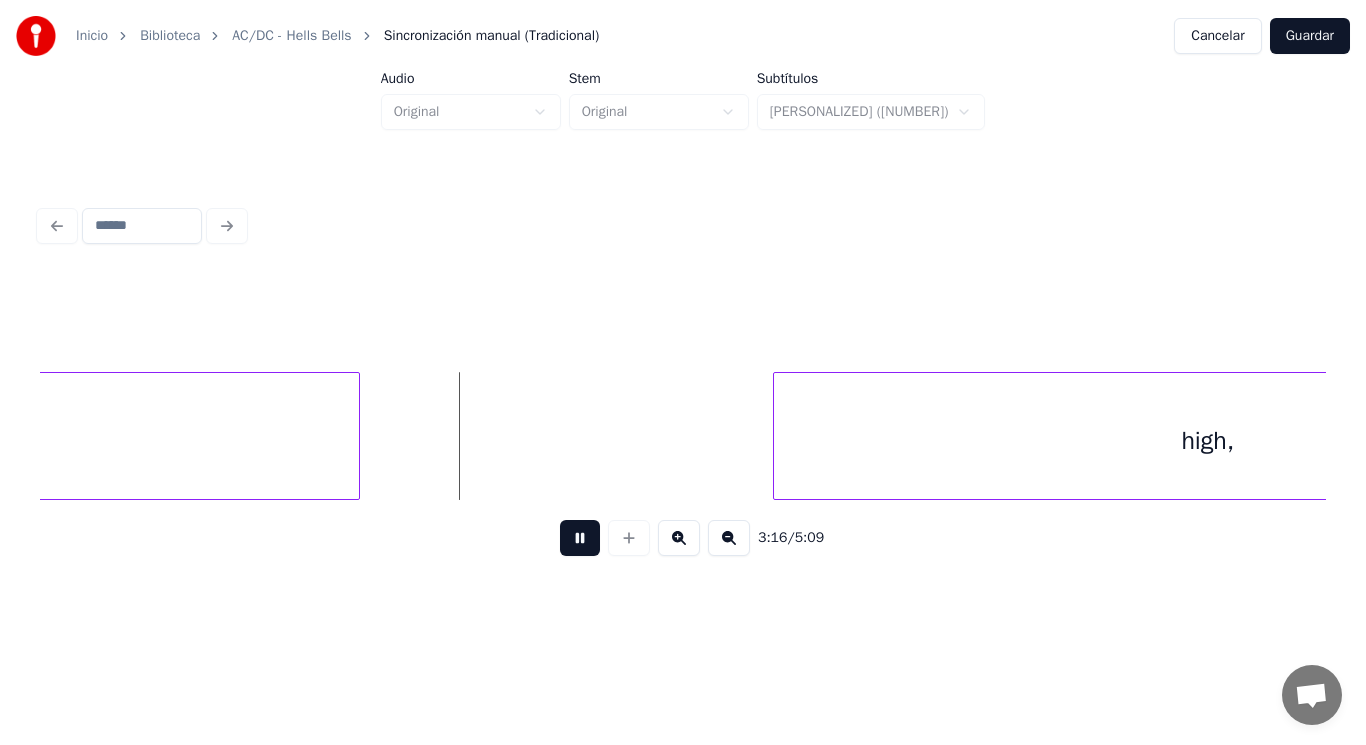 click at bounding box center [580, 538] 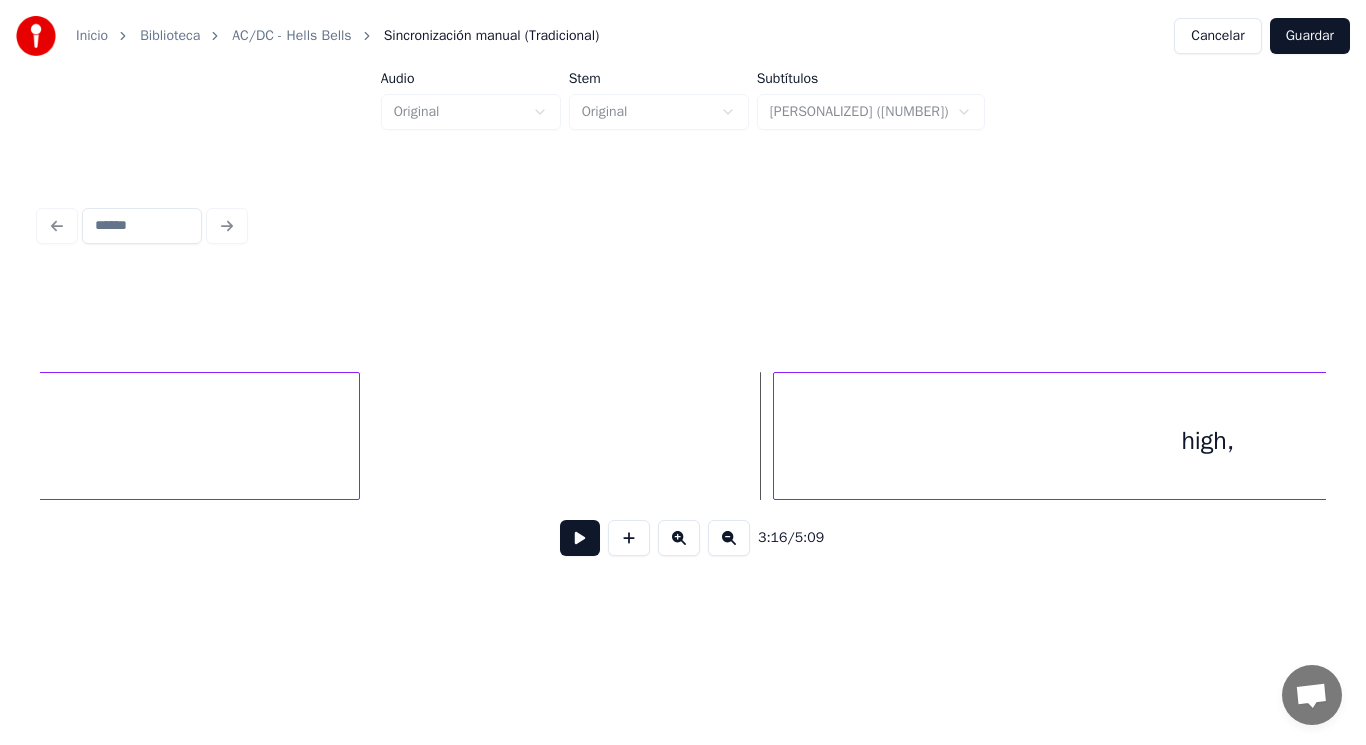 click at bounding box center (356, 436) 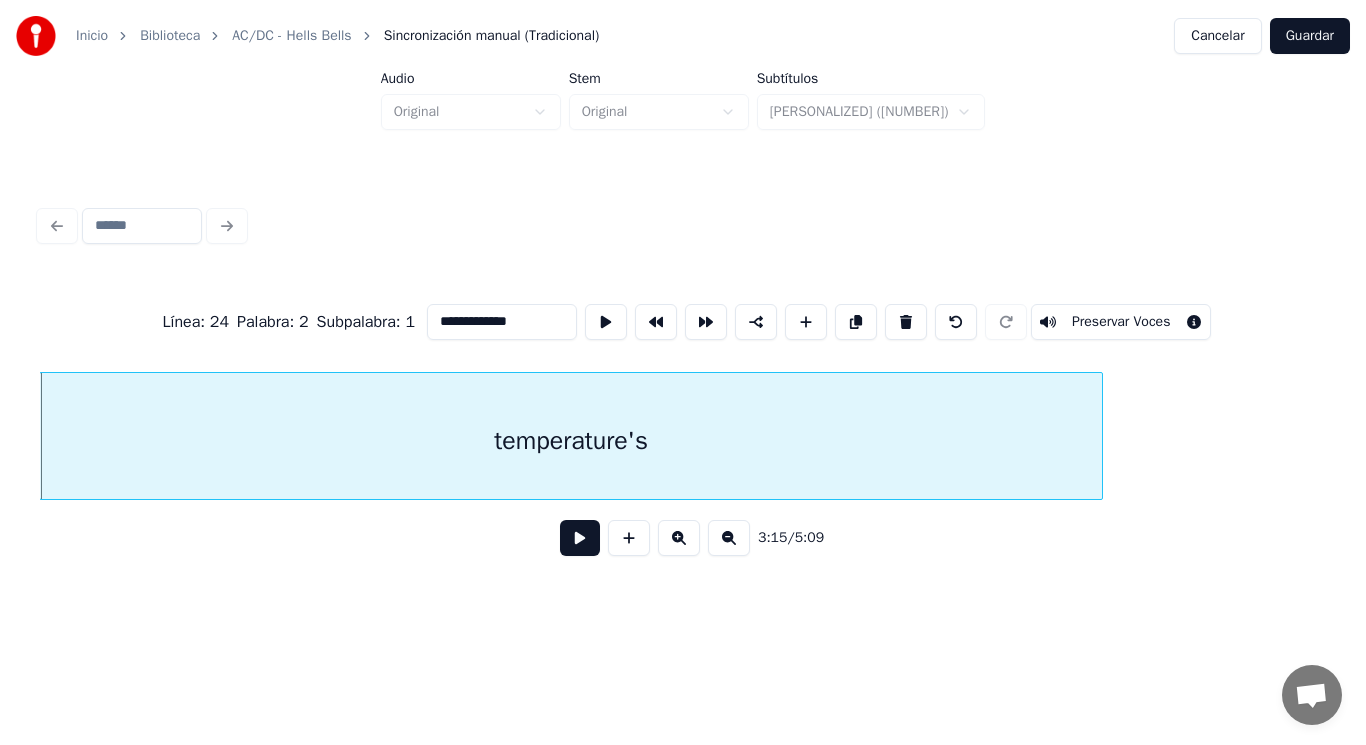 click at bounding box center (580, 538) 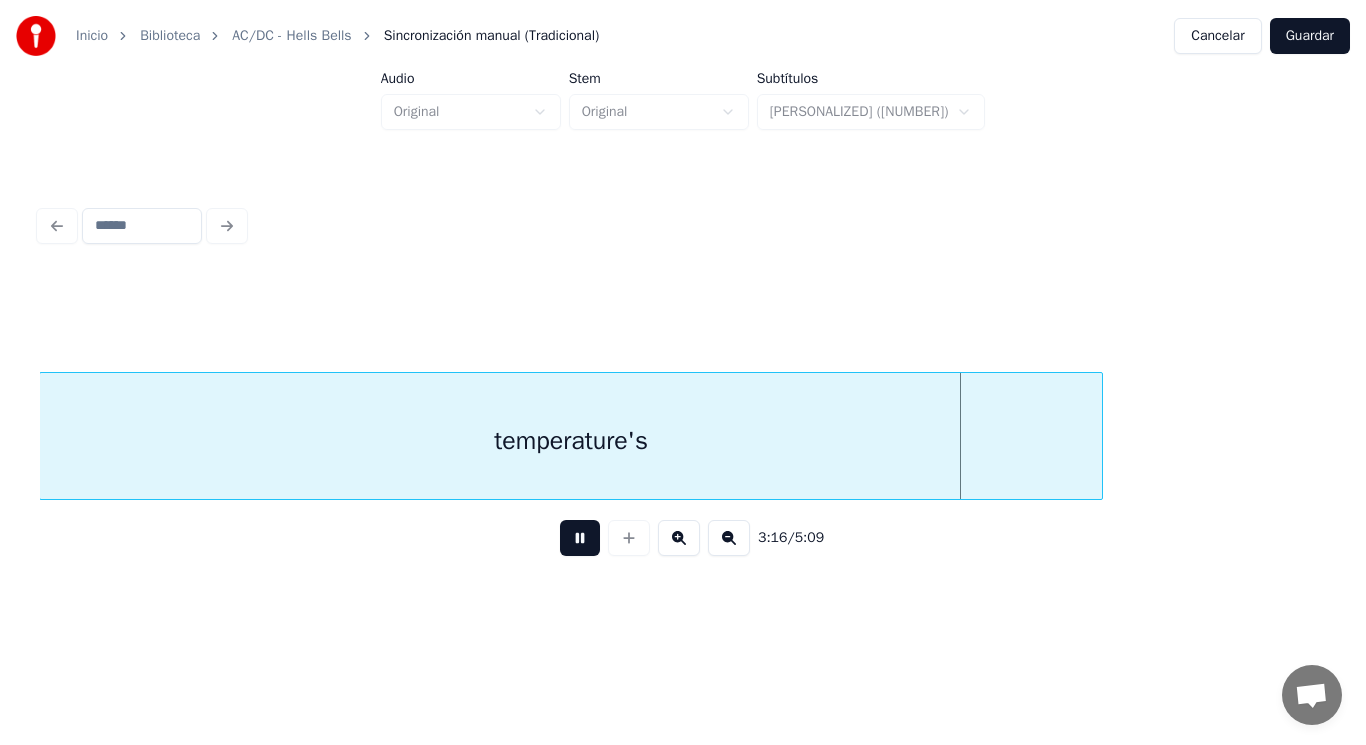 click at bounding box center (580, 538) 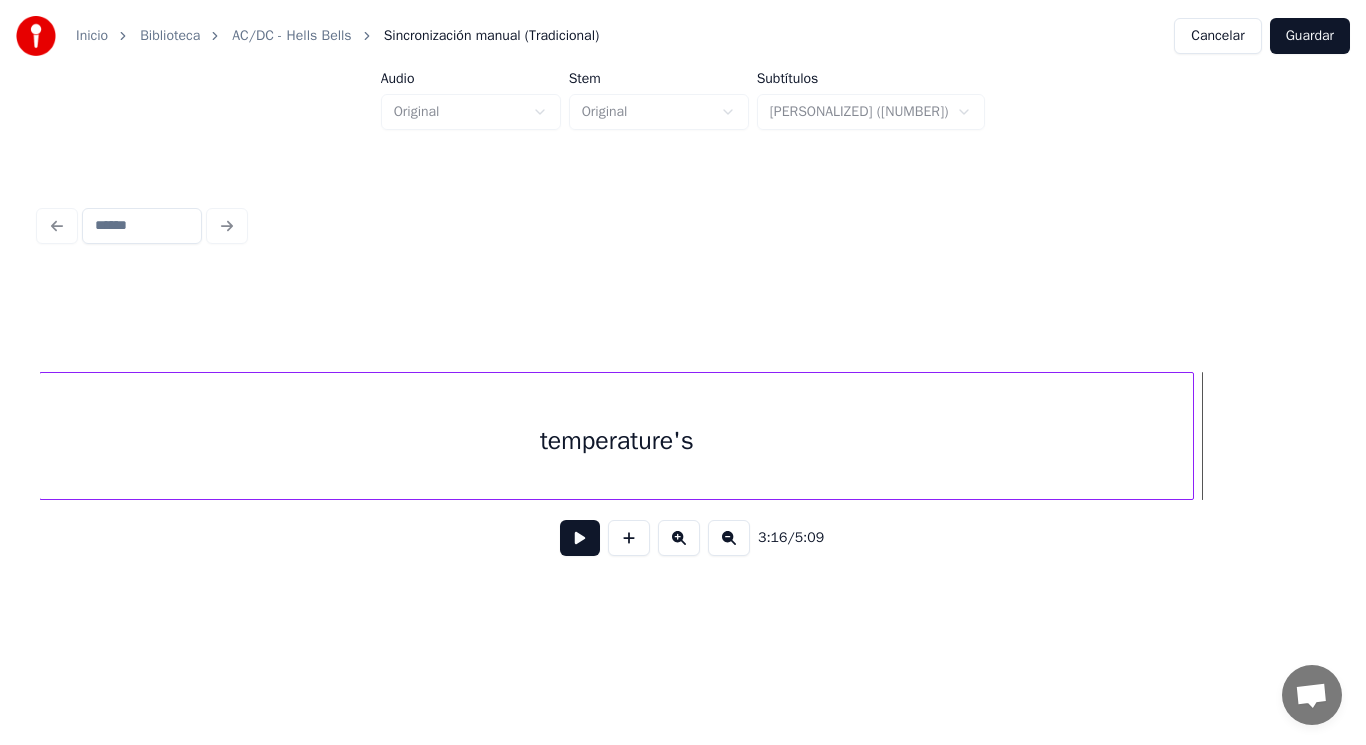 click at bounding box center (1190, 436) 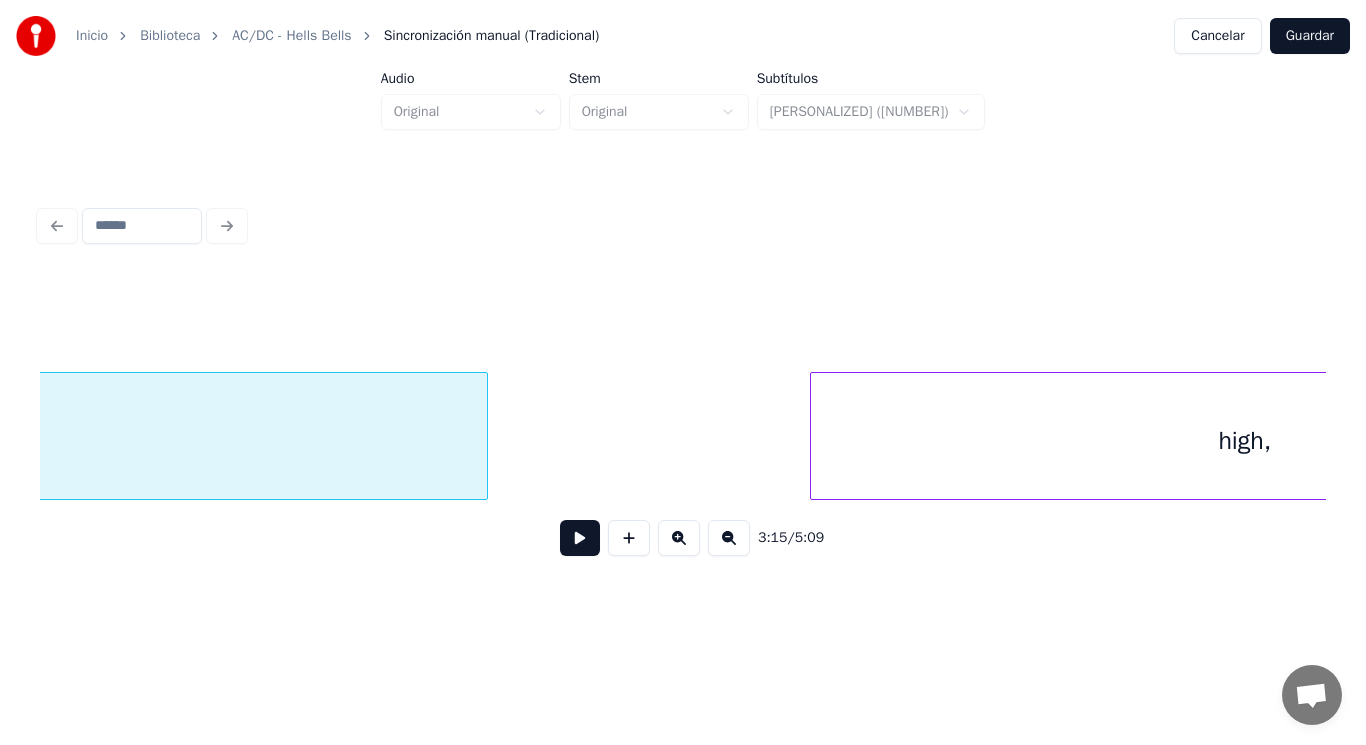 scroll, scrollTop: 0, scrollLeft: 274828, axis: horizontal 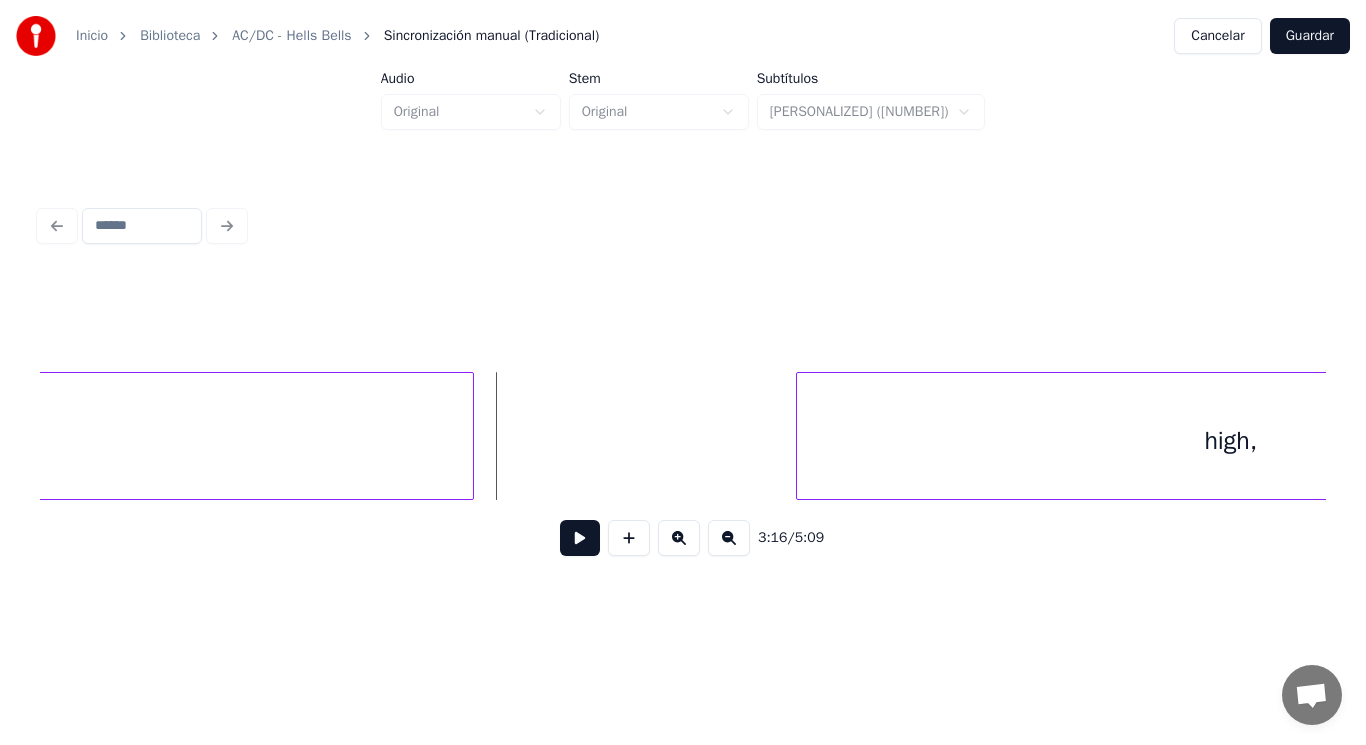 click at bounding box center [580, 538] 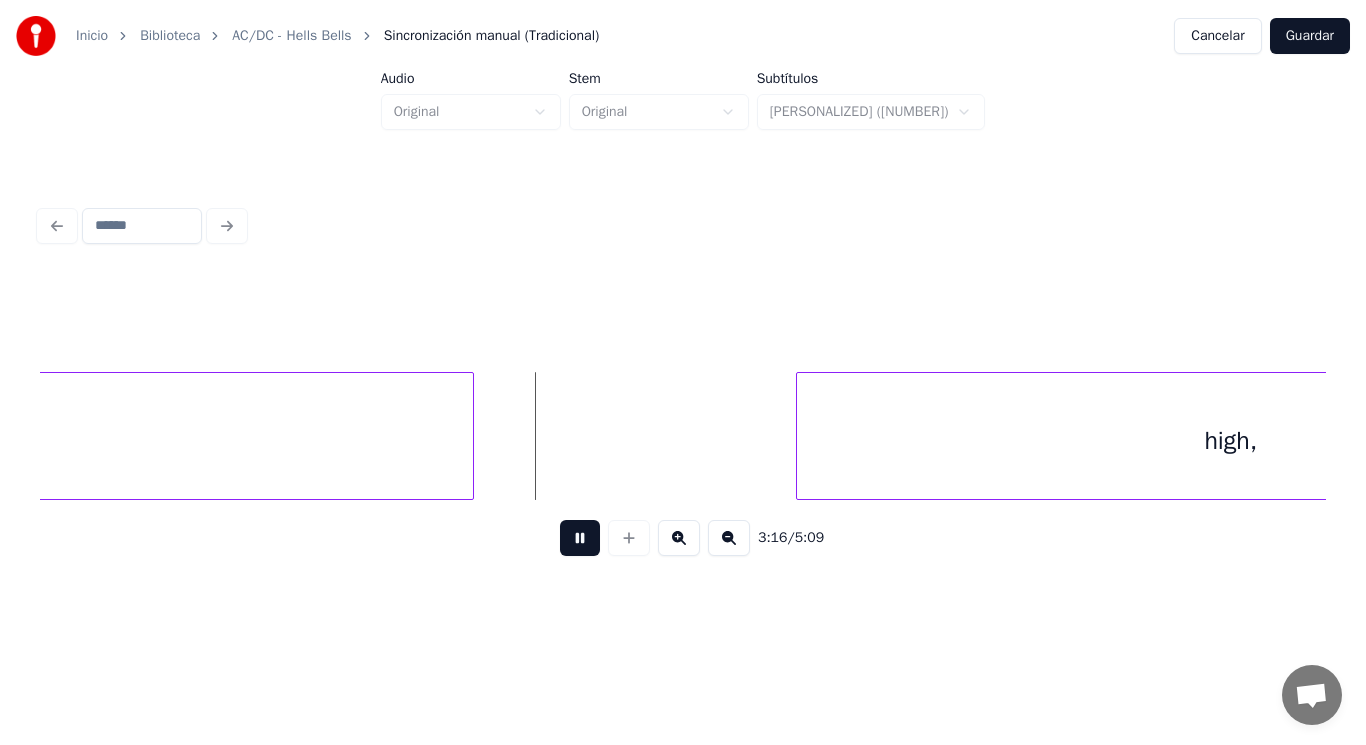 click at bounding box center [580, 538] 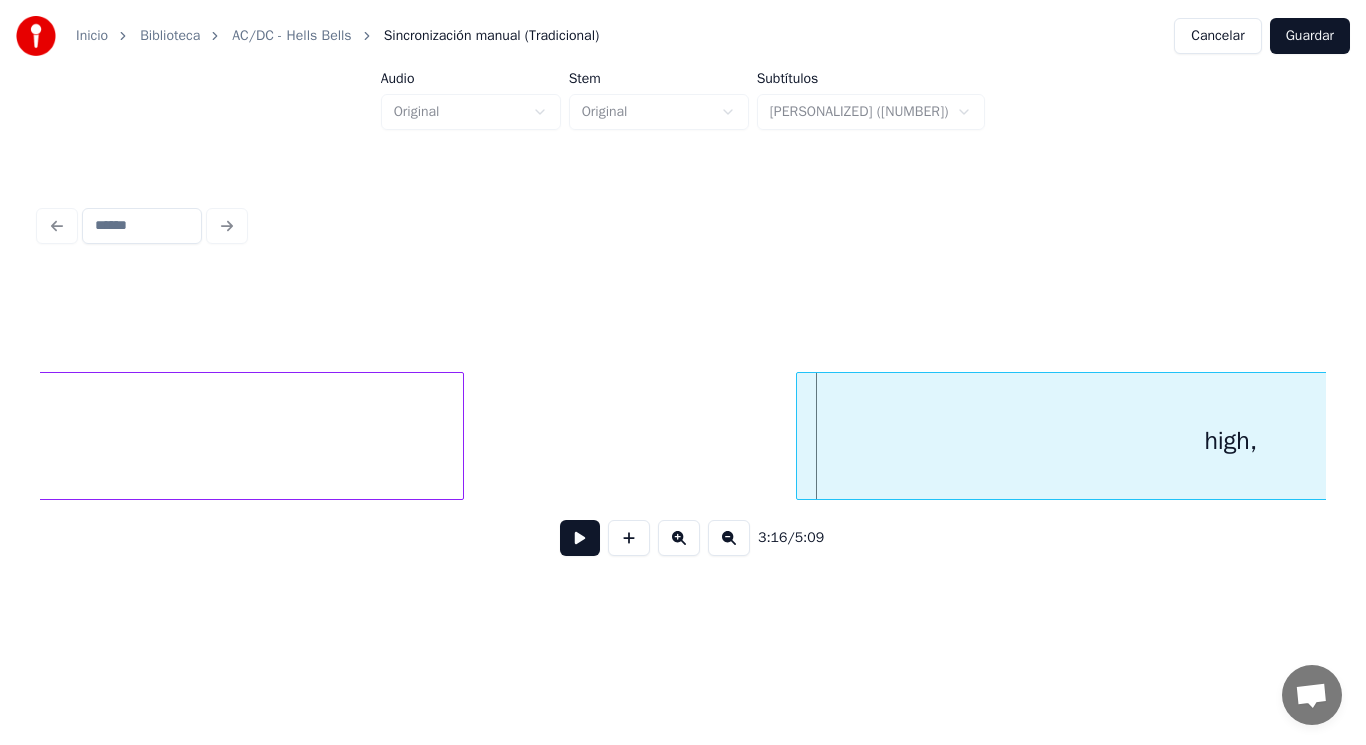 click at bounding box center [460, 436] 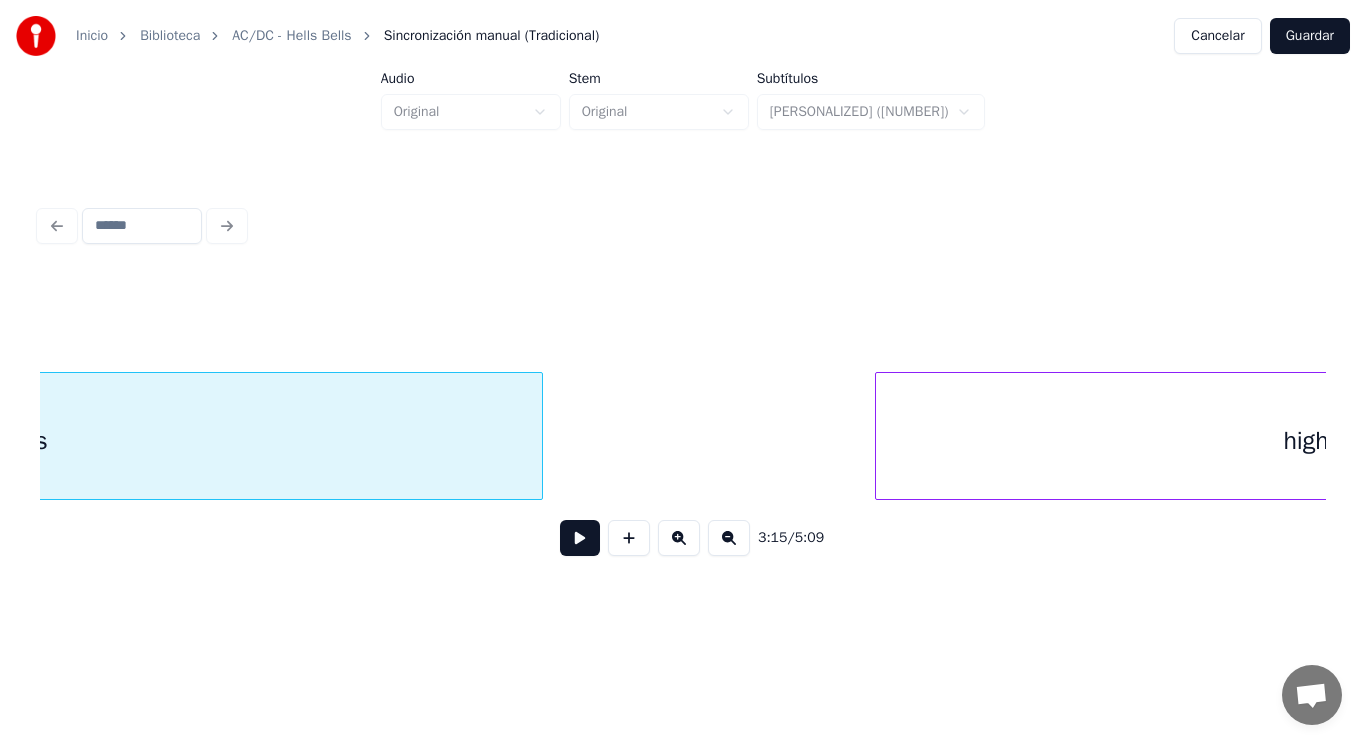 scroll, scrollTop: 0, scrollLeft: 274788, axis: horizontal 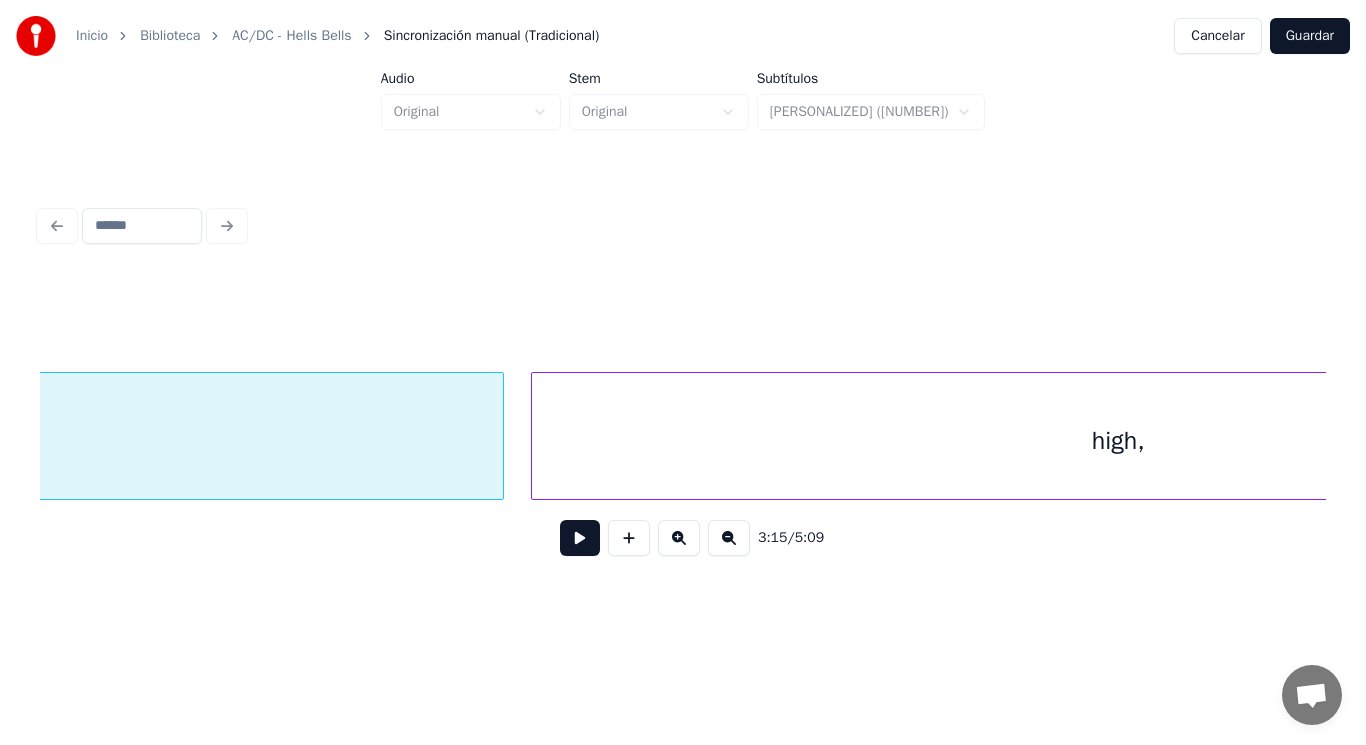 click at bounding box center [535, 436] 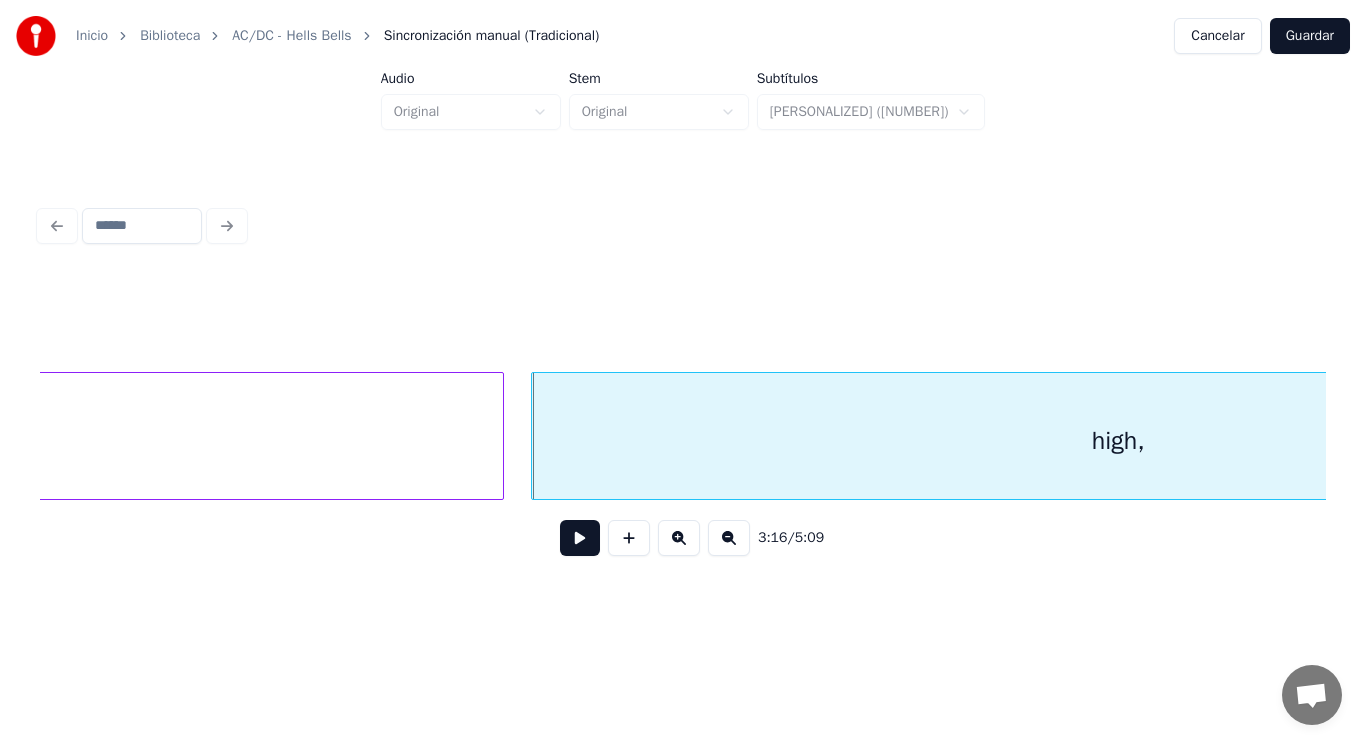 click at bounding box center [580, 538] 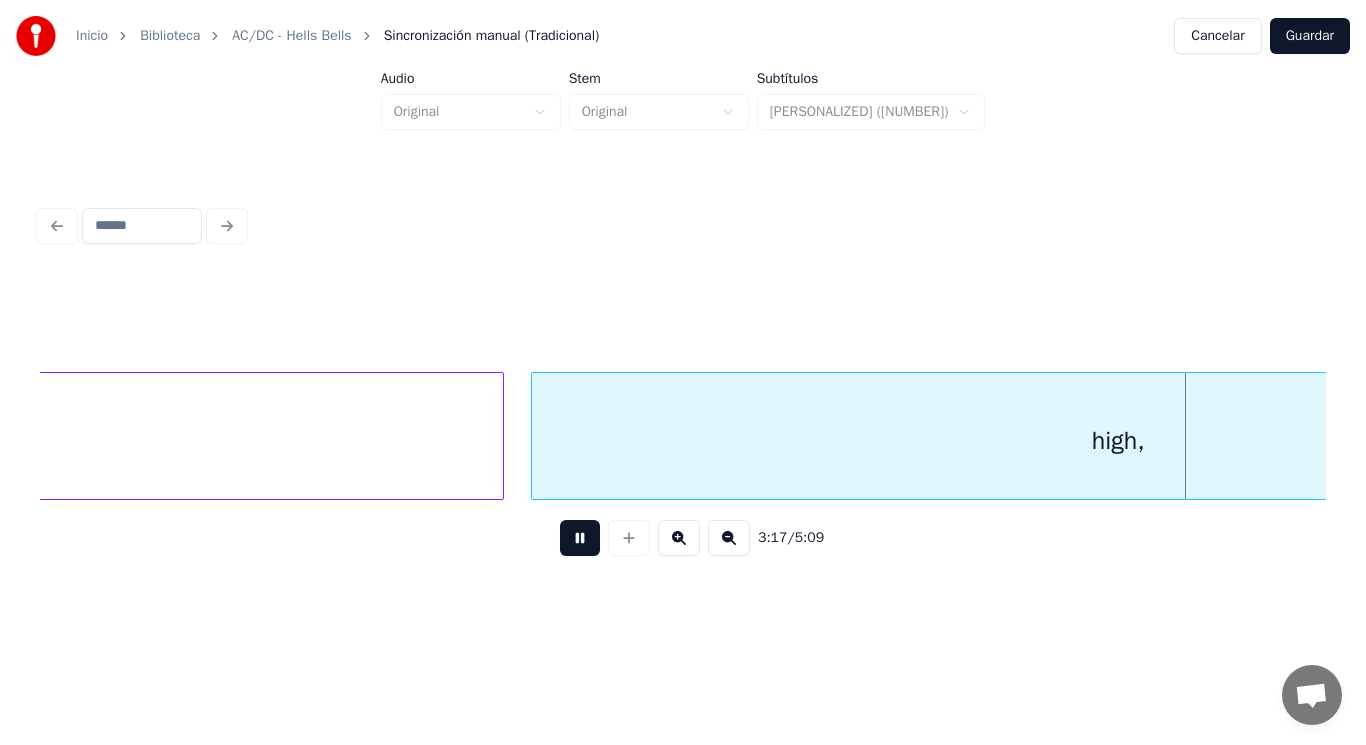 click at bounding box center [580, 538] 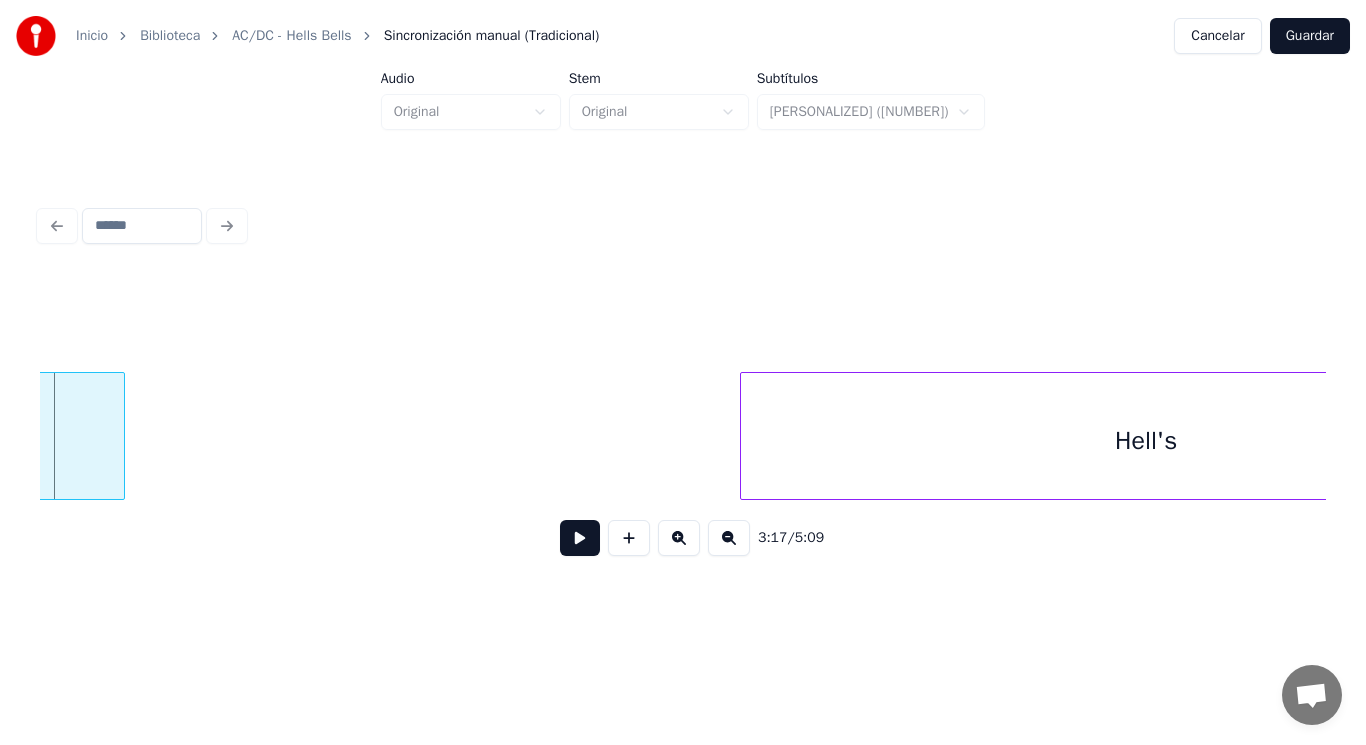 click at bounding box center [121, 436] 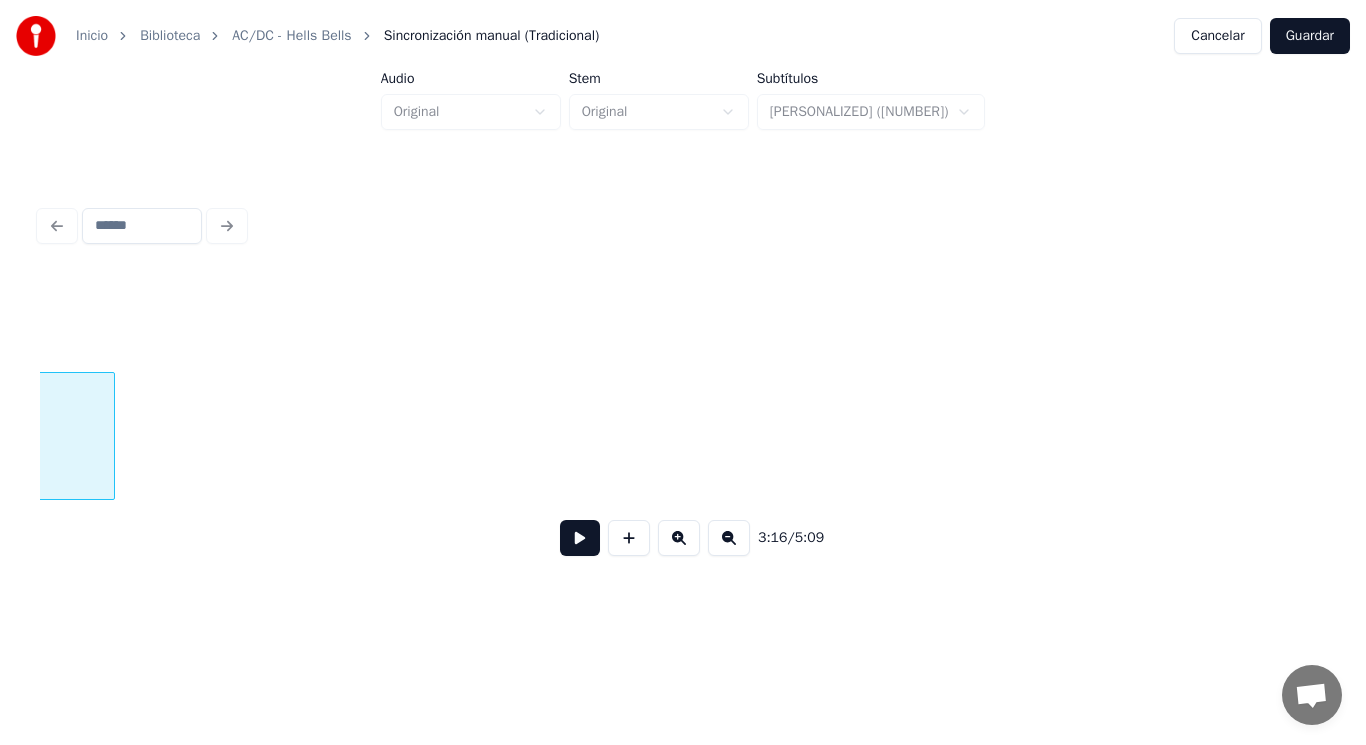 scroll, scrollTop: 0, scrollLeft: 275280, axis: horizontal 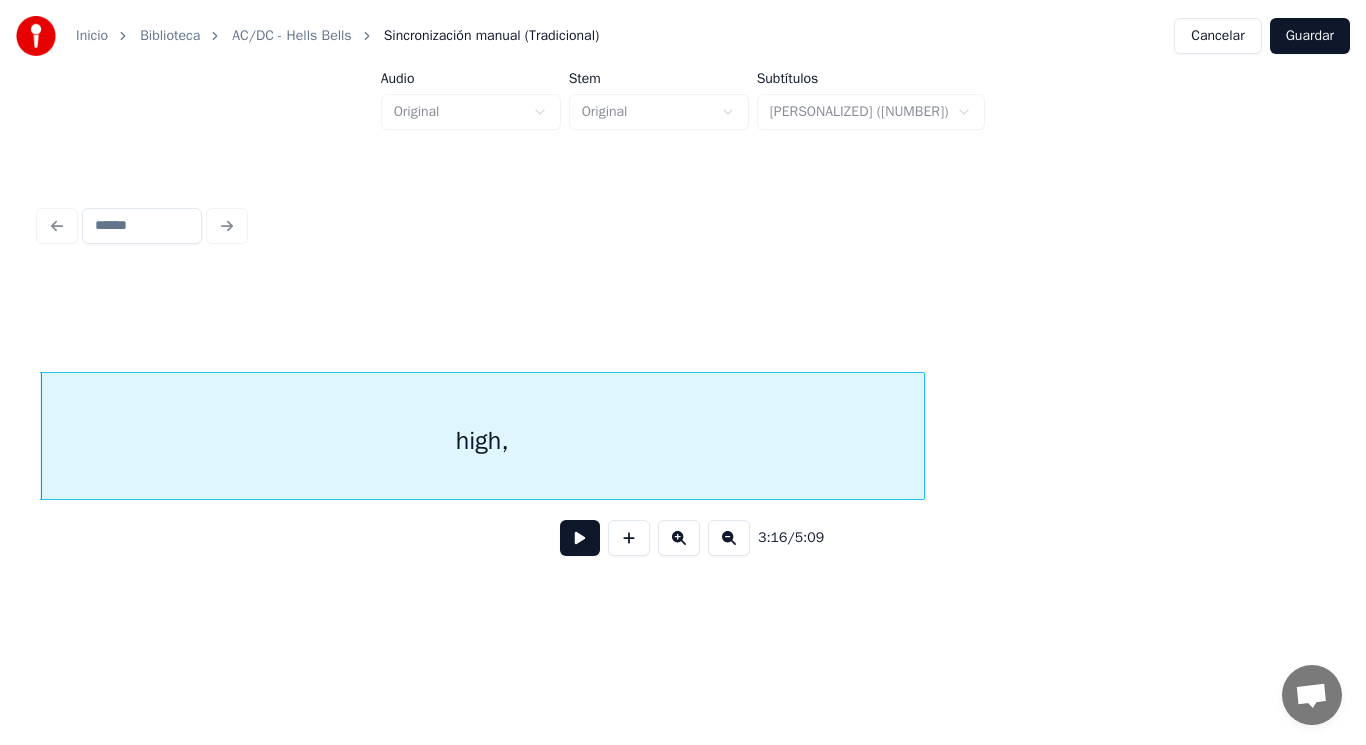 click at bounding box center [580, 538] 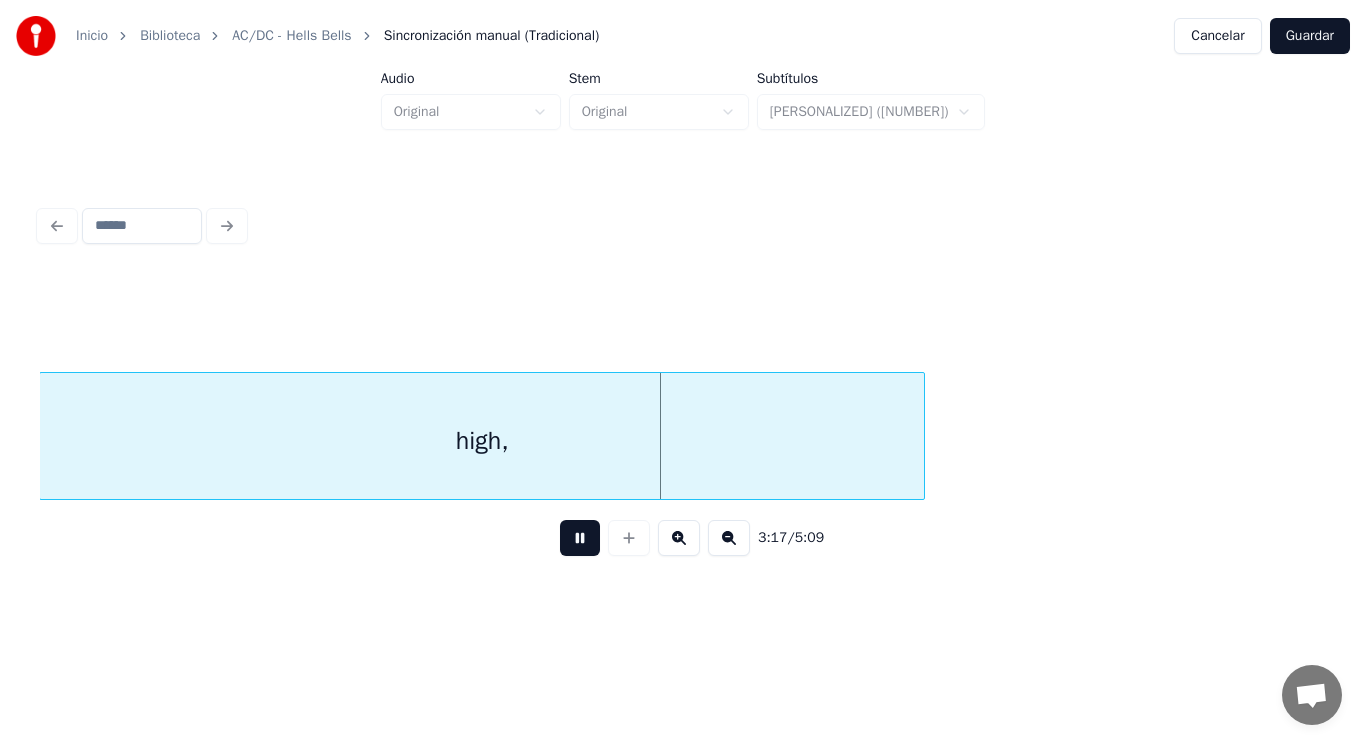 click at bounding box center (580, 538) 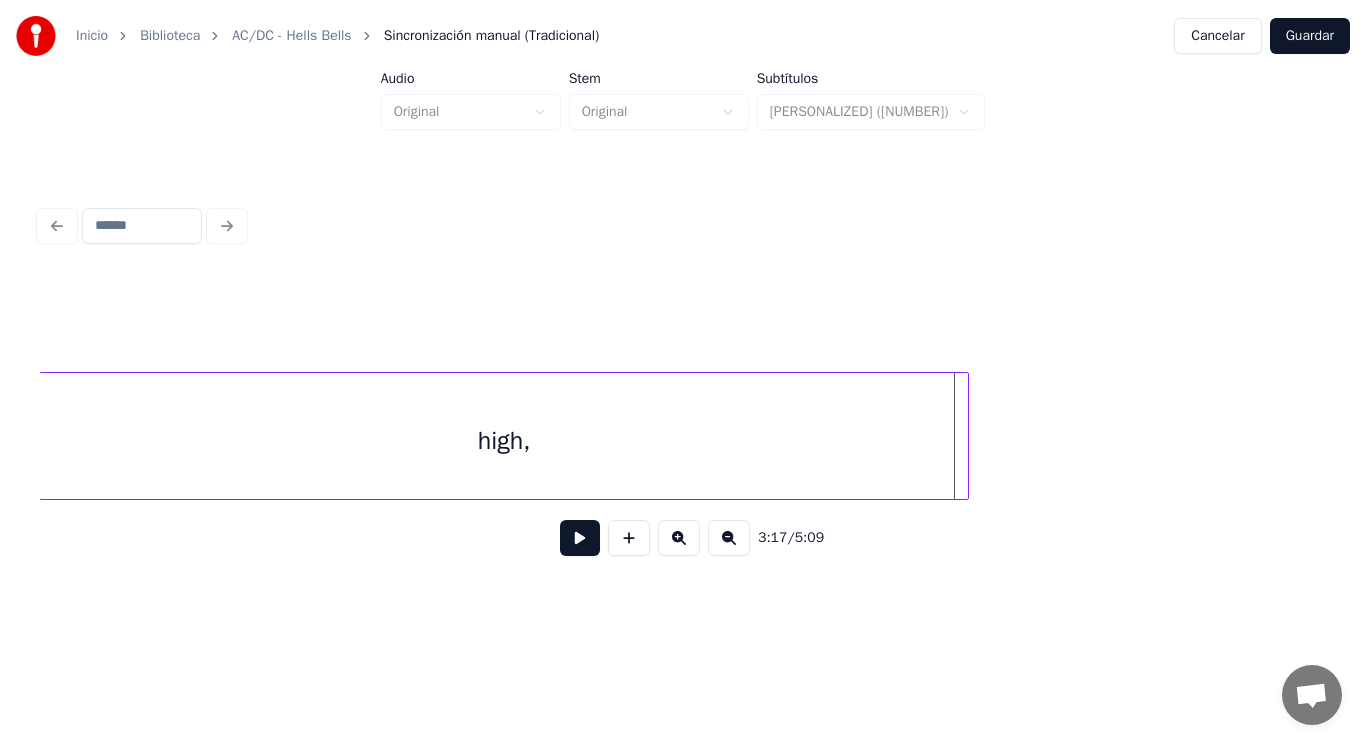 click at bounding box center [965, 436] 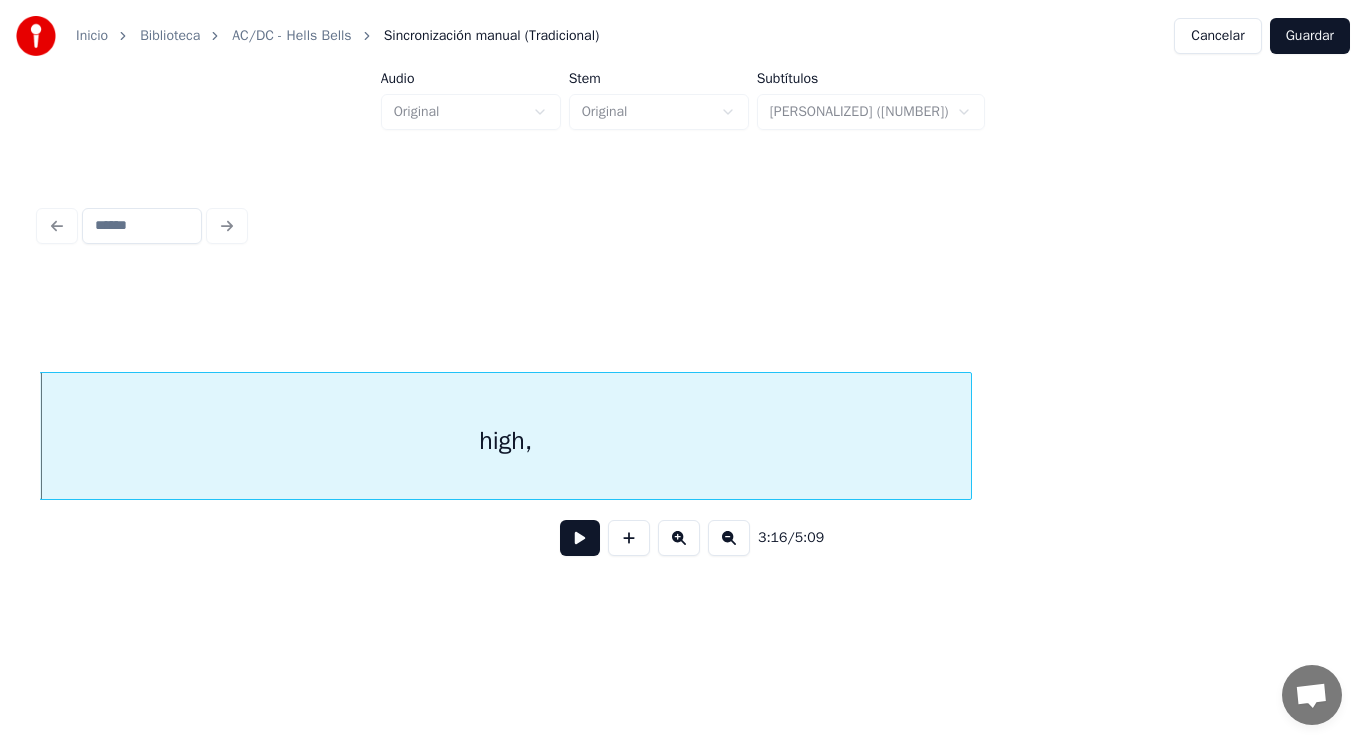 click at bounding box center (580, 538) 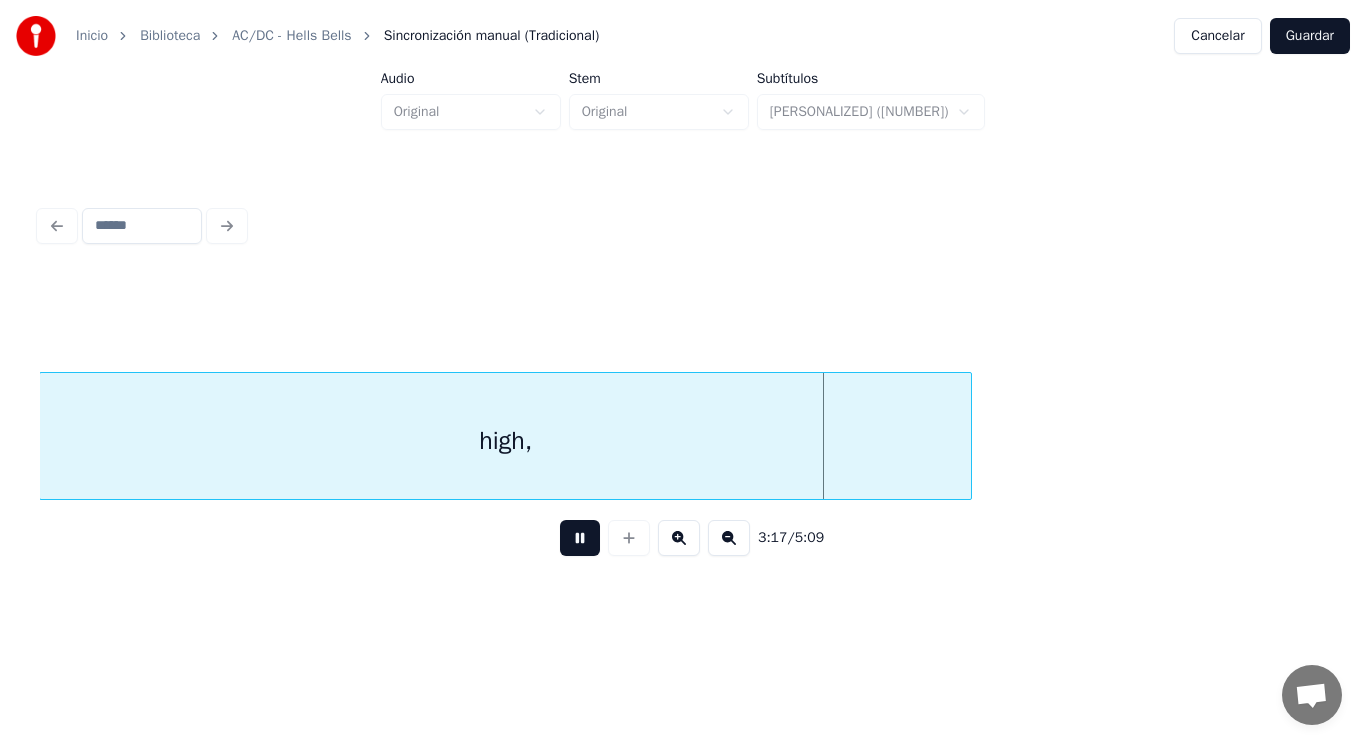 click at bounding box center (580, 538) 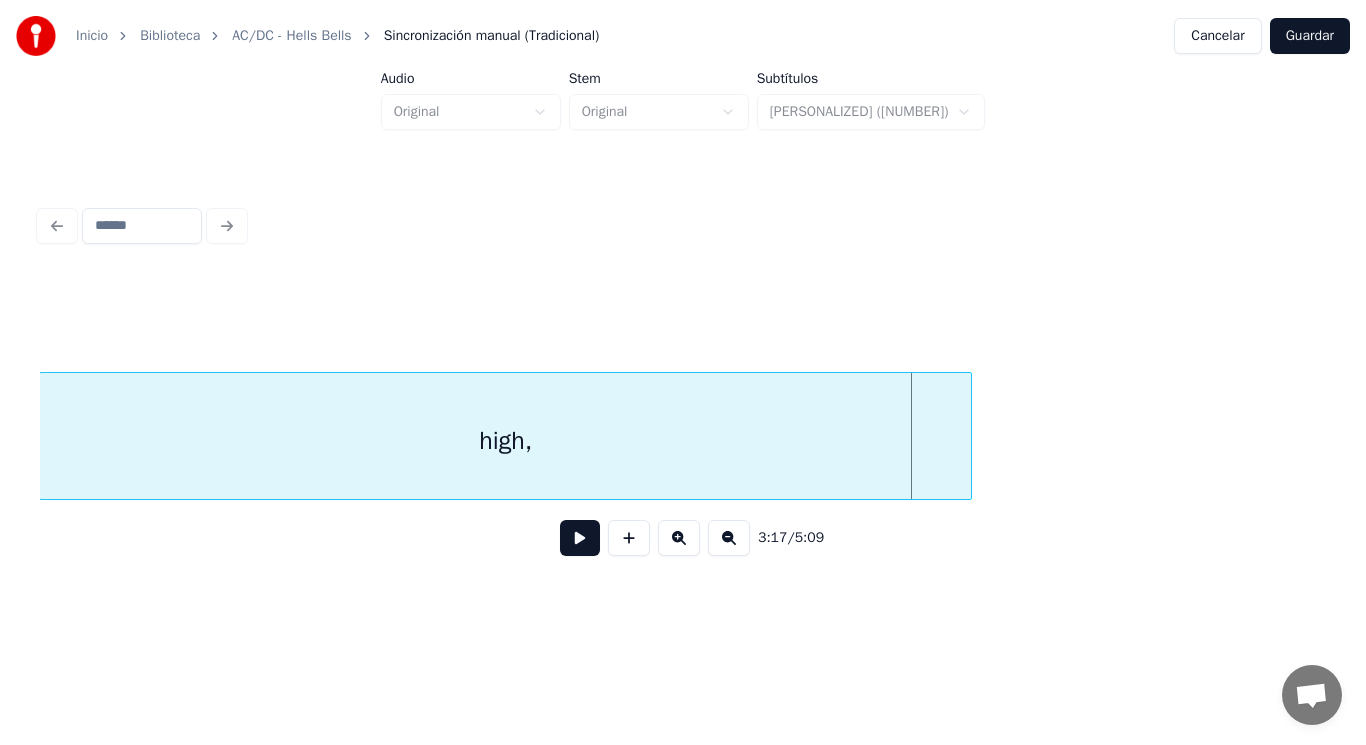 click on "high," at bounding box center [505, 441] 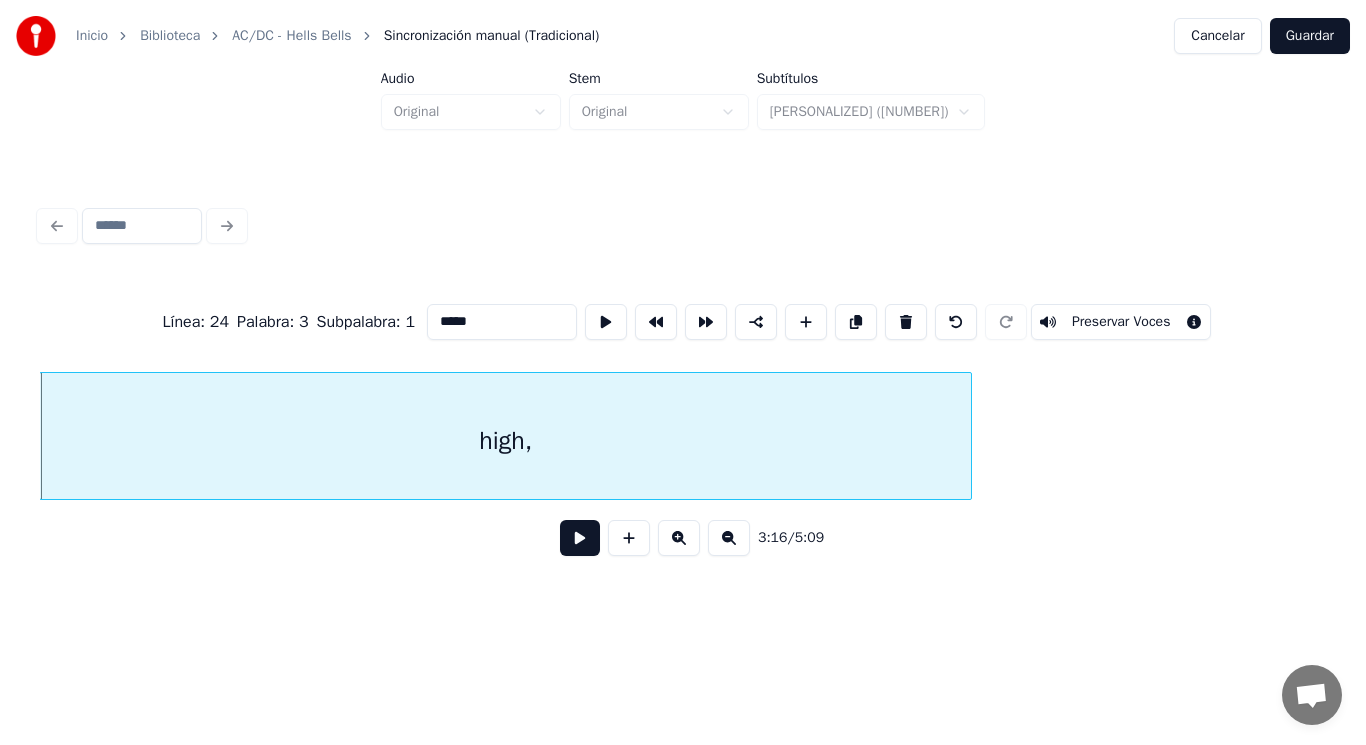 click at bounding box center [580, 538] 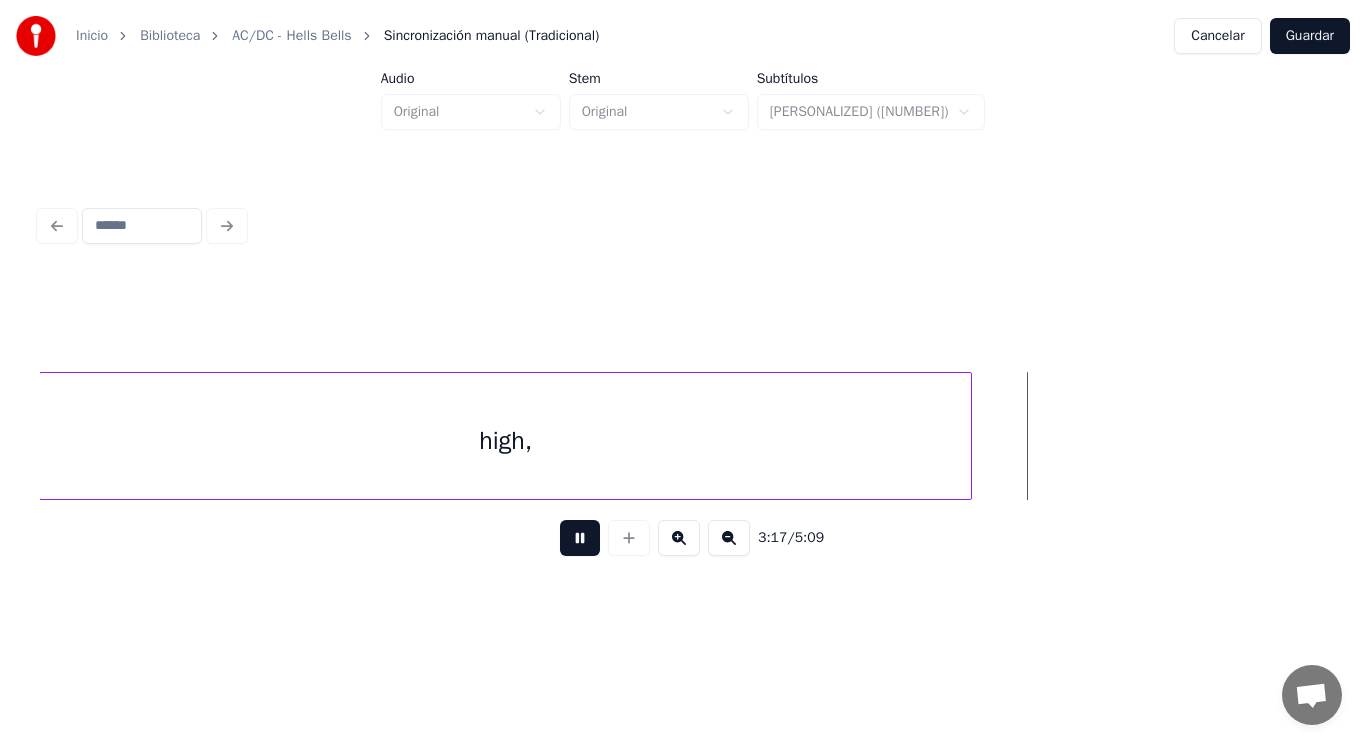 click at bounding box center (580, 538) 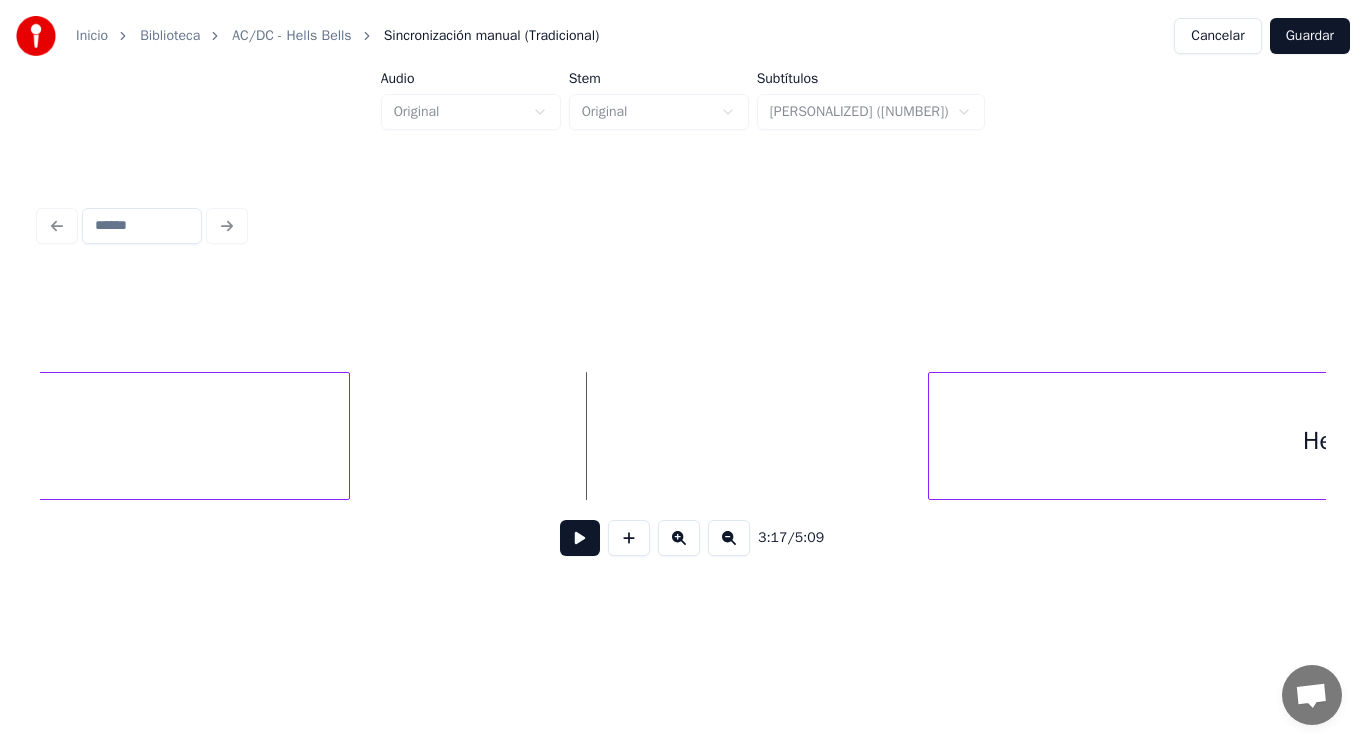 scroll, scrollTop: 0, scrollLeft: 275920, axis: horizontal 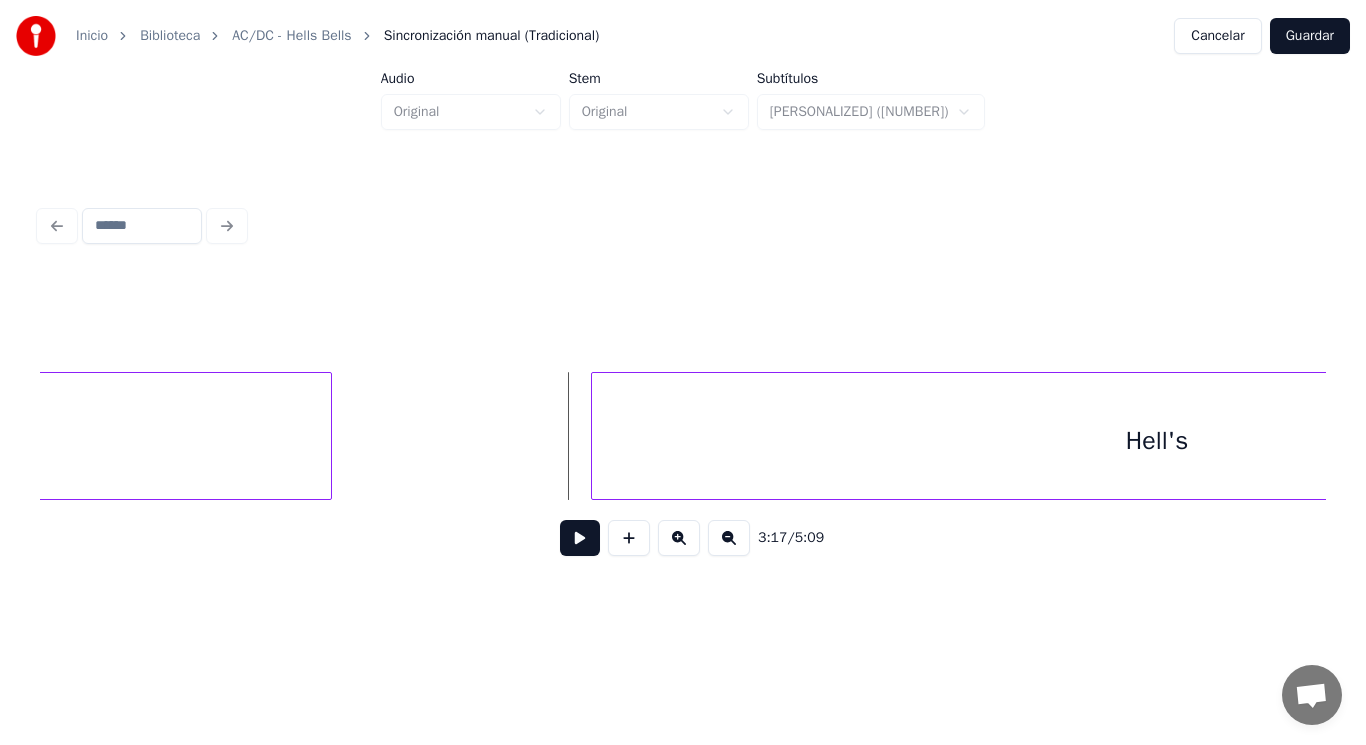 click at bounding box center [595, 436] 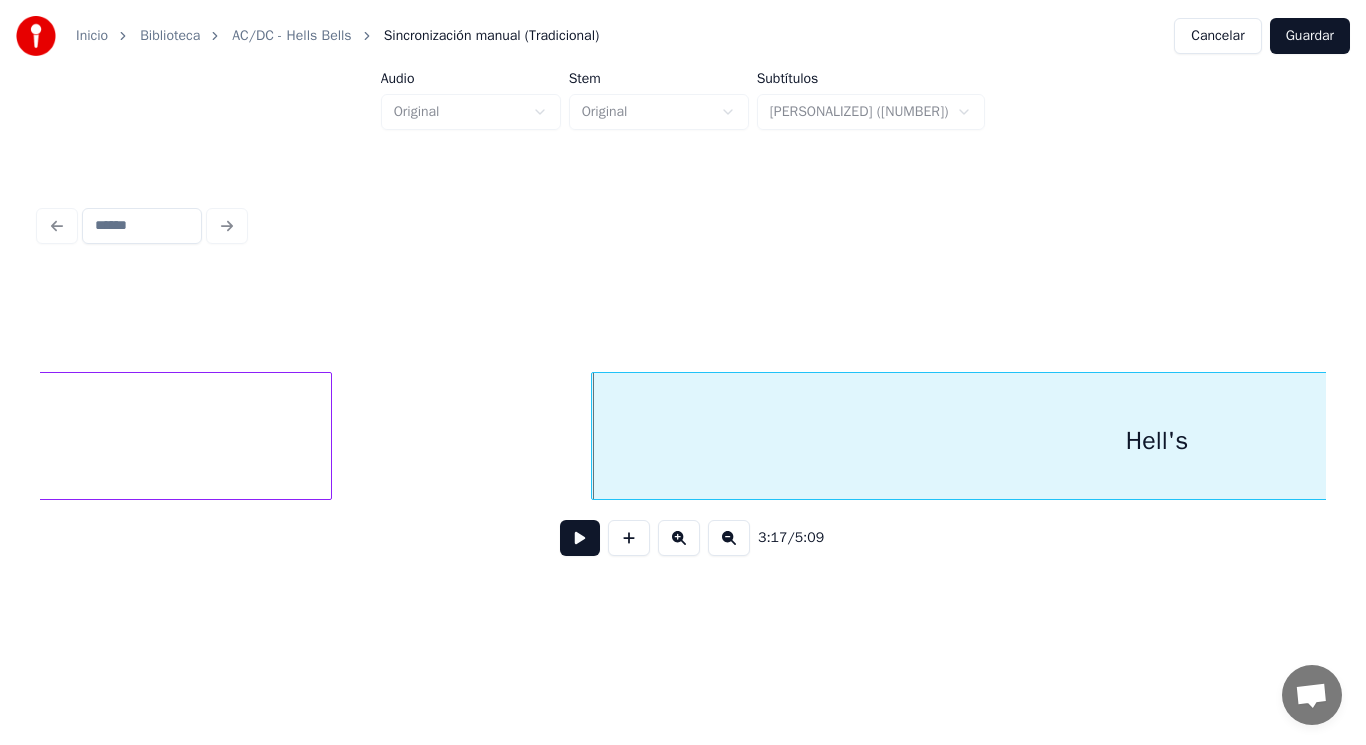 click at bounding box center [580, 538] 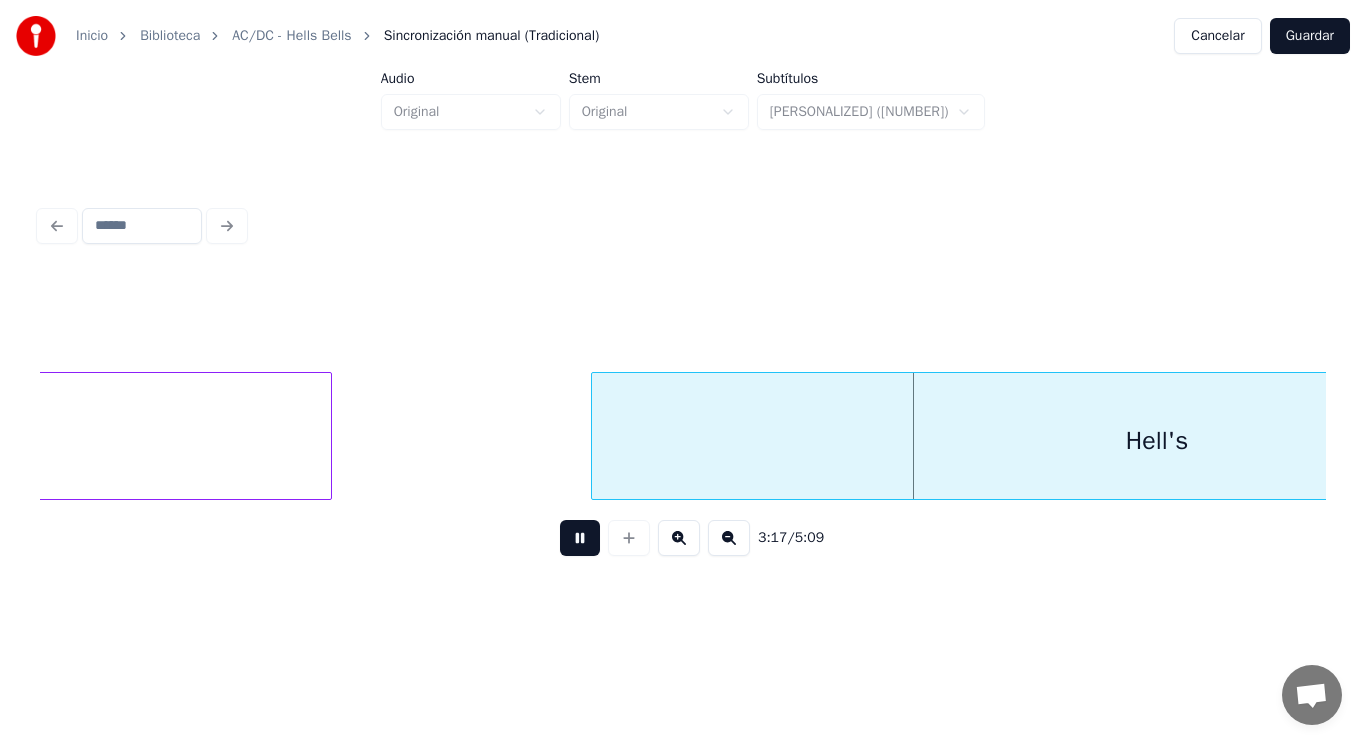 click at bounding box center [580, 538] 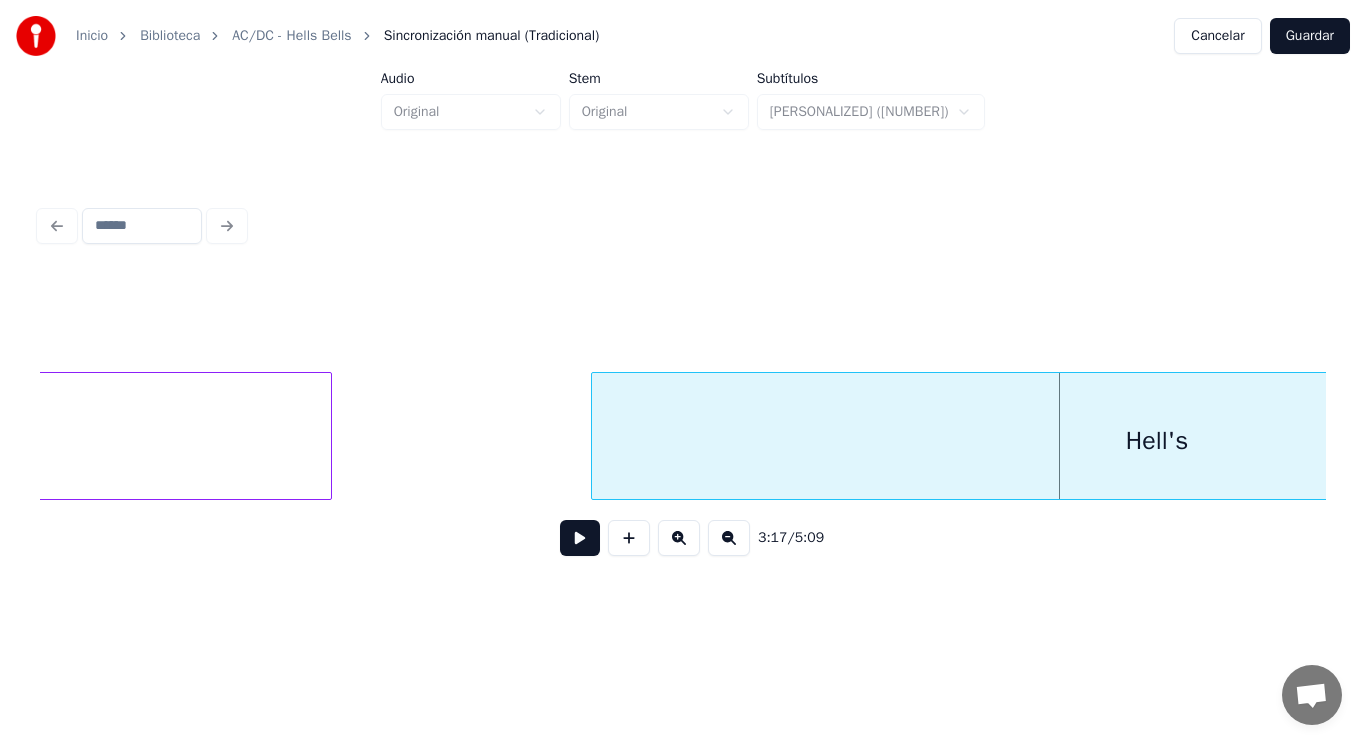 click on "Hell's" at bounding box center [1156, 441] 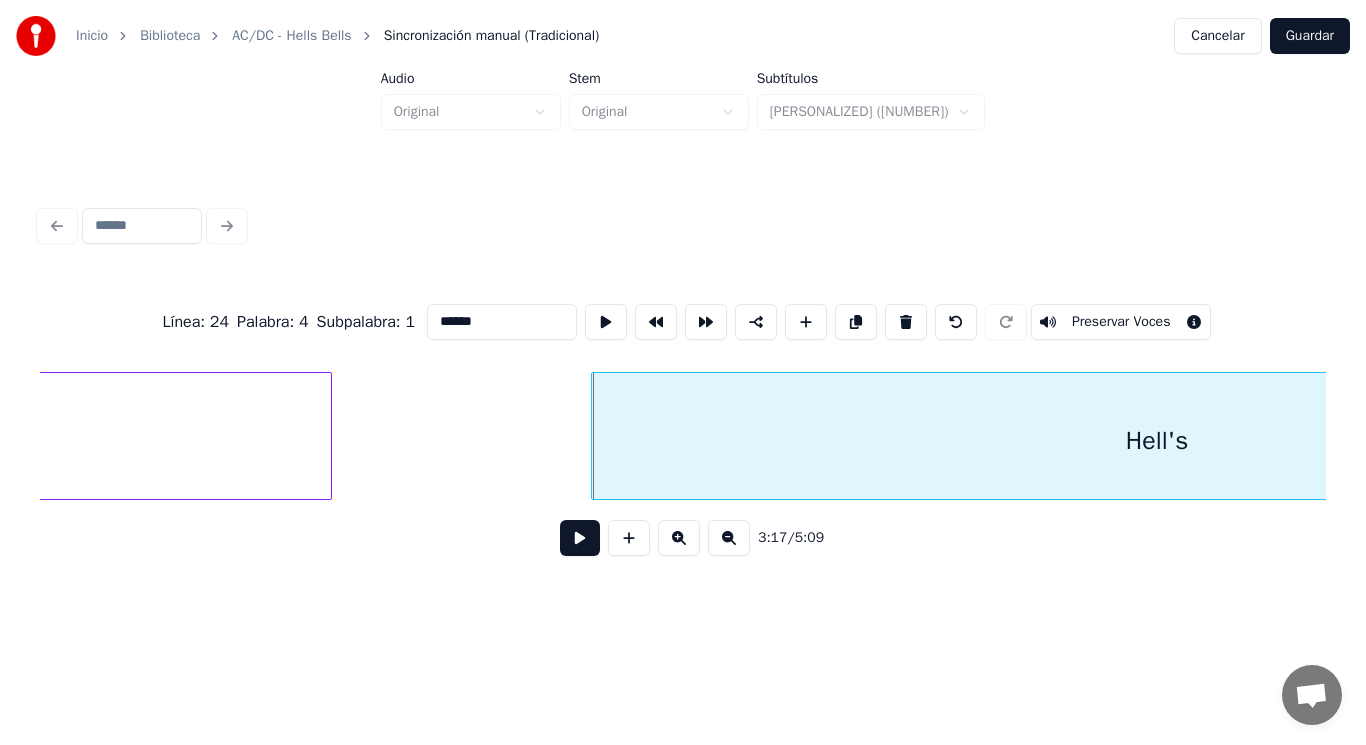 click on "high," at bounding box center (-135, 441) 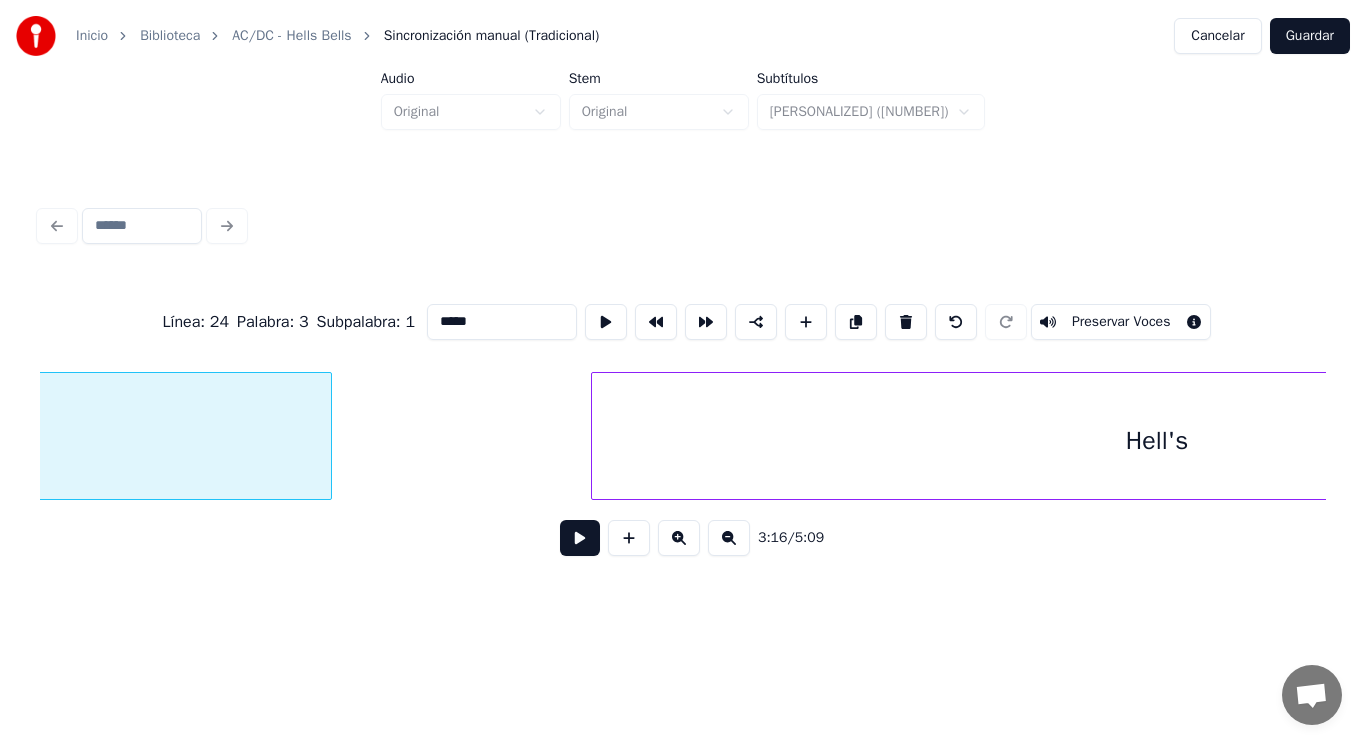 scroll, scrollTop: 0, scrollLeft: 275280, axis: horizontal 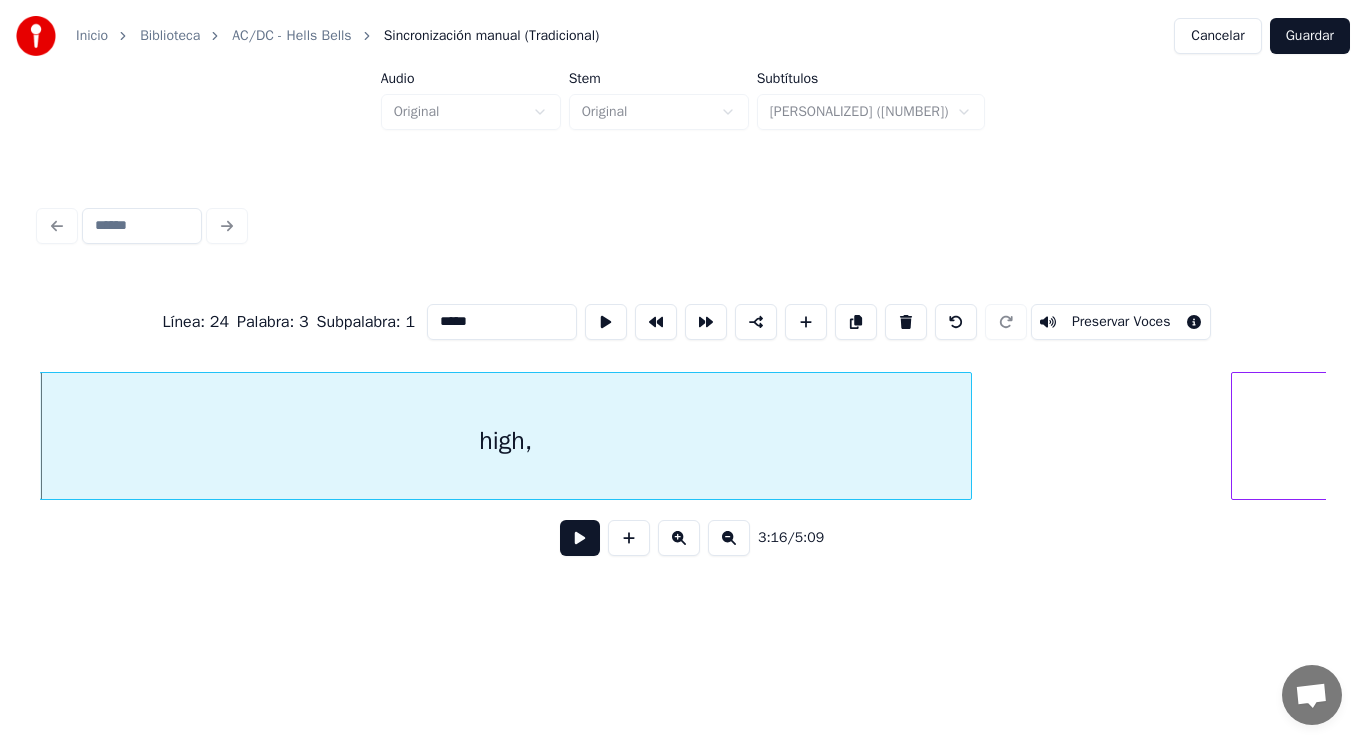 click on "Hell's" at bounding box center [1796, 441] 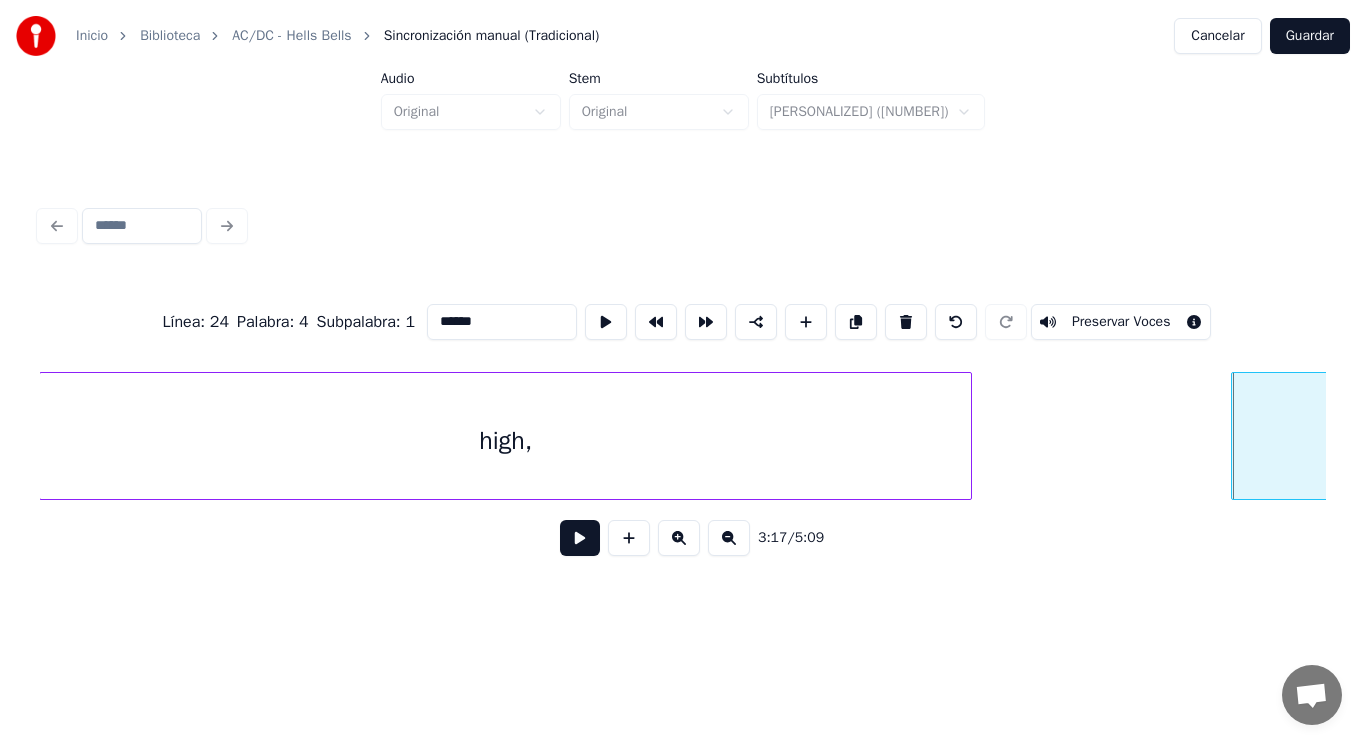 click on "******" at bounding box center [502, 322] 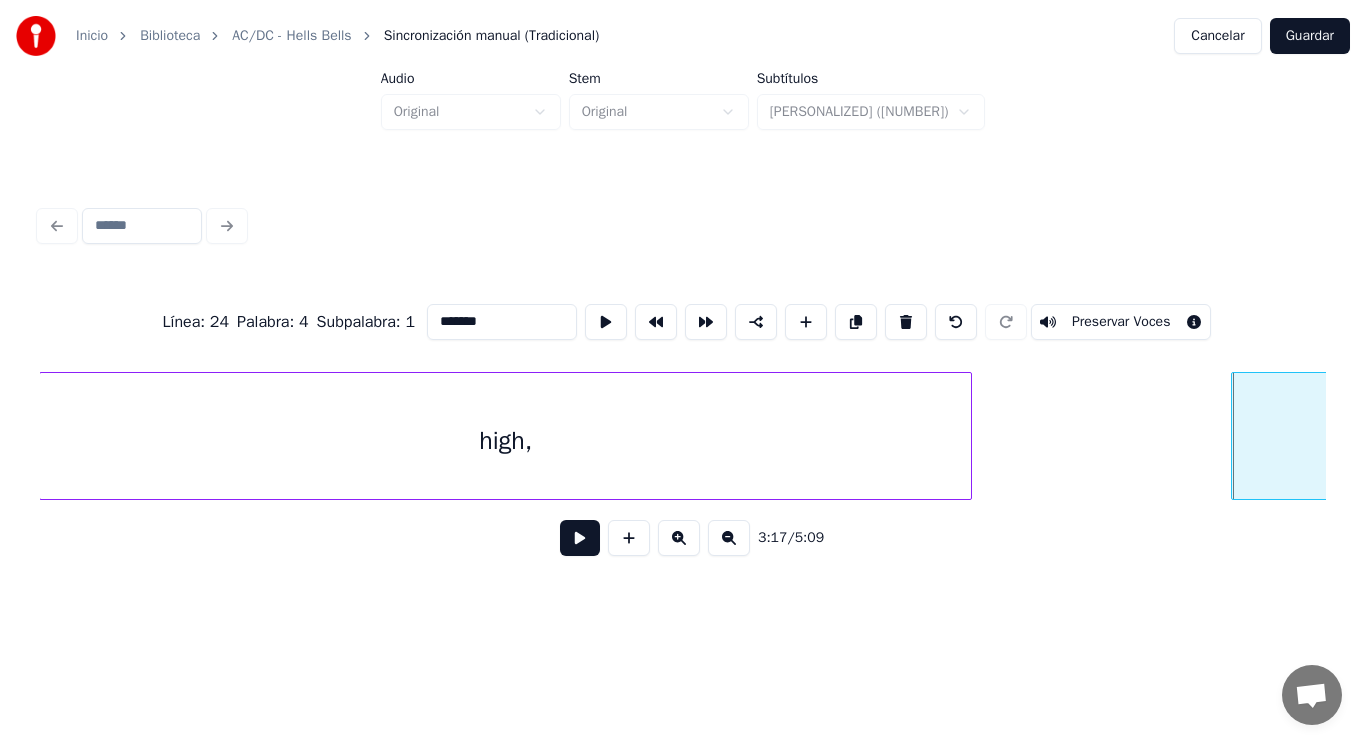 type on "*******" 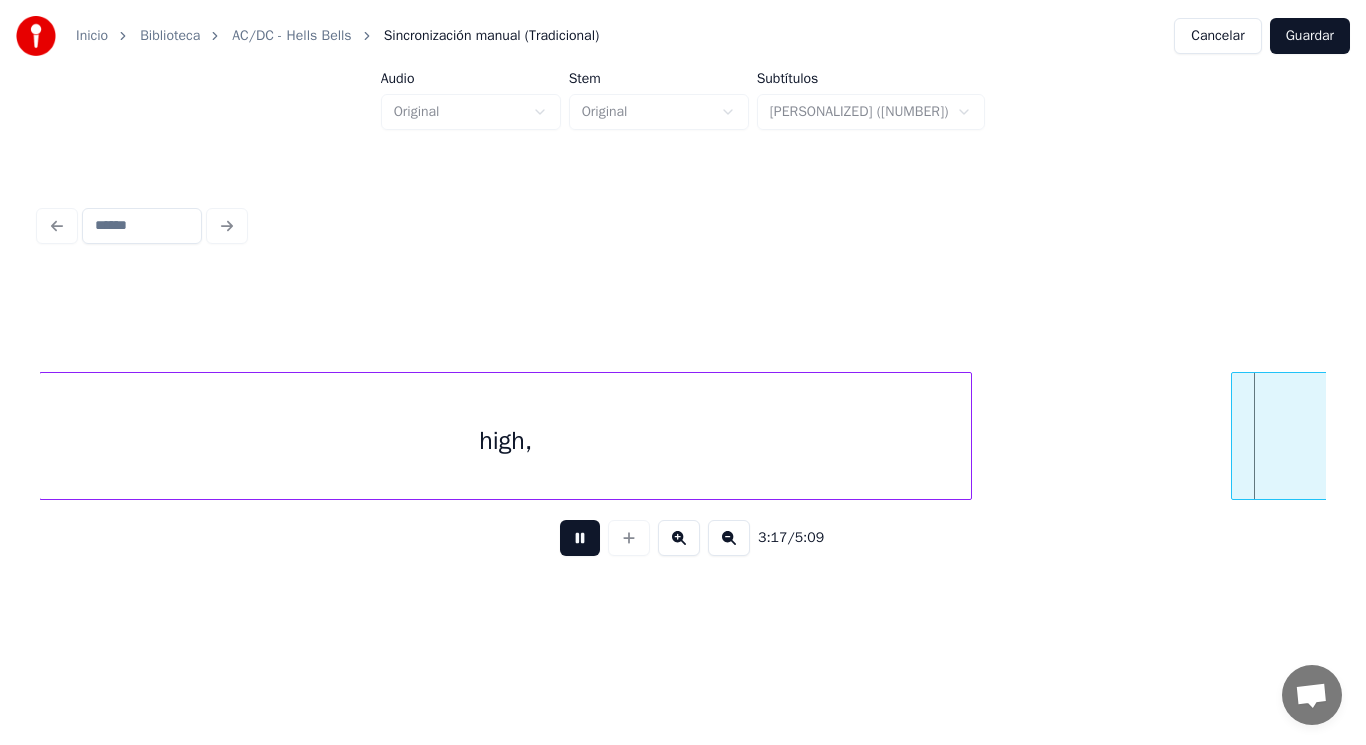 scroll, scrollTop: 0, scrollLeft: 276584, axis: horizontal 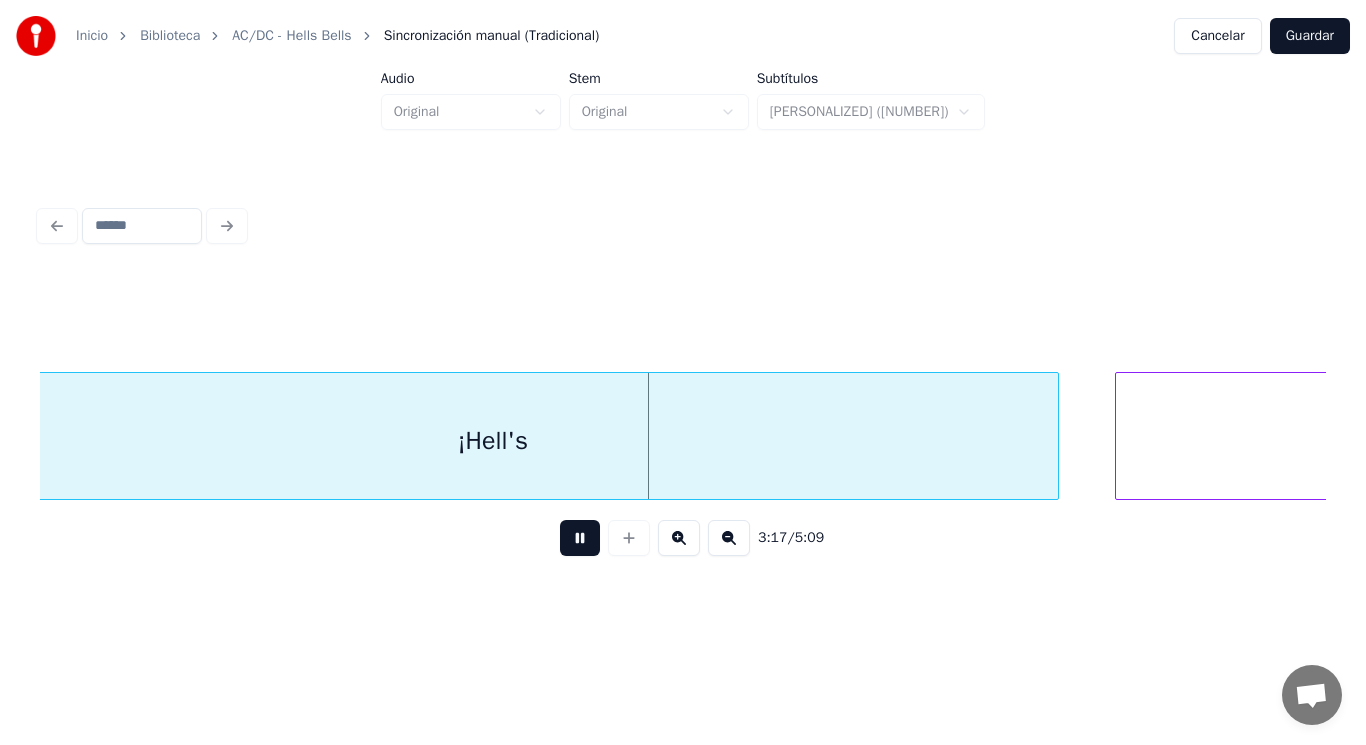 click at bounding box center [580, 538] 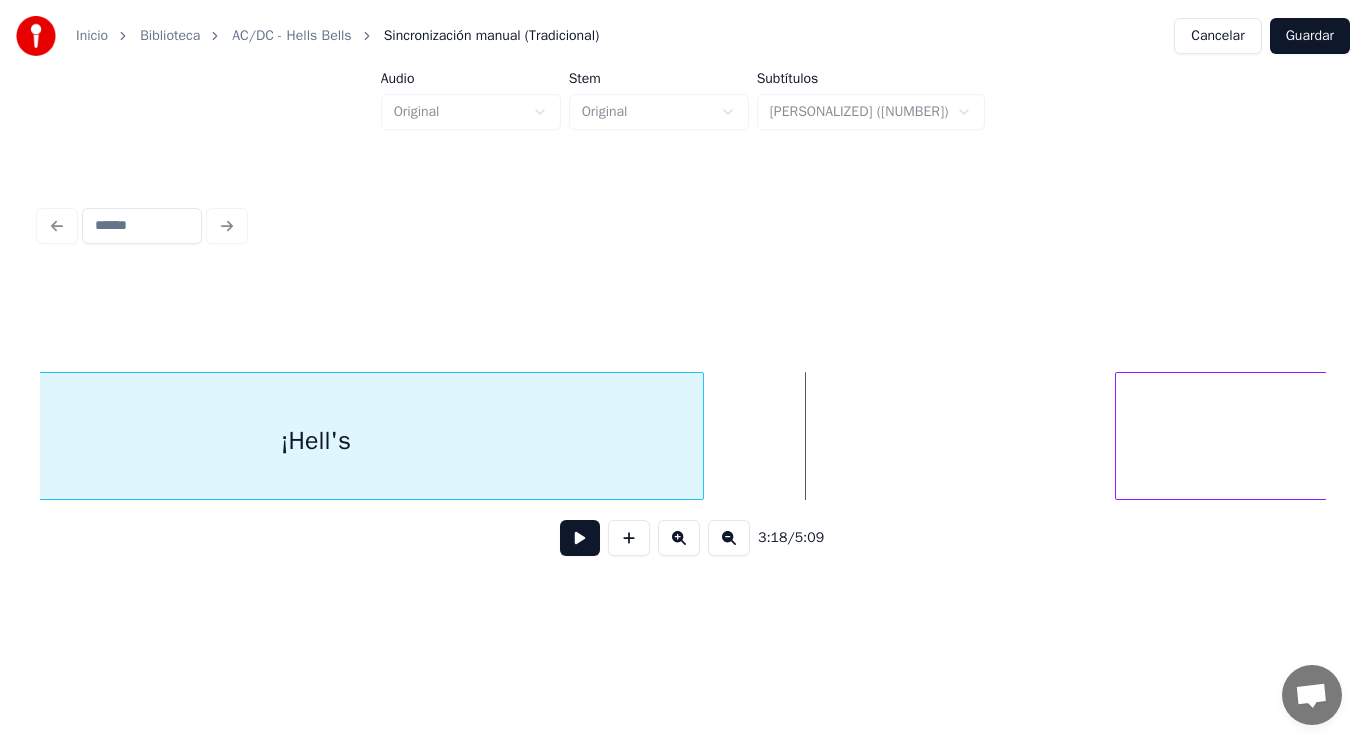 click at bounding box center [700, 436] 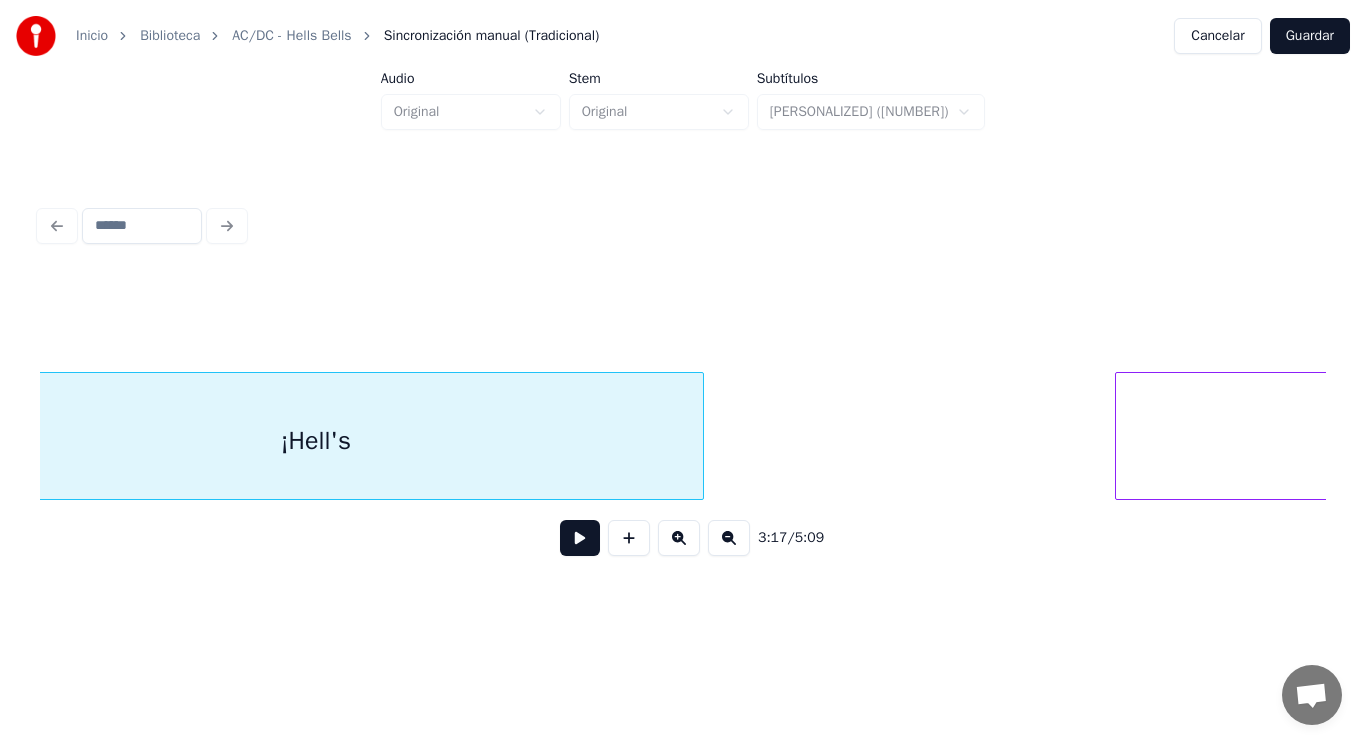 scroll, scrollTop: 0, scrollLeft: 276472, axis: horizontal 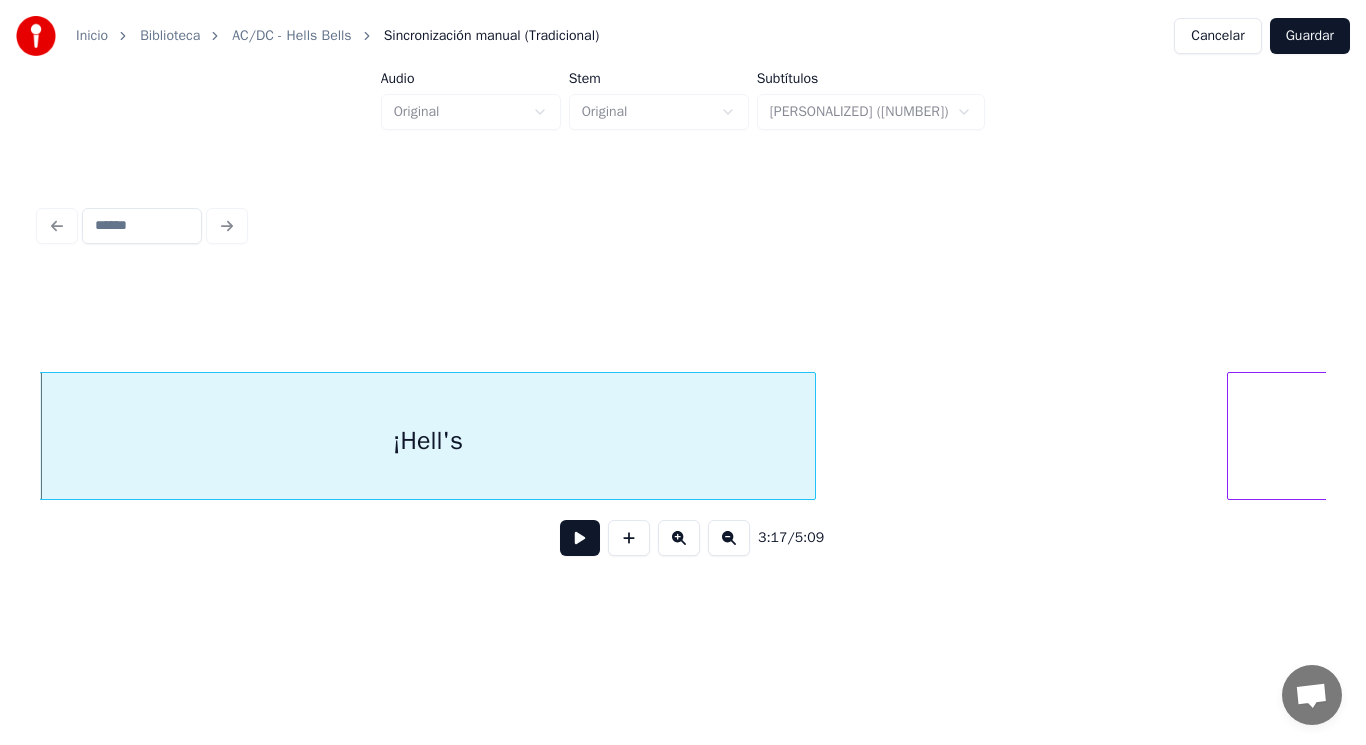 click at bounding box center [580, 538] 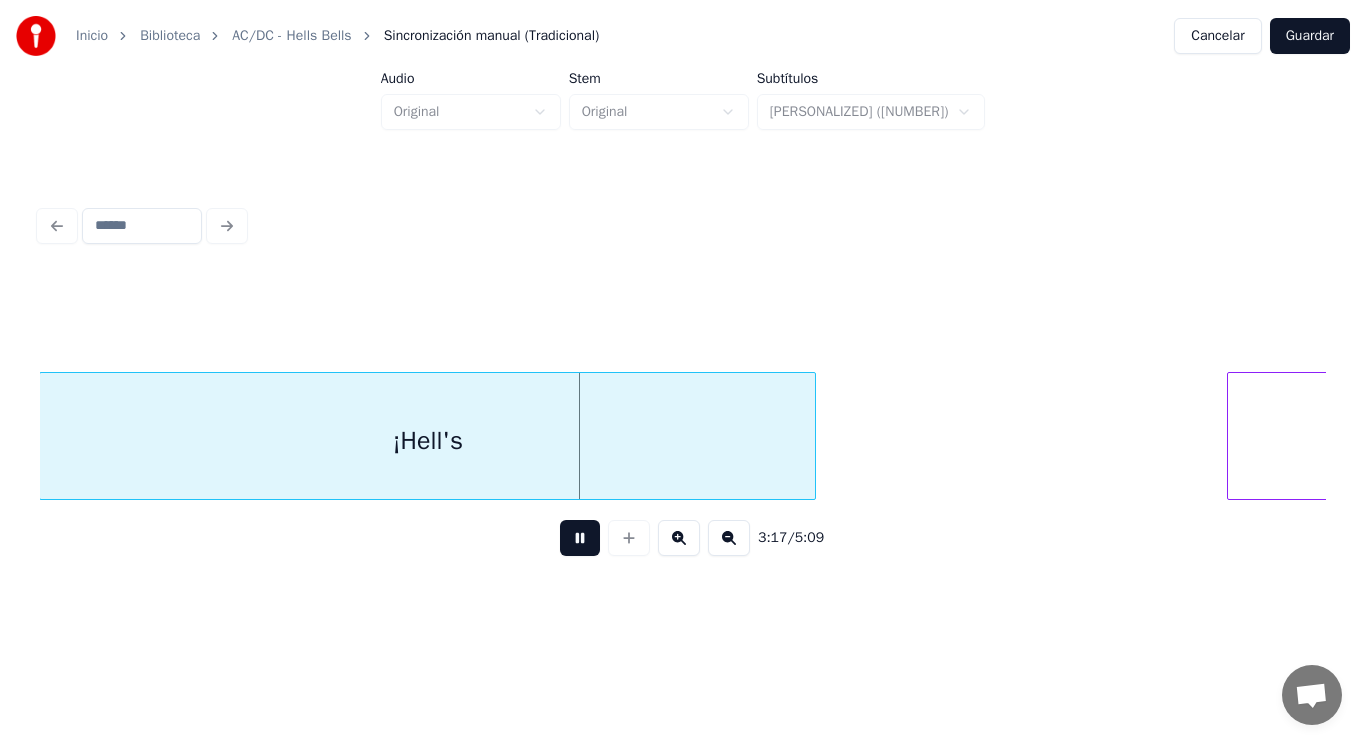 click at bounding box center (580, 538) 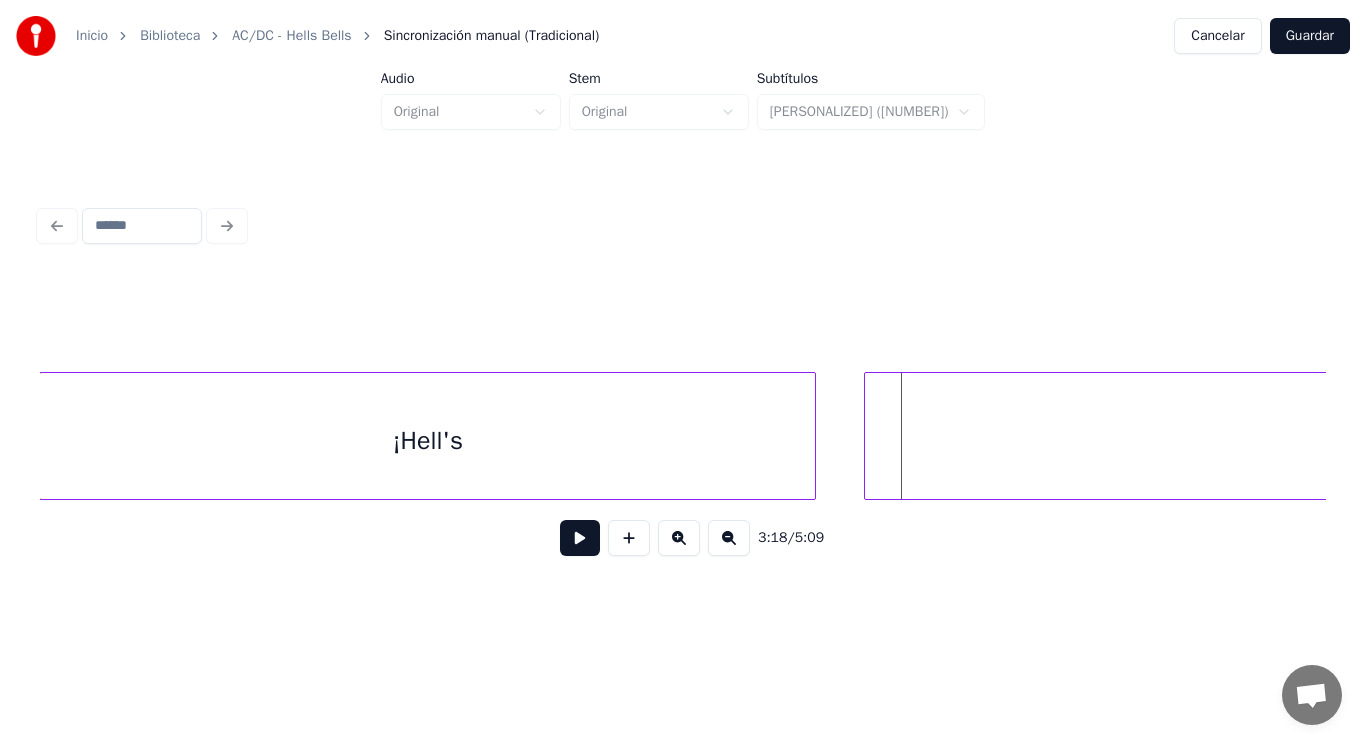 click at bounding box center [868, 436] 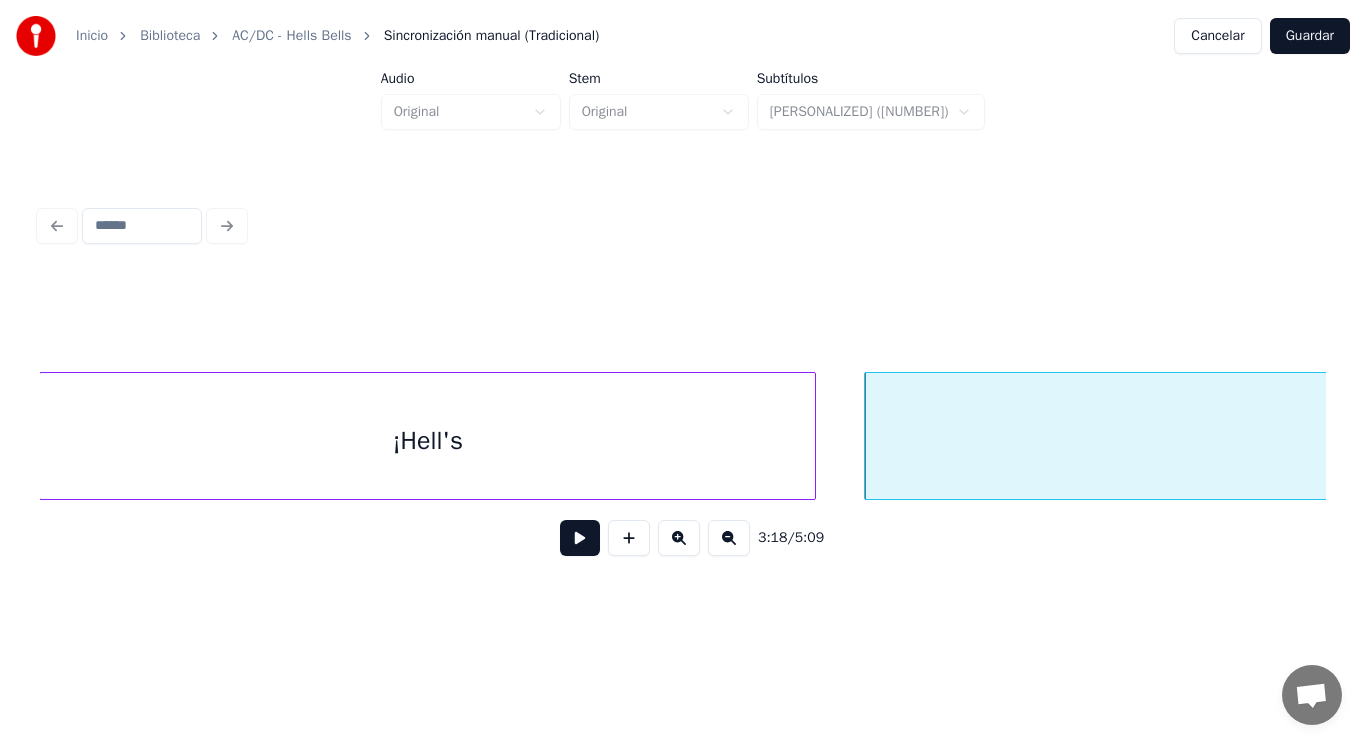 click at bounding box center [580, 538] 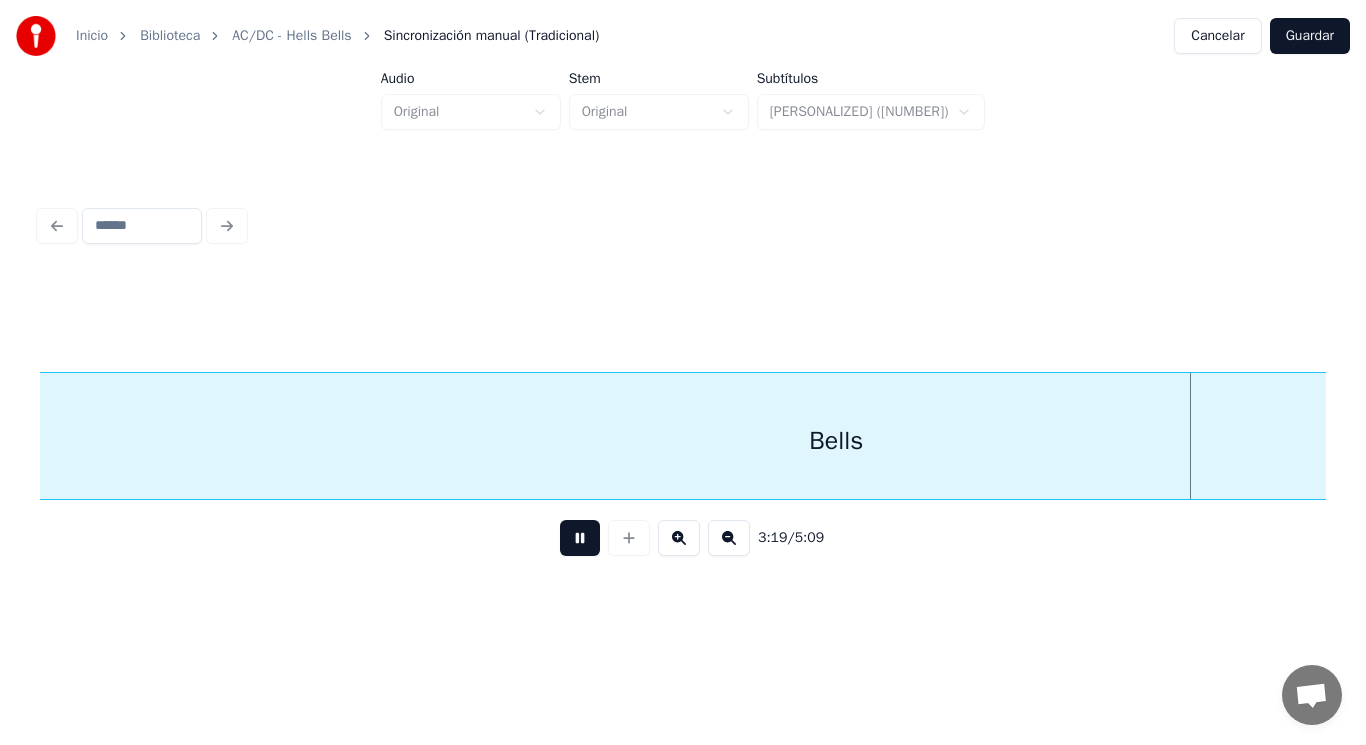 scroll, scrollTop: 0, scrollLeft: 279056, axis: horizontal 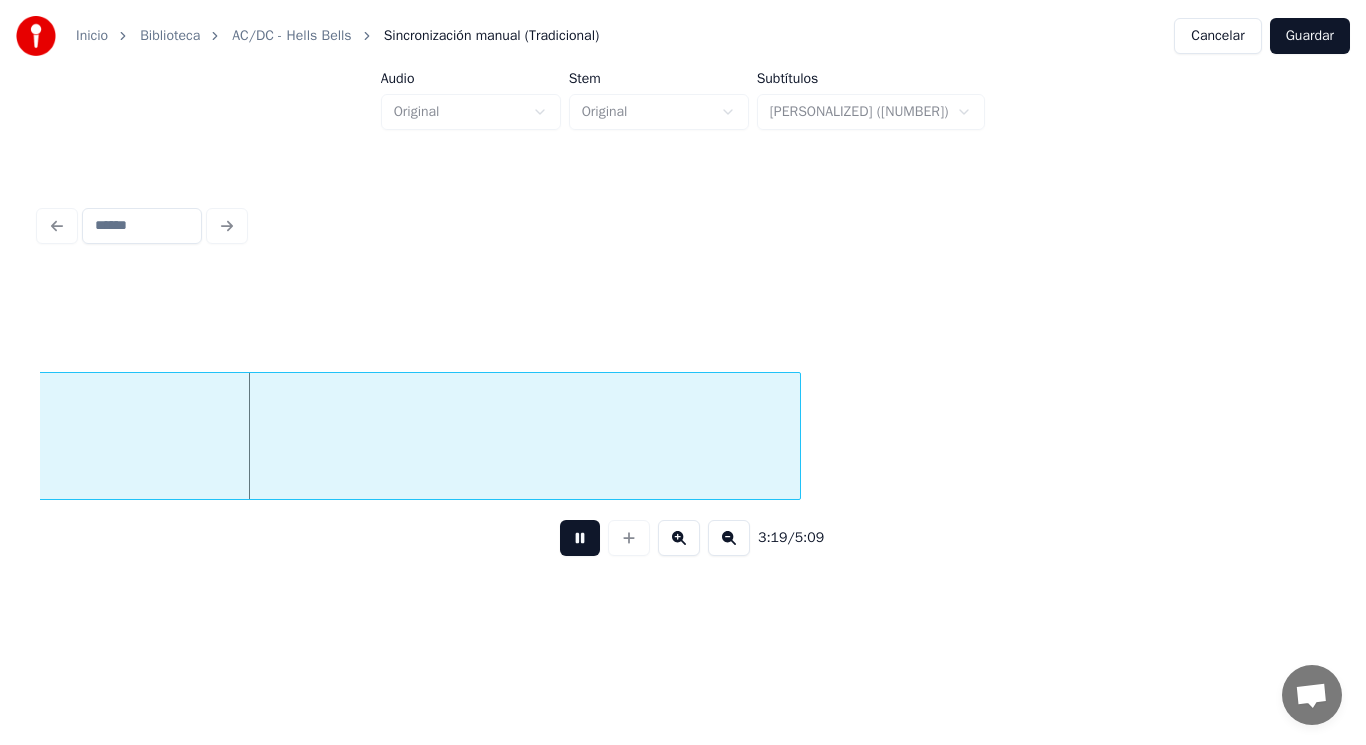 click at bounding box center (580, 538) 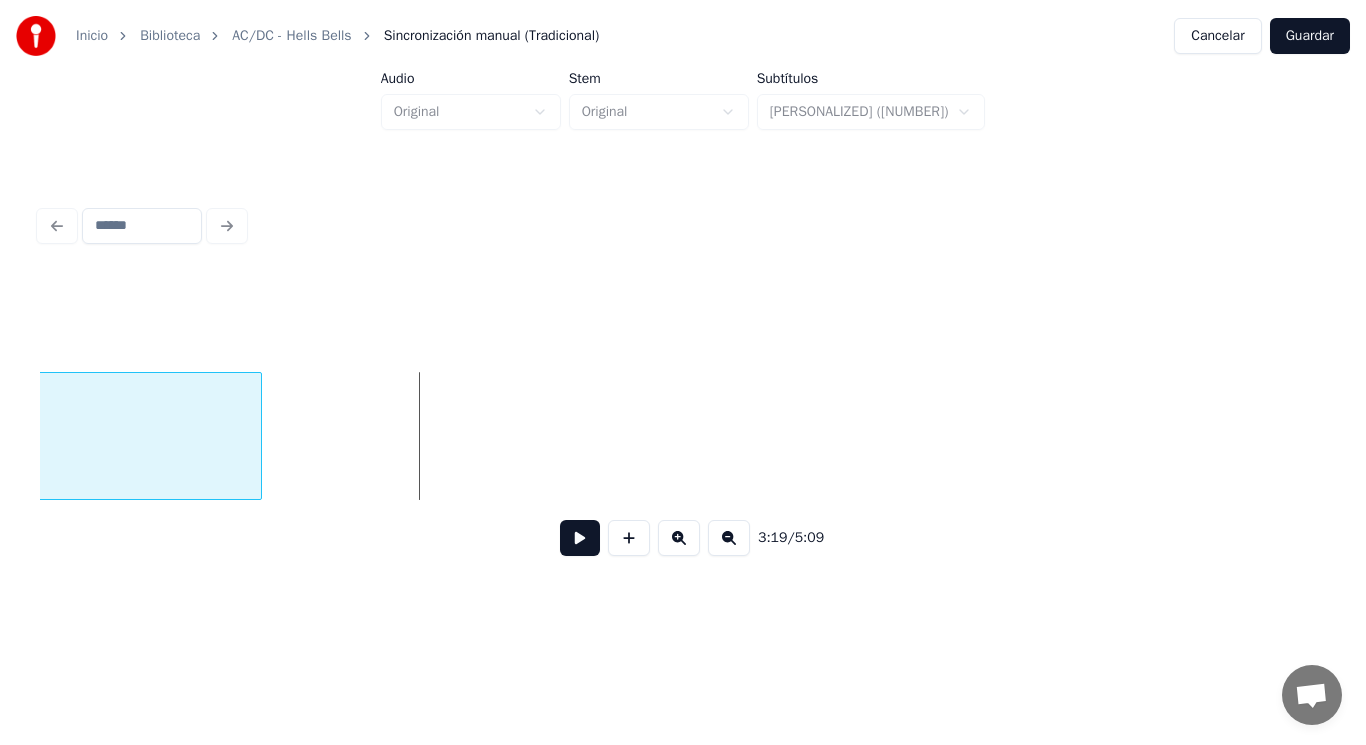 click at bounding box center [258, 436] 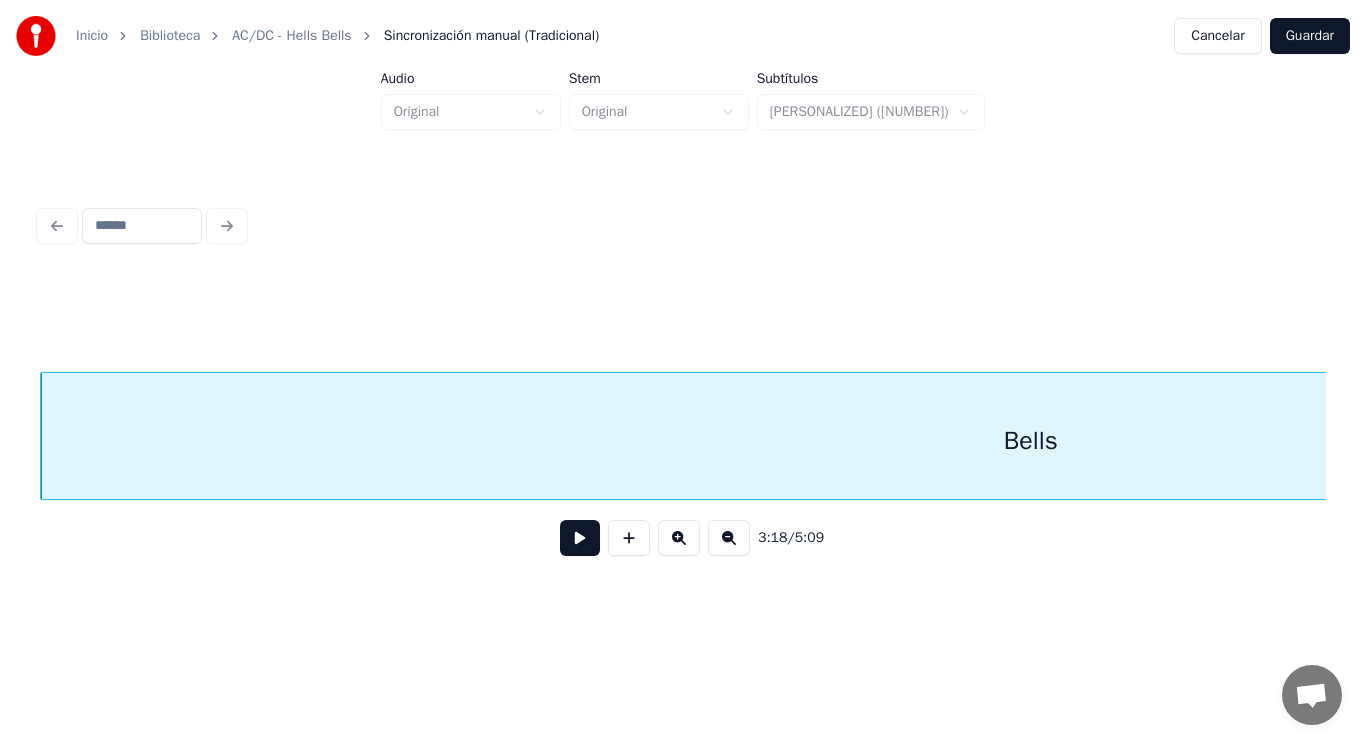 click on "Bells" at bounding box center (1031, 441) 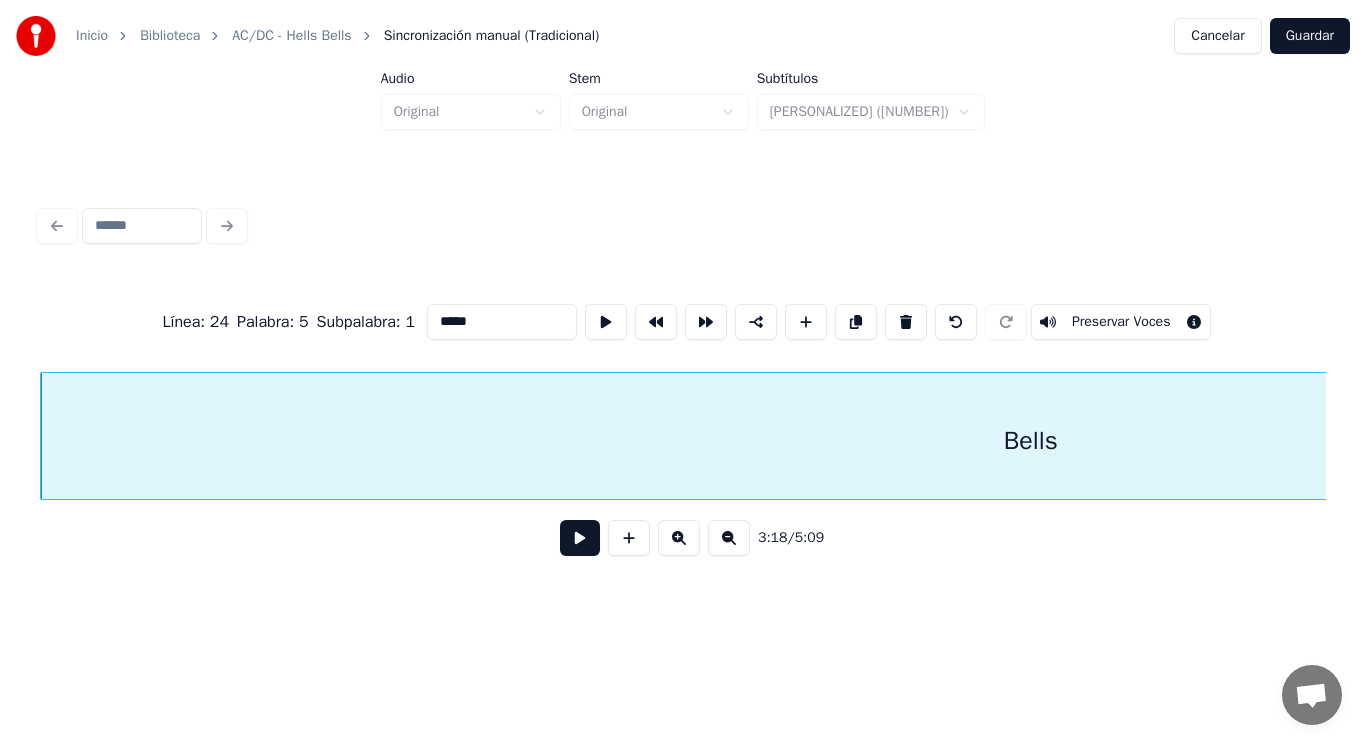 click on "*****" at bounding box center [502, 322] 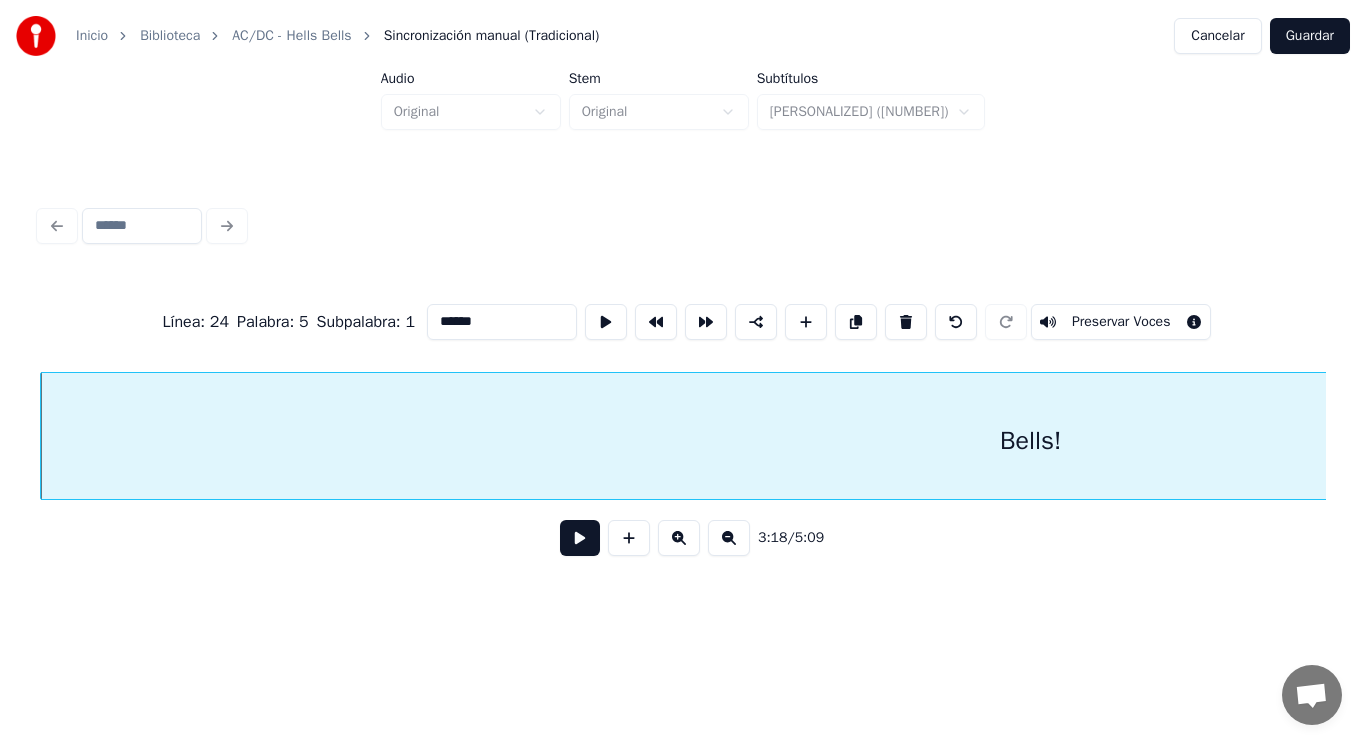 type on "******" 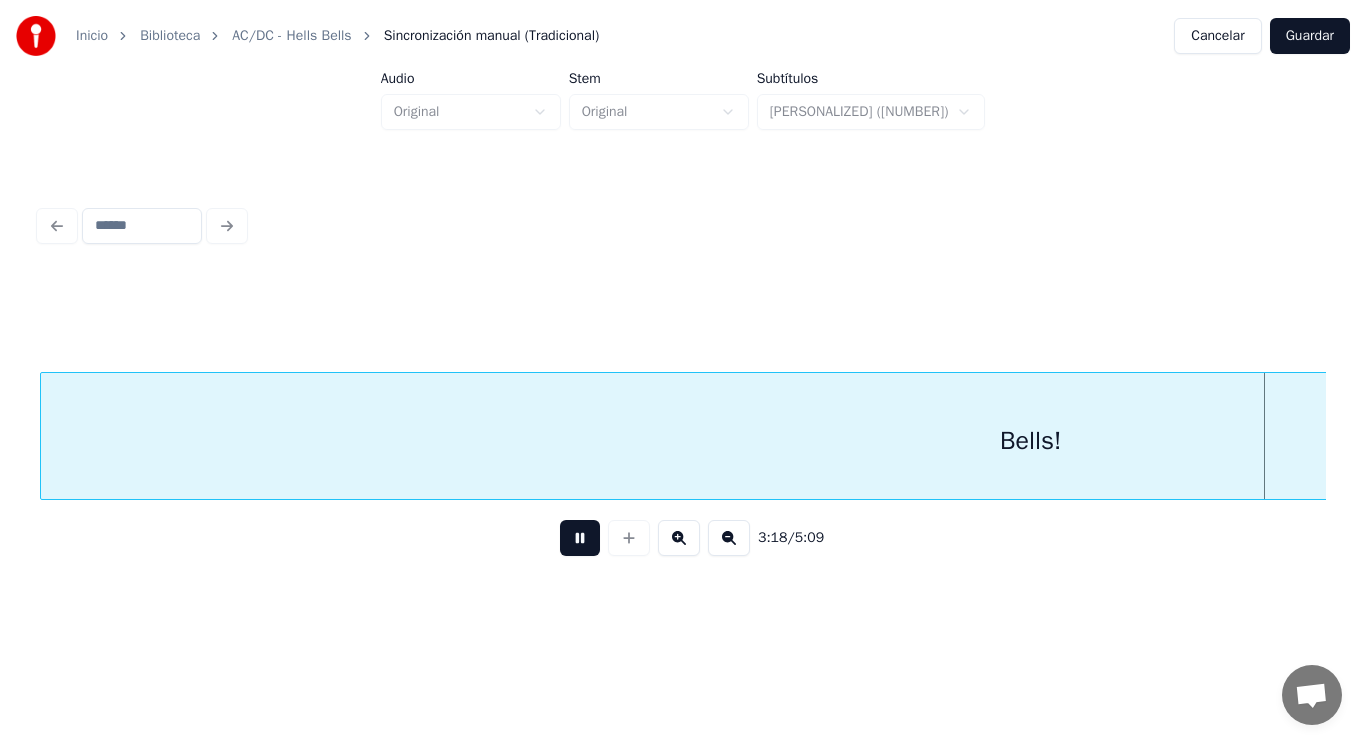 scroll, scrollTop: 0, scrollLeft: 278583, axis: horizontal 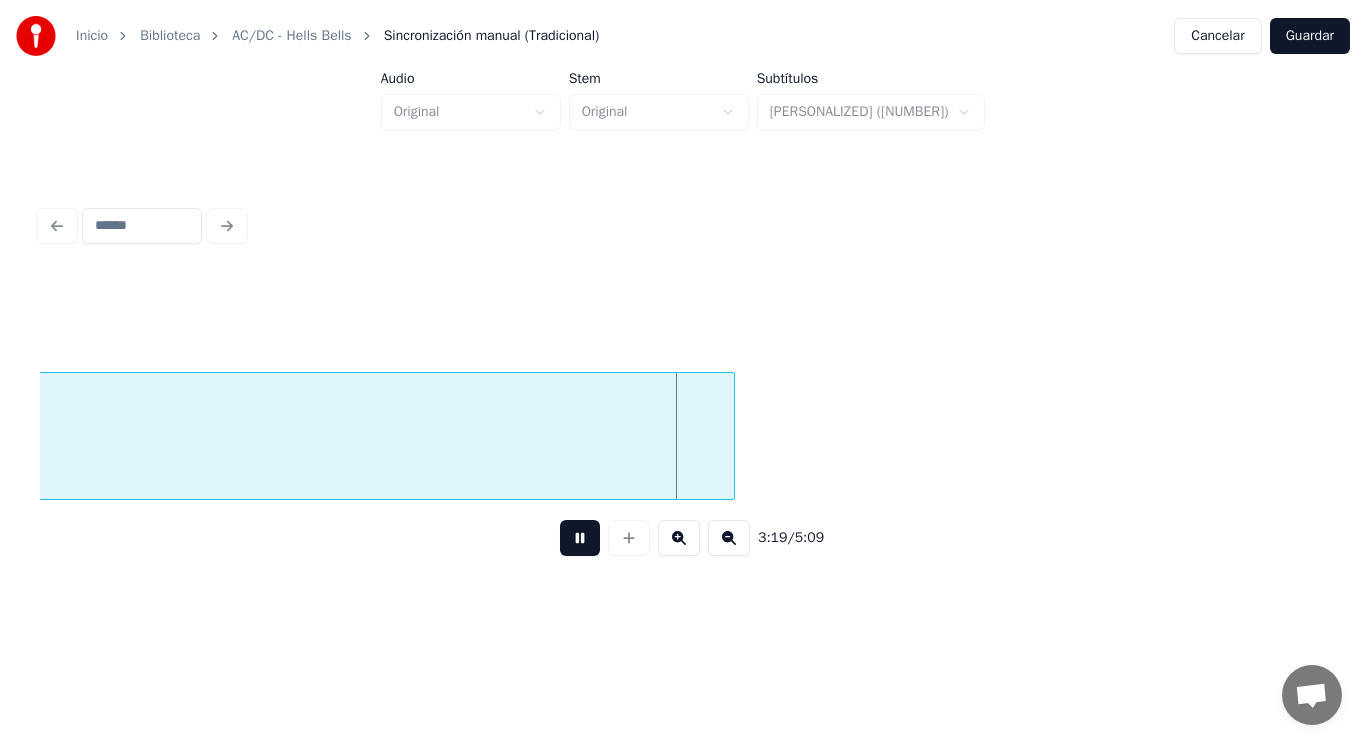 click at bounding box center (580, 538) 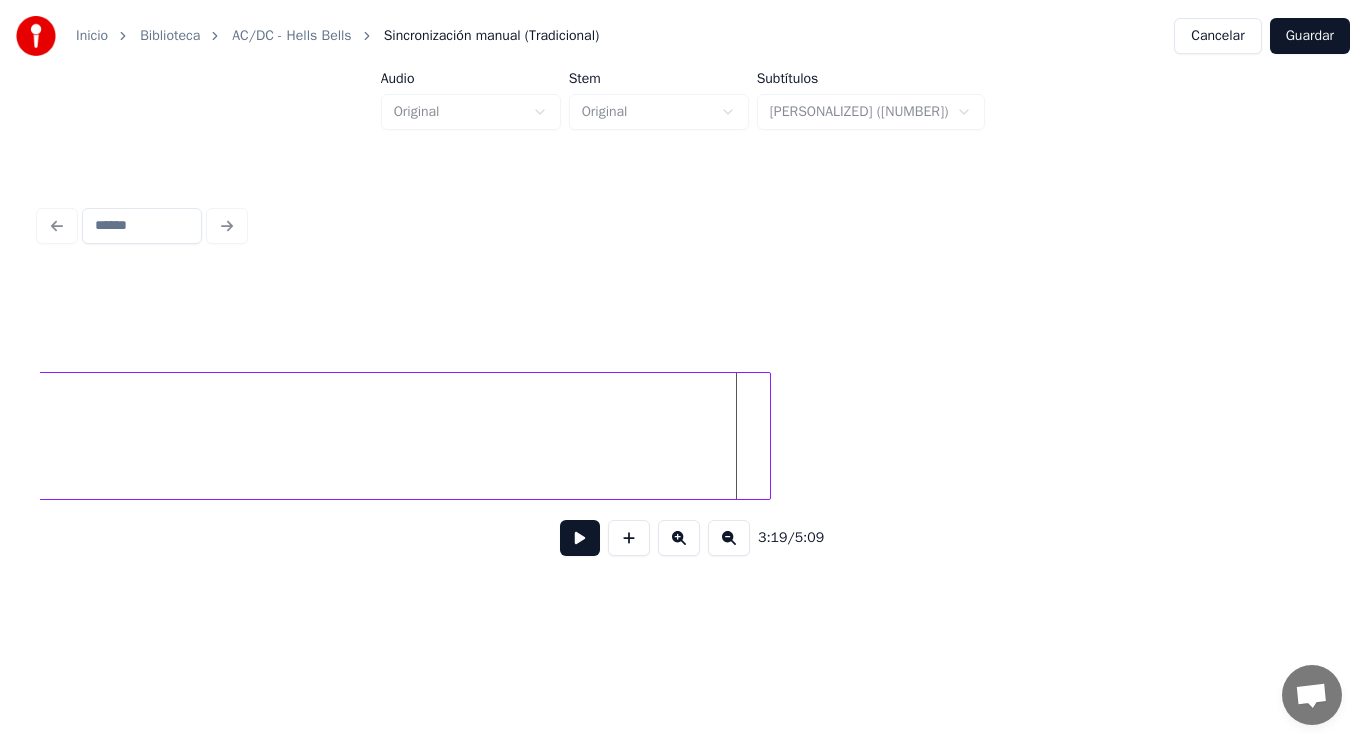 click at bounding box center [767, 436] 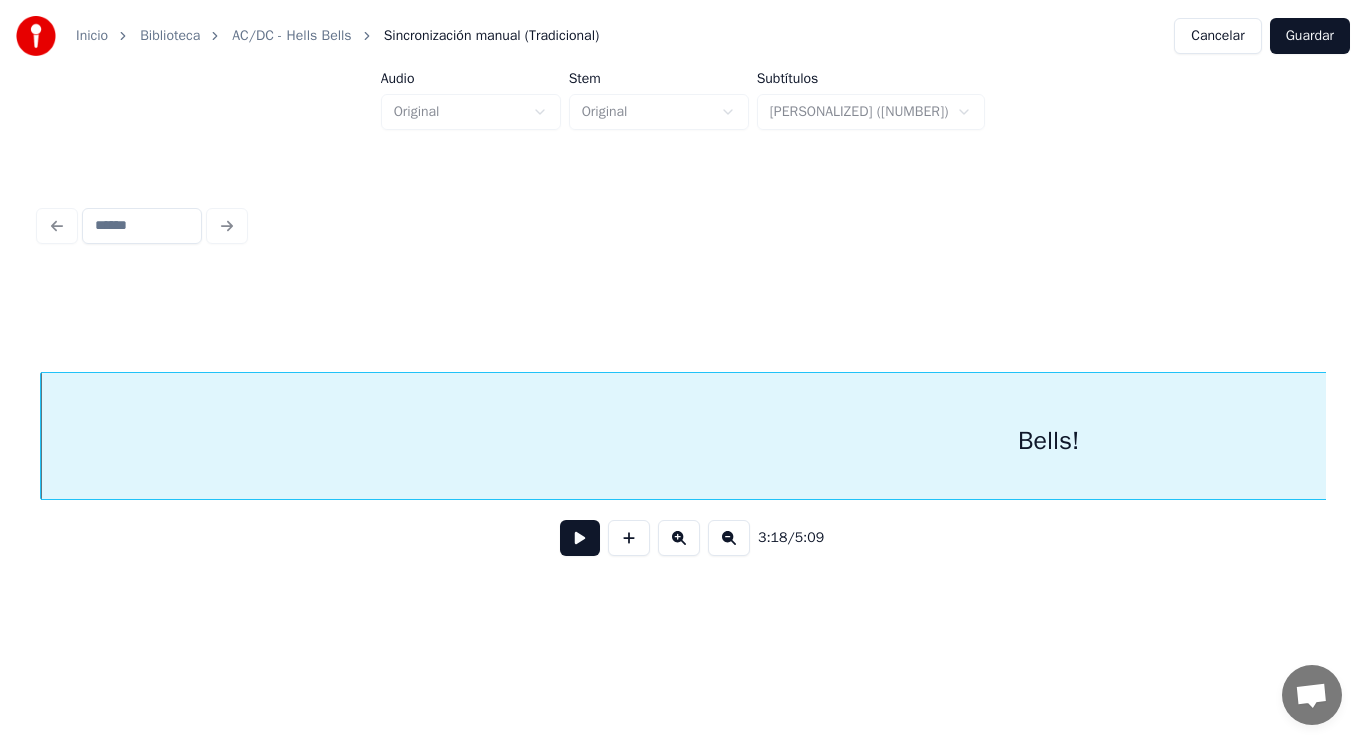 click at bounding box center [580, 538] 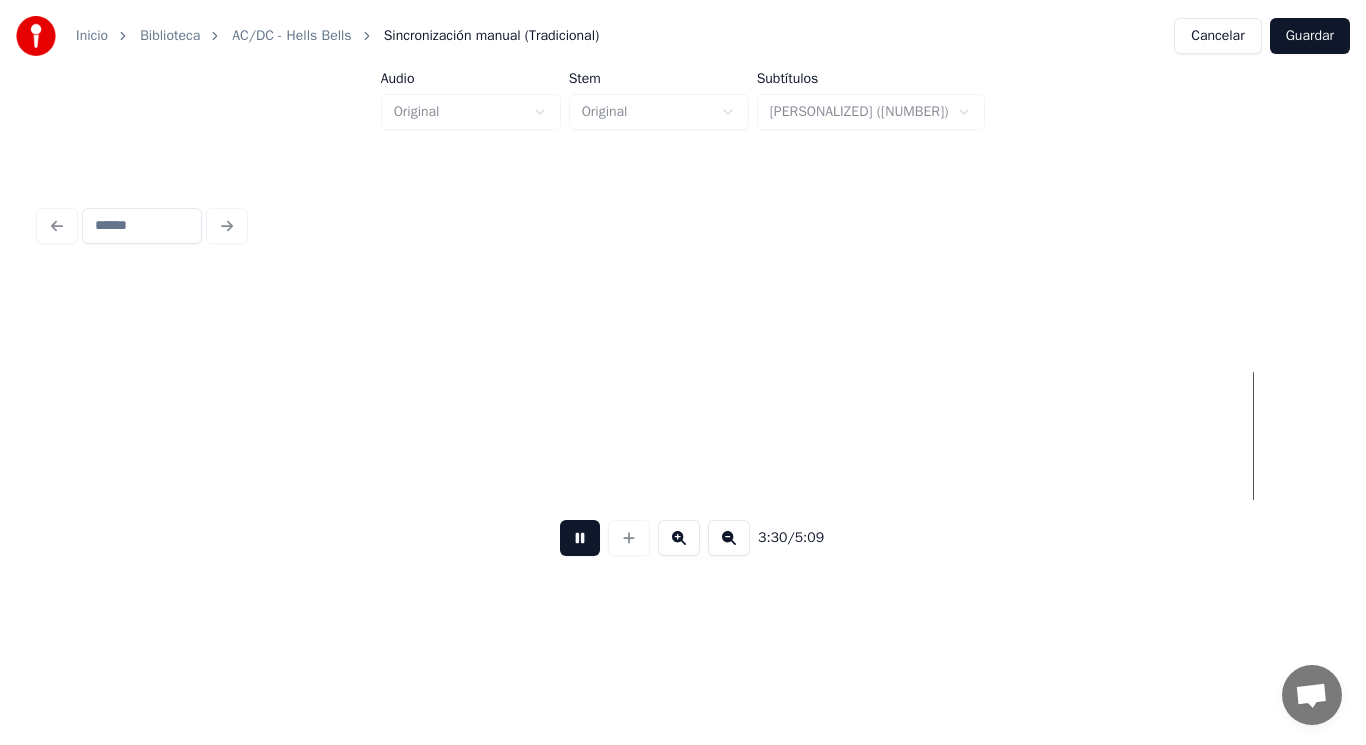 scroll, scrollTop: 0, scrollLeft: 294212, axis: horizontal 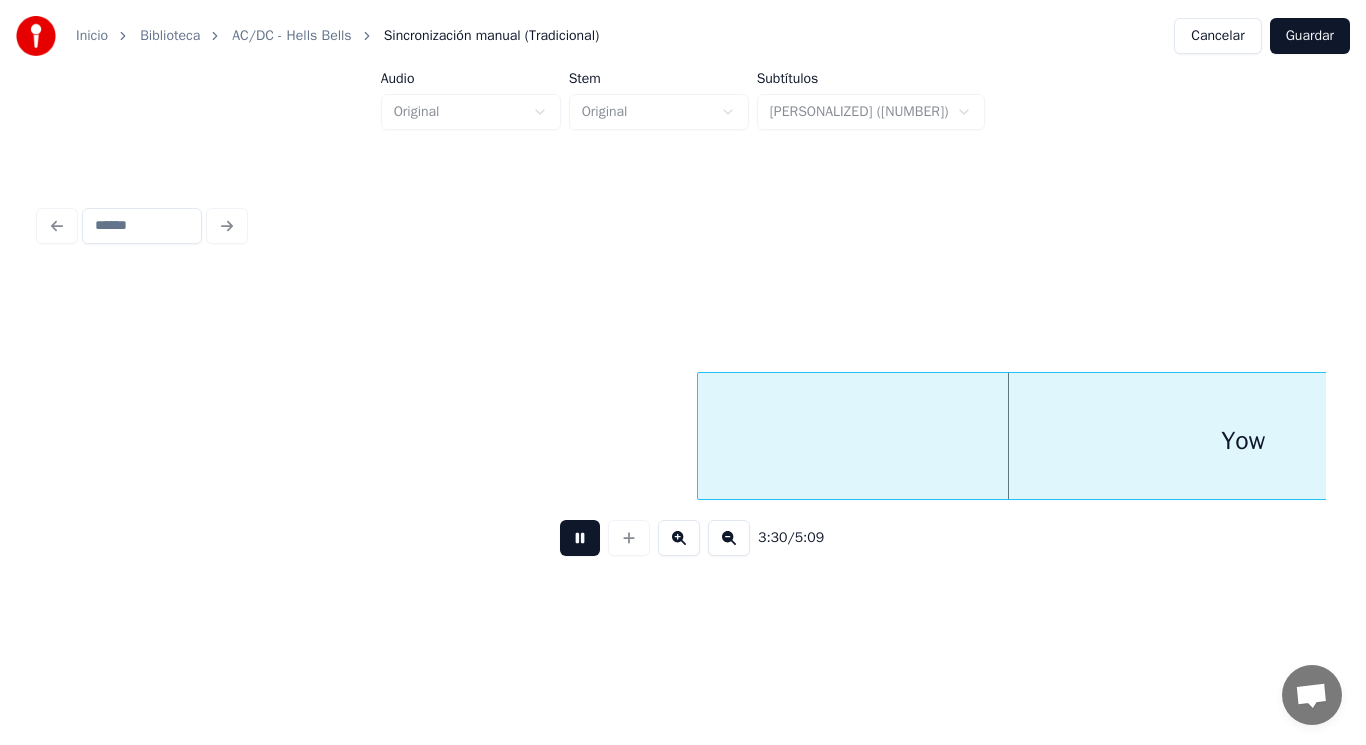 click at bounding box center (580, 538) 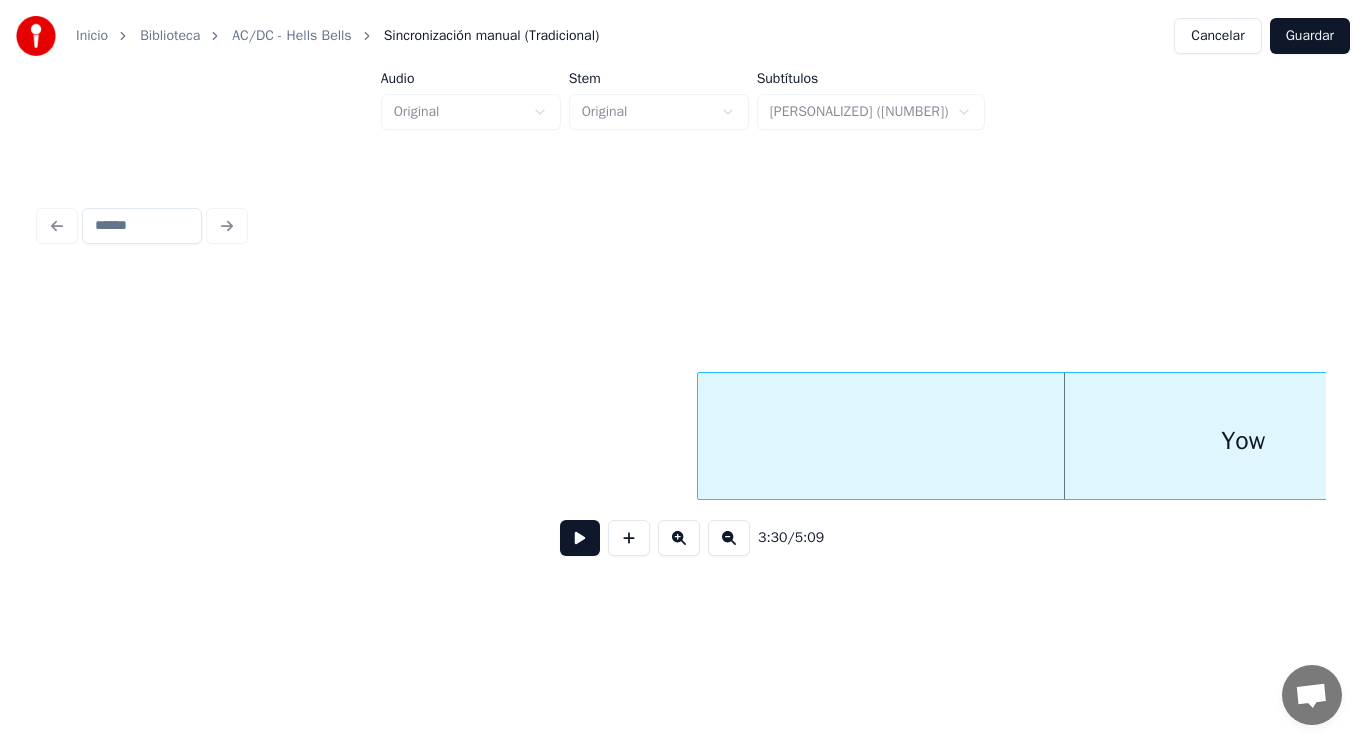click on "Yow" at bounding box center [-77393, 436] 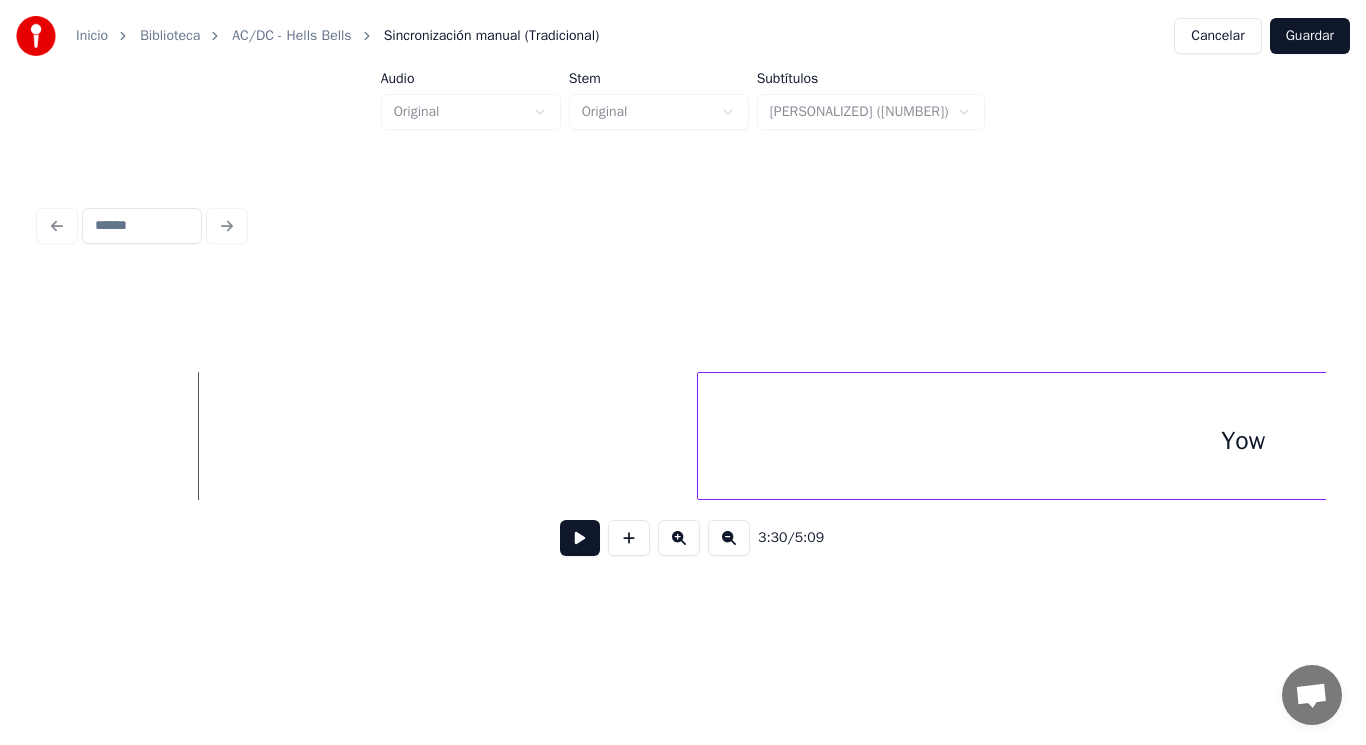 click at bounding box center (580, 538) 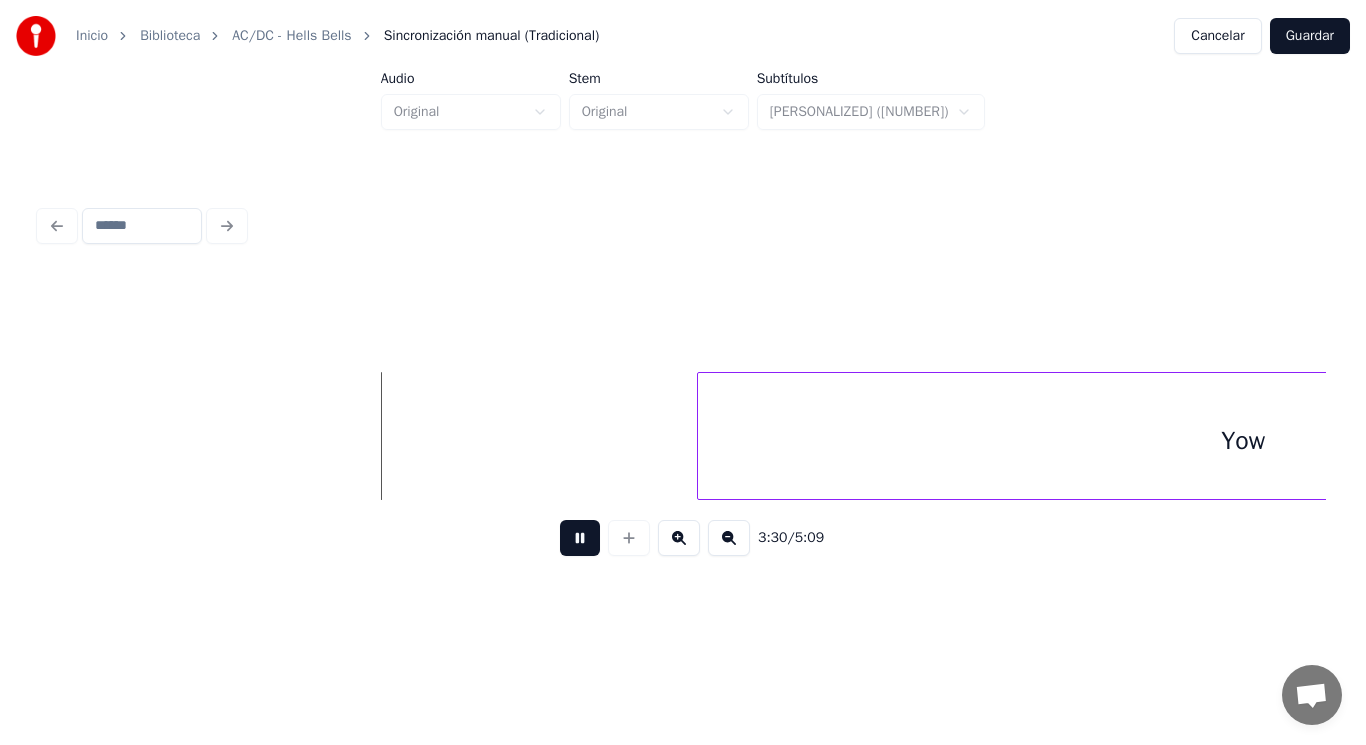 click at bounding box center [580, 538] 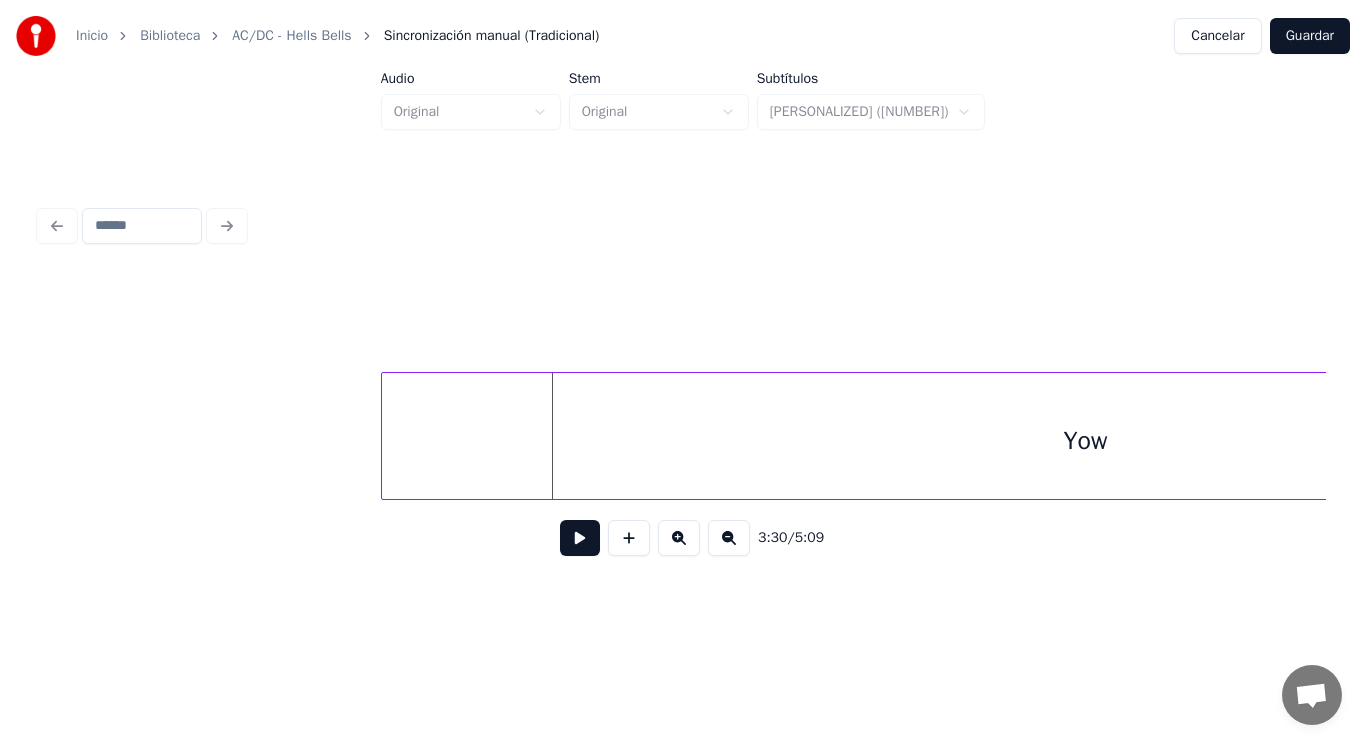 click at bounding box center [385, 436] 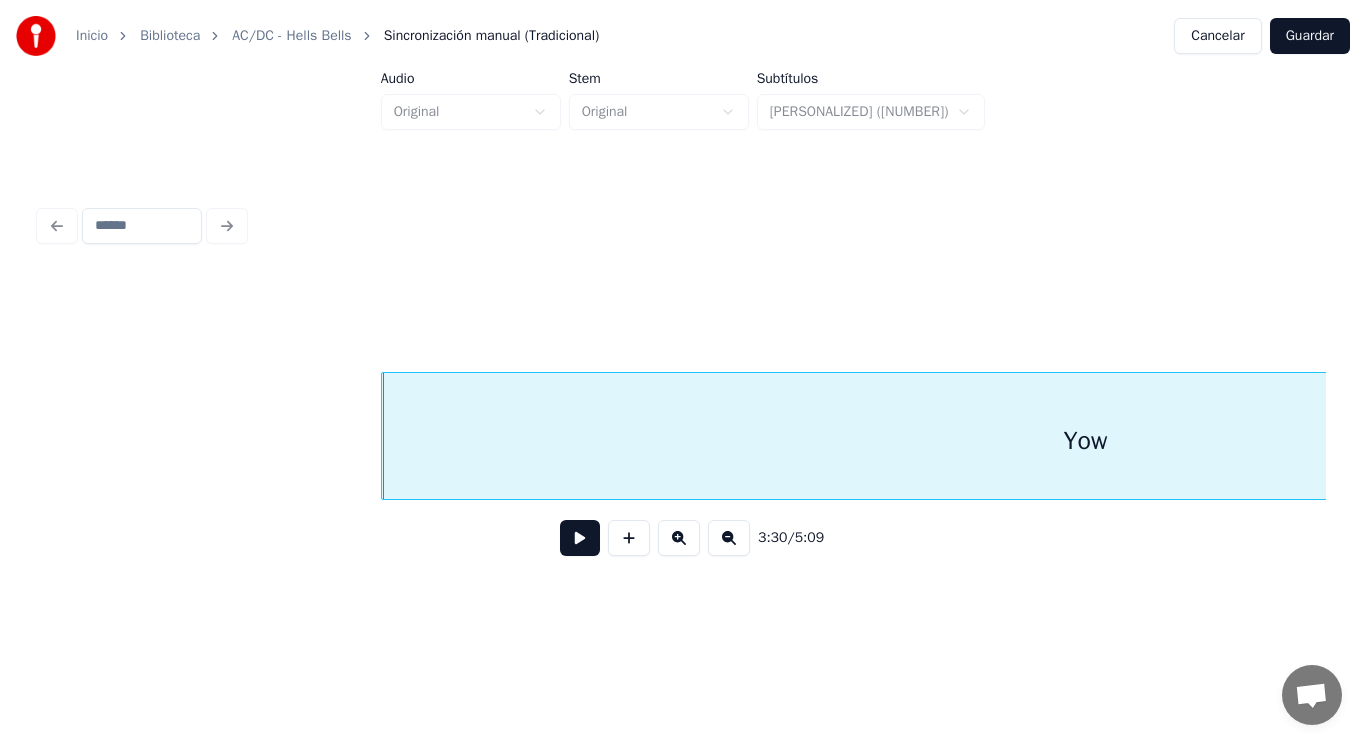 click on "Yow" at bounding box center [1085, 441] 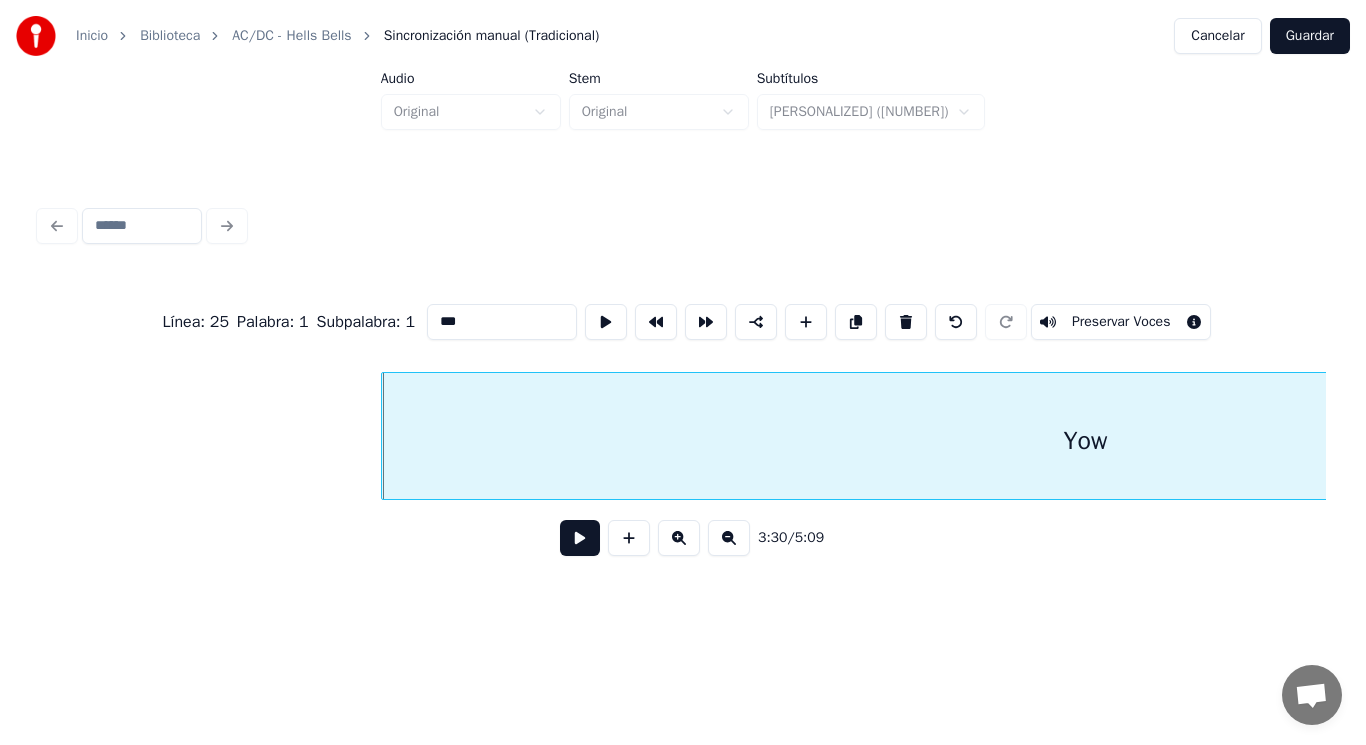 click on "***" at bounding box center (502, 322) 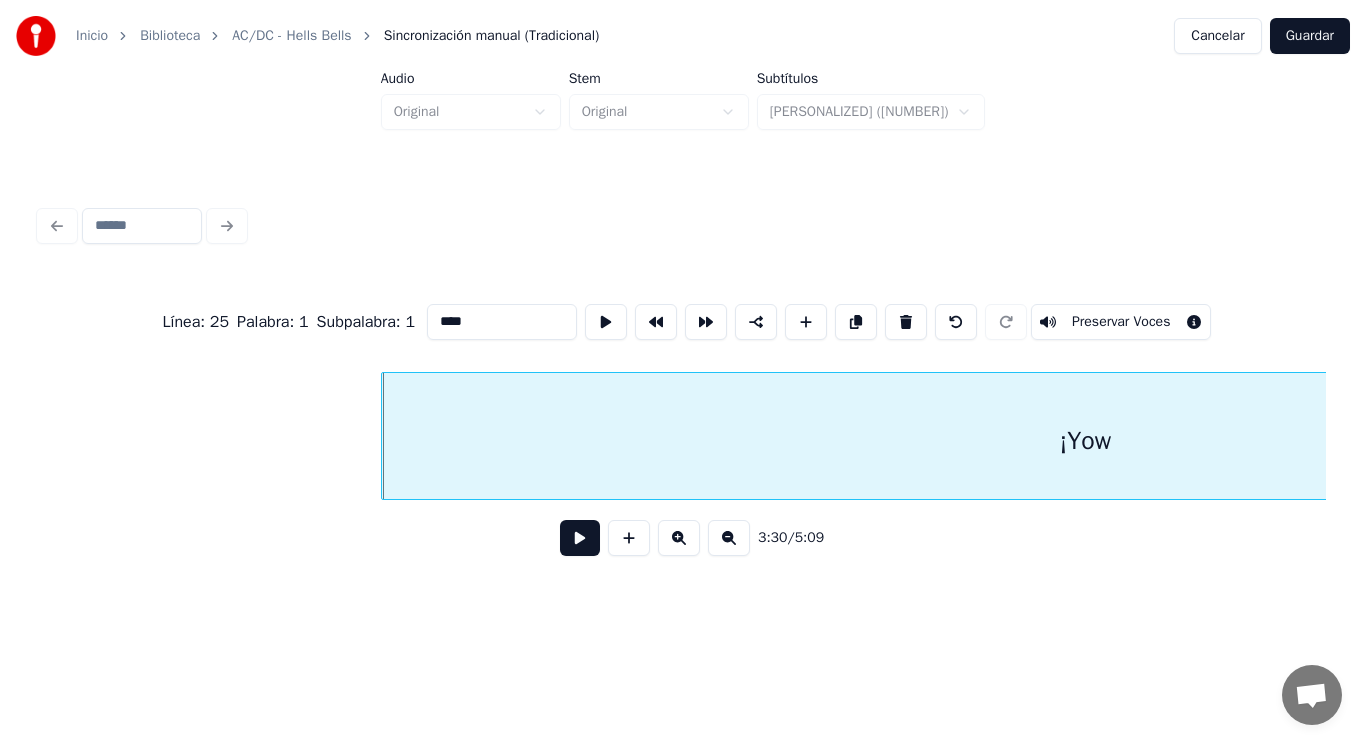 click on "****" at bounding box center [502, 322] 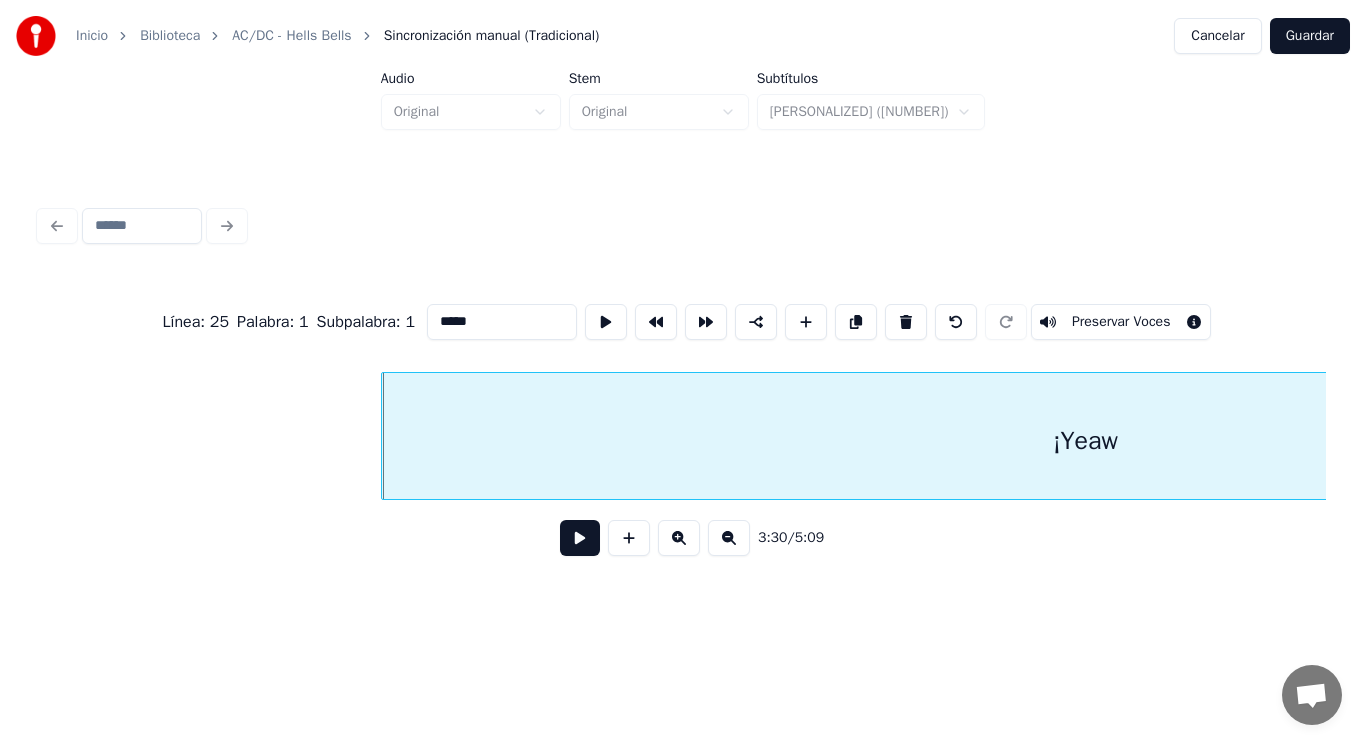 click on "*****" at bounding box center [502, 322] 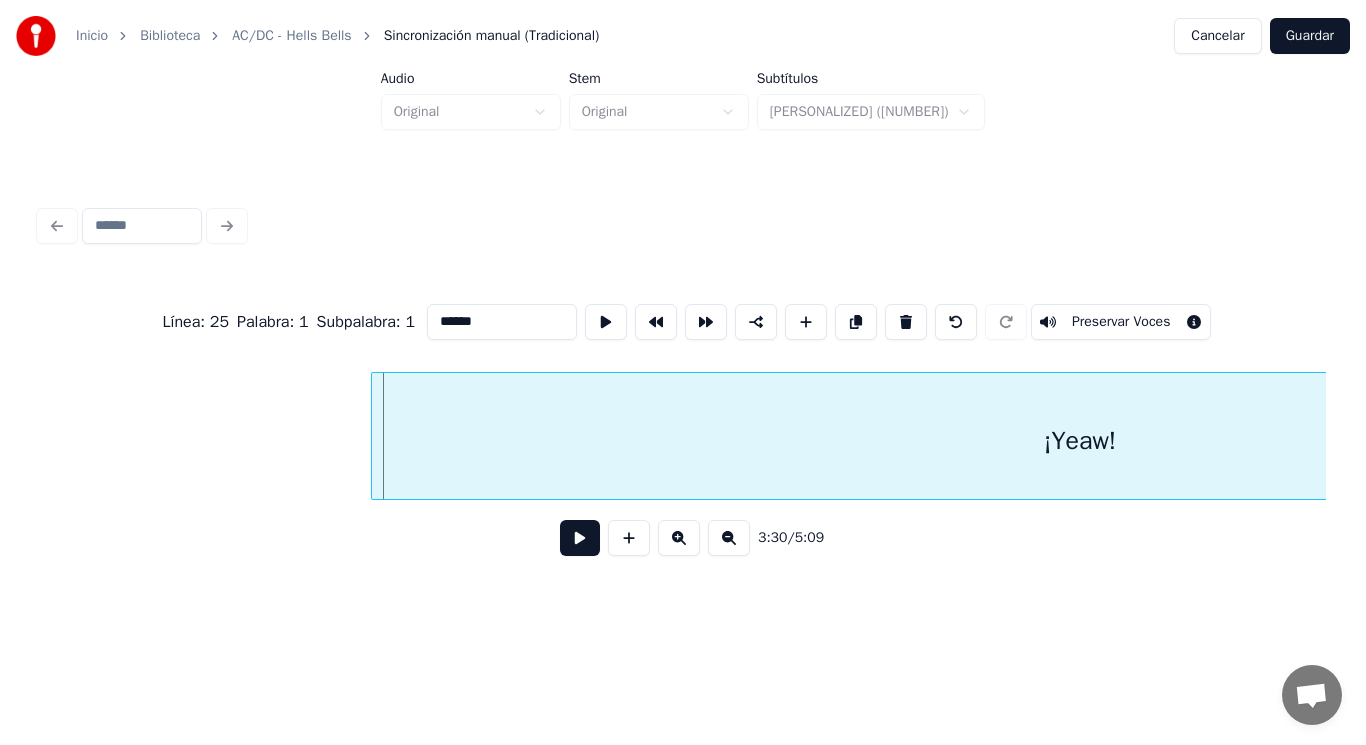 click at bounding box center (375, 436) 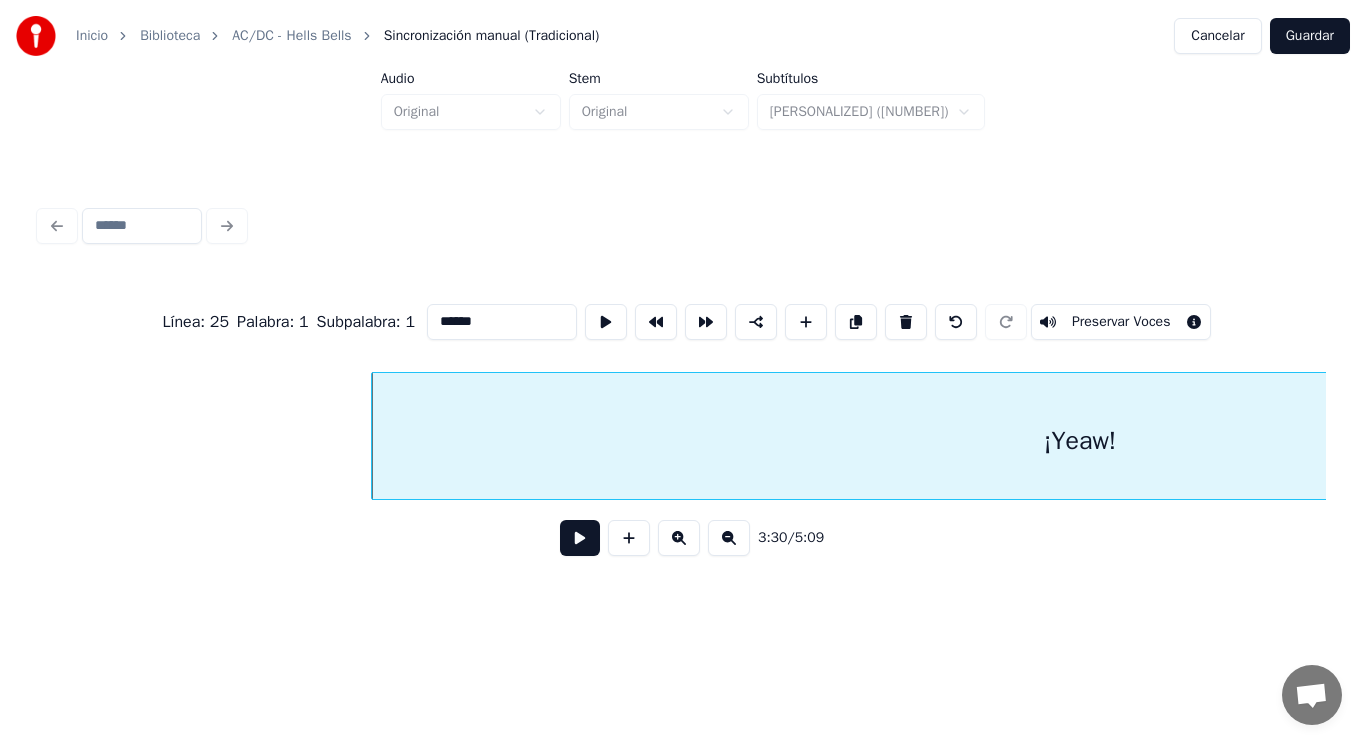 type on "******" 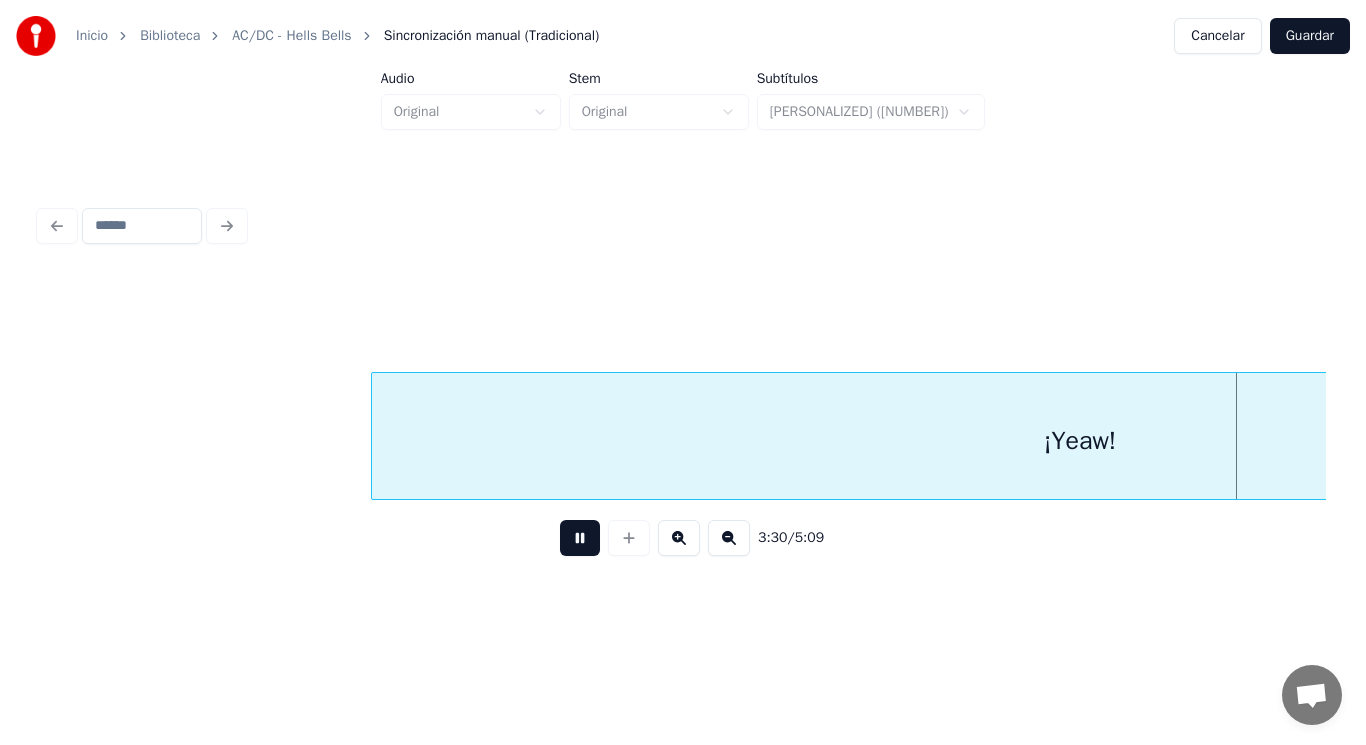scroll, scrollTop: 0, scrollLeft: 295503, axis: horizontal 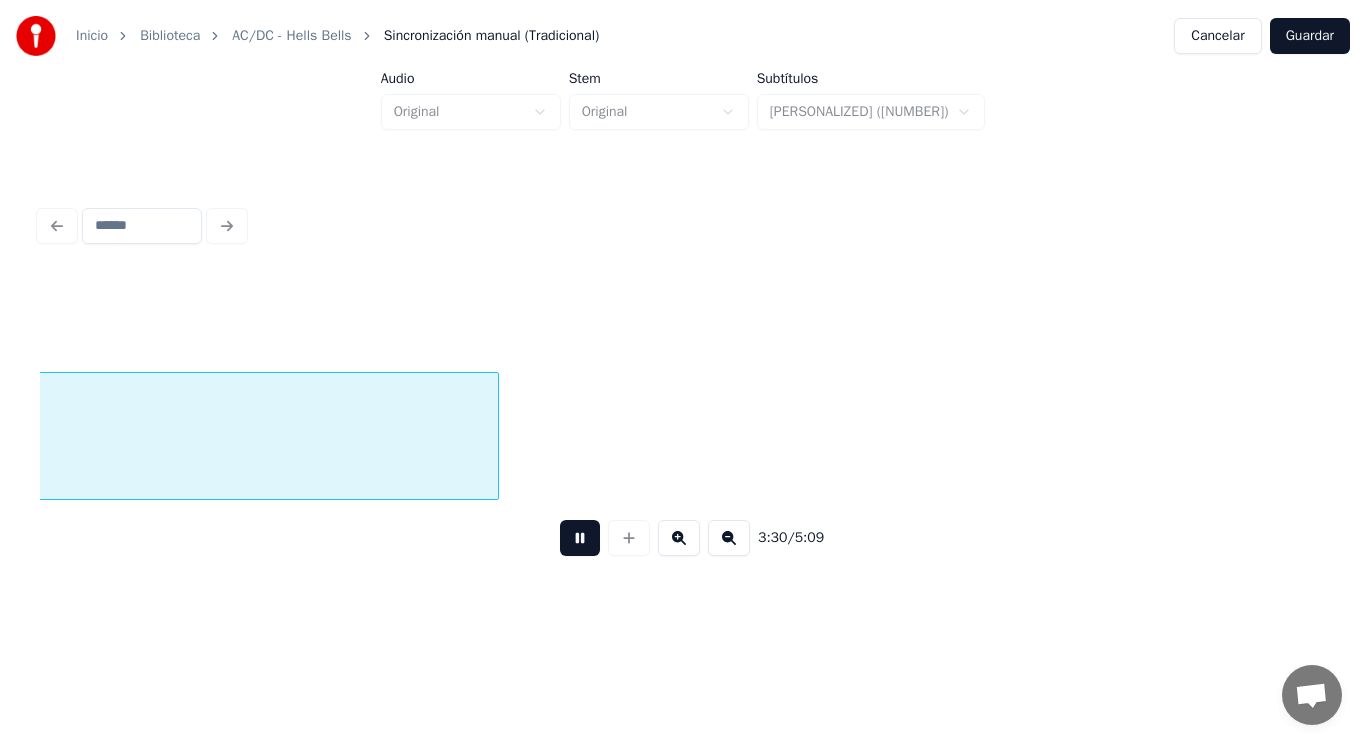 click at bounding box center [580, 538] 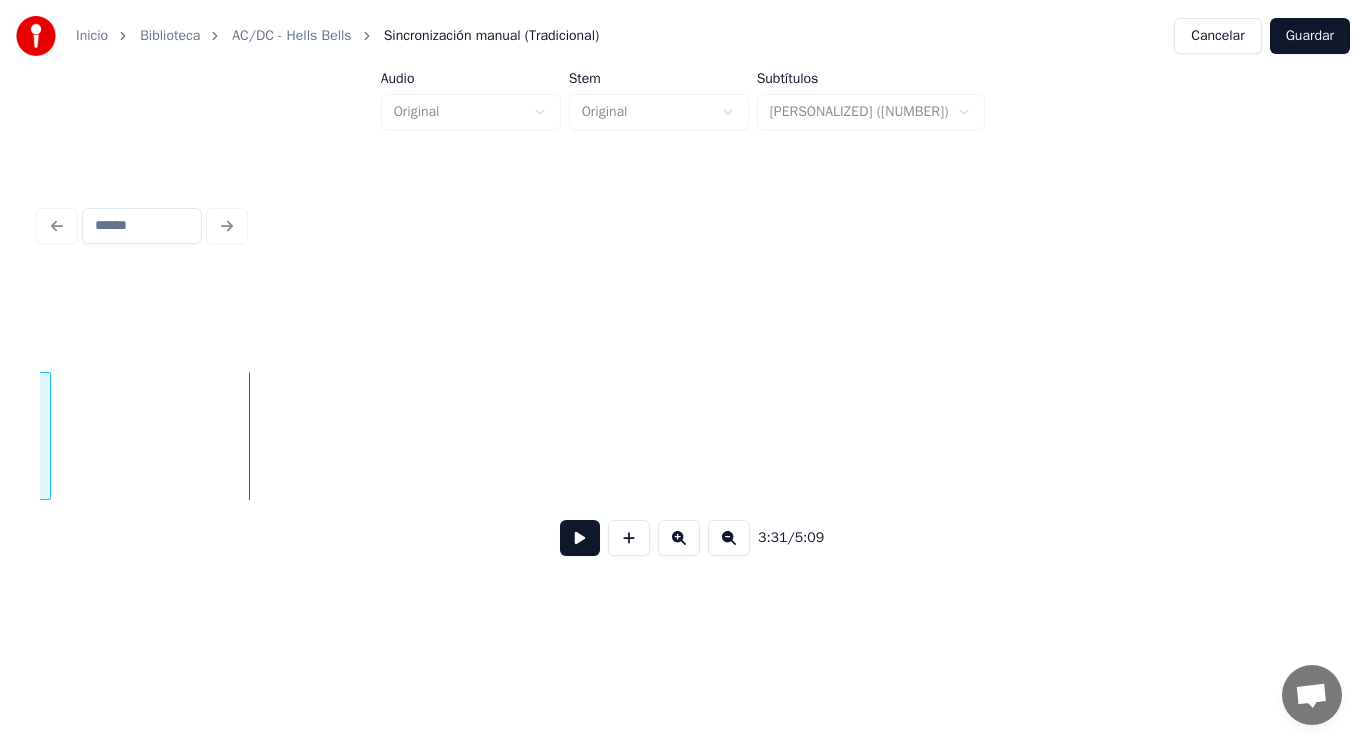 click at bounding box center [47, 436] 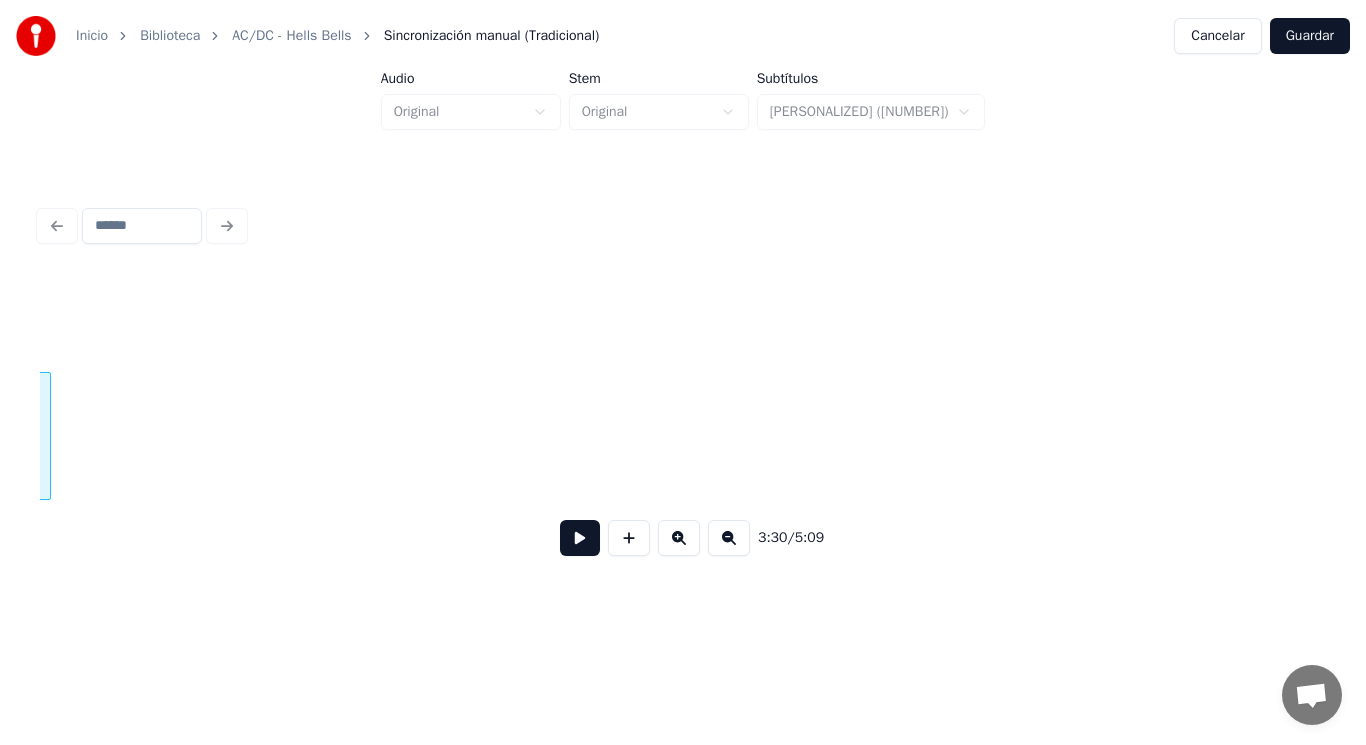 scroll, scrollTop: 0, scrollLeft: 294543, axis: horizontal 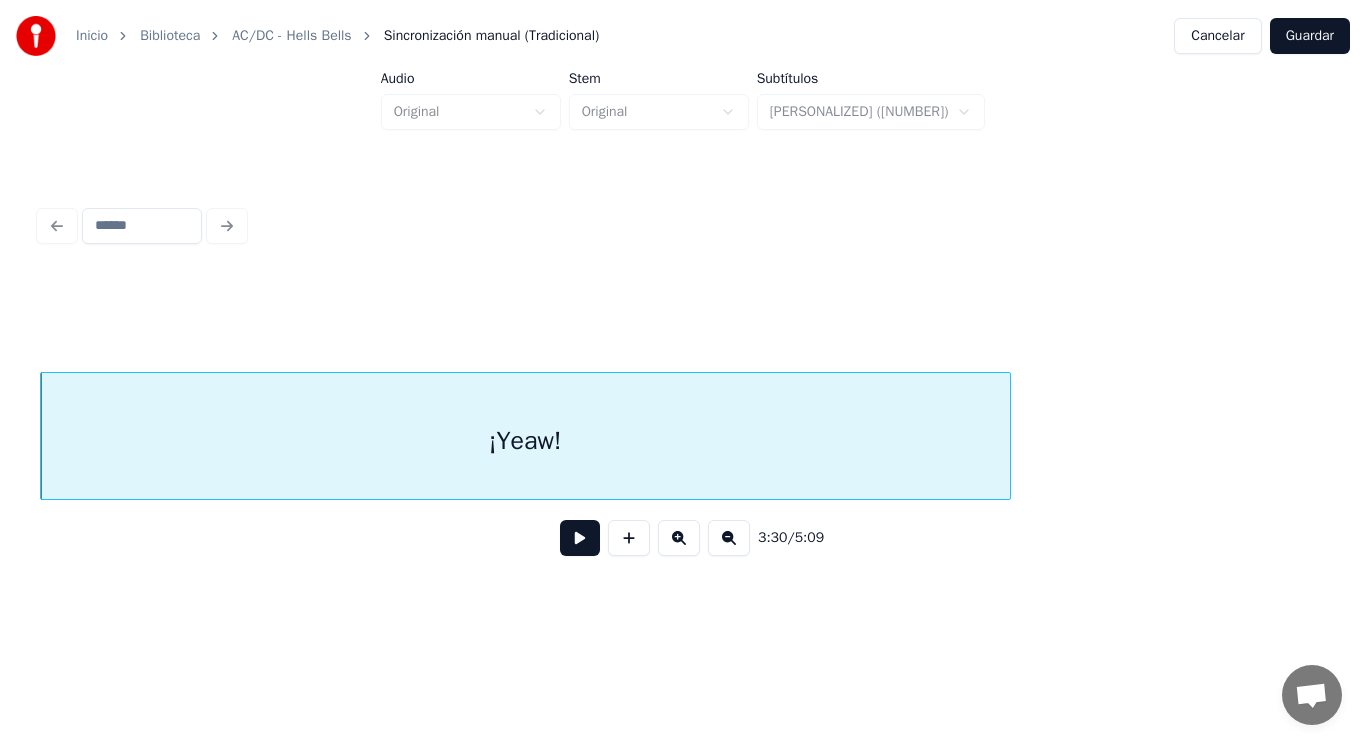click at bounding box center [580, 538] 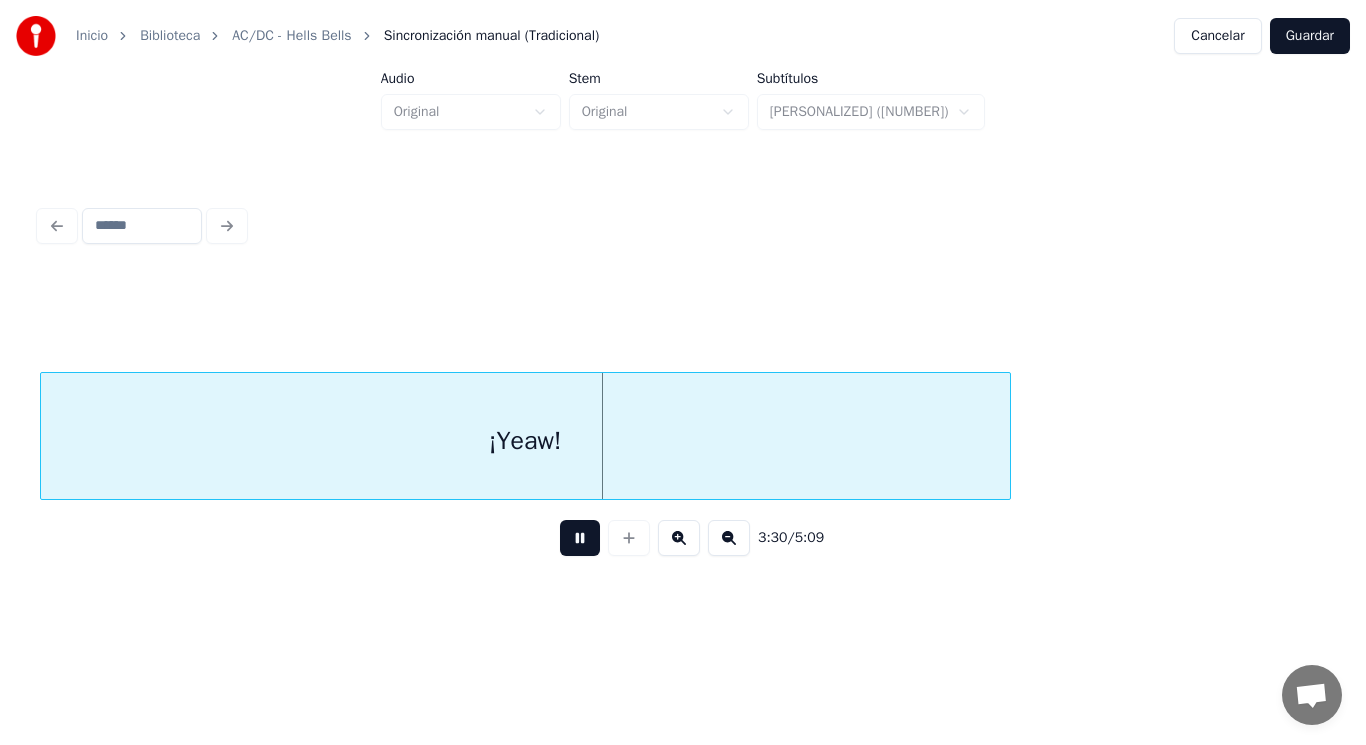 click at bounding box center [580, 538] 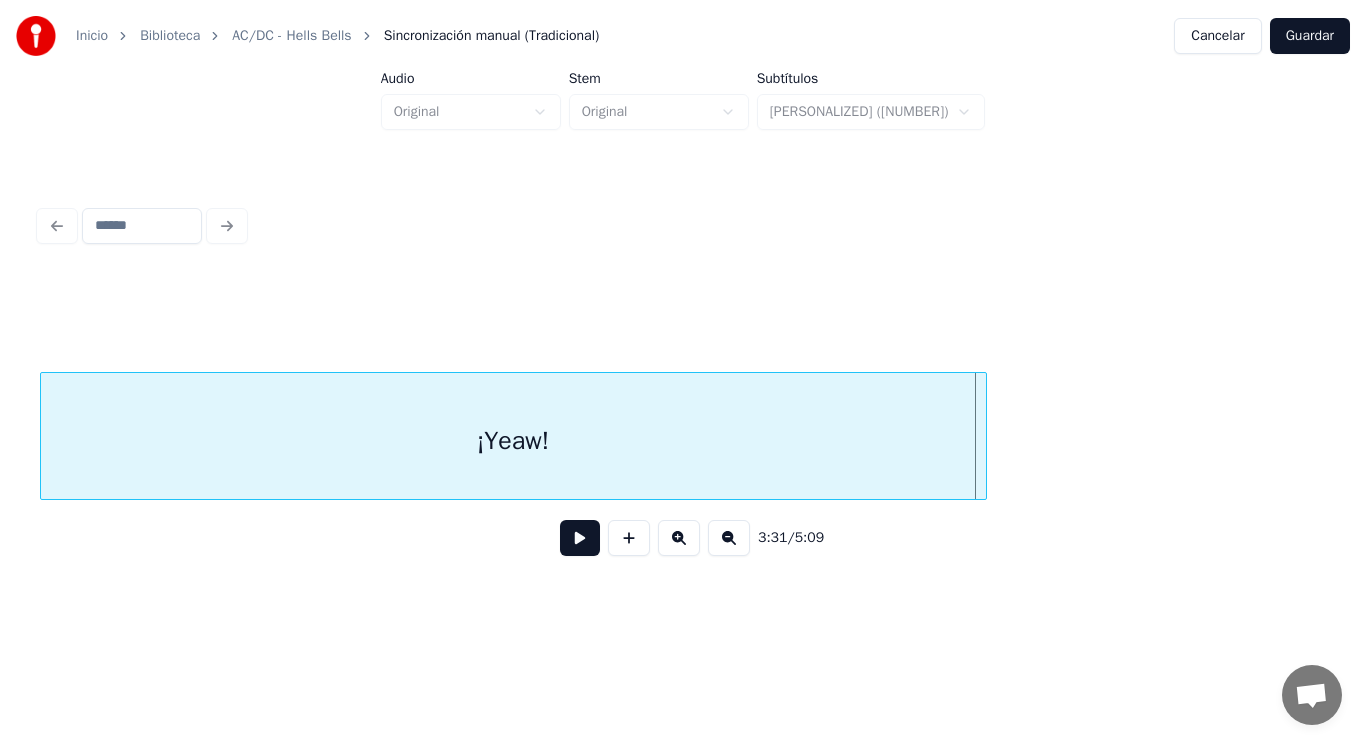 click at bounding box center [983, 436] 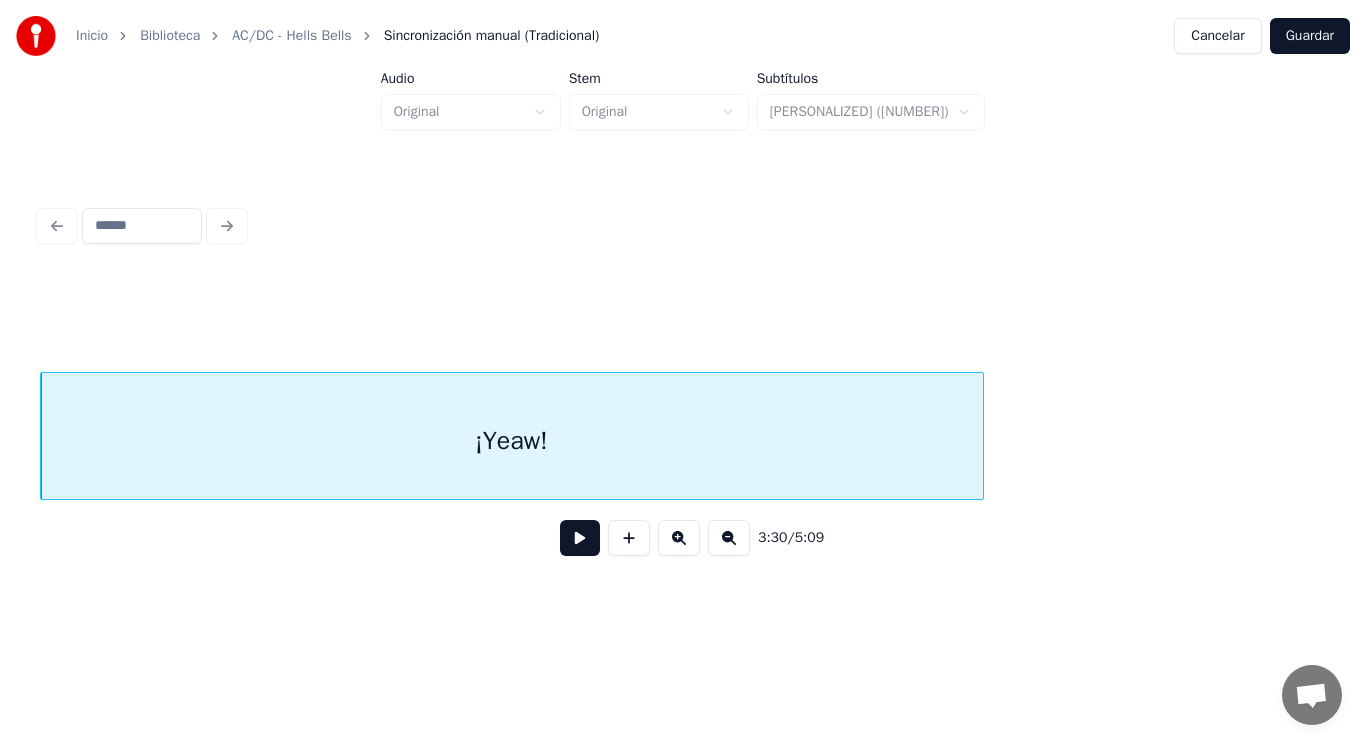 click at bounding box center (580, 538) 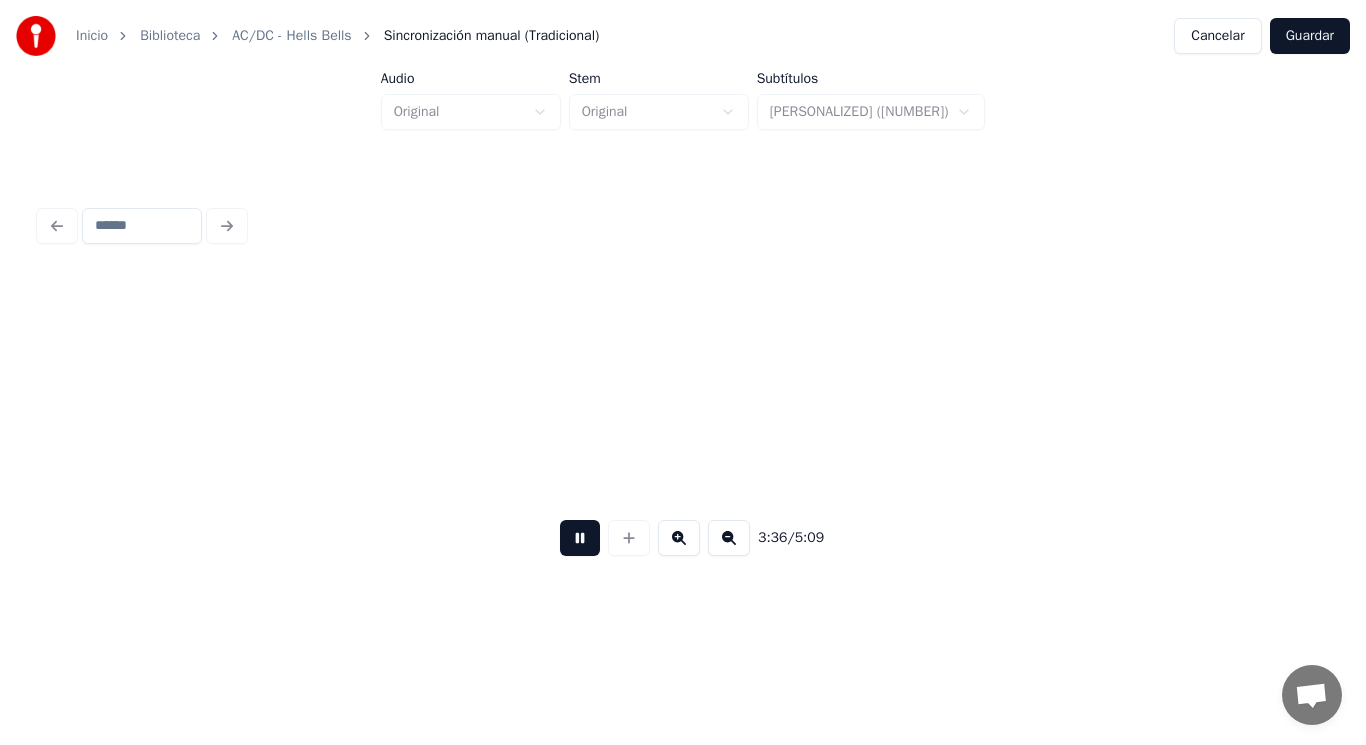 scroll, scrollTop: 0, scrollLeft: 302371, axis: horizontal 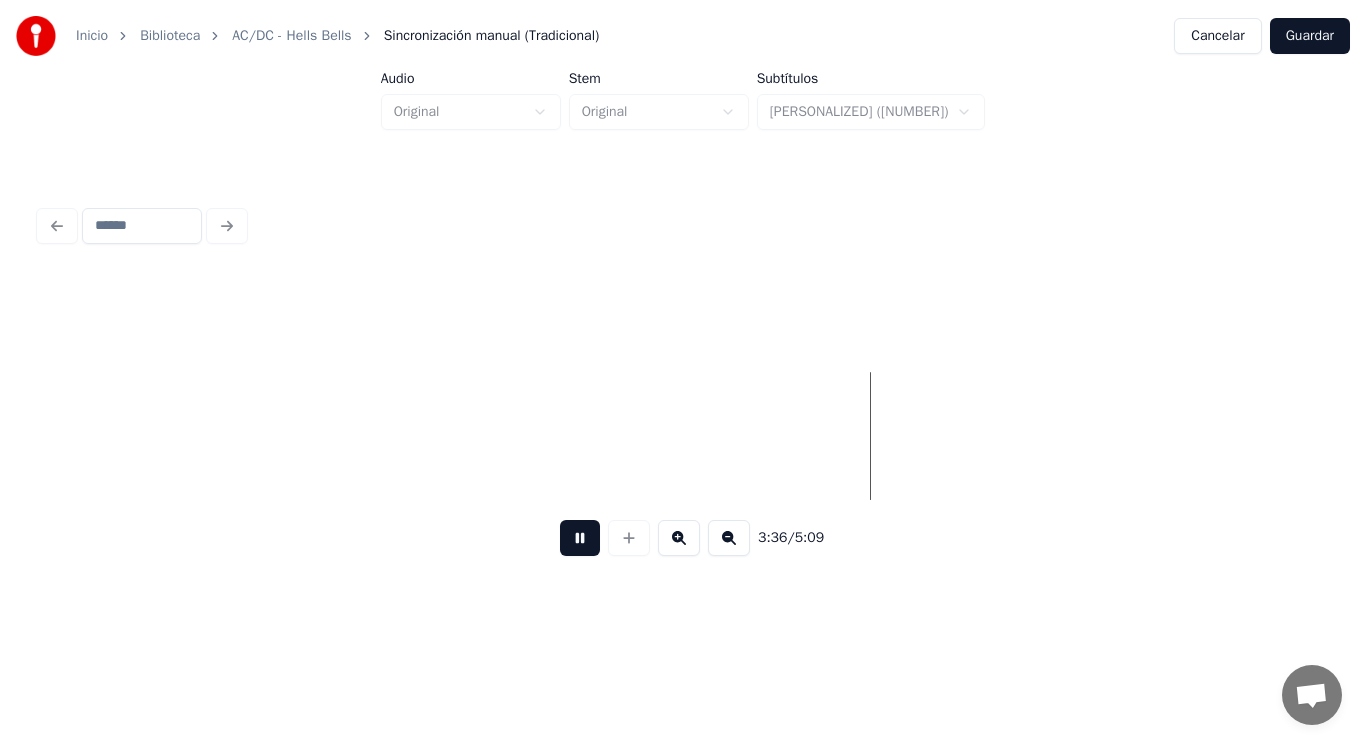 click at bounding box center (580, 538) 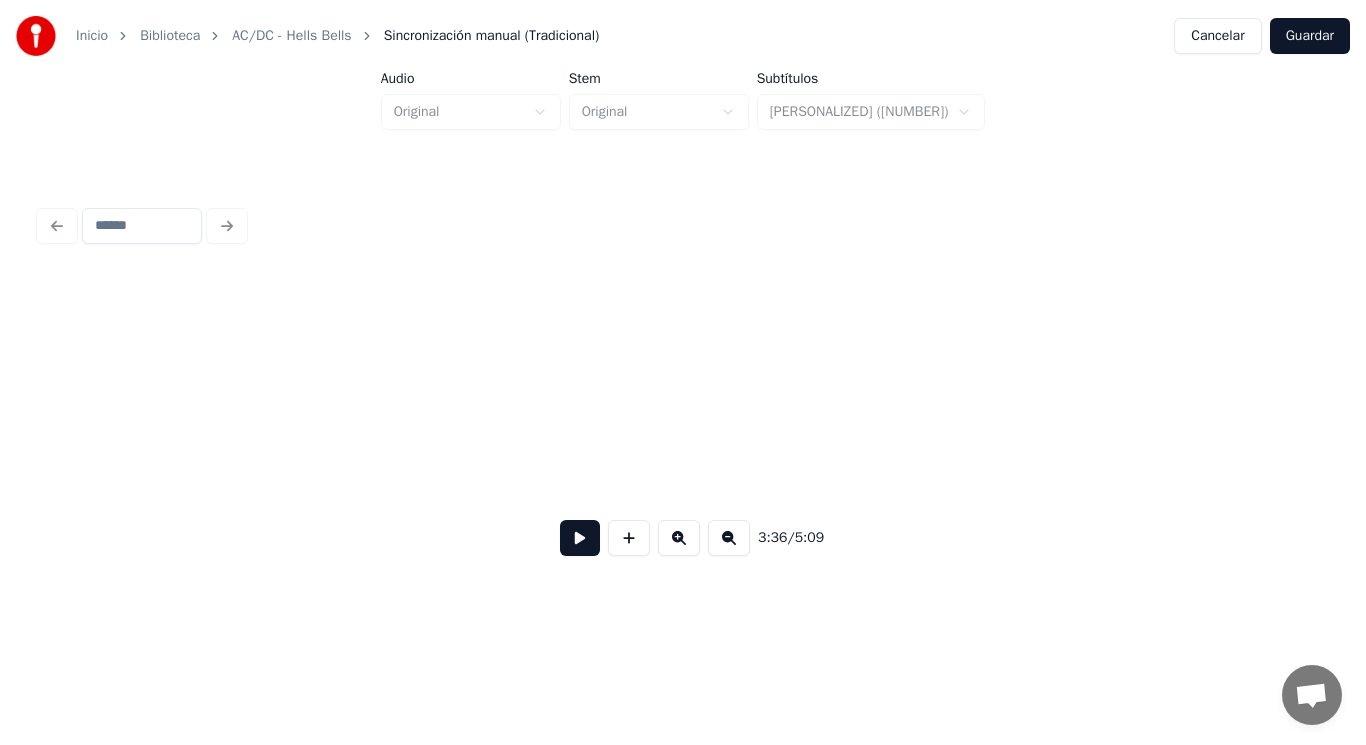 scroll, scrollTop: 0, scrollLeft: 343018, axis: horizontal 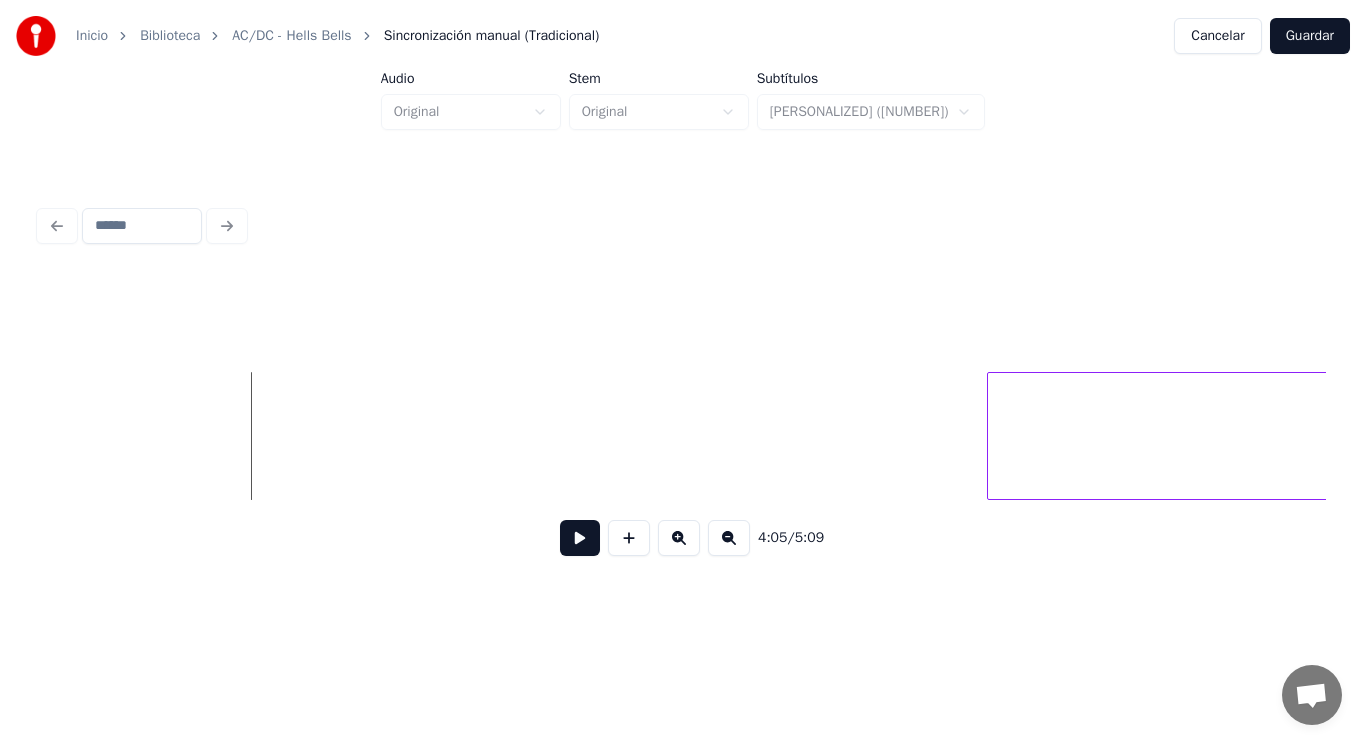click at bounding box center (580, 538) 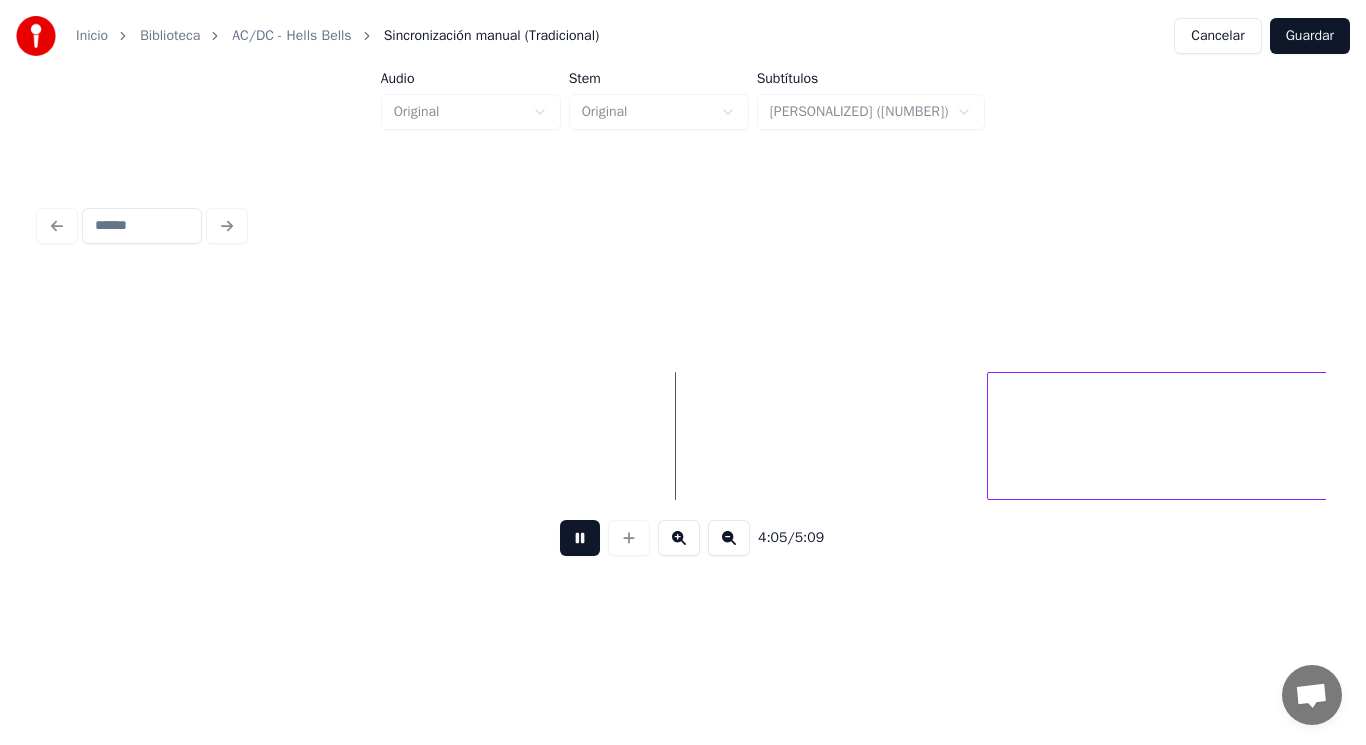 click at bounding box center [580, 538] 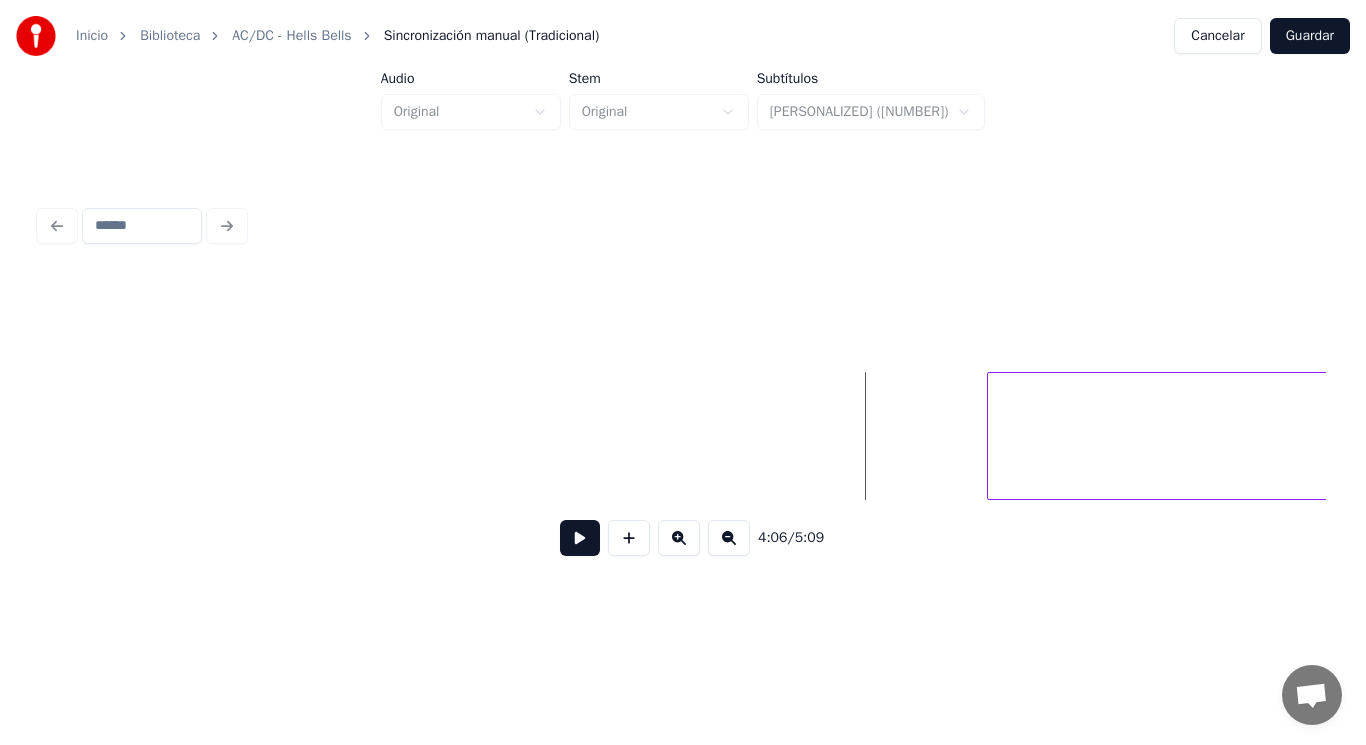 click on "Hell's" at bounding box center (-126799, 436) 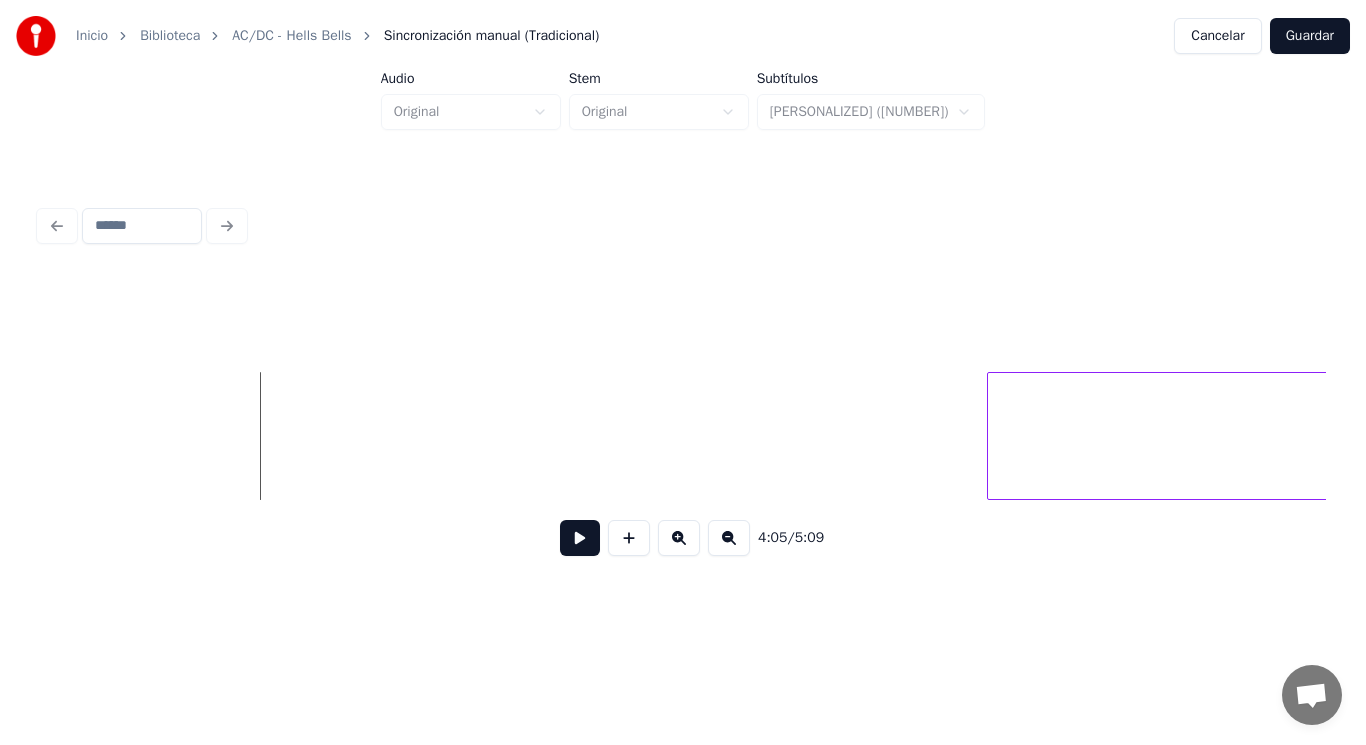click at bounding box center (580, 538) 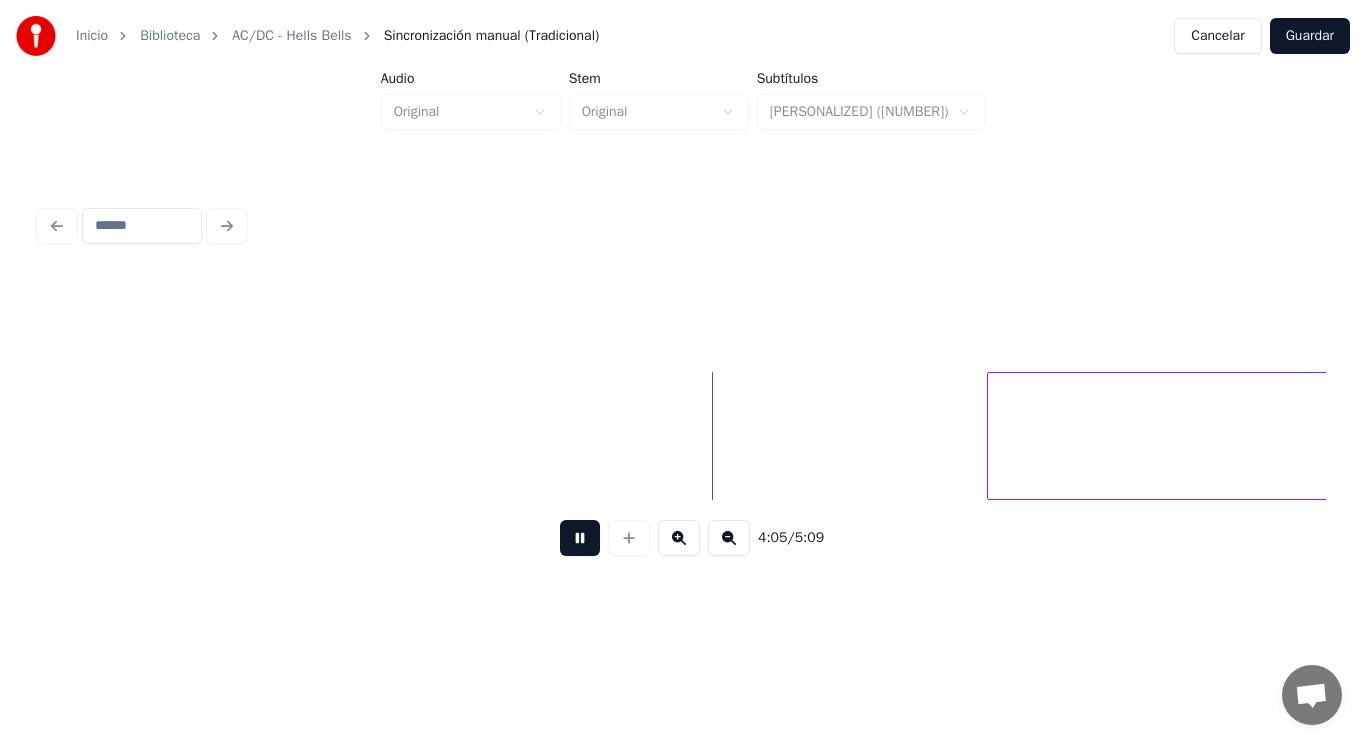 click at bounding box center (580, 538) 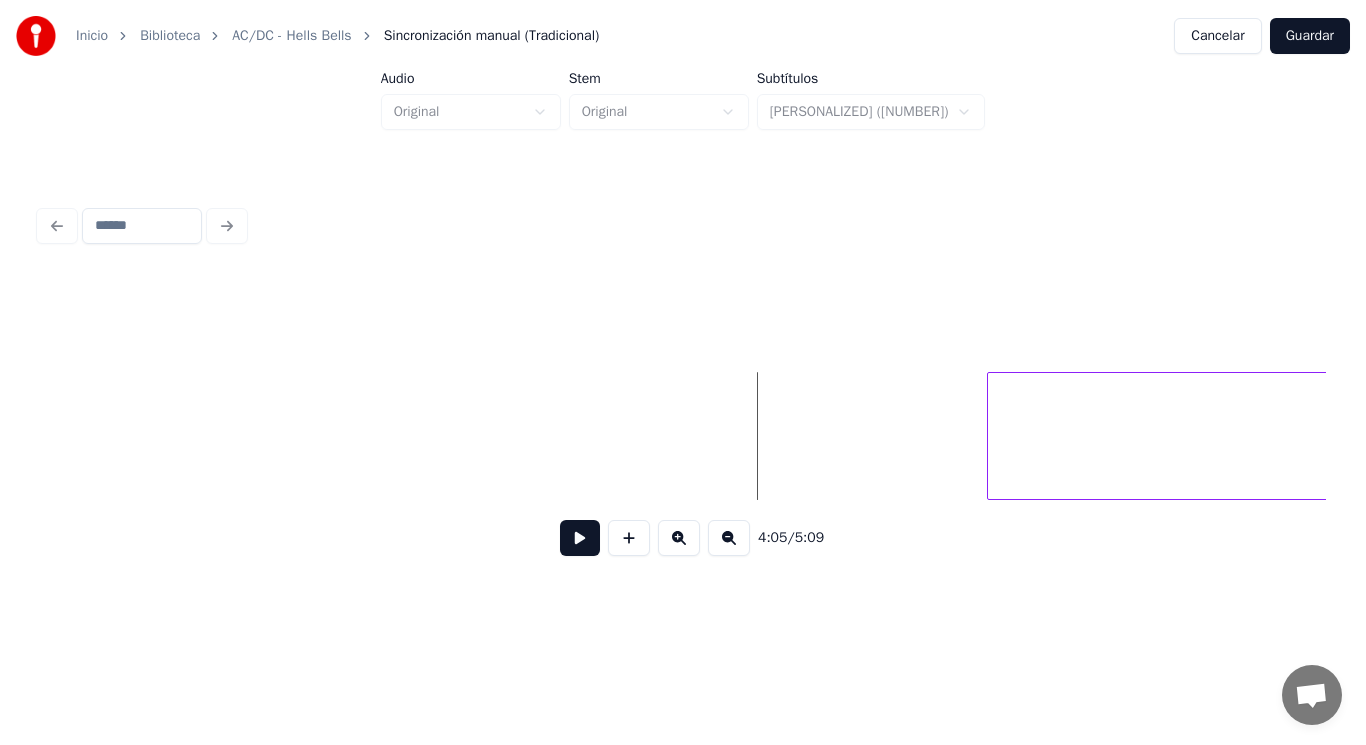 click on "Hell's" at bounding box center (-126799, 436) 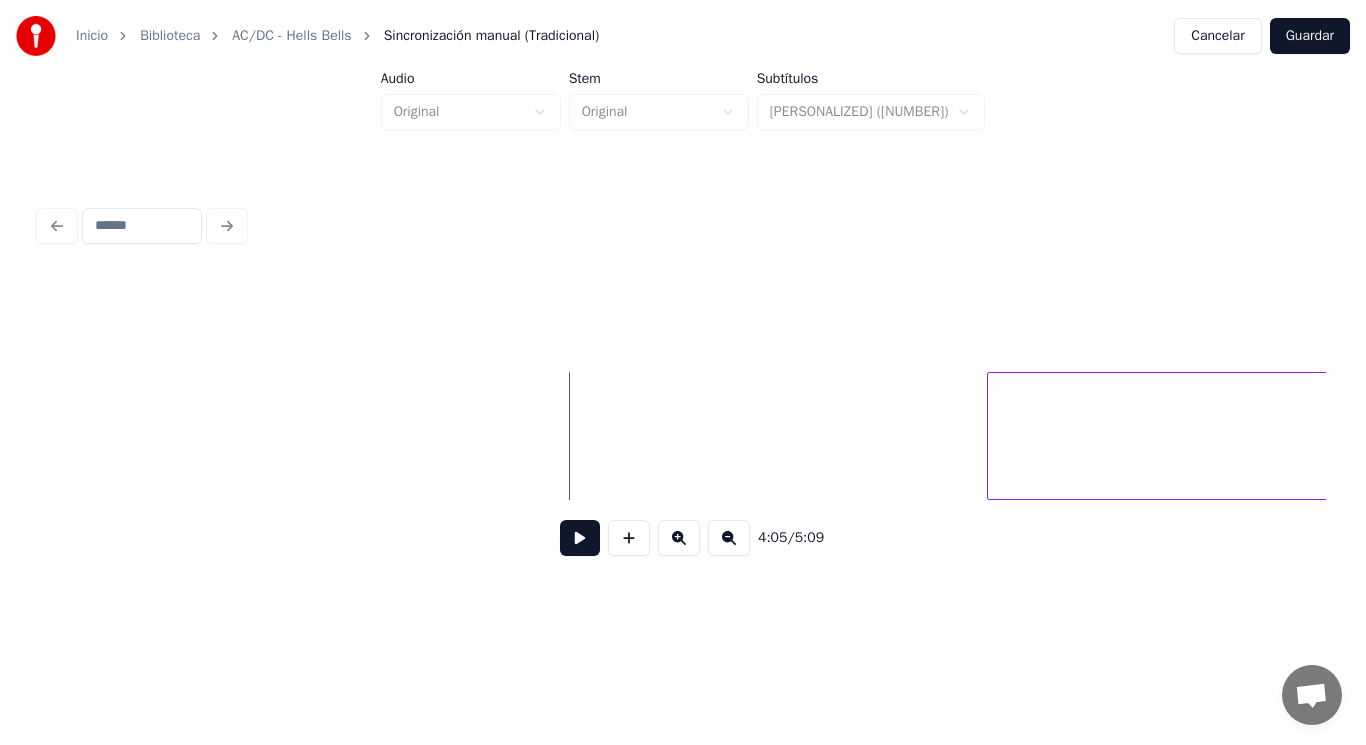 click at bounding box center (580, 538) 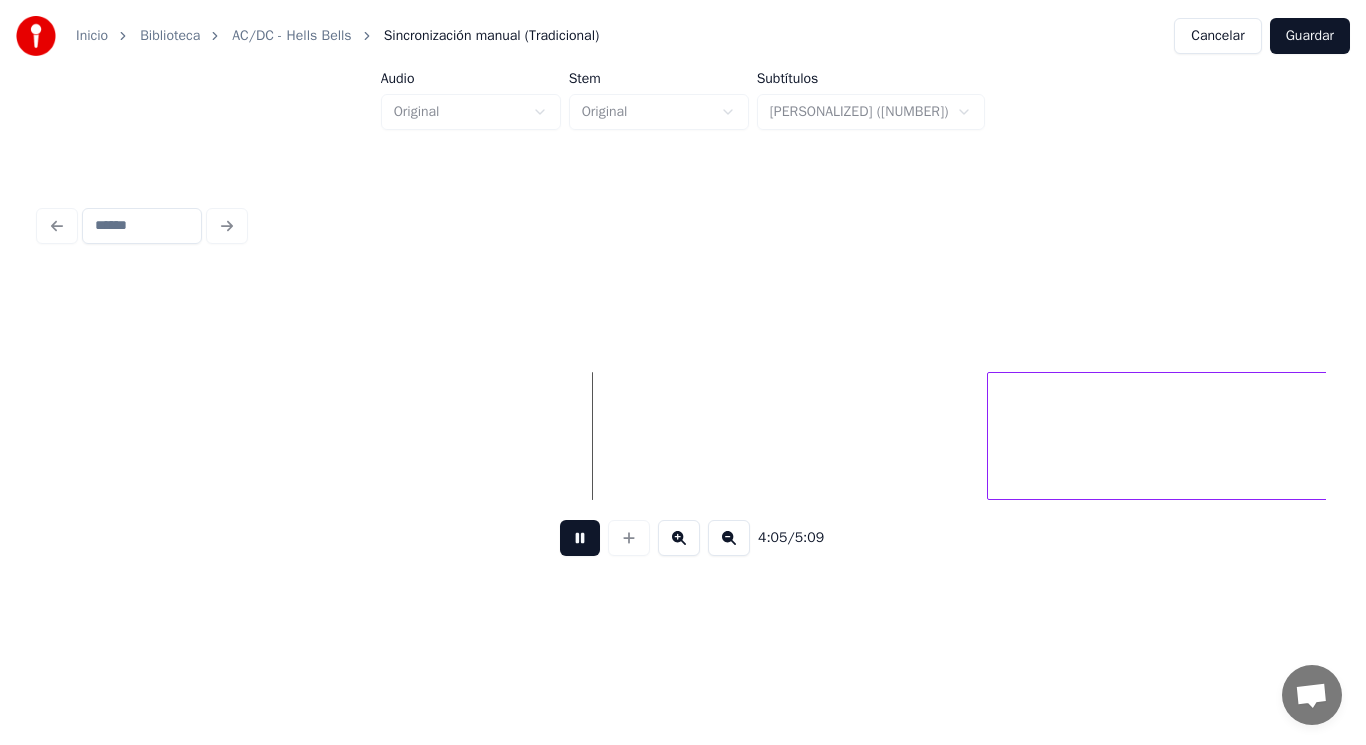 click at bounding box center [580, 538] 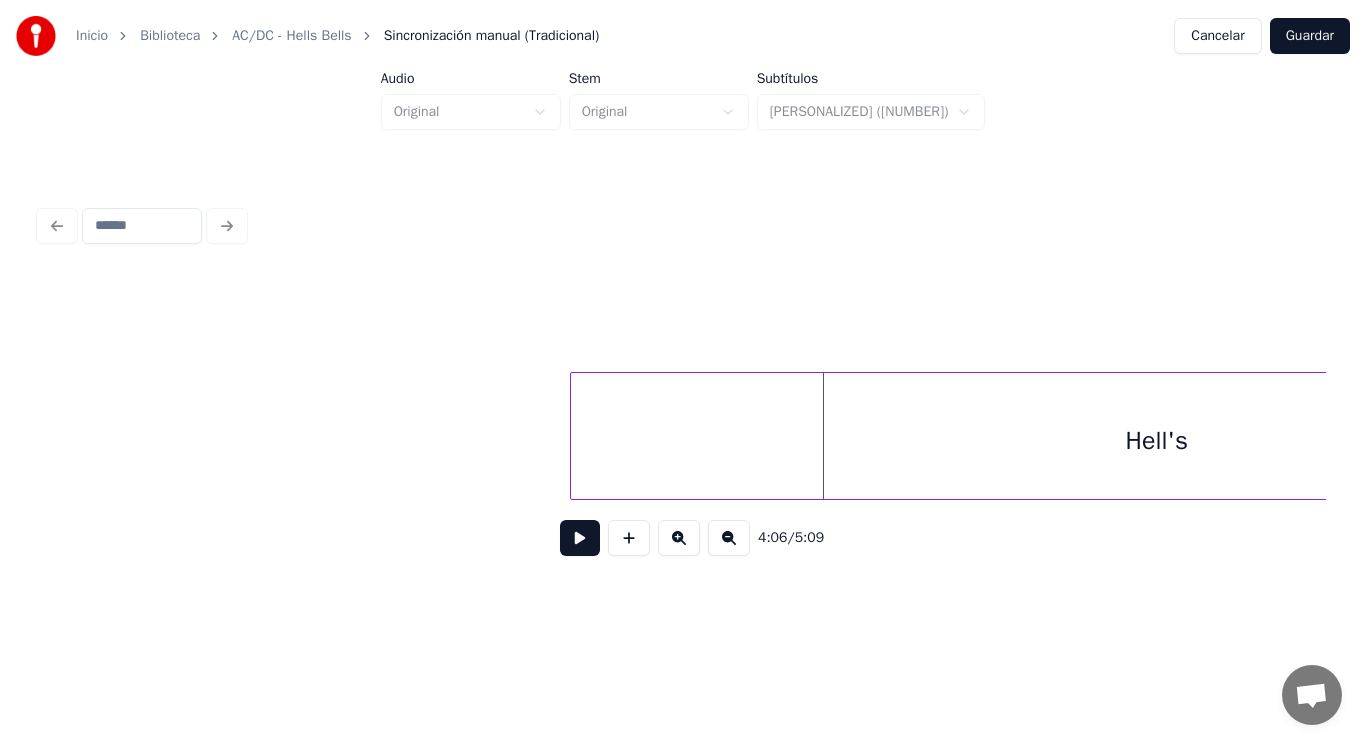 click at bounding box center [574, 436] 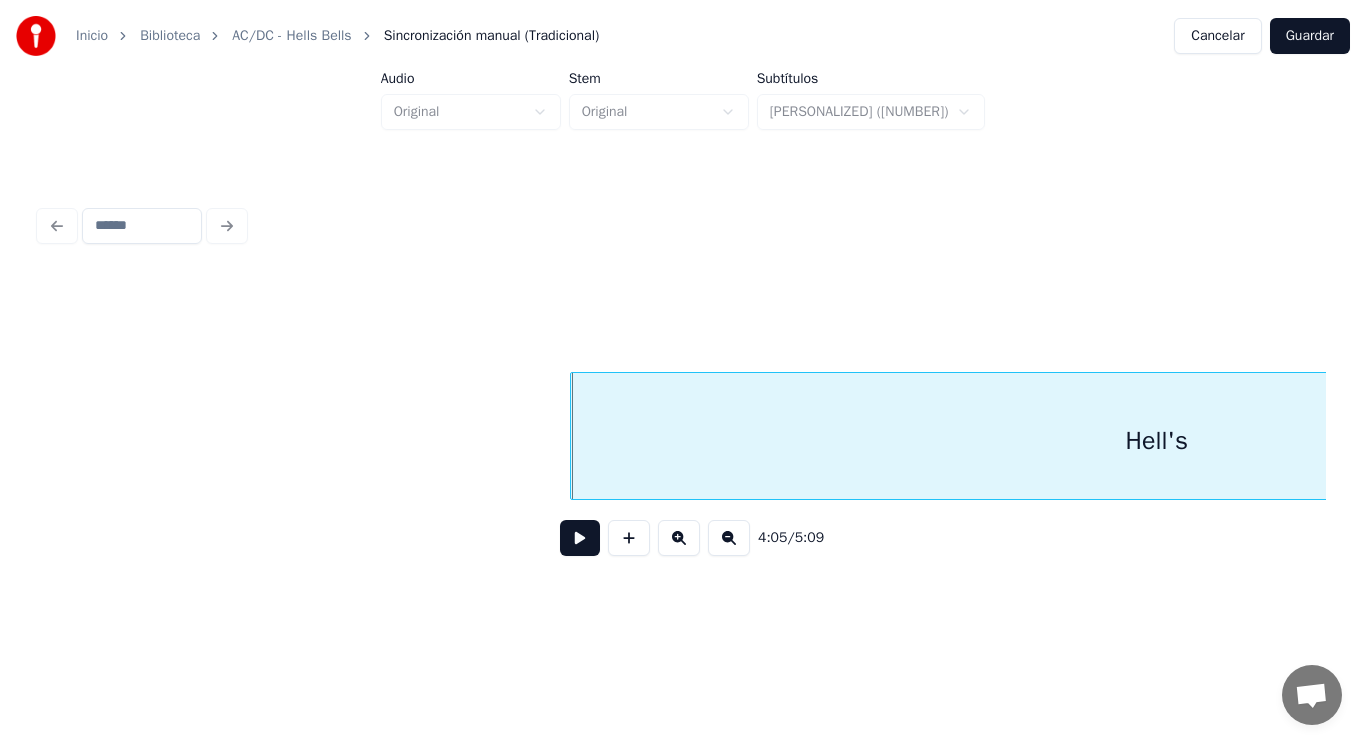 click on "Hell's" at bounding box center (1156, 441) 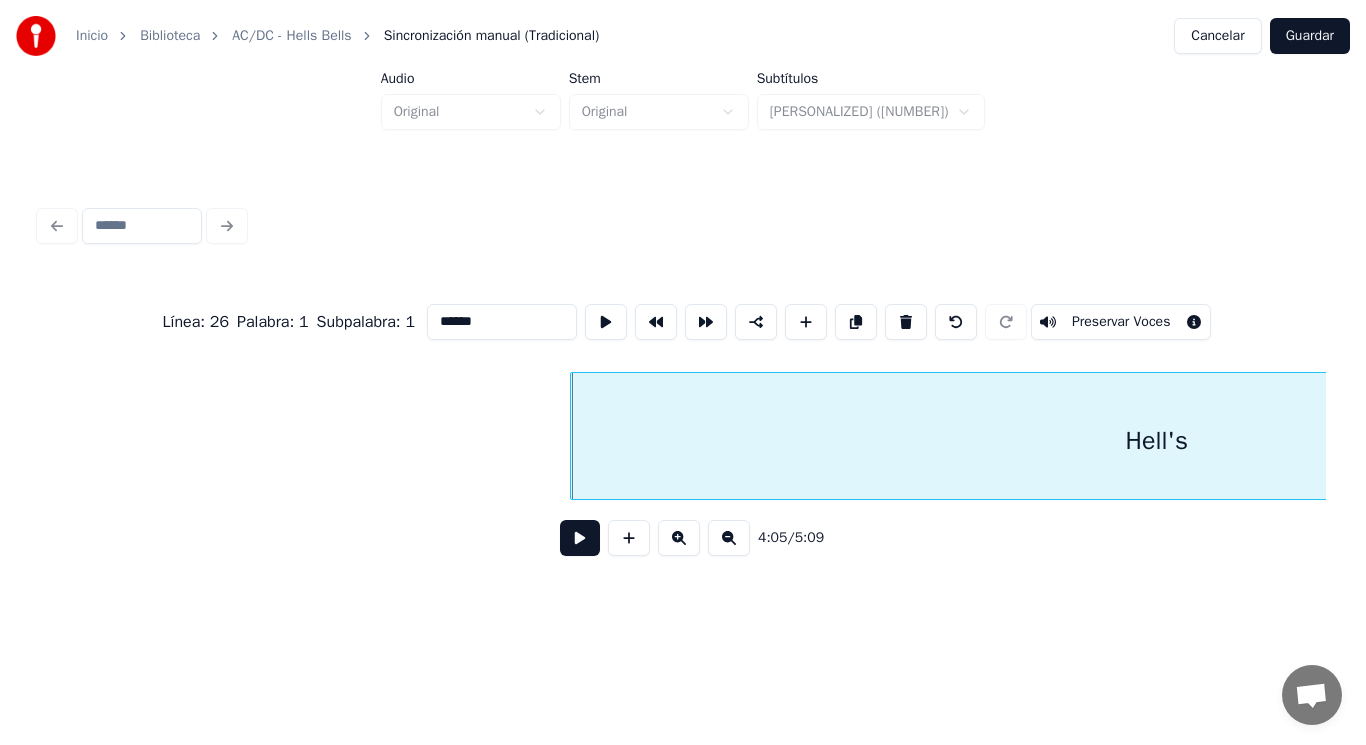 click on "******" at bounding box center (502, 322) 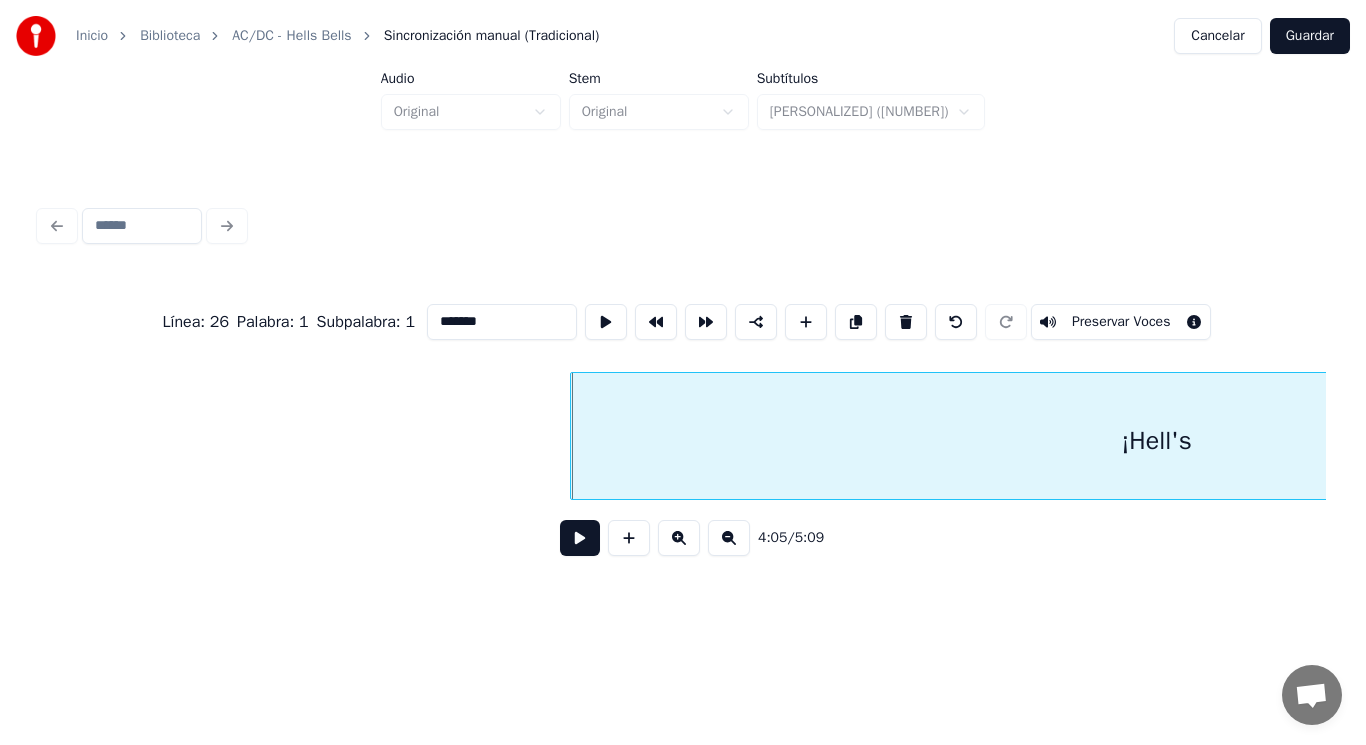 type on "*******" 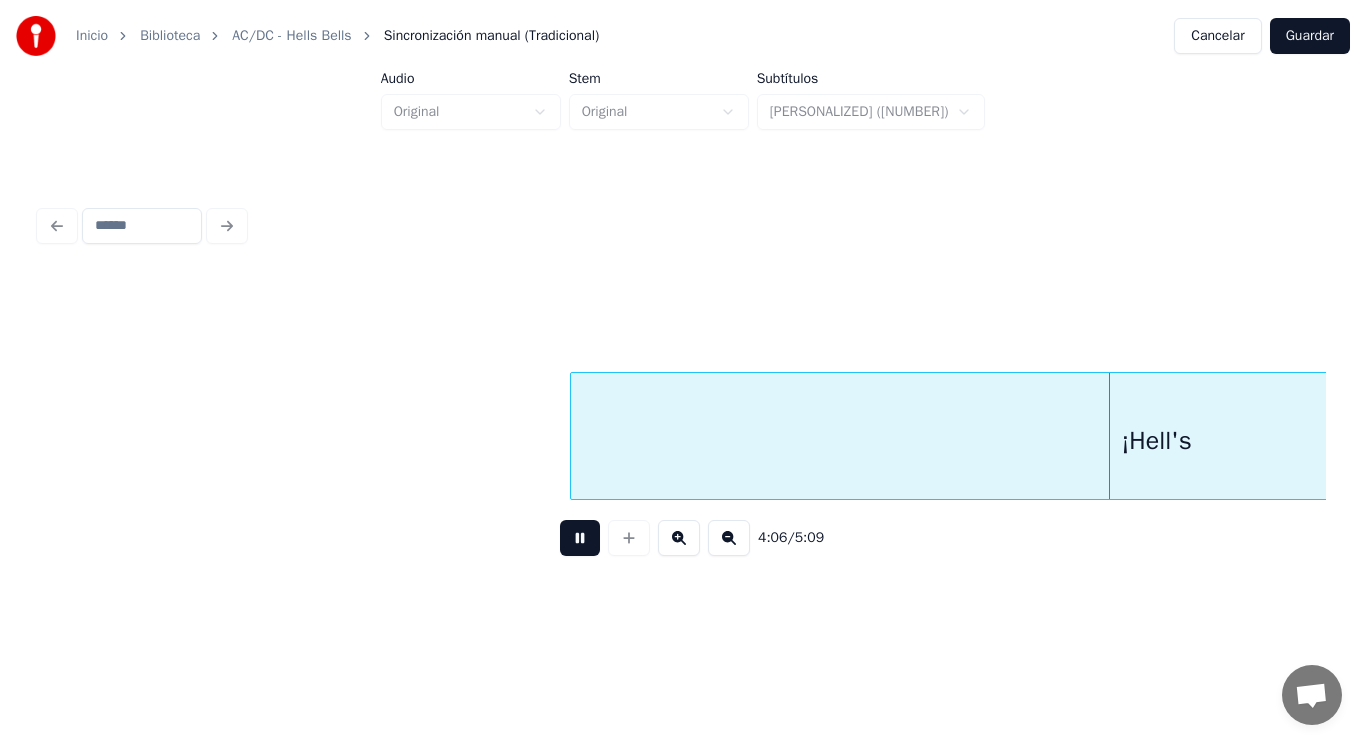 click at bounding box center (580, 538) 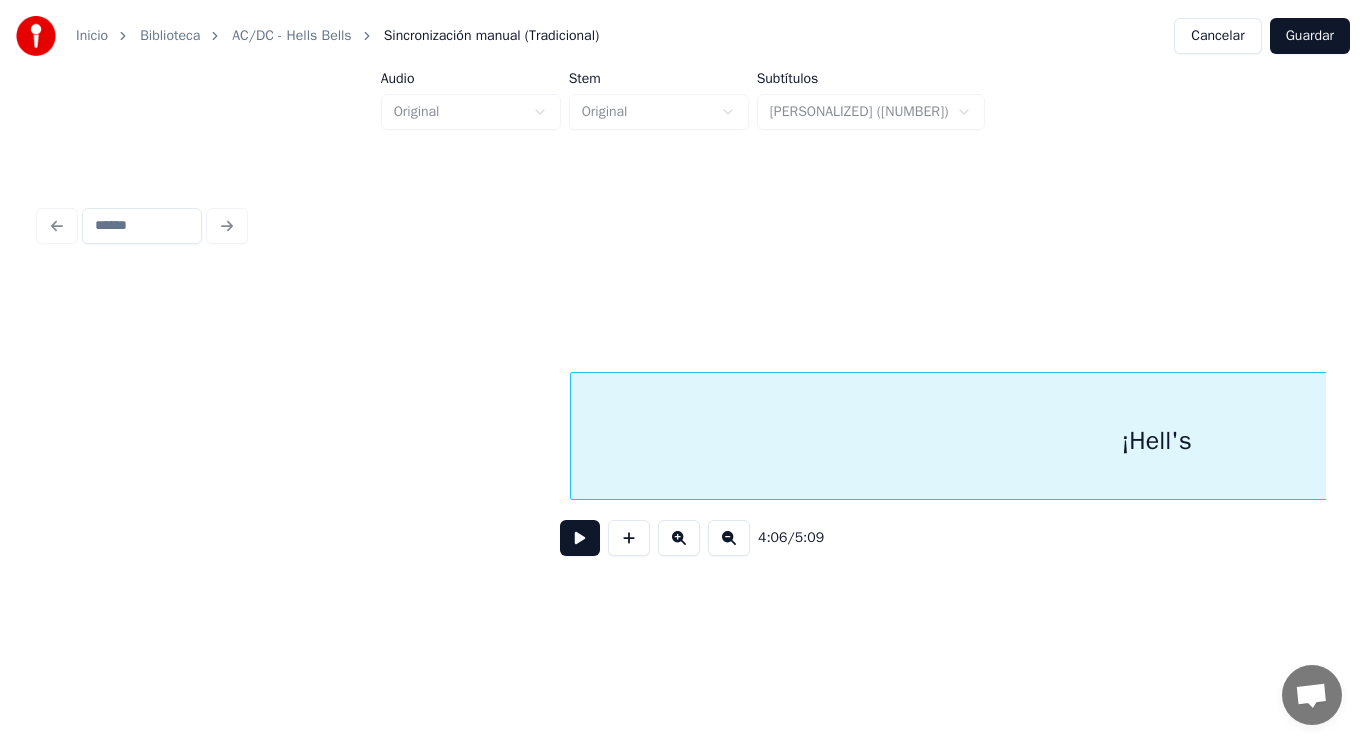 scroll, scrollTop: 0, scrollLeft: 344908, axis: horizontal 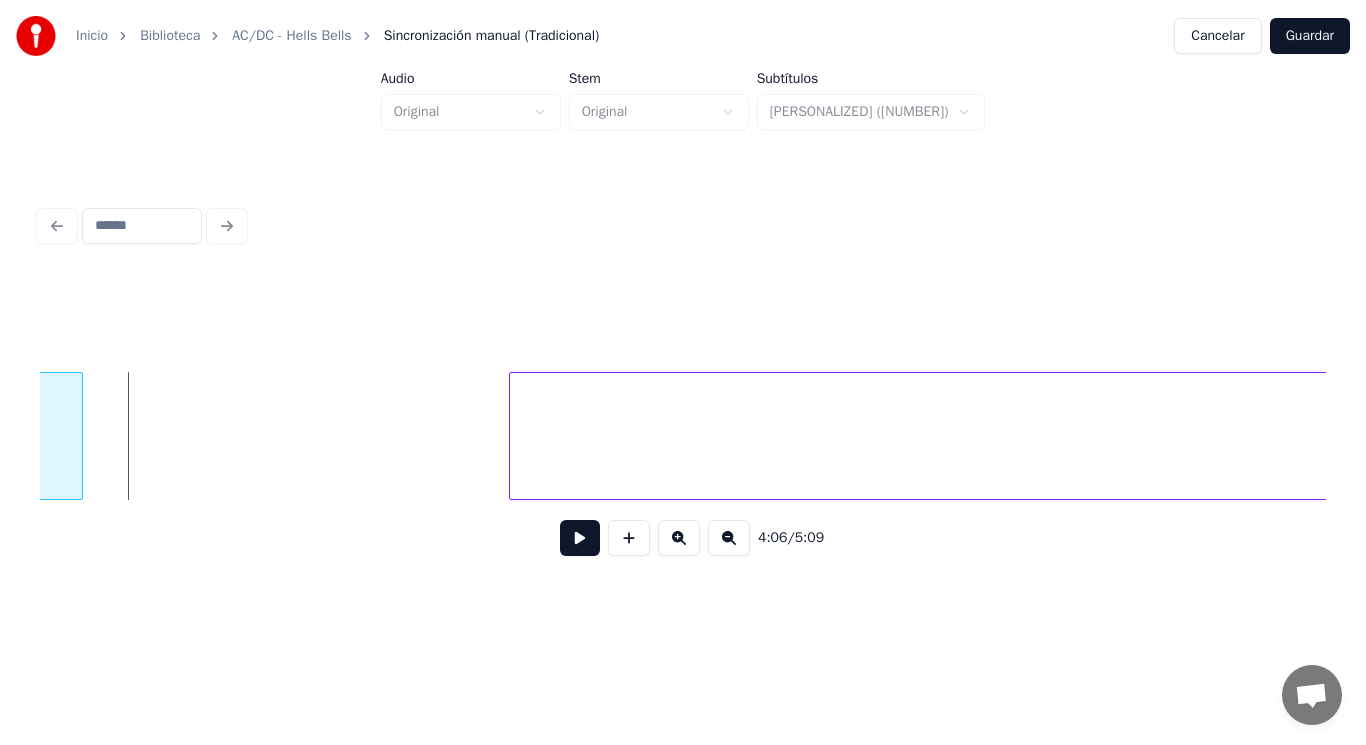 click at bounding box center (79, 436) 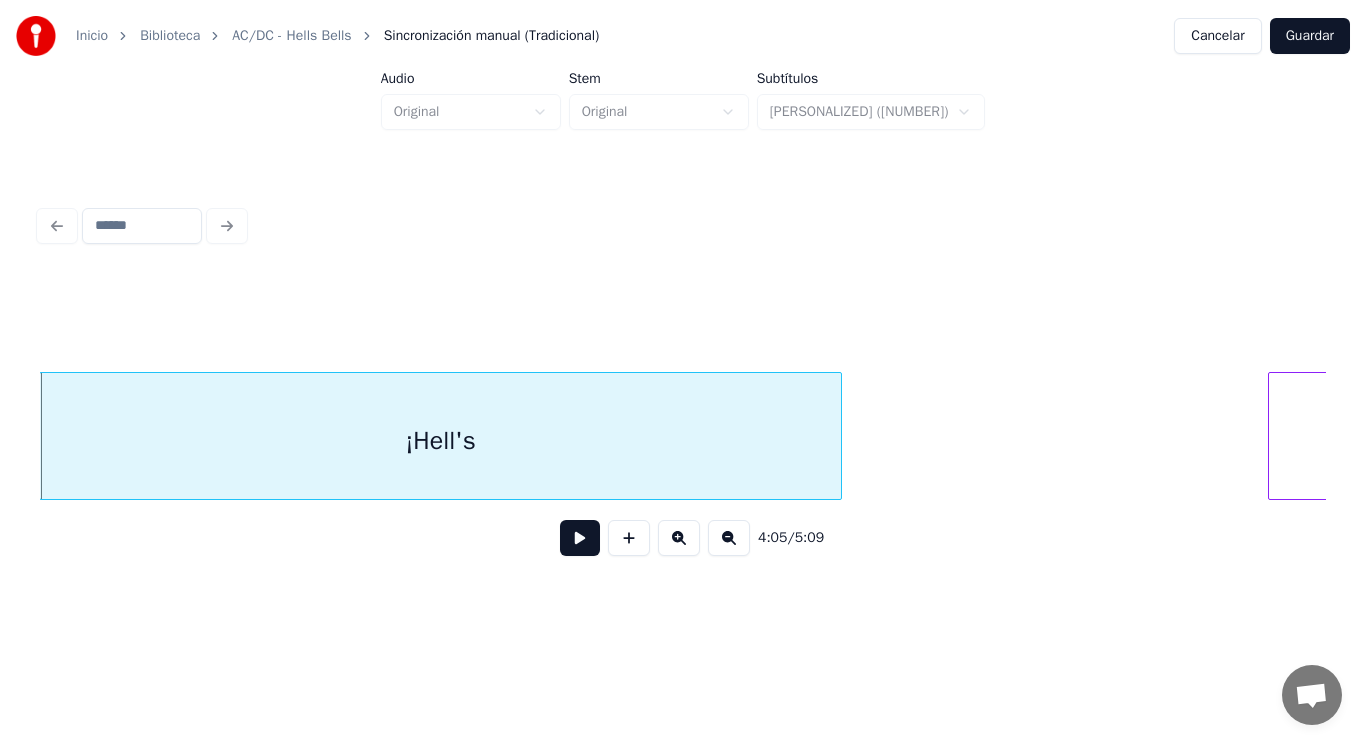 click at bounding box center (580, 538) 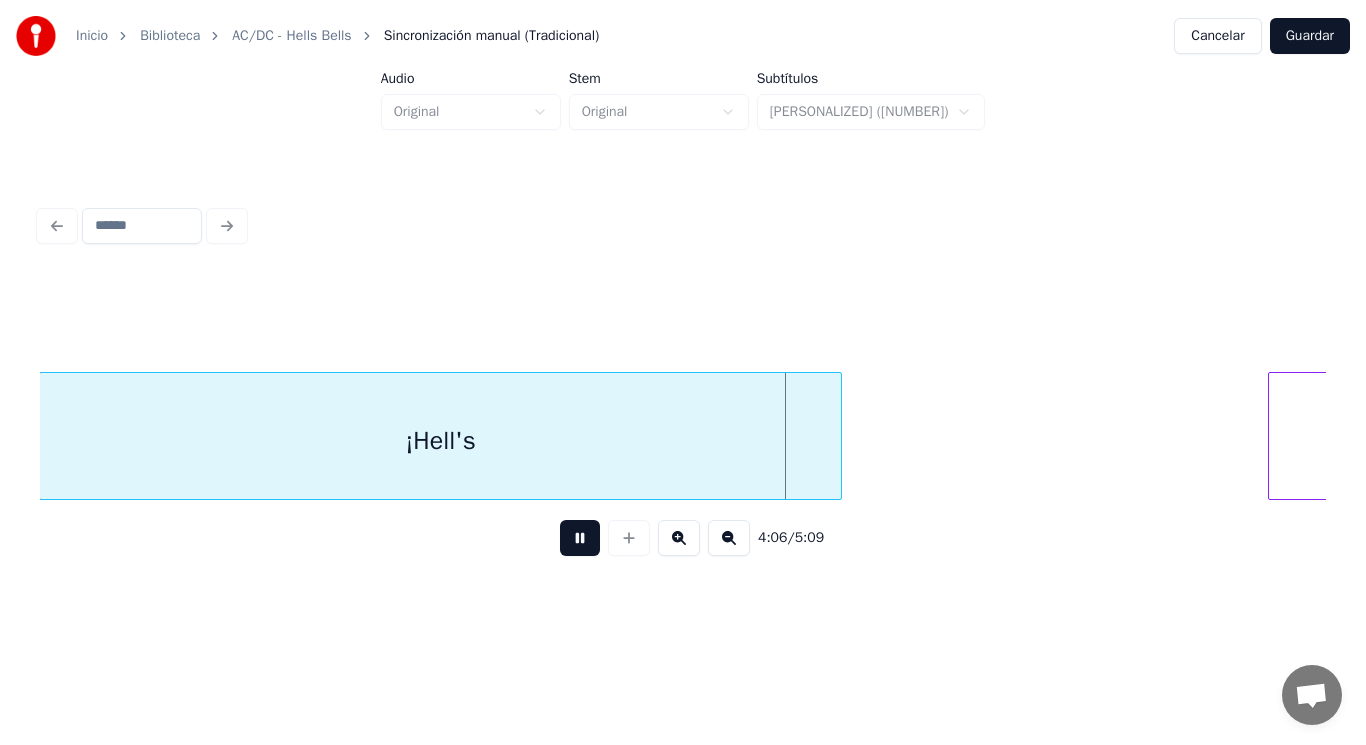 click at bounding box center [580, 538] 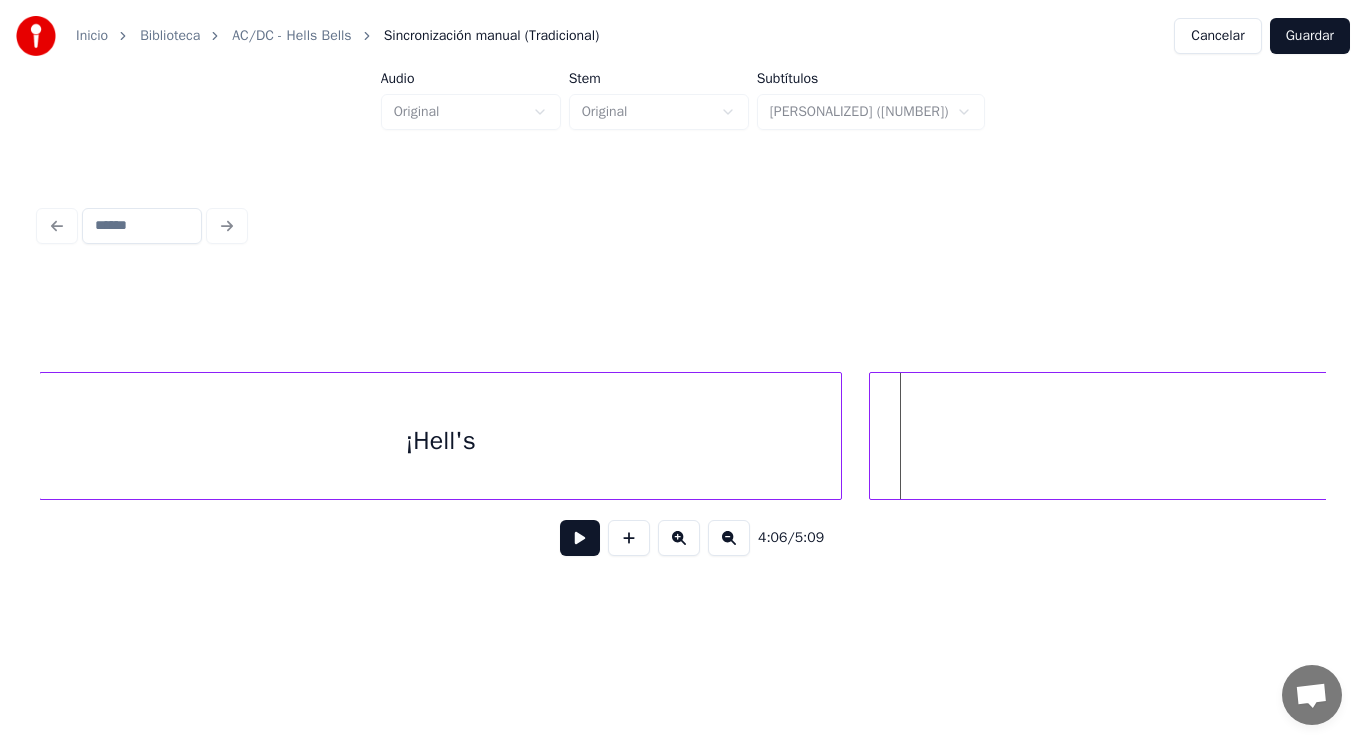 click at bounding box center [873, 436] 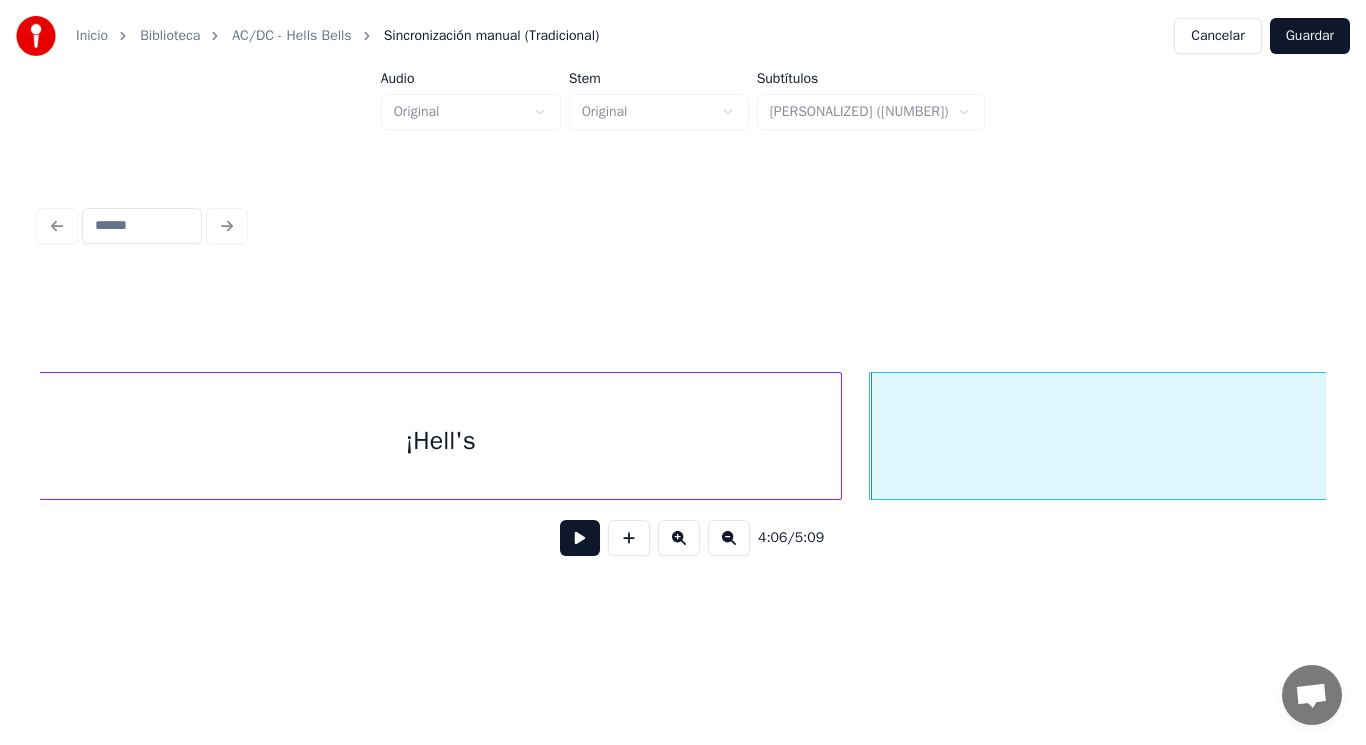 click at bounding box center [580, 538] 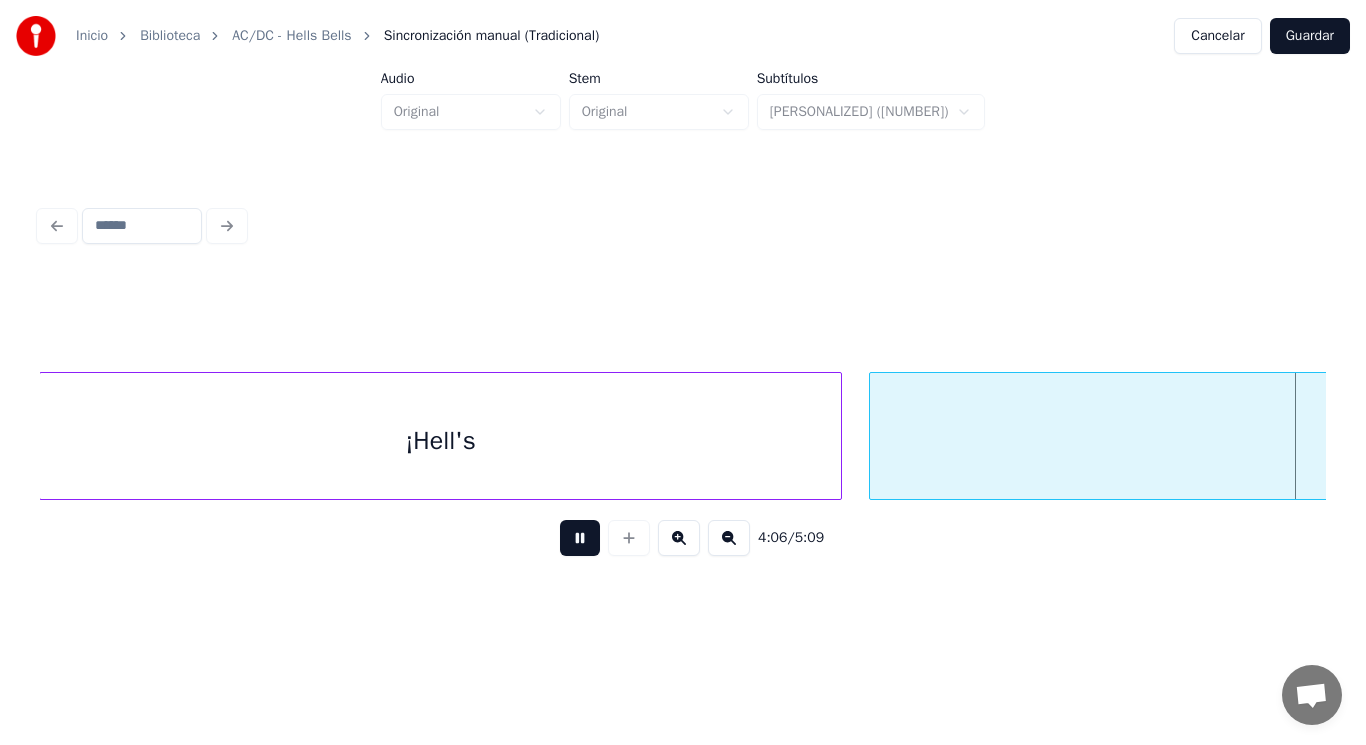 scroll, scrollTop: 0, scrollLeft: 345443, axis: horizontal 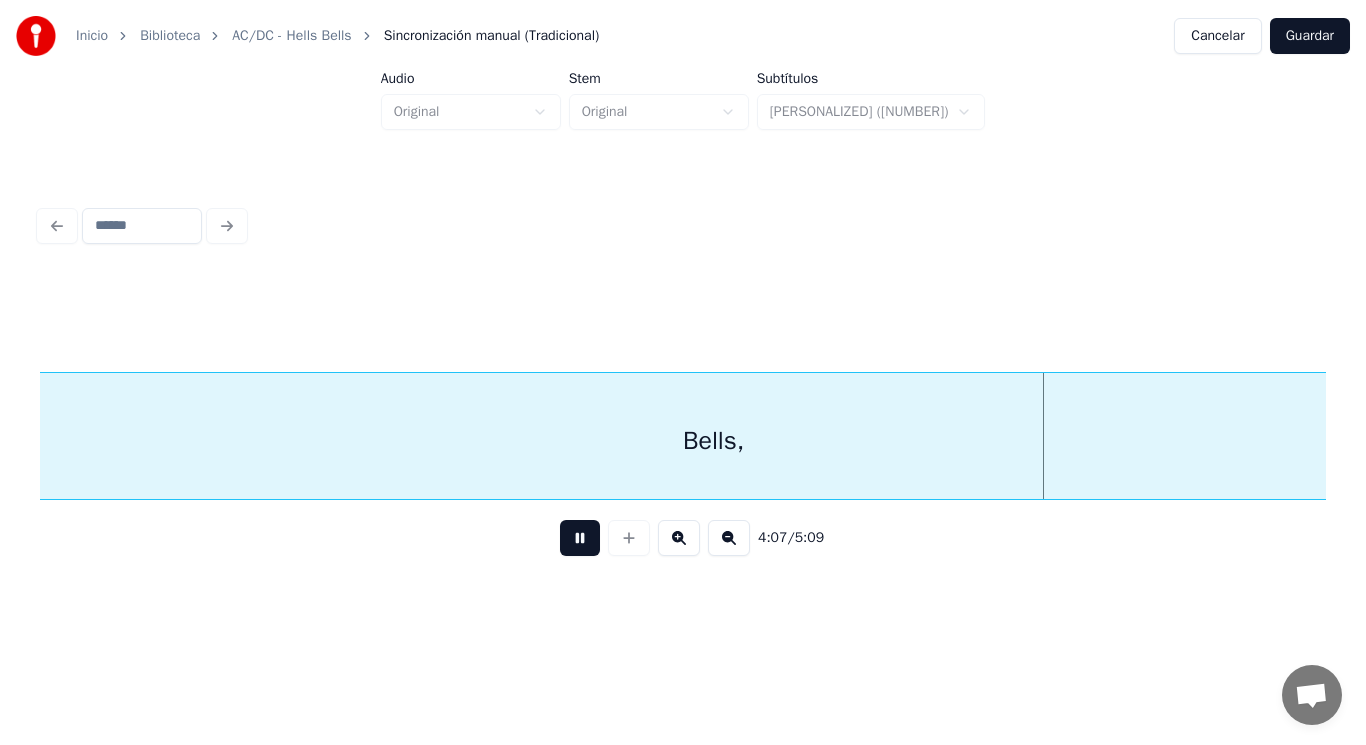click at bounding box center (580, 538) 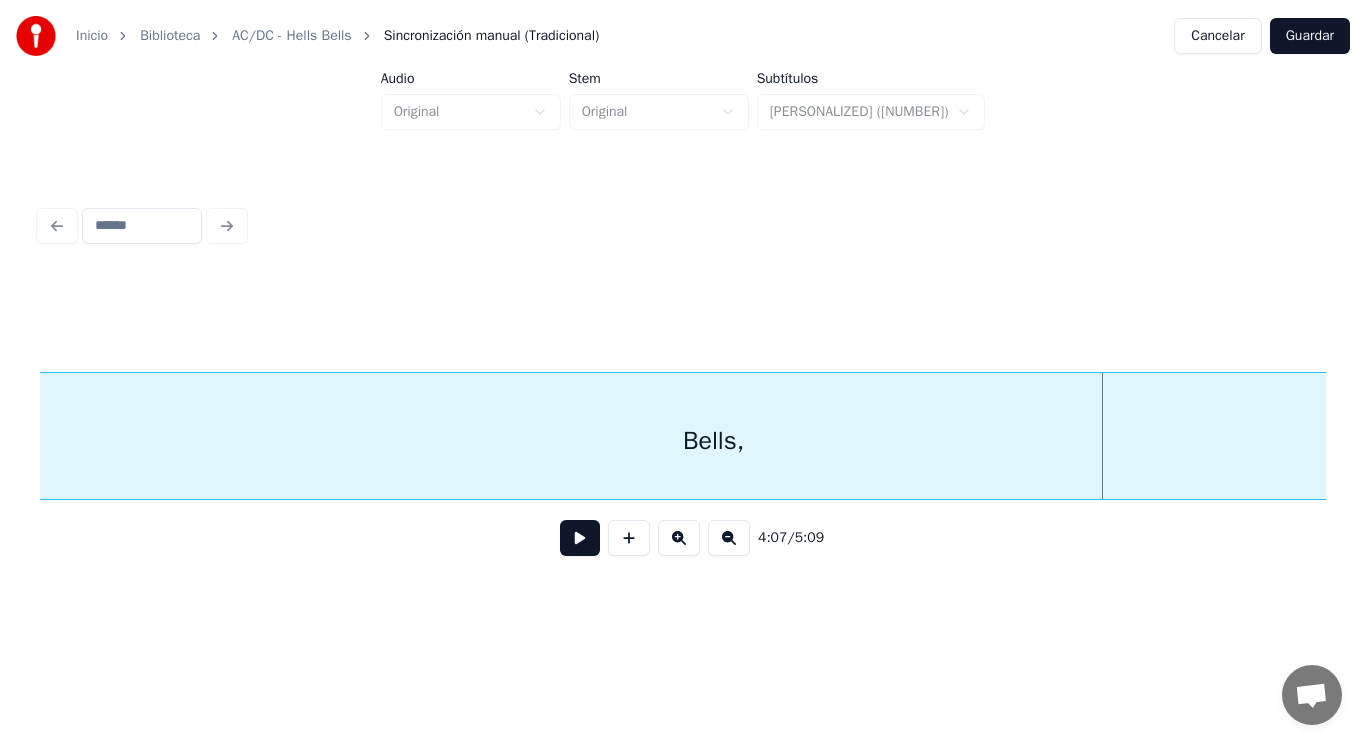 click on "Bells," at bounding box center (713, 441) 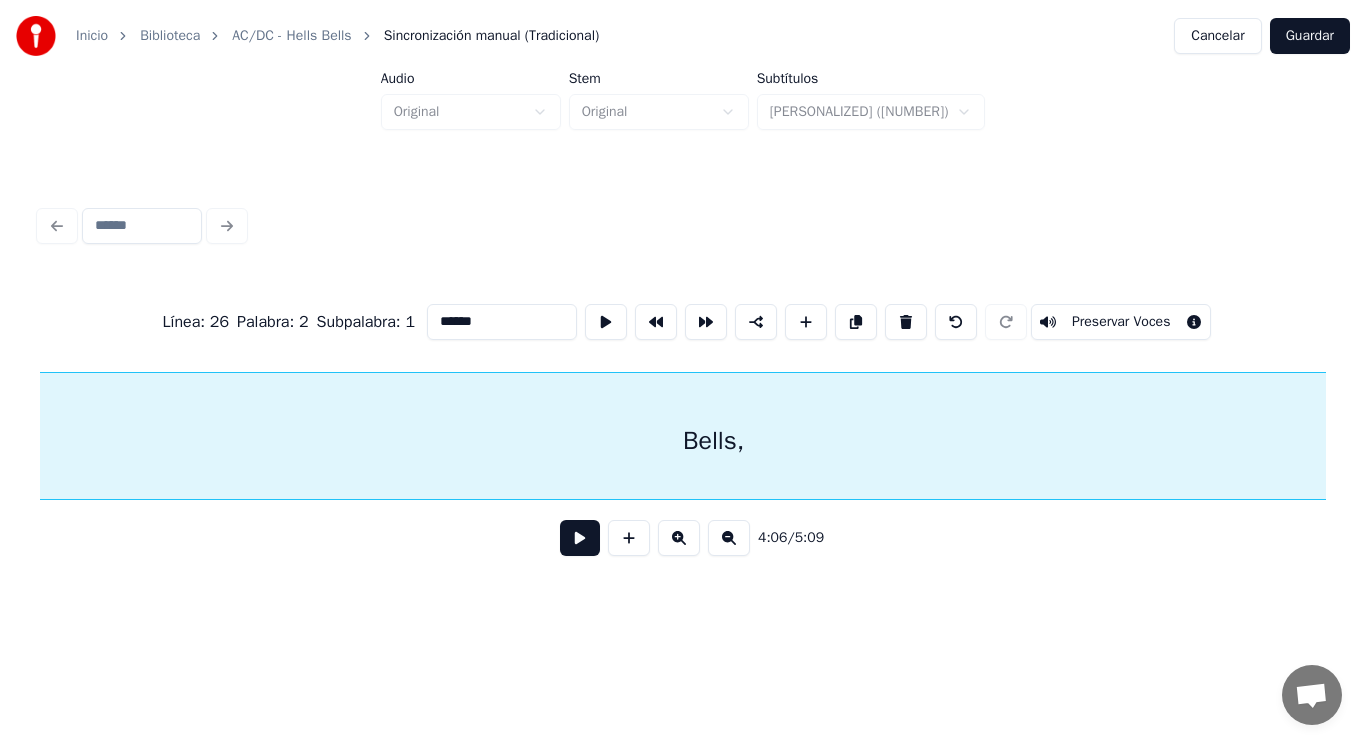 scroll, scrollTop: 0, scrollLeft: 344979, axis: horizontal 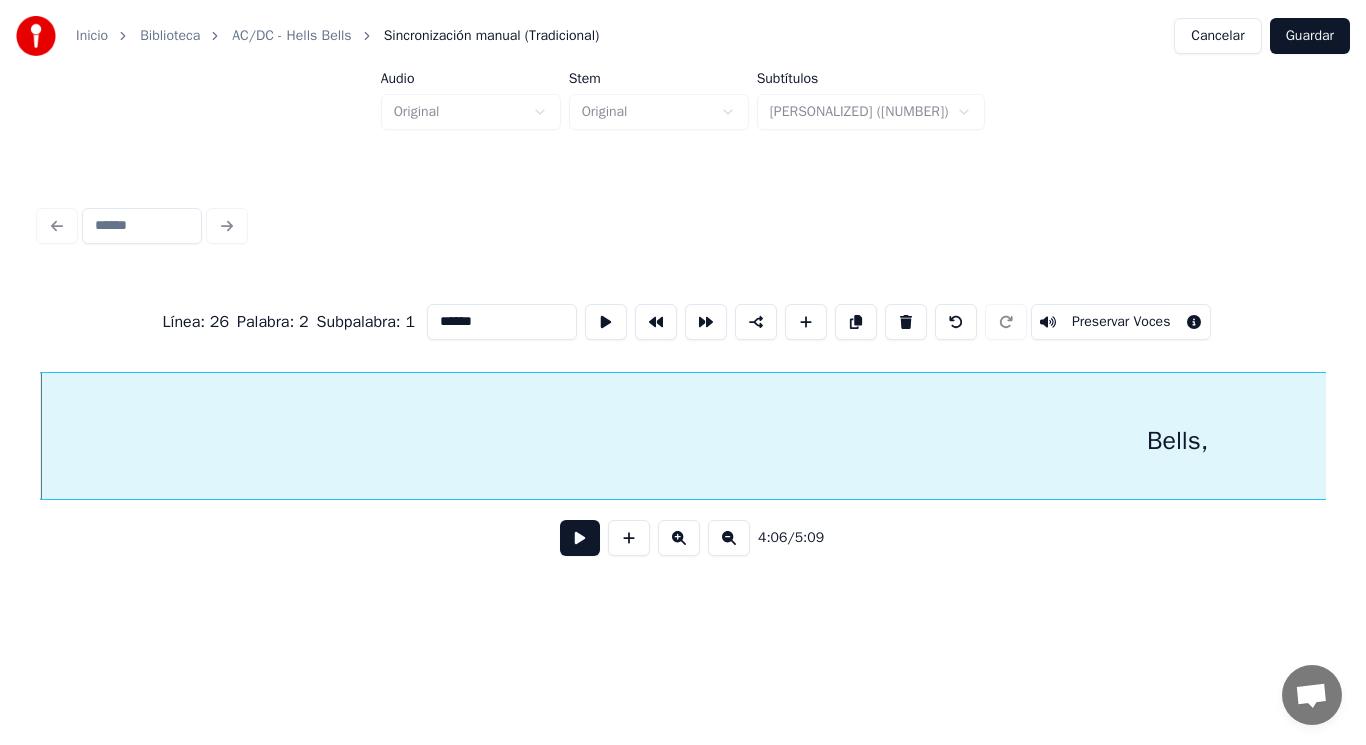 click on "******" at bounding box center (502, 322) 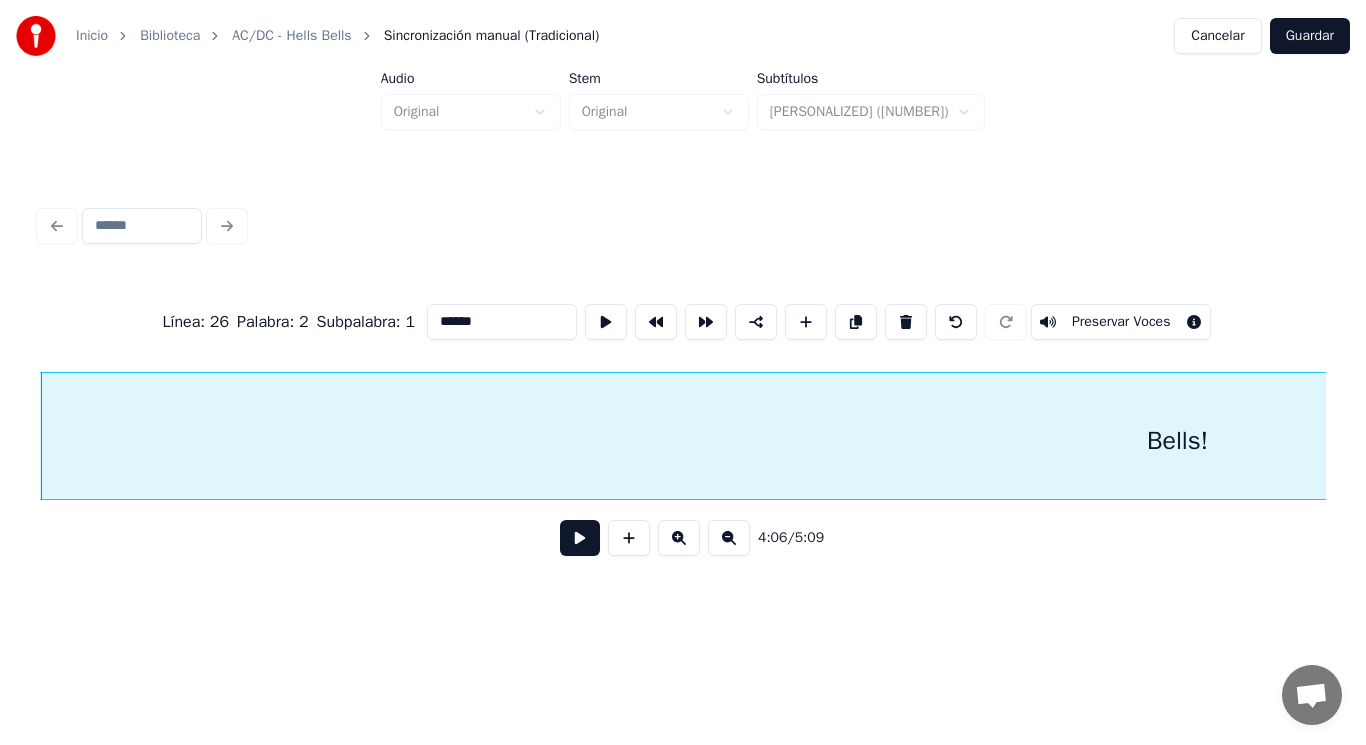 type on "******" 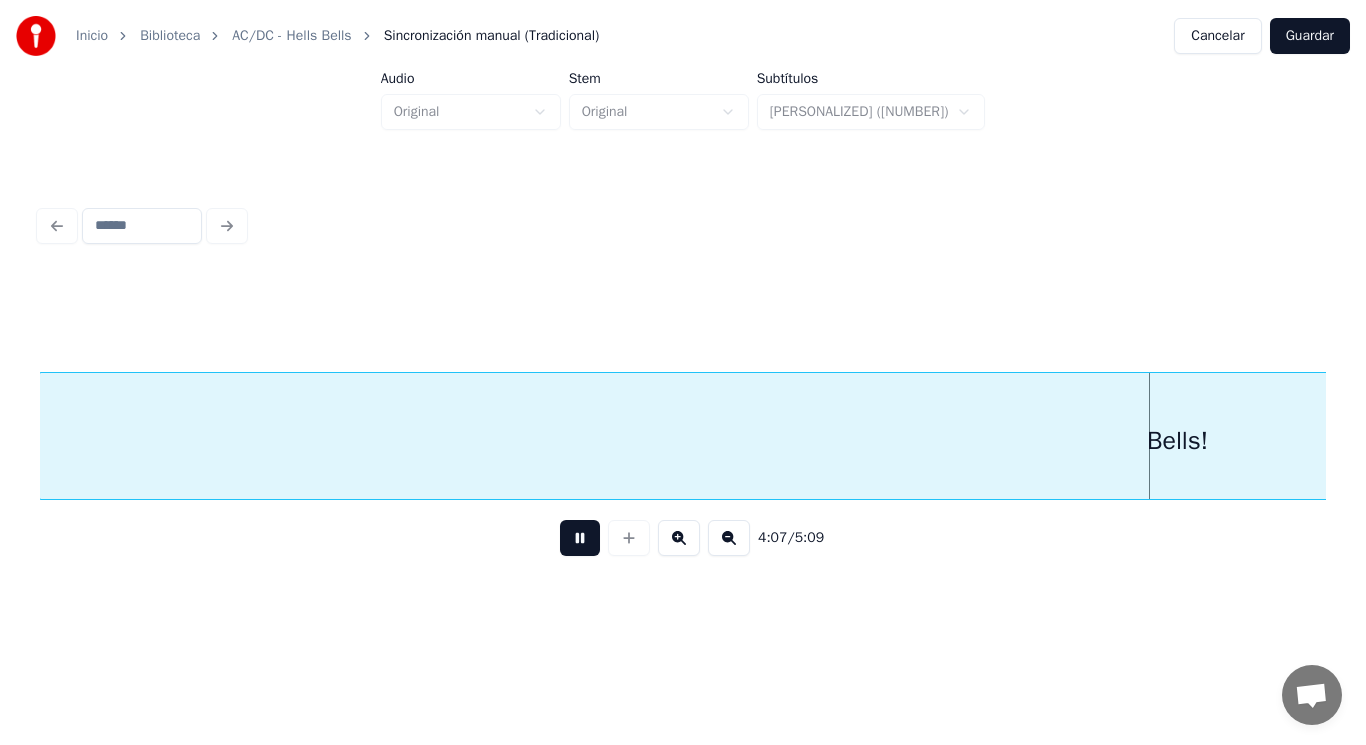 scroll, scrollTop: 0, scrollLeft: 346269, axis: horizontal 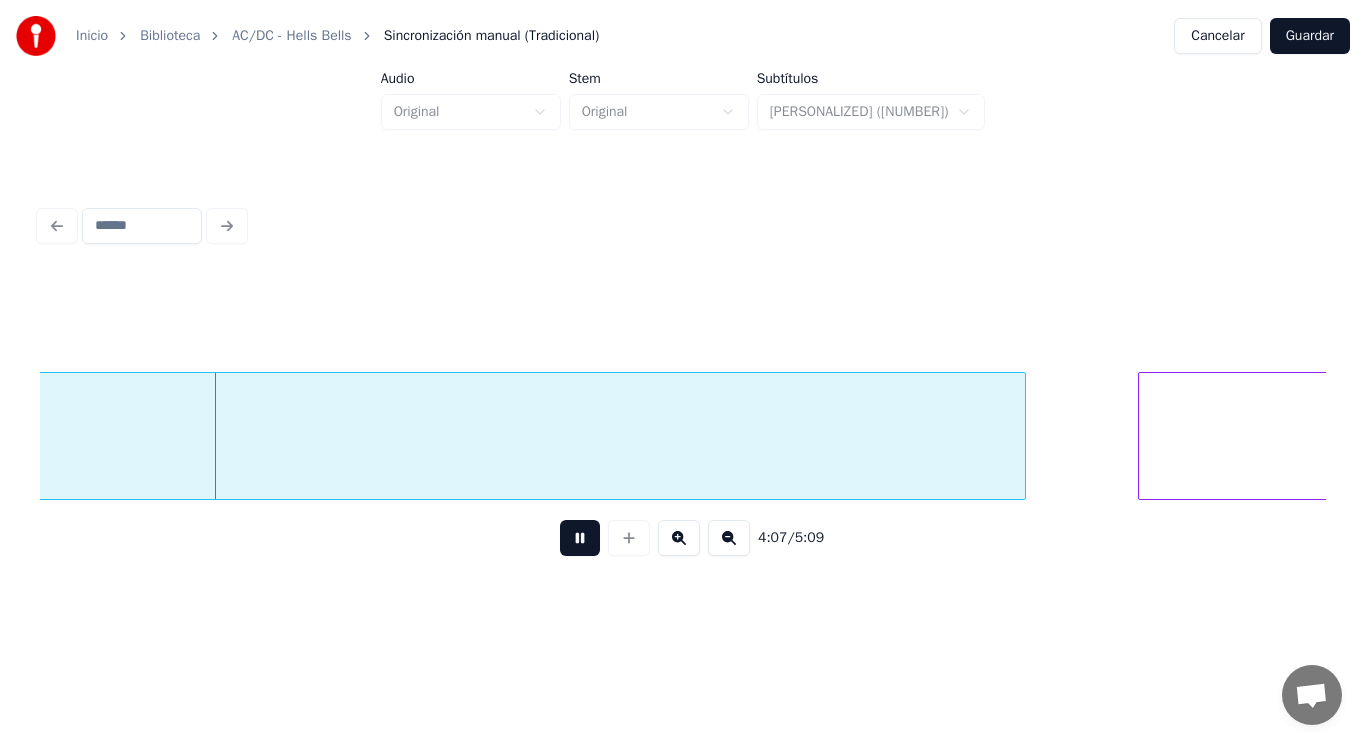 click at bounding box center [580, 538] 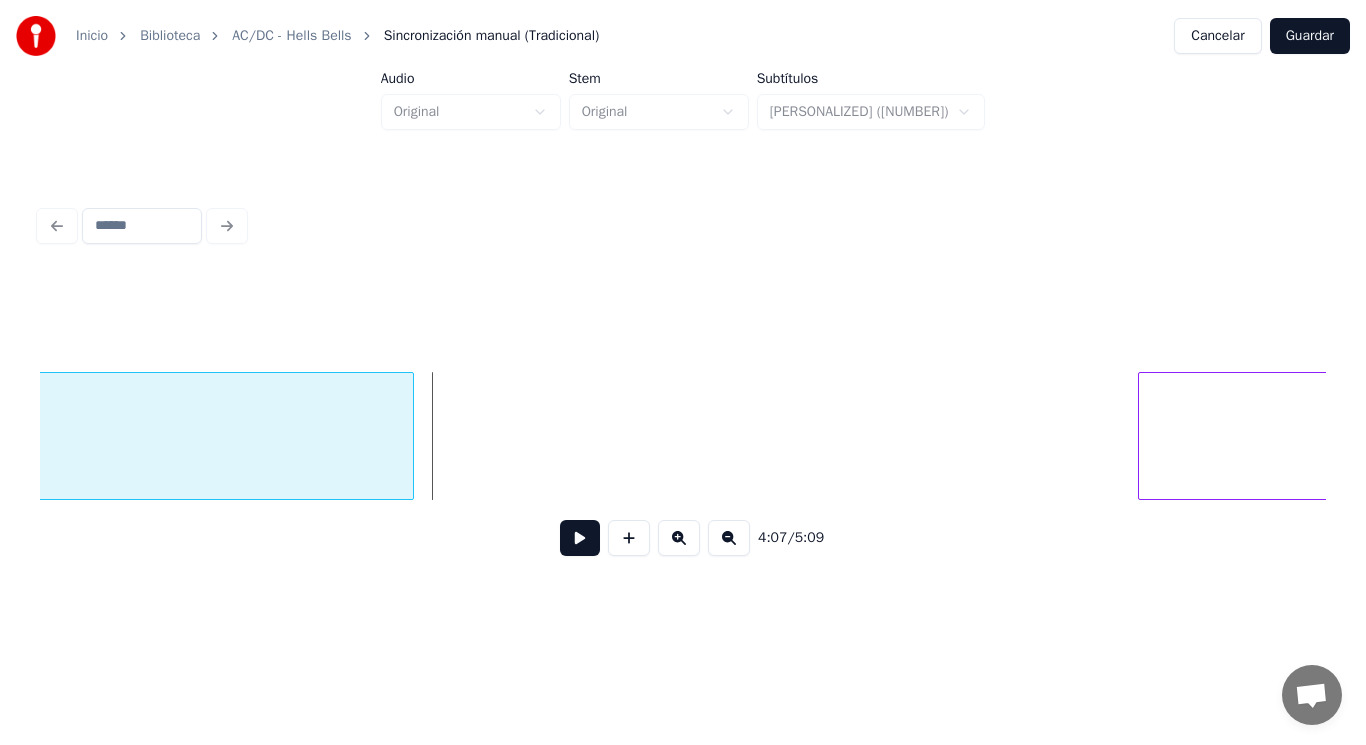 click at bounding box center [410, 436] 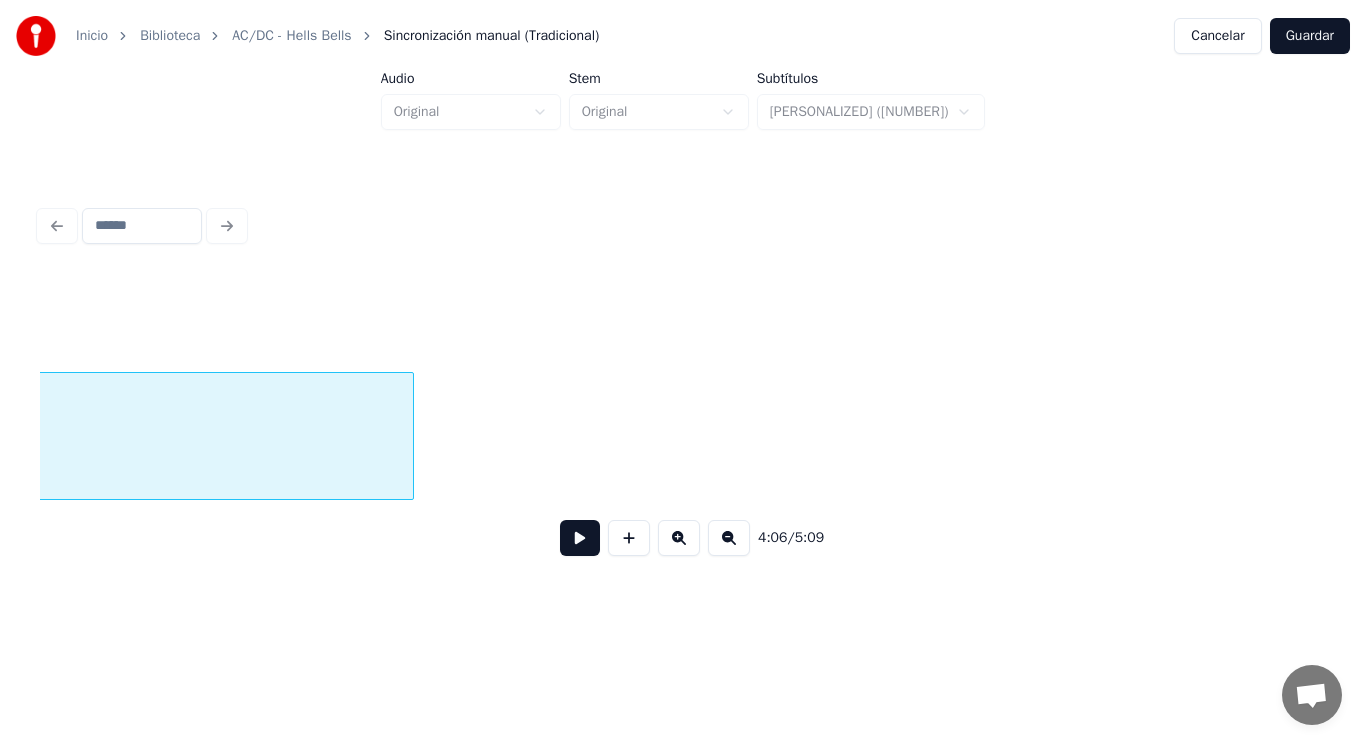 scroll, scrollTop: 0, scrollLeft: 344979, axis: horizontal 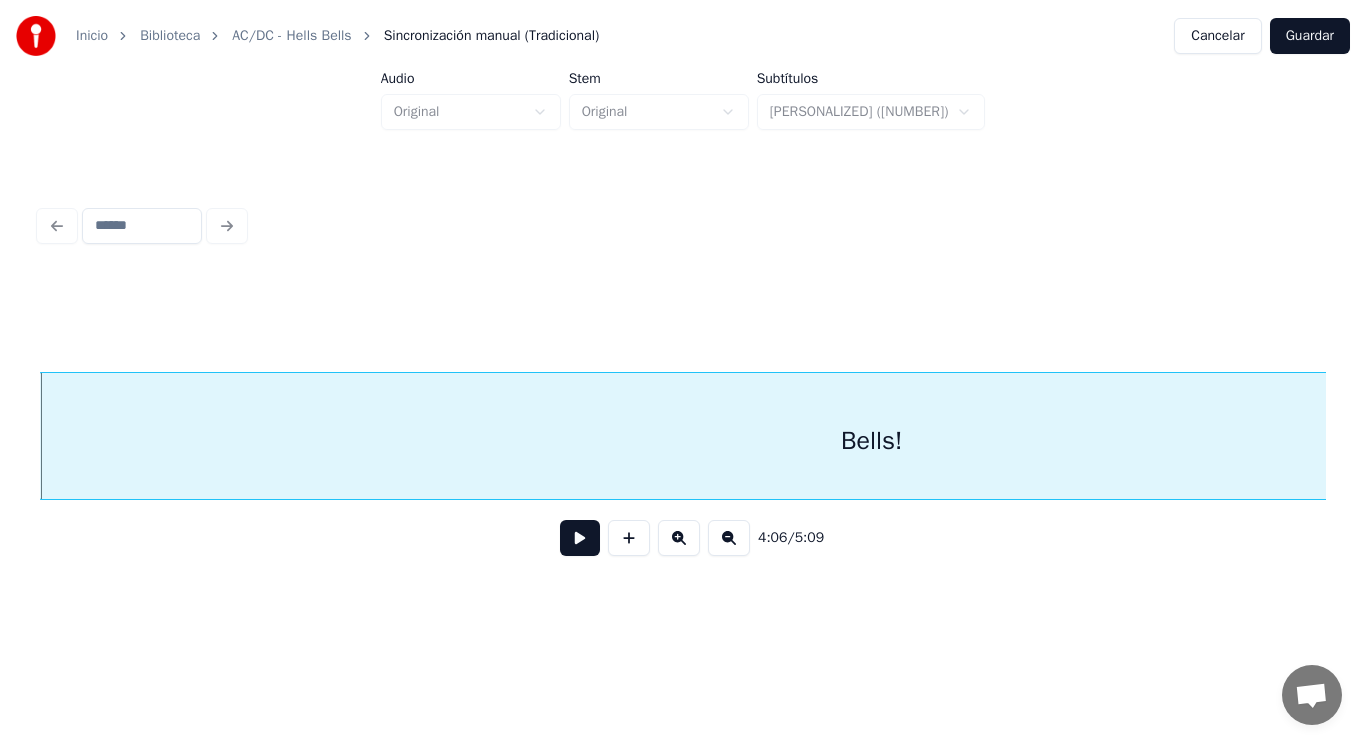 click at bounding box center (580, 538) 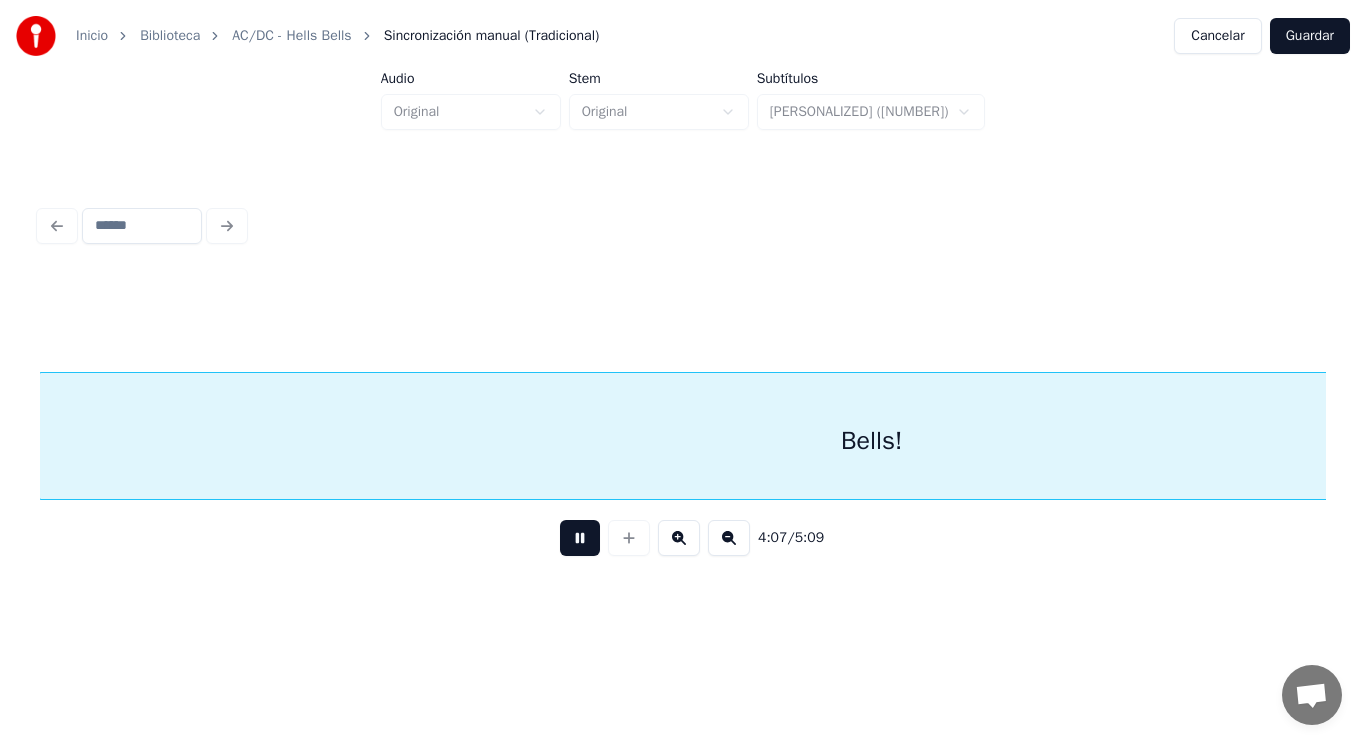 scroll, scrollTop: 0, scrollLeft: 346288, axis: horizontal 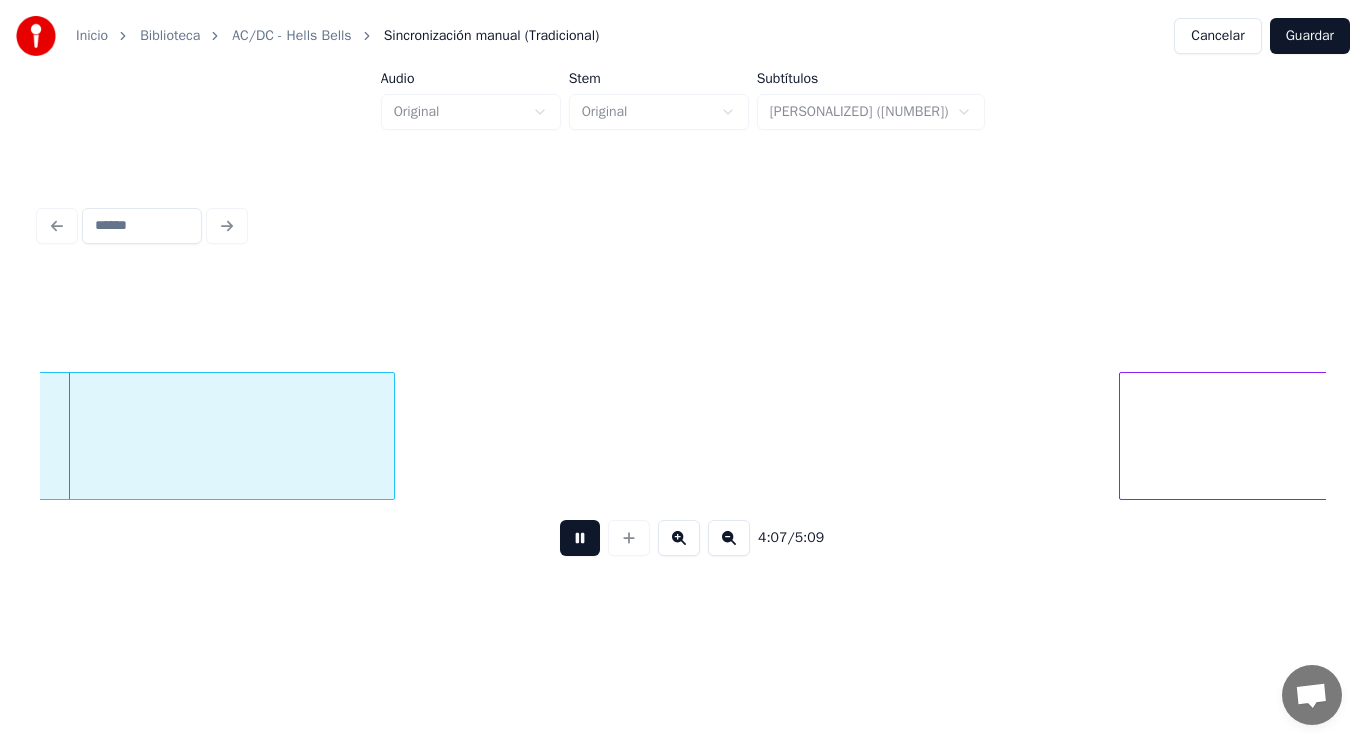 click at bounding box center [580, 538] 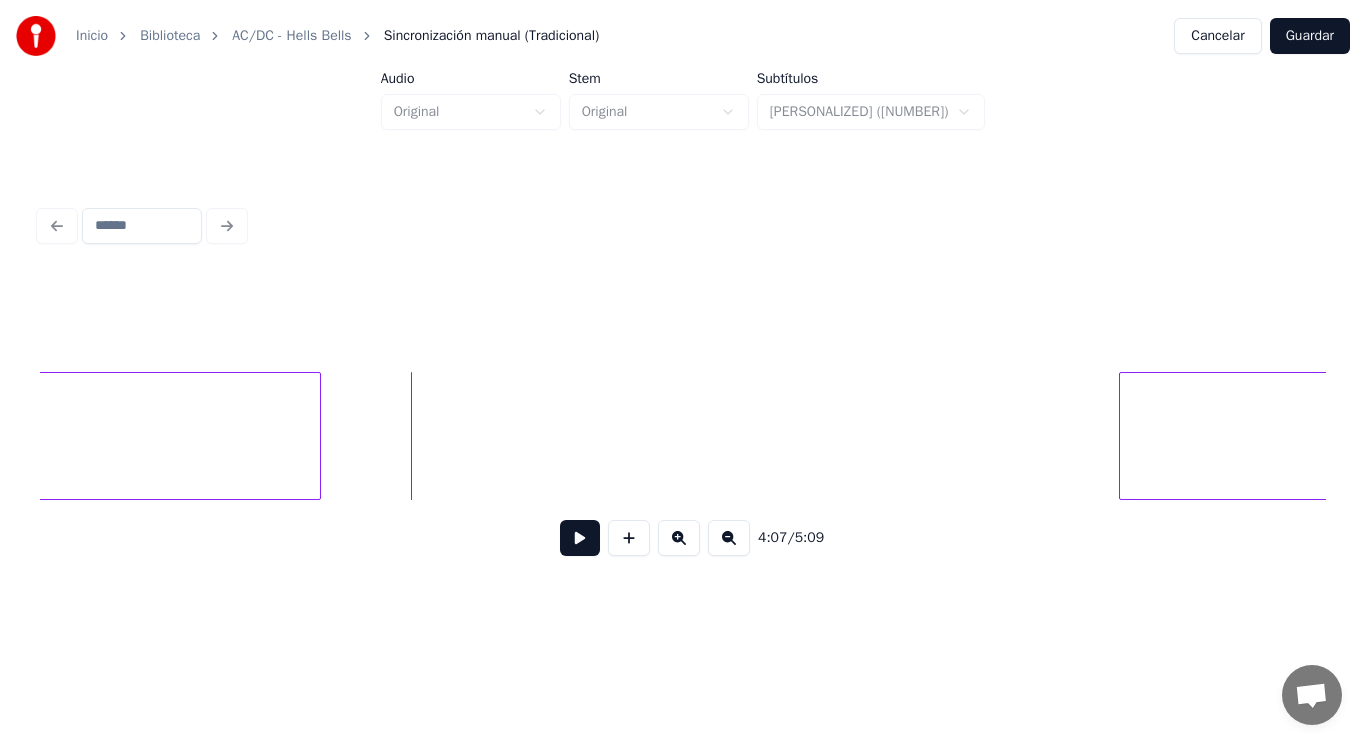 click at bounding box center [317, 436] 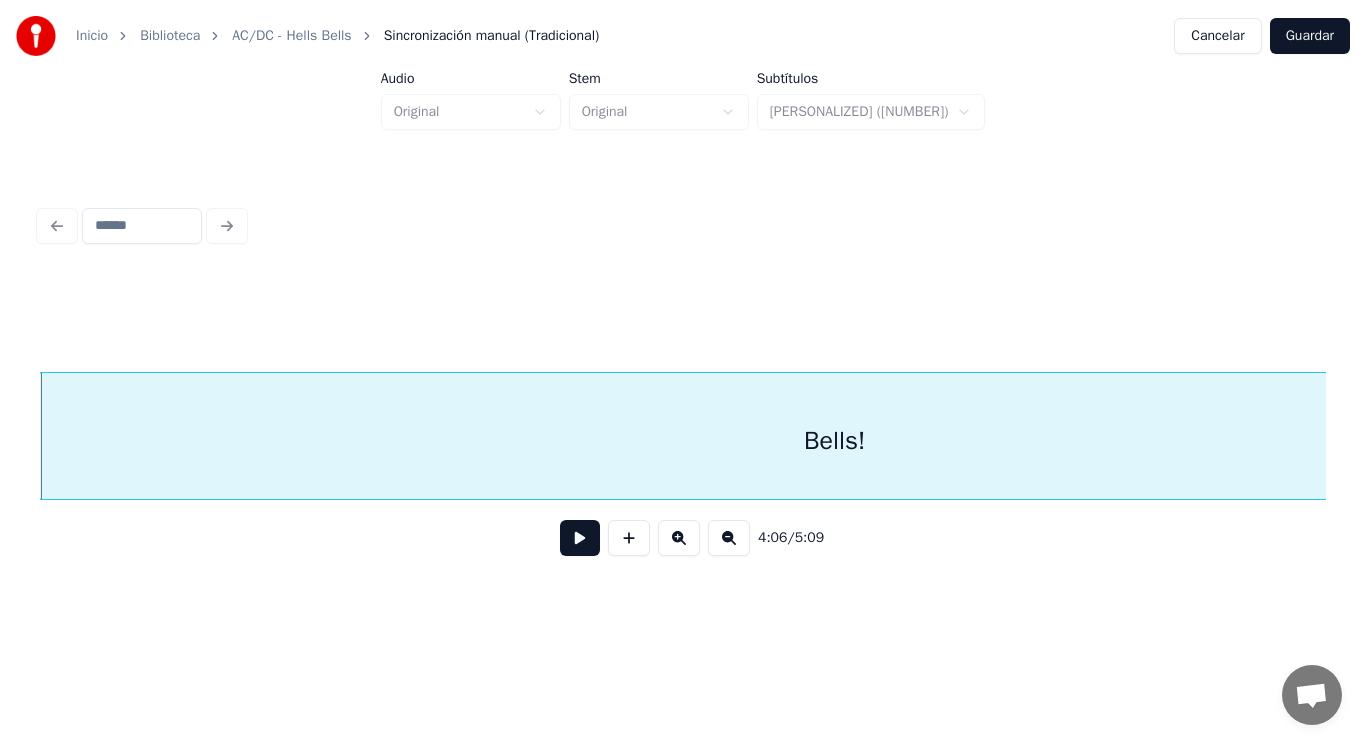 click at bounding box center (580, 538) 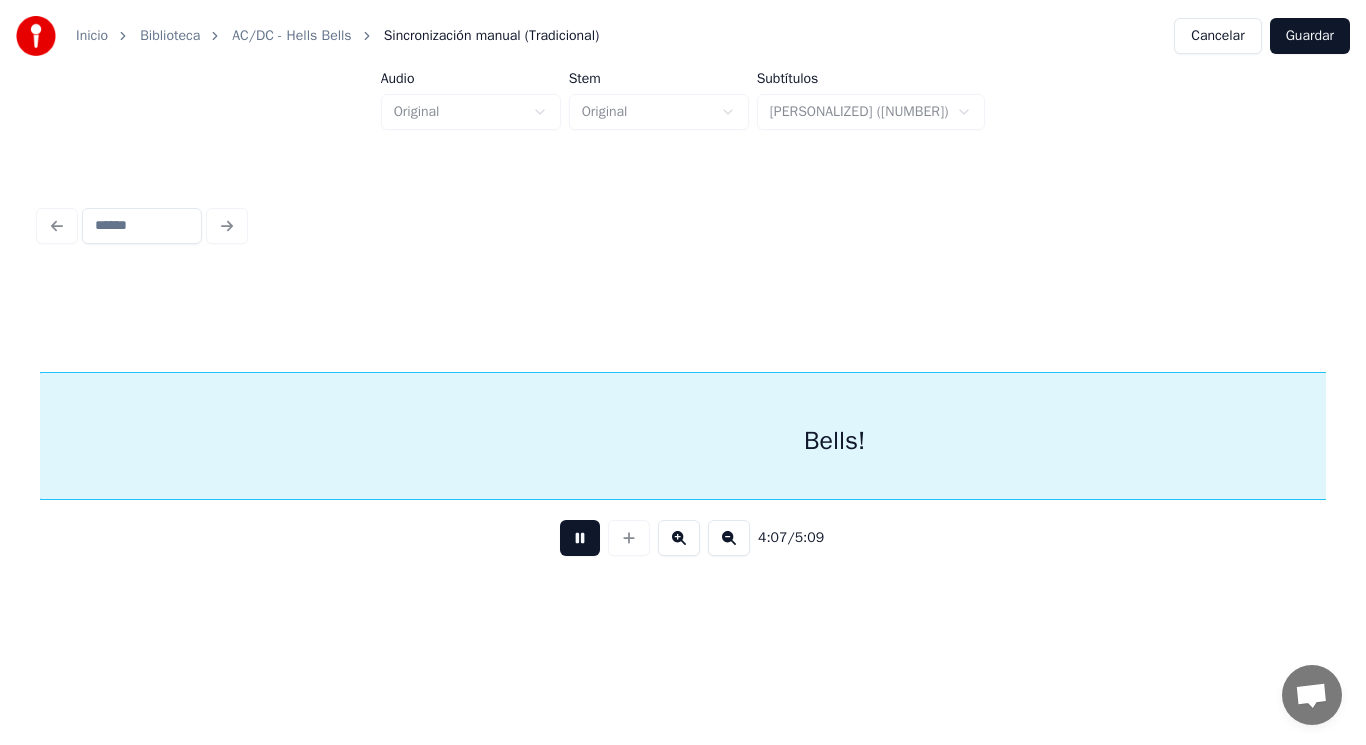 scroll, scrollTop: 0, scrollLeft: 346288, axis: horizontal 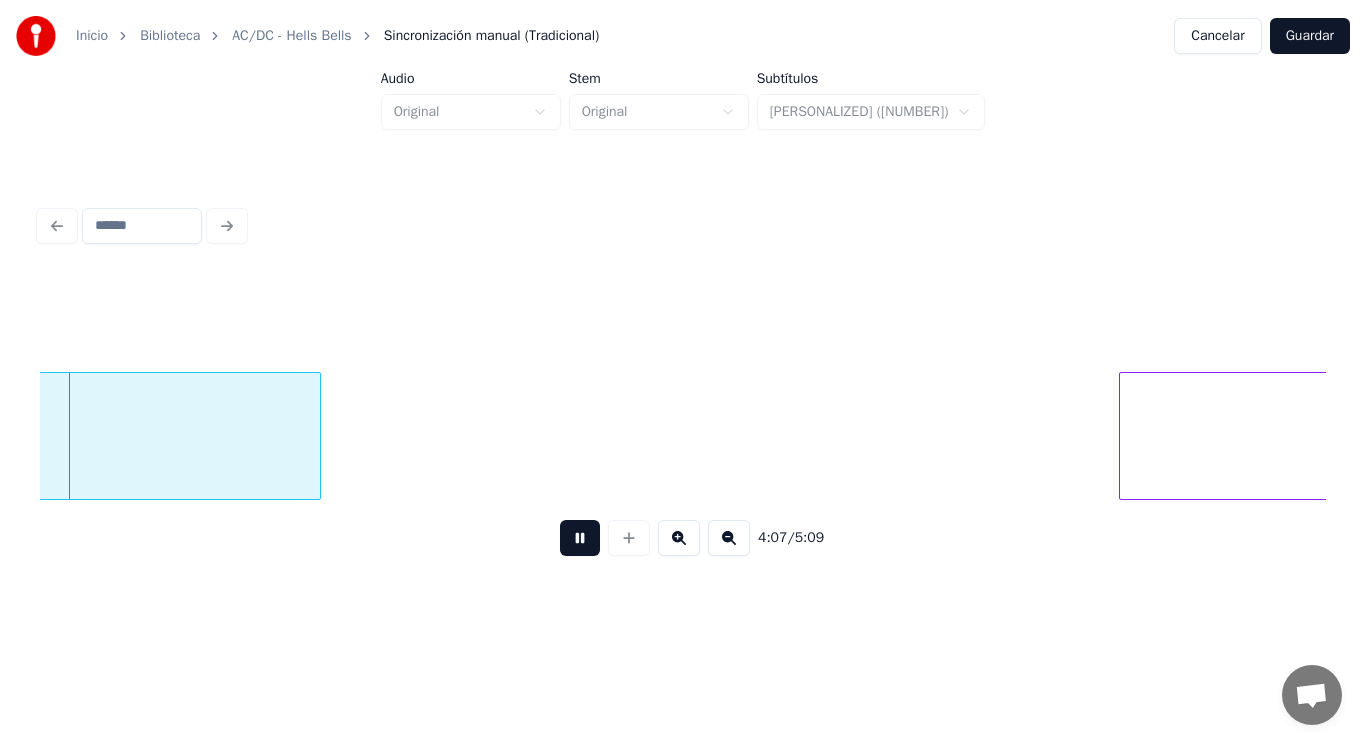click at bounding box center (580, 538) 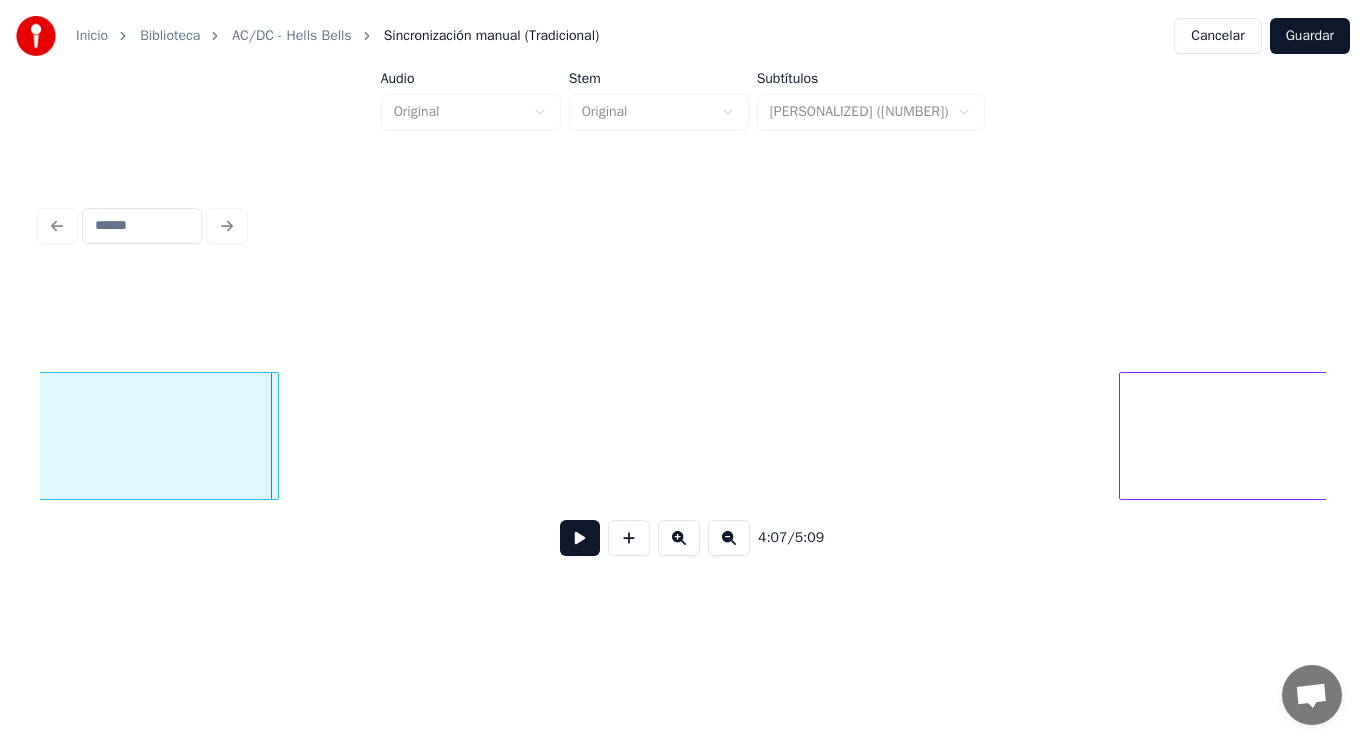 click at bounding box center [275, 436] 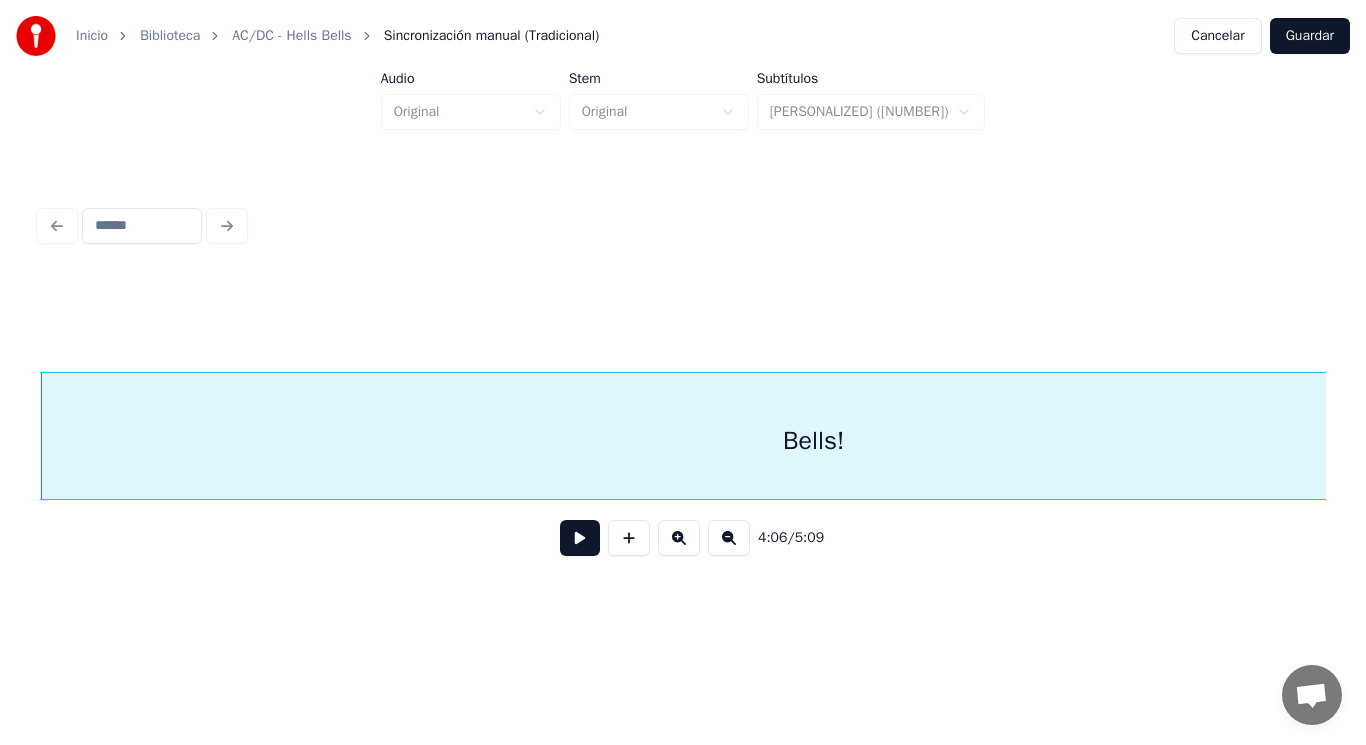 click at bounding box center [580, 538] 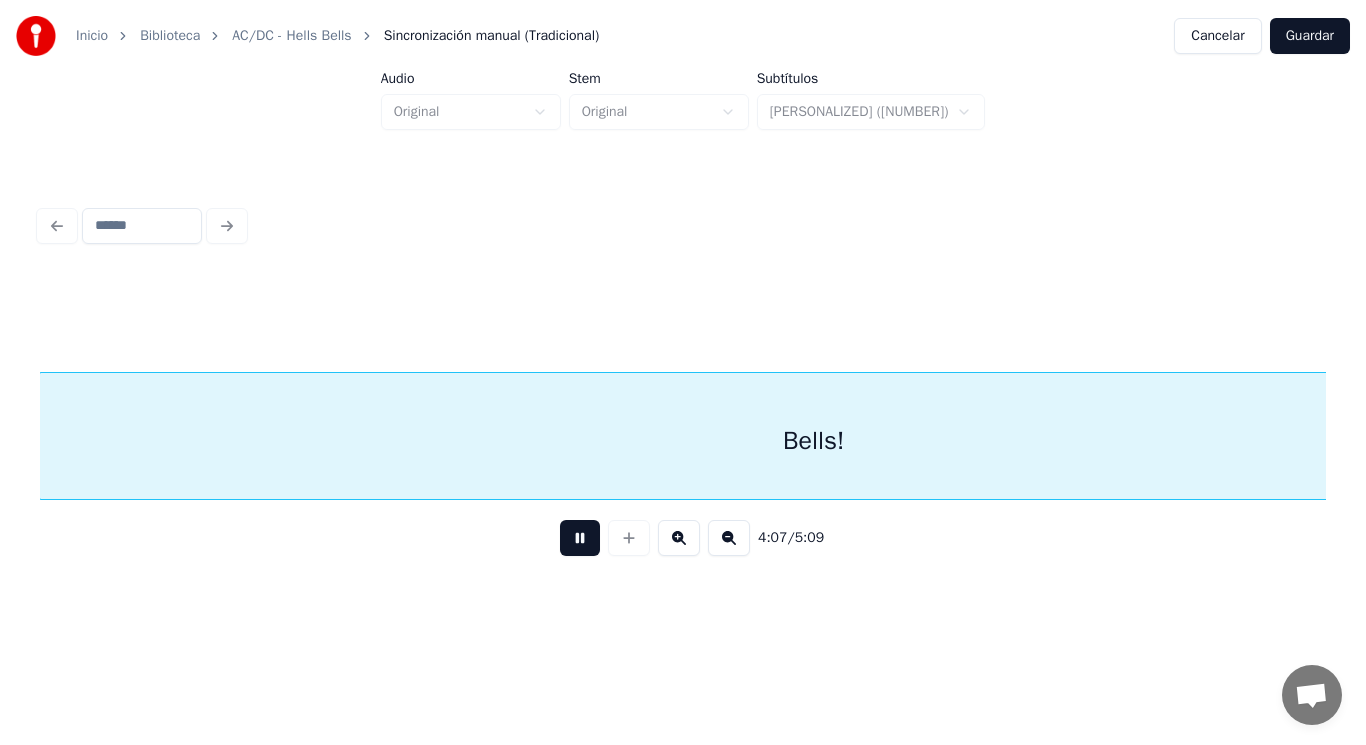 scroll, scrollTop: 0, scrollLeft: 346270, axis: horizontal 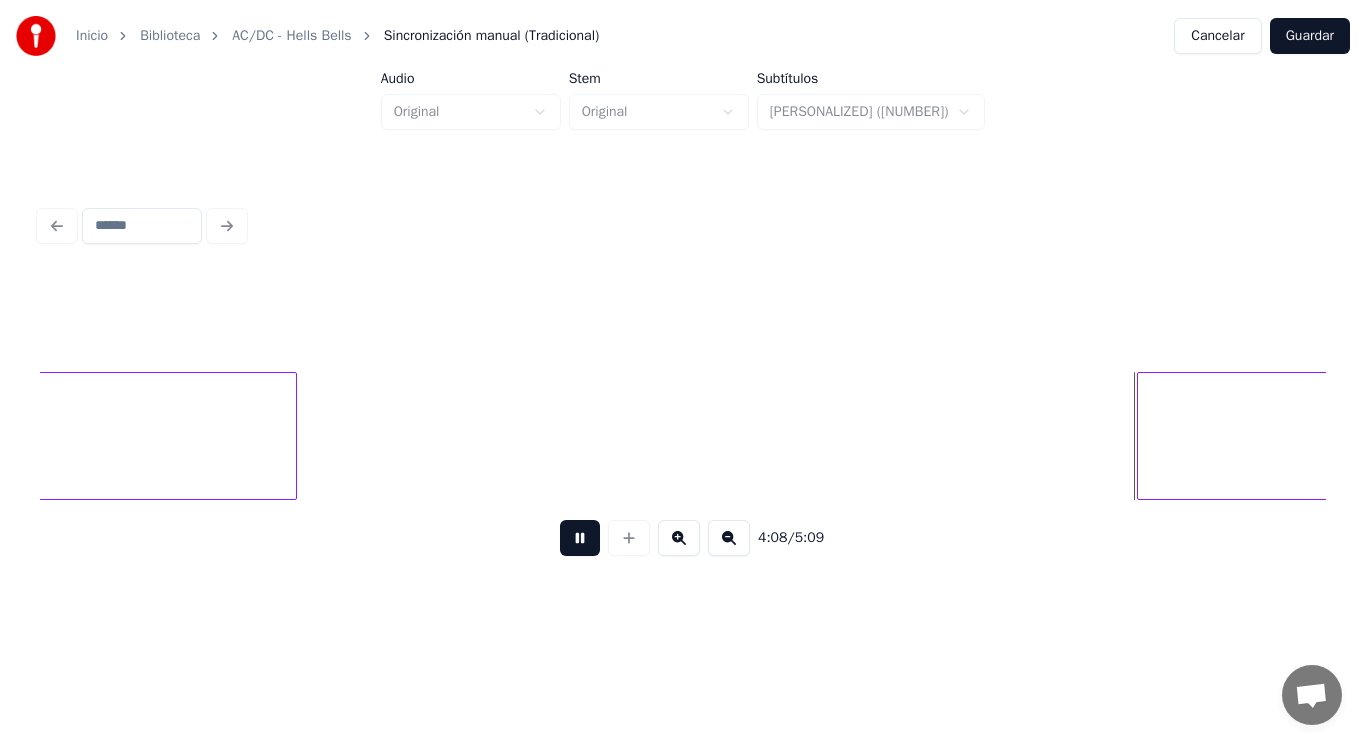 click at bounding box center (580, 538) 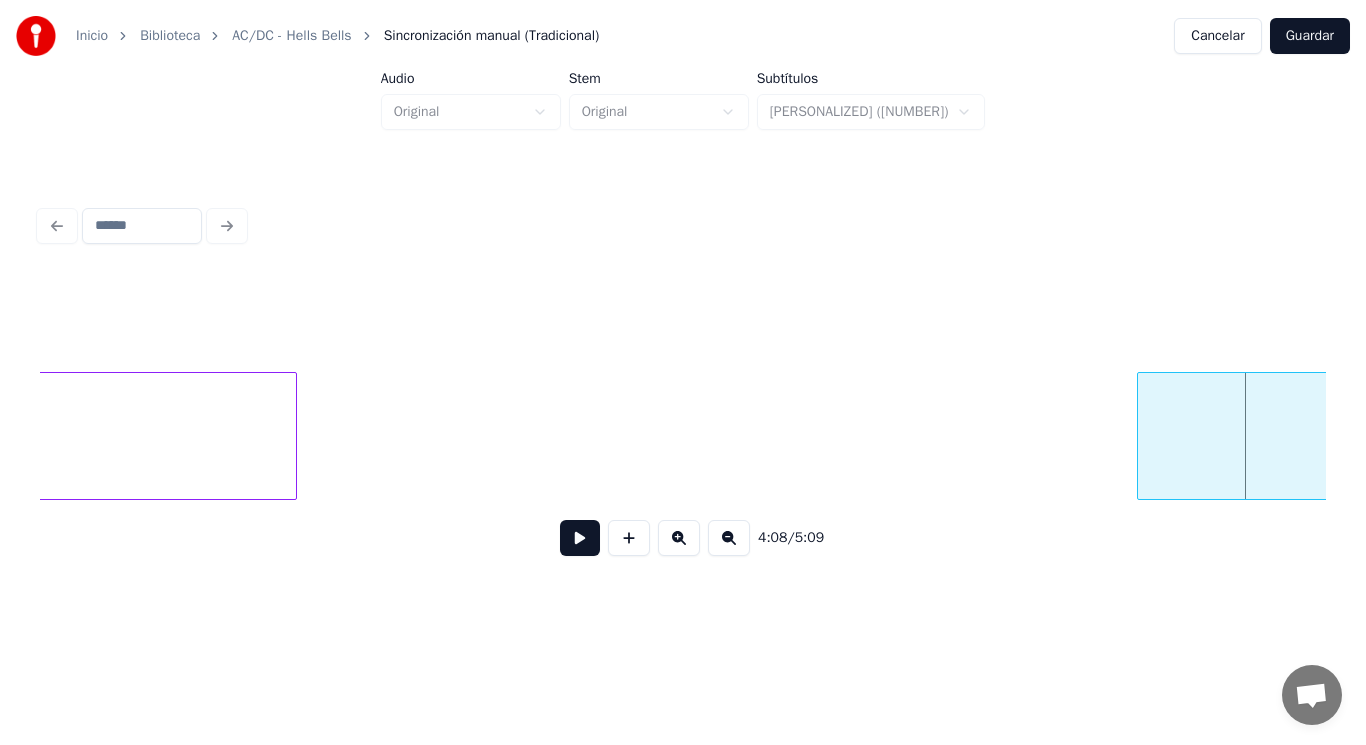 click on "Bells! Satan's" at bounding box center (-129451, 436) 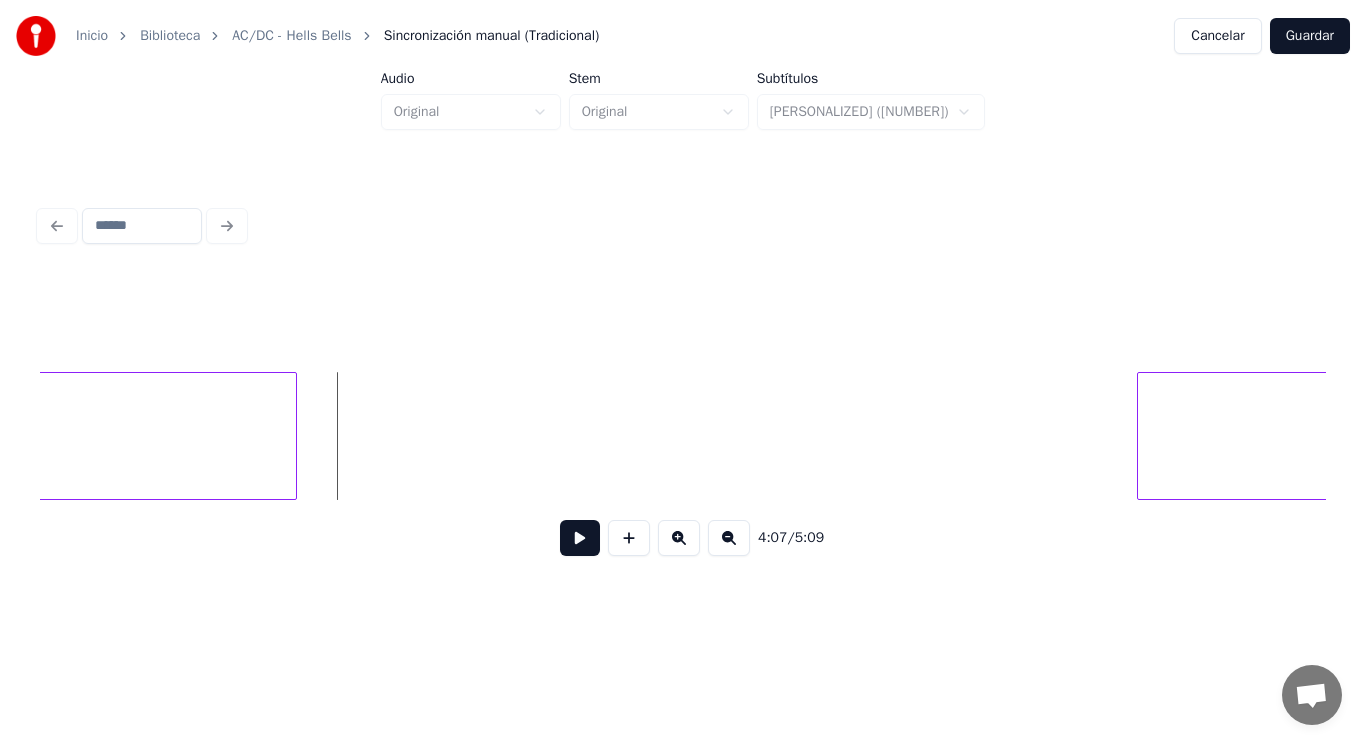 click at bounding box center (580, 538) 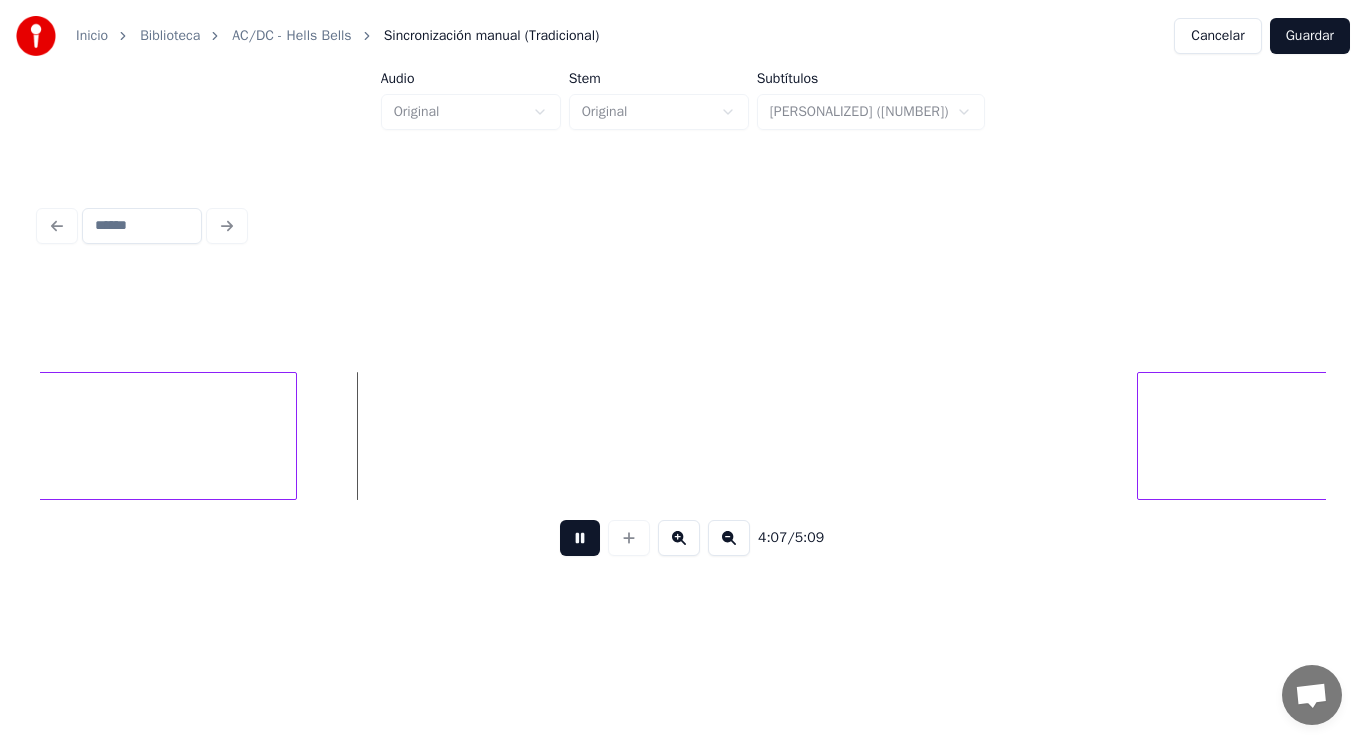 click at bounding box center (580, 538) 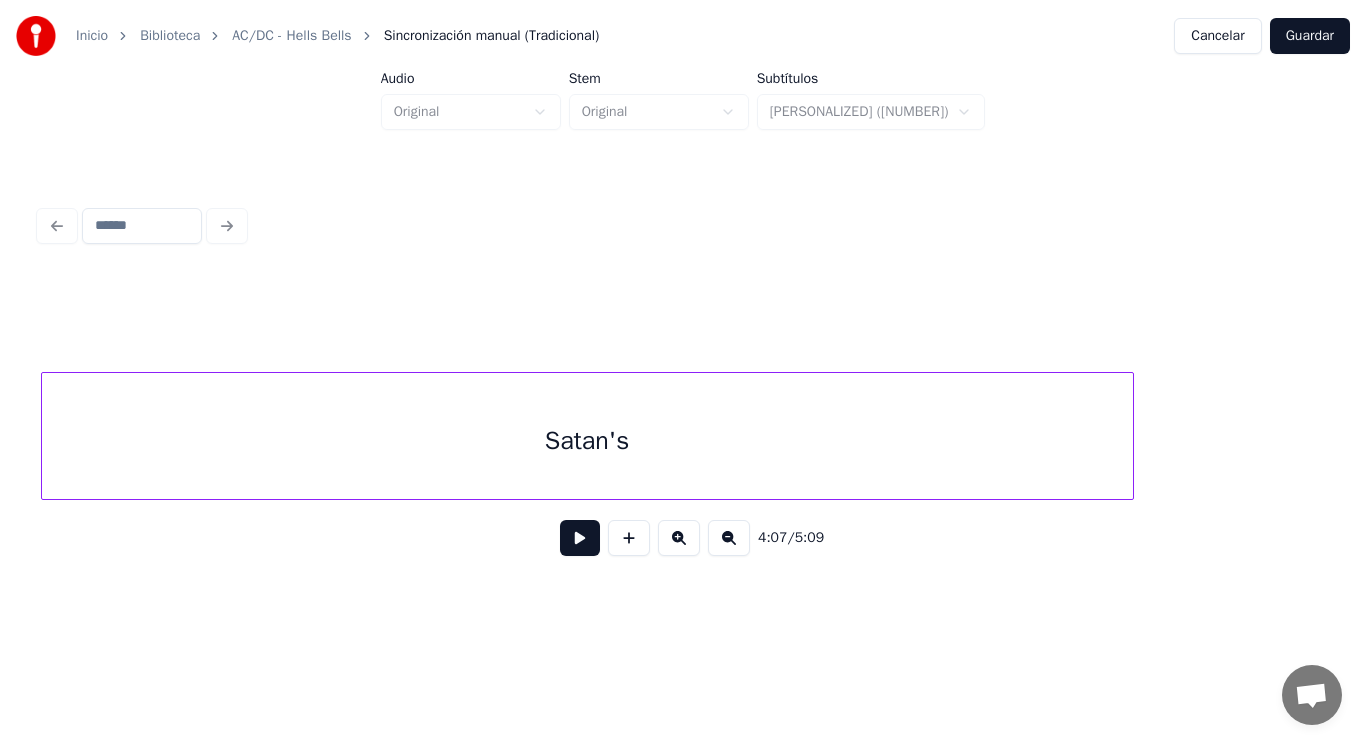 scroll, scrollTop: 0, scrollLeft: 346899, axis: horizontal 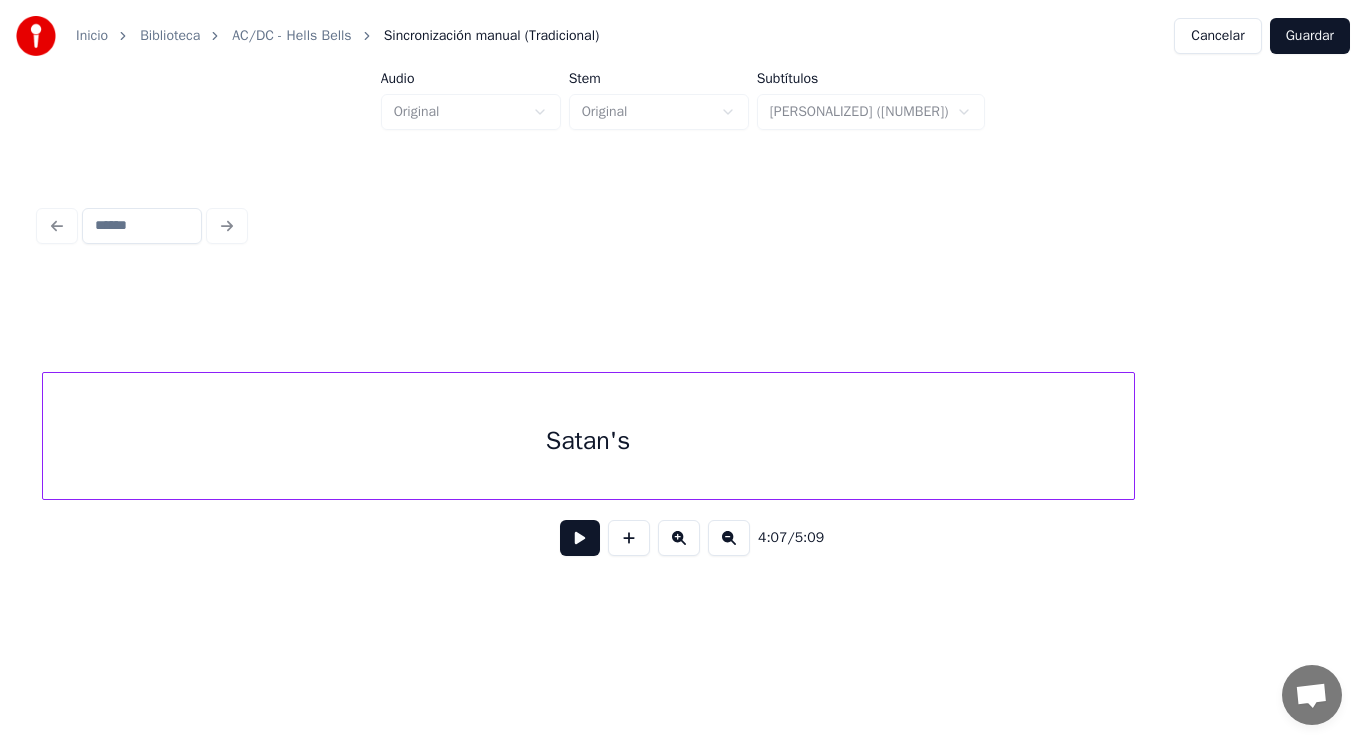 click on "Satan's" at bounding box center (588, 441) 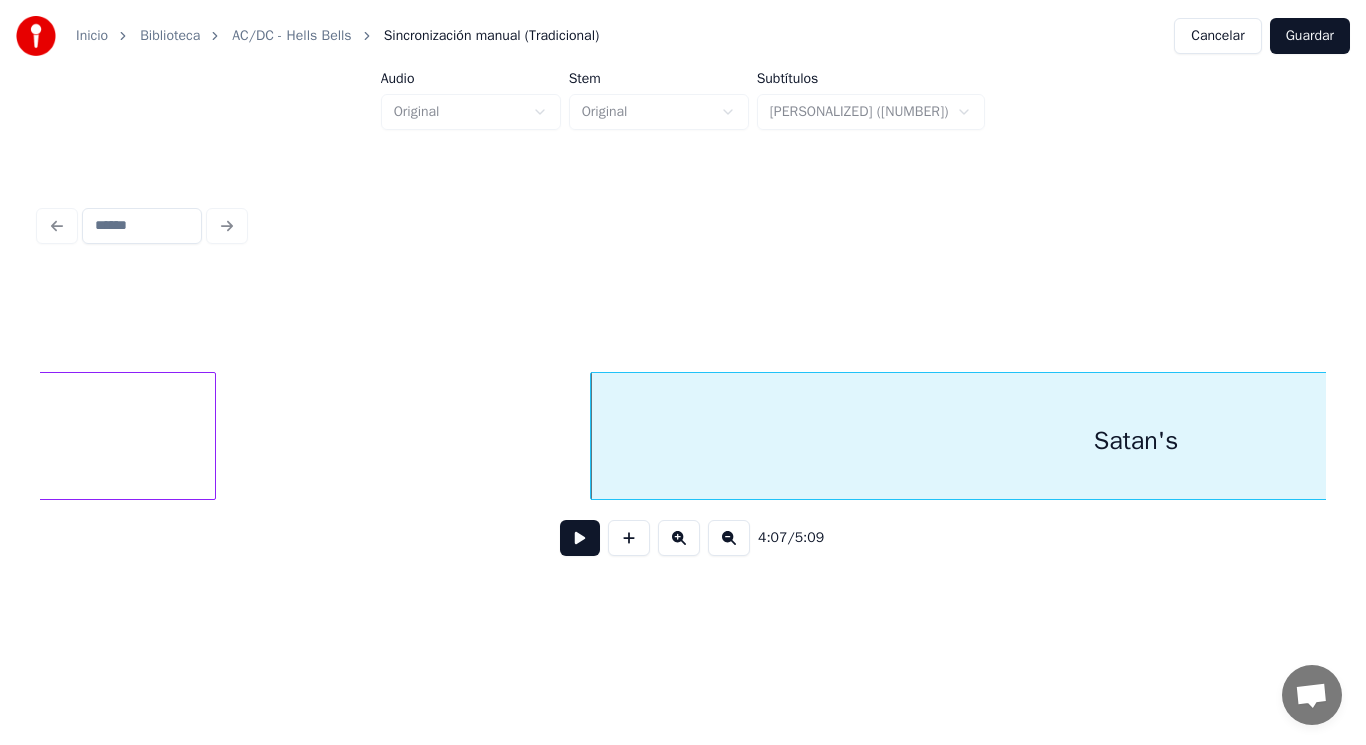 scroll, scrollTop: 0, scrollLeft: 346339, axis: horizontal 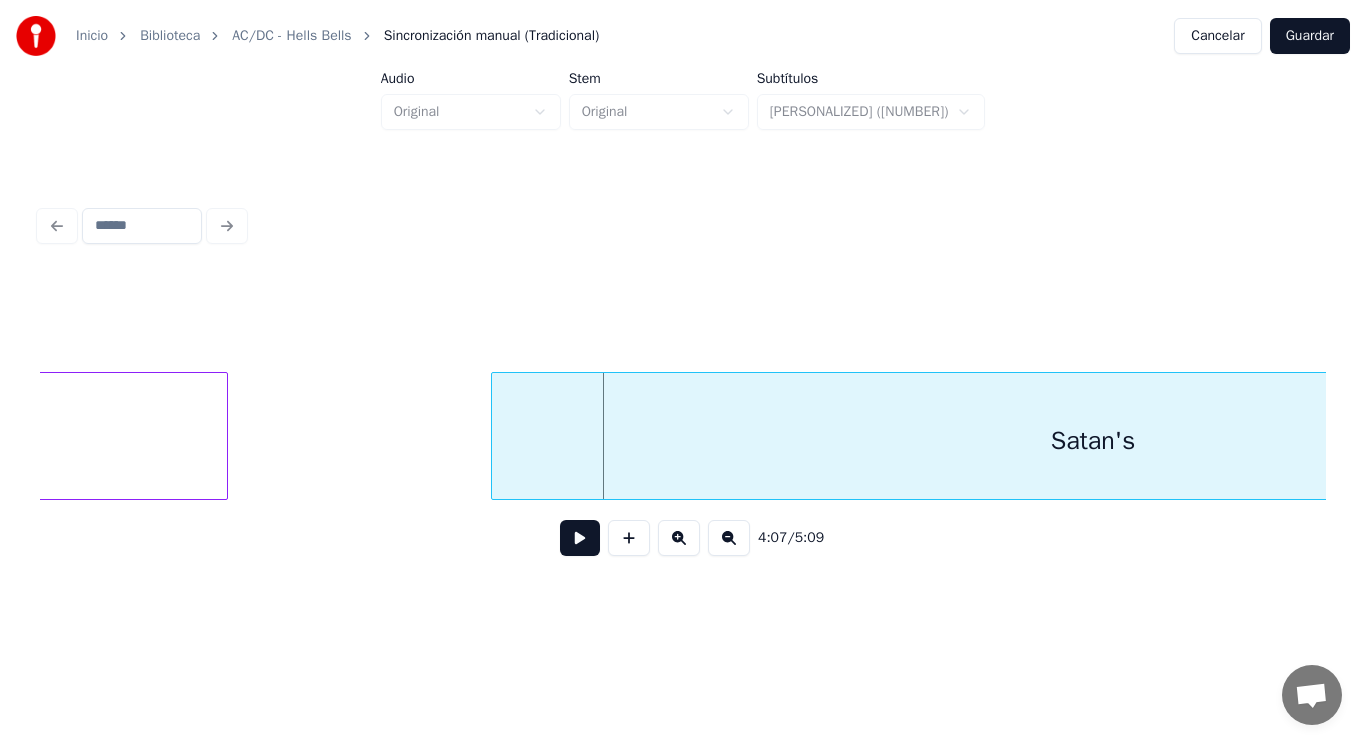 click at bounding box center (495, 436) 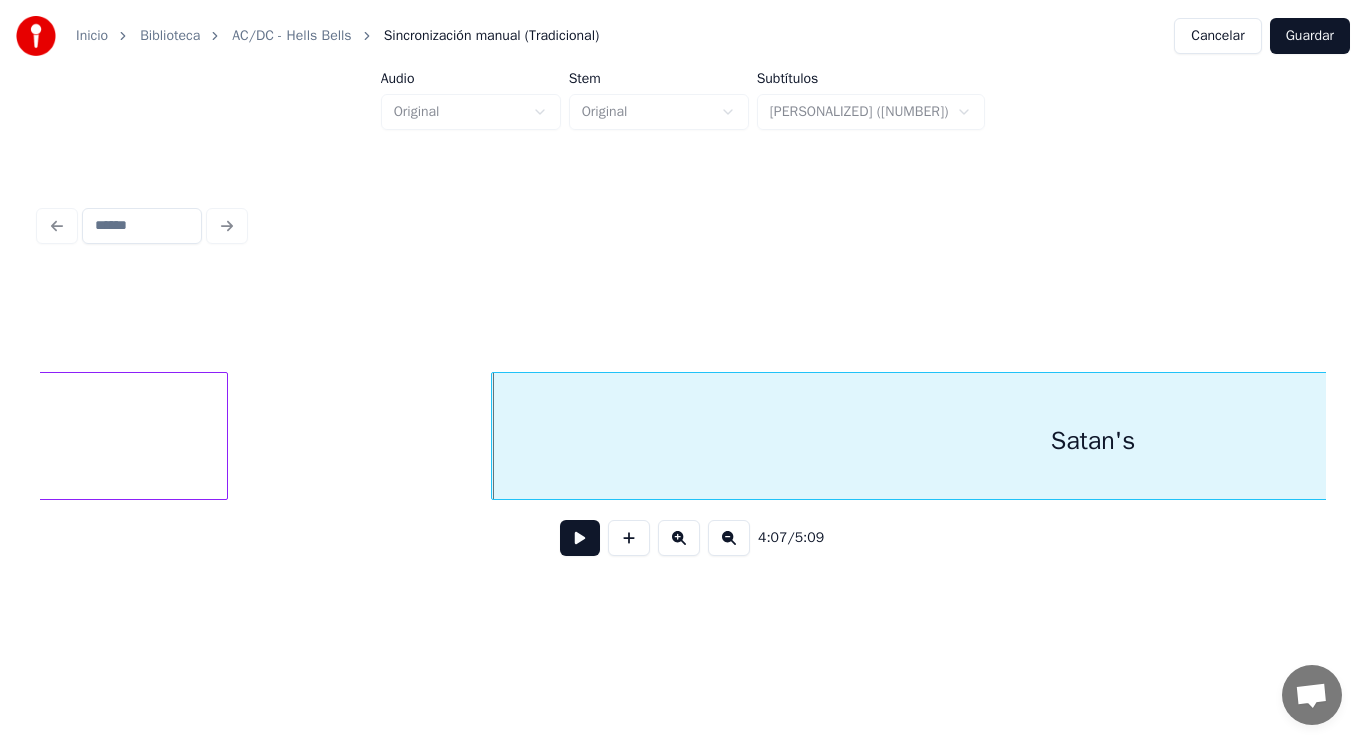 click at bounding box center [580, 538] 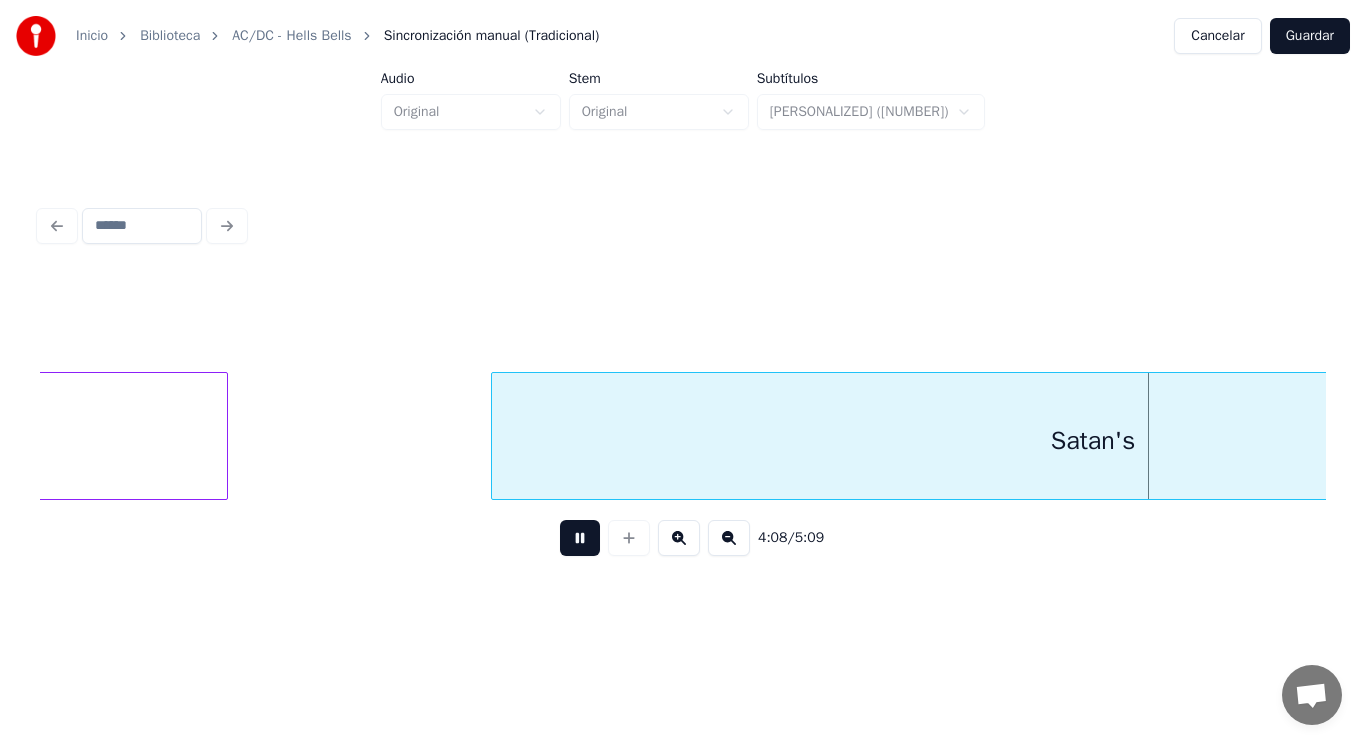 click at bounding box center (580, 538) 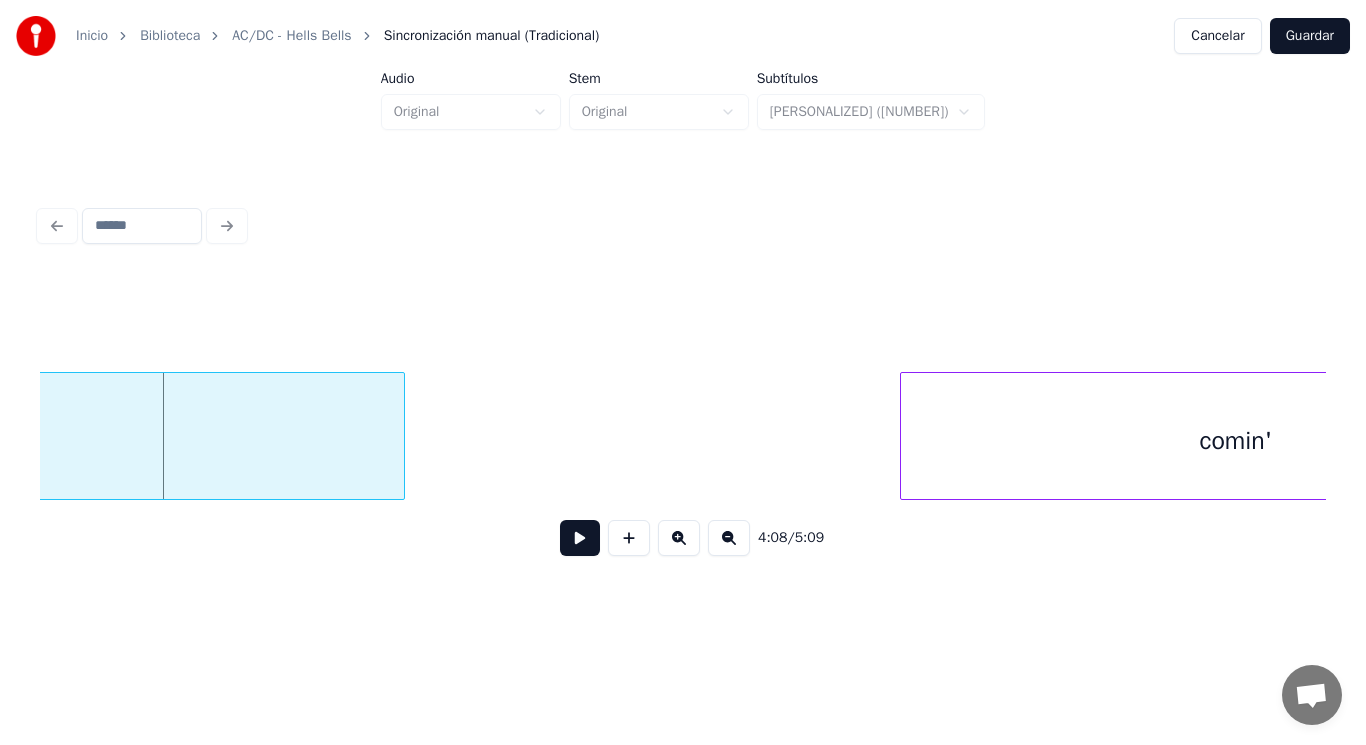 click on "Satan's" at bounding box center [-198, 441] 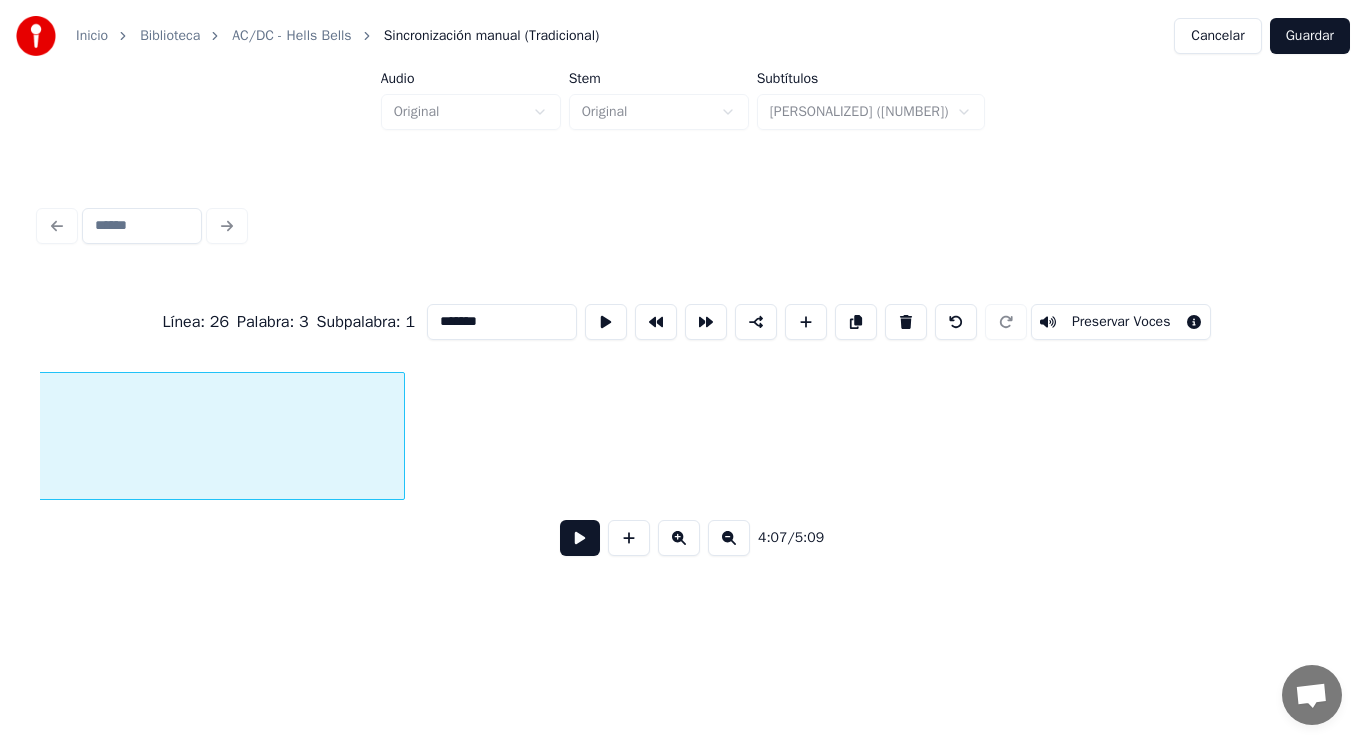 scroll, scrollTop: 0, scrollLeft: 346791, axis: horizontal 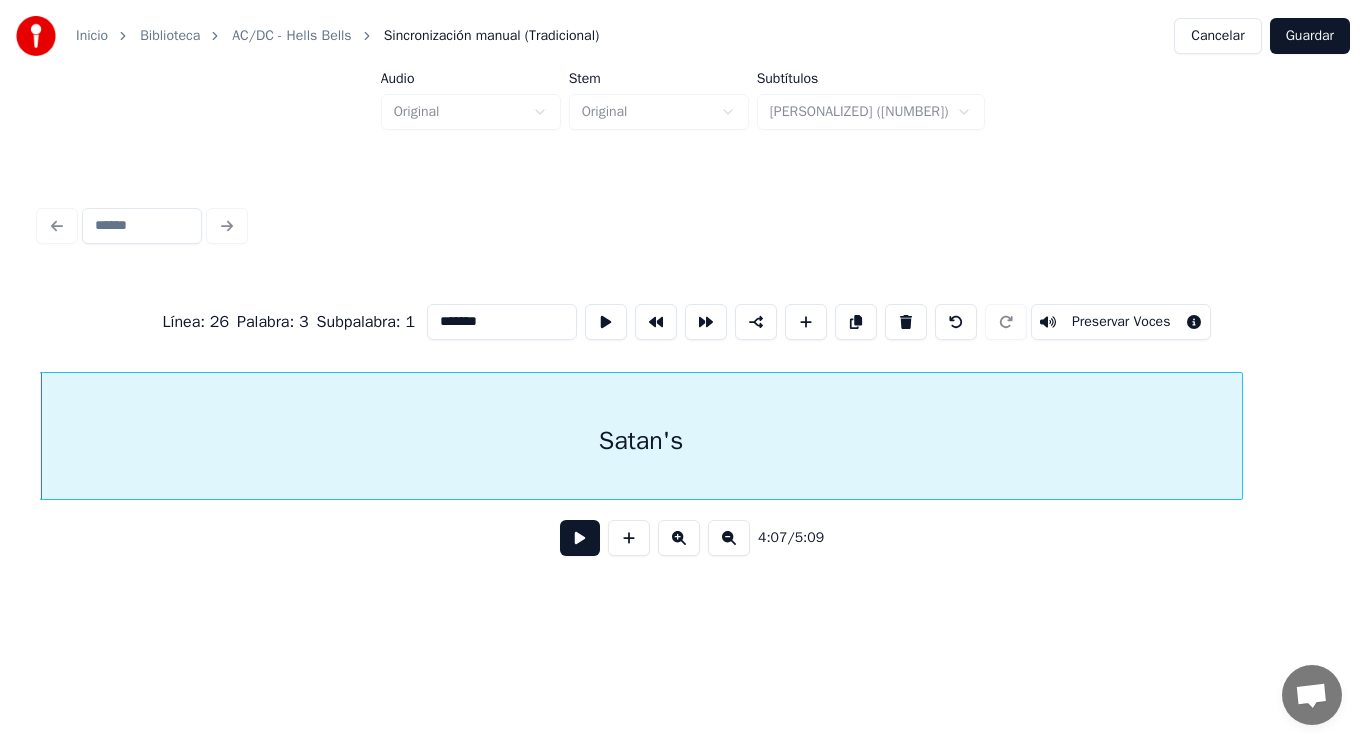 click at bounding box center [580, 538] 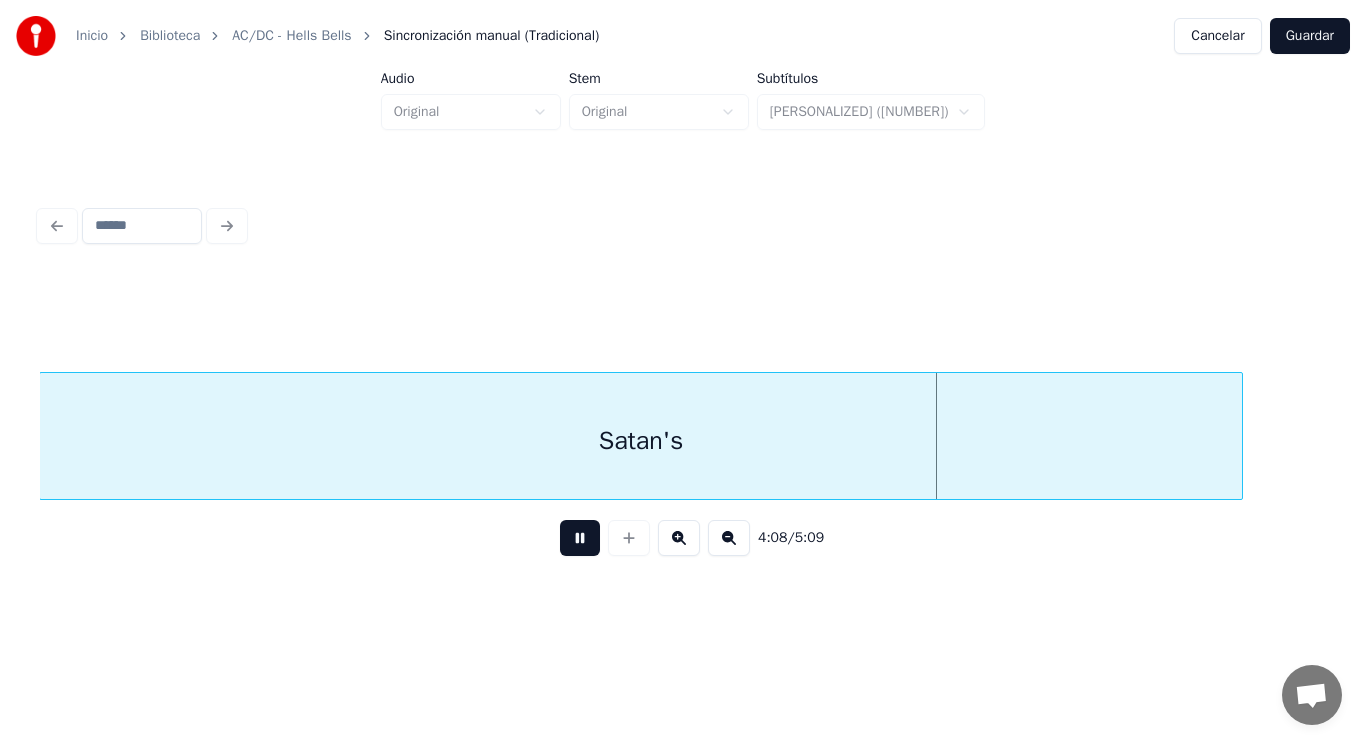 click at bounding box center [580, 538] 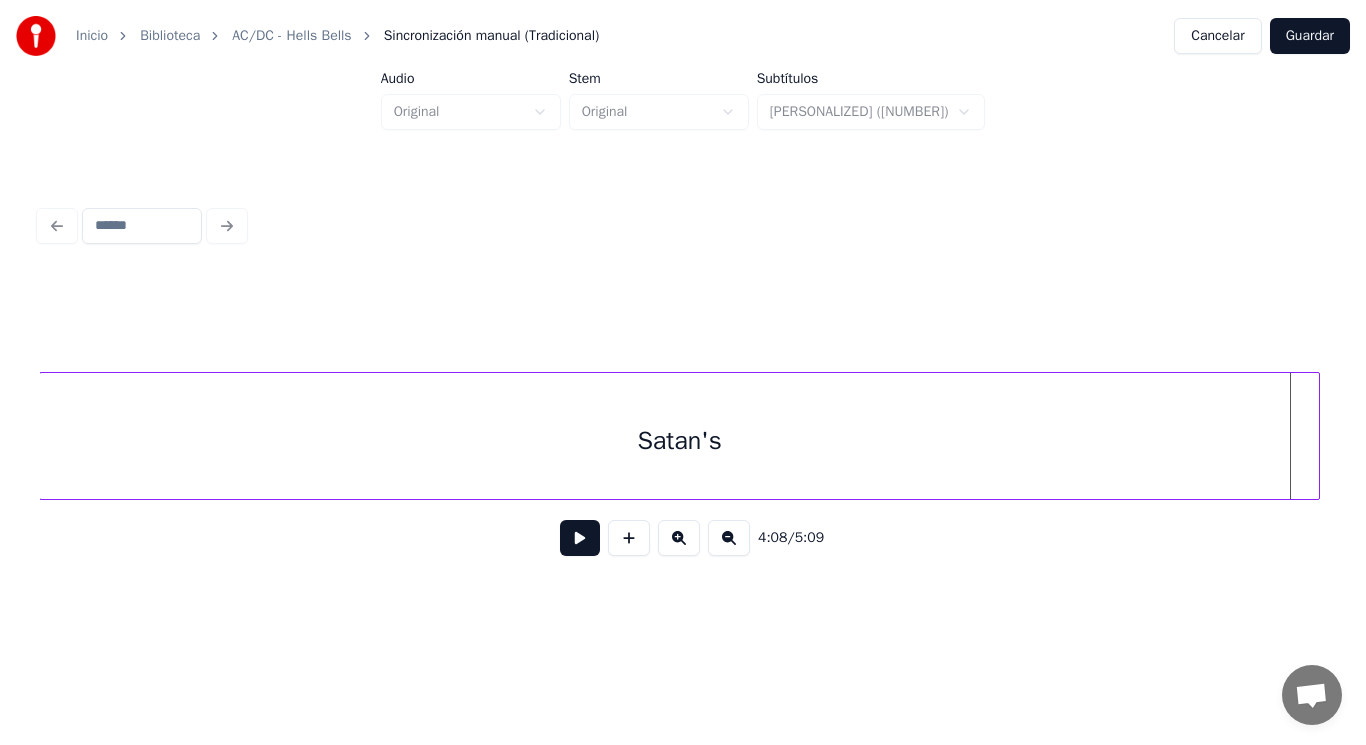 click at bounding box center [1316, 436] 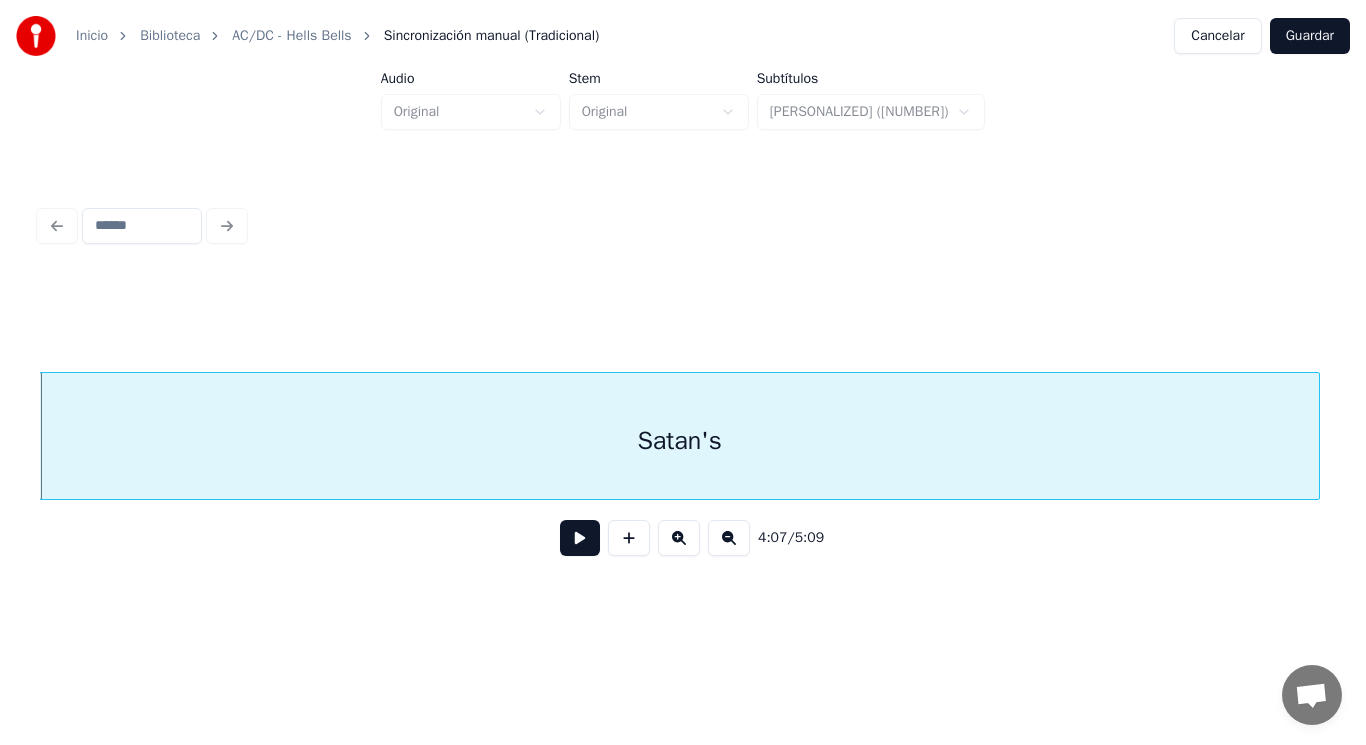 click at bounding box center (580, 538) 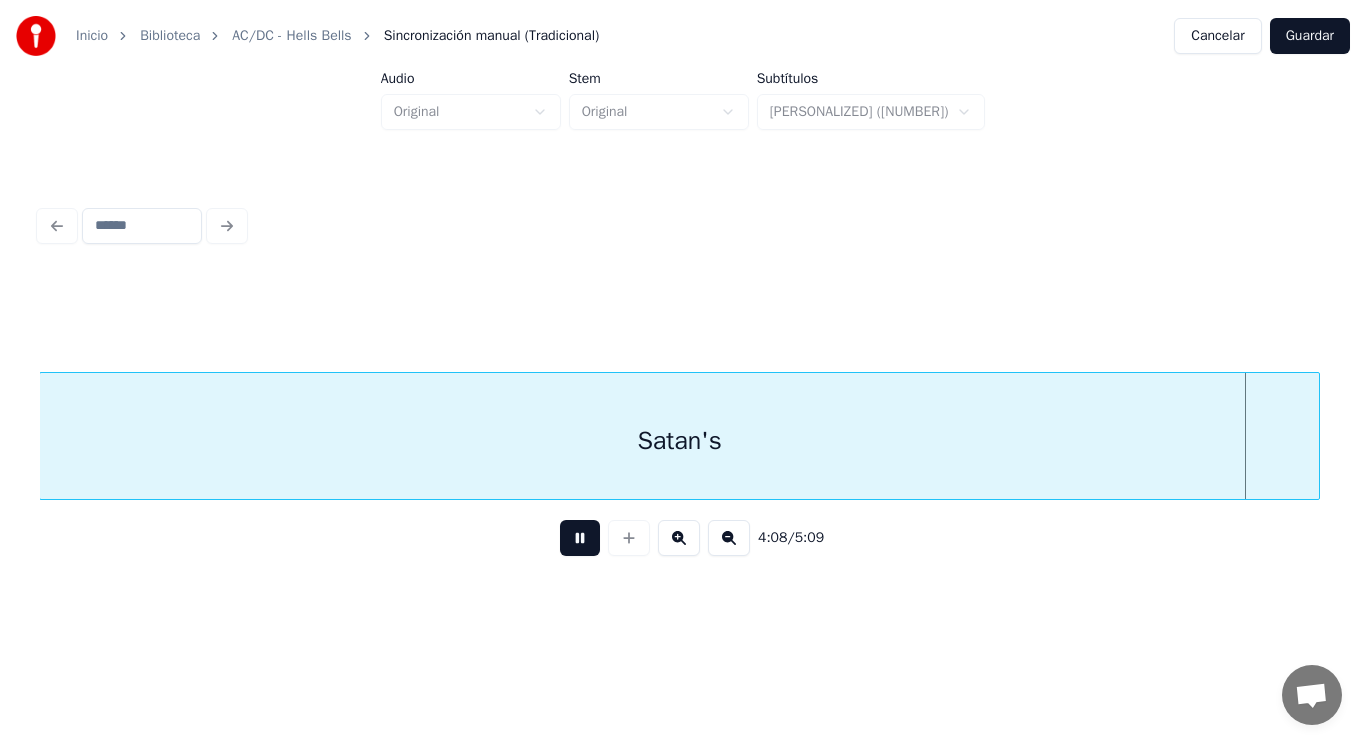 click at bounding box center (580, 538) 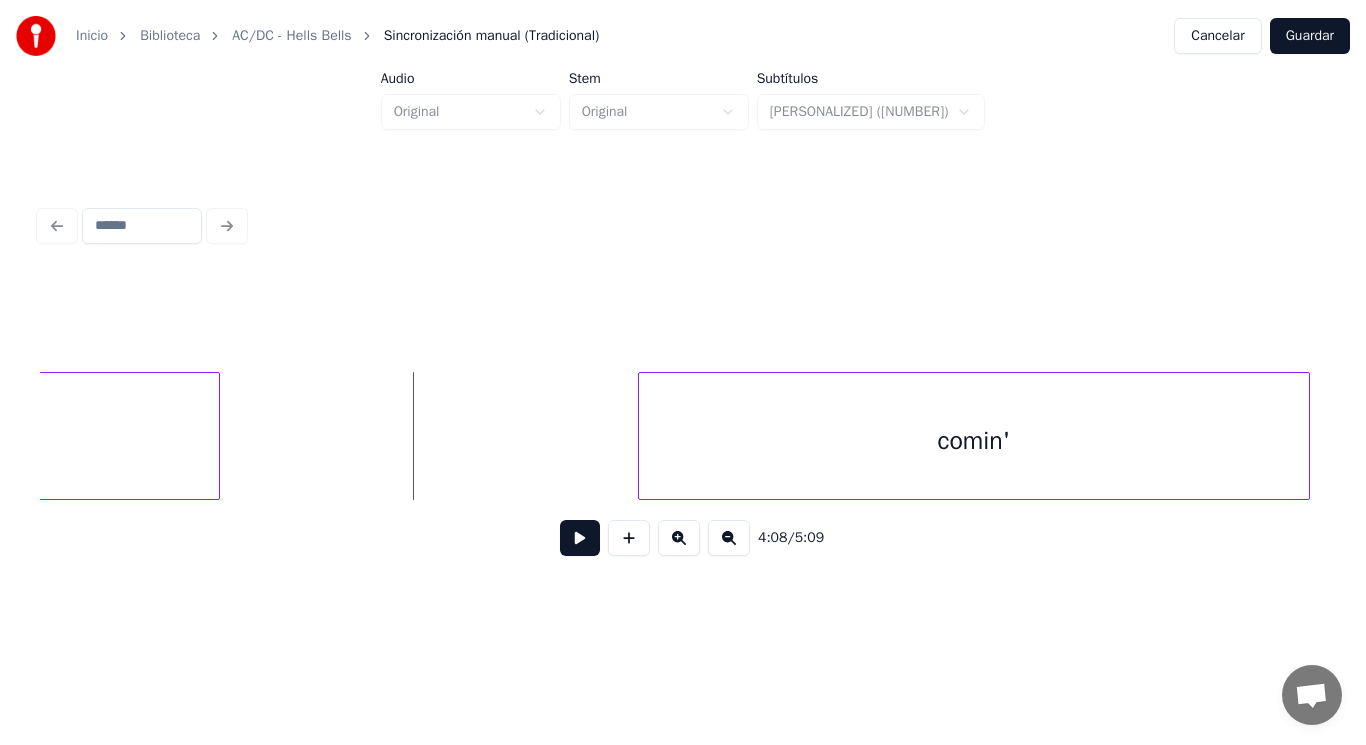 scroll, scrollTop: 0, scrollLeft: 347847, axis: horizontal 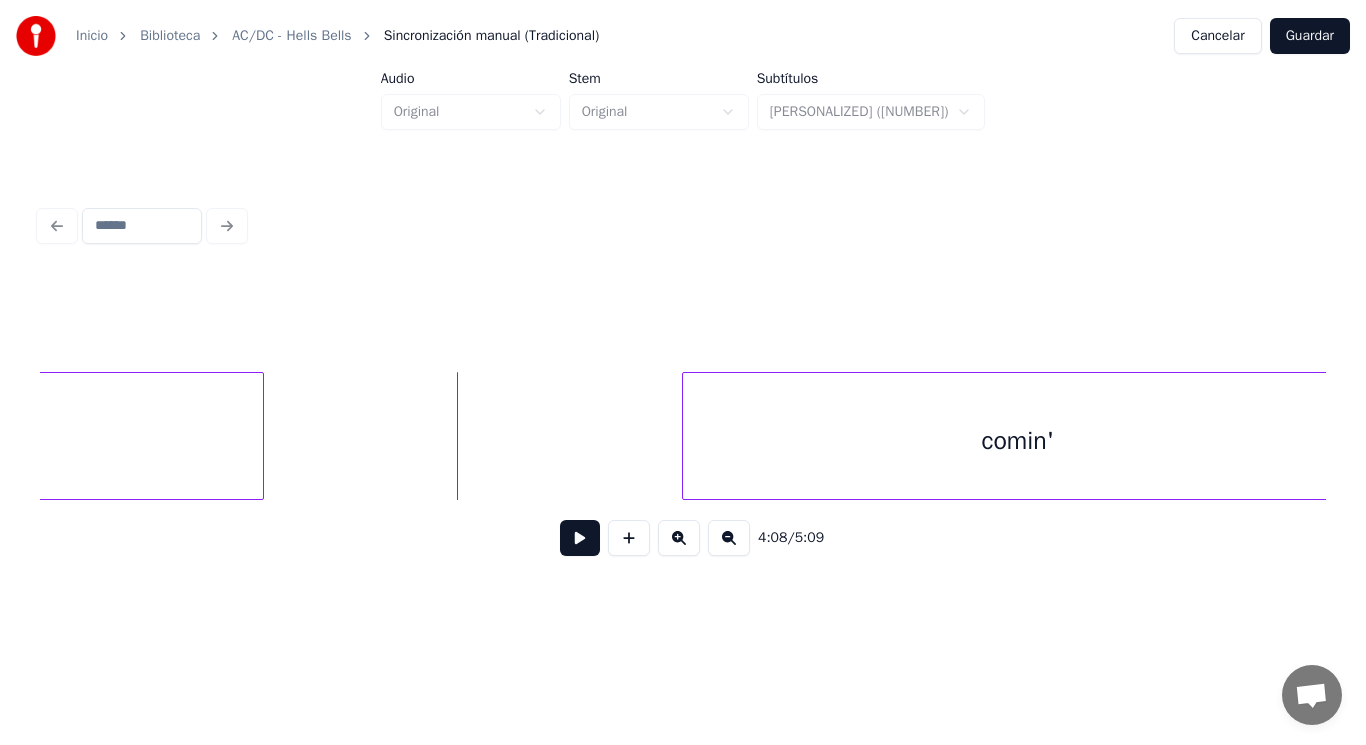 drag, startPoint x: 302, startPoint y: 469, endPoint x: 491, endPoint y: 534, distance: 199.86496 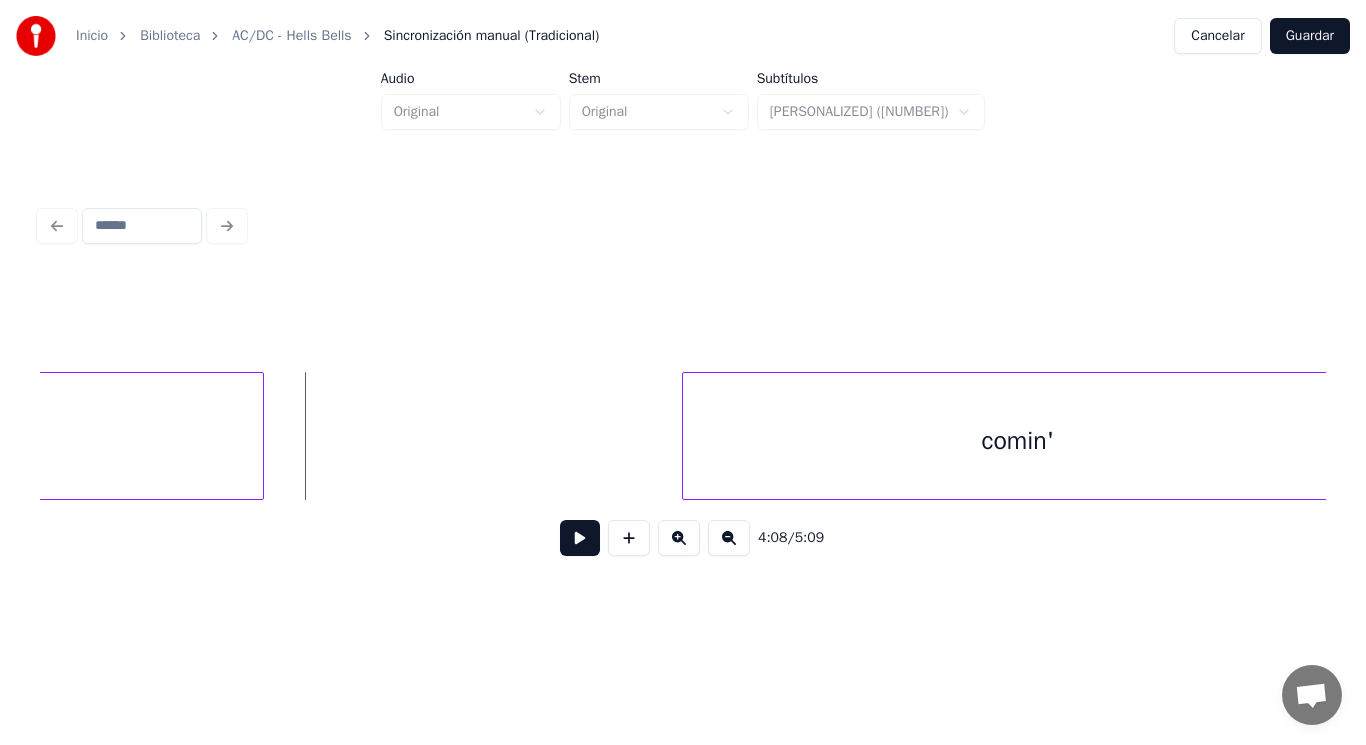 click at bounding box center (580, 538) 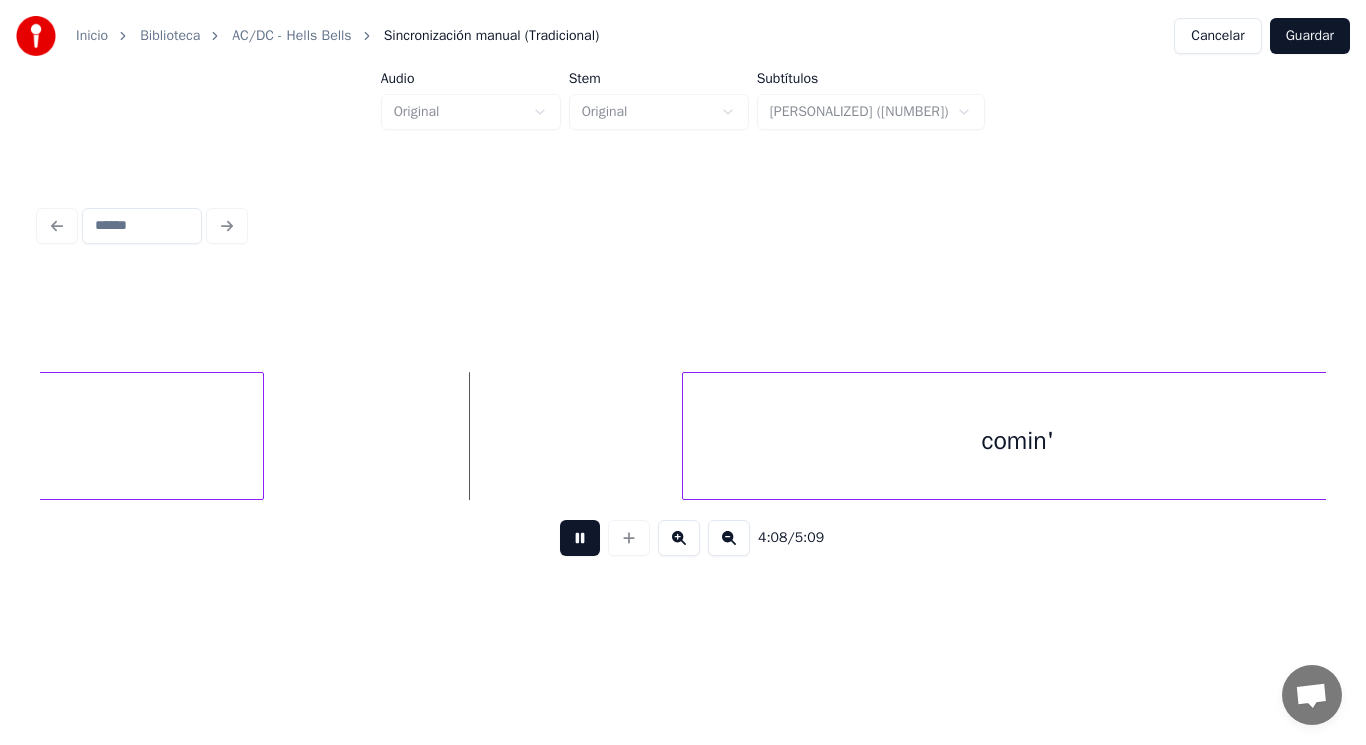 click at bounding box center [580, 538] 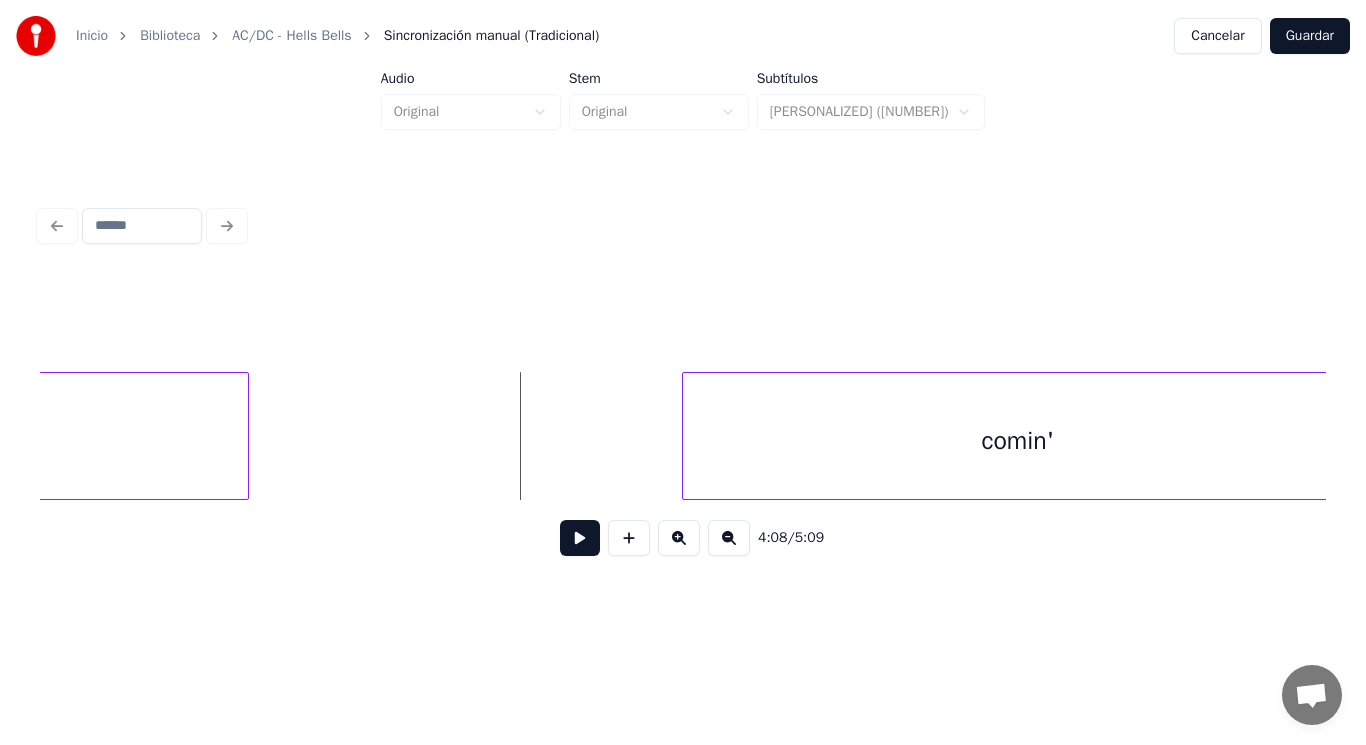 click at bounding box center (245, 436) 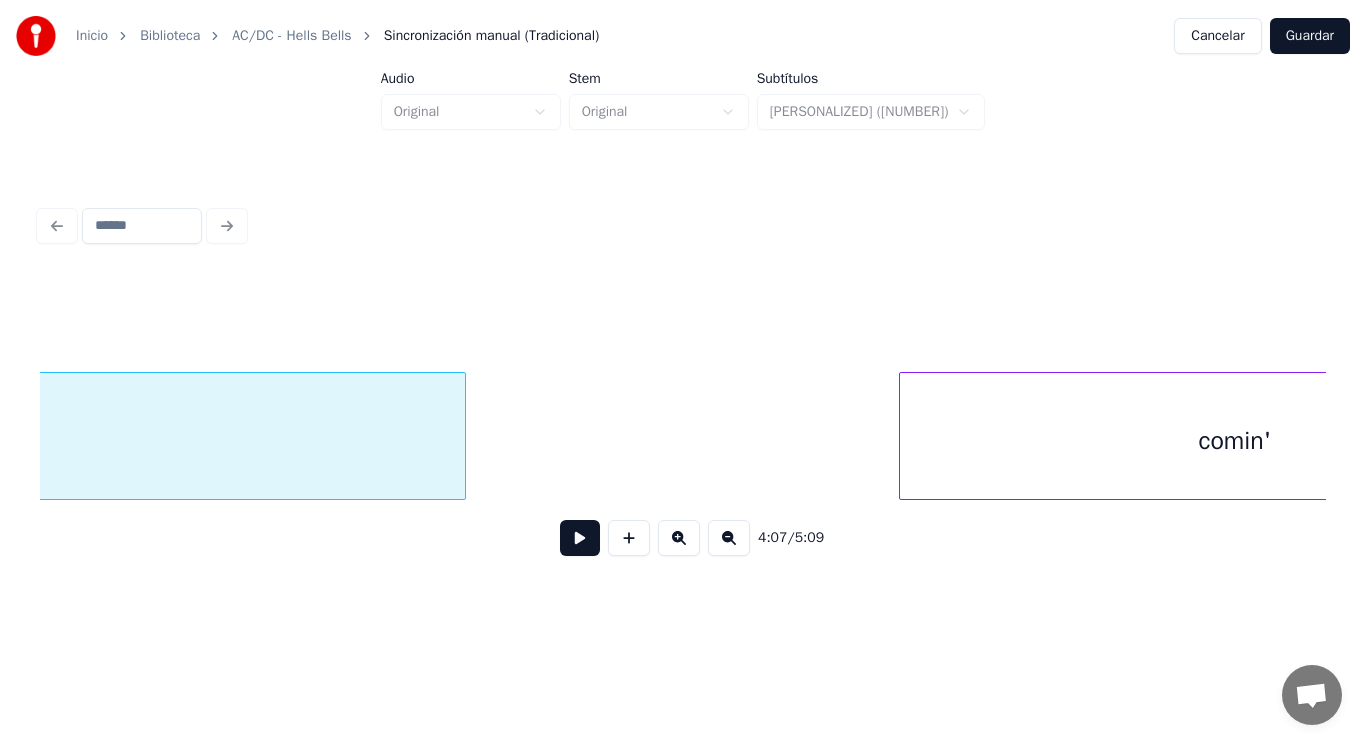 scroll, scrollTop: 0, scrollLeft: 347631, axis: horizontal 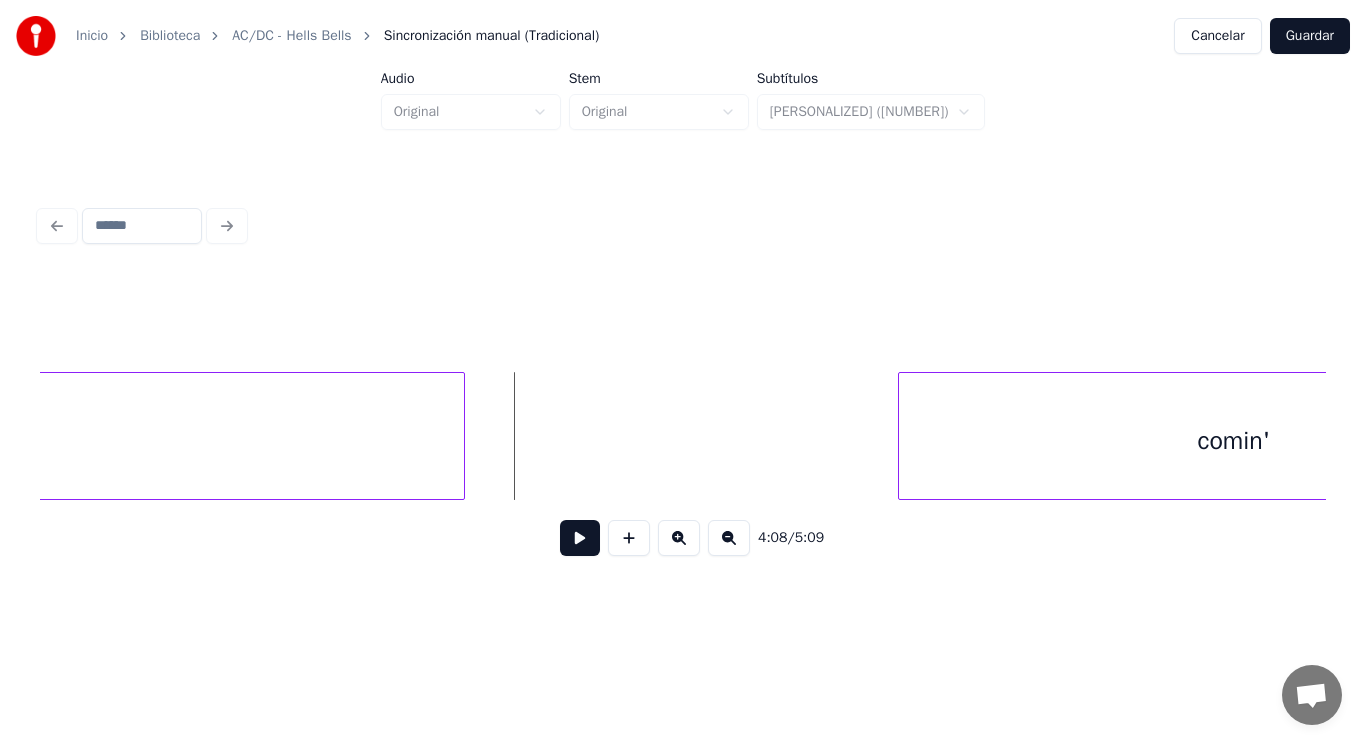 click at bounding box center [580, 538] 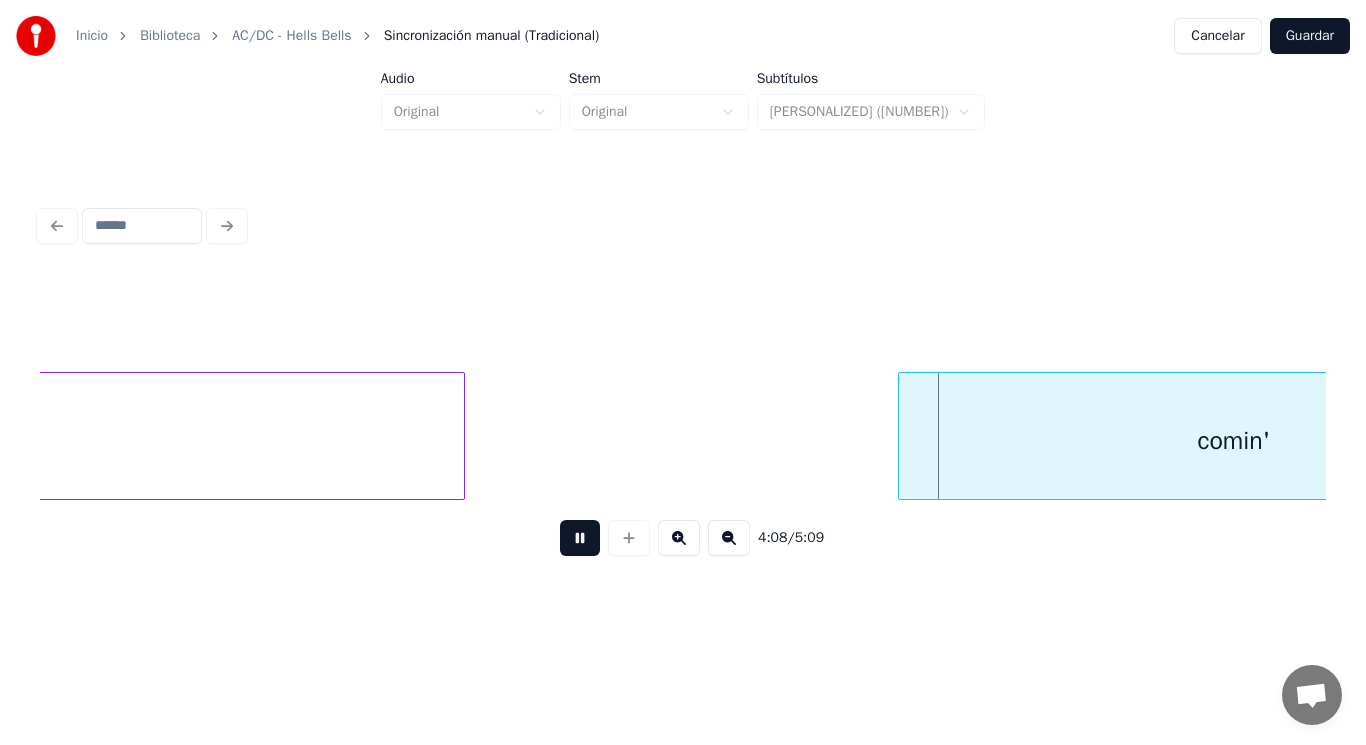 click at bounding box center [580, 538] 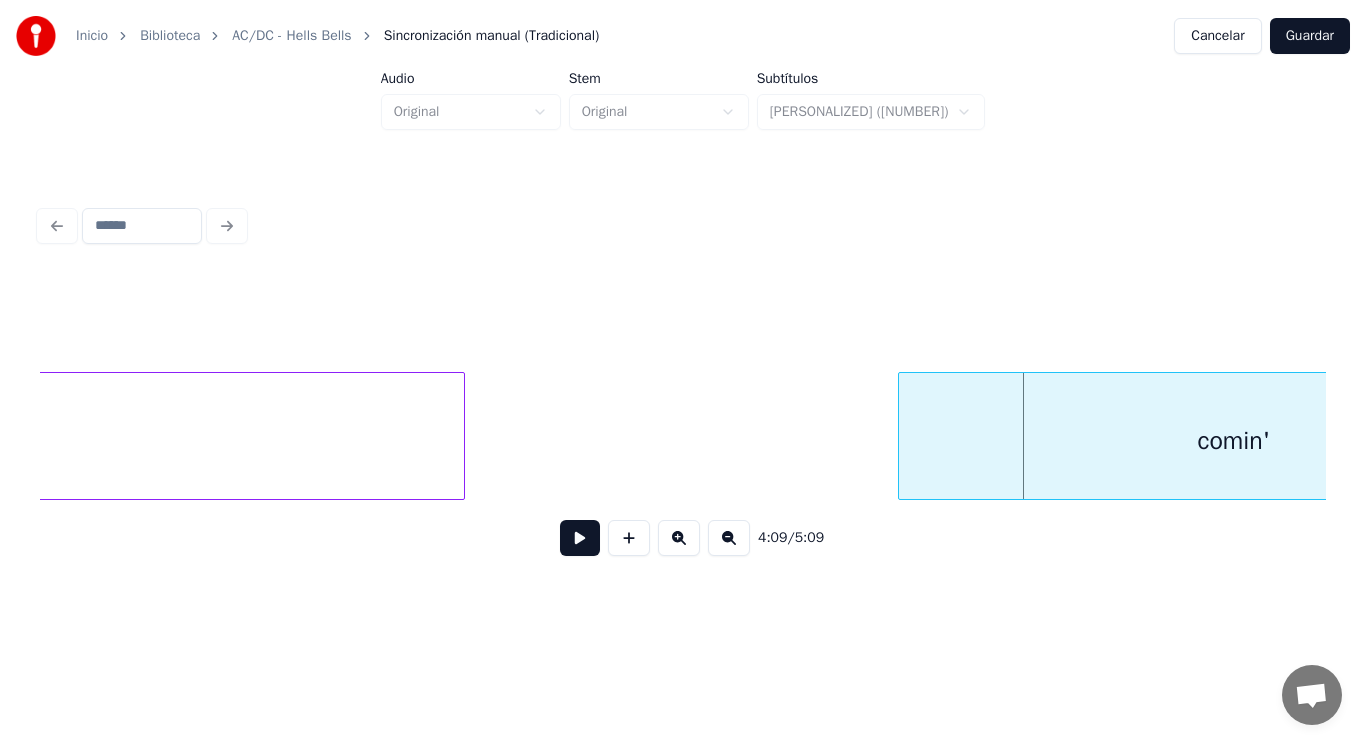 scroll, scrollTop: 0, scrollLeft: 347869, axis: horizontal 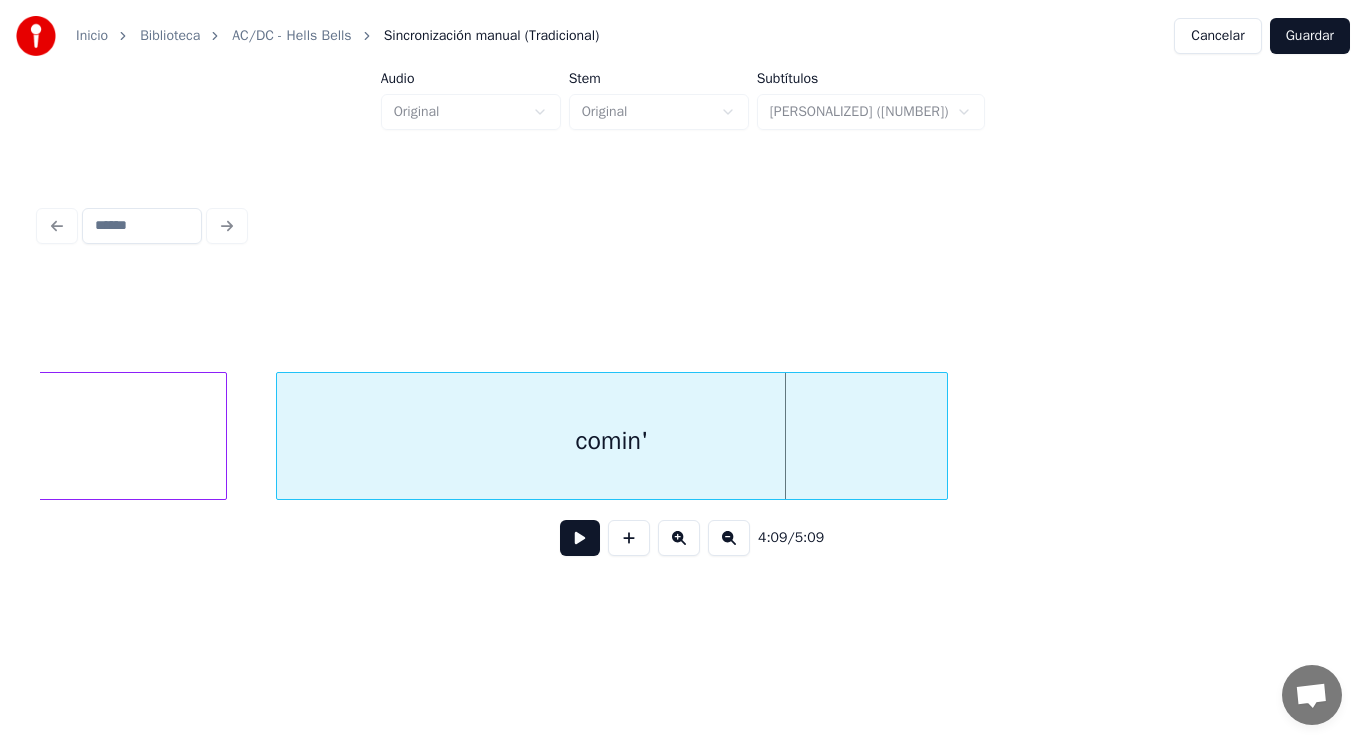 click on "comin'" at bounding box center [612, 441] 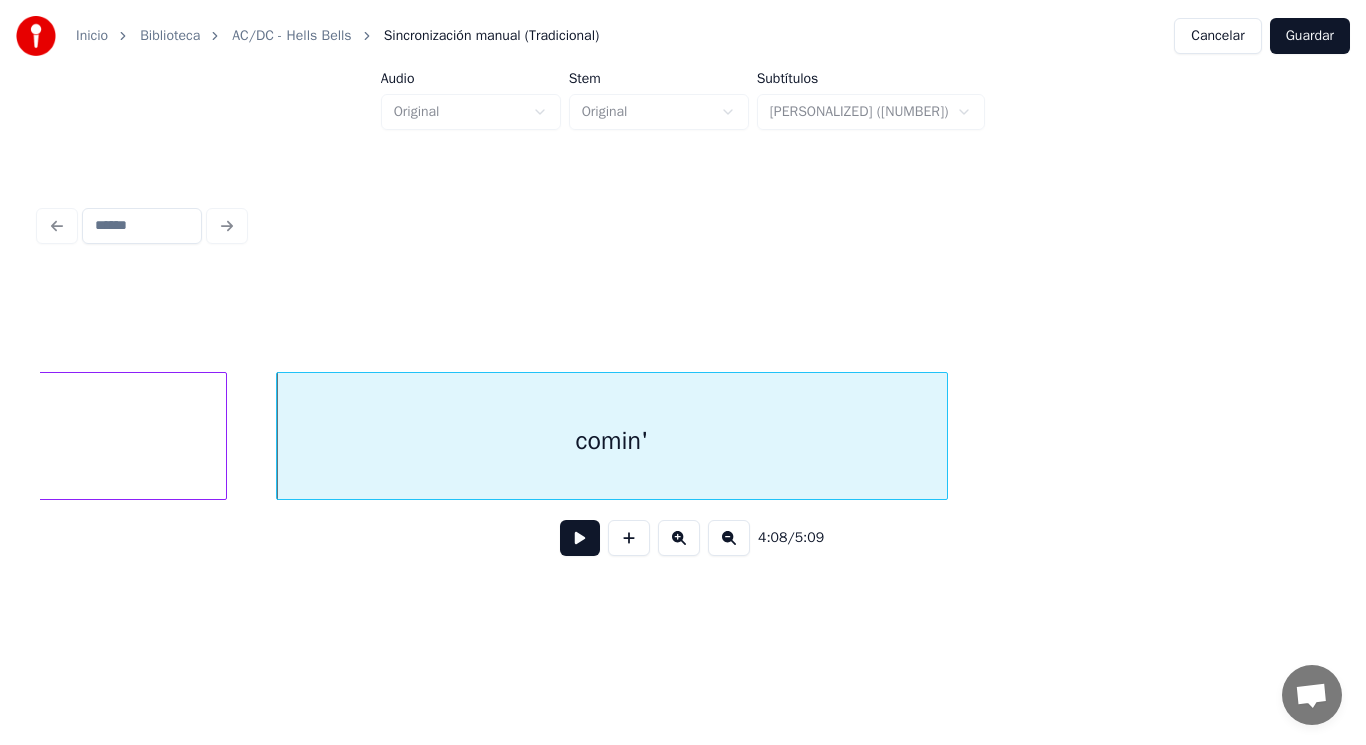 click at bounding box center (580, 538) 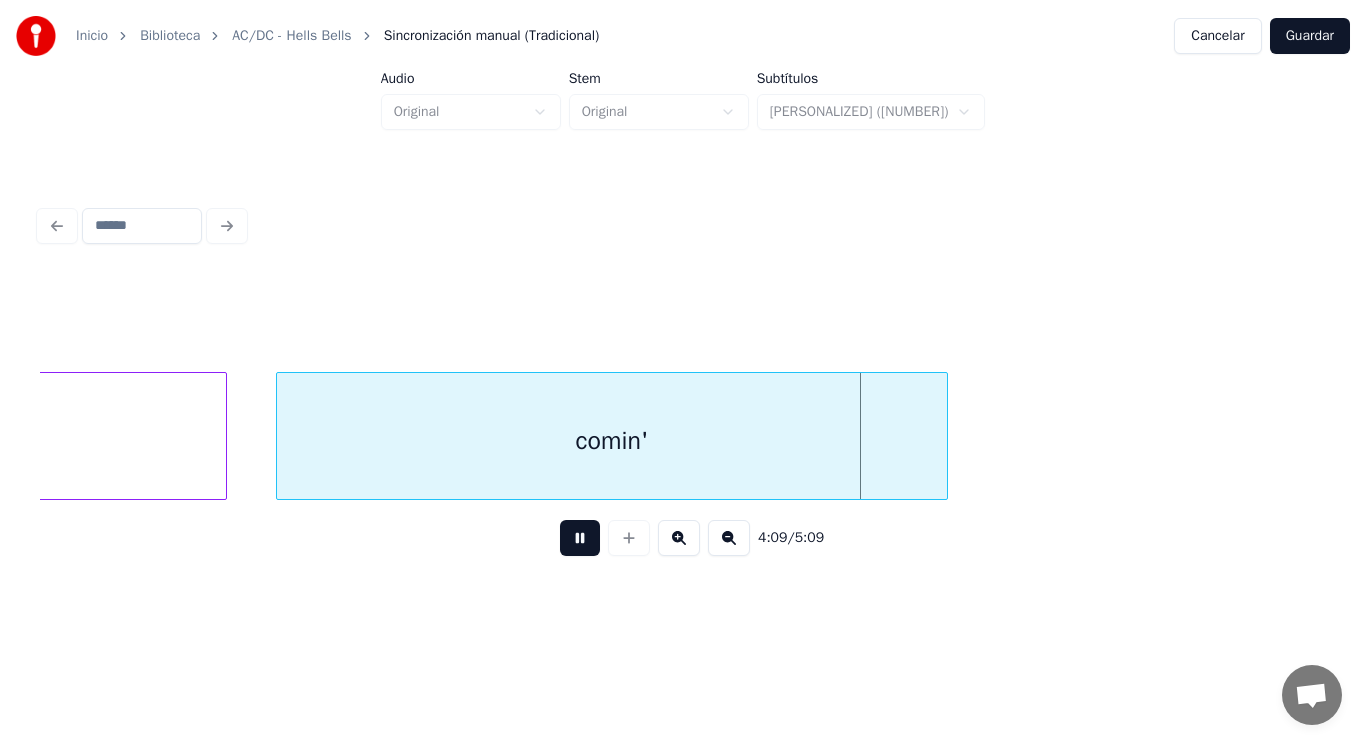 click at bounding box center (580, 538) 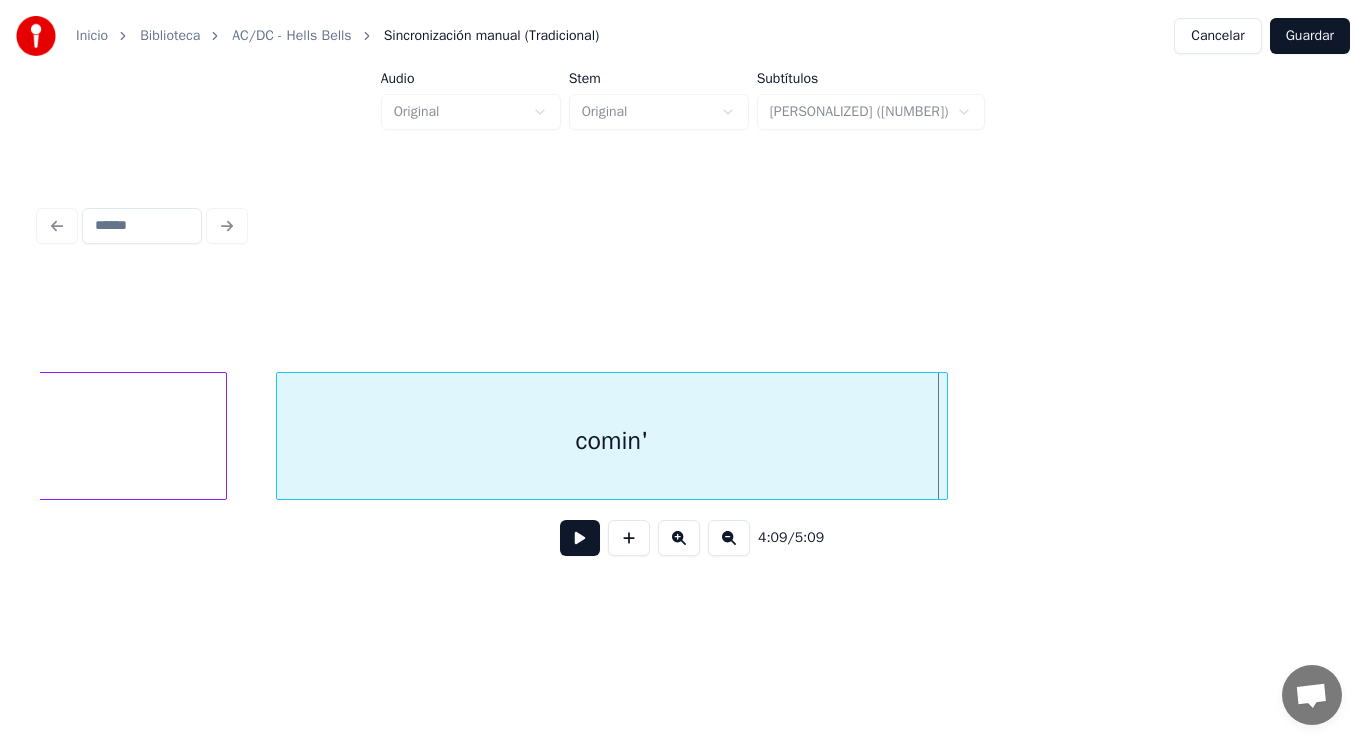 click on "comin'" at bounding box center [612, 441] 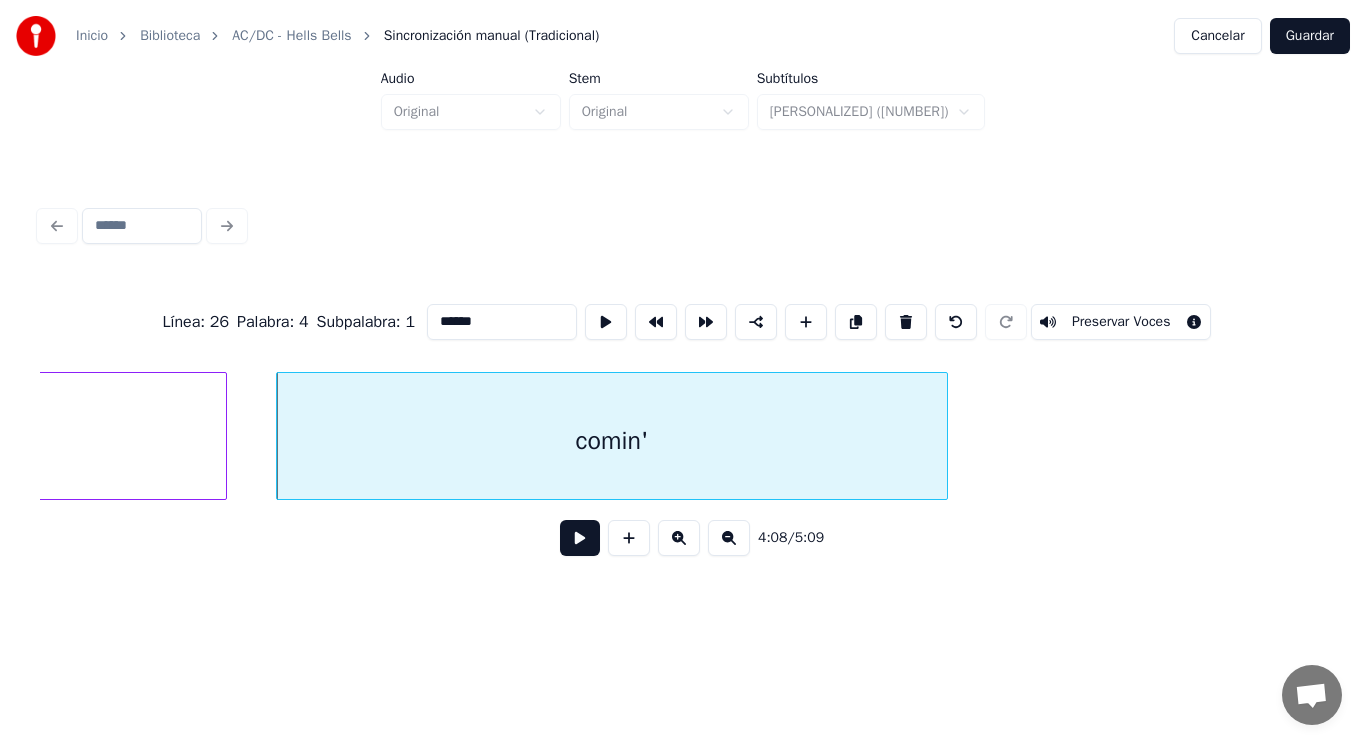 click at bounding box center [580, 538] 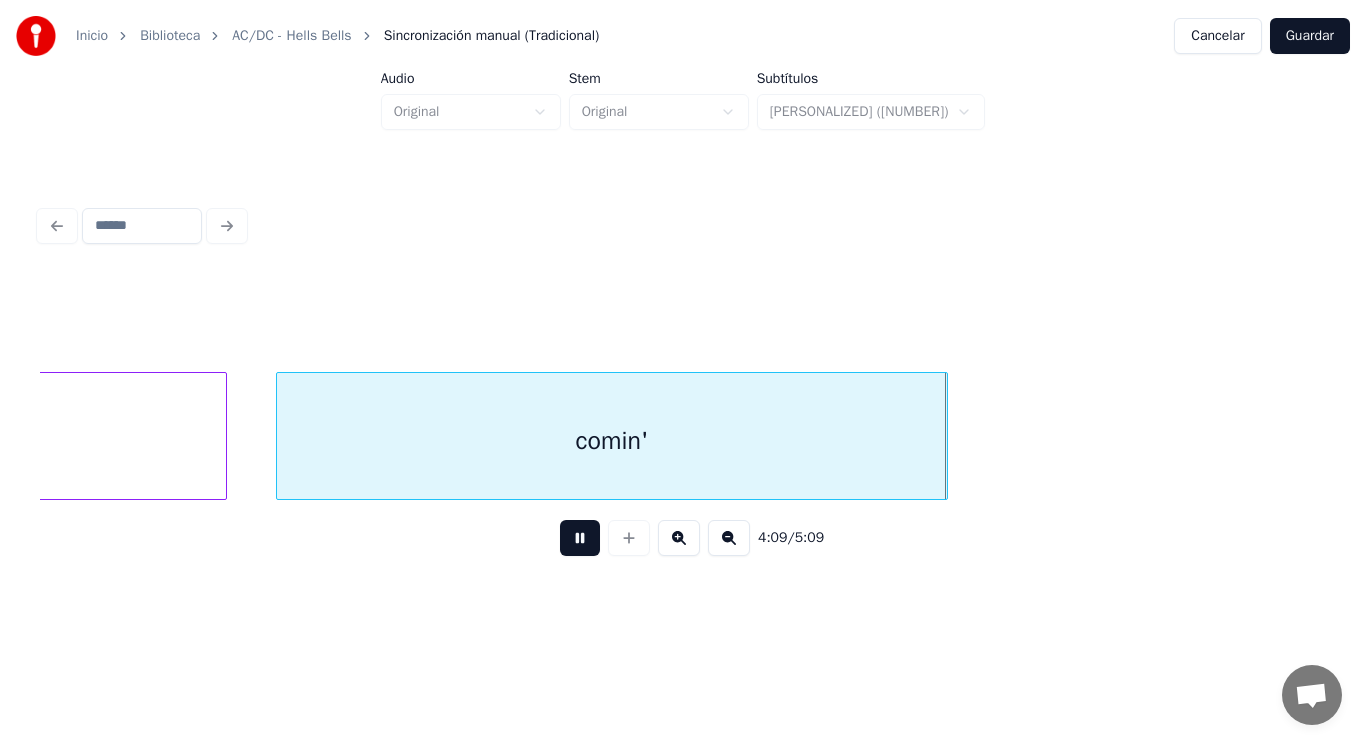 click at bounding box center (580, 538) 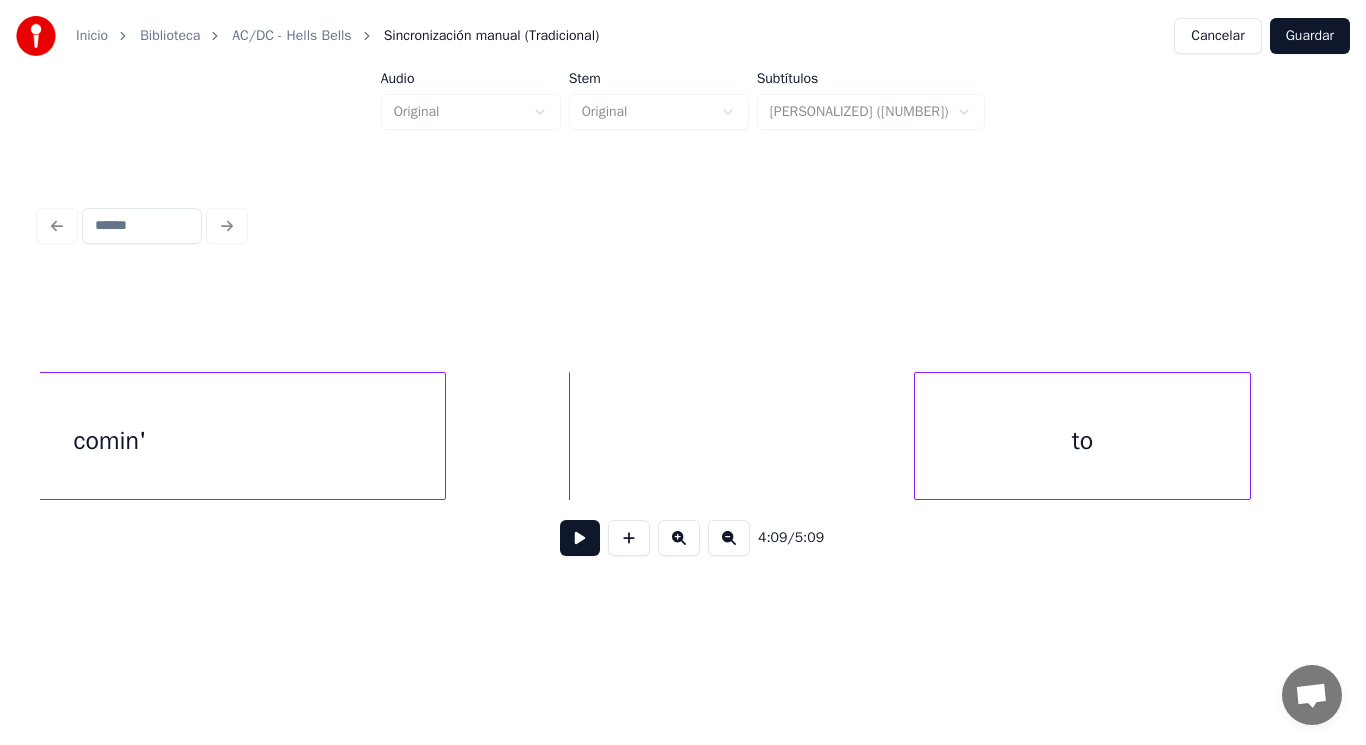 scroll, scrollTop: 0, scrollLeft: 348429, axis: horizontal 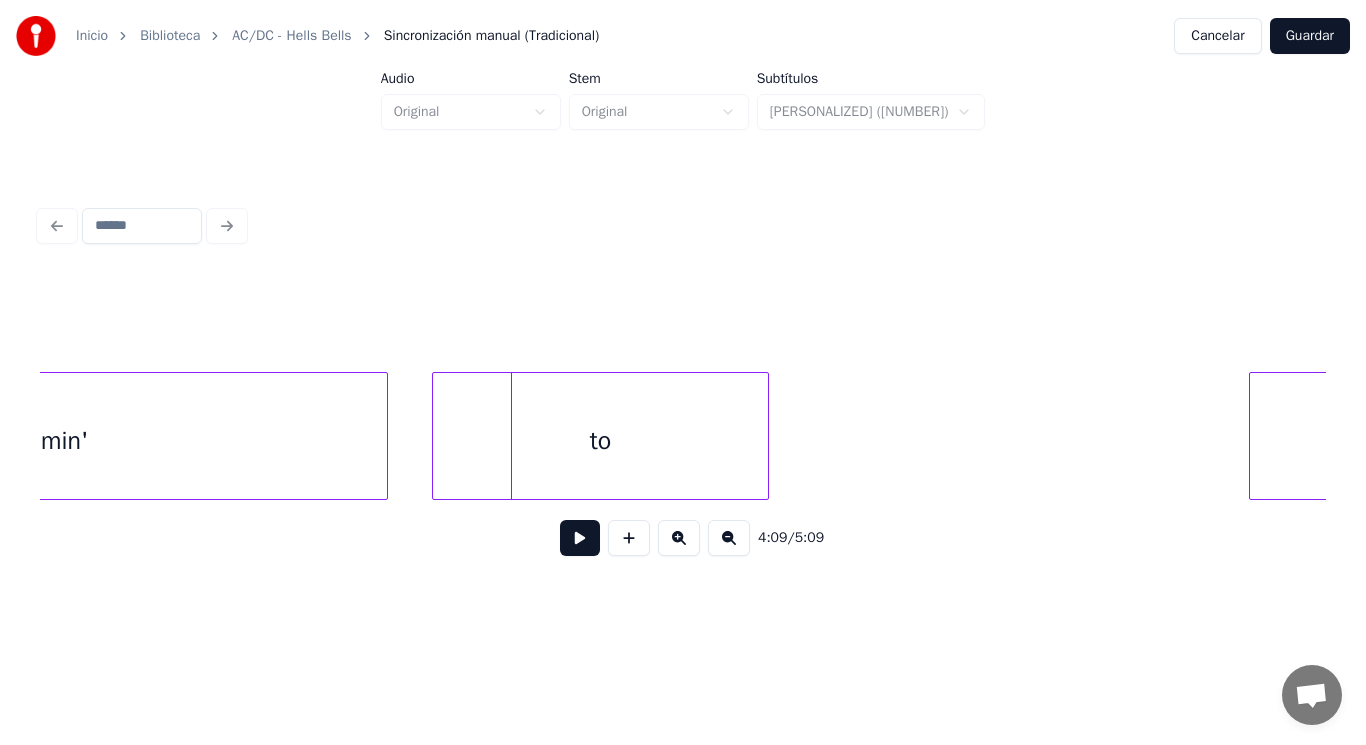 click on "to" at bounding box center (600, 441) 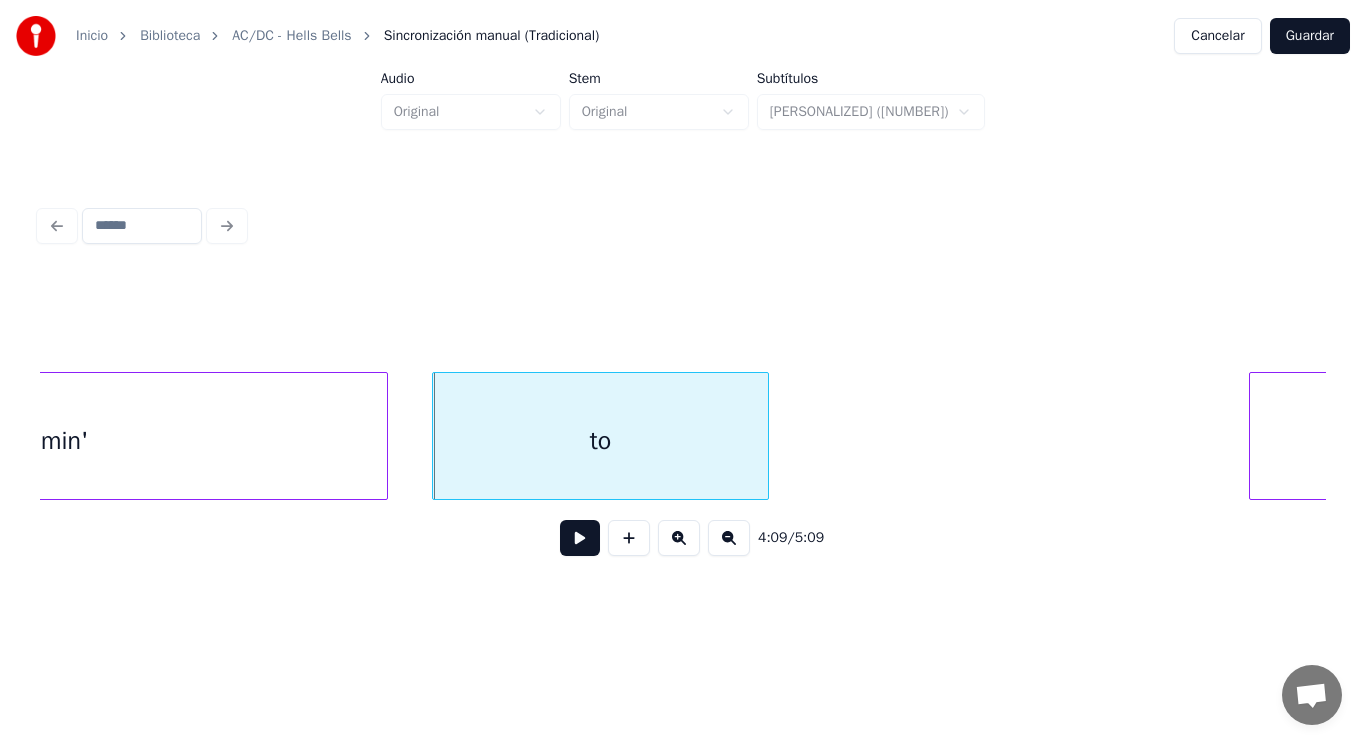 click at bounding box center (580, 538) 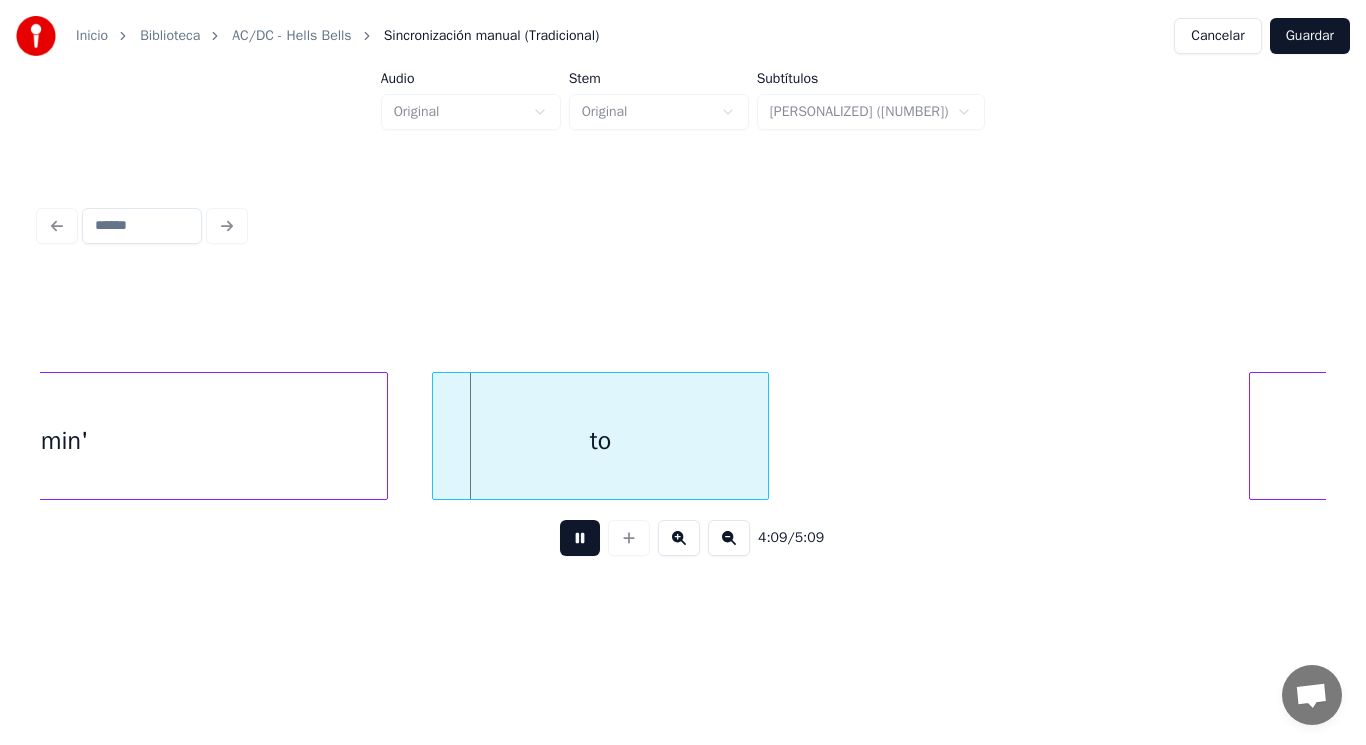 click at bounding box center [580, 538] 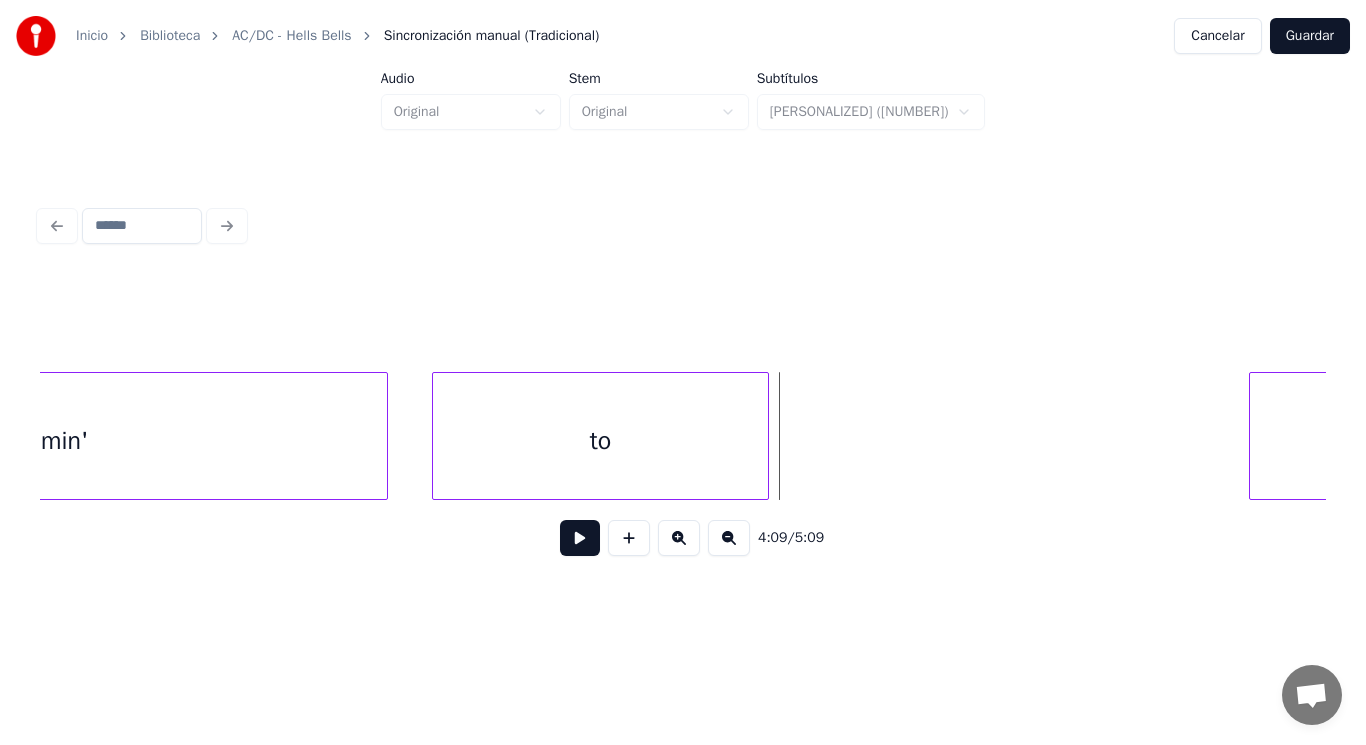 click on "to" at bounding box center [600, 441] 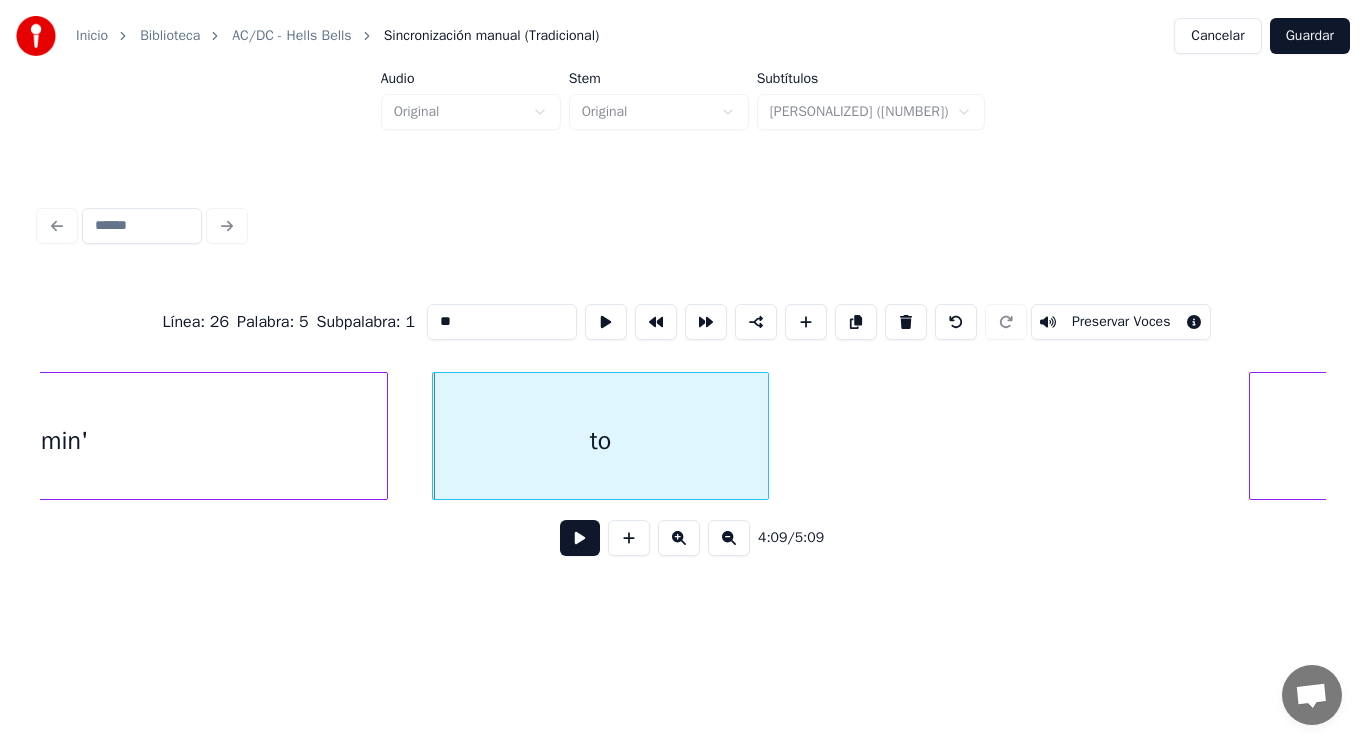 click at bounding box center [580, 538] 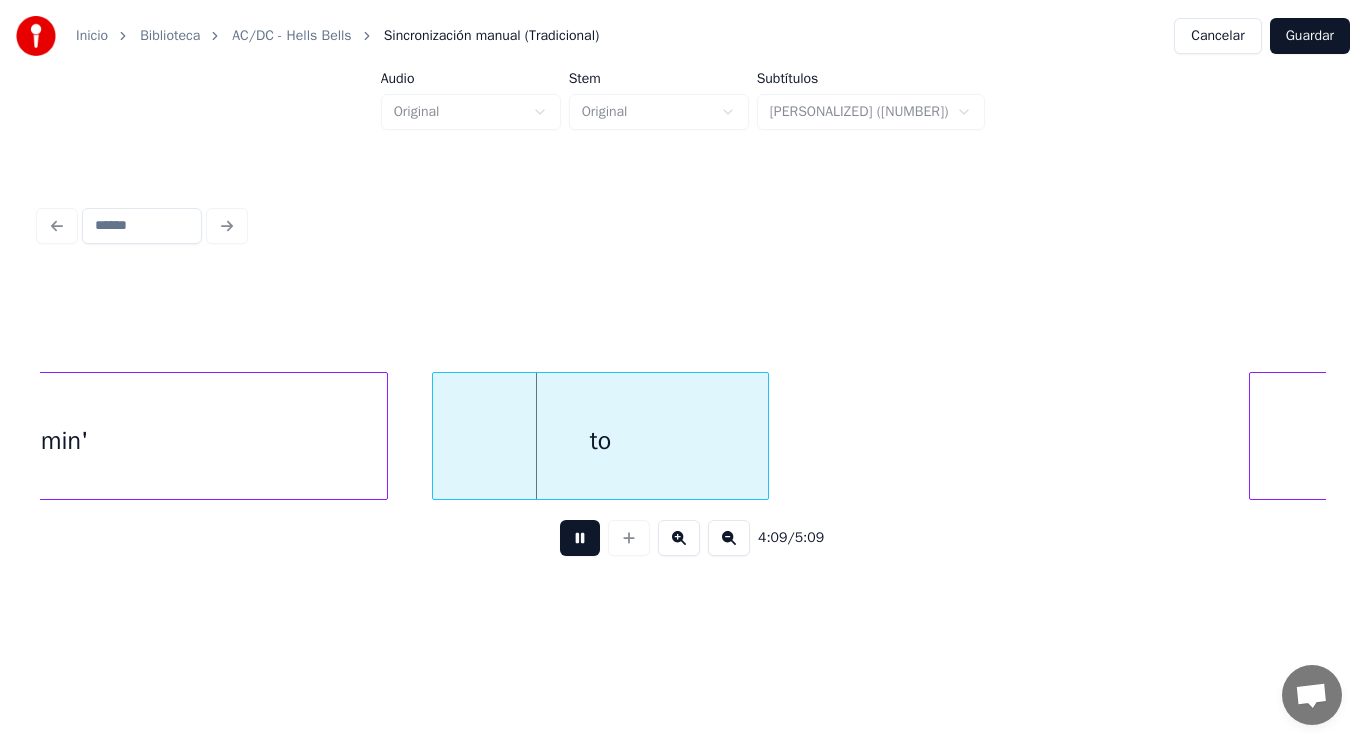 click at bounding box center (580, 538) 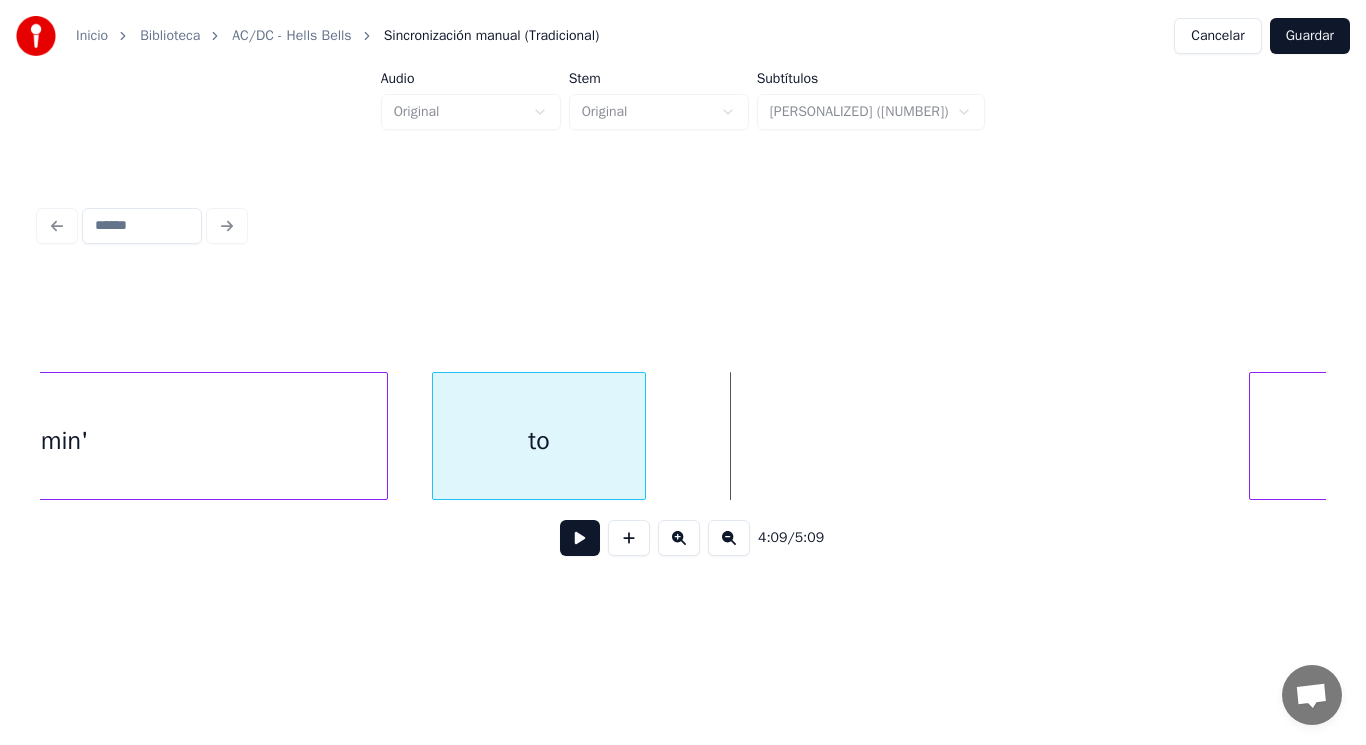 click at bounding box center [642, 436] 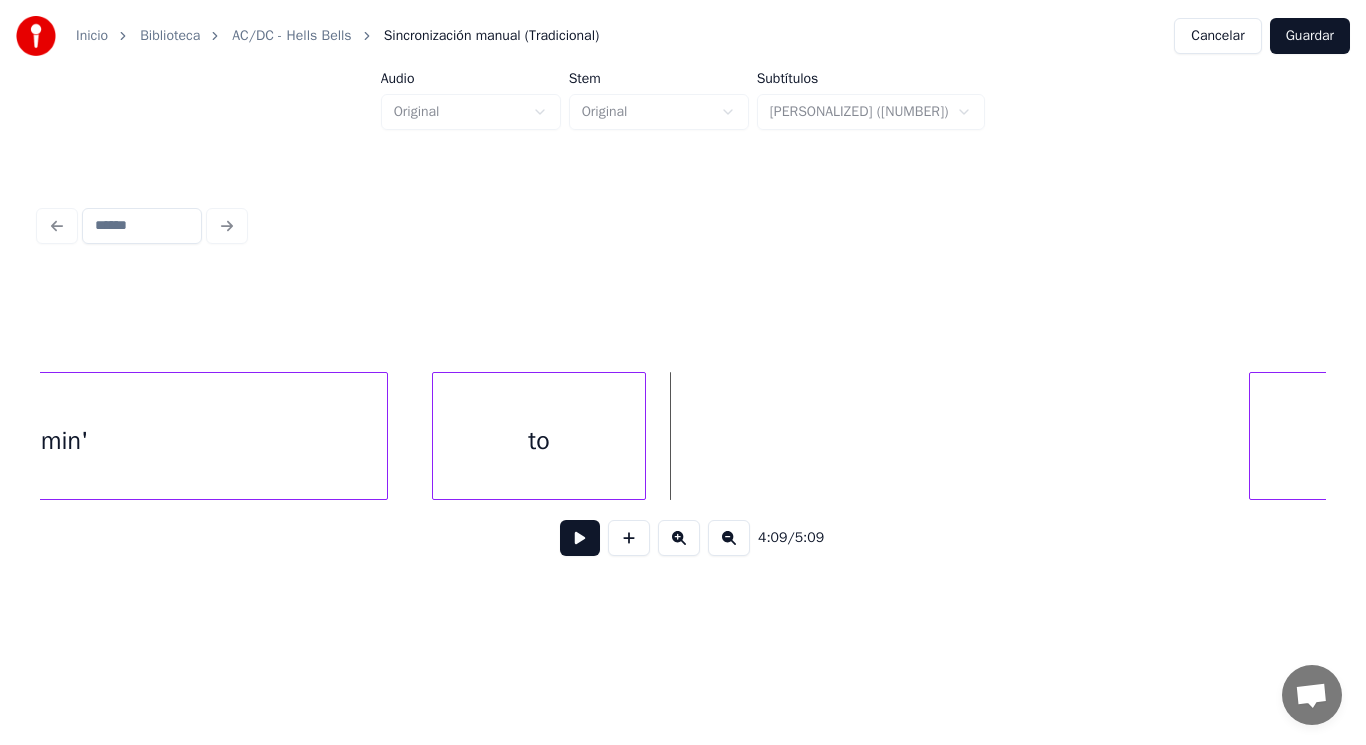 click at bounding box center [580, 538] 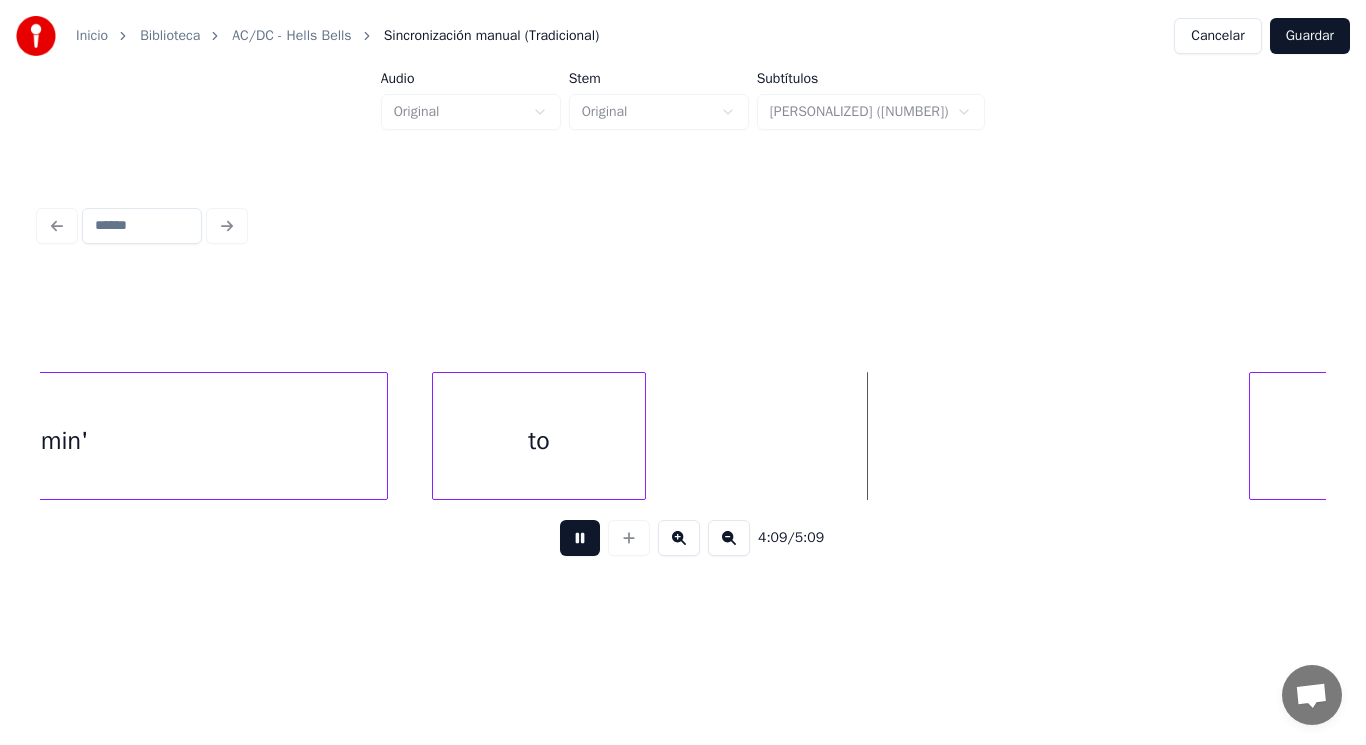 click at bounding box center (580, 538) 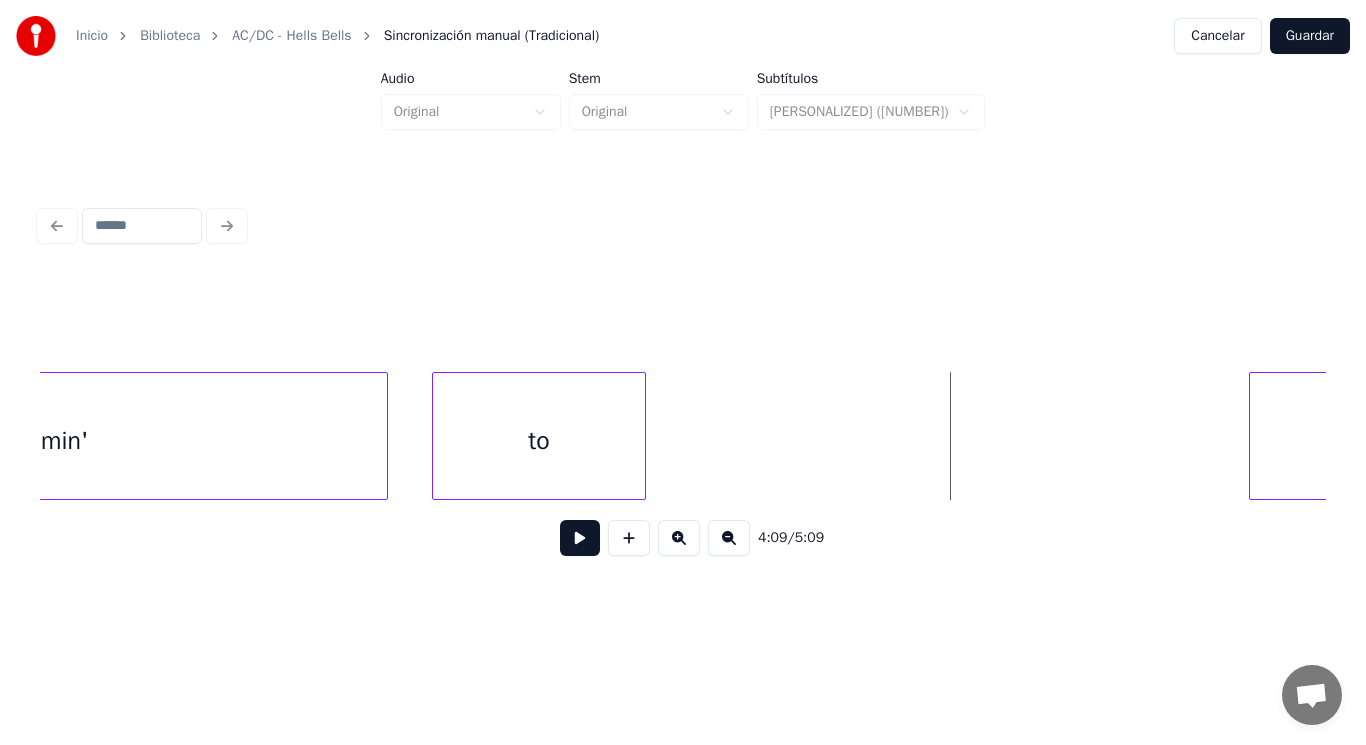 click on "comin' to you" at bounding box center [-131610, 436] 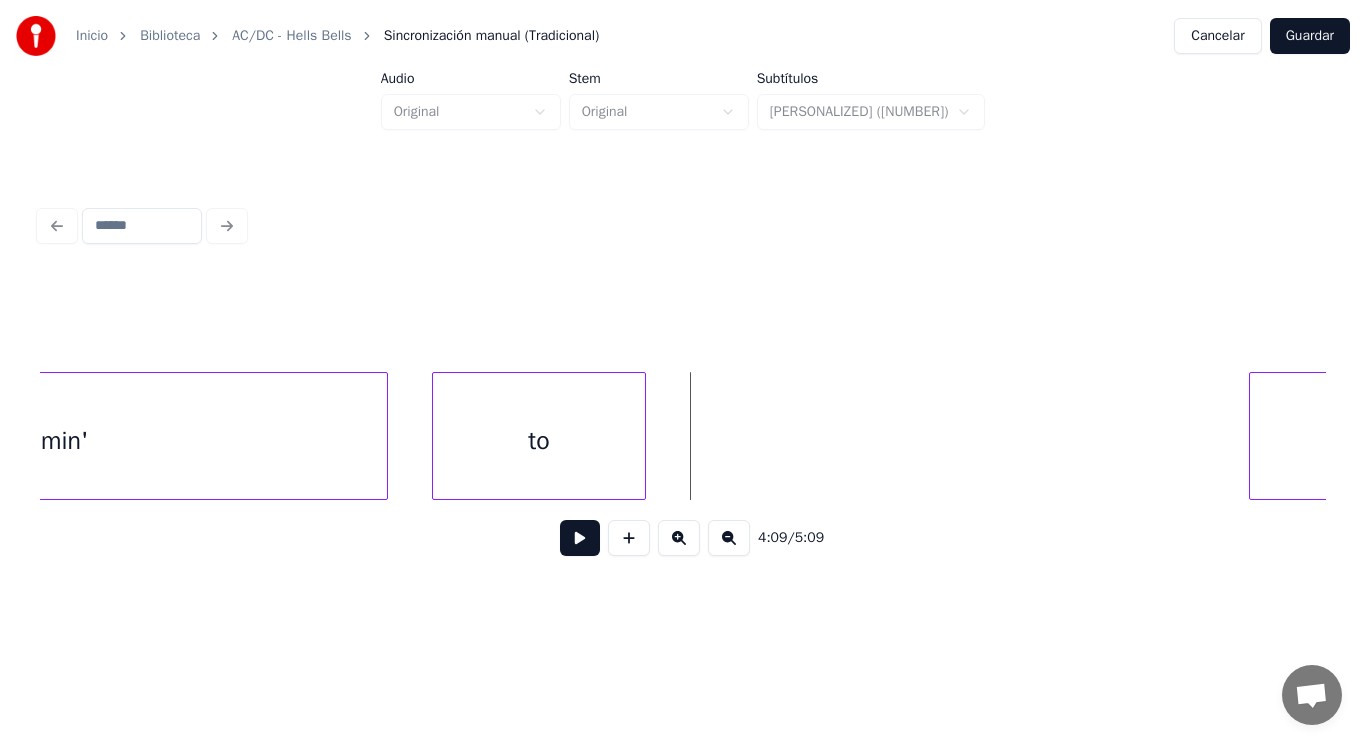 click at bounding box center (580, 538) 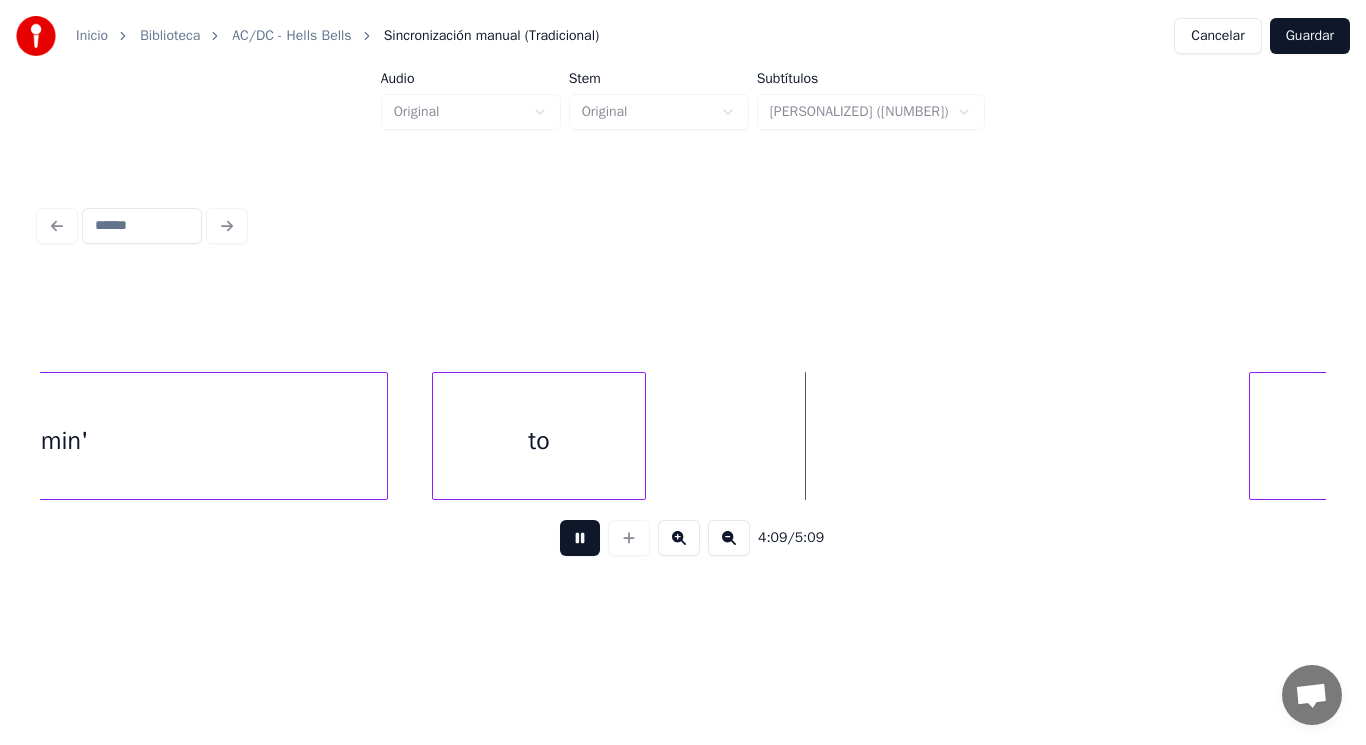 click at bounding box center [580, 538] 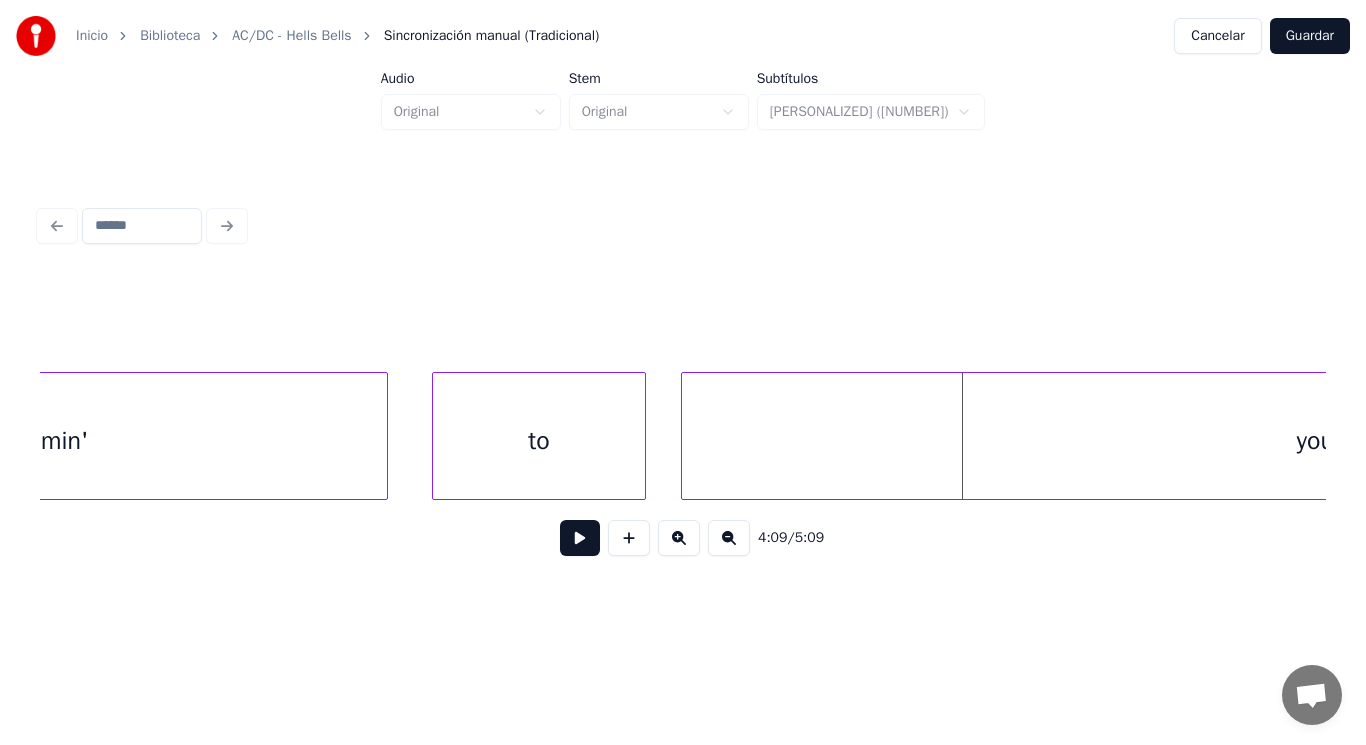 click at bounding box center (685, 436) 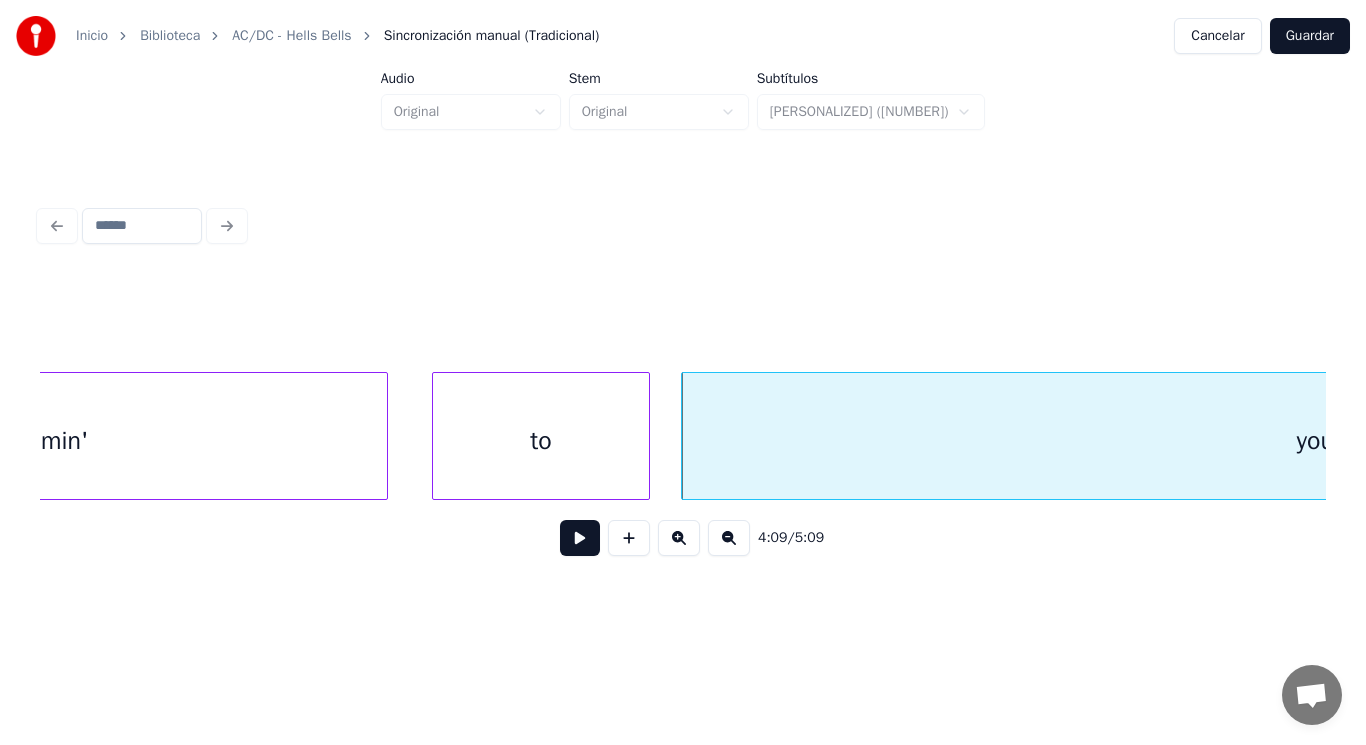click at bounding box center (646, 436) 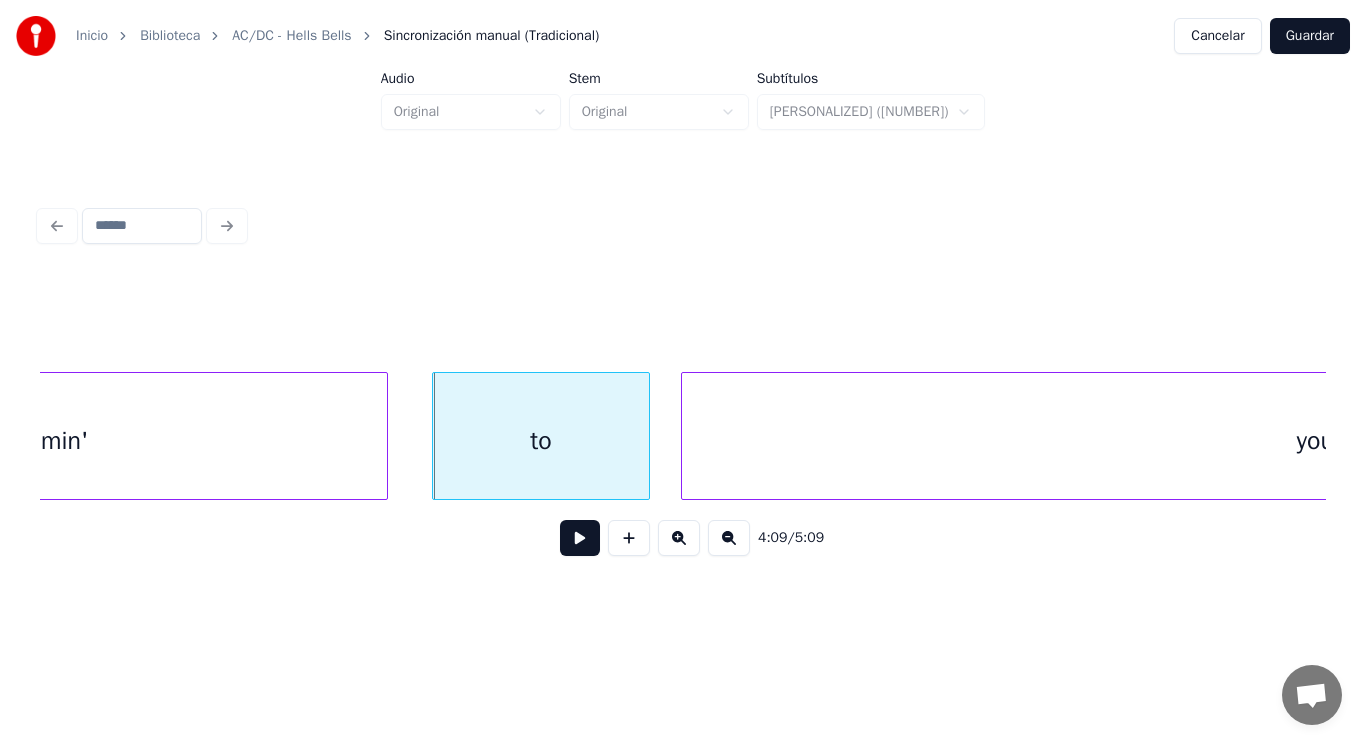 click at bounding box center (580, 538) 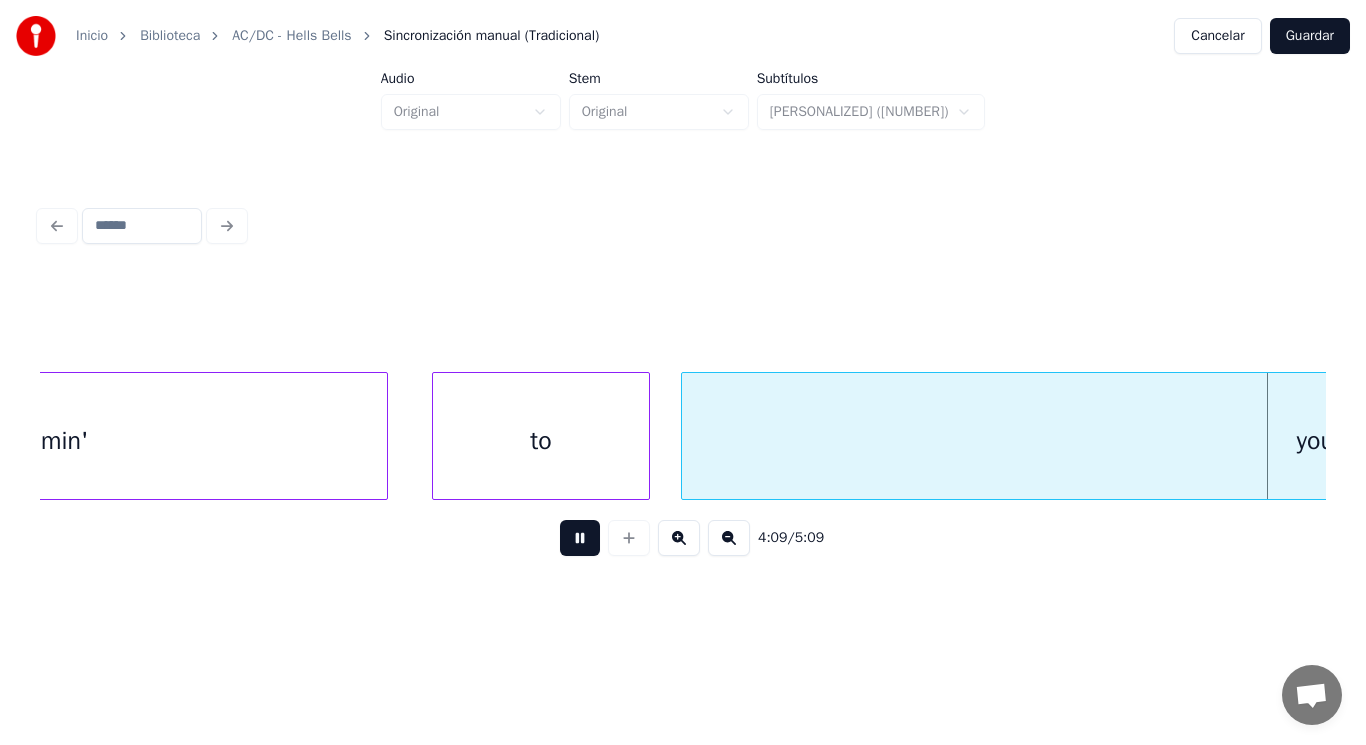 scroll, scrollTop: 0, scrollLeft: 349718, axis: horizontal 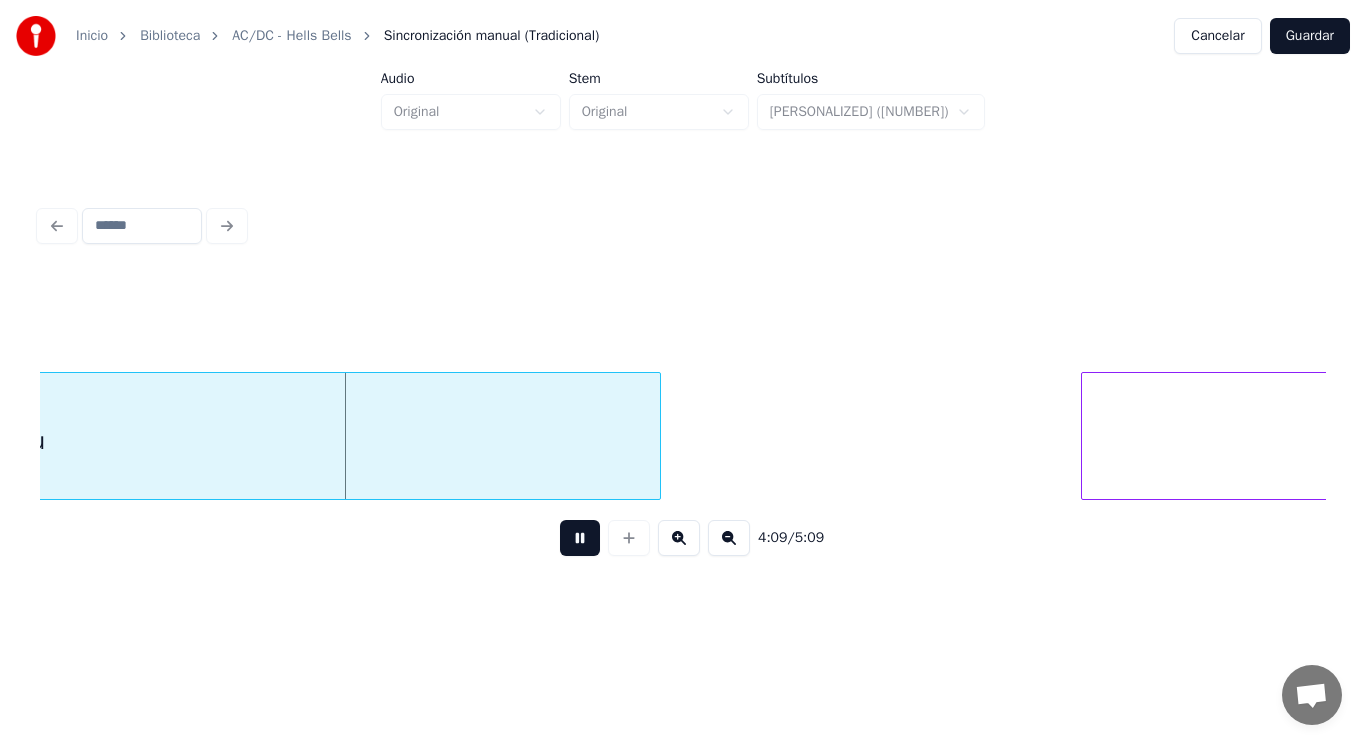 click at bounding box center [580, 538] 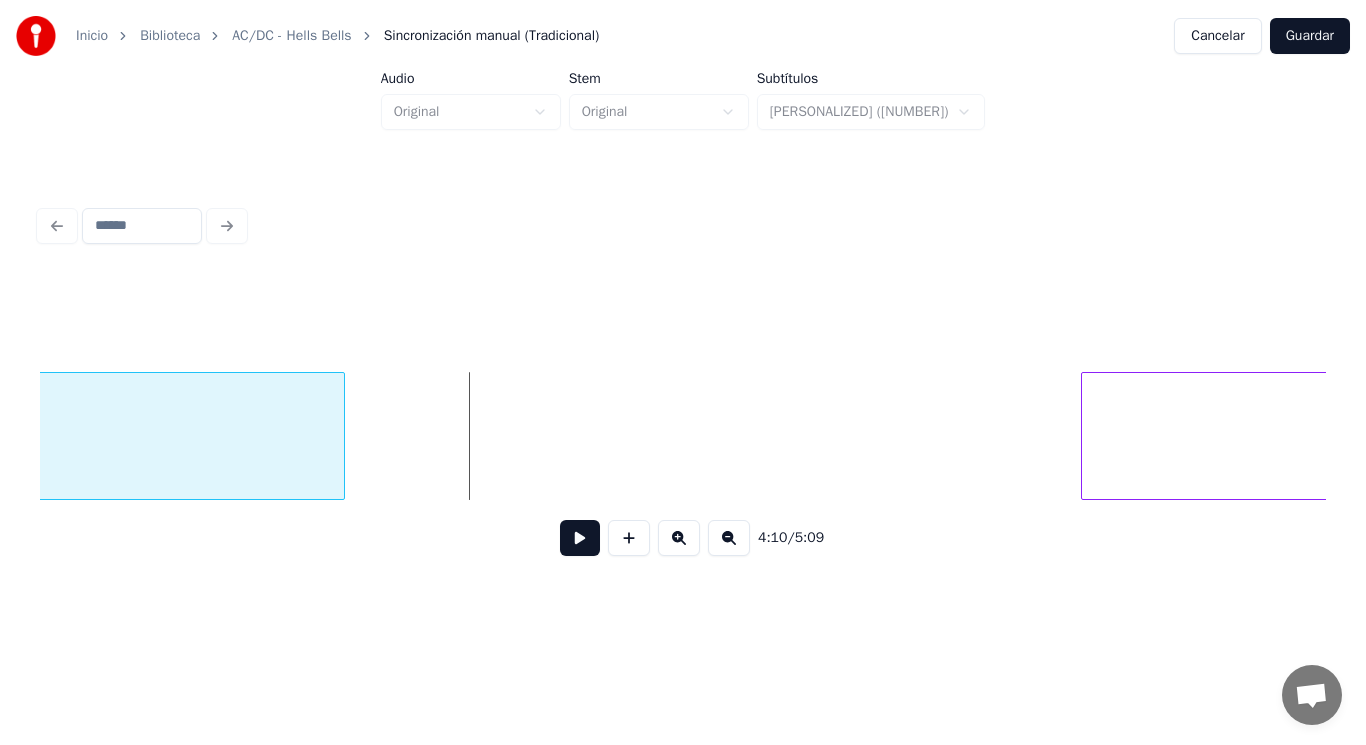 click at bounding box center [341, 436] 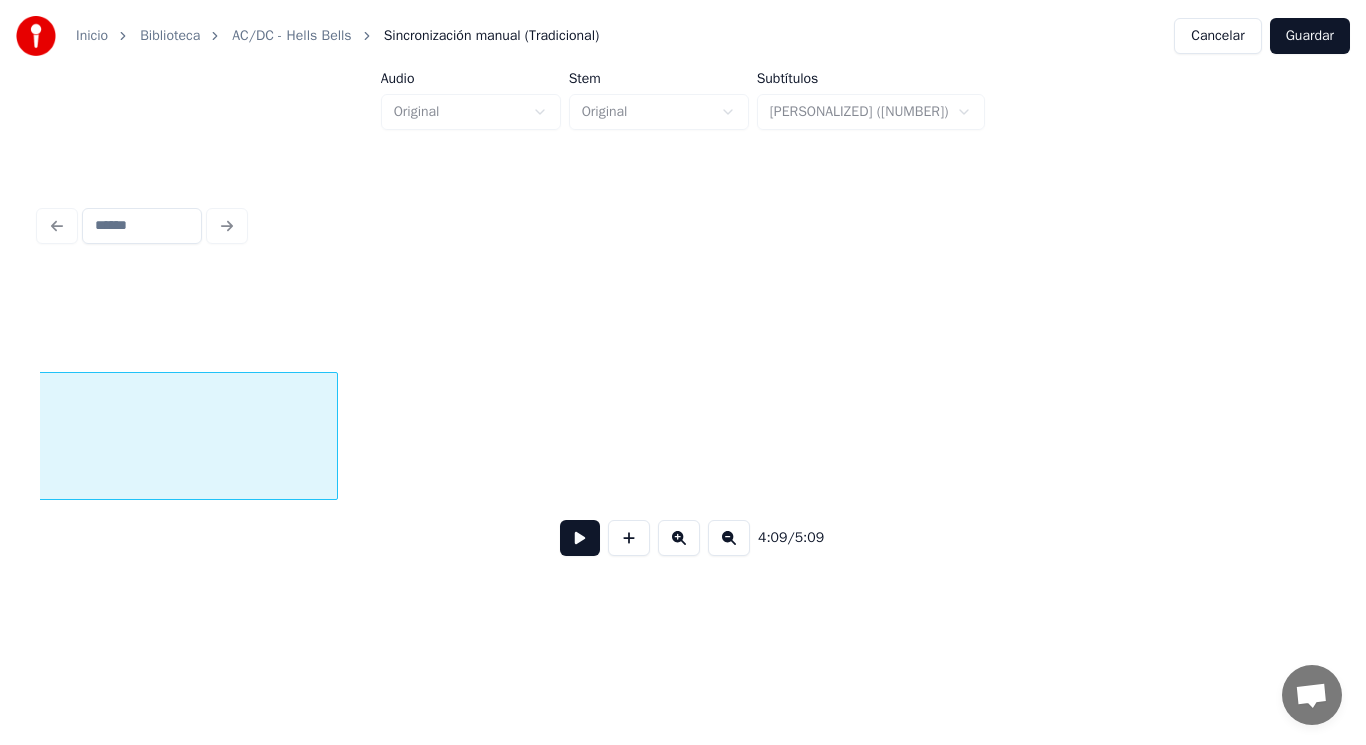 scroll, scrollTop: 0, scrollLeft: 349071, axis: horizontal 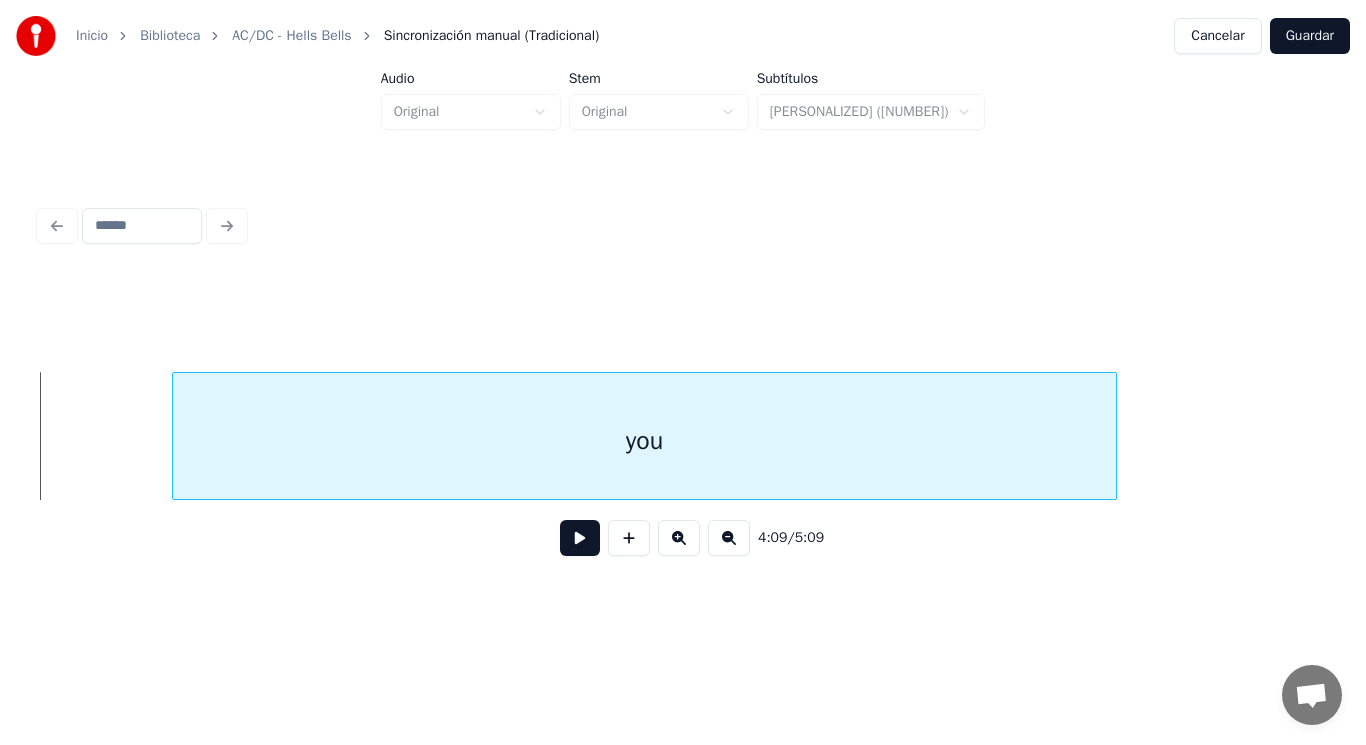click on "4:09  /  5:09" at bounding box center [683, 424] 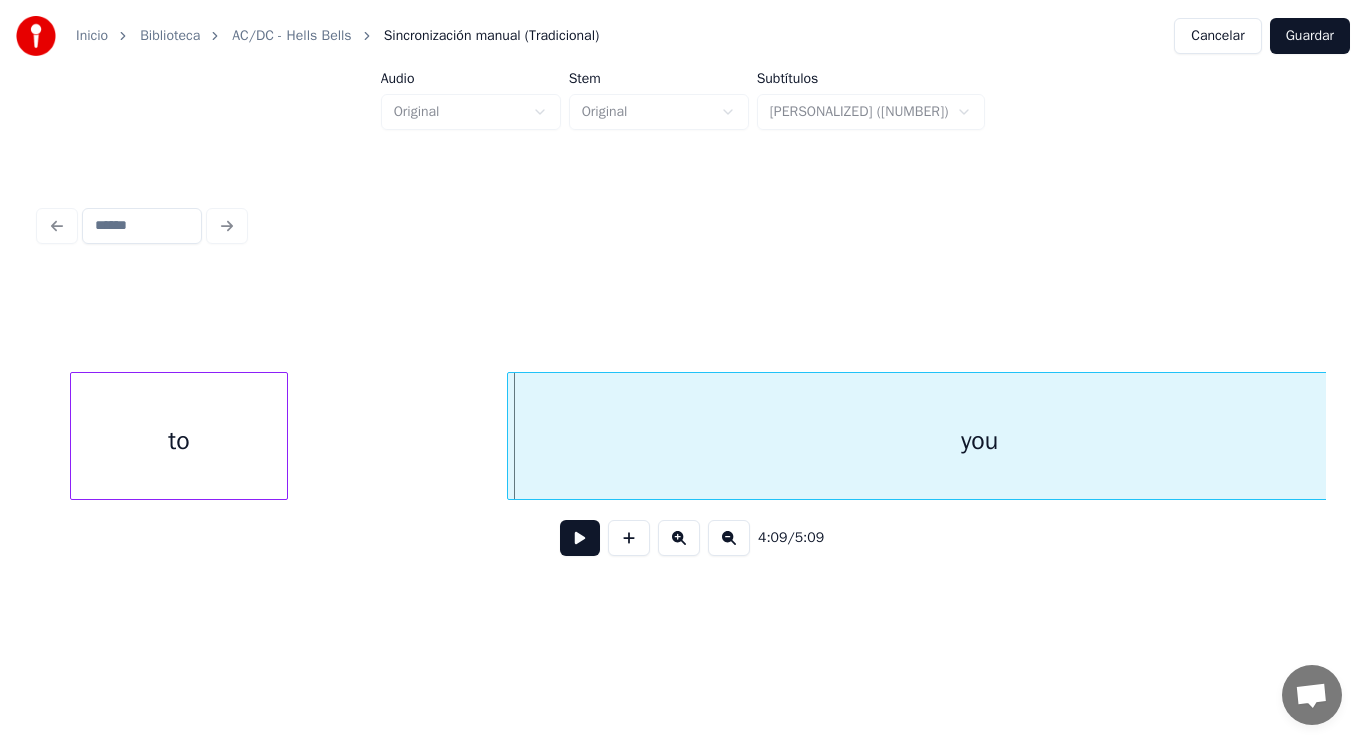 scroll, scrollTop: 0, scrollLeft: 348917, axis: horizontal 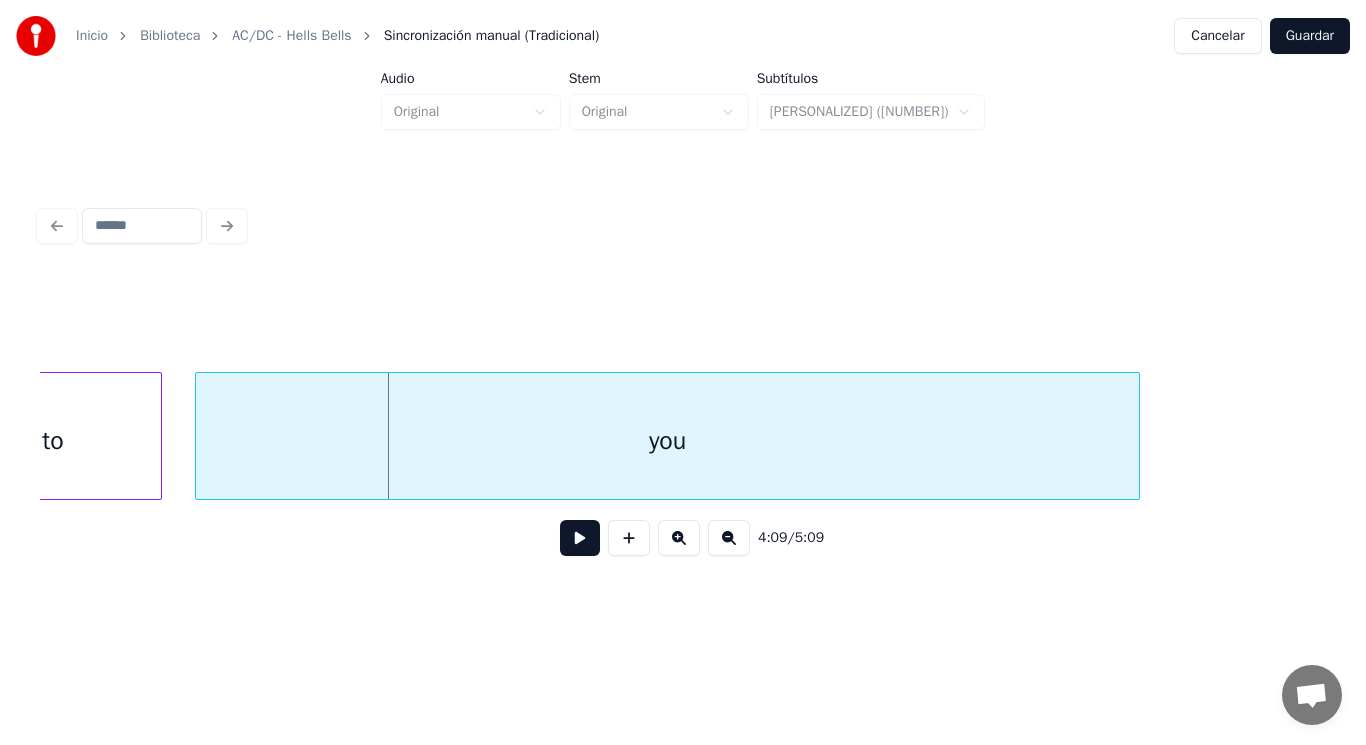 click on "you" at bounding box center [668, 441] 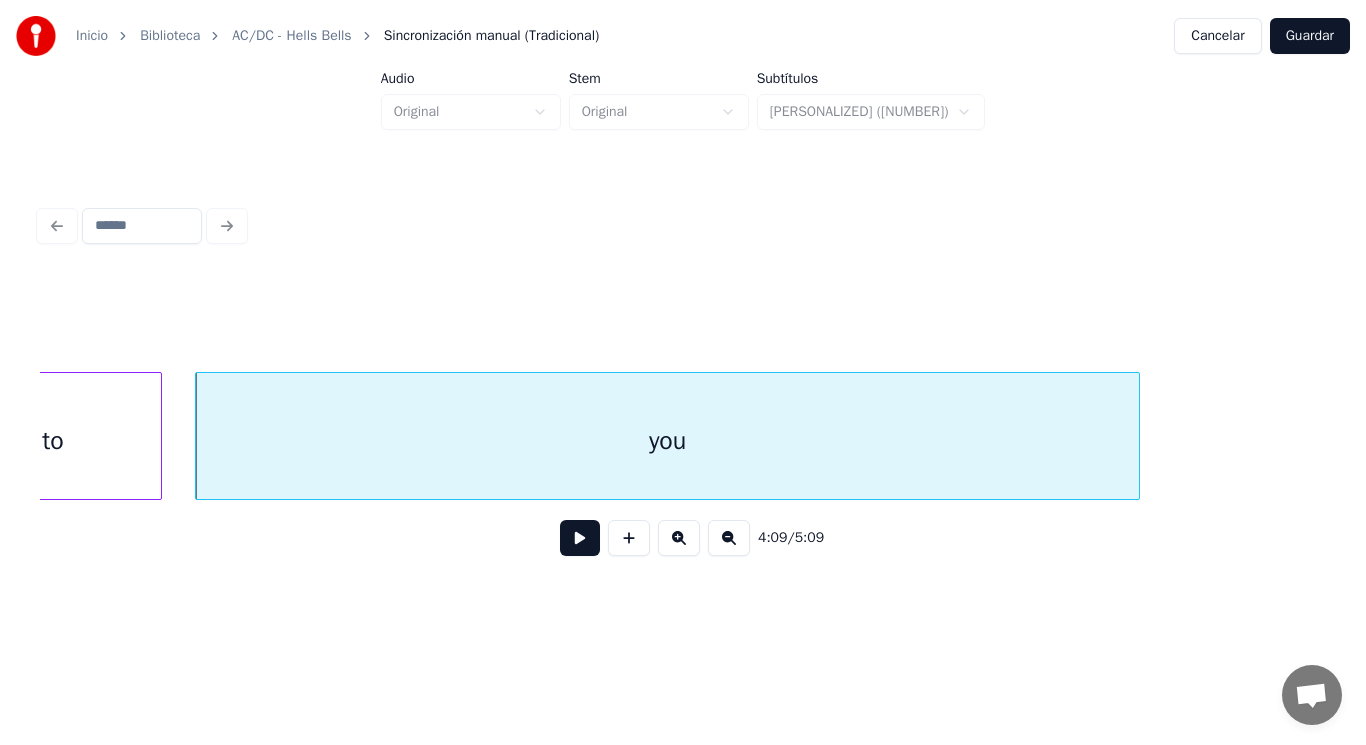 click at bounding box center (580, 538) 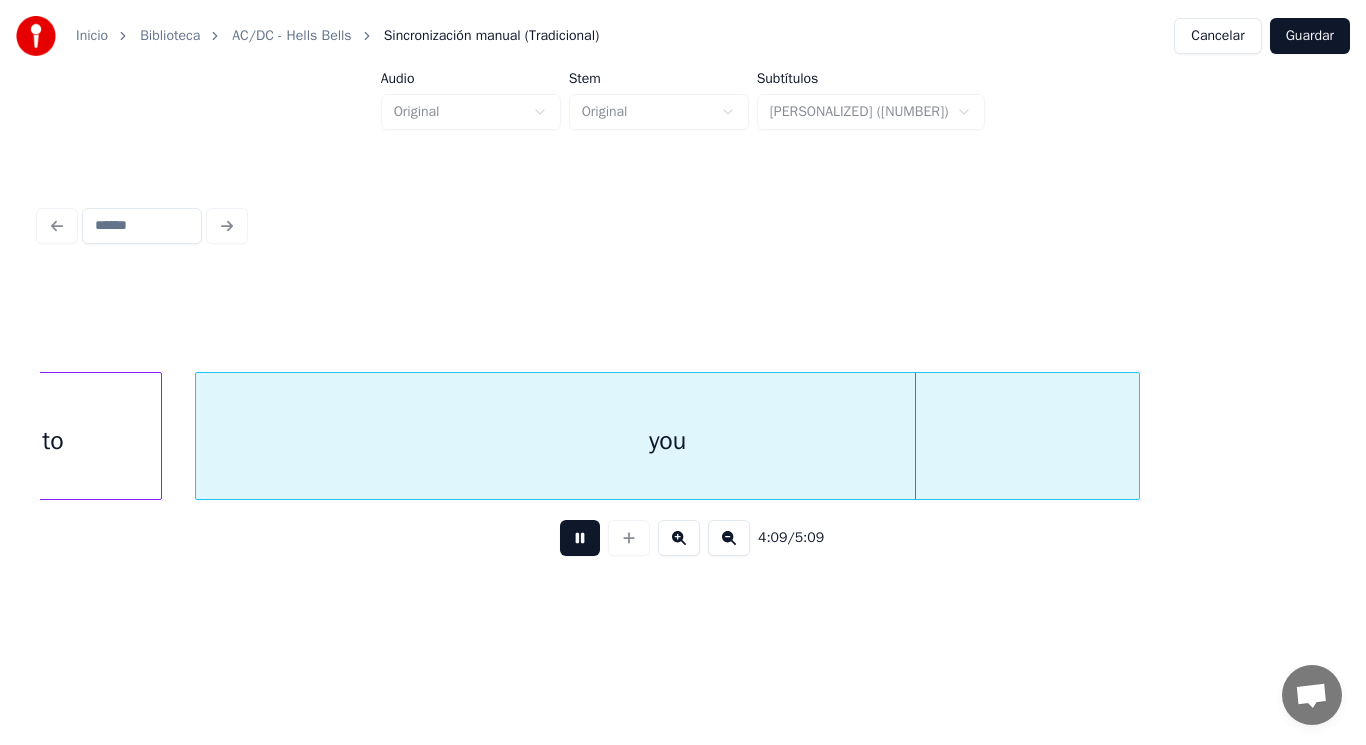 click at bounding box center (580, 538) 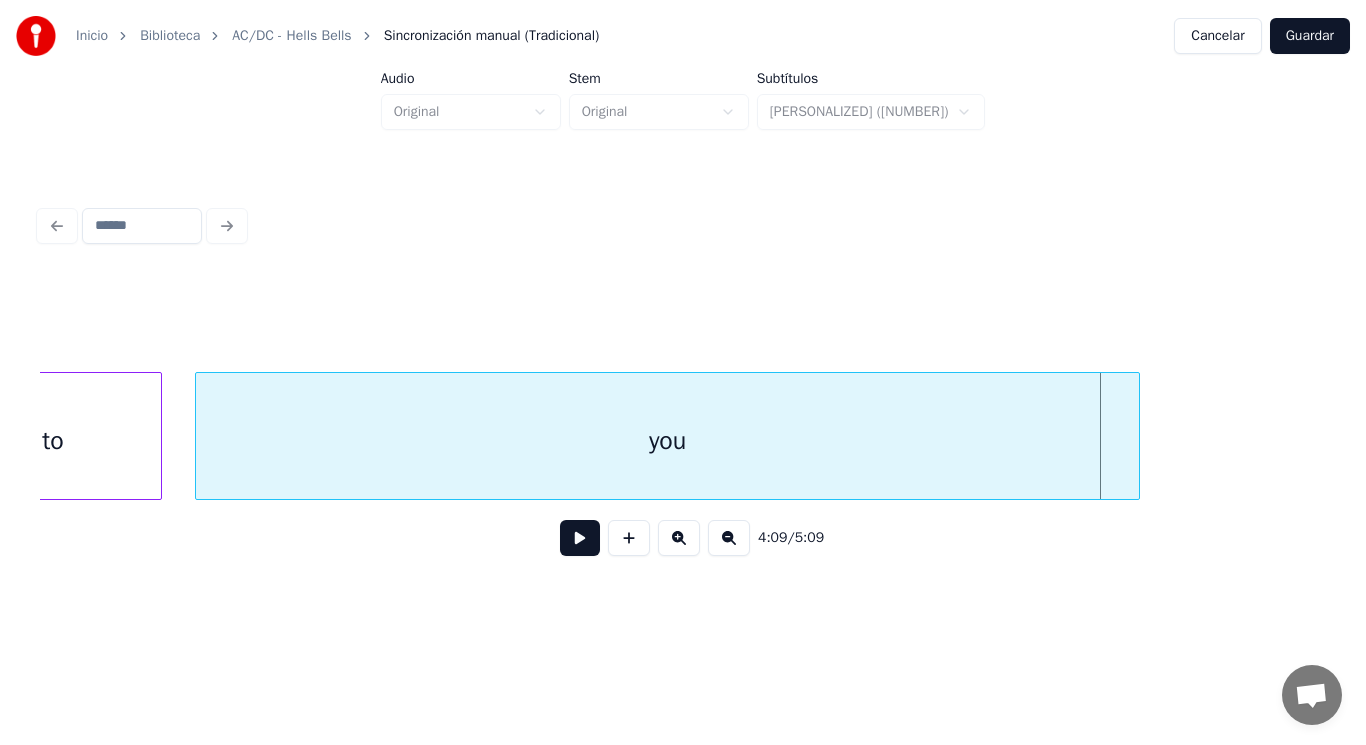 click on "you" at bounding box center [668, 441] 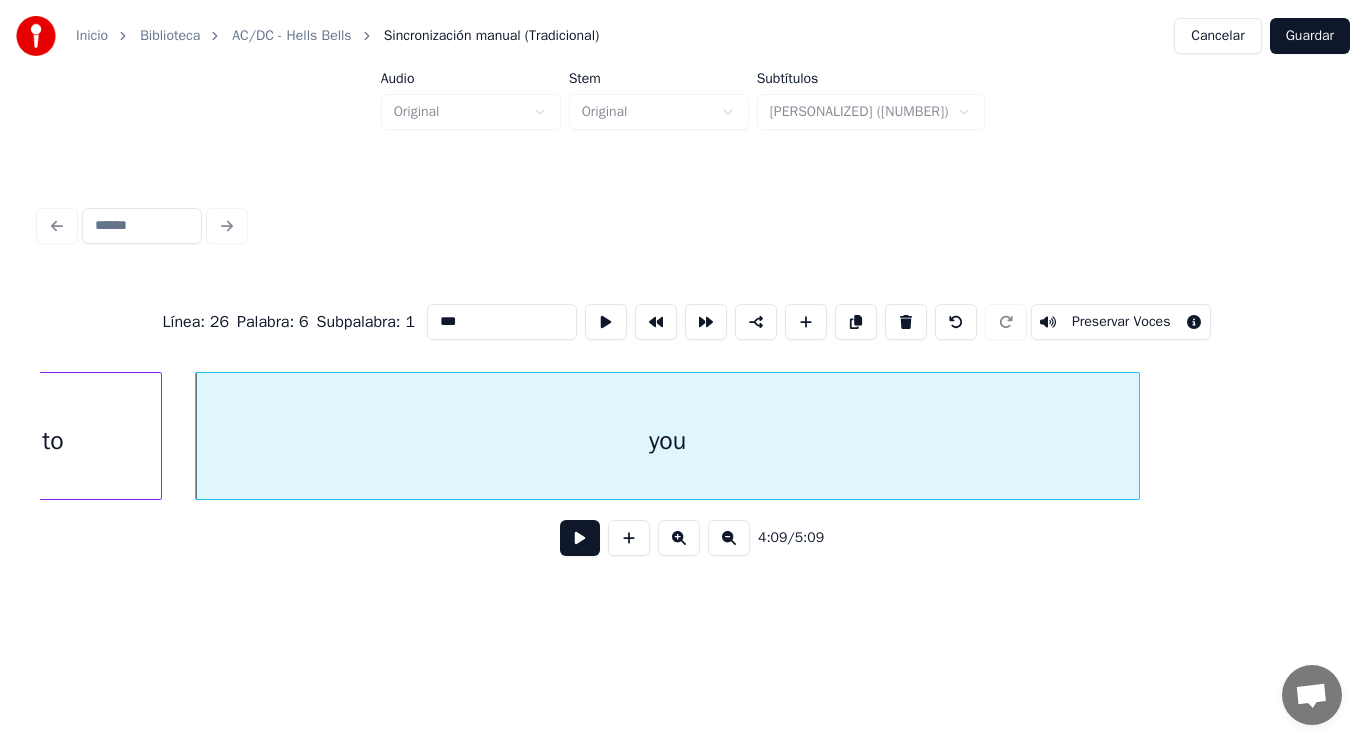click at bounding box center [580, 538] 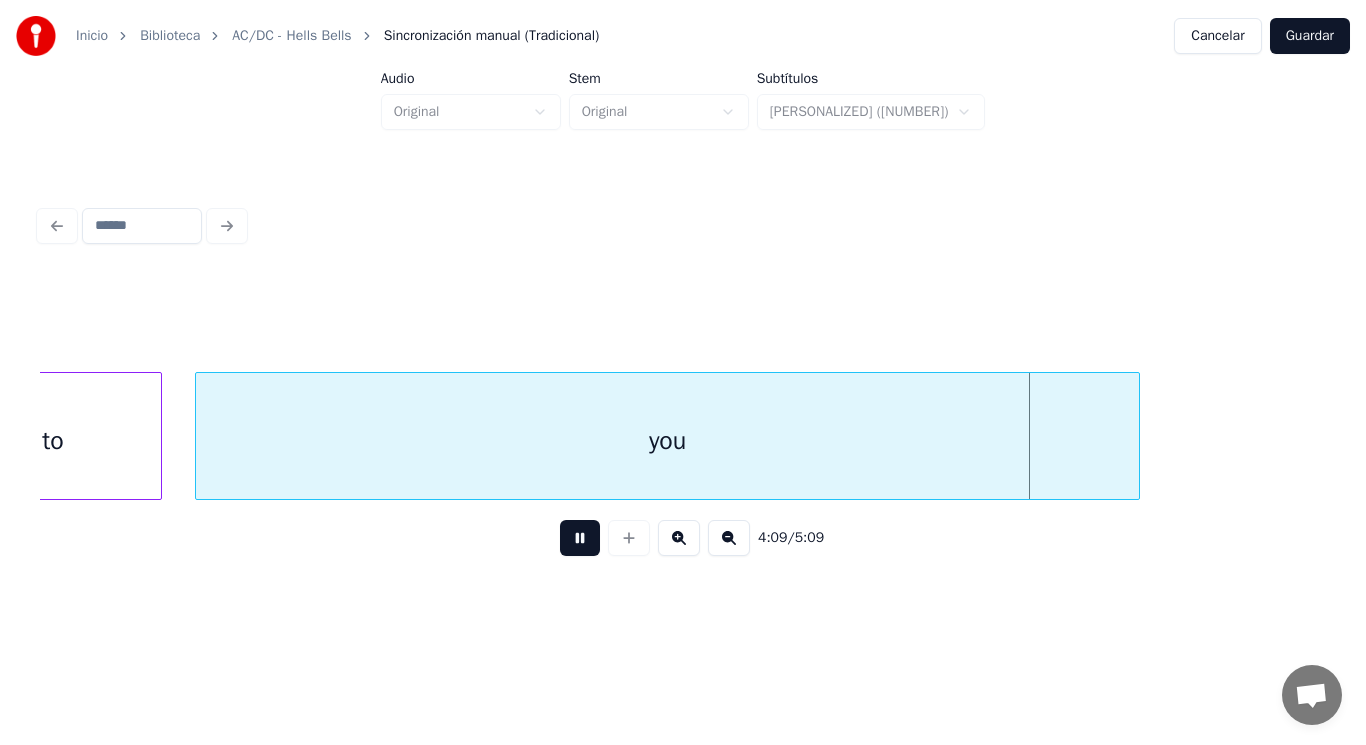 click at bounding box center [580, 538] 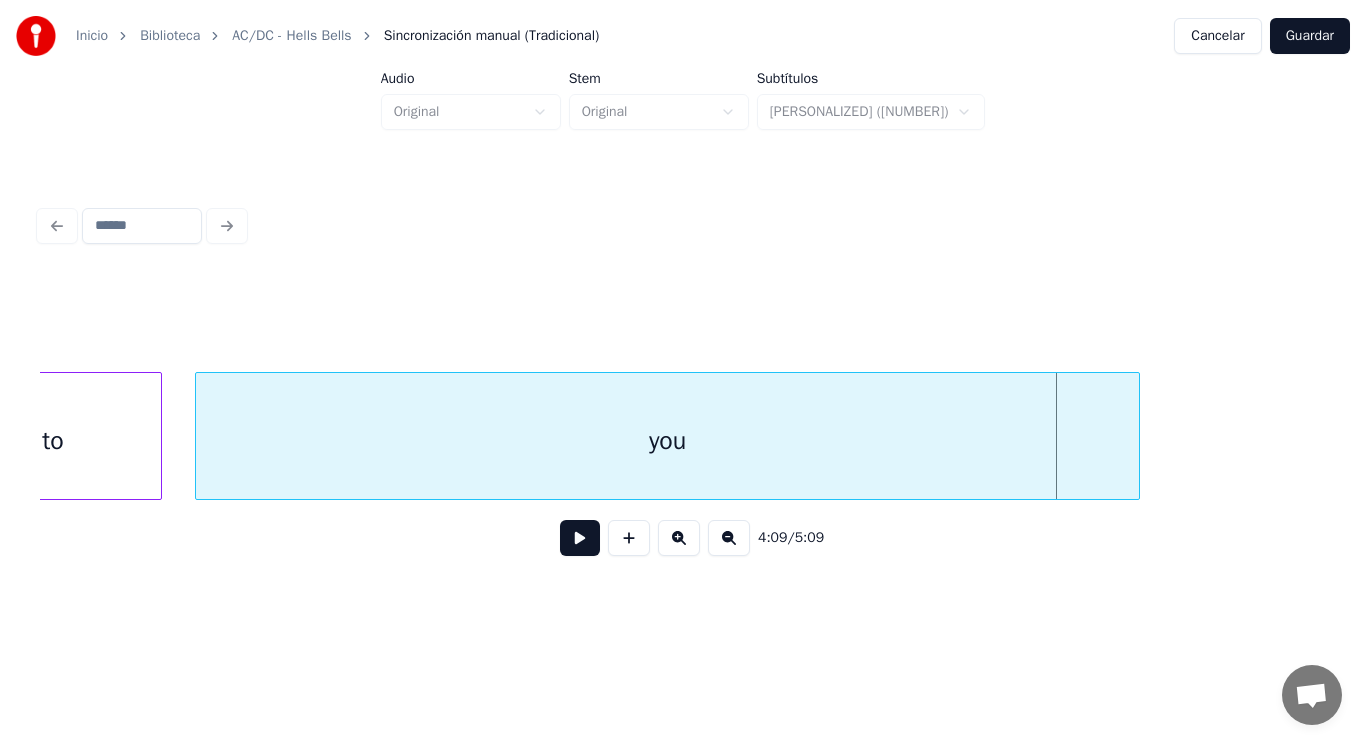 click on "to" at bounding box center [53, 441] 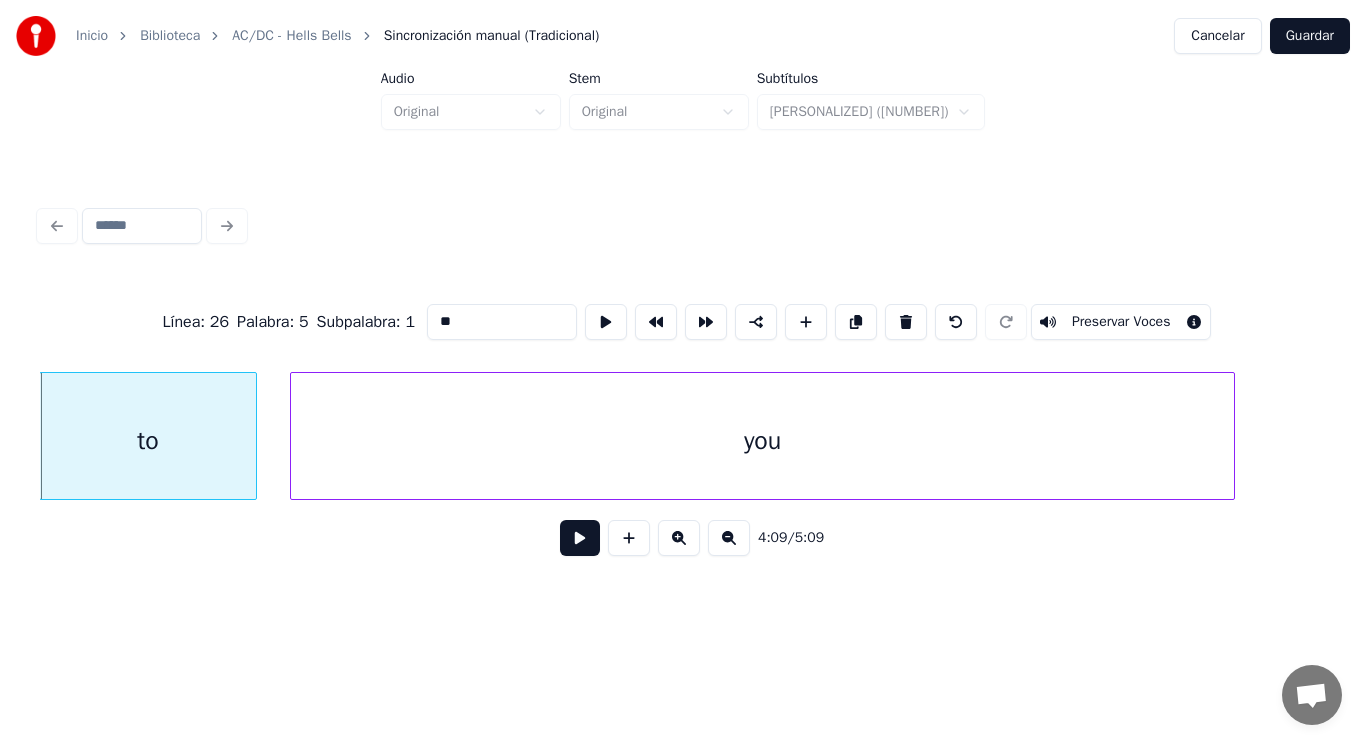 click at bounding box center (580, 538) 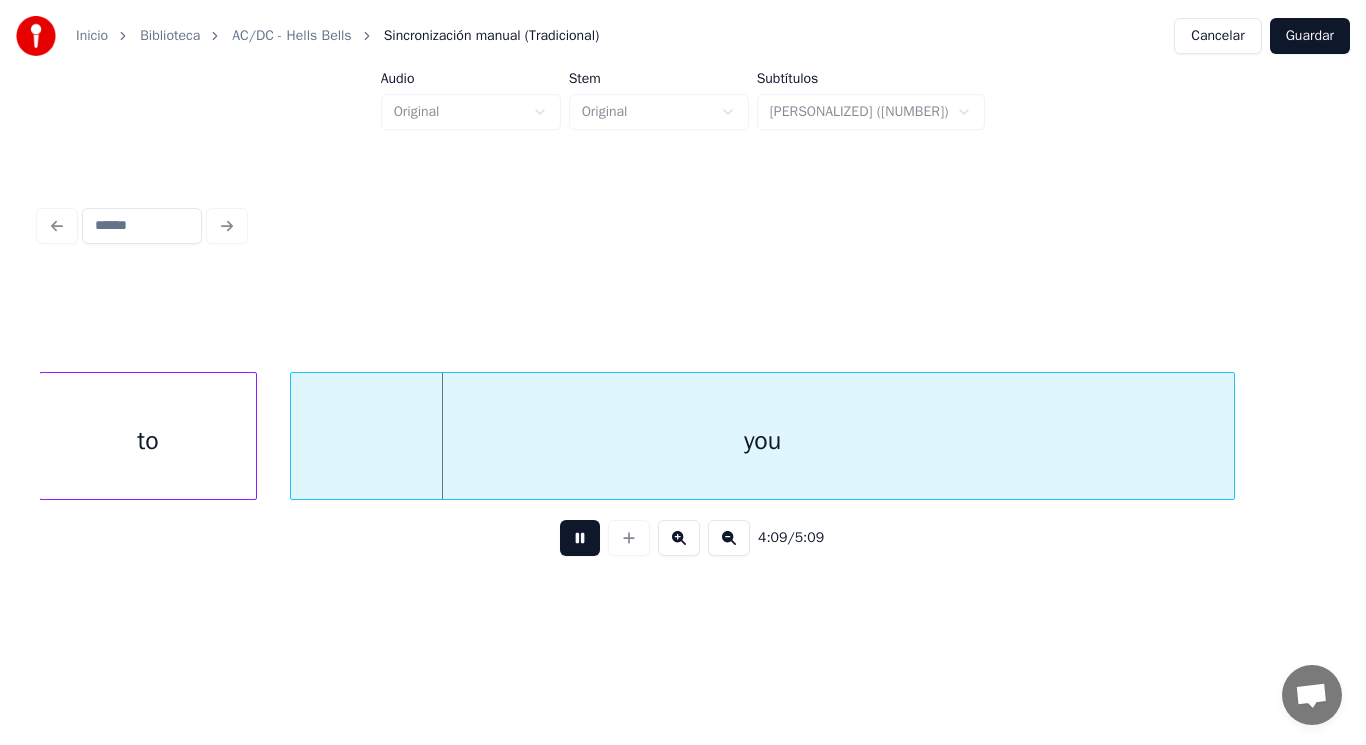 click at bounding box center [580, 538] 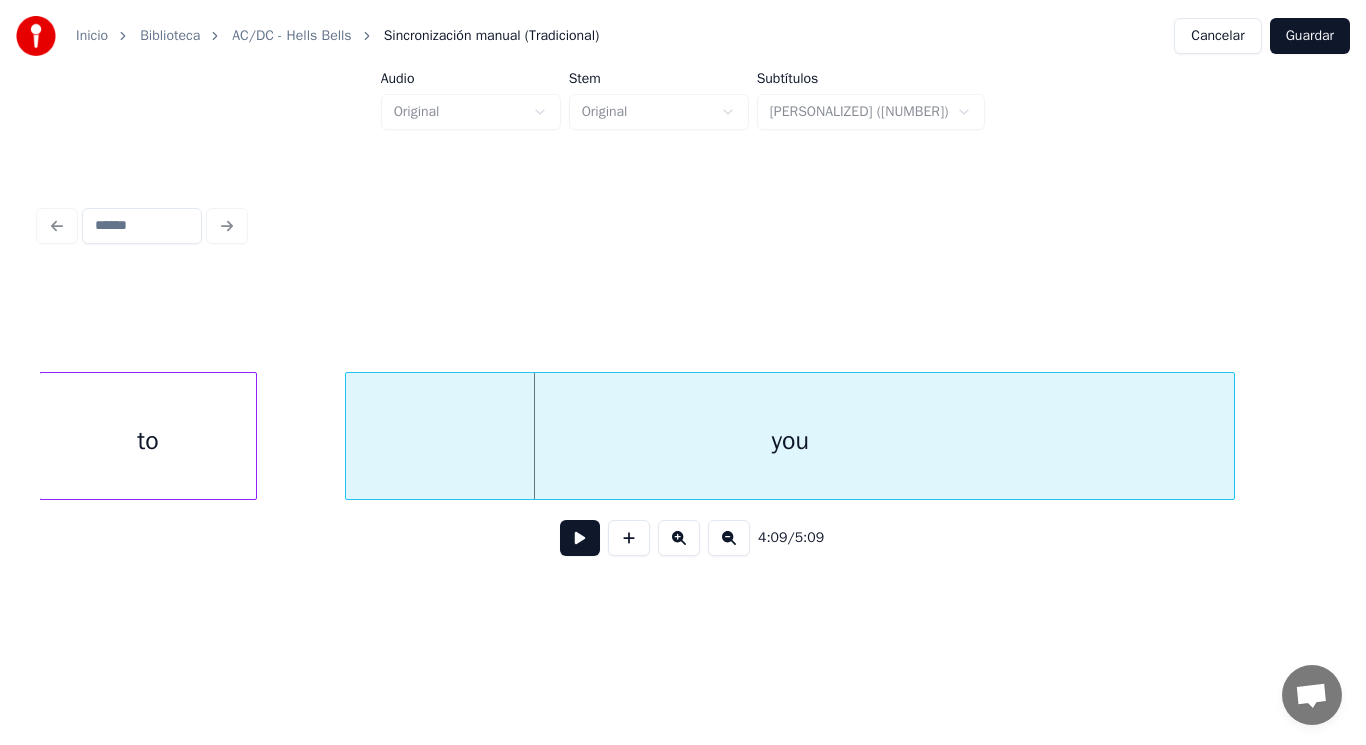 click at bounding box center [349, 436] 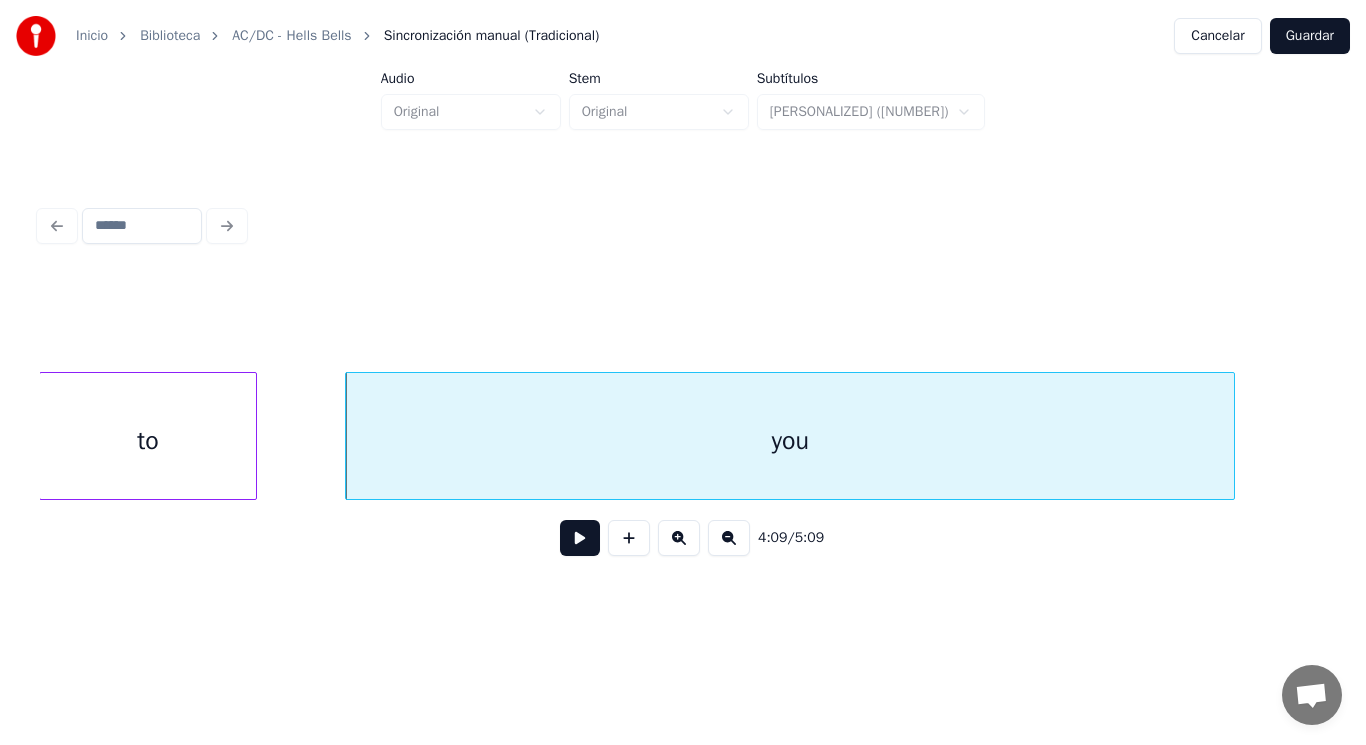 click at bounding box center (580, 538) 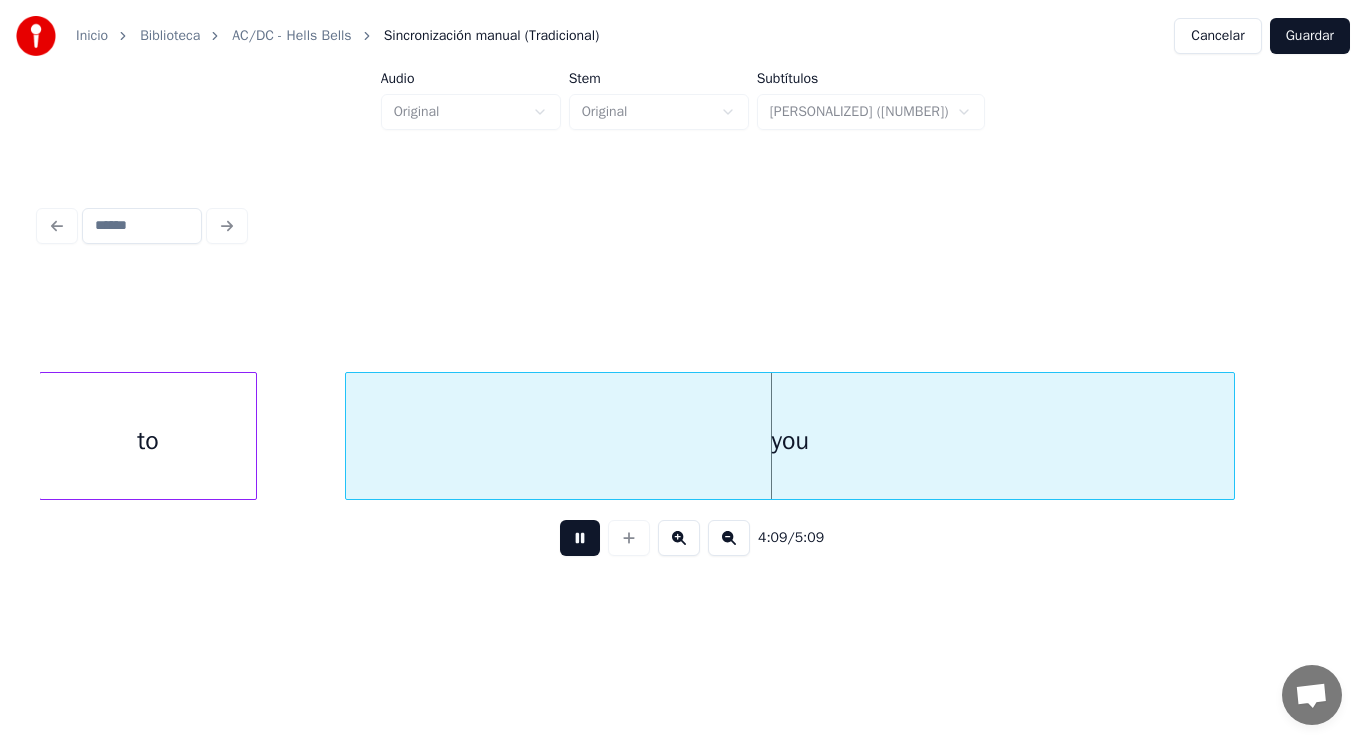 click at bounding box center (580, 538) 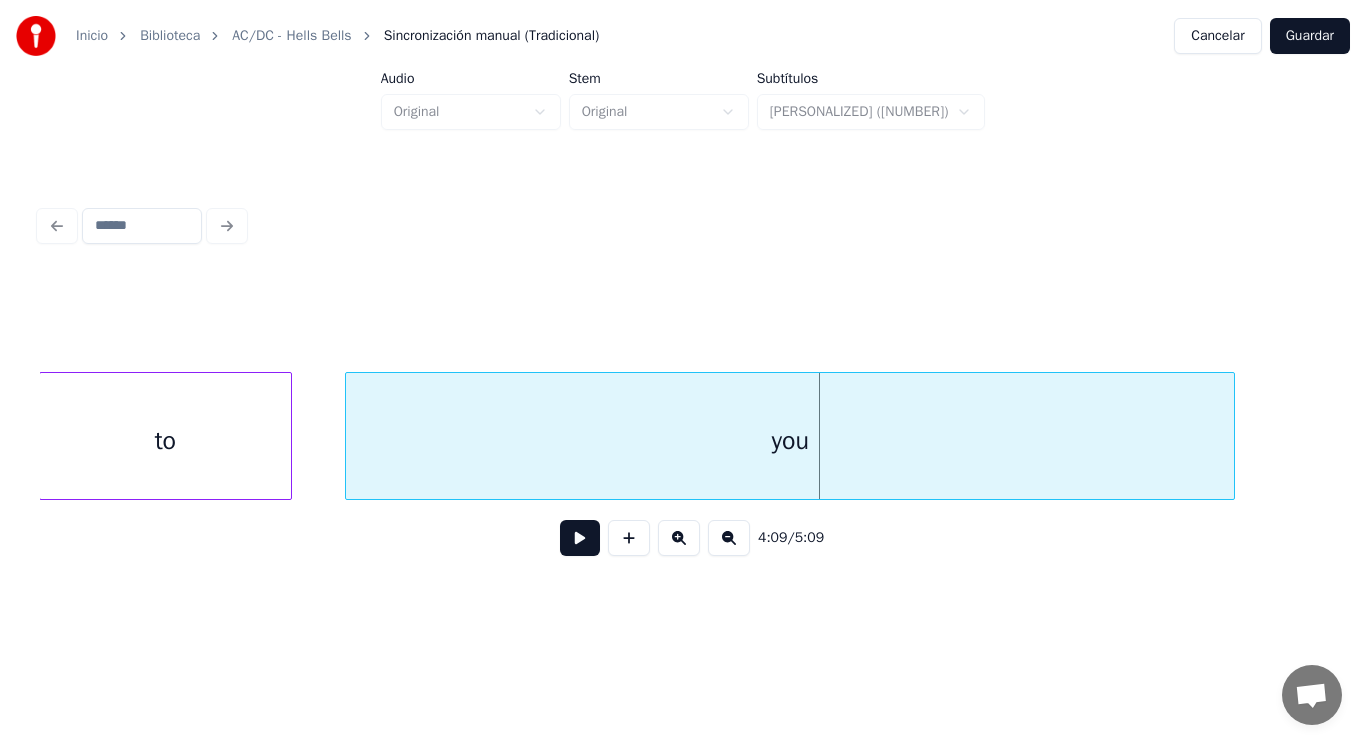 click at bounding box center (288, 436) 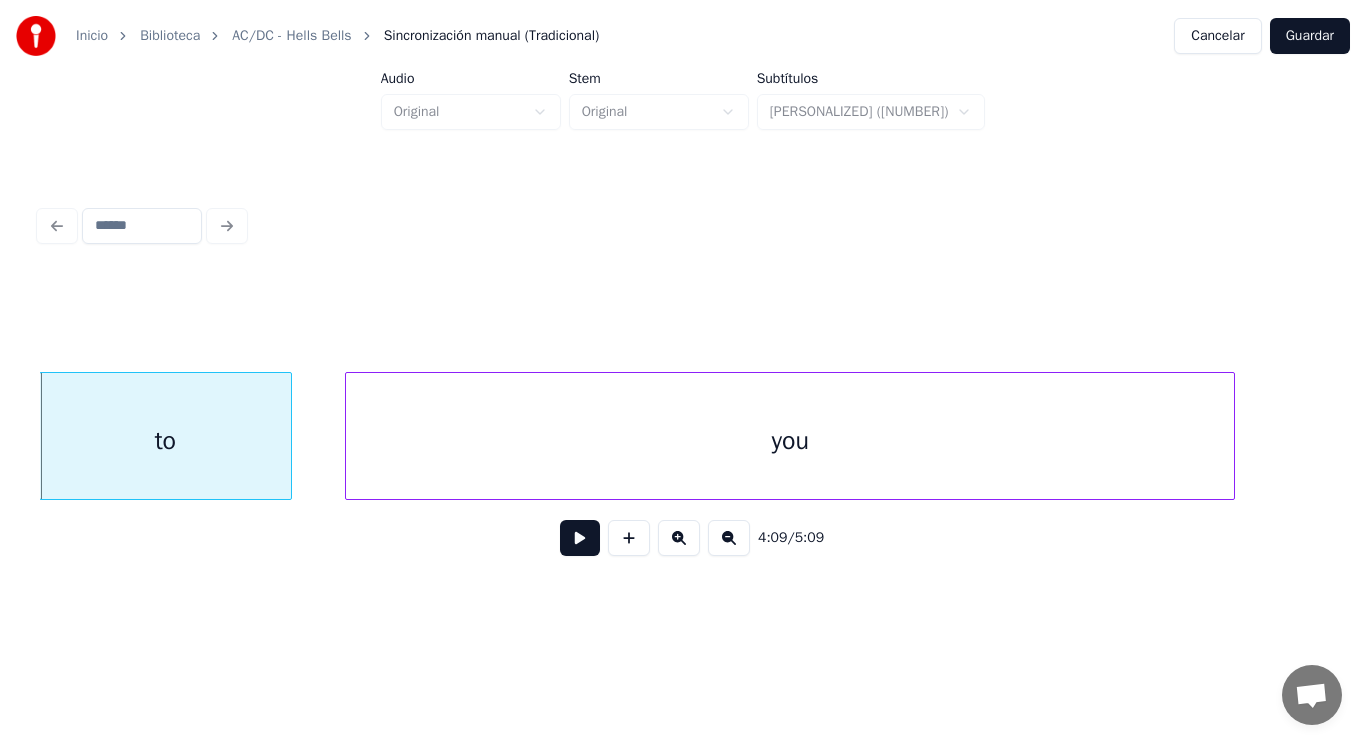 click 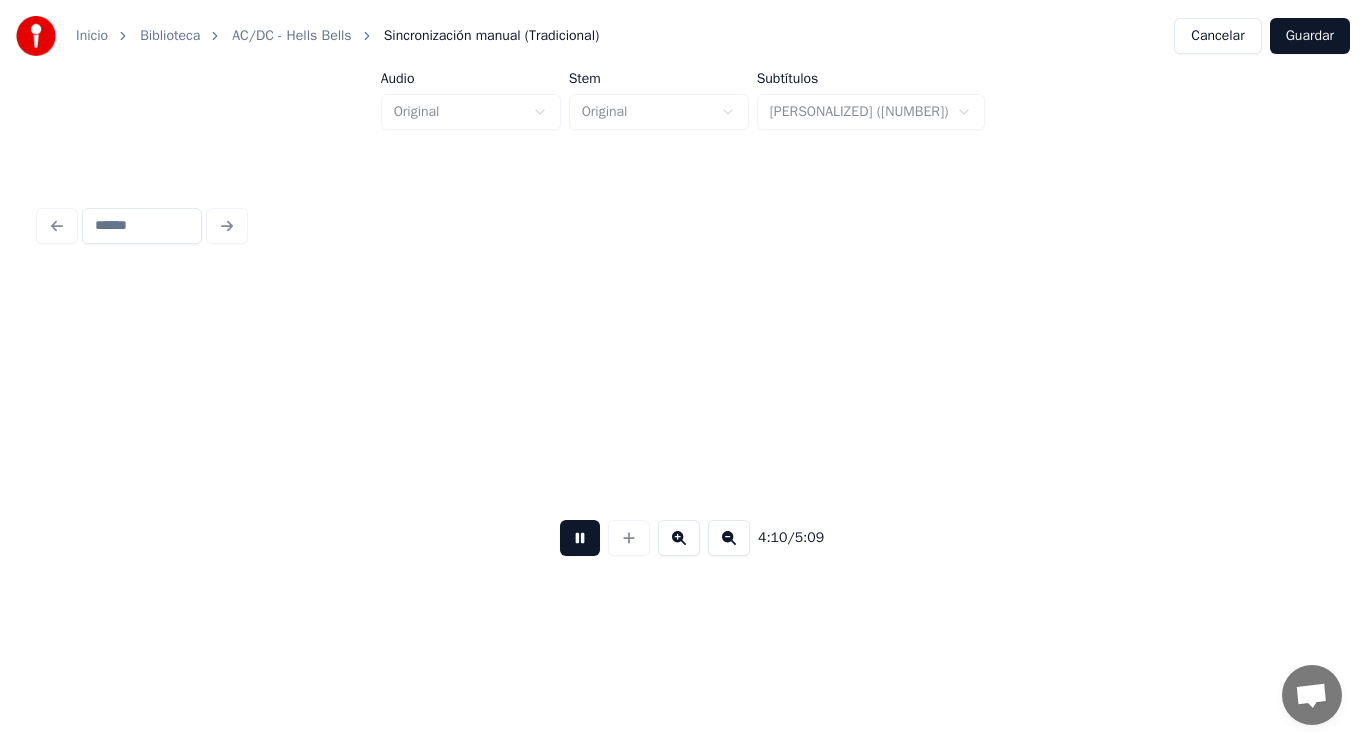 scroll, scrollTop: 0, scrollLeft: 350123, axis: horizontal 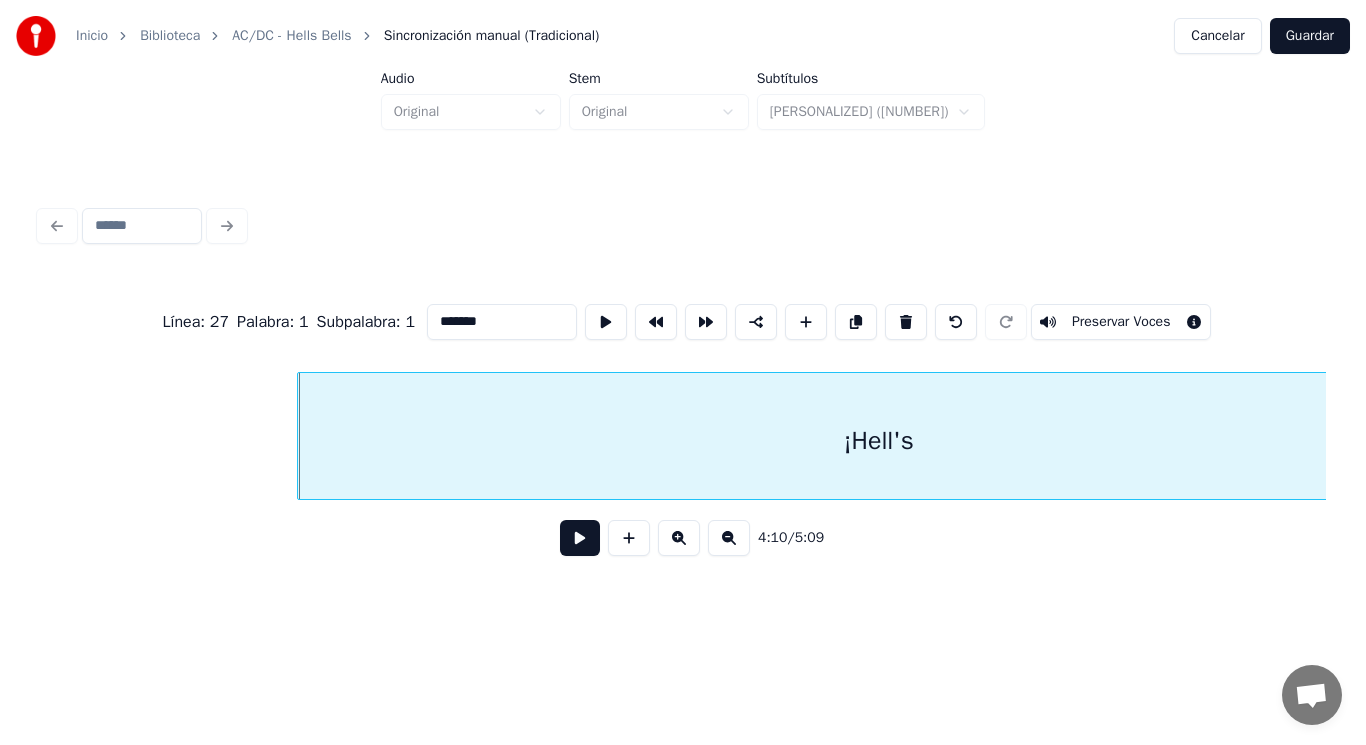 type on "*******" 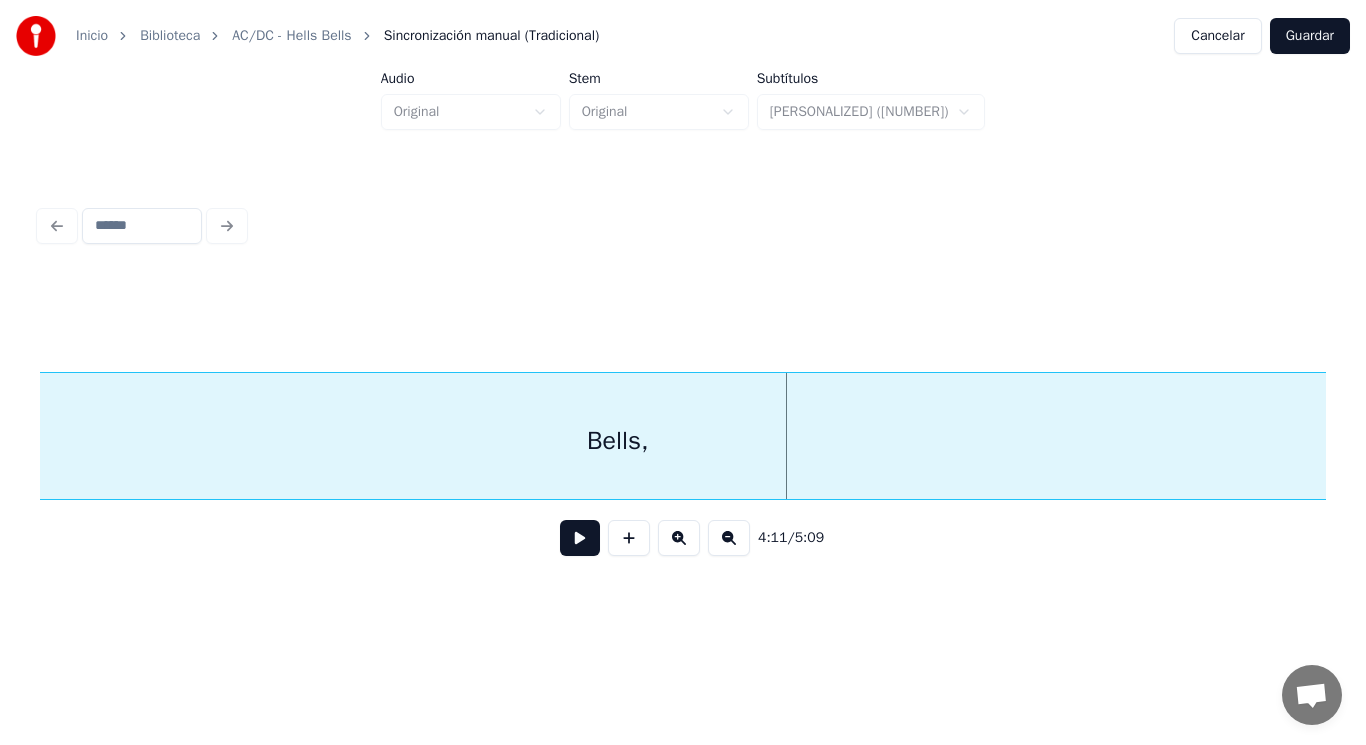 scroll, scrollTop: 0, scrollLeft: 351171, axis: horizontal 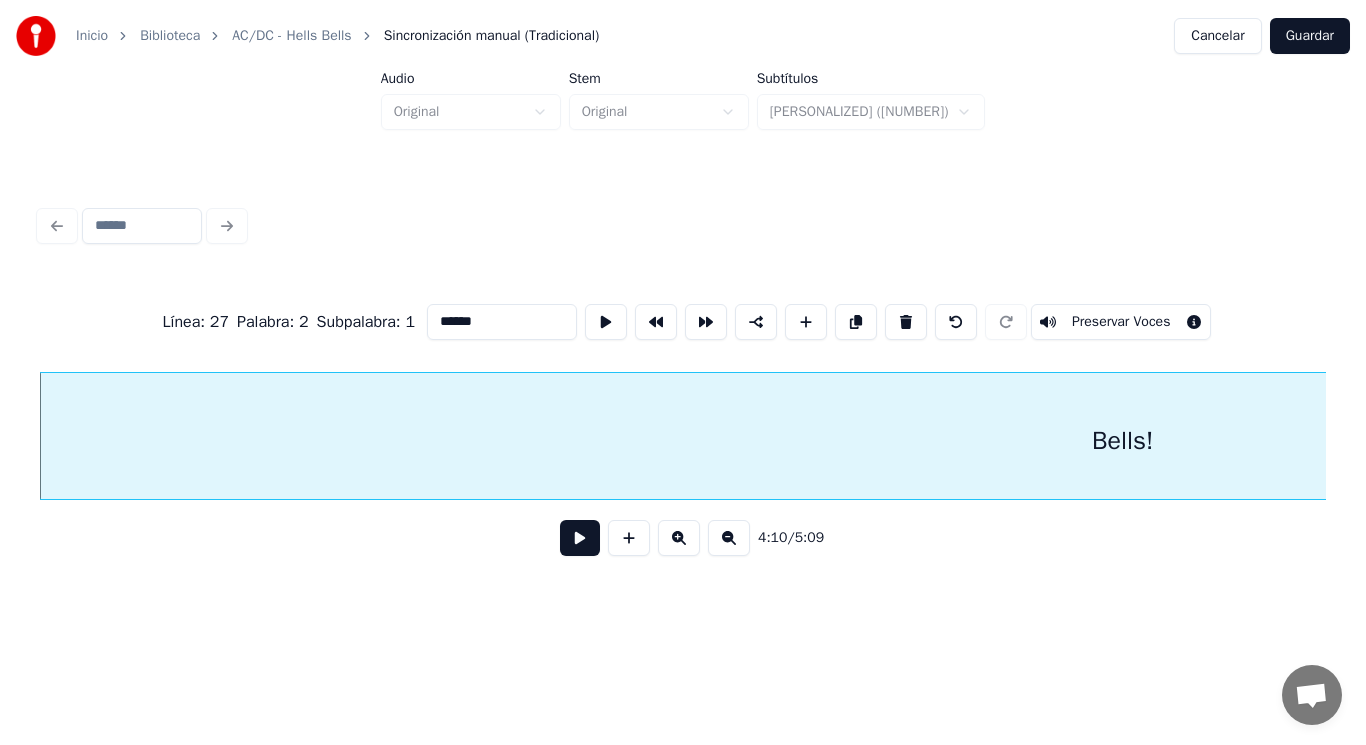 type on "******" 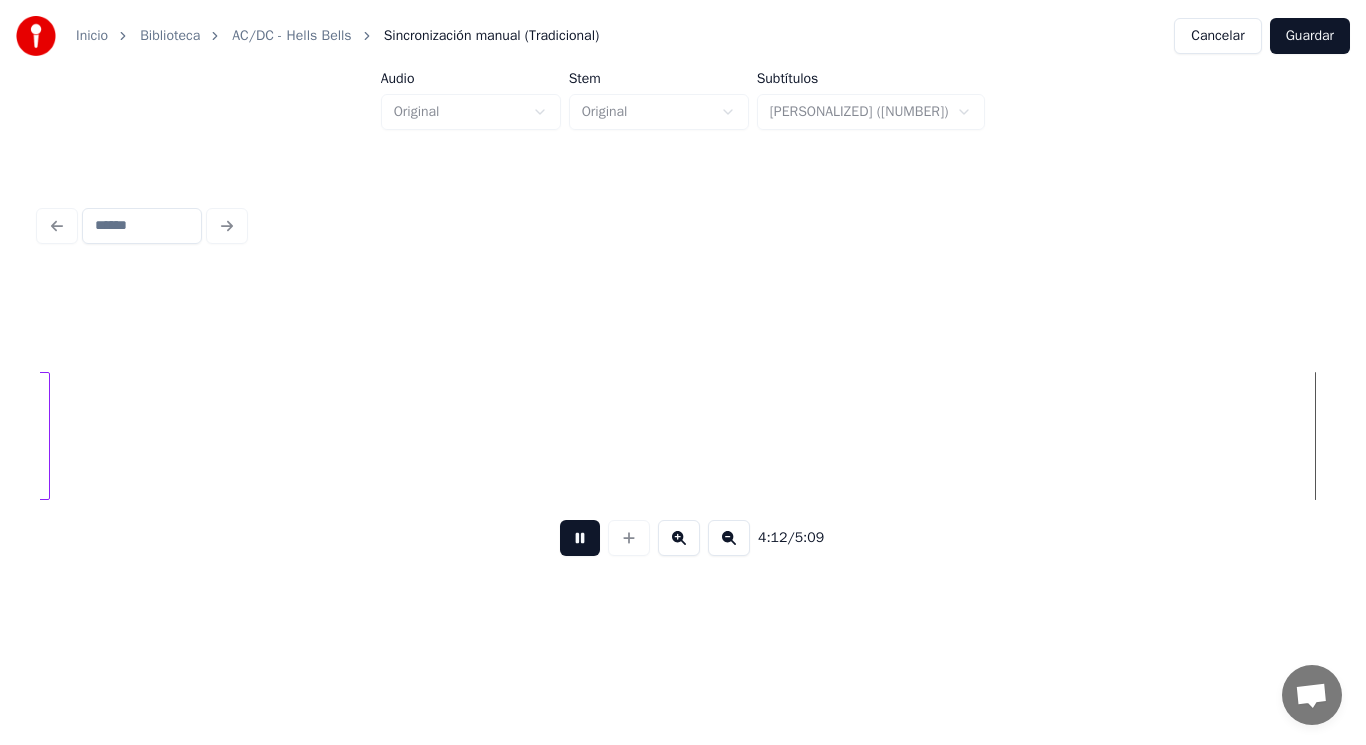 scroll, scrollTop: 0, scrollLeft: 353758, axis: horizontal 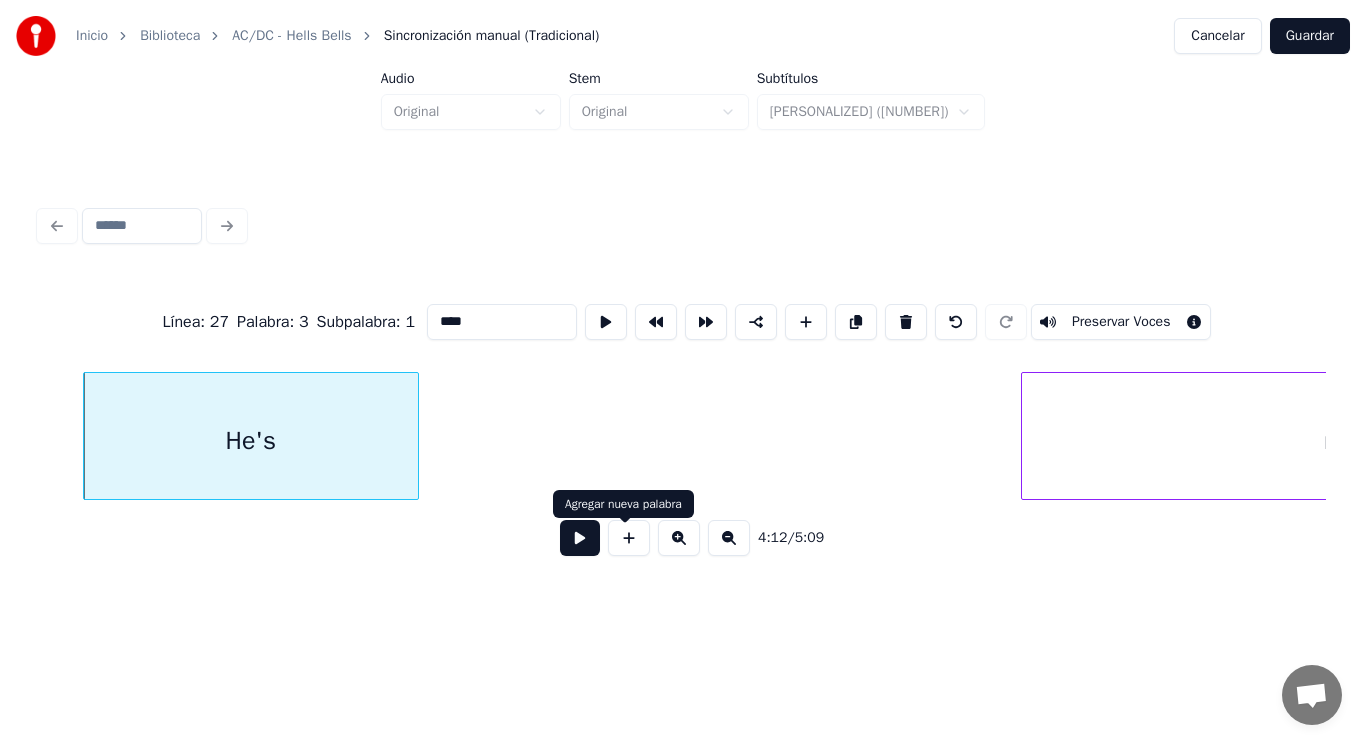 type on "****" 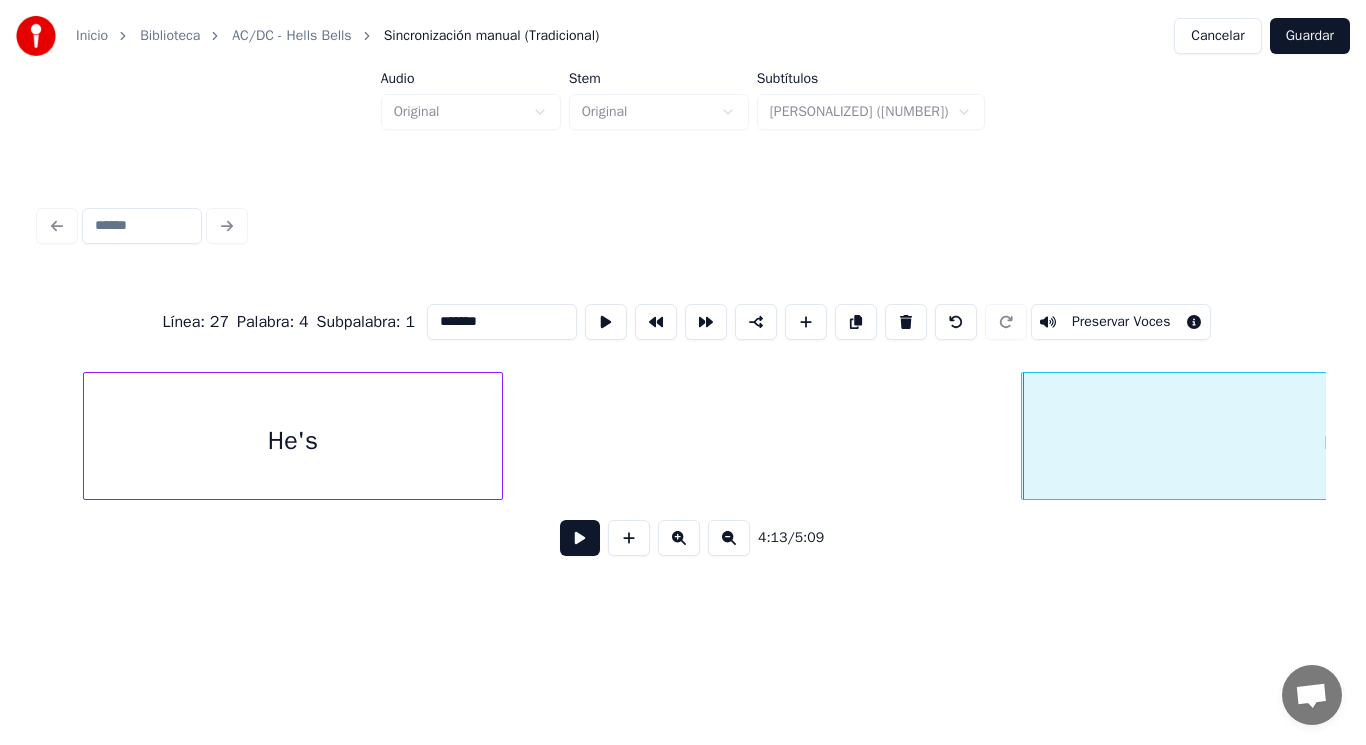 type on "****" 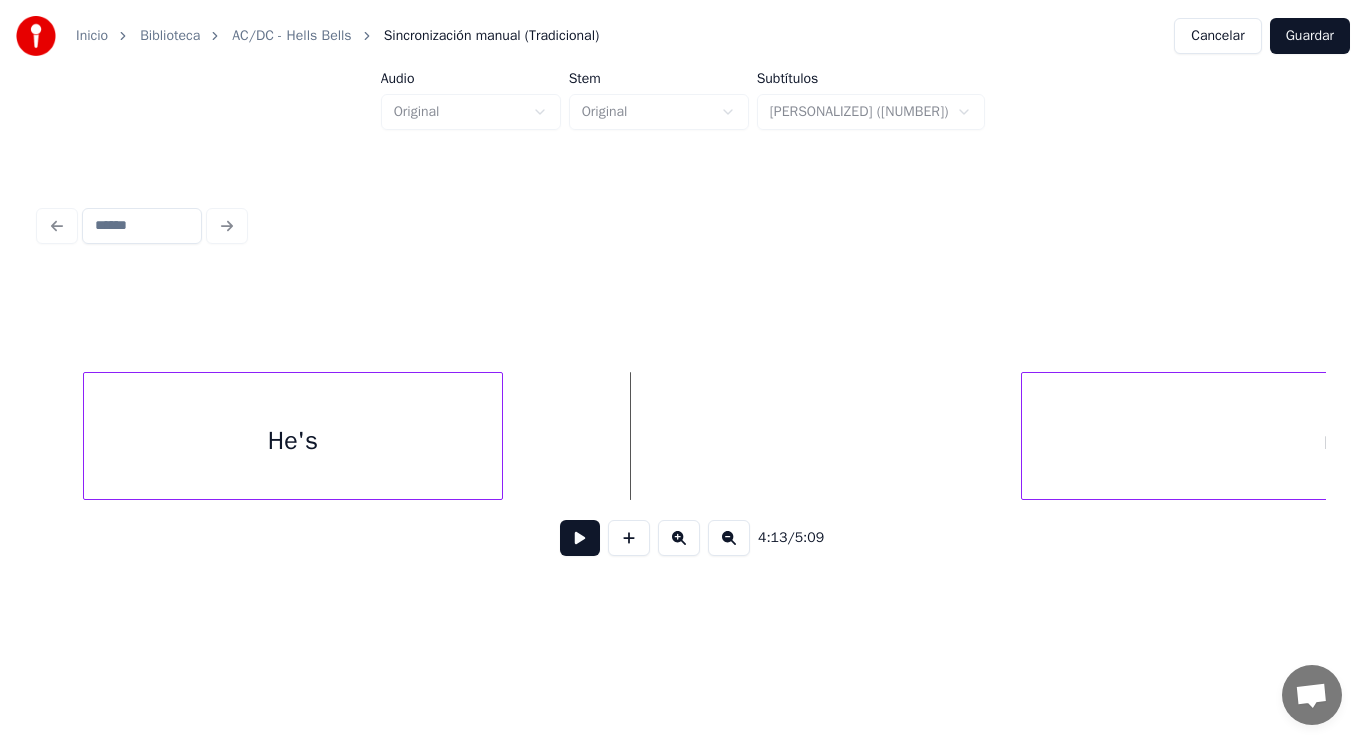 drag, startPoint x: 560, startPoint y: 463, endPoint x: 566, endPoint y: 542, distance: 79.22752 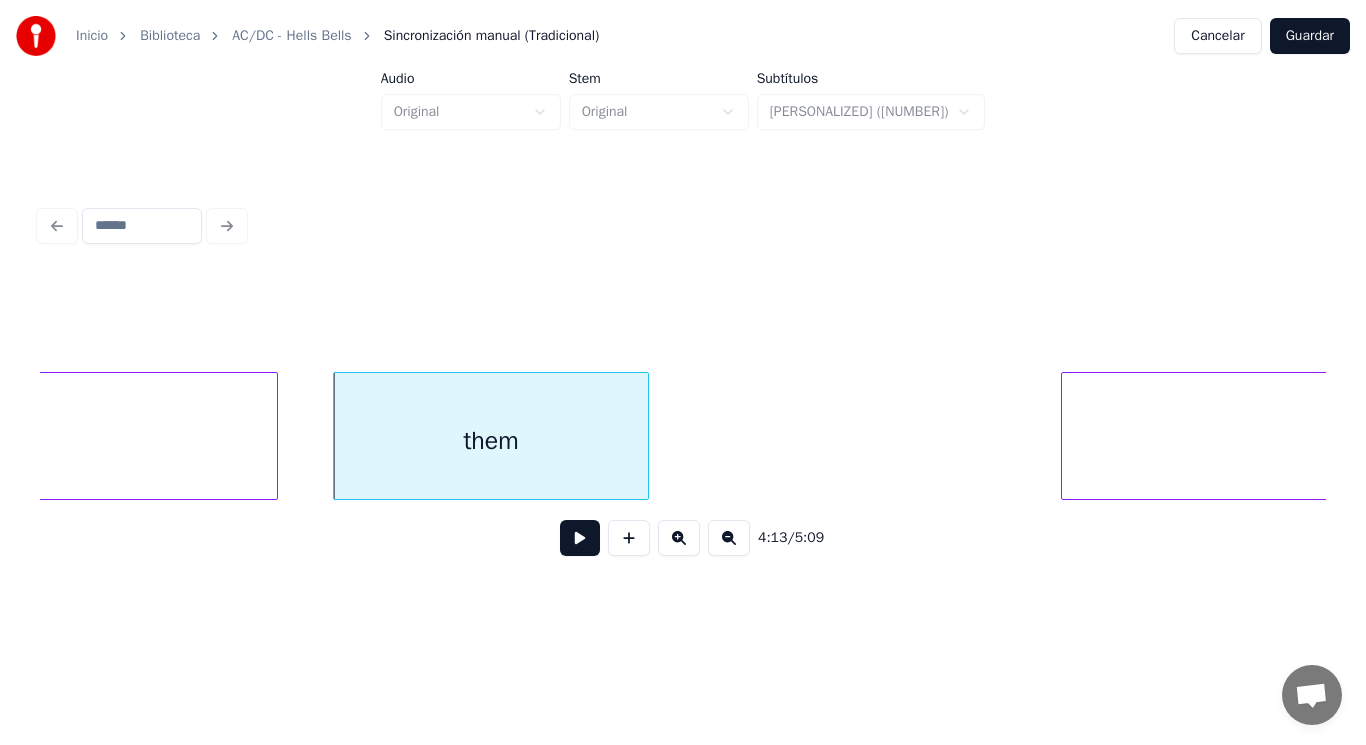 scroll, scrollTop: 0, scrollLeft: 354921, axis: horizontal 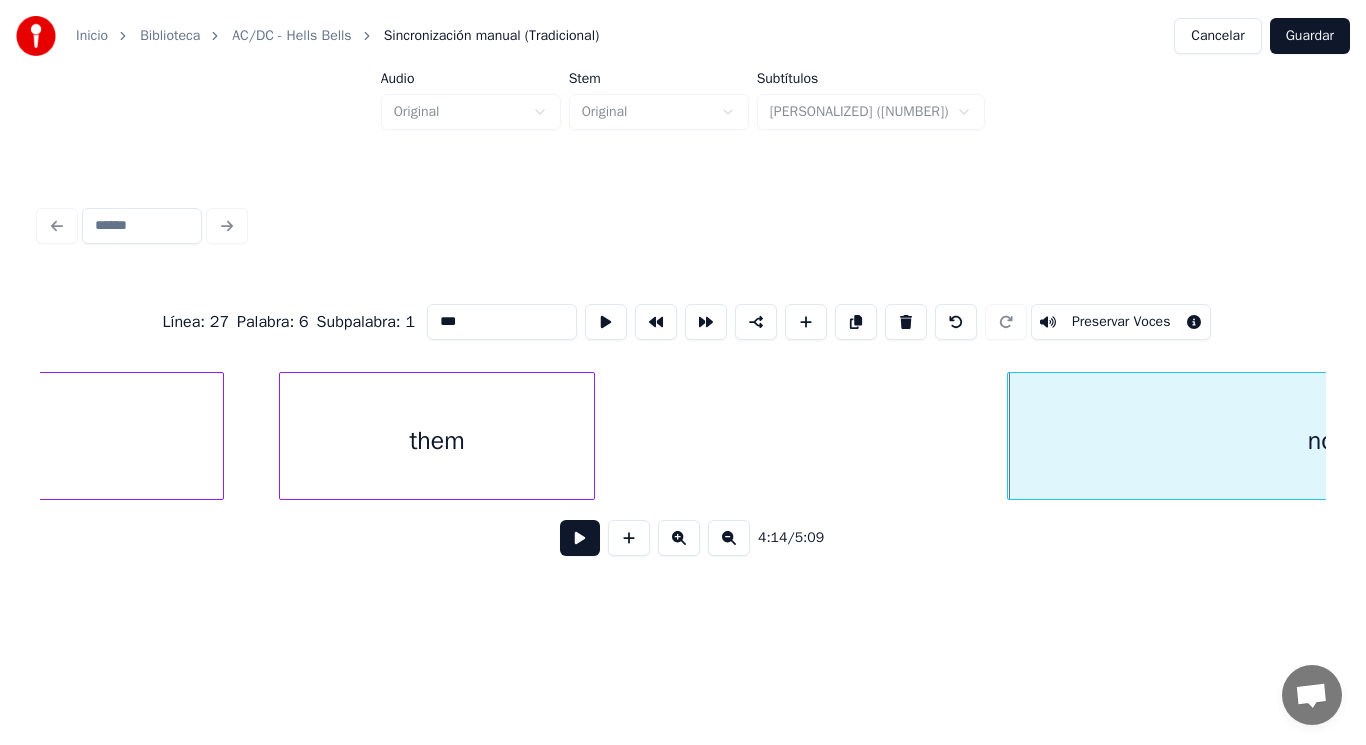 type on "****" 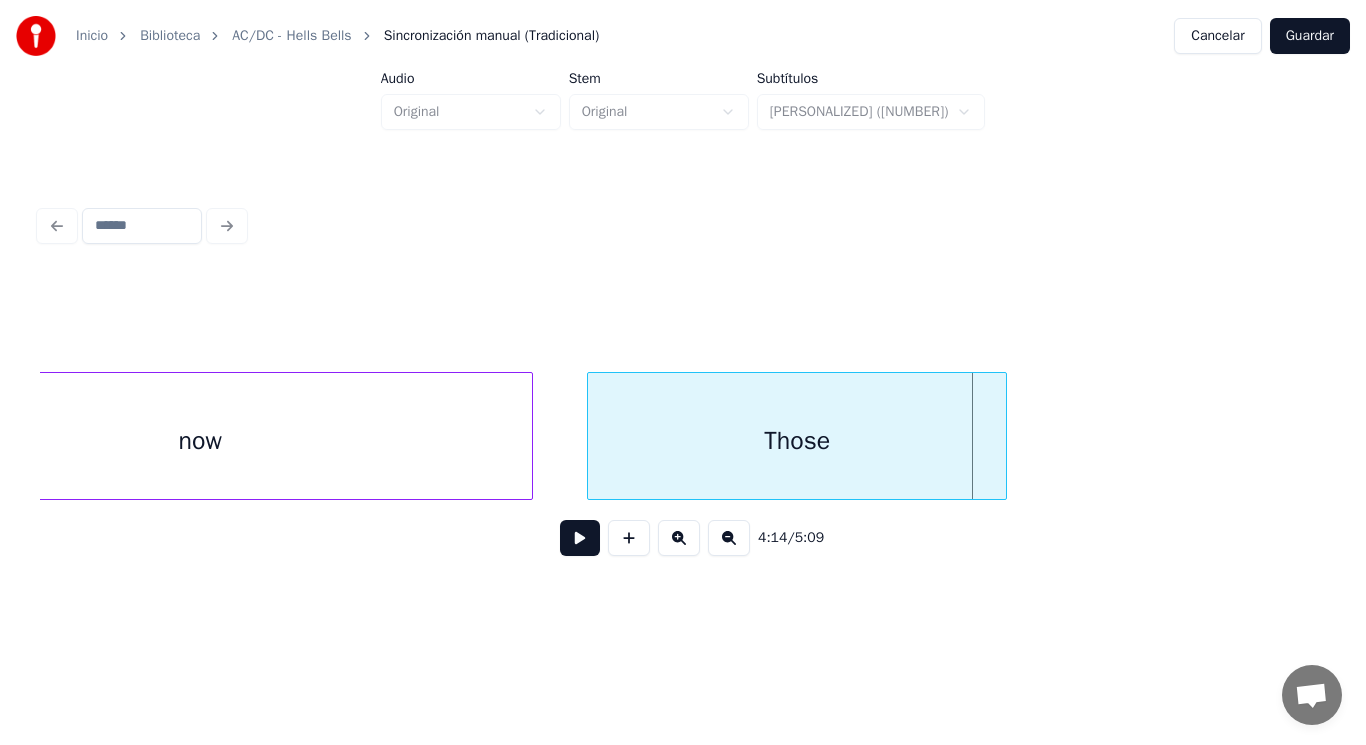 scroll, scrollTop: 0, scrollLeft: 355518, axis: horizontal 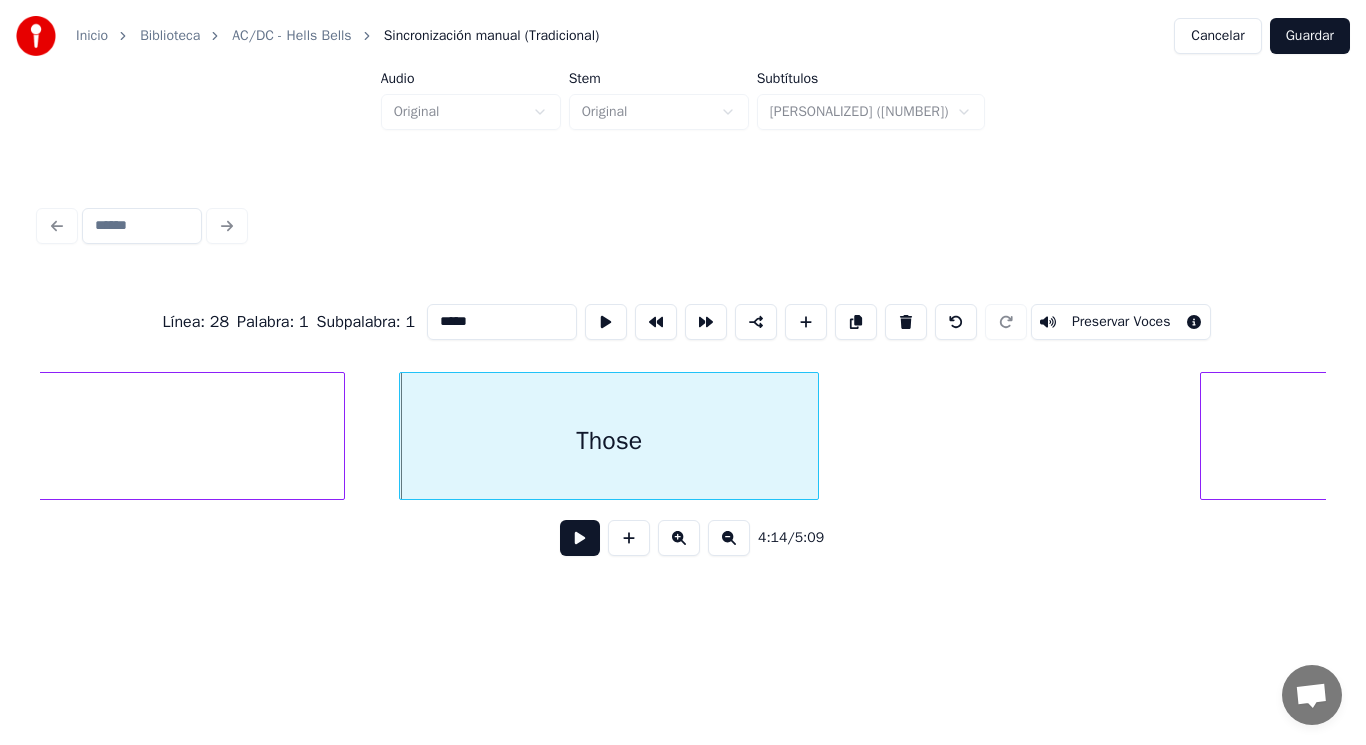 type on "*****" 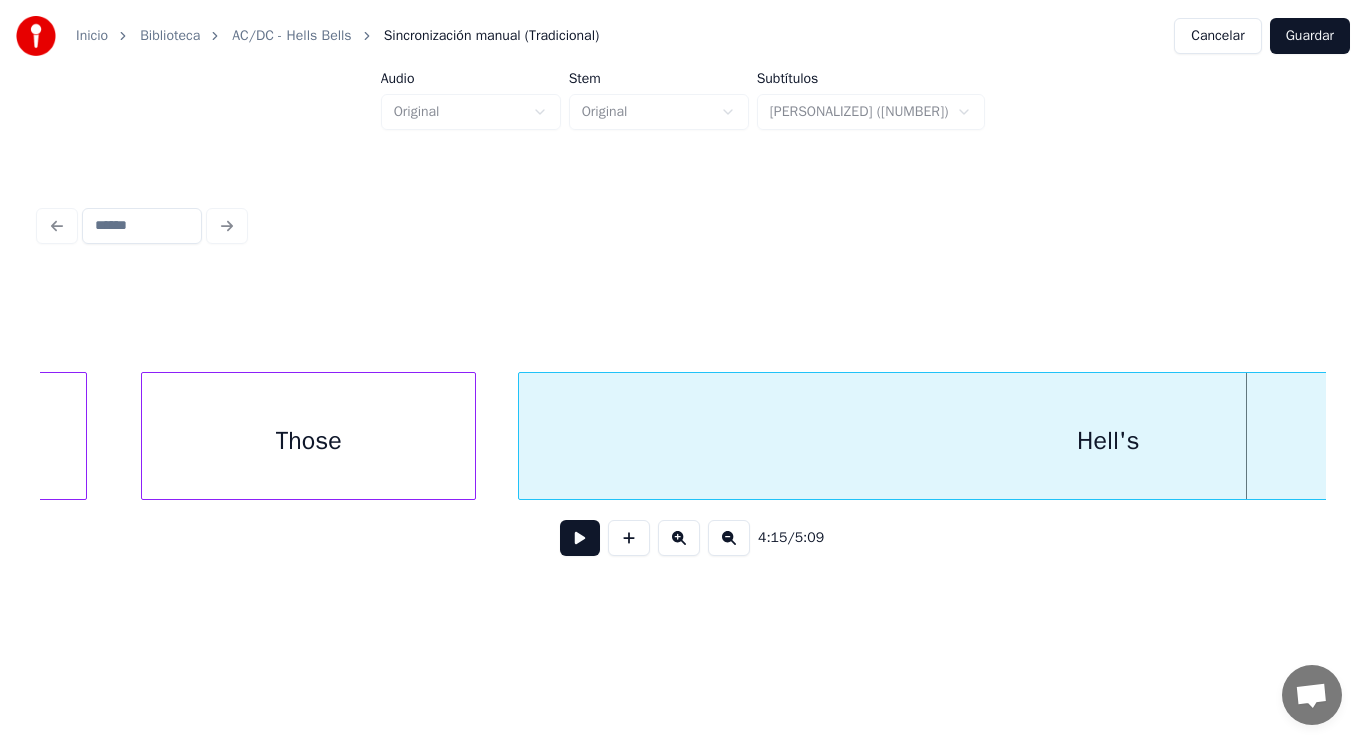 scroll, scrollTop: 0, scrollLeft: 356135, axis: horizontal 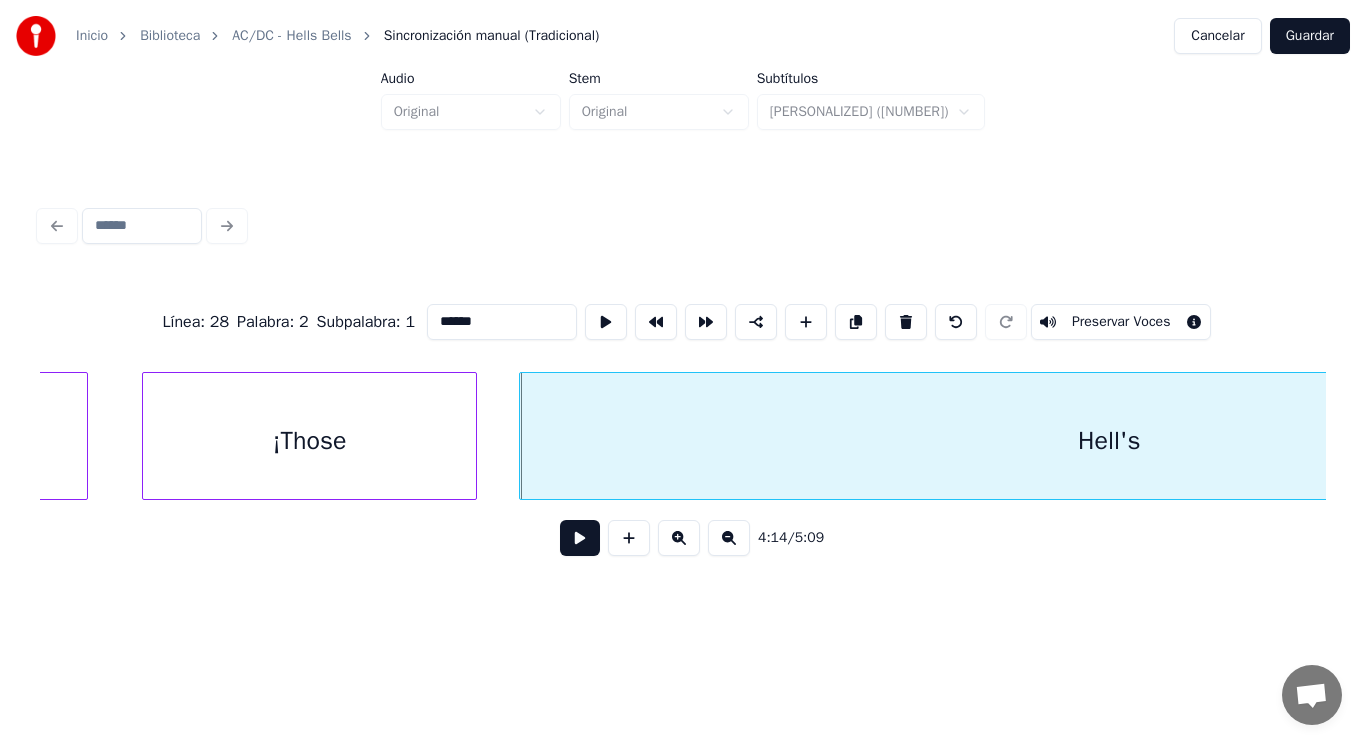 type on "******" 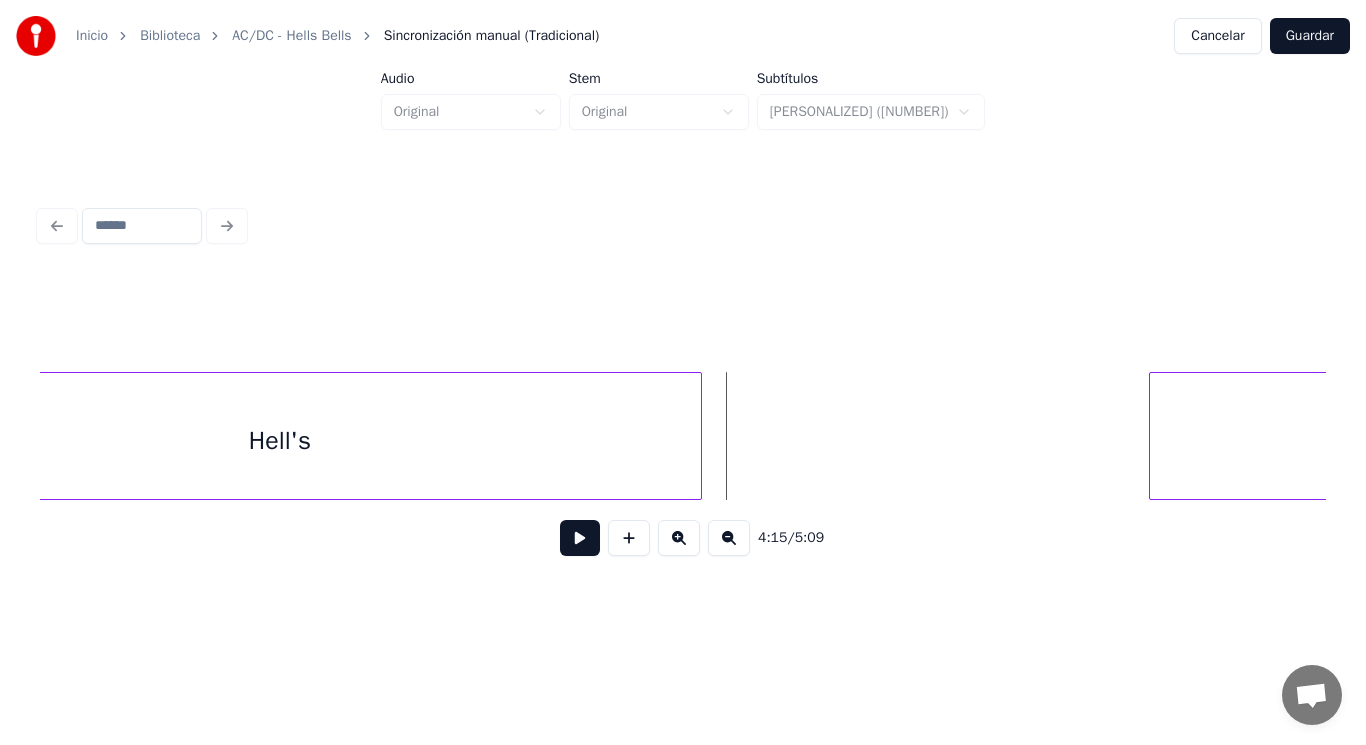 scroll, scrollTop: 0, scrollLeft: 356815, axis: horizontal 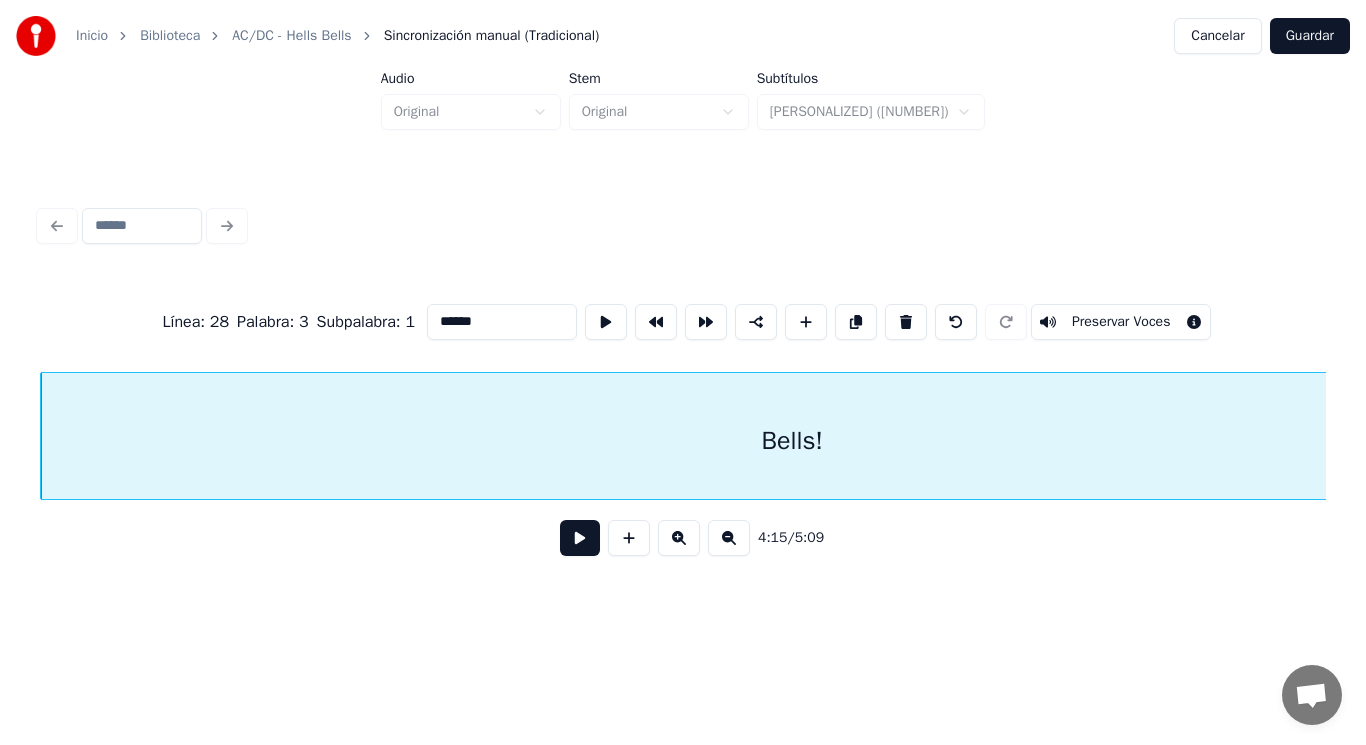 type on "******" 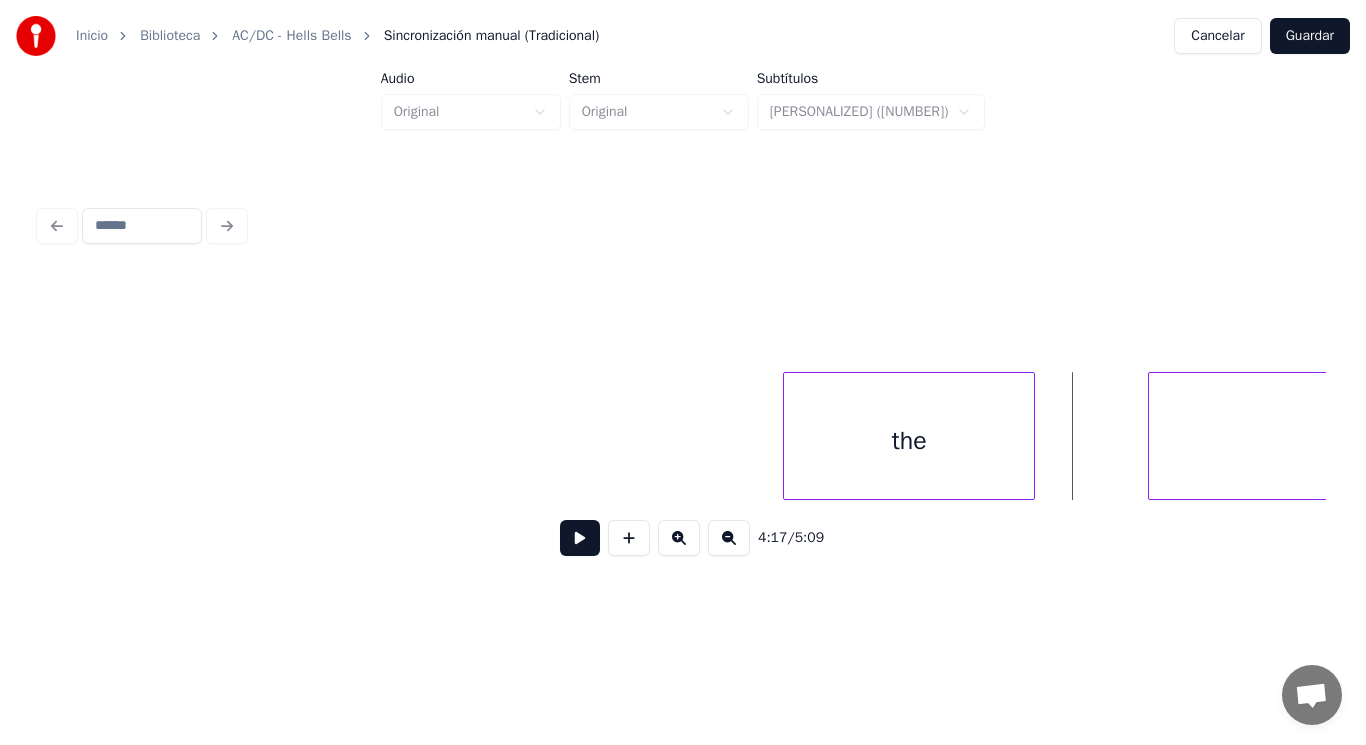 scroll, scrollTop: 0, scrollLeft: 359729, axis: horizontal 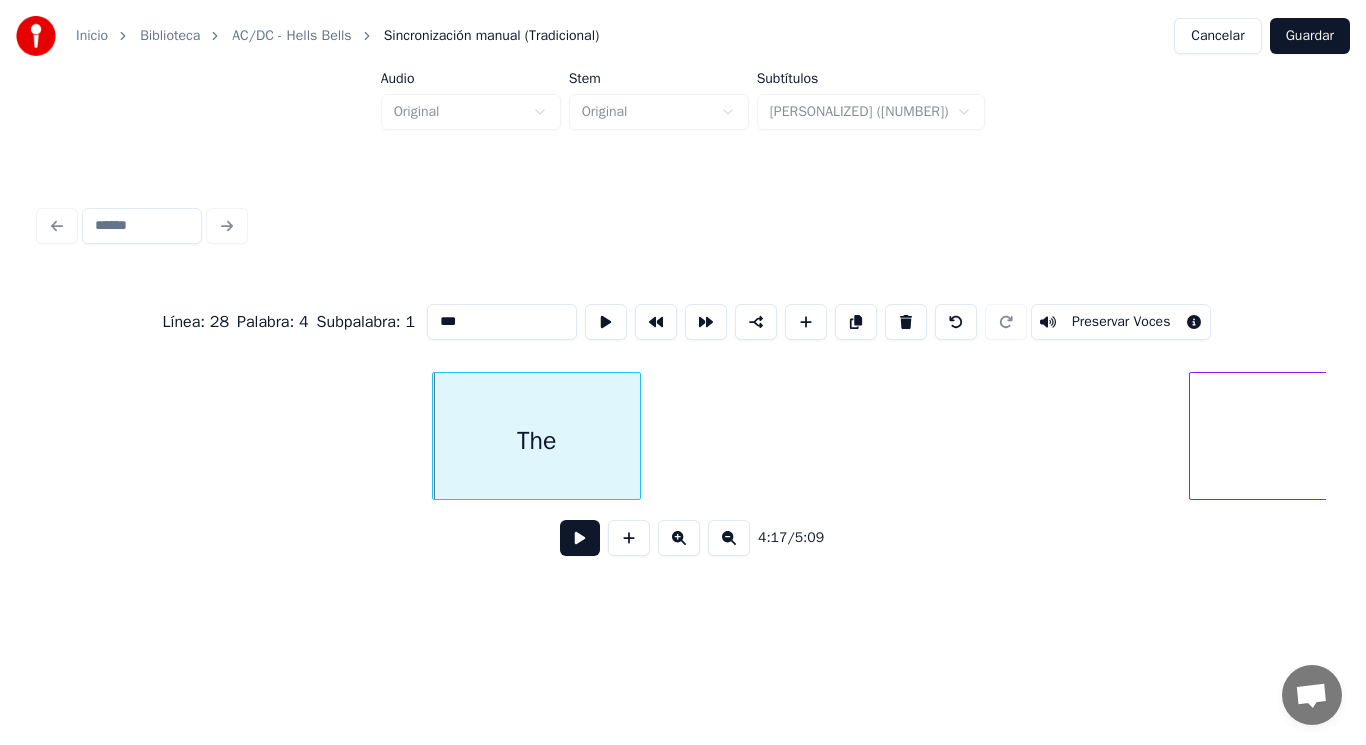 type on "***" 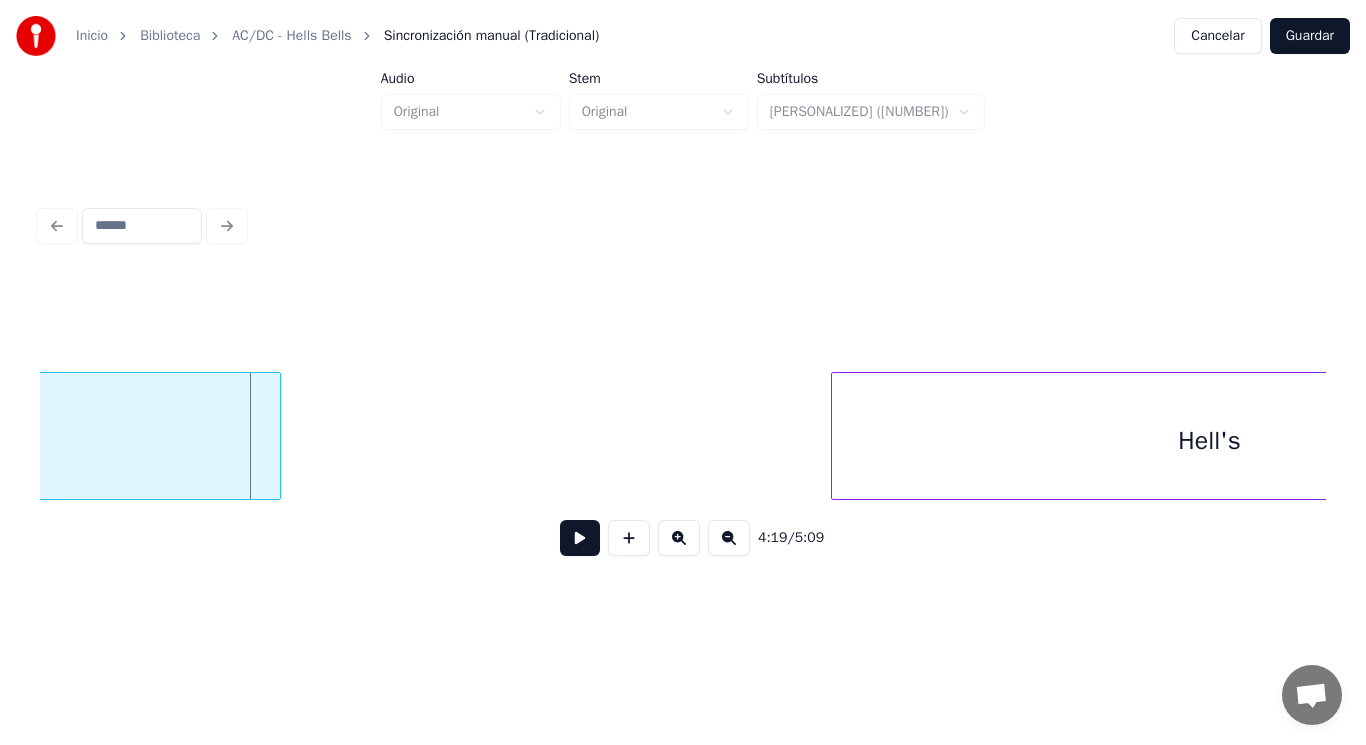 scroll, scrollTop: 0, scrollLeft: 361649, axis: horizontal 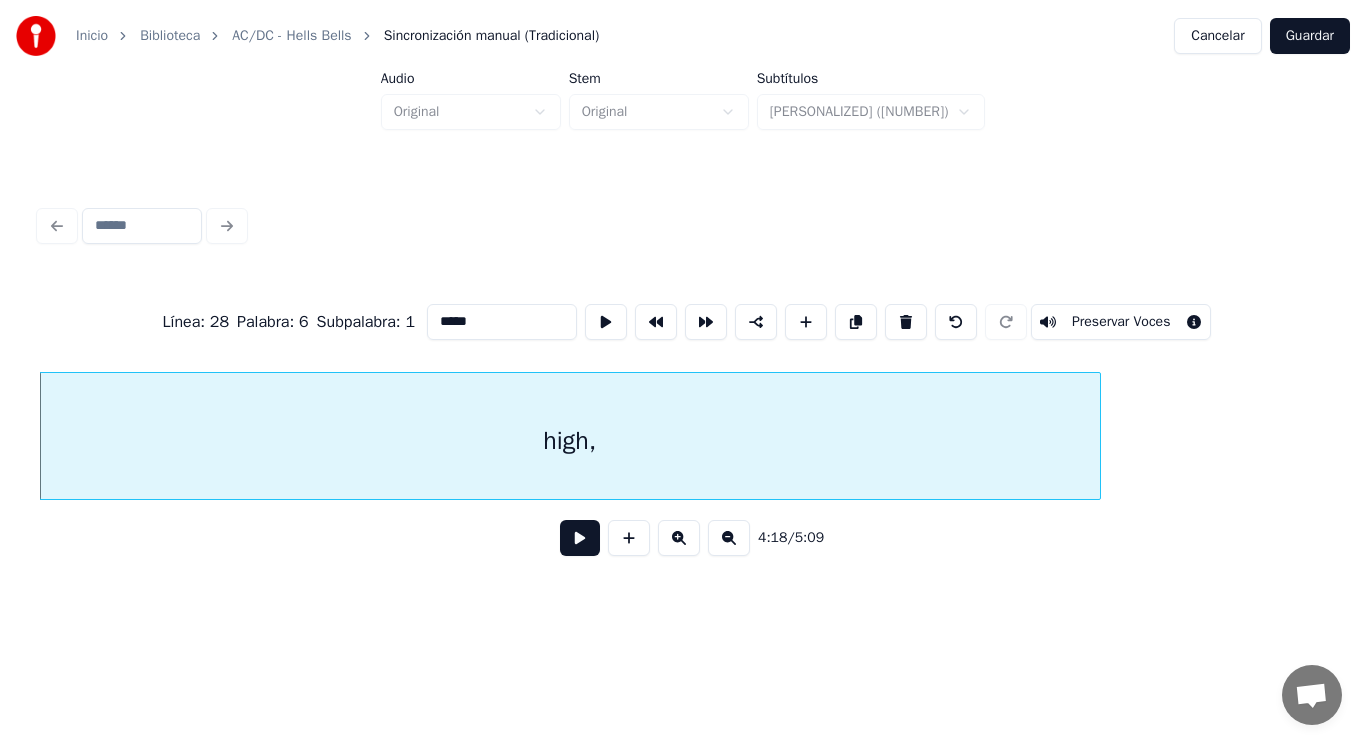 type on "*****" 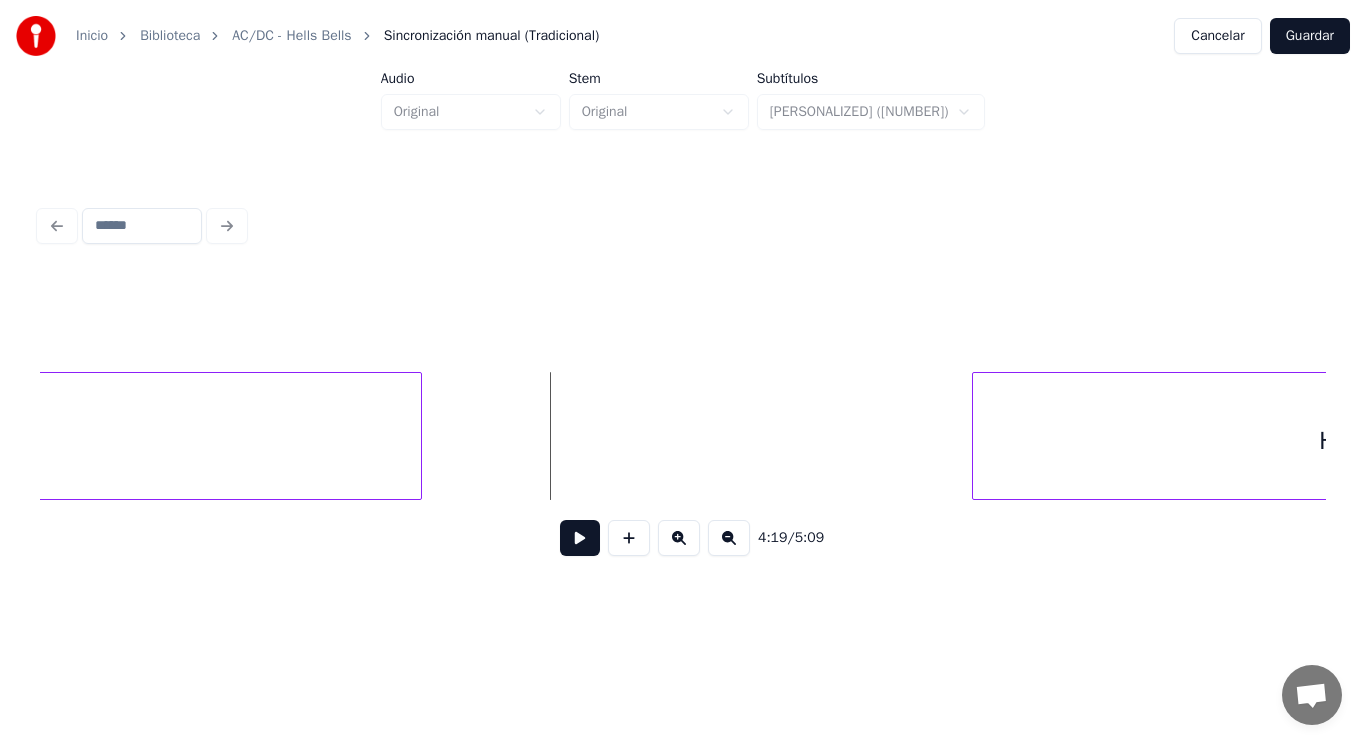 scroll, scrollTop: 0, scrollLeft: 362329, axis: horizontal 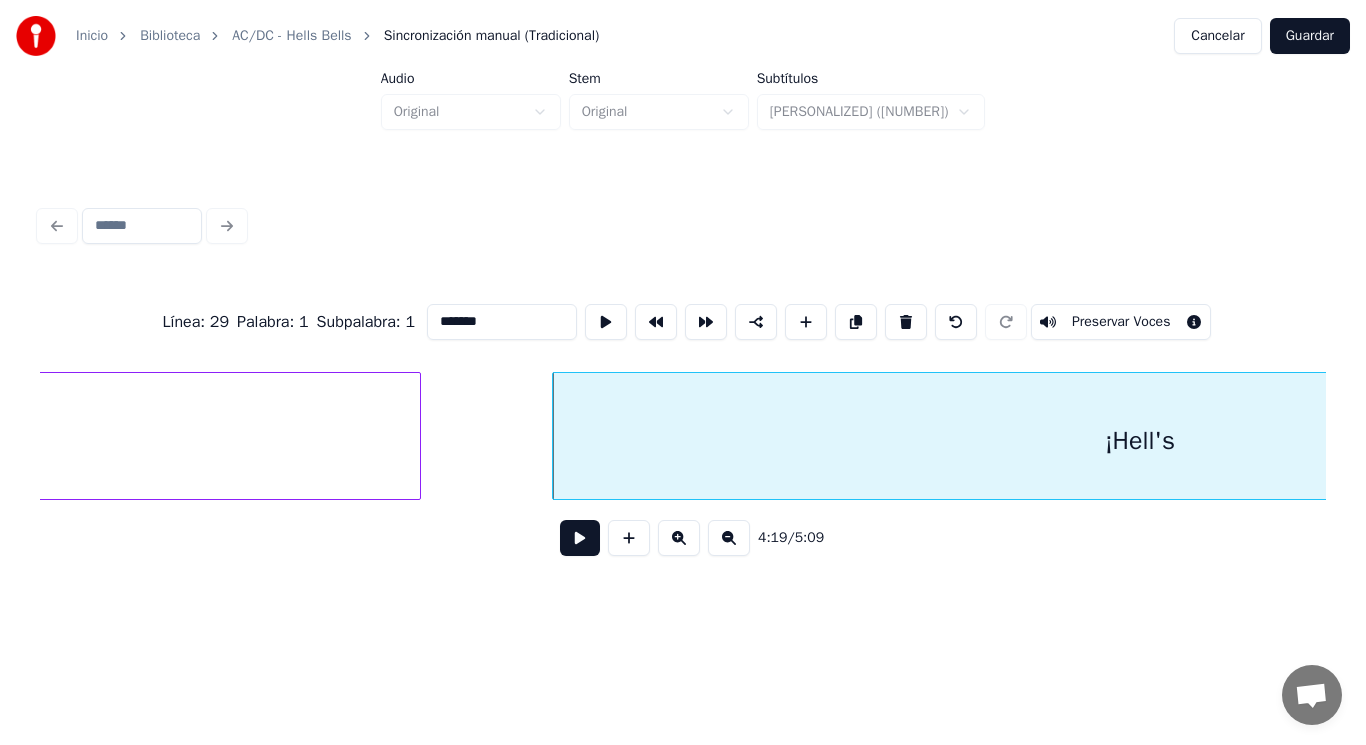 type on "*******" 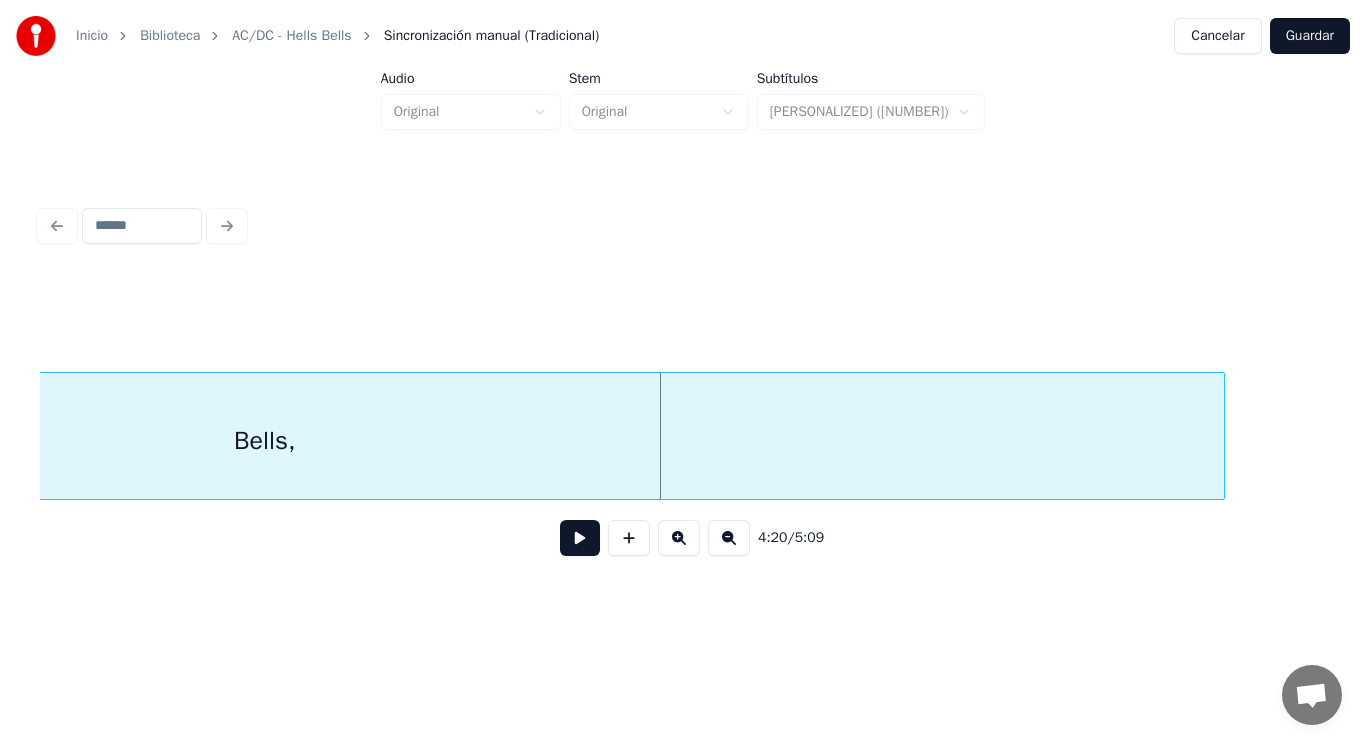 scroll, scrollTop: 0, scrollLeft: 363696, axis: horizontal 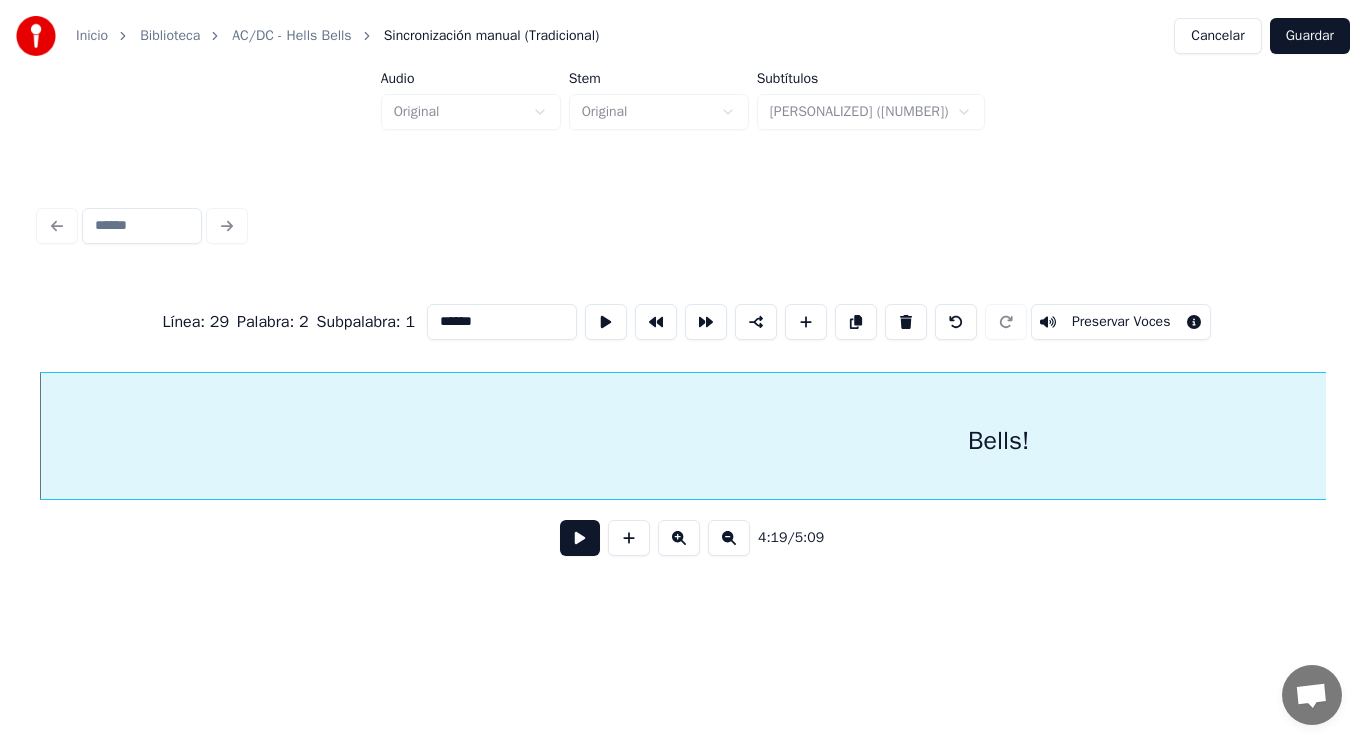 type on "******" 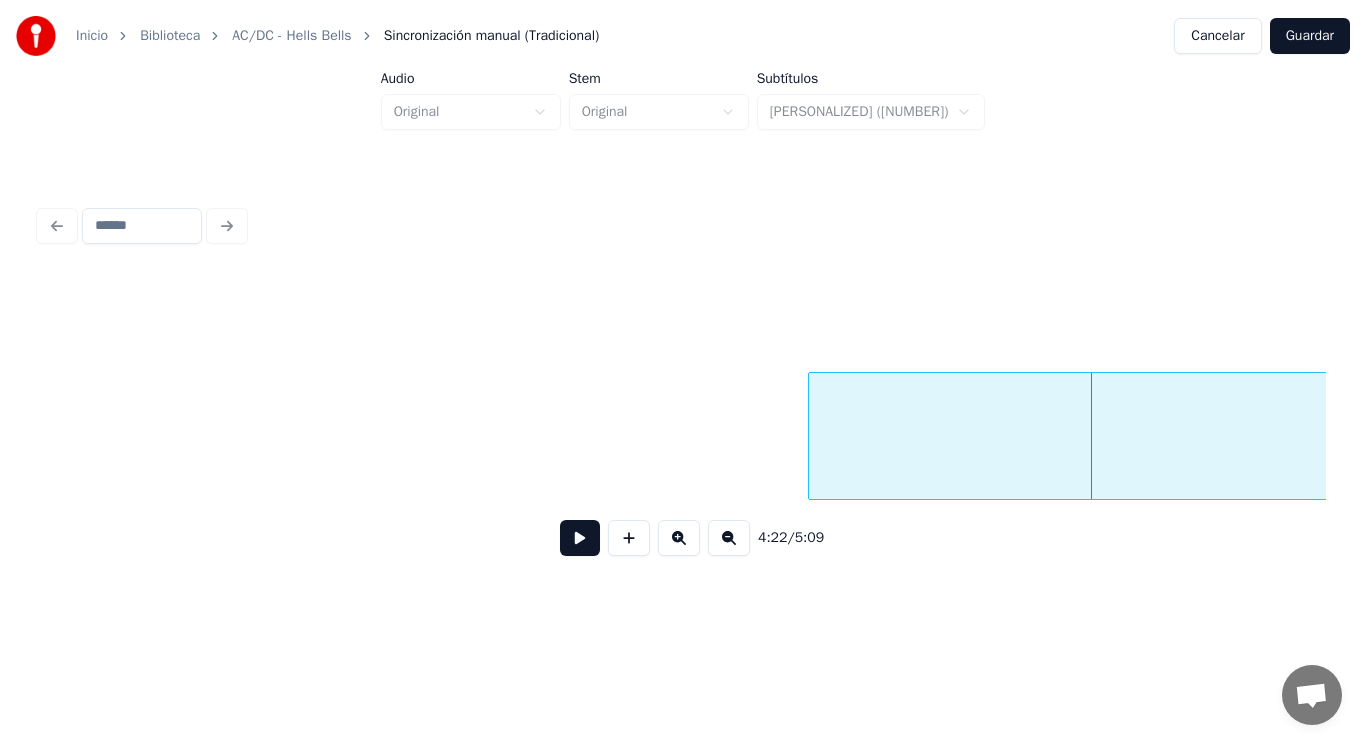 scroll, scrollTop: 0, scrollLeft: 365935, axis: horizontal 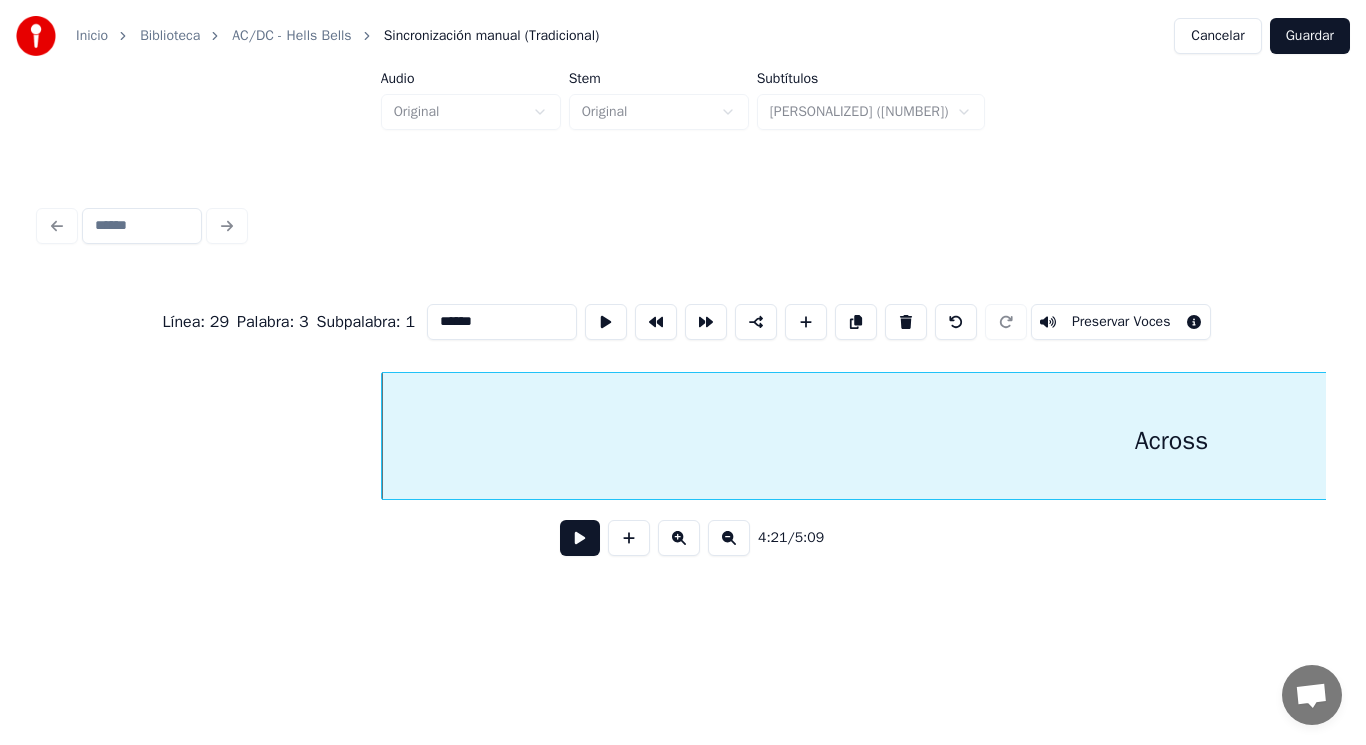 type on "******" 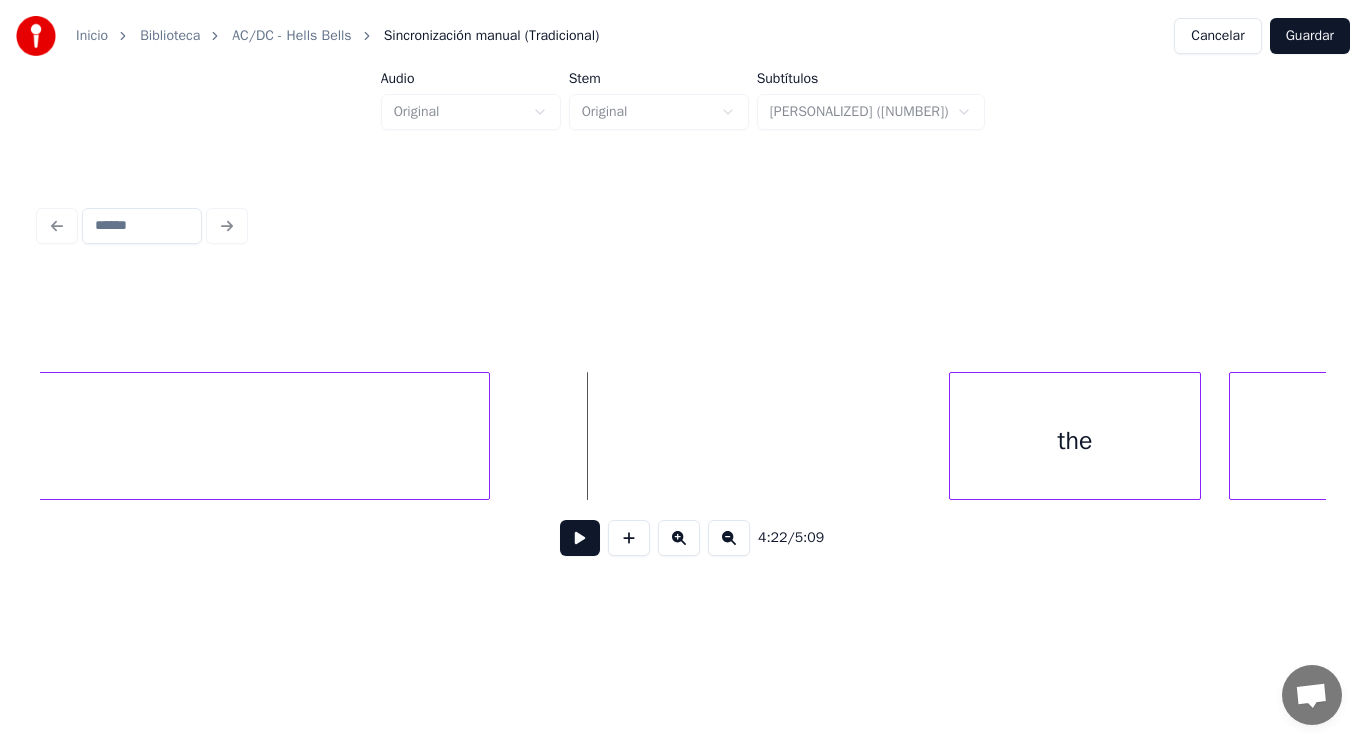 scroll, scrollTop: 0, scrollLeft: 367037, axis: horizontal 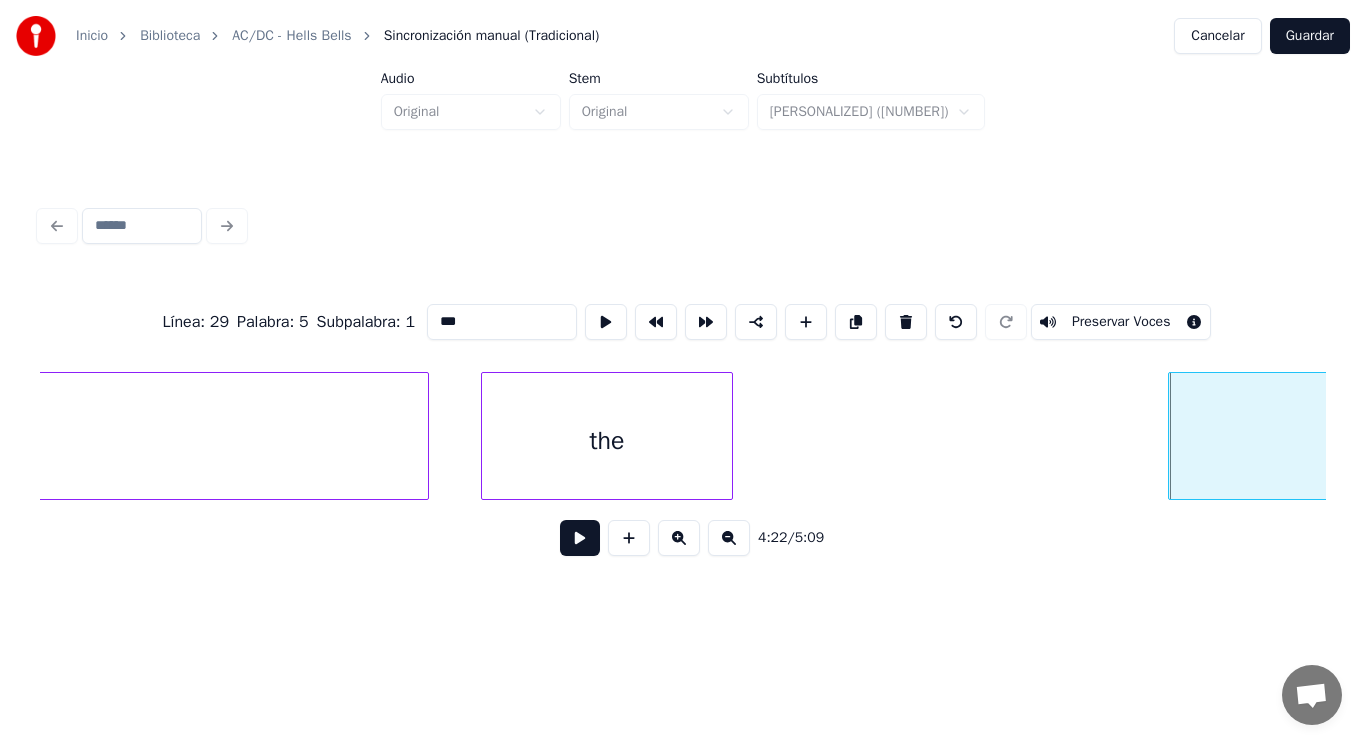 type on "***" 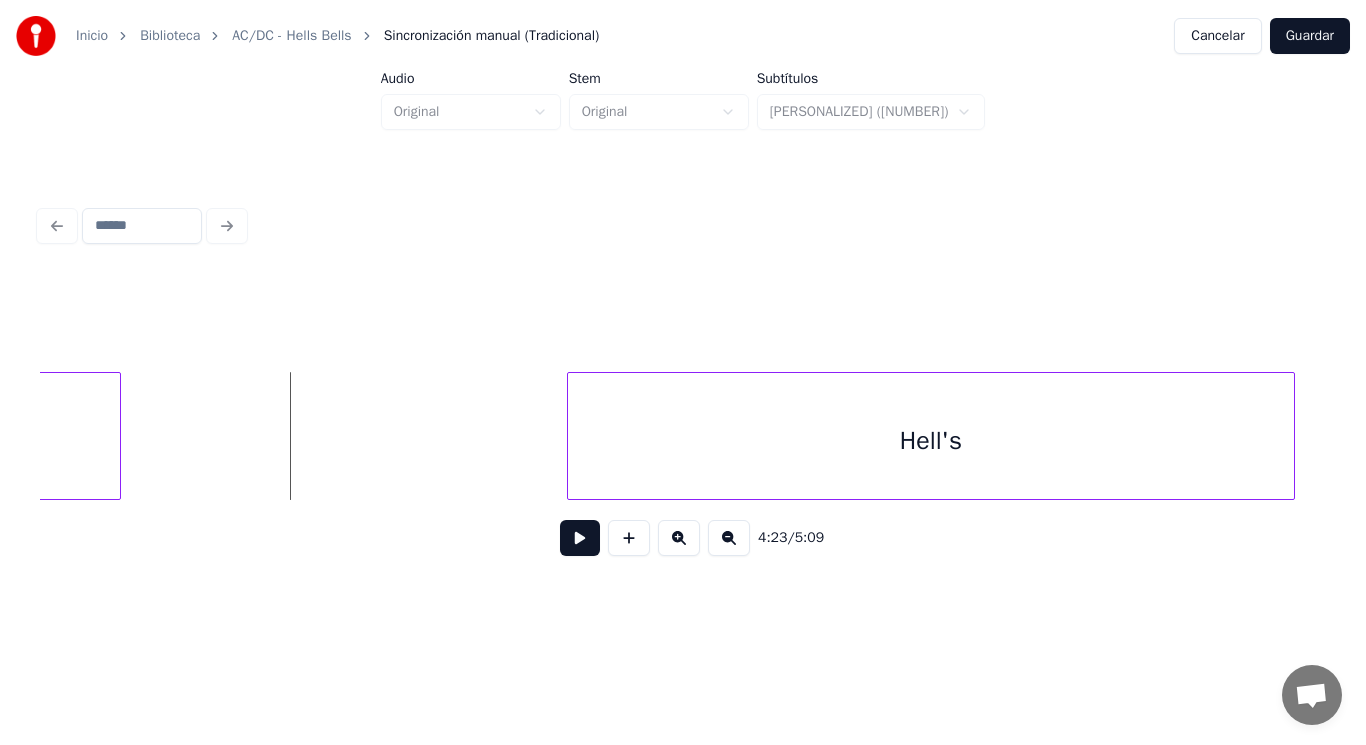 scroll, scrollTop: 0, scrollLeft: 367633, axis: horizontal 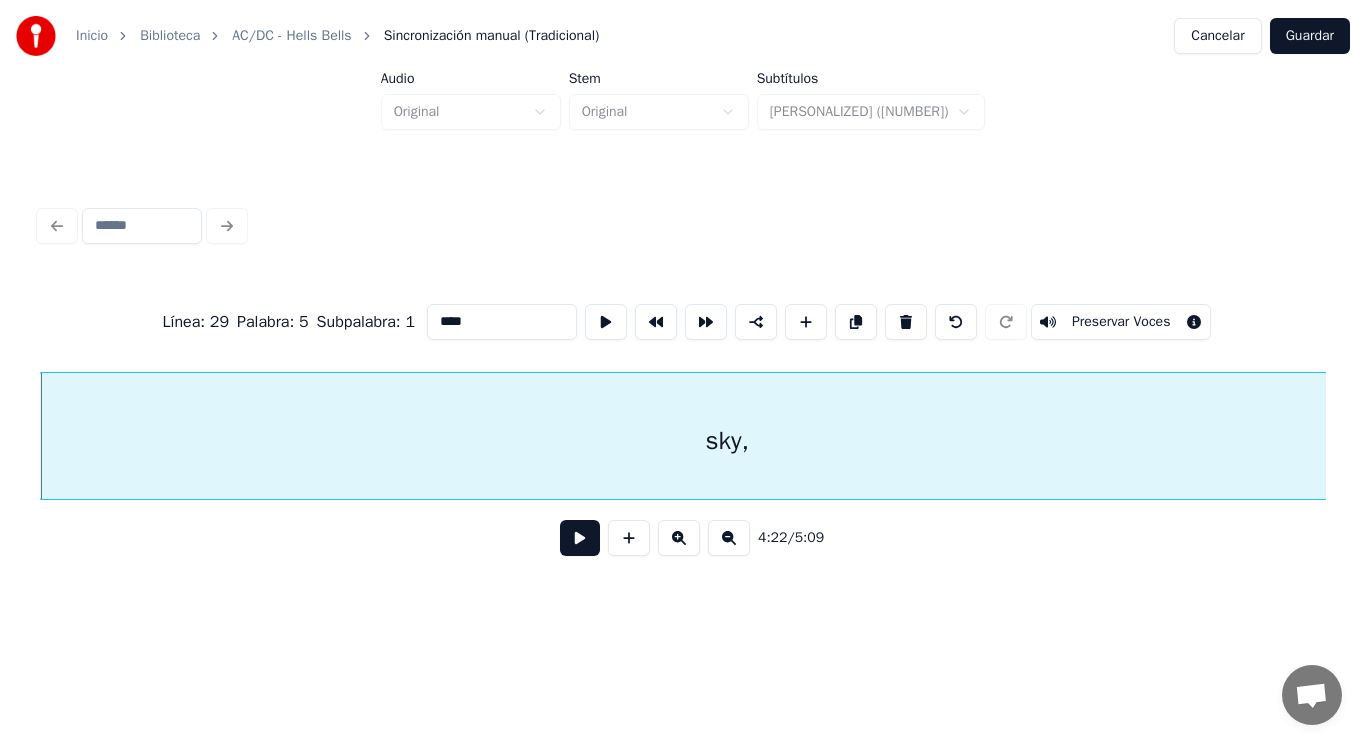 type on "****" 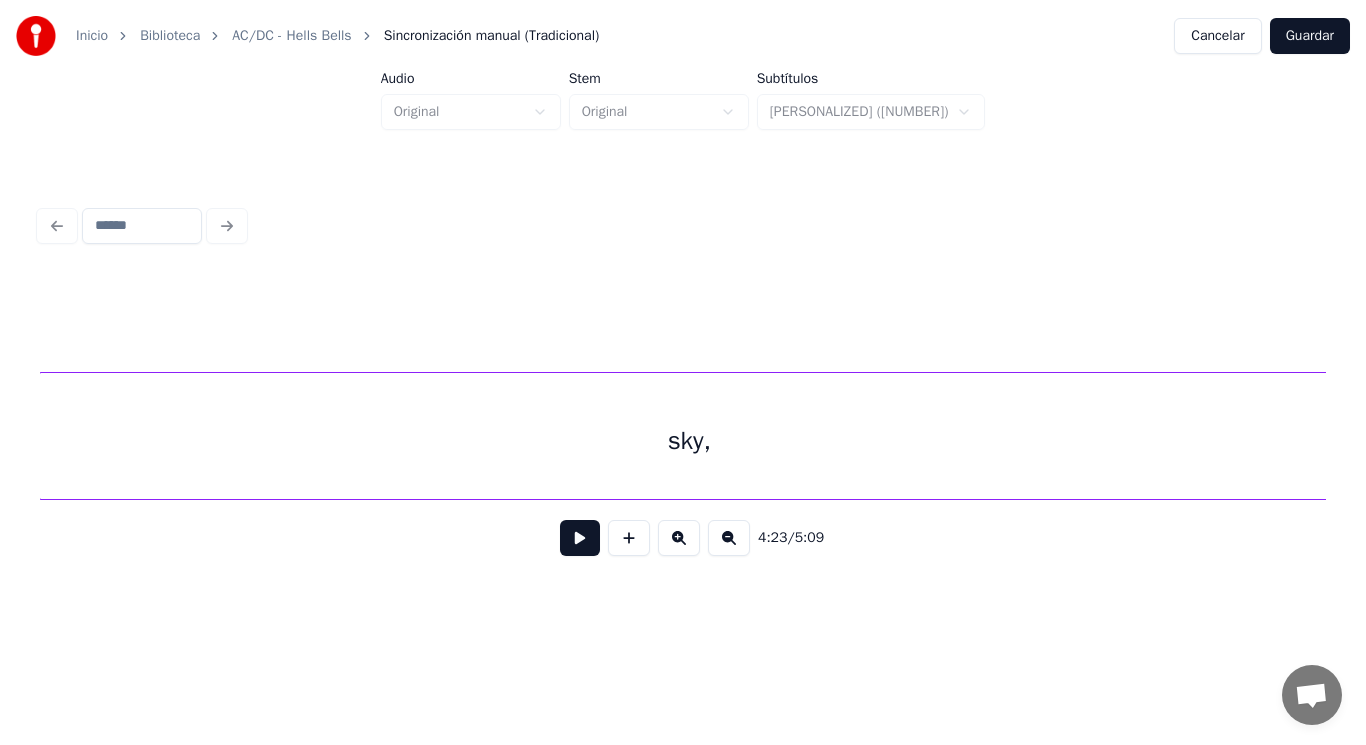 scroll, scrollTop: 0, scrollLeft: 368928, axis: horizontal 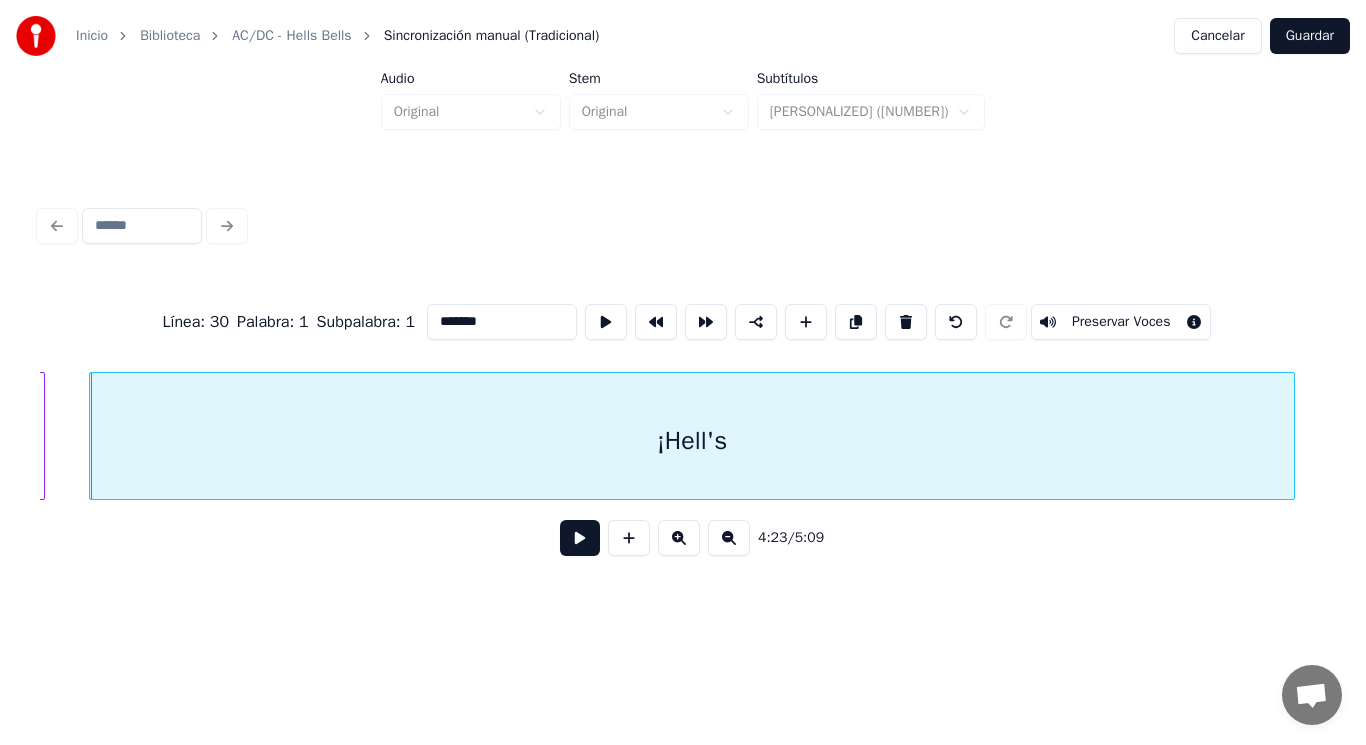 type on "*******" 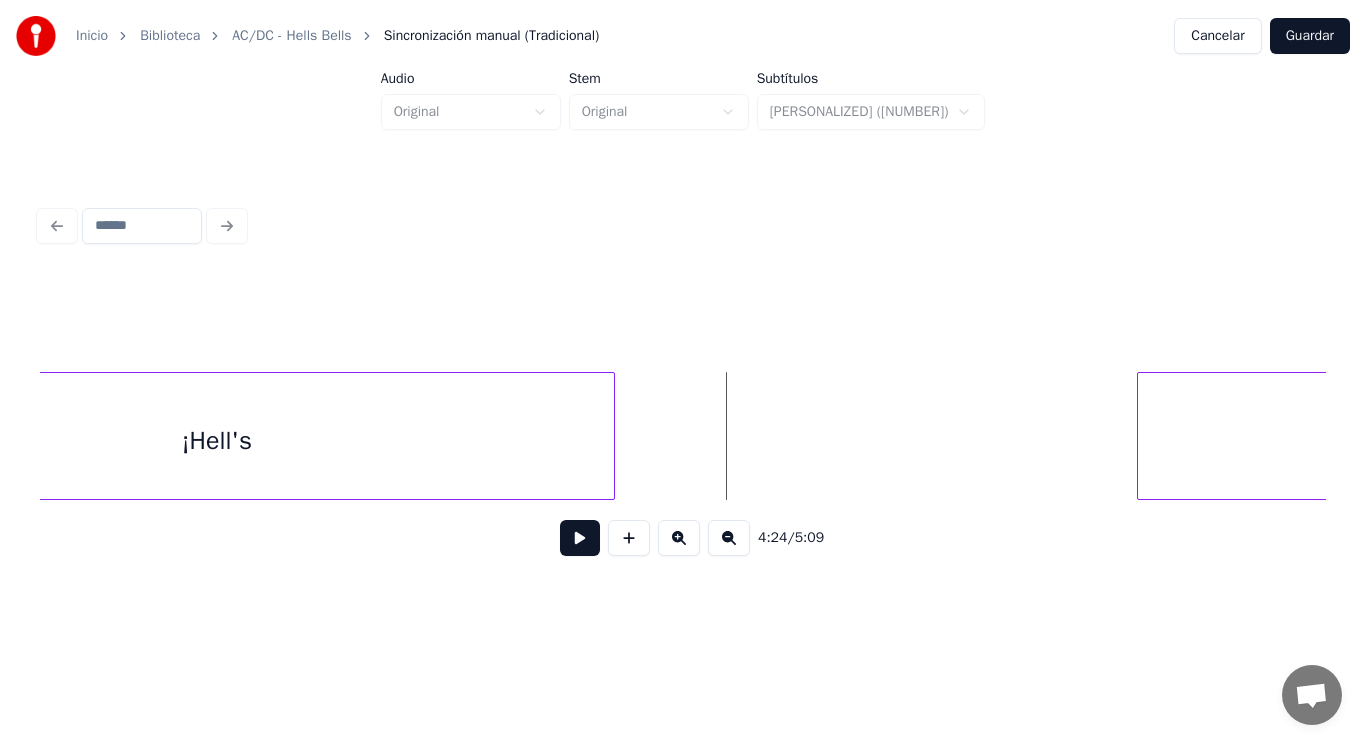 scroll, scrollTop: 0, scrollLeft: 369208, axis: horizontal 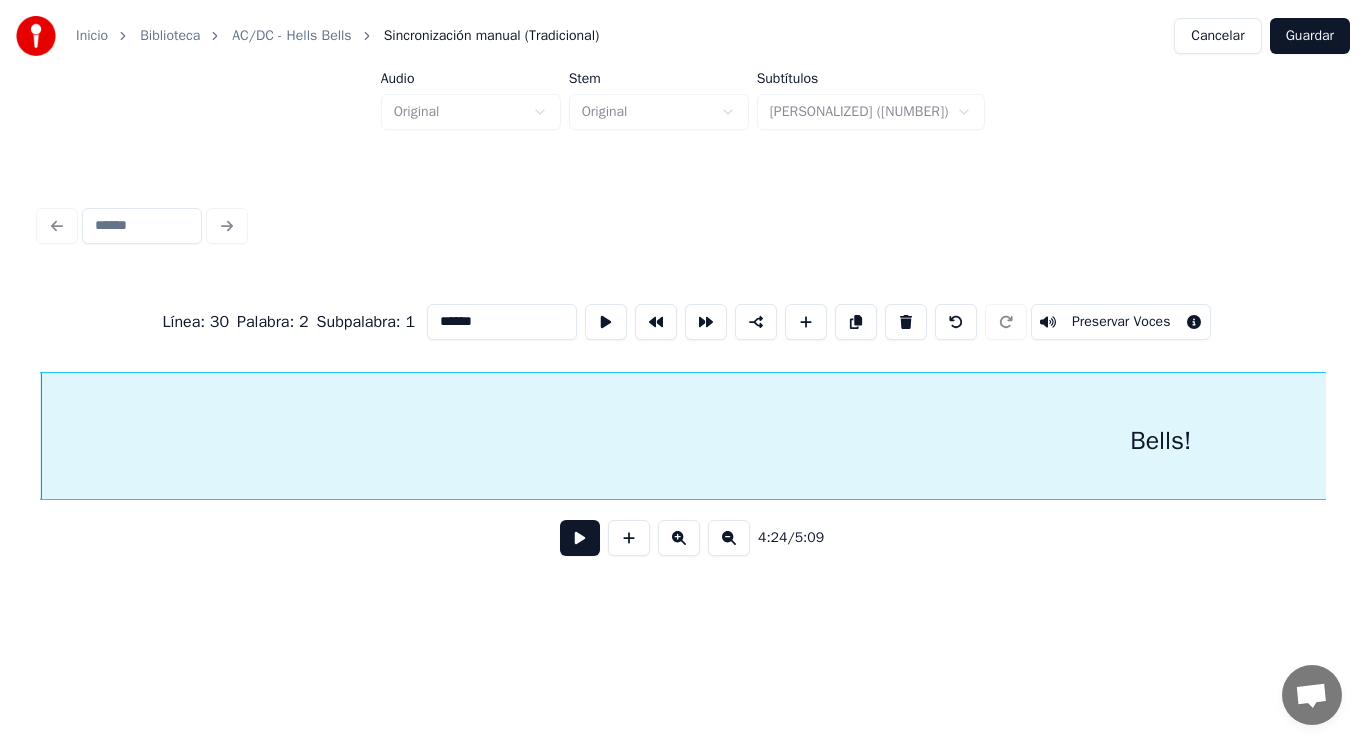 type on "******" 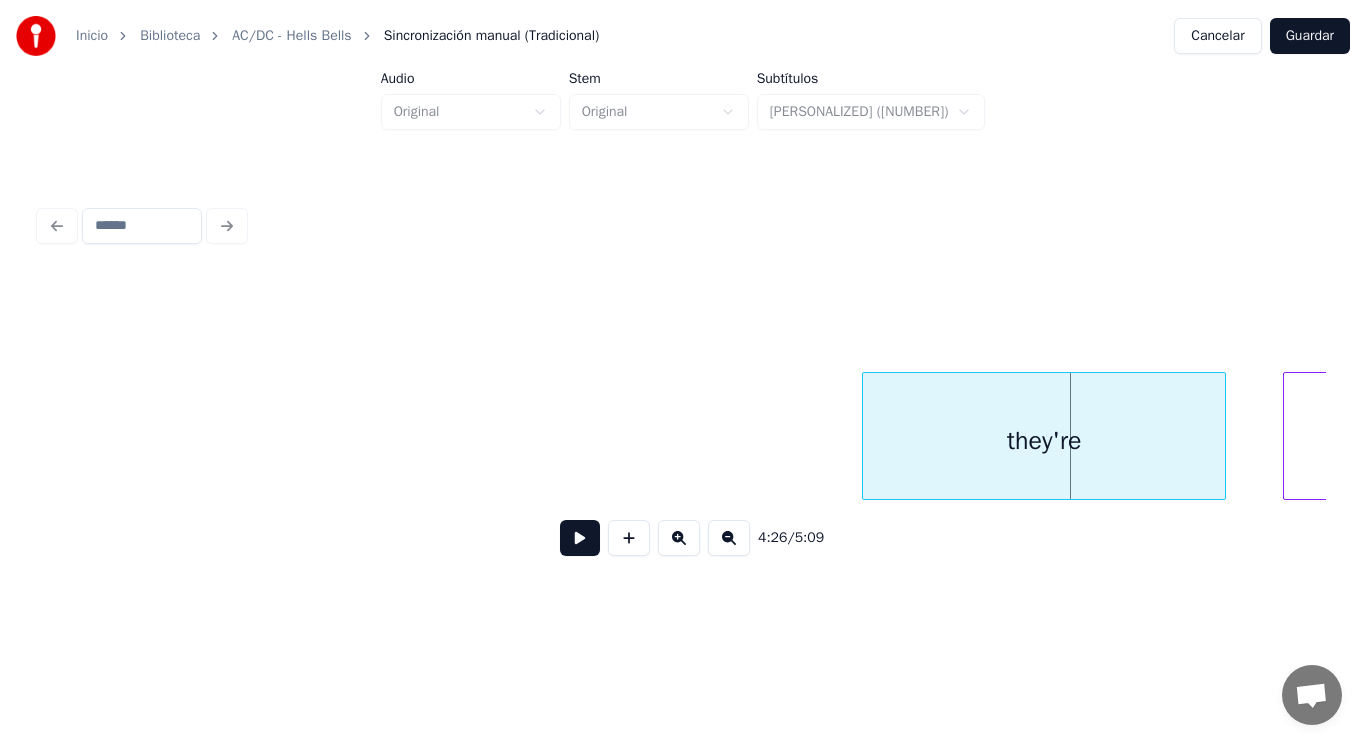 scroll, scrollTop: 0, scrollLeft: 372002, axis: horizontal 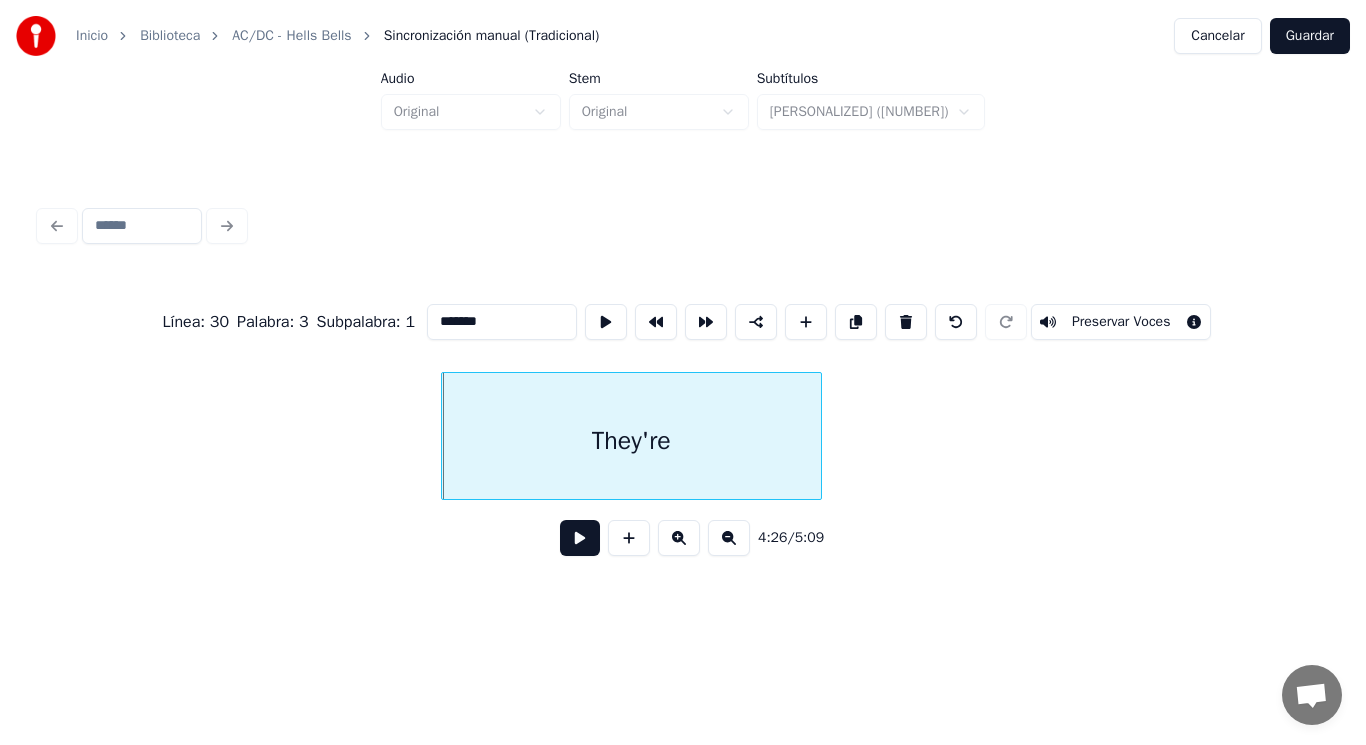 type on "*******" 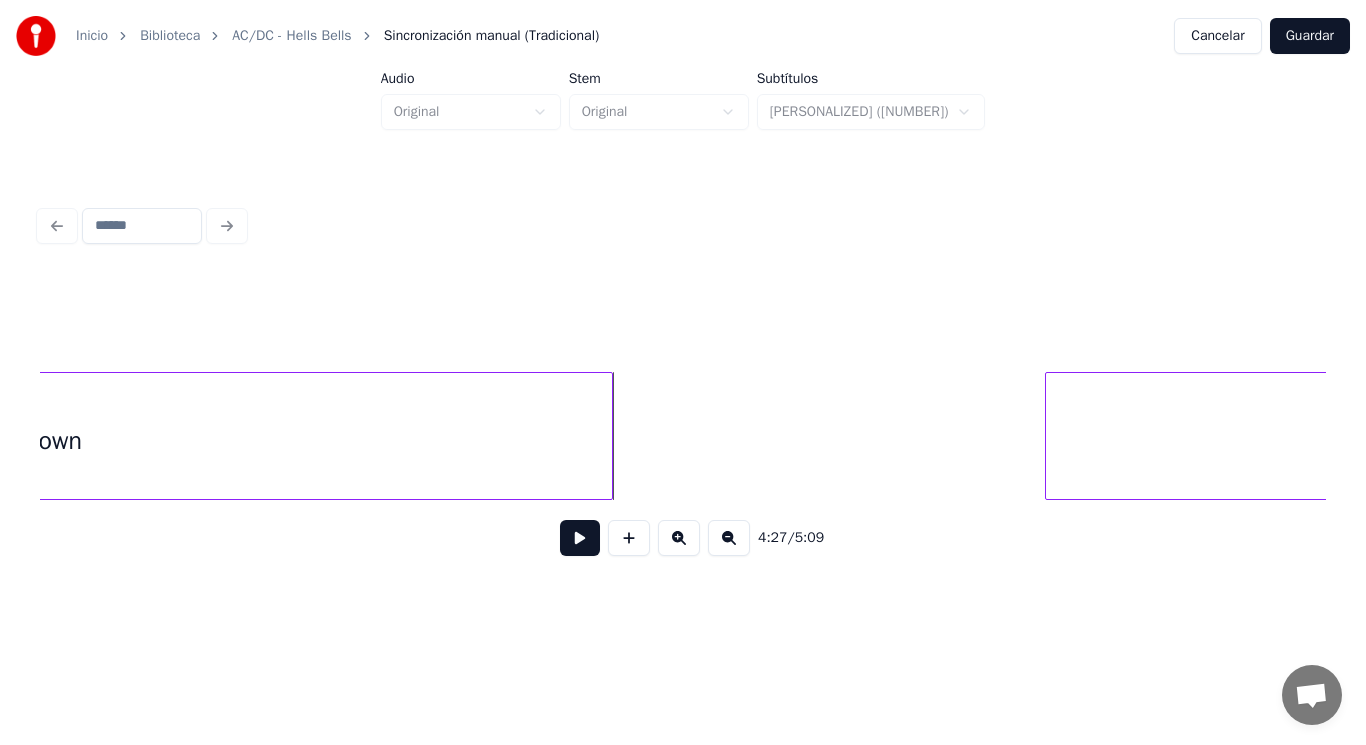 scroll, scrollTop: 0, scrollLeft: 374751, axis: horizontal 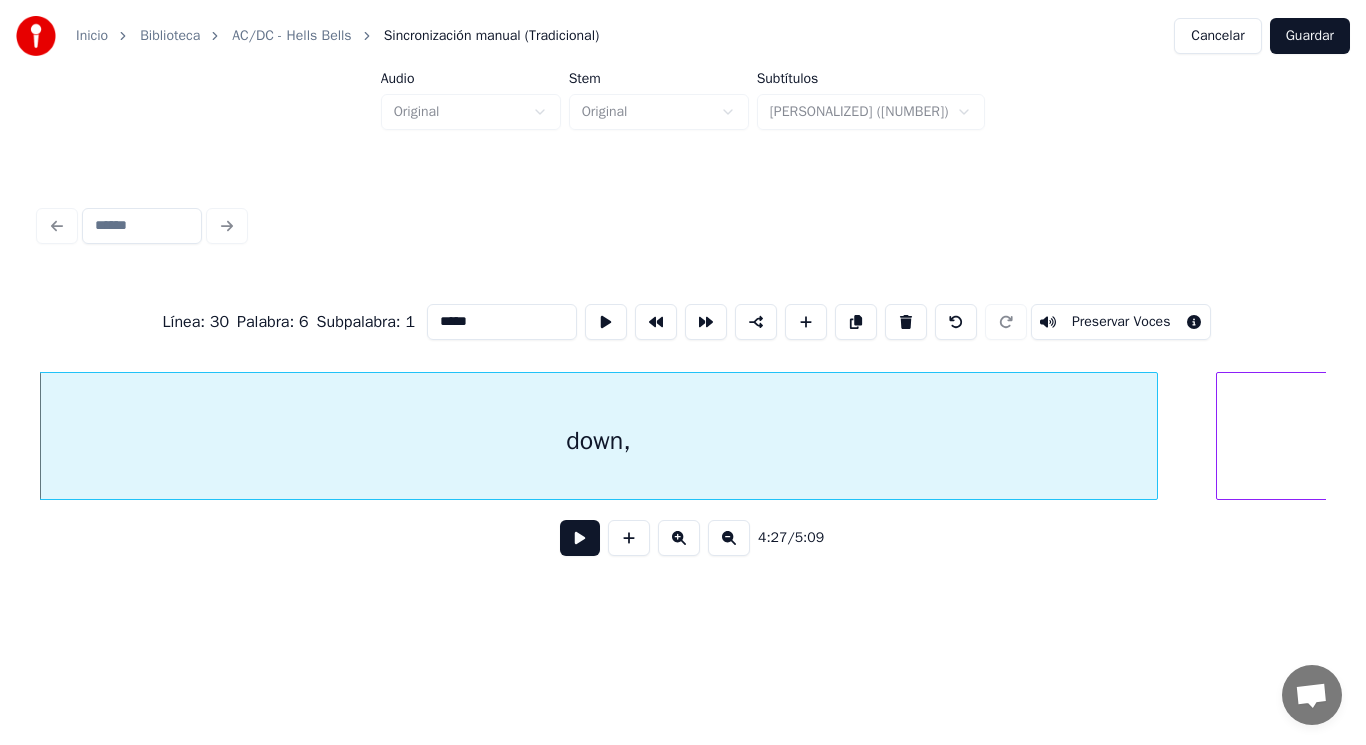 type on "*****" 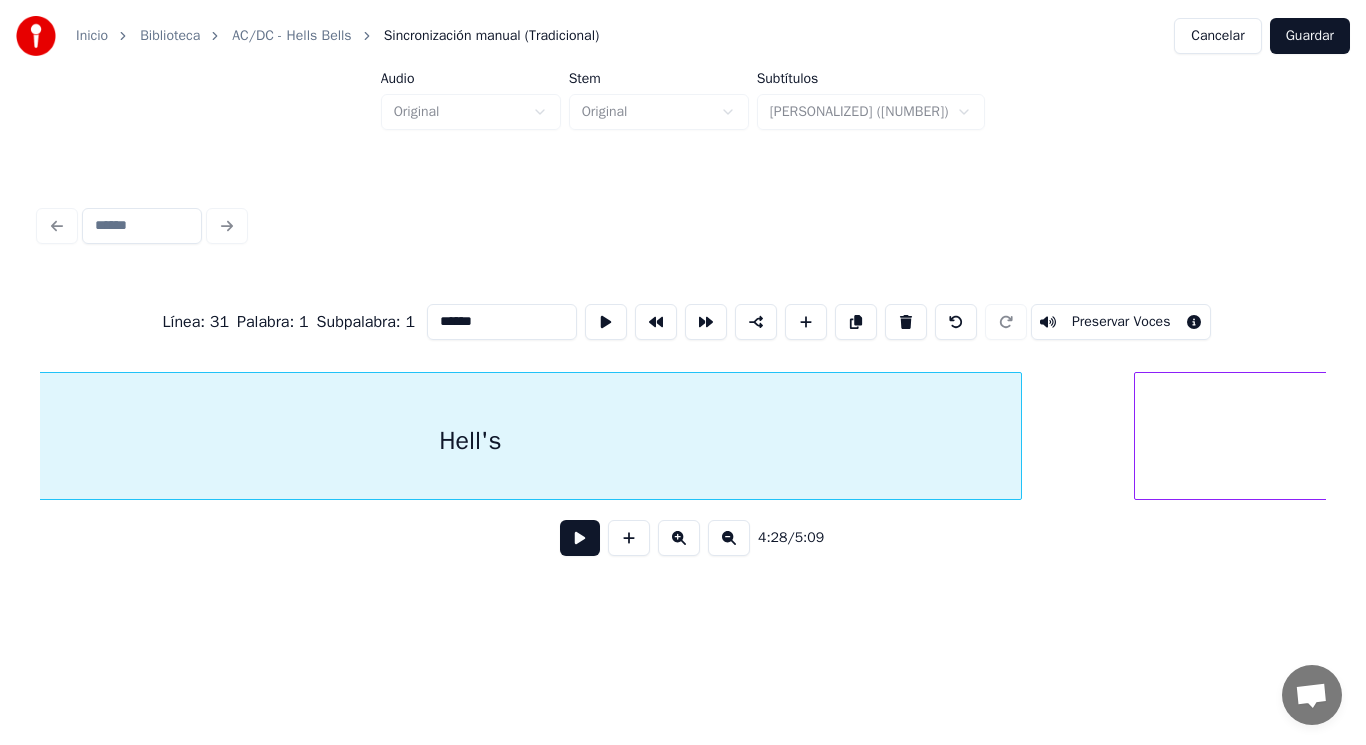 scroll, scrollTop: 0, scrollLeft: 375248, axis: horizontal 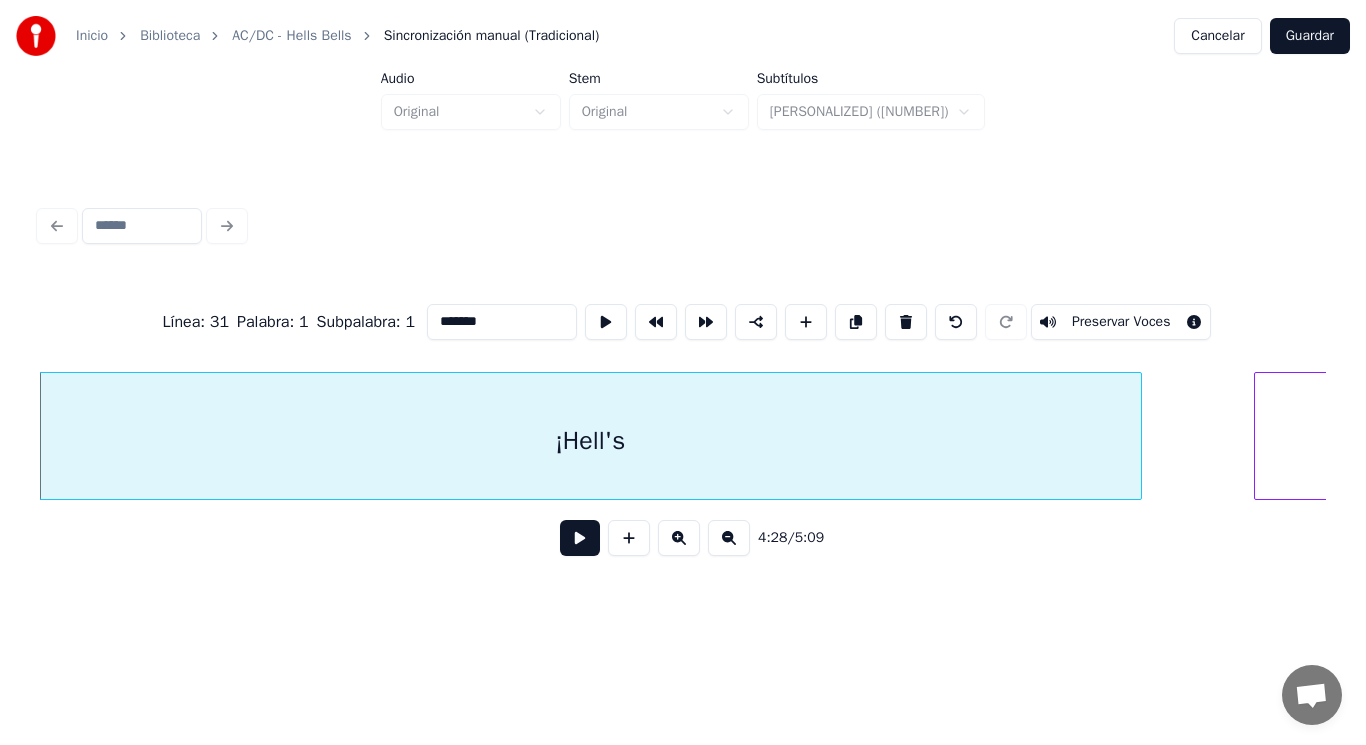 type on "*******" 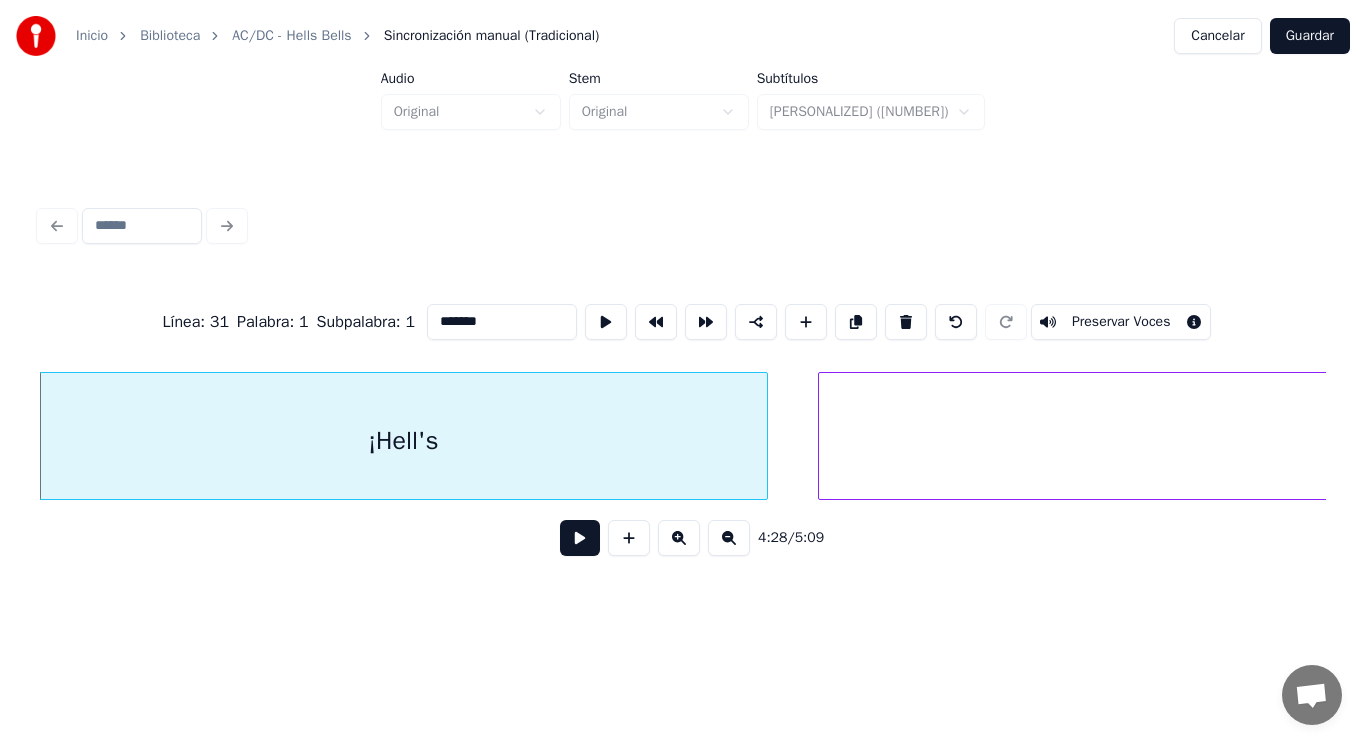 type on "*******" 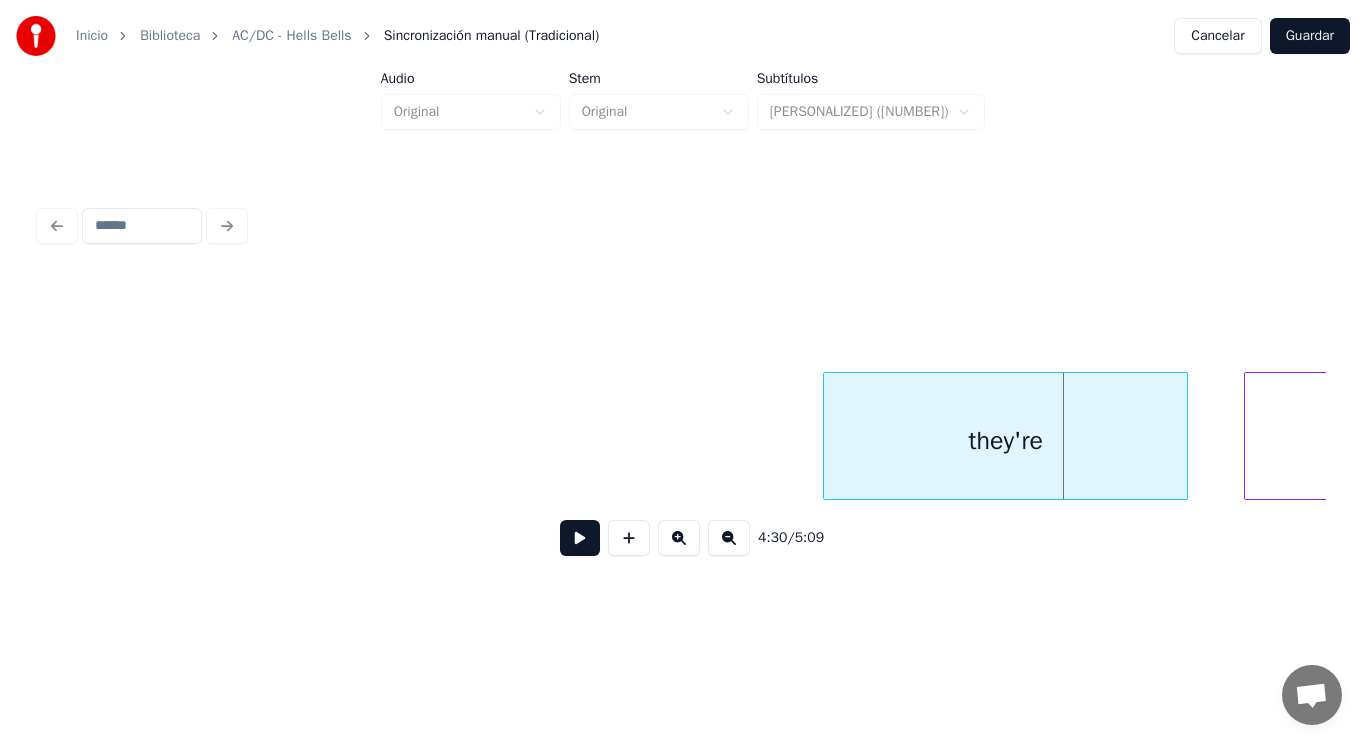 scroll, scrollTop: 0, scrollLeft: 378280, axis: horizontal 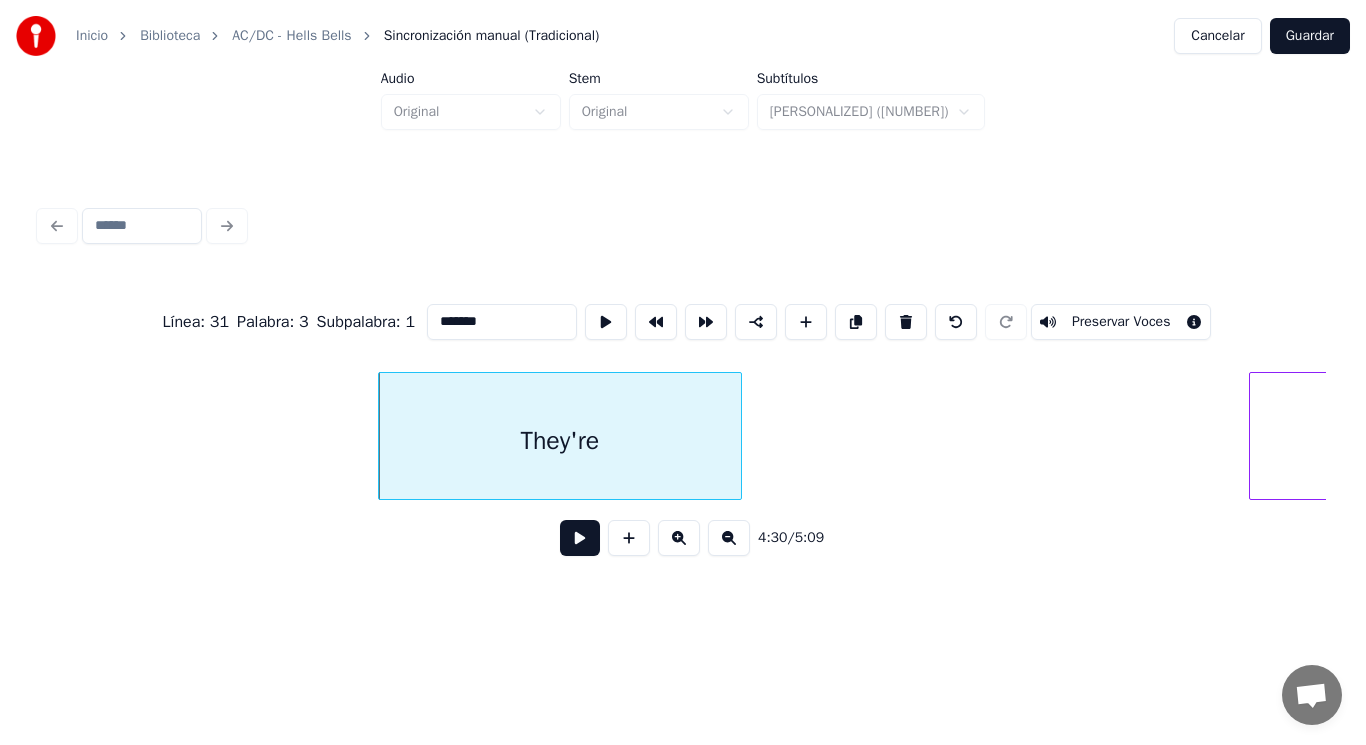 type on "*******" 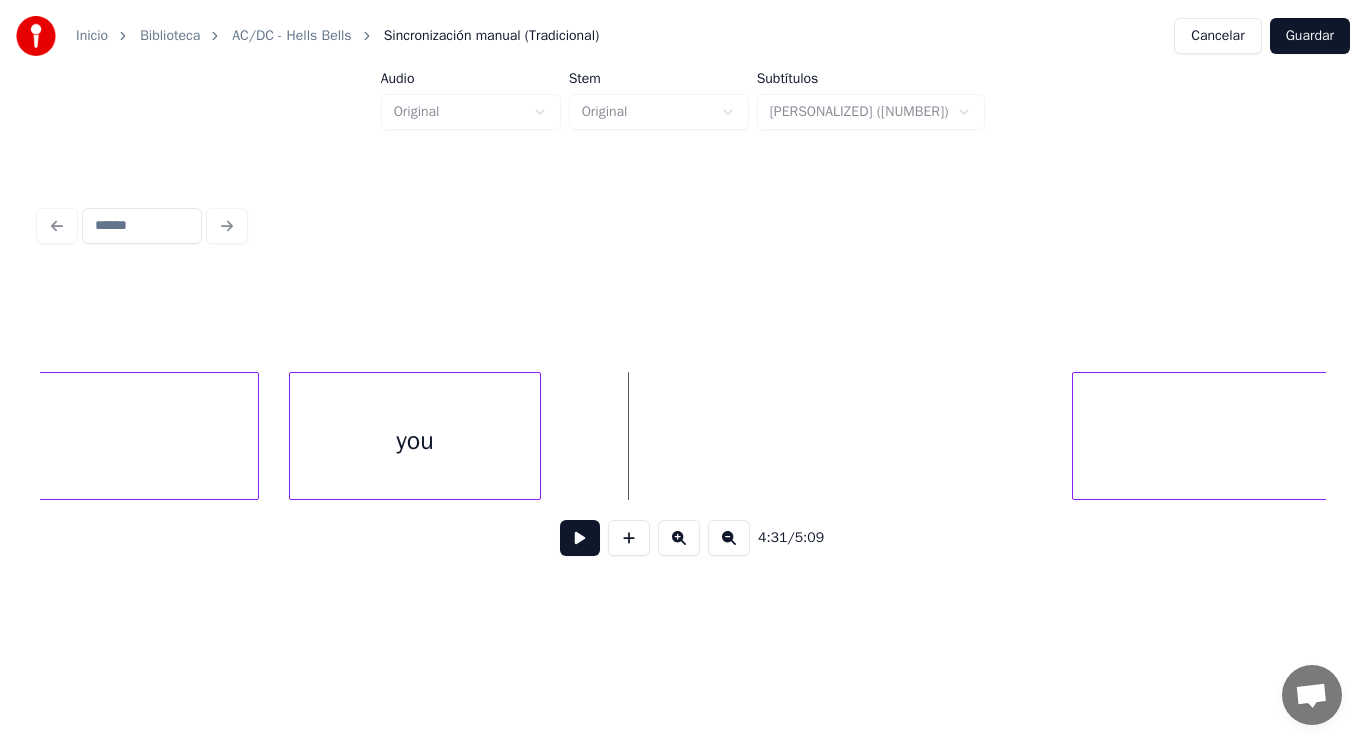 scroll, scrollTop: 0, scrollLeft: 379575, axis: horizontal 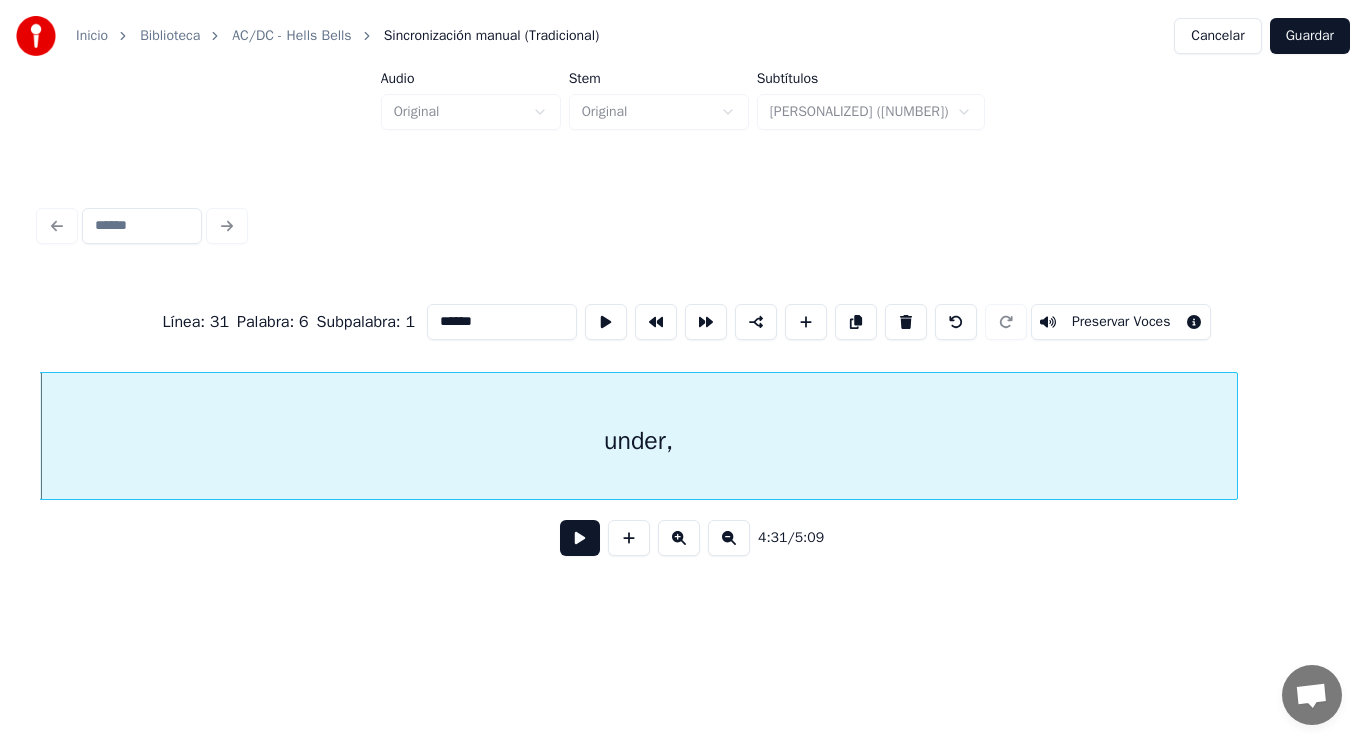 type on "******" 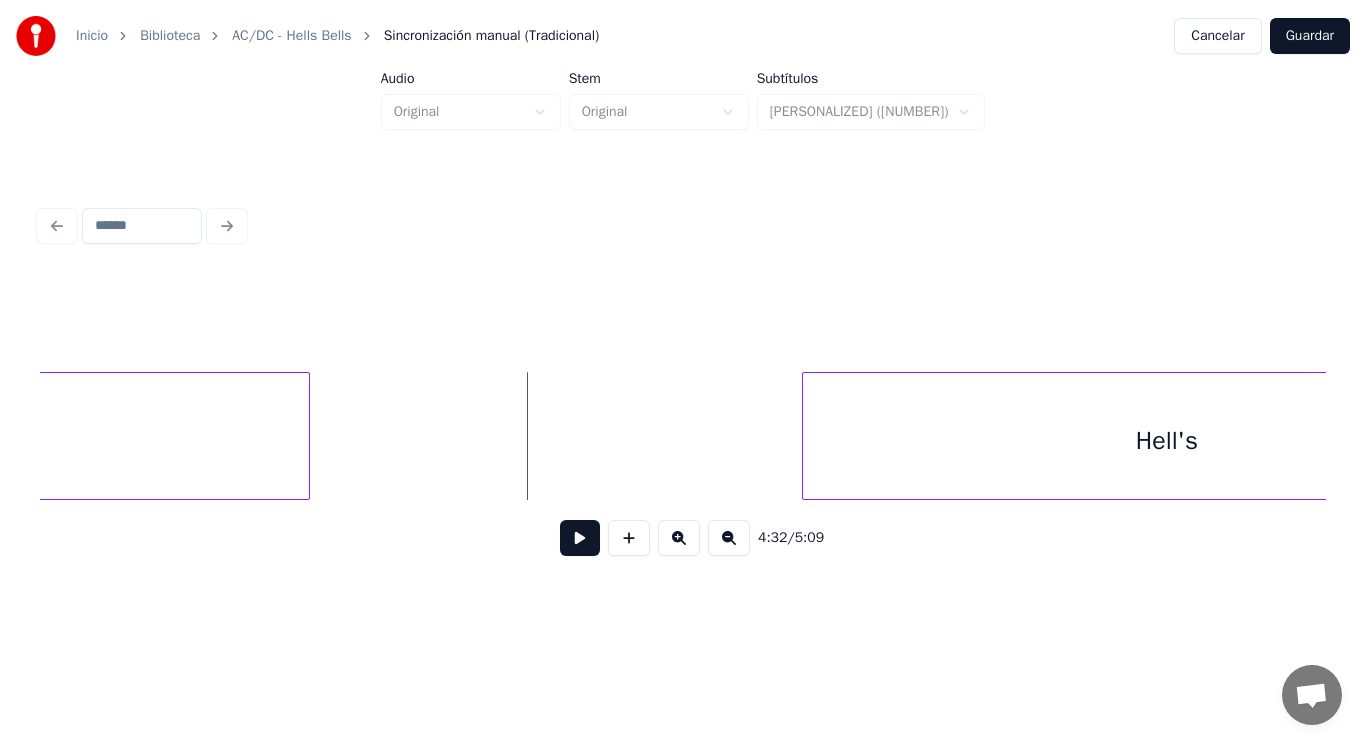 scroll, scrollTop: 0, scrollLeft: 381044, axis: horizontal 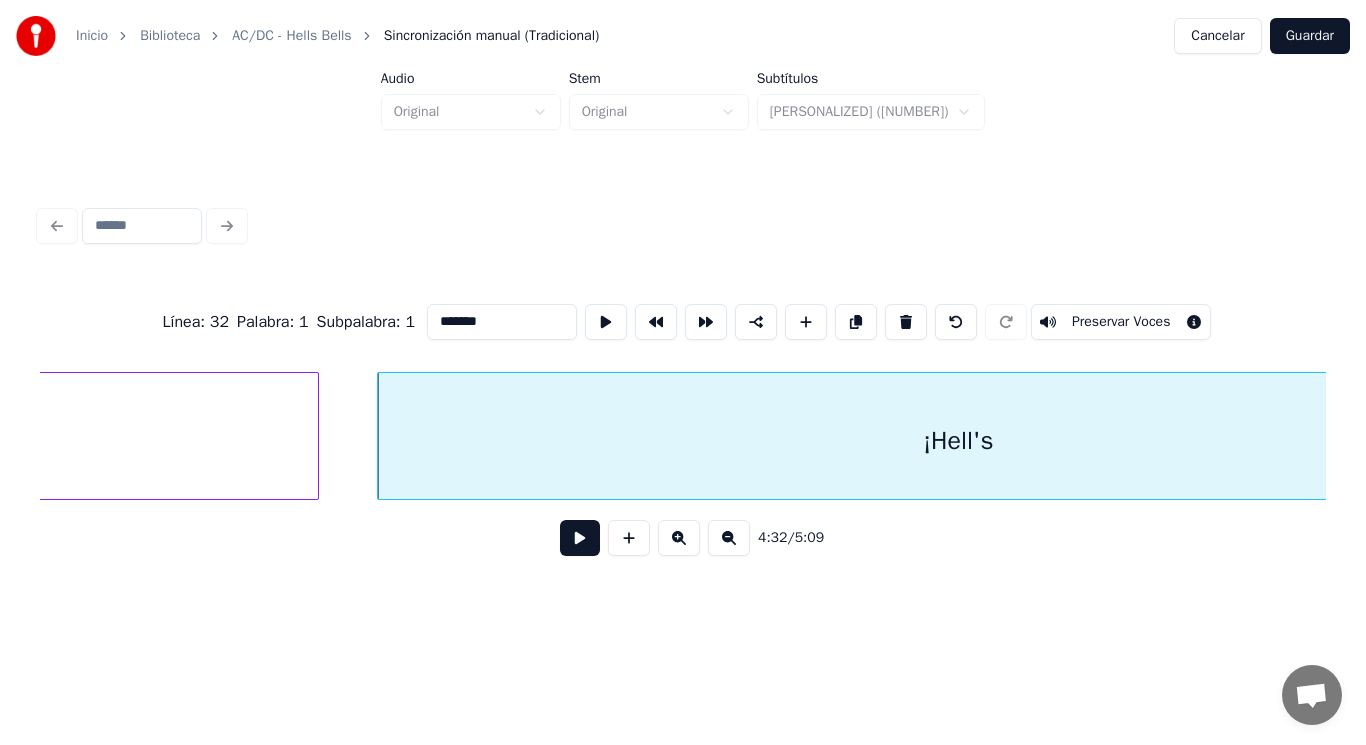 type on "*******" 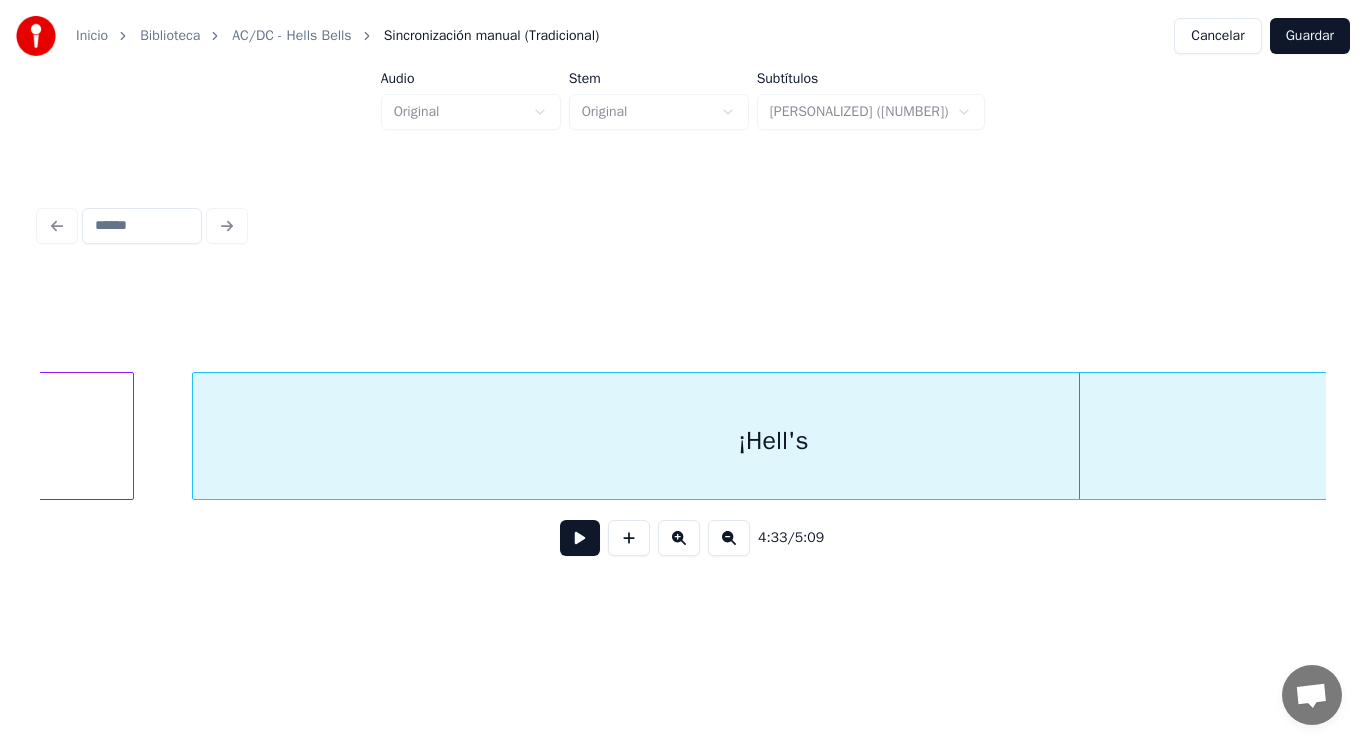 scroll, scrollTop: 0, scrollLeft: 381324, axis: horizontal 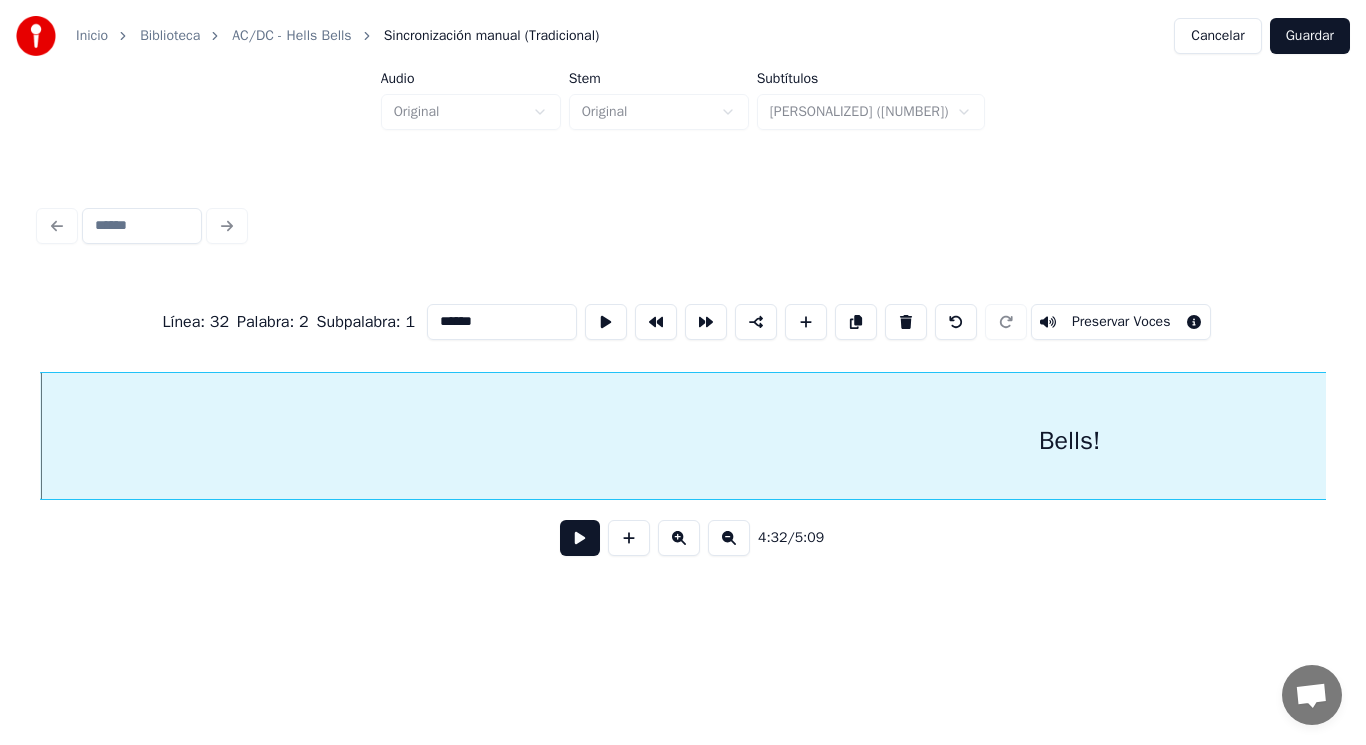 type on "******" 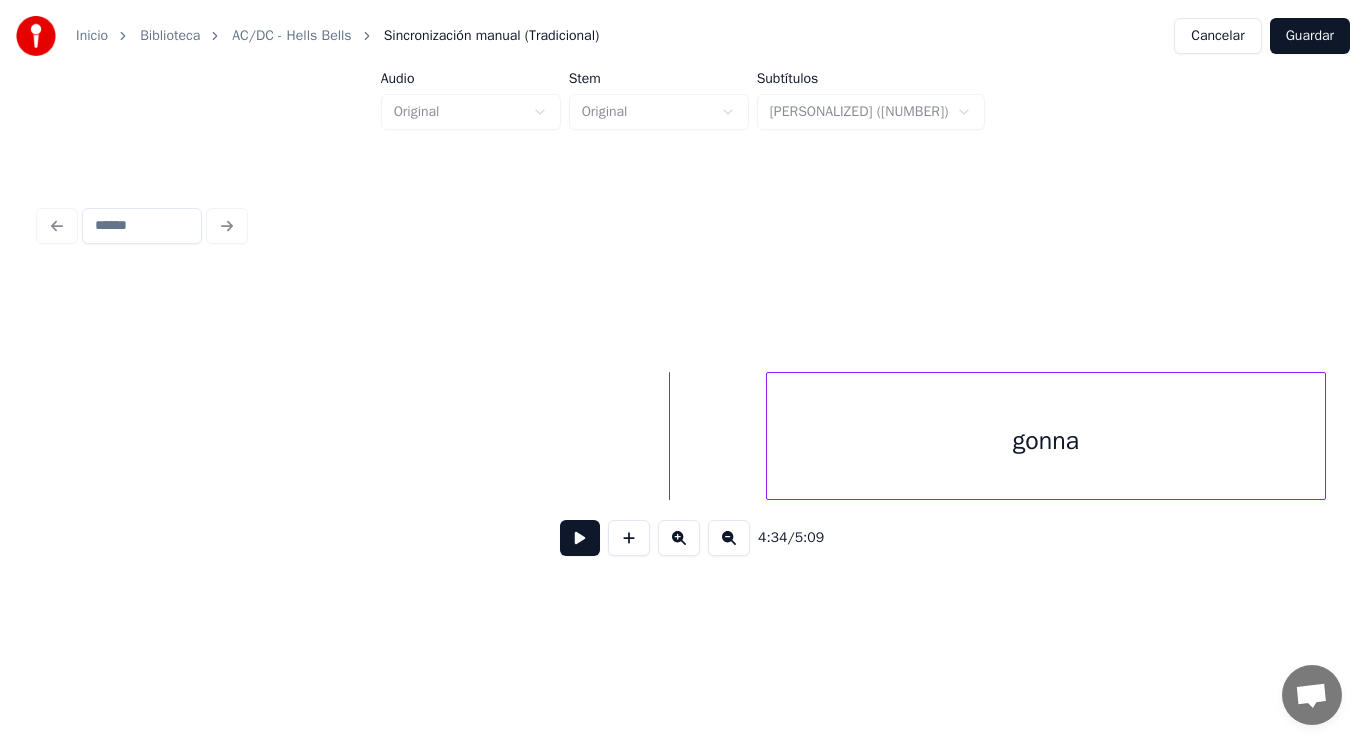 scroll, scrollTop: 0, scrollLeft: 384217, axis: horizontal 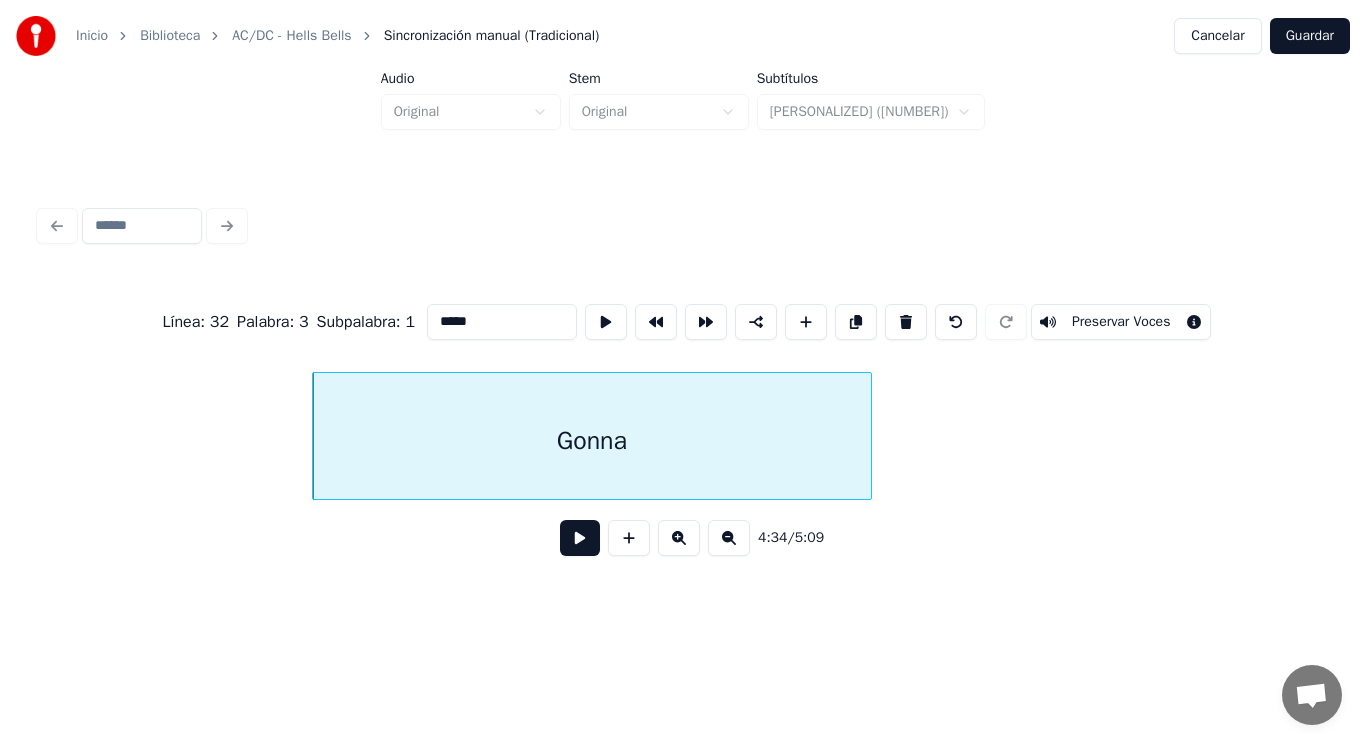 type on "*****" 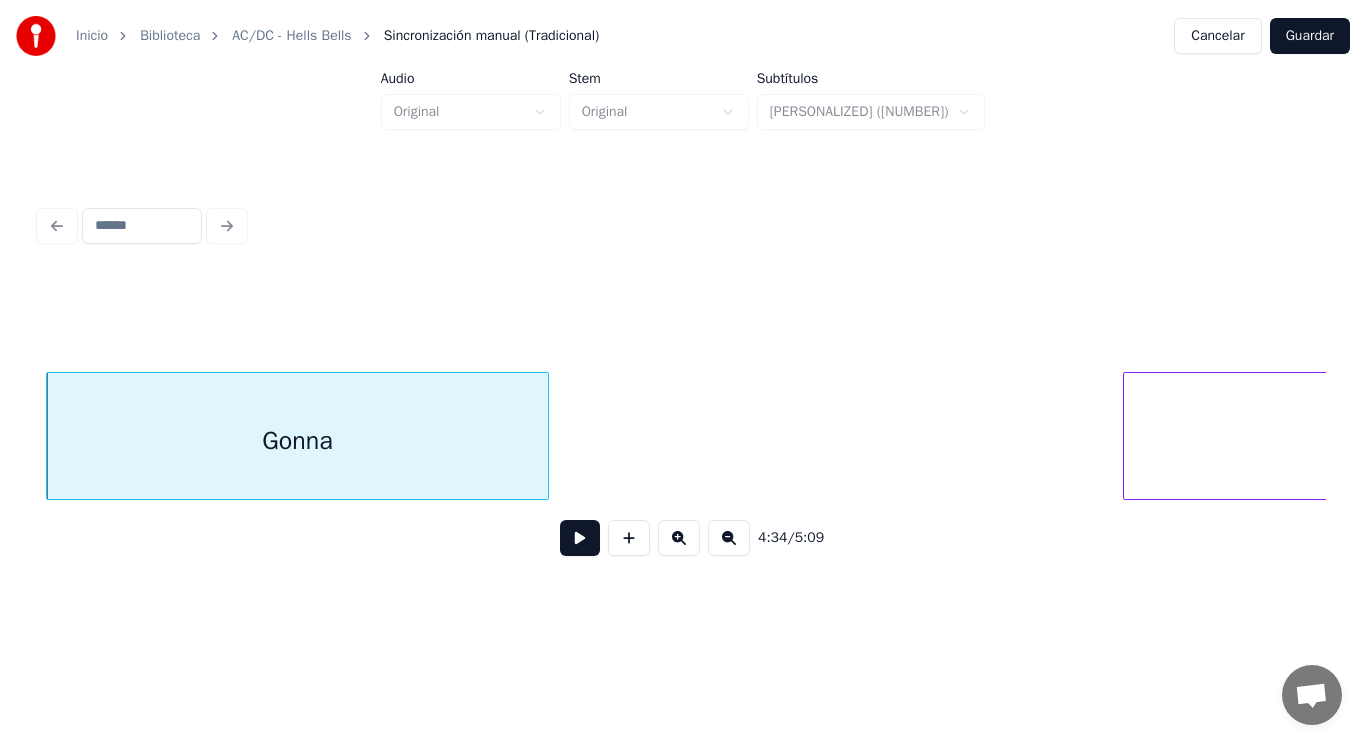 scroll, scrollTop: 0, scrollLeft: 384571, axis: horizontal 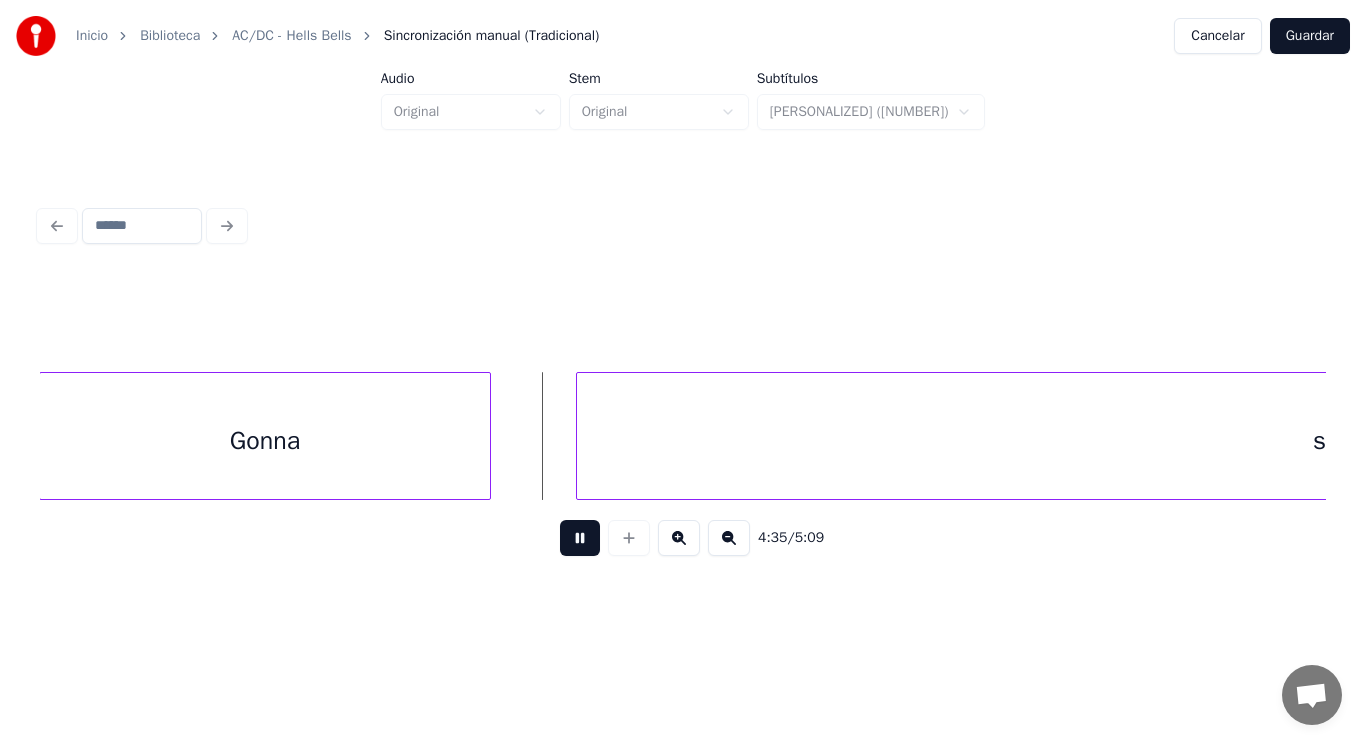 drag, startPoint x: 570, startPoint y: 555, endPoint x: 576, endPoint y: 477, distance: 78.23043 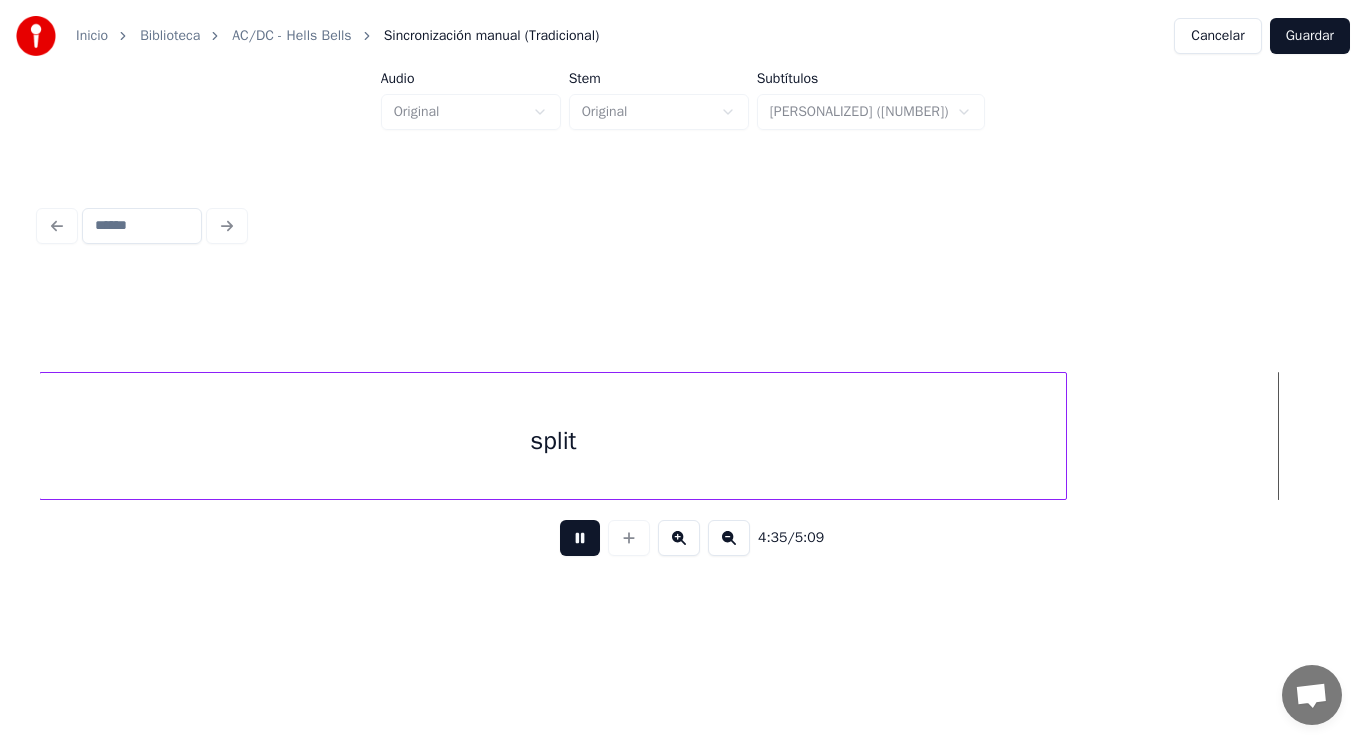 scroll, scrollTop: 0, scrollLeft: 386309, axis: horizontal 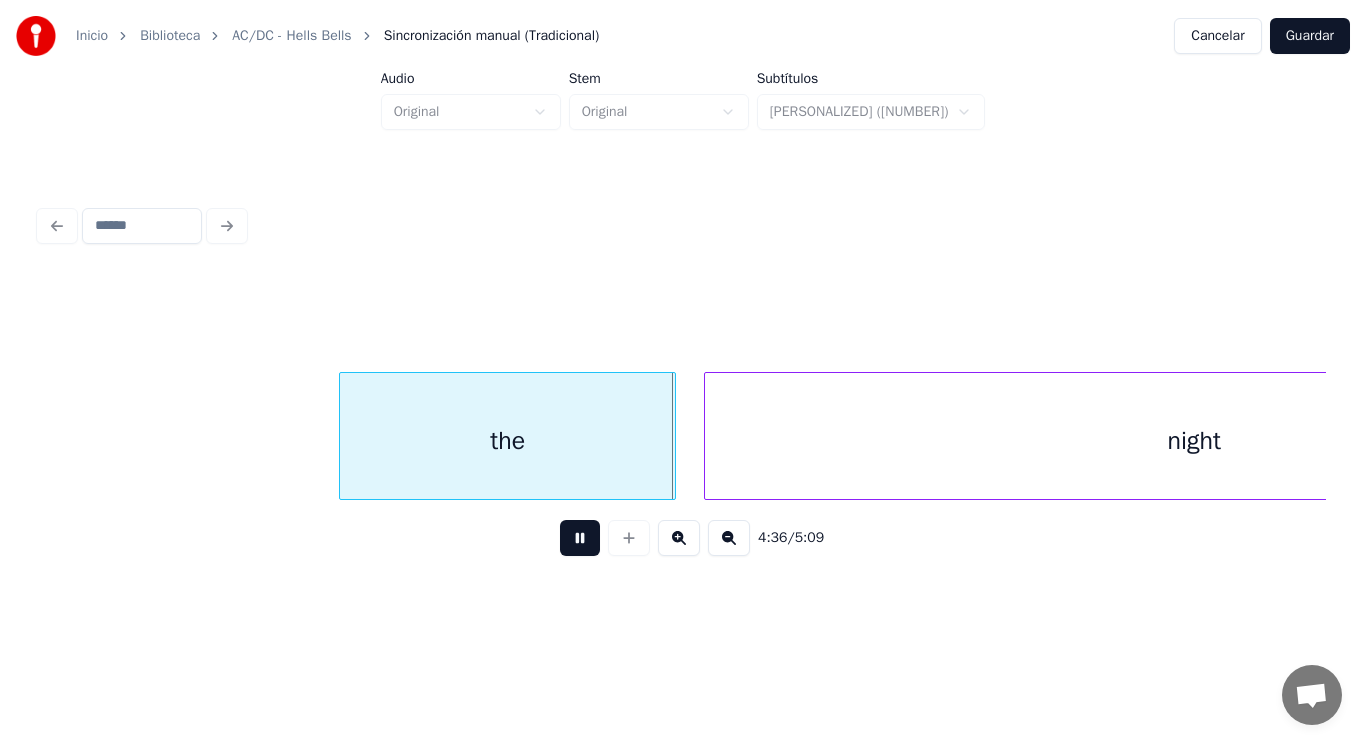 drag, startPoint x: 568, startPoint y: 548, endPoint x: 315, endPoint y: 451, distance: 270.95755 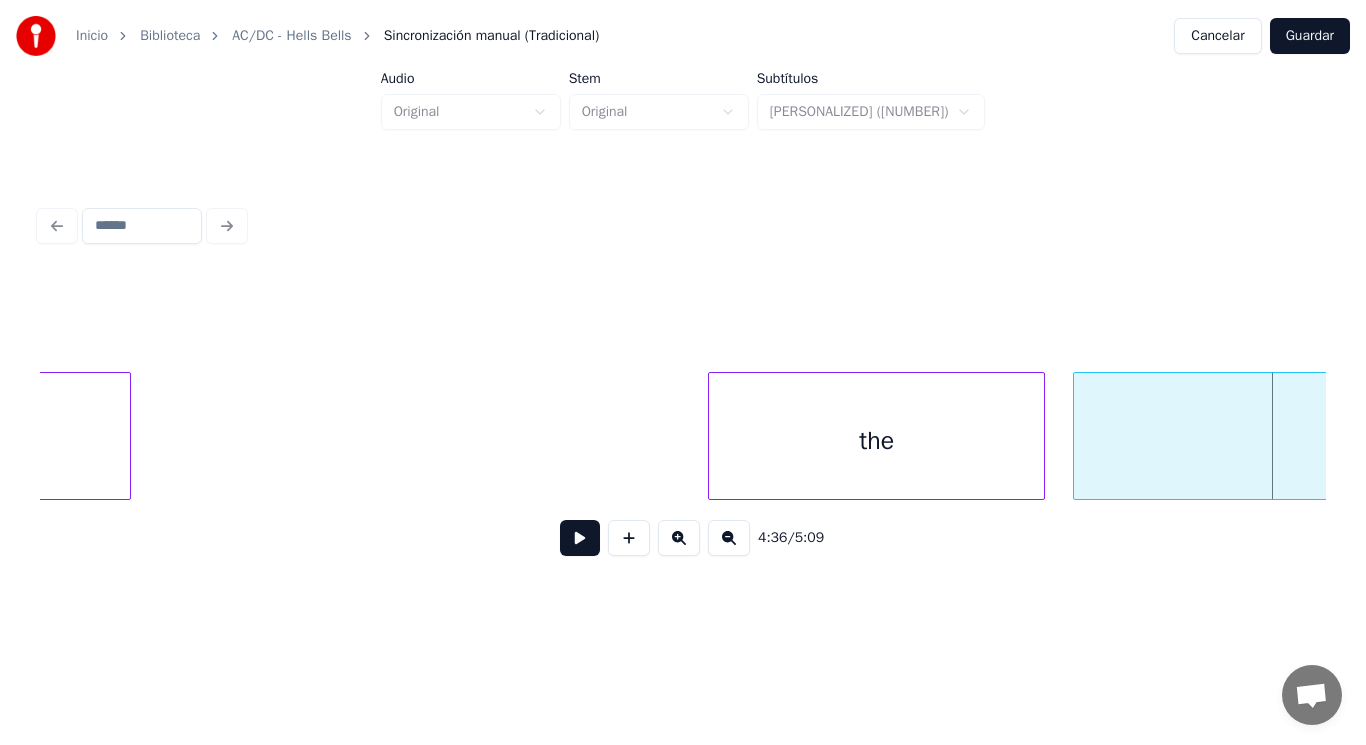 scroll, scrollTop: 0, scrollLeft: 385909, axis: horizontal 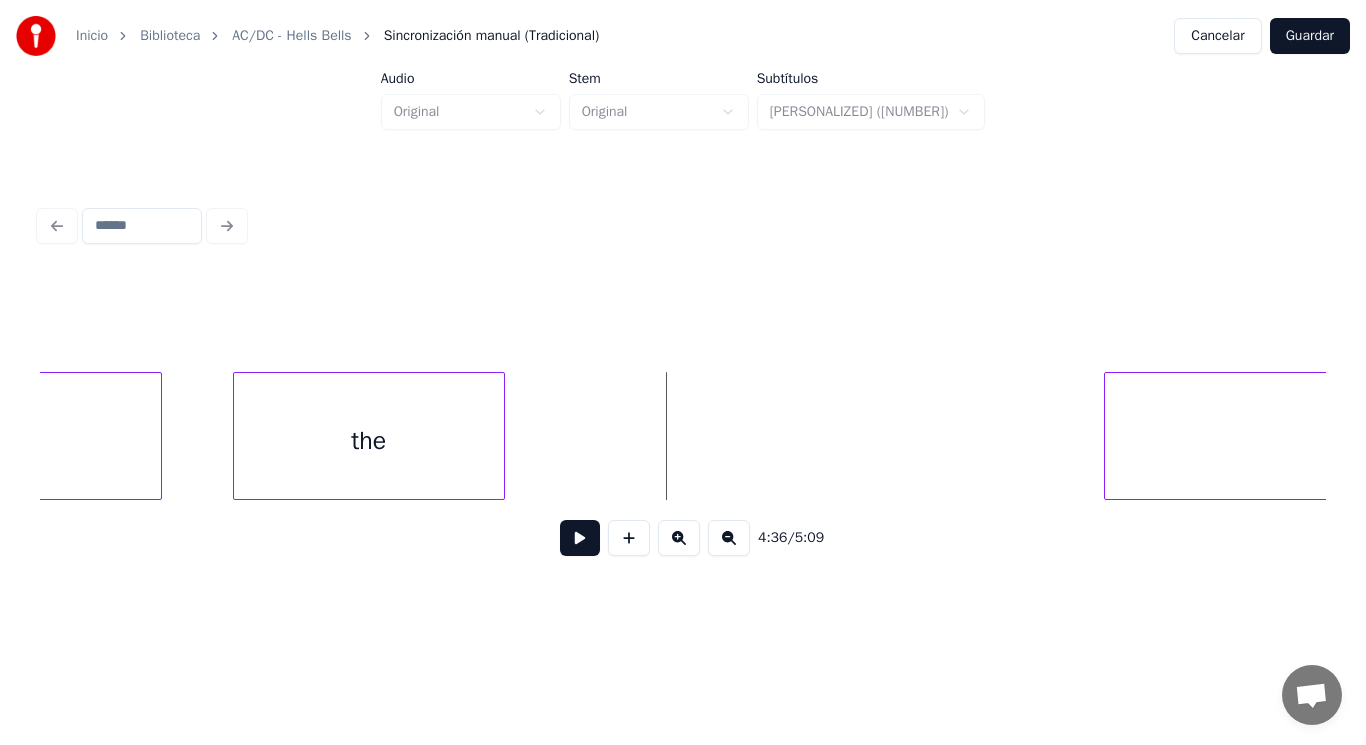 drag, startPoint x: 549, startPoint y: 456, endPoint x: 562, endPoint y: 550, distance: 94.89468 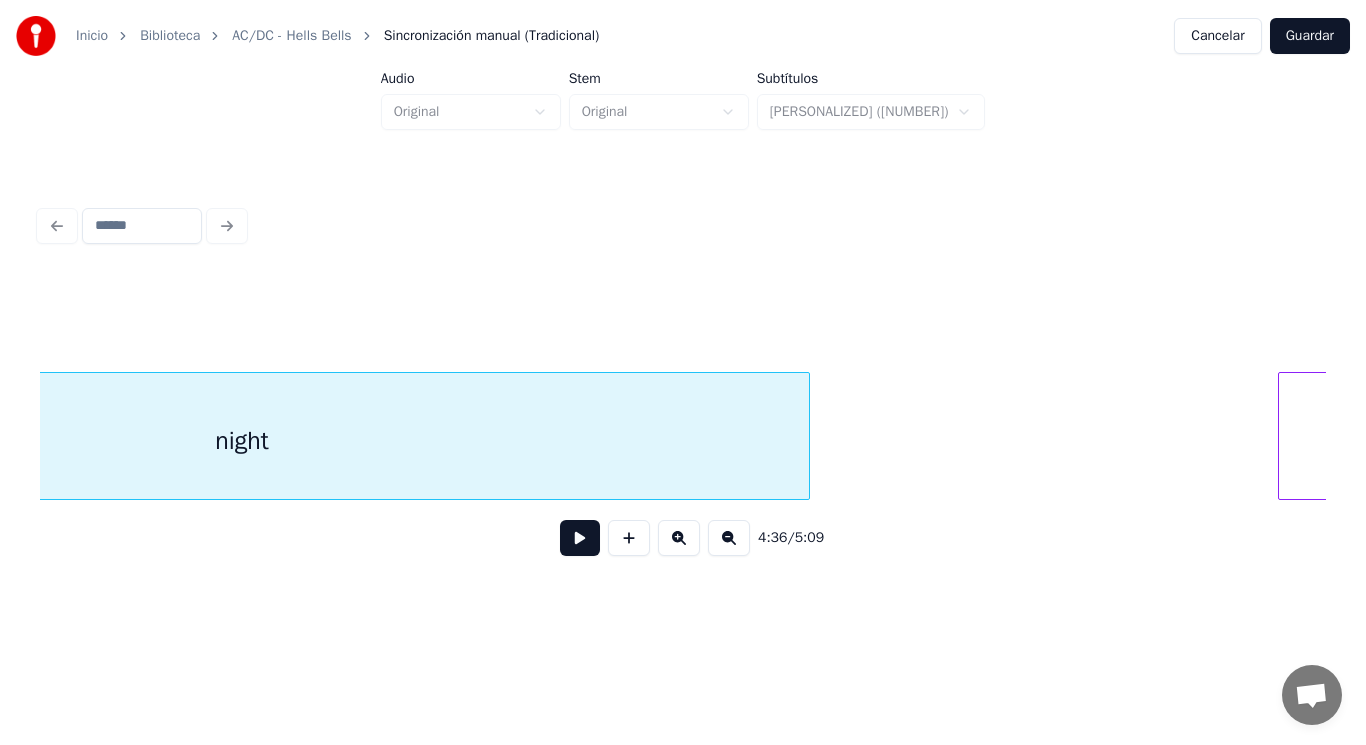 scroll, scrollTop: 0, scrollLeft: 386807, axis: horizontal 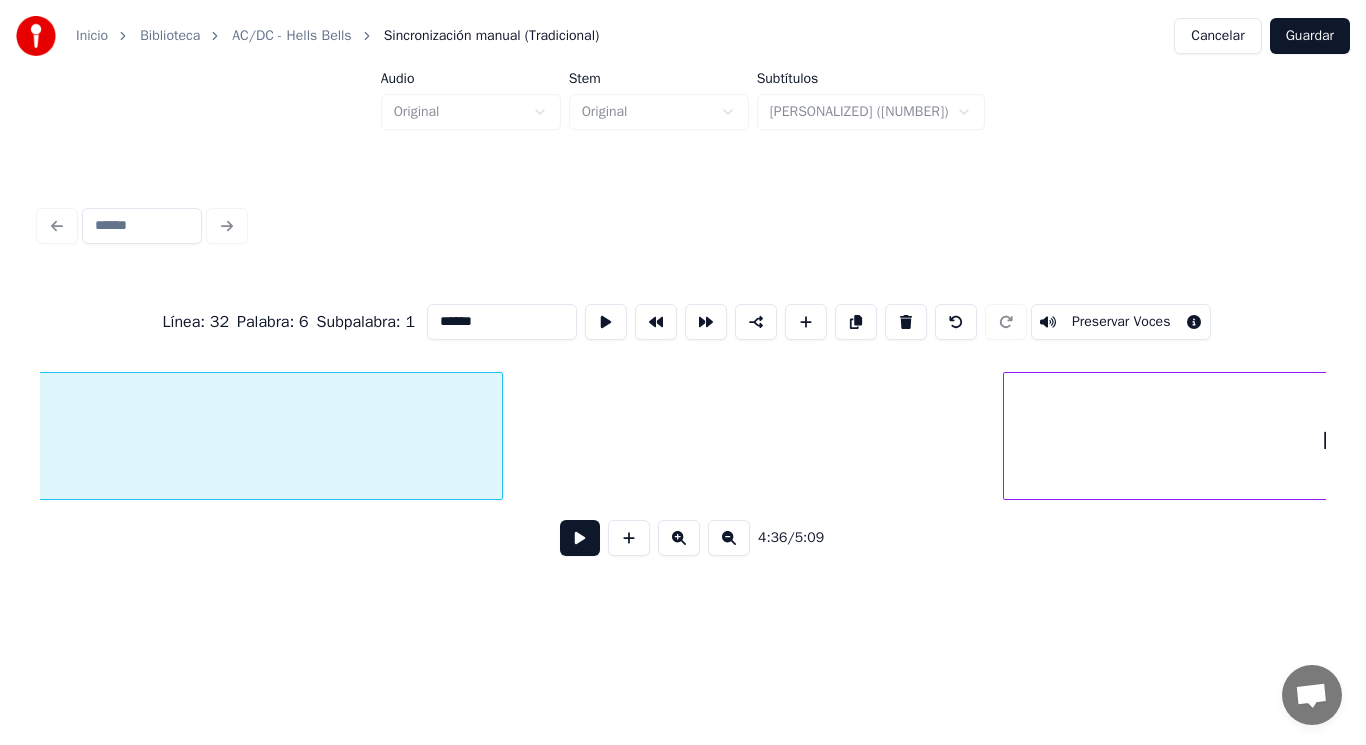type on "******" 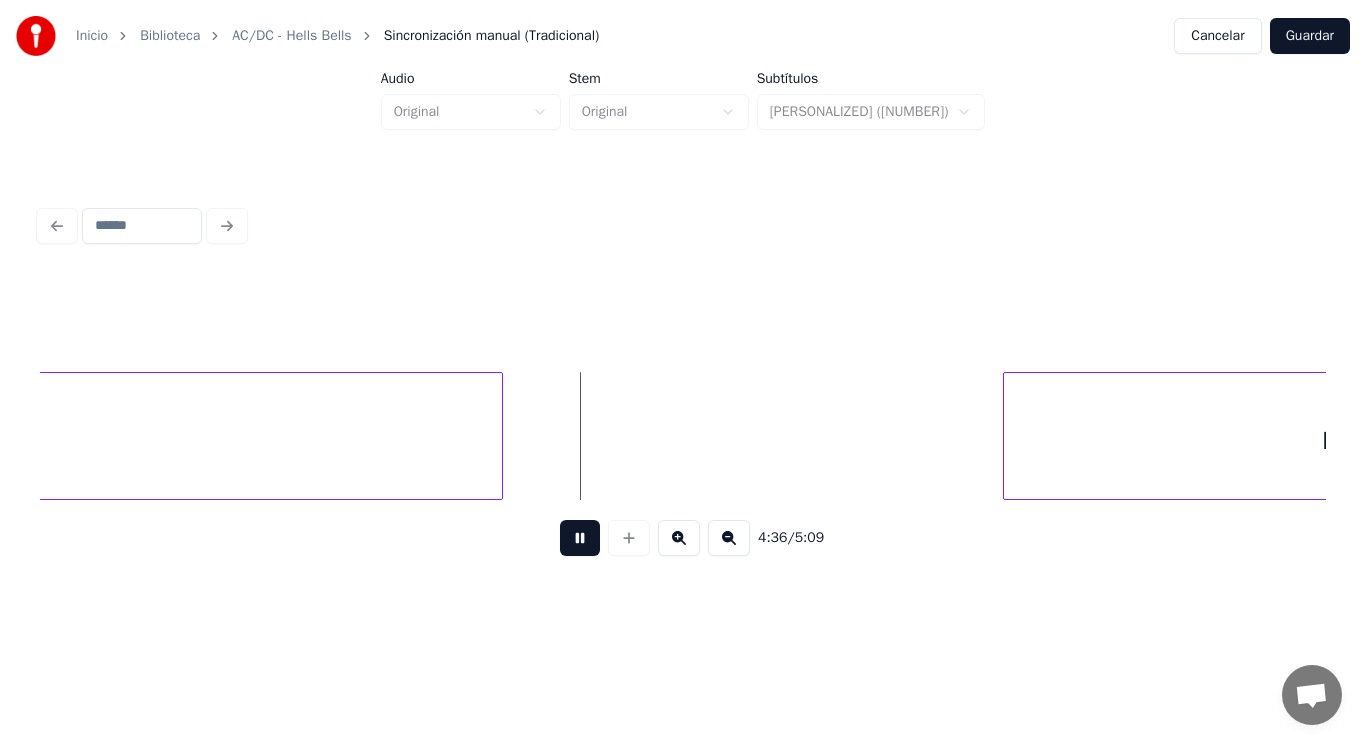 drag, startPoint x: 564, startPoint y: 537, endPoint x: 843, endPoint y: 471, distance: 286.7002 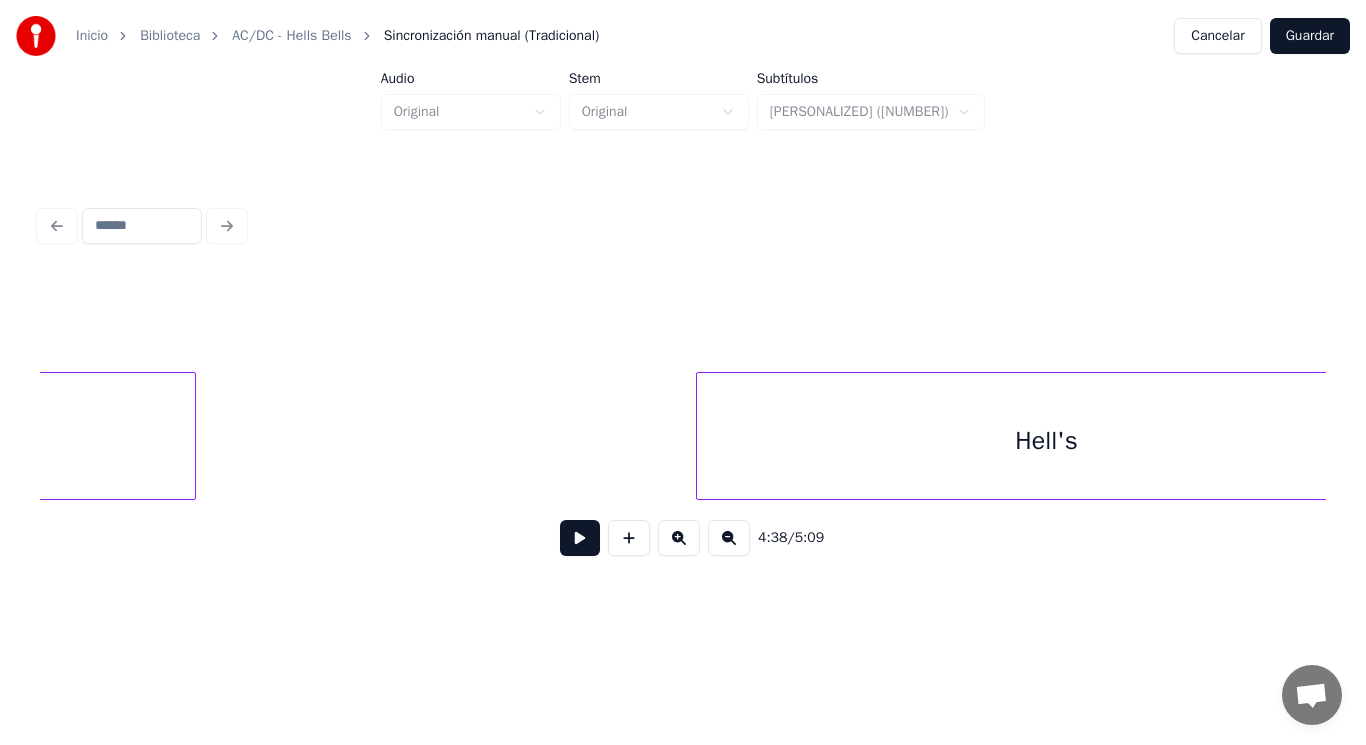 scroll, scrollTop: 0, scrollLeft: 387414, axis: horizontal 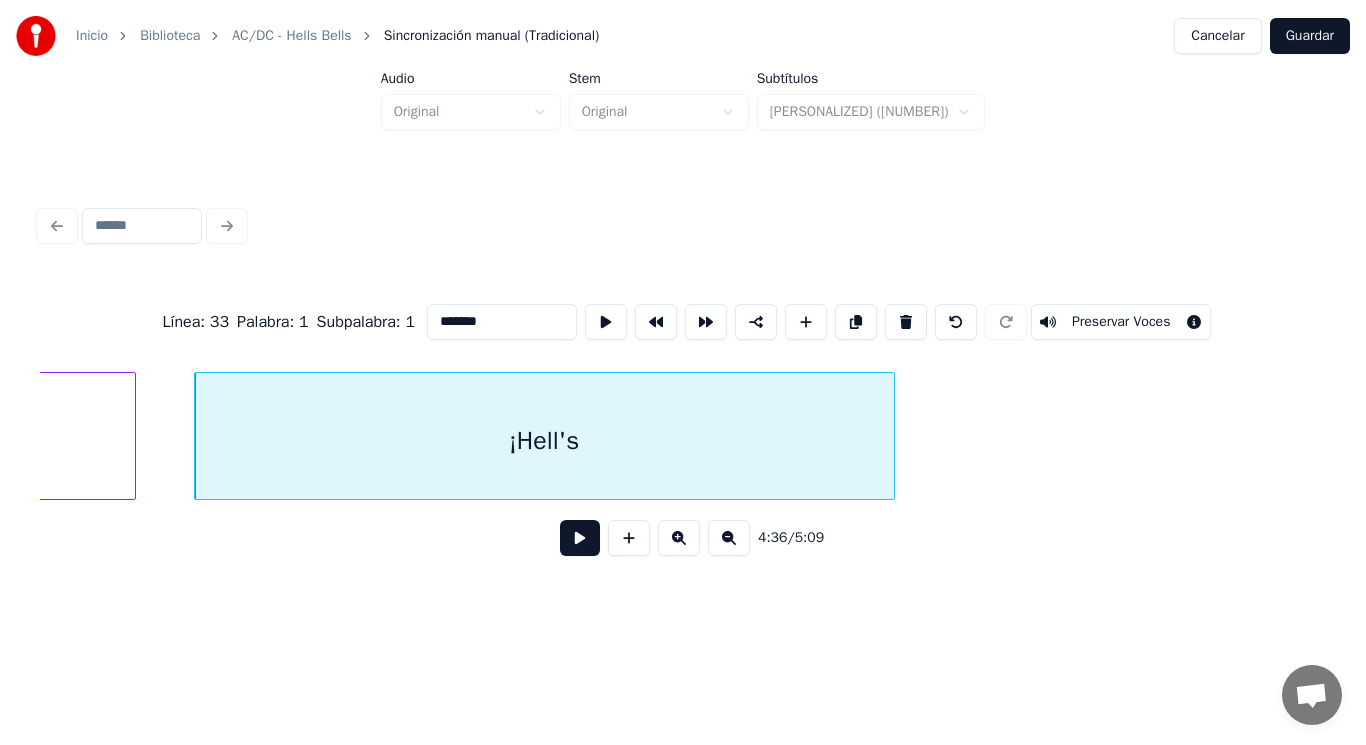 type on "*******" 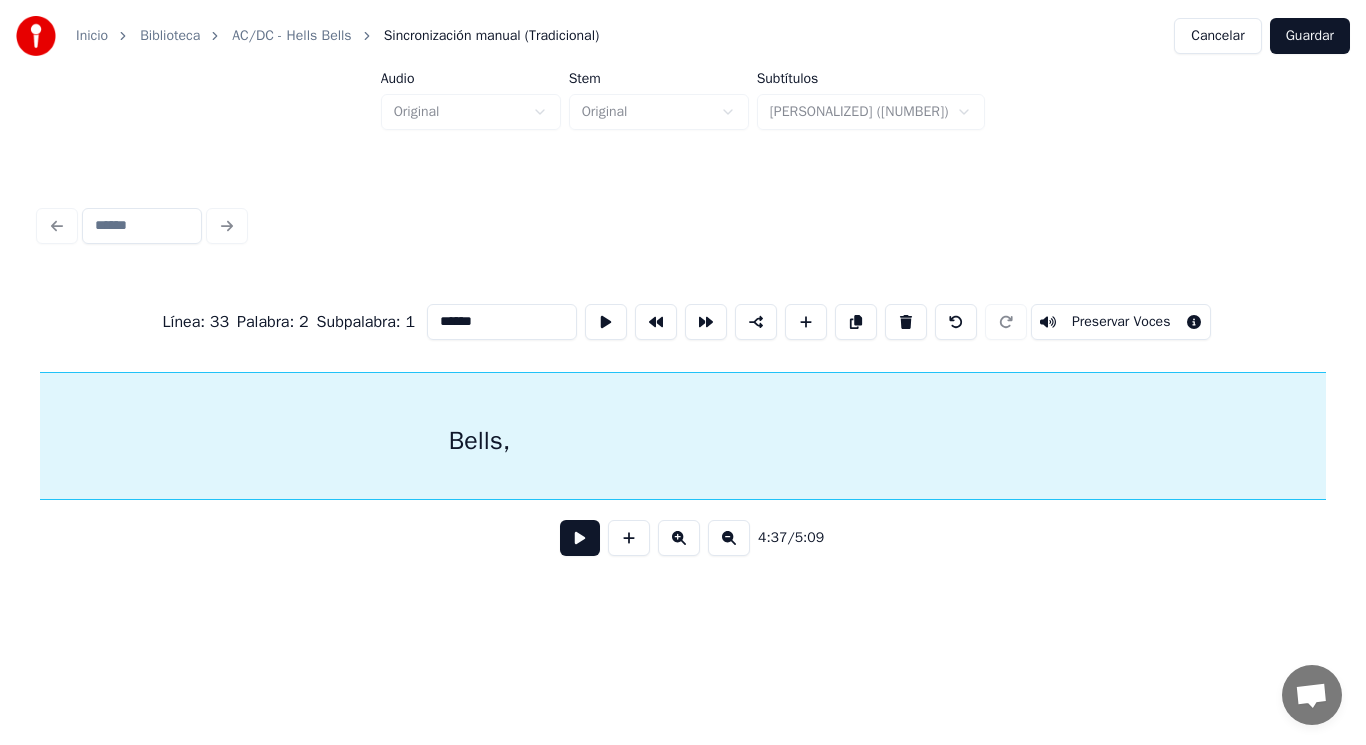 scroll, scrollTop: 0, scrollLeft: 388386, axis: horizontal 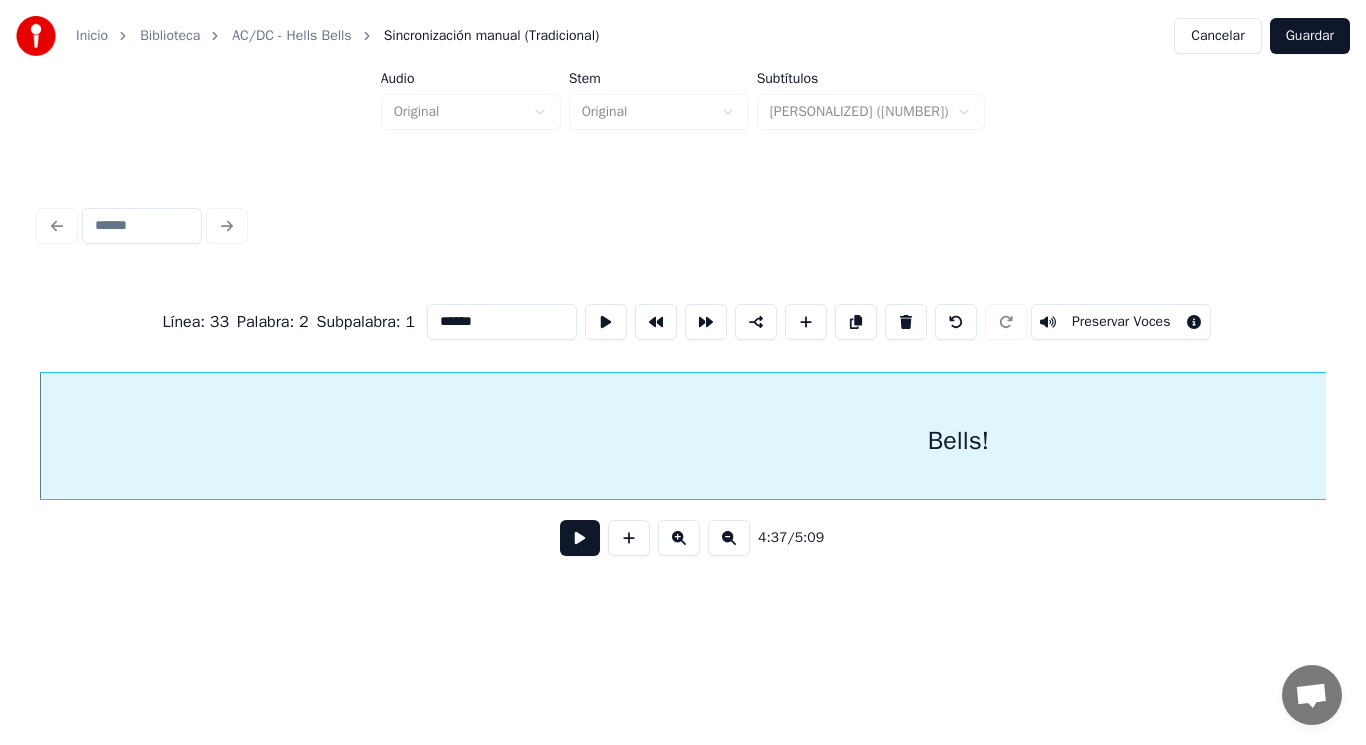 type on "******" 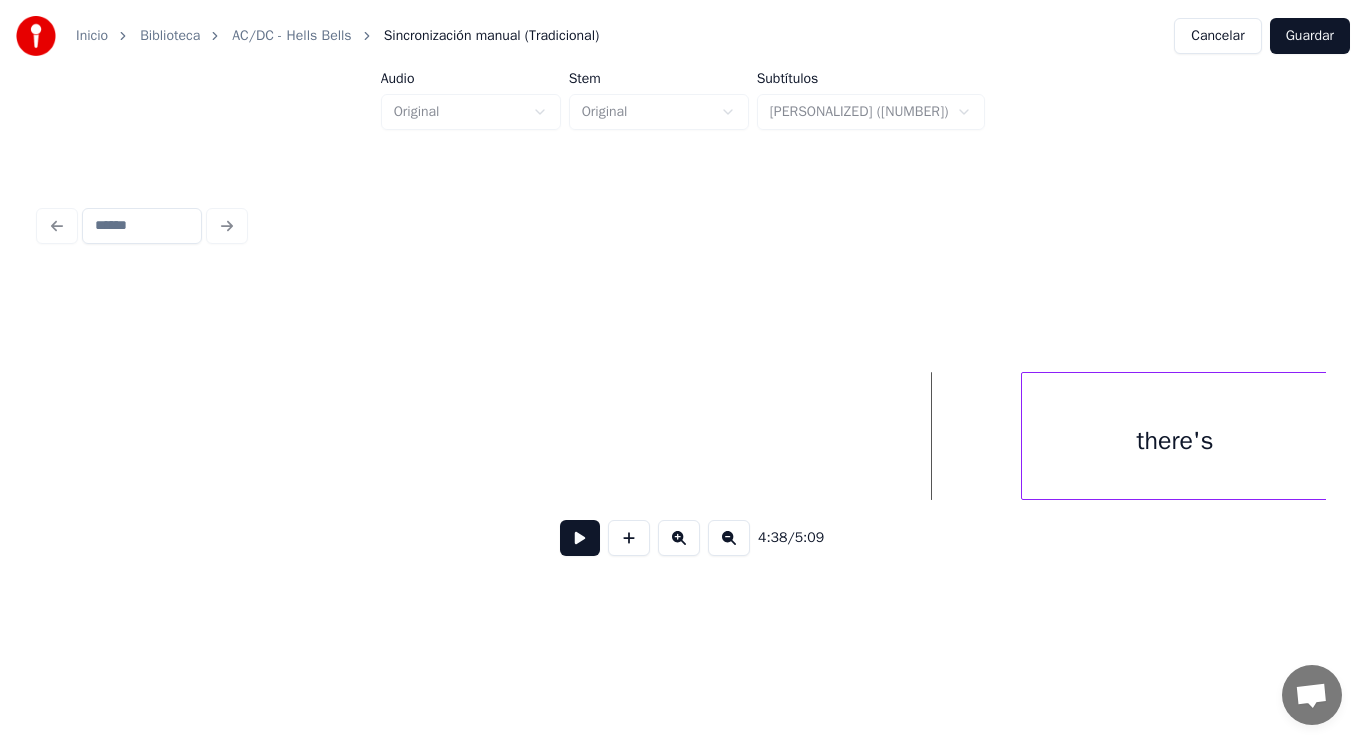 scroll, scrollTop: 0, scrollLeft: 389739, axis: horizontal 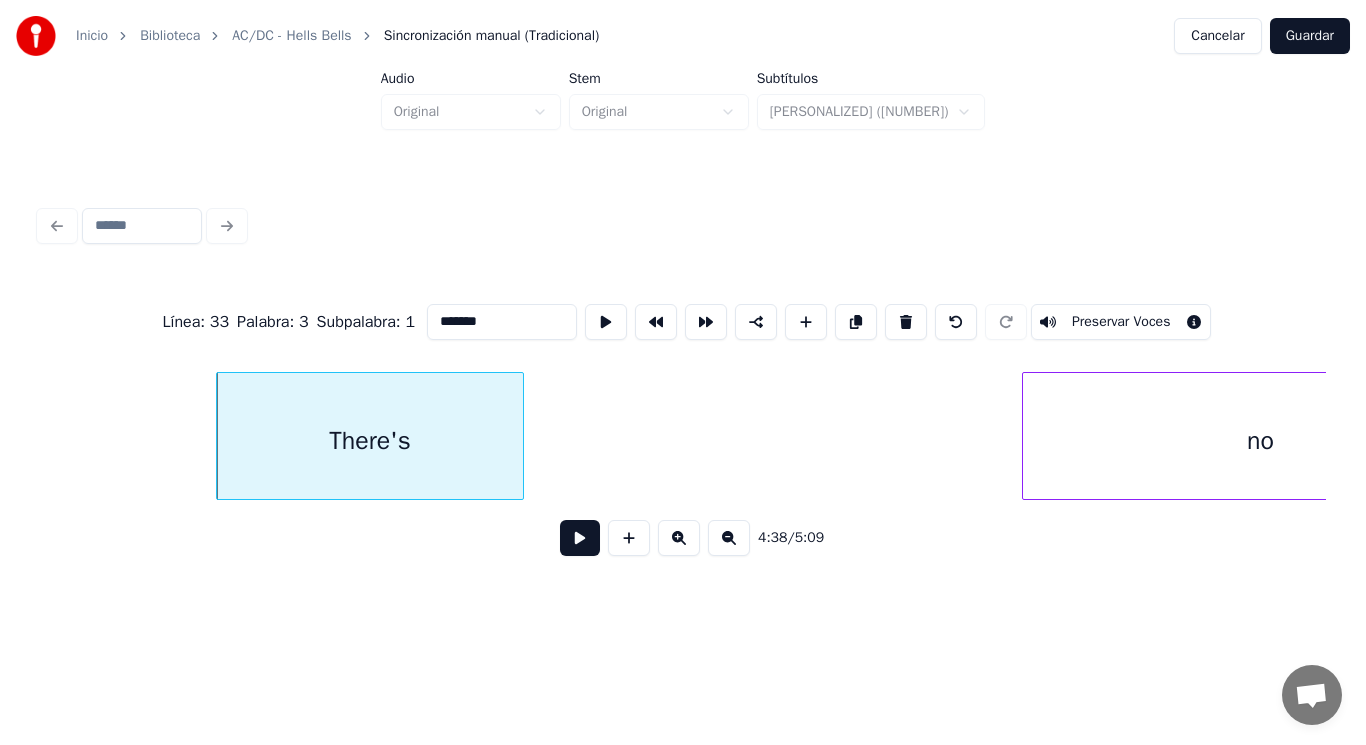 type on "*******" 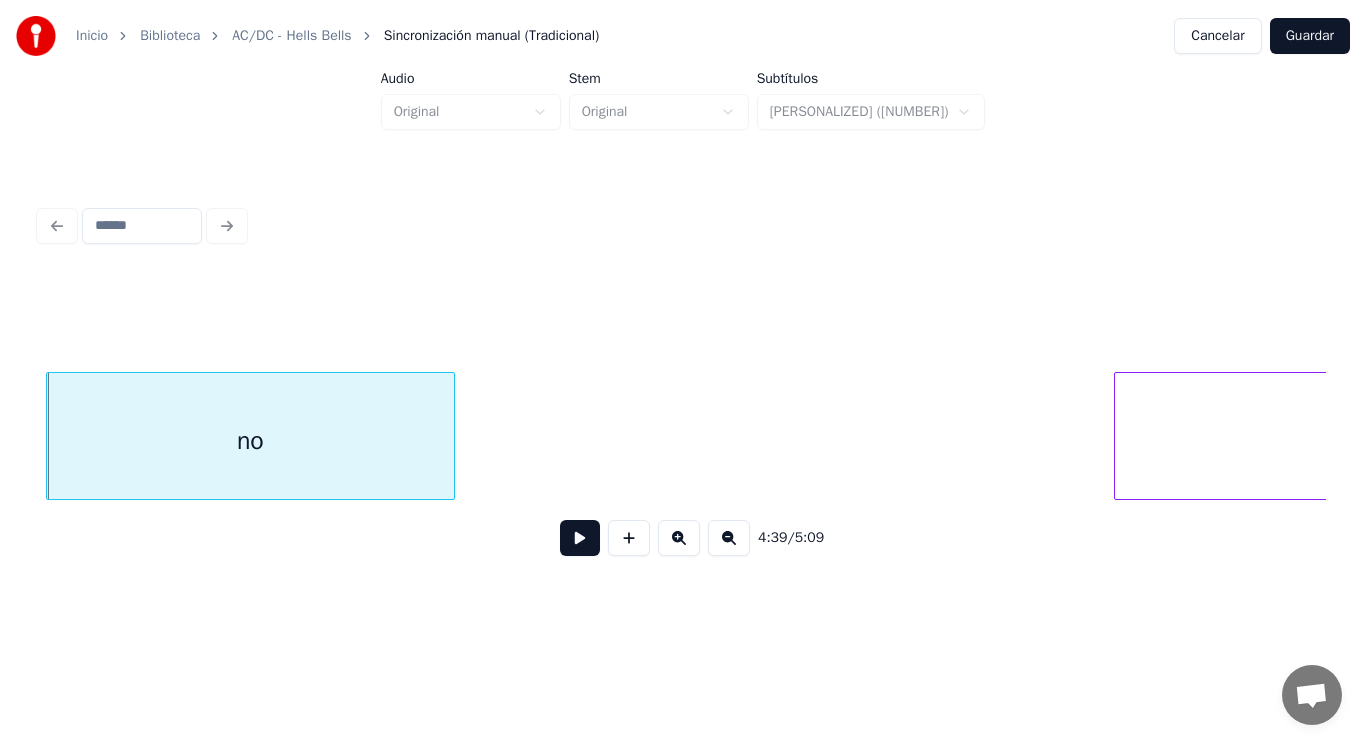 scroll, scrollTop: 0, scrollLeft: 390706, axis: horizontal 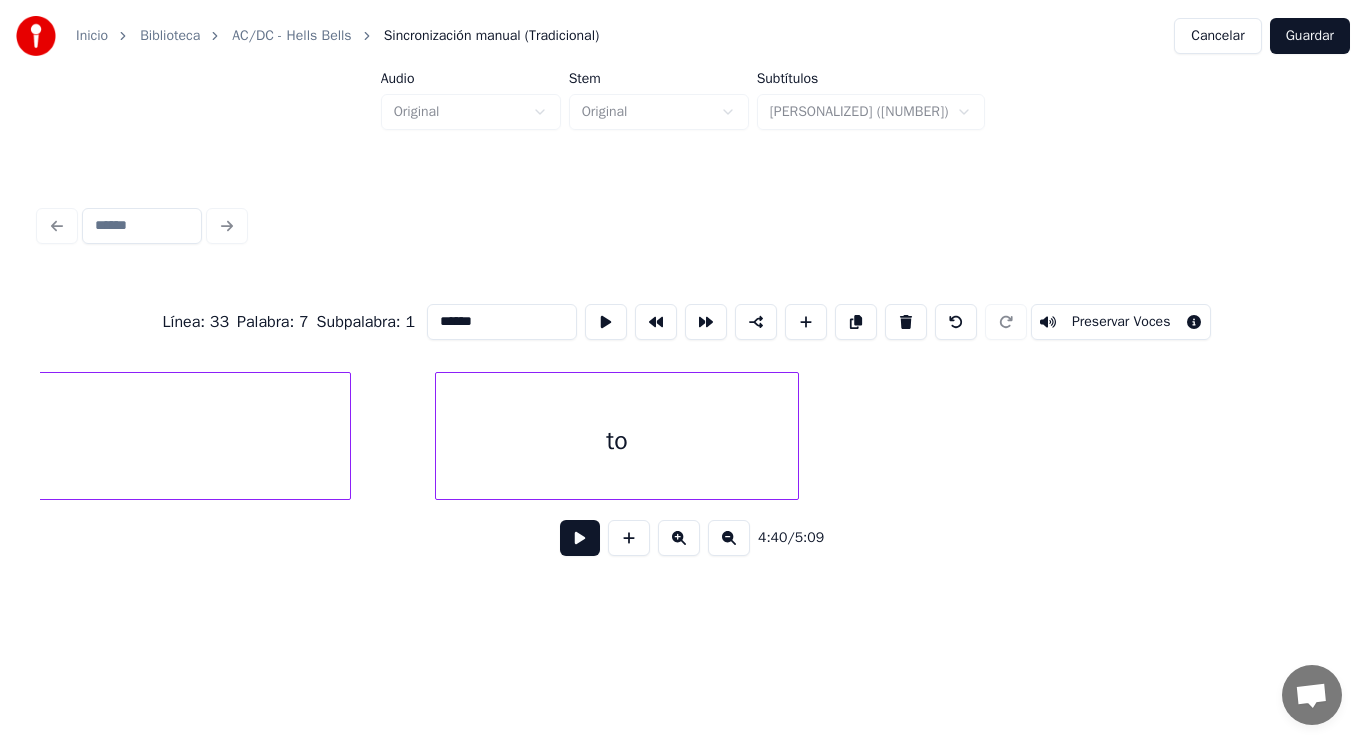 type on "***" 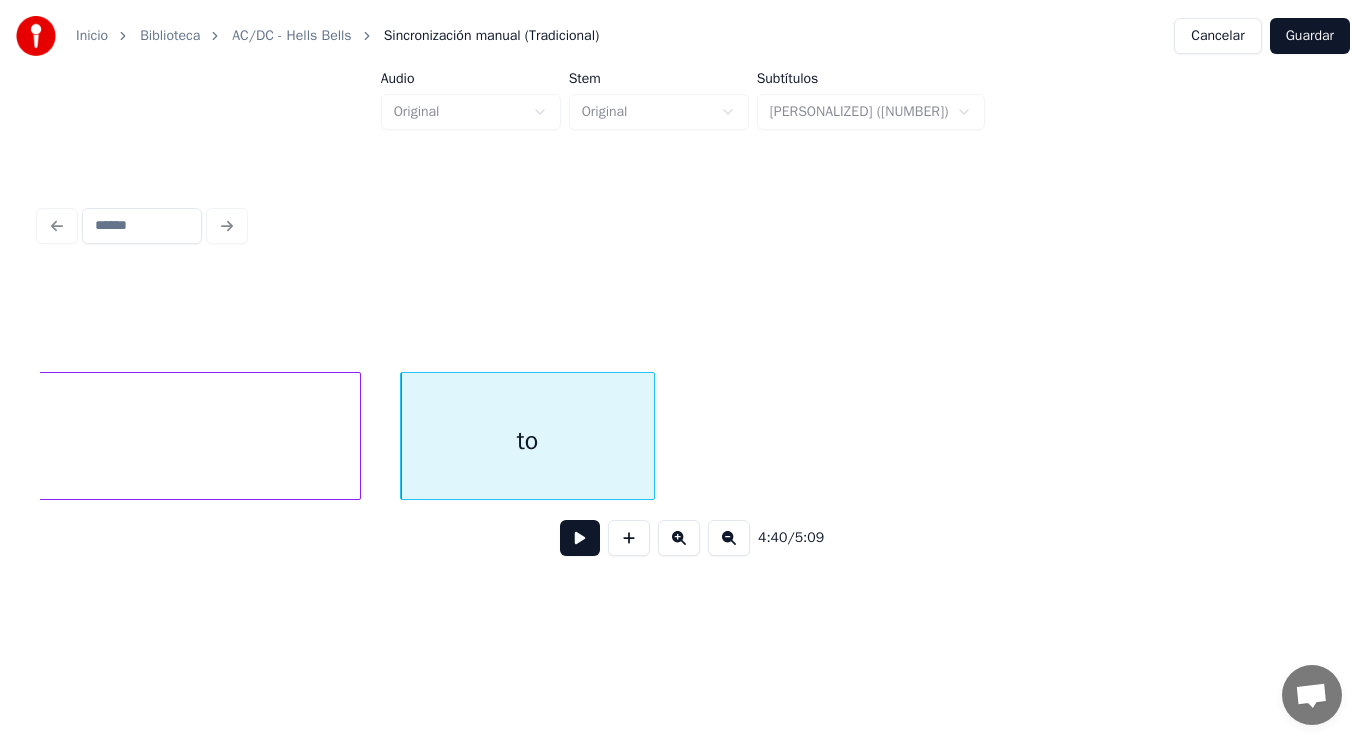 scroll, scrollTop: 0, scrollLeft: 391935, axis: horizontal 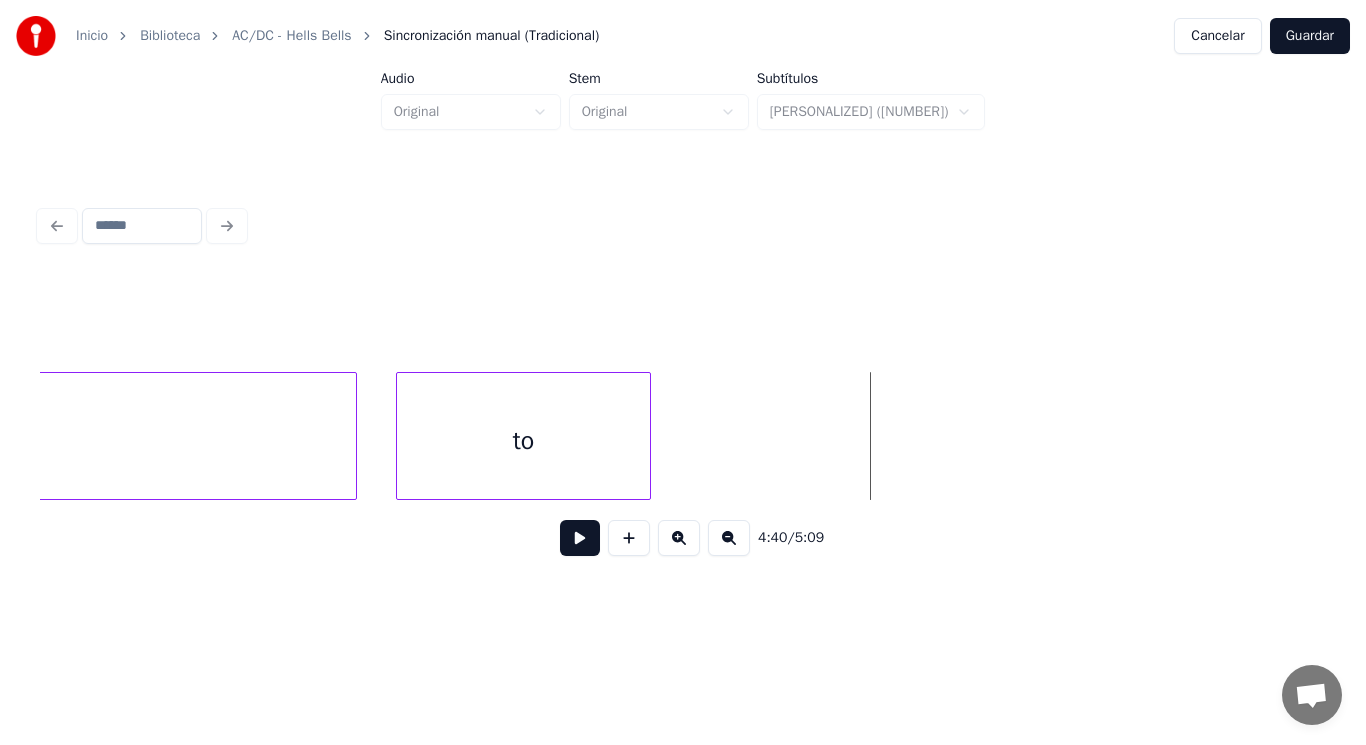 drag, startPoint x: 709, startPoint y: 447, endPoint x: 643, endPoint y: 474, distance: 71.30919 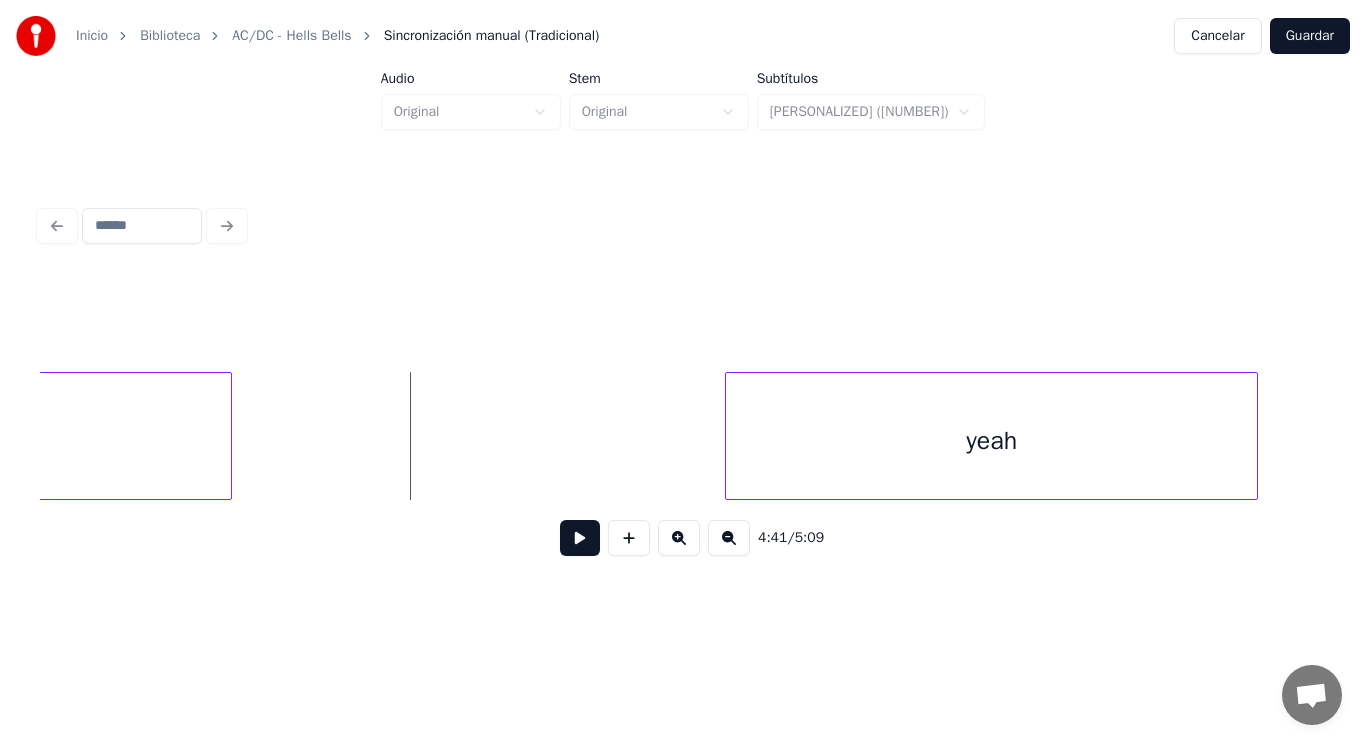 scroll, scrollTop: 0, scrollLeft: 393545, axis: horizontal 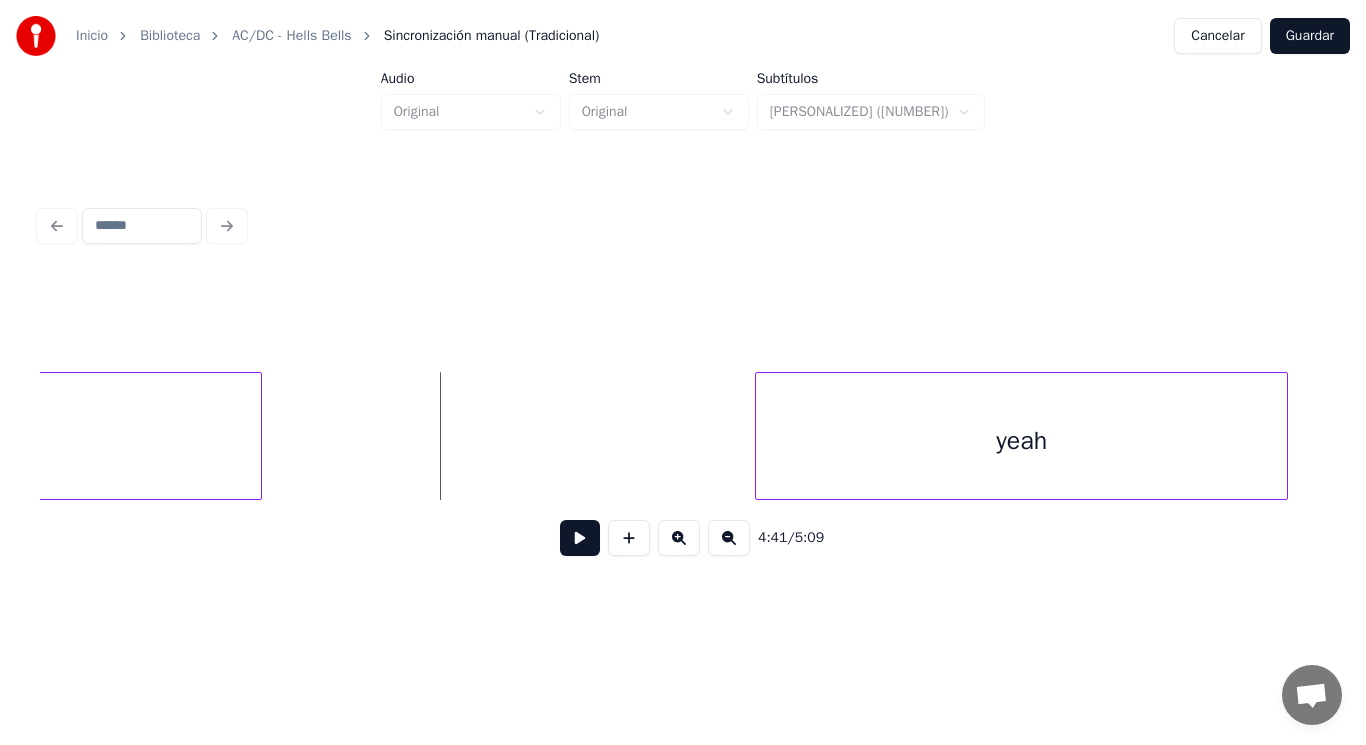 drag, startPoint x: 344, startPoint y: 467, endPoint x: 499, endPoint y: 522, distance: 164.46884 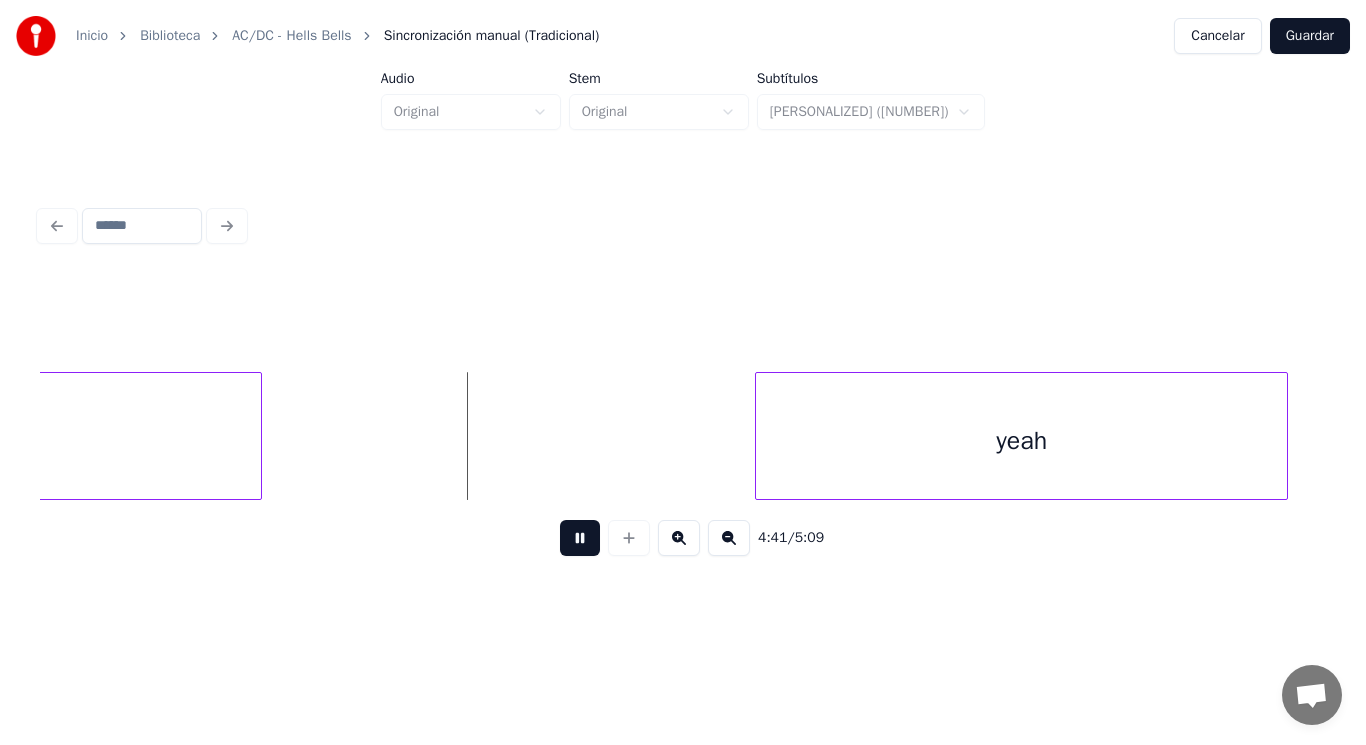 drag, startPoint x: 577, startPoint y: 545, endPoint x: 749, endPoint y: 516, distance: 174.42764 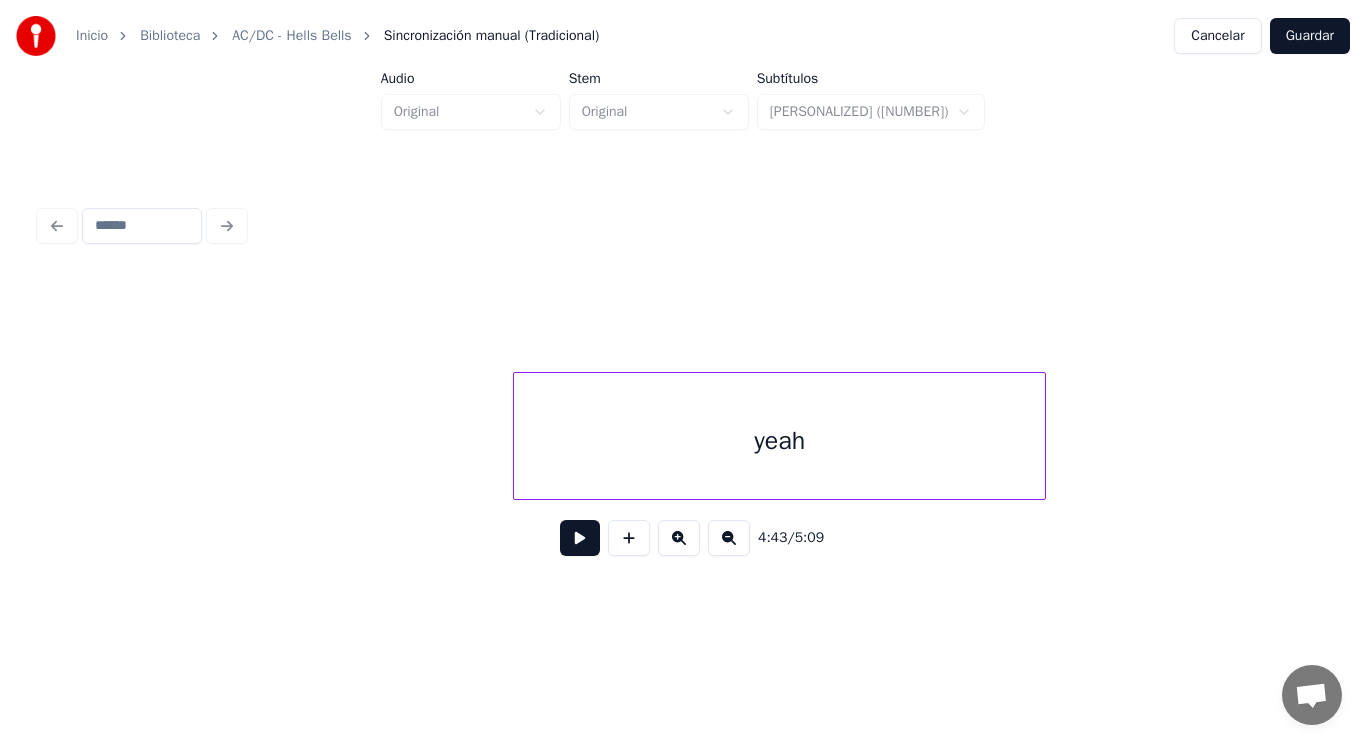 scroll, scrollTop: 0, scrollLeft: 393760, axis: horizontal 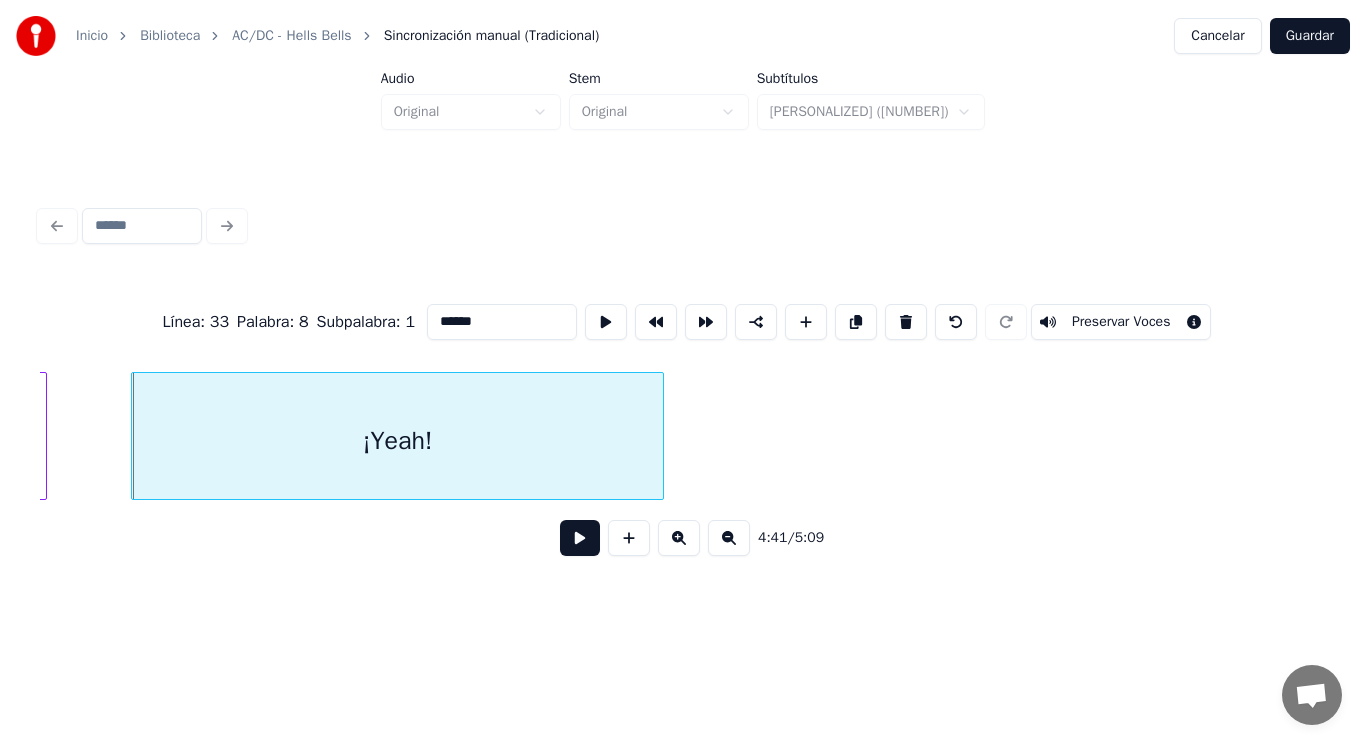 type on "******" 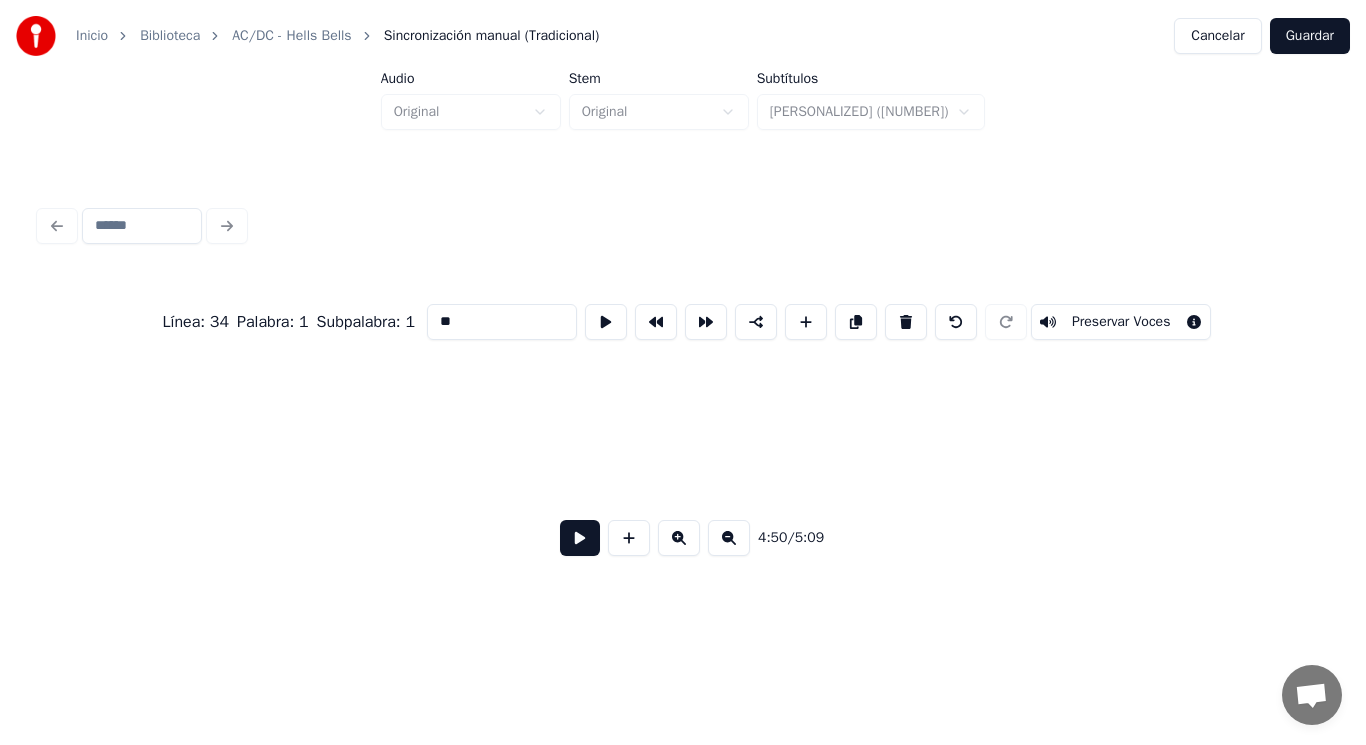 scroll, scrollTop: 0, scrollLeft: 397271, axis: horizontal 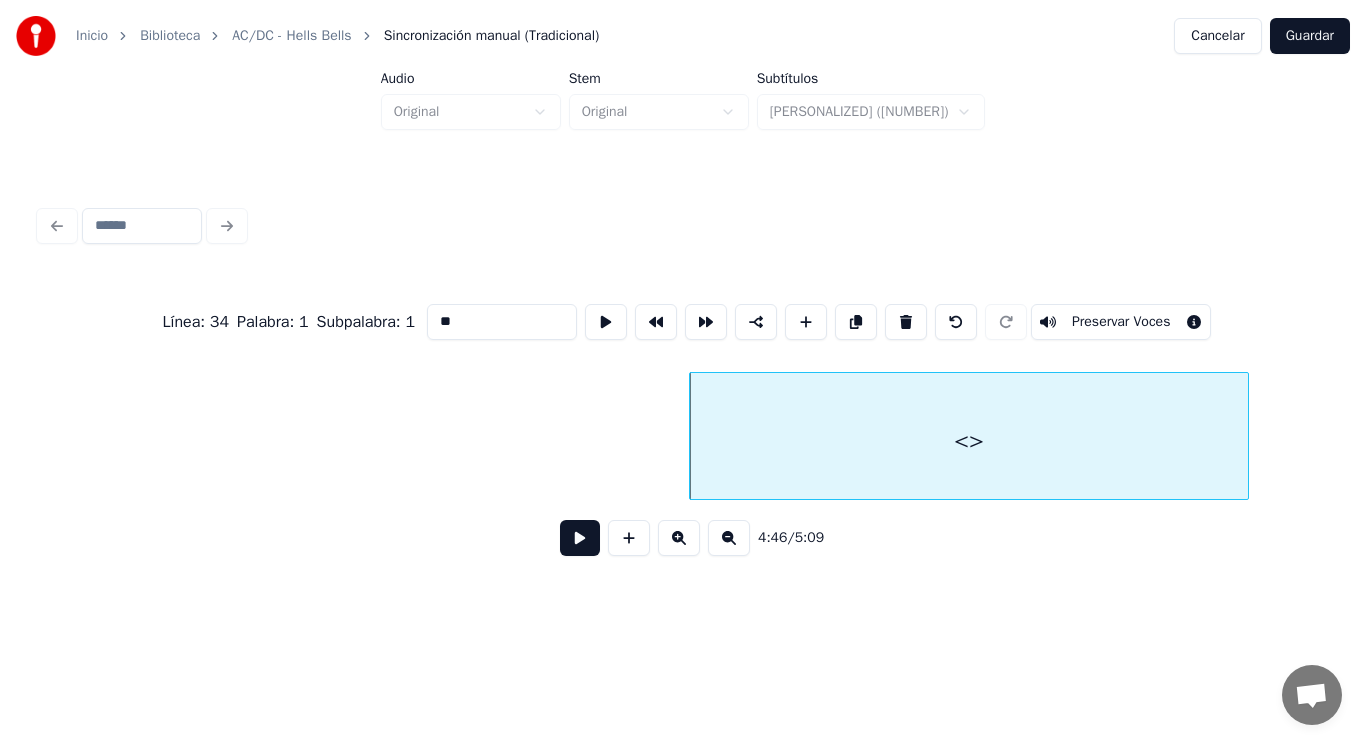 drag, startPoint x: 436, startPoint y: 316, endPoint x: 370, endPoint y: 324, distance: 66.48308 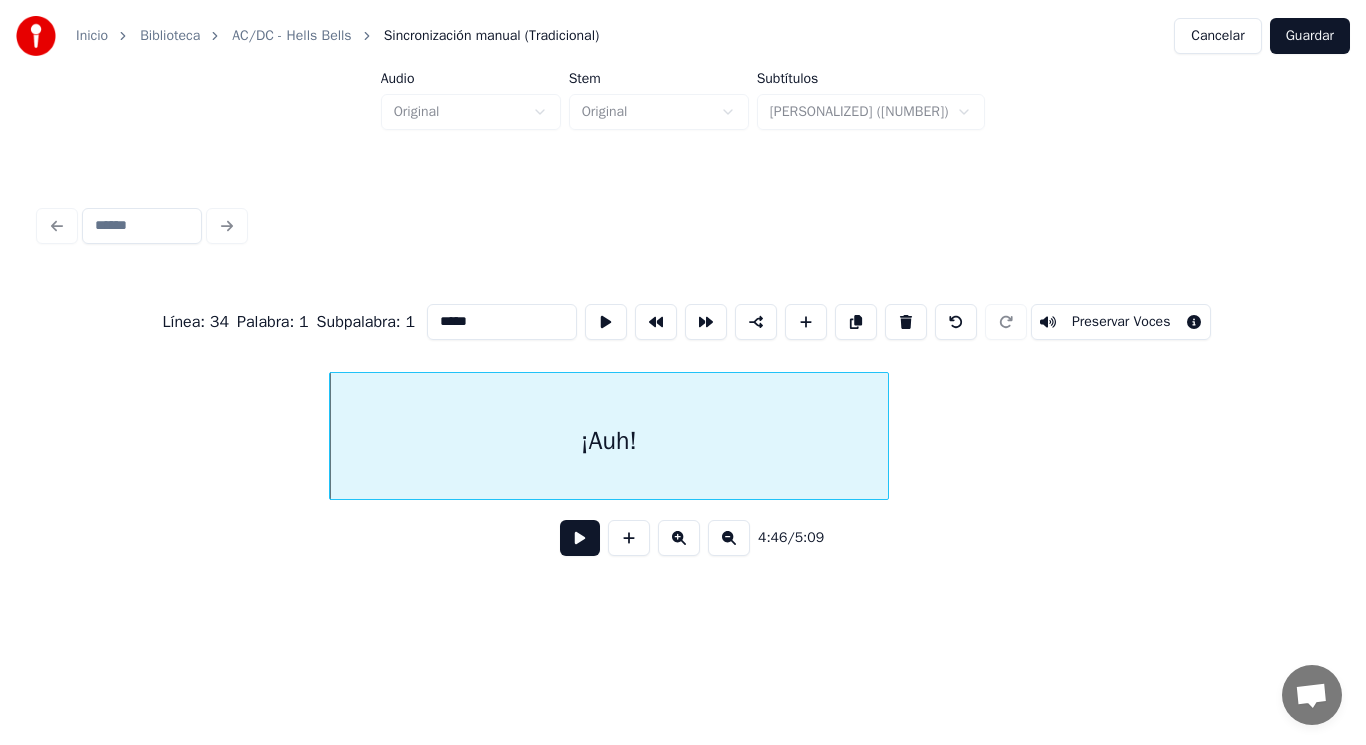 scroll, scrollTop: 0, scrollLeft: 400282, axis: horizontal 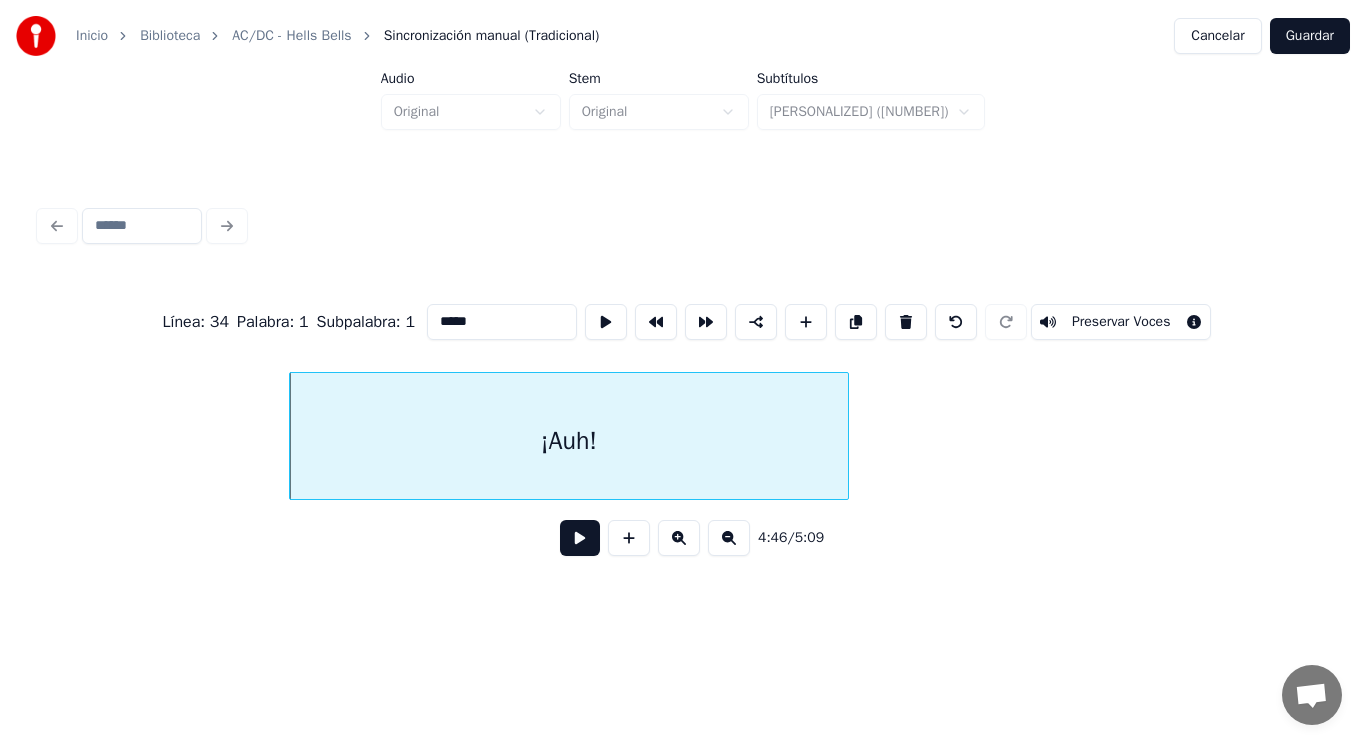 type on "*****" 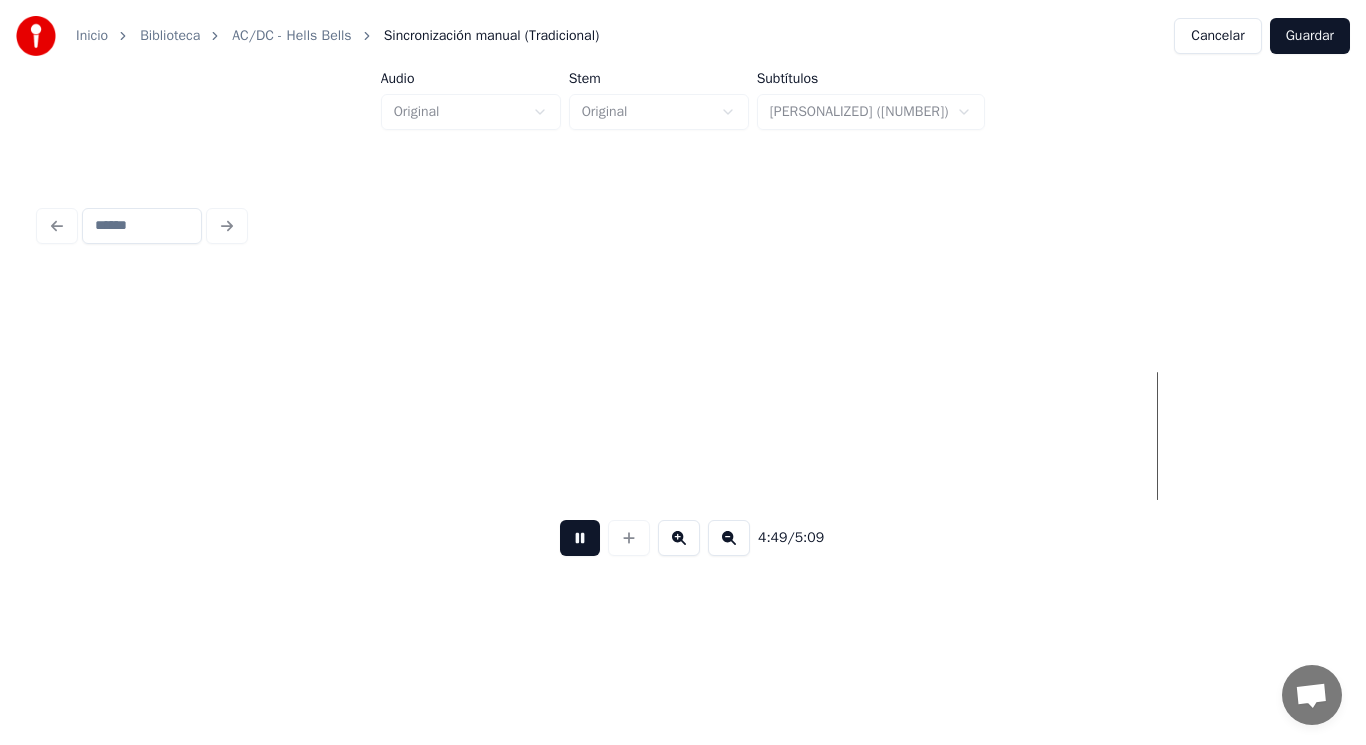 scroll, scrollTop: 0, scrollLeft: 405458, axis: horizontal 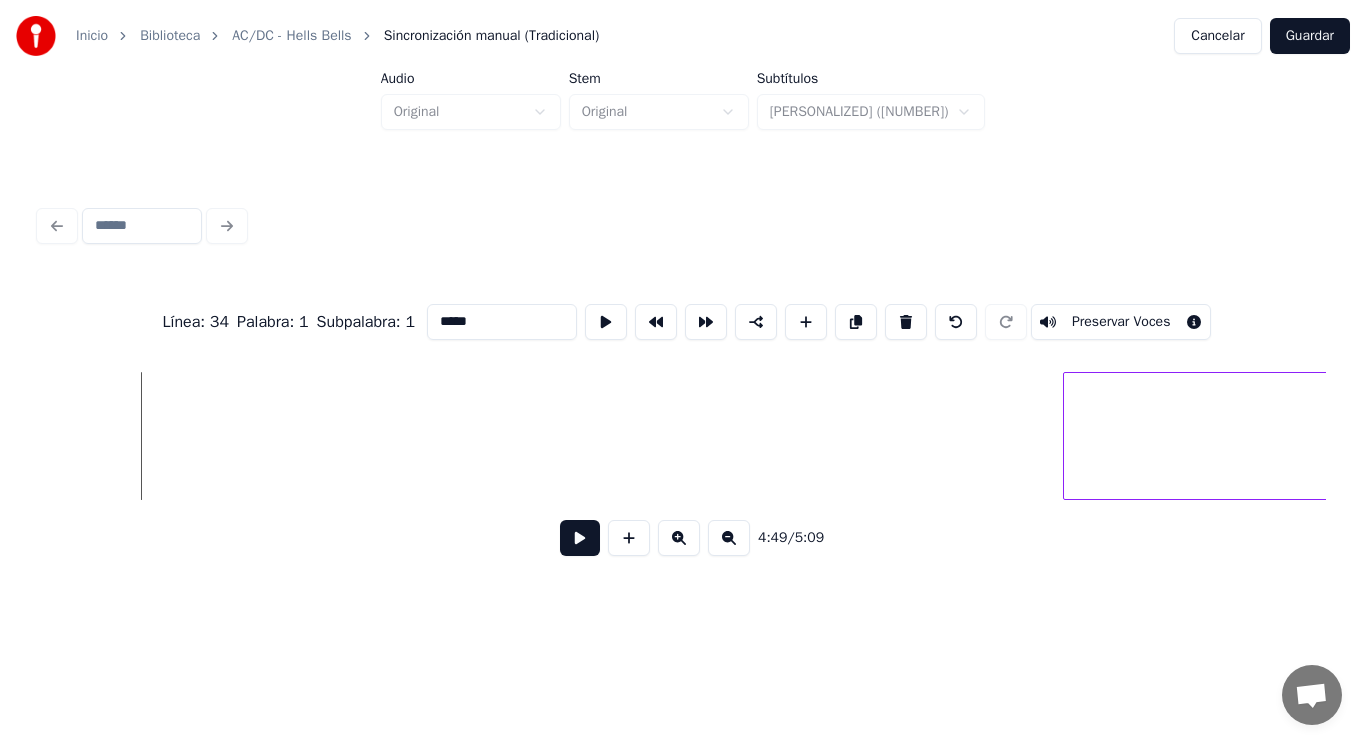 type on "**" 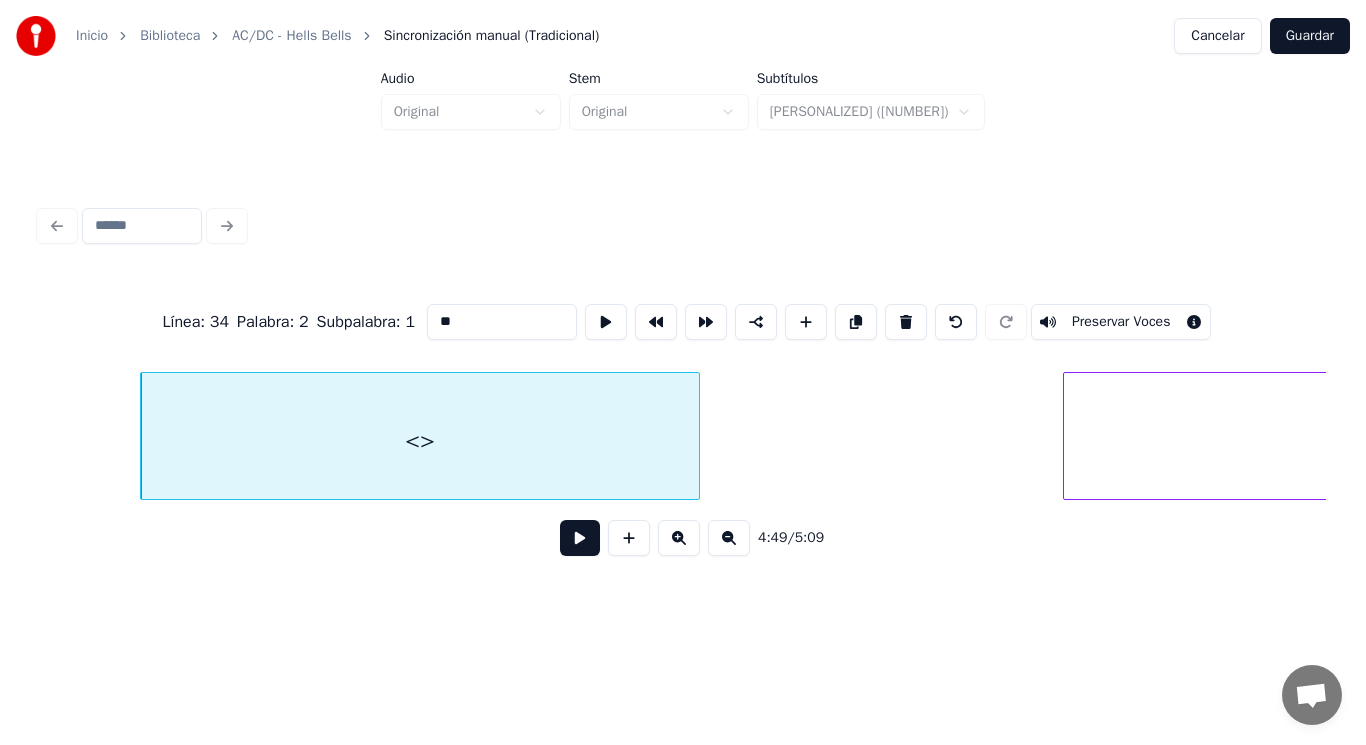 drag, startPoint x: 429, startPoint y: 312, endPoint x: 364, endPoint y: 314, distance: 65.03076 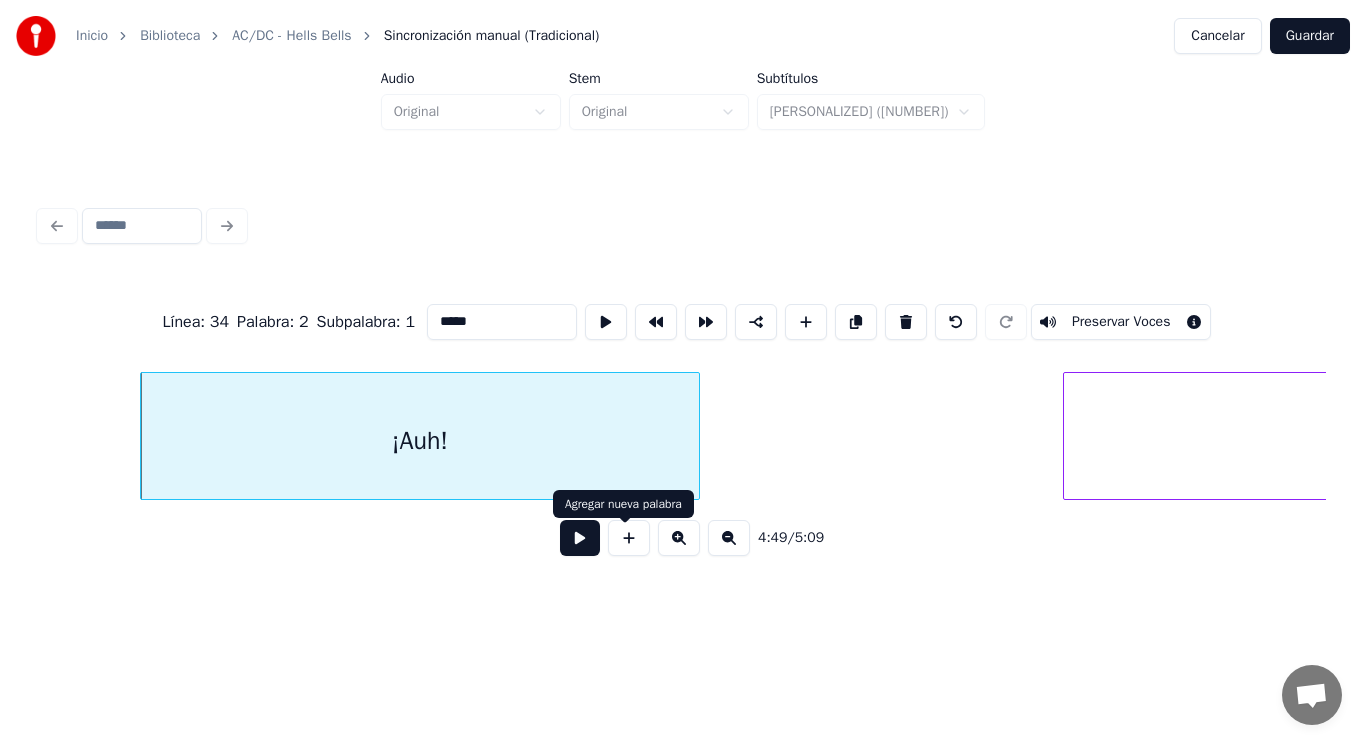 type on "*****" 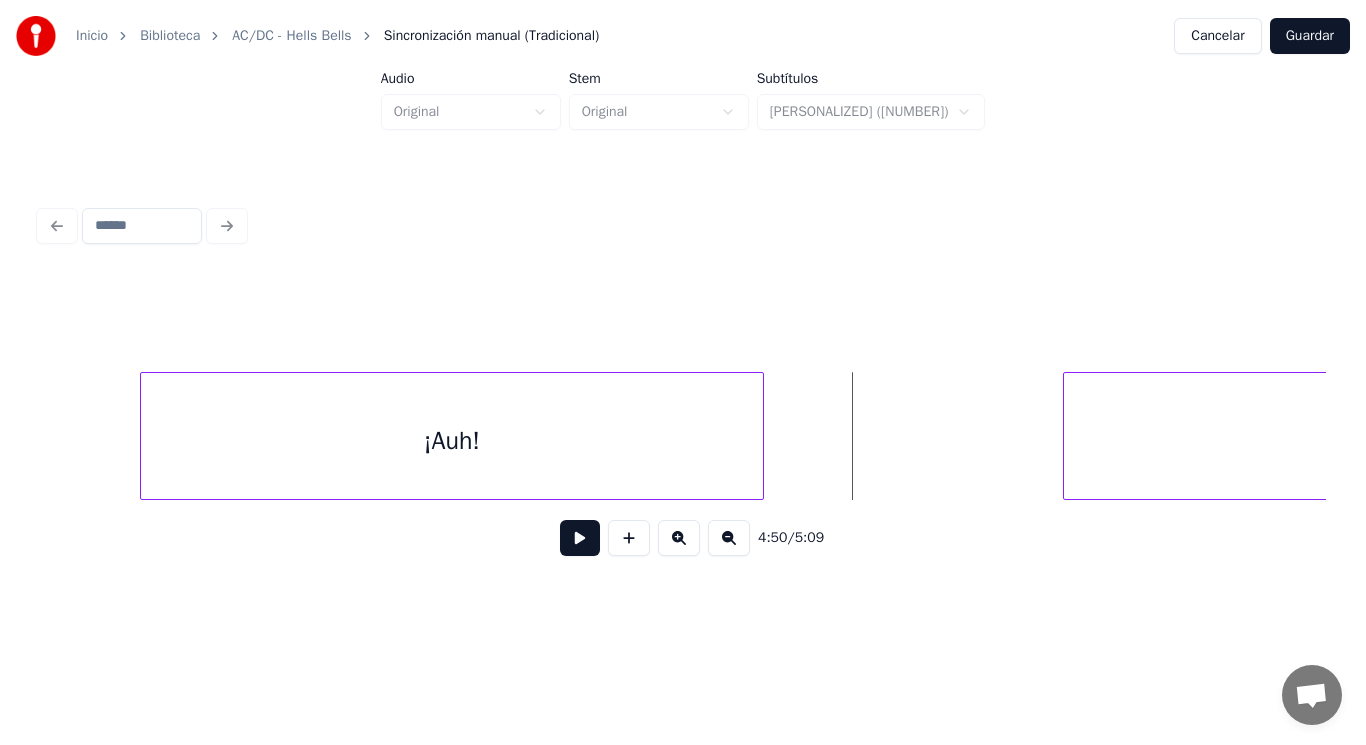 drag, startPoint x: 804, startPoint y: 466, endPoint x: 624, endPoint y: 520, distance: 187.92552 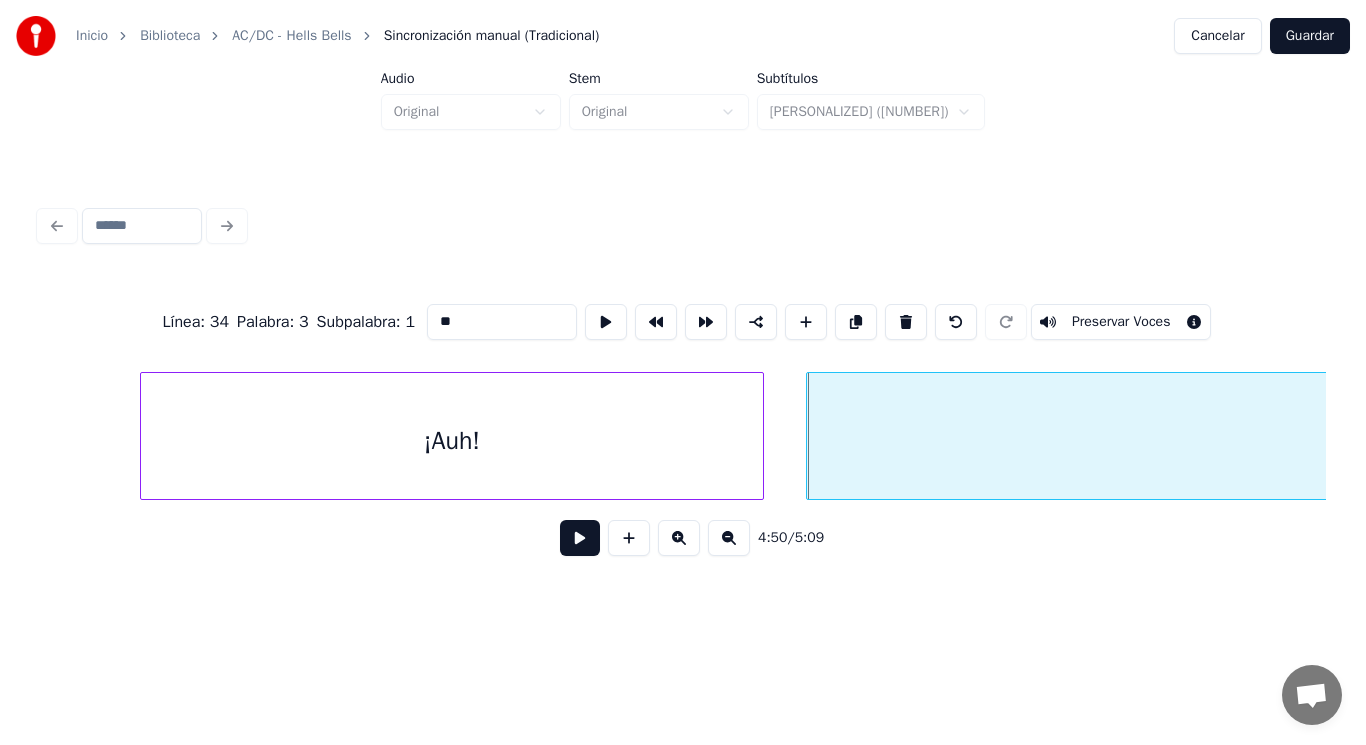 drag, startPoint x: 434, startPoint y: 316, endPoint x: 362, endPoint y: 326, distance: 72.691124 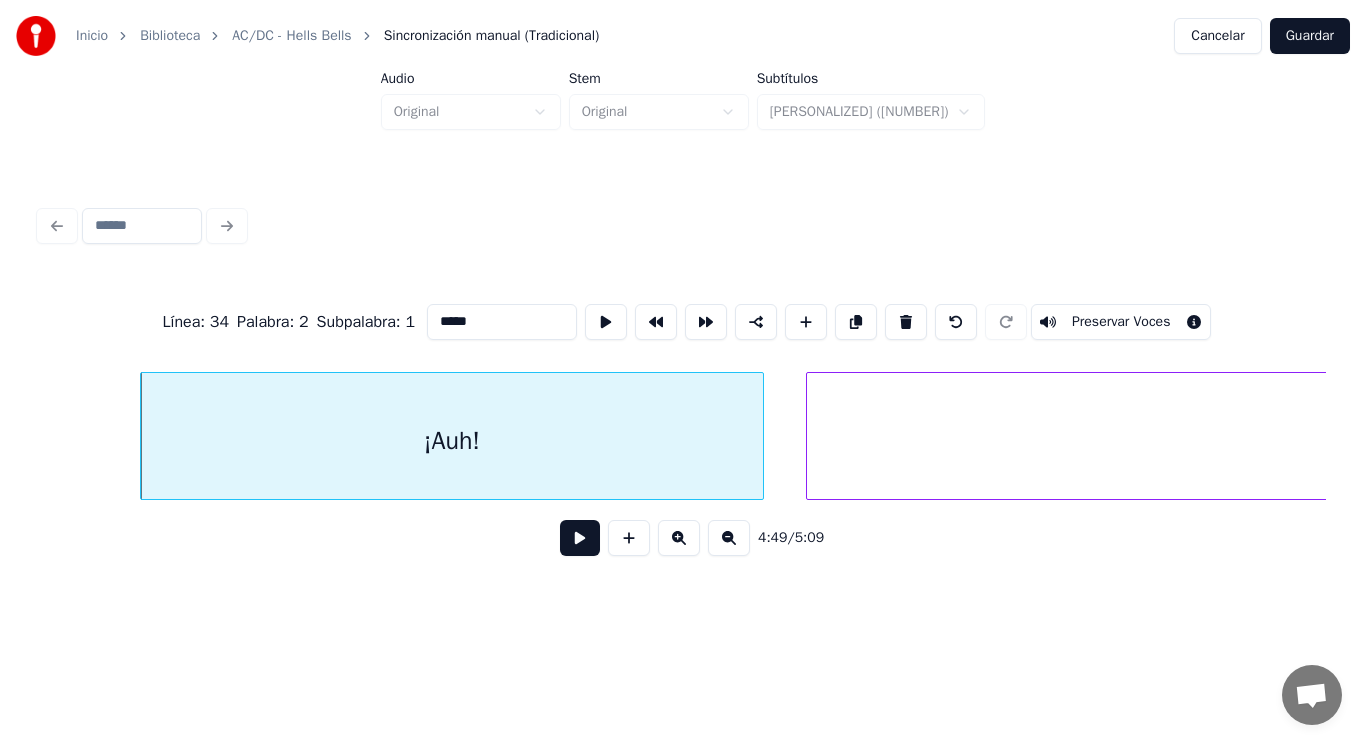 type on "*****" 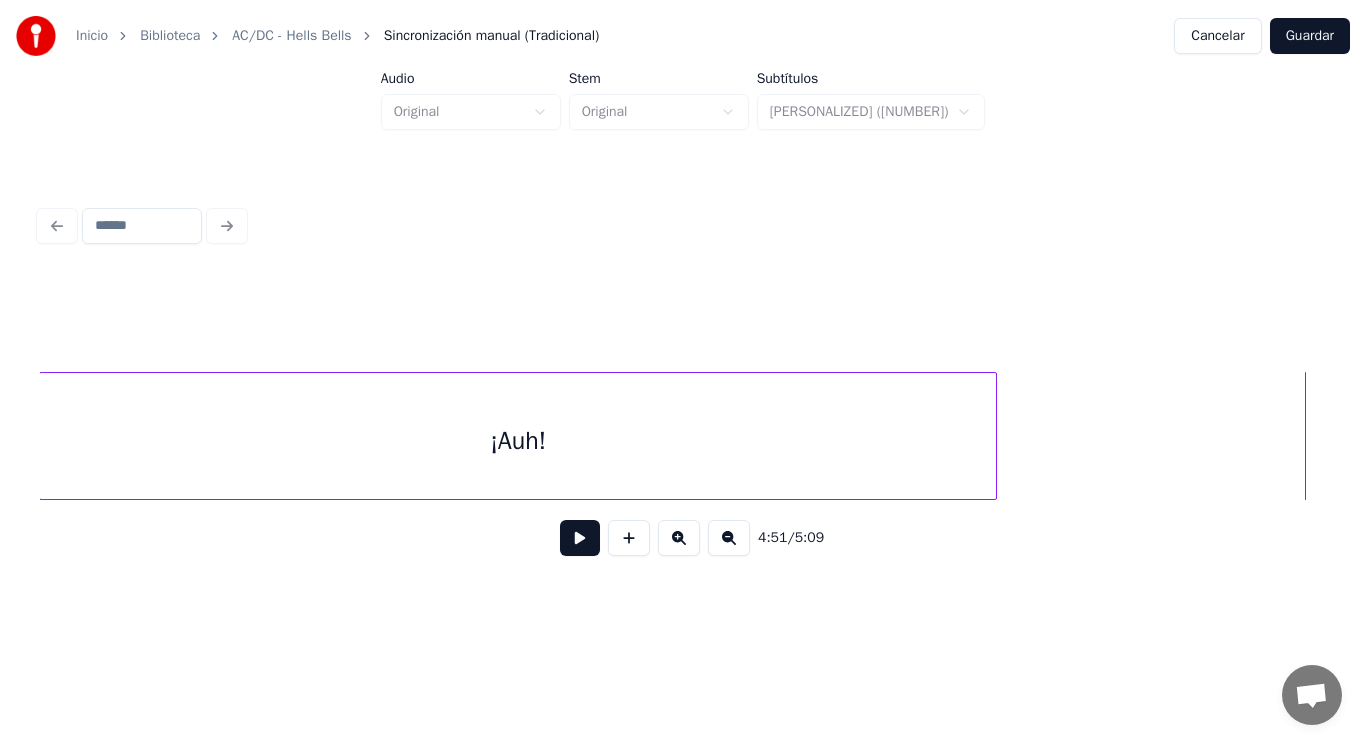 scroll, scrollTop: 0, scrollLeft: 407574, axis: horizontal 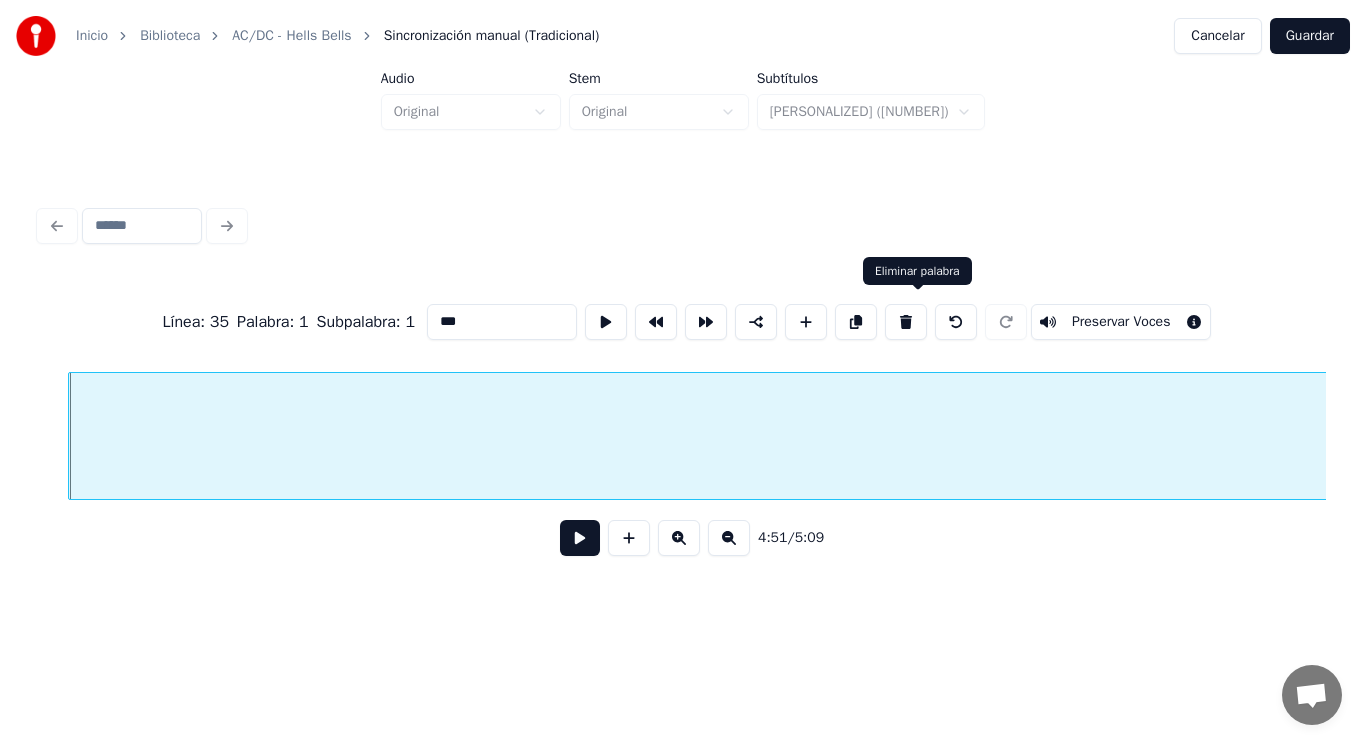 type on "*****" 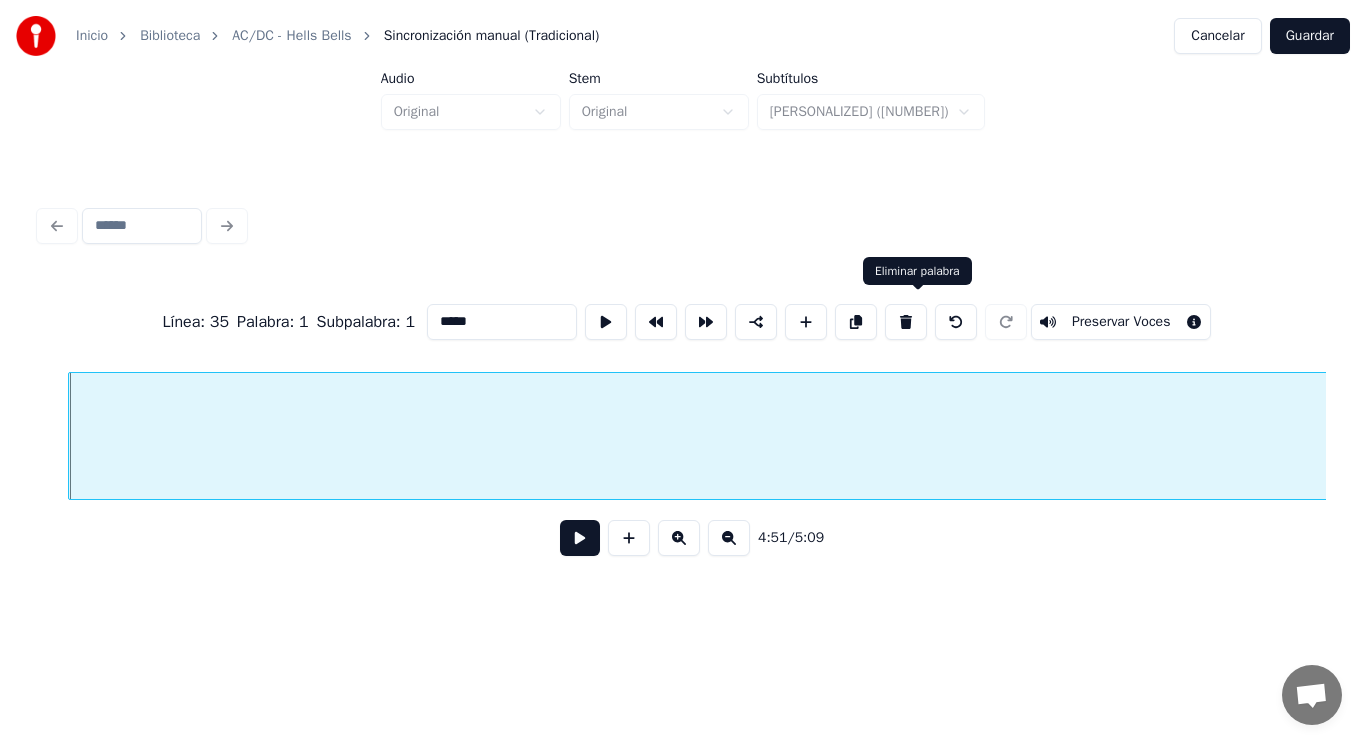 scroll, scrollTop: 0, scrollLeft: 405559, axis: horizontal 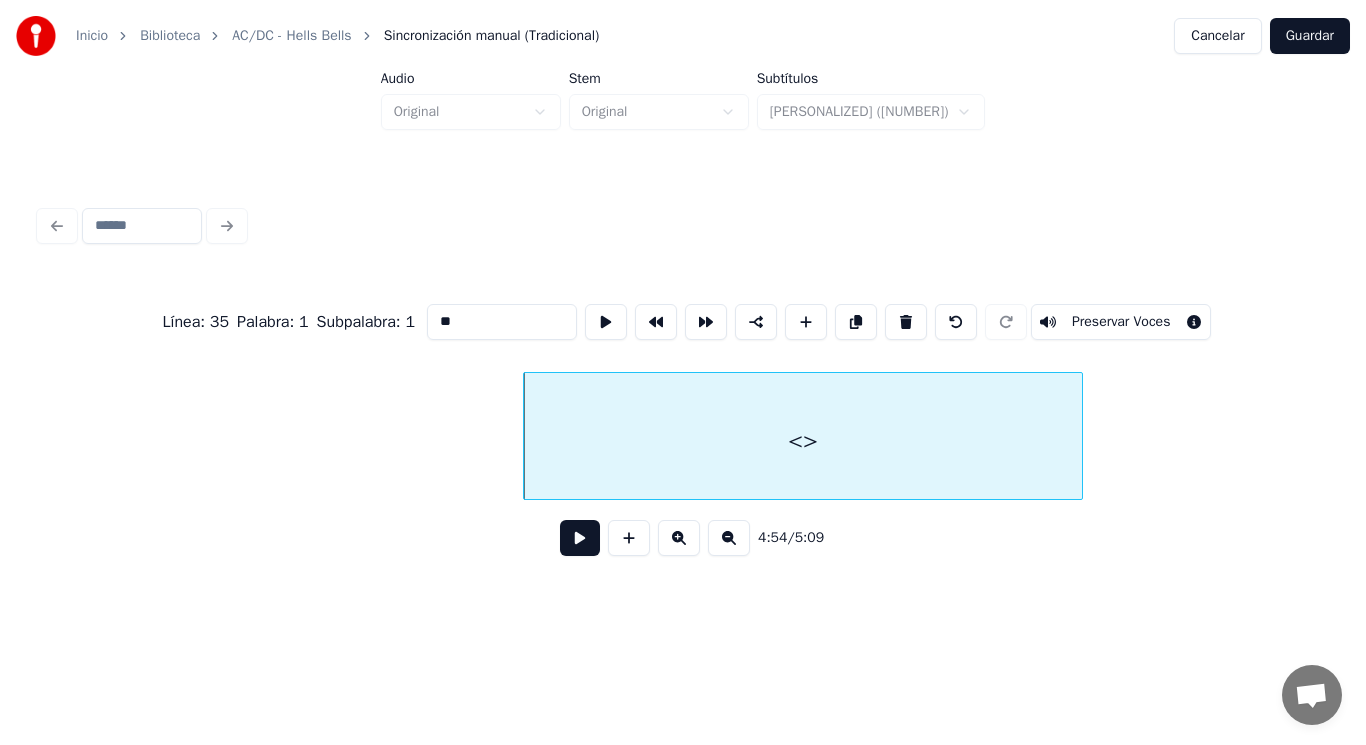 drag, startPoint x: 430, startPoint y: 315, endPoint x: 379, endPoint y: 316, distance: 51.009804 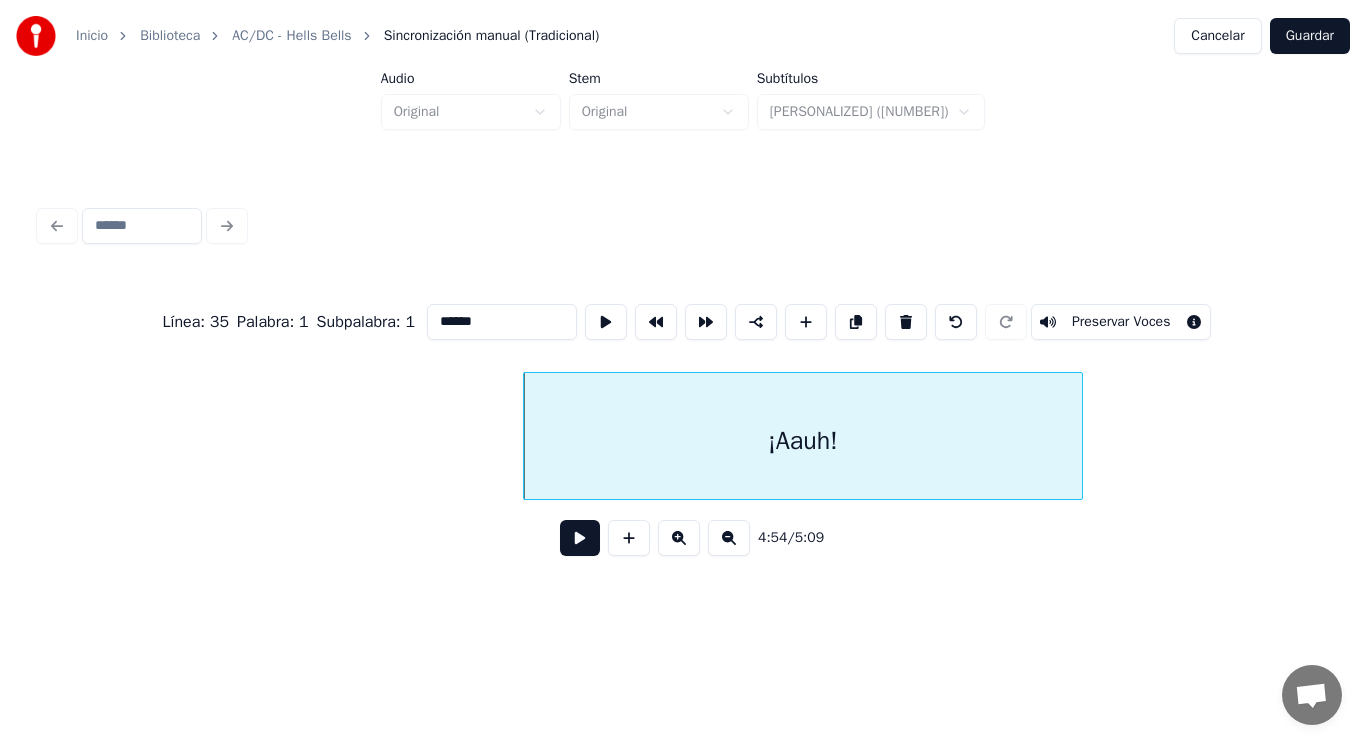 type on "******" 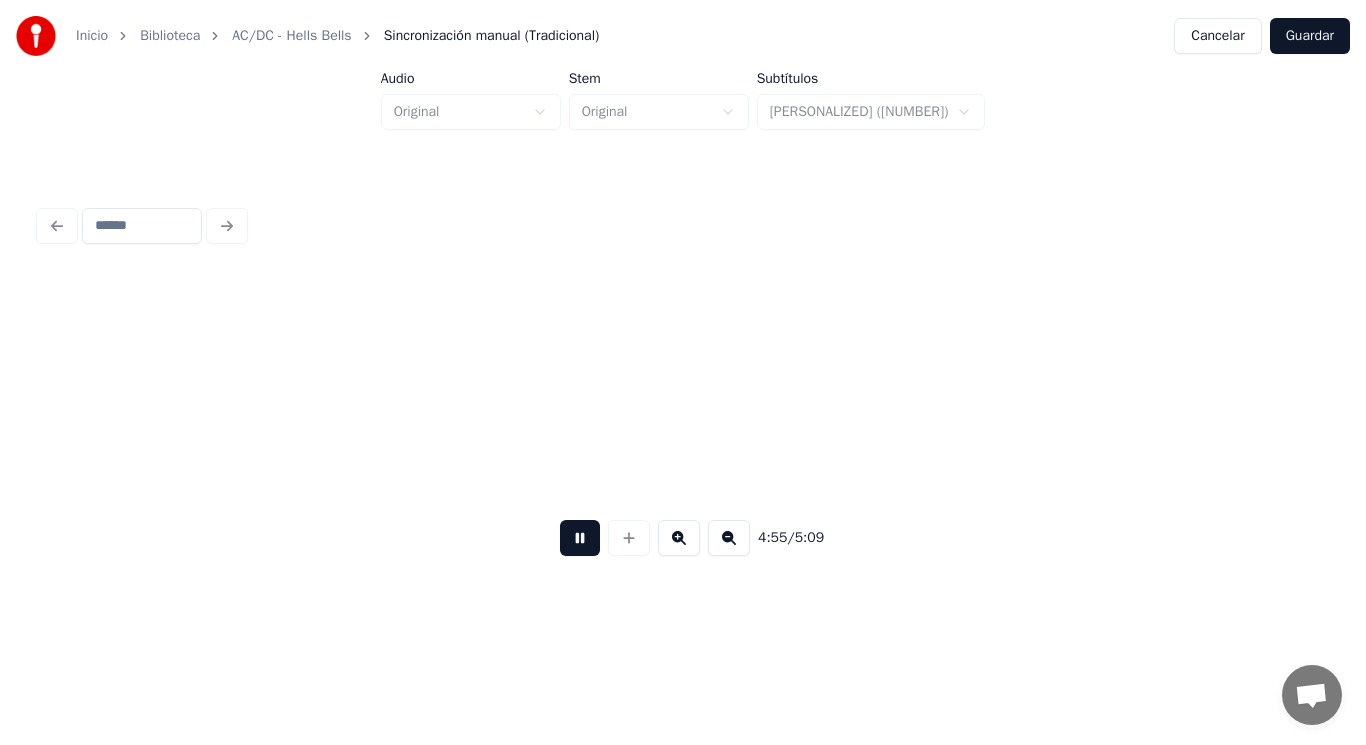 scroll, scrollTop: 0, scrollLeft: 413366, axis: horizontal 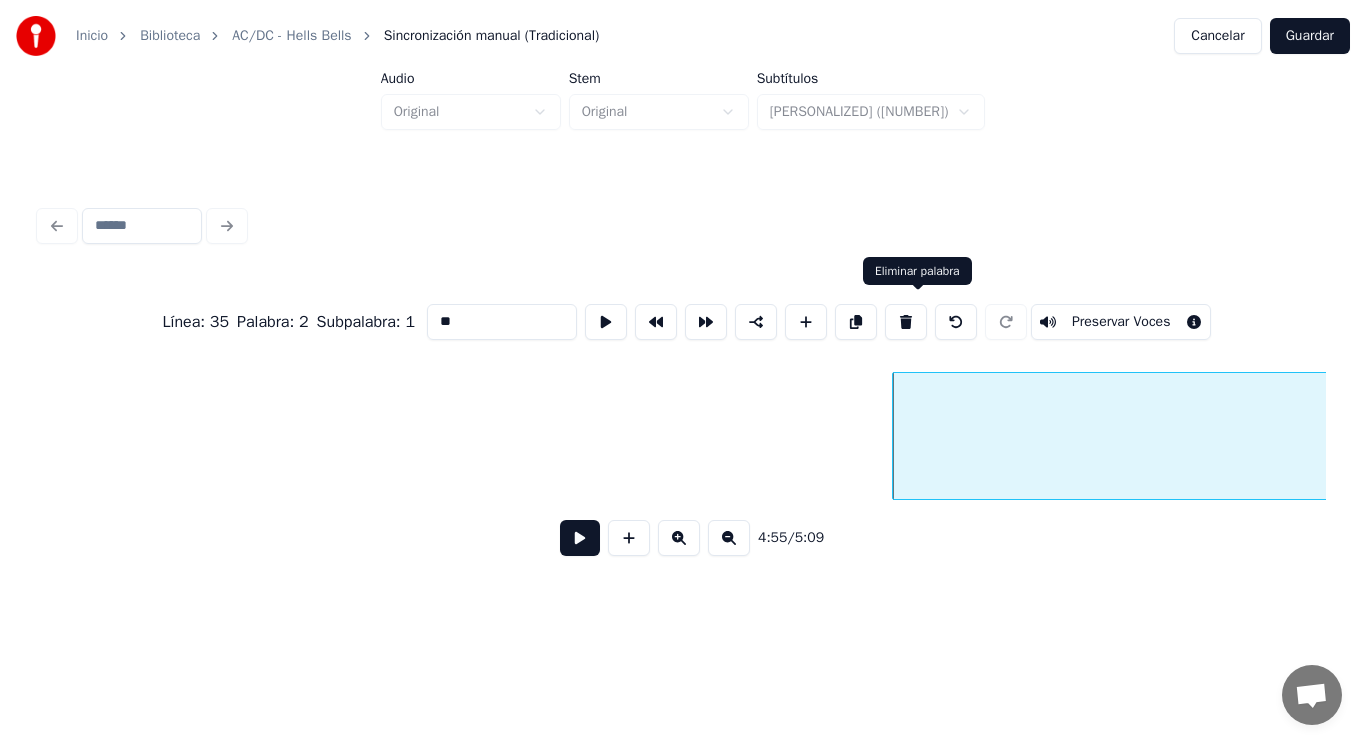 type on "******" 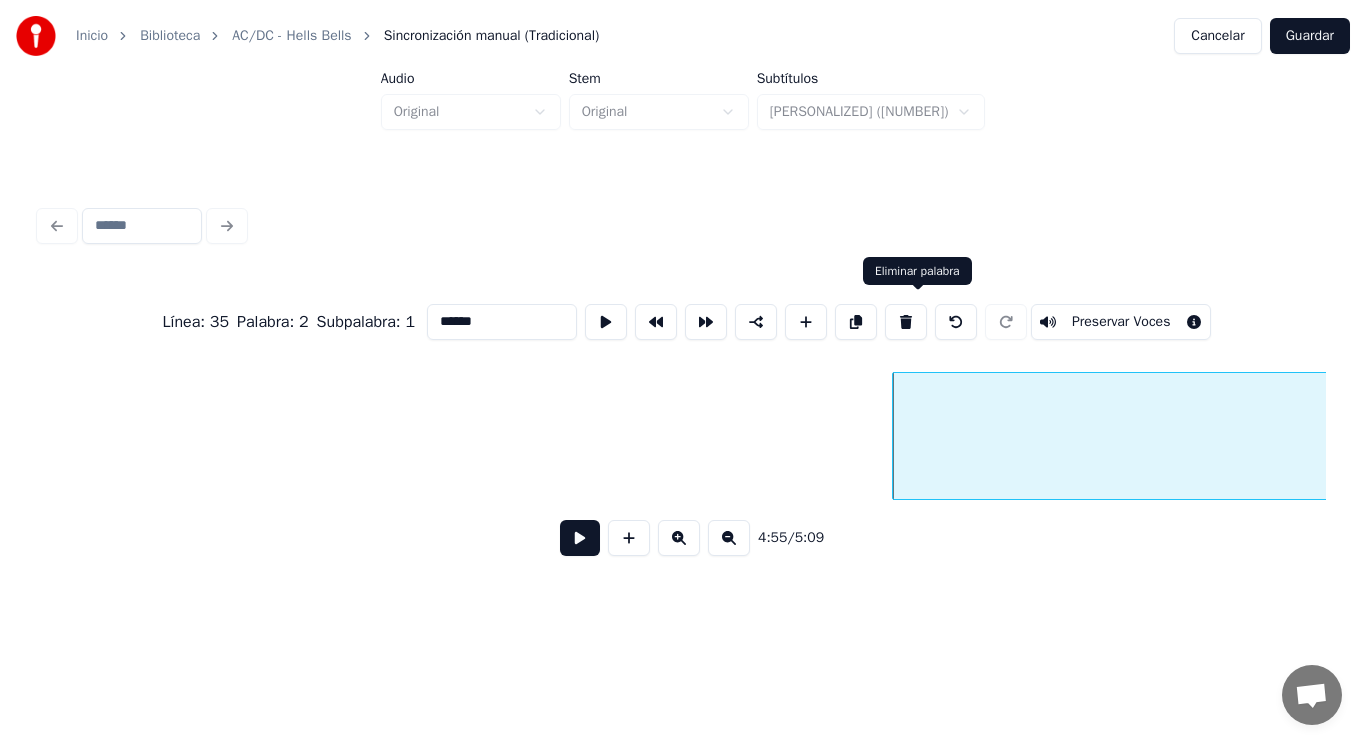 scroll, scrollTop: 0, scrollLeft: 412551, axis: horizontal 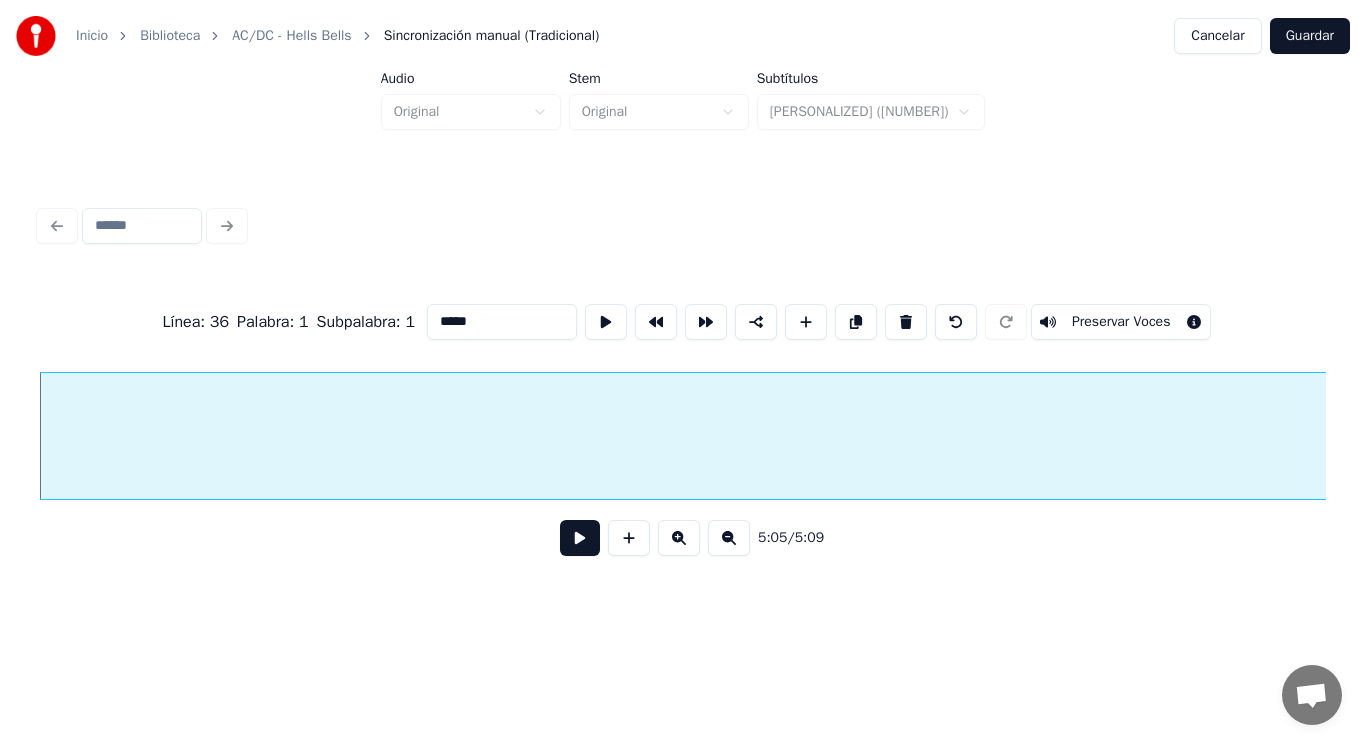 type on "******" 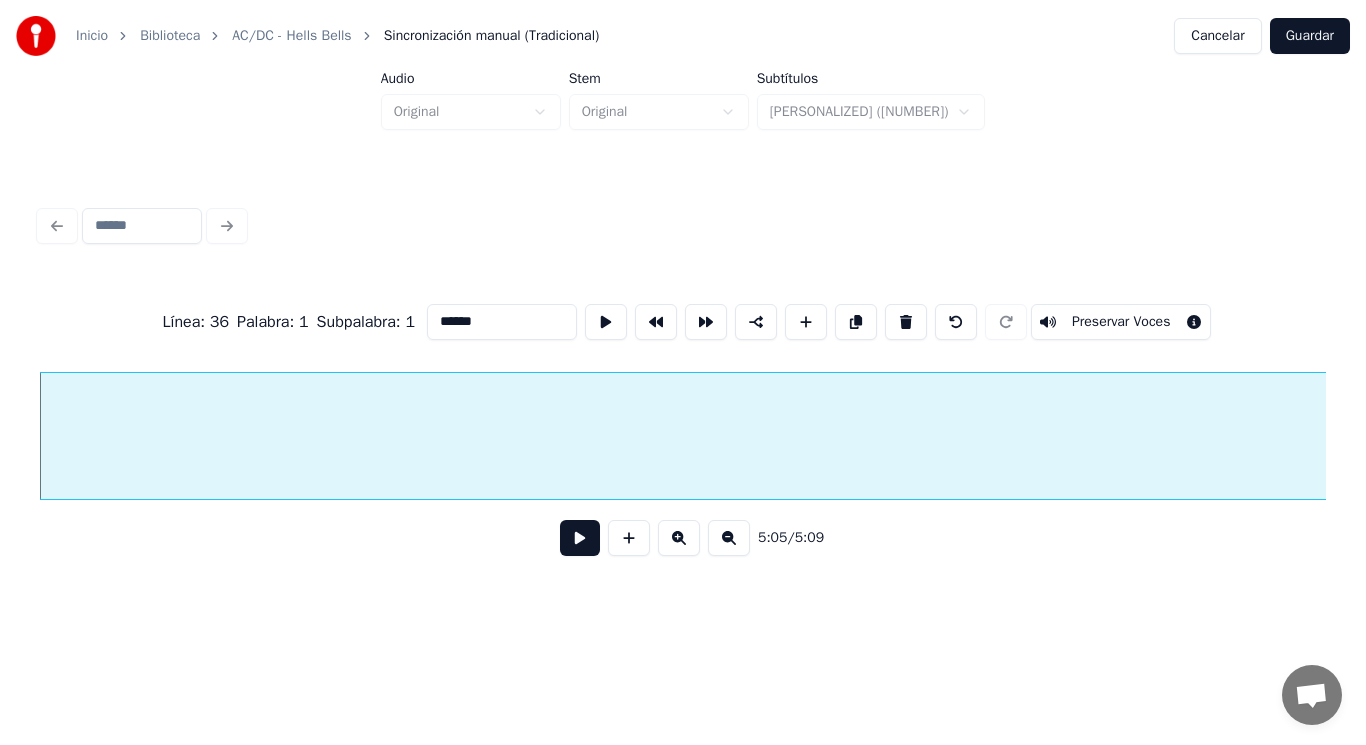 scroll, scrollTop: 0, scrollLeft: 412551, axis: horizontal 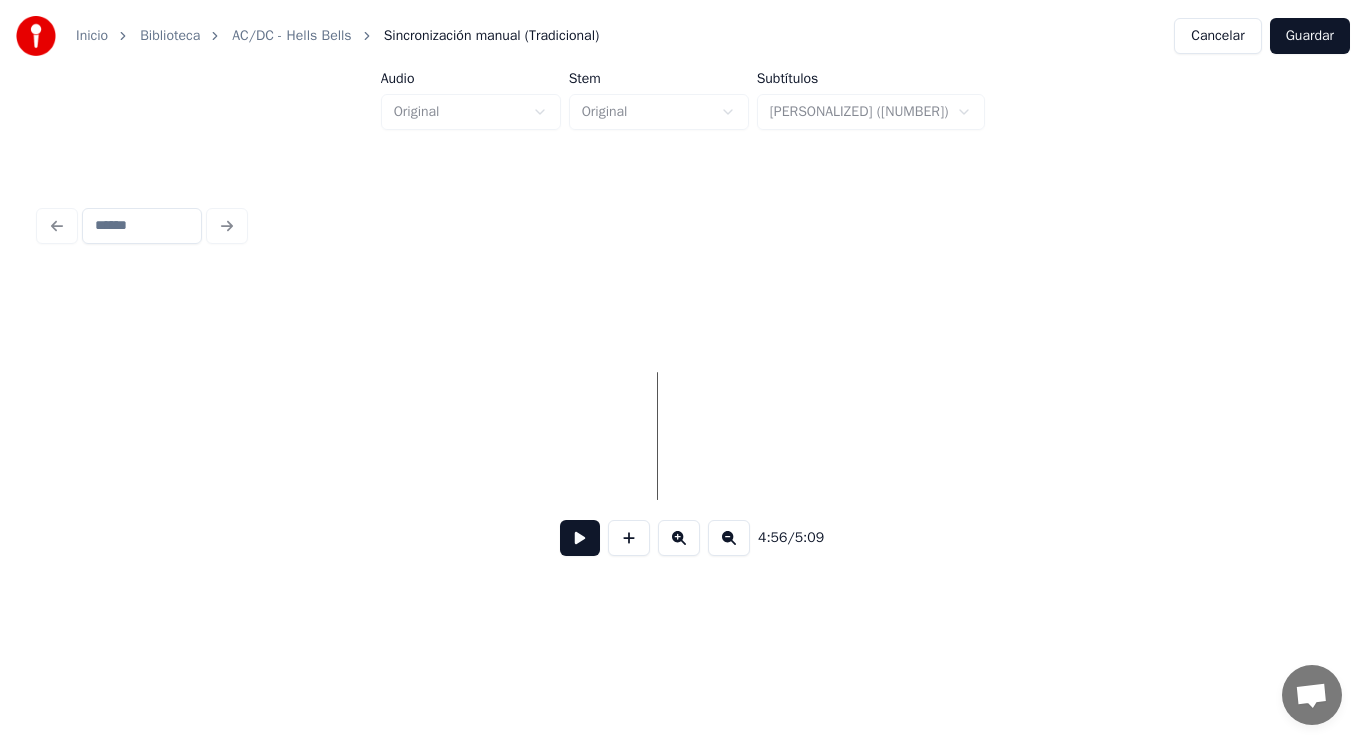 drag, startPoint x: 127, startPoint y: 446, endPoint x: 513, endPoint y: 529, distance: 394.82275 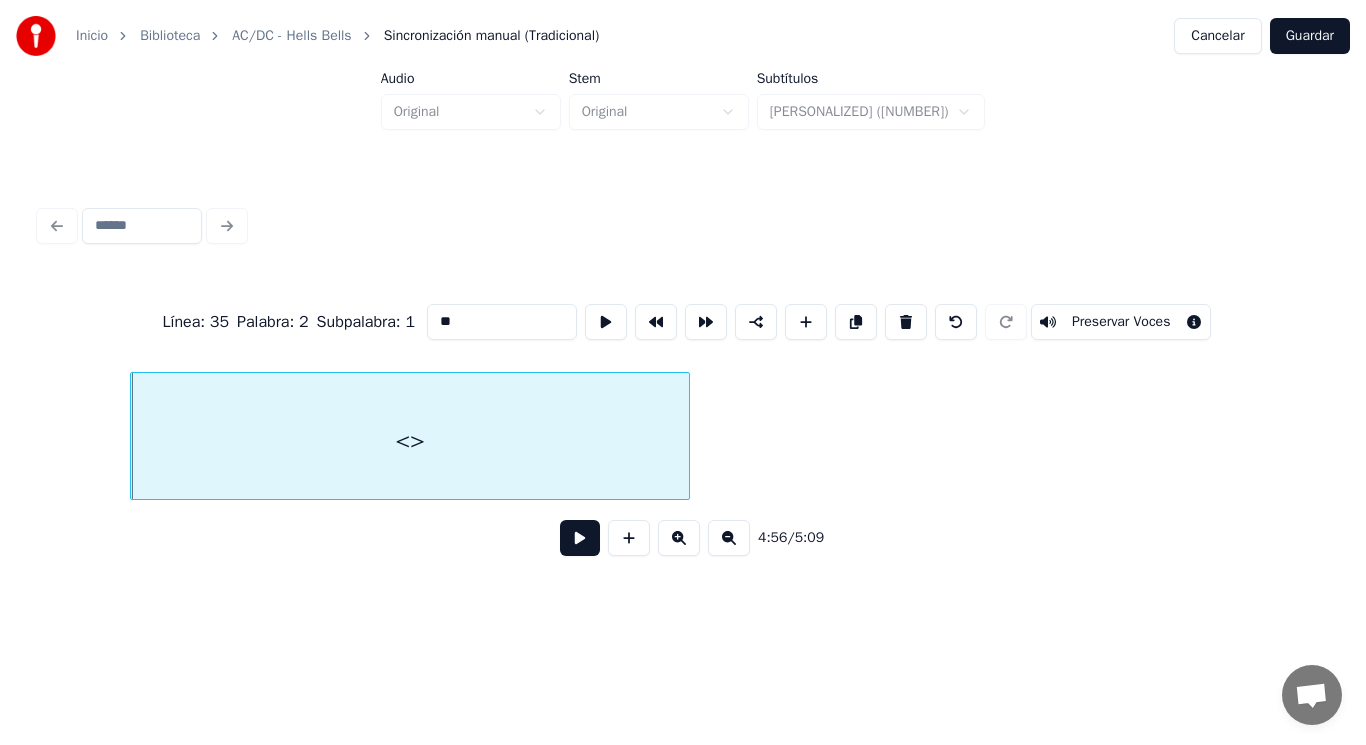 drag, startPoint x: 425, startPoint y: 312, endPoint x: 339, endPoint y: 317, distance: 86.145226 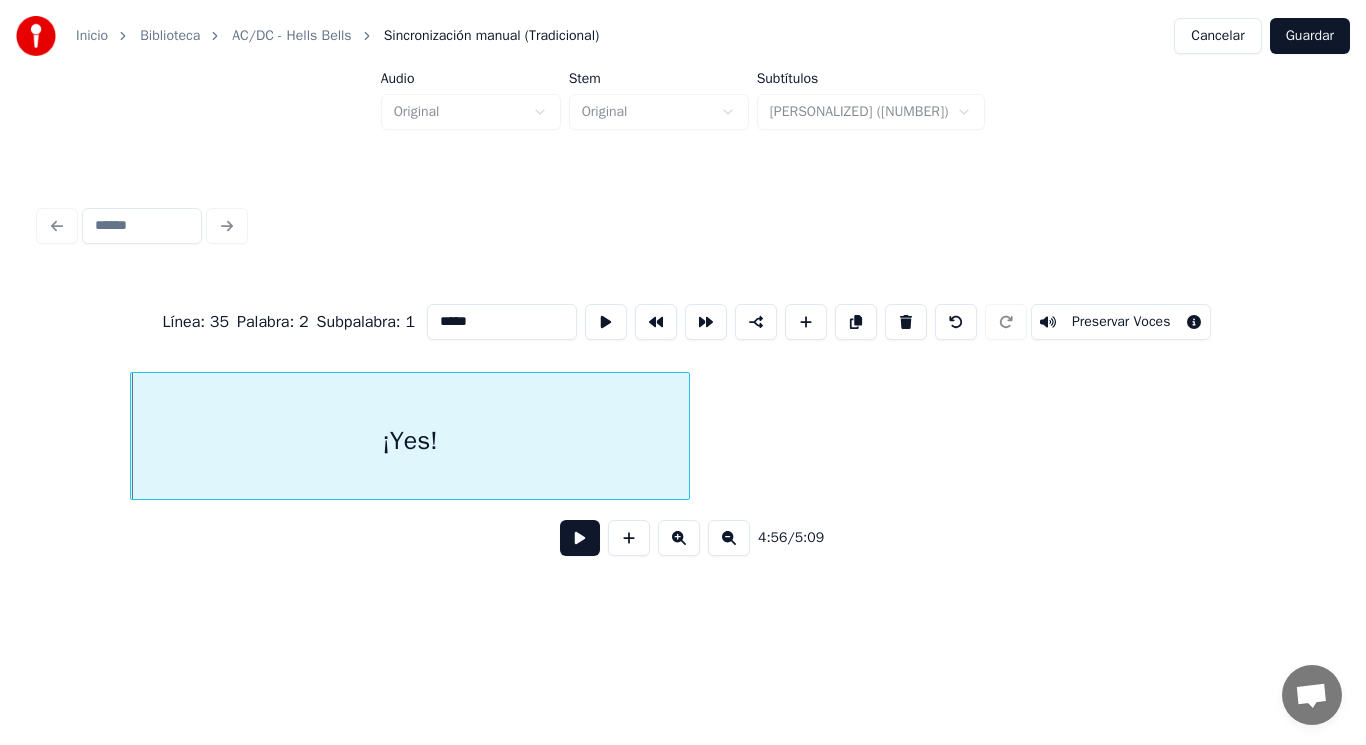 type on "*****" 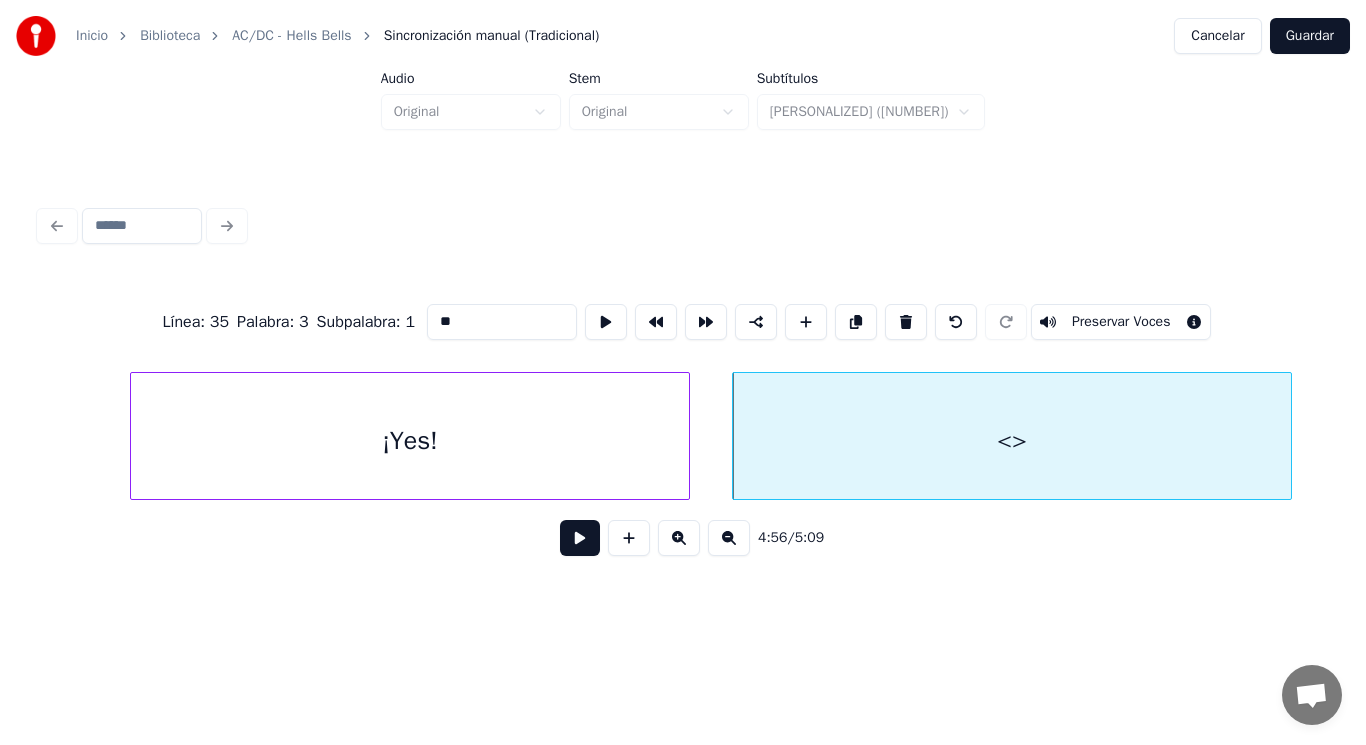 drag, startPoint x: 422, startPoint y: 325, endPoint x: 360, endPoint y: 319, distance: 62.289646 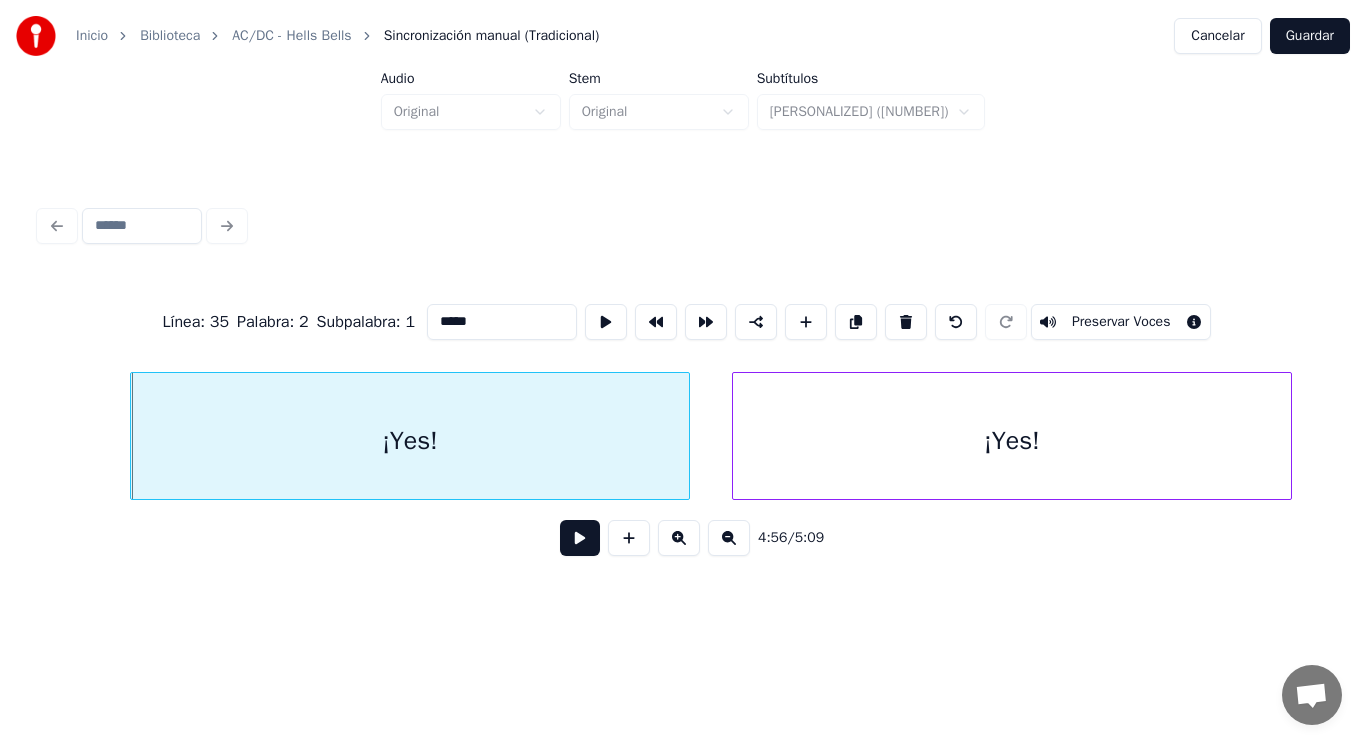type on "*****" 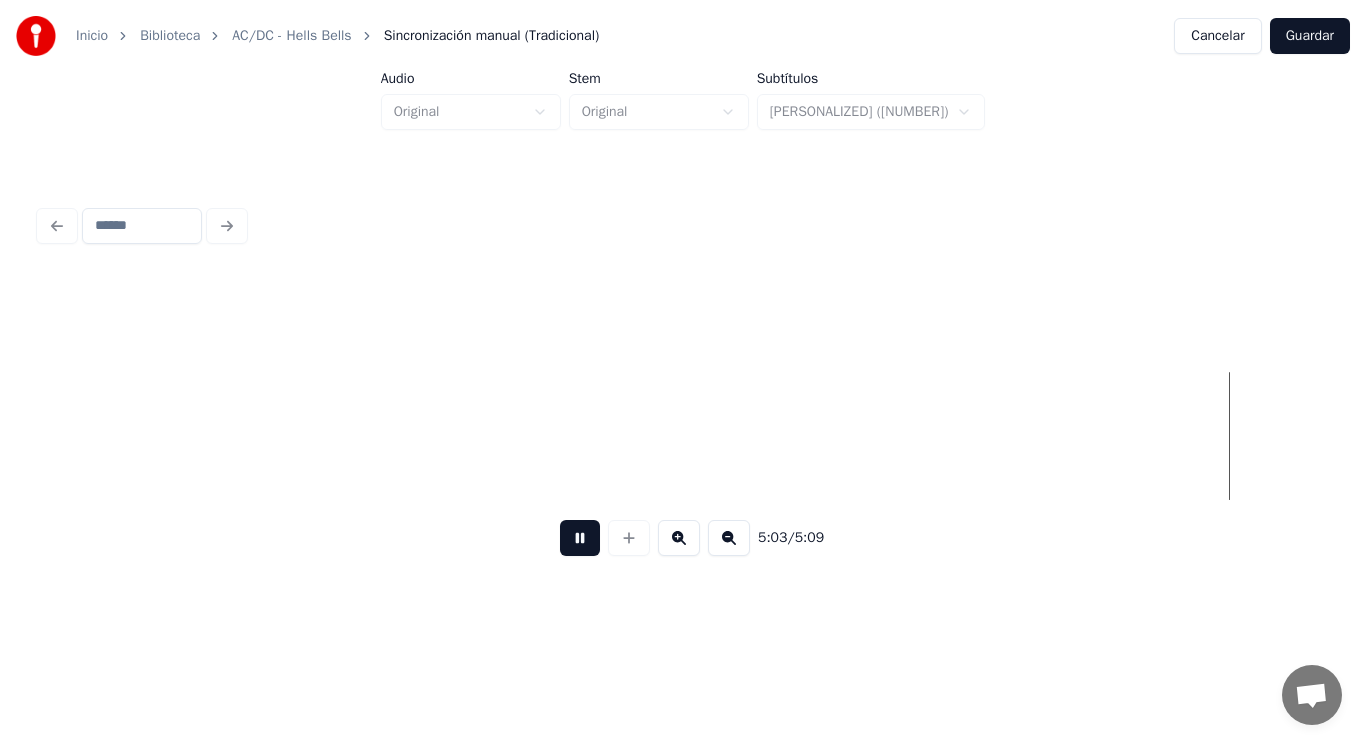 scroll, scrollTop: 0, scrollLeft: 425417, axis: horizontal 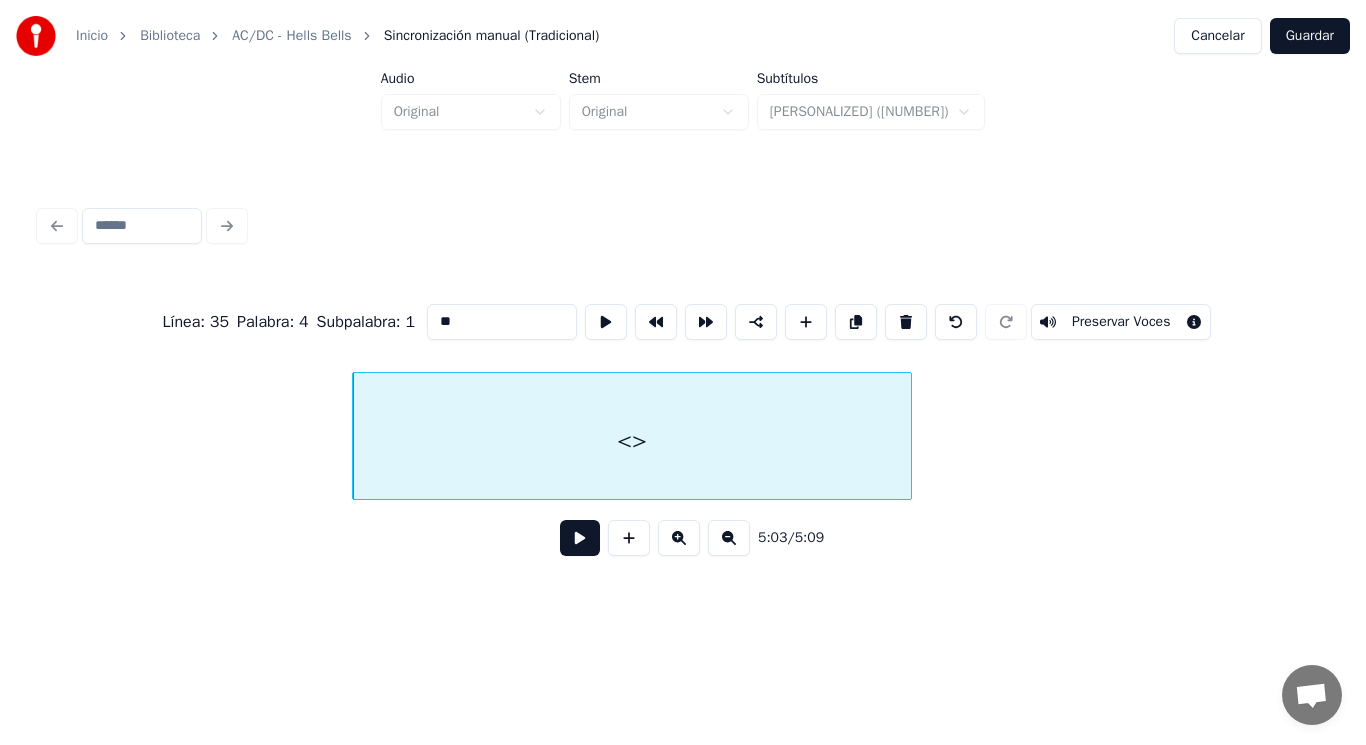 drag, startPoint x: 440, startPoint y: 314, endPoint x: 348, endPoint y: 317, distance: 92.0489 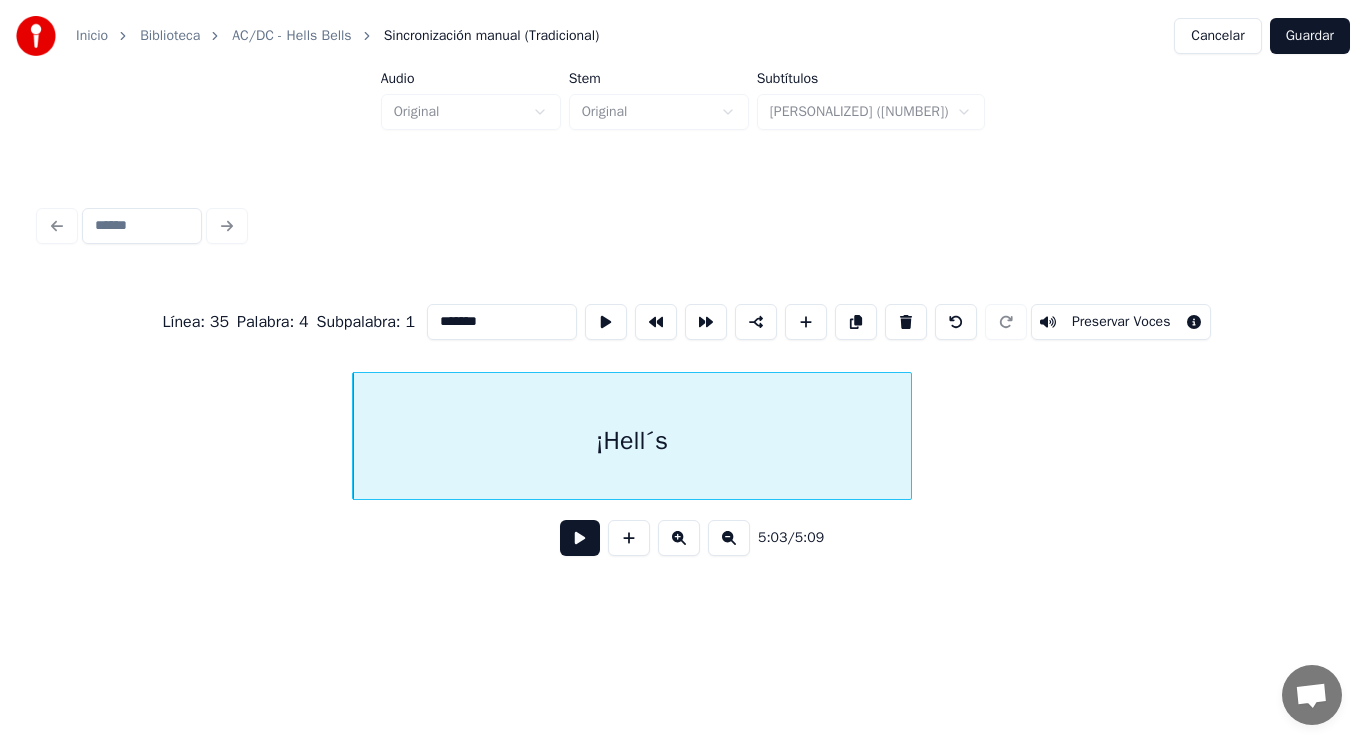 type on "*******" 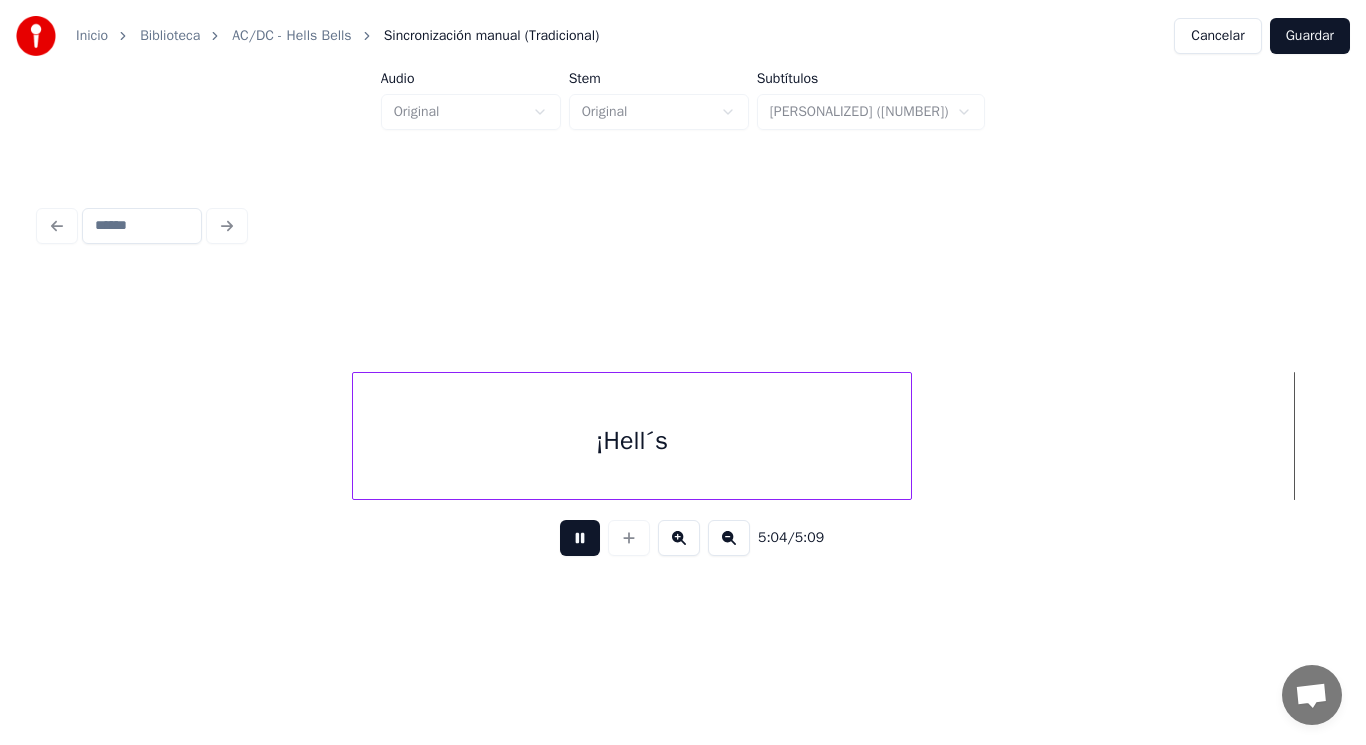 scroll, scrollTop: 0, scrollLeft: 426349, axis: horizontal 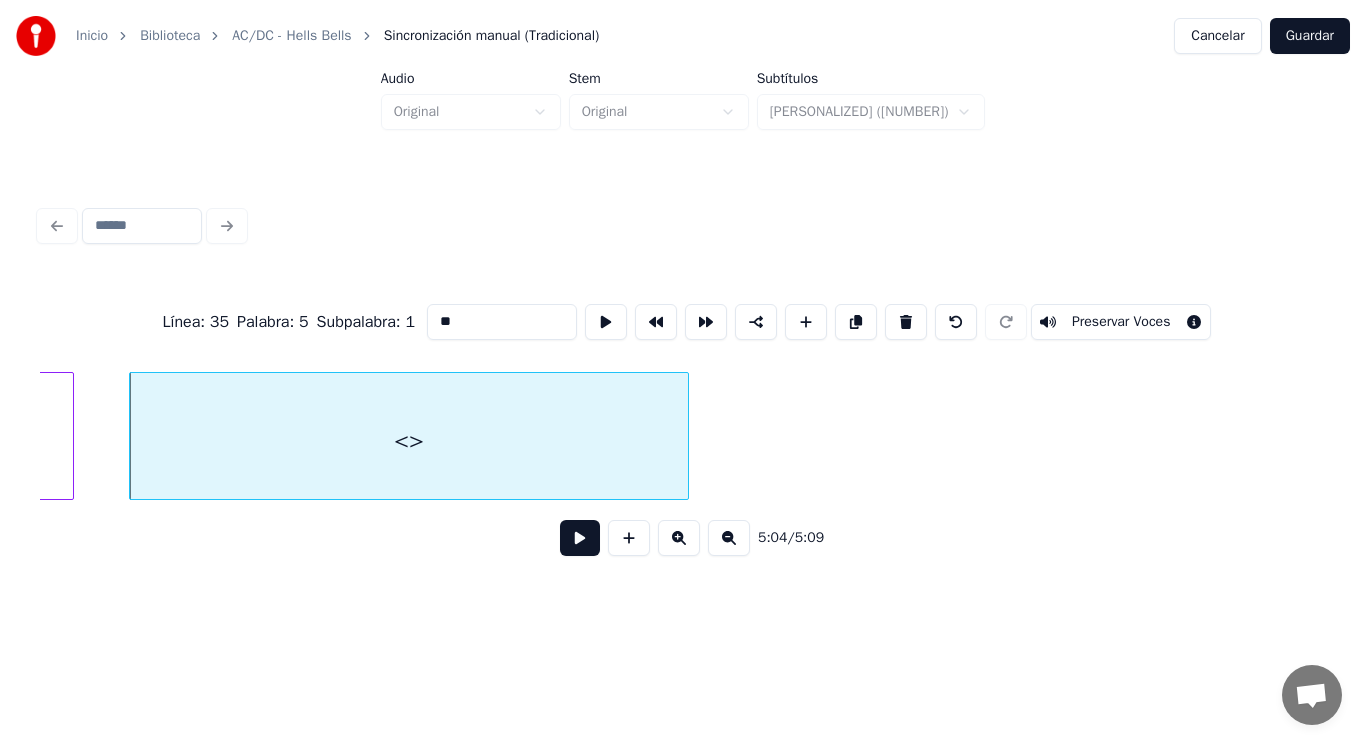 drag, startPoint x: 434, startPoint y: 317, endPoint x: 304, endPoint y: 310, distance: 130.18832 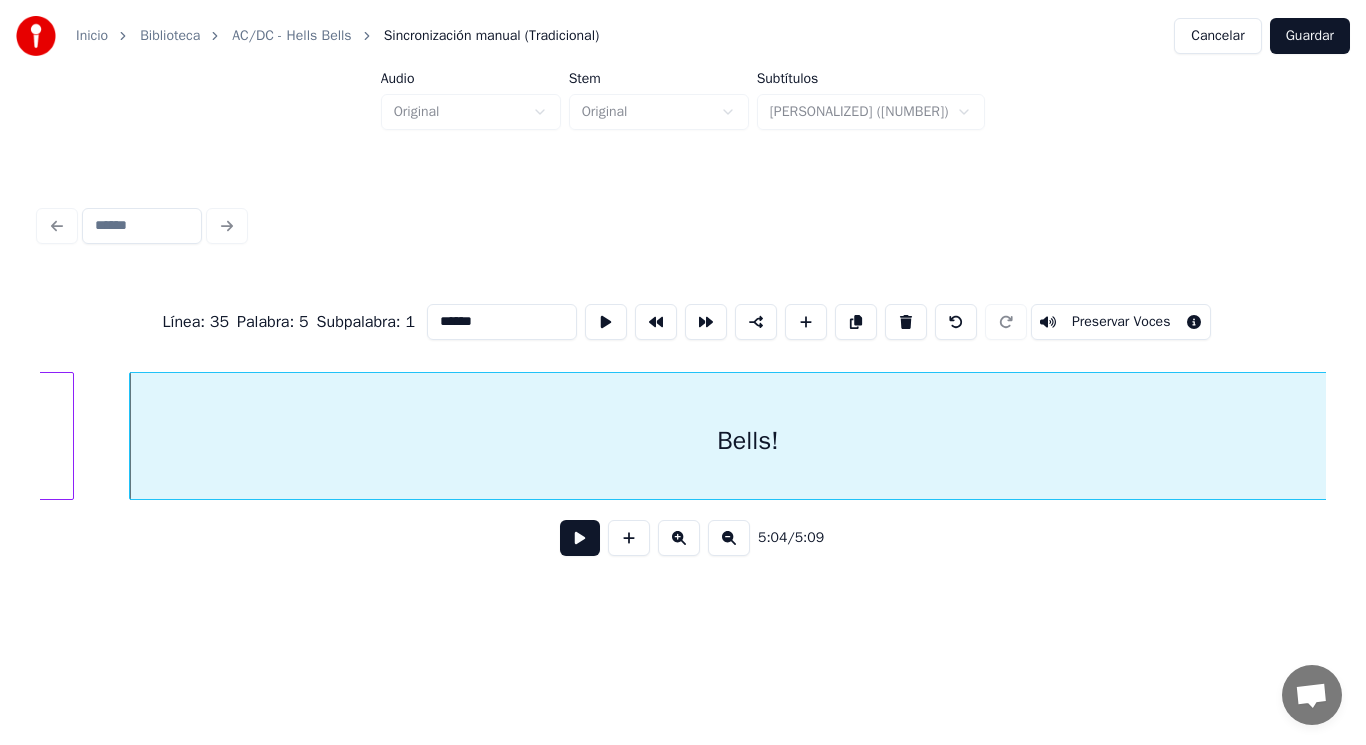 type on "******" 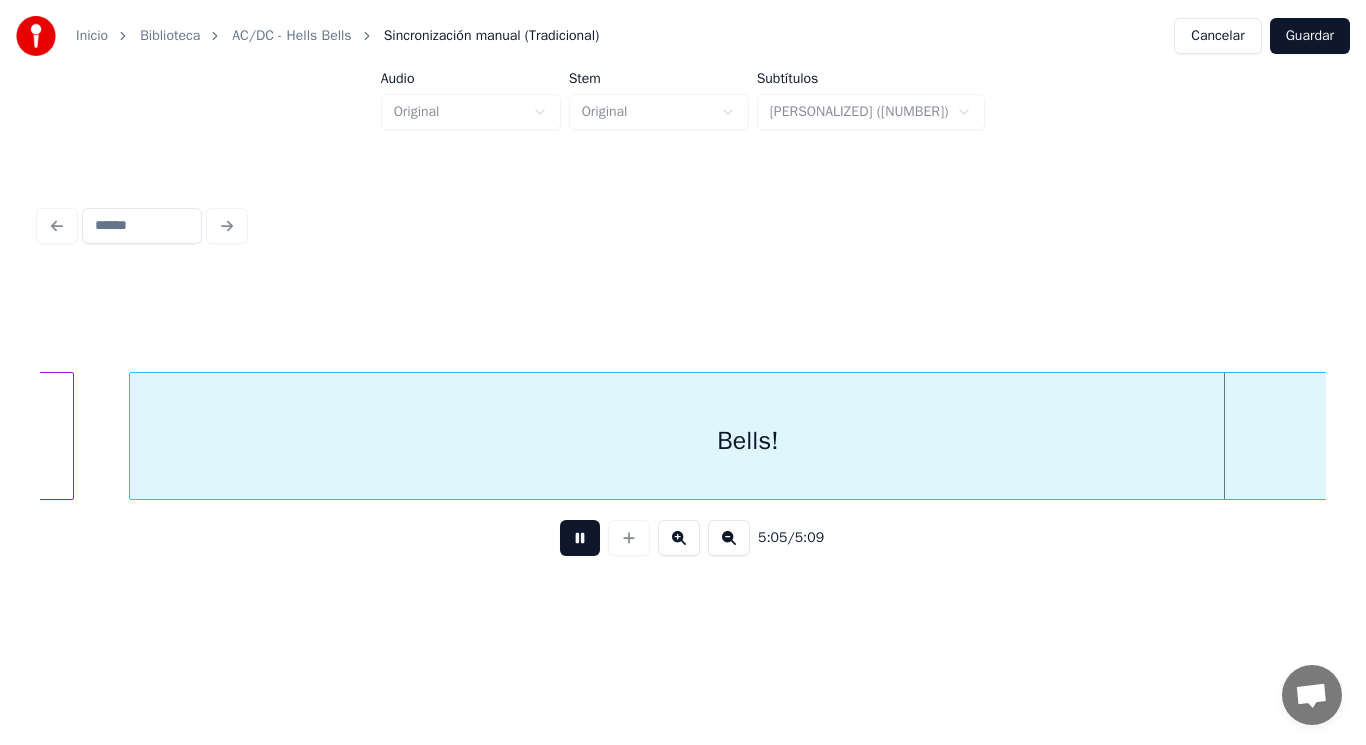 scroll, scrollTop: 0, scrollLeft: 427979, axis: horizontal 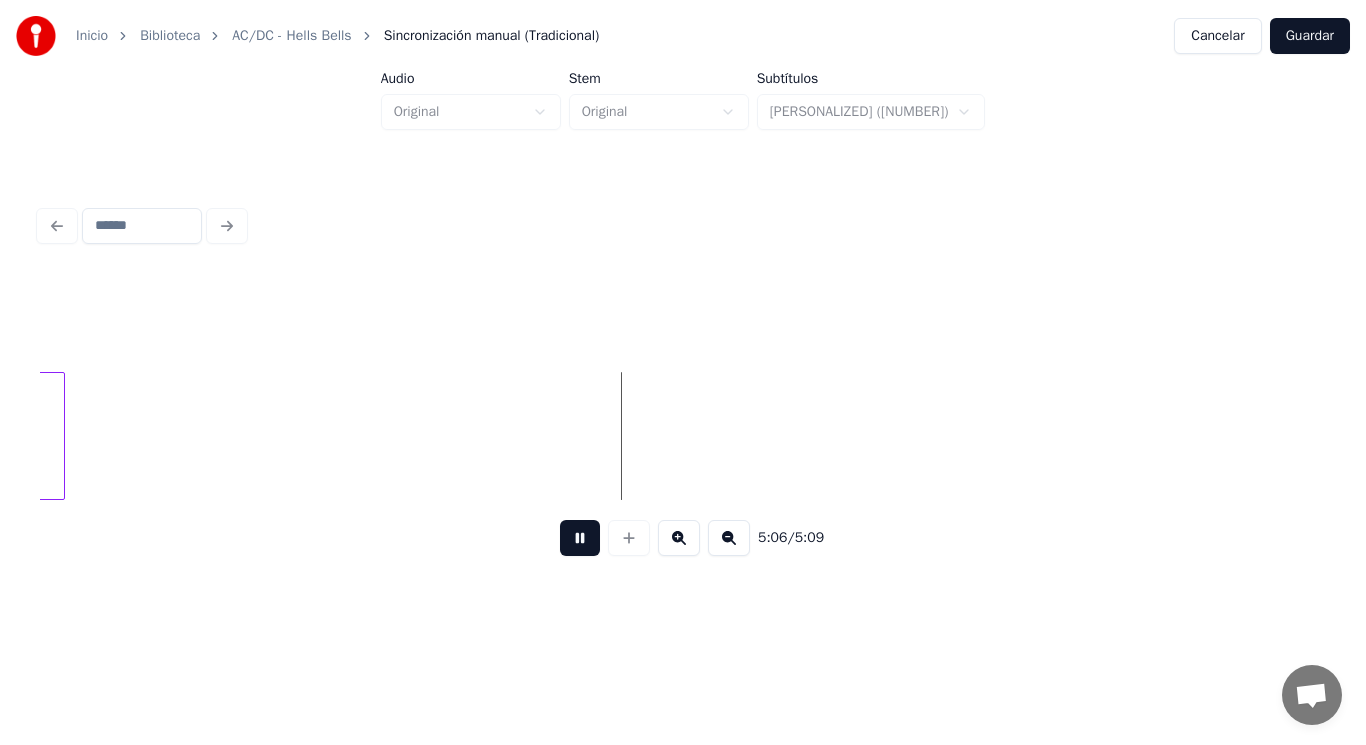 drag, startPoint x: 569, startPoint y: 546, endPoint x: 211, endPoint y: 460, distance: 368.18472 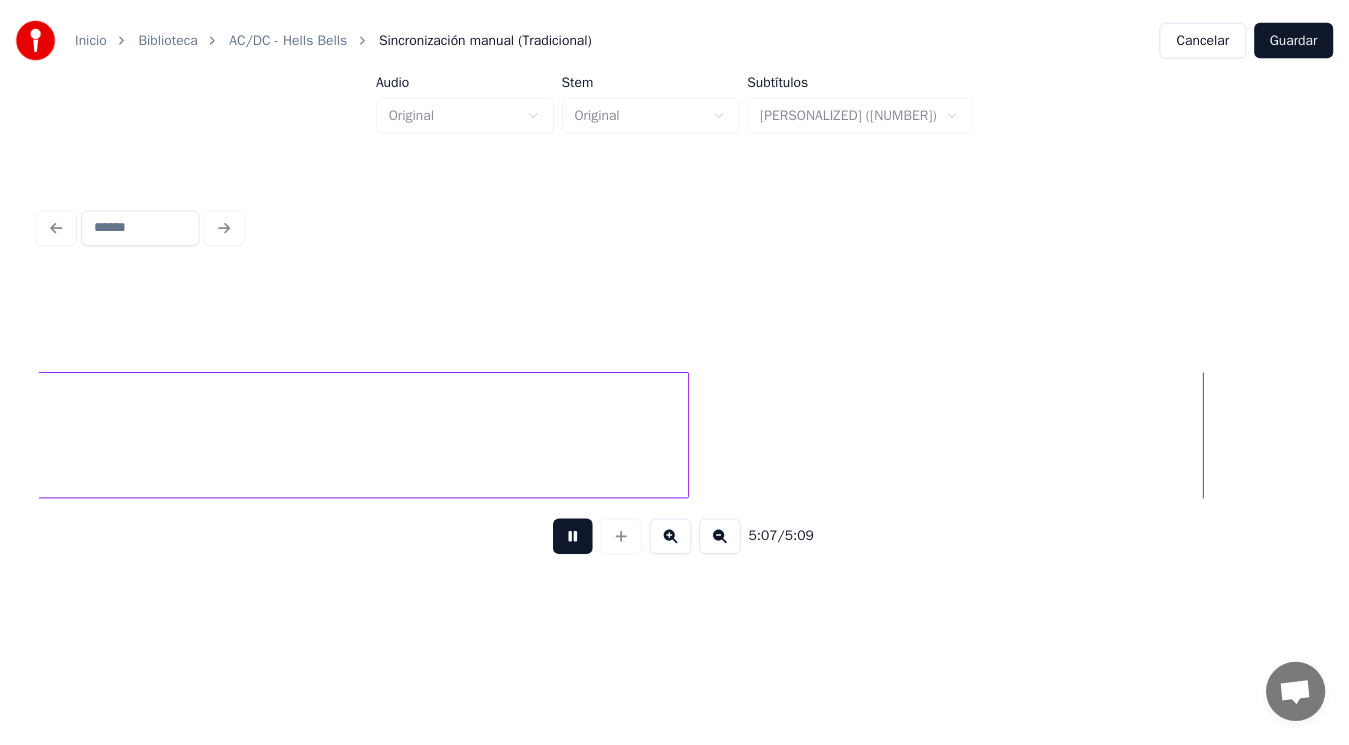 scroll, scrollTop: 0, scrollLeft: 430689, axis: horizontal 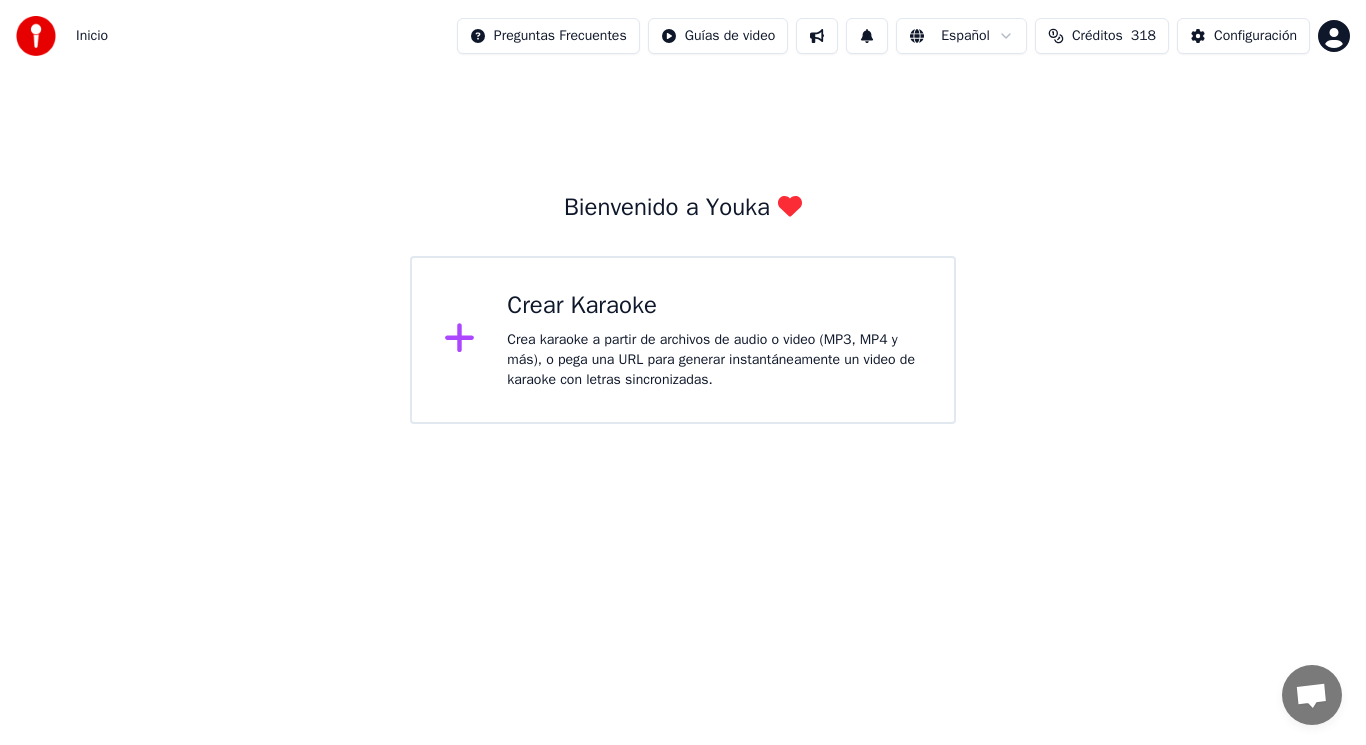click on "Crea karaoke a partir de archivos de audio o video (MP3, MP4 y más), o pega una URL para generar instantáneamente un video de karaoke con letras sincronizadas." at bounding box center (714, 360) 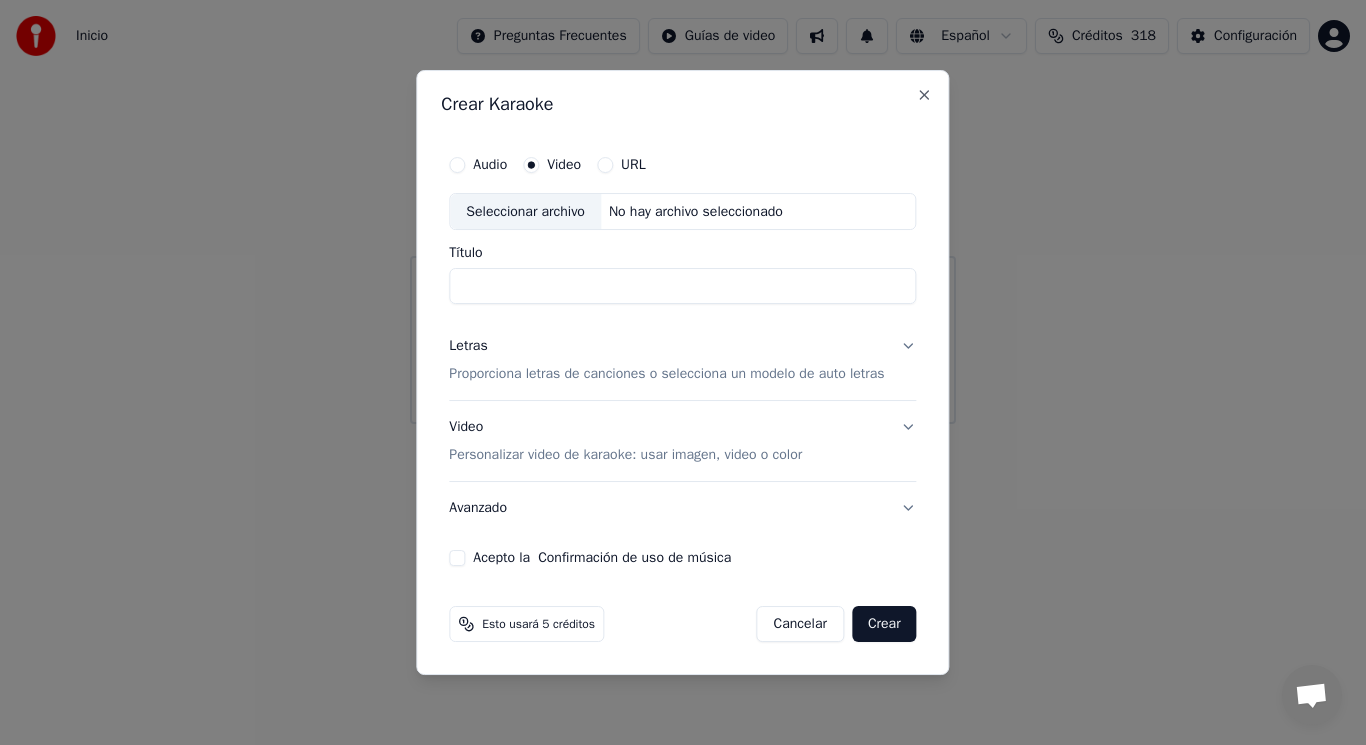 click on "Seleccionar archivo" at bounding box center [525, 212] 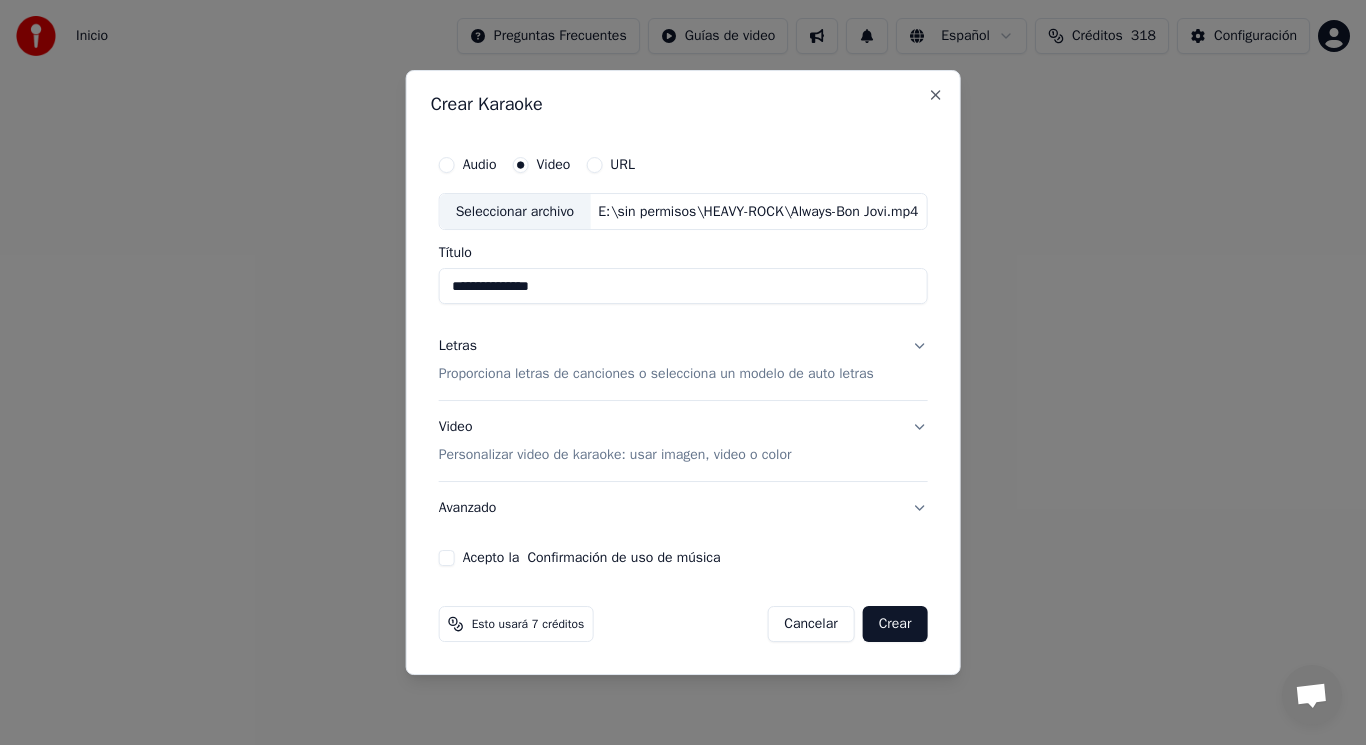 drag, startPoint x: 563, startPoint y: 286, endPoint x: 503, endPoint y: 286, distance: 60 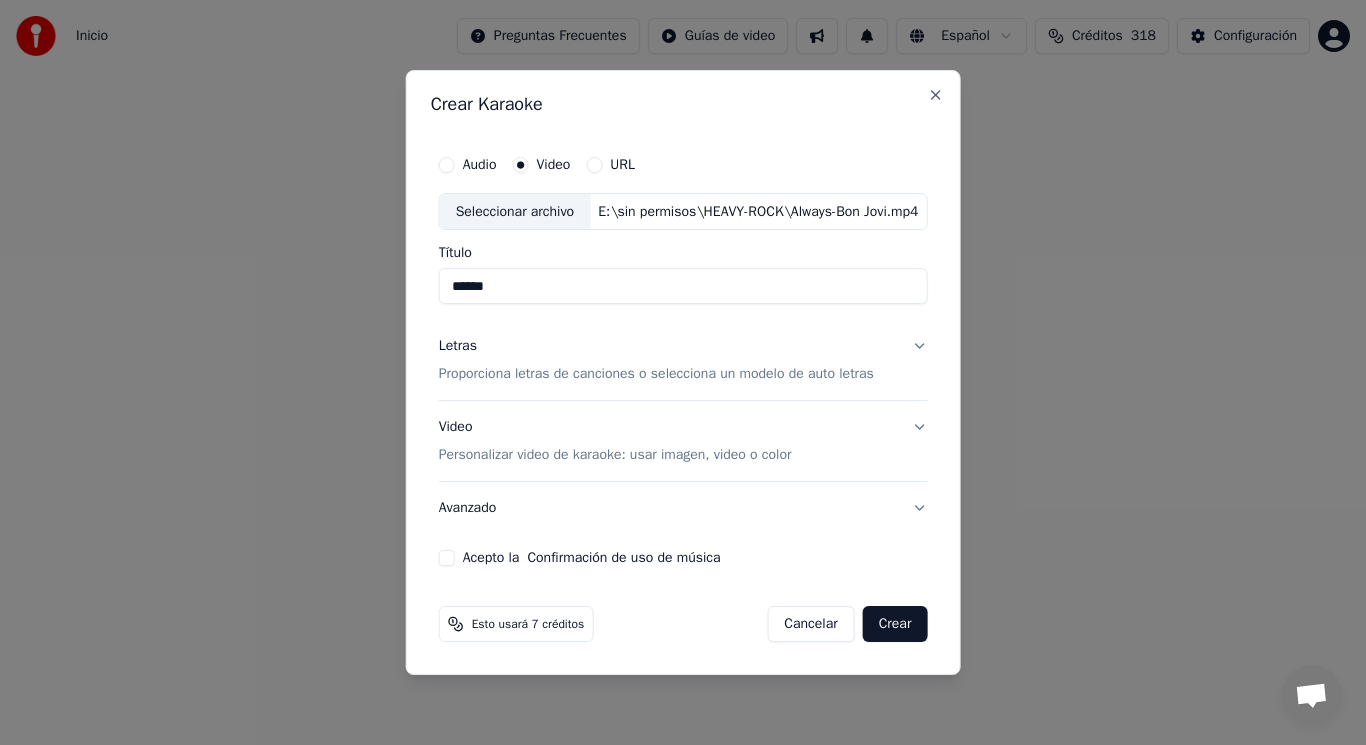 paste on "********" 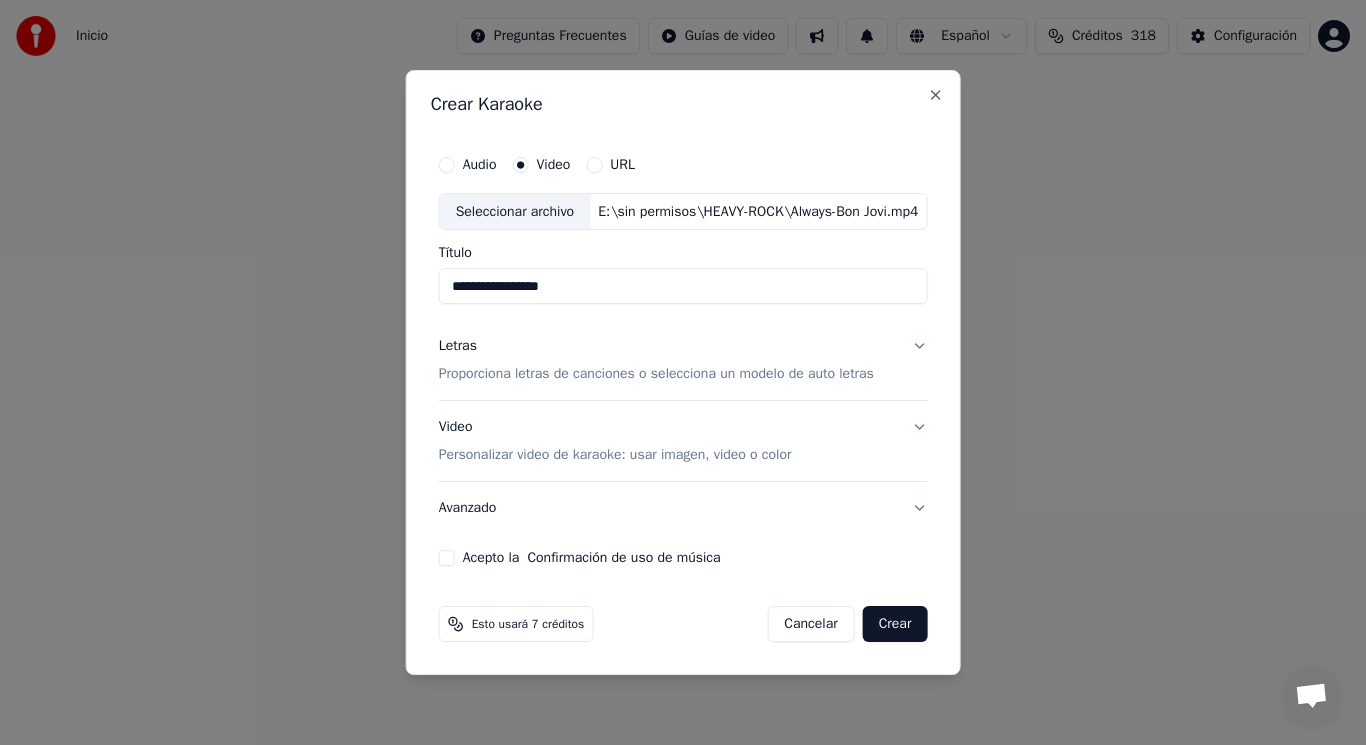 type on "**********" 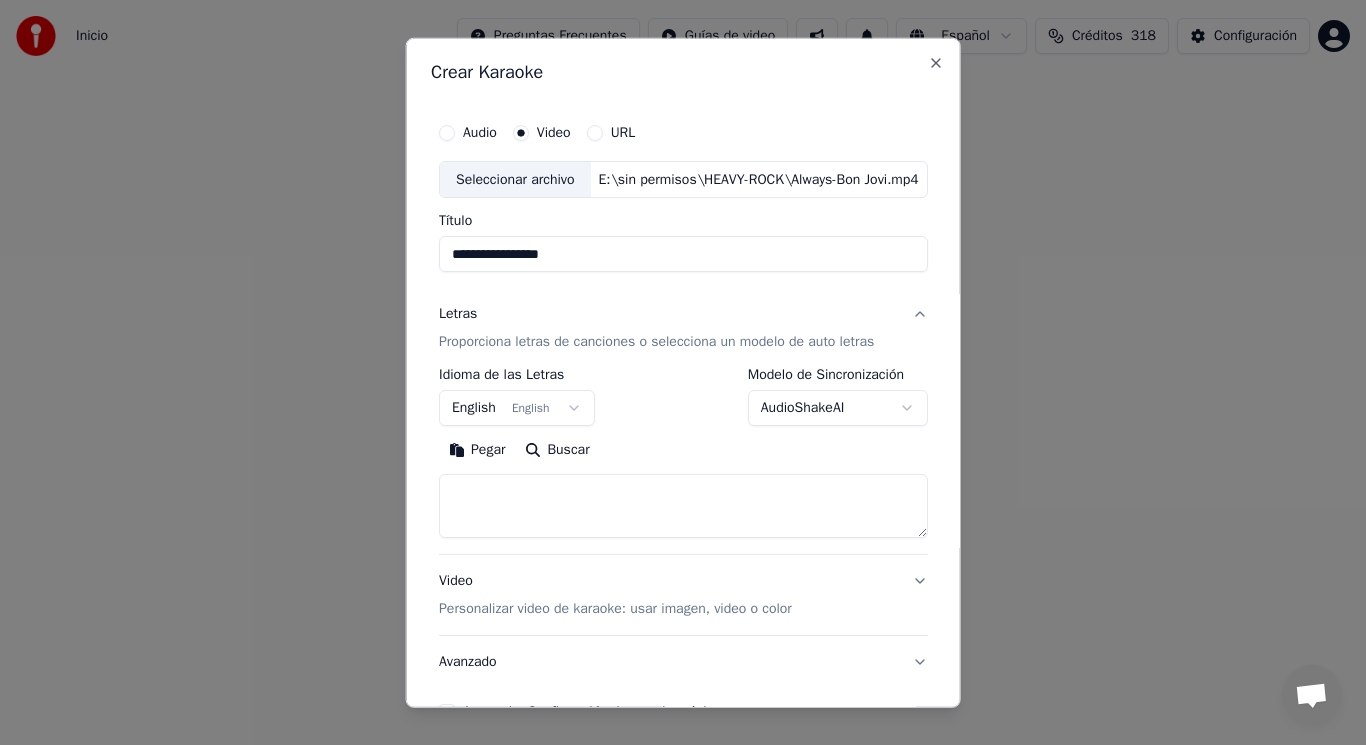 click at bounding box center [683, 506] 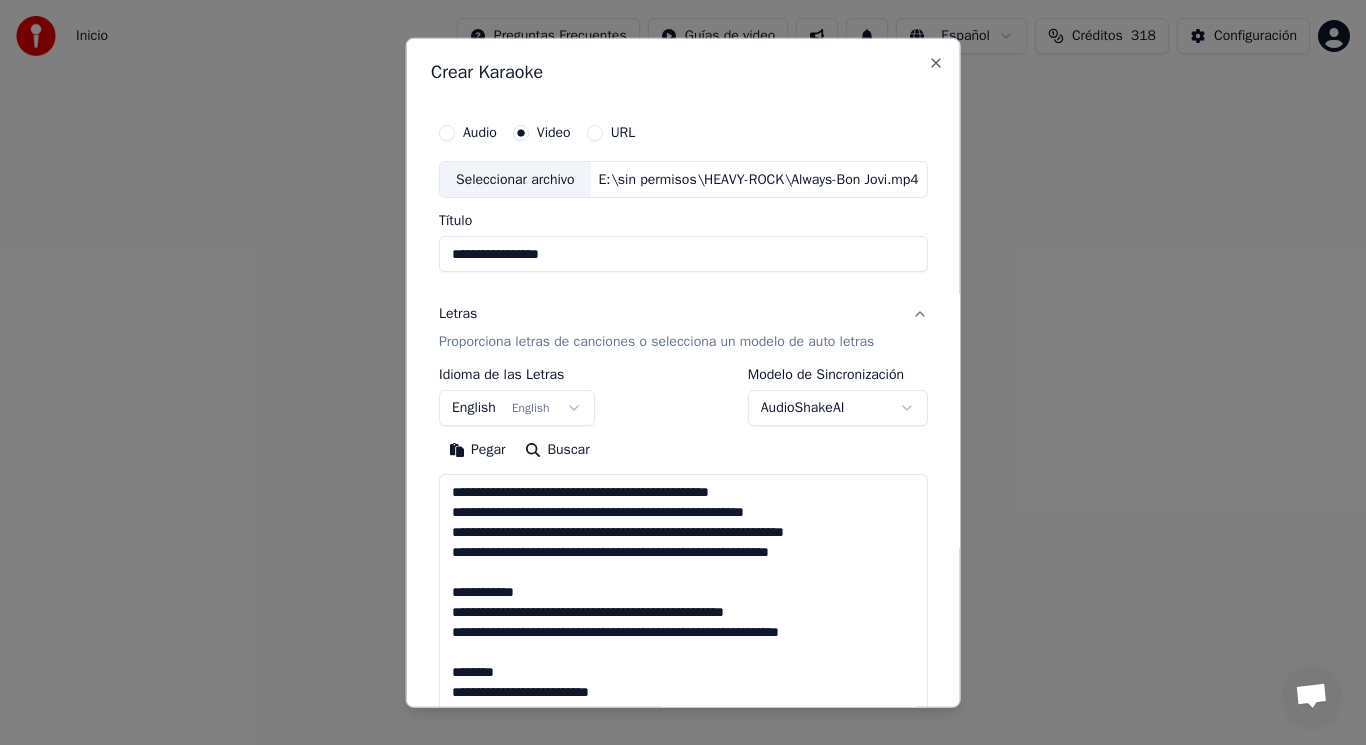 scroll, scrollTop: 525, scrollLeft: 0, axis: vertical 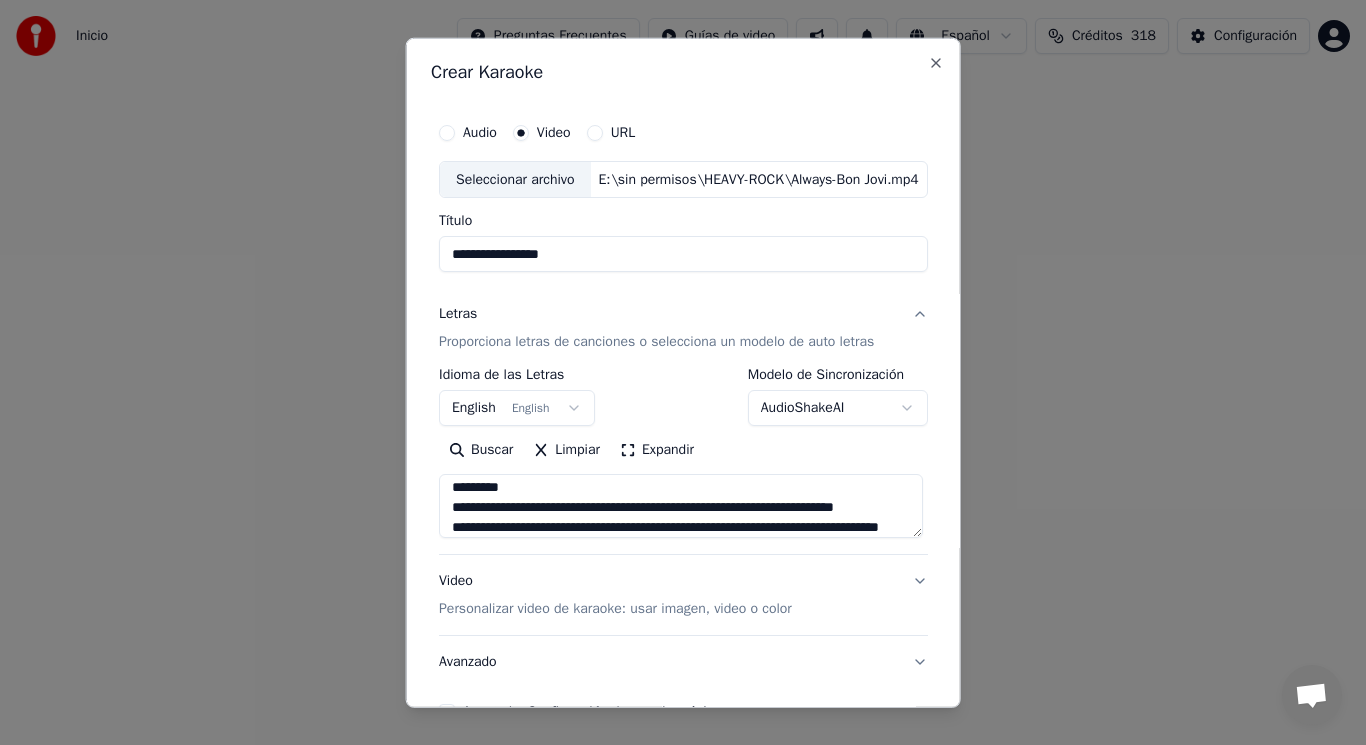 click on "**********" at bounding box center (681, 506) 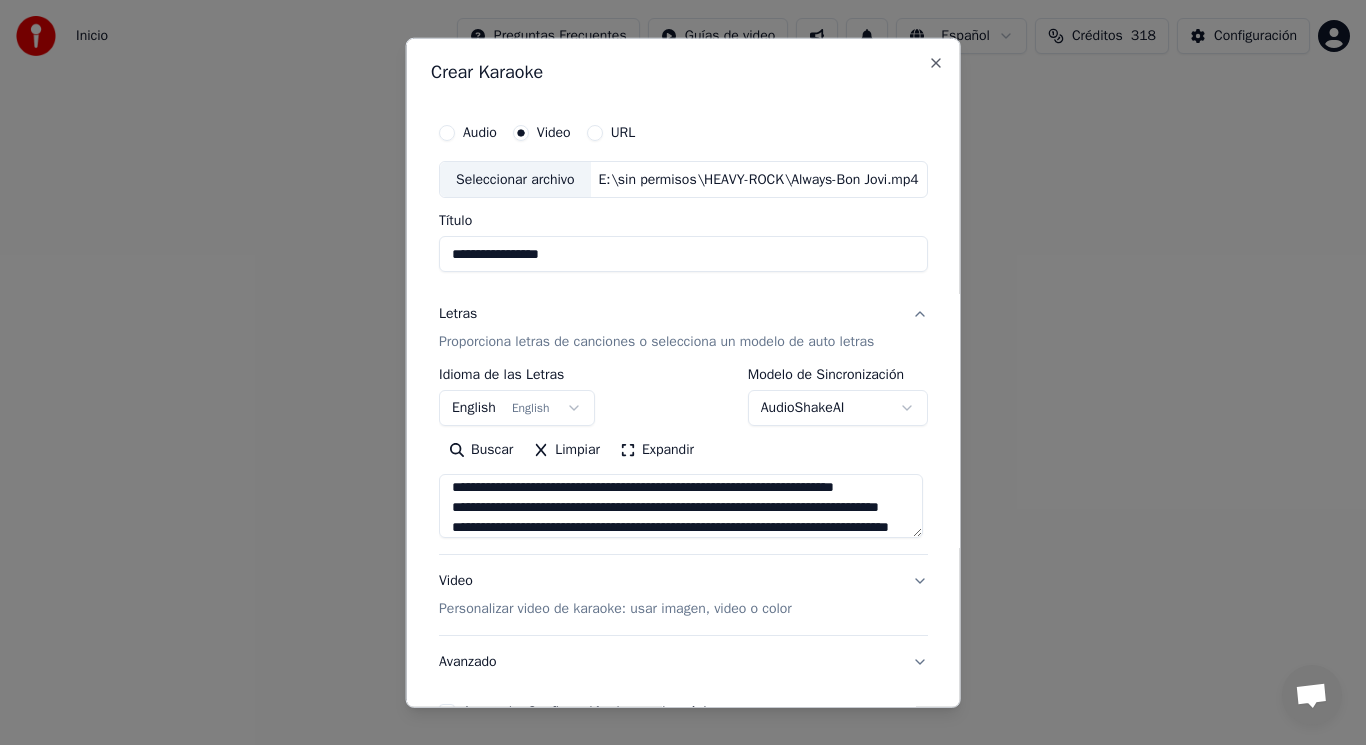 scroll, scrollTop: 387, scrollLeft: 0, axis: vertical 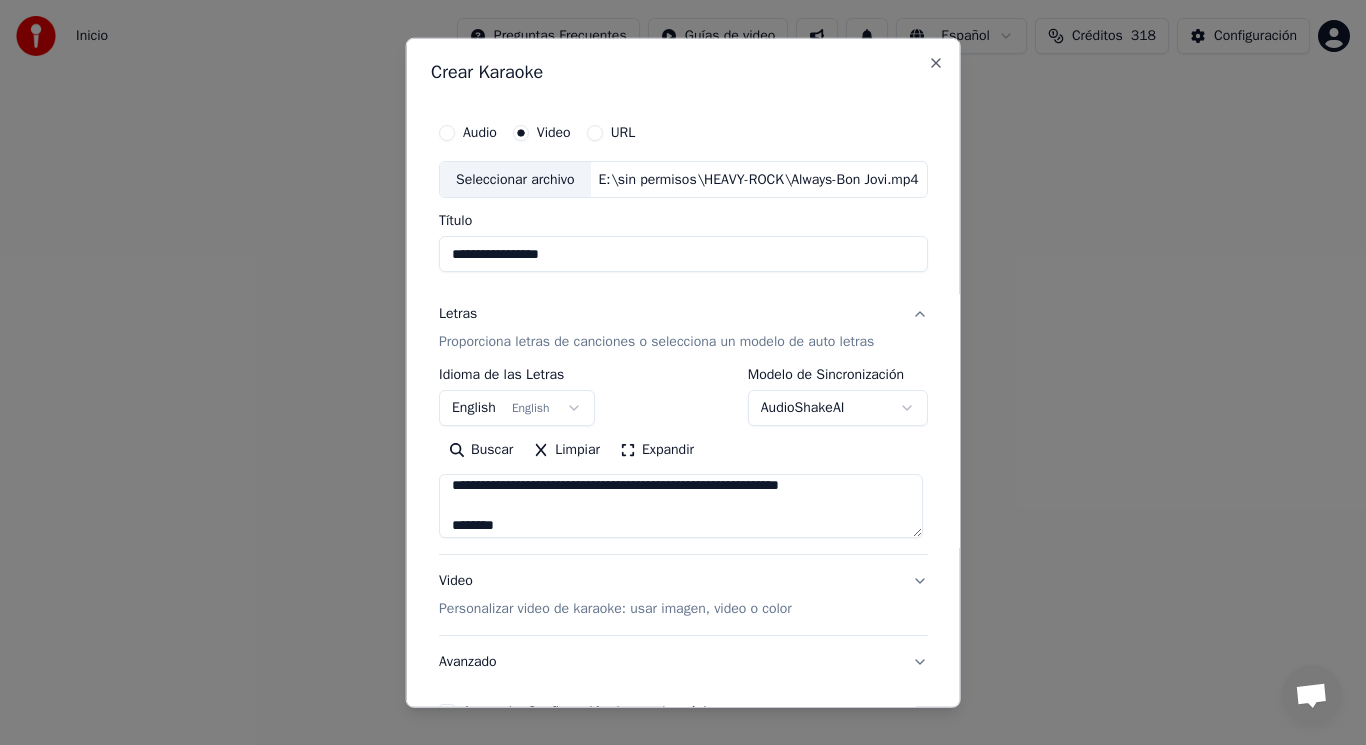 click on "**********" at bounding box center [681, 506] 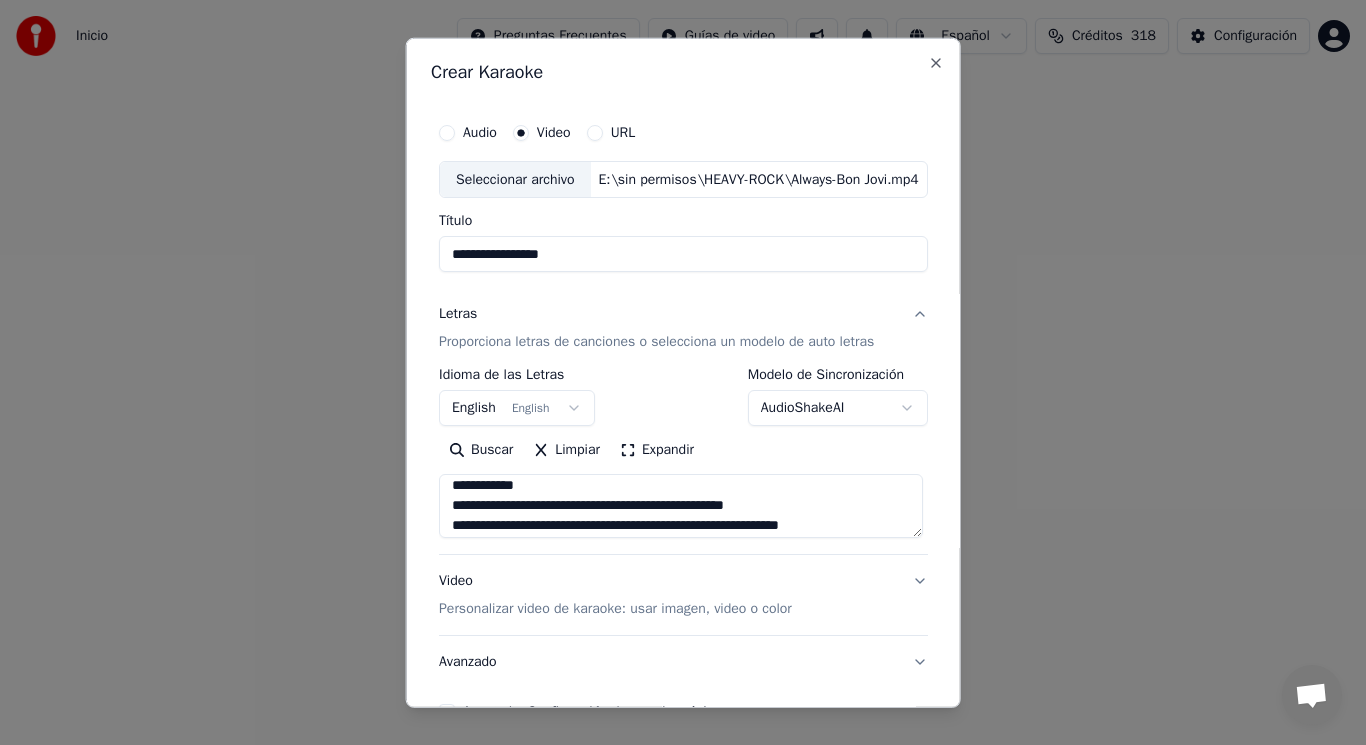 scroll, scrollTop: 67, scrollLeft: 0, axis: vertical 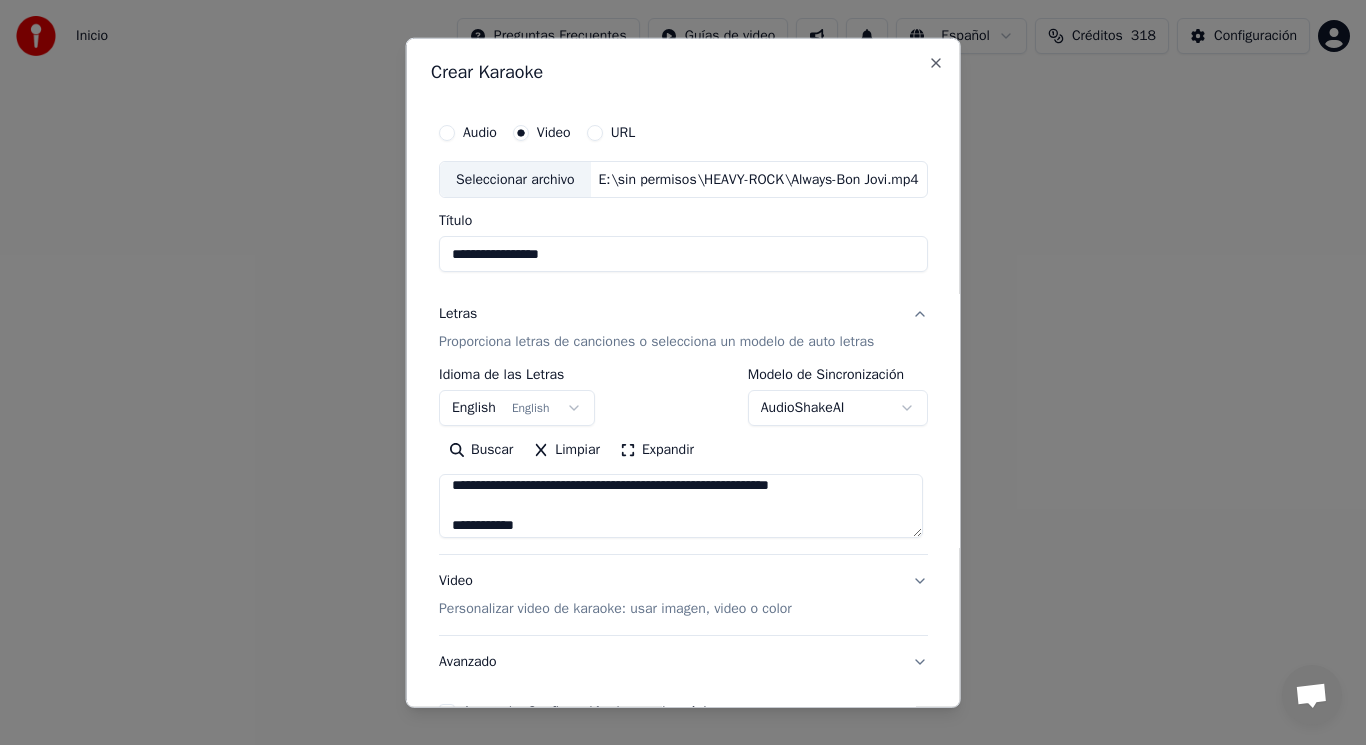 click on "**********" at bounding box center [681, 506] 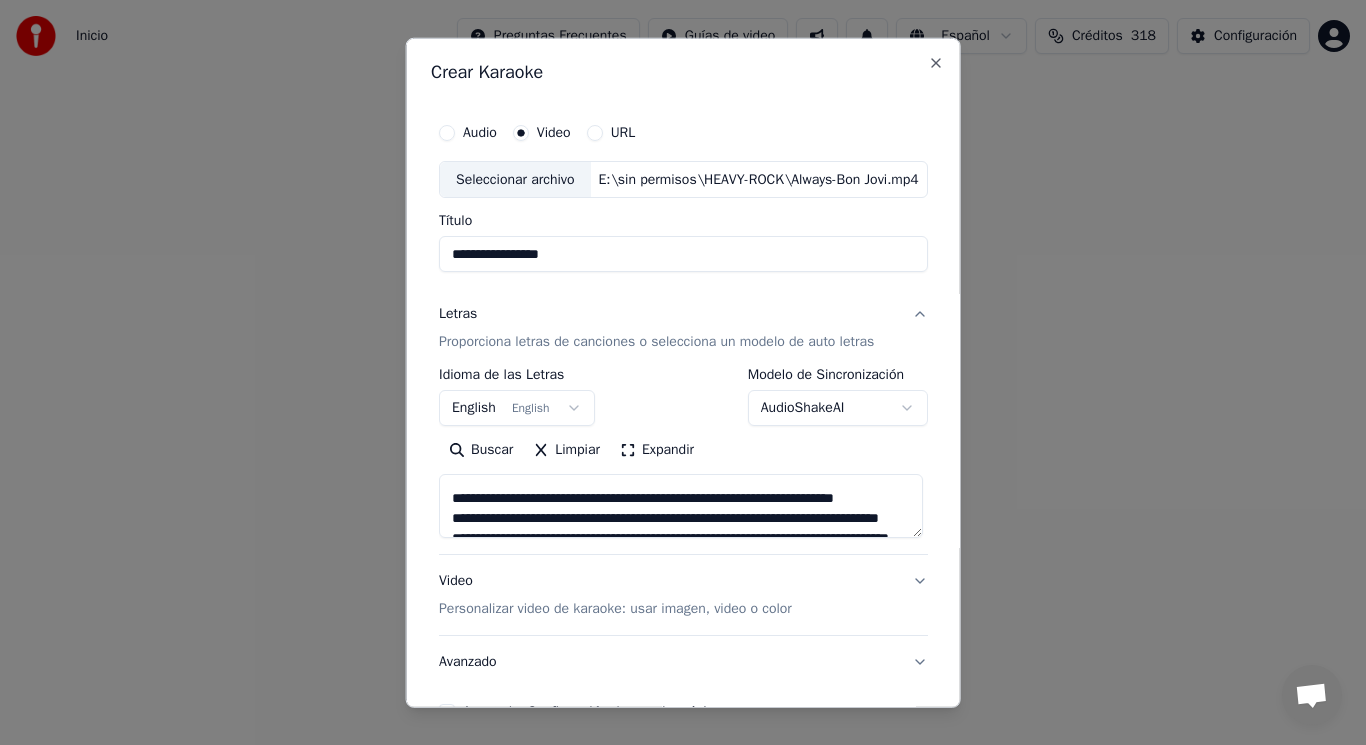 scroll, scrollTop: 474, scrollLeft: 0, axis: vertical 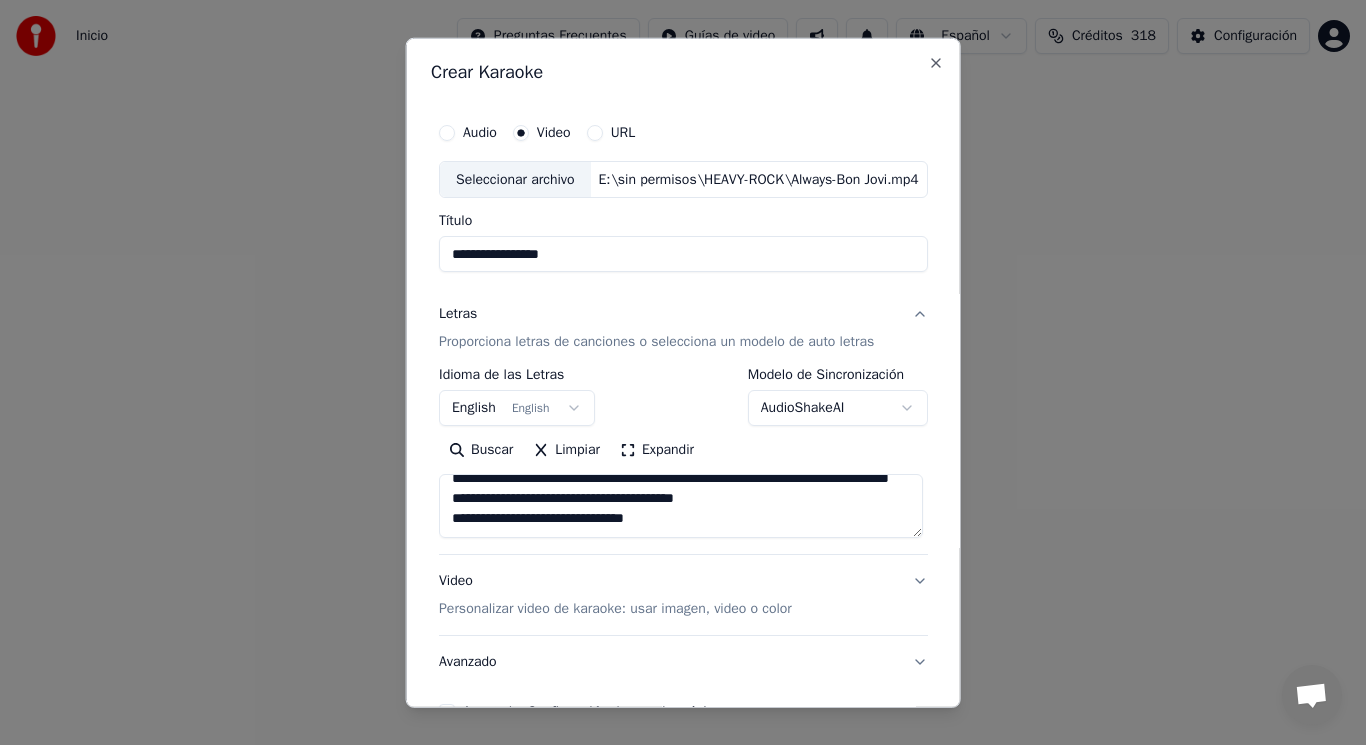 click on "**********" at bounding box center (681, 506) 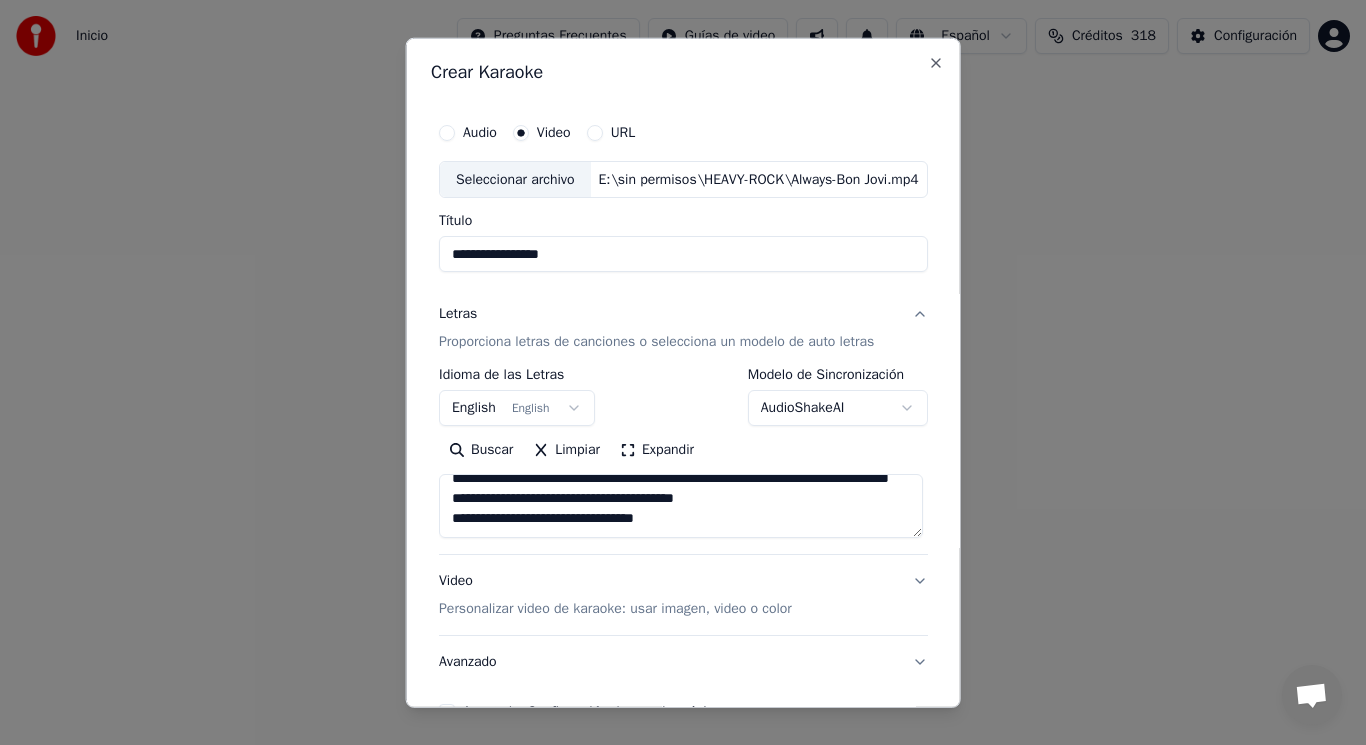 scroll, scrollTop: 505, scrollLeft: 0, axis: vertical 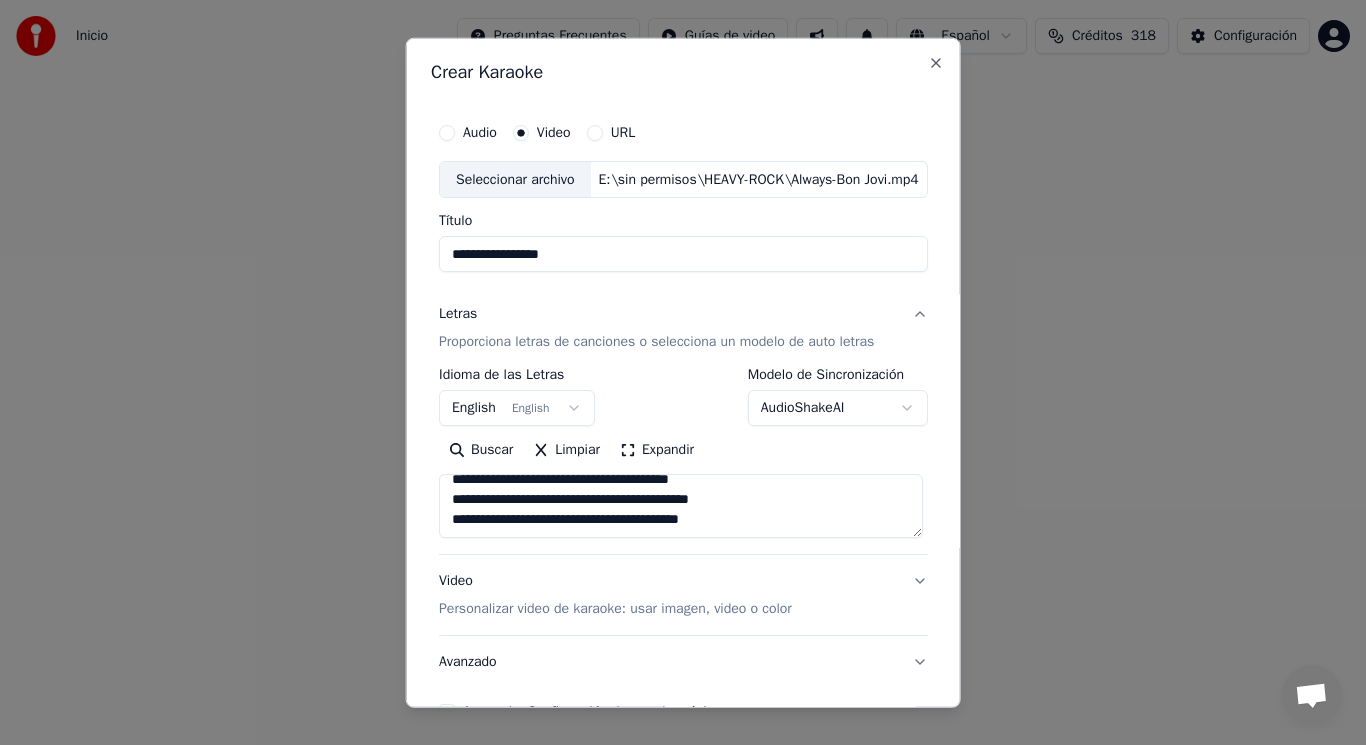 click at bounding box center (681, 506) 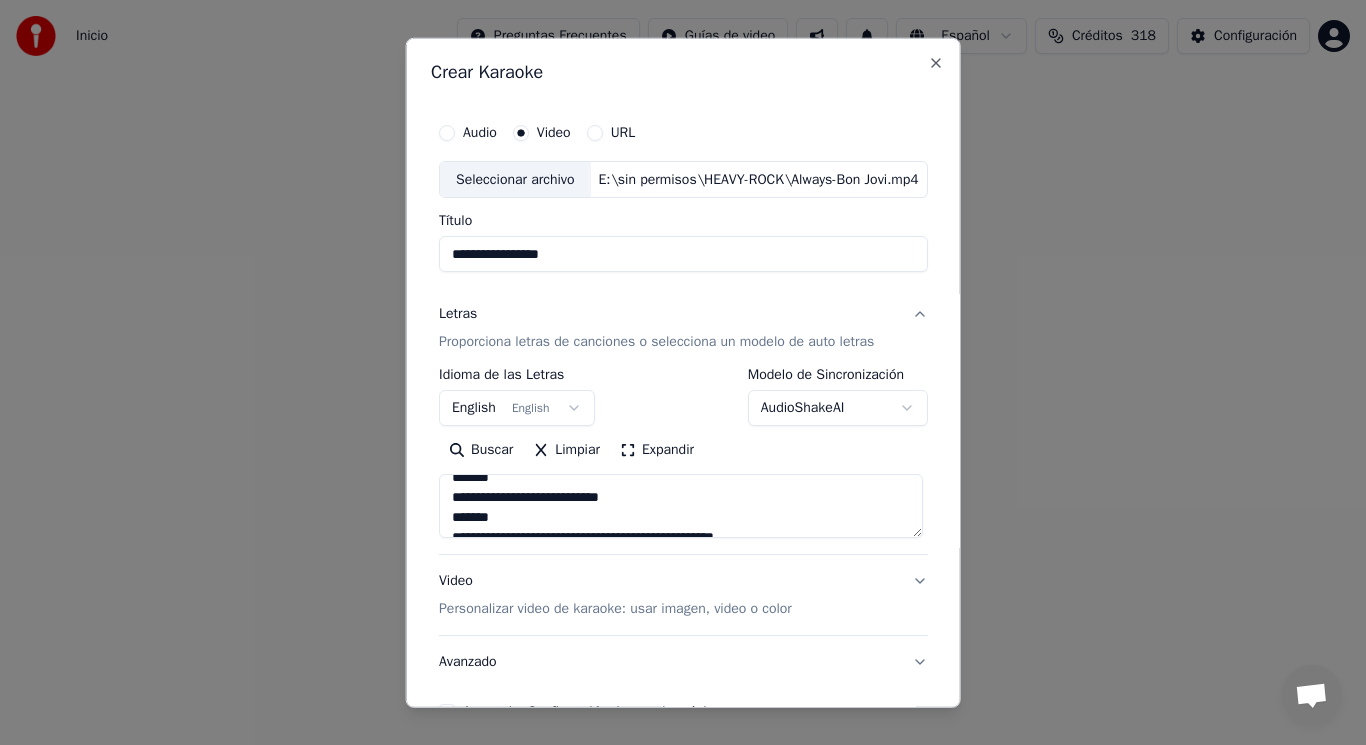 scroll, scrollTop: 747, scrollLeft: 0, axis: vertical 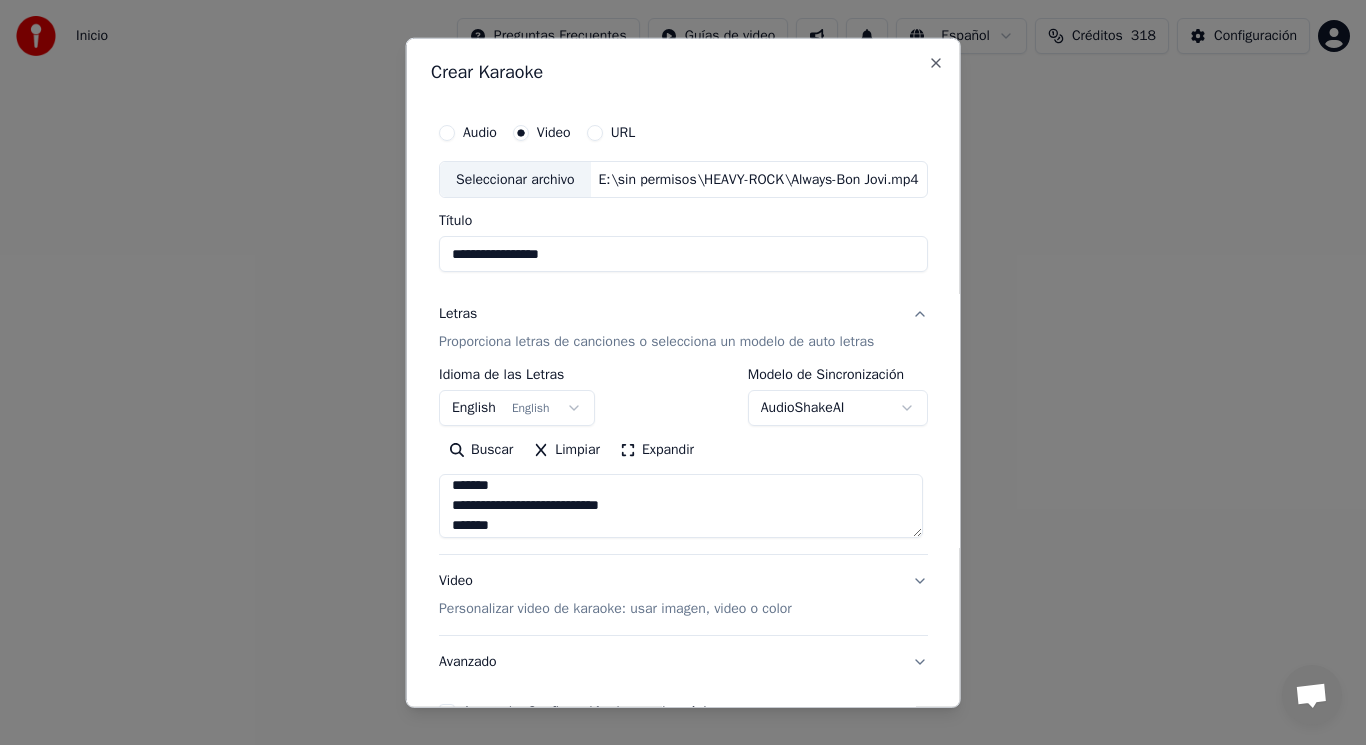 click at bounding box center [681, 506] 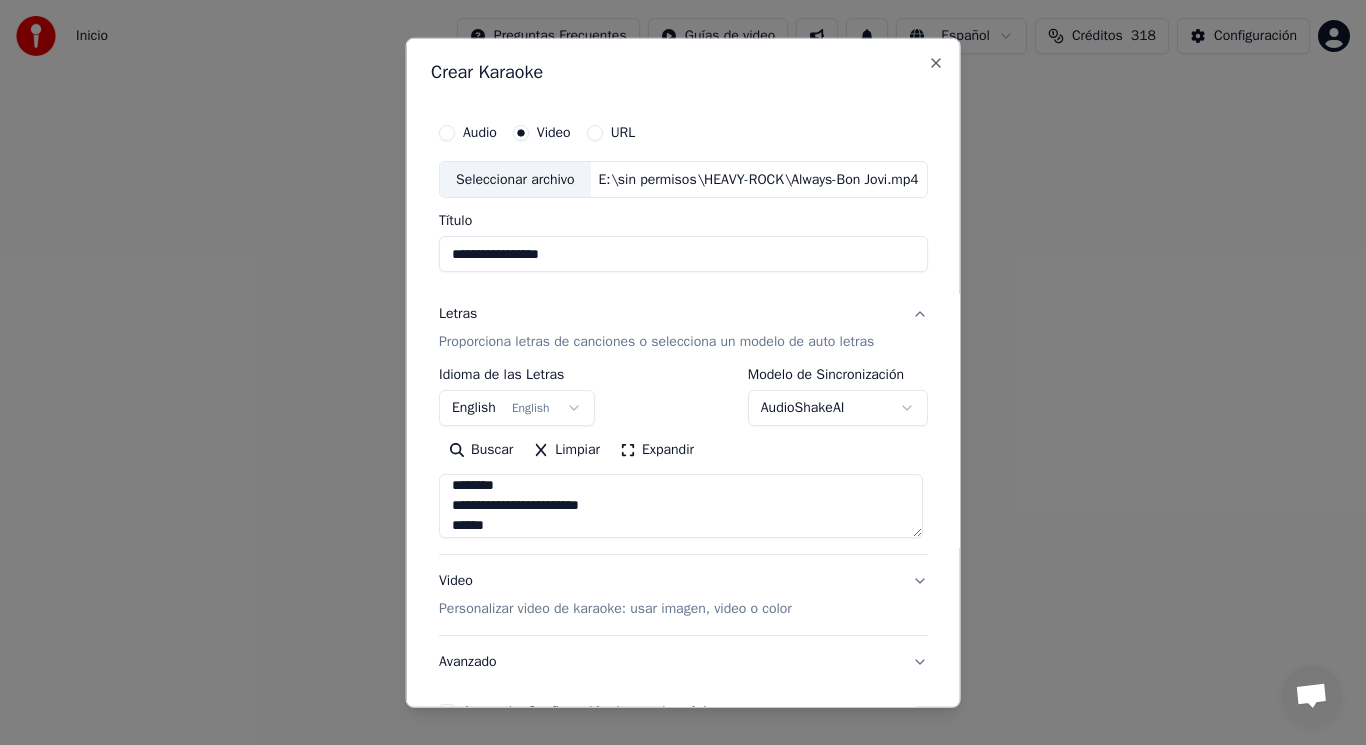 scroll, scrollTop: 627, scrollLeft: 0, axis: vertical 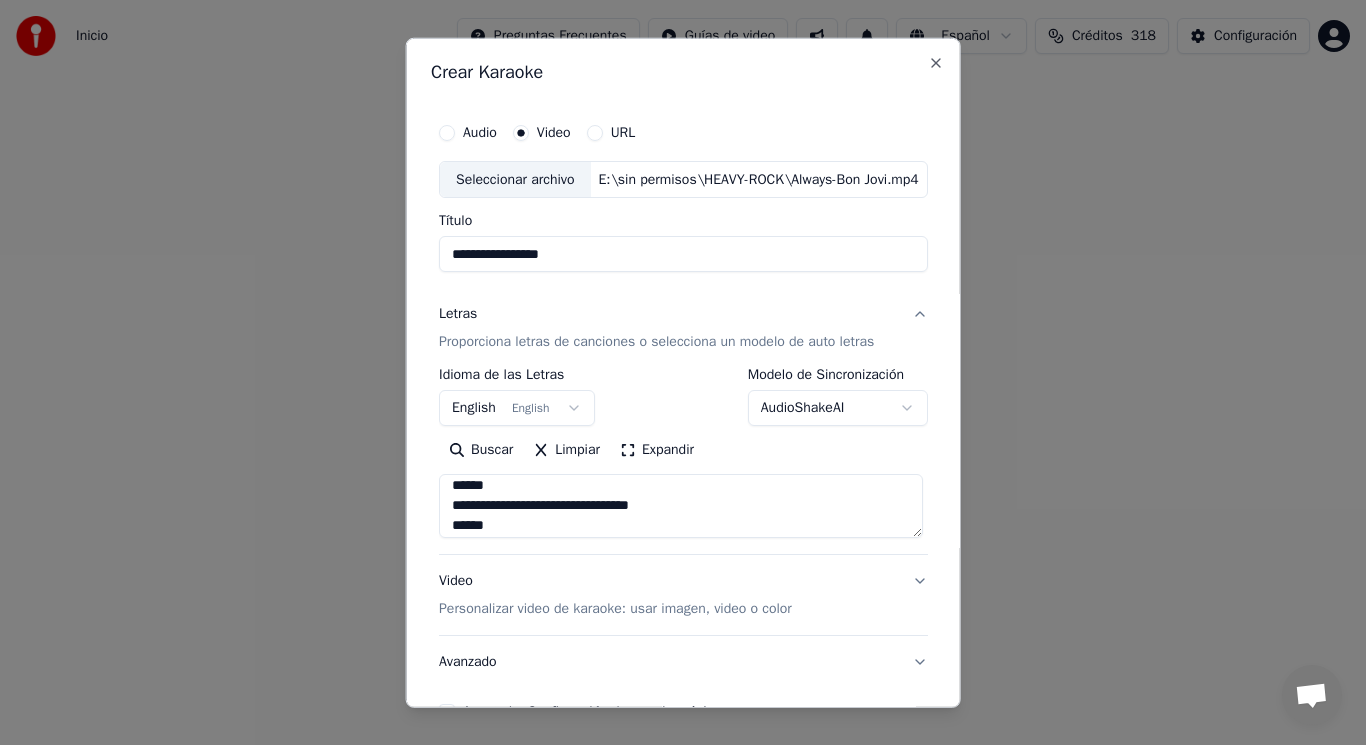 click at bounding box center [681, 506] 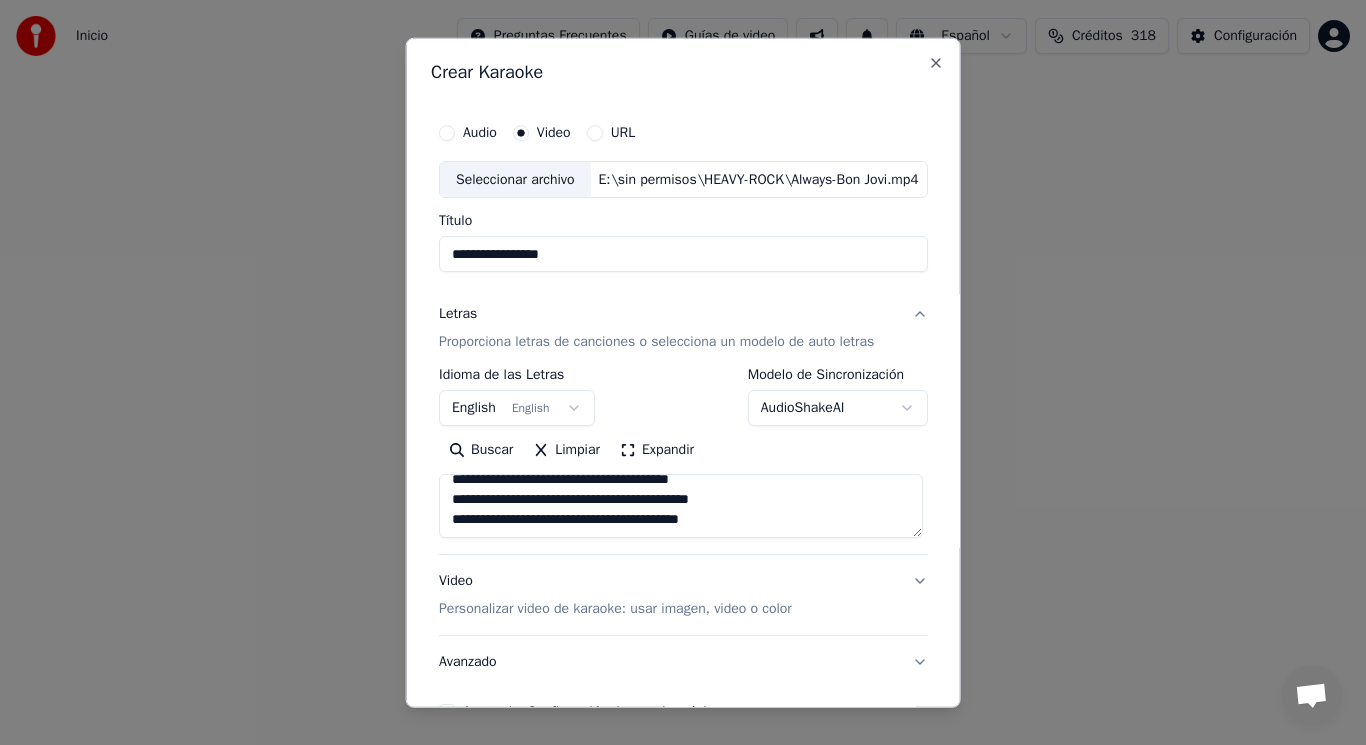 scroll, scrollTop: 913, scrollLeft: 0, axis: vertical 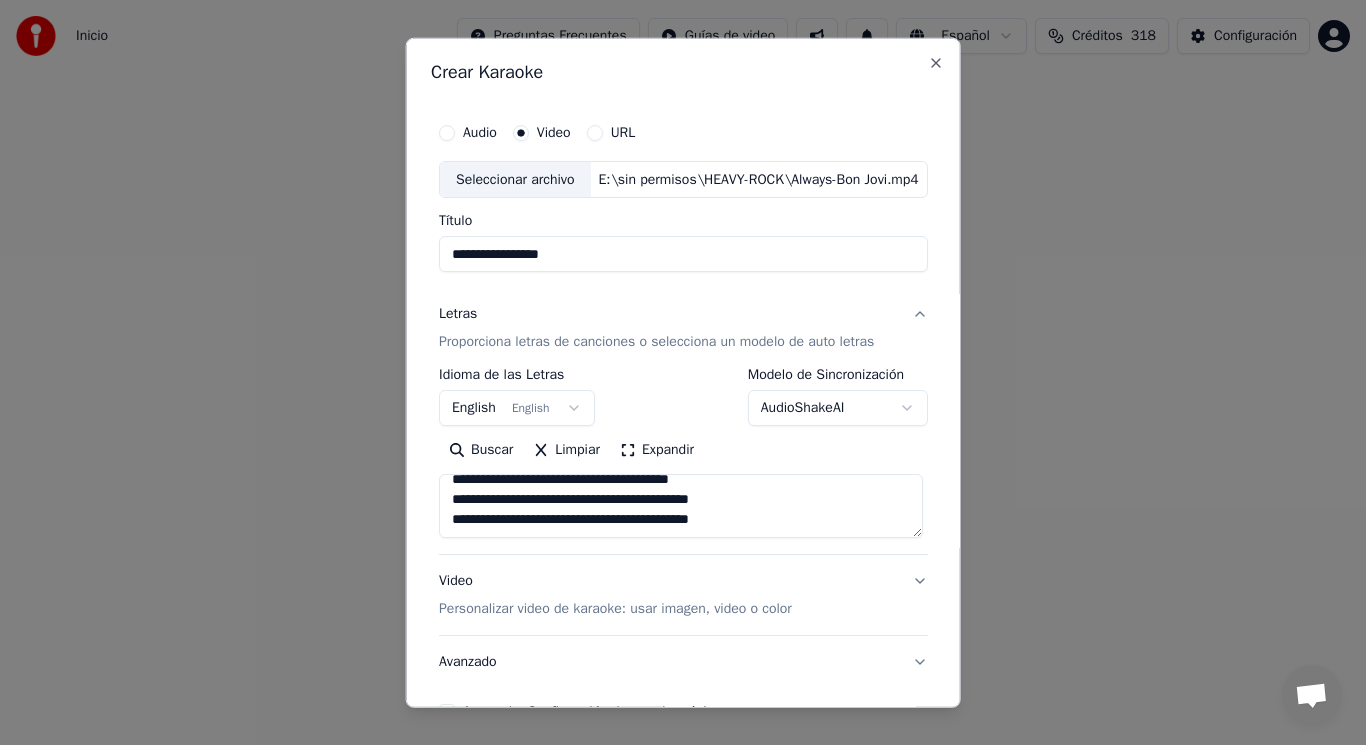paste on "**********" 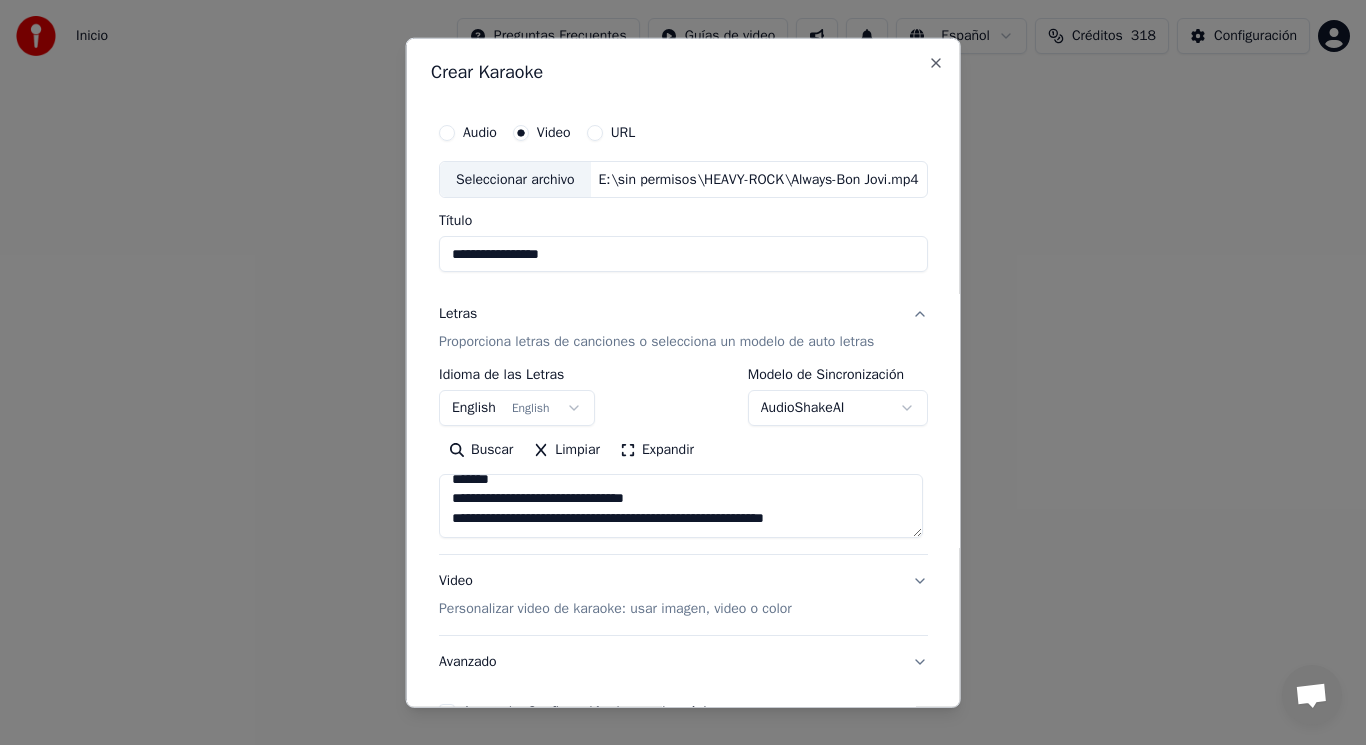 scroll, scrollTop: 1205, scrollLeft: 0, axis: vertical 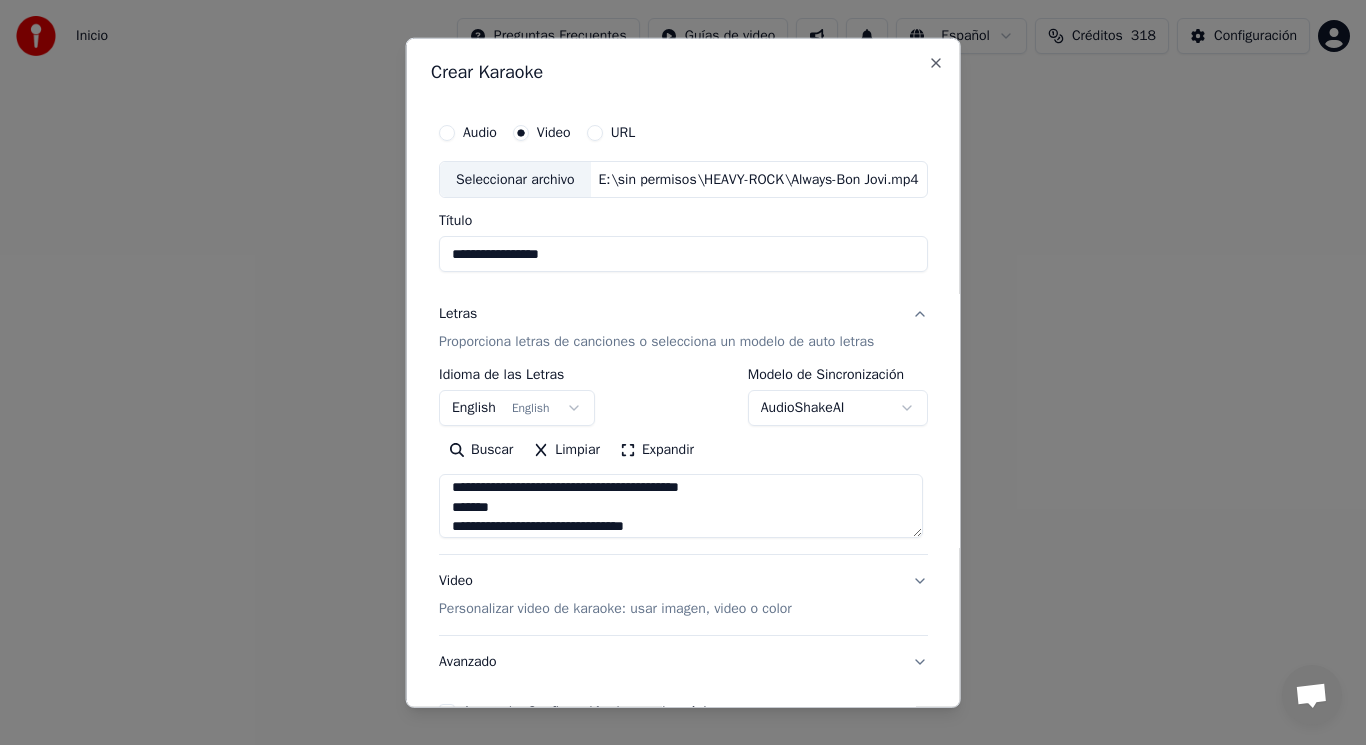 click at bounding box center (681, 506) 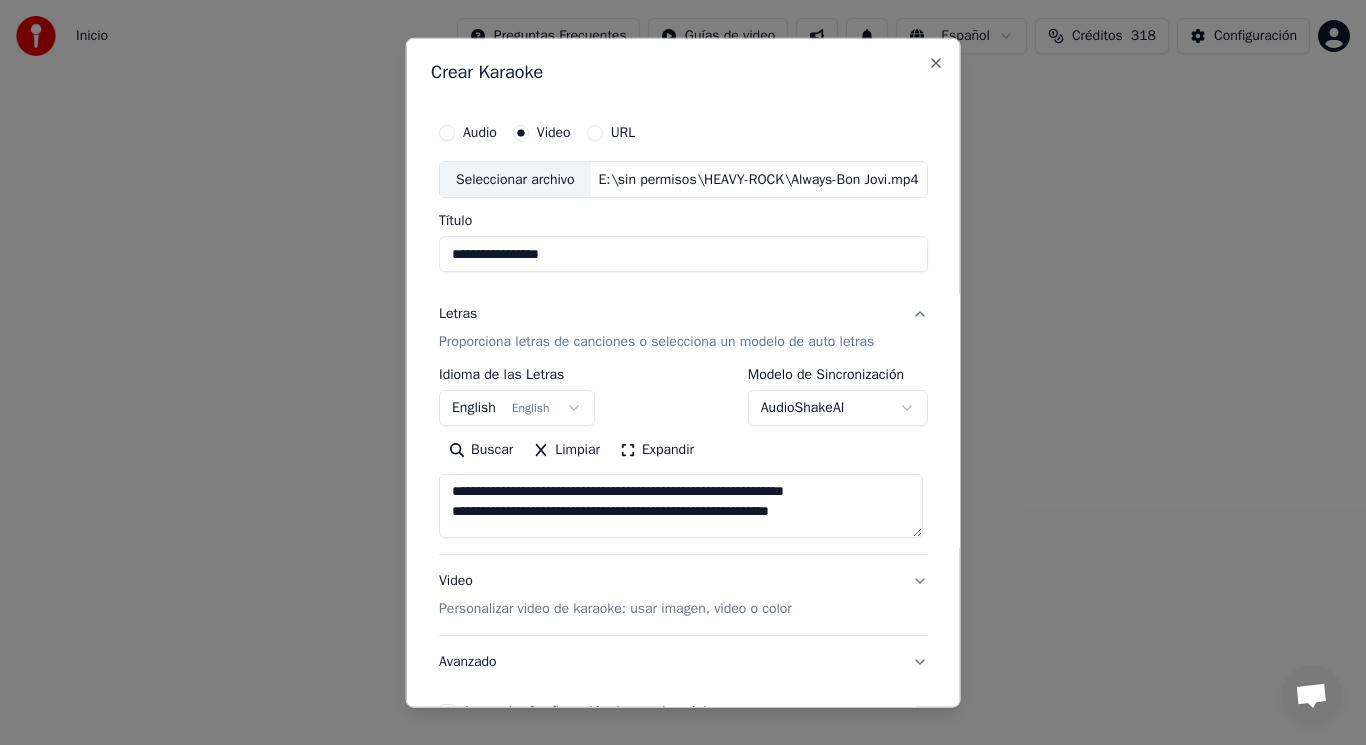 scroll, scrollTop: 0, scrollLeft: 0, axis: both 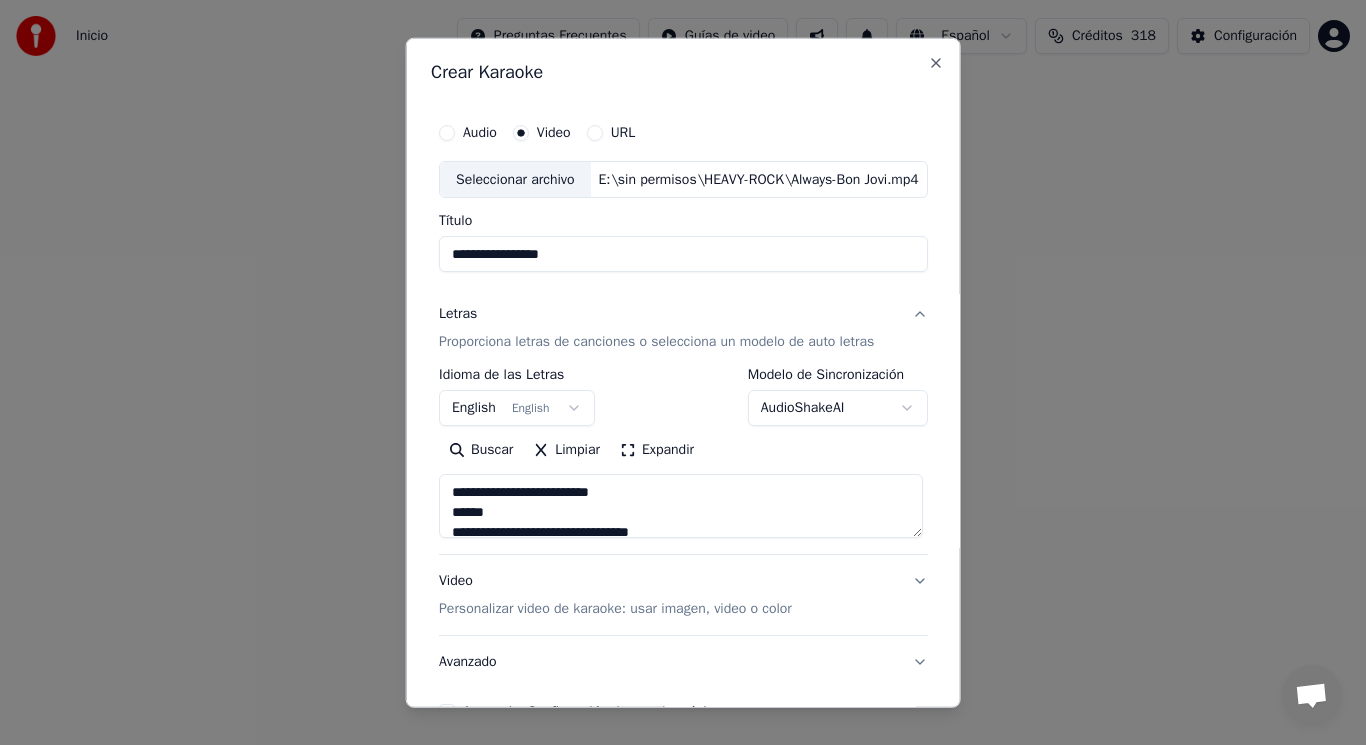 click at bounding box center [681, 506] 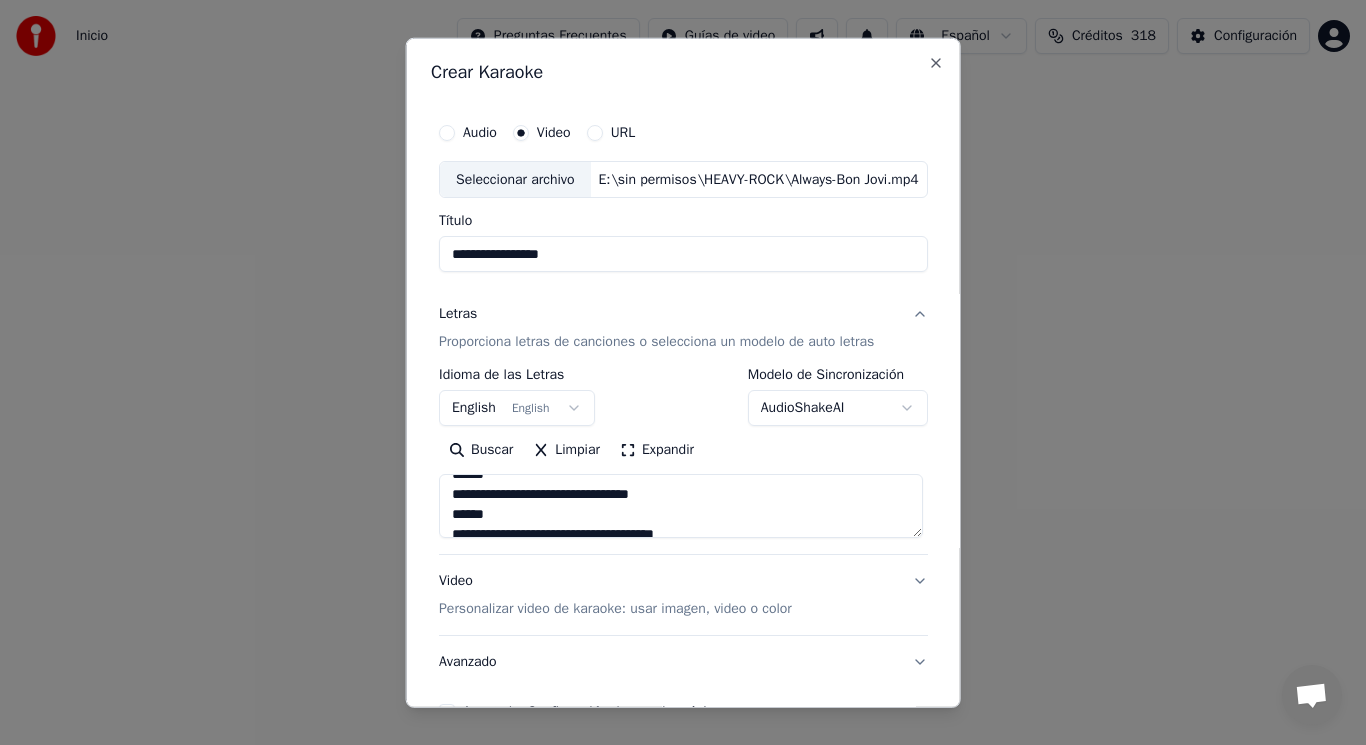 scroll, scrollTop: 200, scrollLeft: 0, axis: vertical 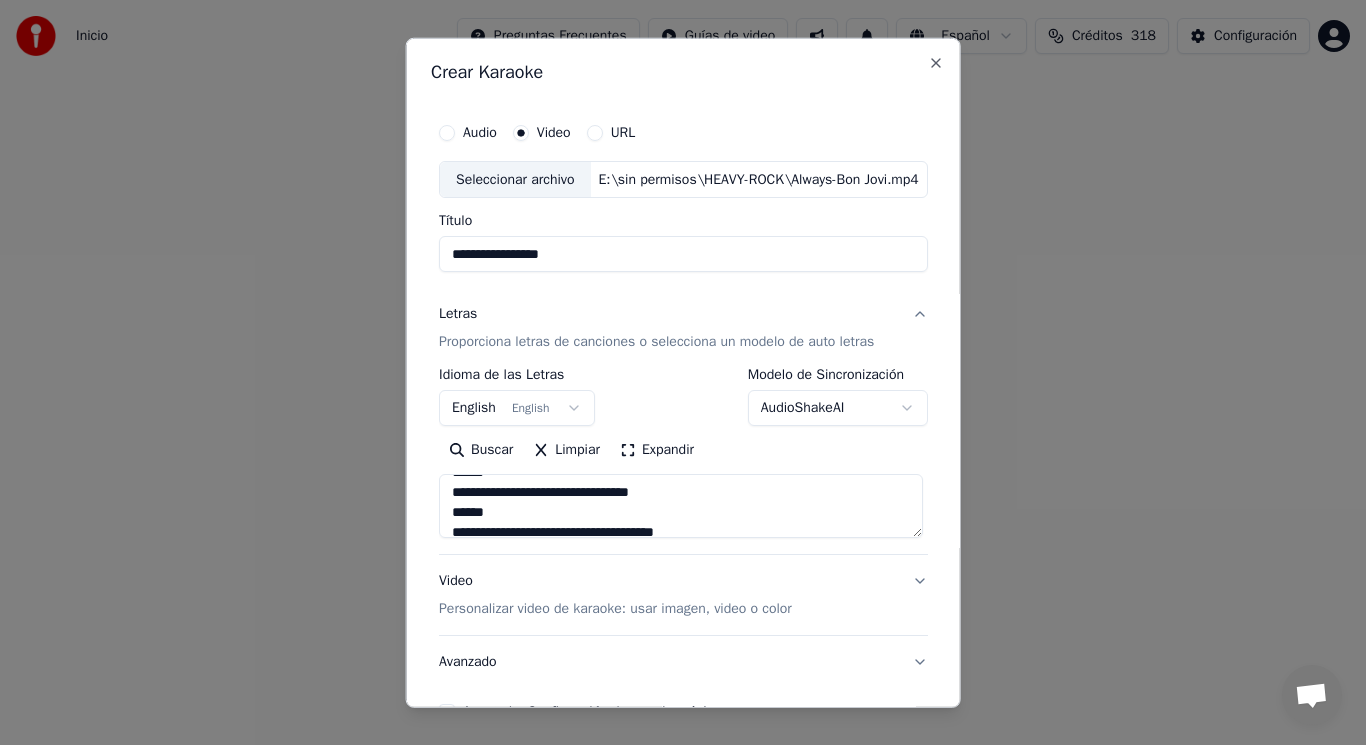 click at bounding box center (681, 506) 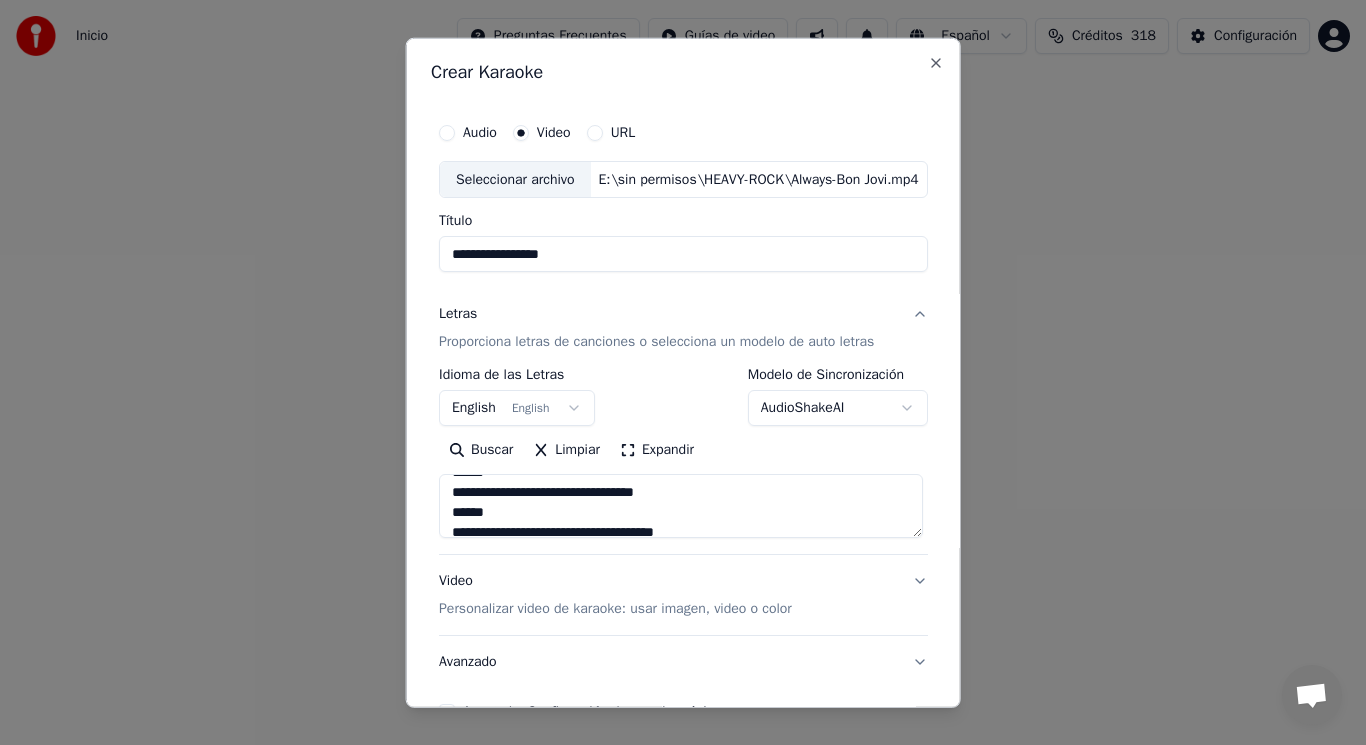 scroll, scrollTop: 240, scrollLeft: 0, axis: vertical 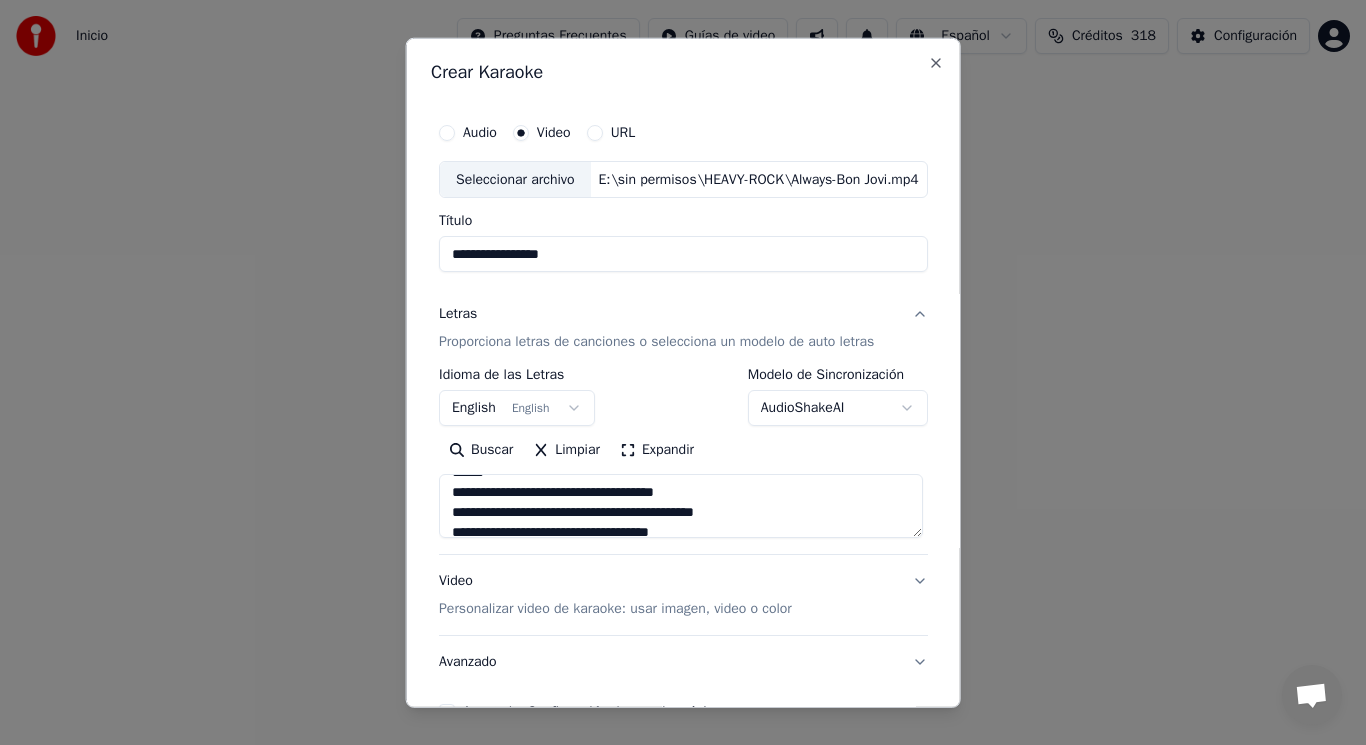 click at bounding box center [681, 506] 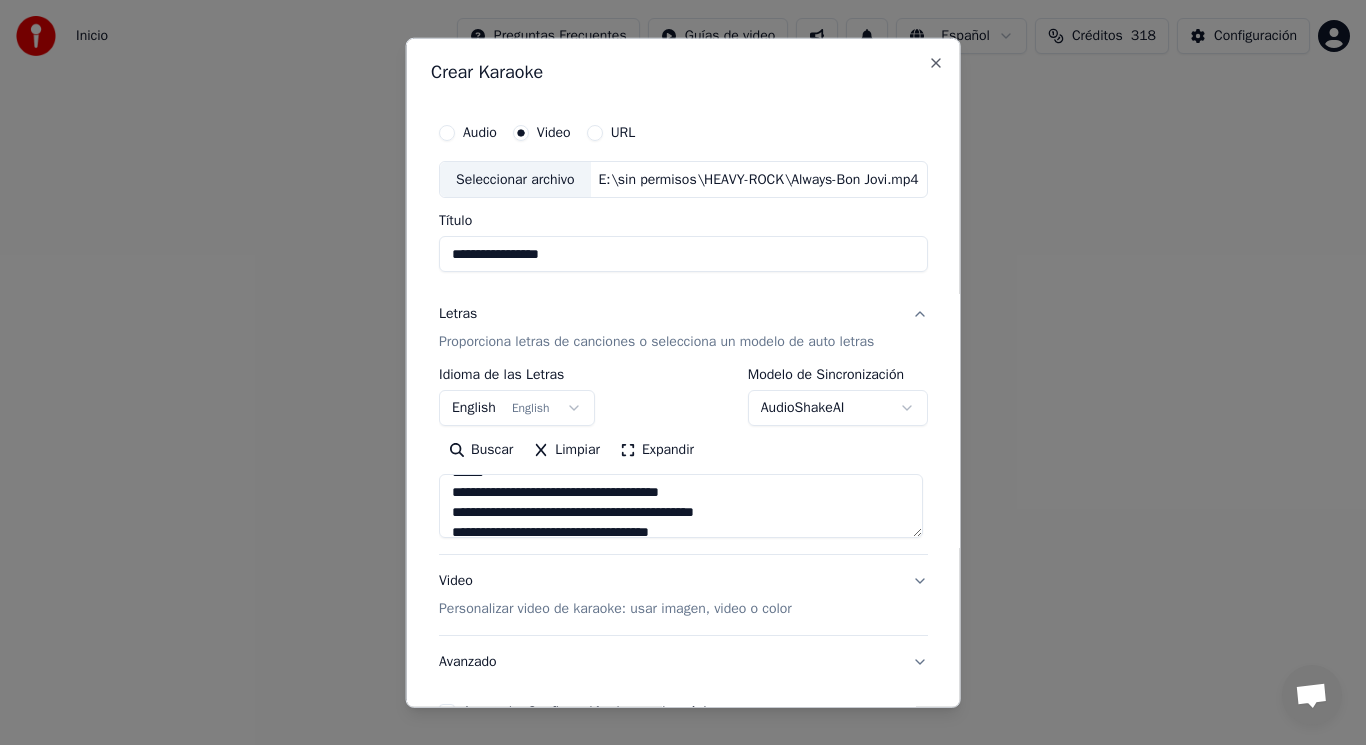 scroll, scrollTop: 280, scrollLeft: 0, axis: vertical 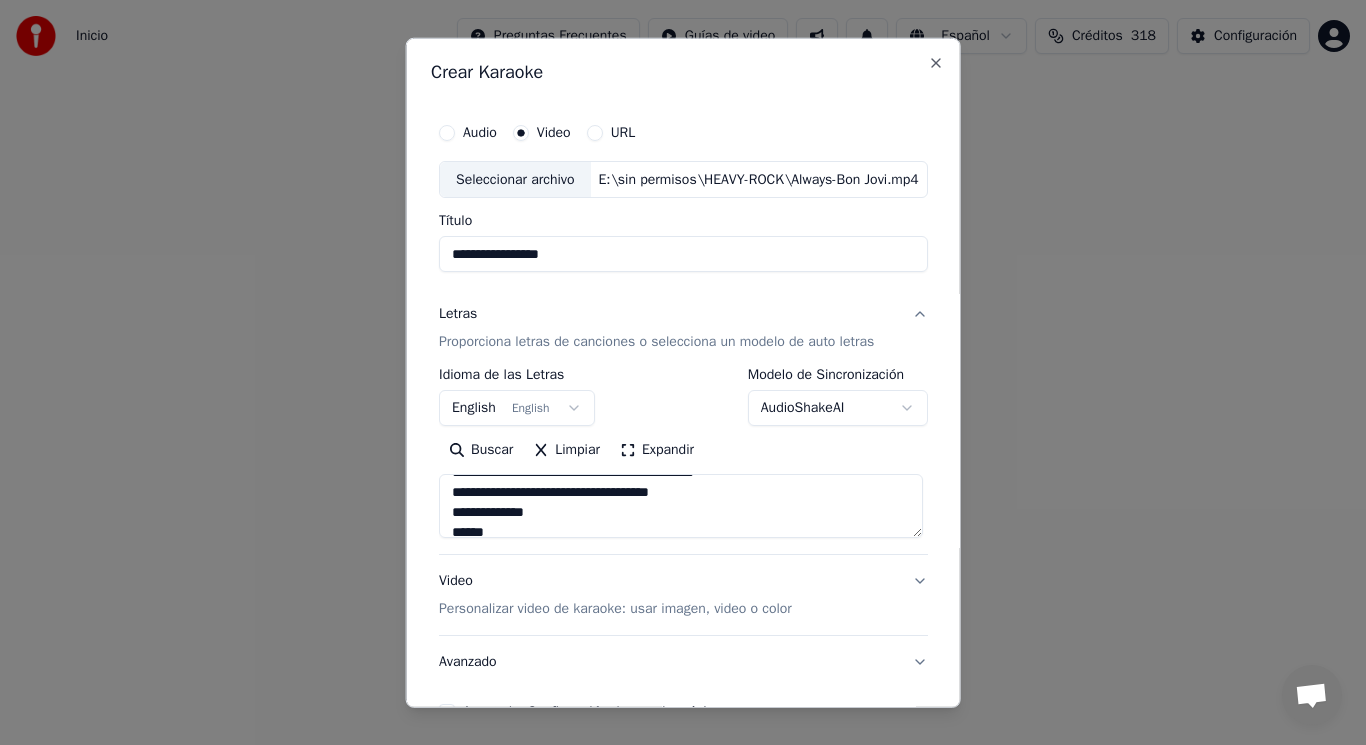 click at bounding box center (681, 506) 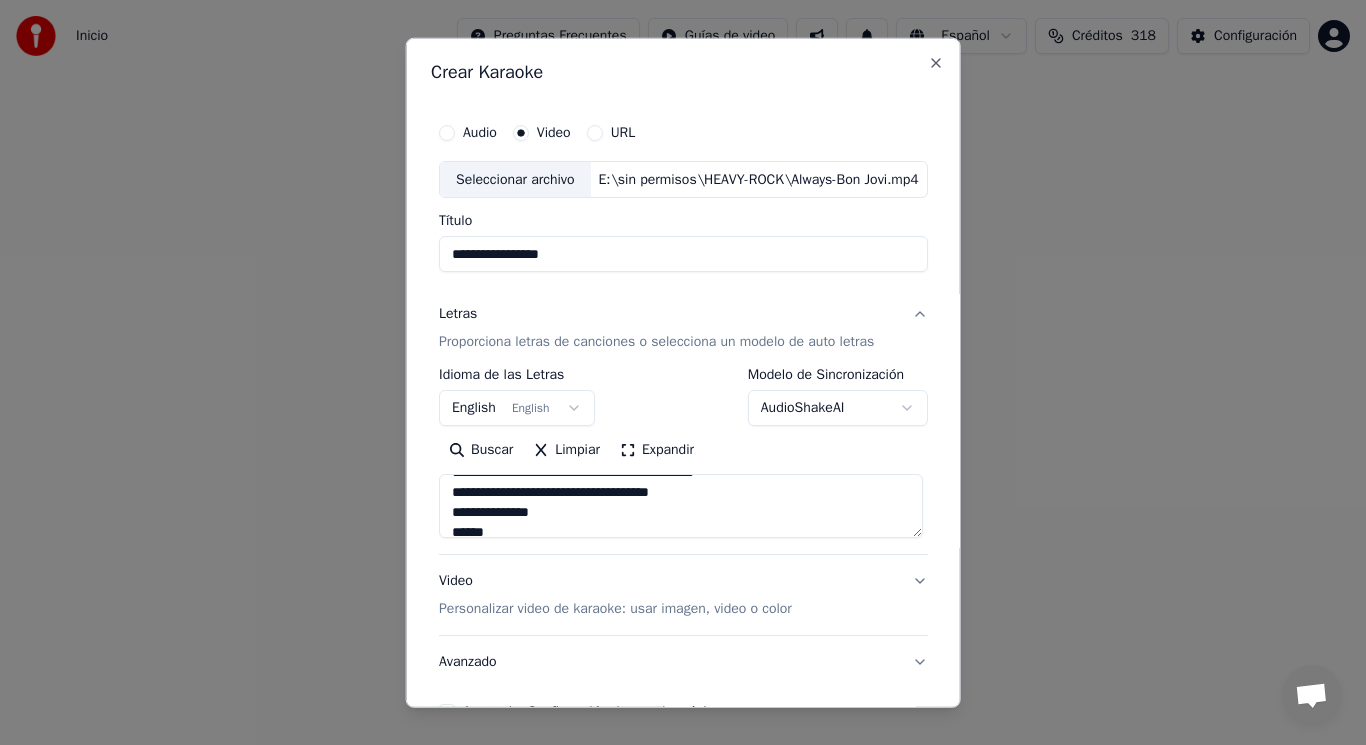 scroll, scrollTop: 320, scrollLeft: 0, axis: vertical 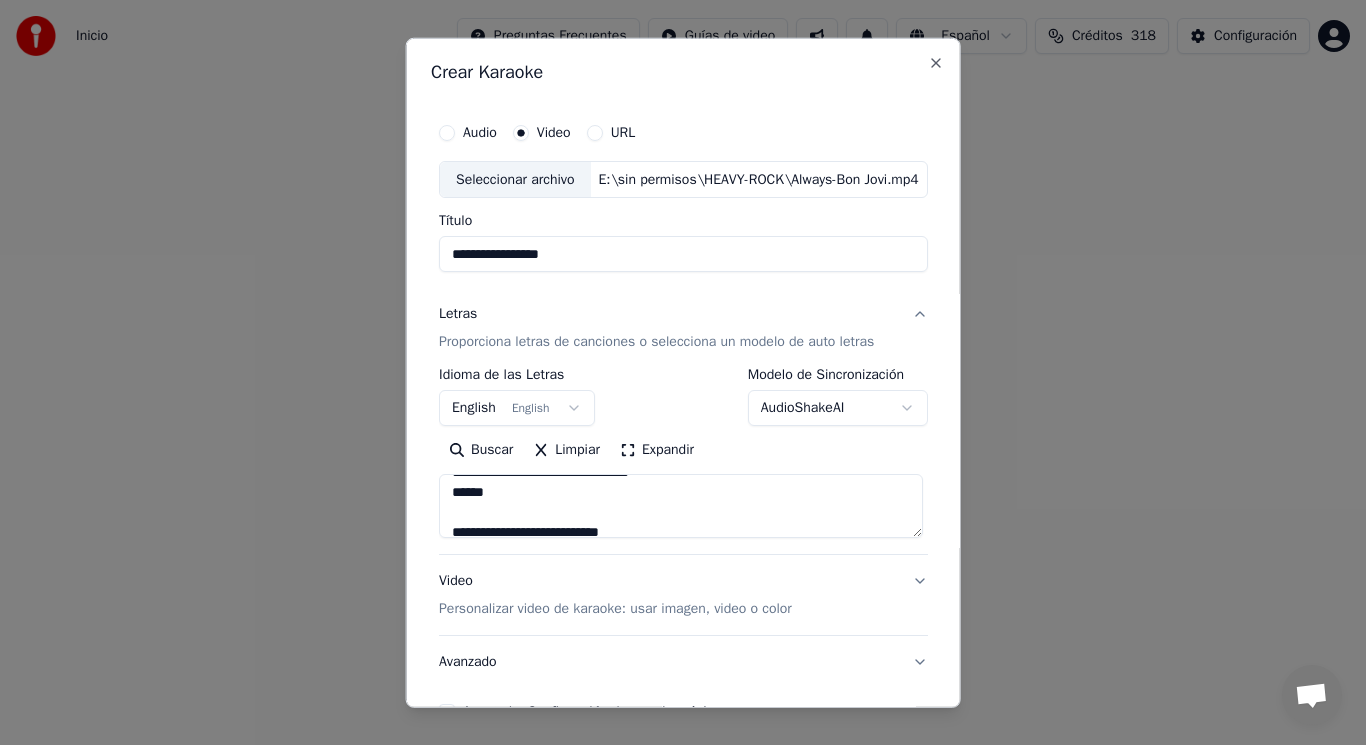 click at bounding box center (681, 506) 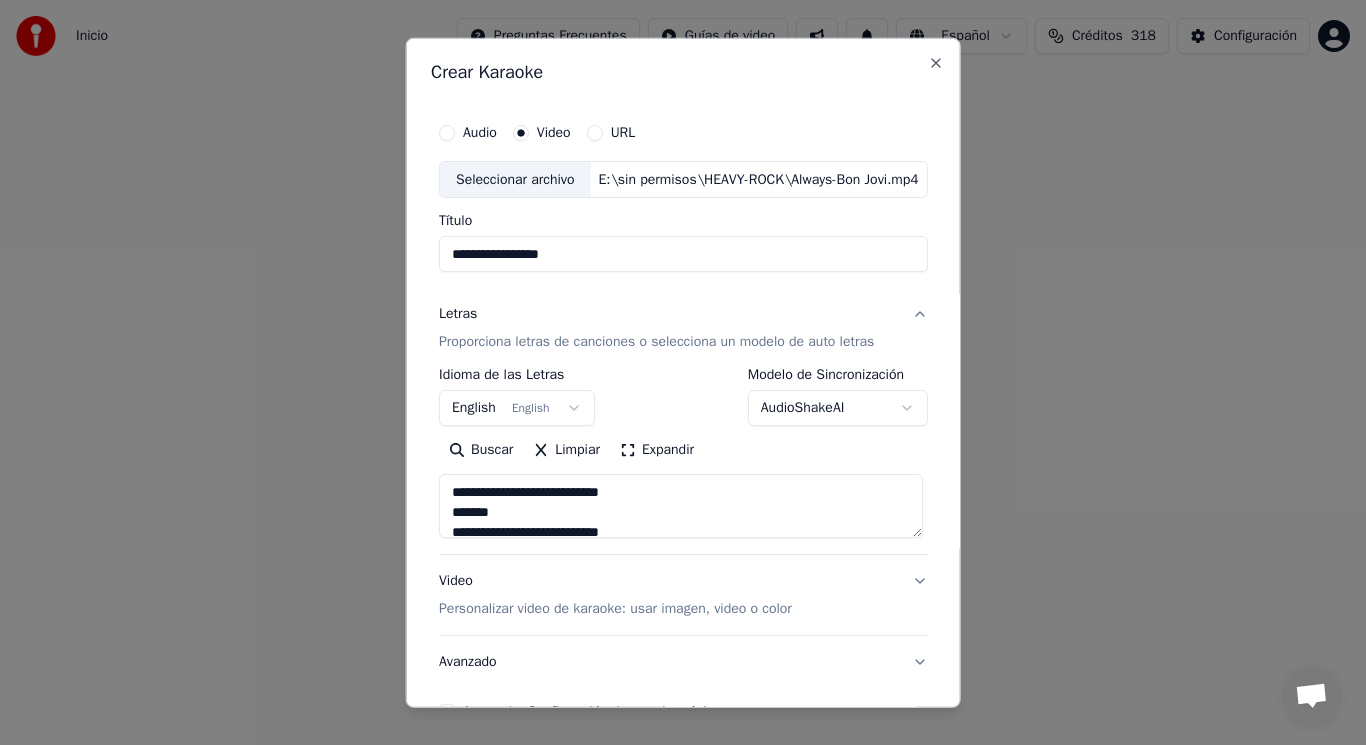 click at bounding box center [681, 506] 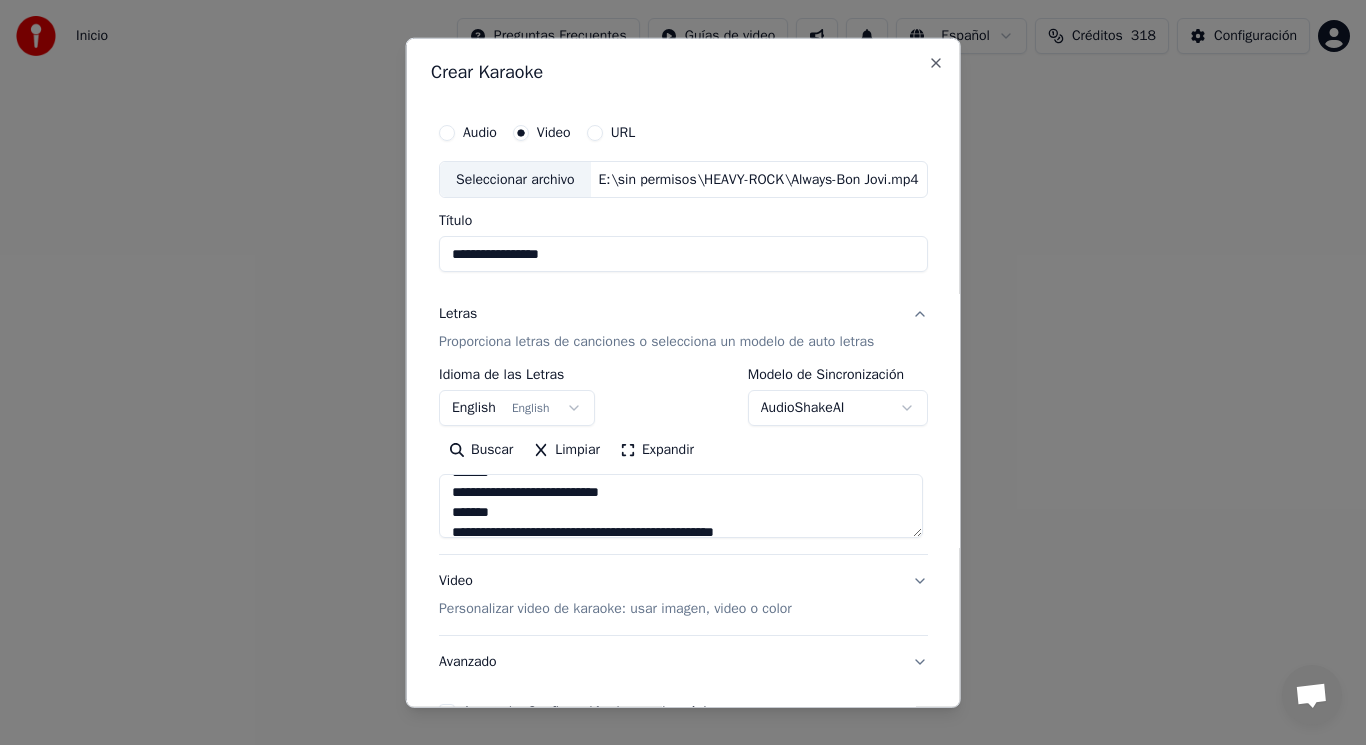 scroll, scrollTop: 760, scrollLeft: 0, axis: vertical 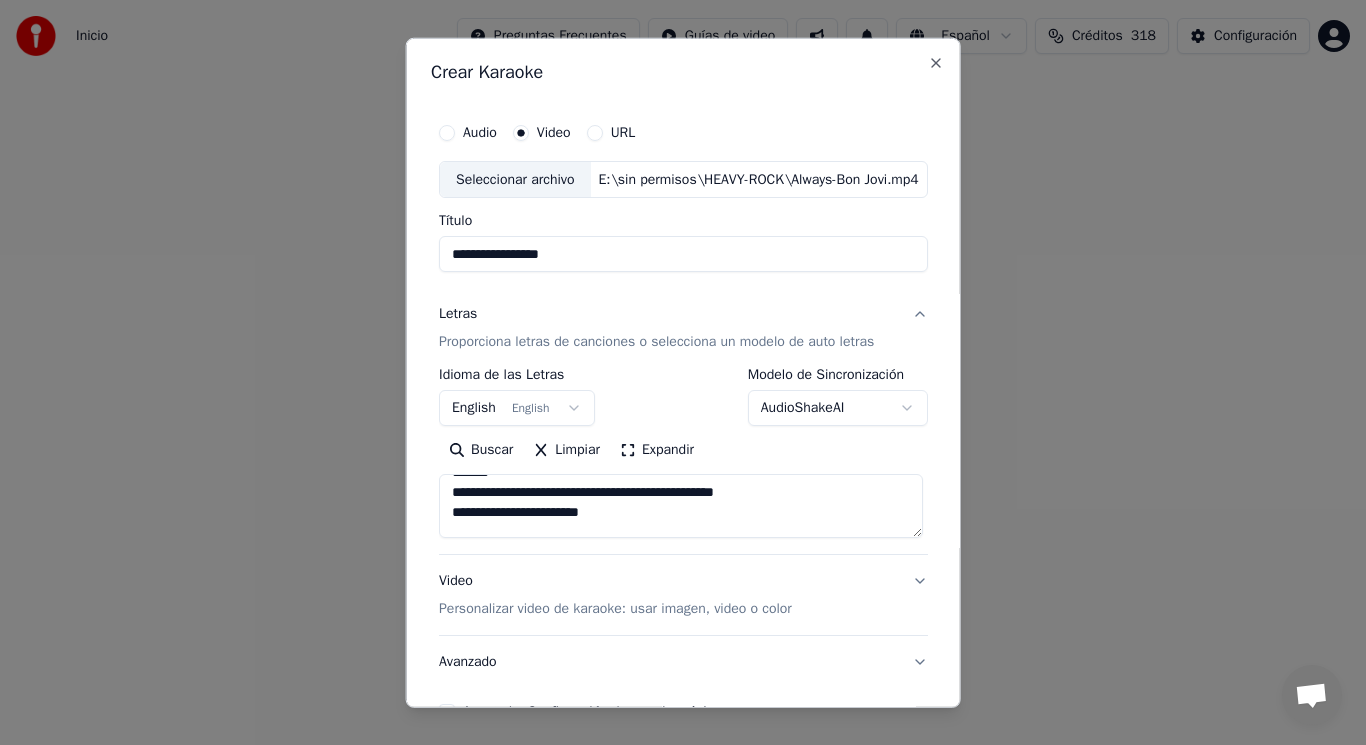 click at bounding box center (681, 506) 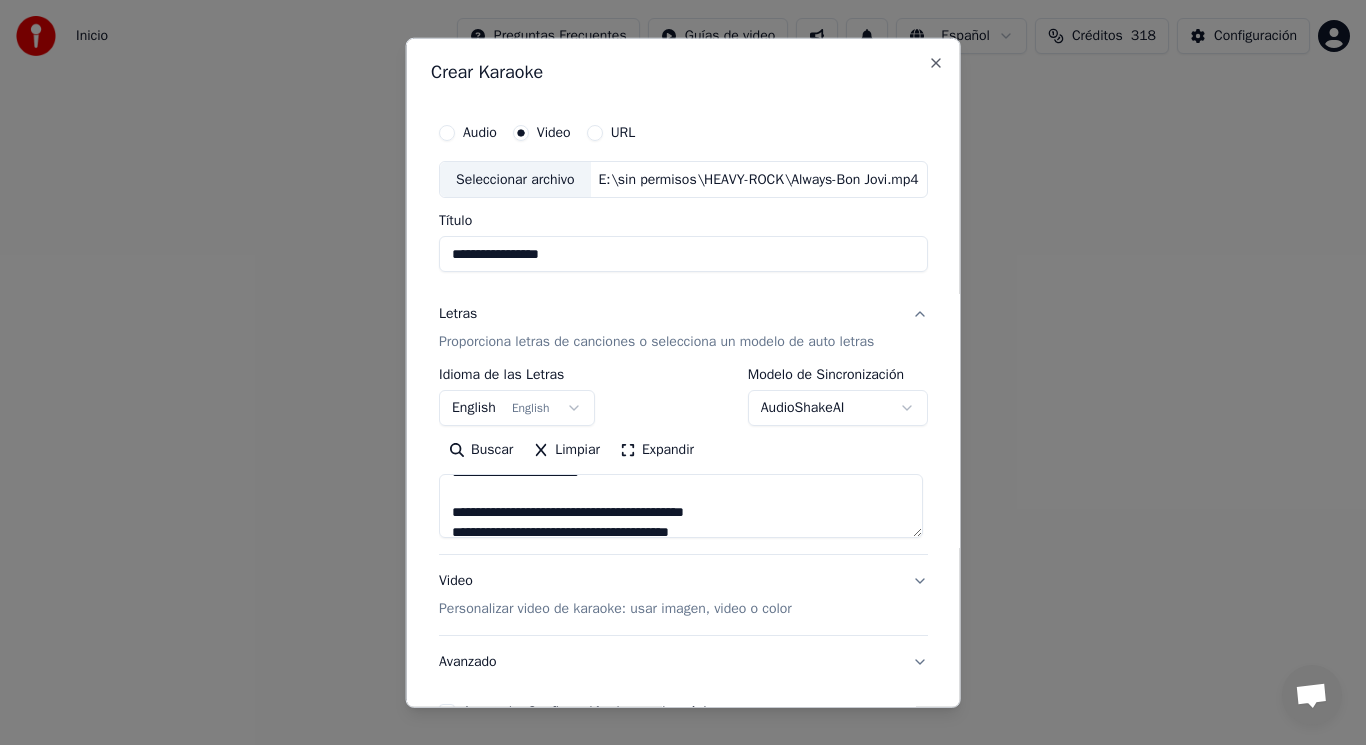 scroll, scrollTop: 840, scrollLeft: 0, axis: vertical 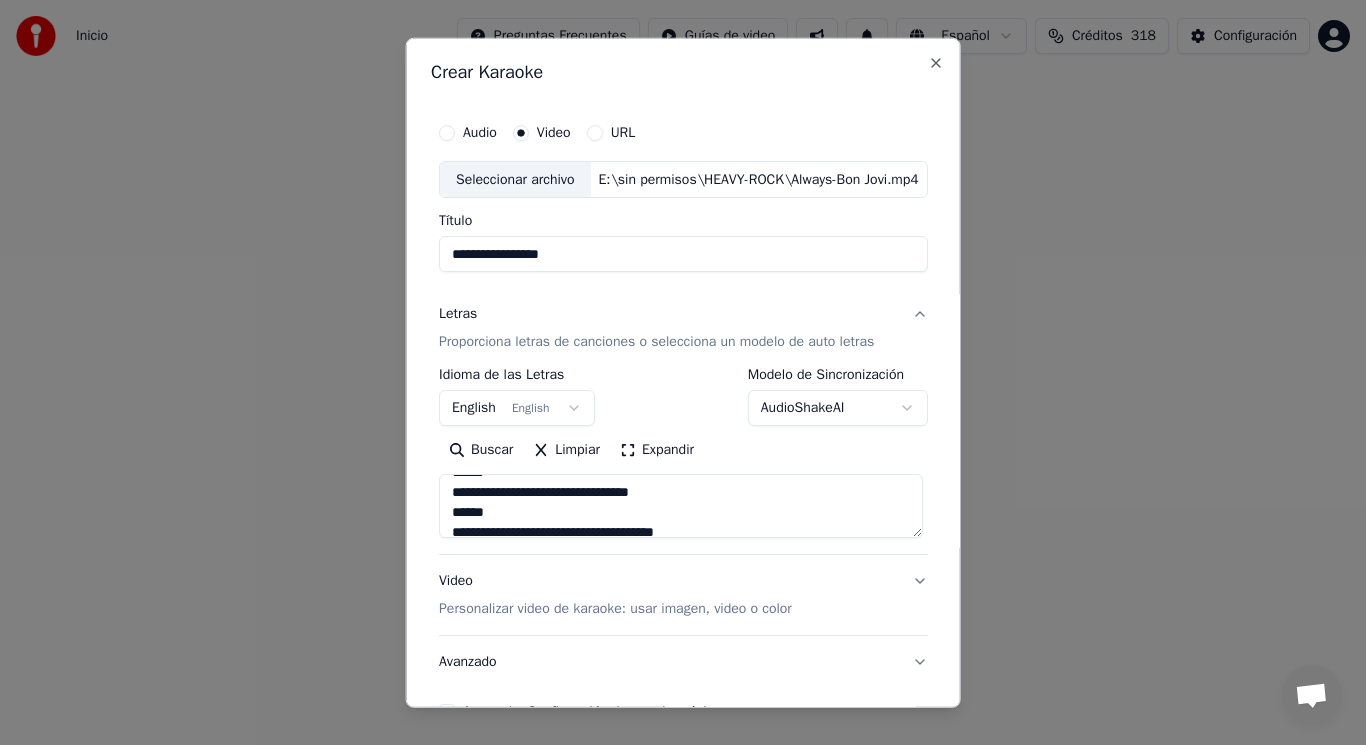 click at bounding box center [681, 506] 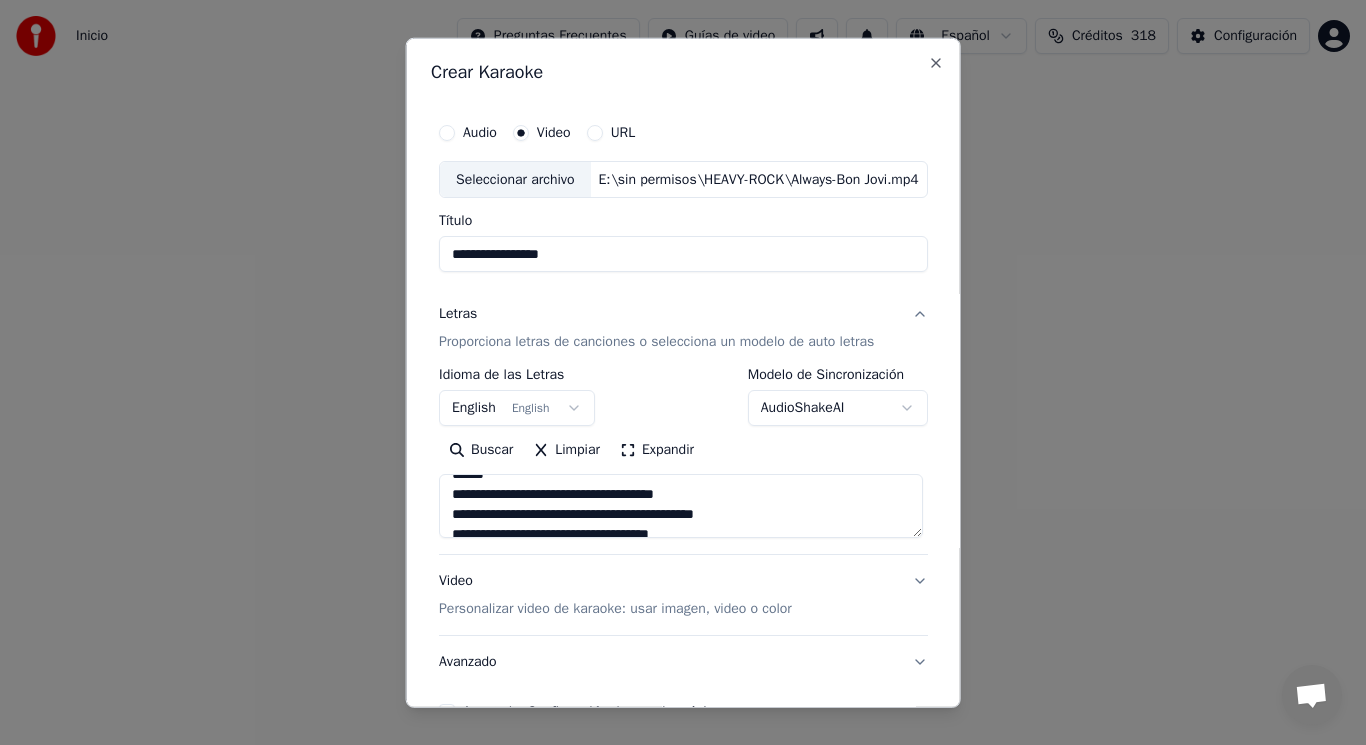scroll, scrollTop: 1000, scrollLeft: 0, axis: vertical 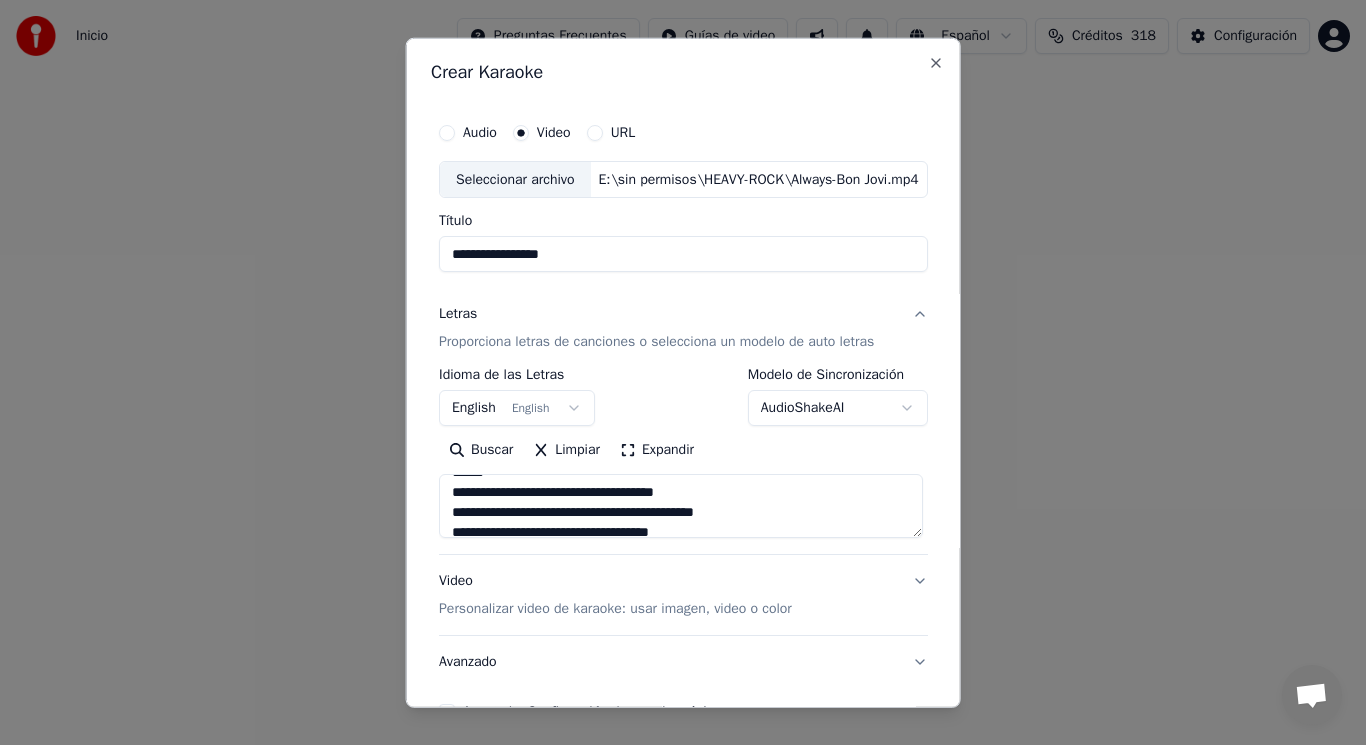 click at bounding box center [681, 506] 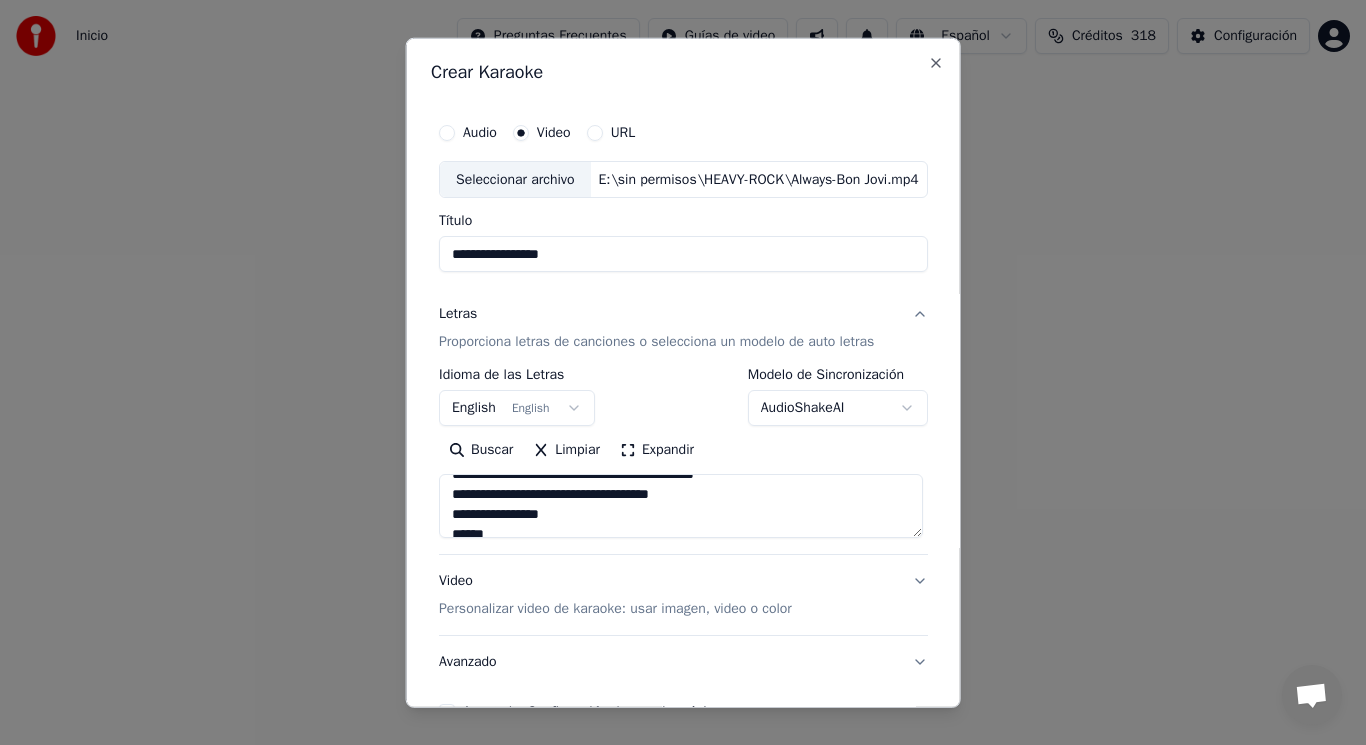 scroll, scrollTop: 1040, scrollLeft: 0, axis: vertical 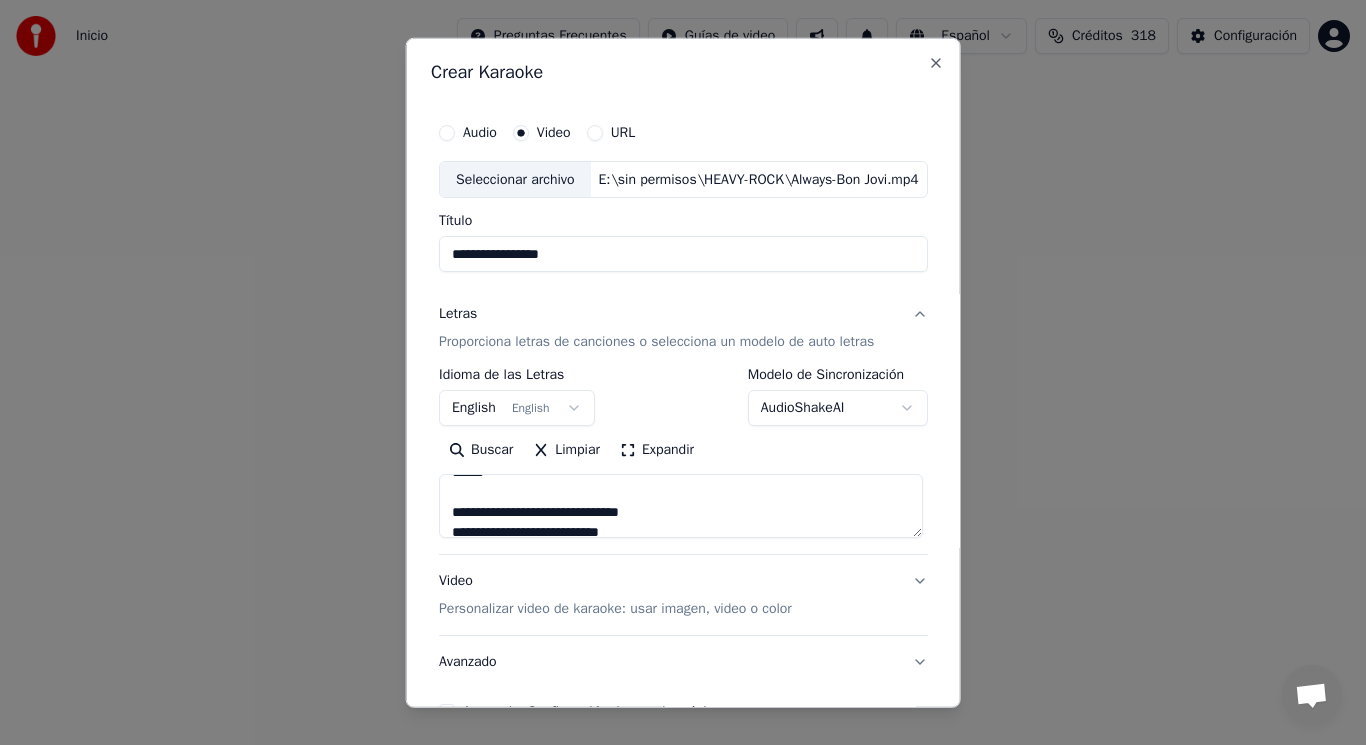 click at bounding box center [681, 506] 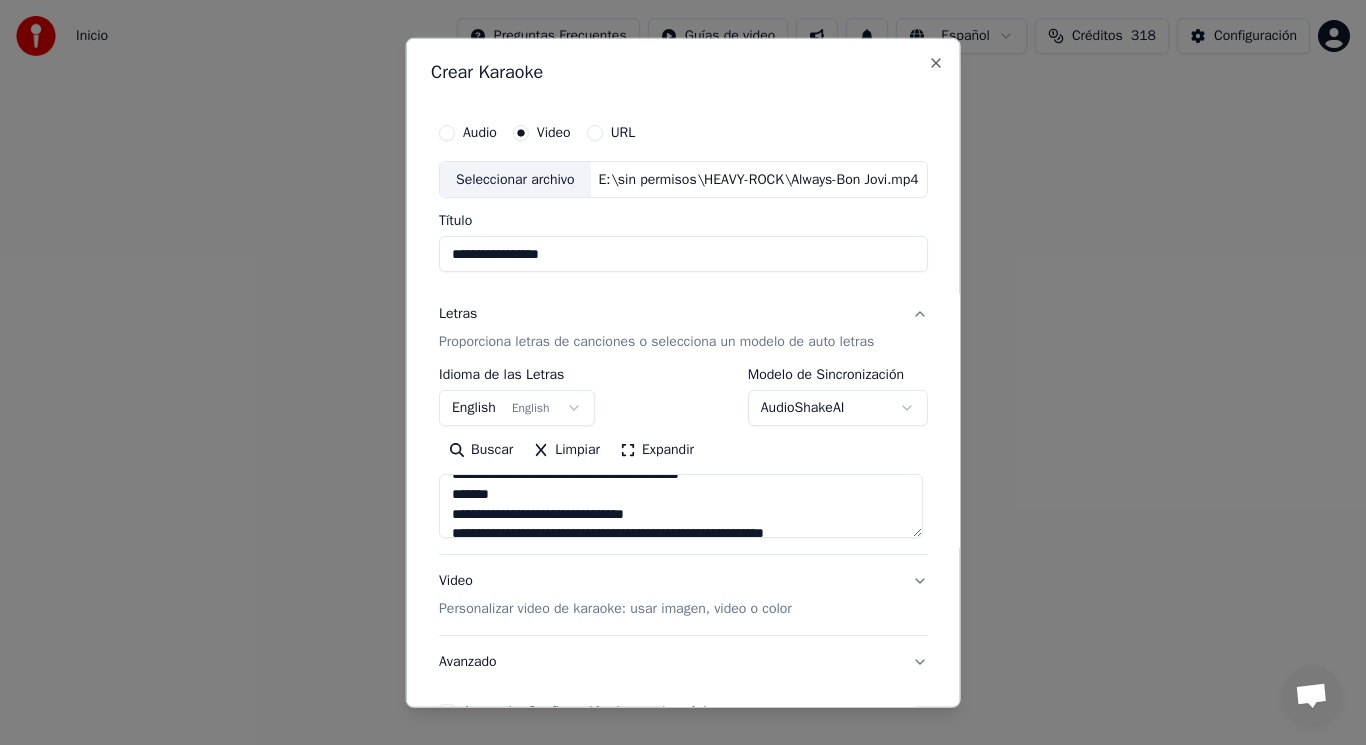 scroll, scrollTop: 1200, scrollLeft: 0, axis: vertical 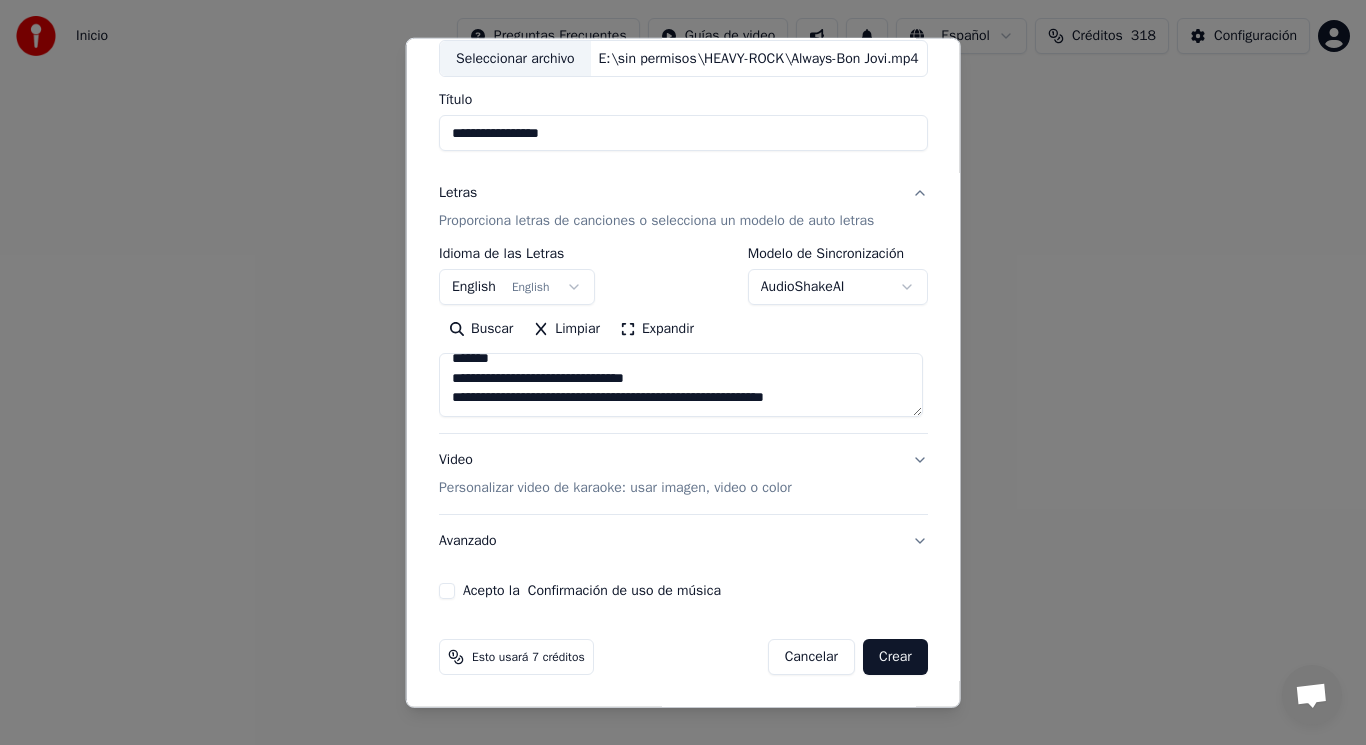 click at bounding box center (681, 385) 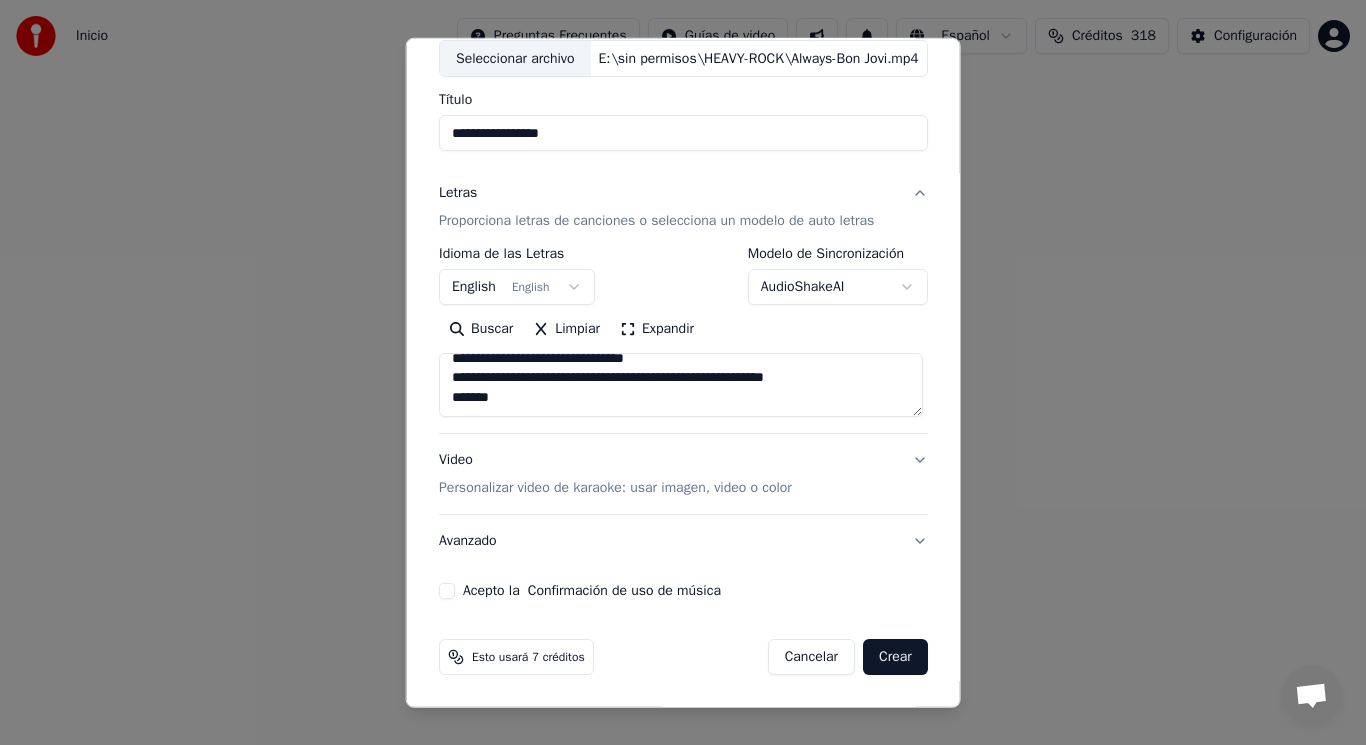 scroll, scrollTop: 1305, scrollLeft: 0, axis: vertical 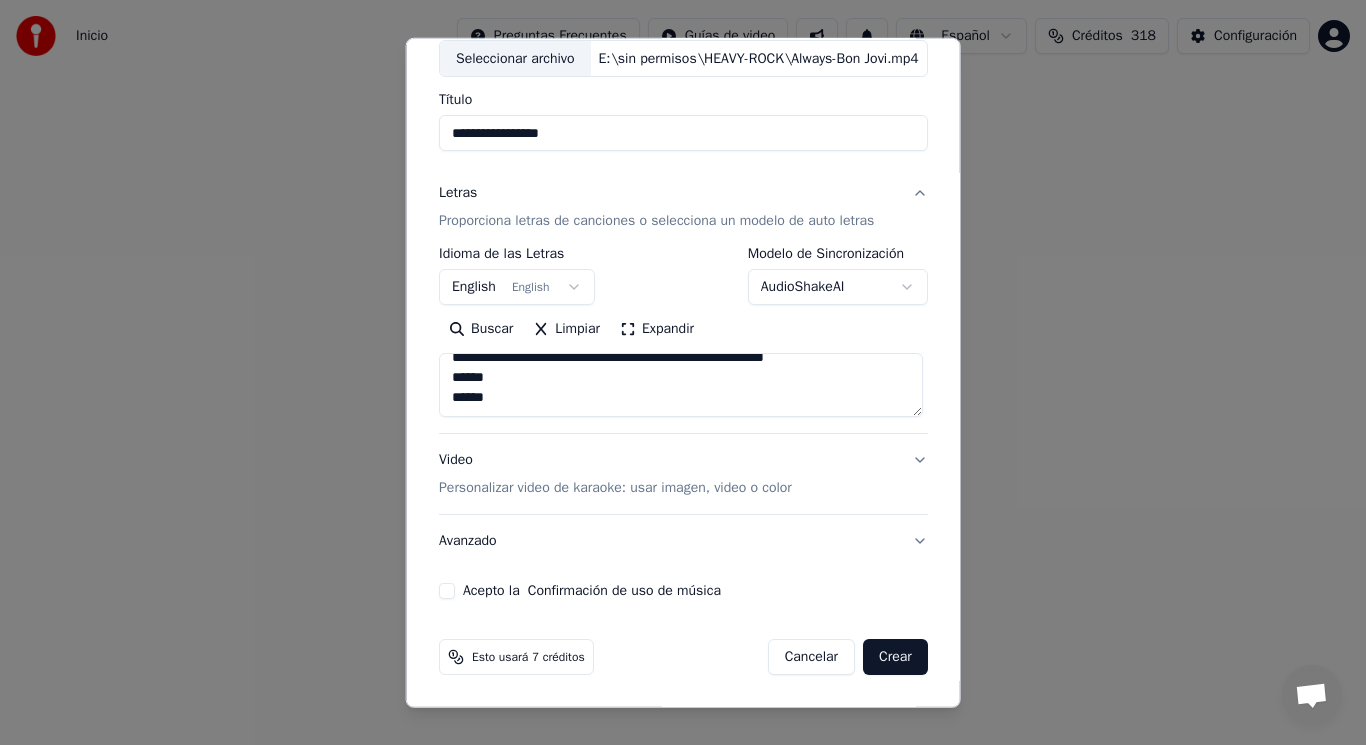 type on "**********" 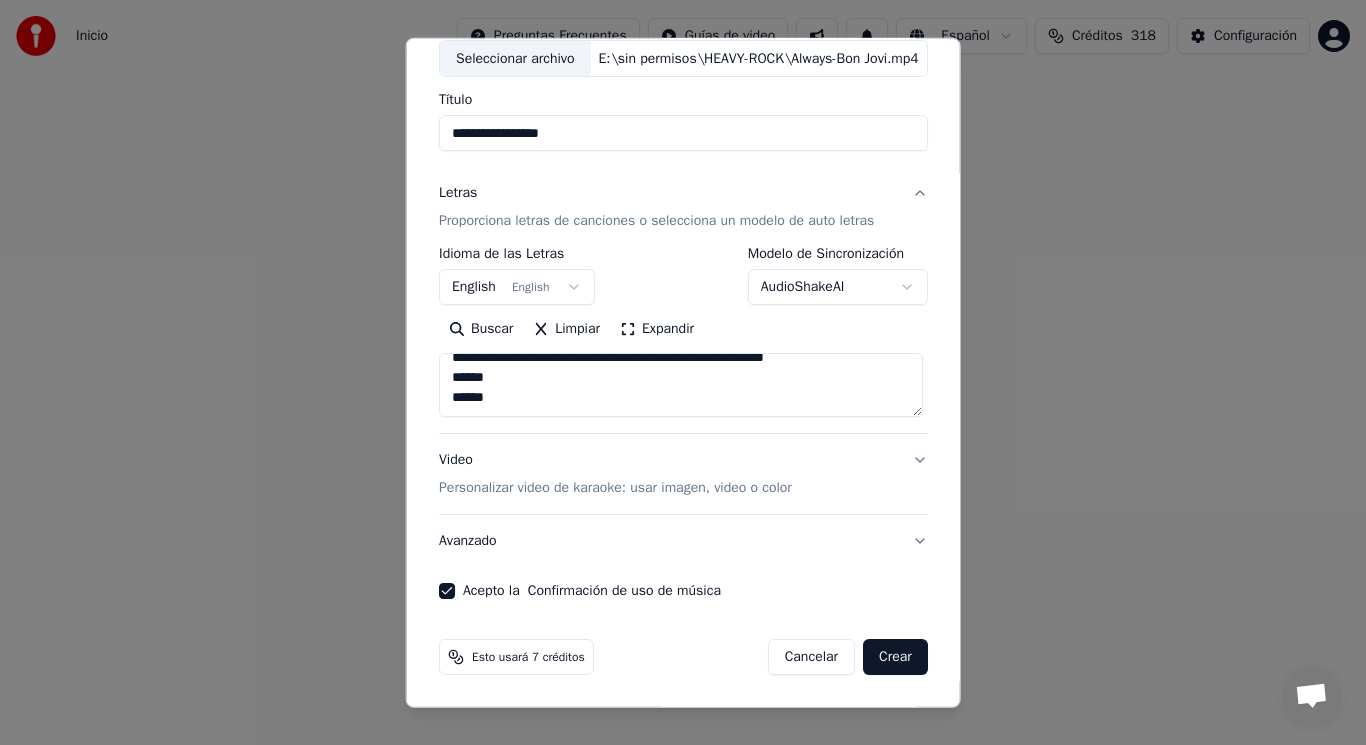 click on "Crear" at bounding box center [895, 657] 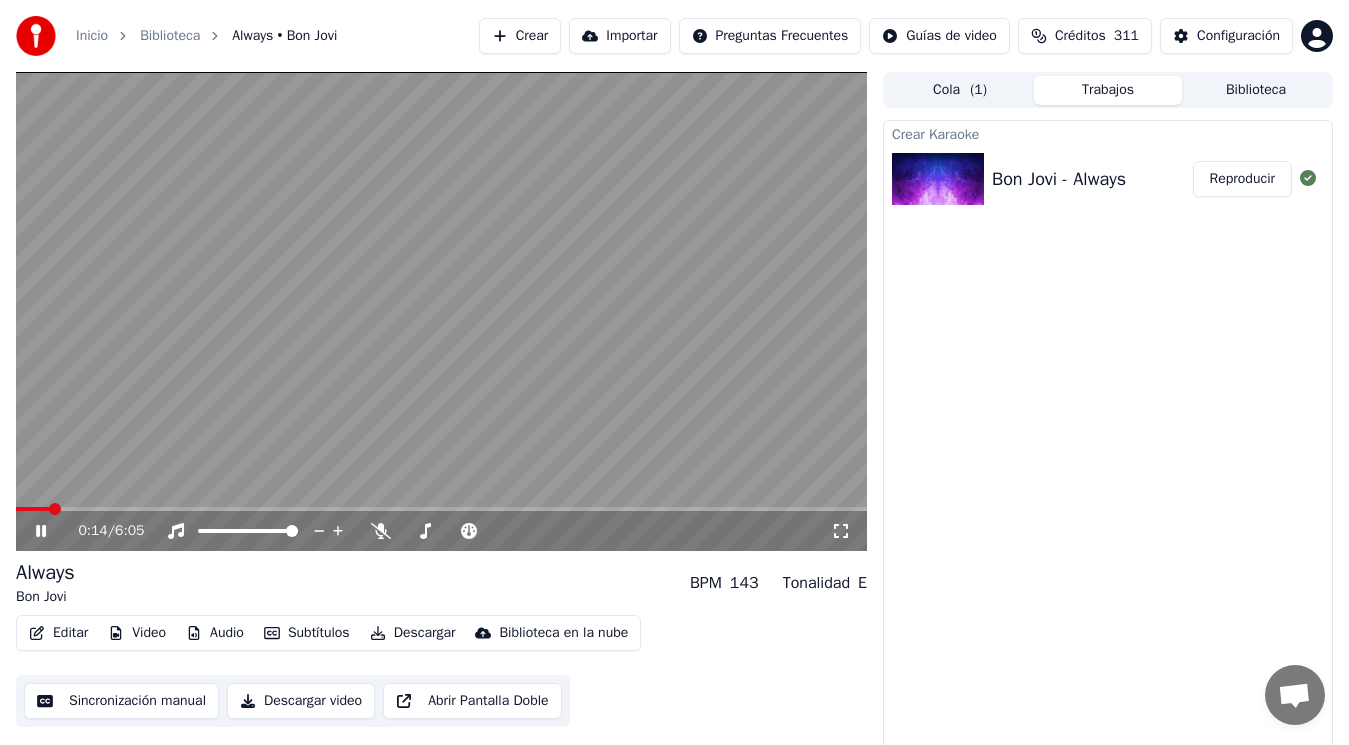 click 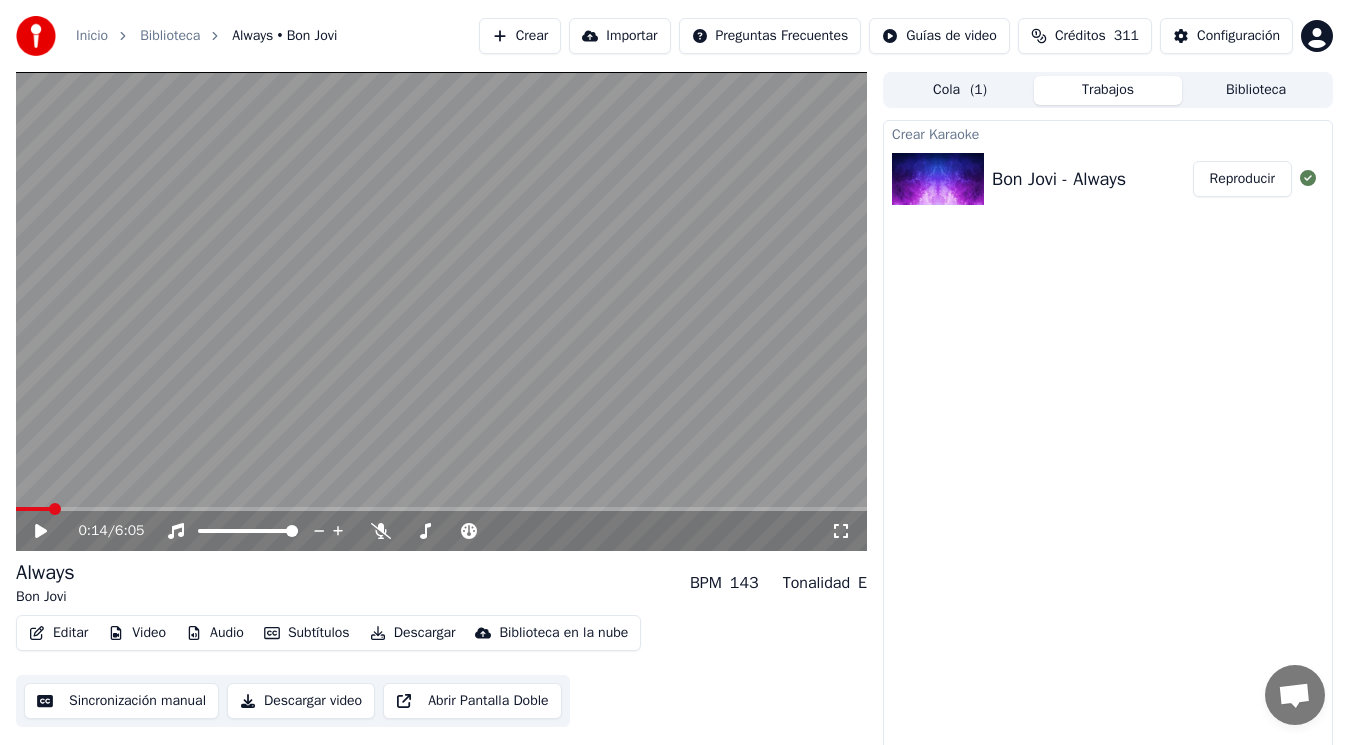click on "Editar" at bounding box center [58, 633] 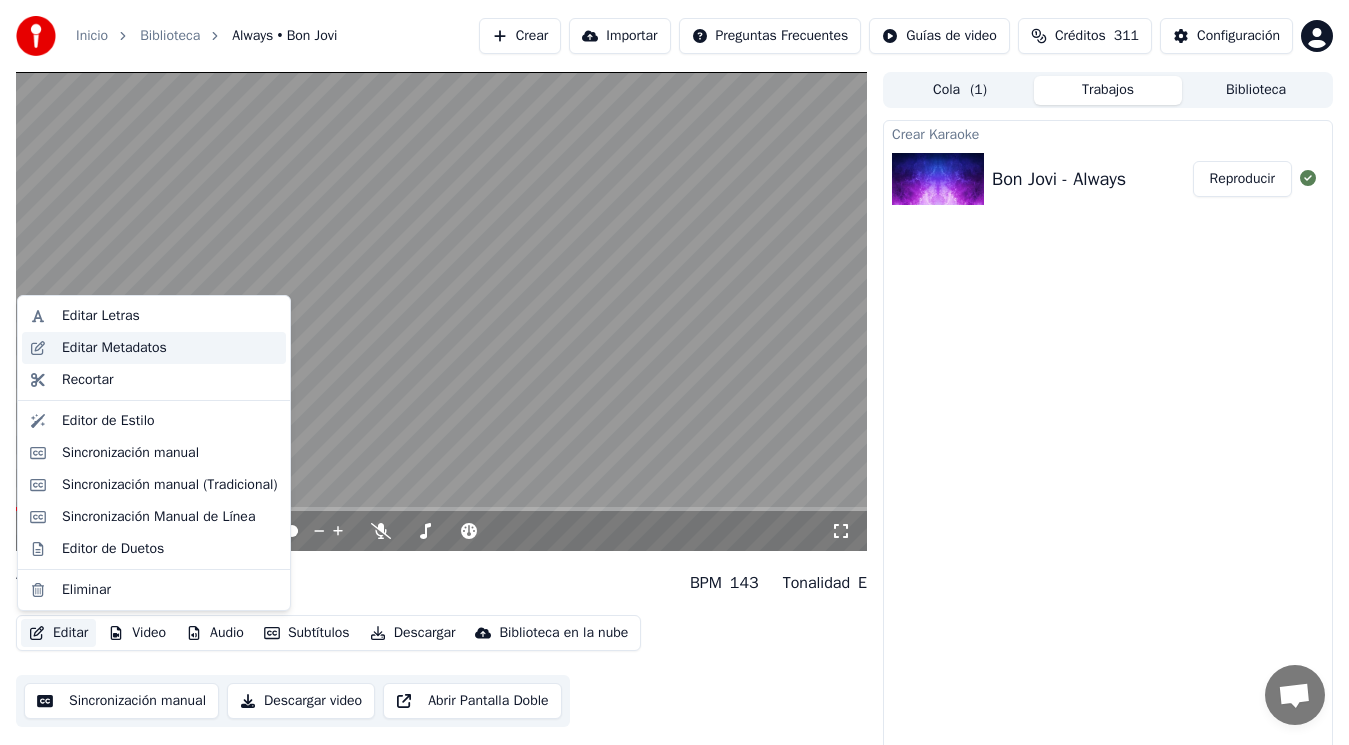 click on "Editar Metadatos" at bounding box center (114, 348) 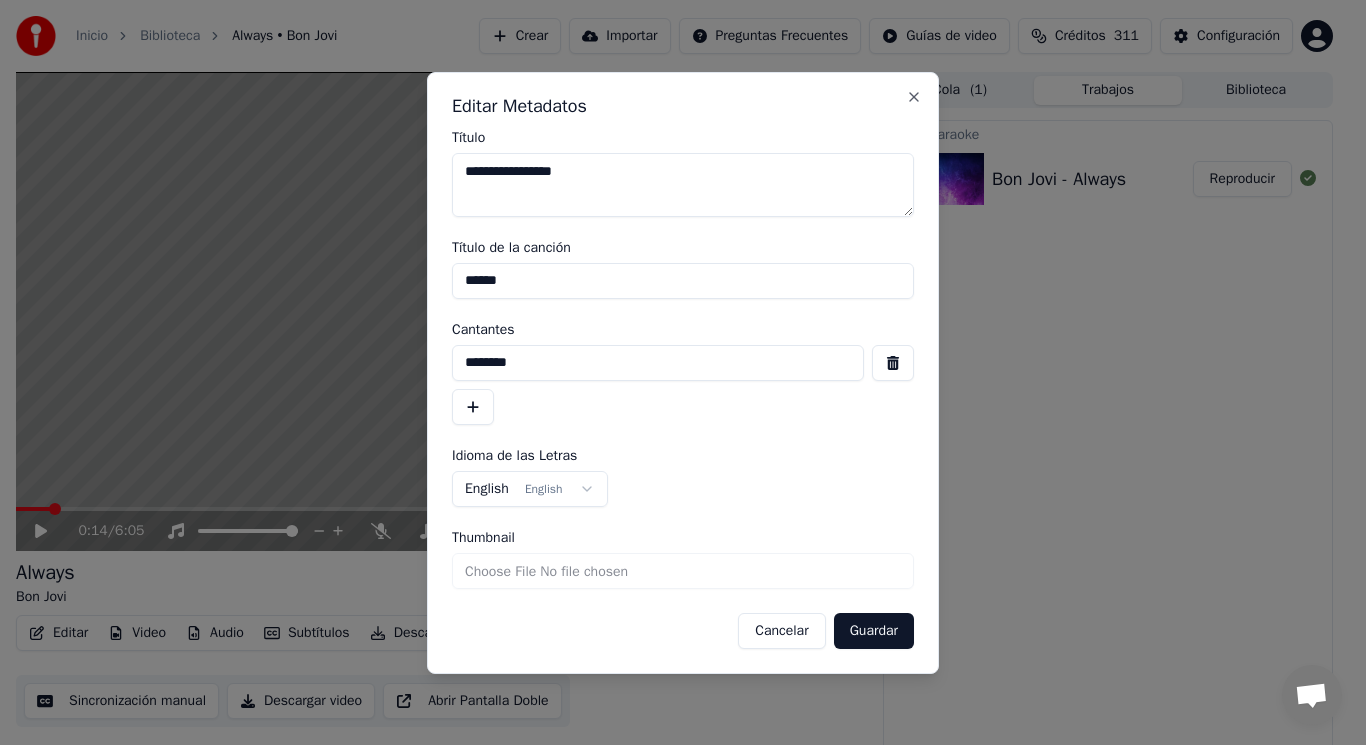 click at bounding box center [893, 363] 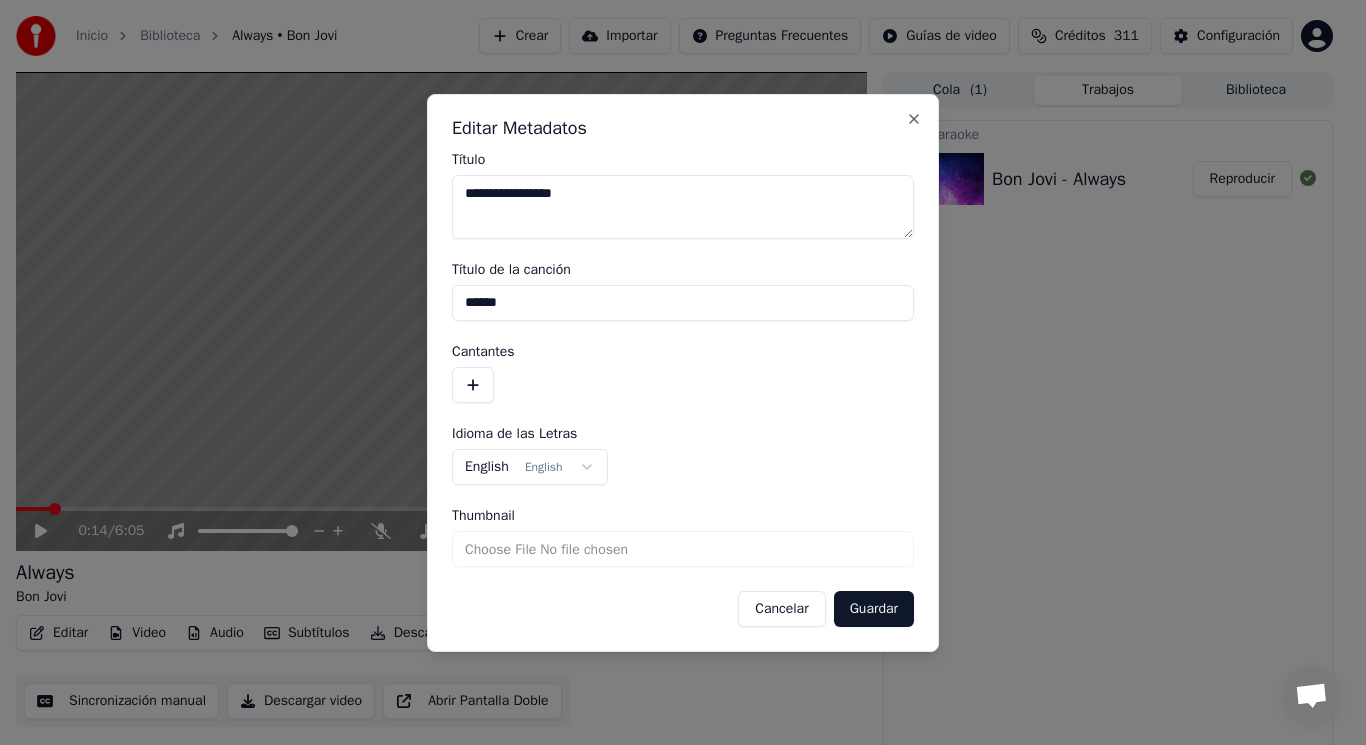 drag, startPoint x: 526, startPoint y: 303, endPoint x: 374, endPoint y: 307, distance: 152.05263 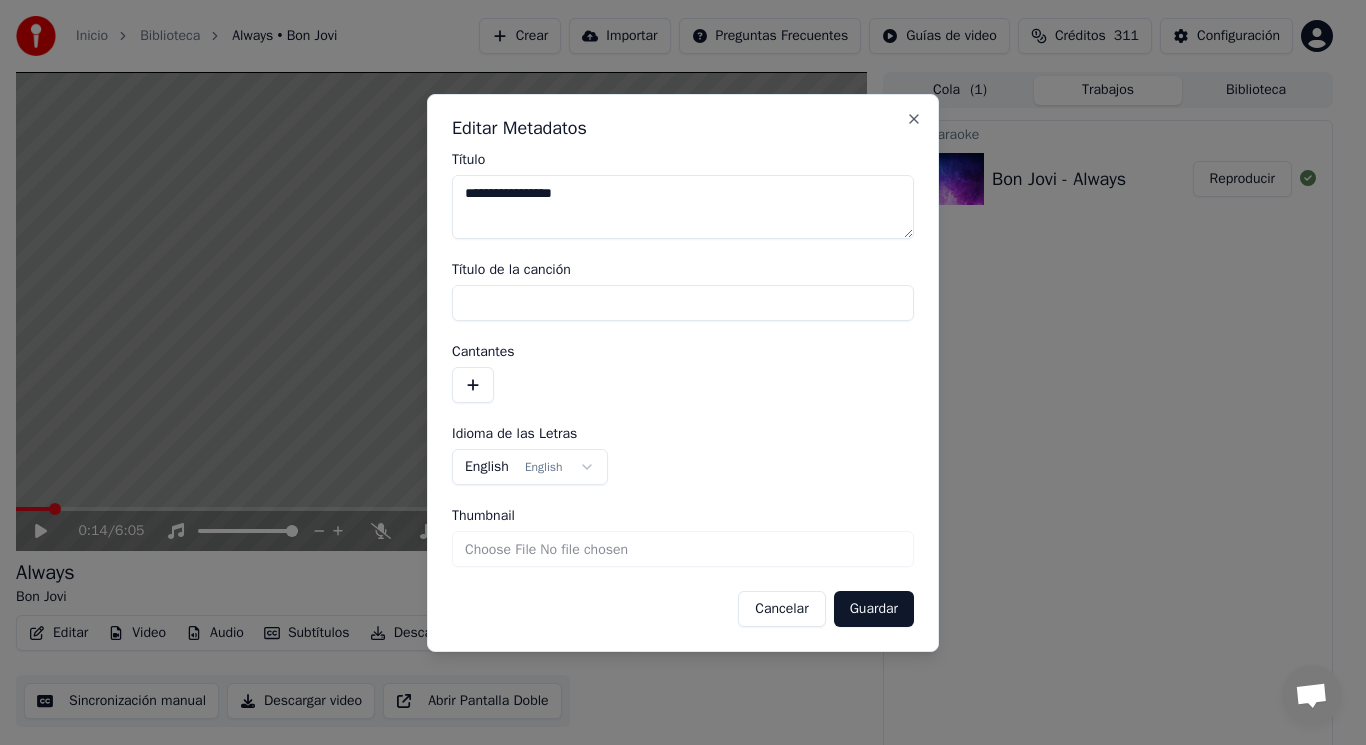 type 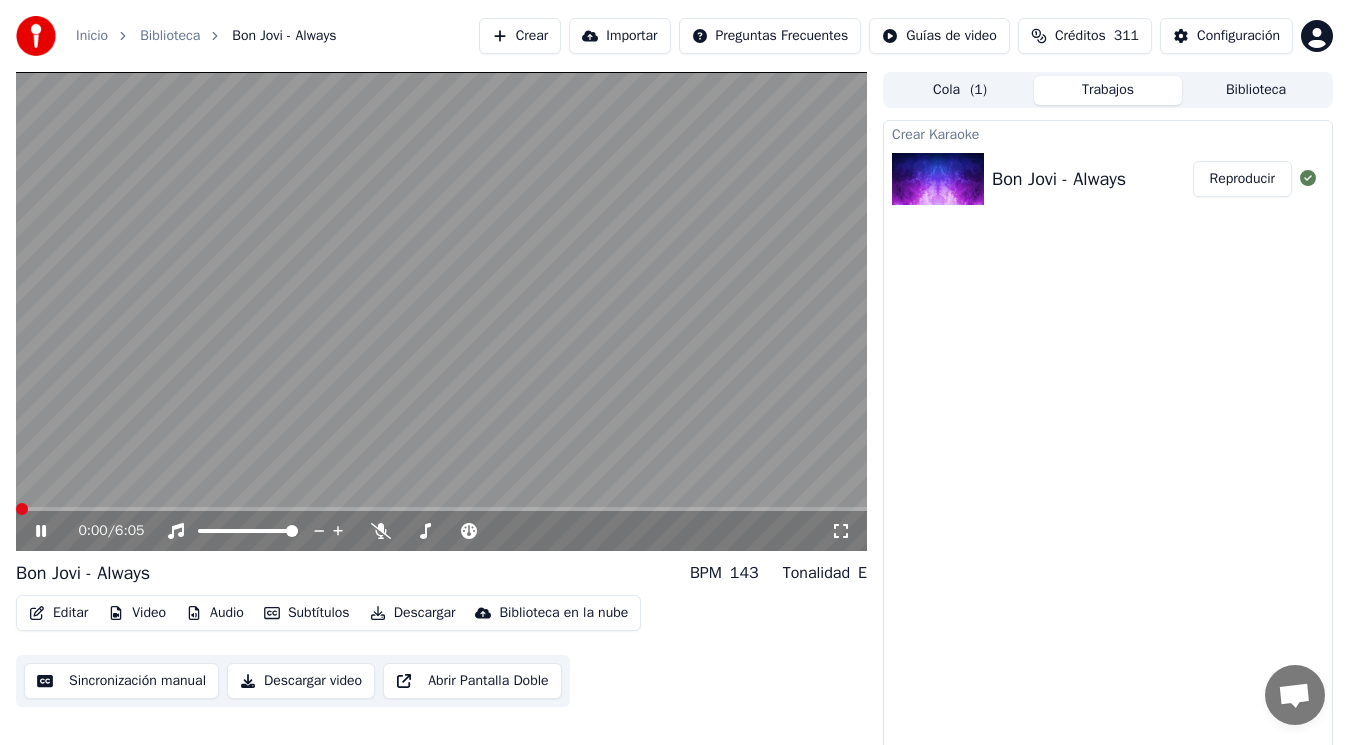 click at bounding box center [22, 509] 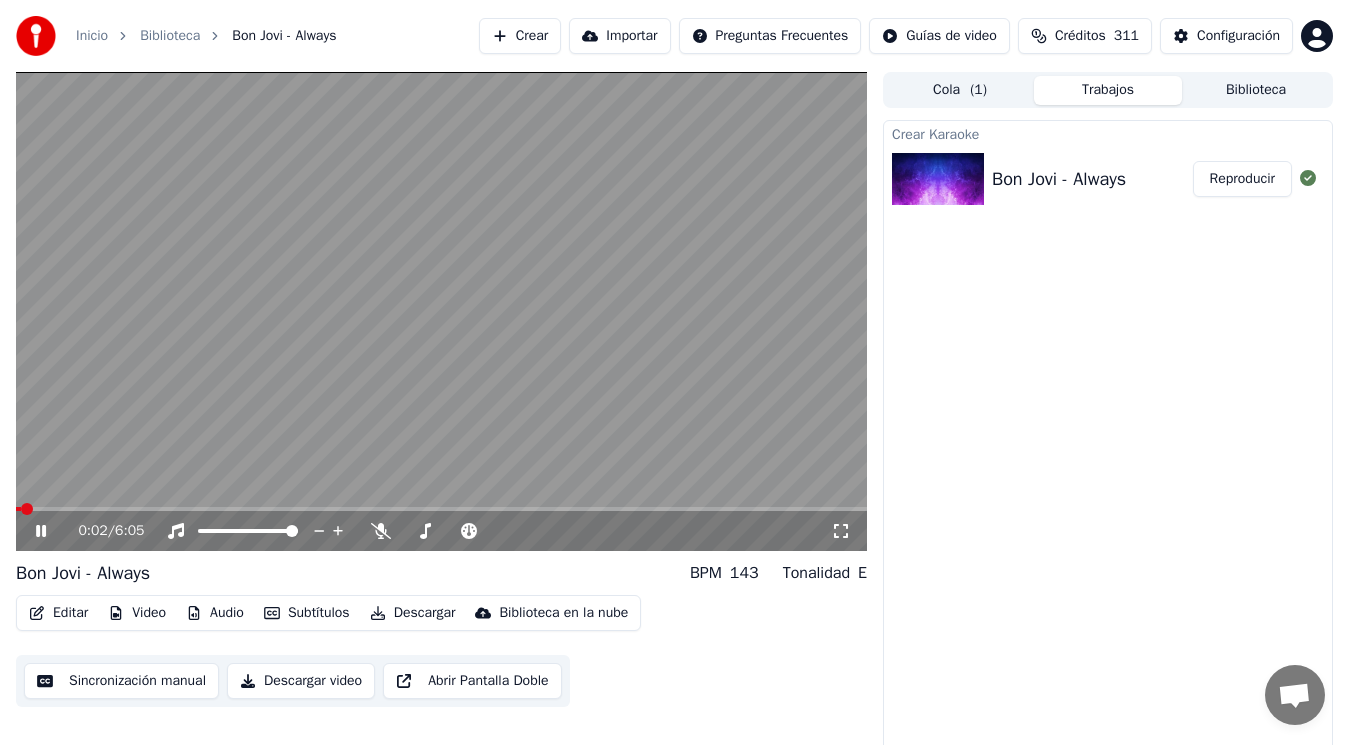click 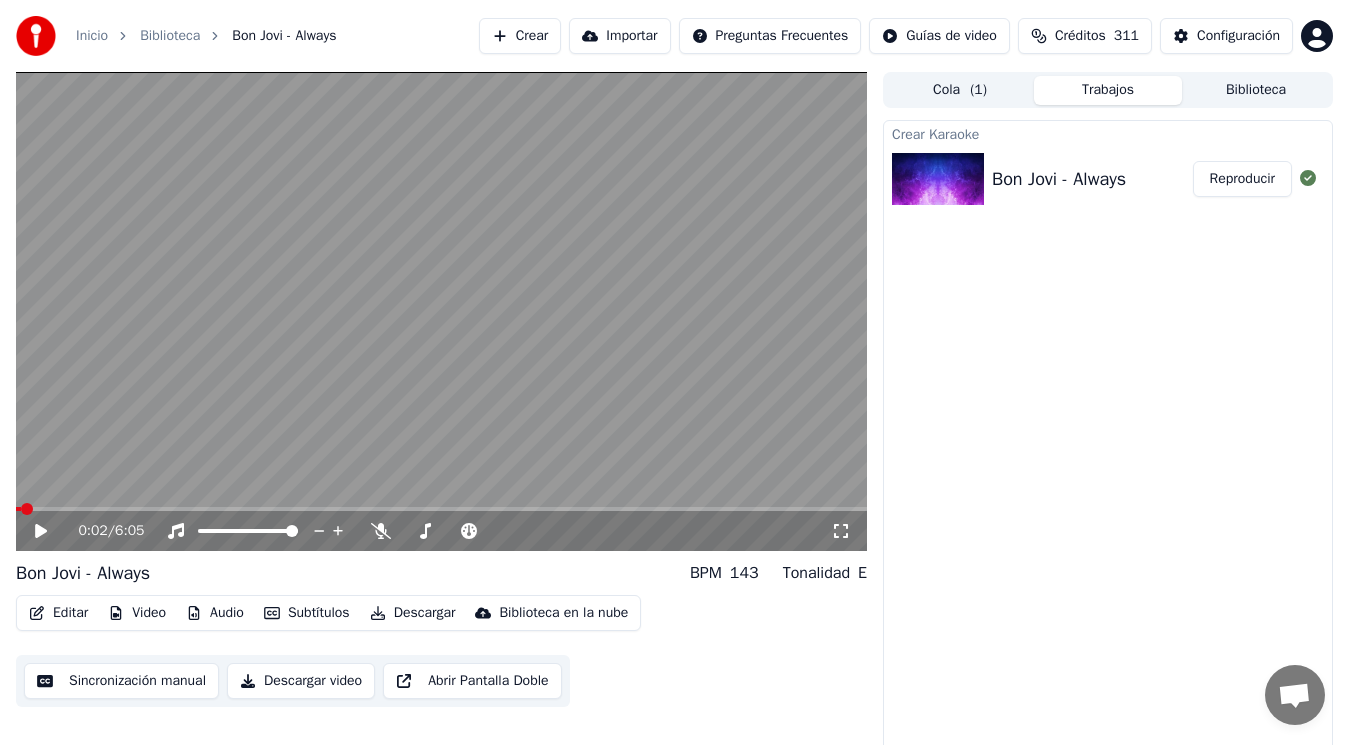 click on "Editar" at bounding box center [58, 613] 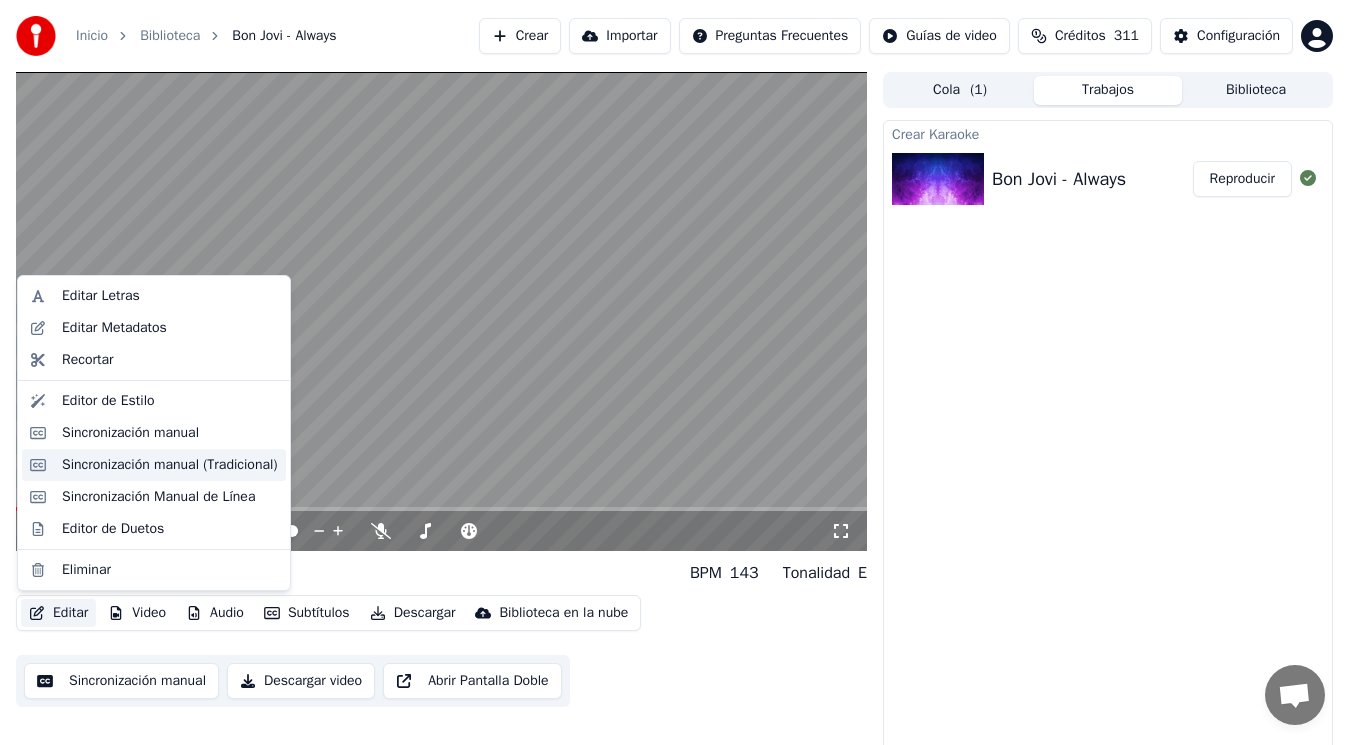 click on "Sincronización manual (Tradicional)" at bounding box center (170, 465) 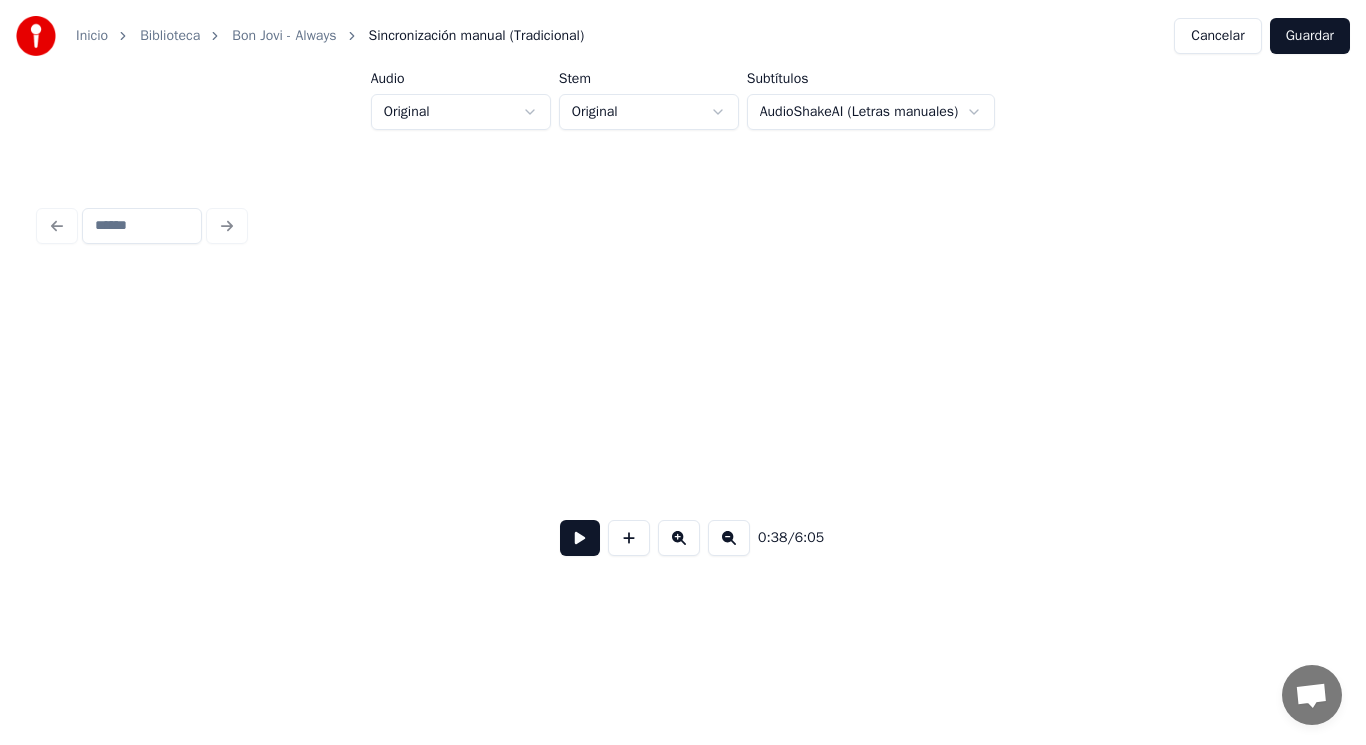 scroll, scrollTop: 0, scrollLeft: 53555, axis: horizontal 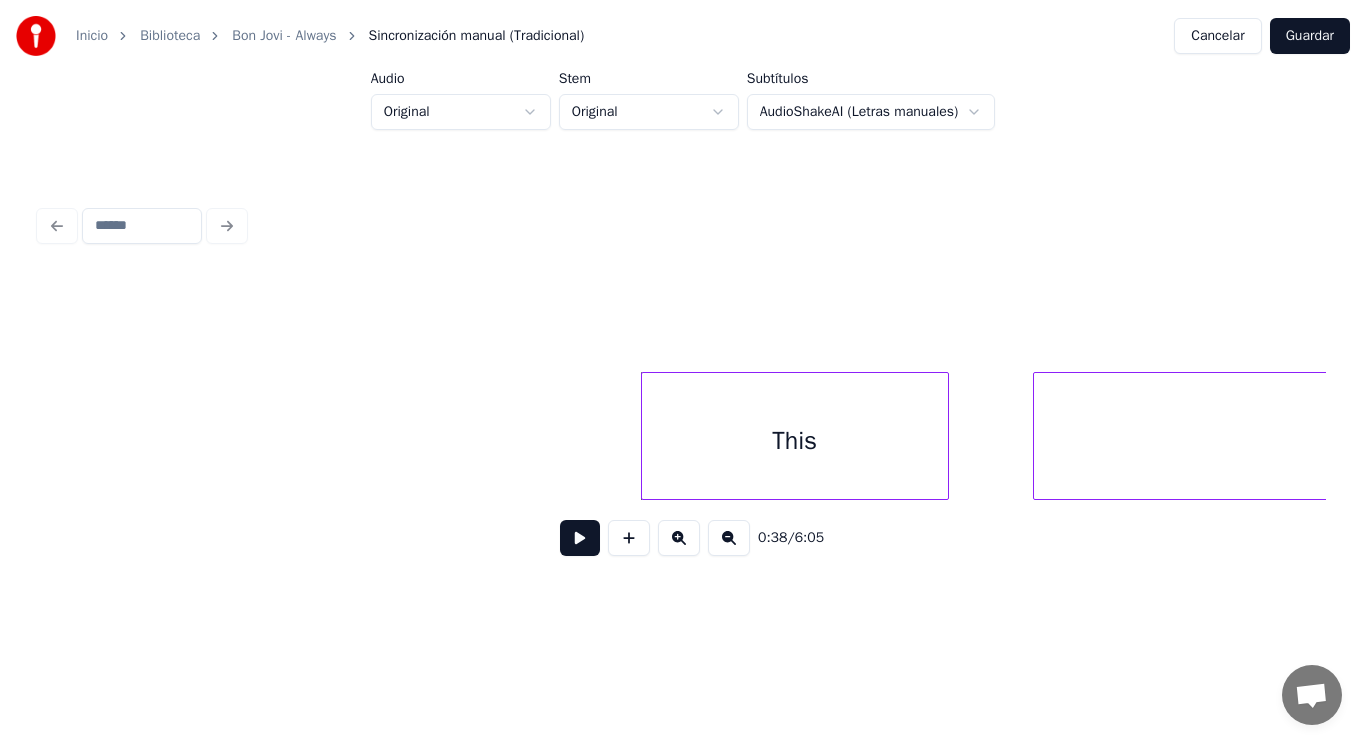 click on "This [PERSON]" at bounding box center [203183, 436] 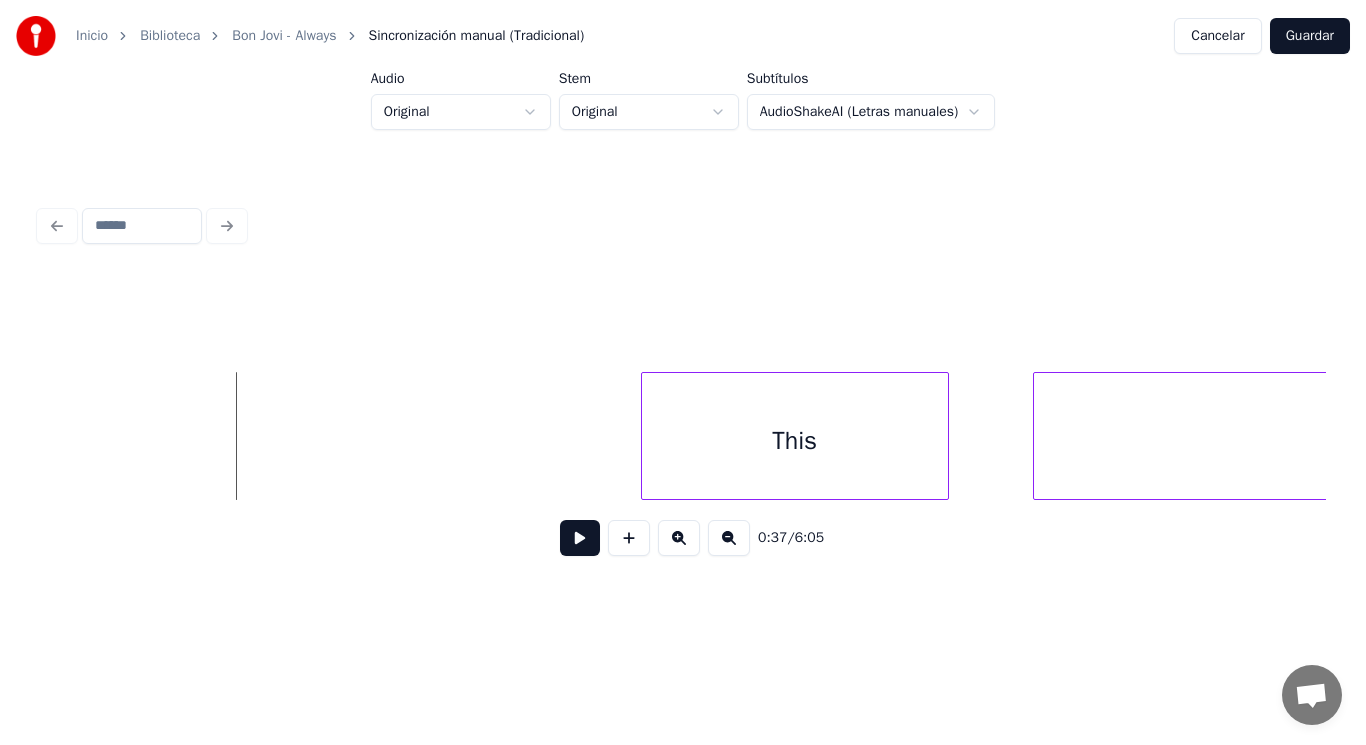click at bounding box center [580, 538] 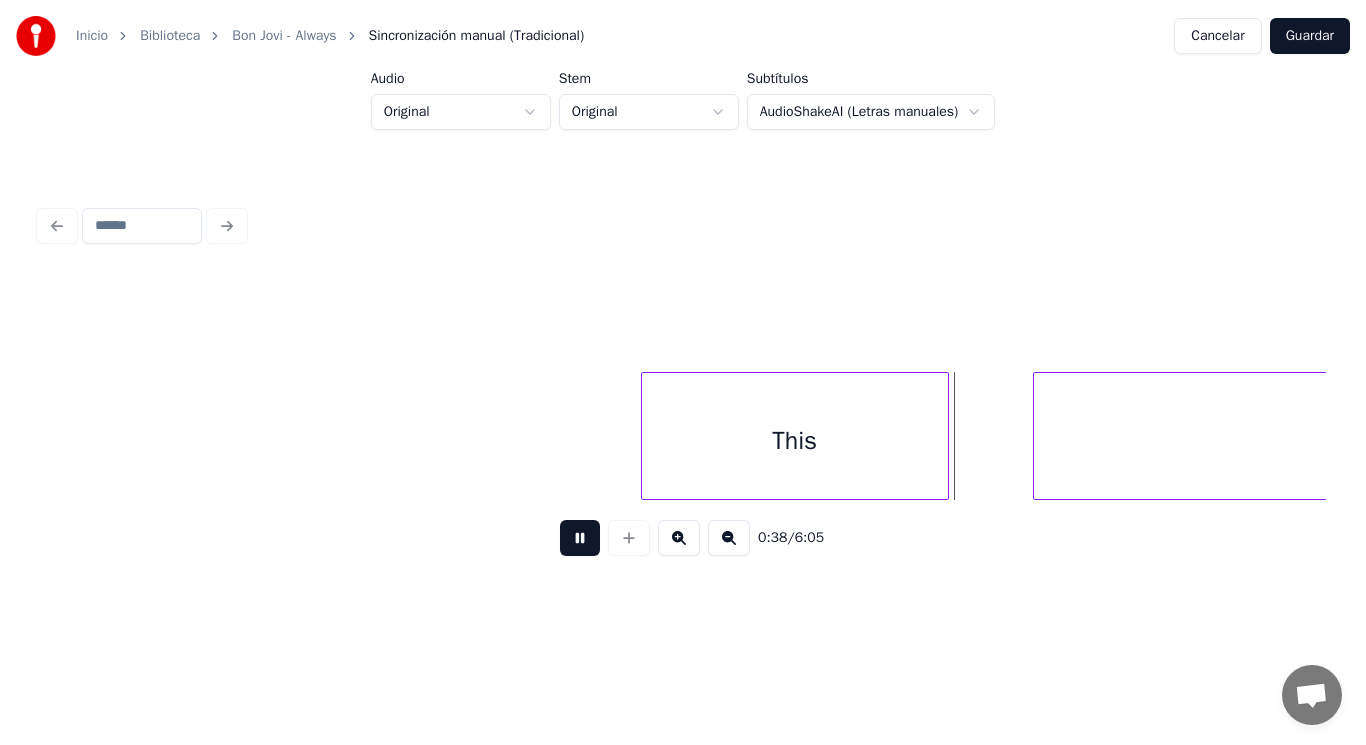 click at bounding box center [580, 538] 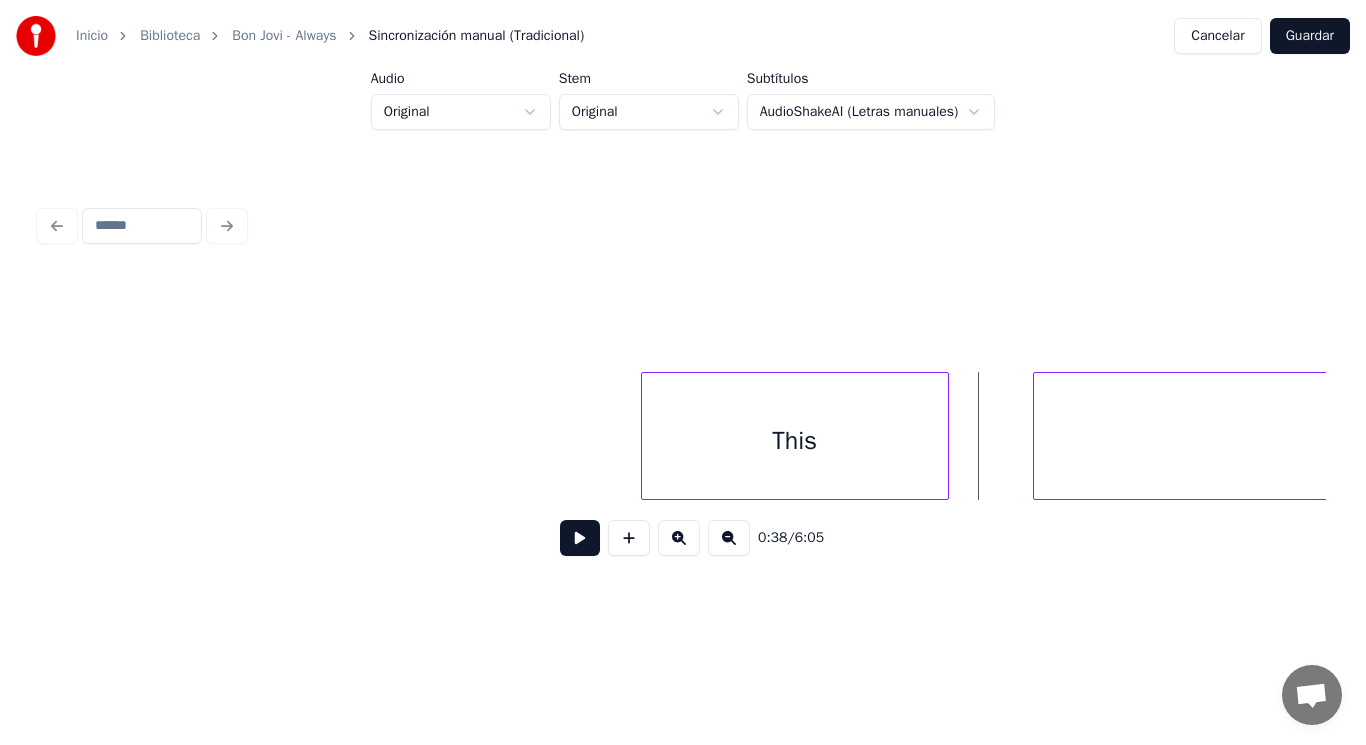 click on "This" at bounding box center (795, 441) 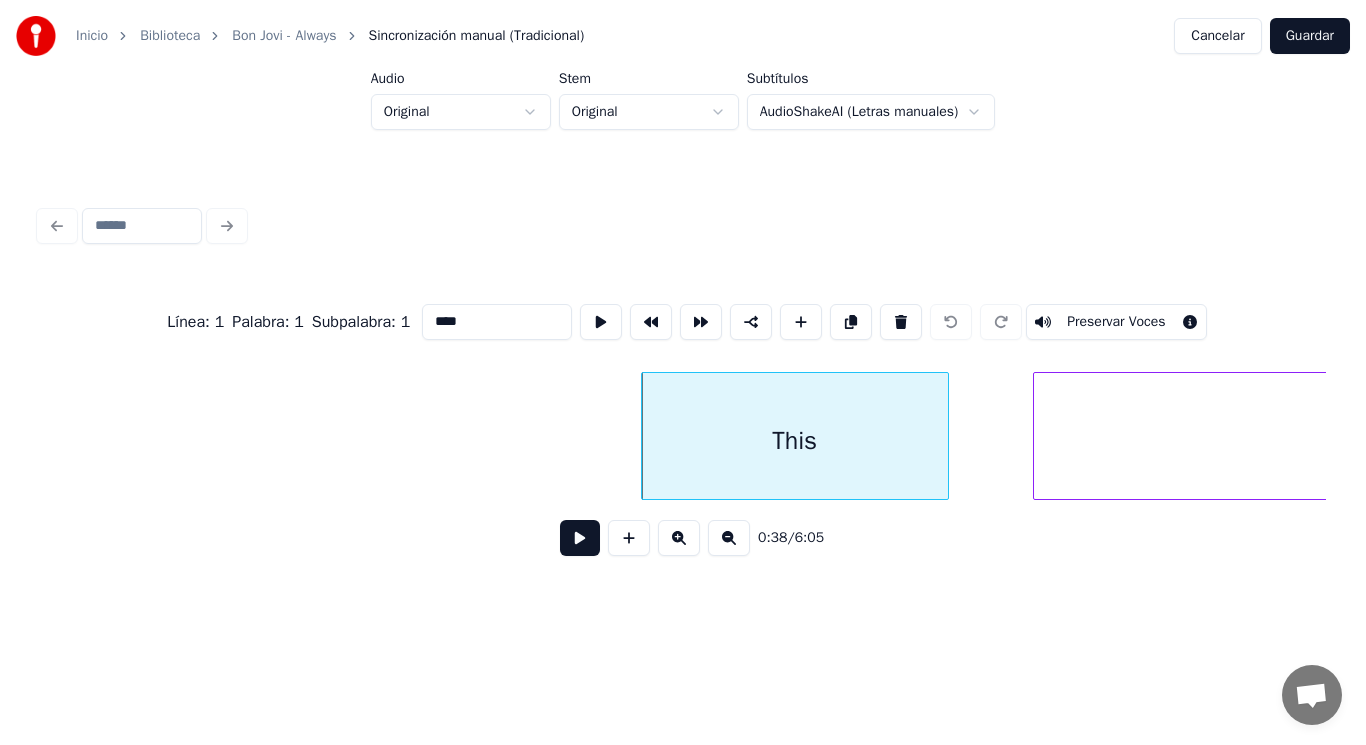 click at bounding box center [580, 538] 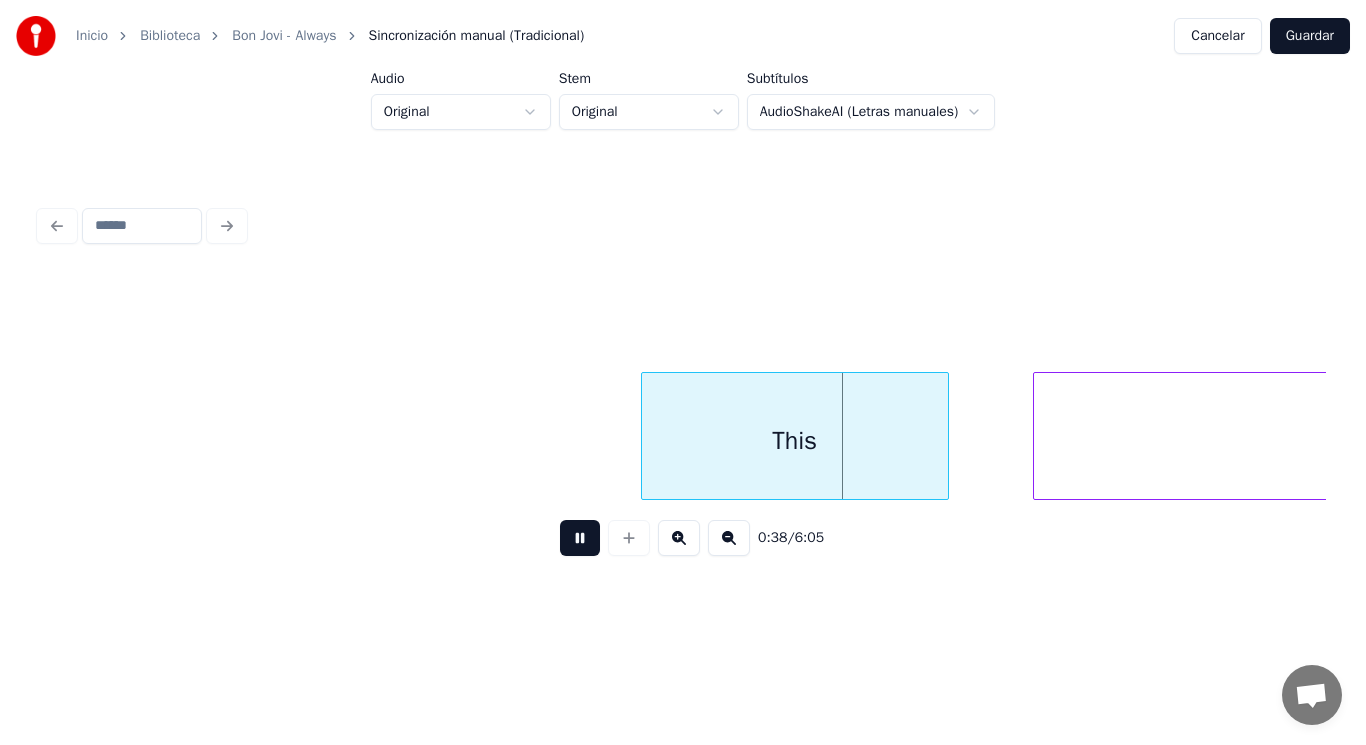click at bounding box center [580, 538] 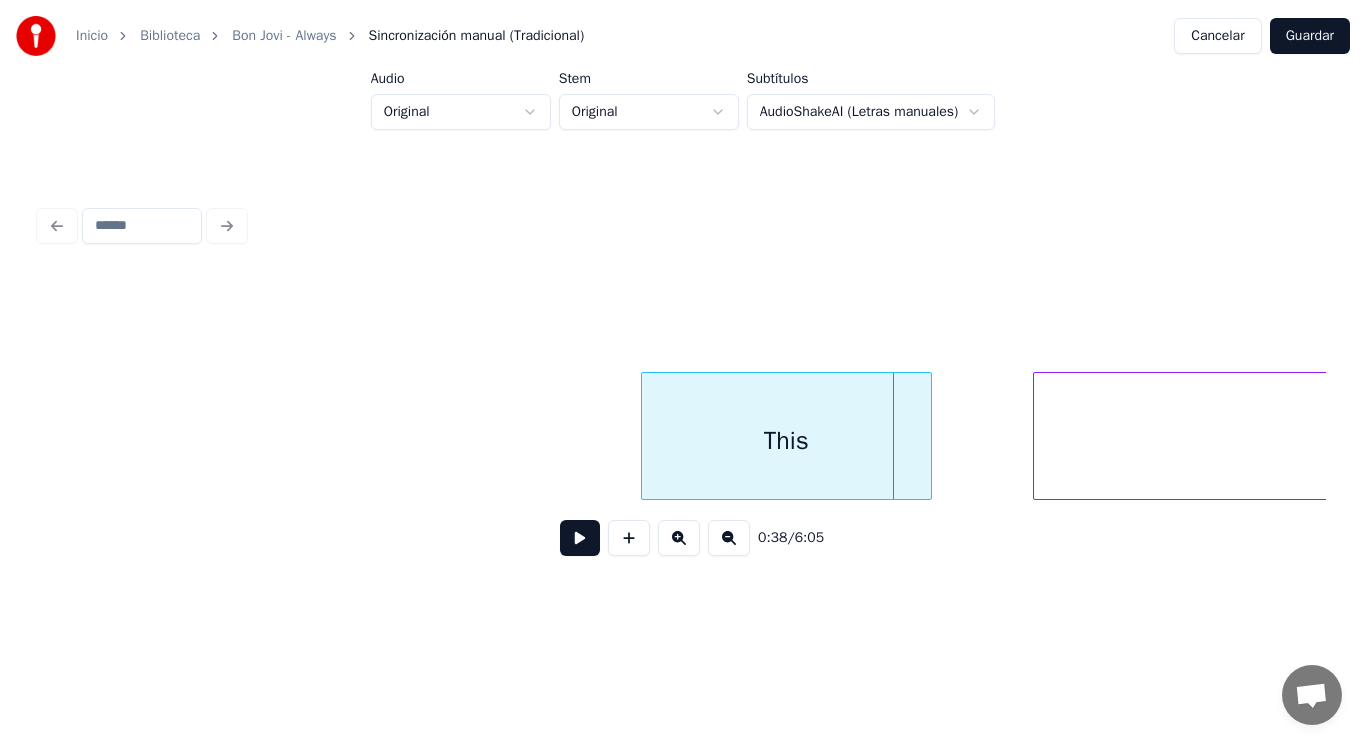 click at bounding box center (928, 436) 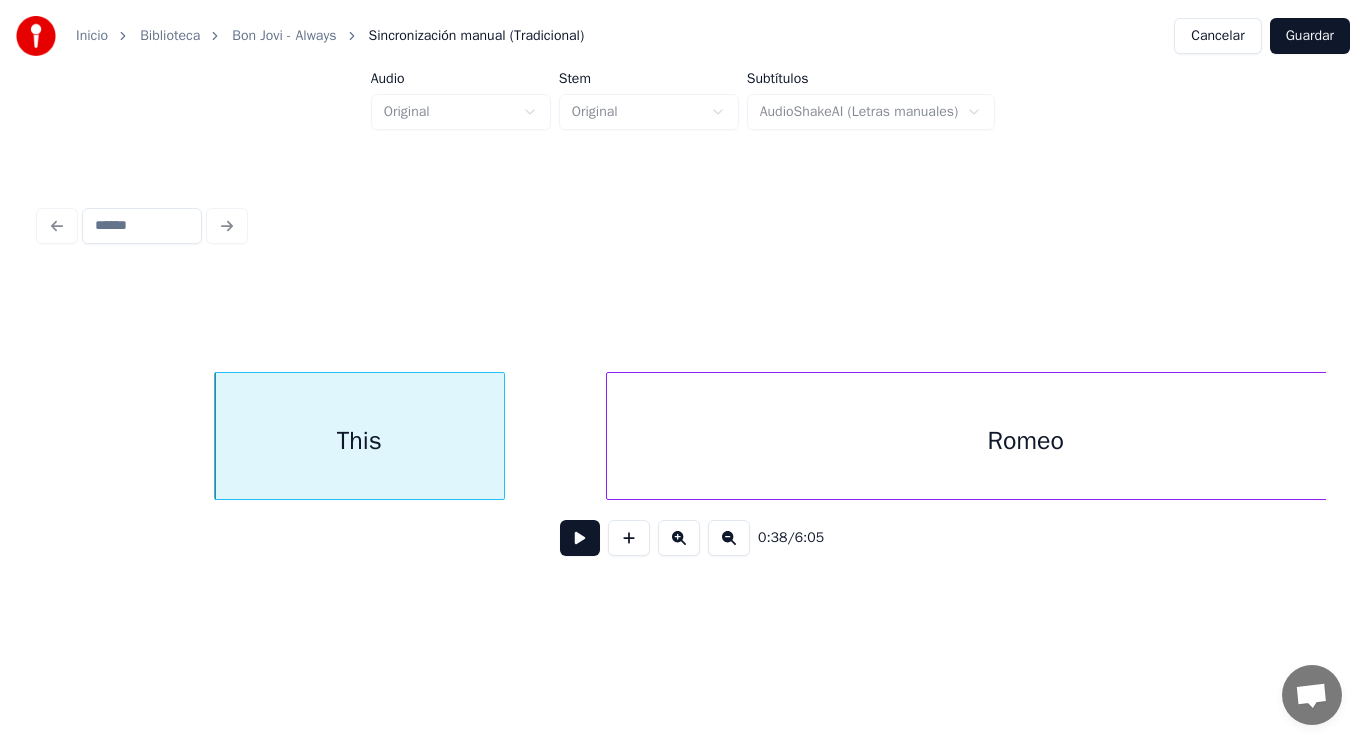 scroll, scrollTop: 0, scrollLeft: 53435, axis: horizontal 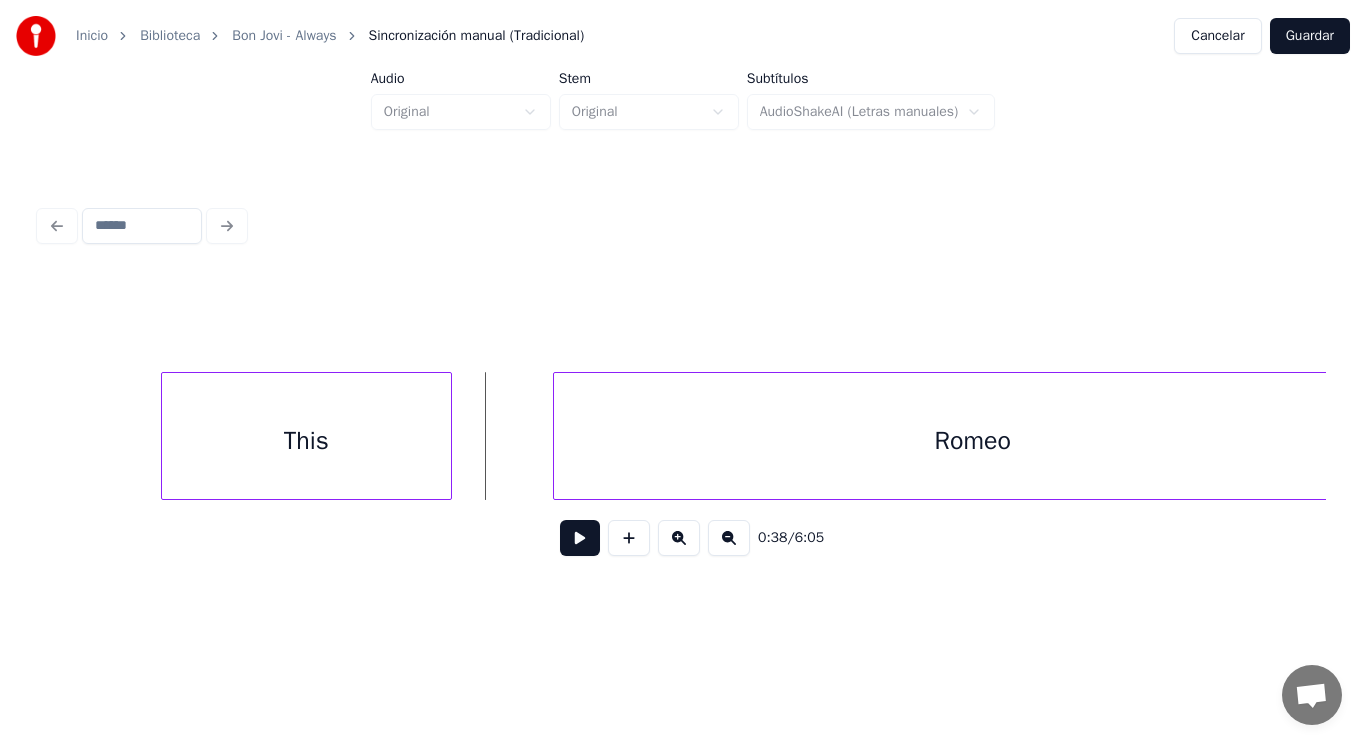 click at bounding box center (580, 538) 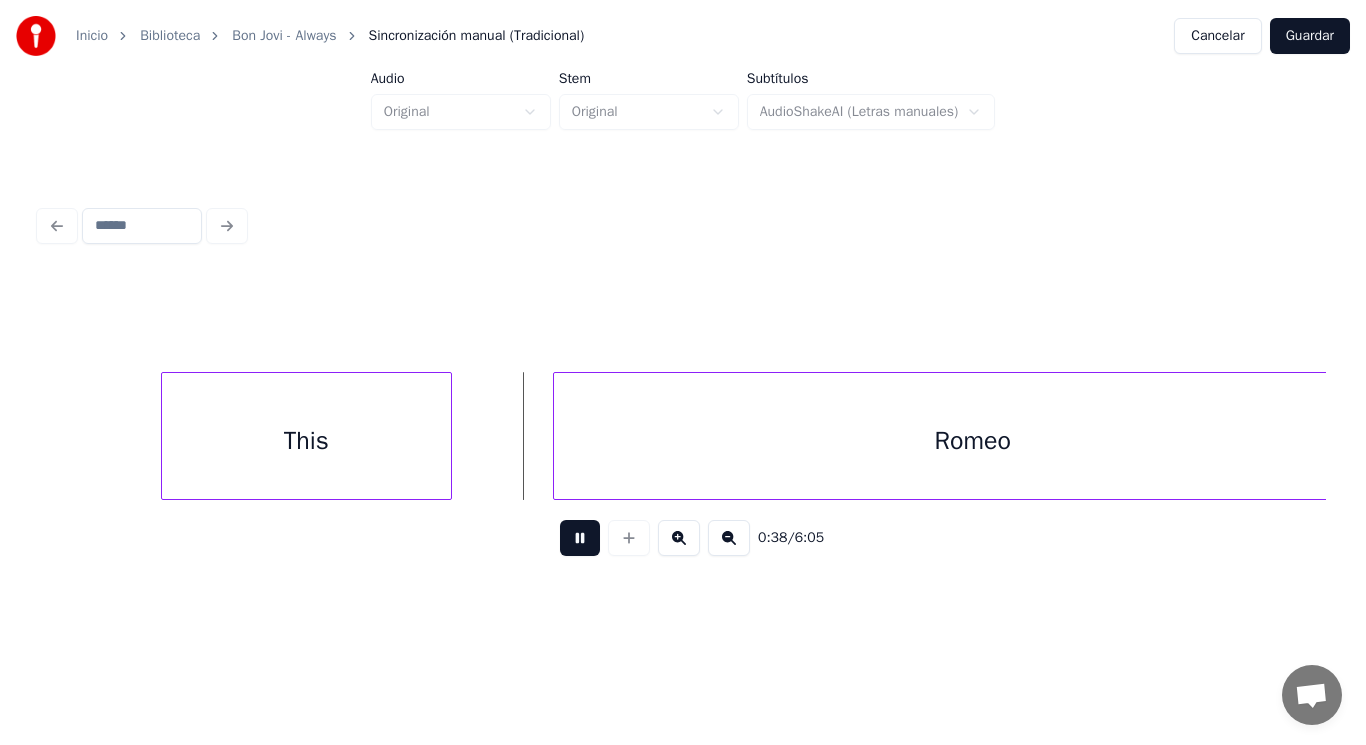 drag, startPoint x: 574, startPoint y: 552, endPoint x: 573, endPoint y: 476, distance: 76.00658 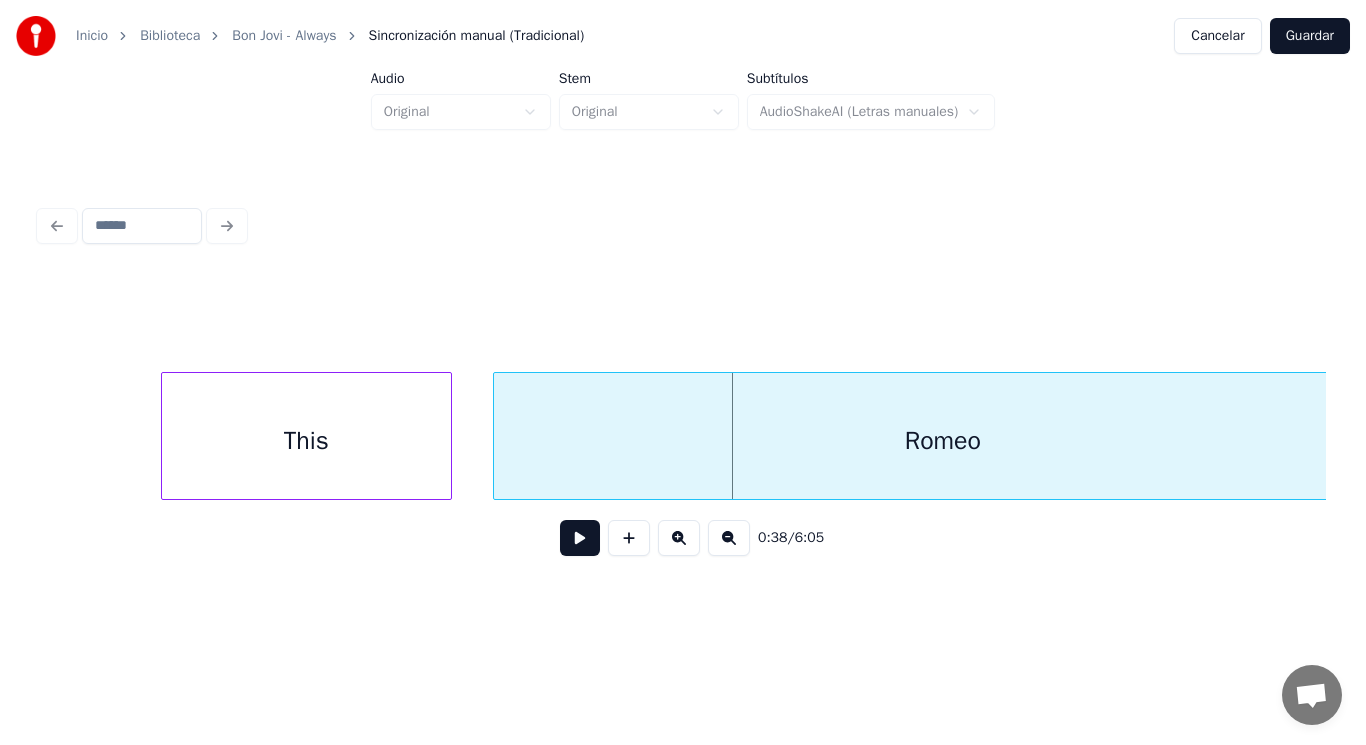 click at bounding box center [497, 436] 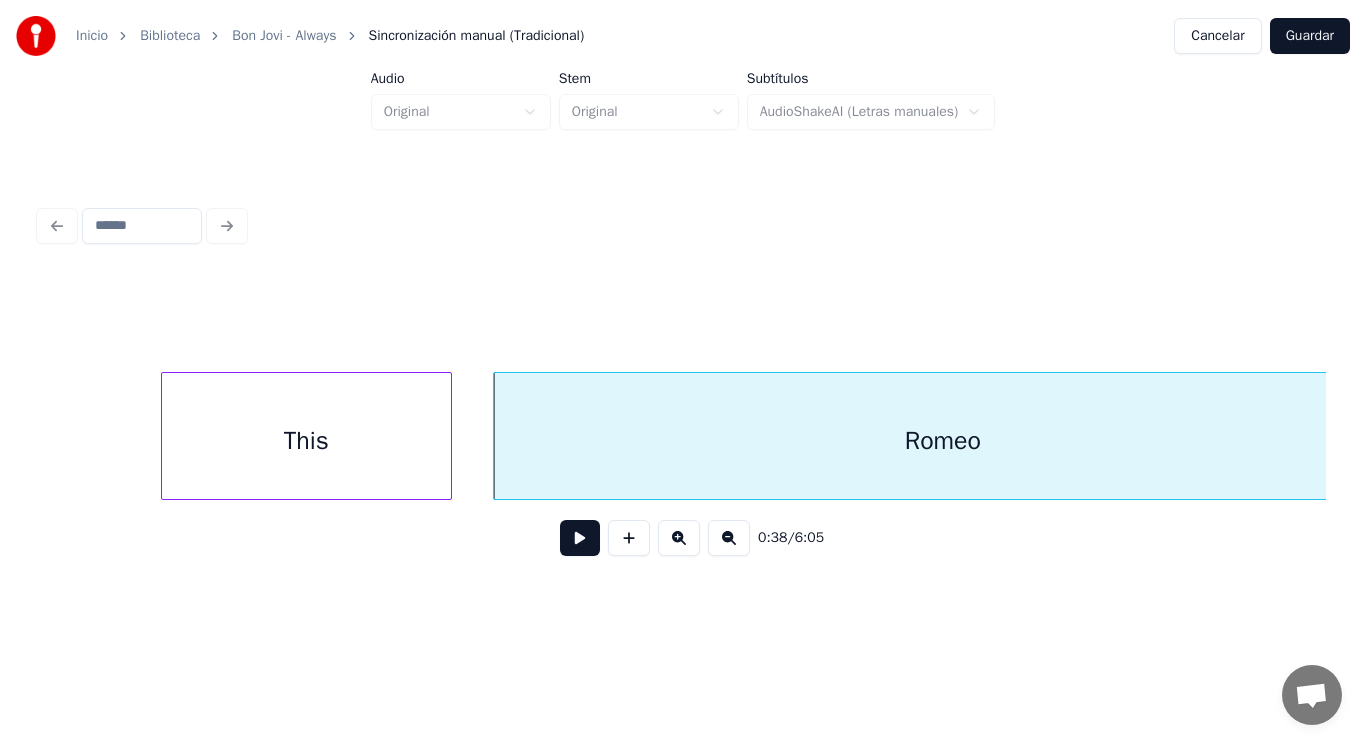 click at bounding box center (580, 538) 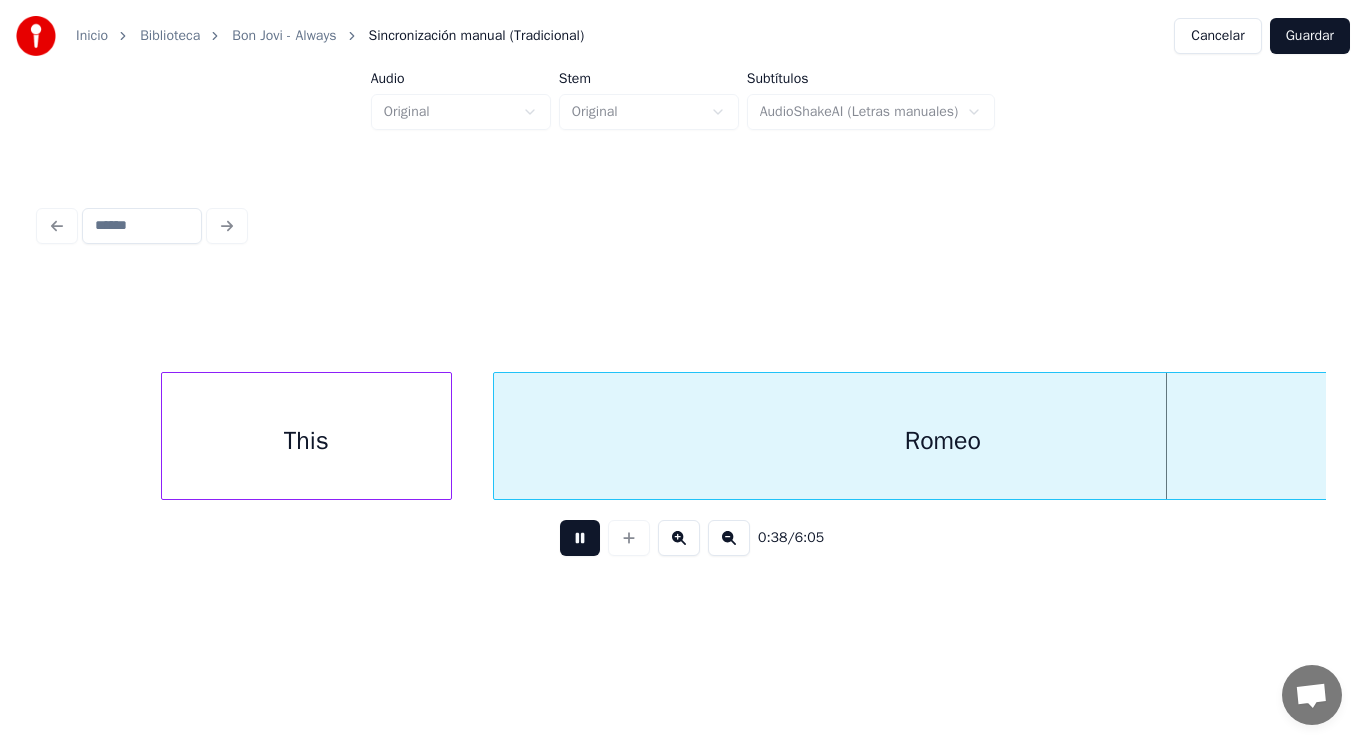 click at bounding box center (580, 538) 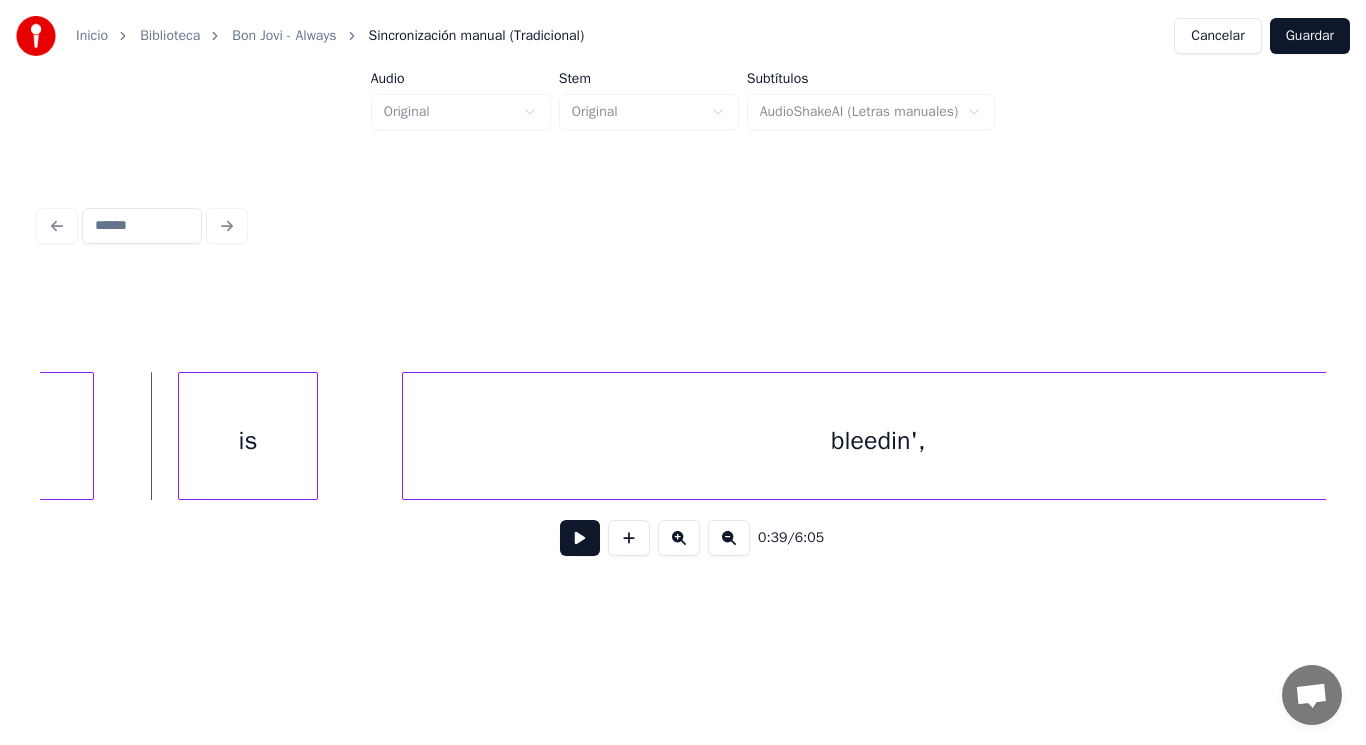 click on "Romeo" at bounding box center (-356, 441) 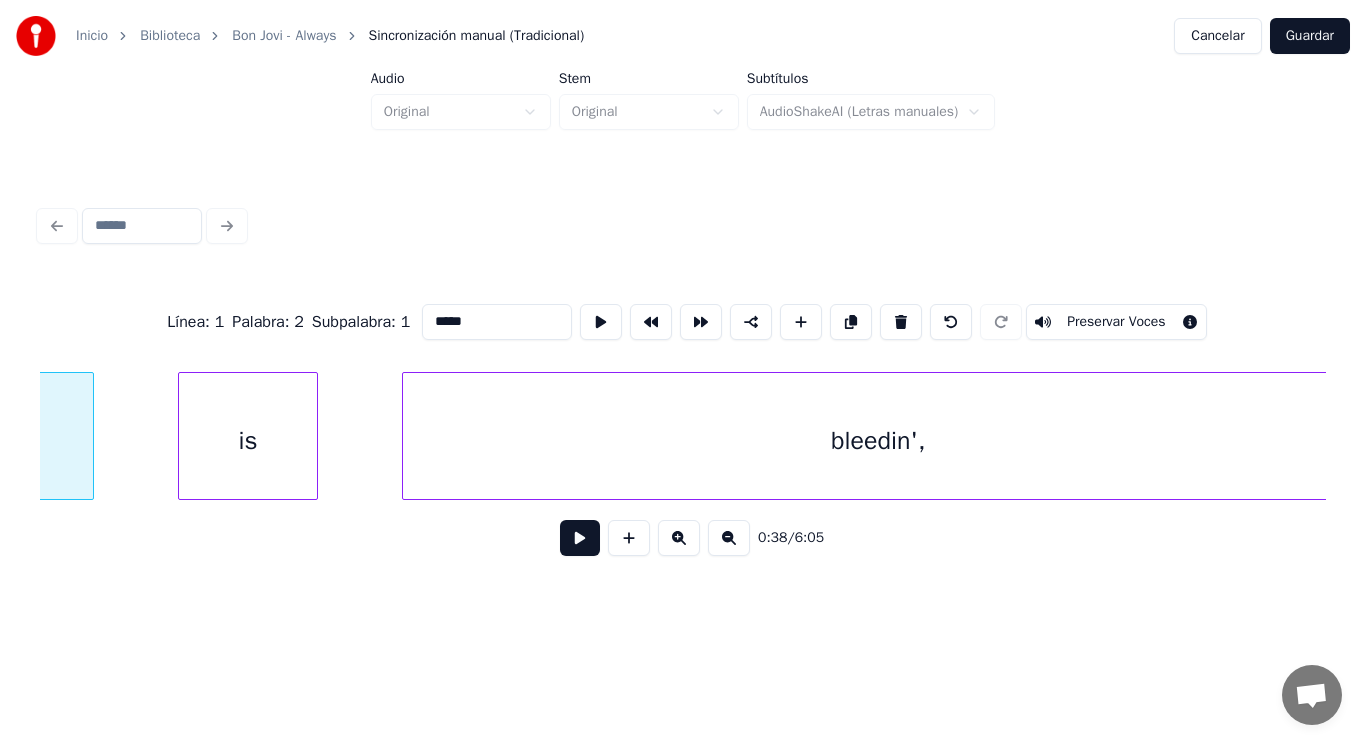 scroll, scrollTop: 0, scrollLeft: 53889, axis: horizontal 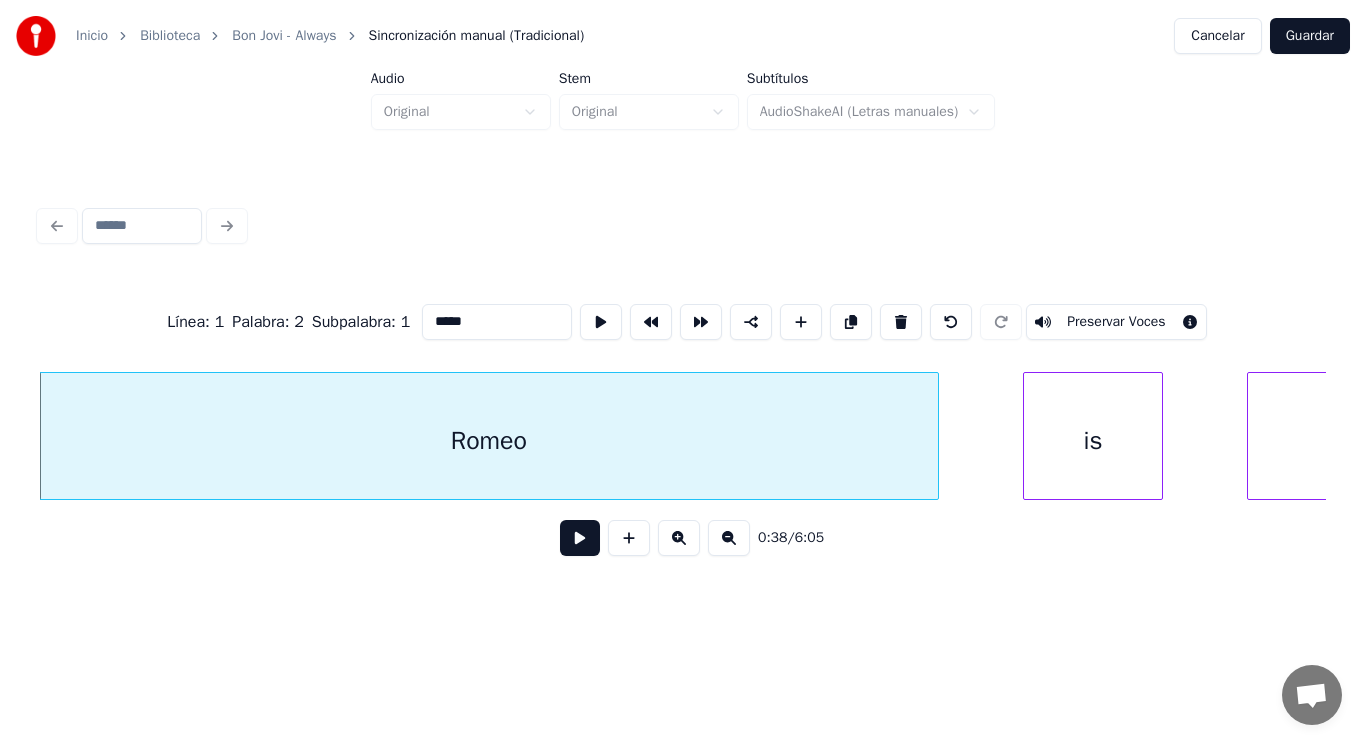 click at bounding box center (580, 538) 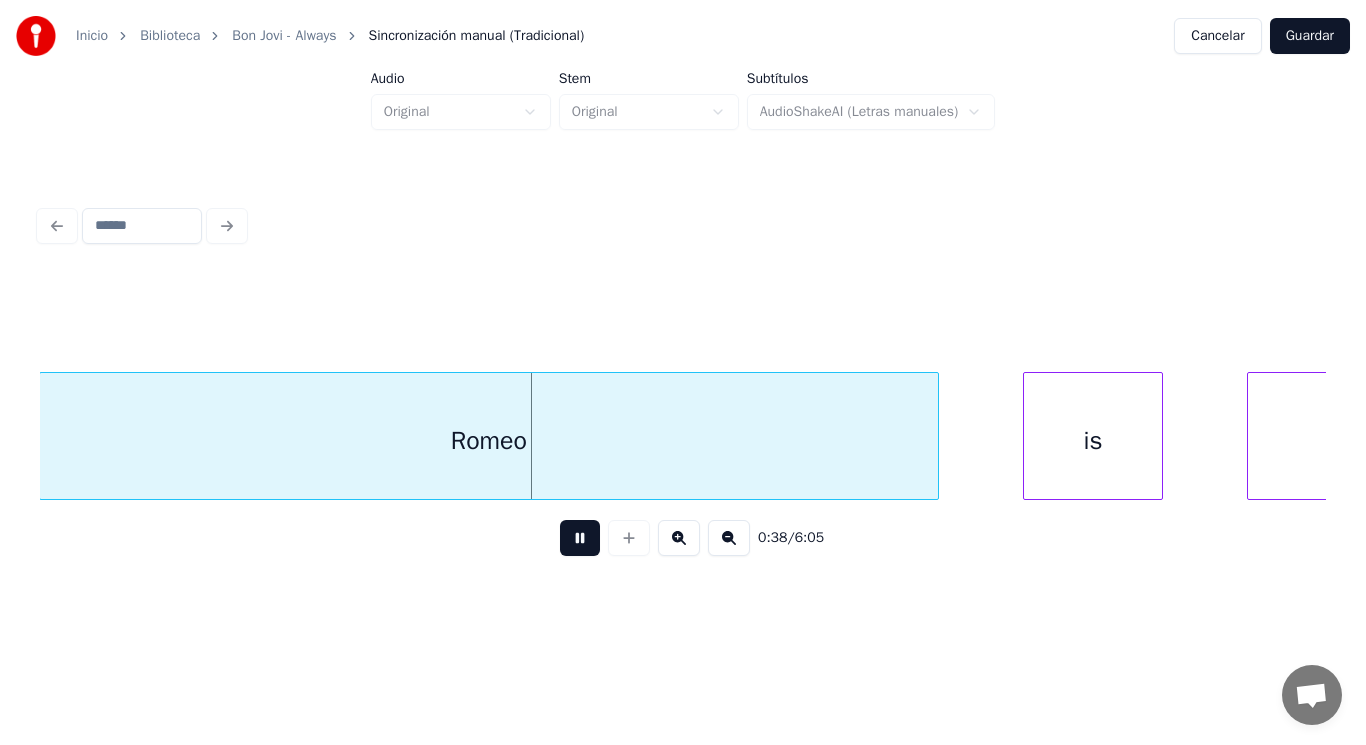 click at bounding box center [580, 538] 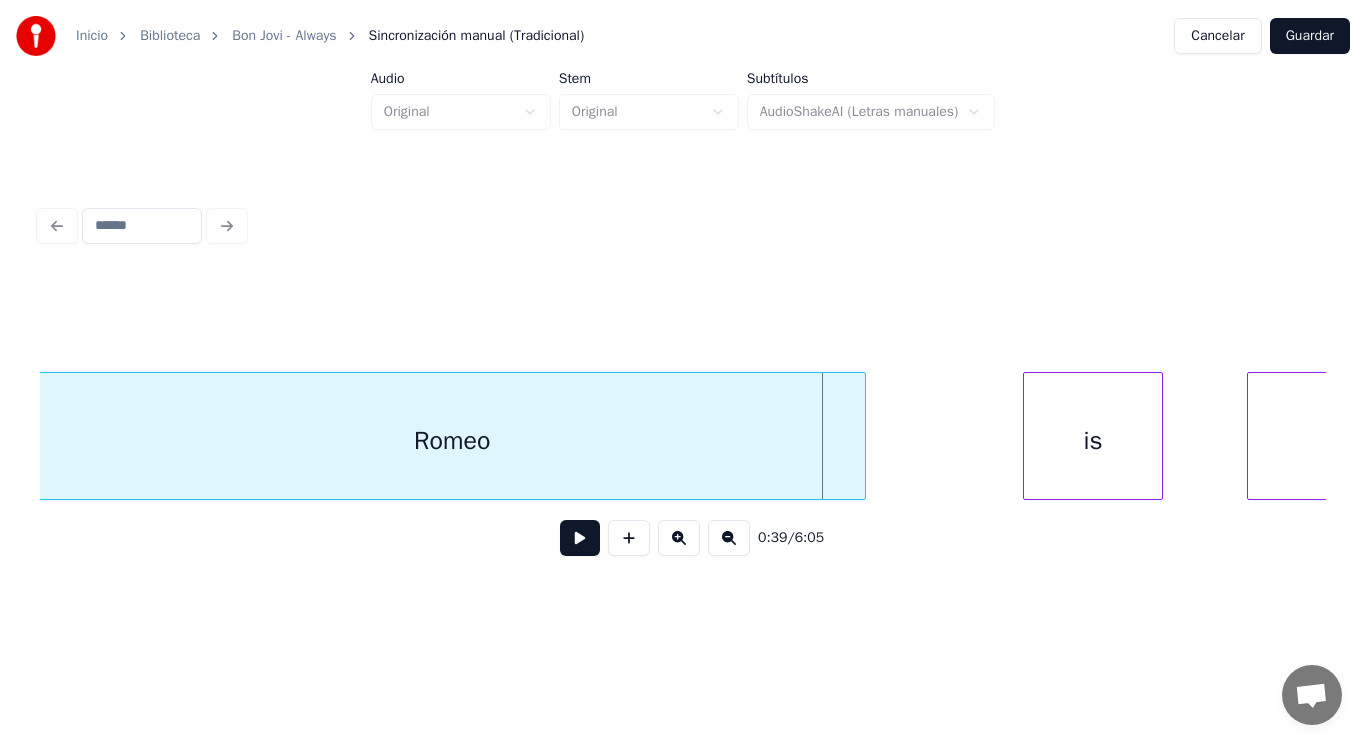 click at bounding box center [862, 436] 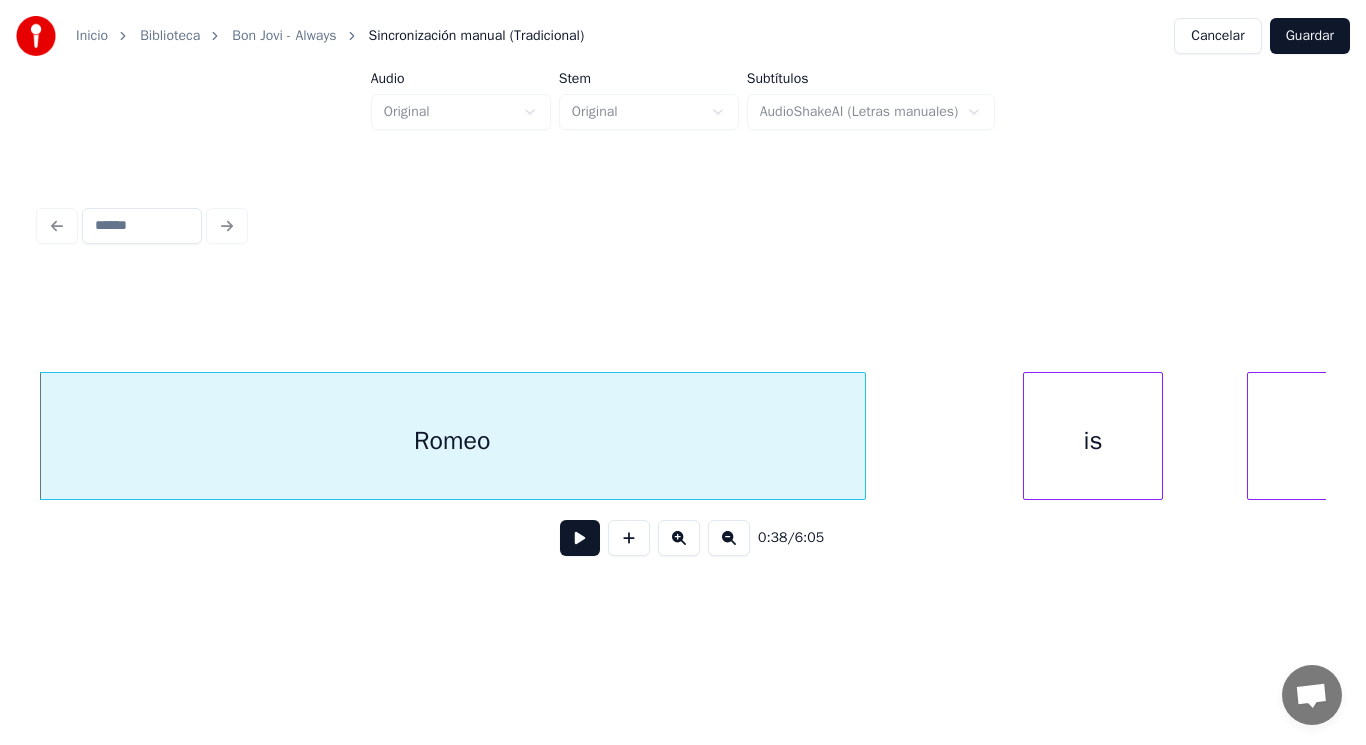 click at bounding box center (580, 538) 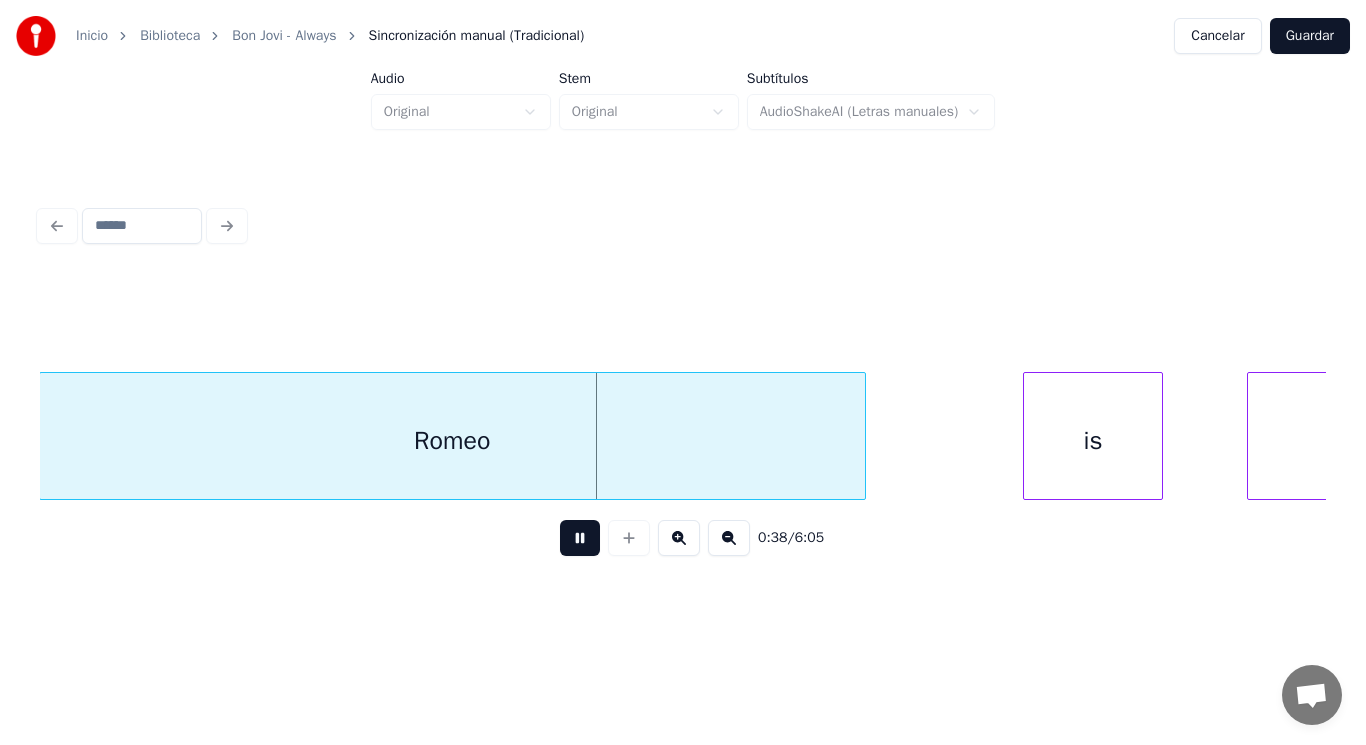 click at bounding box center (580, 538) 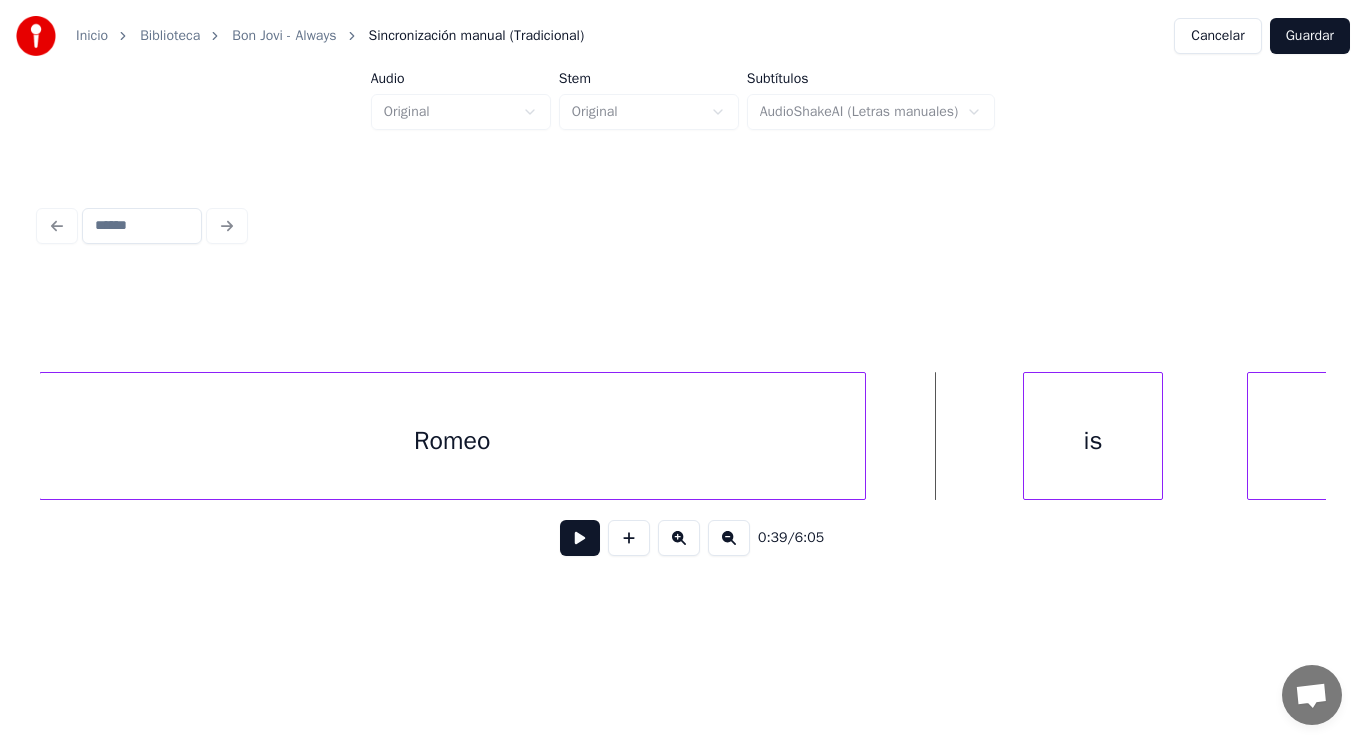 click on "[PERSON] is bleedin'," at bounding box center [202249, 436] 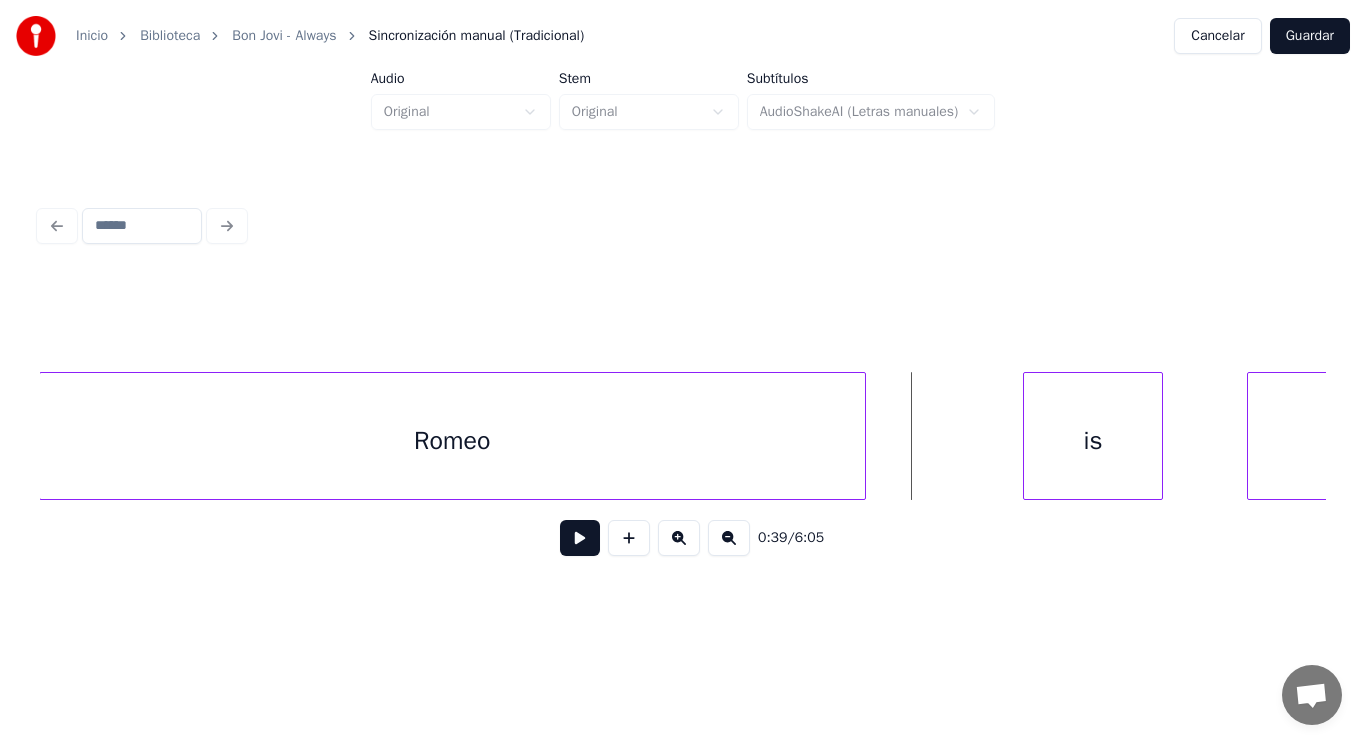 click at bounding box center (580, 538) 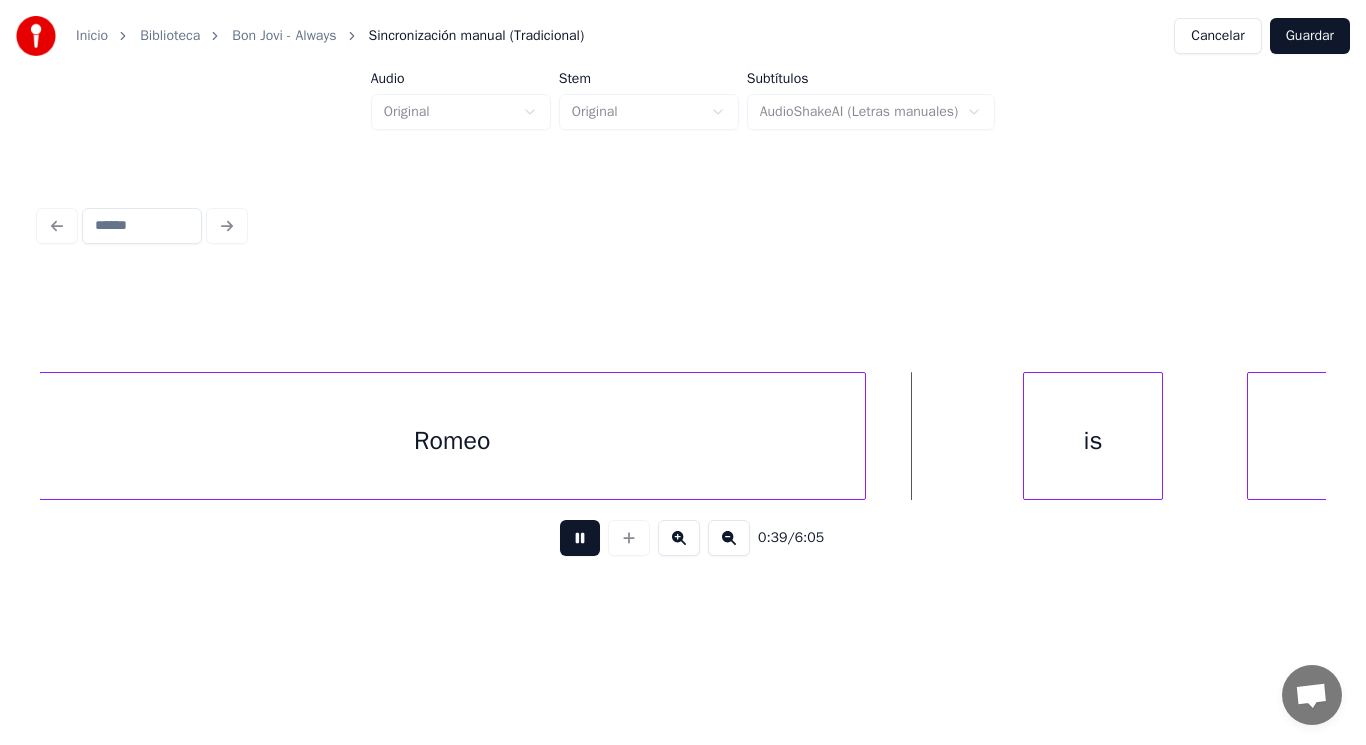 drag, startPoint x: 581, startPoint y: 544, endPoint x: 712, endPoint y: 507, distance: 136.12494 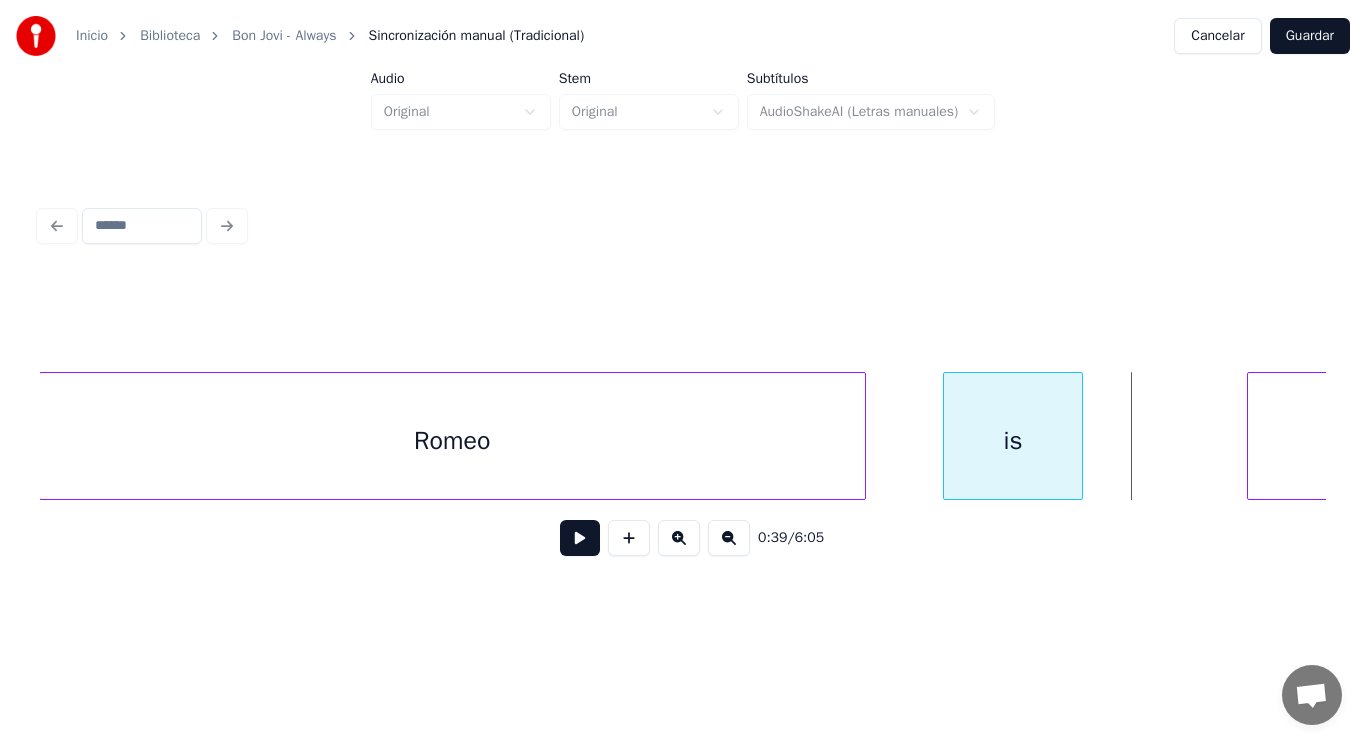 click on "is" at bounding box center (1013, 441) 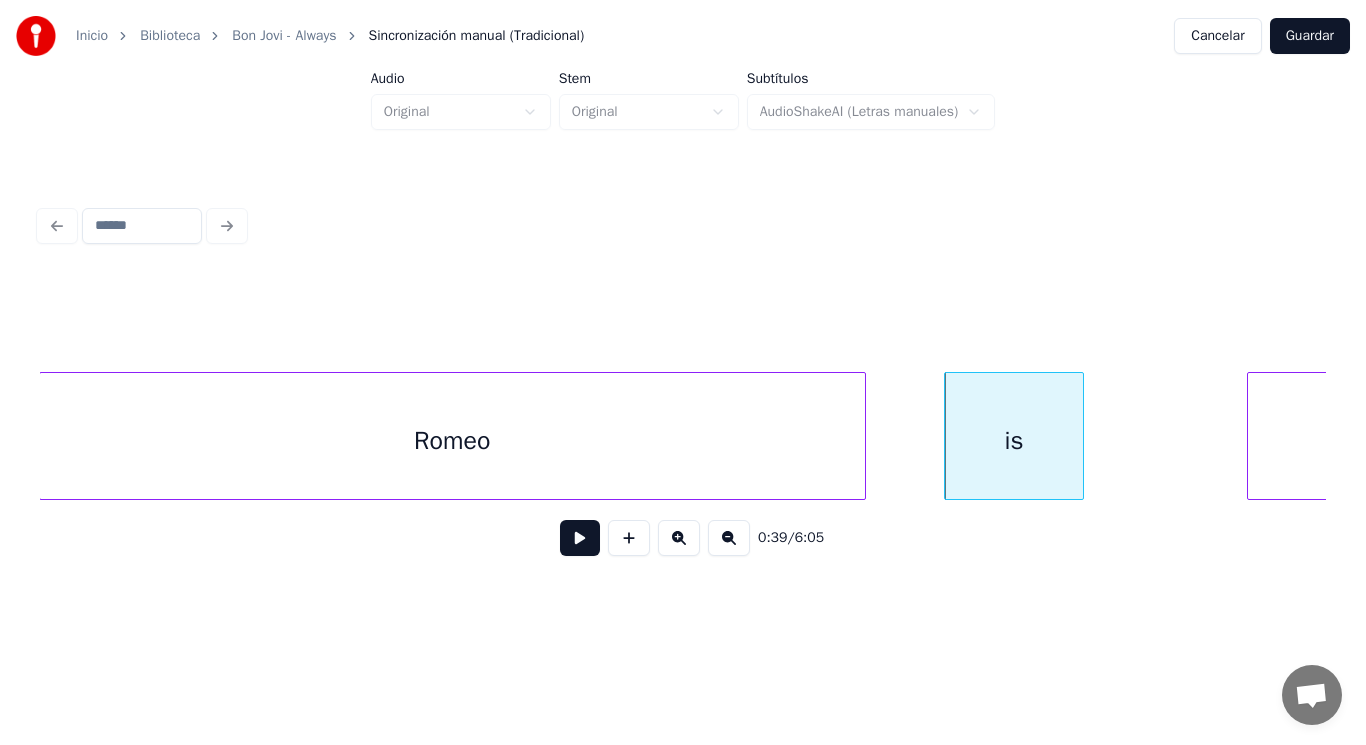 click at bounding box center [580, 538] 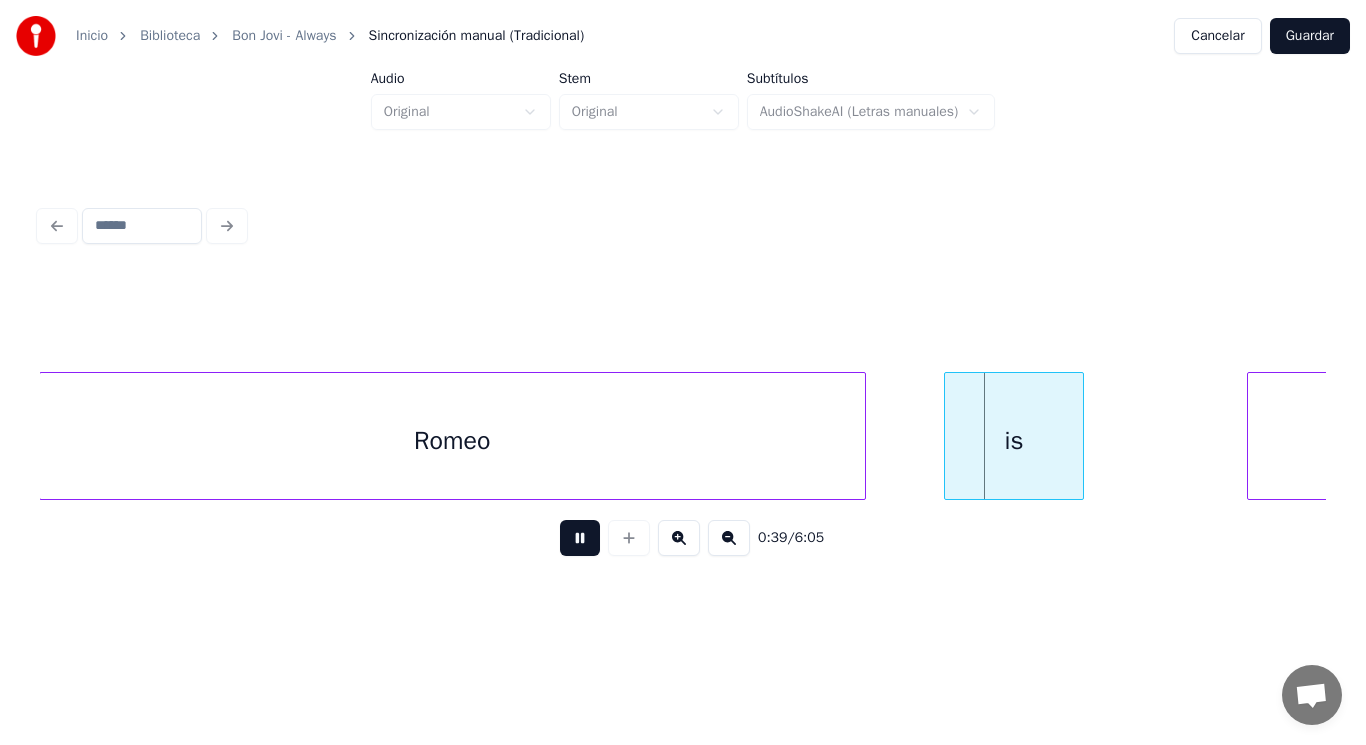 click at bounding box center (580, 538) 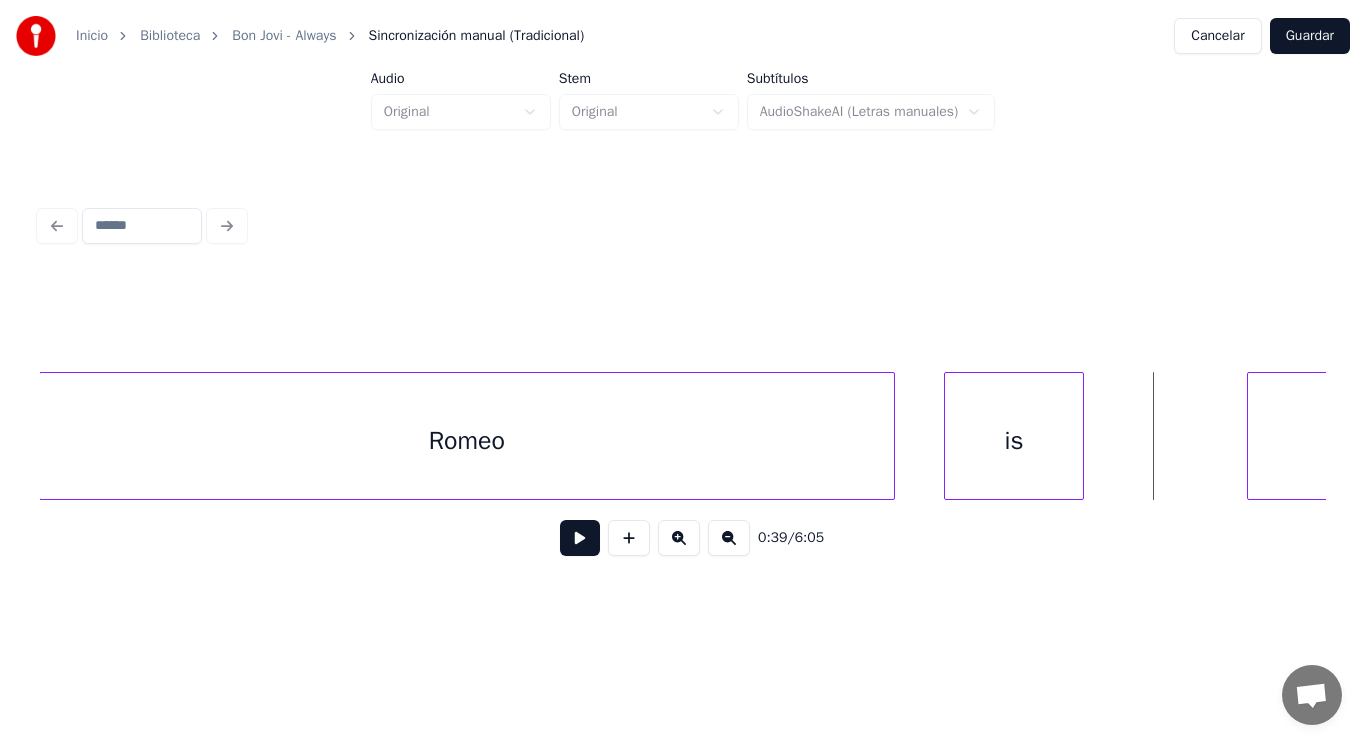 click at bounding box center (891, 436) 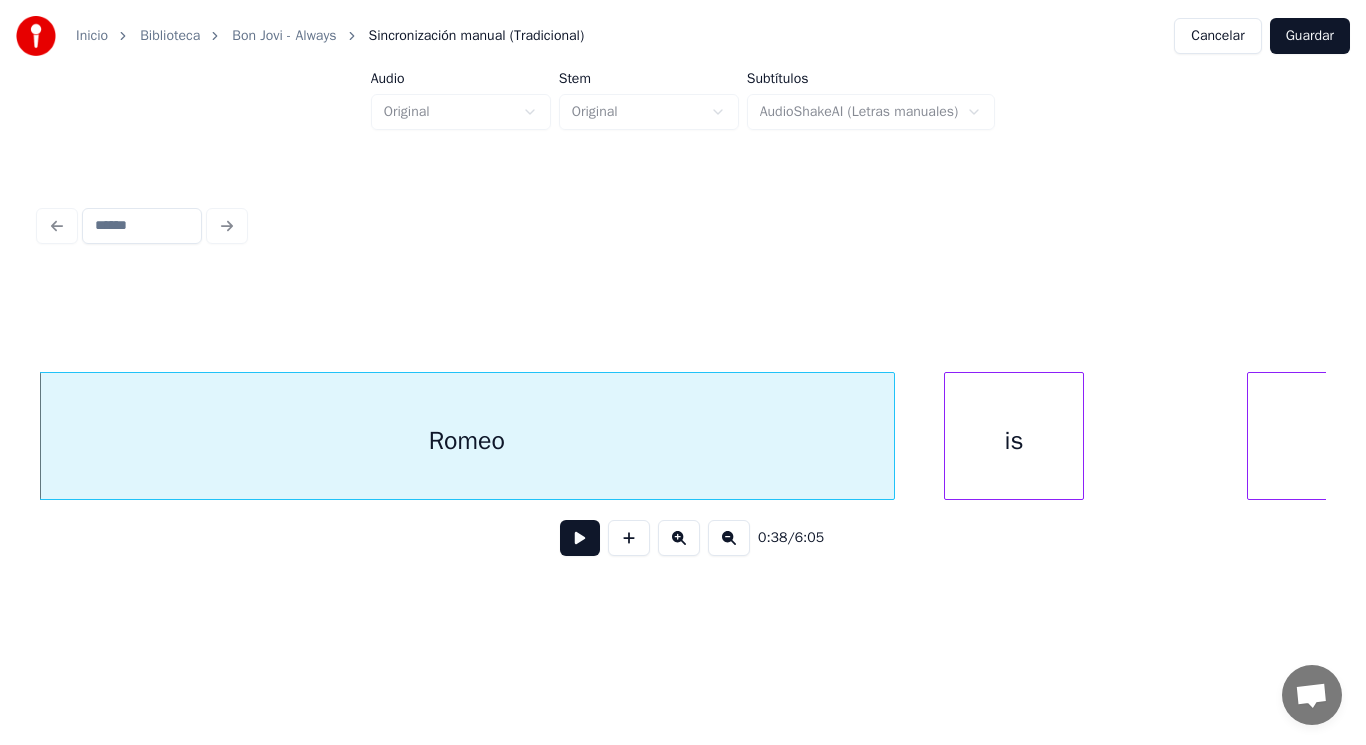 click at bounding box center [580, 538] 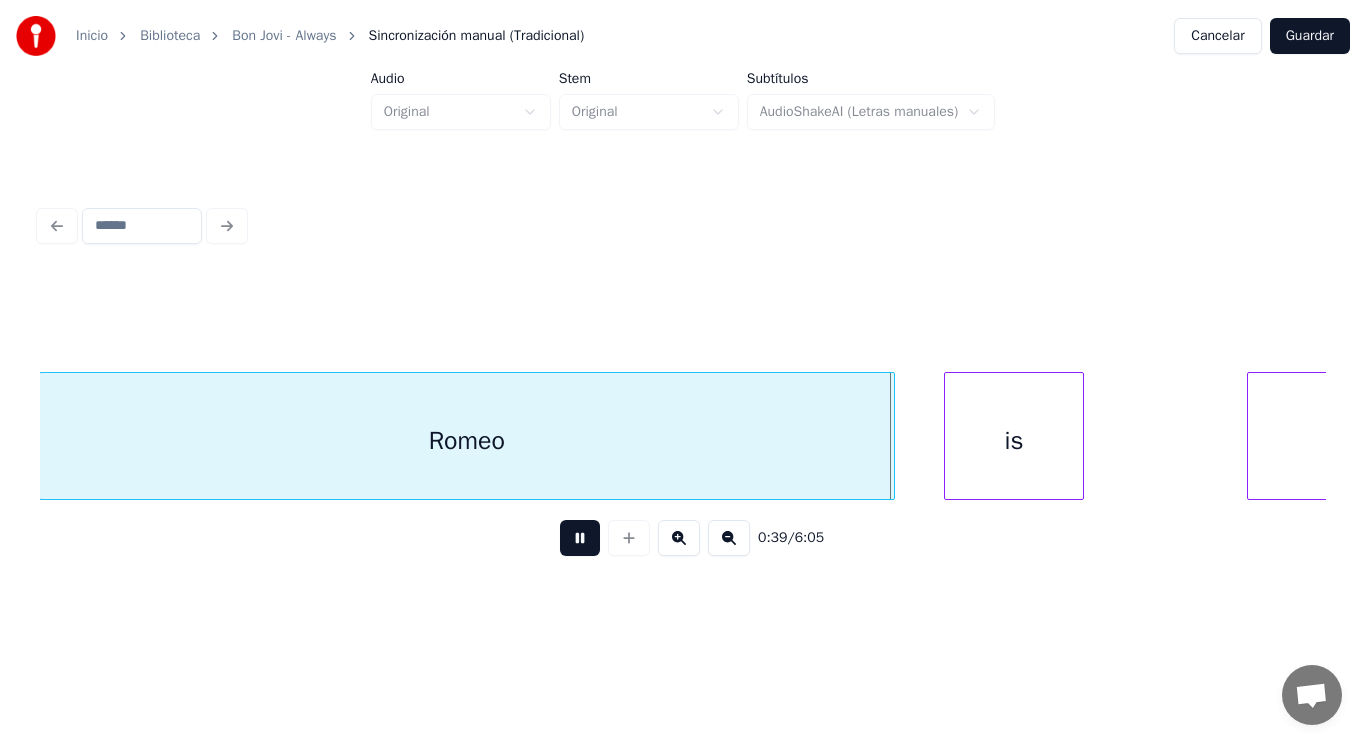 click at bounding box center (580, 538) 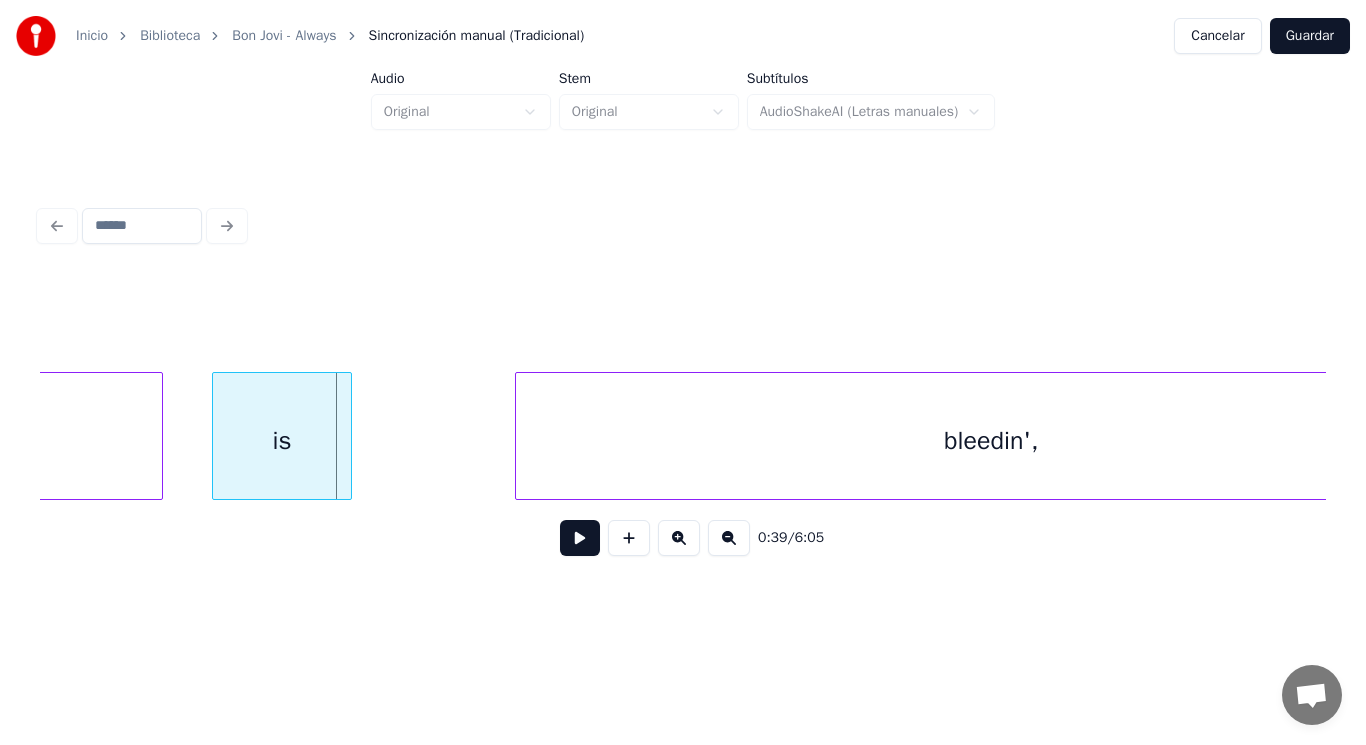 scroll, scrollTop: 0, scrollLeft: 54649, axis: horizontal 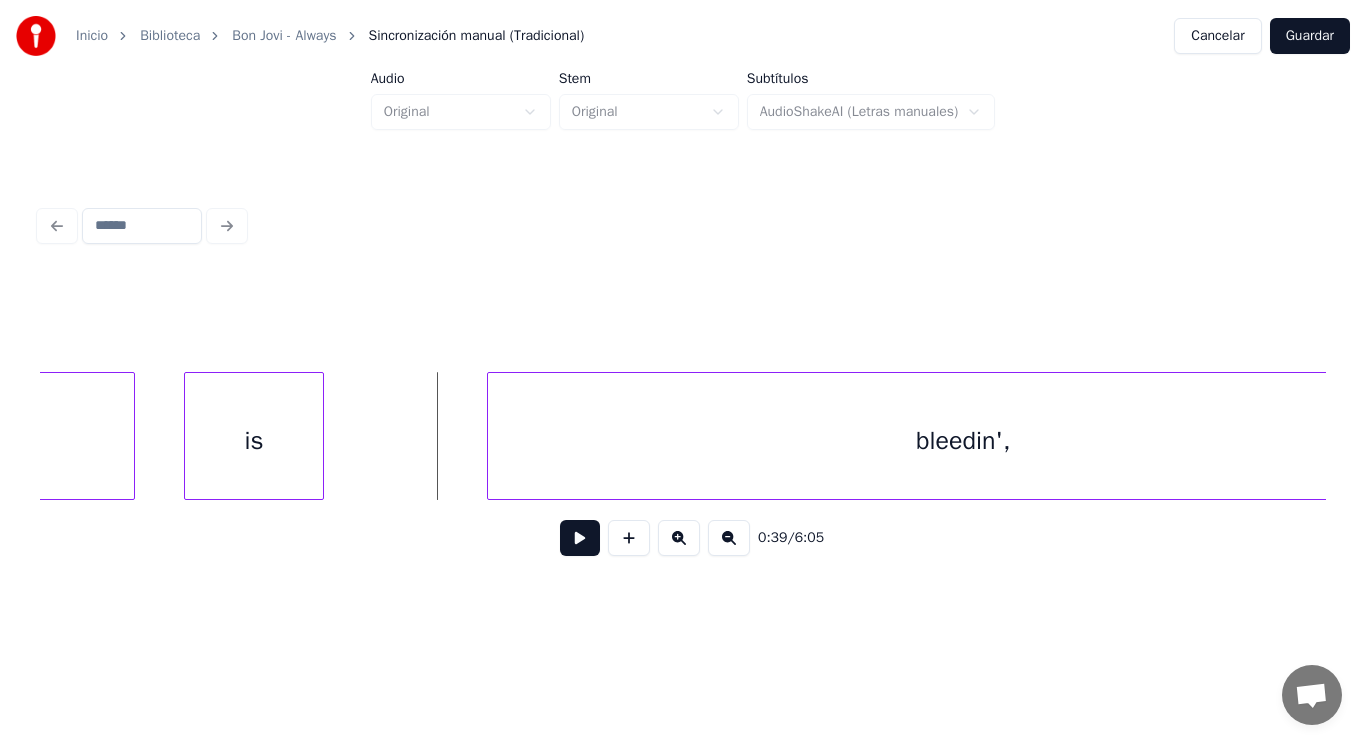 click at bounding box center (580, 538) 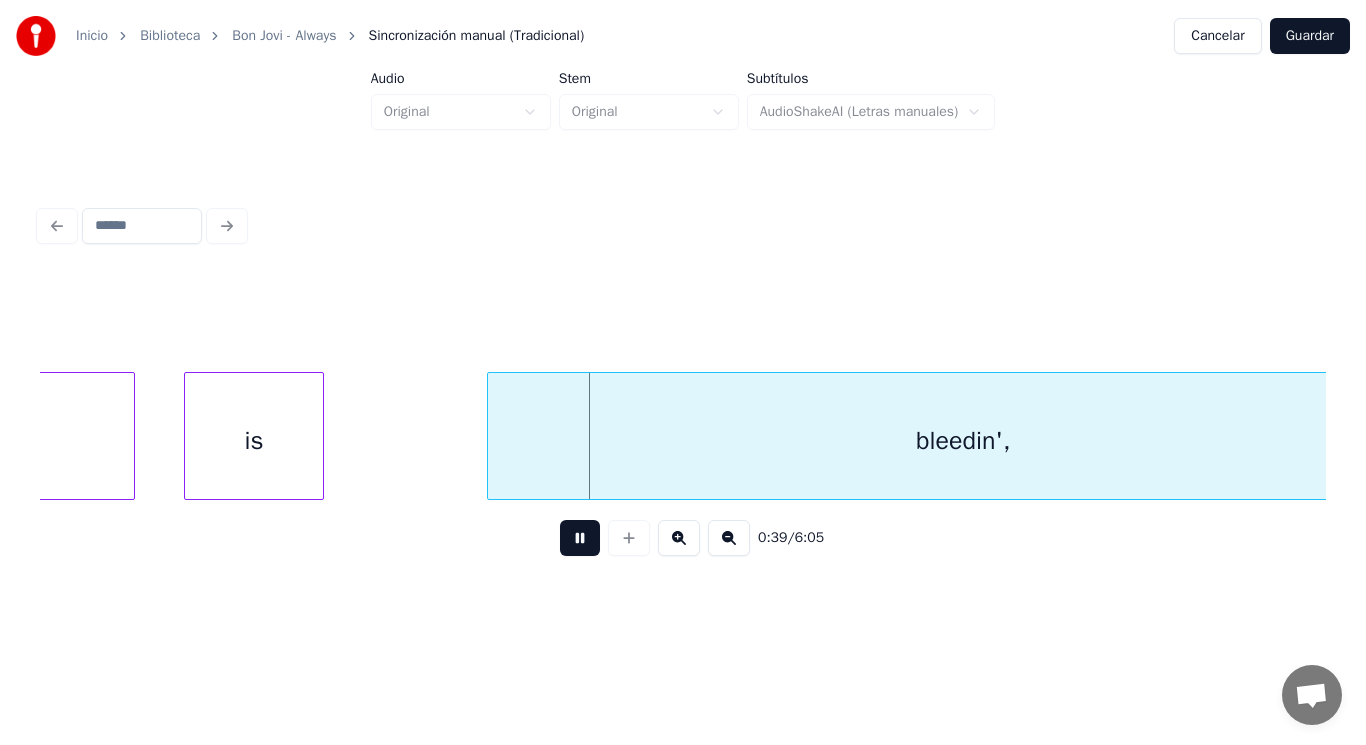 click at bounding box center [580, 538] 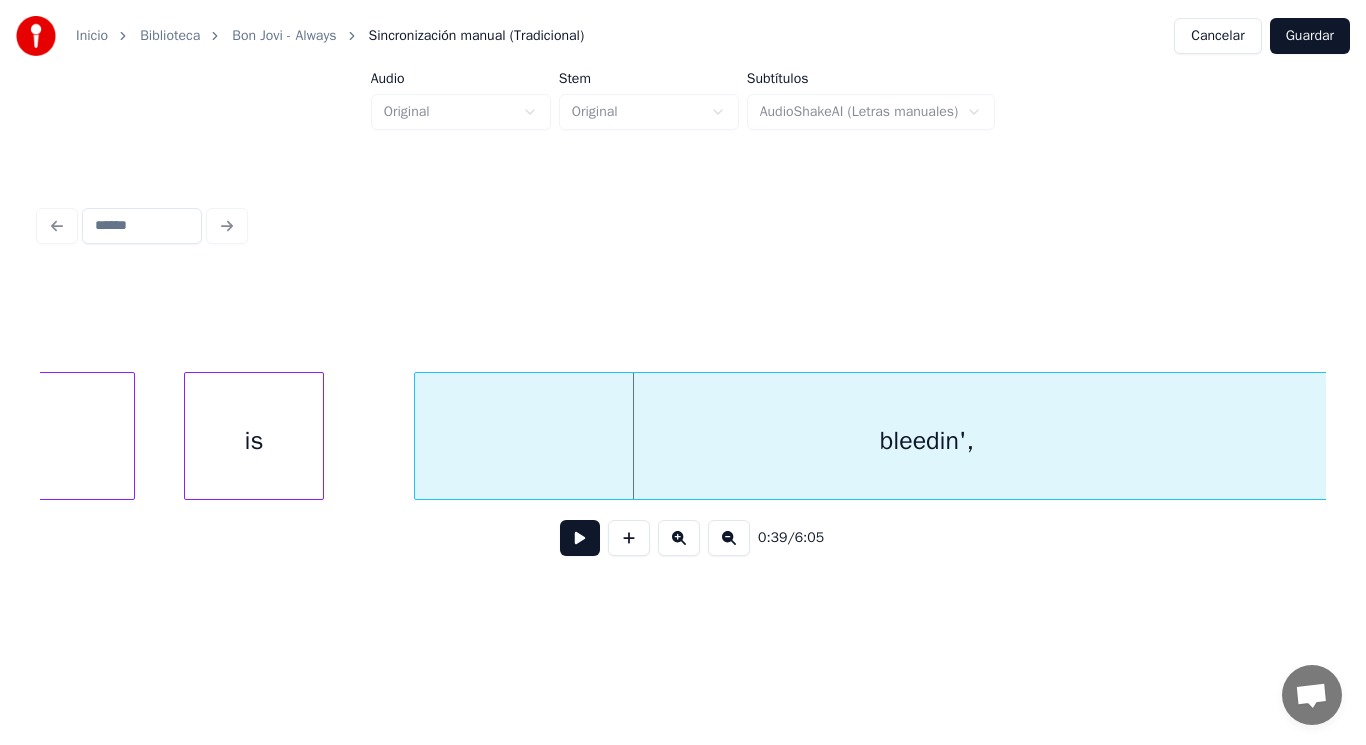 click at bounding box center (418, 436) 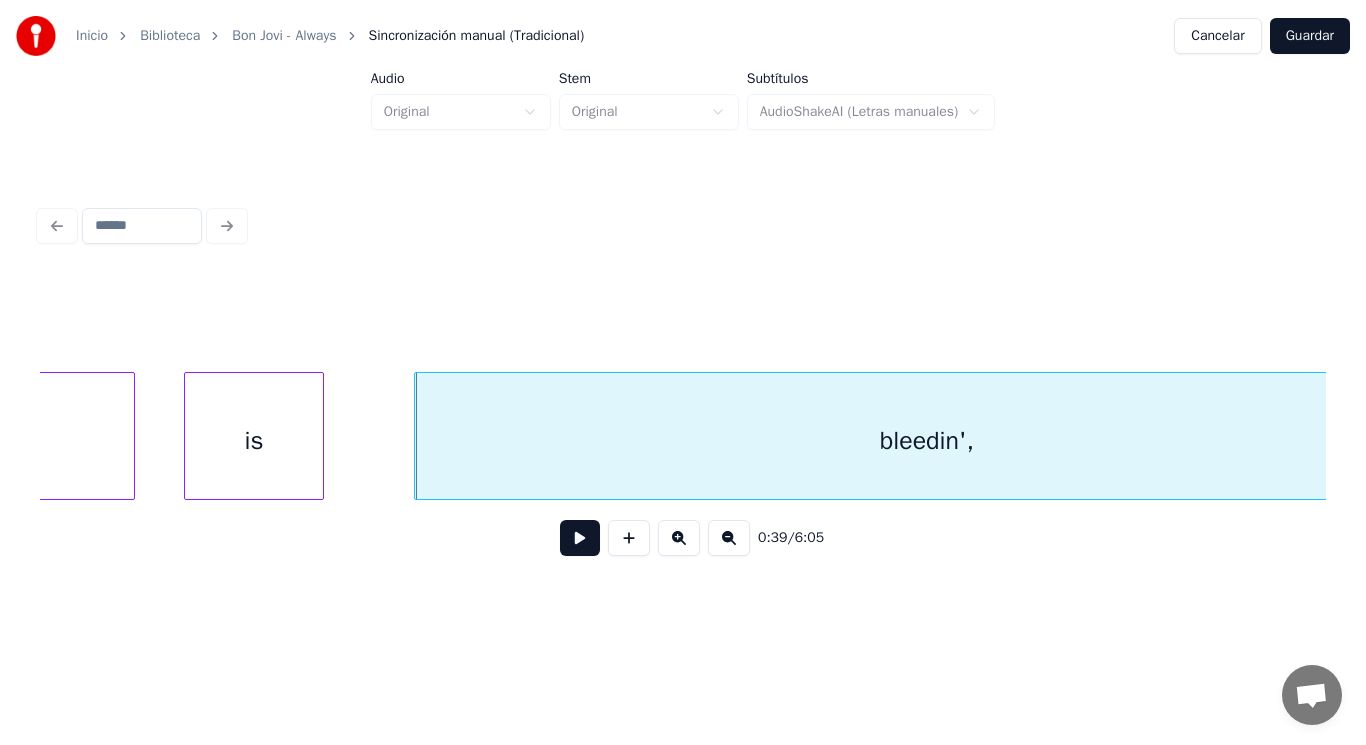click at bounding box center (580, 538) 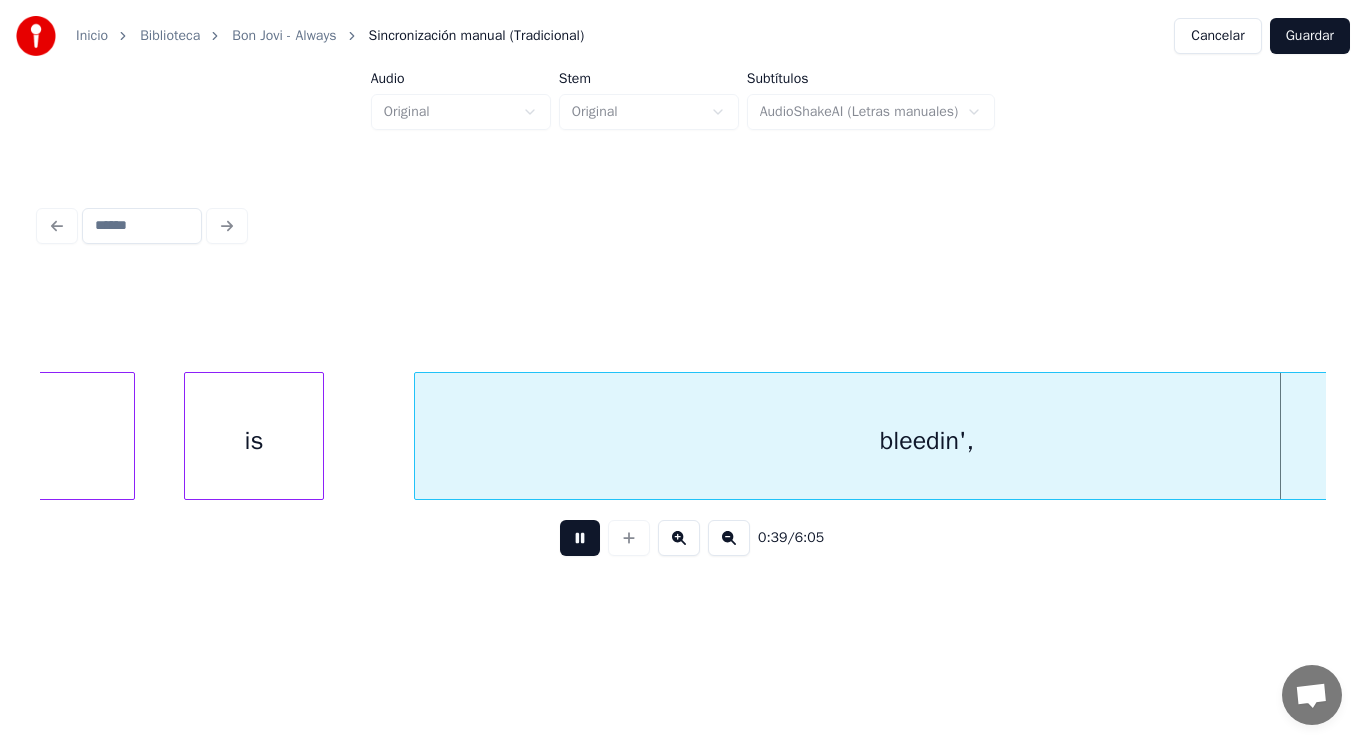 scroll, scrollTop: 0, scrollLeft: 55956, axis: horizontal 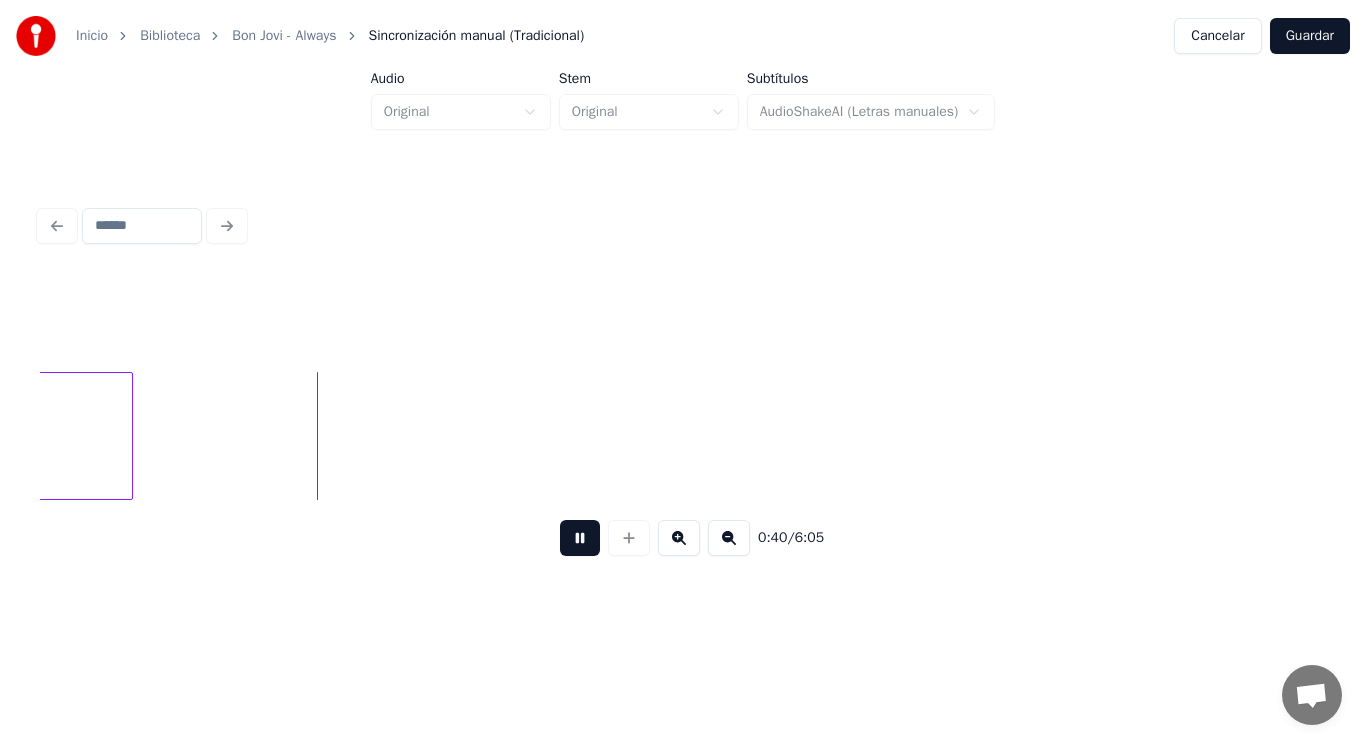 click at bounding box center [580, 538] 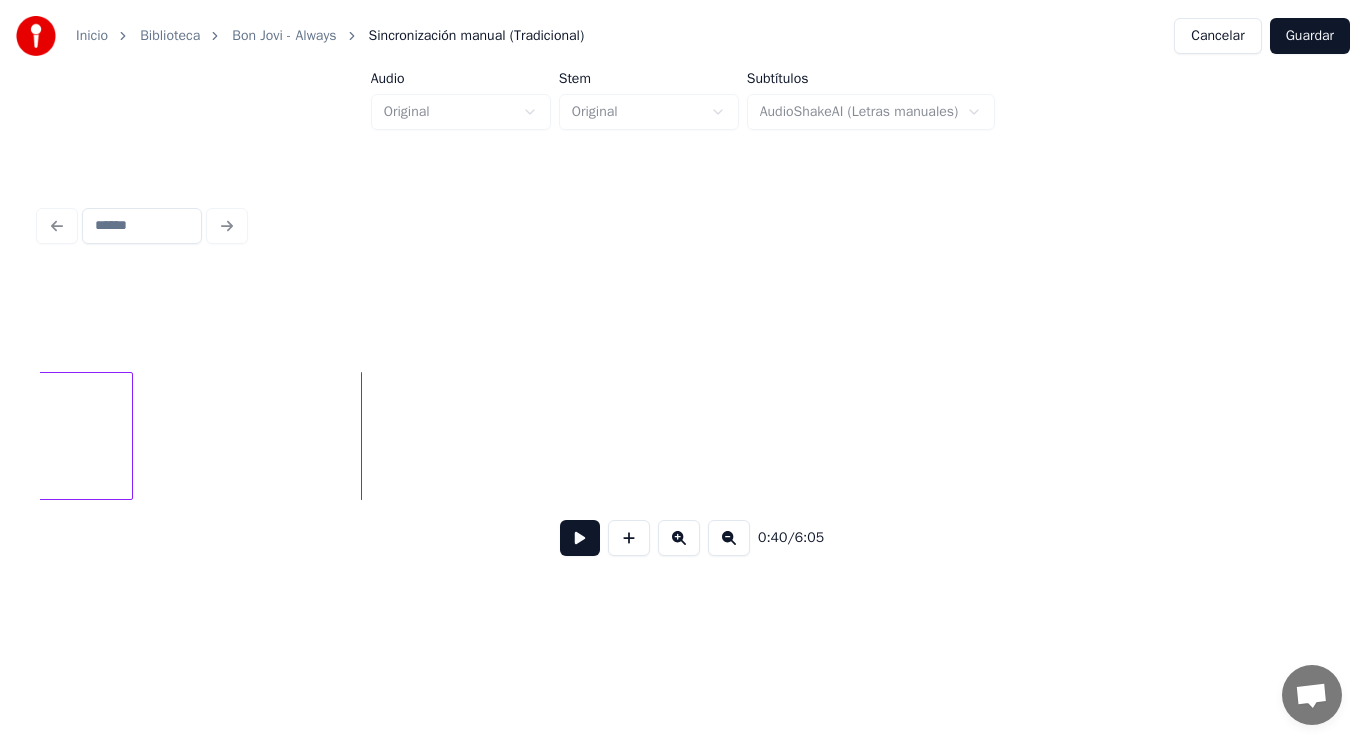 click on "bleedin'," at bounding box center [-381, 441] 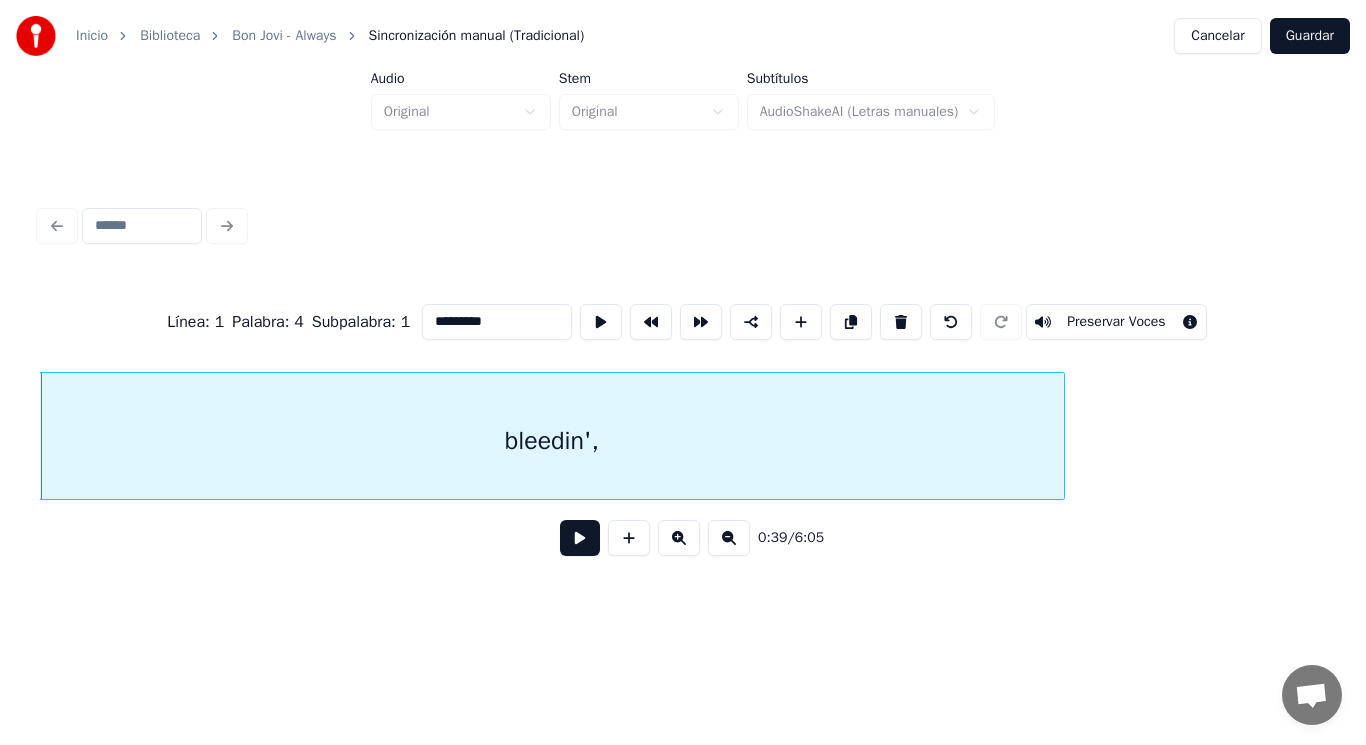 click at bounding box center (580, 538) 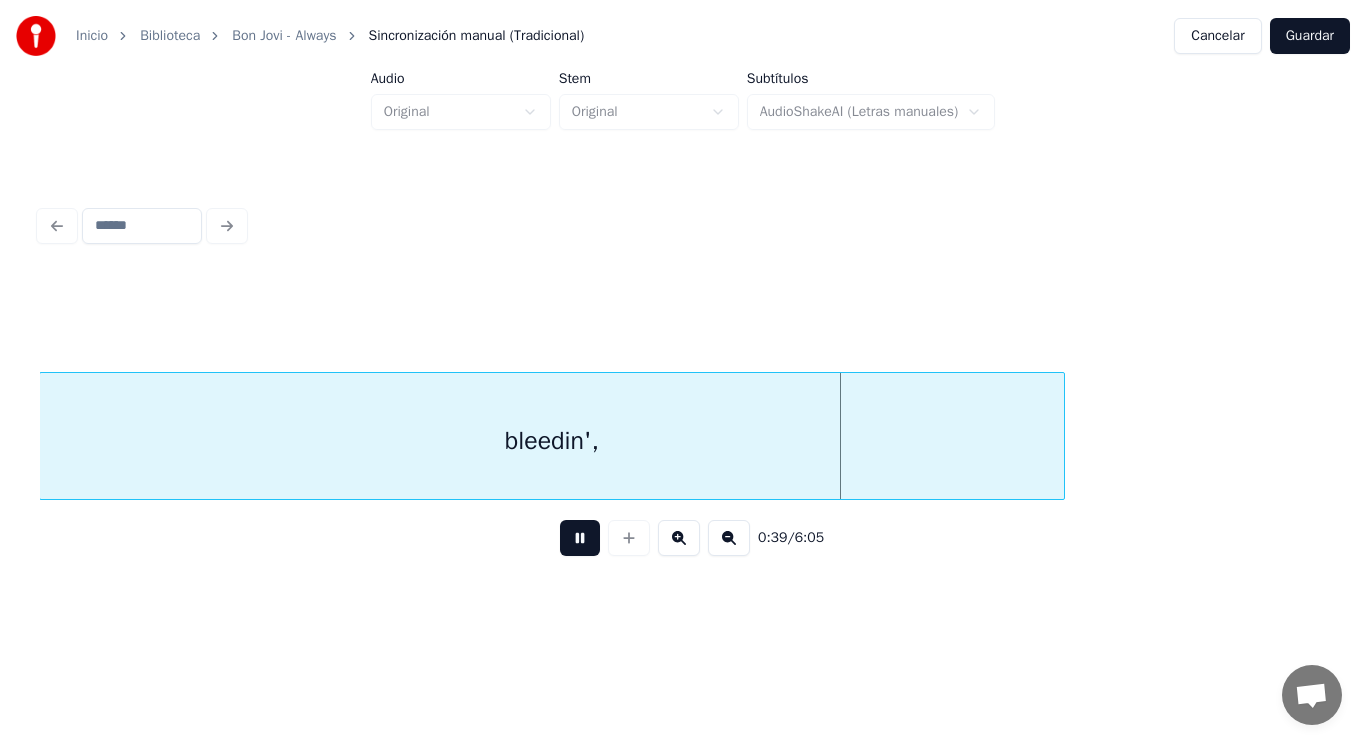 click at bounding box center [580, 538] 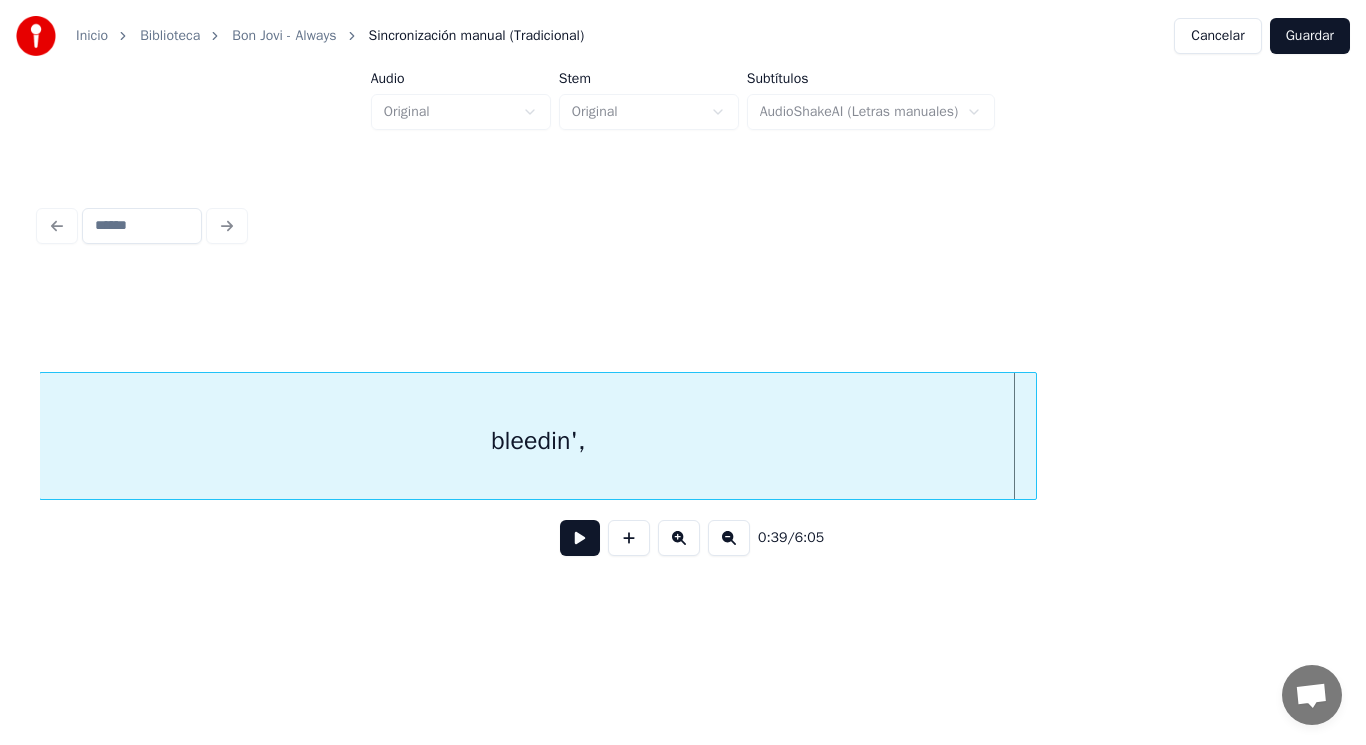 click at bounding box center [1033, 436] 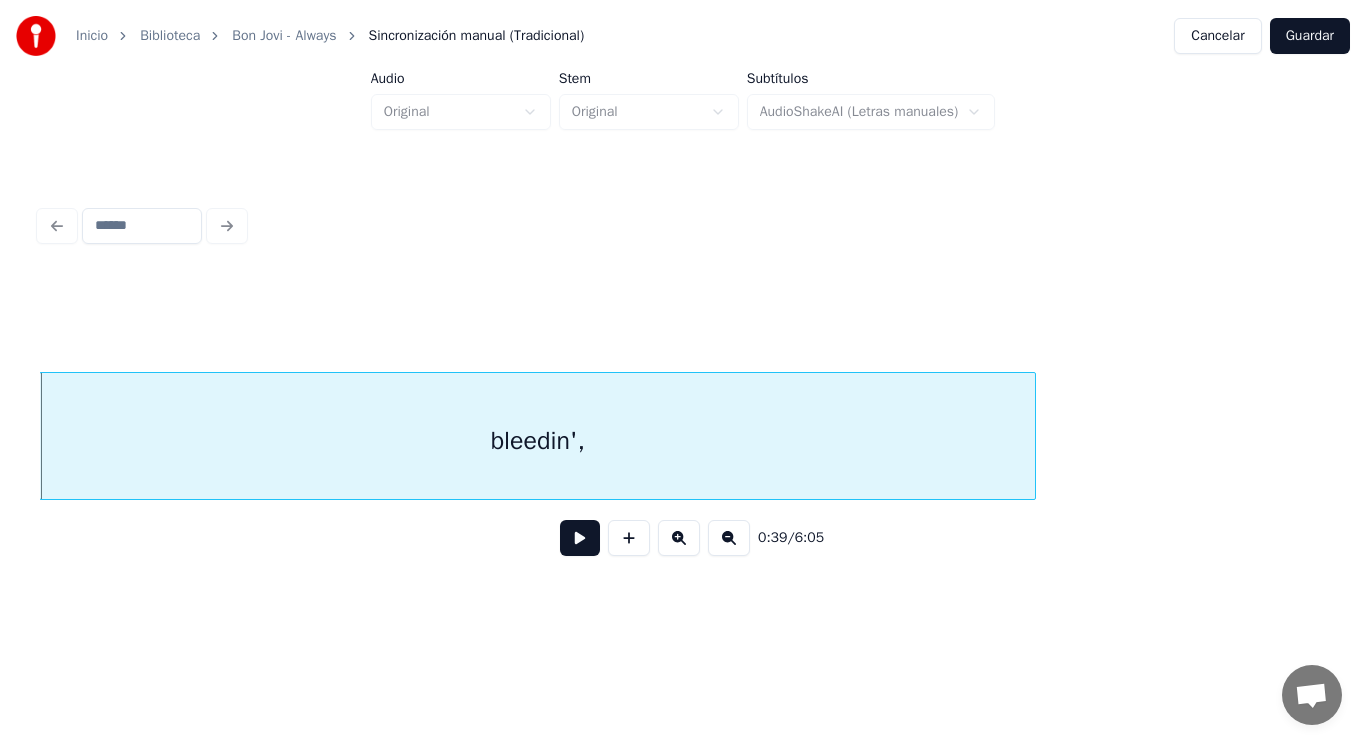 click at bounding box center [580, 538] 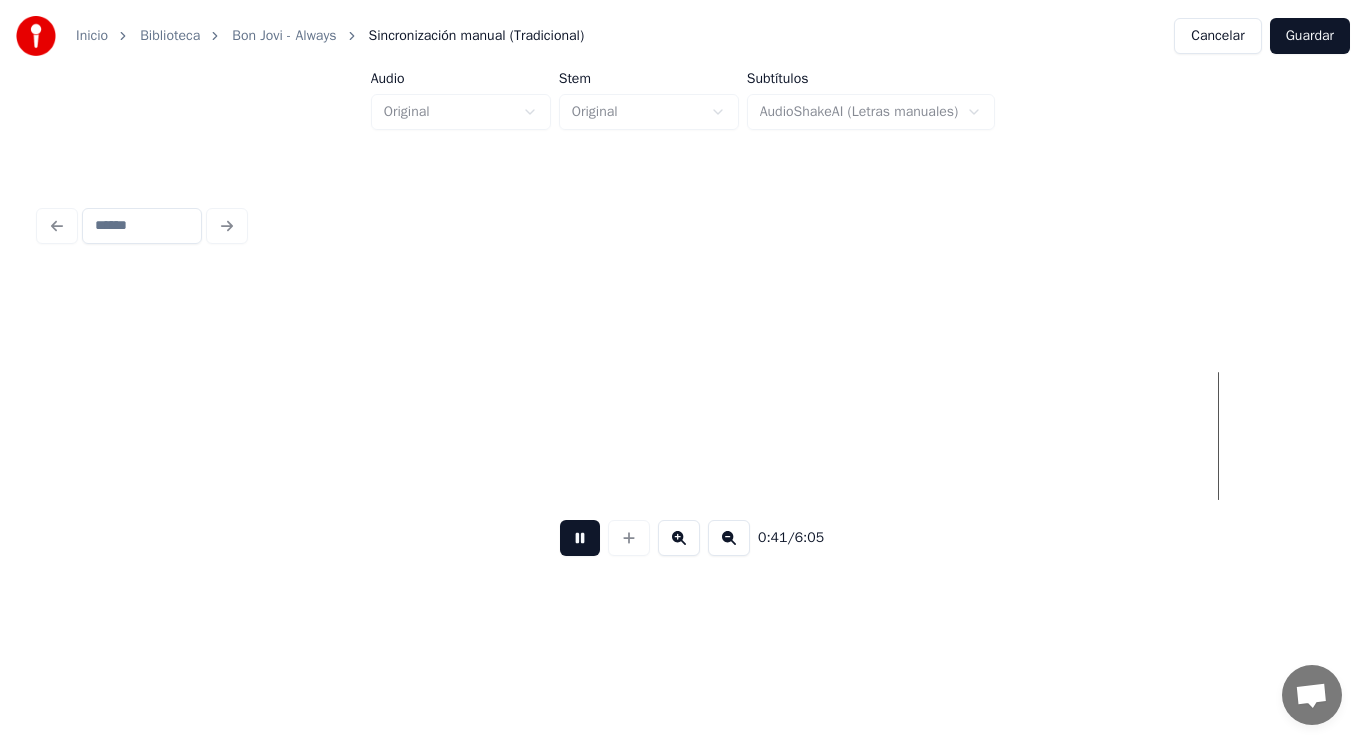scroll, scrollTop: 0, scrollLeft: 57630, axis: horizontal 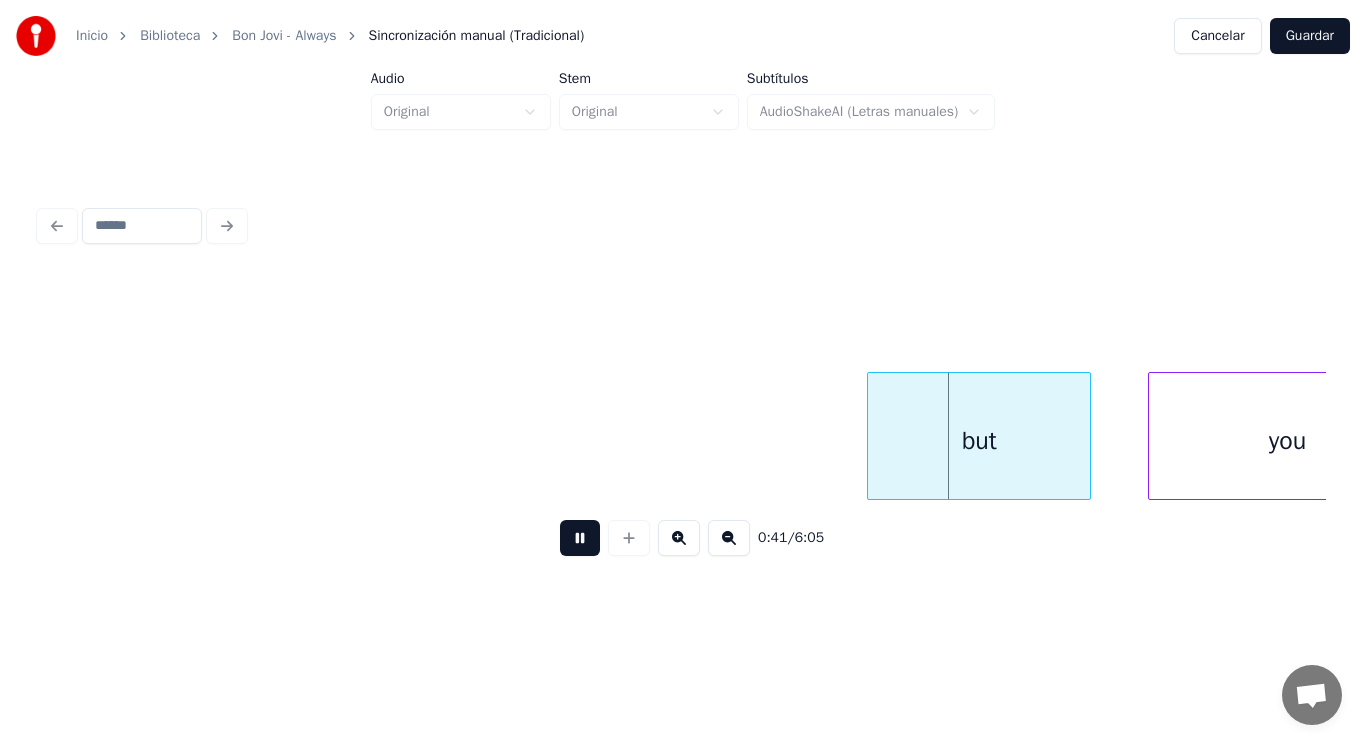 click at bounding box center [580, 538] 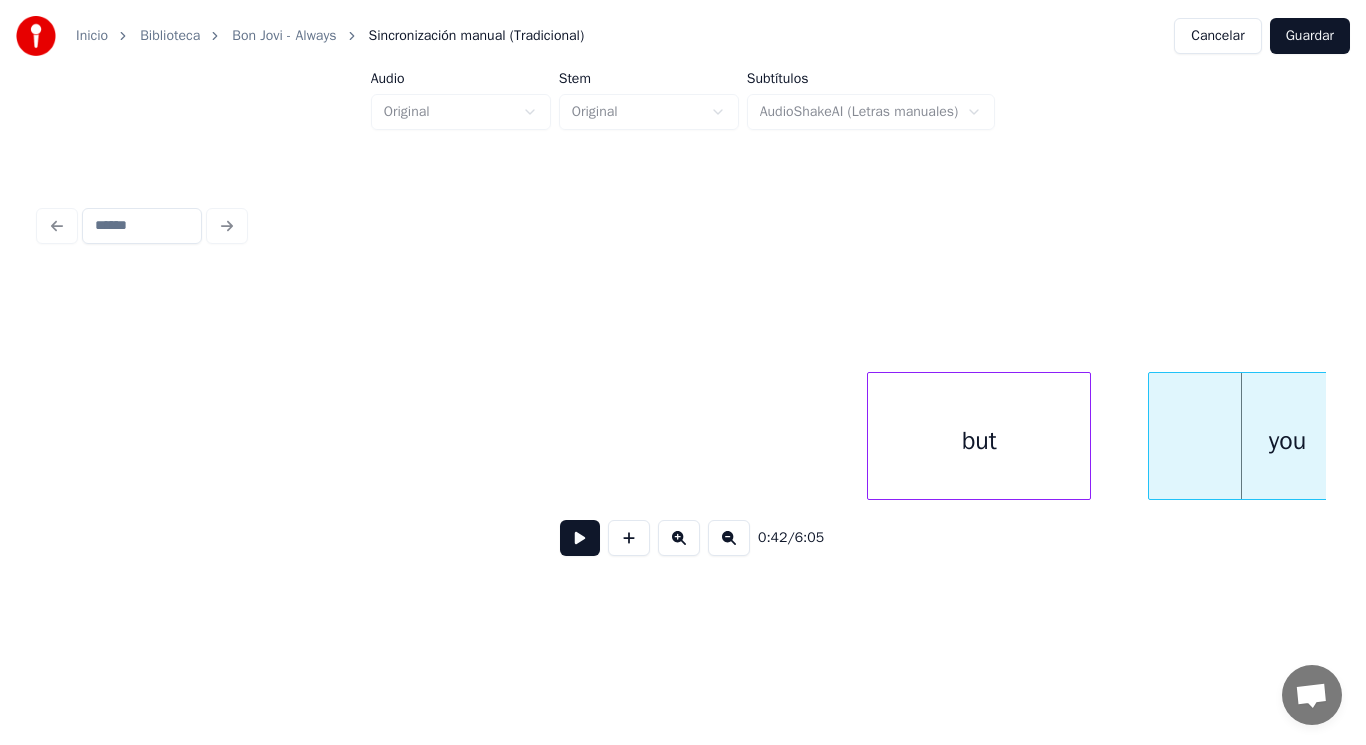click on "but" at bounding box center [979, 441] 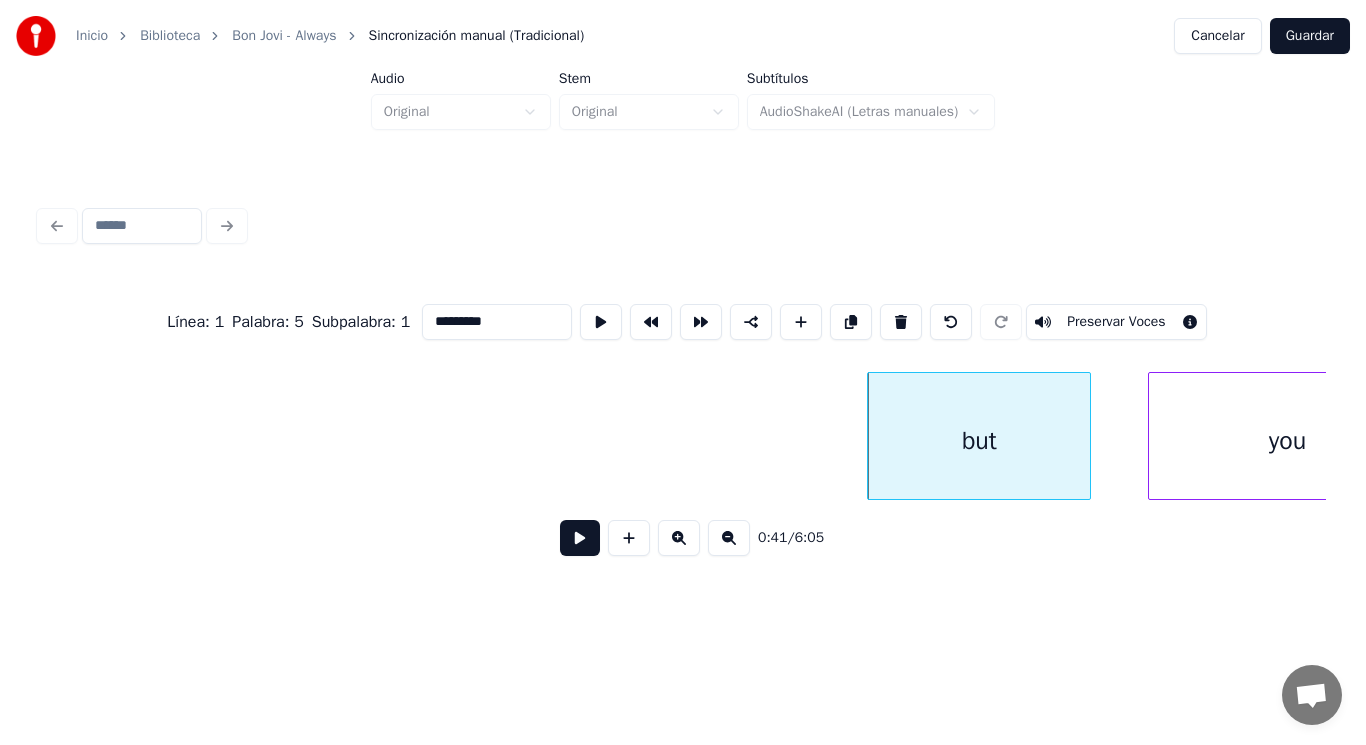 type on "***" 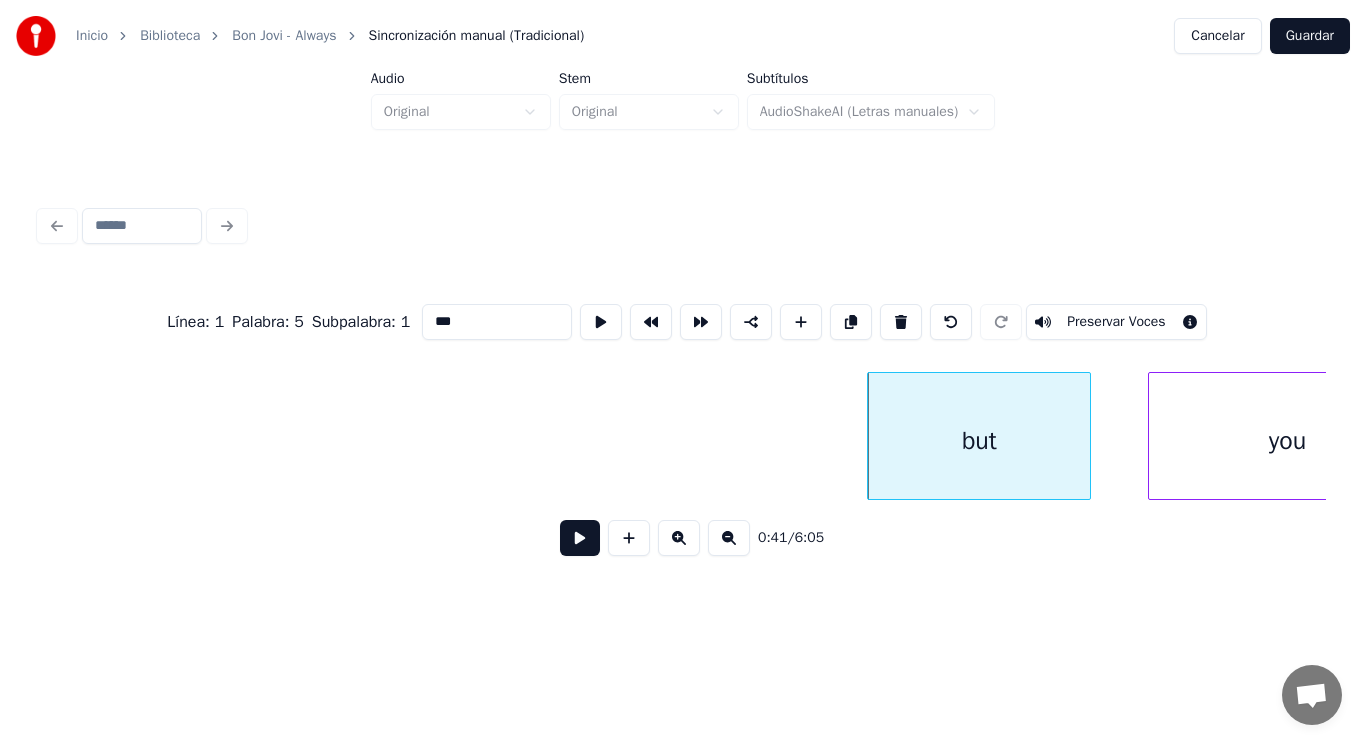 click at bounding box center [580, 538] 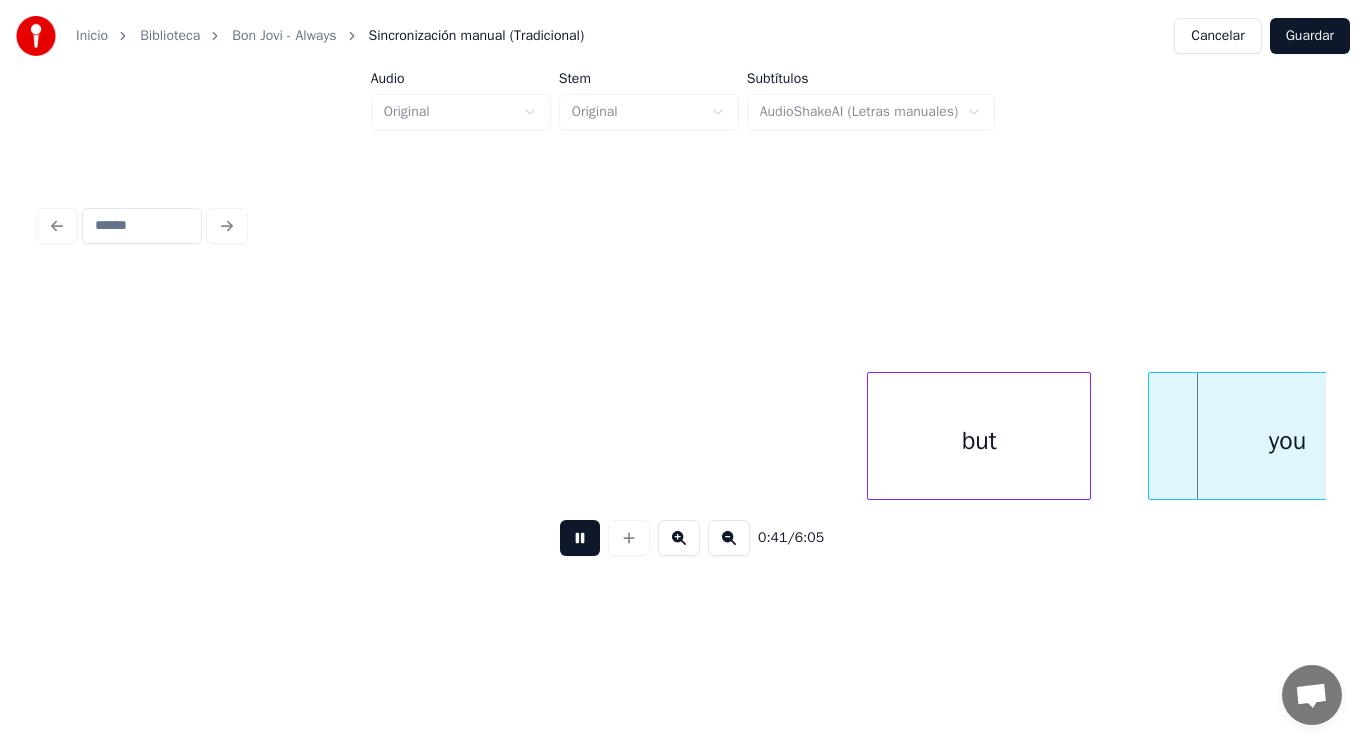 scroll, scrollTop: 0, scrollLeft: 58933, axis: horizontal 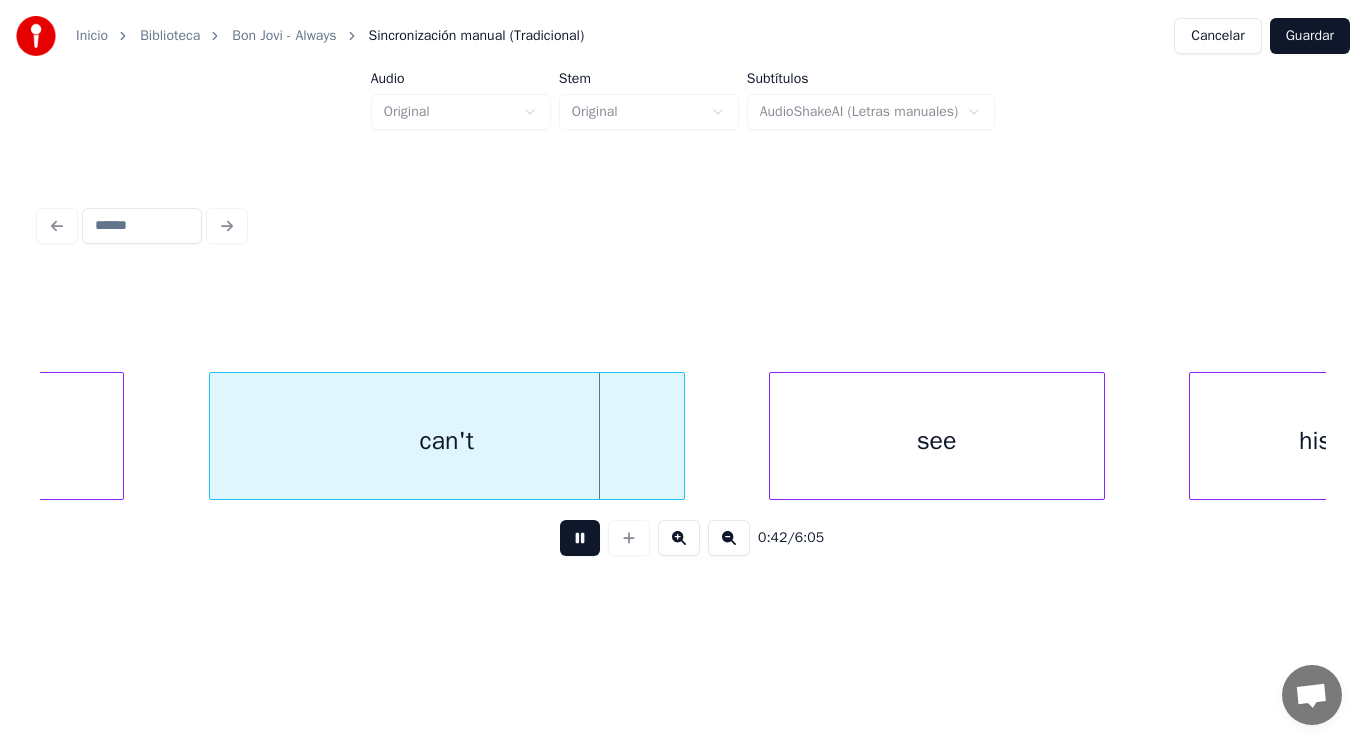 click at bounding box center (580, 538) 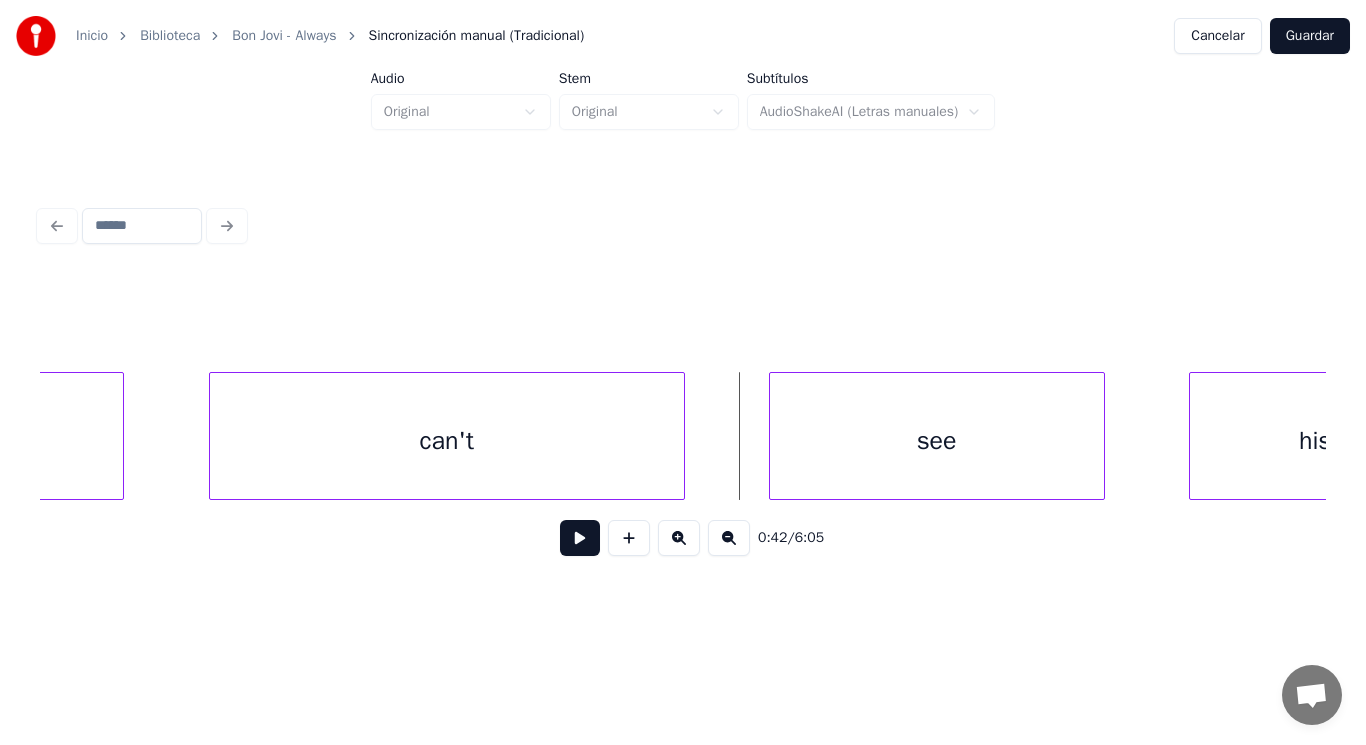 click on "can't" at bounding box center (447, 441) 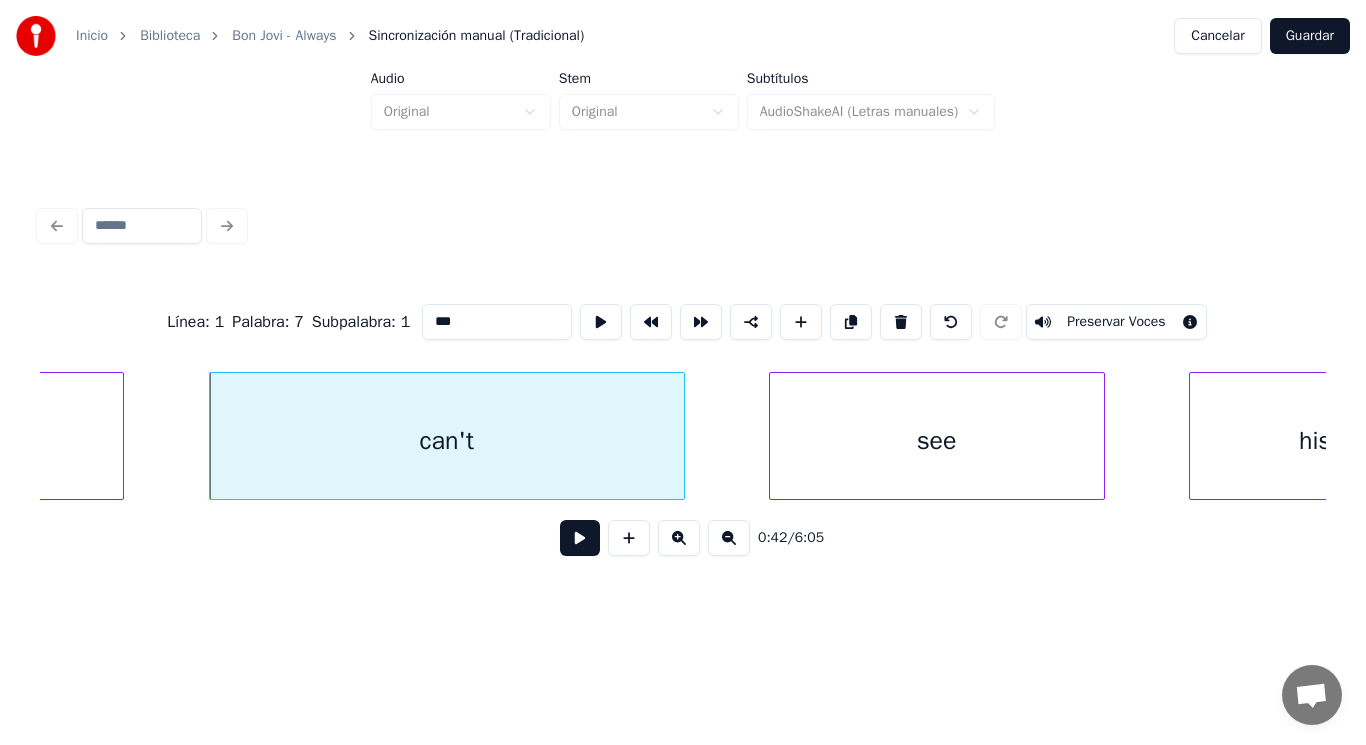 type on "*****" 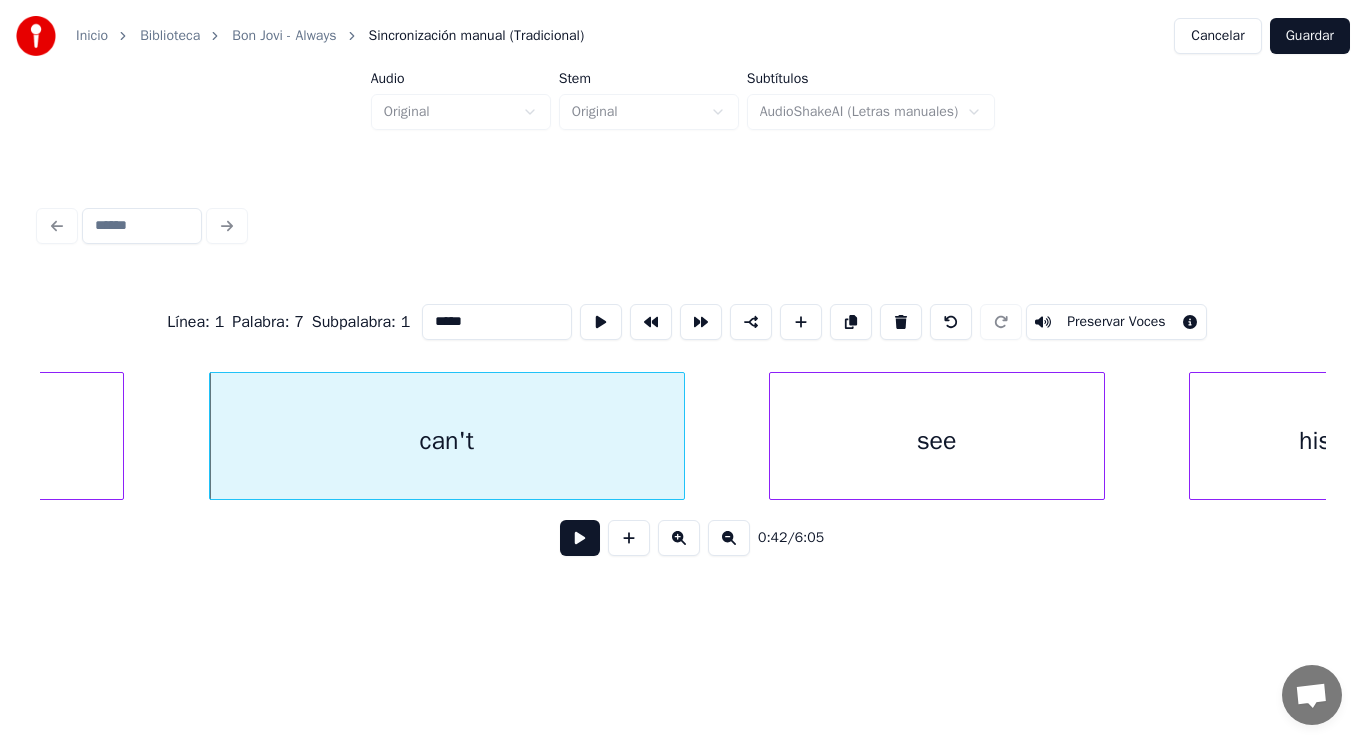 click at bounding box center (580, 538) 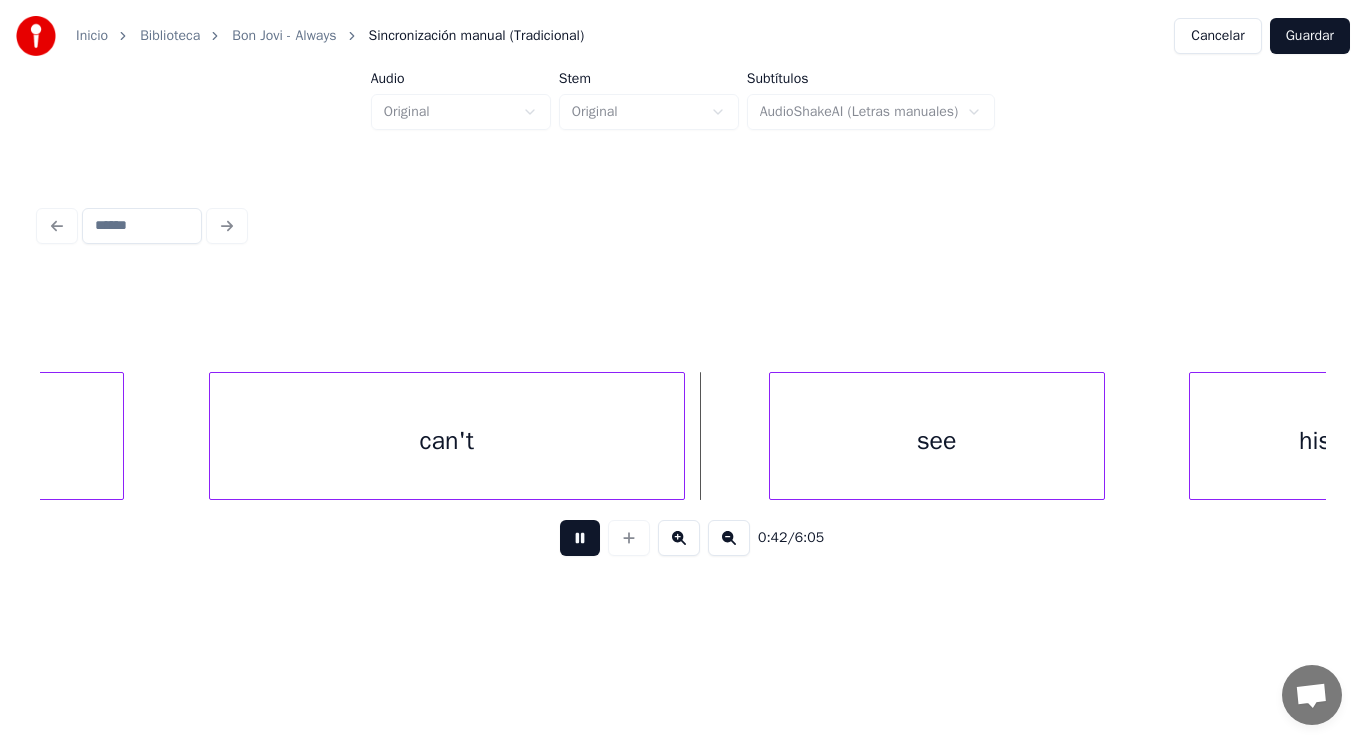 click at bounding box center [580, 538] 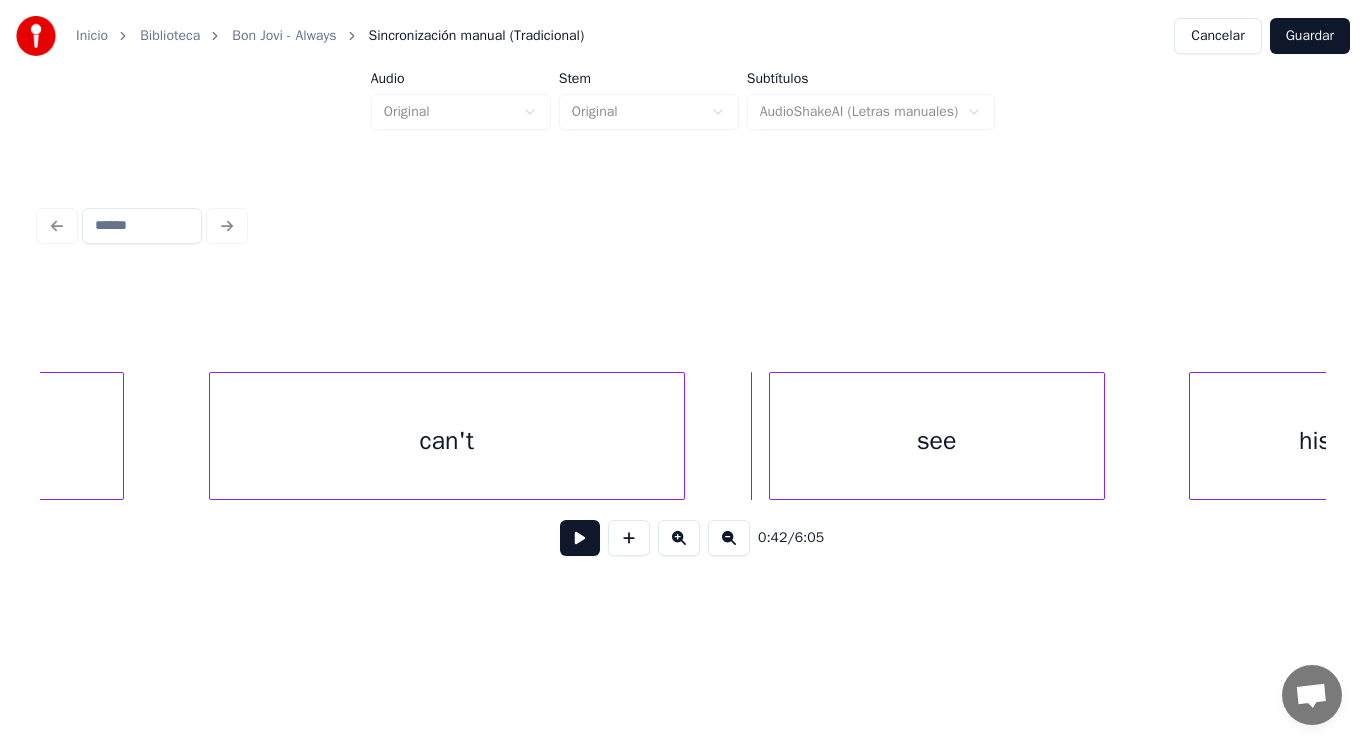 click on "see" at bounding box center [937, 441] 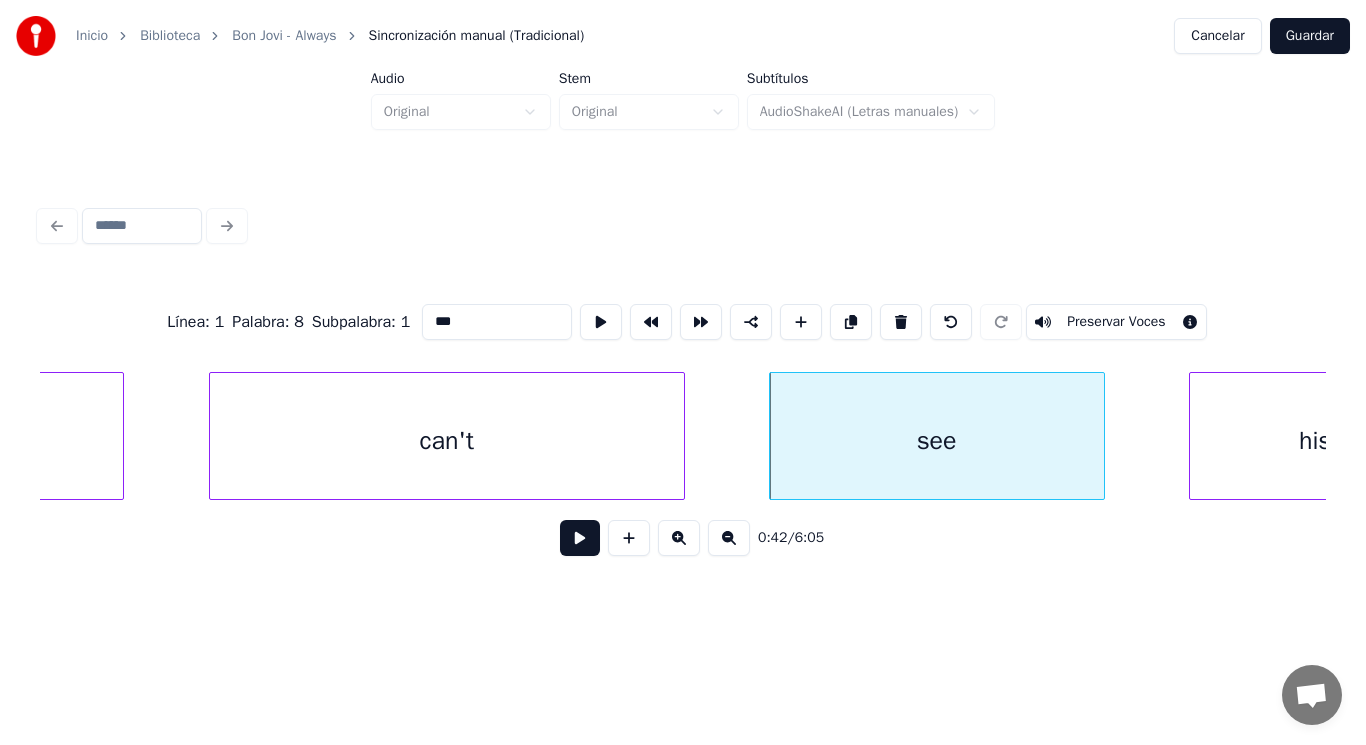 click at bounding box center [580, 538] 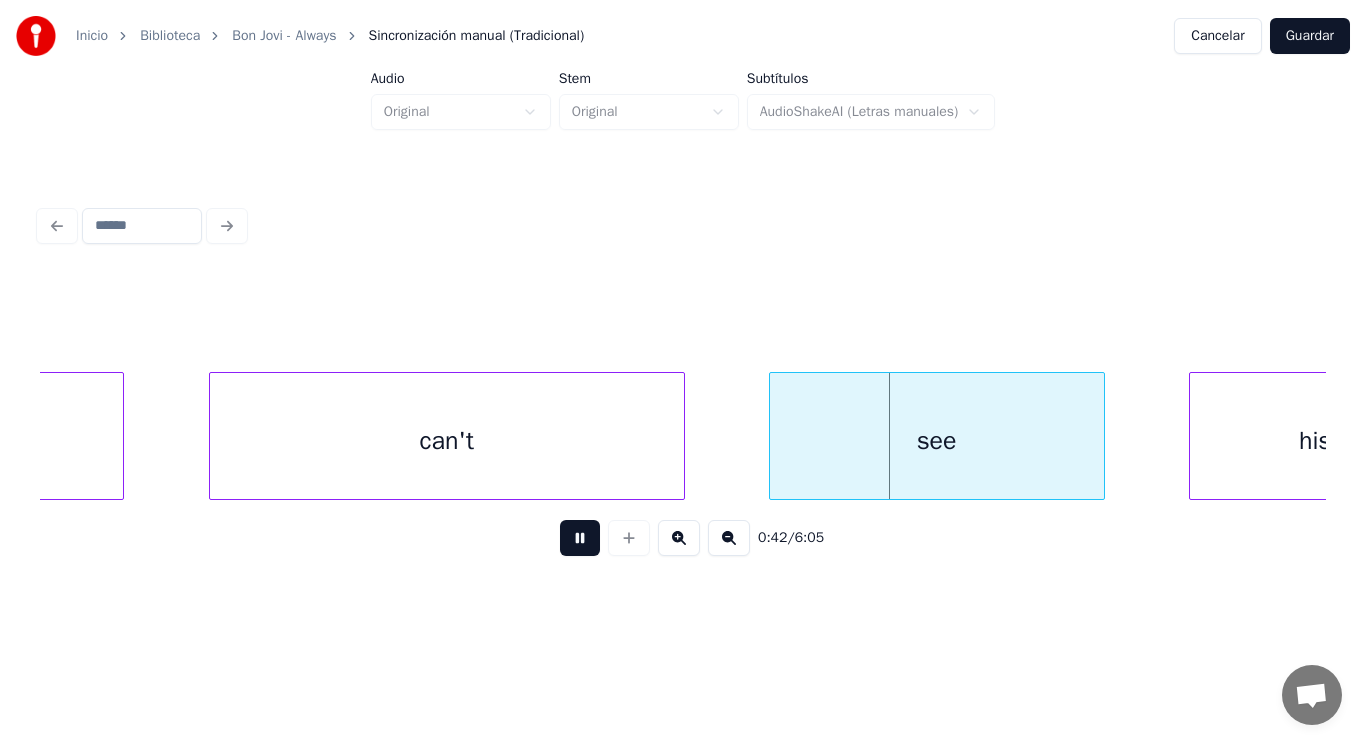 drag, startPoint x: 567, startPoint y: 545, endPoint x: 782, endPoint y: 479, distance: 224.9022 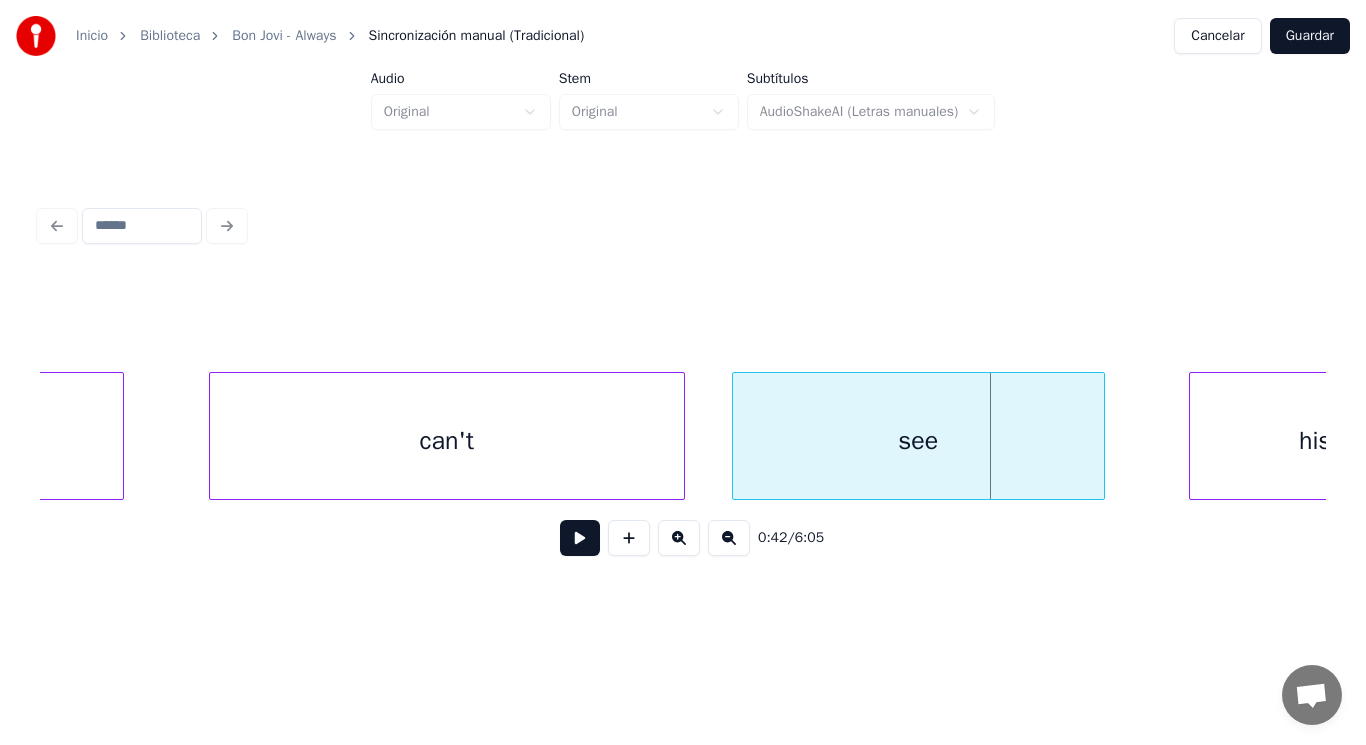 click at bounding box center (736, 436) 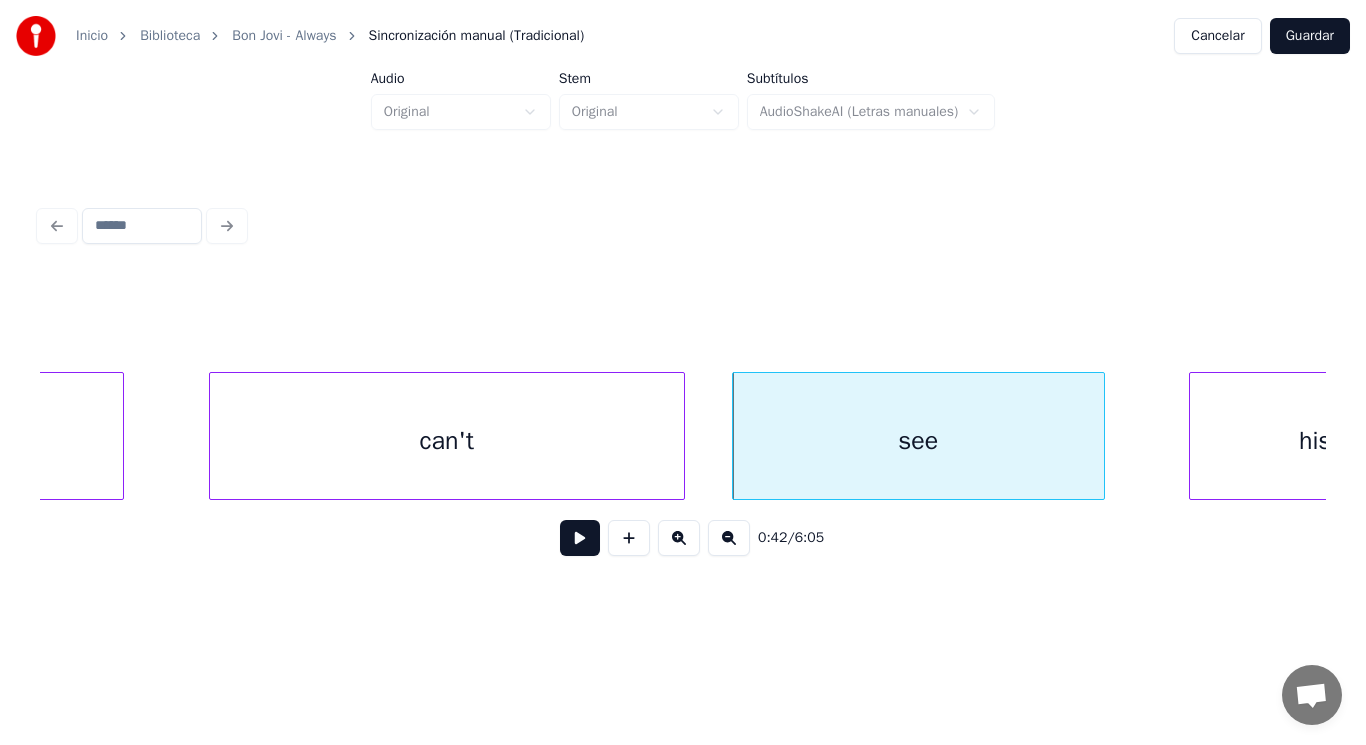click at bounding box center [580, 538] 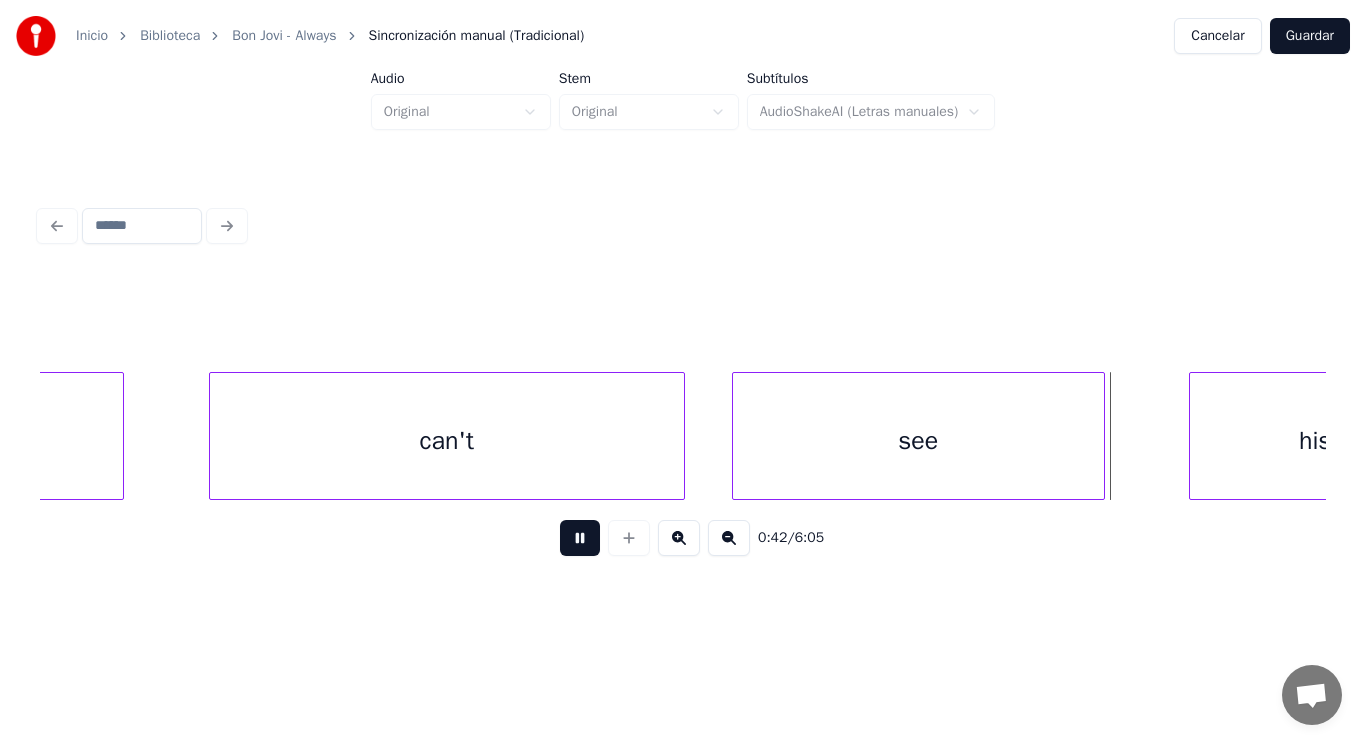 click at bounding box center [580, 538] 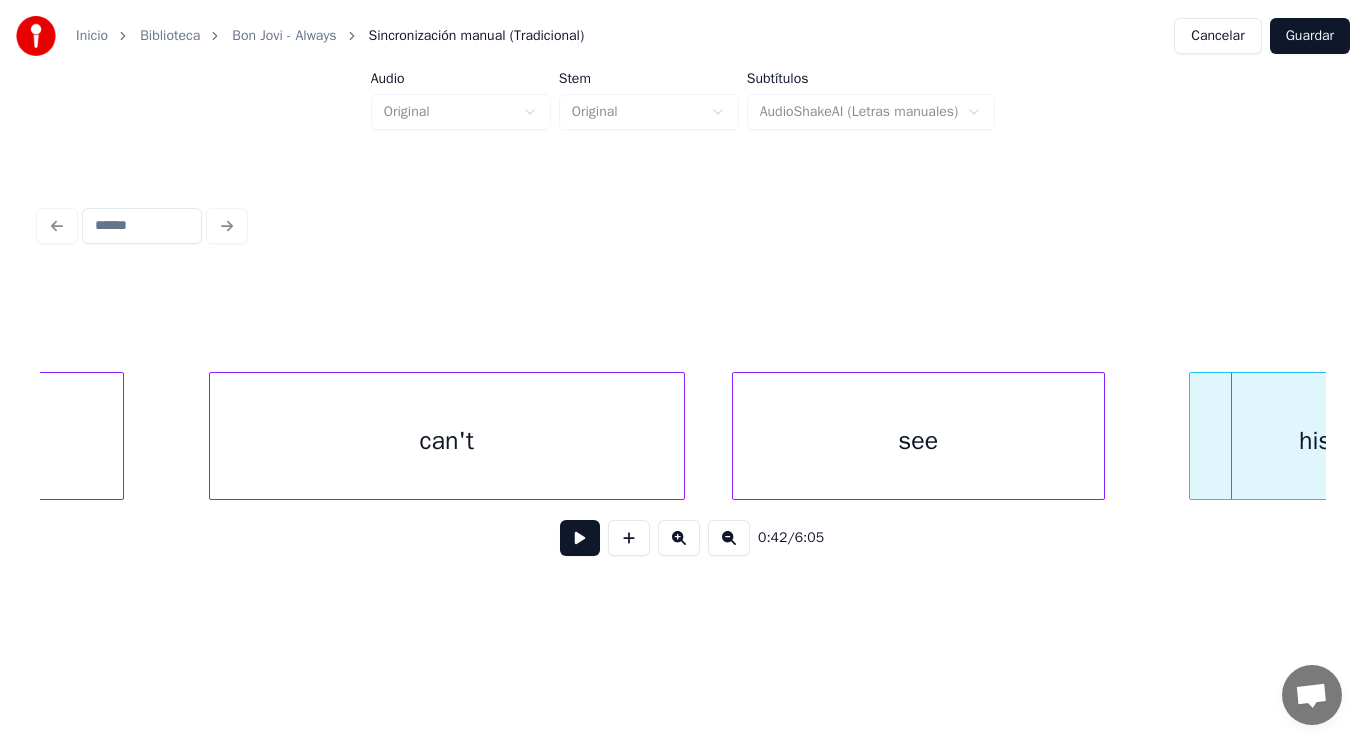 click on "see" at bounding box center [918, 441] 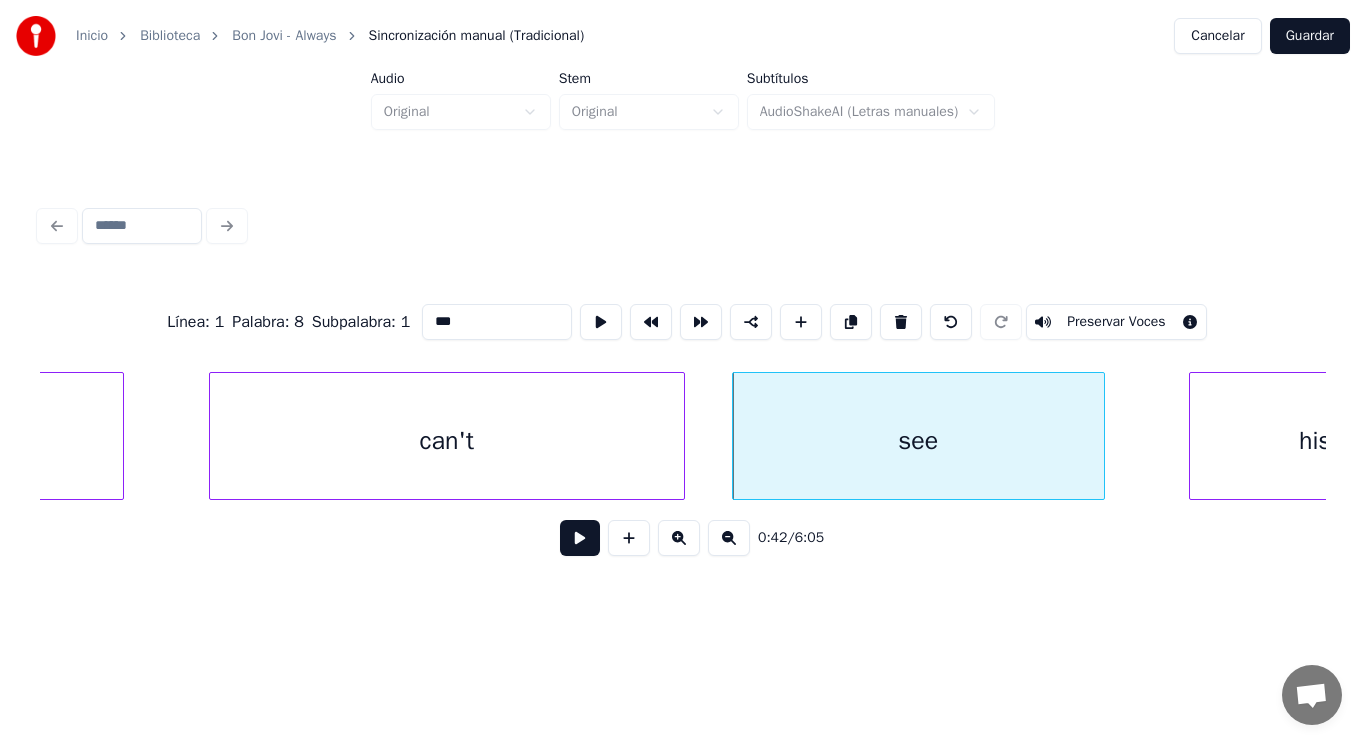 click at bounding box center (580, 538) 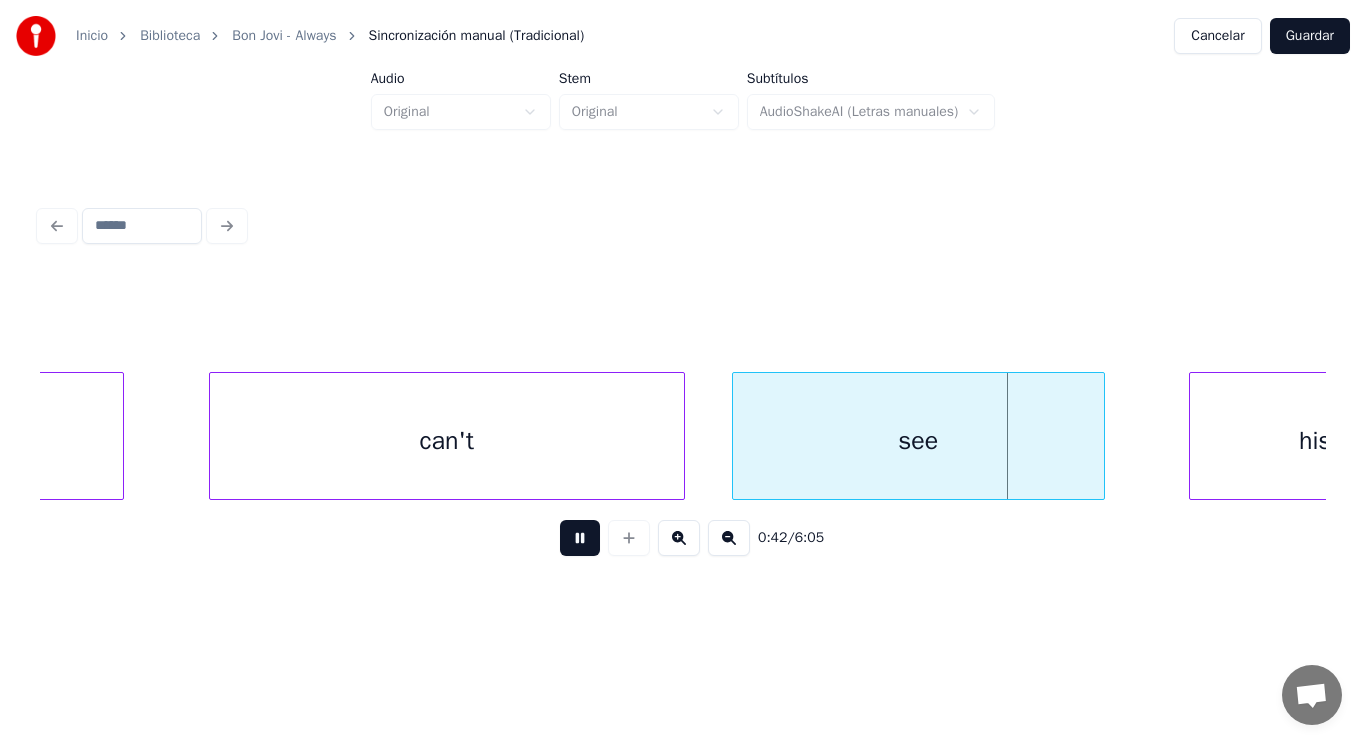 click at bounding box center [580, 538] 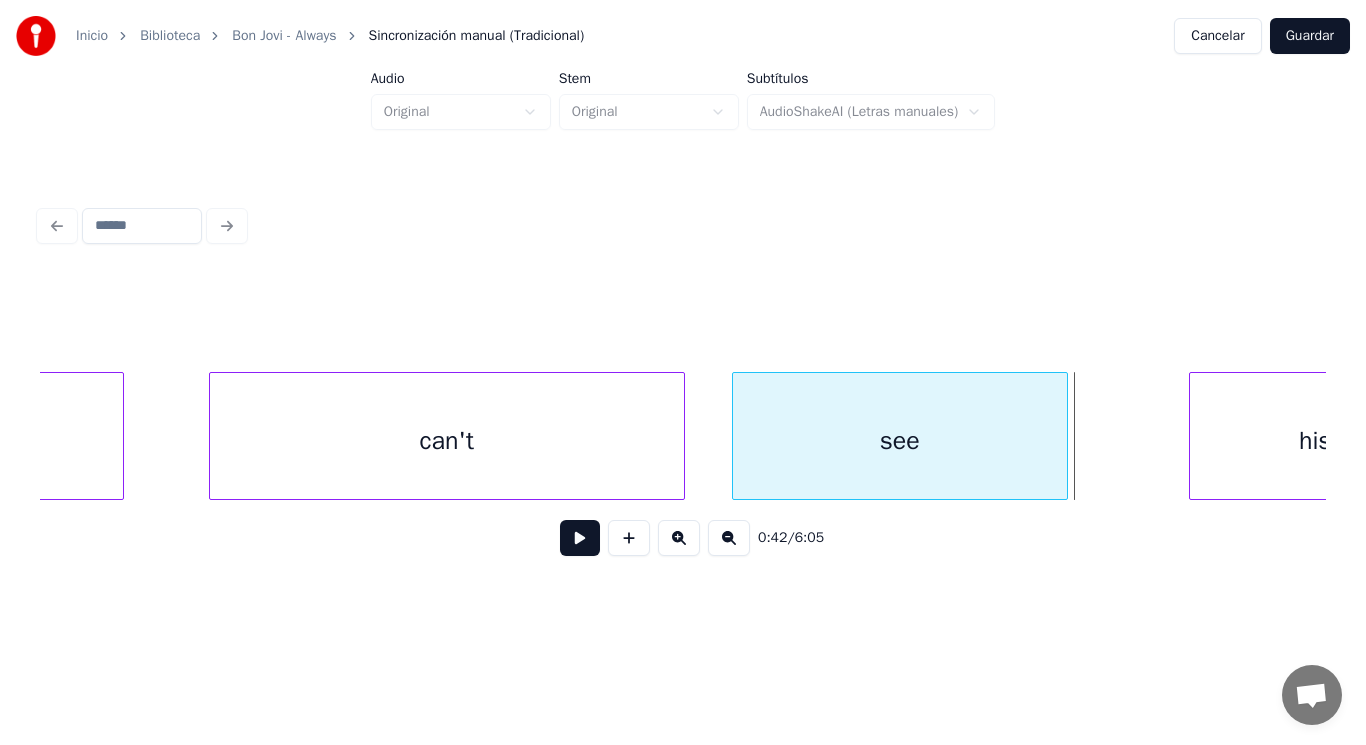 click at bounding box center [1064, 436] 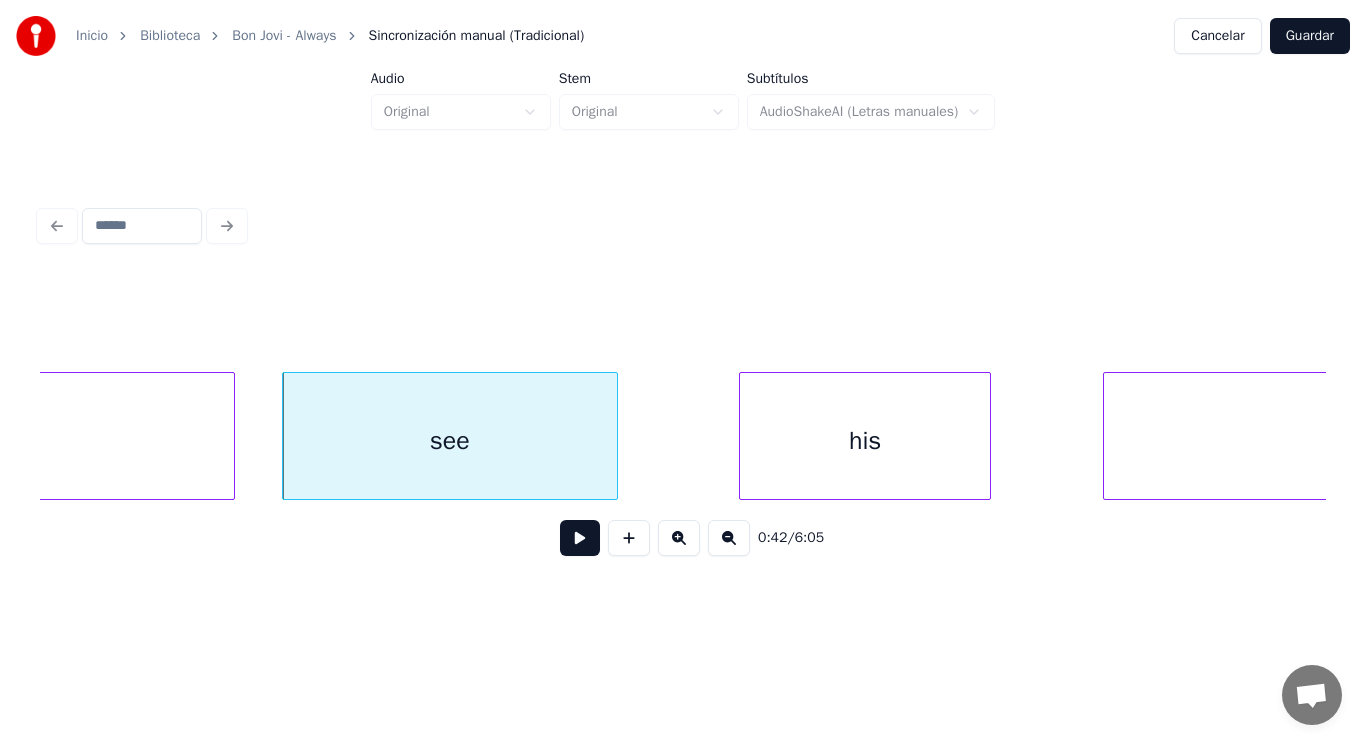 scroll, scrollTop: 0, scrollLeft: 59413, axis: horizontal 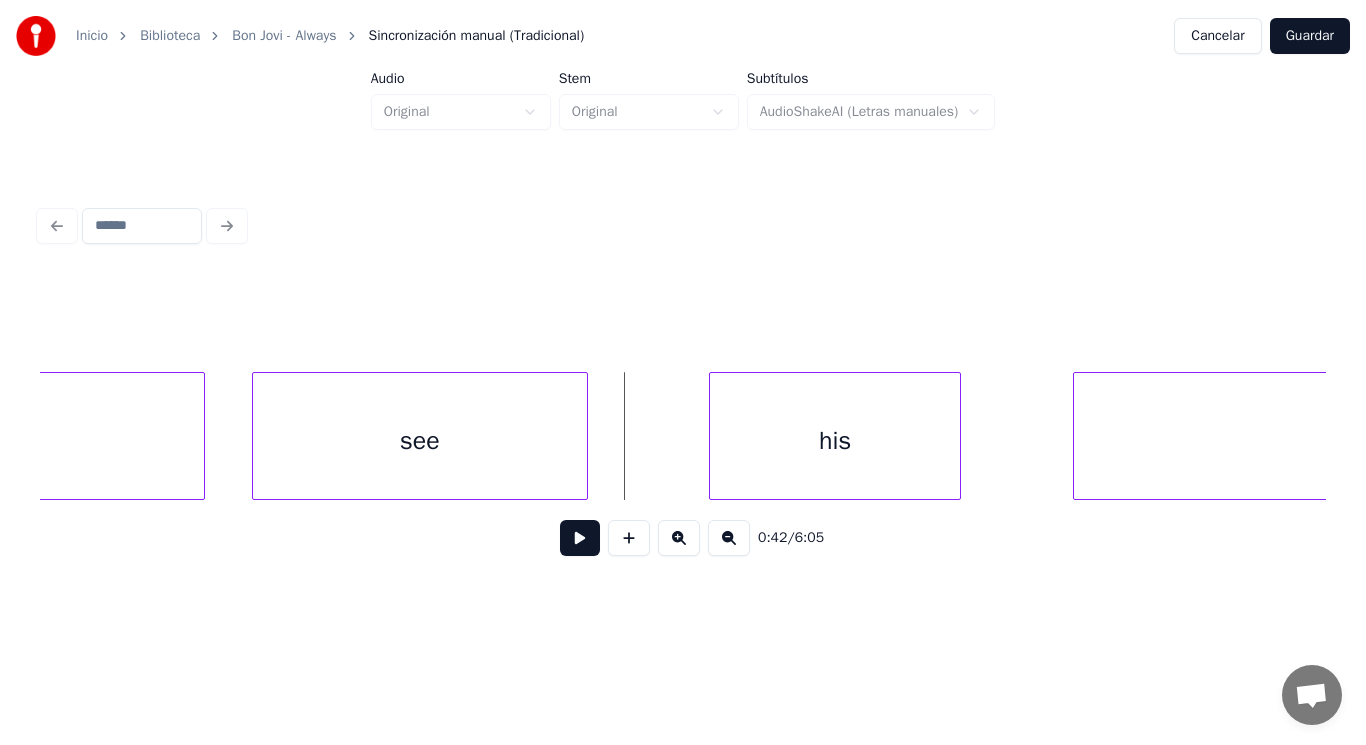 click at bounding box center (580, 538) 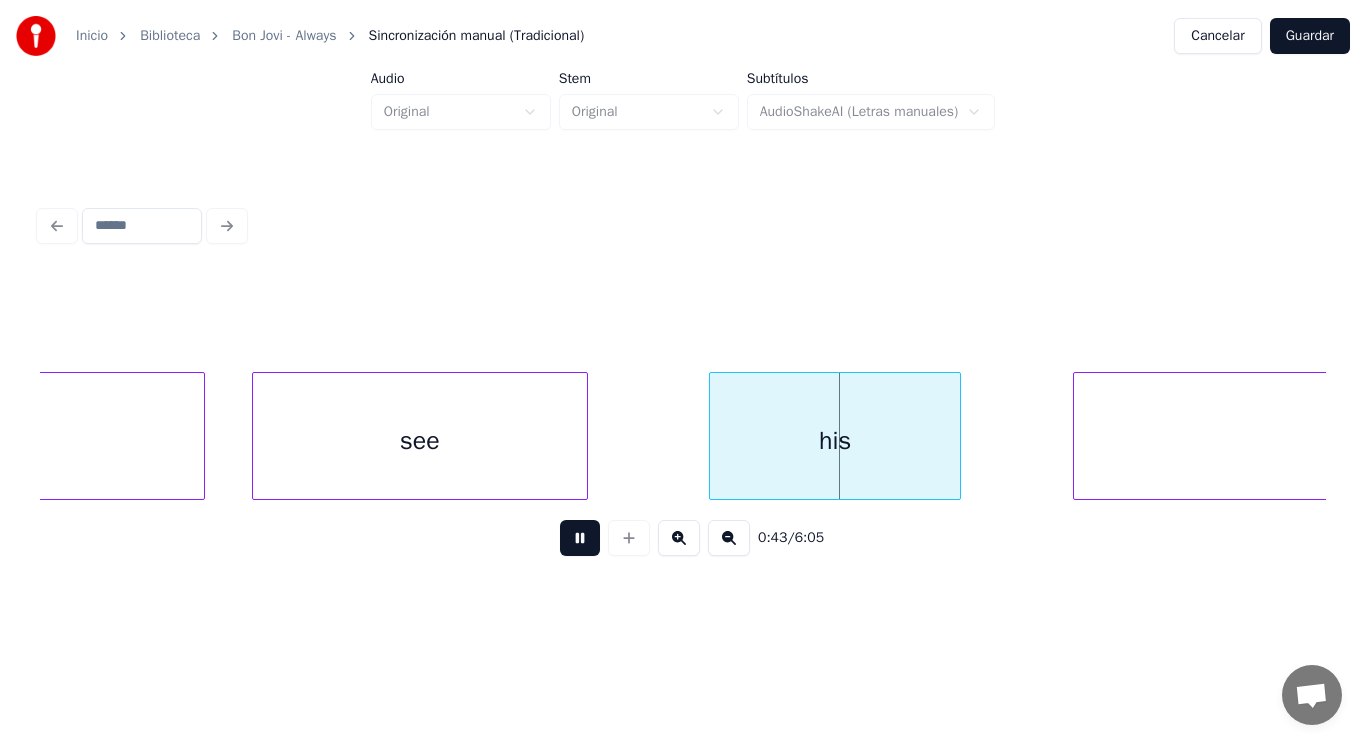 click at bounding box center [580, 538] 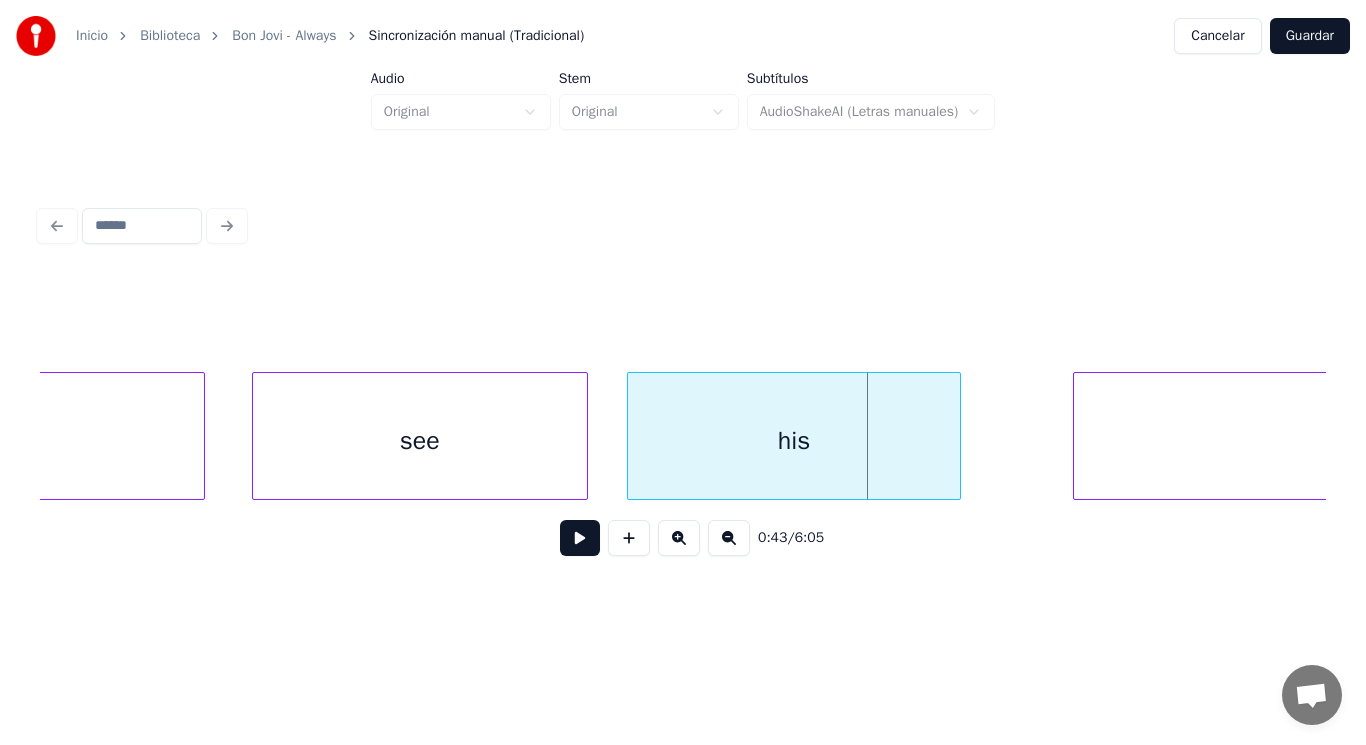 click at bounding box center (631, 436) 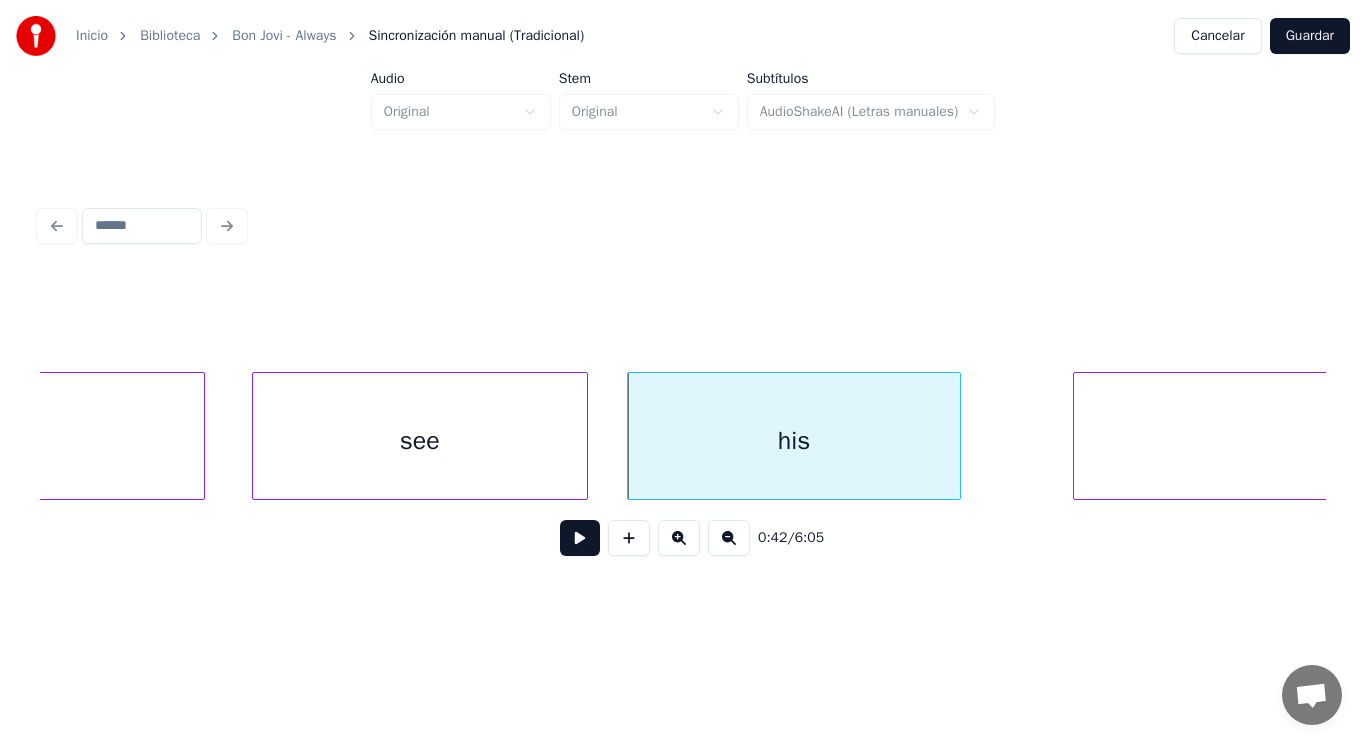click at bounding box center [580, 538] 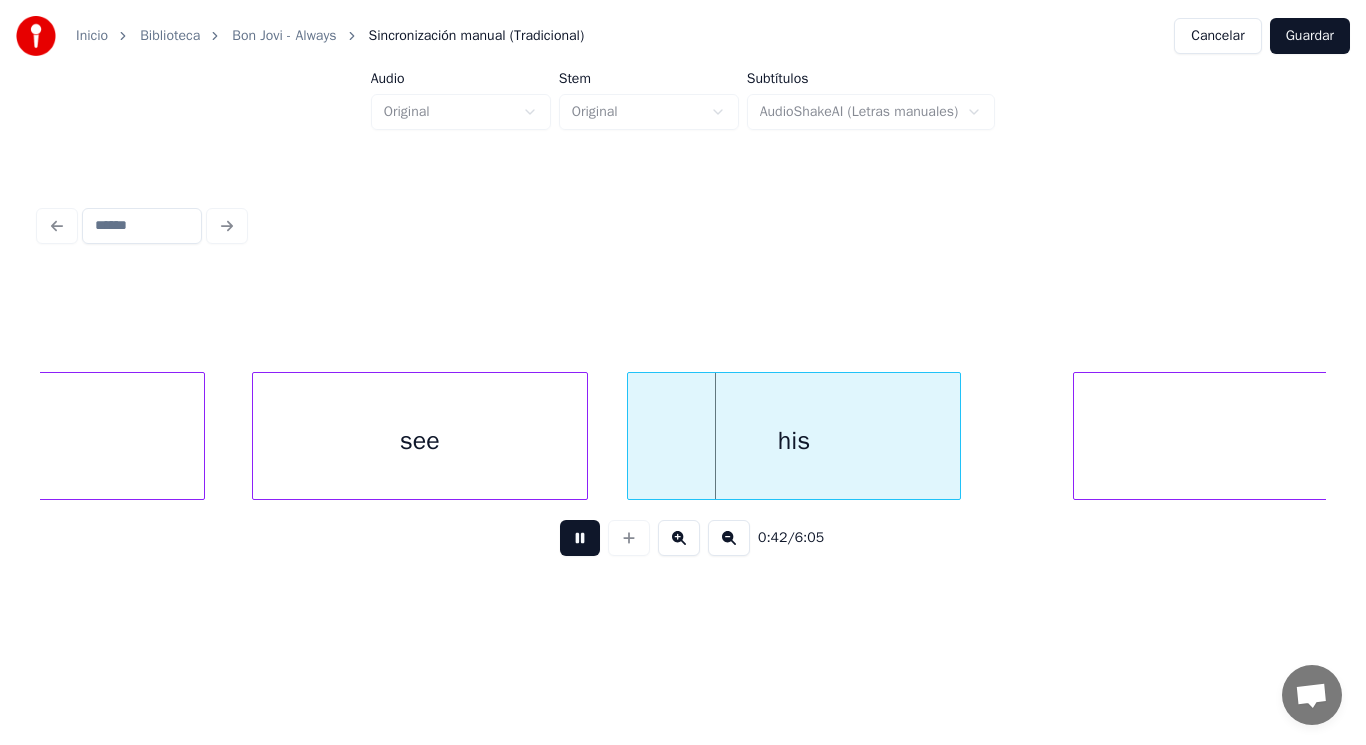click at bounding box center (580, 538) 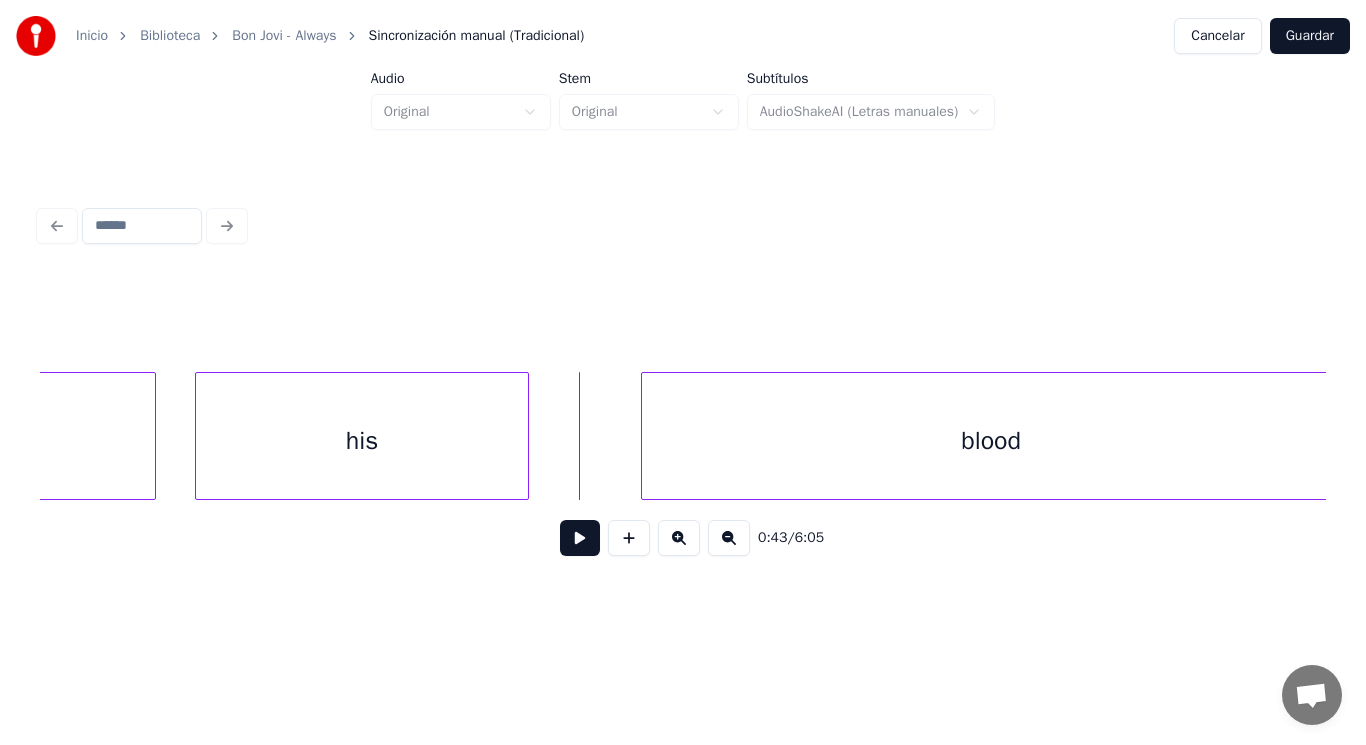 scroll, scrollTop: 0, scrollLeft: 59853, axis: horizontal 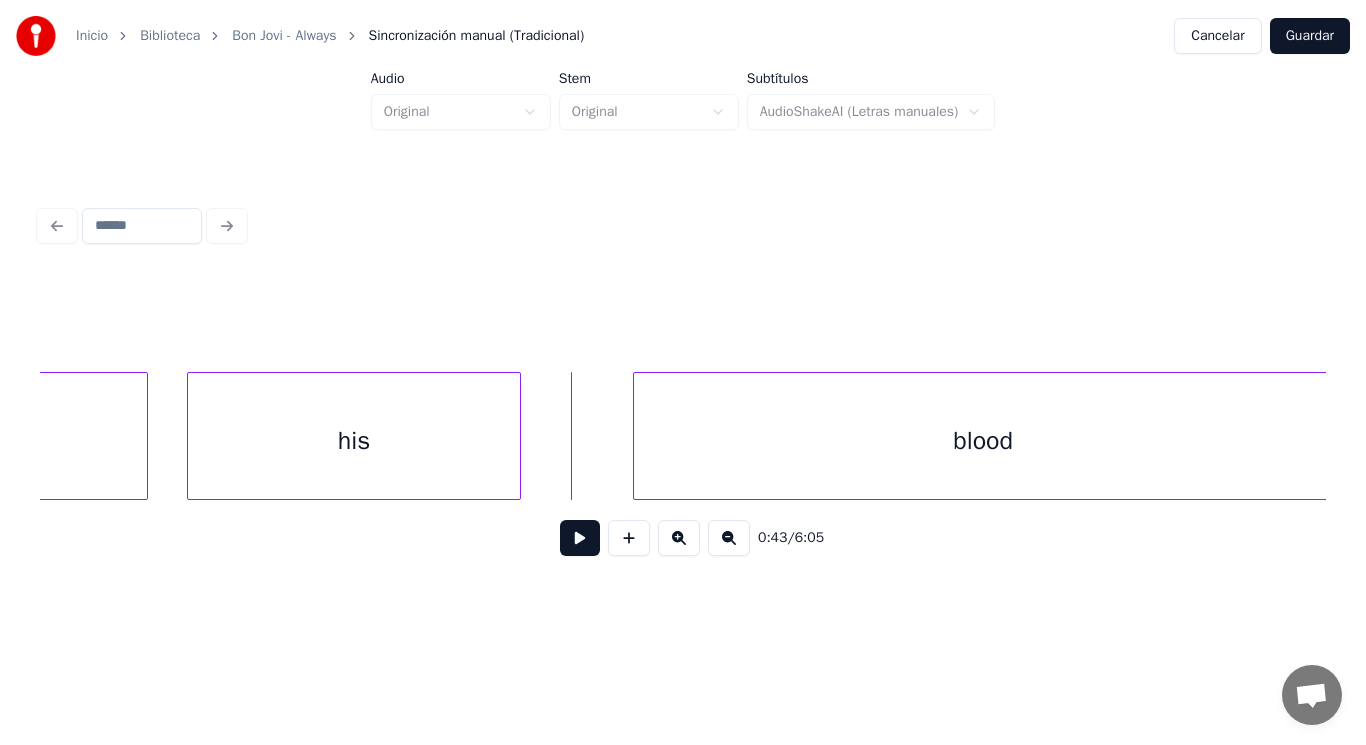 click at bounding box center [580, 538] 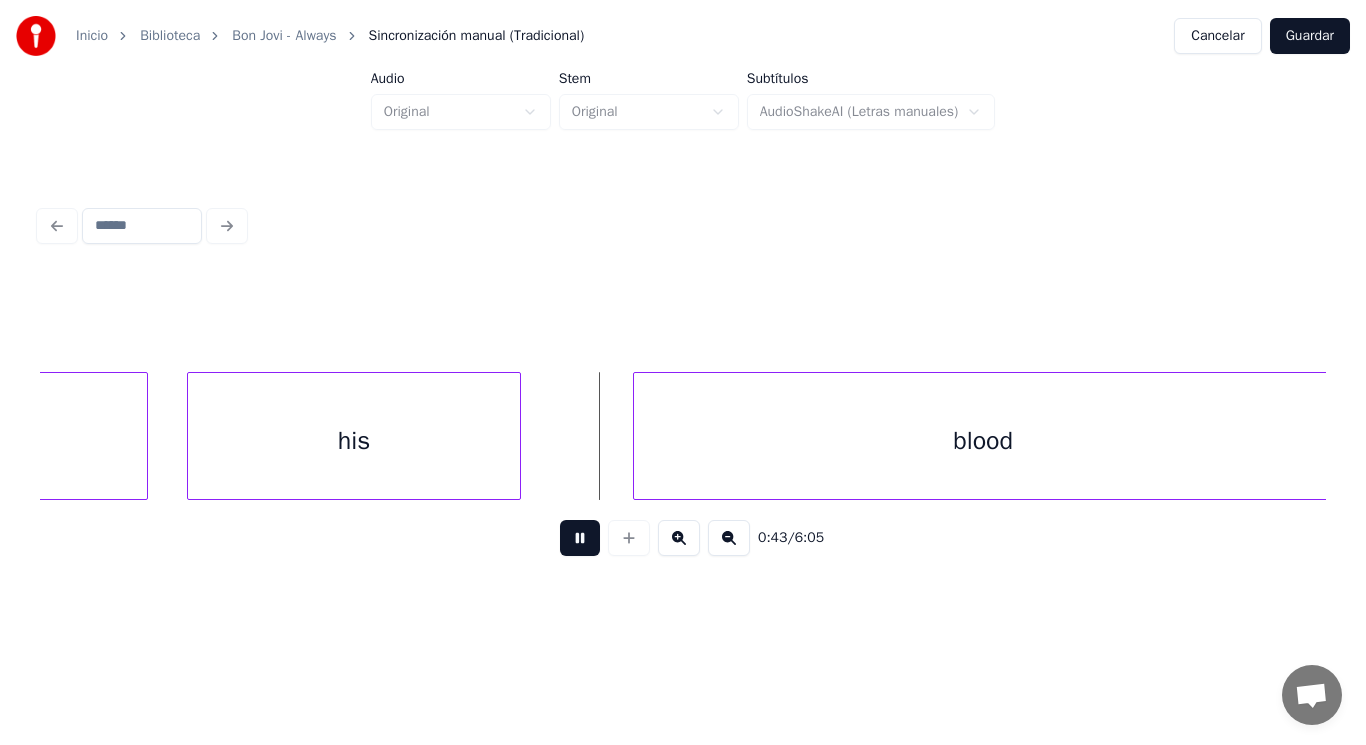 click at bounding box center (580, 538) 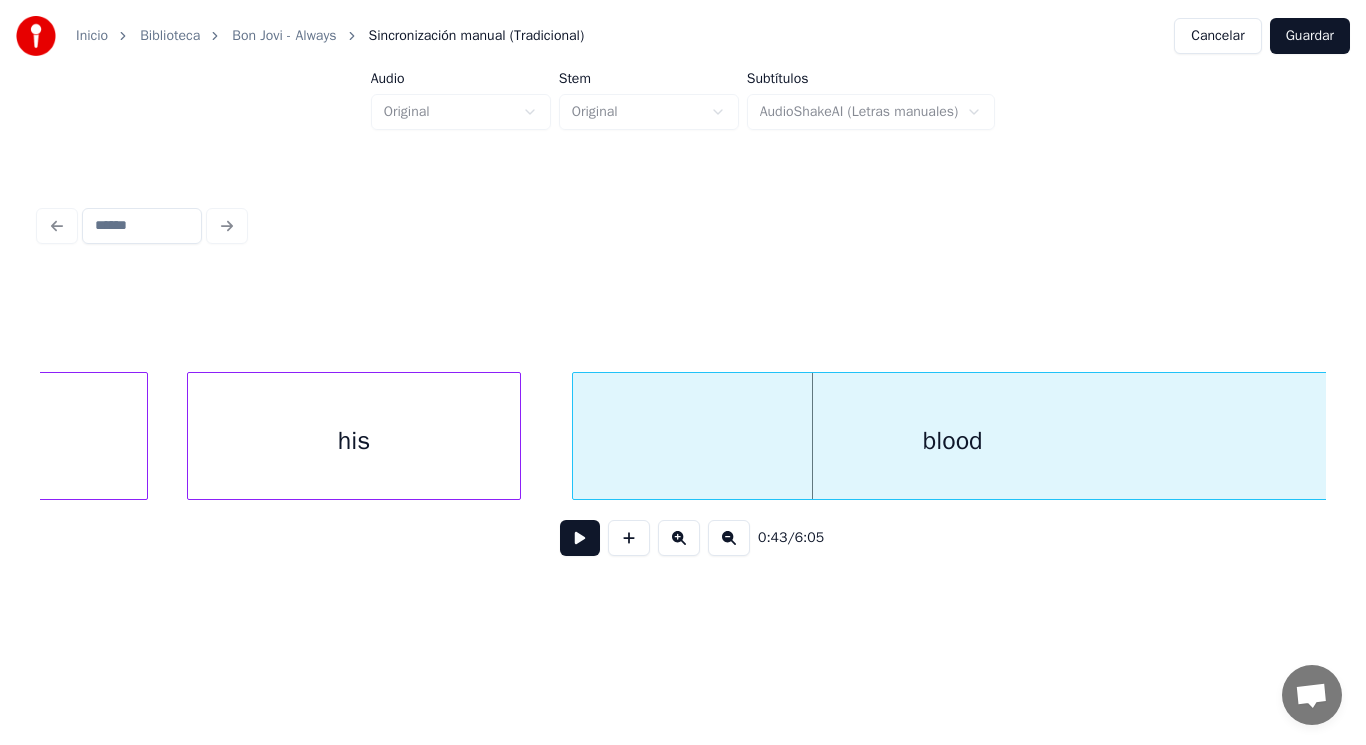 click at bounding box center [576, 436] 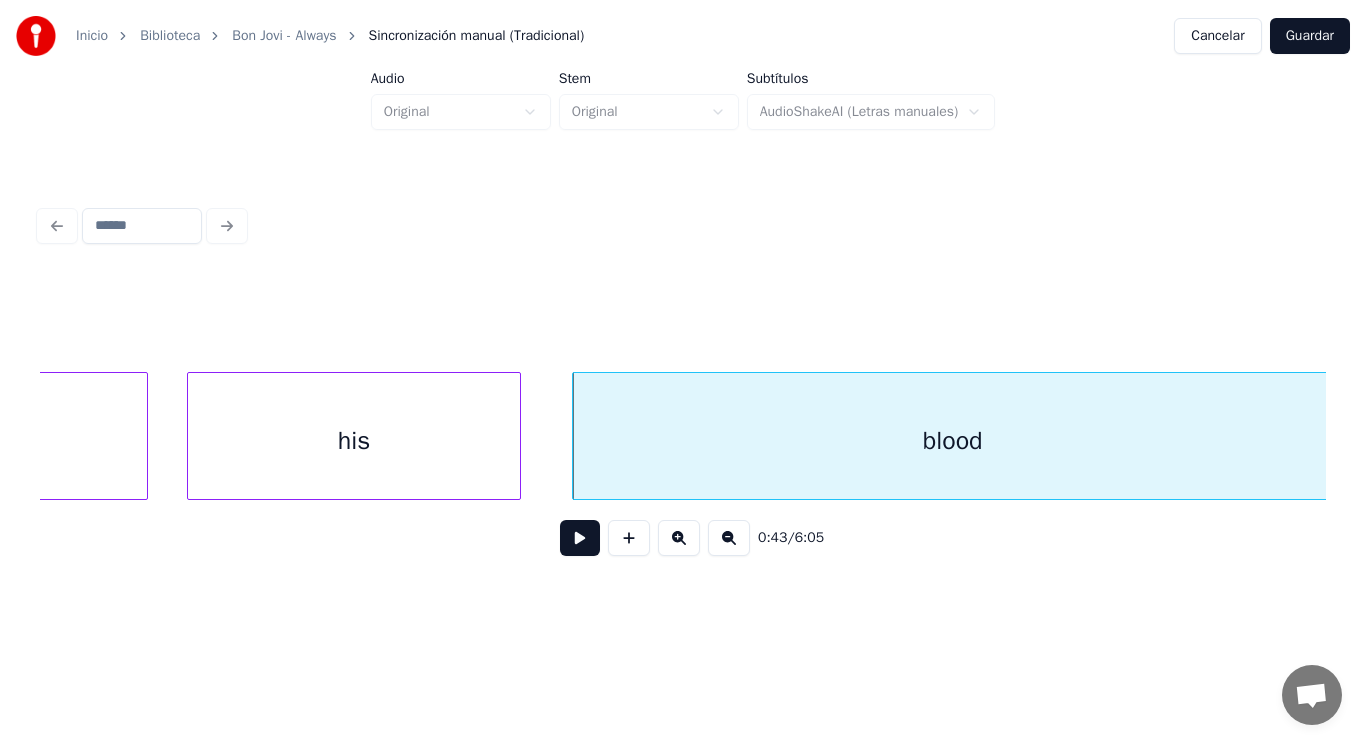click at bounding box center (580, 538) 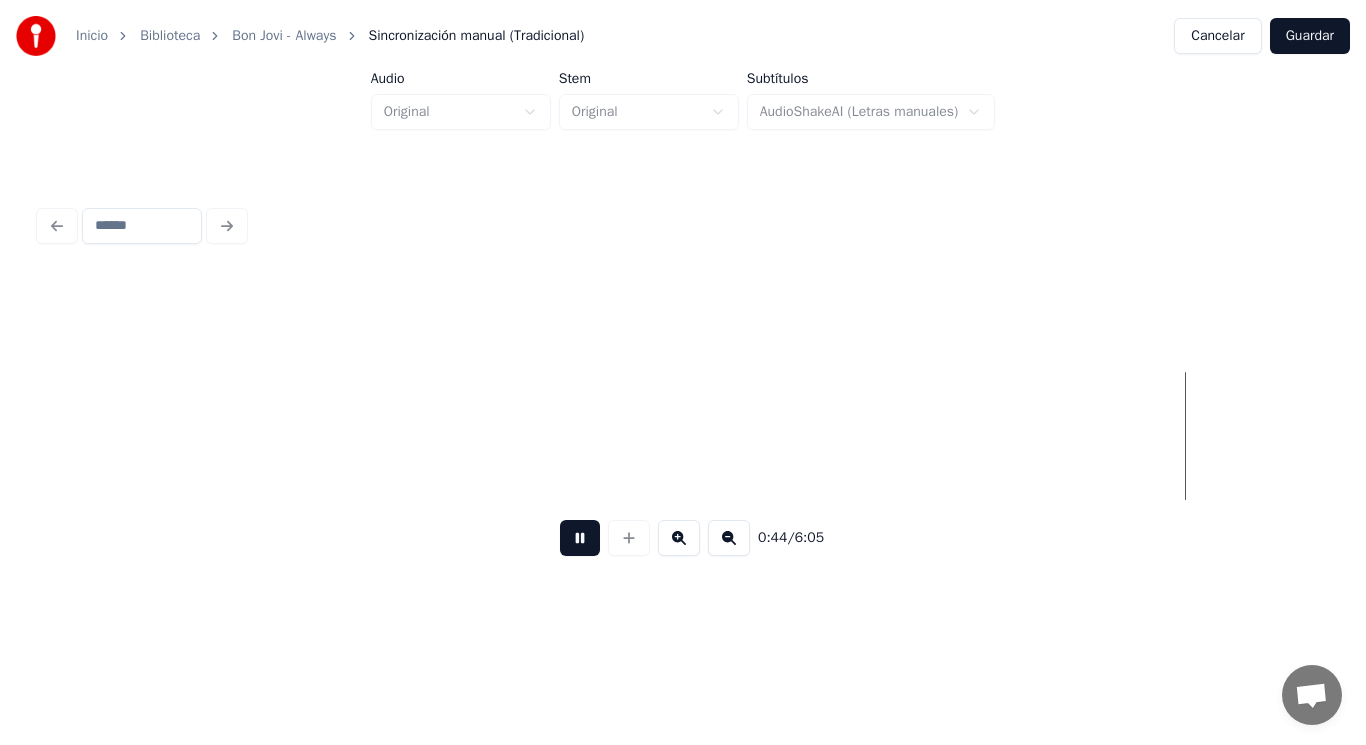 scroll, scrollTop: 0, scrollLeft: 62465, axis: horizontal 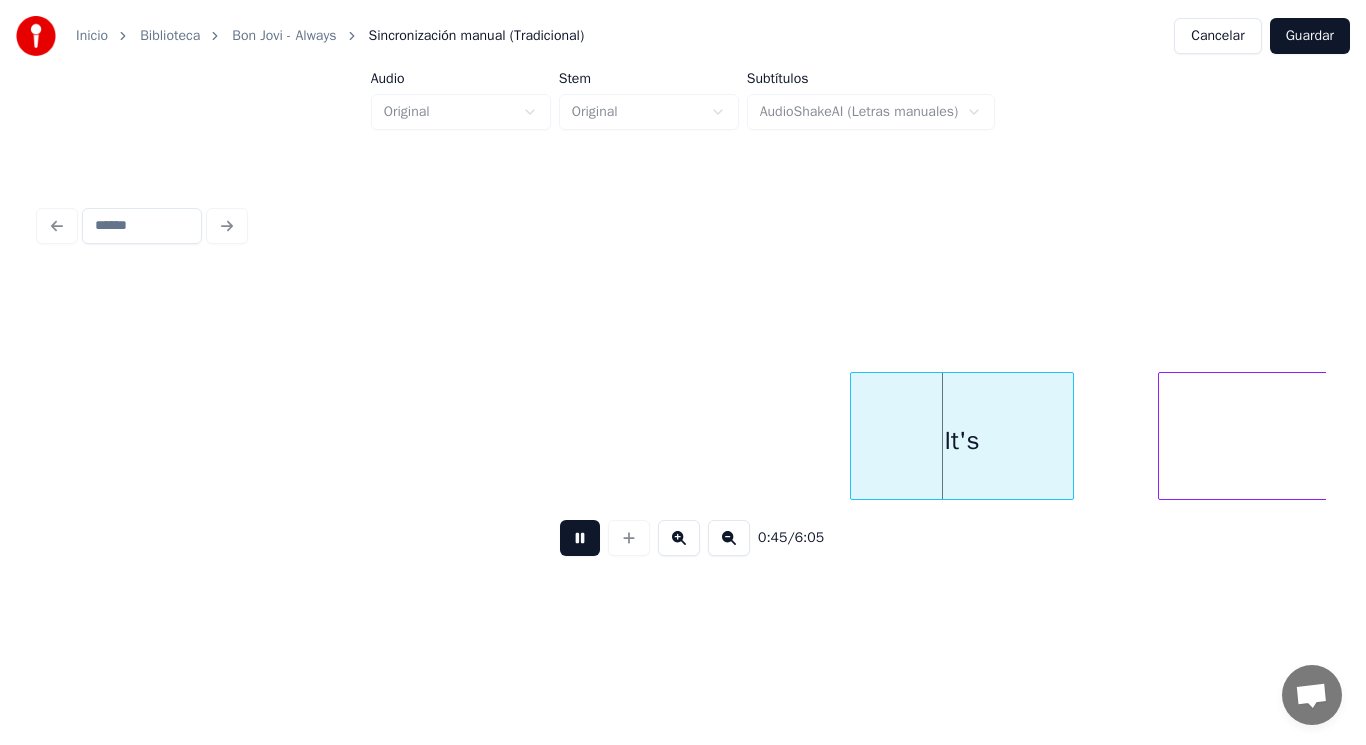click at bounding box center (580, 538) 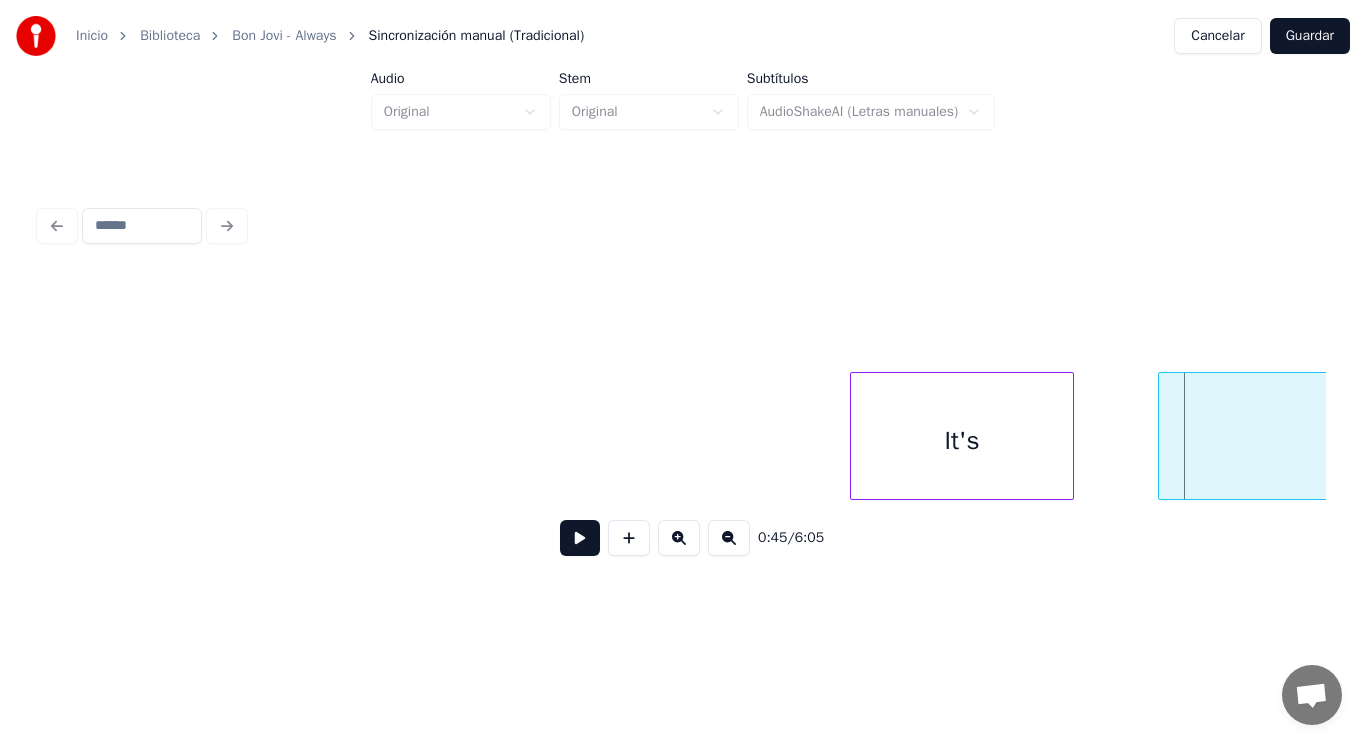 click on "It's" at bounding box center (962, 441) 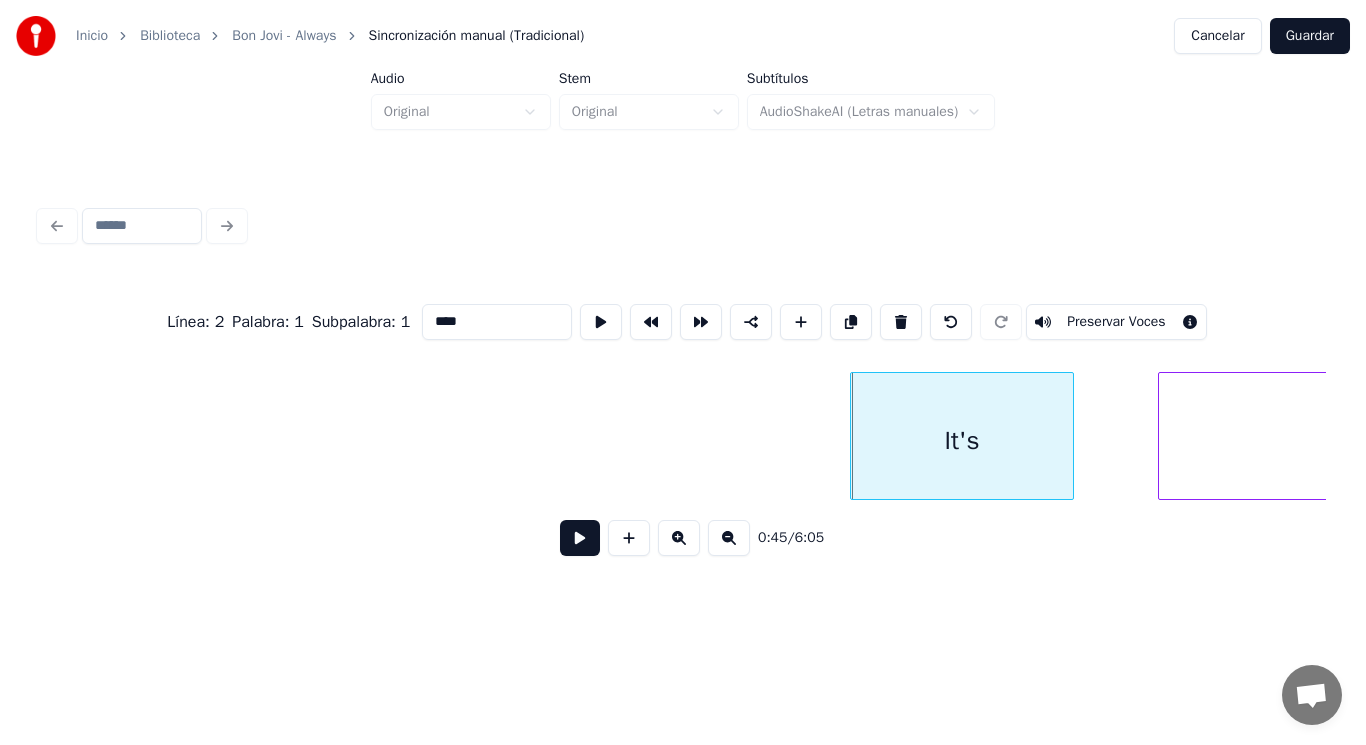 click at bounding box center [580, 538] 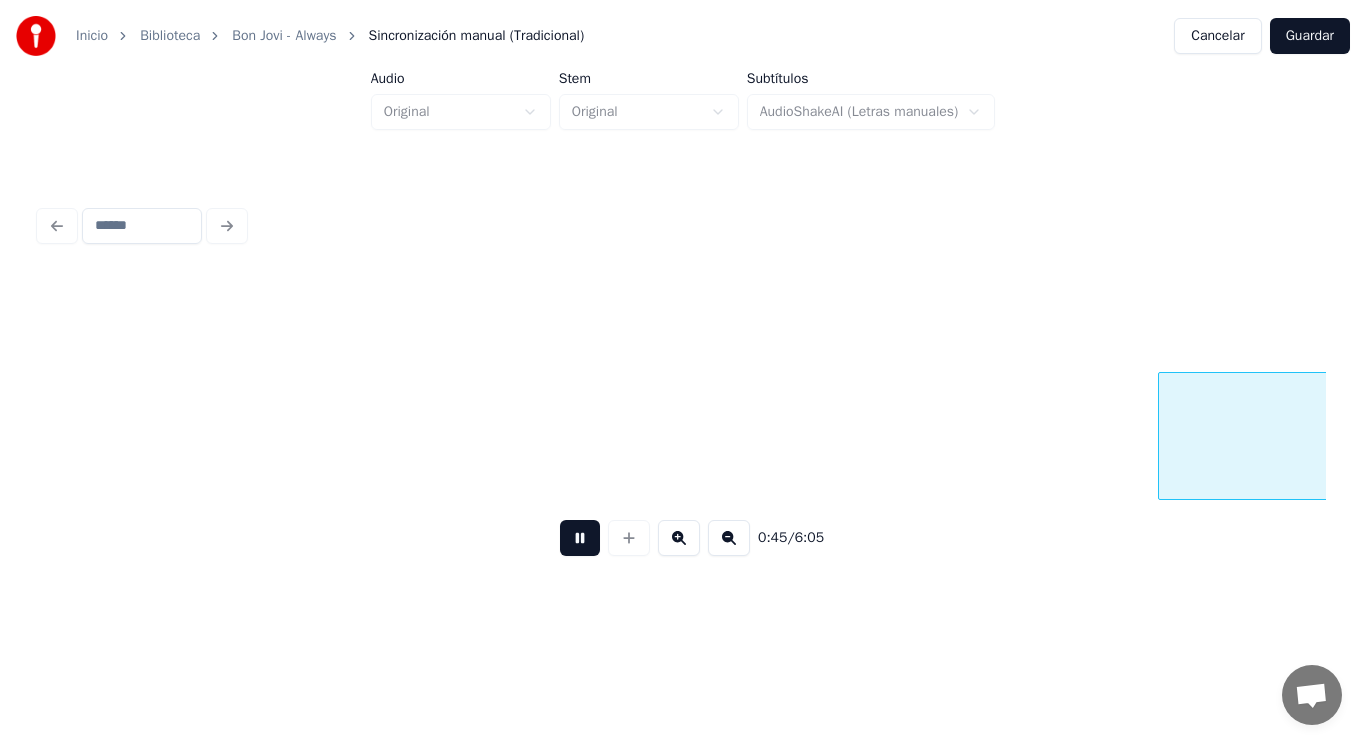 scroll, scrollTop: 0, scrollLeft: 63762, axis: horizontal 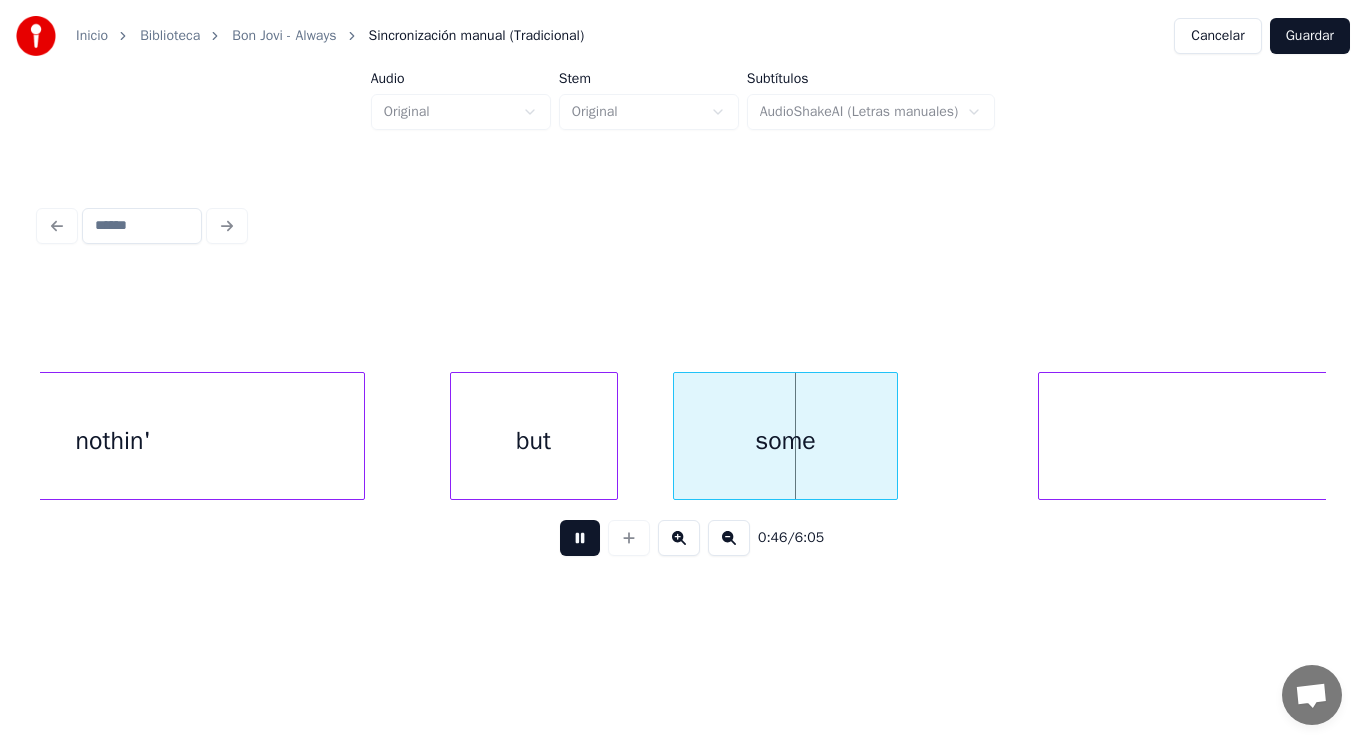 click at bounding box center (580, 538) 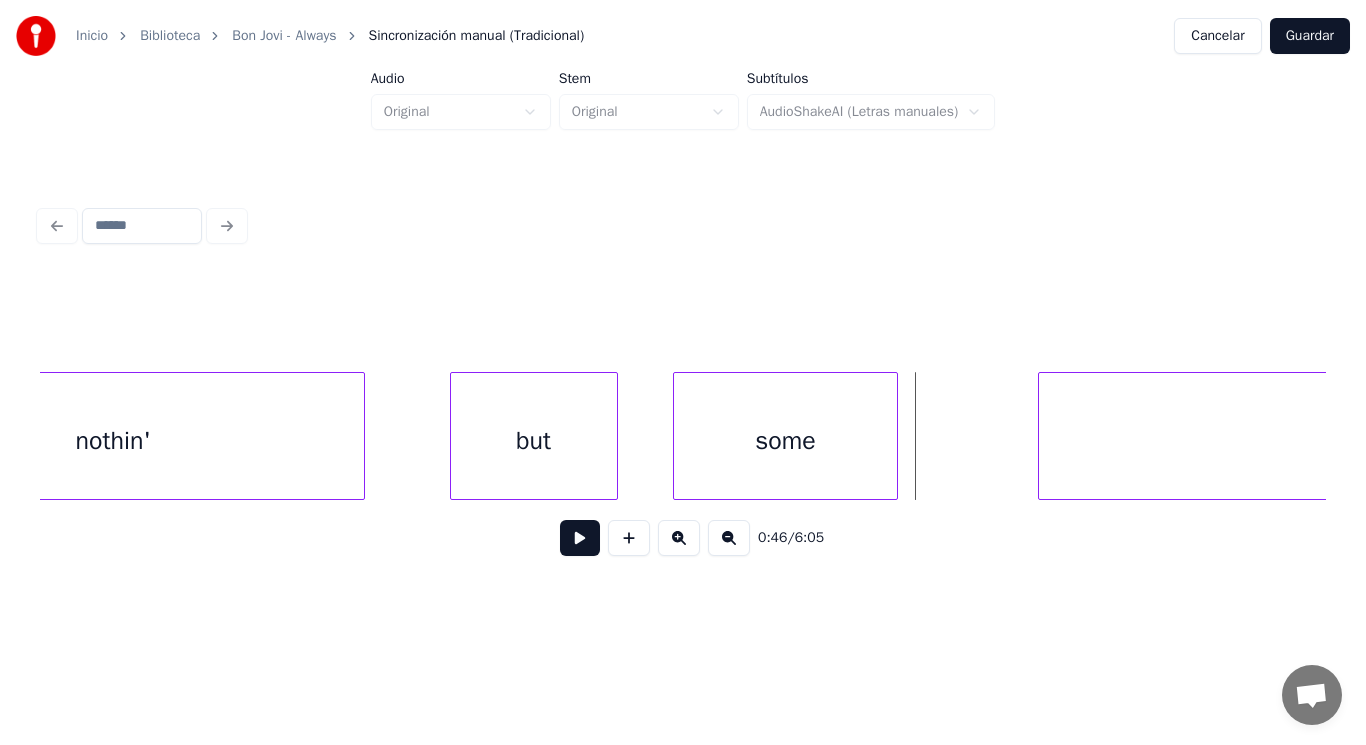 click on "nothin'" at bounding box center [113, 441] 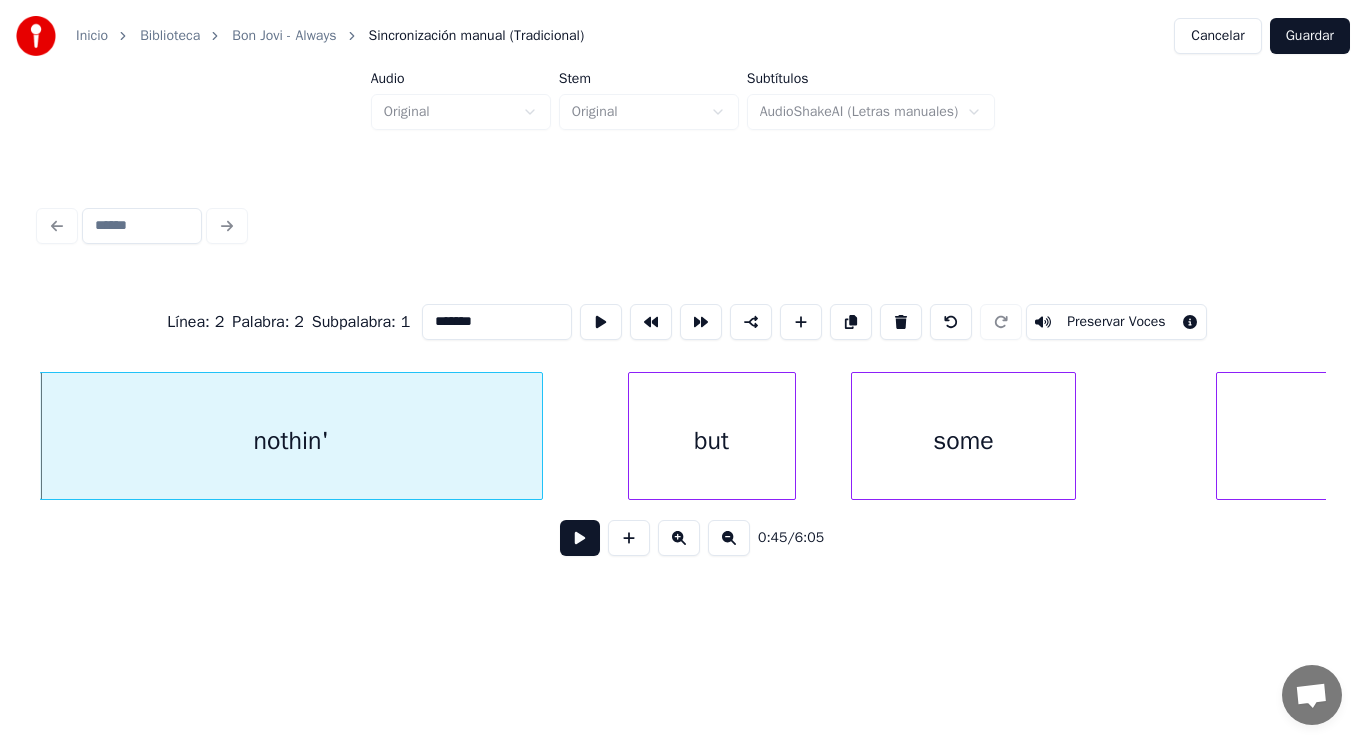 click at bounding box center [580, 538] 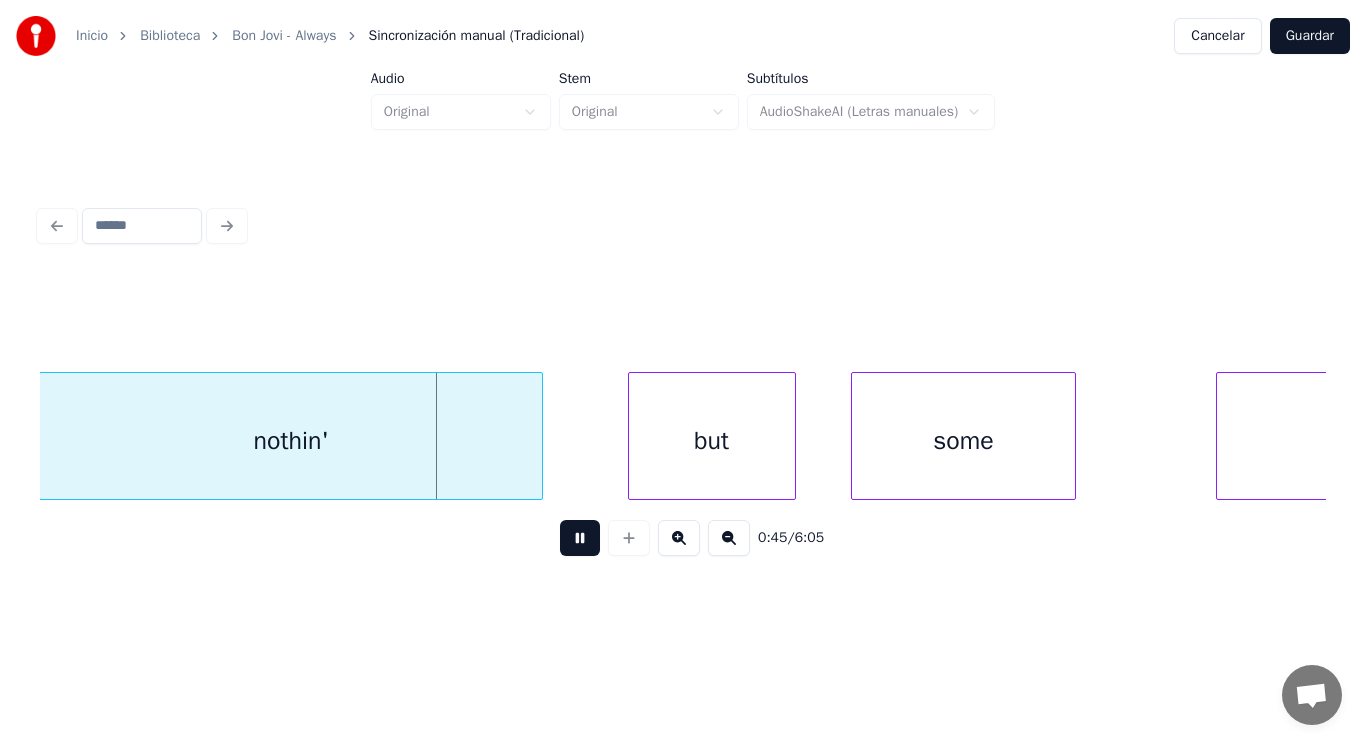 click at bounding box center [580, 538] 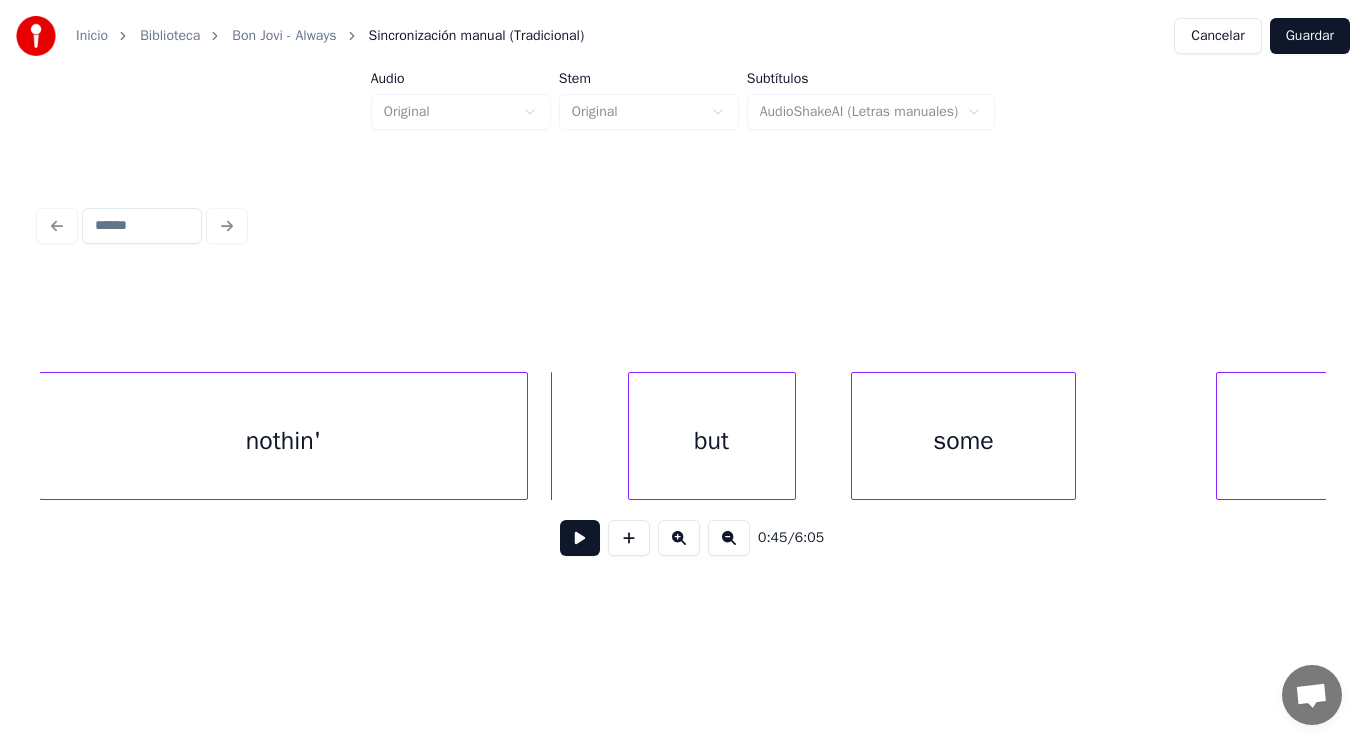 click at bounding box center [524, 436] 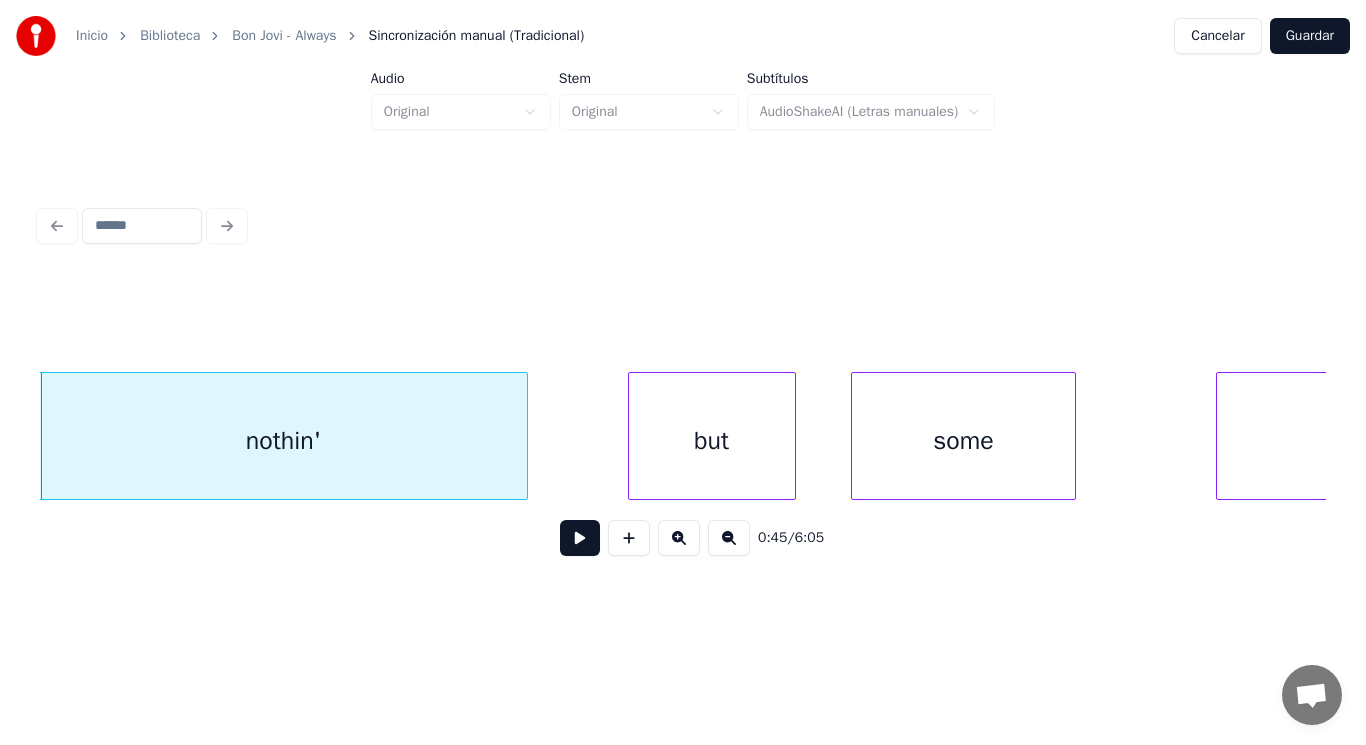 click at bounding box center [580, 538] 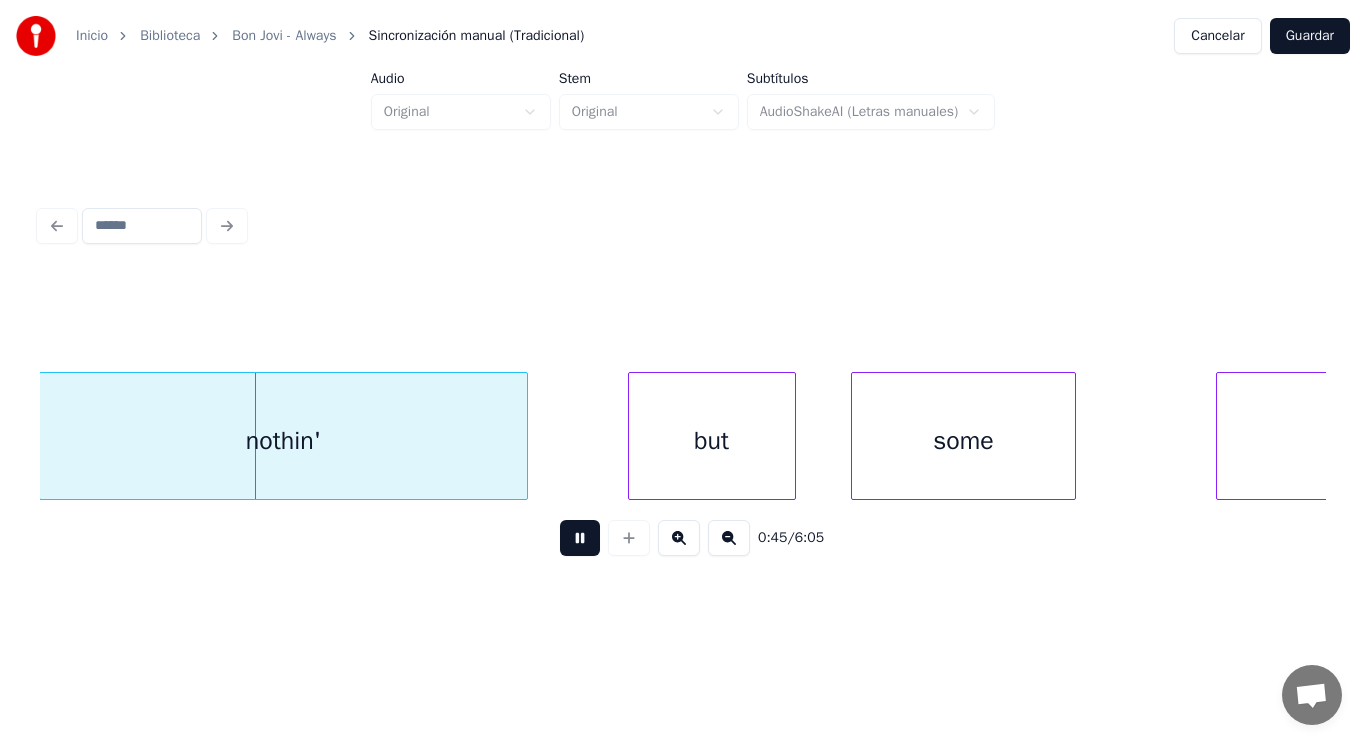 click at bounding box center (580, 538) 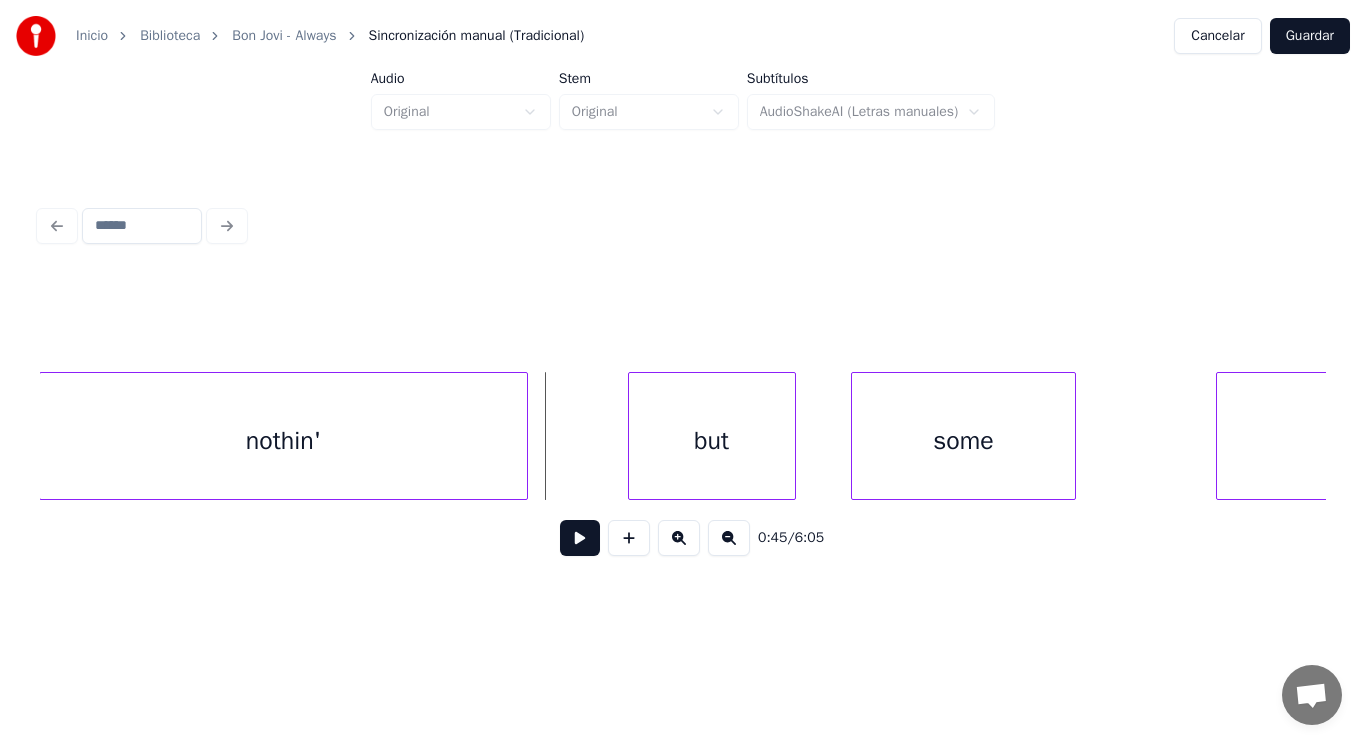 click on "nothin'" at bounding box center (283, 441) 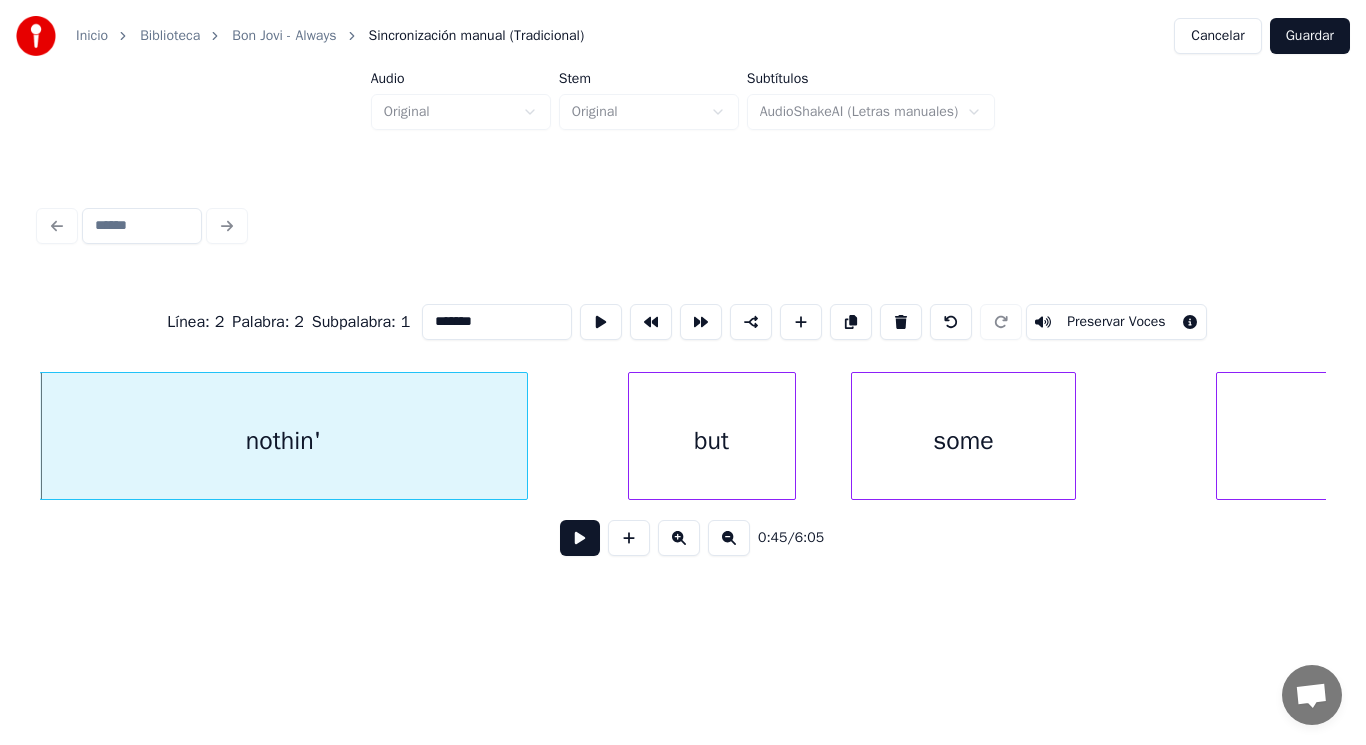 click at bounding box center [580, 538] 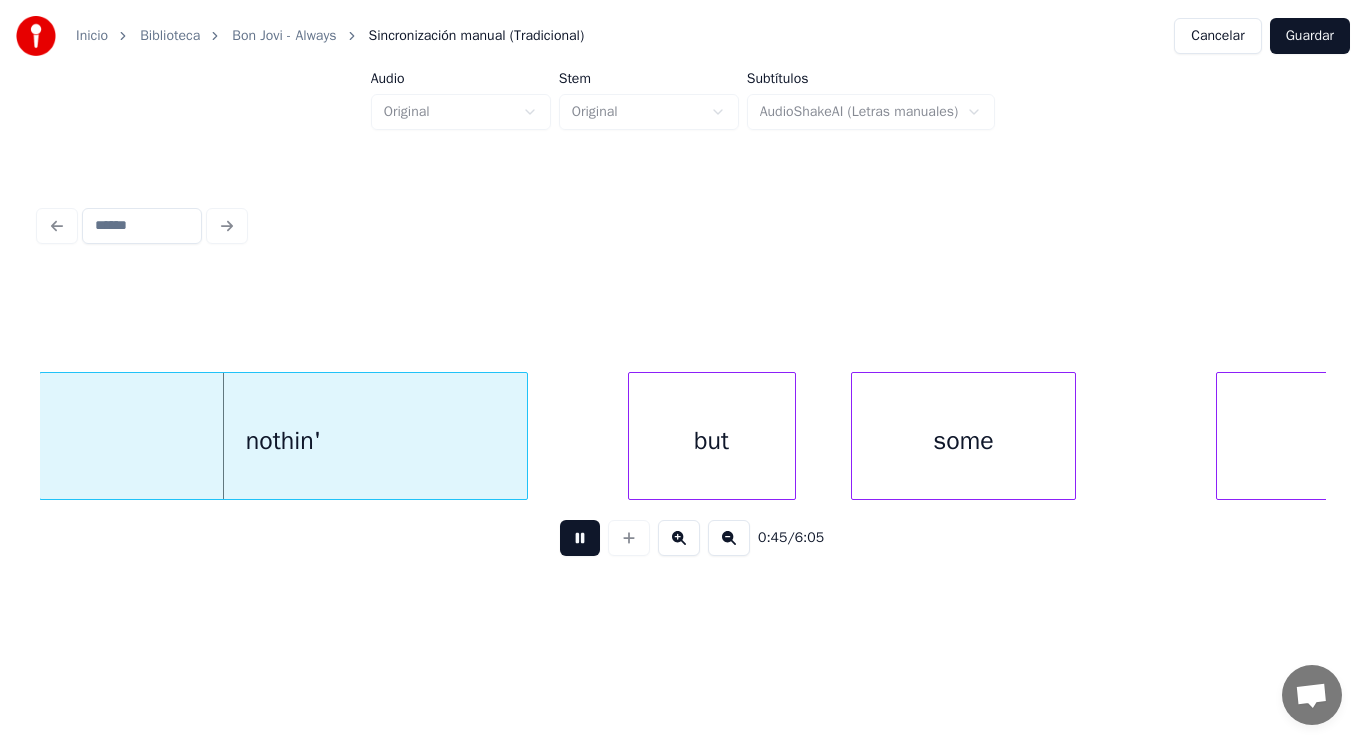 click at bounding box center (580, 538) 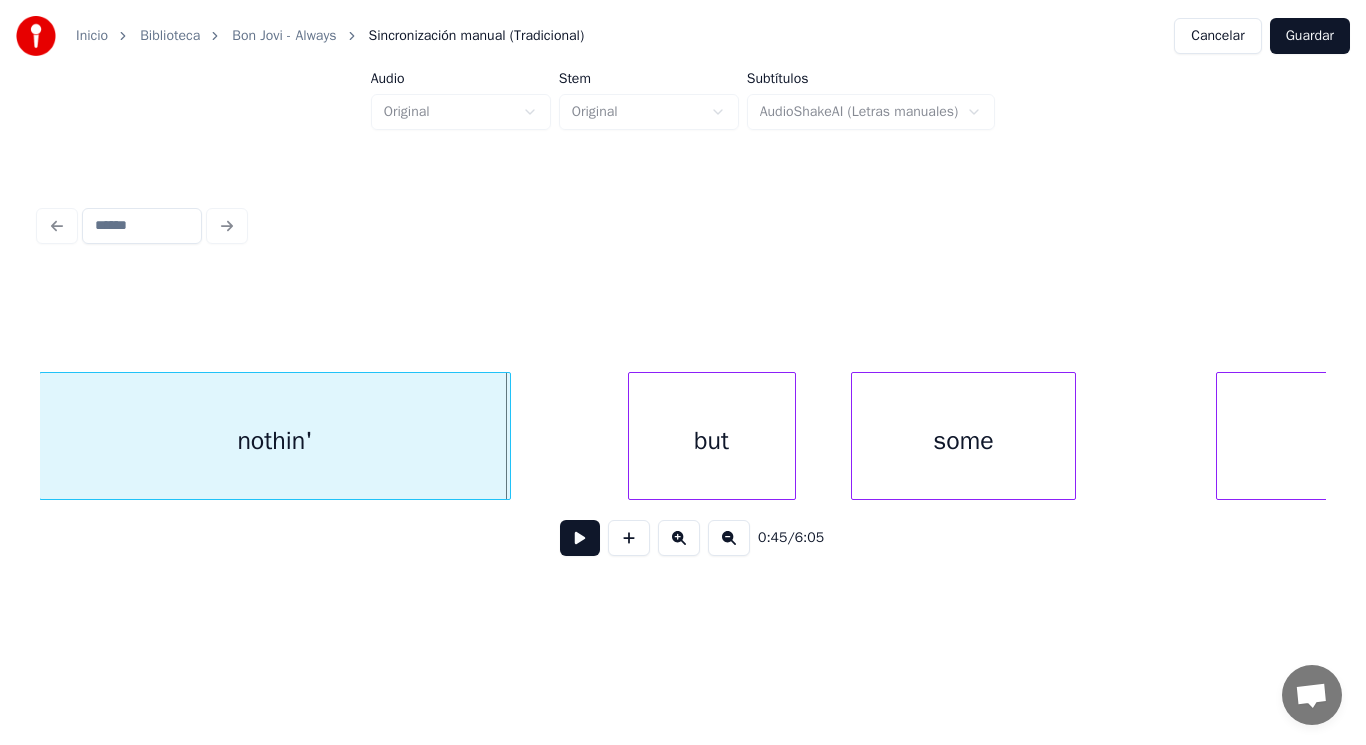 click at bounding box center [507, 436] 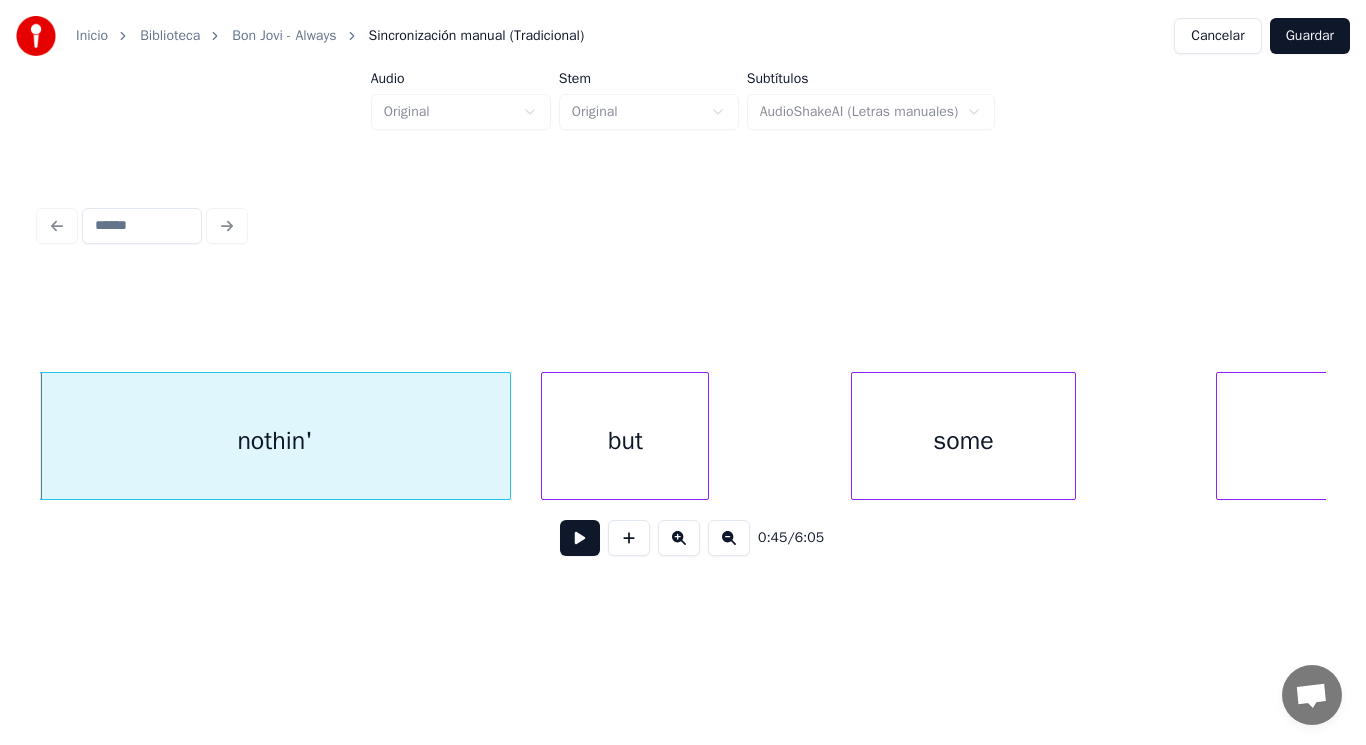 click on "but" at bounding box center (625, 441) 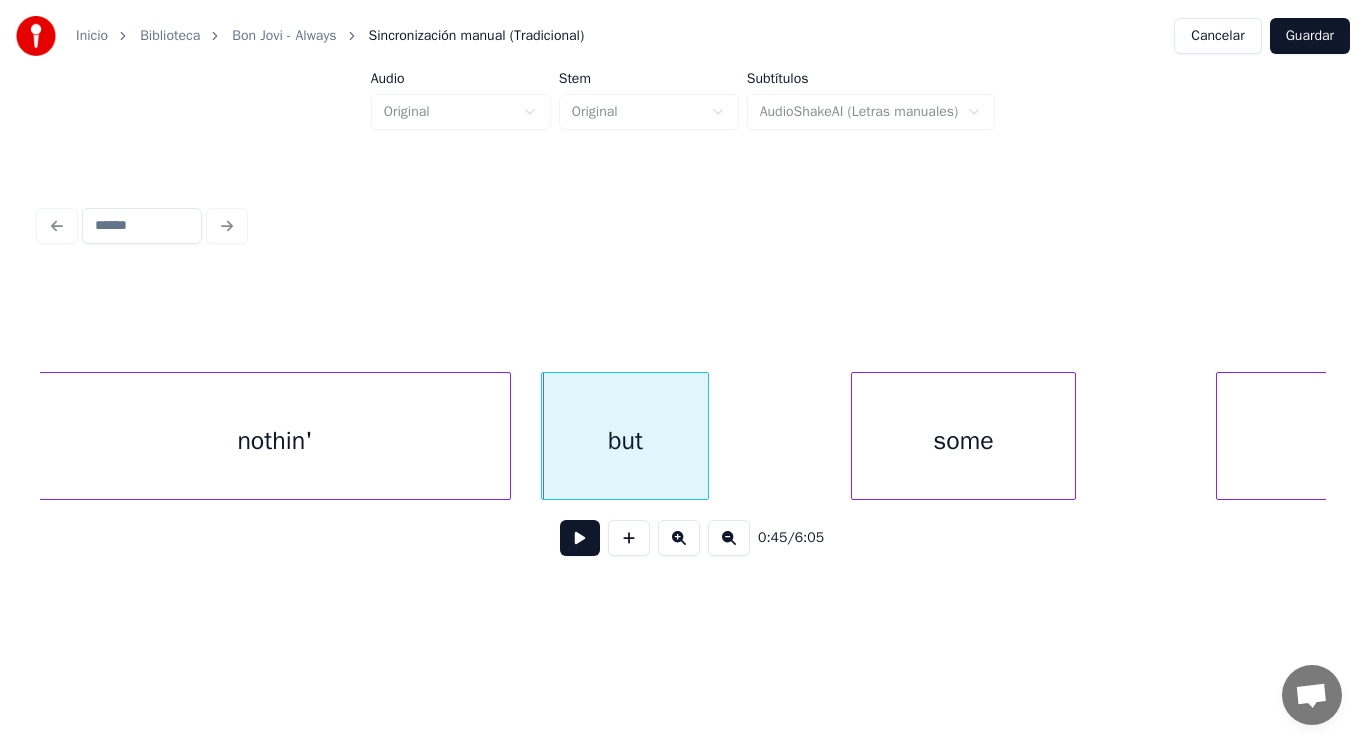 click at bounding box center (580, 538) 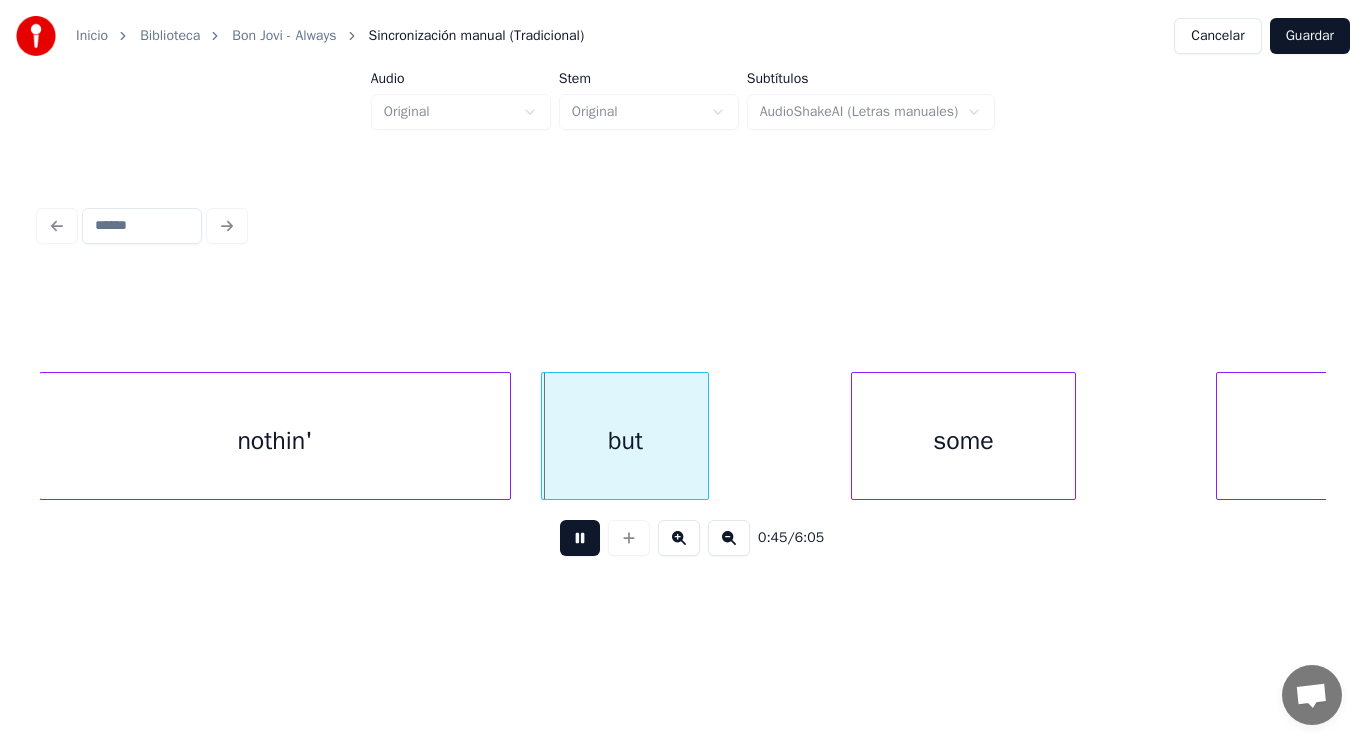 click at bounding box center [580, 538] 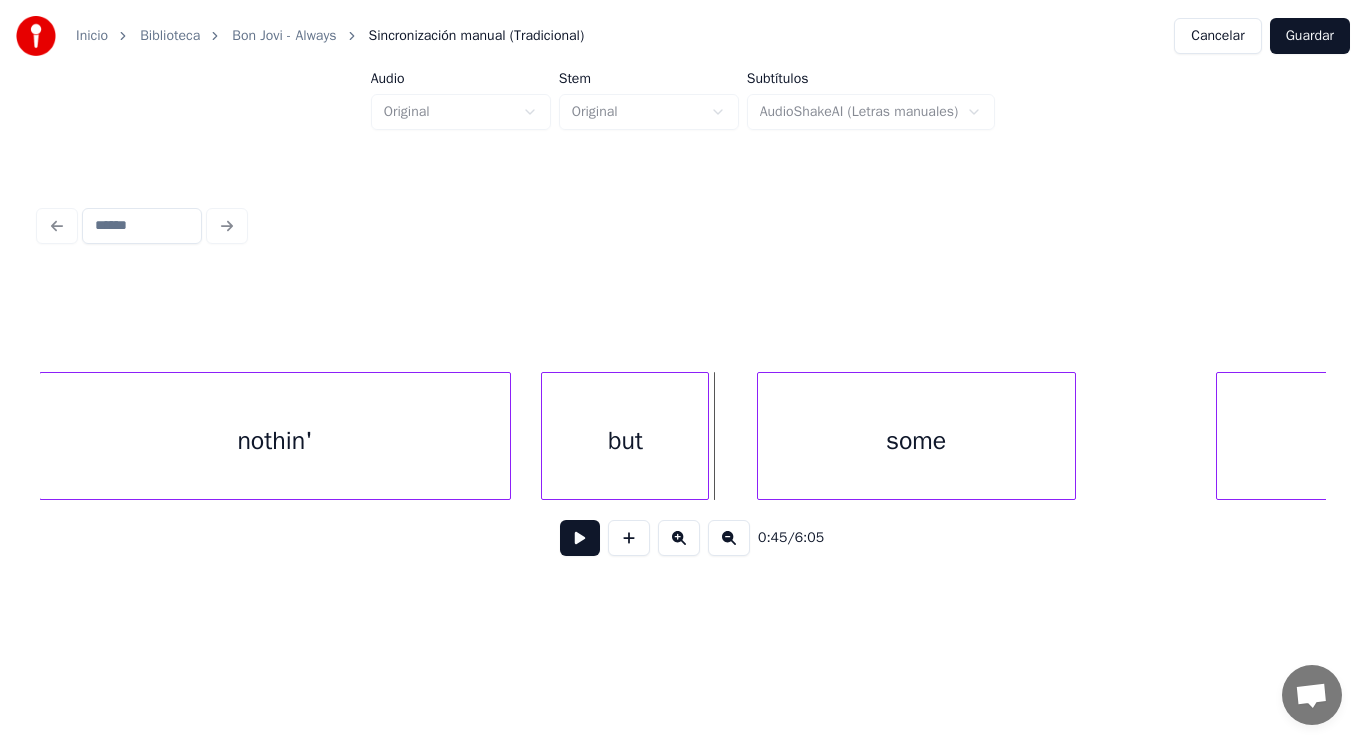 click at bounding box center (761, 436) 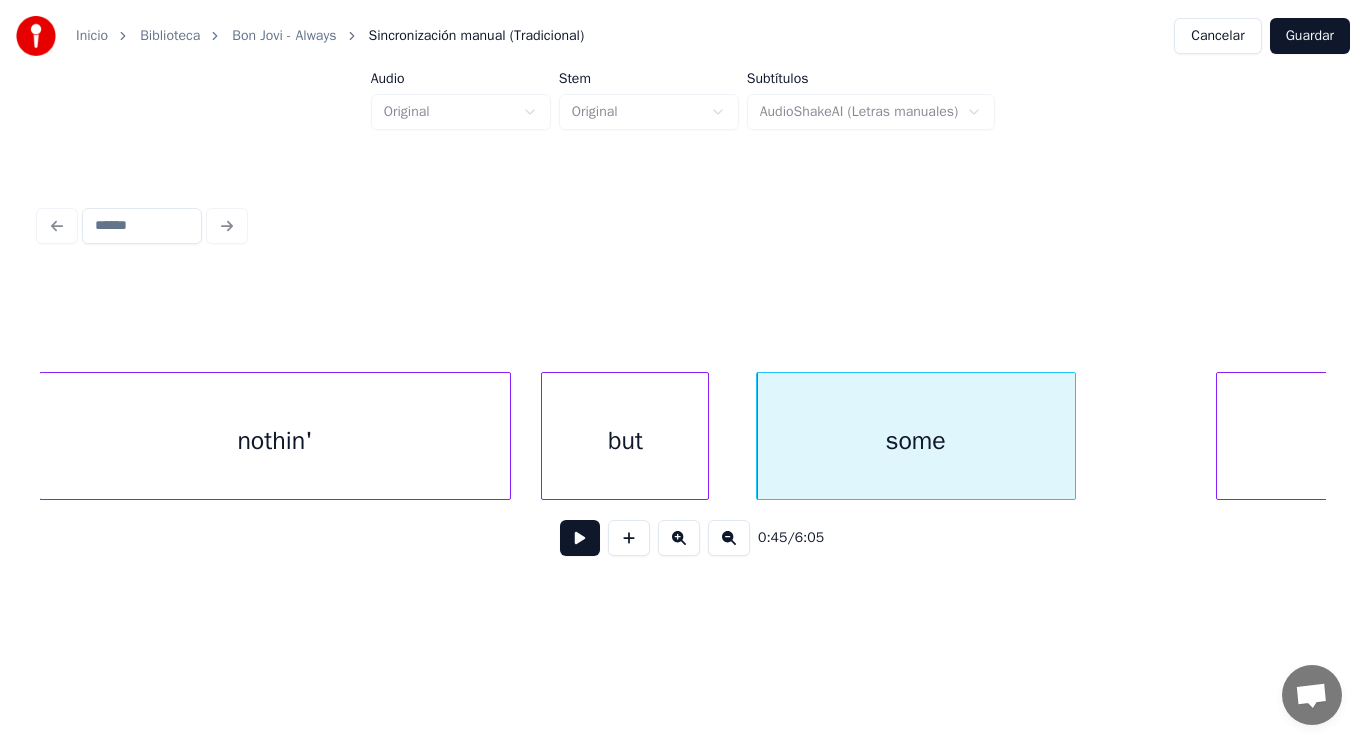 click at bounding box center (580, 538) 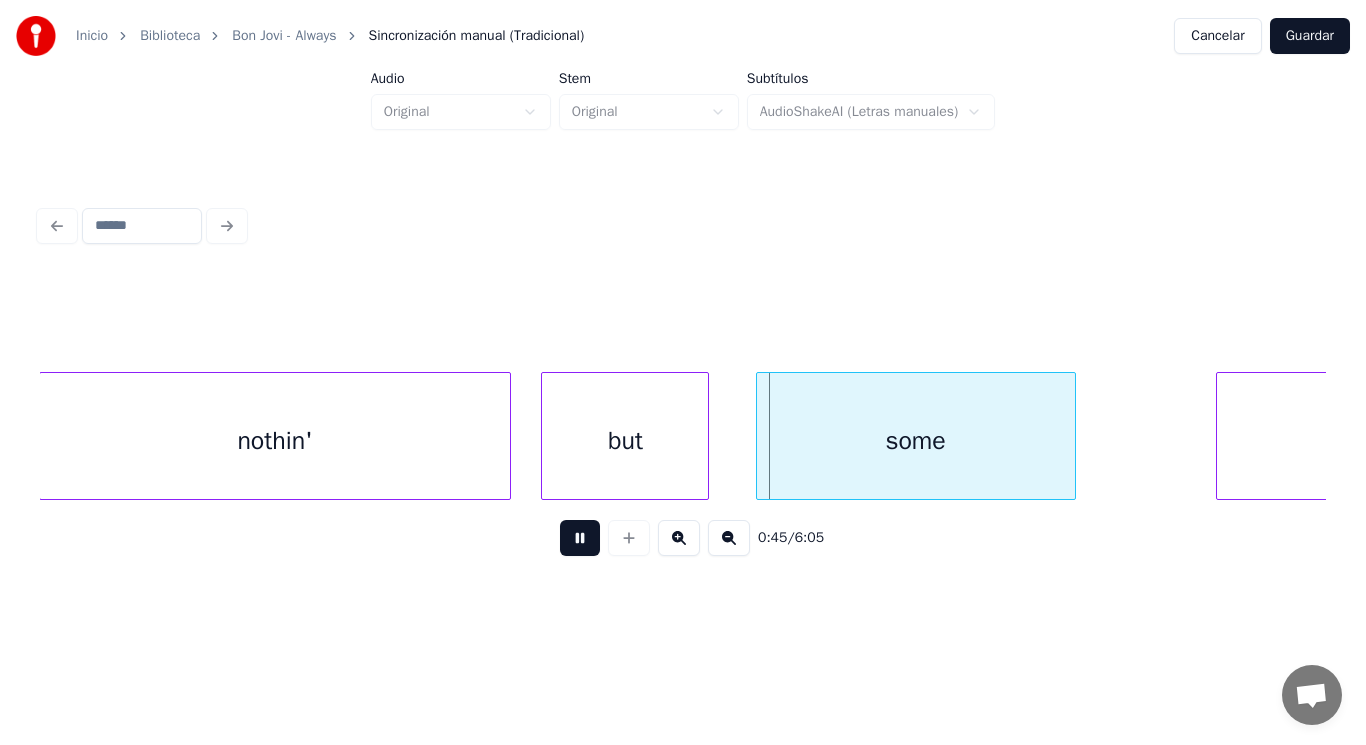 click at bounding box center (580, 538) 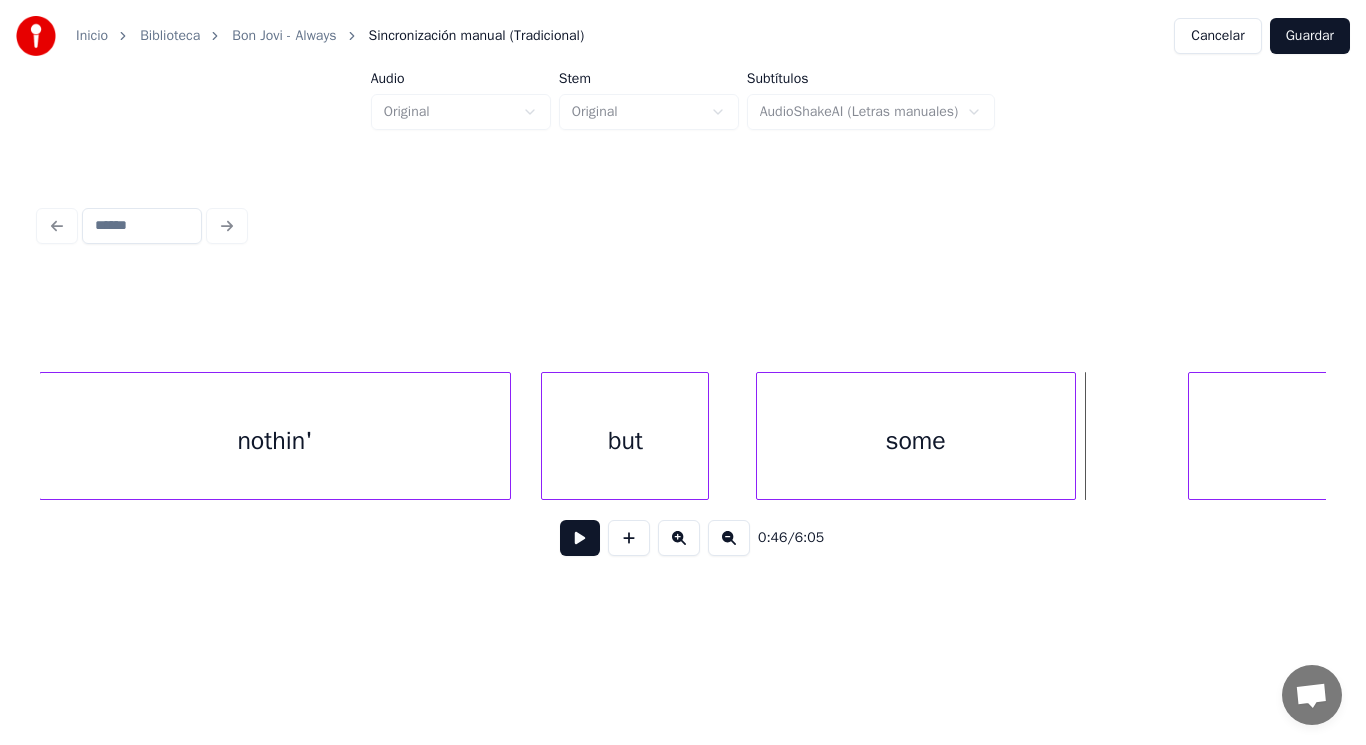 click at bounding box center (1192, 436) 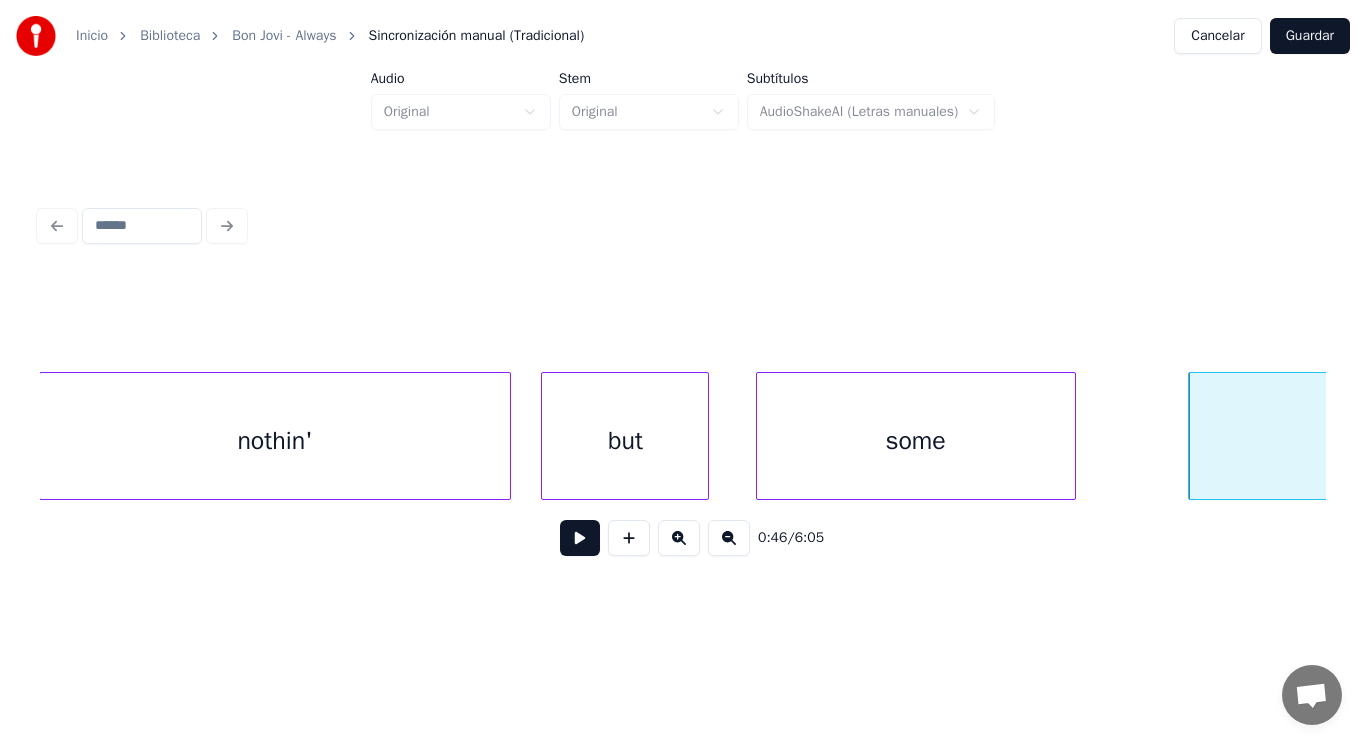 click at bounding box center (580, 538) 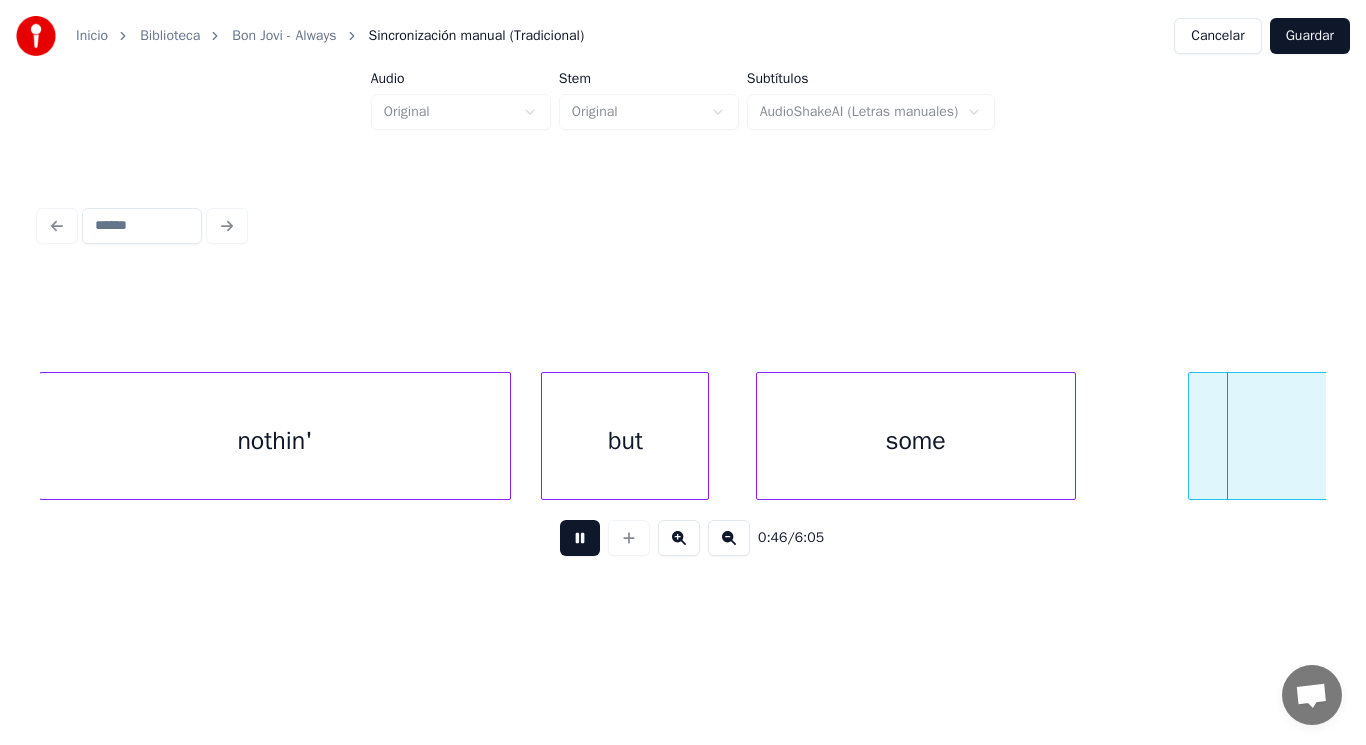 scroll, scrollTop: 0, scrollLeft: 64889, axis: horizontal 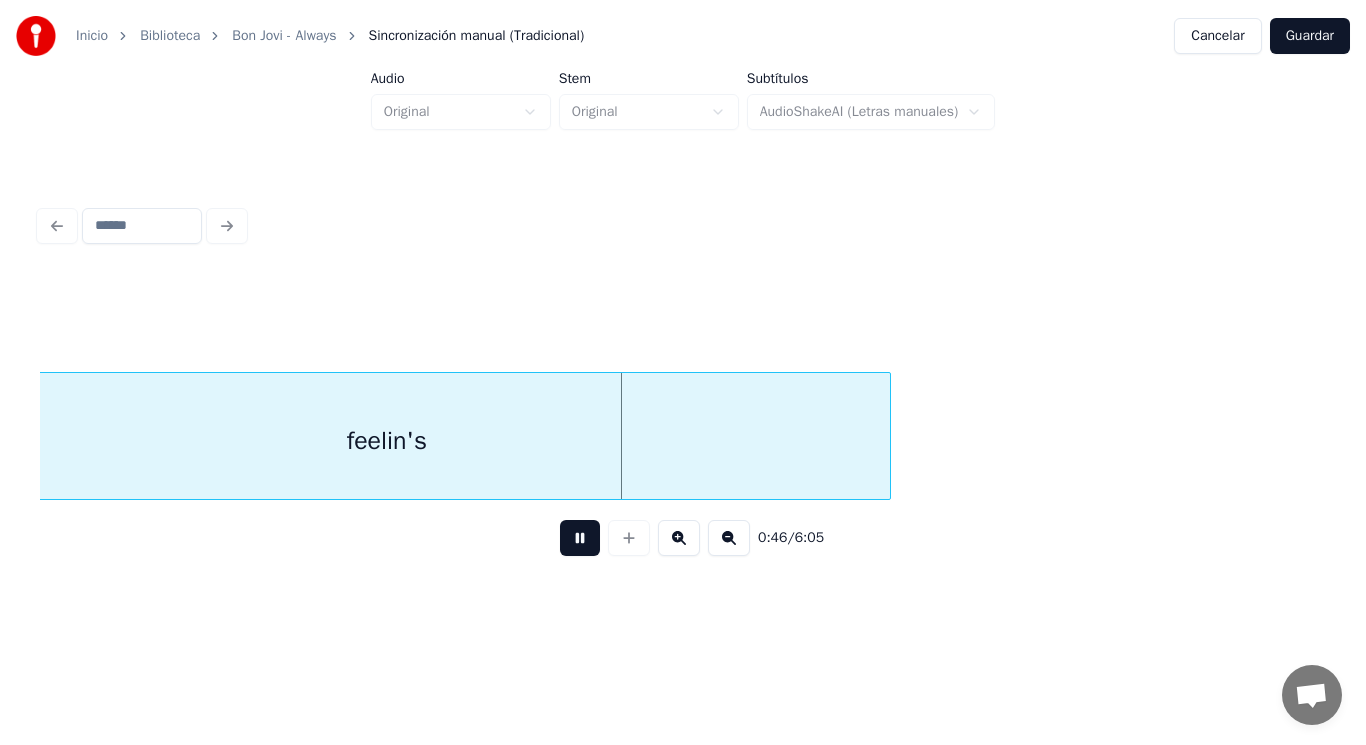 click at bounding box center [580, 538] 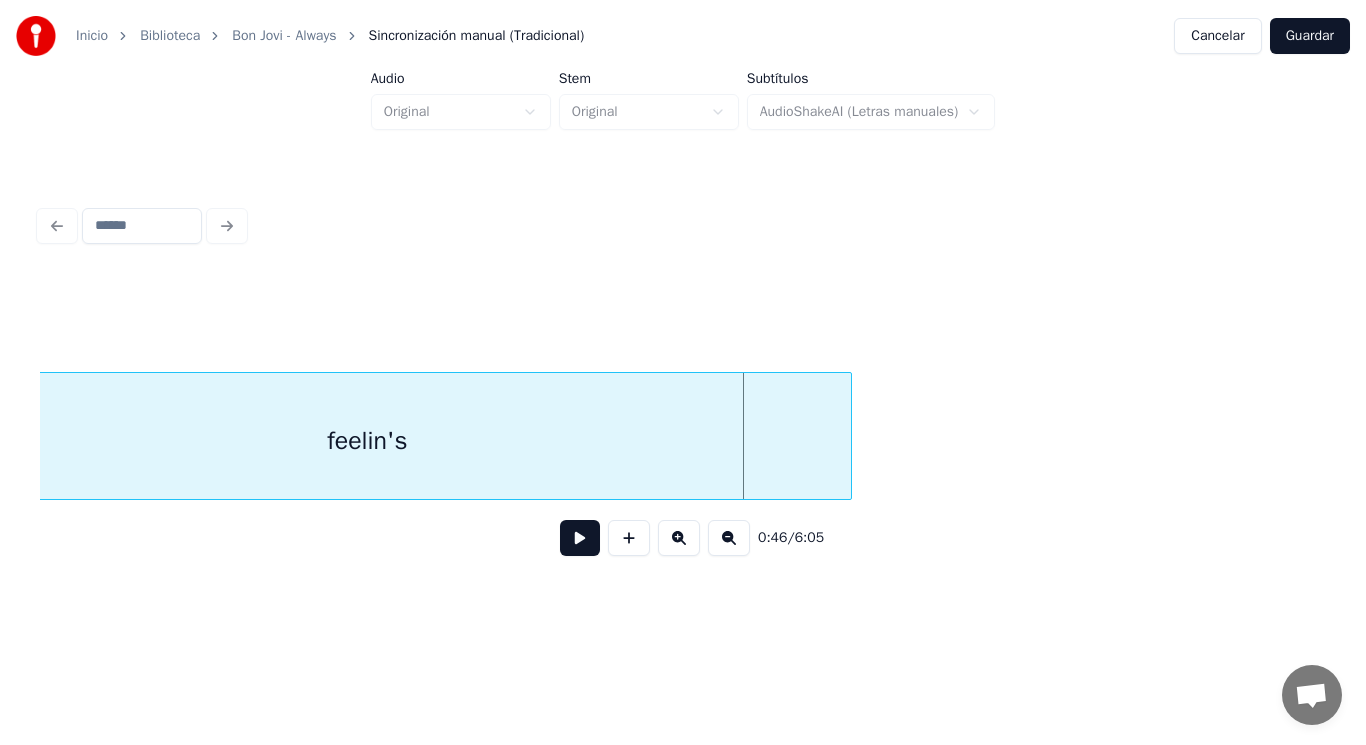 click at bounding box center (848, 436) 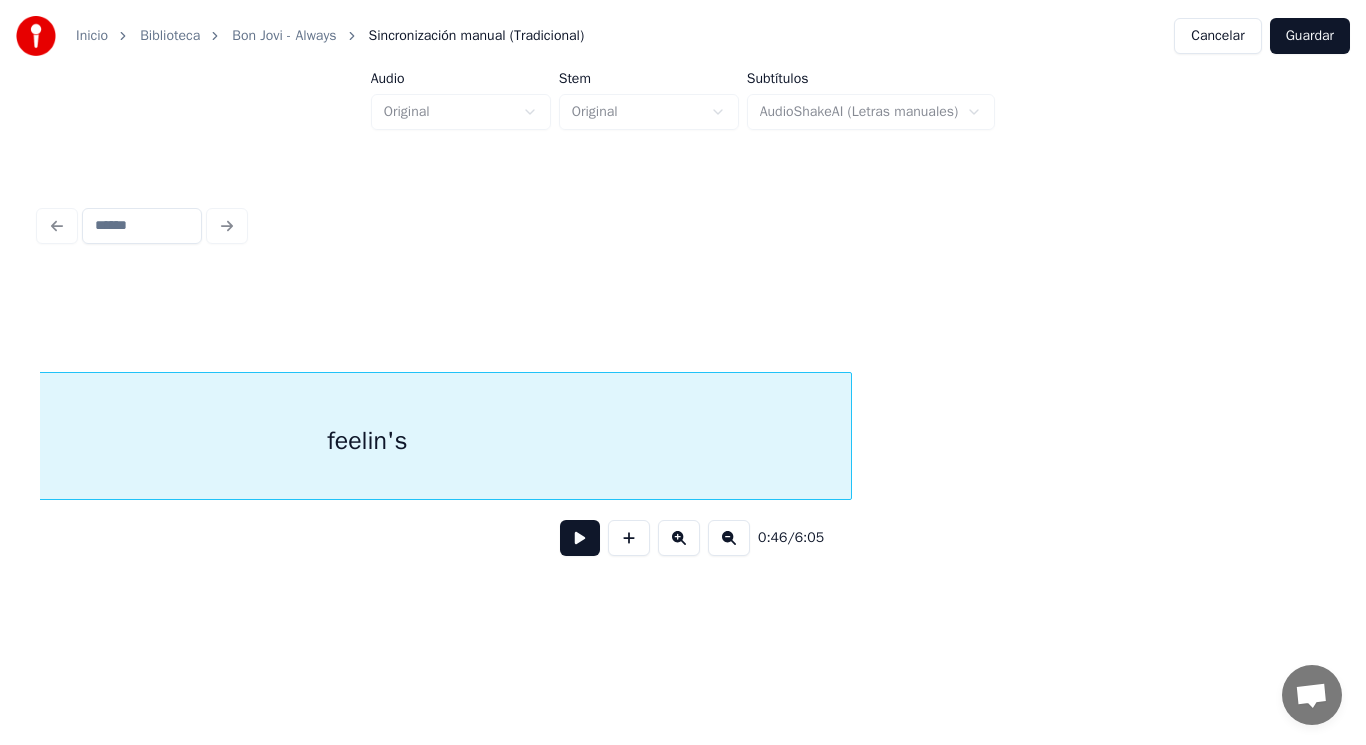 scroll, scrollTop: 0, scrollLeft: 64732, axis: horizontal 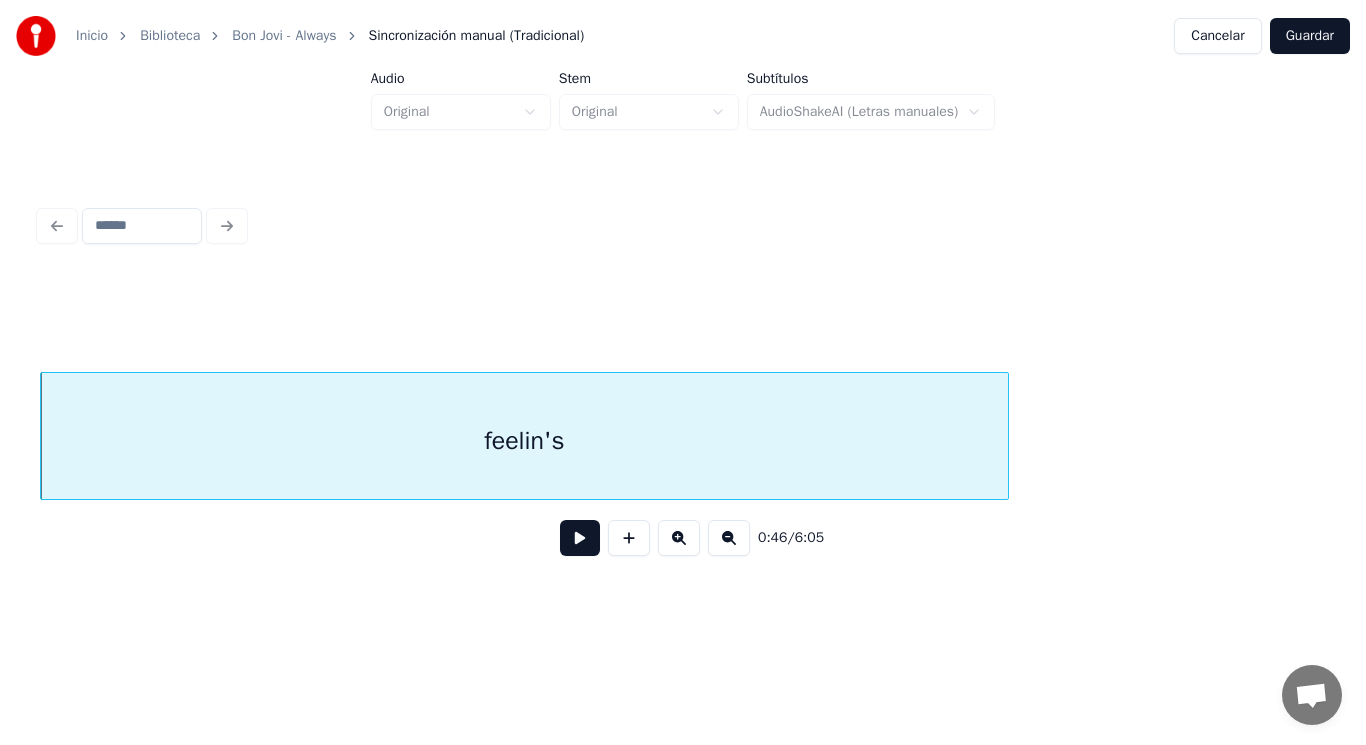 click at bounding box center (580, 538) 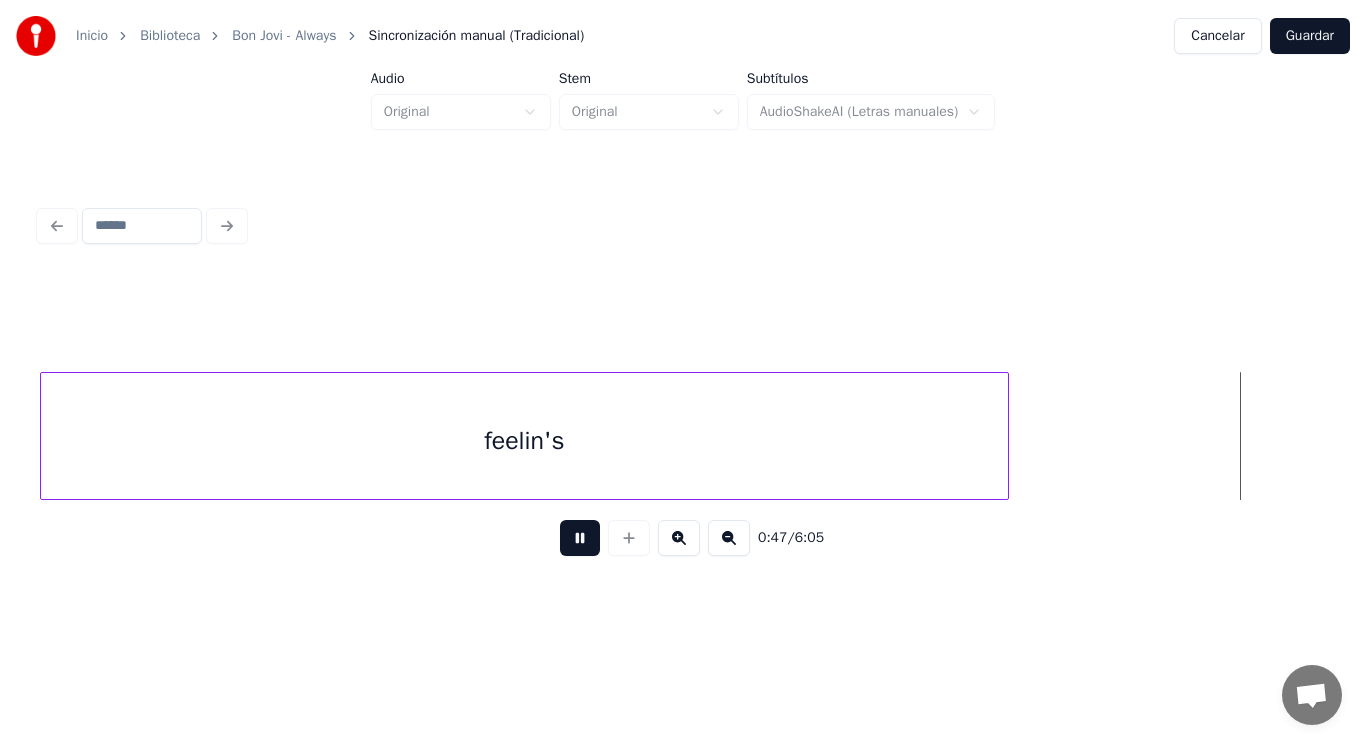 scroll, scrollTop: 0, scrollLeft: 66022, axis: horizontal 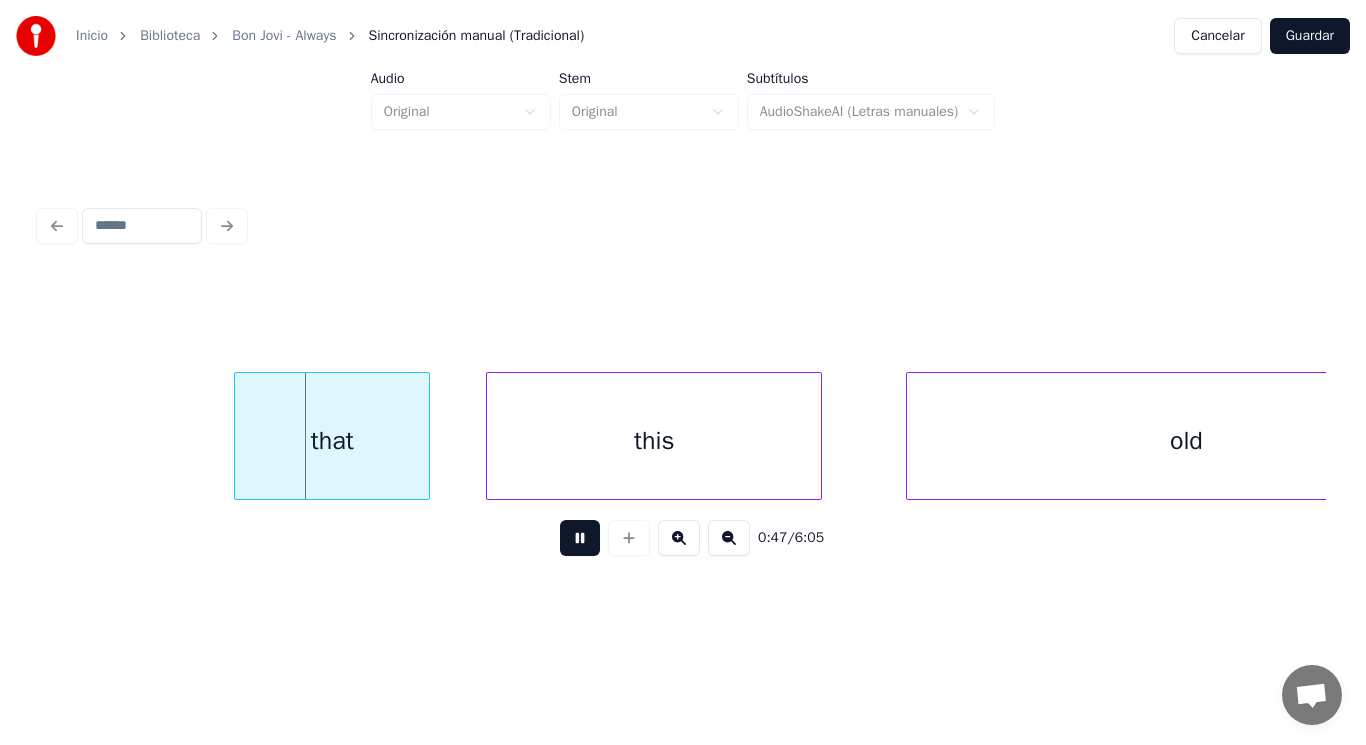 click at bounding box center (580, 538) 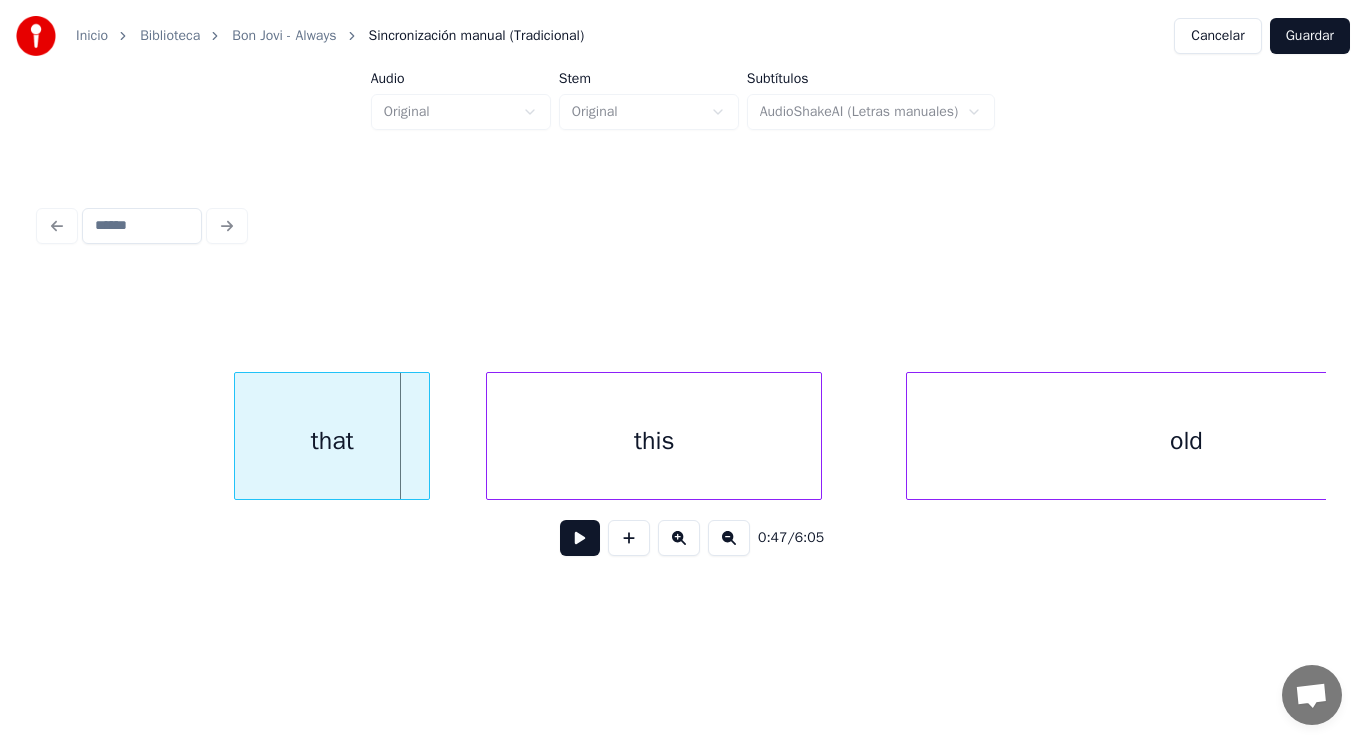 click on "that" at bounding box center [332, 441] 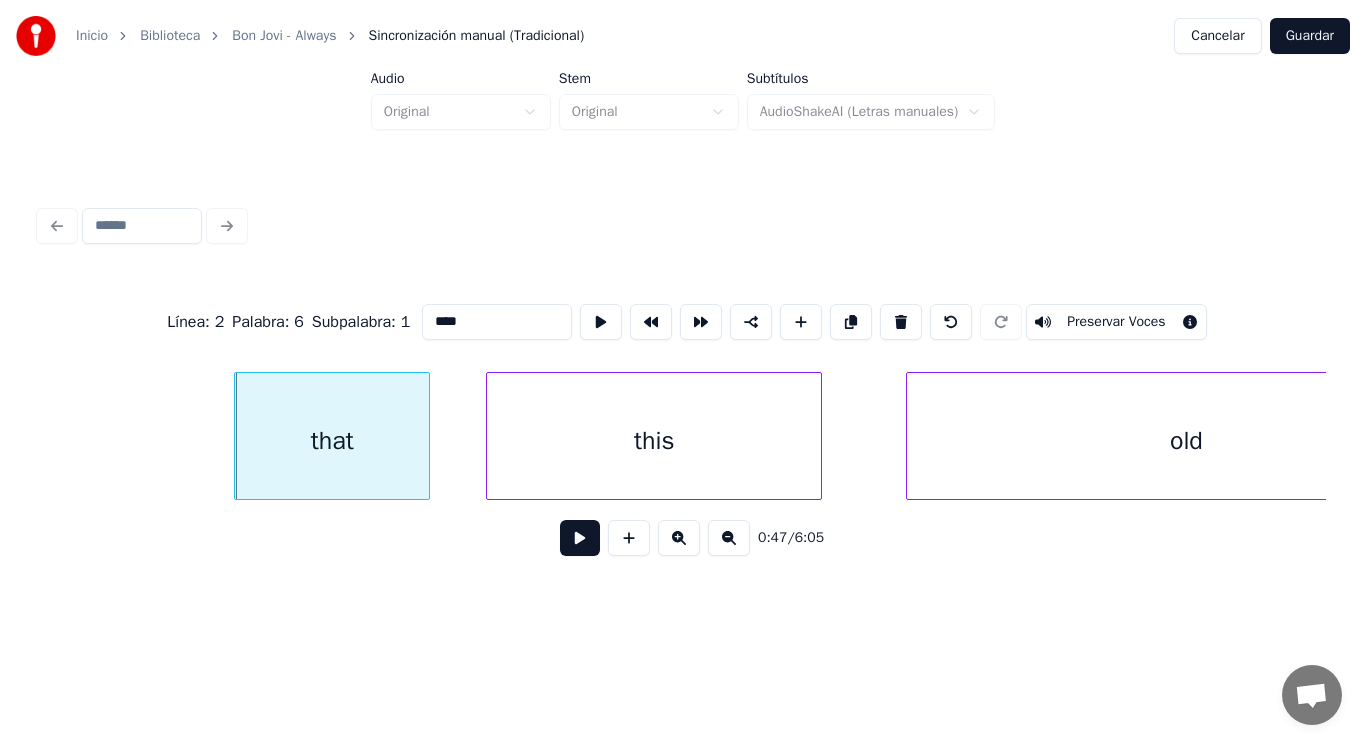 click at bounding box center (580, 538) 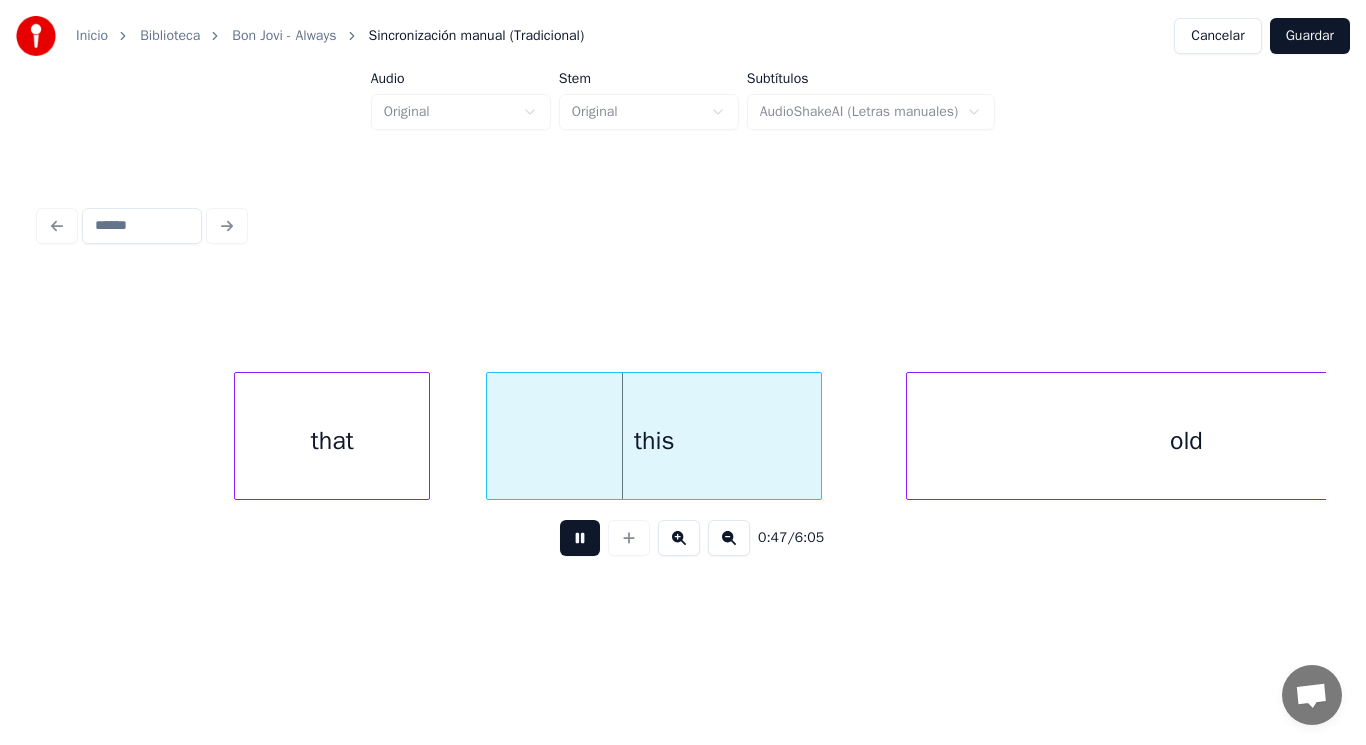 click at bounding box center (580, 538) 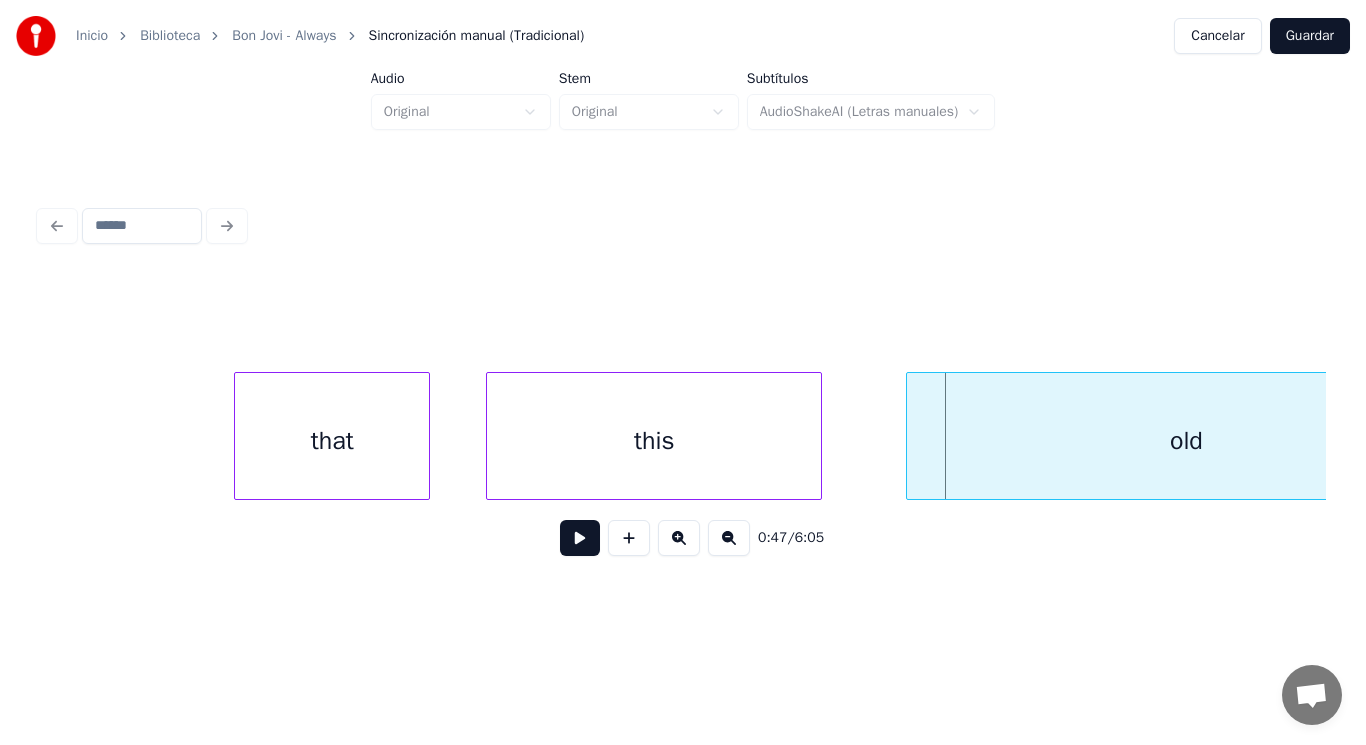 click on "this" at bounding box center [654, 441] 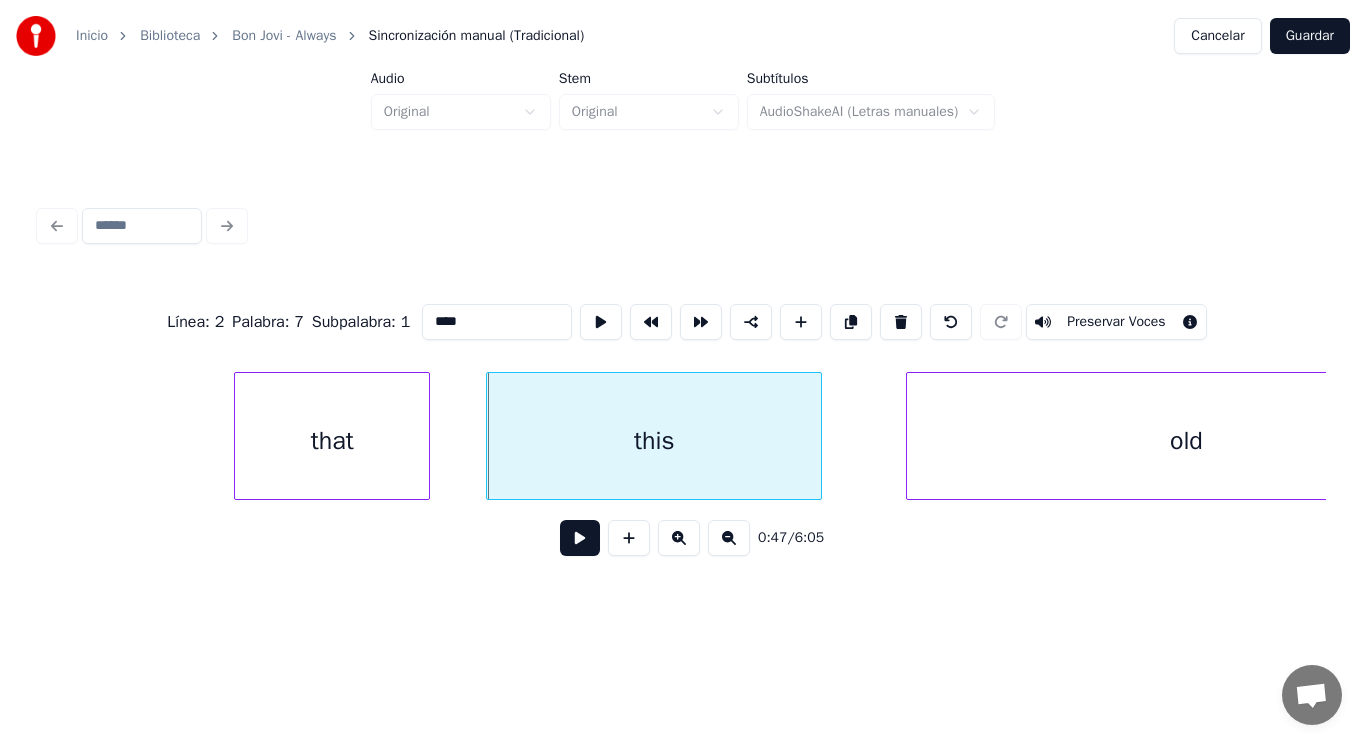 click at bounding box center (580, 538) 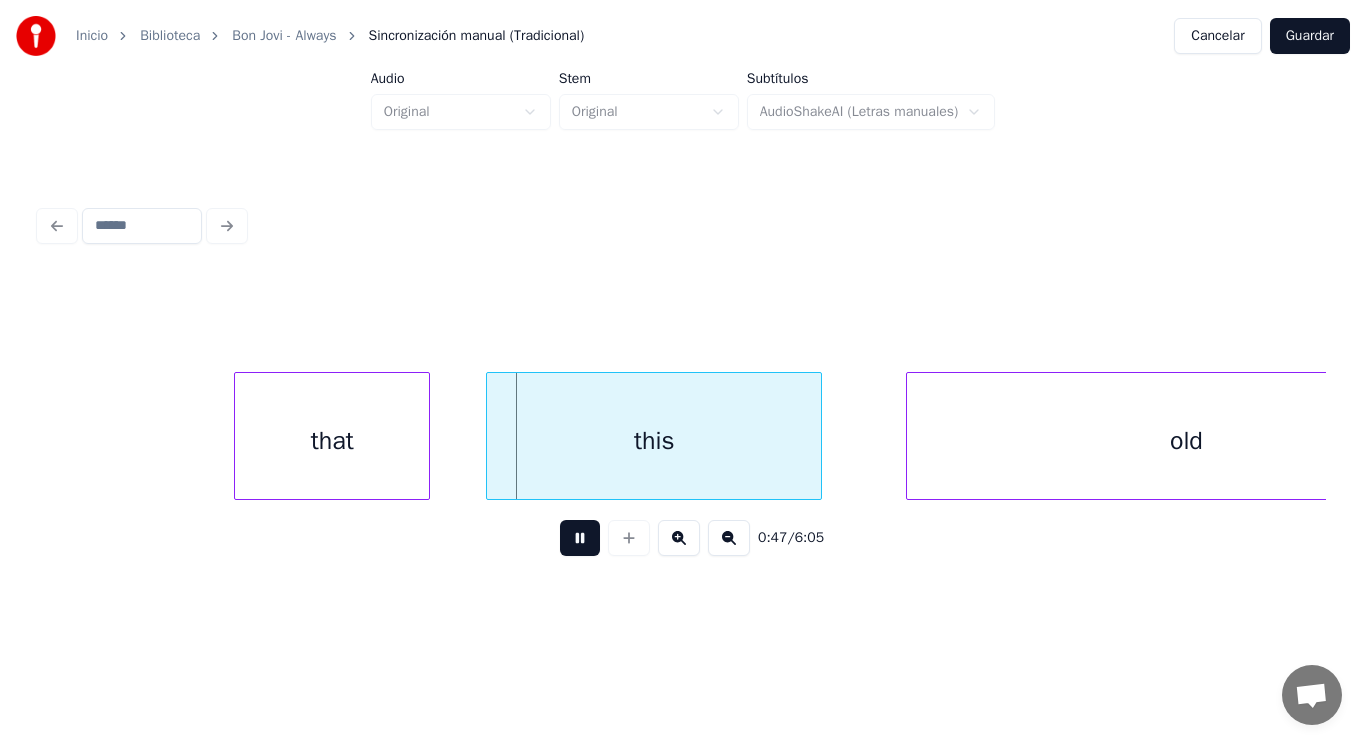 click at bounding box center (580, 538) 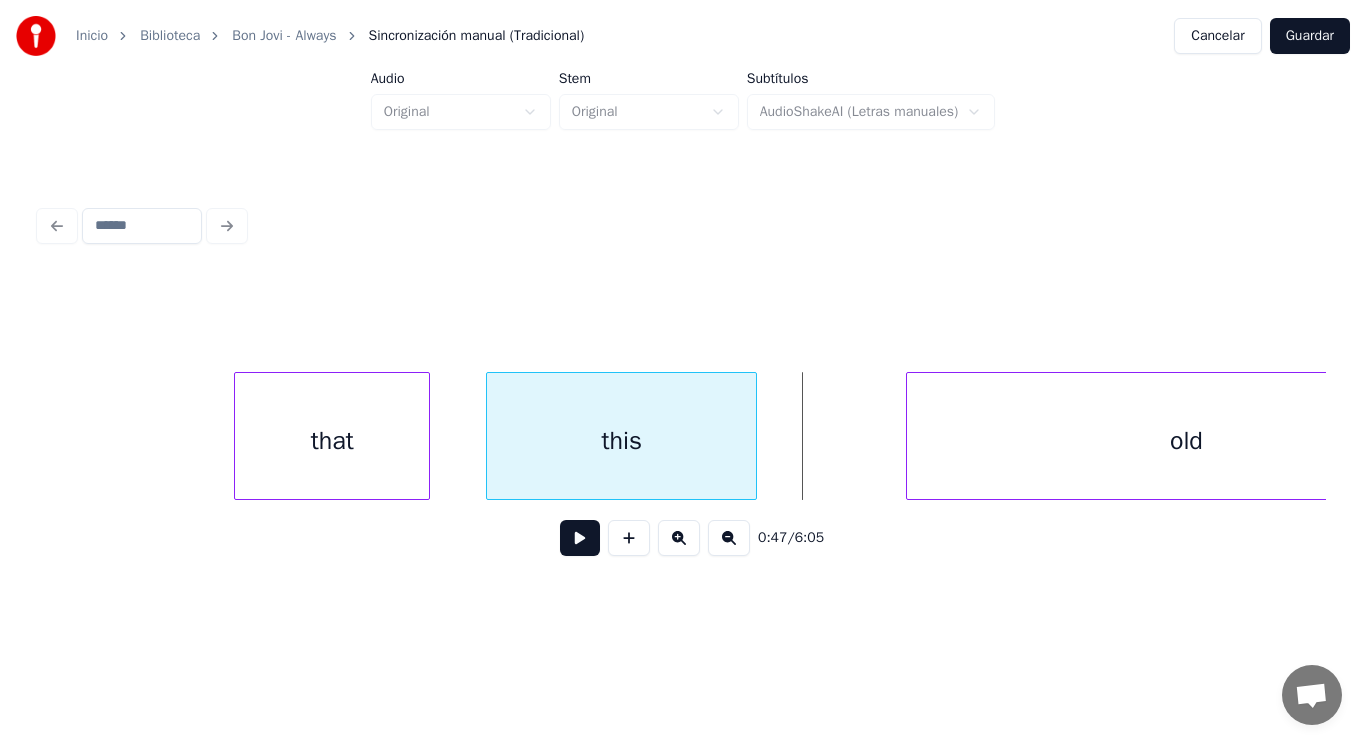 click at bounding box center [753, 436] 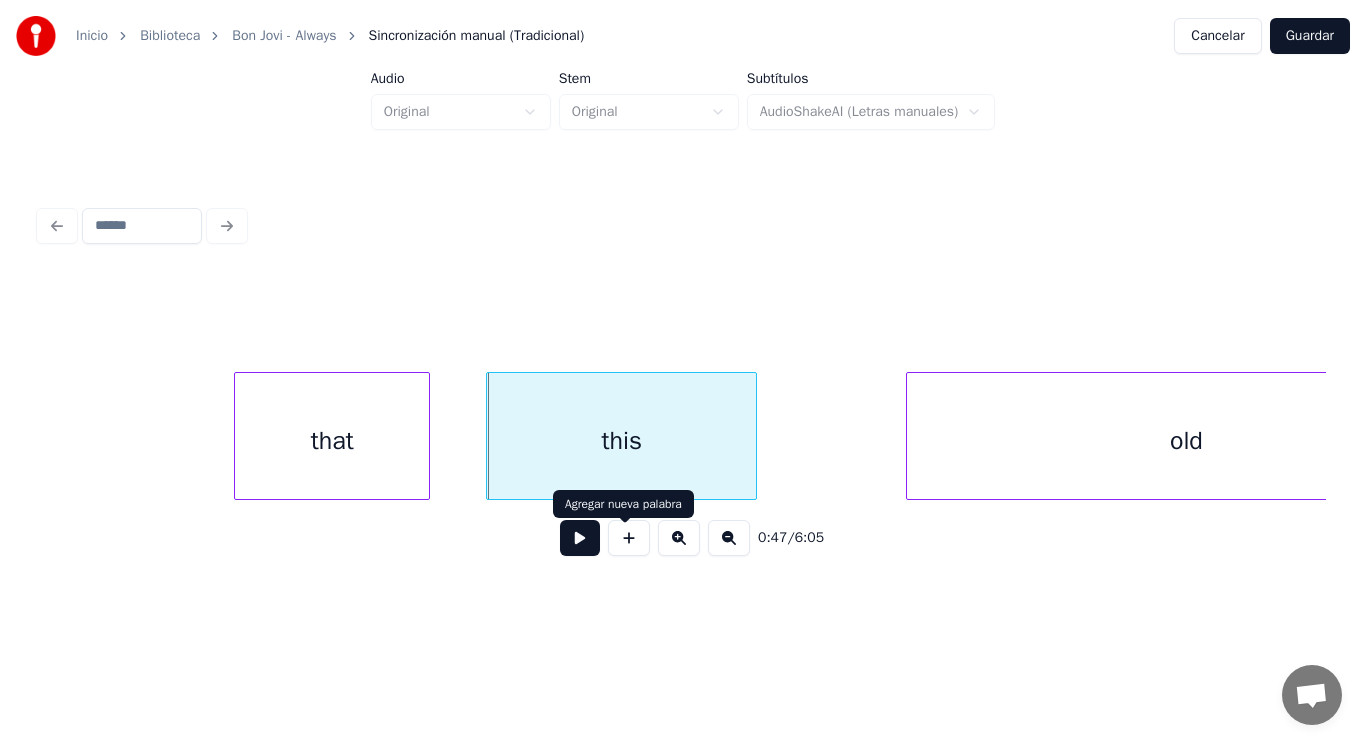 click at bounding box center [580, 538] 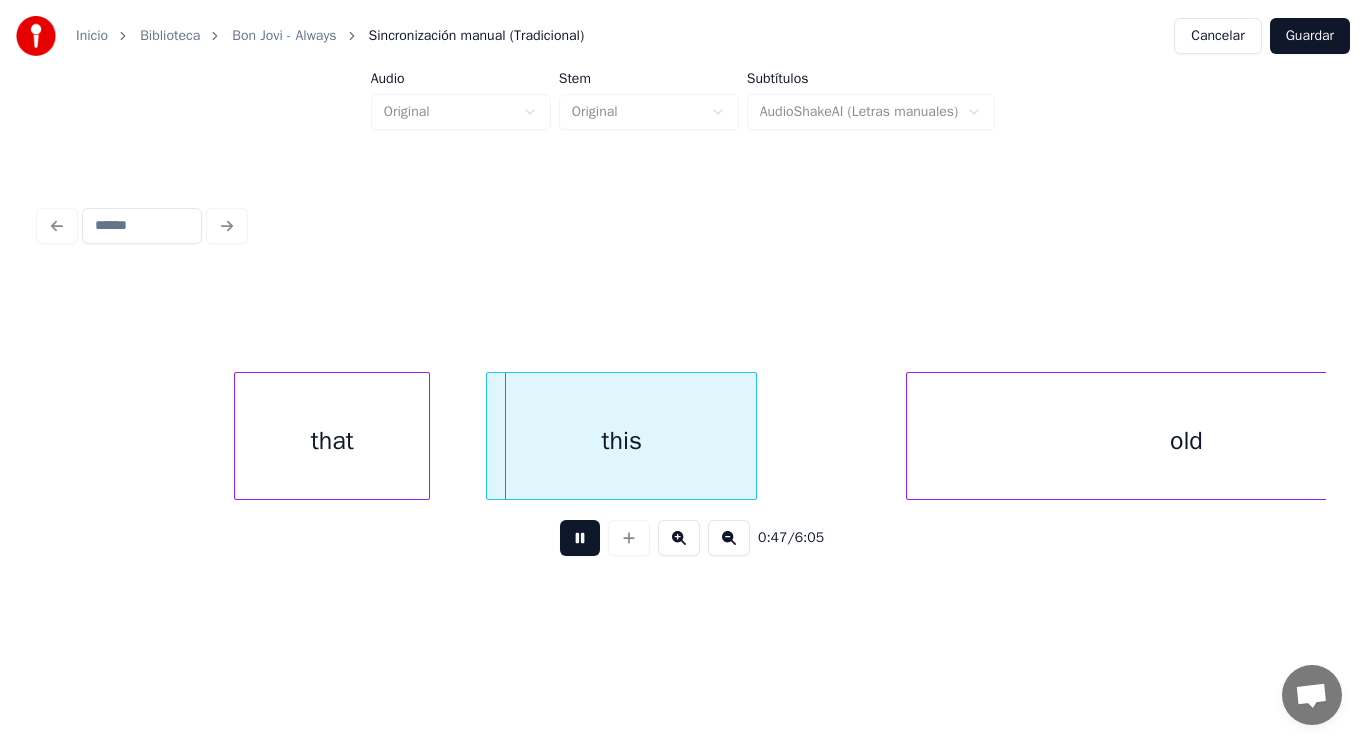 click at bounding box center [580, 538] 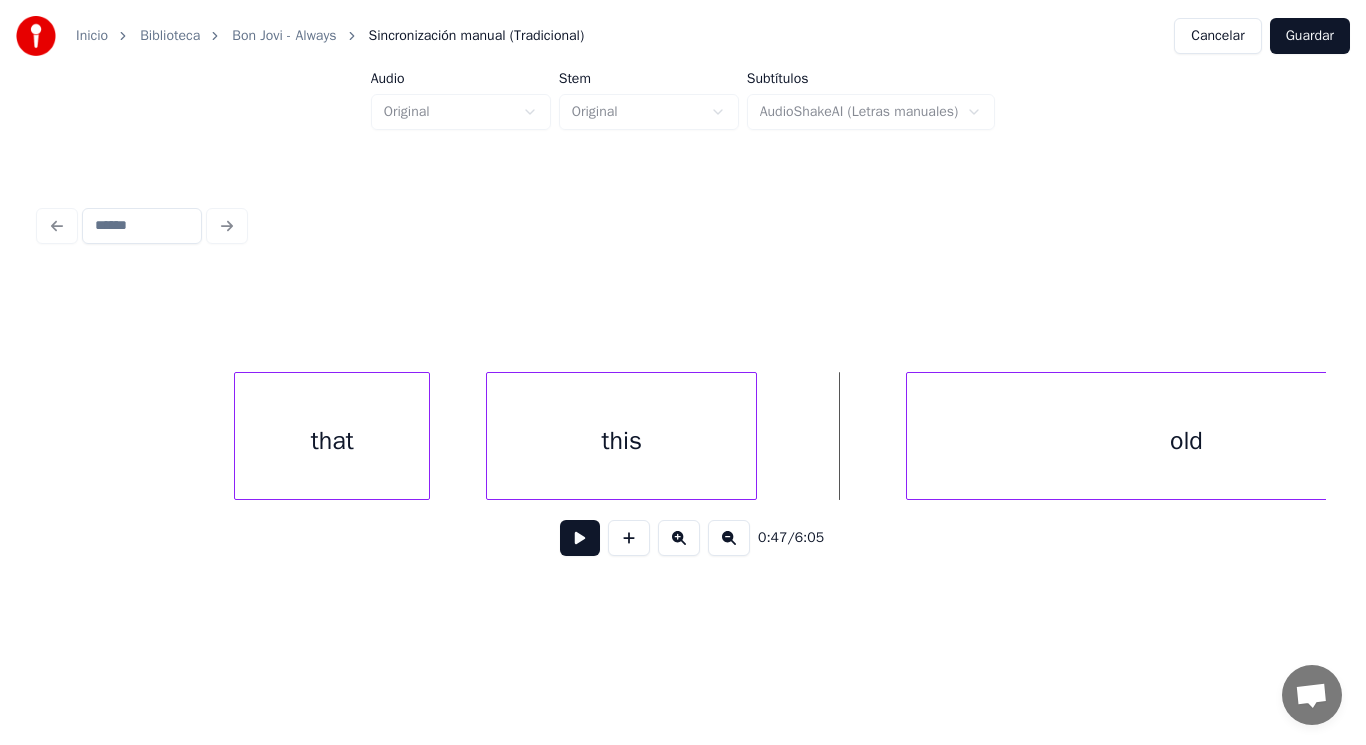 click on "that this old" at bounding box center [190116, 436] 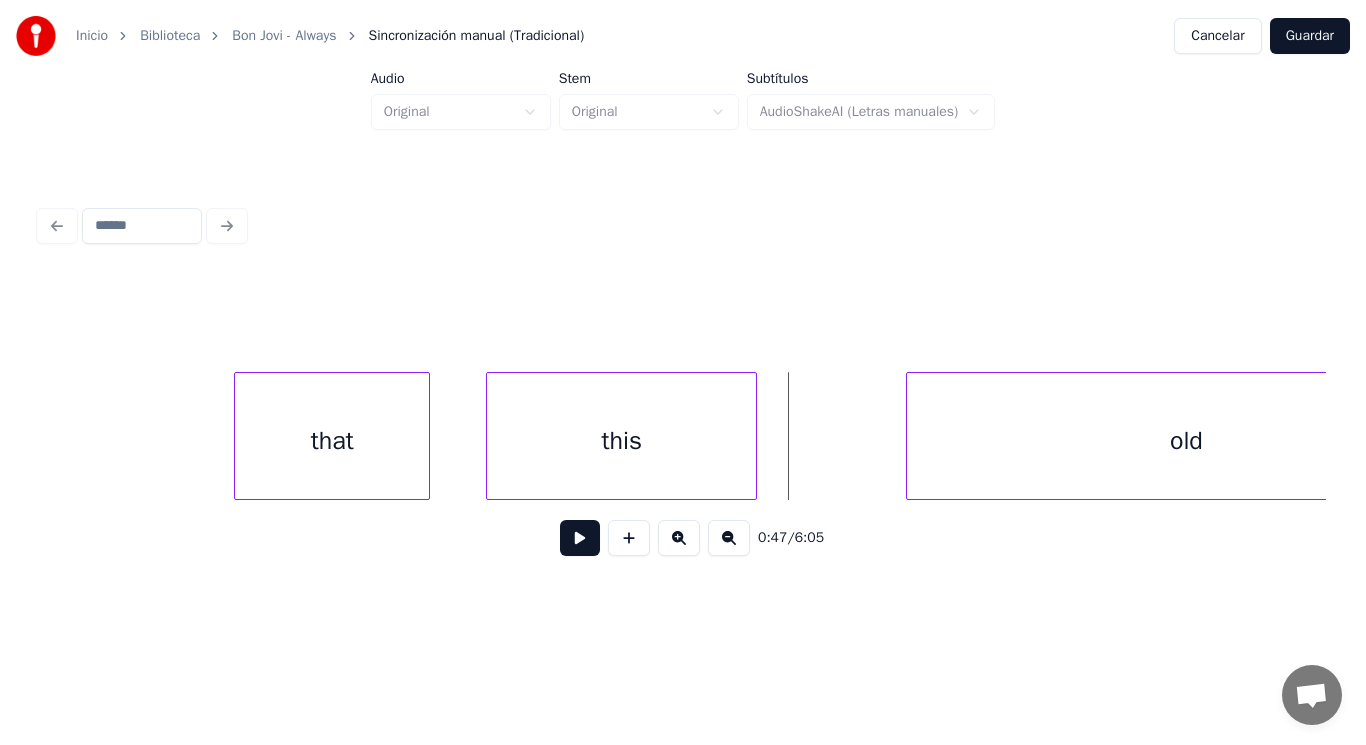 click at bounding box center (580, 538) 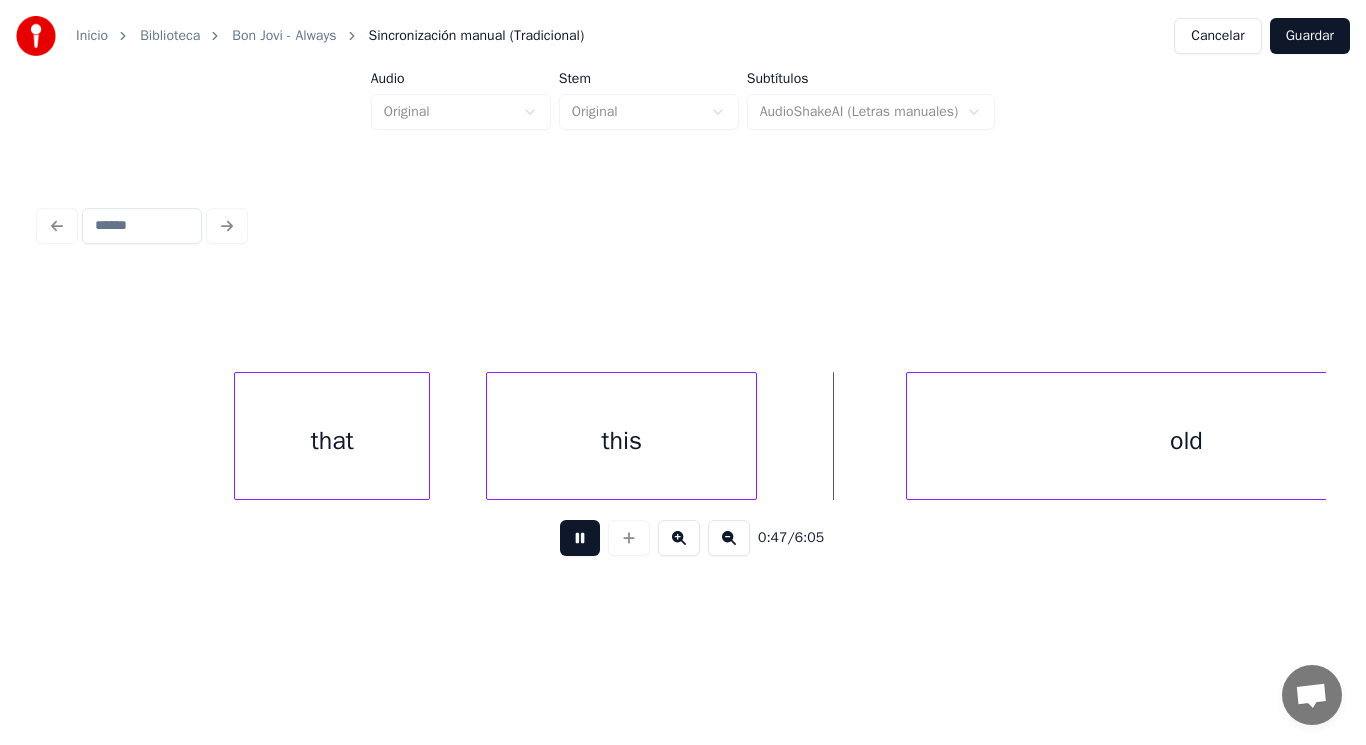 click at bounding box center [580, 538] 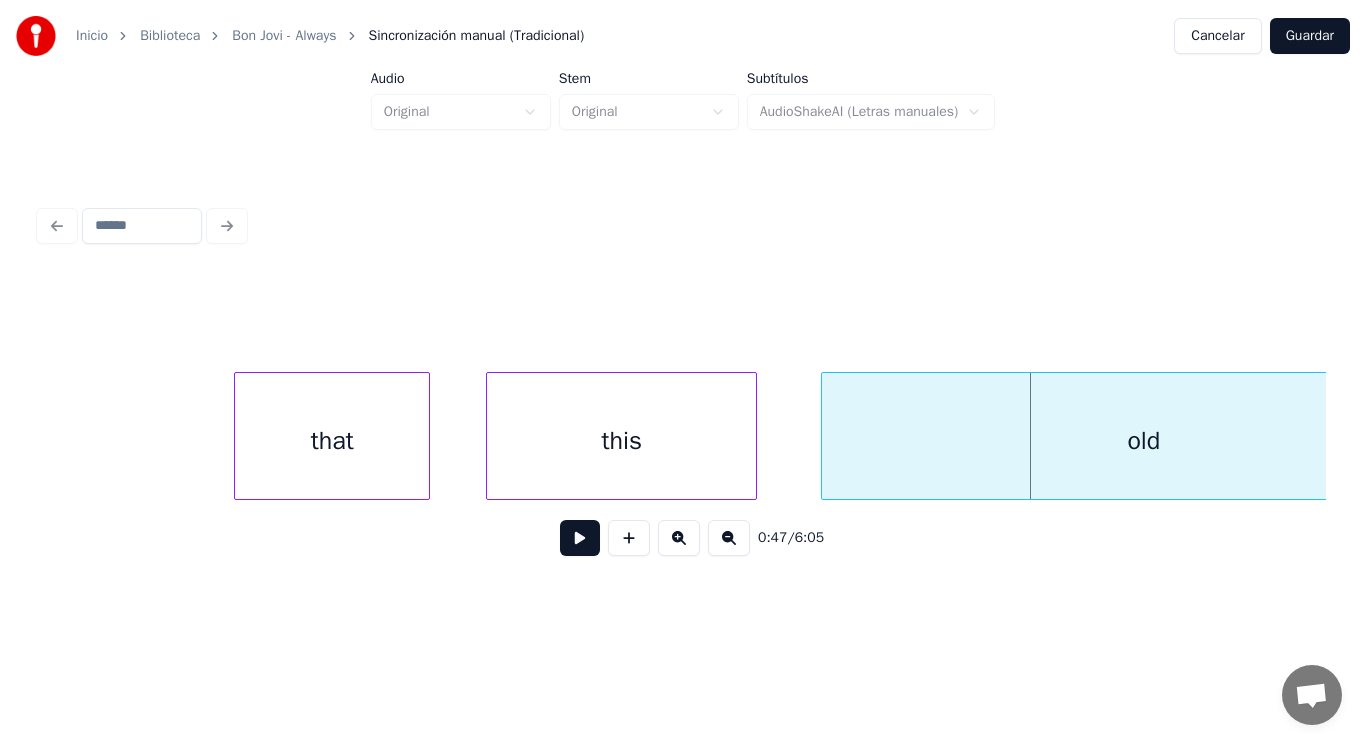 click at bounding box center [825, 436] 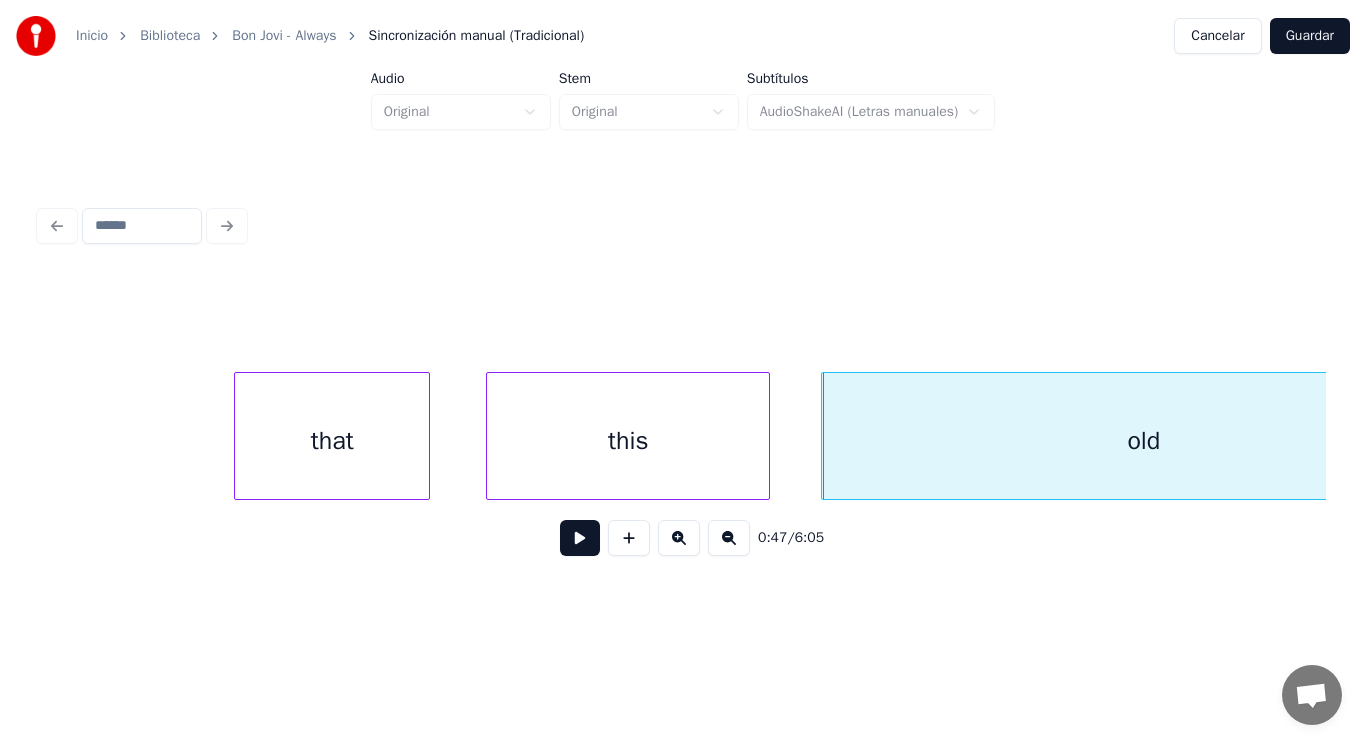 click at bounding box center (766, 436) 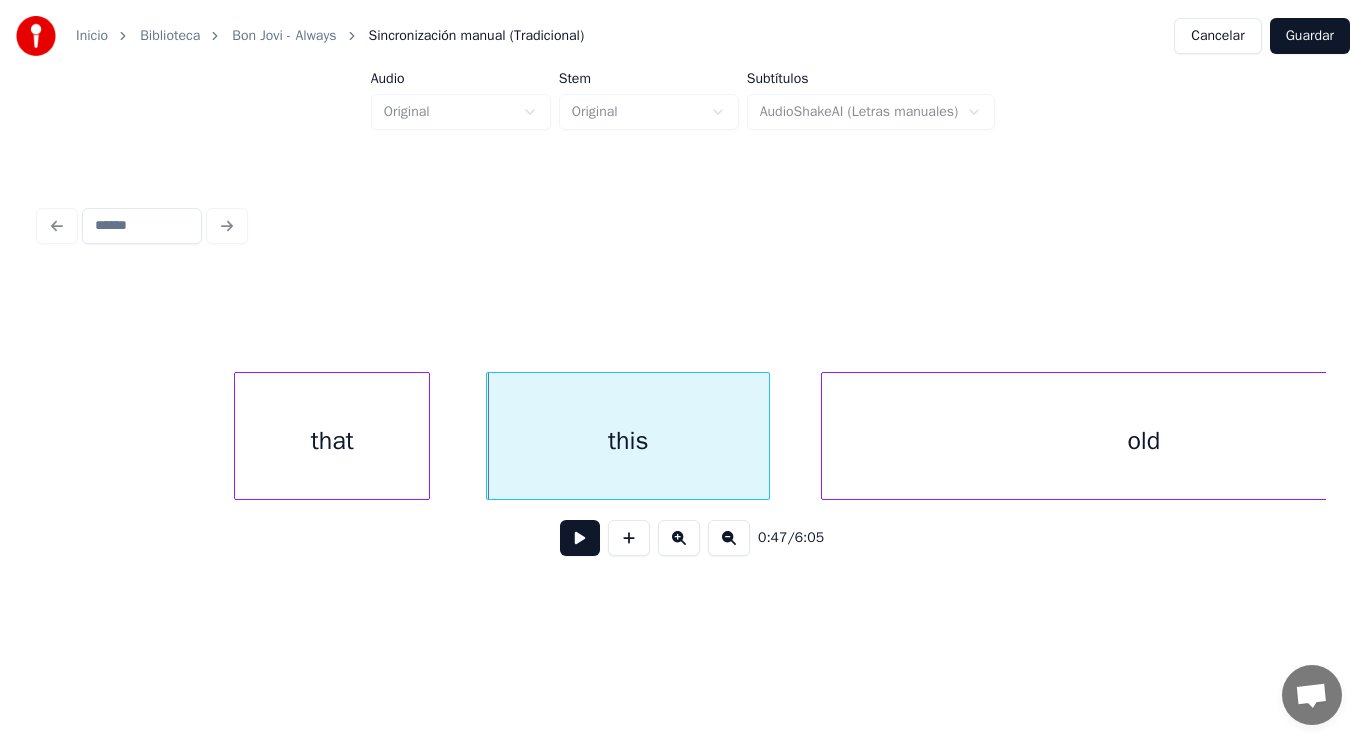 click on "old" at bounding box center (1143, 441) 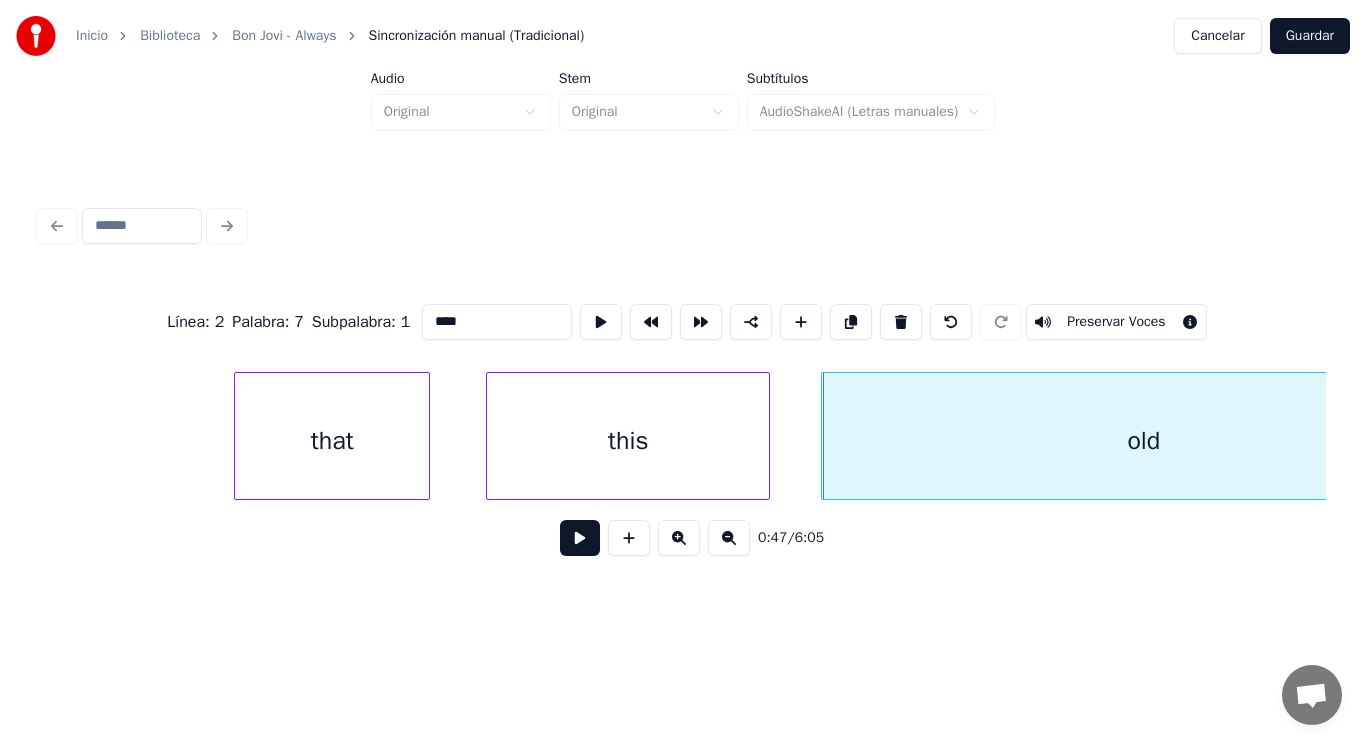 type on "***" 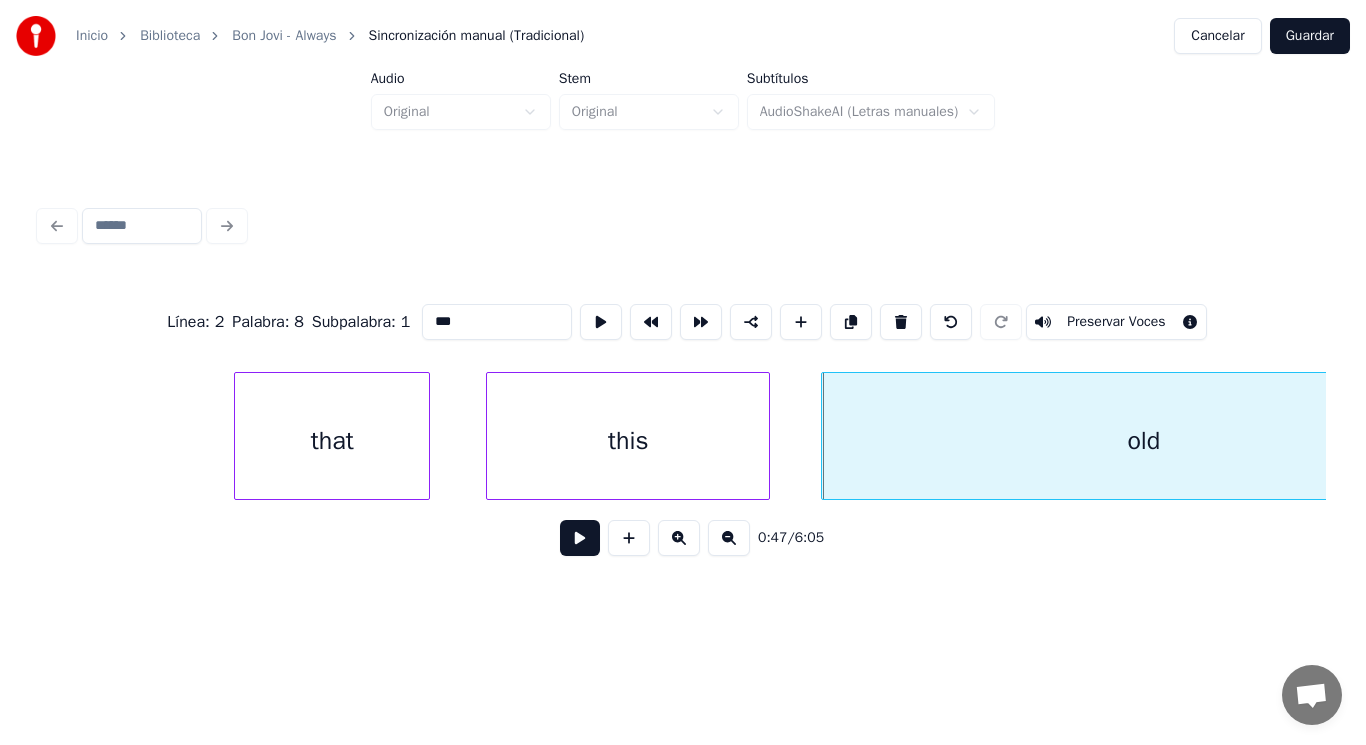 click at bounding box center [580, 538] 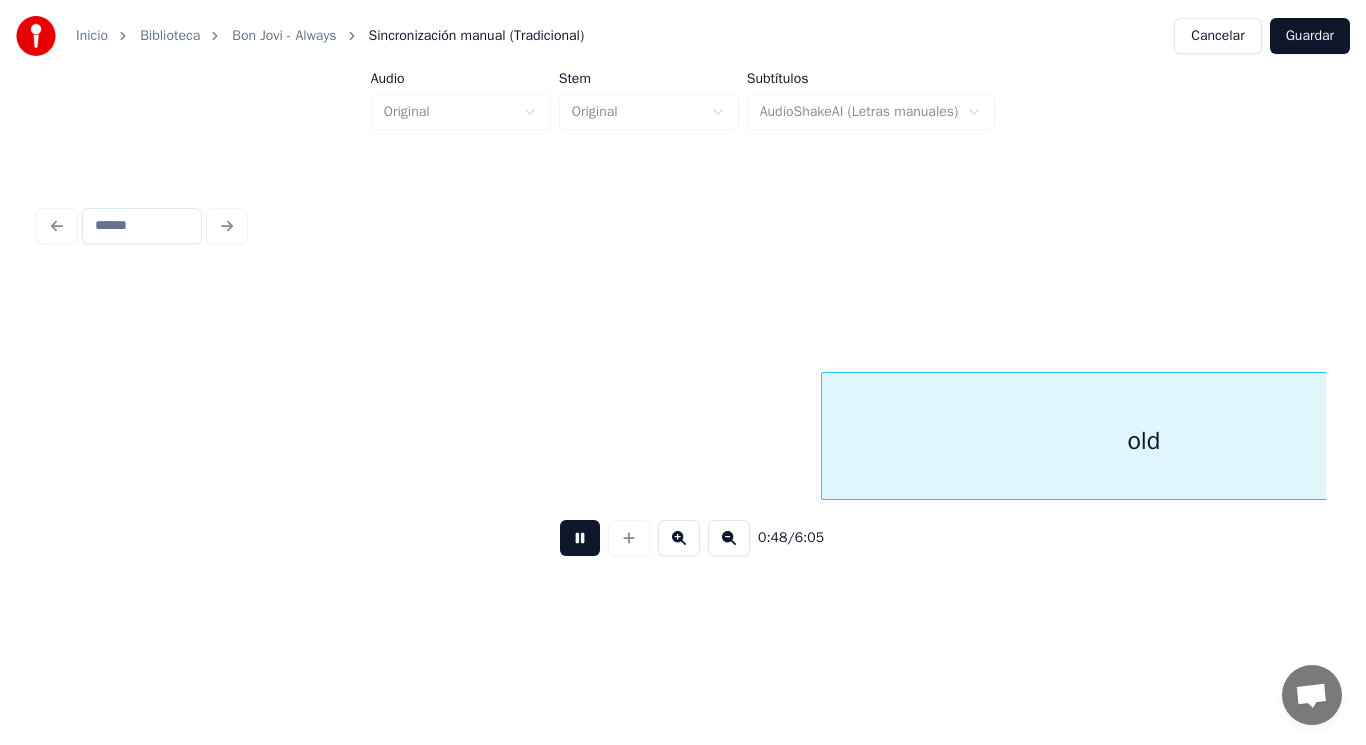 scroll, scrollTop: 0, scrollLeft: 67314, axis: horizontal 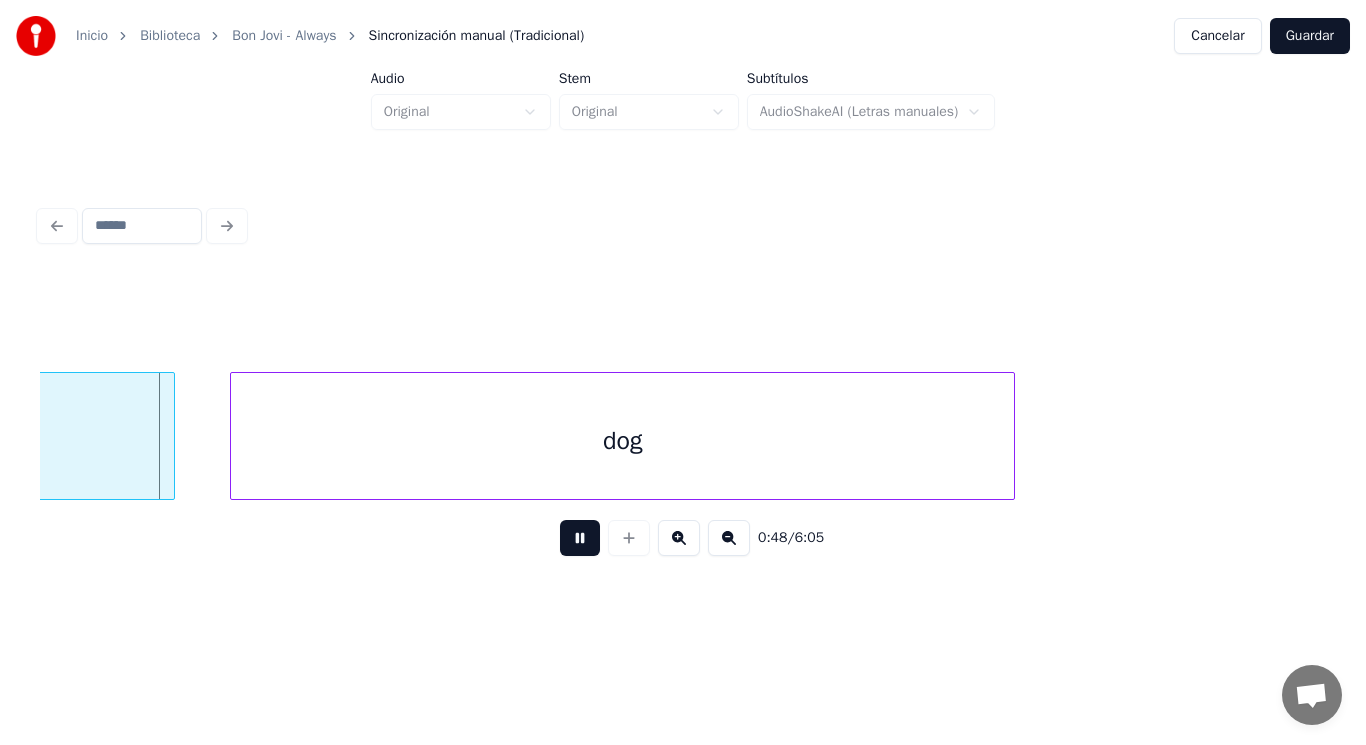 click at bounding box center [580, 538] 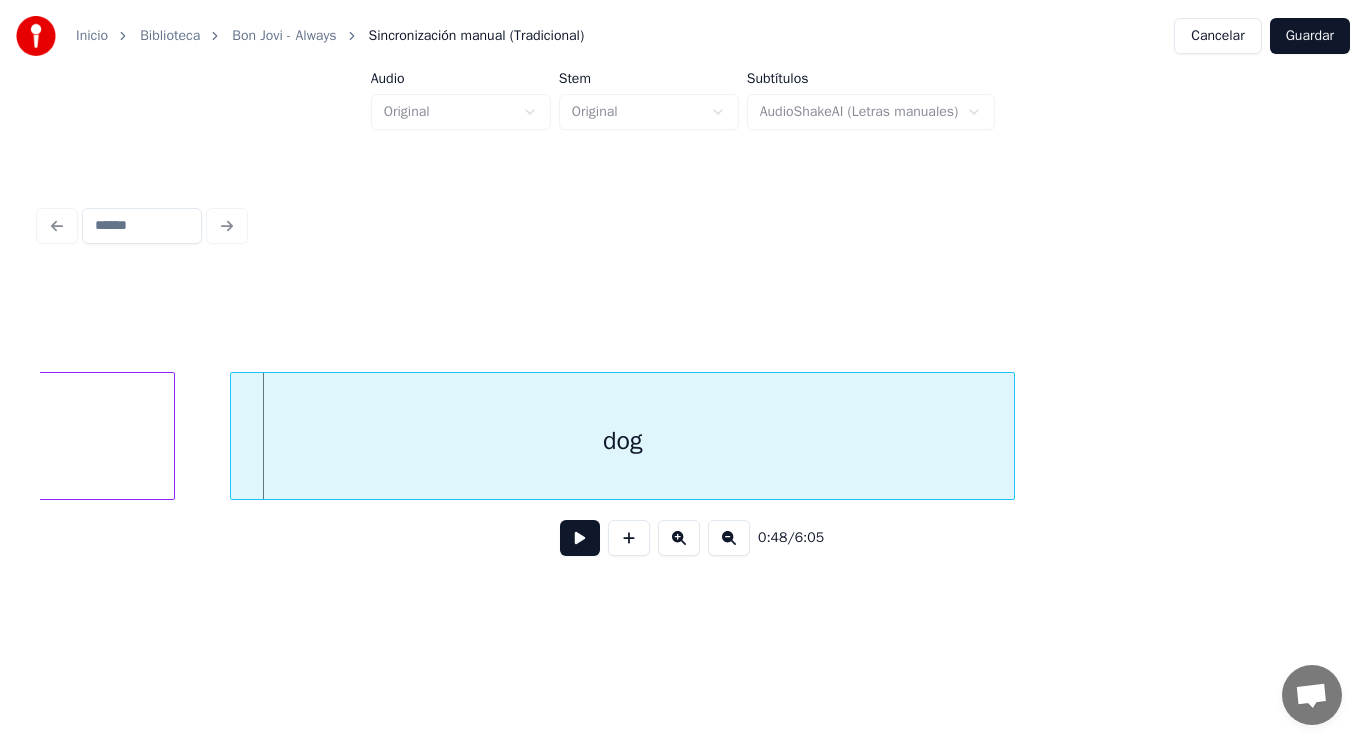 click on "old" at bounding box center [-149, 441] 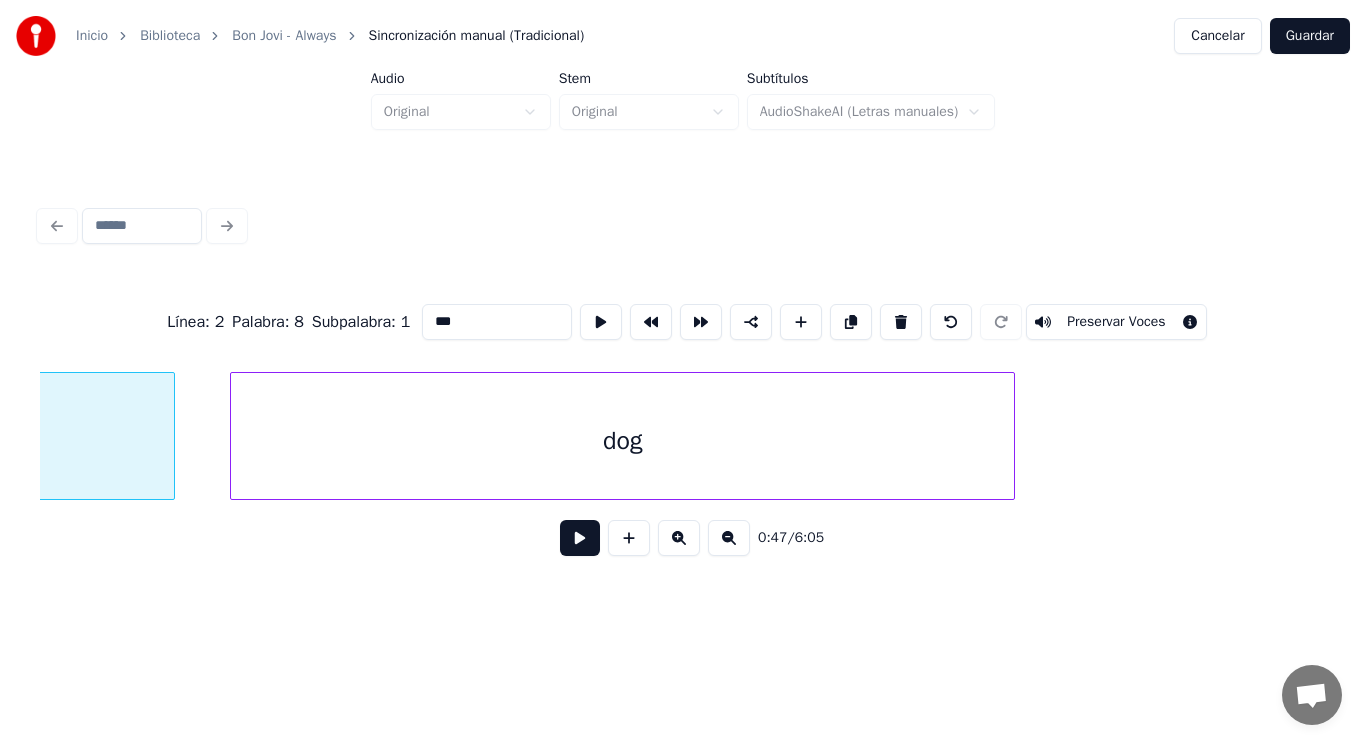 scroll, scrollTop: 0, scrollLeft: 66804, axis: horizontal 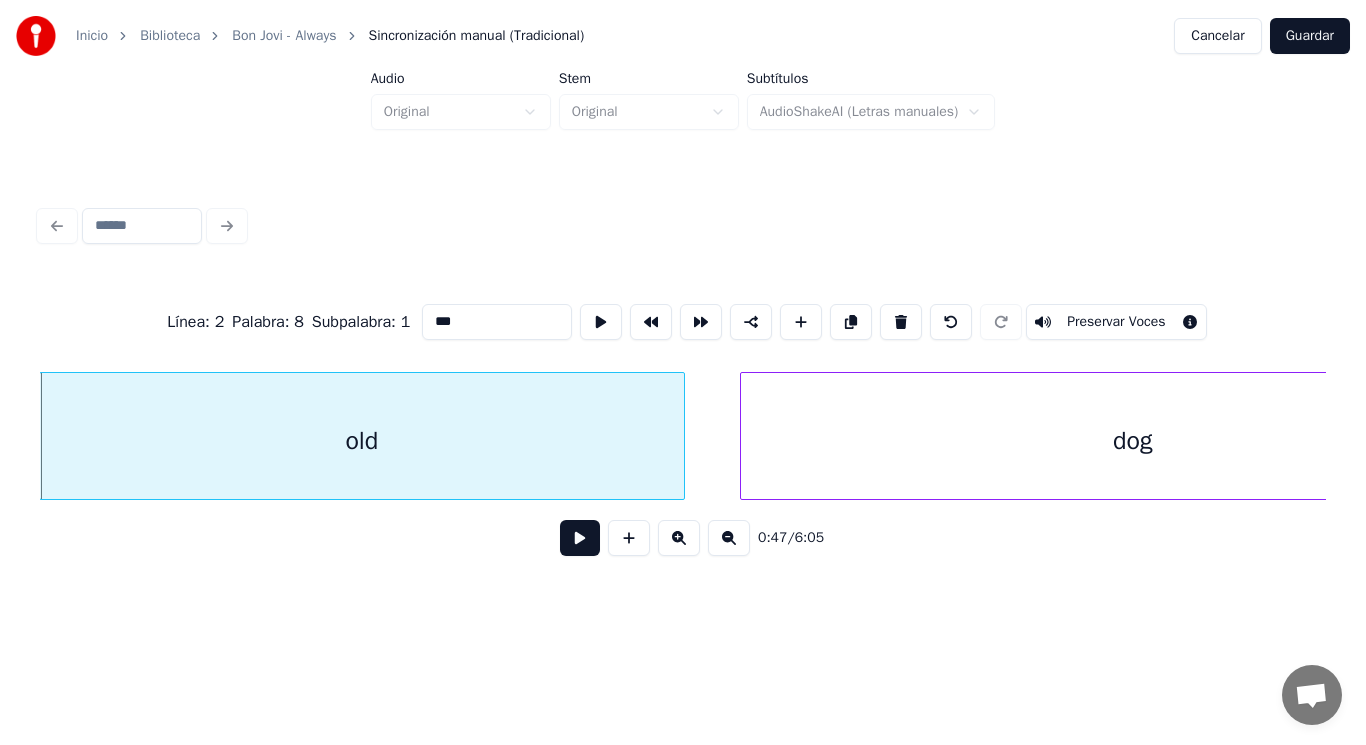 click at bounding box center [580, 538] 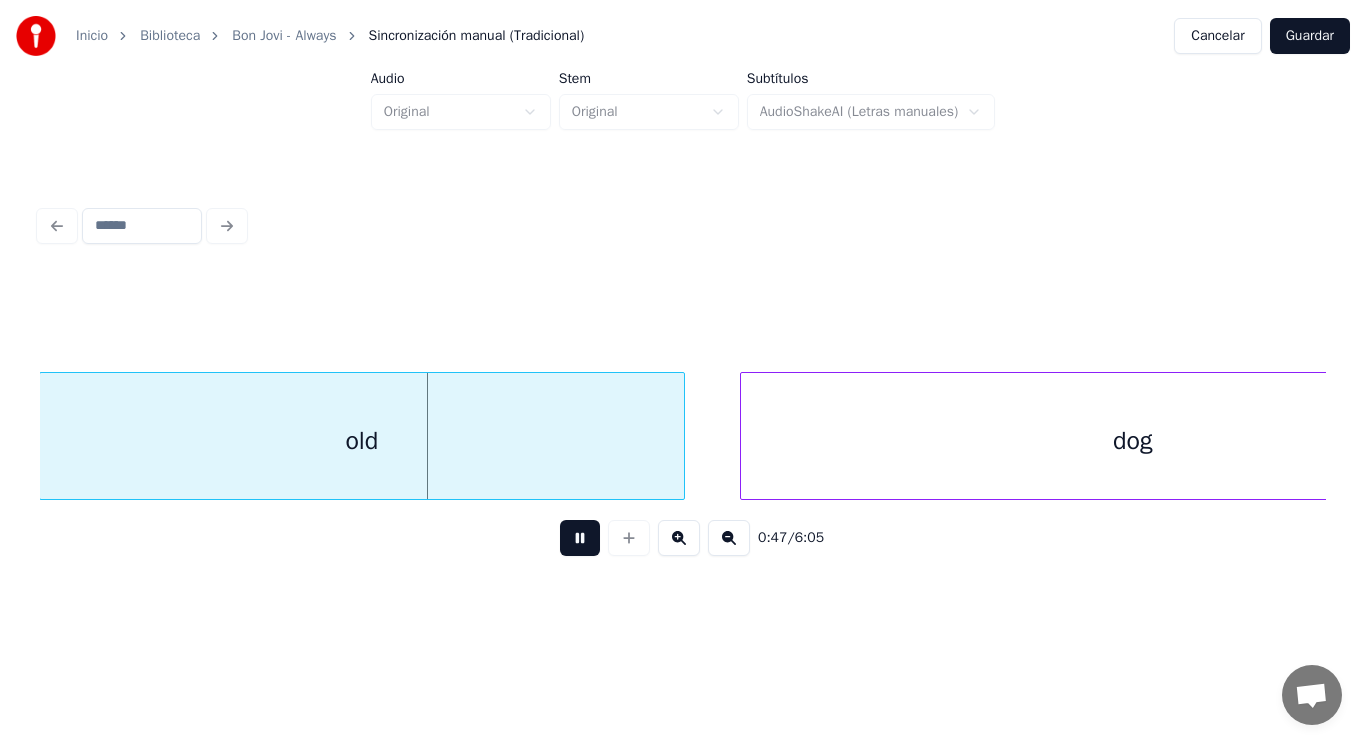 click at bounding box center [580, 538] 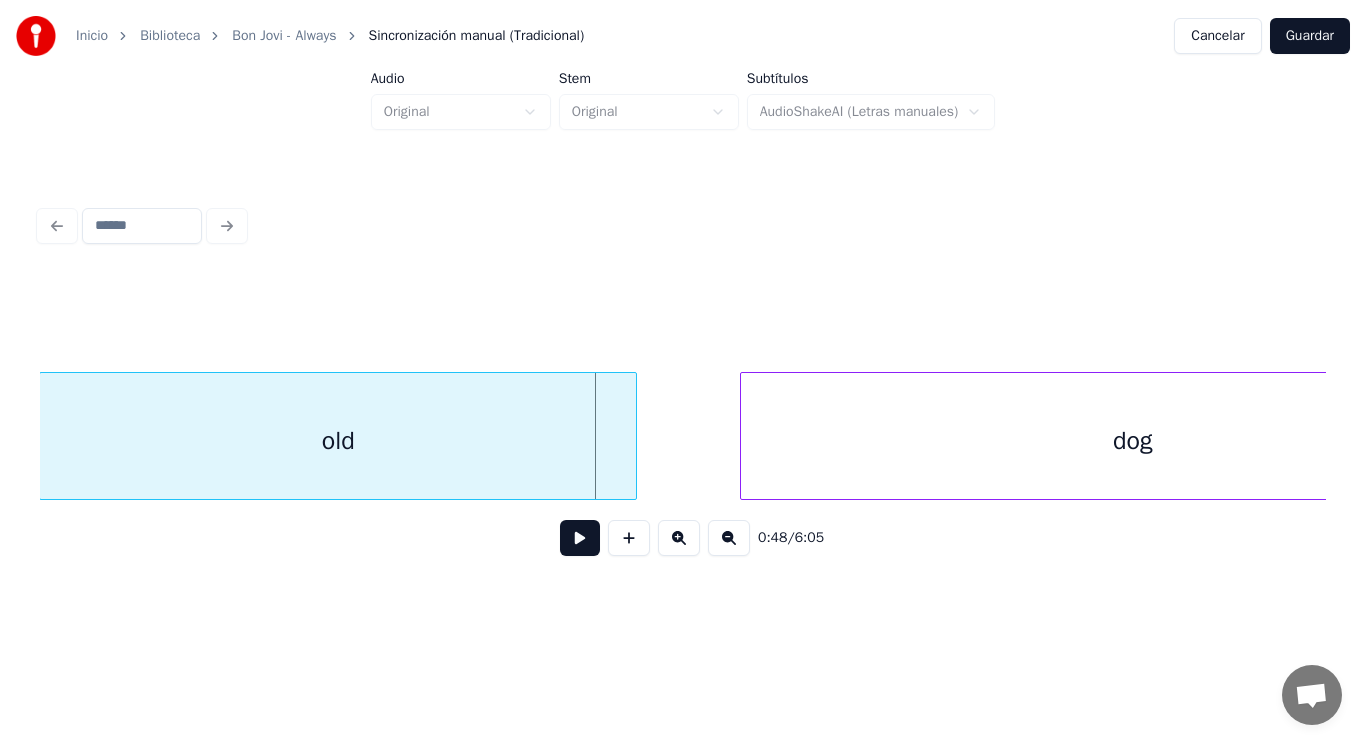 click at bounding box center [633, 436] 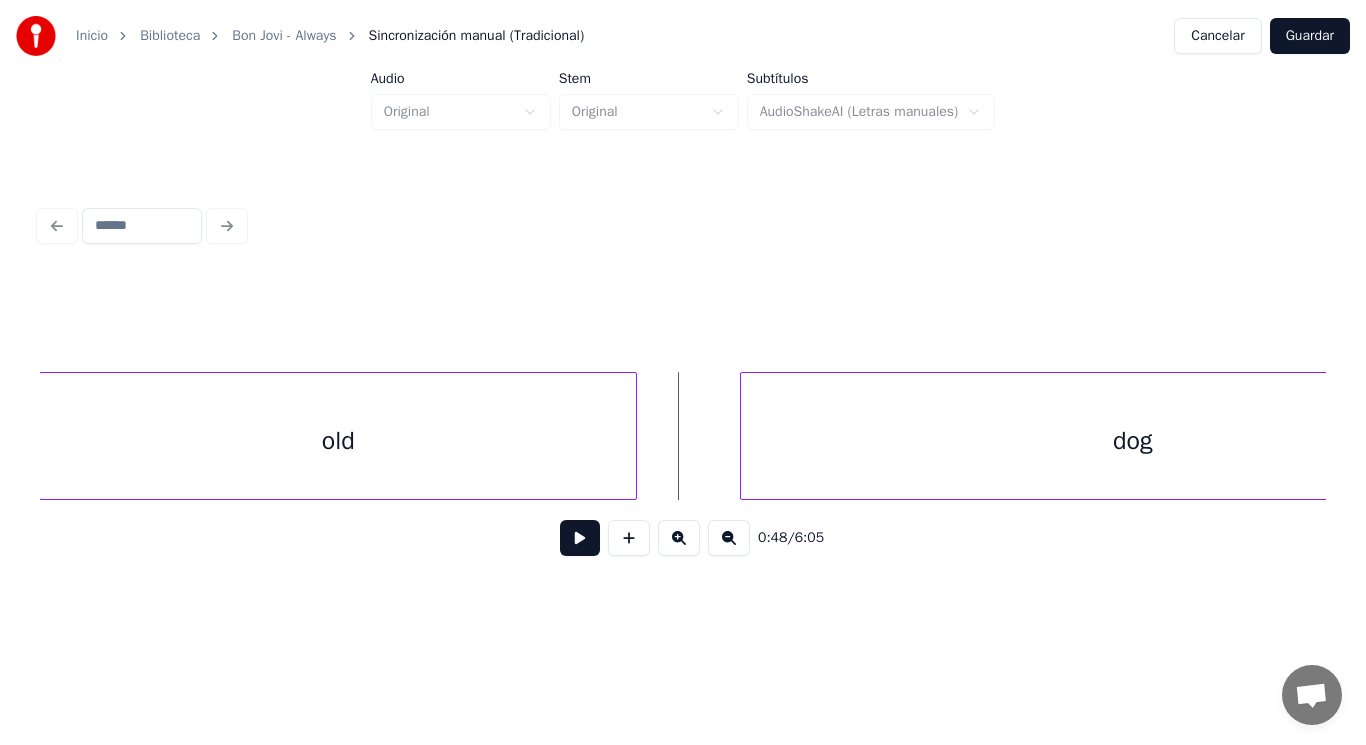 click at bounding box center (580, 538) 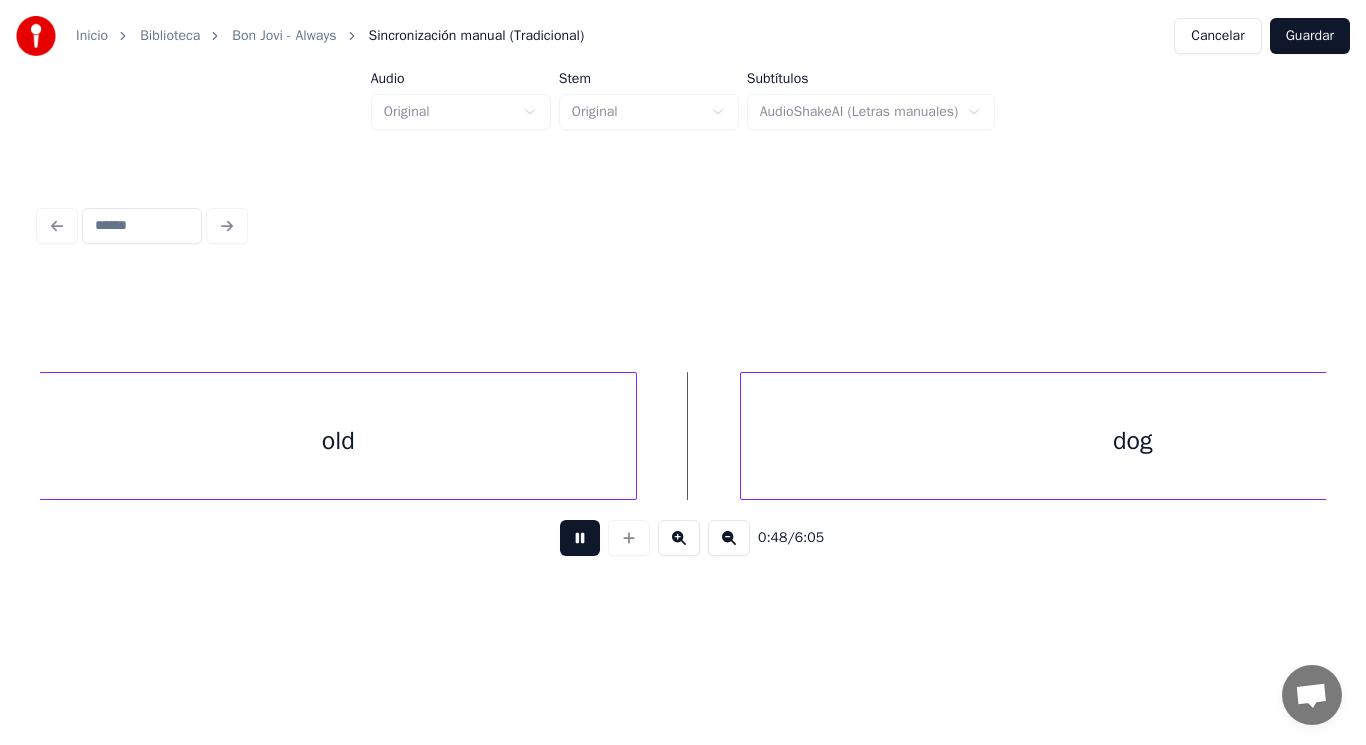 click at bounding box center (580, 538) 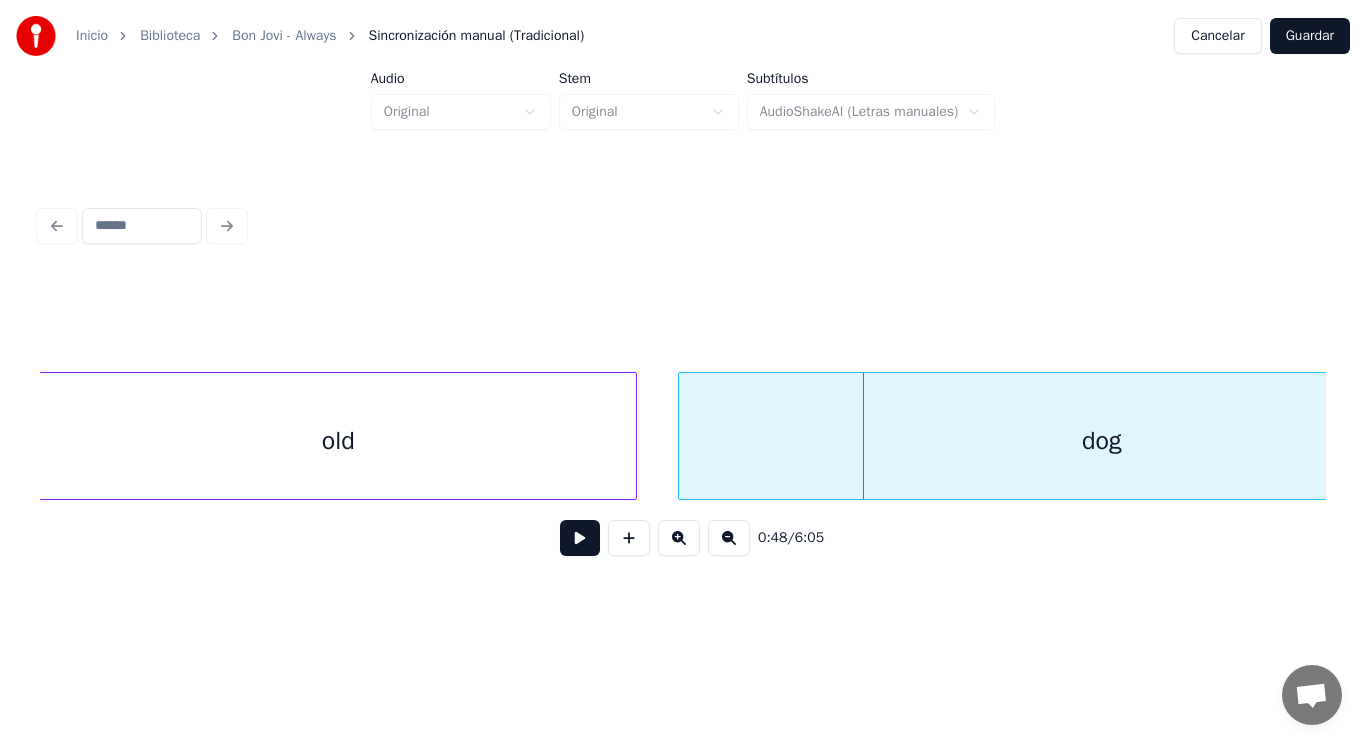 click at bounding box center [682, 436] 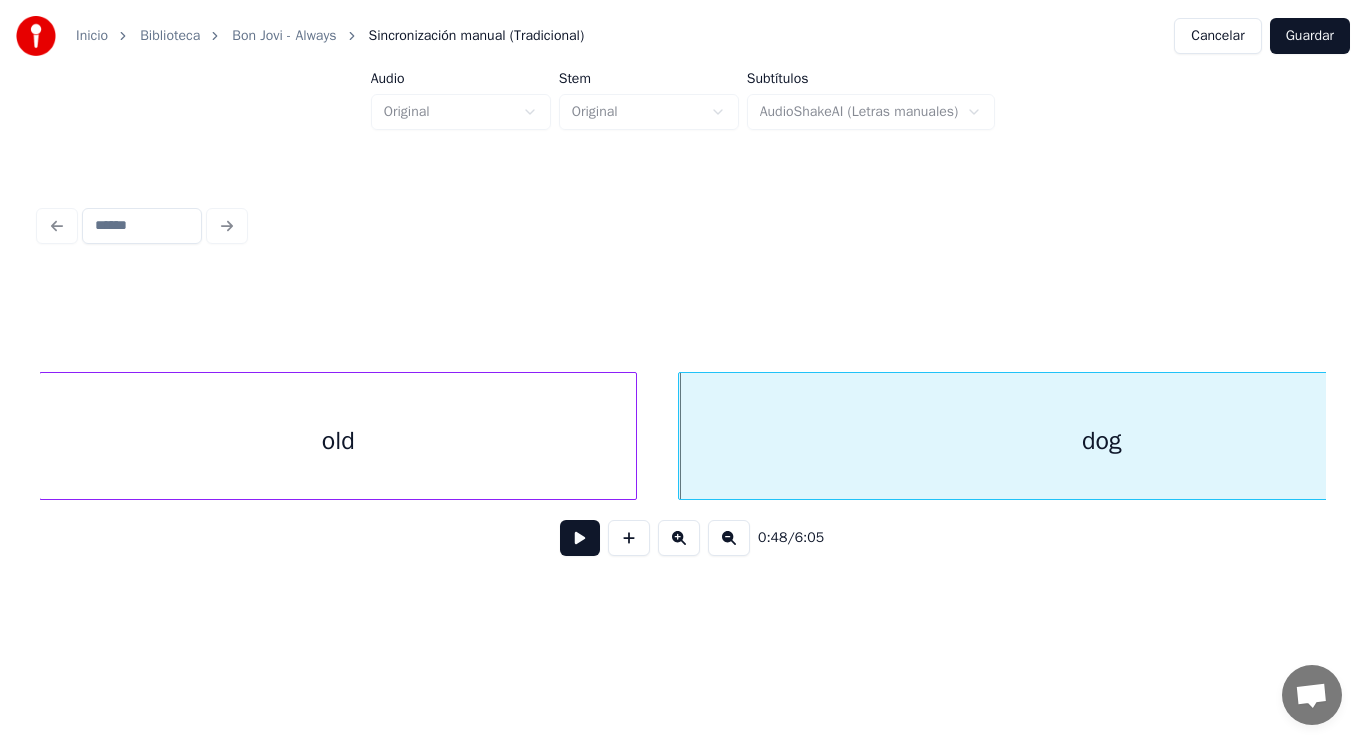 click at bounding box center [580, 538] 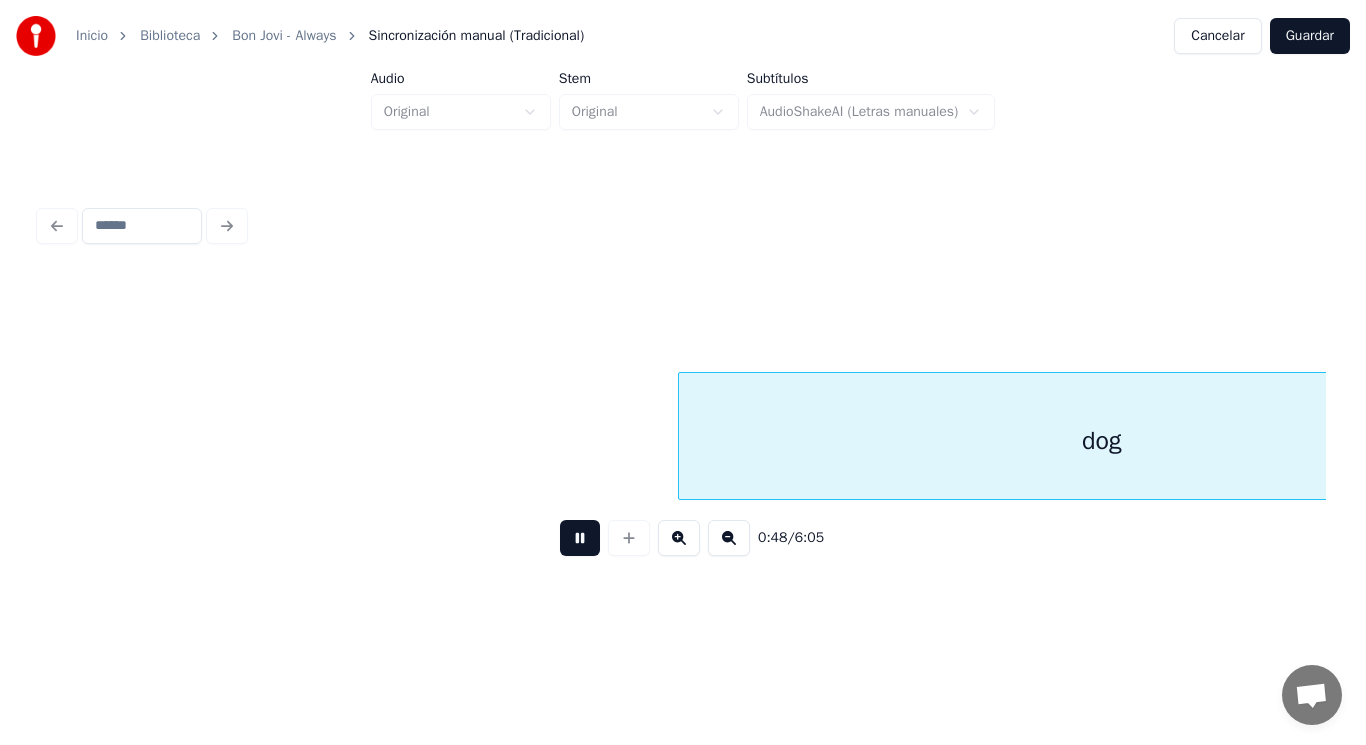 scroll, scrollTop: 0, scrollLeft: 68095, axis: horizontal 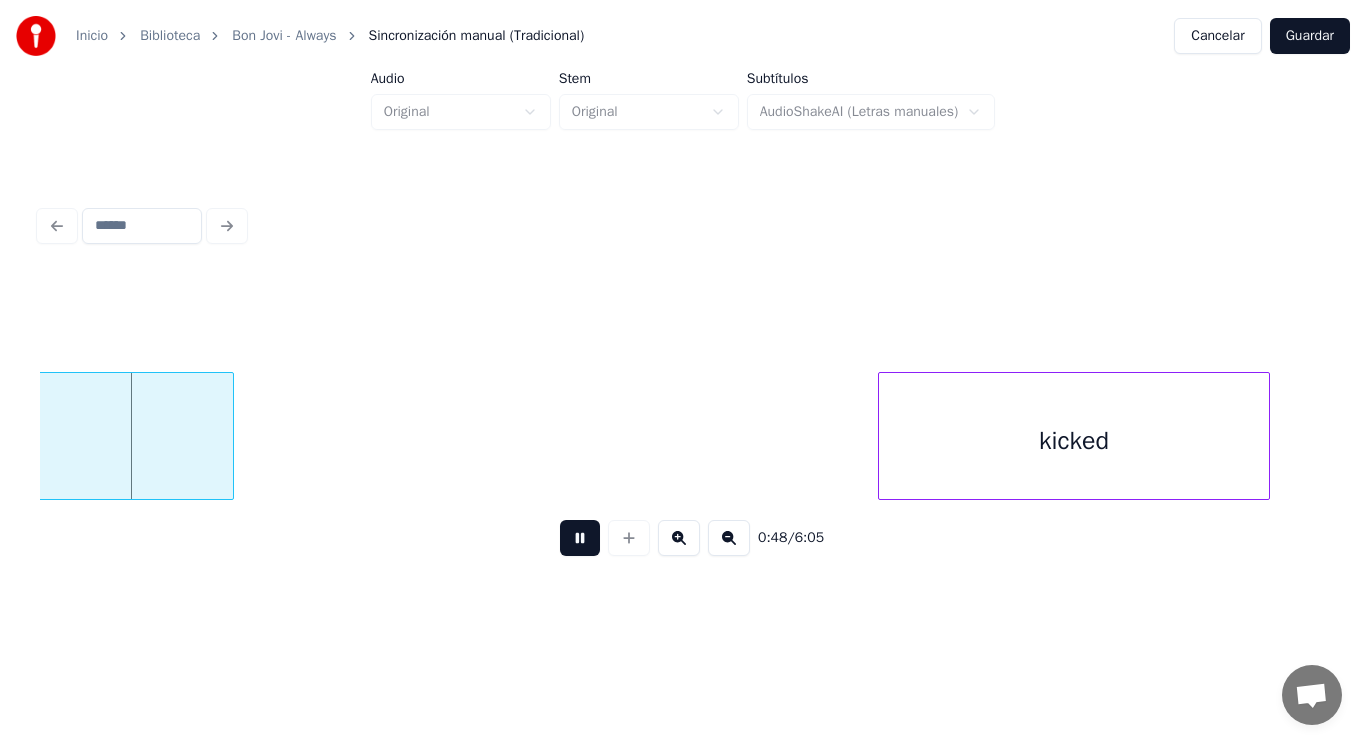 click at bounding box center (580, 538) 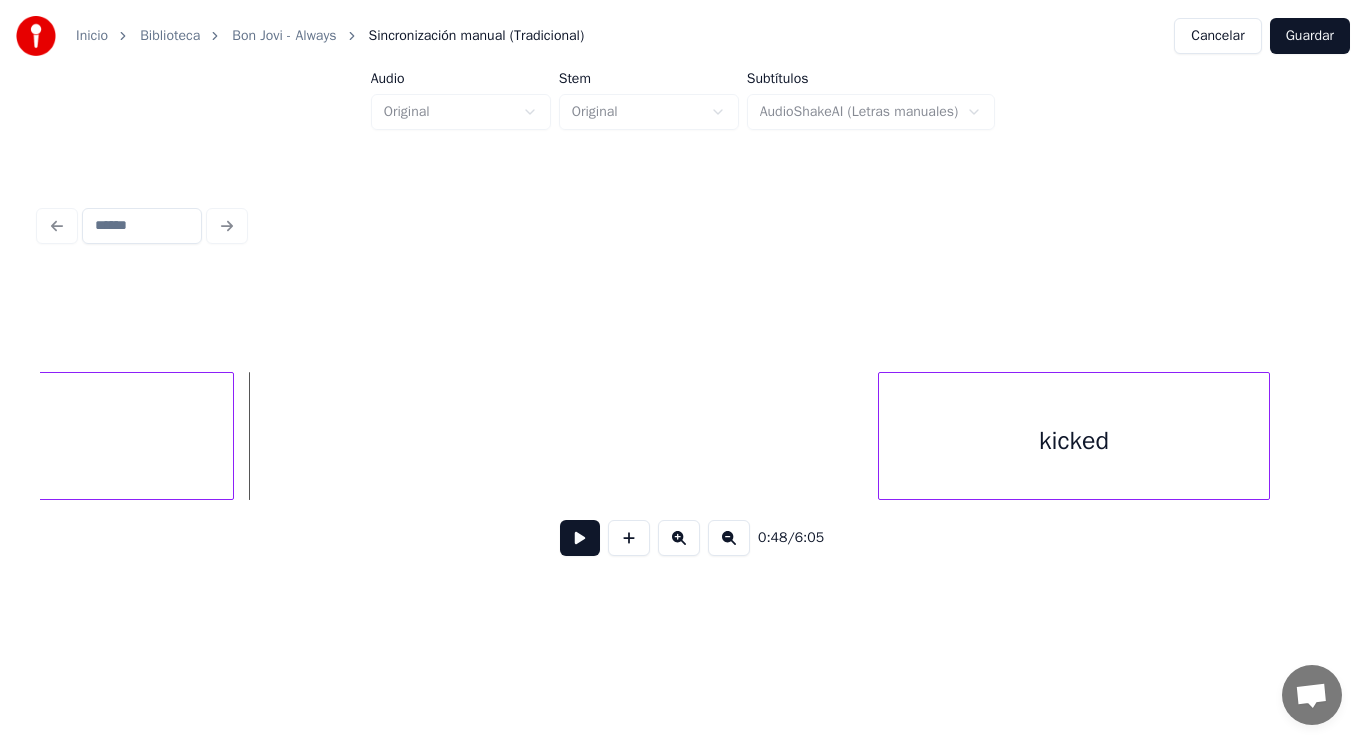 click at bounding box center (580, 538) 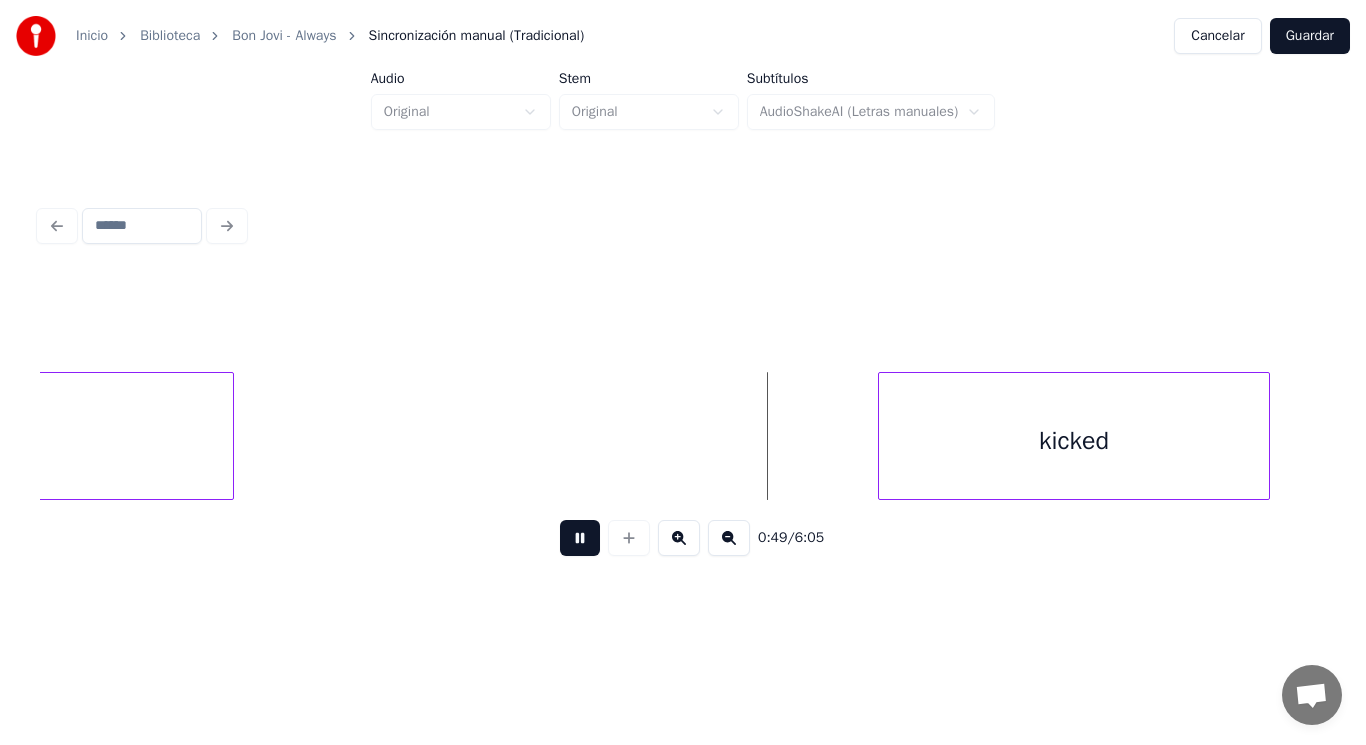 click at bounding box center (580, 538) 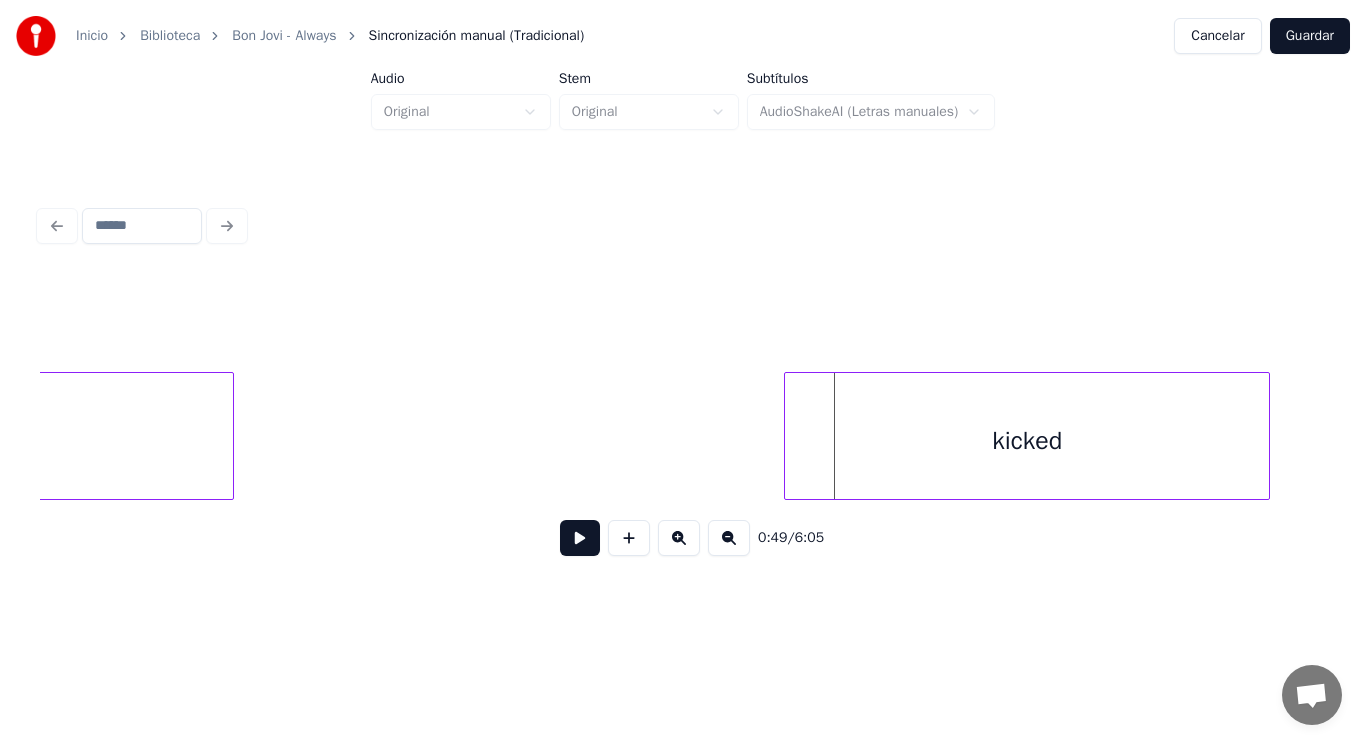 click at bounding box center (788, 436) 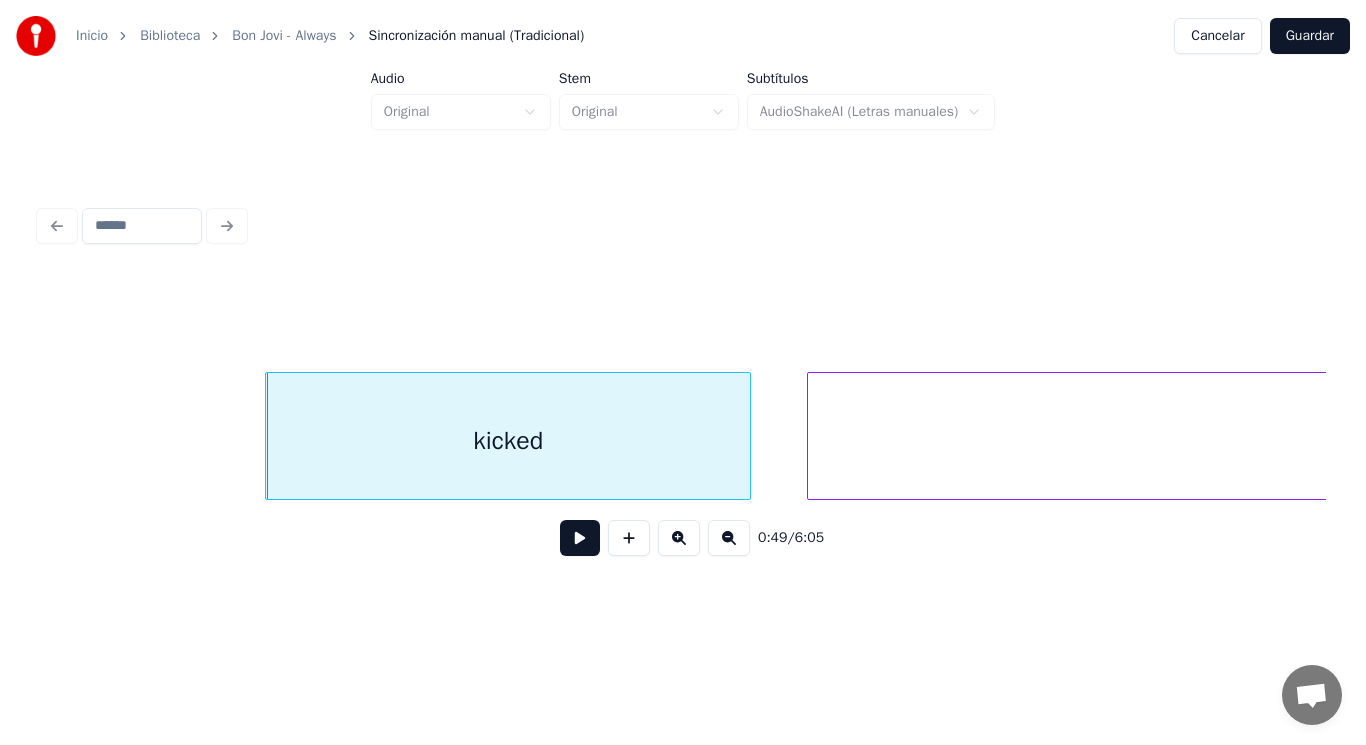 scroll, scrollTop: 0, scrollLeft: 68655, axis: horizontal 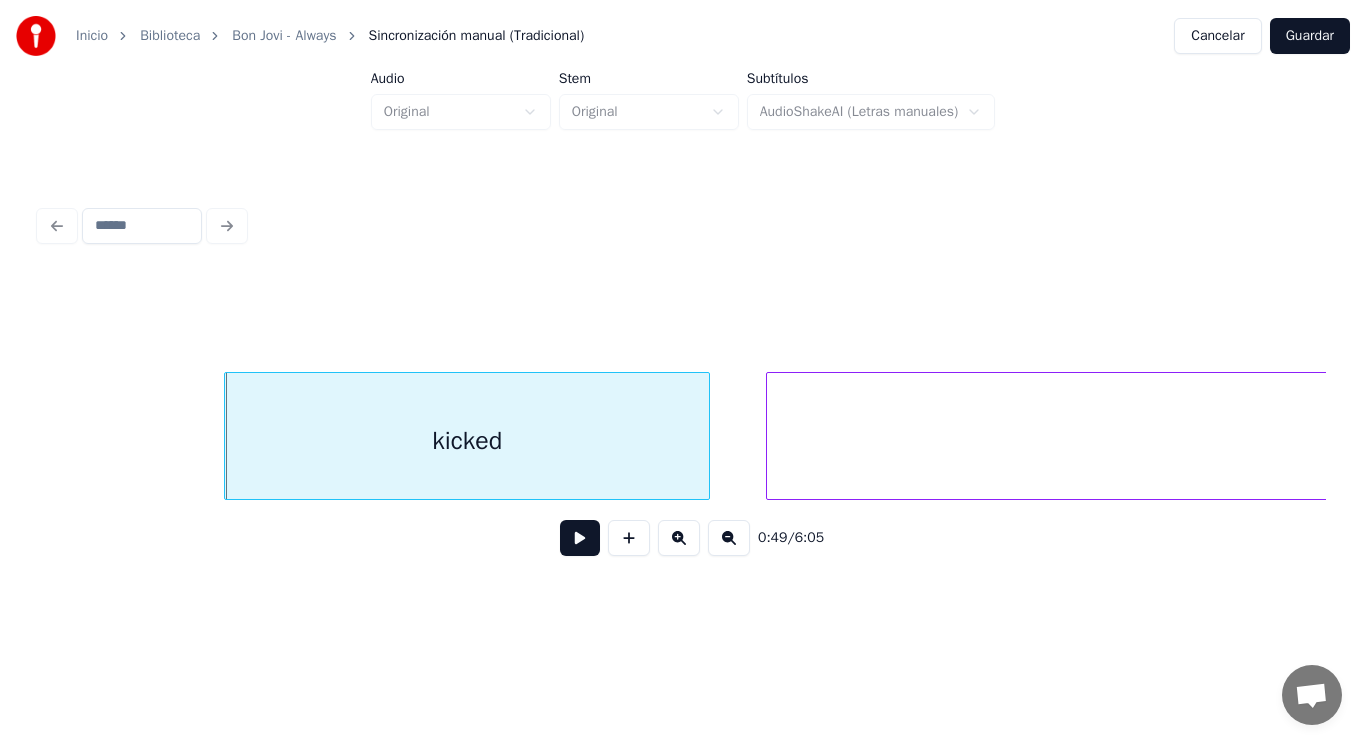 click at bounding box center (580, 538) 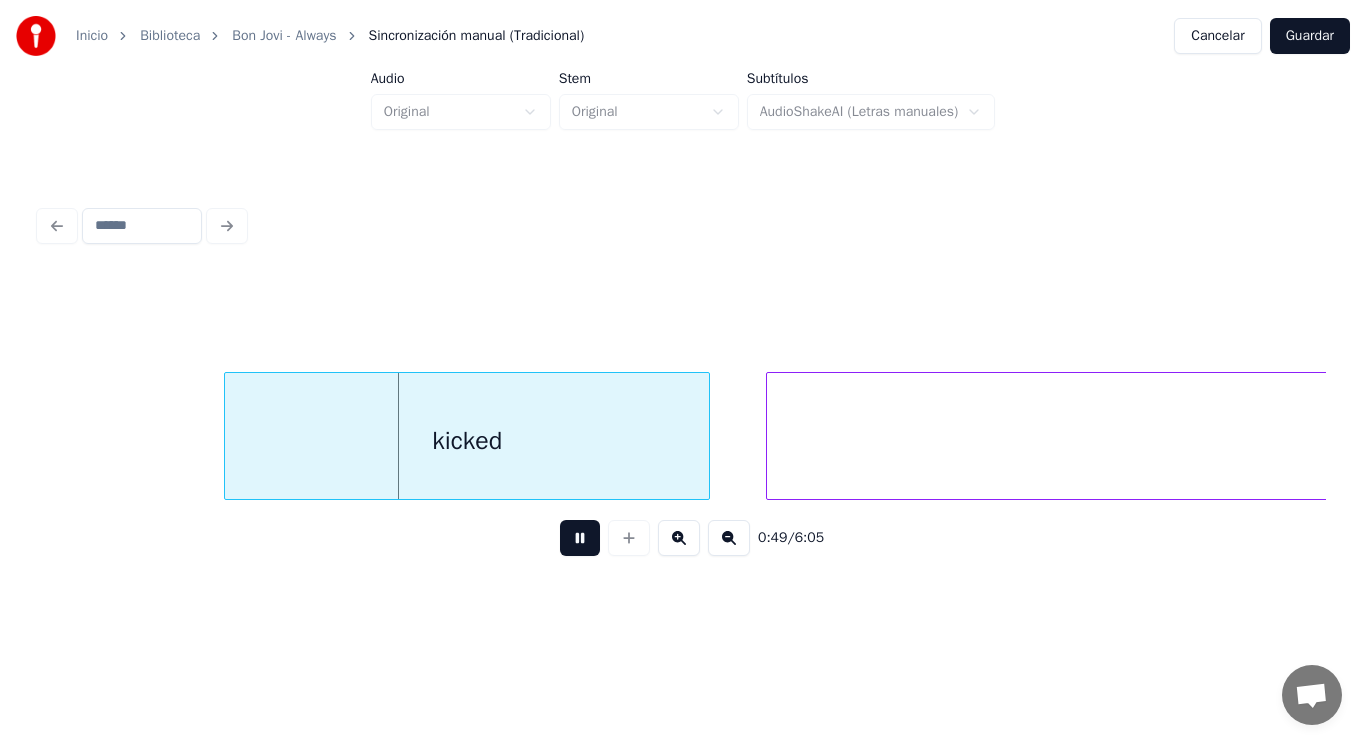 click at bounding box center [580, 538] 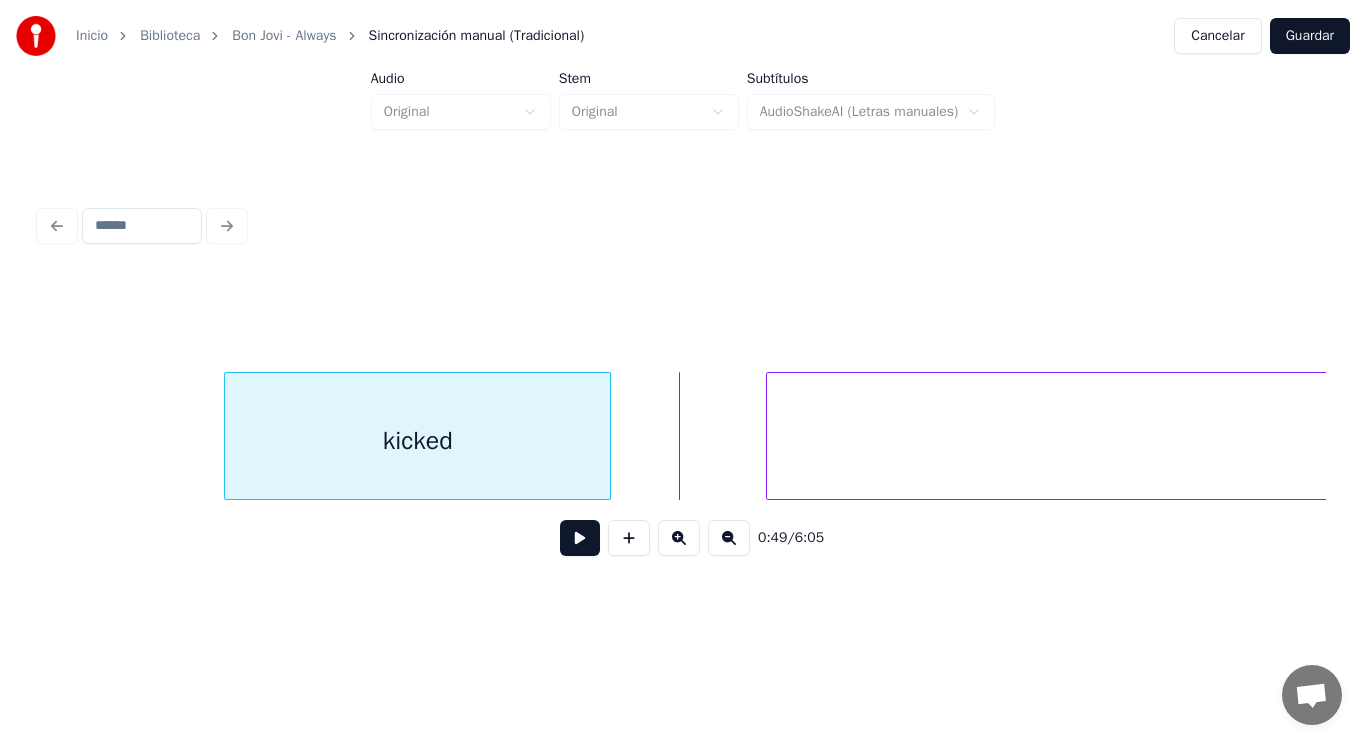 click at bounding box center [607, 436] 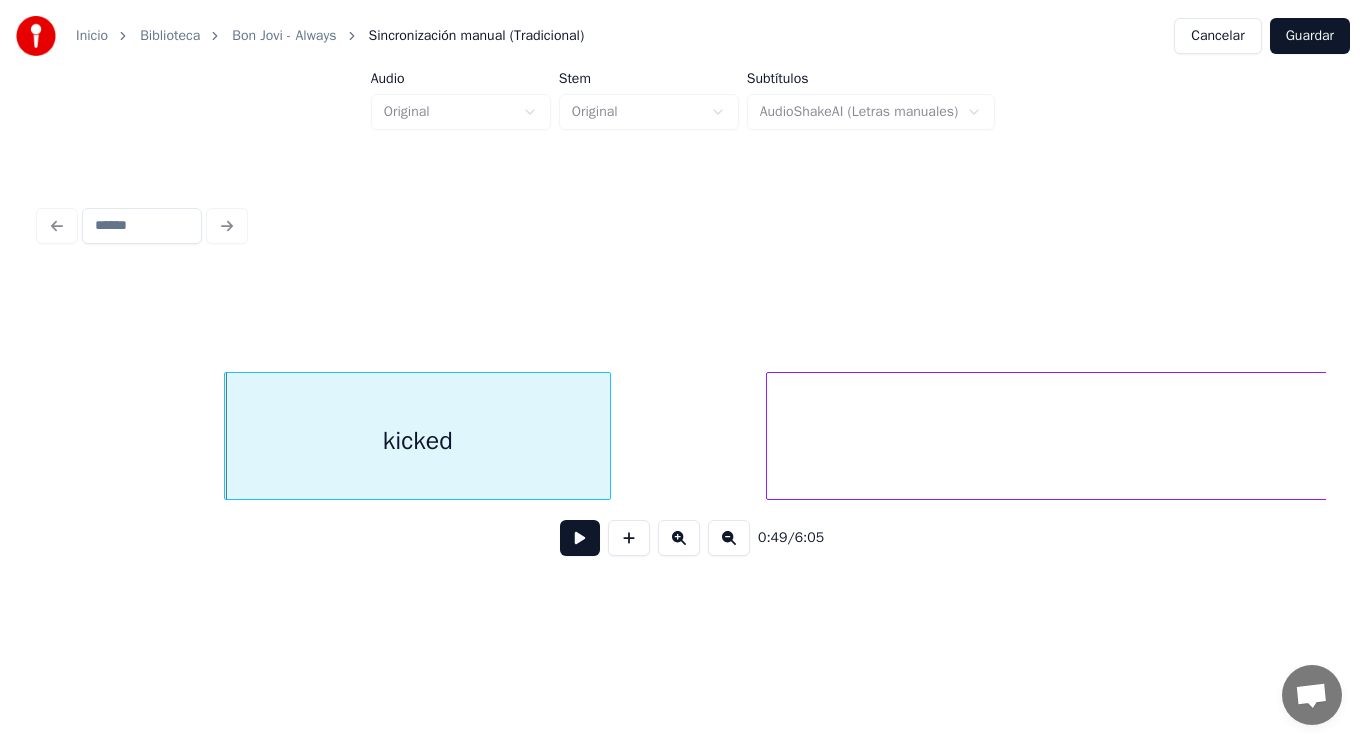 click at bounding box center [580, 538] 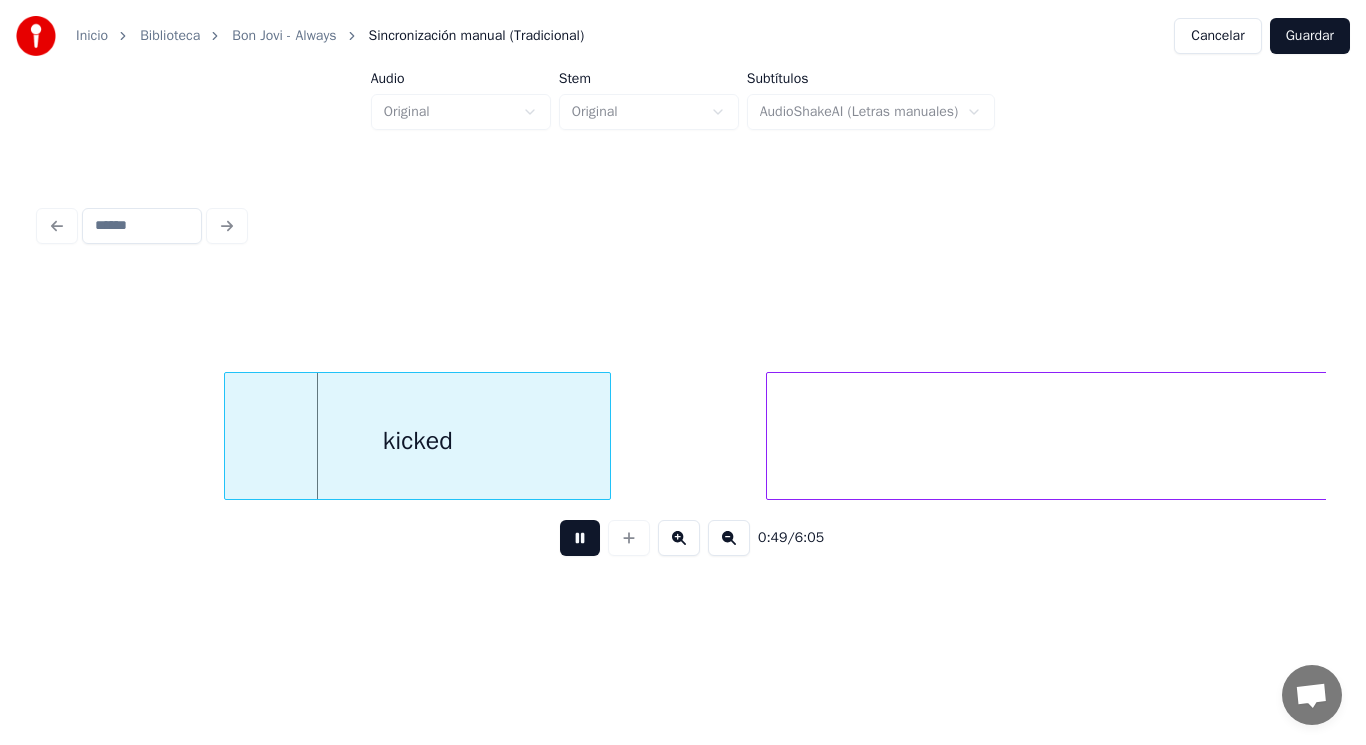 click at bounding box center (580, 538) 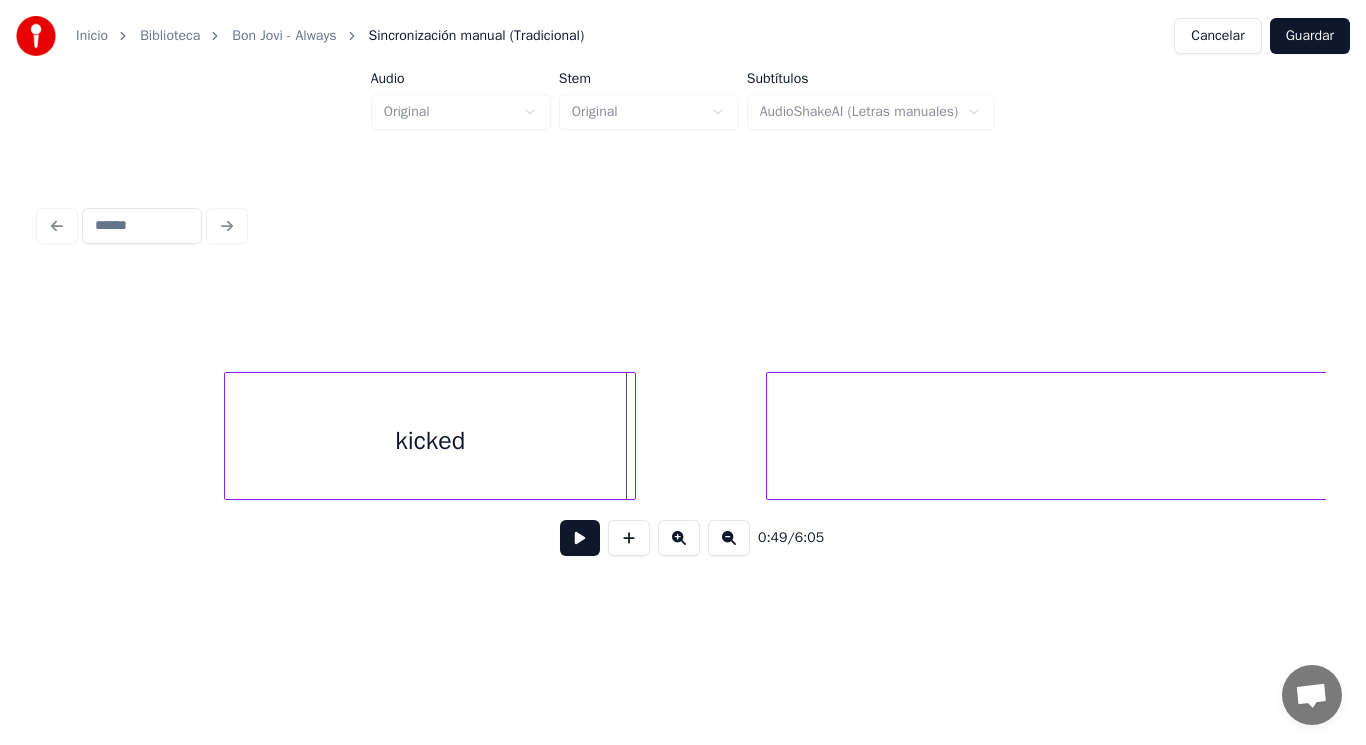 click at bounding box center [632, 436] 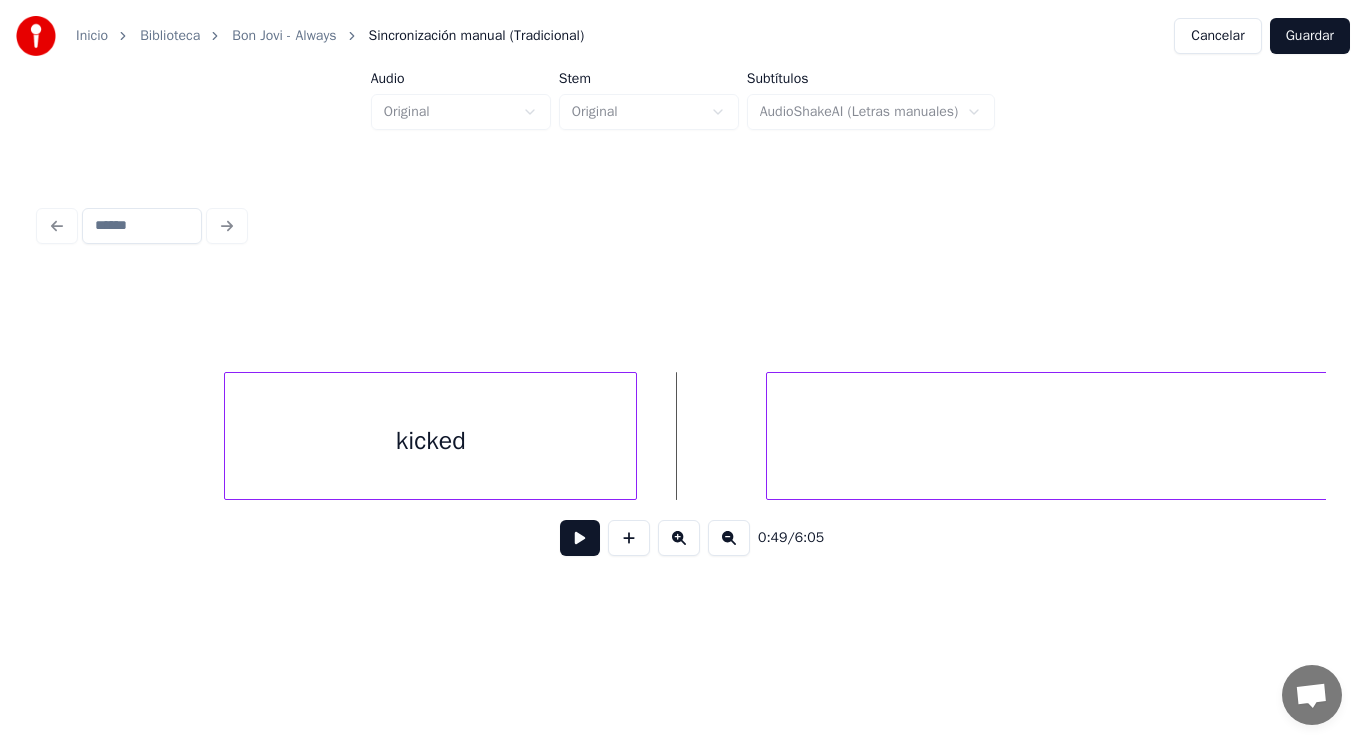 click at bounding box center (580, 538) 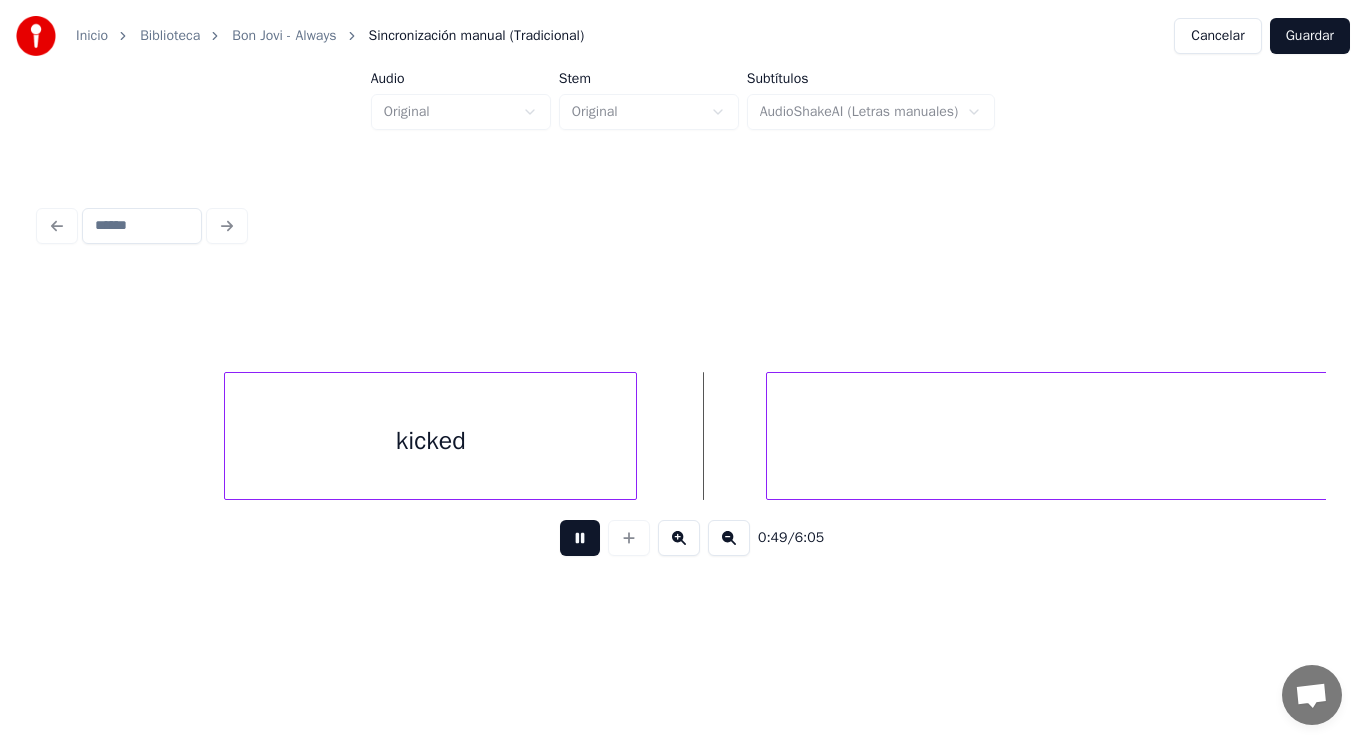 click at bounding box center [580, 538] 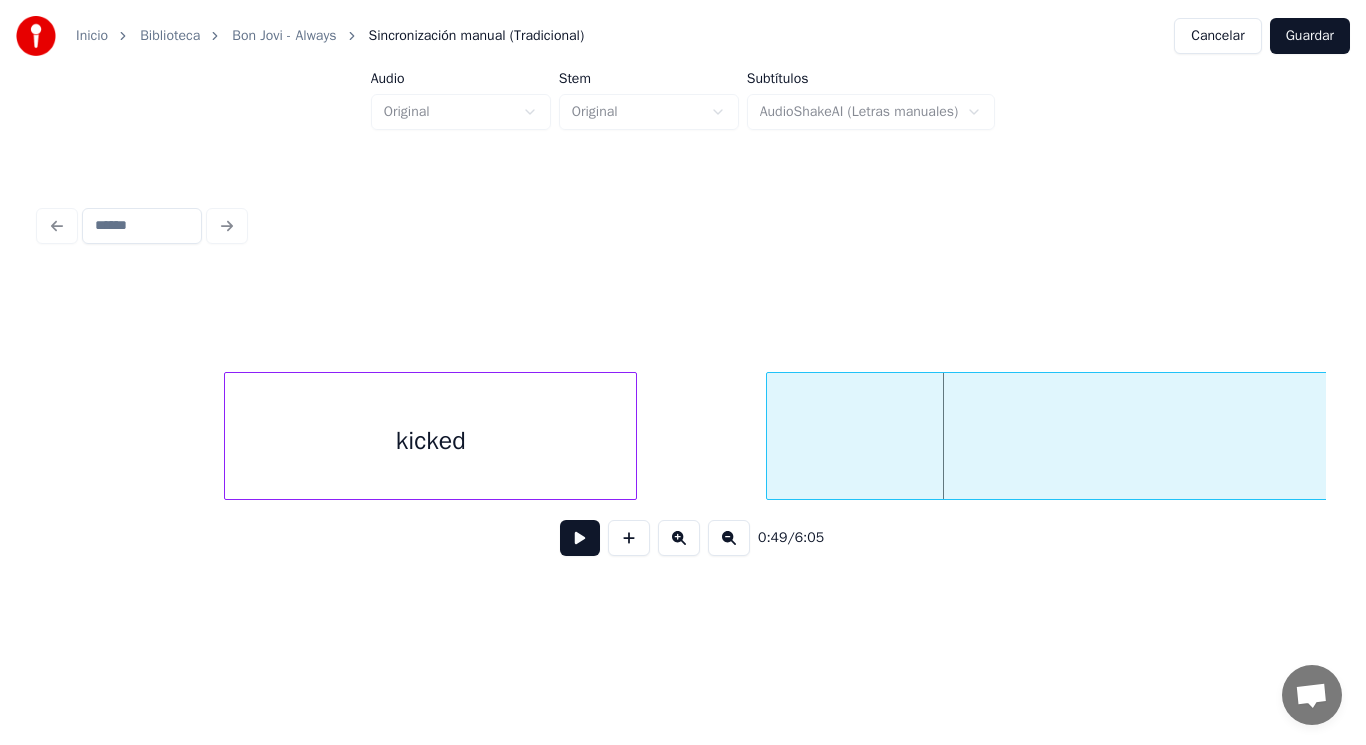 click on "up" at bounding box center [1424, 441] 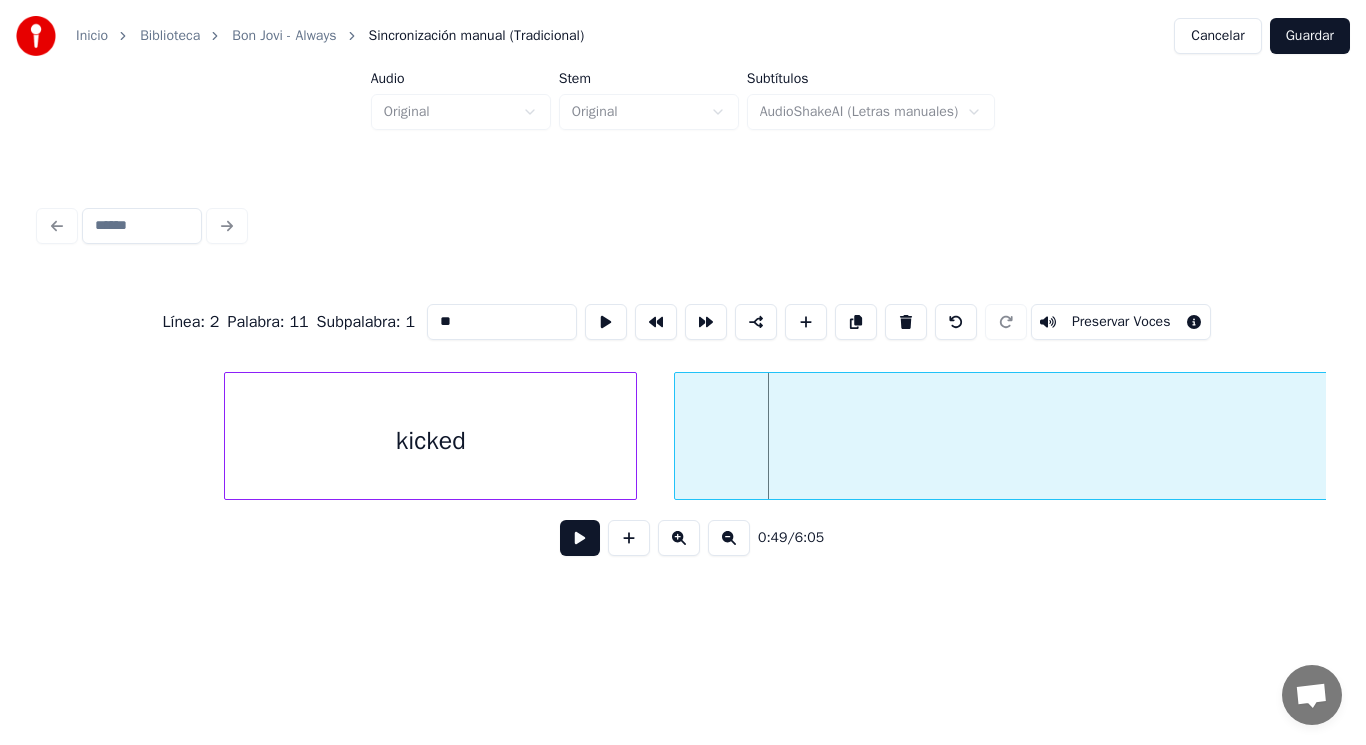 click at bounding box center (678, 436) 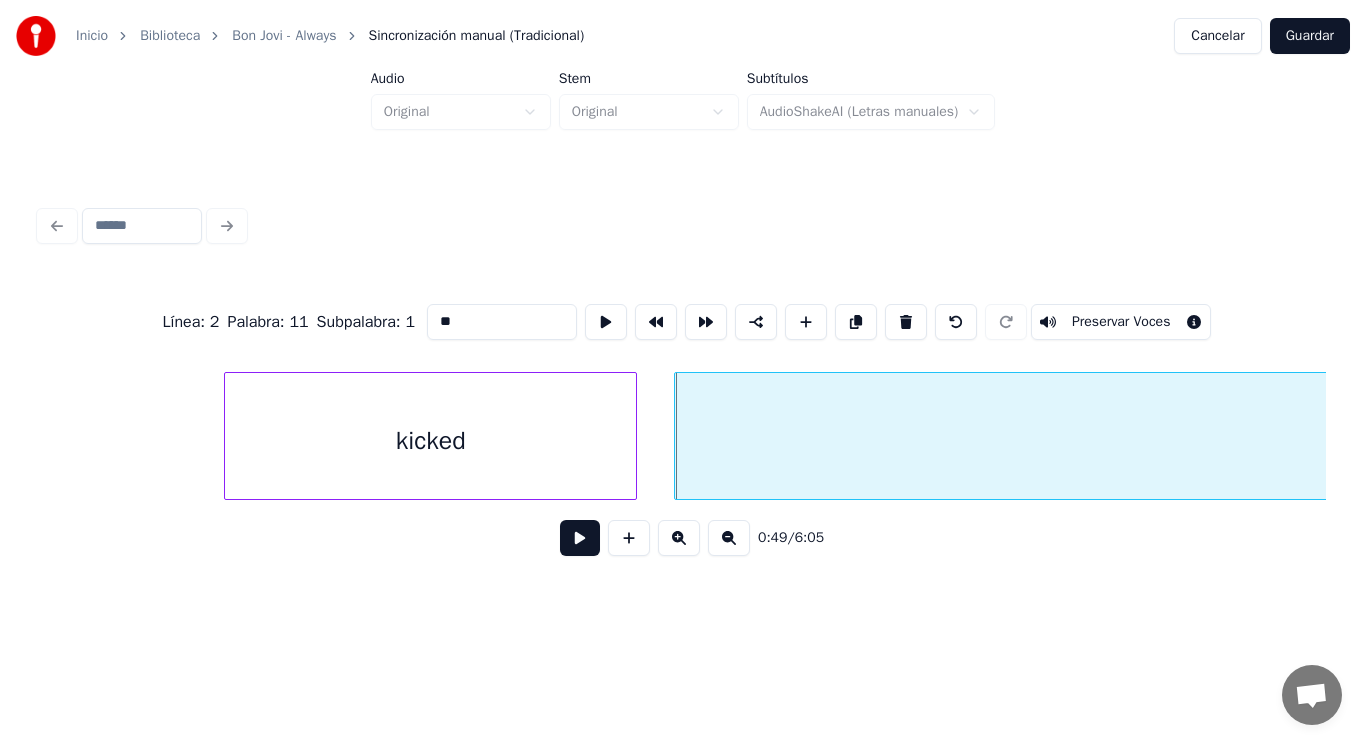 click at bounding box center (580, 538) 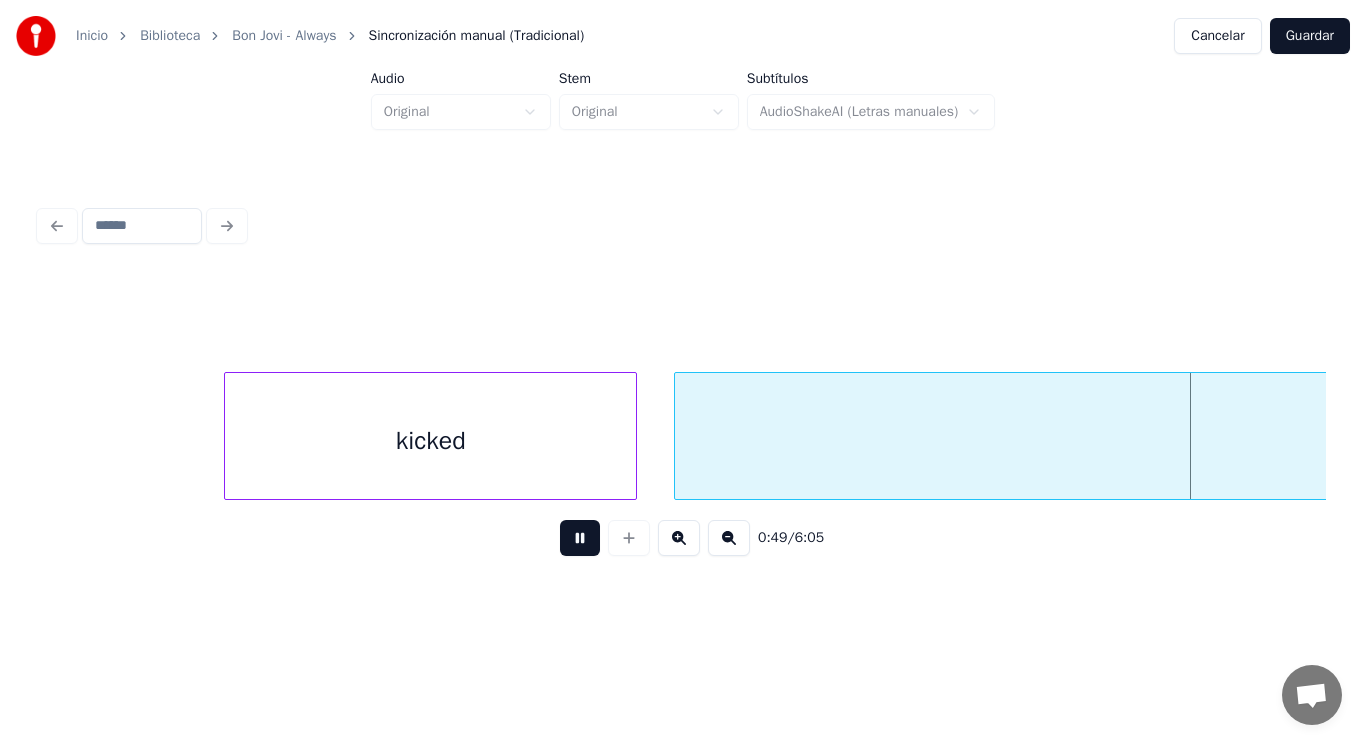 scroll, scrollTop: 0, scrollLeft: 69951, axis: horizontal 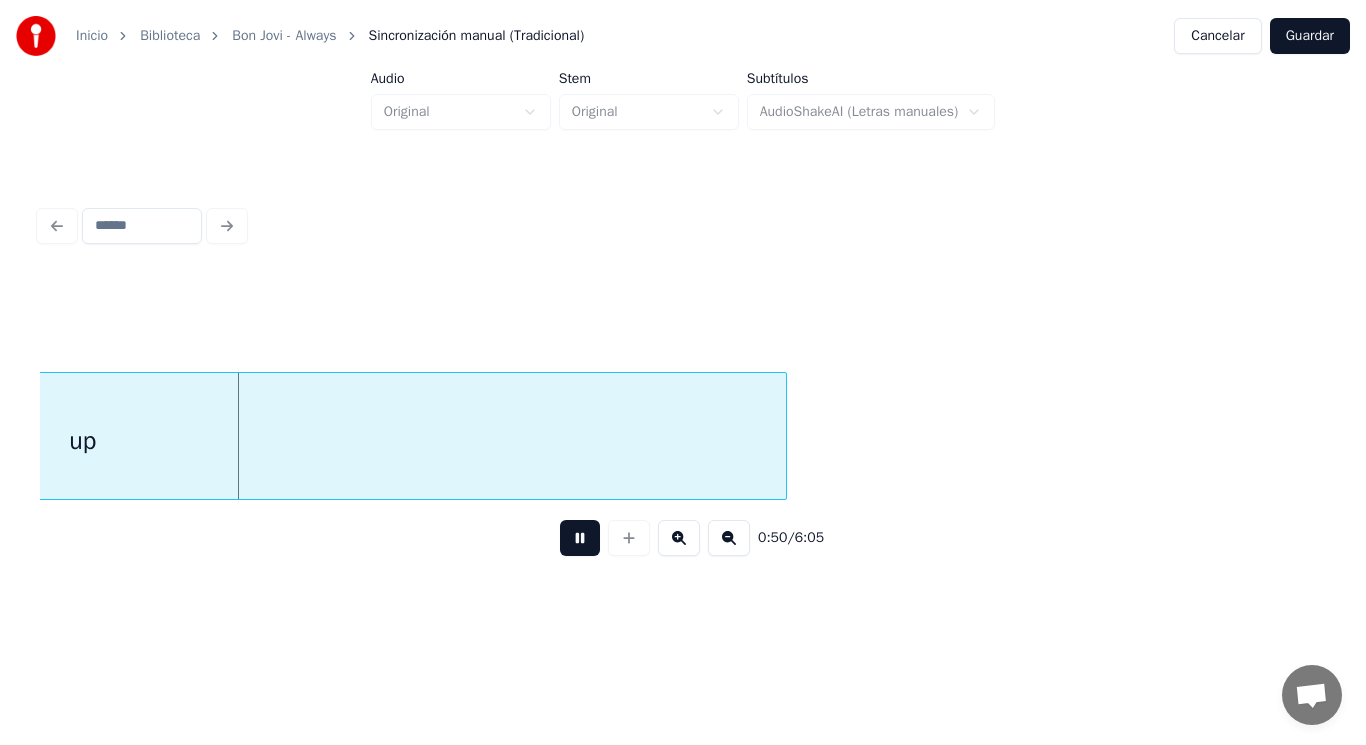 click at bounding box center (580, 538) 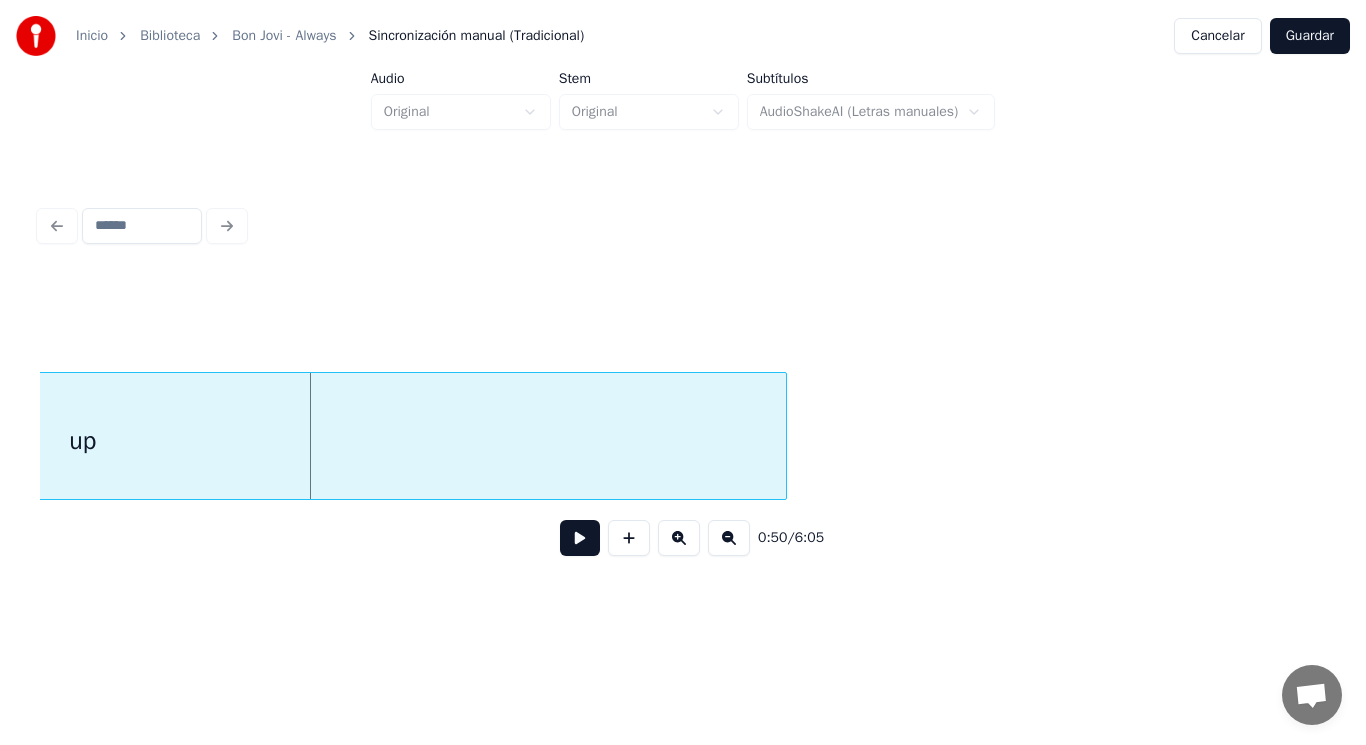 click on "up" at bounding box center [82, 441] 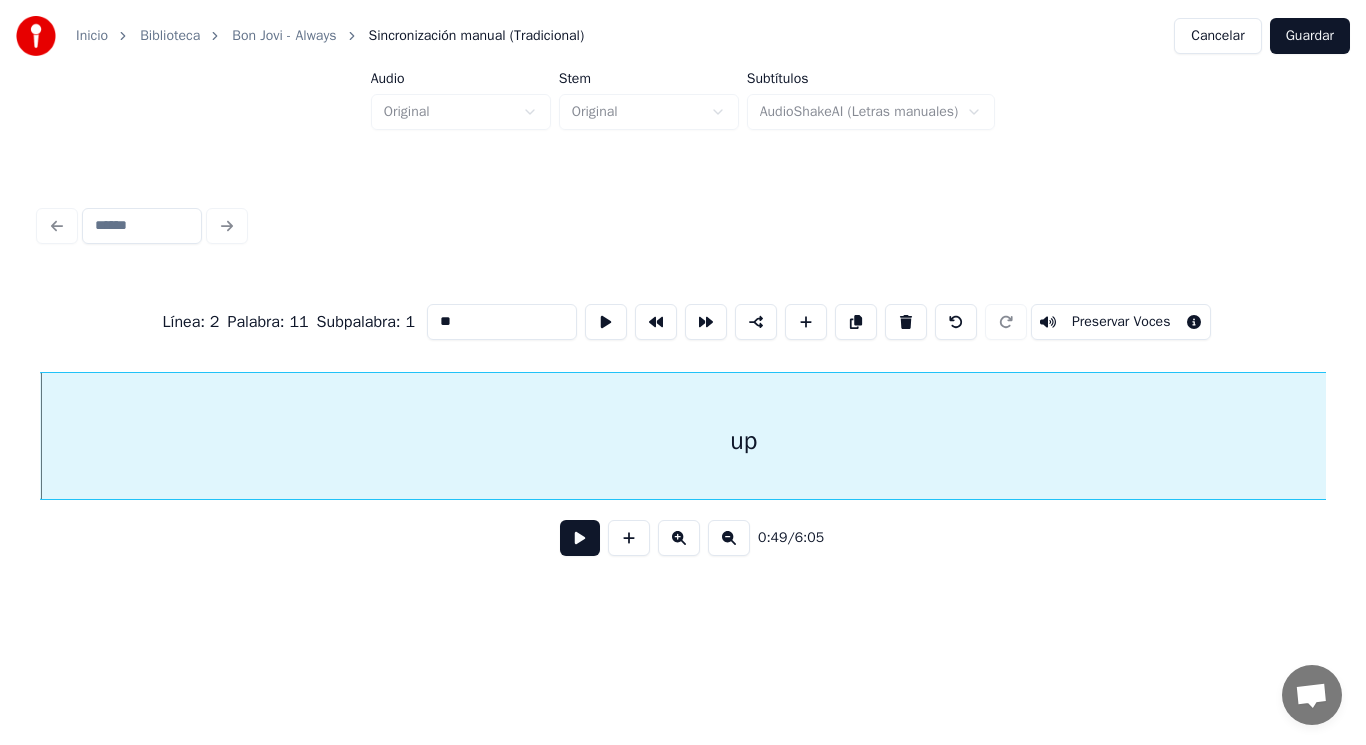 click at bounding box center (580, 538) 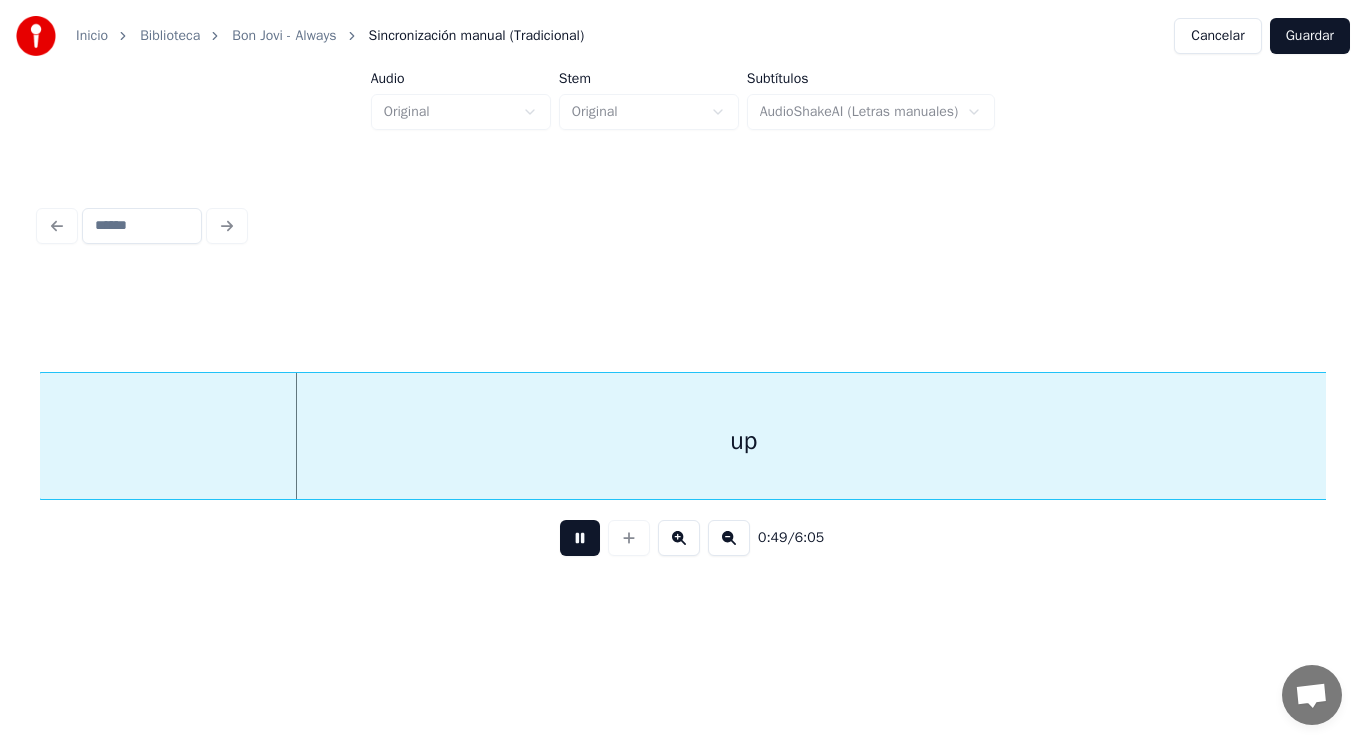 click at bounding box center (580, 538) 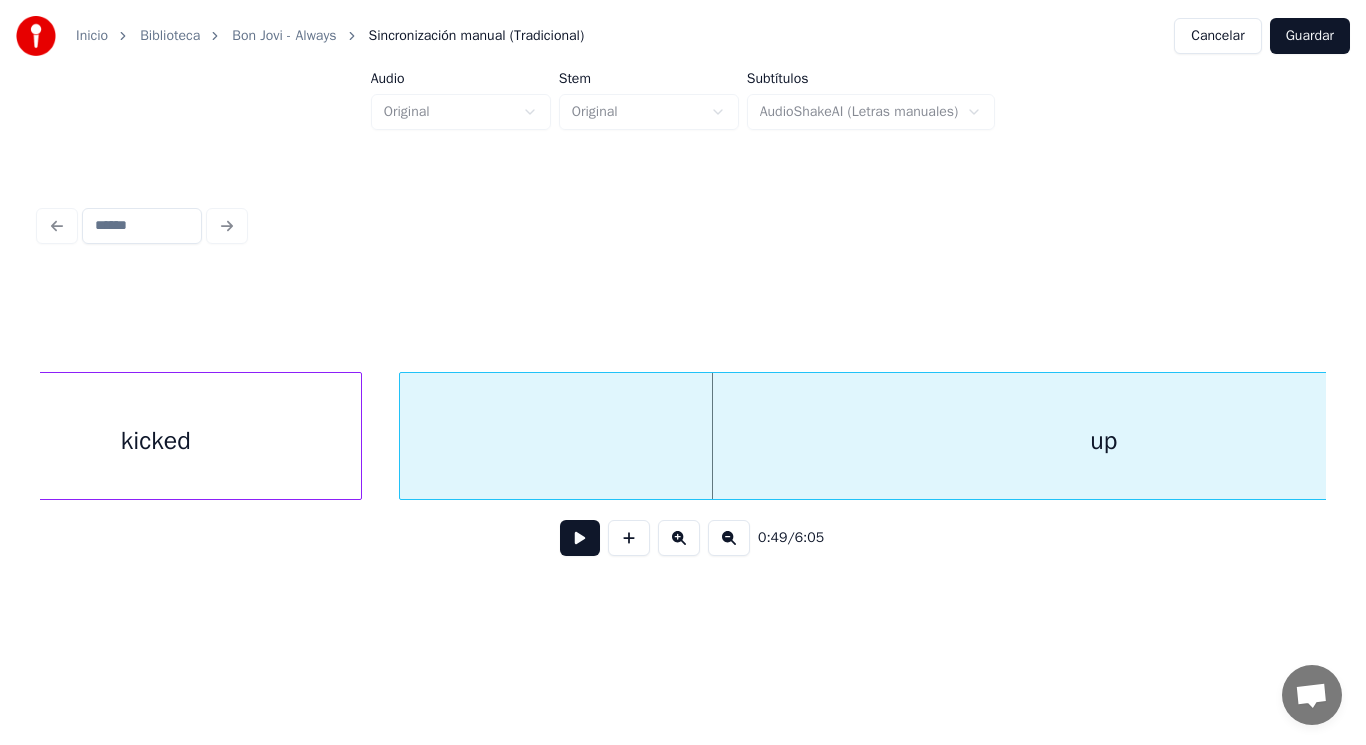 click on "kicked" at bounding box center (155, 441) 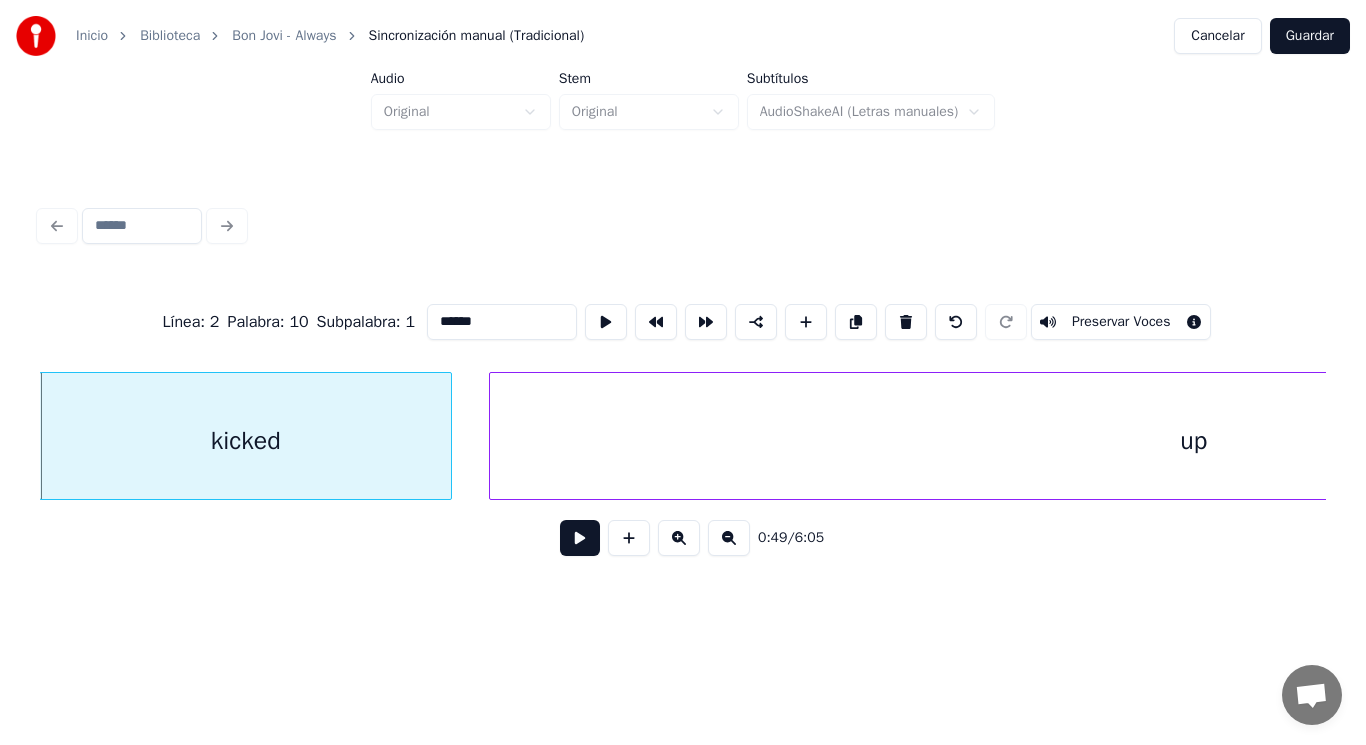 click at bounding box center (580, 538) 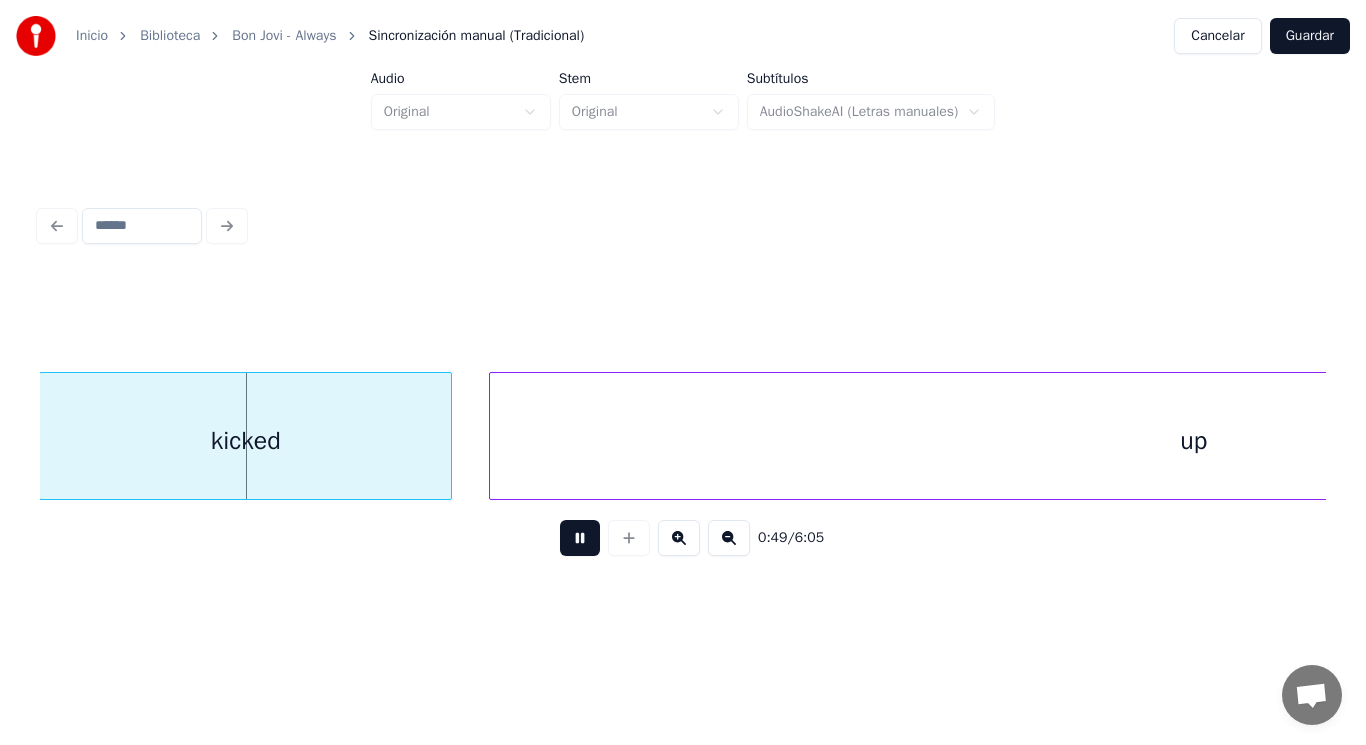 click at bounding box center [580, 538] 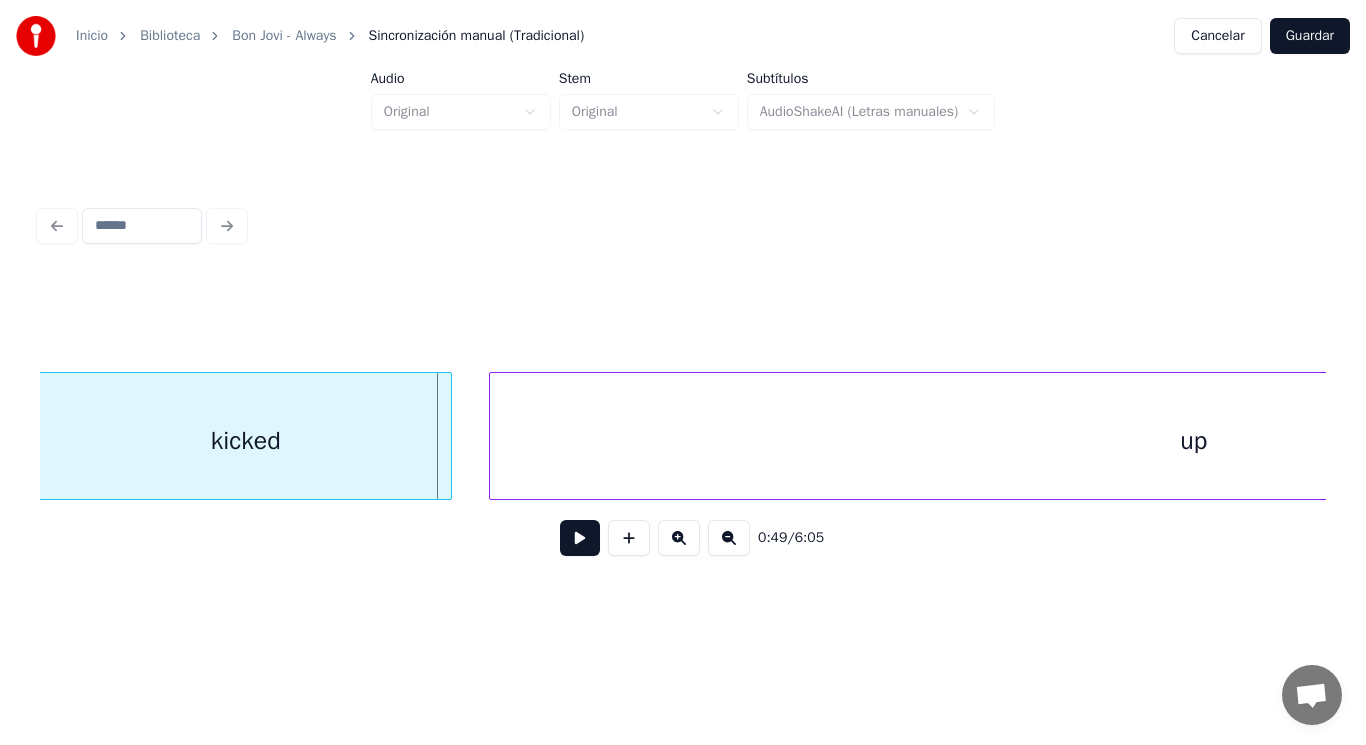 click on "kicked" at bounding box center [245, 441] 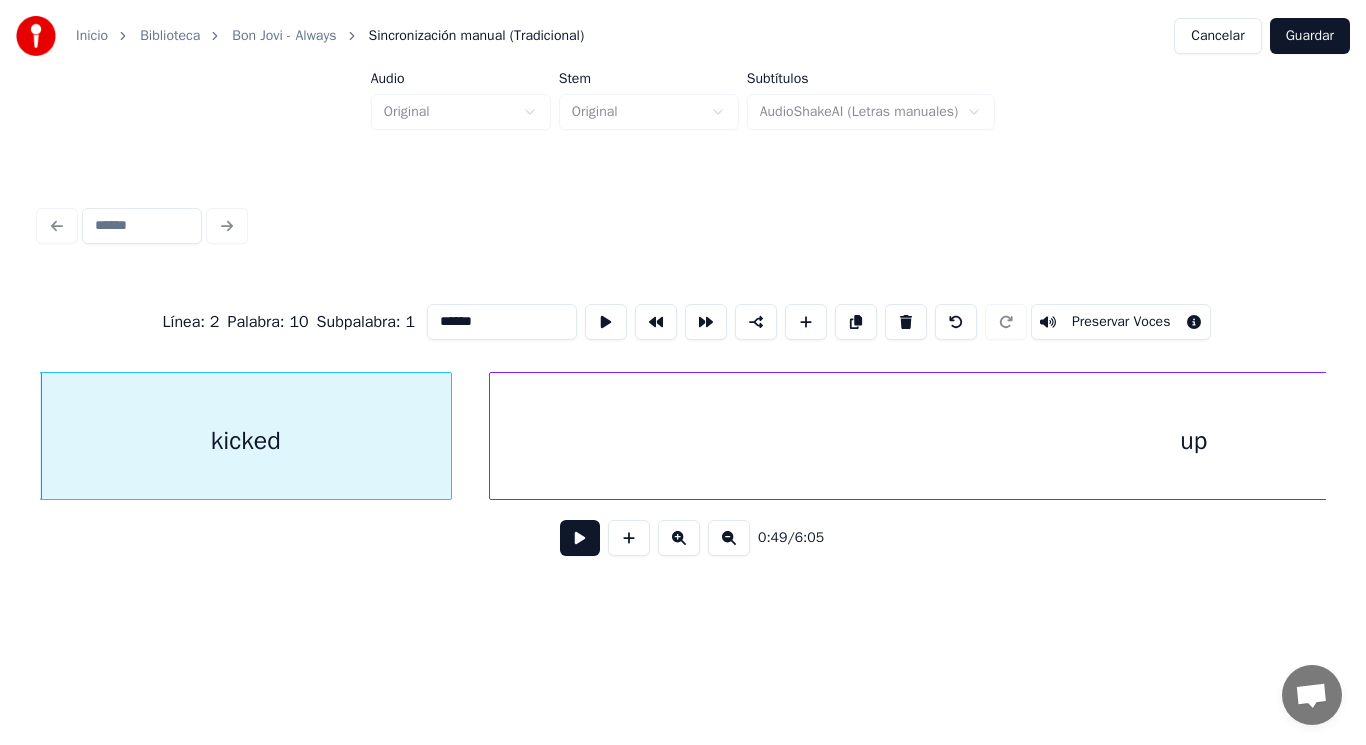 click at bounding box center [580, 538] 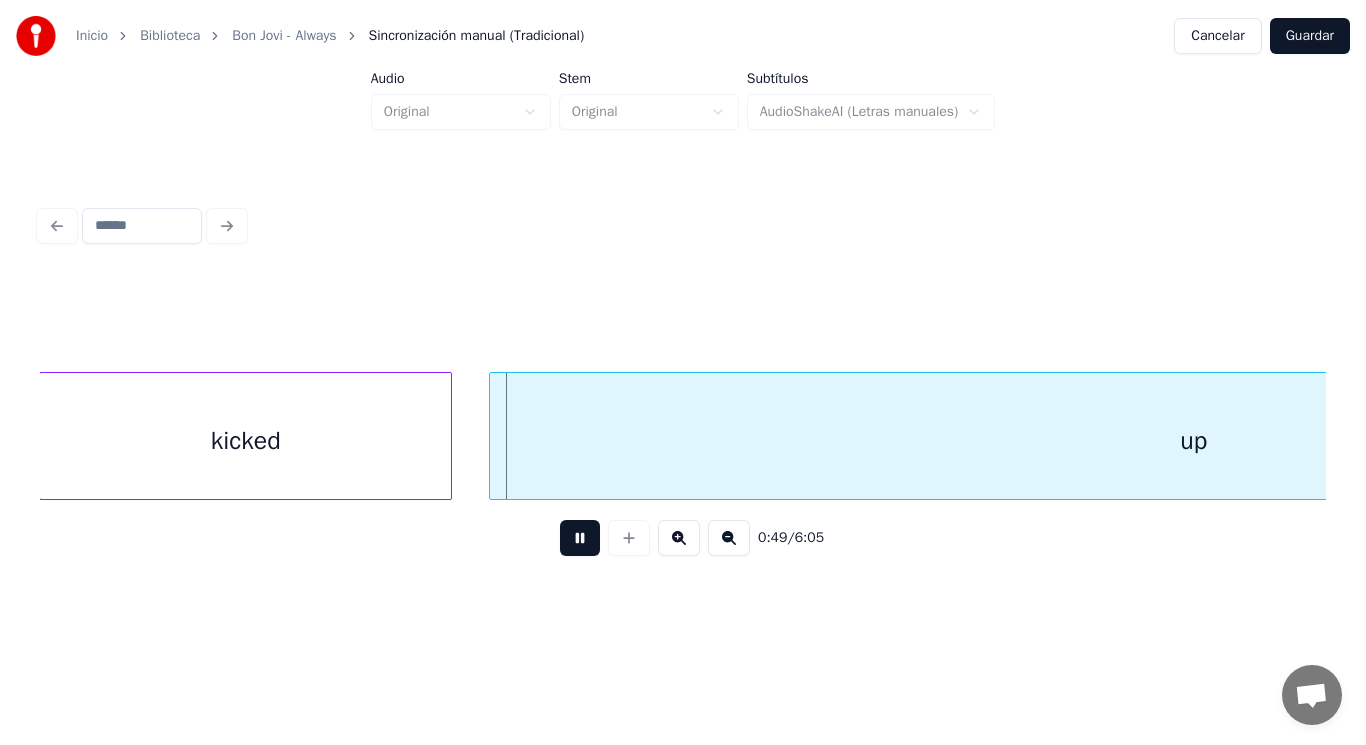 click at bounding box center [580, 538] 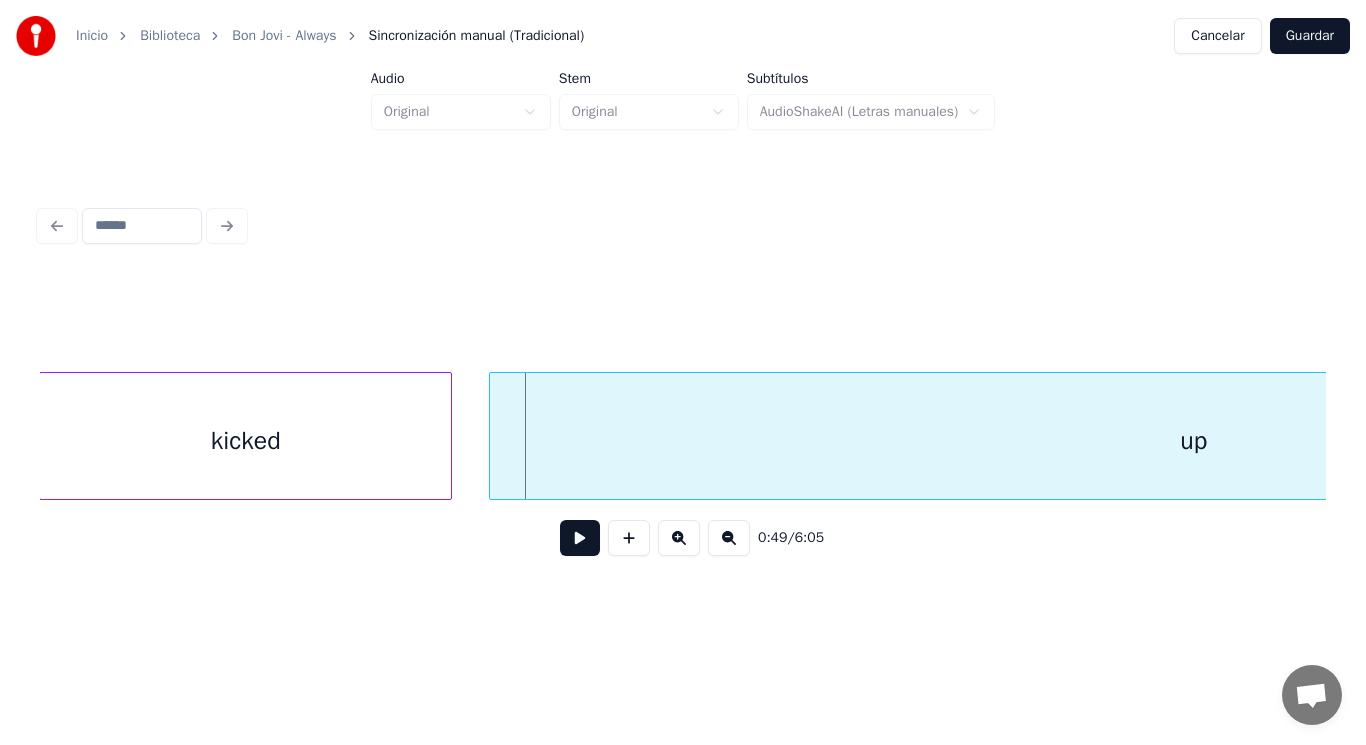 click on "up" at bounding box center [1193, 436] 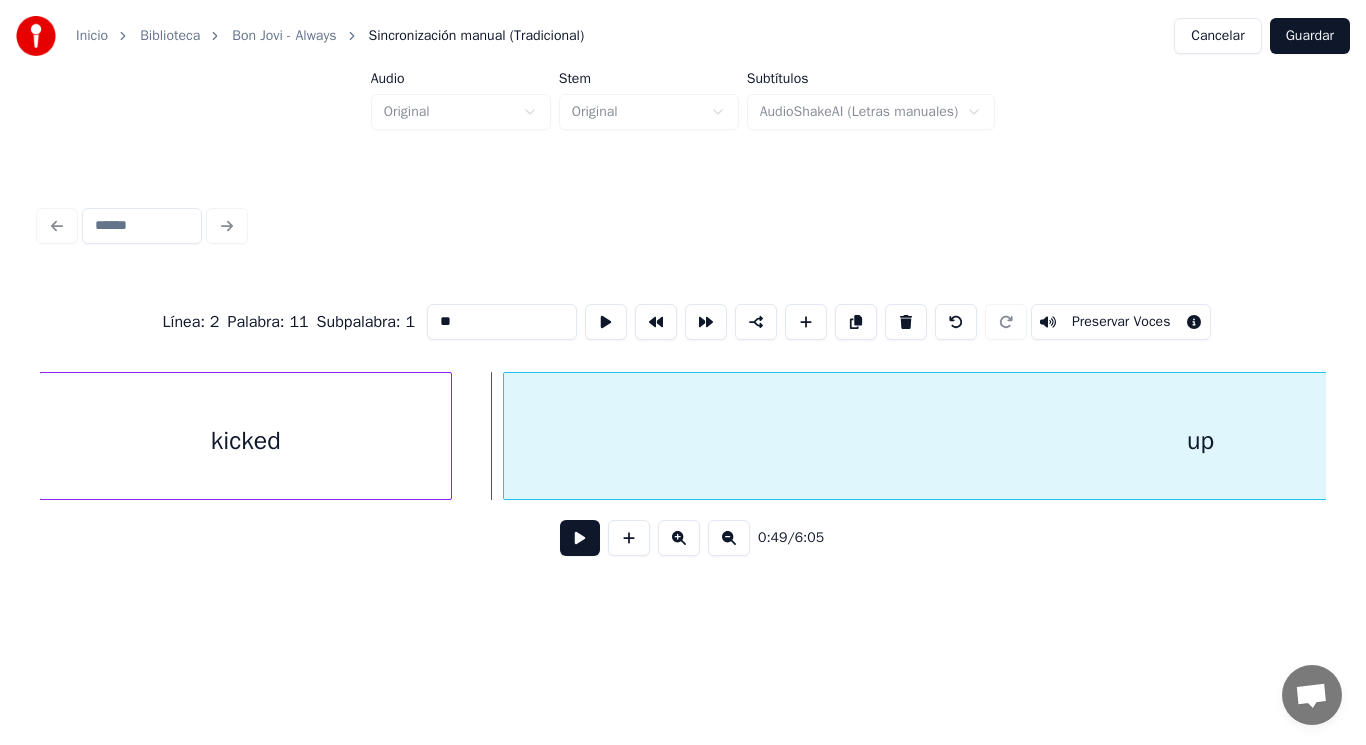 click at bounding box center (507, 436) 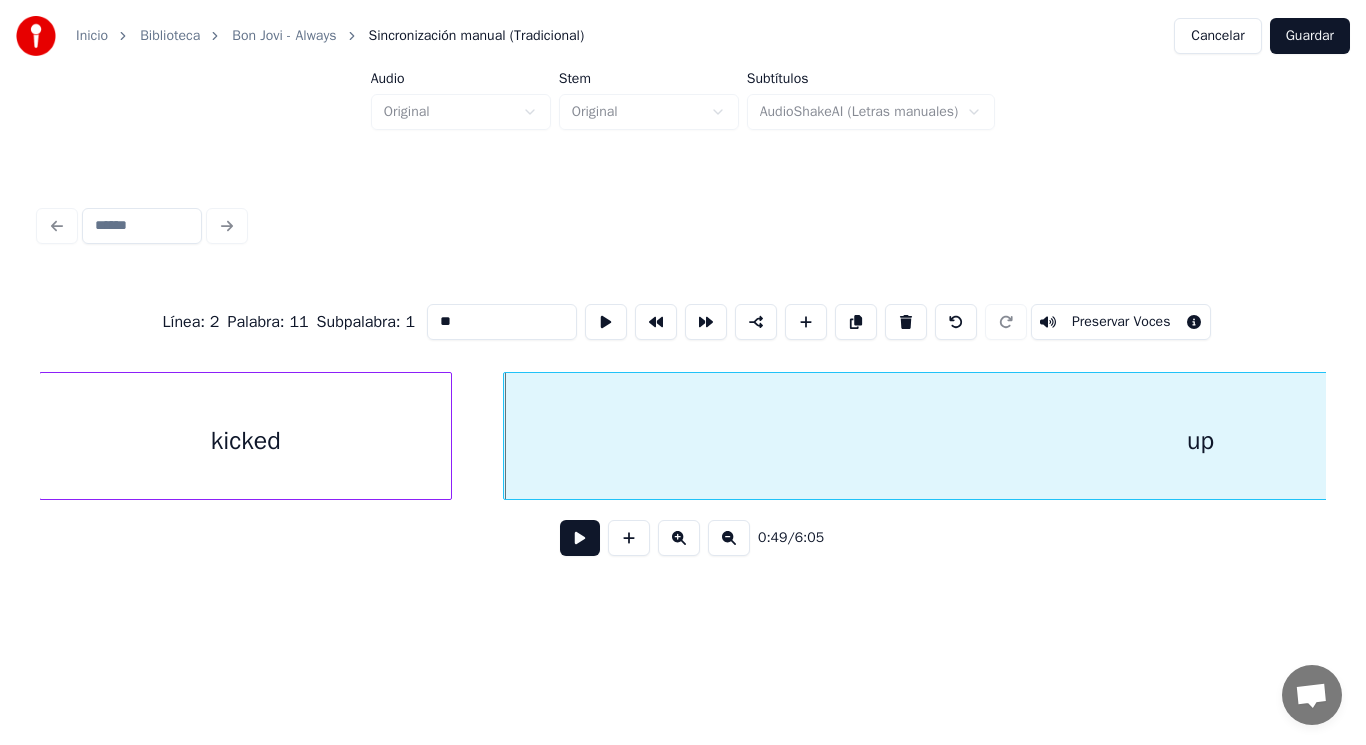 click at bounding box center [580, 538] 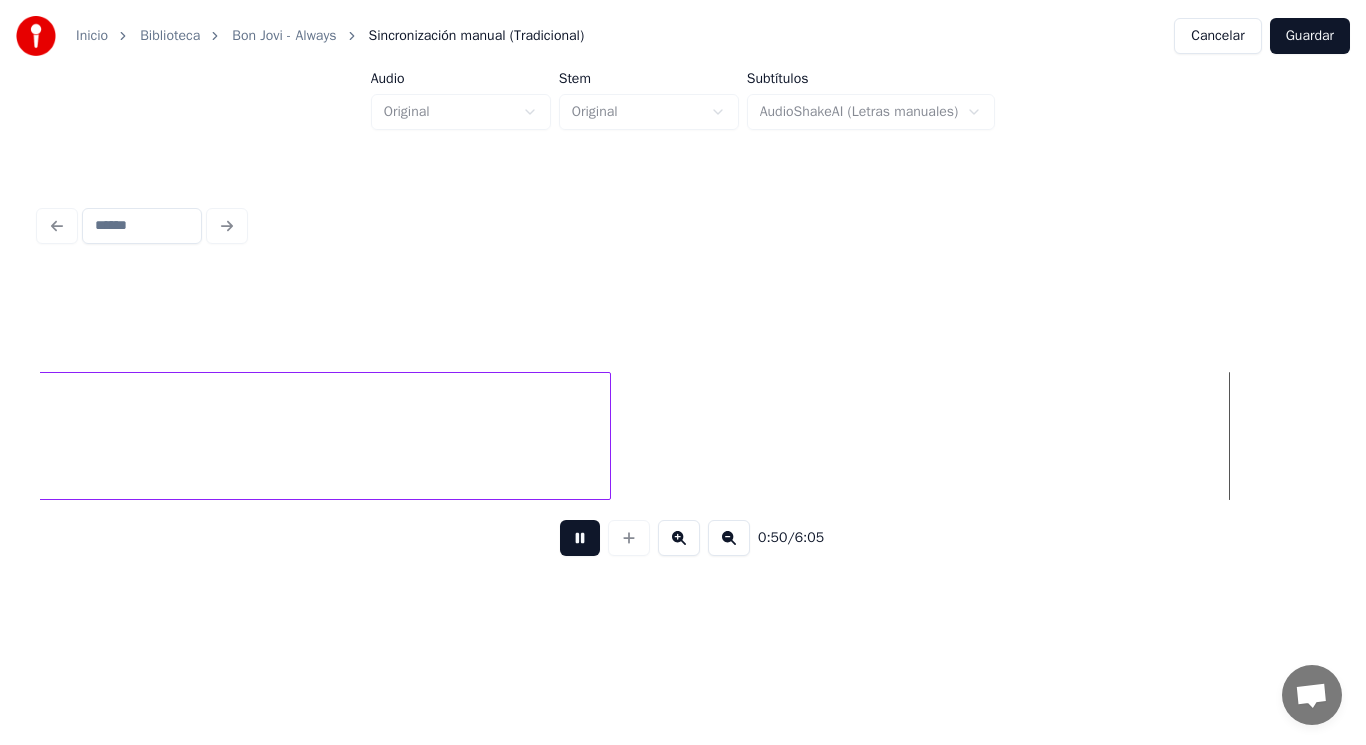 click at bounding box center (580, 538) 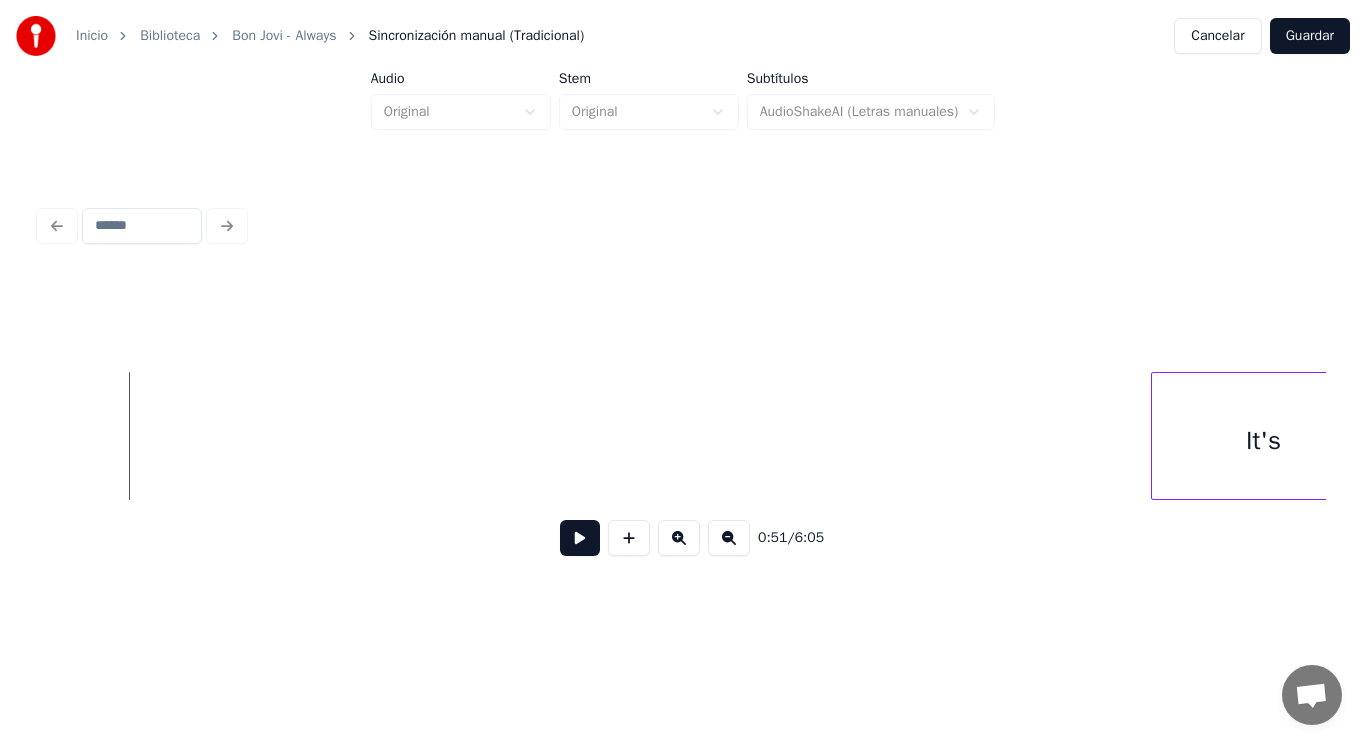 click at bounding box center (580, 538) 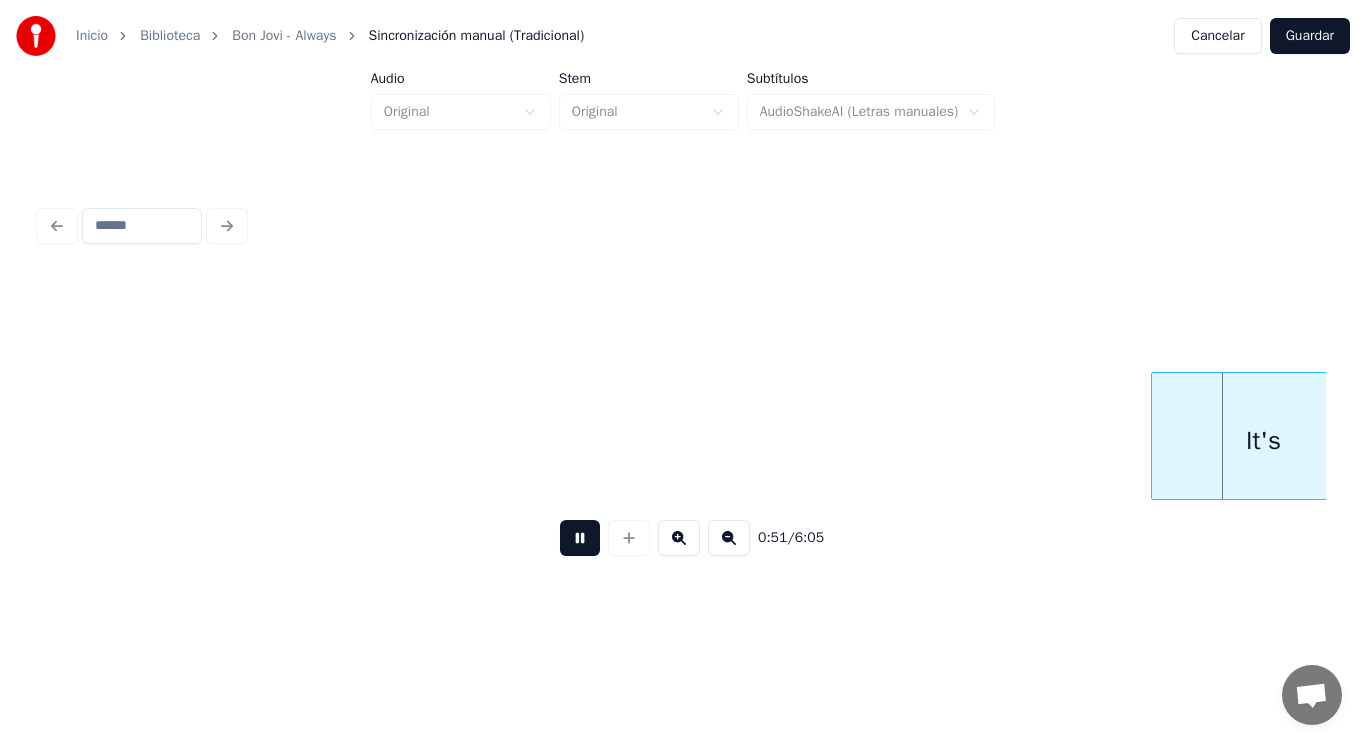 scroll, scrollTop: 0, scrollLeft: 72735, axis: horizontal 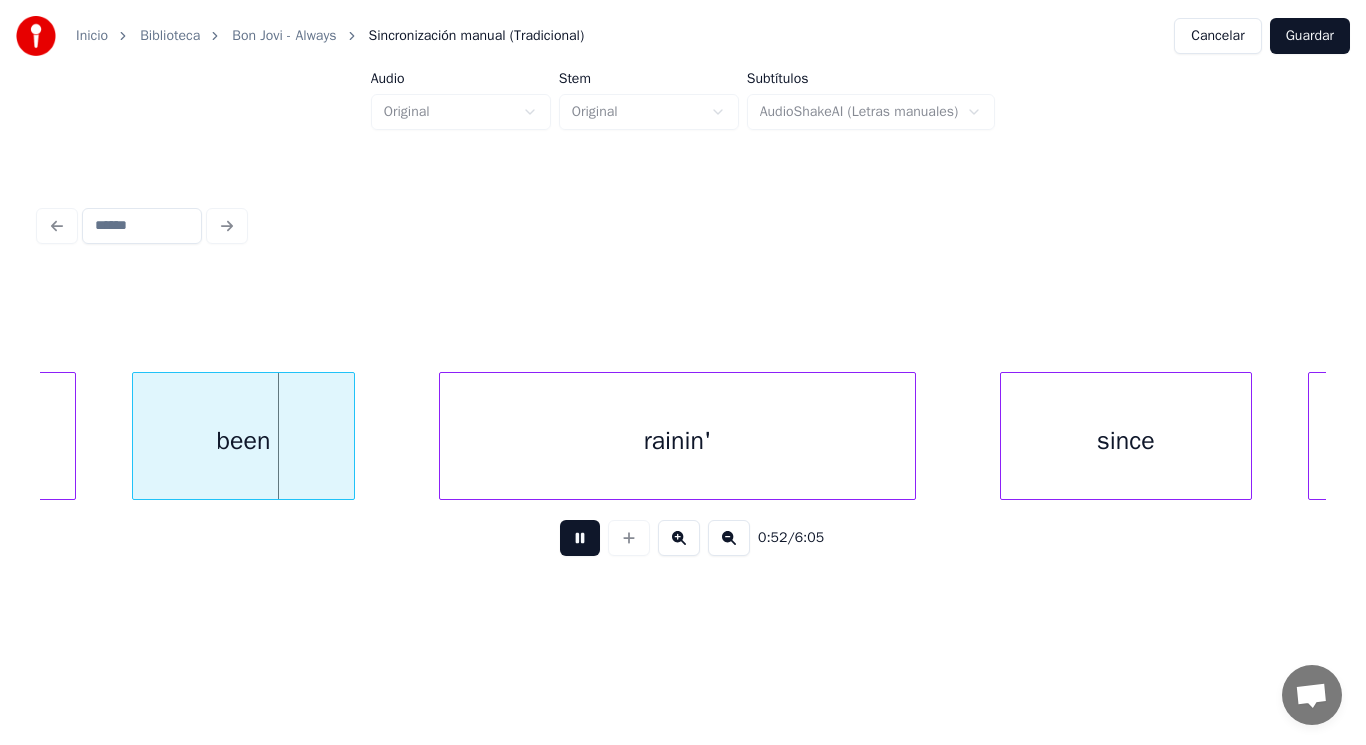click at bounding box center [580, 538] 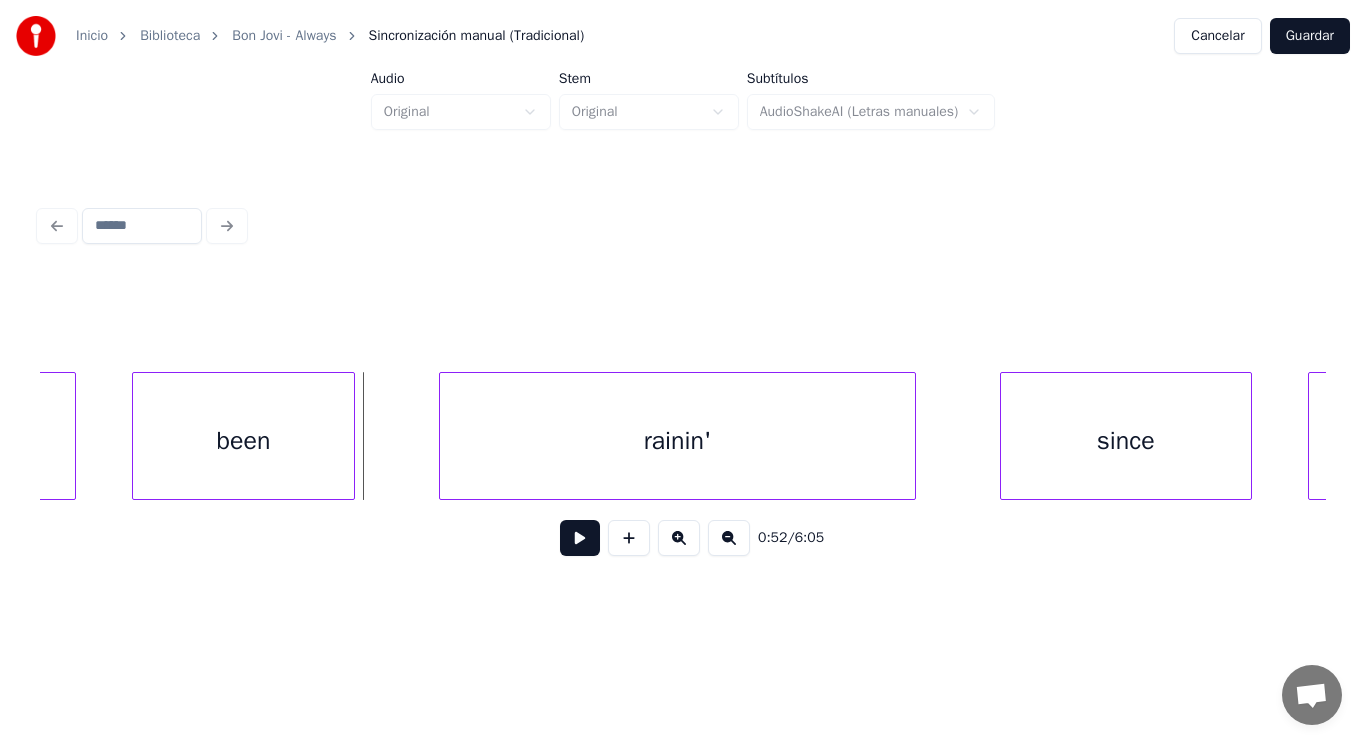 click on "been" at bounding box center (244, 441) 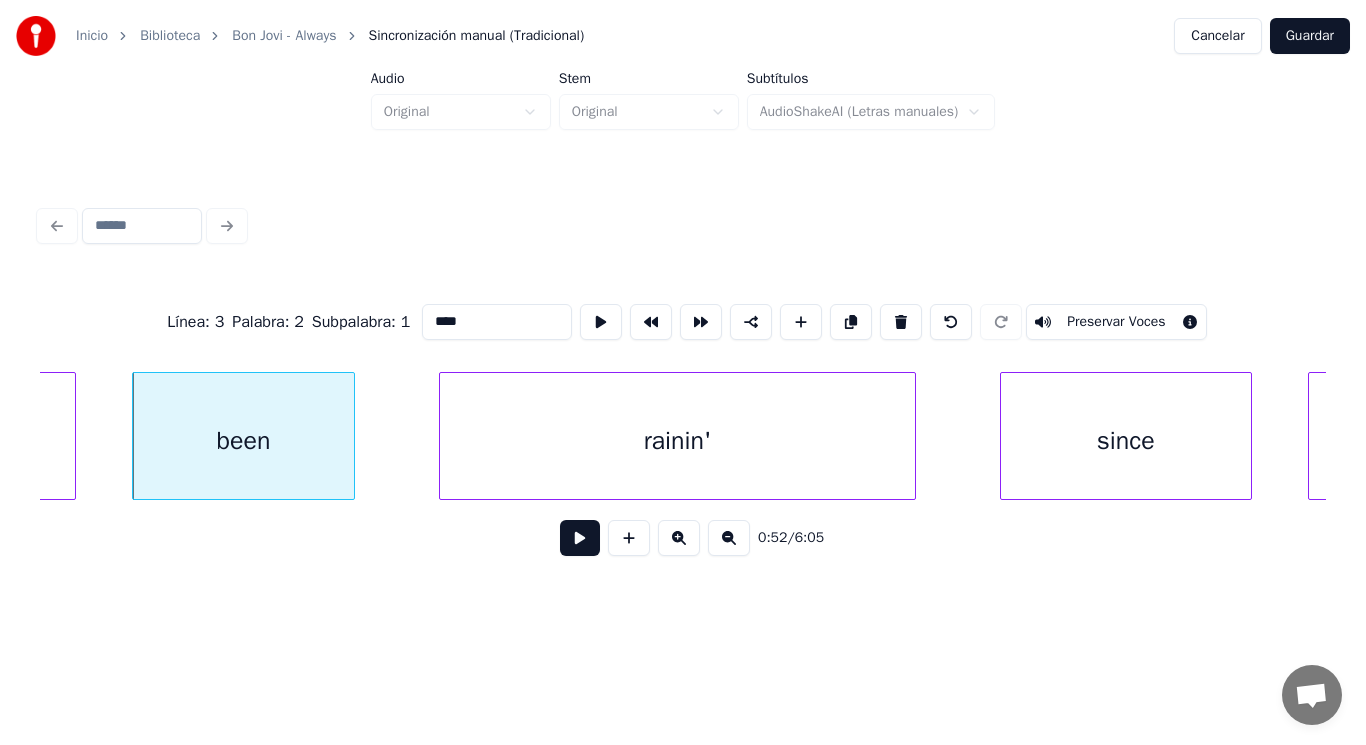 click at bounding box center (580, 538) 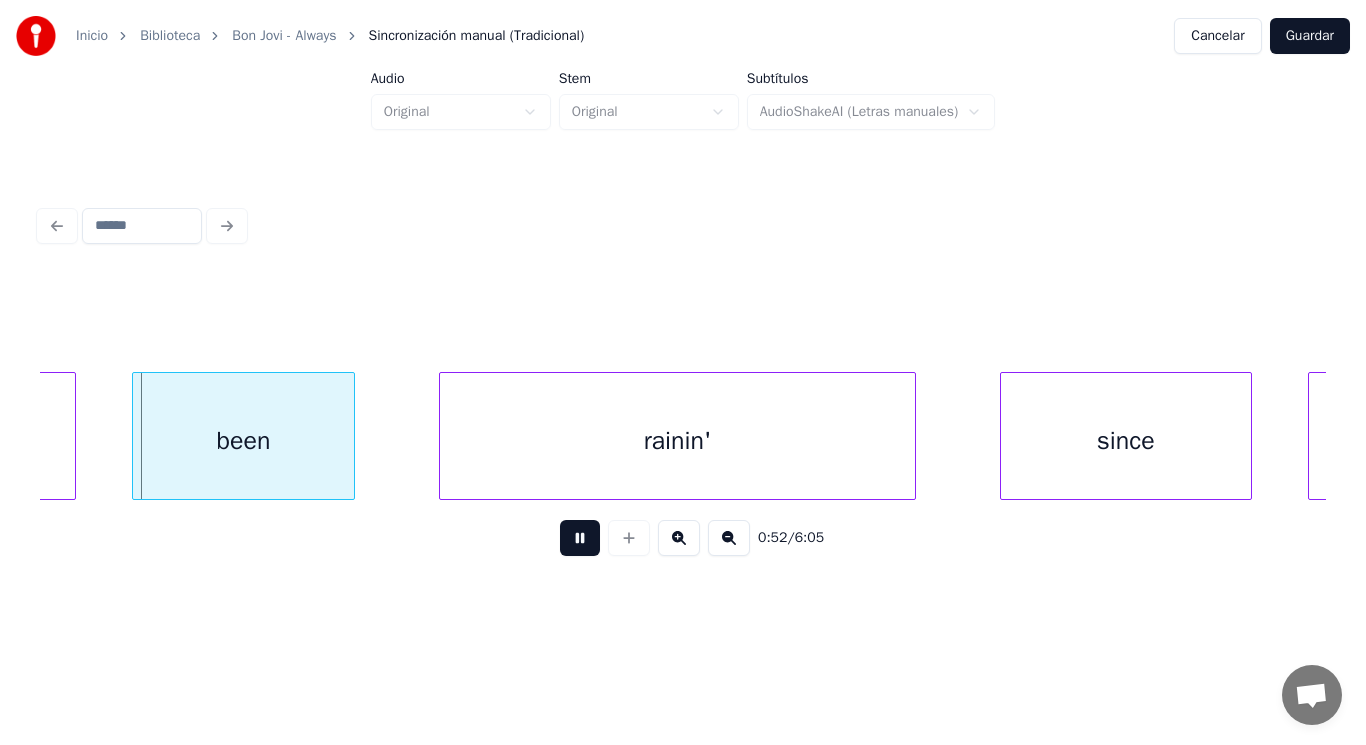 click at bounding box center (580, 538) 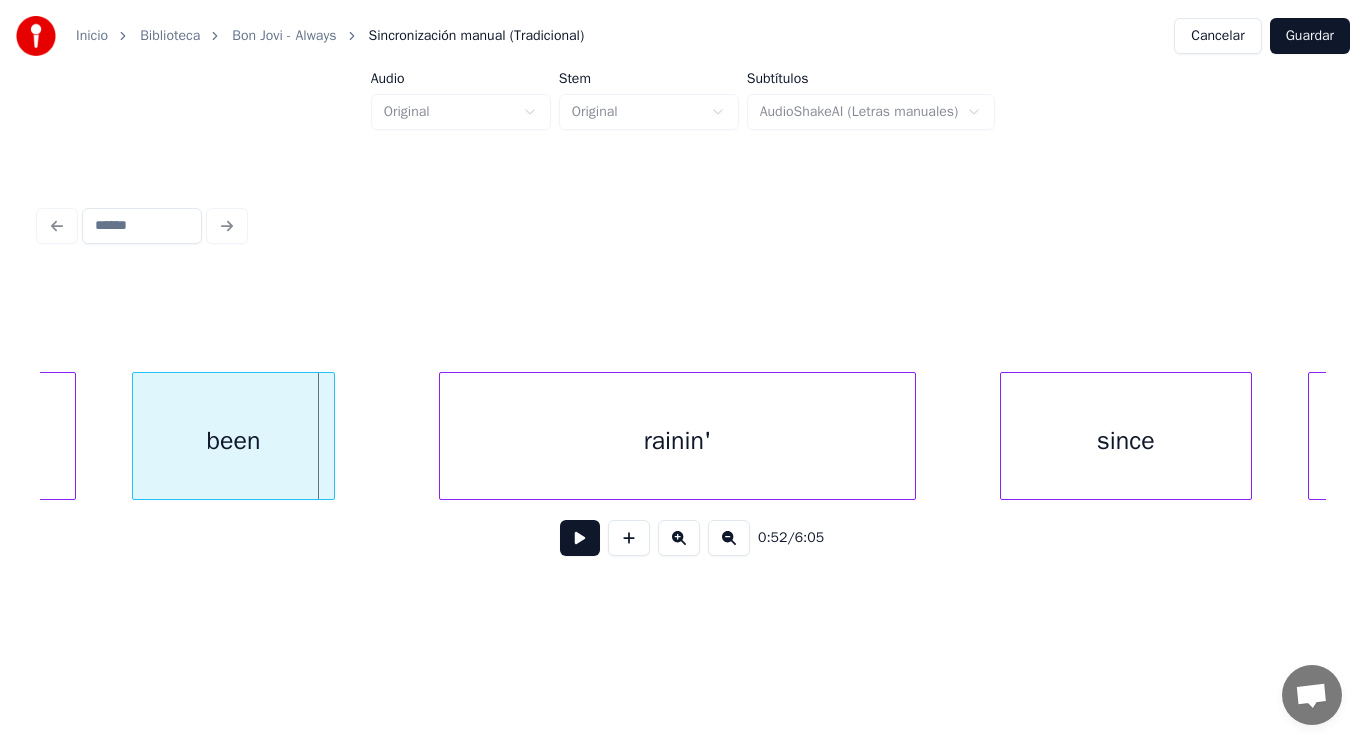 click at bounding box center [331, 436] 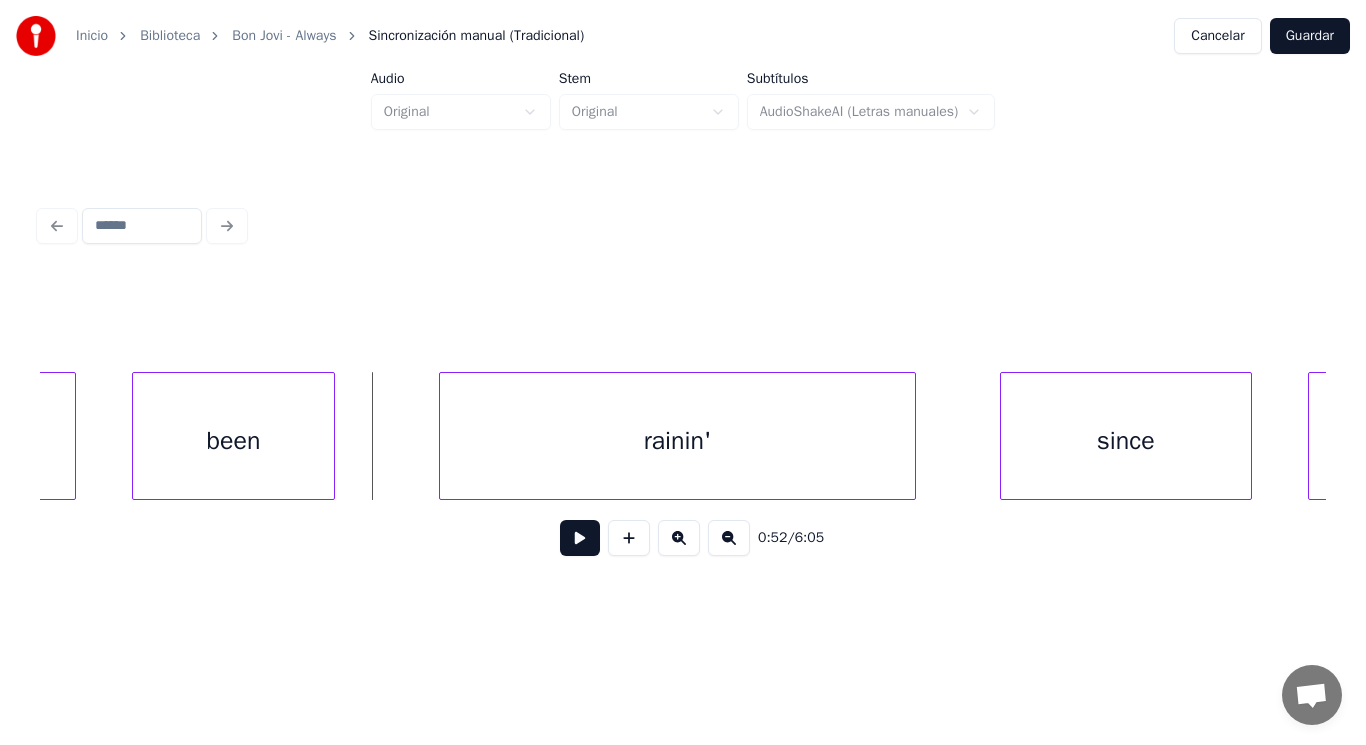 click at bounding box center [580, 538] 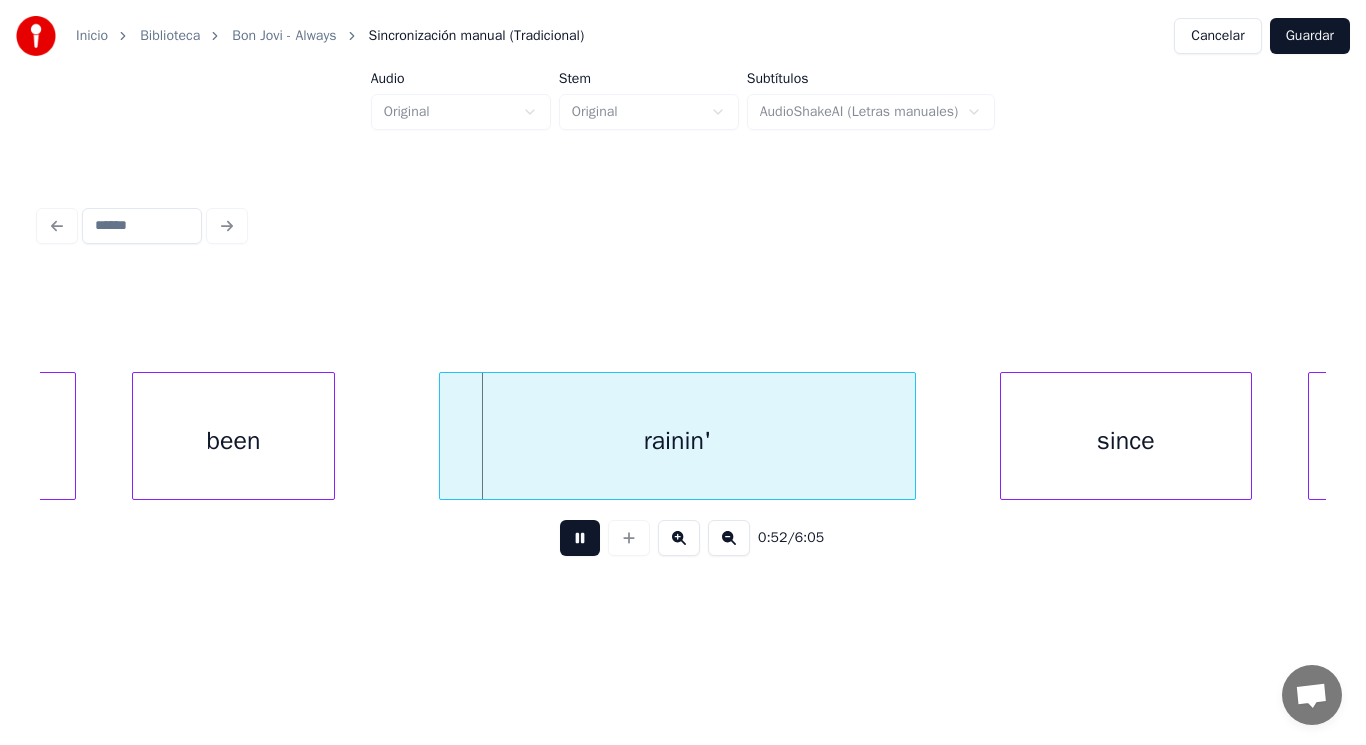 drag, startPoint x: 562, startPoint y: 551, endPoint x: 483, endPoint y: 479, distance: 106.887794 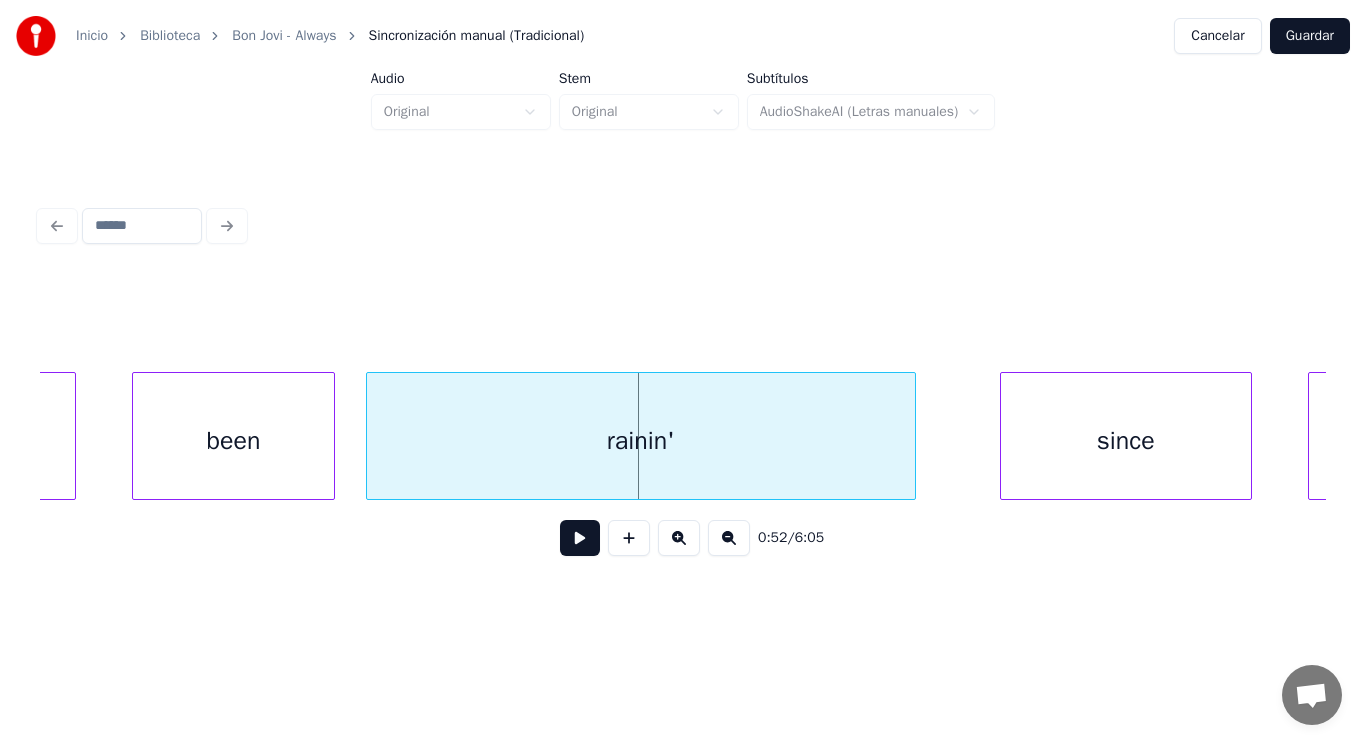 click at bounding box center [370, 436] 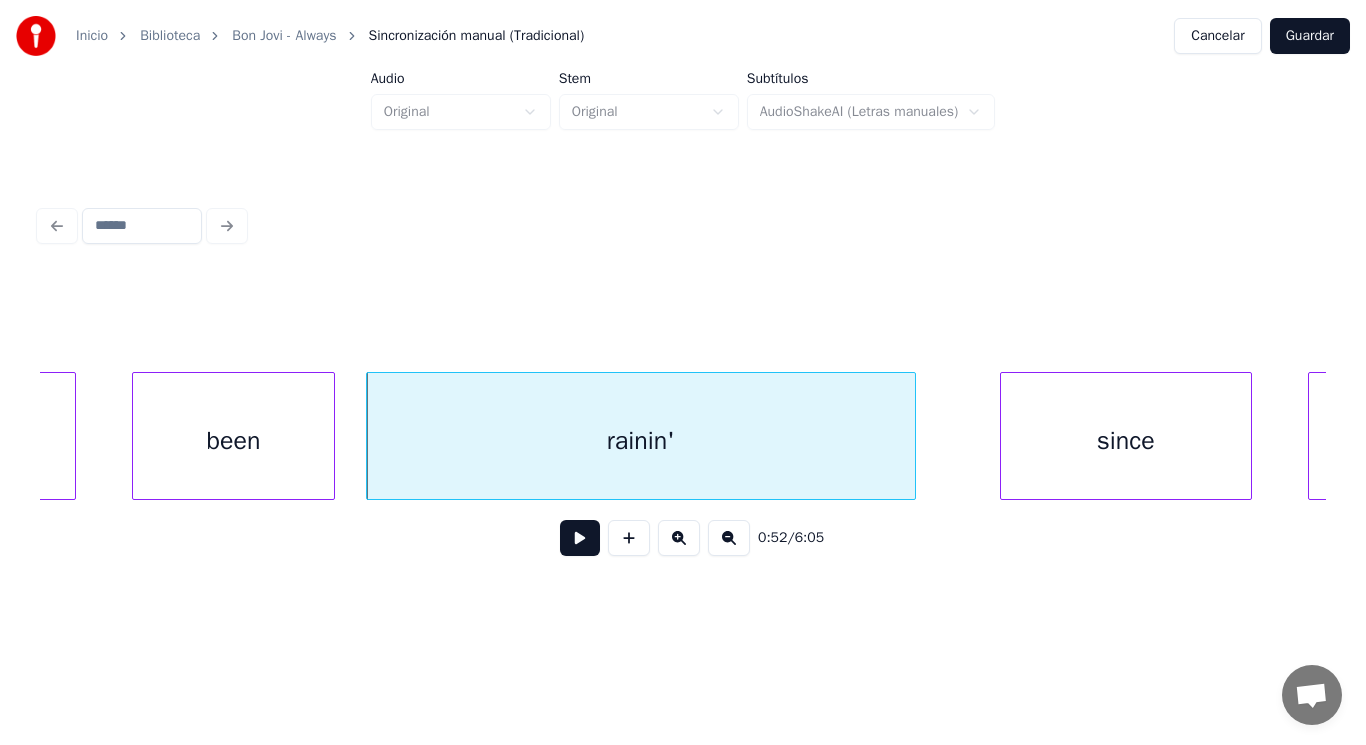 click at bounding box center [580, 538] 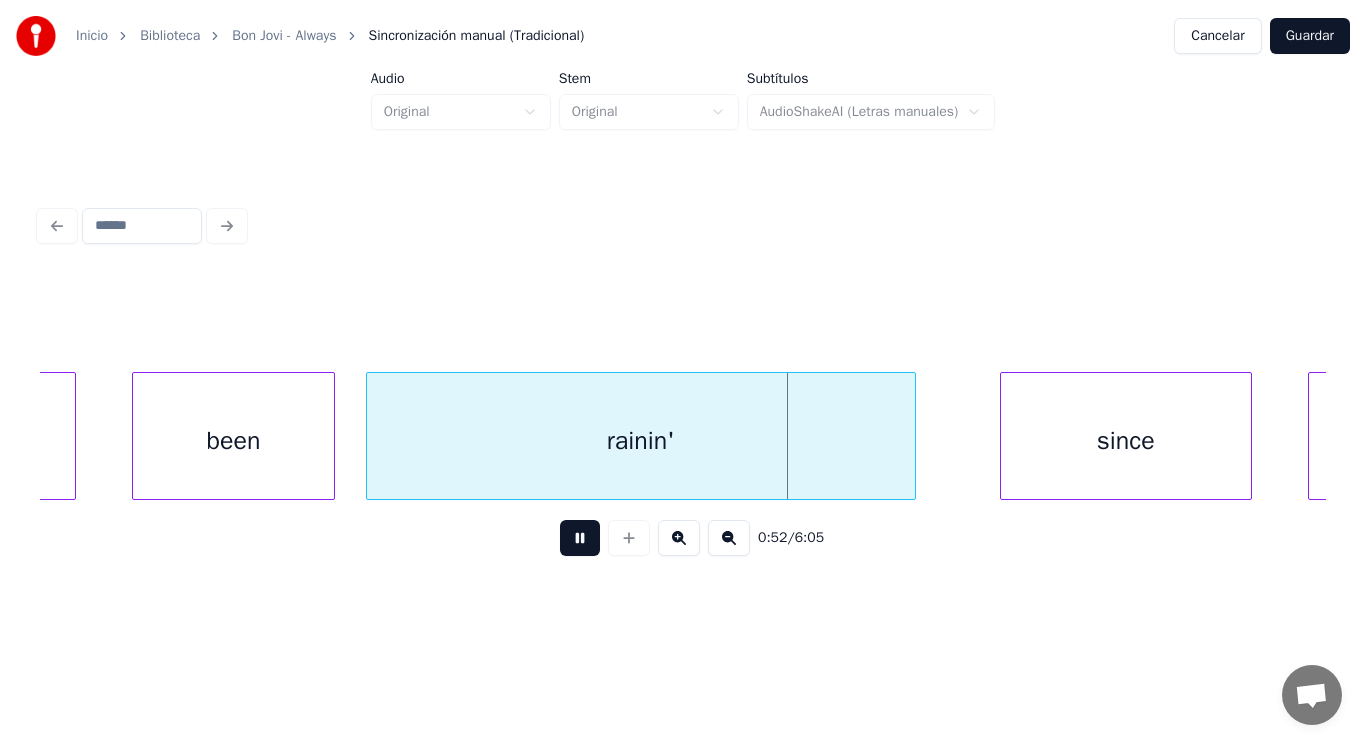 click at bounding box center [580, 538] 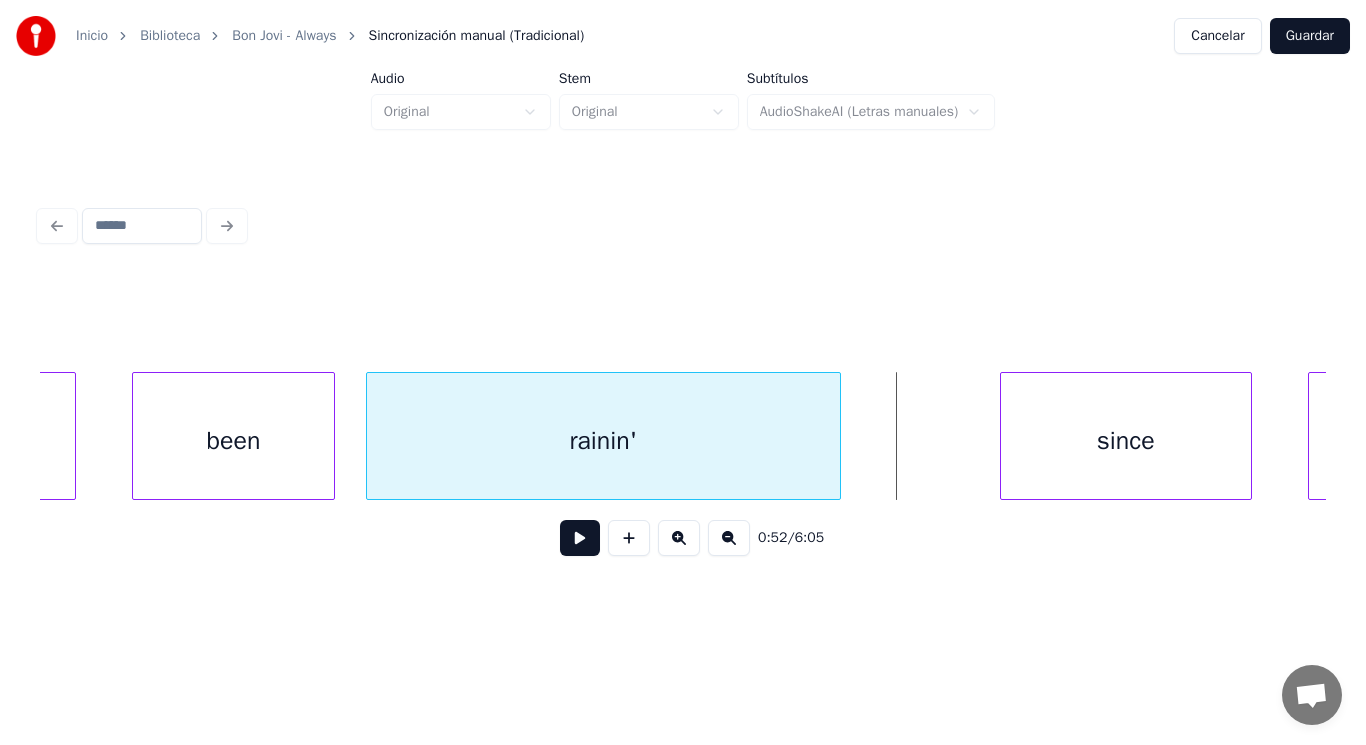 click at bounding box center [837, 436] 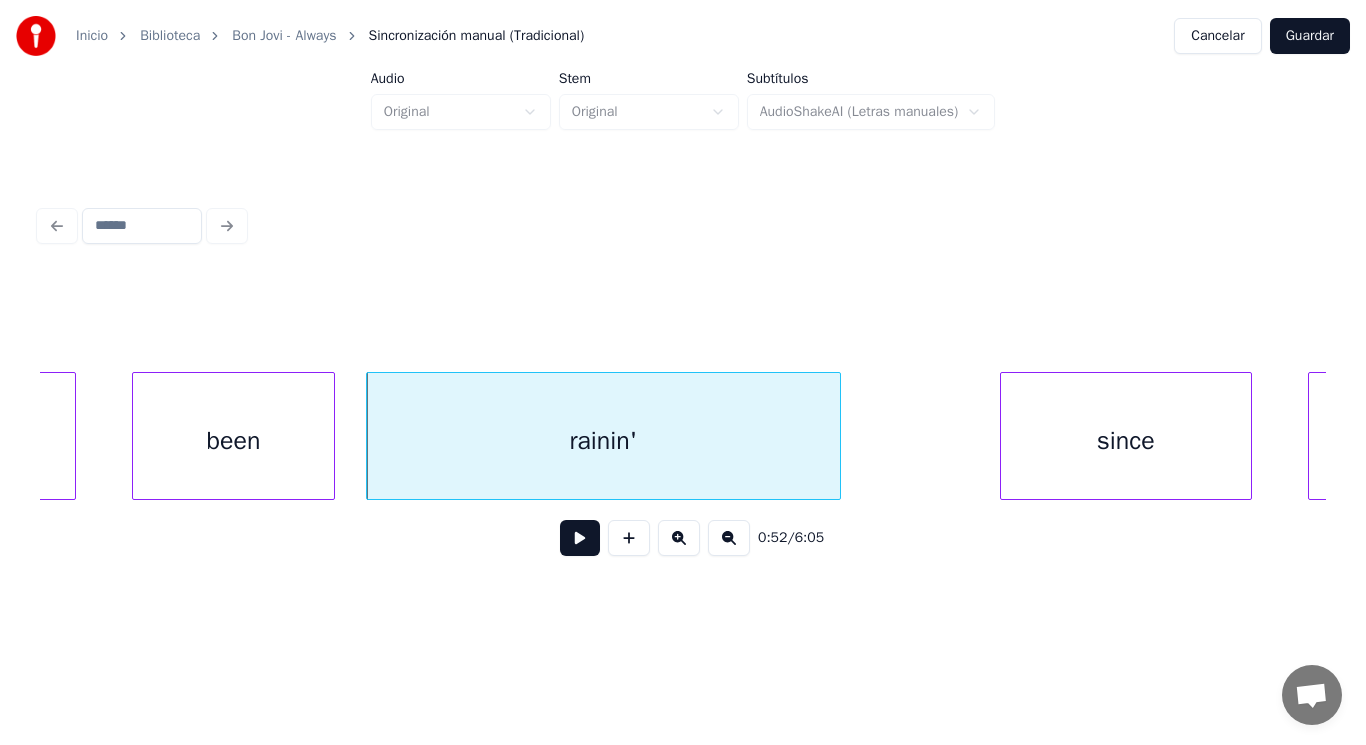 click at bounding box center (580, 538) 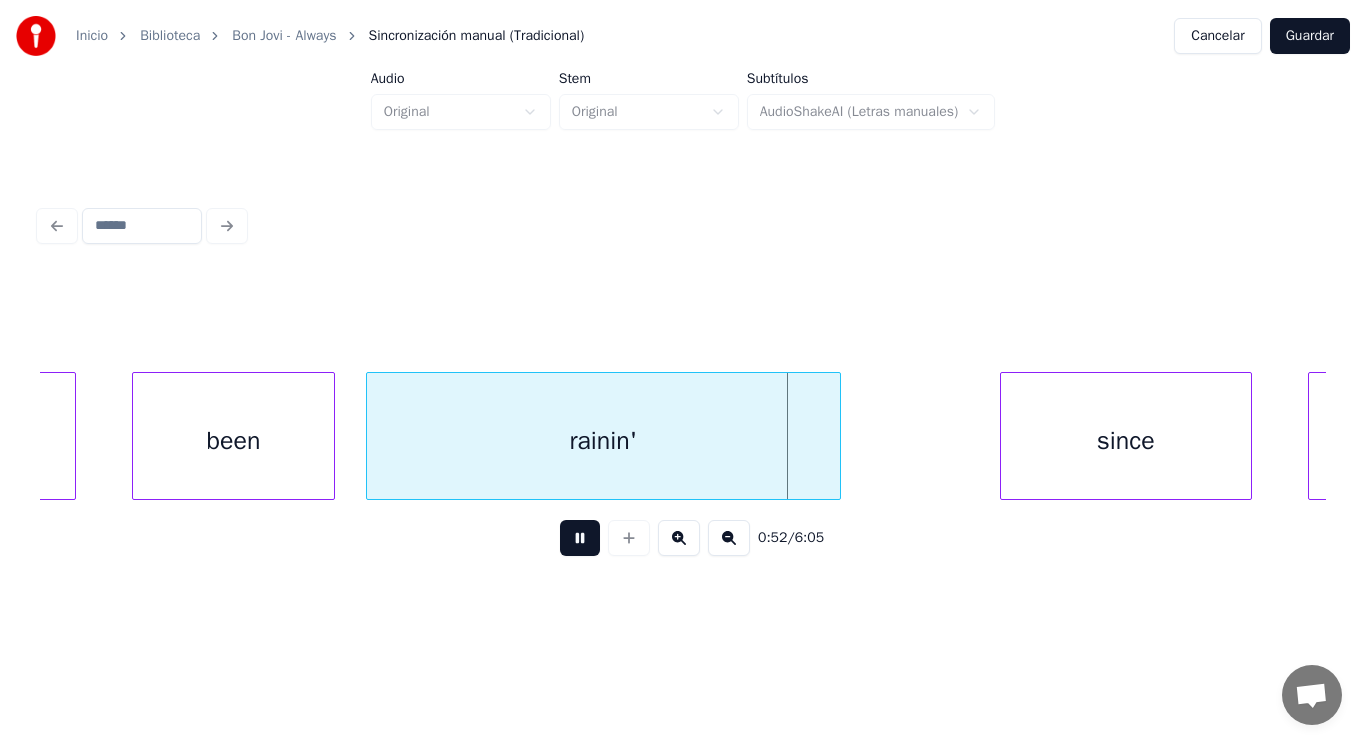 click at bounding box center (580, 538) 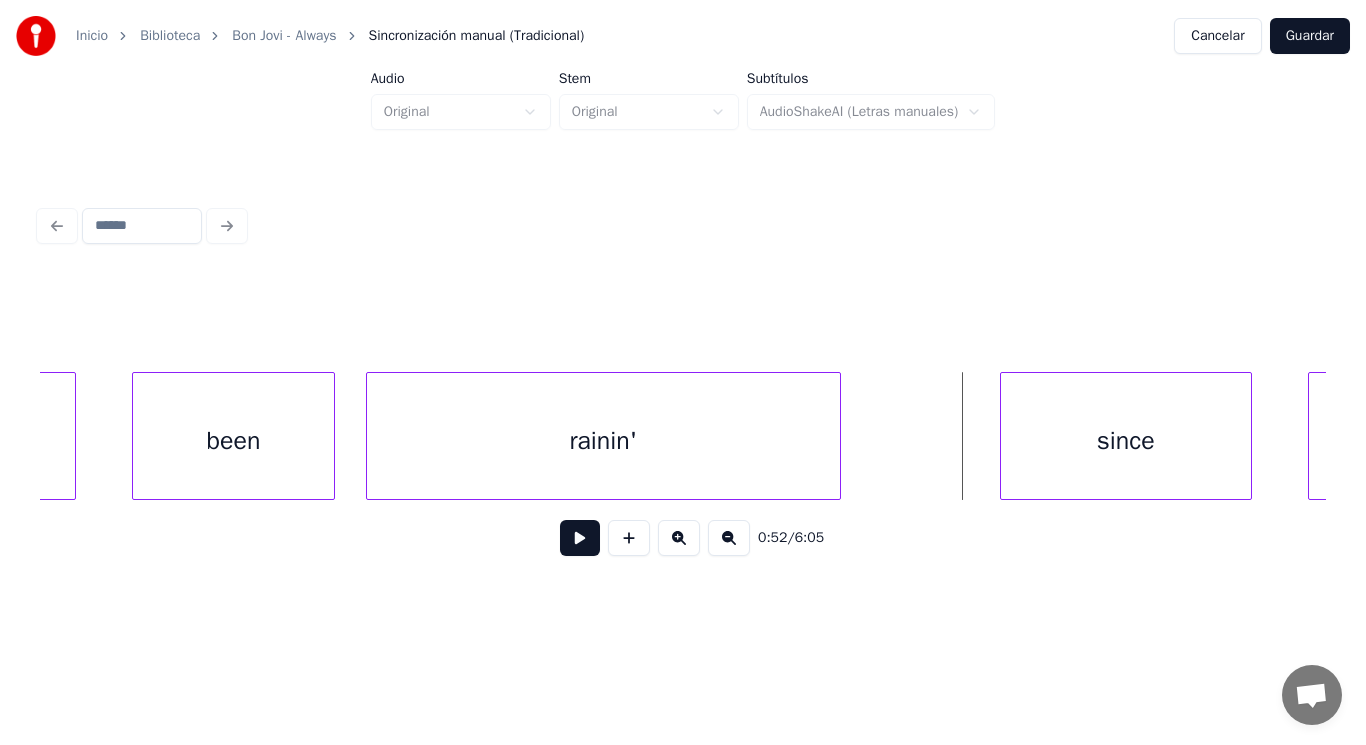 click on "It's been rainin' since you" at bounding box center (183403, 436) 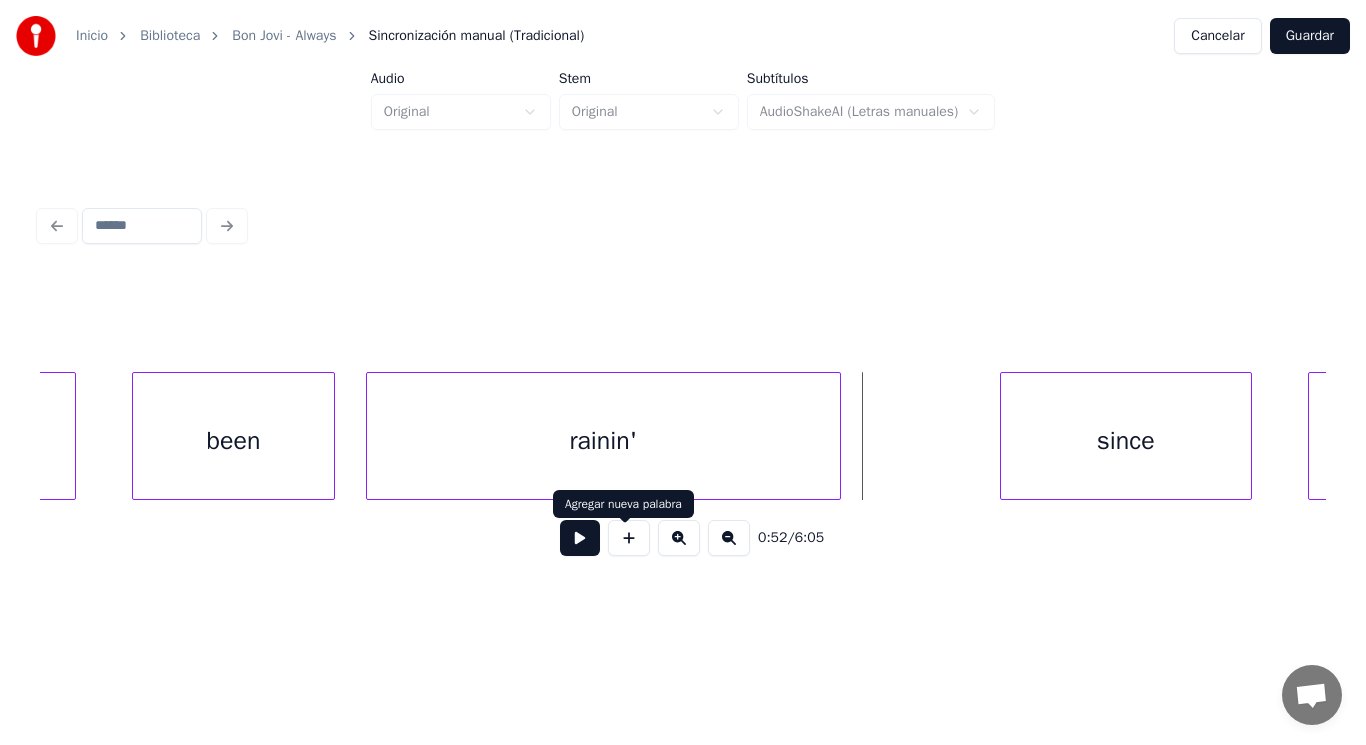 click at bounding box center [580, 538] 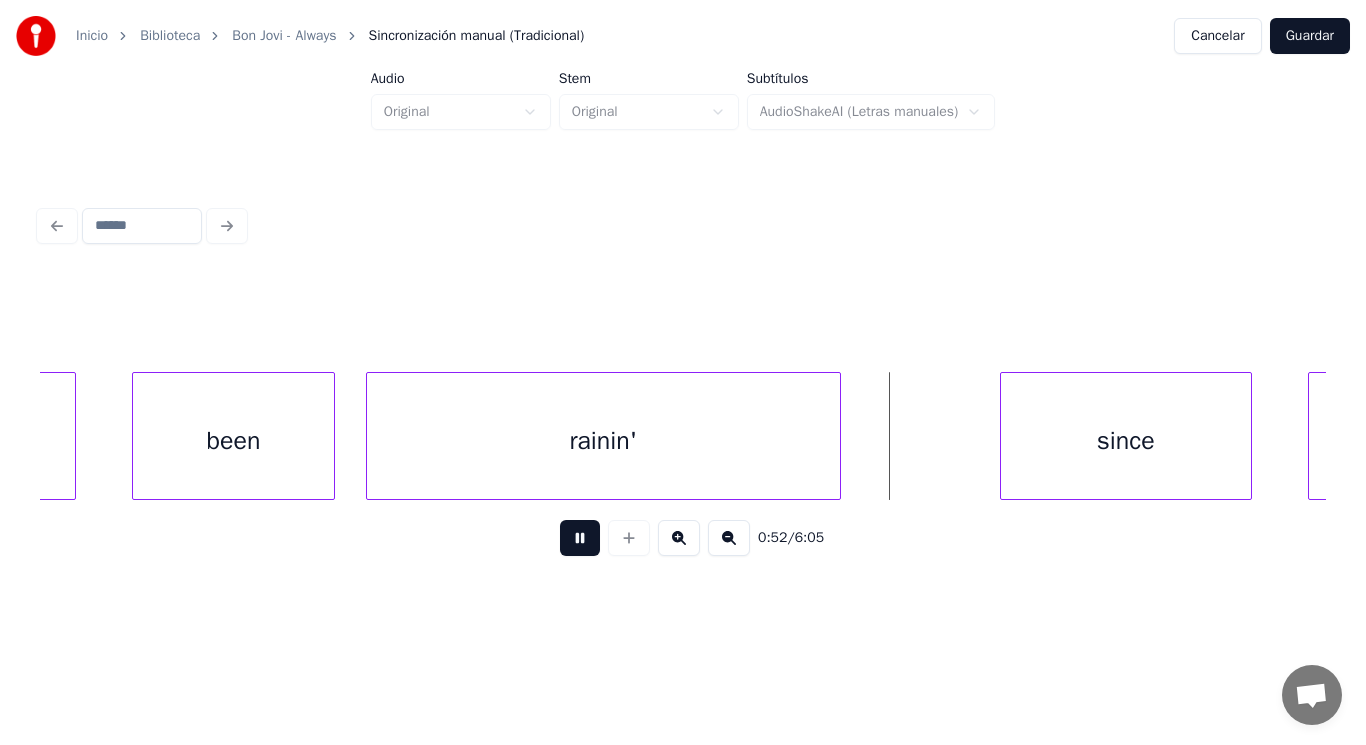 drag, startPoint x: 567, startPoint y: 539, endPoint x: 830, endPoint y: 500, distance: 265.87592 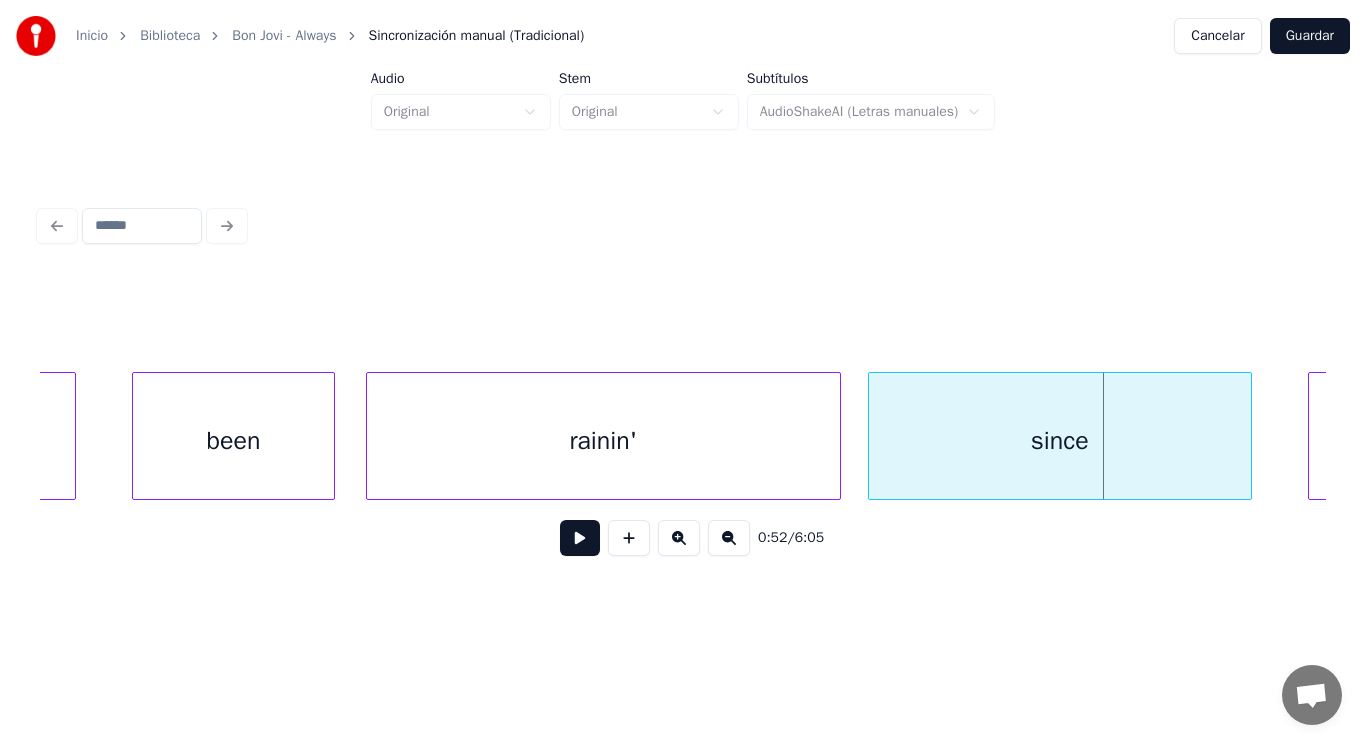 click at bounding box center [872, 436] 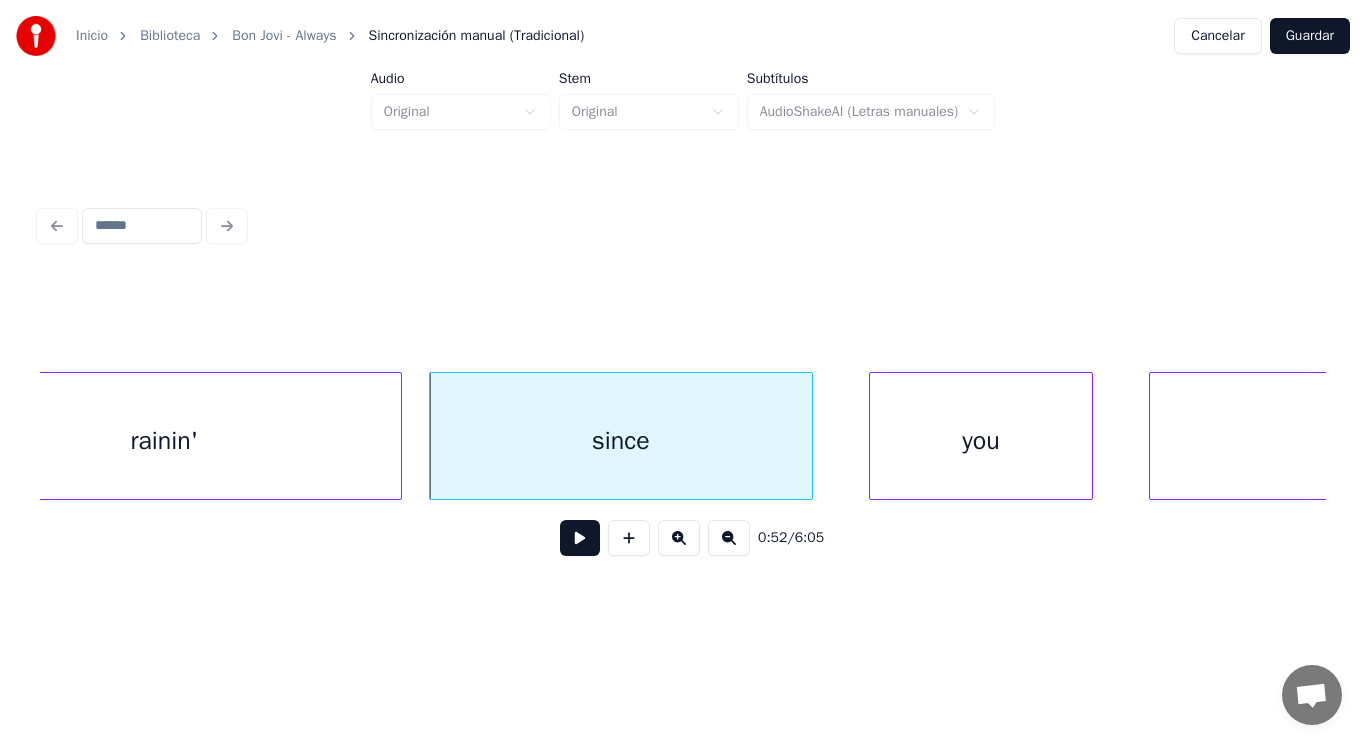 scroll, scrollTop: 0, scrollLeft: 73175, axis: horizontal 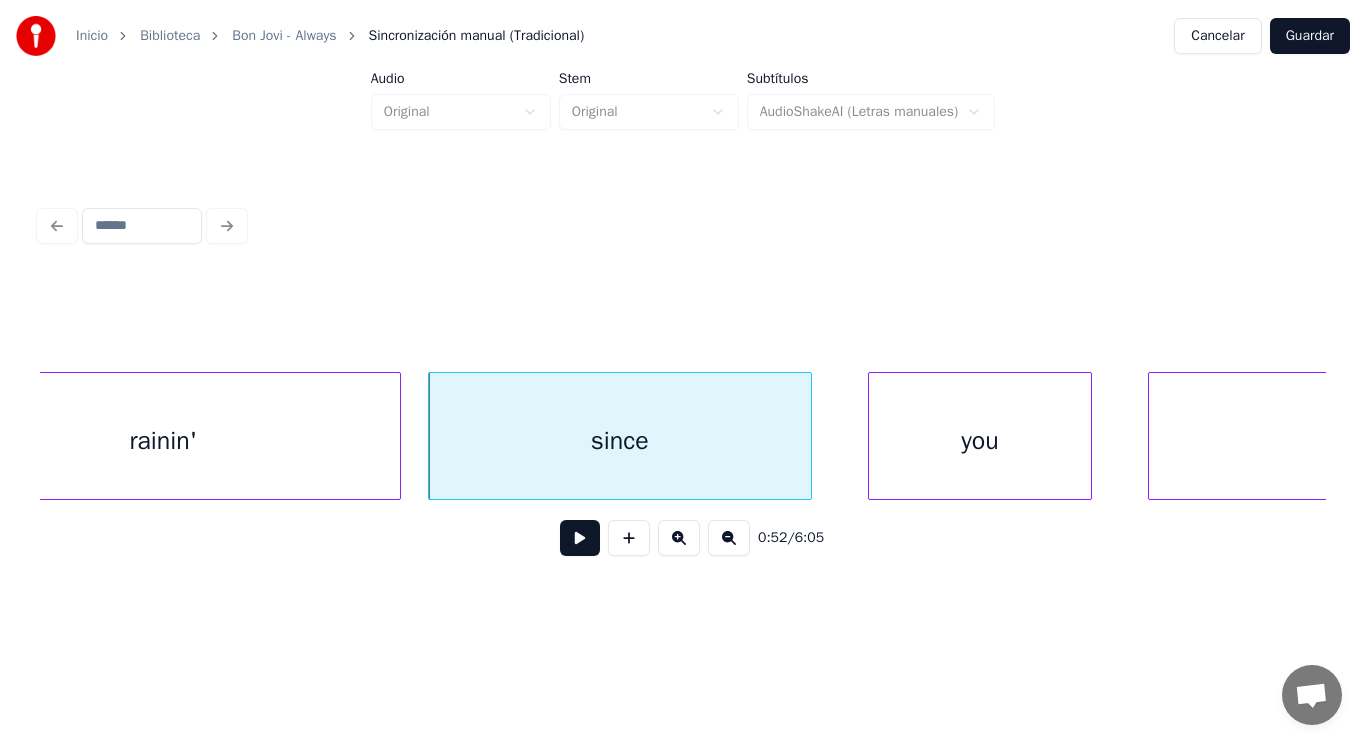 click at bounding box center [580, 538] 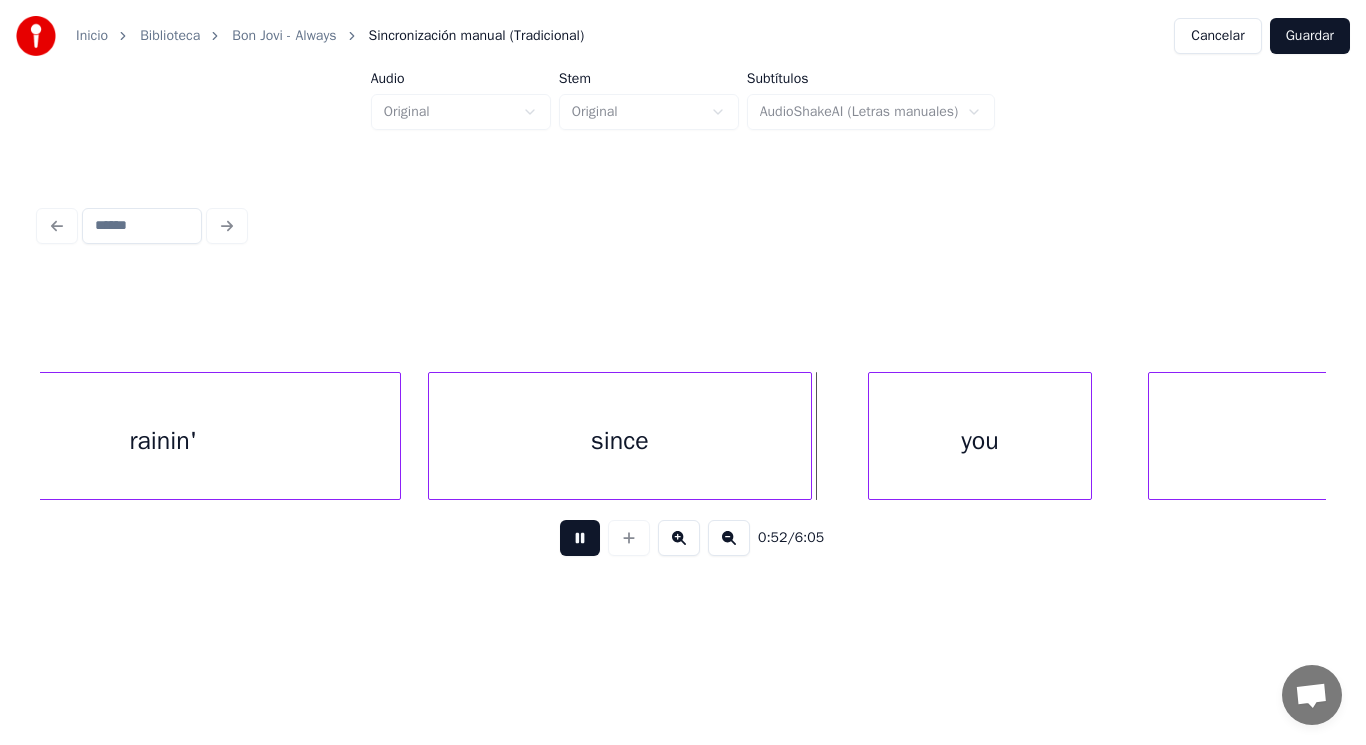 click at bounding box center [580, 538] 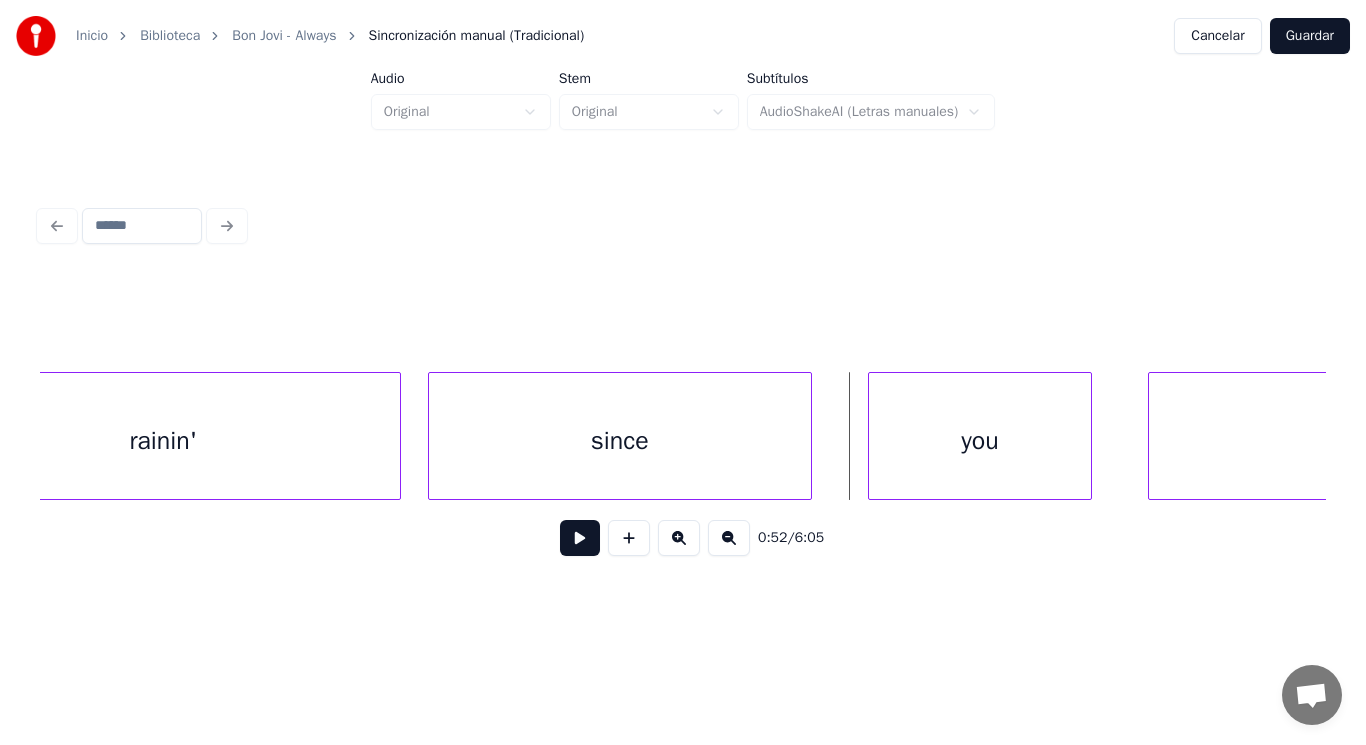 click on "since" at bounding box center [620, 441] 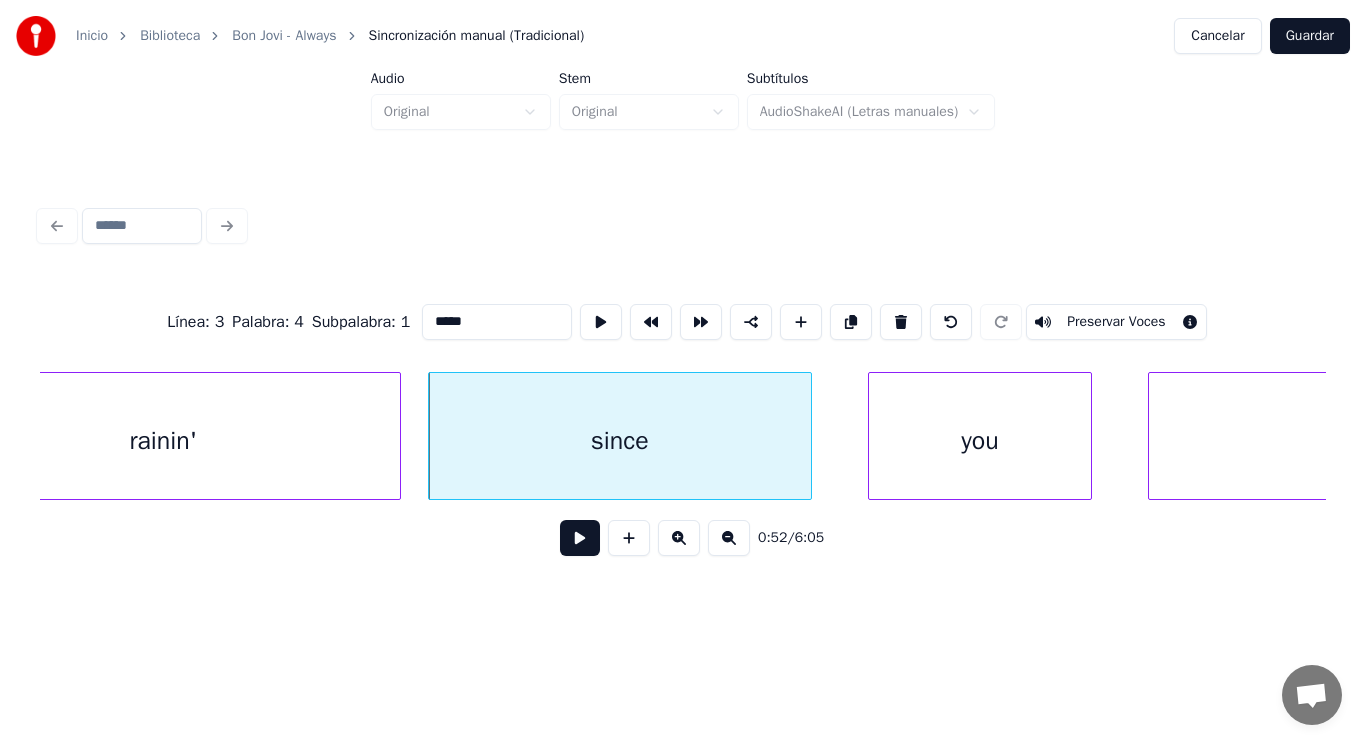 click at bounding box center (580, 538) 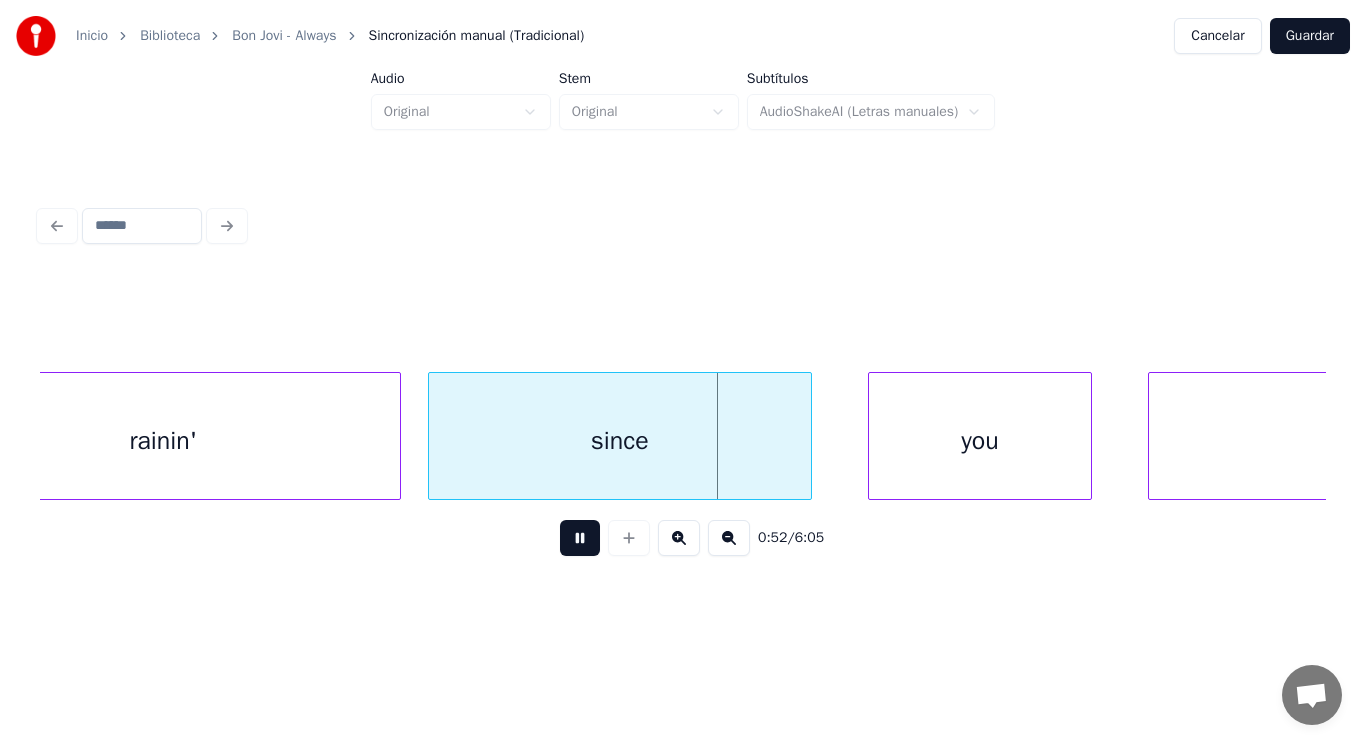 click at bounding box center [580, 538] 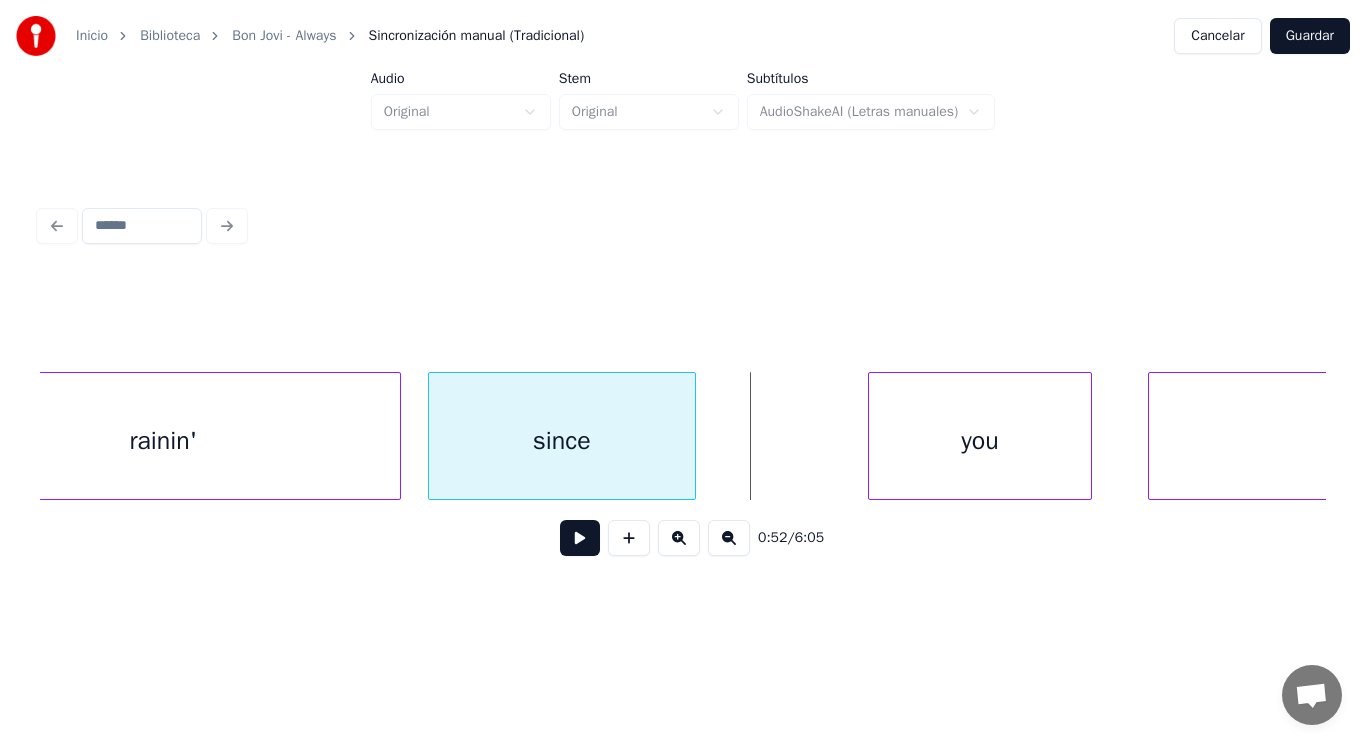 click at bounding box center [692, 436] 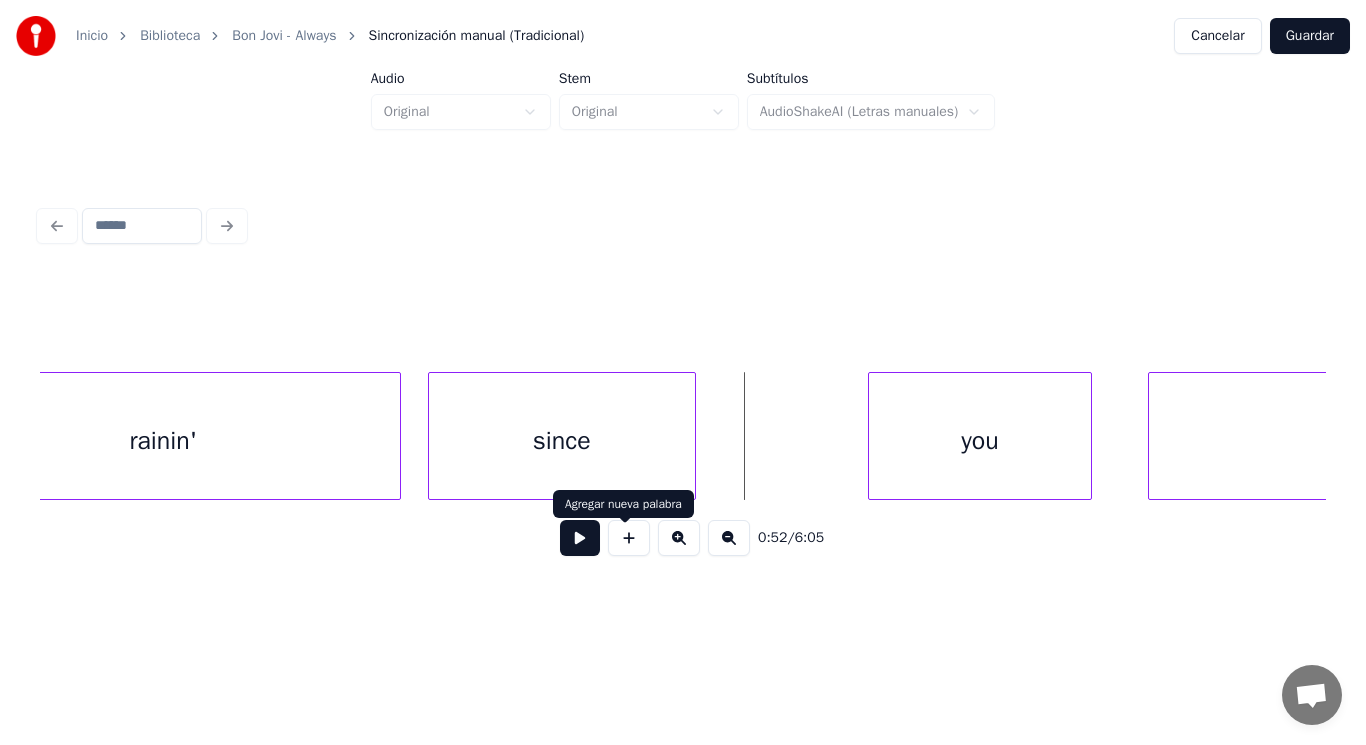 click at bounding box center [580, 538] 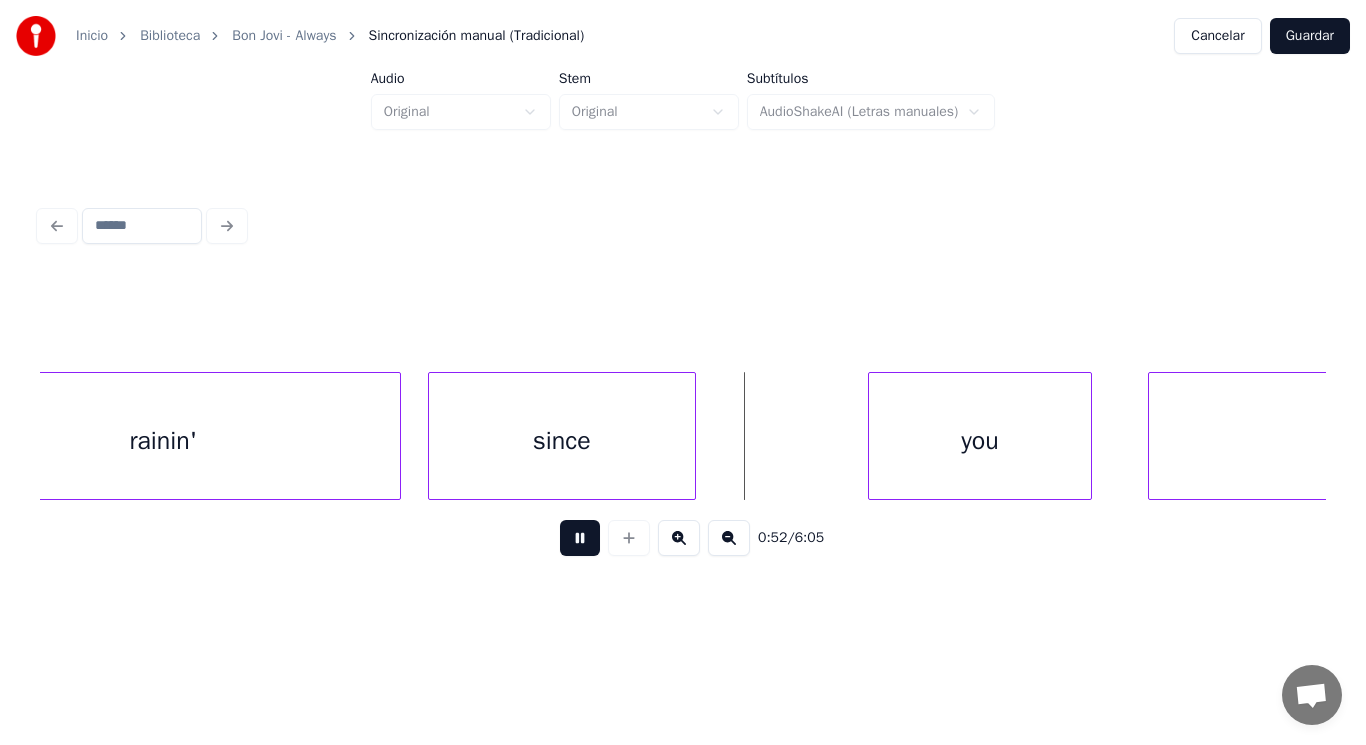 drag, startPoint x: 581, startPoint y: 539, endPoint x: 812, endPoint y: 468, distance: 241.66505 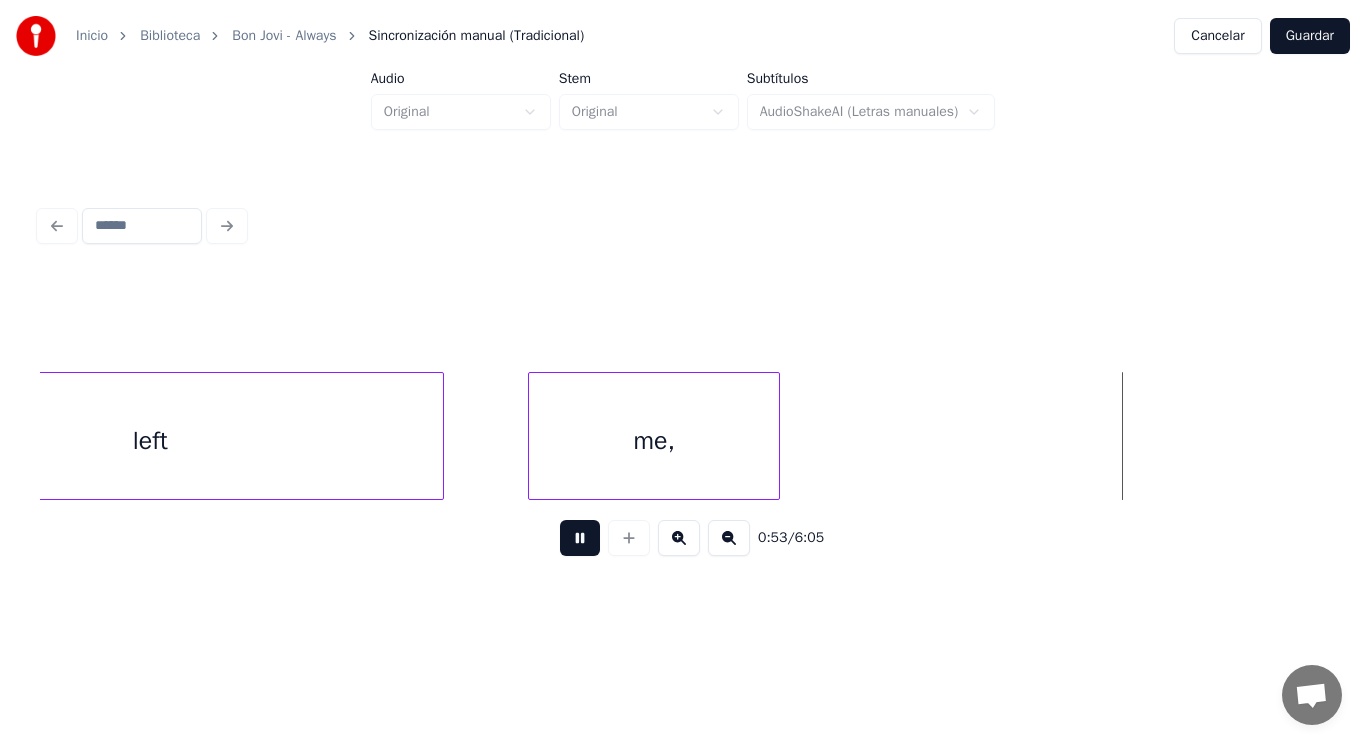 click at bounding box center [580, 538] 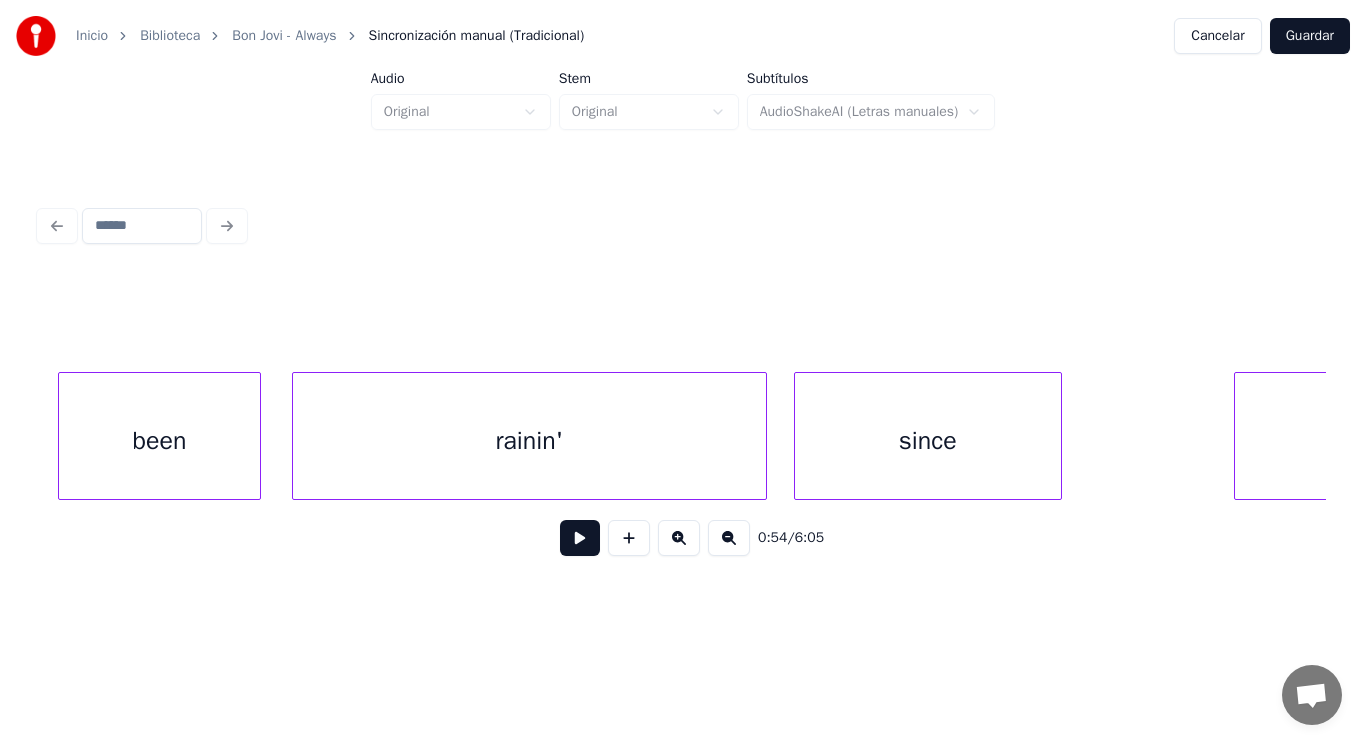 scroll, scrollTop: 0, scrollLeft: 73223, axis: horizontal 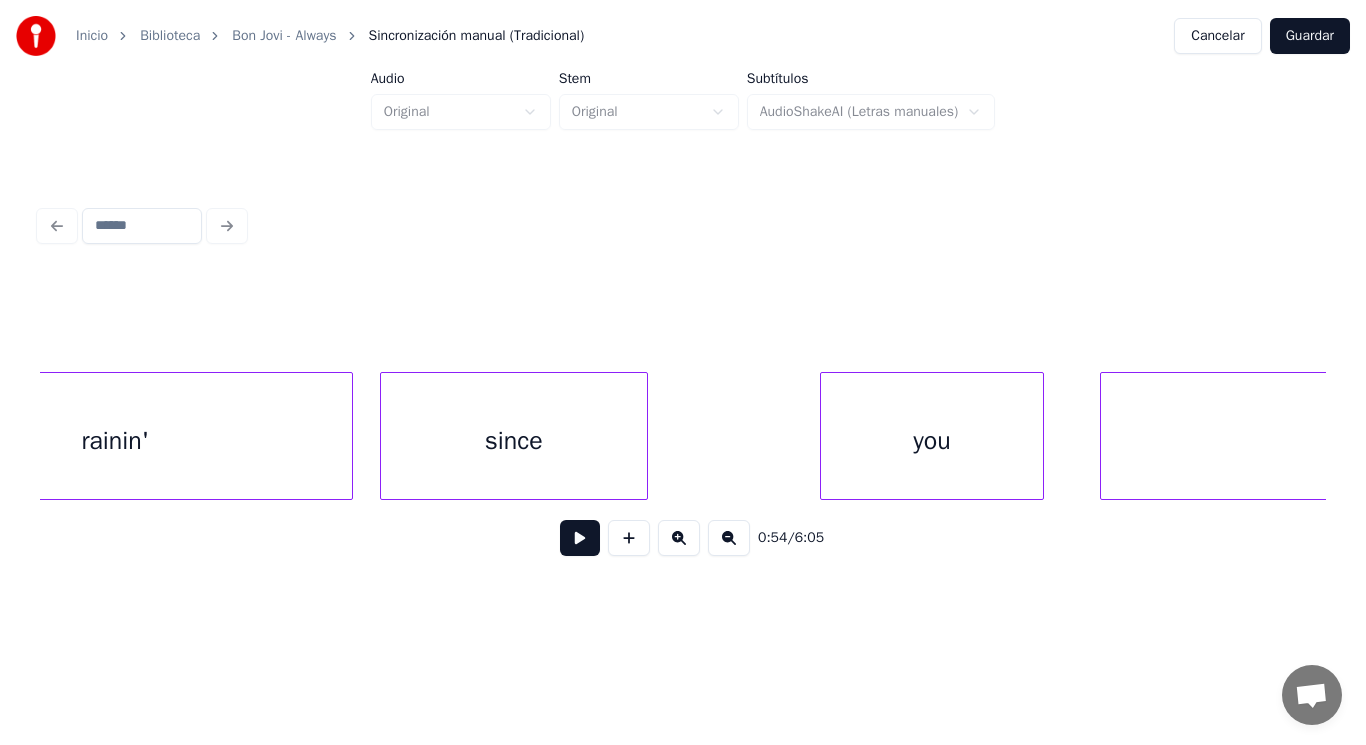 click on "since" at bounding box center [514, 441] 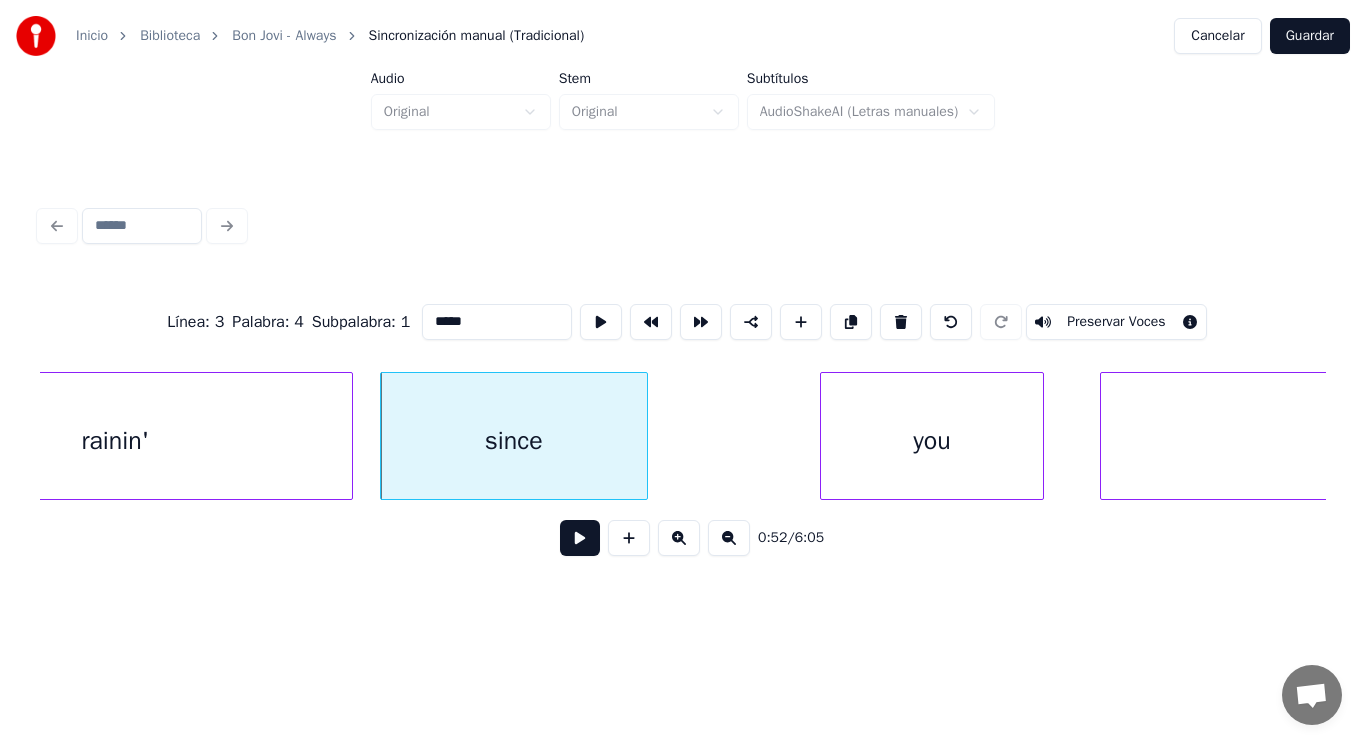 click at bounding box center [580, 538] 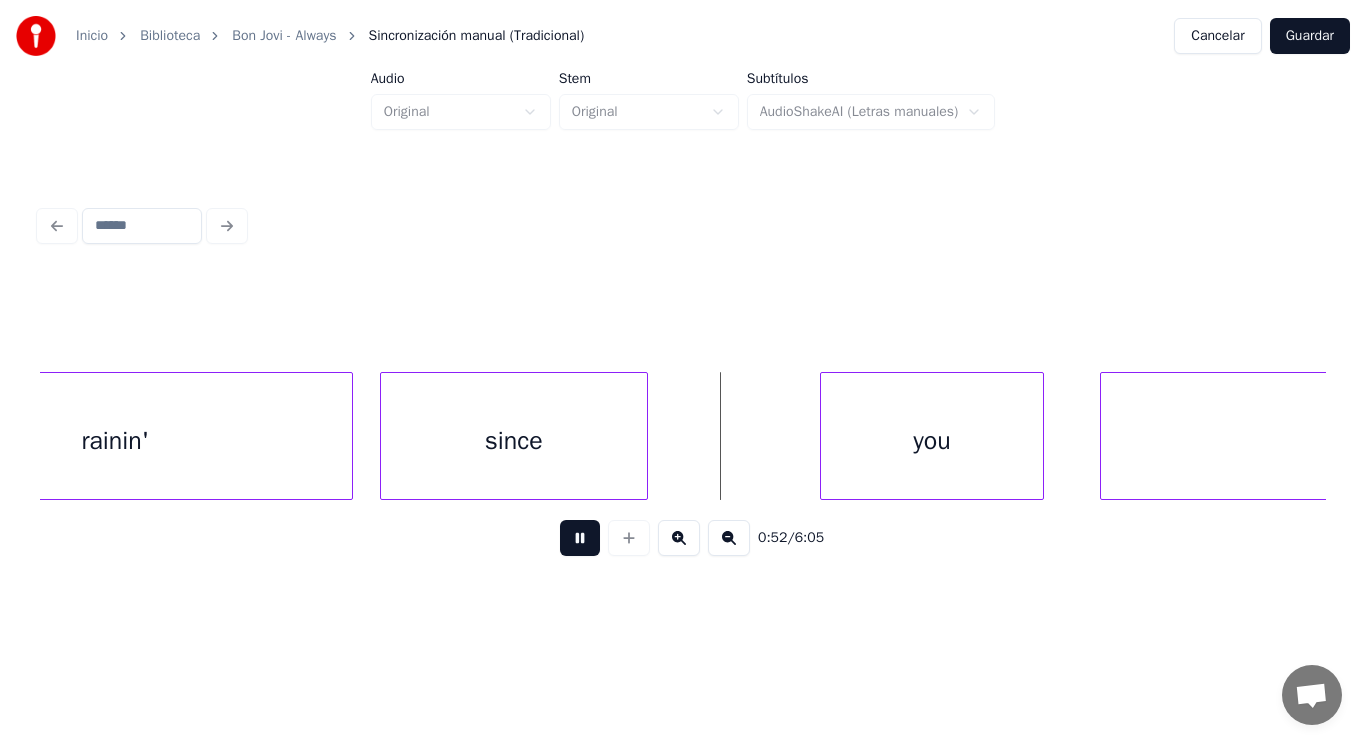 click at bounding box center [580, 538] 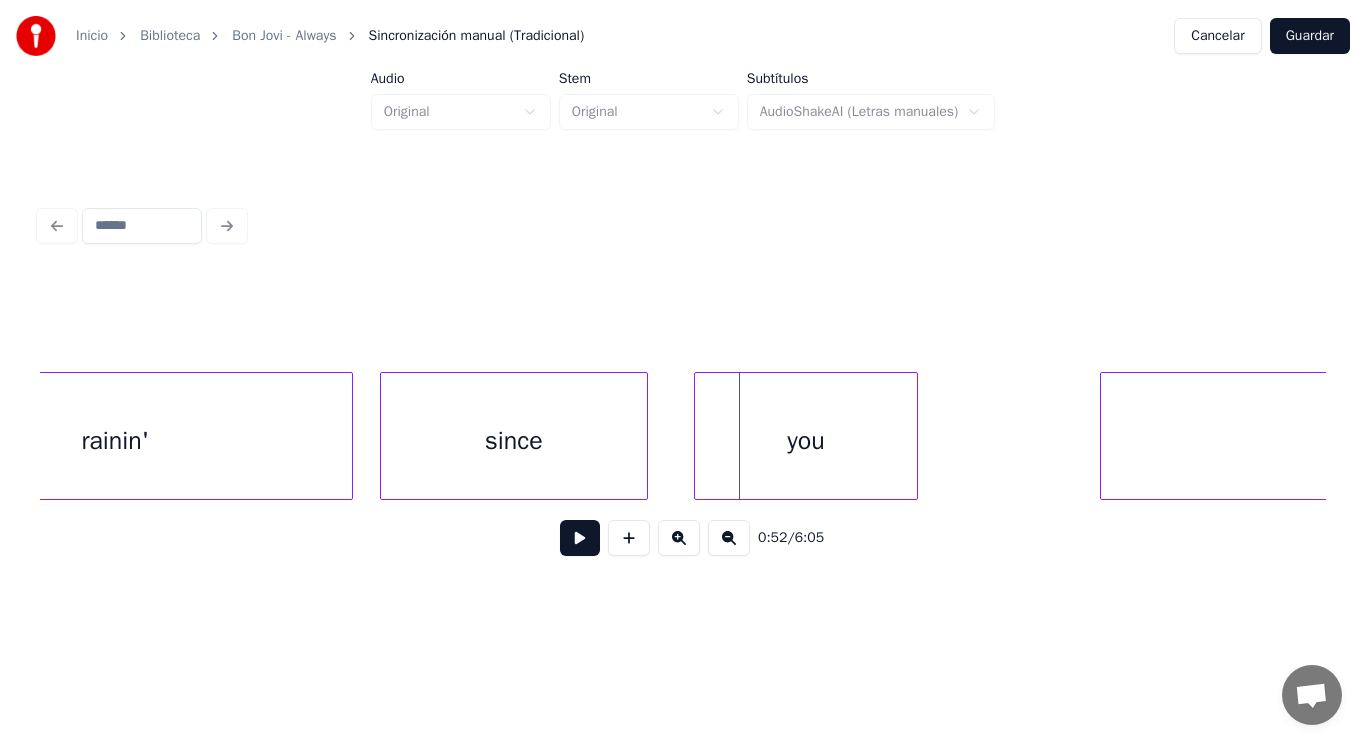 click on "you" at bounding box center [806, 441] 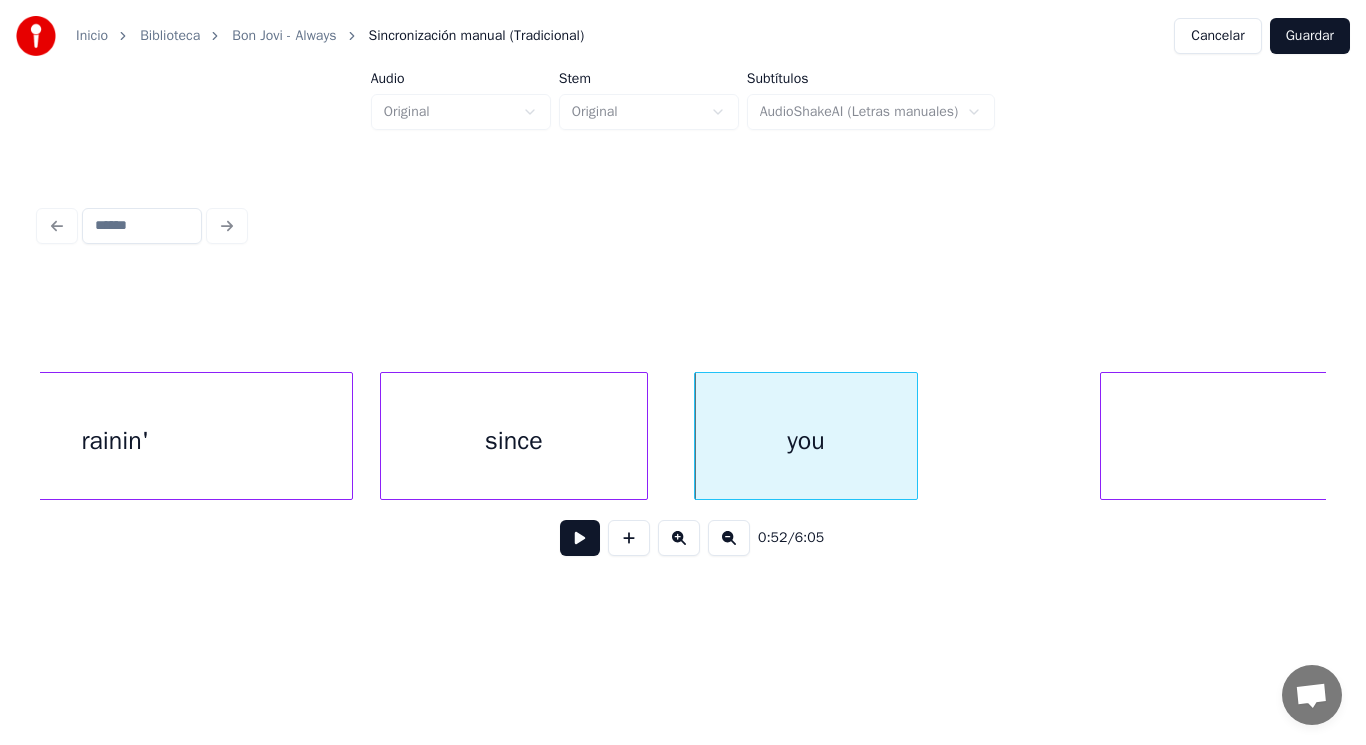 click at bounding box center (580, 538) 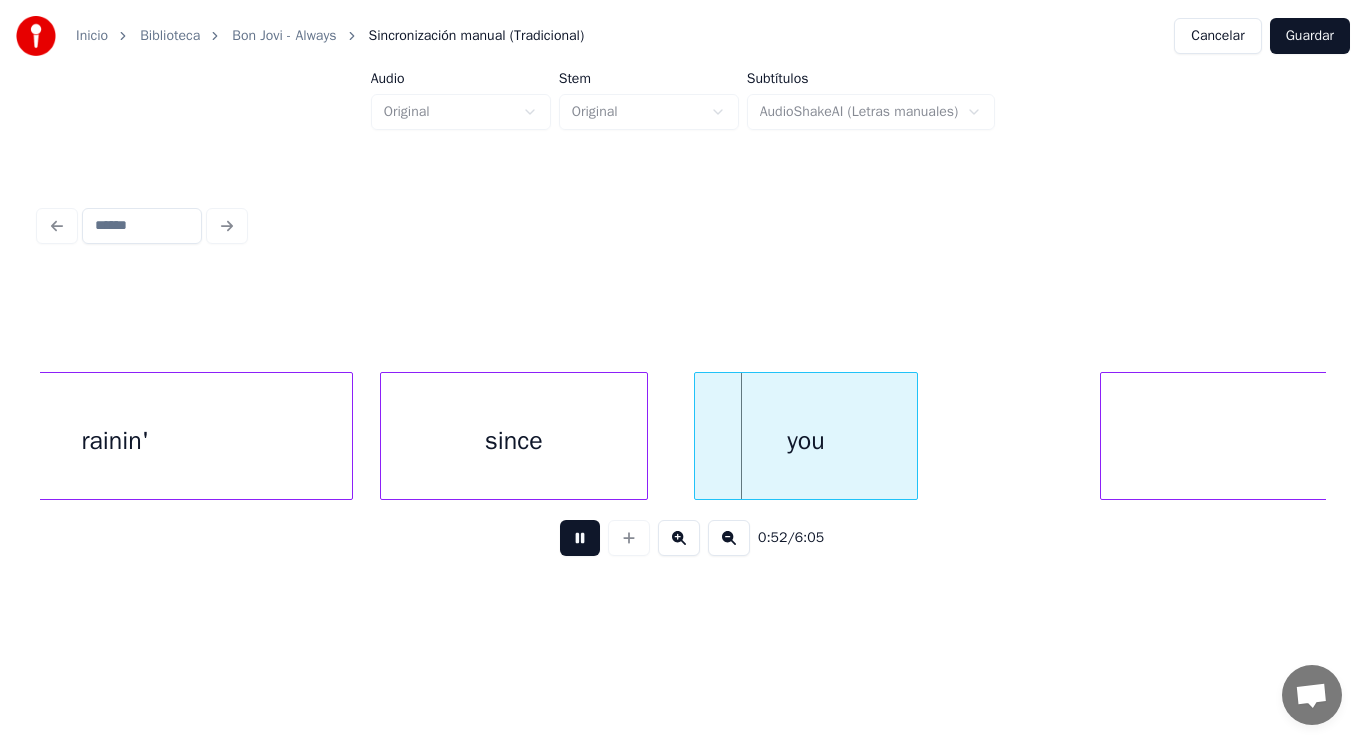 click at bounding box center (580, 538) 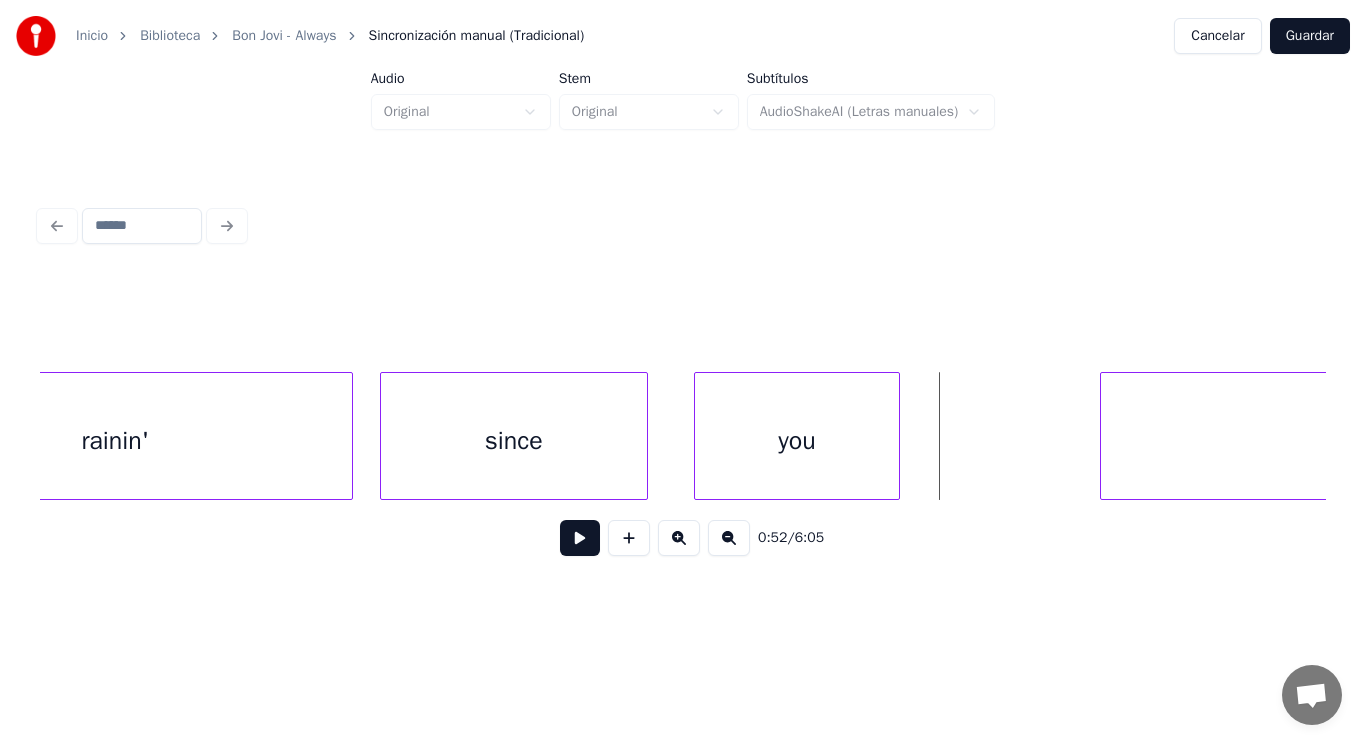 click at bounding box center (896, 436) 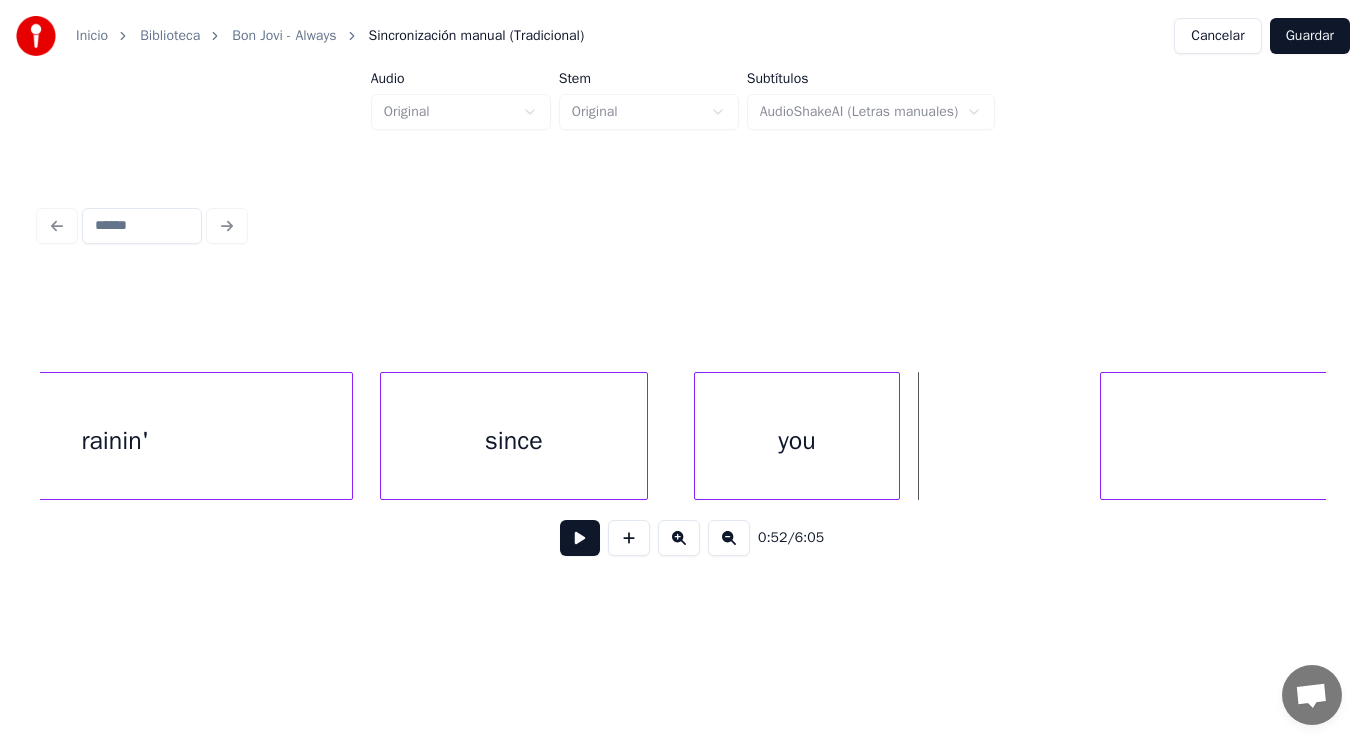 click at bounding box center [580, 538] 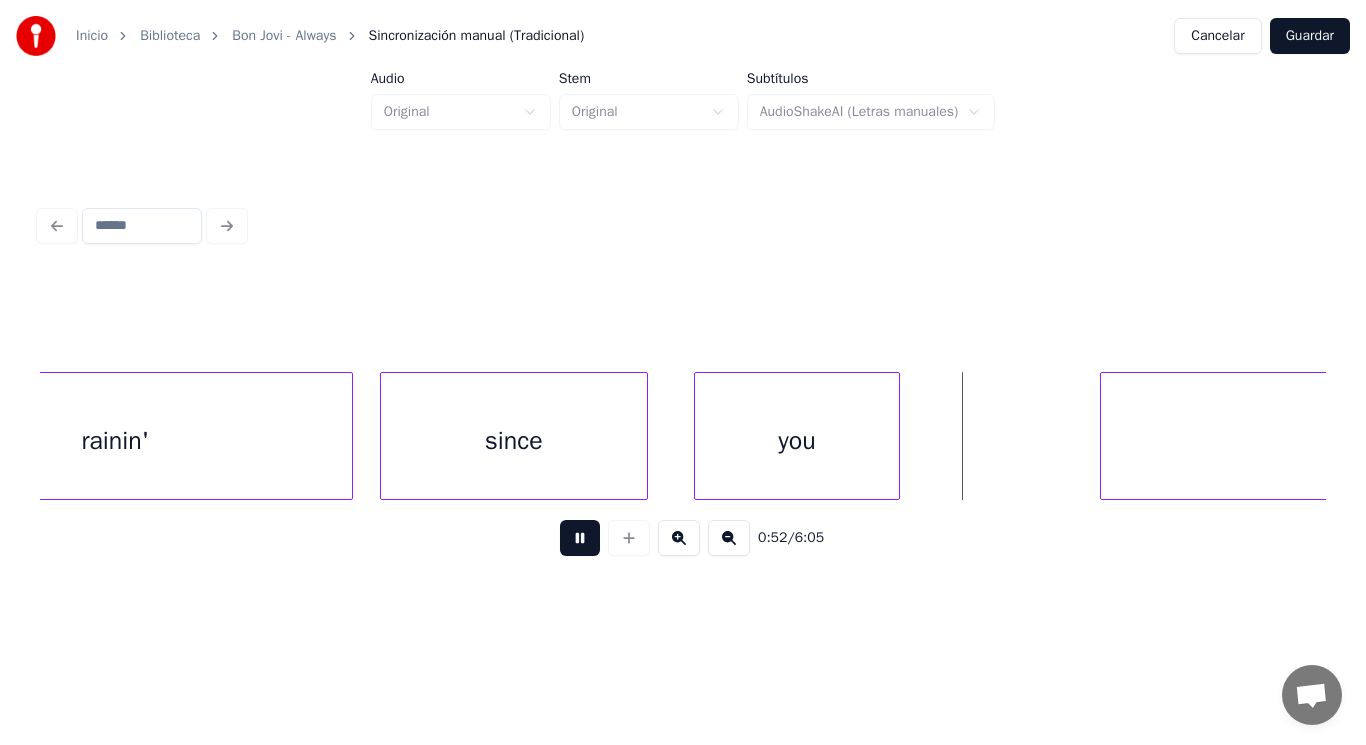 drag, startPoint x: 573, startPoint y: 540, endPoint x: 936, endPoint y: 503, distance: 364.8808 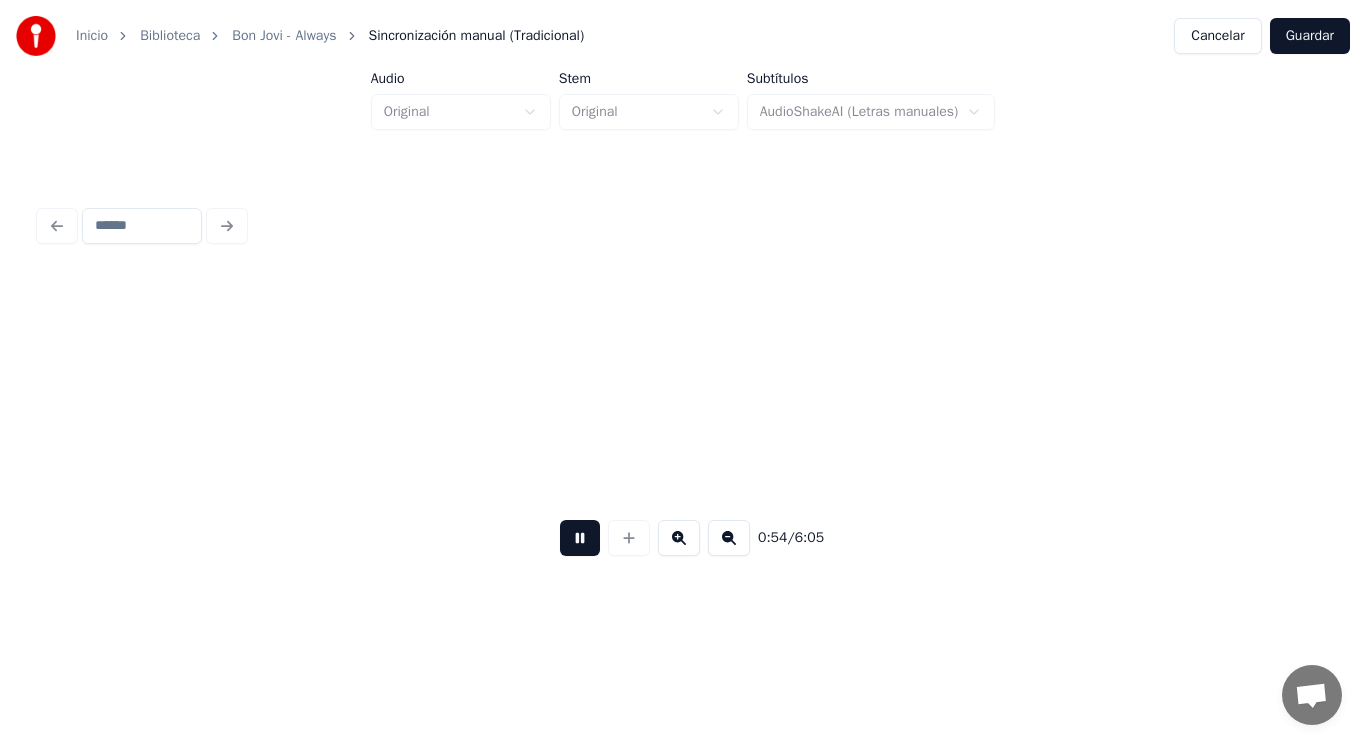 scroll, scrollTop: 0, scrollLeft: 75818, axis: horizontal 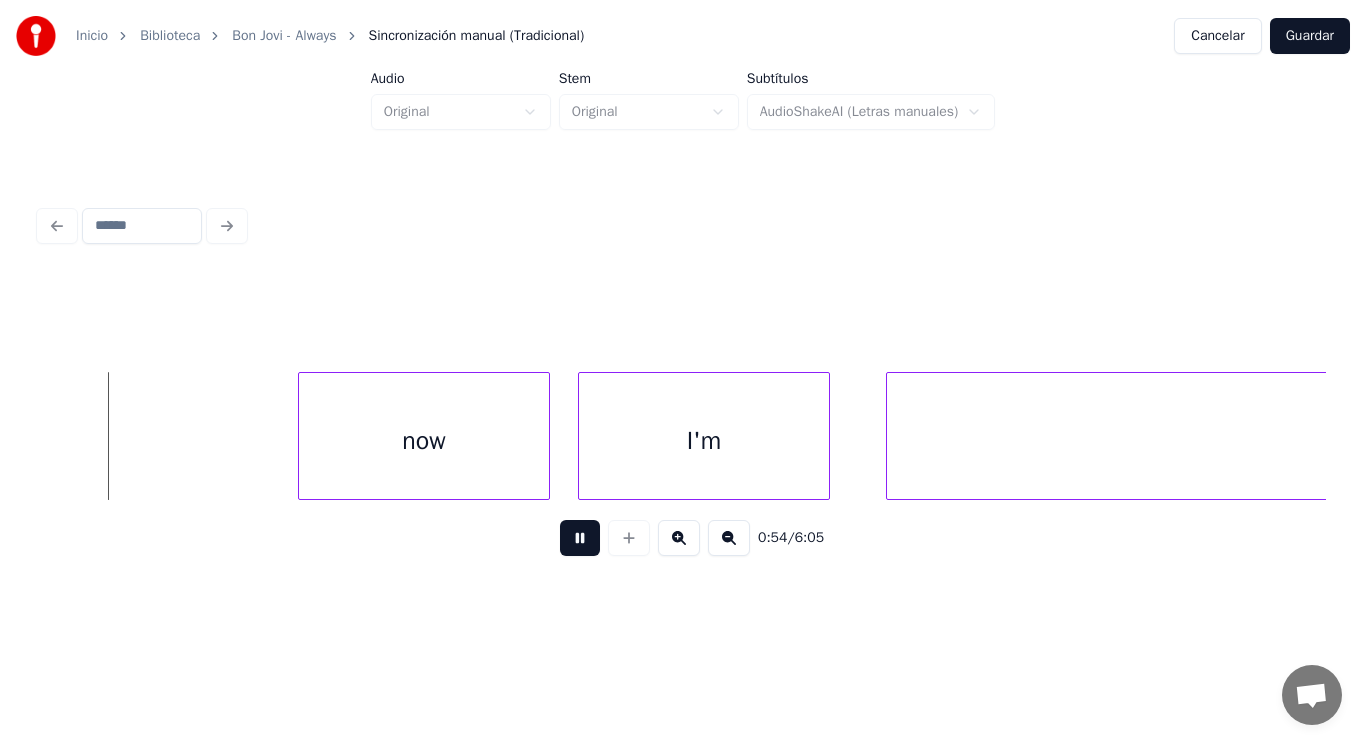 click at bounding box center [580, 538] 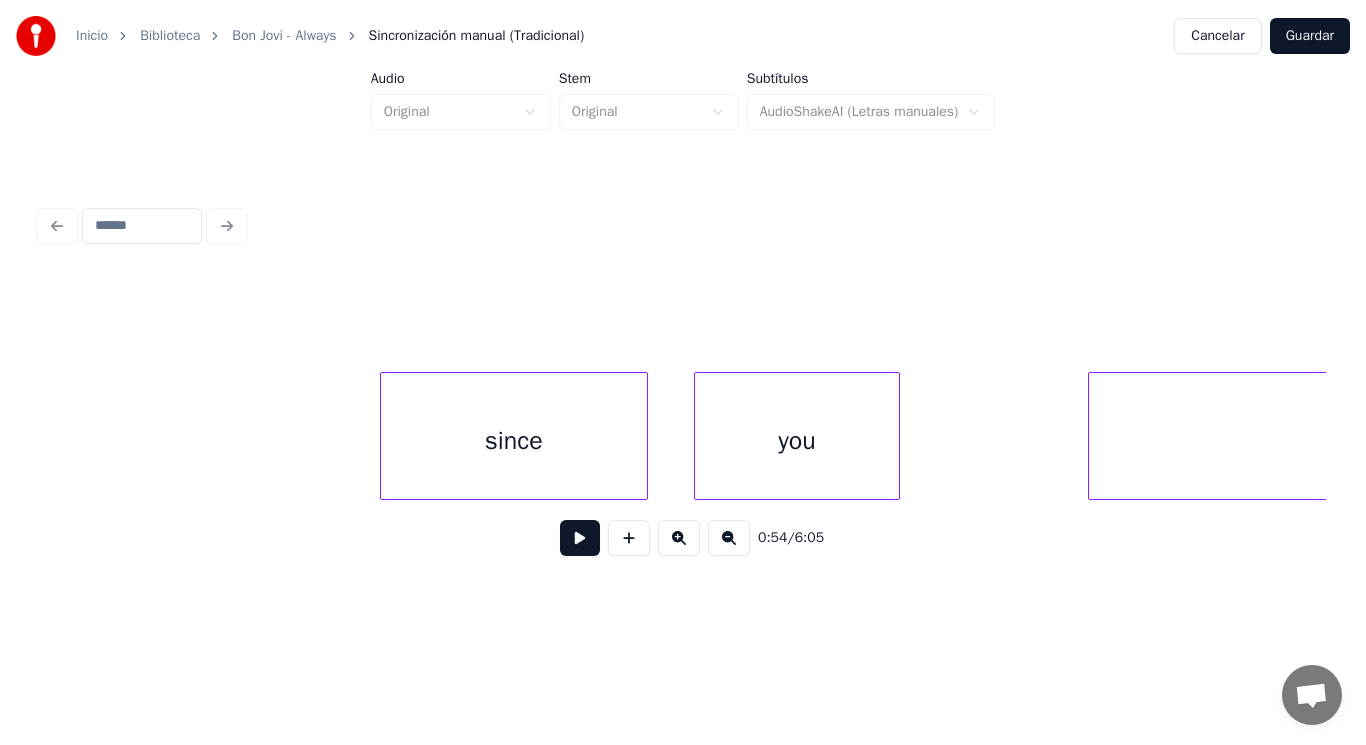 scroll, scrollTop: 0, scrollLeft: 73580, axis: horizontal 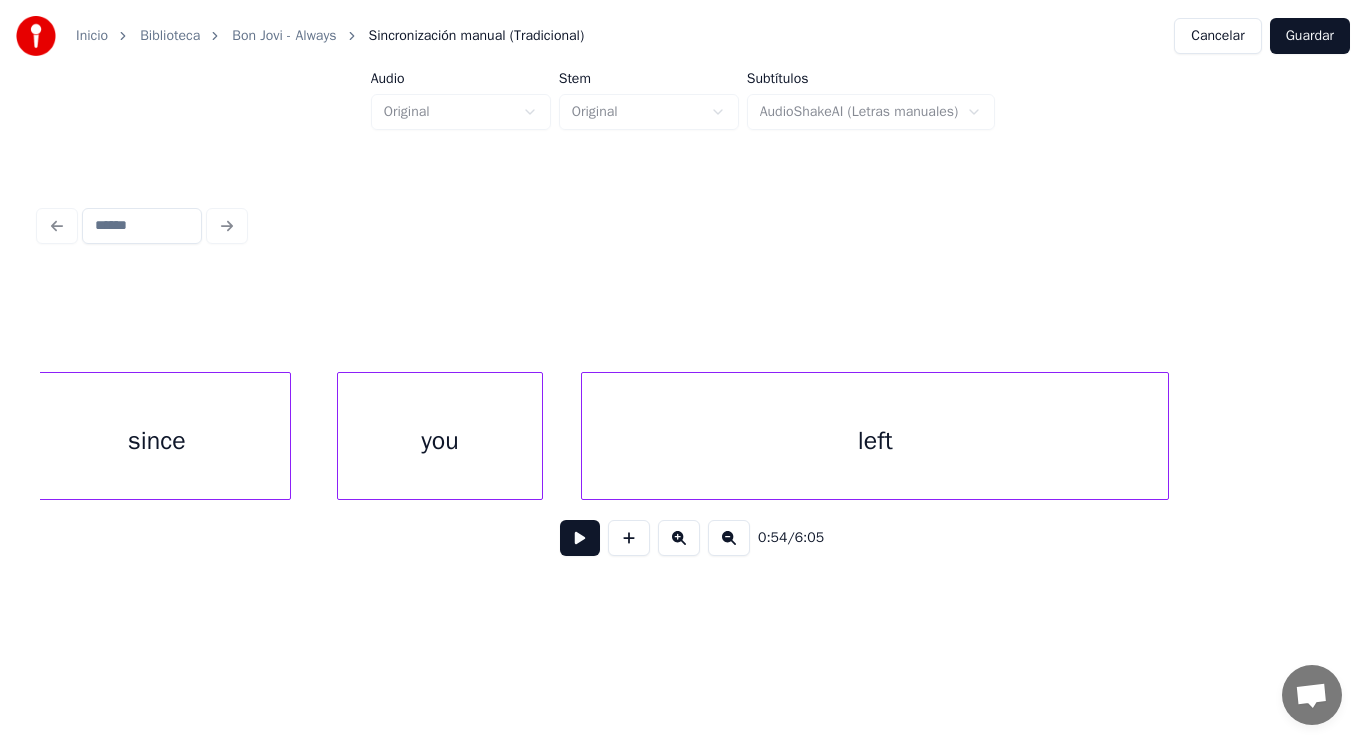 click on "left" at bounding box center [875, 441] 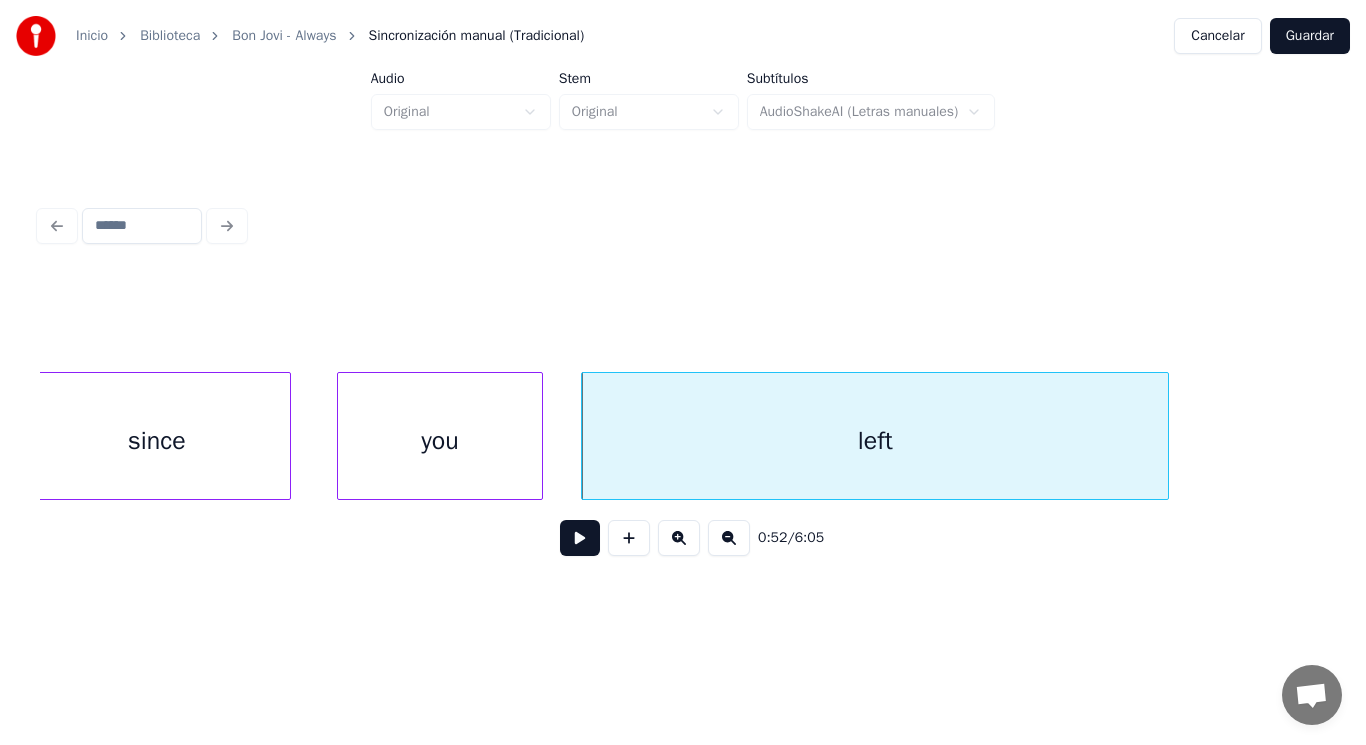 click at bounding box center (580, 538) 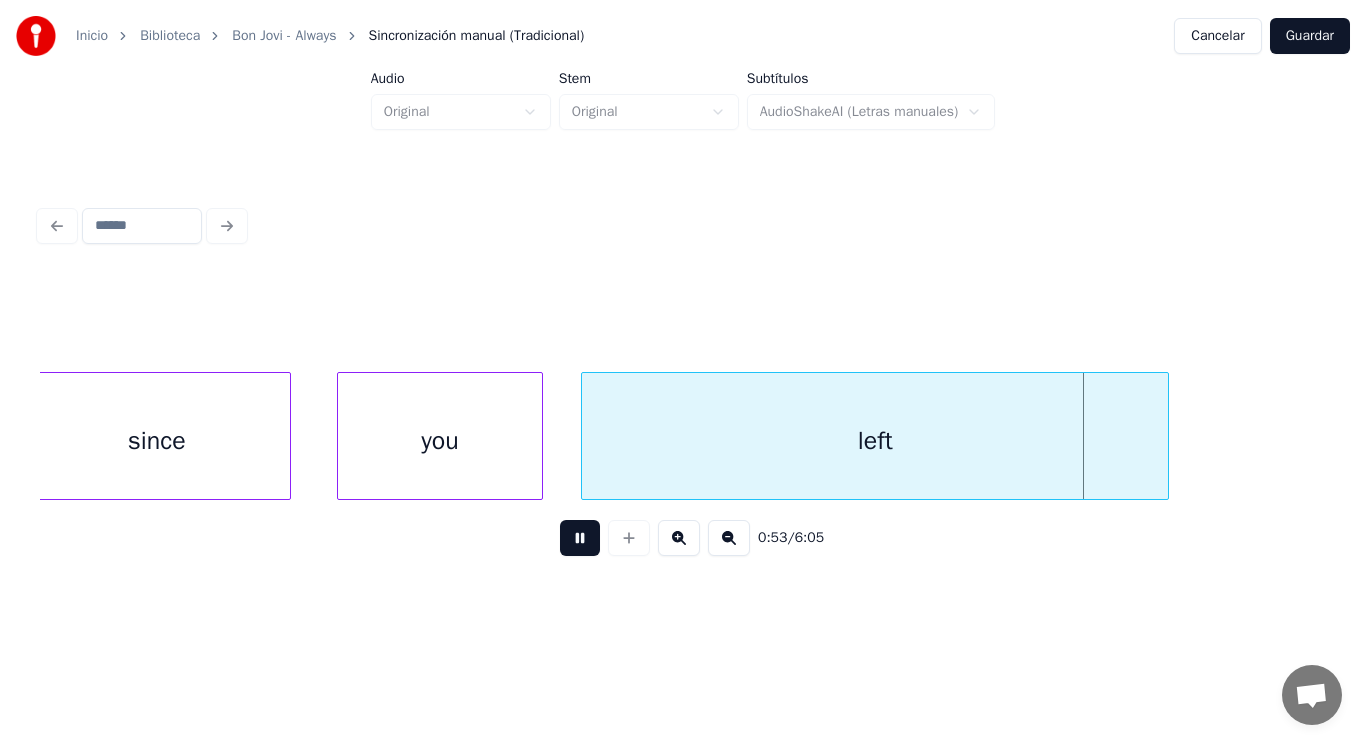 click at bounding box center [580, 538] 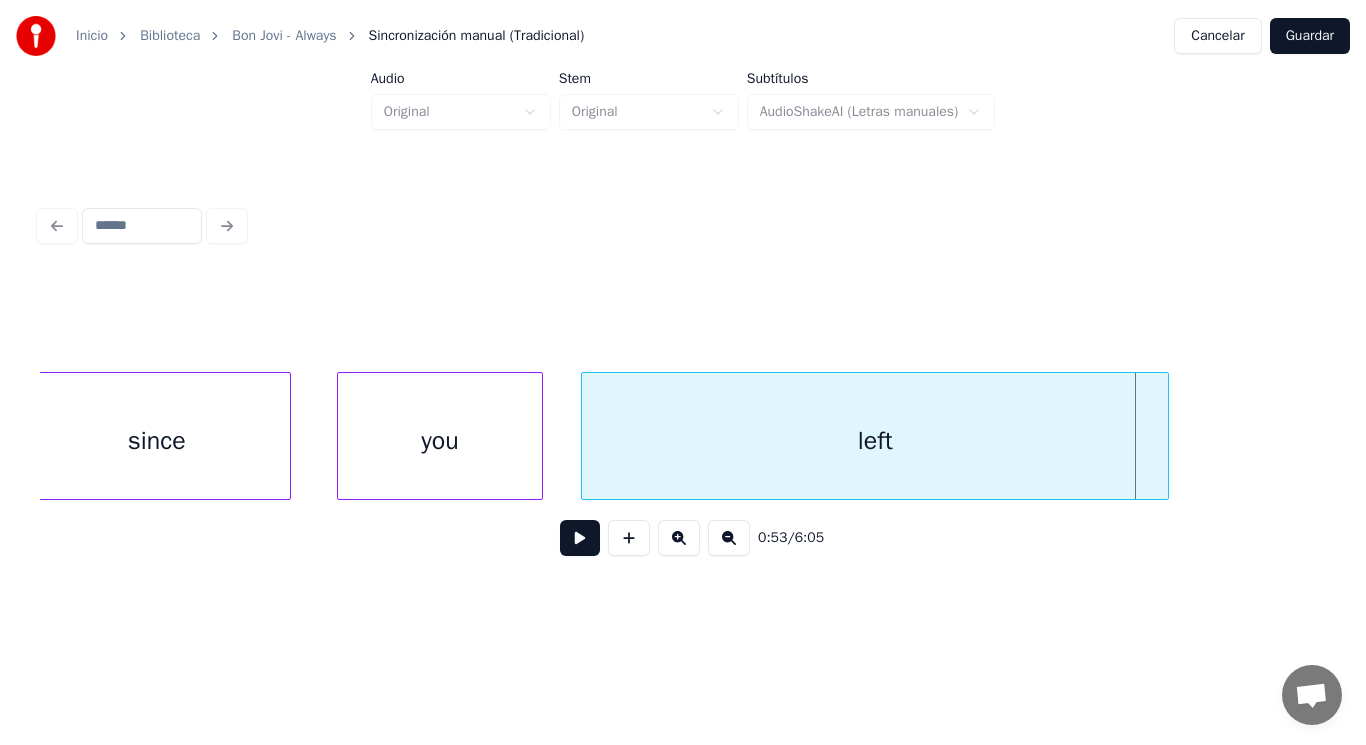 click at bounding box center (1165, 436) 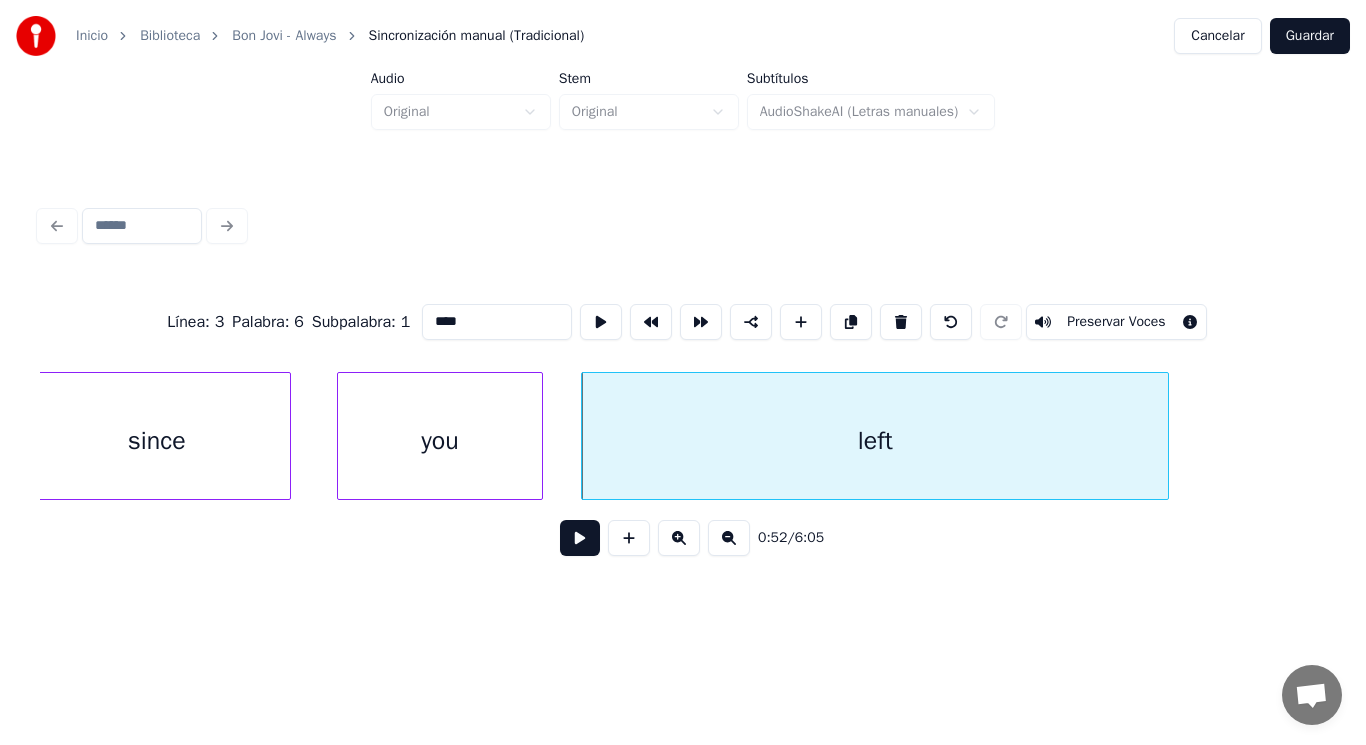 click at bounding box center [580, 538] 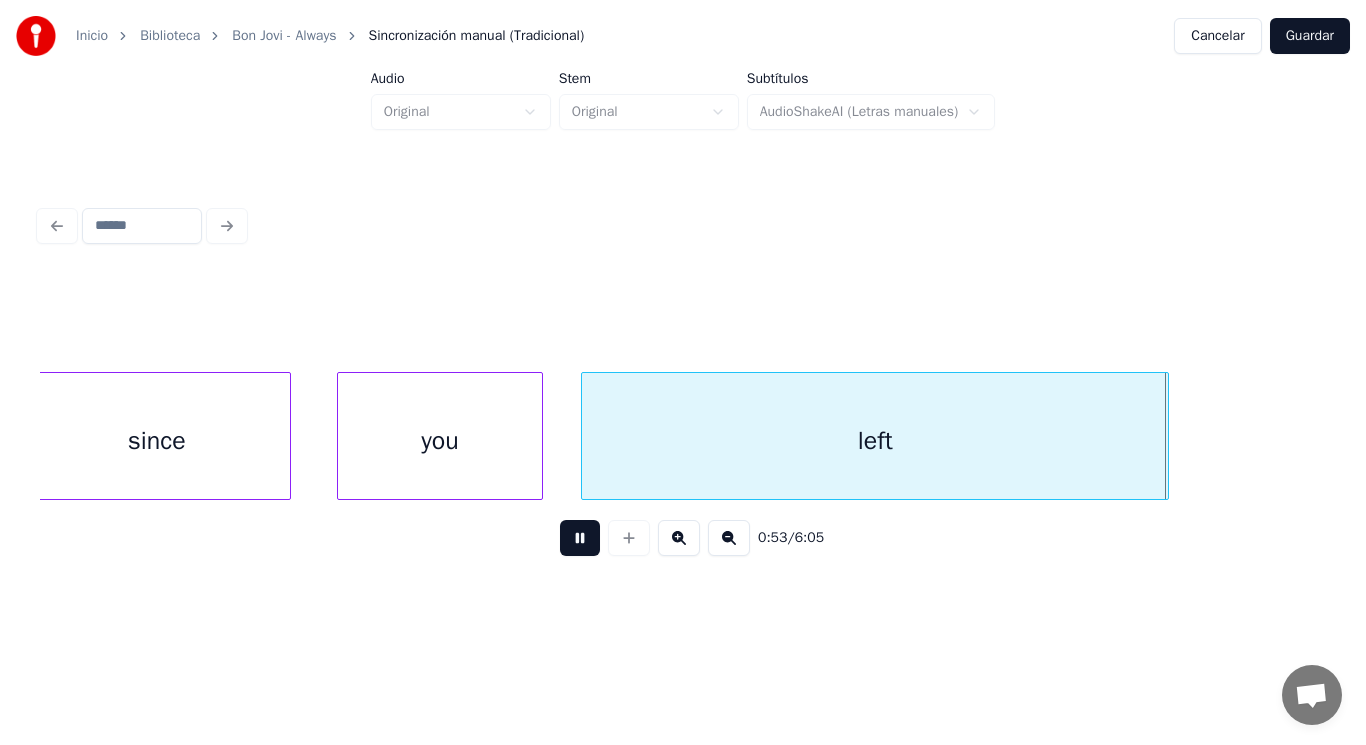 scroll, scrollTop: 0, scrollLeft: 74890, axis: horizontal 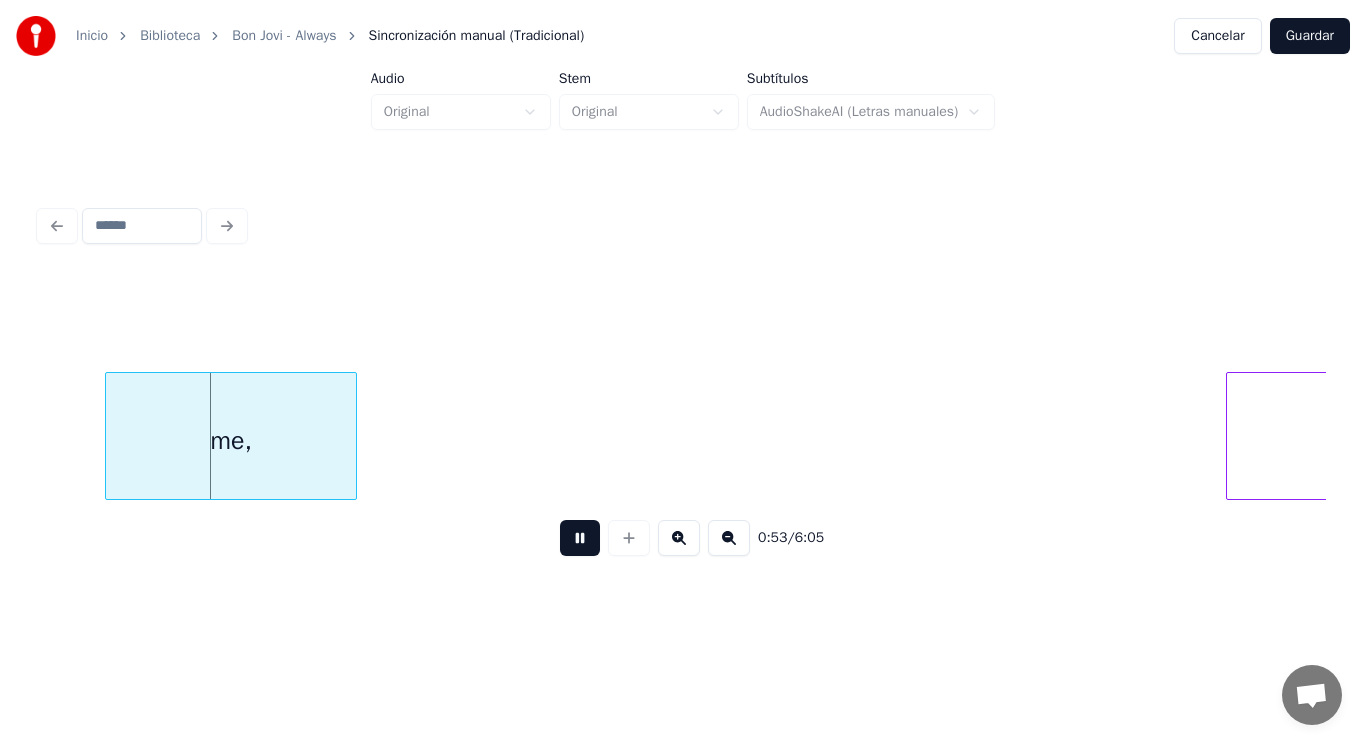 click at bounding box center [580, 538] 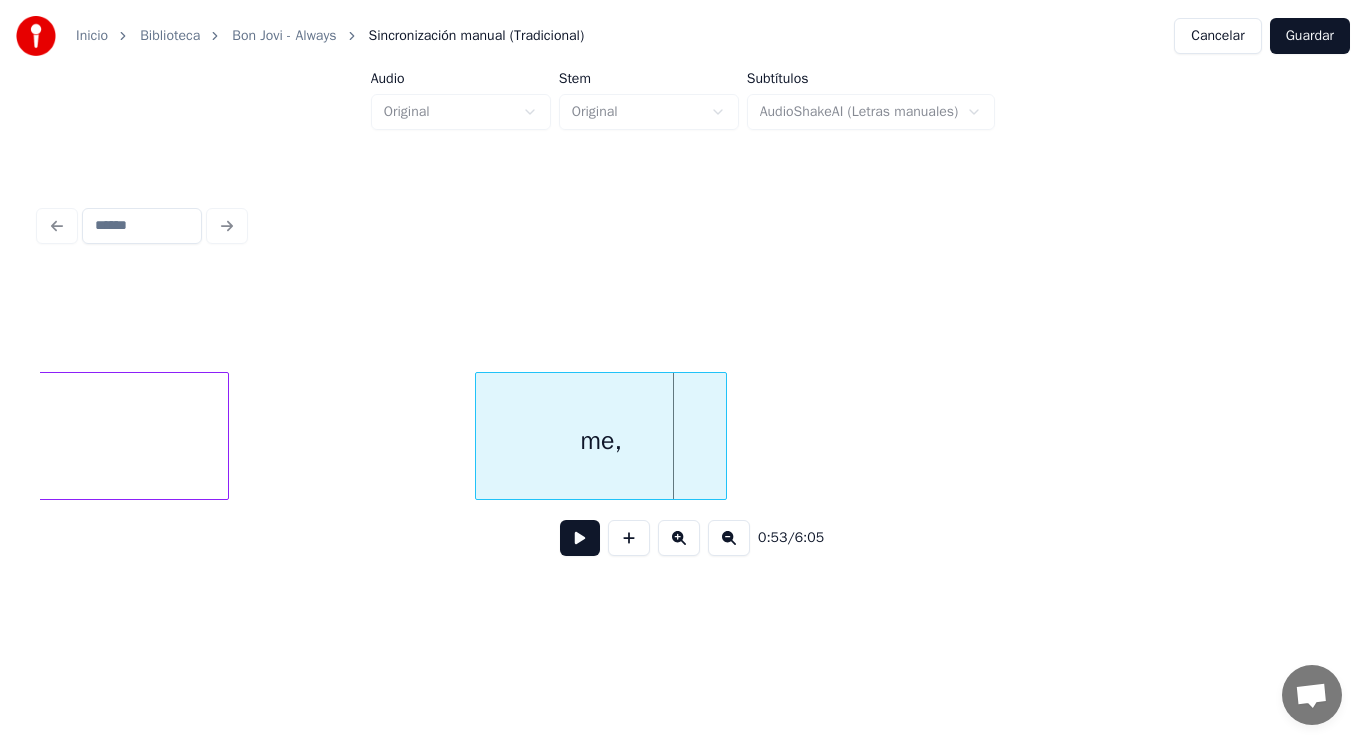 scroll, scrollTop: 0, scrollLeft: 74490, axis: horizontal 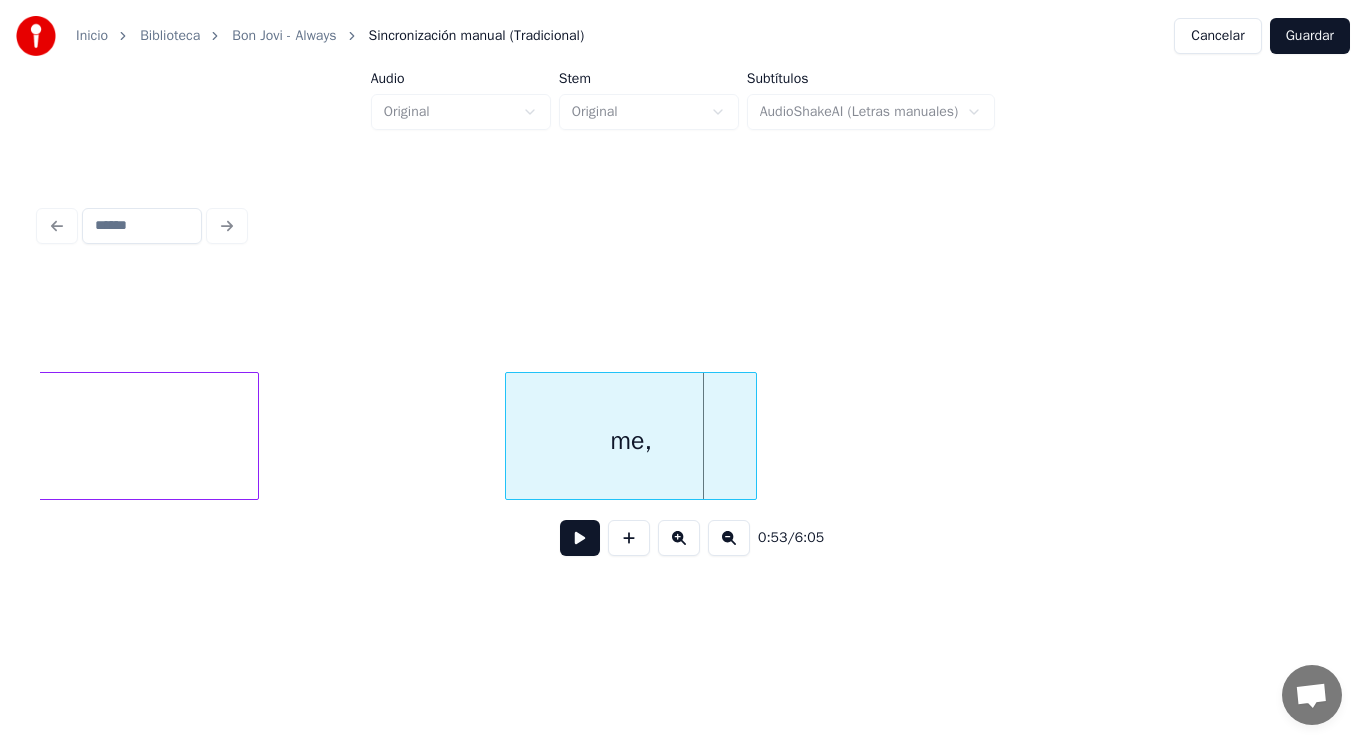 drag, startPoint x: 312, startPoint y: 458, endPoint x: 547, endPoint y: 526, distance: 244.64055 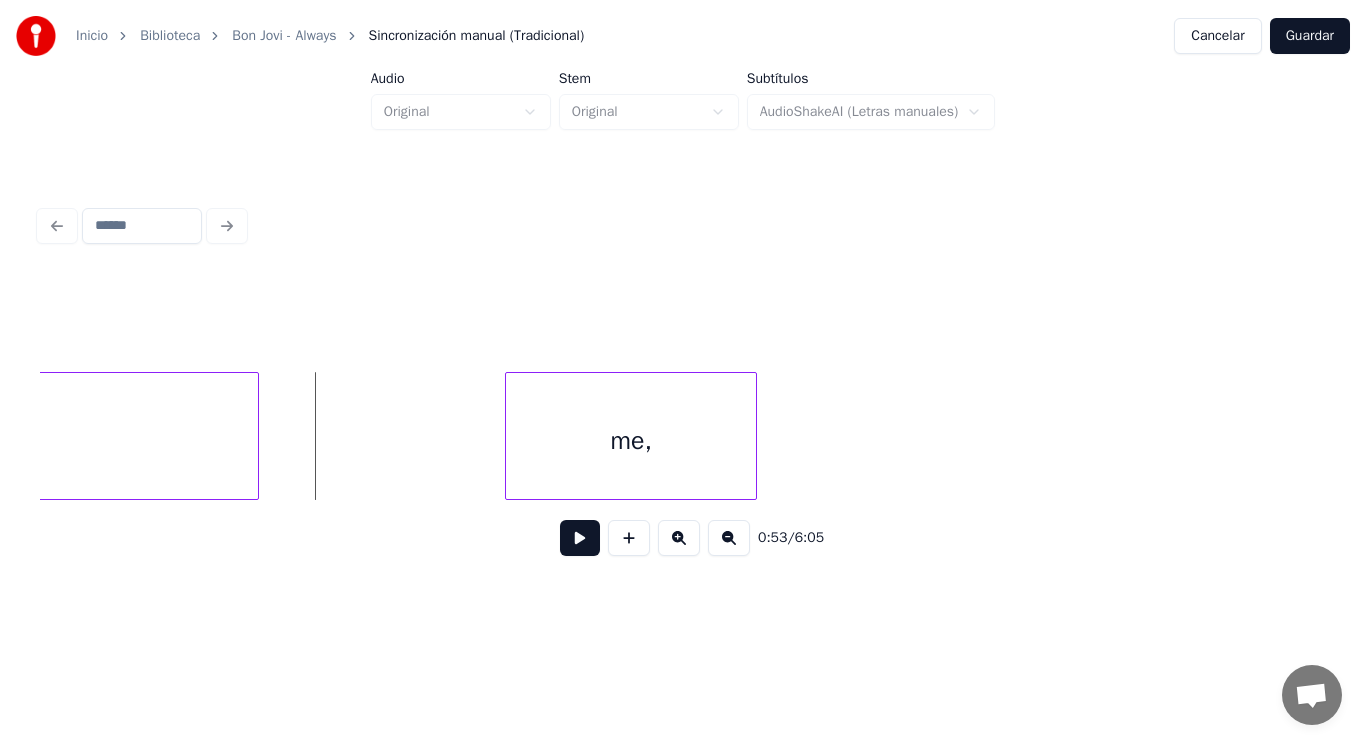click at bounding box center (580, 538) 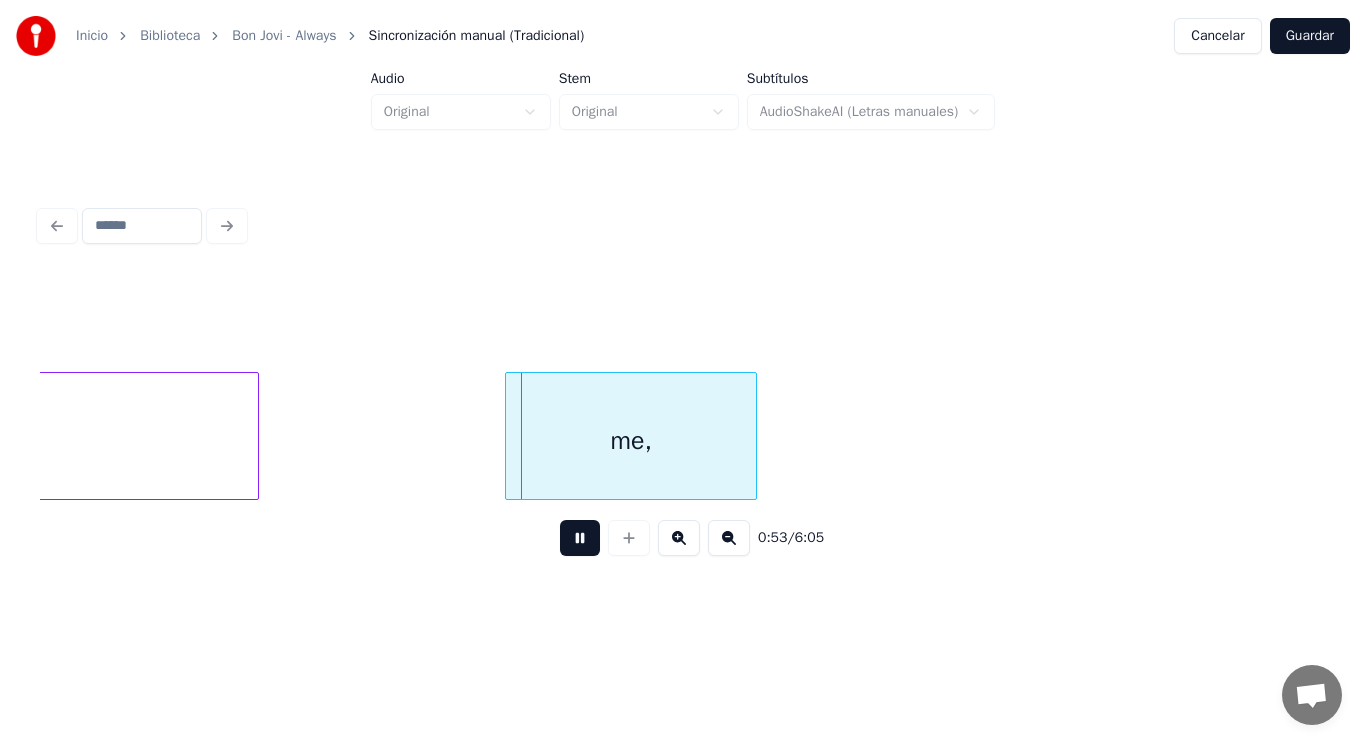 click at bounding box center (580, 538) 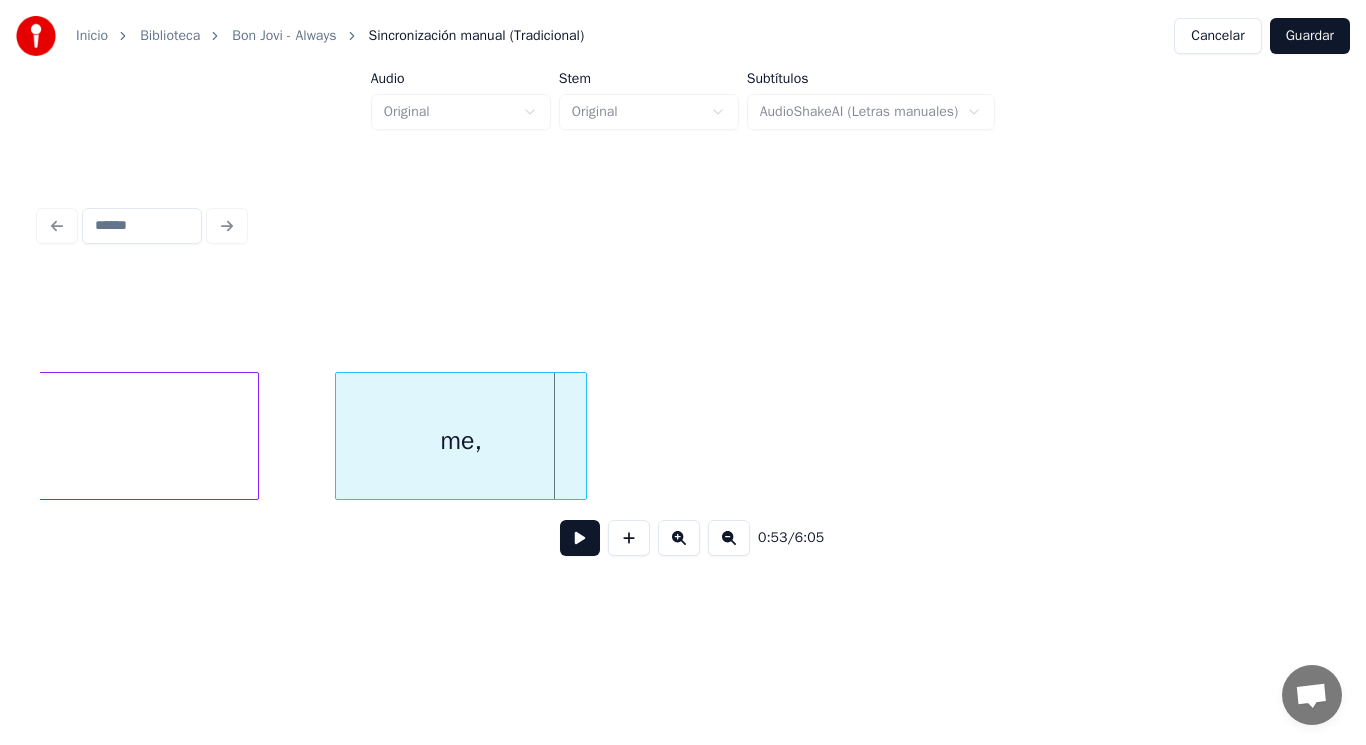 click on "me," at bounding box center (461, 441) 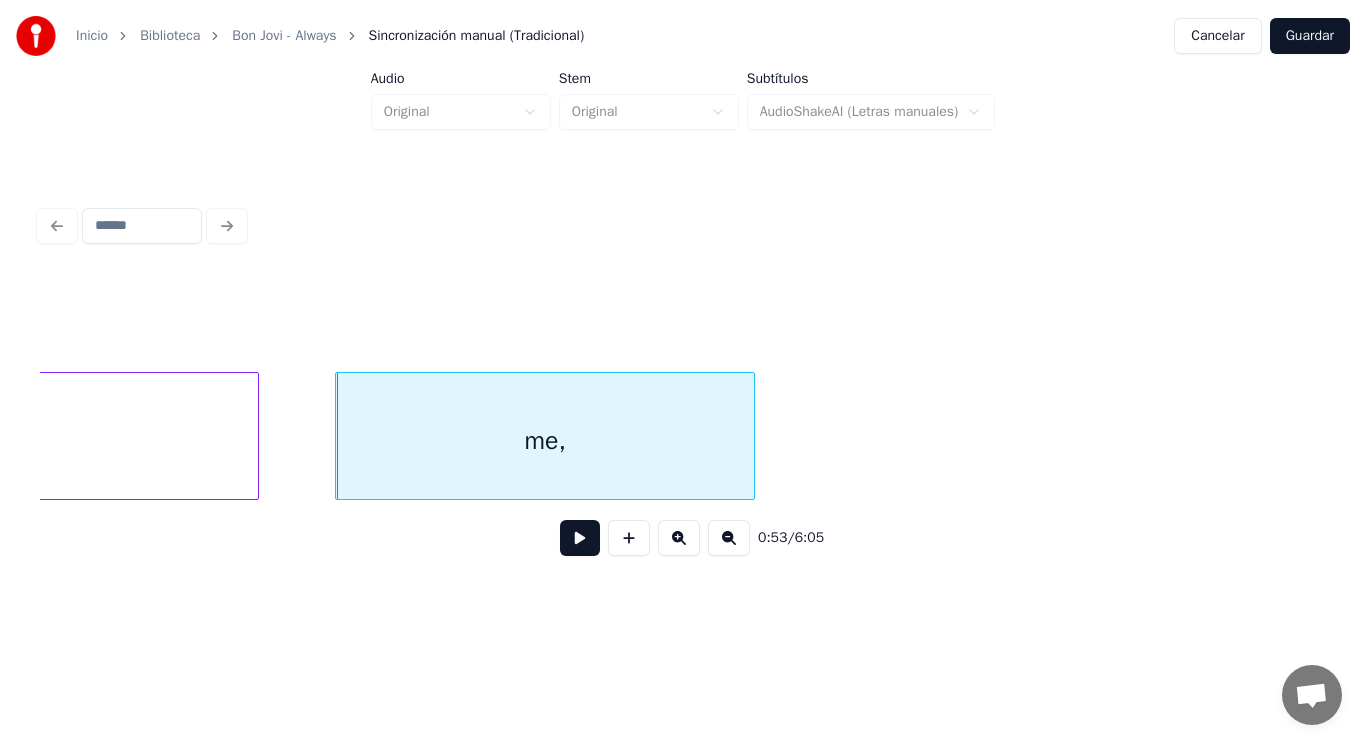 click at bounding box center [751, 436] 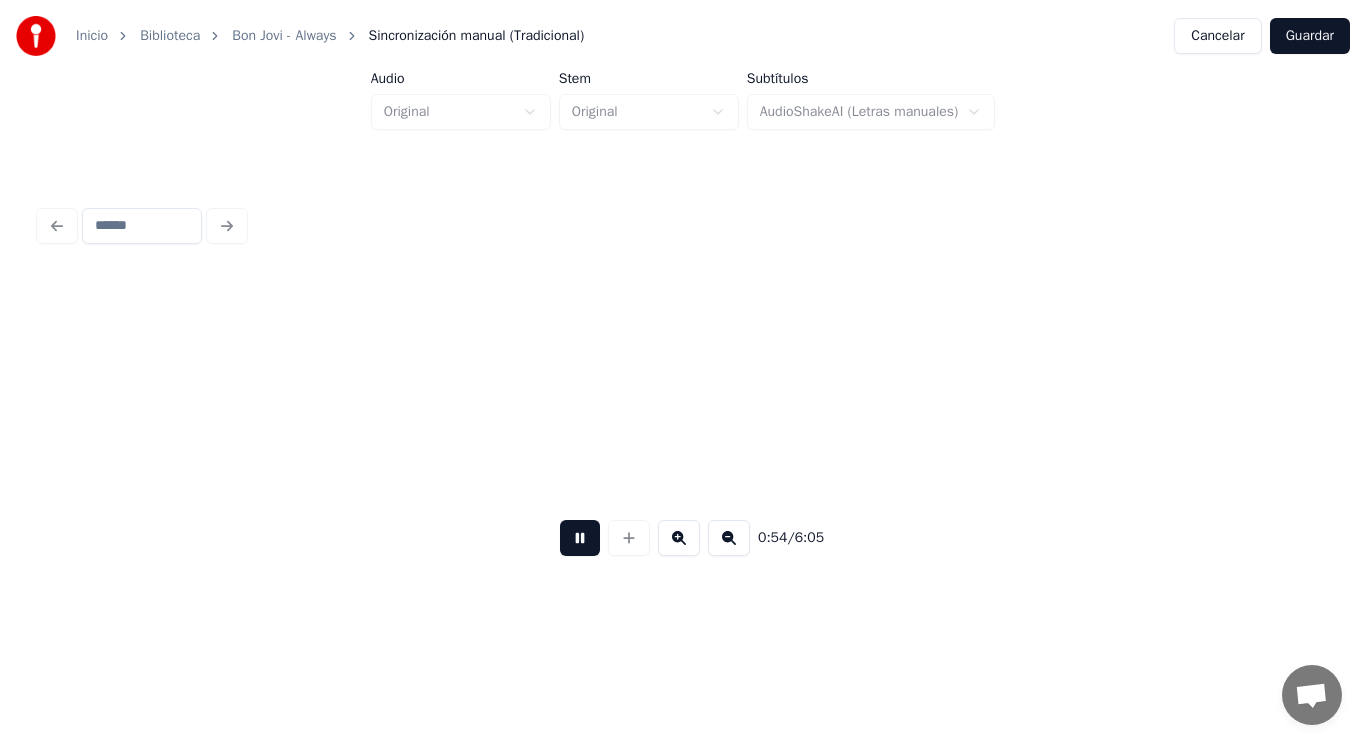 scroll, scrollTop: 0, scrollLeft: 75791, axis: horizontal 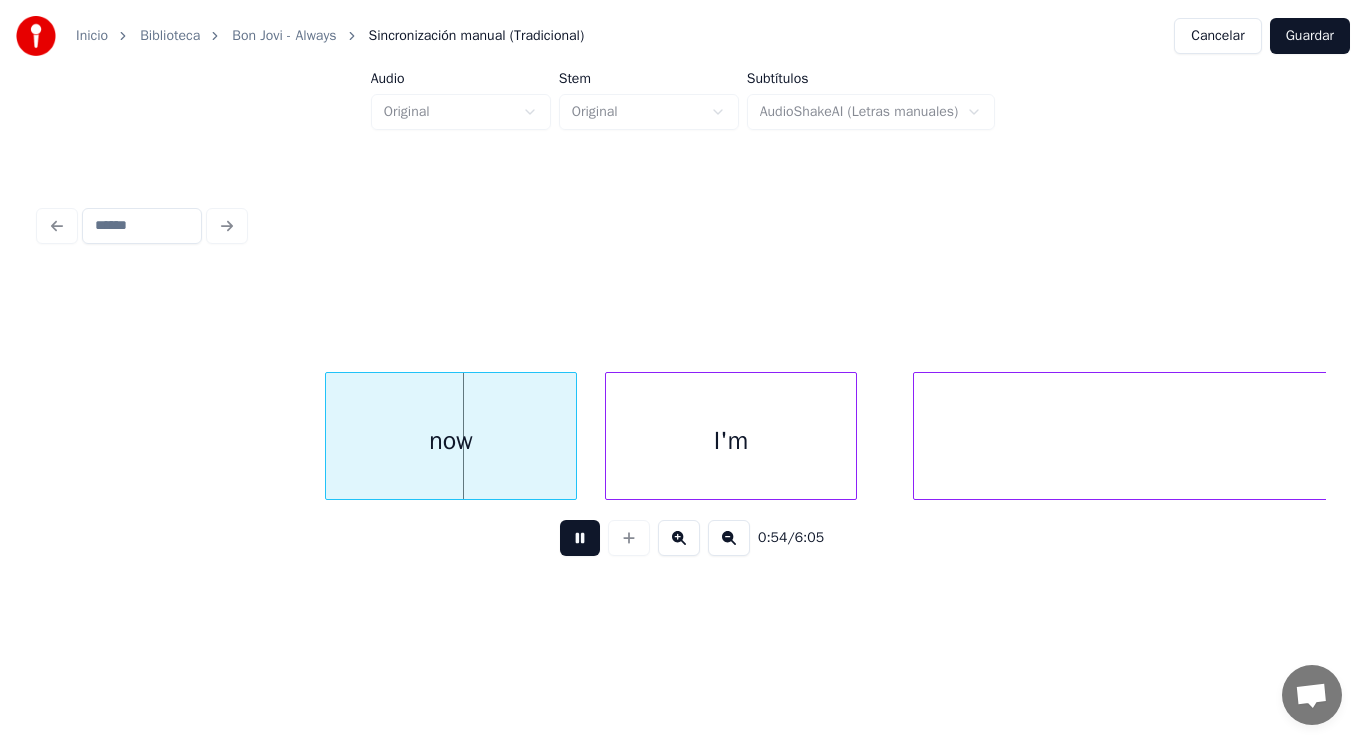 click at bounding box center (580, 538) 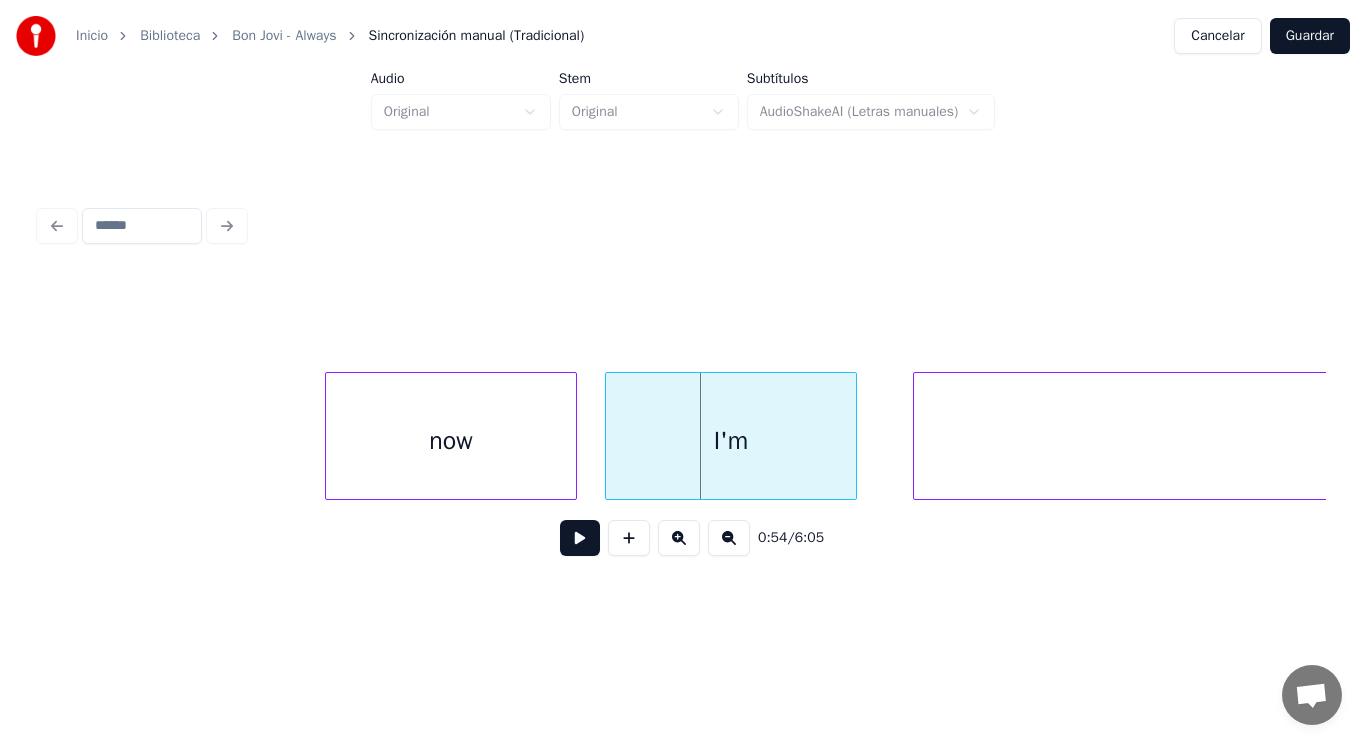 click on "now I'm drownin'" at bounding box center (180347, 436) 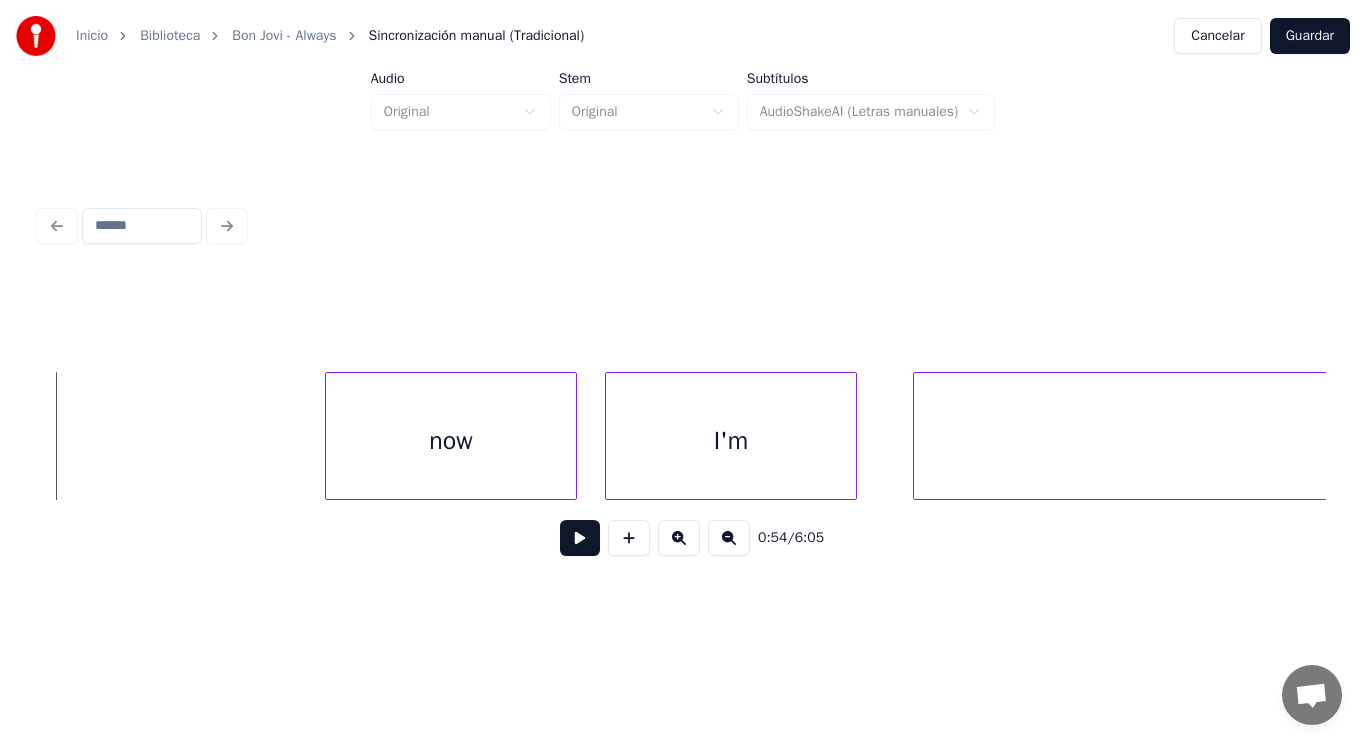 click at bounding box center (580, 538) 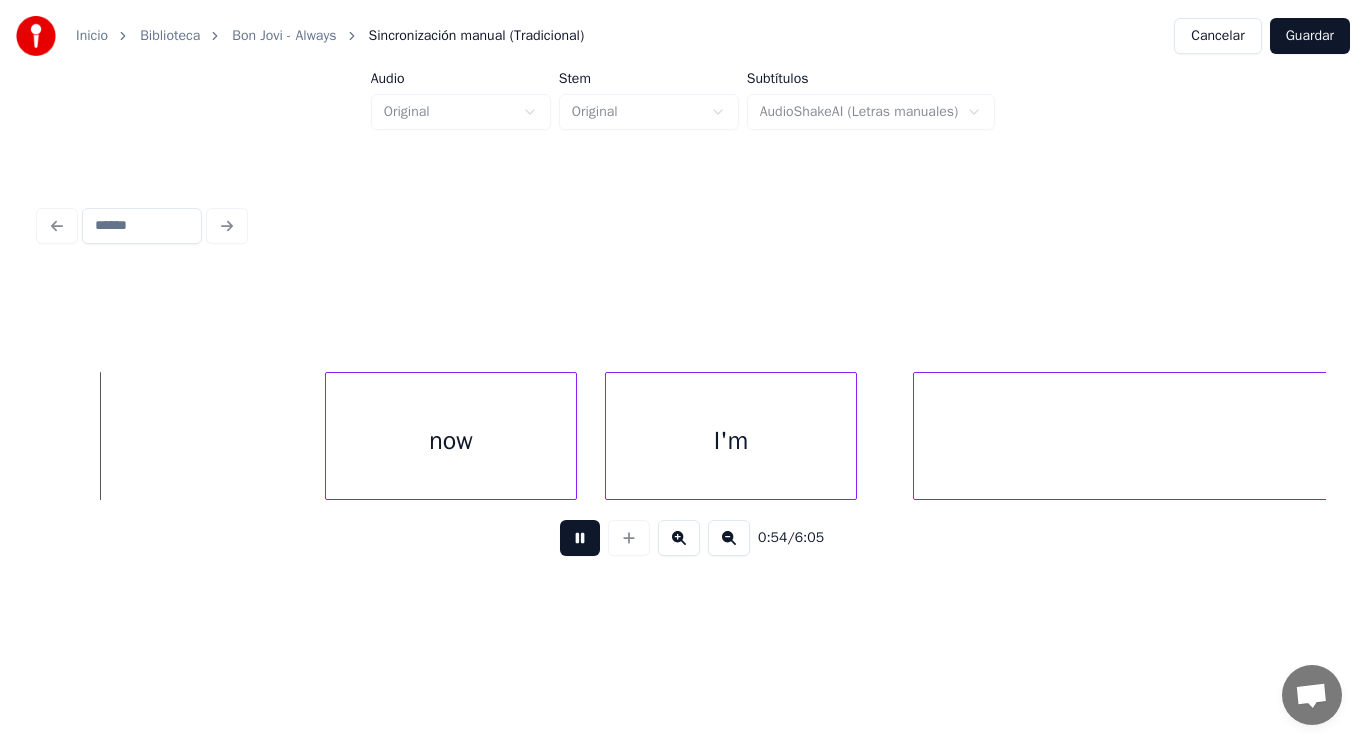 click at bounding box center [580, 538] 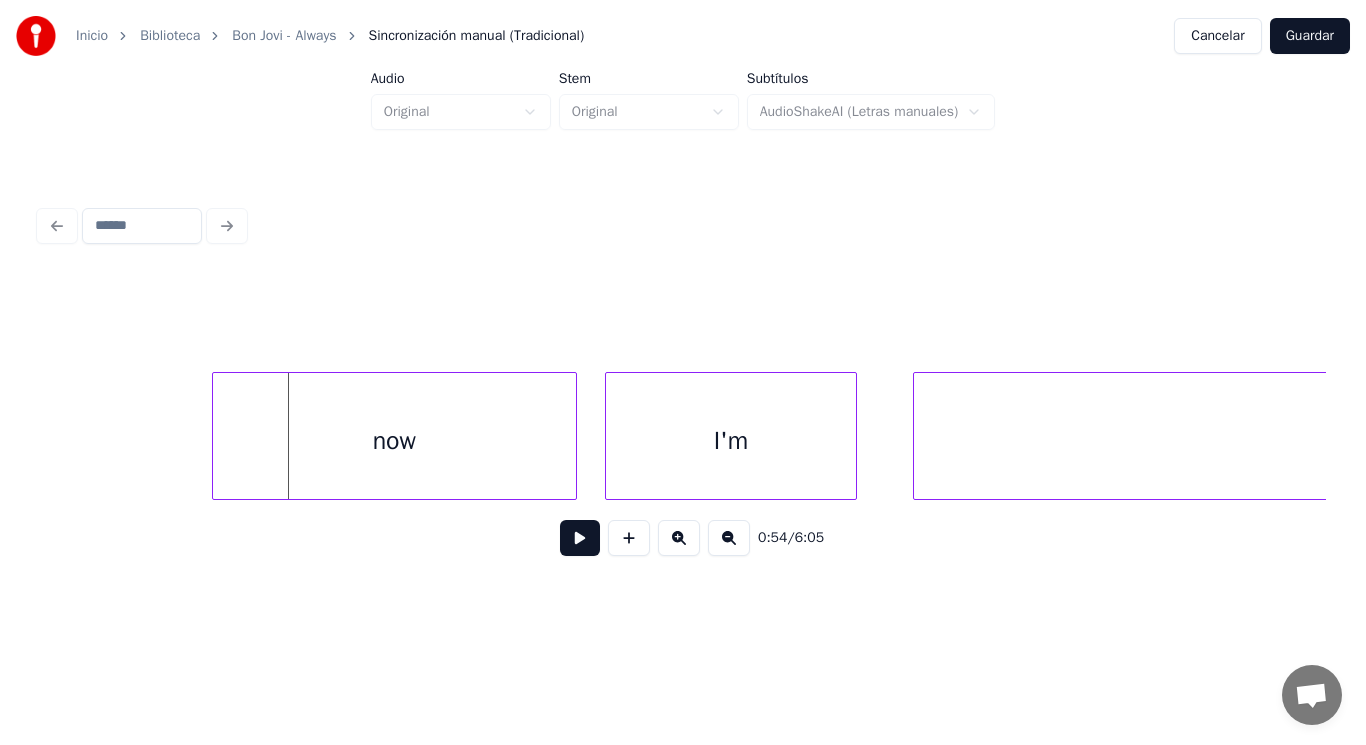 click at bounding box center (216, 436) 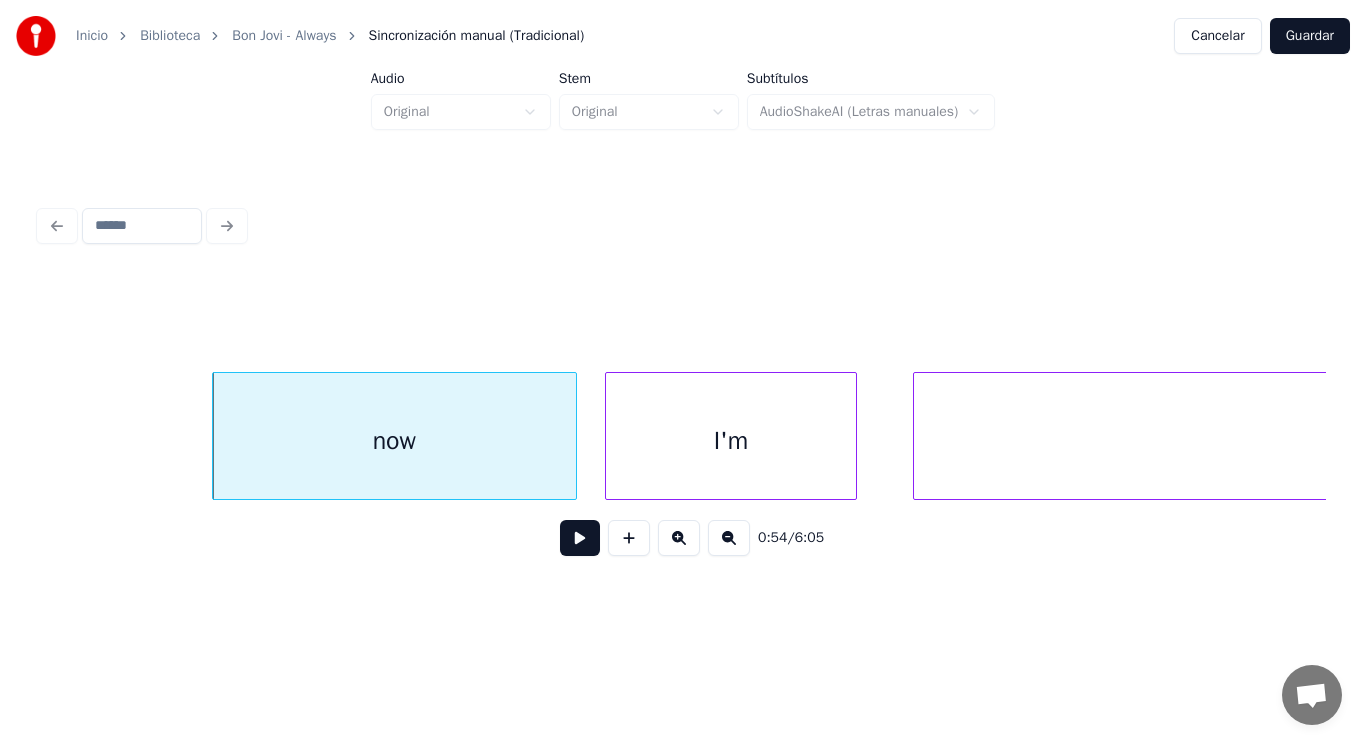 click at bounding box center [580, 538] 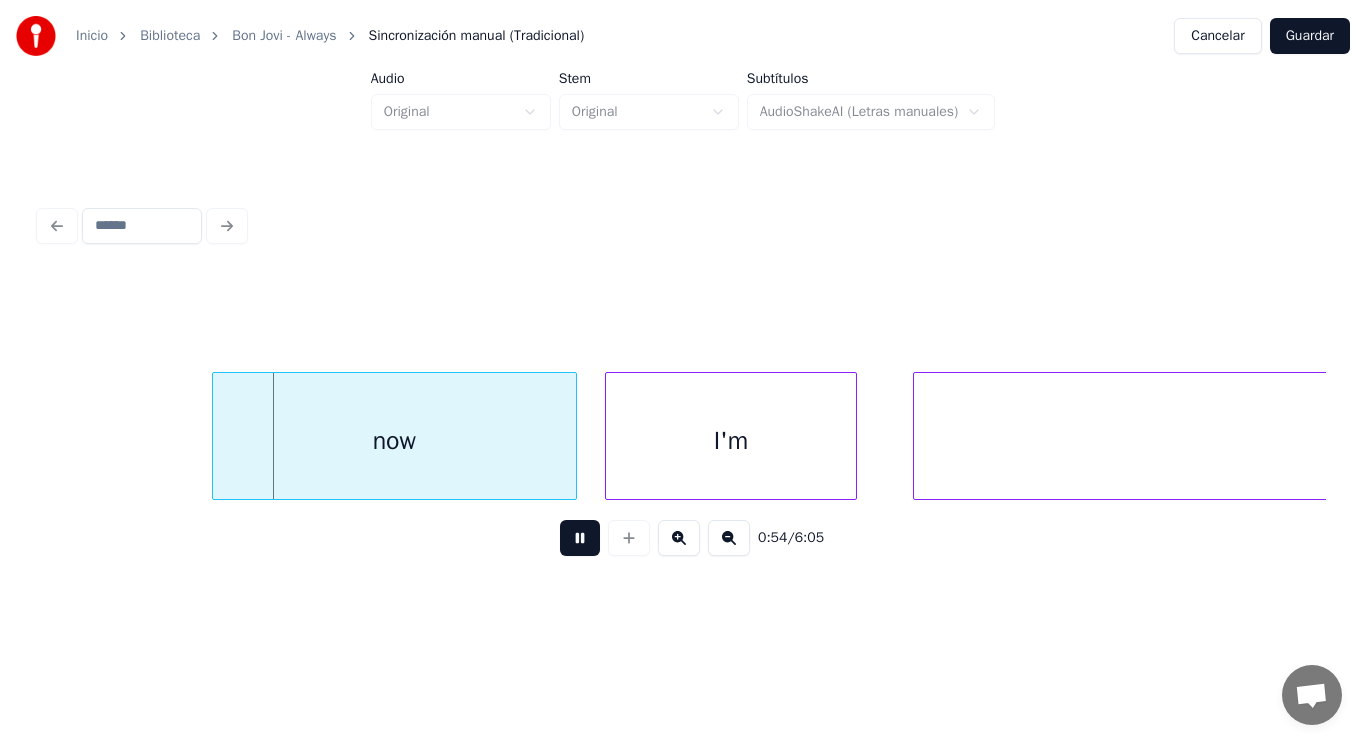 click at bounding box center (580, 538) 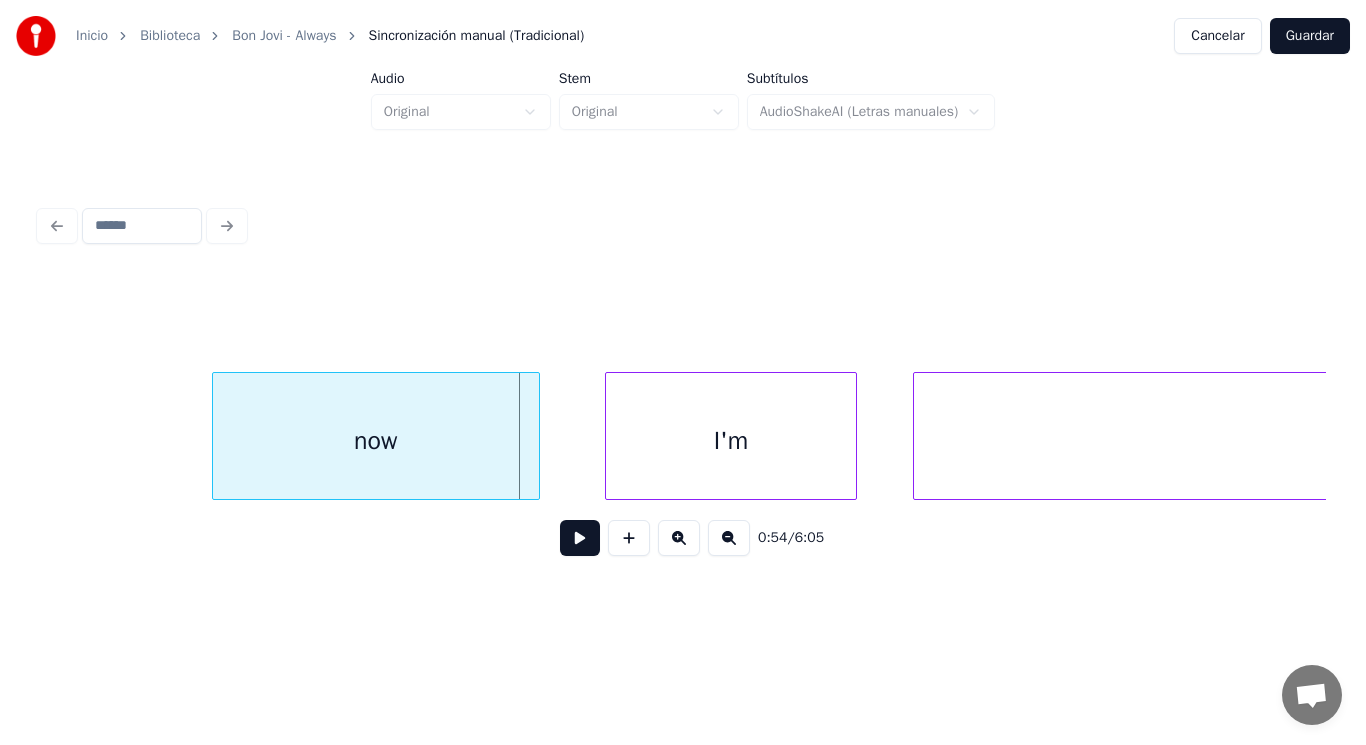 click at bounding box center (536, 436) 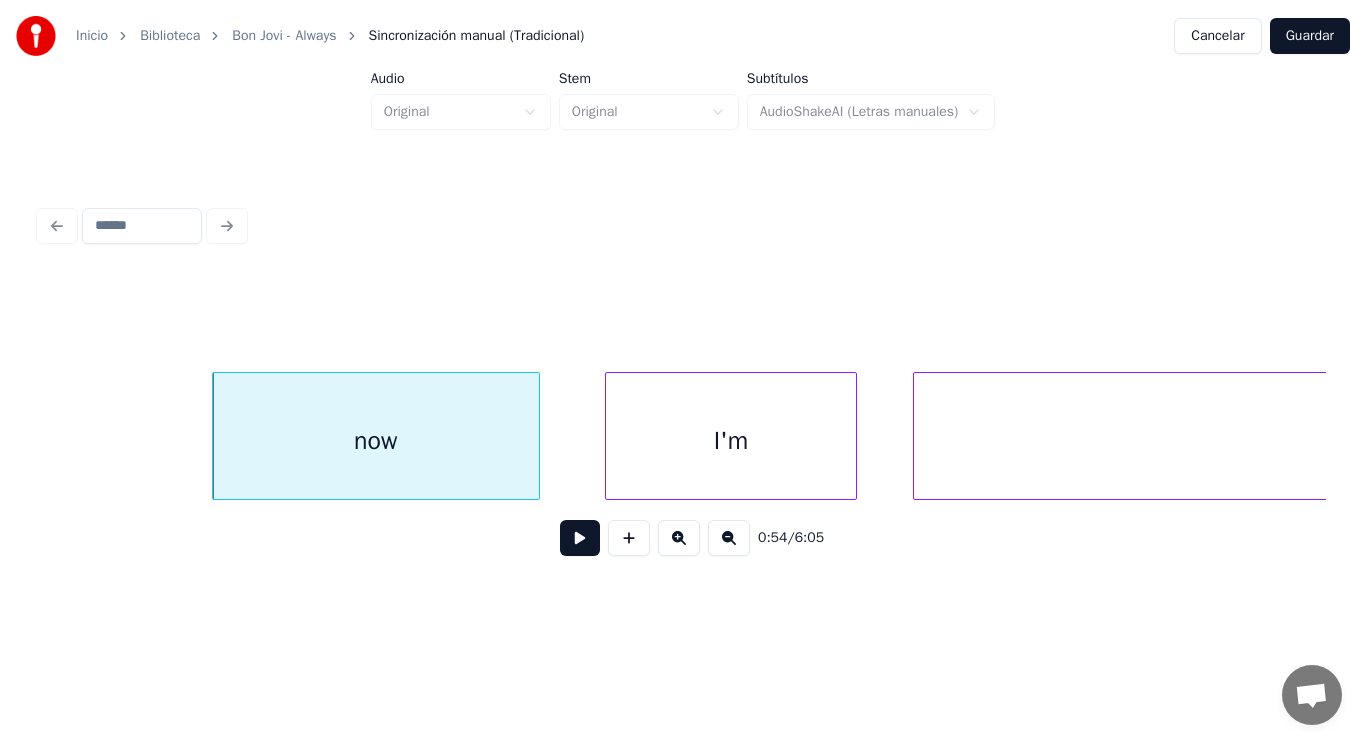 click at bounding box center [580, 538] 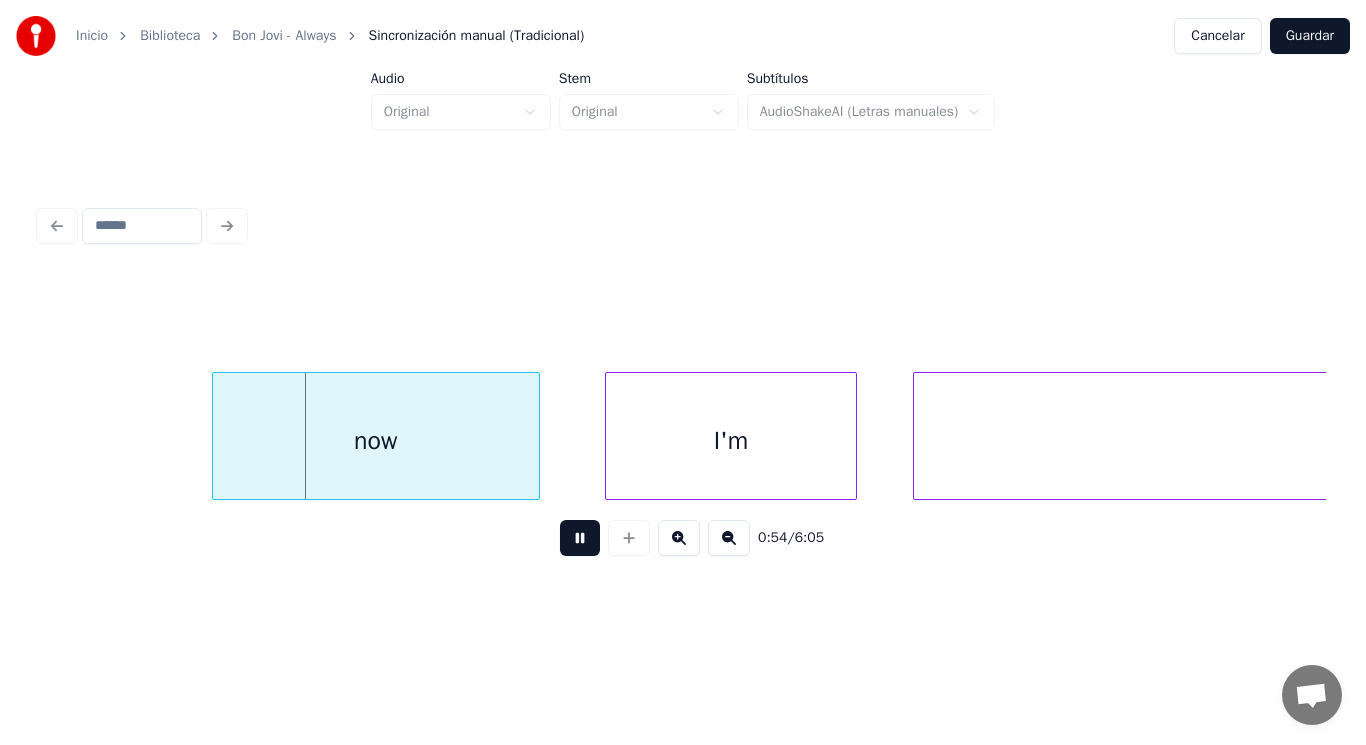 click at bounding box center (580, 538) 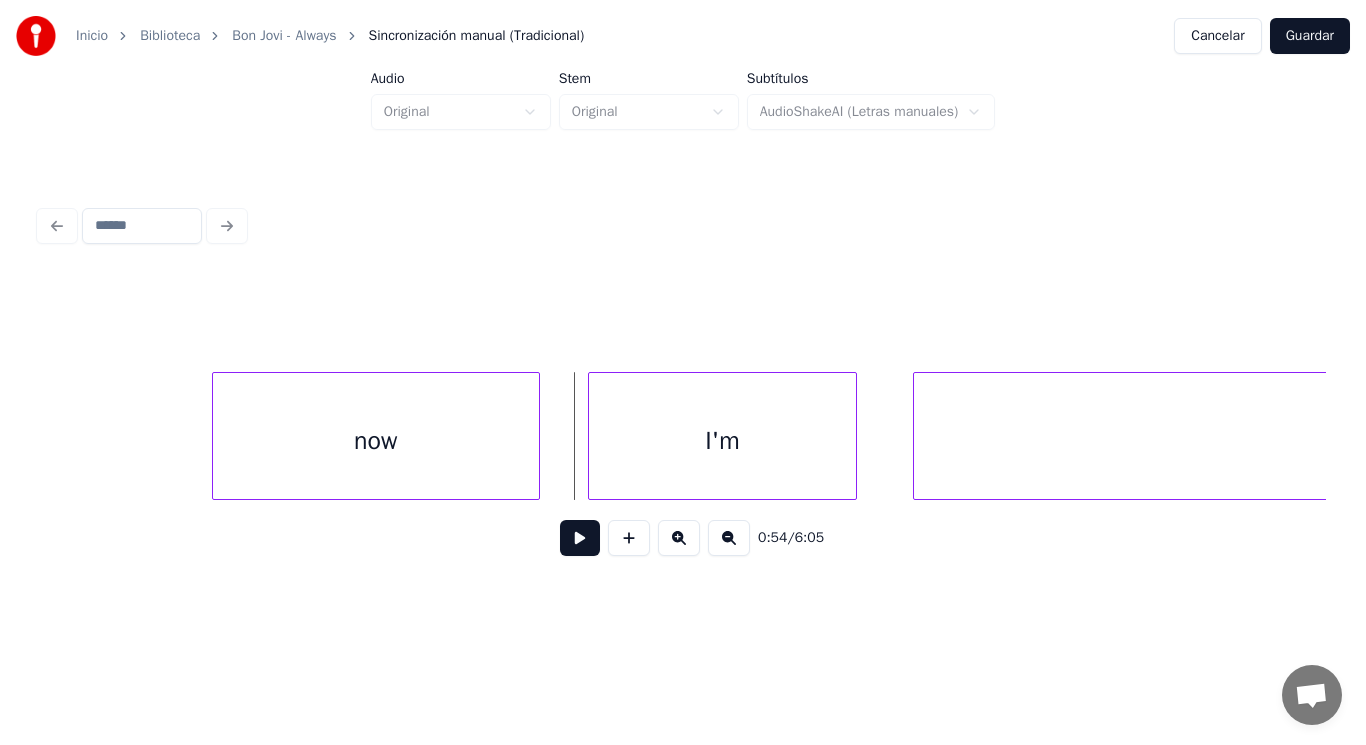 click at bounding box center (592, 436) 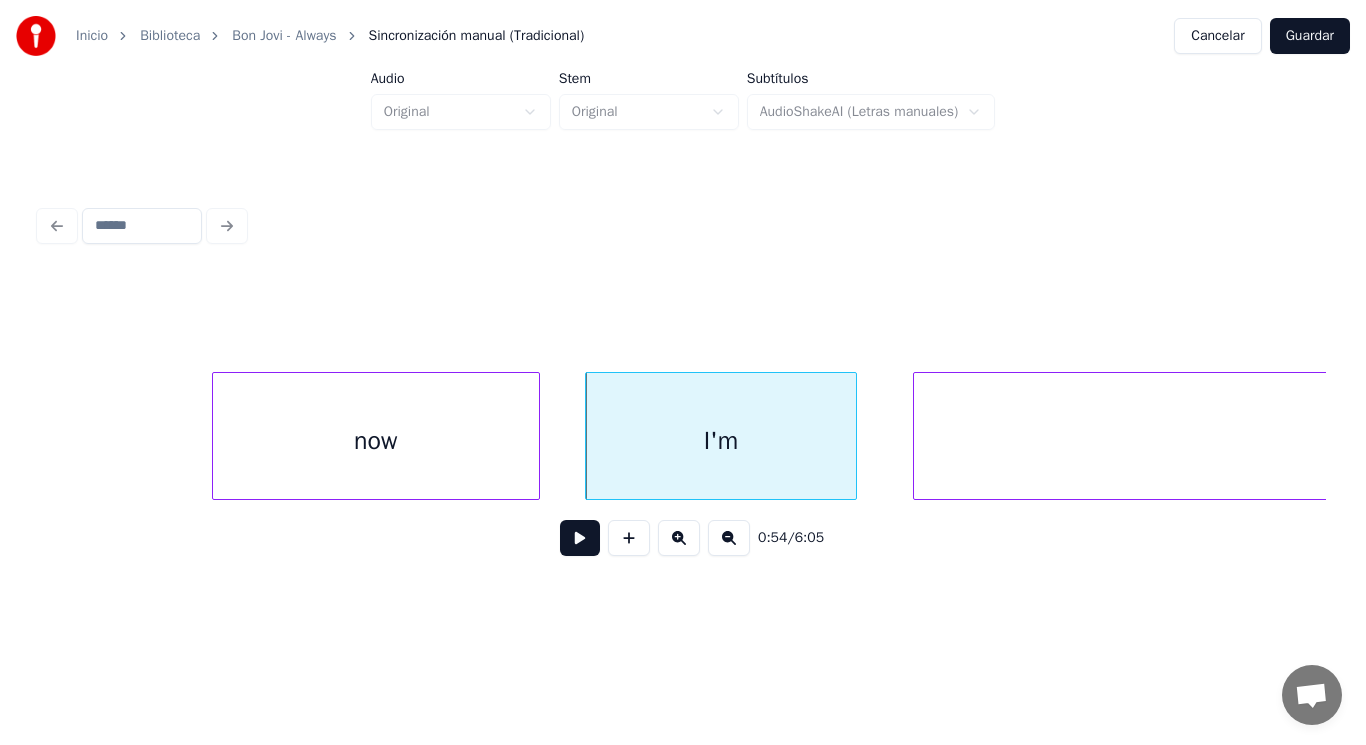 click at bounding box center [580, 538] 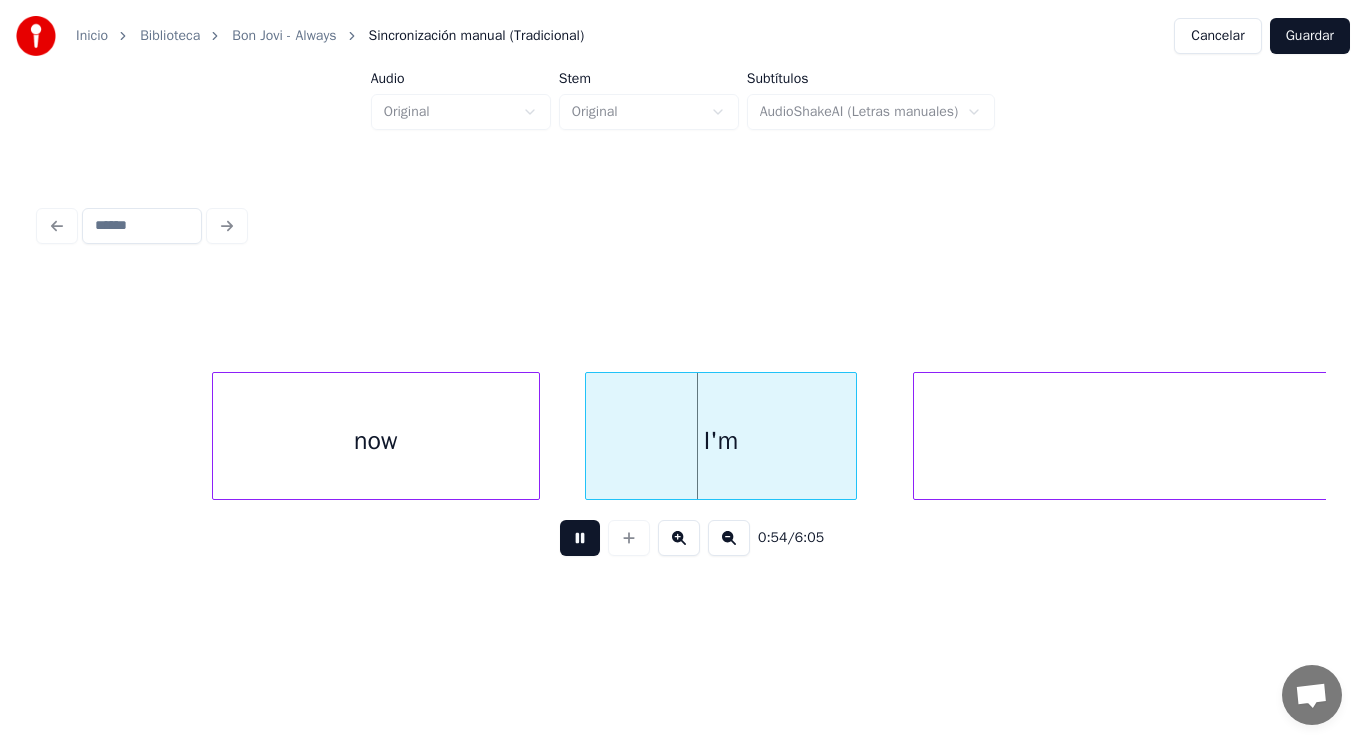 click at bounding box center [580, 538] 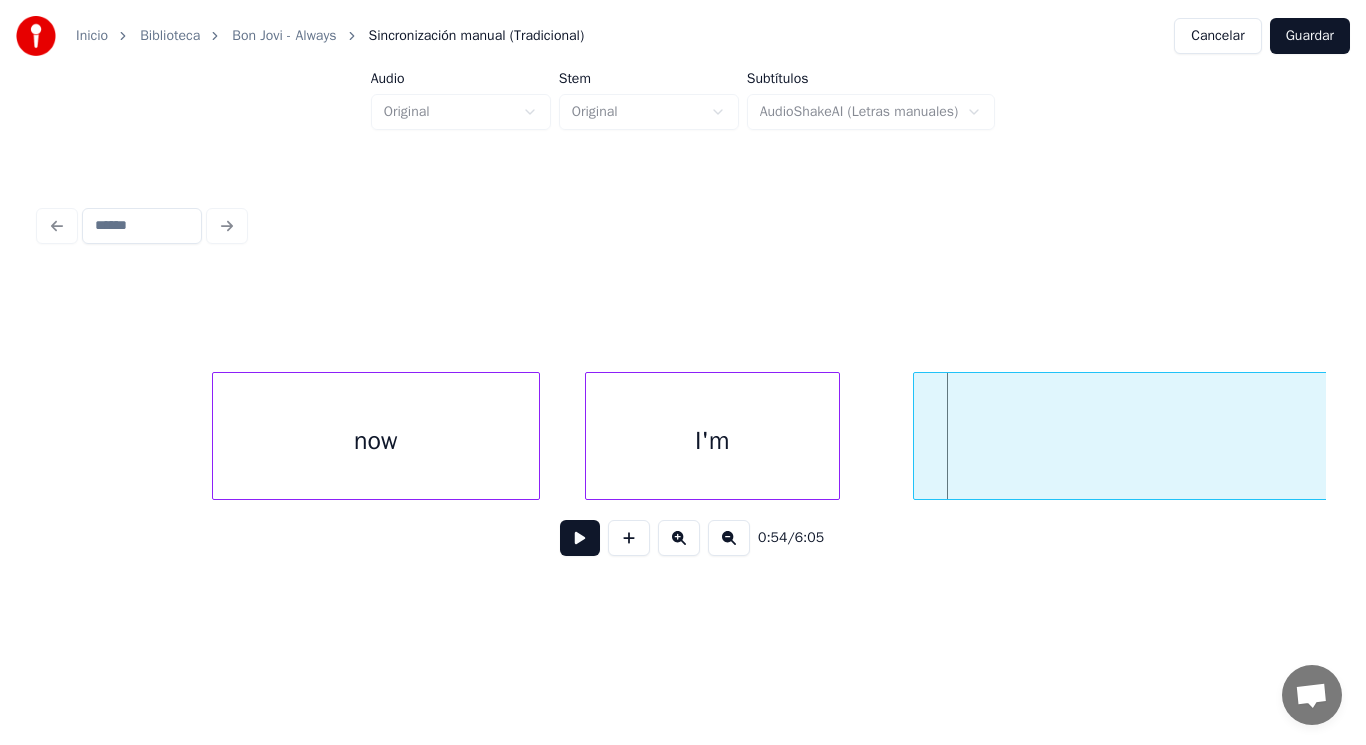click at bounding box center (836, 436) 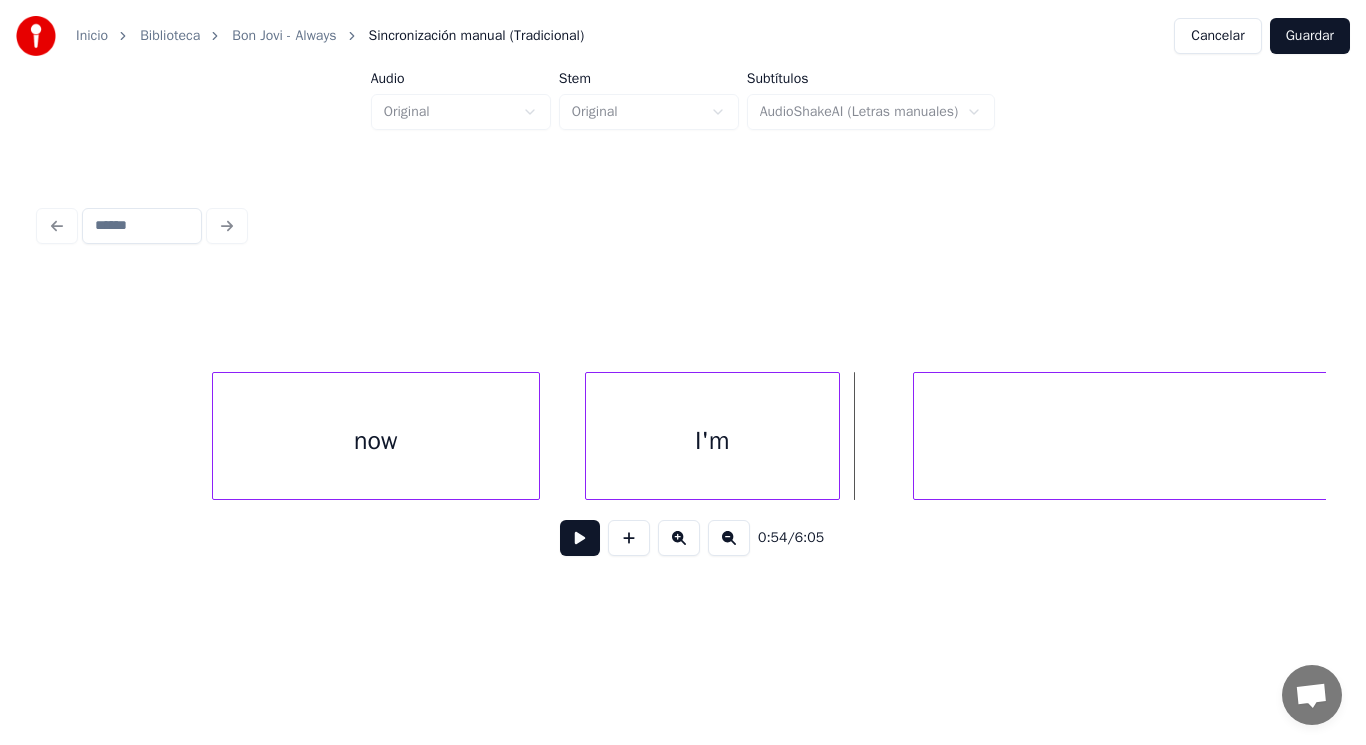 click at bounding box center (580, 538) 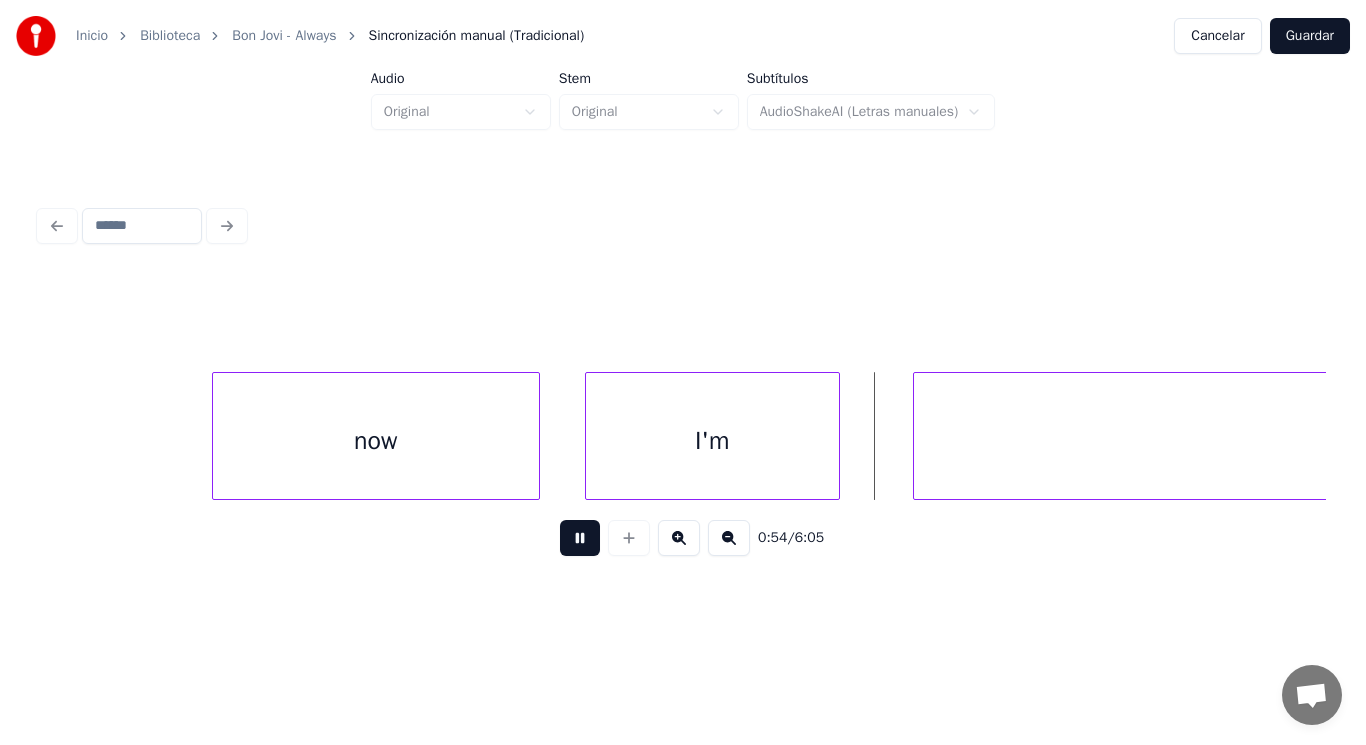 drag, startPoint x: 566, startPoint y: 542, endPoint x: 866, endPoint y: 502, distance: 302.6549 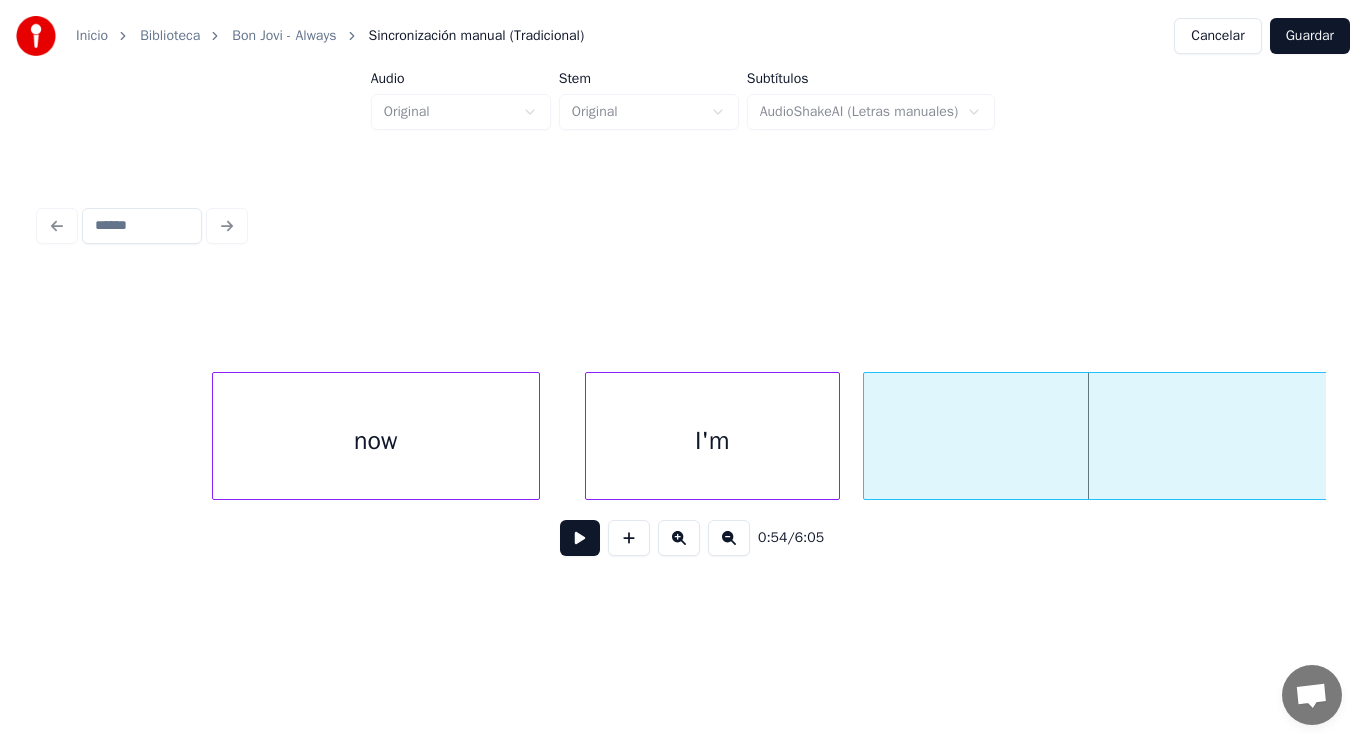 click at bounding box center (867, 436) 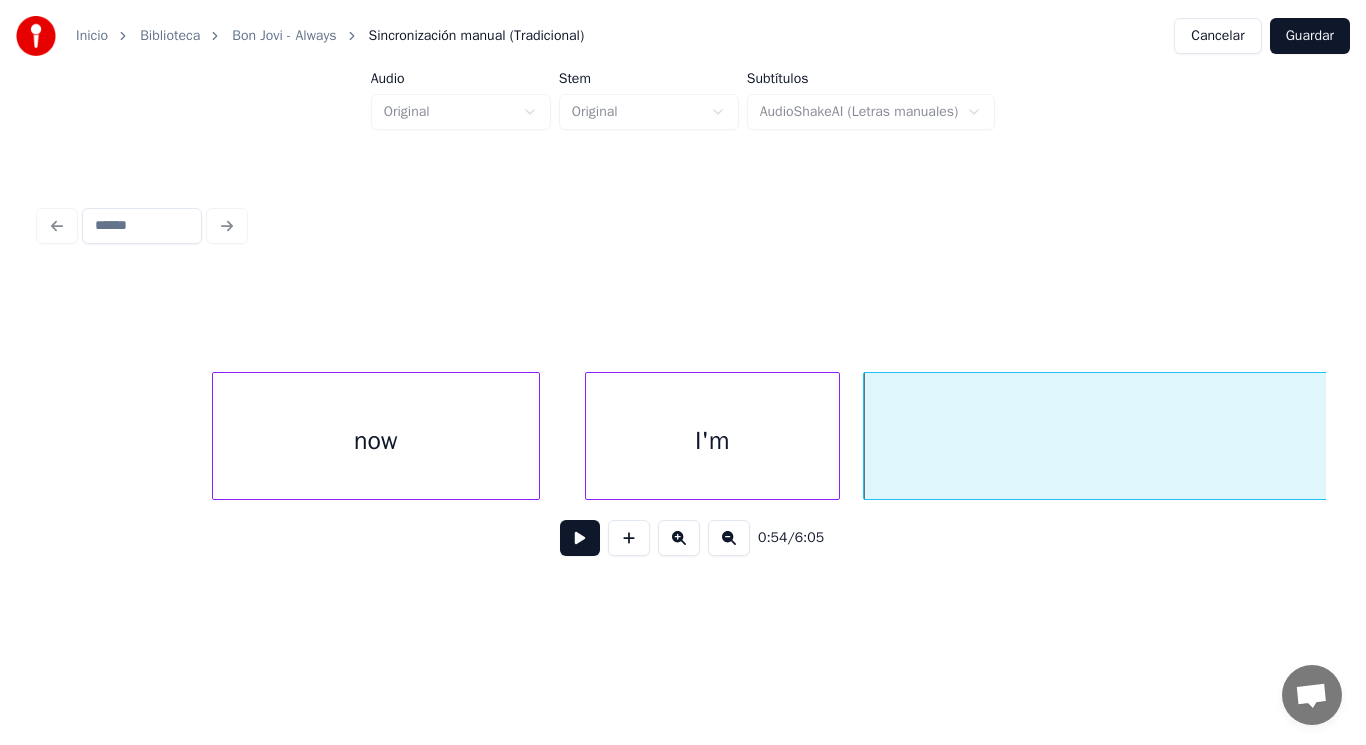 click at bounding box center [580, 538] 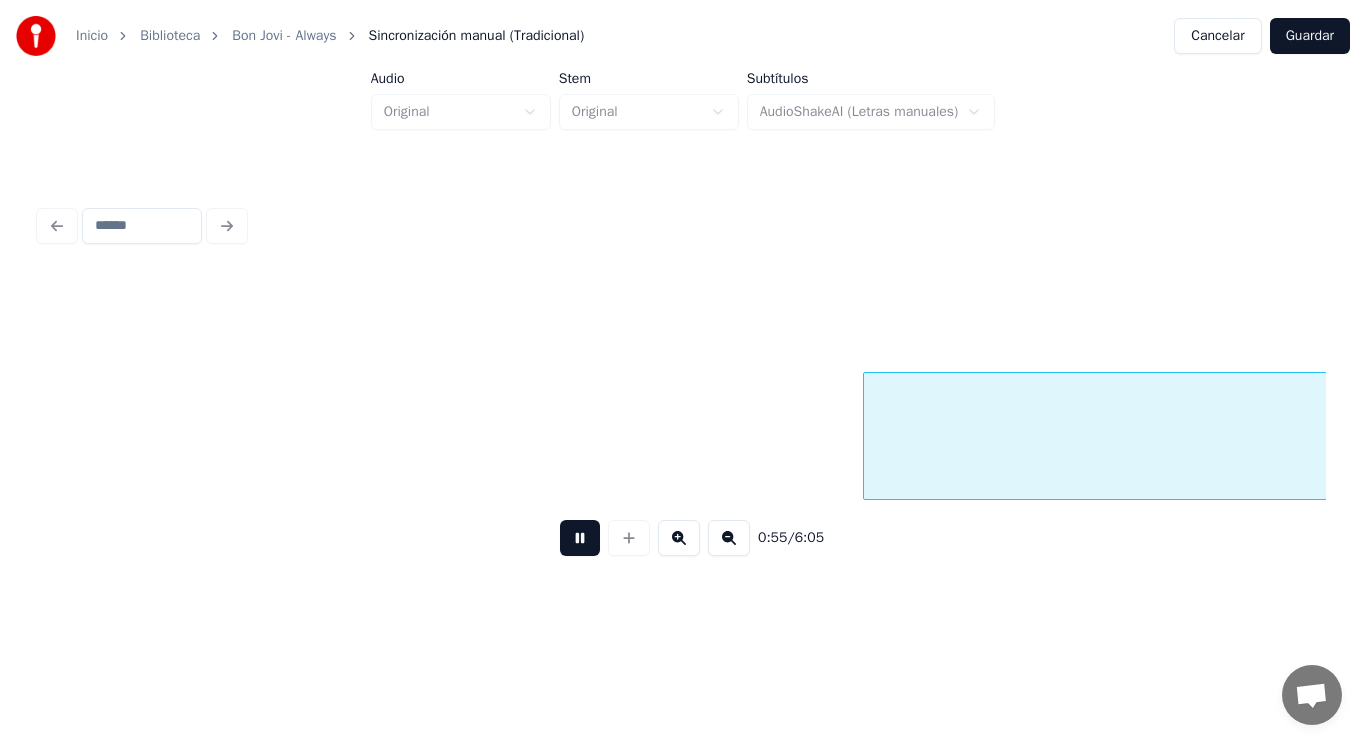 scroll, scrollTop: 0, scrollLeft: 77083, axis: horizontal 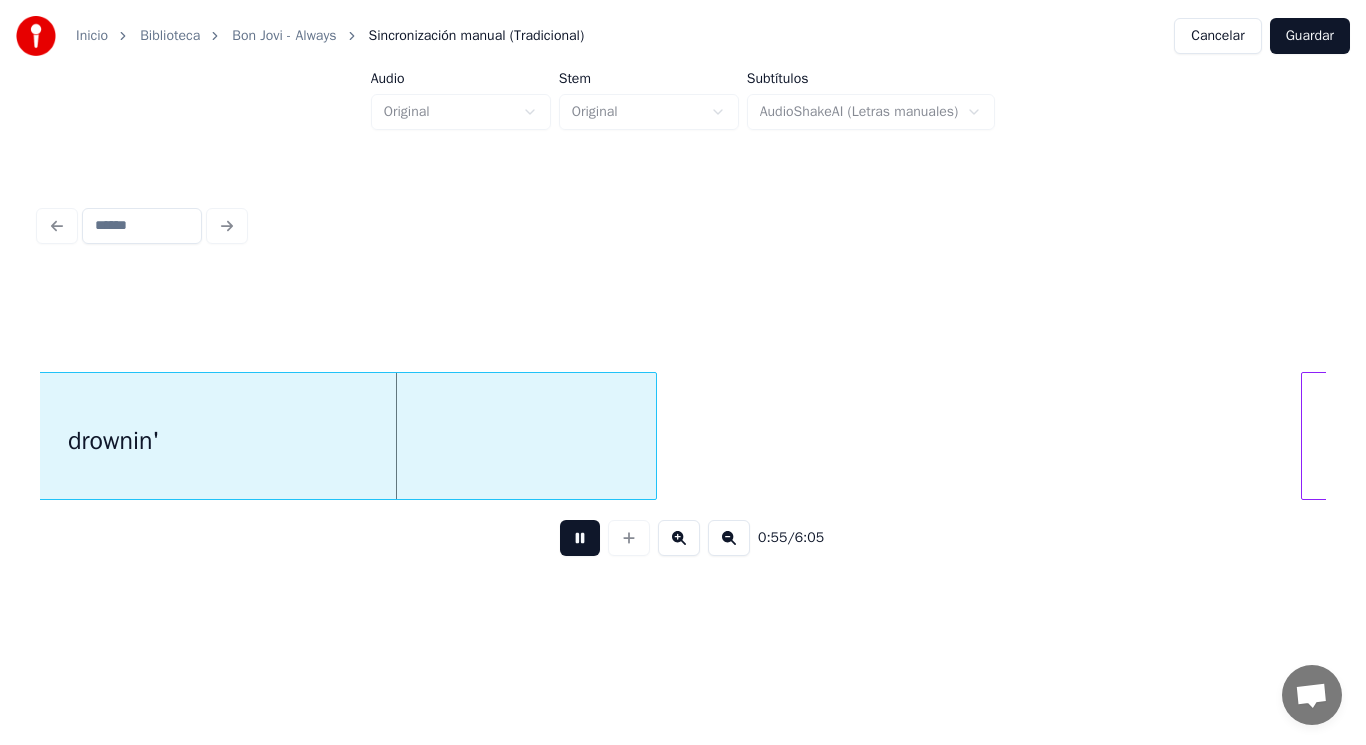 click at bounding box center (580, 538) 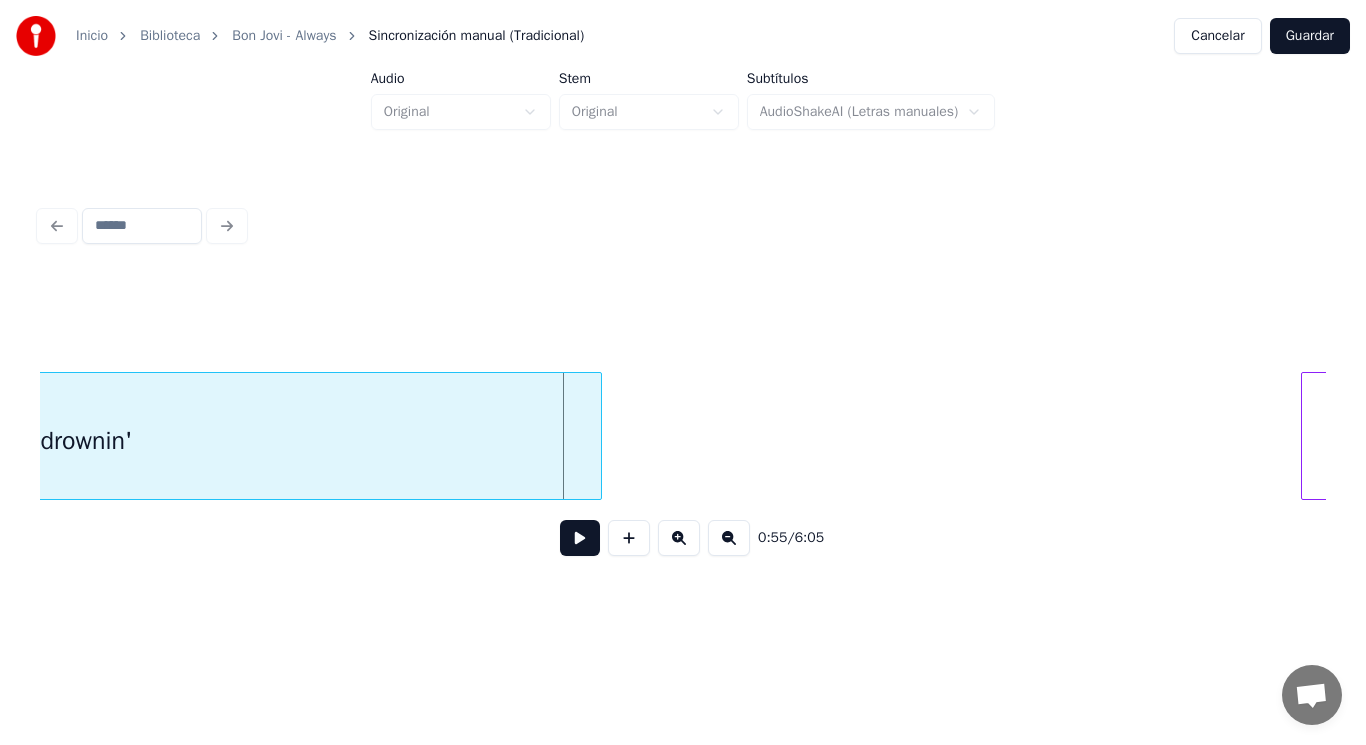 click at bounding box center (598, 436) 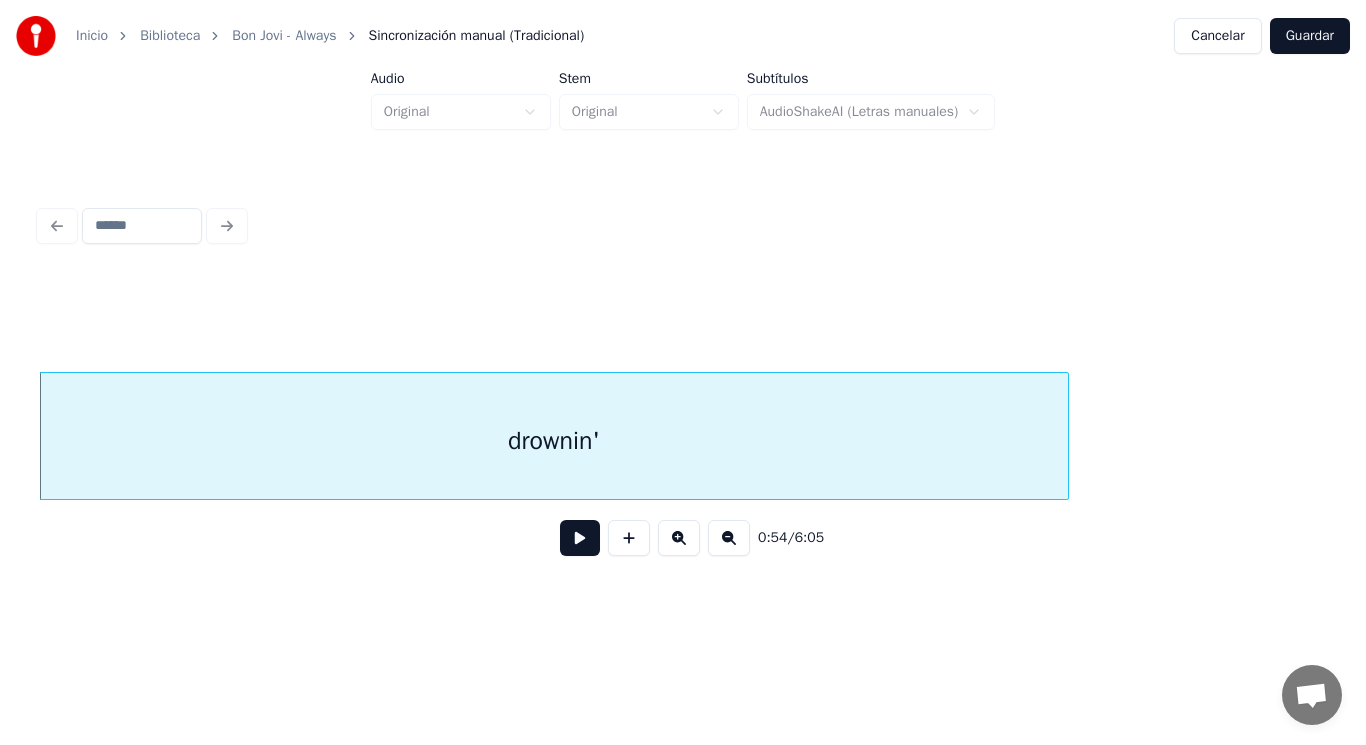 click at bounding box center (580, 538) 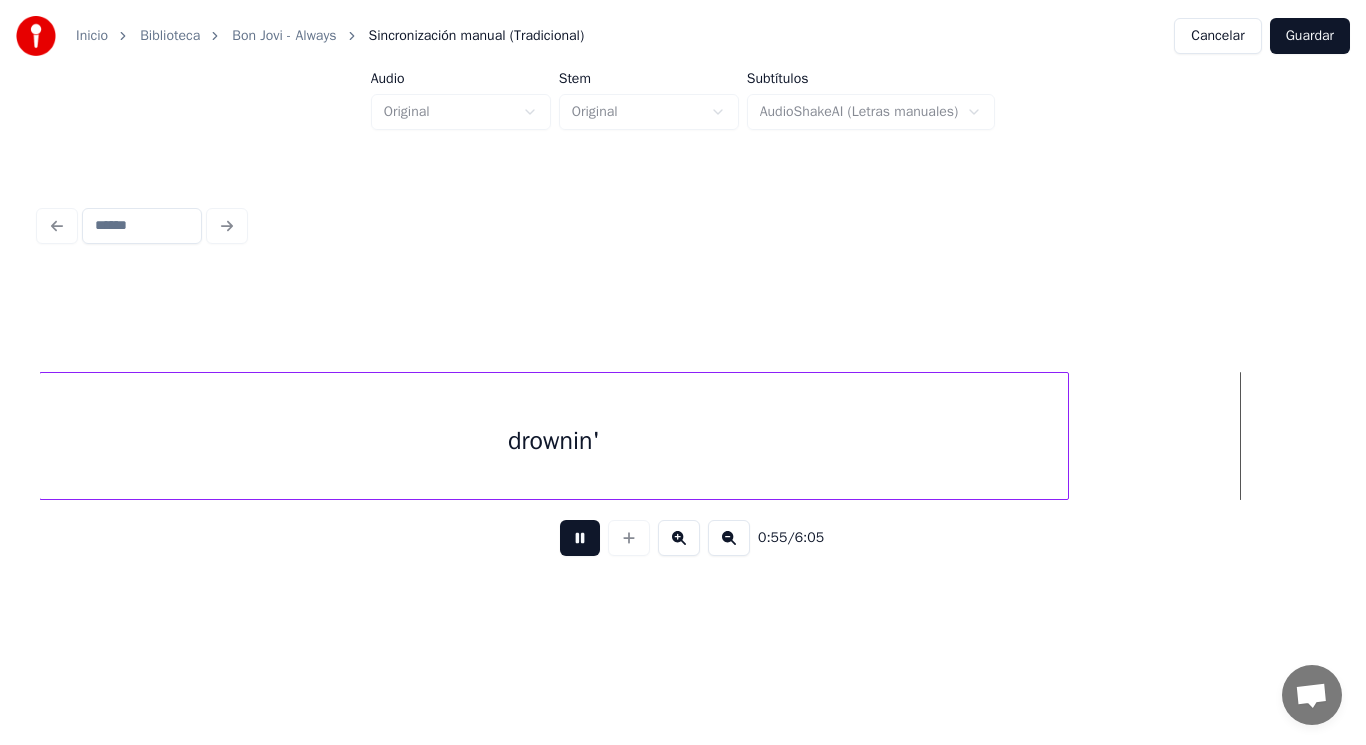 scroll, scrollTop: 0, scrollLeft: 77905, axis: horizontal 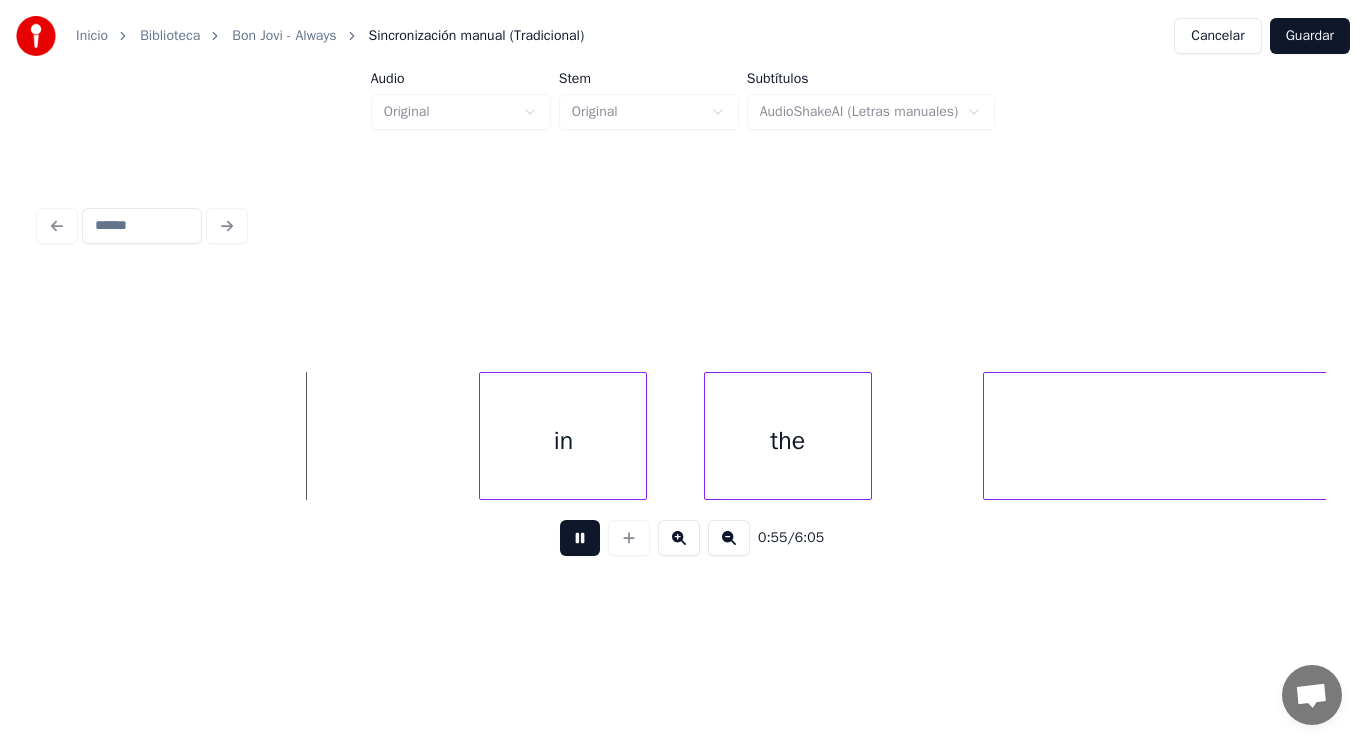 click at bounding box center (580, 538) 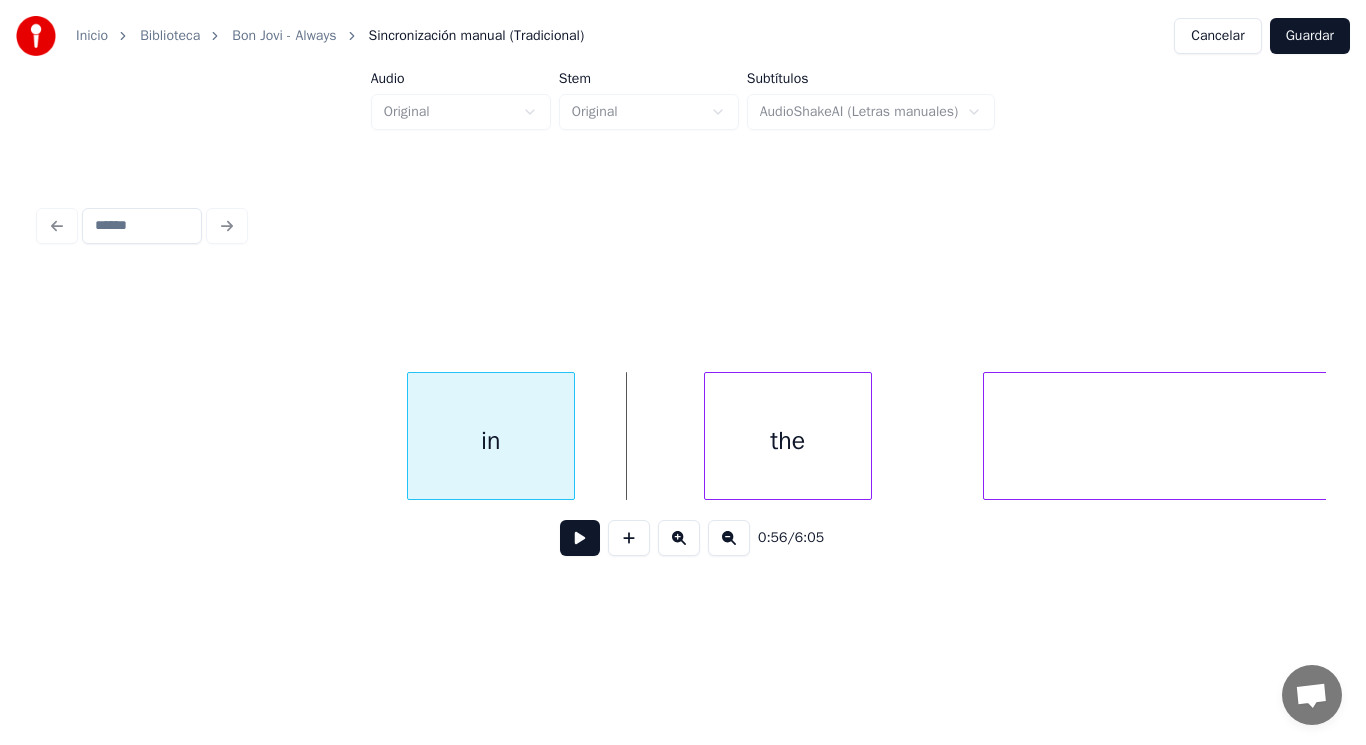 click on "in" at bounding box center [491, 441] 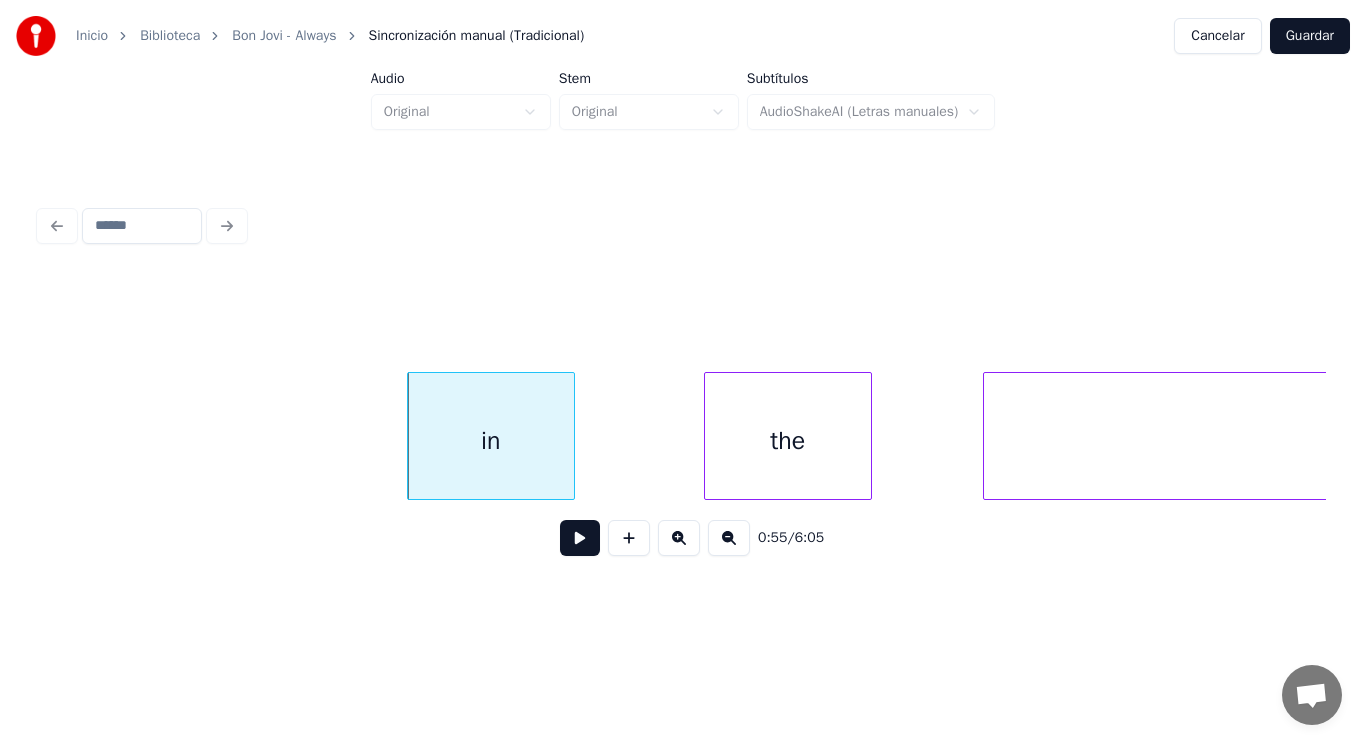 click at bounding box center (580, 538) 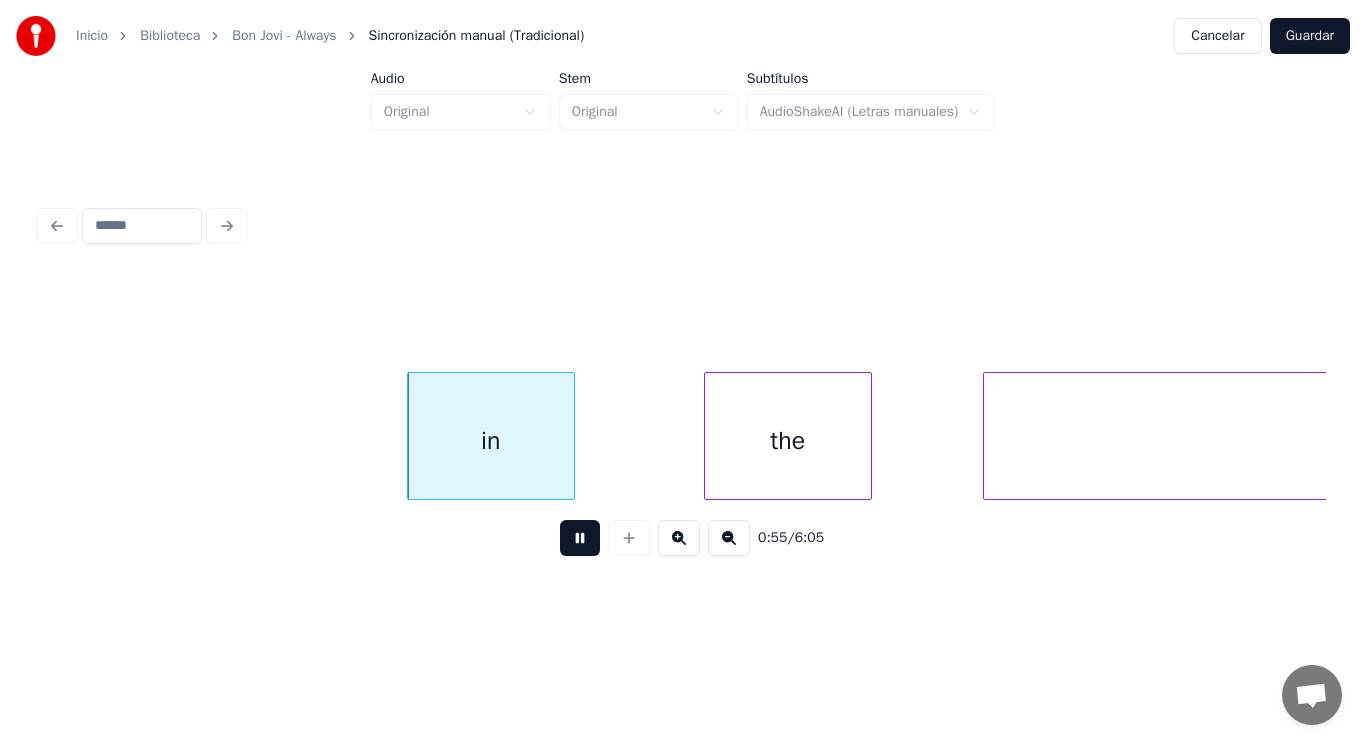 click at bounding box center [580, 538] 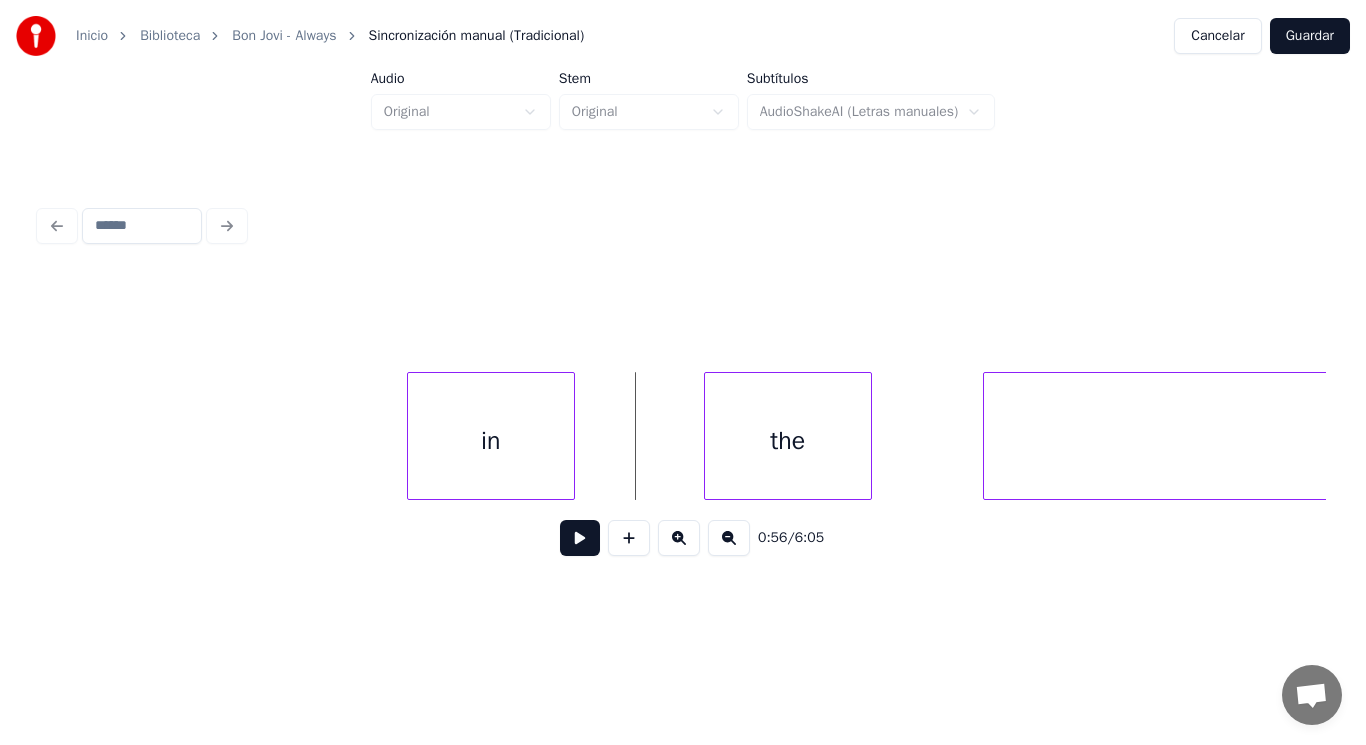 drag, startPoint x: 603, startPoint y: 475, endPoint x: 585, endPoint y: 508, distance: 37.589893 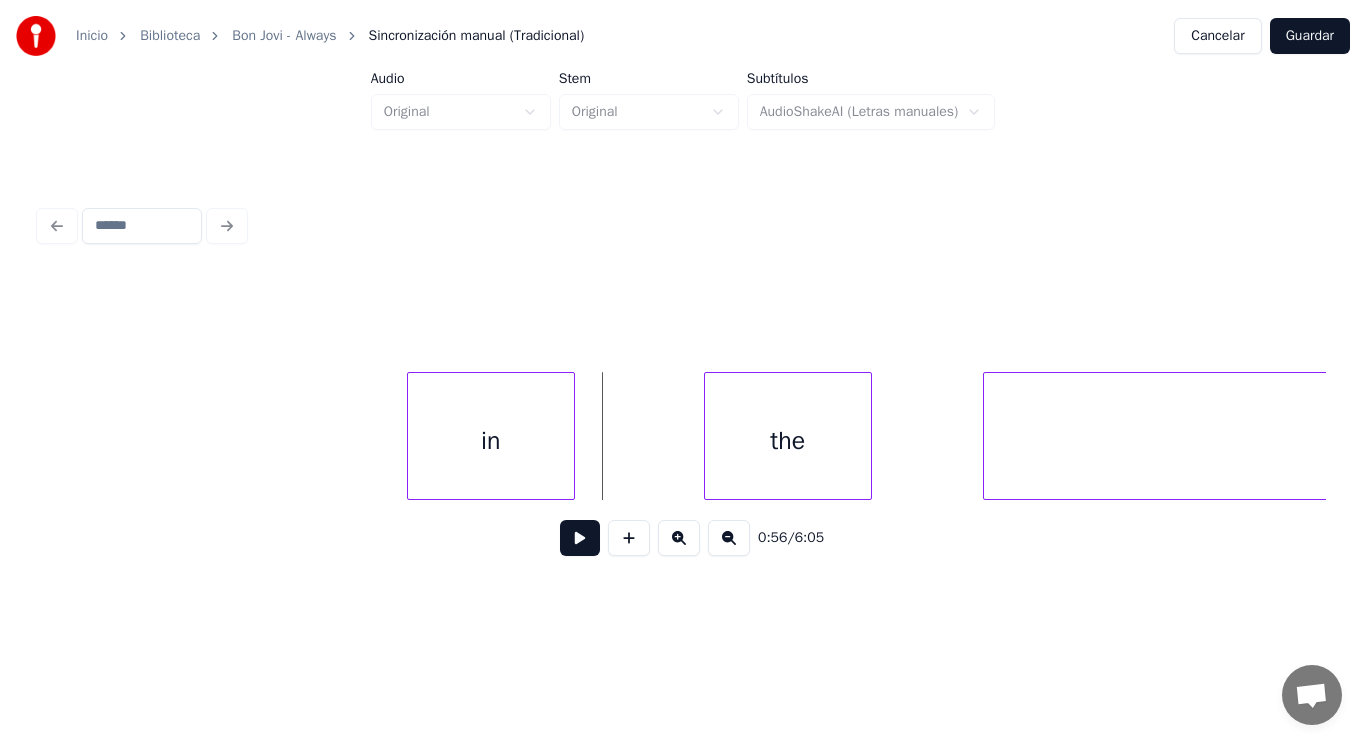 click at bounding box center [580, 538] 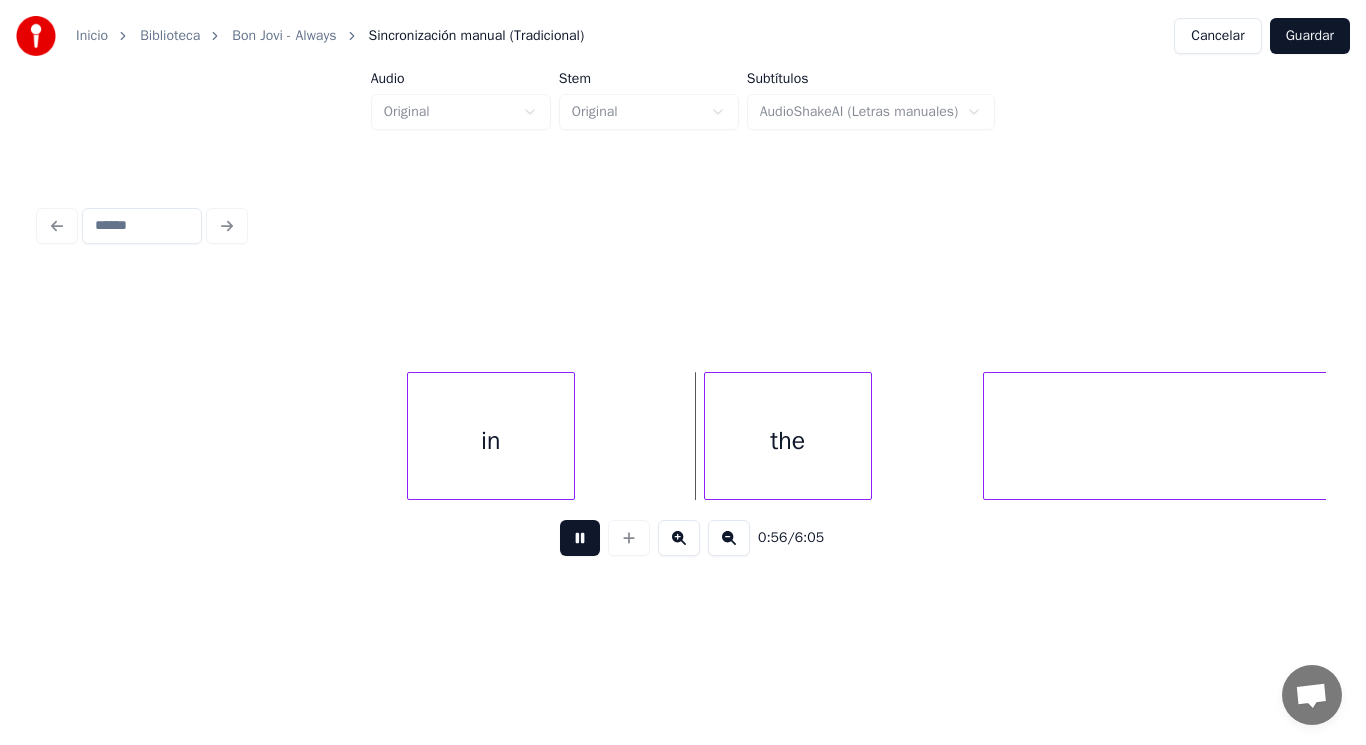 click at bounding box center (580, 538) 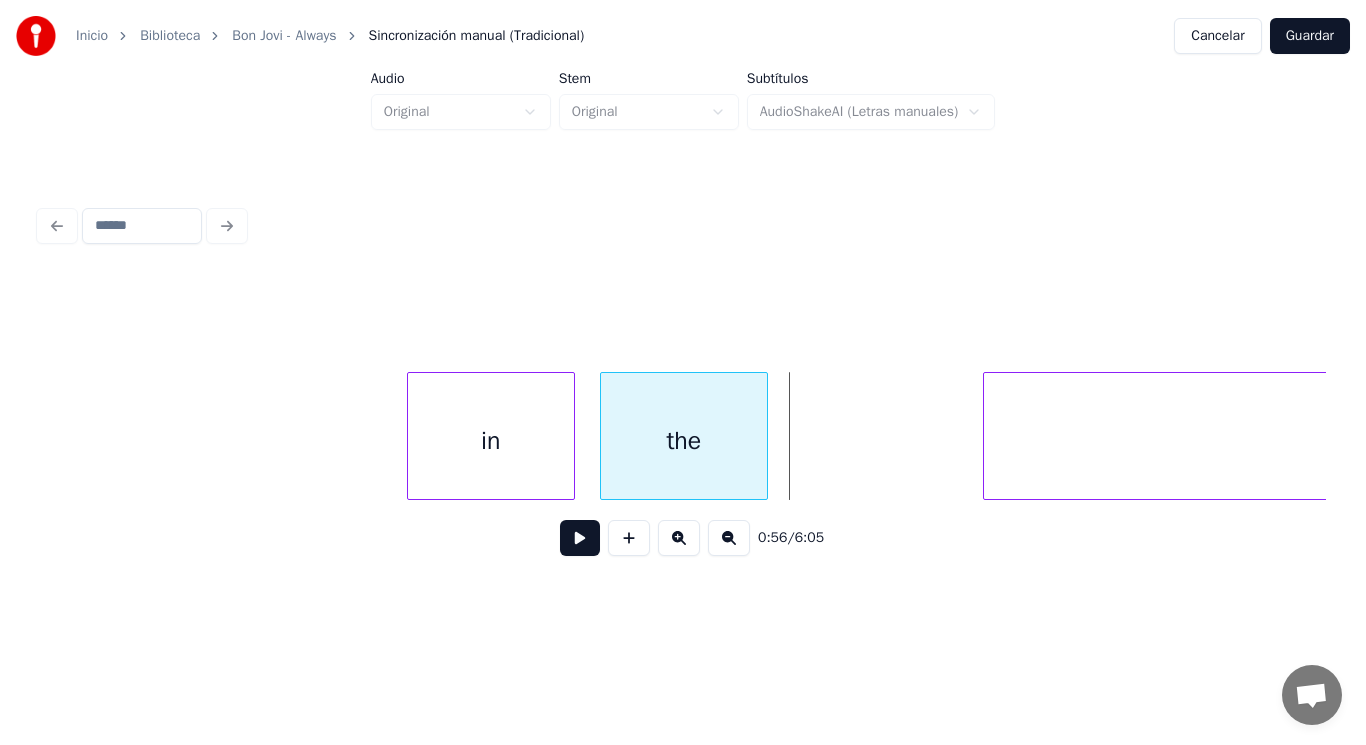 click on "the" at bounding box center [684, 441] 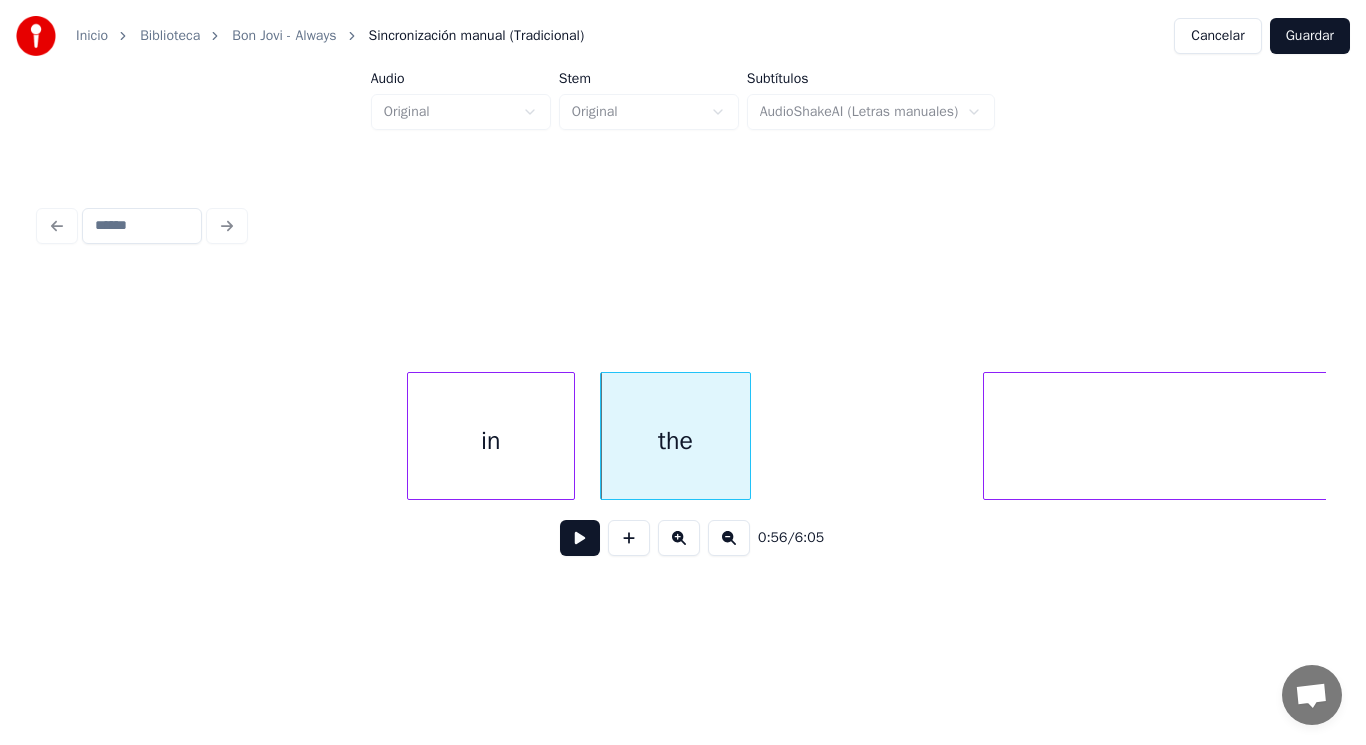 click at bounding box center (747, 436) 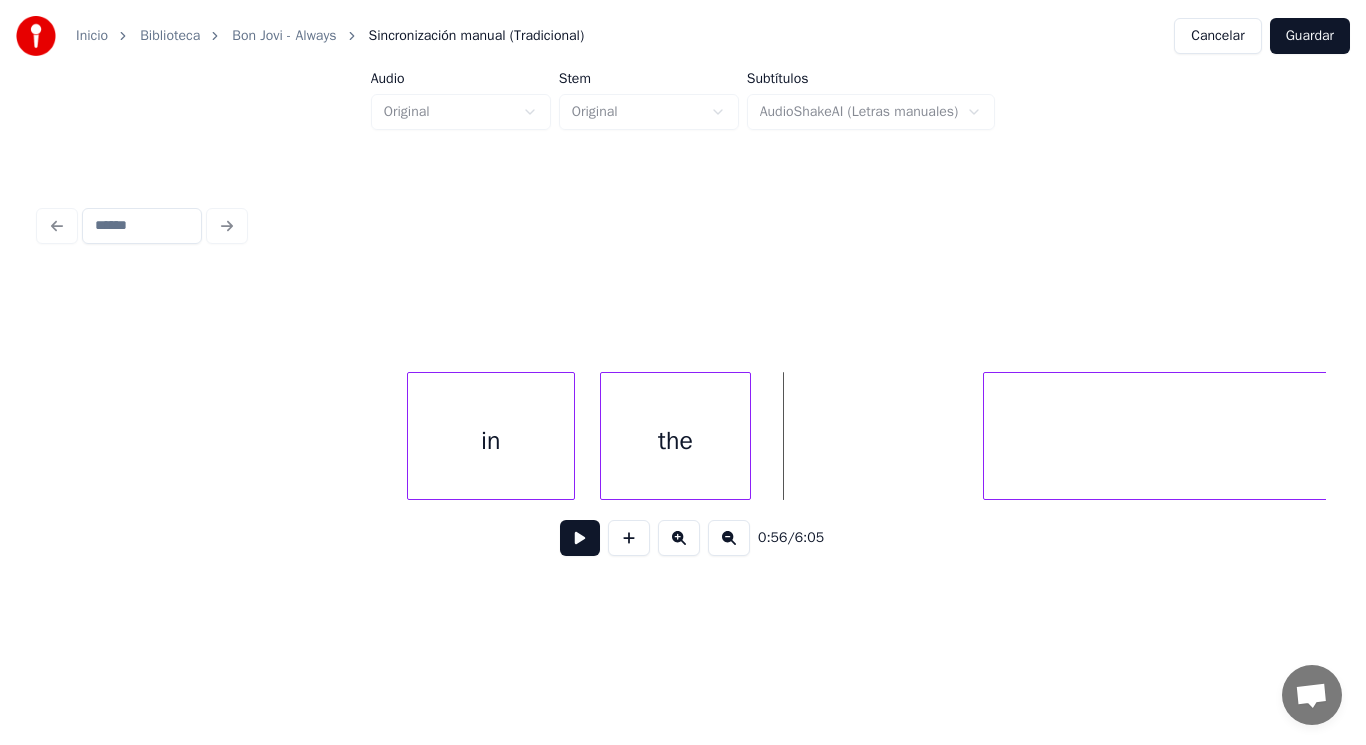 click at bounding box center (580, 538) 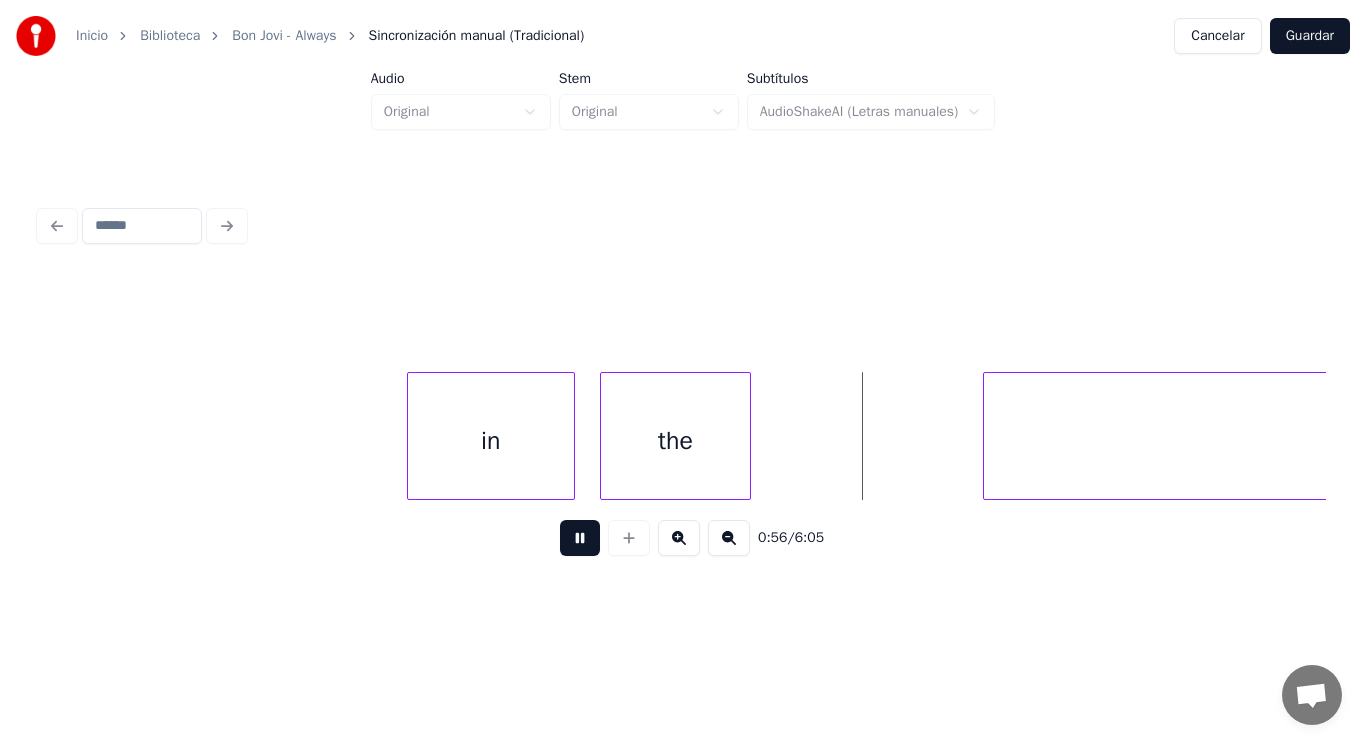 click at bounding box center (580, 538) 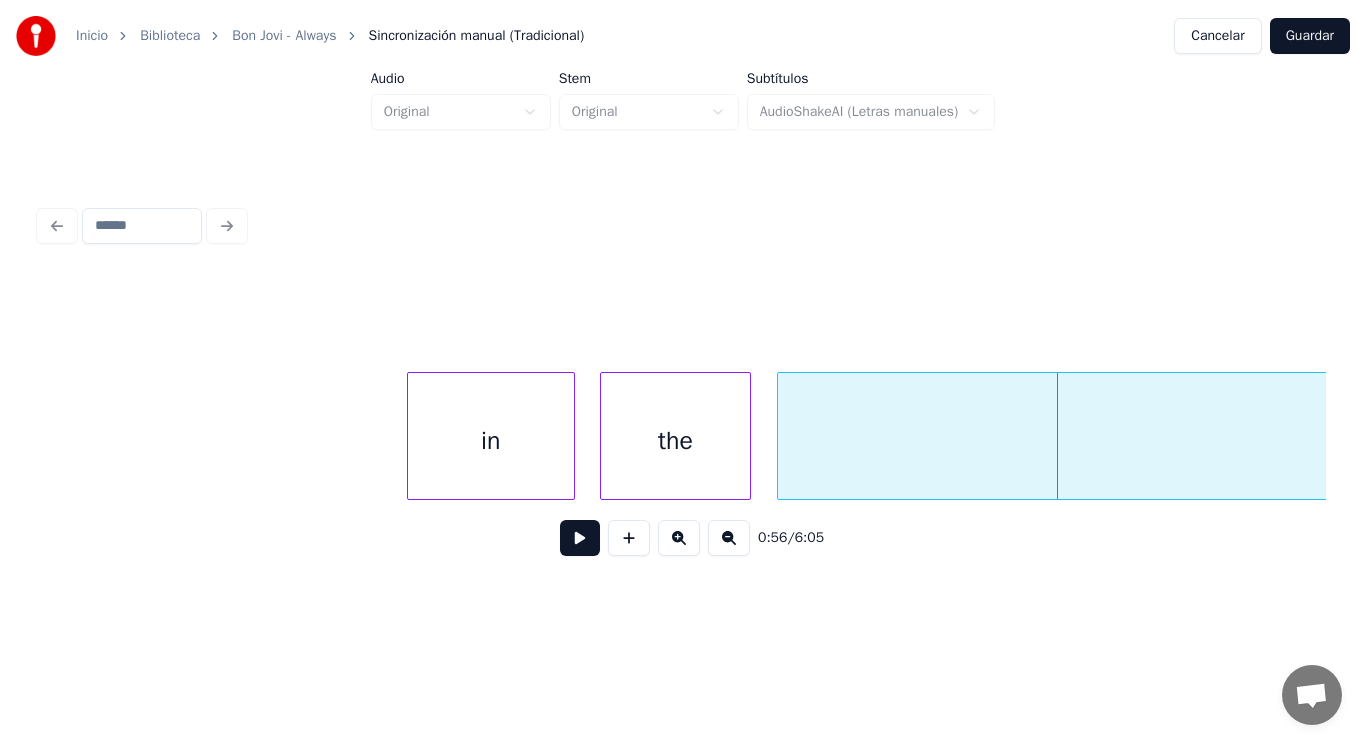 click at bounding box center [781, 436] 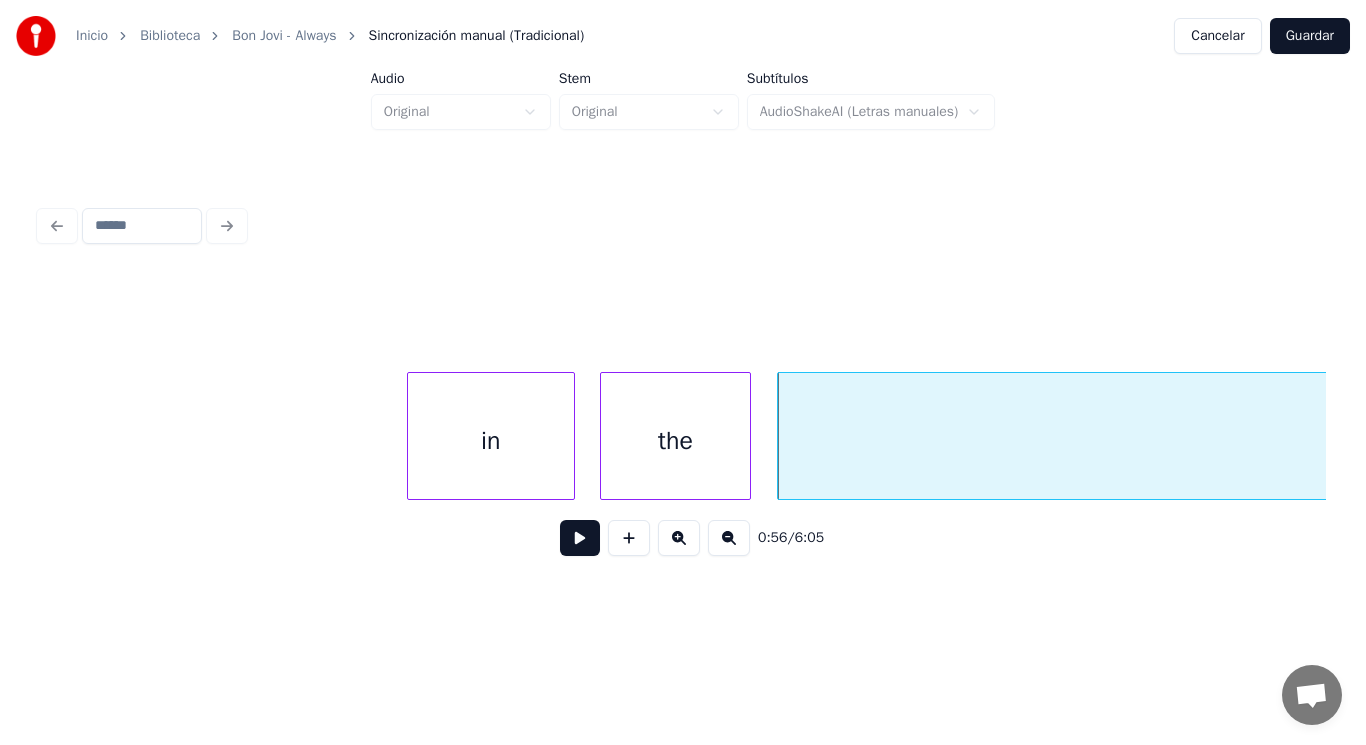 click at bounding box center [580, 538] 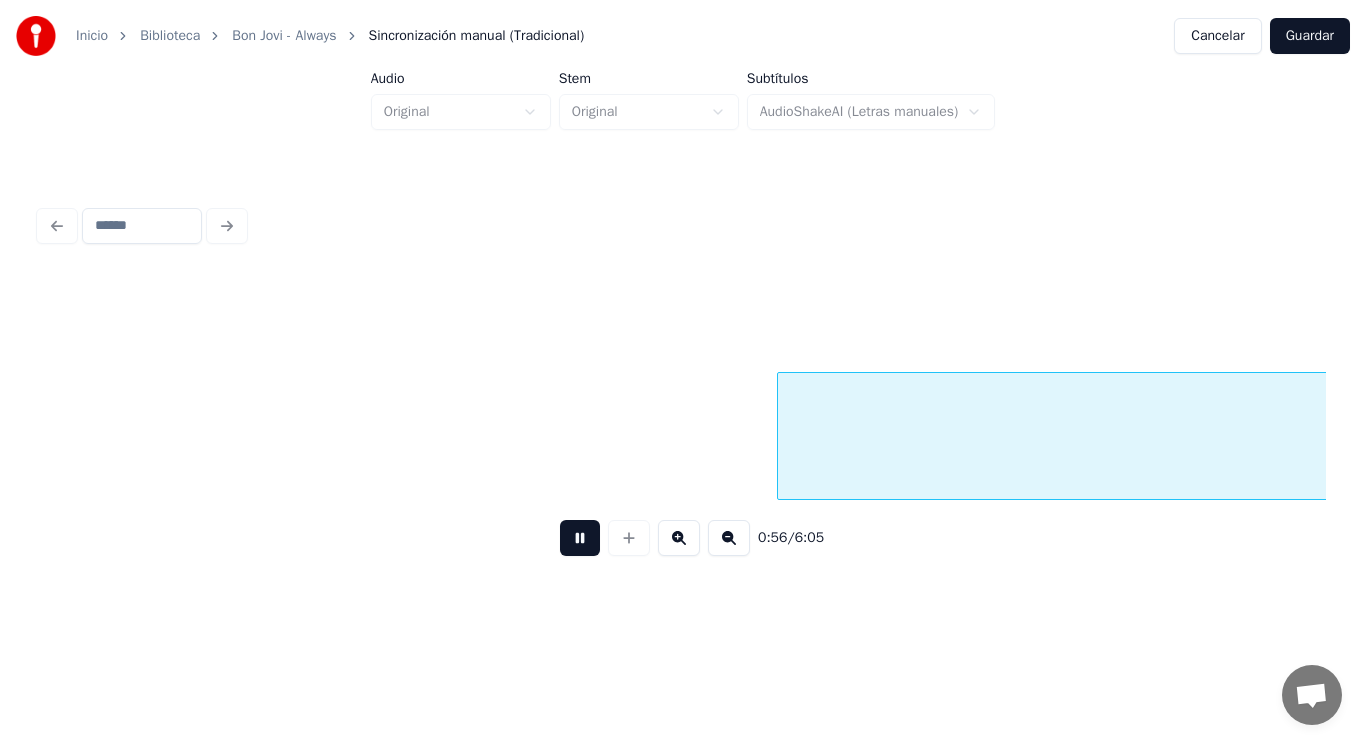 scroll, scrollTop: 0, scrollLeft: 79216, axis: horizontal 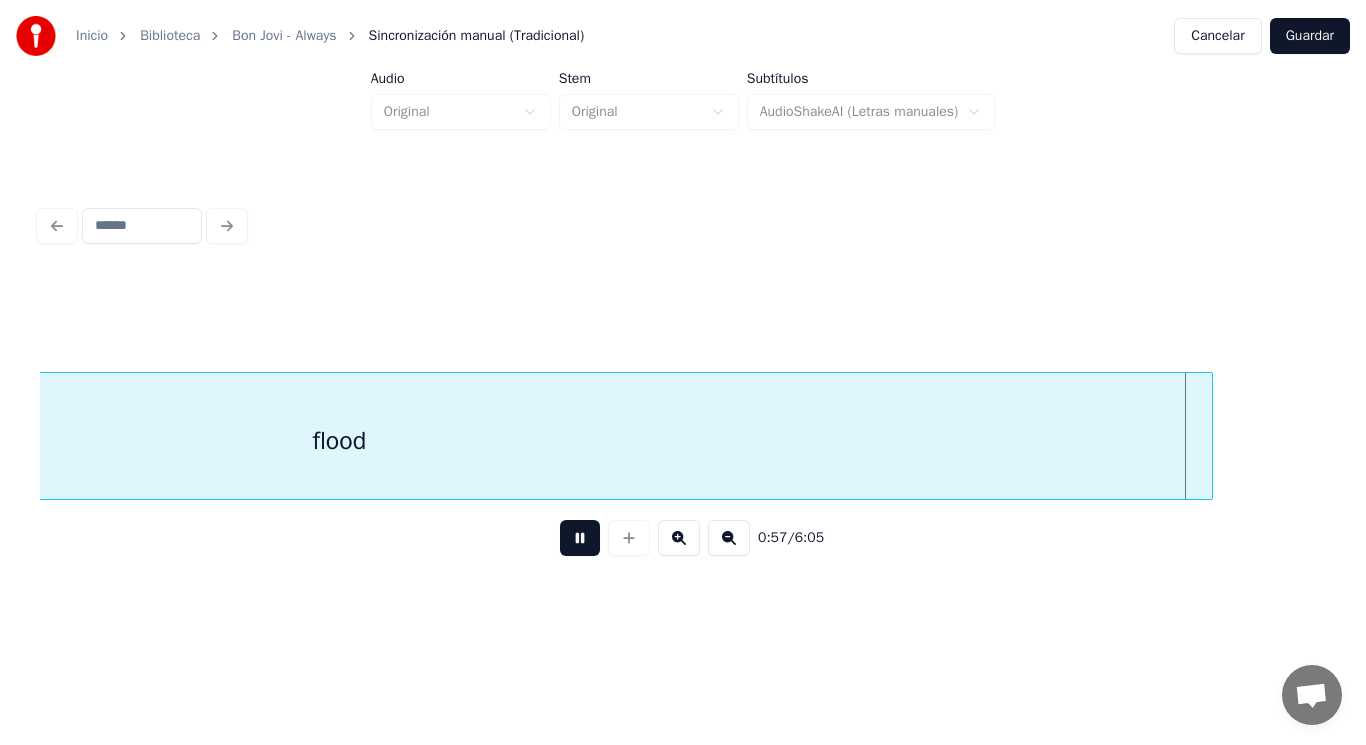 click at bounding box center (580, 538) 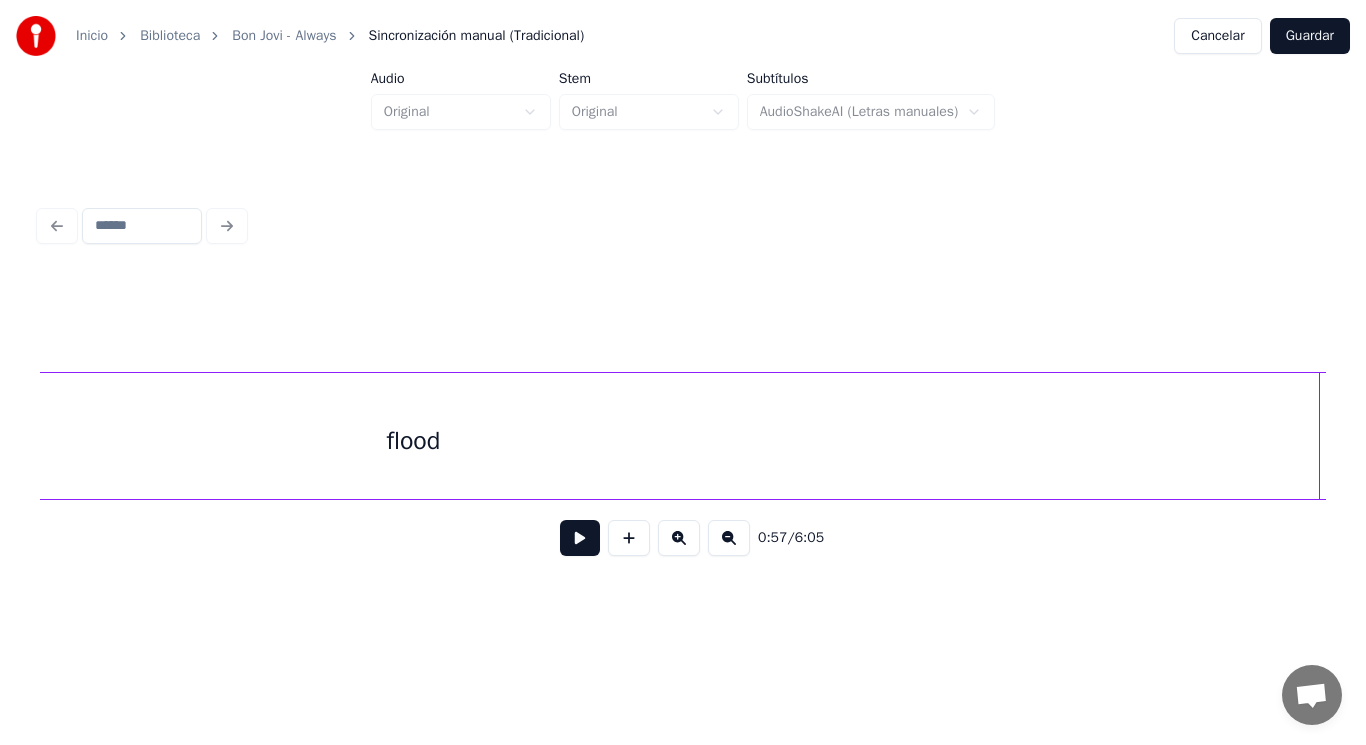 click on "Inicio Biblioteca Bon Jovi - Always Sincronización manual (Tradicional) Cancelar Guardar Audio Original Stem Original Subtítulos AudioShakeAI (Letras manuales) 0:57  /  6:05" at bounding box center [683, 304] 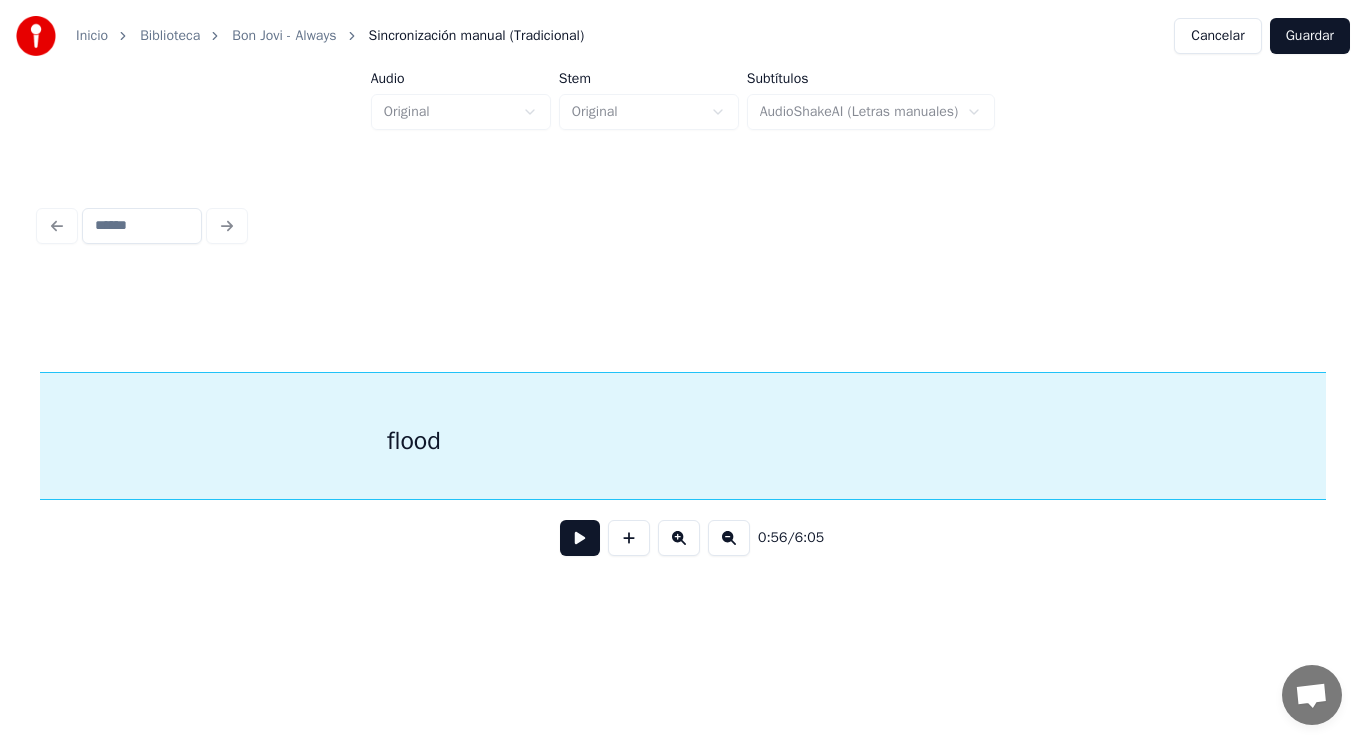 scroll, scrollTop: 0, scrollLeft: 78643, axis: horizontal 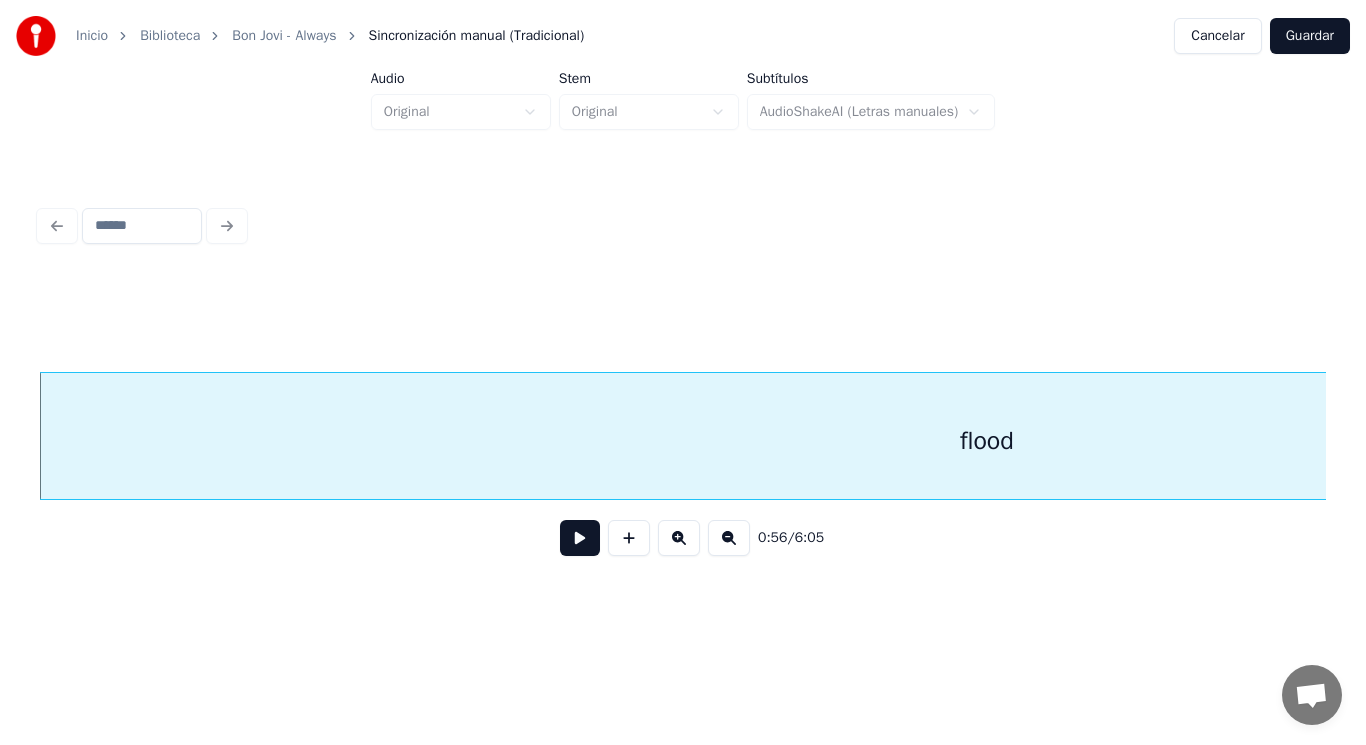 click at bounding box center [580, 538] 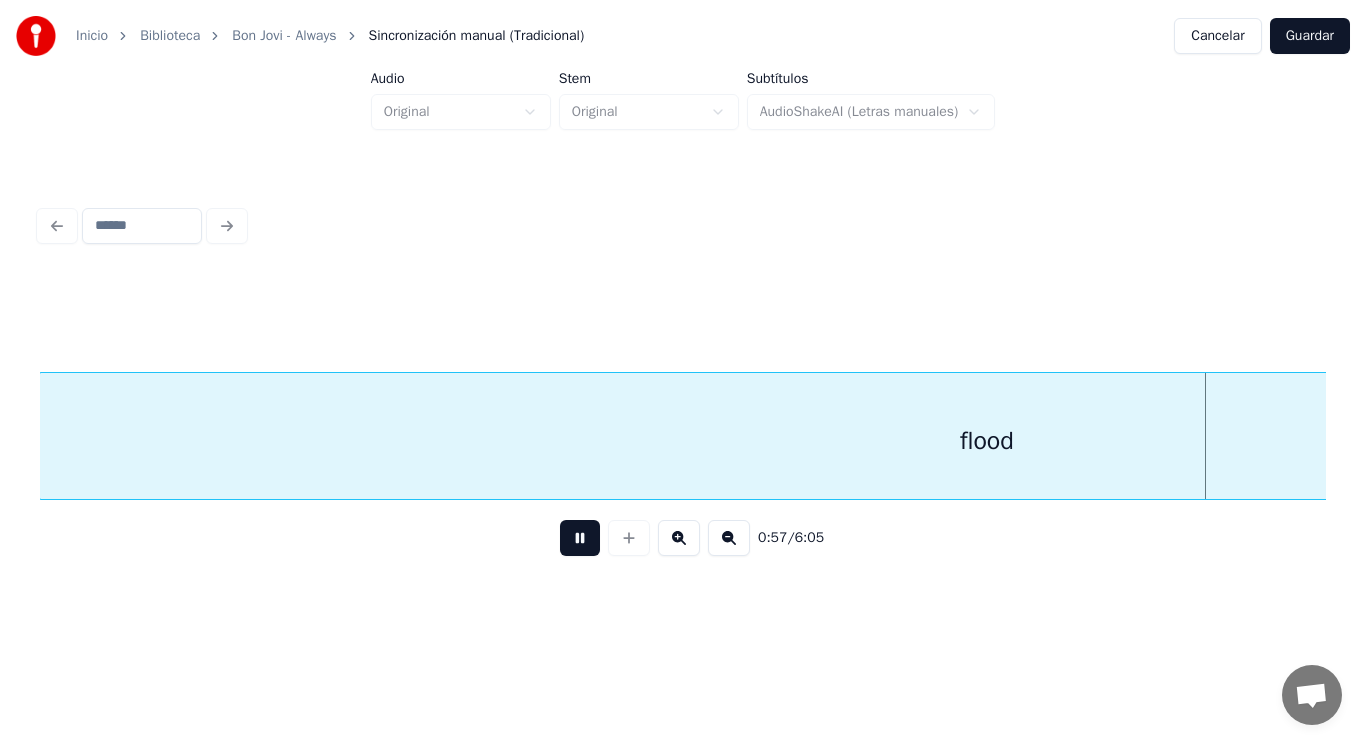 scroll, scrollTop: 0, scrollLeft: 79938, axis: horizontal 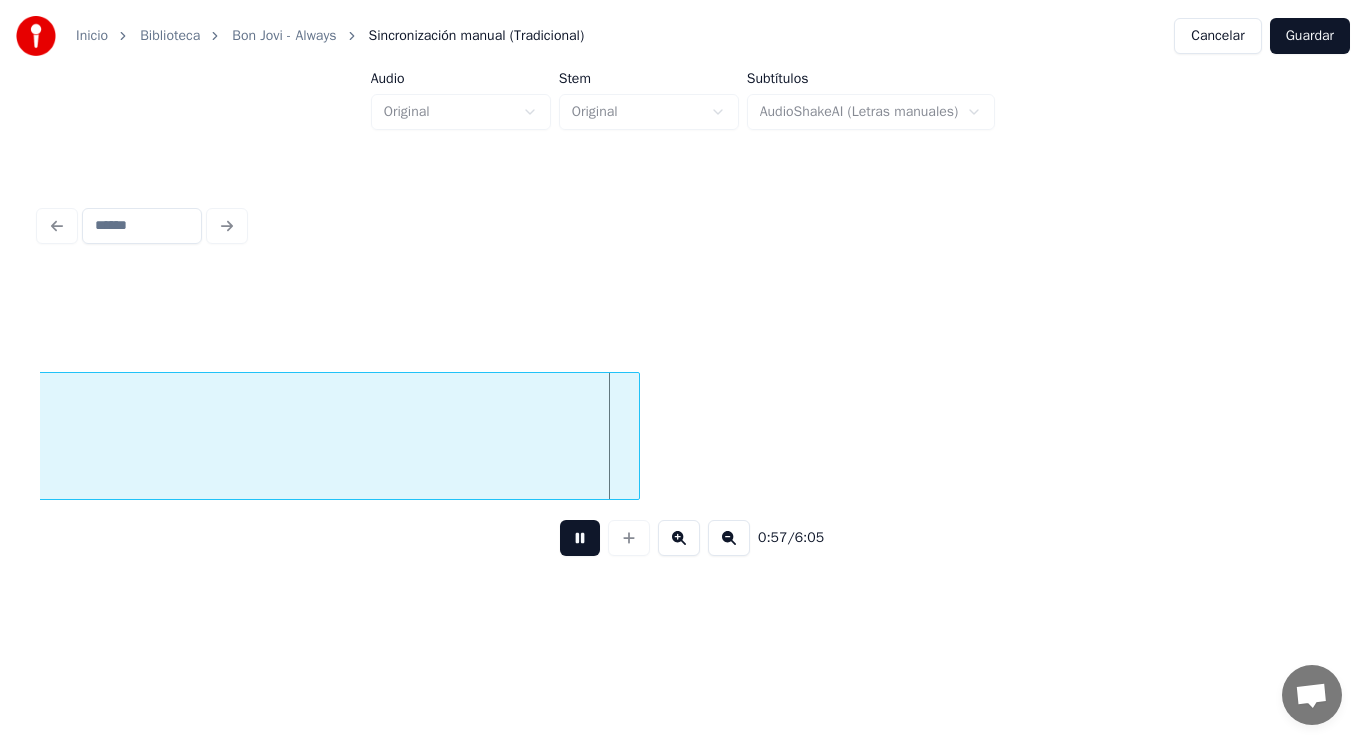 click at bounding box center (580, 538) 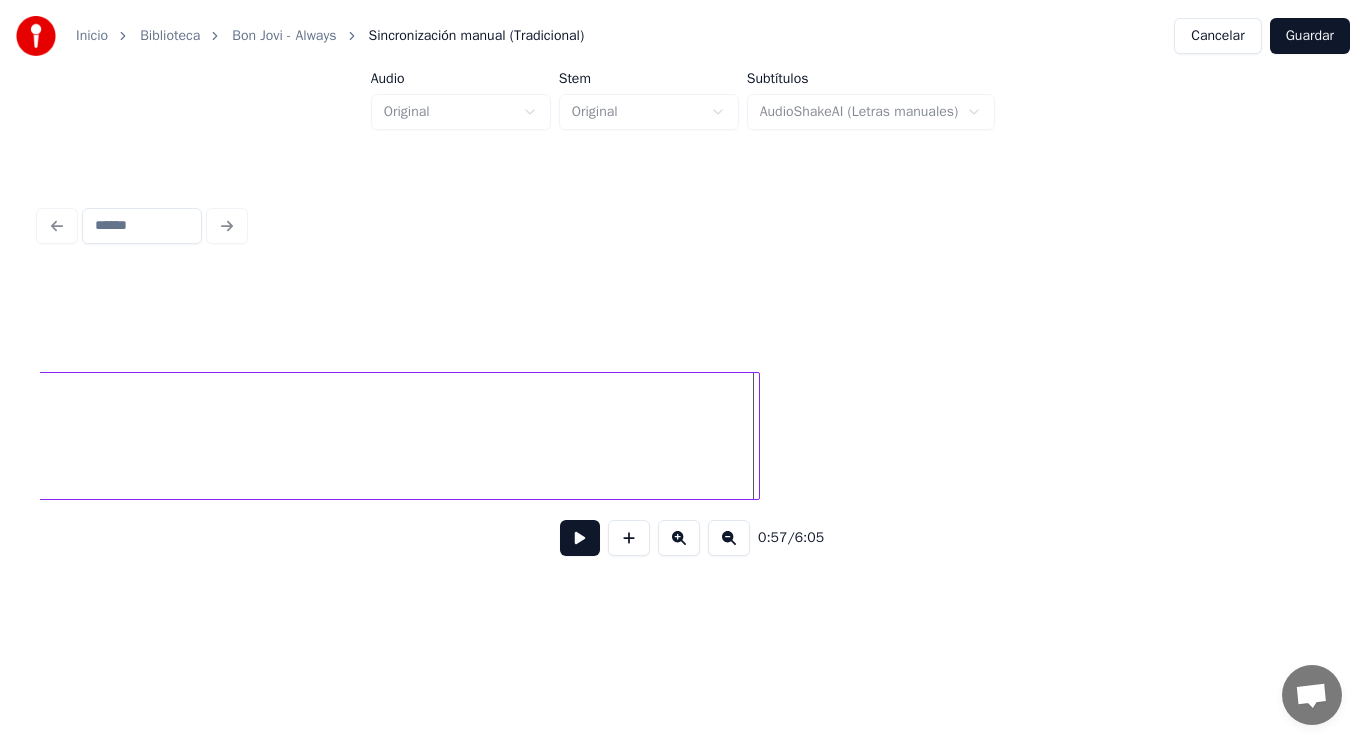 click at bounding box center (756, 436) 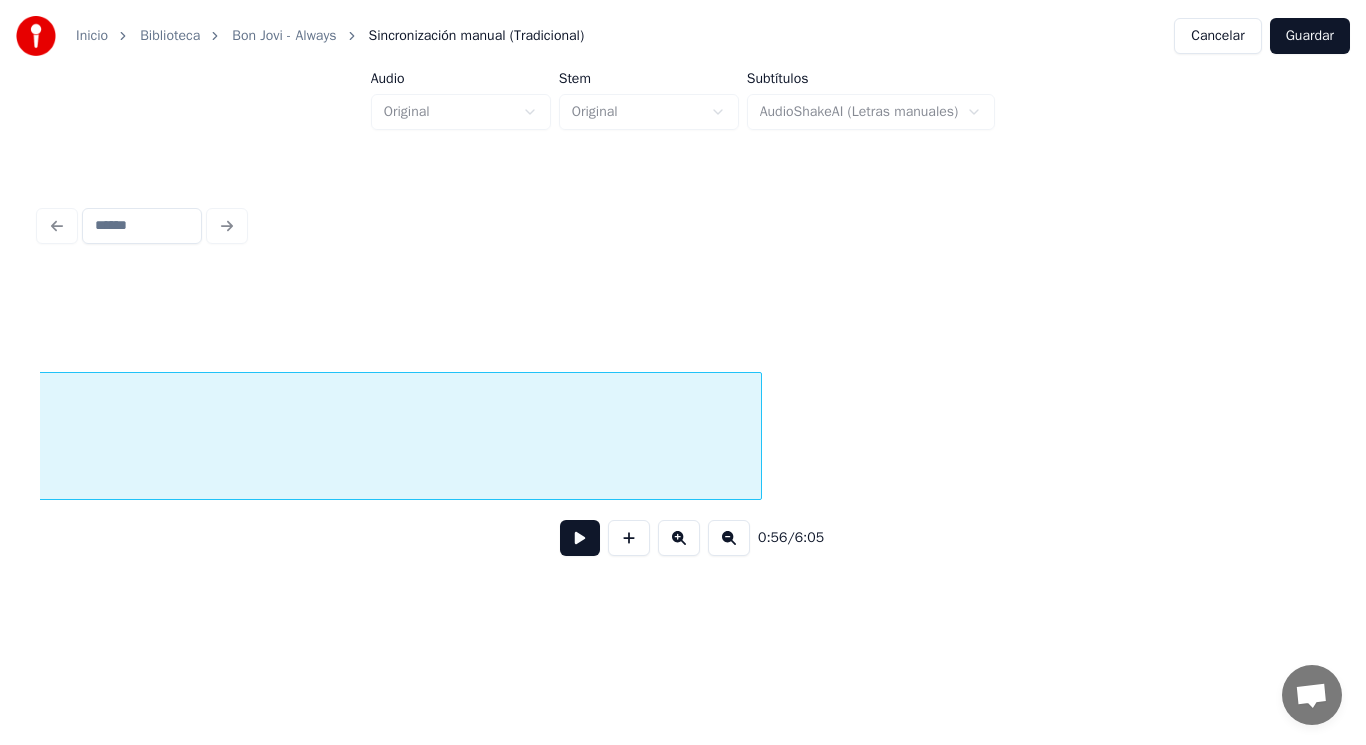 scroll, scrollTop: 0, scrollLeft: 78643, axis: horizontal 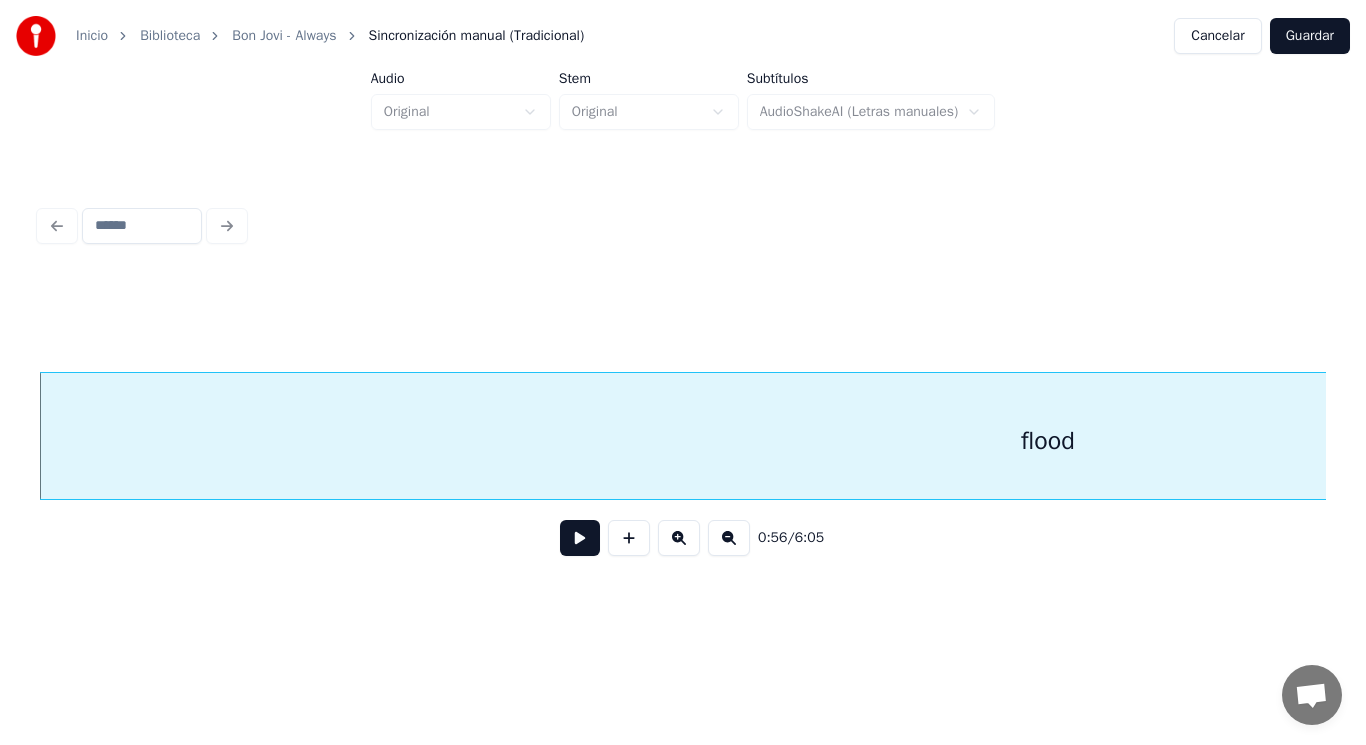 click at bounding box center [580, 538] 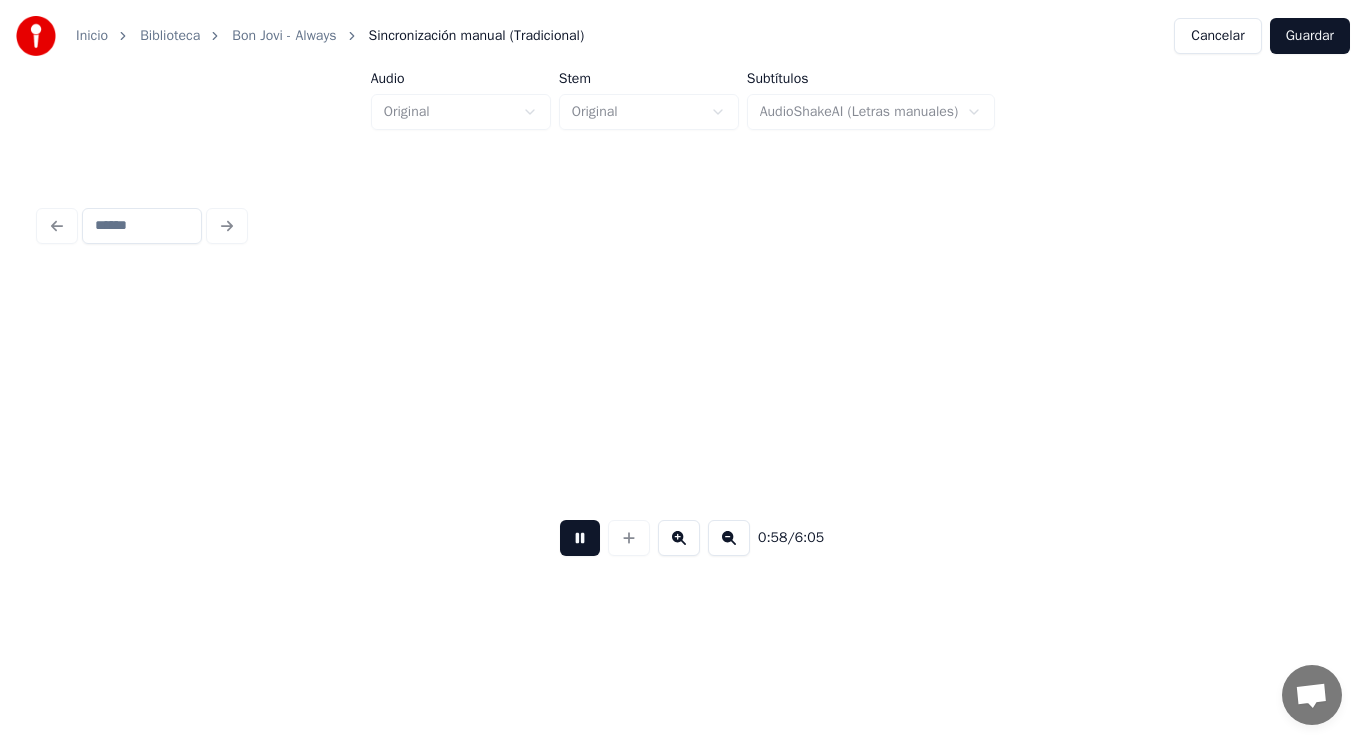 scroll, scrollTop: 0, scrollLeft: 81250, axis: horizontal 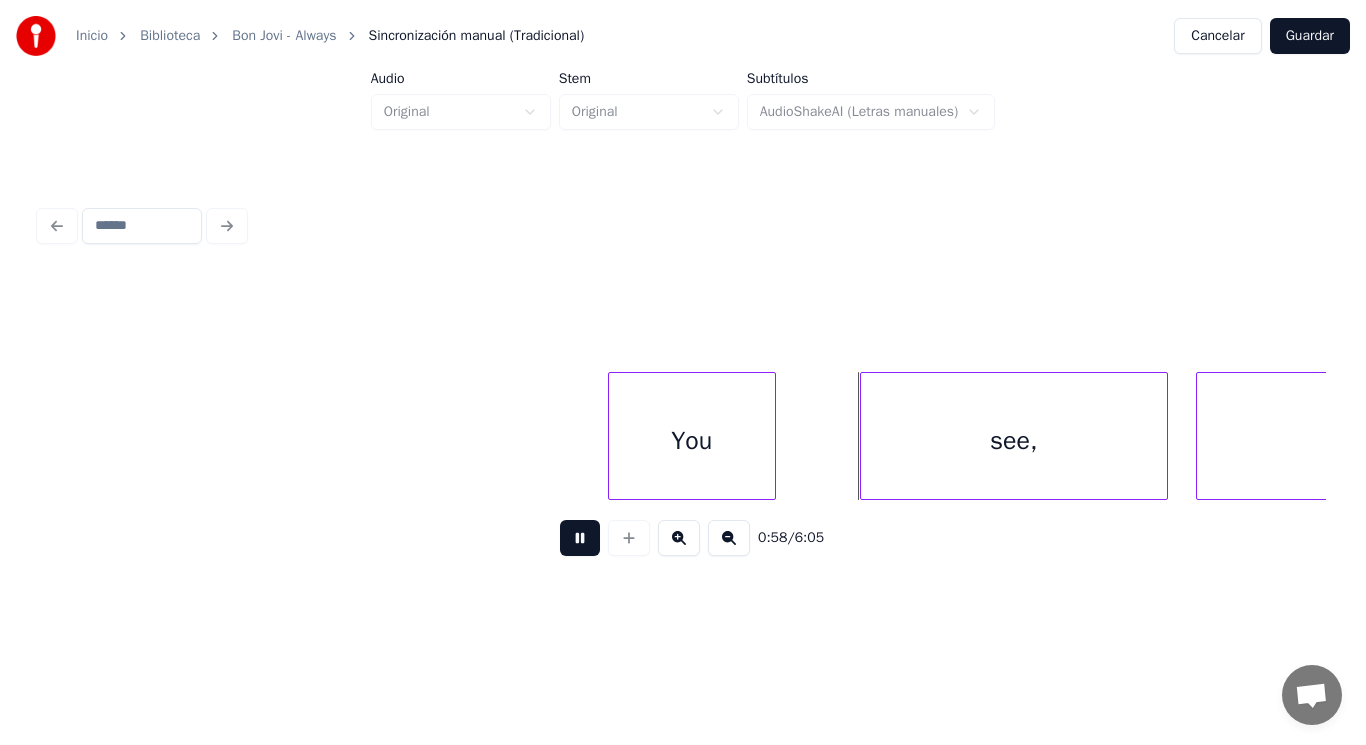 click at bounding box center [580, 538] 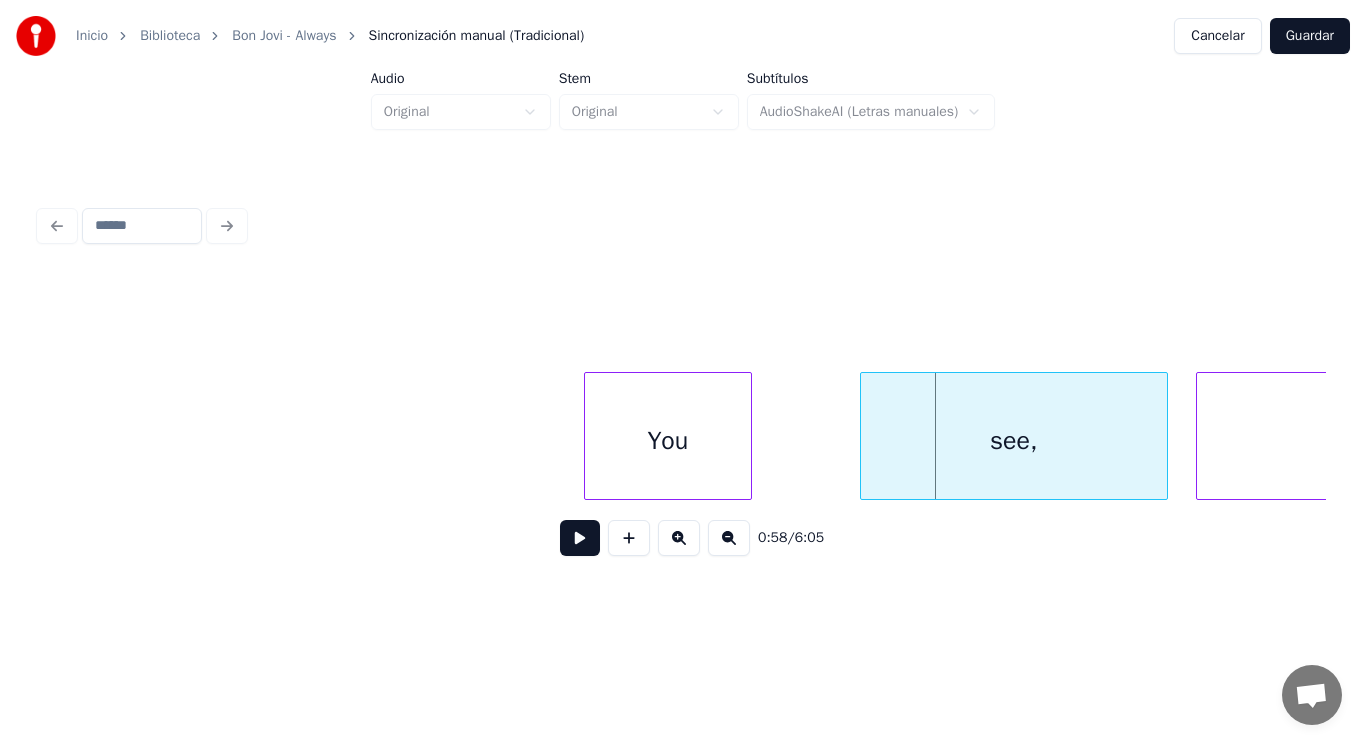 click on "You" at bounding box center [668, 441] 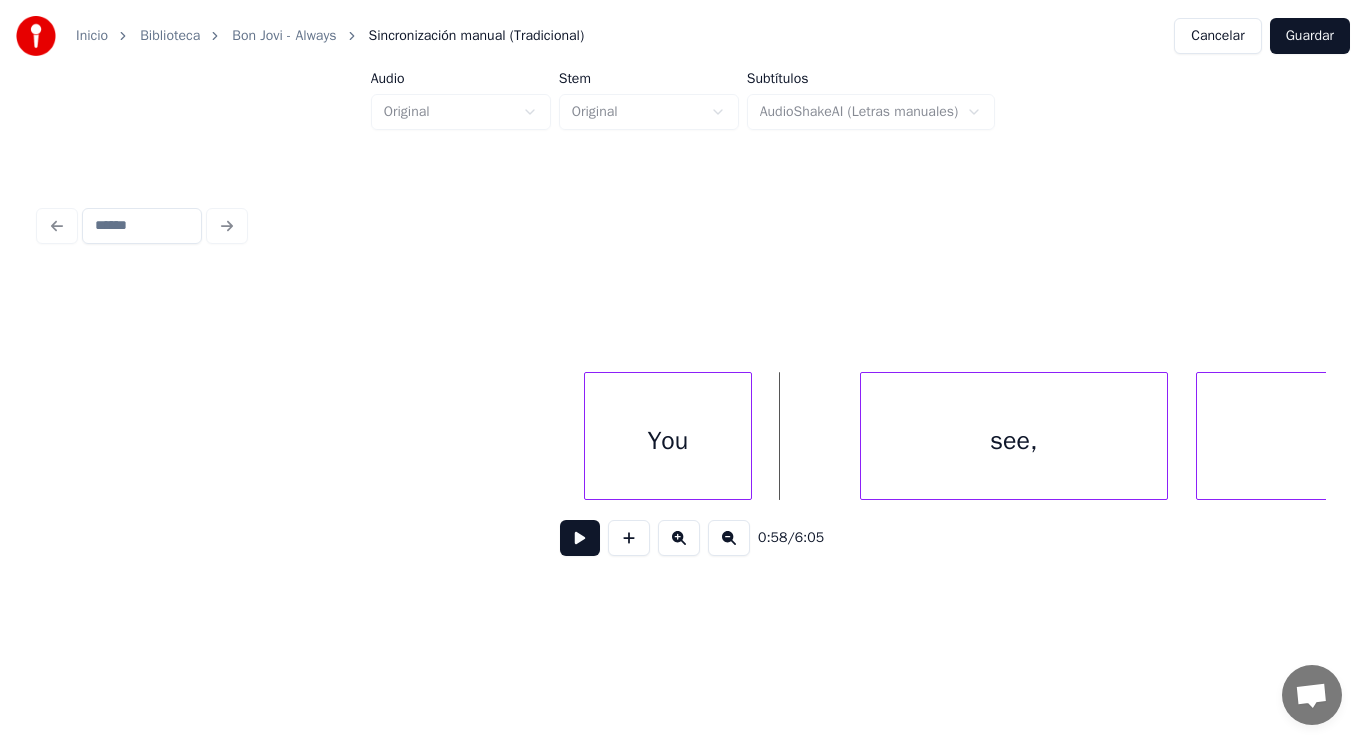 click at bounding box center (580, 538) 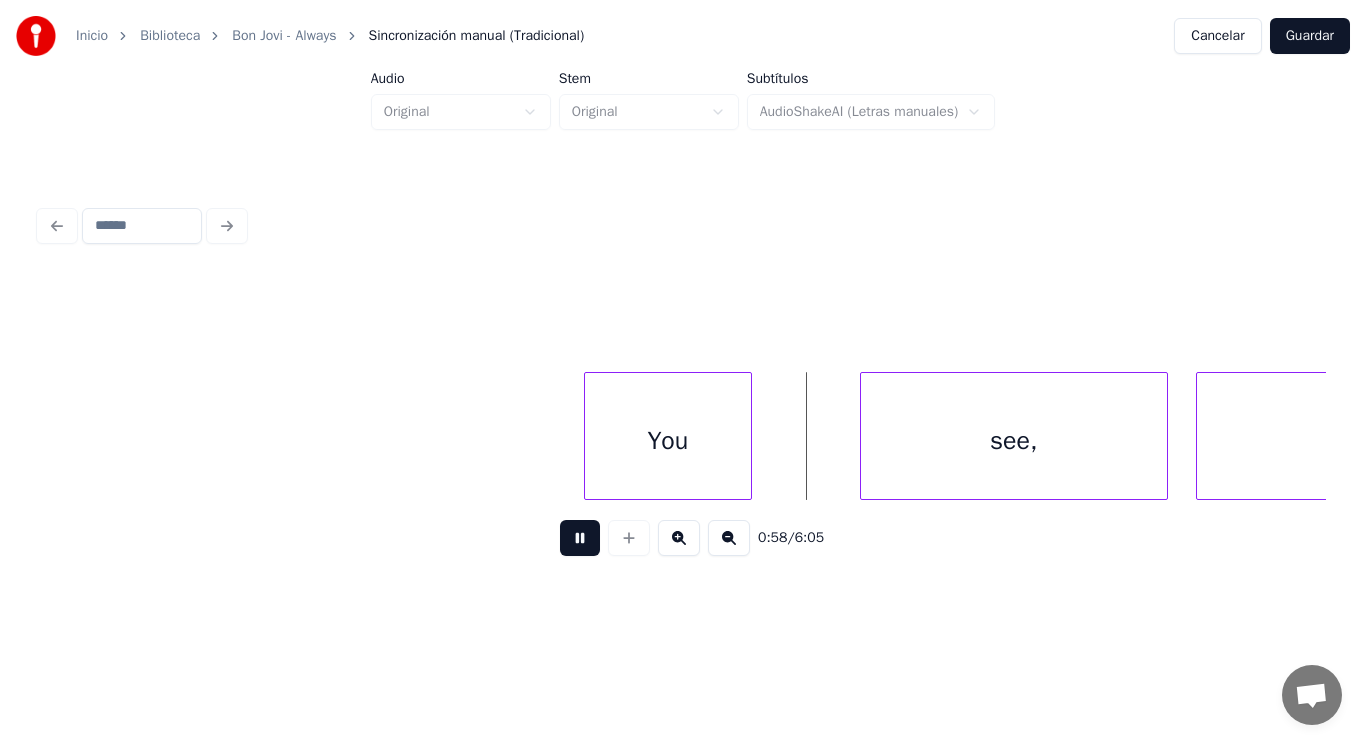 click at bounding box center [580, 538] 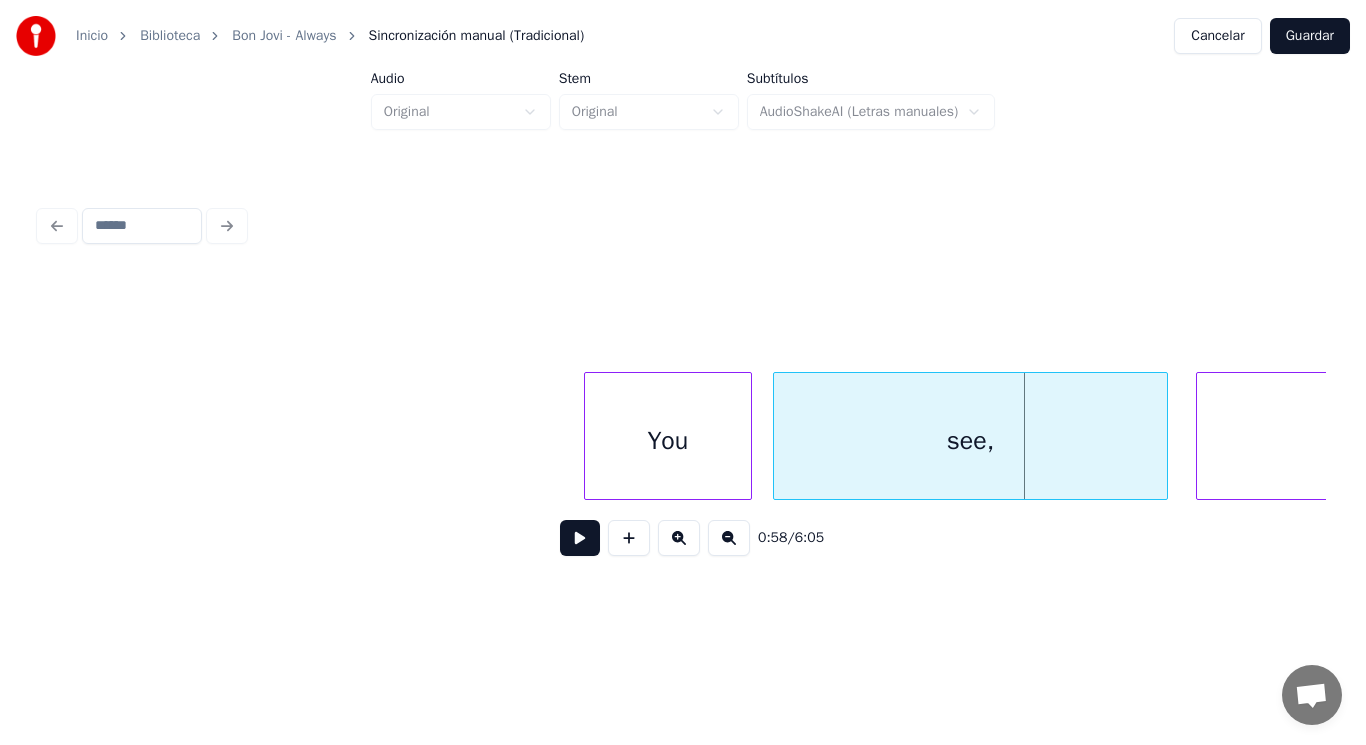 click at bounding box center [777, 436] 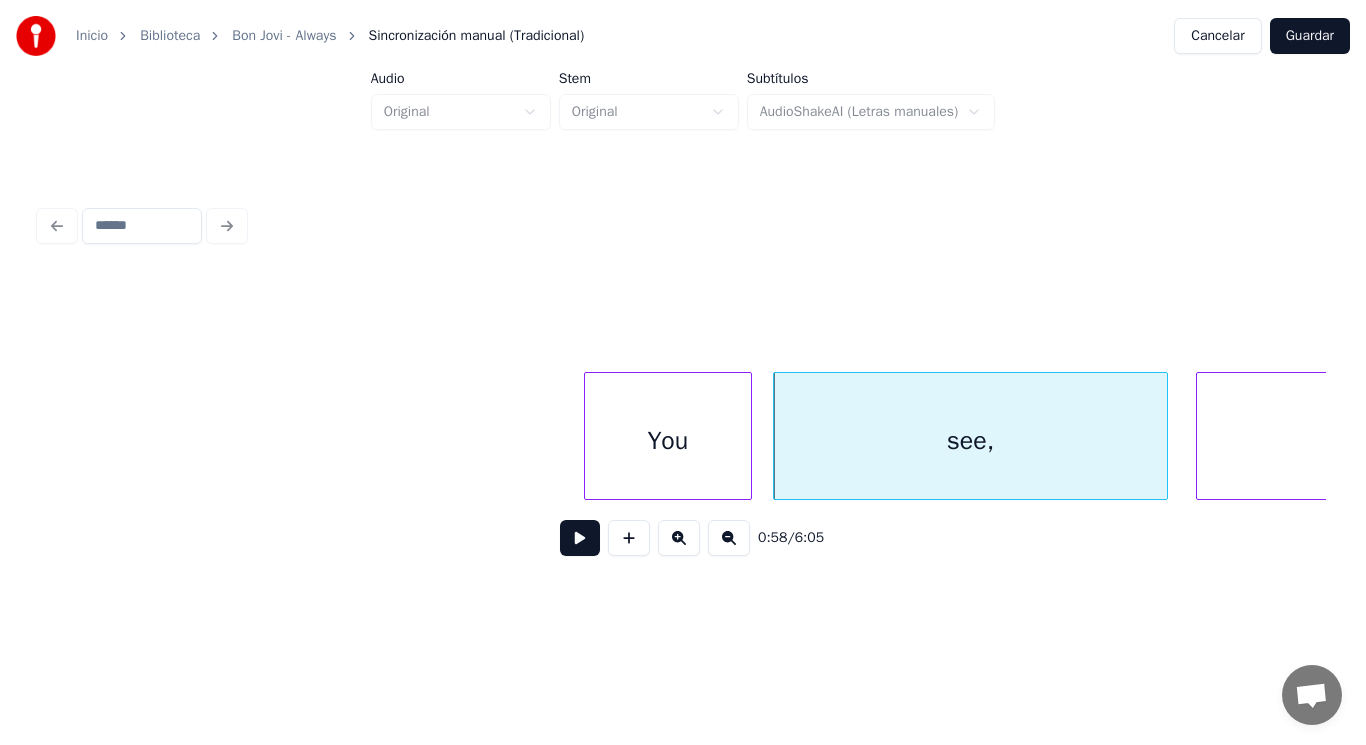 click at bounding box center [580, 538] 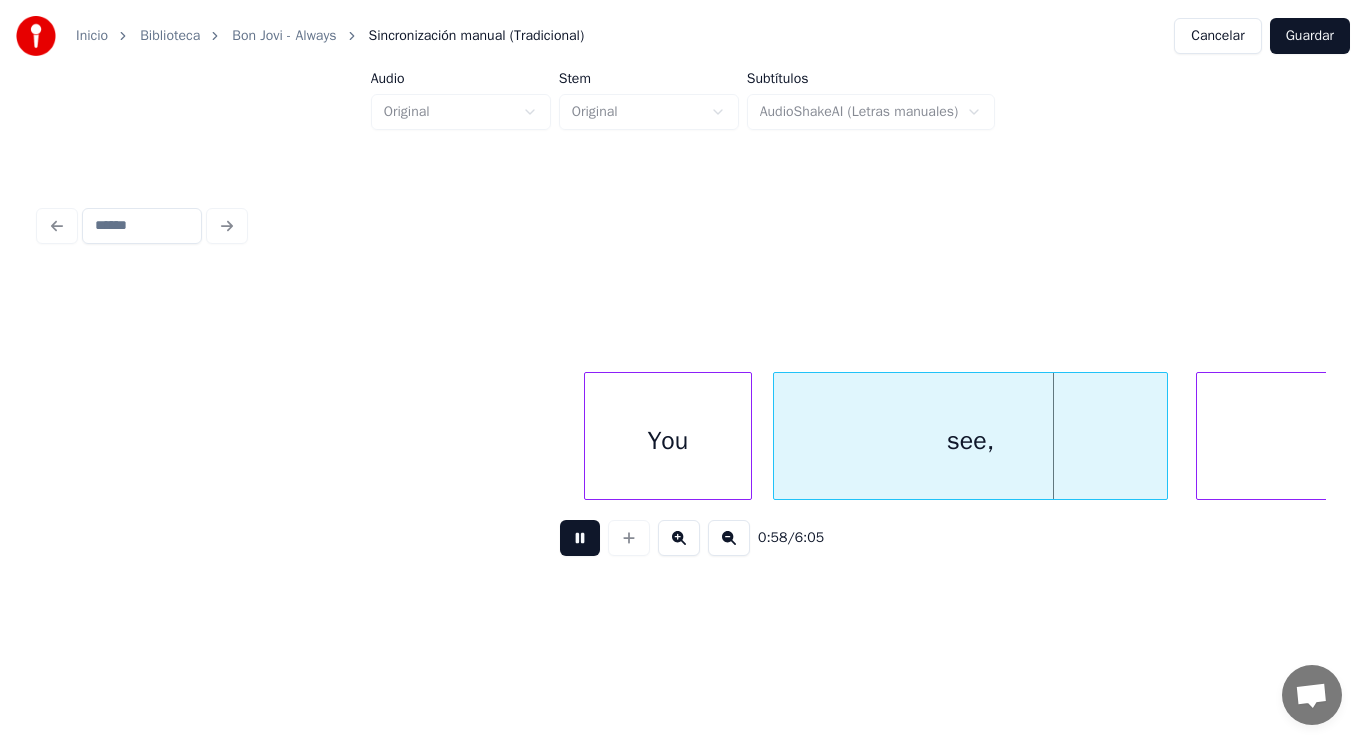 click at bounding box center (580, 538) 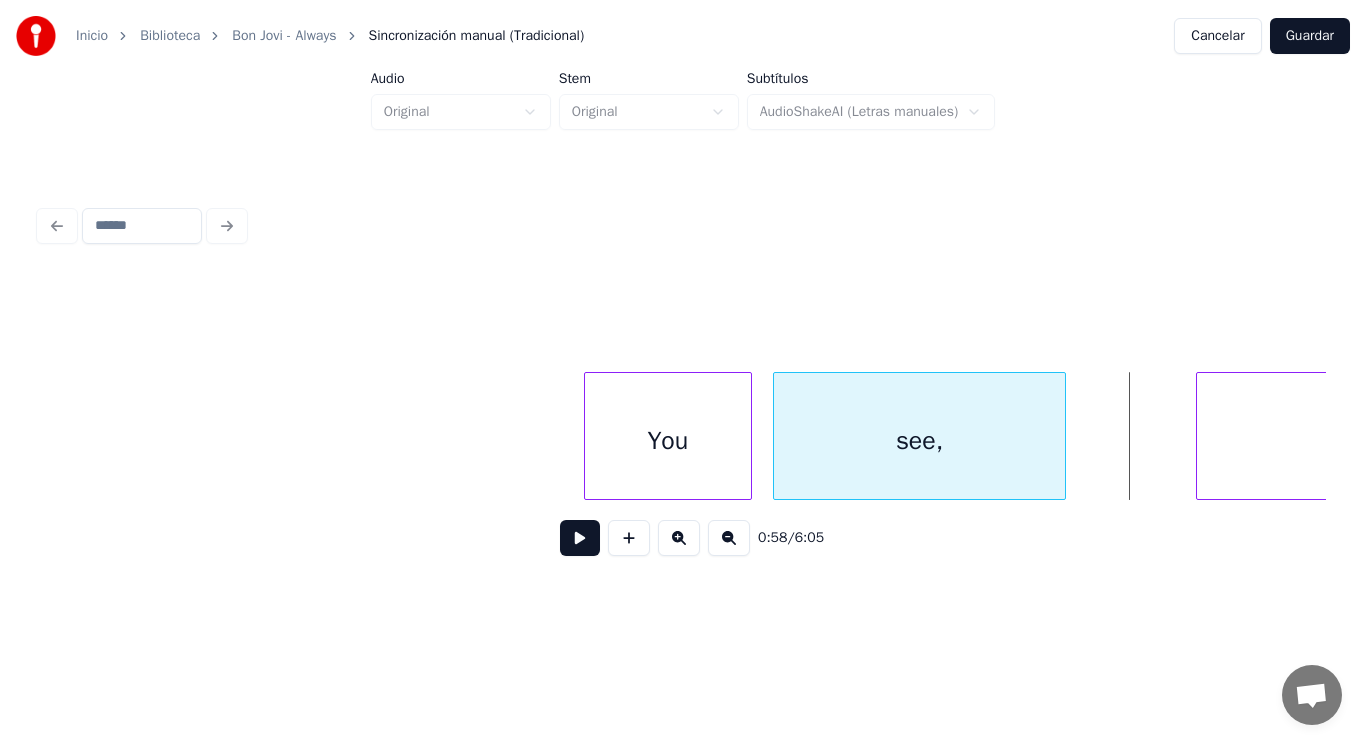 click at bounding box center [1062, 436] 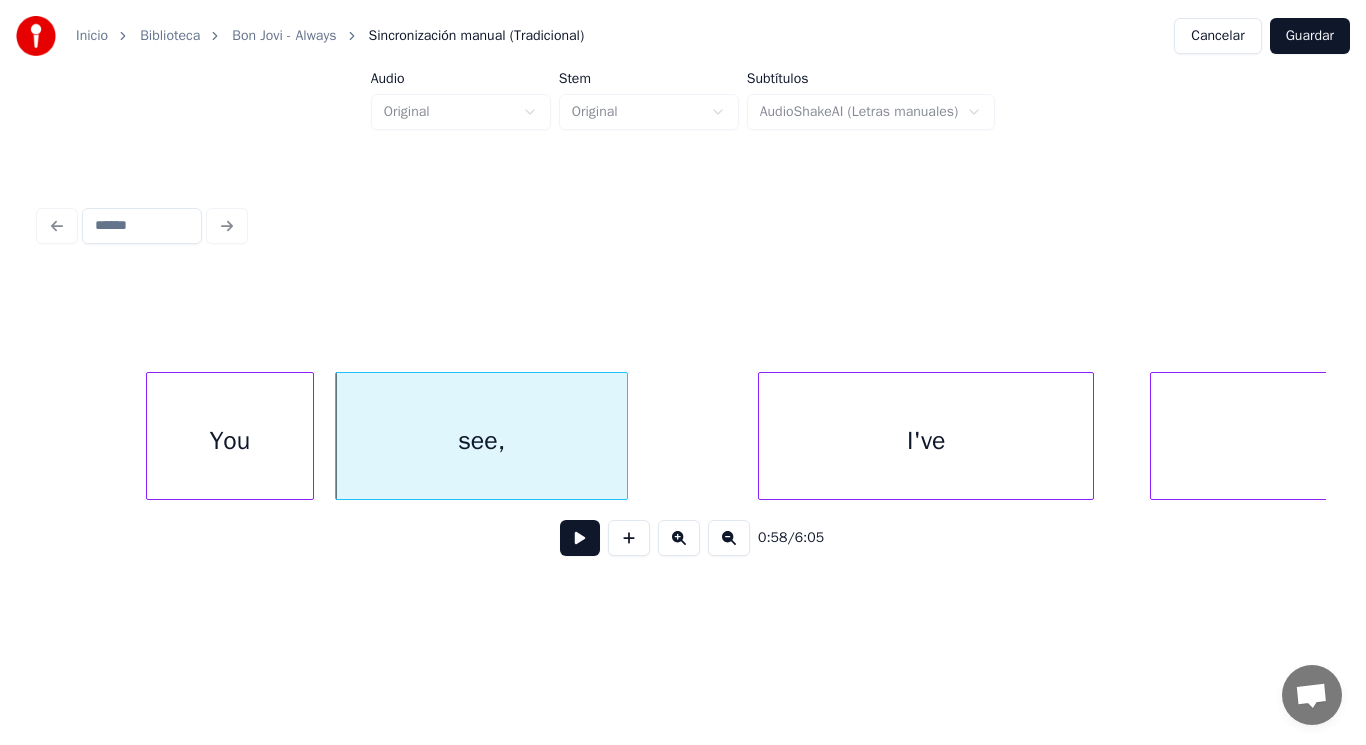 scroll, scrollTop: 0, scrollLeft: 81690, axis: horizontal 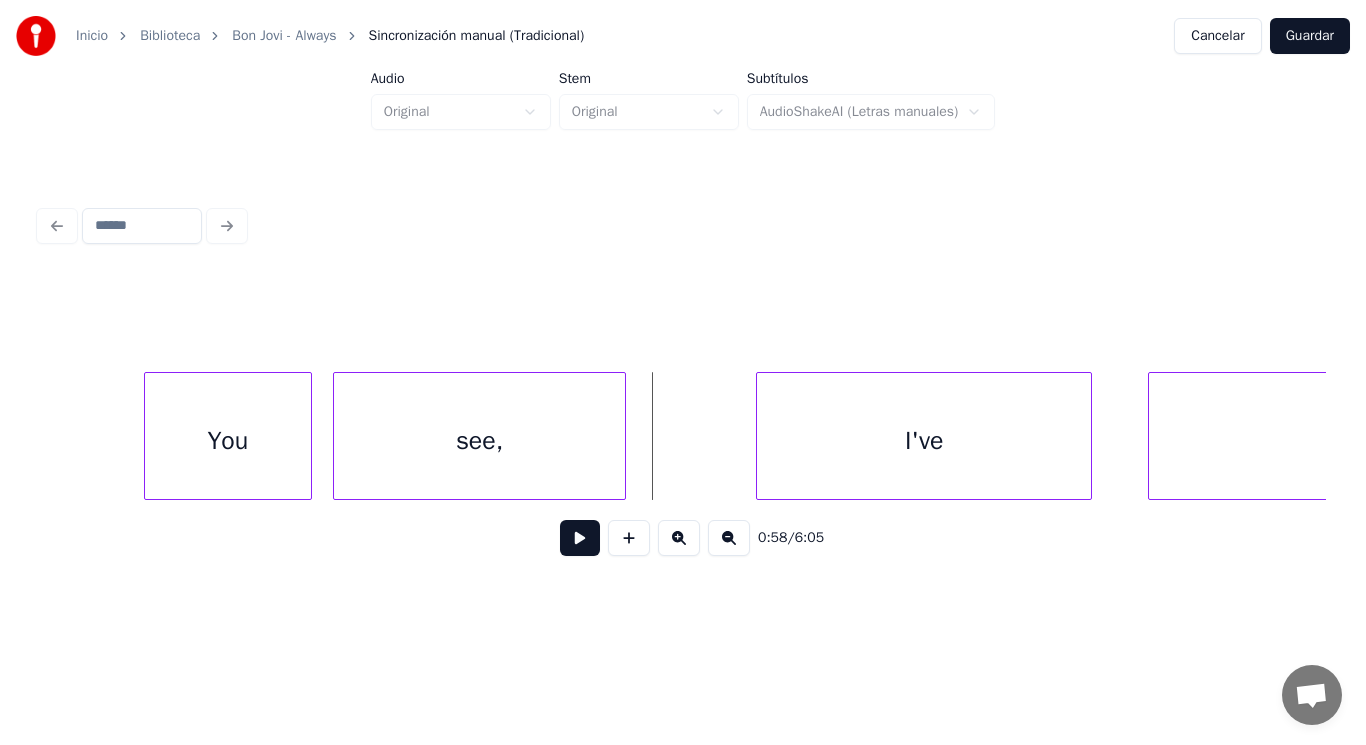 click at bounding box center [580, 538] 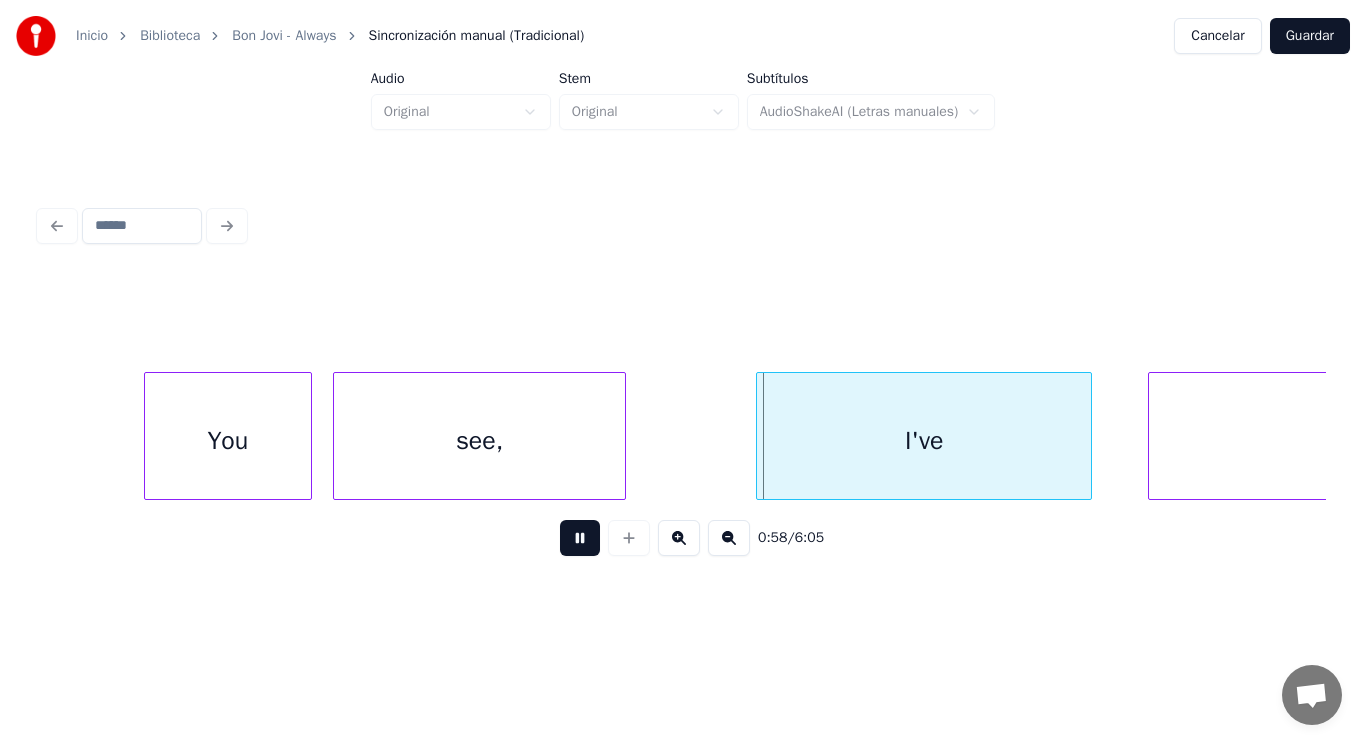 click at bounding box center [580, 538] 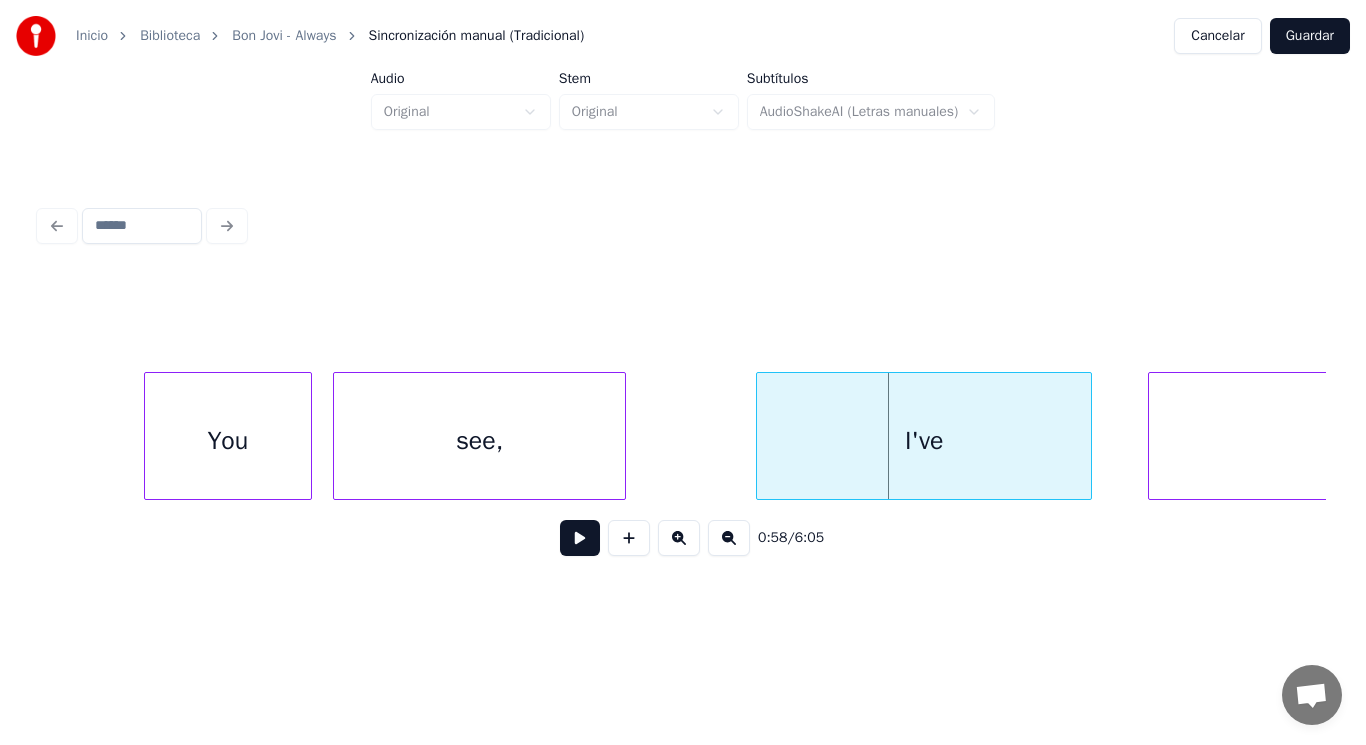 drag, startPoint x: 685, startPoint y: 475, endPoint x: 625, endPoint y: 517, distance: 73.239334 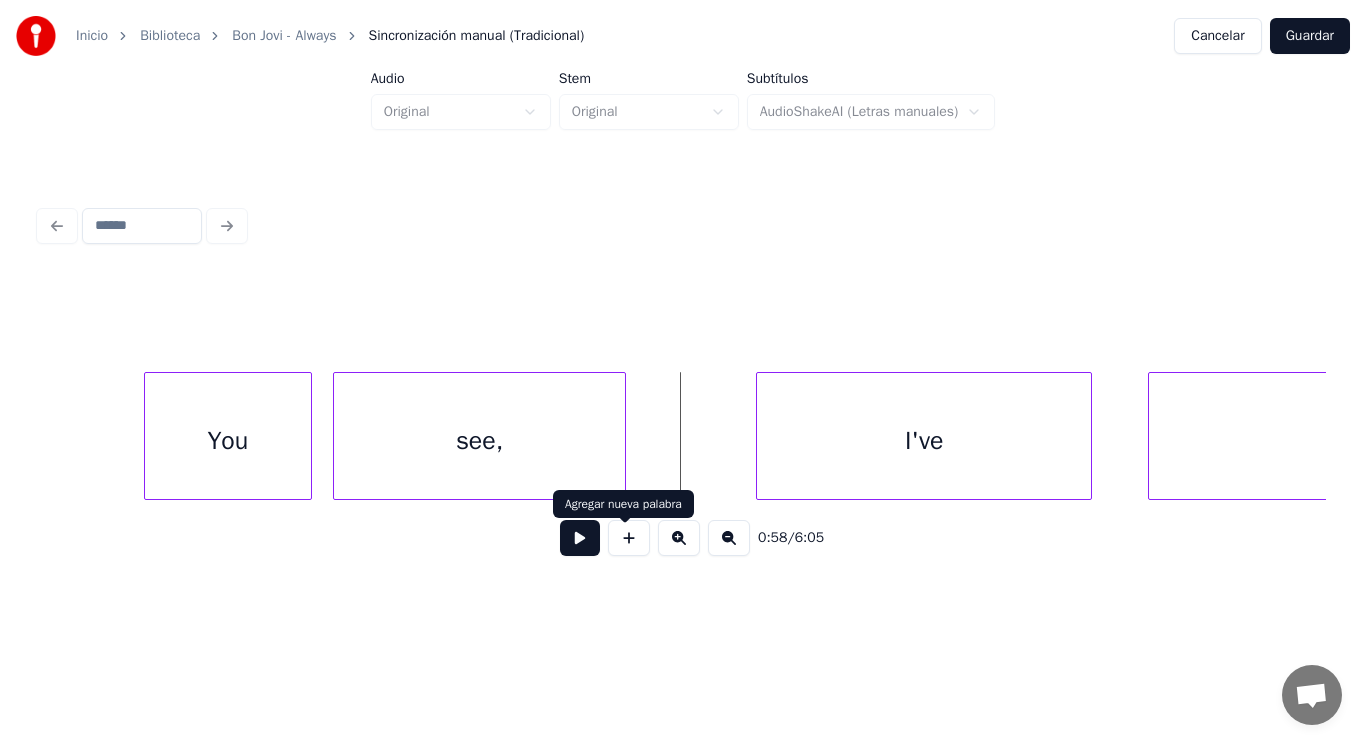 click at bounding box center (580, 538) 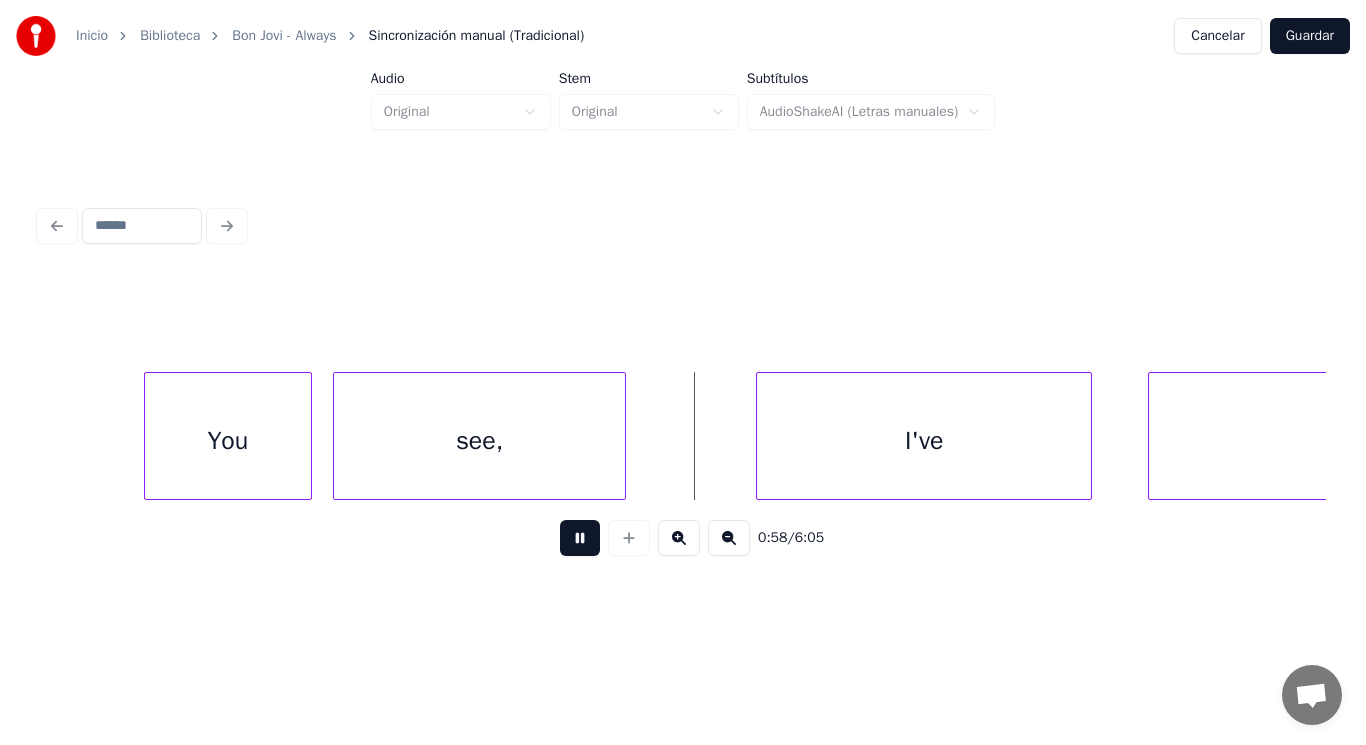 click at bounding box center [580, 538] 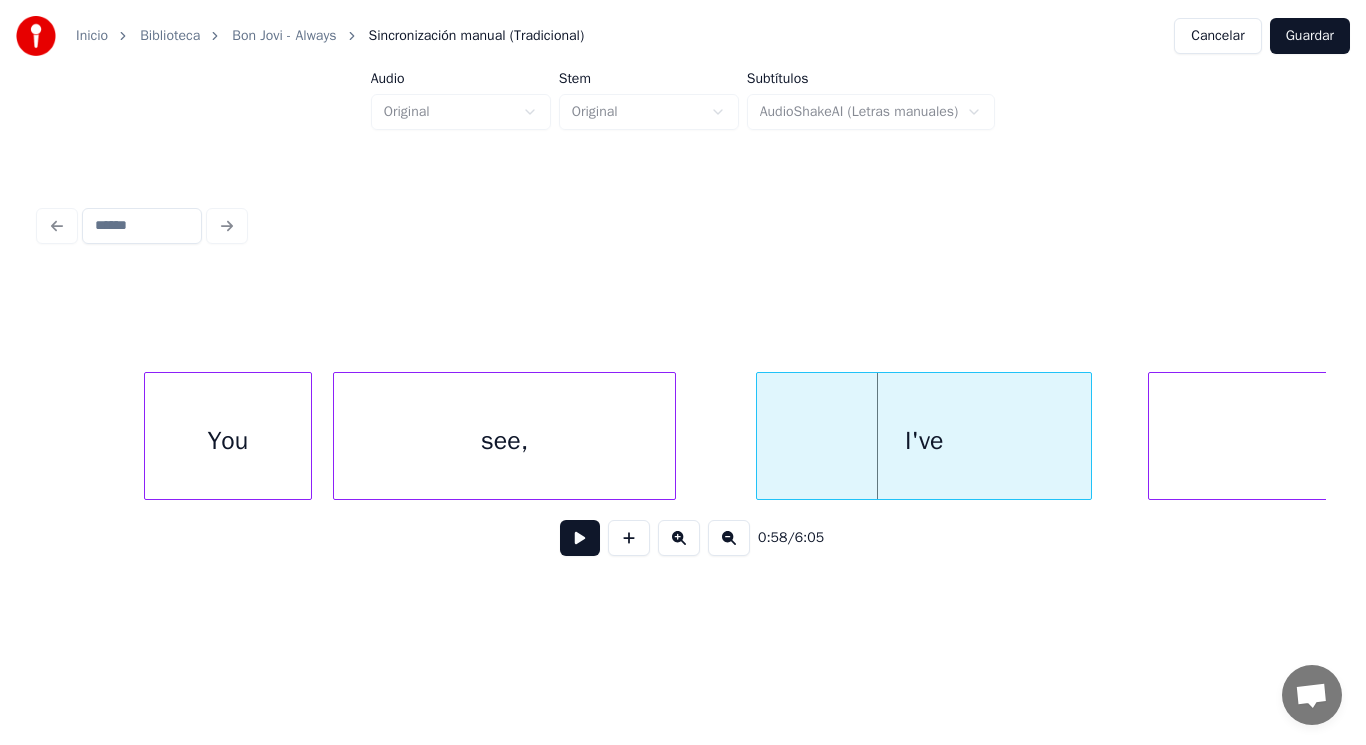 click at bounding box center [672, 436] 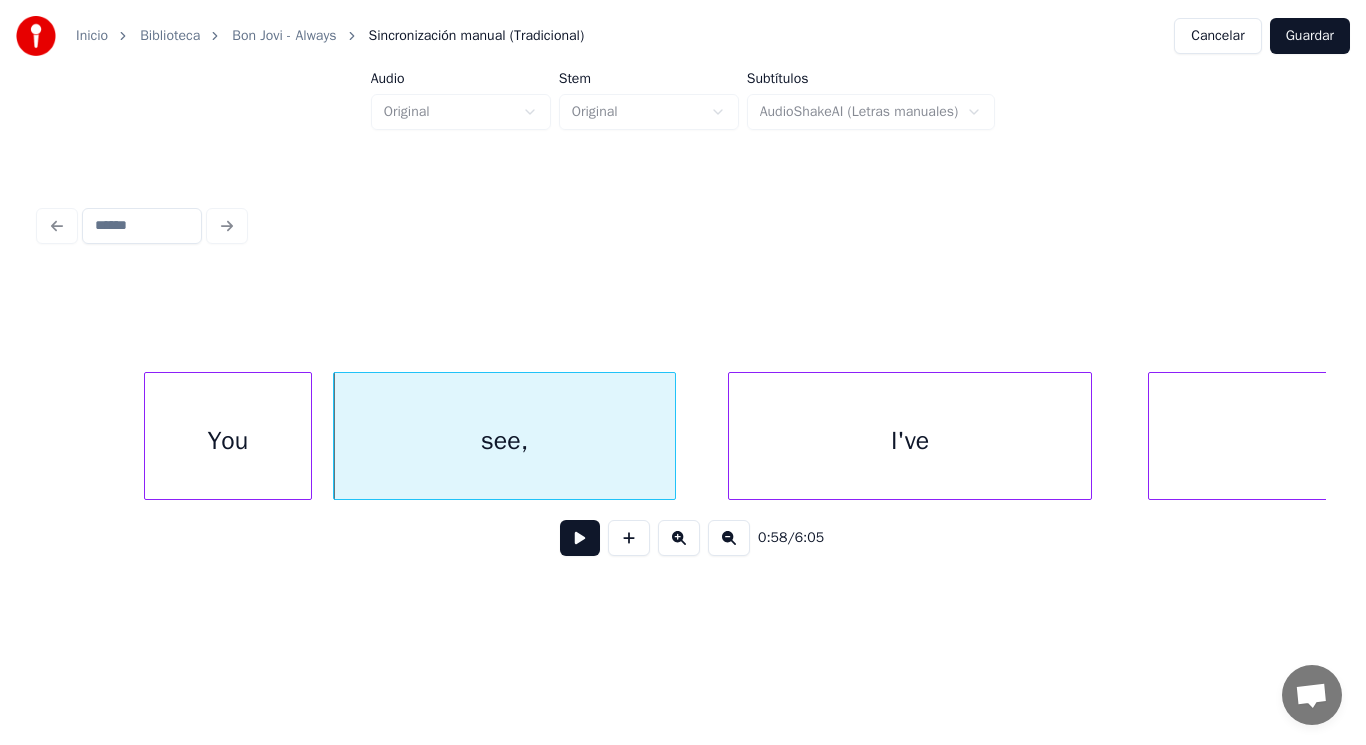 click at bounding box center (732, 436) 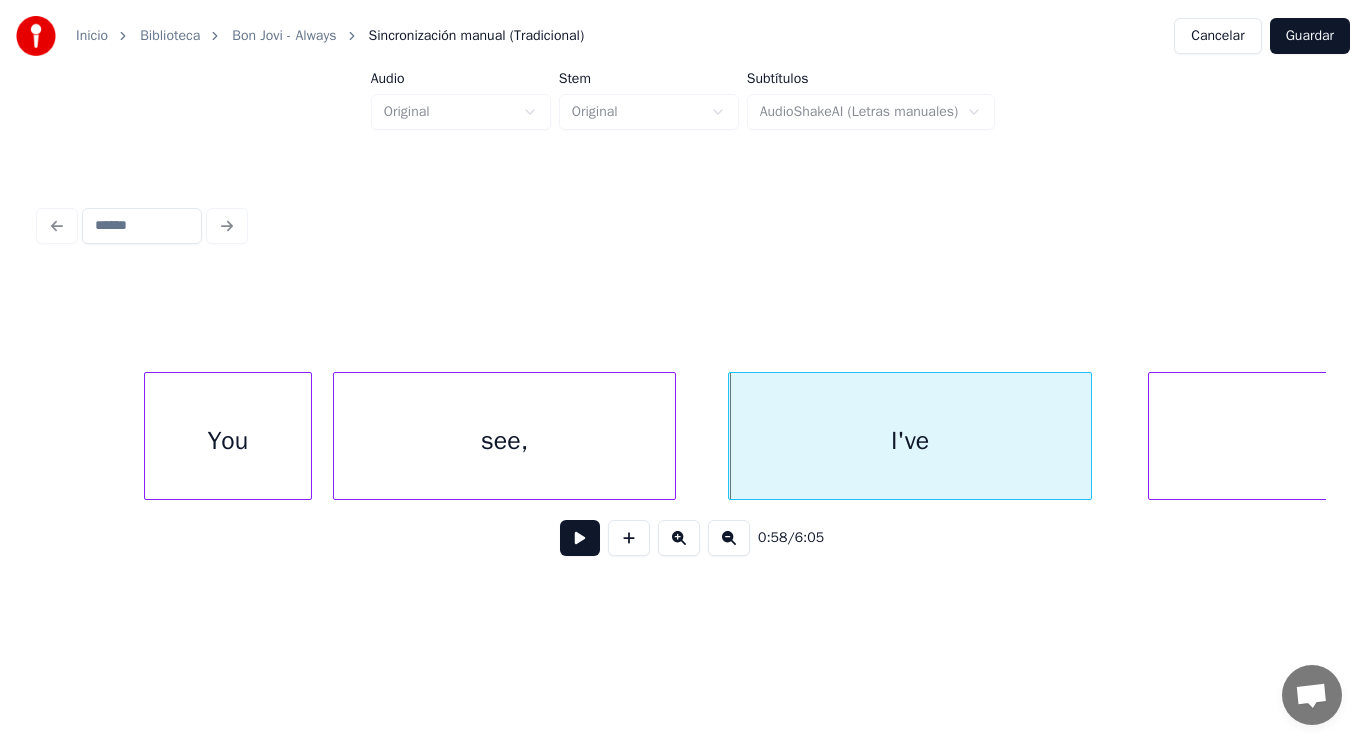 click at bounding box center [580, 538] 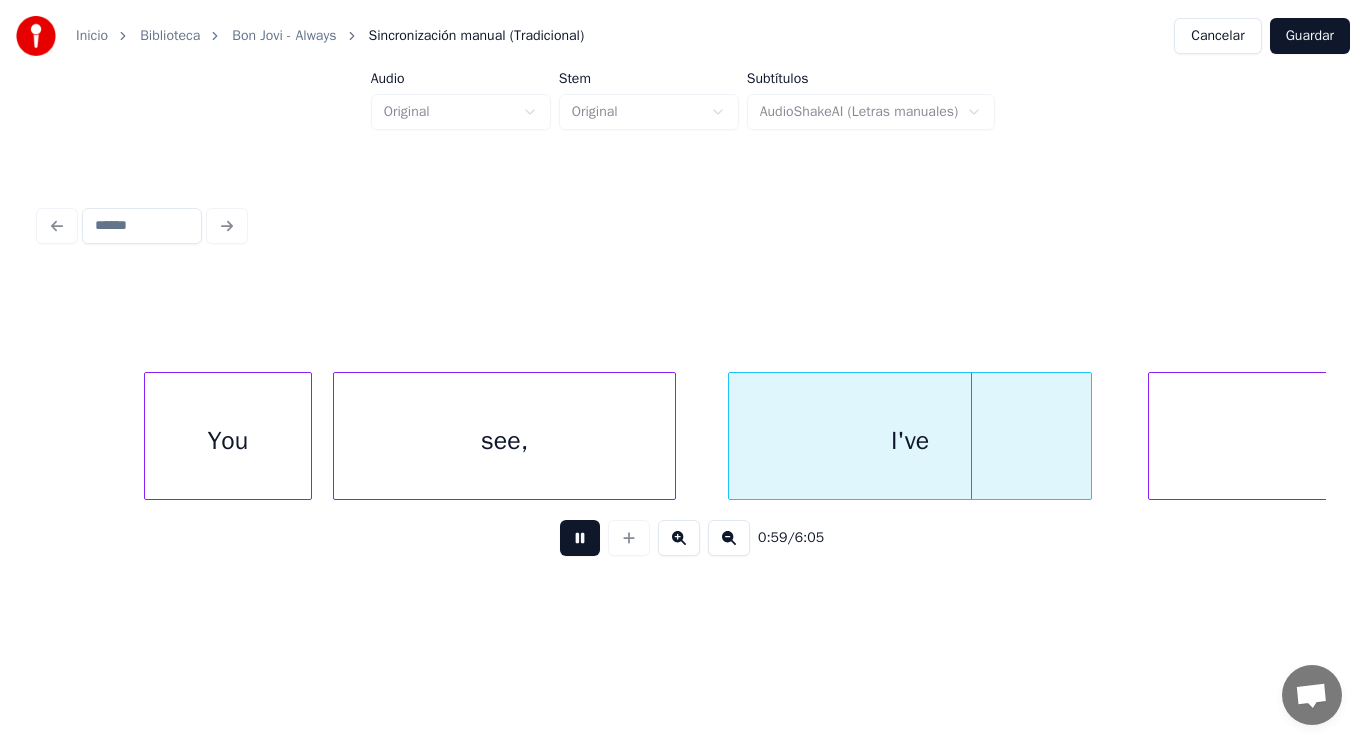 click at bounding box center (580, 538) 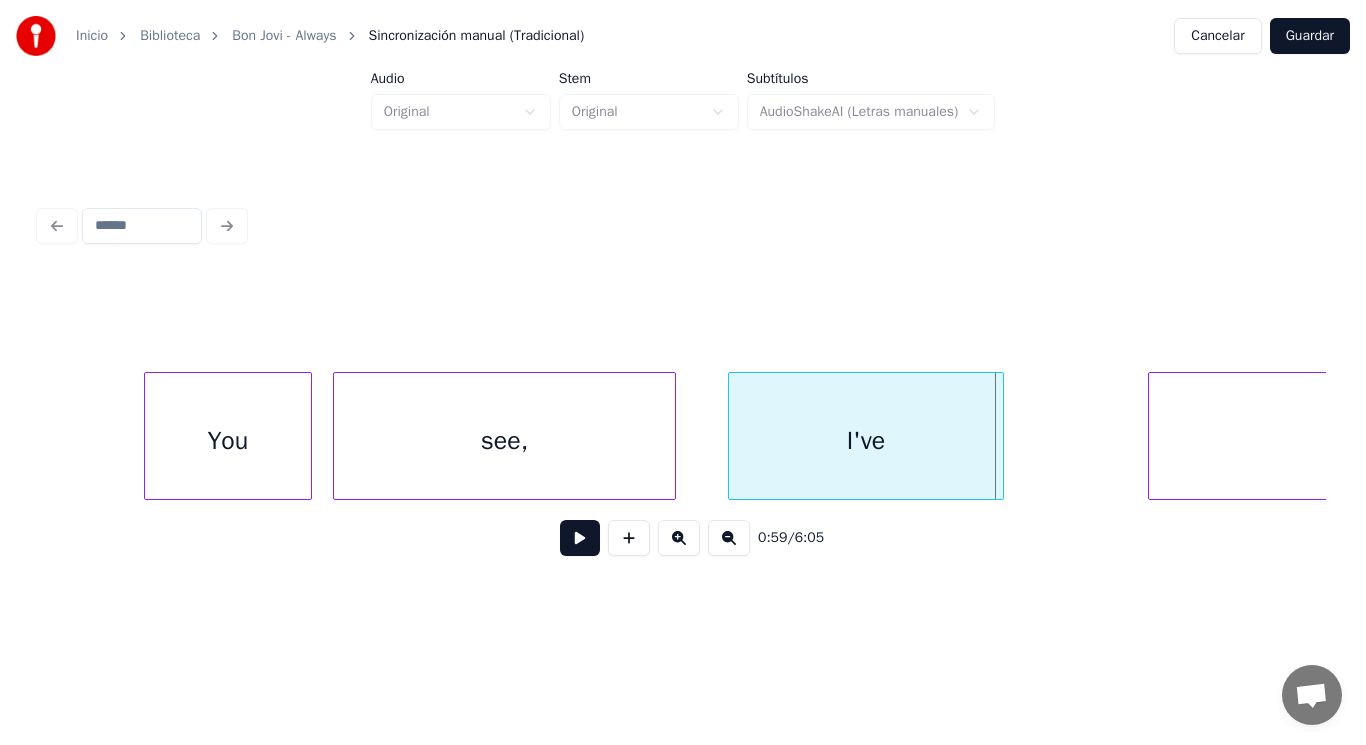 click at bounding box center [1000, 436] 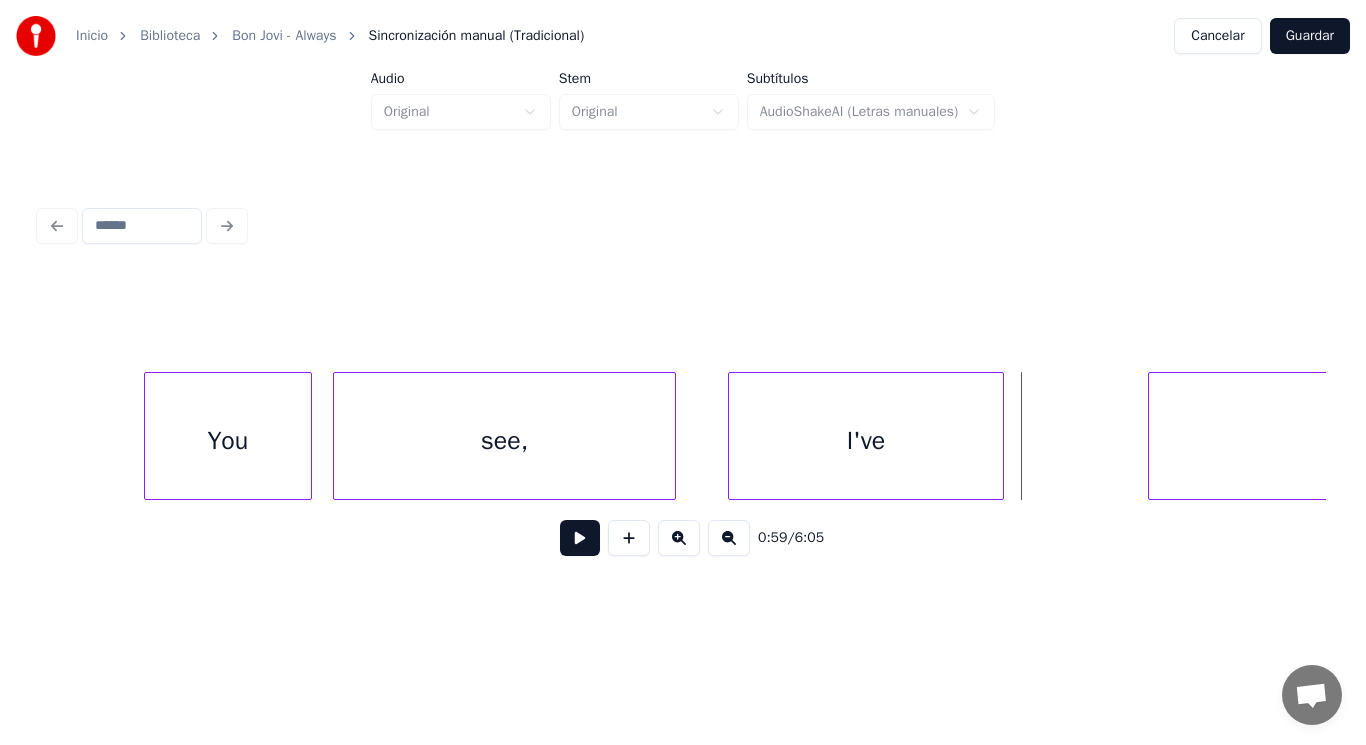 click at bounding box center [580, 538] 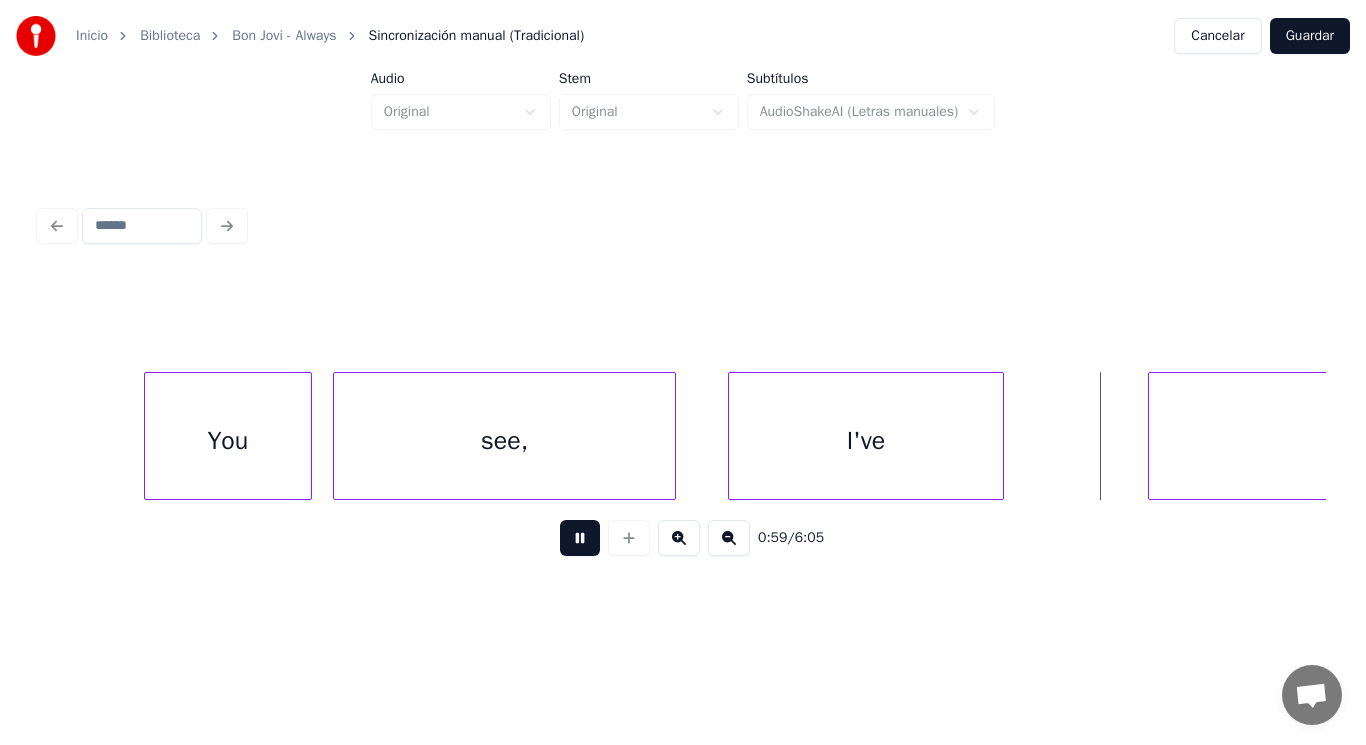 drag, startPoint x: 581, startPoint y: 542, endPoint x: 924, endPoint y: 475, distance: 349.48248 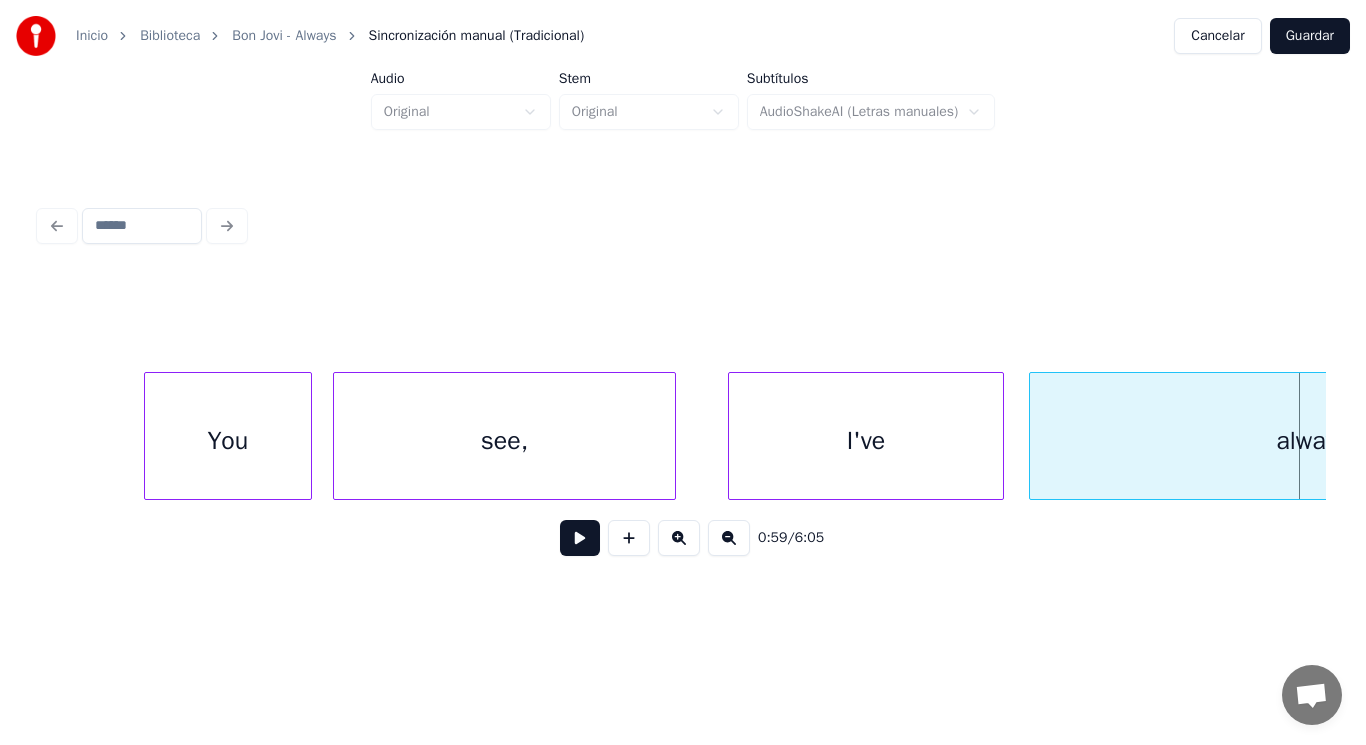 click at bounding box center (1033, 436) 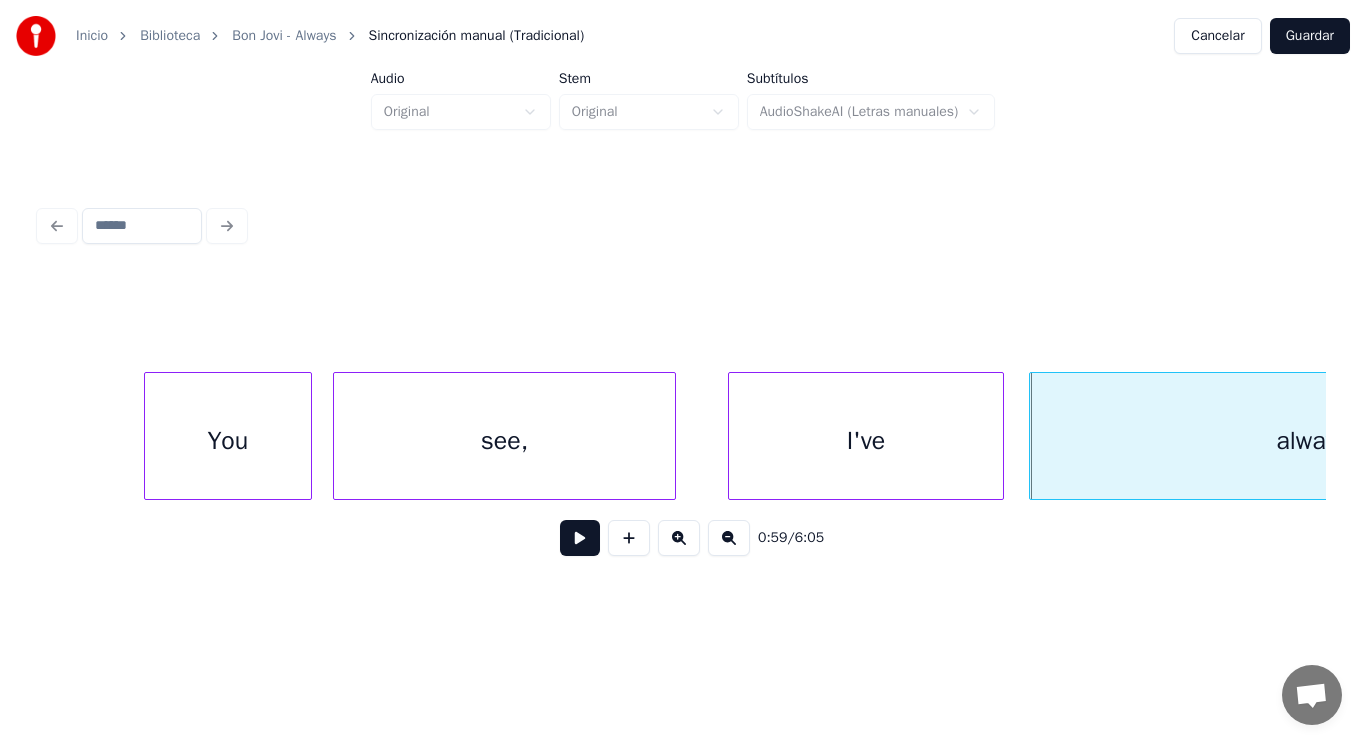 click at bounding box center (580, 538) 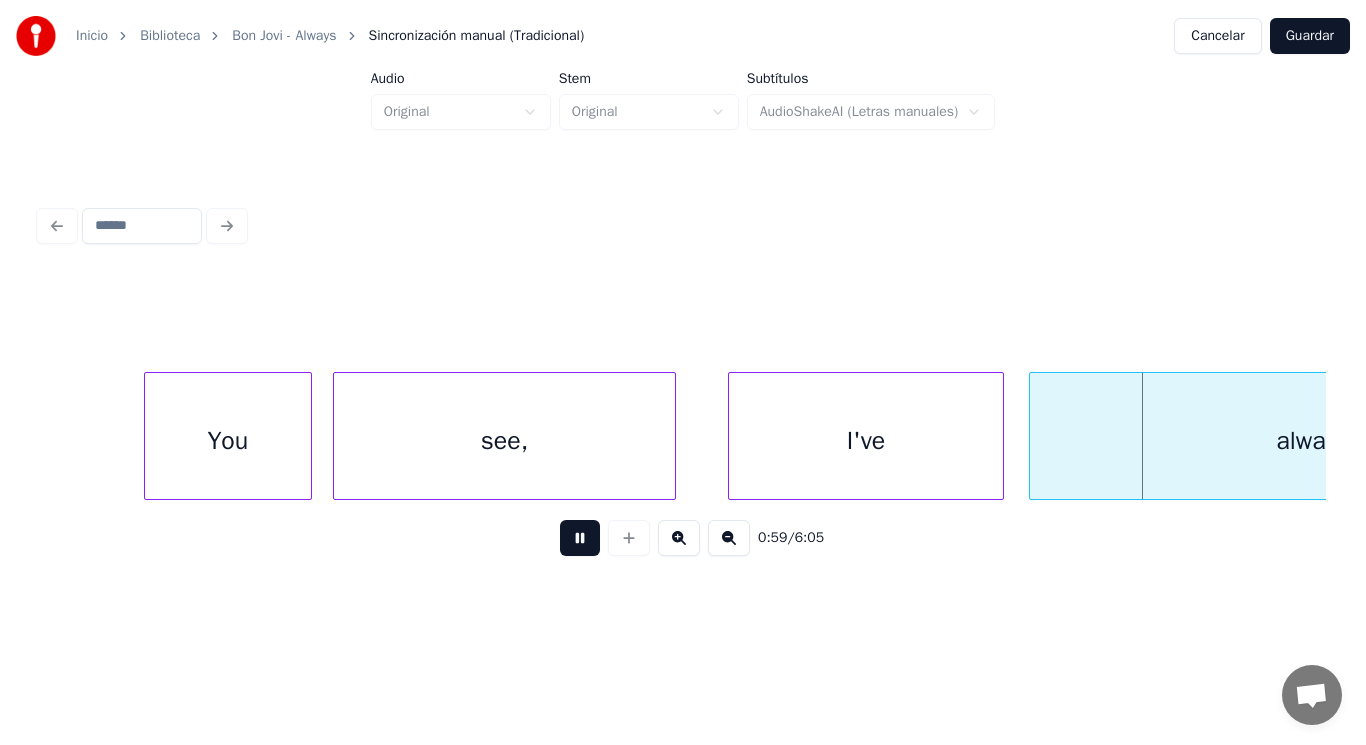 scroll, scrollTop: 0, scrollLeft: 82978, axis: horizontal 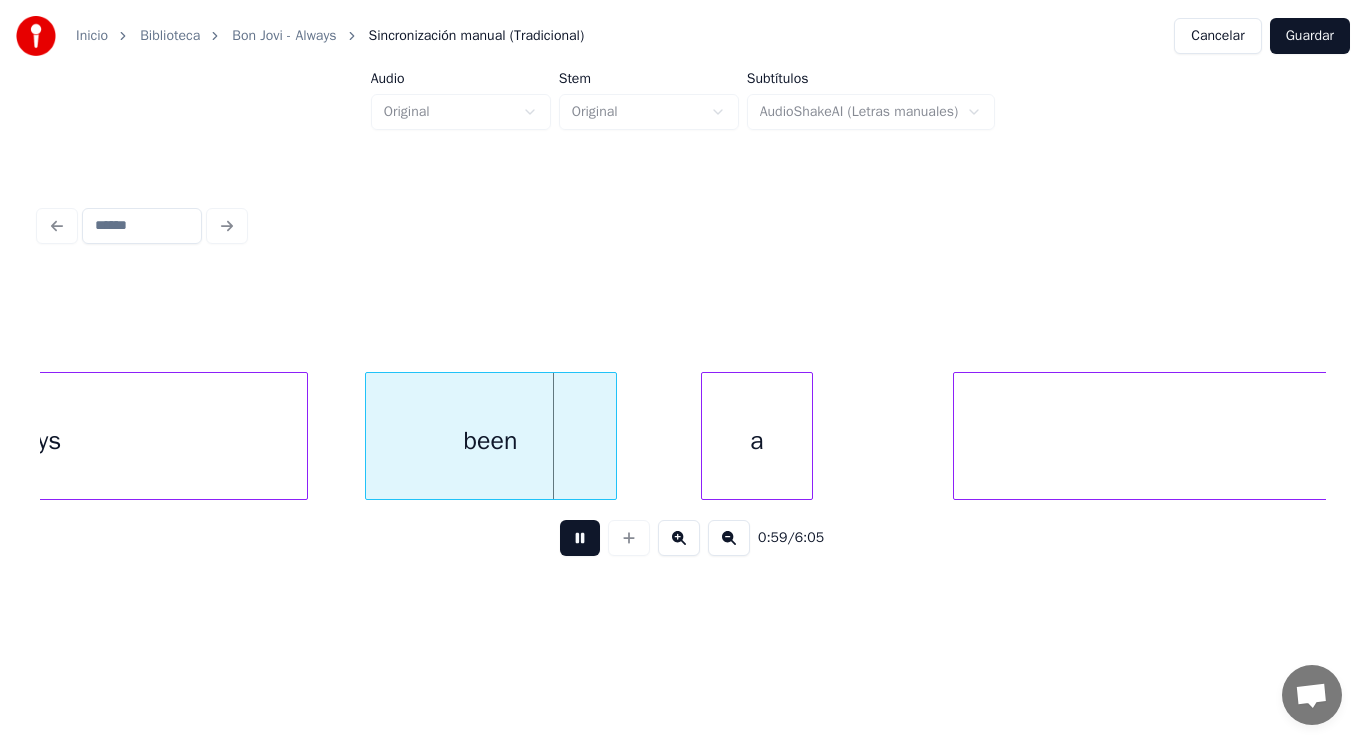 click at bounding box center (580, 538) 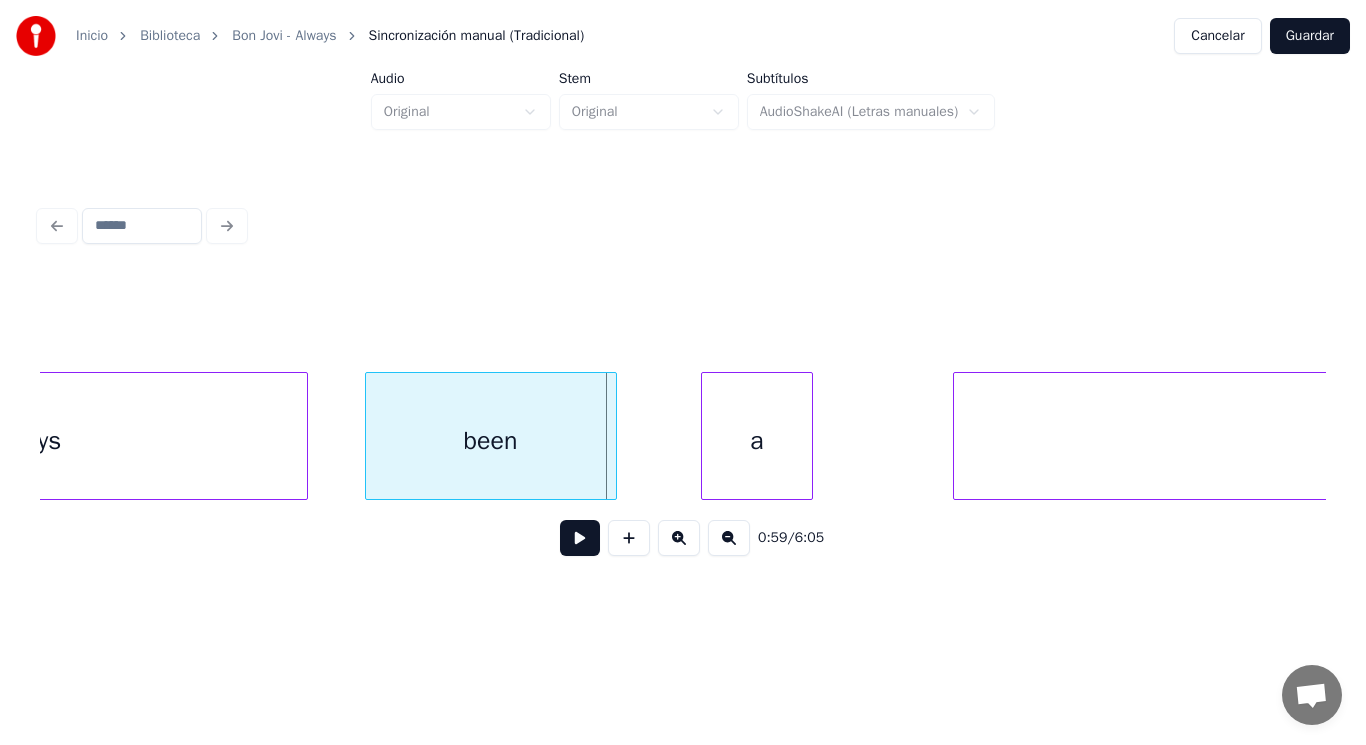 click on "been" at bounding box center (491, 441) 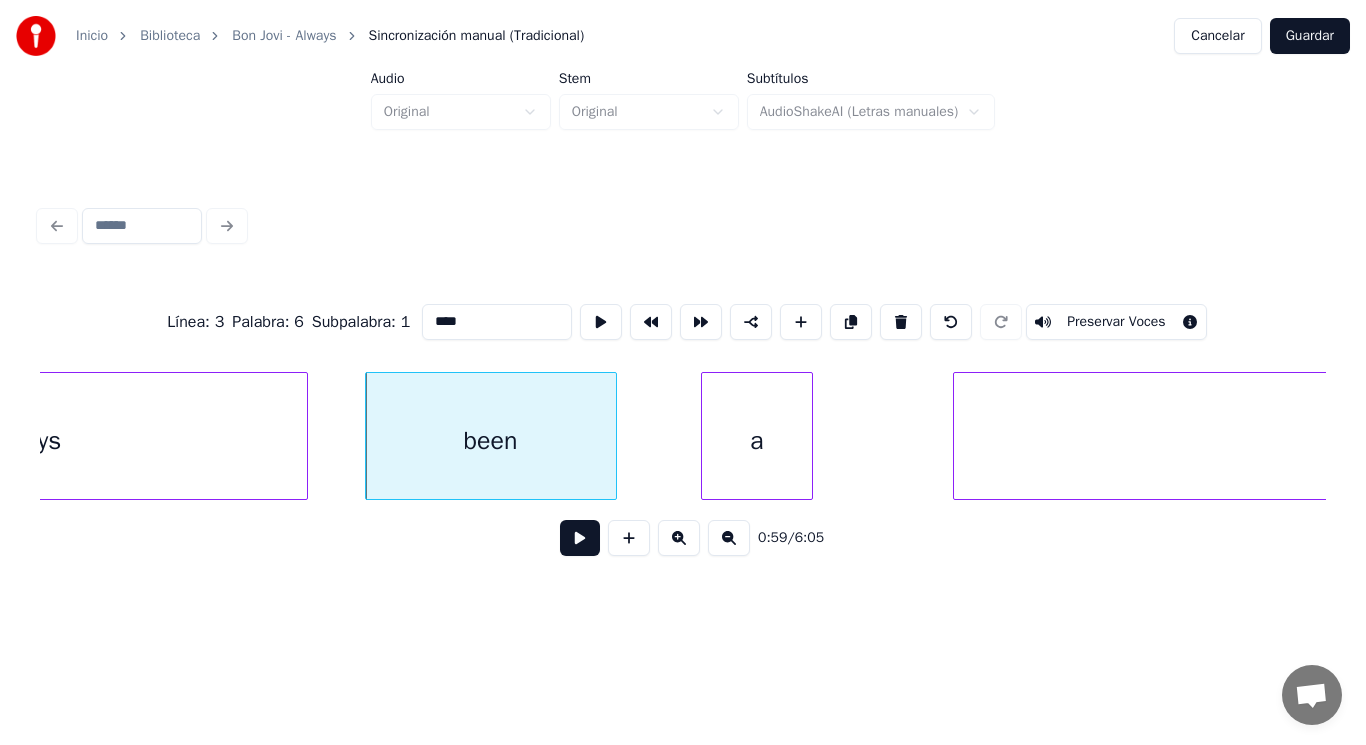 type on "****" 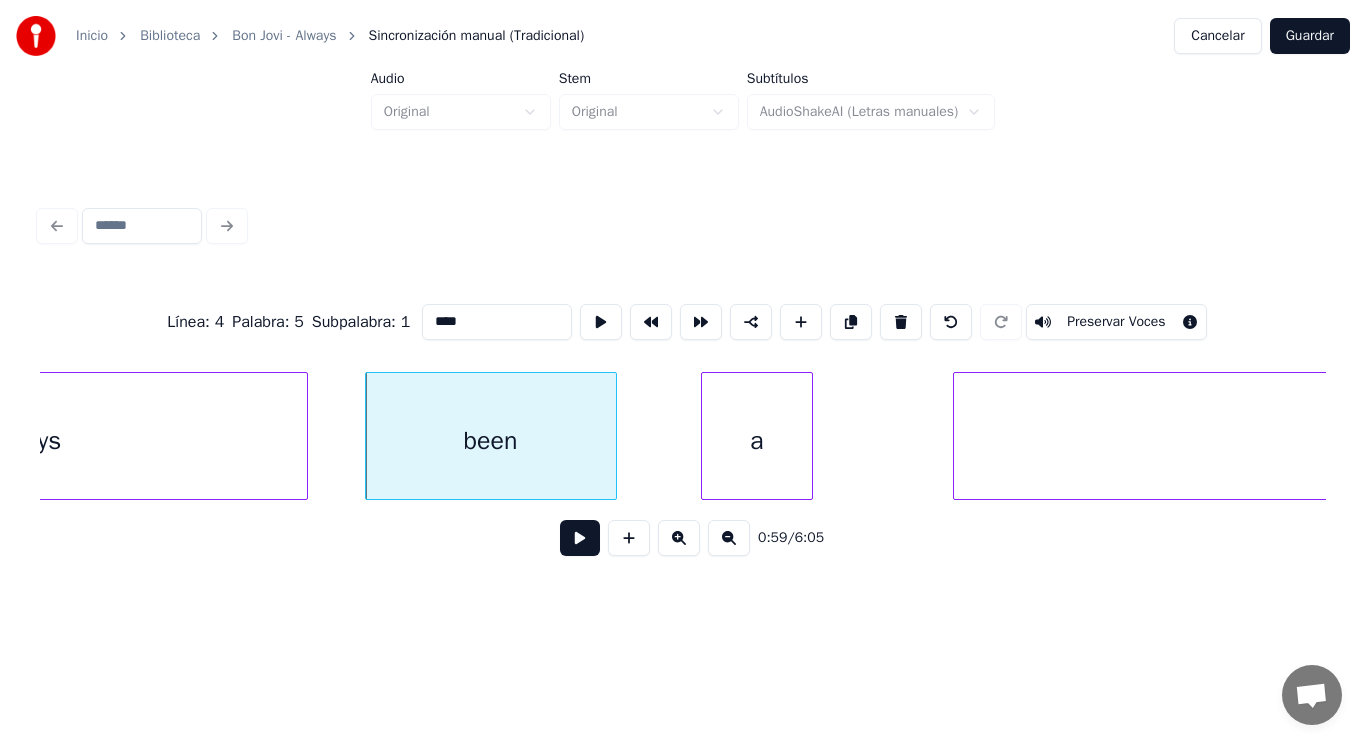 click at bounding box center [580, 538] 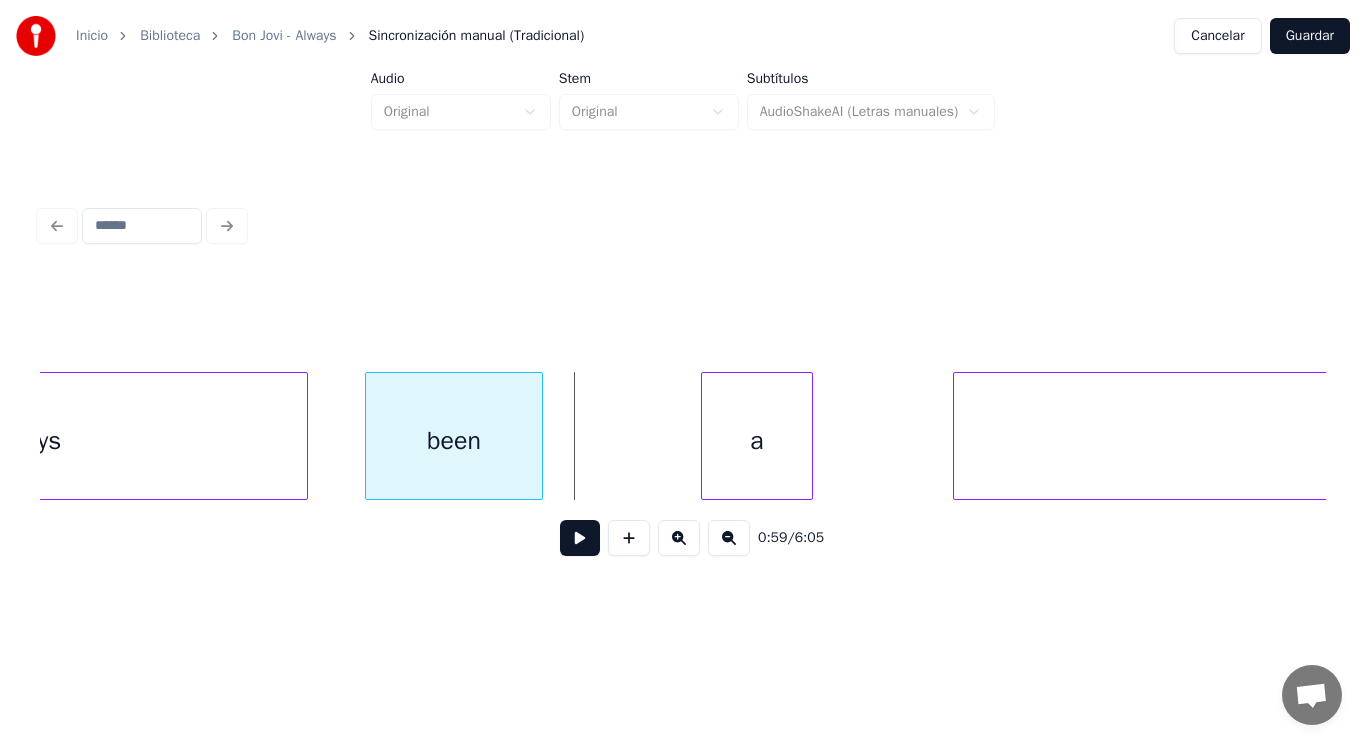 click at bounding box center (539, 436) 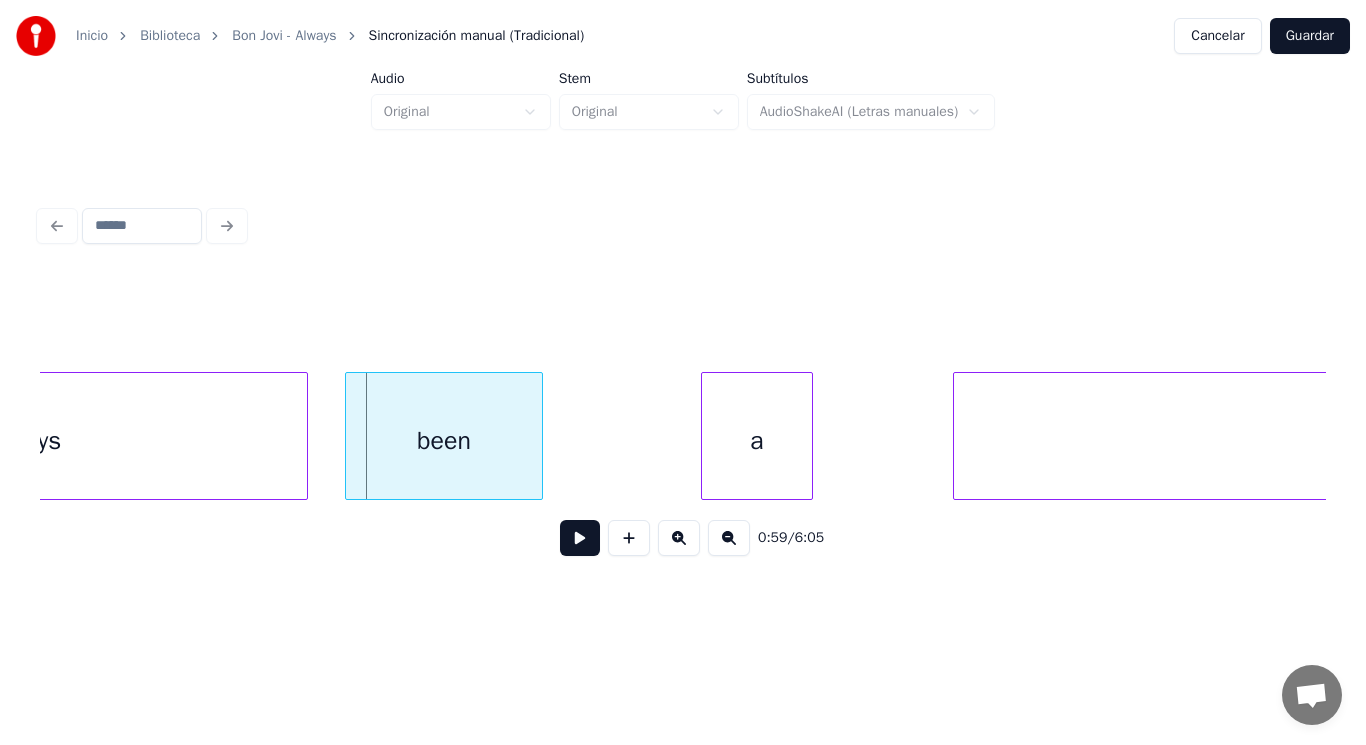 click at bounding box center [349, 436] 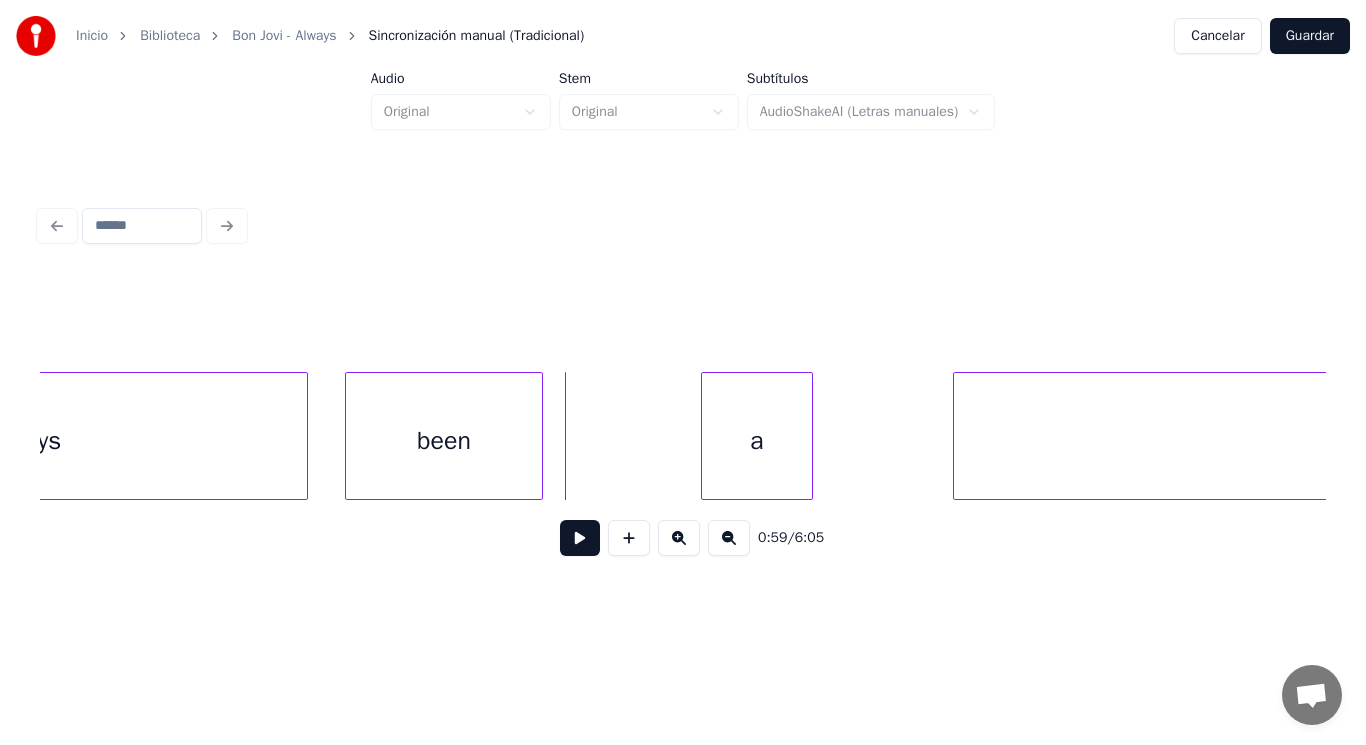 click at bounding box center [580, 538] 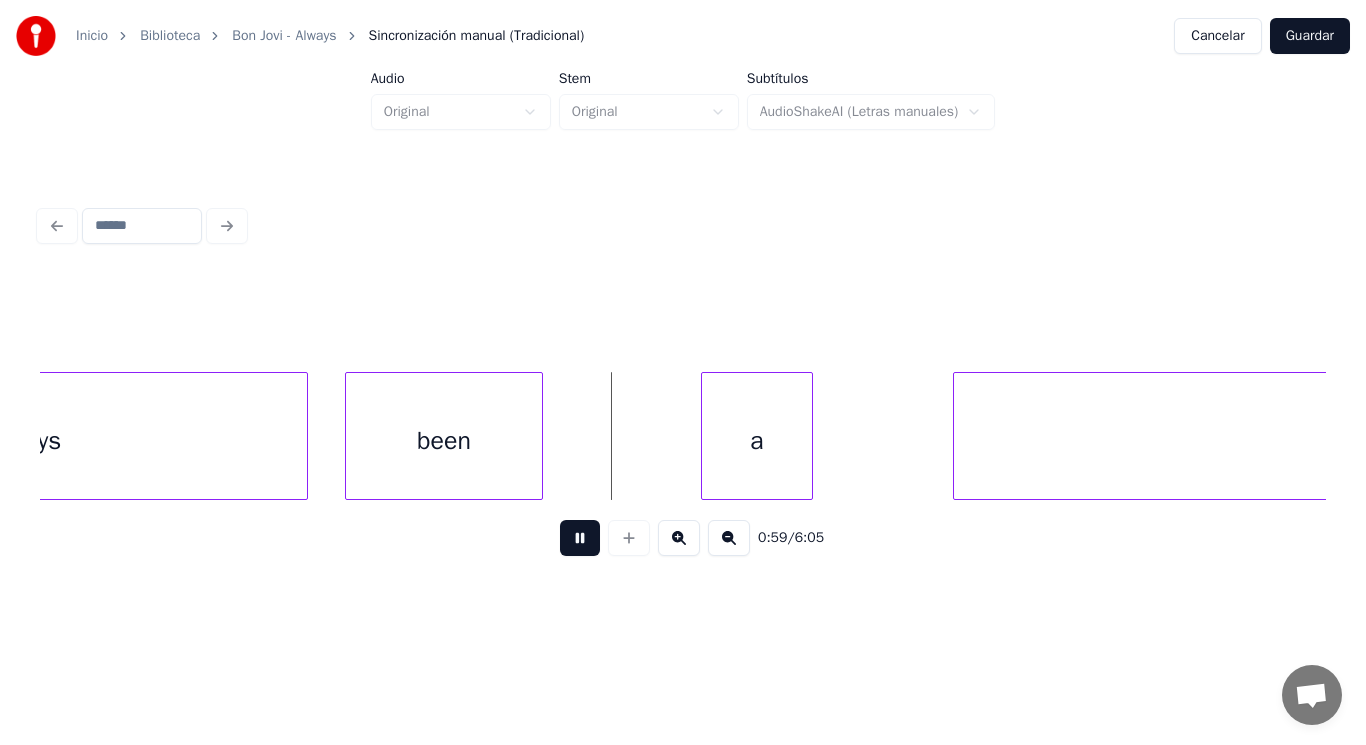 click at bounding box center (580, 538) 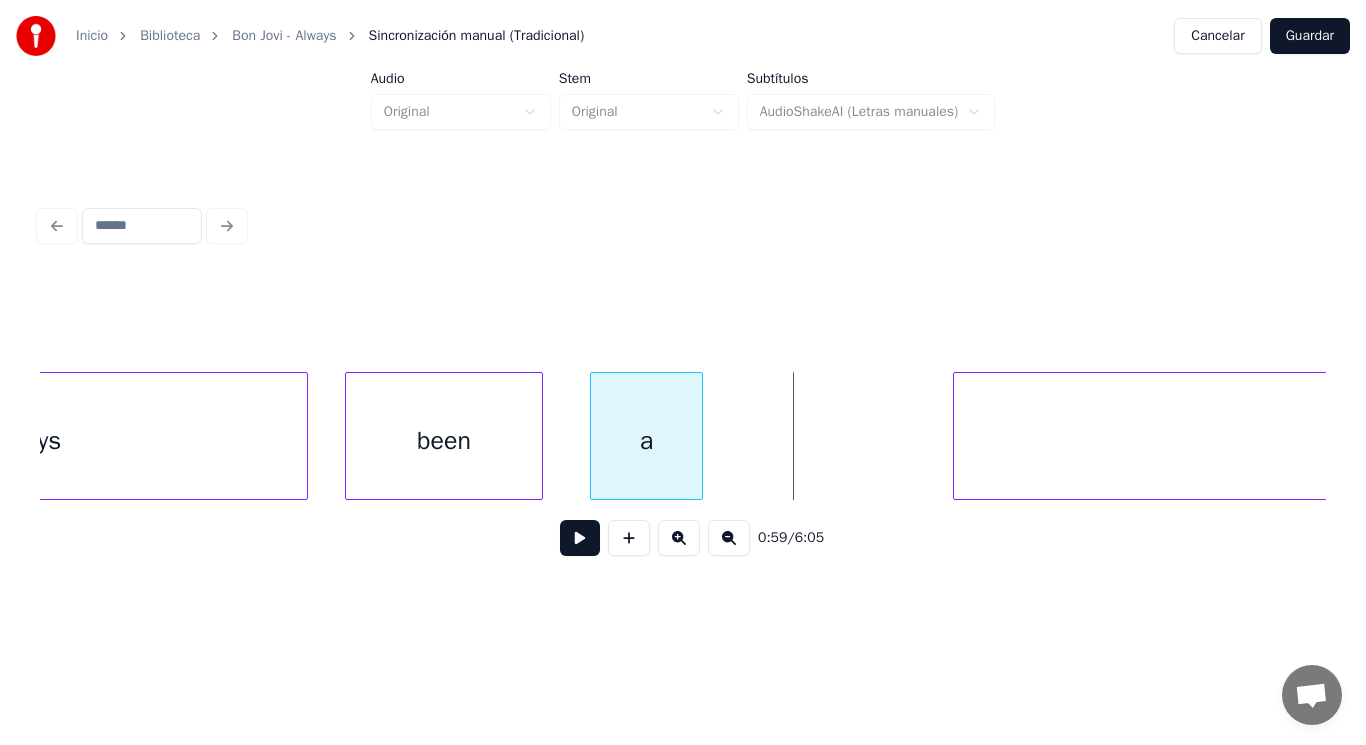 click on "a" at bounding box center (646, 441) 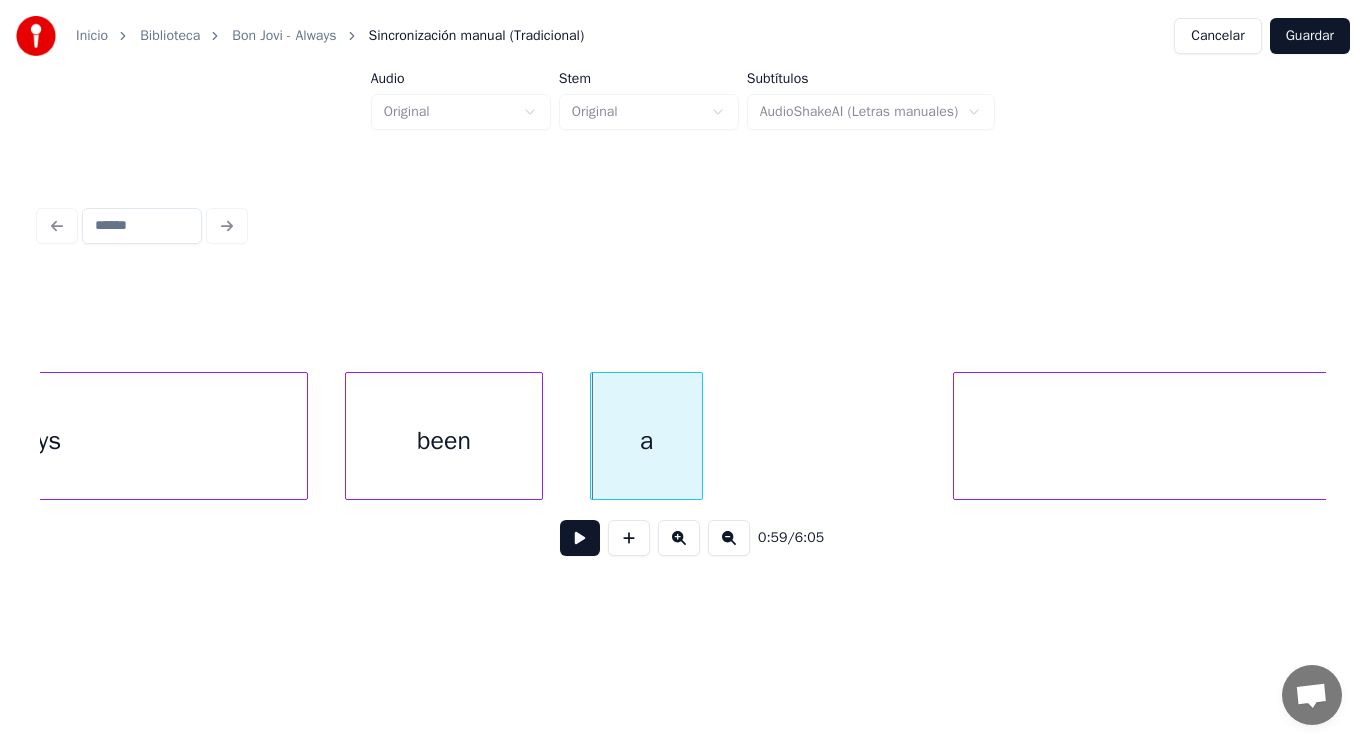 click at bounding box center [580, 538] 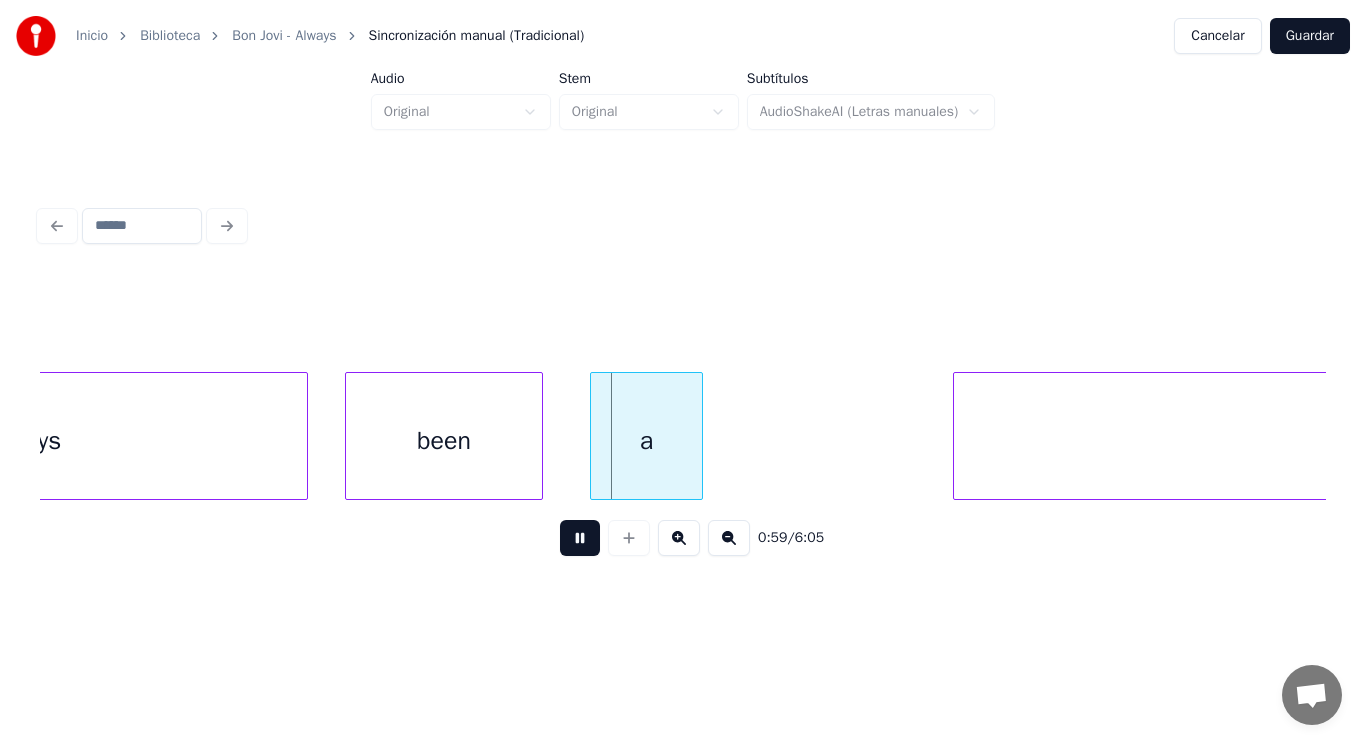 click at bounding box center [580, 538] 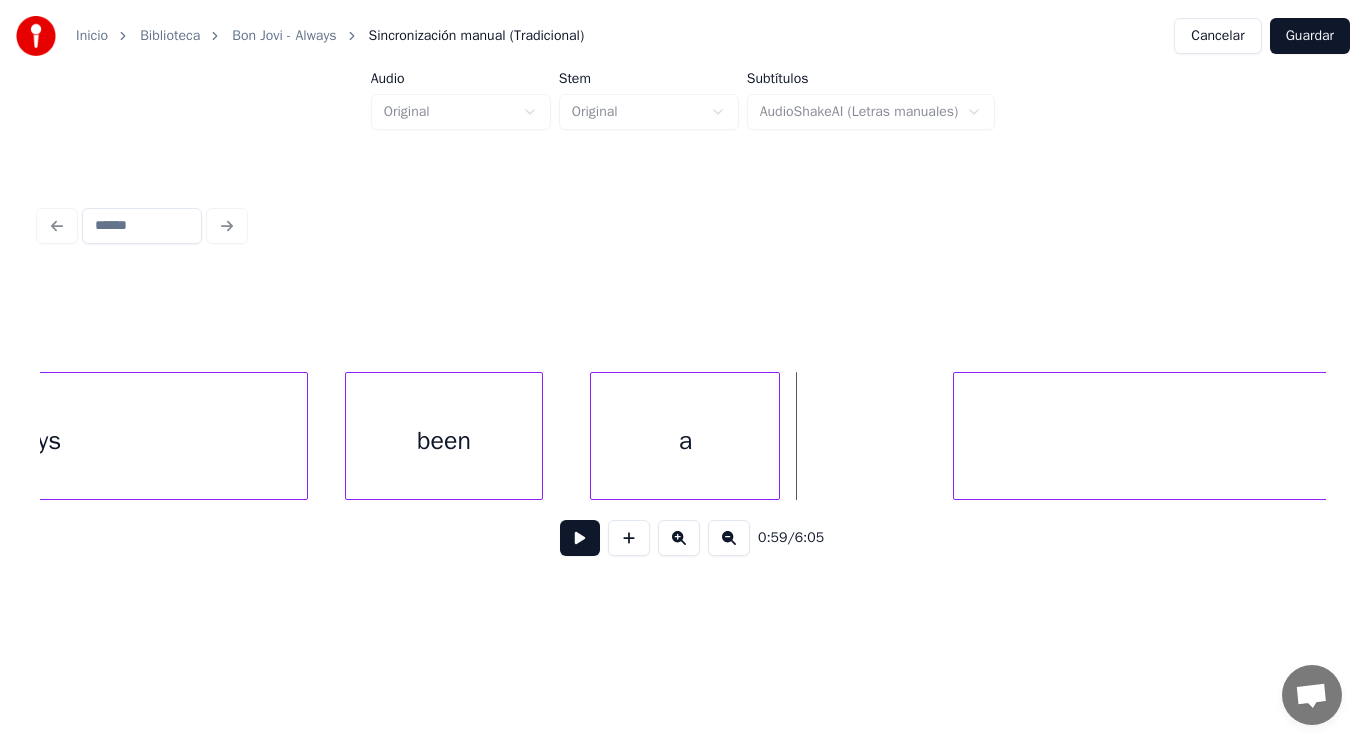click at bounding box center [776, 436] 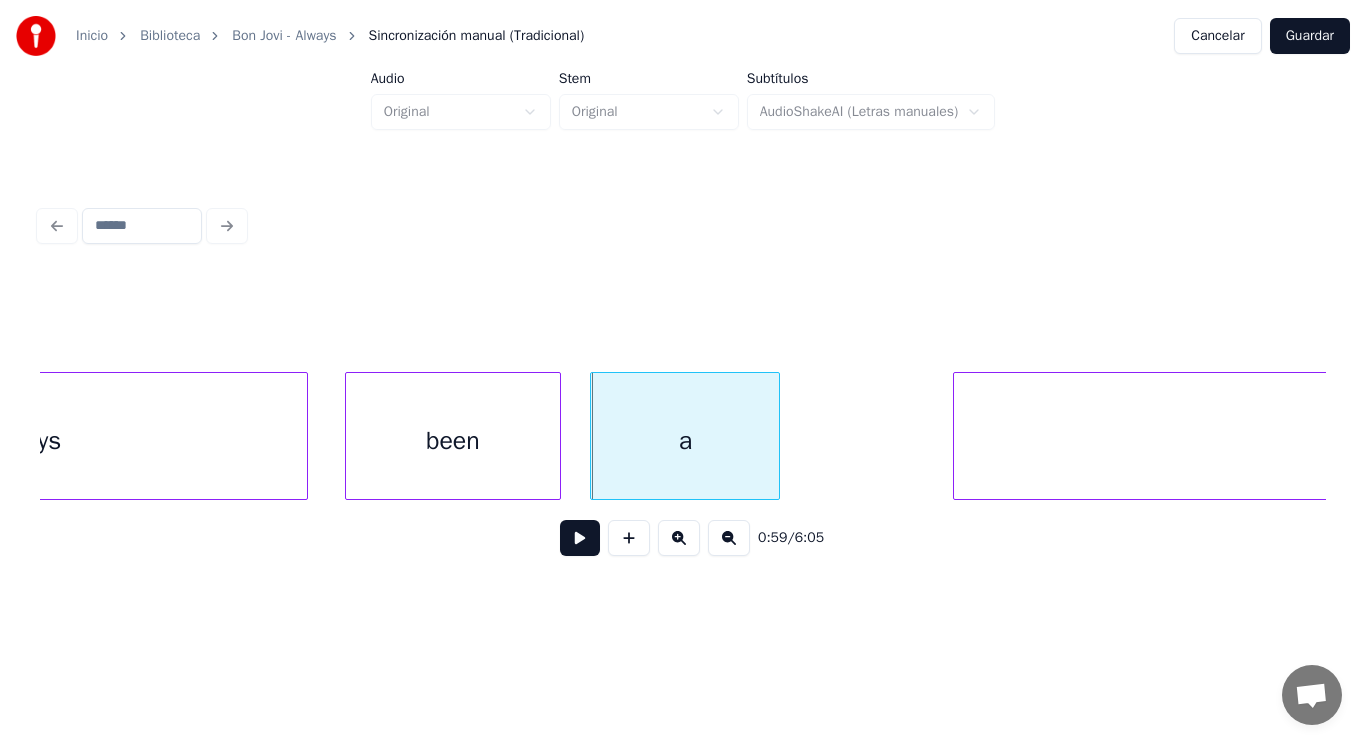 click at bounding box center (557, 436) 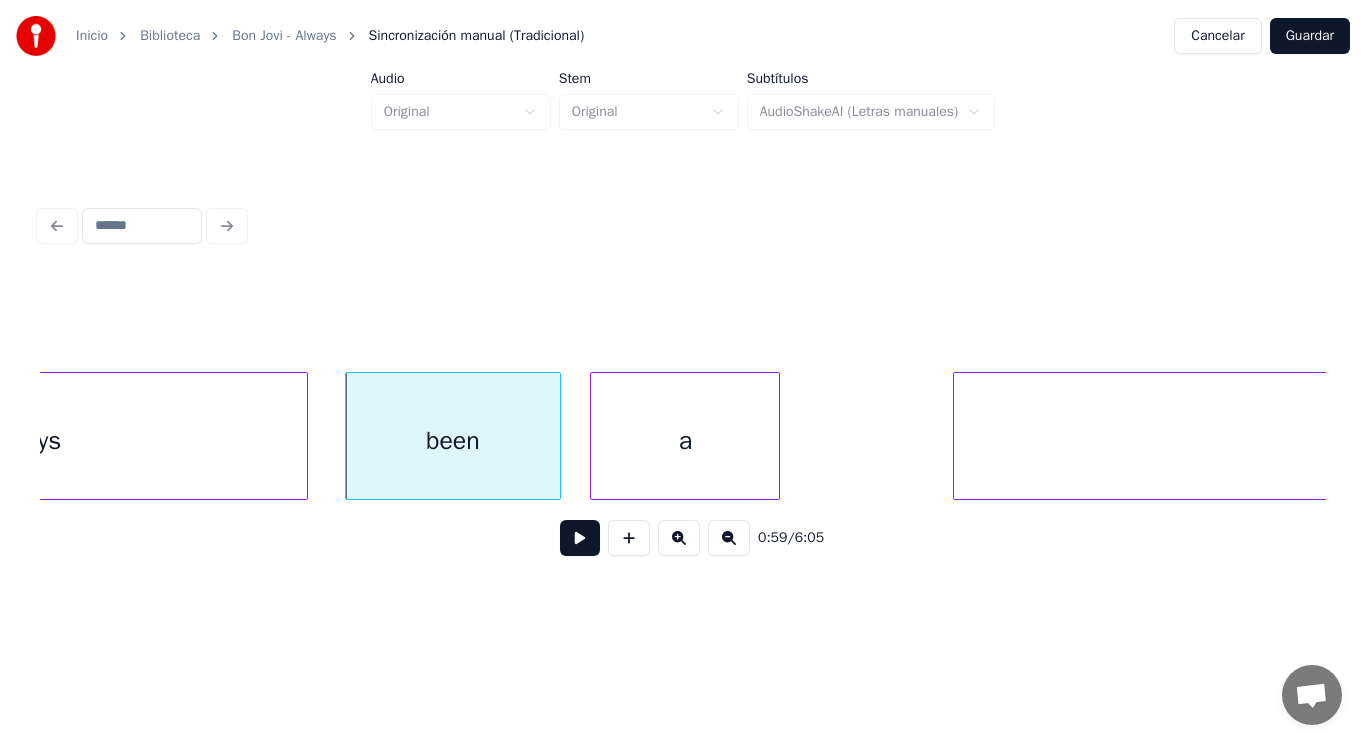 click on "a" at bounding box center [685, 441] 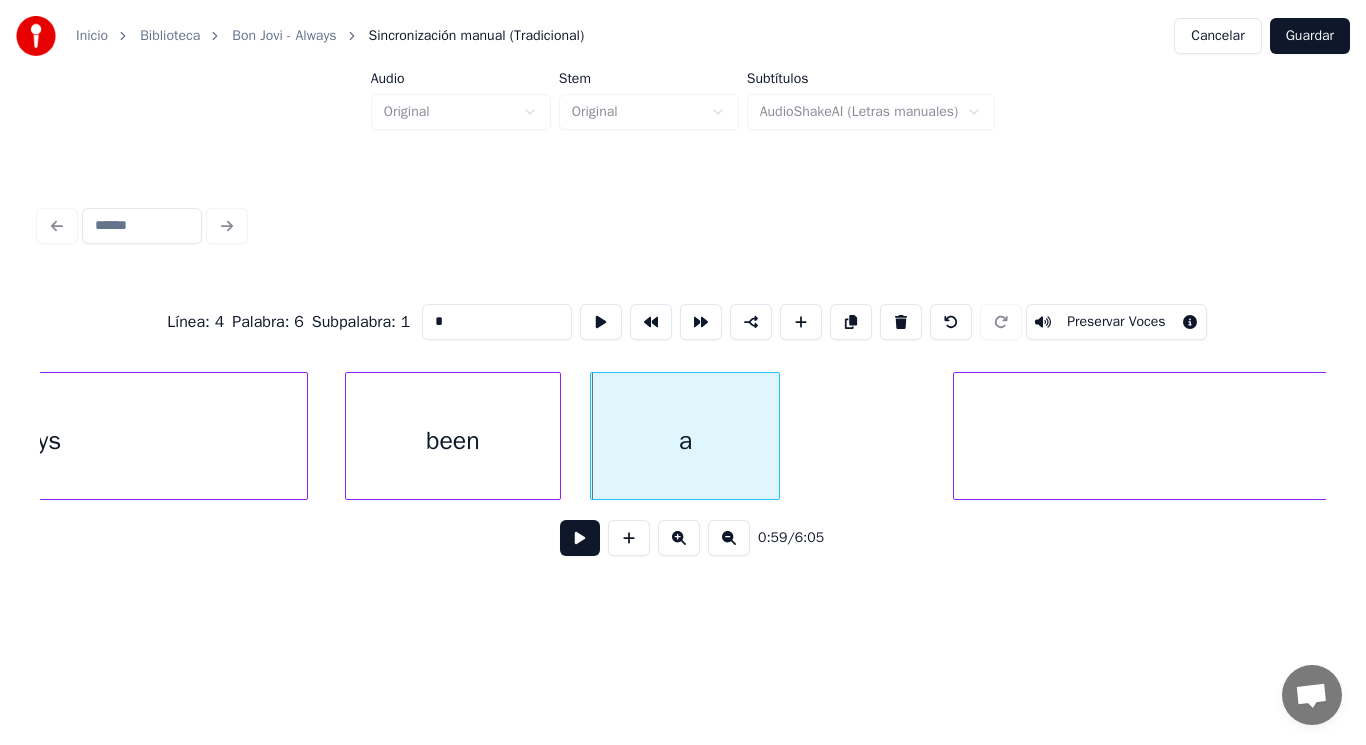 click at bounding box center (580, 538) 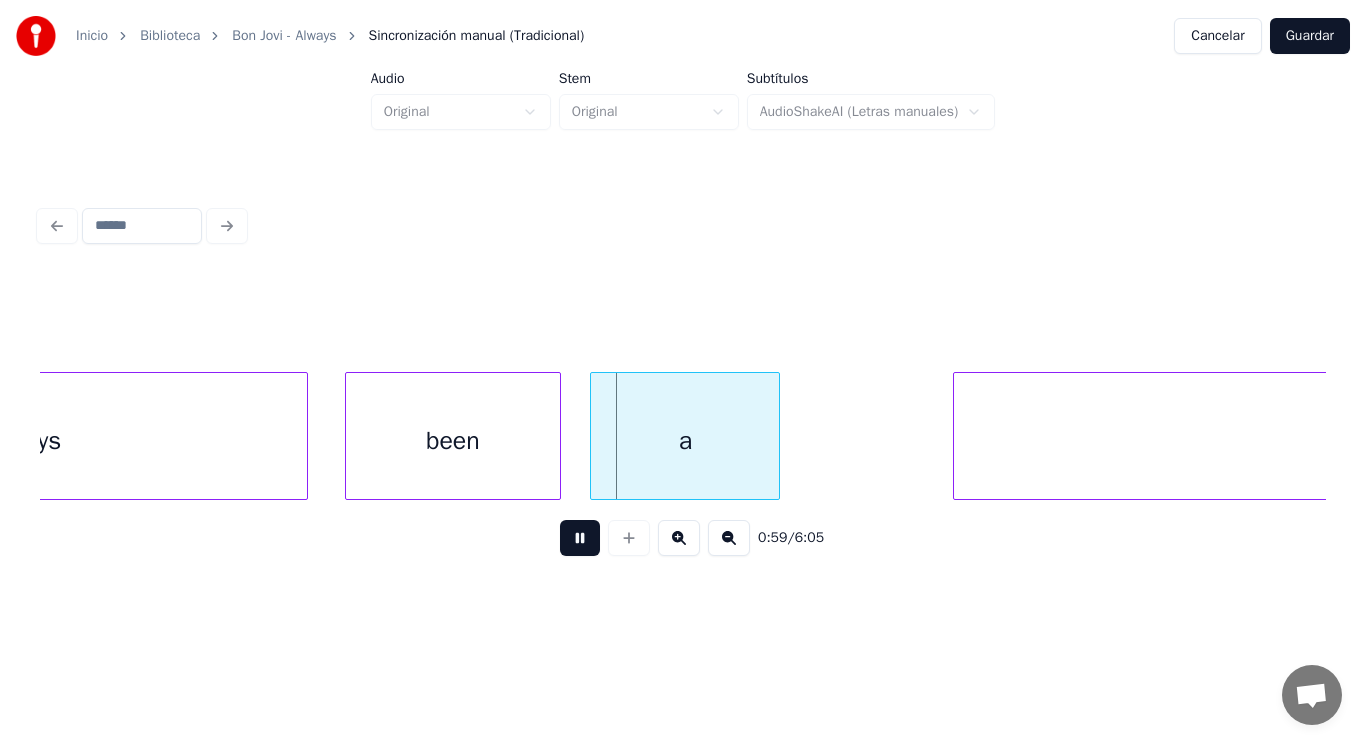 click at bounding box center [580, 538] 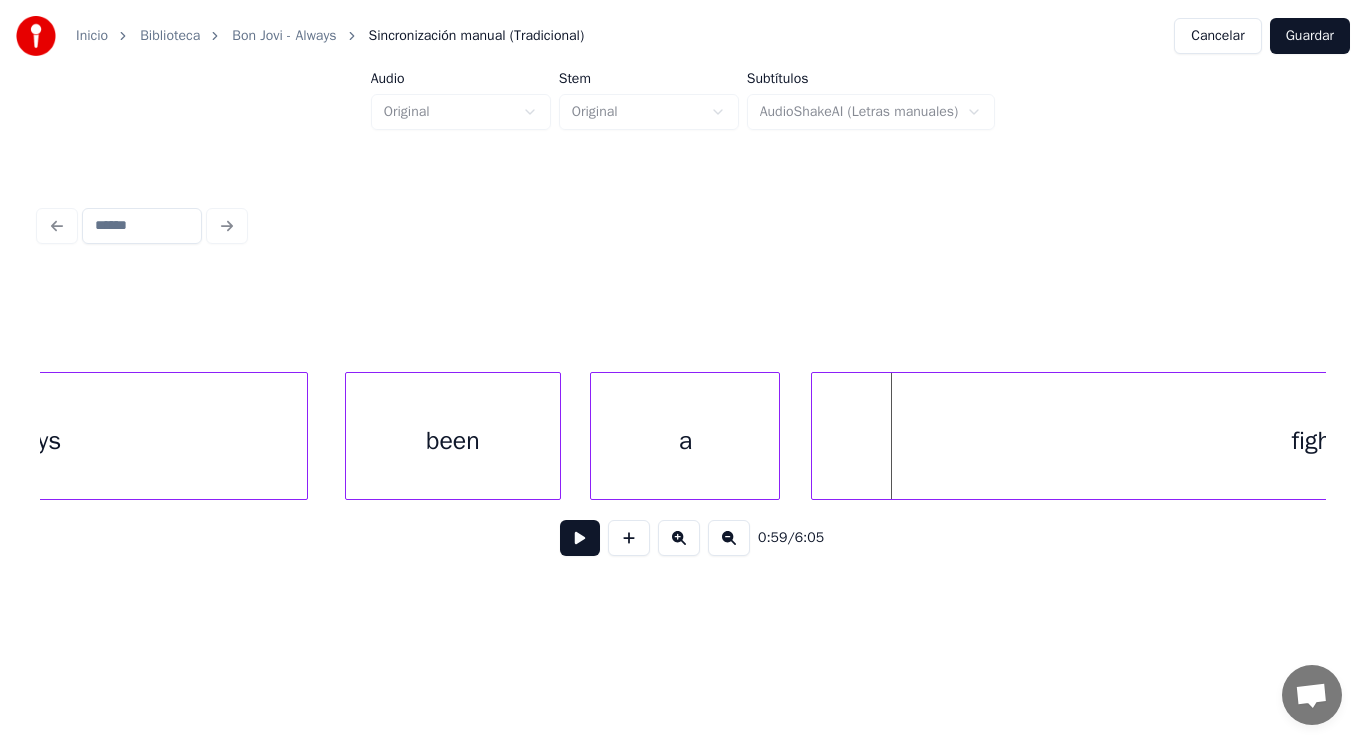 click at bounding box center (815, 436) 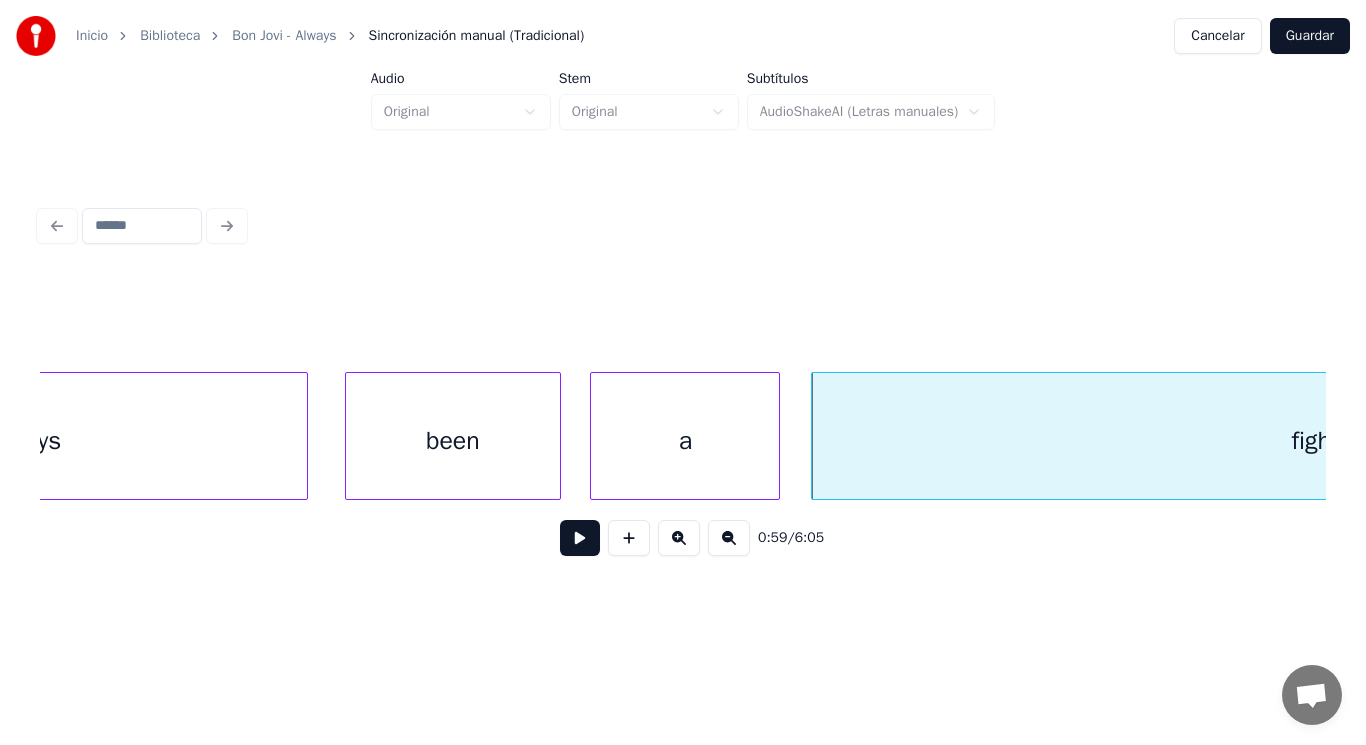 click at bounding box center [580, 538] 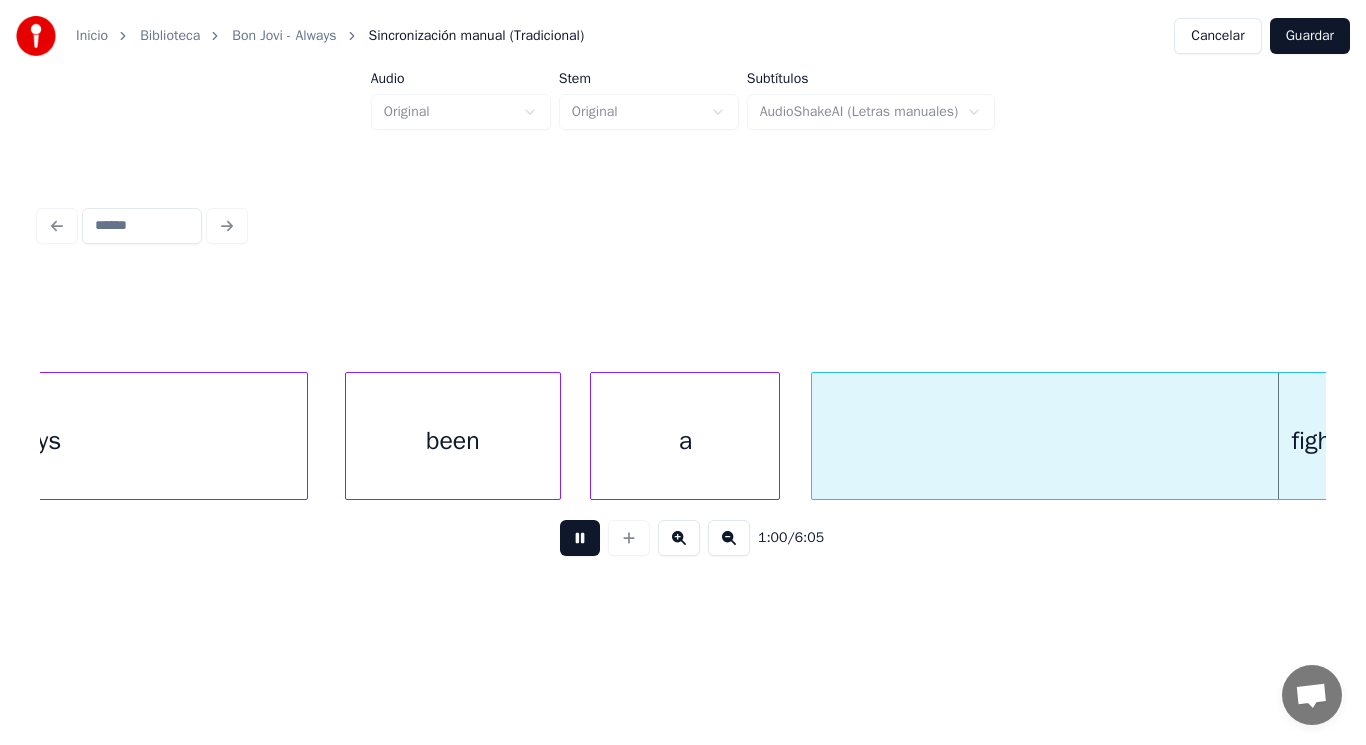 scroll, scrollTop: 0, scrollLeft: 84284, axis: horizontal 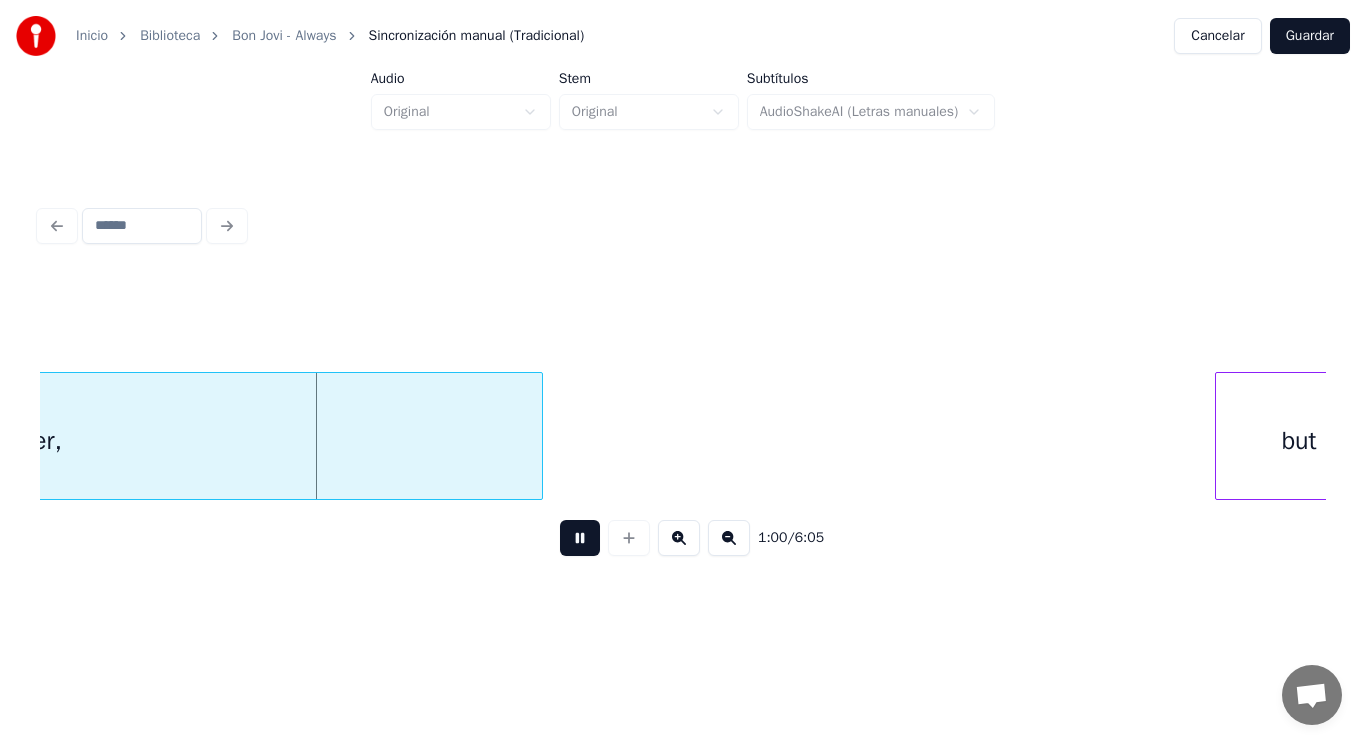click at bounding box center [580, 538] 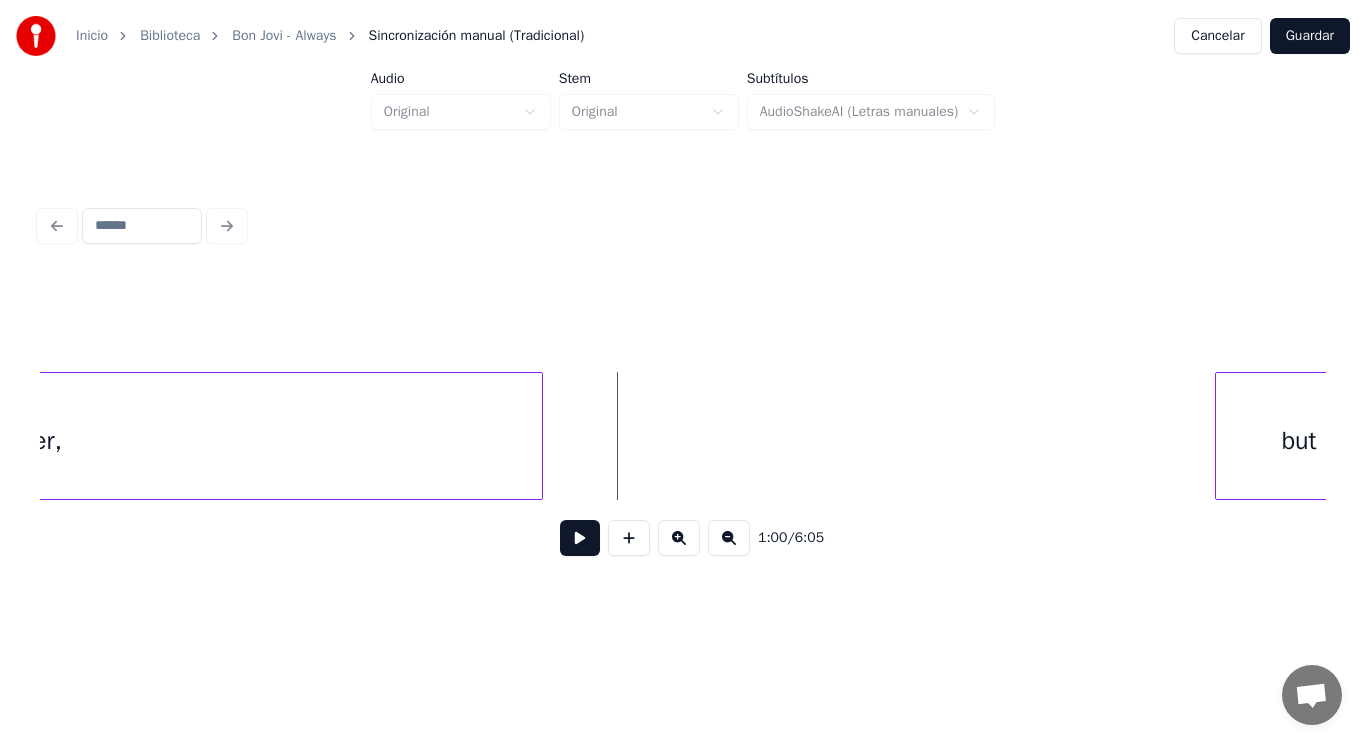 click at bounding box center (580, 538) 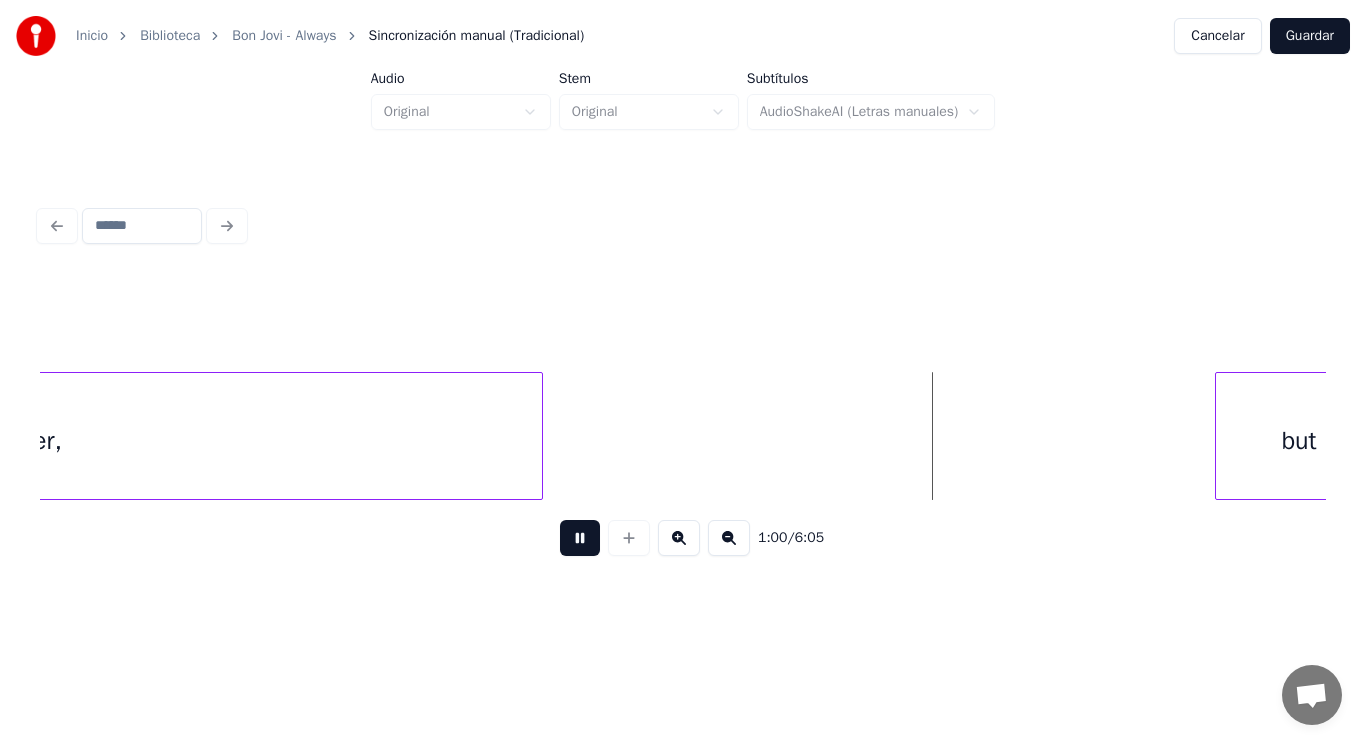 click at bounding box center (580, 538) 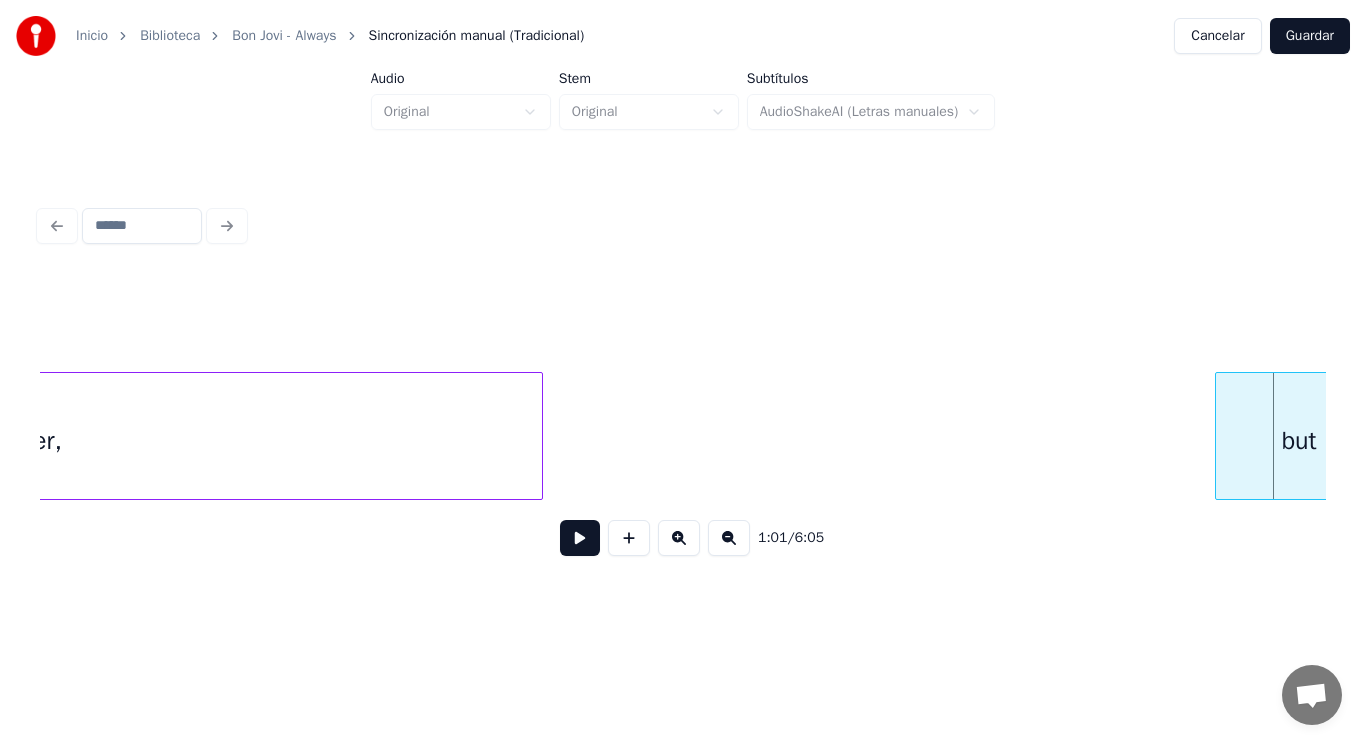 scroll, scrollTop: 0, scrollLeft: 84336, axis: horizontal 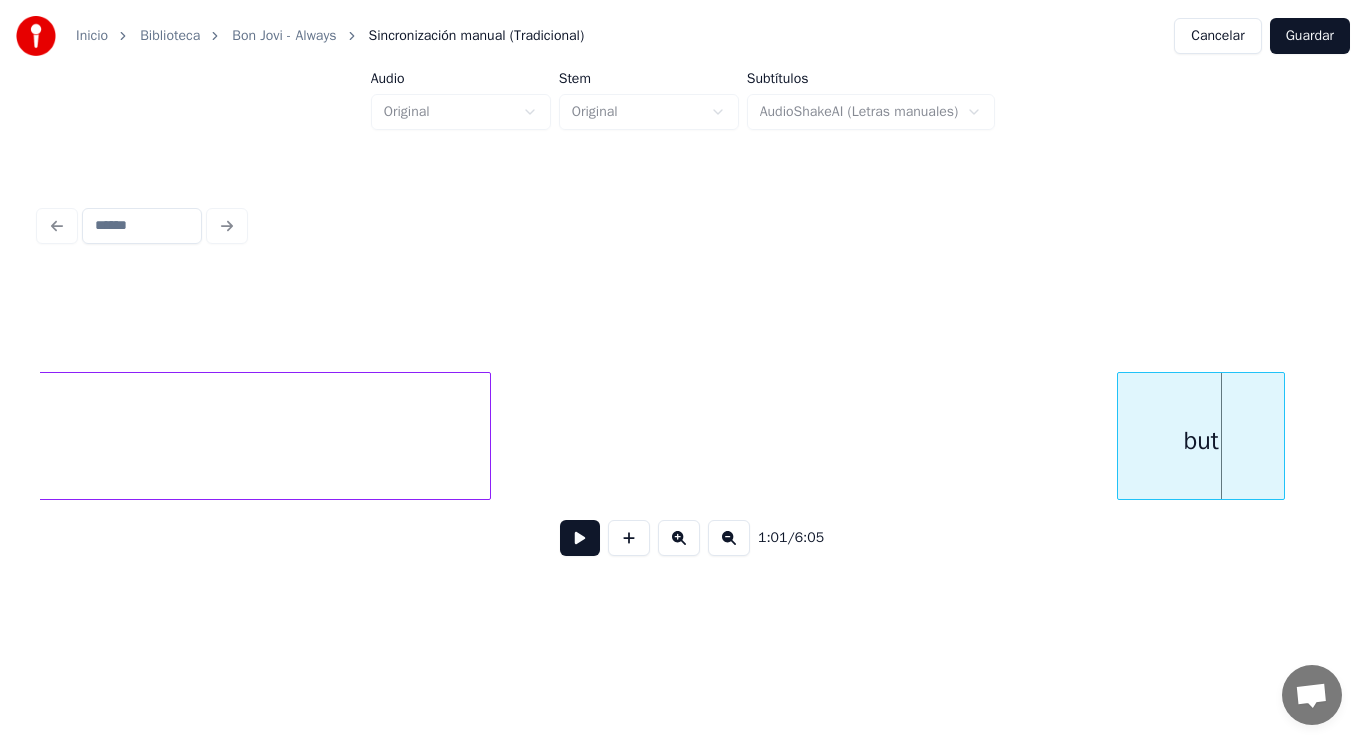 click on "but" at bounding box center [1201, 441] 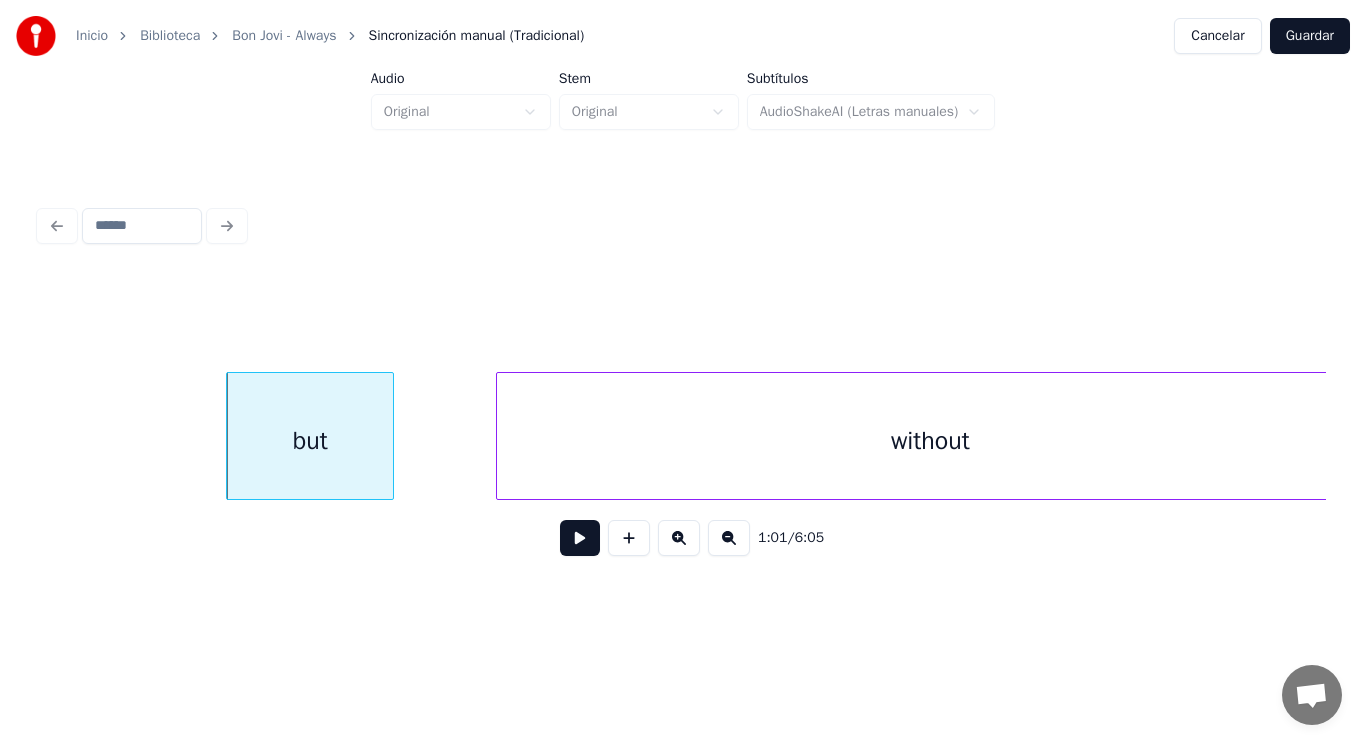 scroll, scrollTop: 0, scrollLeft: 85296, axis: horizontal 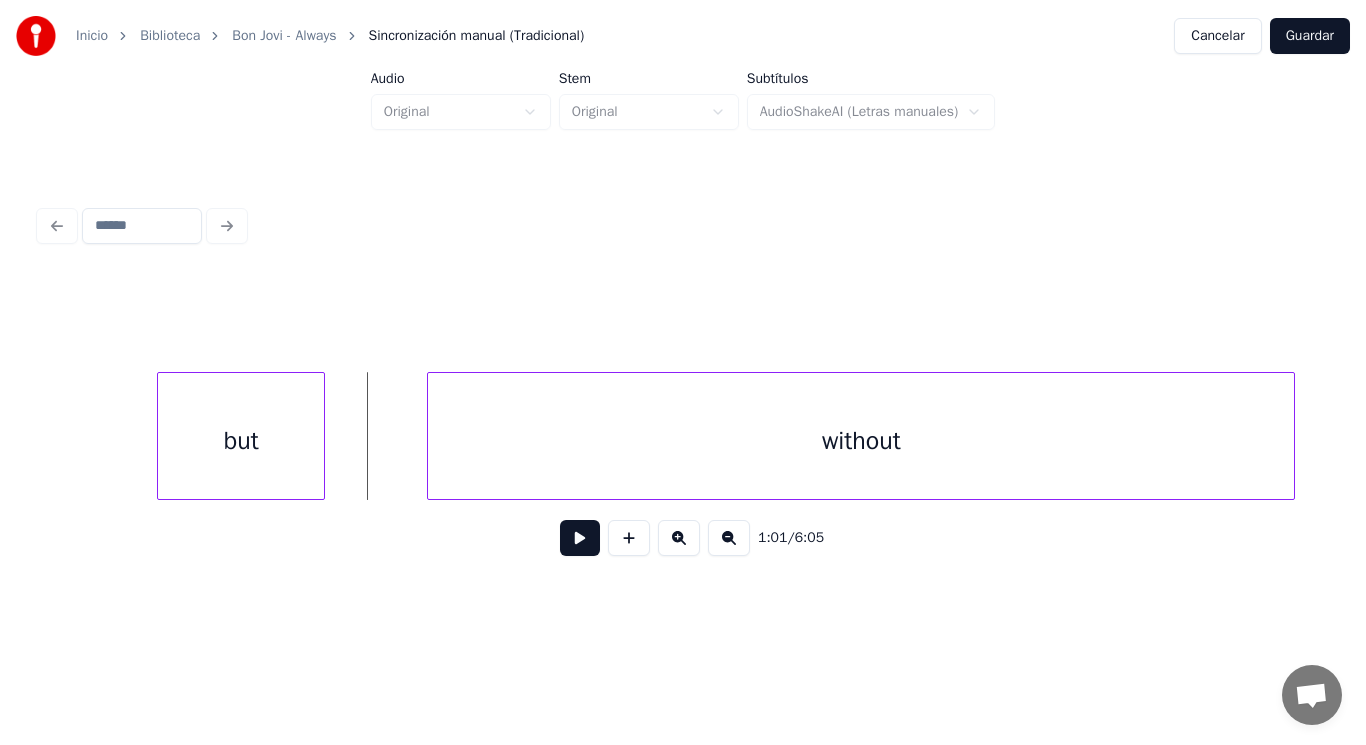 click at bounding box center (580, 538) 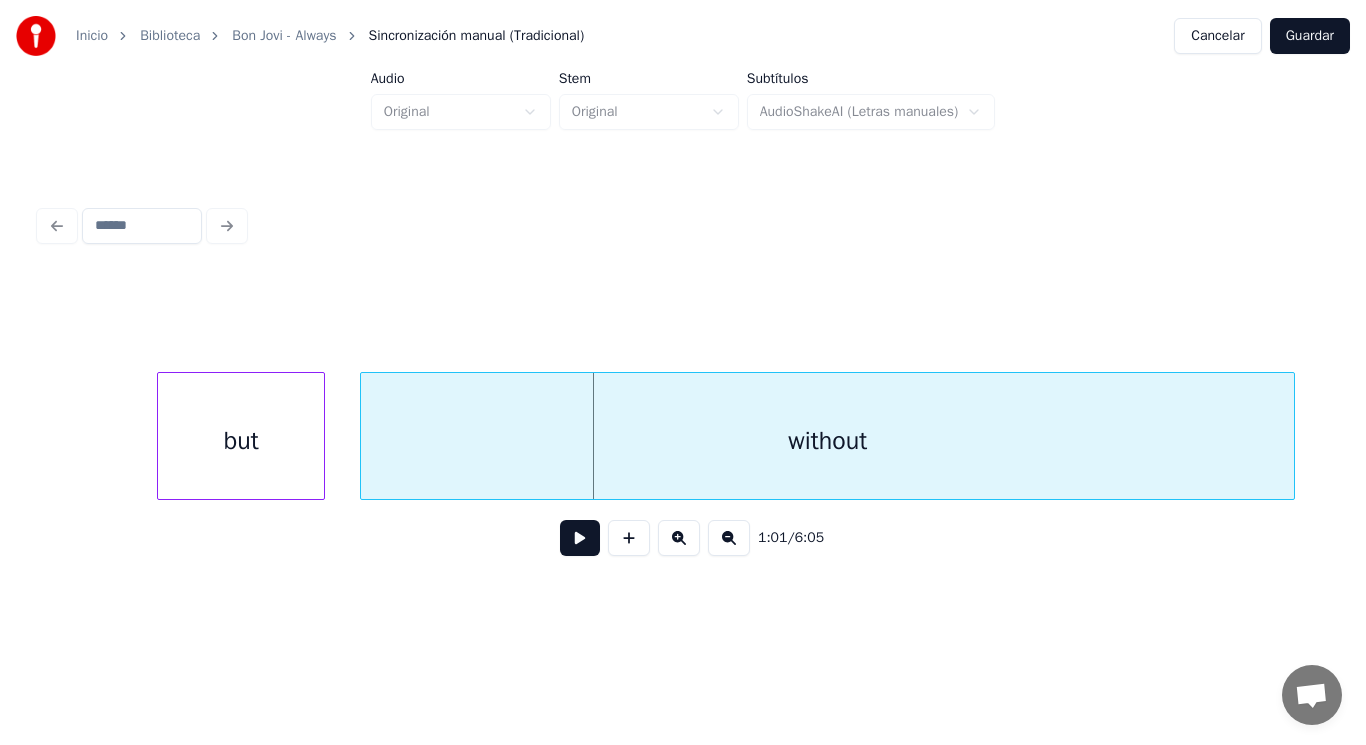 click at bounding box center [364, 436] 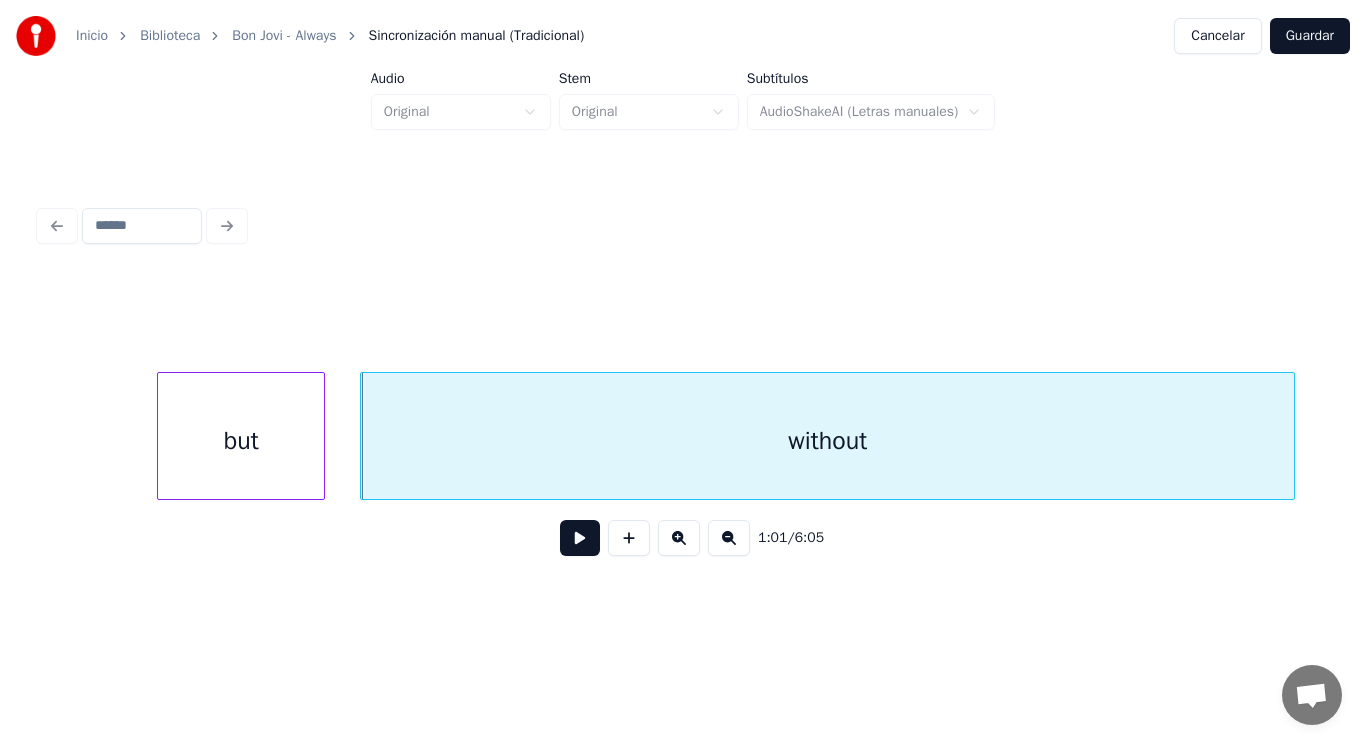 click at bounding box center (580, 538) 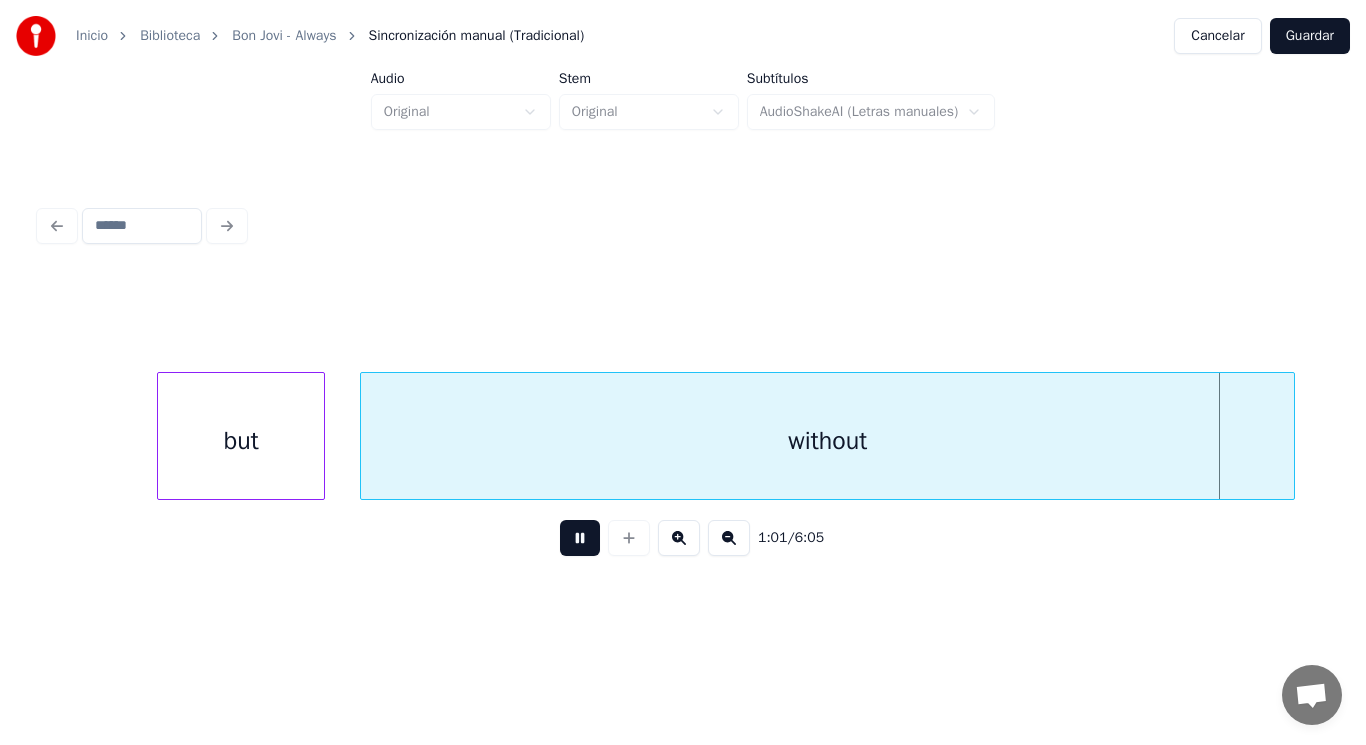 click at bounding box center (580, 538) 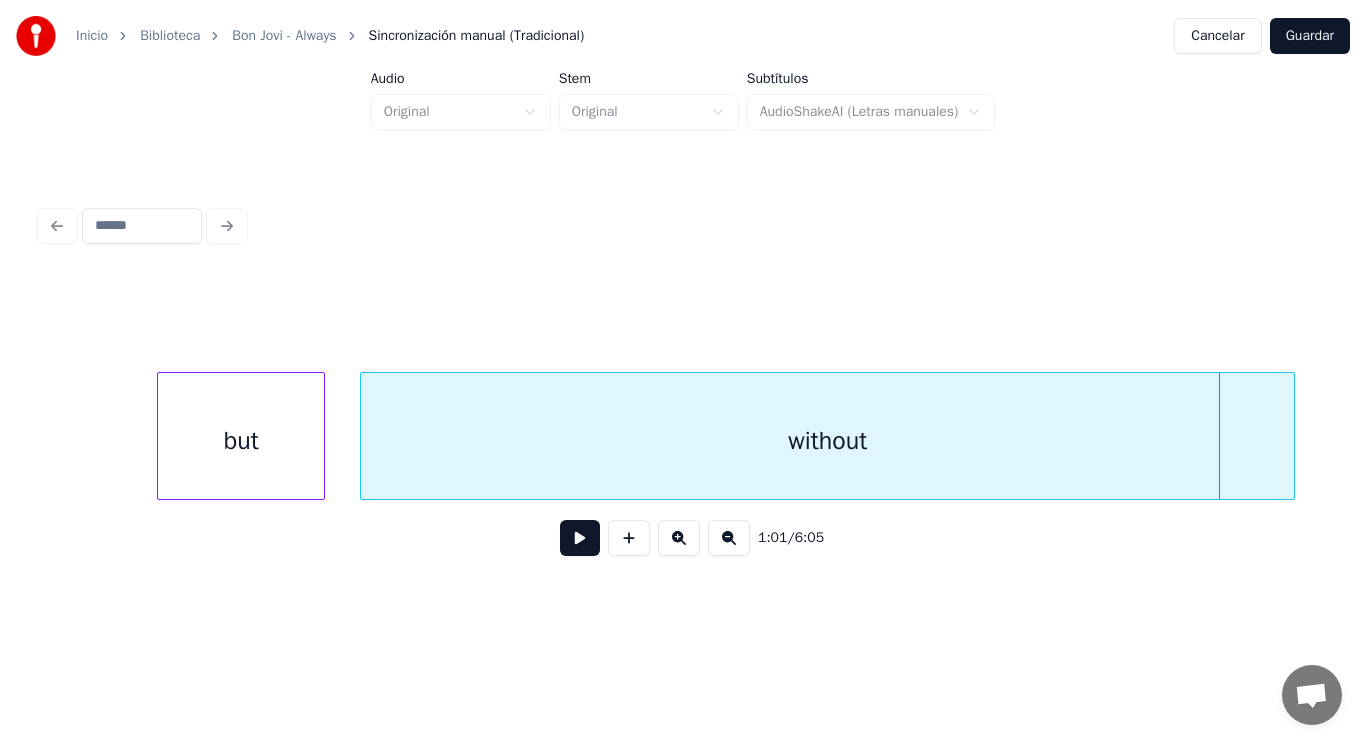 click on "without" at bounding box center [827, 436] 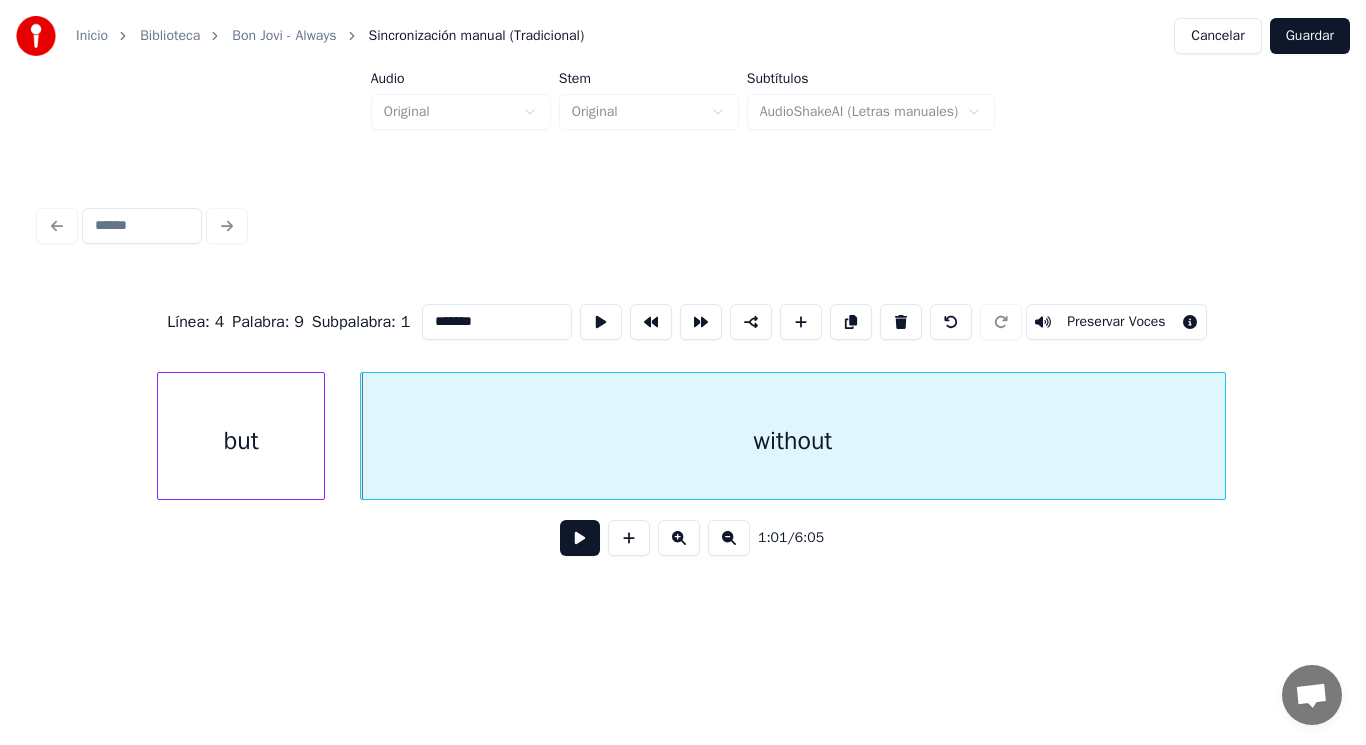 click at bounding box center [1222, 436] 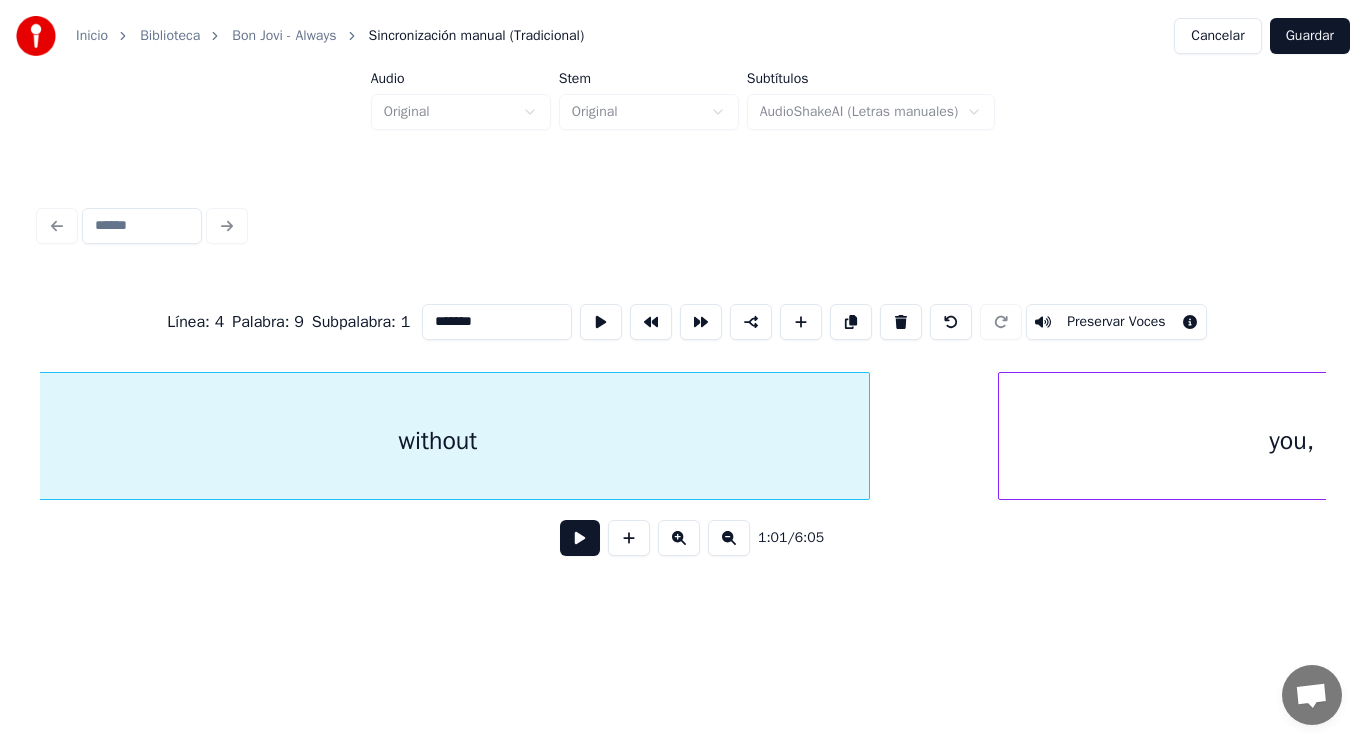 scroll, scrollTop: 0, scrollLeft: 85656, axis: horizontal 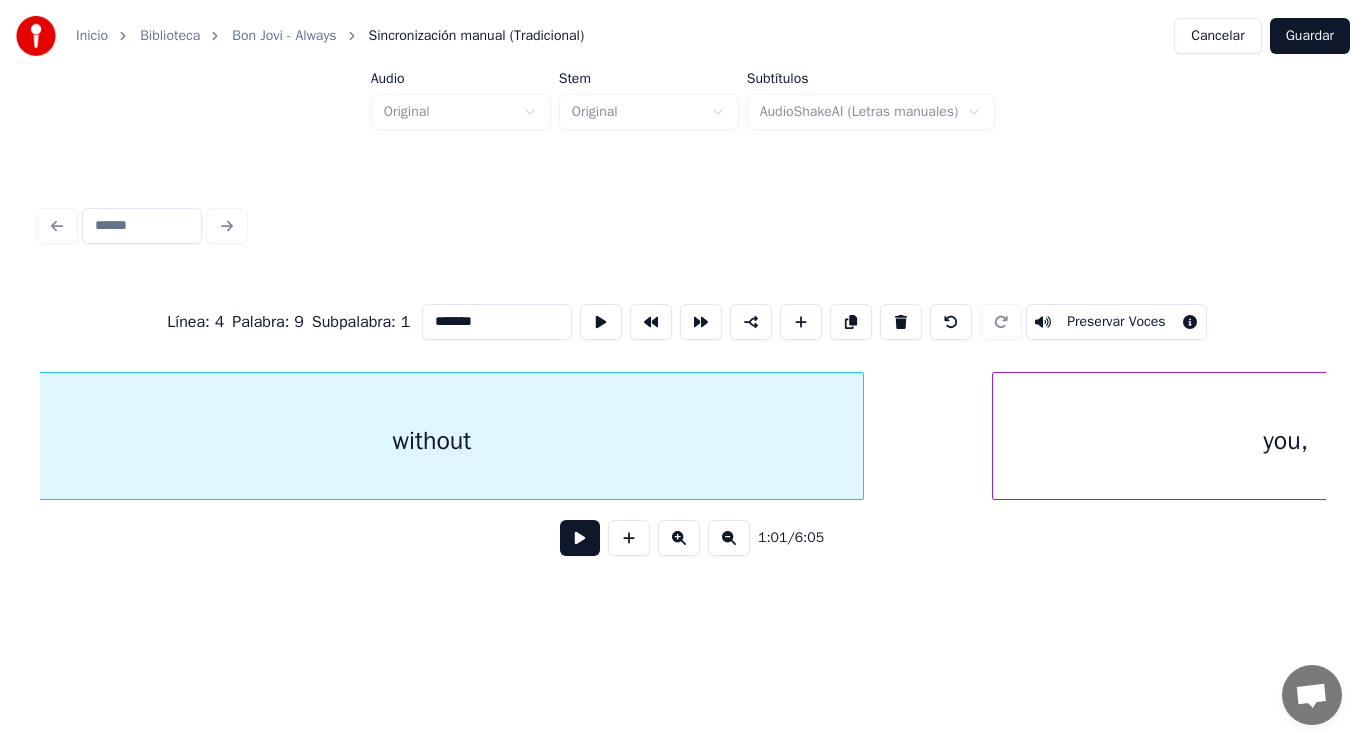 click at bounding box center (580, 538) 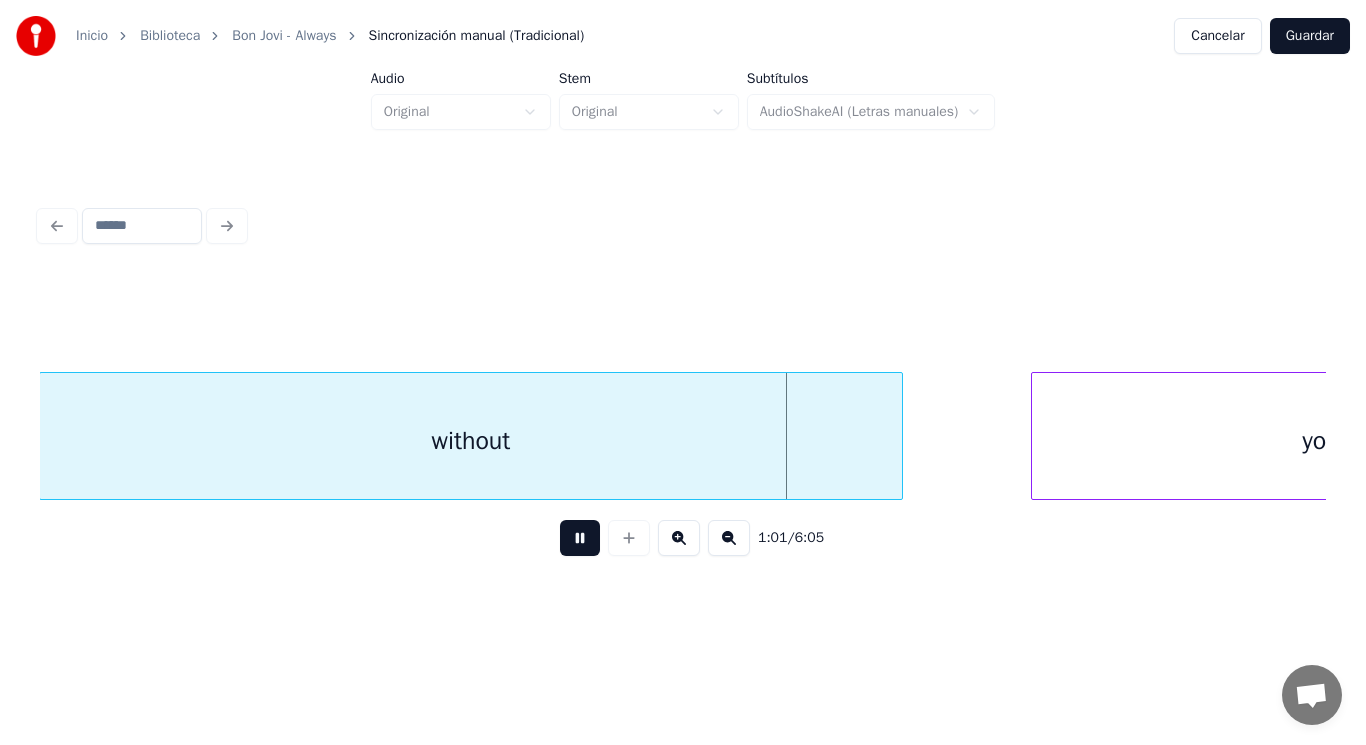 click at bounding box center (580, 538) 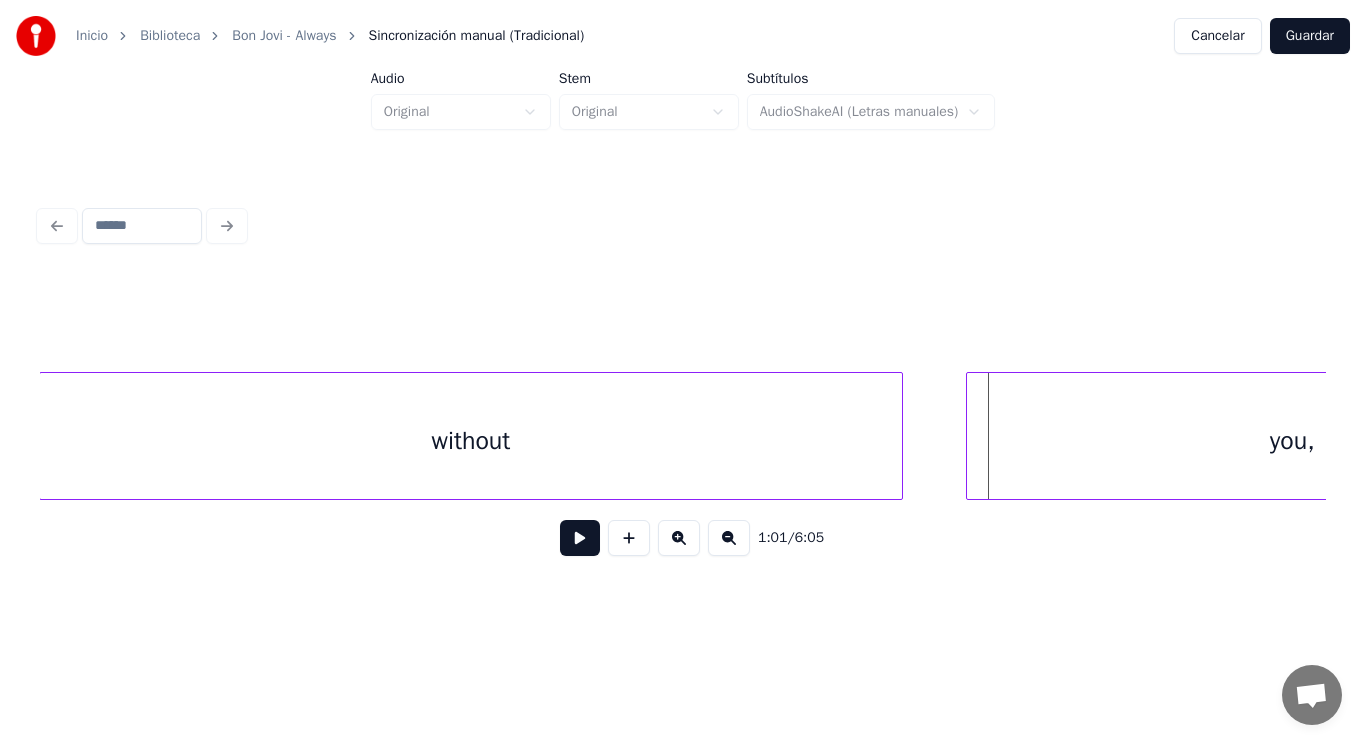 click at bounding box center [970, 436] 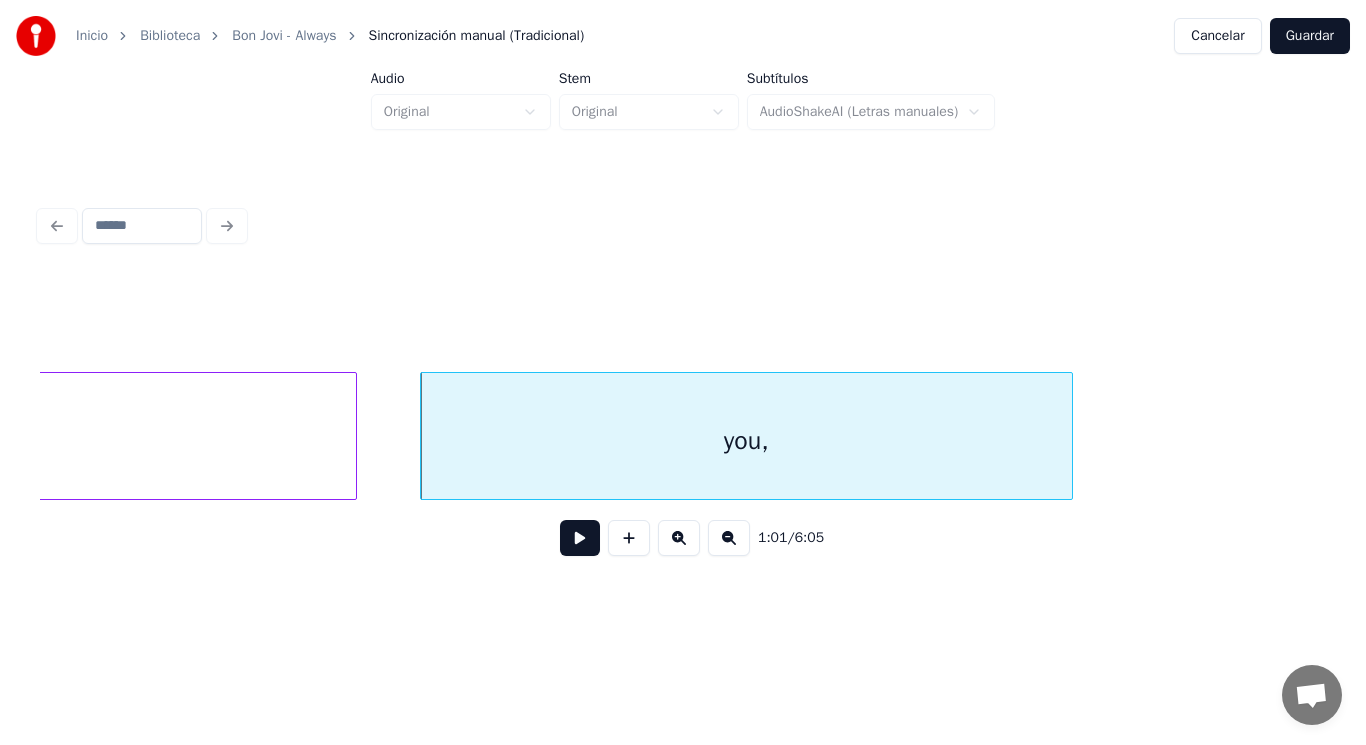 scroll, scrollTop: 0, scrollLeft: 86297, axis: horizontal 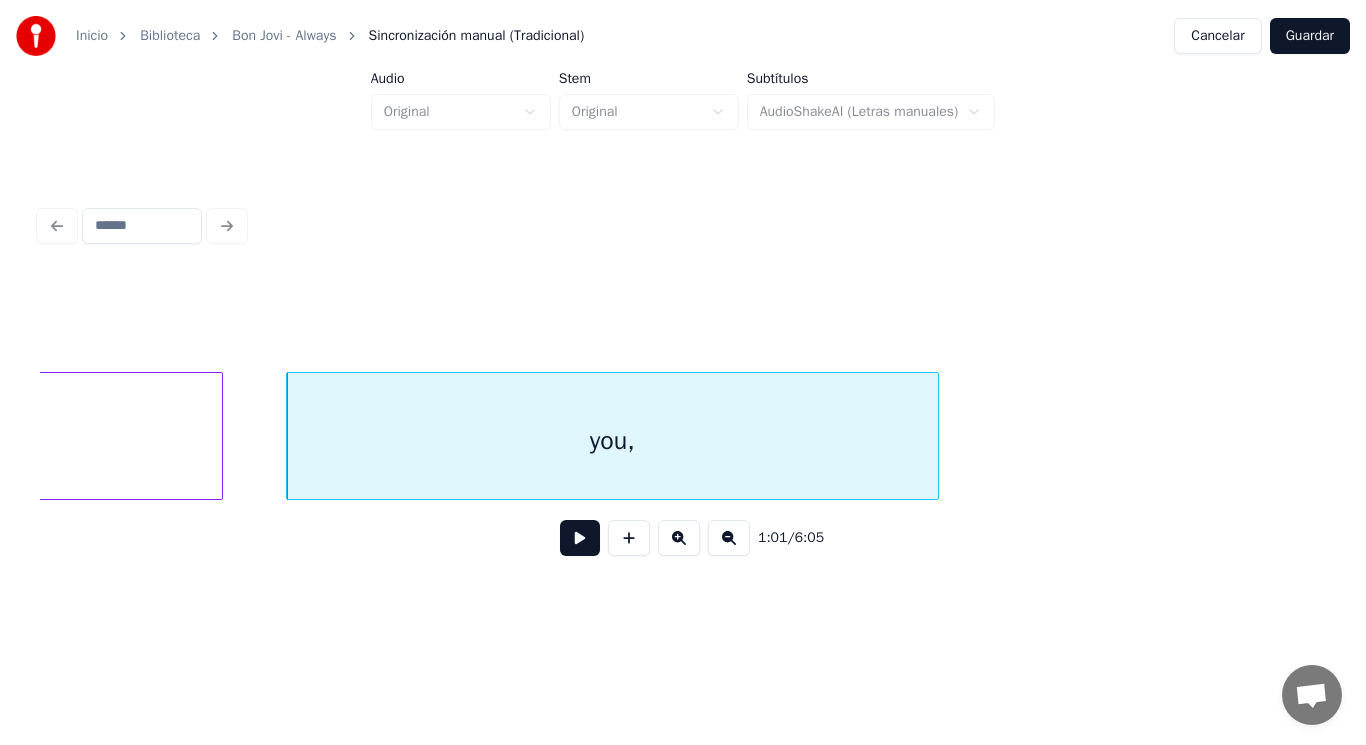click at bounding box center [580, 538] 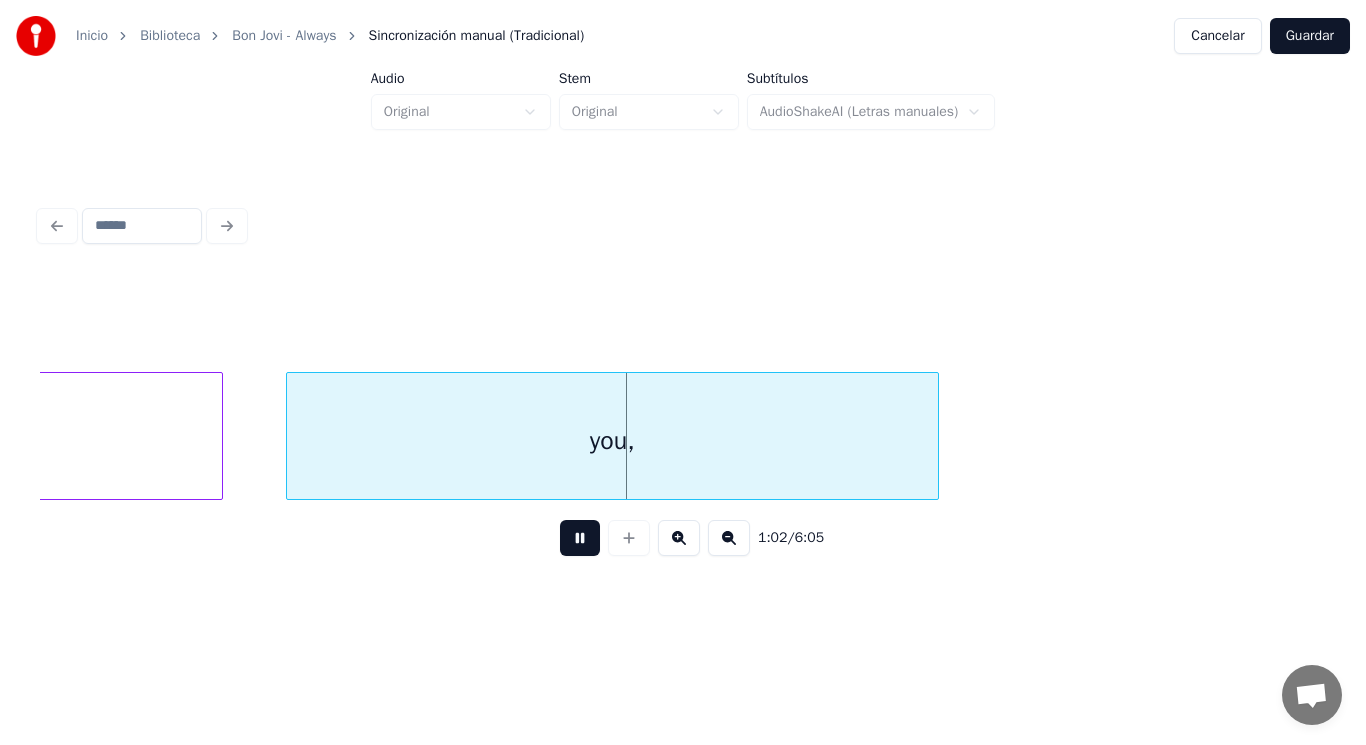 click at bounding box center (580, 538) 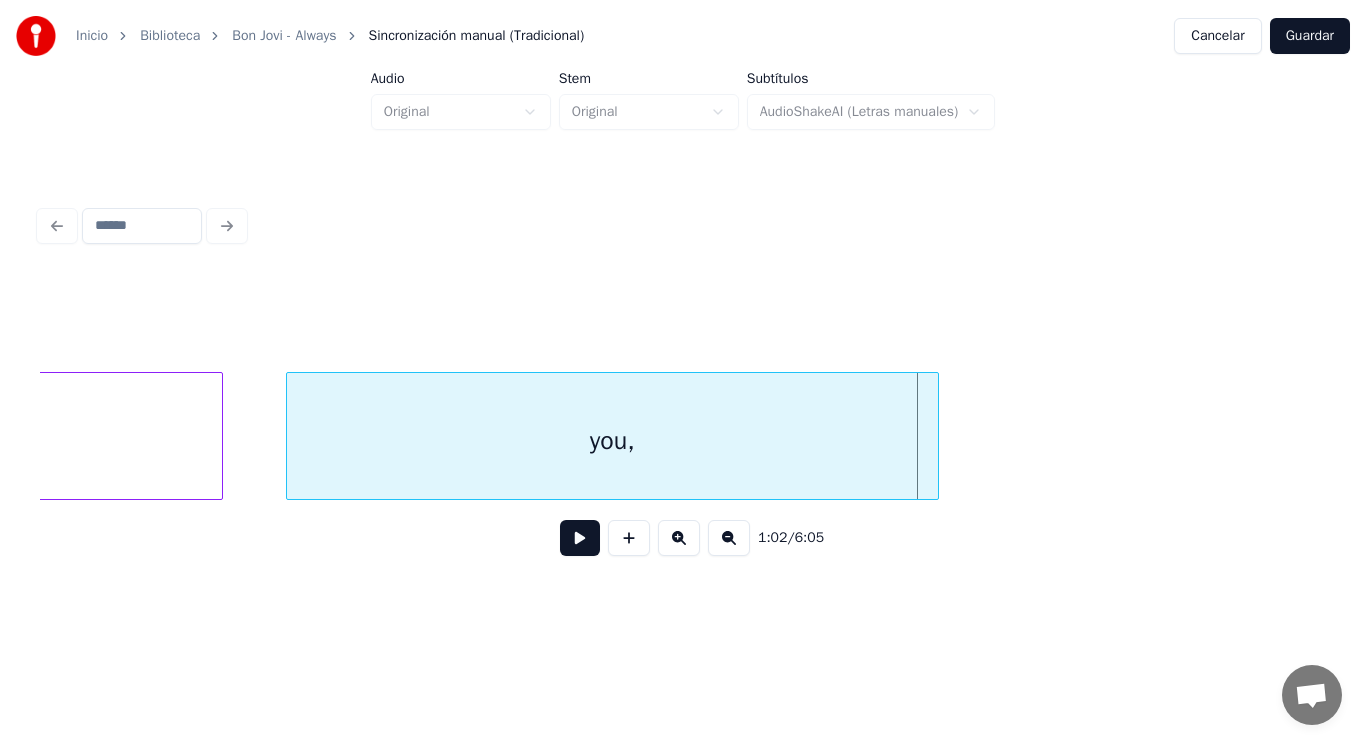 click at bounding box center [580, 538] 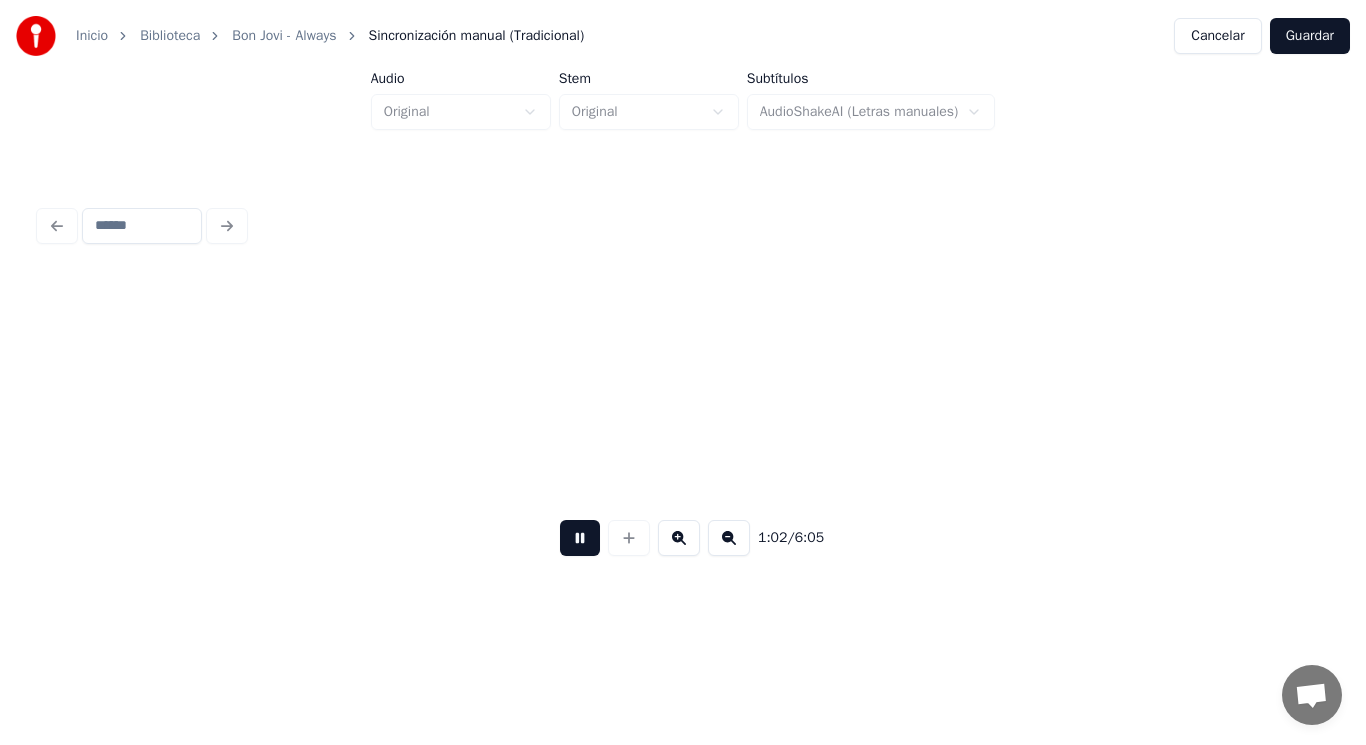 scroll, scrollTop: 0, scrollLeft: 87598, axis: horizontal 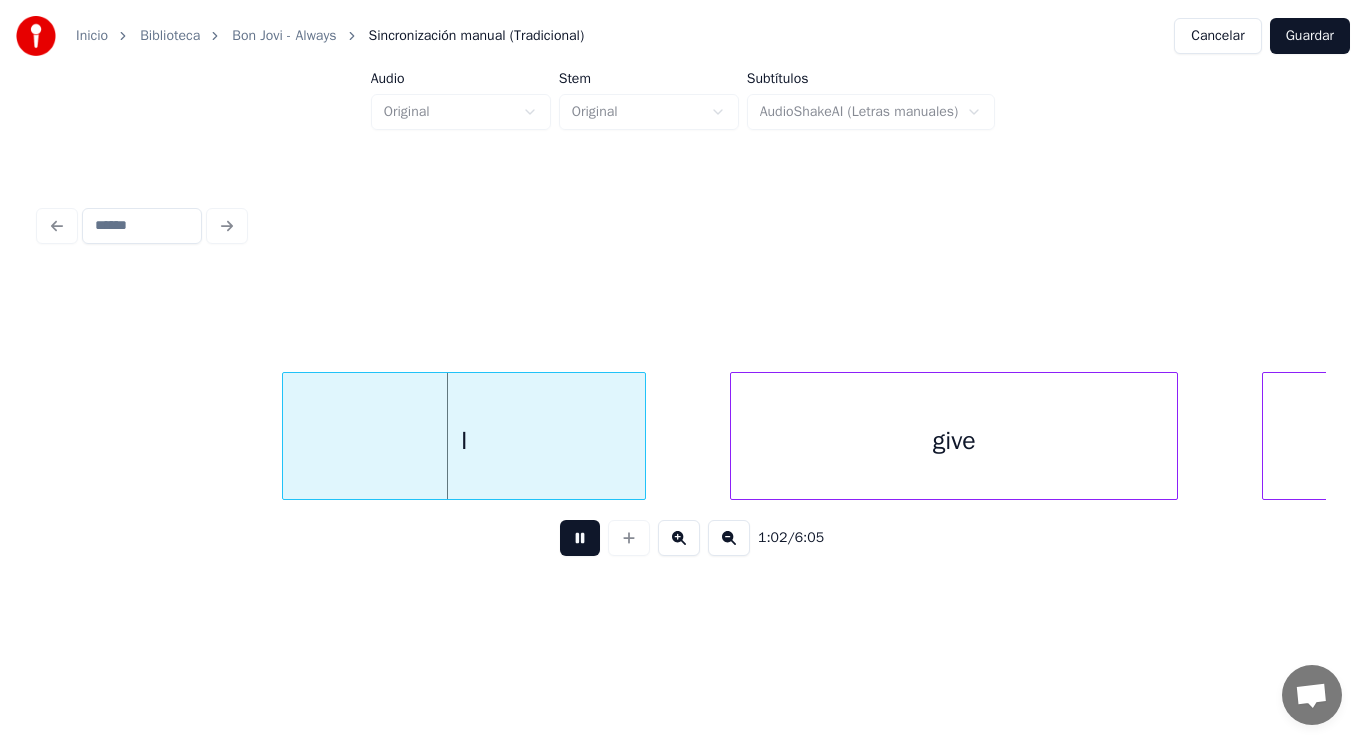 click at bounding box center [580, 538] 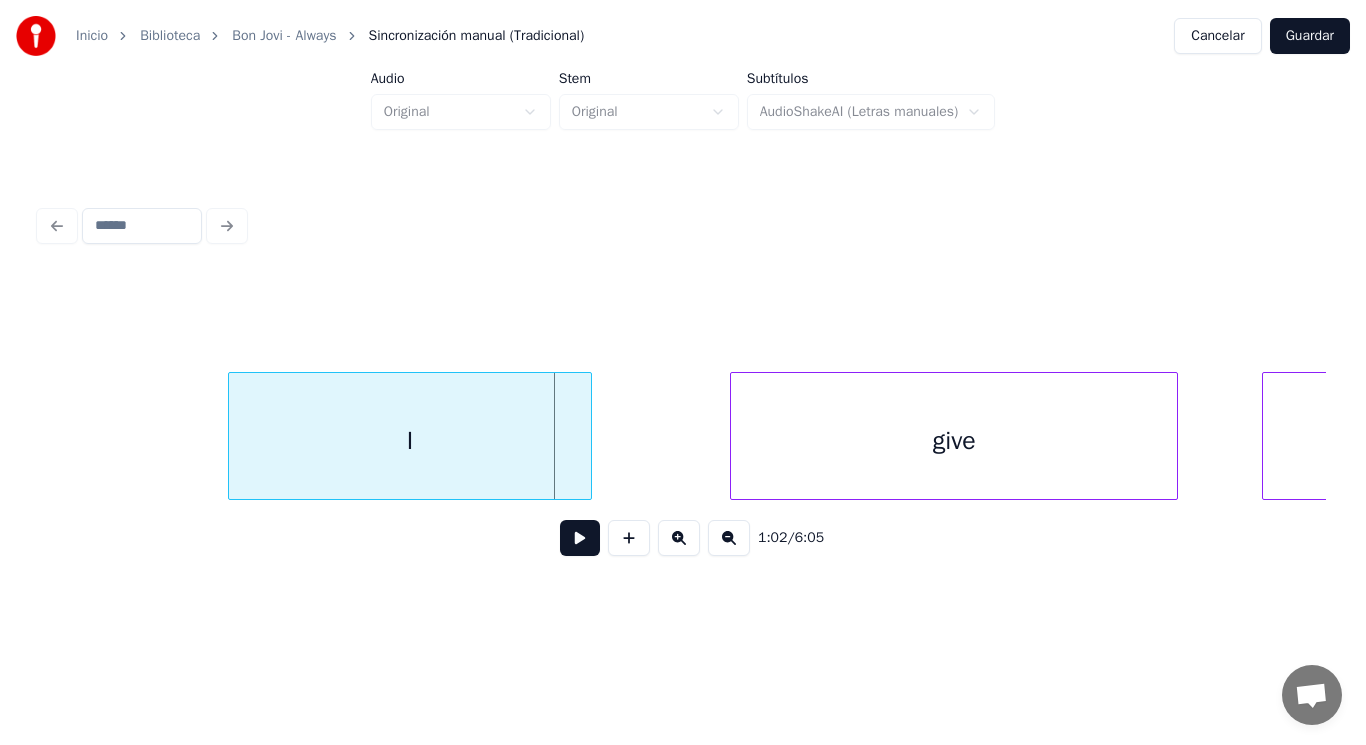 click on "I" at bounding box center (410, 441) 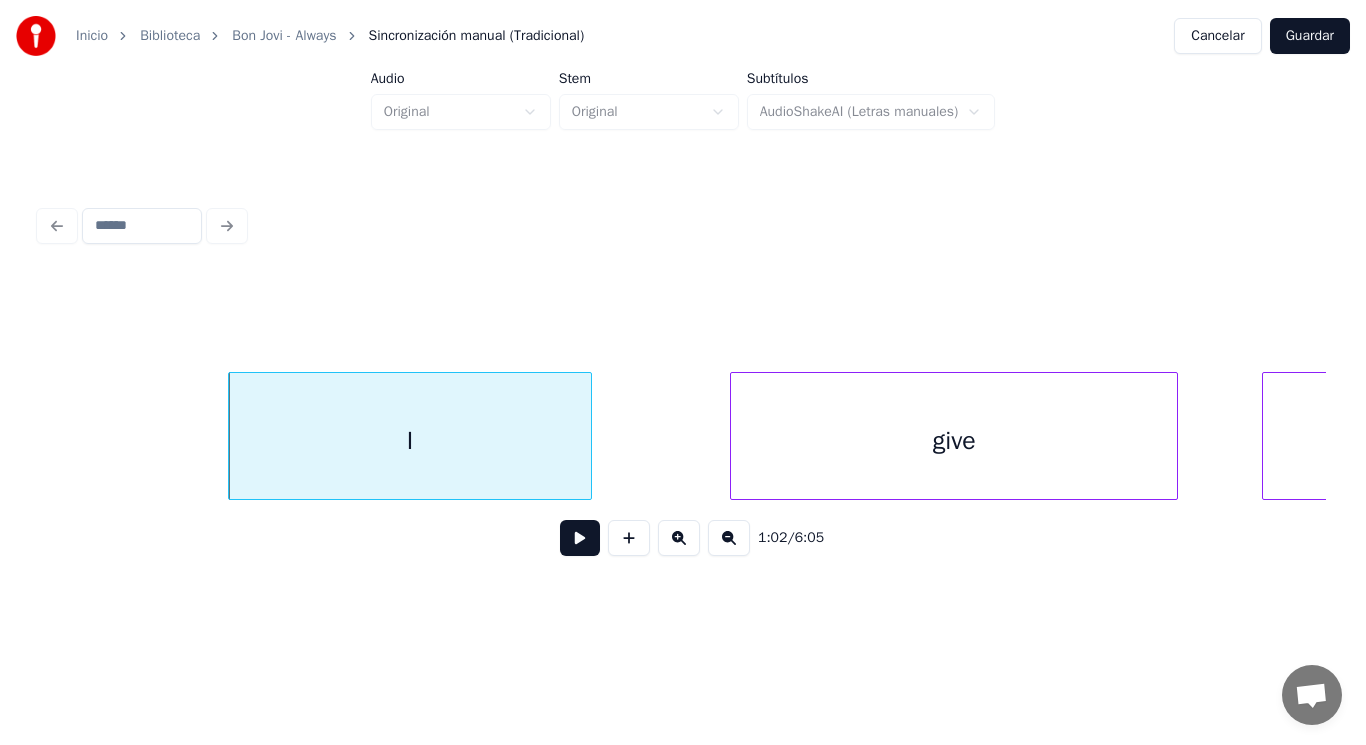 click at bounding box center (580, 538) 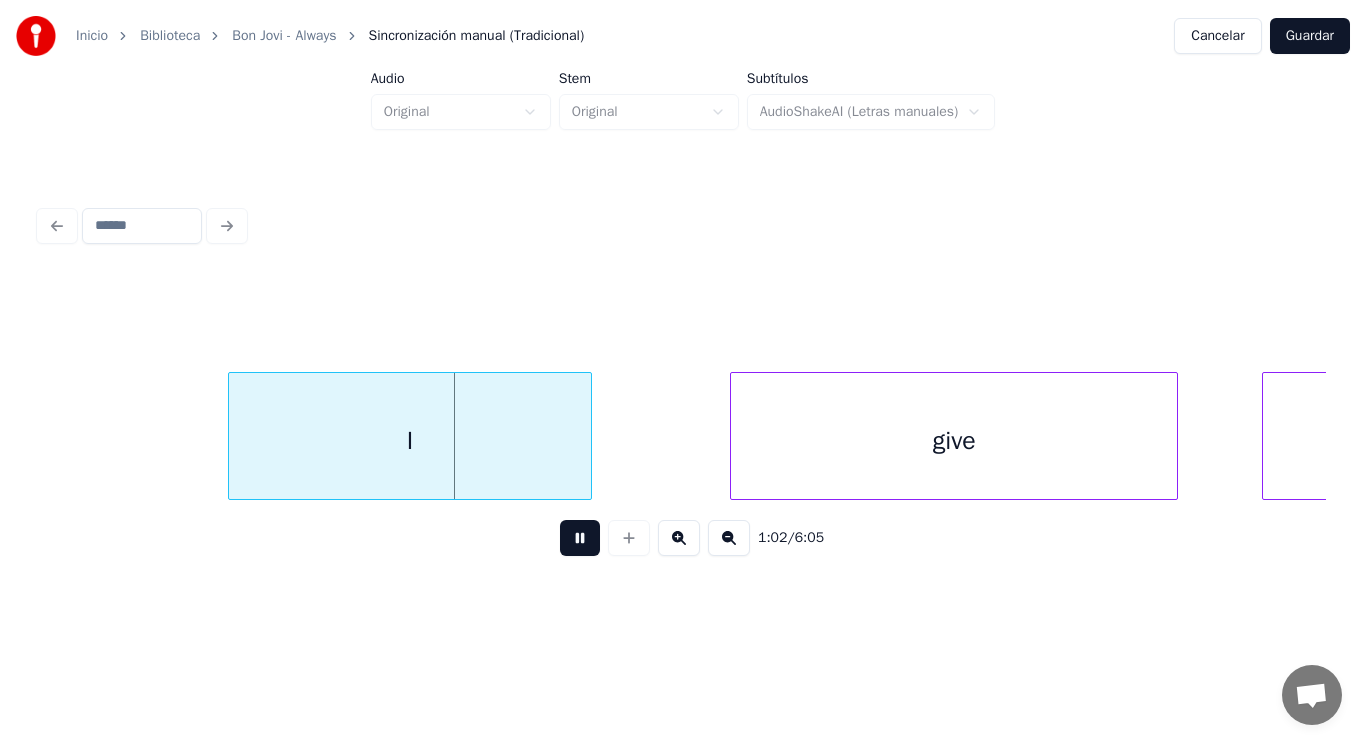 click at bounding box center (580, 538) 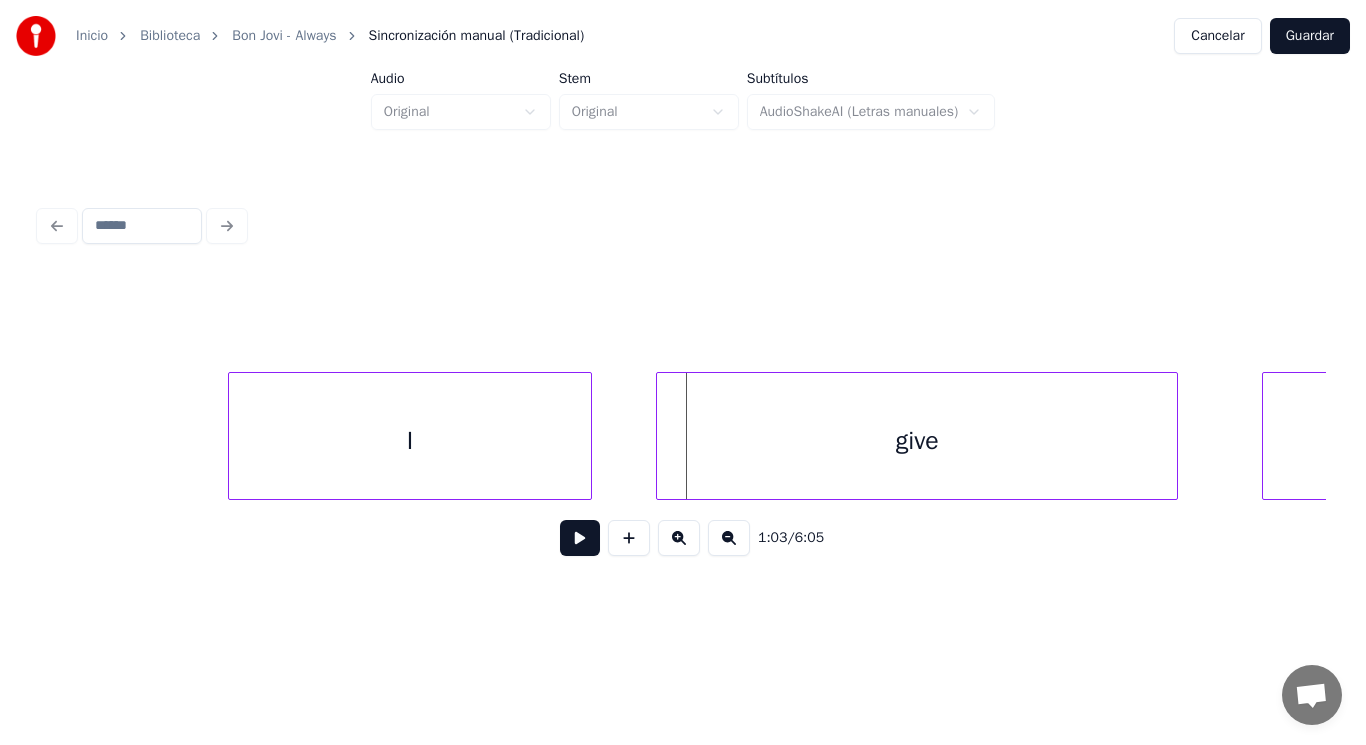 click at bounding box center [660, 436] 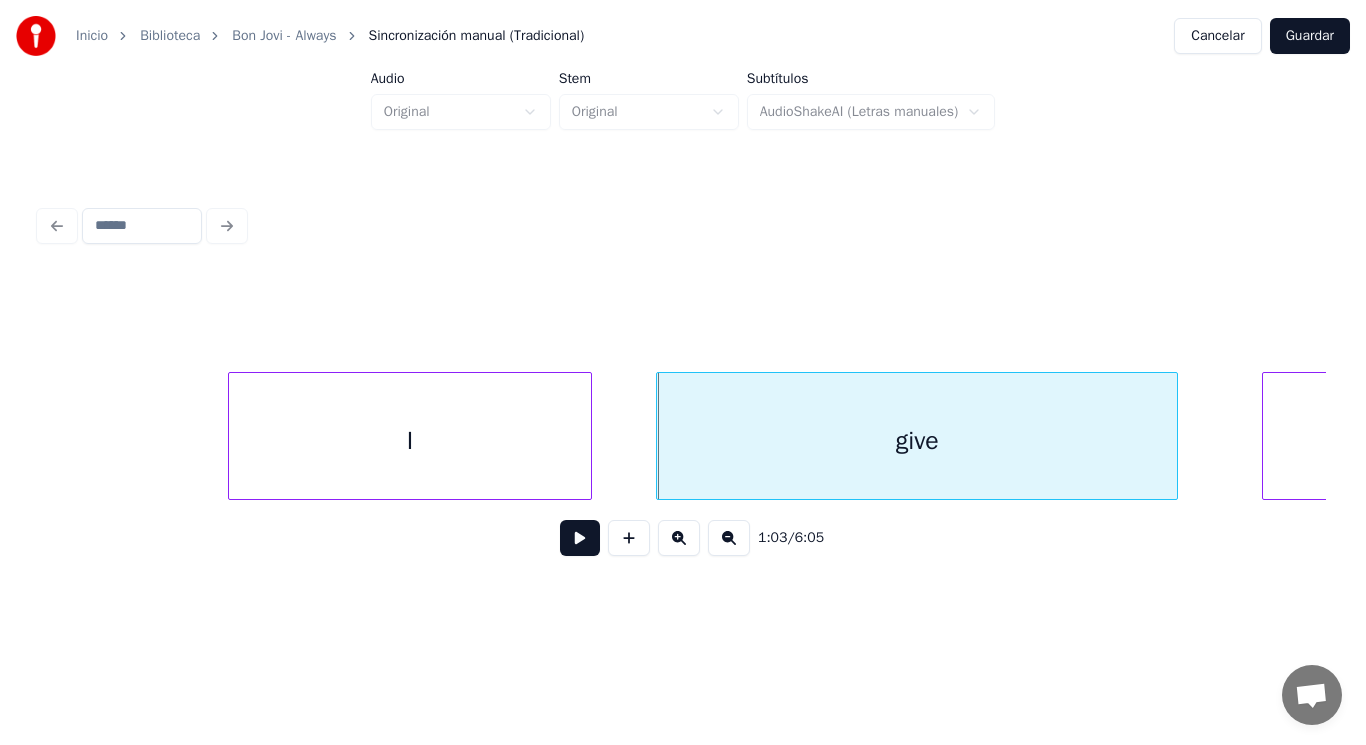 click at bounding box center (580, 538) 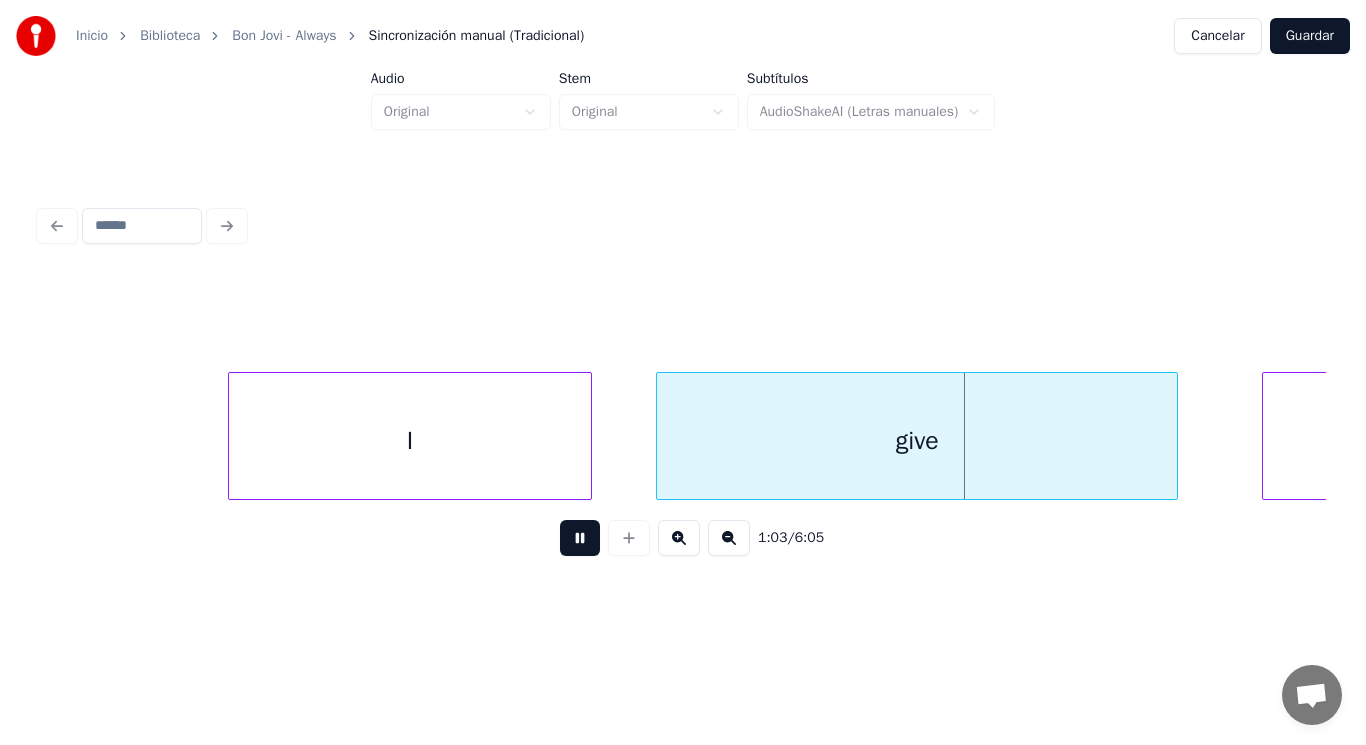 click at bounding box center [580, 538] 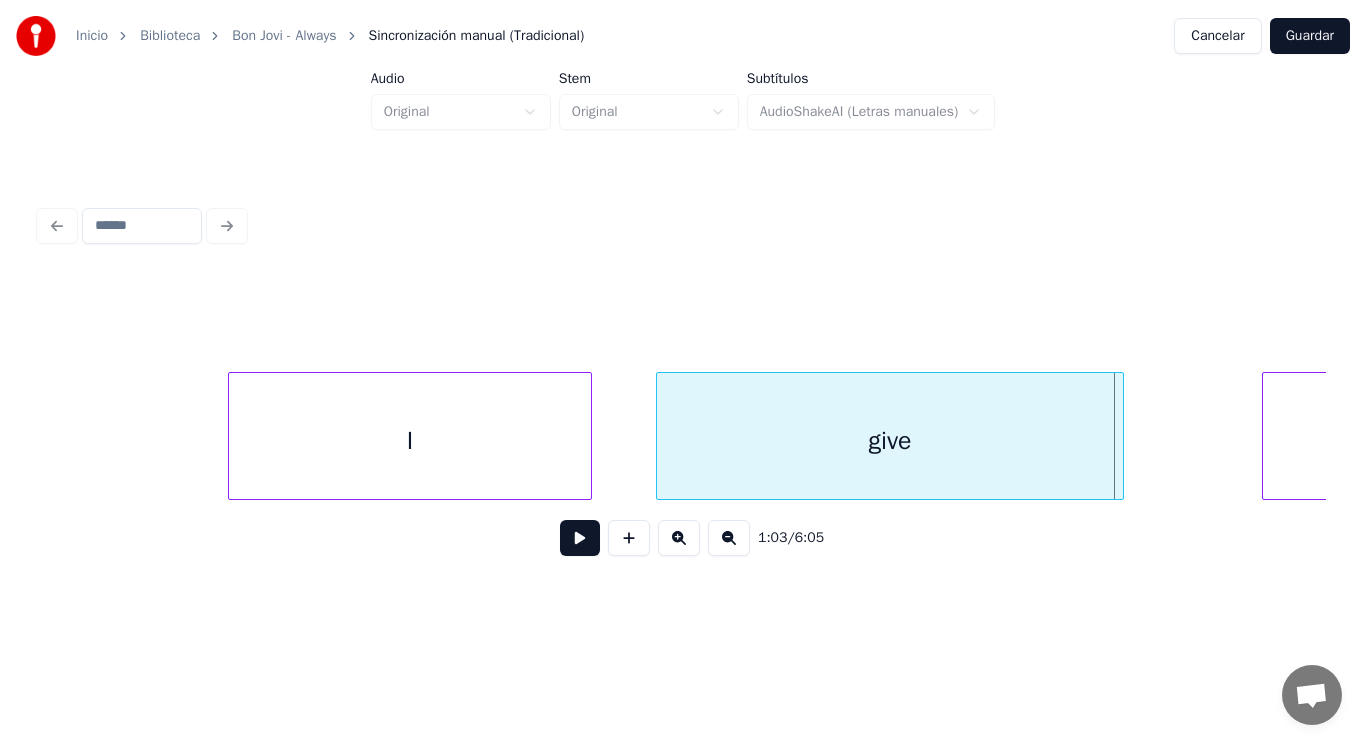click at bounding box center [1120, 436] 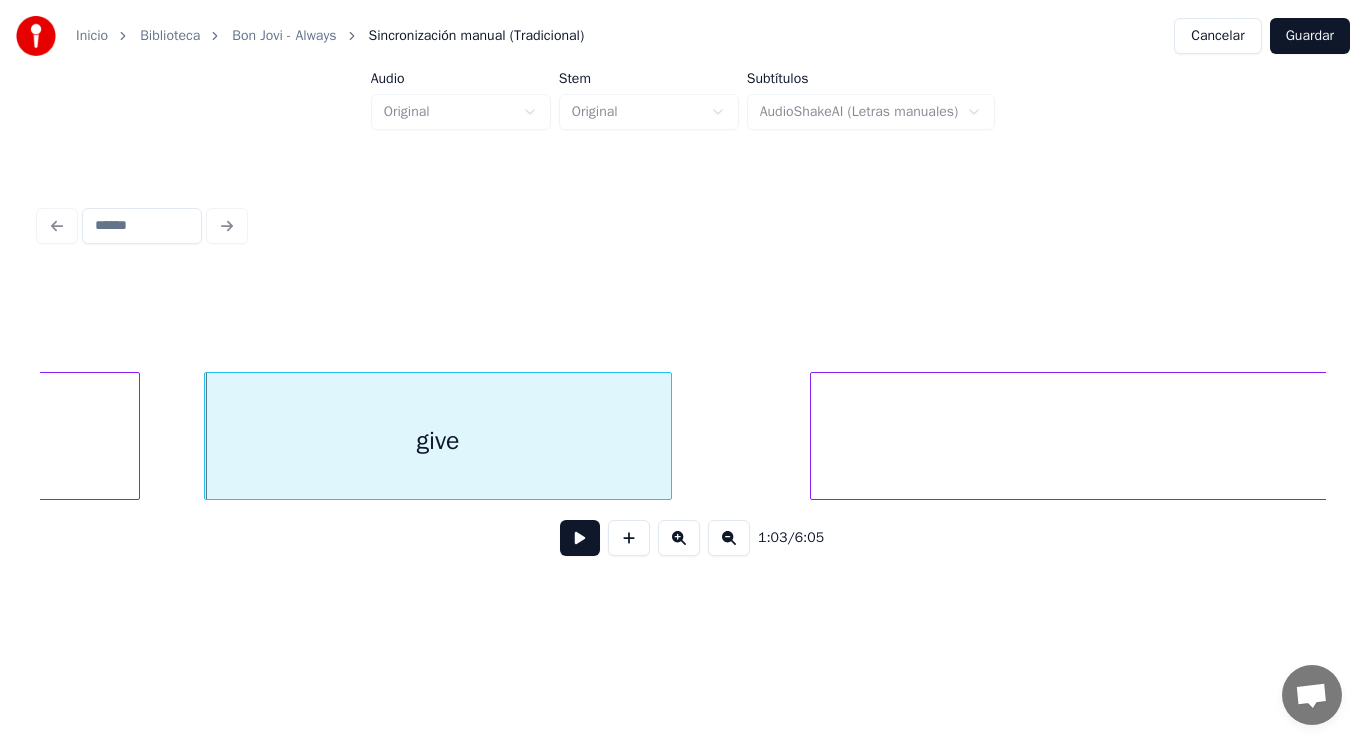 scroll, scrollTop: 0, scrollLeft: 88078, axis: horizontal 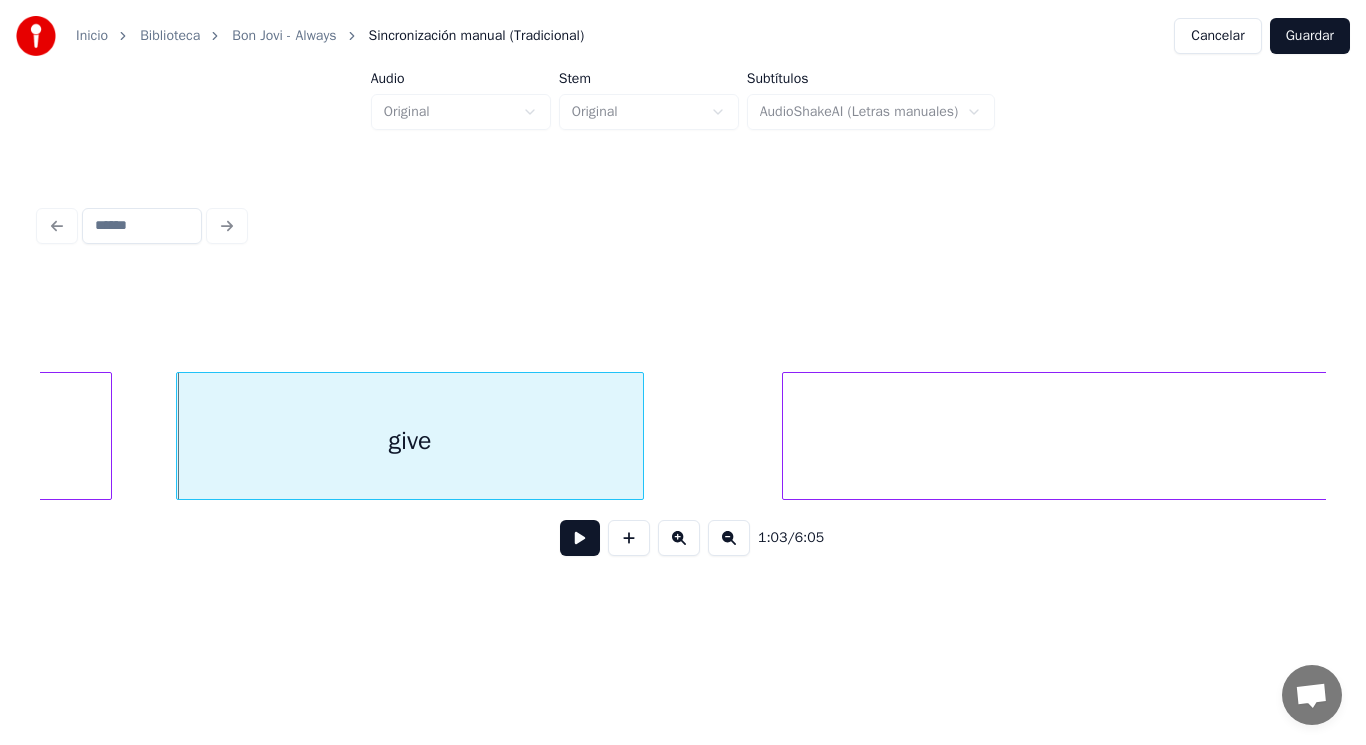 click at bounding box center (580, 538) 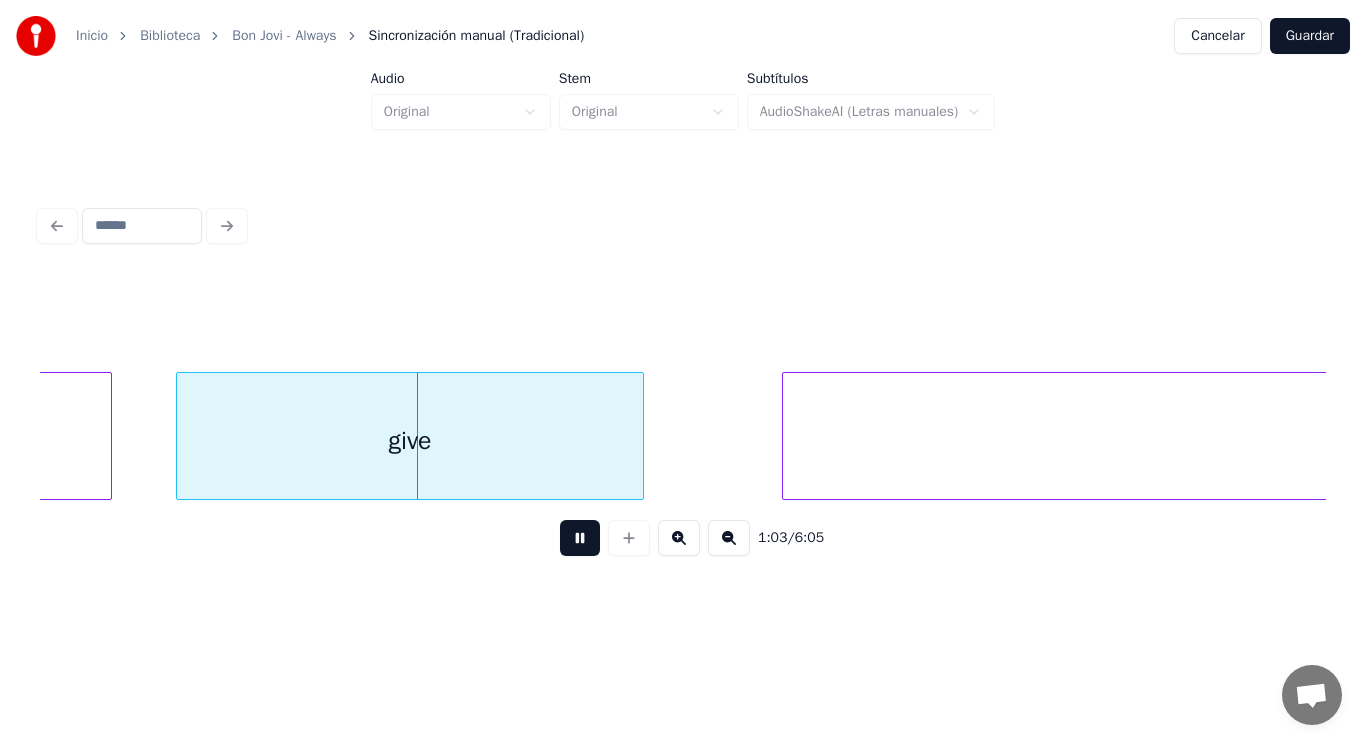 click at bounding box center (580, 538) 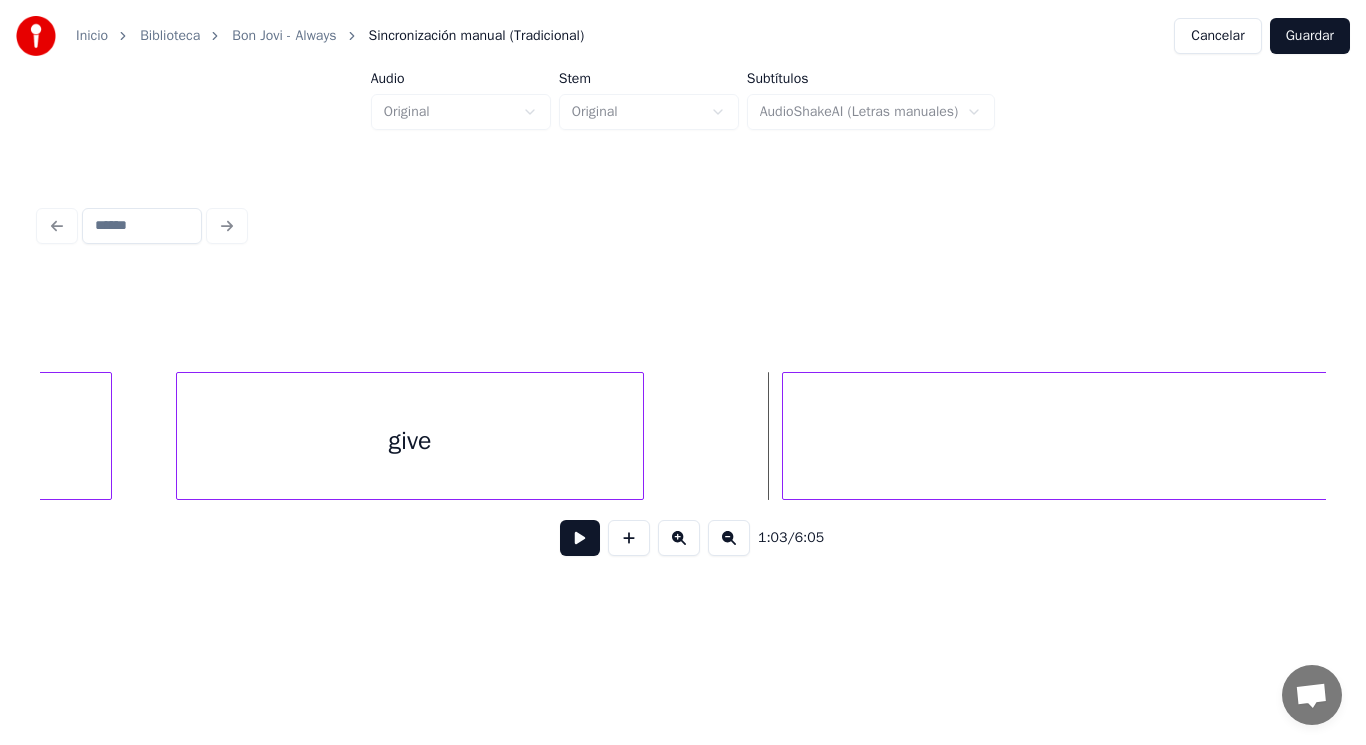 click on "I give up" at bounding box center [168060, 436] 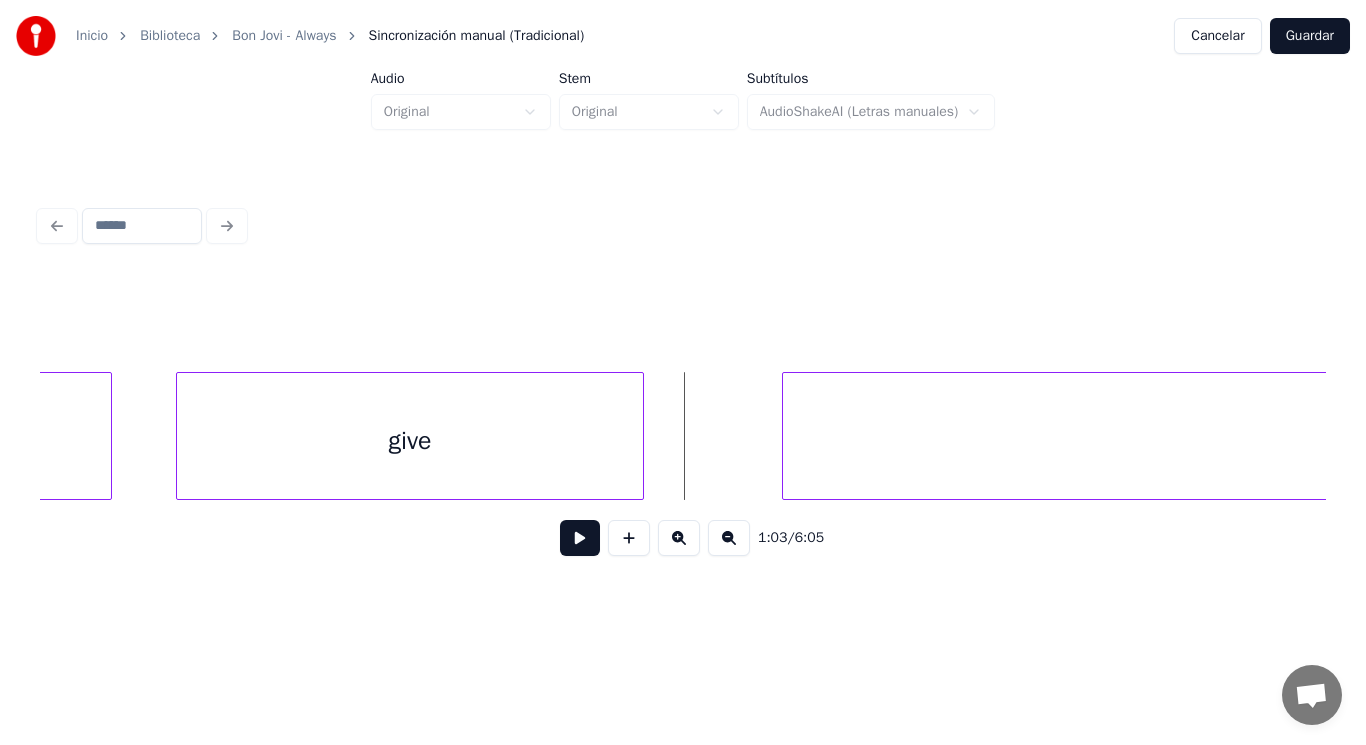 click at bounding box center (580, 538) 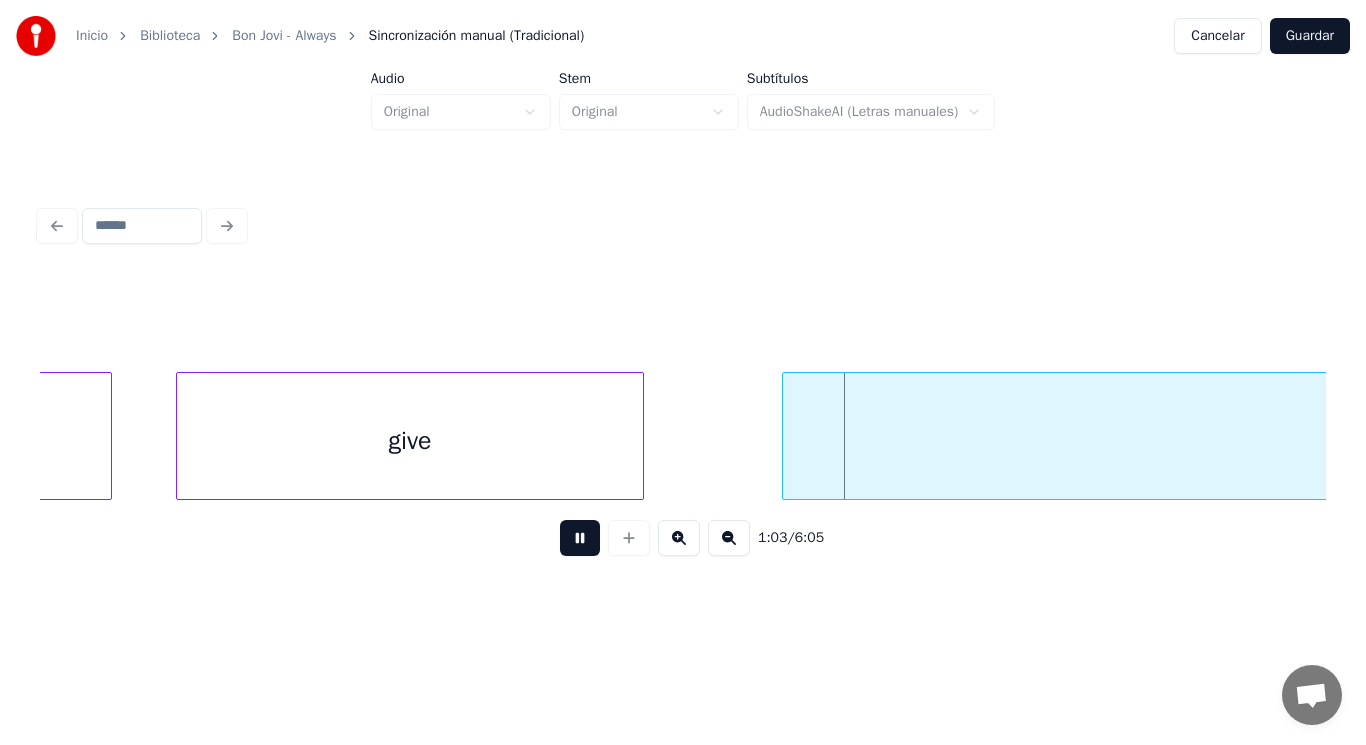 click at bounding box center (580, 538) 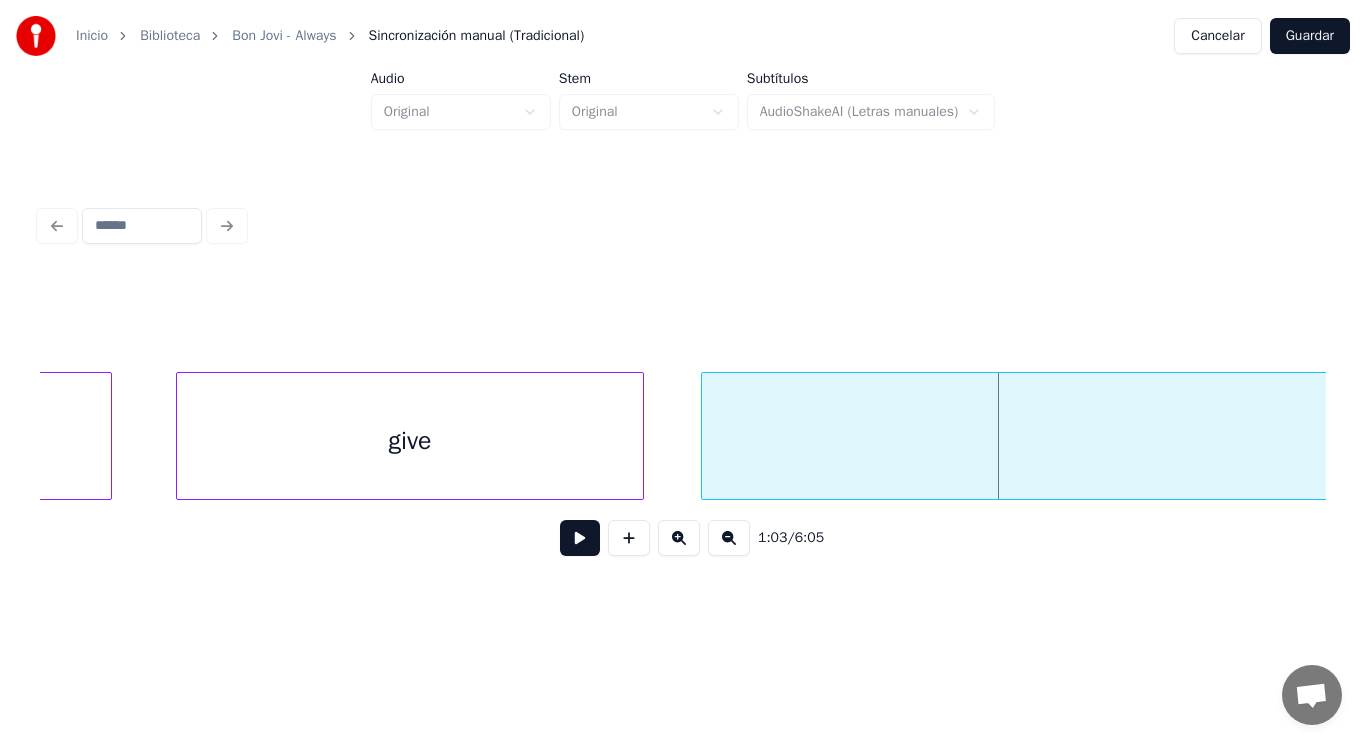 click at bounding box center (705, 436) 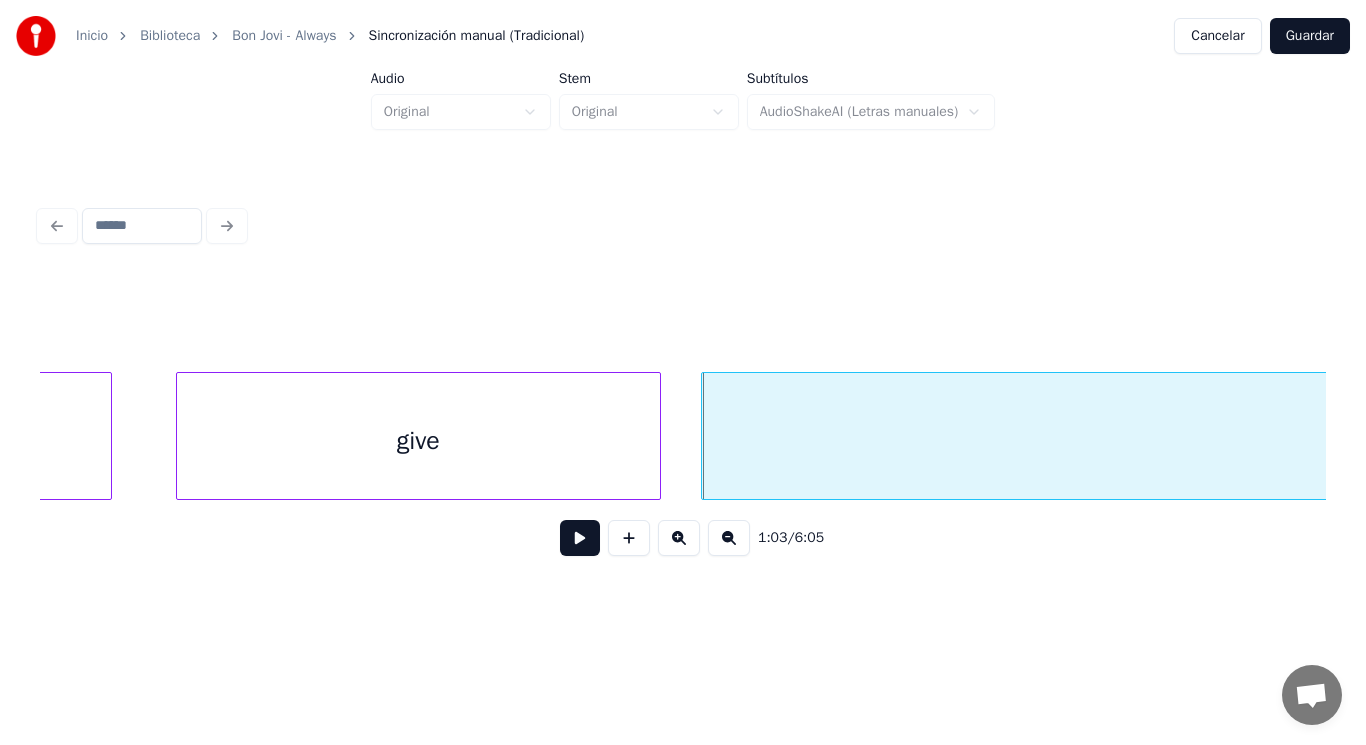 click at bounding box center [657, 436] 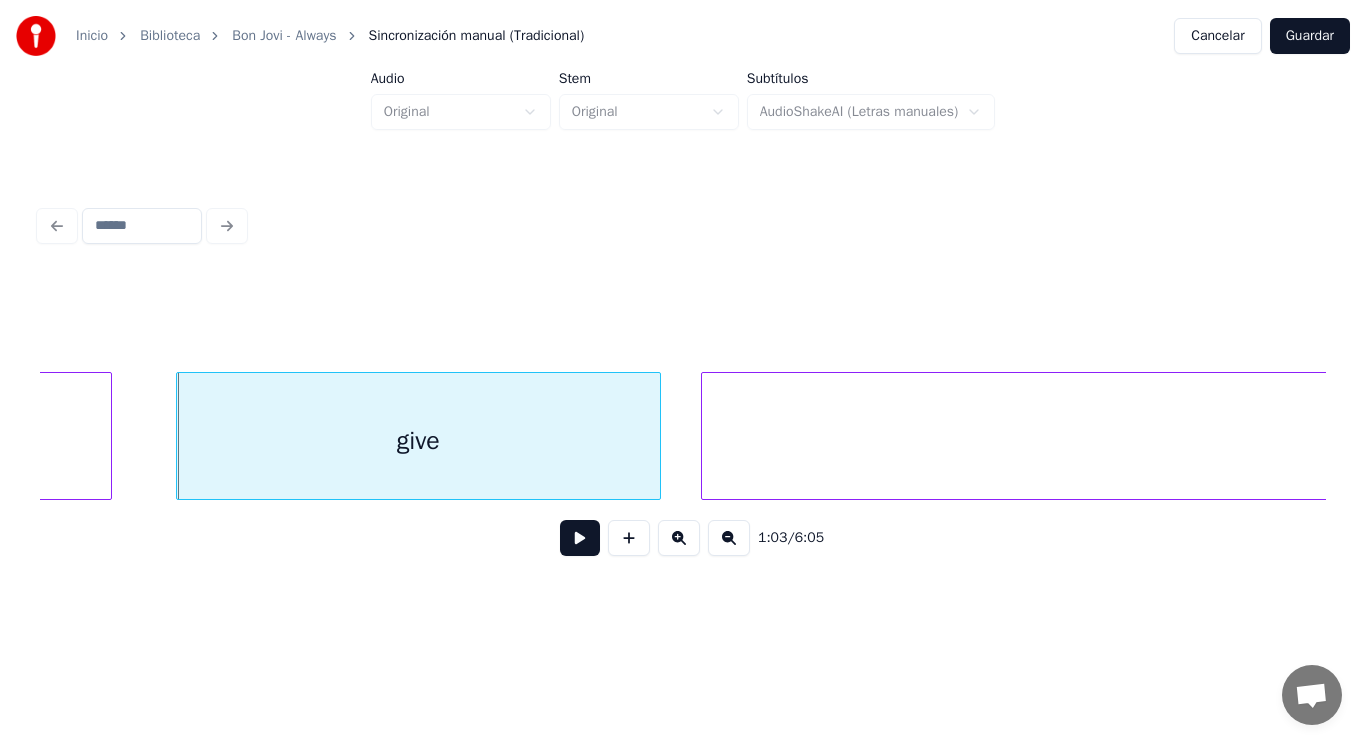 click on "up" at bounding box center [2366, 441] 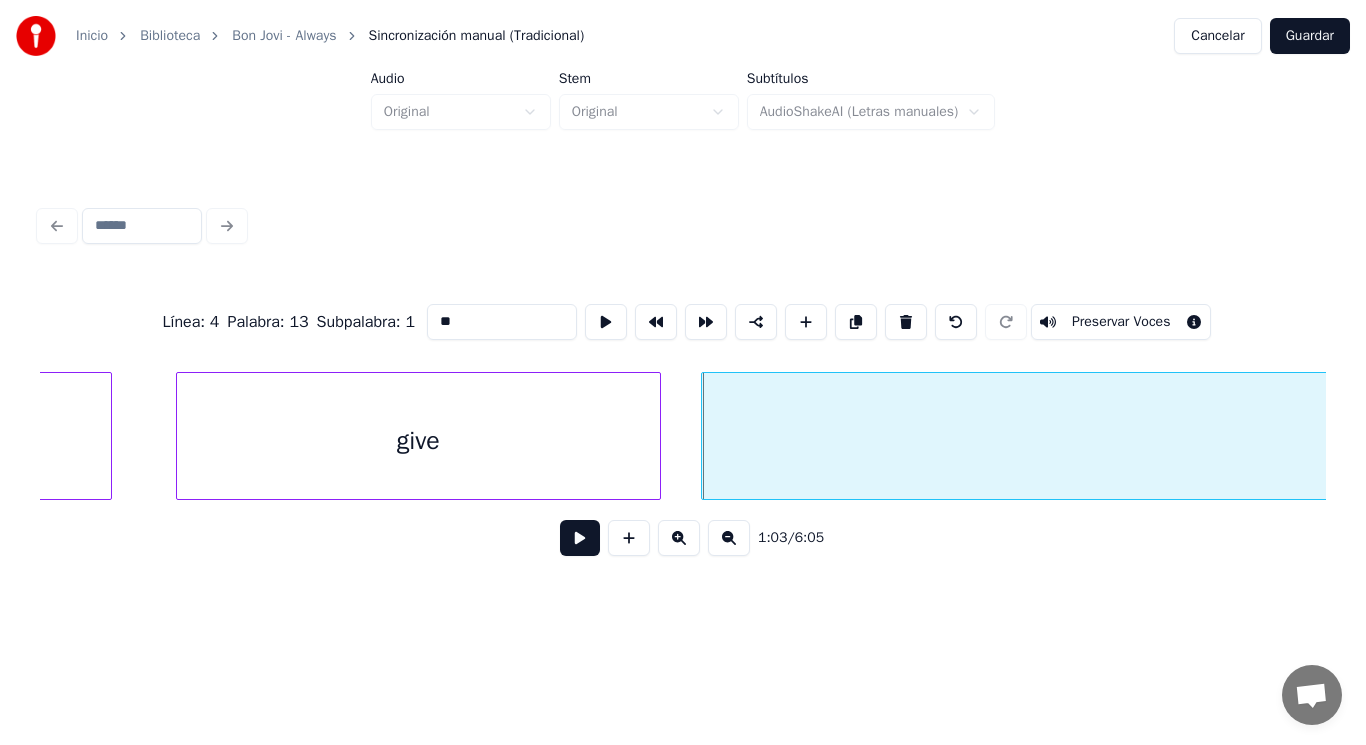 click at bounding box center (580, 538) 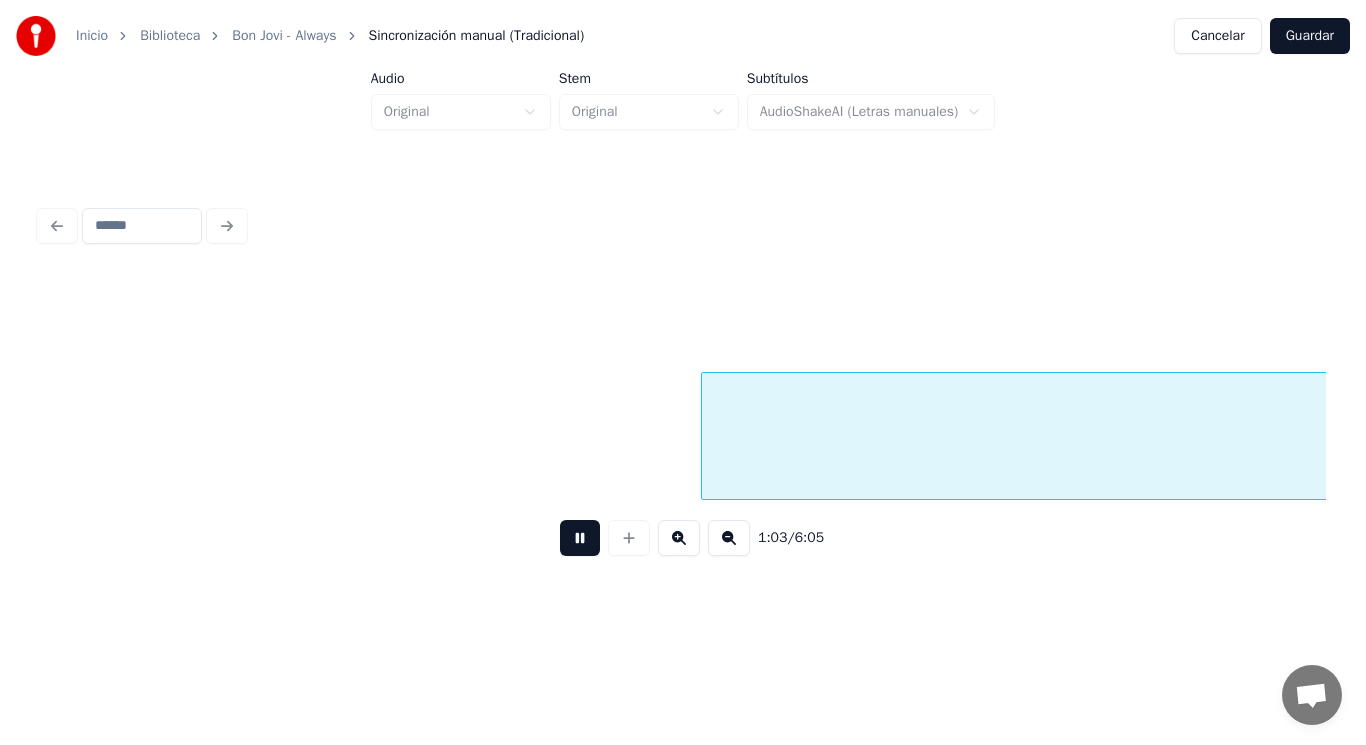 scroll, scrollTop: 0, scrollLeft: 89388, axis: horizontal 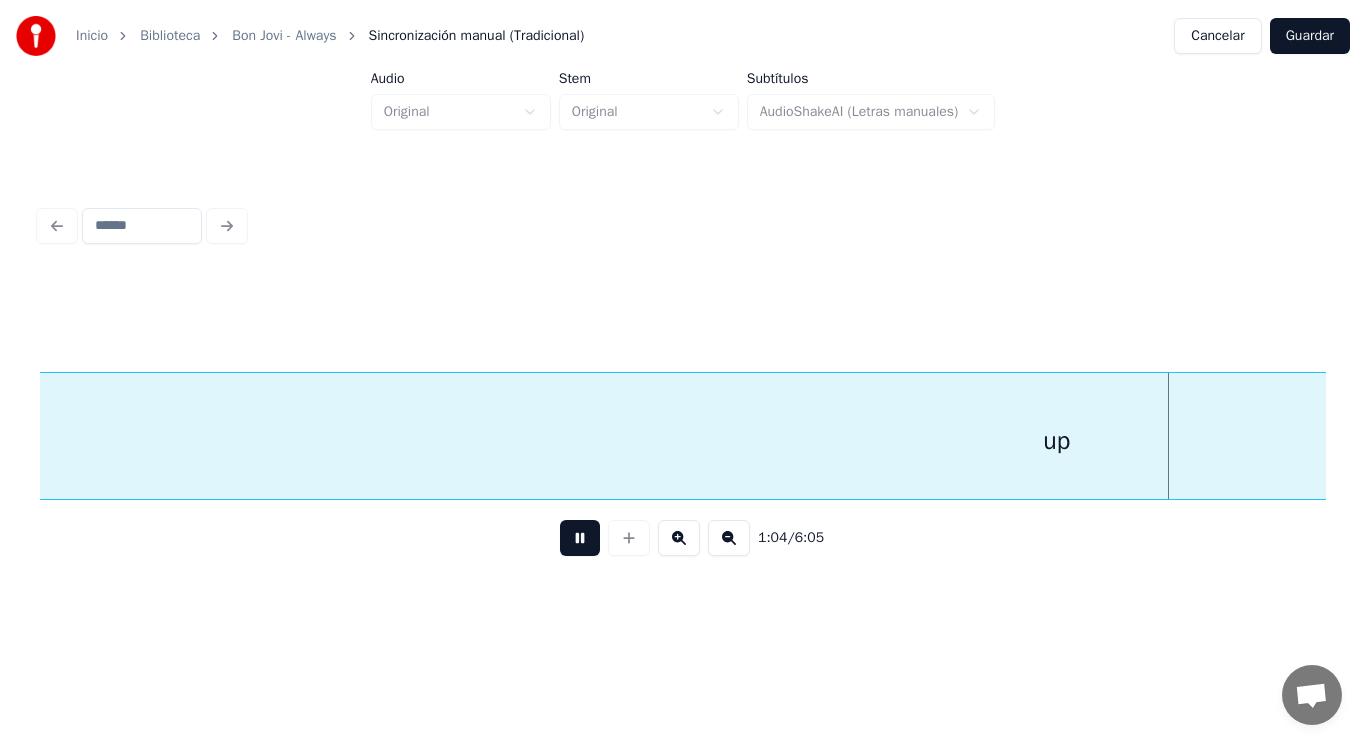 click at bounding box center [580, 538] 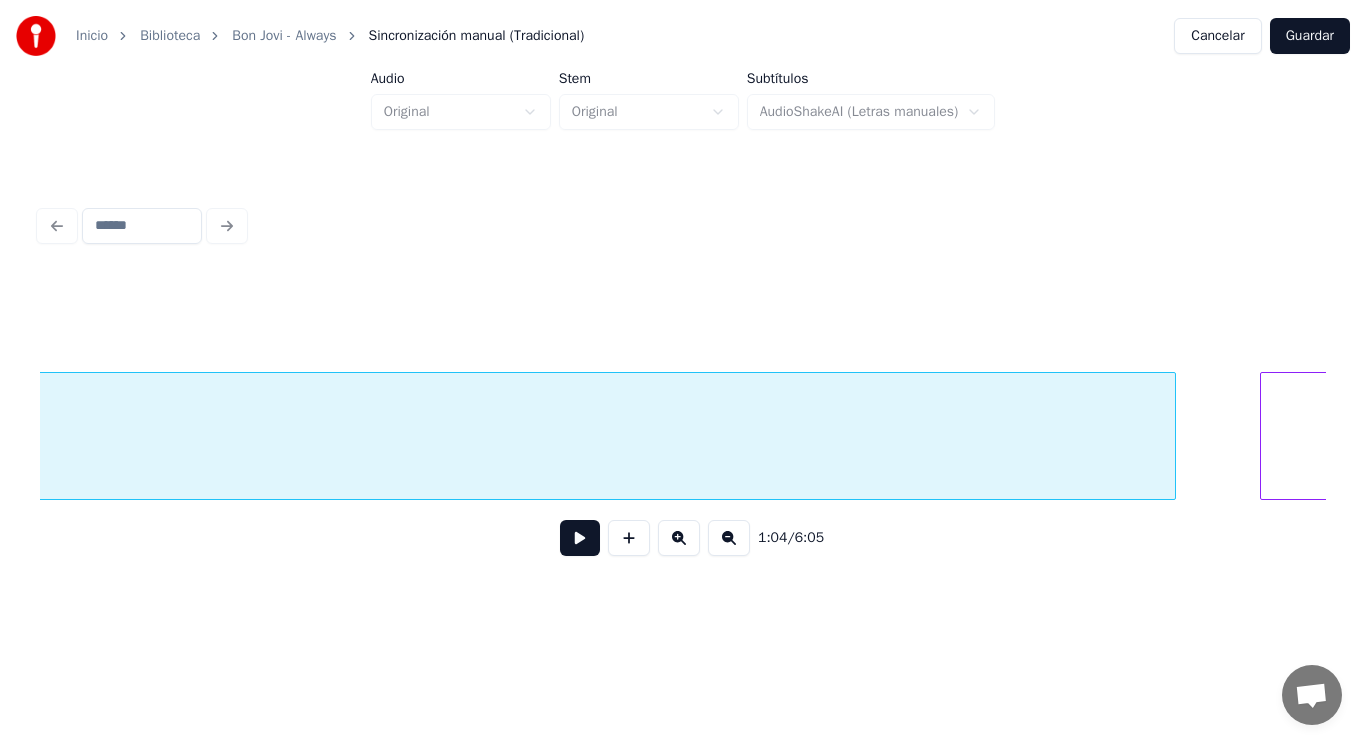 scroll, scrollTop: 0, scrollLeft: 91068, axis: horizontal 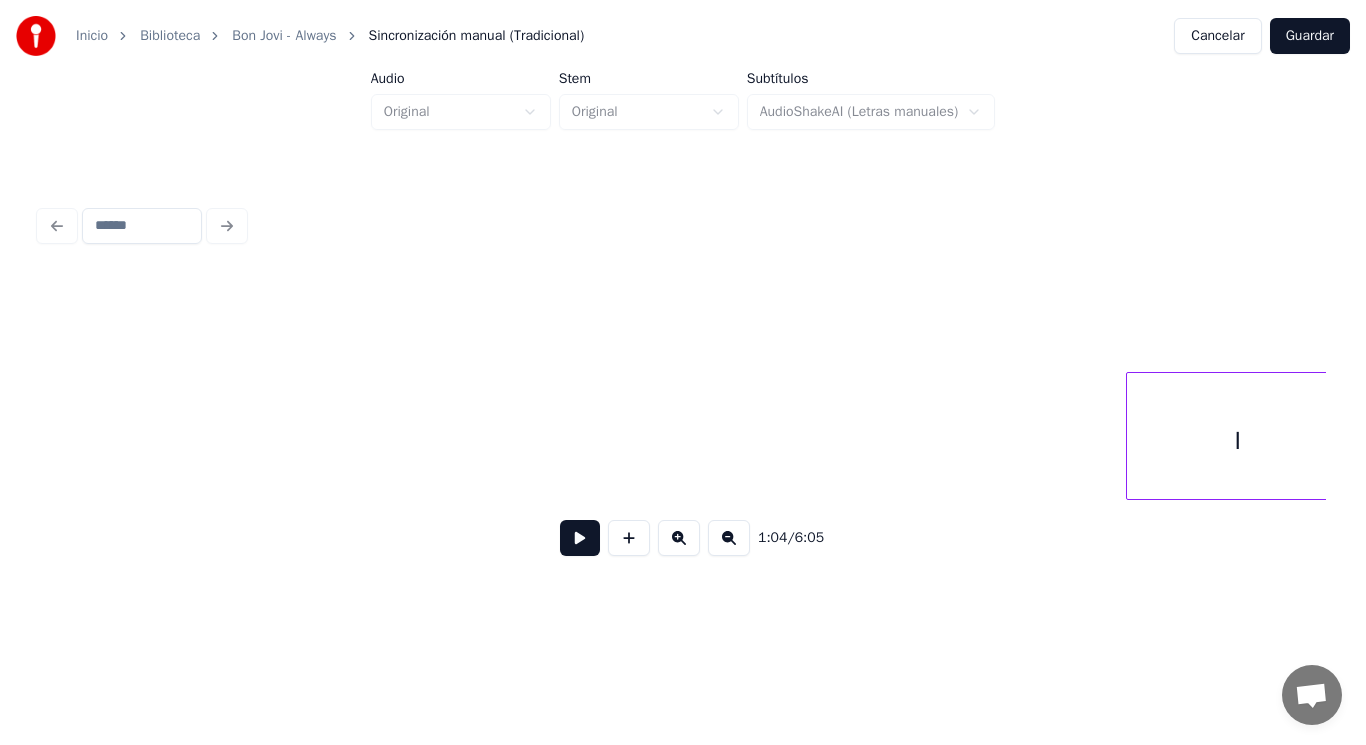 click on "Inicio Biblioteca Bon Jovi - Always Sincronización manual (Tradicional) Cancelar Guardar Audio Original Stem Original Subtítulos AudioShakeAI (Letras manuales) 1:04  /  6:05" at bounding box center (683, 304) 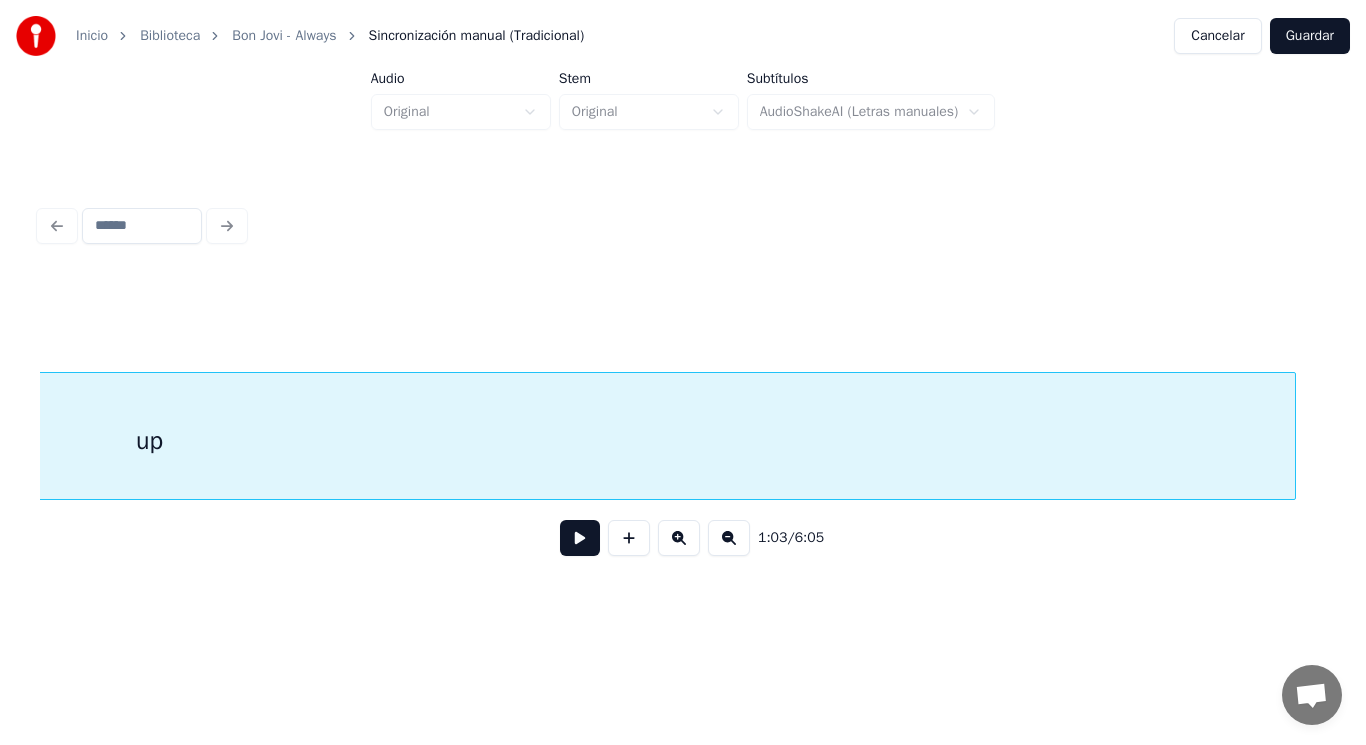 scroll, scrollTop: 0, scrollLeft: 89900, axis: horizontal 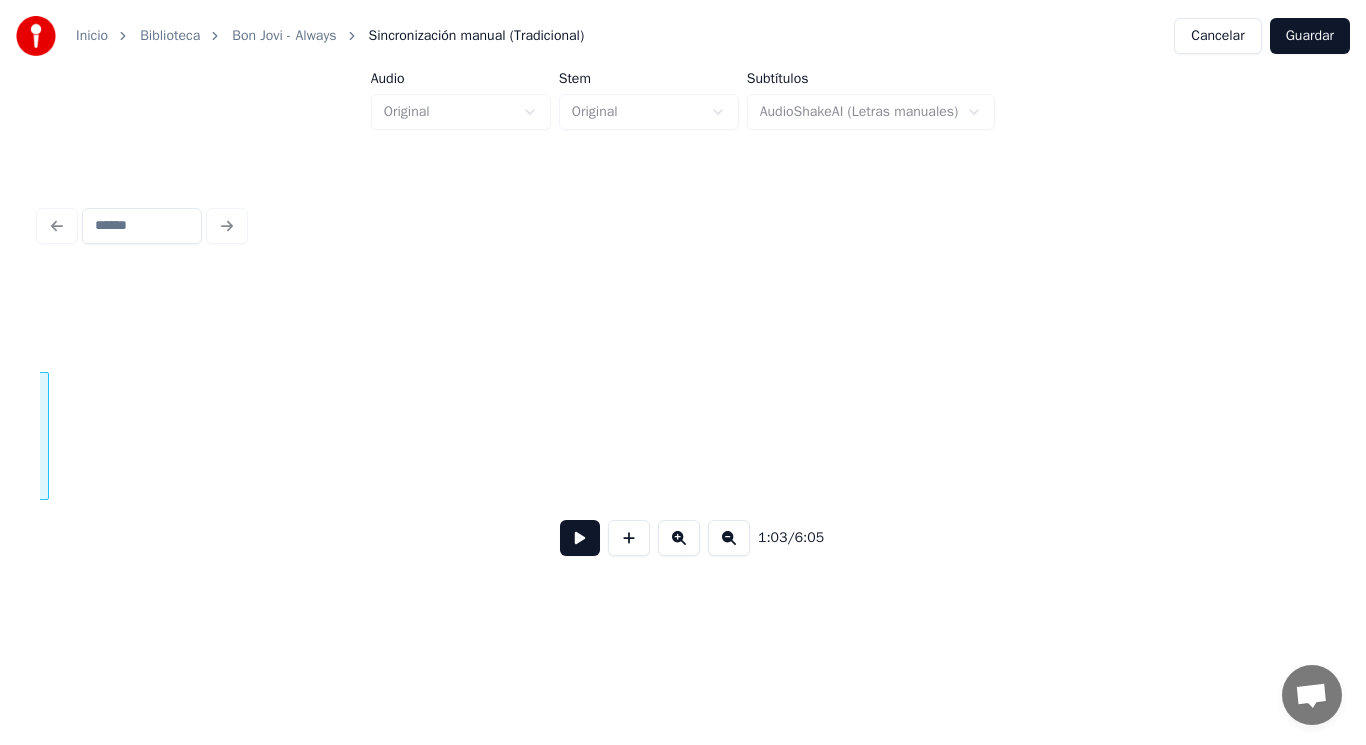 click on "up" at bounding box center [683, 436] 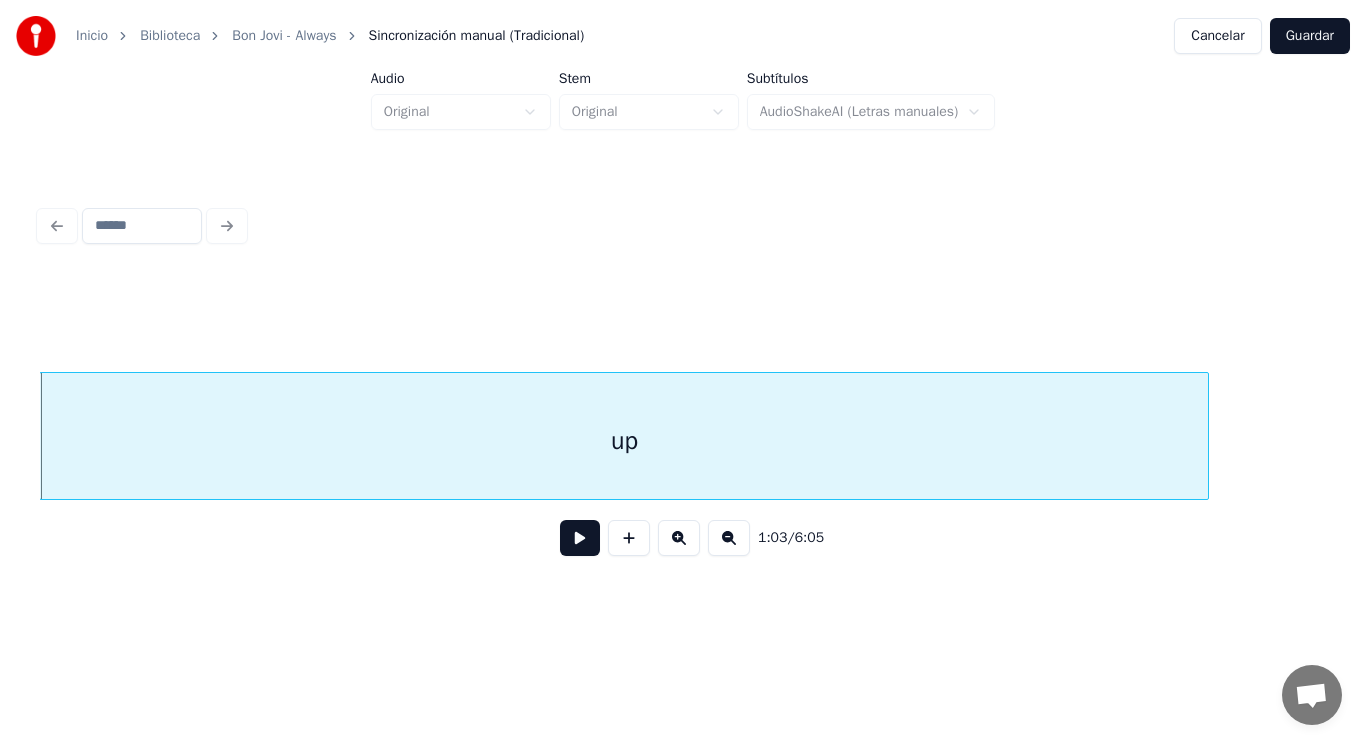 click at bounding box center (580, 538) 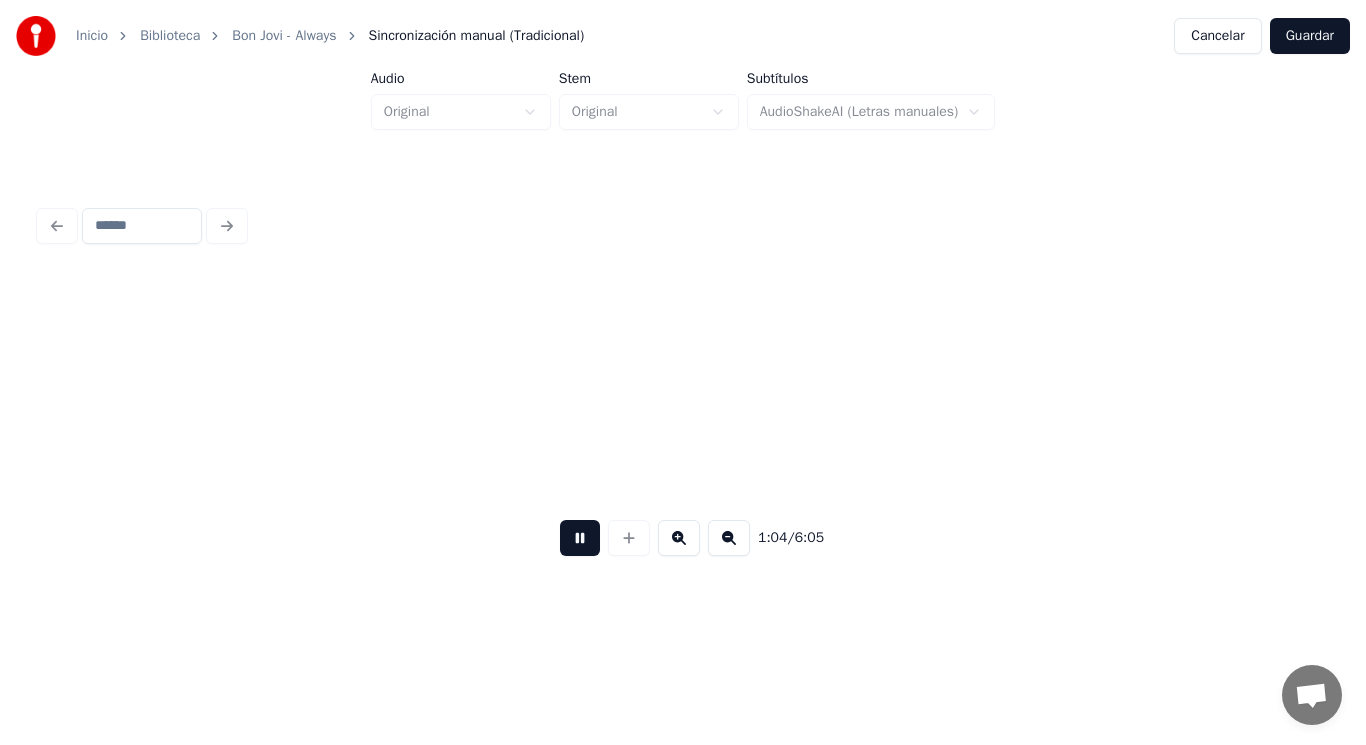 click at bounding box center (580, 538) 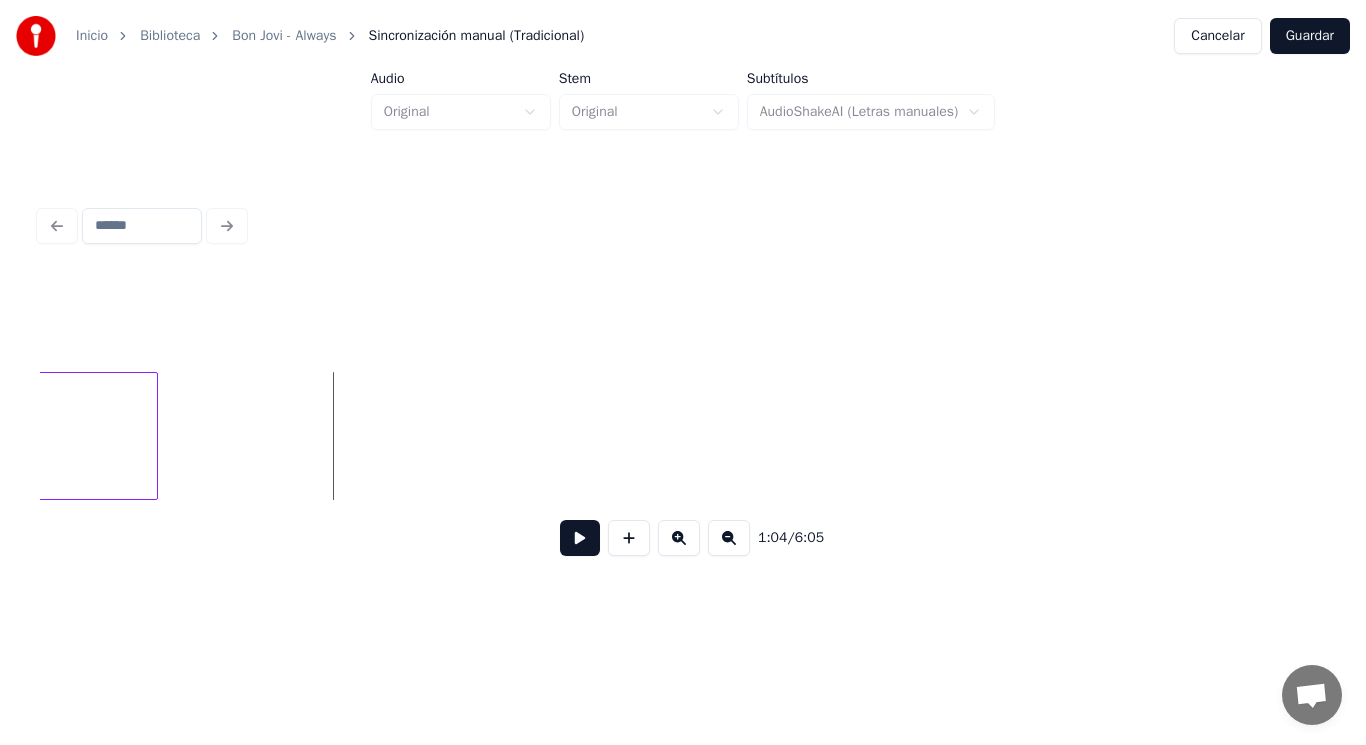 scroll, scrollTop: 0, scrollLeft: 89790, axis: horizontal 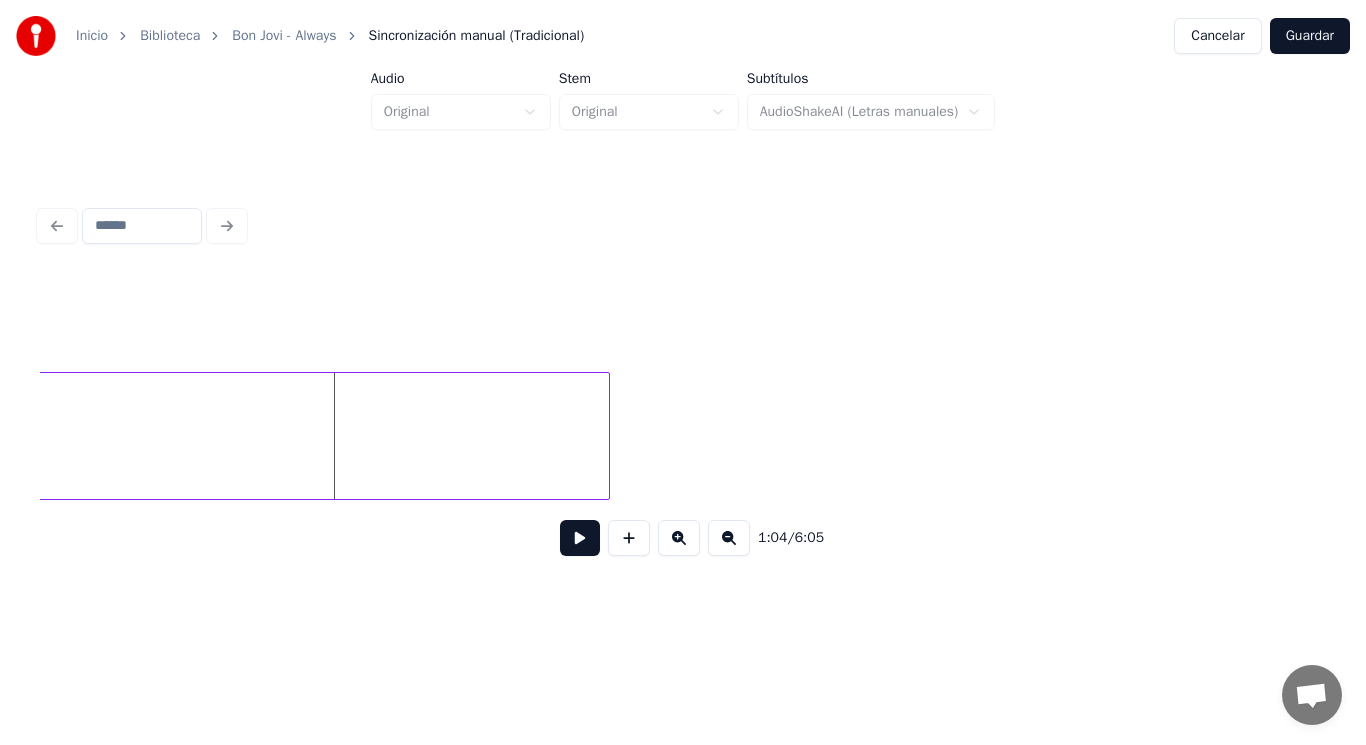 click at bounding box center [606, 436] 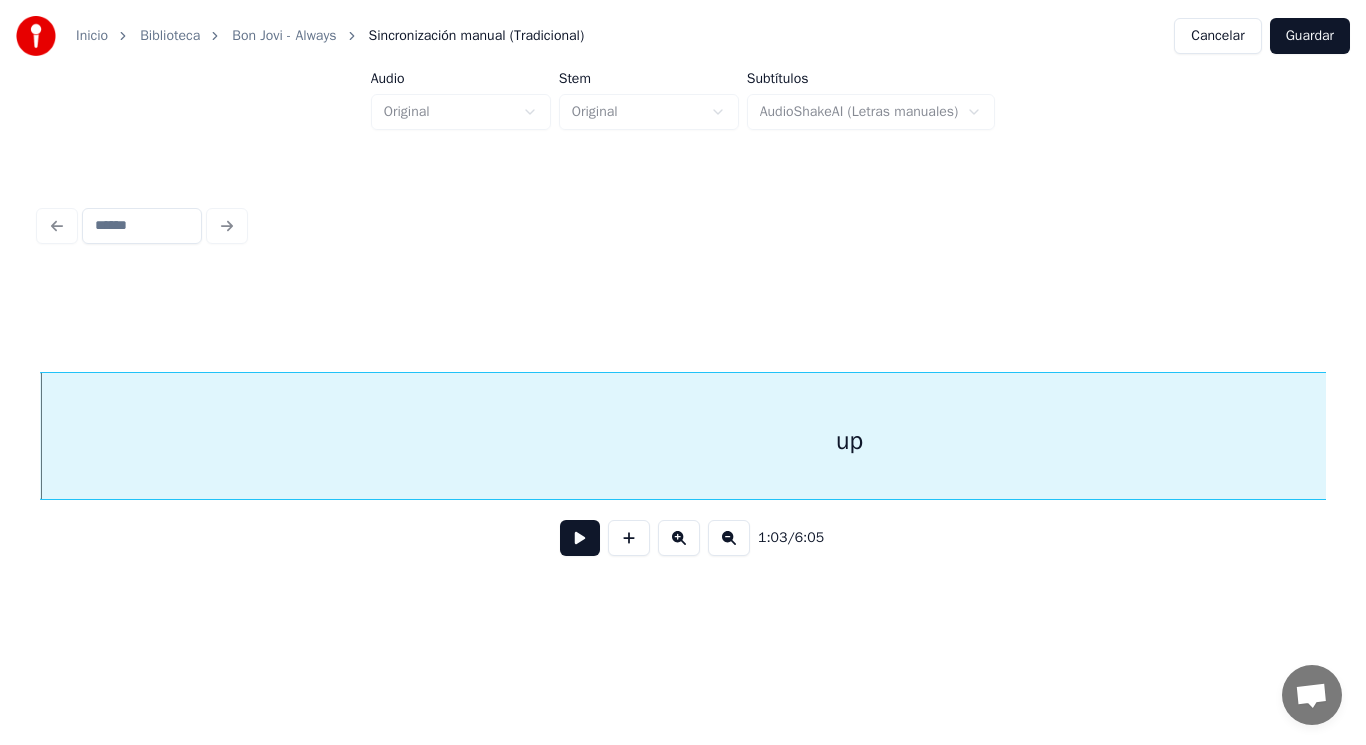 click at bounding box center (580, 538) 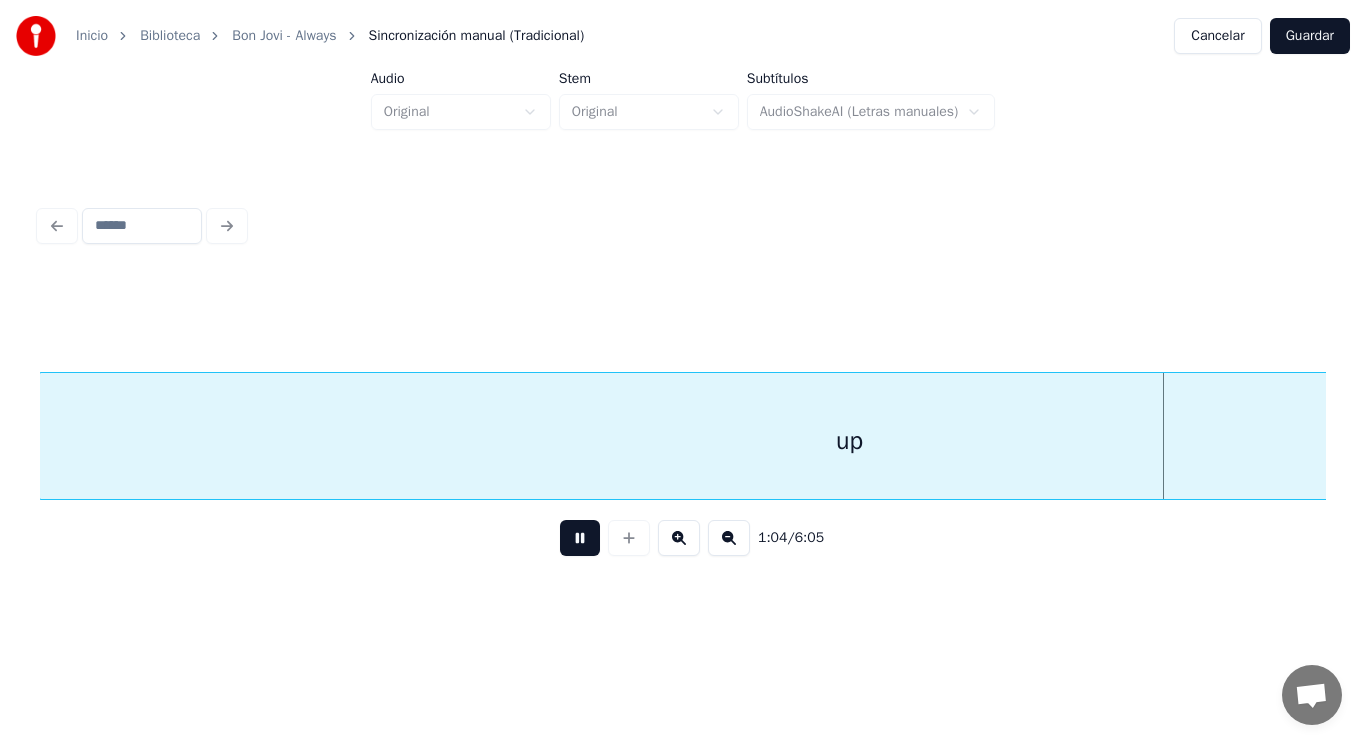 scroll, scrollTop: 0, scrollLeft: 90044, axis: horizontal 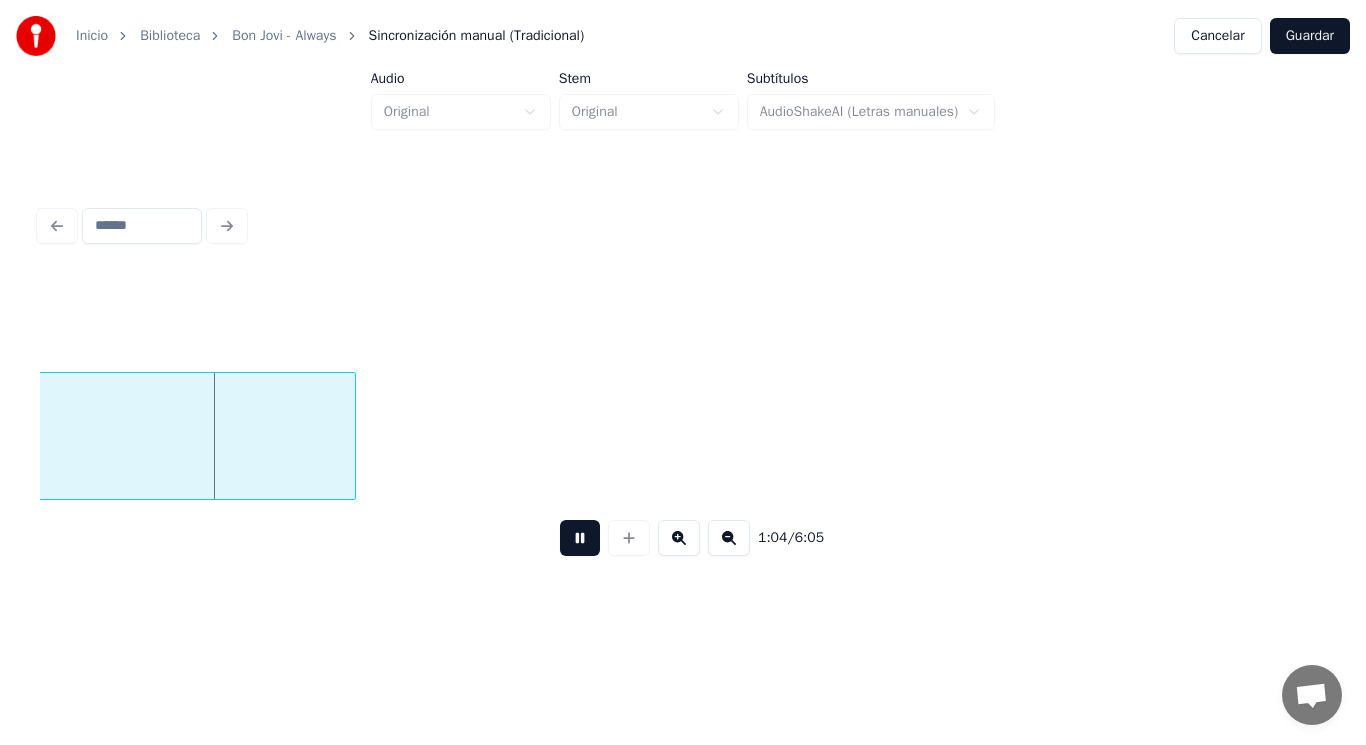 click at bounding box center [580, 538] 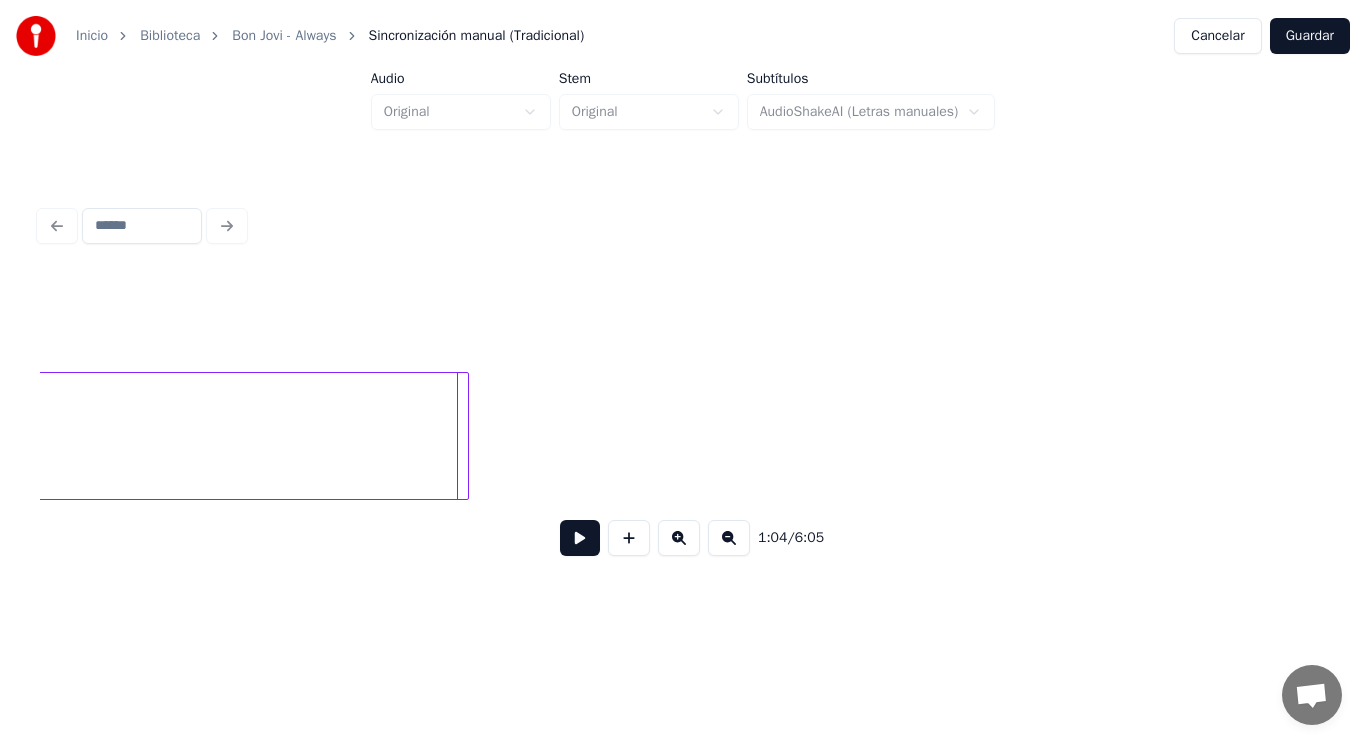 click at bounding box center (465, 436) 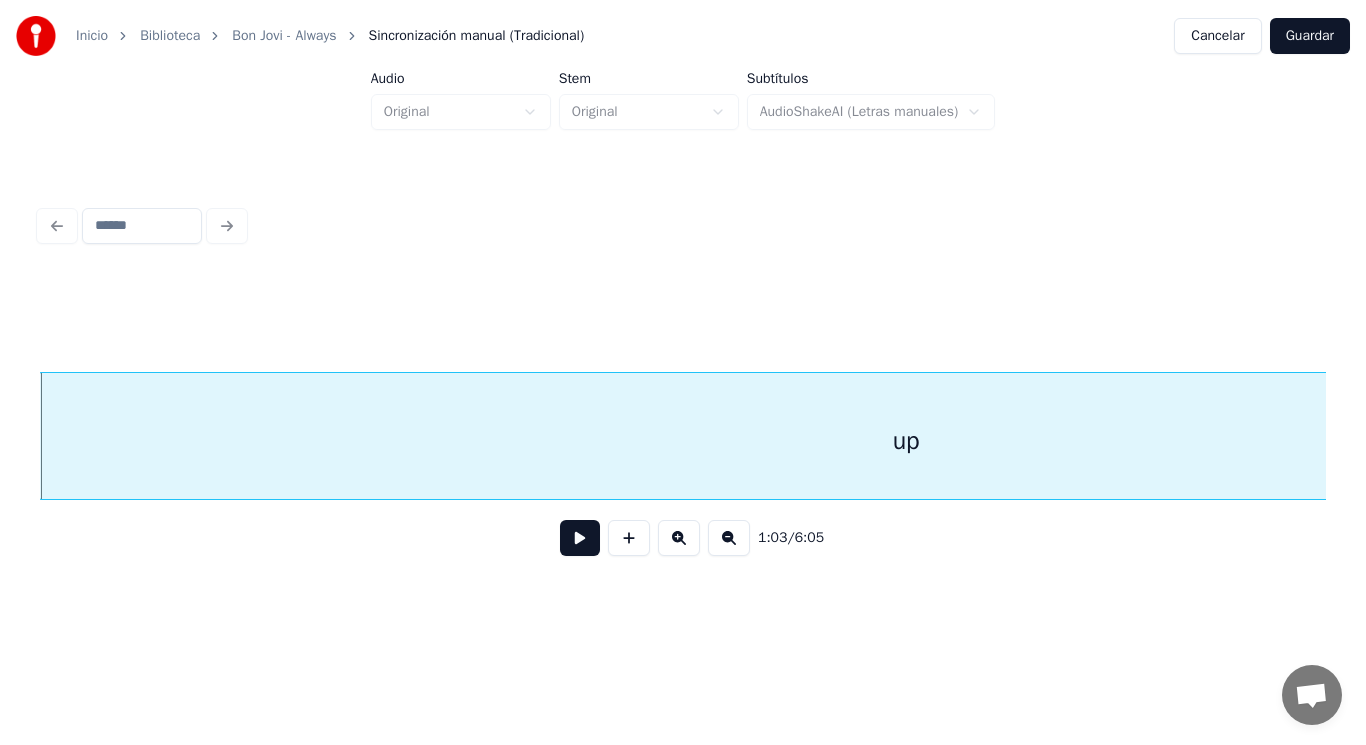 click at bounding box center (580, 538) 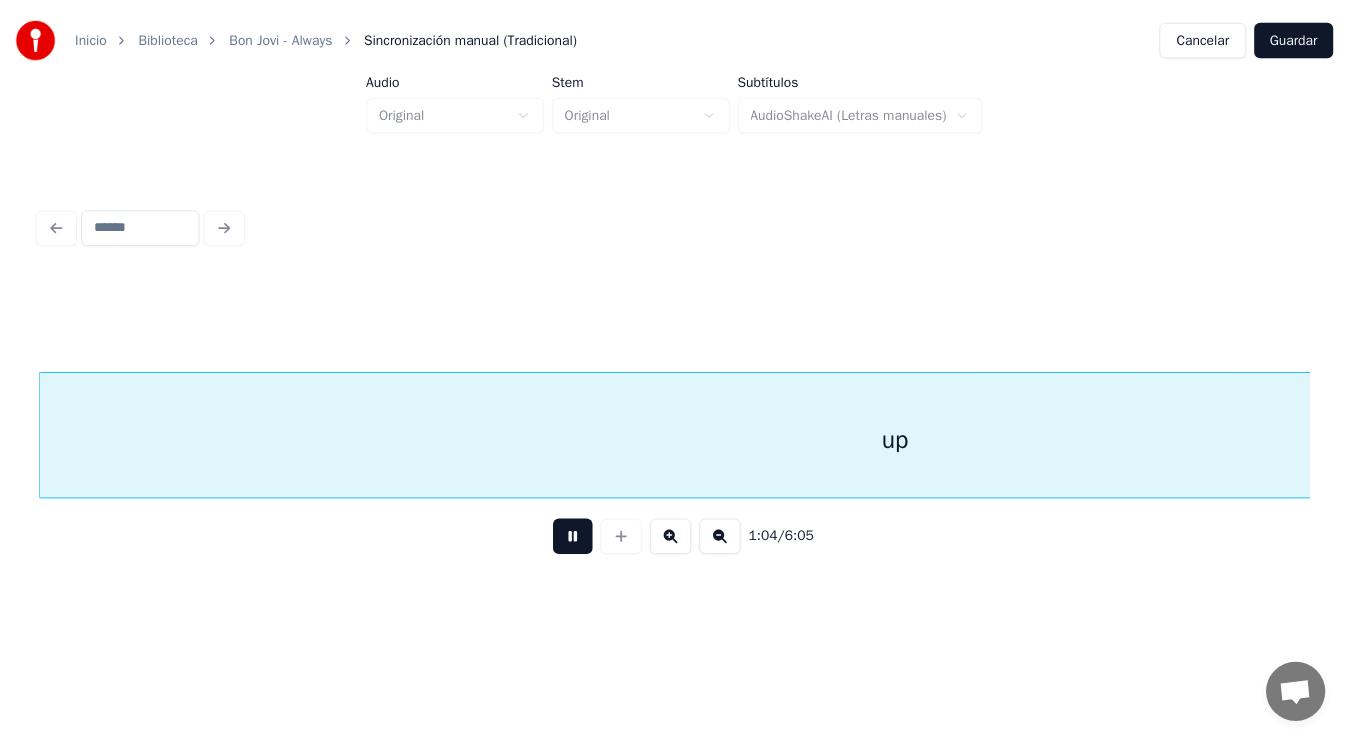 scroll, scrollTop: 0, scrollLeft: 90030, axis: horizontal 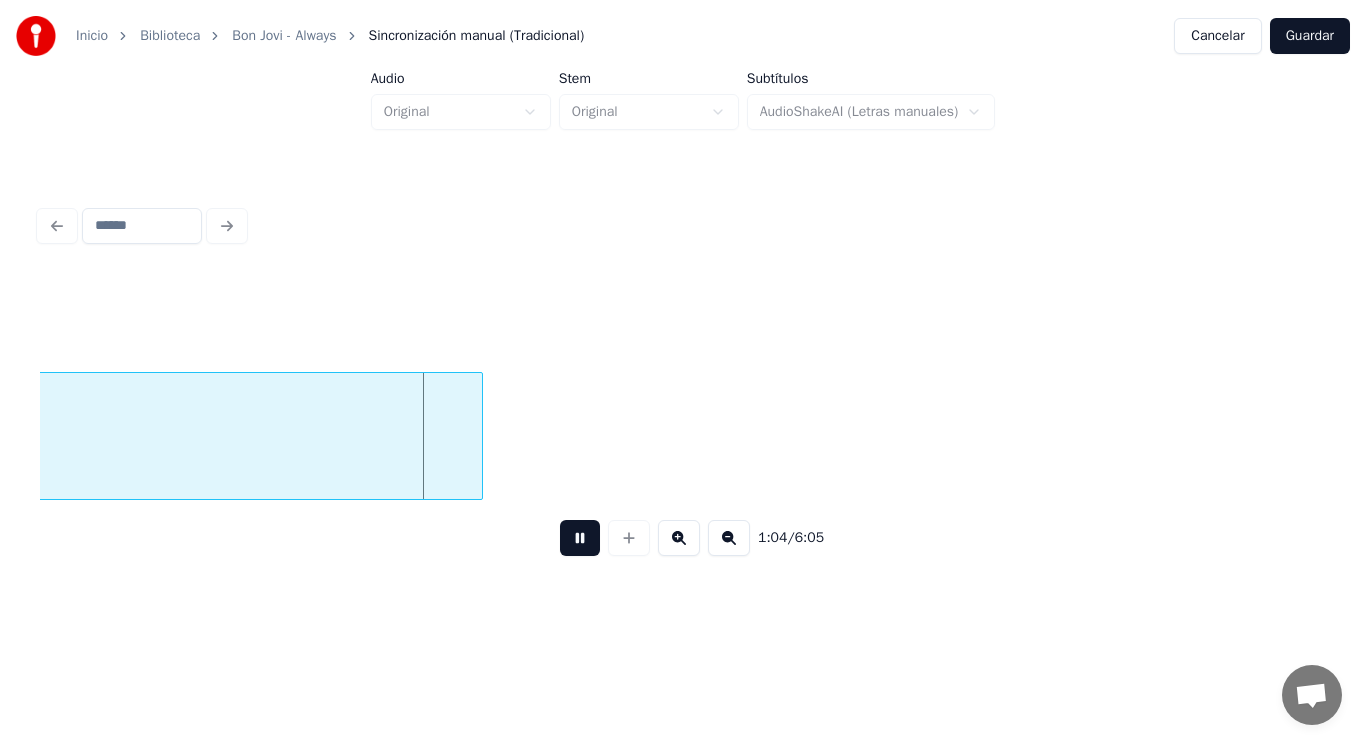 click at bounding box center (580, 538) 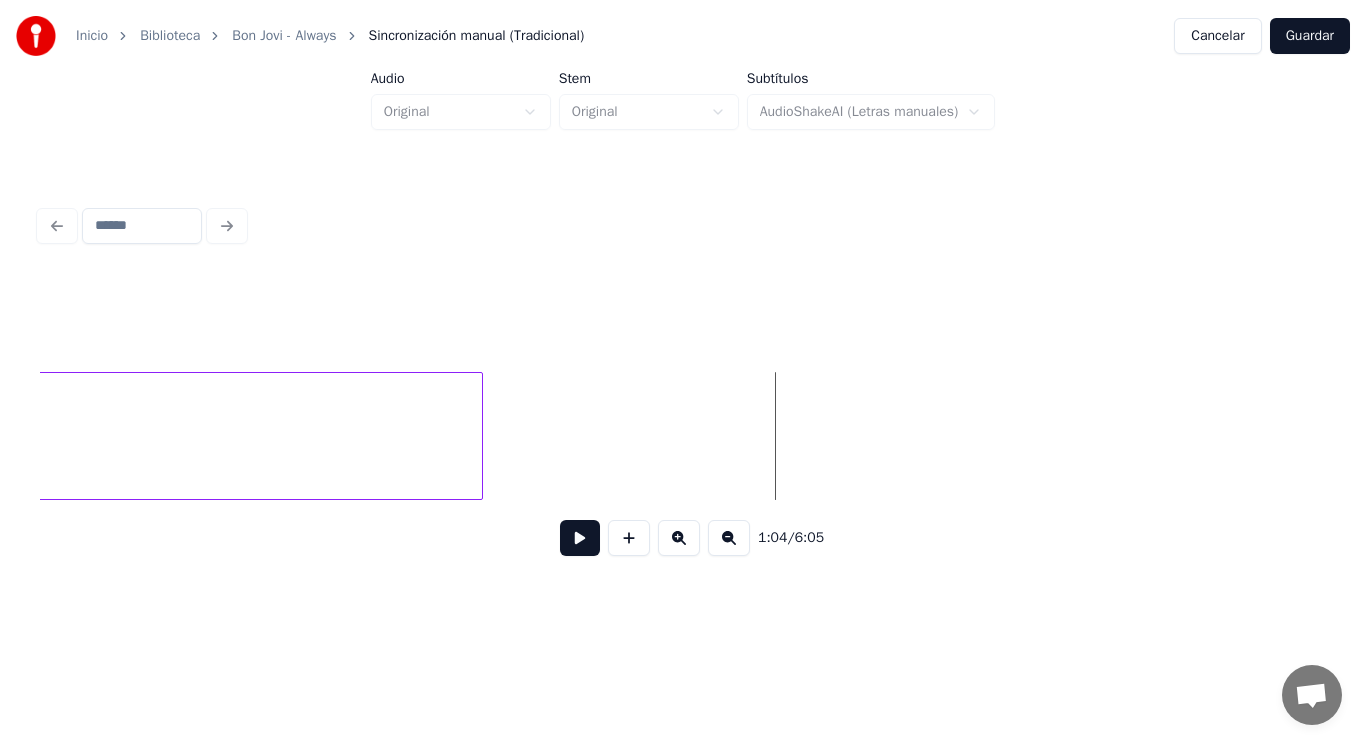 click on "Guardar" at bounding box center (1310, 36) 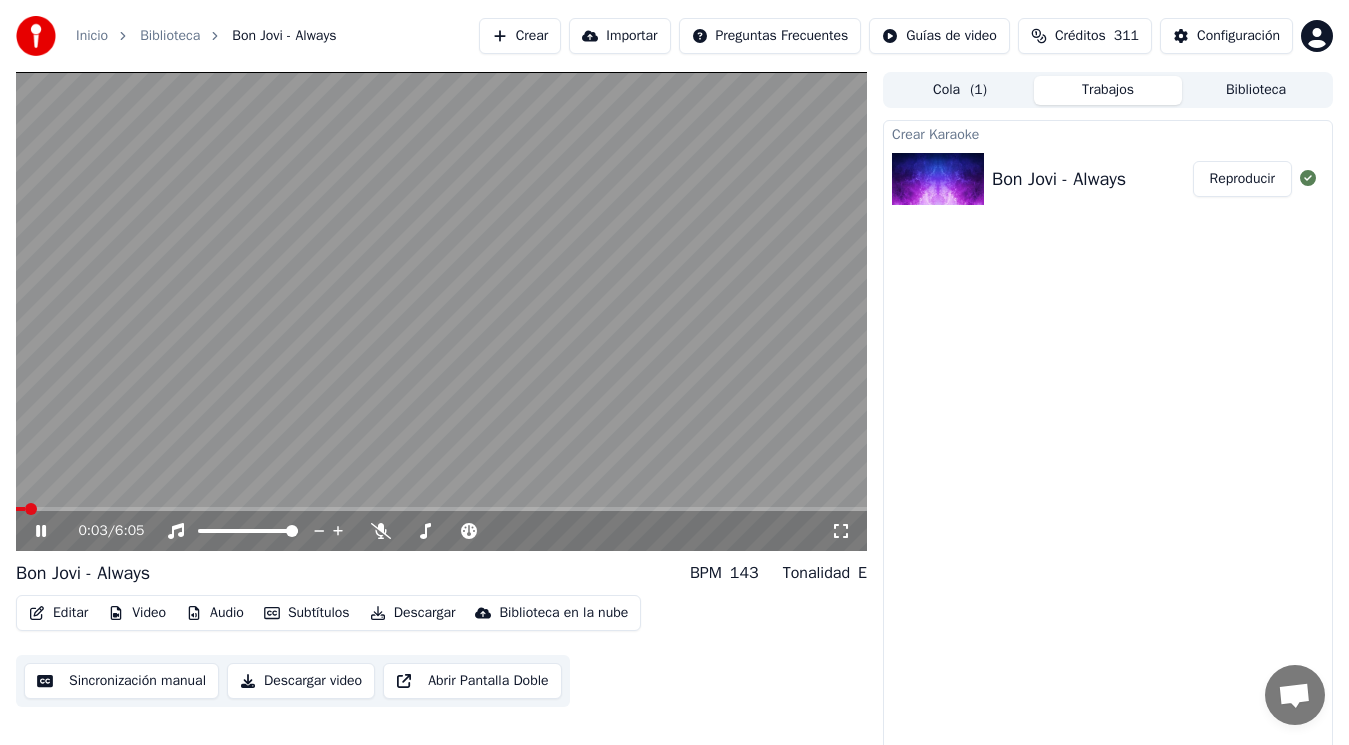 click 